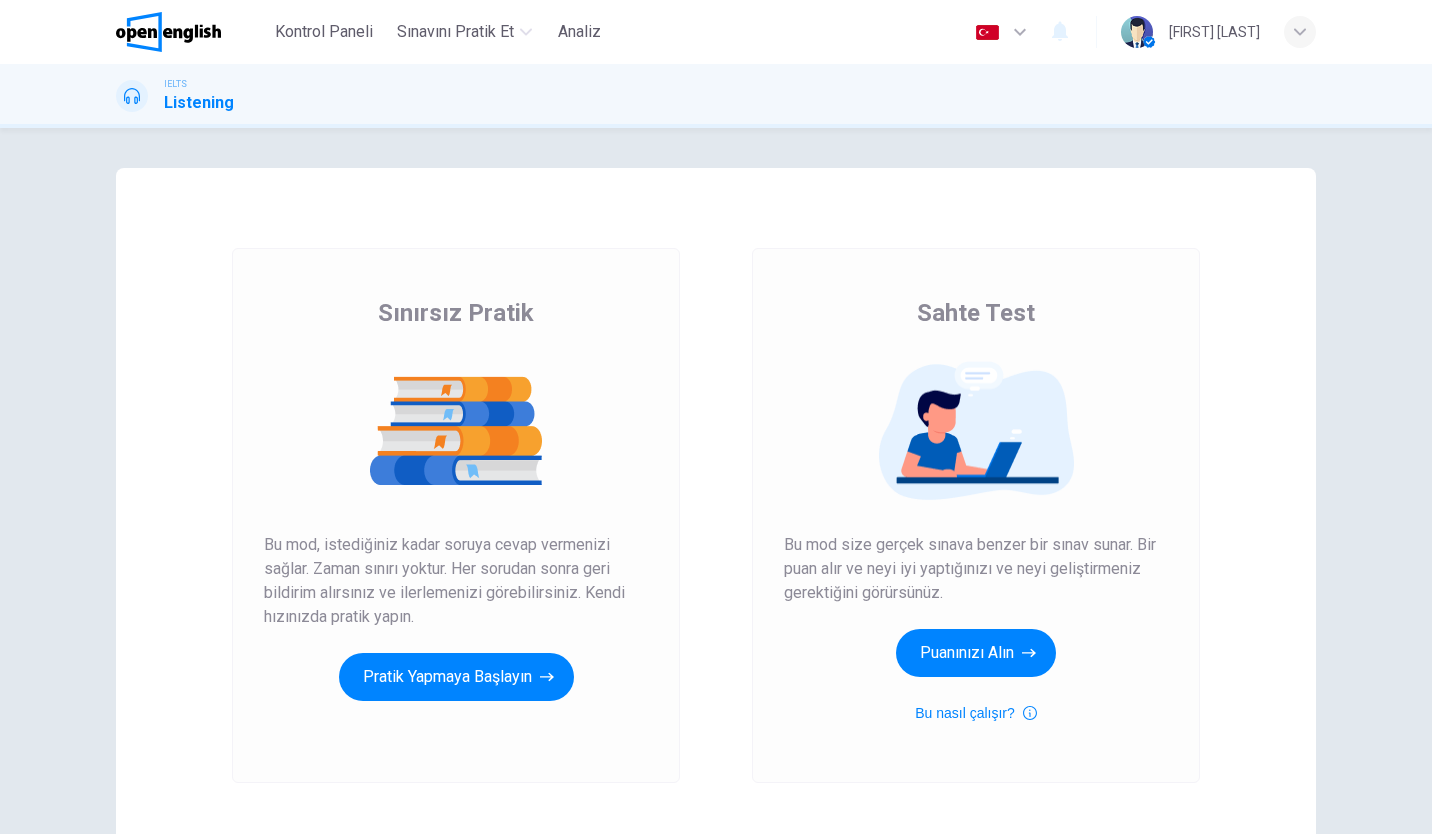 scroll, scrollTop: 0, scrollLeft: 0, axis: both 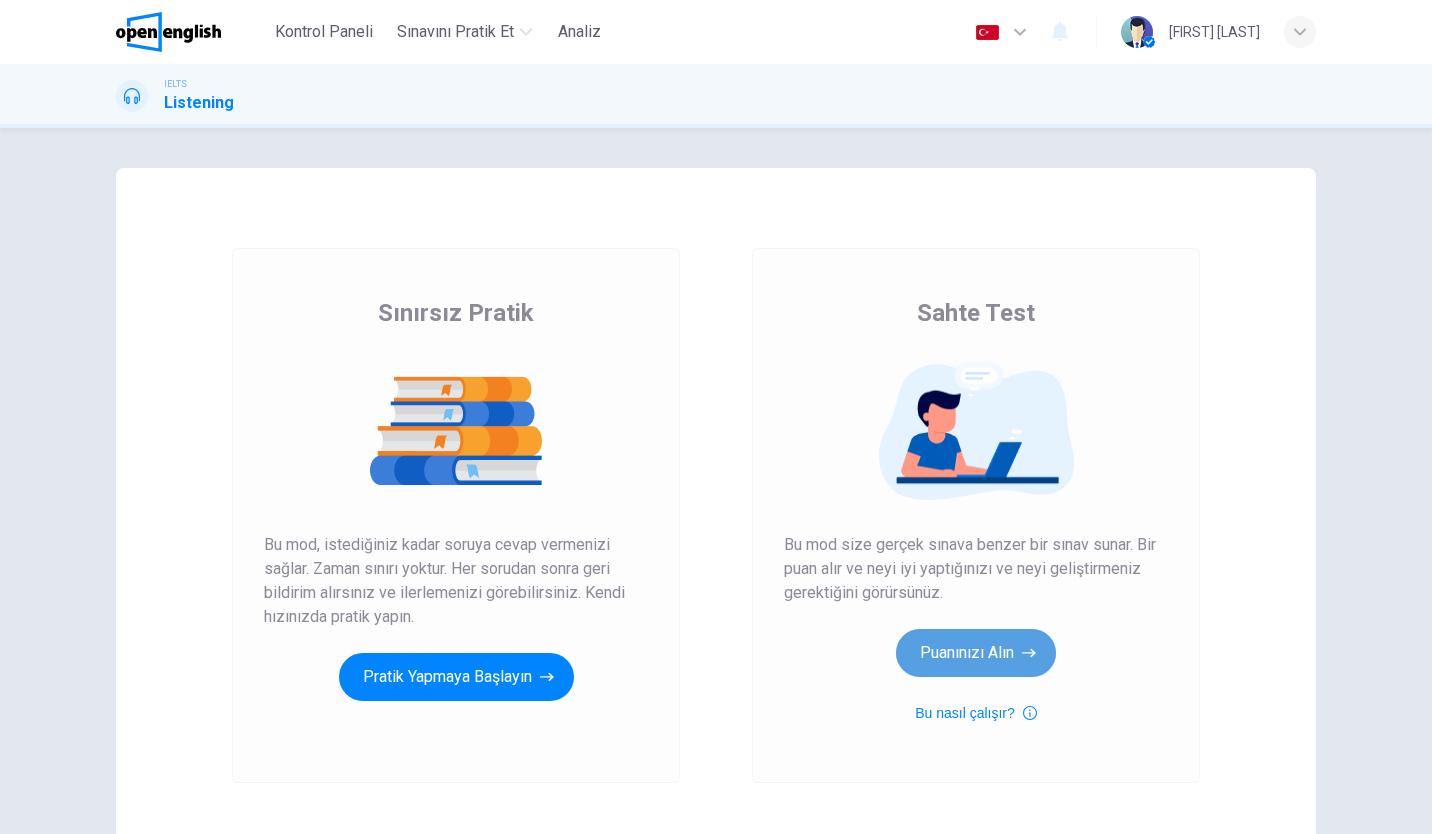 click on "Puanınızı Alın" at bounding box center (976, 653) 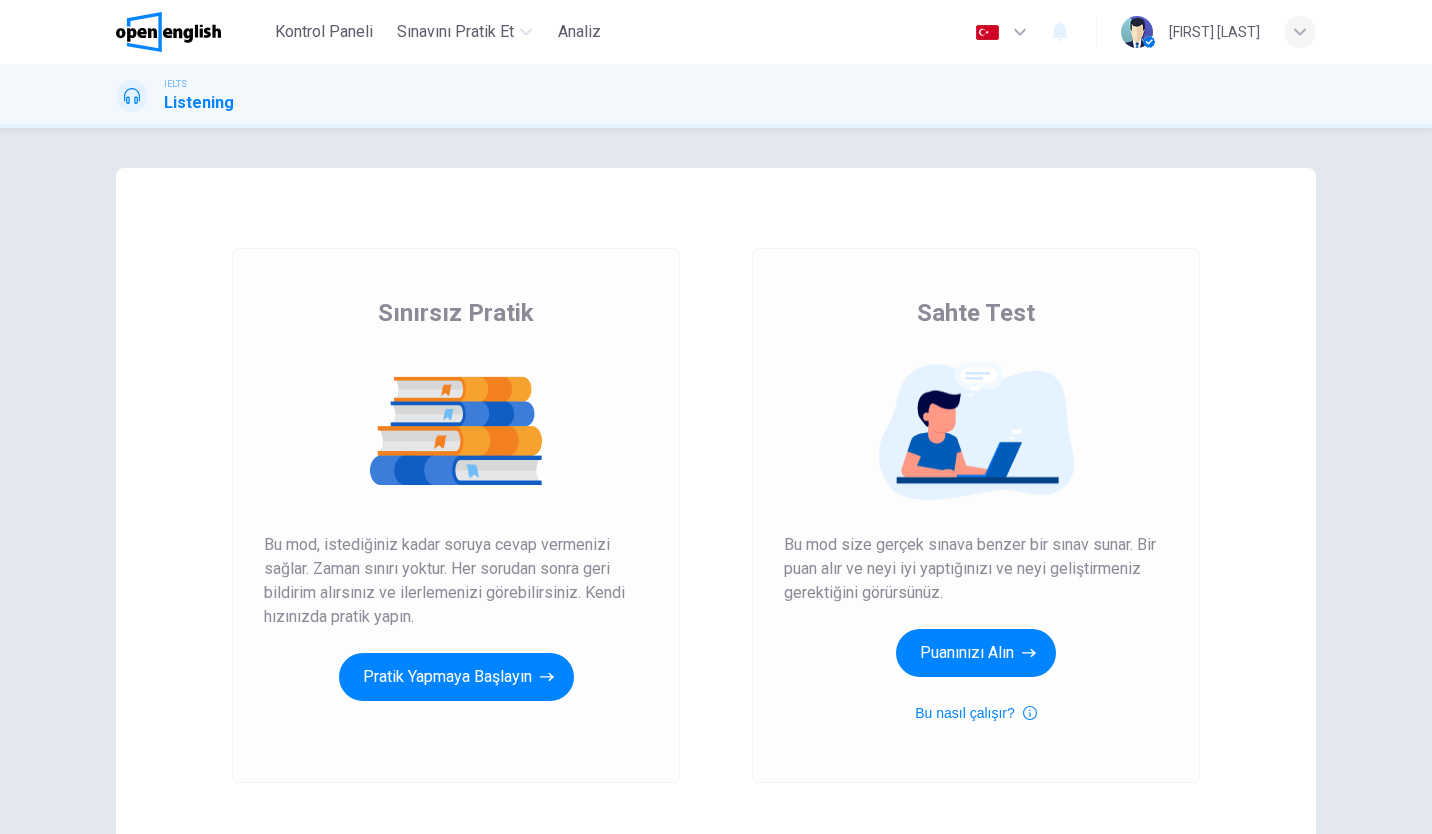 scroll, scrollTop: 0, scrollLeft: 0, axis: both 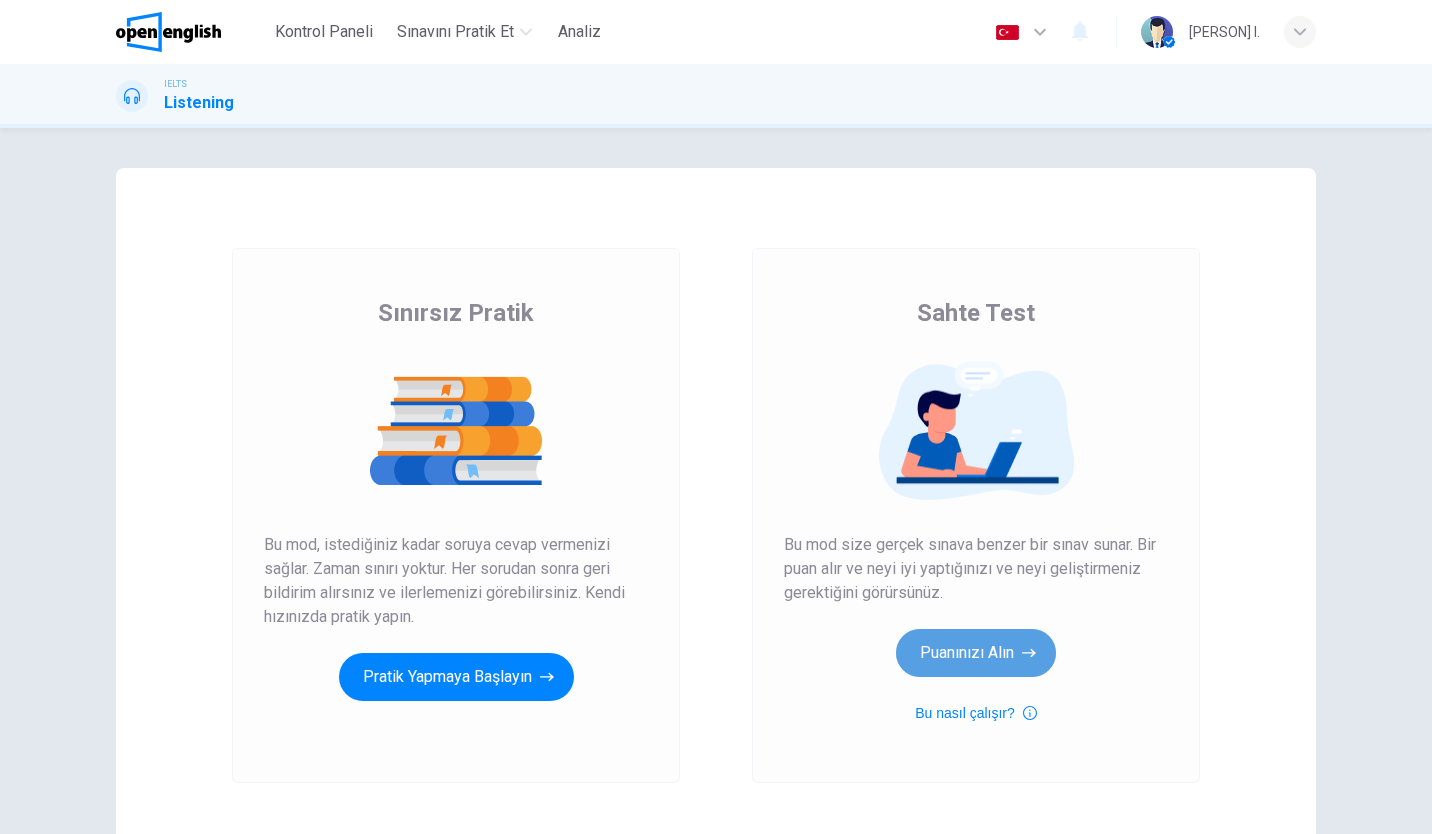 click on "Puanınızı Alın" at bounding box center (976, 653) 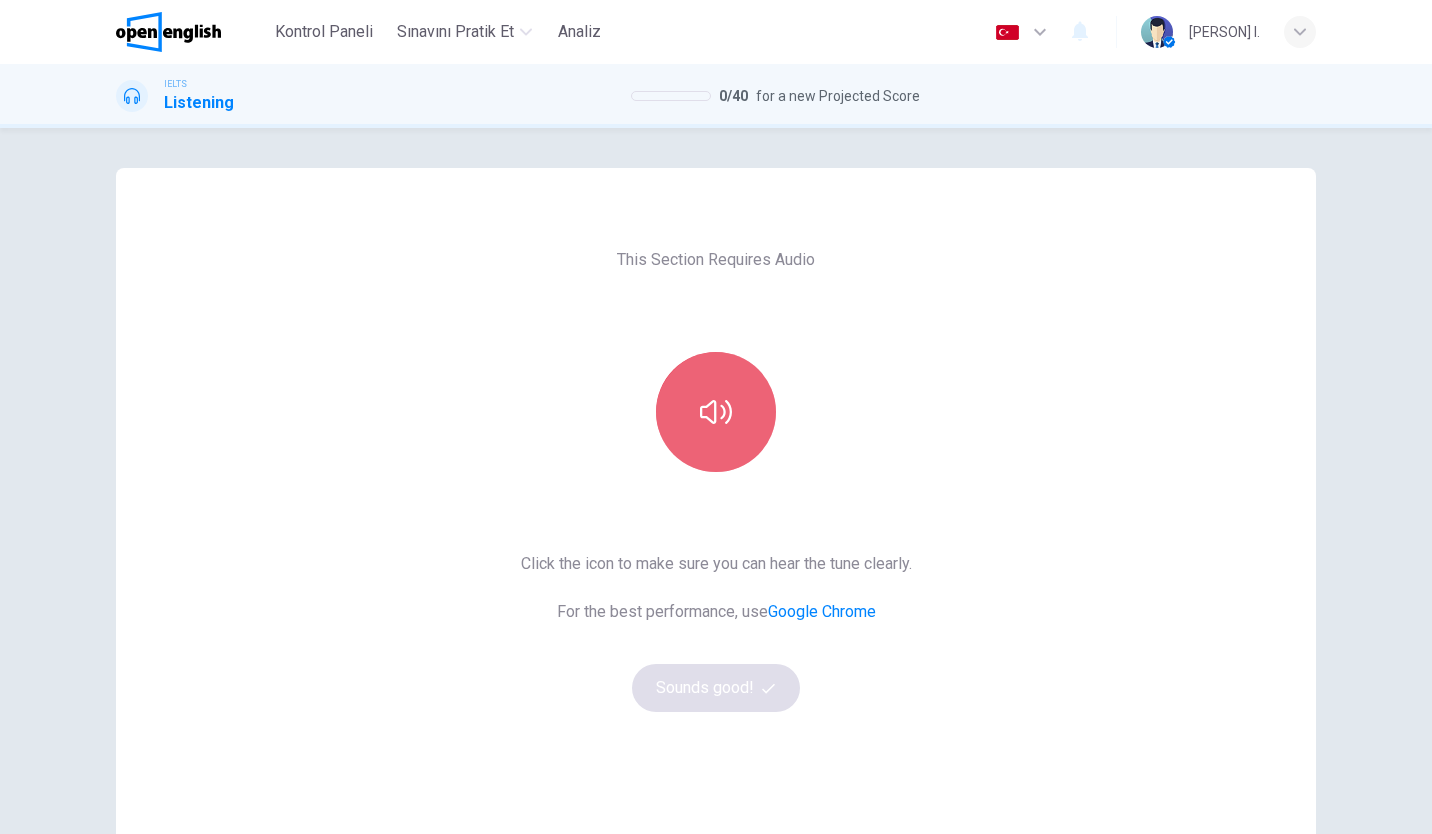 click at bounding box center [716, 412] 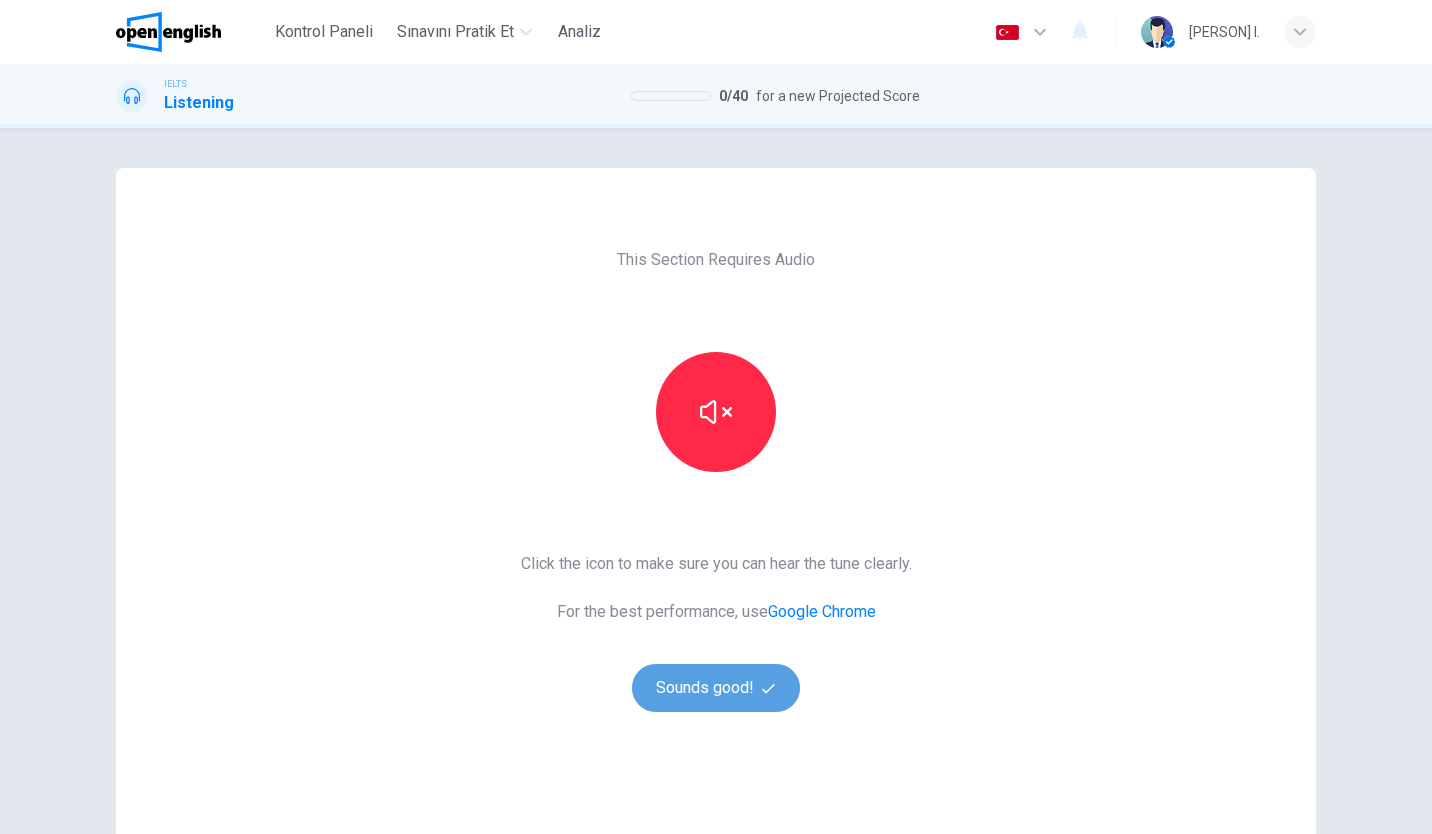 click on "Sounds good!" at bounding box center (716, 688) 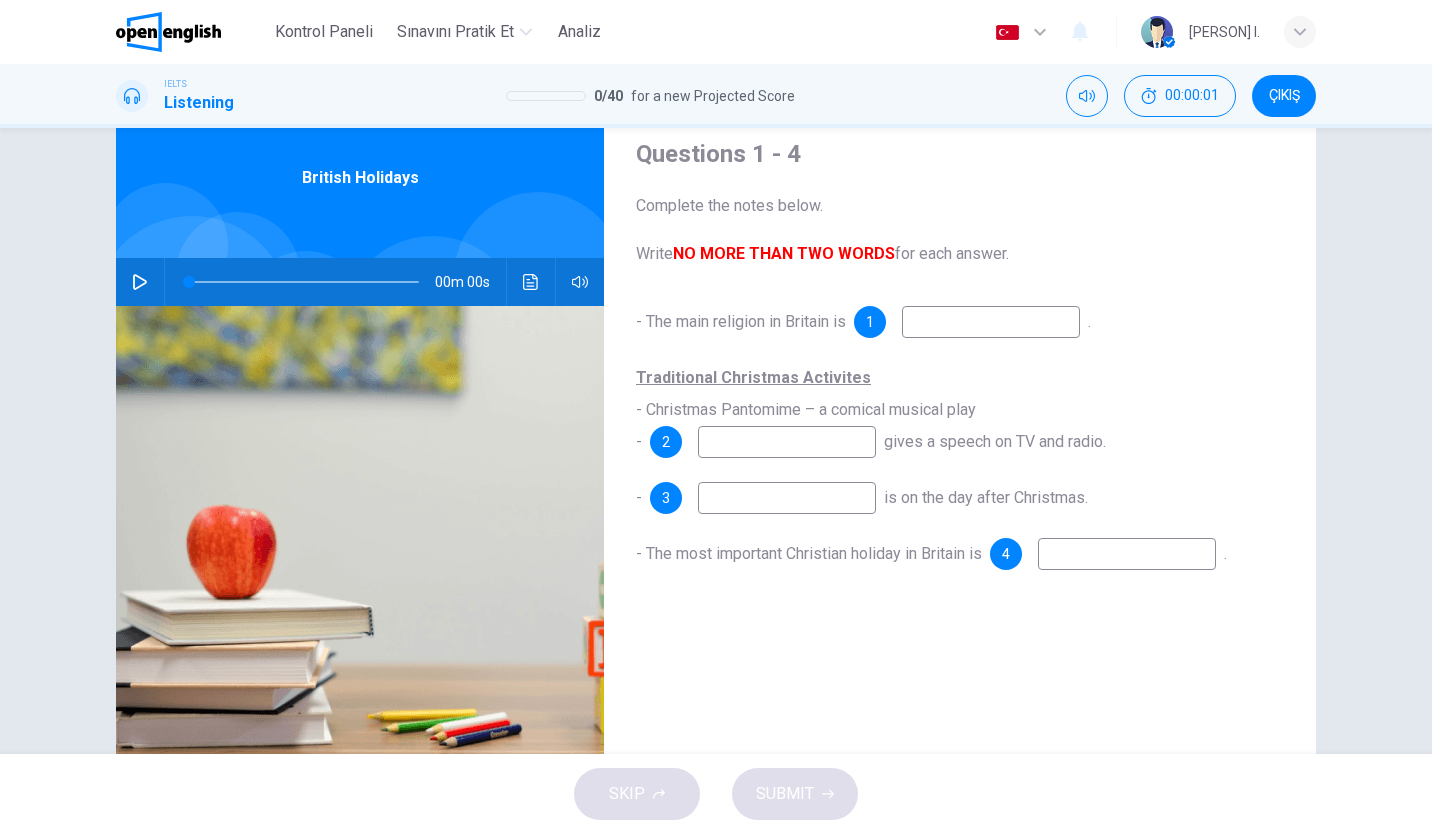 scroll, scrollTop: 86, scrollLeft: 0, axis: vertical 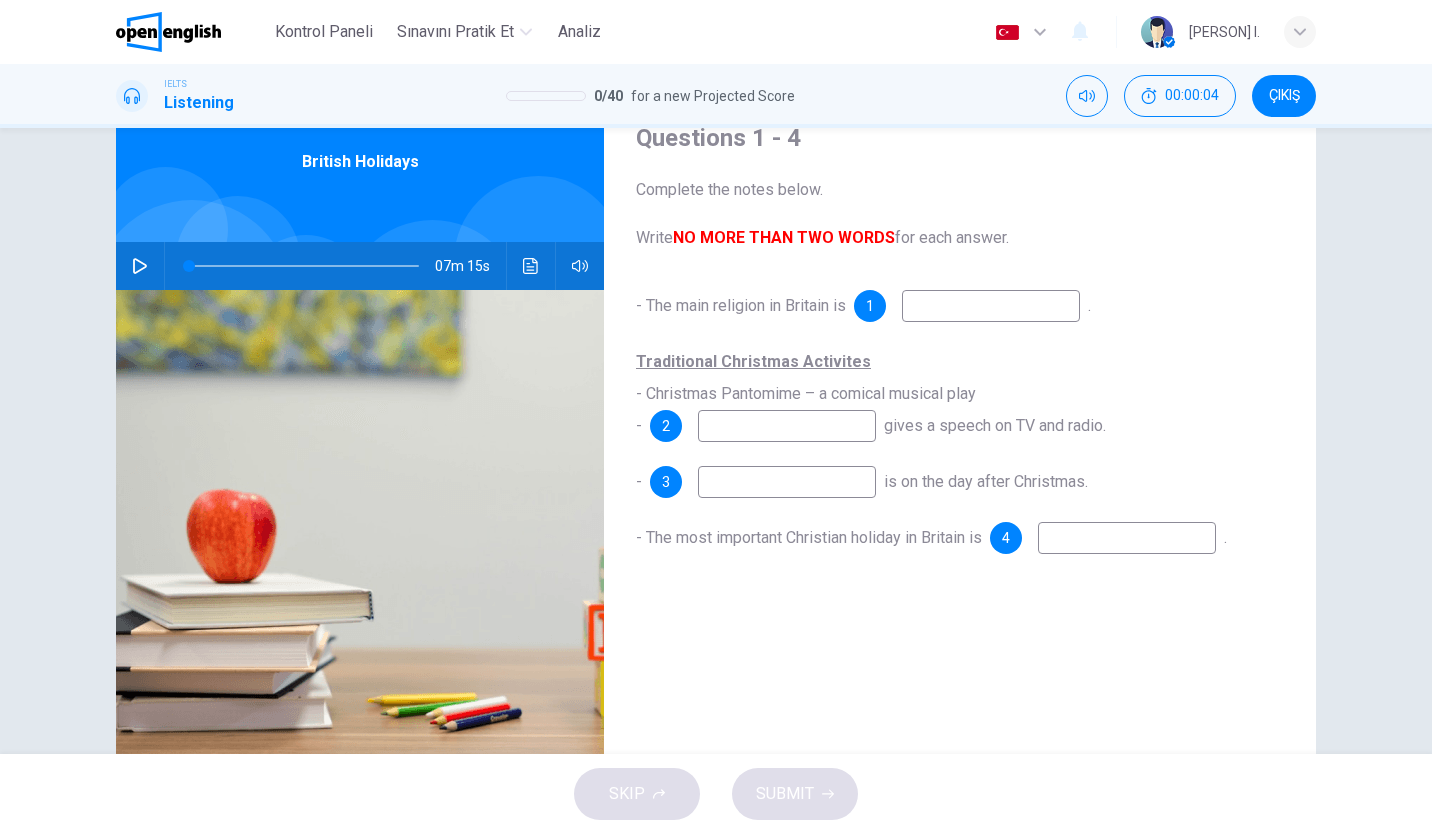 click at bounding box center [140, 266] 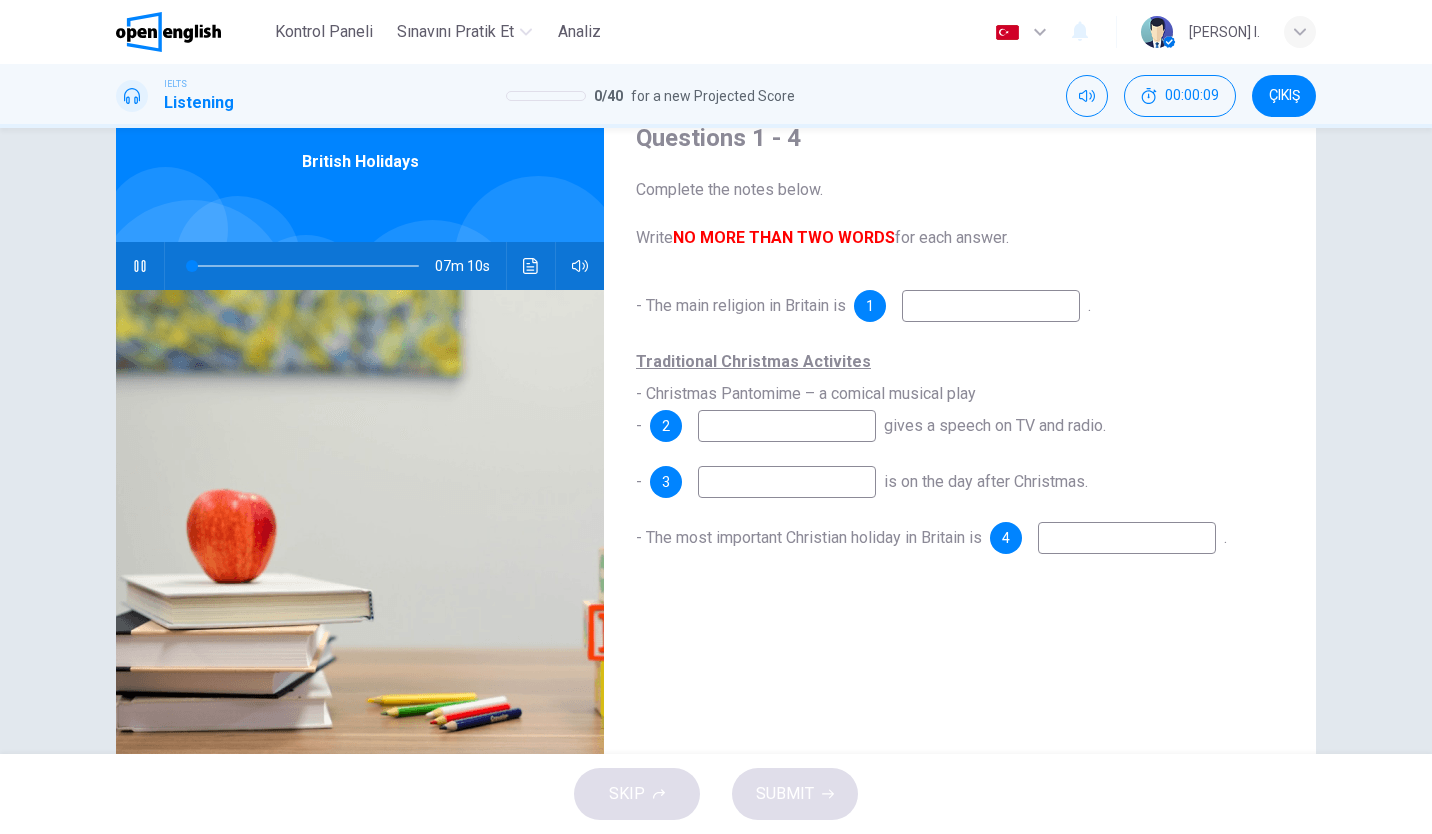 click at bounding box center [991, 306] 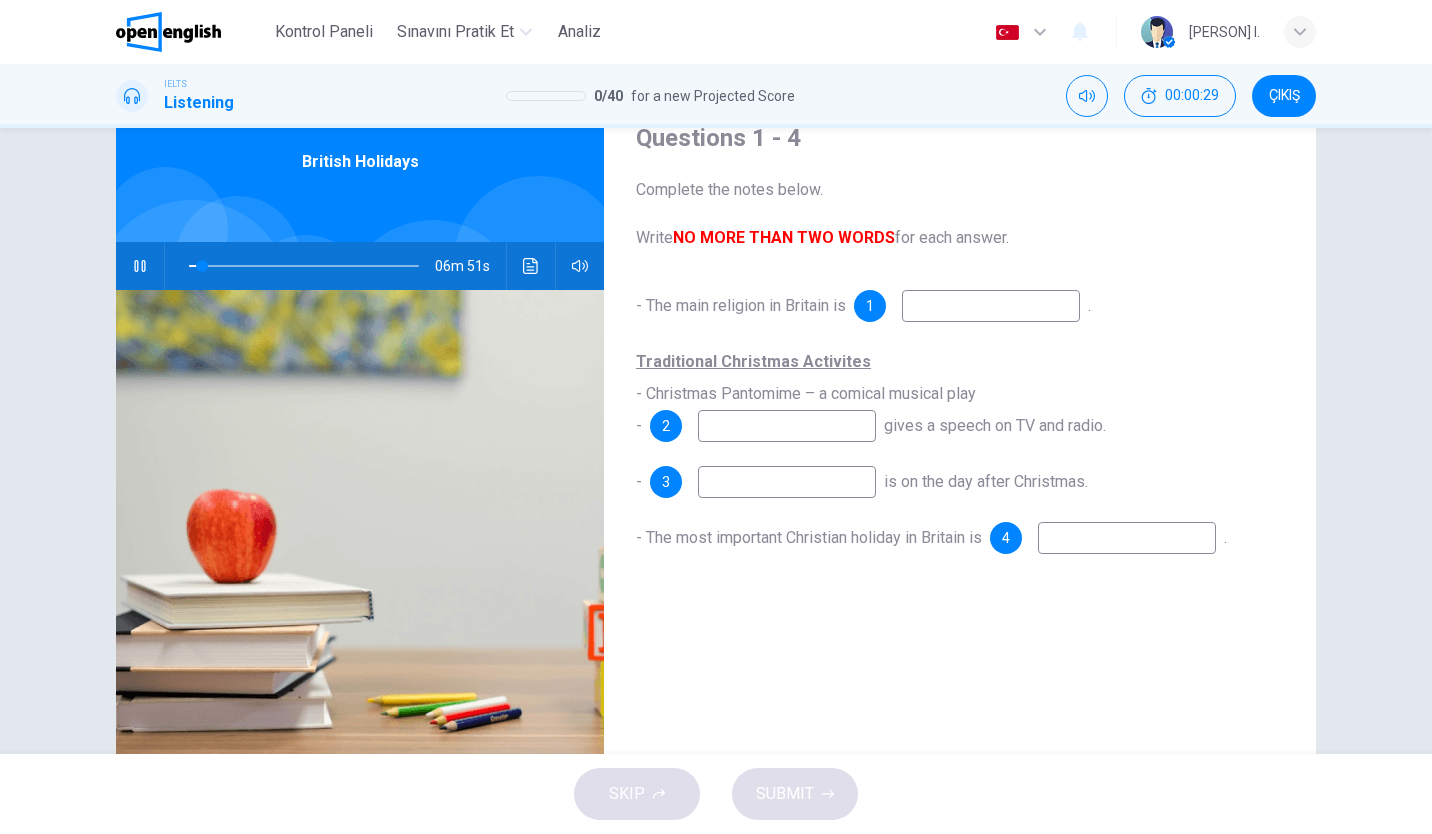 type on "*" 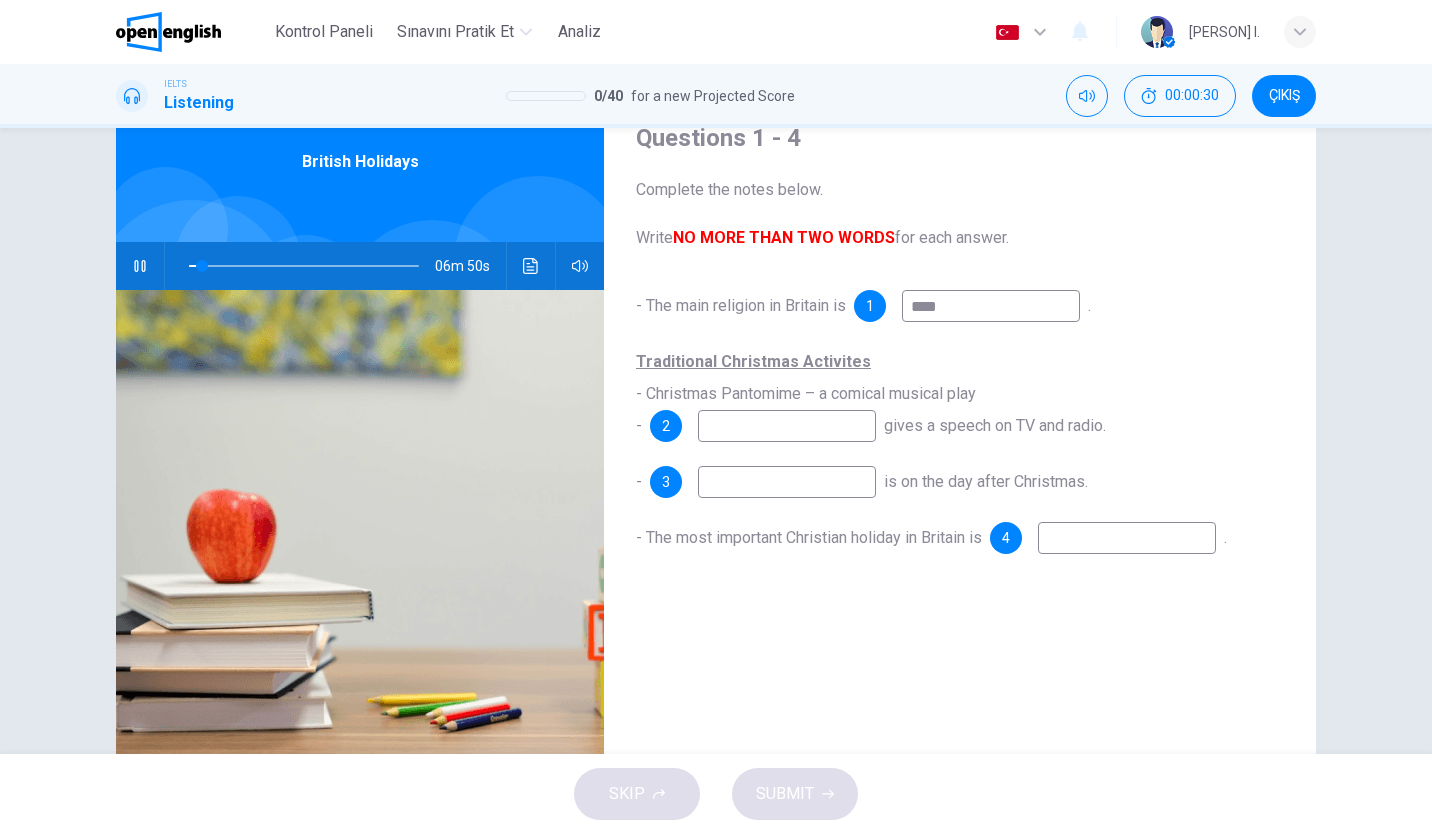 type on "*****" 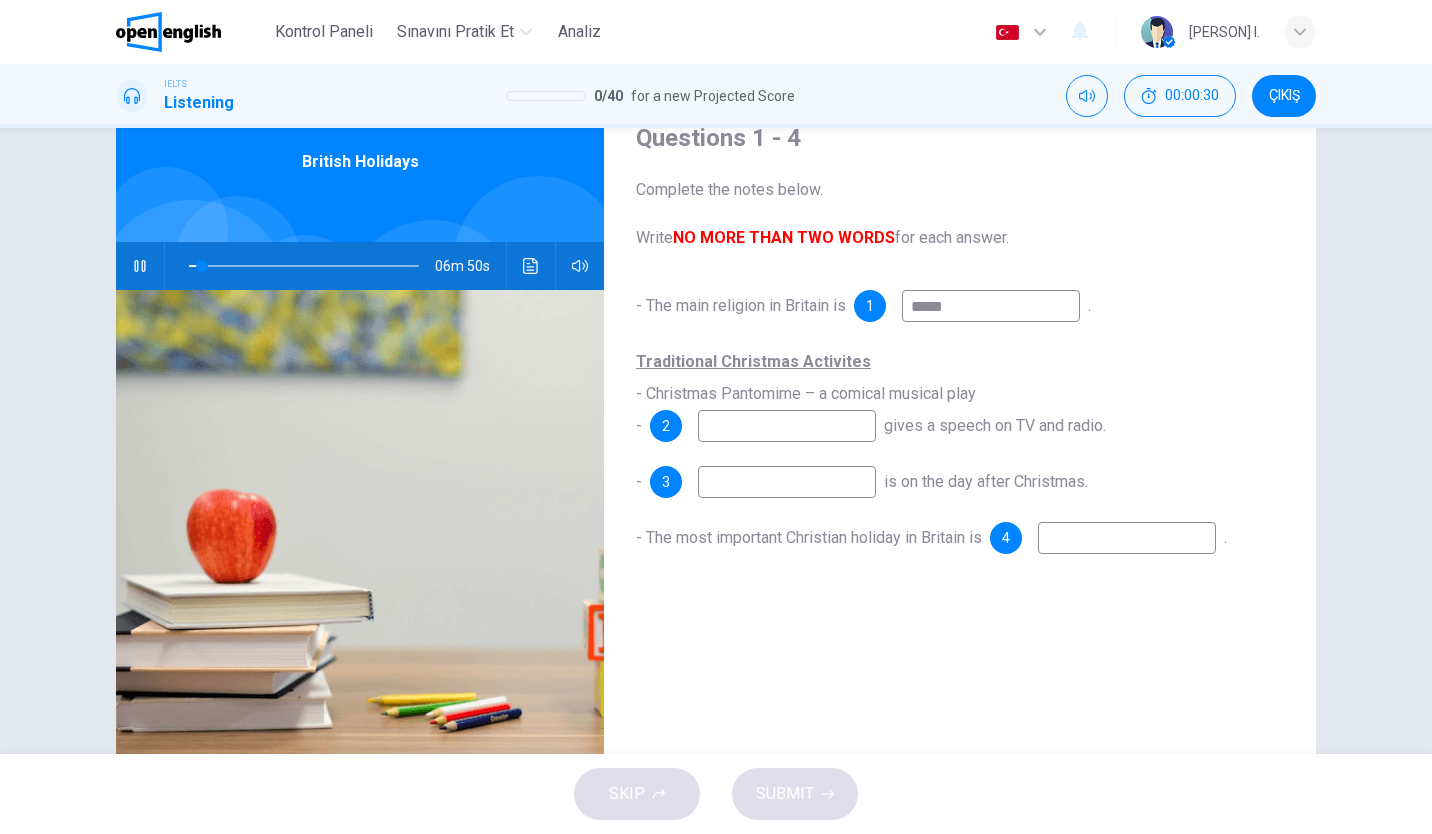 type on "*" 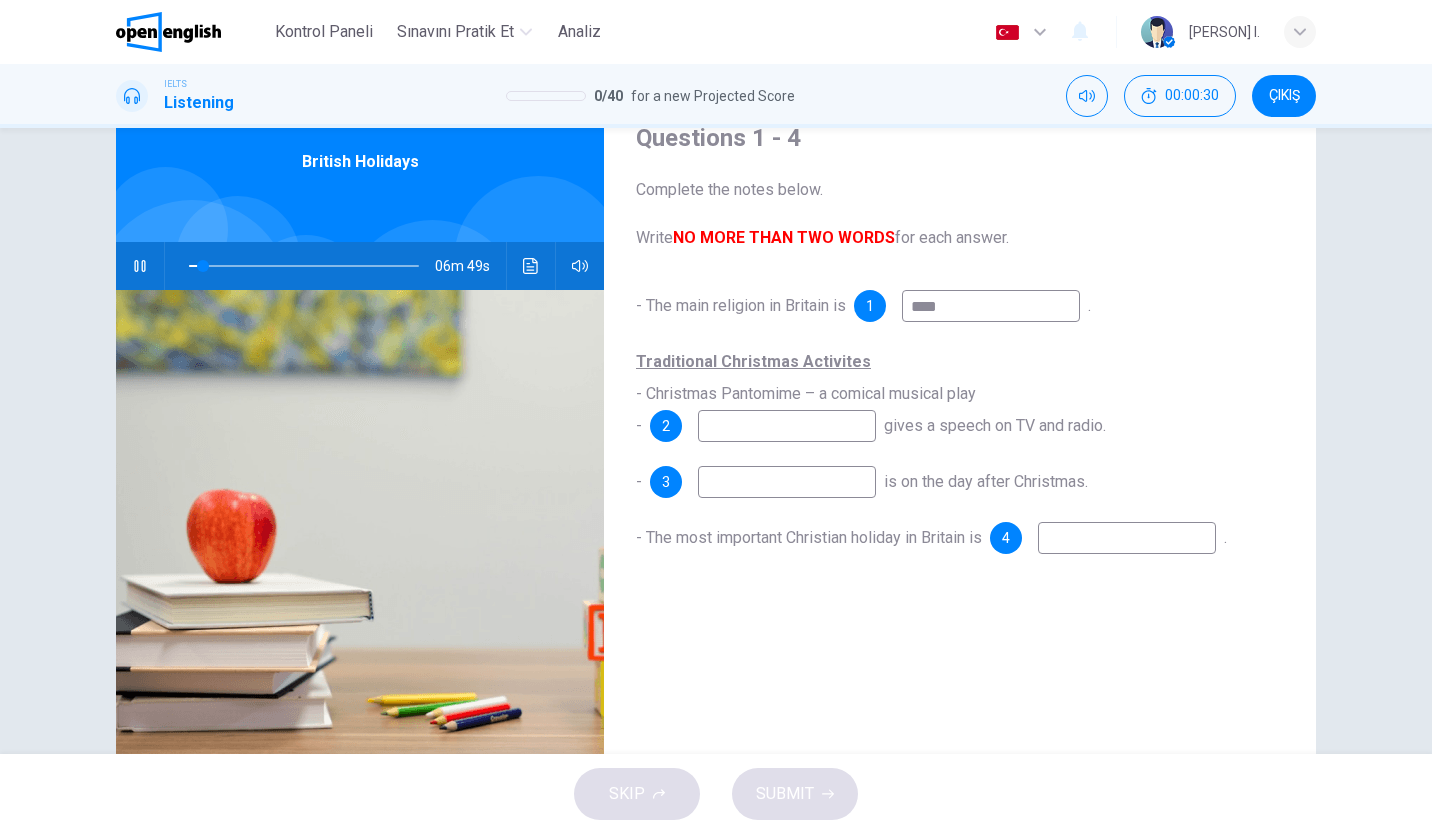 type on "*****" 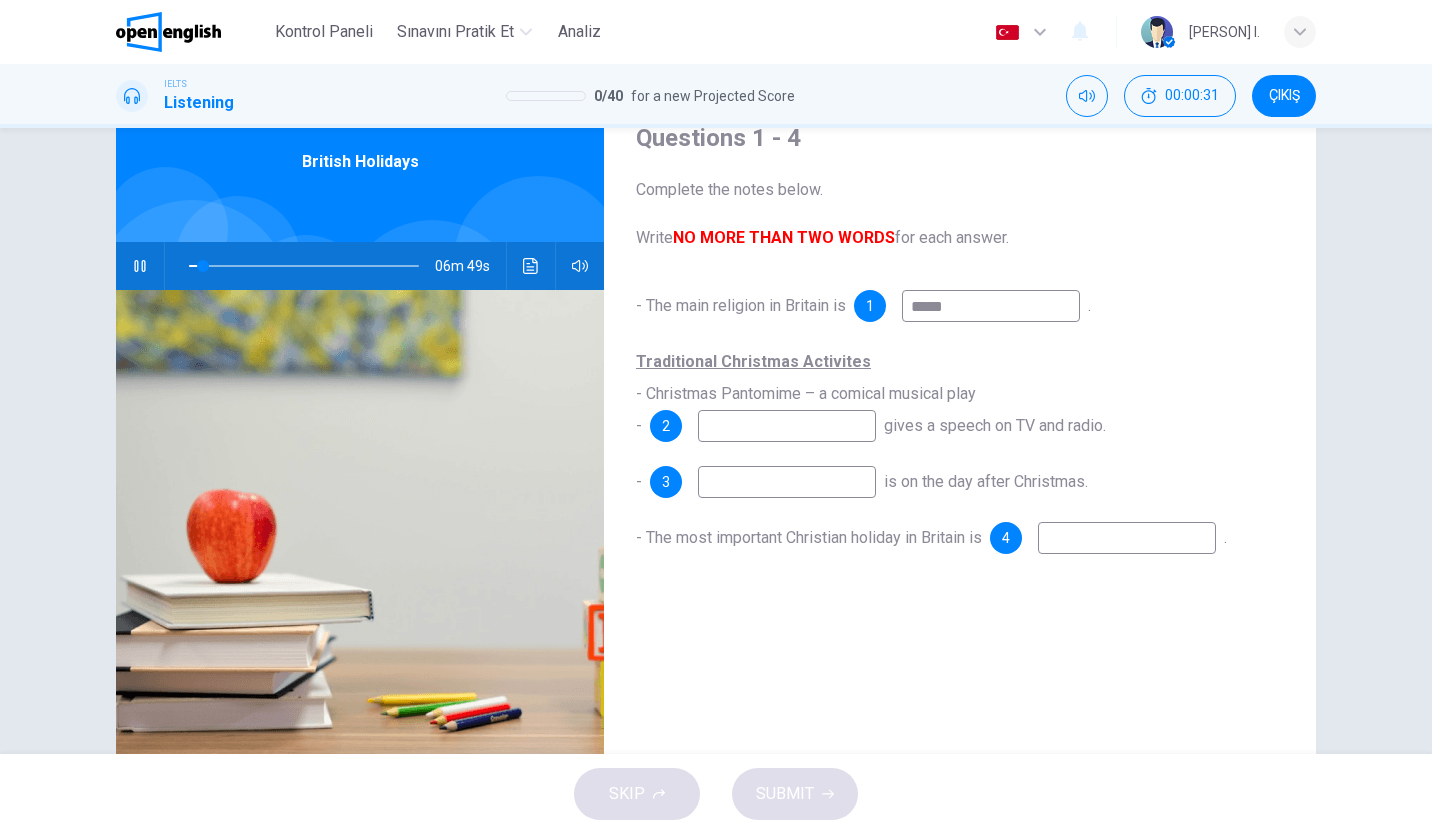 type on "*" 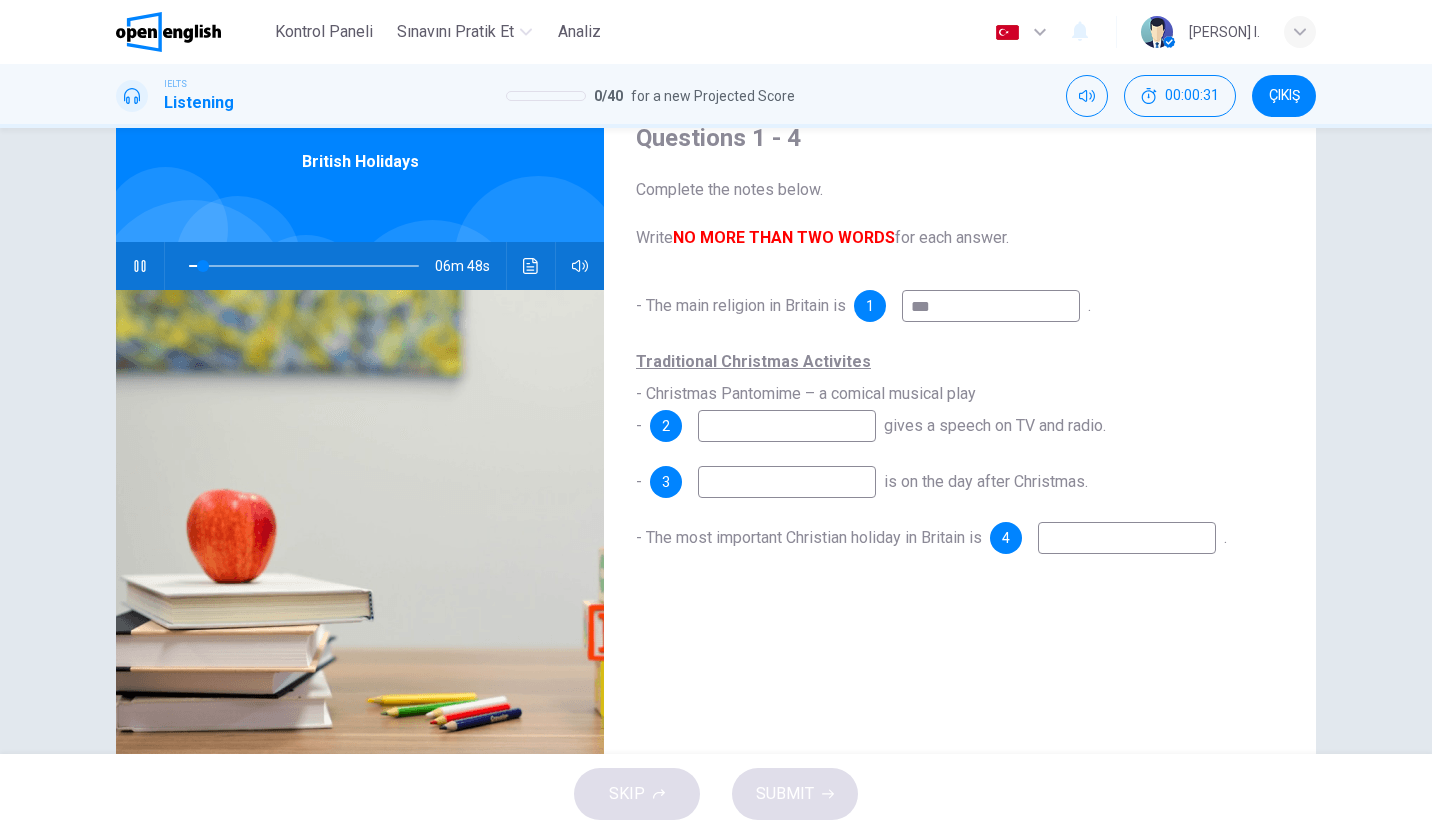 type on "****" 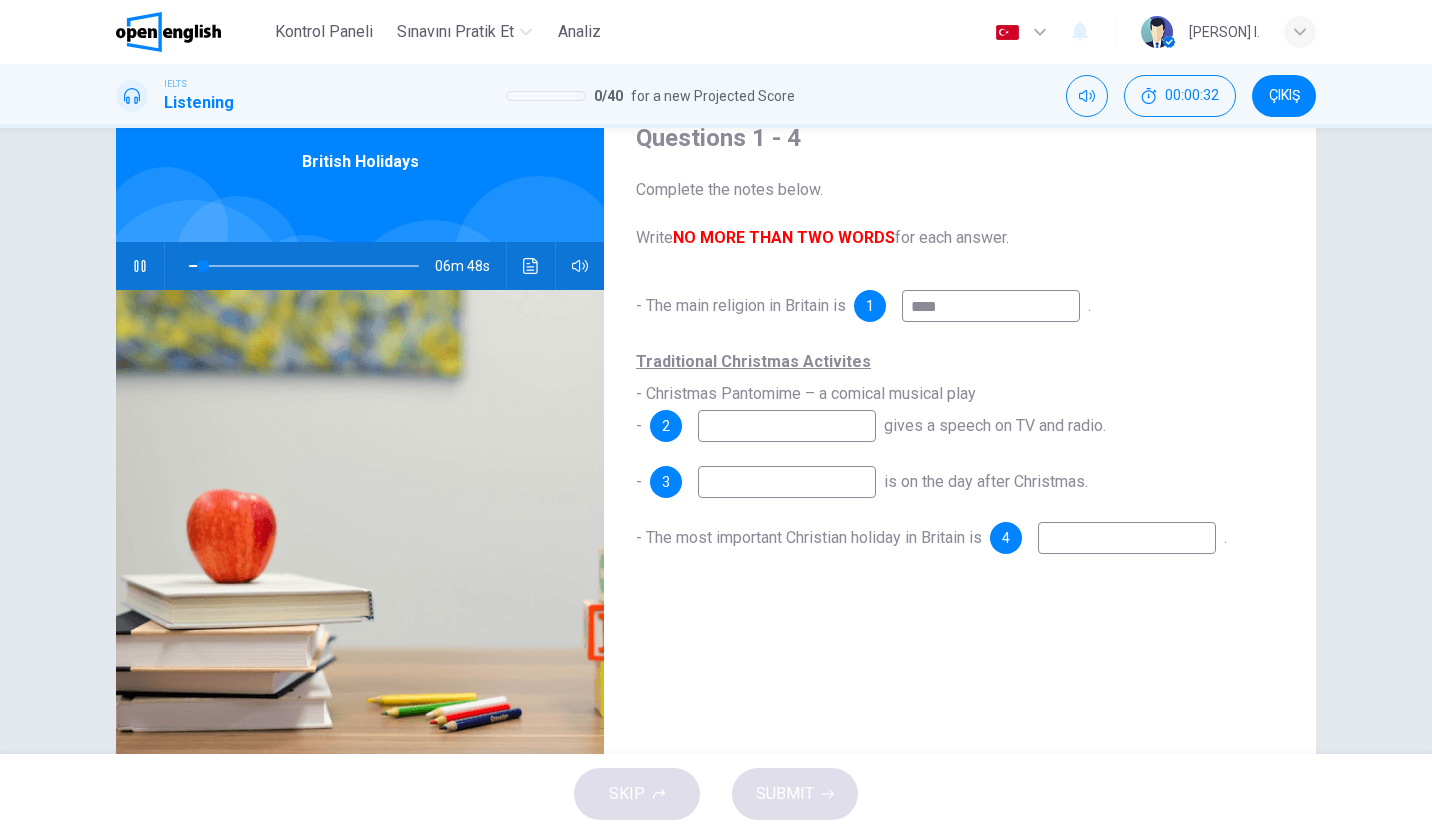 type on "*" 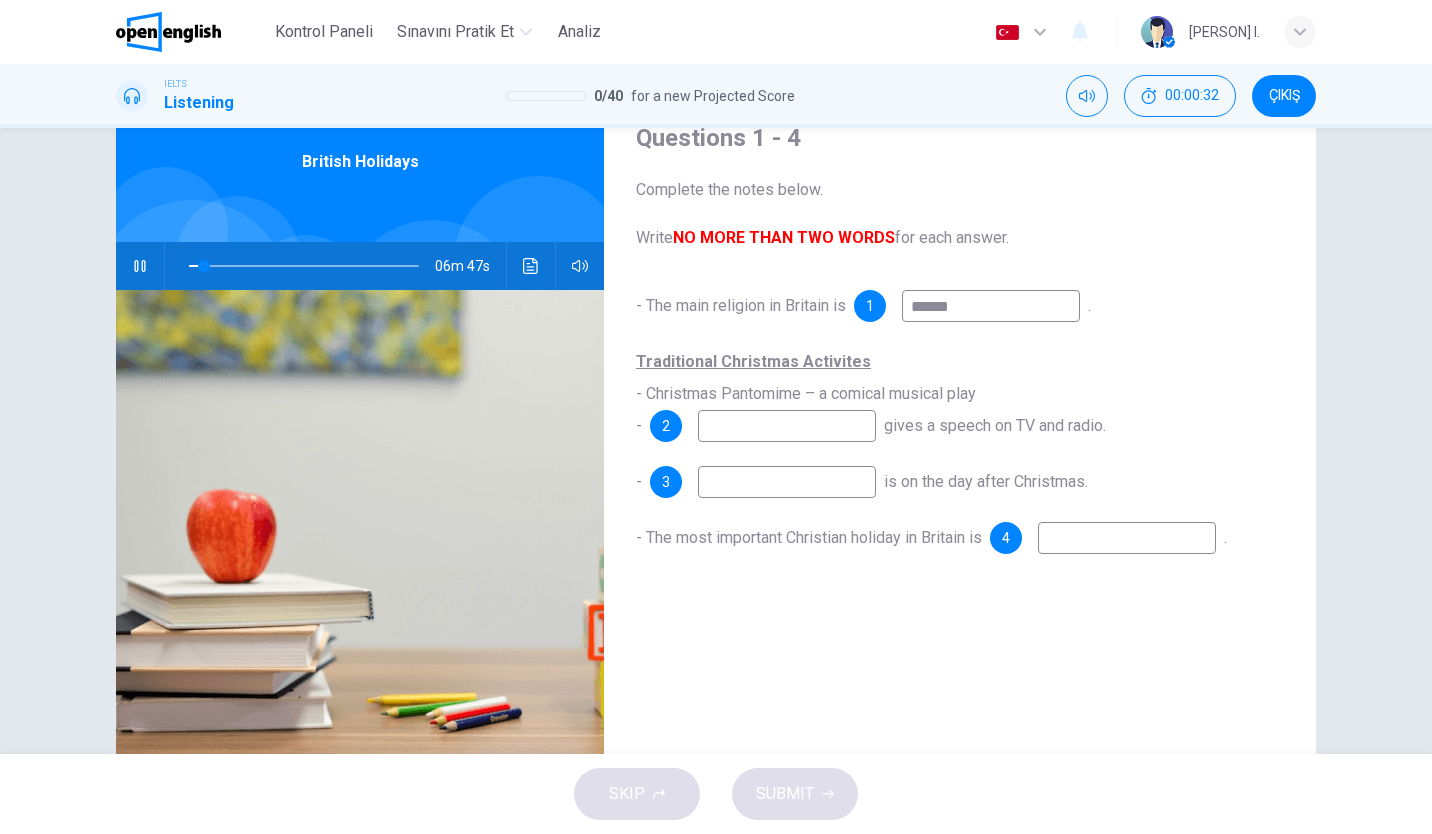 type on "*******" 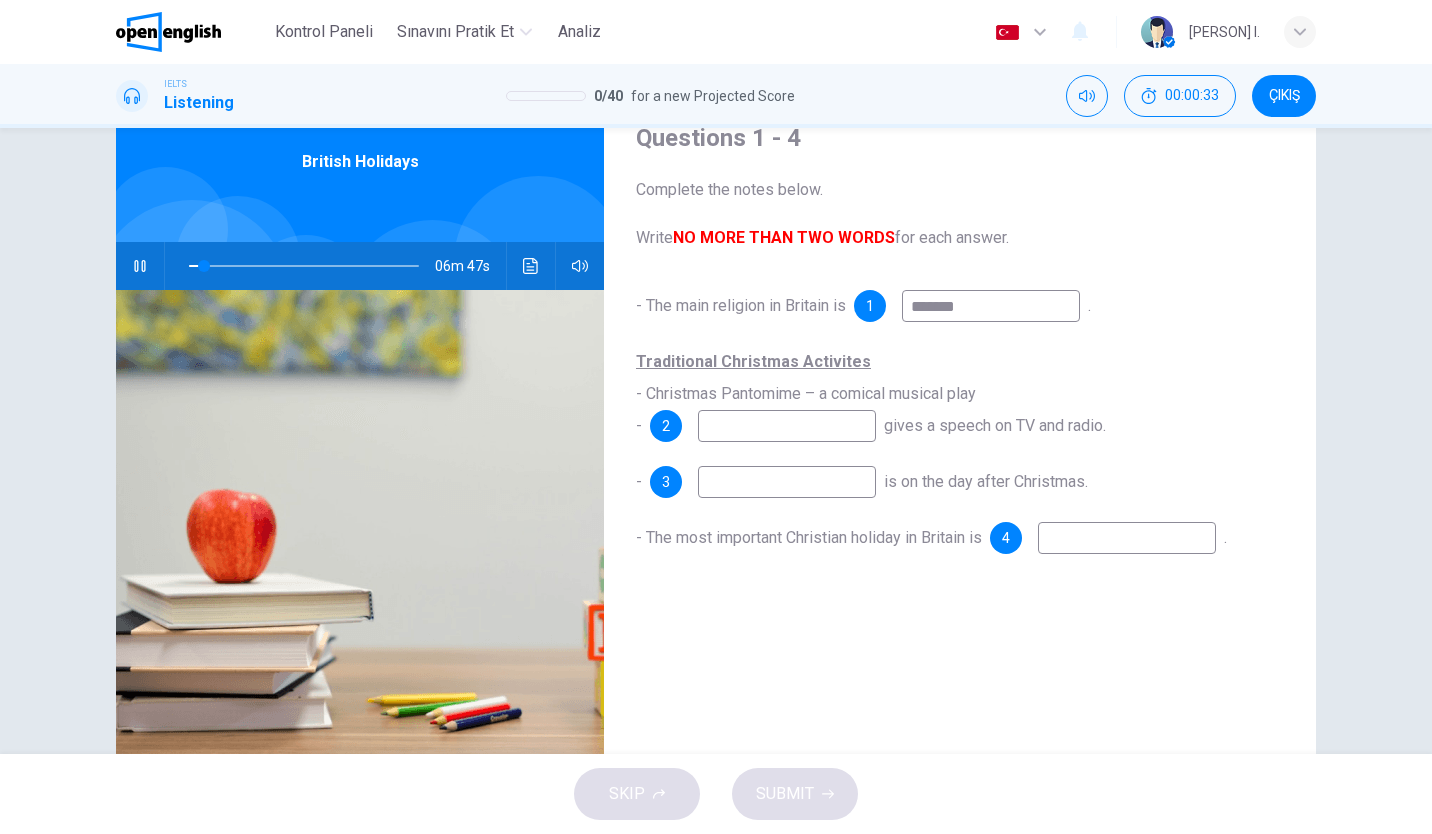 type on "*" 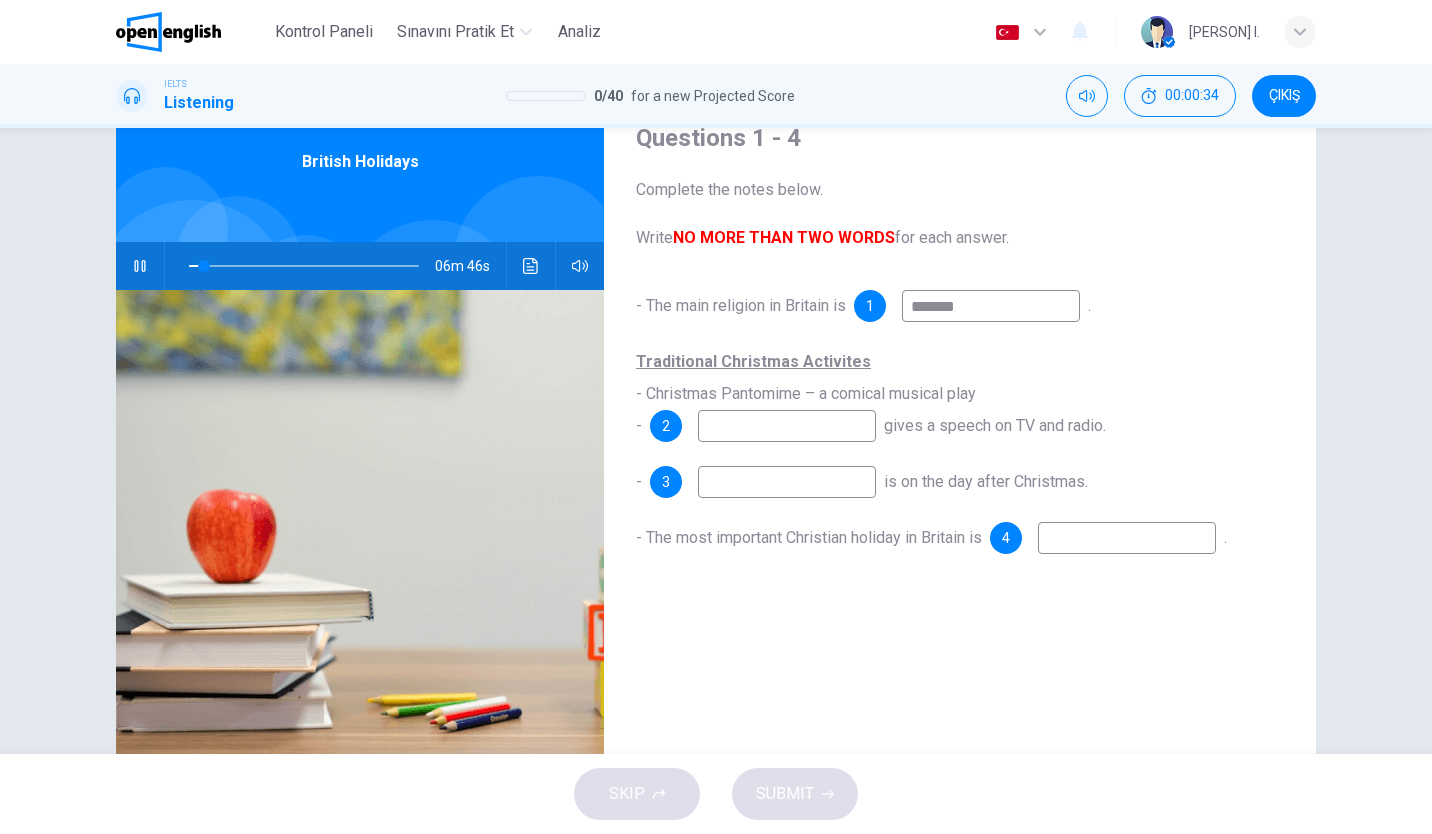 type on "******" 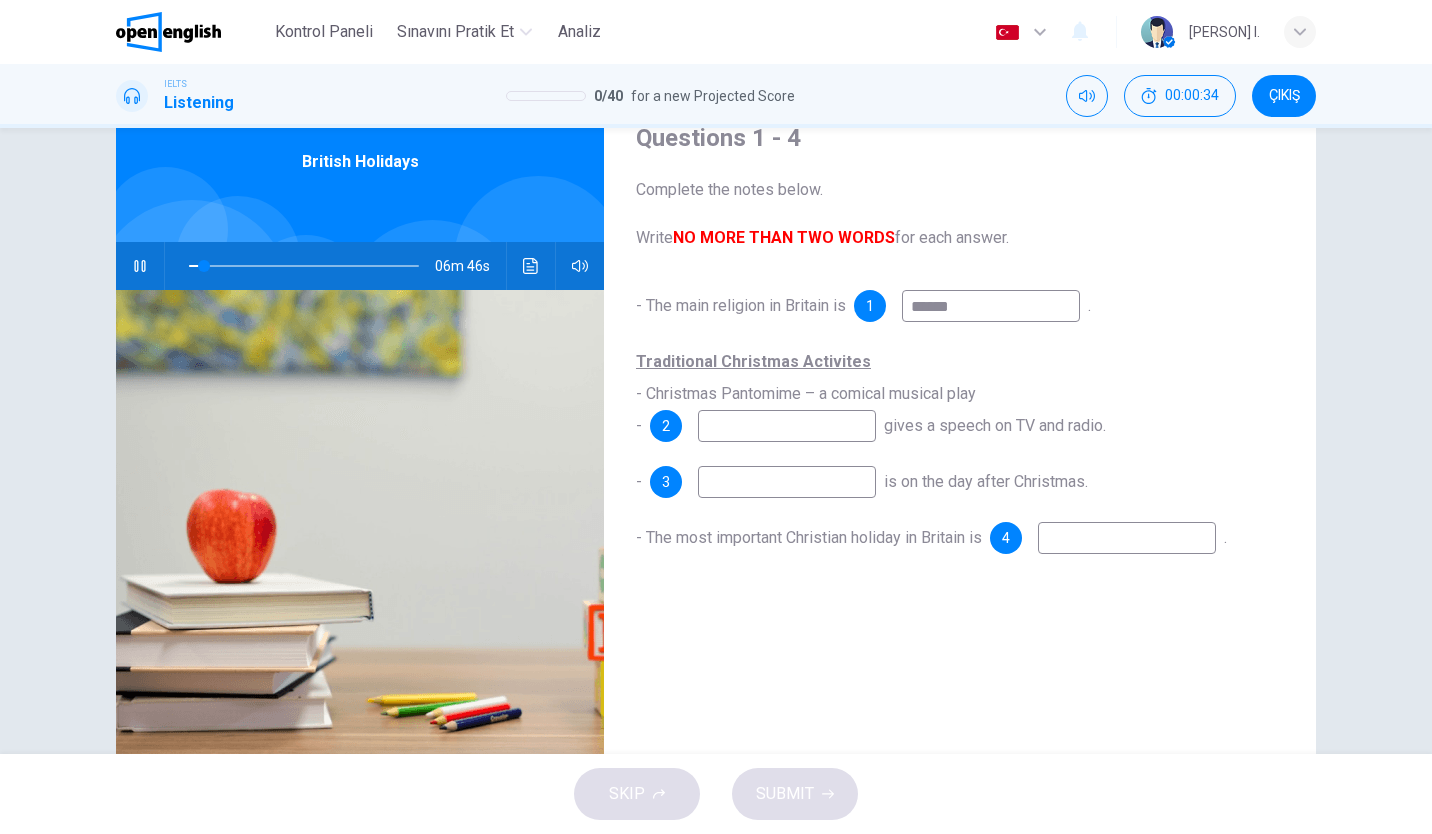 type on "*" 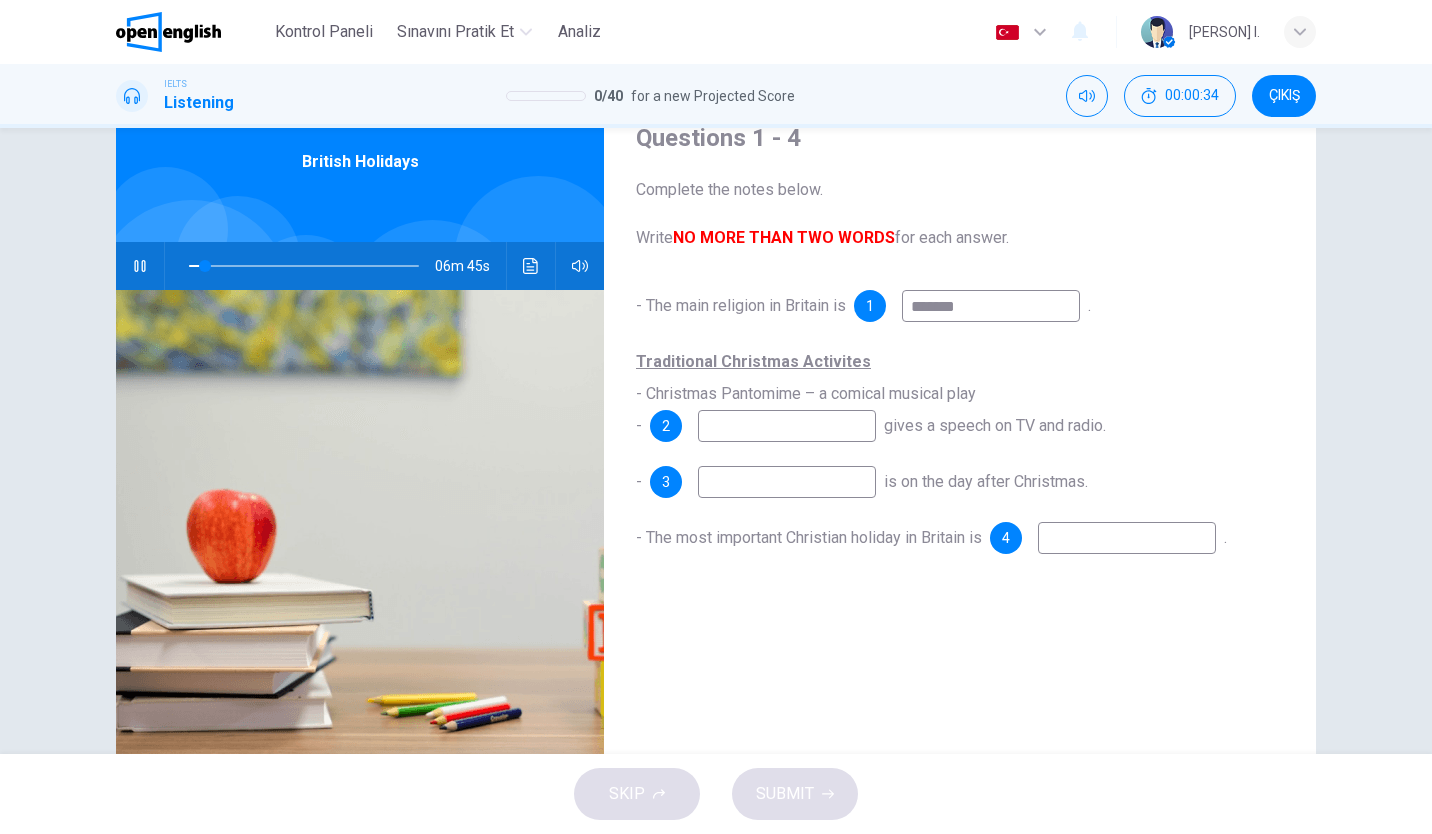 type on "********" 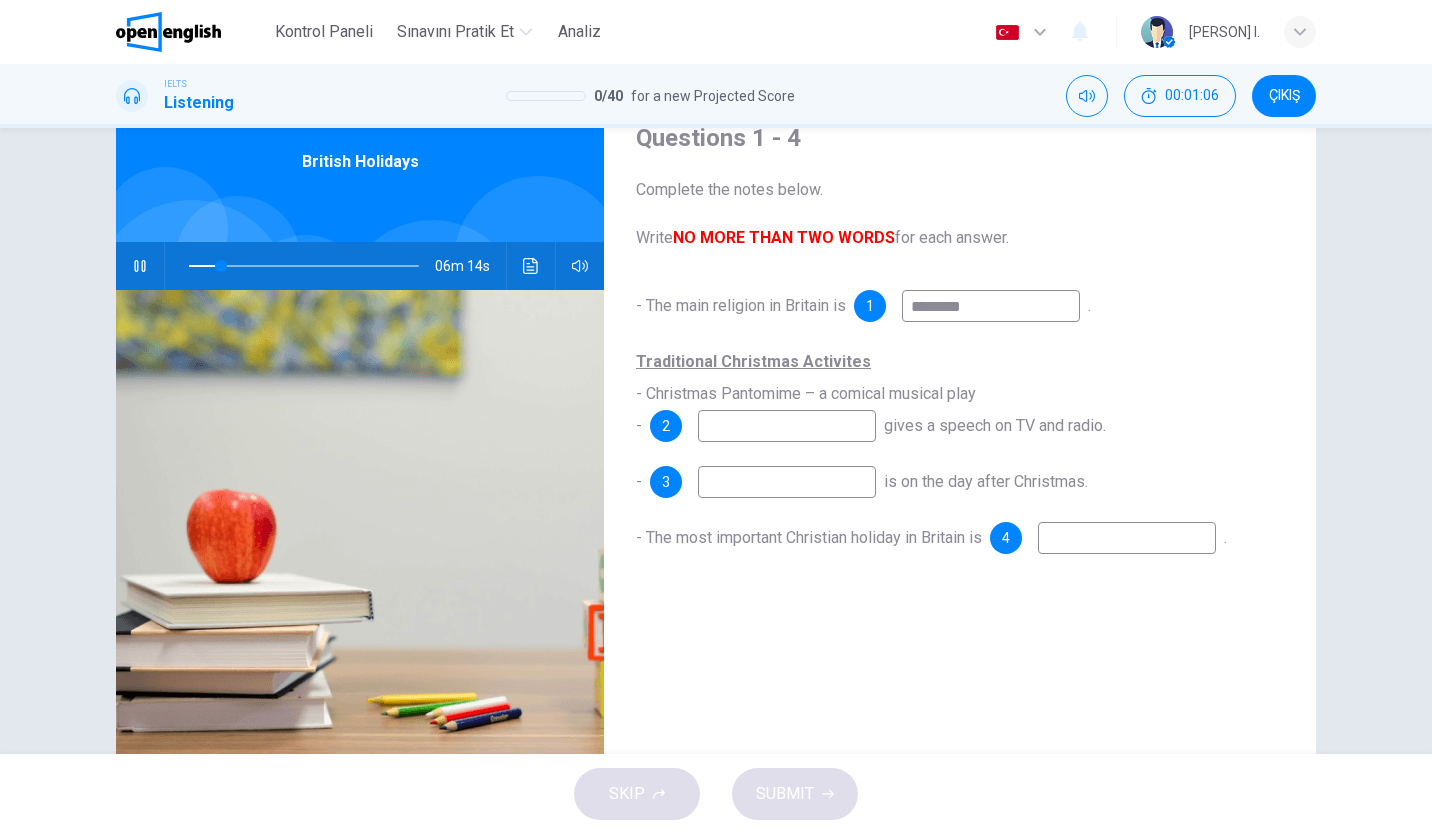 type on "**" 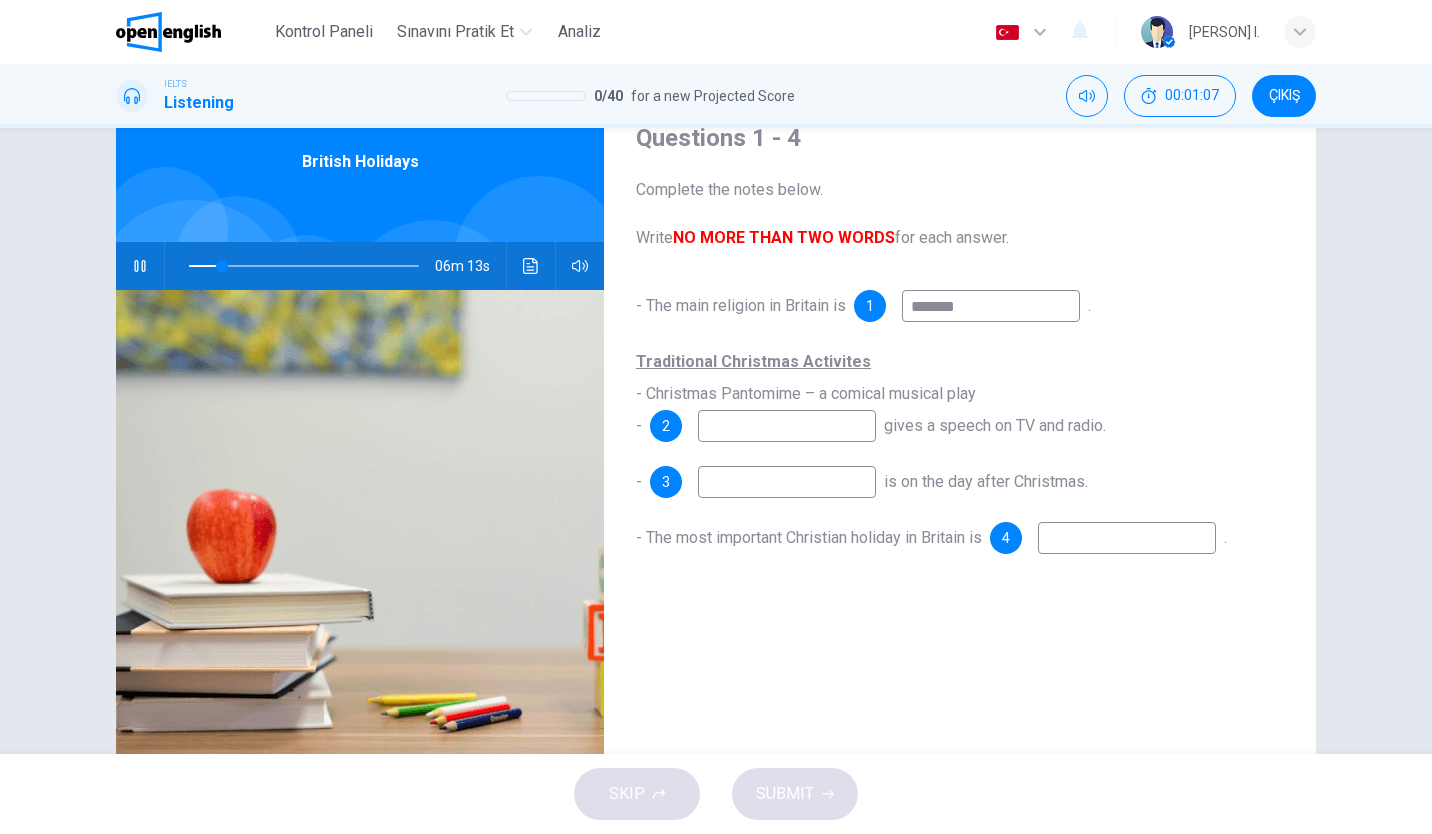 type on "********" 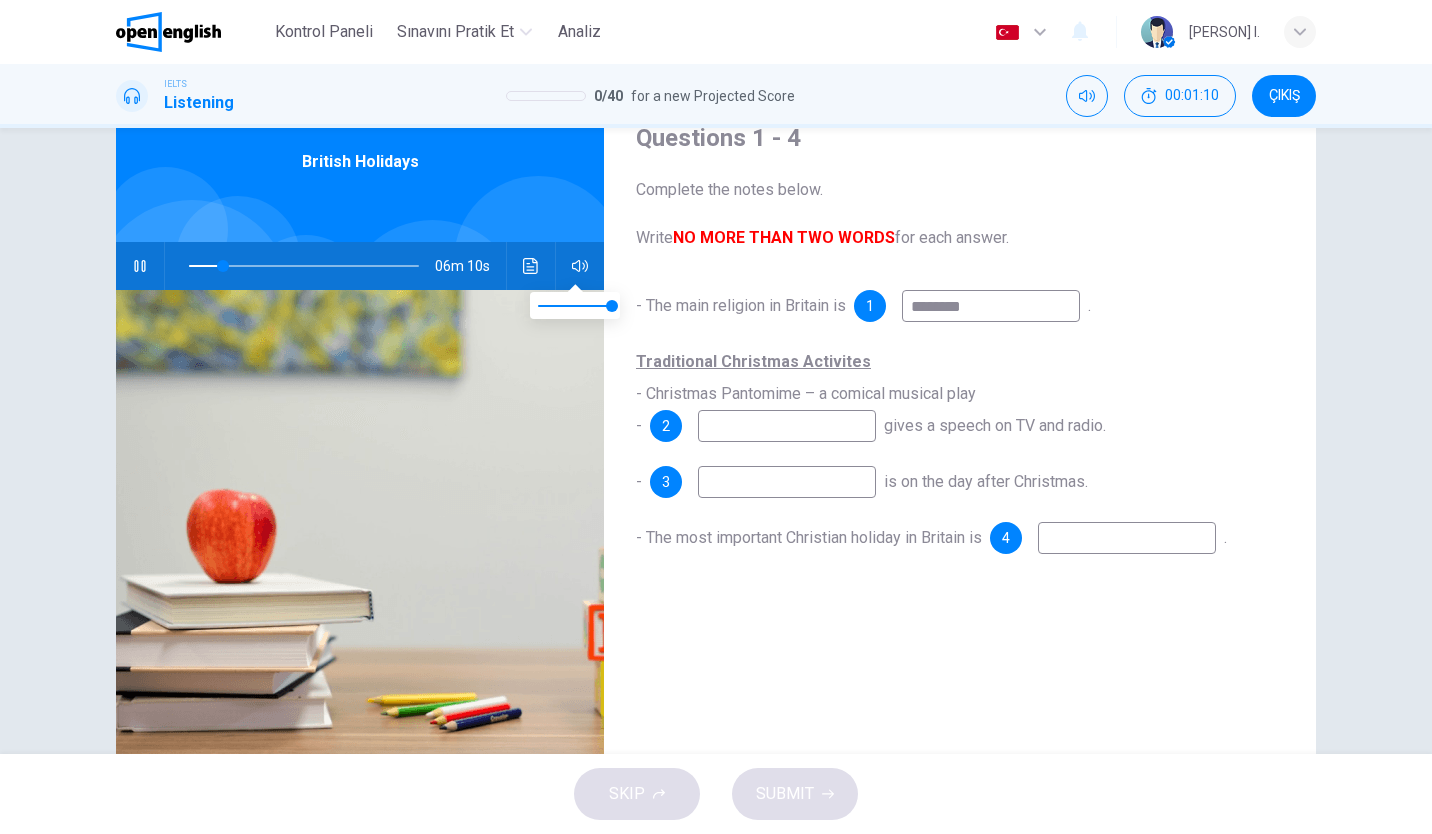 type on "**" 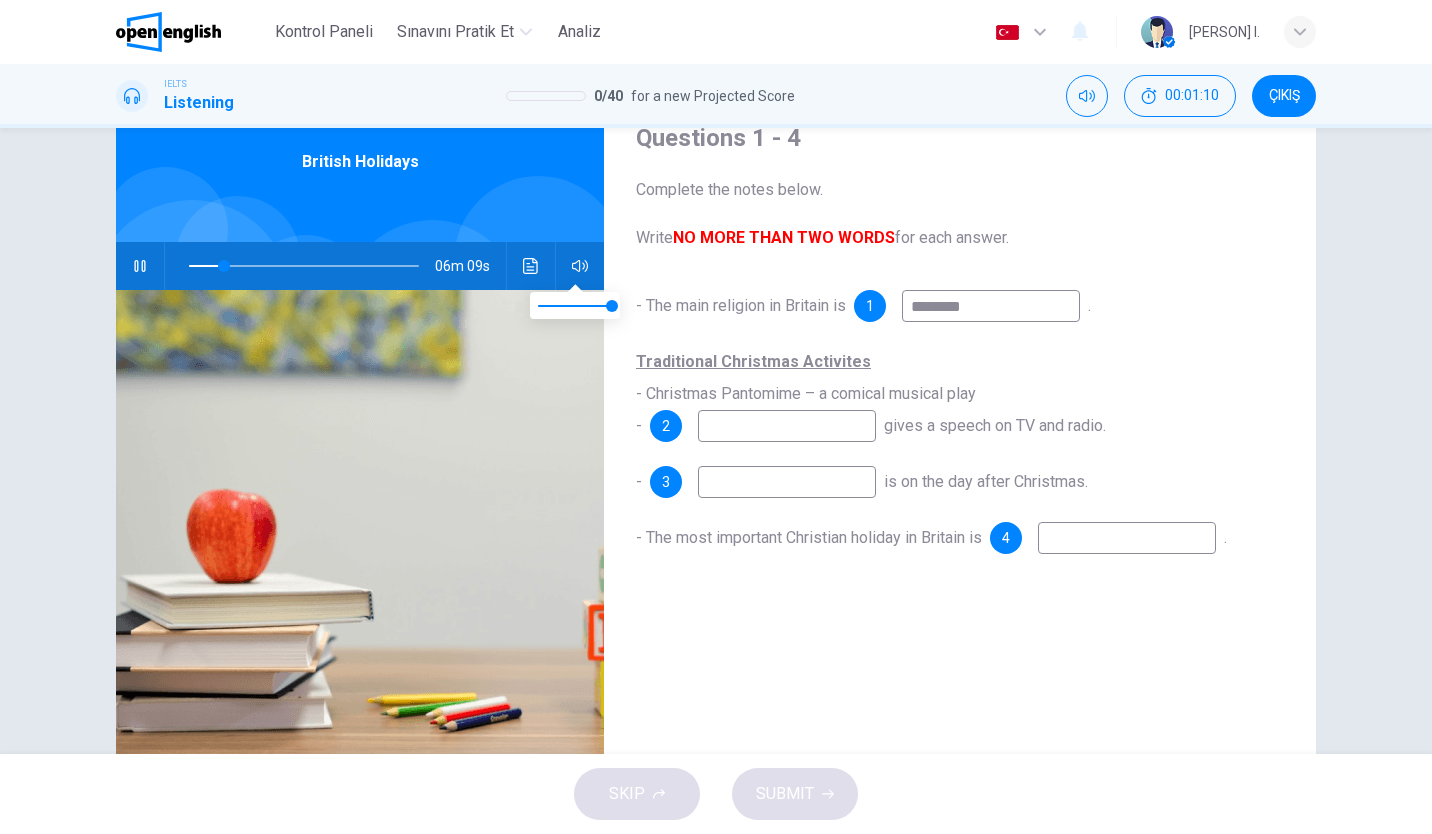 type on "*********" 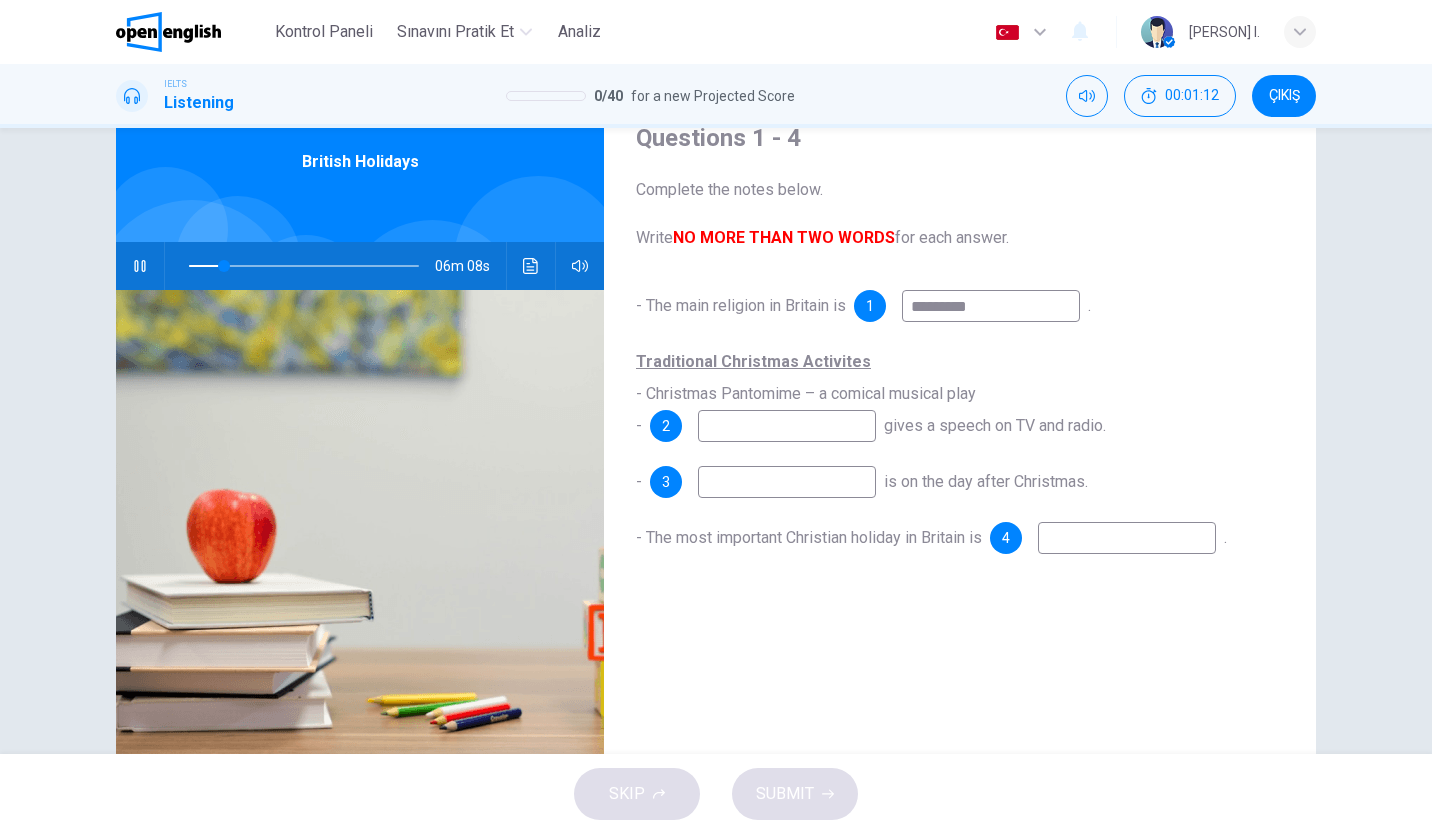 type on "**" 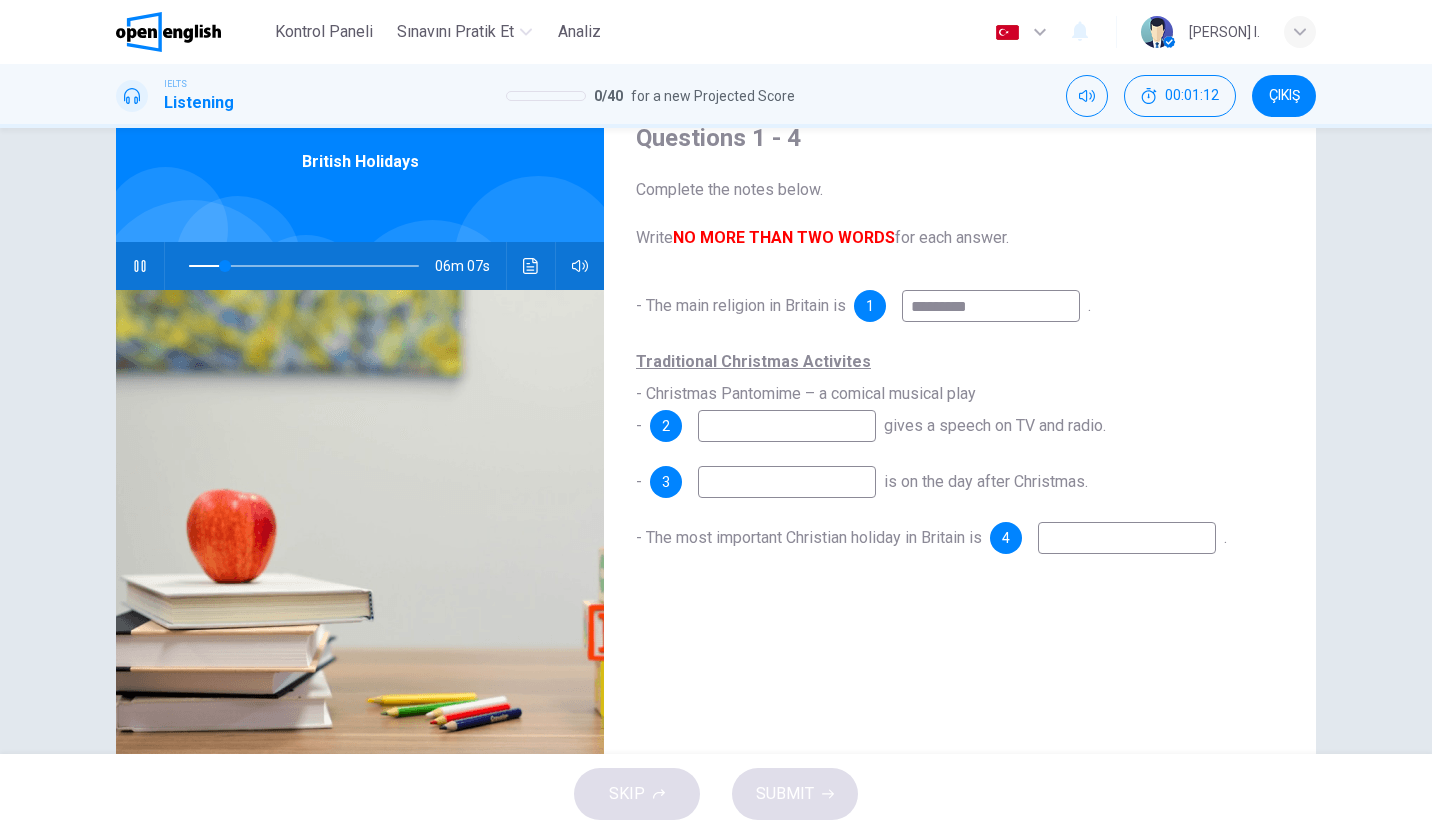 type on "*********" 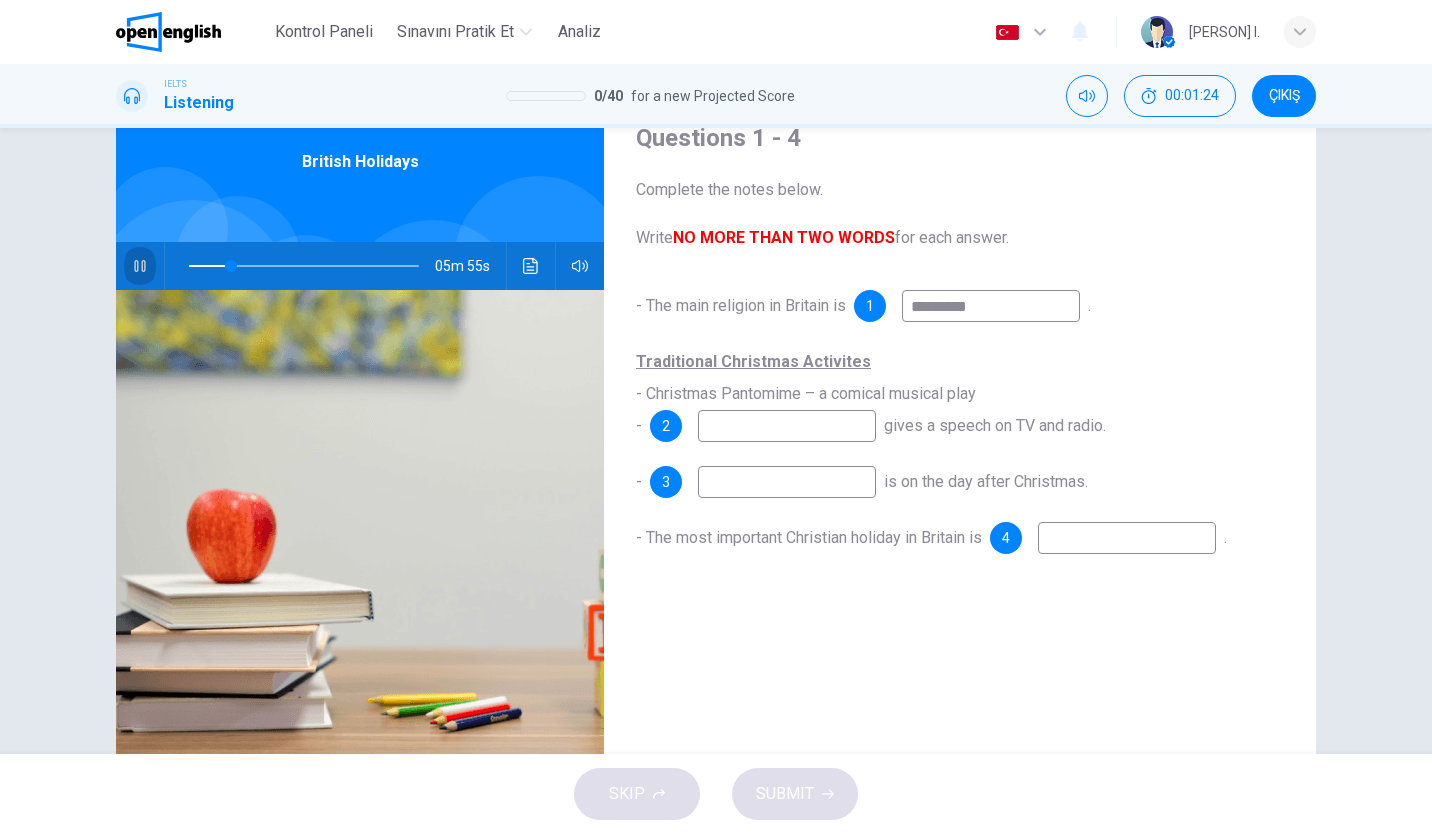 click 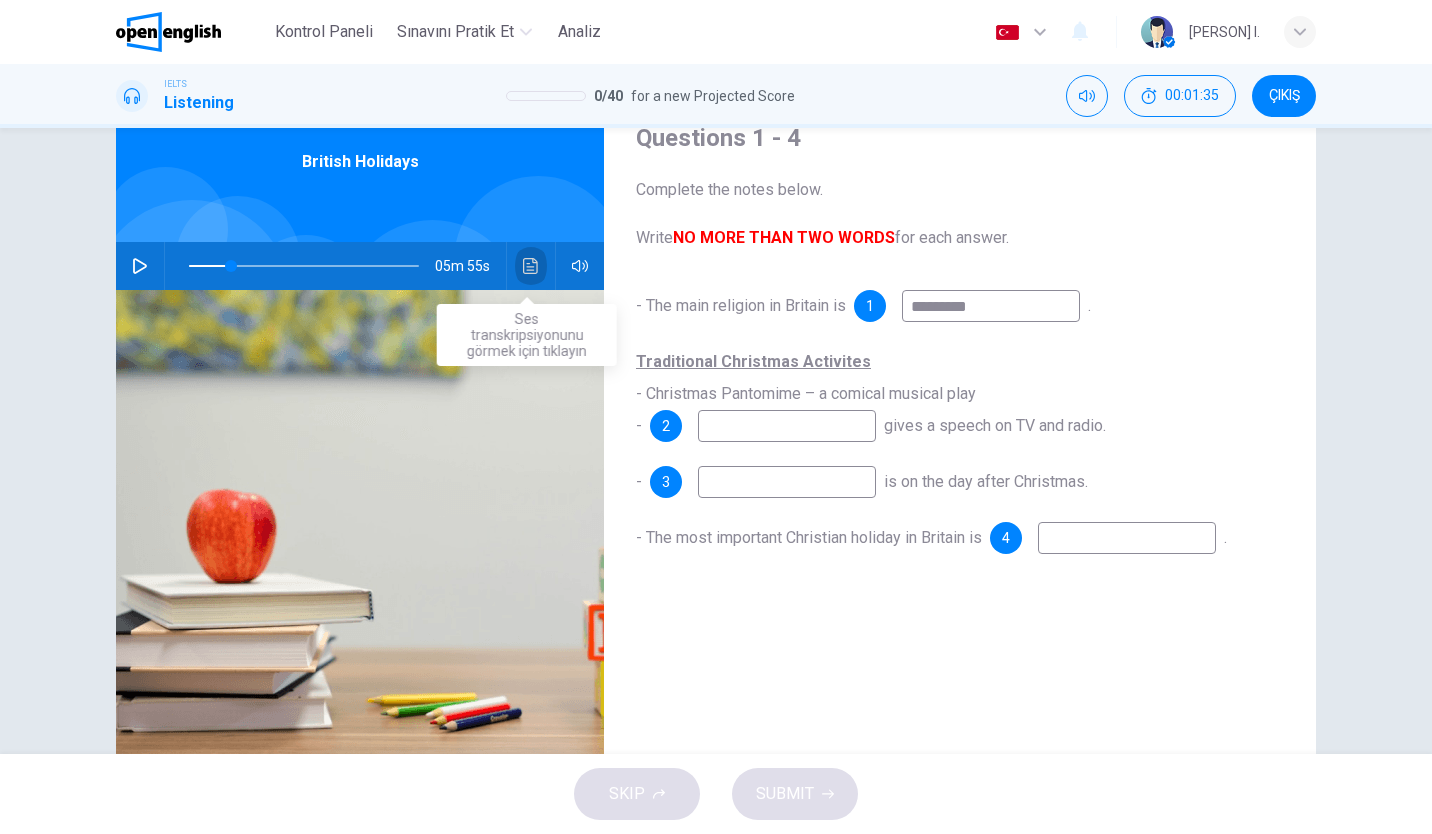 click at bounding box center (531, 266) 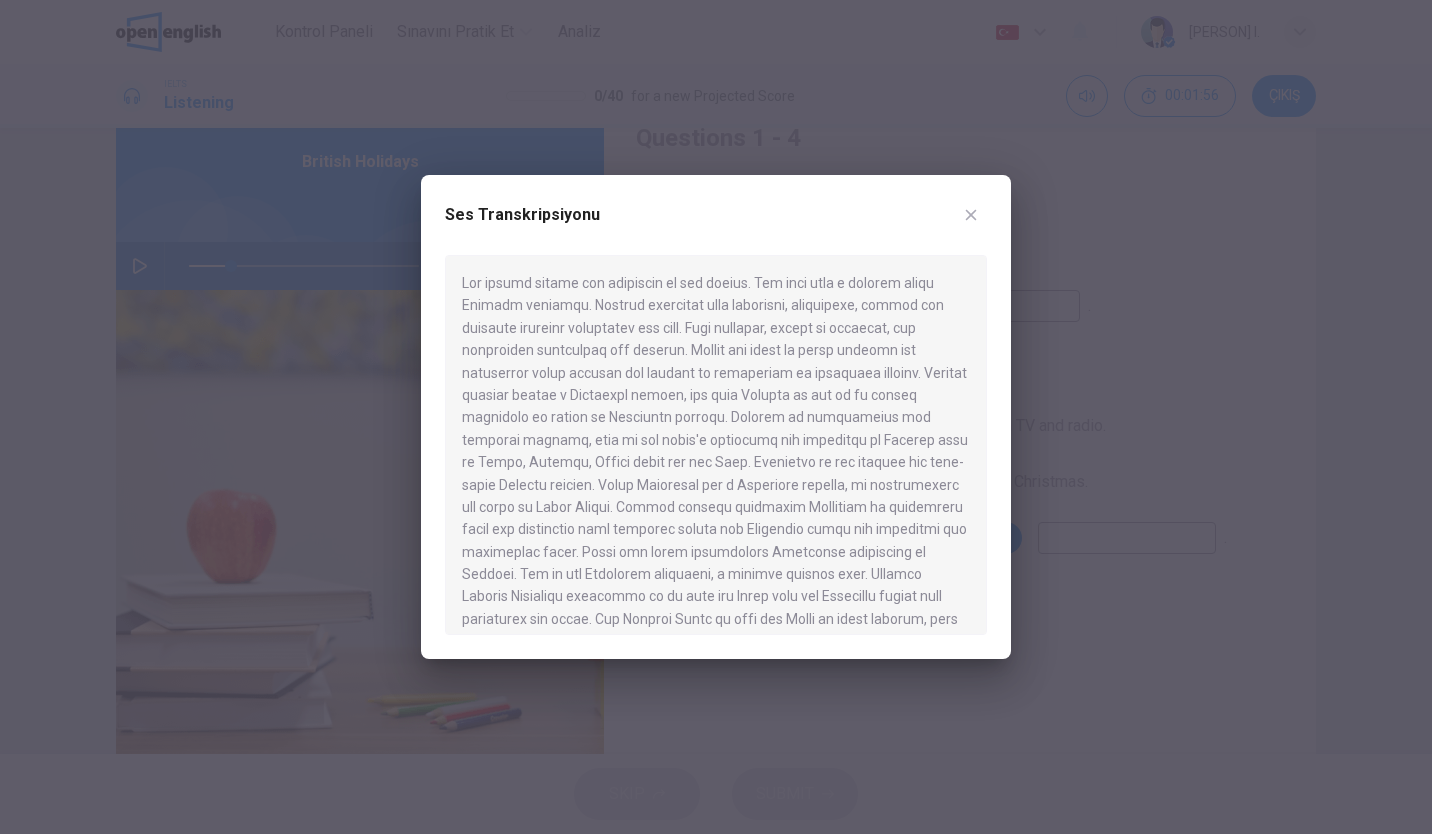 click at bounding box center (971, 215) 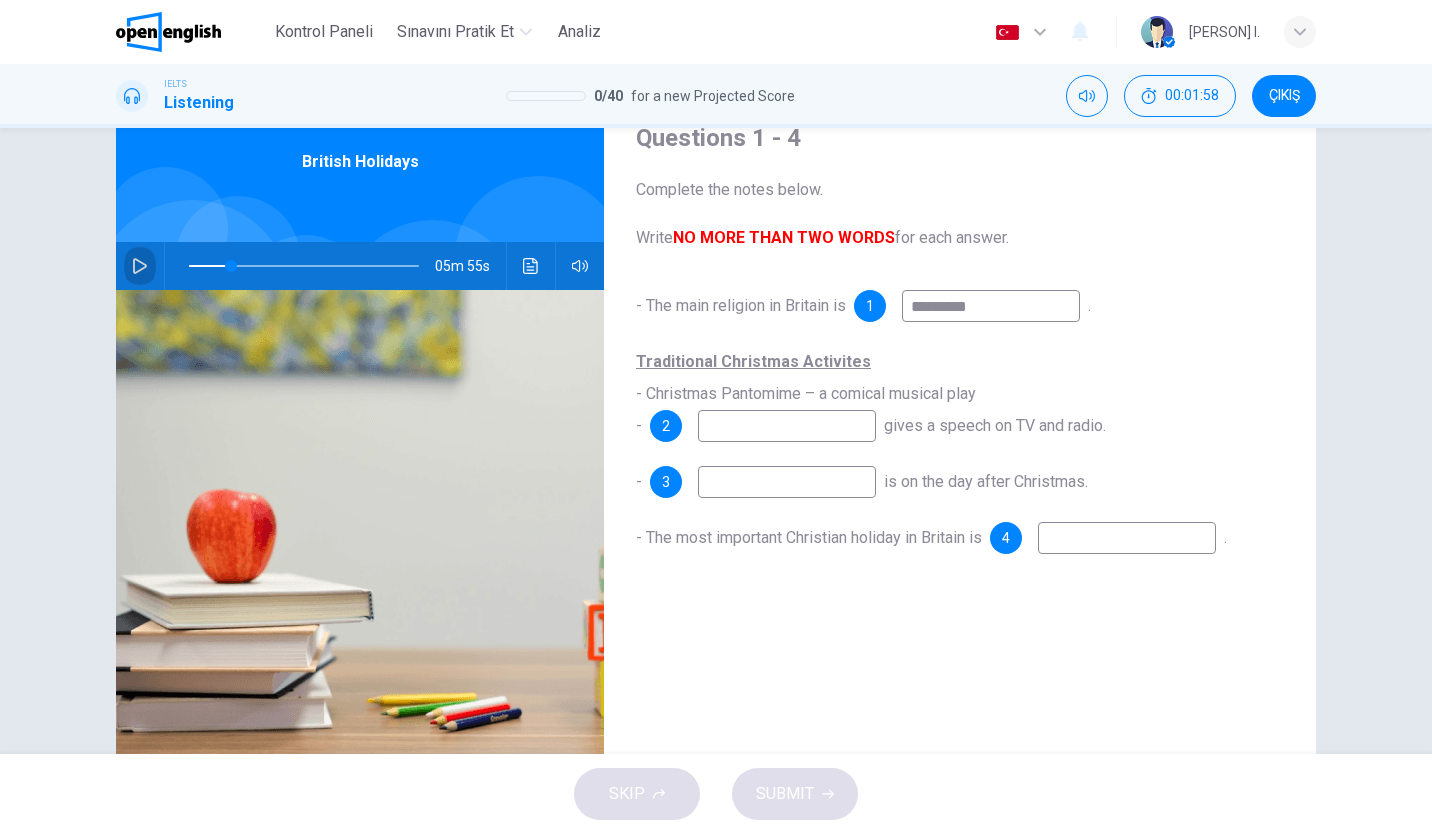 click 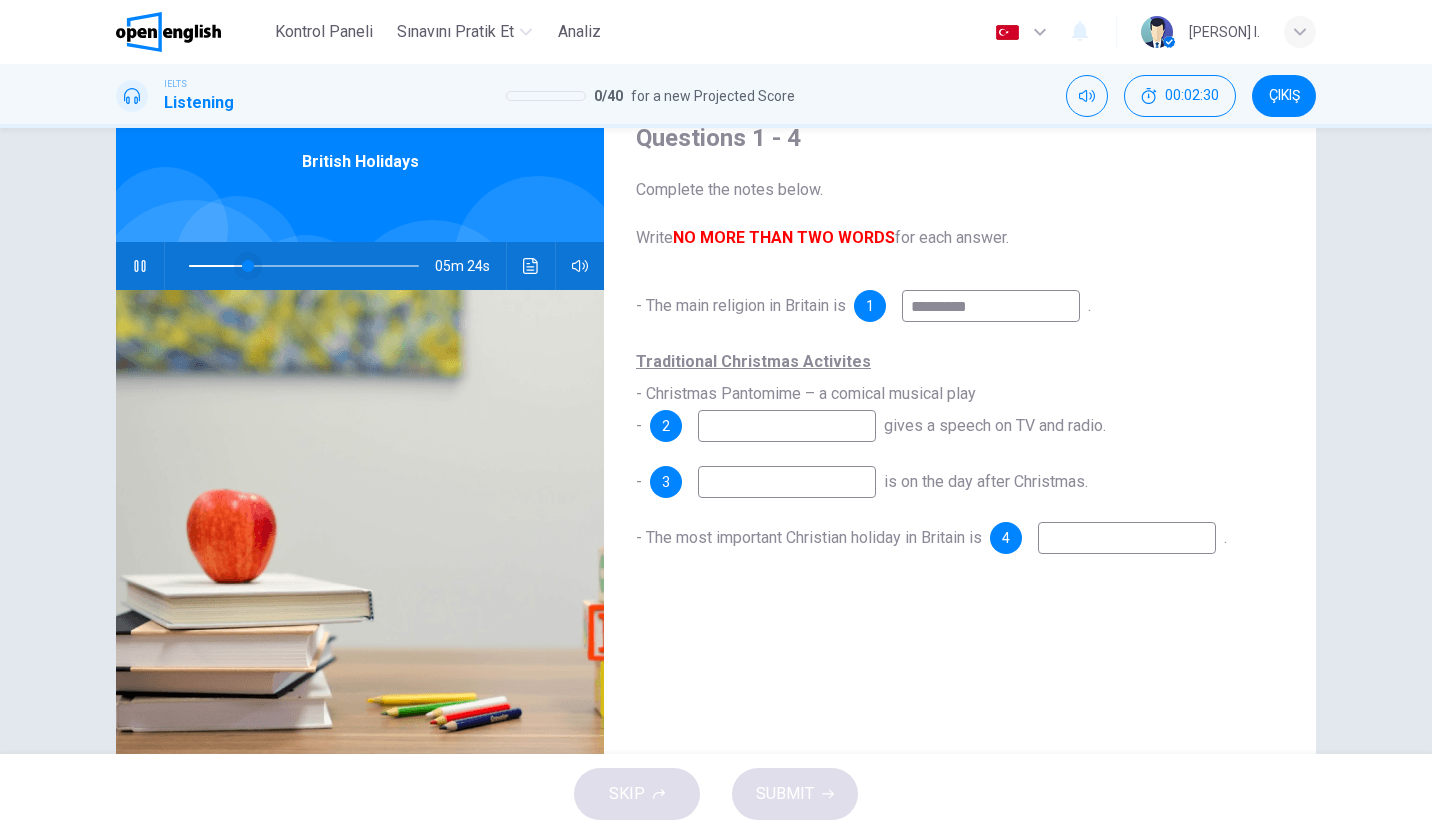 click at bounding box center [248, 266] 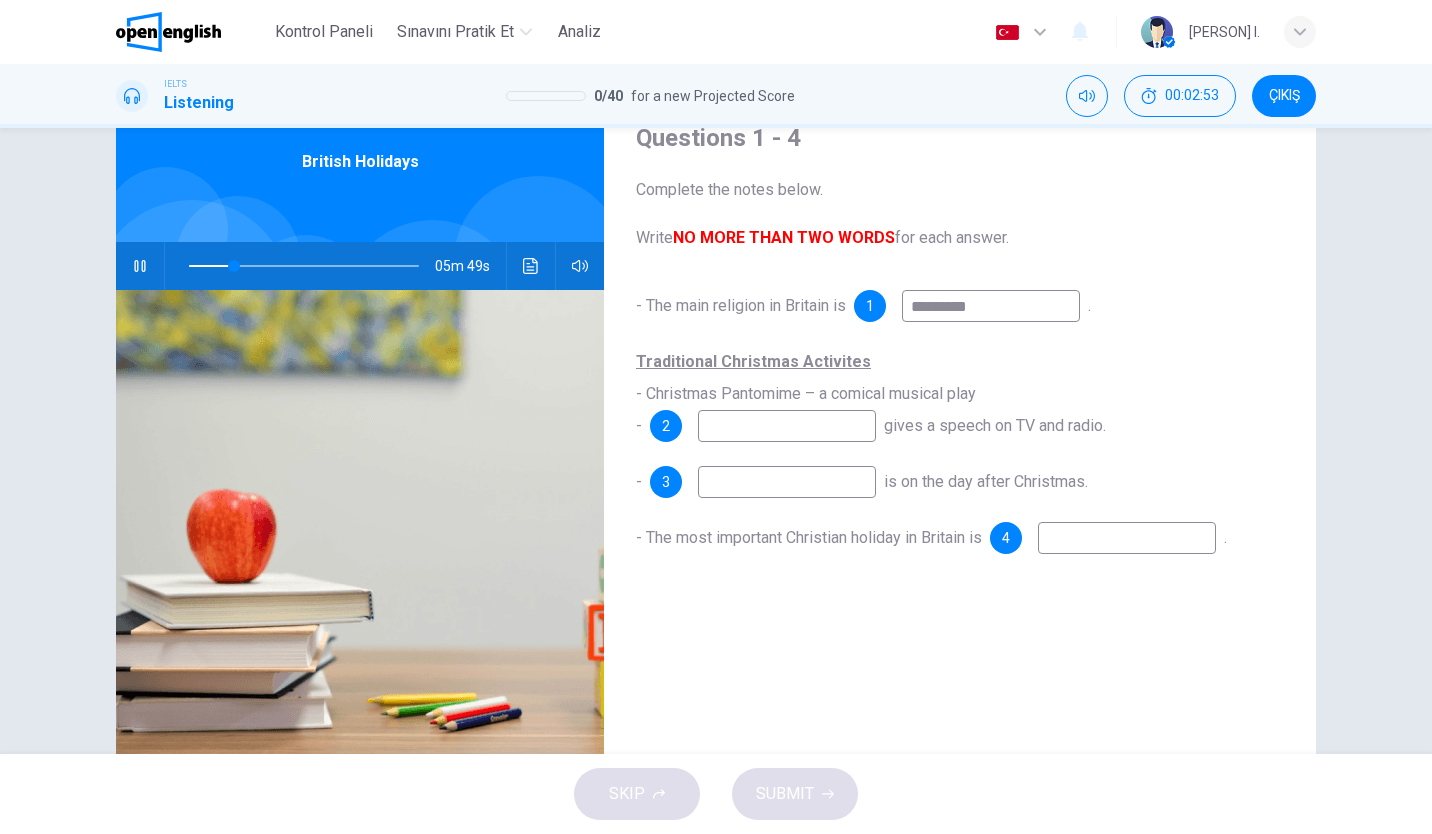 type on "**" 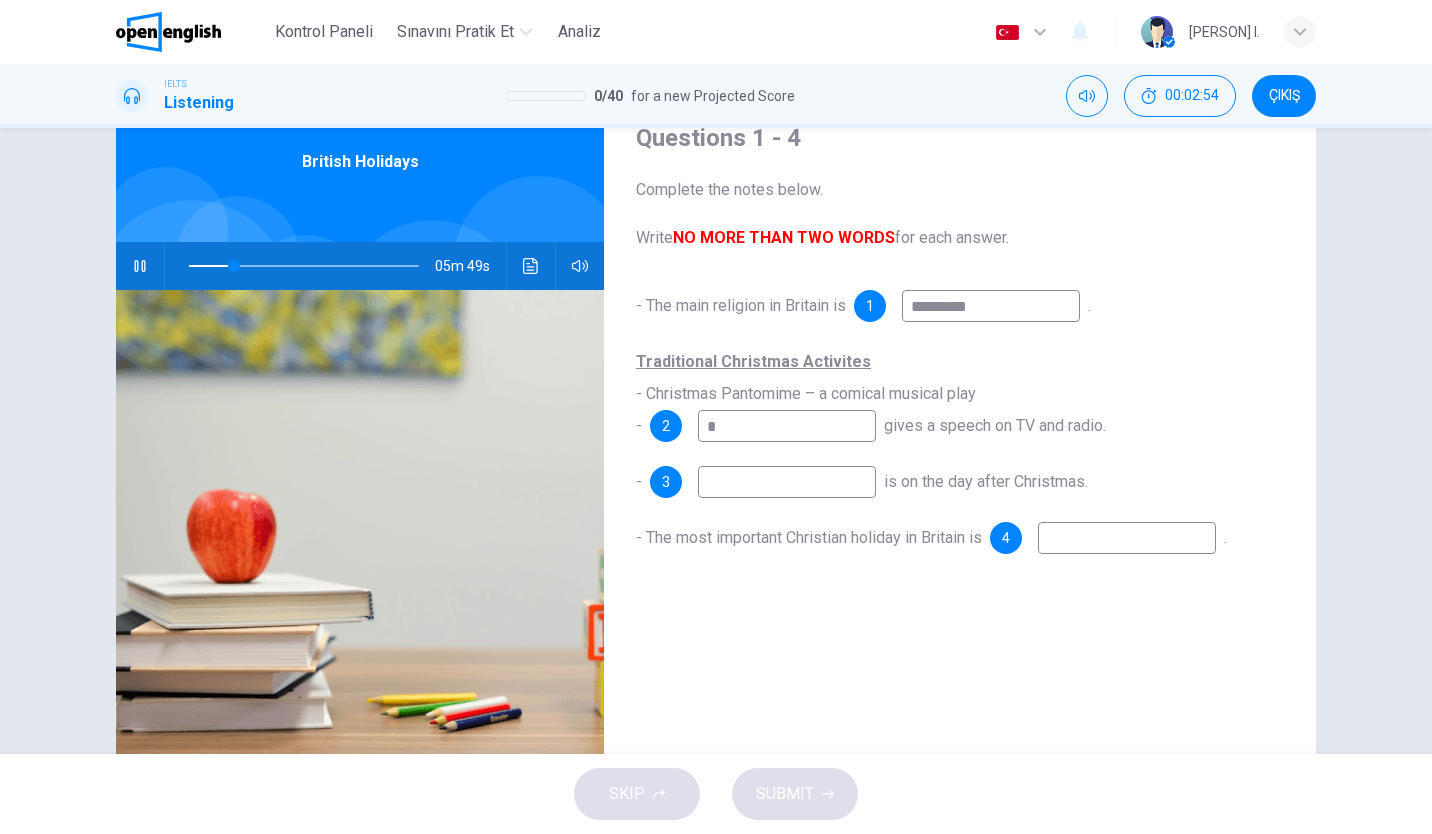 type 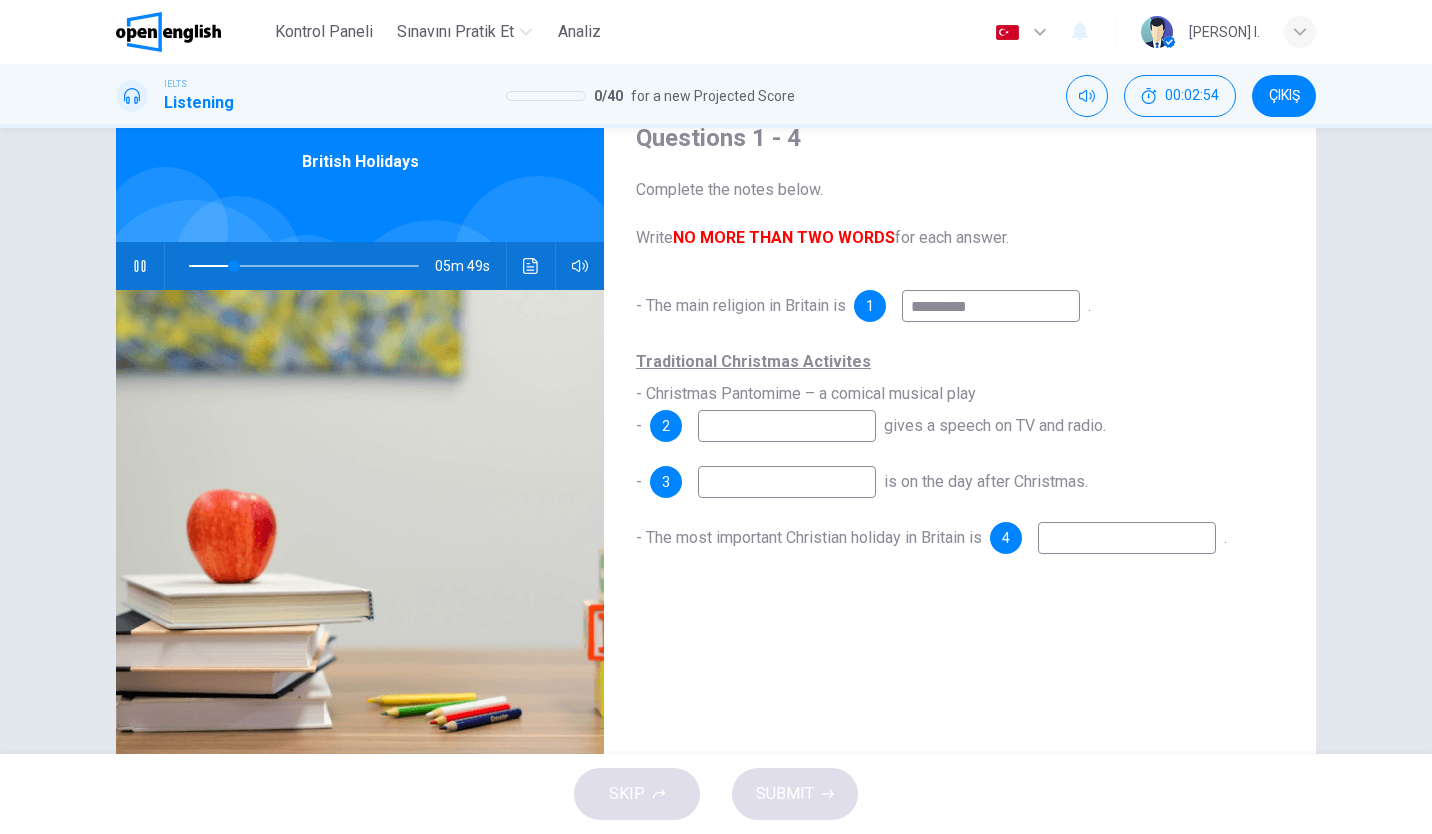type on "**" 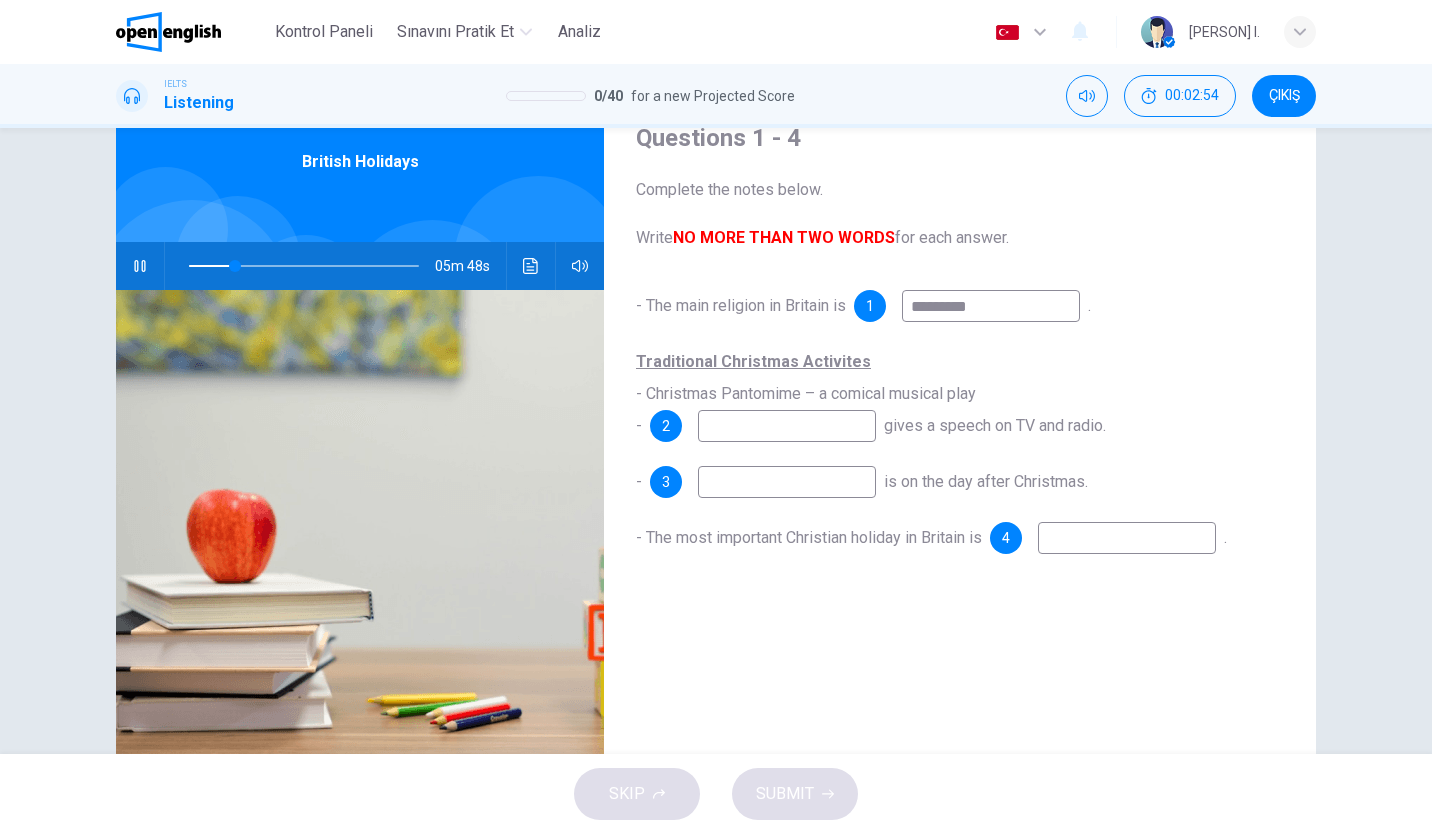 type on "*" 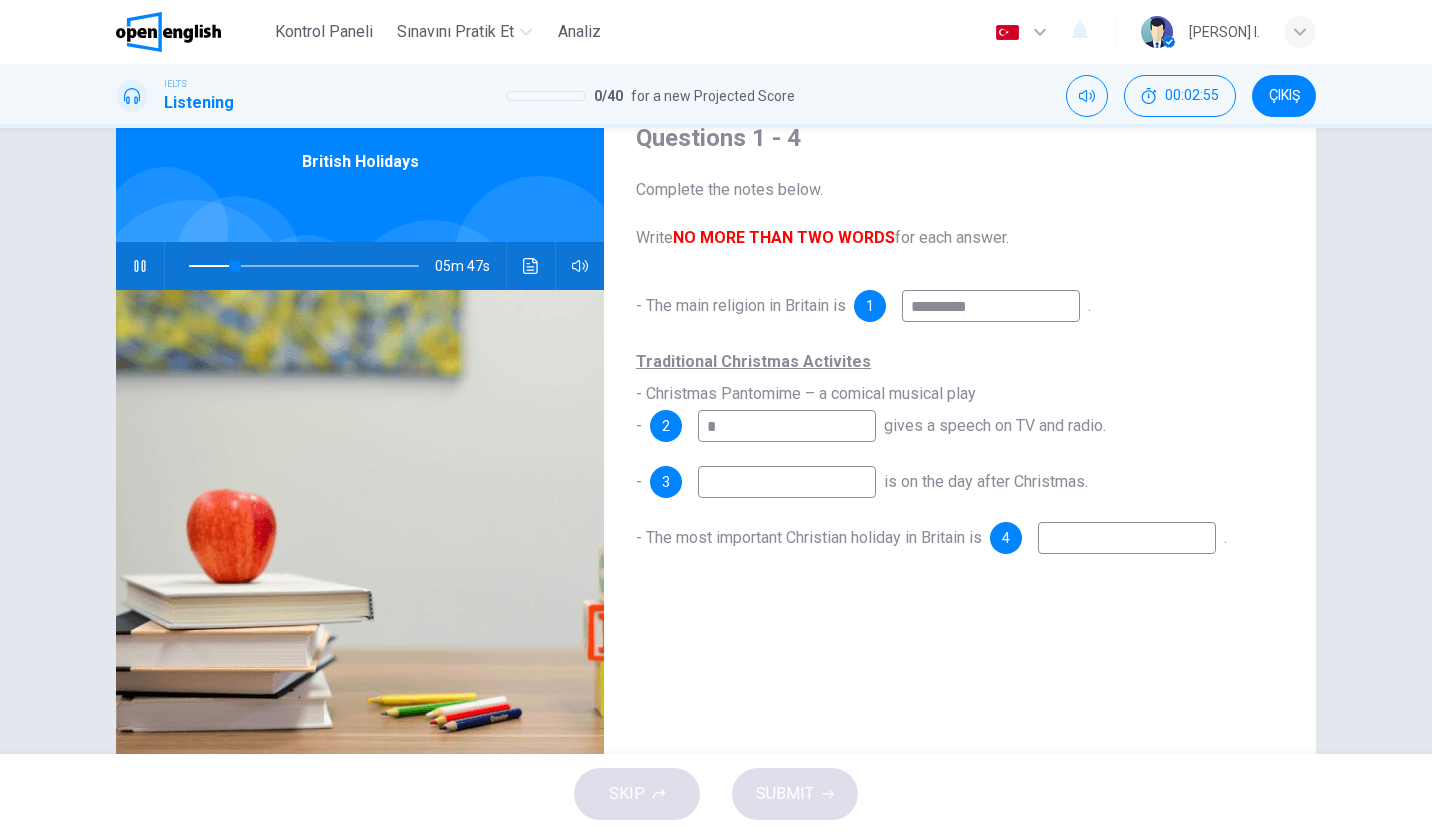 type on "**" 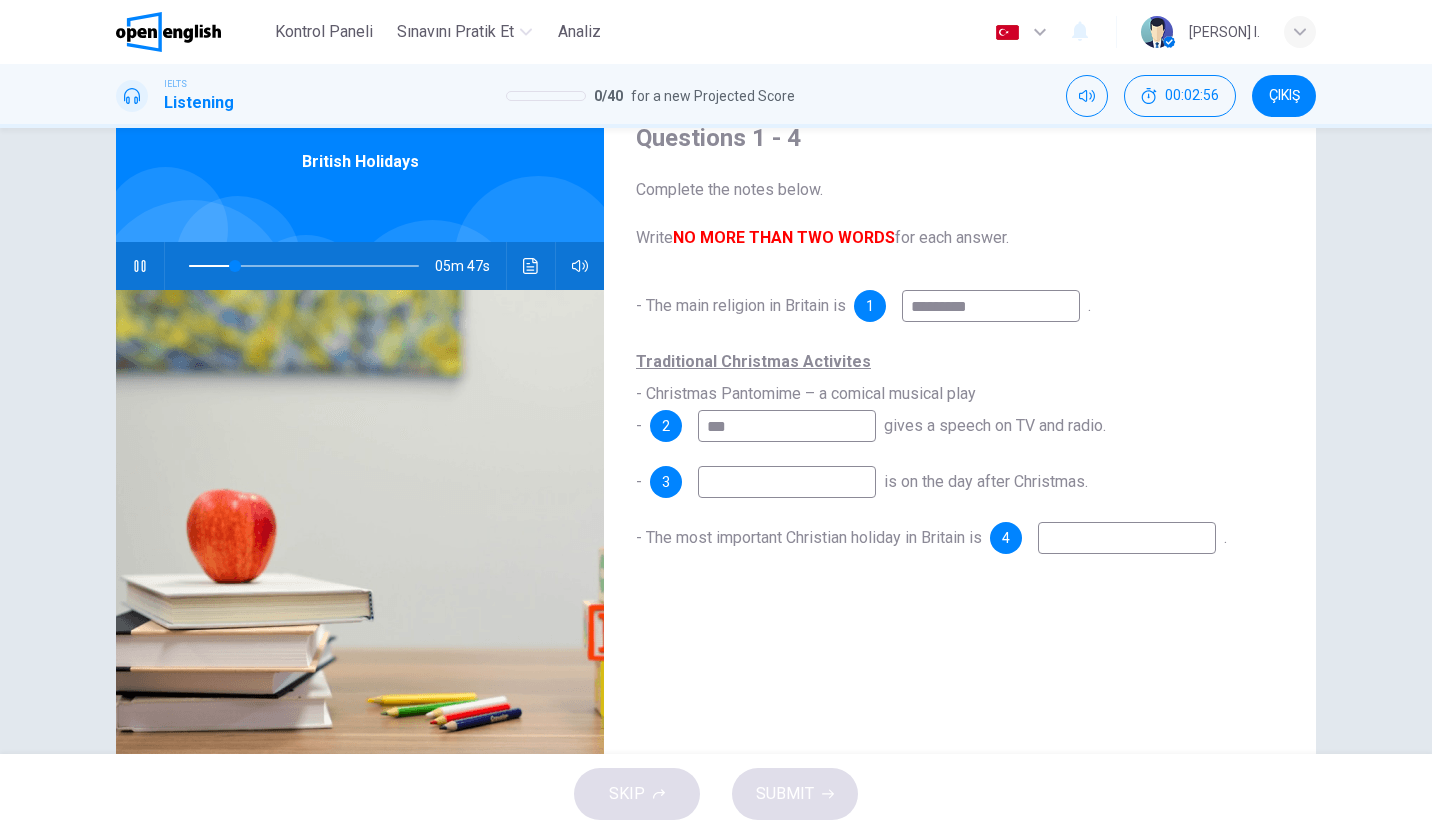 type on "****" 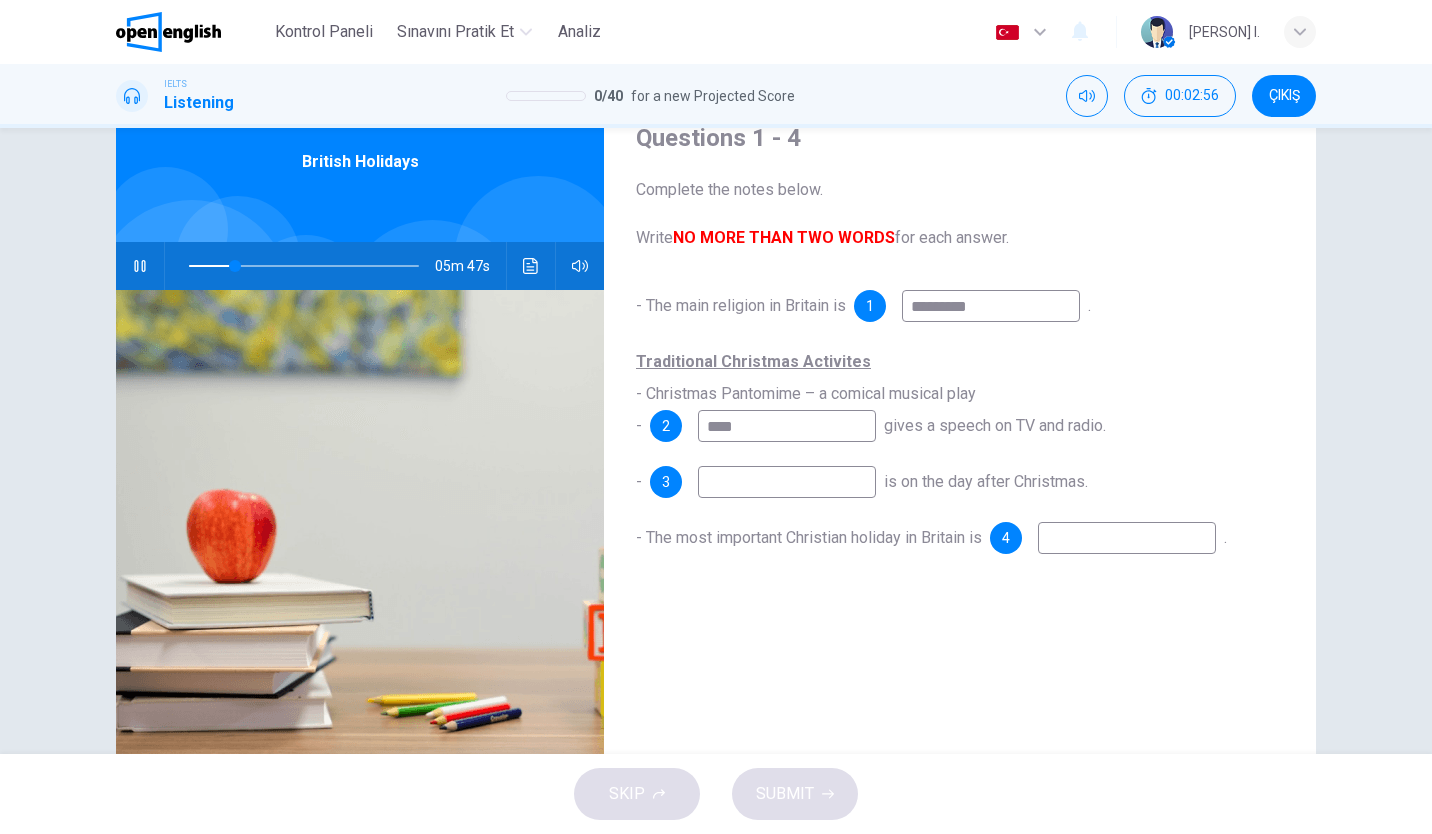 type on "**" 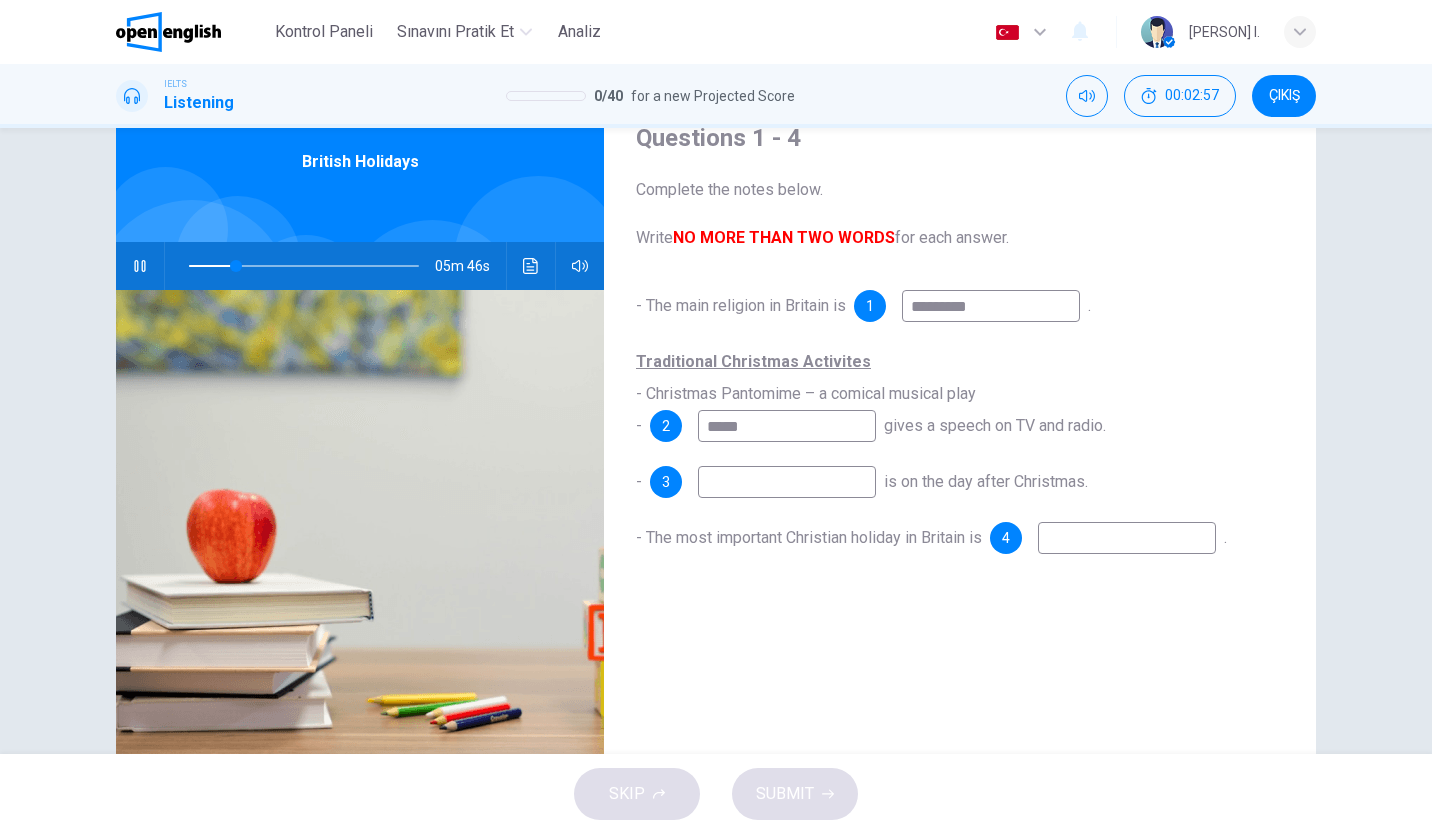 type on "******" 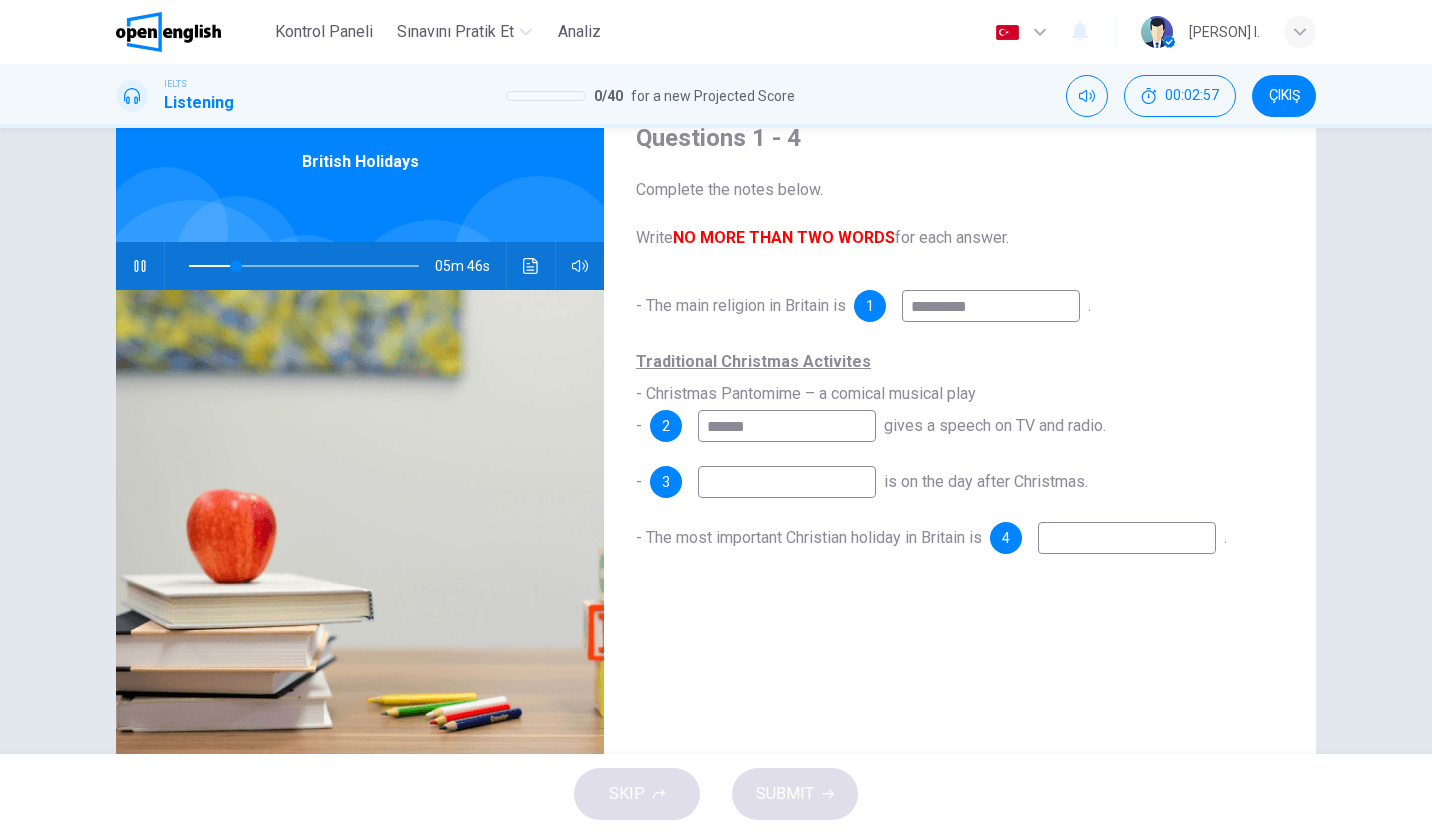 type on "**" 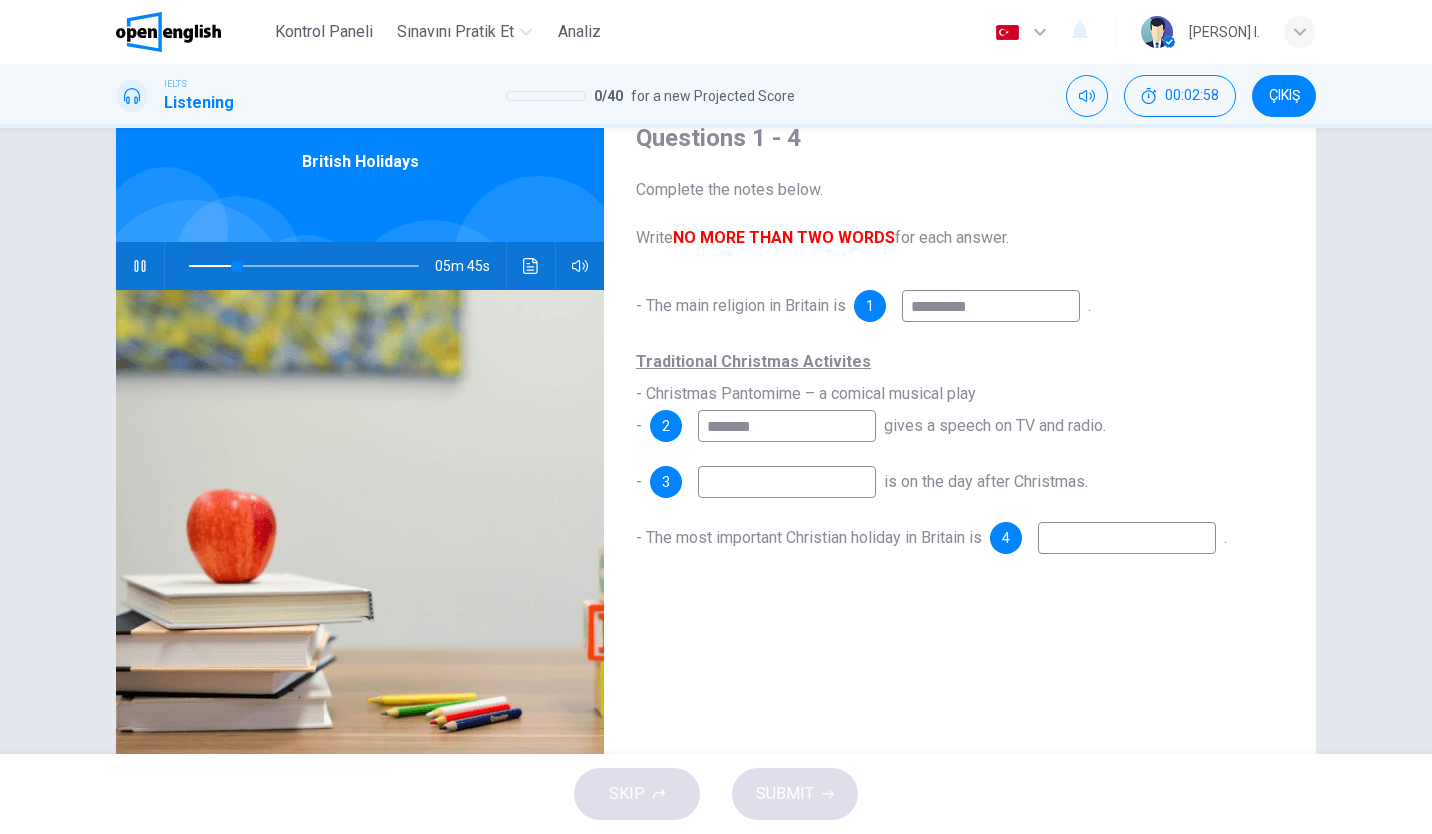 type on "******" 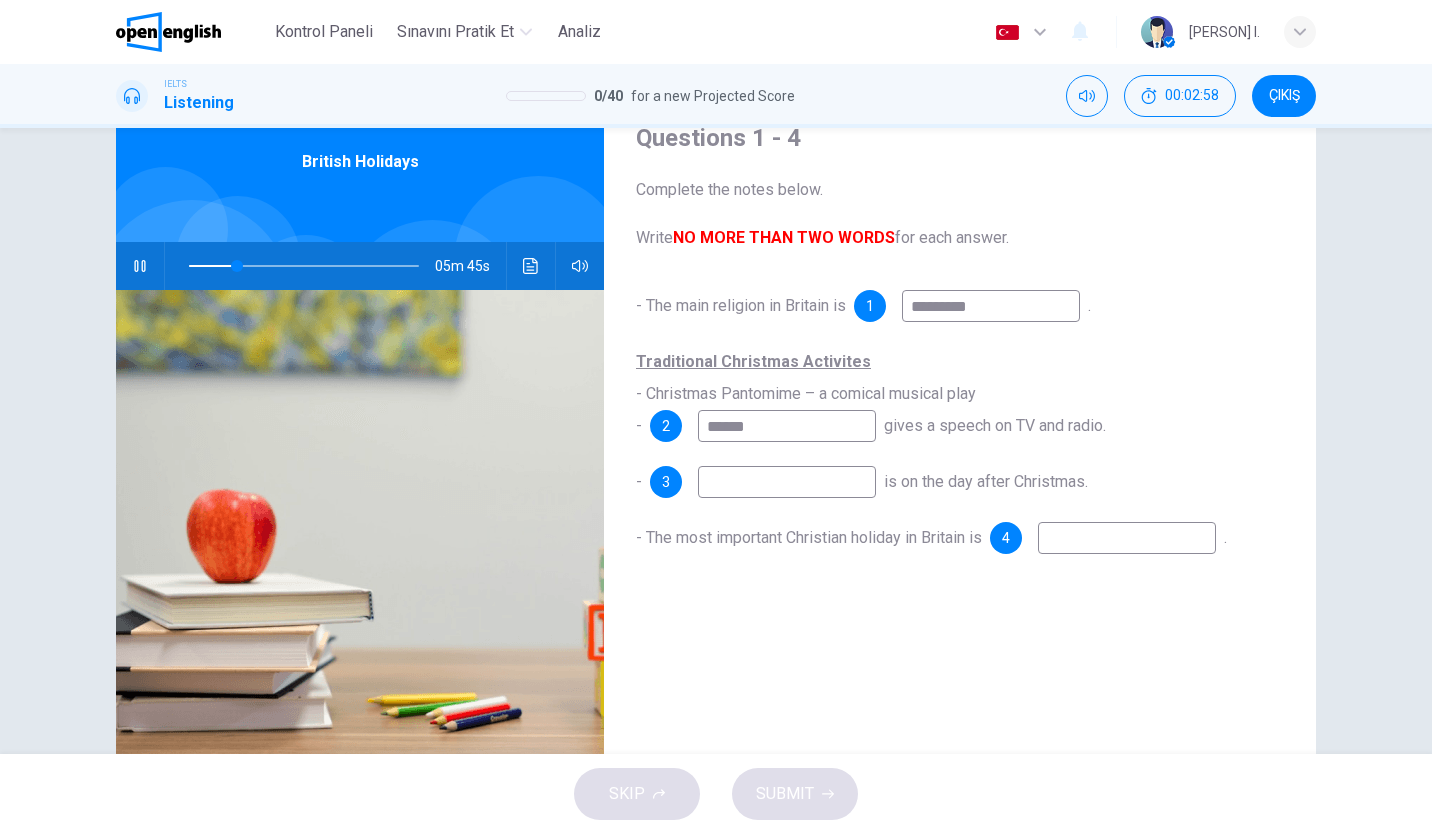 type on "**" 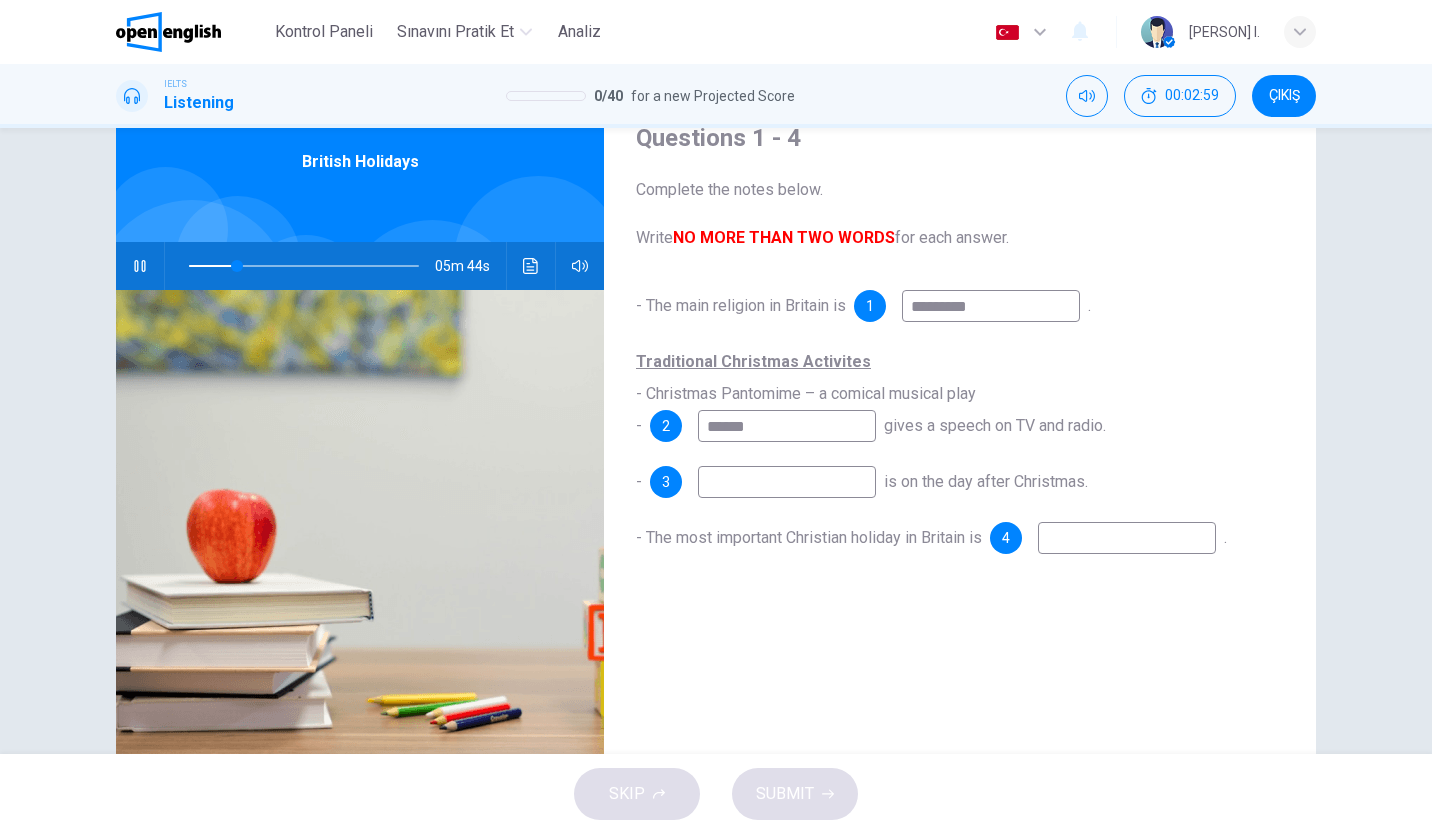 type on "*******" 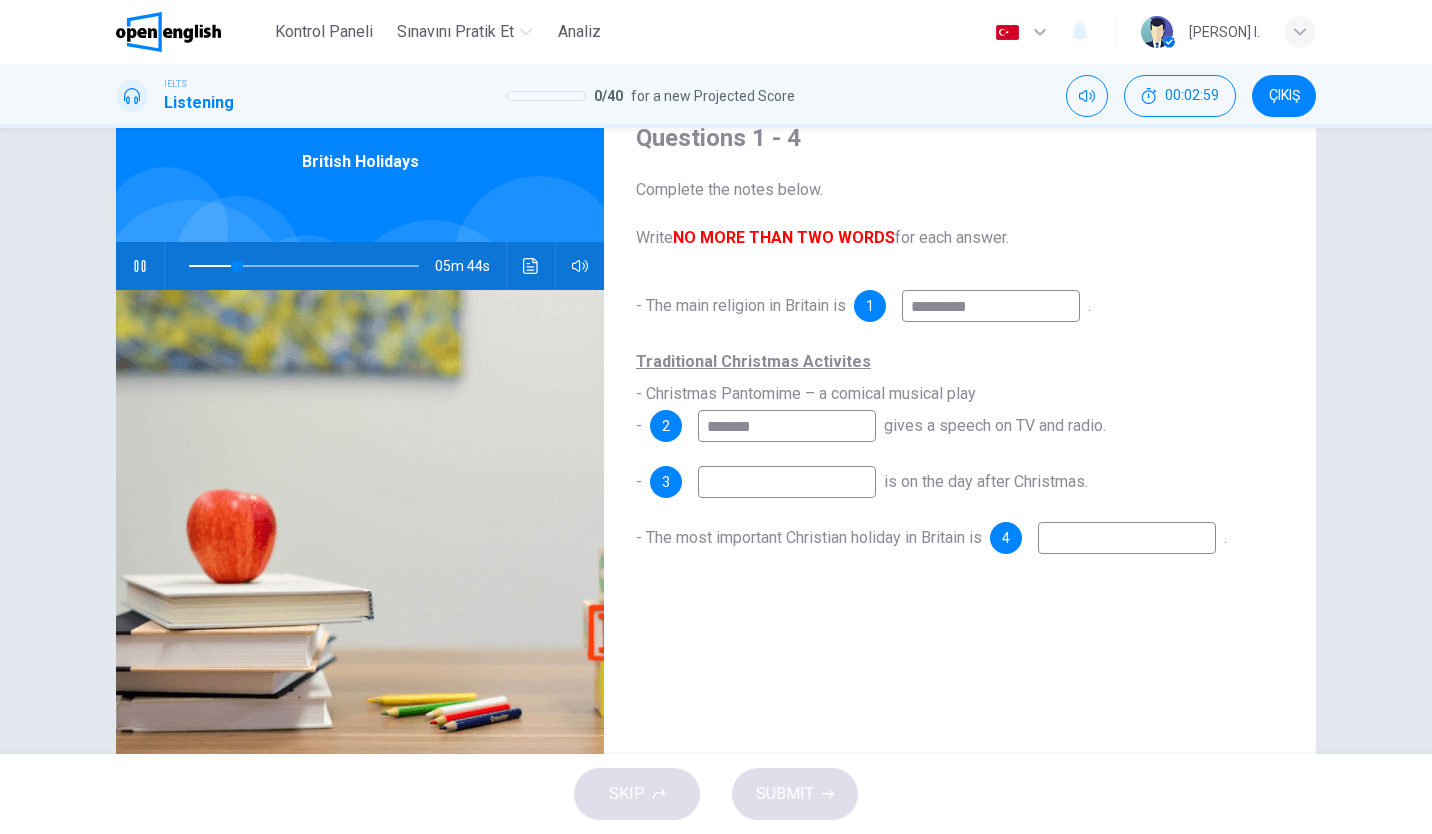 type on "**" 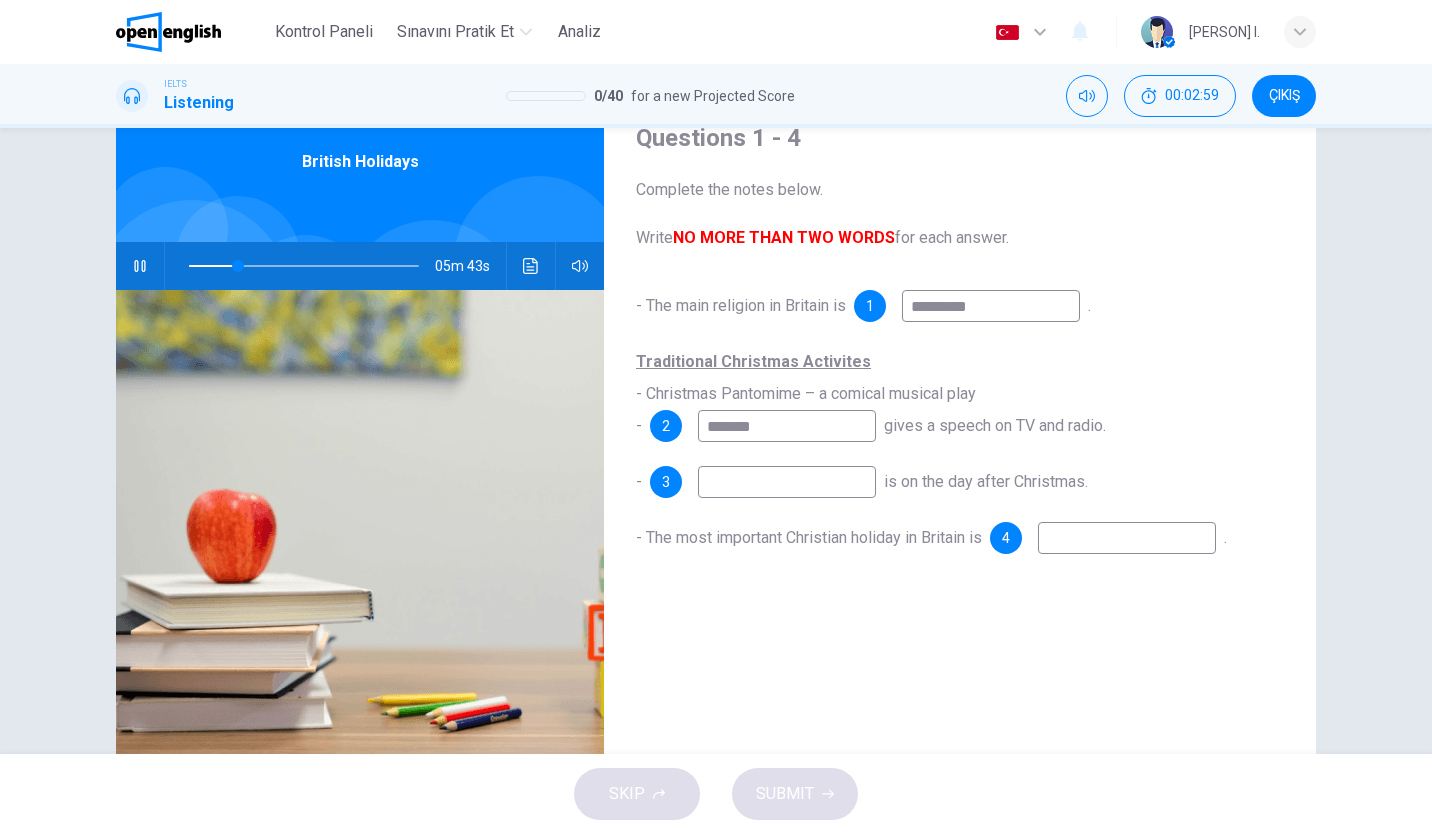 type on "*******" 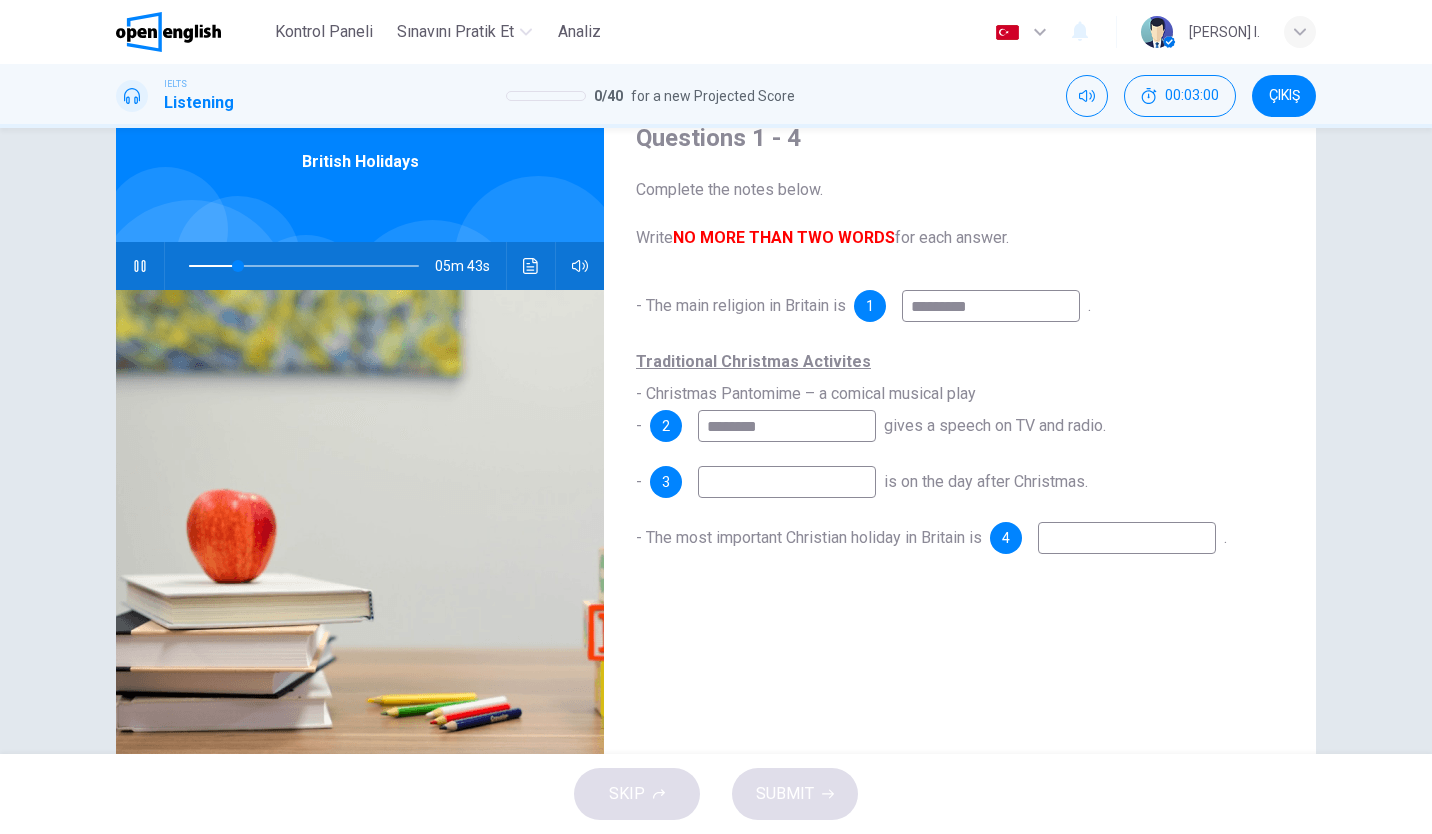 type on "**" 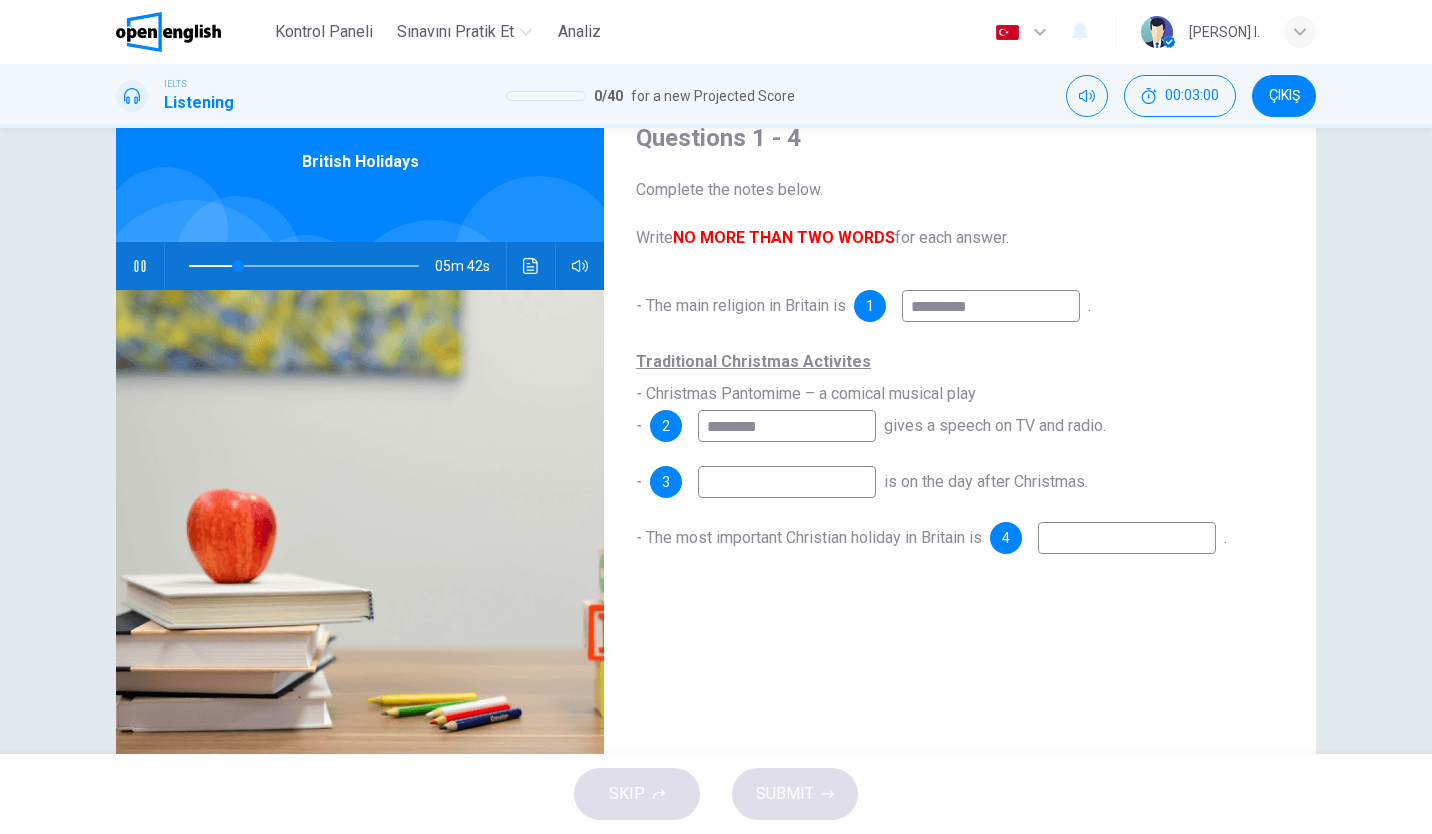 type on "*********" 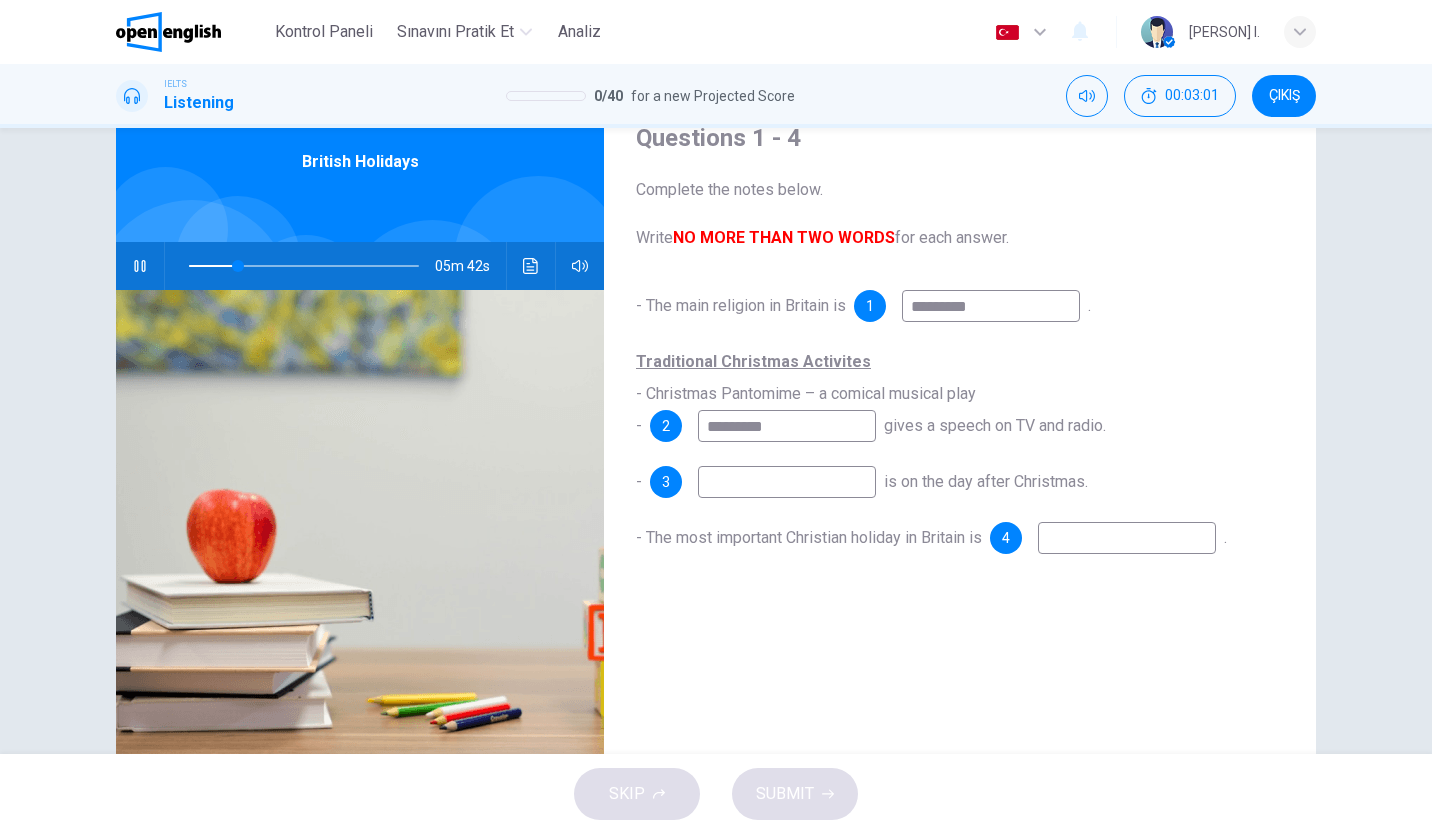 type on "**" 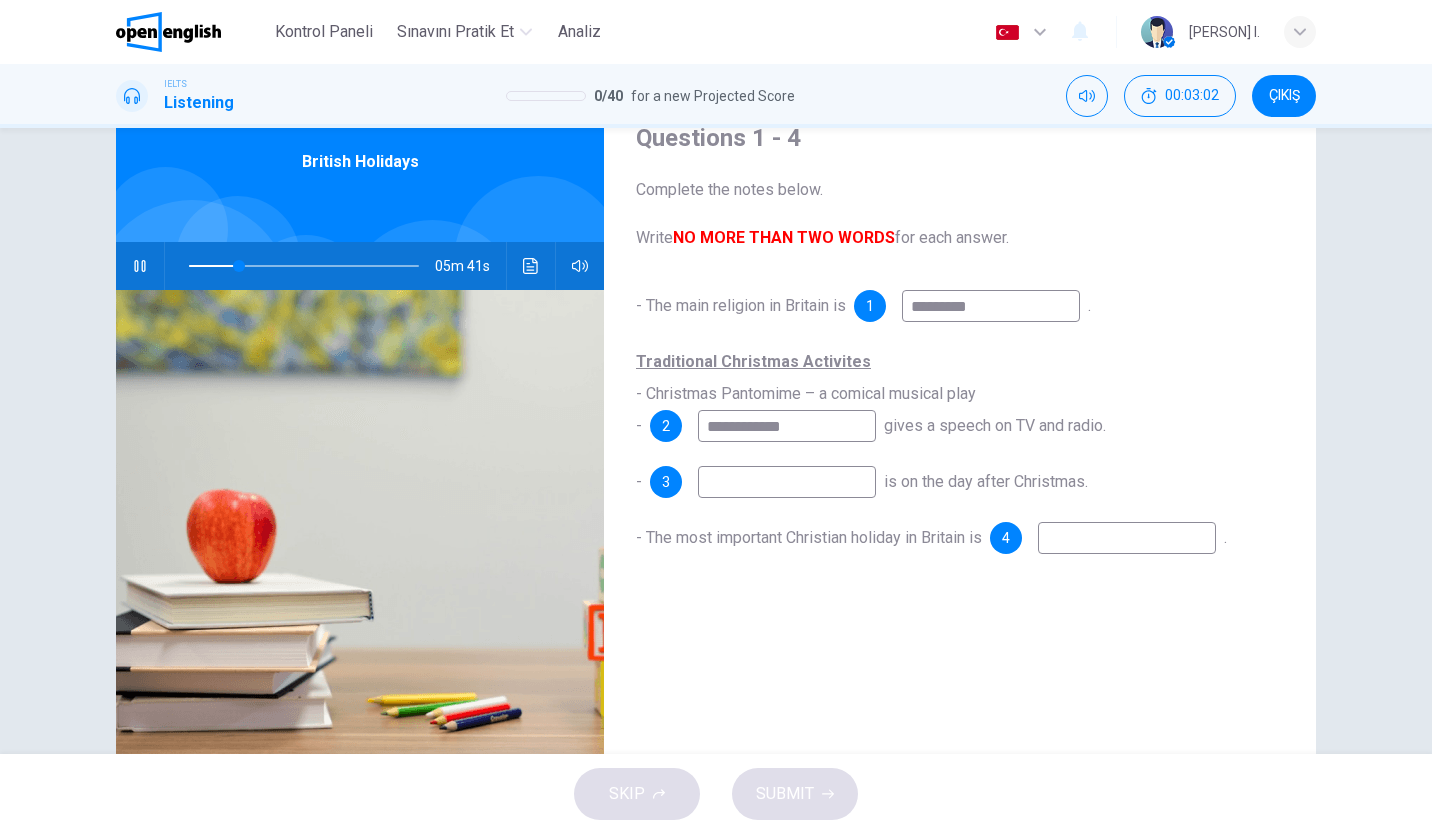 type on "**********" 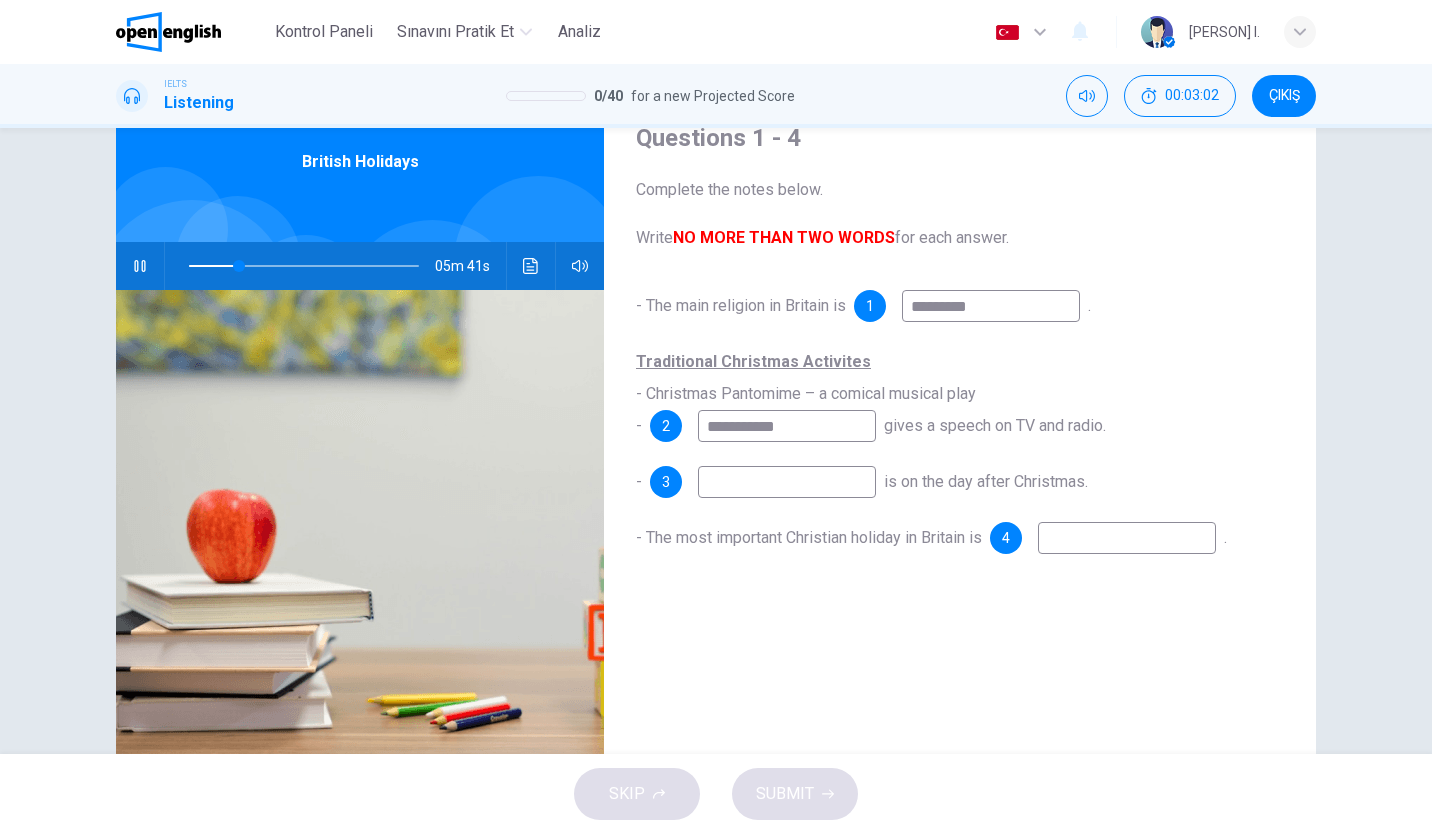 type on "**" 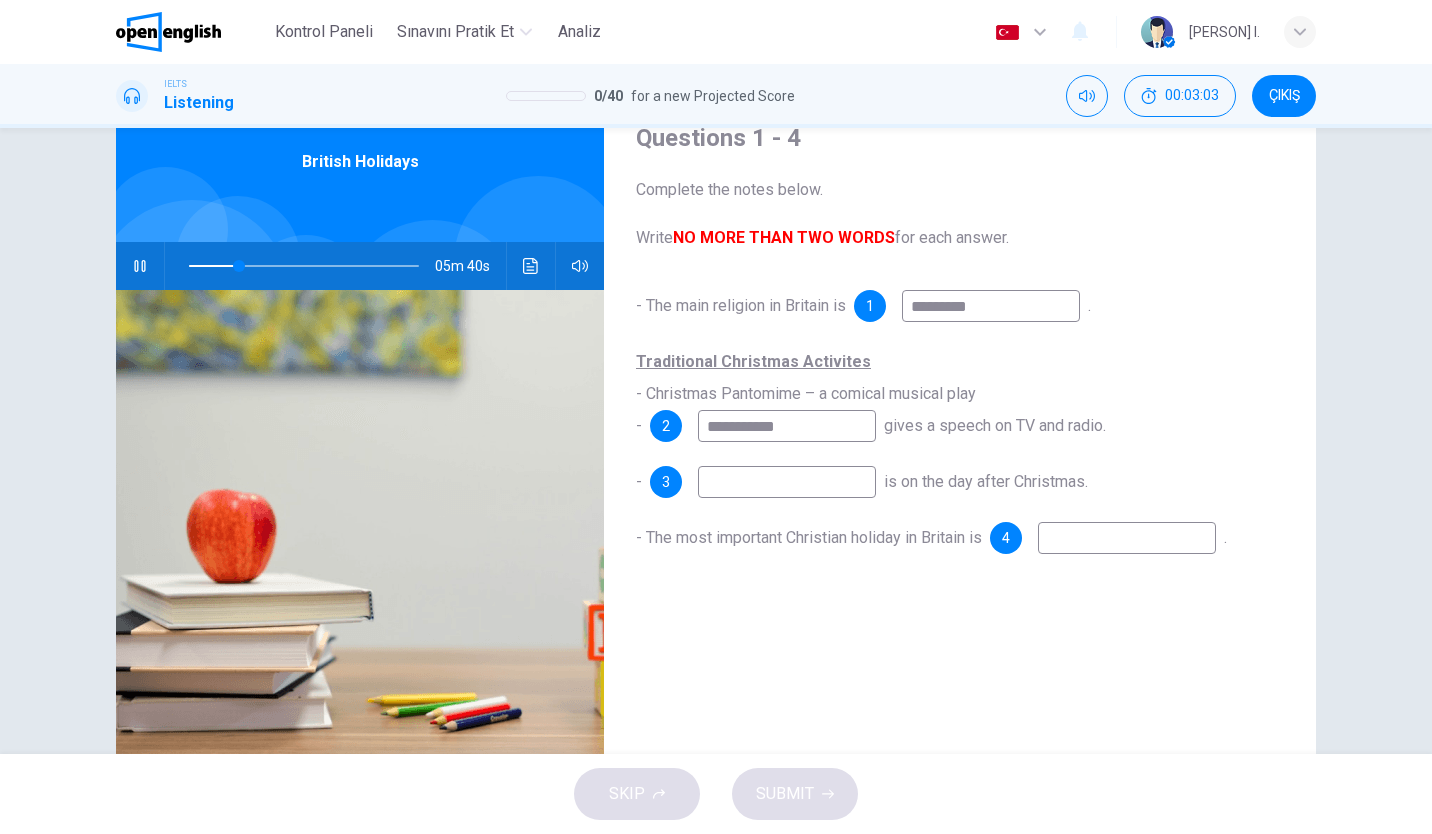 type on "**********" 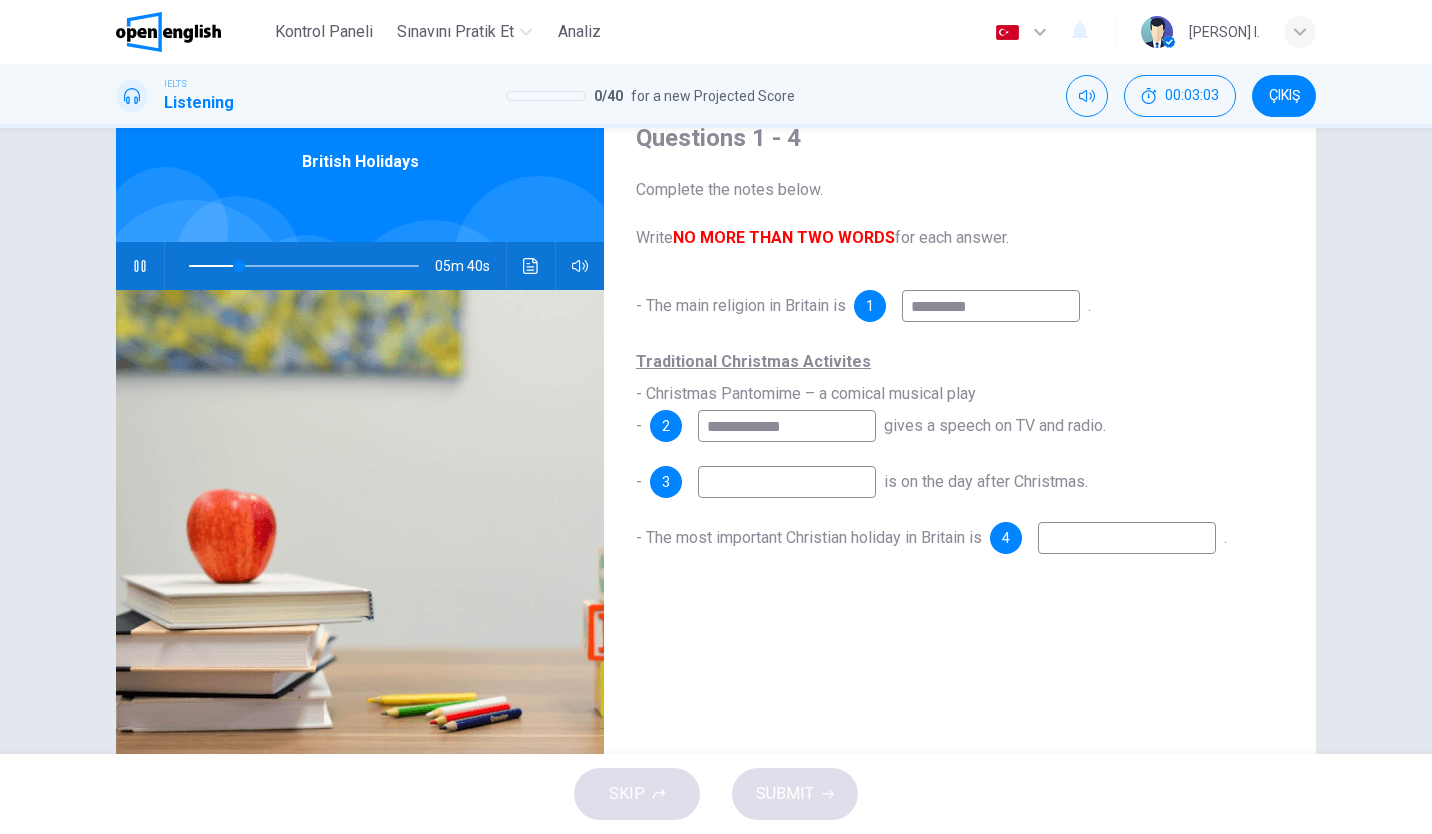 type on "**" 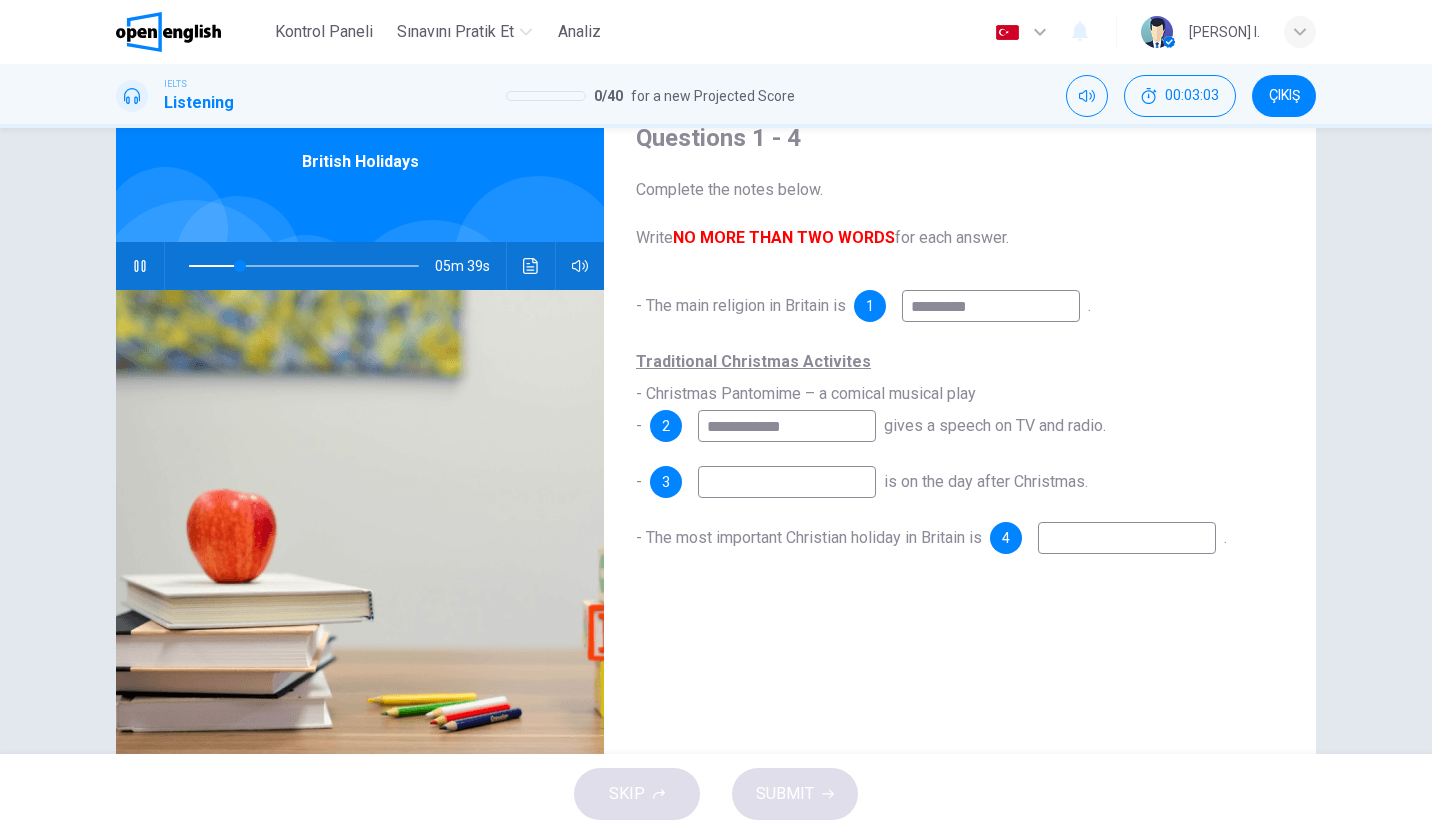 type on "**********" 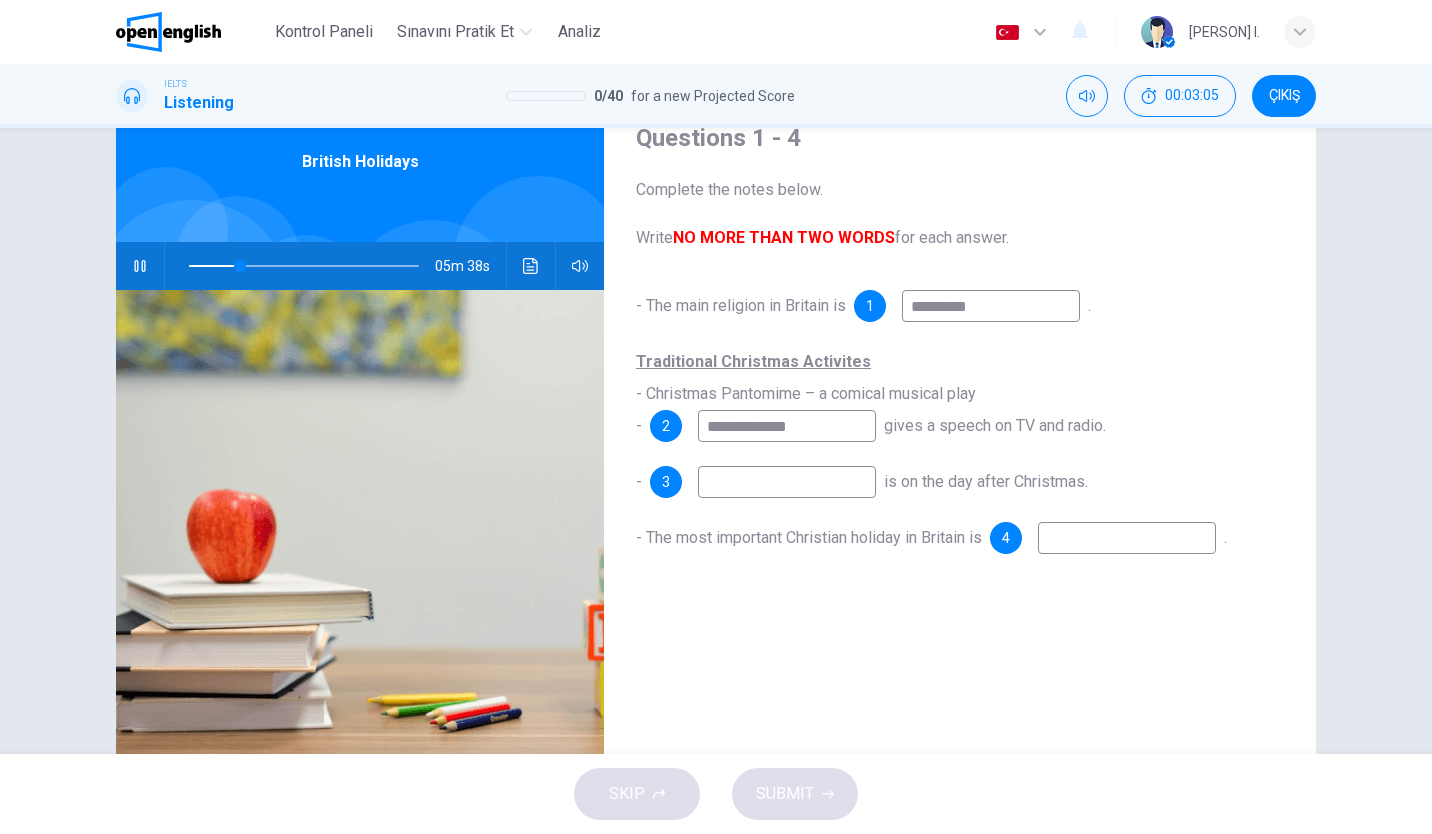 type on "**" 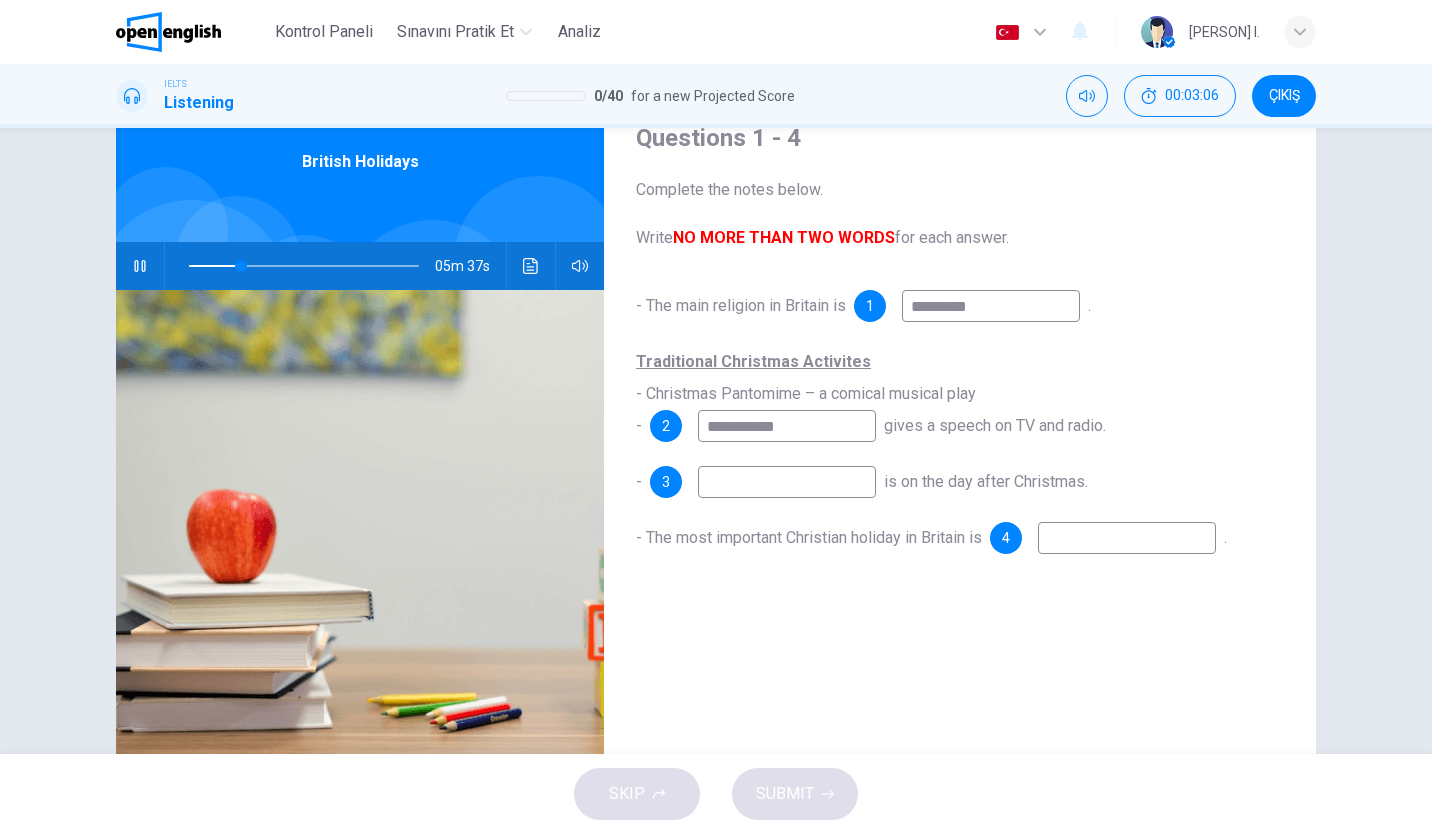 type on "**********" 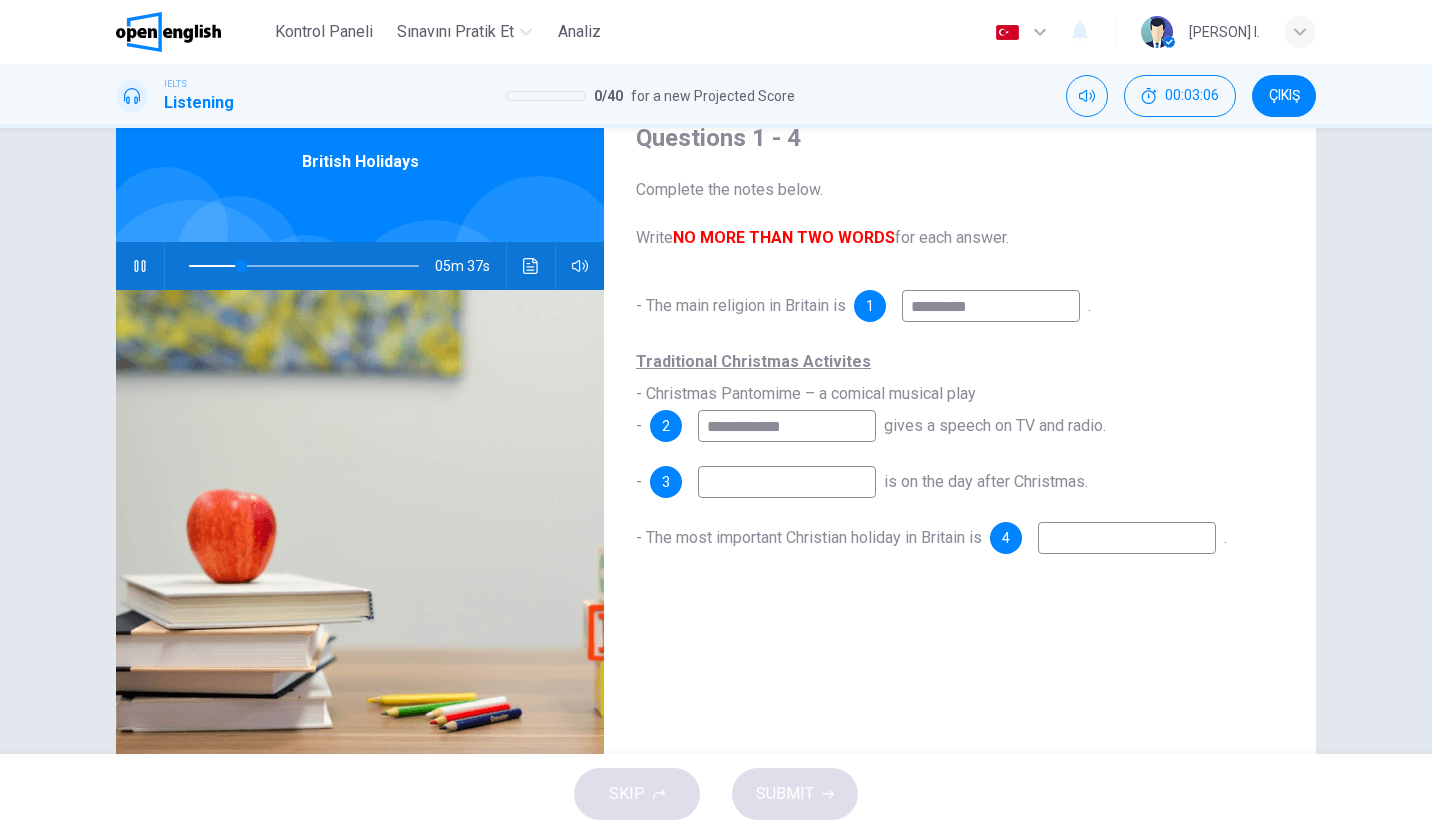 type on "**" 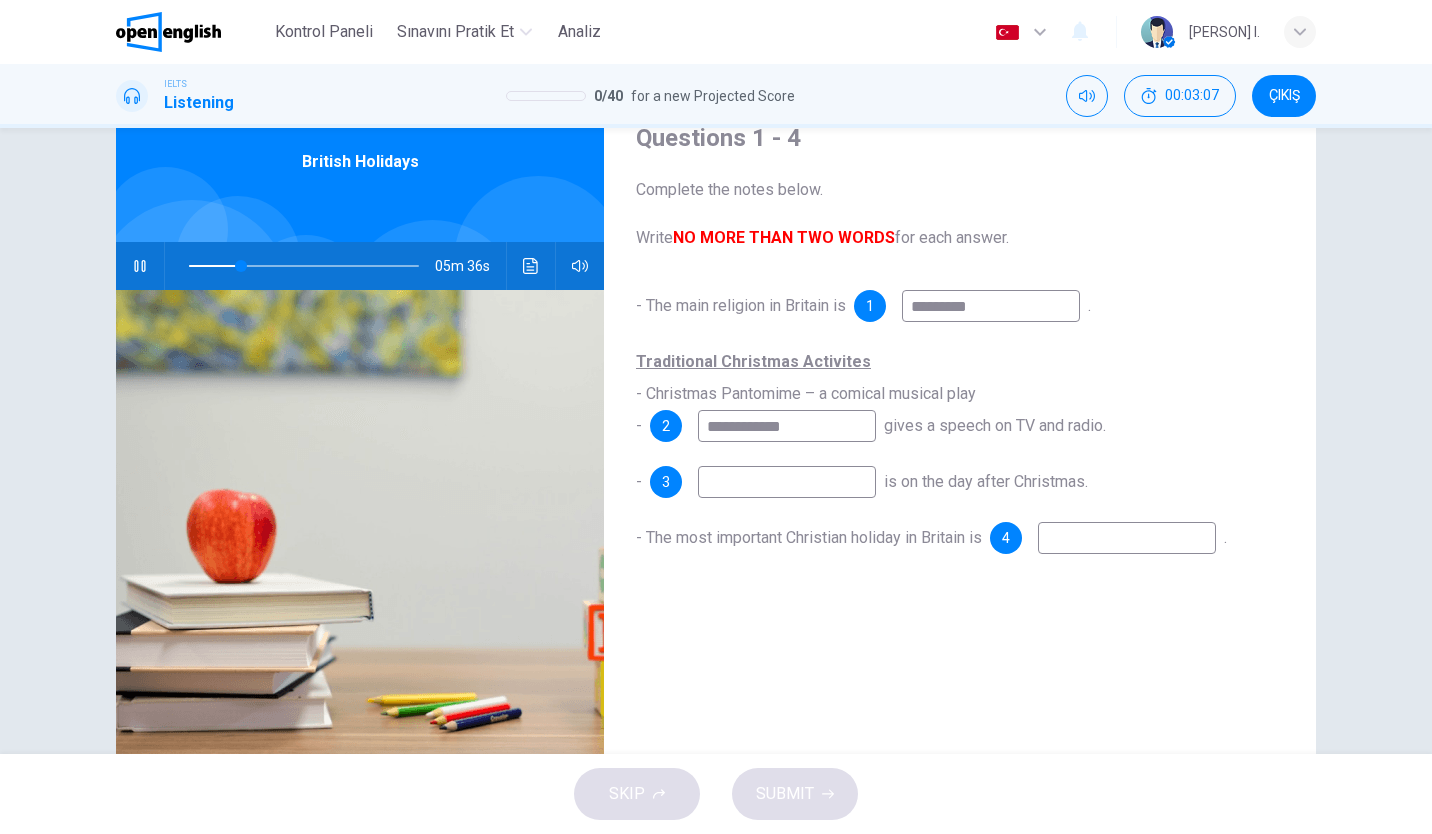 type on "**********" 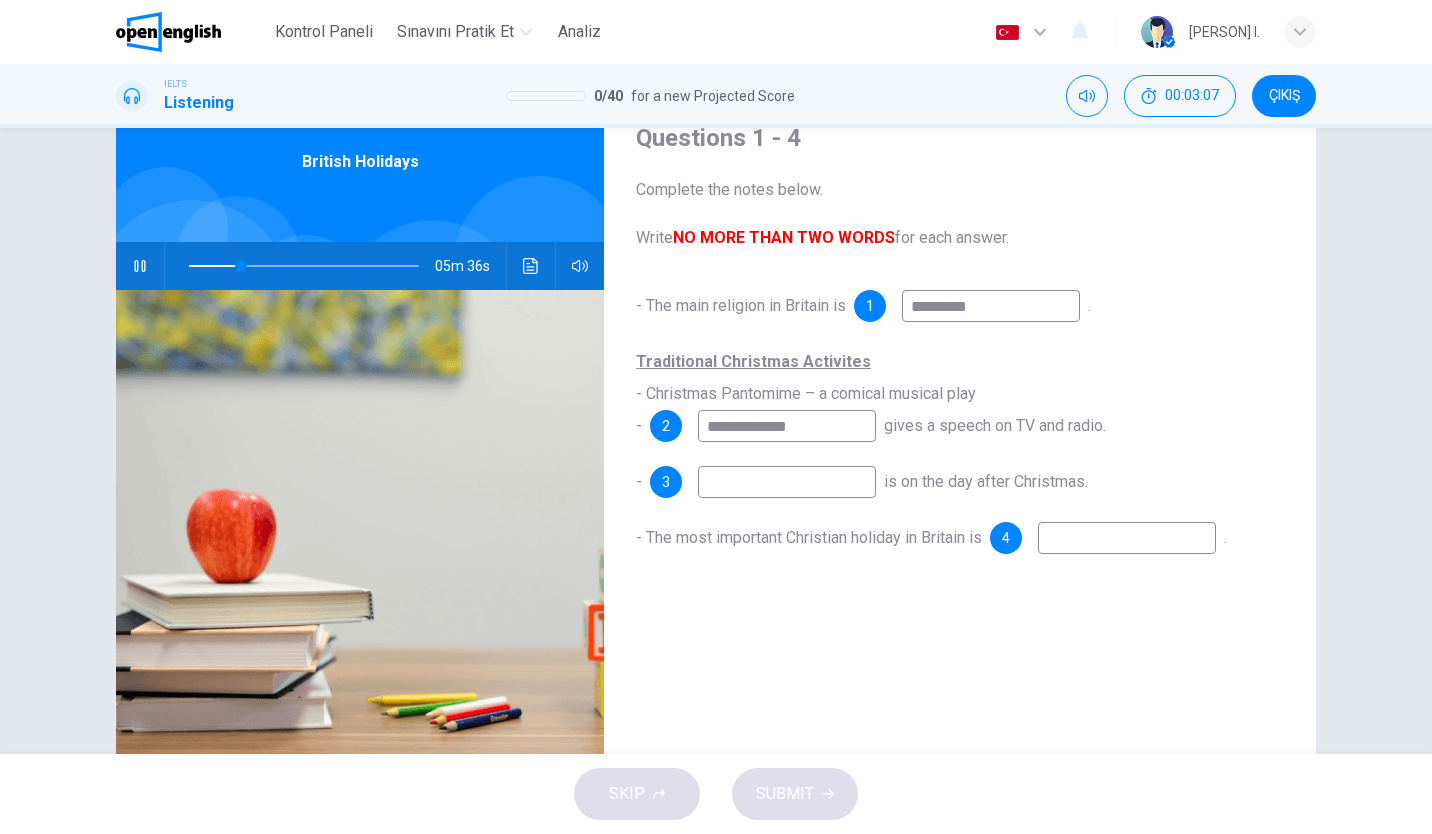 type on "**" 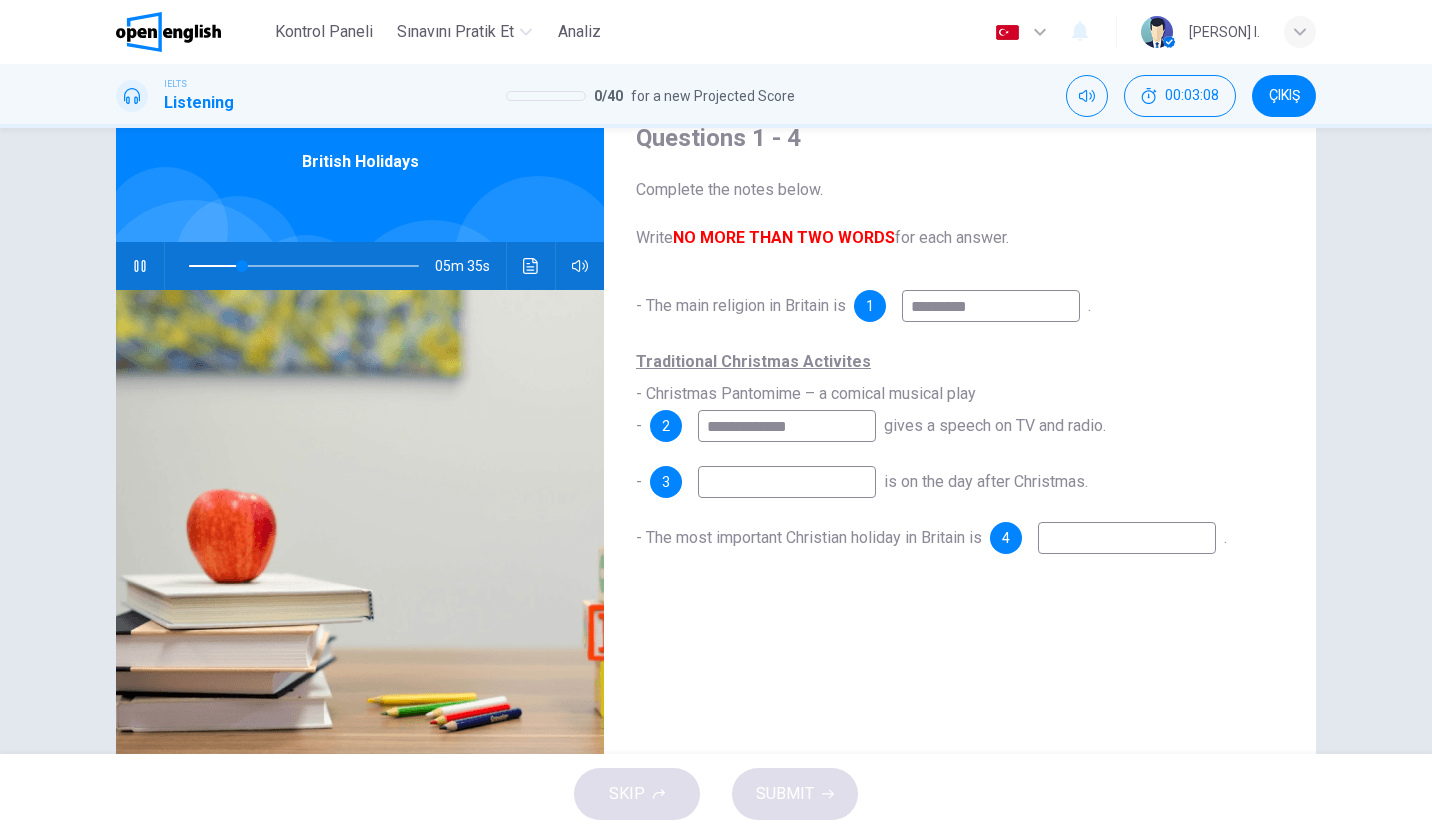 type on "**********" 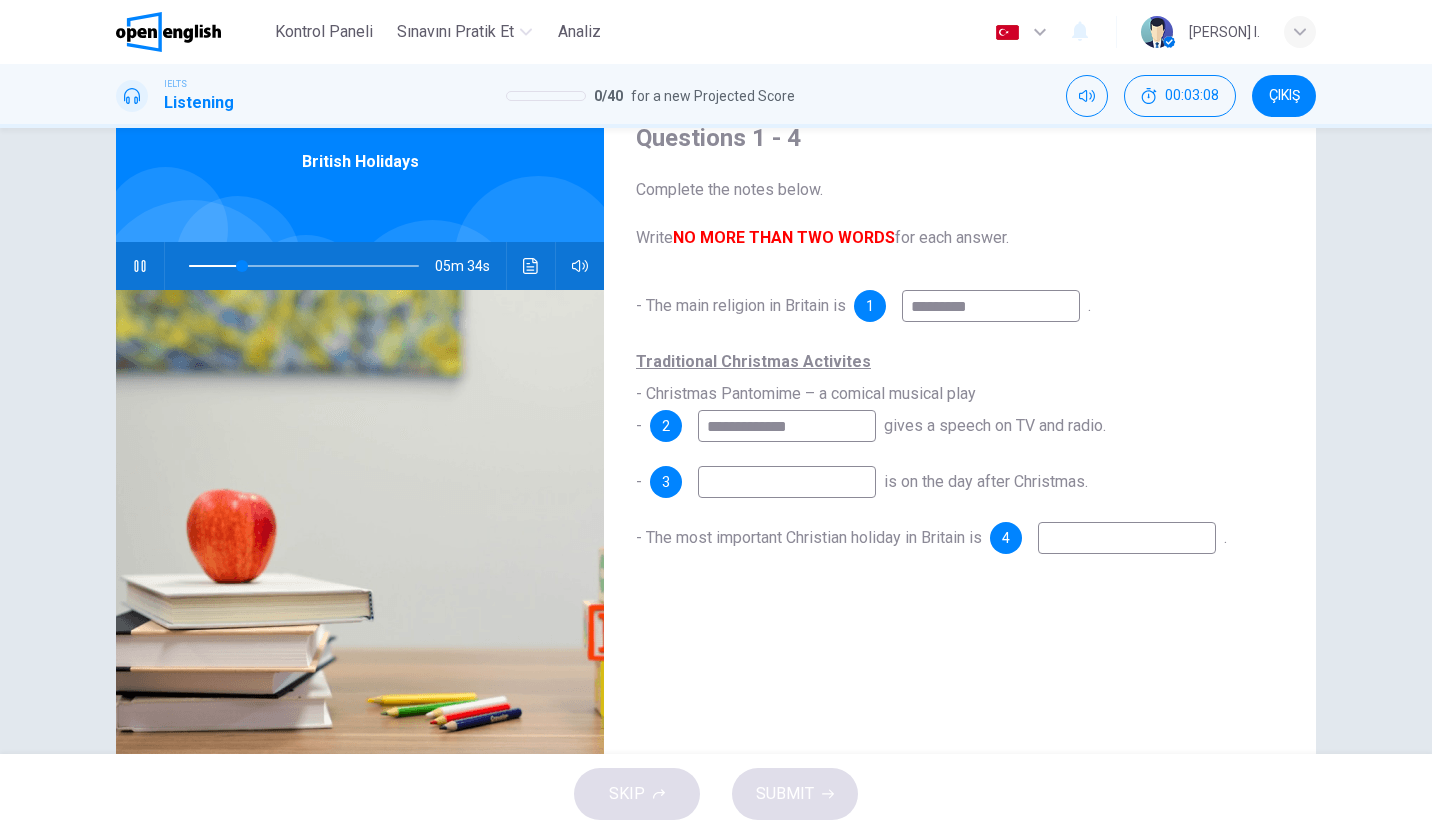click at bounding box center [787, 482] 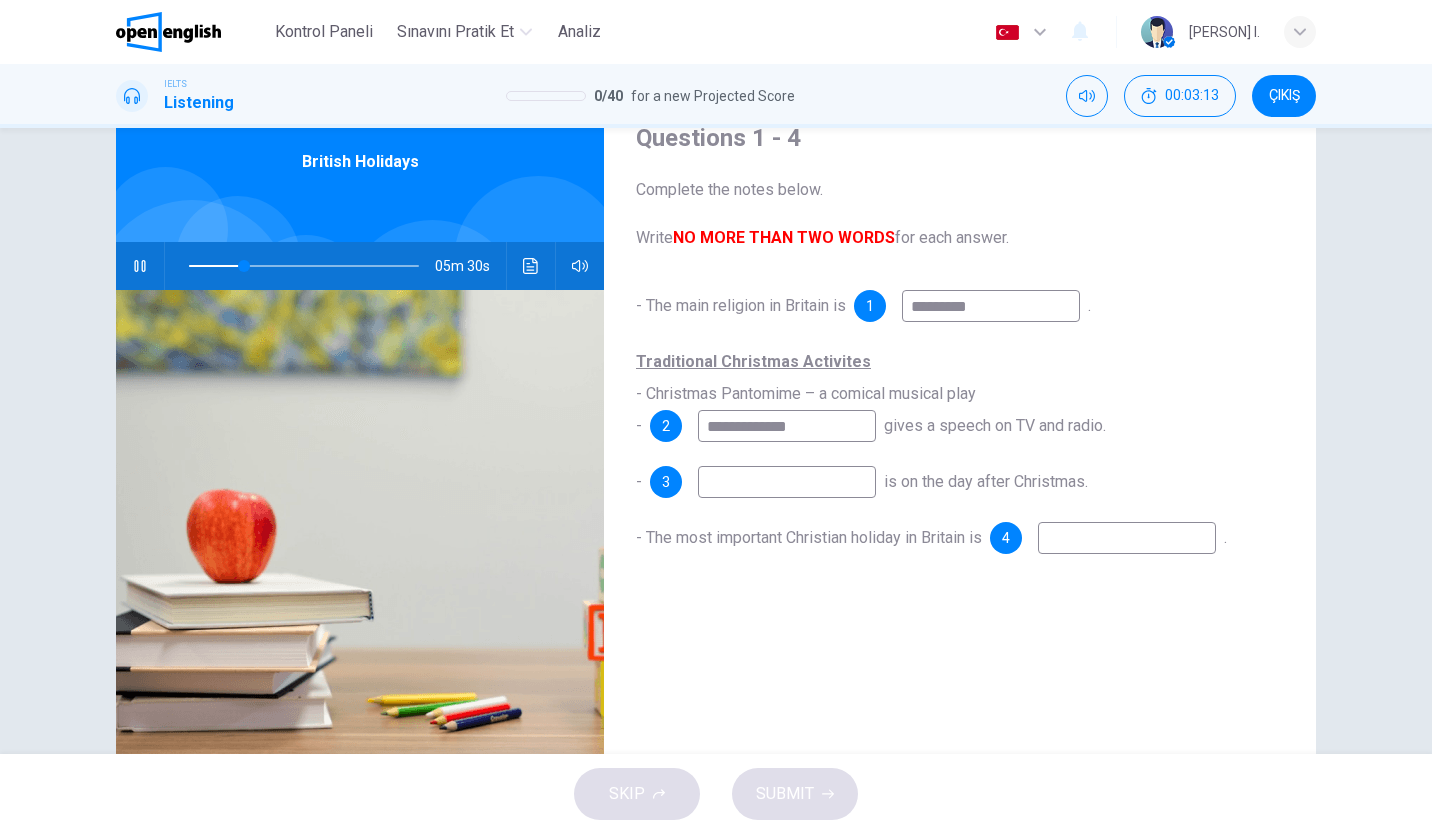 type on "**" 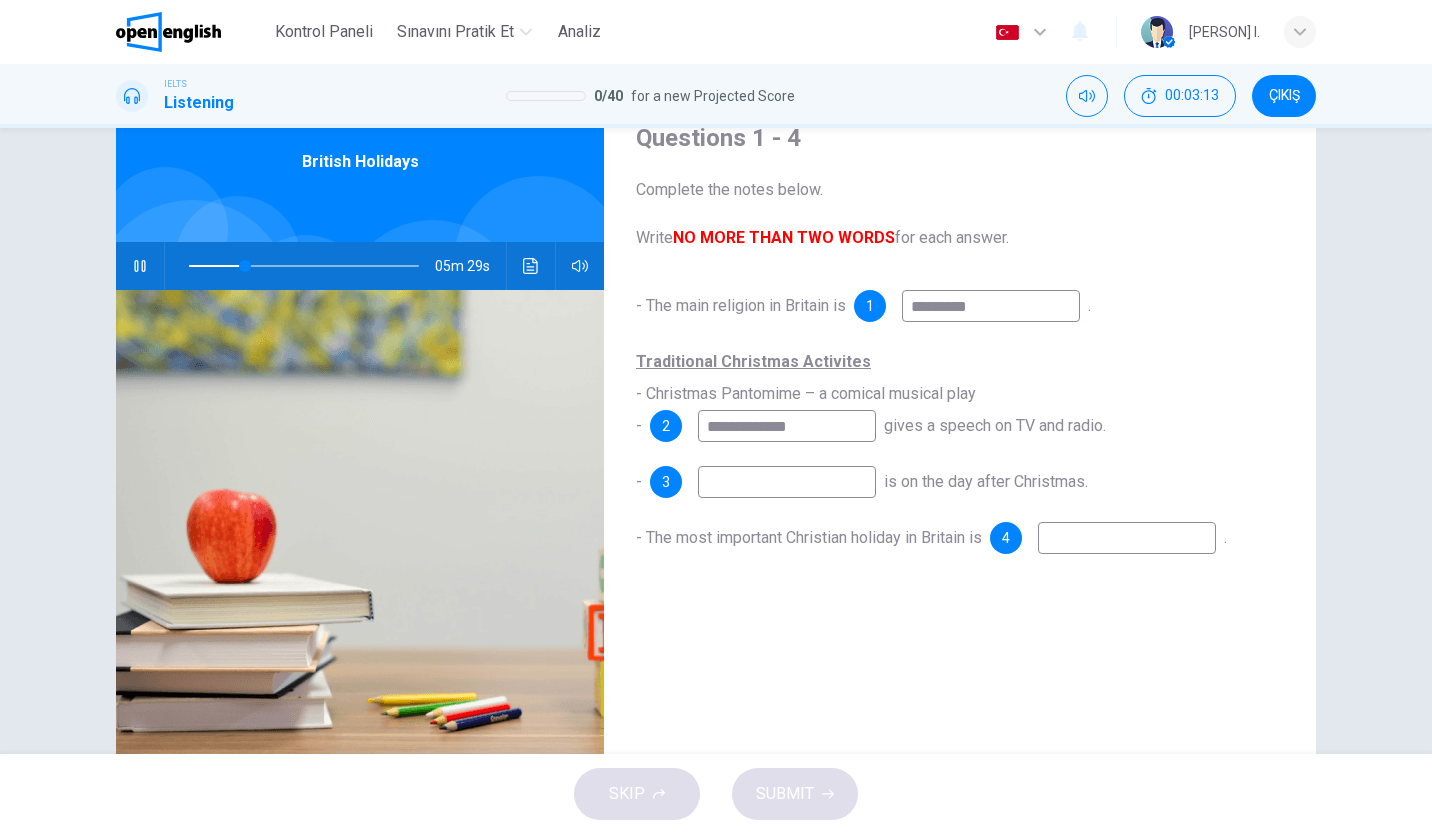type on "*" 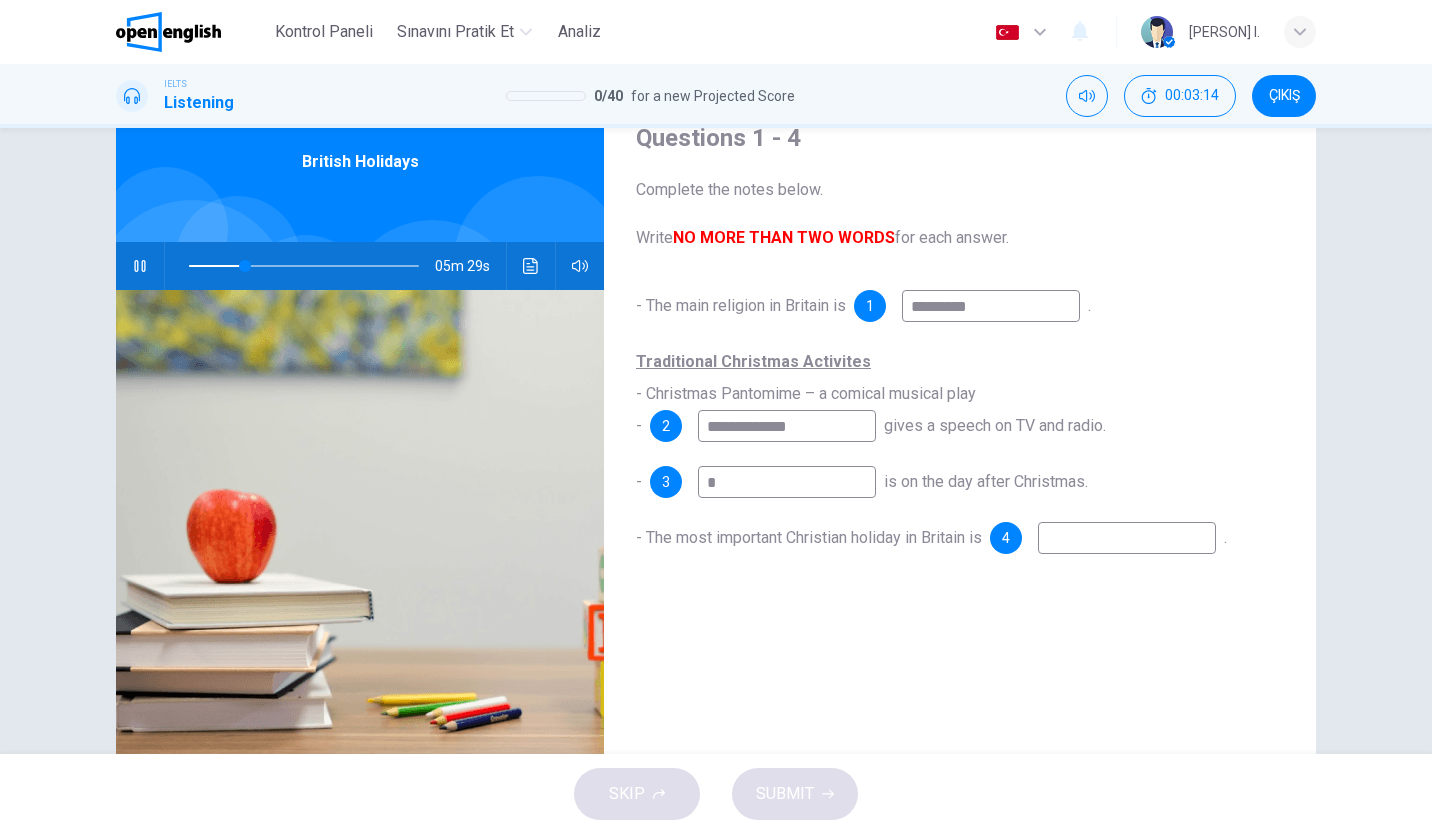 type on "**" 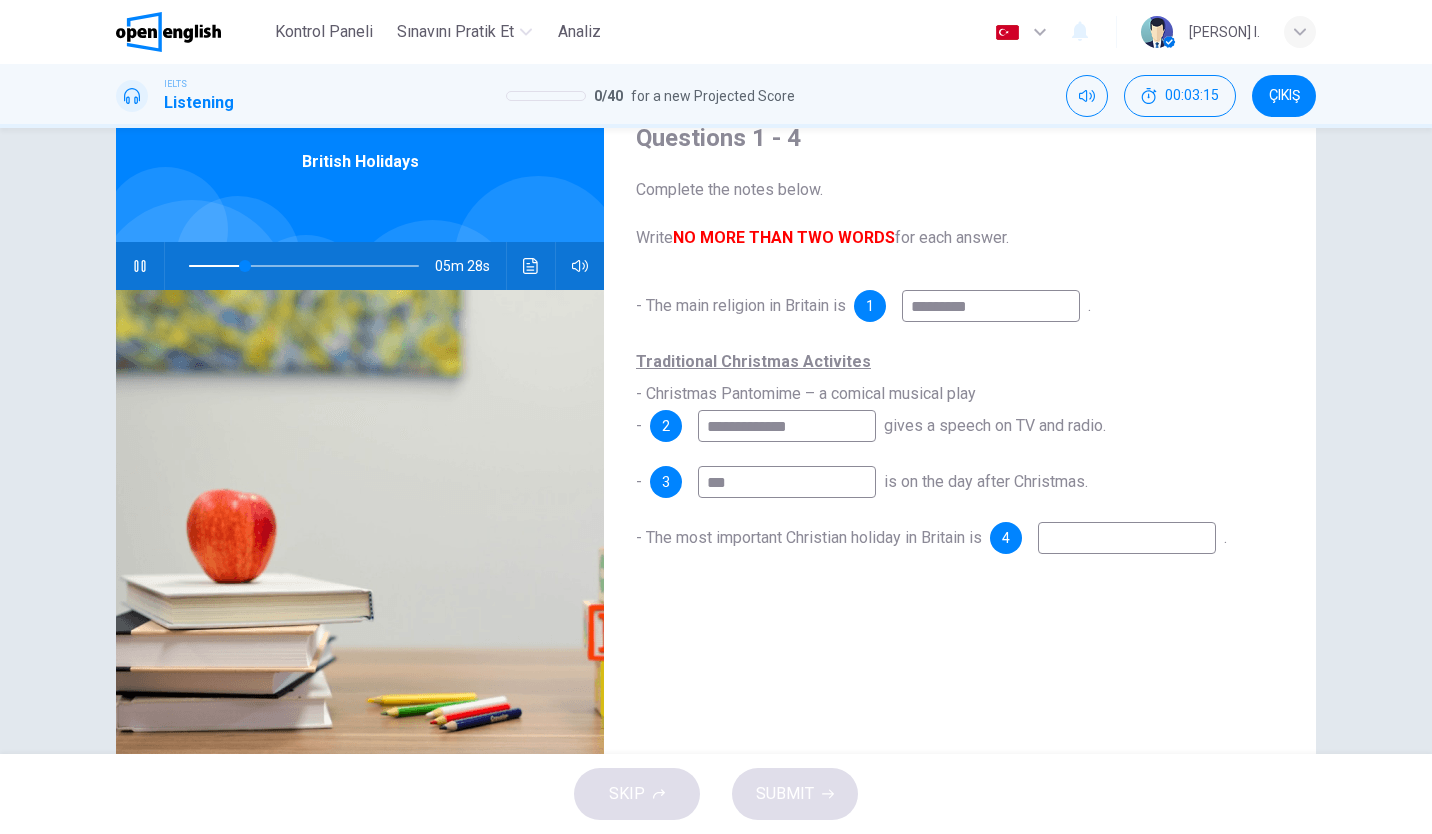 type on "****" 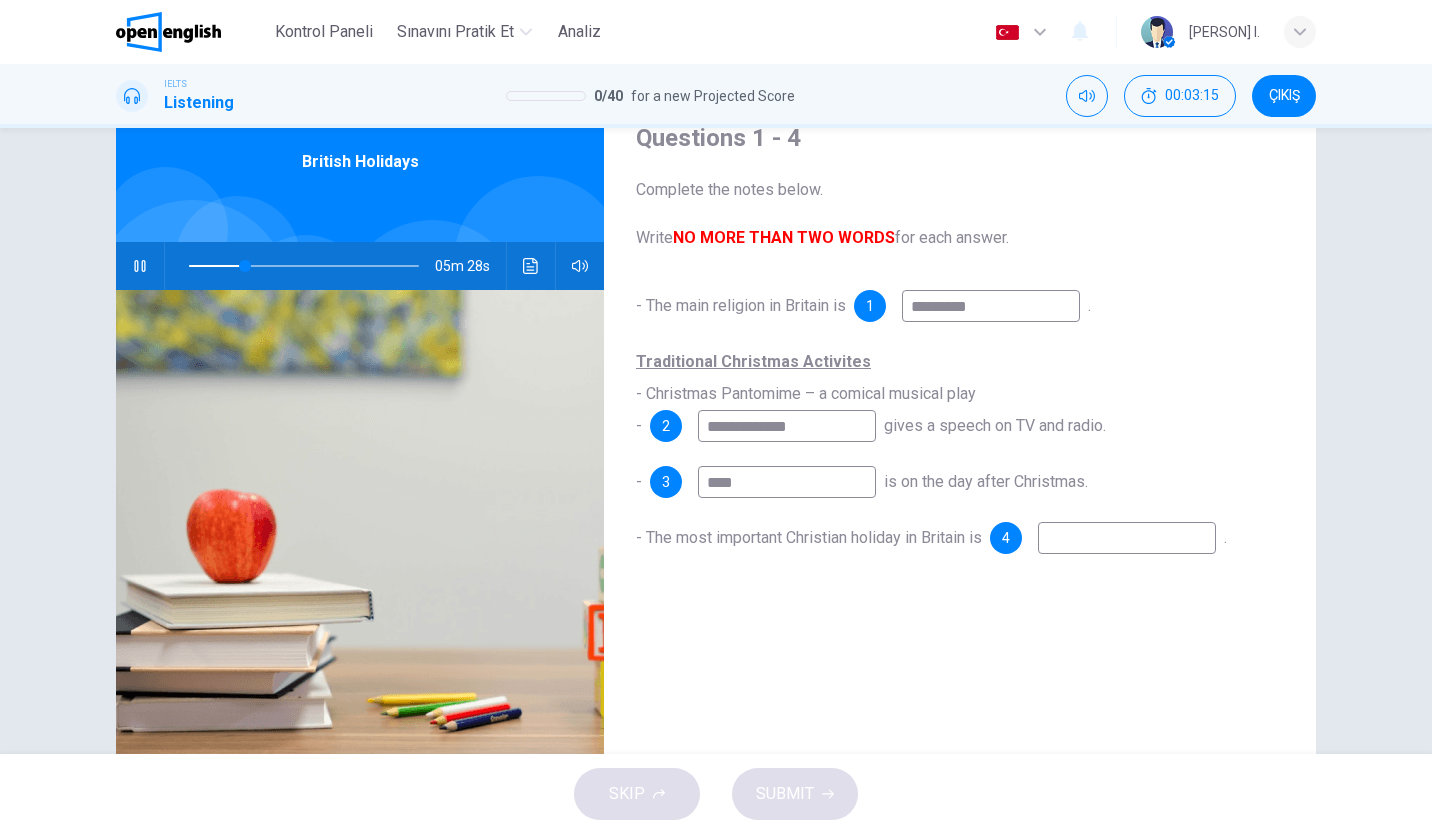 type on "**" 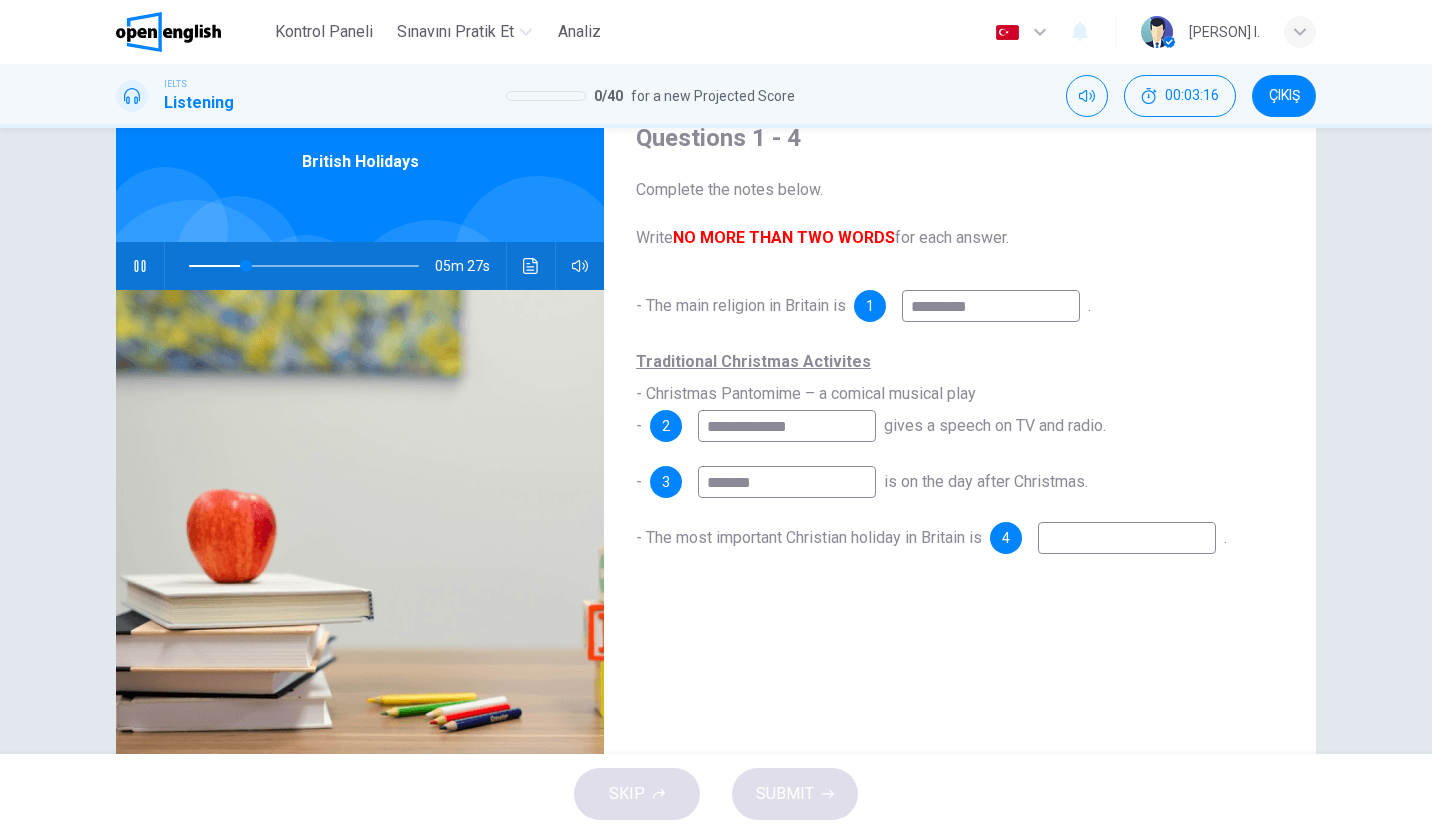 type on "********" 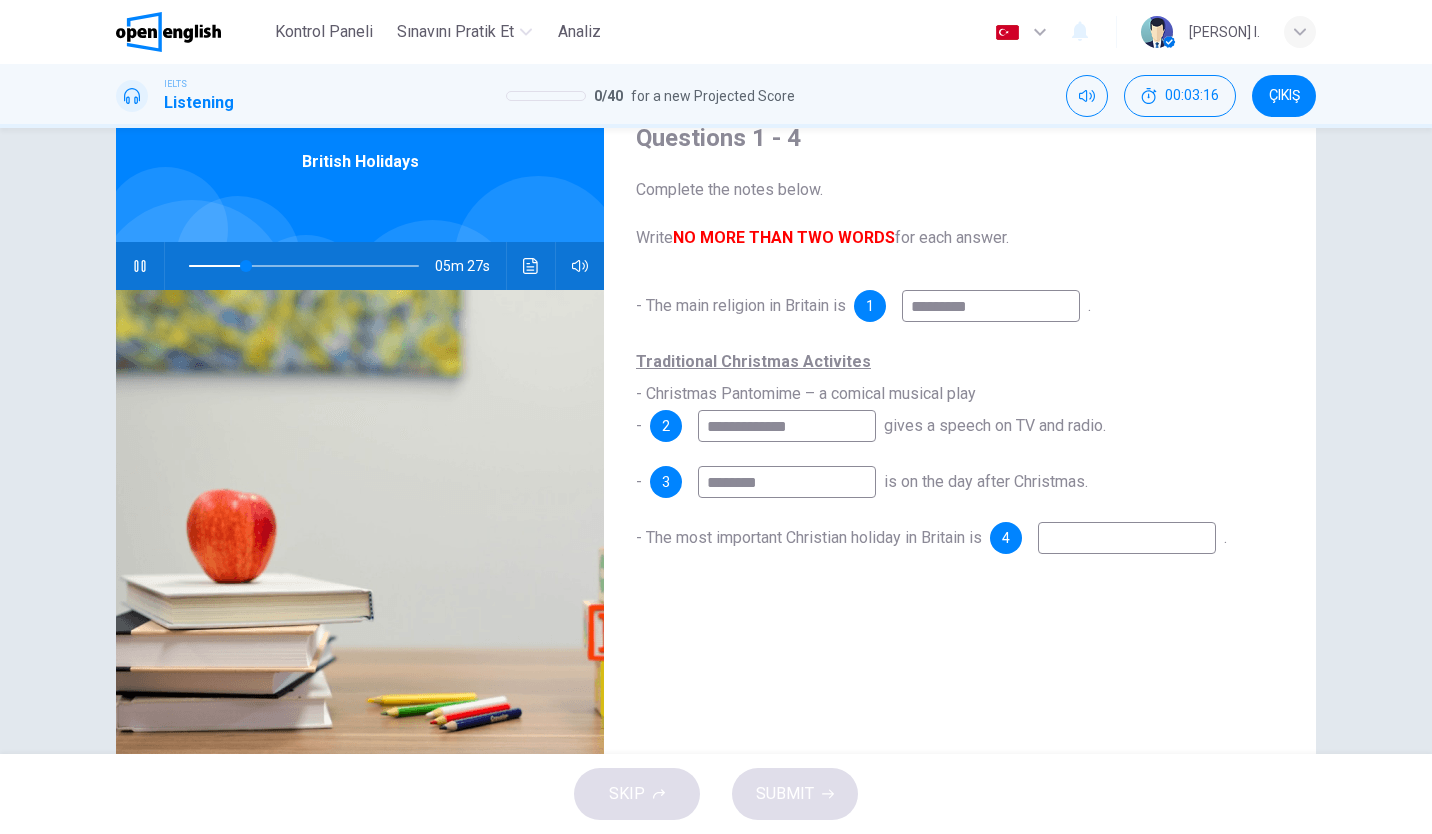 type on "**" 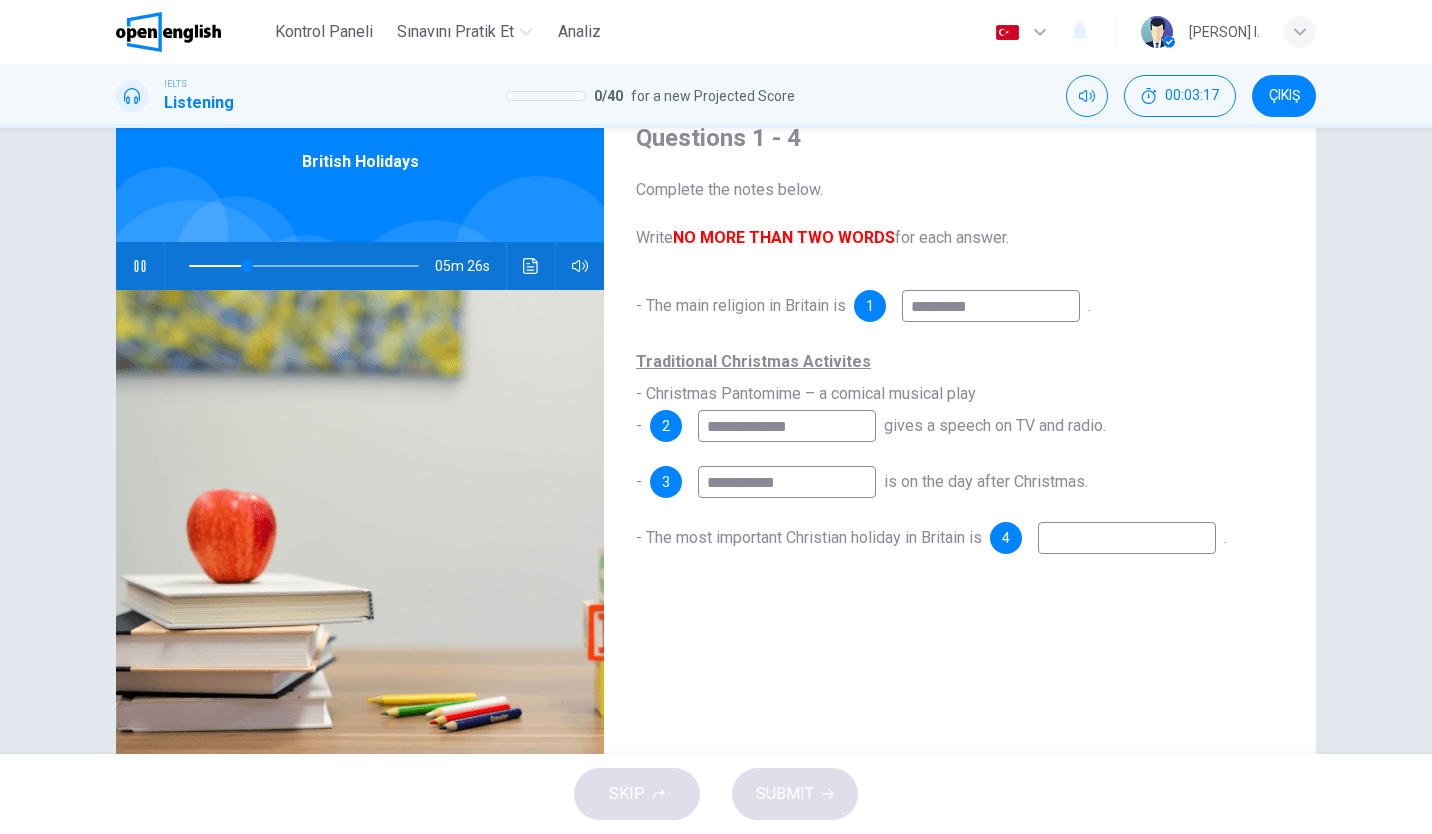 type on "**********" 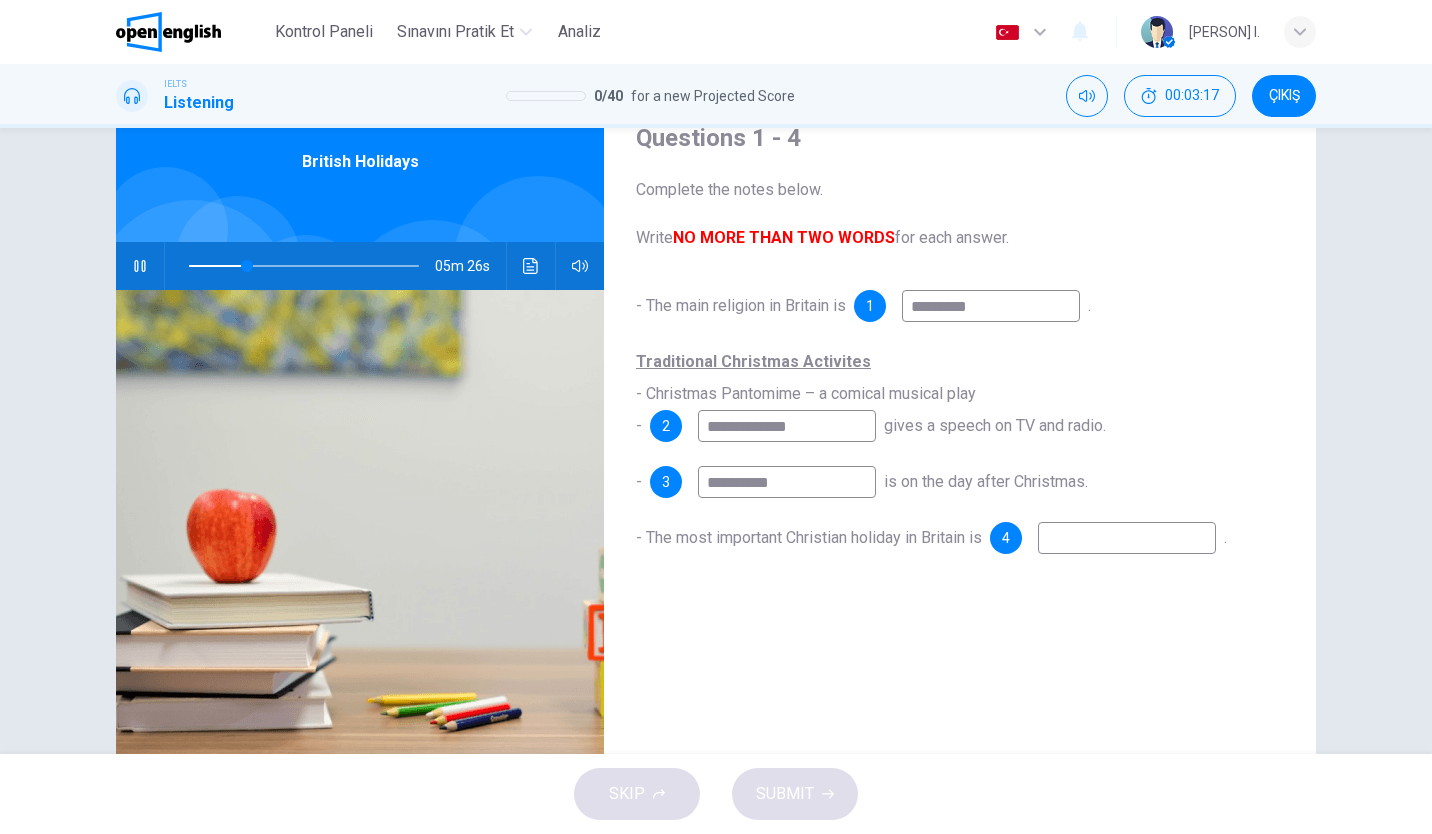 type on "**" 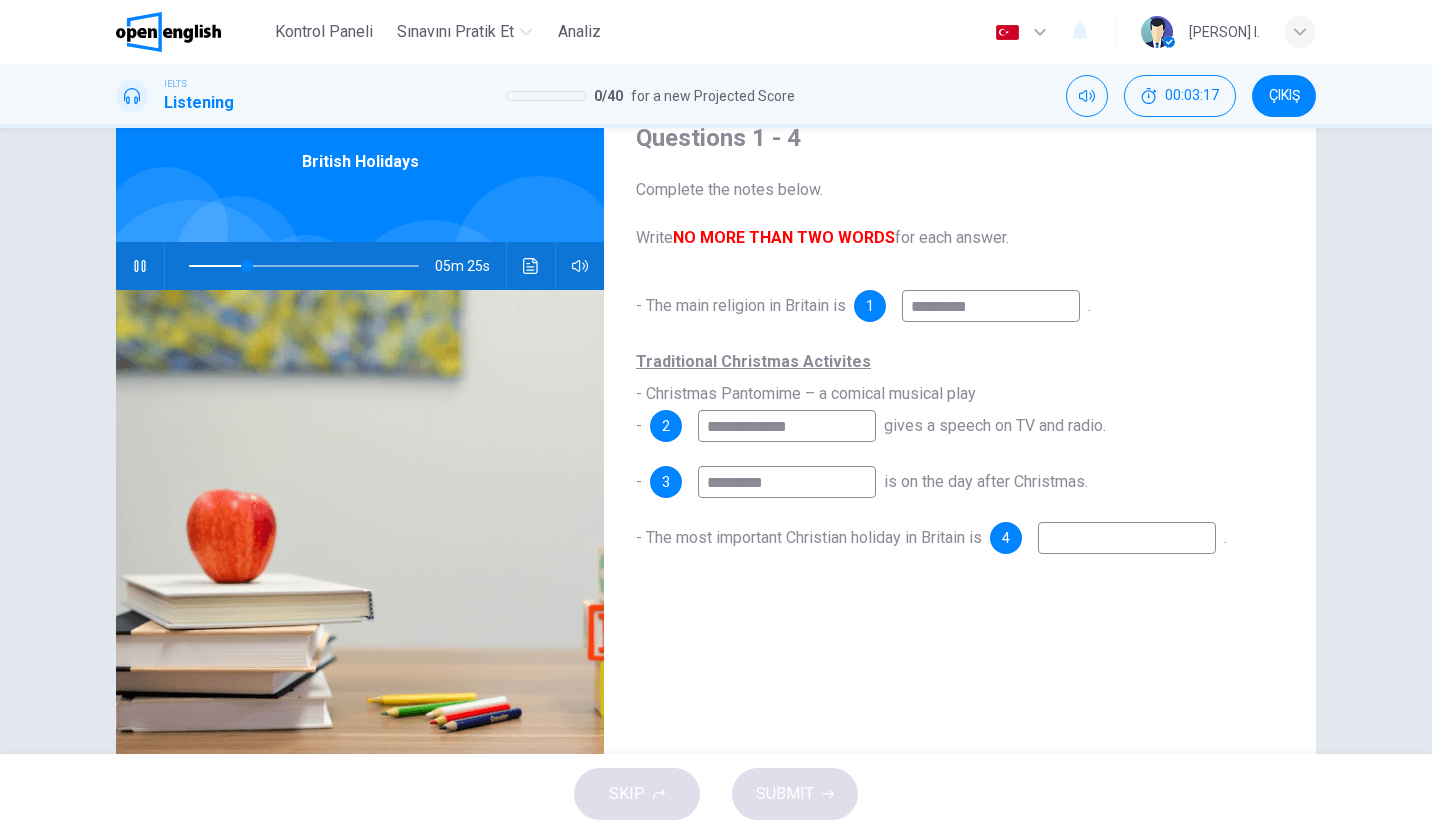 type on "**********" 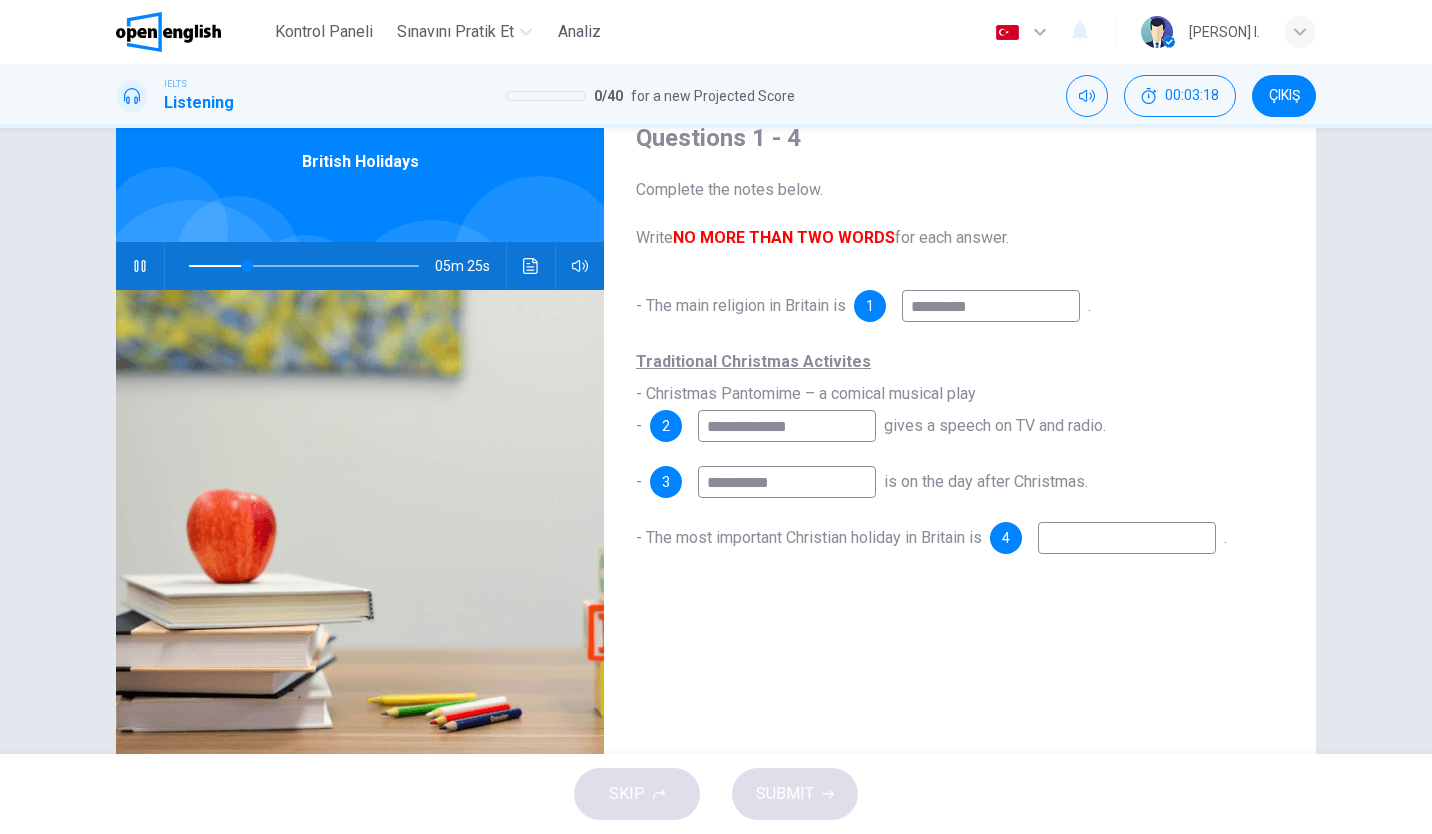 type on "**" 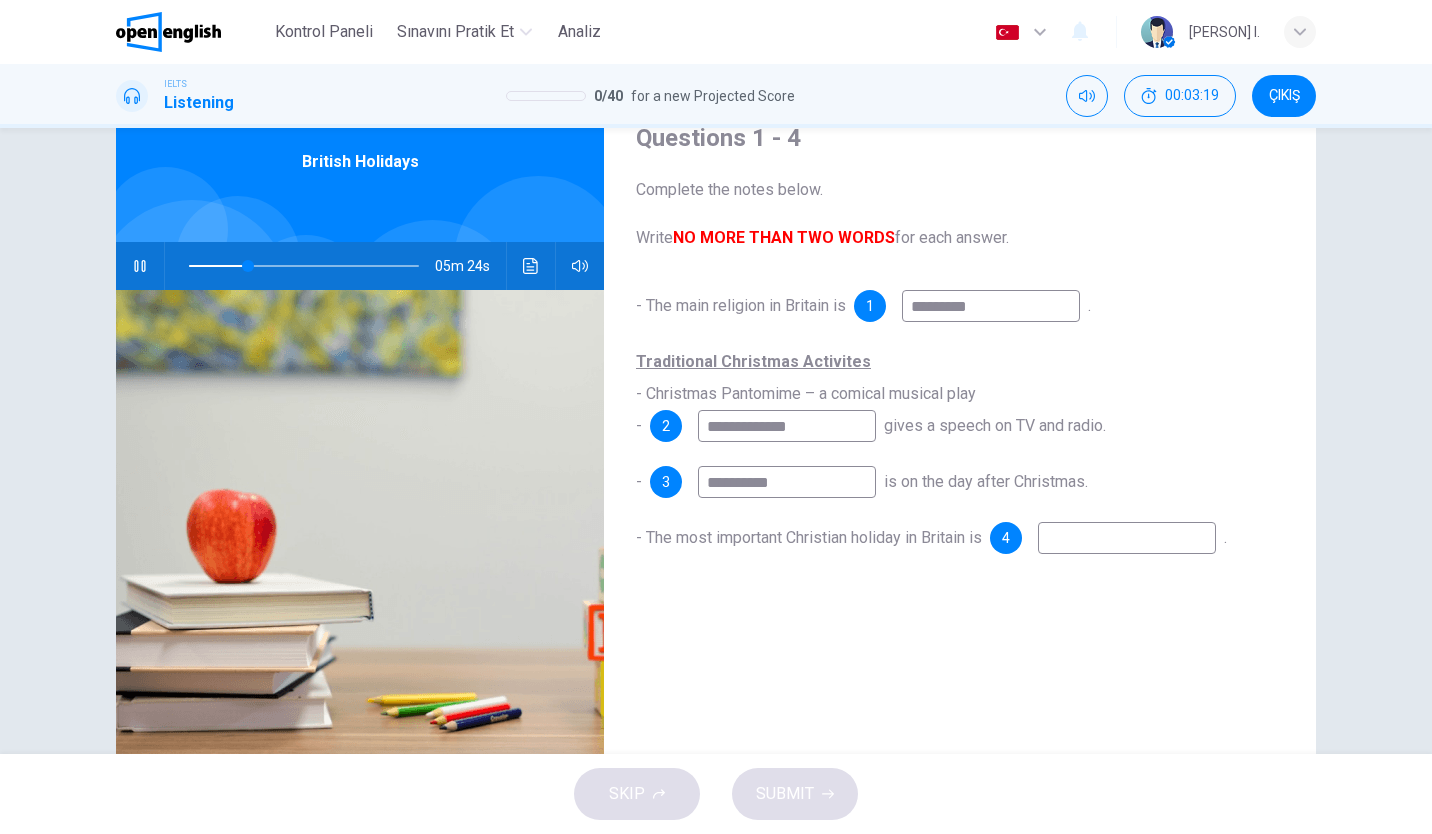 type on "**********" 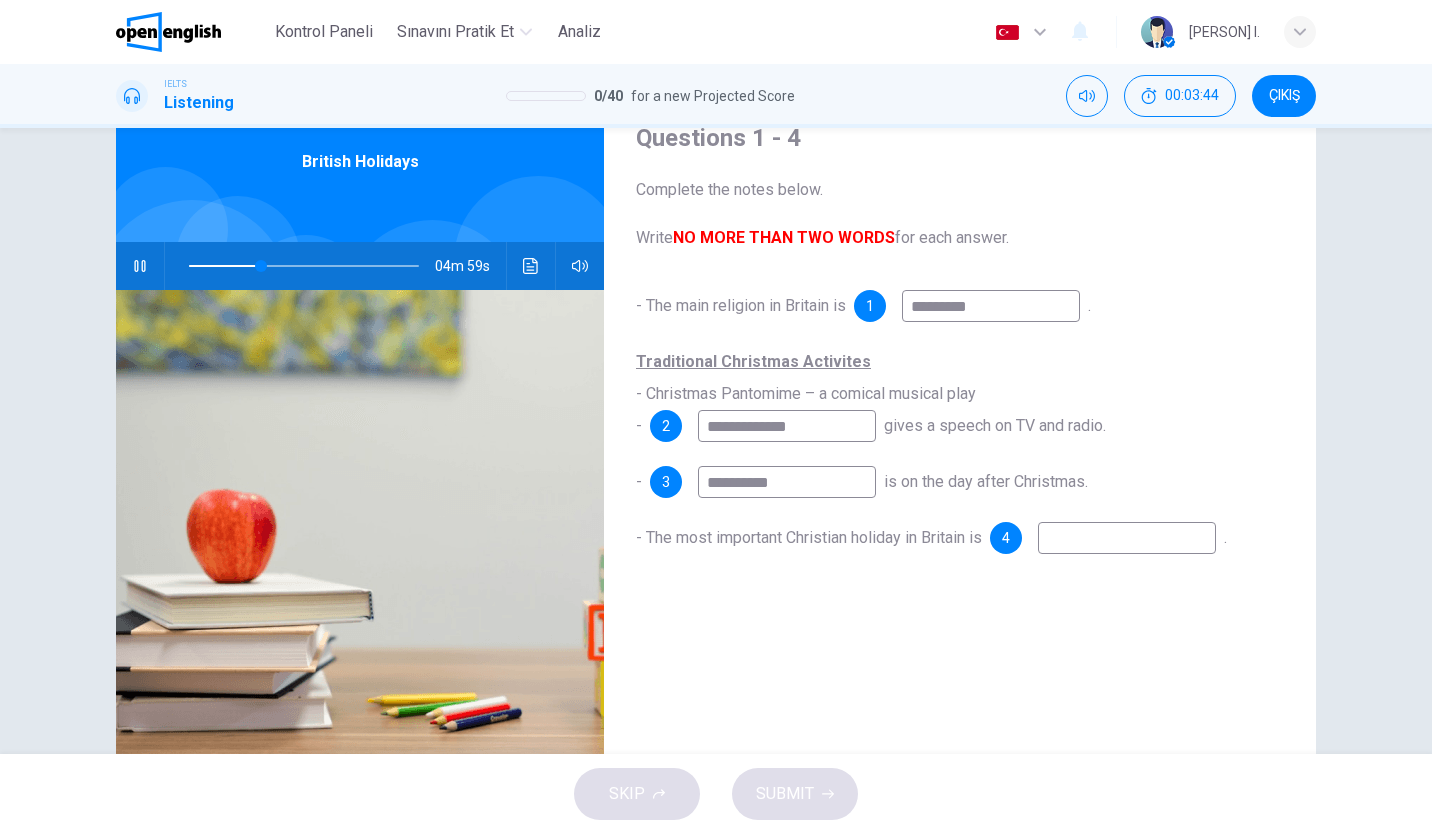 type on "**" 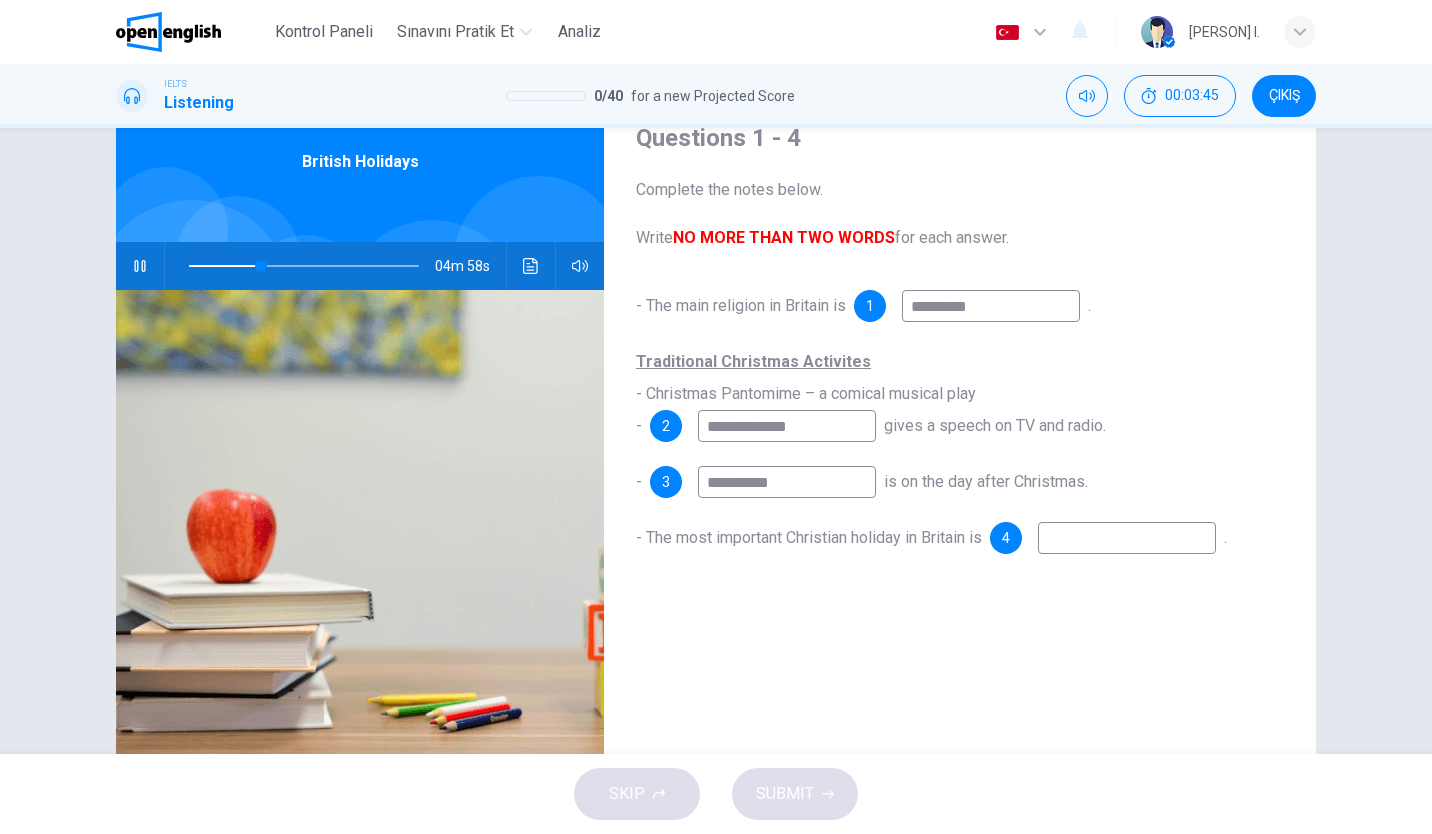 type on "*" 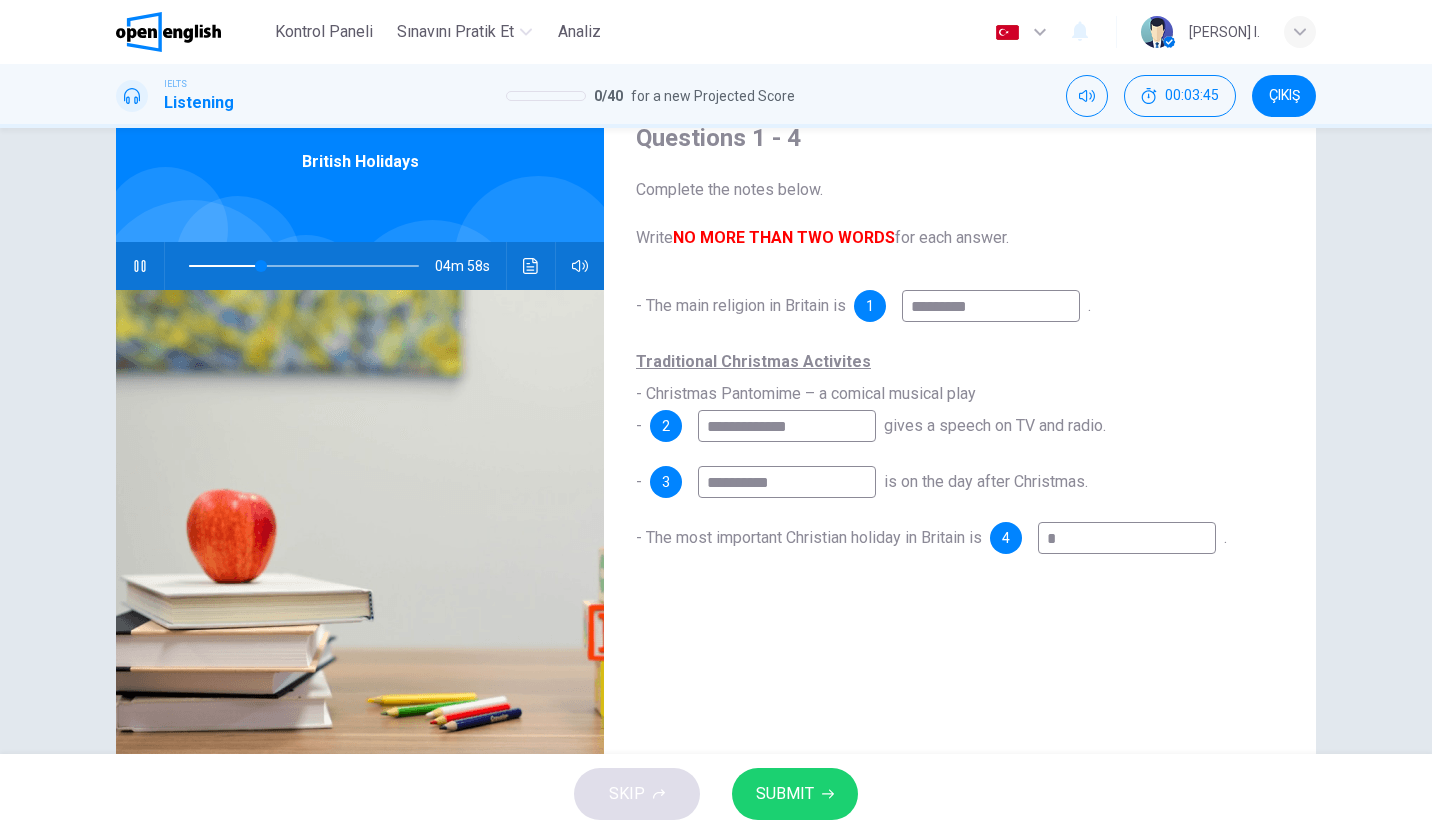 type on "**" 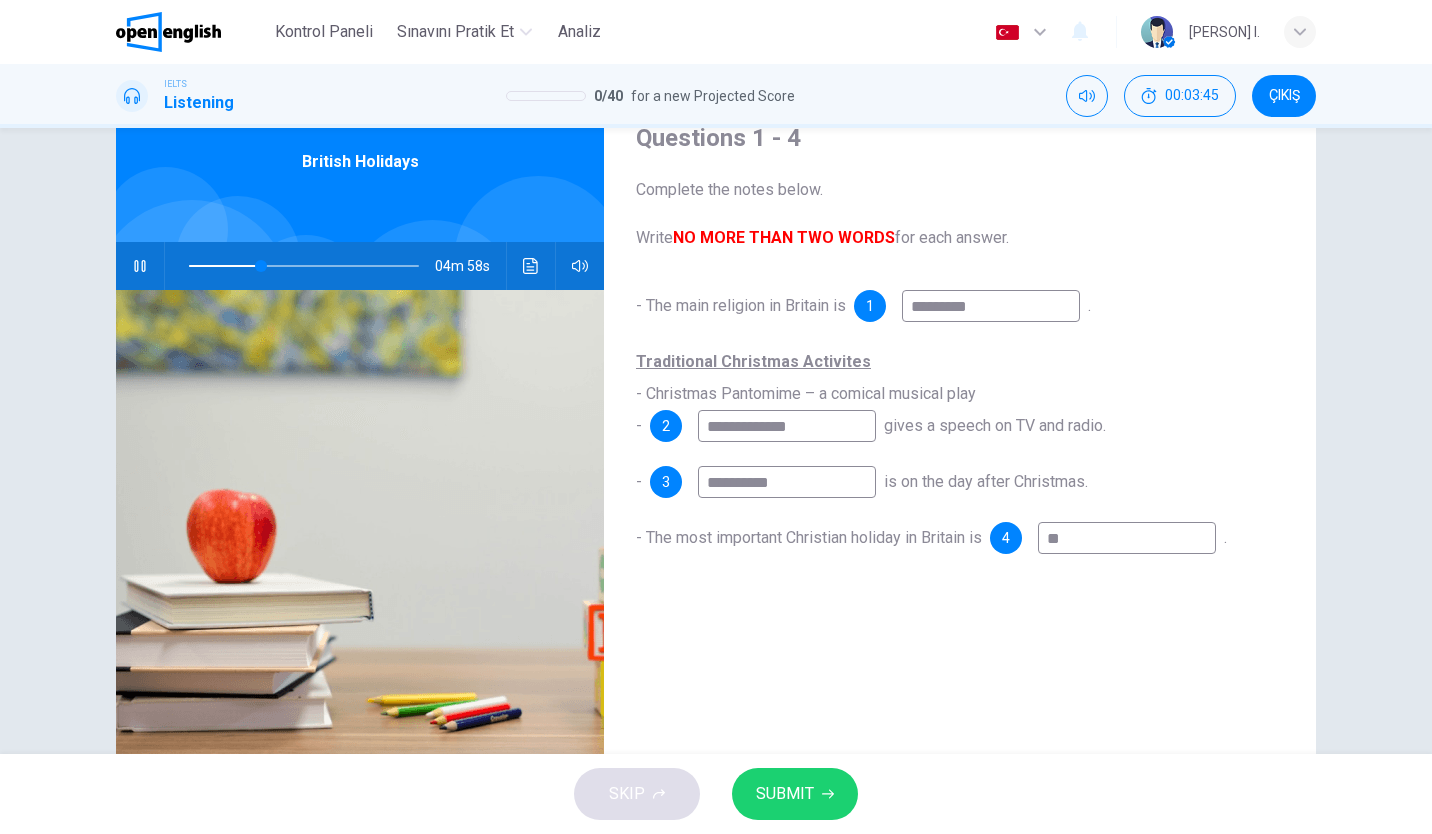 type on "**" 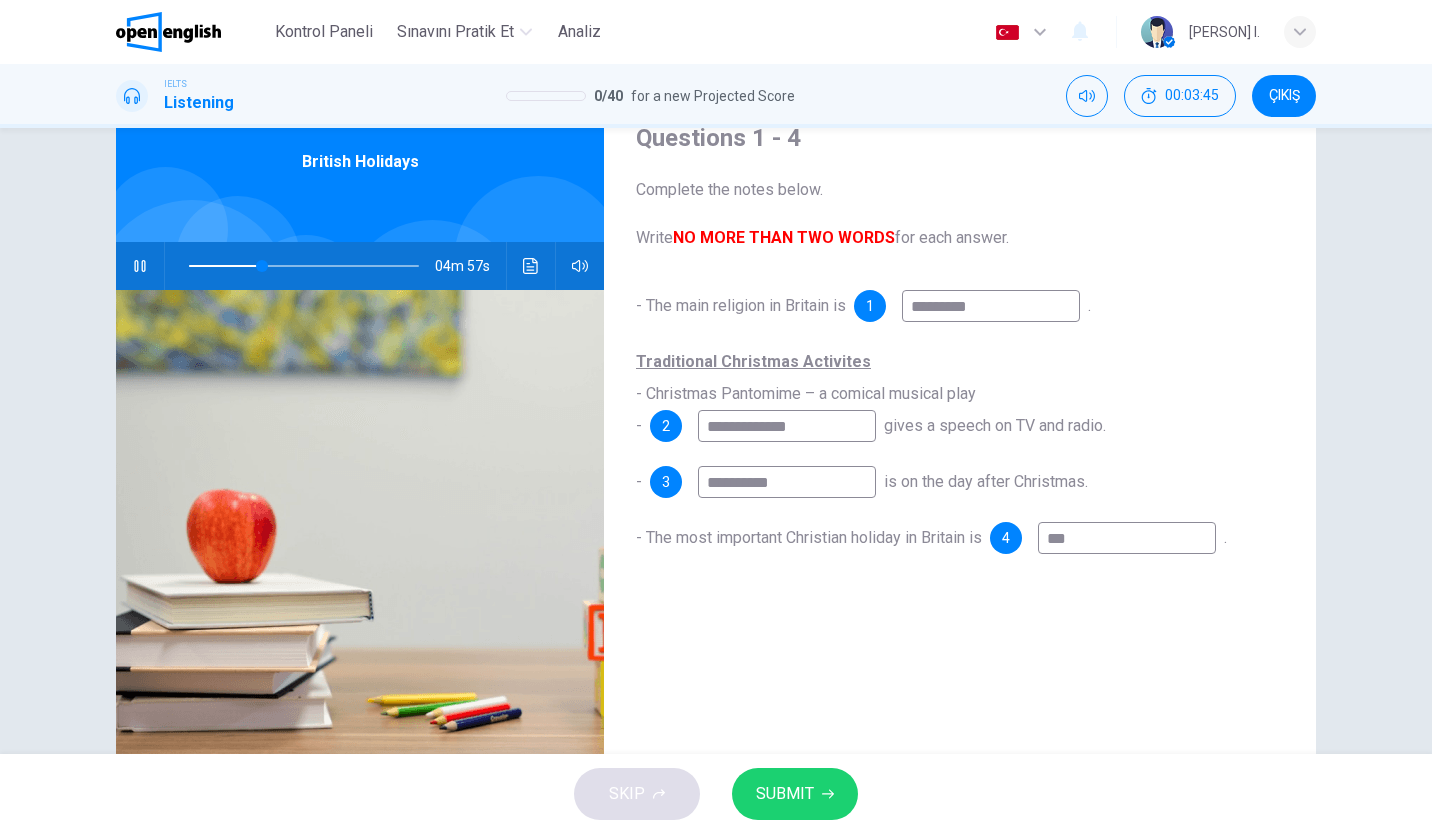 type on "**" 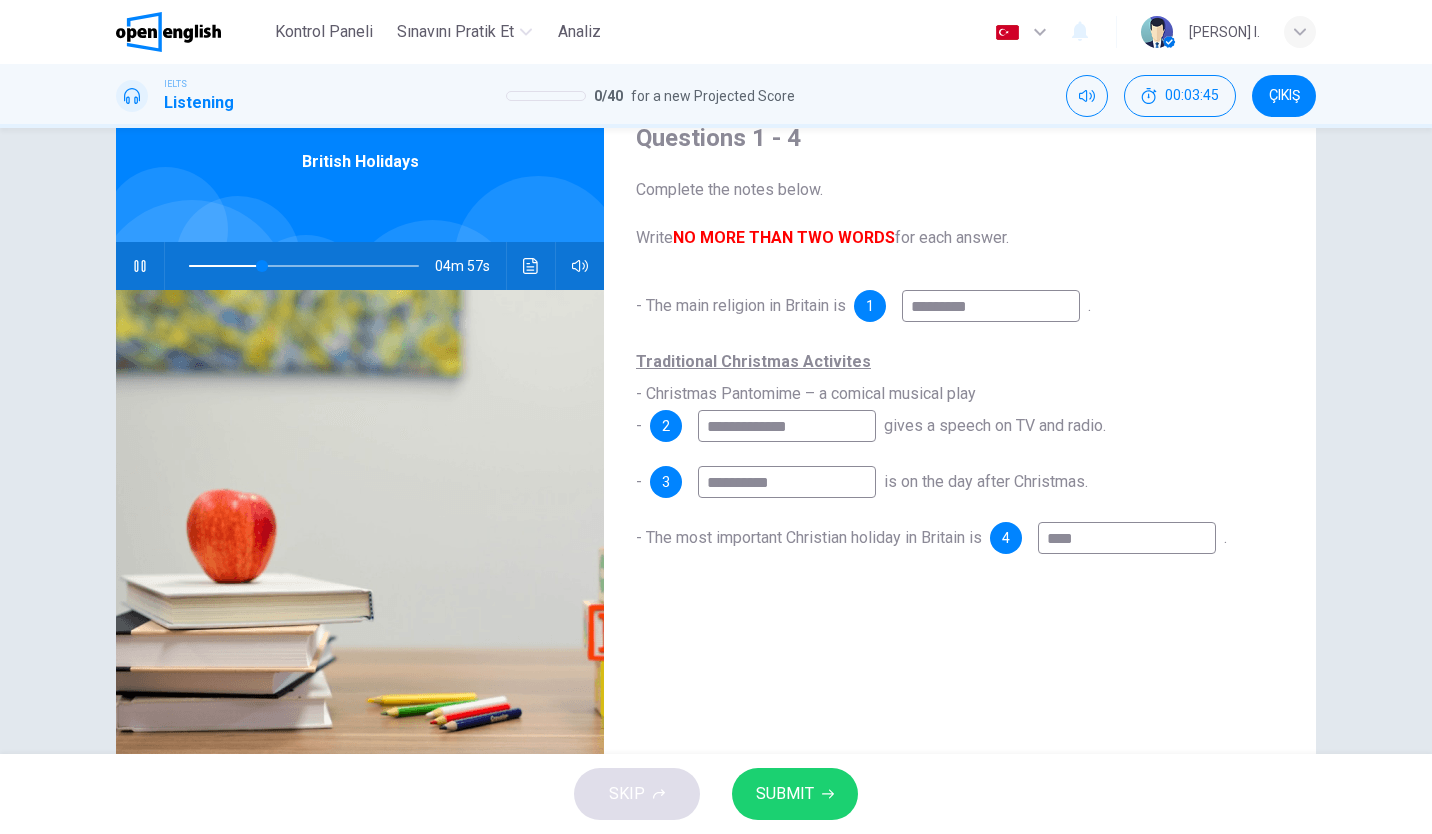 type on "**" 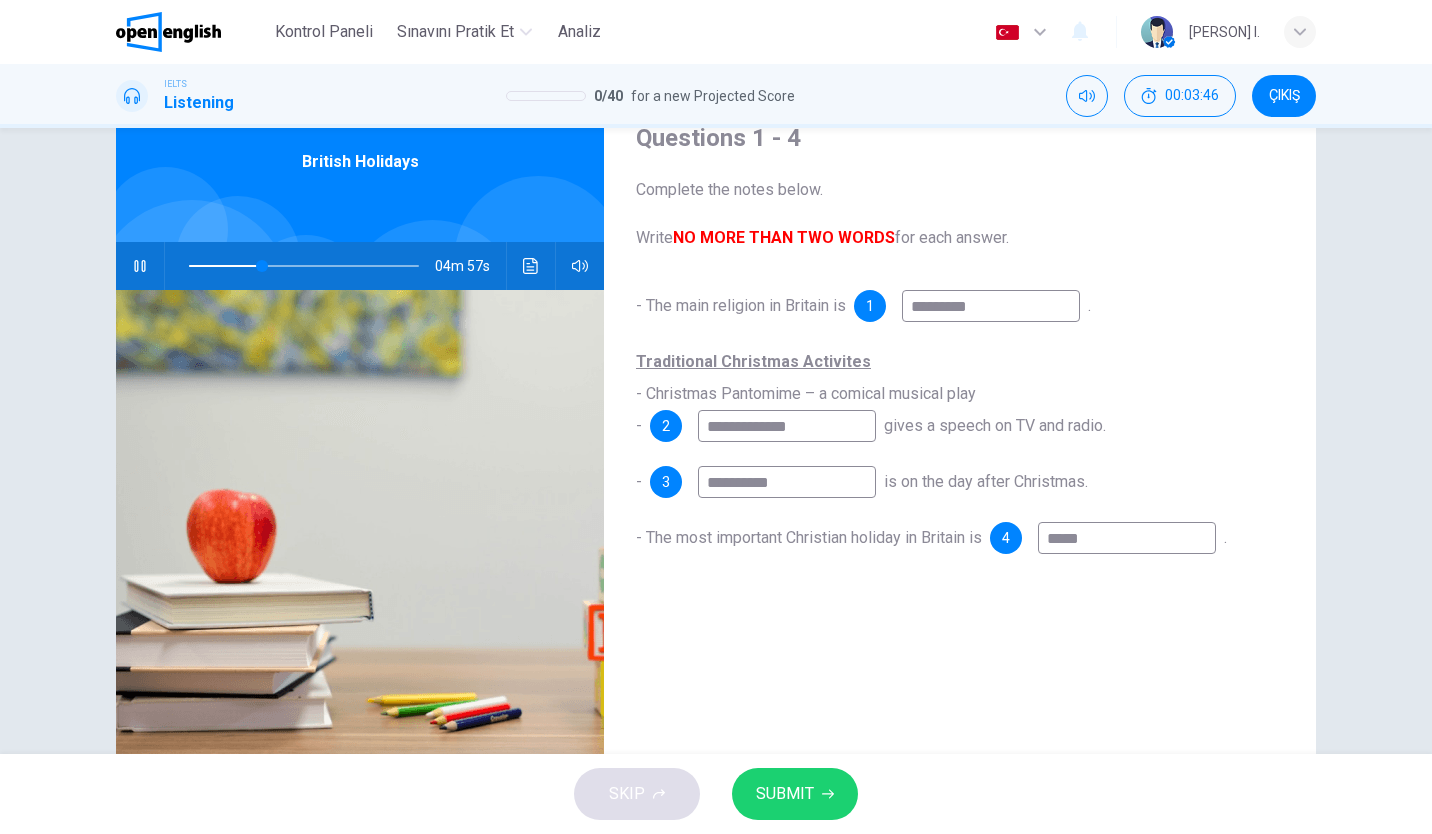type on "******" 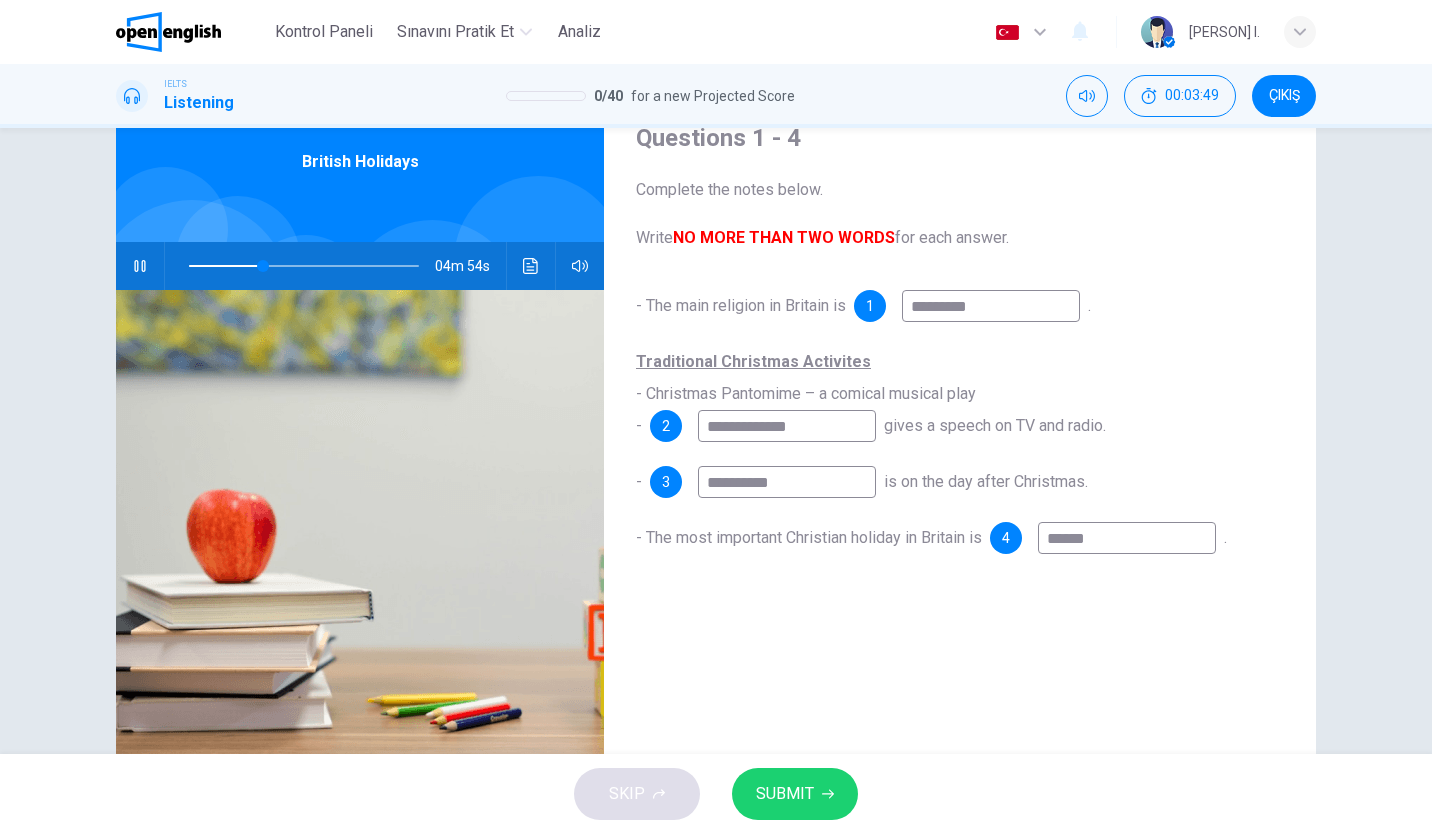 type on "**" 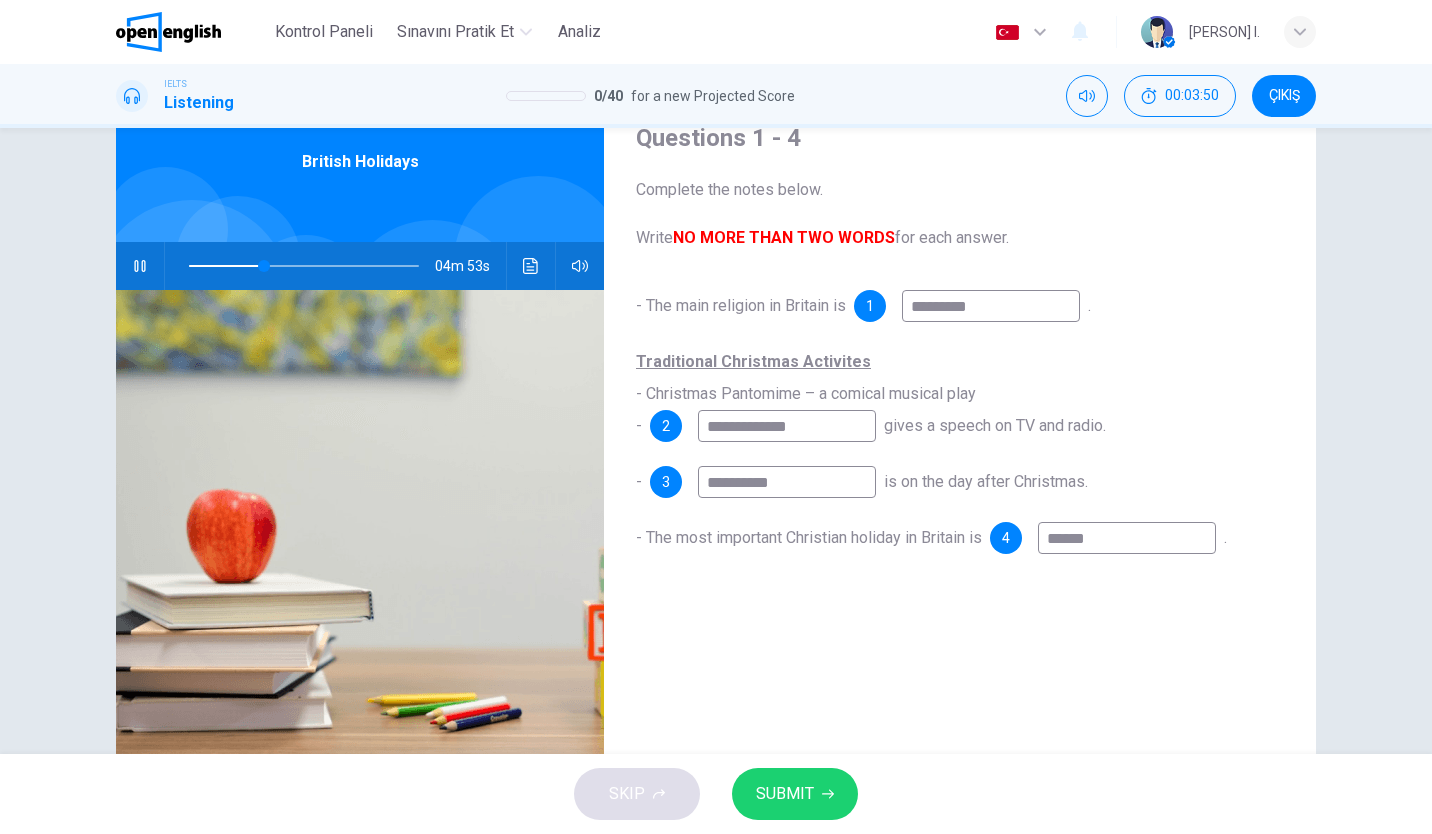 type on "******" 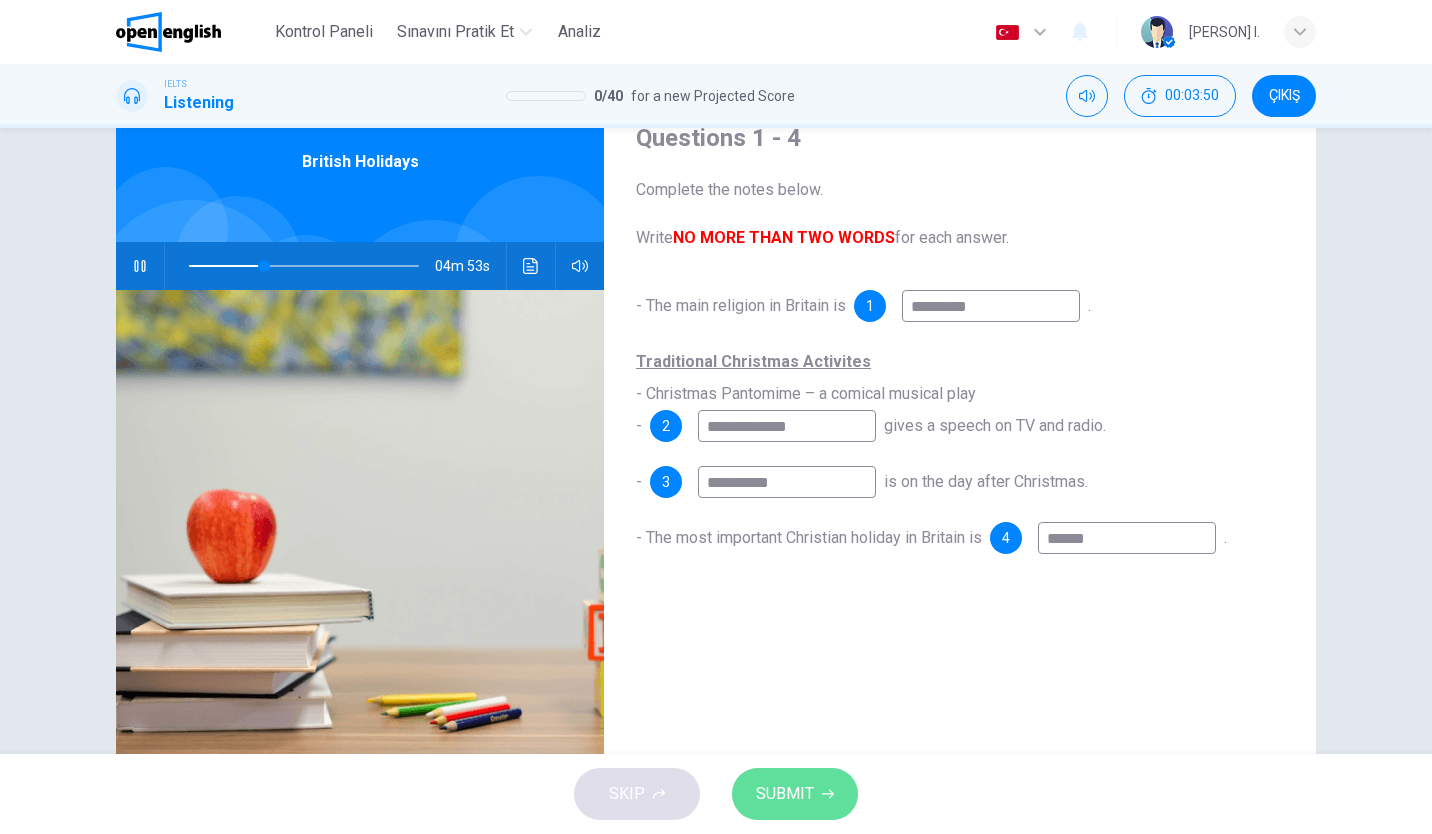 click on "SUBMIT" at bounding box center (785, 794) 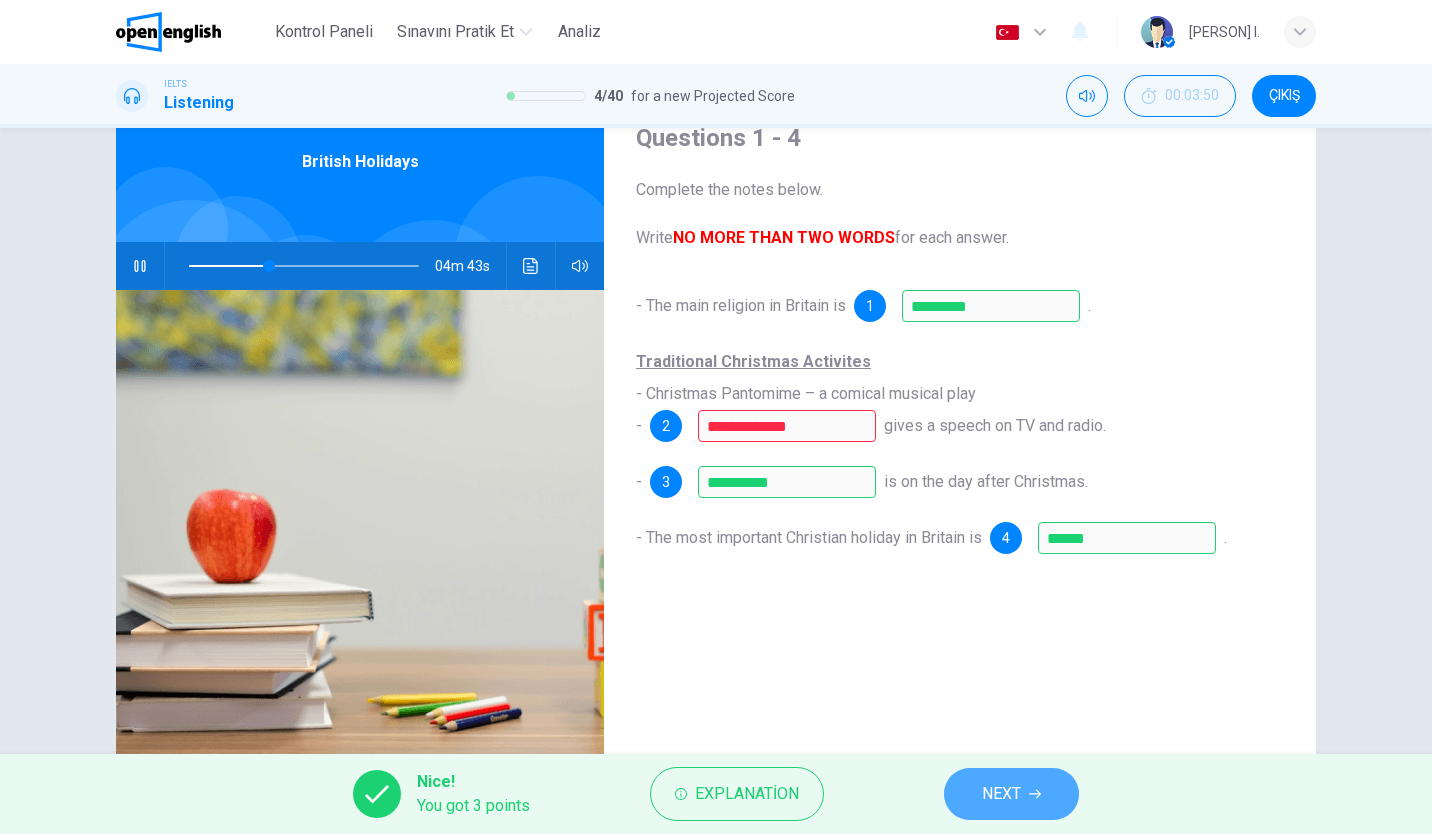 click on "NEXT" at bounding box center (1001, 794) 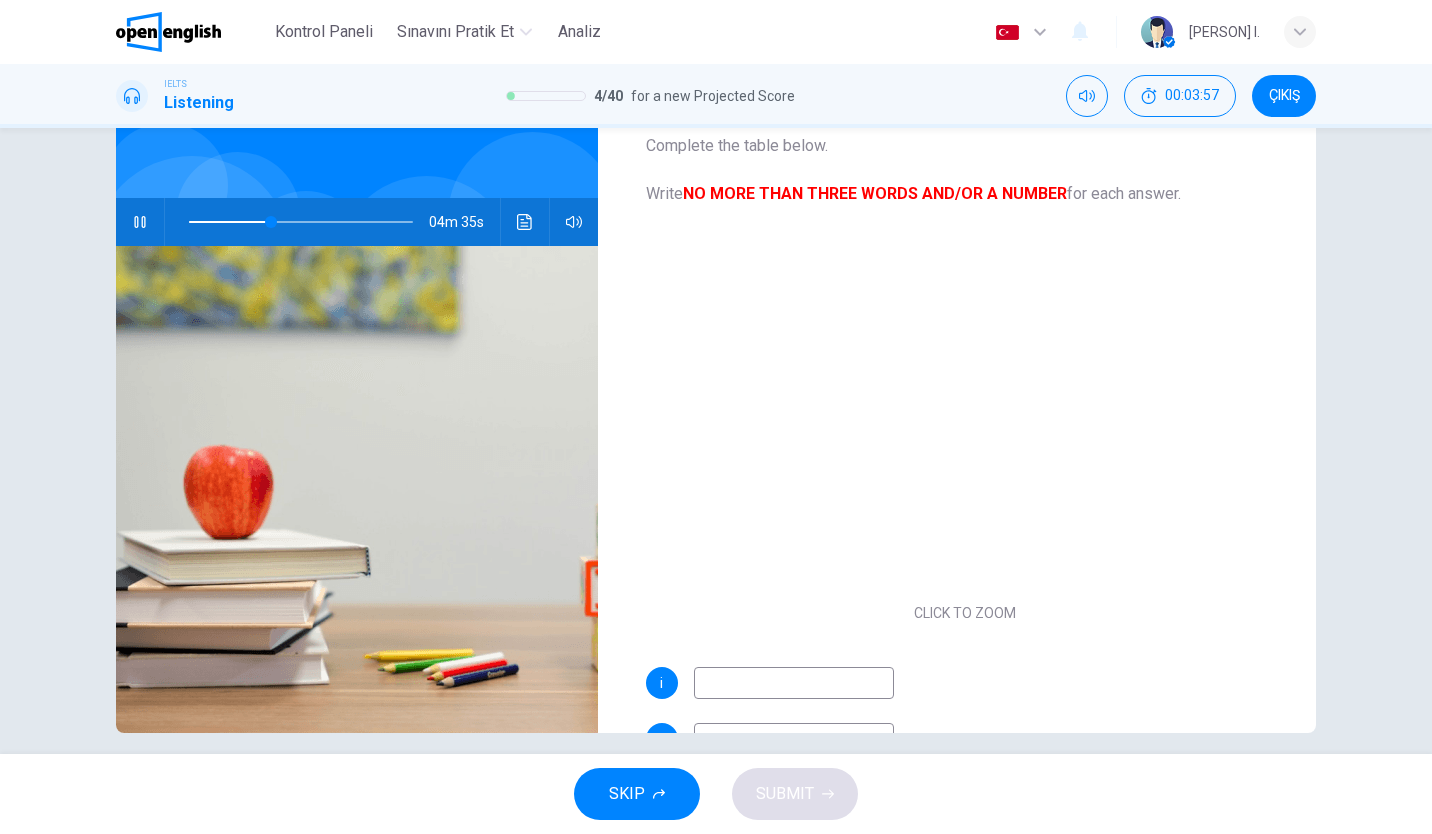 scroll, scrollTop: 149, scrollLeft: 0, axis: vertical 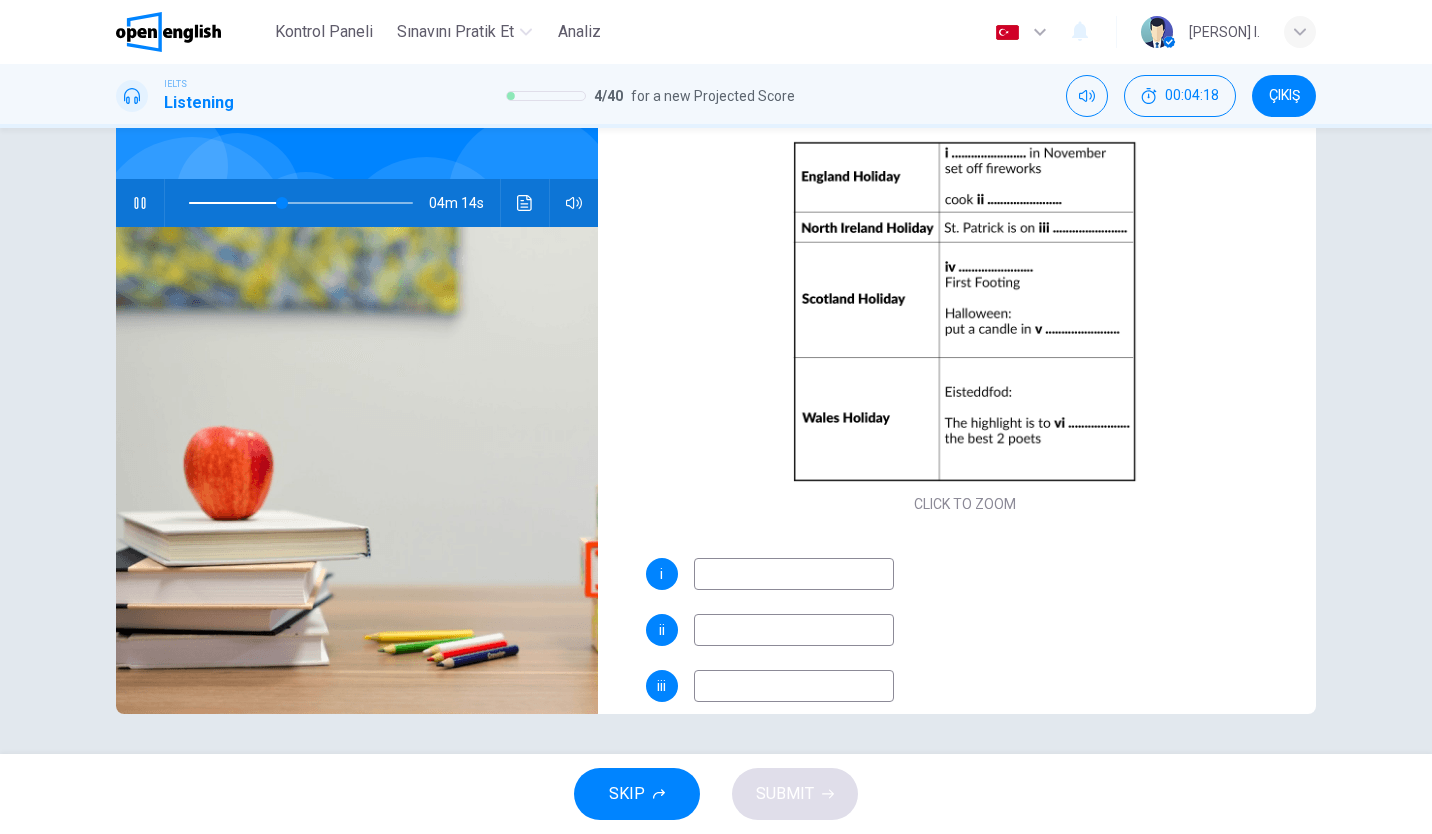 click at bounding box center [794, 574] 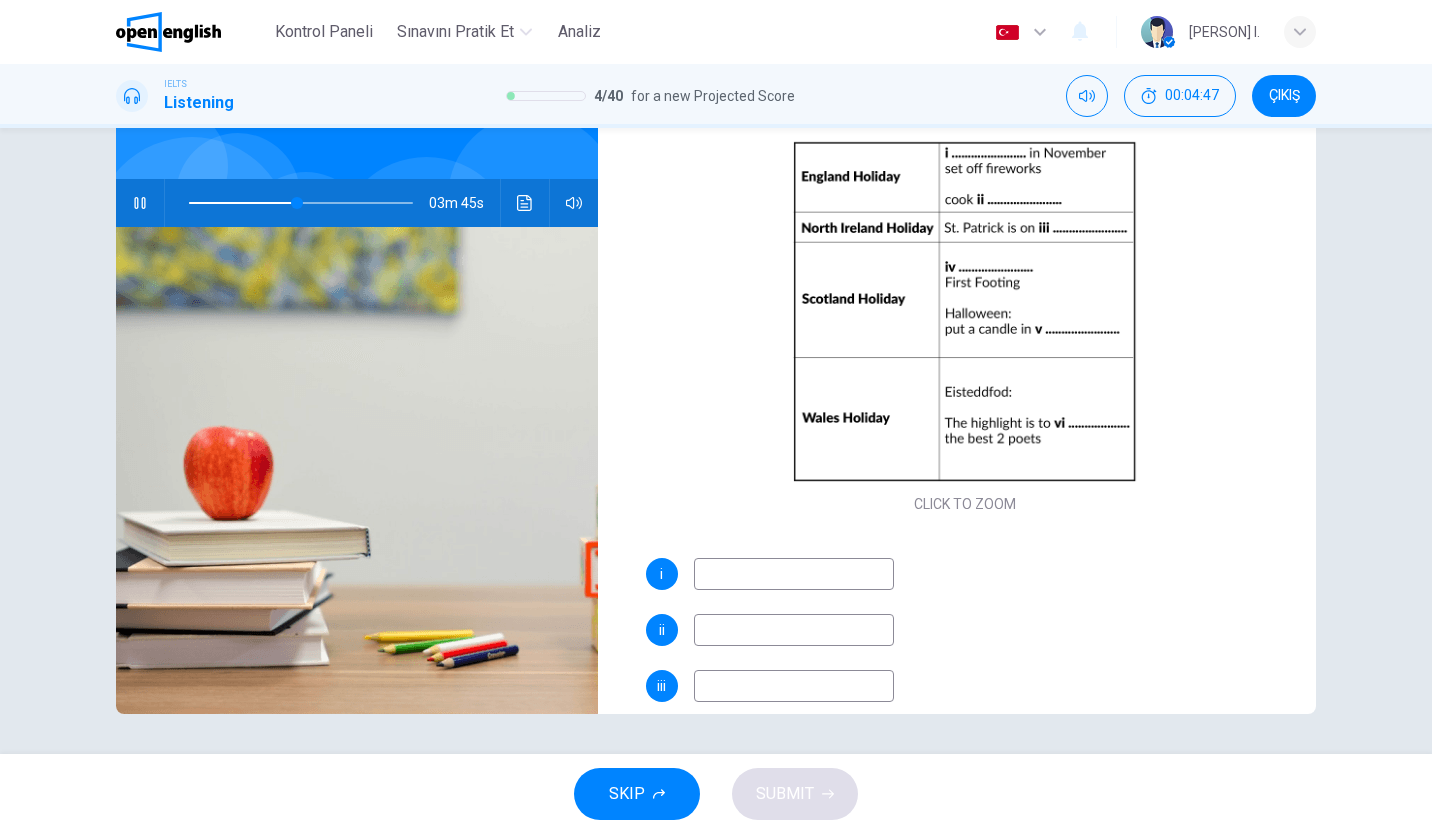 type on "**" 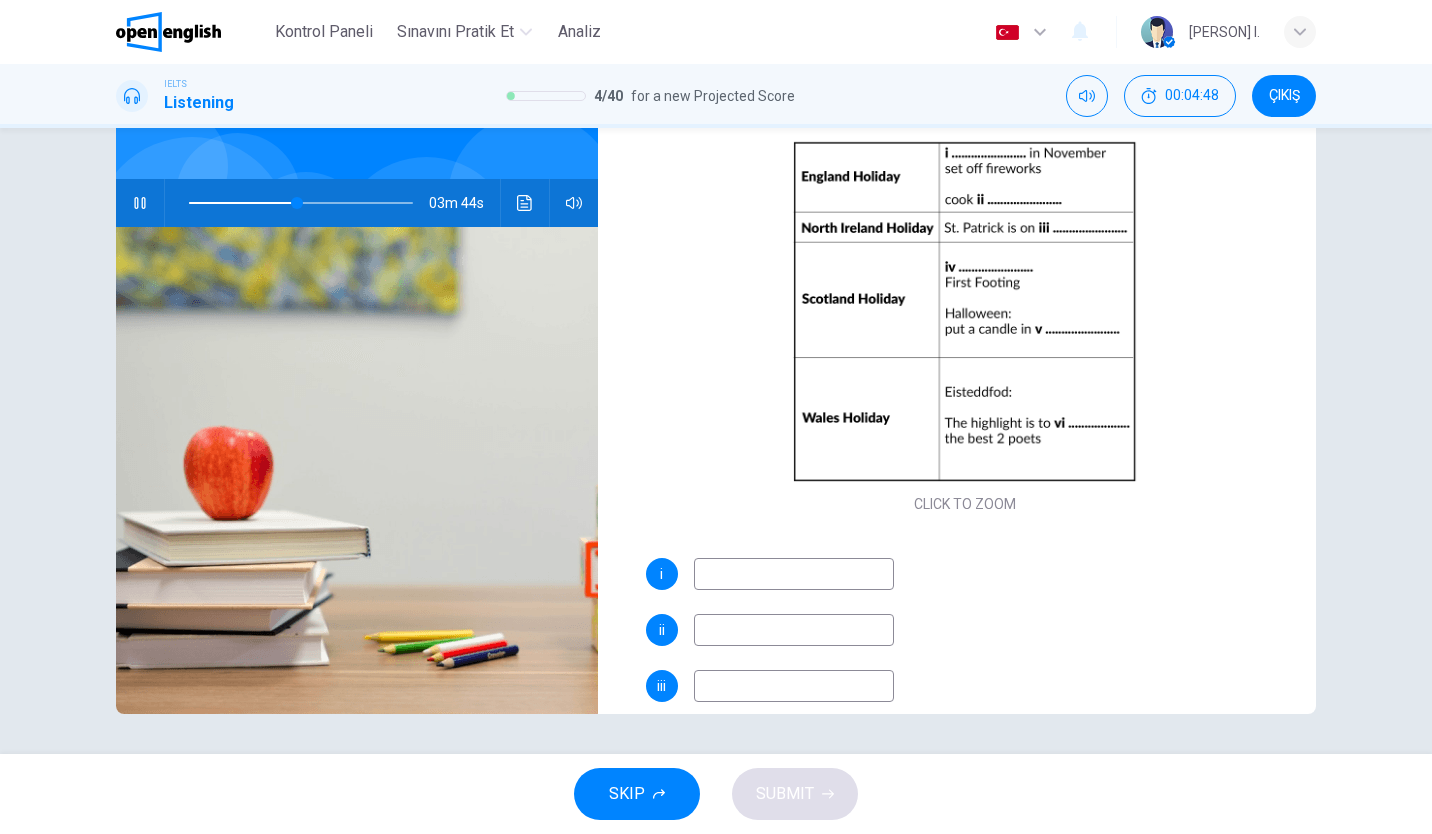 type on "*" 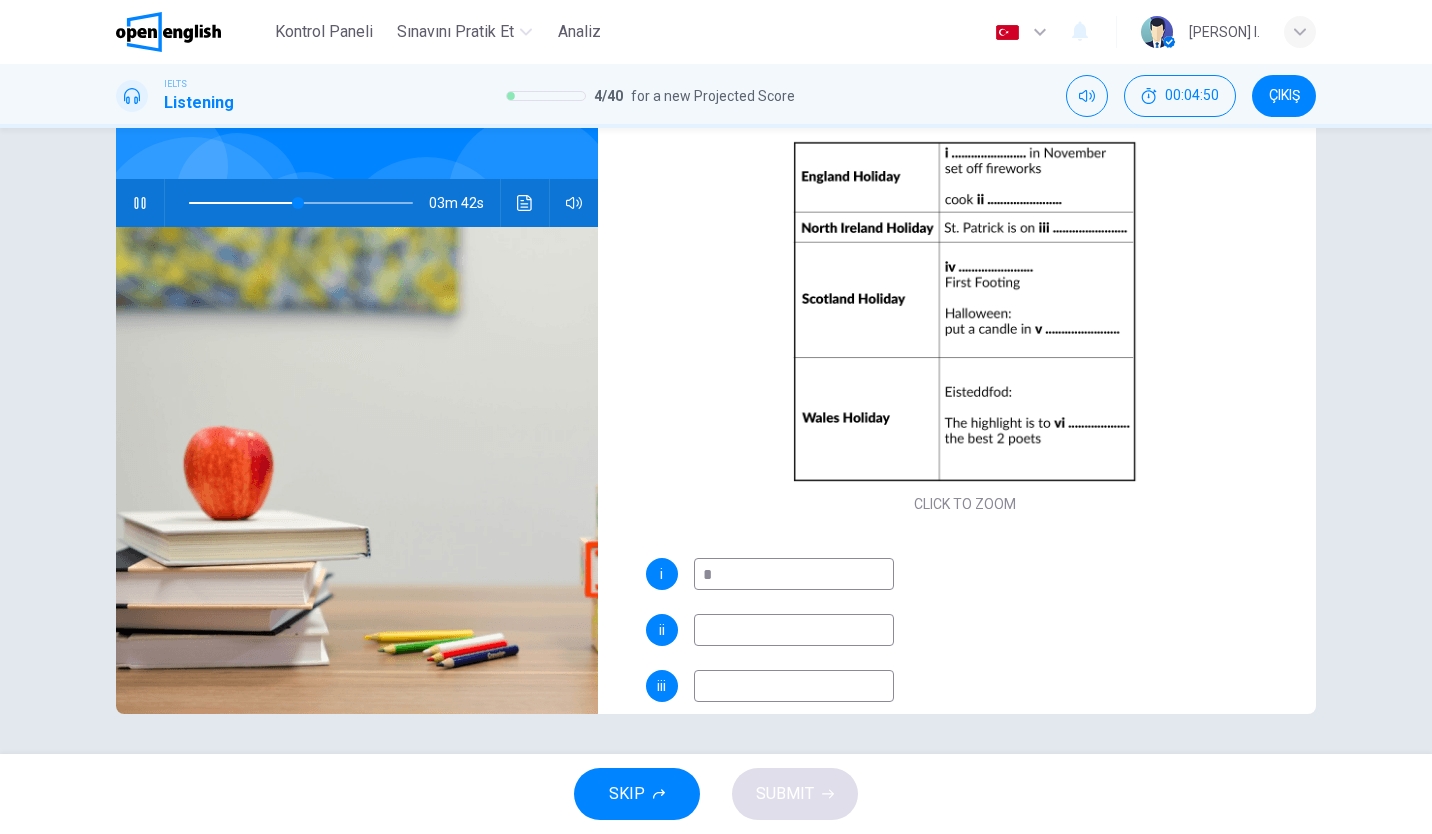 type on "**" 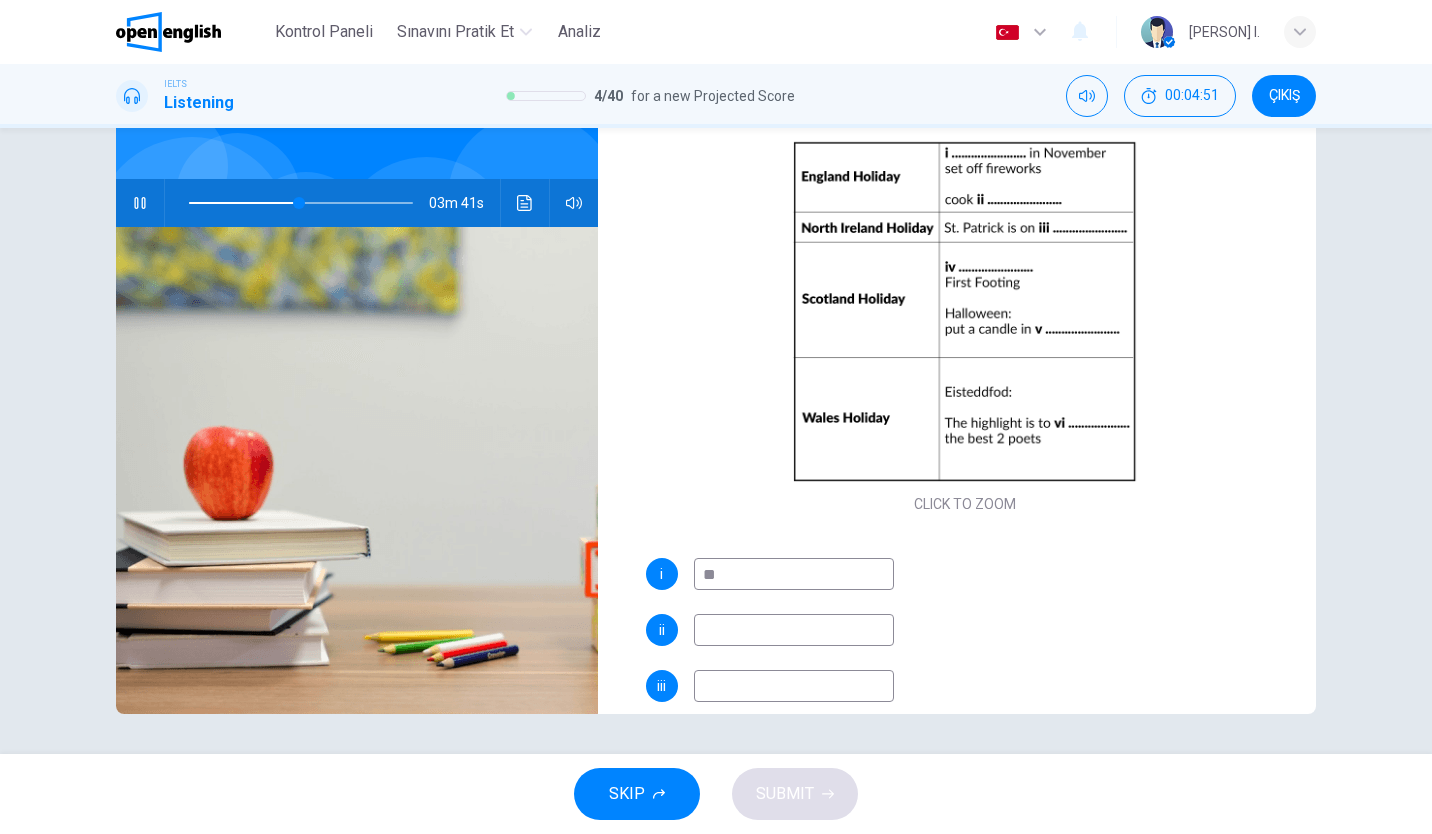 type on "***" 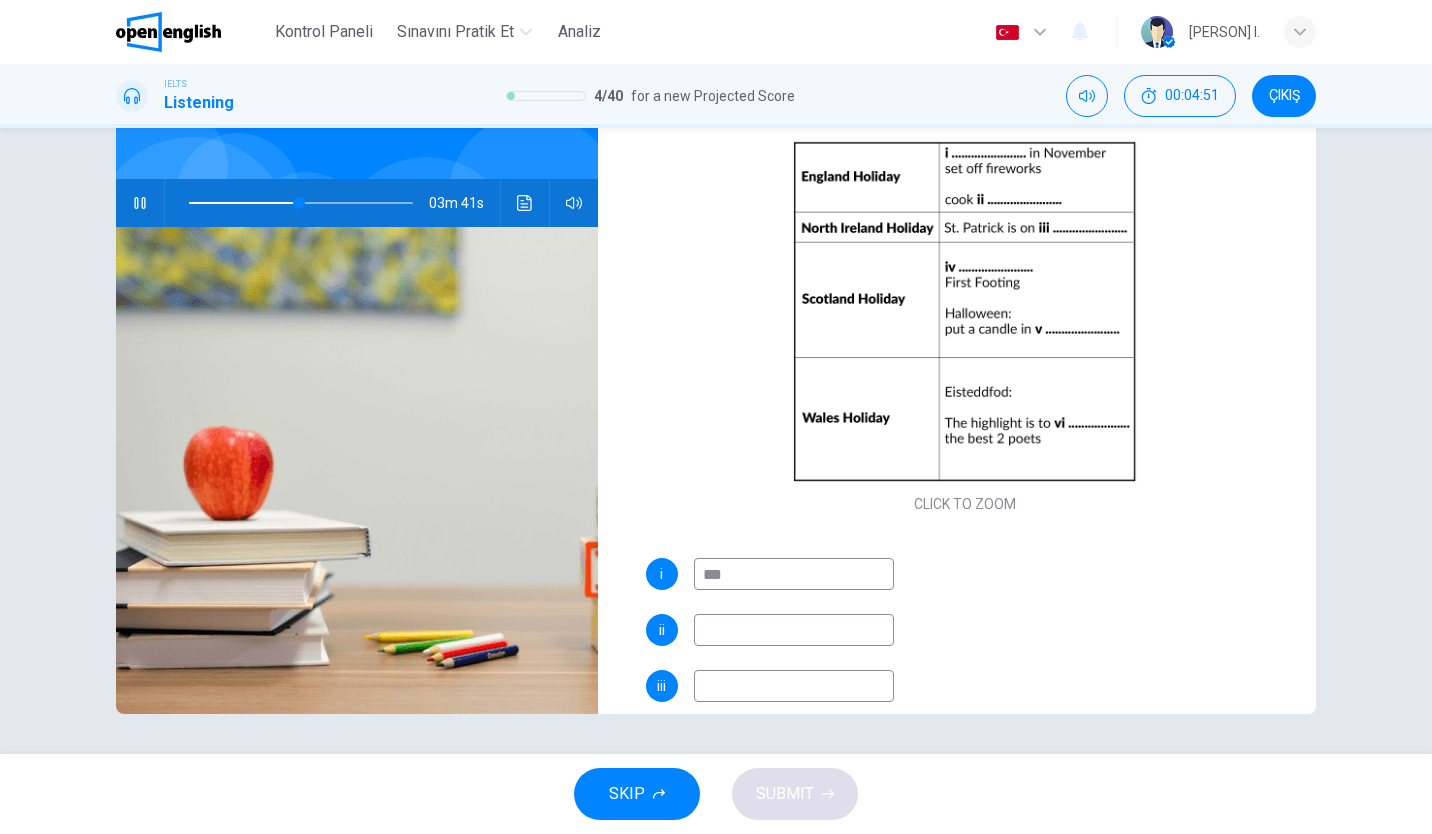type on "**" 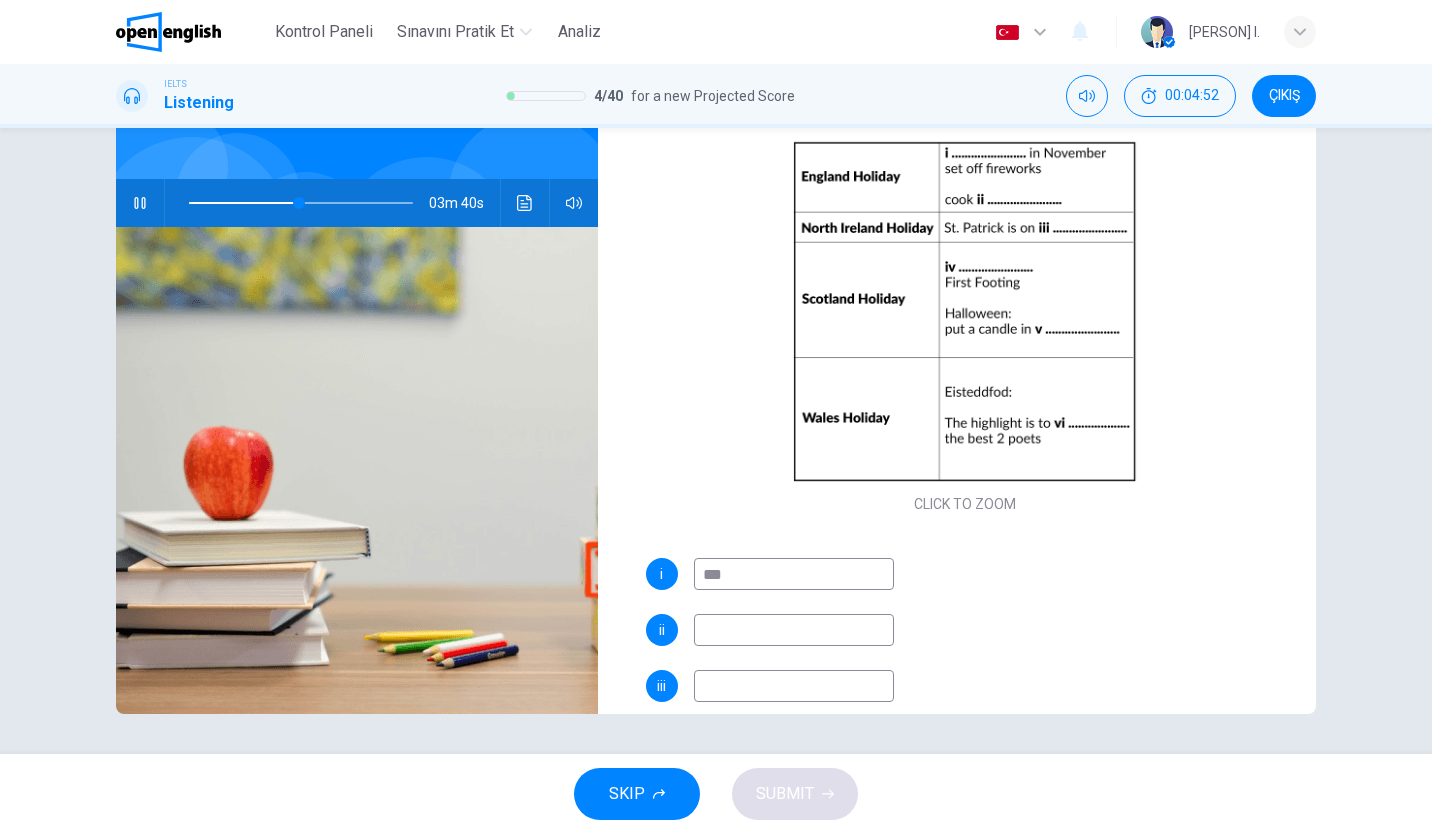 type on "****" 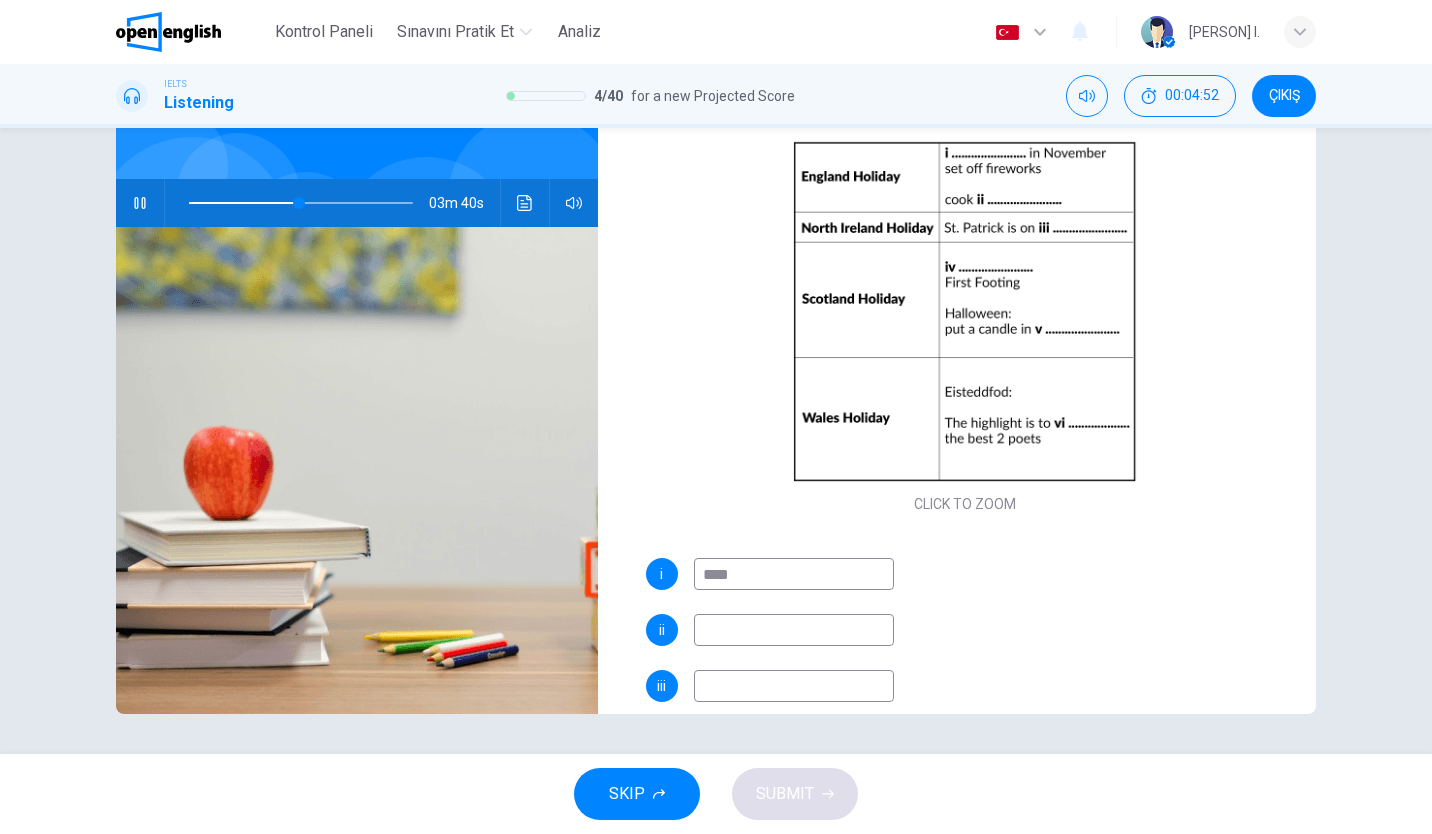 type on "**" 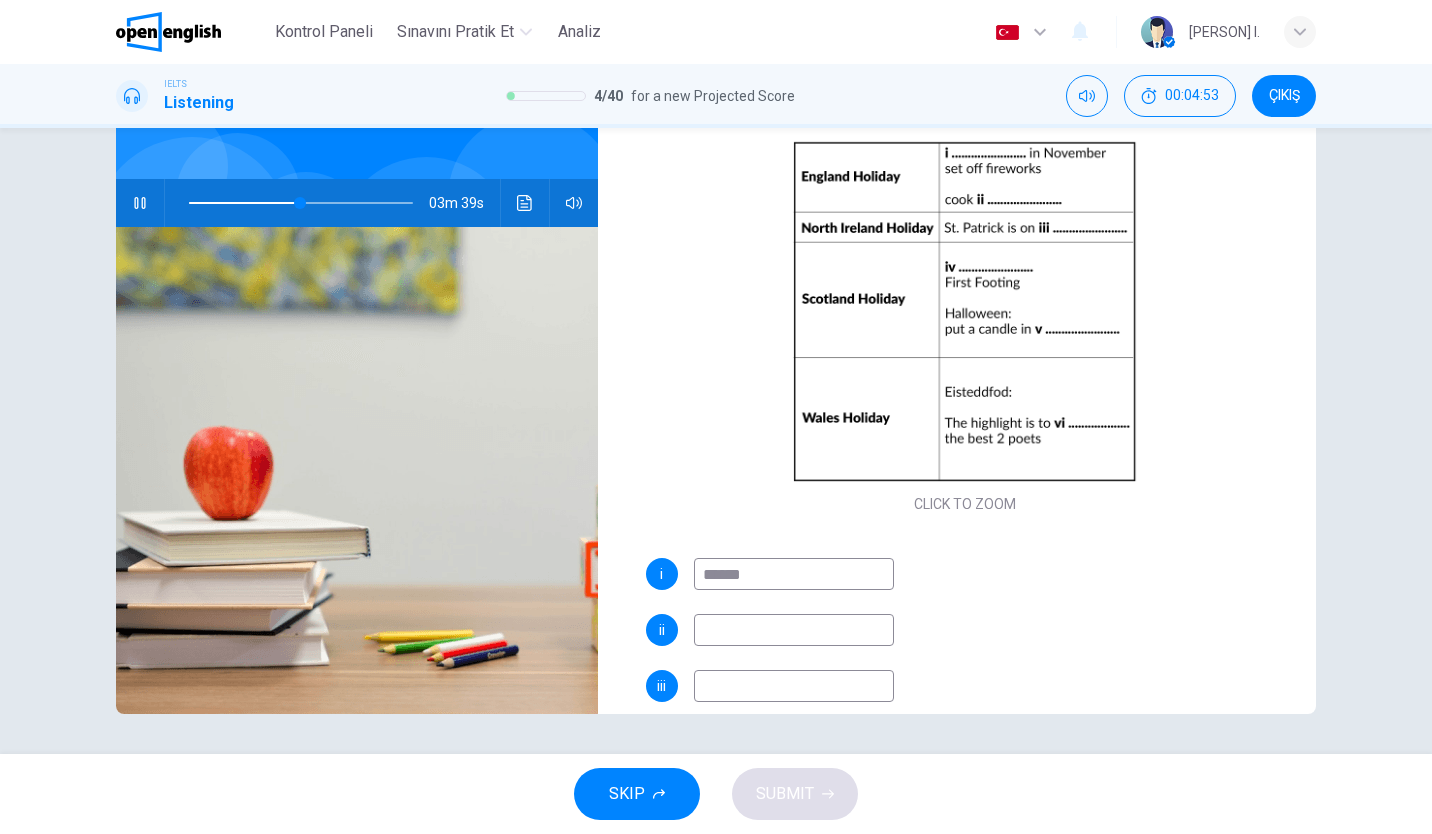type on "*******" 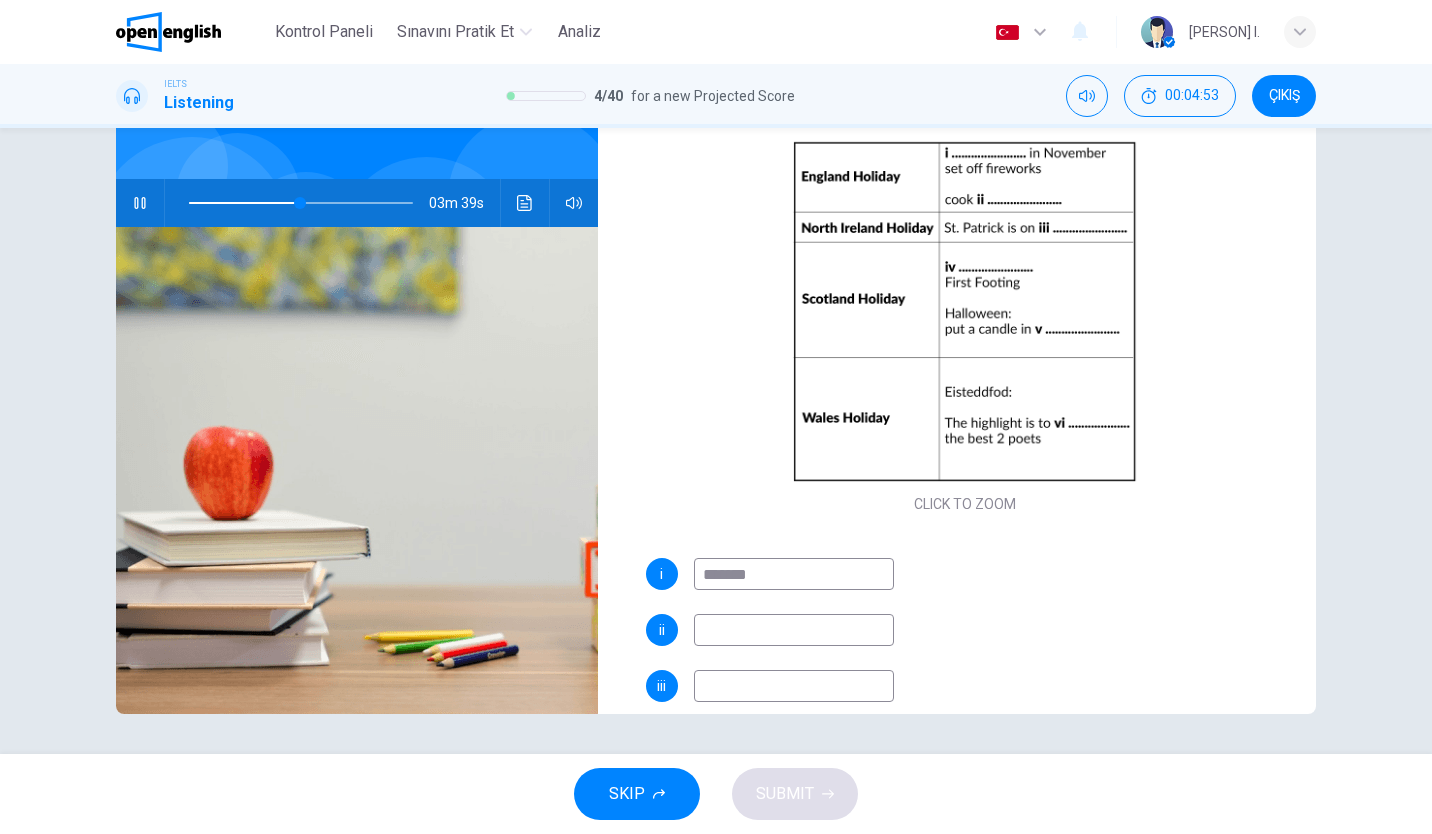 type on "**" 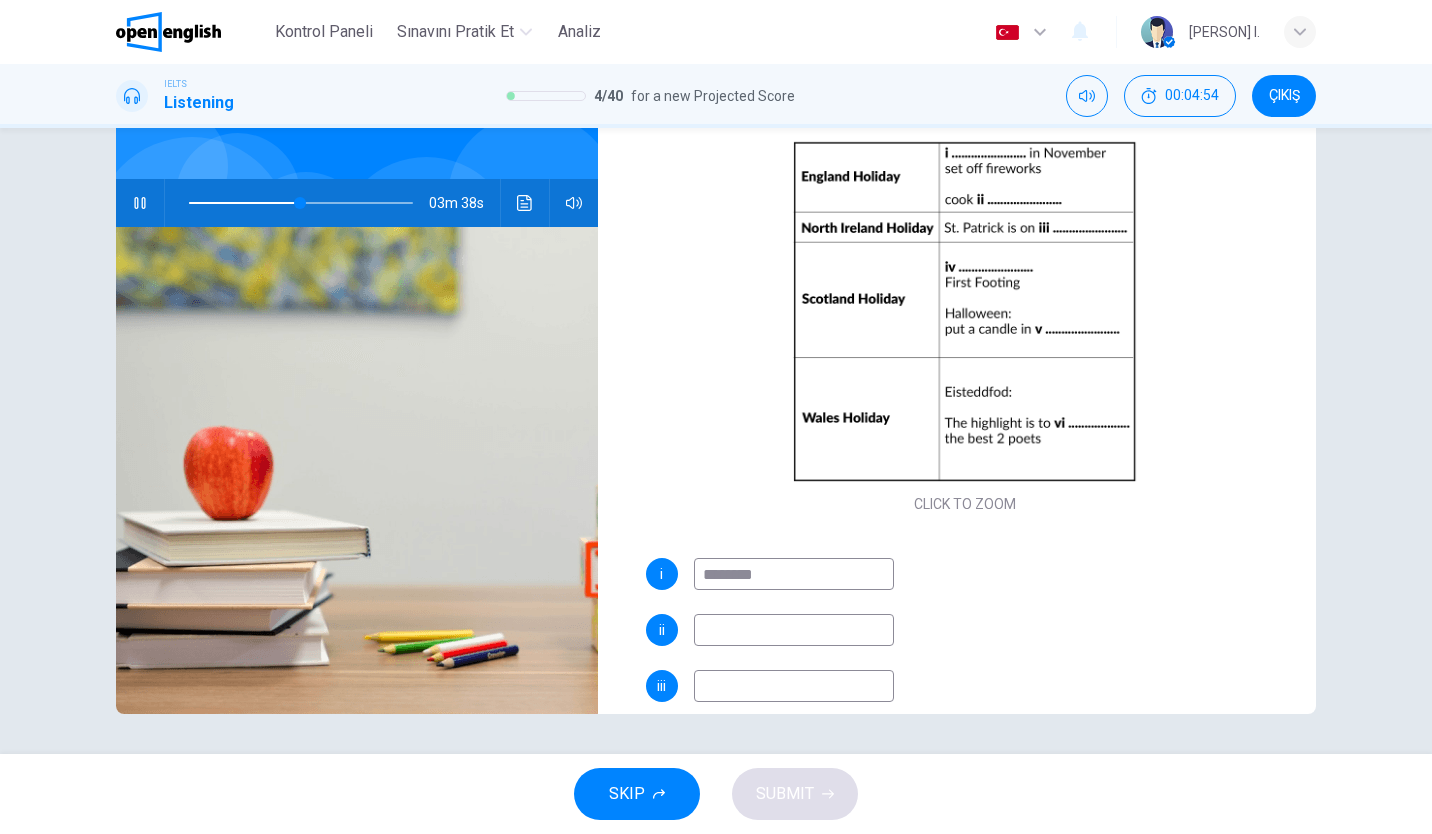 type on "*********" 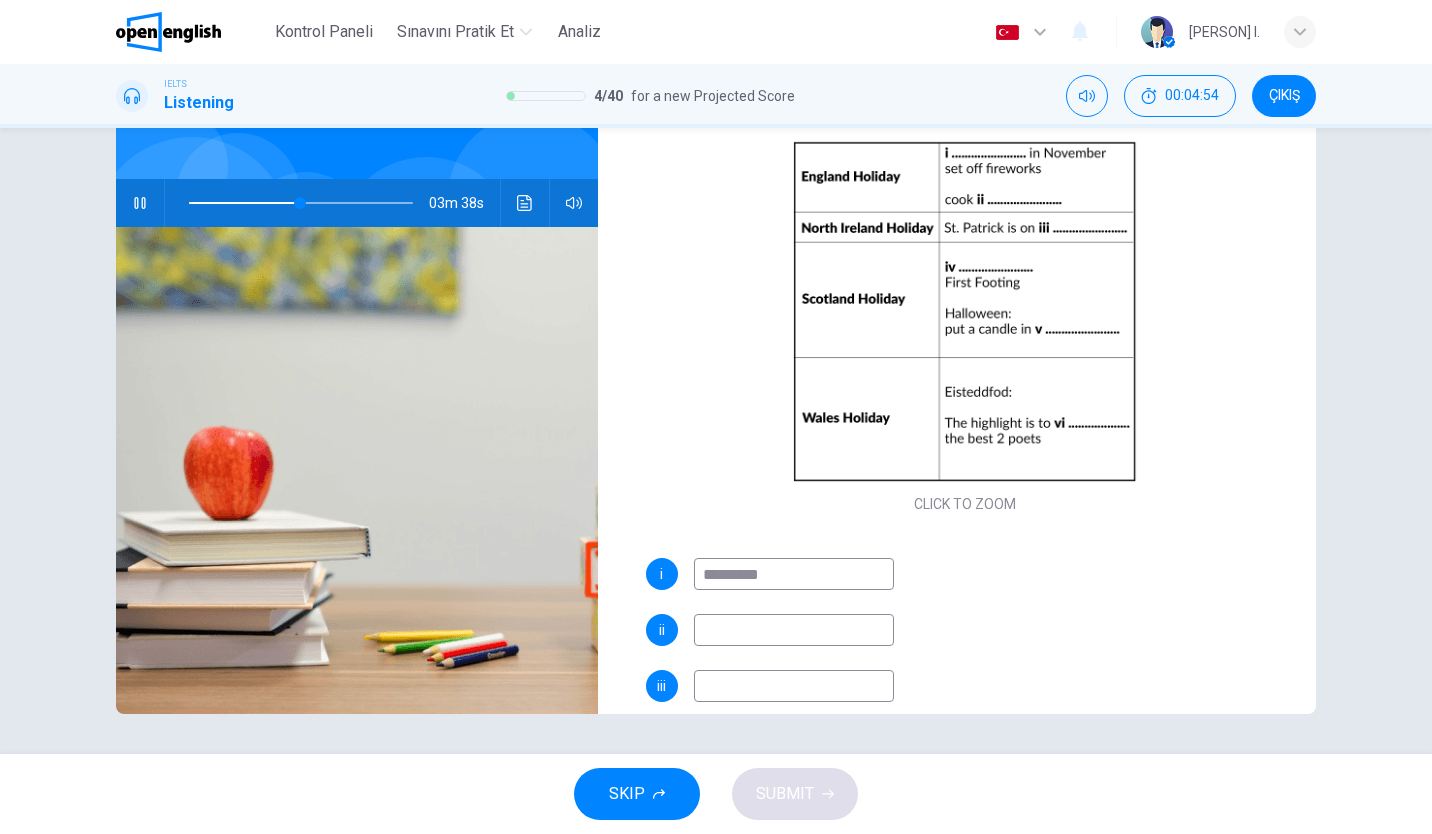type on "**" 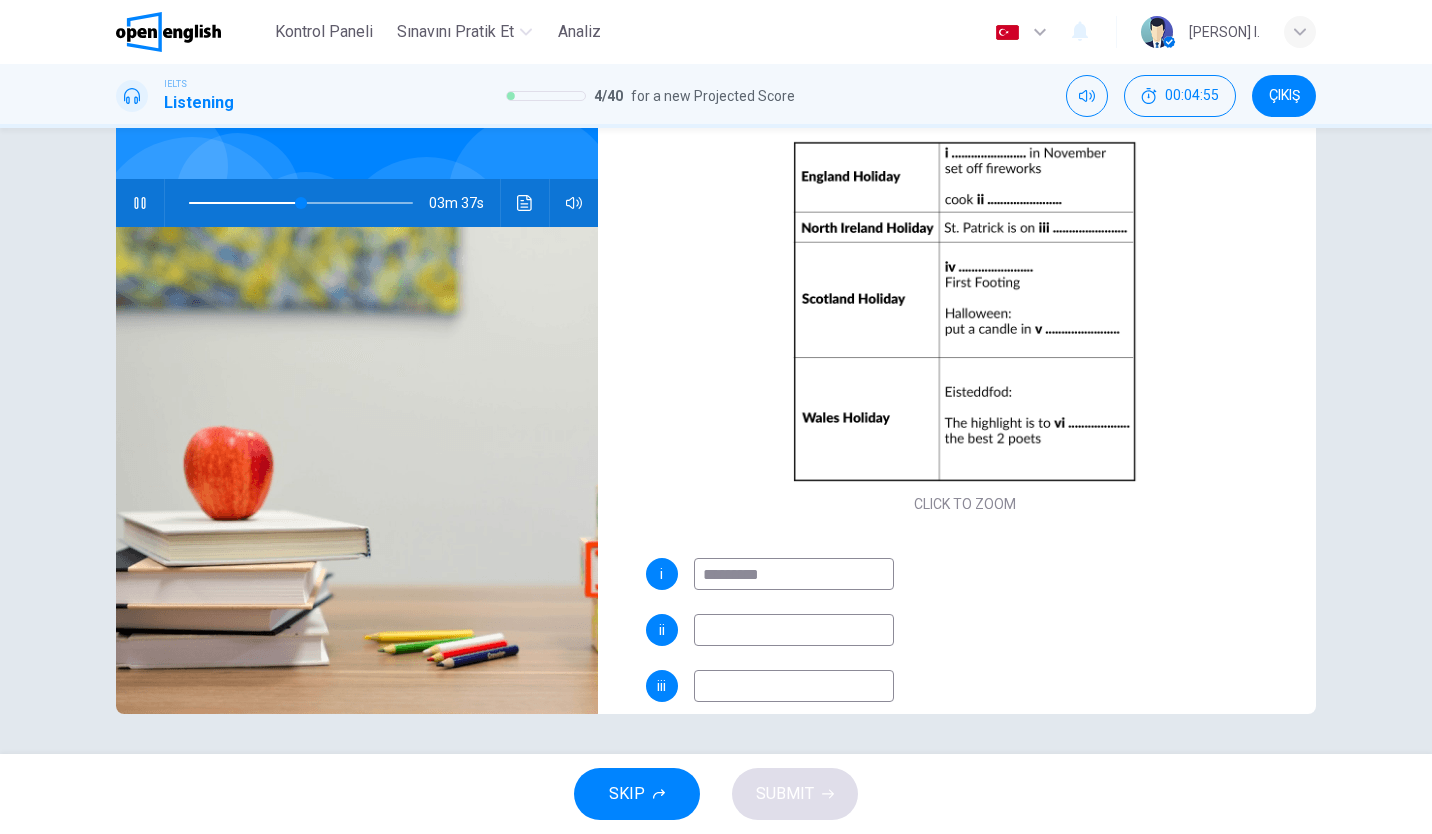 type on "**********" 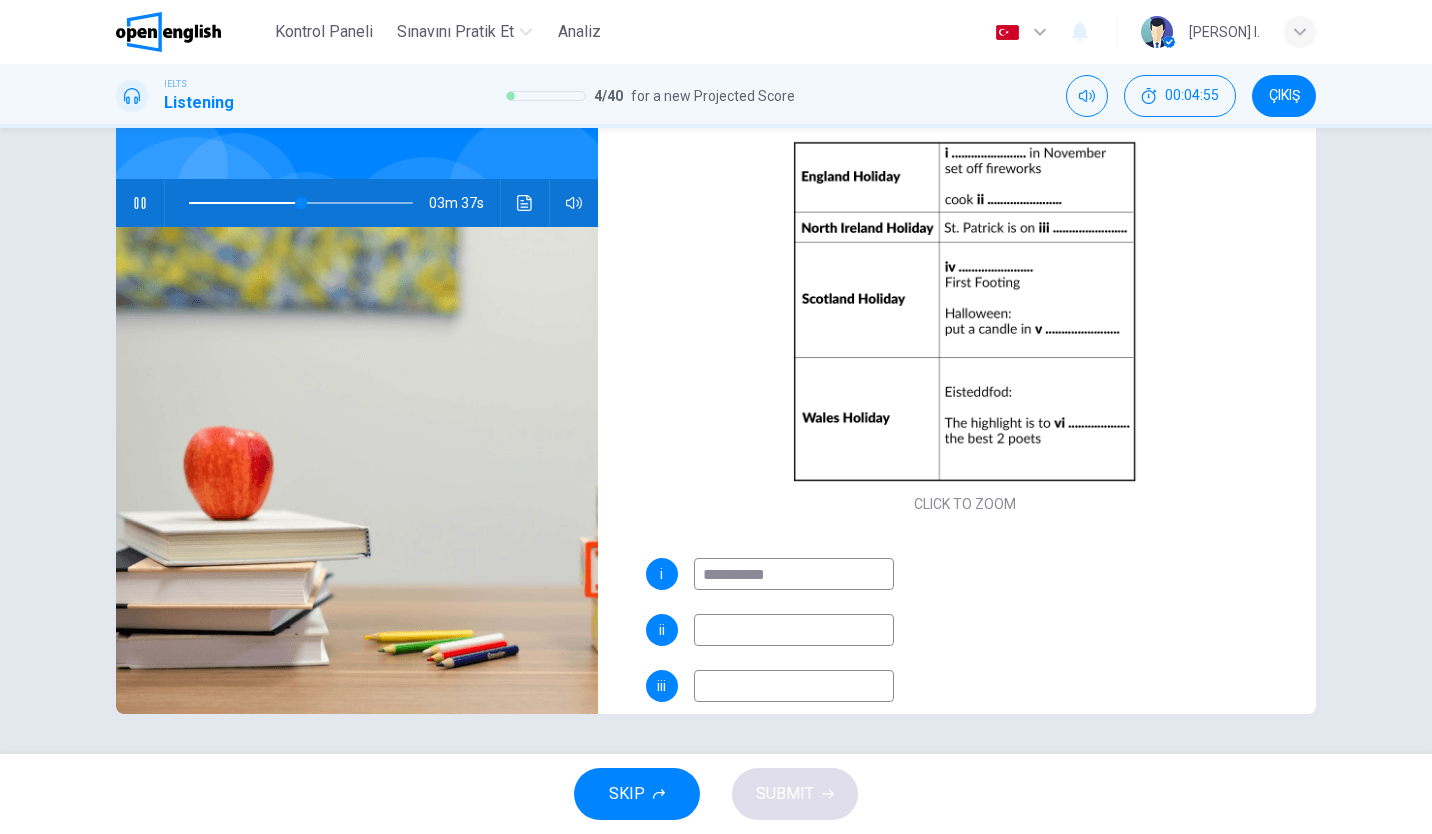 type on "**" 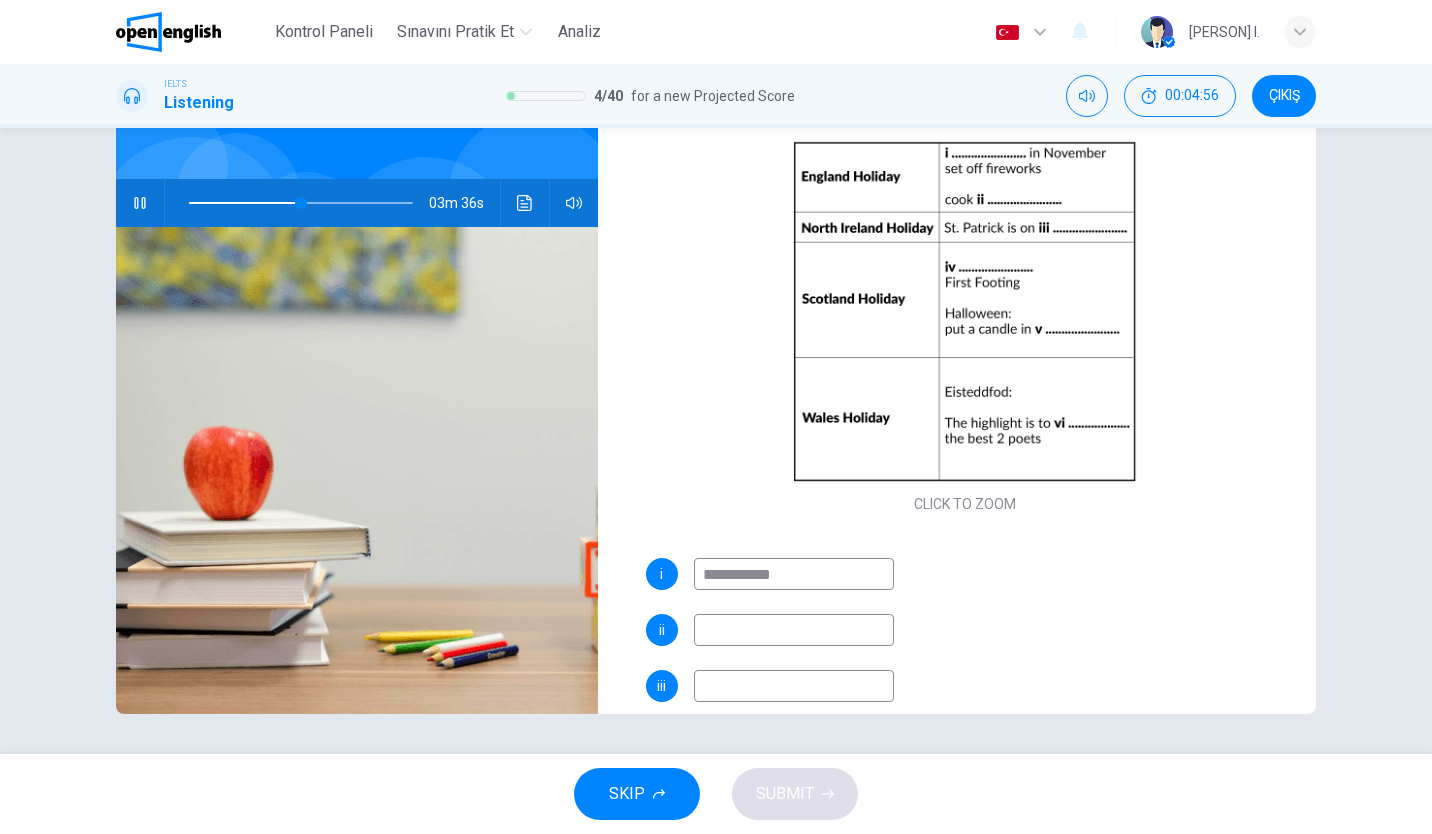 type on "**********" 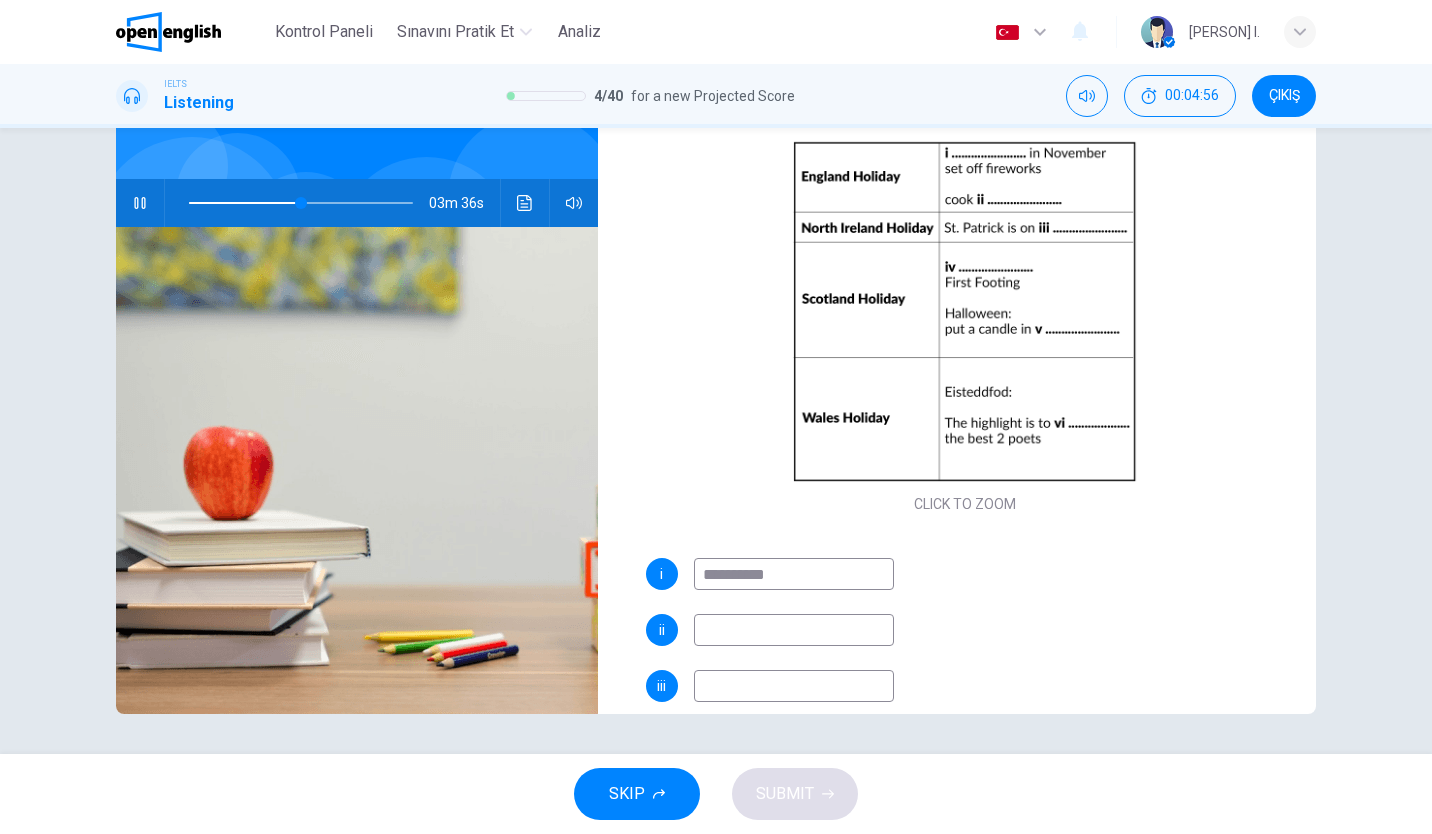 type on "**" 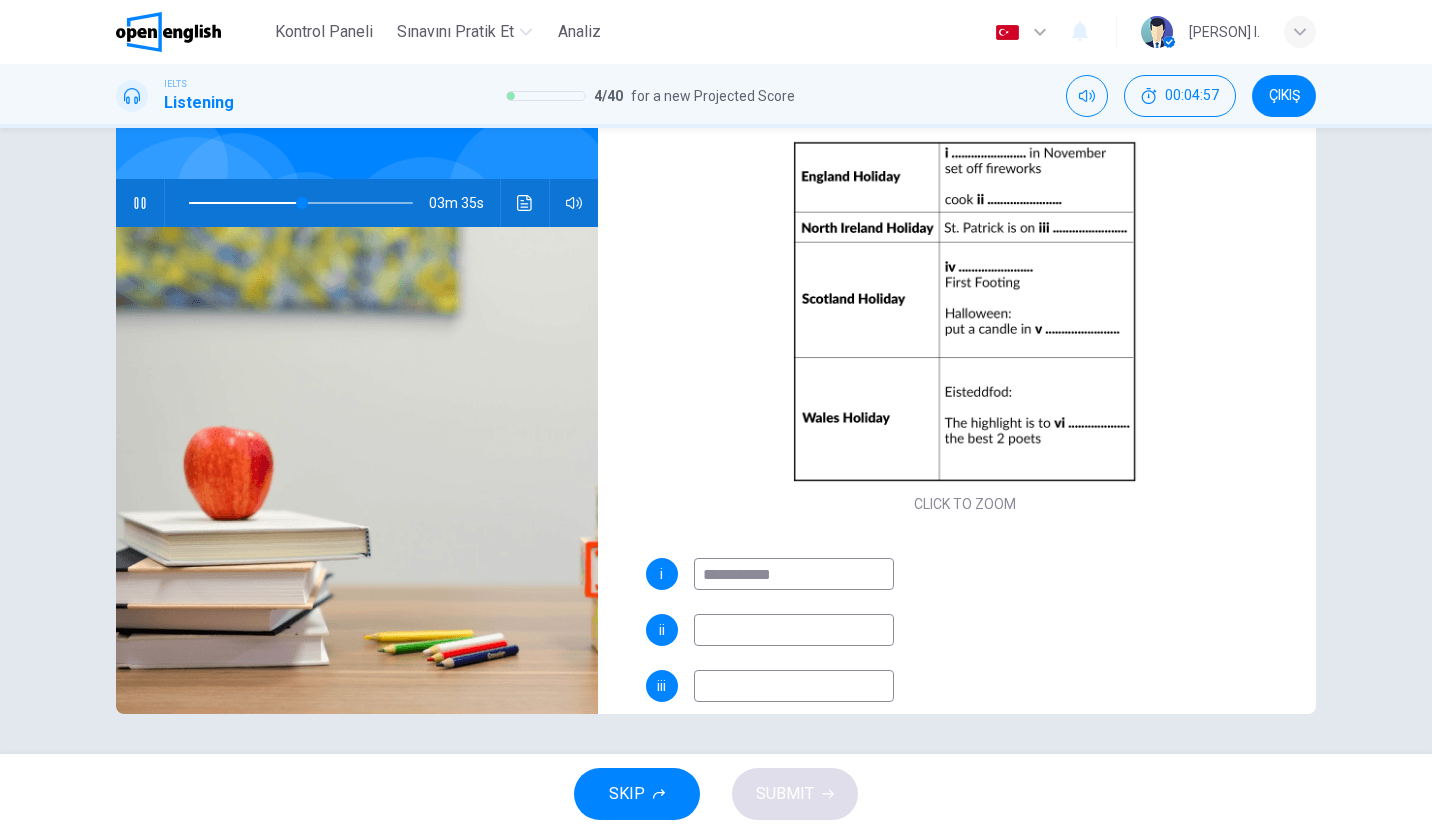 type on "**********" 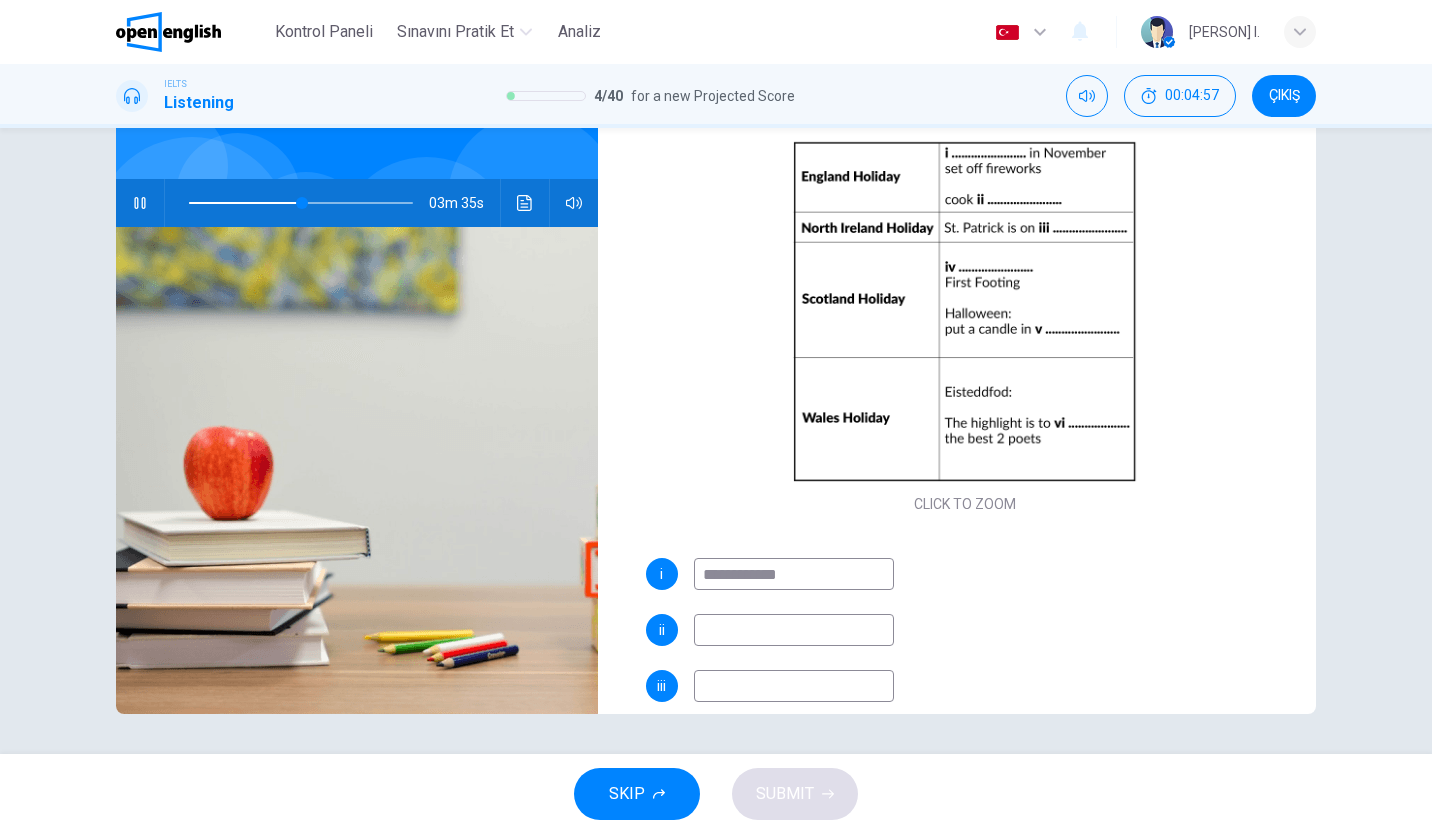 type on "**" 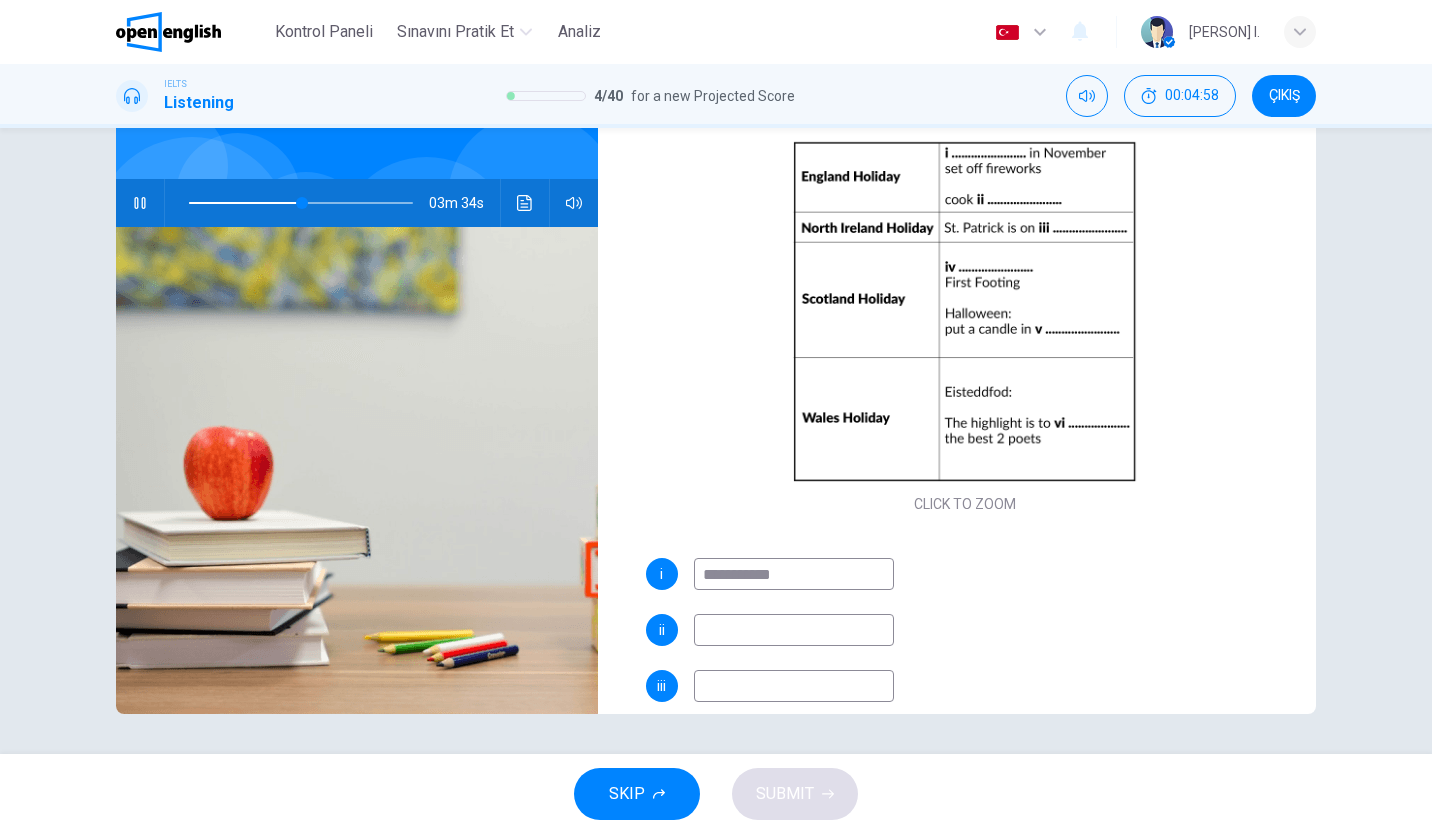 type on "**" 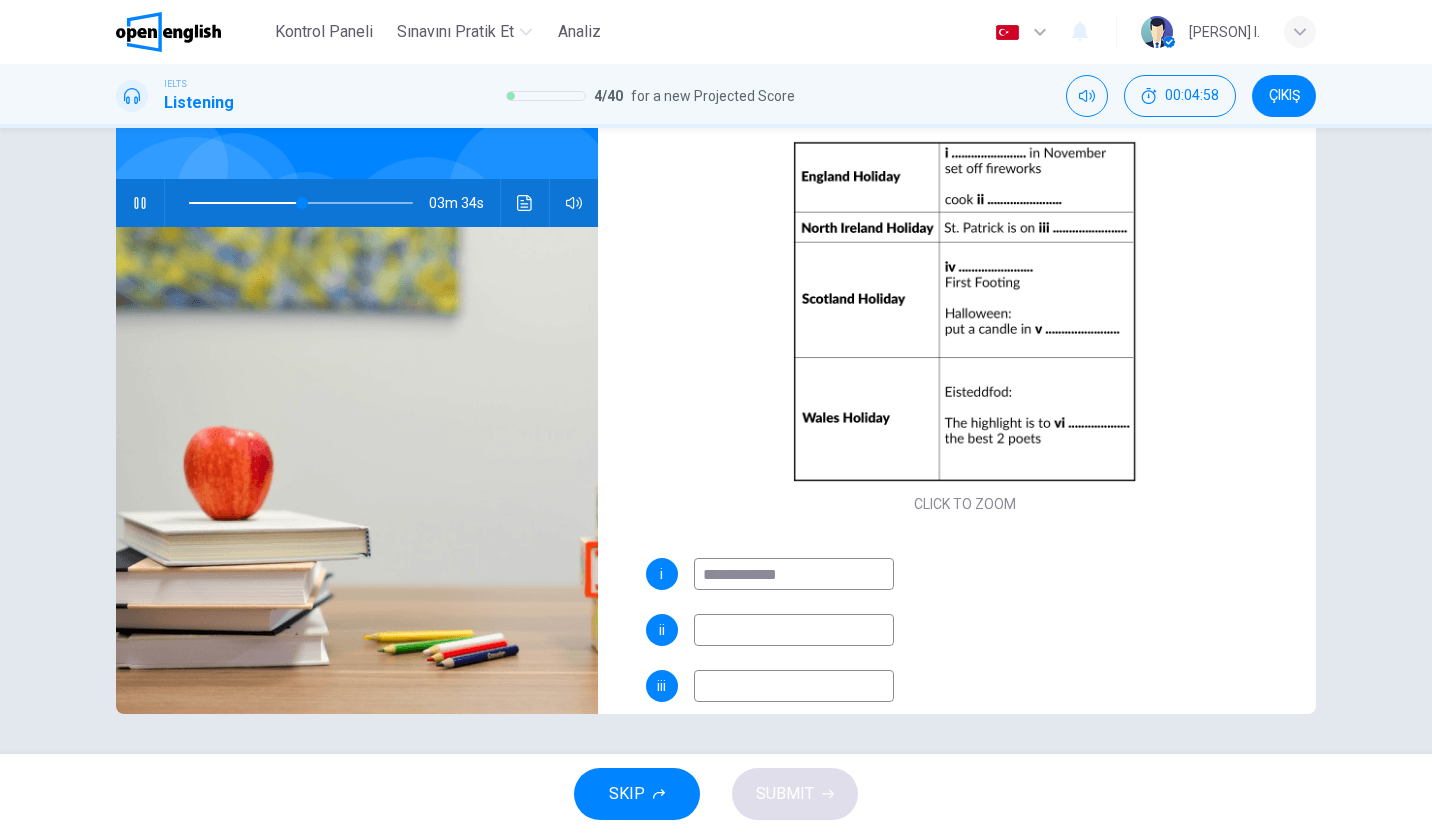type on "**" 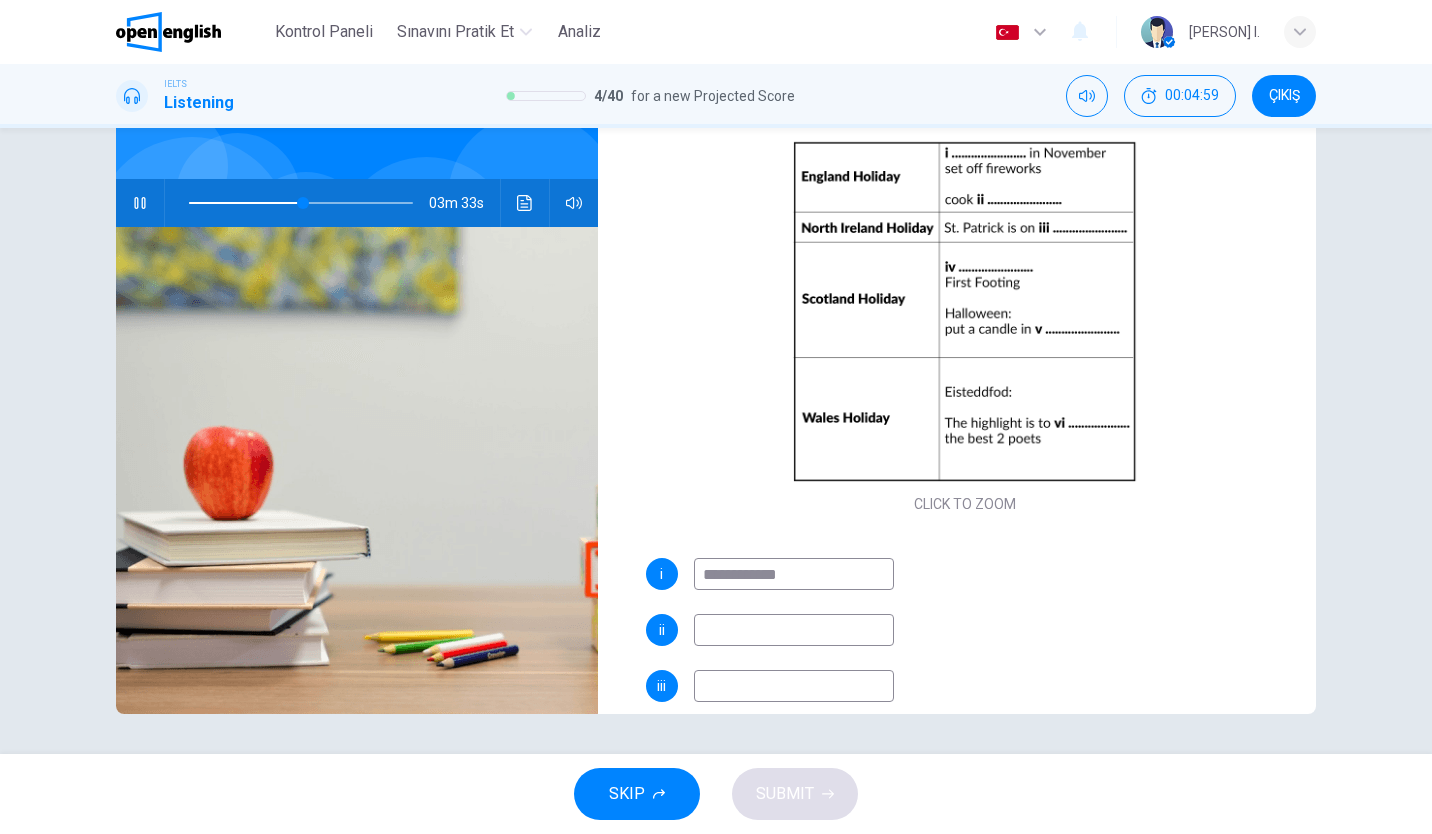 type on "**********" 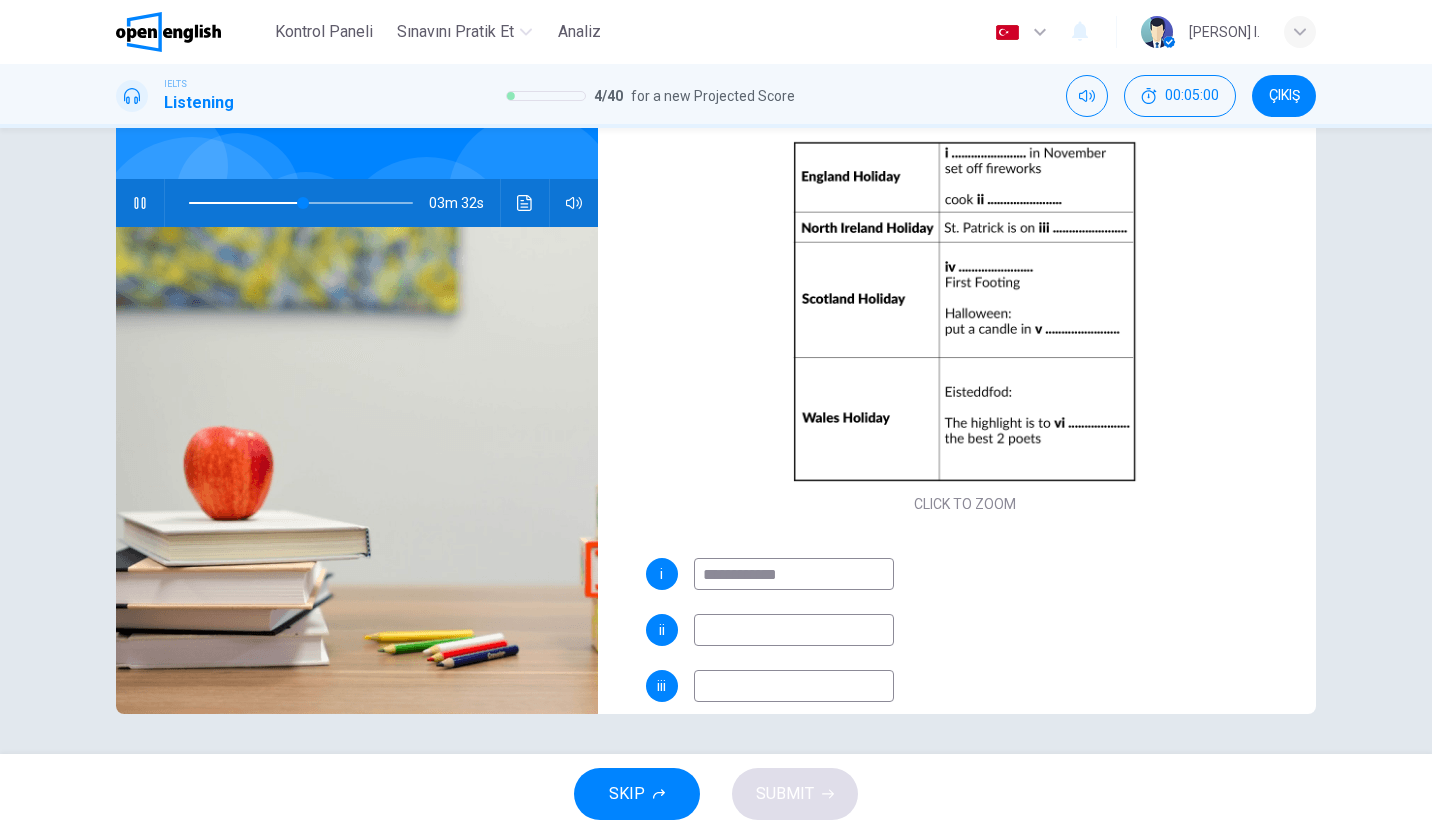 click at bounding box center (794, 630) 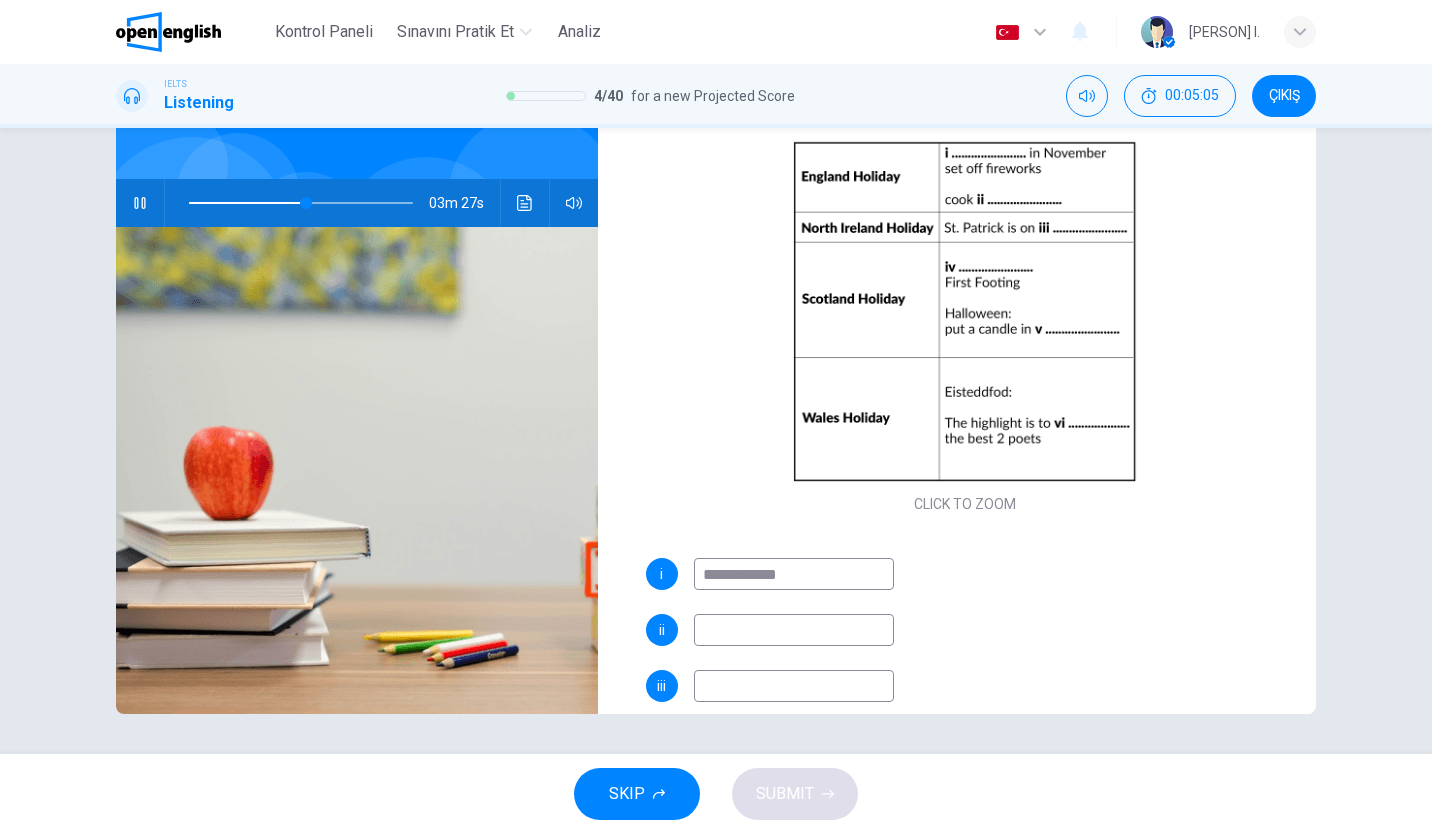 click on "**********" at bounding box center [794, 574] 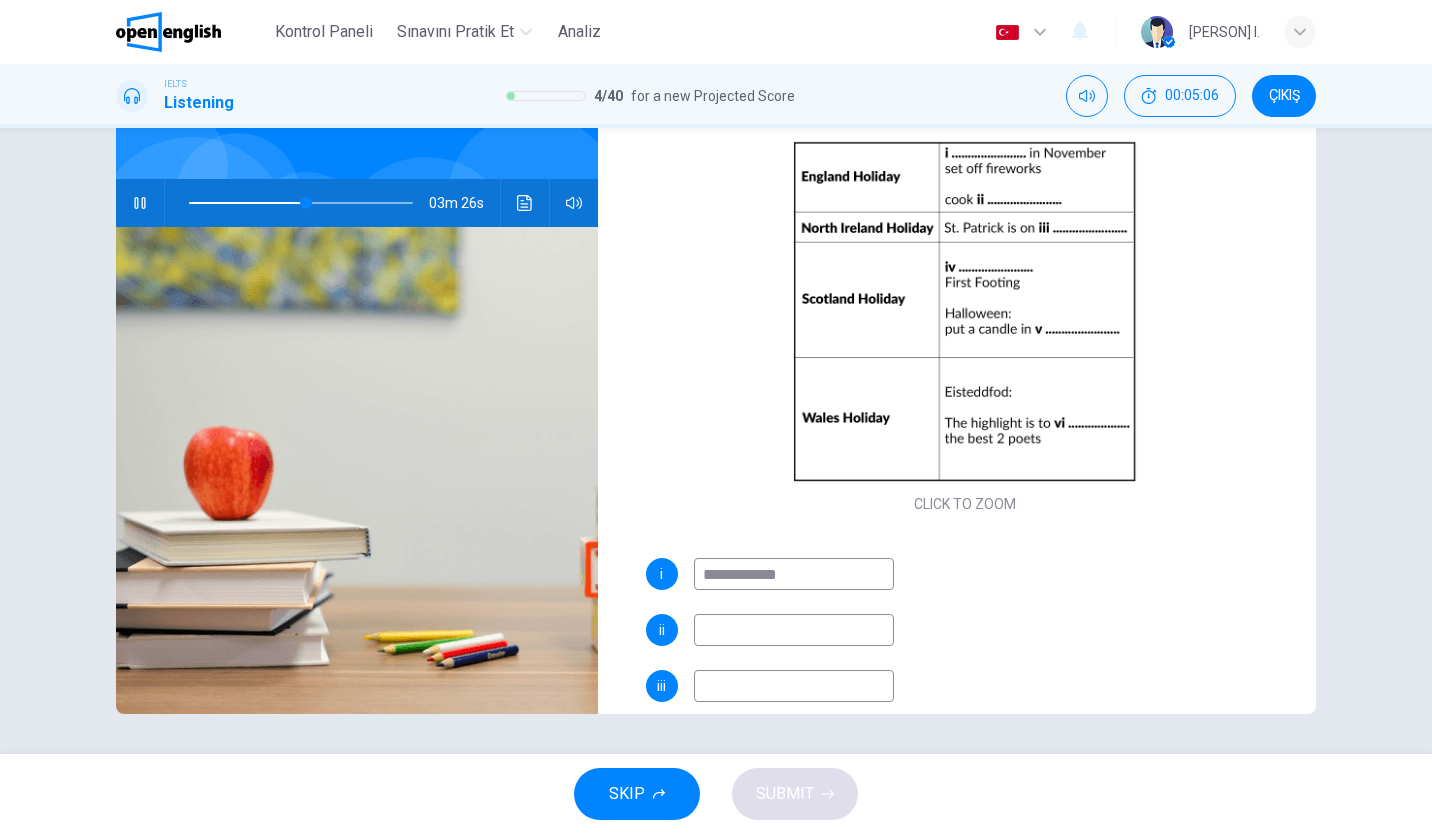 type on "**********" 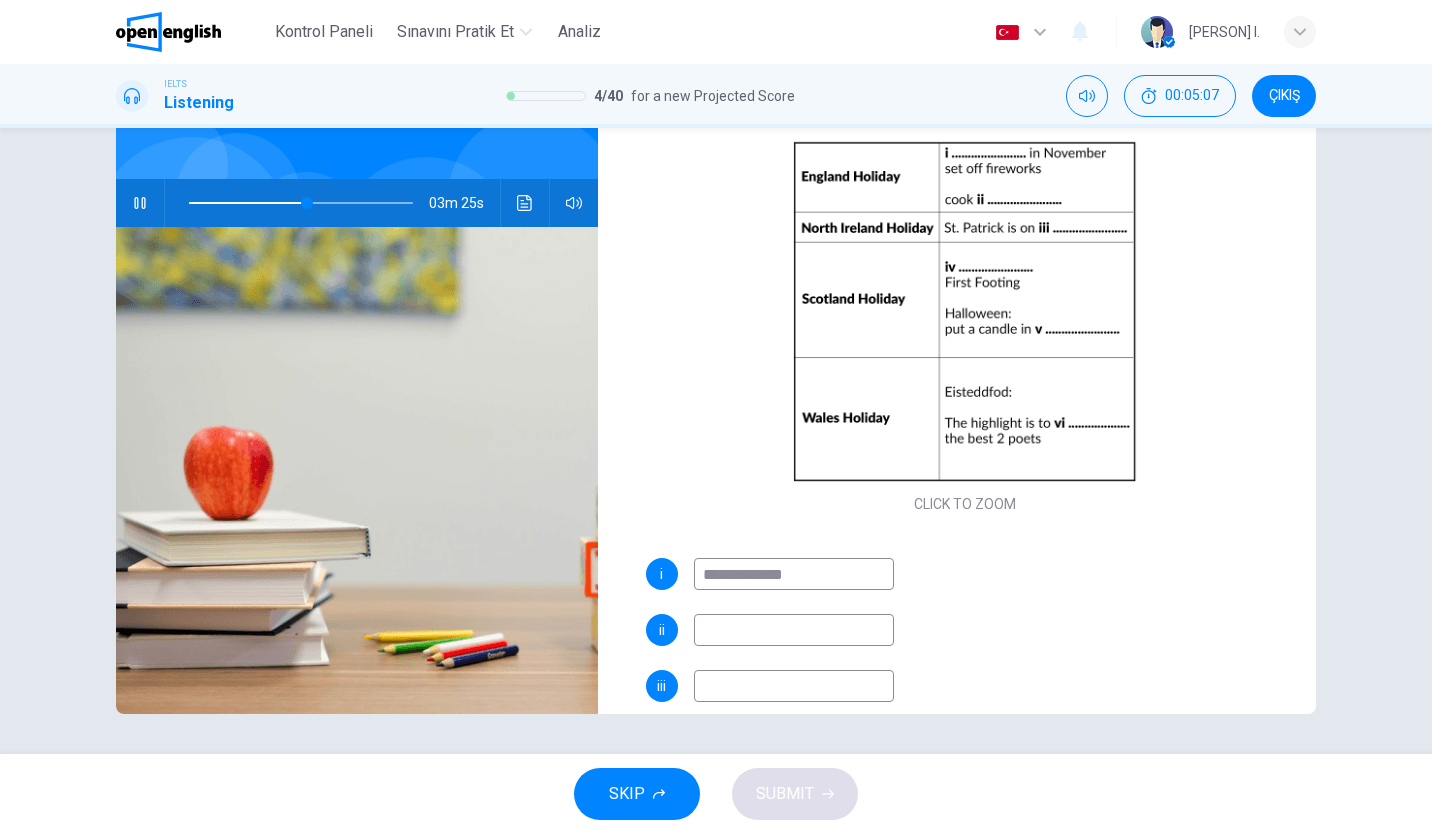type on "**" 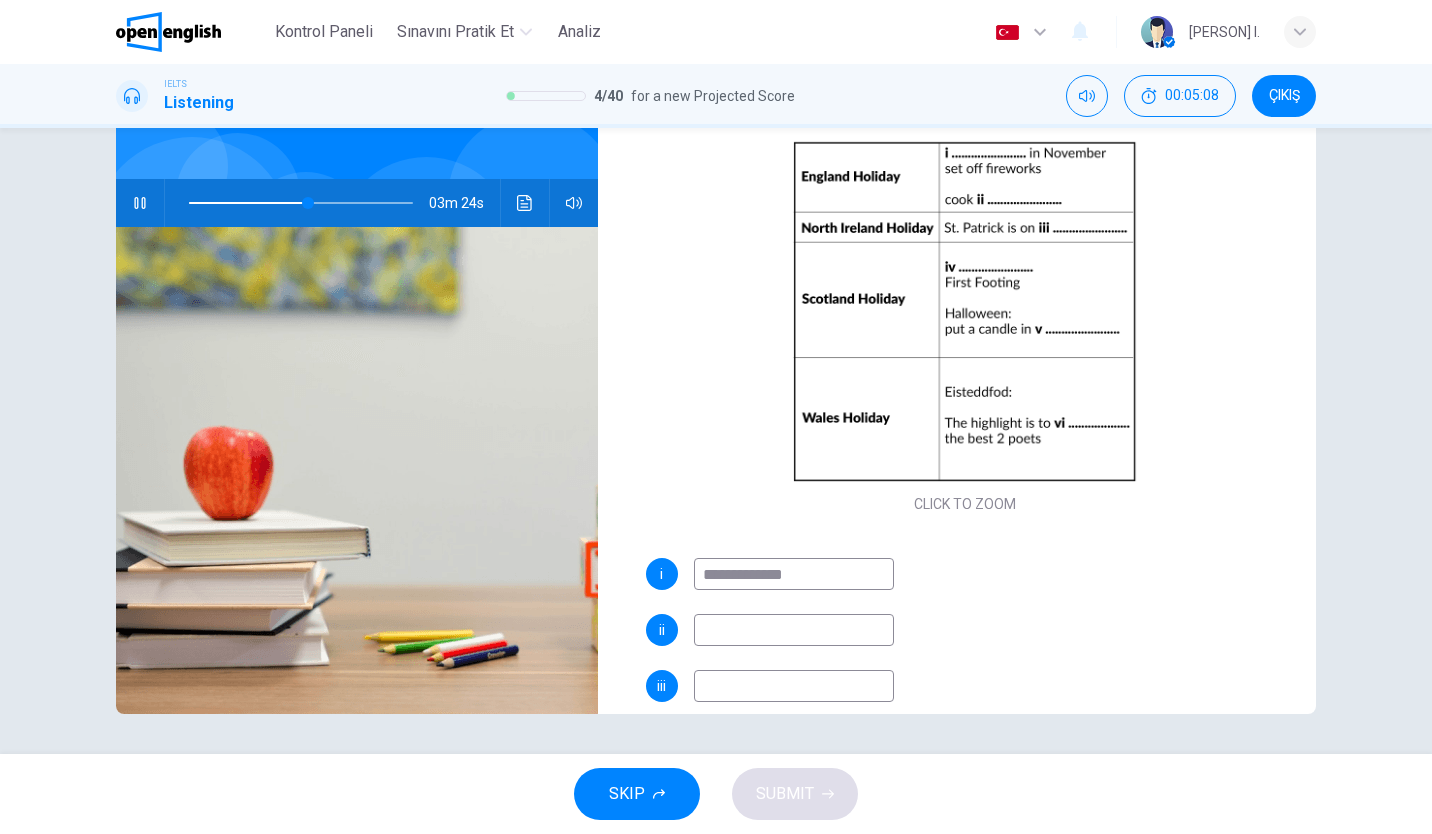type on "**********" 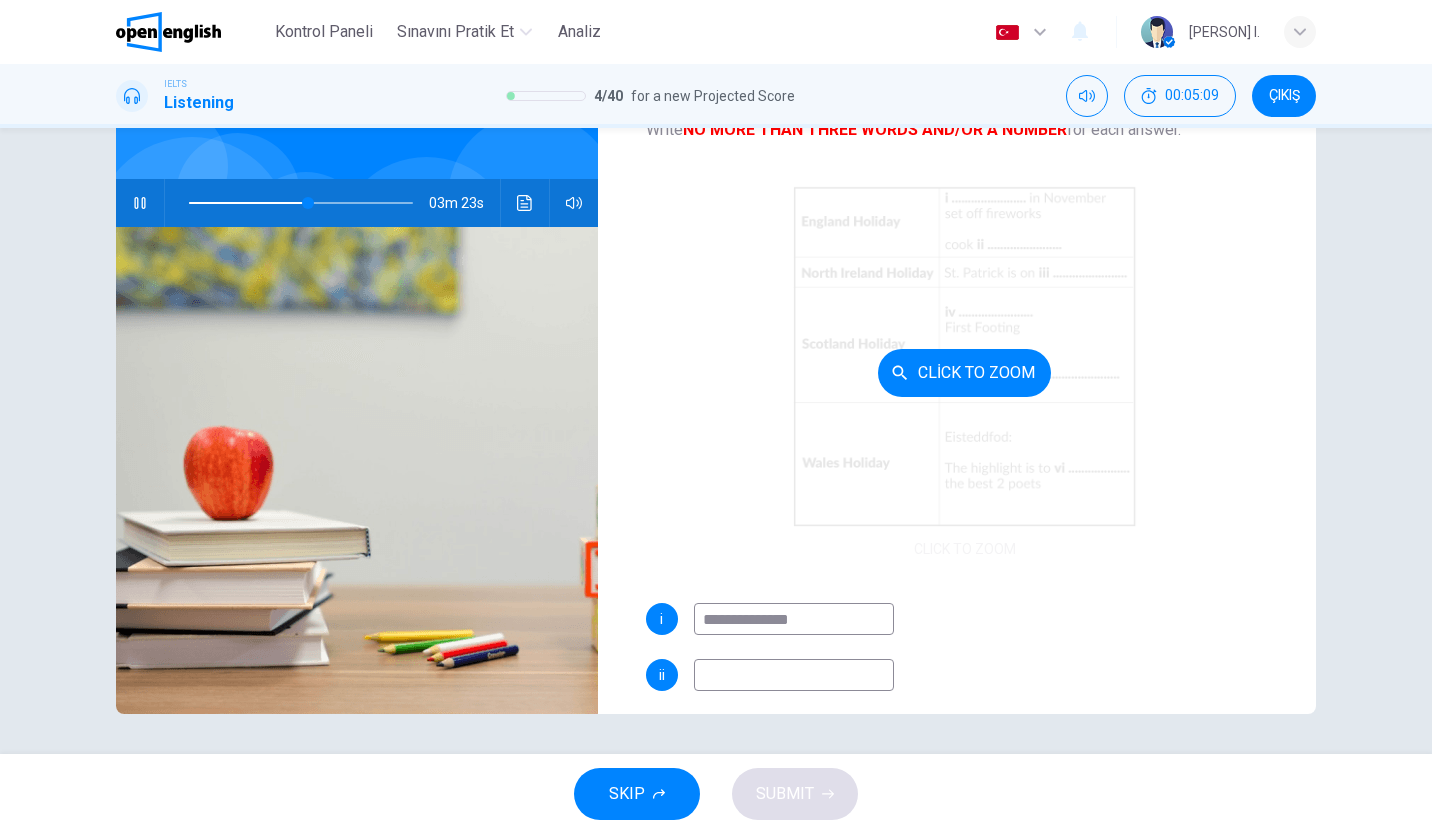 scroll, scrollTop: 0, scrollLeft: 0, axis: both 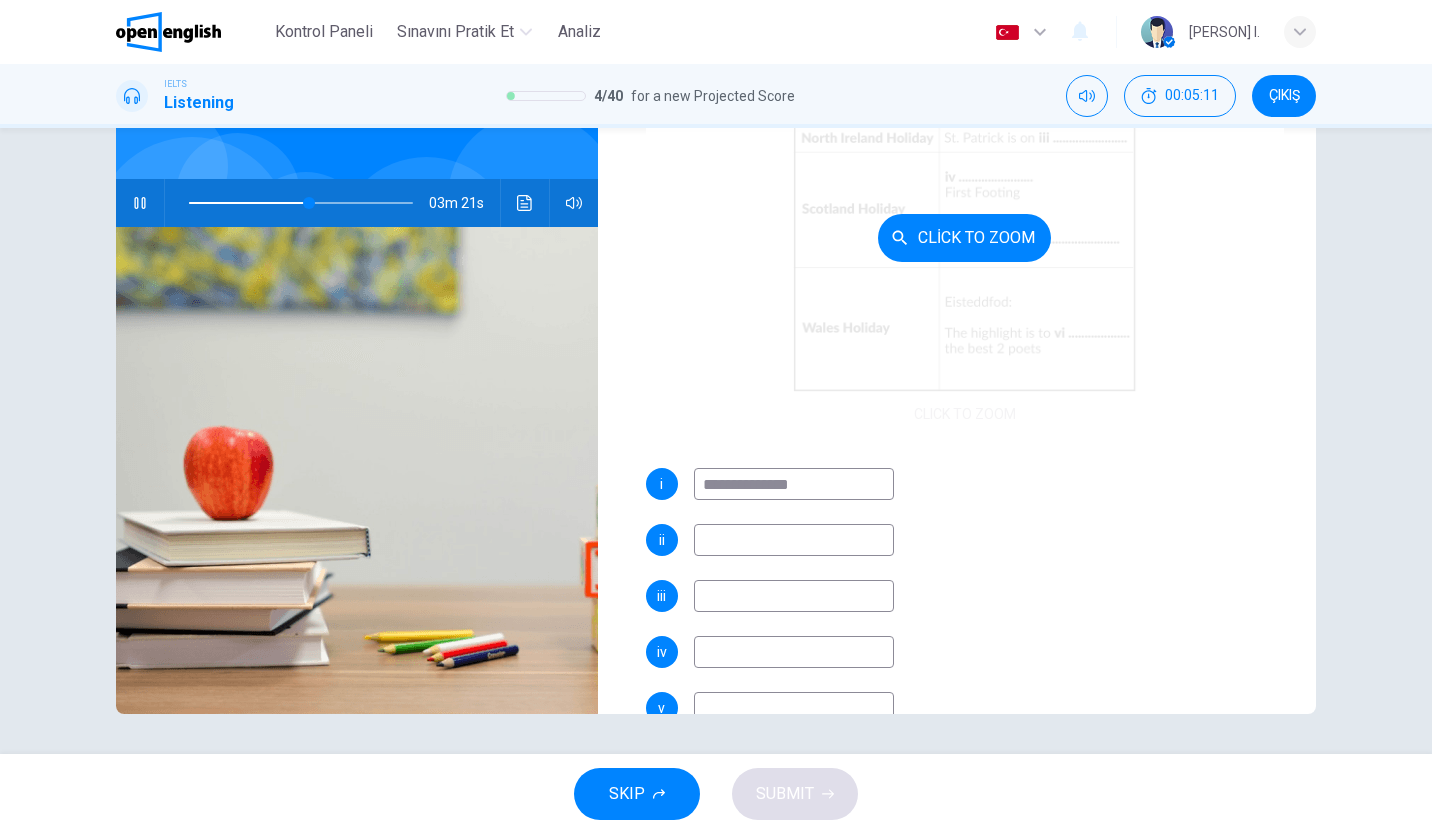 type on "**" 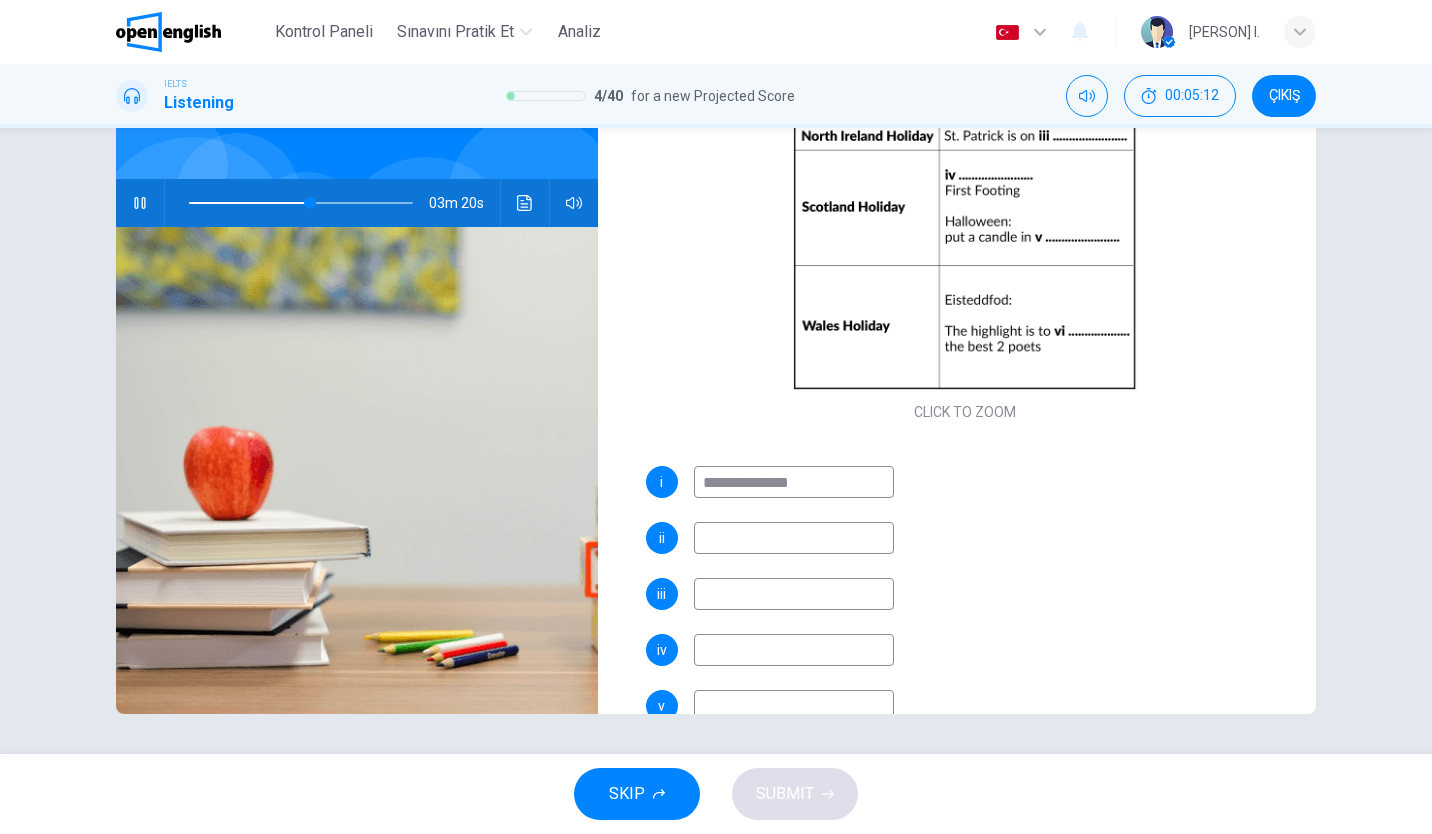 type on "**********" 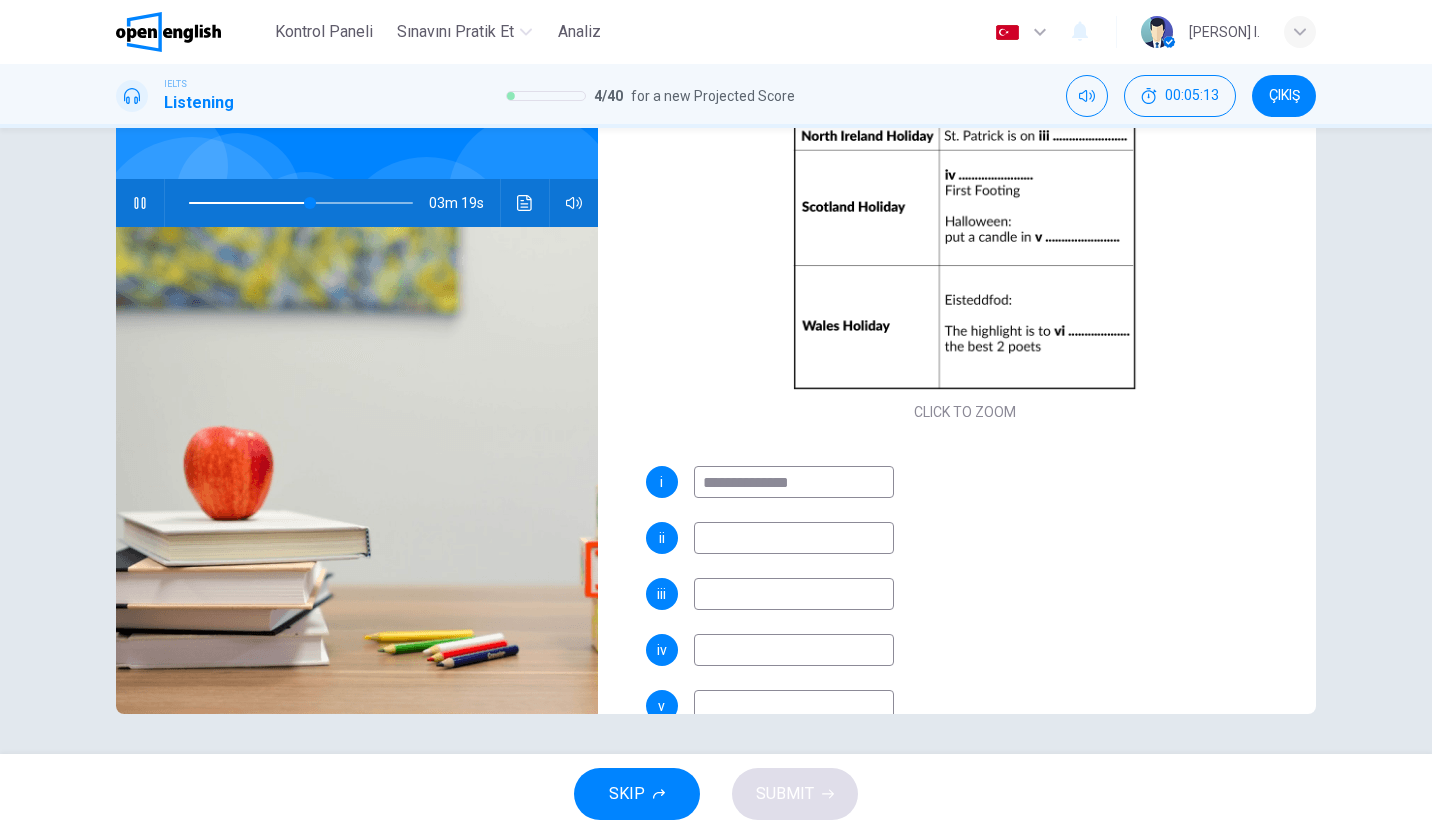 click at bounding box center [794, 538] 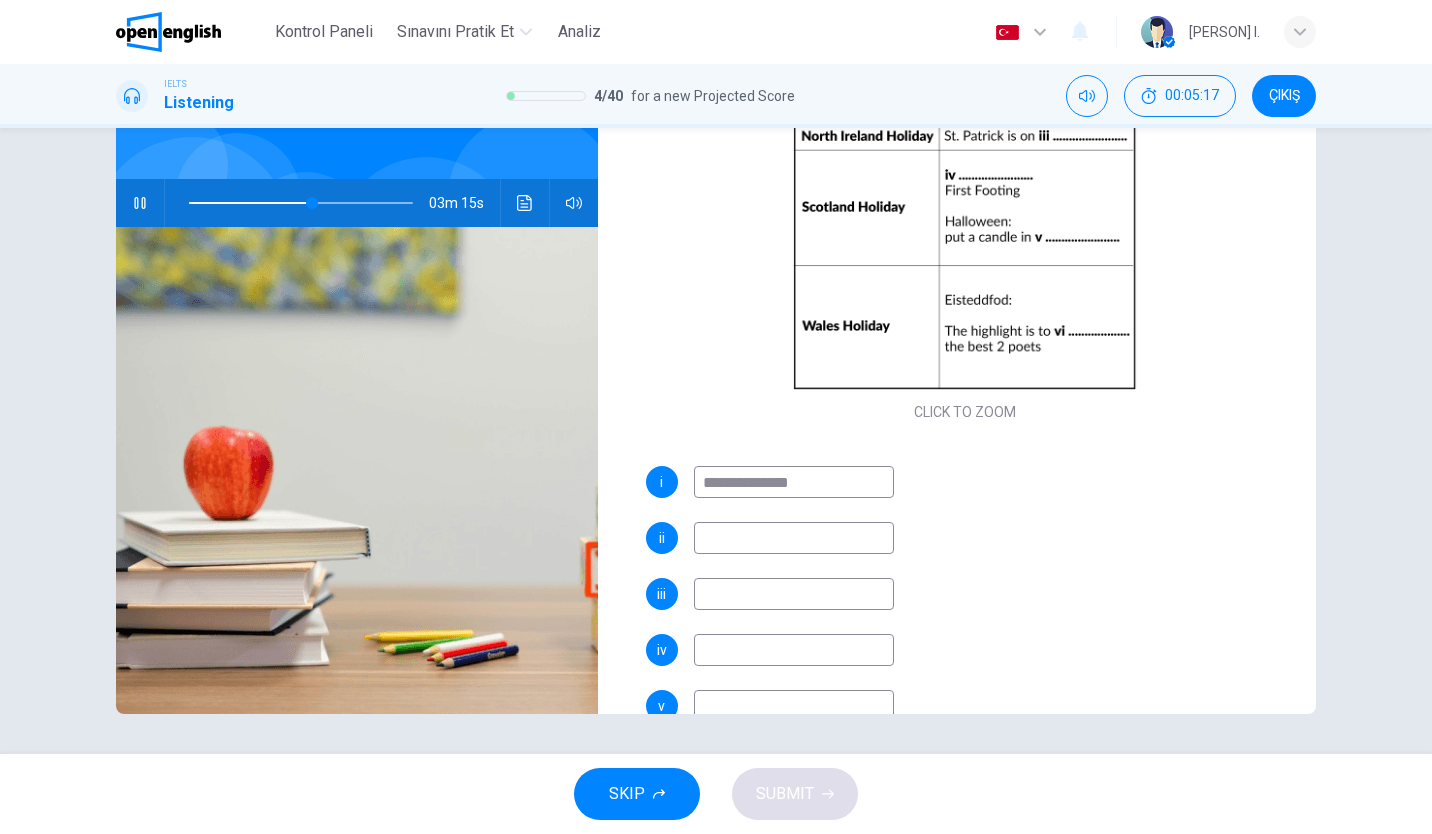 type on "**" 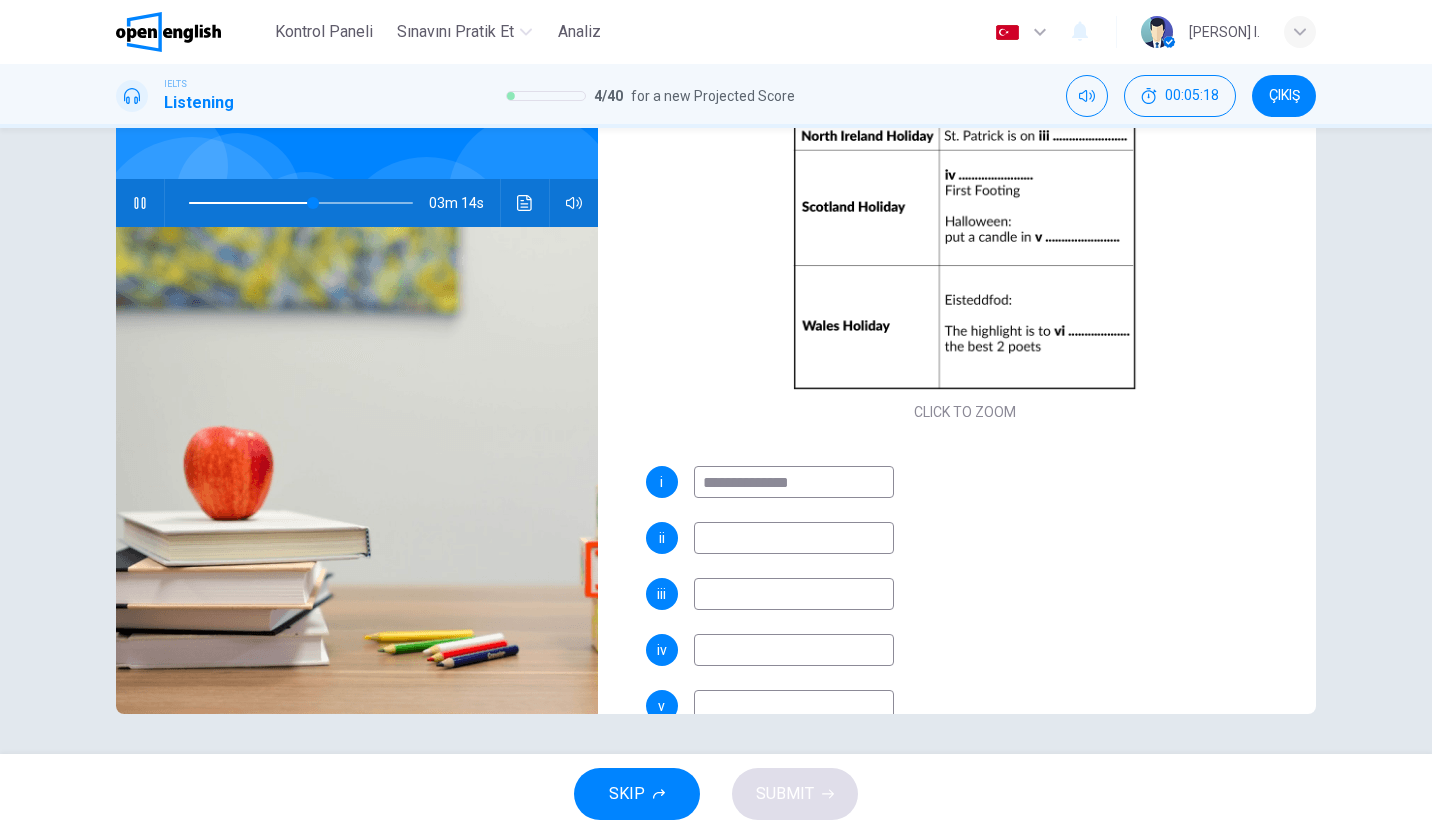 click on "**********" at bounding box center [794, 482] 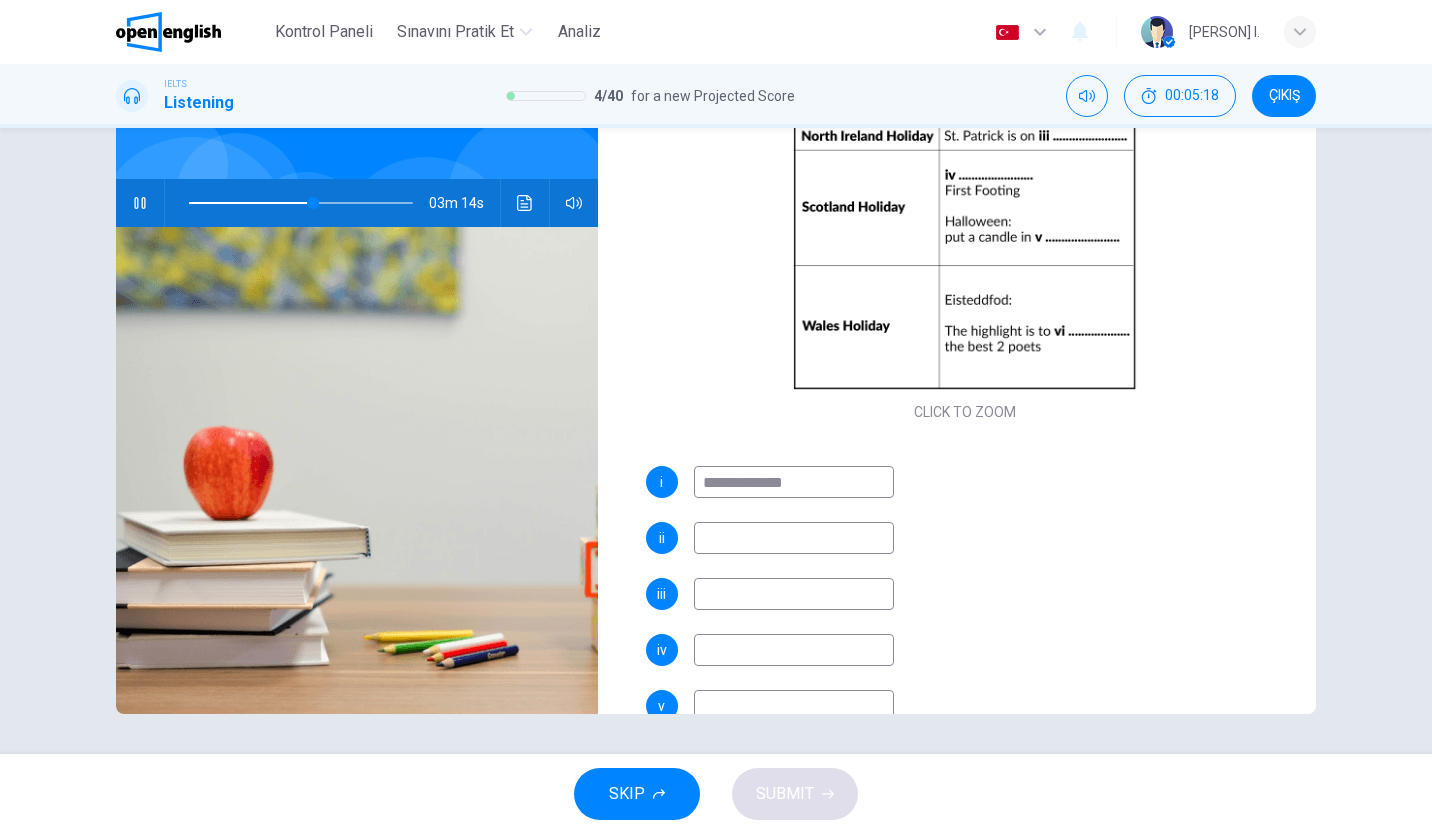 type on "**********" 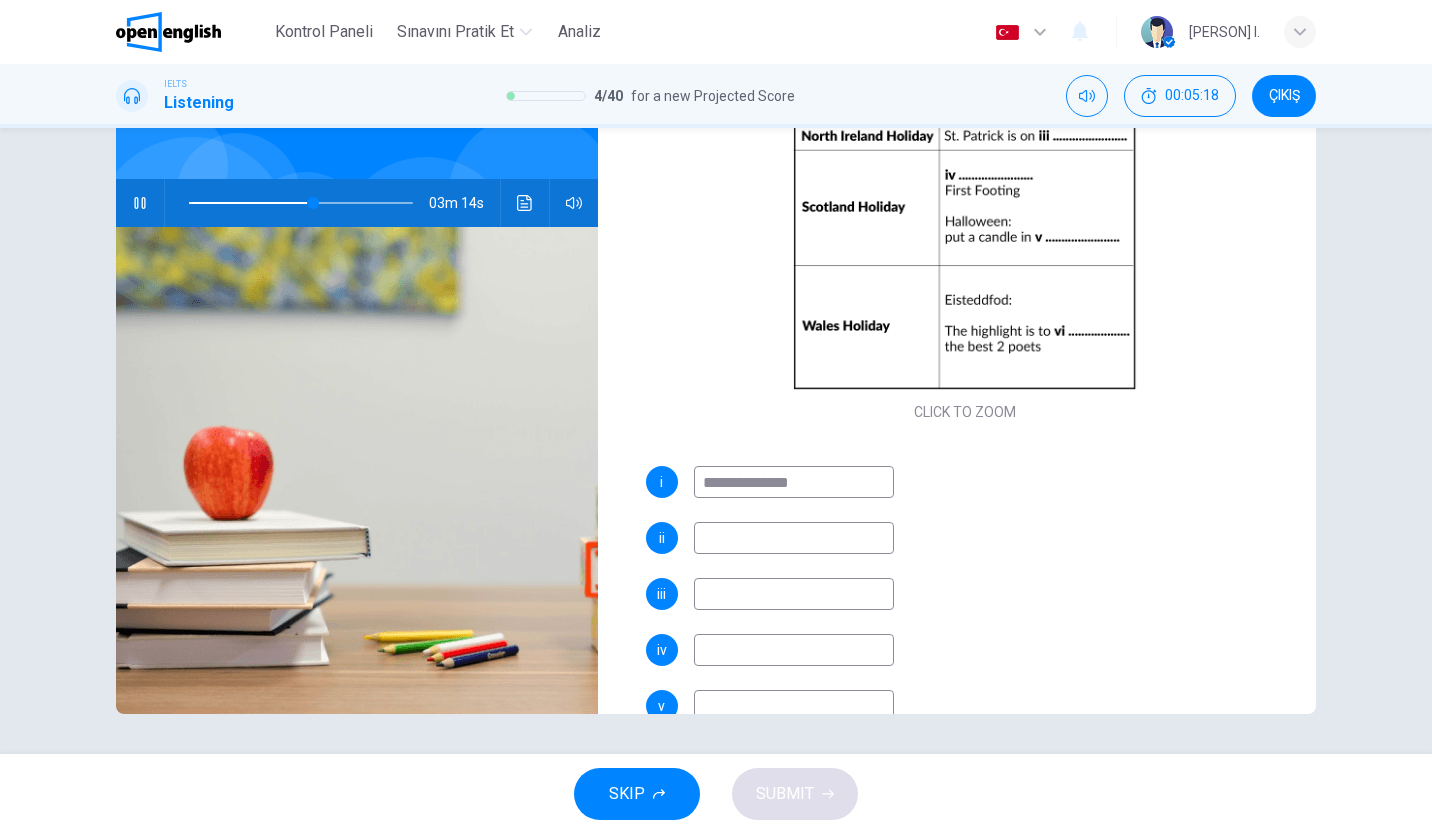type on "**" 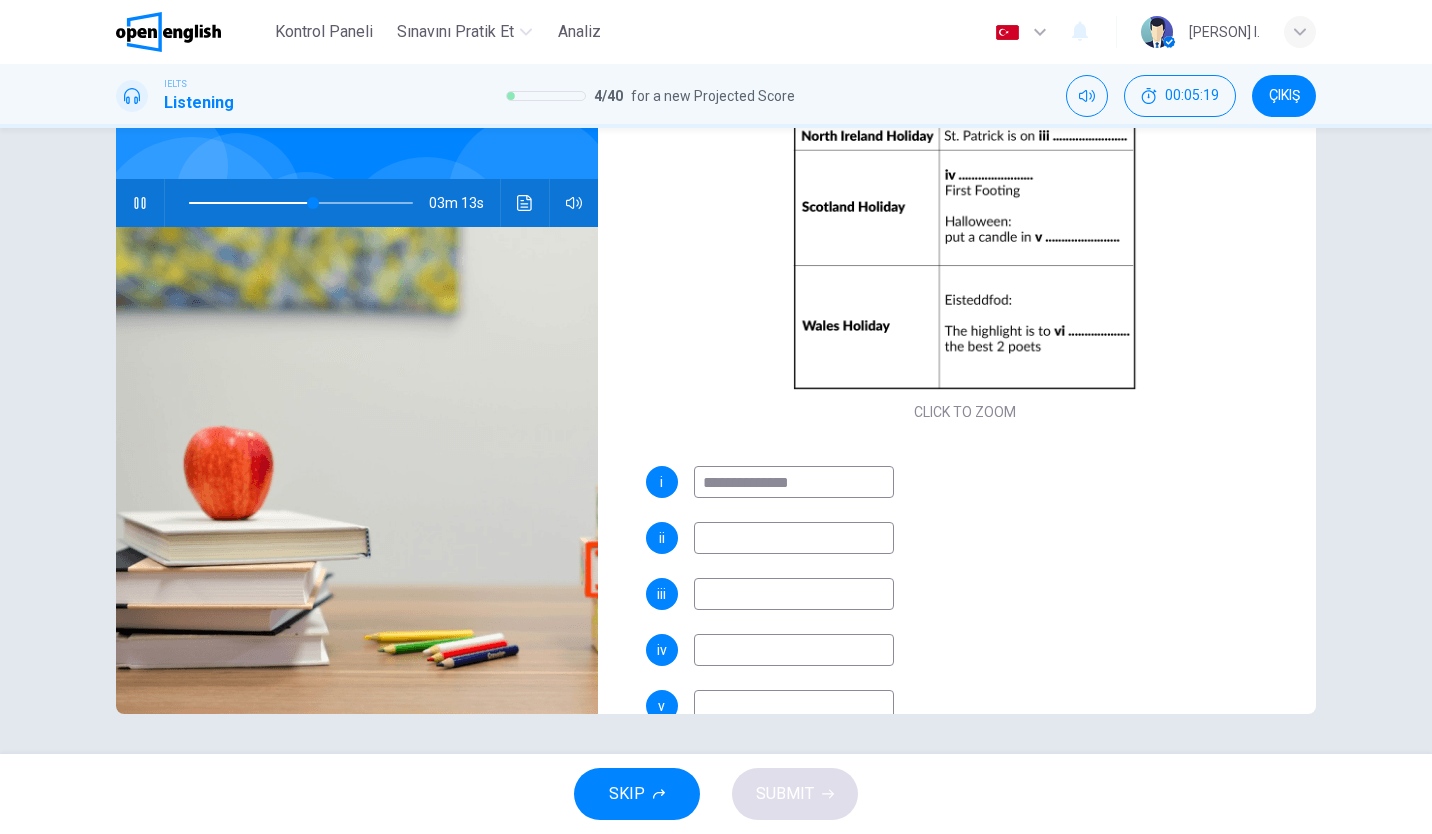 type on "**********" 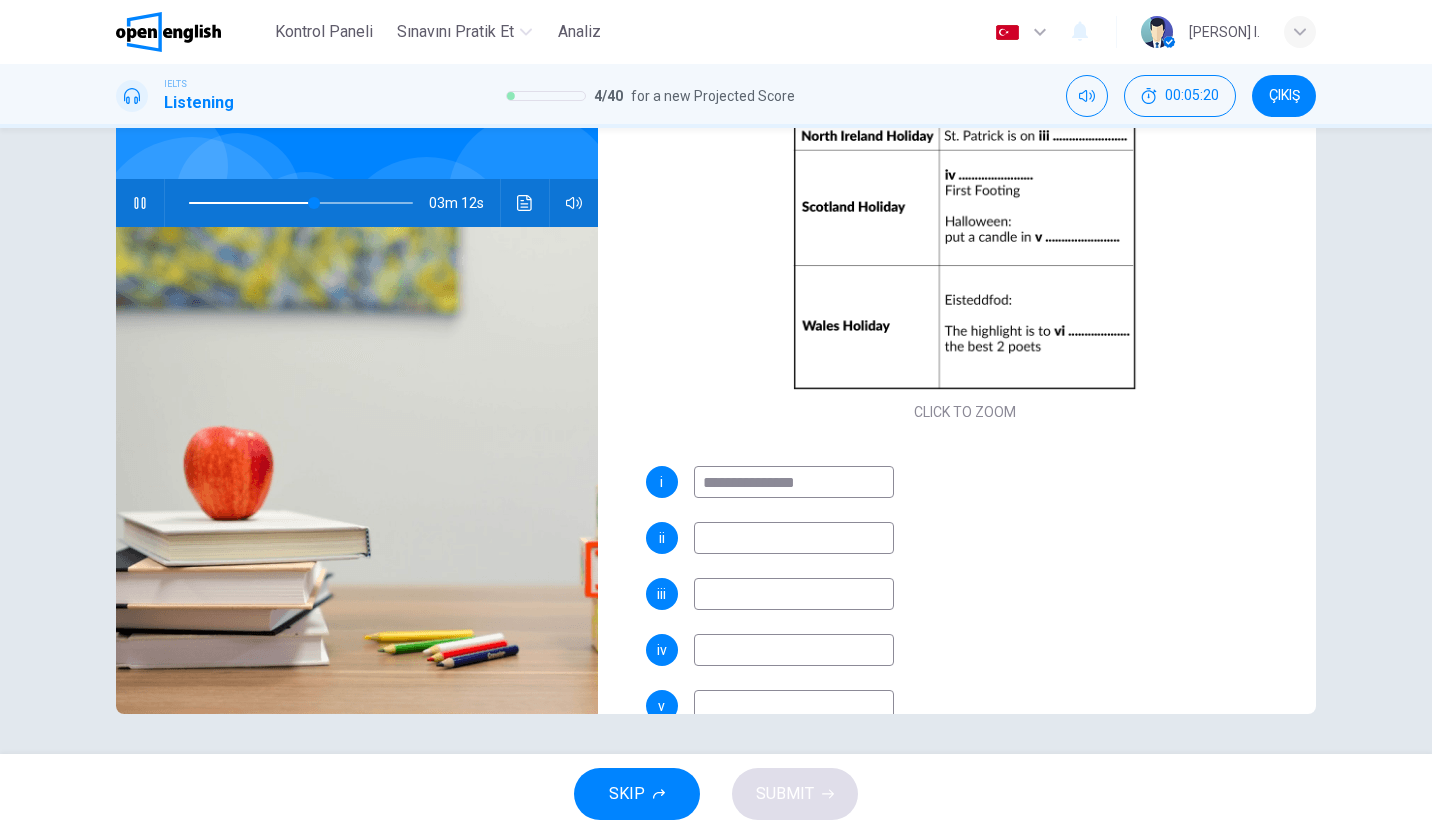 scroll, scrollTop: 43, scrollLeft: 0, axis: vertical 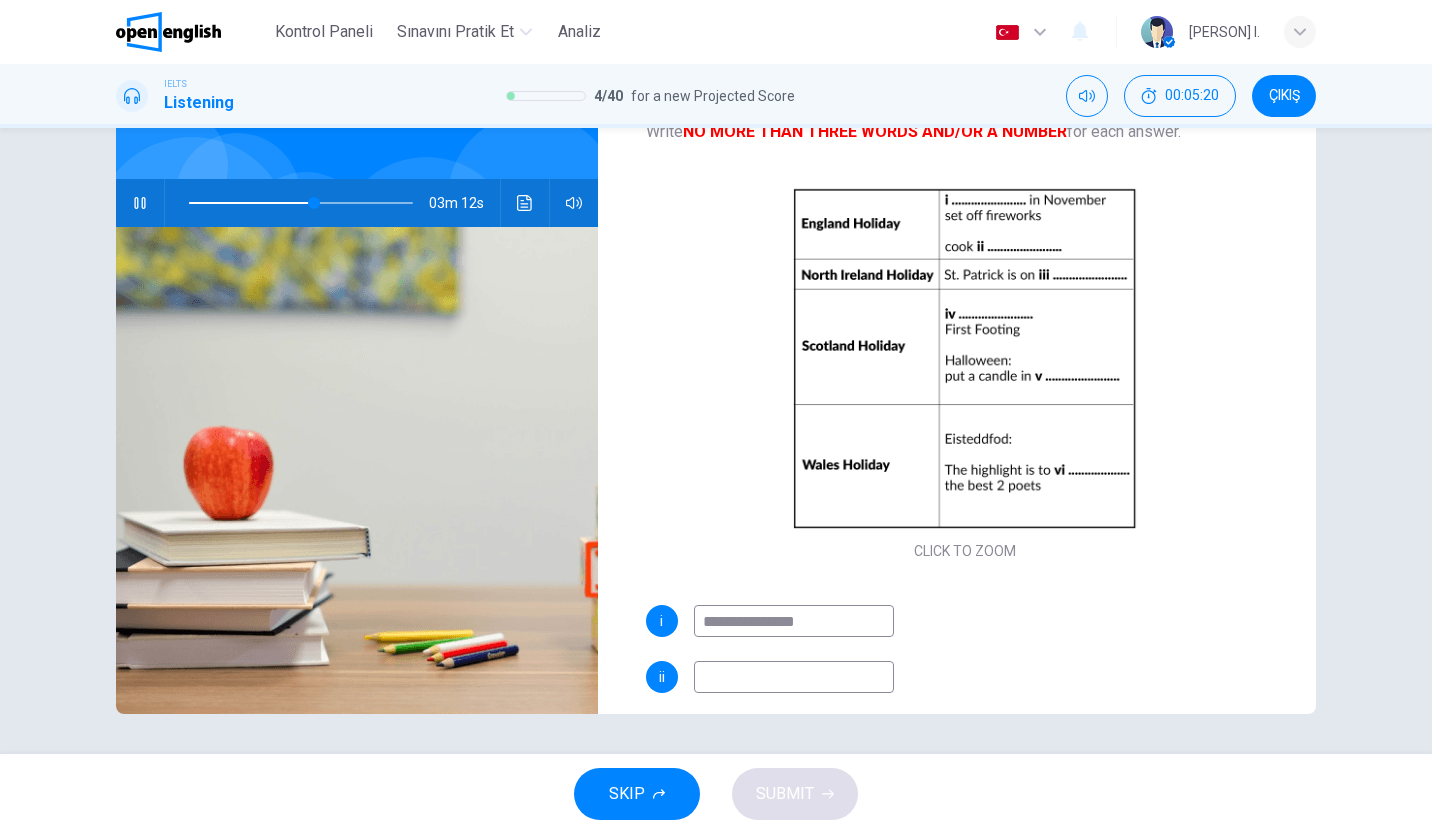type on "**" 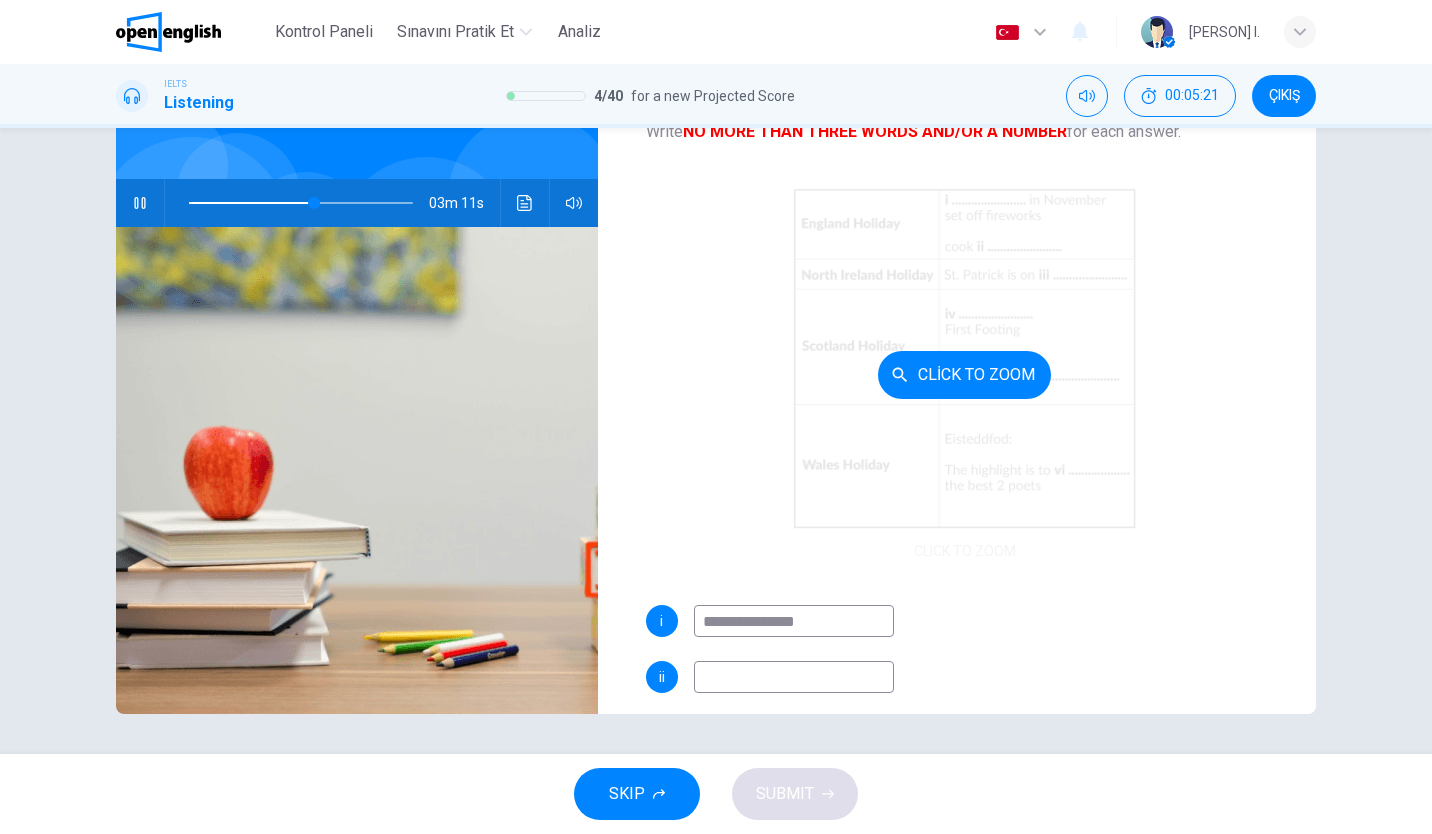 type on "**********" 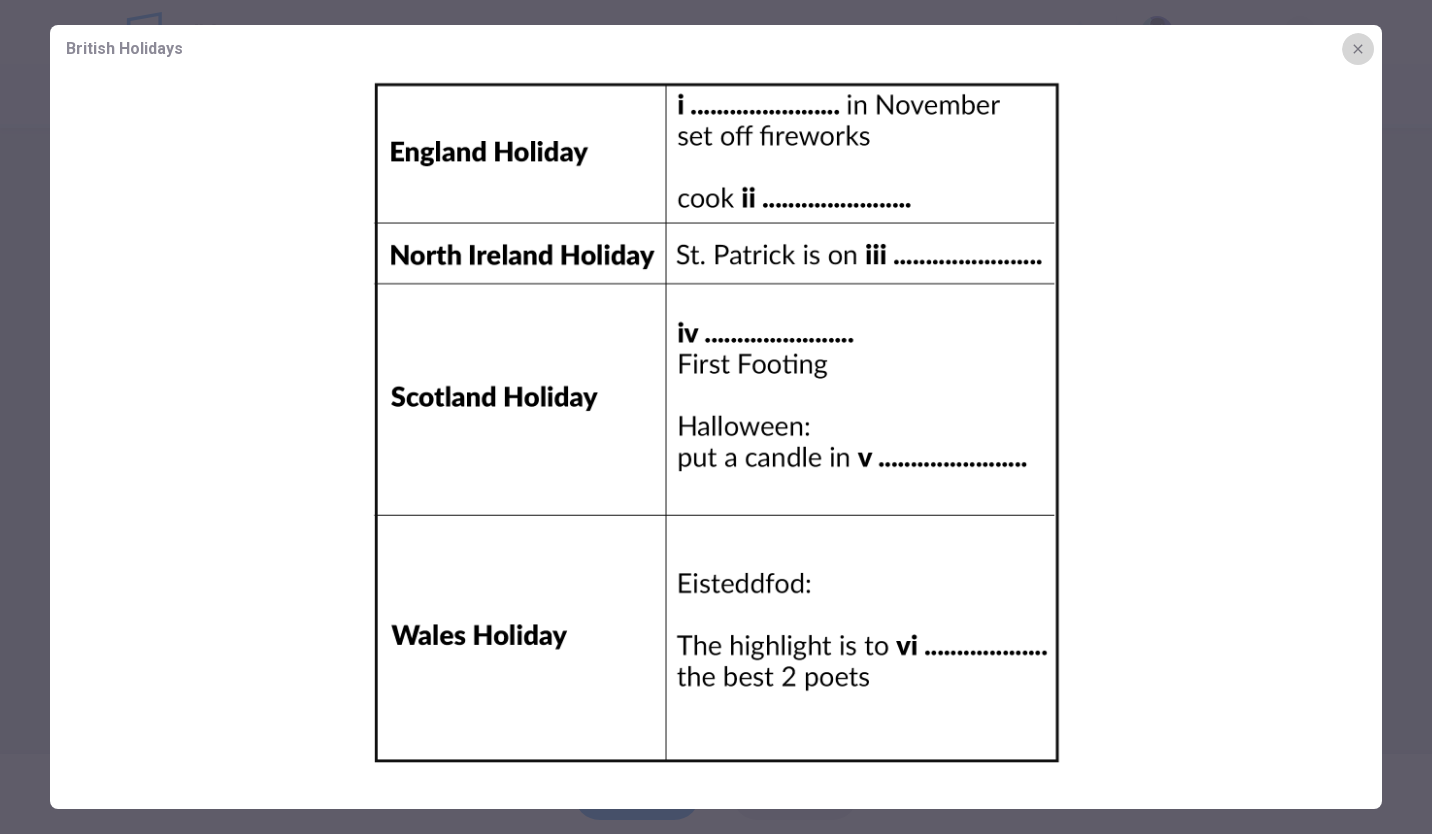 click at bounding box center [1358, 49] 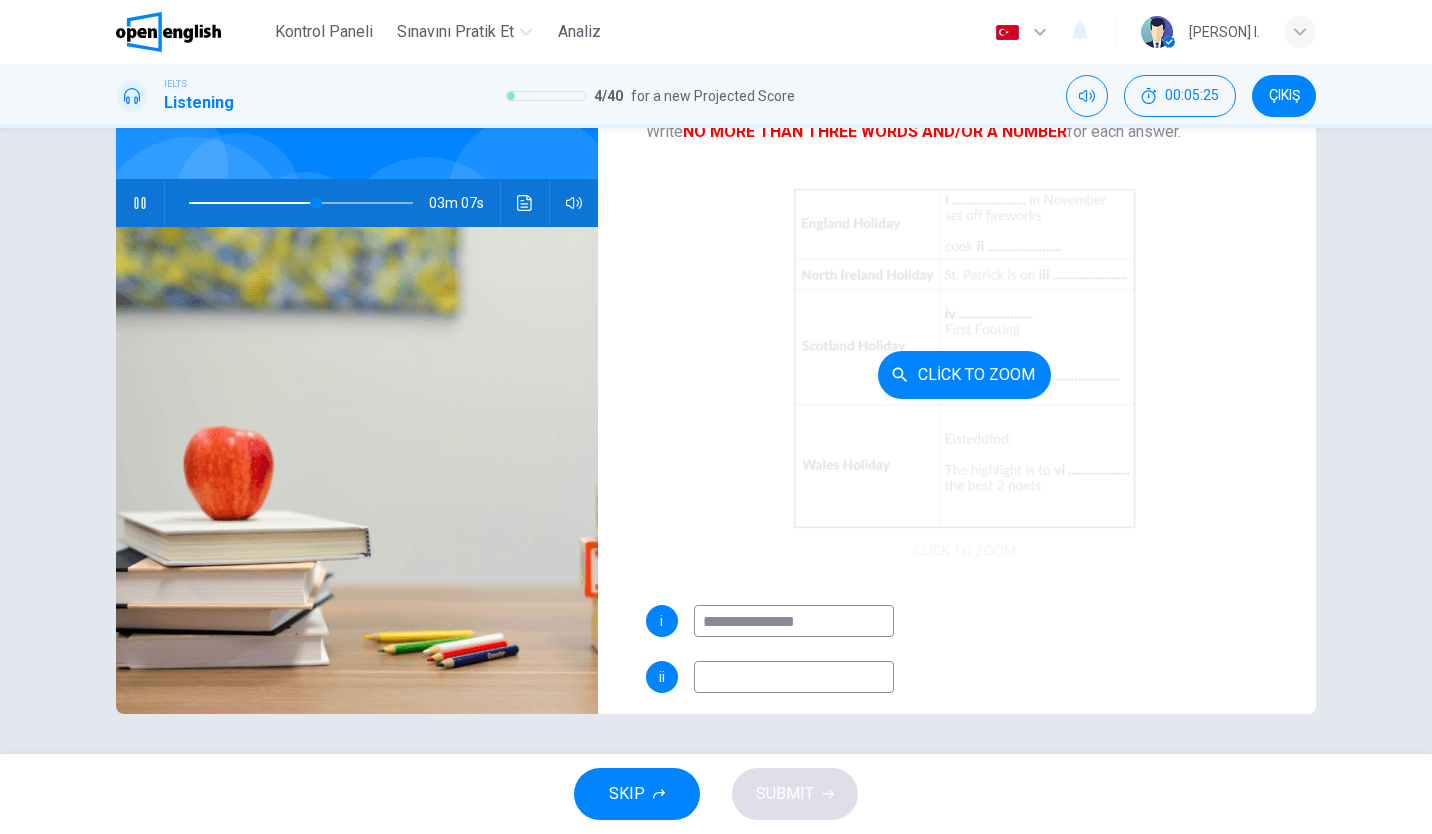 scroll, scrollTop: 101, scrollLeft: 0, axis: vertical 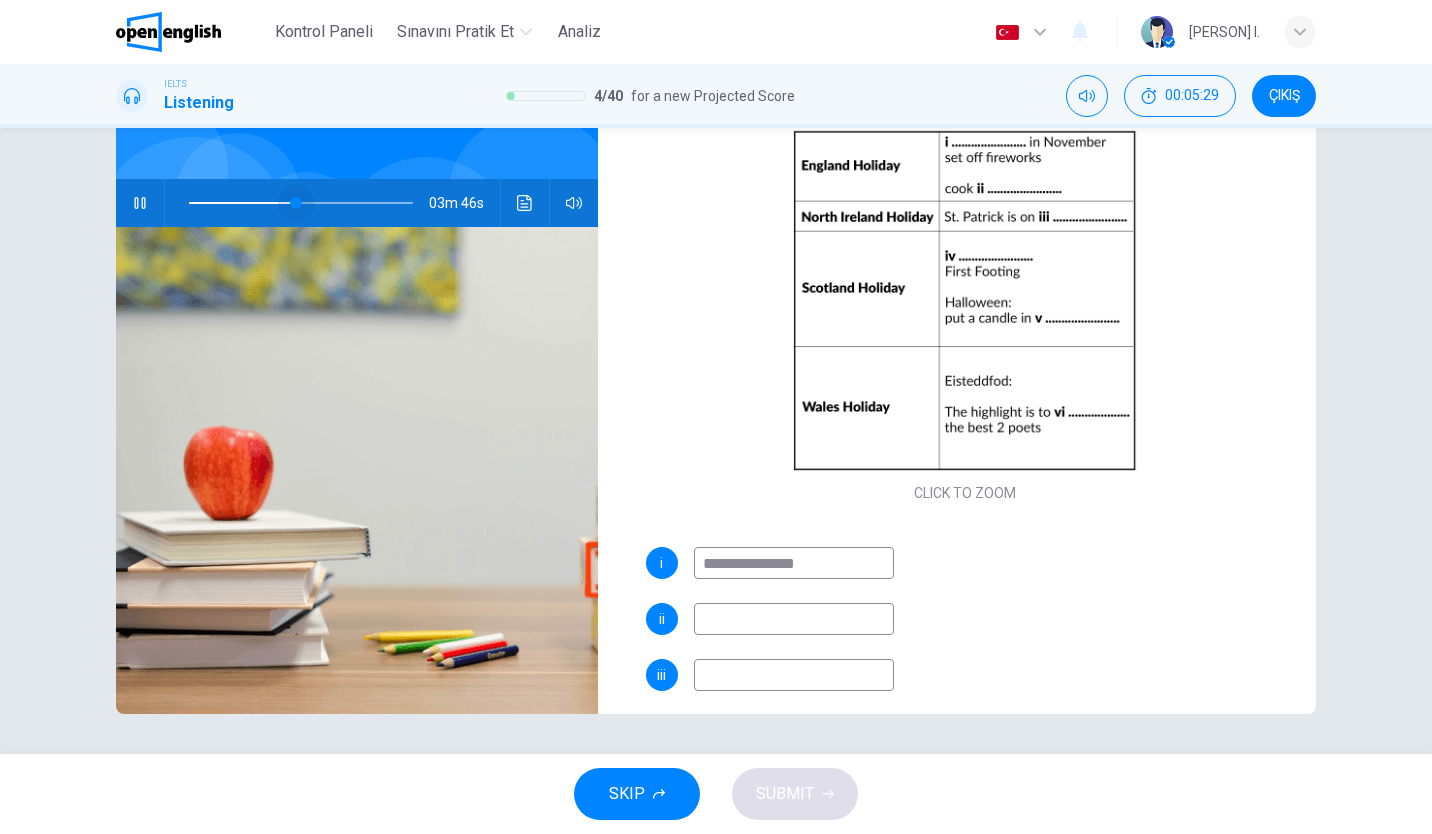 click at bounding box center (301, 203) 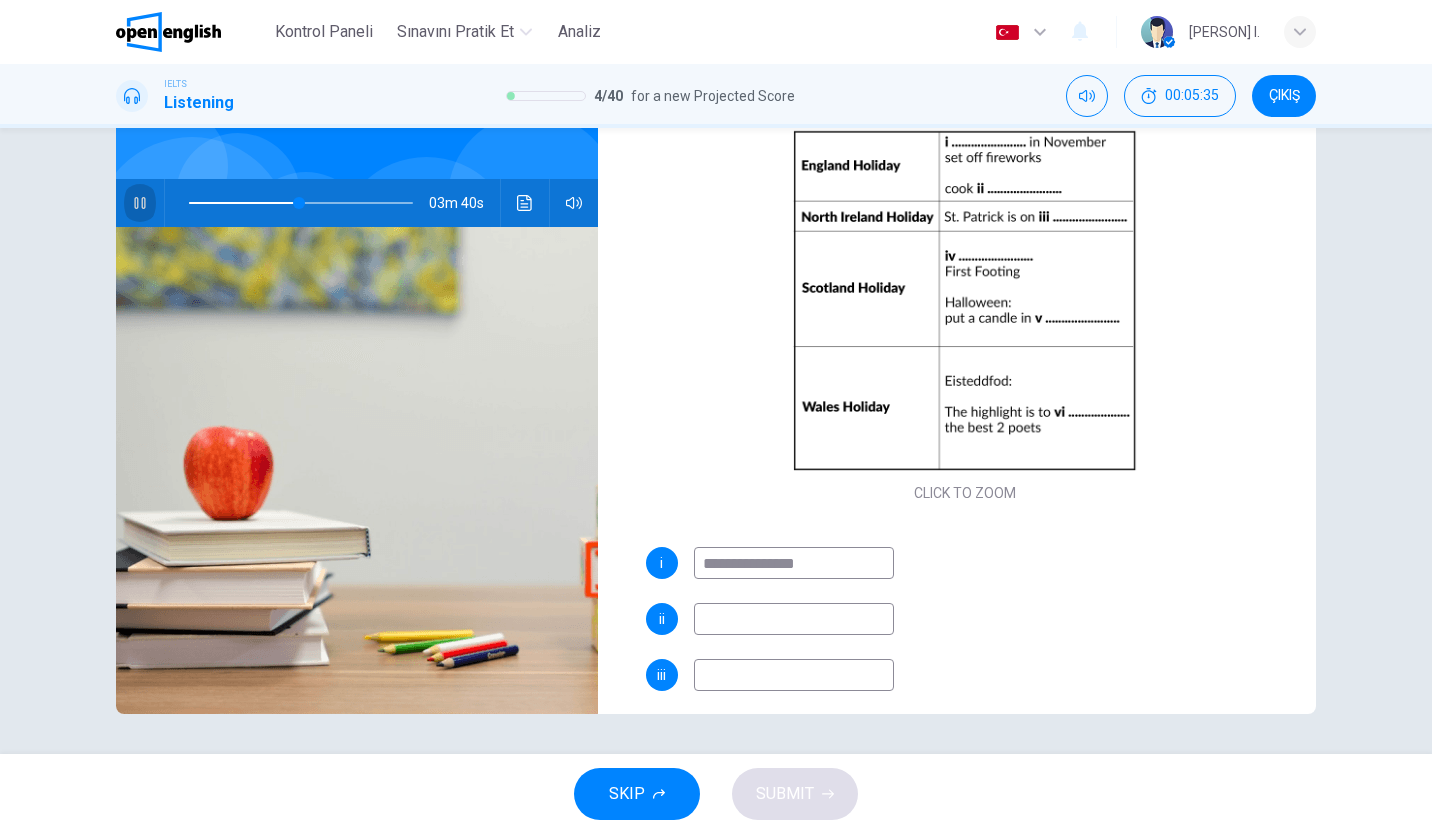 click at bounding box center (140, 203) 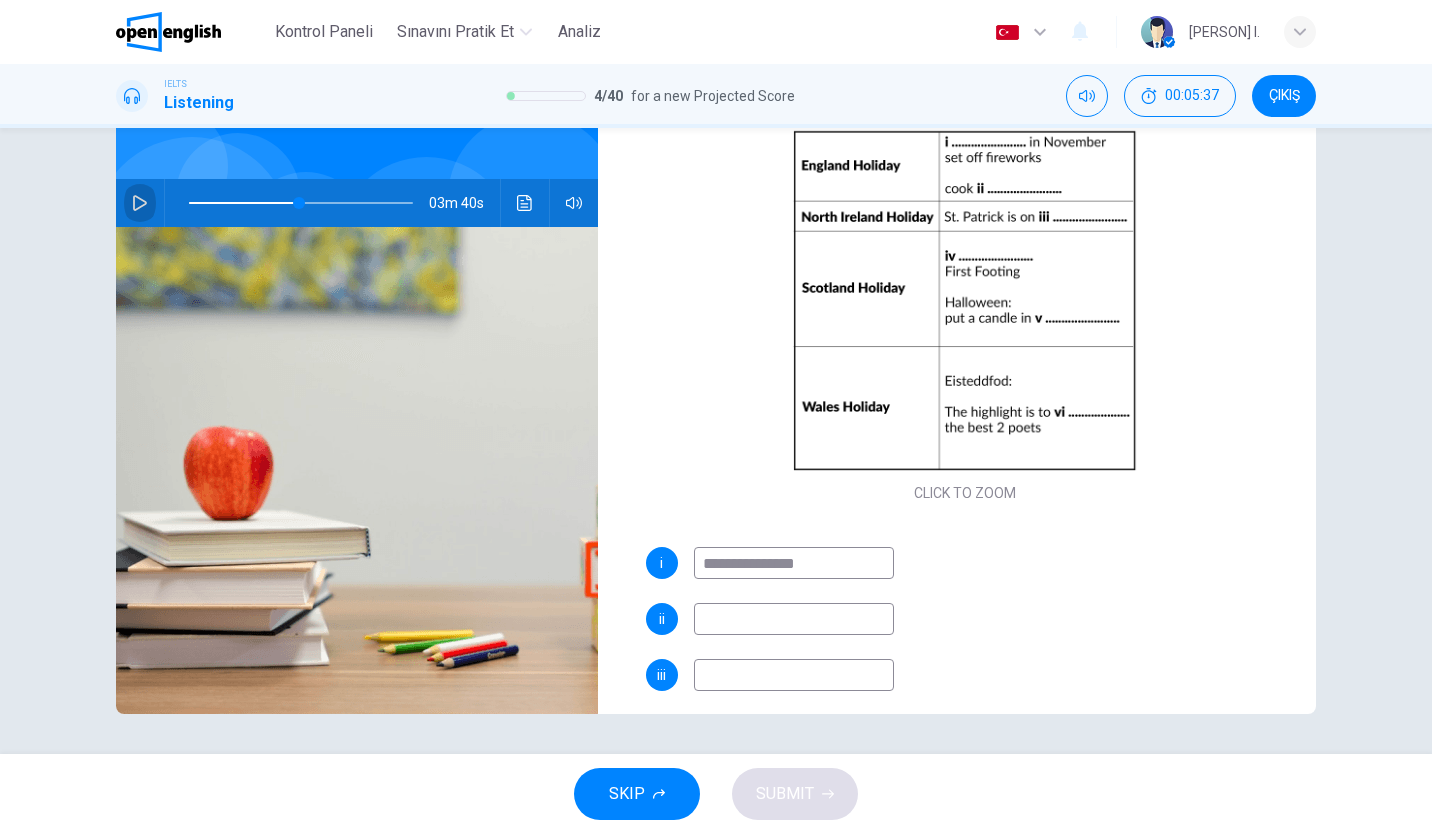 click at bounding box center (140, 203) 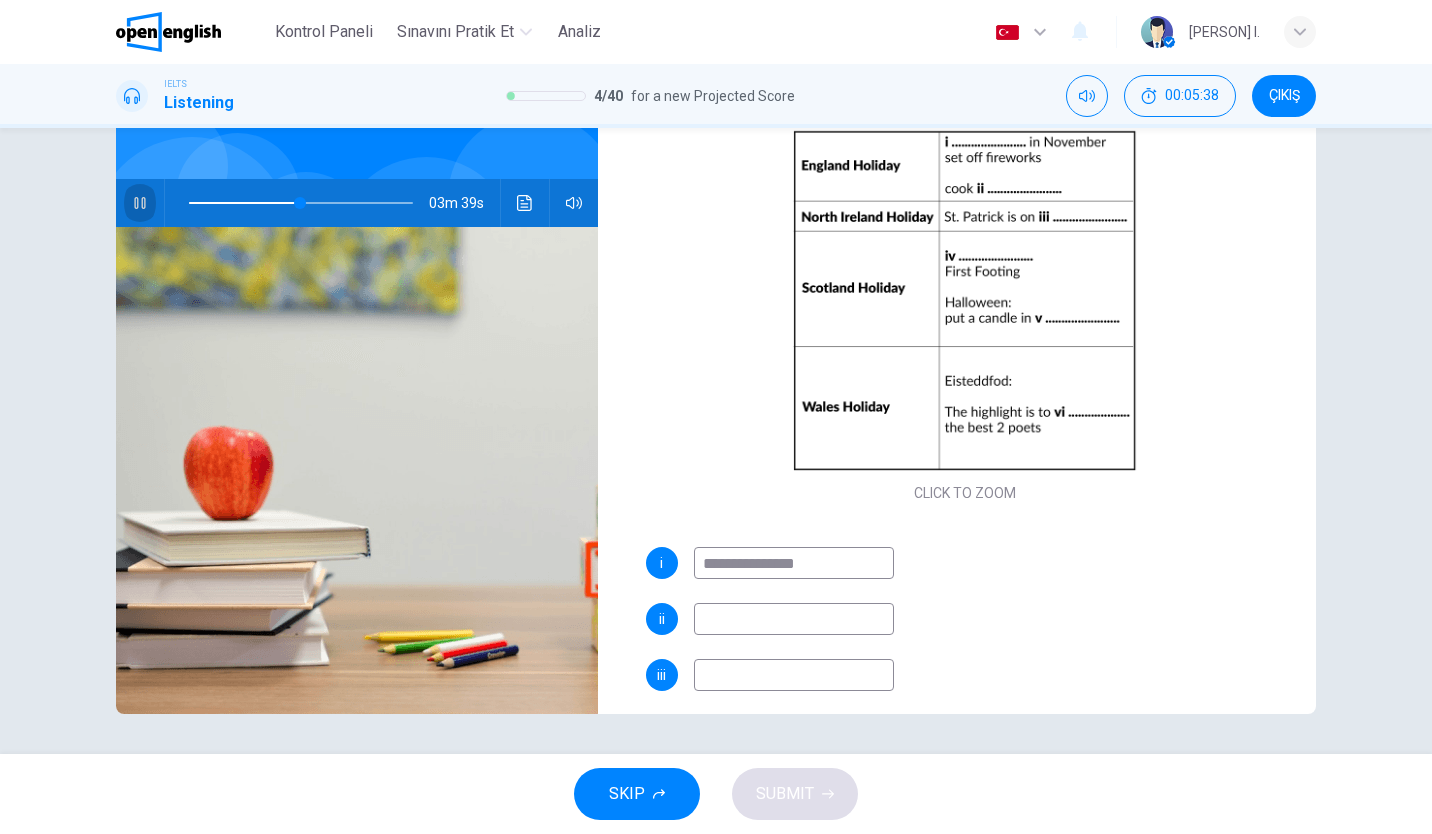 click at bounding box center [140, 203] 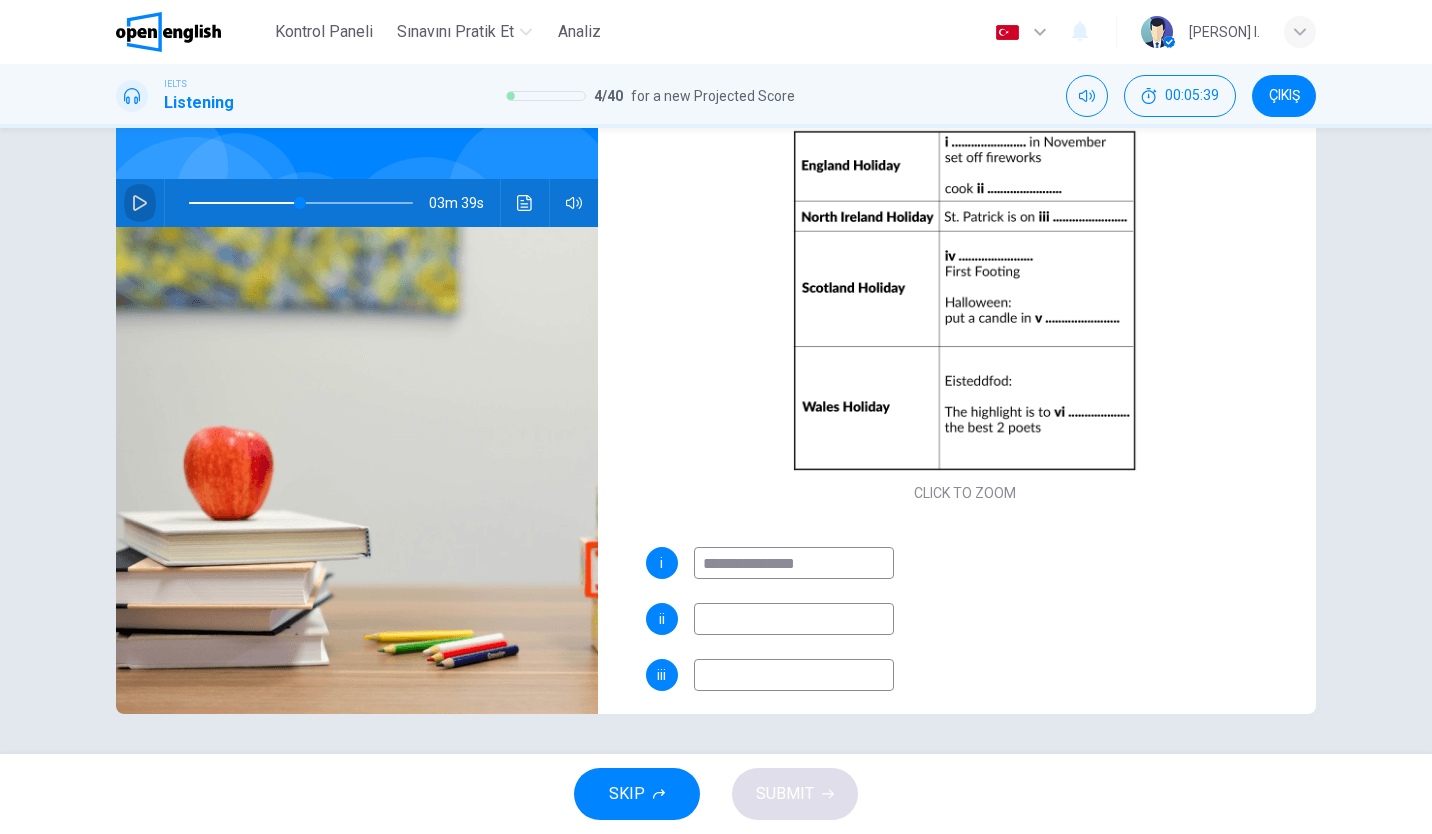 click at bounding box center (140, 203) 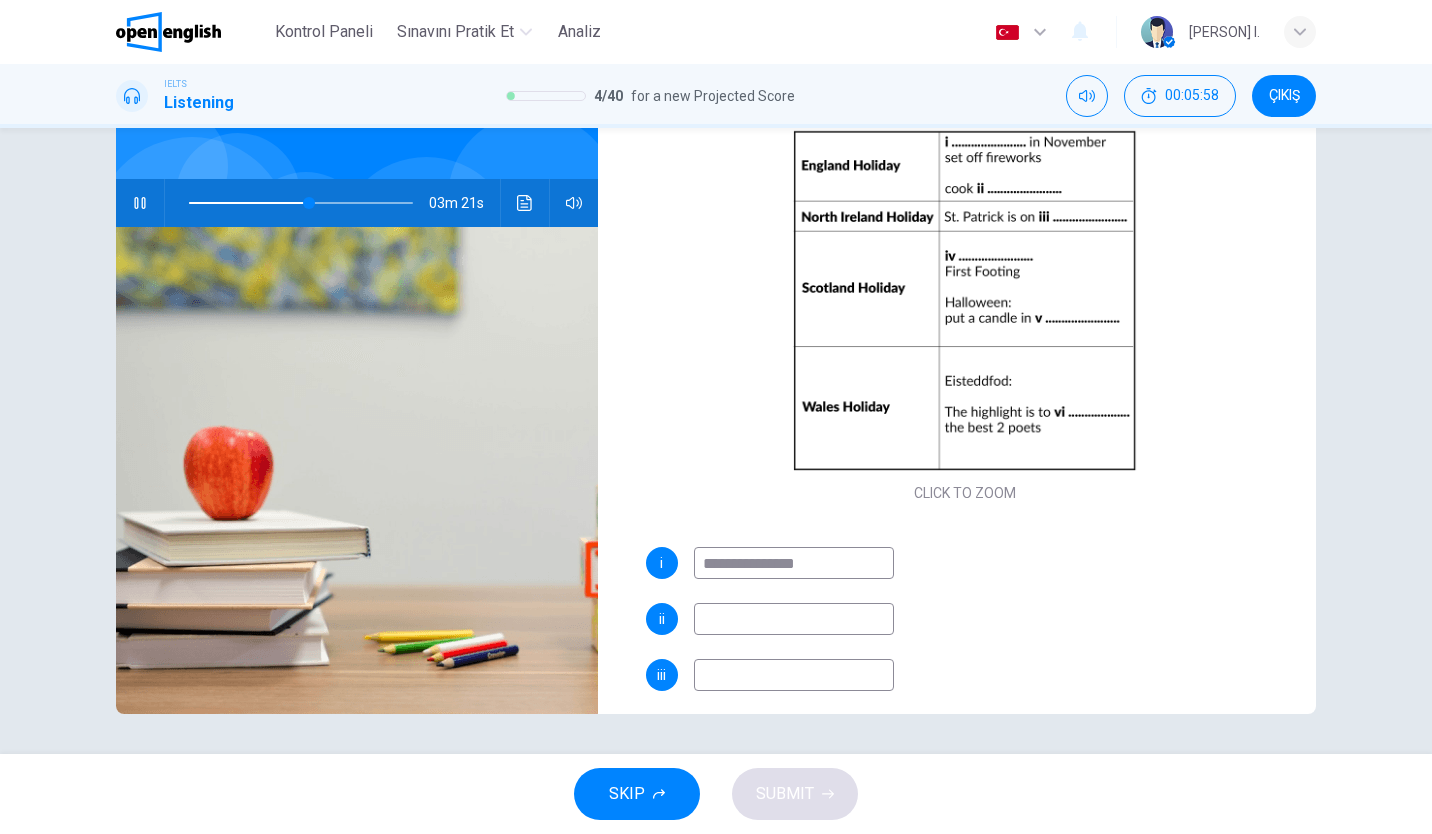 click at bounding box center (794, 619) 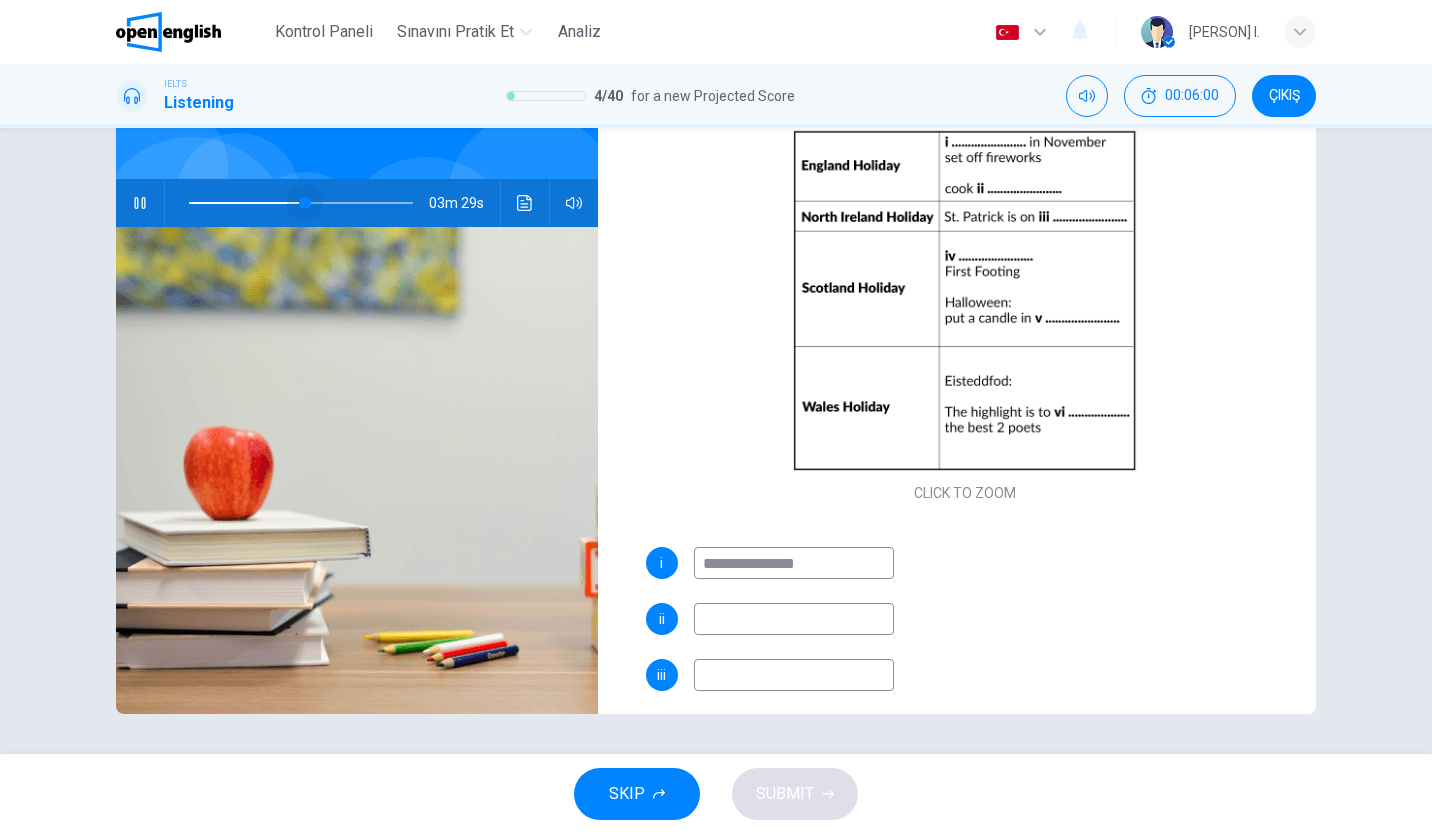 click at bounding box center (305, 203) 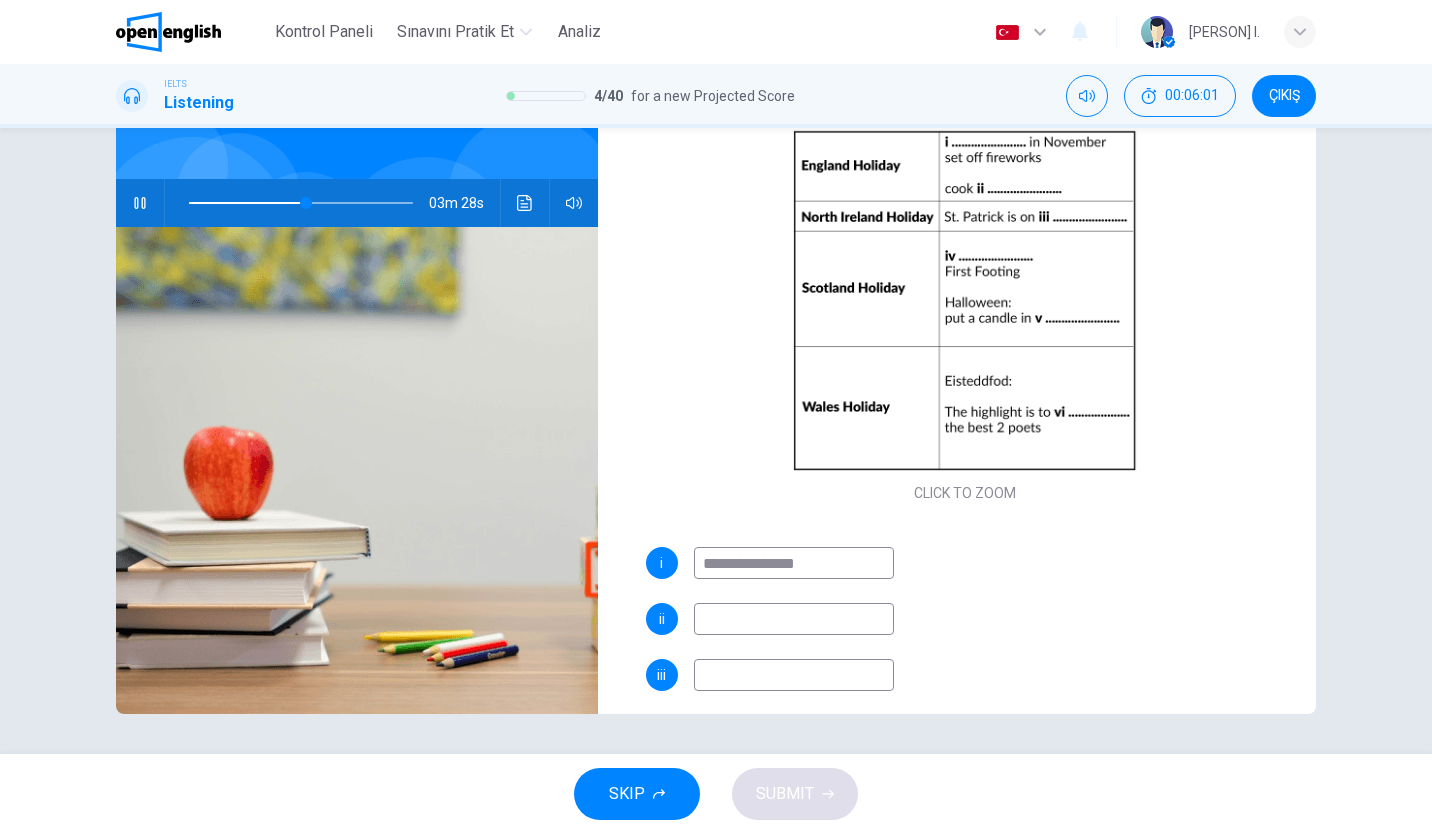click at bounding box center (794, 619) 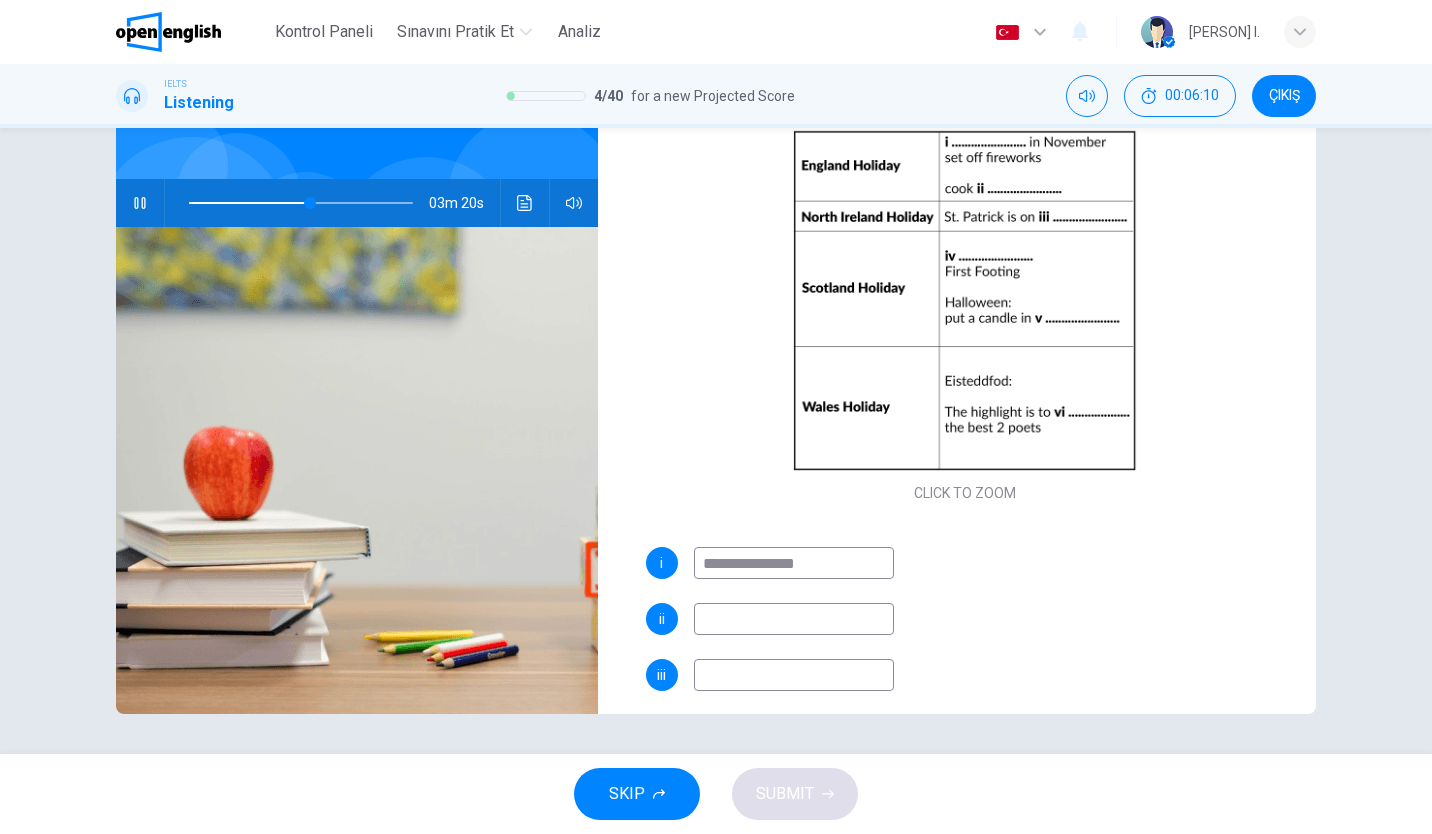 type on "**" 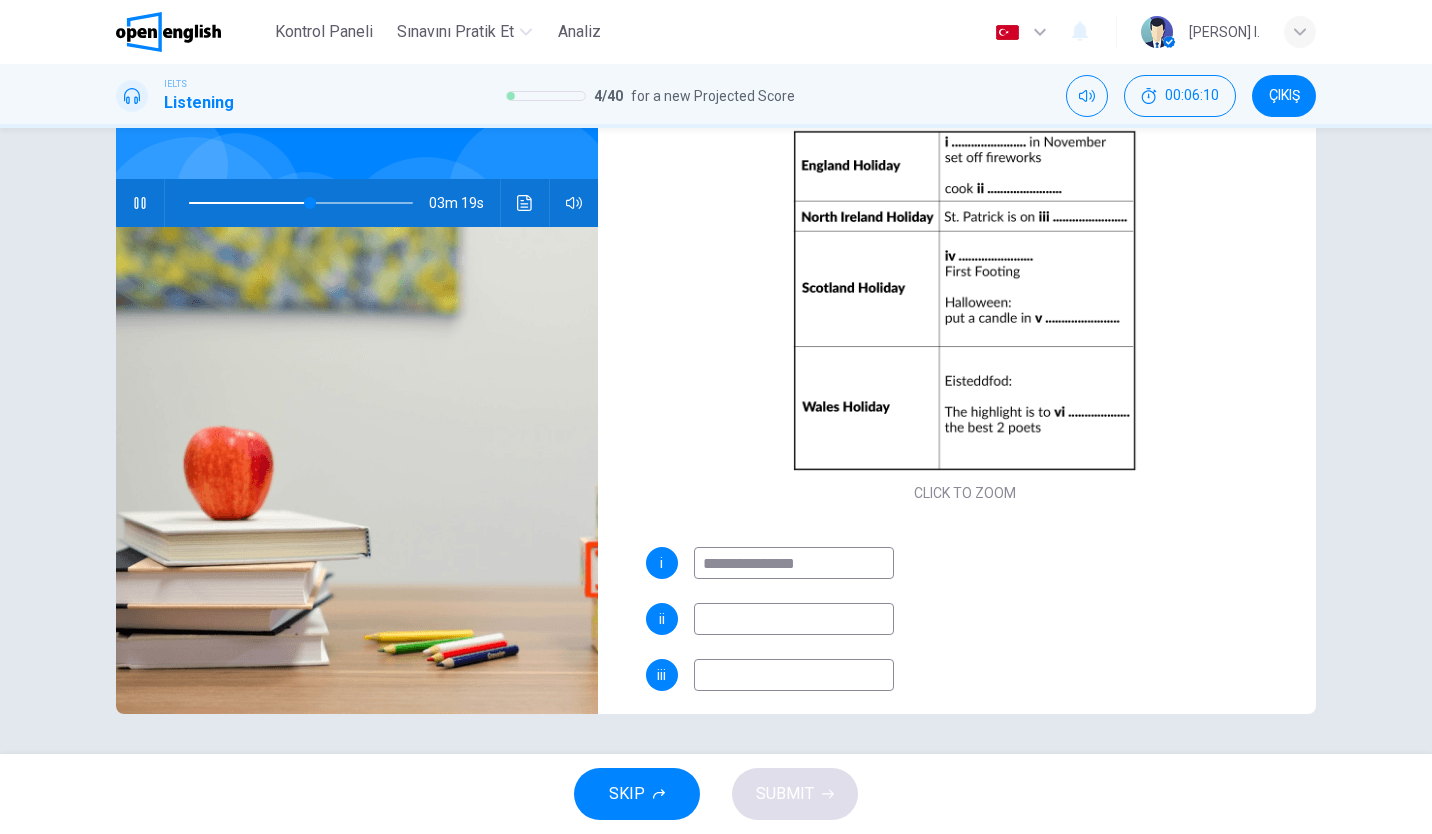 type on "*" 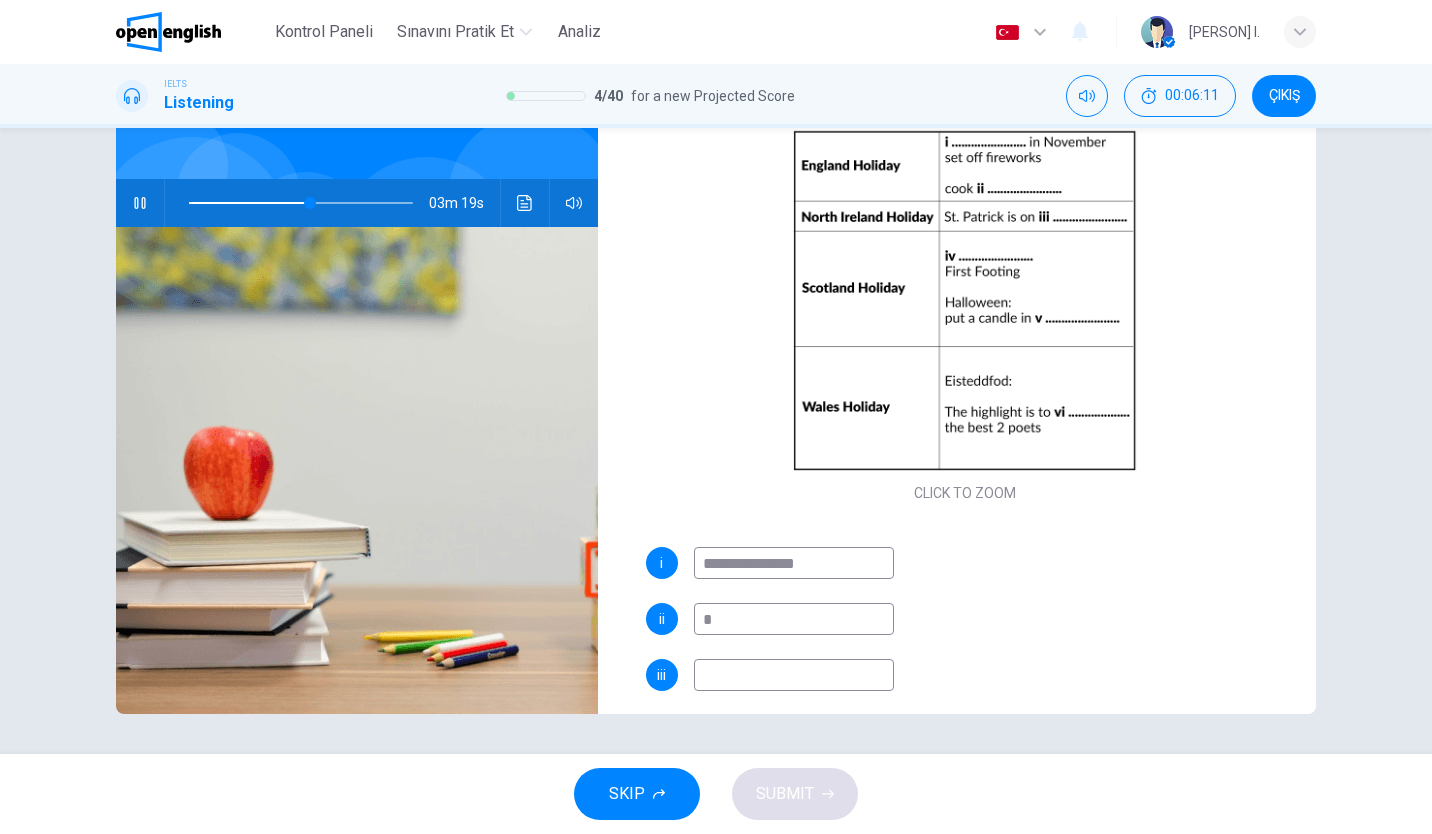 type on "**" 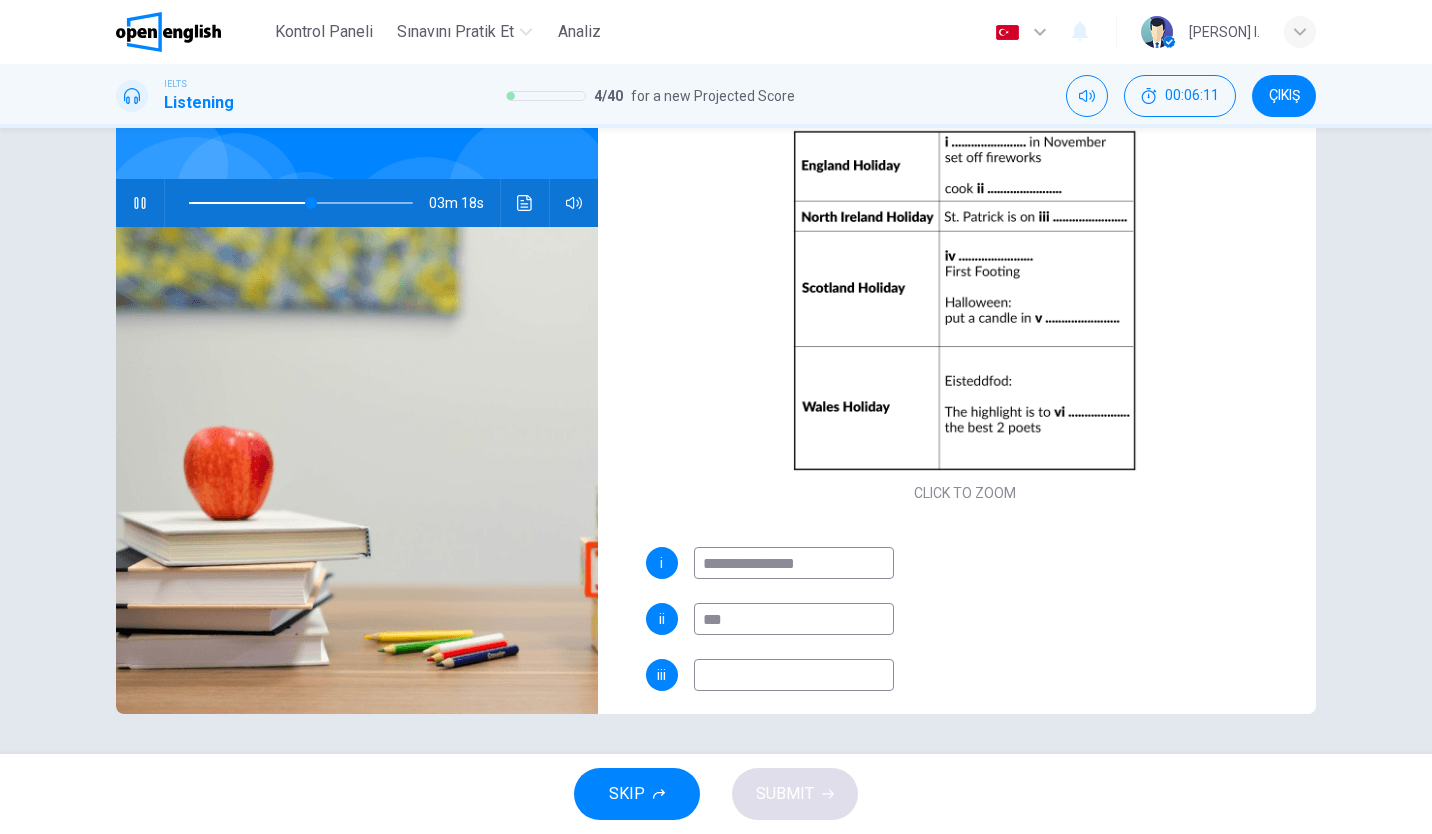 type on "****" 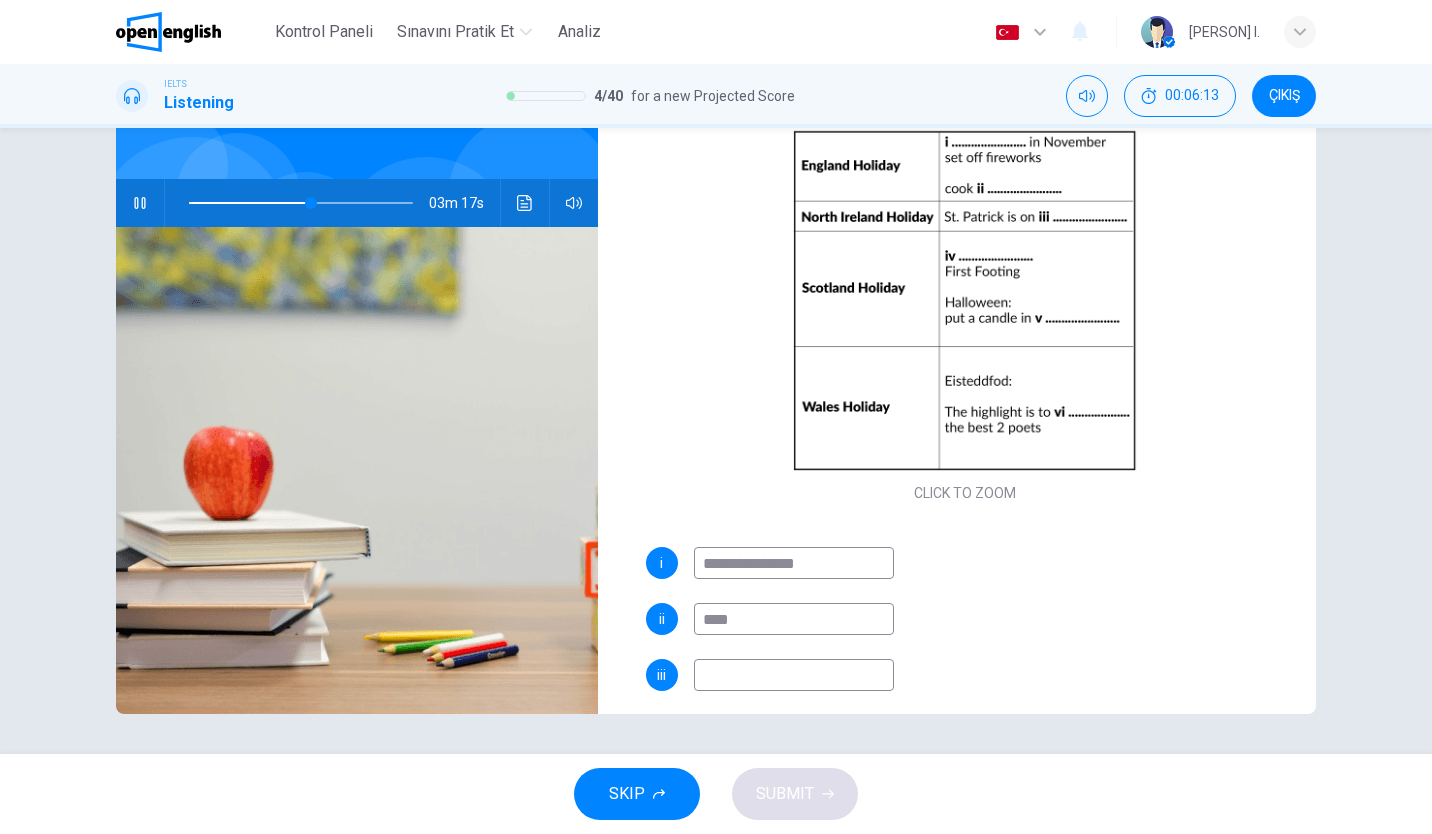type on "**" 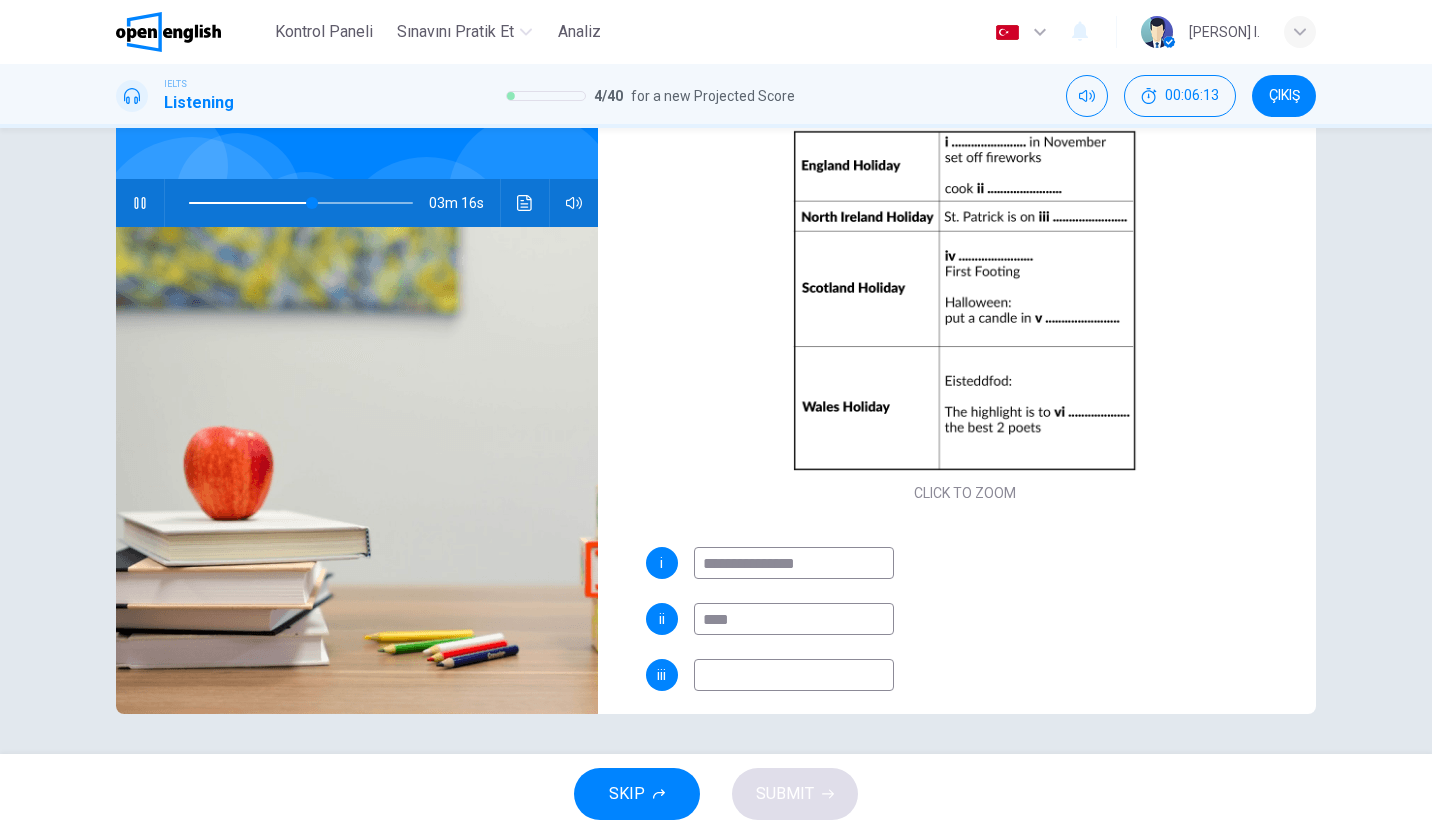 type on "***" 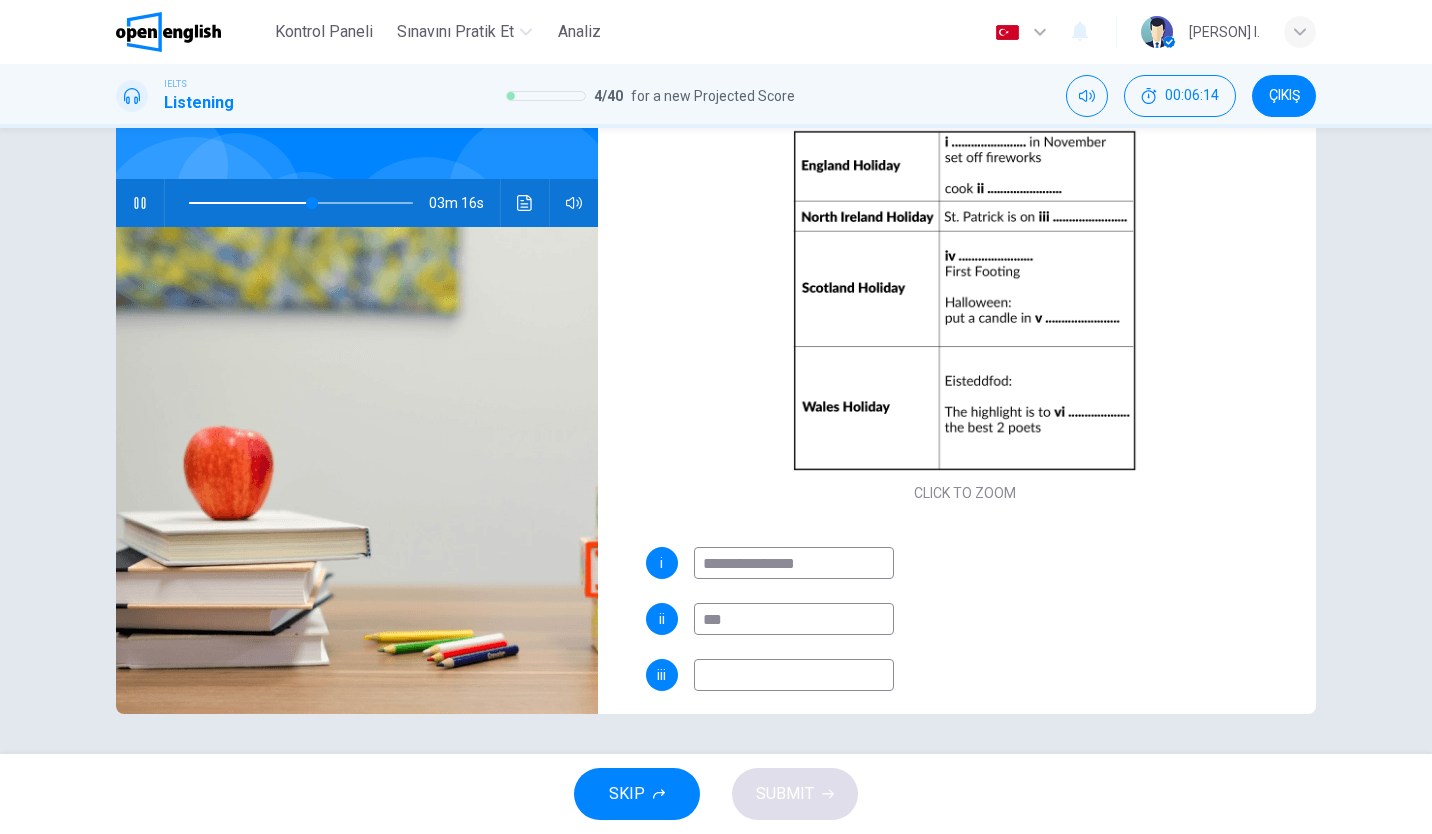 type on "**" 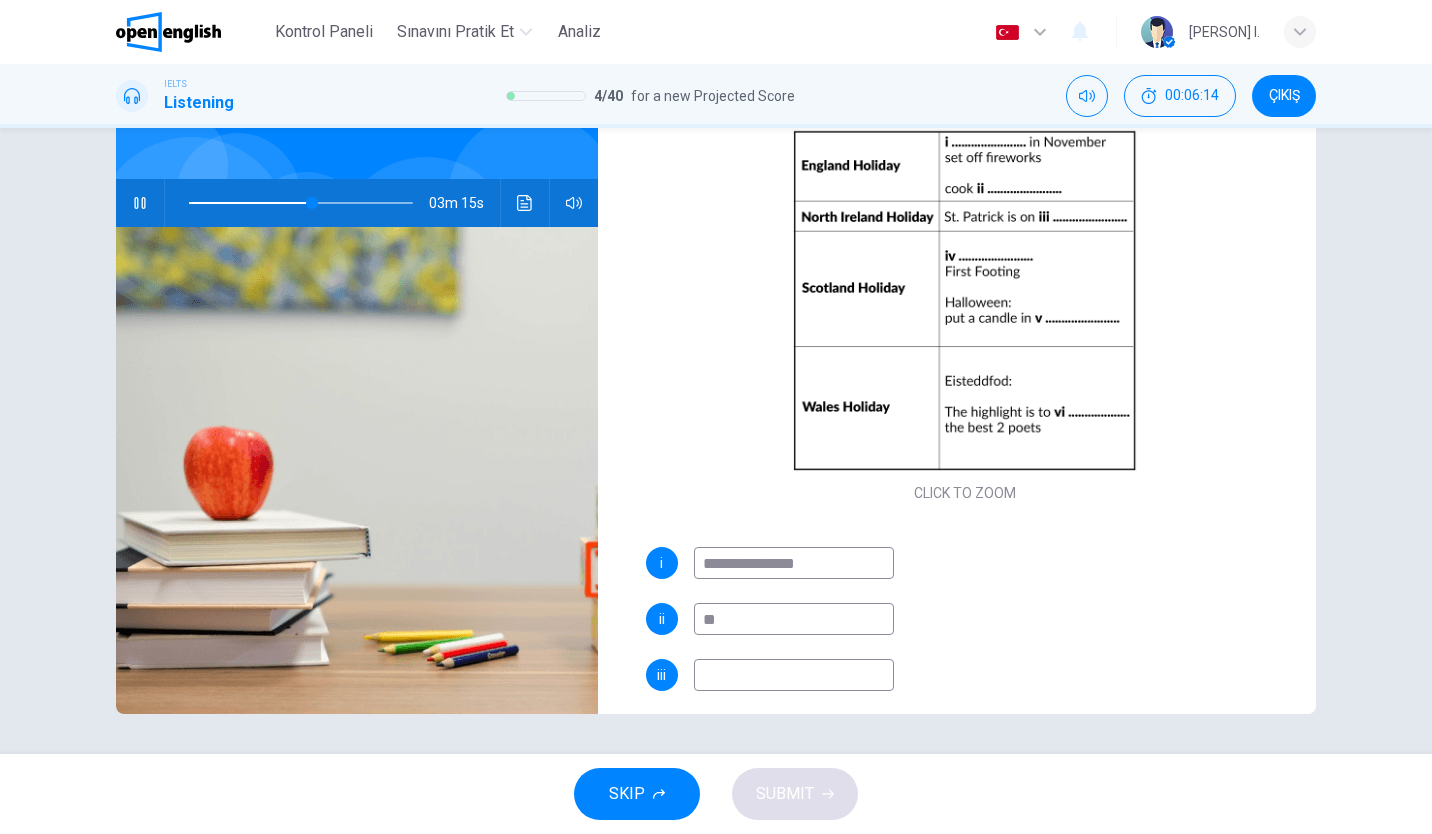 type on "*" 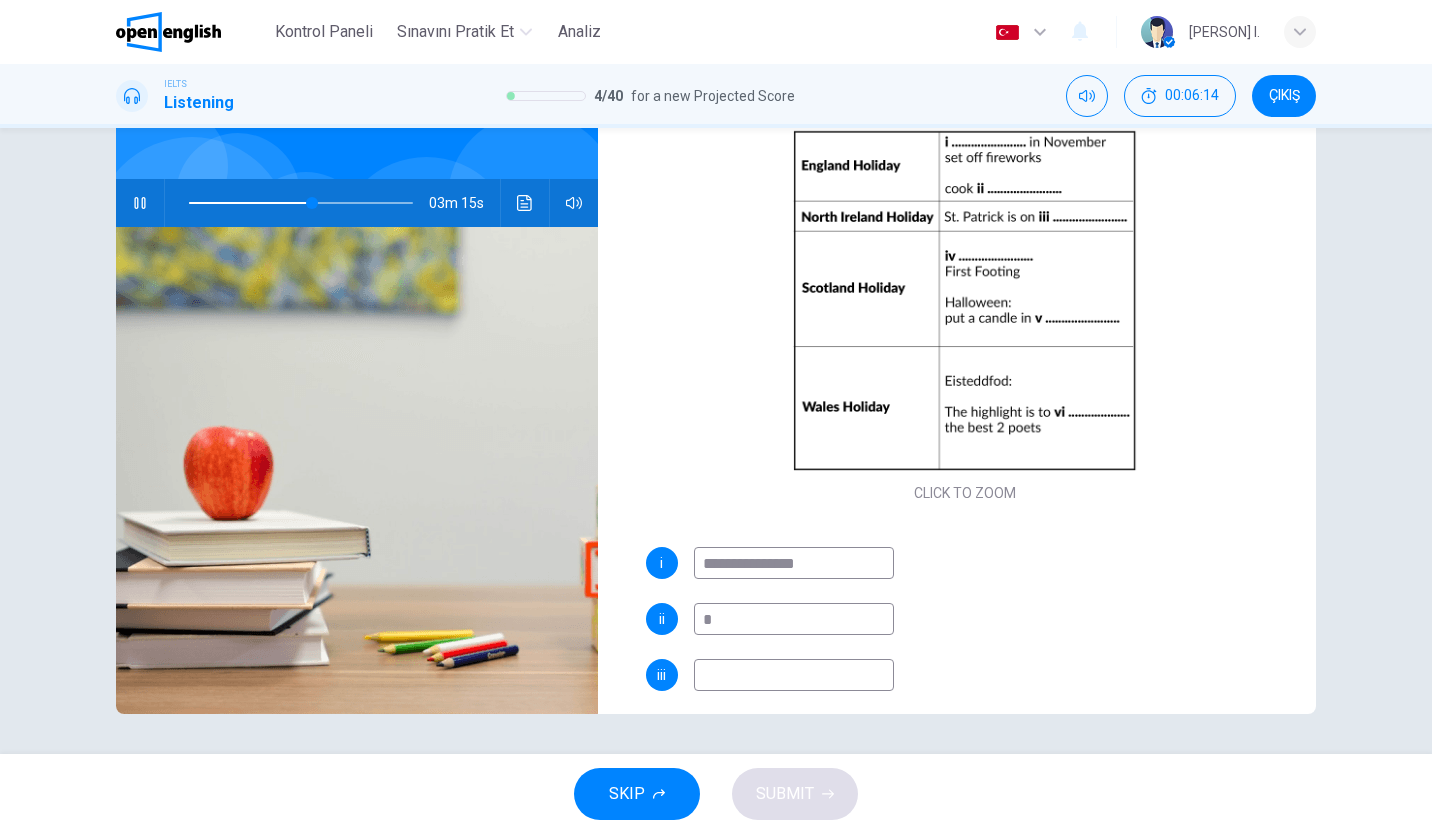 type 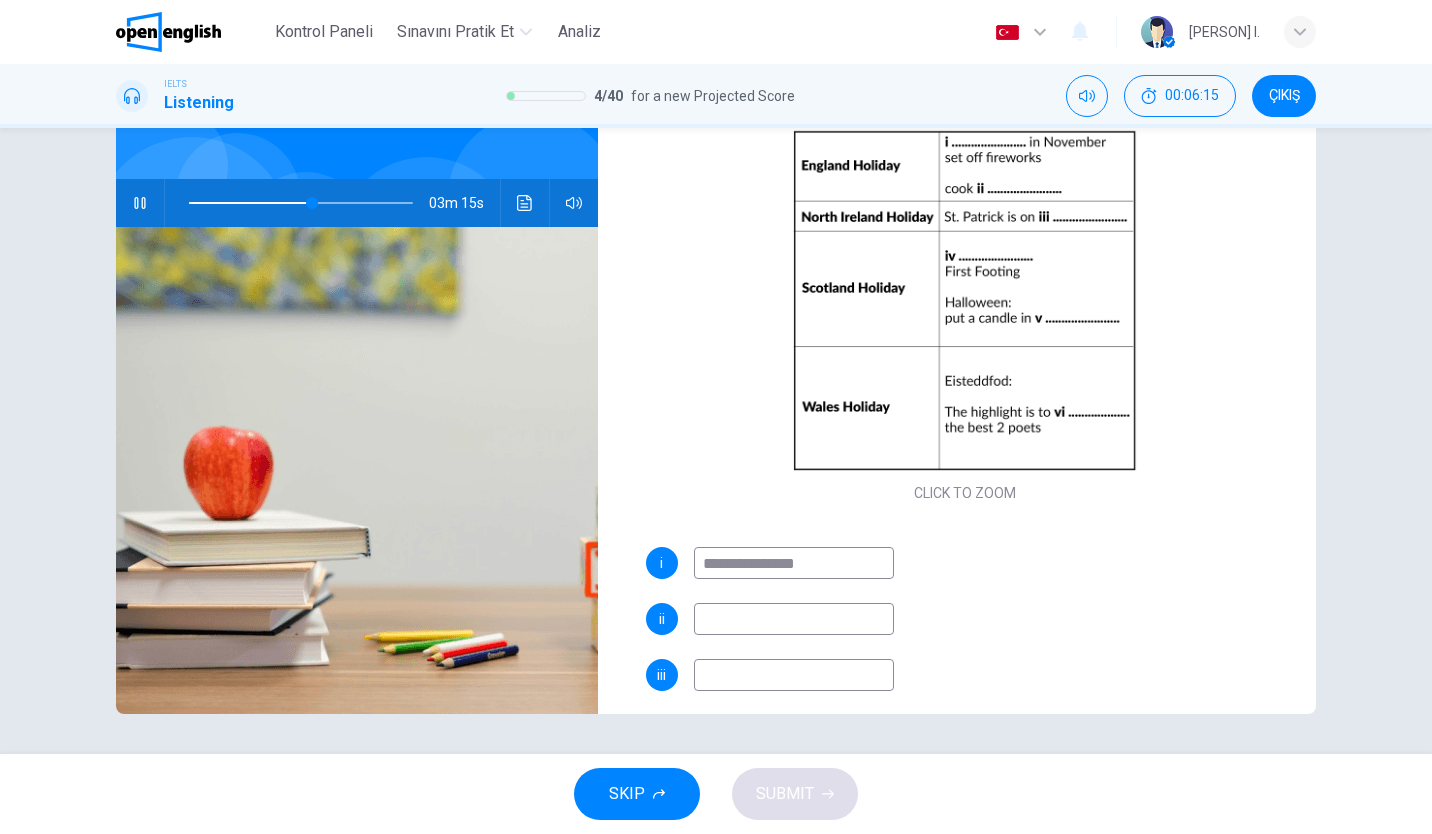 type on "**" 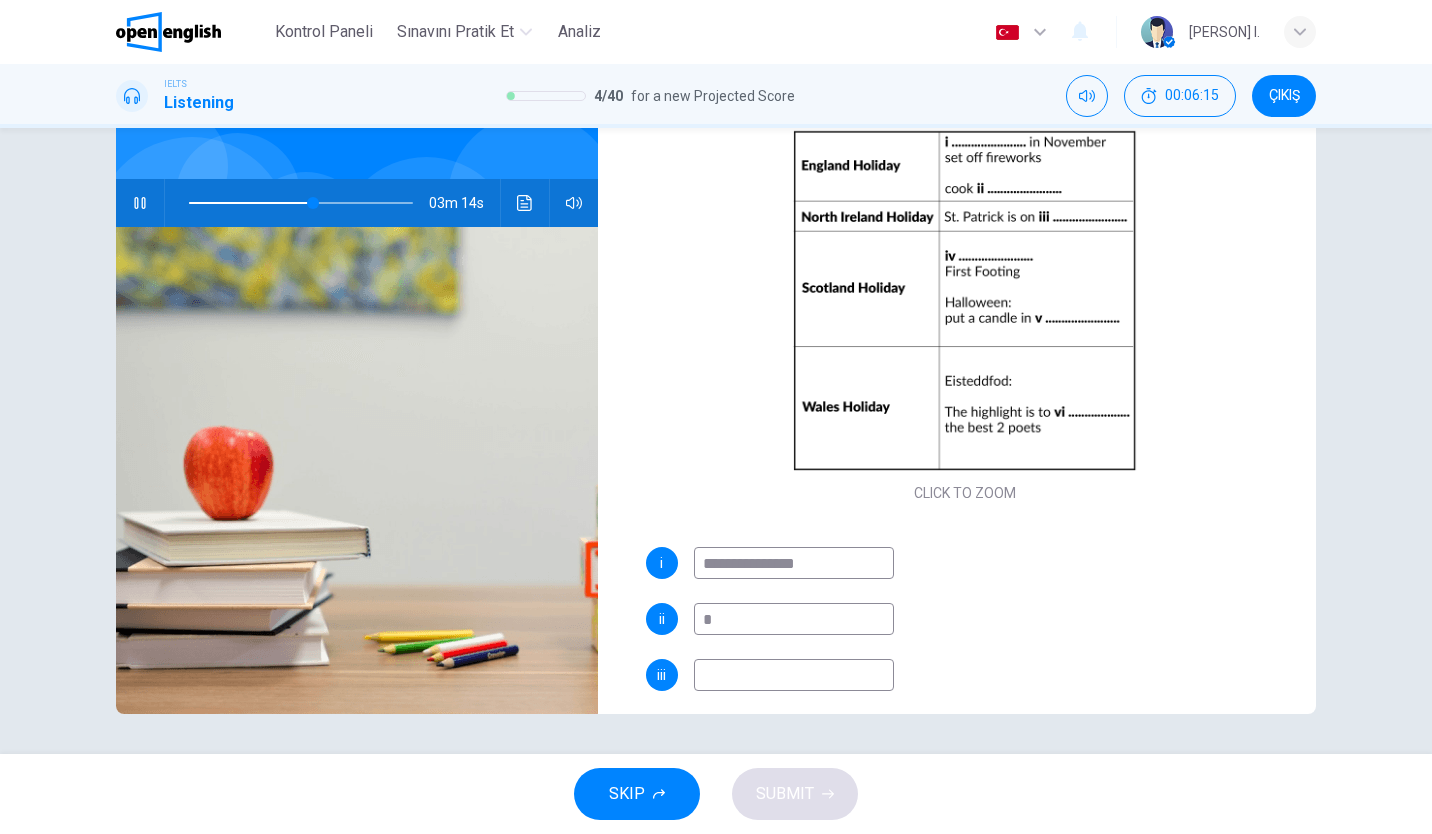 type on "**" 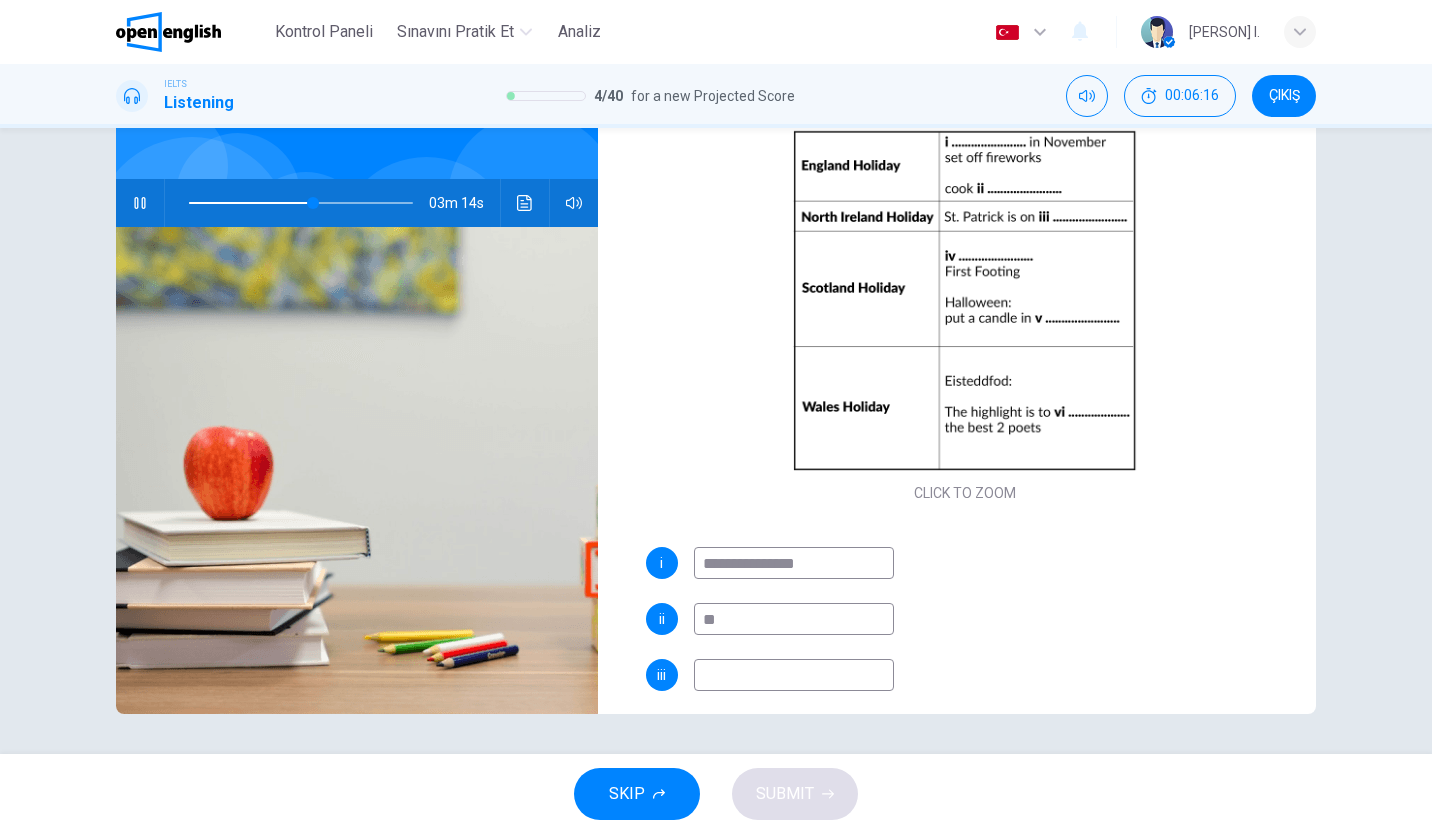 type on "**" 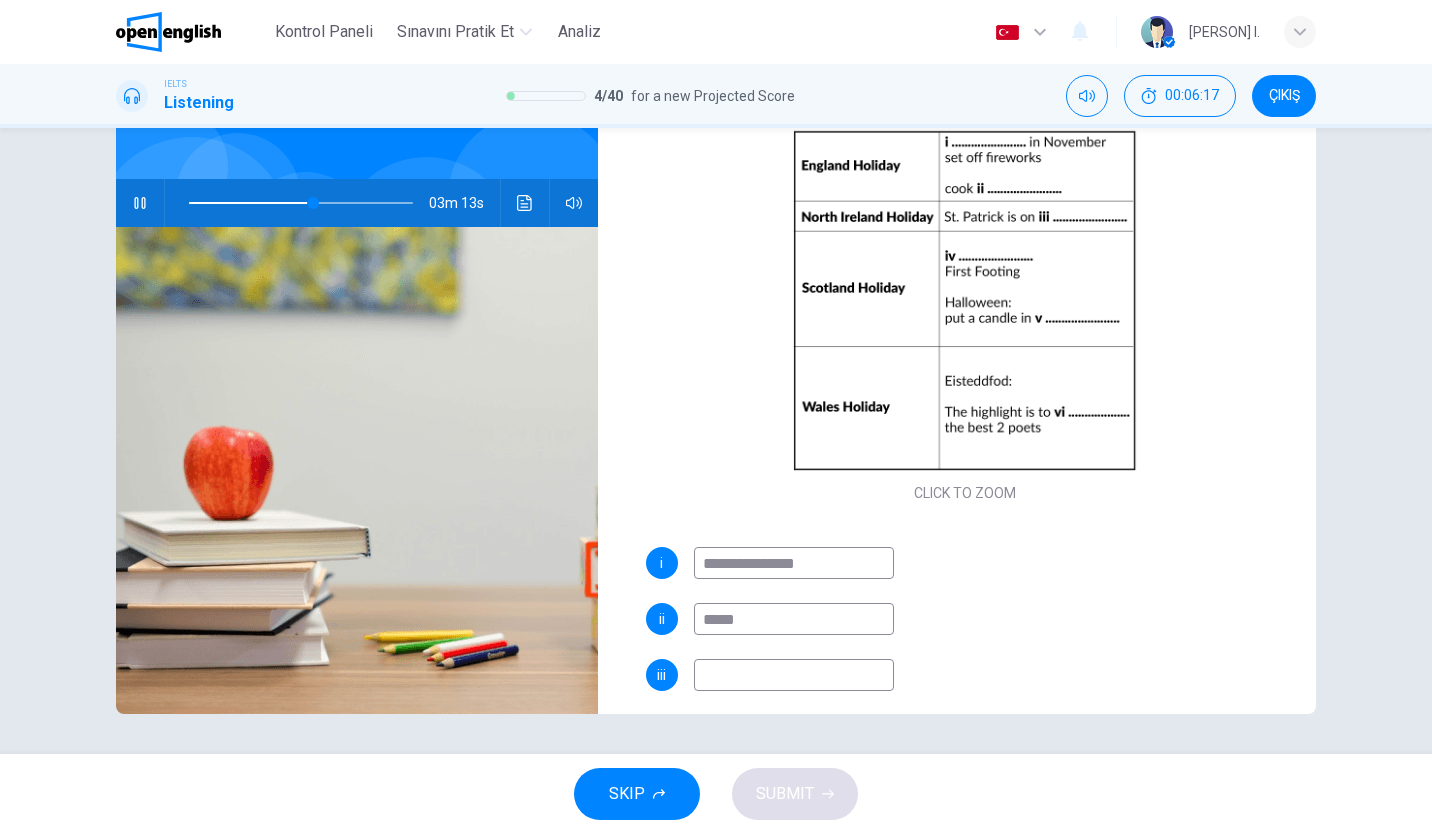type on "******" 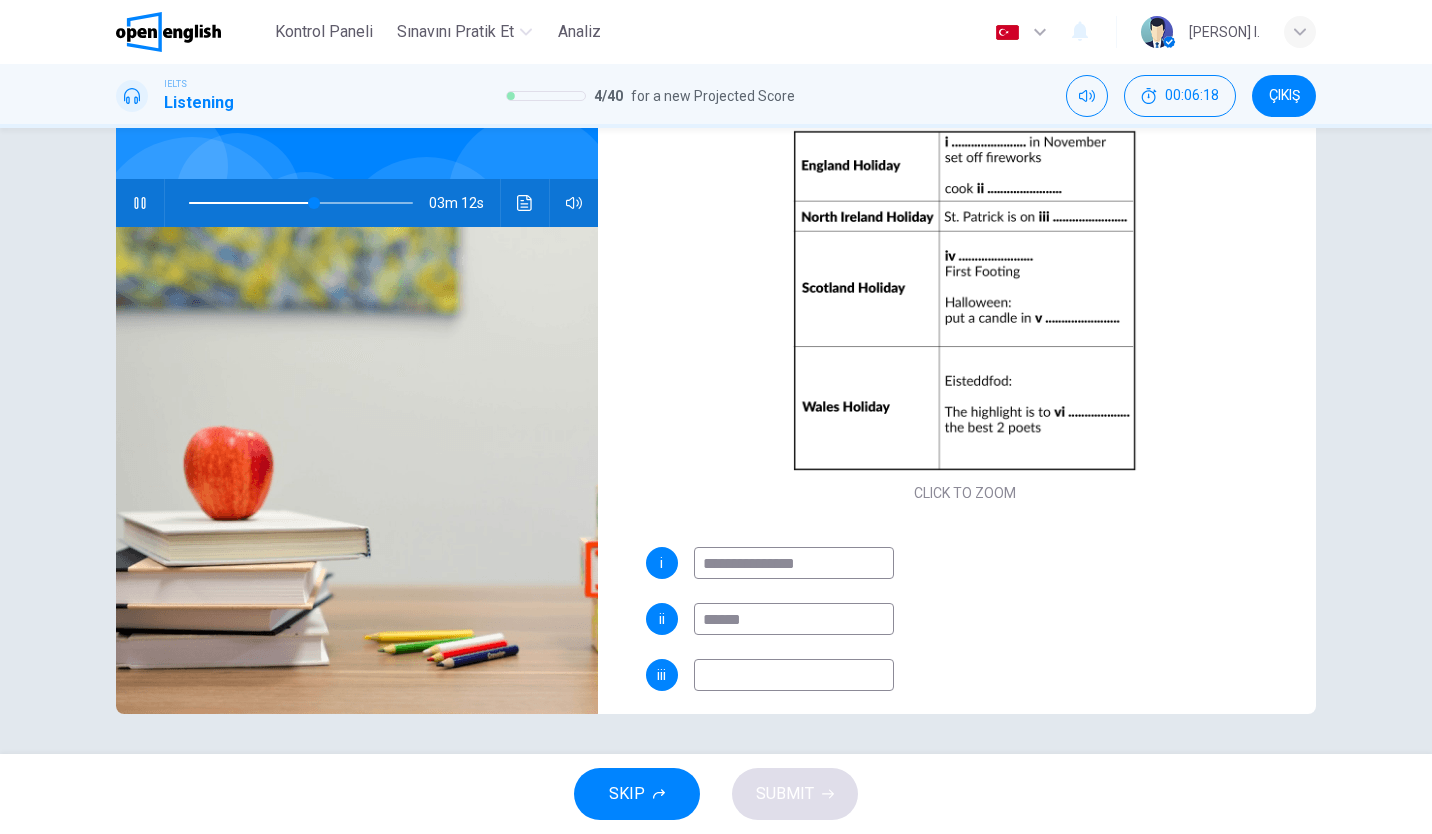 type on "**" 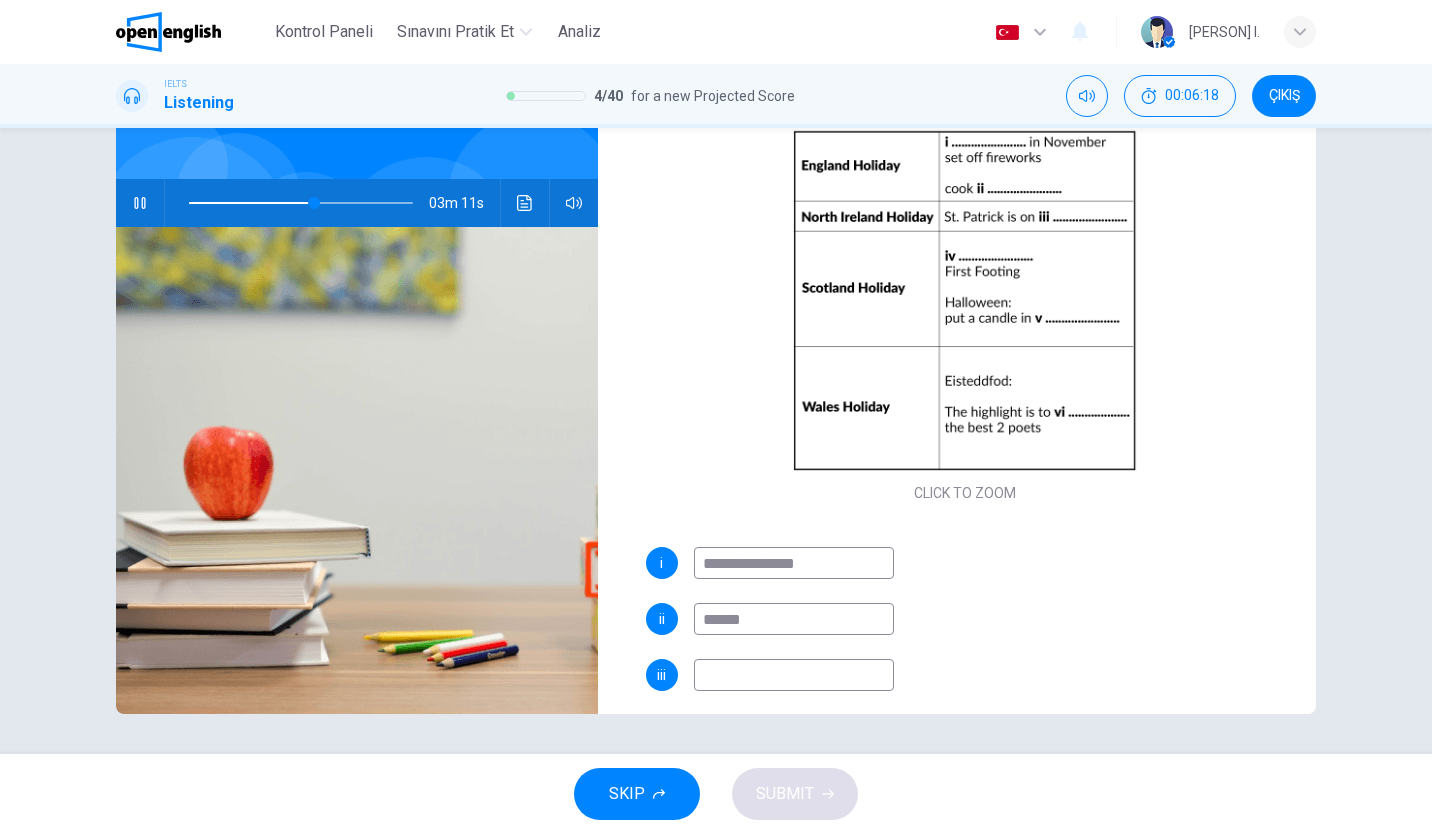 type on "*******" 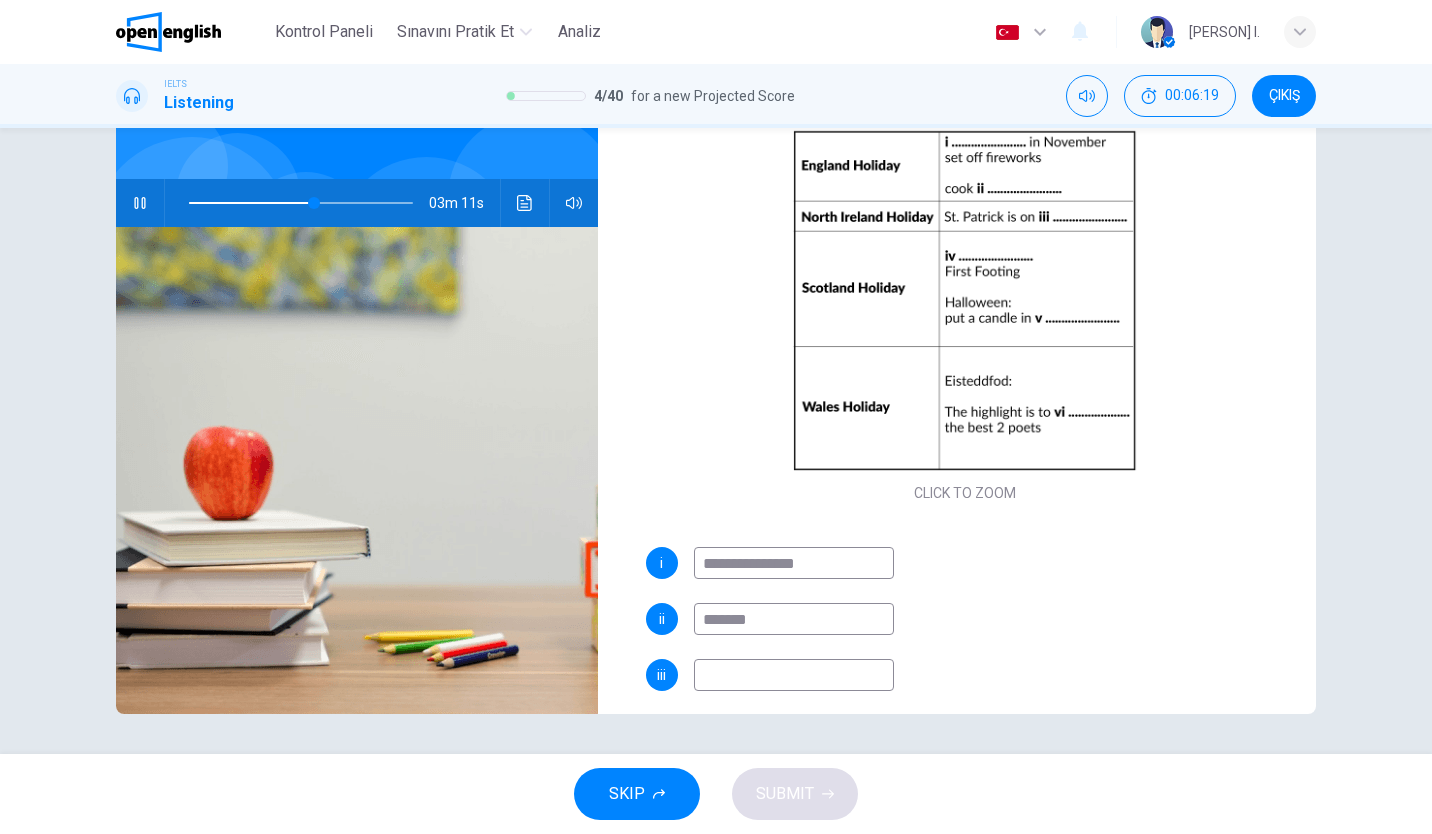 type on "**" 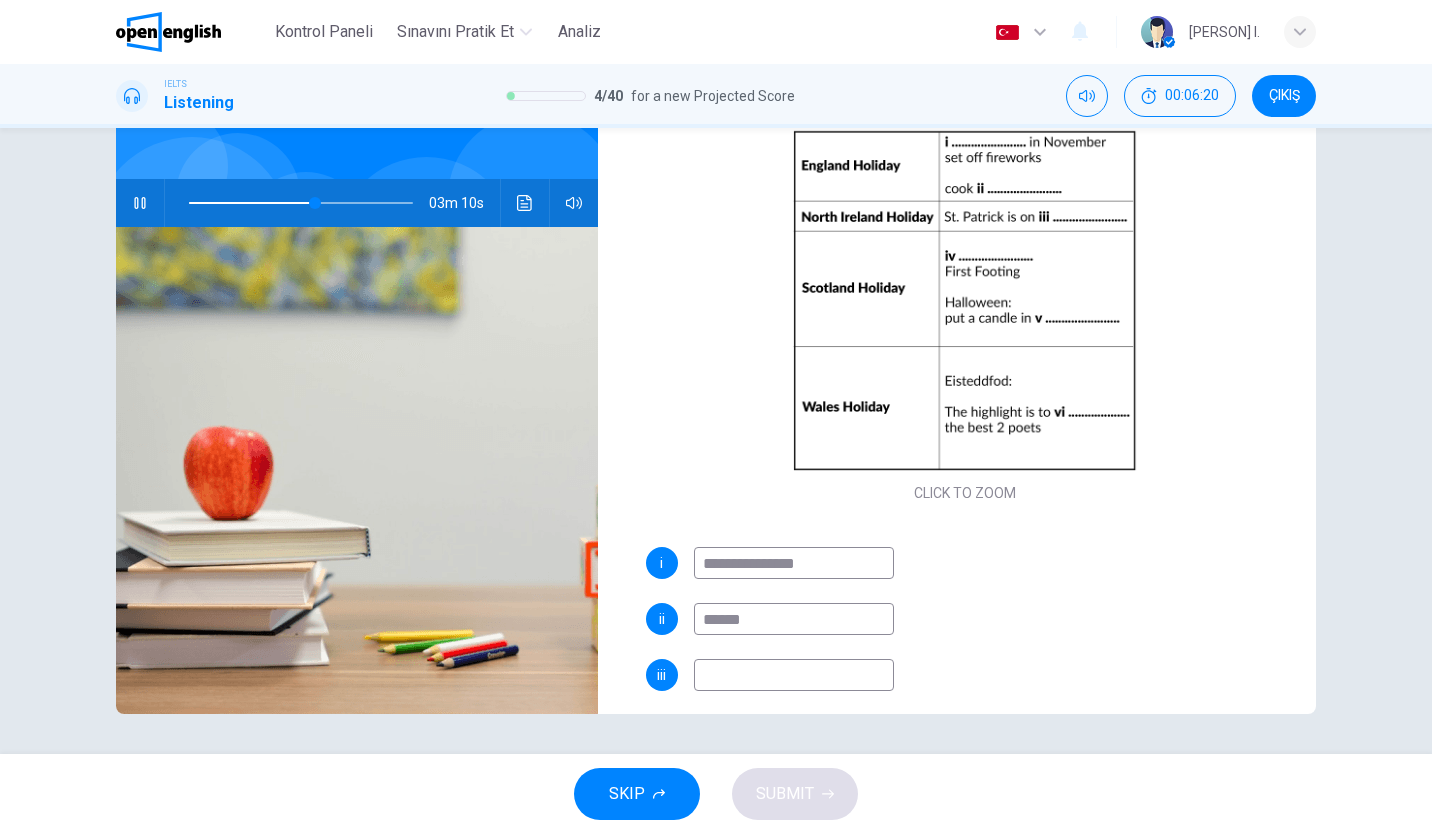 type on "*****" 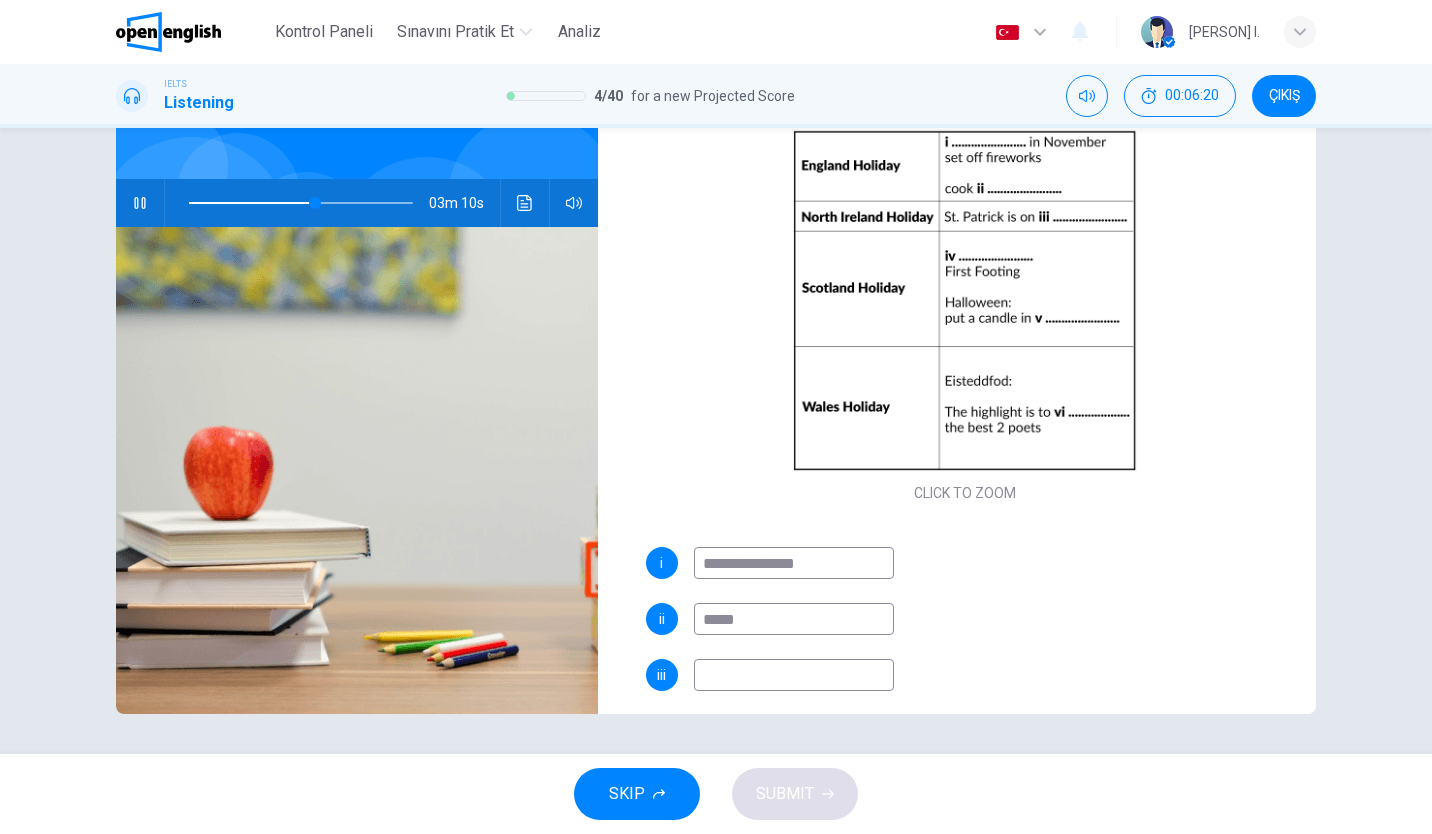 type on "**" 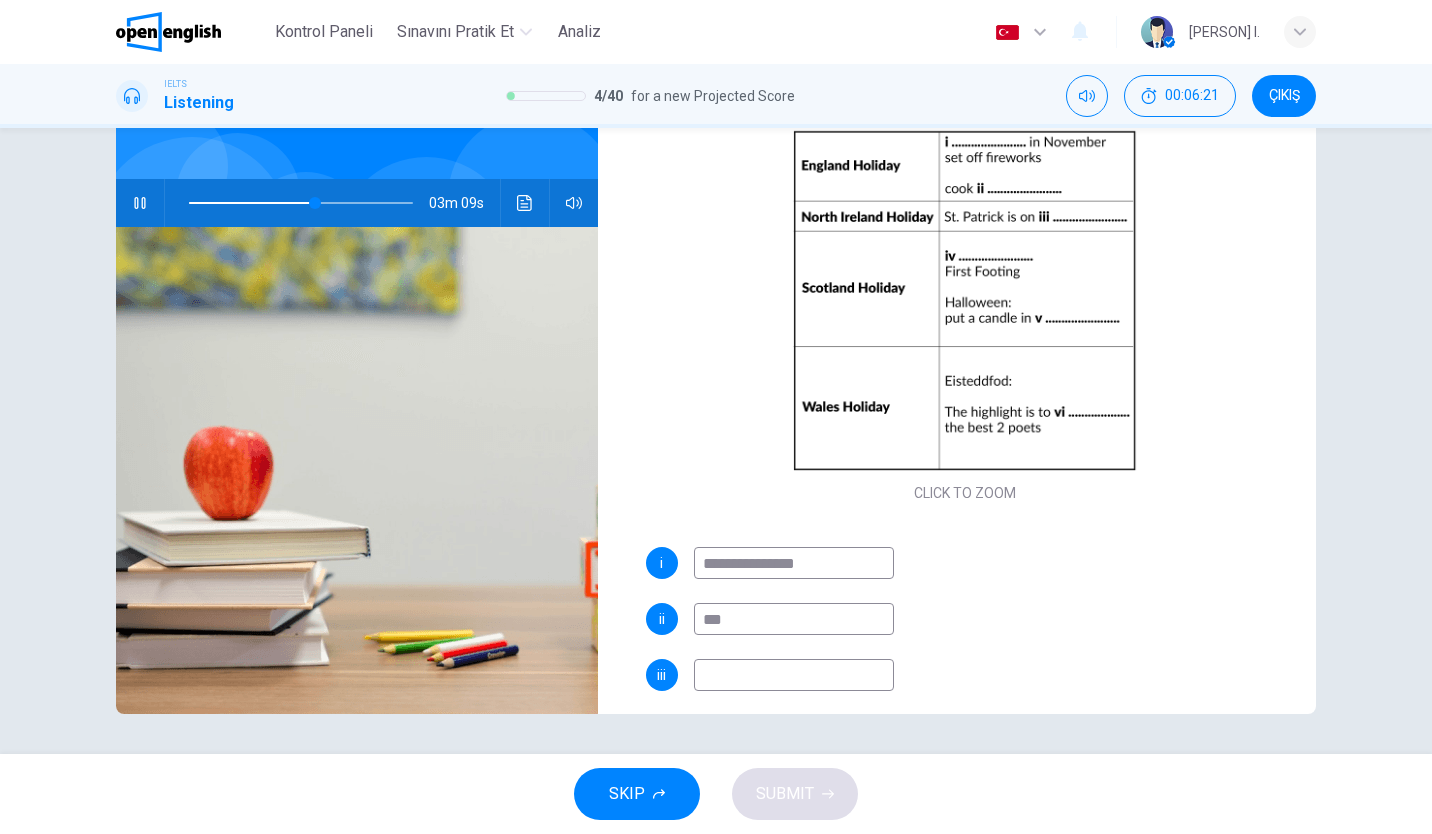 type on "****" 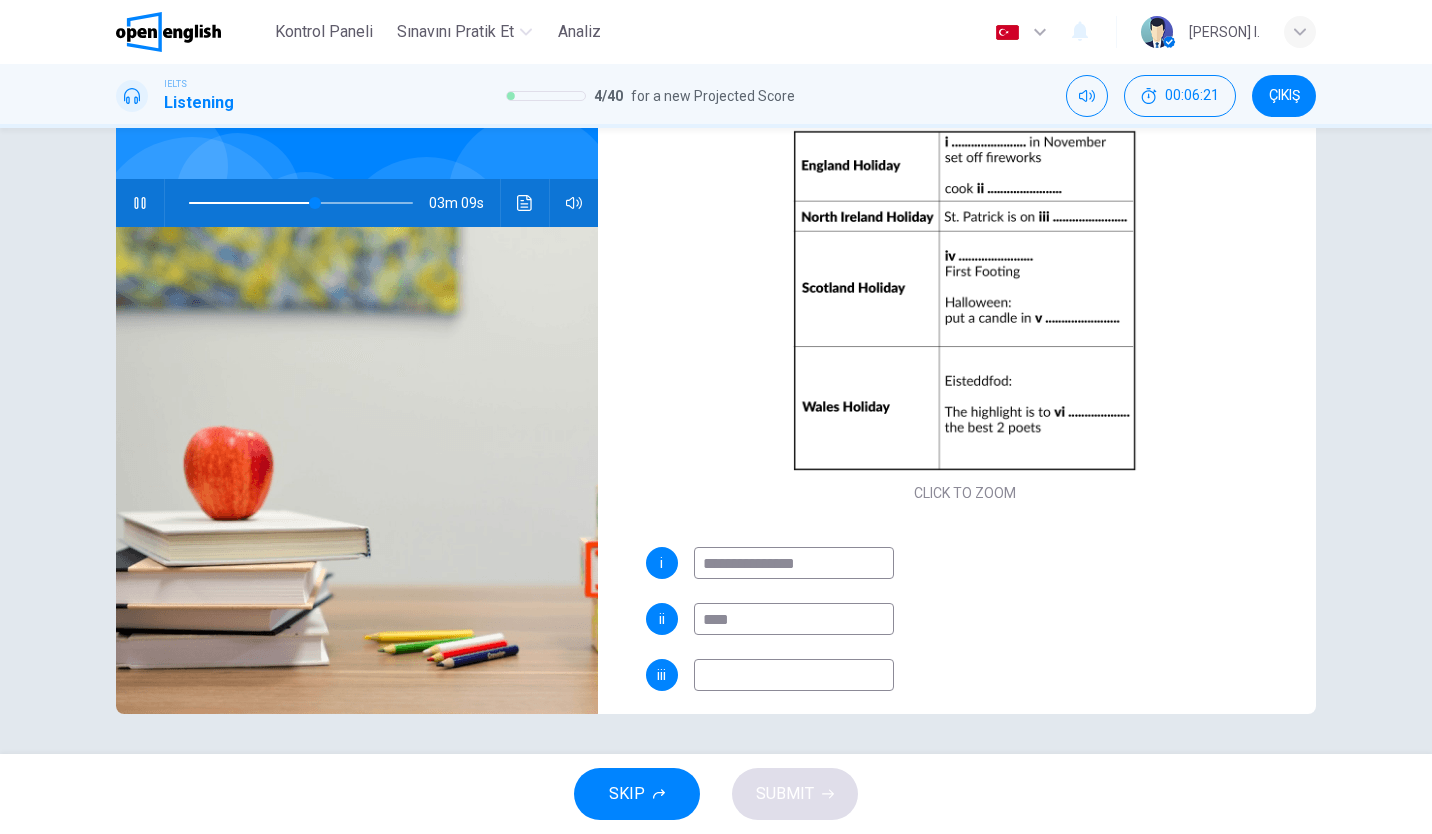 type on "**" 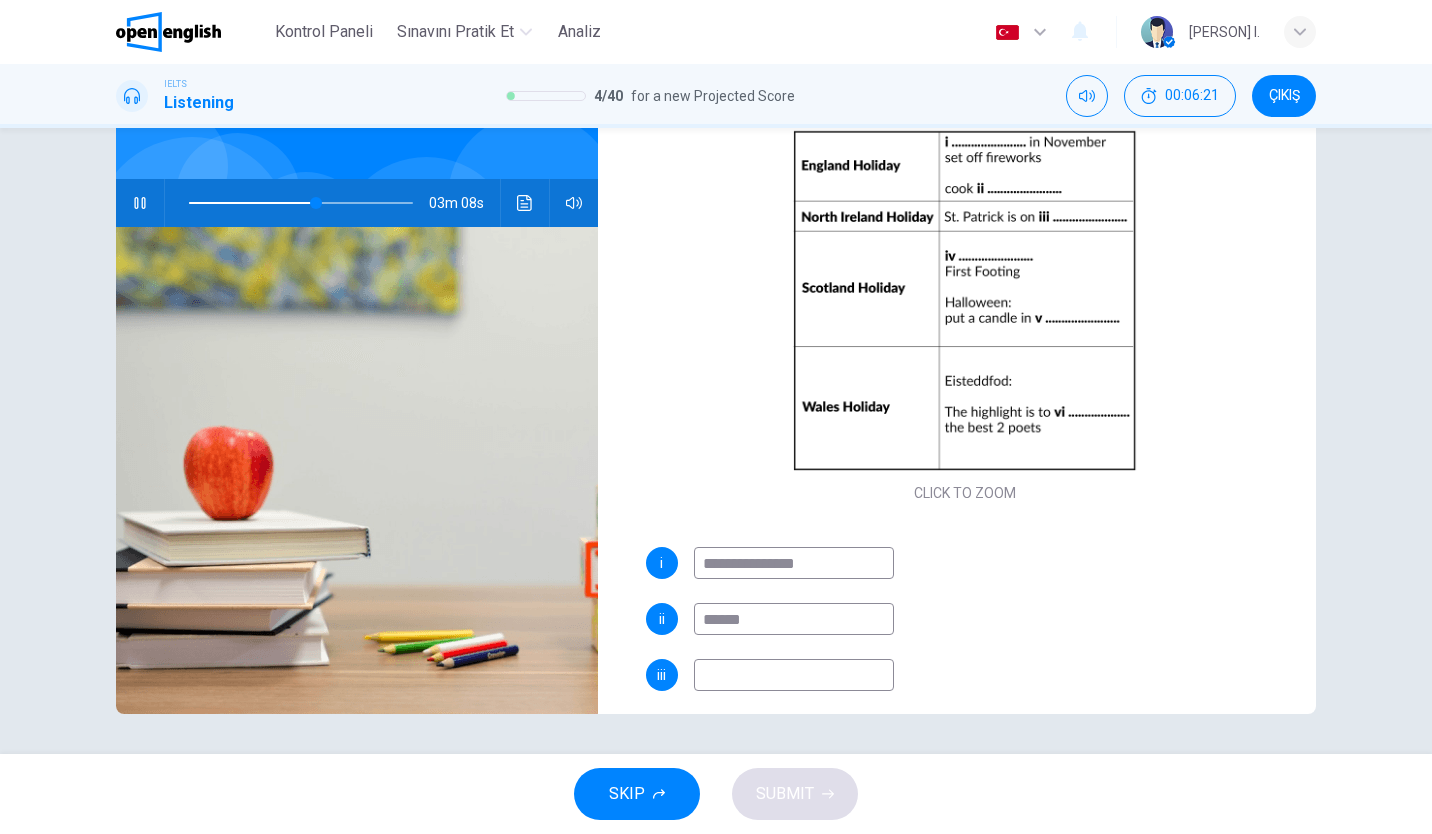 type on "*******" 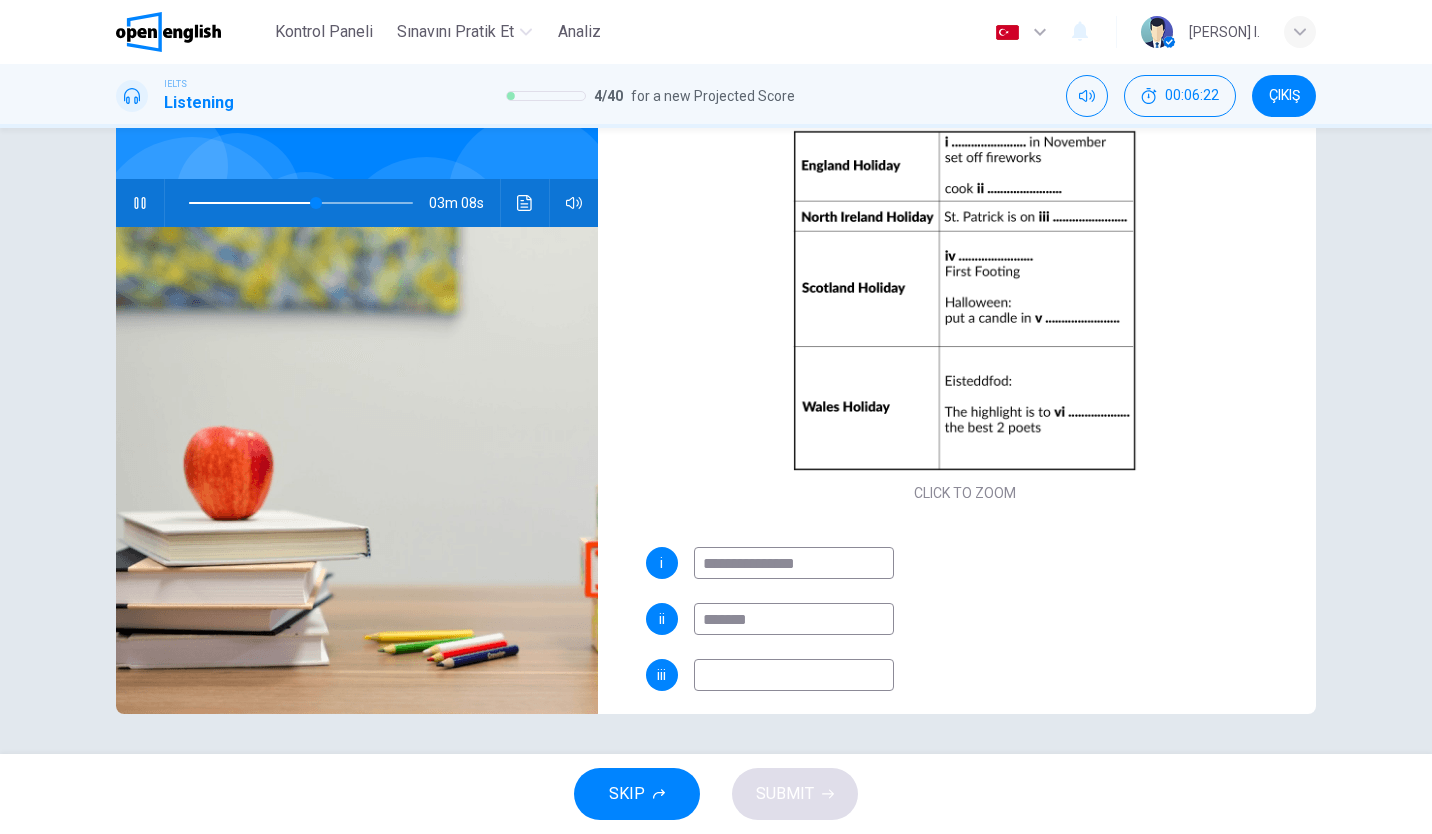type on "**" 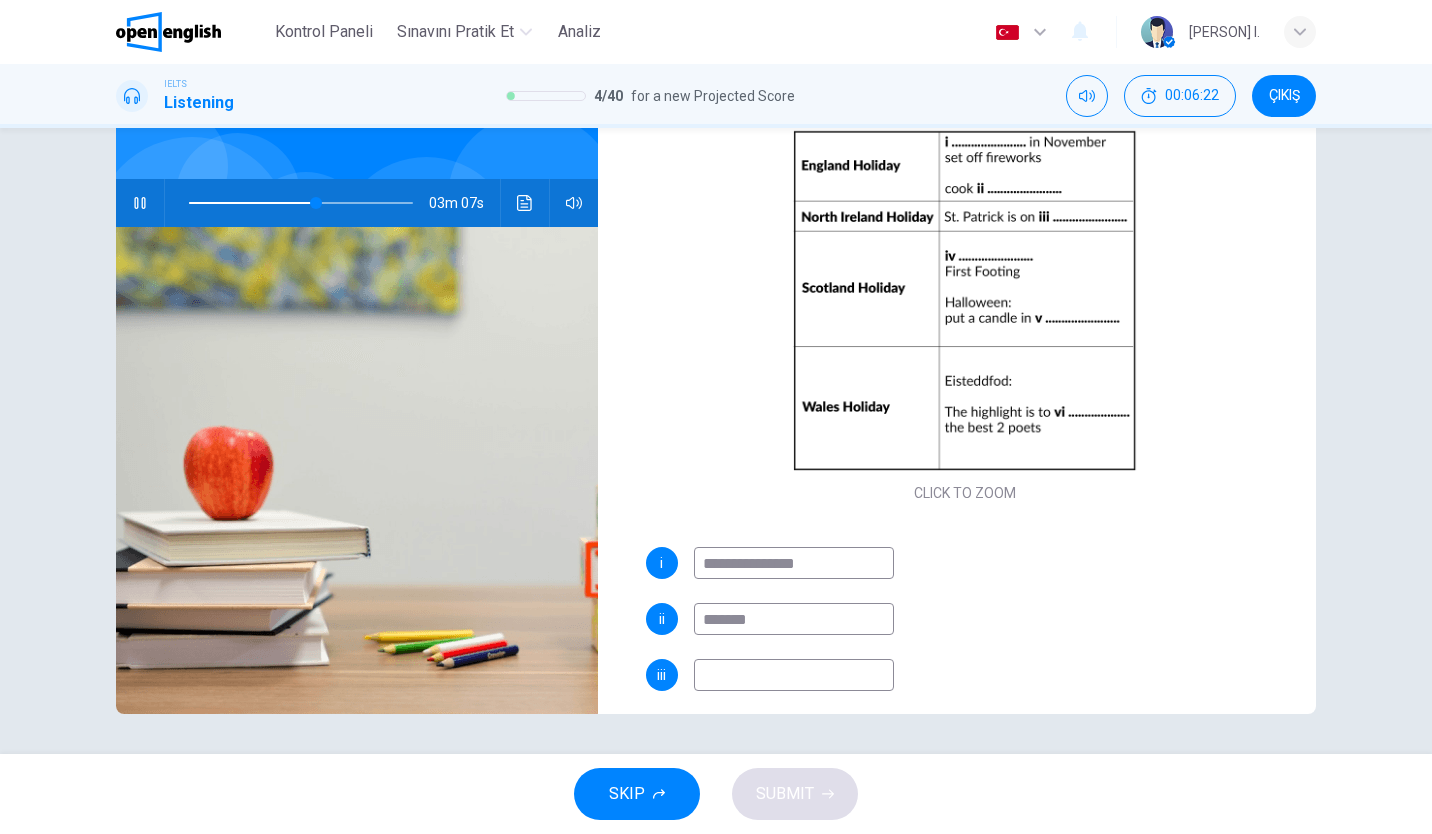 type on "*******" 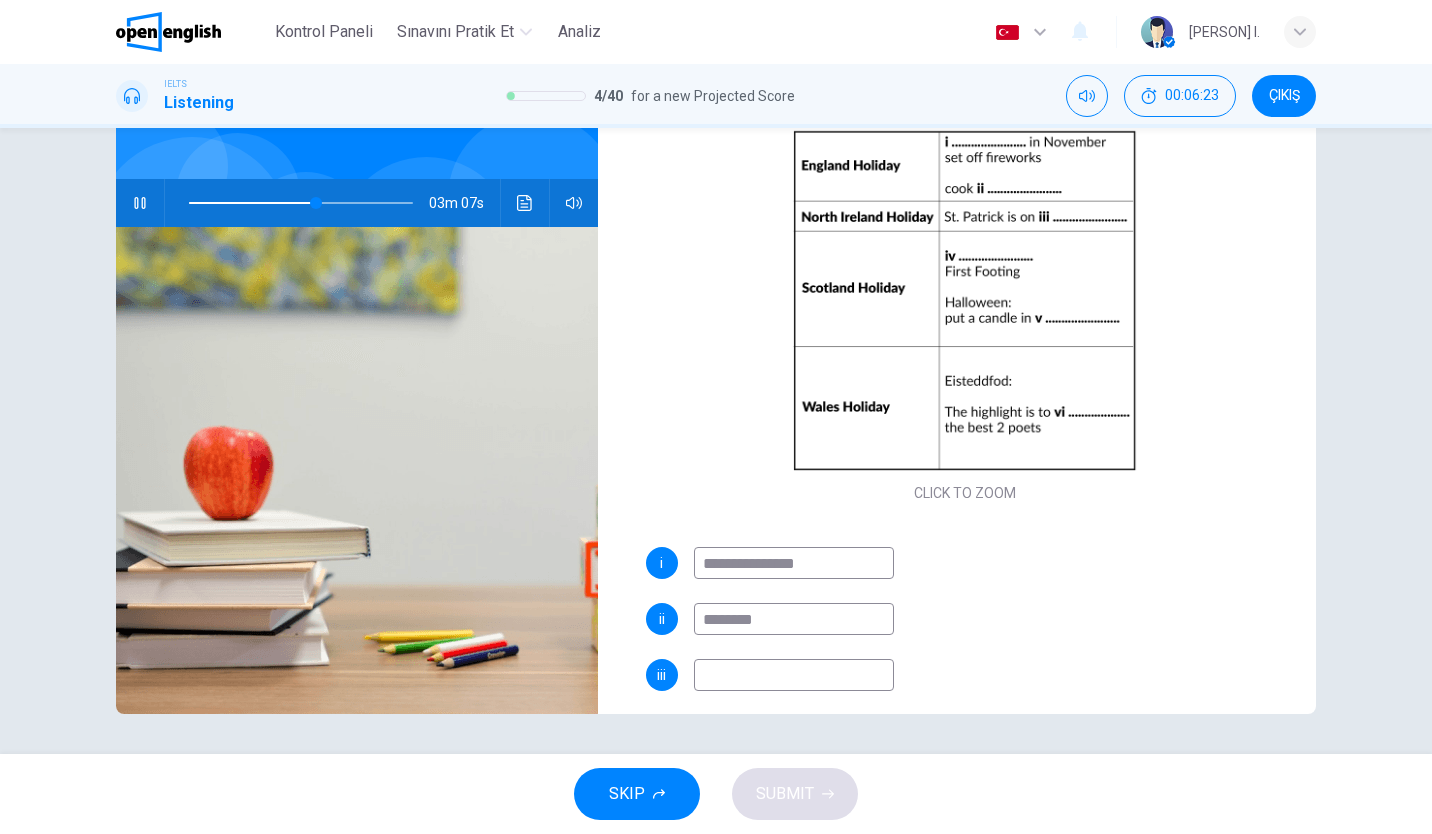 type on "**" 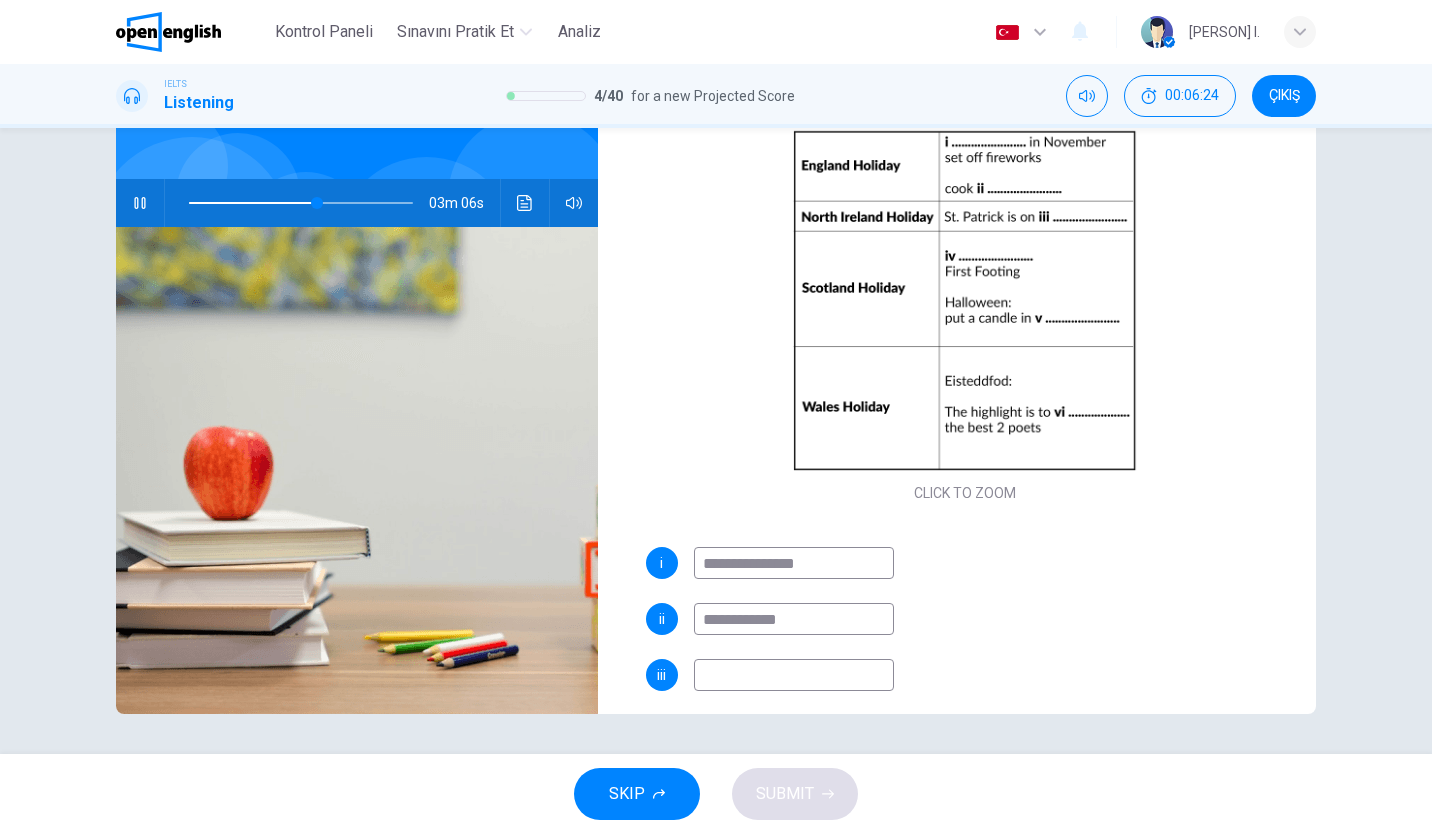 type on "**********" 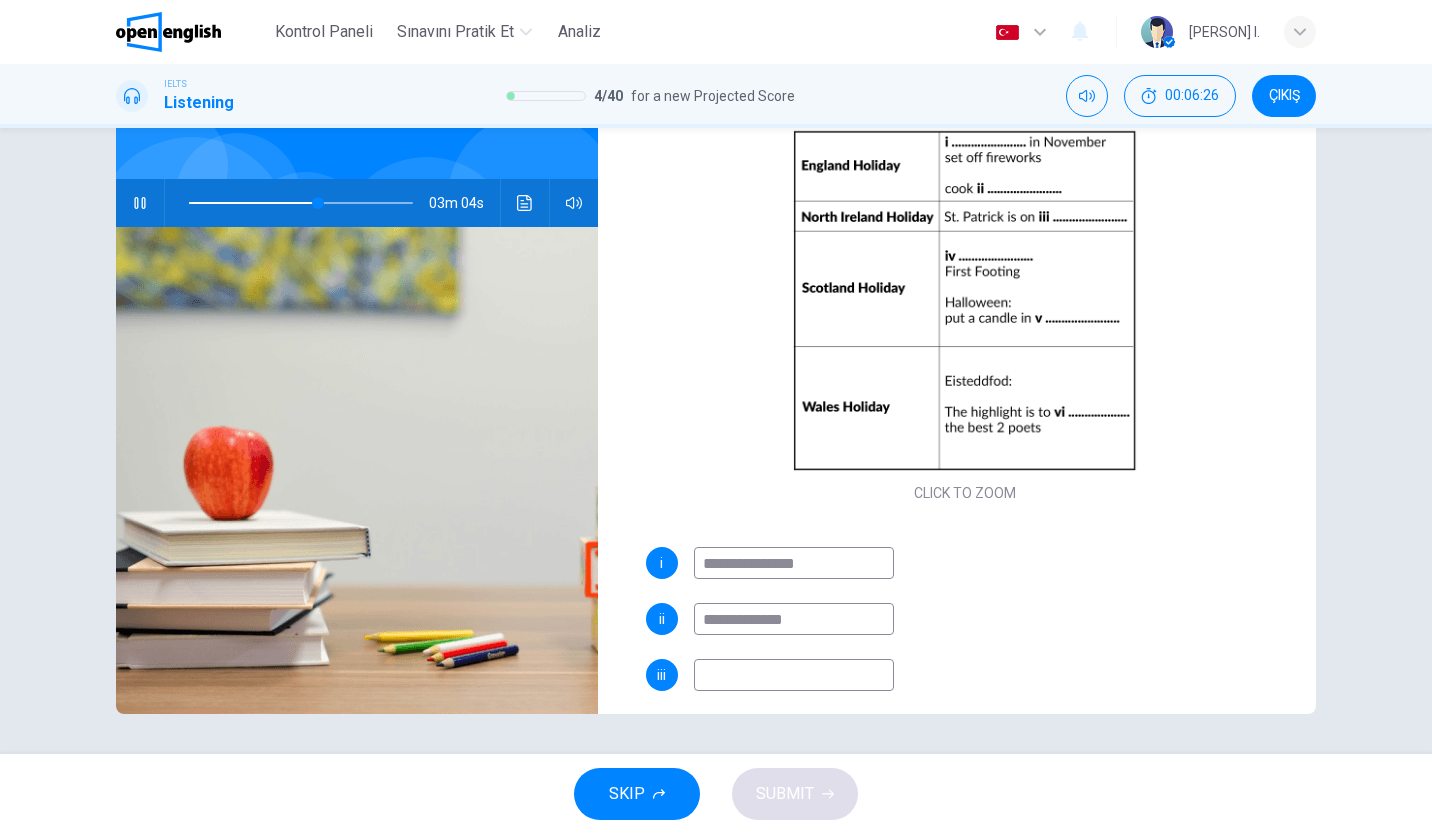 type on "**" 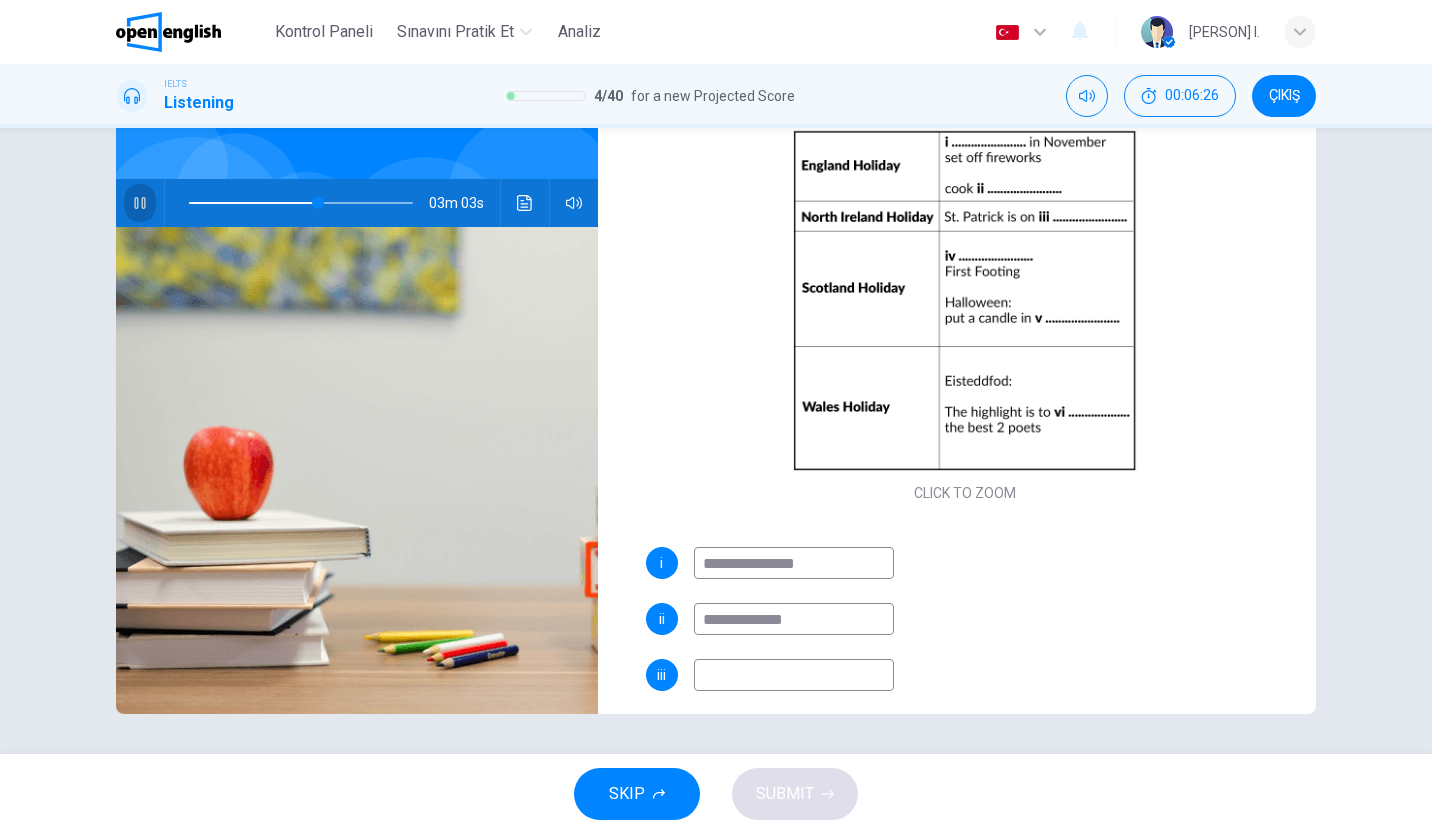 click at bounding box center (140, 203) 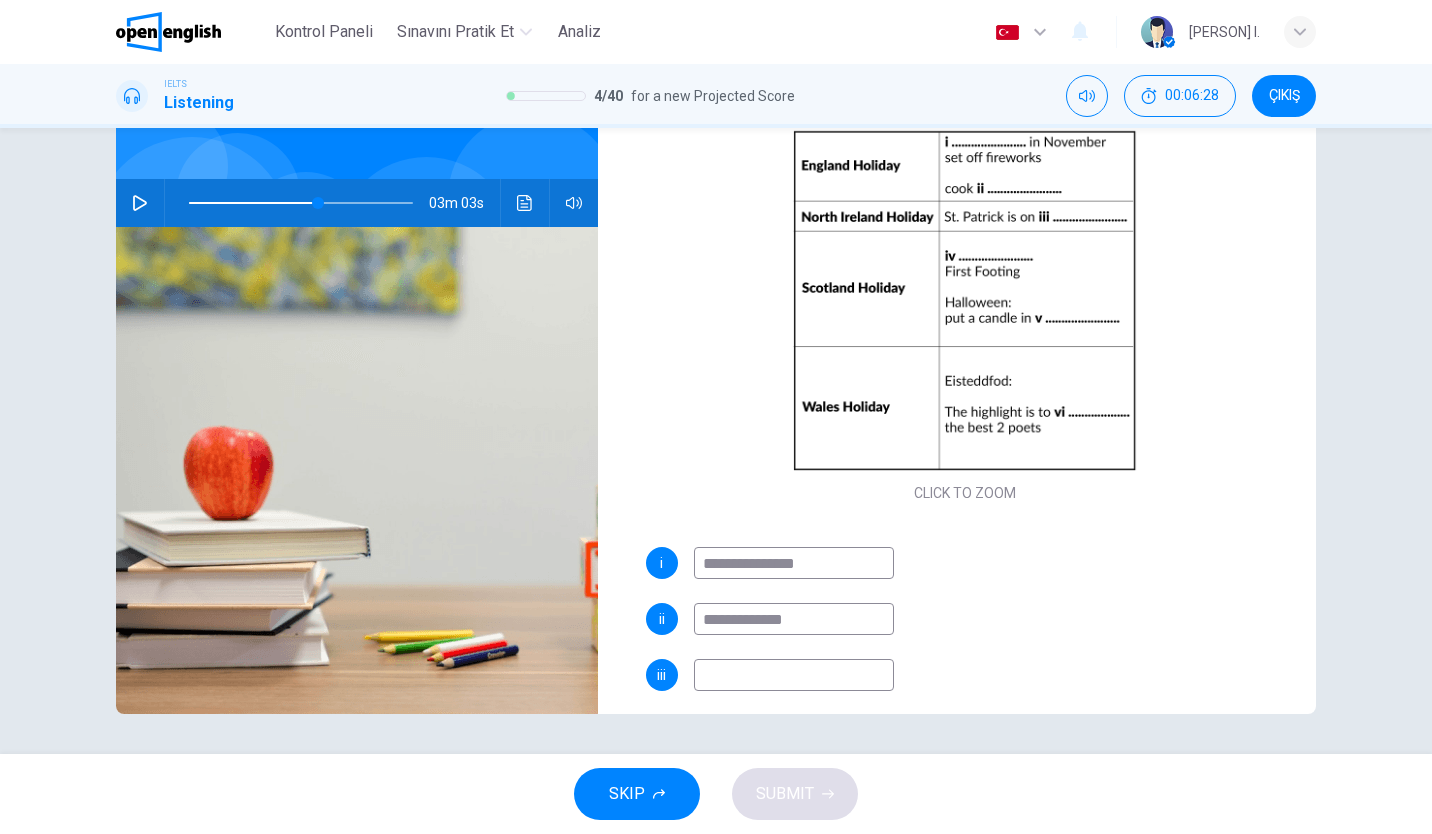 click on "**********" at bounding box center (794, 619) 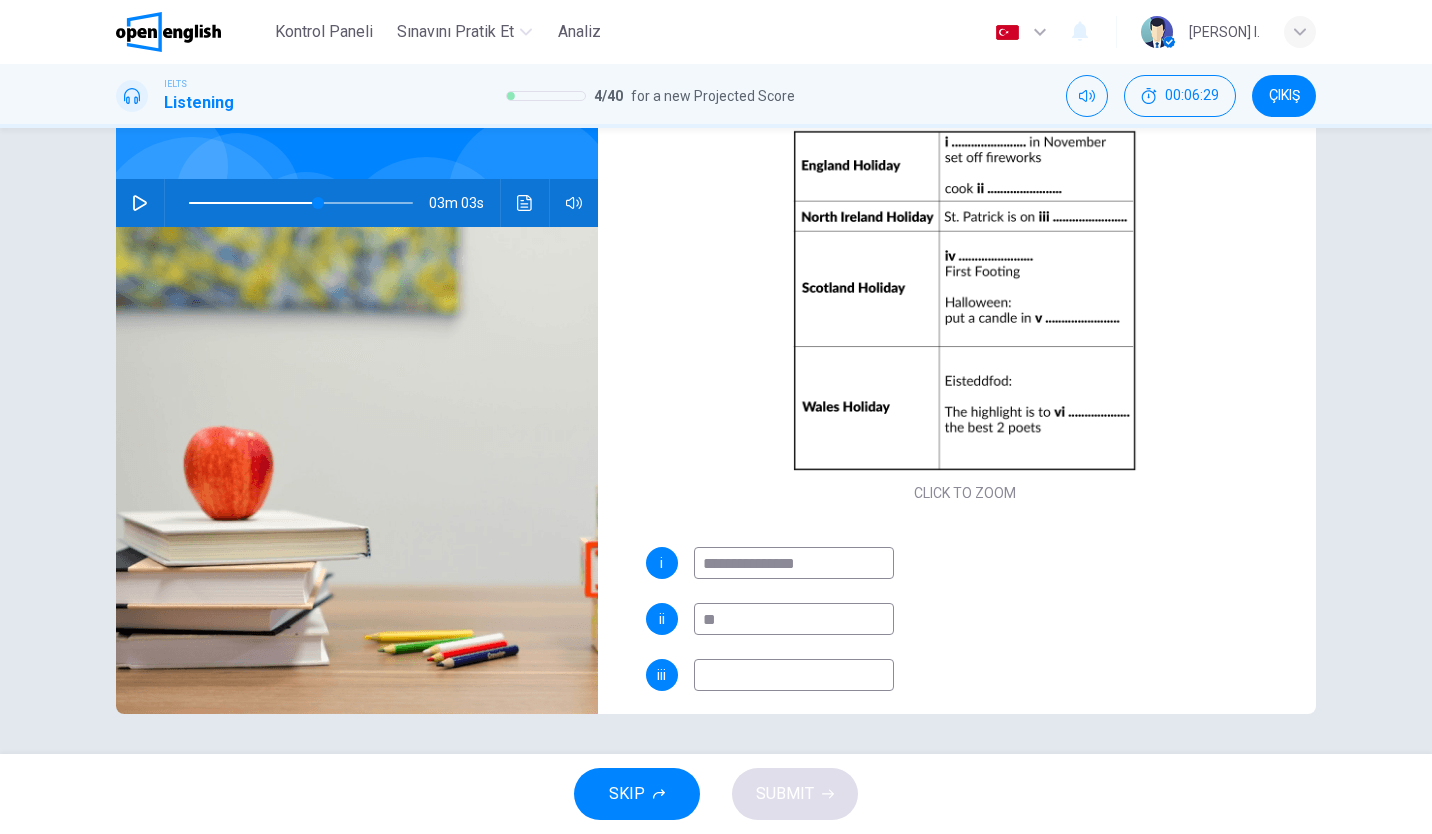 type on "*" 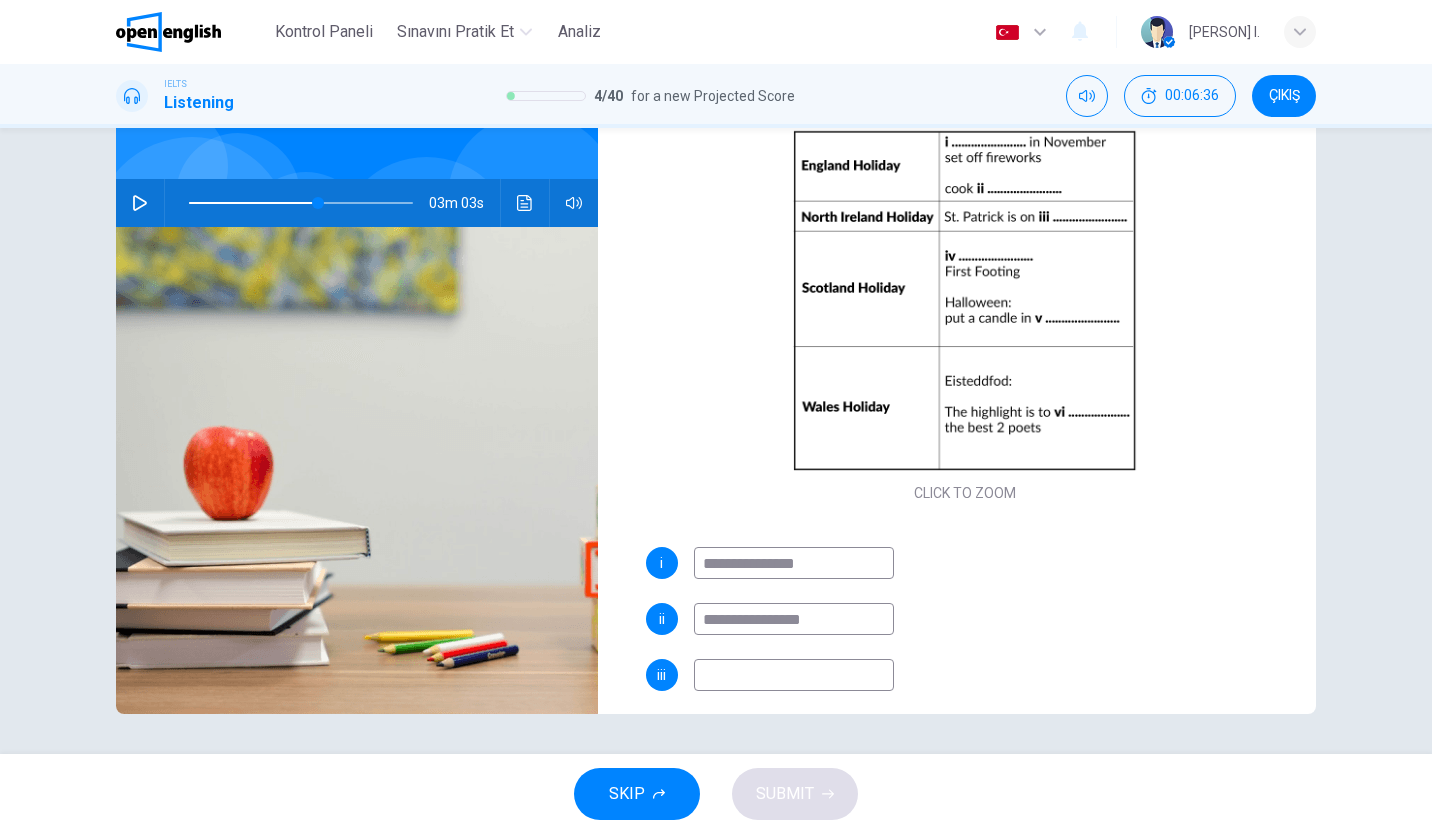 type on "**********" 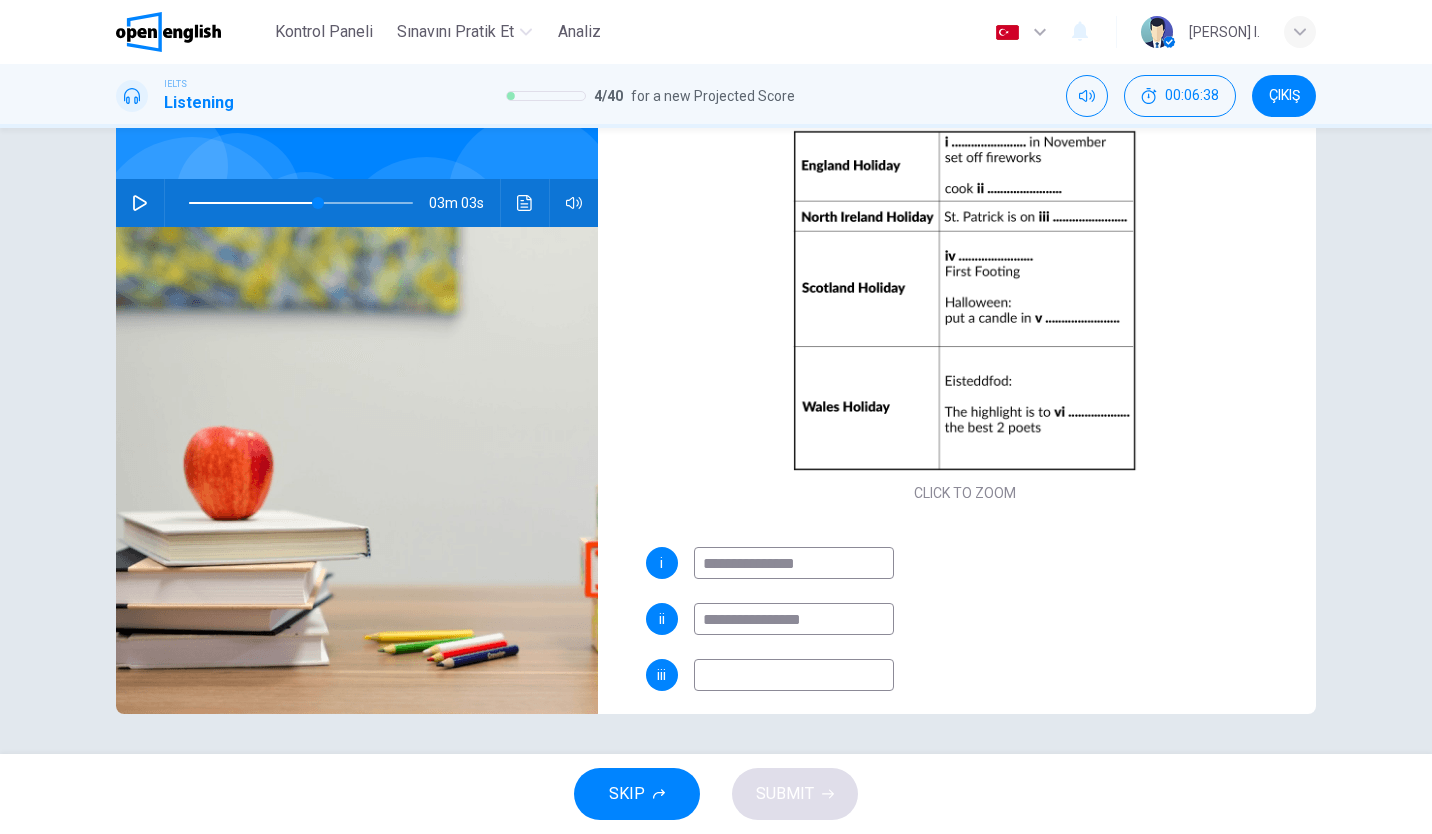 click at bounding box center (140, 203) 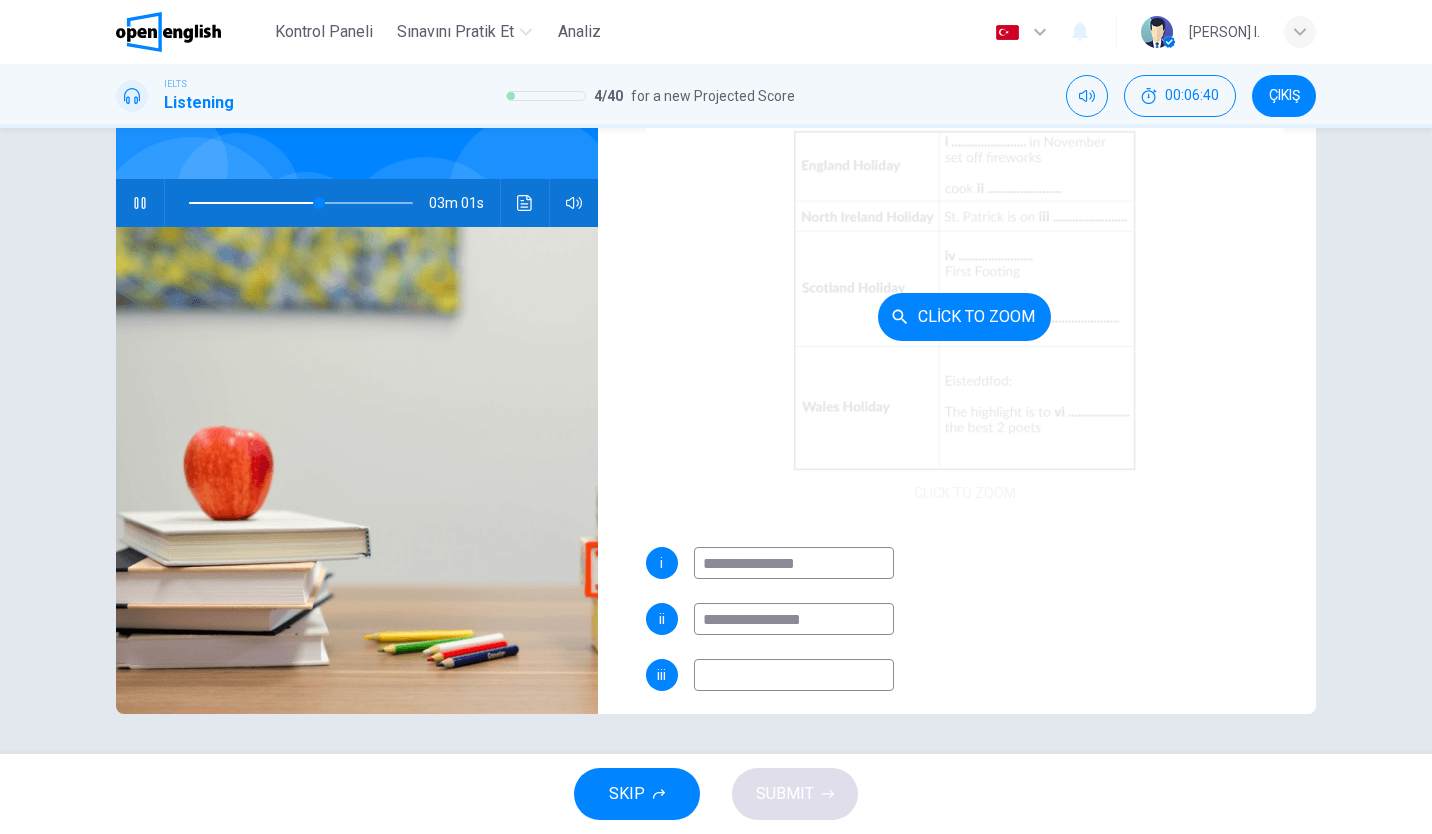 scroll, scrollTop: 141, scrollLeft: 0, axis: vertical 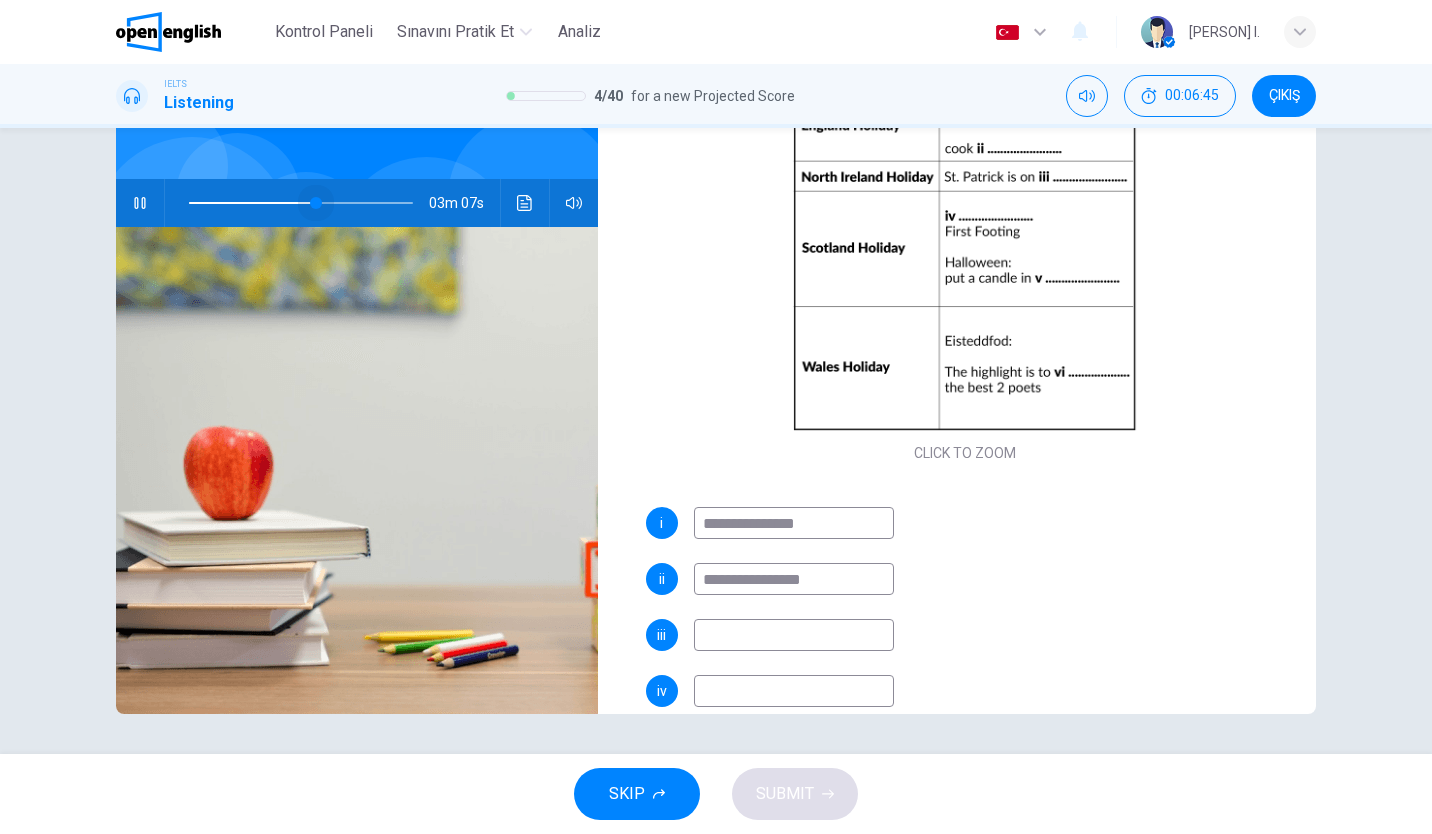 click at bounding box center (316, 203) 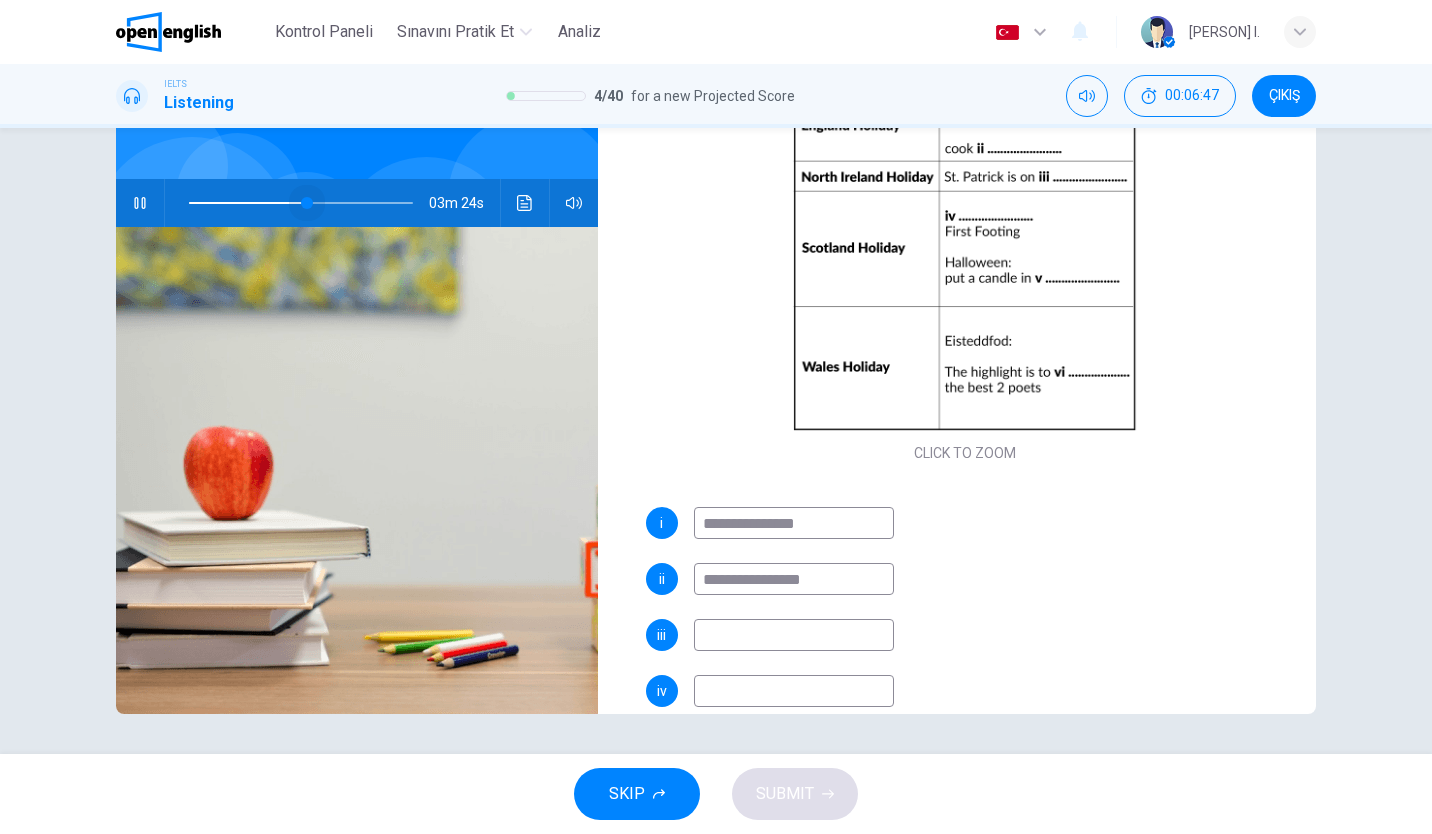 click at bounding box center [307, 203] 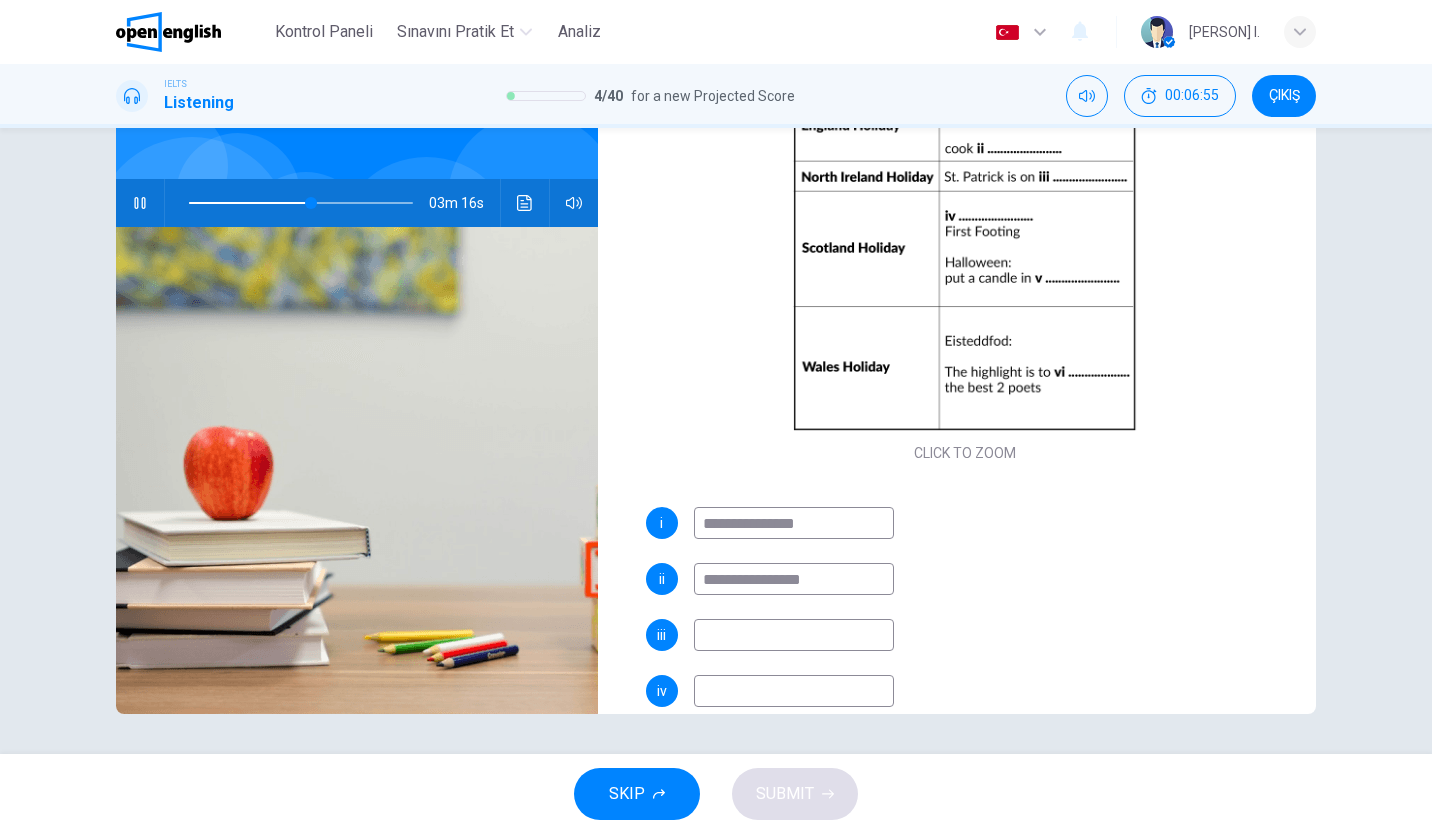 type on "**" 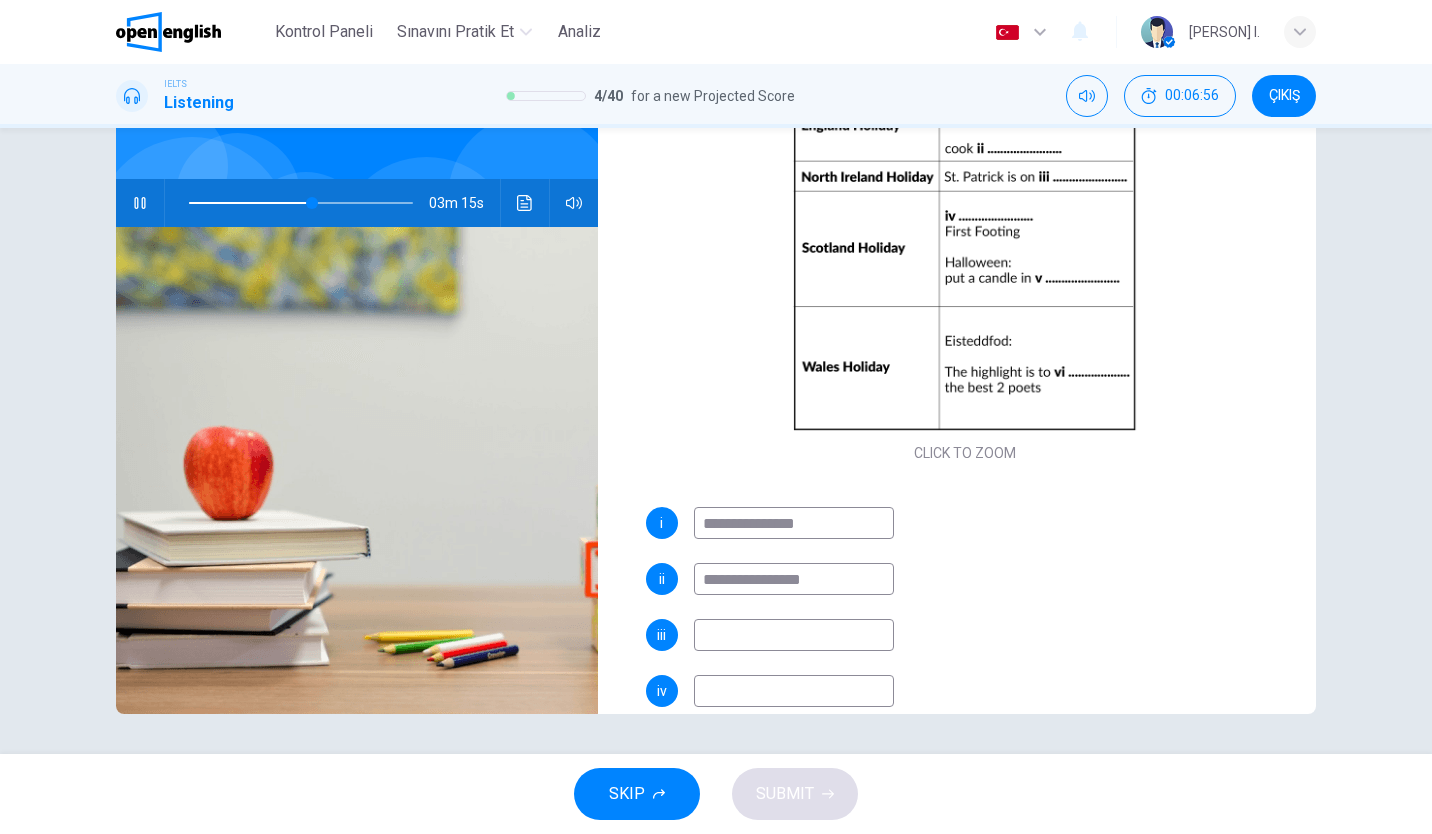 click on "**********" at bounding box center [794, 579] 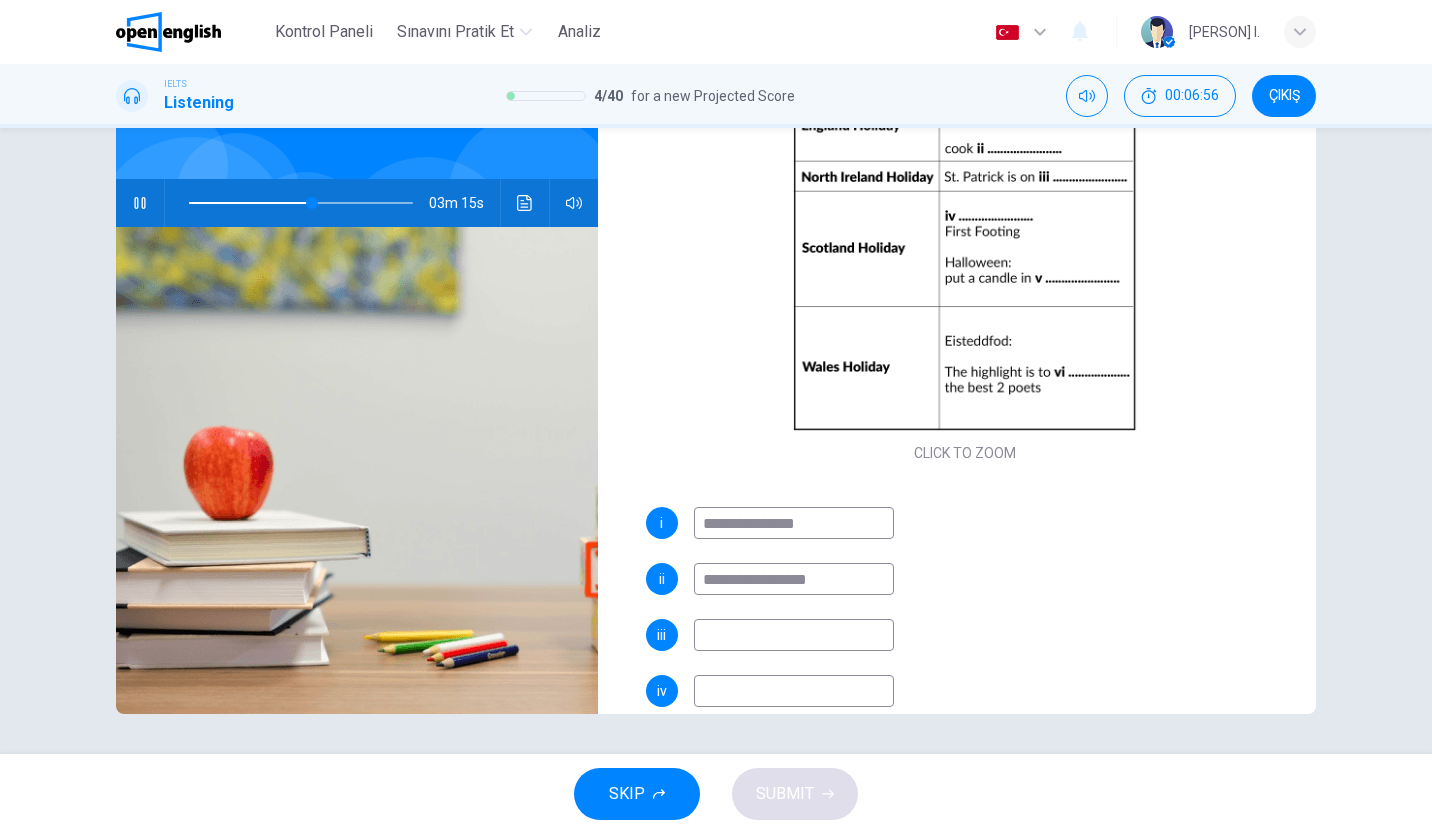 type on "**" 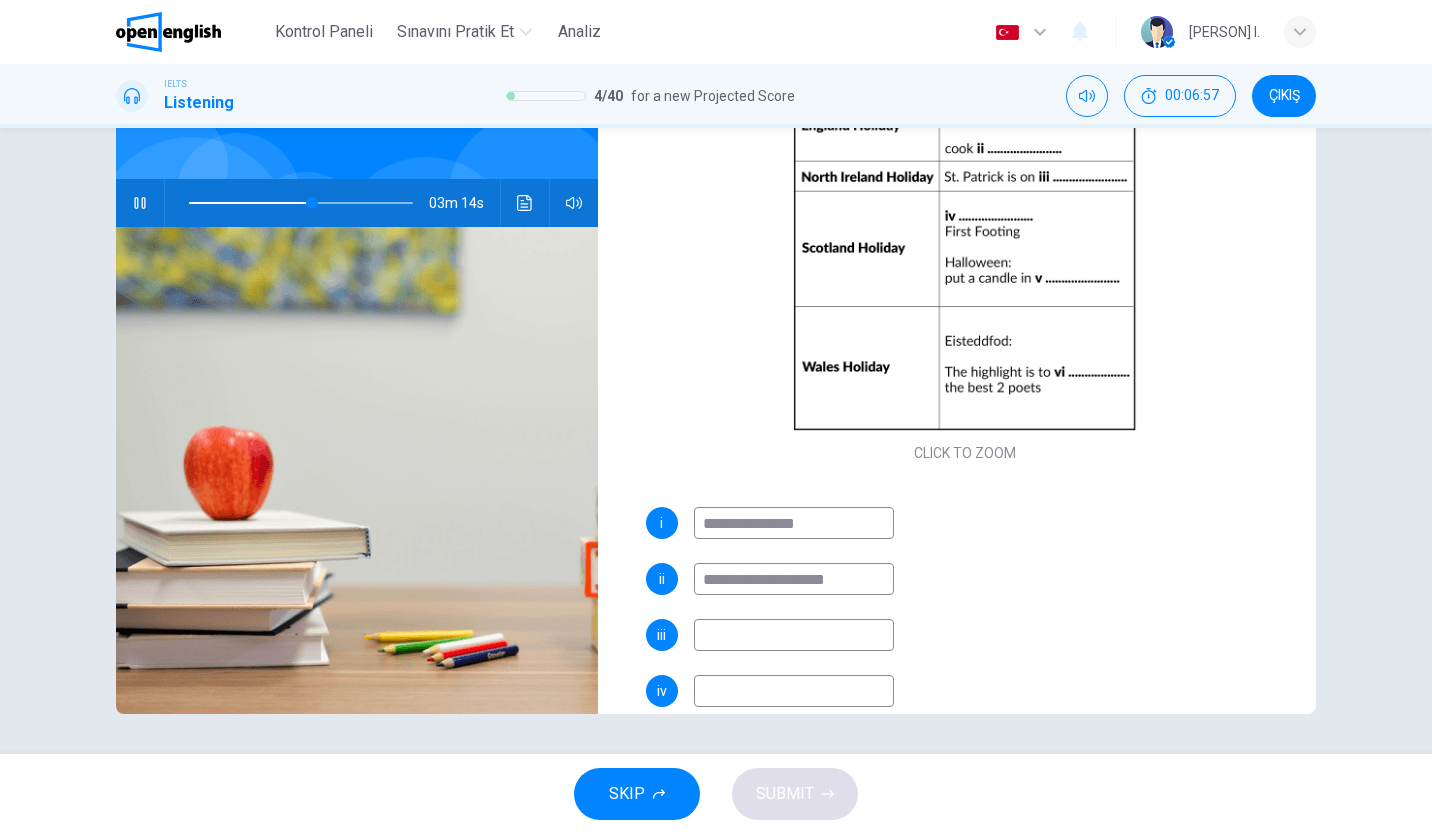 type on "**********" 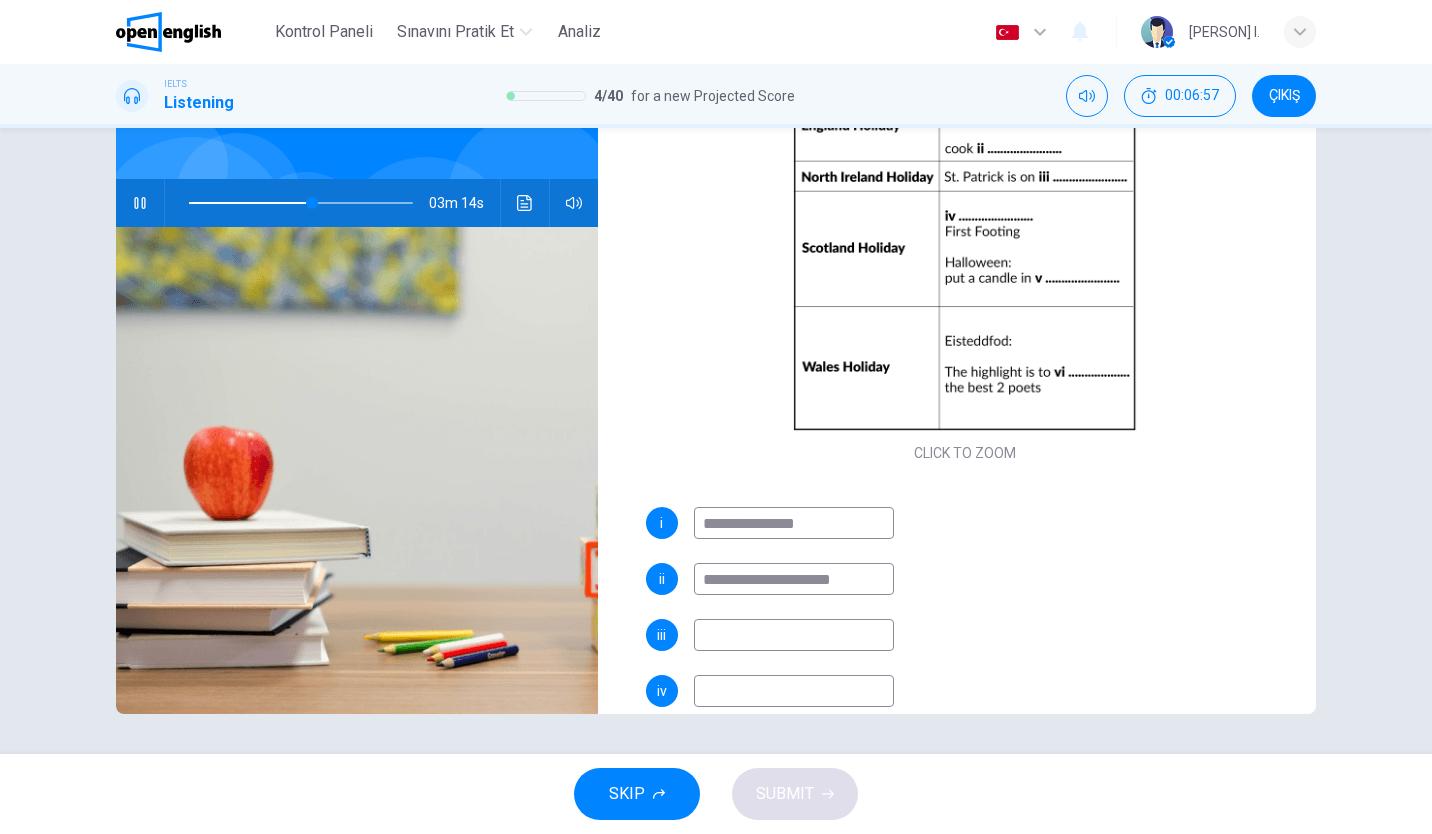 type on "**" 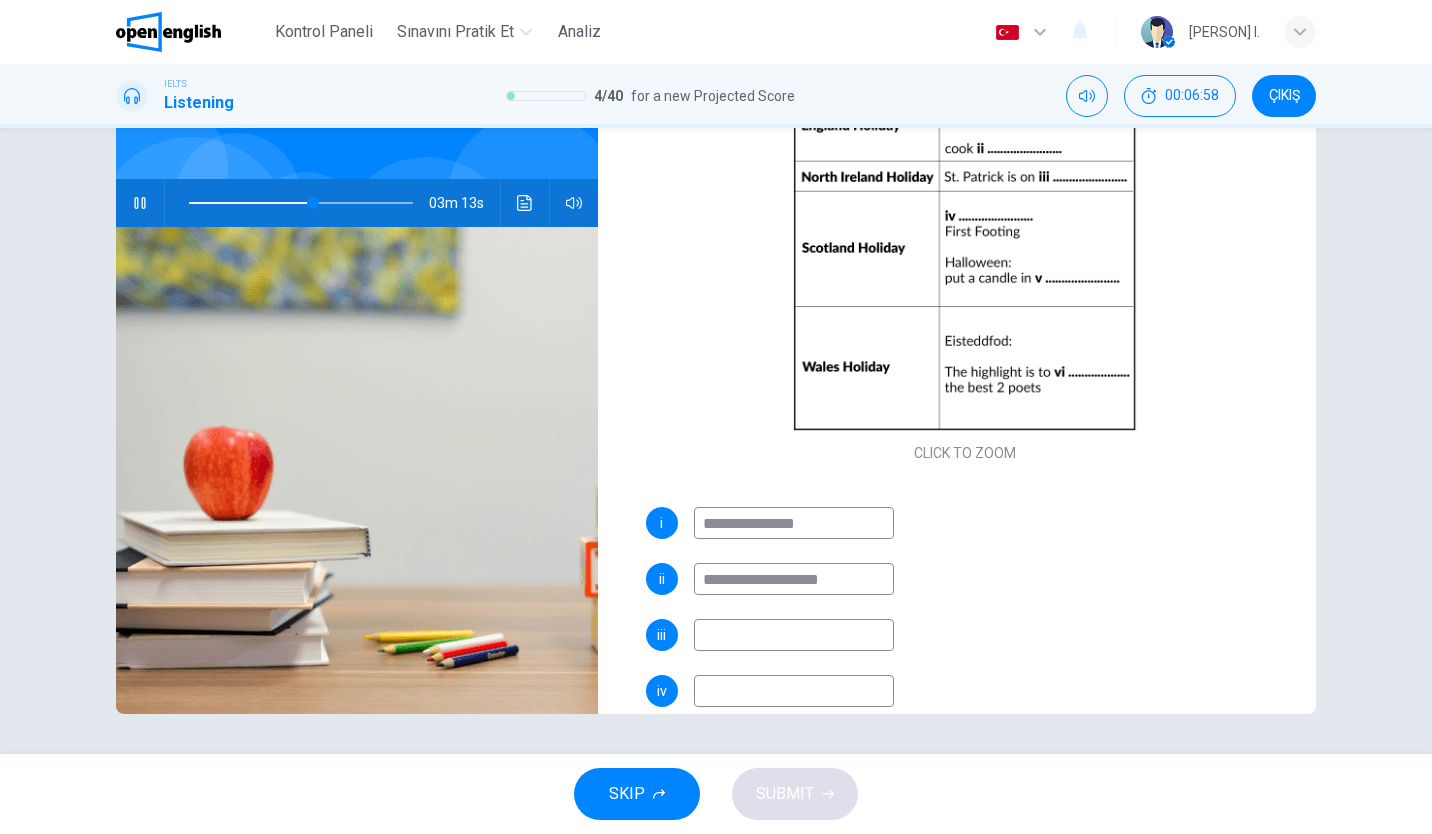 type on "**********" 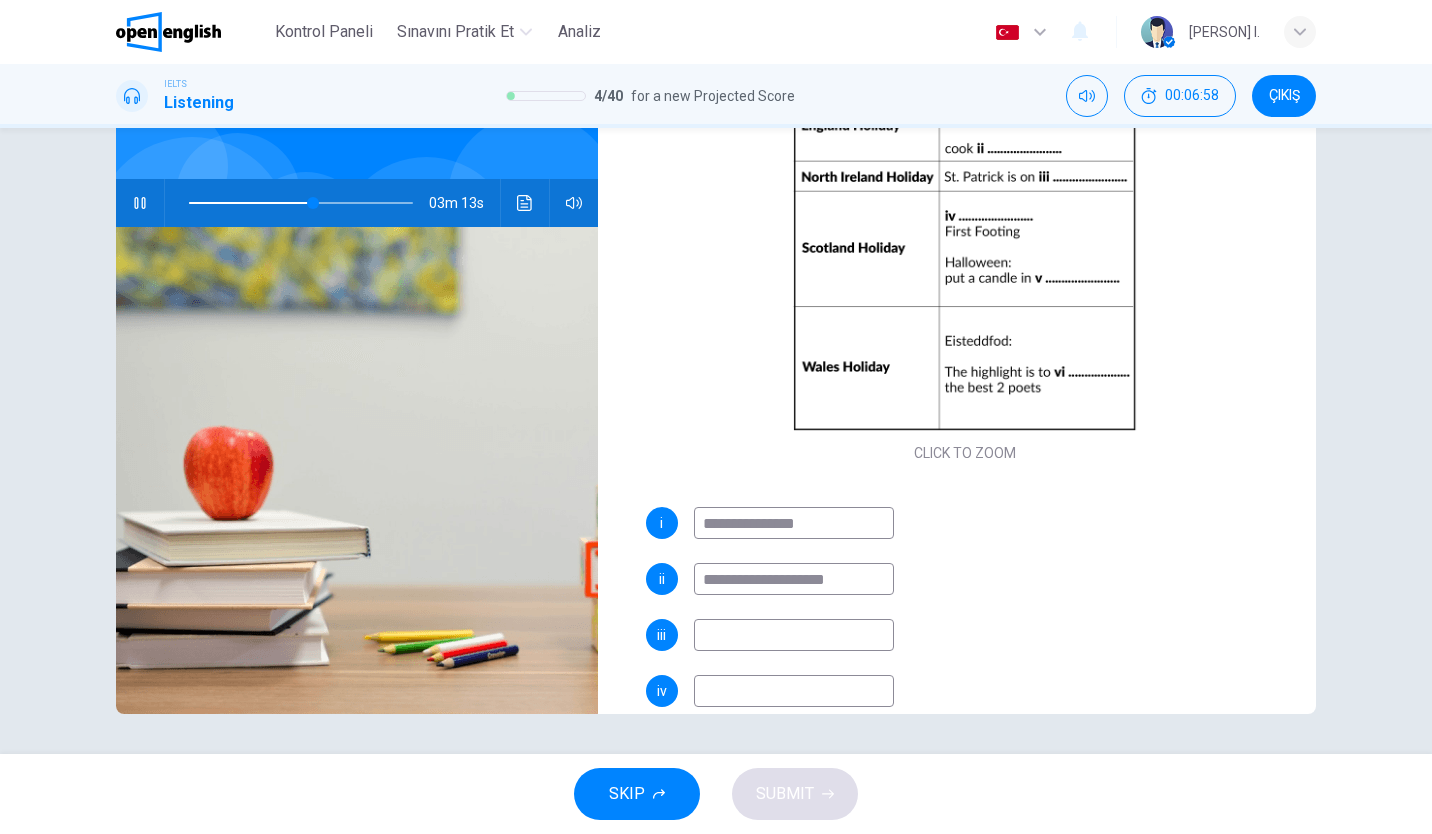 type on "**" 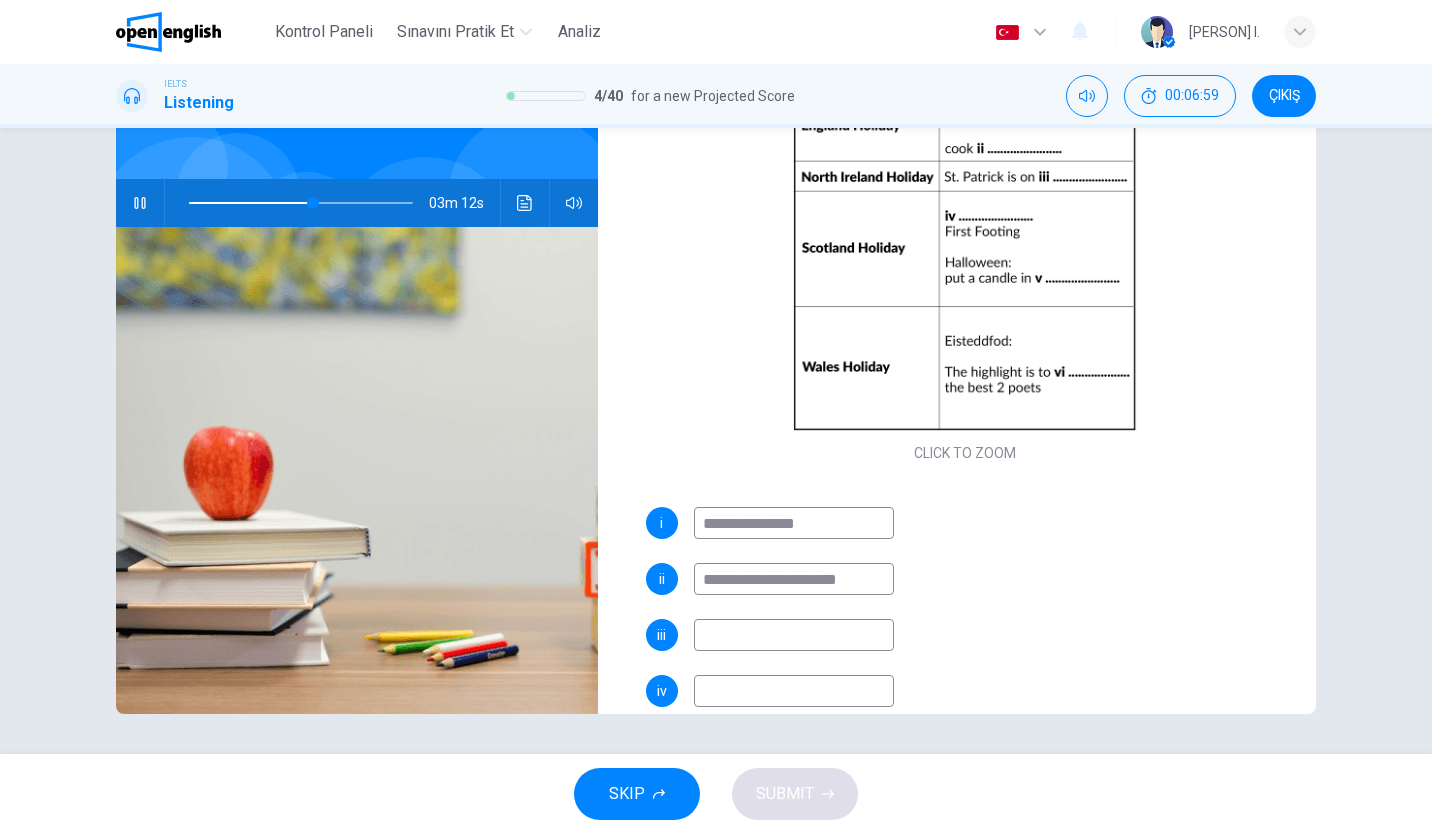 type on "**********" 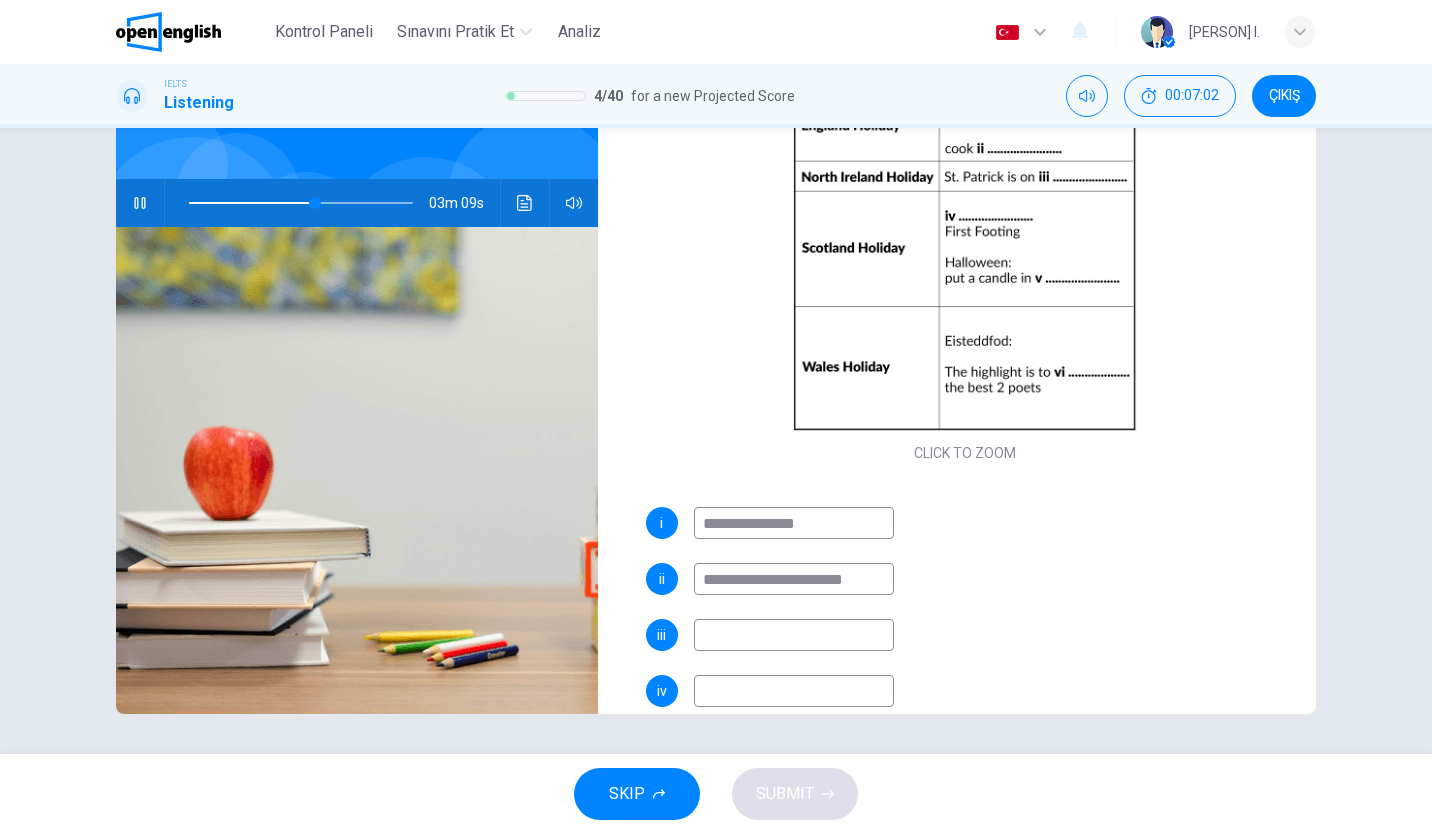 type on "**" 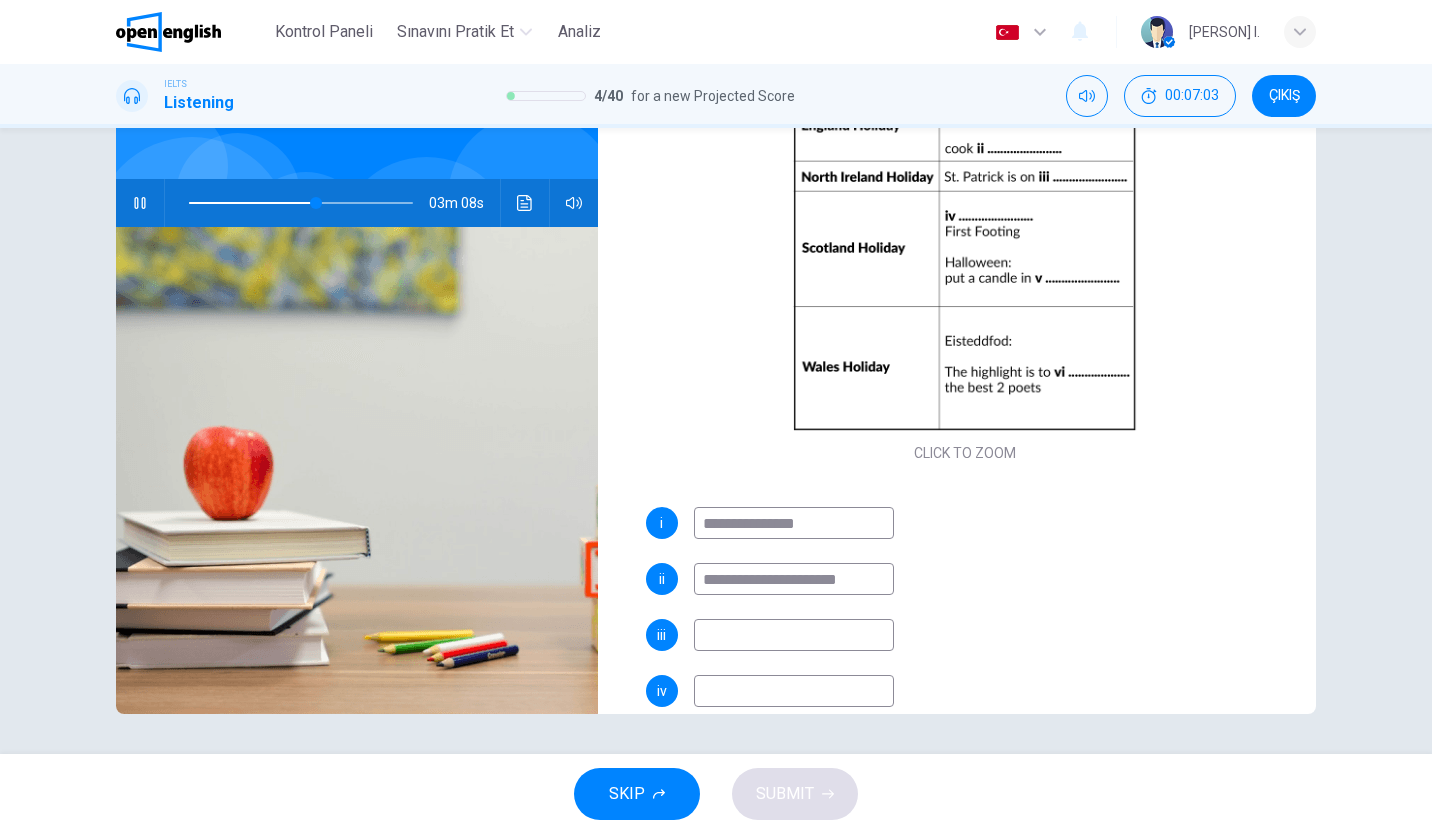 type on "**********" 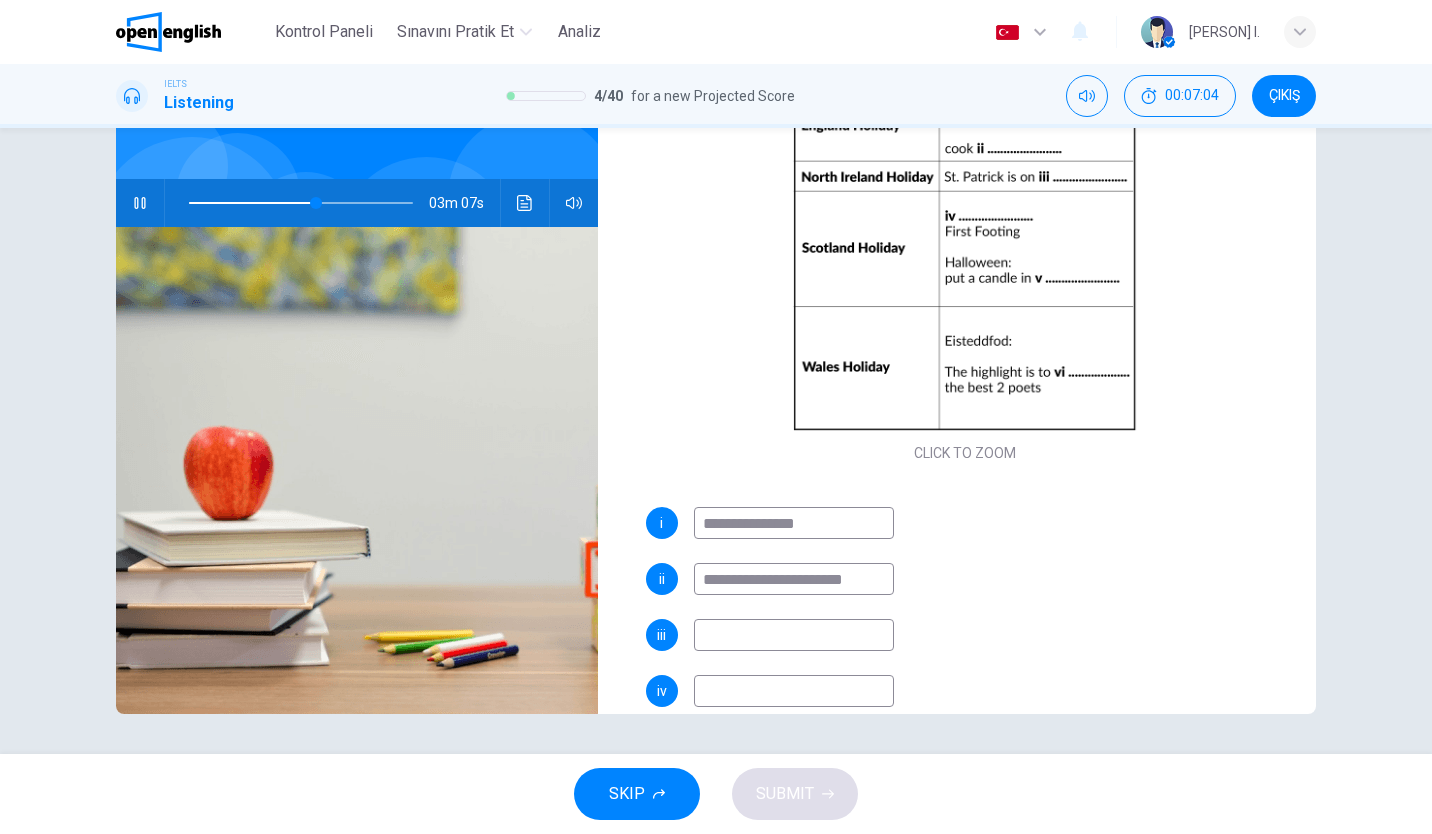 type on "**" 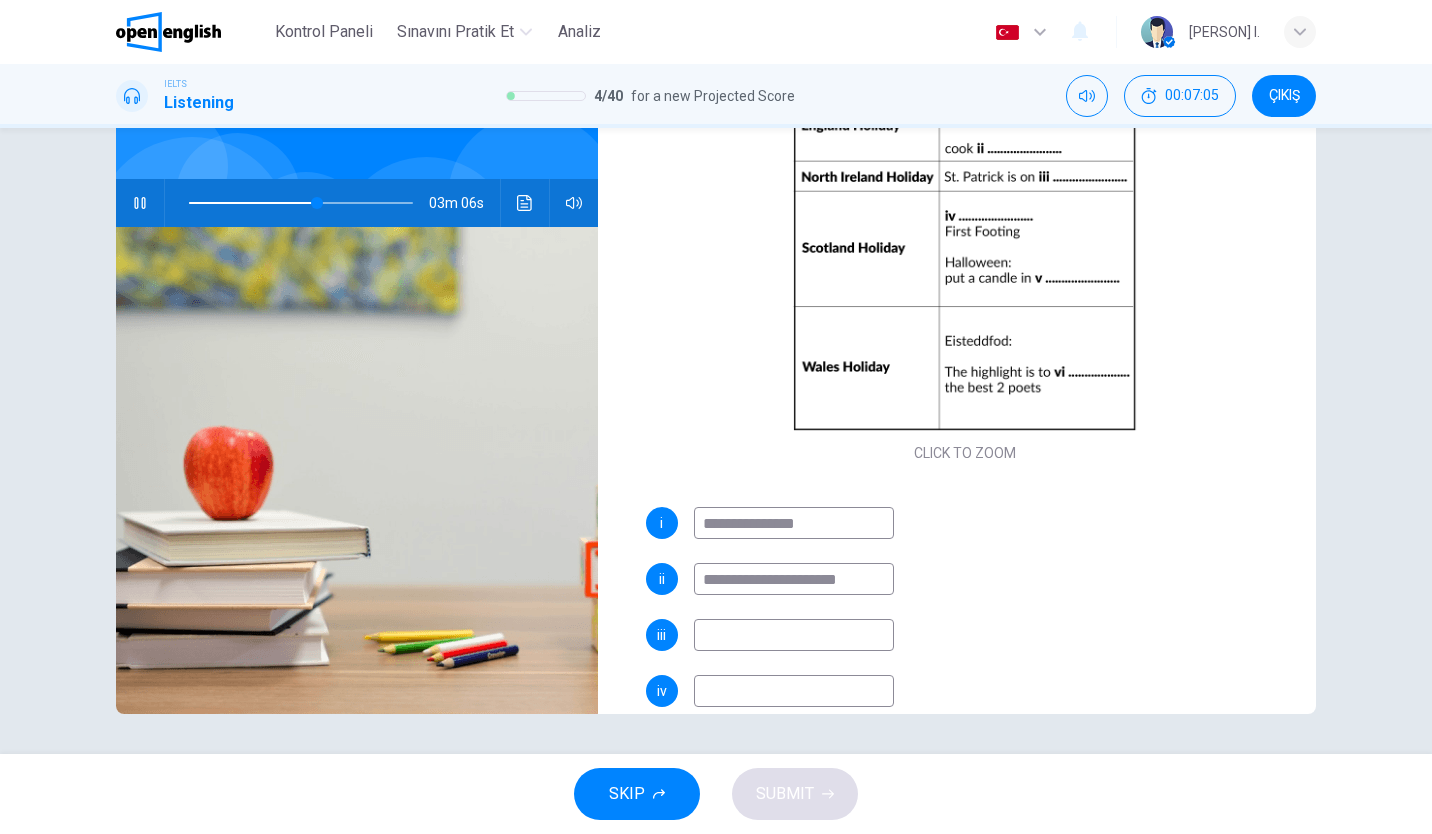 type on "**********" 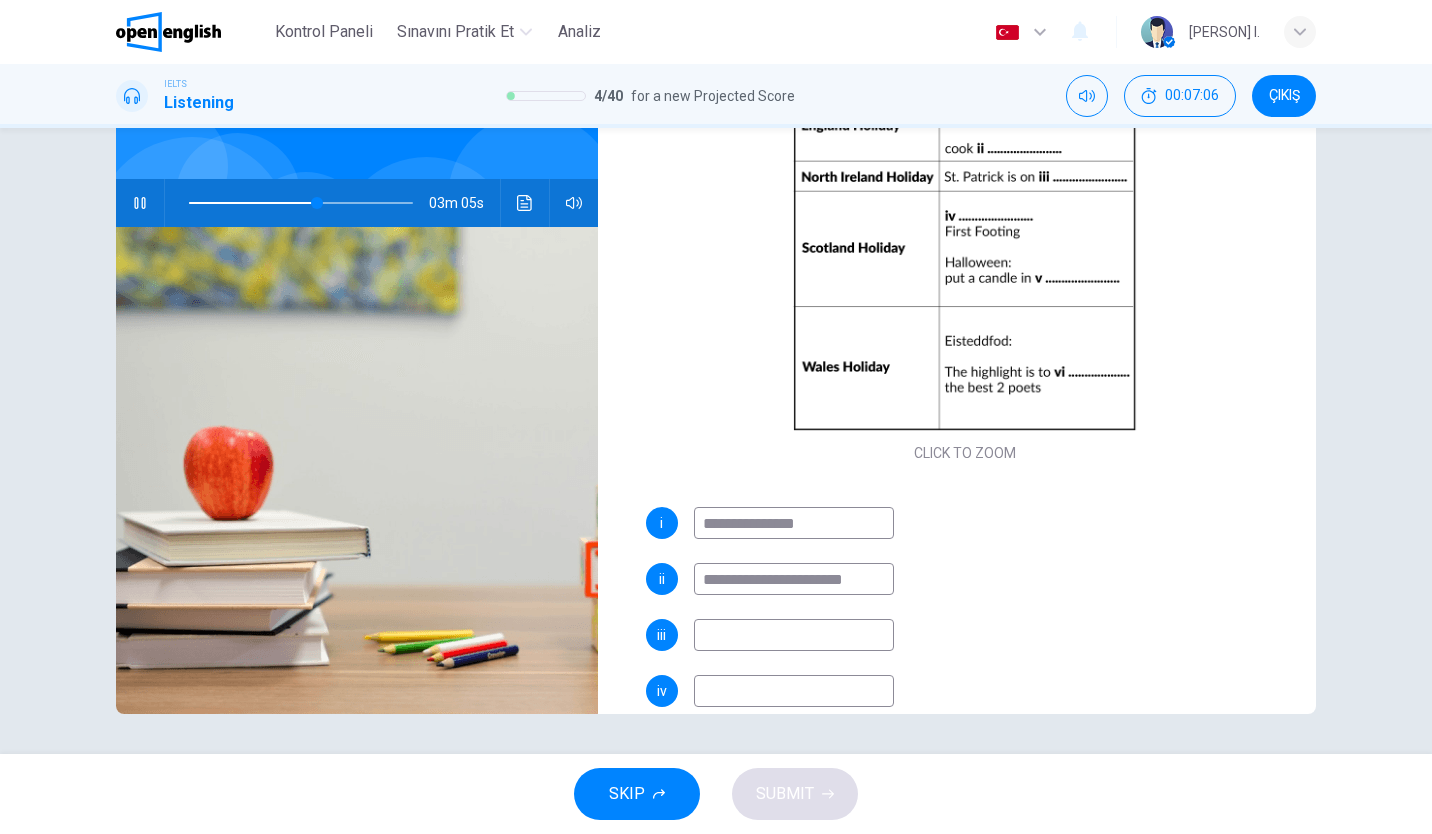 type on "**" 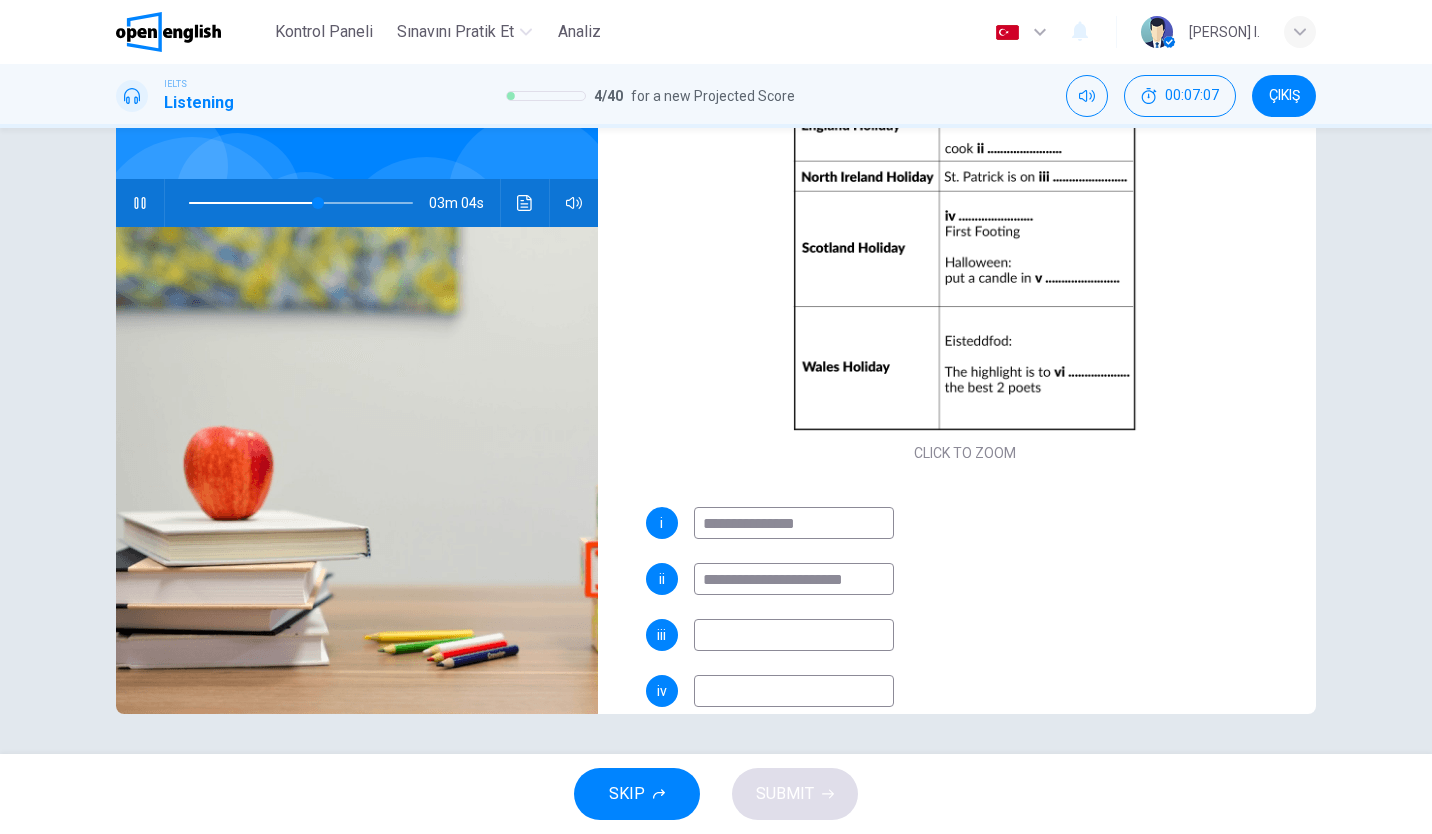 click at bounding box center (794, 635) 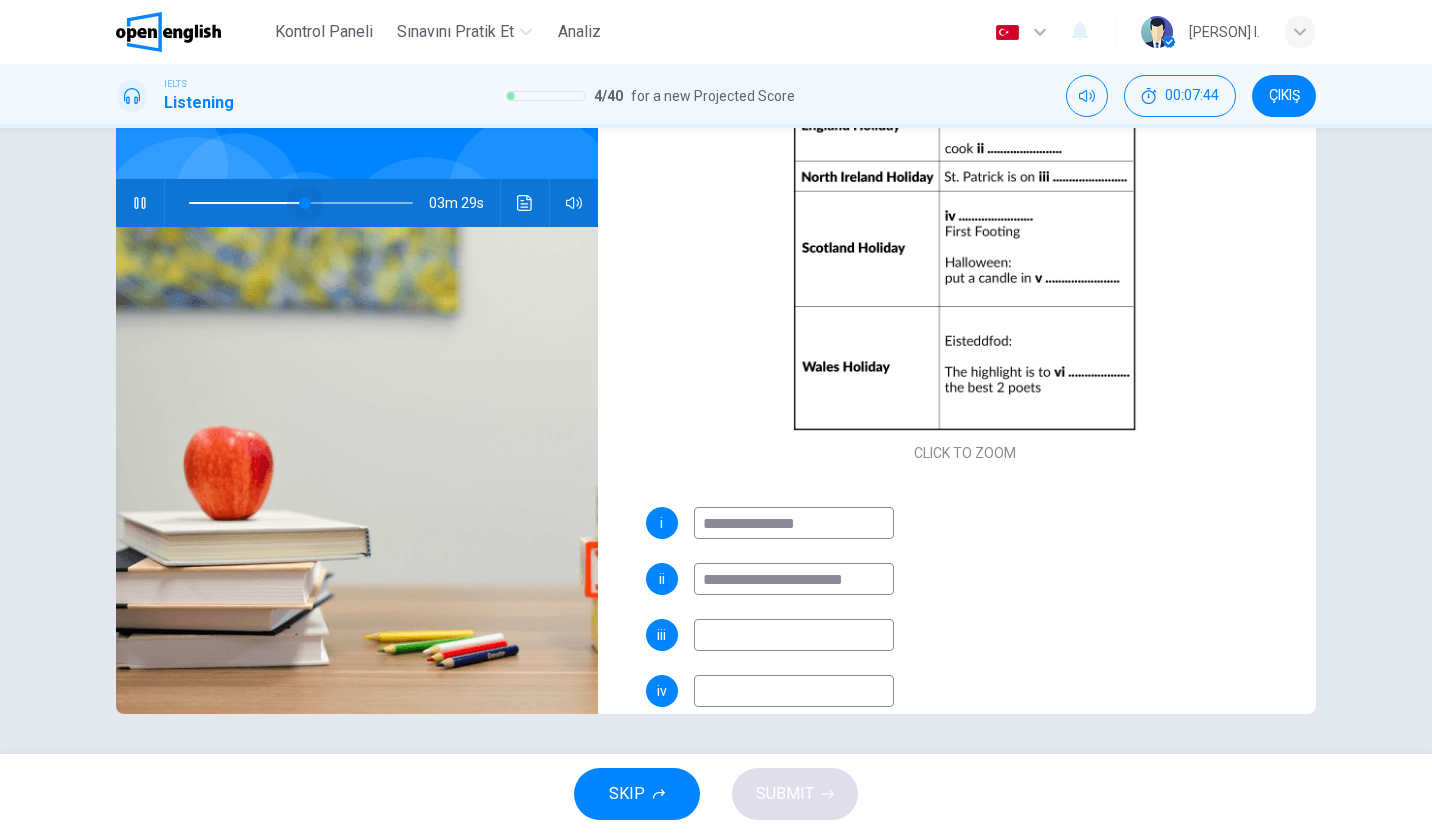 click at bounding box center (301, 203) 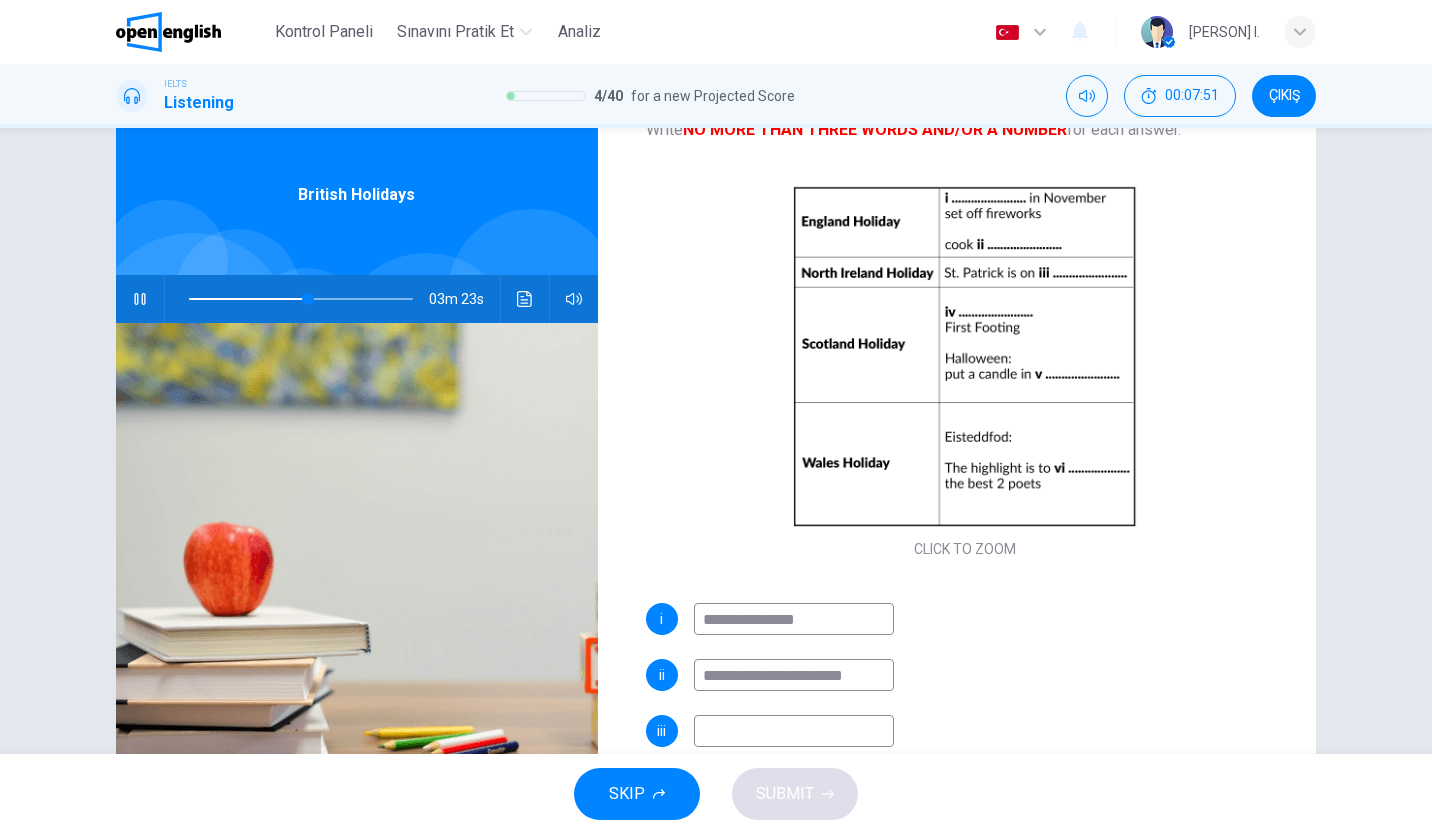 scroll, scrollTop: 51, scrollLeft: 0, axis: vertical 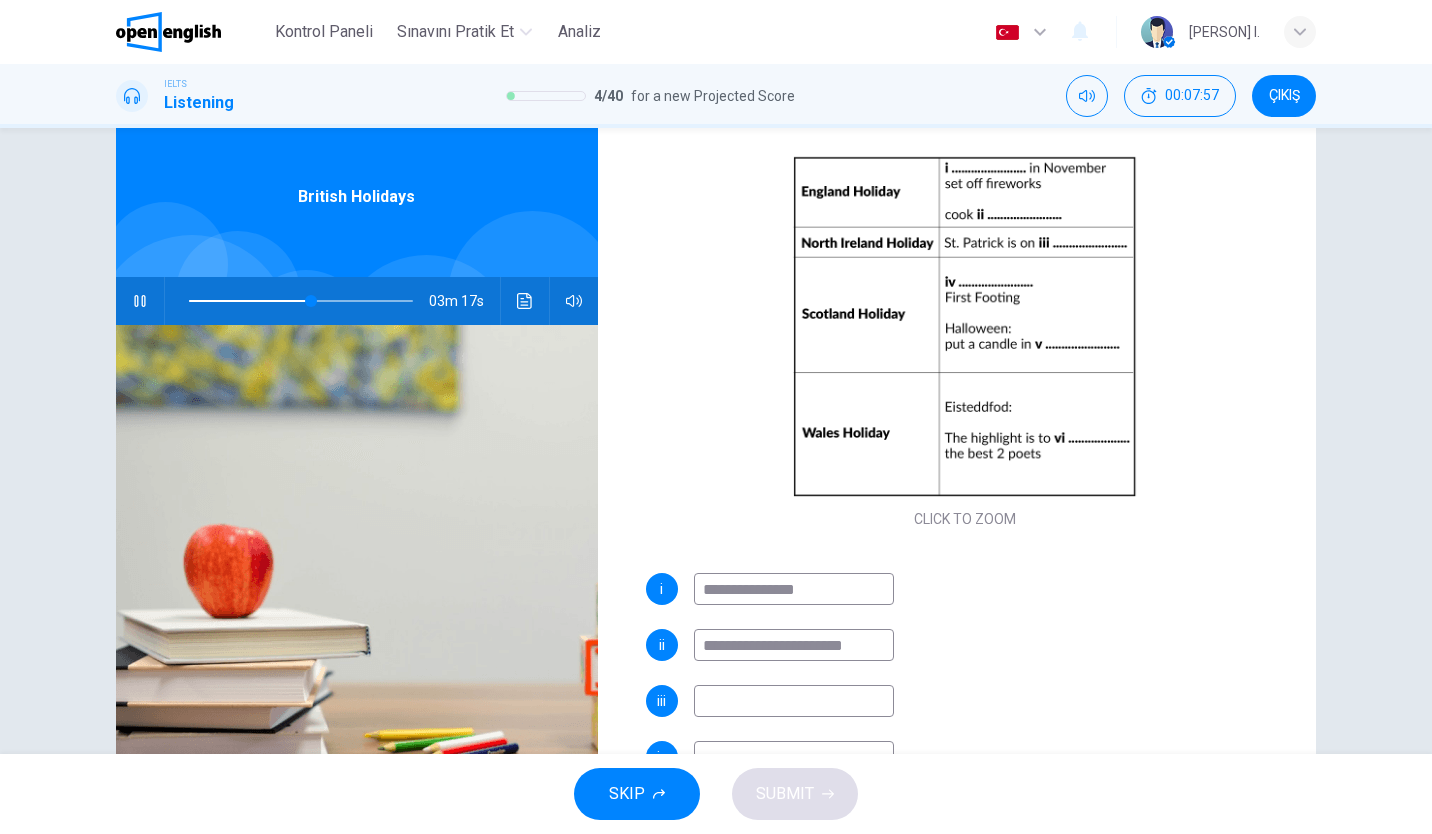 click at bounding box center [794, 701] 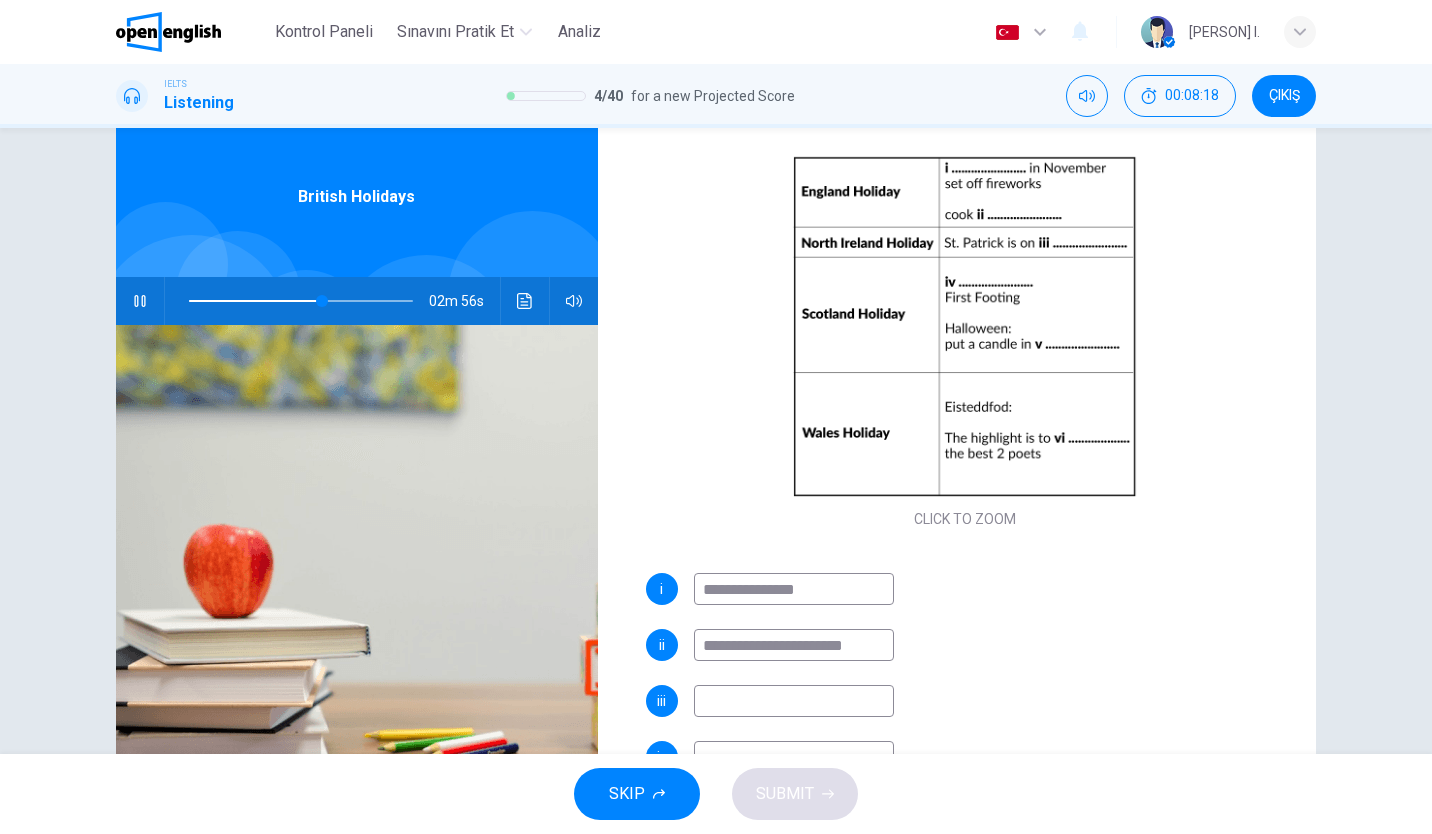 type on "**" 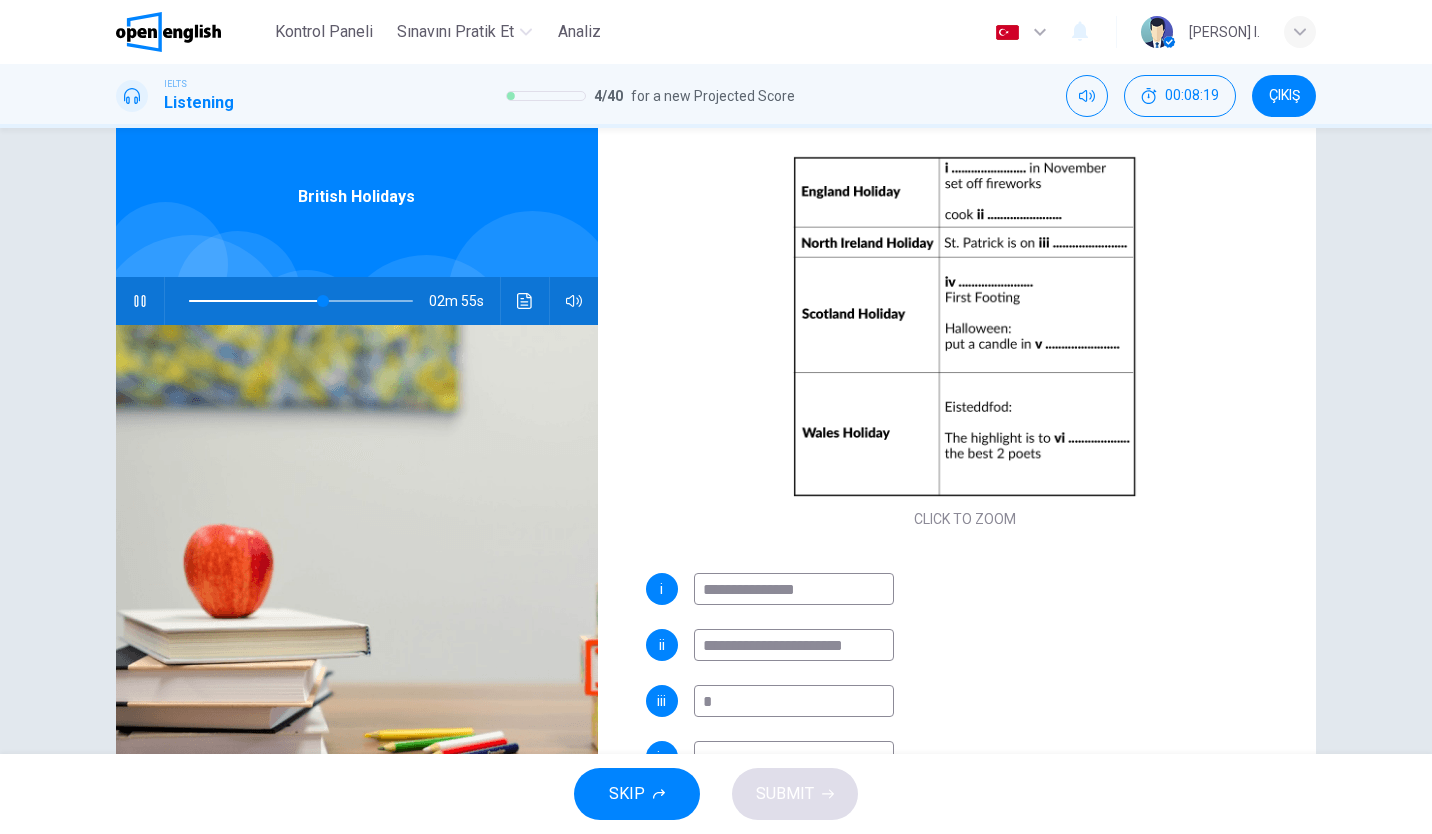 type on "**" 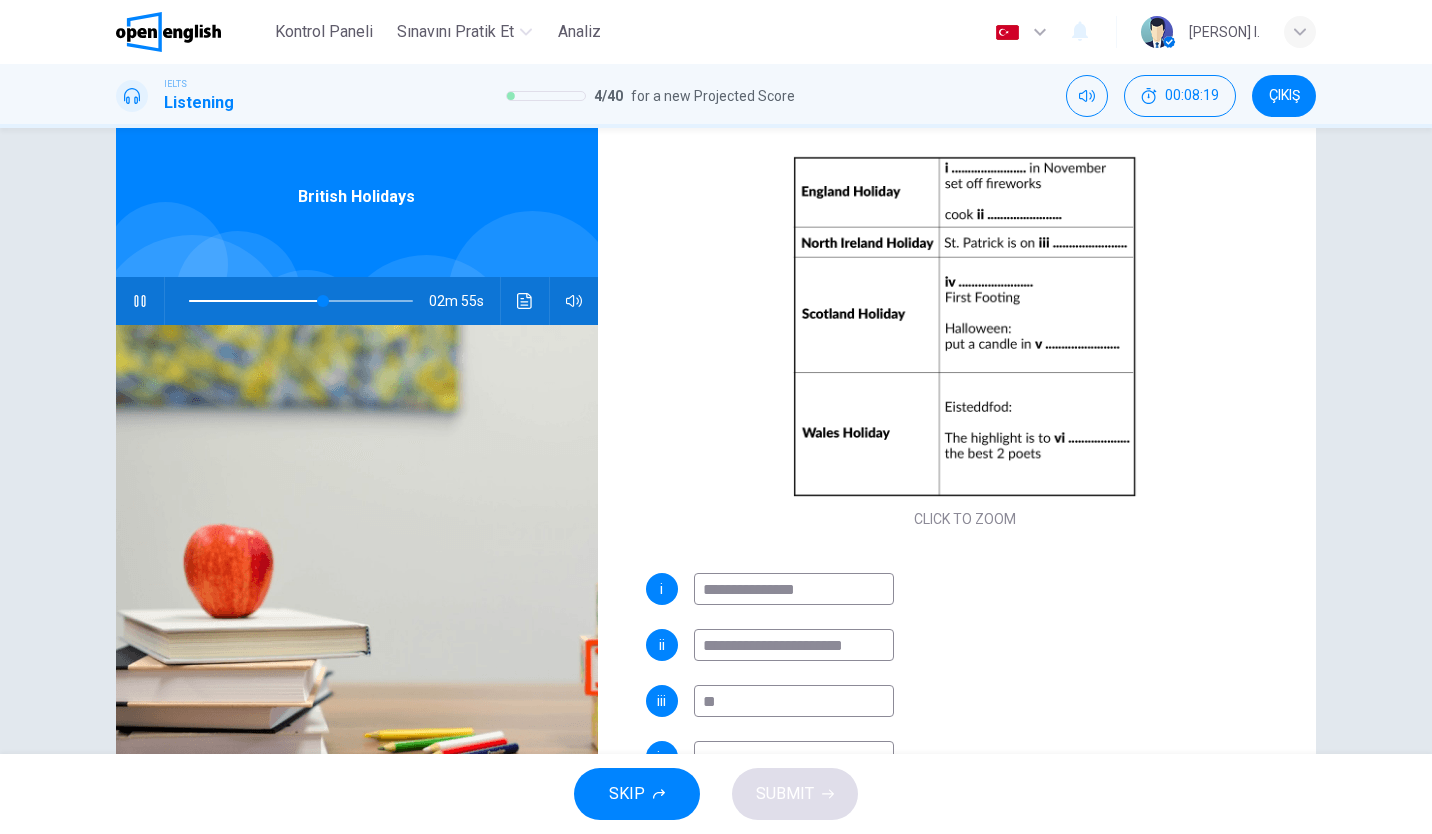 type on "**" 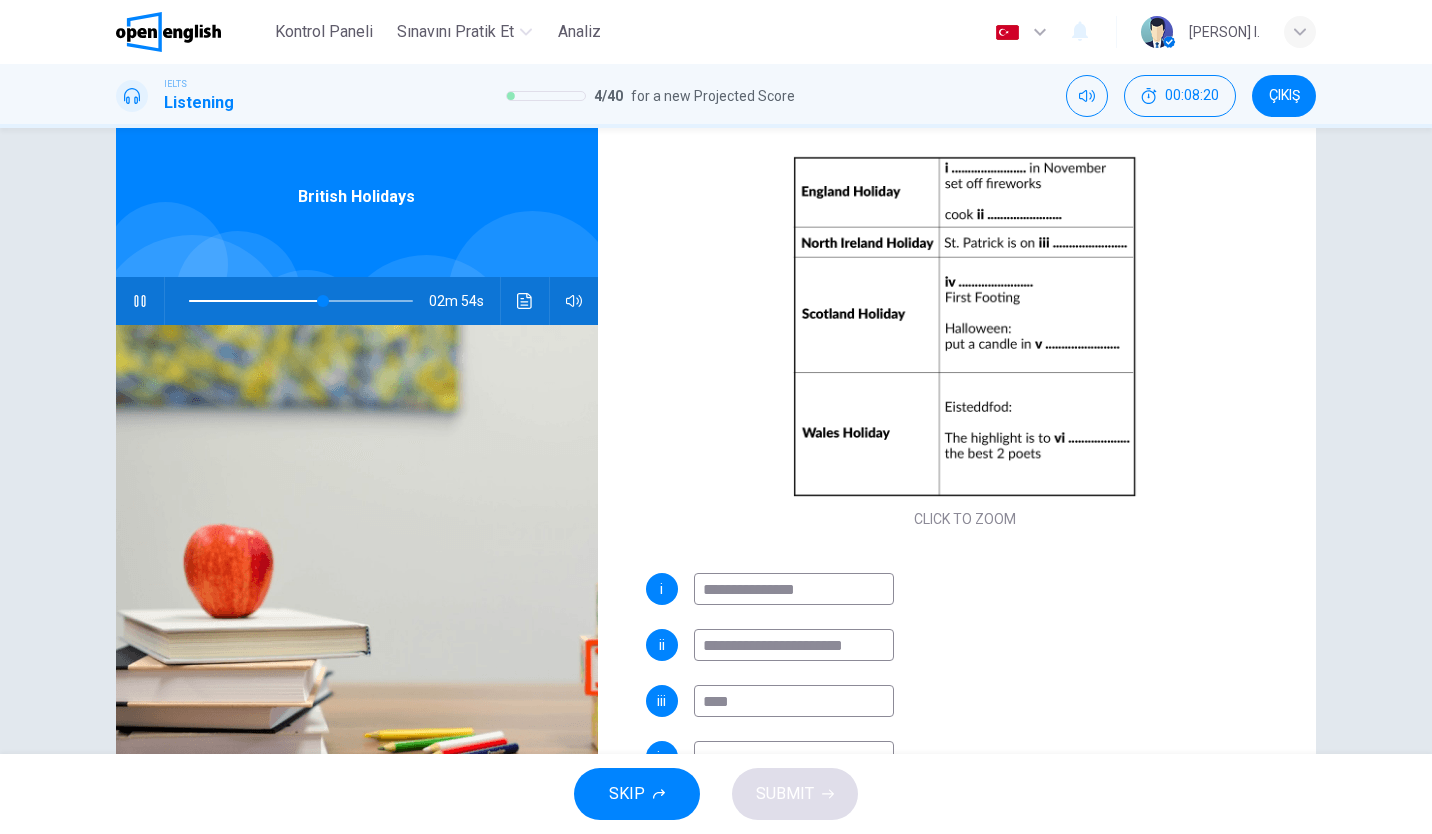 type on "****" 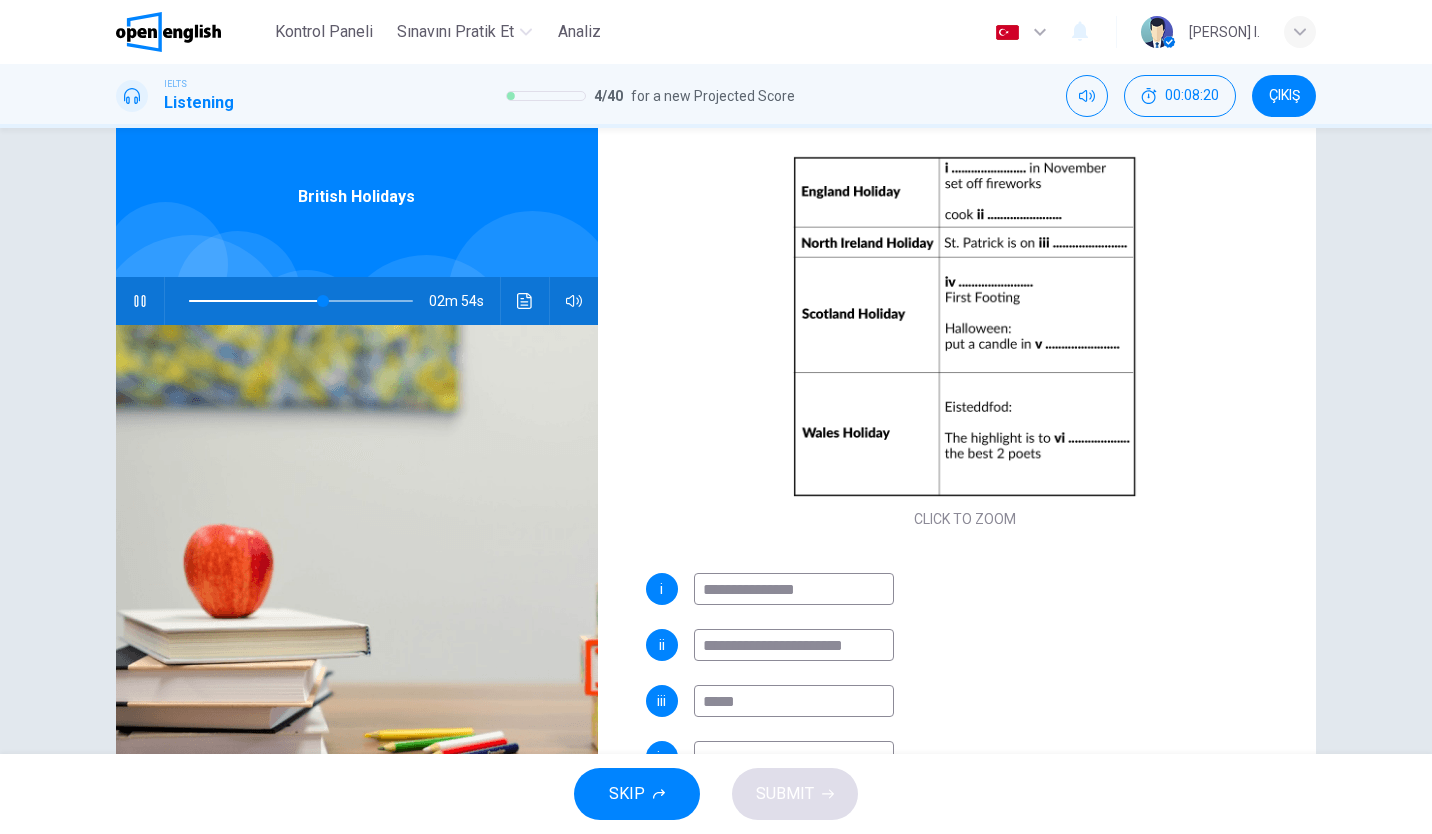type on "**" 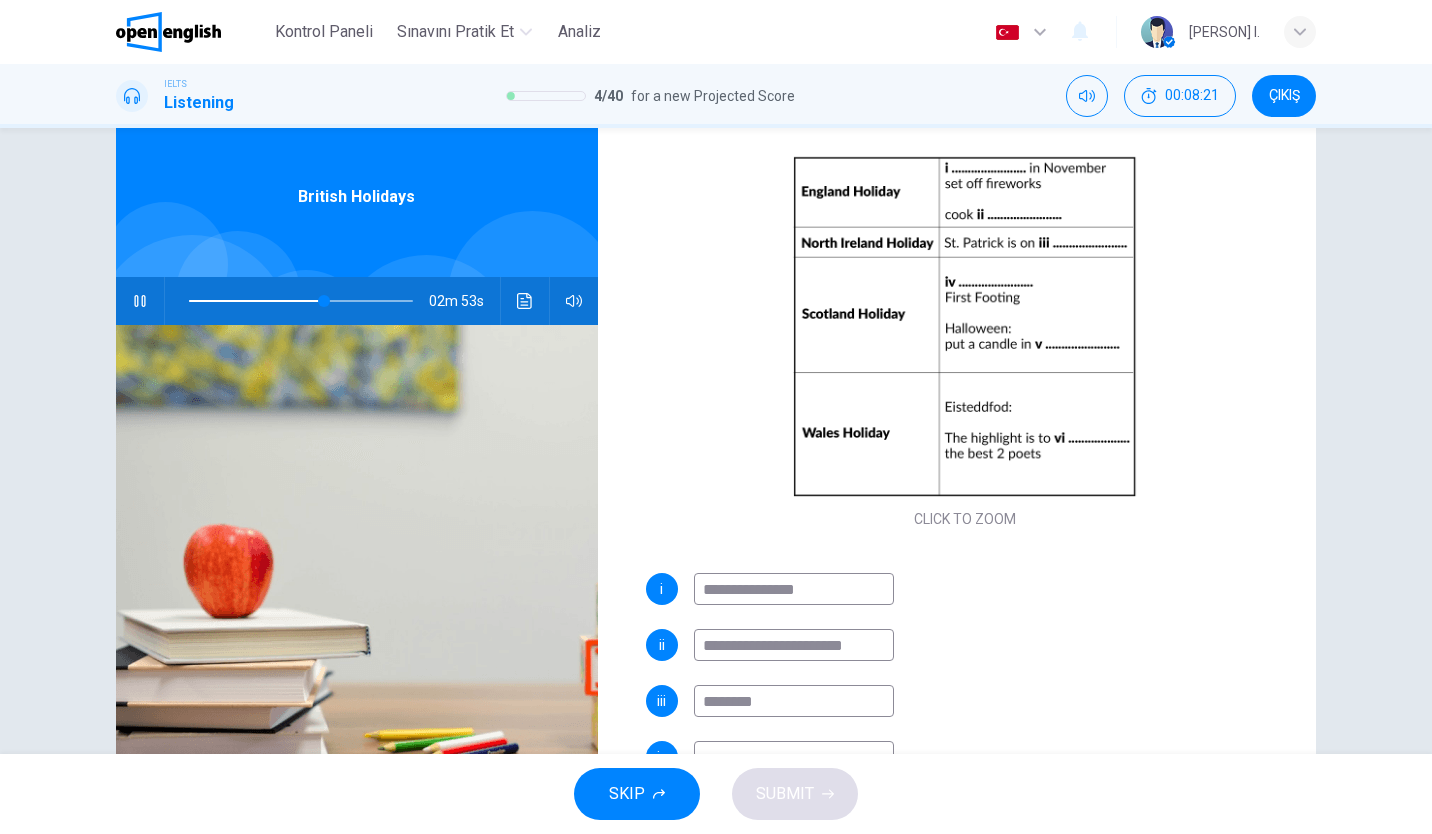 type on "*********" 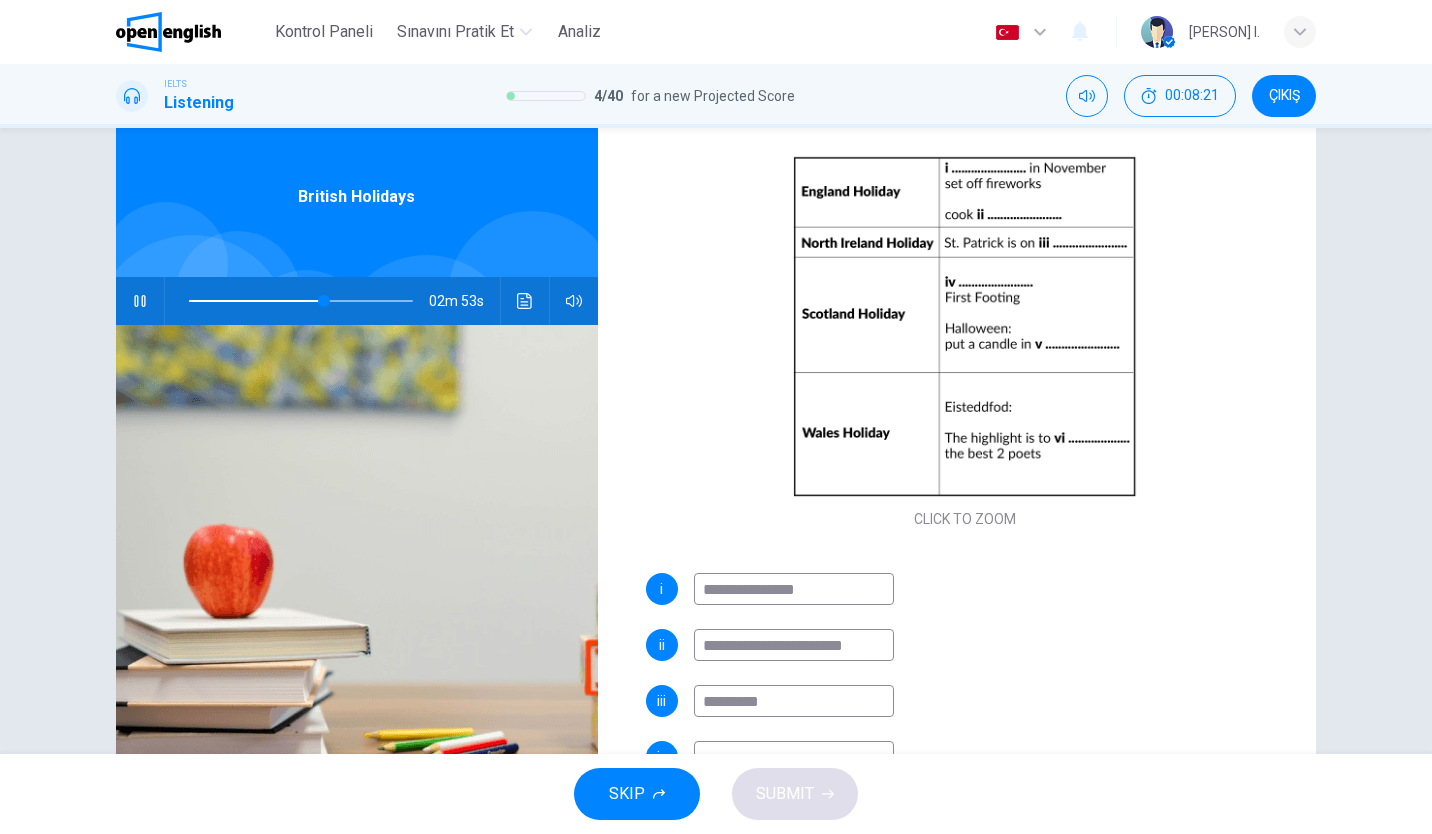 type on "**" 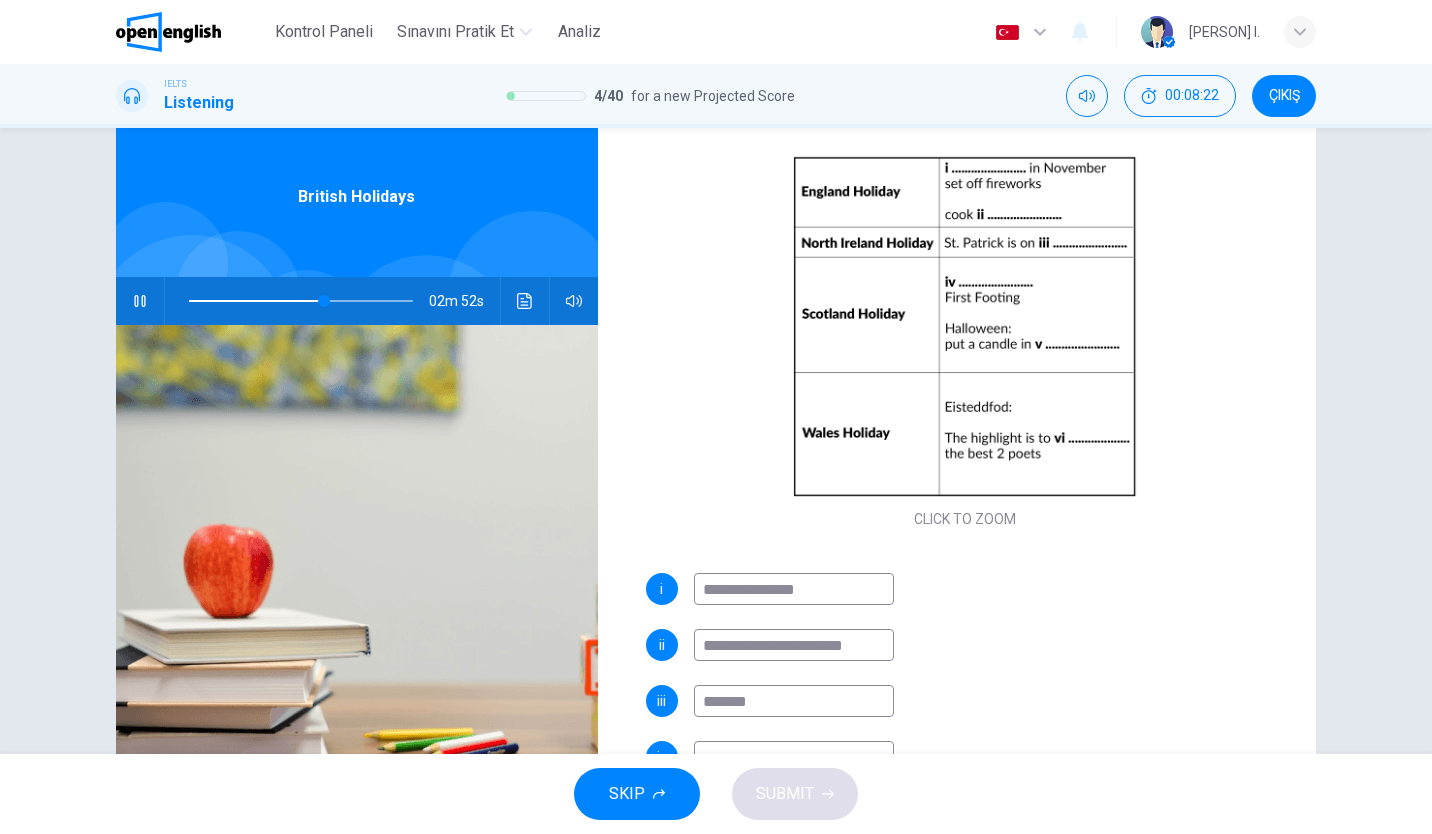 type on "********" 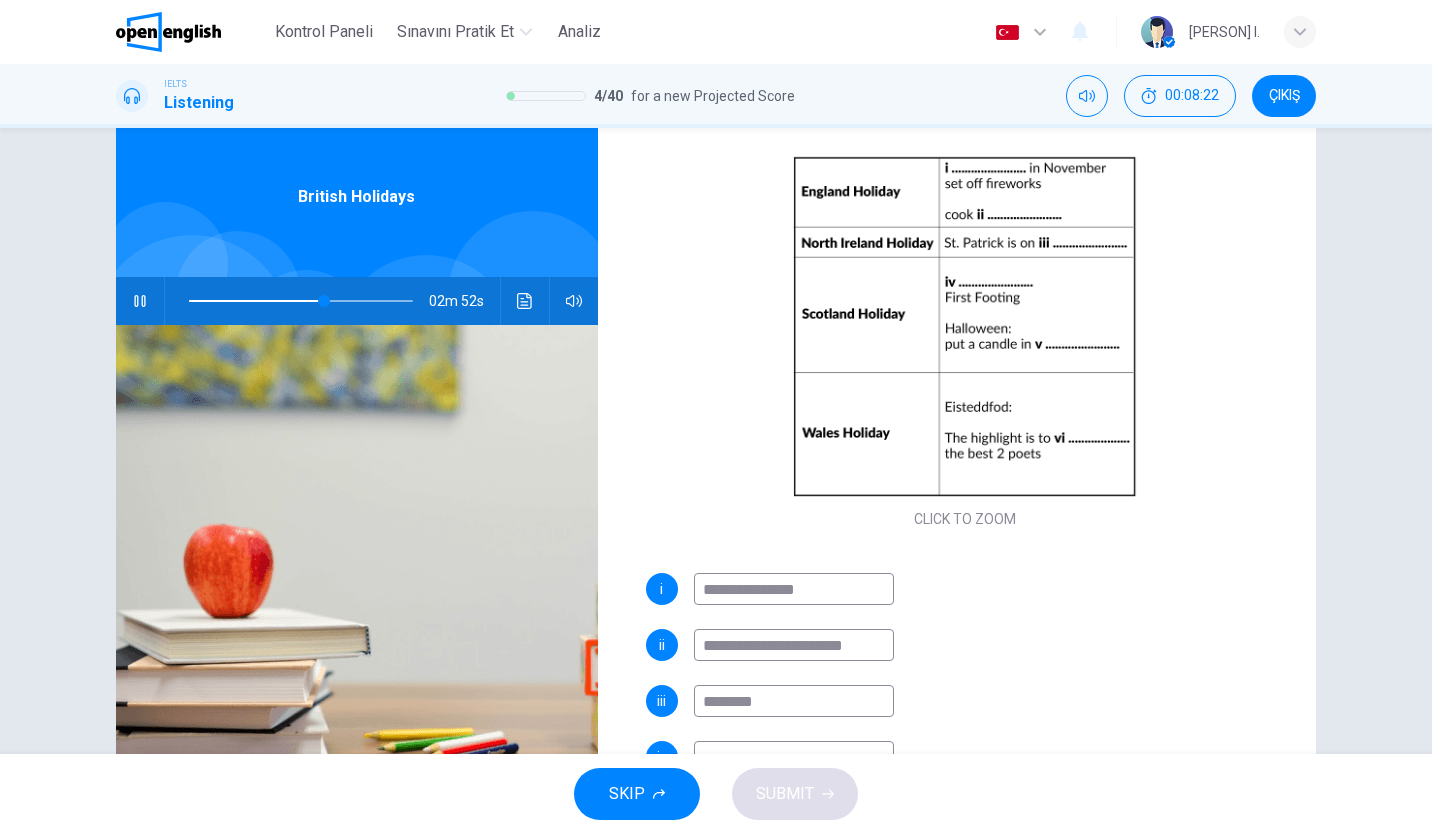 type on "**" 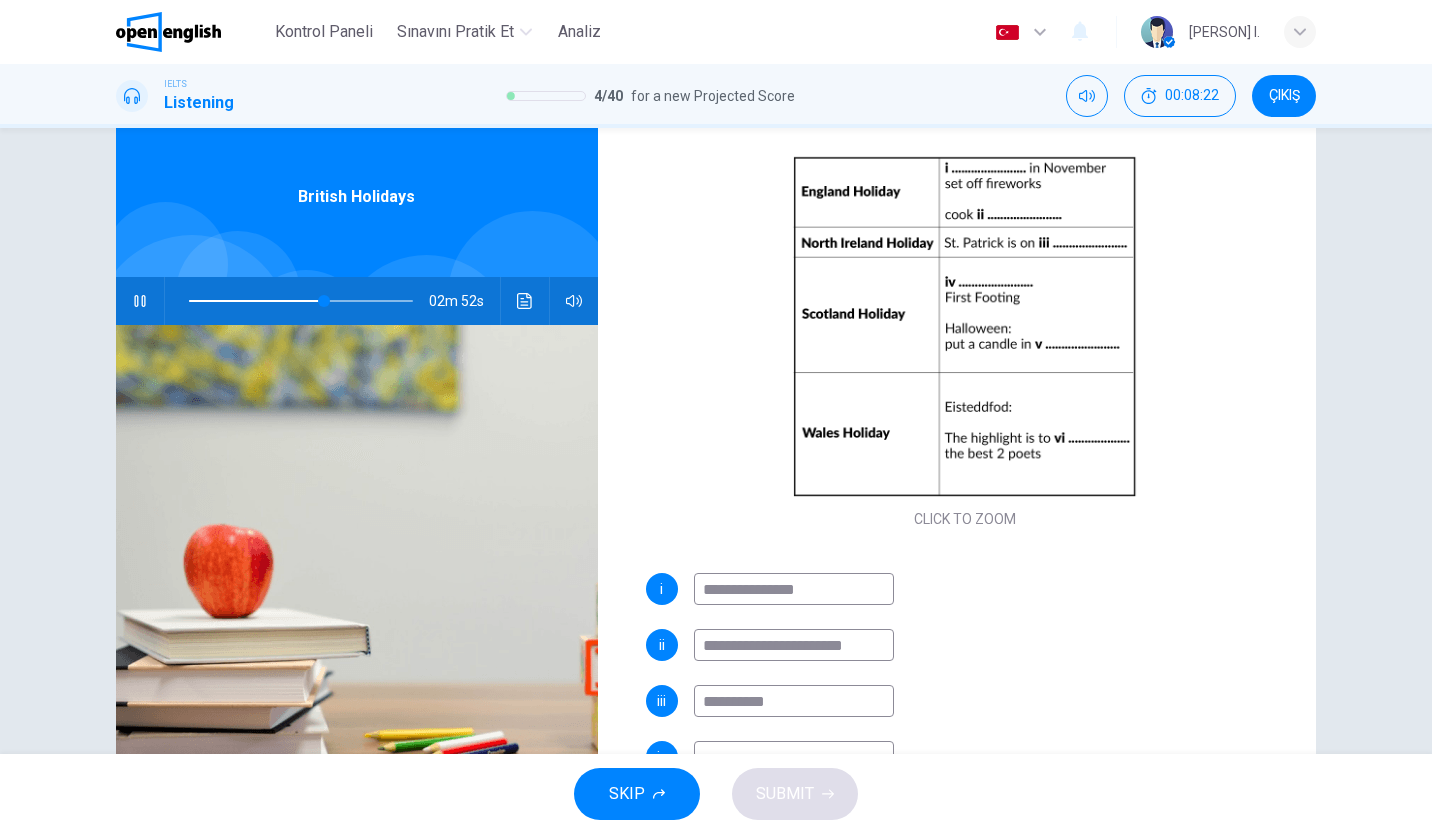 type on "**********" 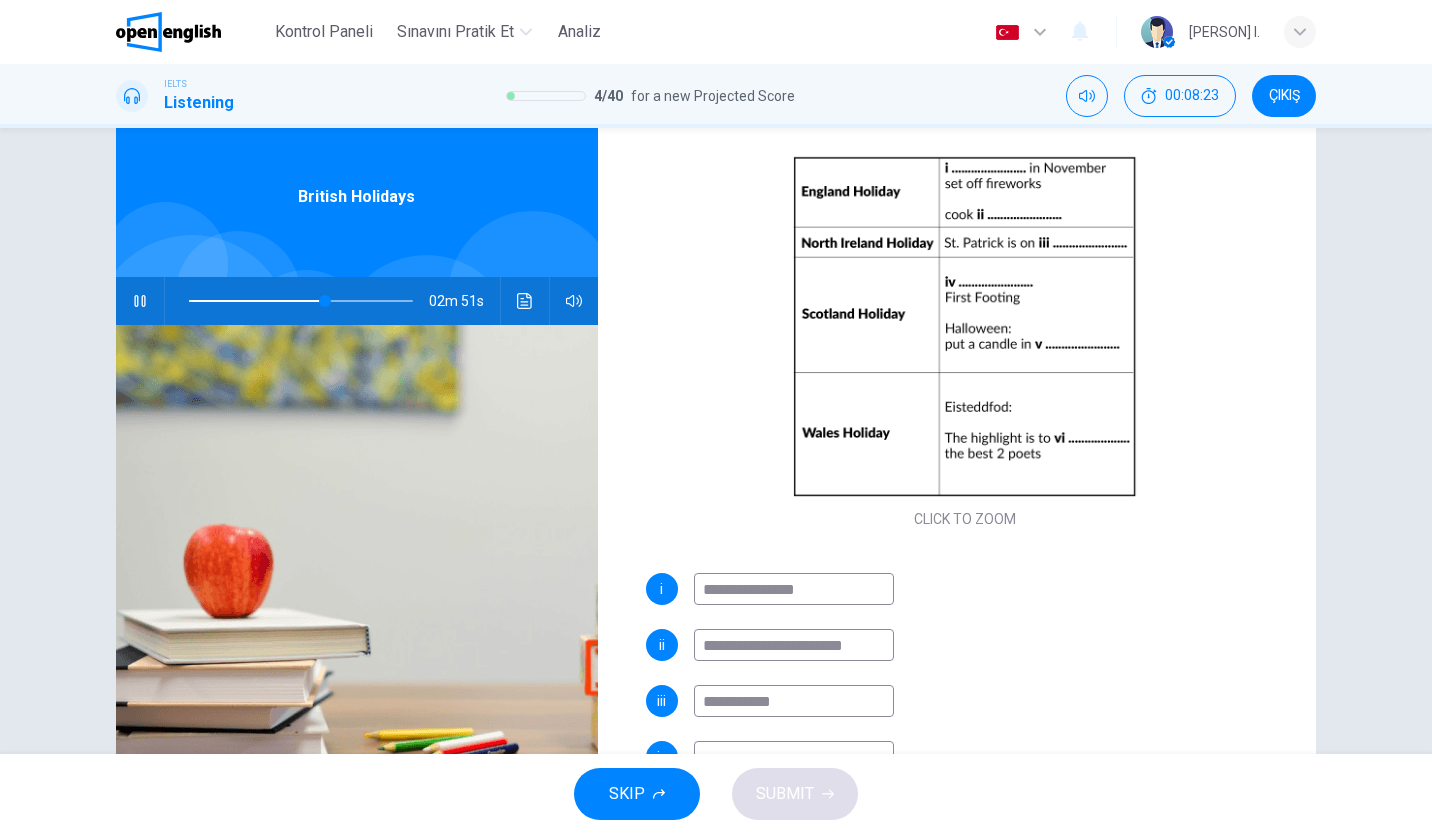 type on "**" 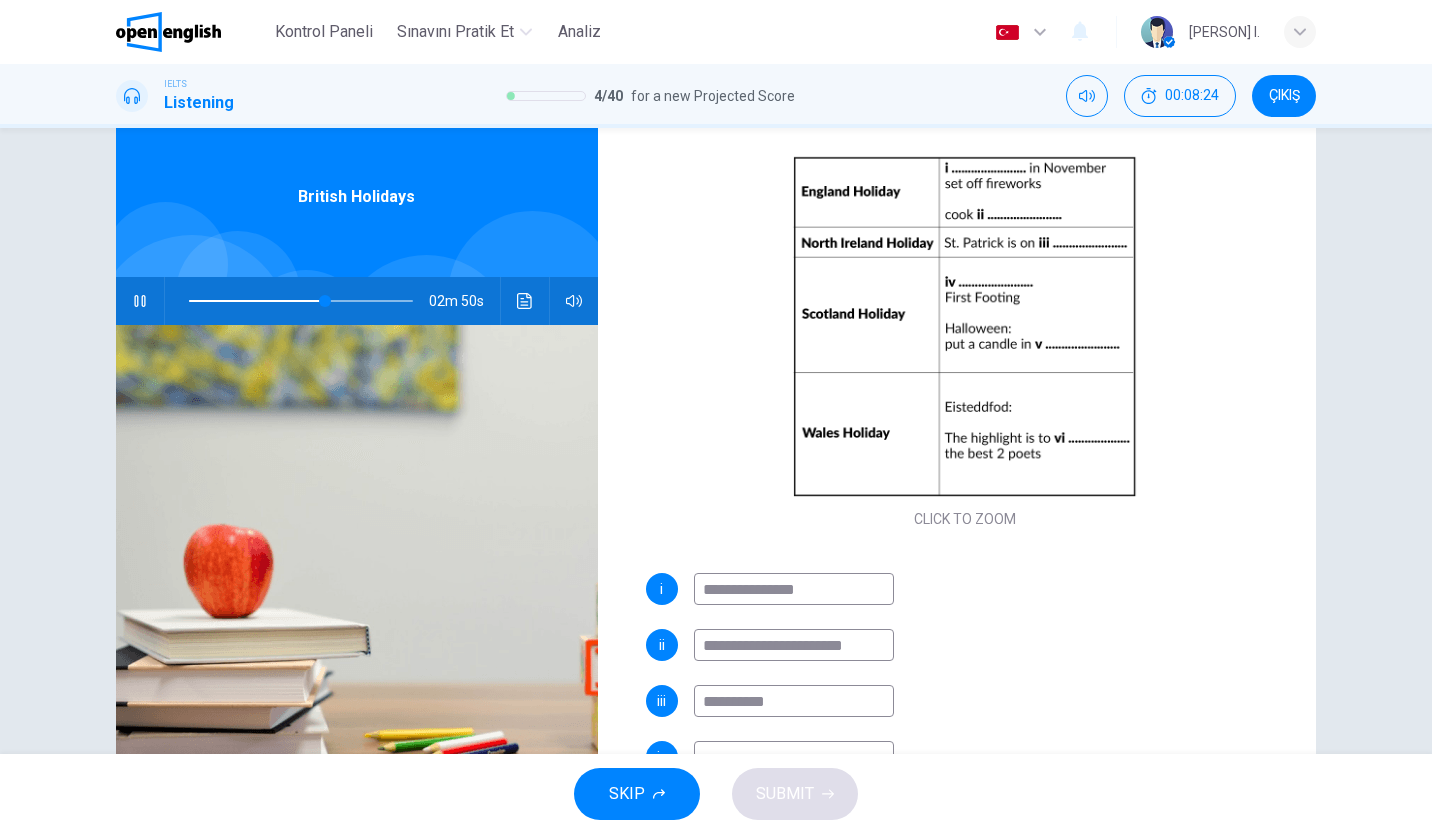 type on "*********" 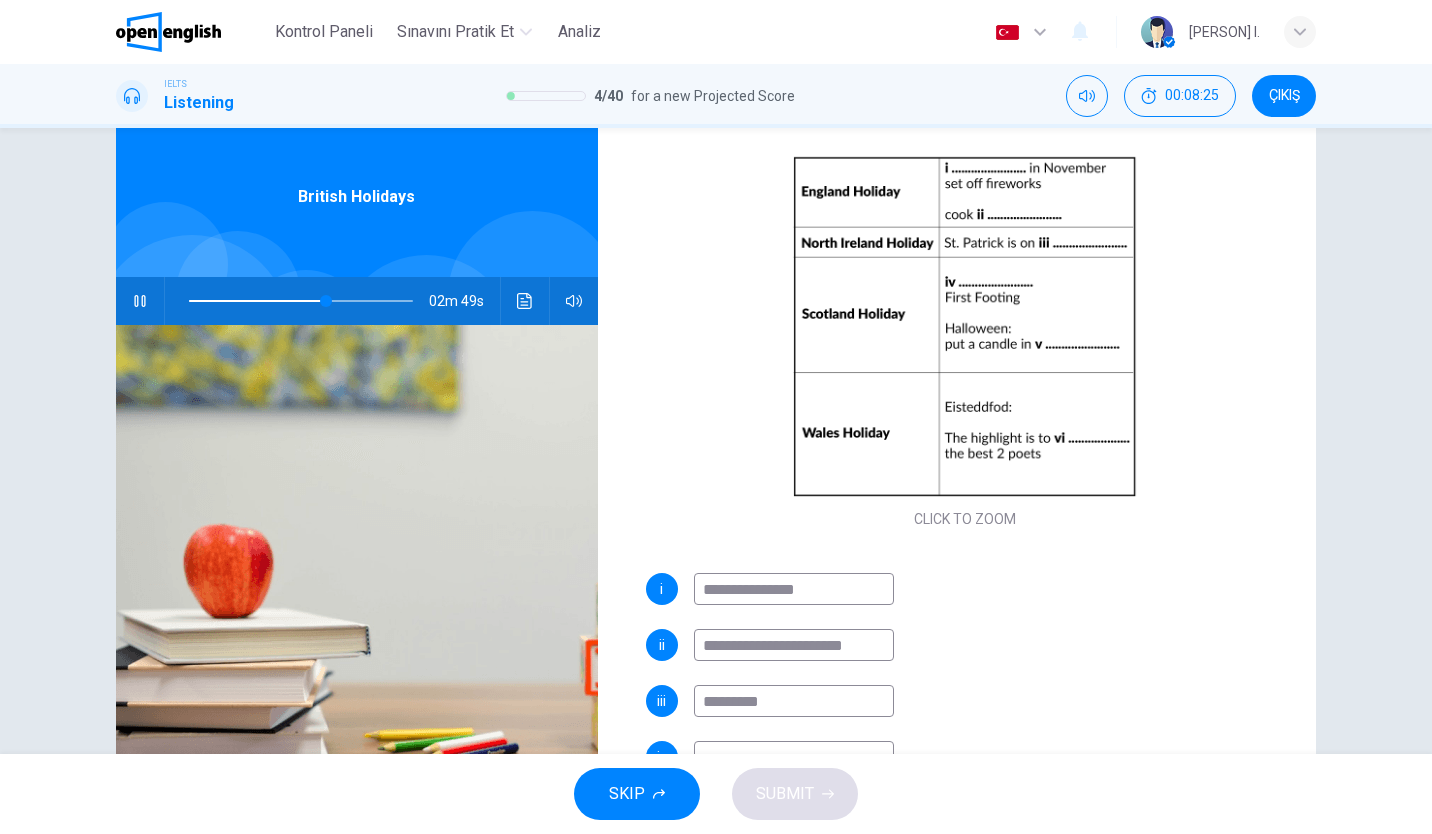 type on "**" 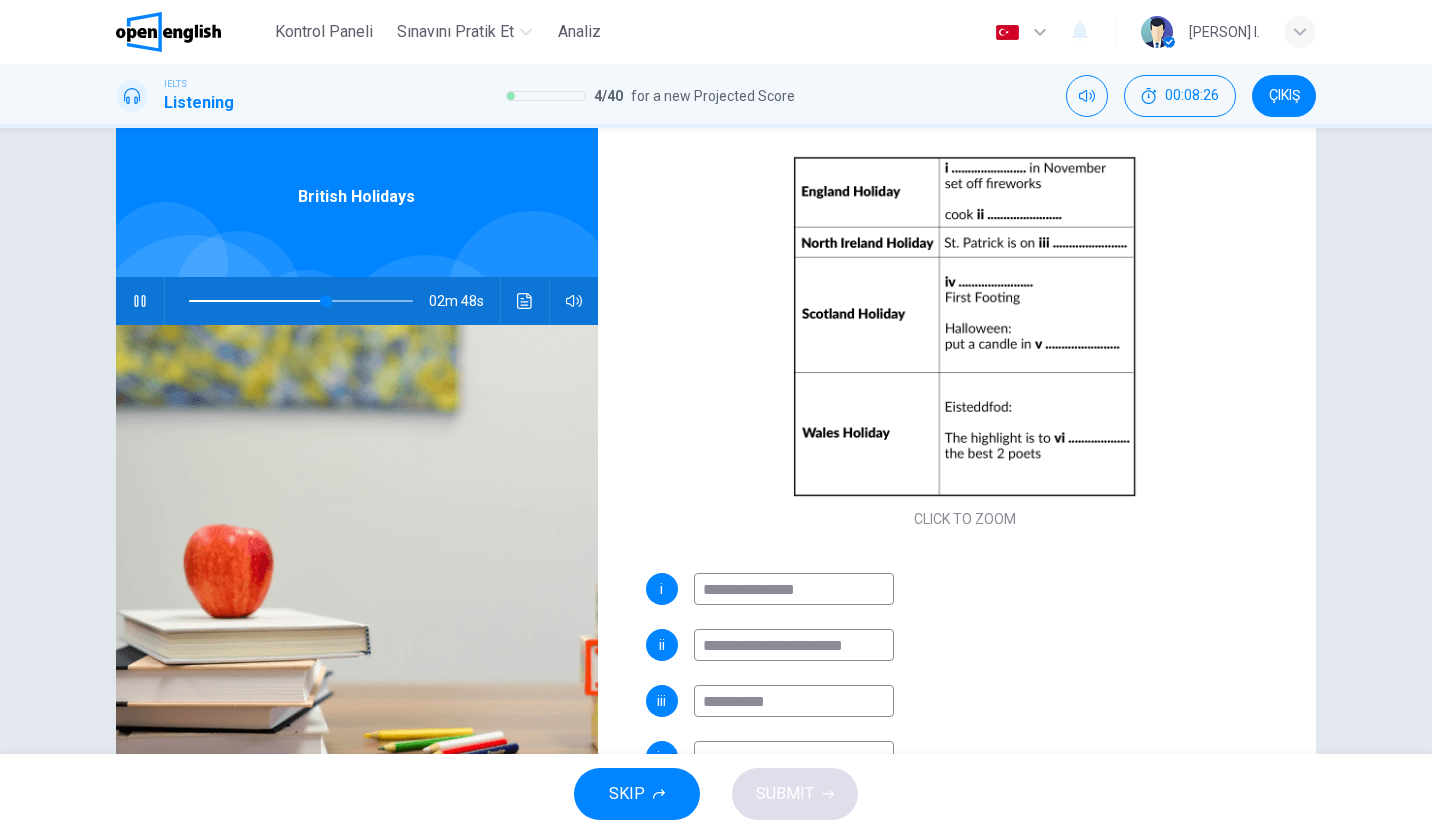 type on "**" 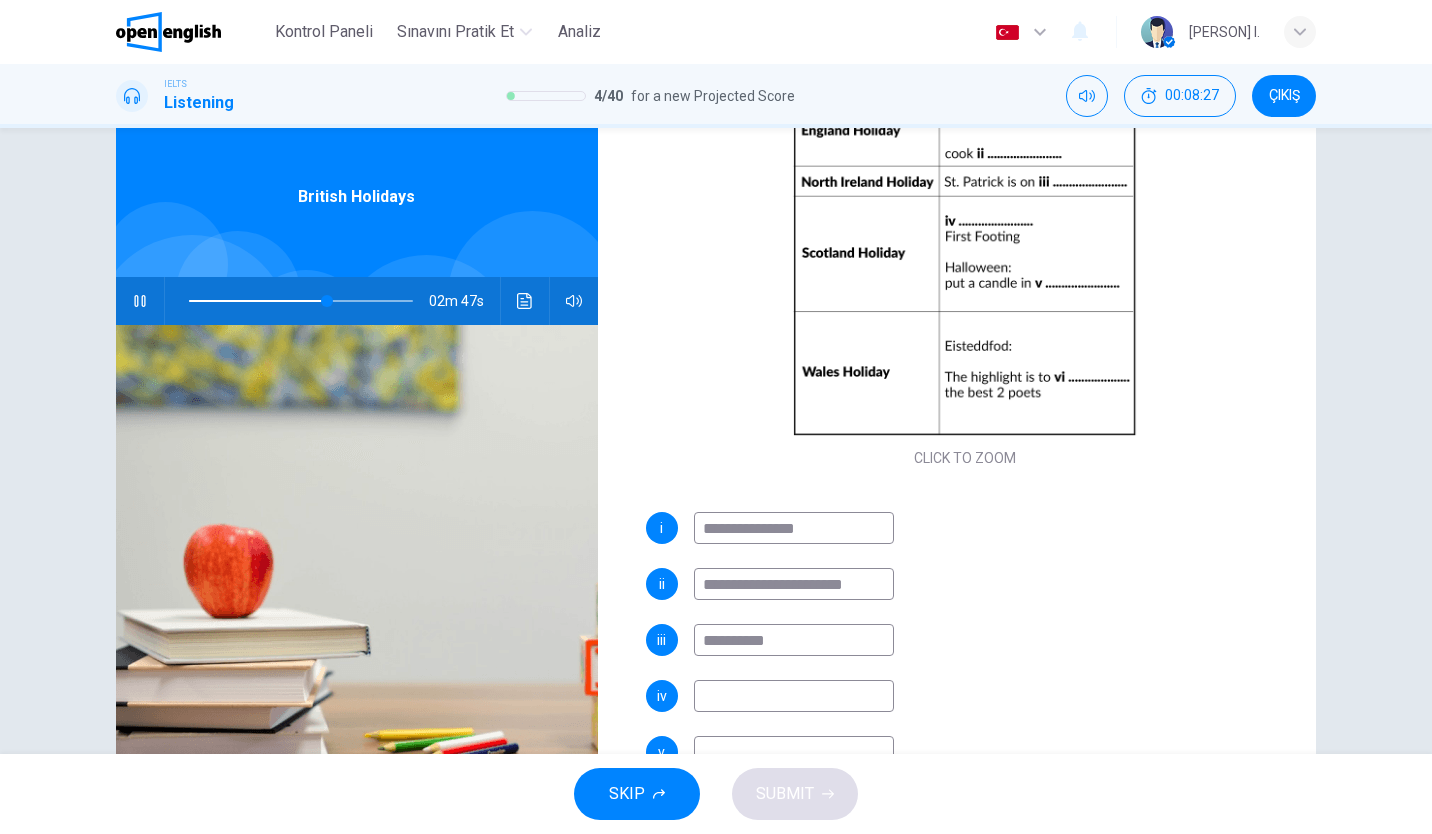 scroll, scrollTop: 238, scrollLeft: 0, axis: vertical 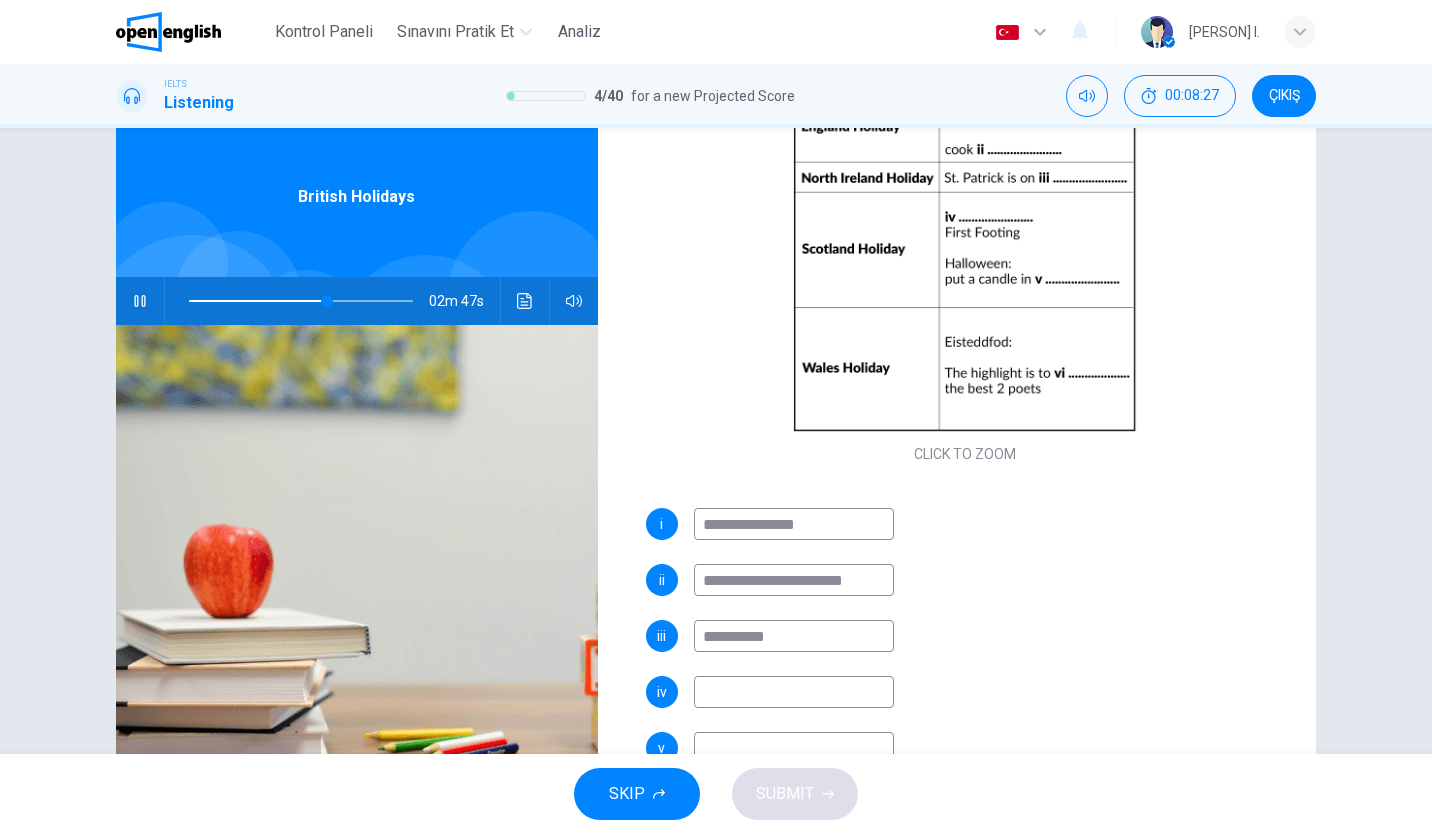 type on "**********" 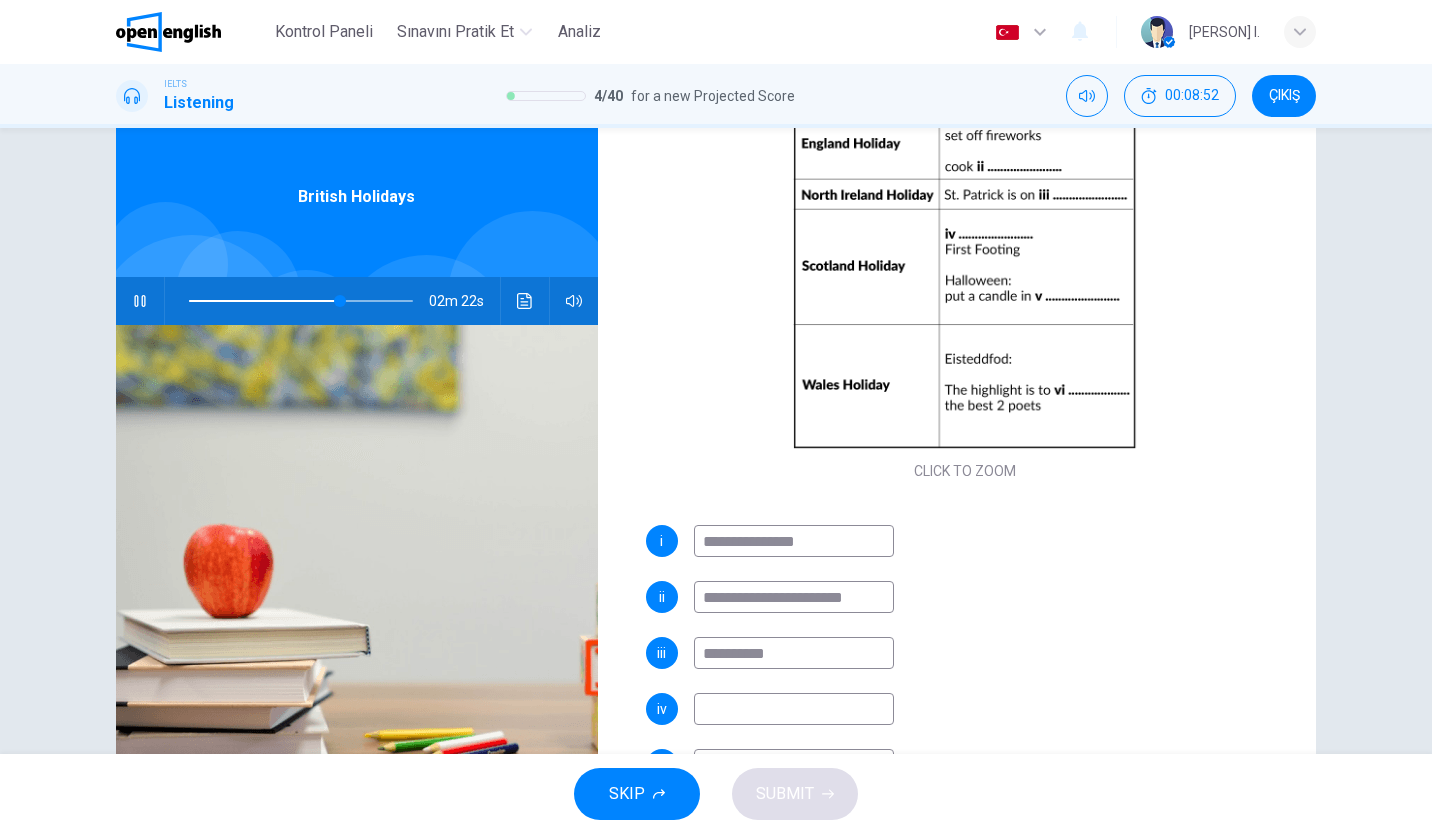 scroll, scrollTop: 222, scrollLeft: 0, axis: vertical 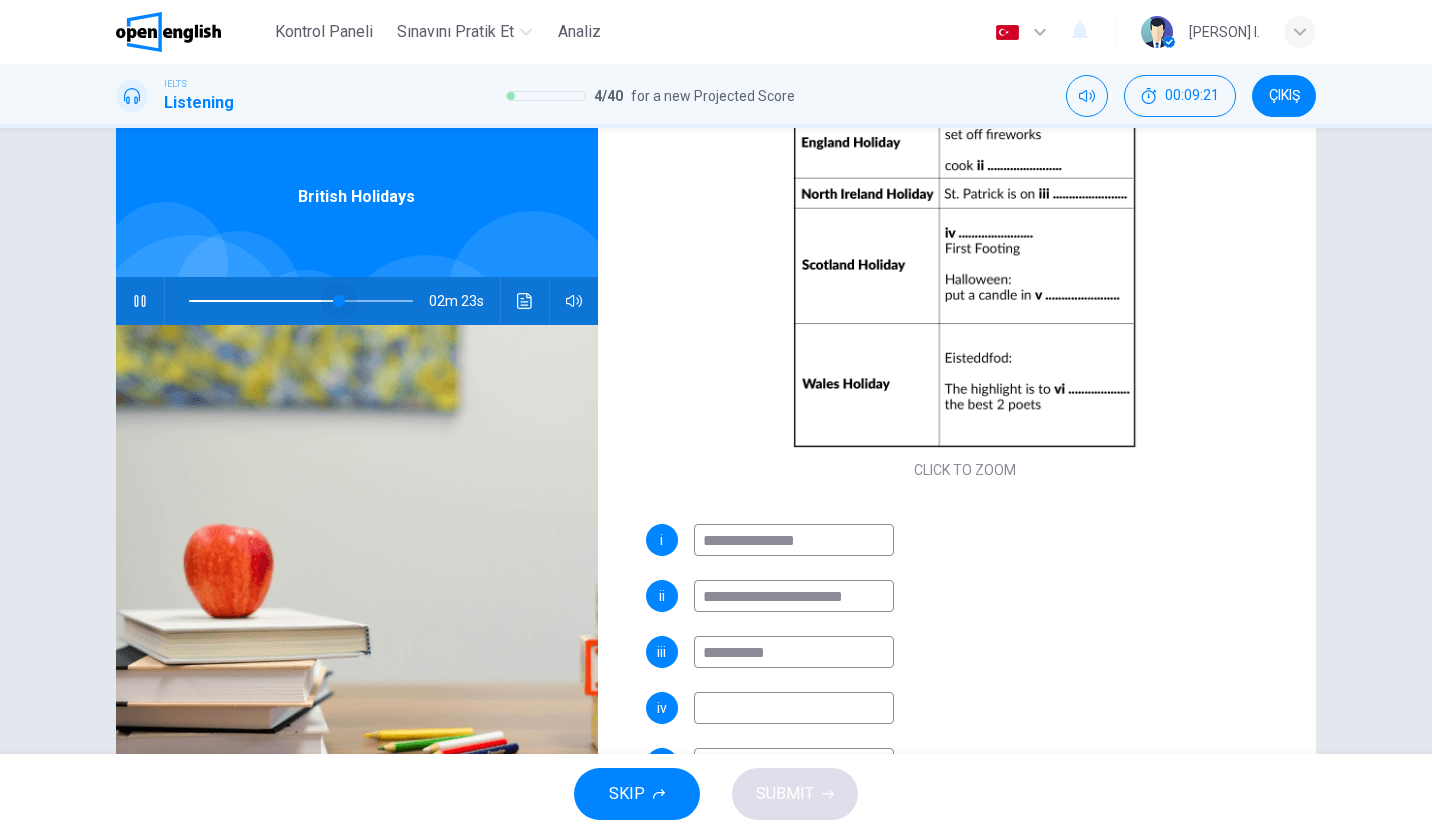 click at bounding box center (339, 301) 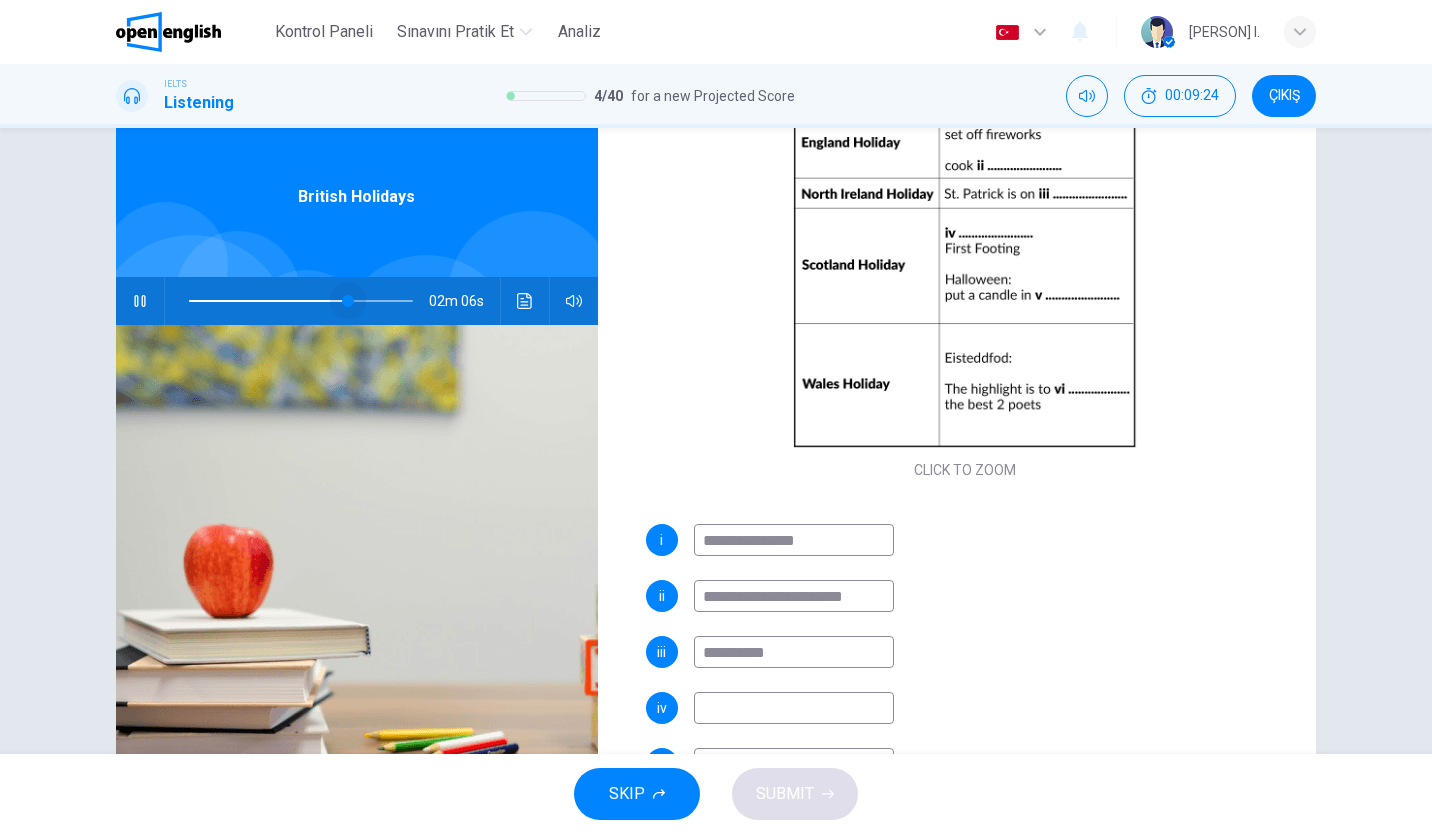 click at bounding box center (348, 301) 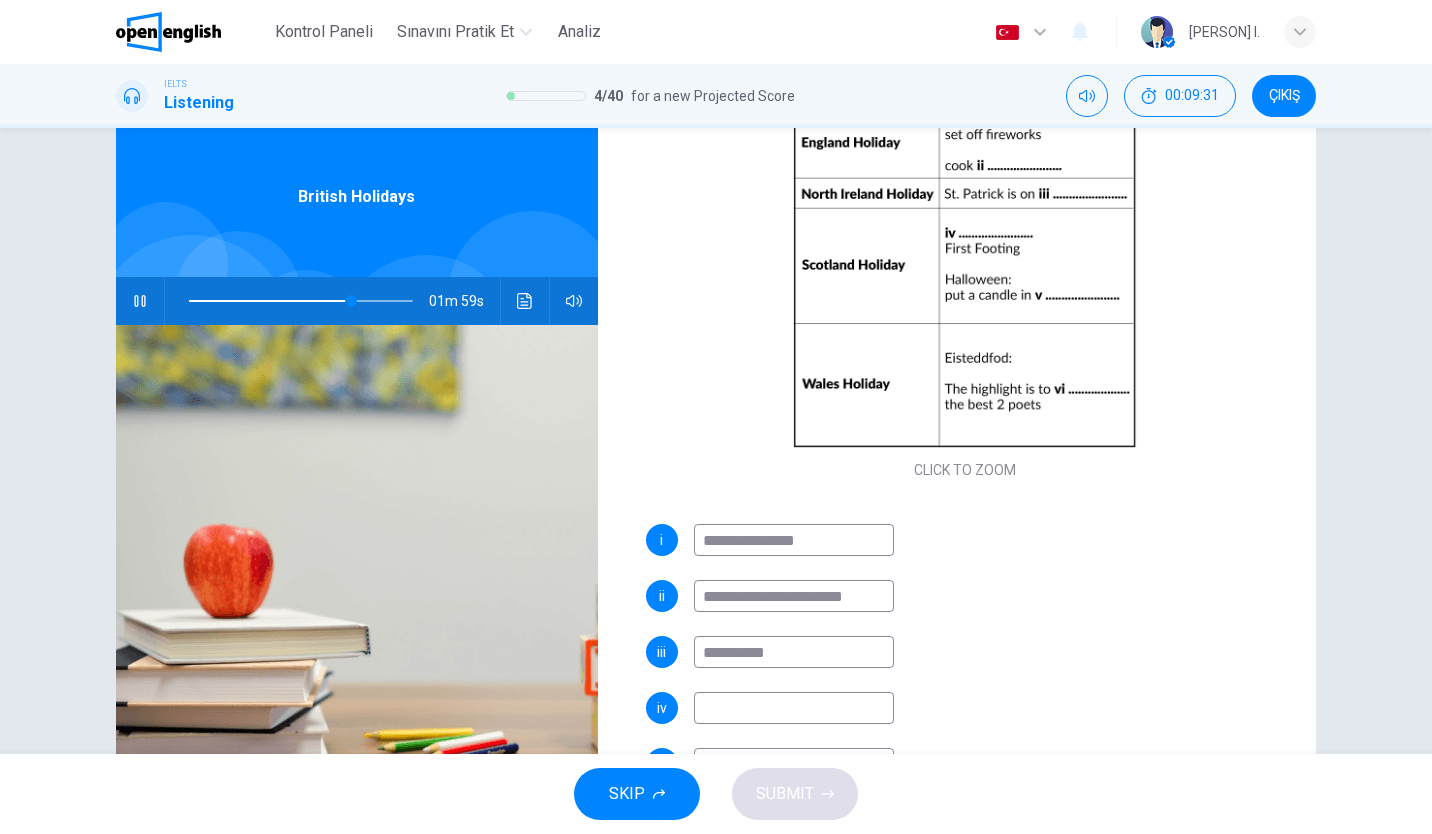 drag, startPoint x: 345, startPoint y: 302, endPoint x: 325, endPoint y: 302, distance: 20 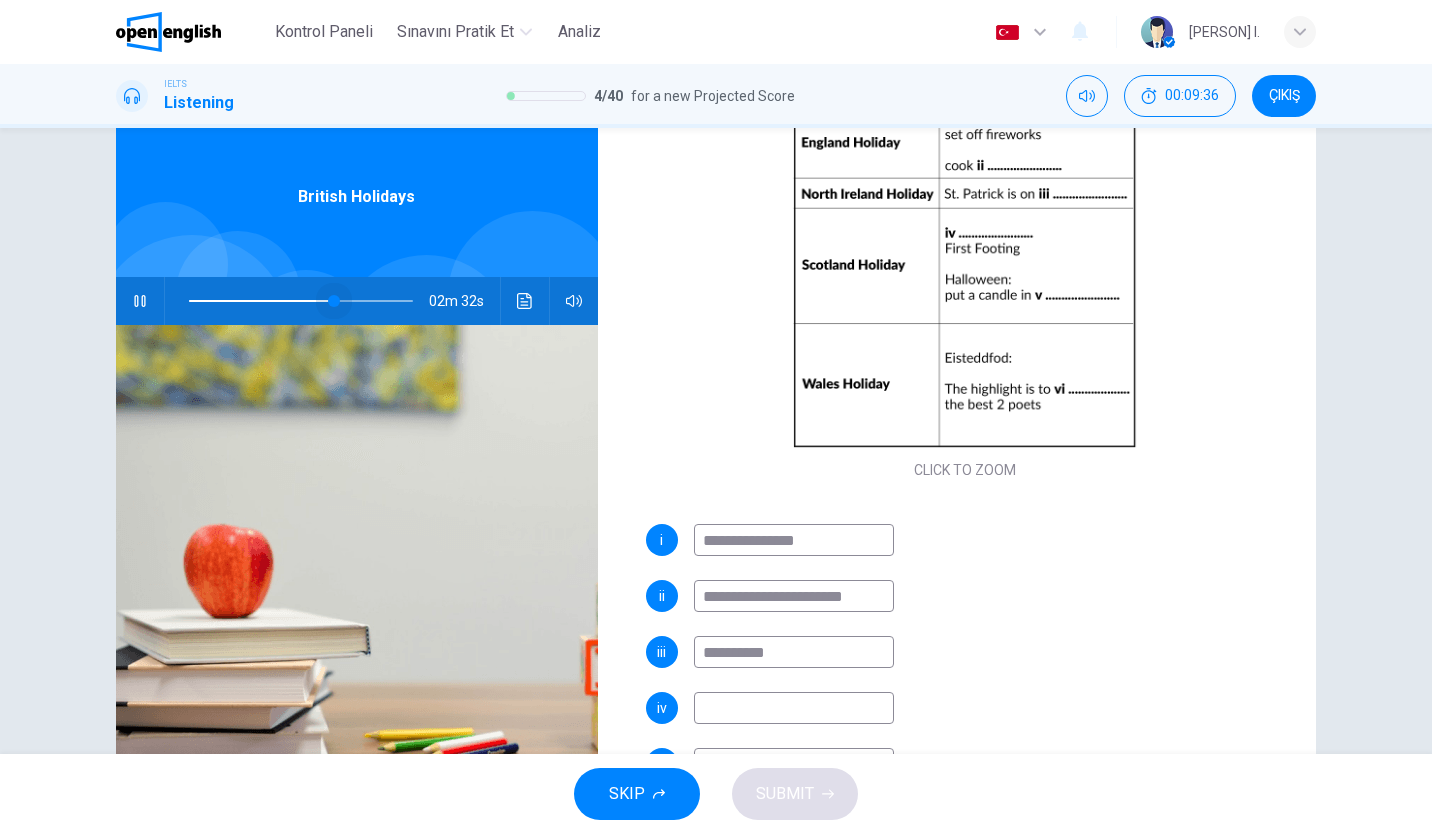 click at bounding box center [334, 301] 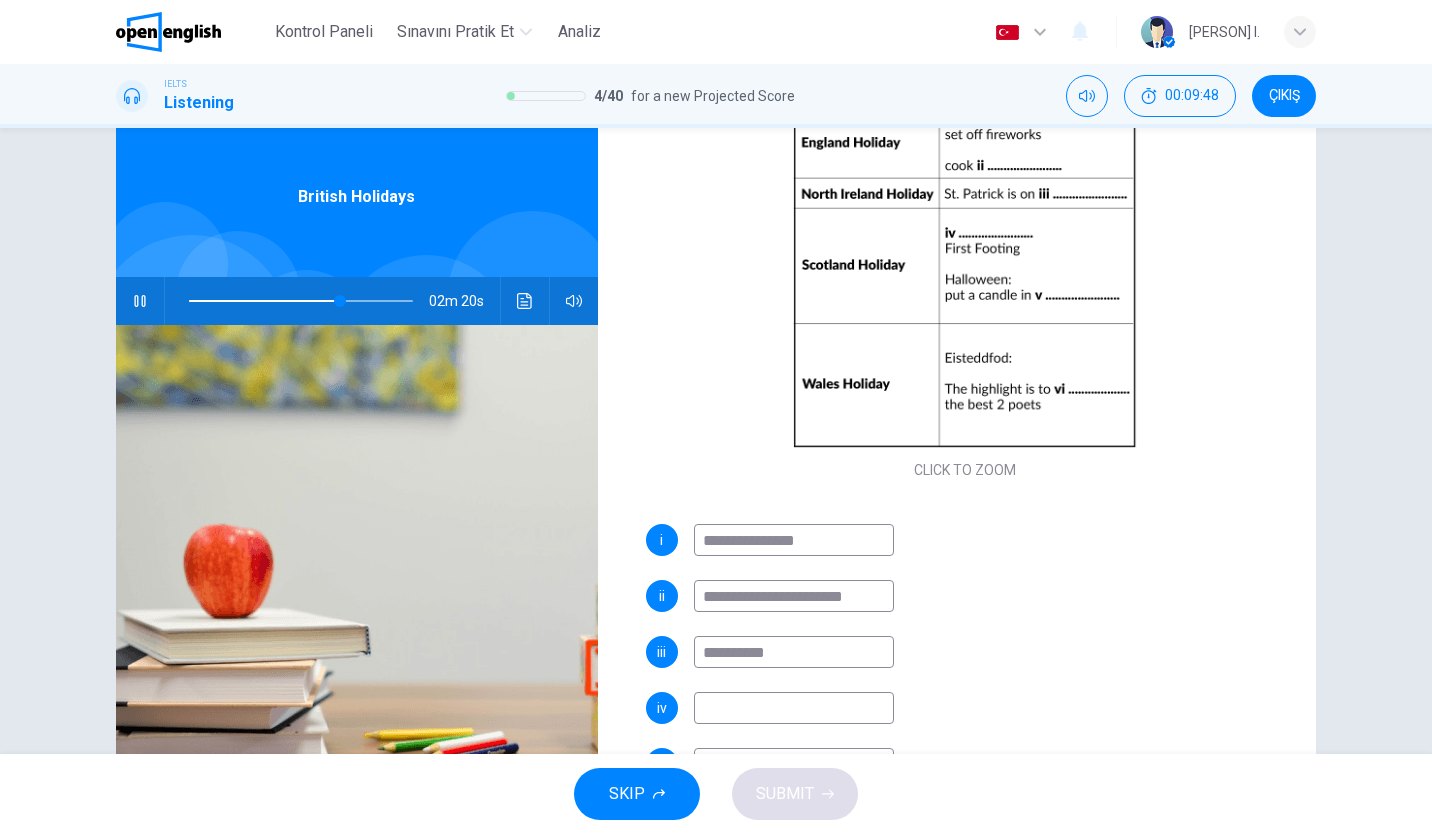 click at bounding box center (794, 708) 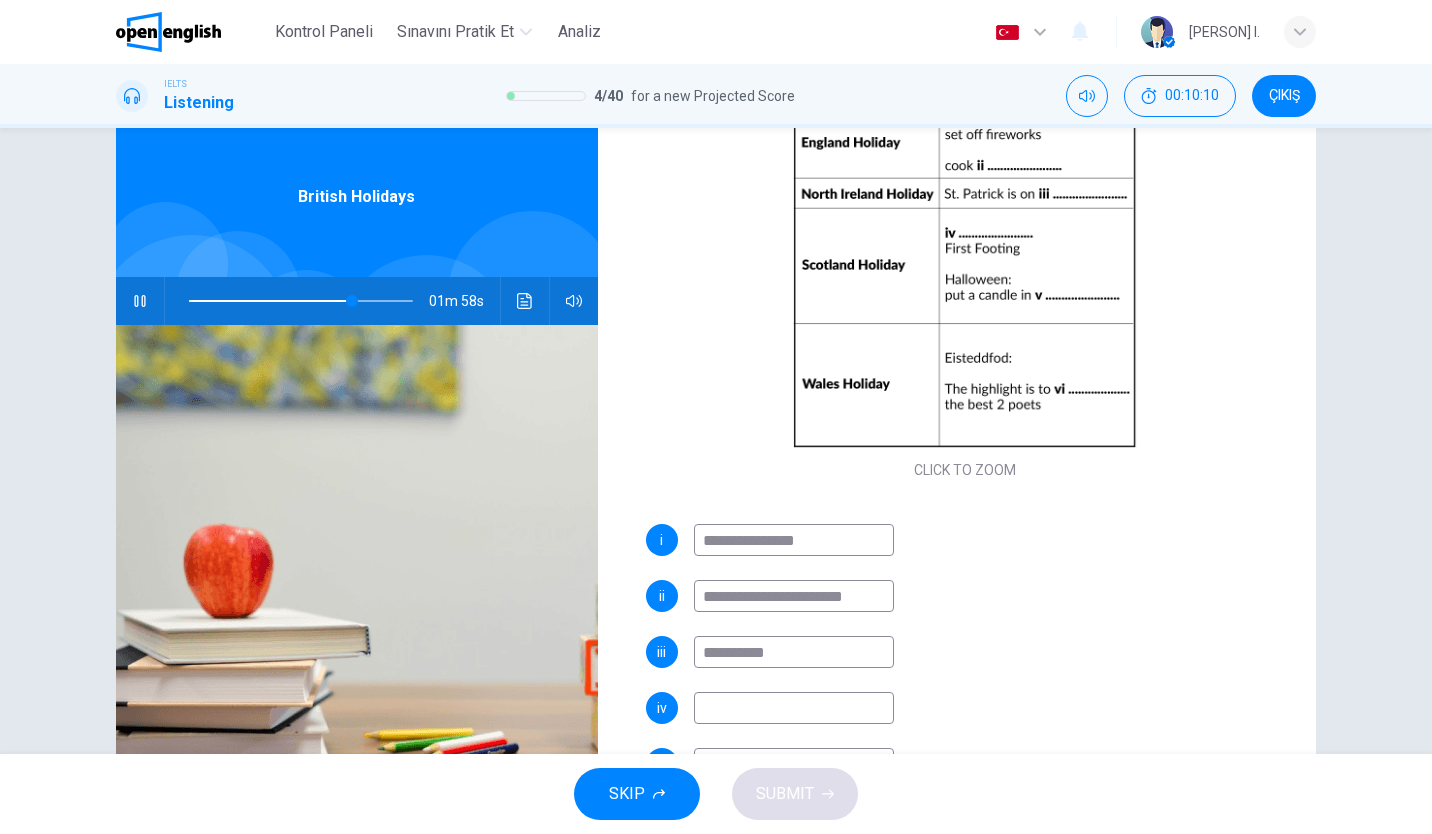scroll, scrollTop: 286, scrollLeft: 0, axis: vertical 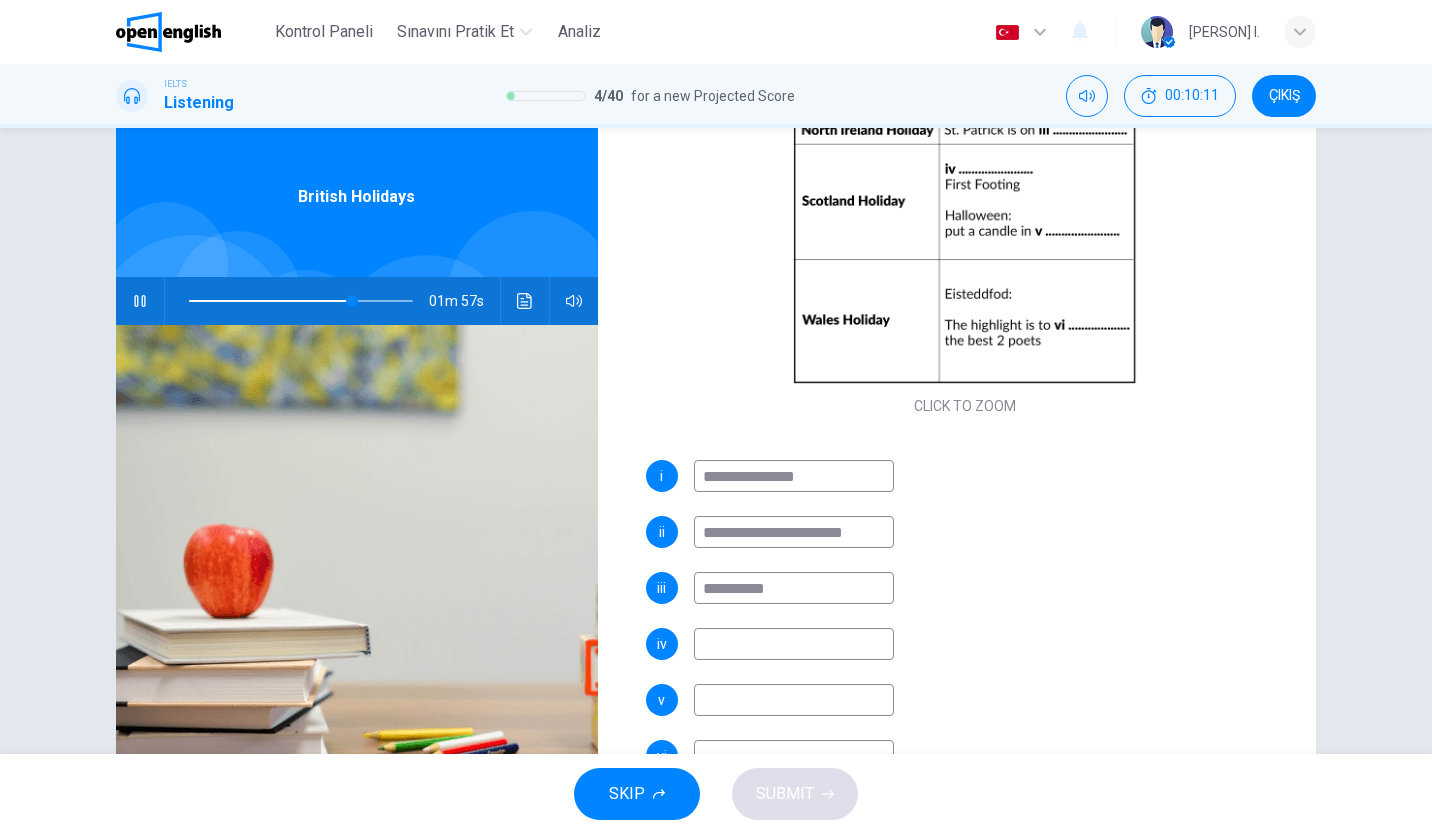 type on "**" 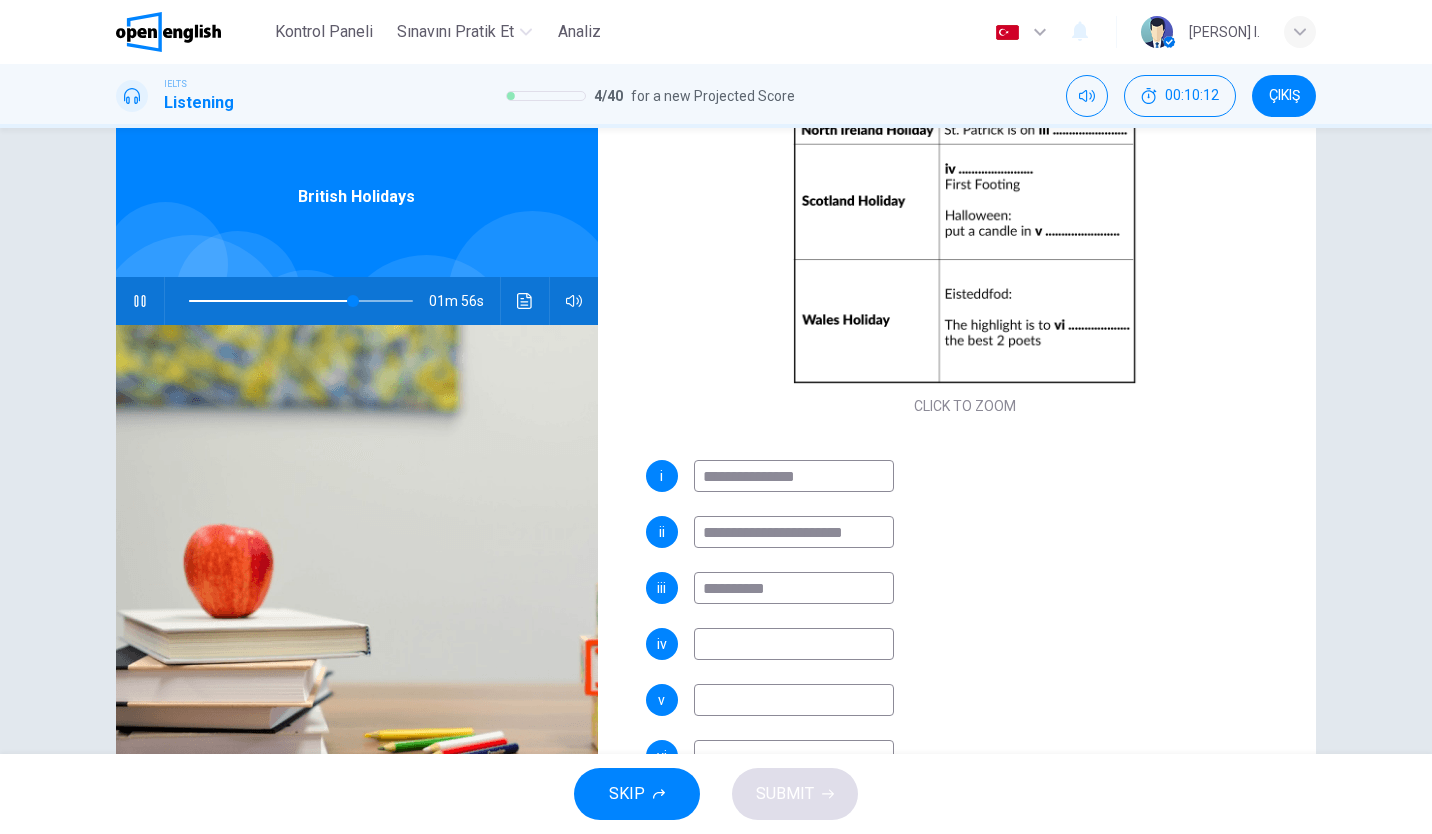 type on "*" 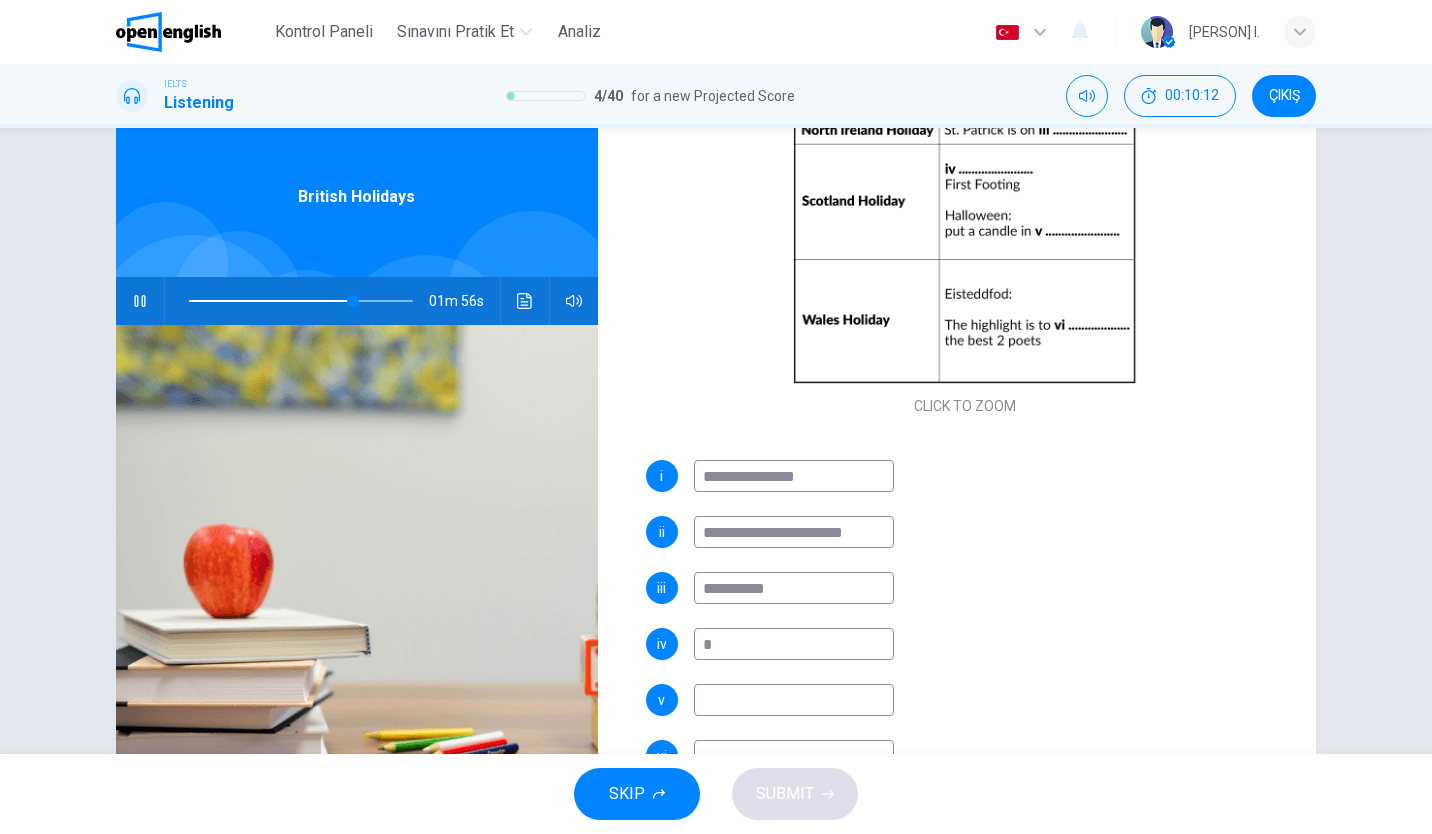 type on "**" 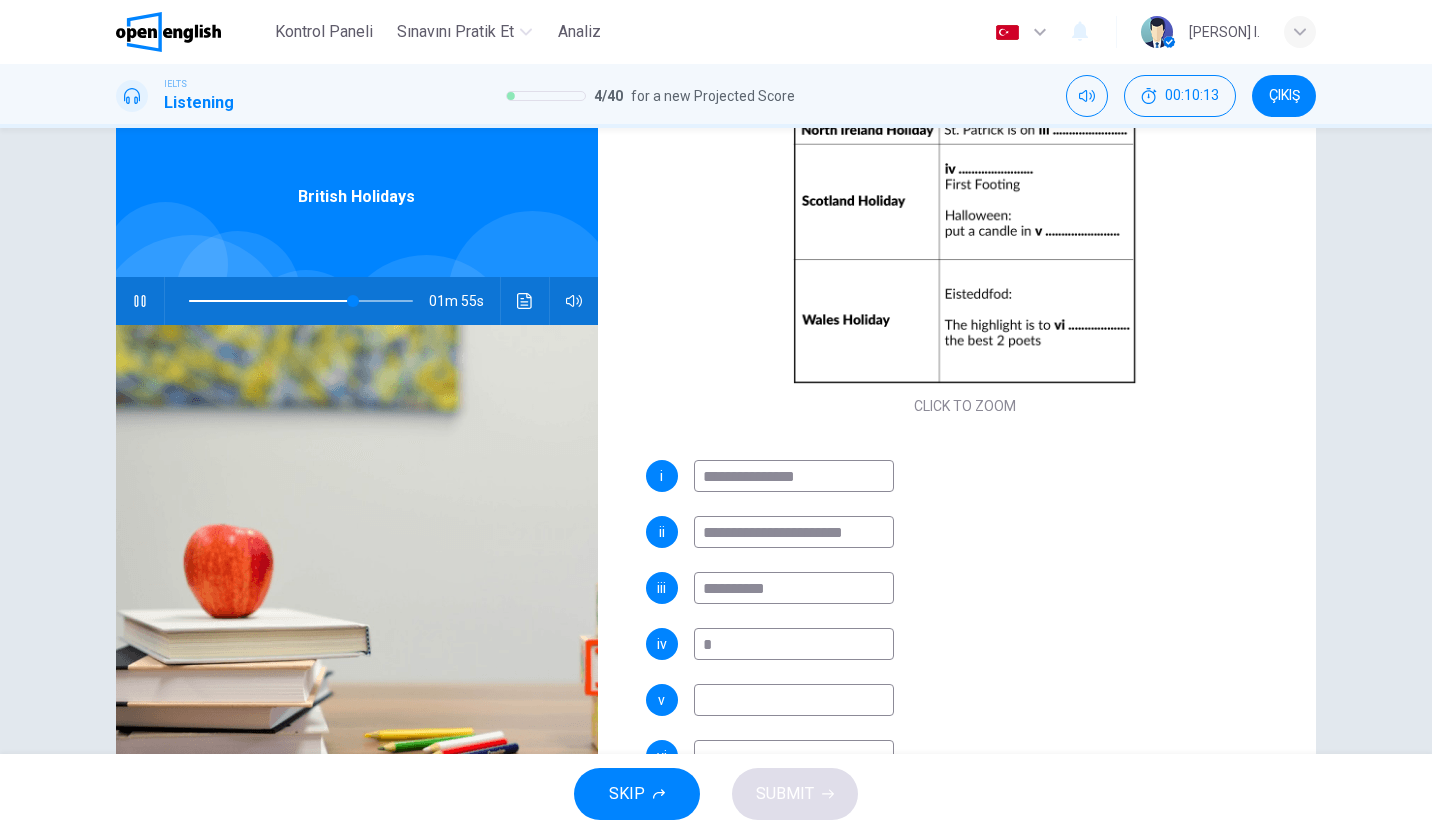 type on "*" 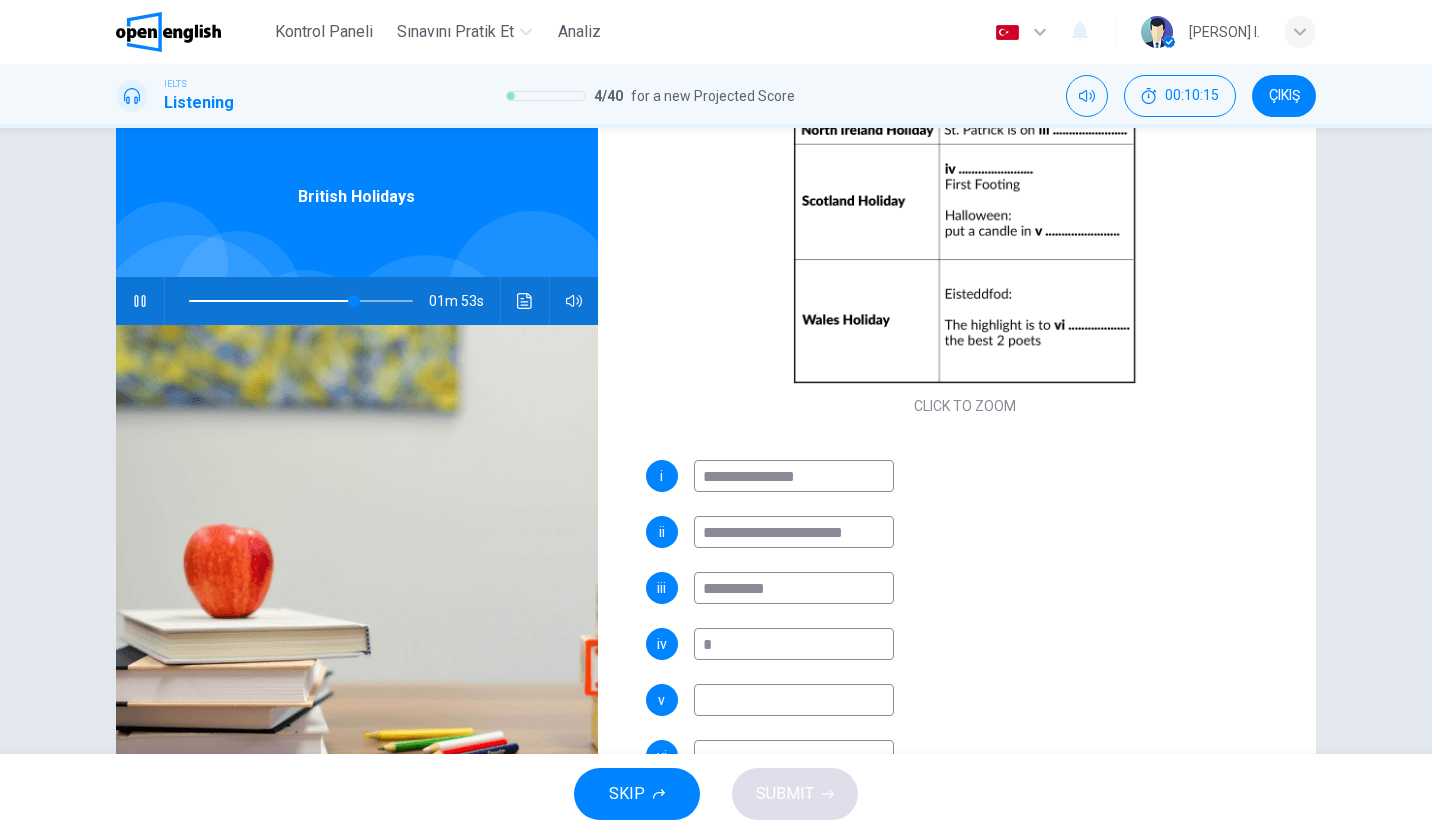 click at bounding box center (794, 700) 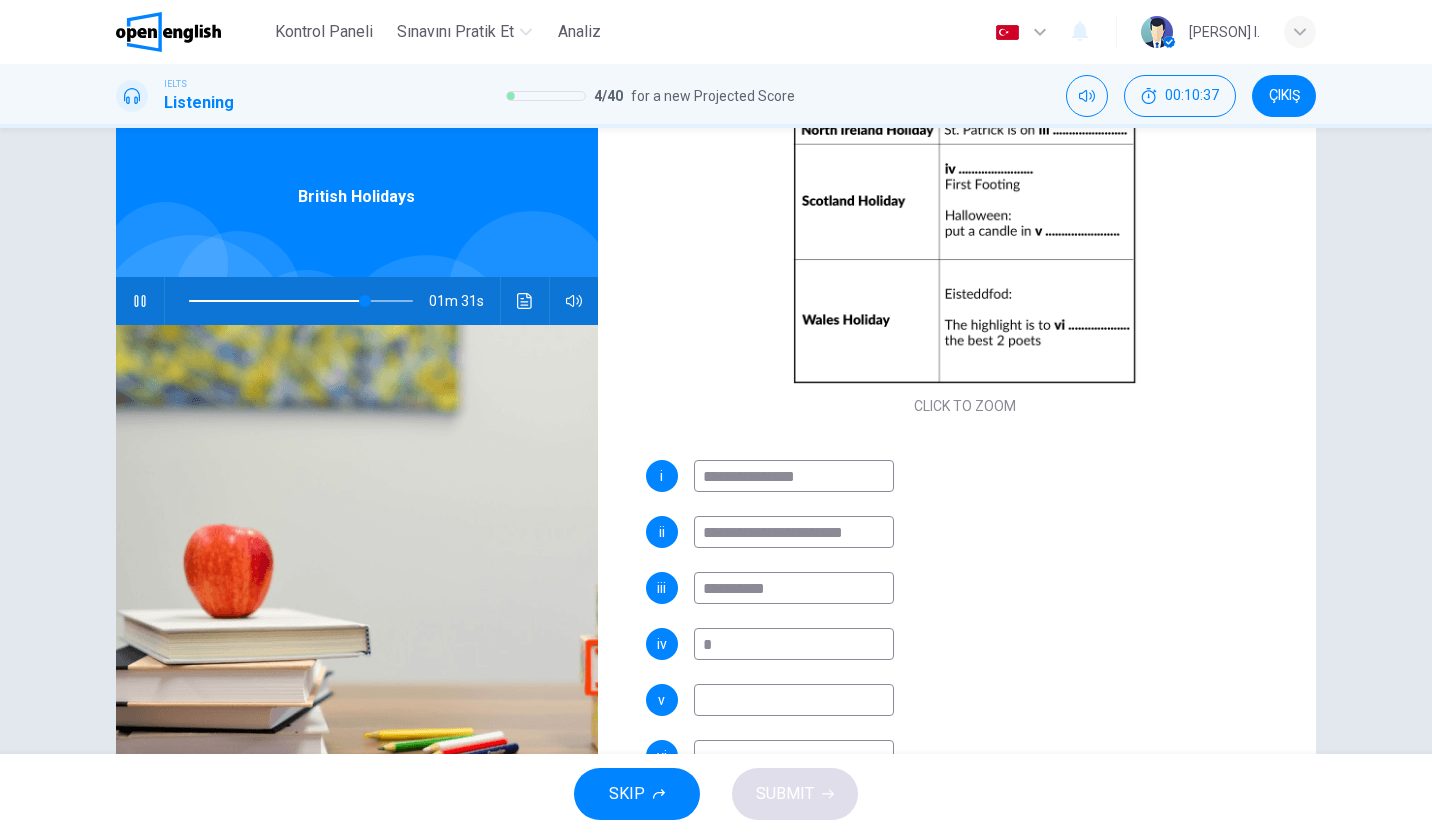 type on "**" 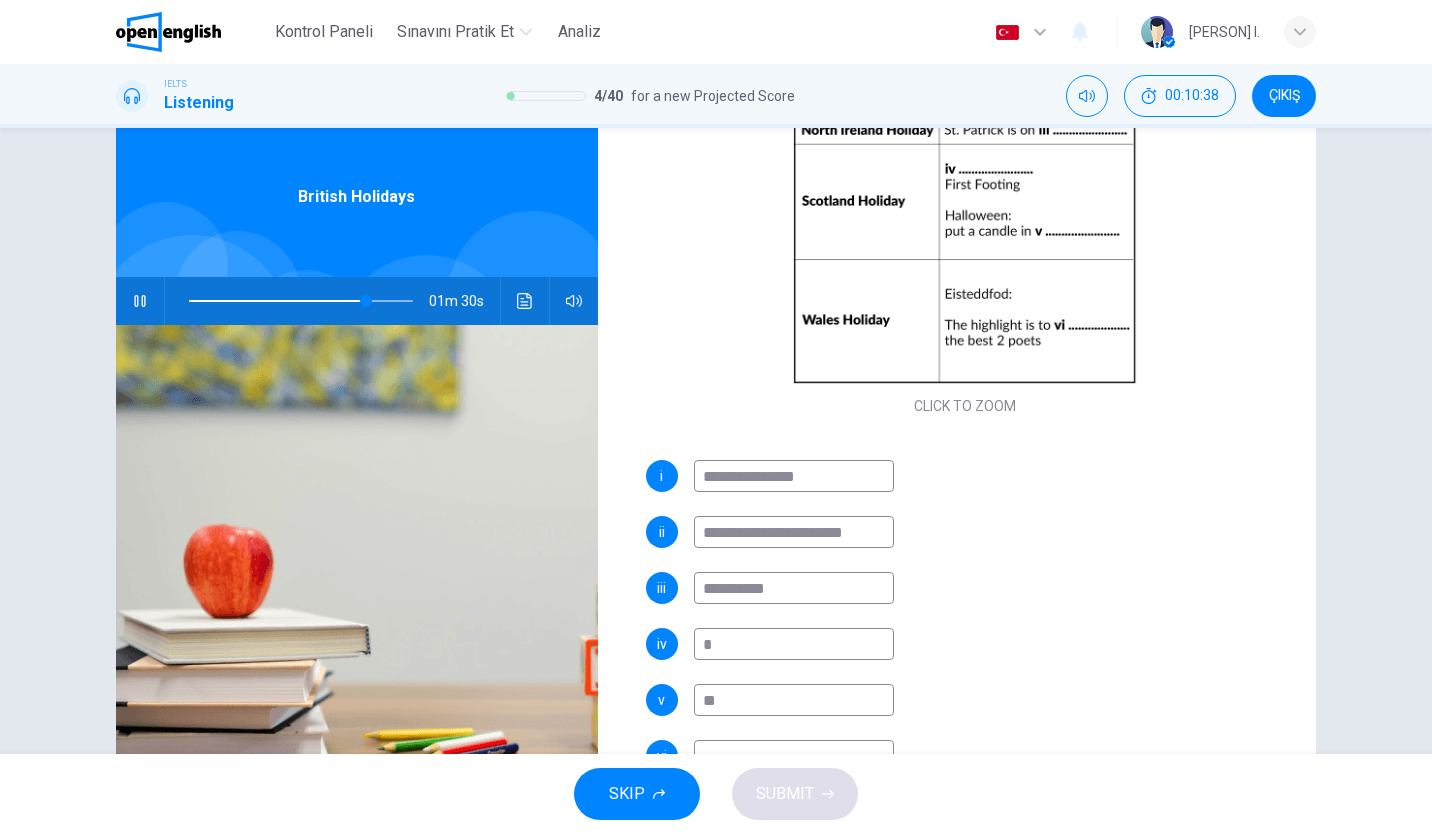 type on "***" 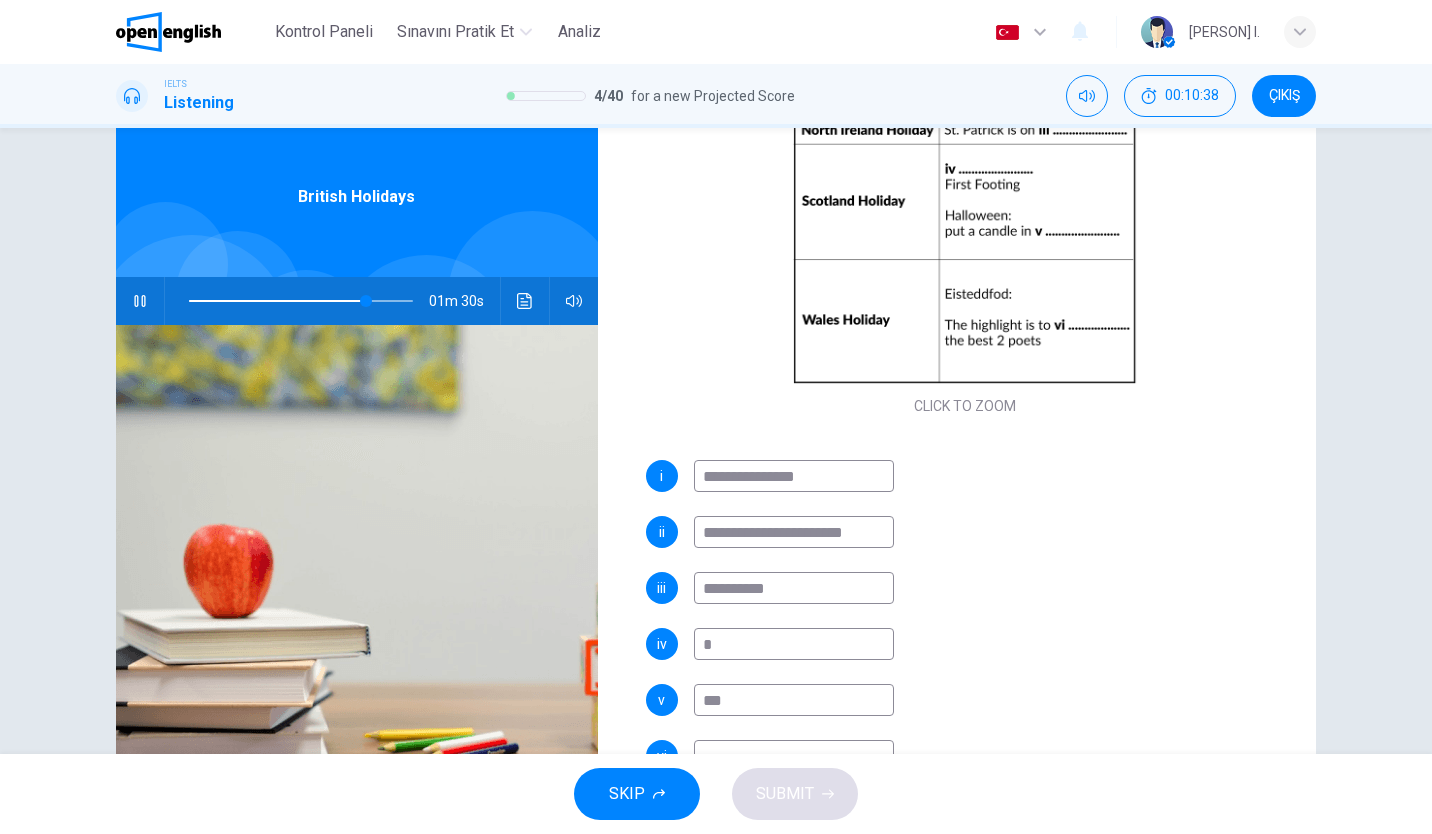 type on "**" 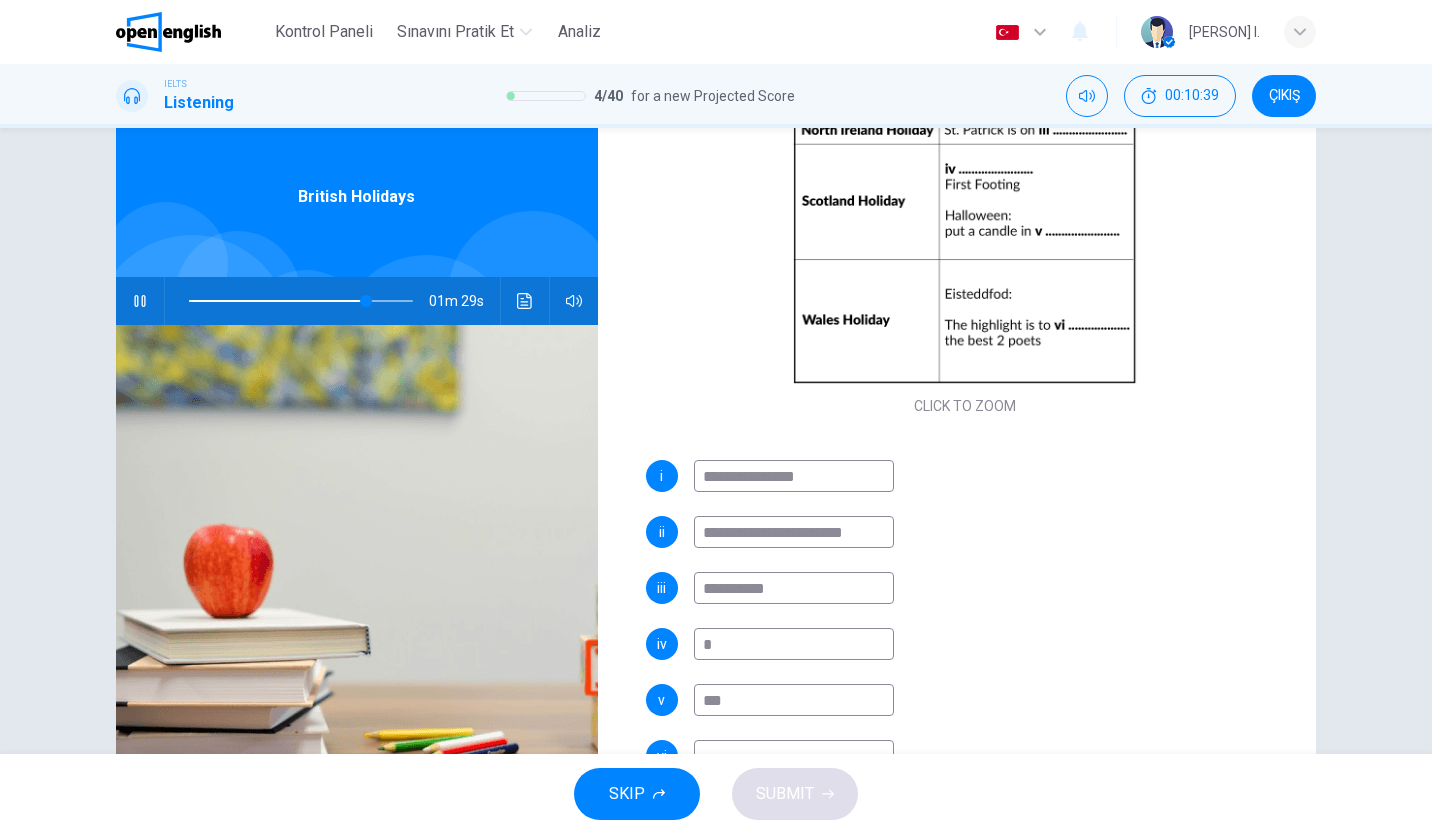 type on "****" 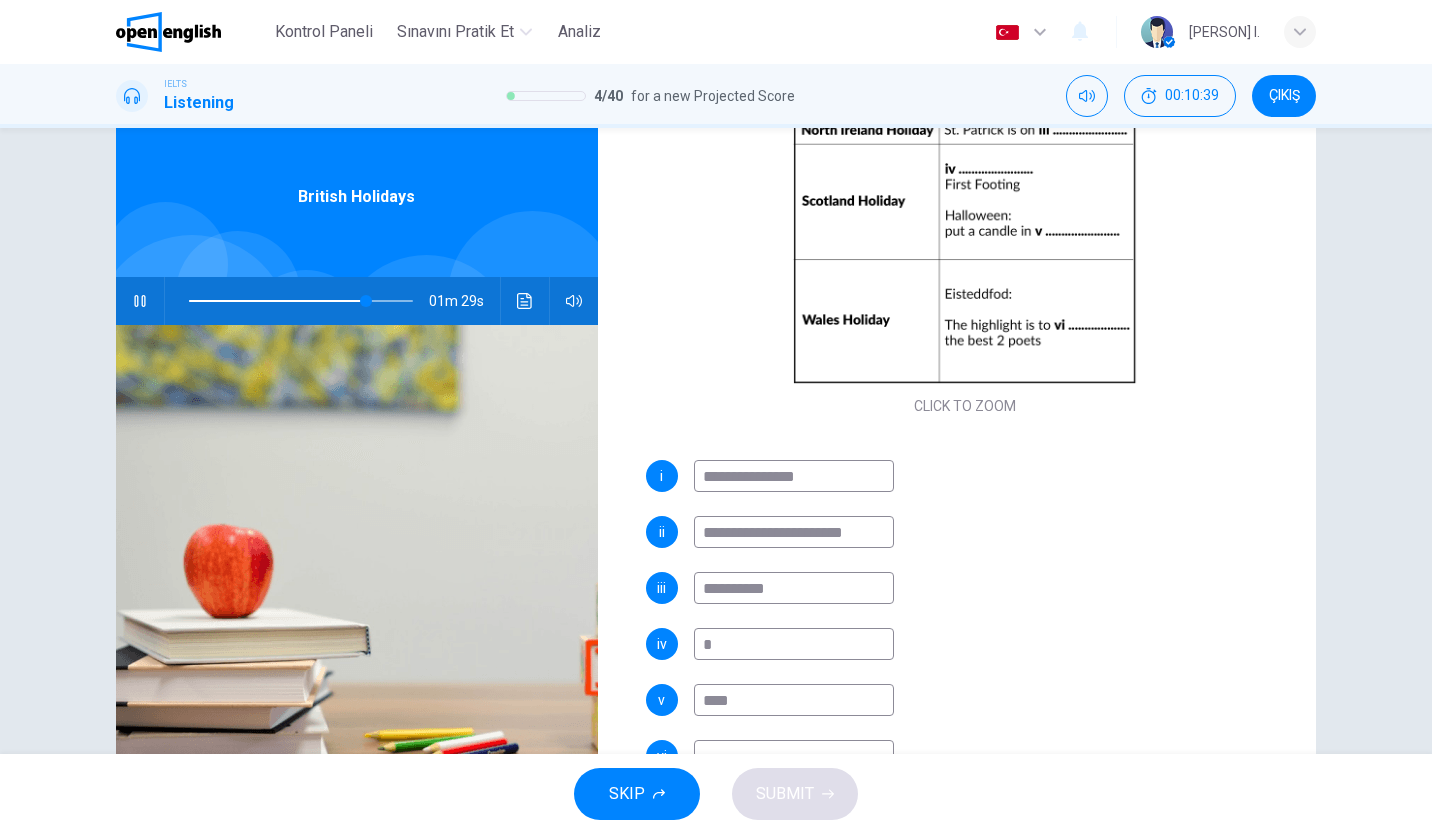 type on "**" 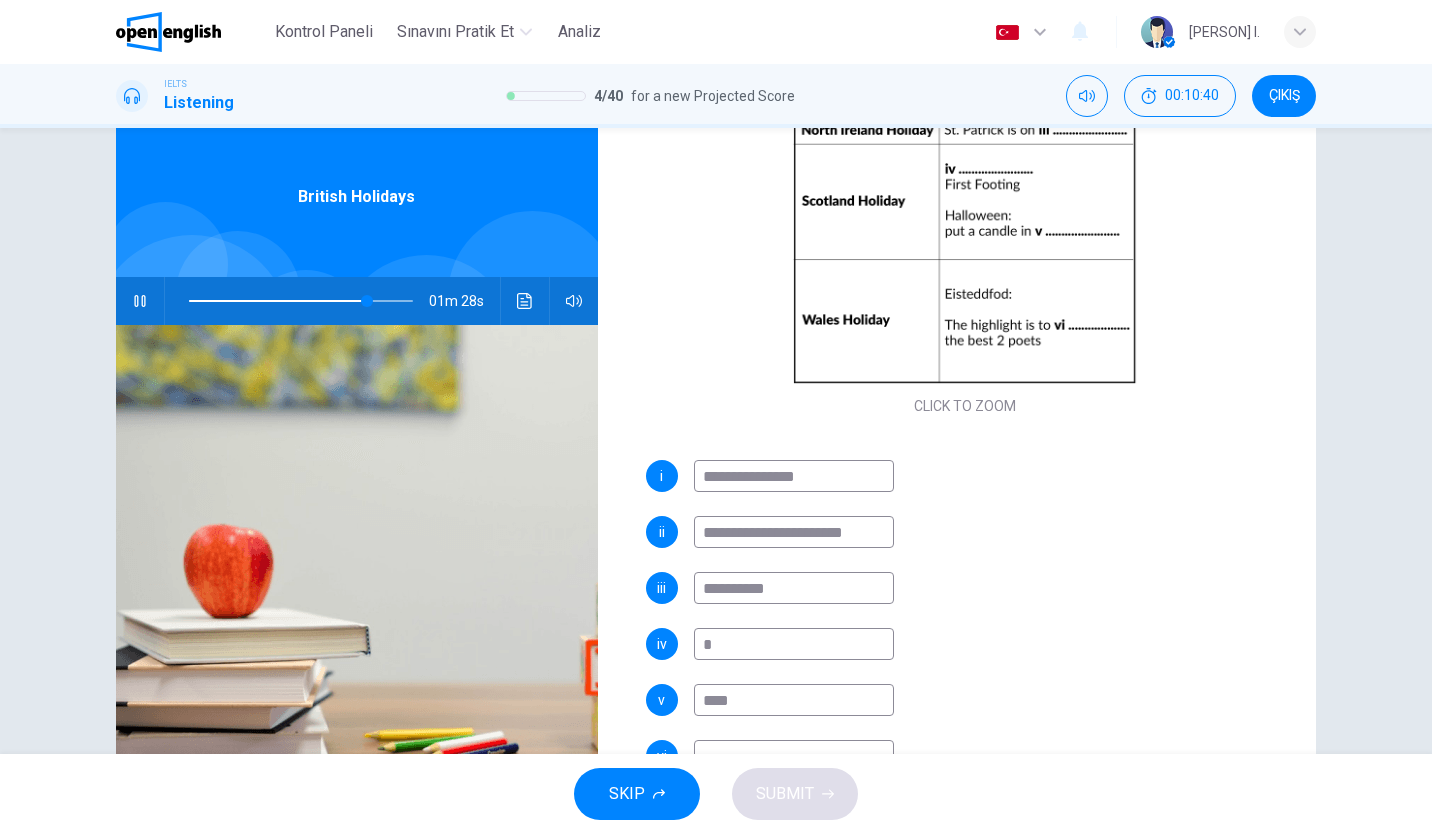 type on "*****" 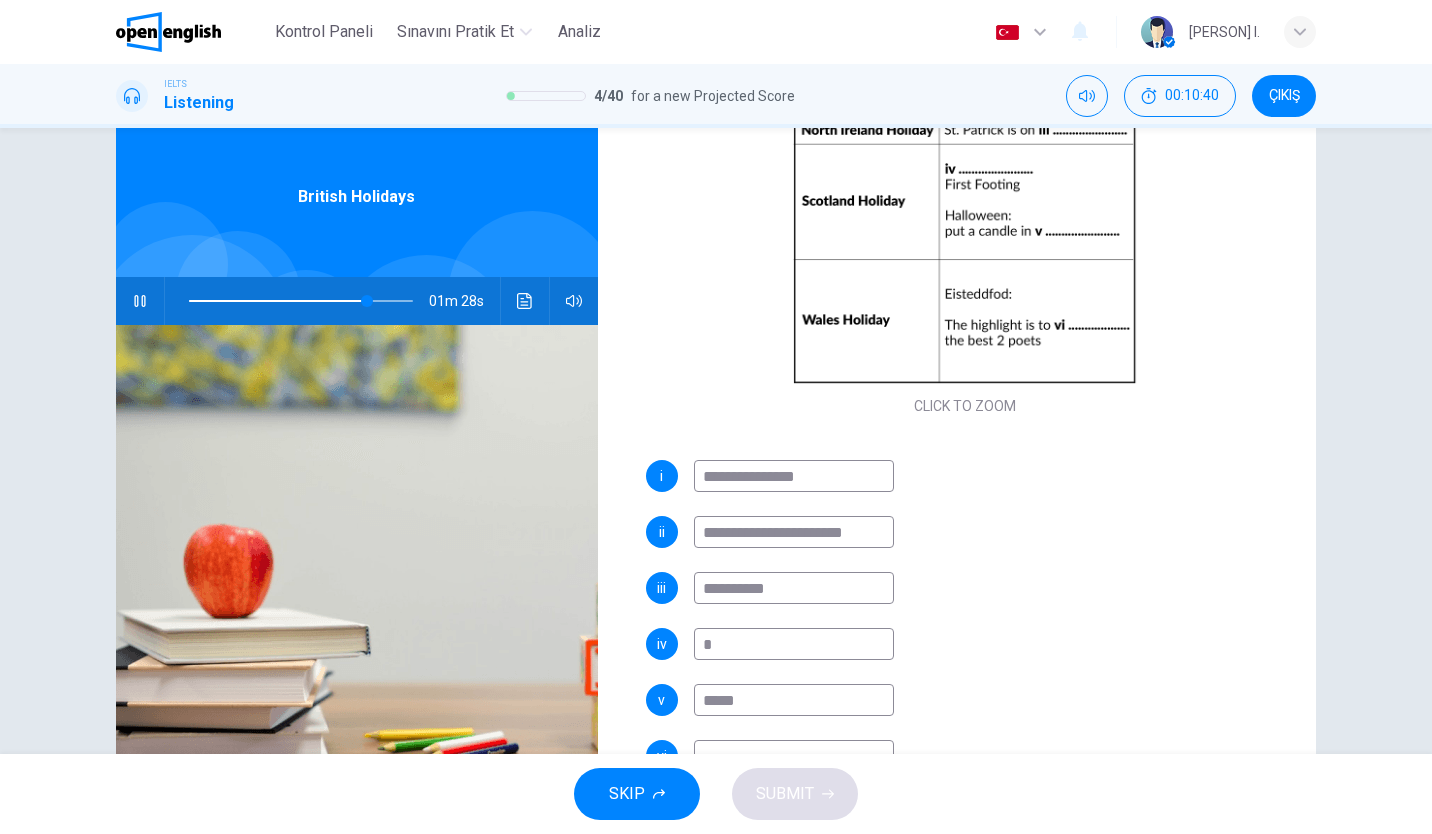 type on "**" 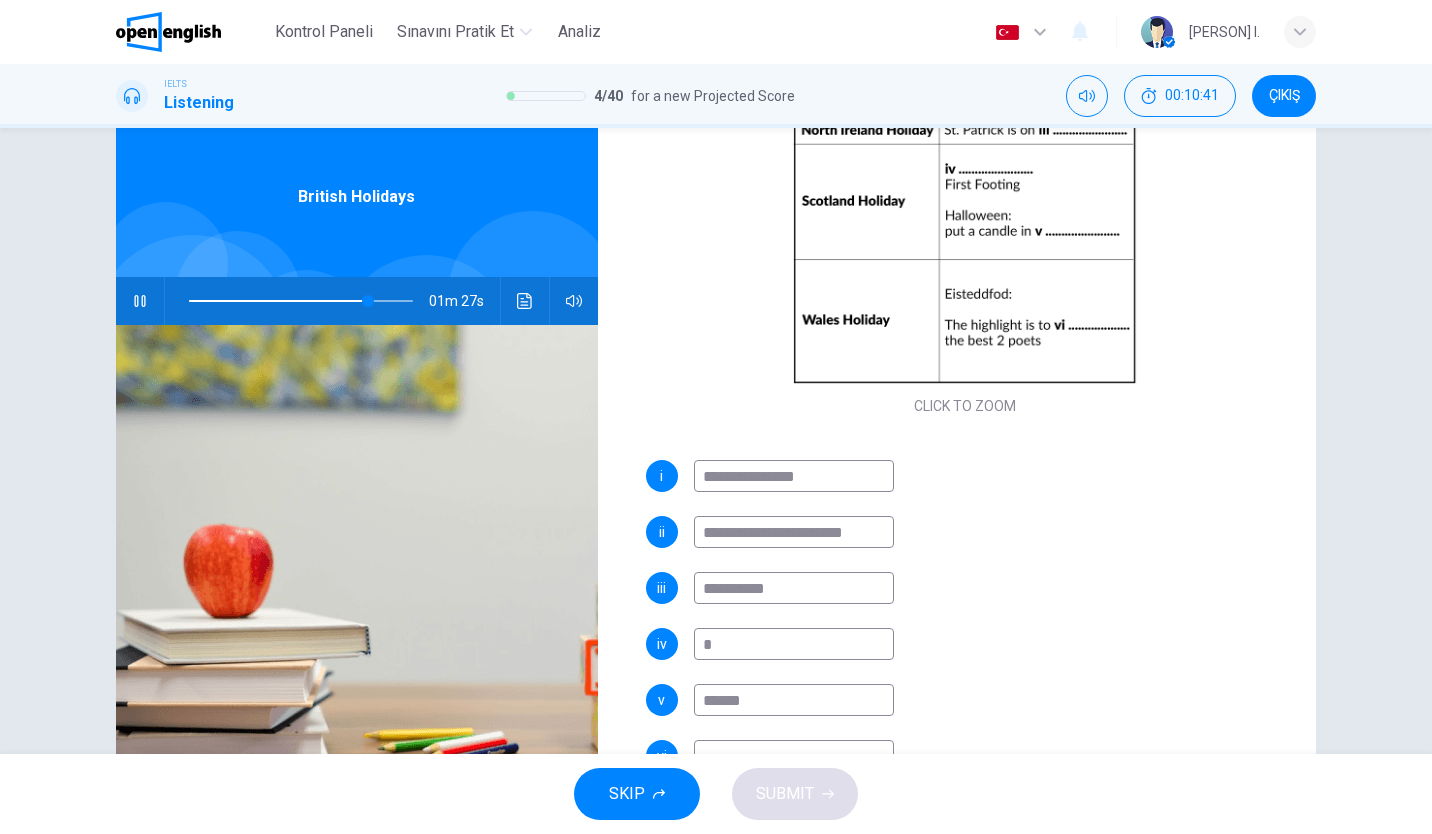 type on "*******" 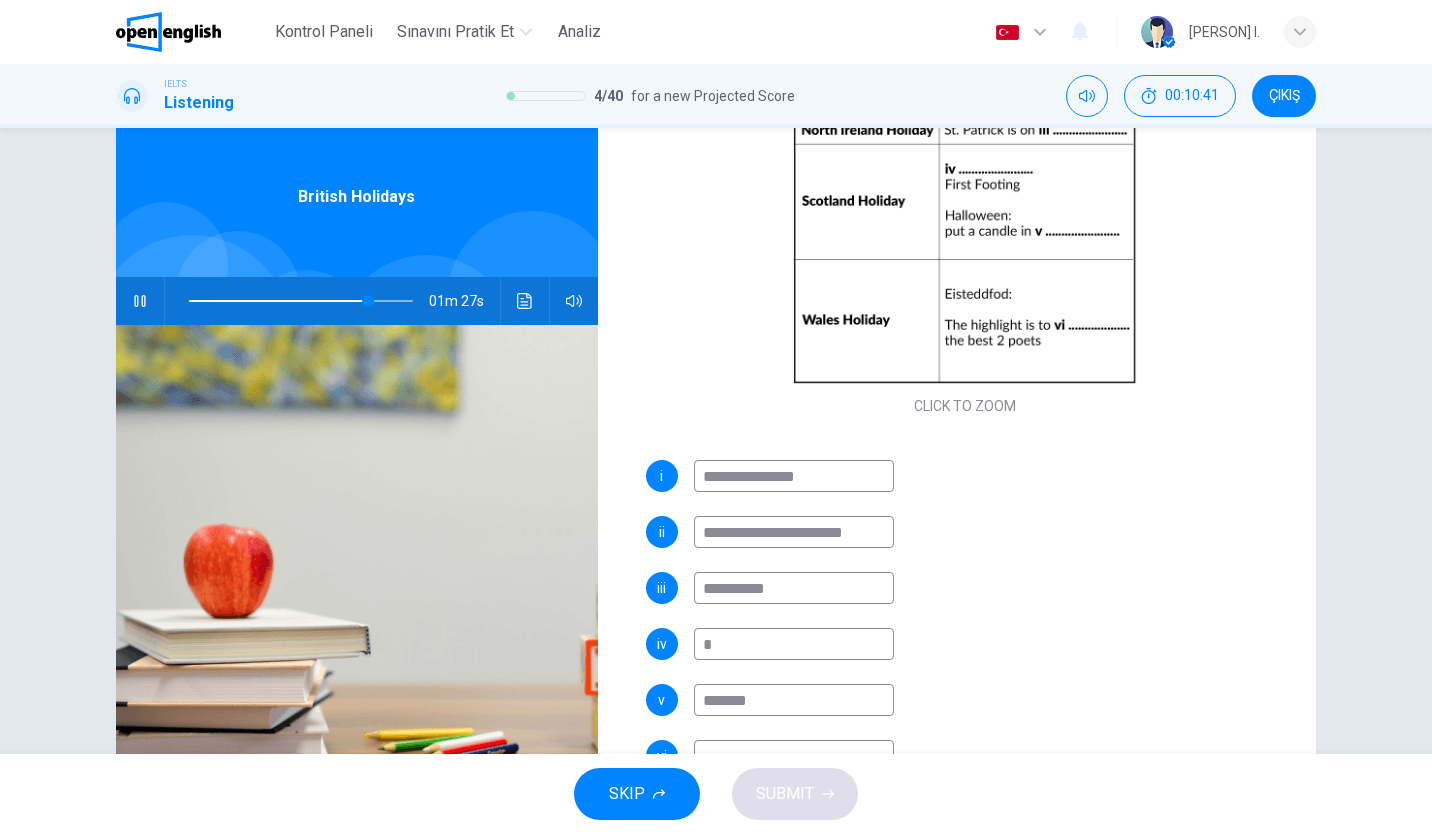 type on "**" 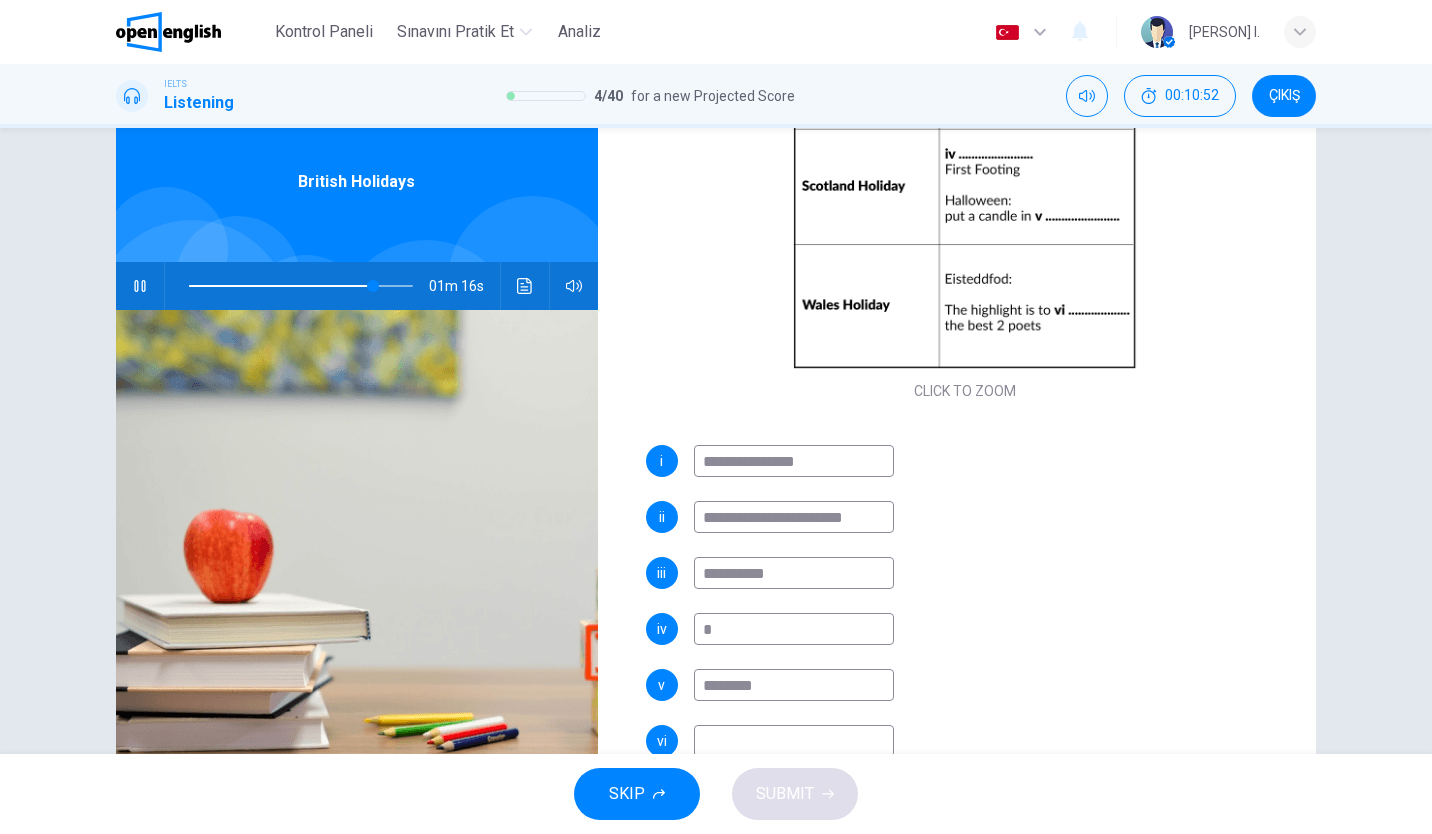 scroll, scrollTop: 91, scrollLeft: 0, axis: vertical 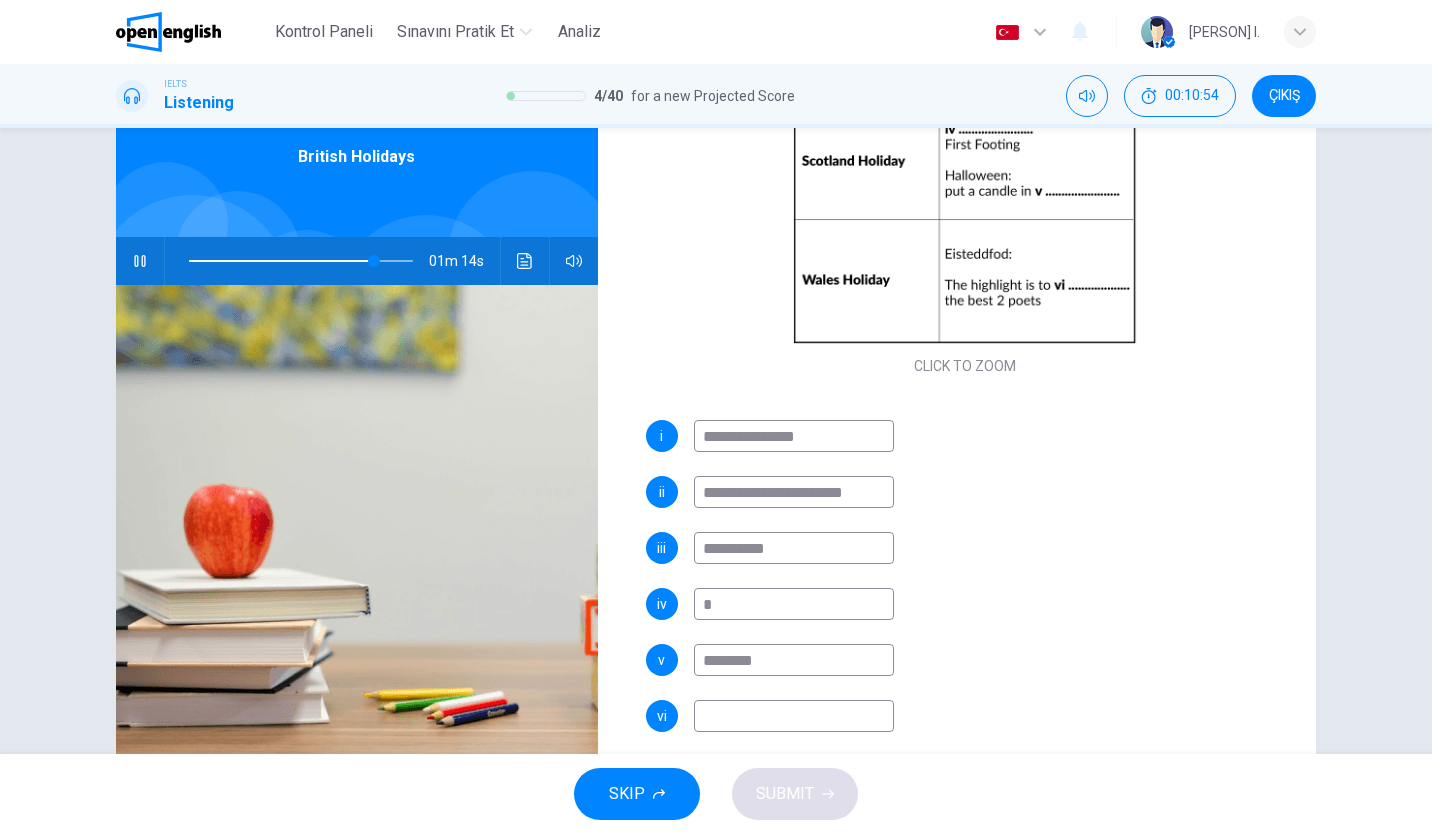 type on "**" 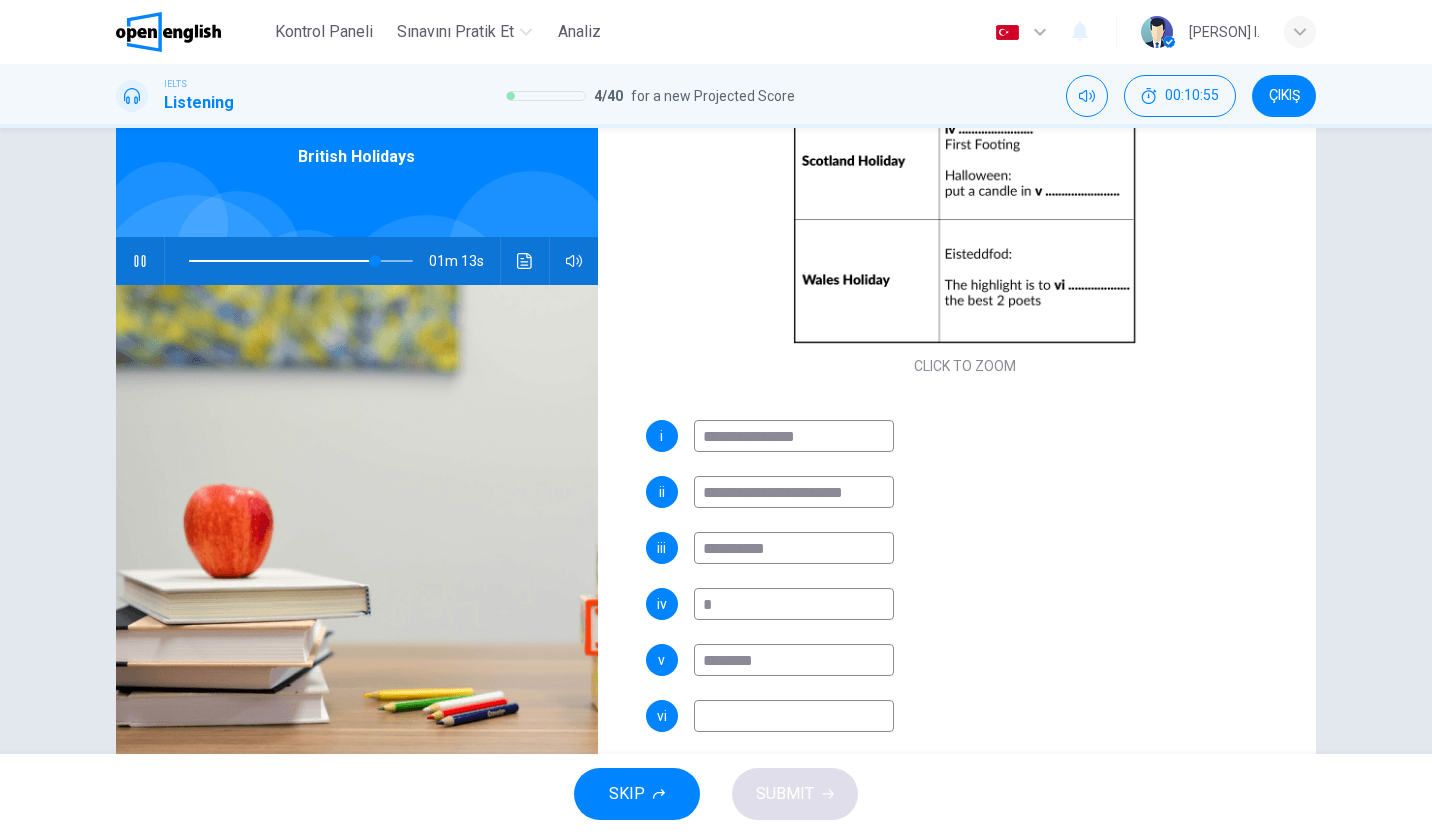 type on "********" 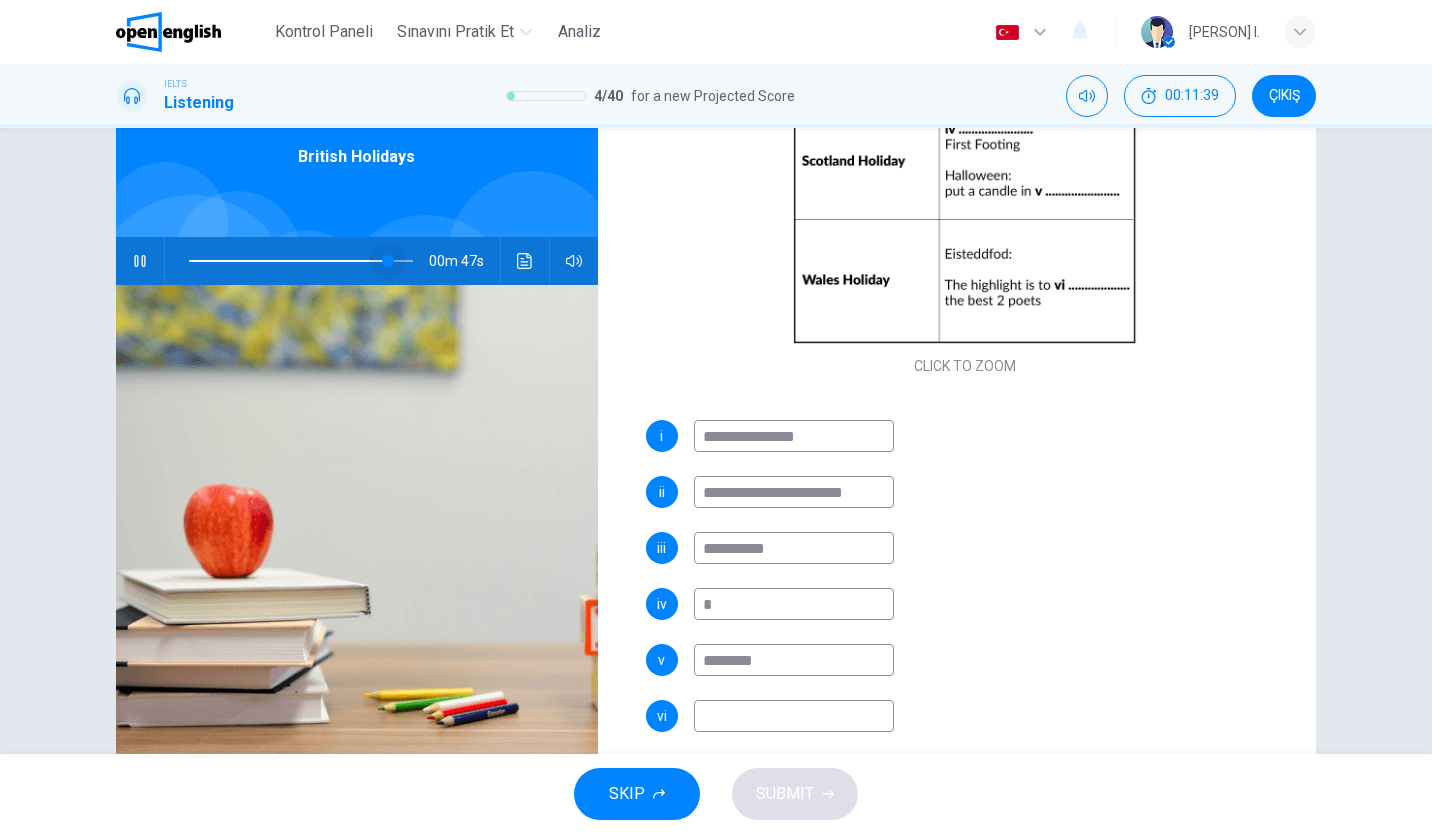 click at bounding box center (388, 261) 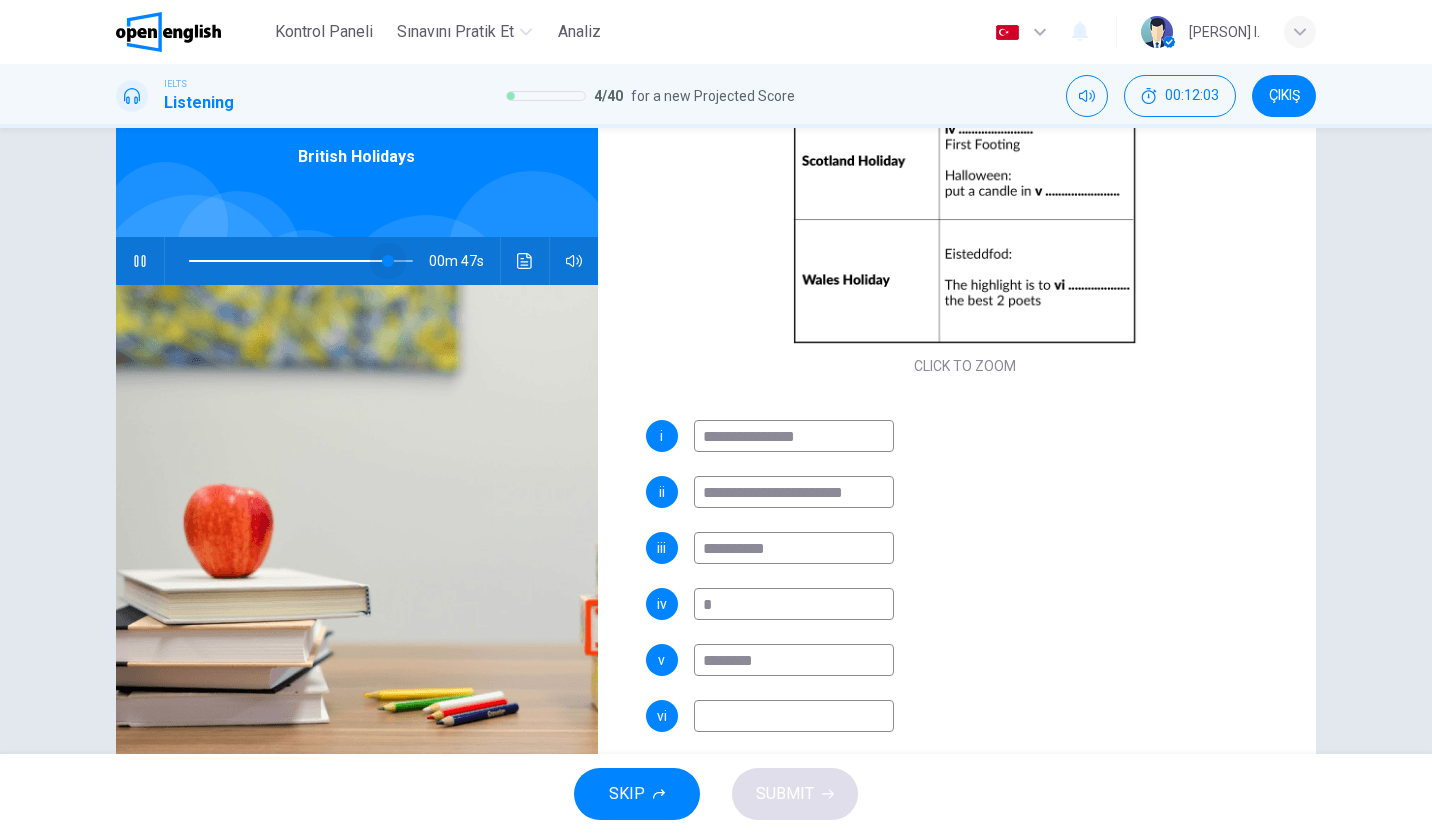 click at bounding box center (388, 261) 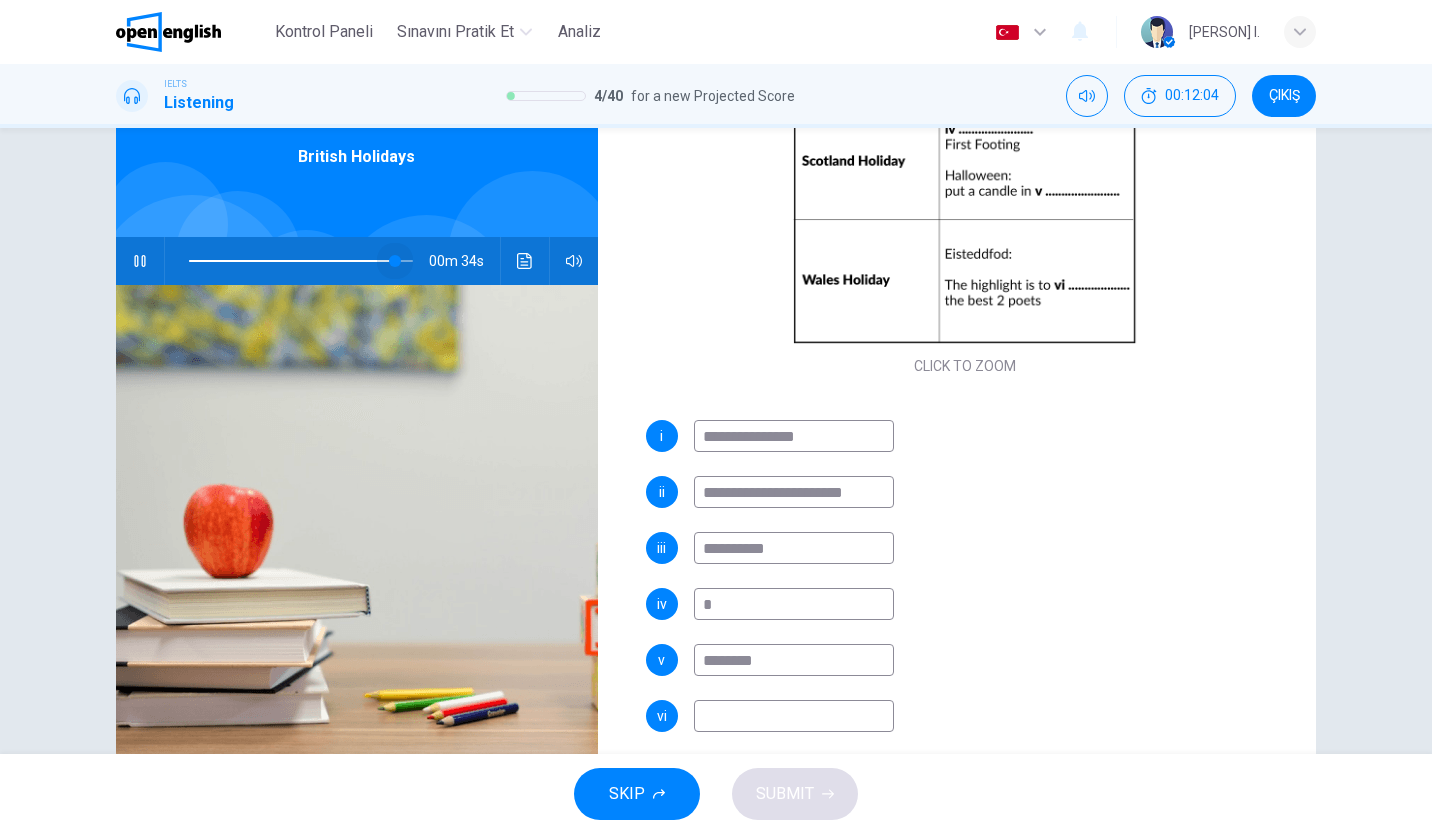 click at bounding box center [395, 261] 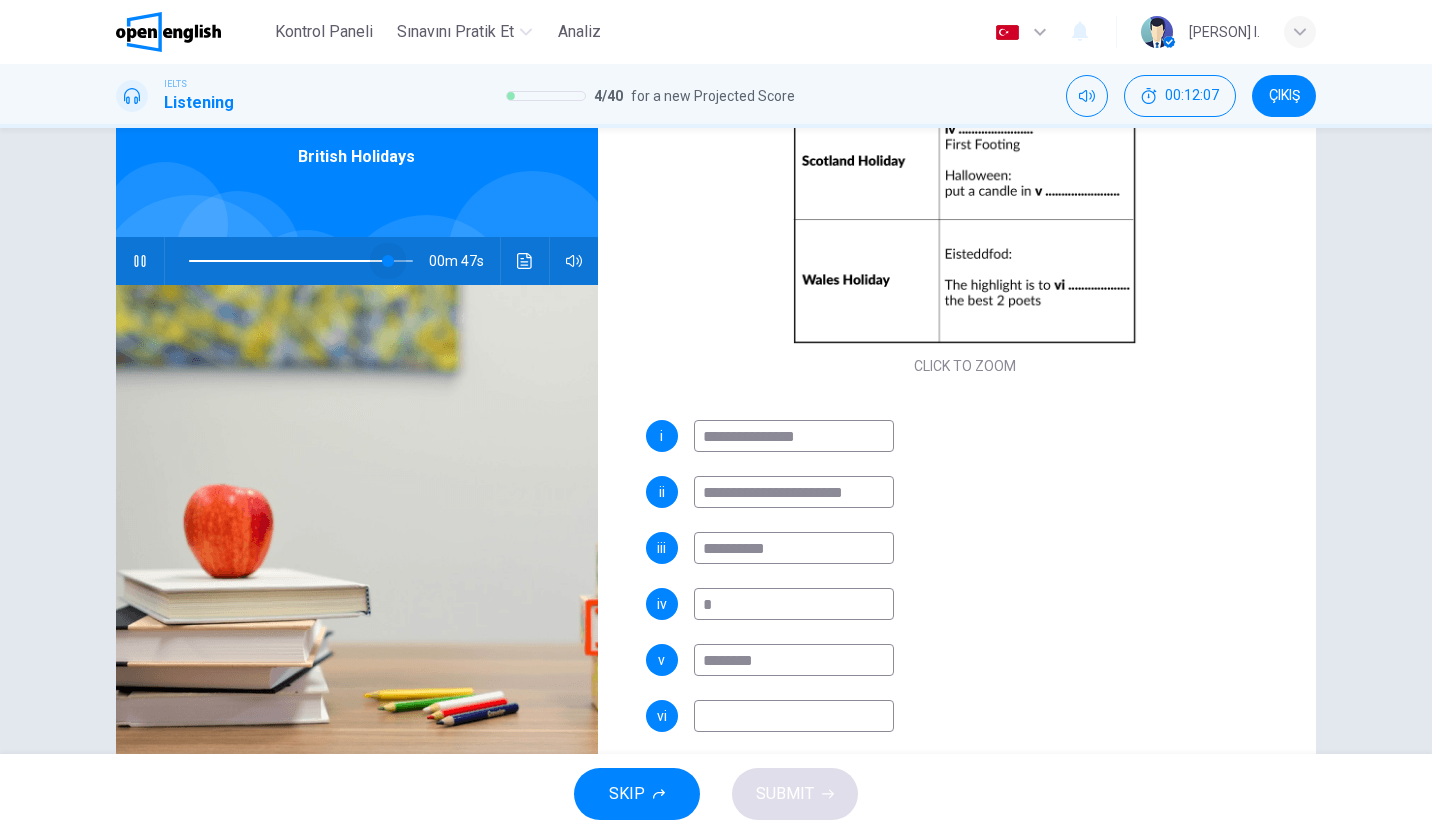click at bounding box center [388, 261] 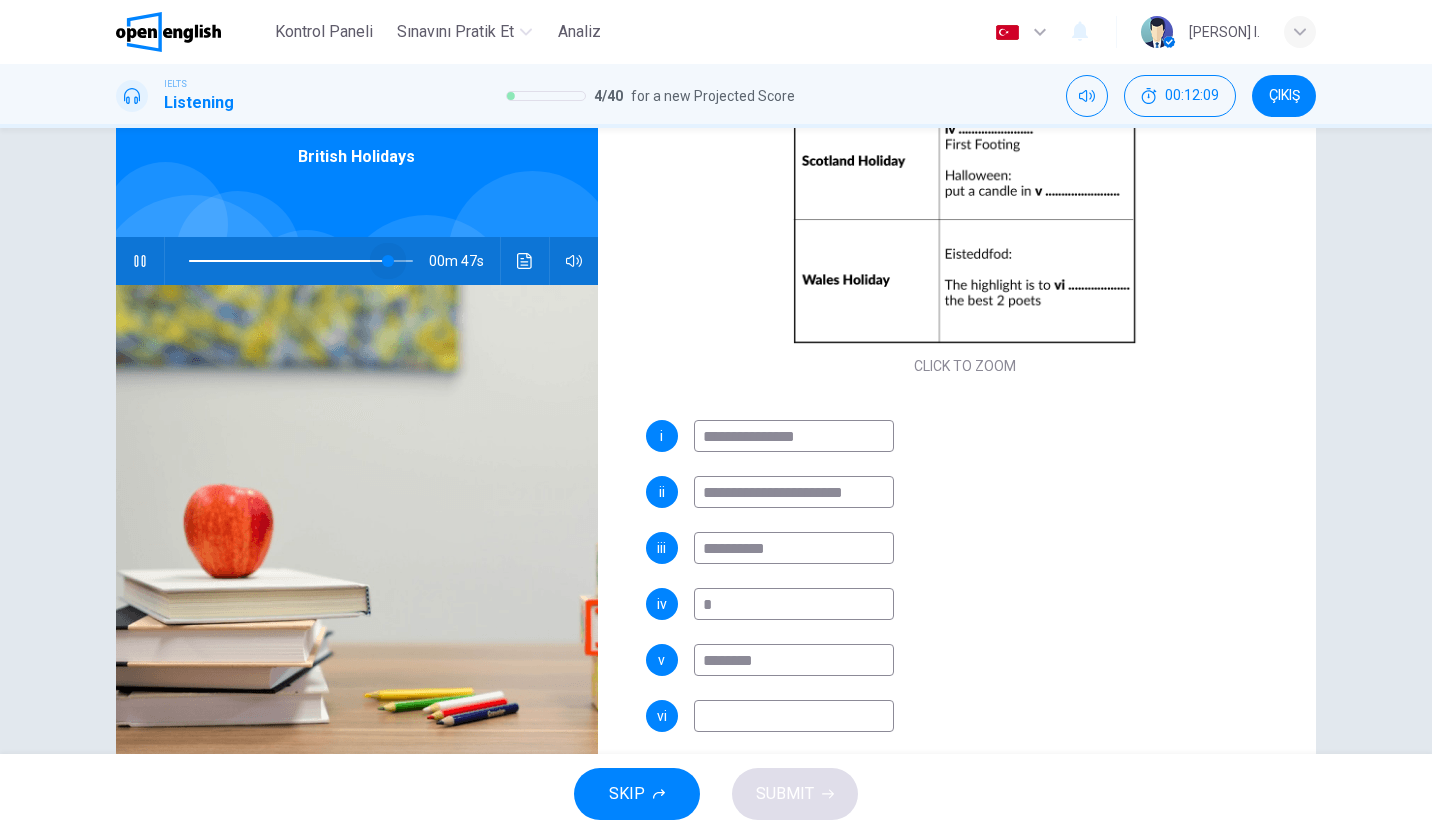 click at bounding box center [388, 261] 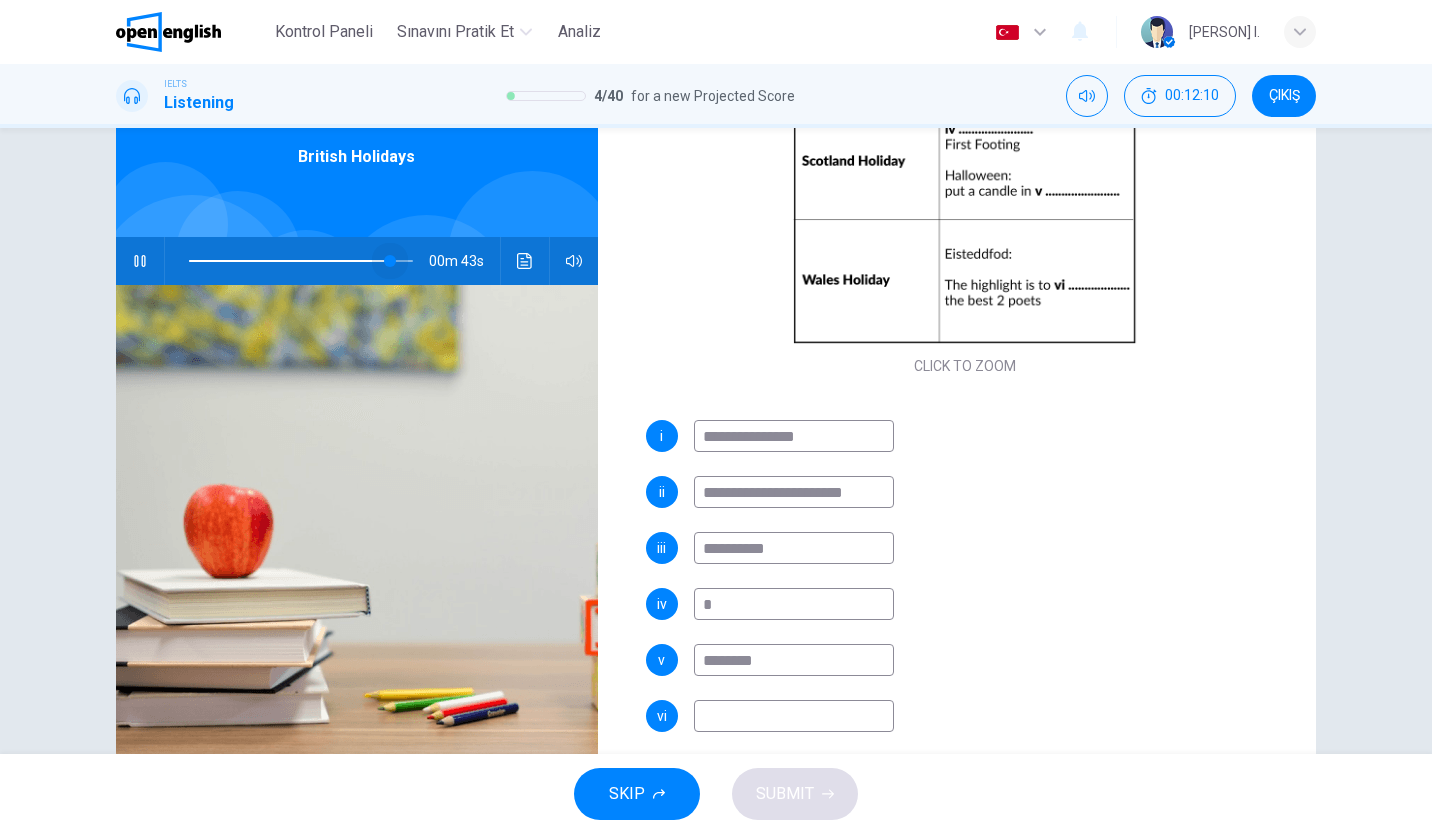 click at bounding box center [390, 261] 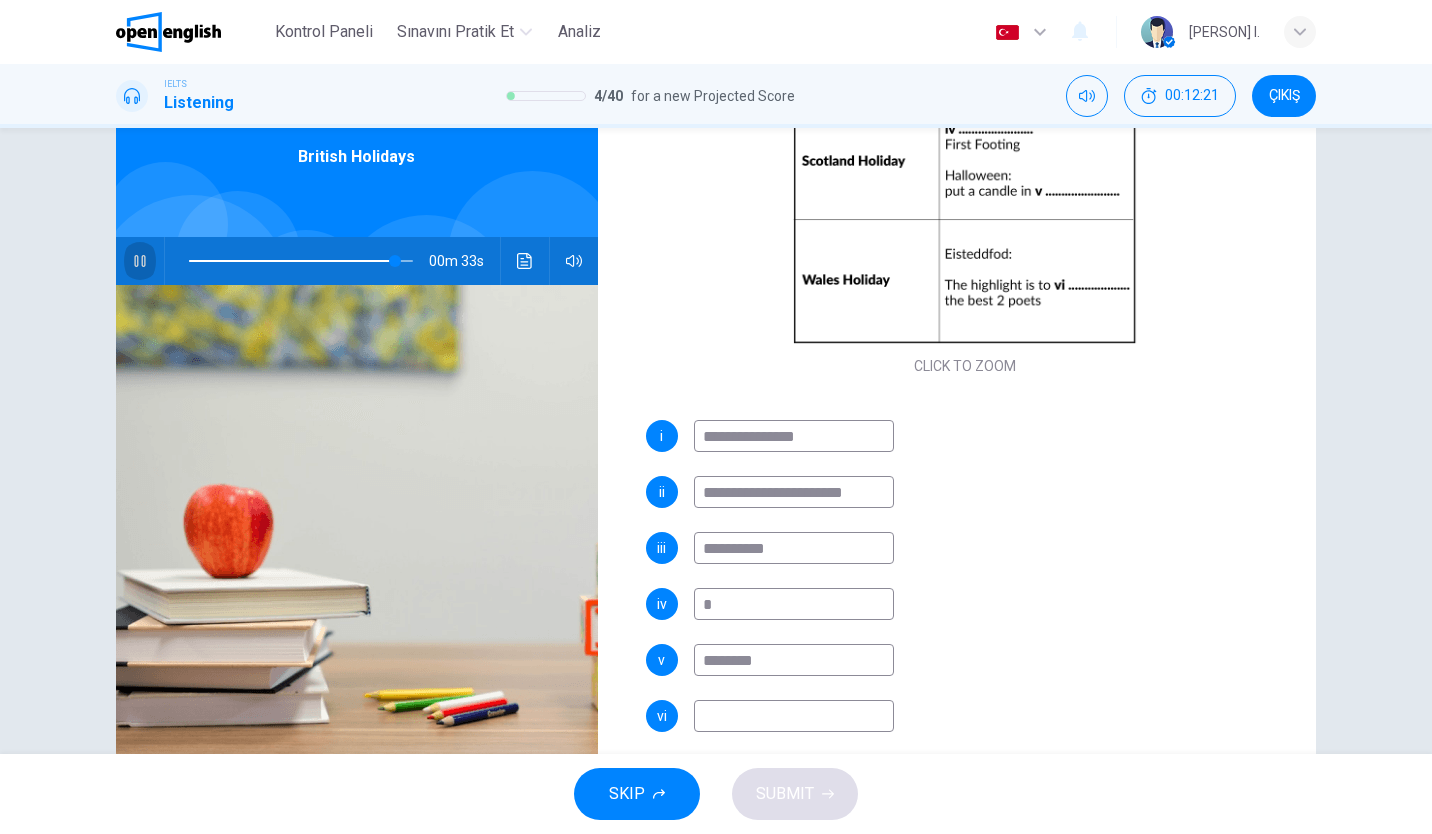 click 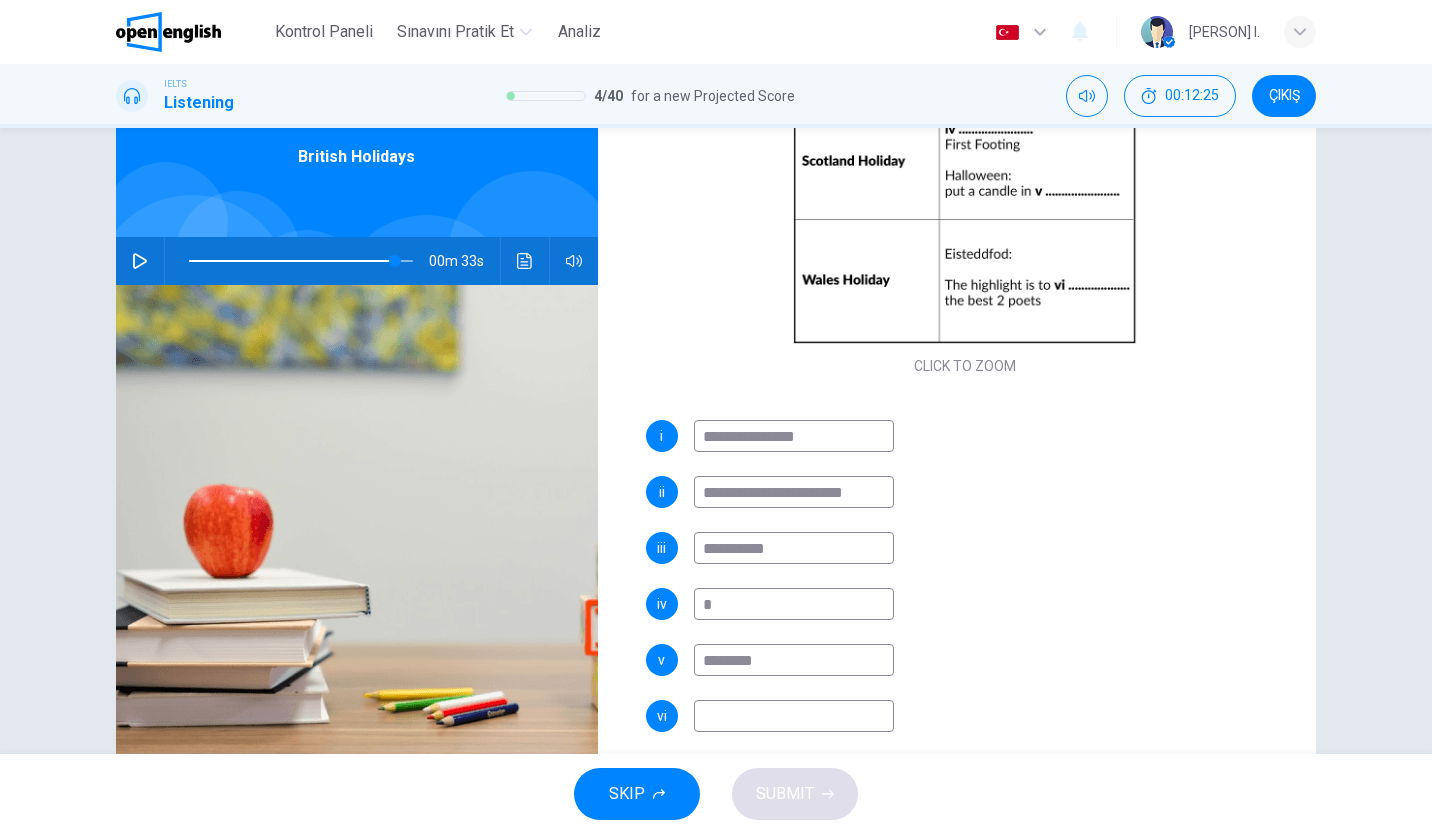 click at bounding box center (140, 261) 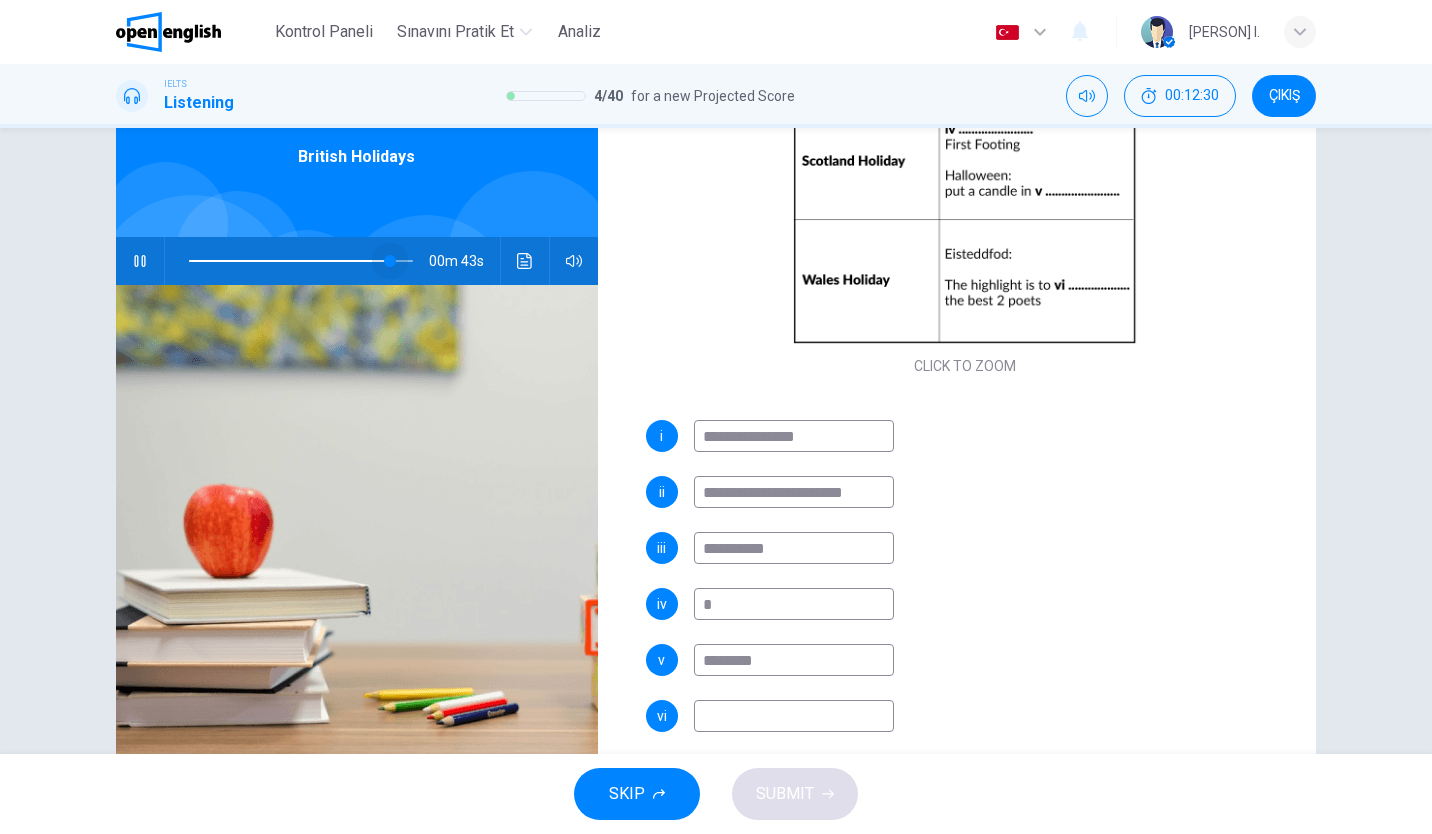 click at bounding box center (390, 261) 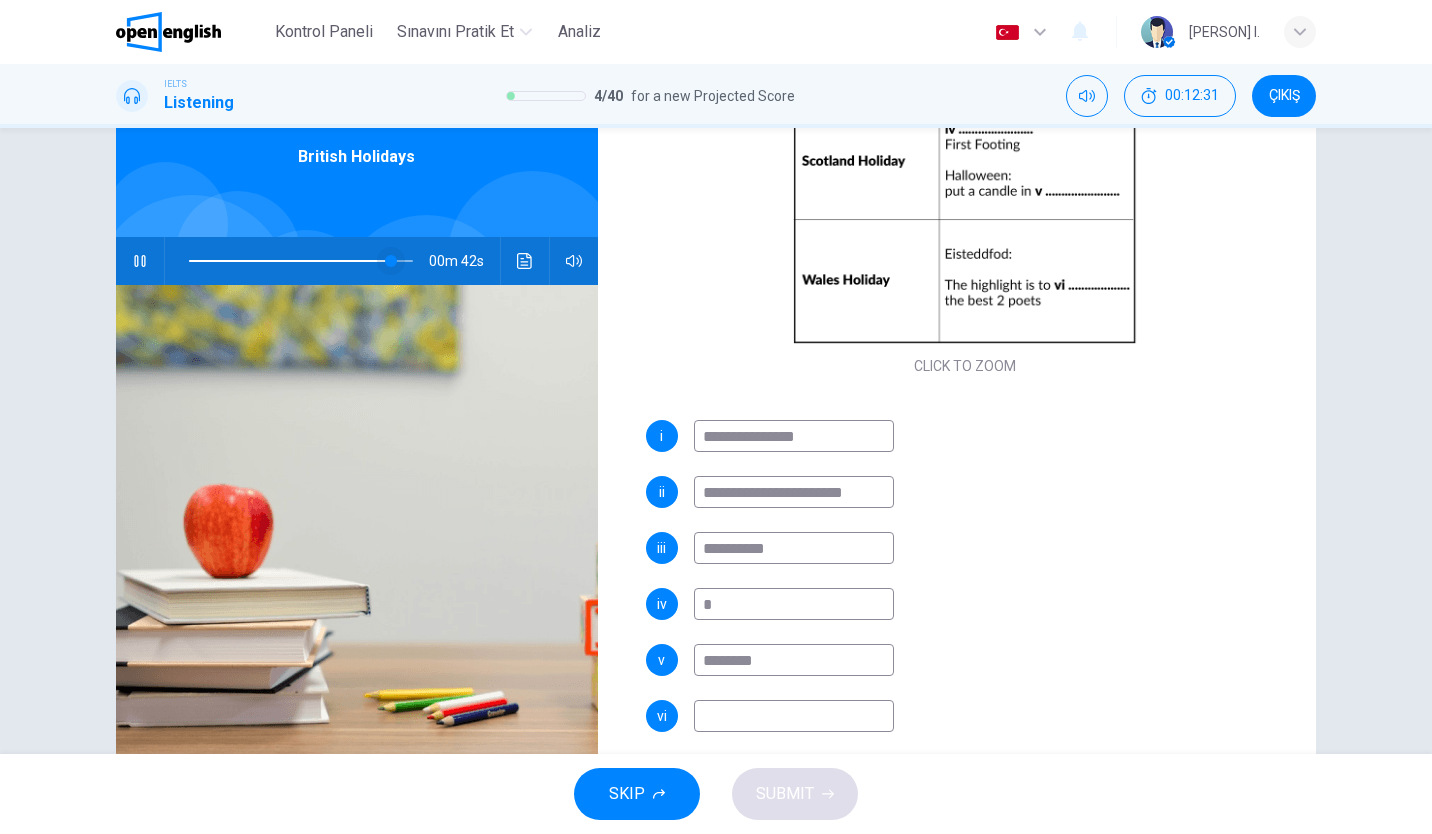click at bounding box center (391, 261) 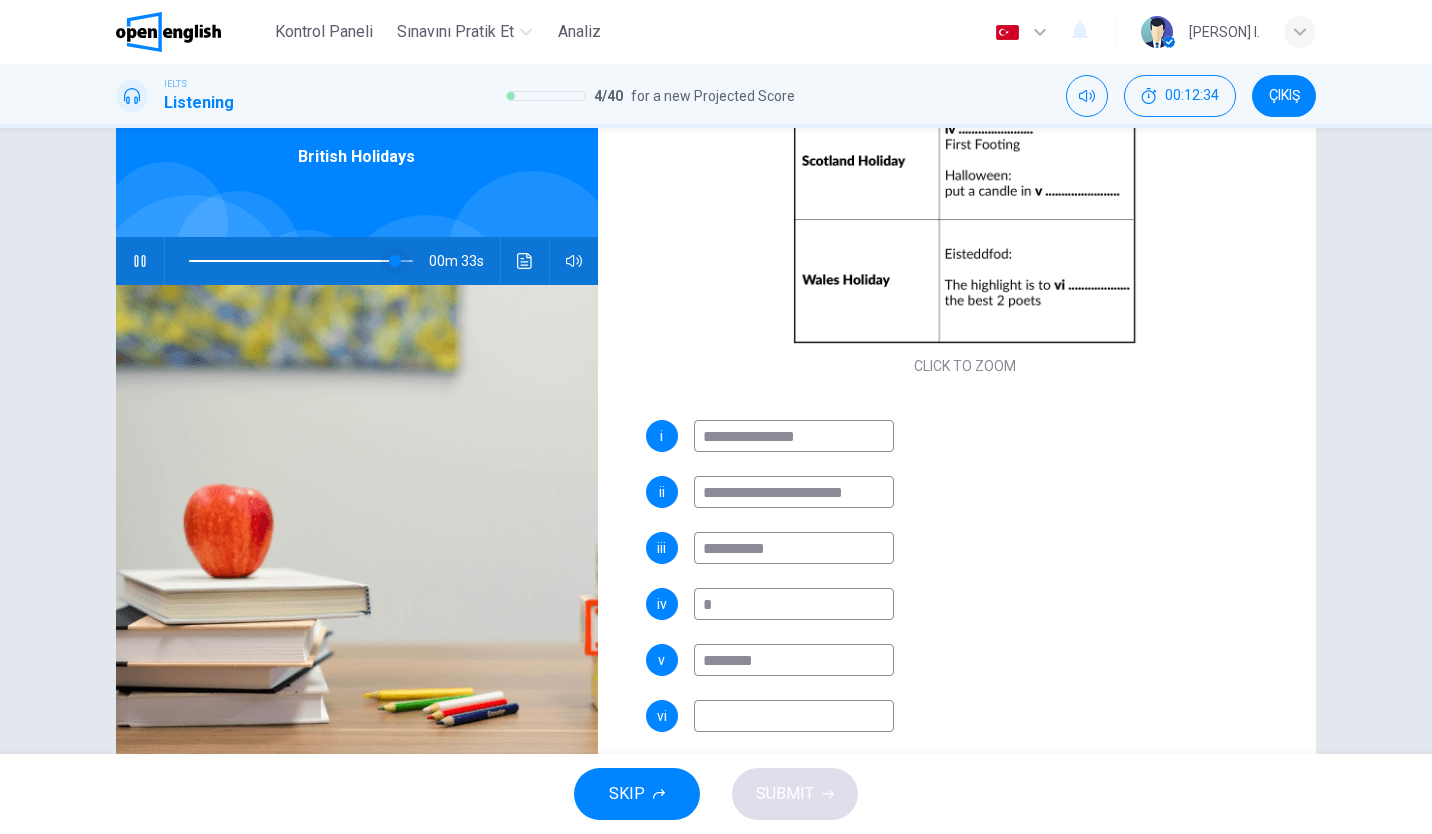 click at bounding box center (395, 261) 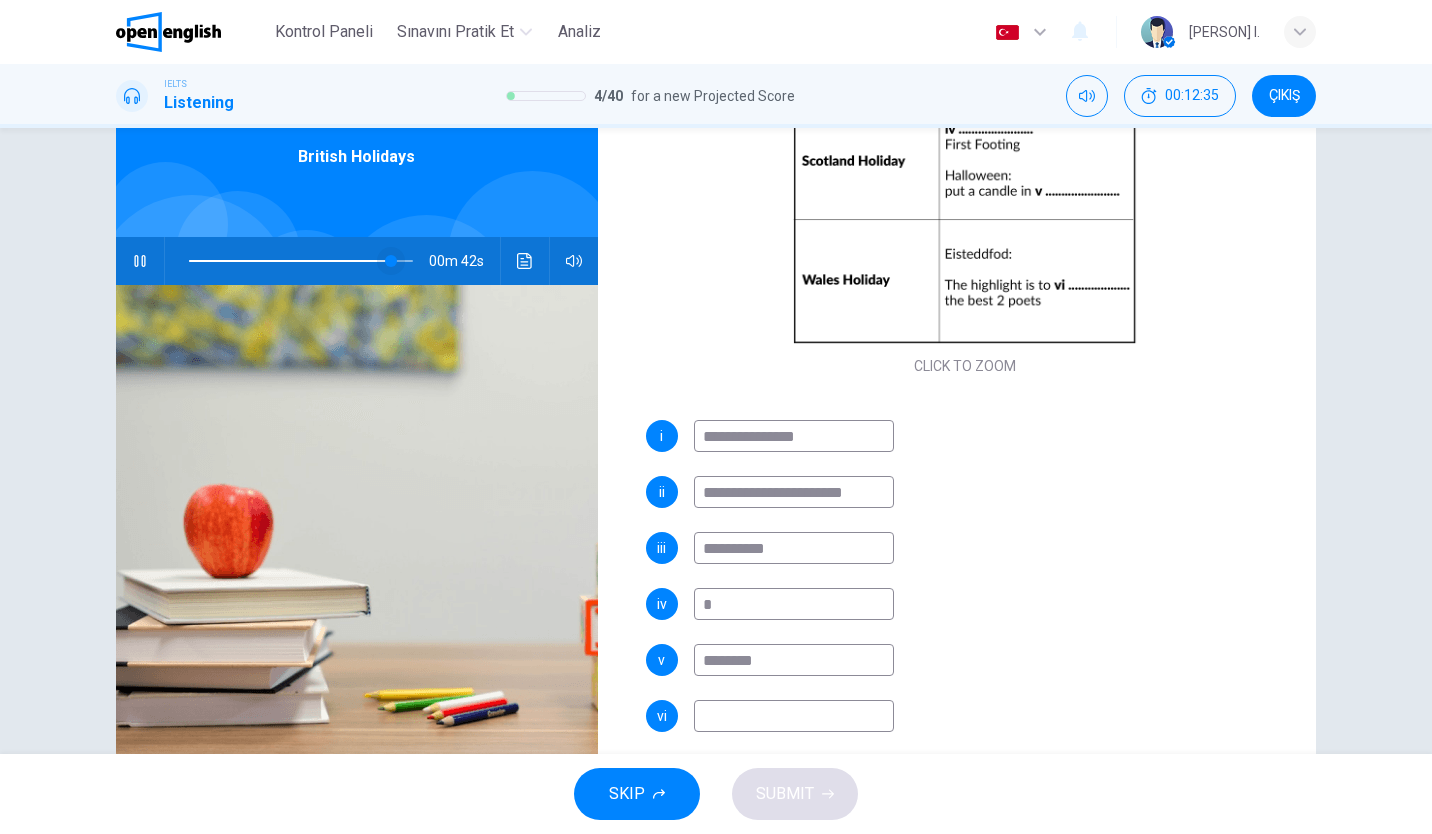 click at bounding box center (391, 261) 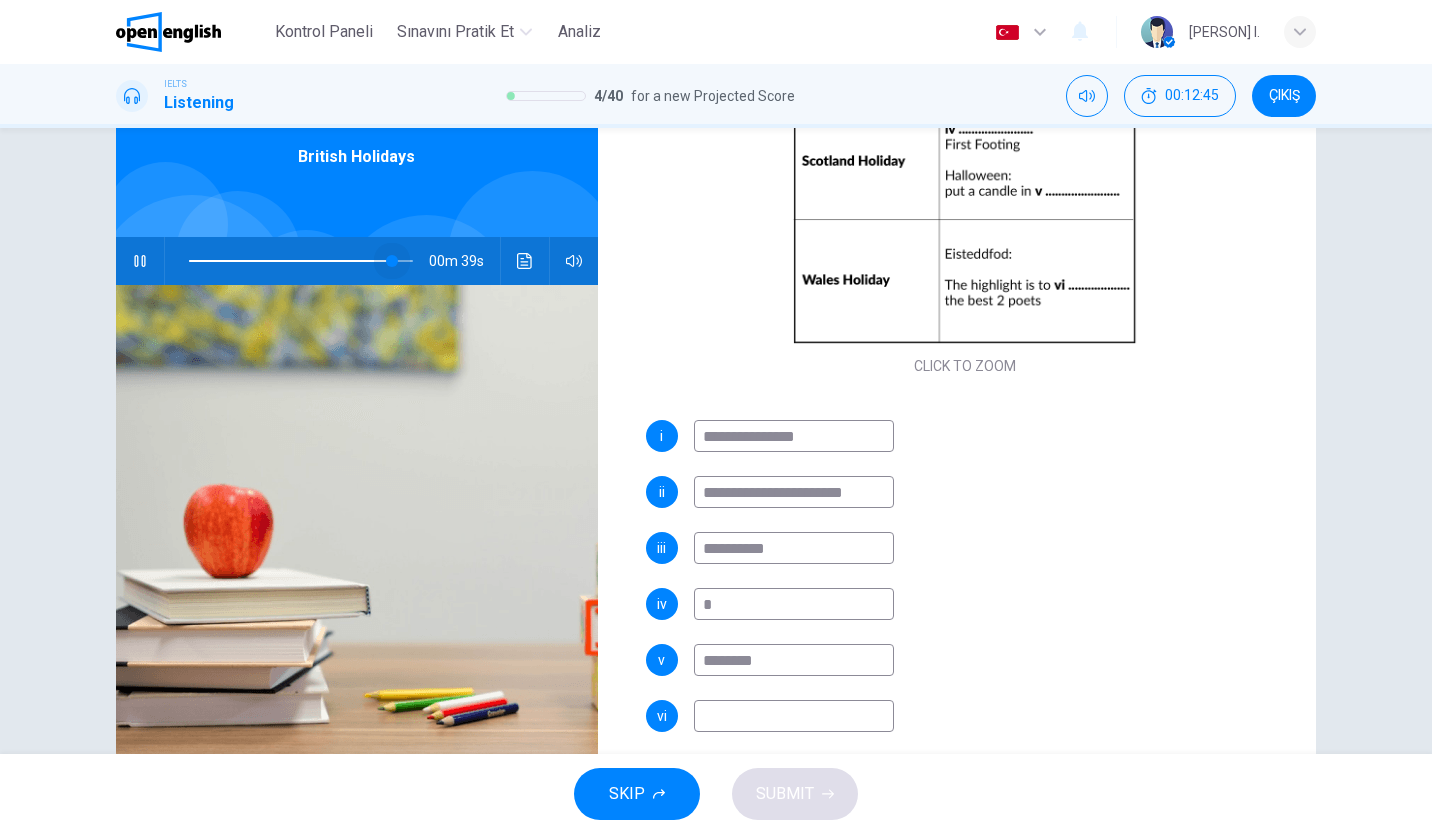 click at bounding box center [392, 261] 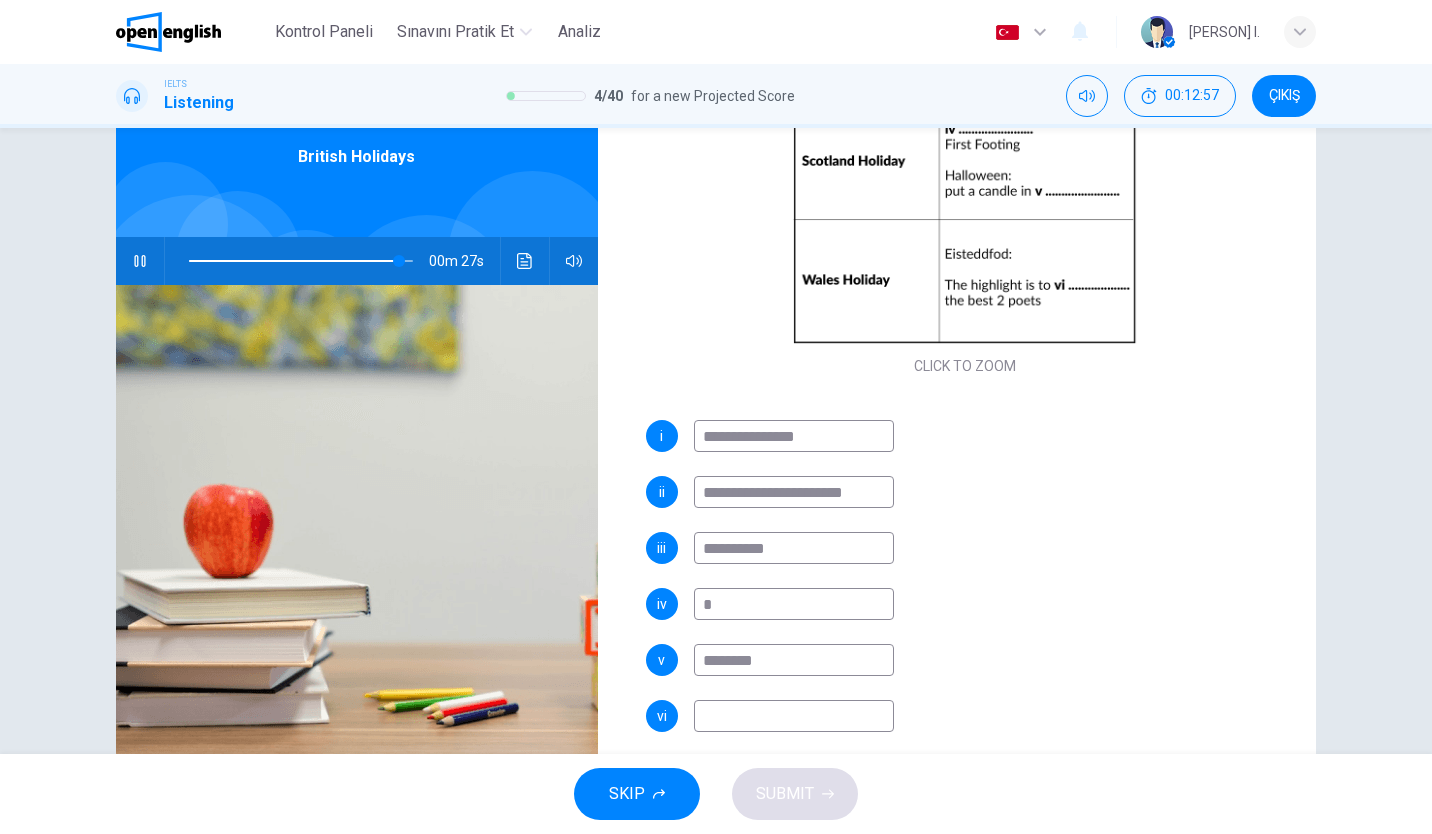 click on "**********" at bounding box center (794, 492) 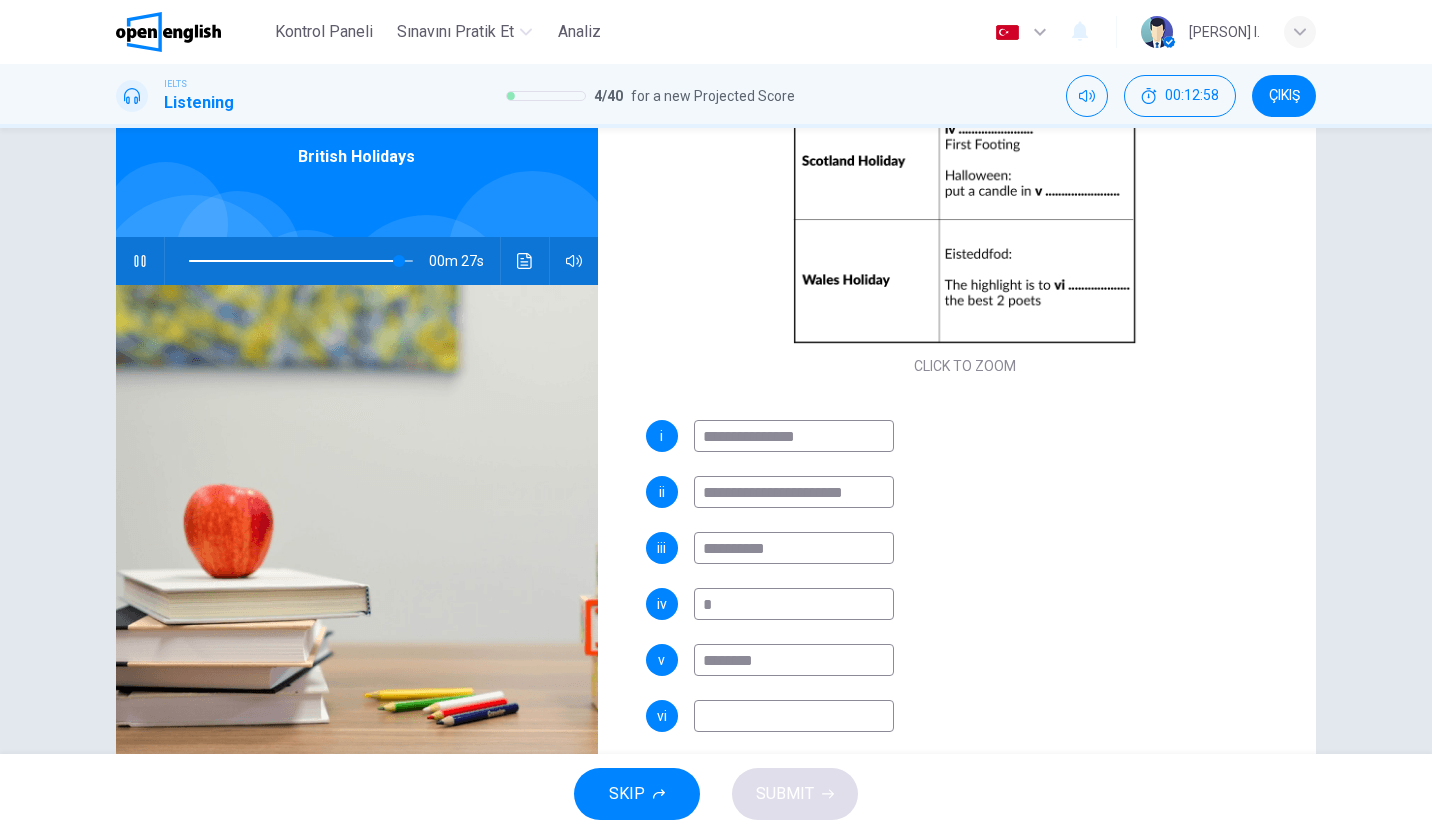 click on "**********" at bounding box center (794, 492) 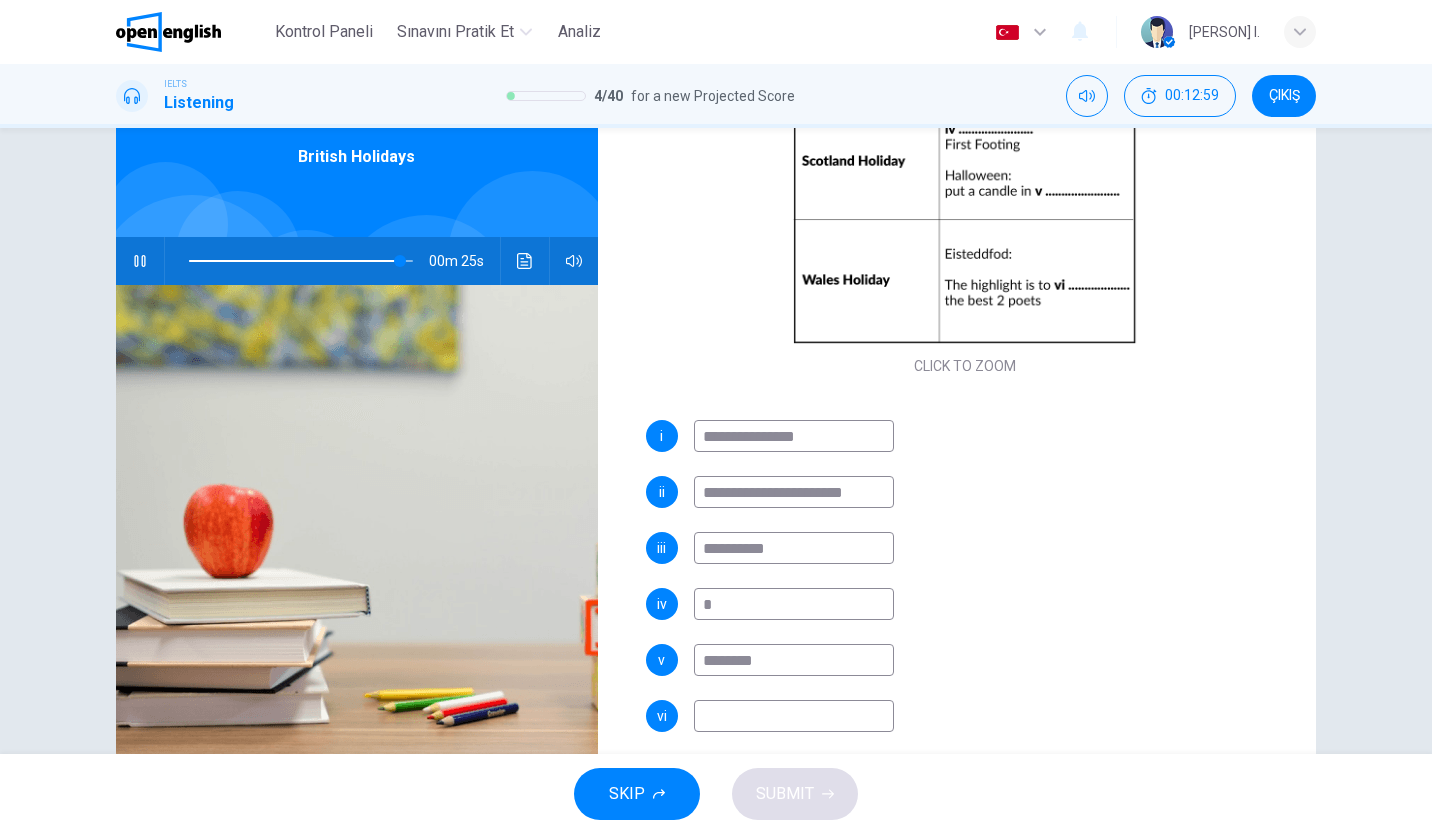 type on "**" 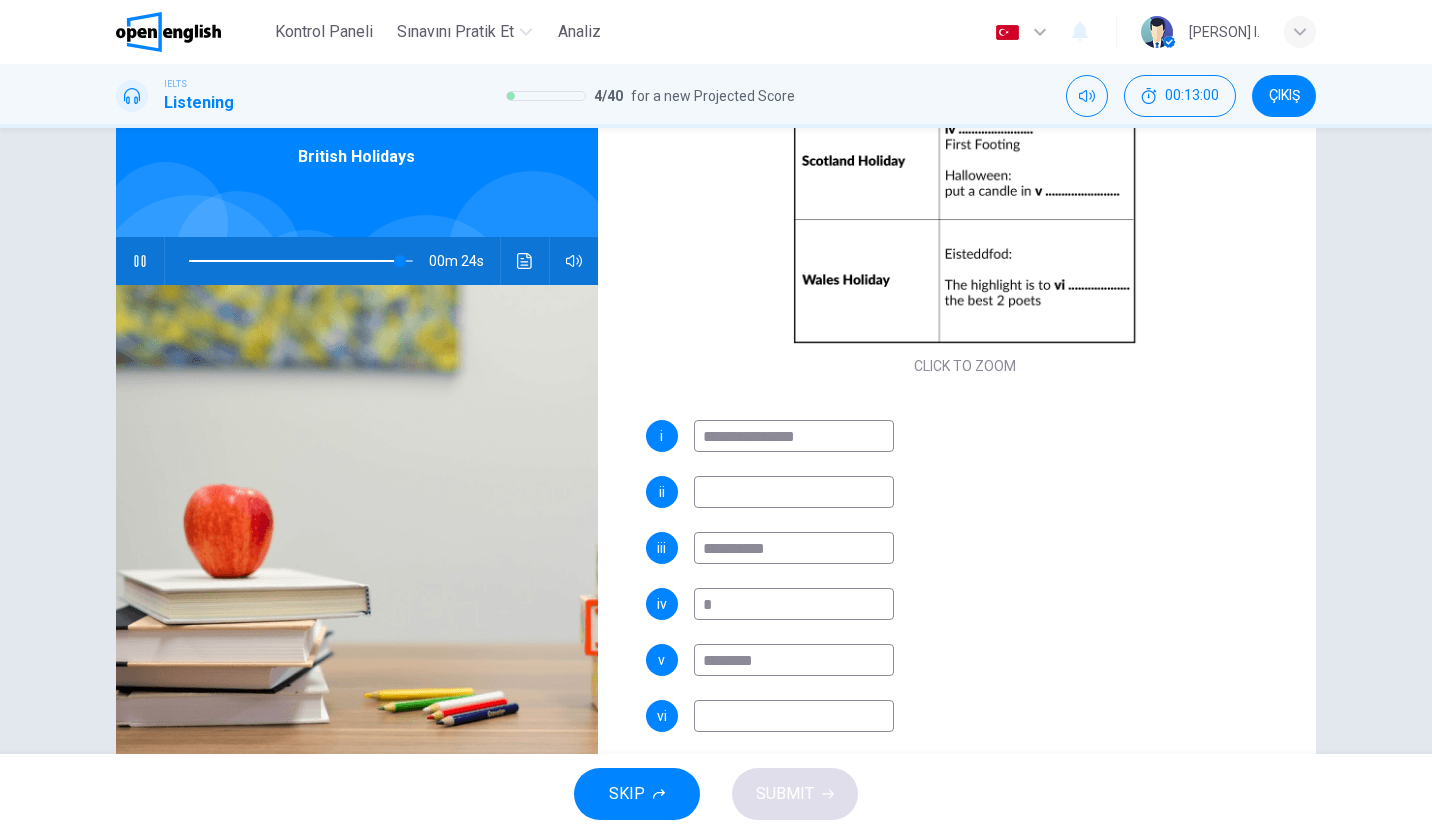 type on "**" 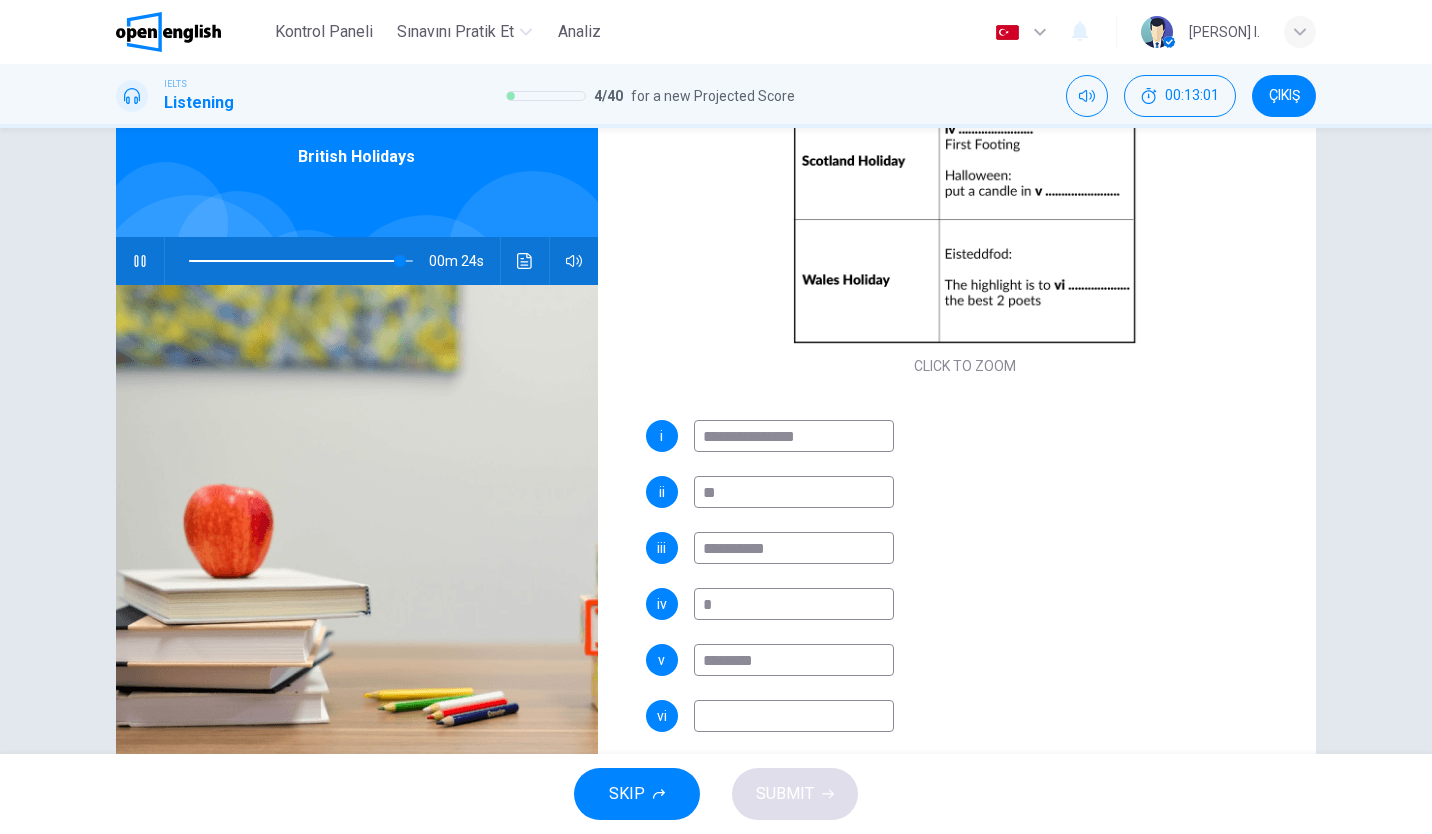 type on "***" 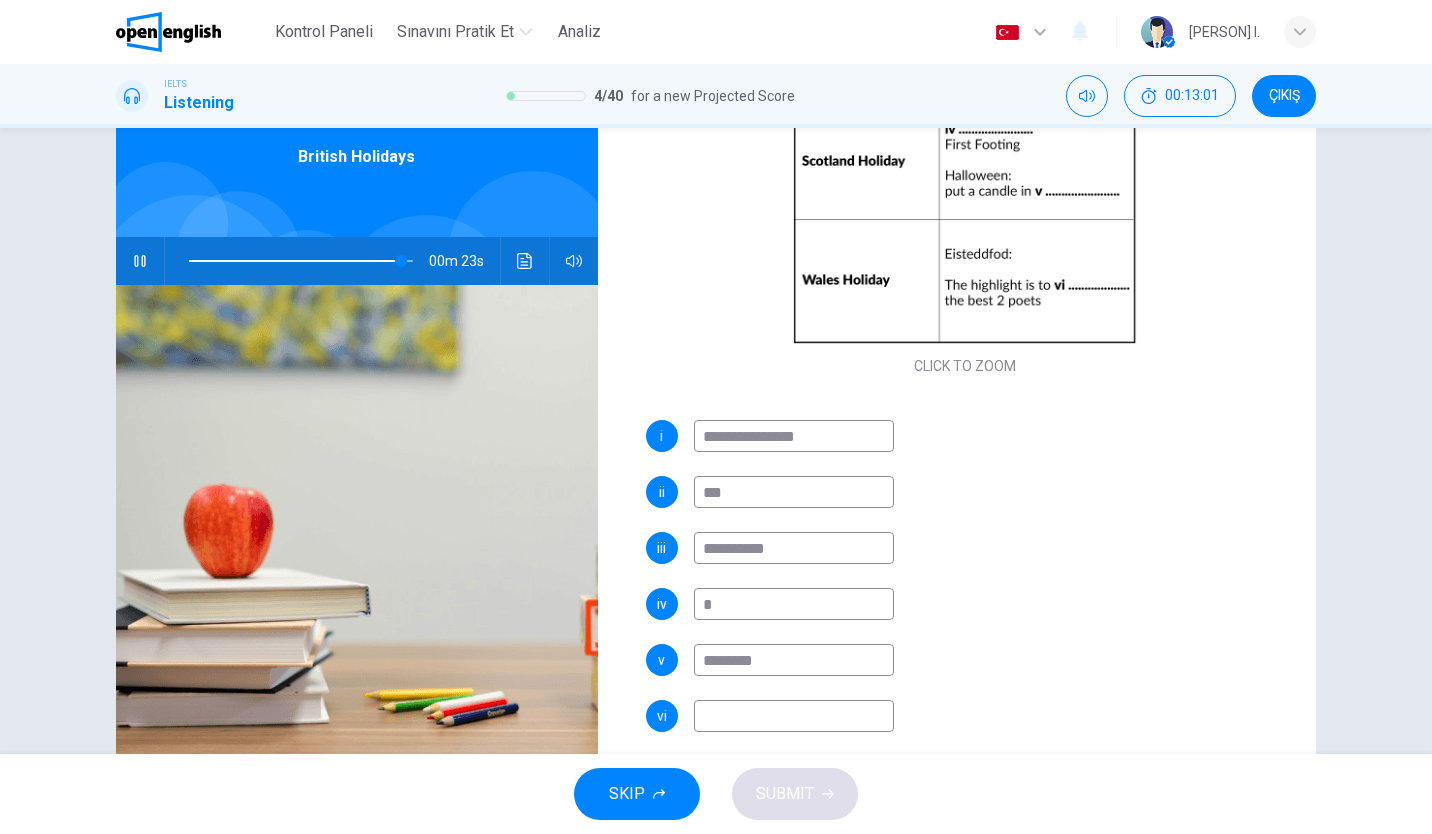 type on "**" 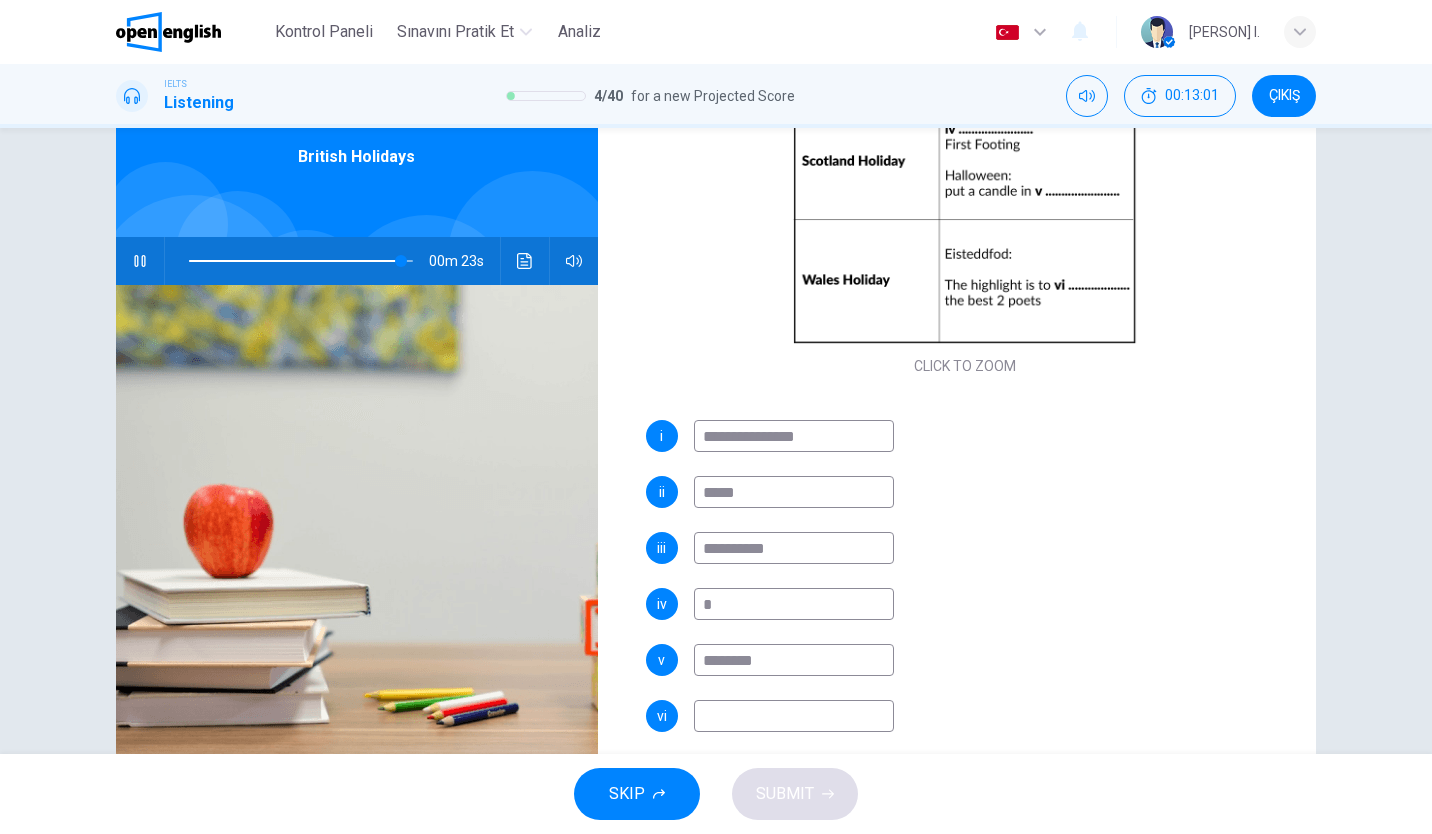 type on "******" 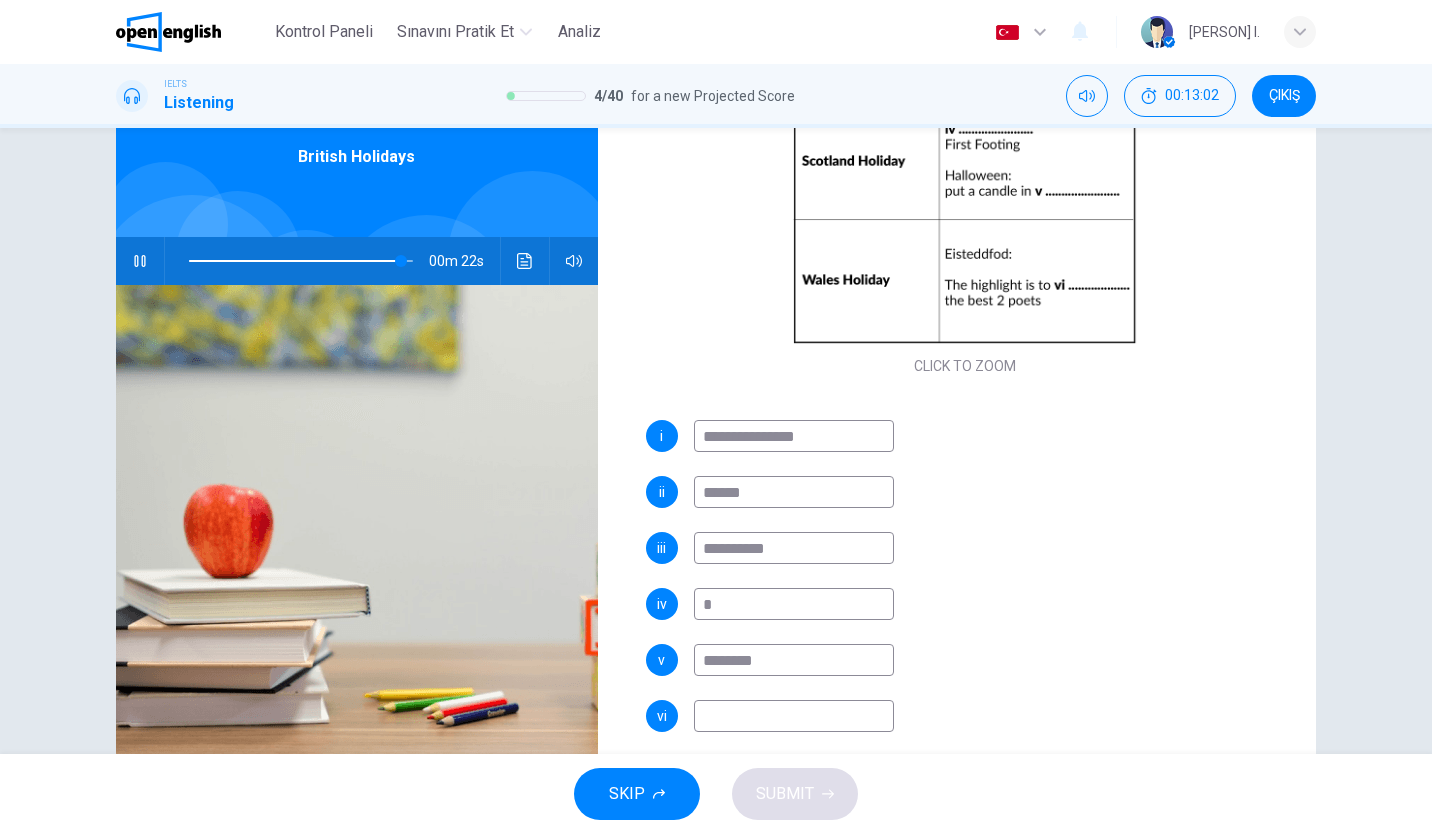 type on "**" 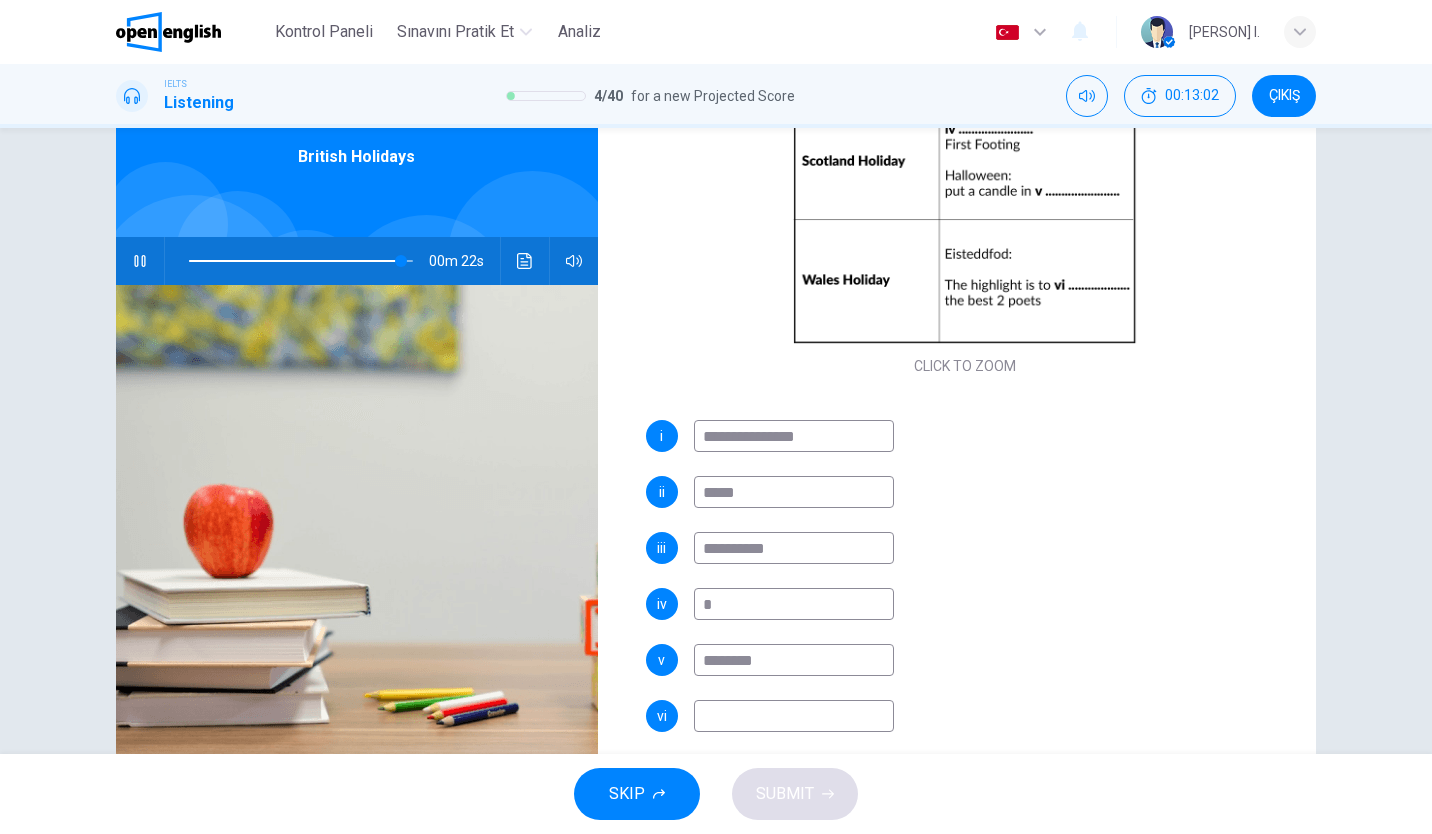 type on "****" 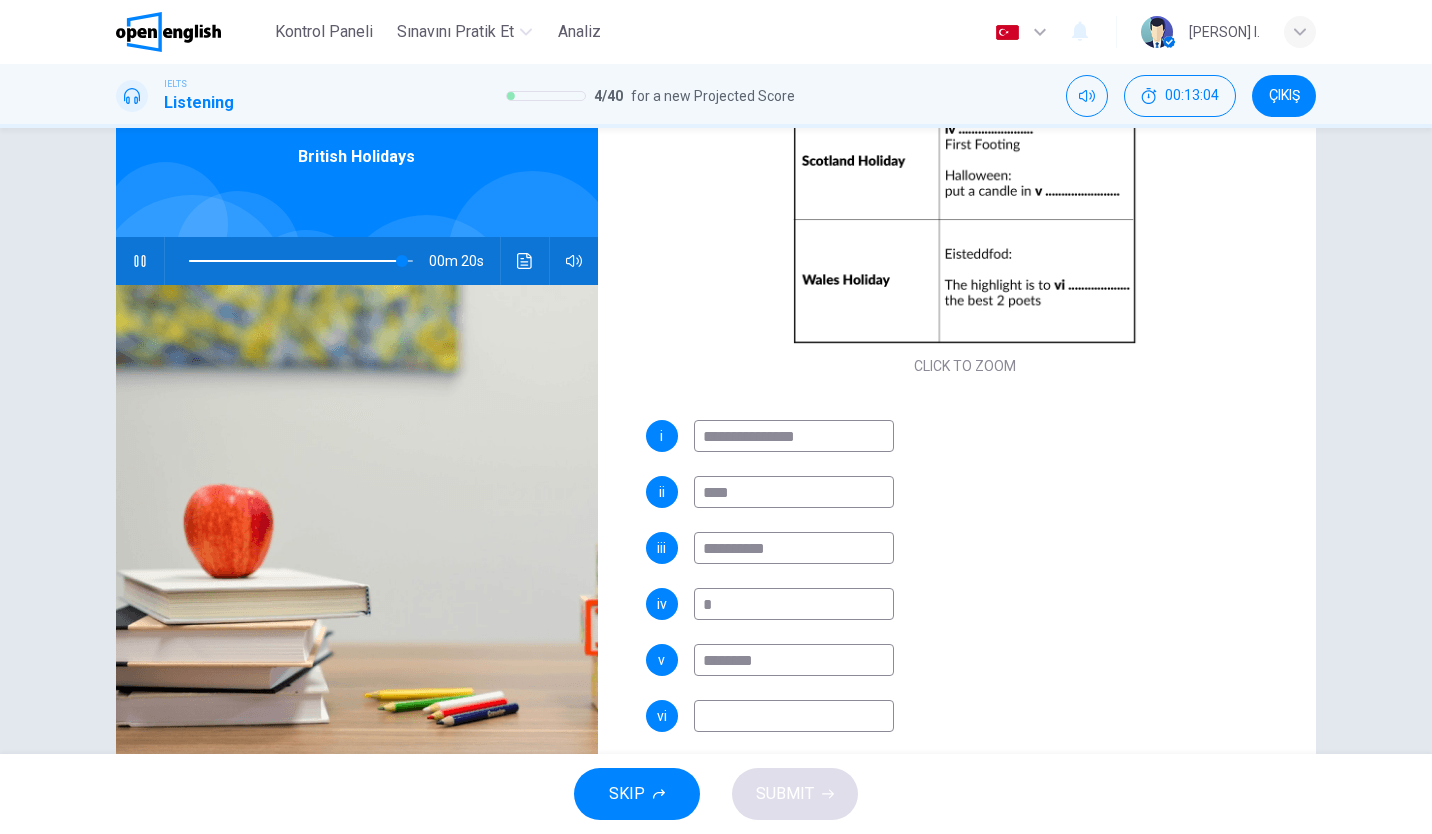type on "**" 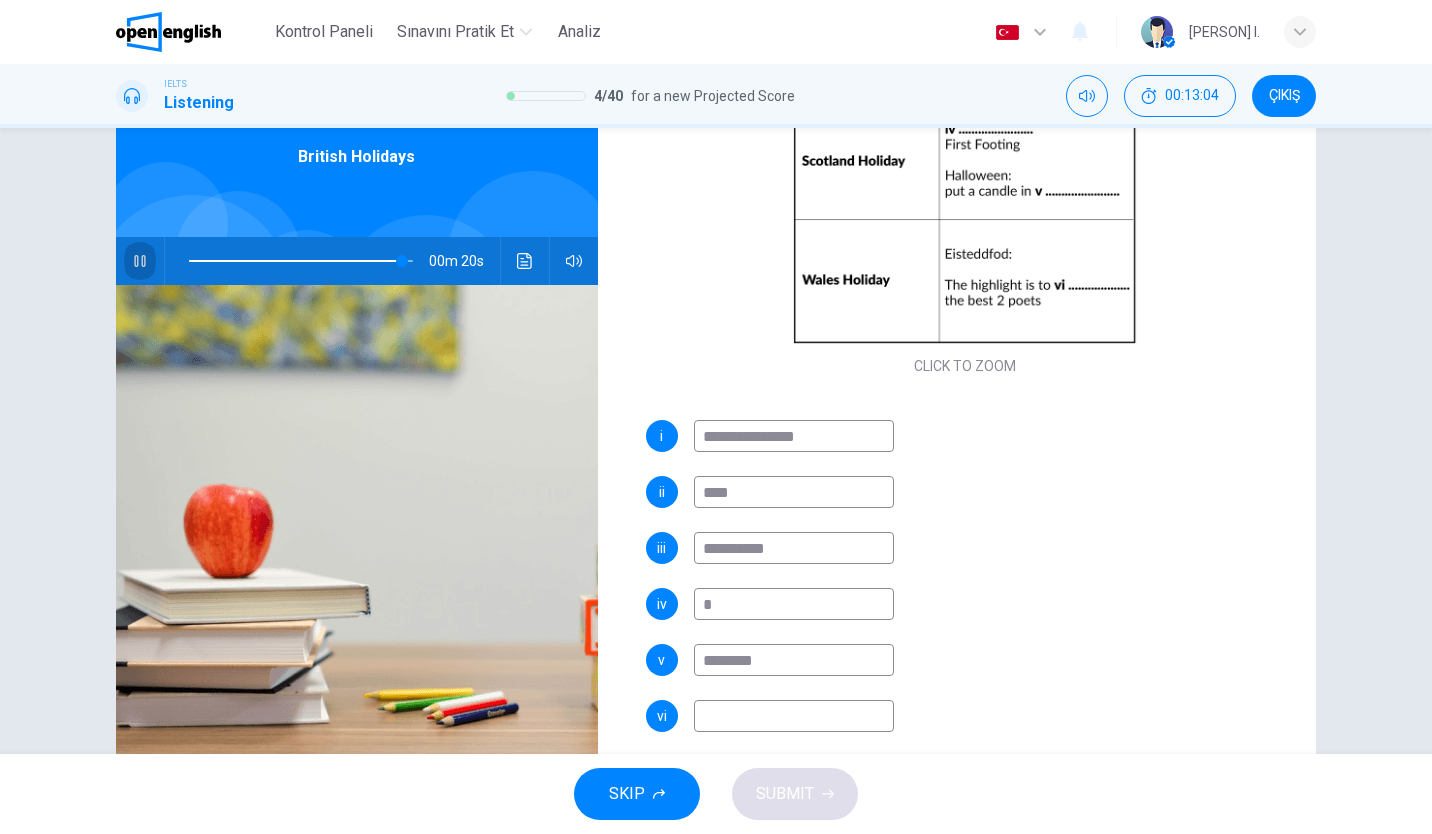 click 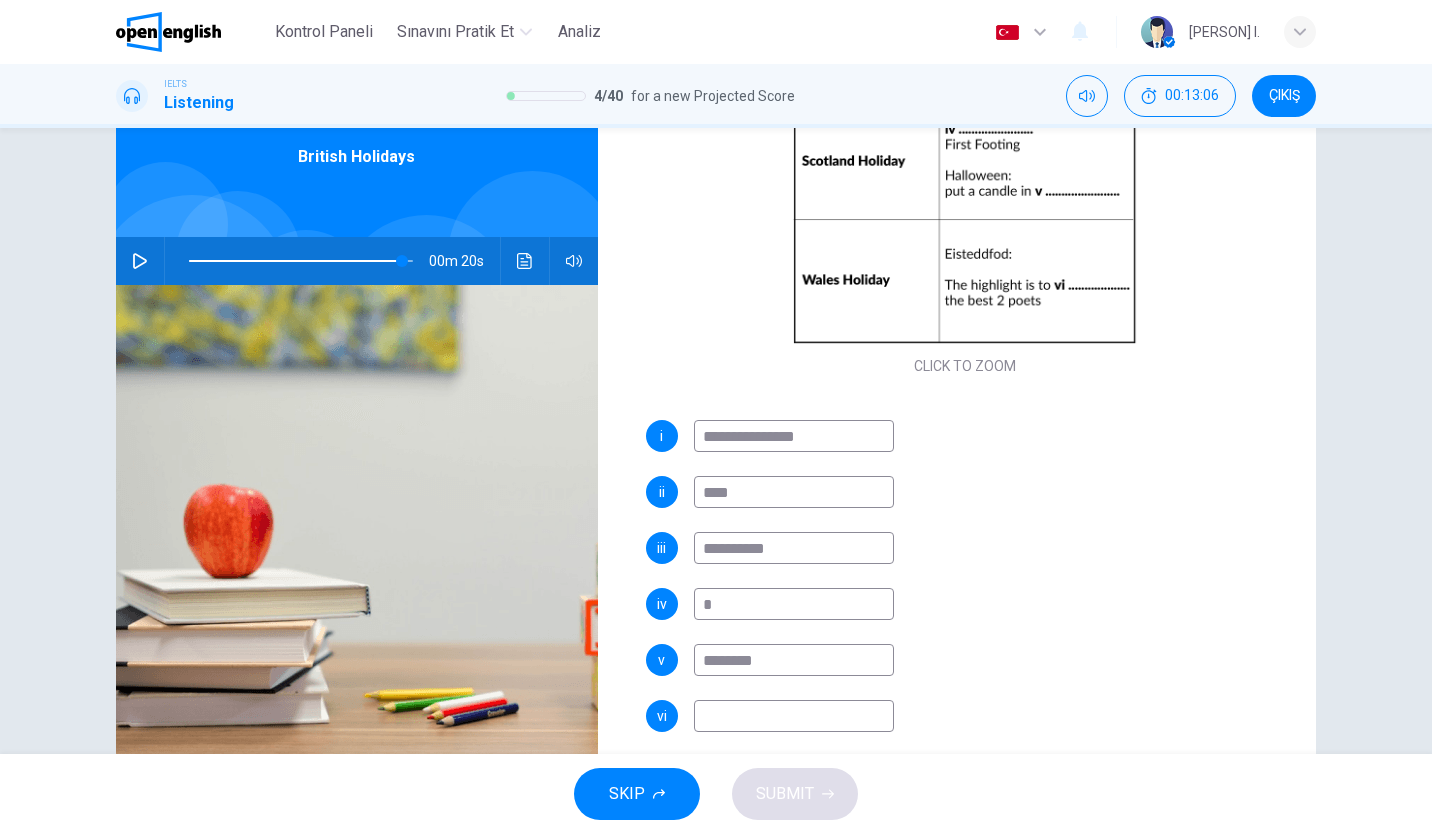 click on "****" at bounding box center (794, 492) 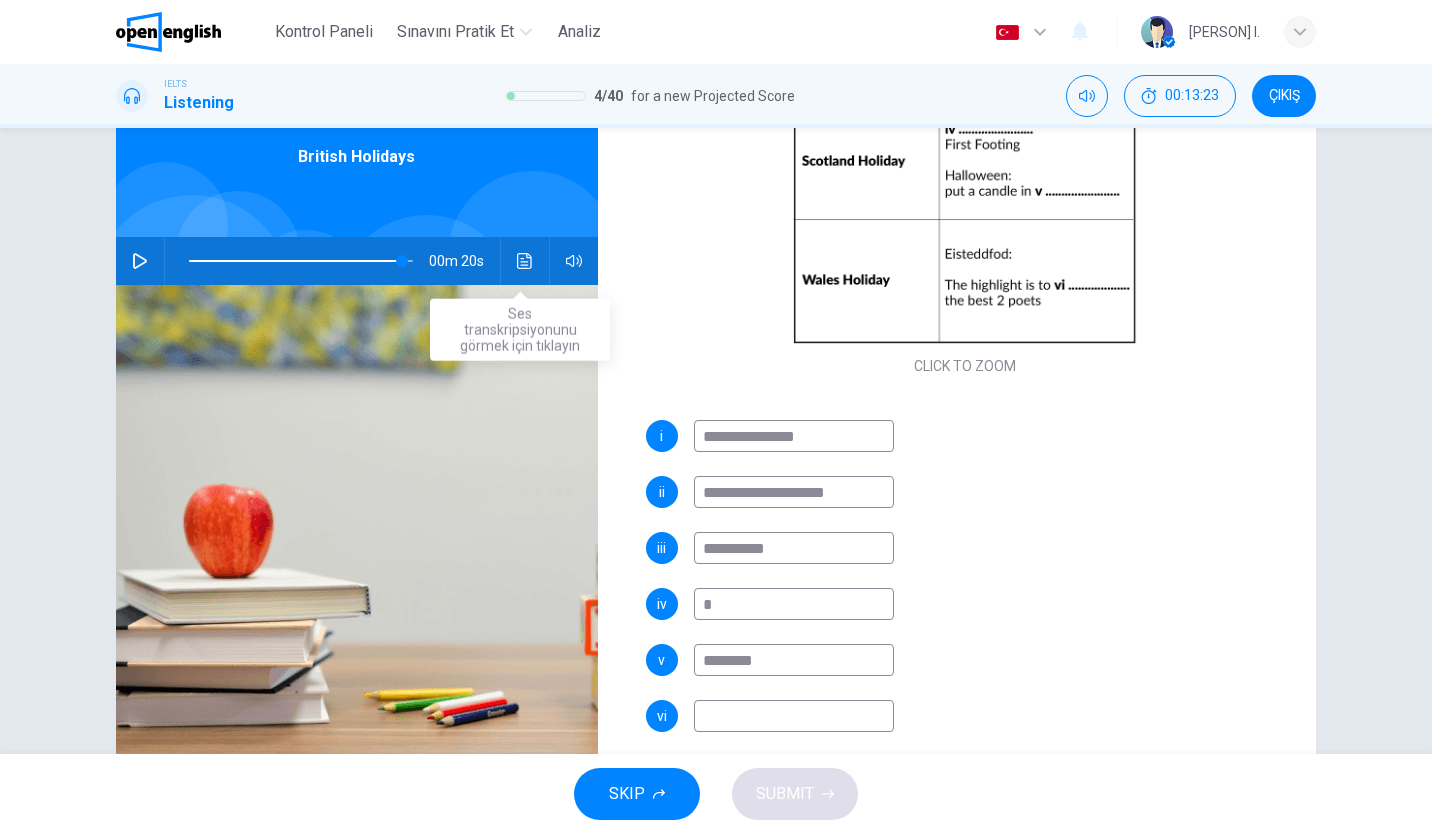 type on "**********" 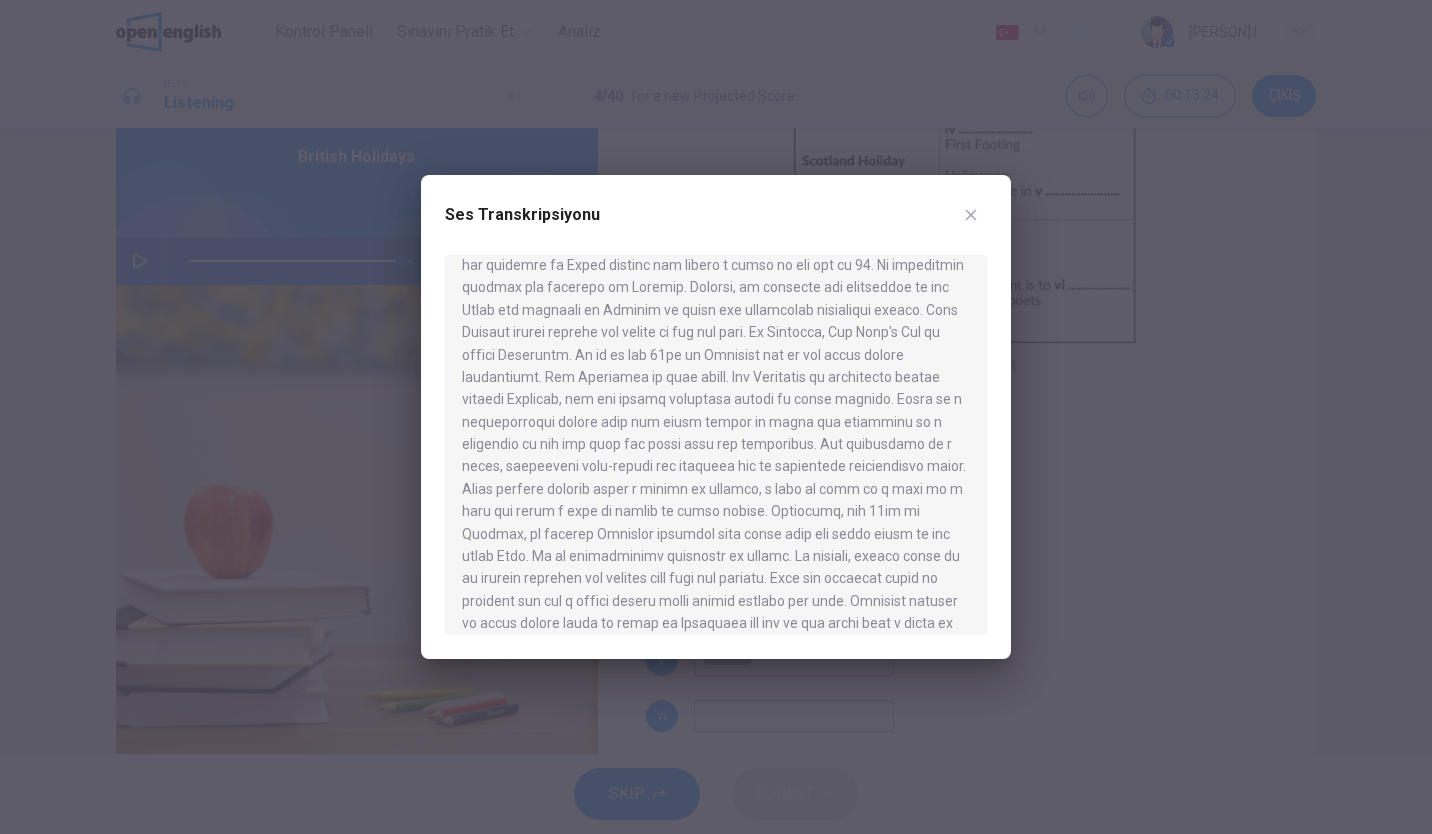 scroll, scrollTop: 1310, scrollLeft: 0, axis: vertical 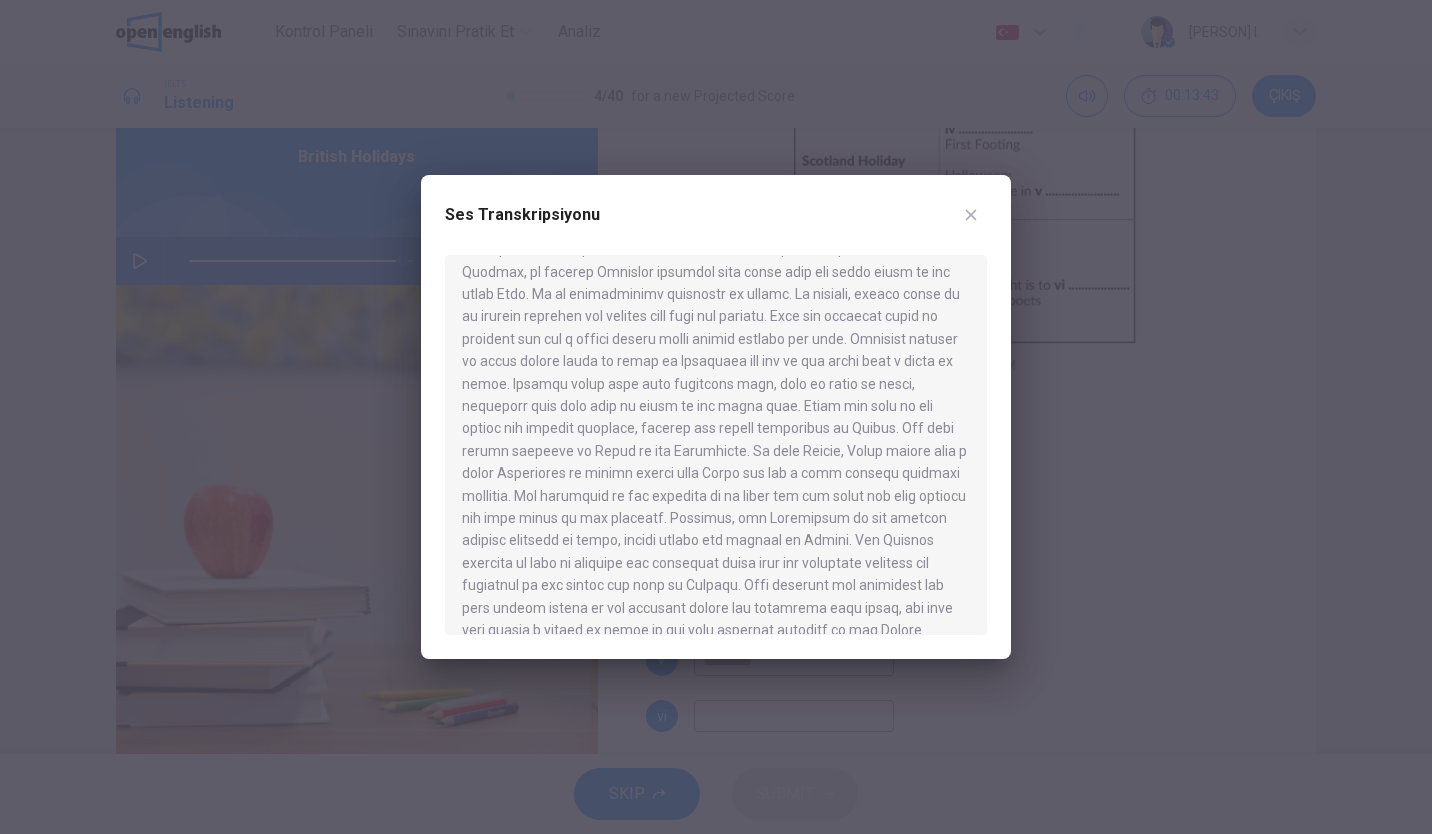 click at bounding box center (971, 215) 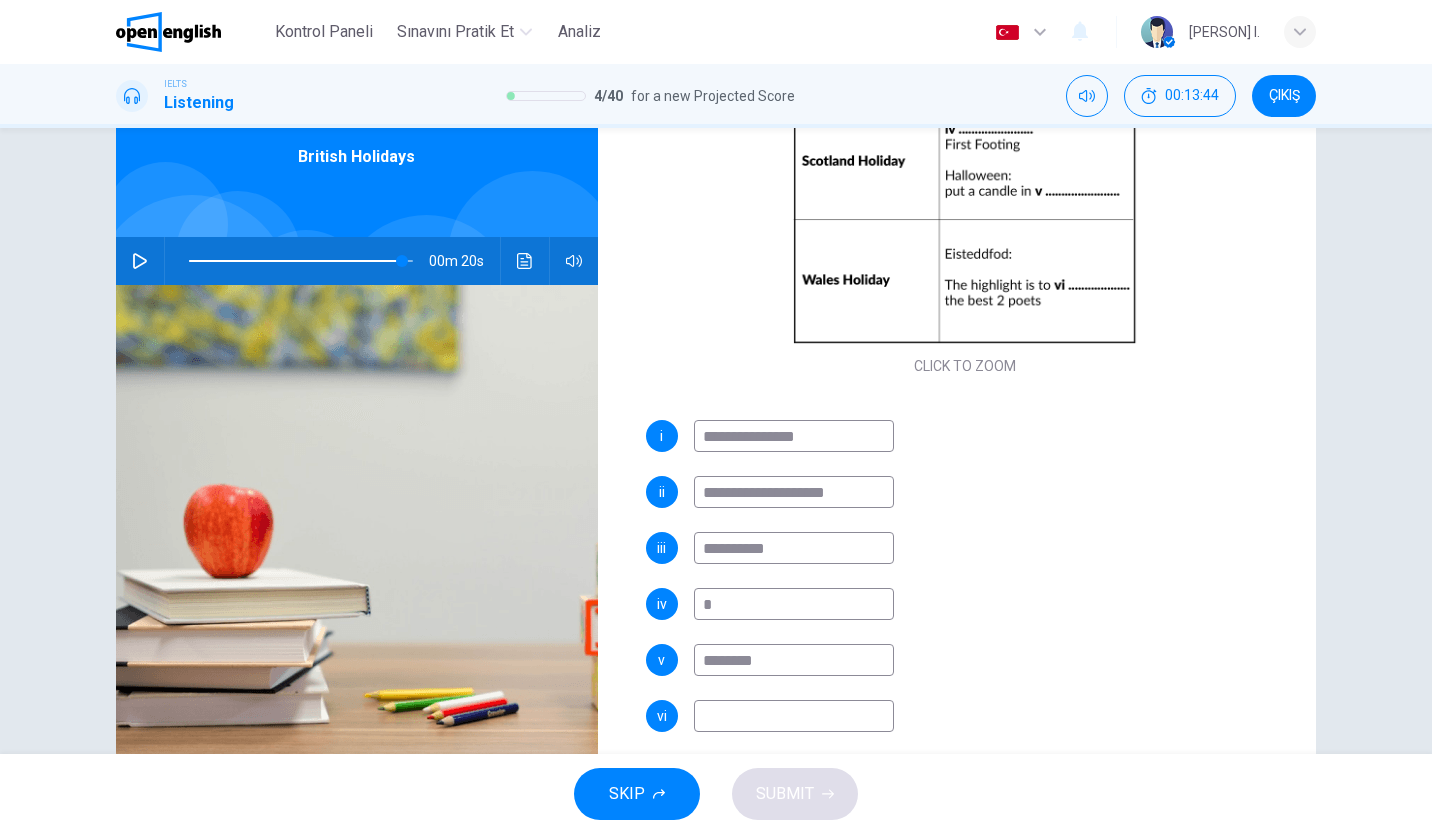 click at bounding box center [794, 716] 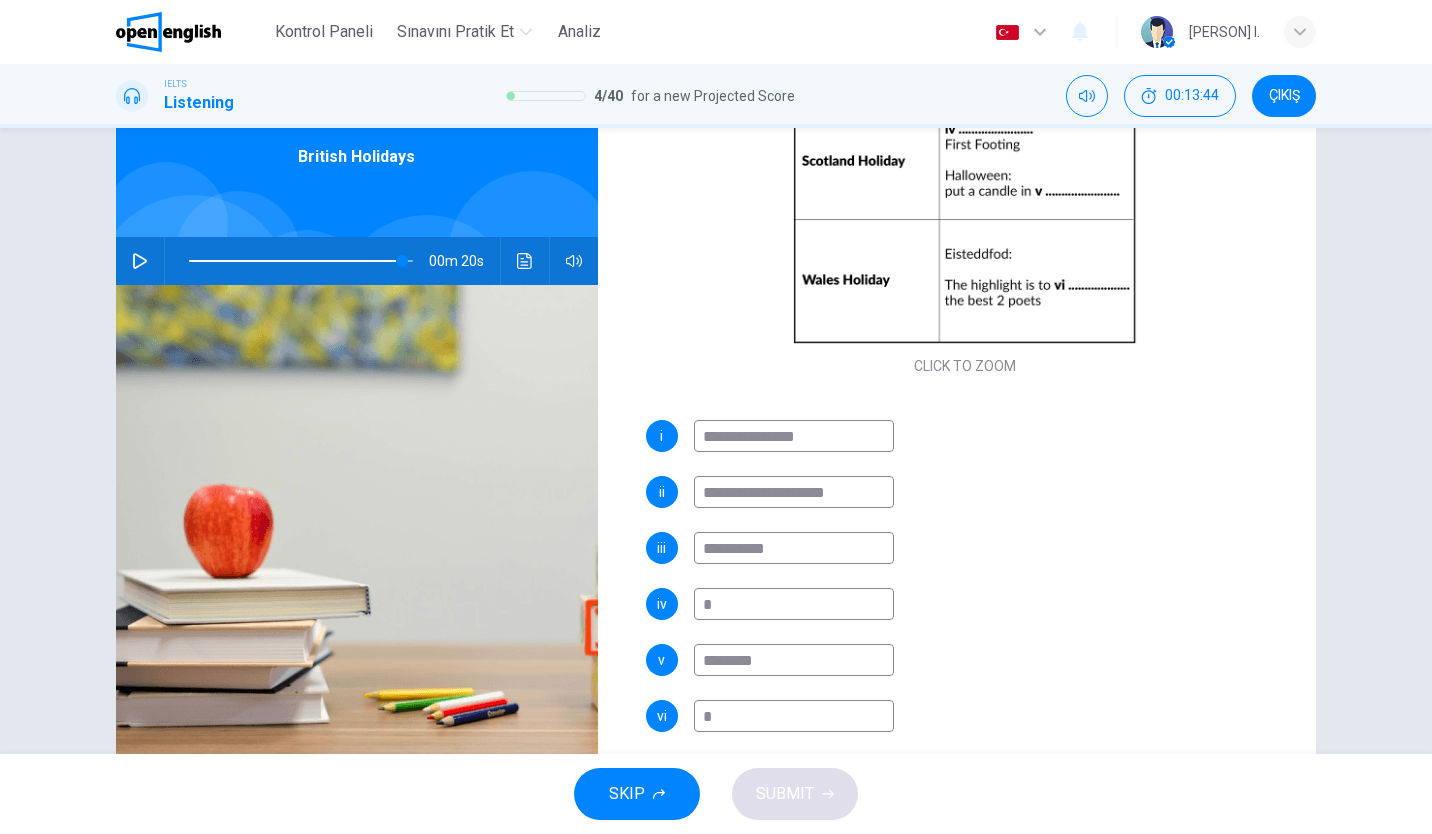 type on "**" 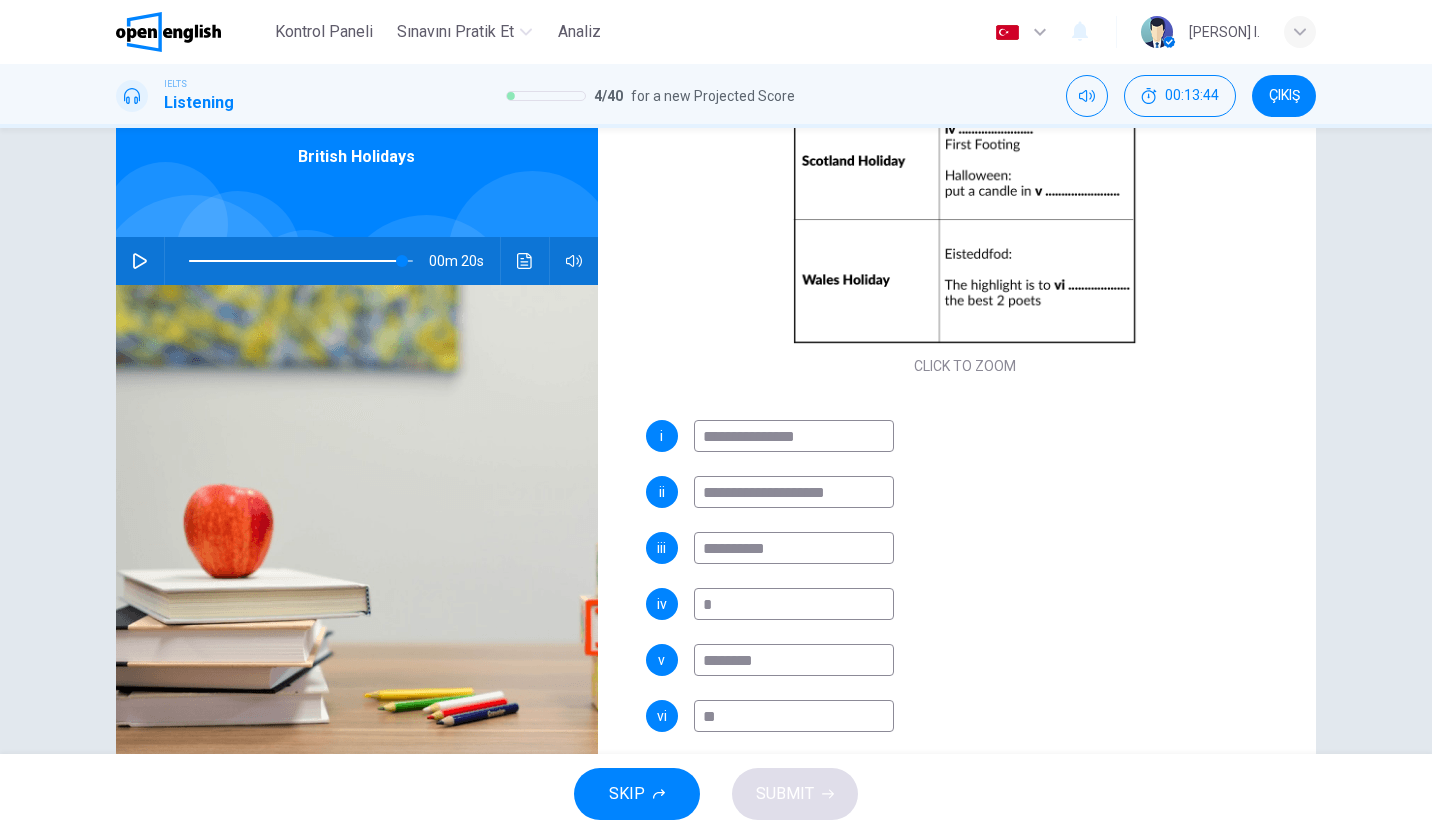 type on "**" 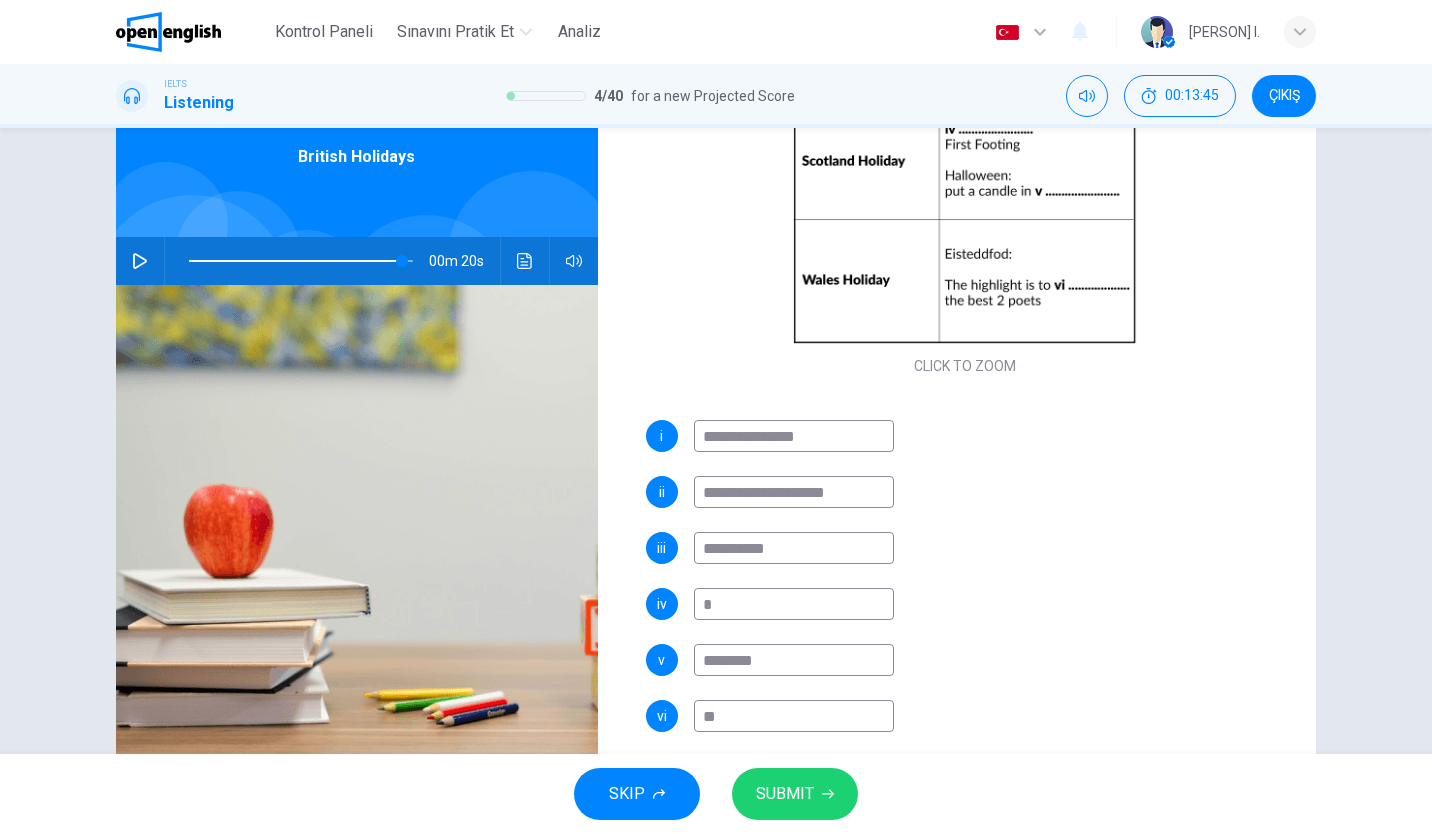 type on "***" 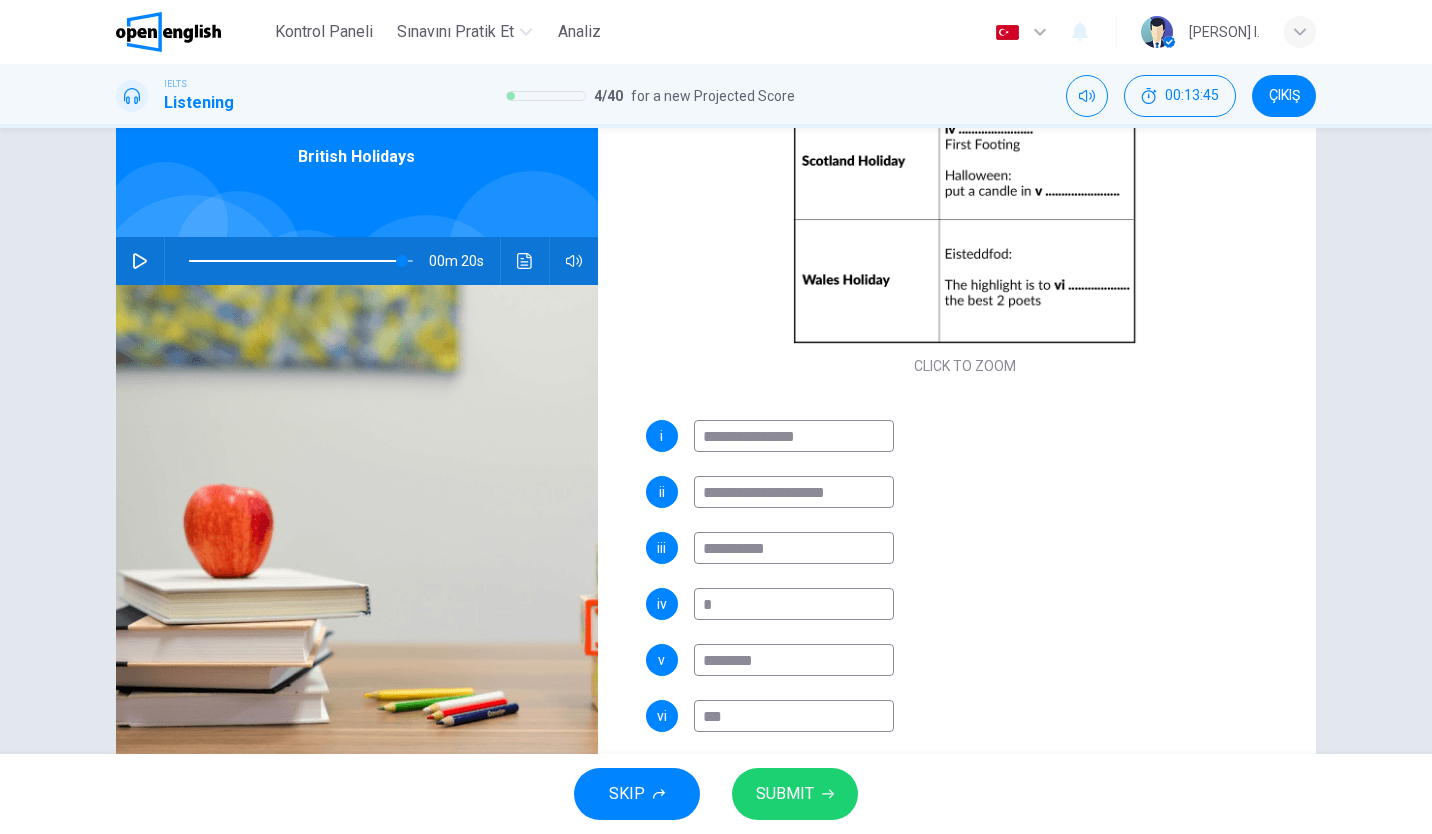 type on "**" 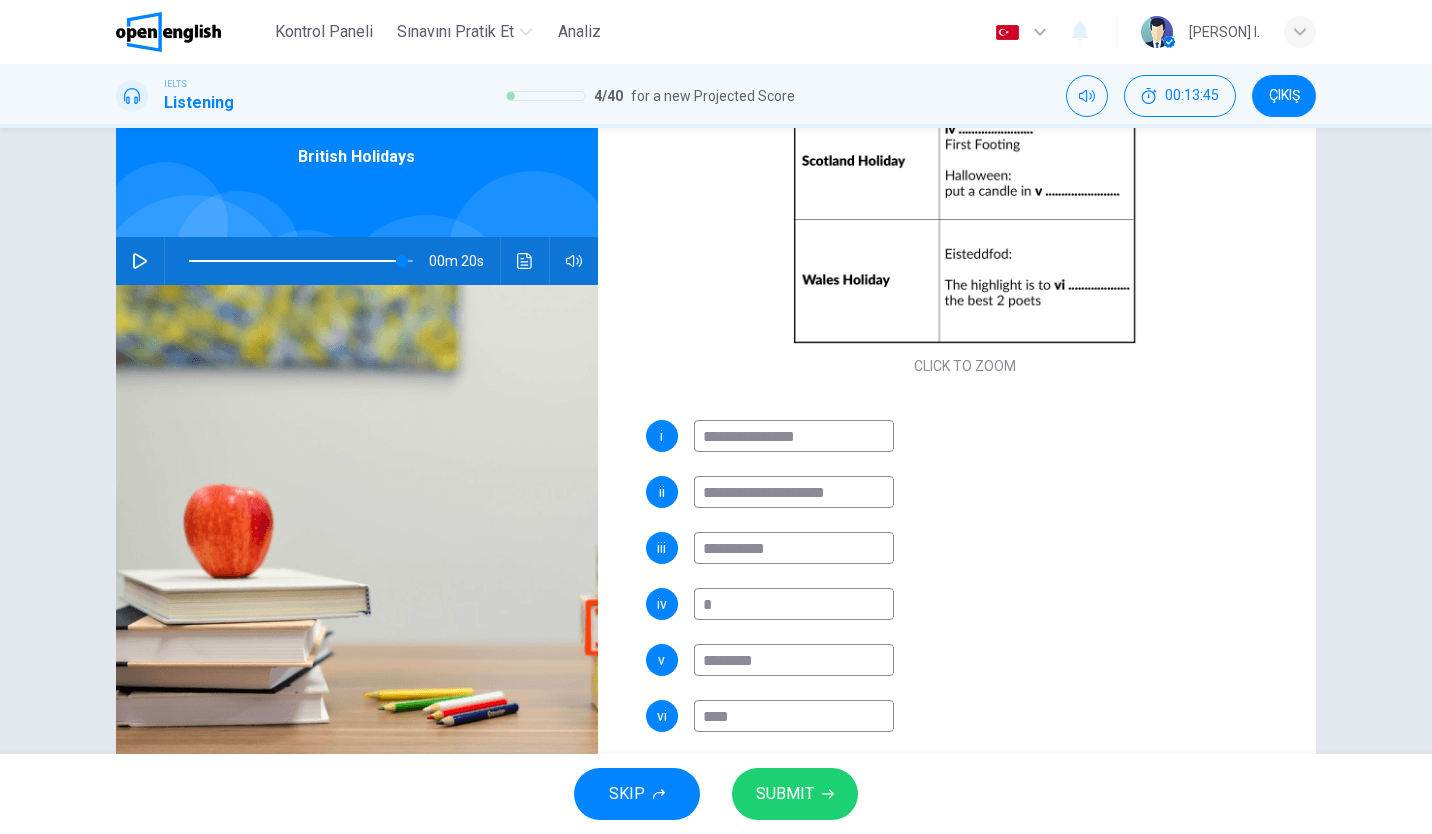 type 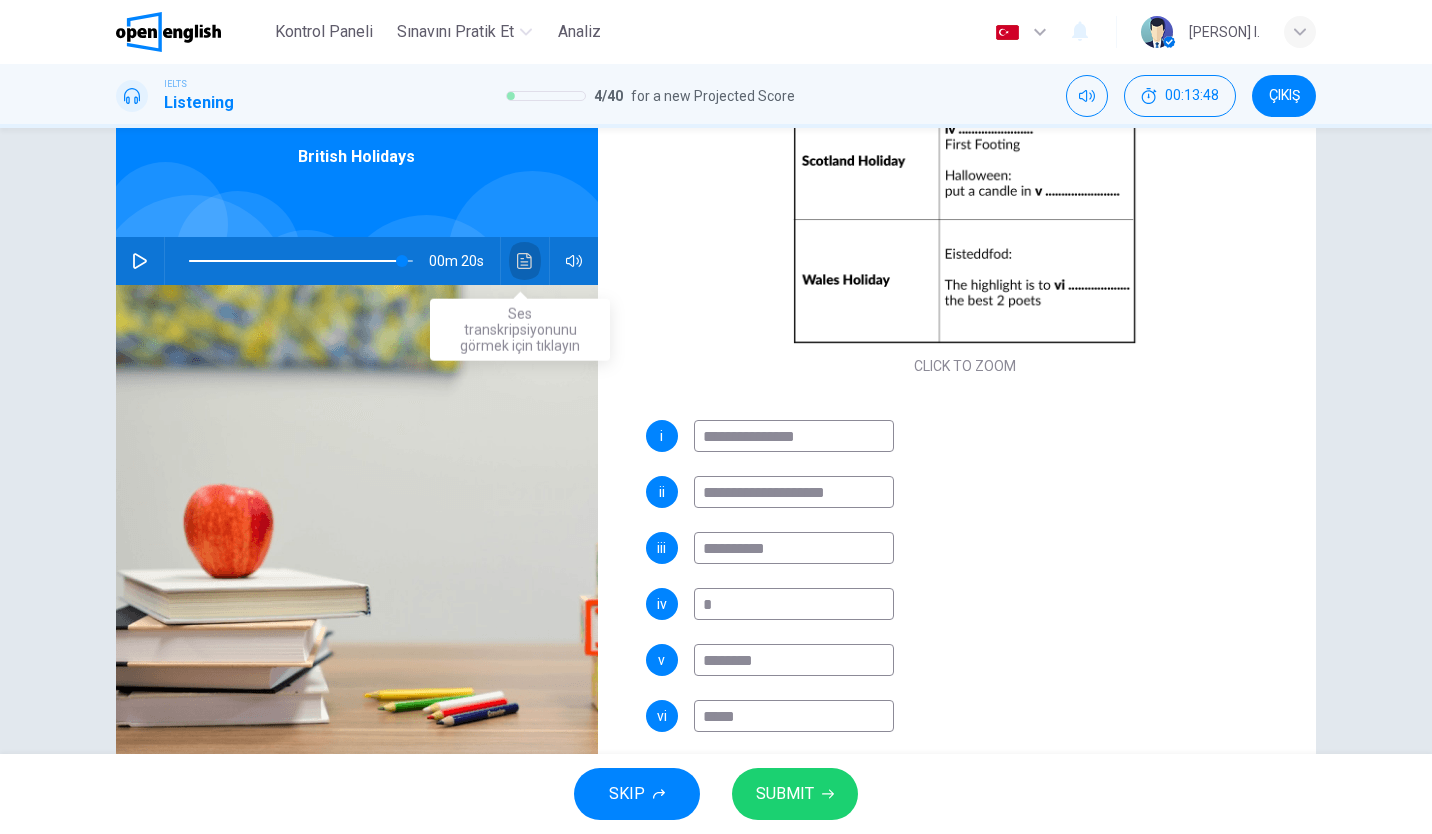 click at bounding box center [525, 261] 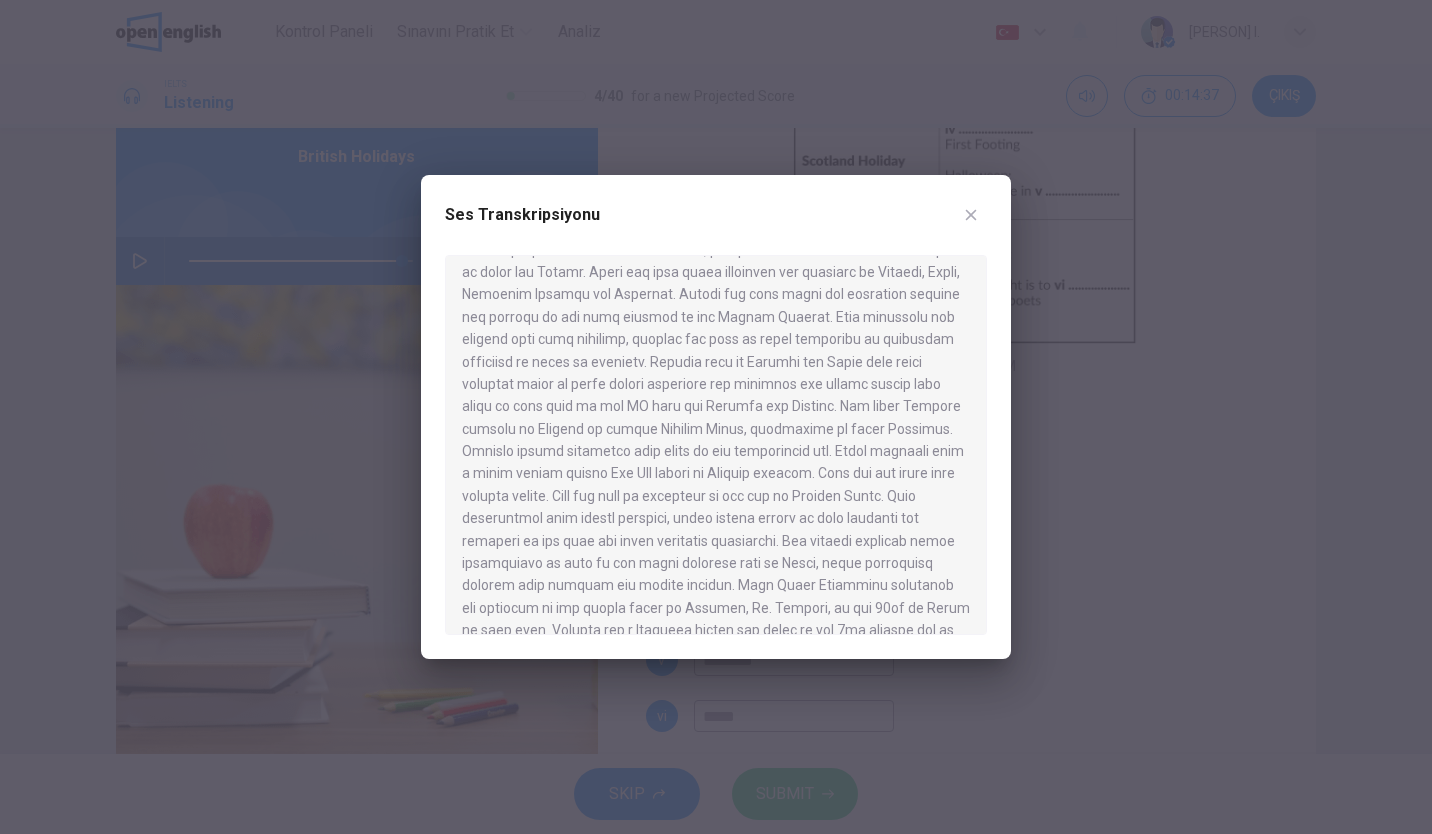 scroll, scrollTop: 639, scrollLeft: 0, axis: vertical 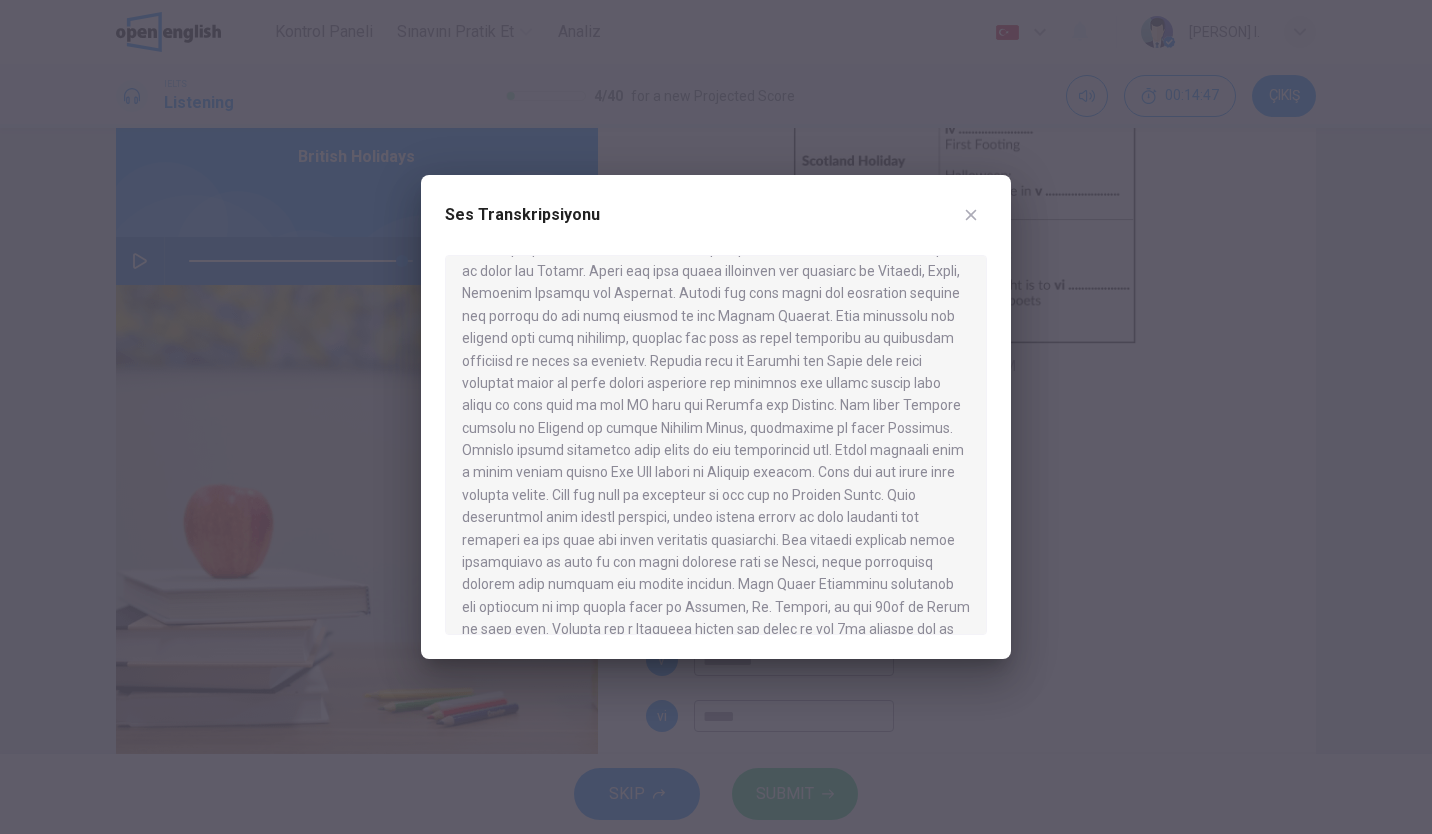 click on "Ses Transkripsiyonu" at bounding box center (716, 417) 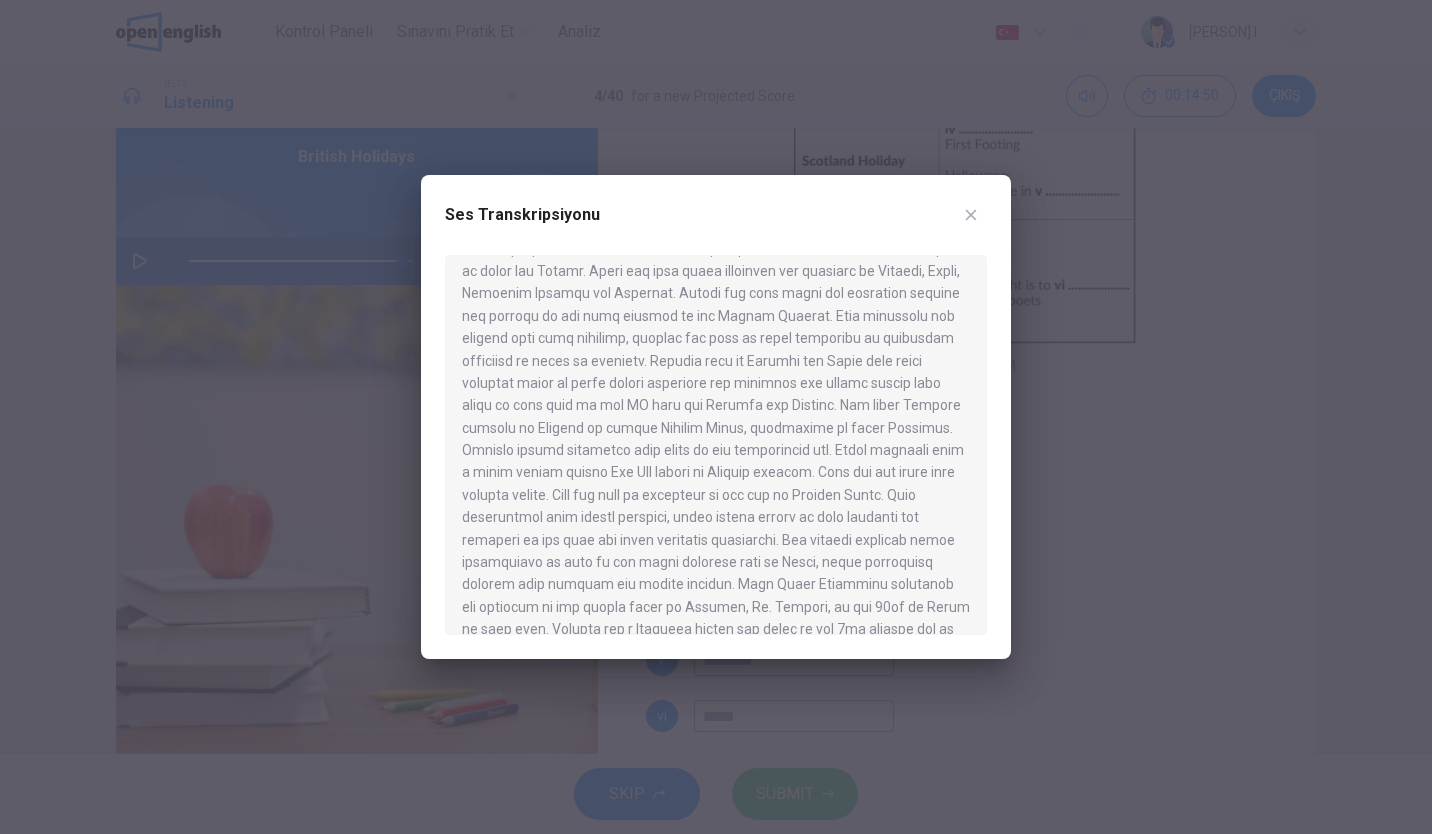 drag, startPoint x: 554, startPoint y: 522, endPoint x: 582, endPoint y: 533, distance: 30.083218 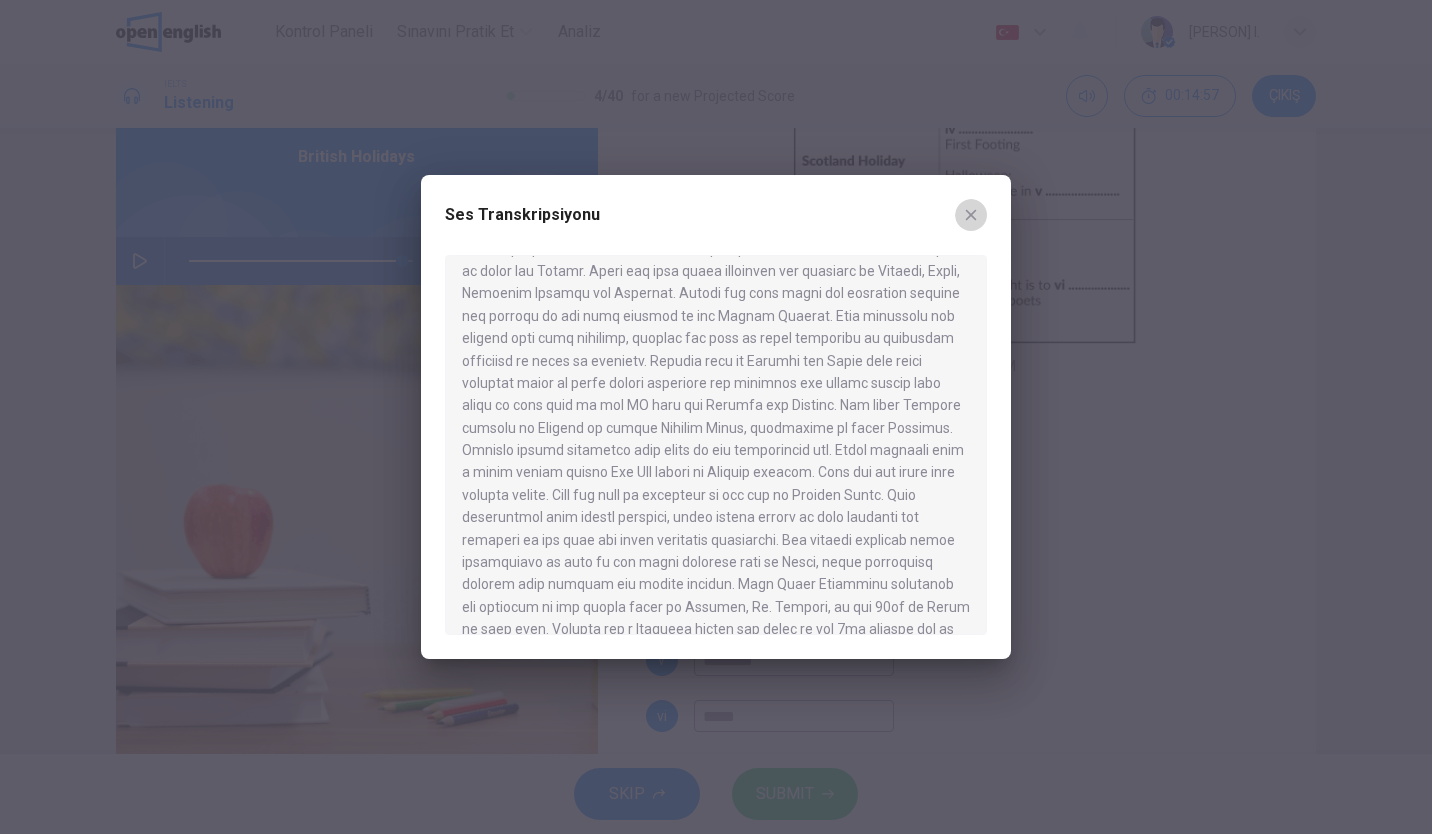 click 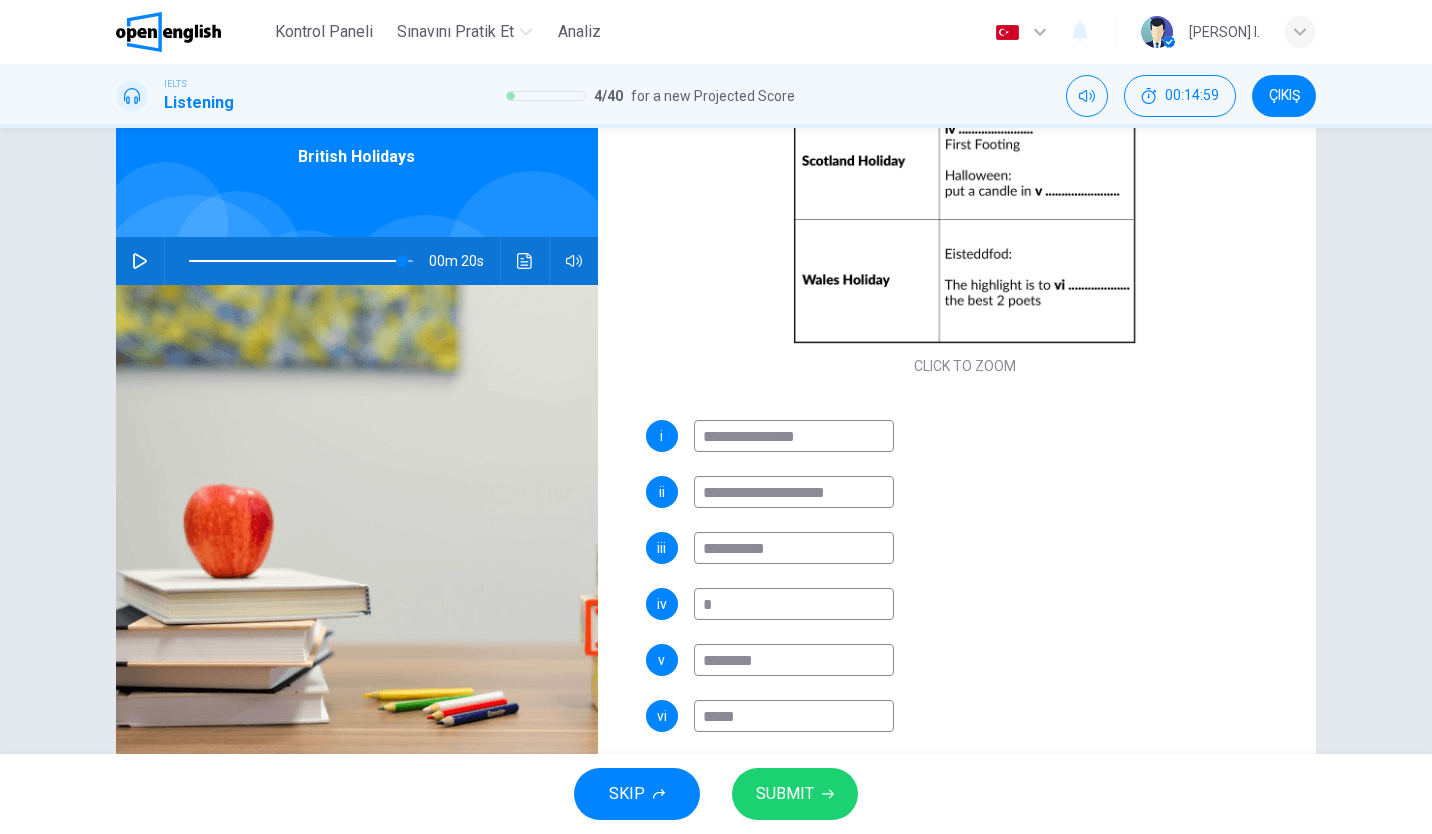 click on "**********" at bounding box center [794, 548] 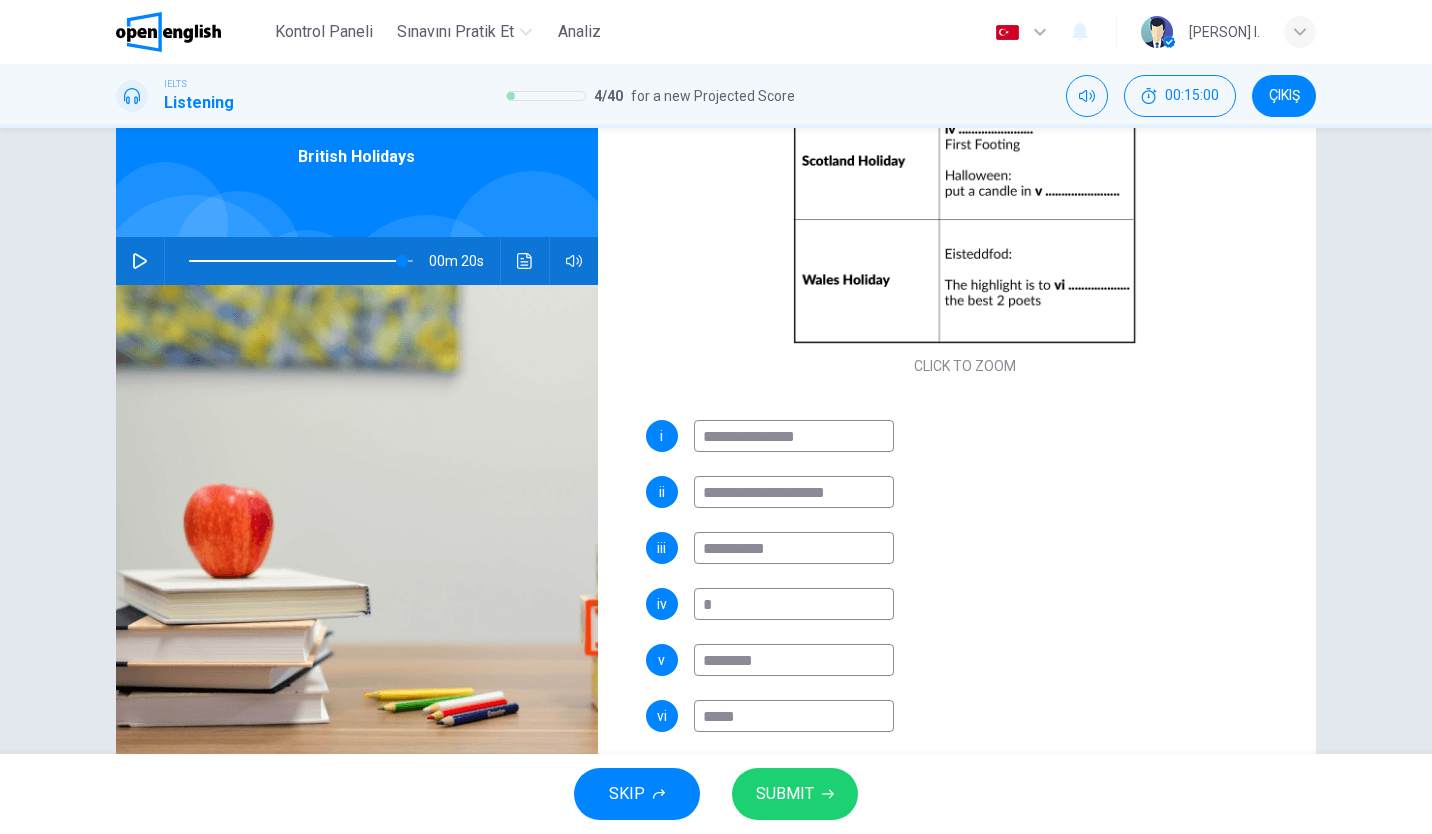 click on "**********" at bounding box center (794, 492) 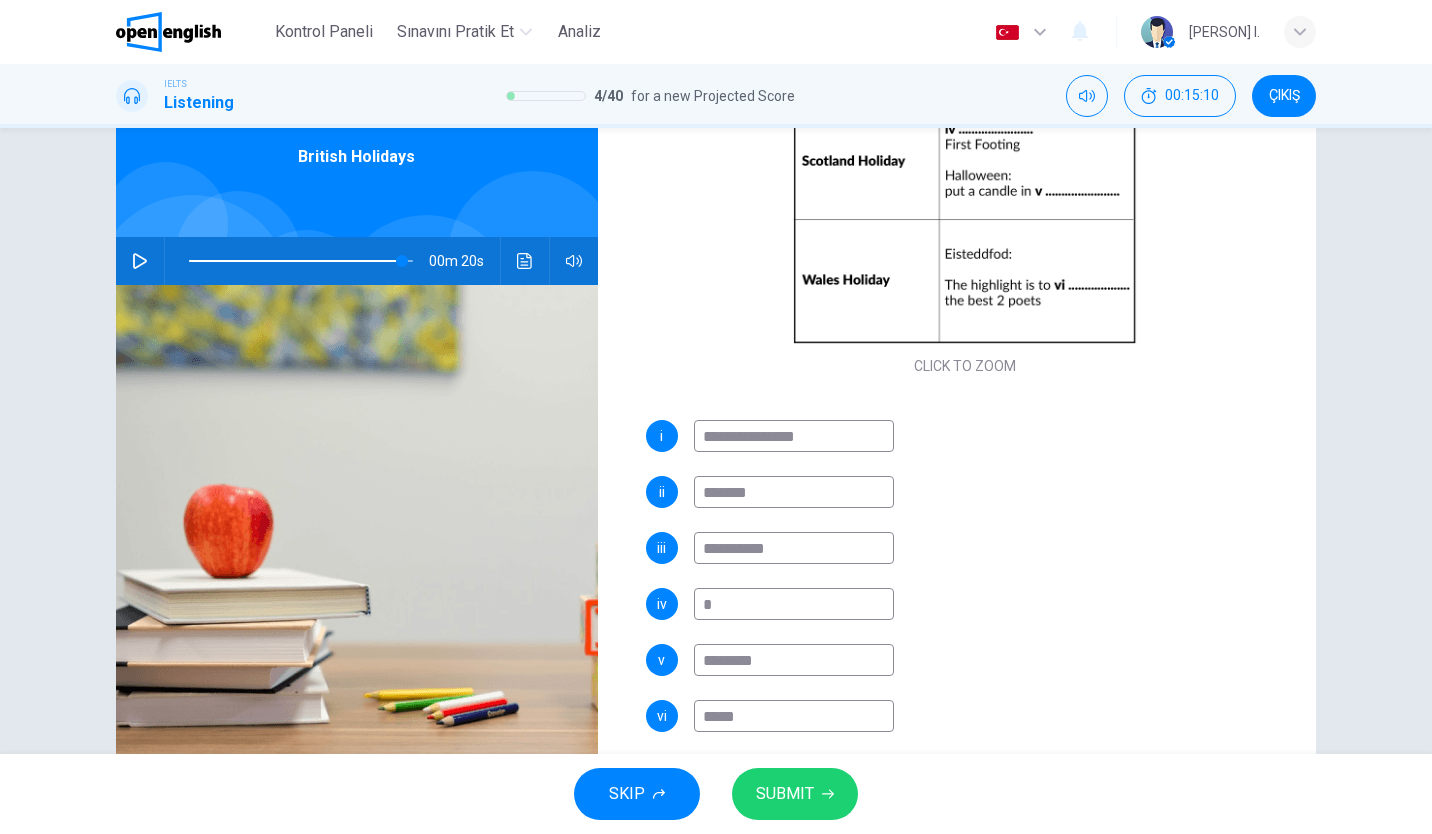 click on "**********" at bounding box center [716, 424] 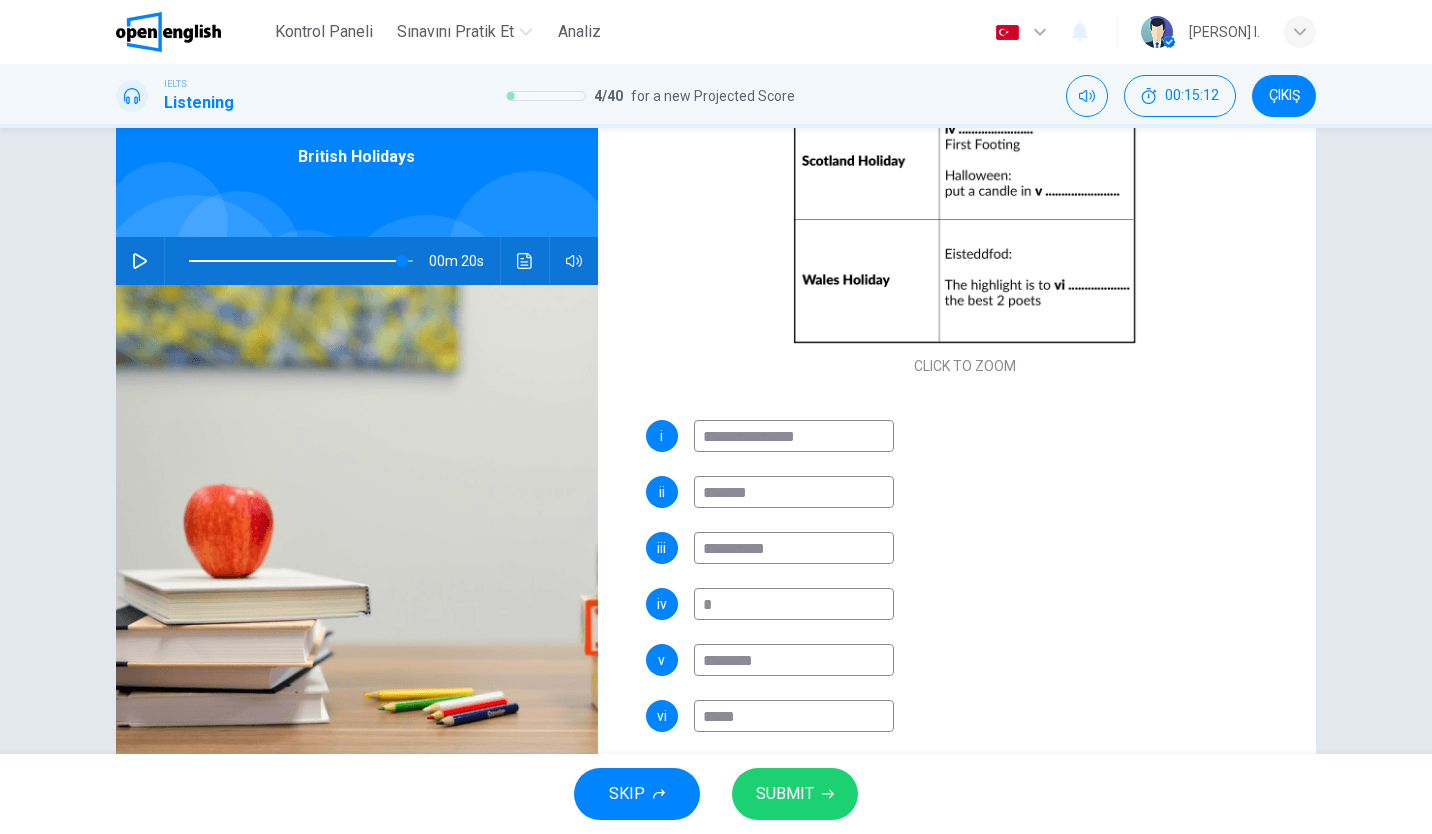click on "*******" at bounding box center [794, 492] 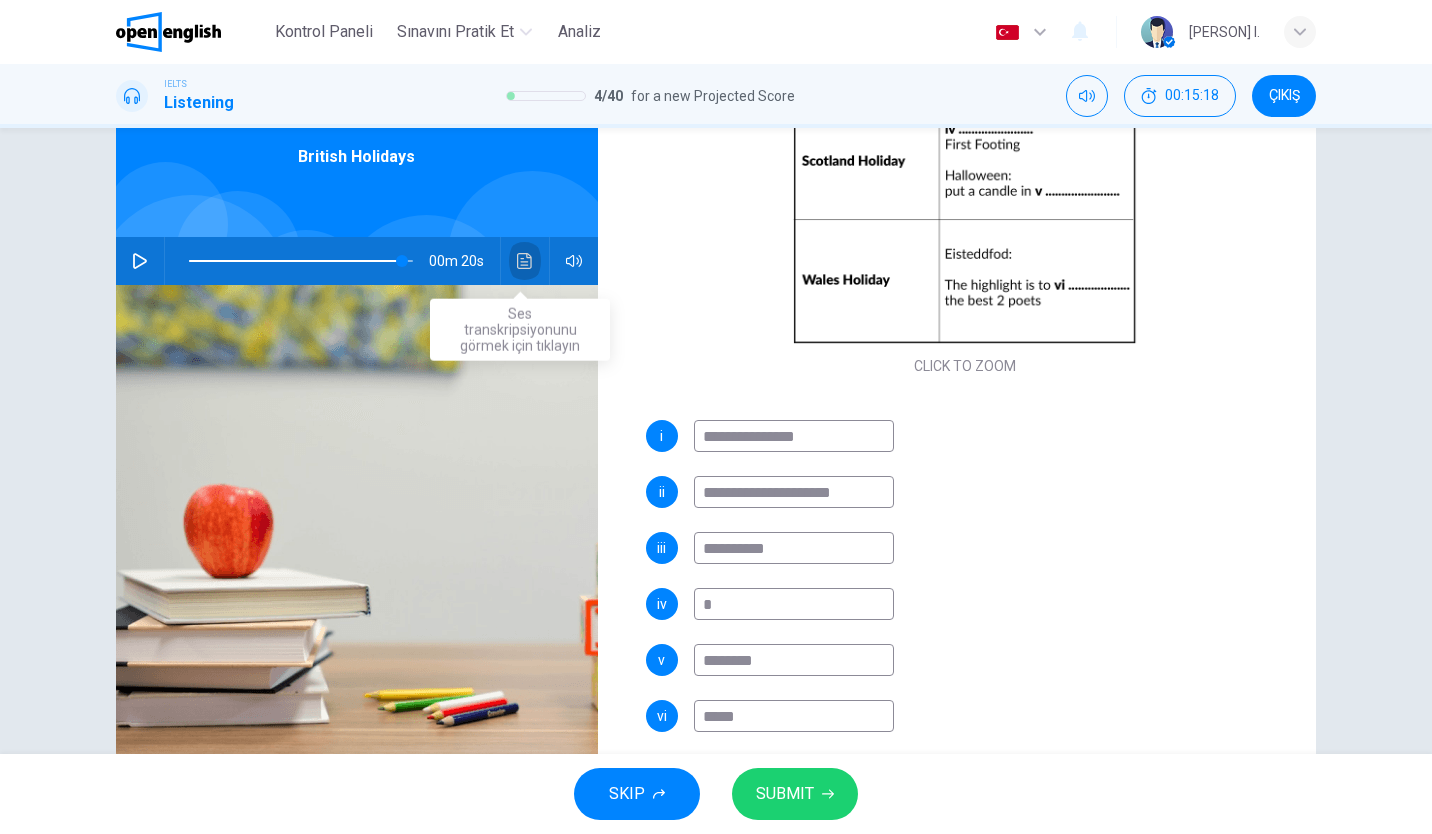 click 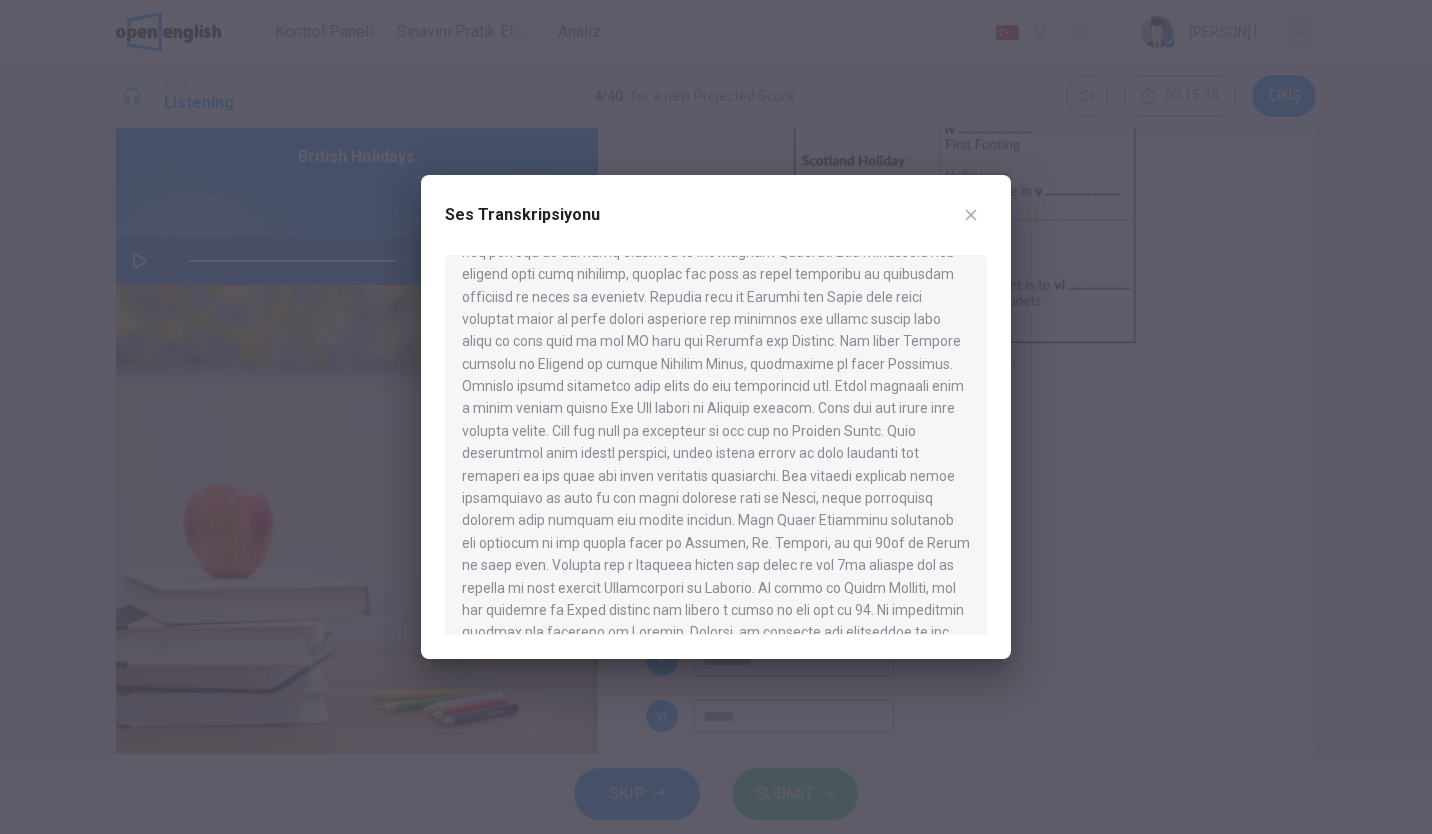 scroll, scrollTop: 700, scrollLeft: 0, axis: vertical 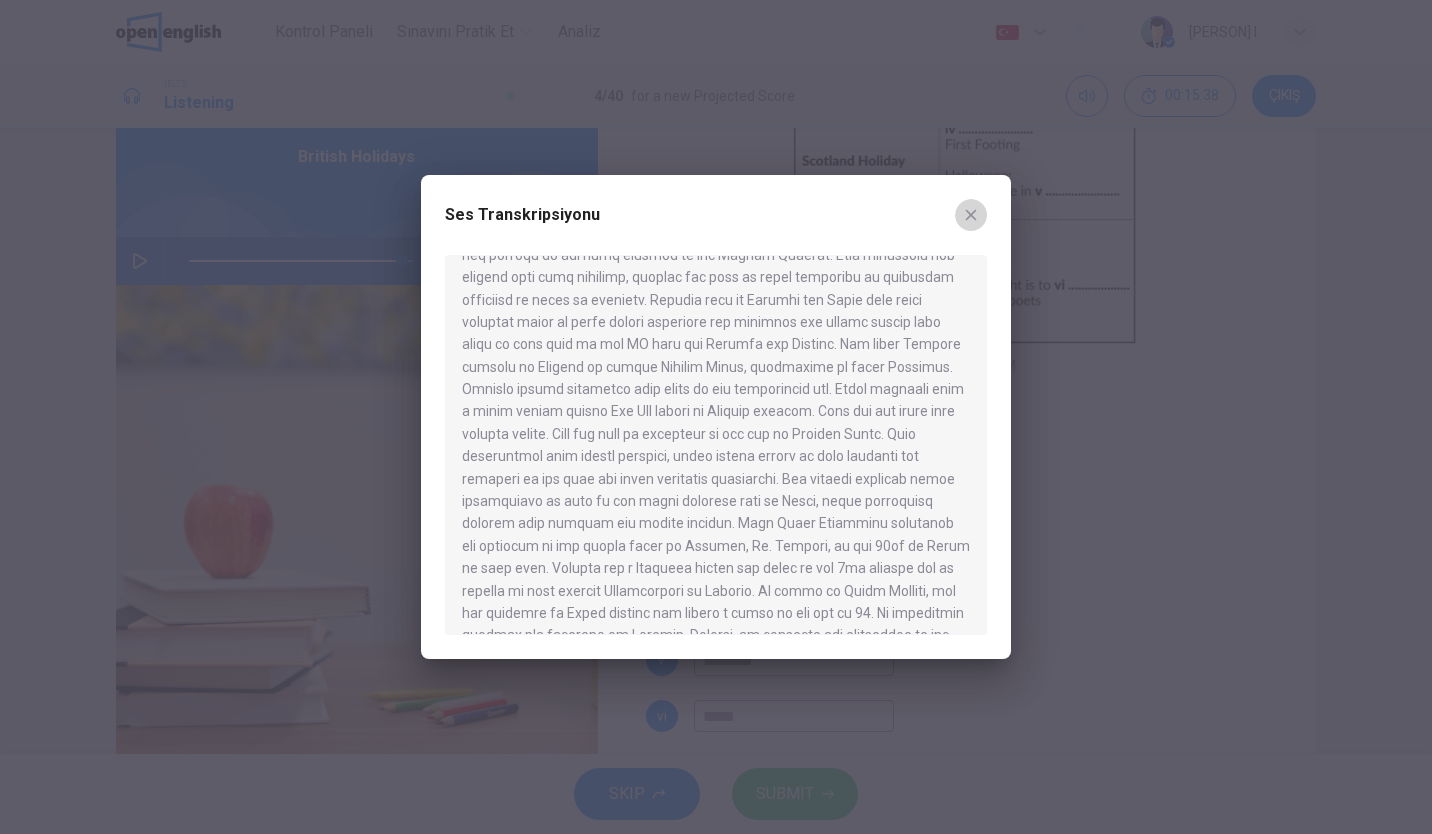 click at bounding box center (971, 215) 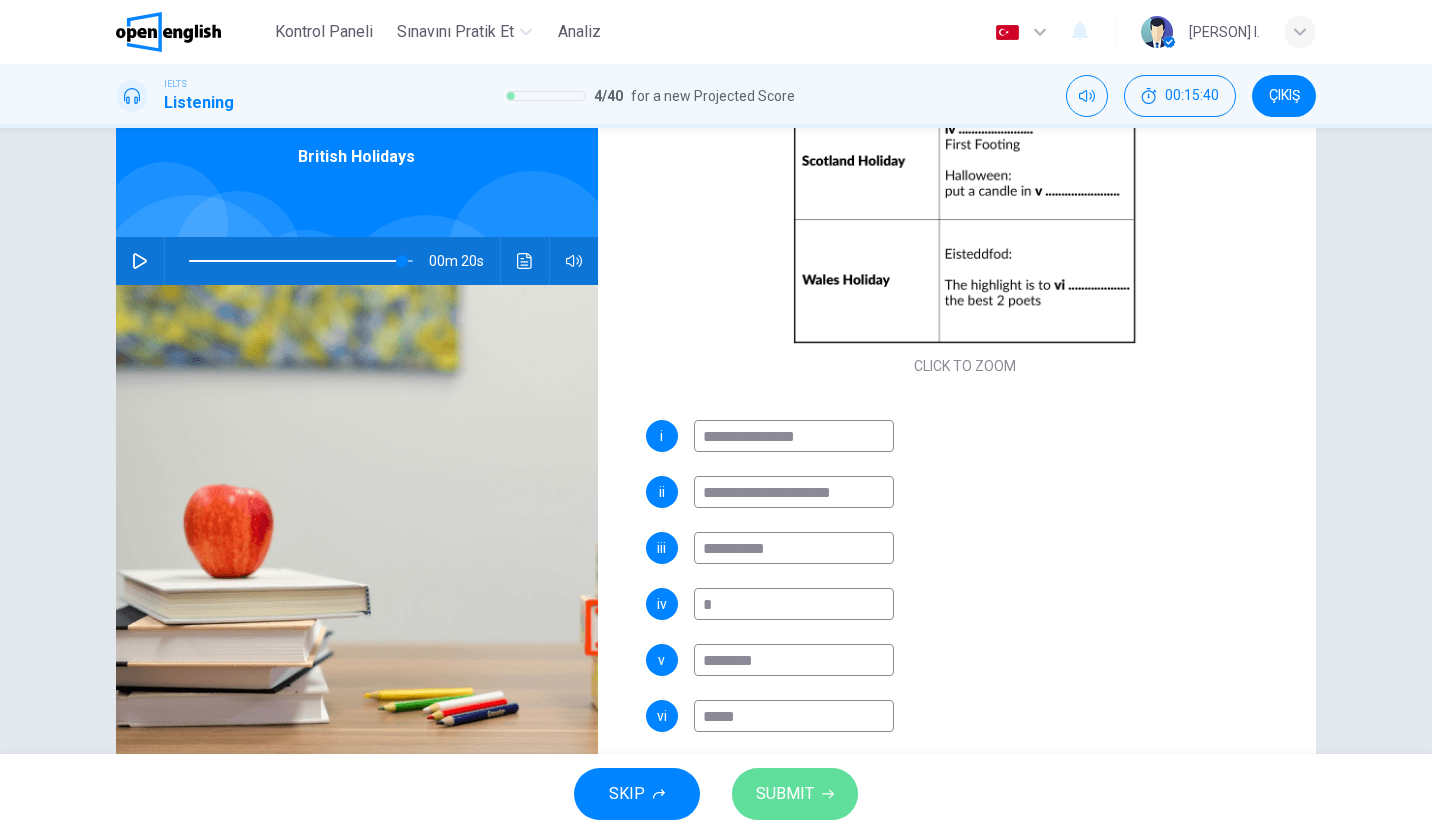 click on "SUBMIT" at bounding box center (785, 794) 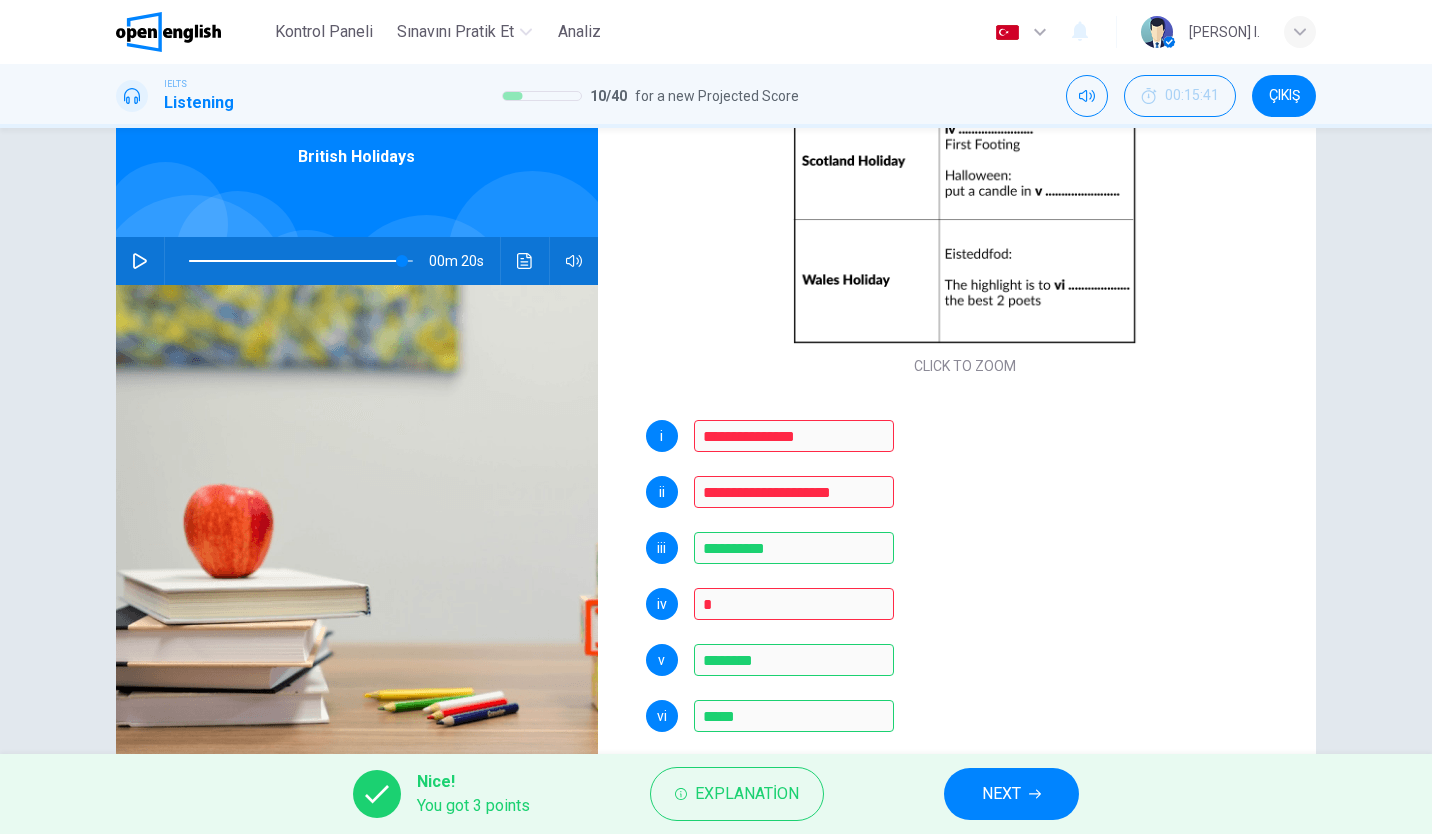 scroll, scrollTop: 149, scrollLeft: 0, axis: vertical 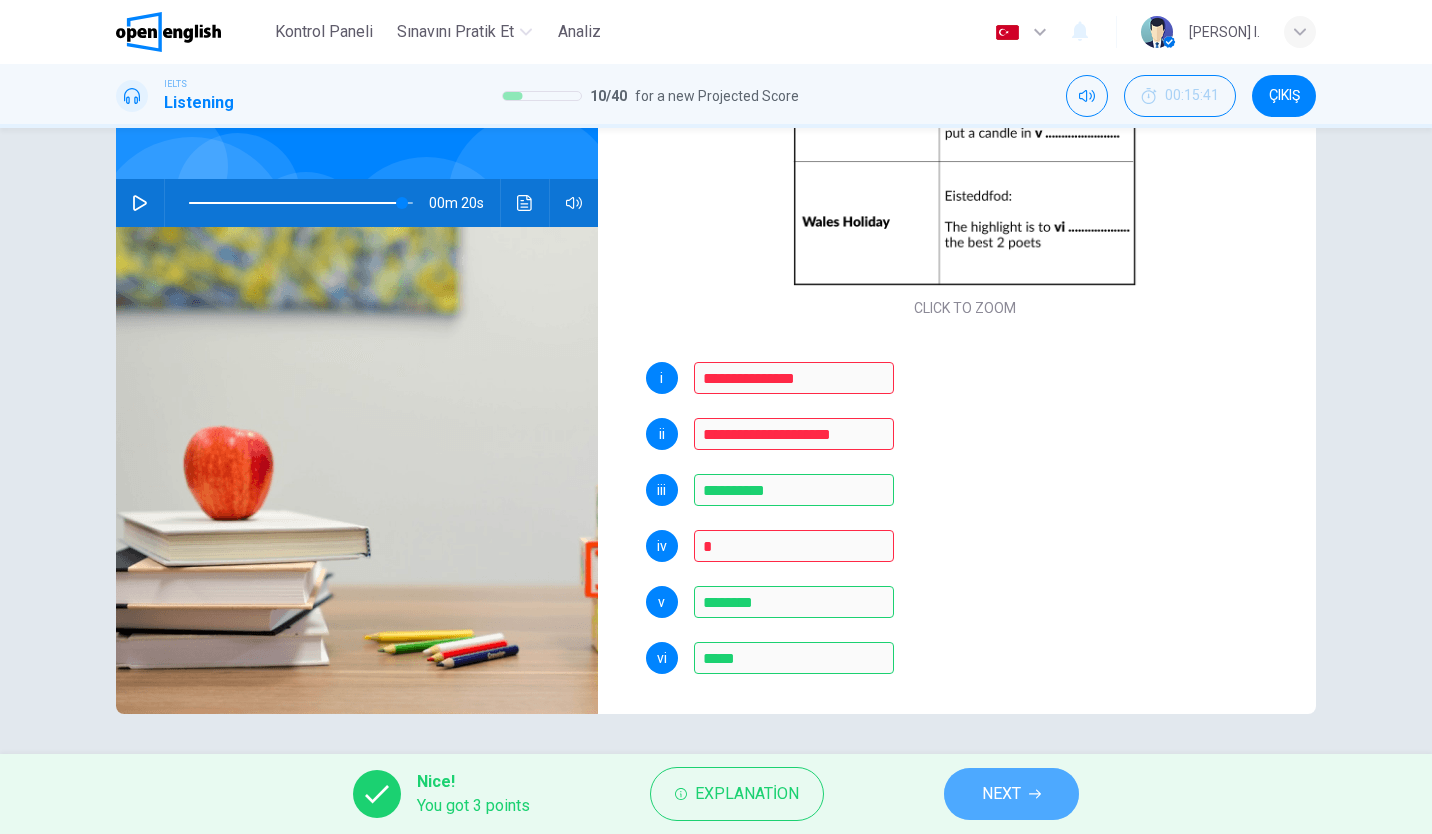 click on "NEXT" at bounding box center (1001, 794) 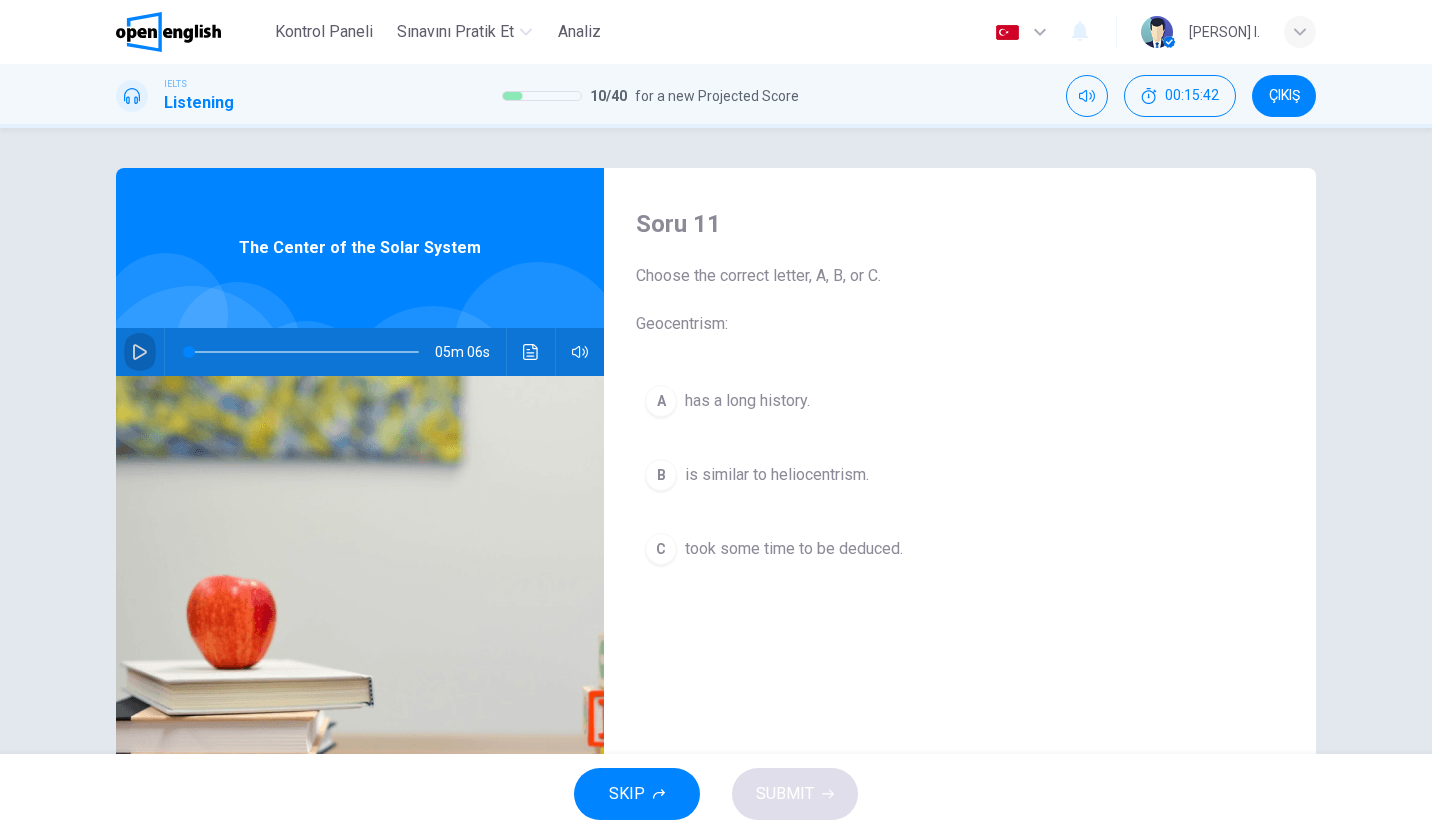 click 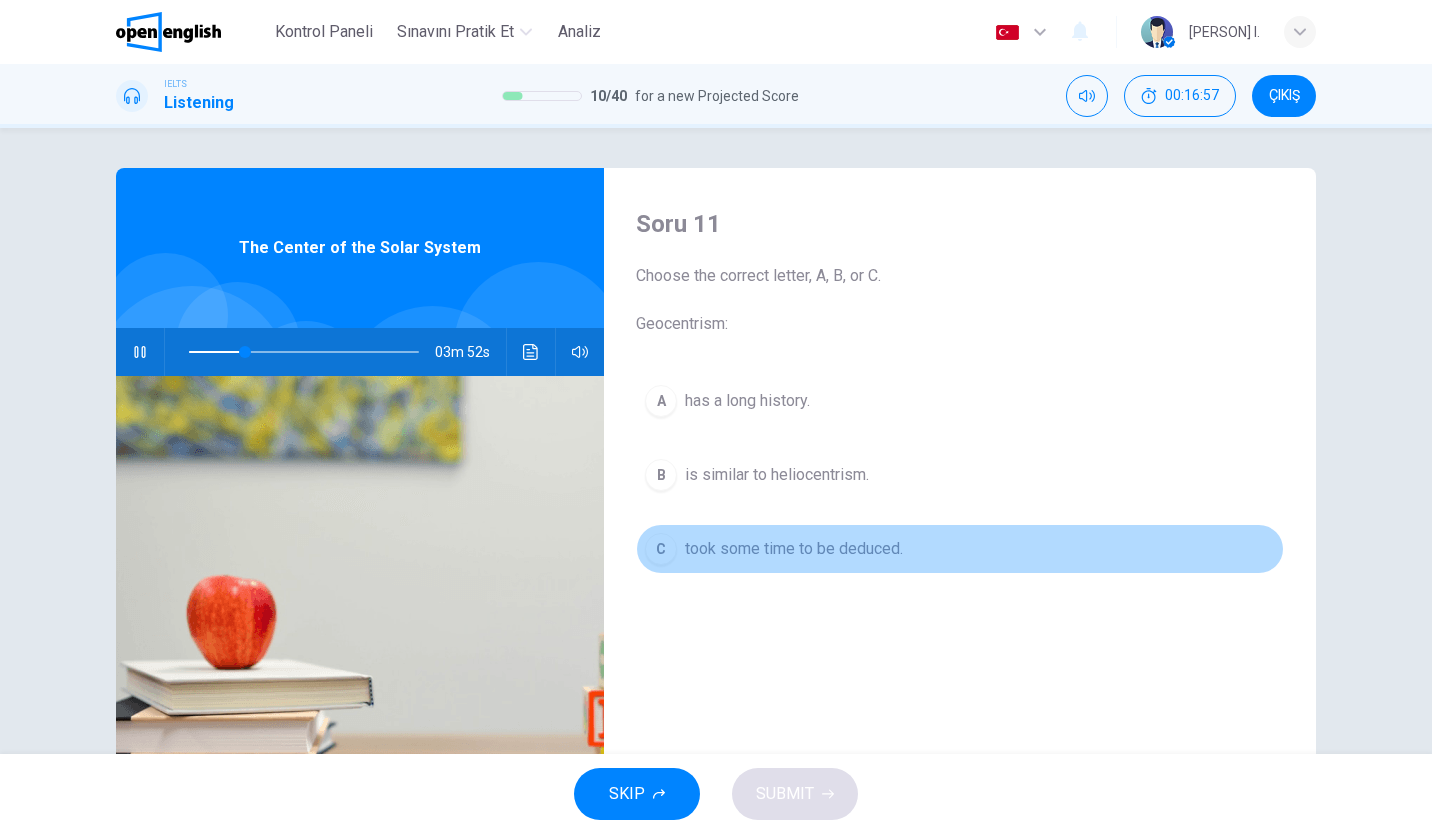 click on "C" at bounding box center (661, 549) 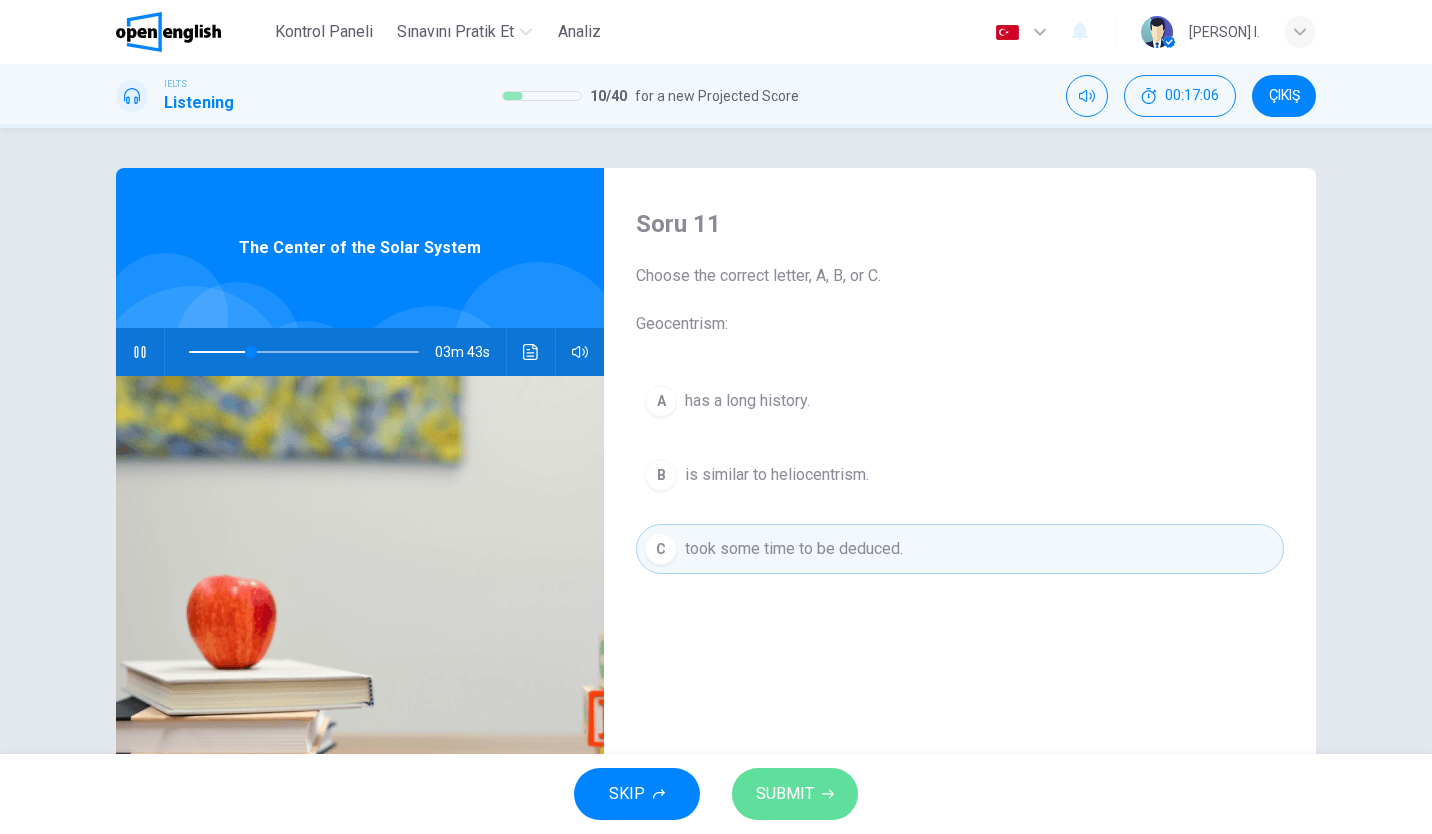click on "SUBMIT" at bounding box center [795, 794] 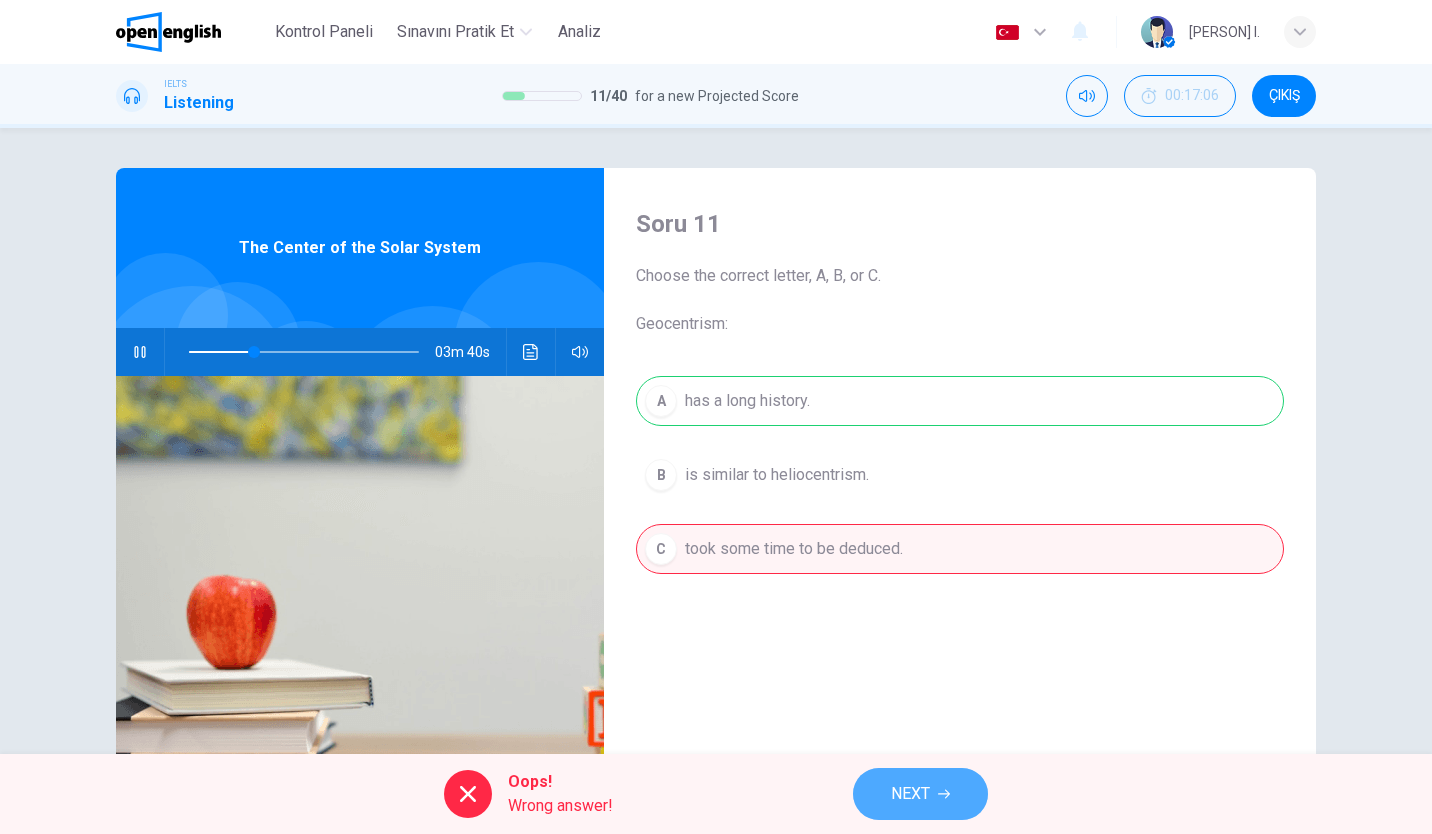 click on "NEXT" at bounding box center [920, 794] 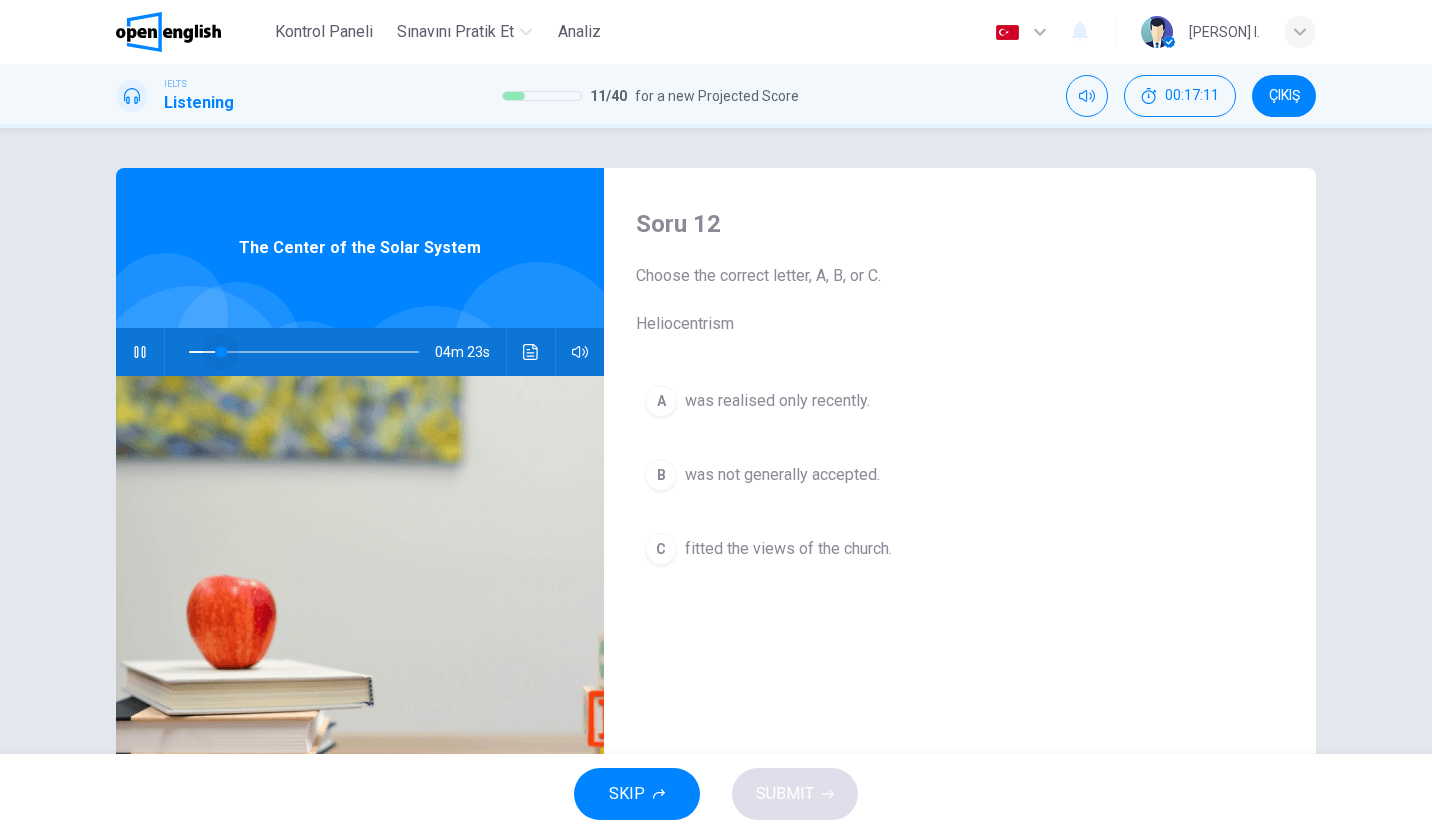 click at bounding box center (304, 352) 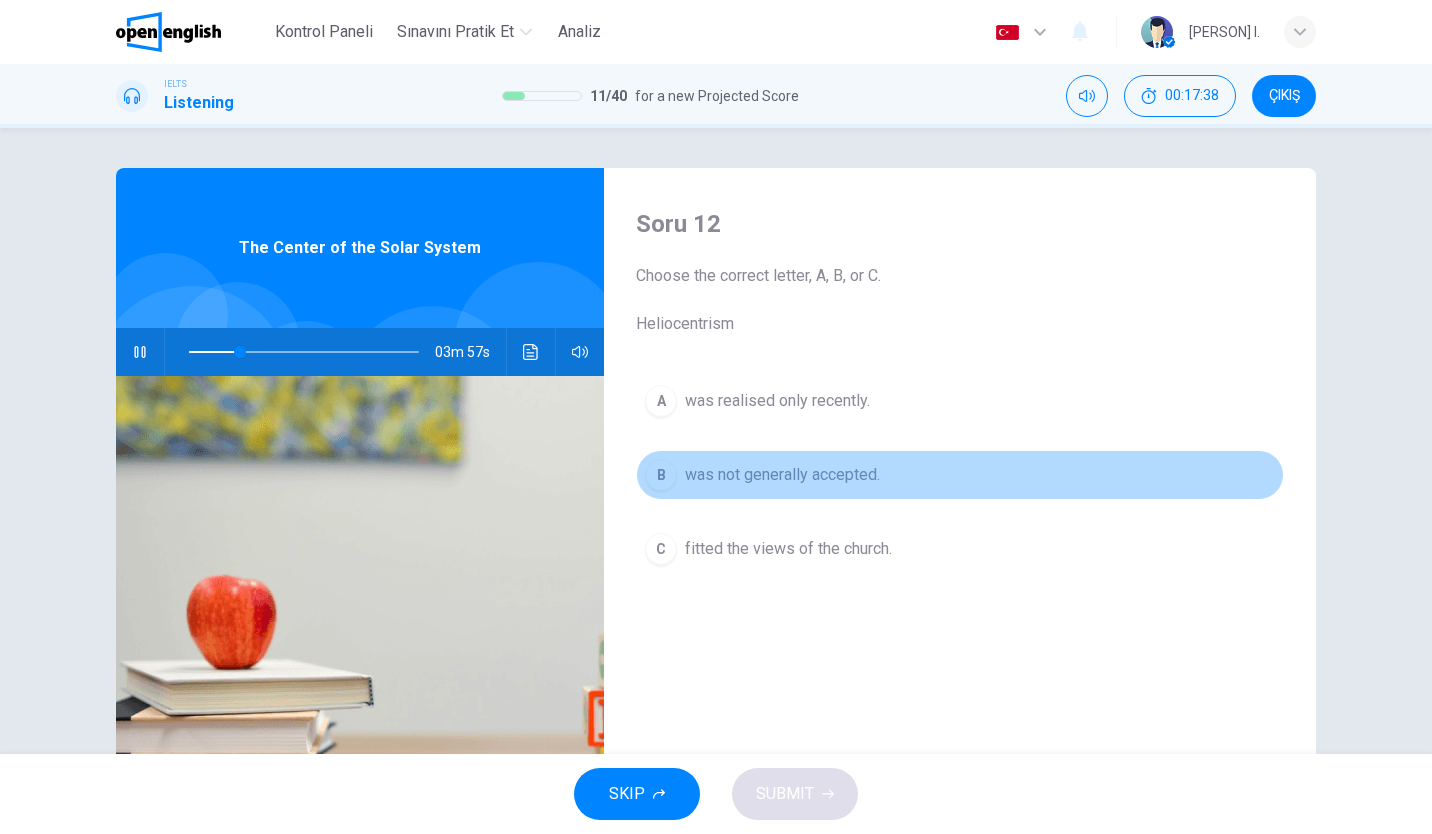click on "B was not generally accepted." at bounding box center (960, 475) 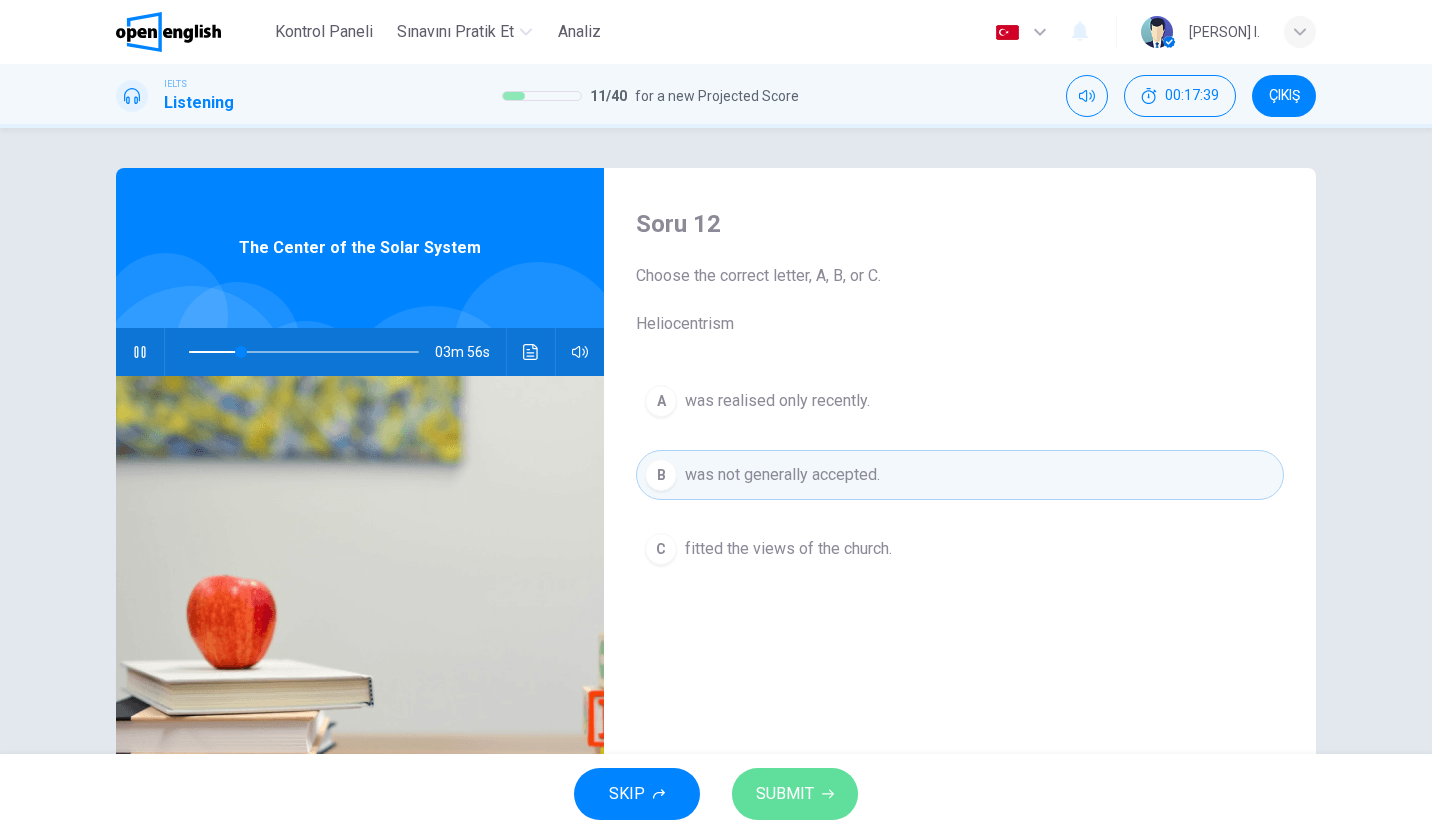 click on "SUBMIT" at bounding box center (795, 794) 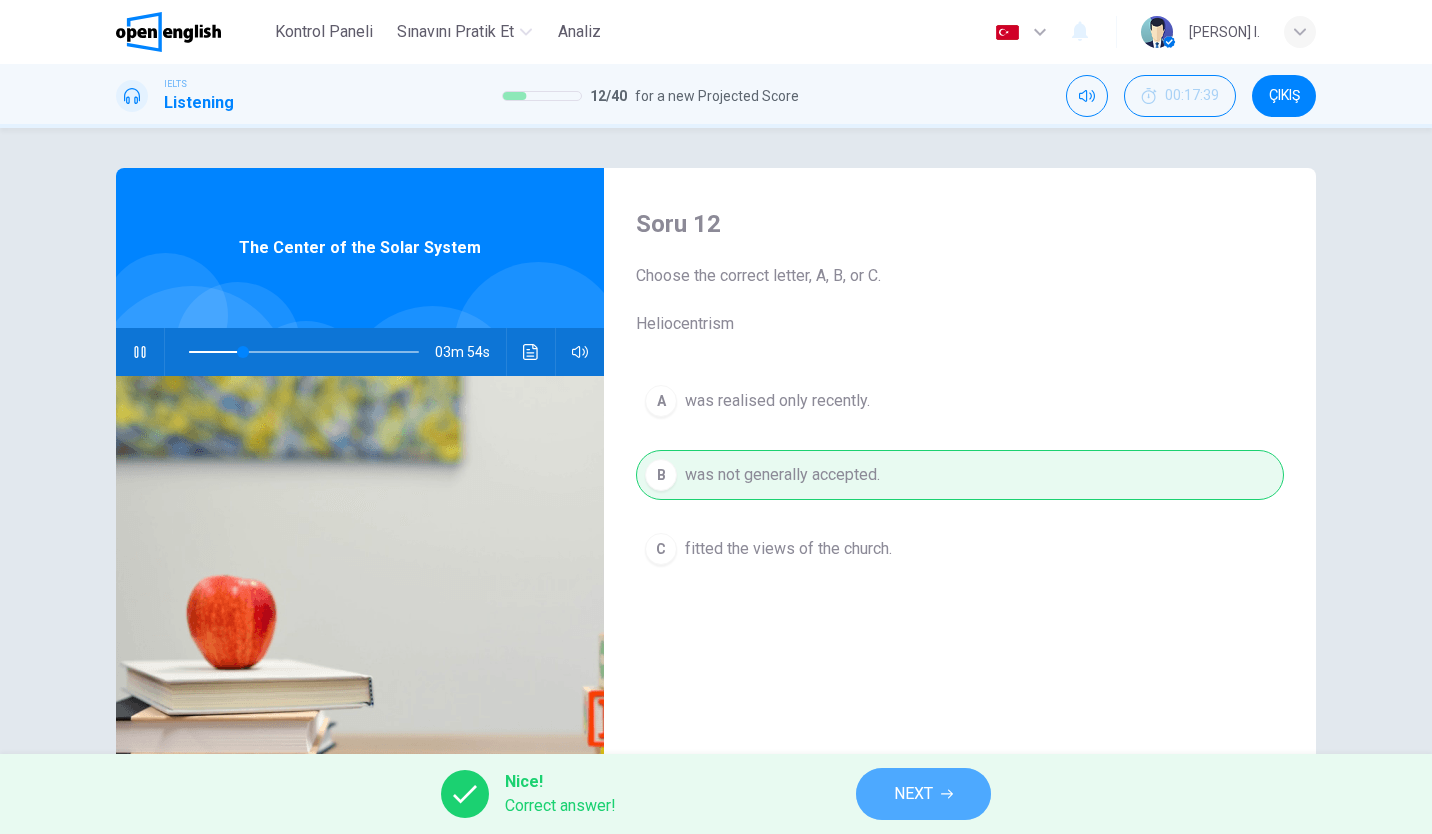 click on "NEXT" at bounding box center (923, 794) 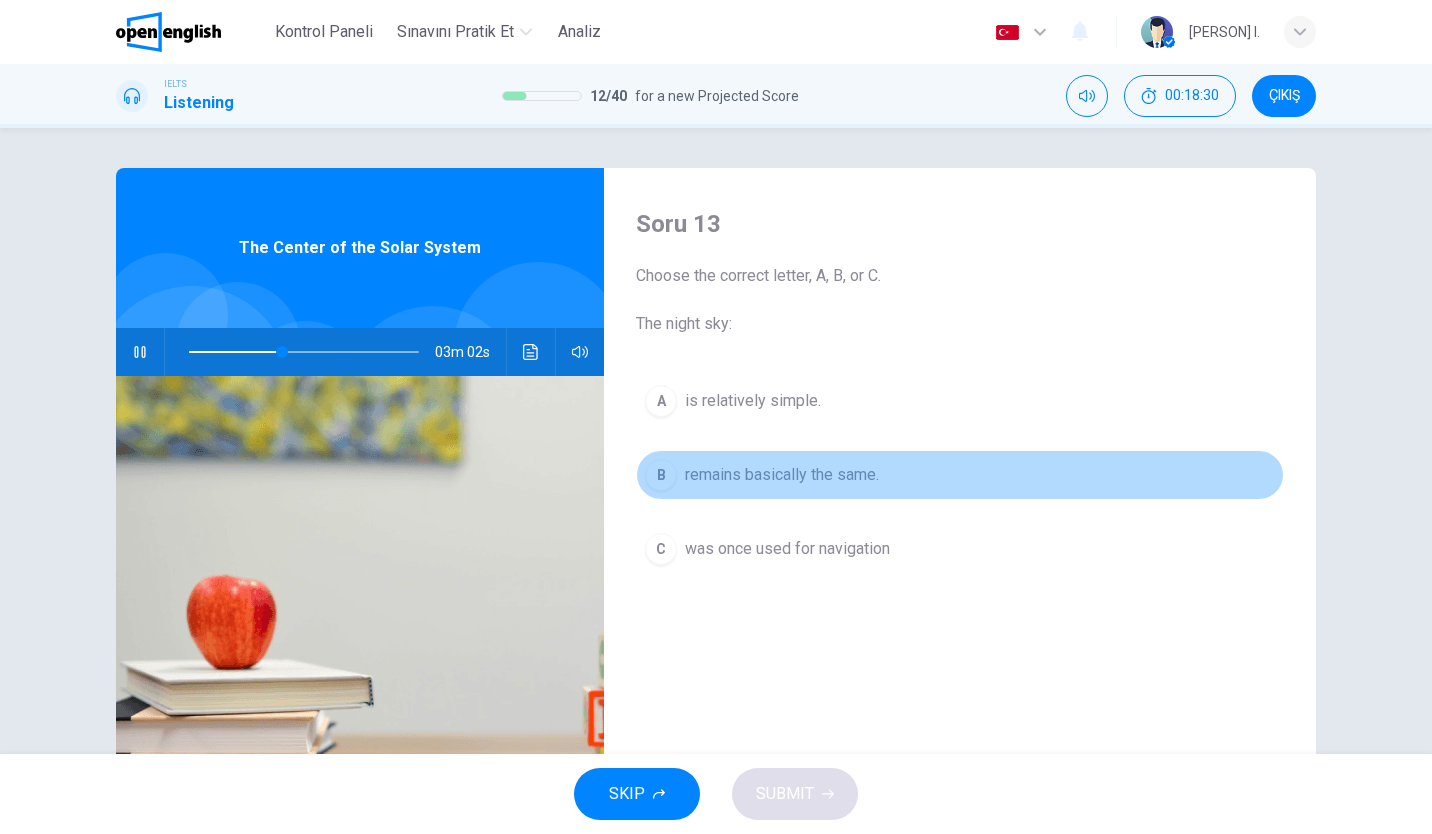 click on "remains basically the same." at bounding box center [782, 475] 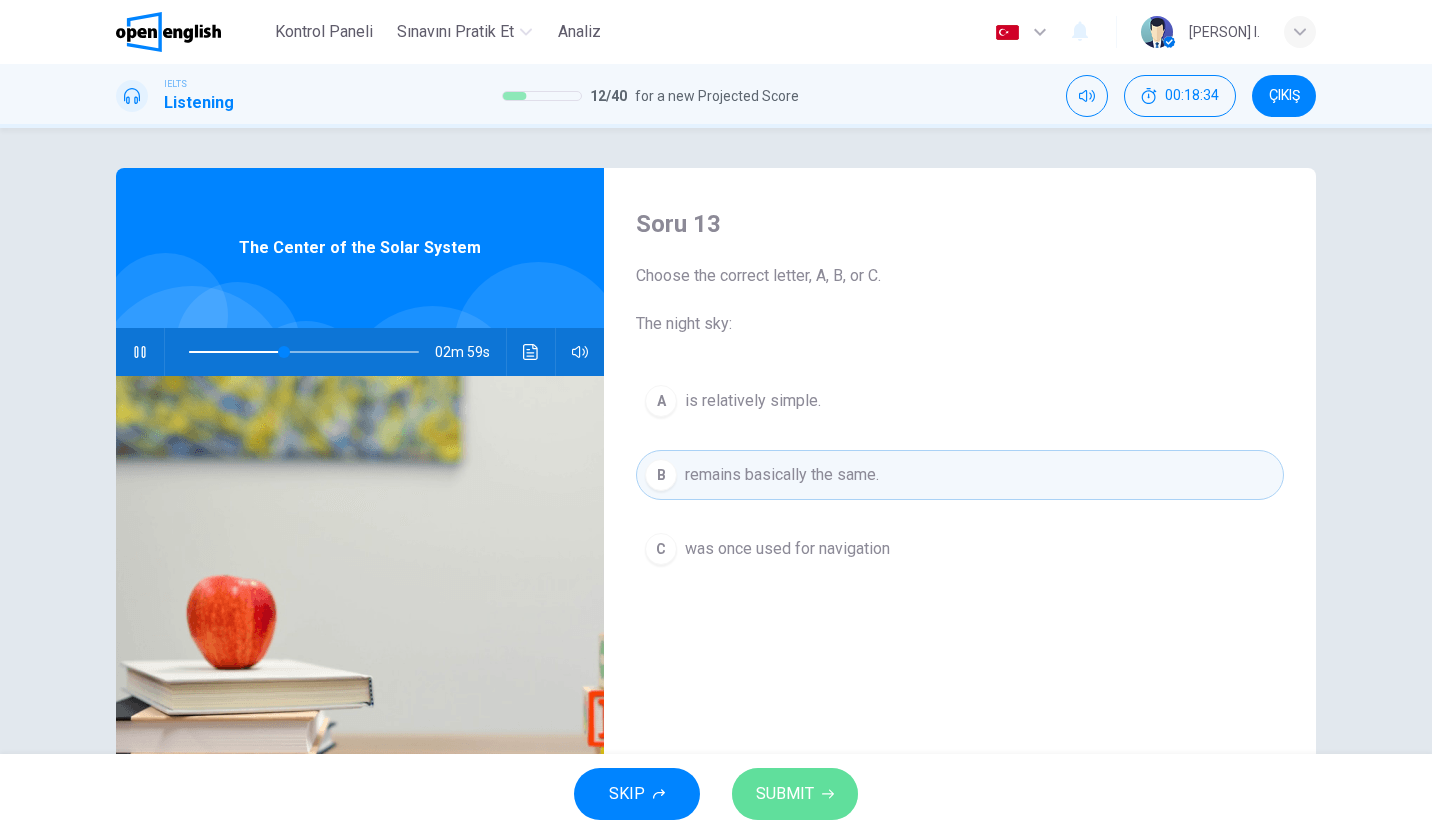 click on "SUBMIT" at bounding box center [785, 794] 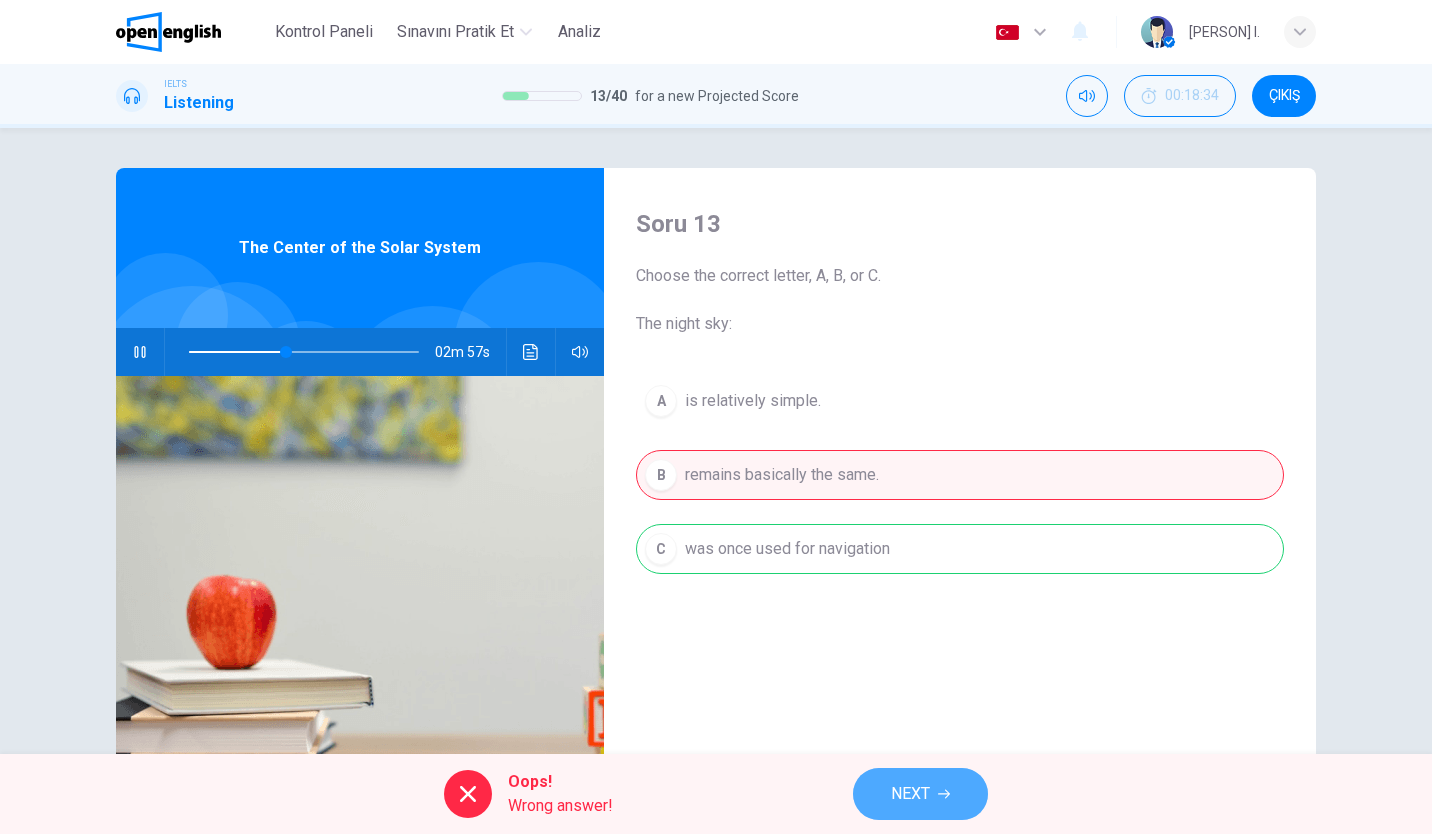 click on "NEXT" at bounding box center [920, 794] 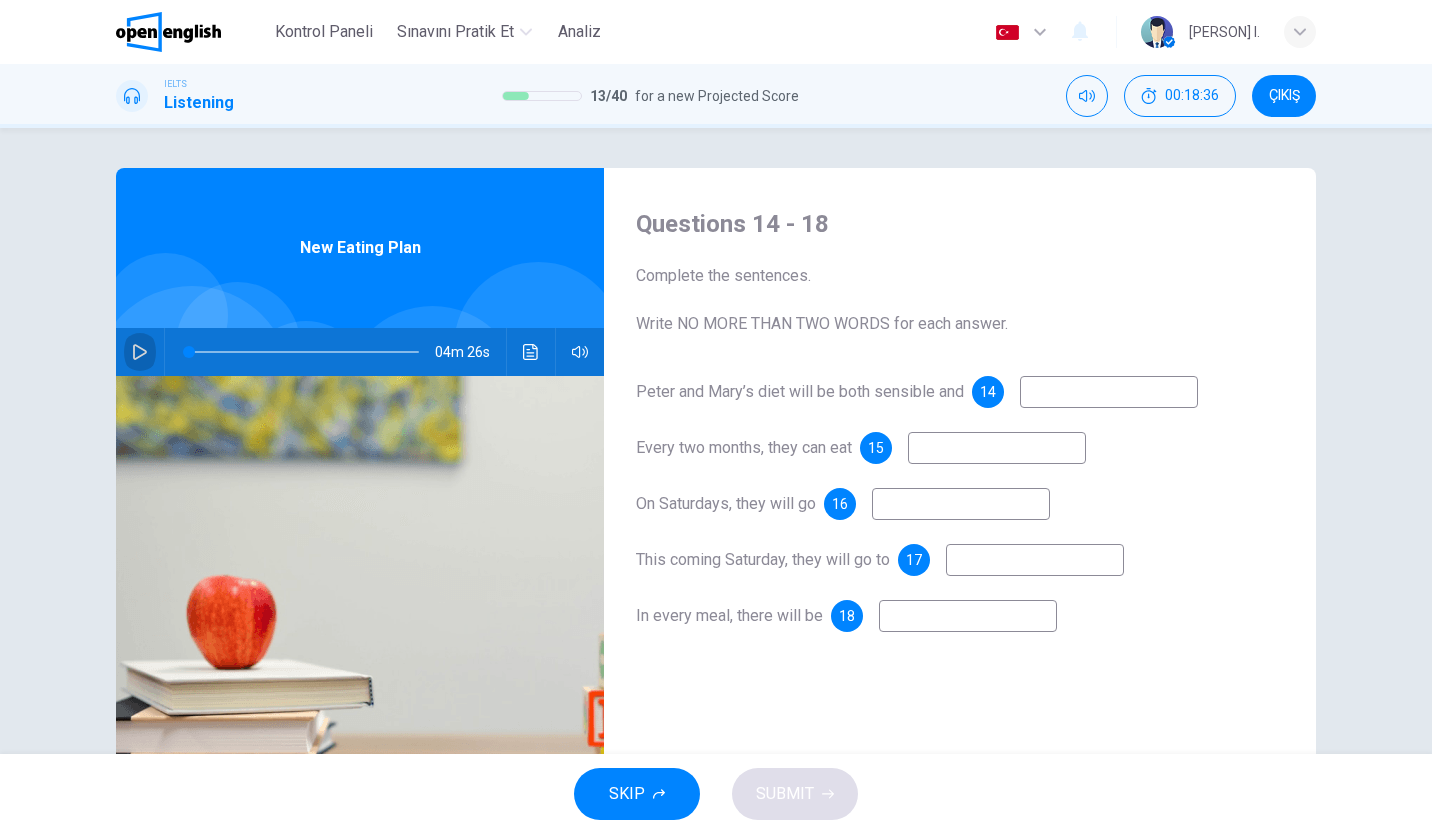 click at bounding box center [140, 352] 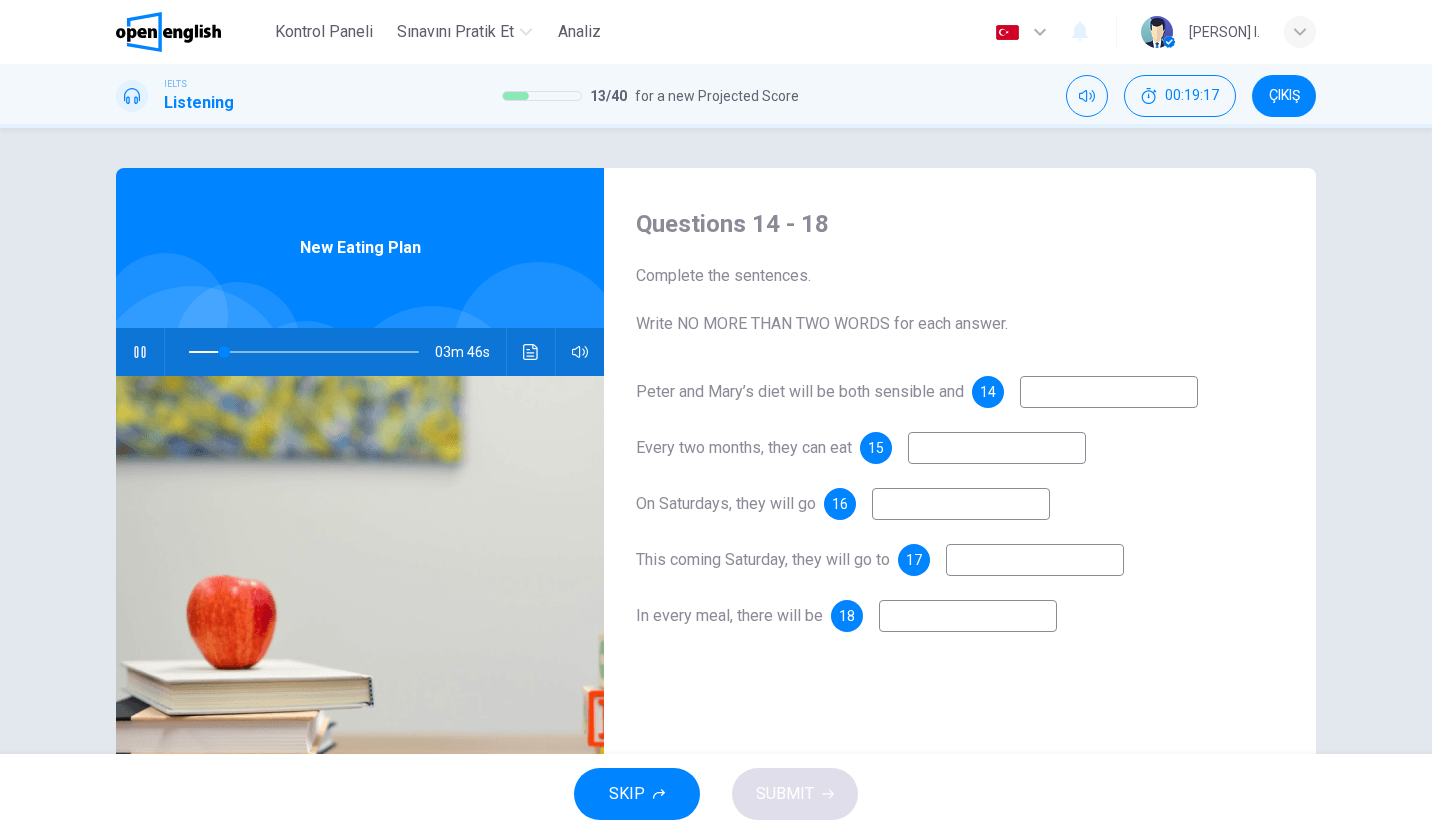 click on "Peter and Mary’s diet will be both sensible and  14 Every two months, they can eat  15 On Saturdays, they will go  16 This coming Saturday, they will go to  17 In every meal, there will be  18" at bounding box center (960, 524) 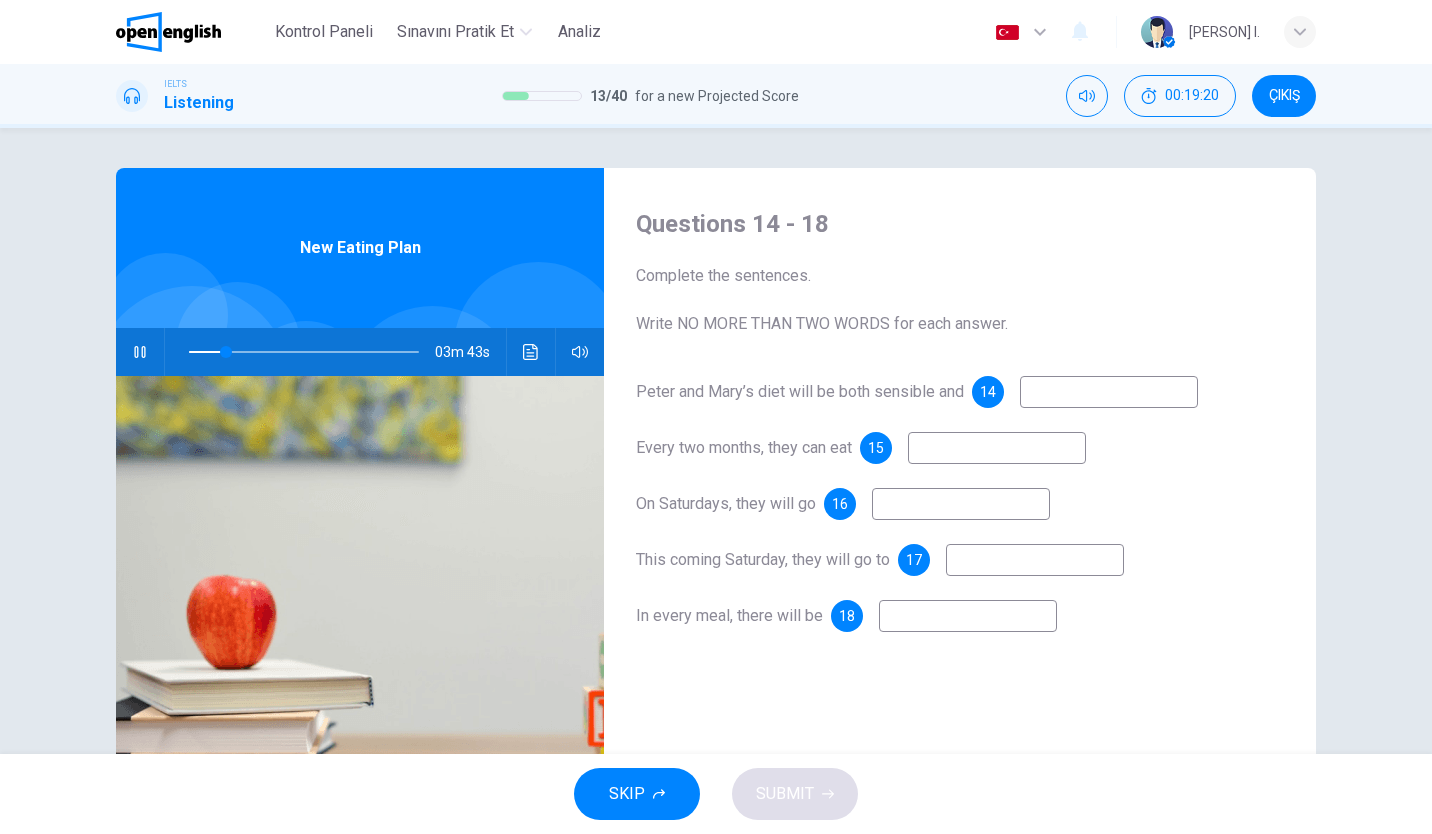 click at bounding box center (1109, 392) 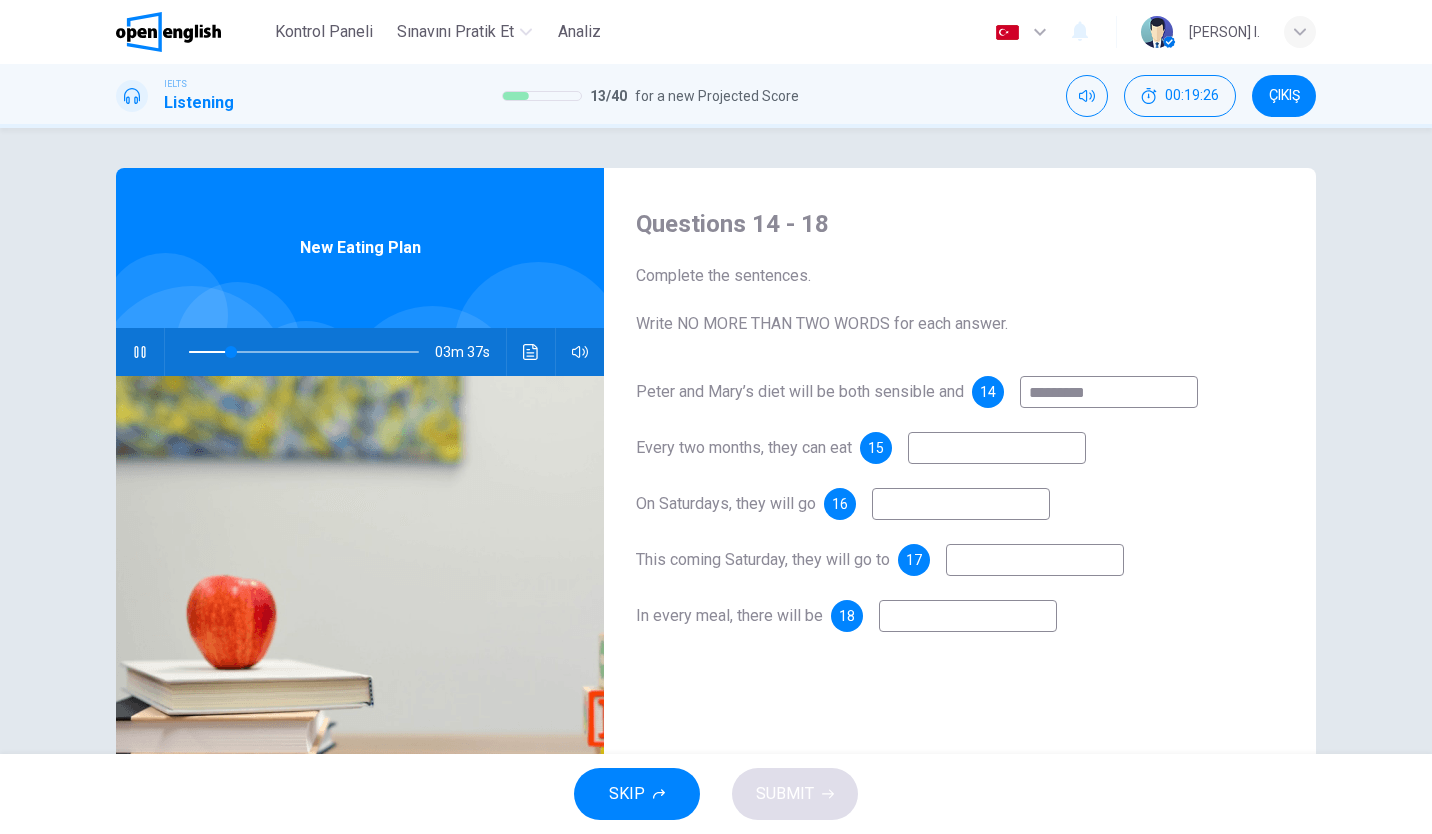 click at bounding box center [997, 448] 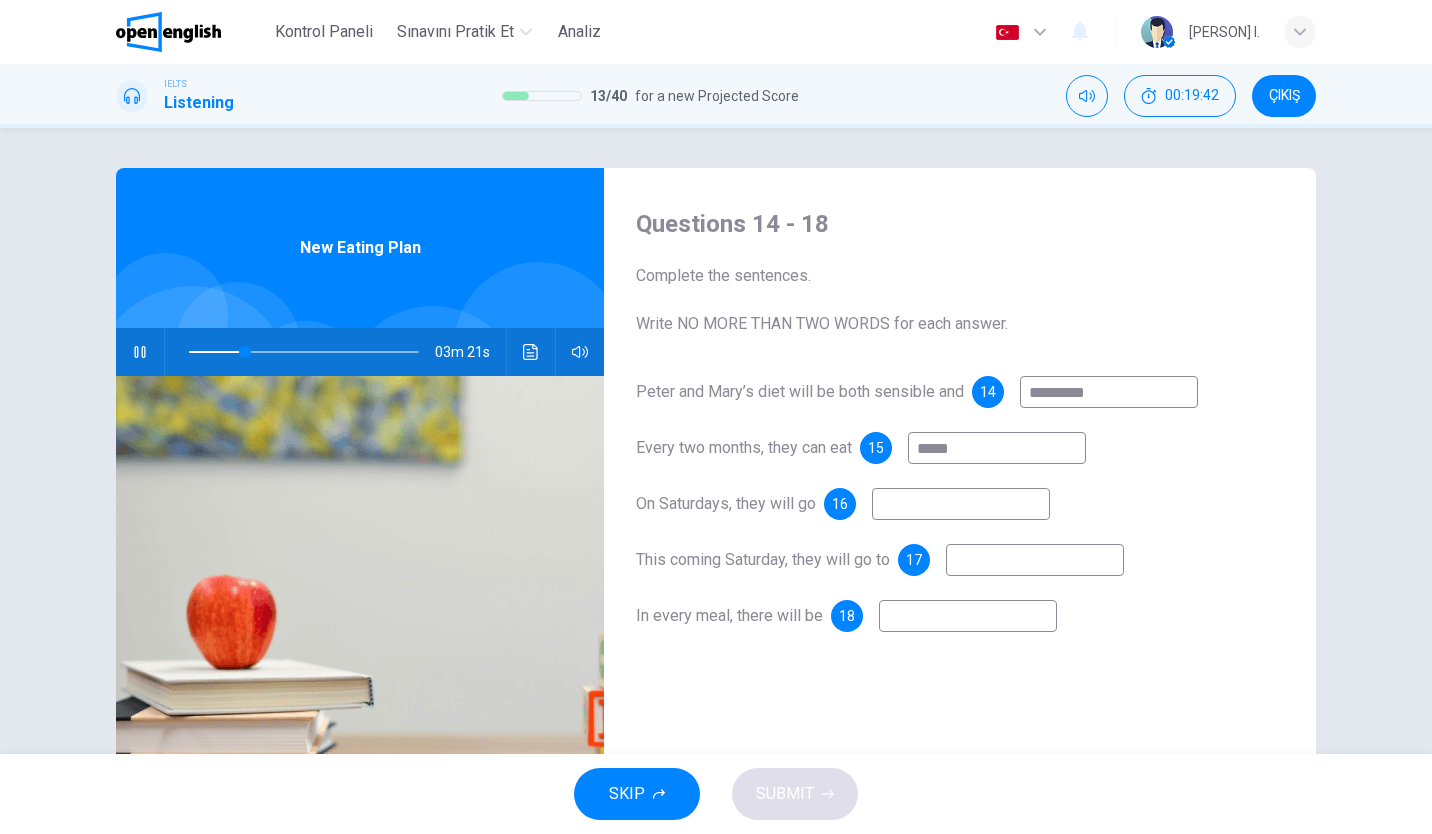 click at bounding box center [961, 504] 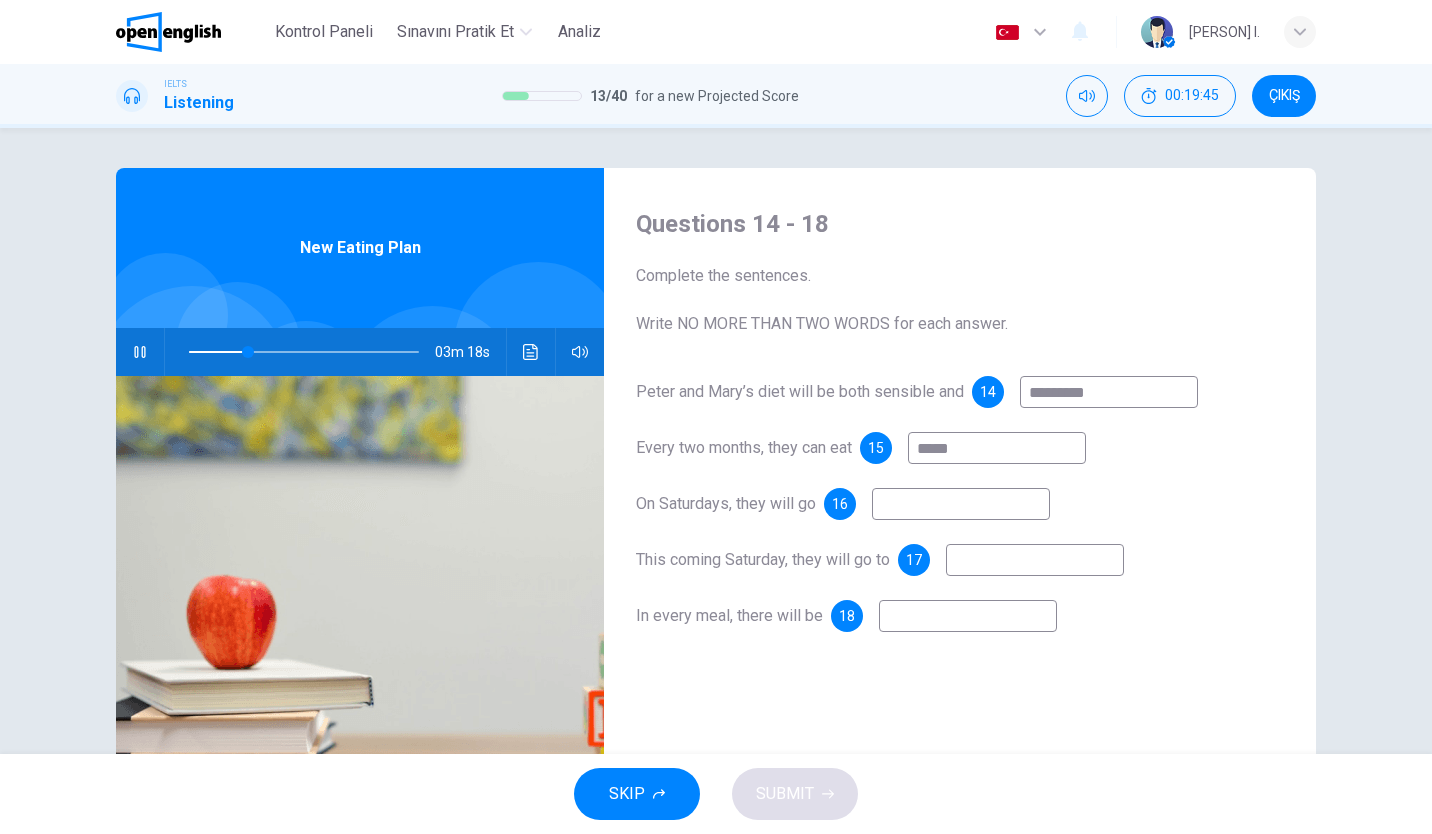 click on "Peter and Mary’s diet will be both sensible and  14 ********* Every two months, they can eat  15 ***** On Saturdays, they will go  16 This coming Saturday, they will go to  17 In every meal, there will be  18" at bounding box center [960, 524] 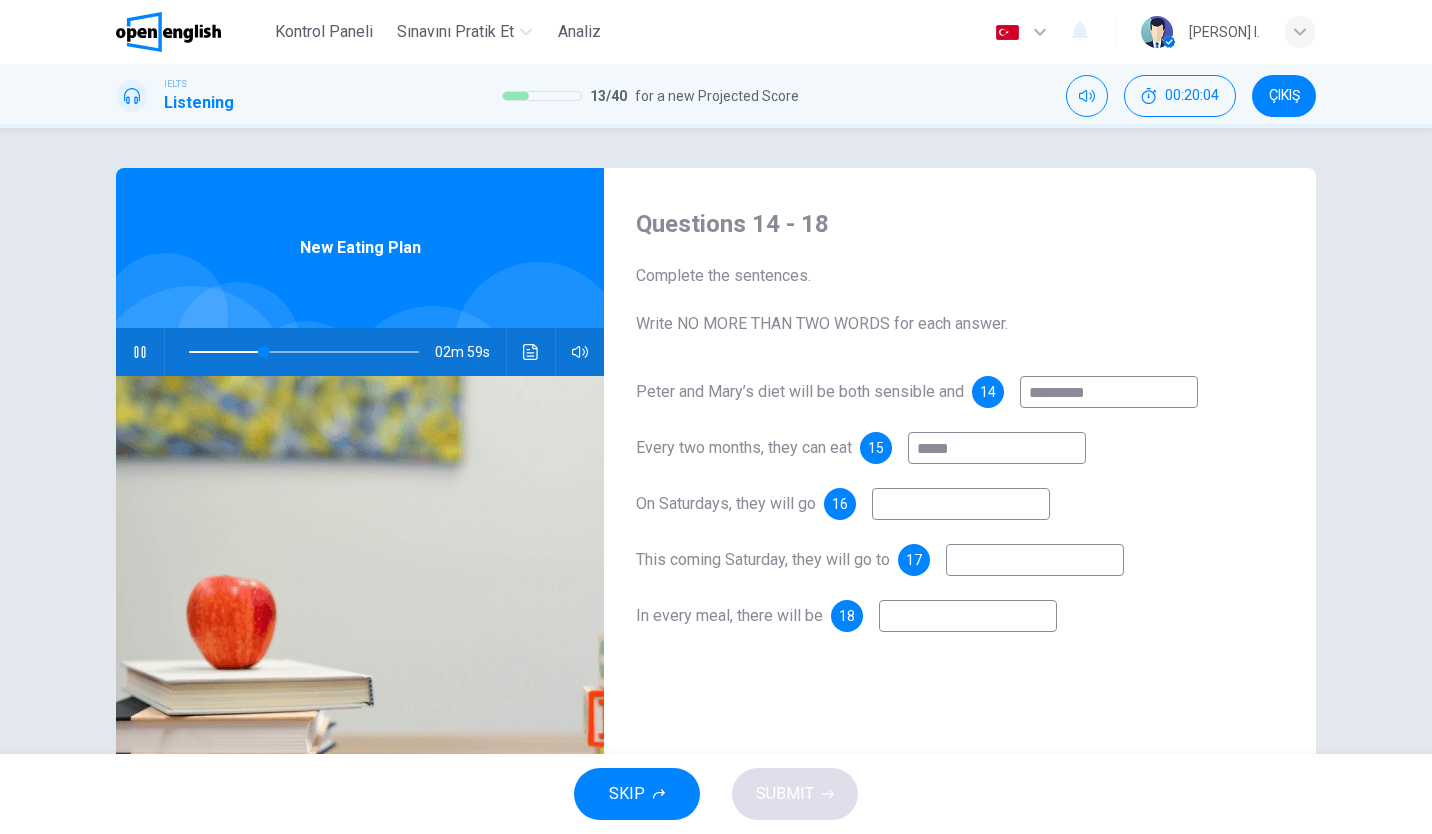 click at bounding box center (961, 504) 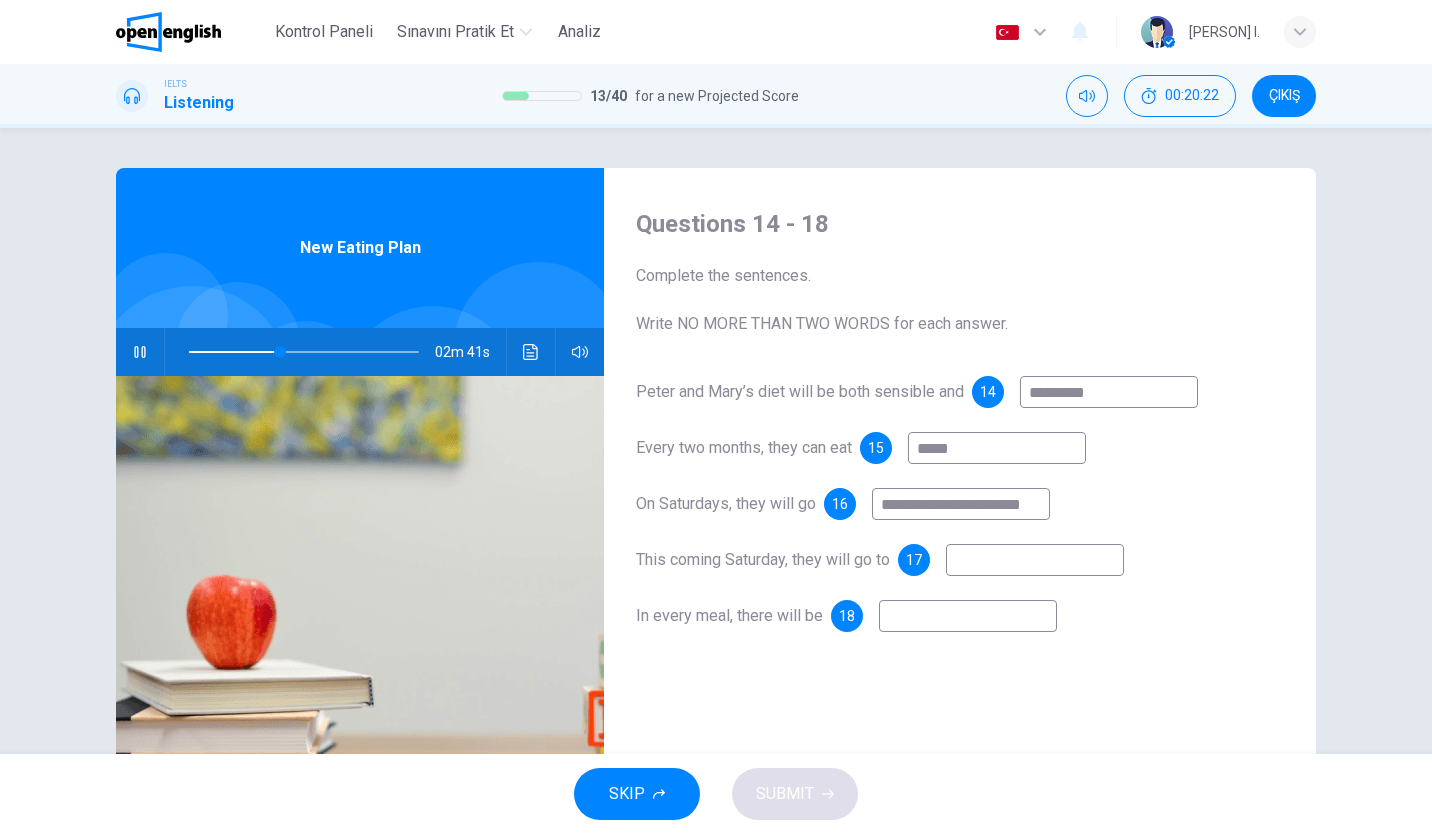 click at bounding box center [1035, 560] 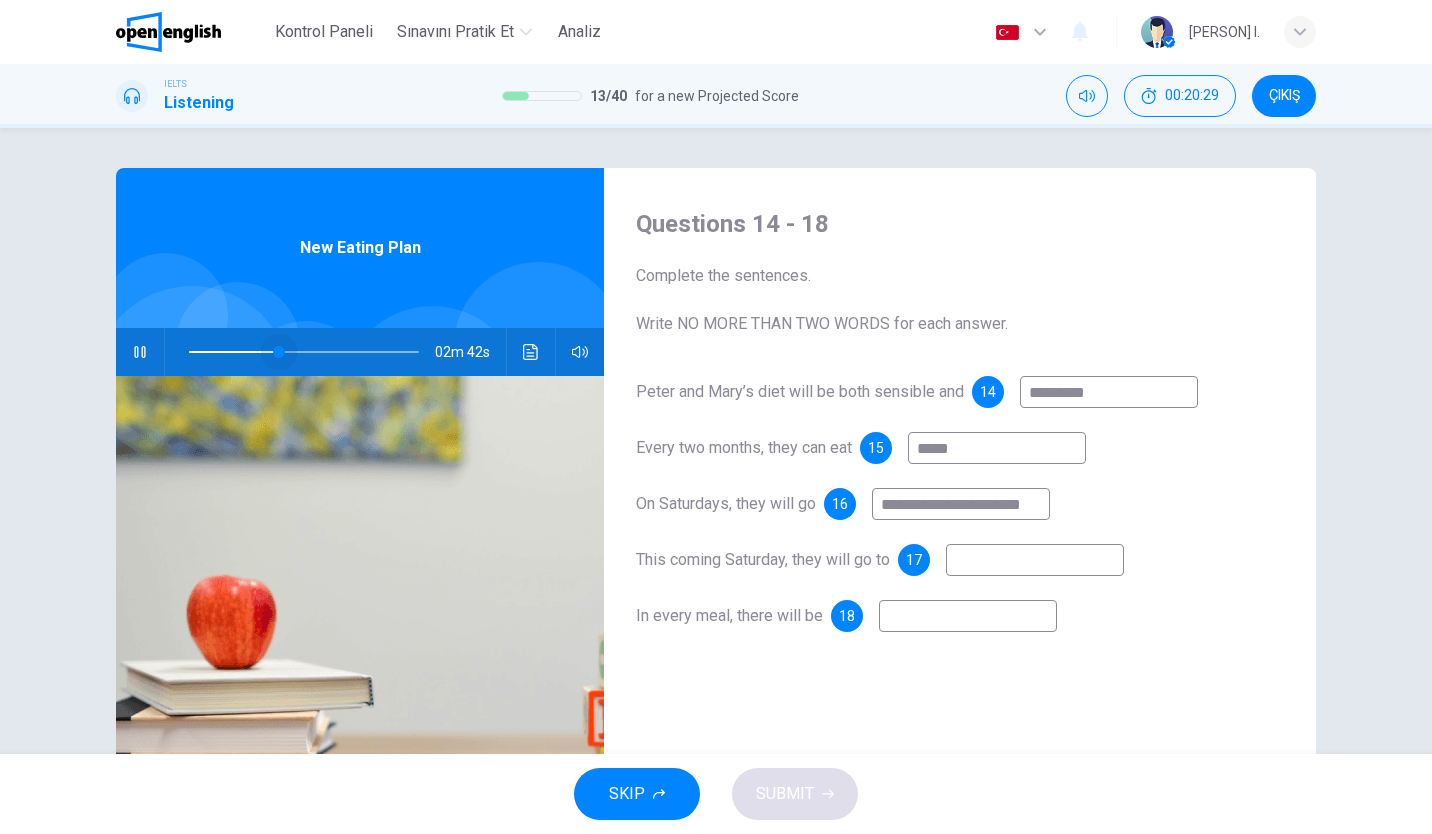 click at bounding box center (279, 352) 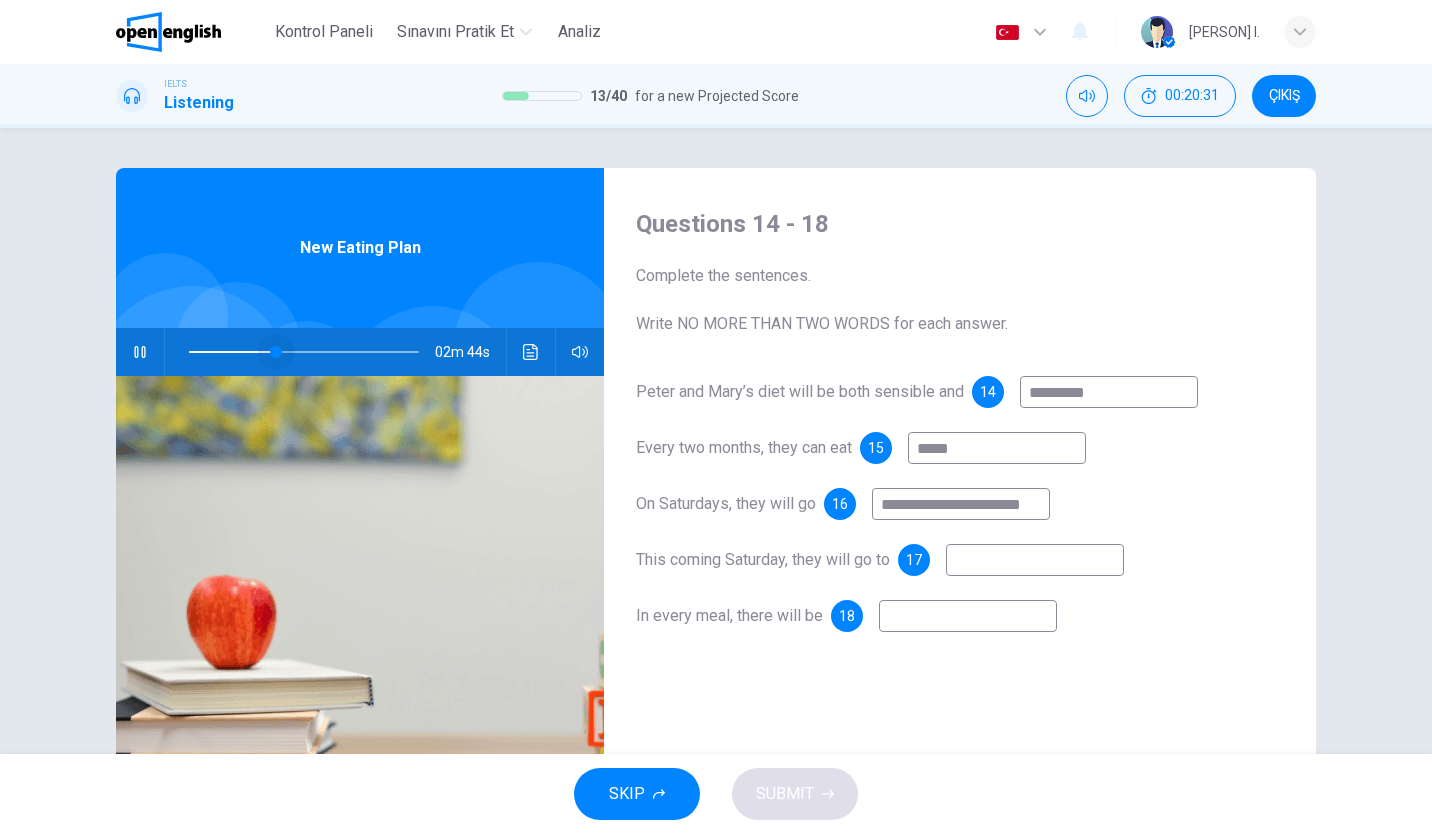 click at bounding box center [276, 352] 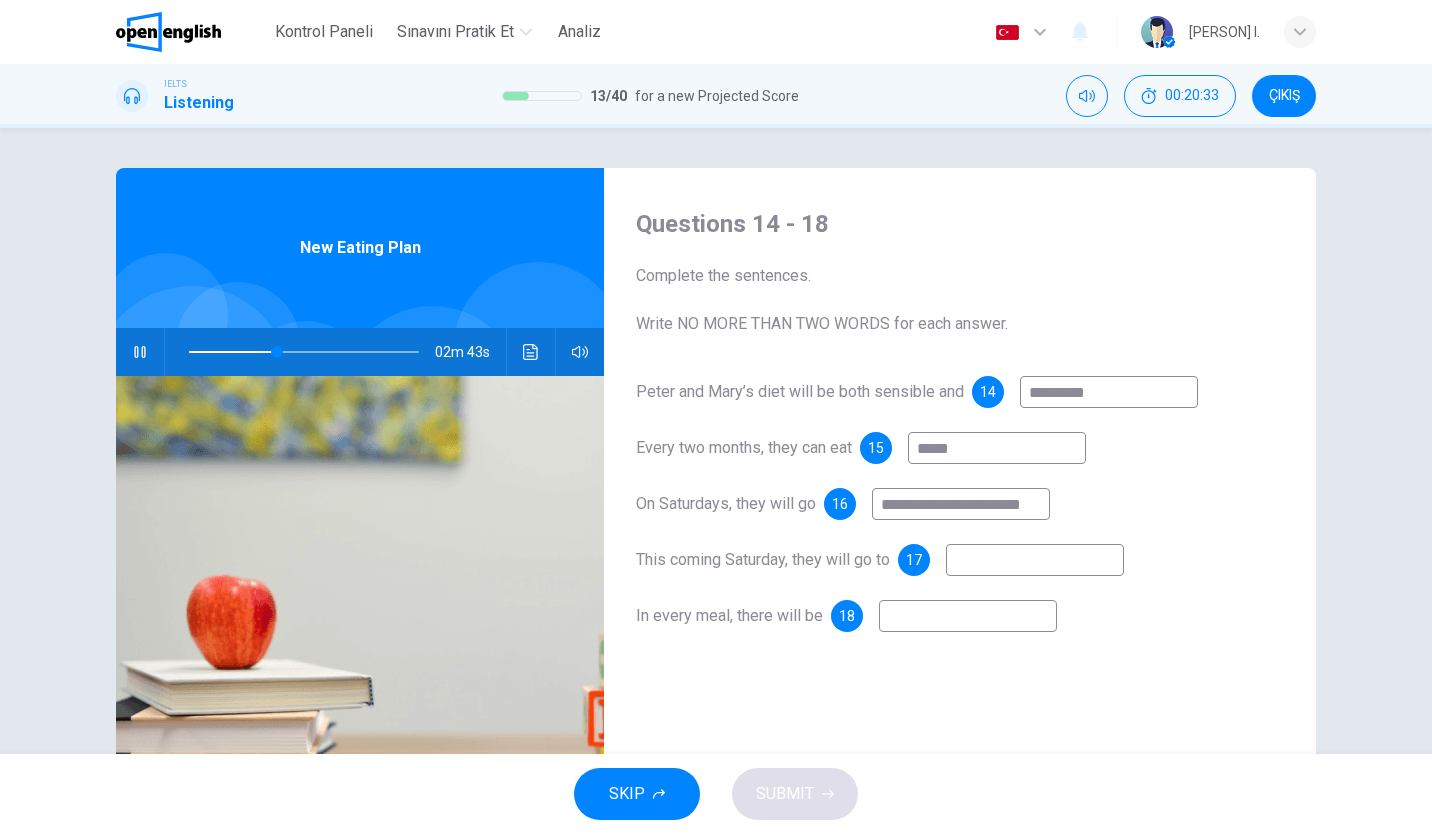 click at bounding box center [1035, 560] 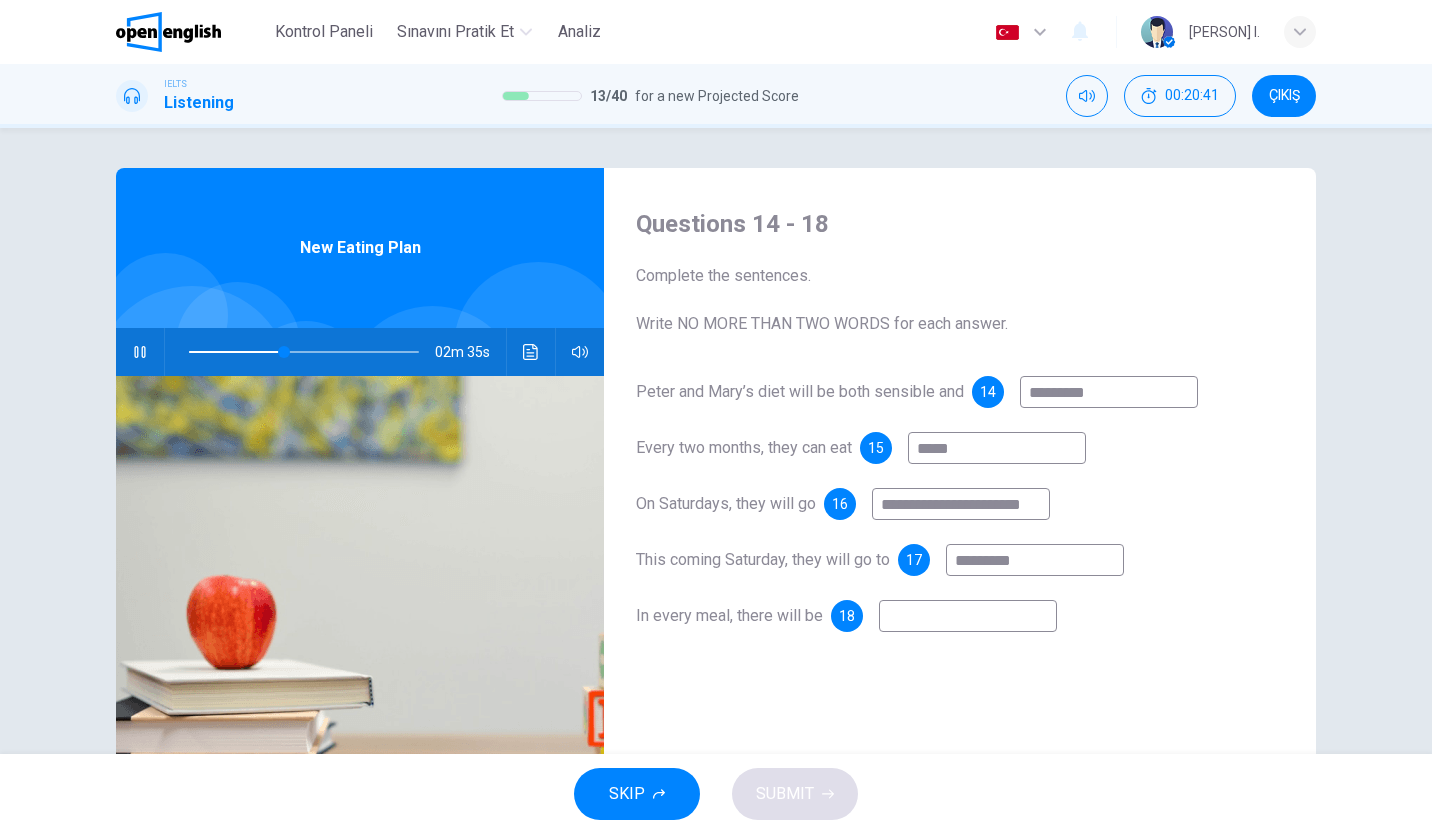 click at bounding box center [968, 616] 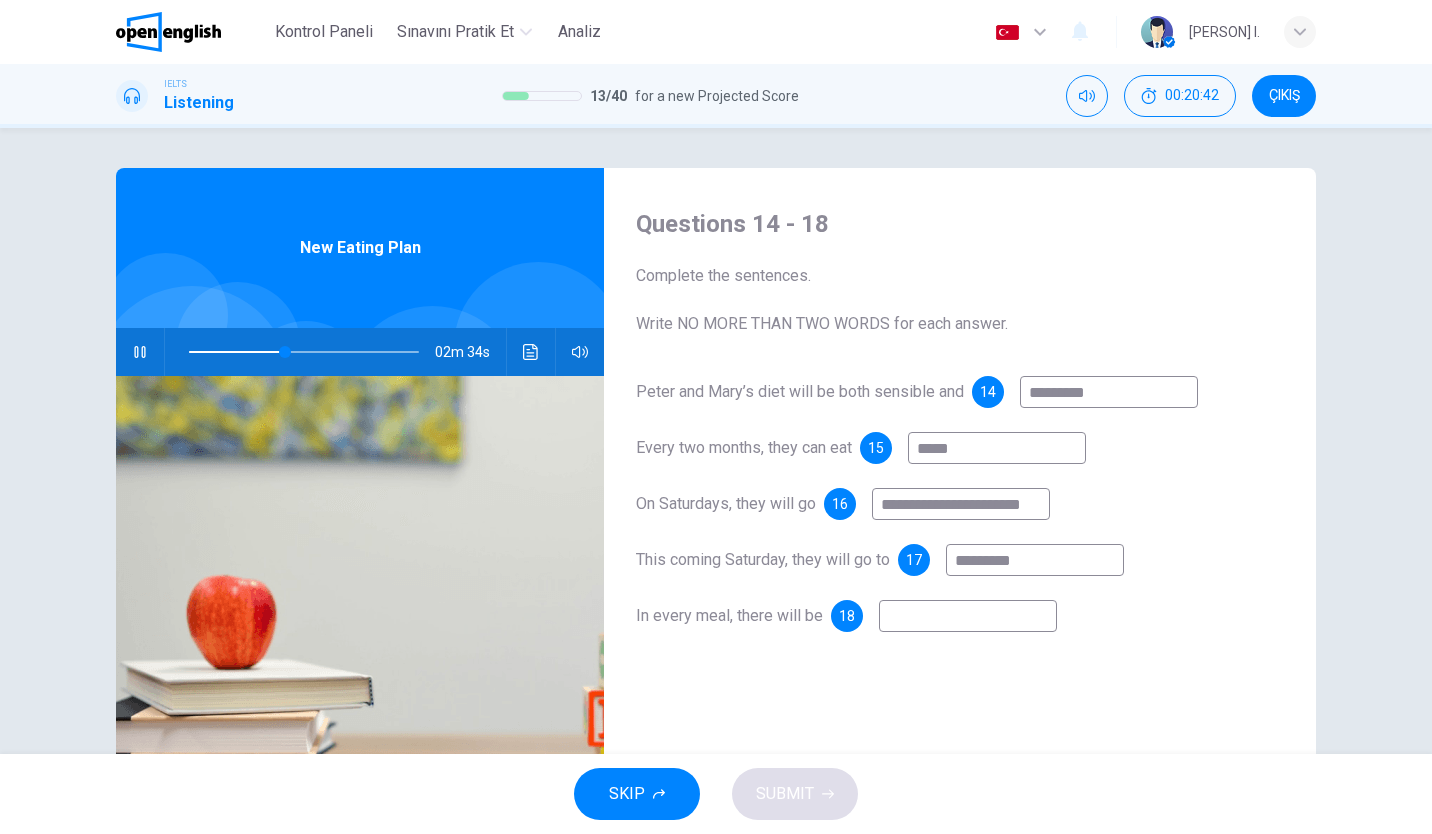 click on "*********" at bounding box center [1035, 560] 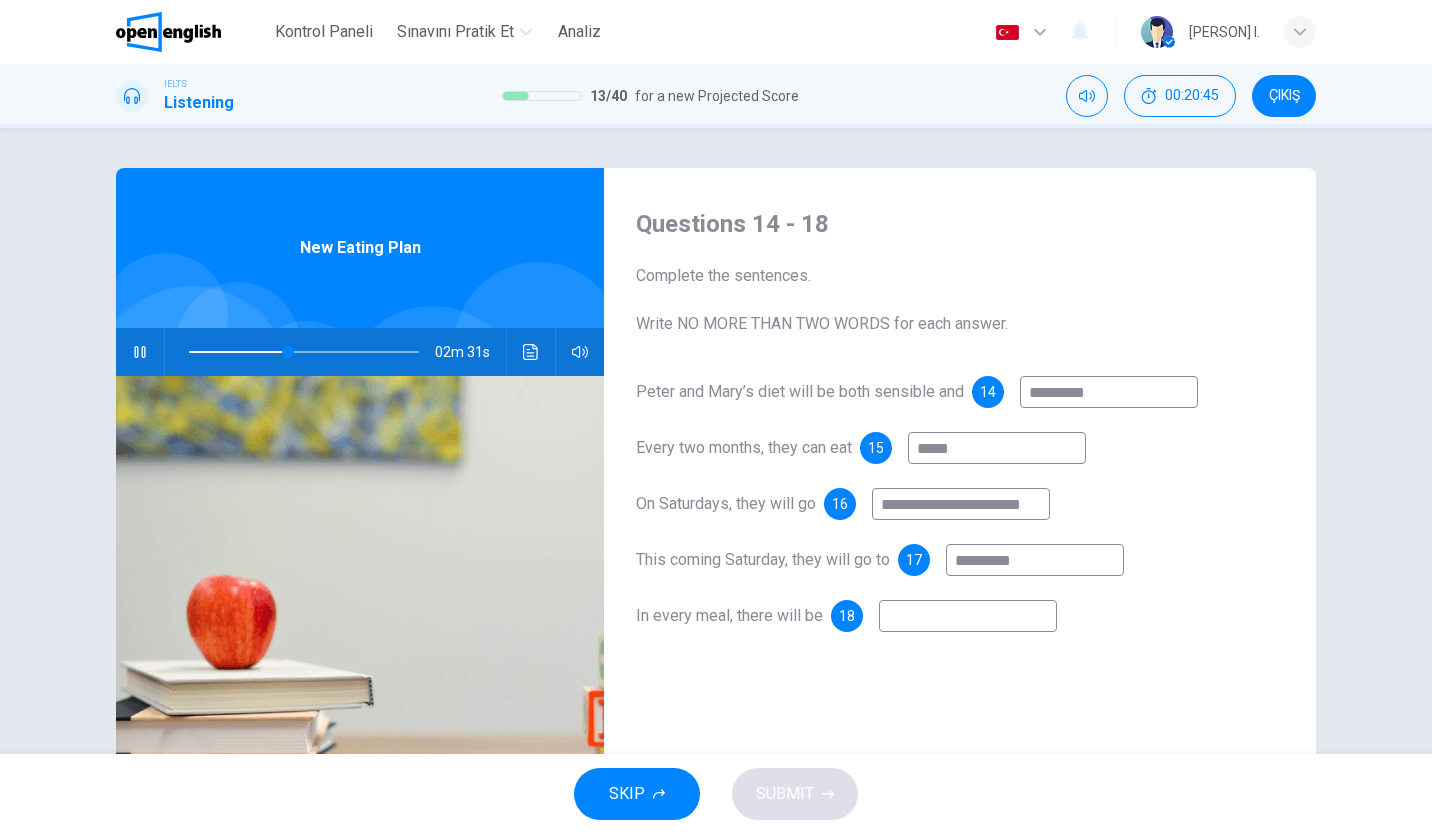 click on "*********" at bounding box center (1035, 560) 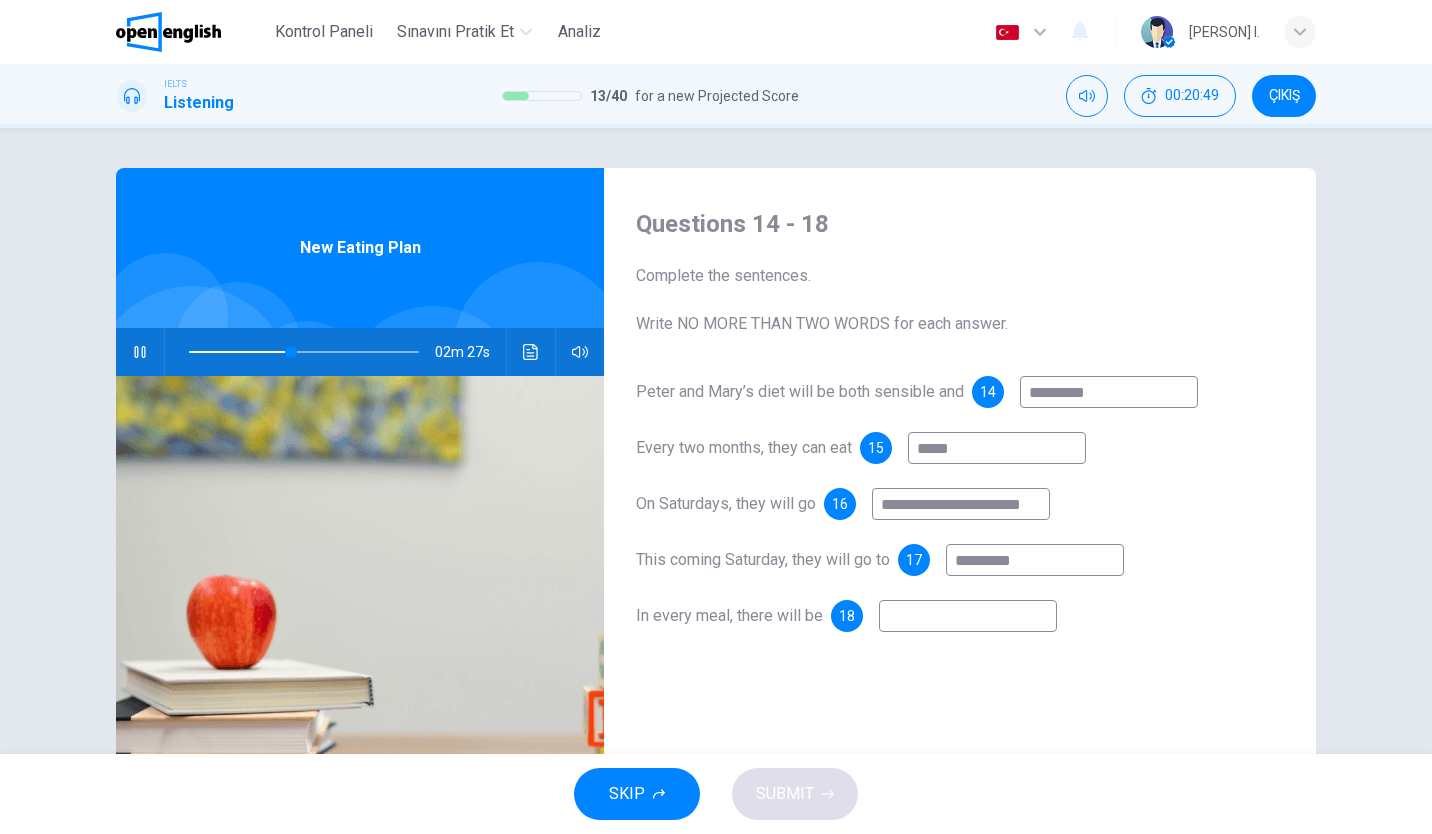 click at bounding box center (304, 352) 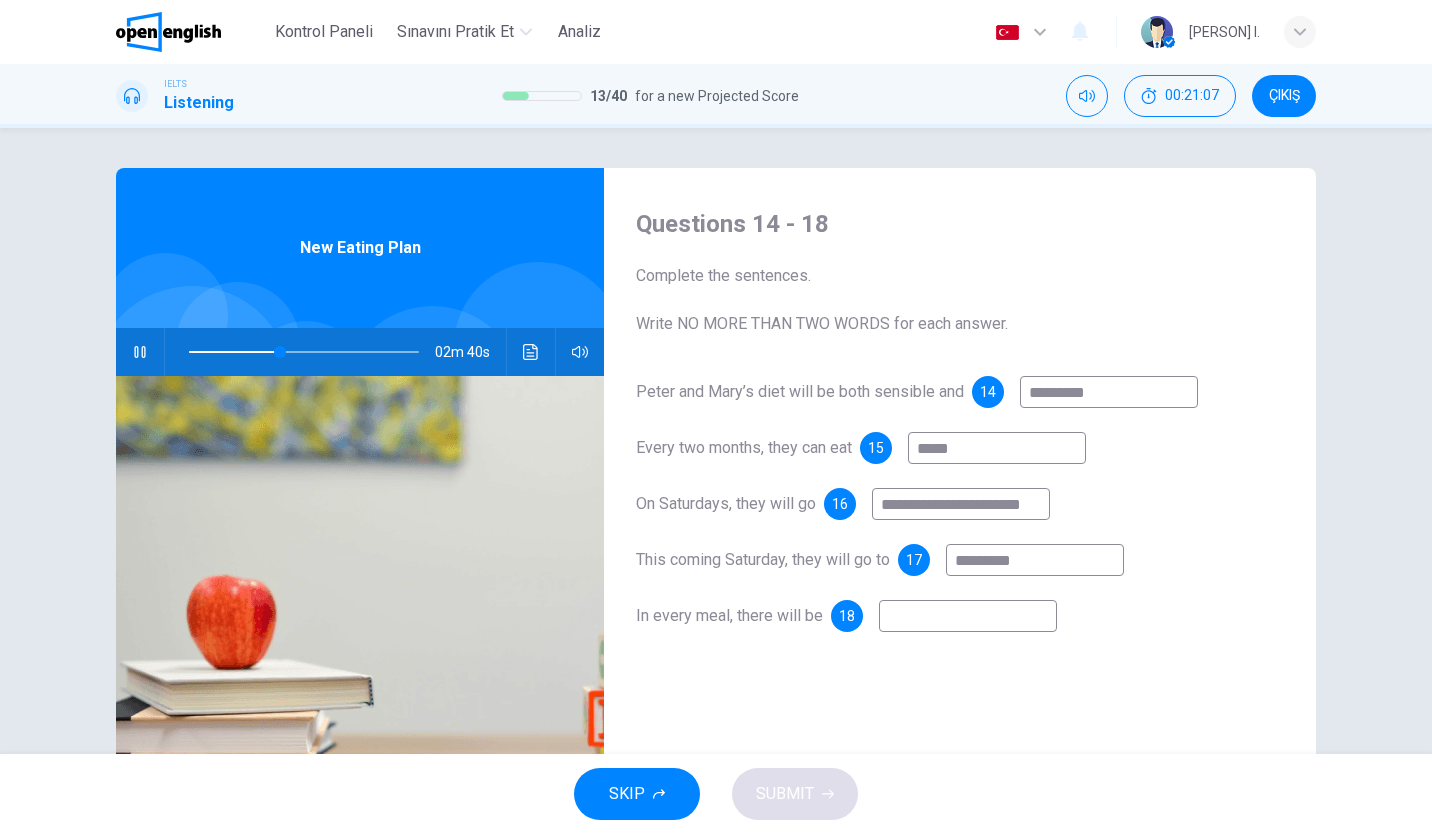 click on "*********" at bounding box center [1035, 560] 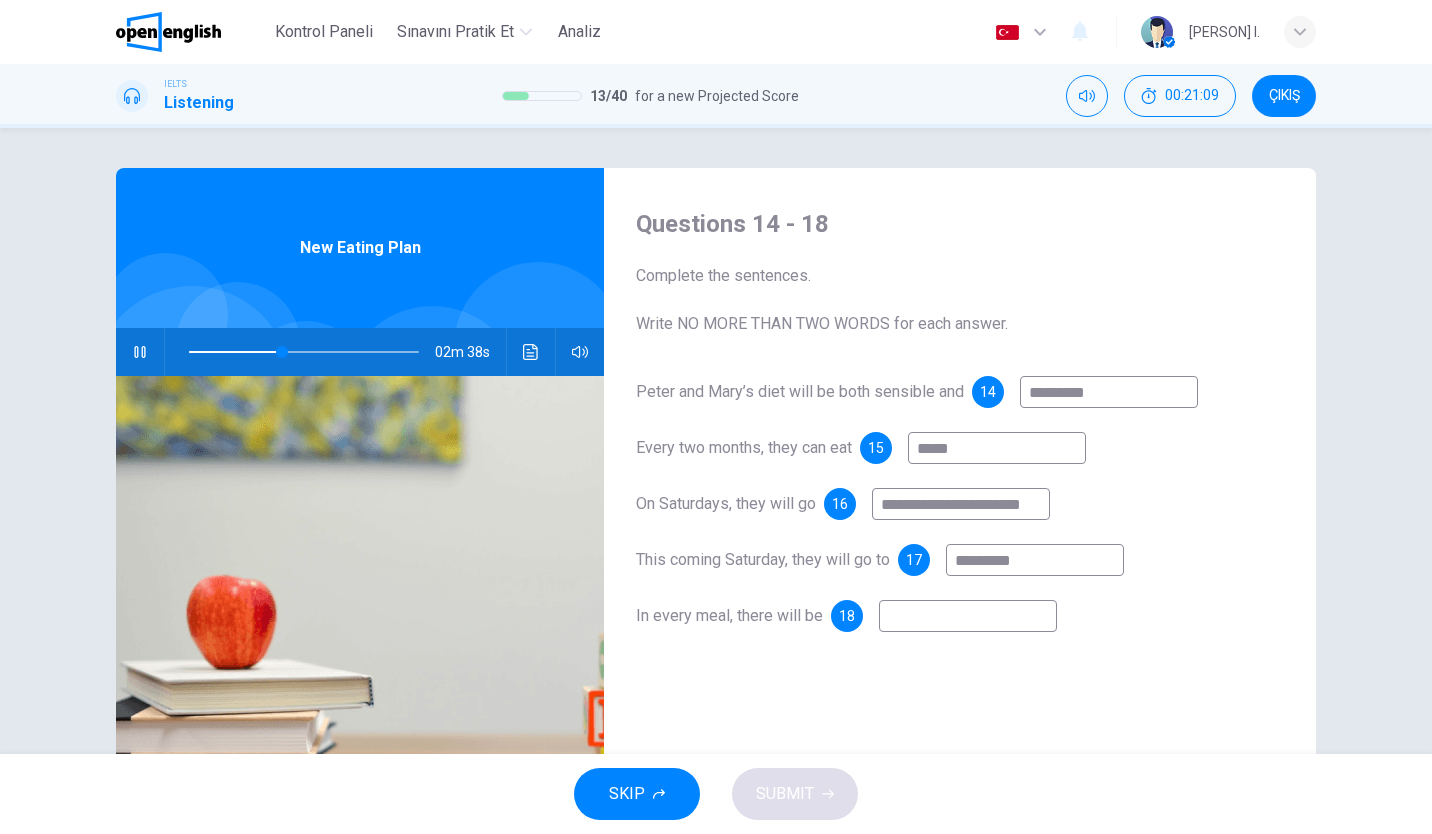 click on "02m 38s" at bounding box center (360, 352) 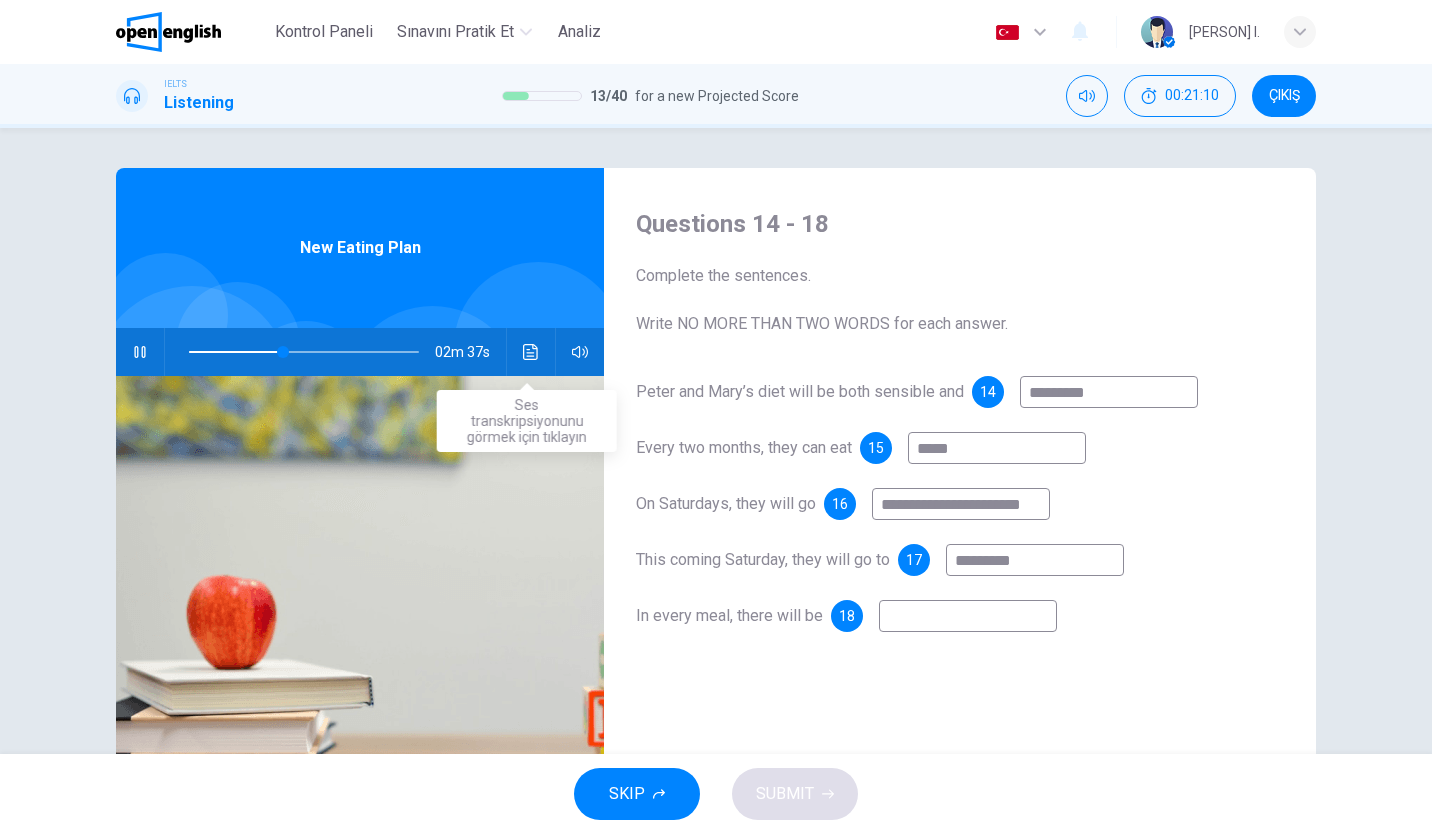 click 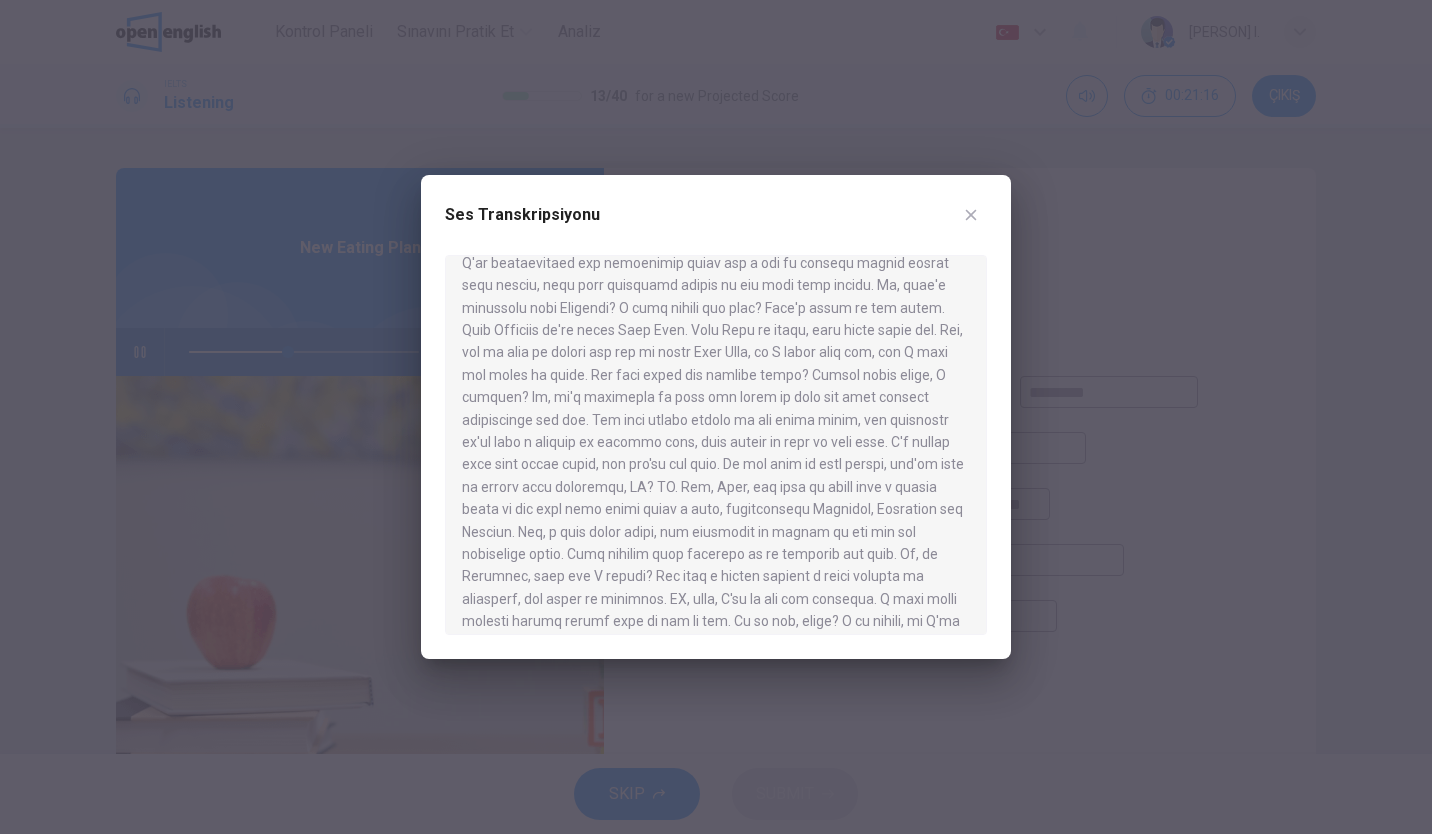 scroll, scrollTop: 358, scrollLeft: 0, axis: vertical 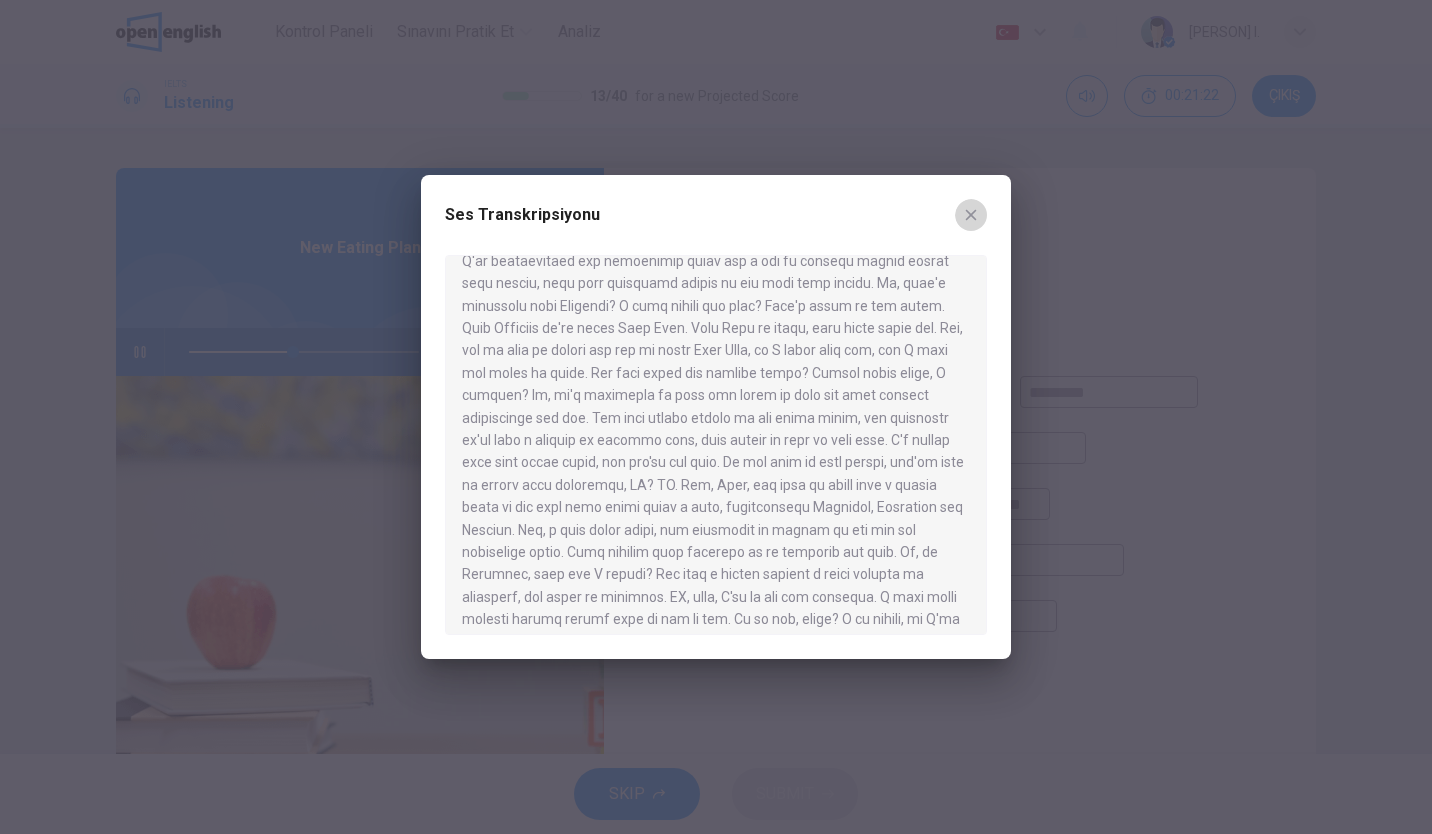 click at bounding box center (971, 215) 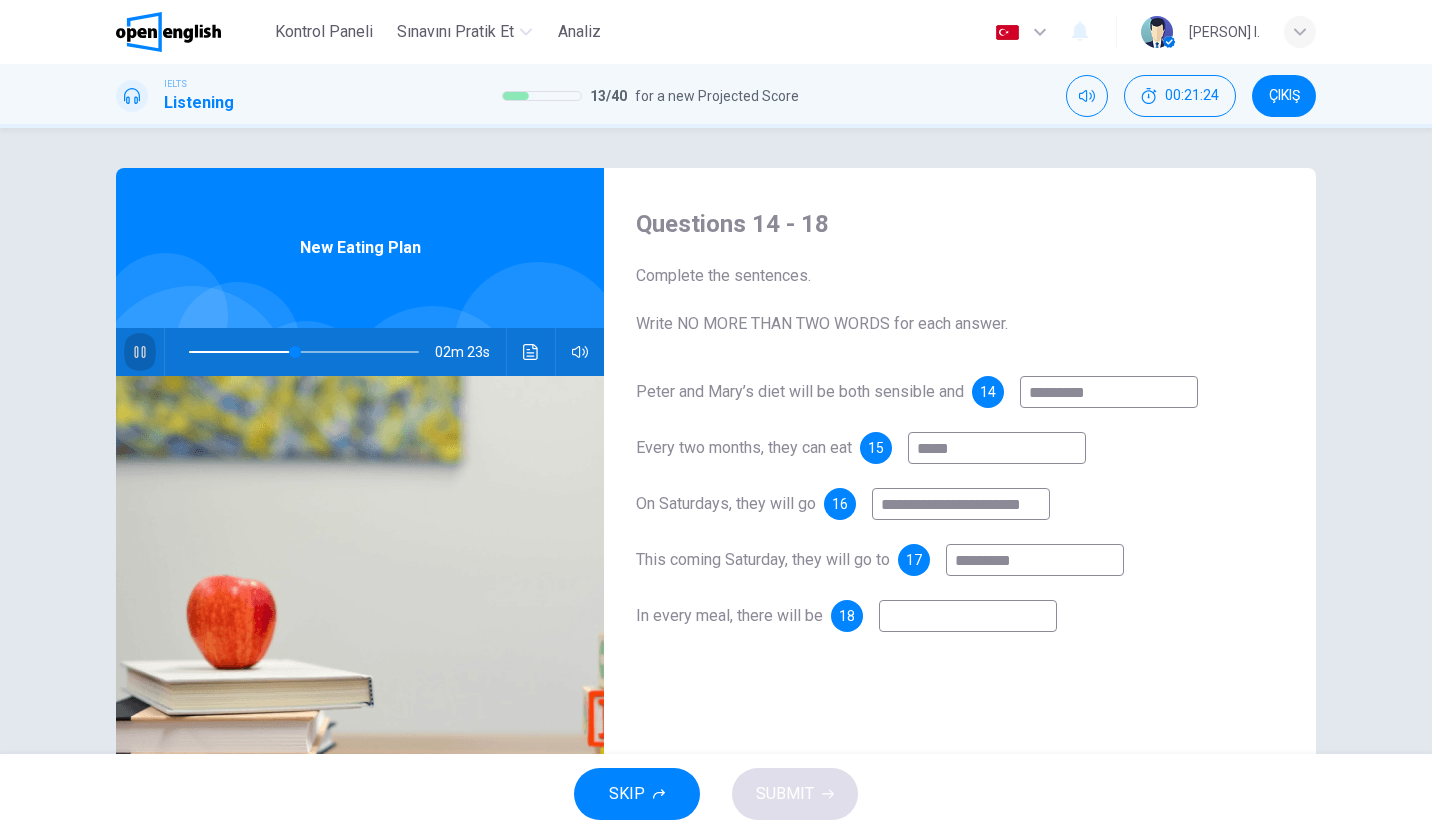 click 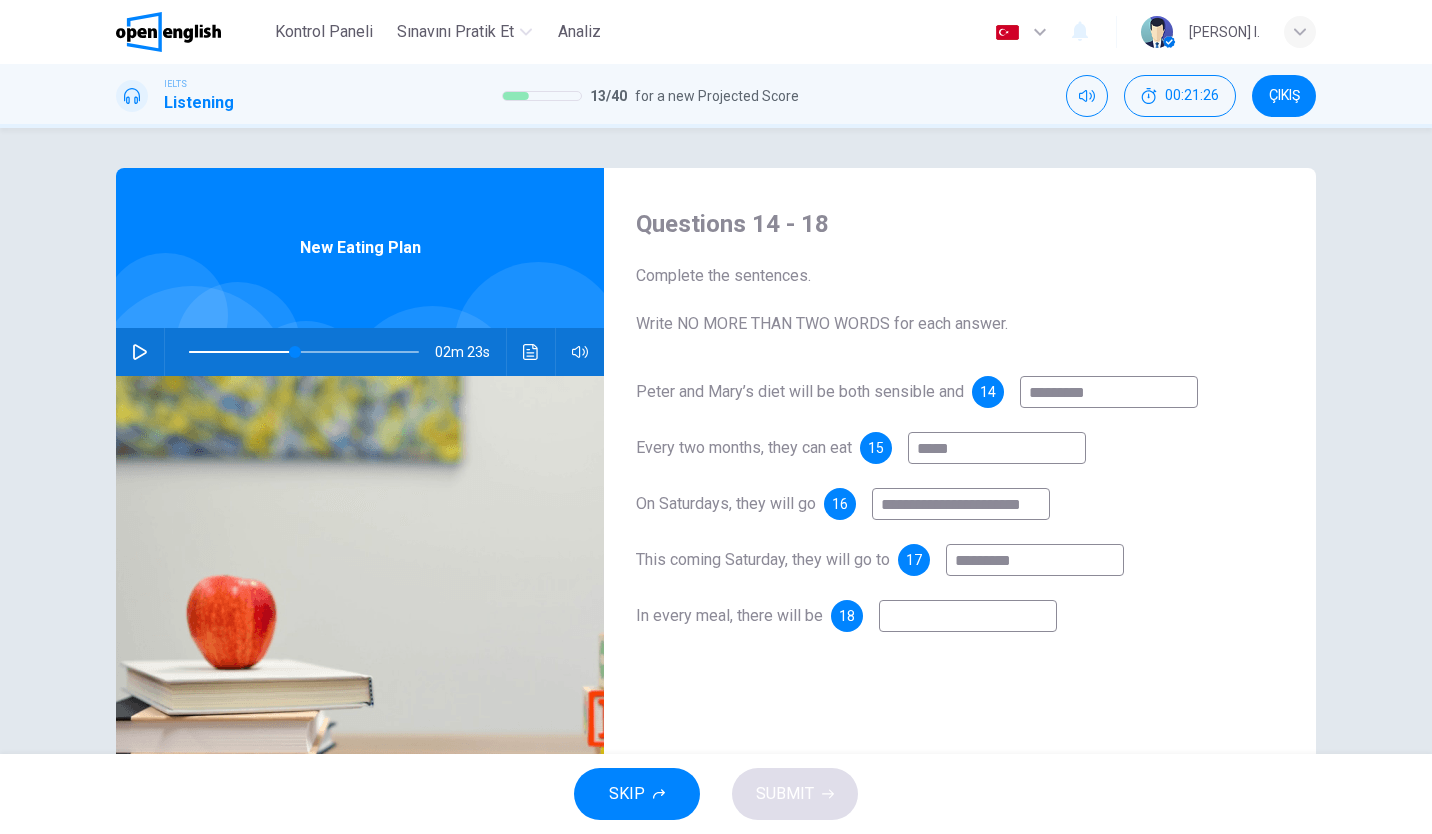 drag, startPoint x: 968, startPoint y: 557, endPoint x: 988, endPoint y: 553, distance: 20.396078 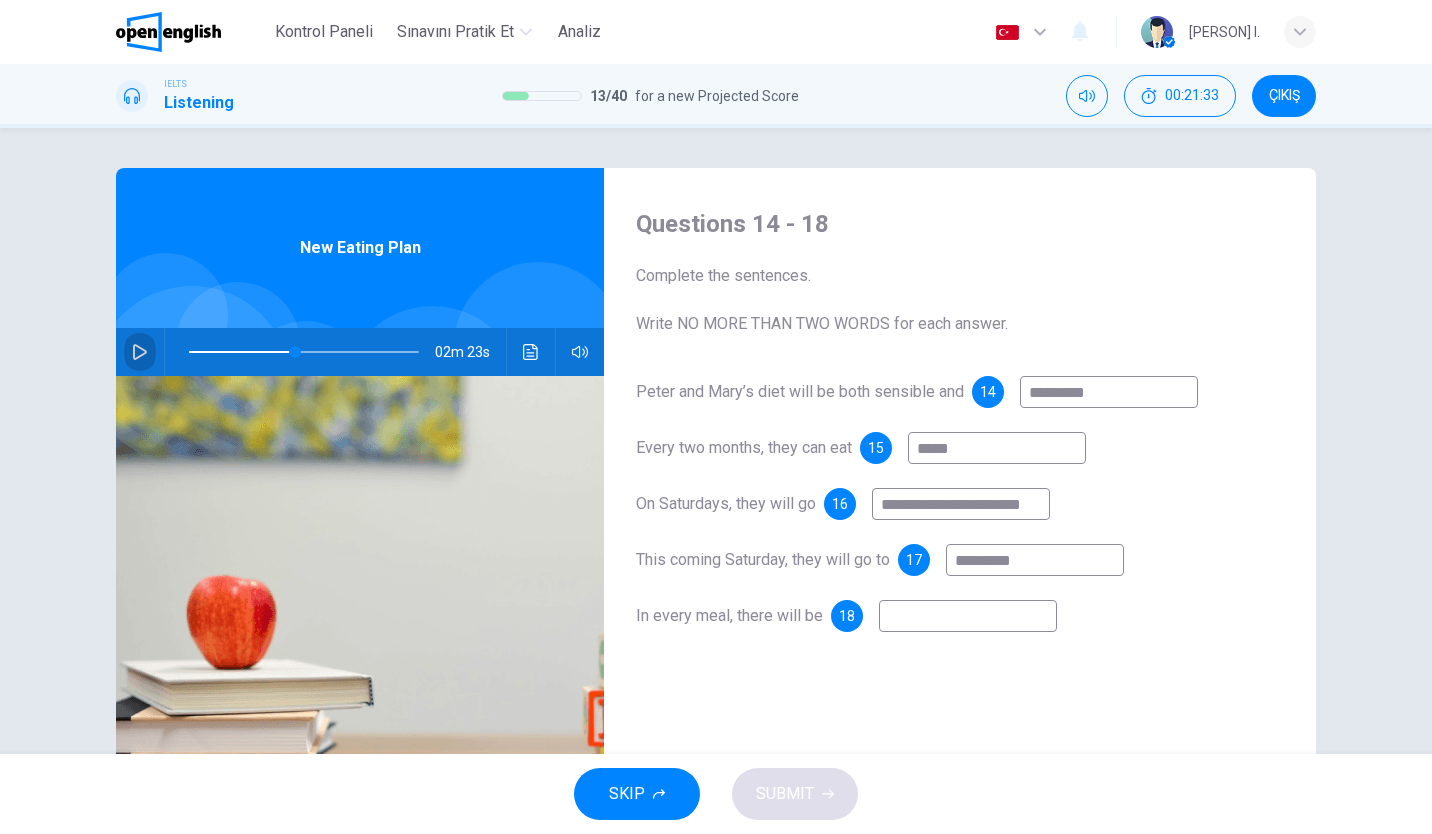 click 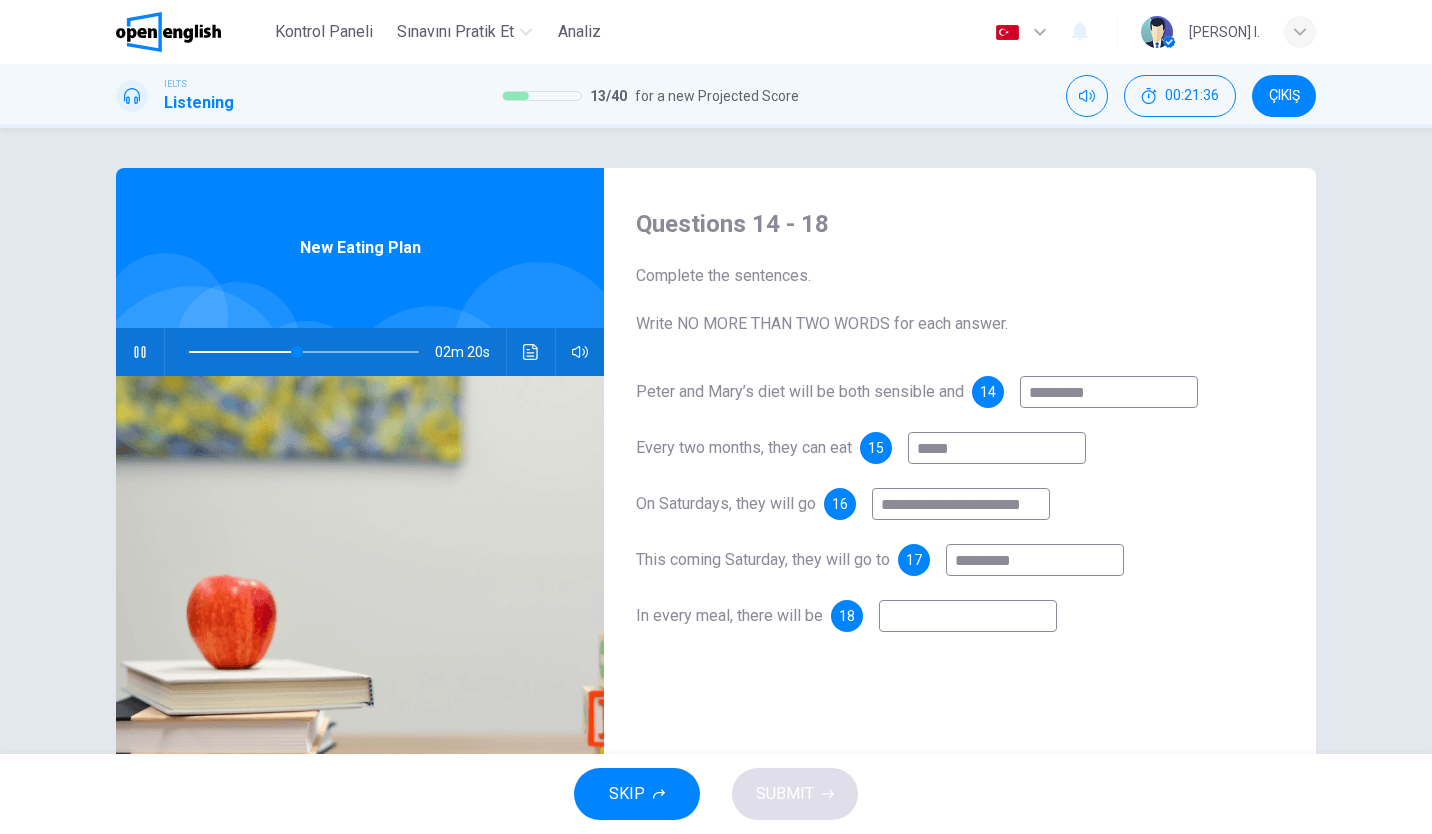 click at bounding box center [968, 616] 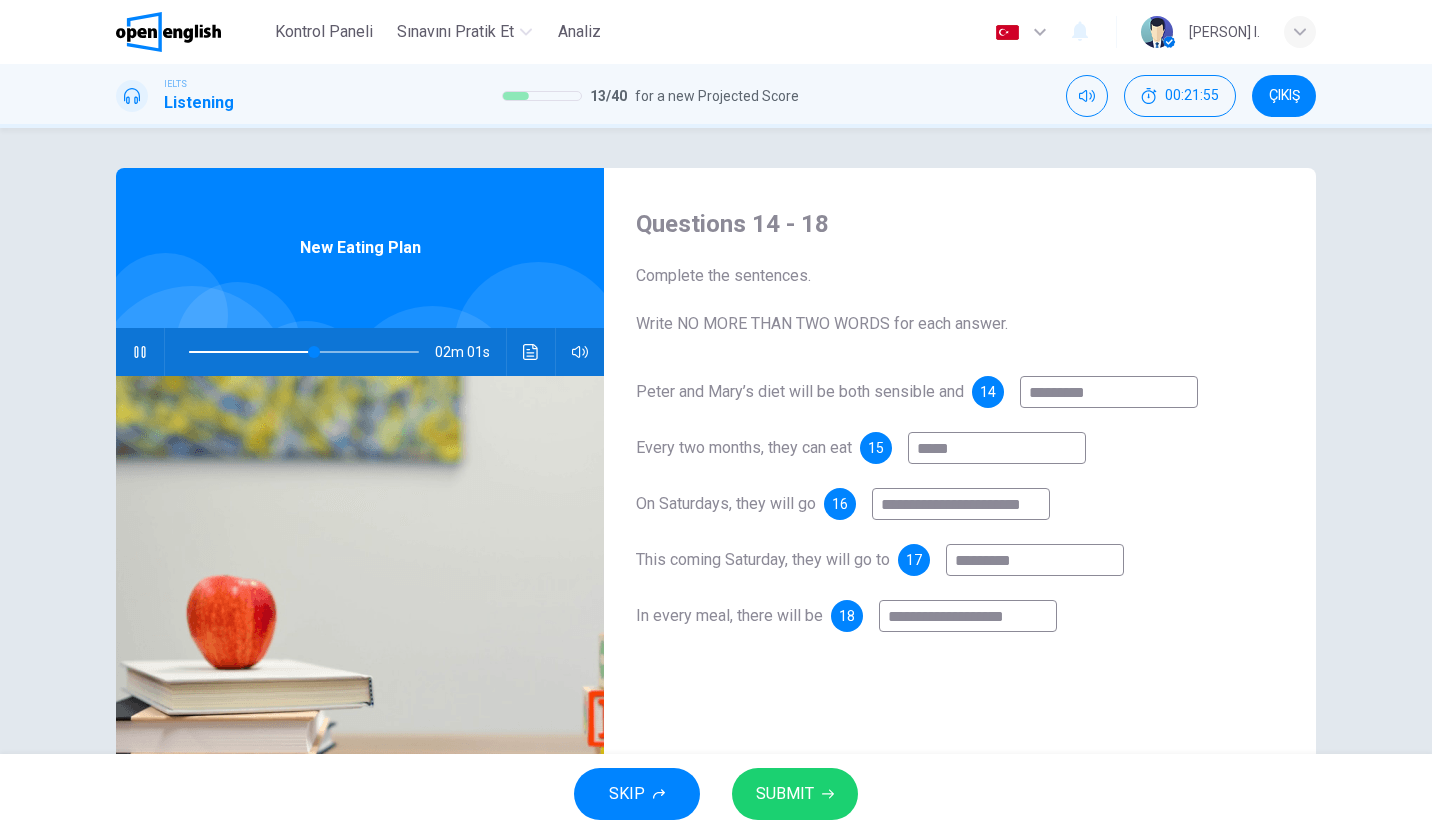 click on "**********" at bounding box center [961, 504] 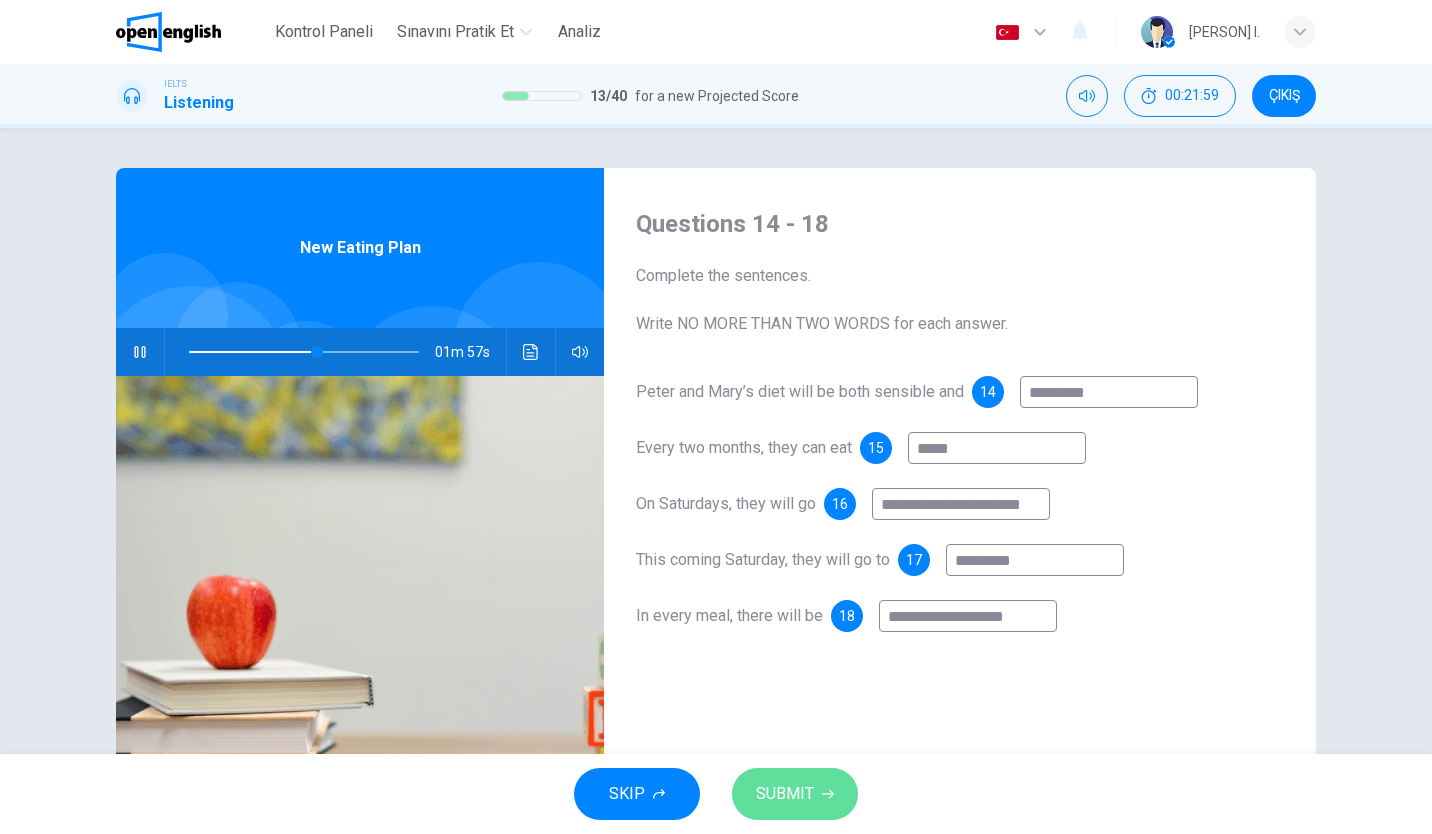 click on "SUBMIT" at bounding box center [785, 794] 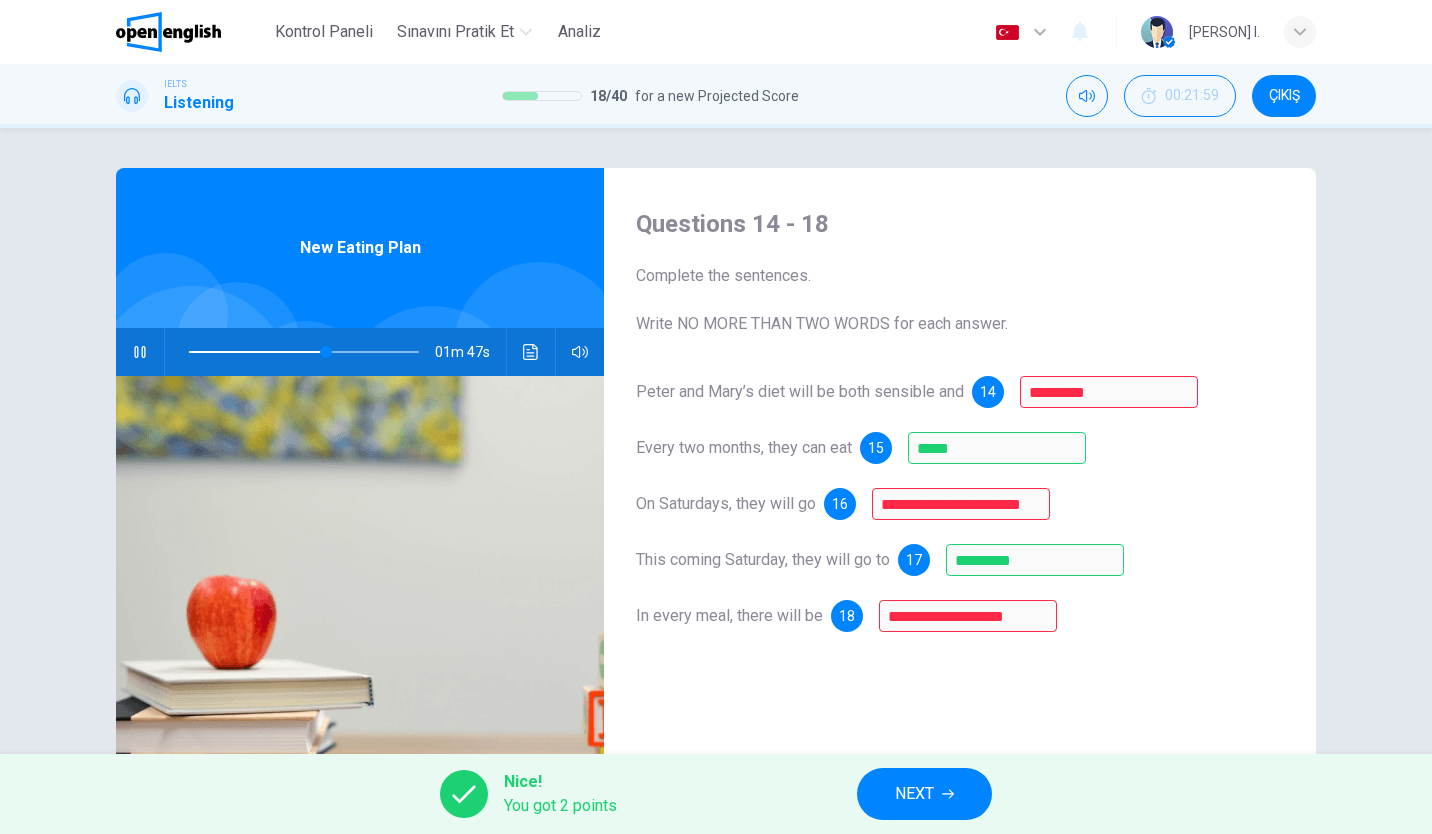 click on "NEXT" at bounding box center [914, 794] 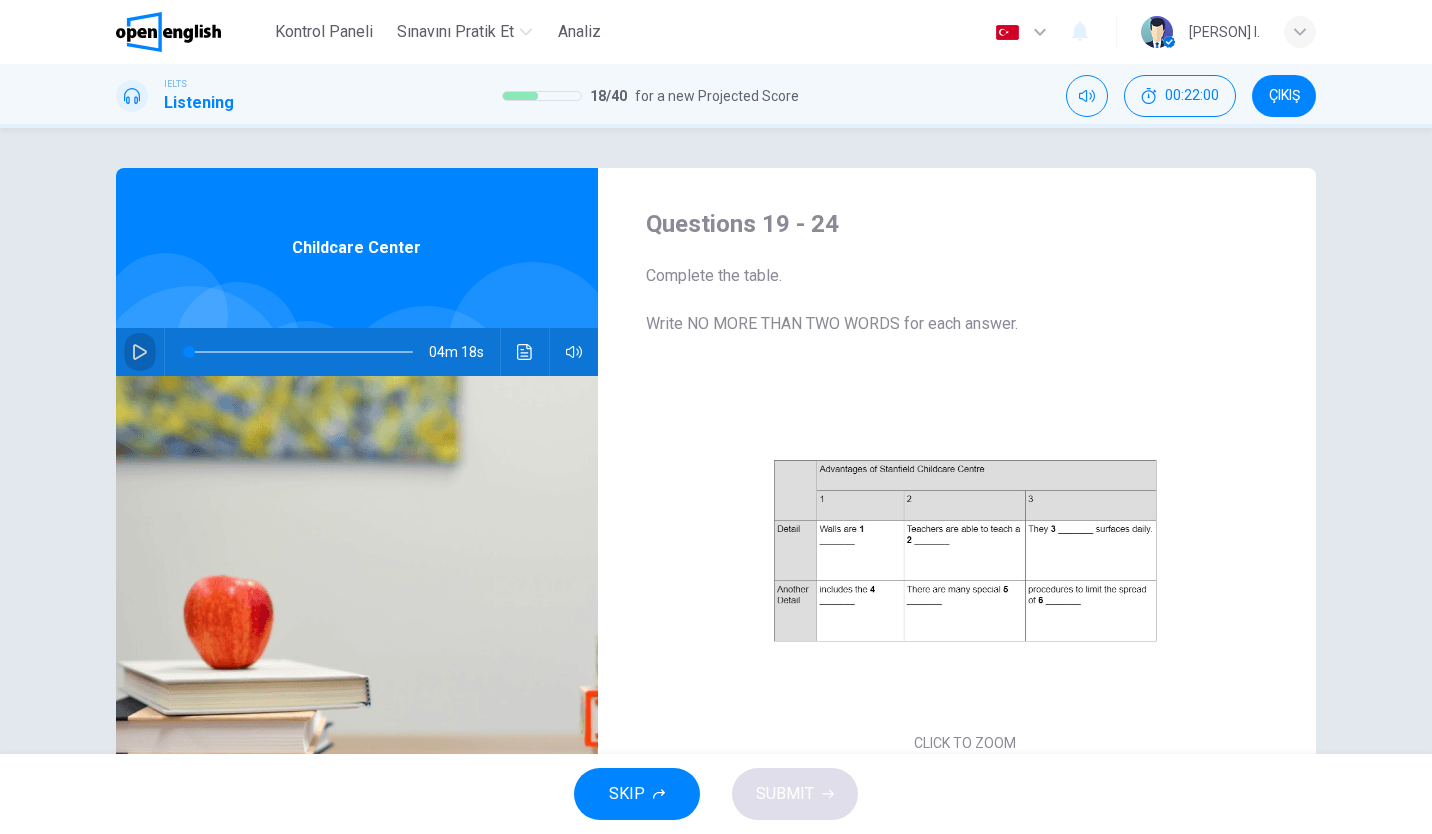 click 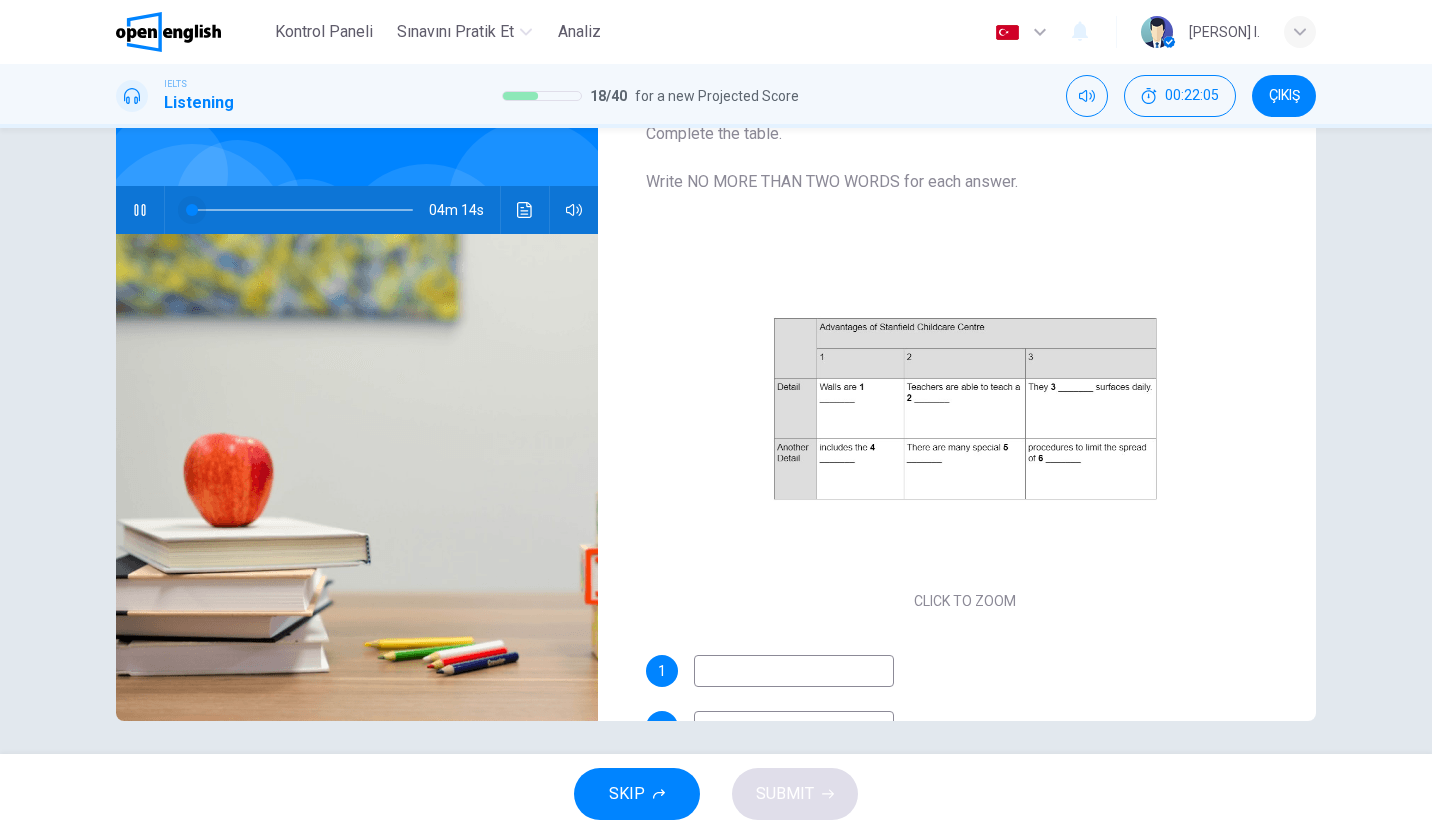 scroll, scrollTop: 149, scrollLeft: 0, axis: vertical 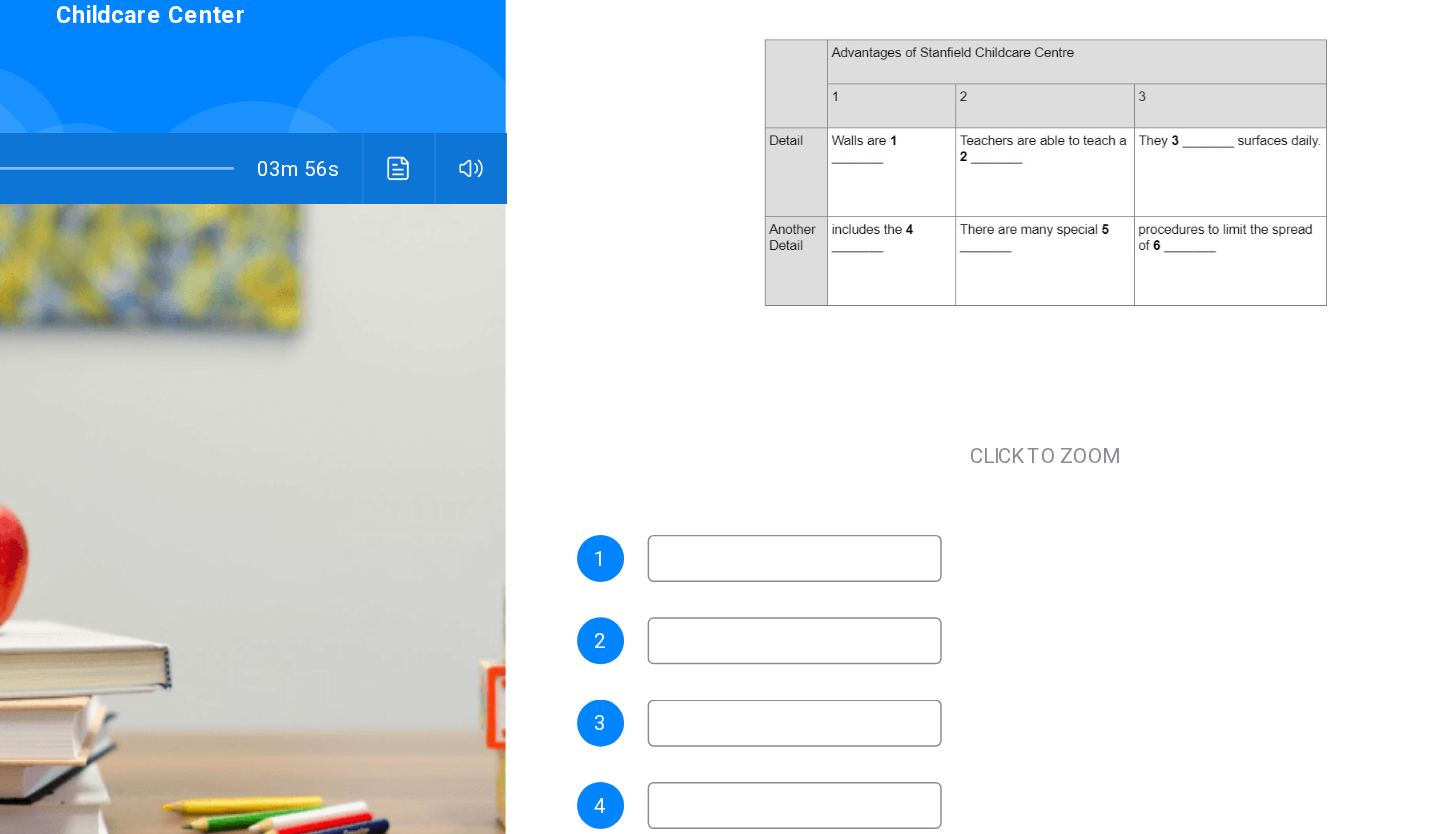 click at bounding box center (794, 555) 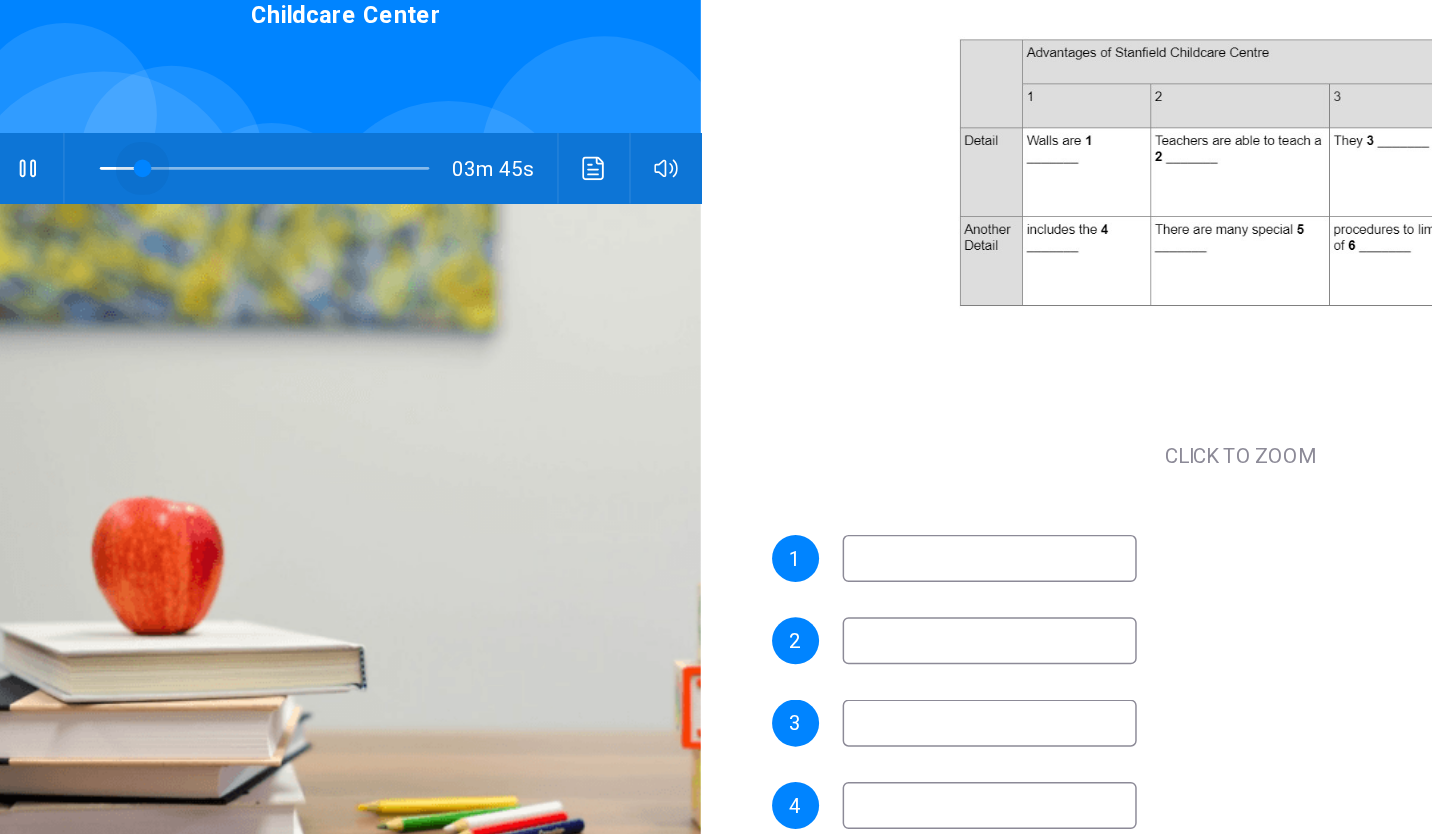 click at bounding box center [218, 290] 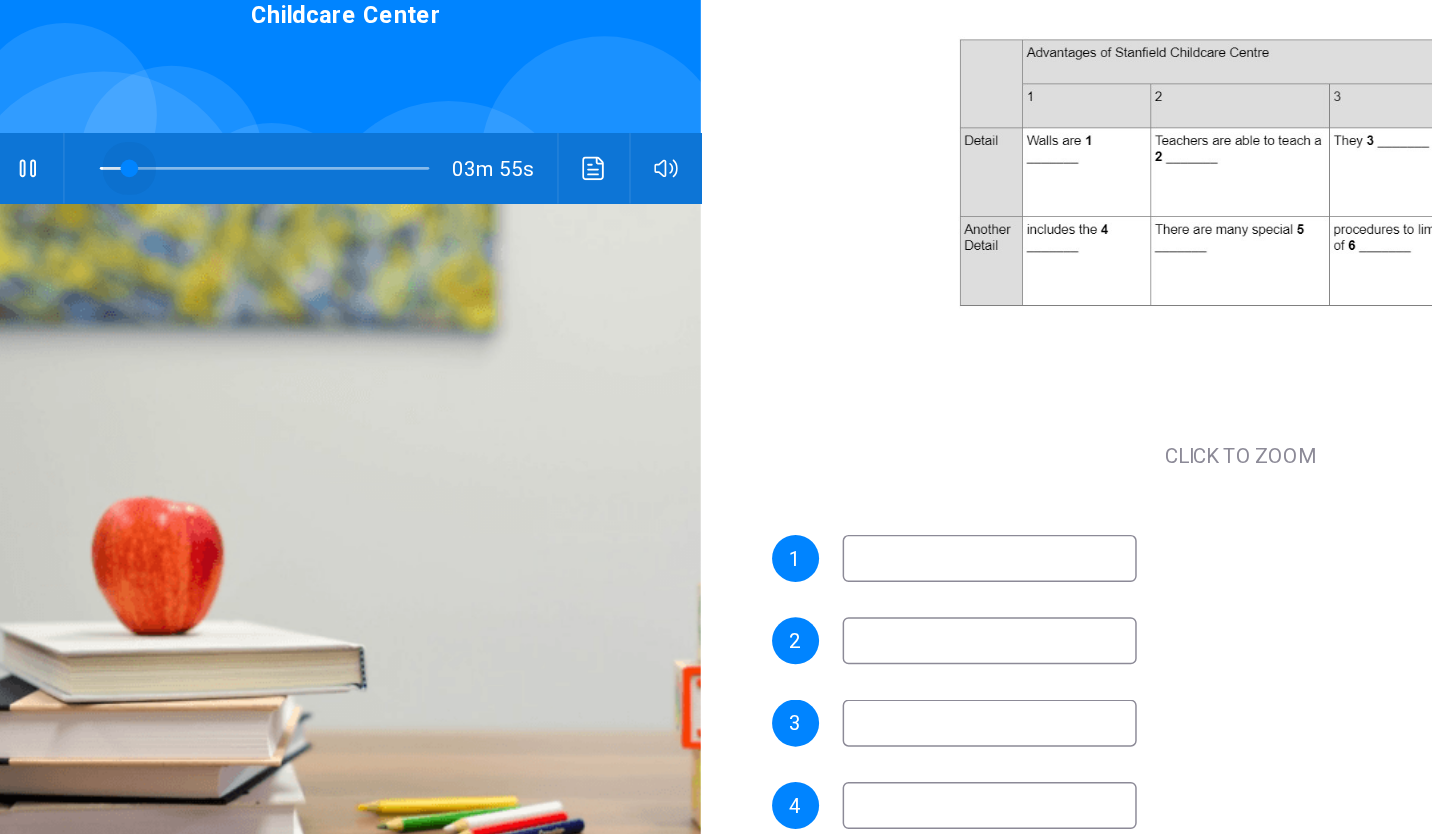 click at bounding box center [209, 290] 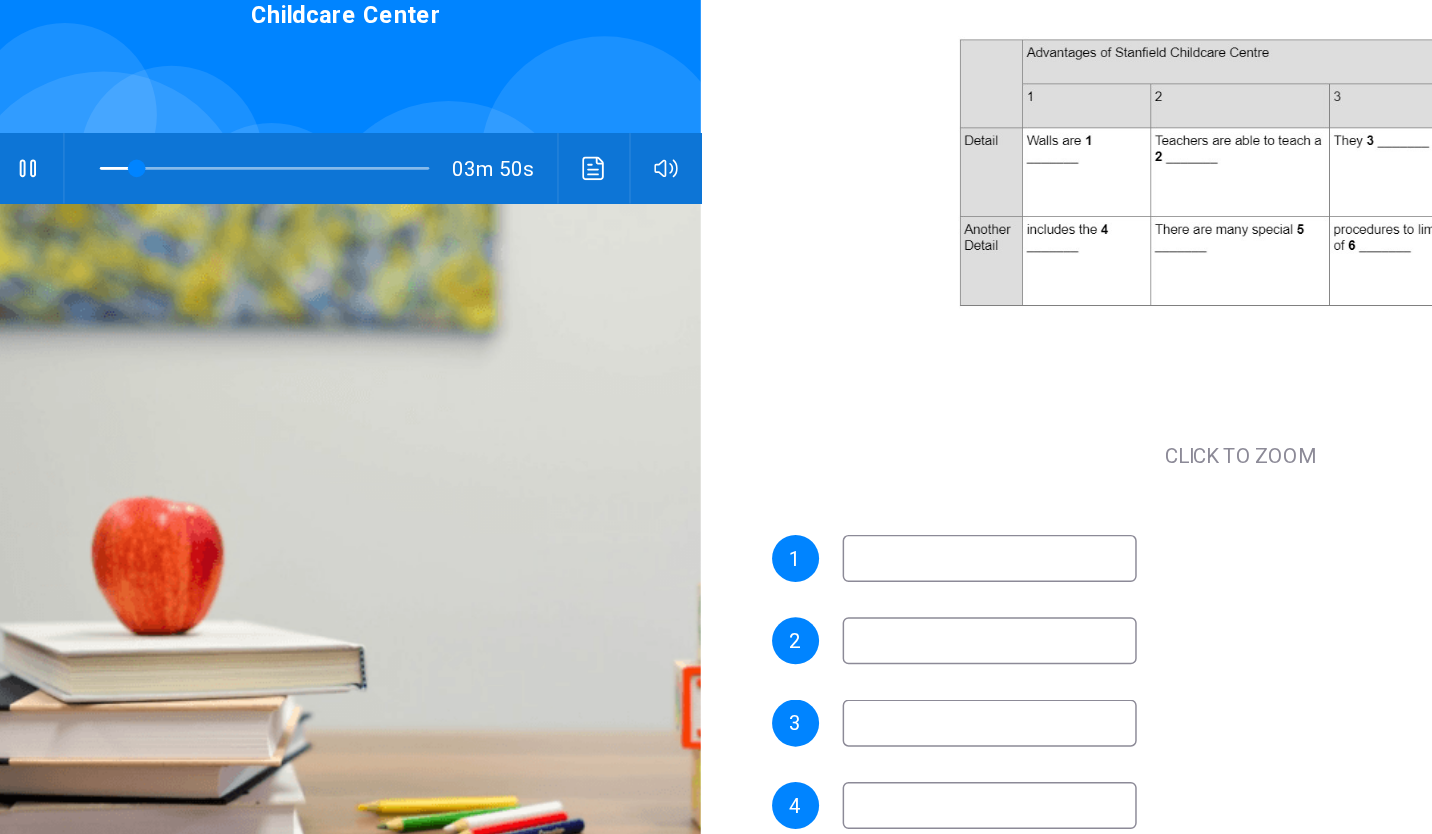 click at bounding box center (794, 555) 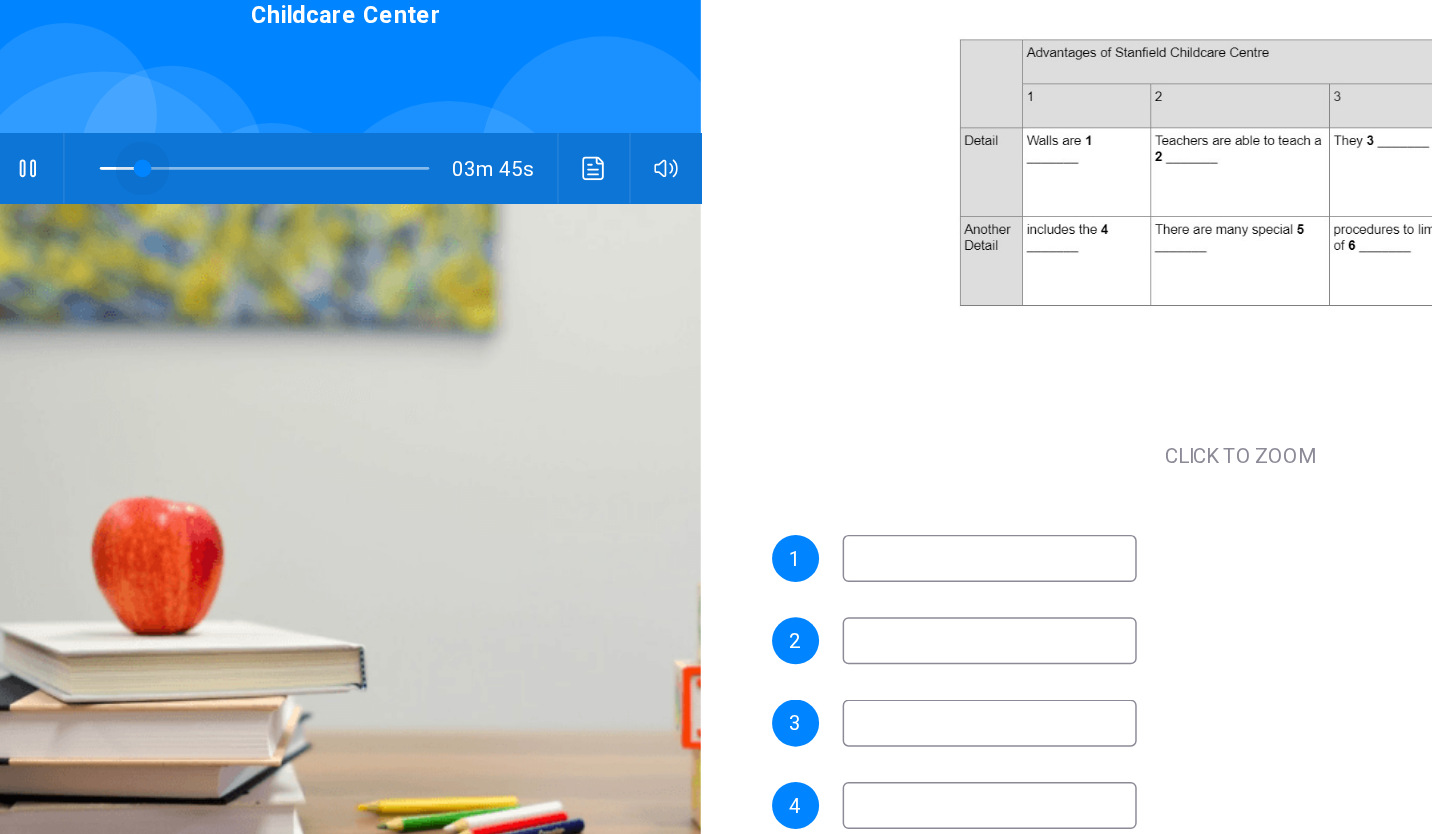 click at bounding box center [301, 290] 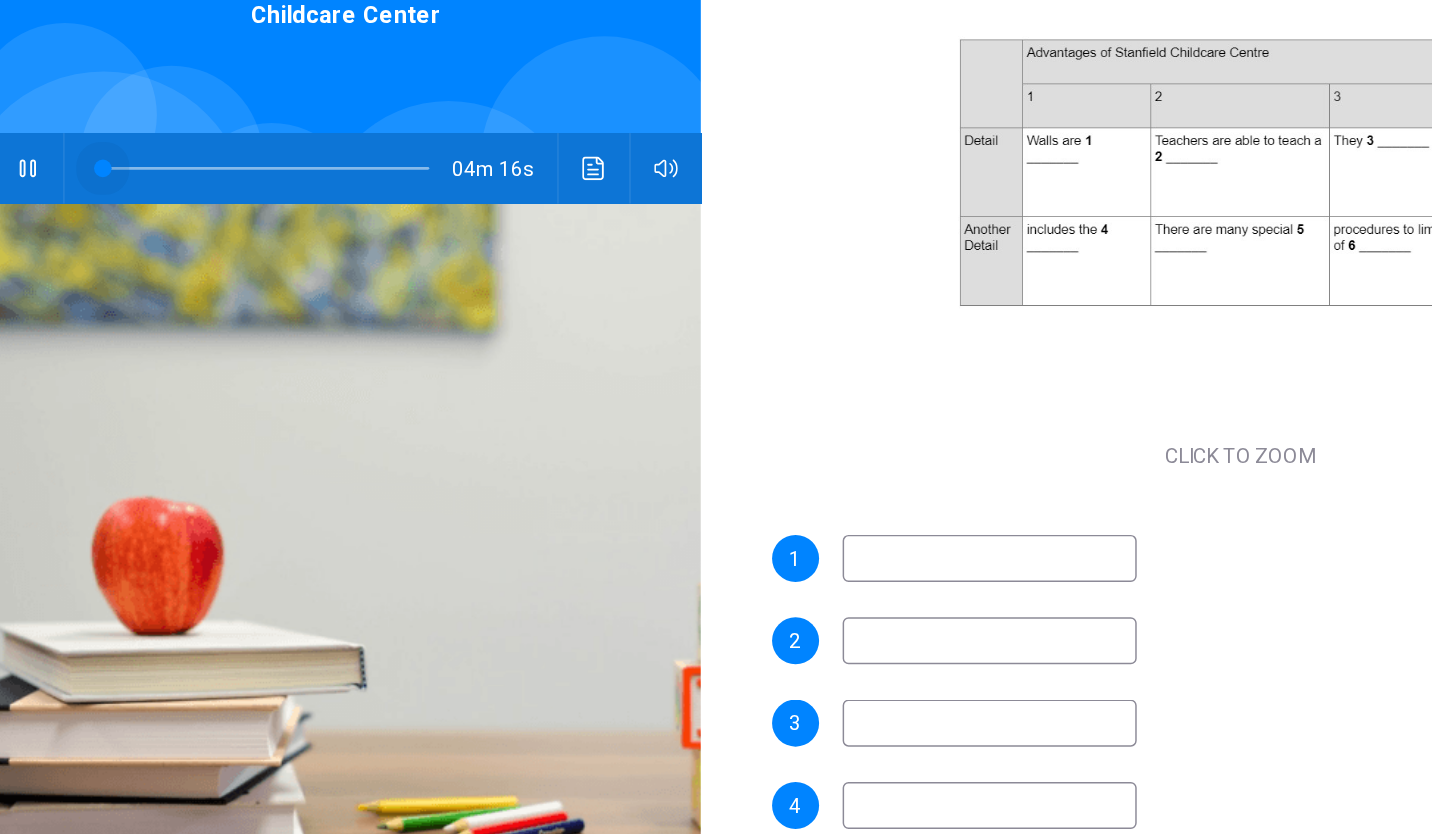 click at bounding box center (301, 290) 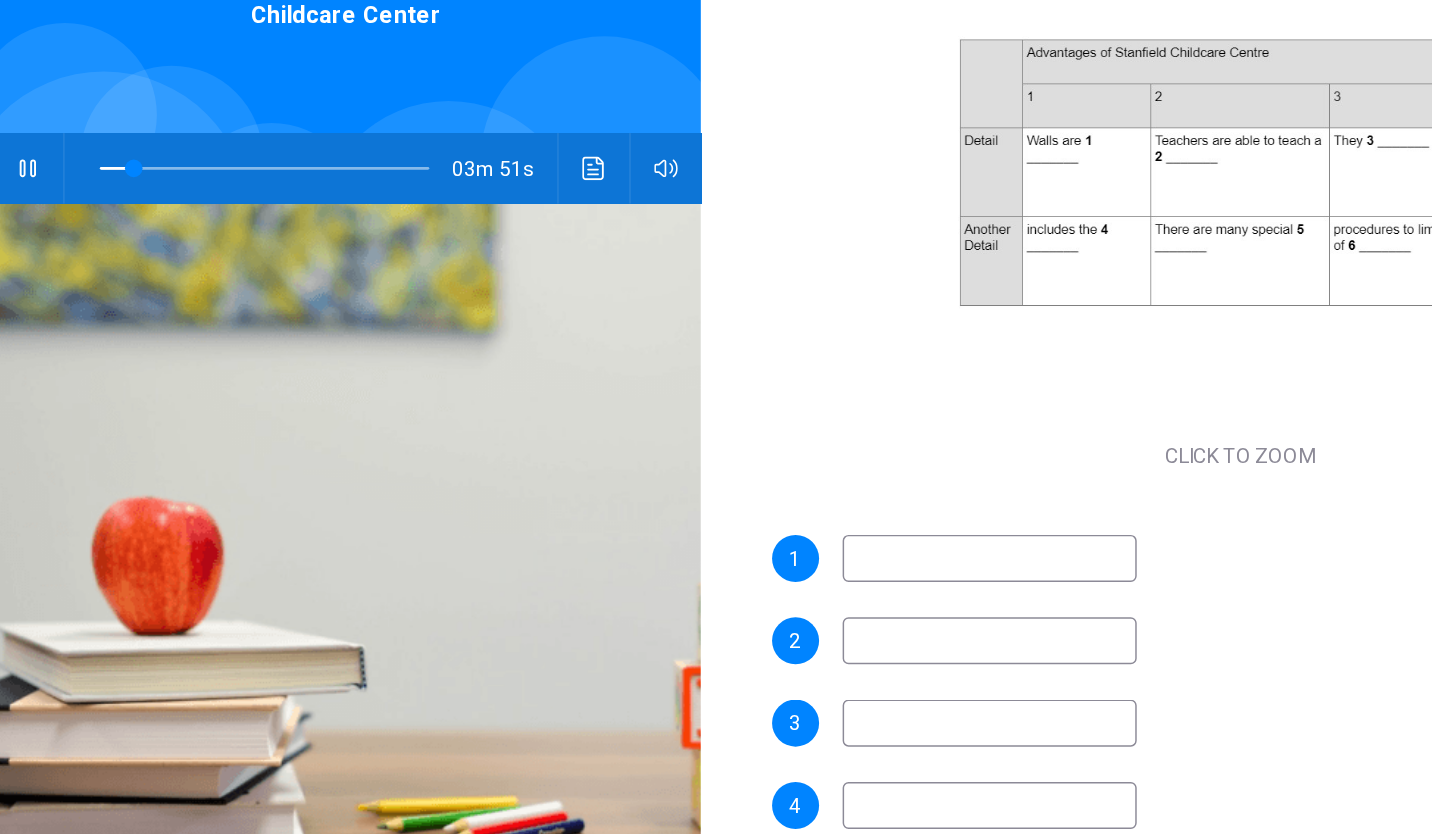 scroll, scrollTop: 57, scrollLeft: 0, axis: vertical 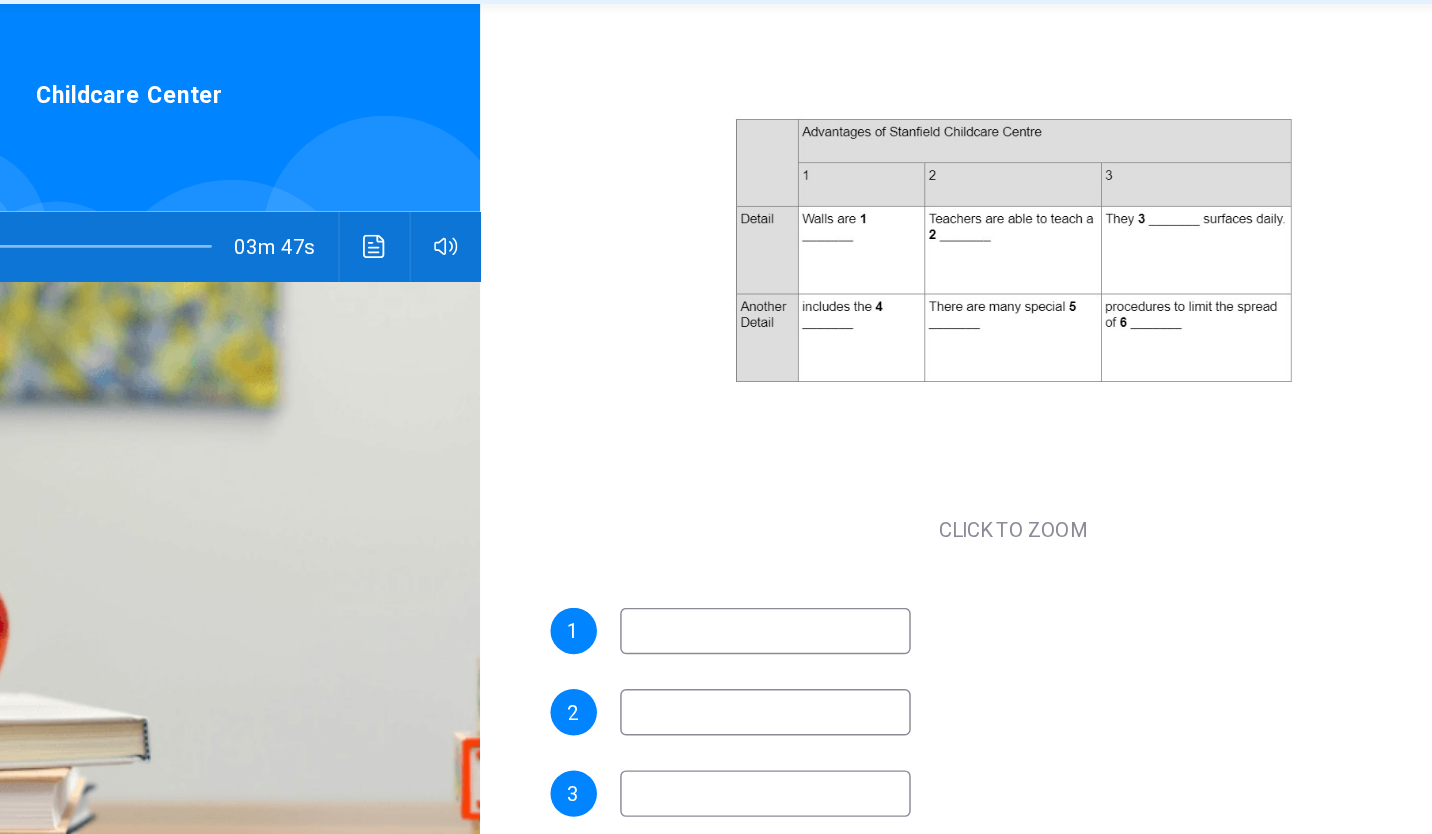 click at bounding box center (794, 560) 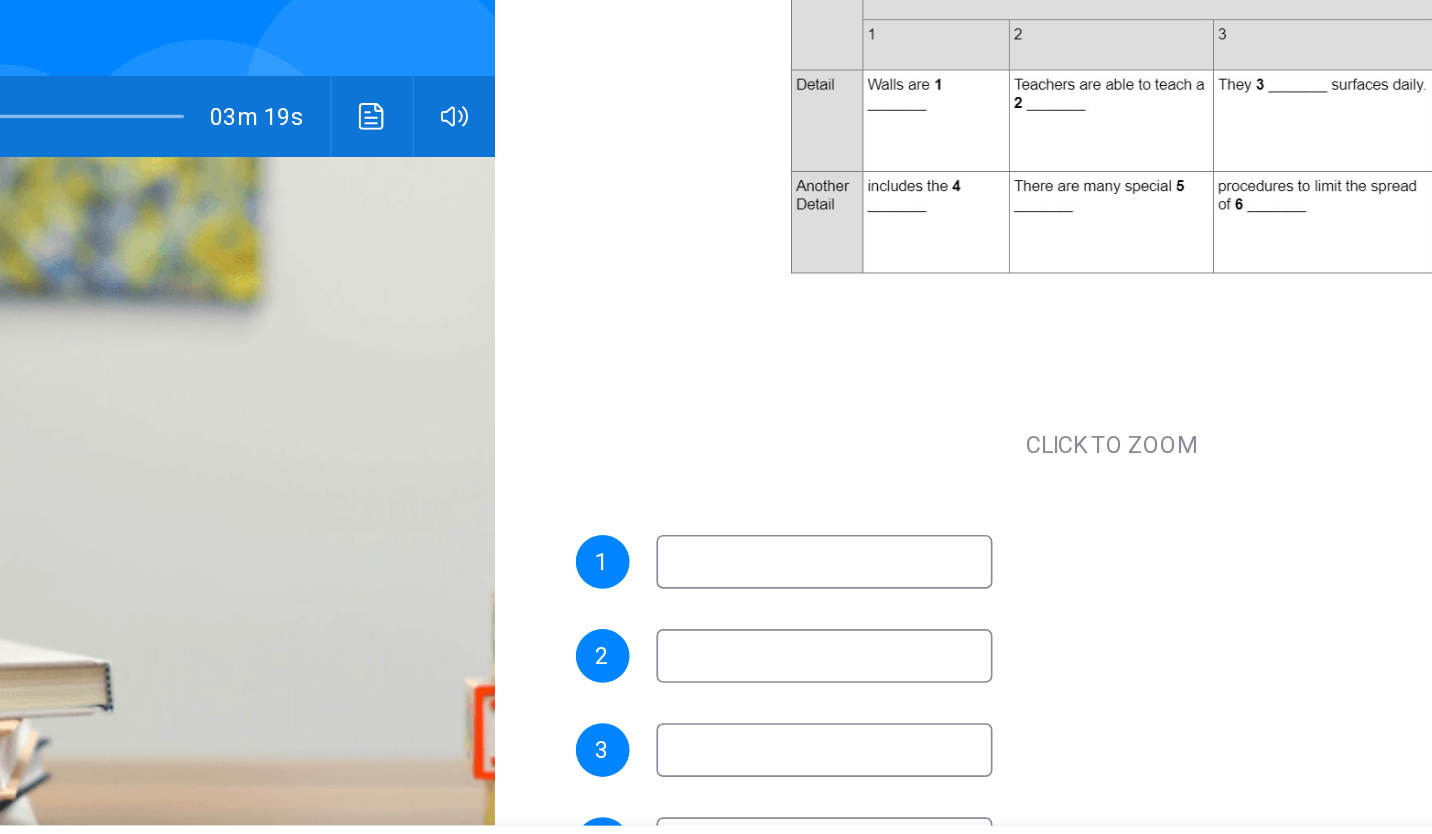 scroll, scrollTop: 8, scrollLeft: 0, axis: vertical 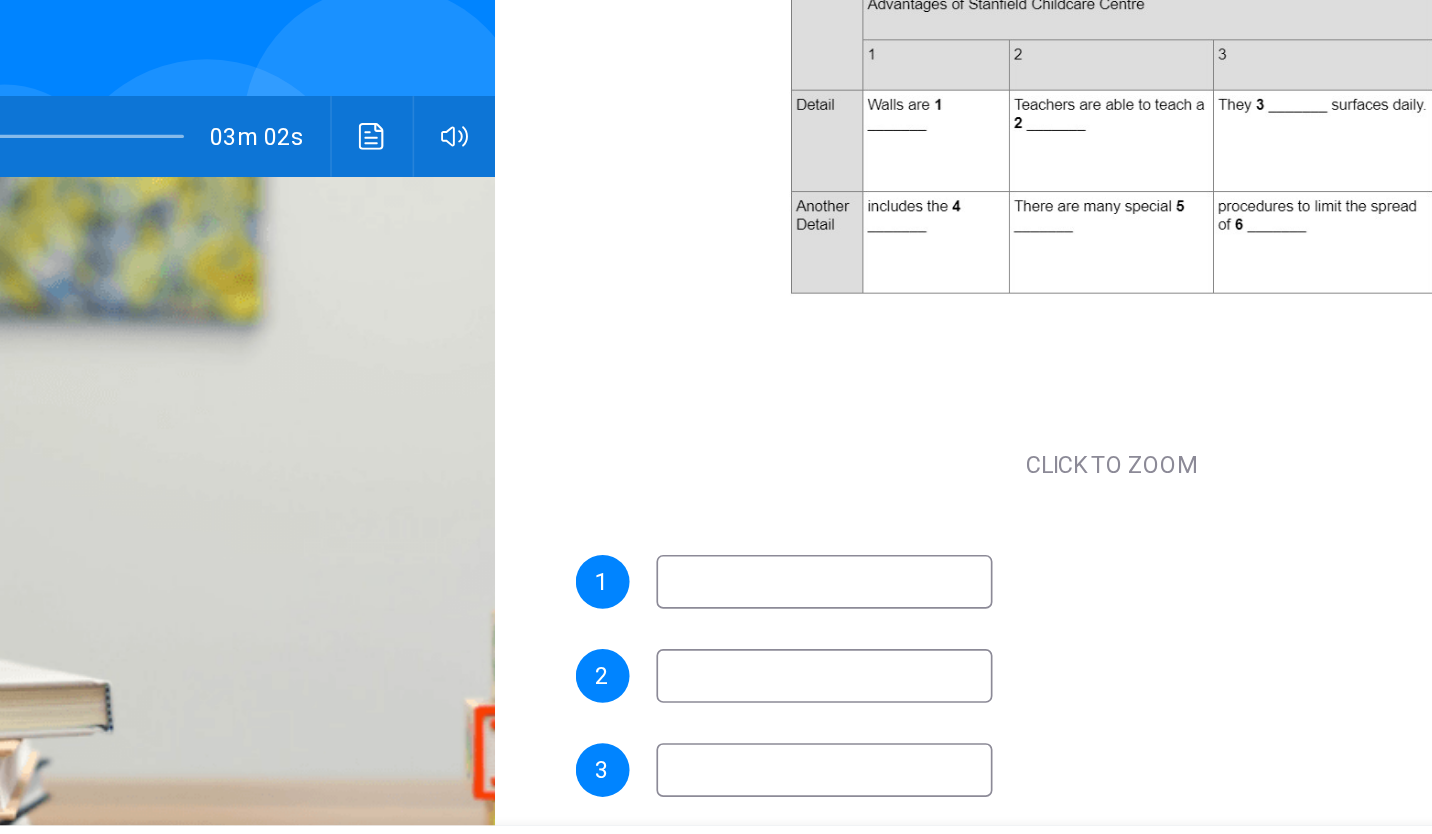 click at bounding box center (794, 721) 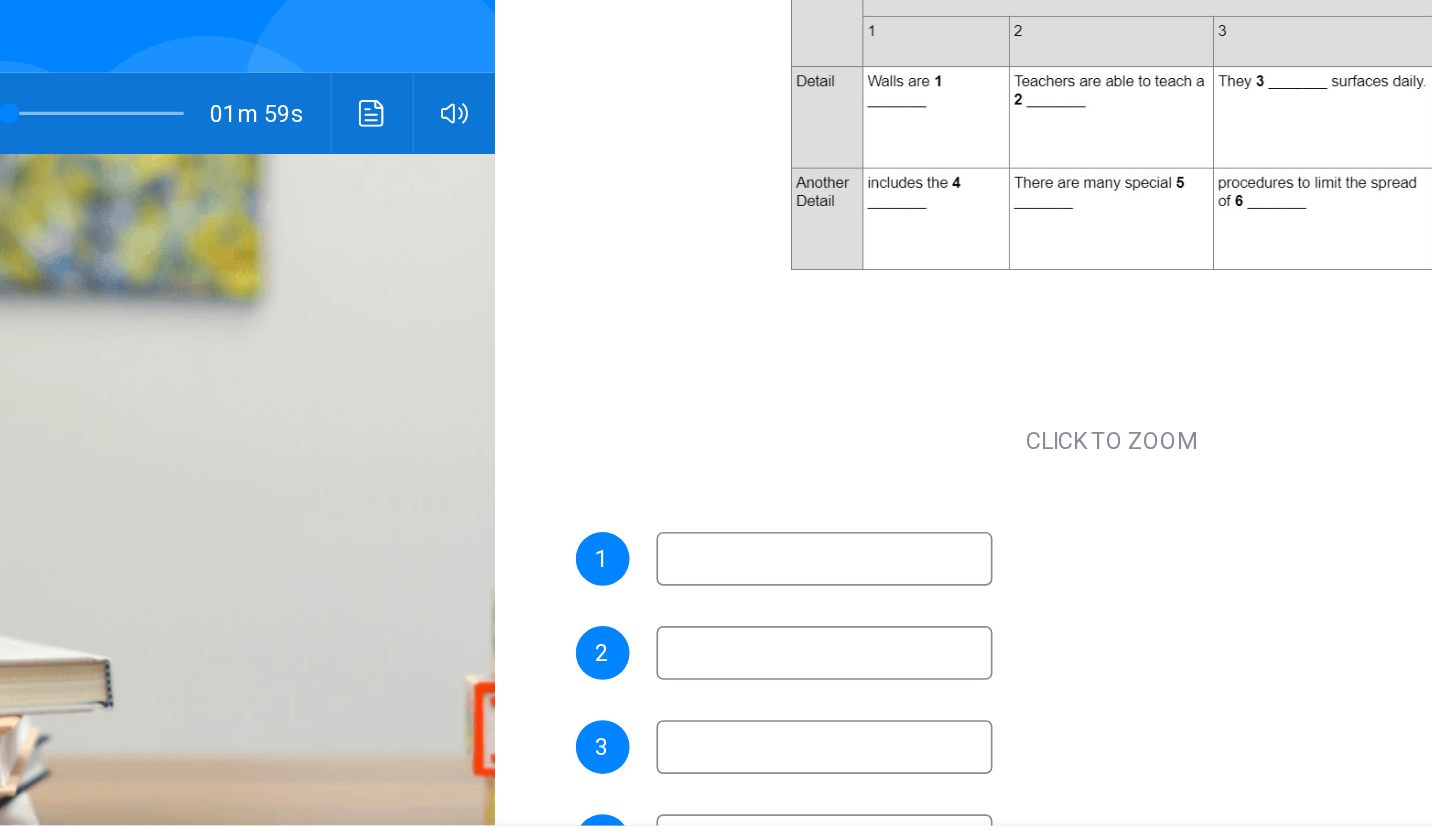 scroll, scrollTop: 0, scrollLeft: 0, axis: both 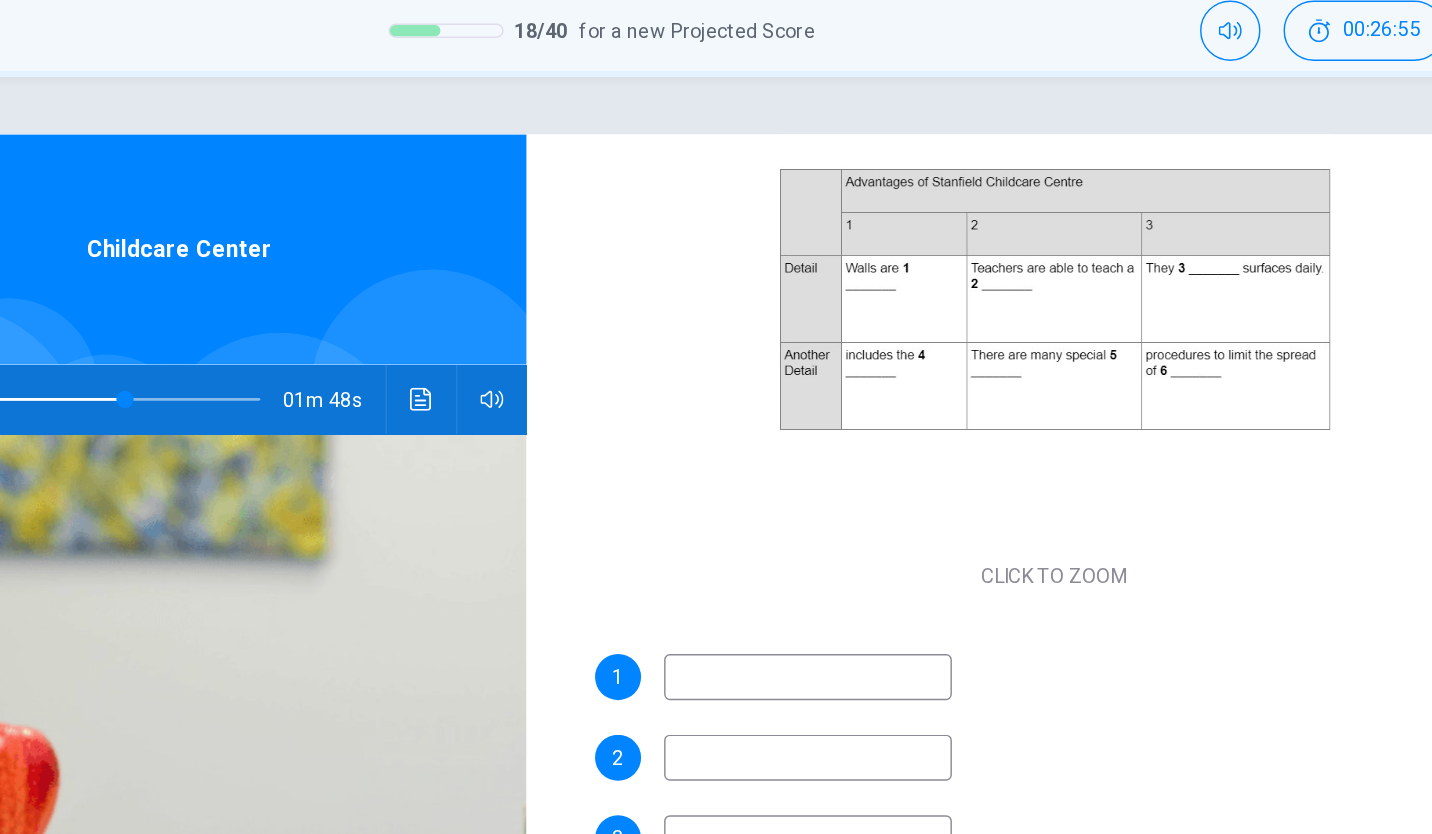 click at bounding box center [794, 545] 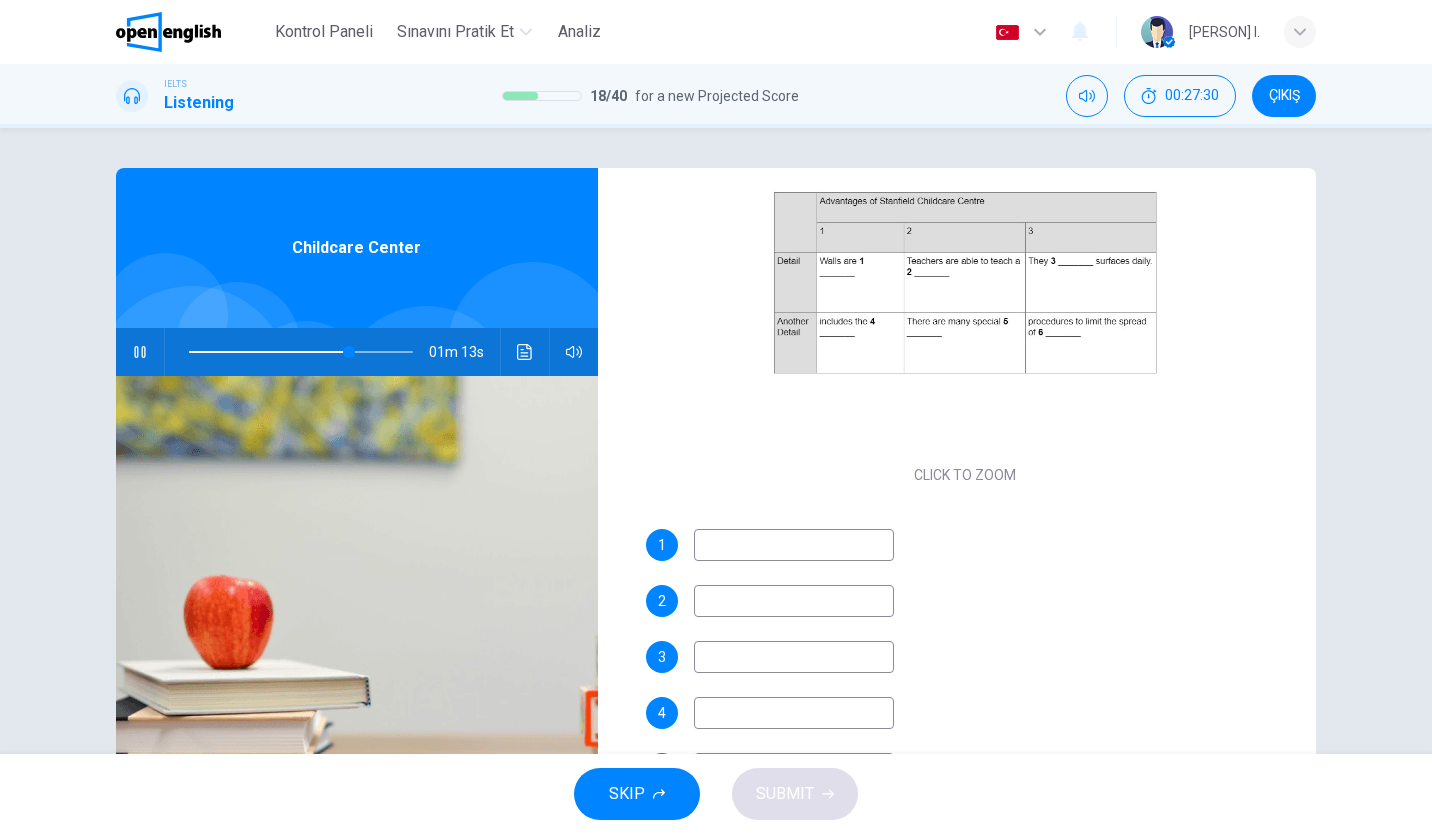 scroll, scrollTop: 286, scrollLeft: 0, axis: vertical 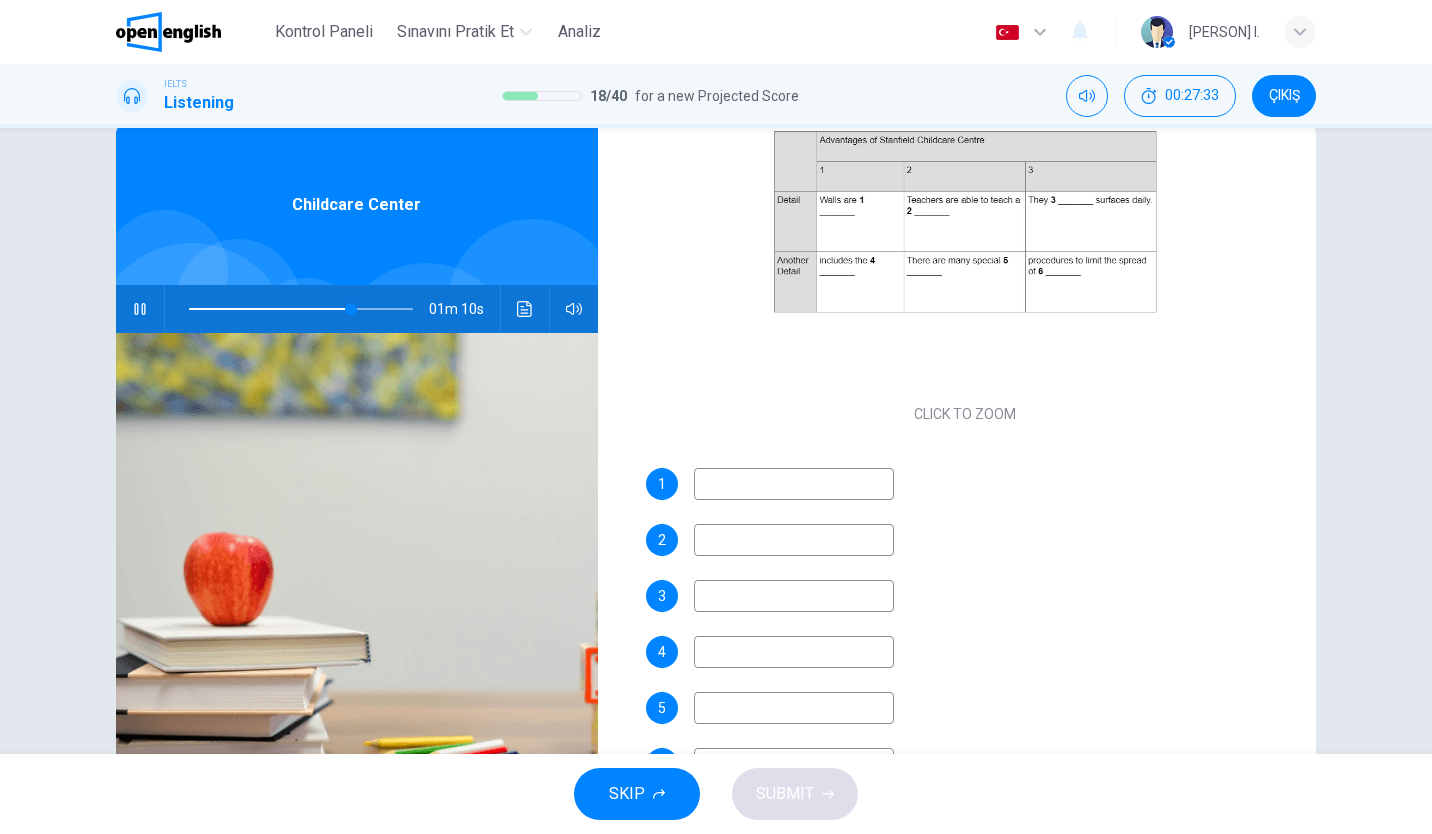 click at bounding box center (301, 309) 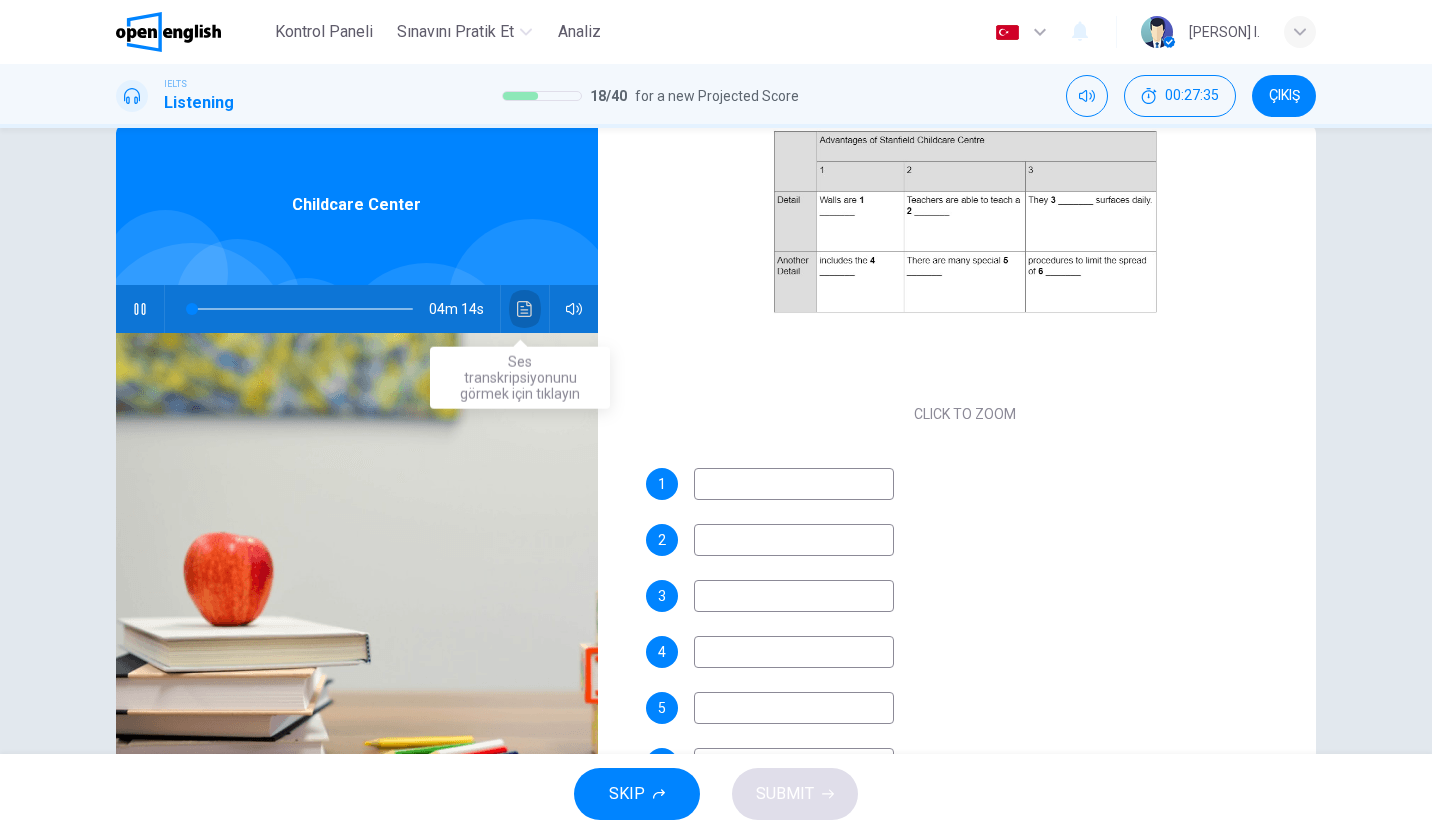 click at bounding box center [525, 309] 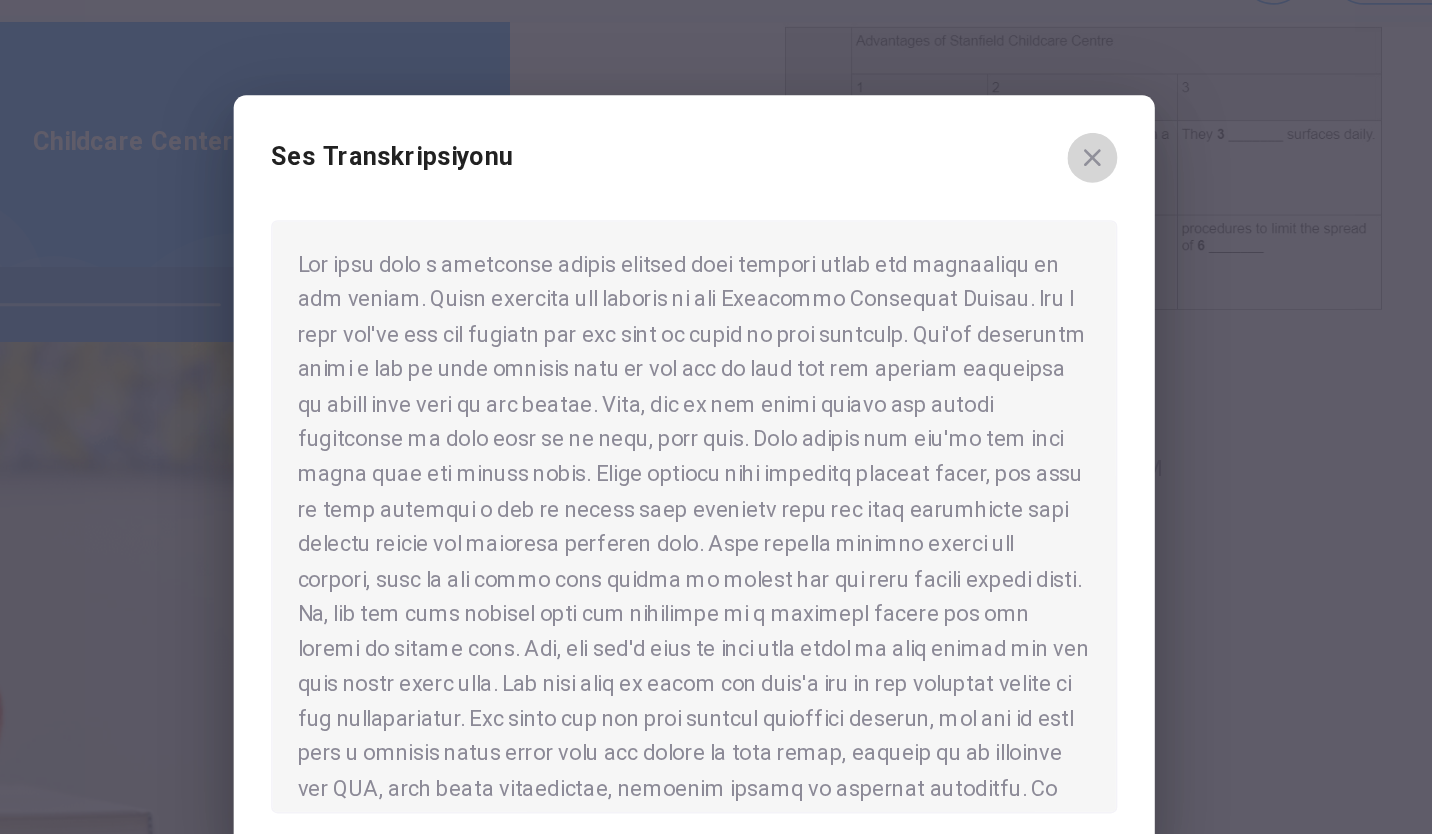 click at bounding box center [971, 215] 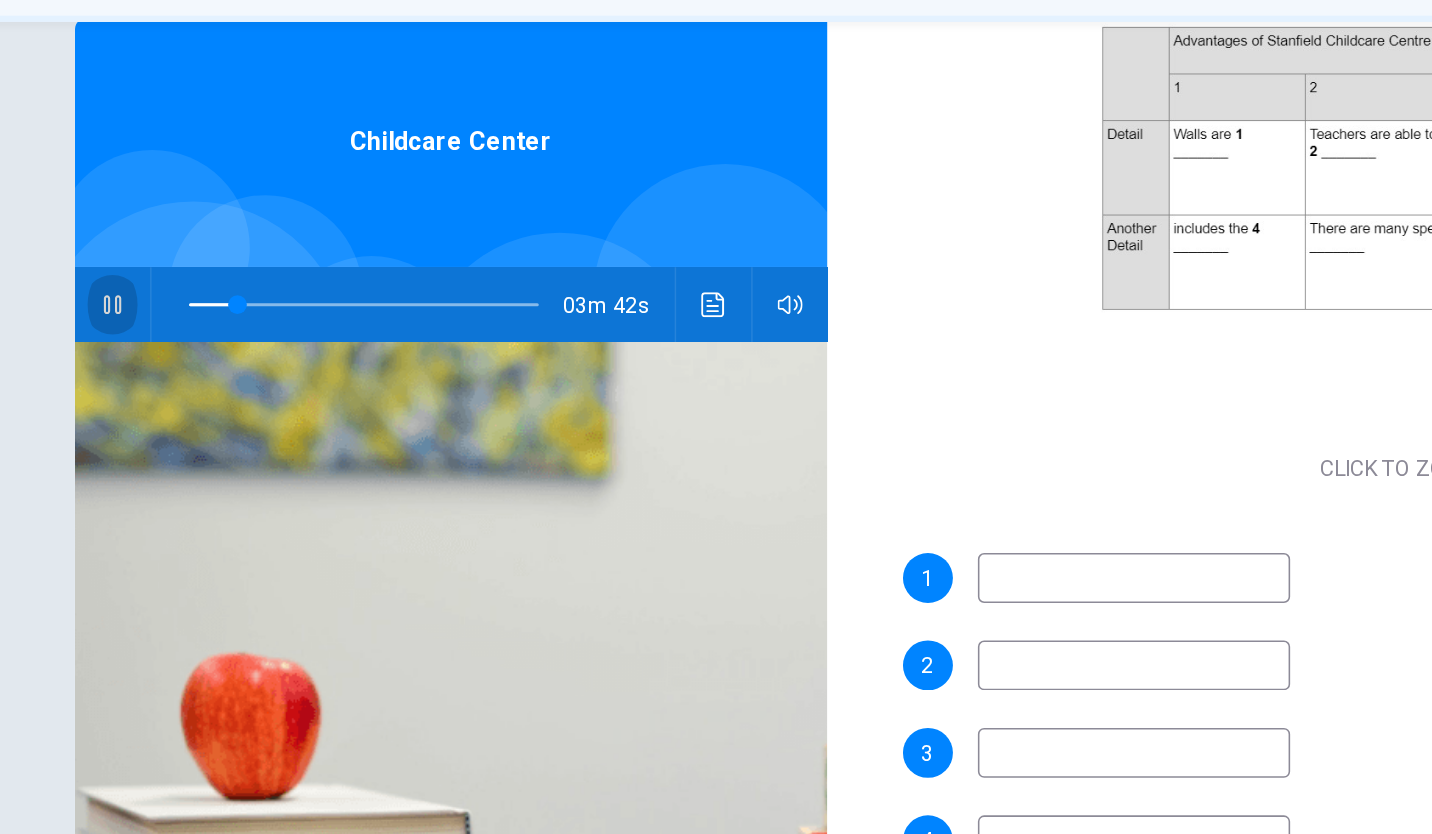 click 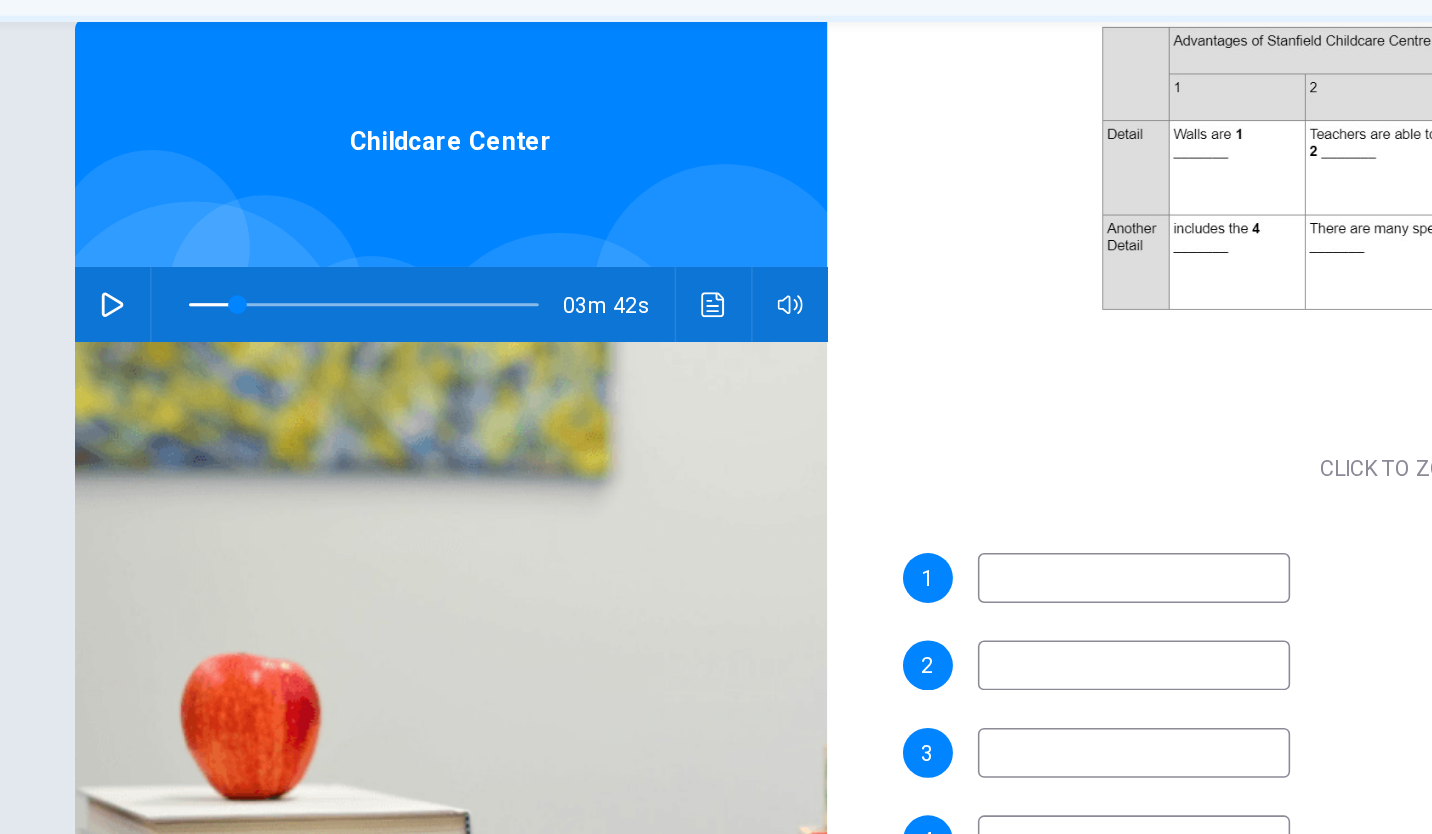 click at bounding box center (794, 484) 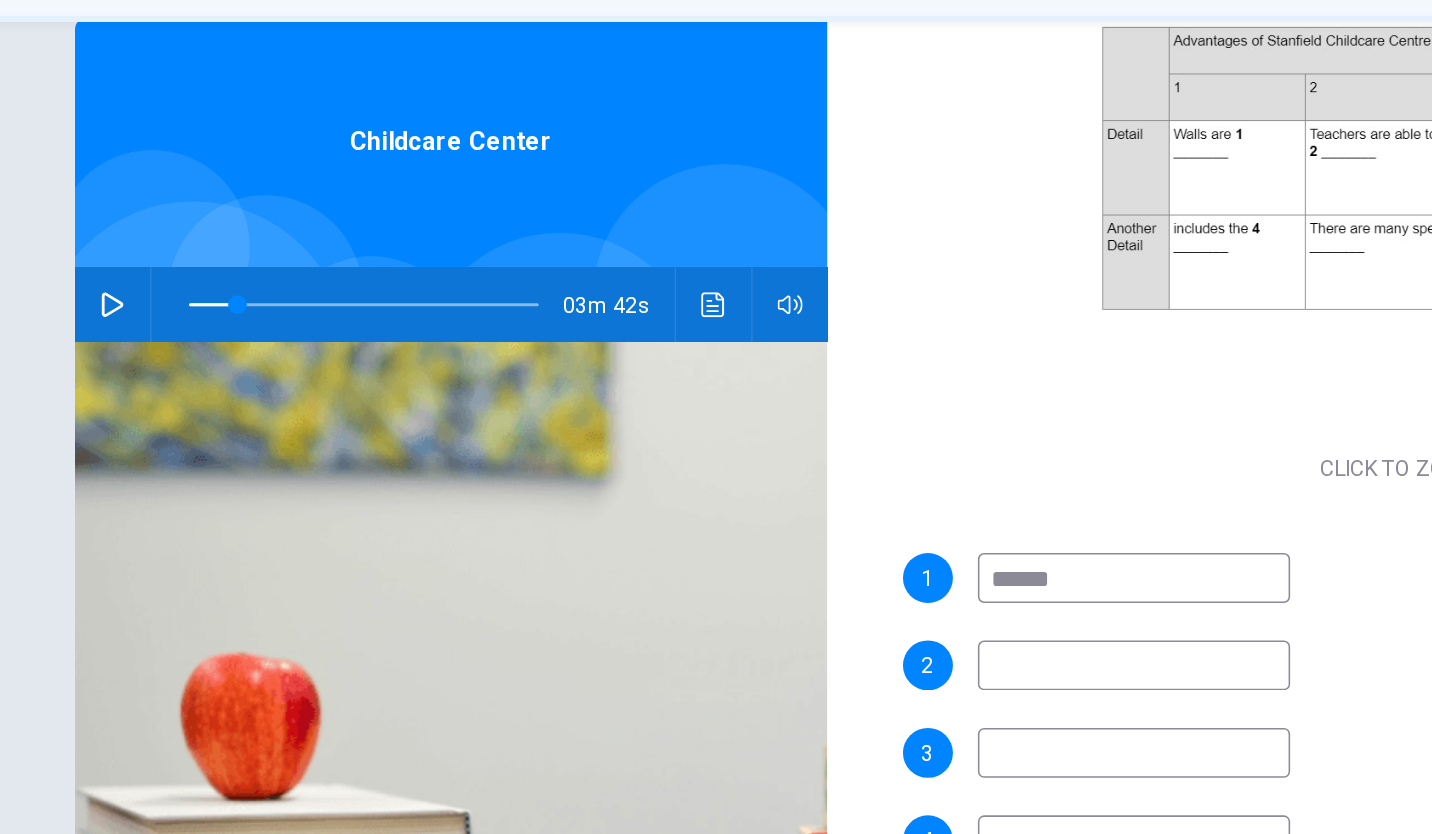 click at bounding box center (357, 576) 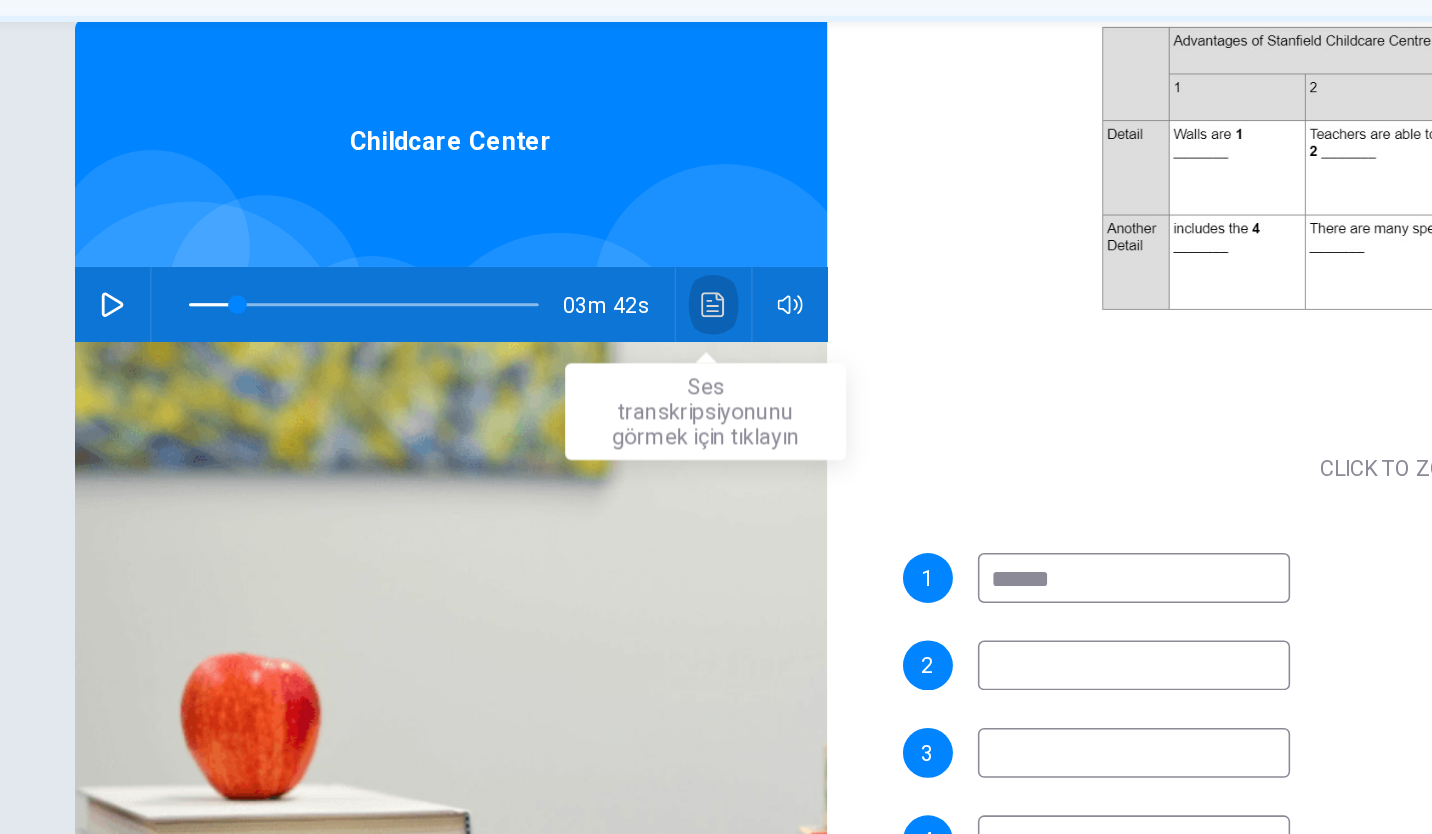 click 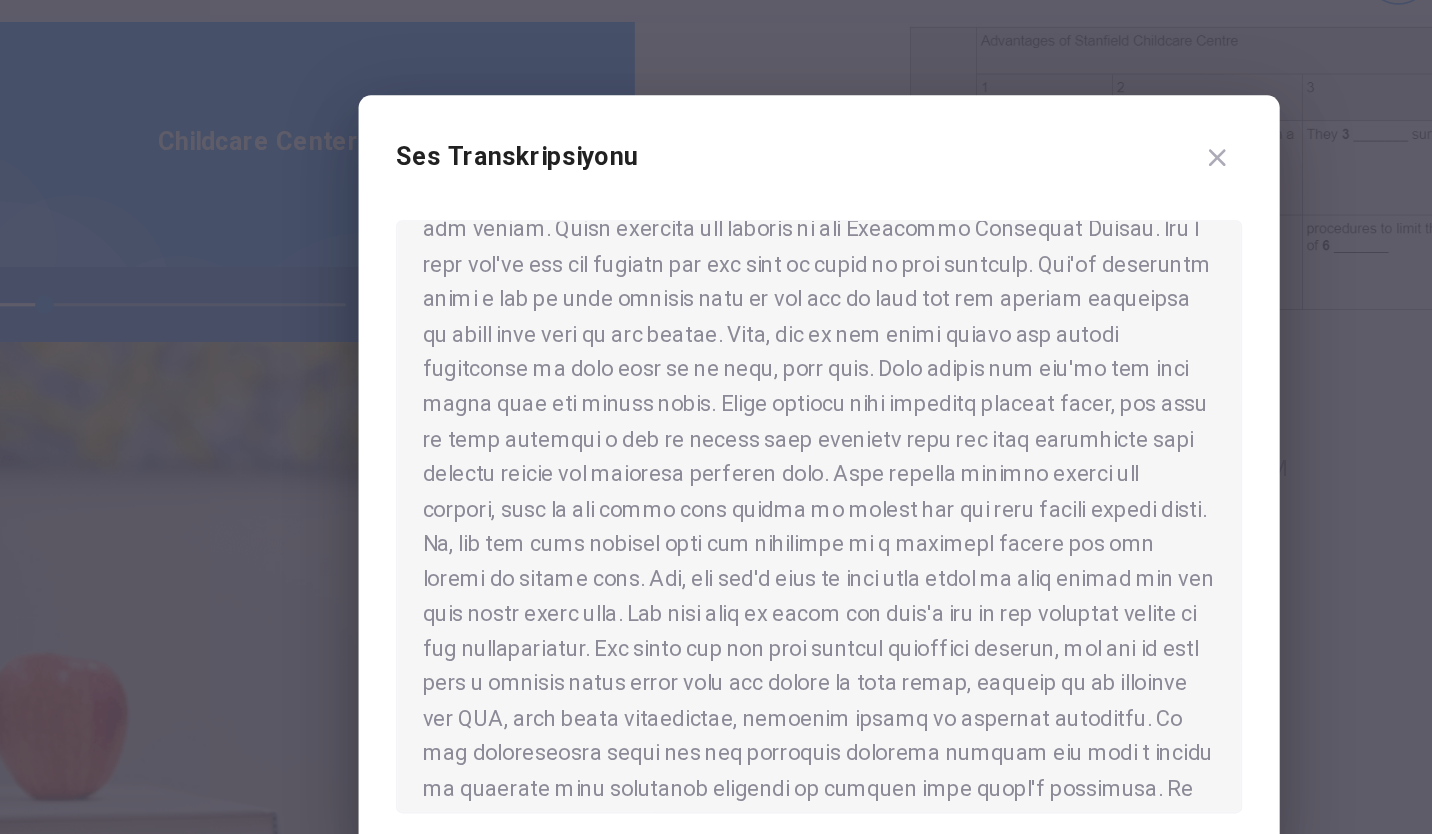 scroll, scrollTop: 46, scrollLeft: 0, axis: vertical 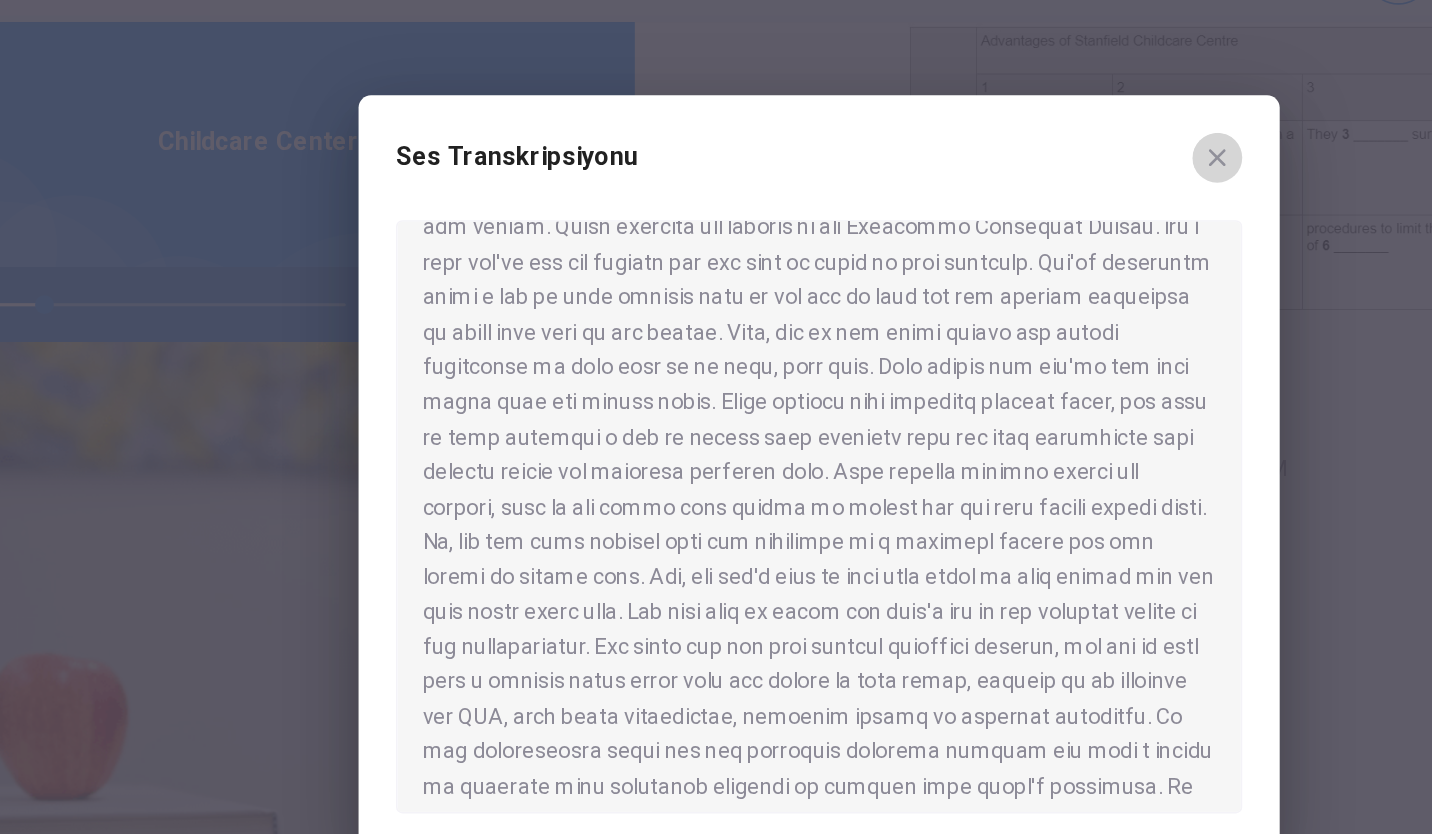 click 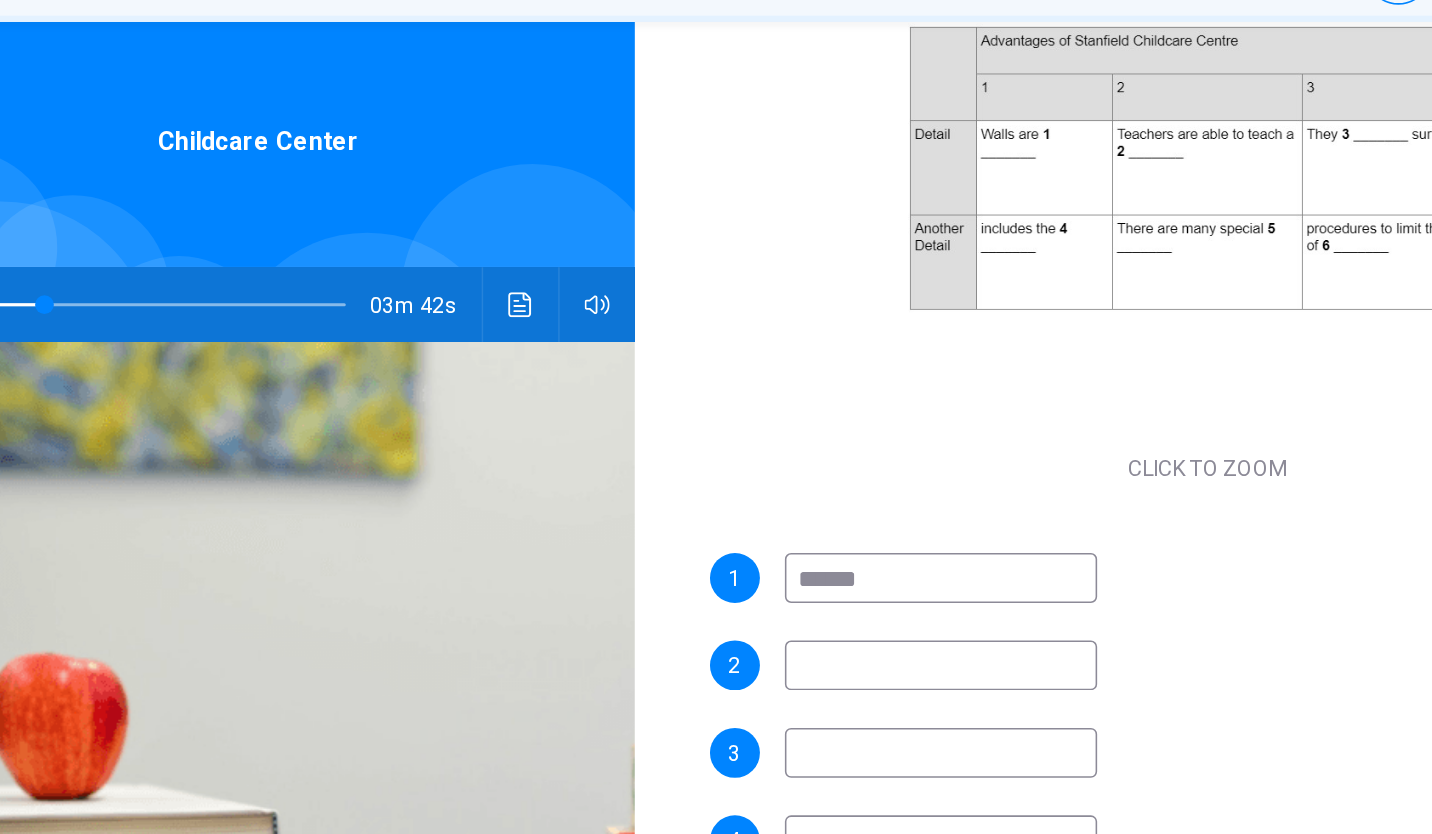 click at bounding box center (794, 540) 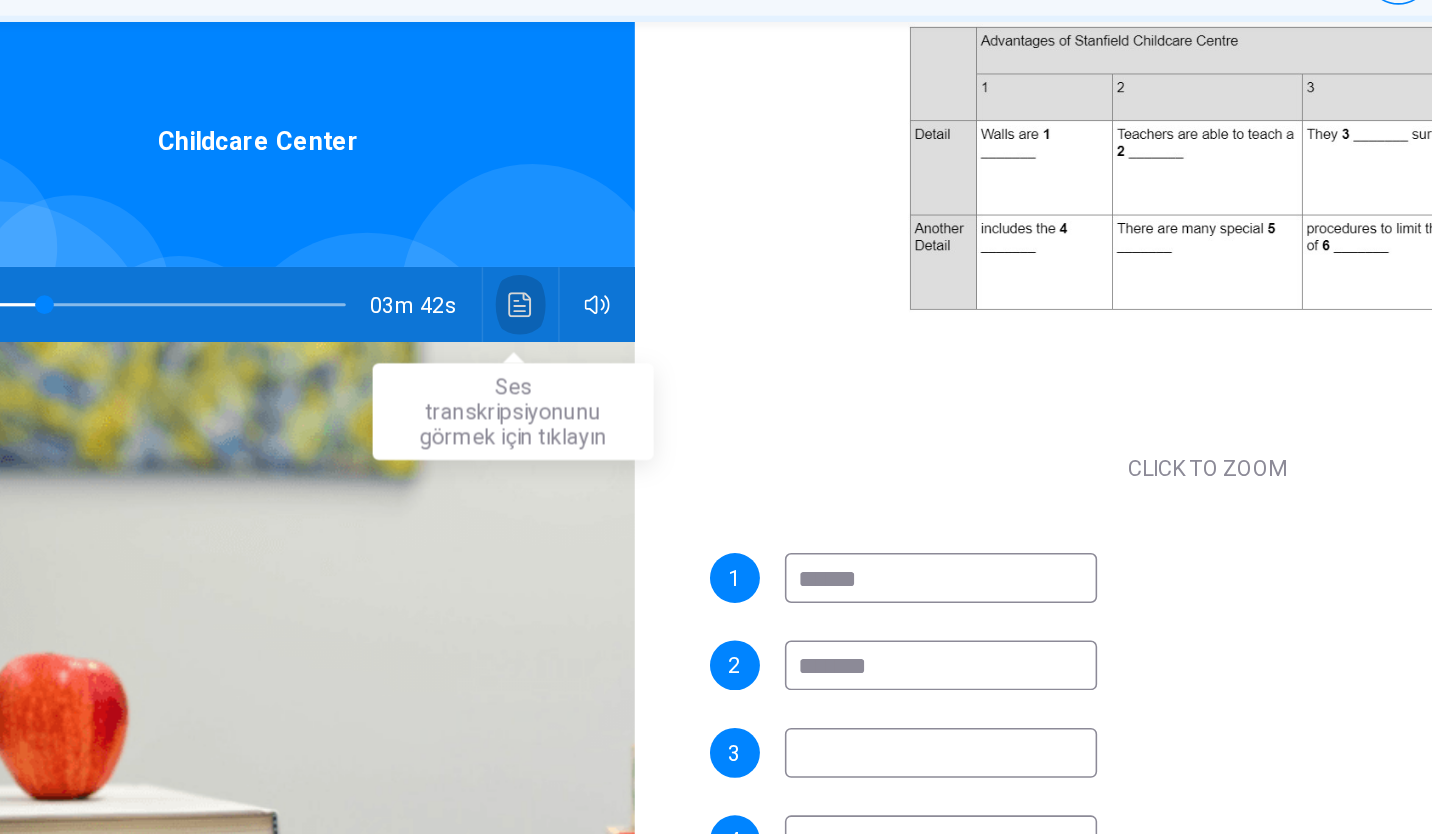 click 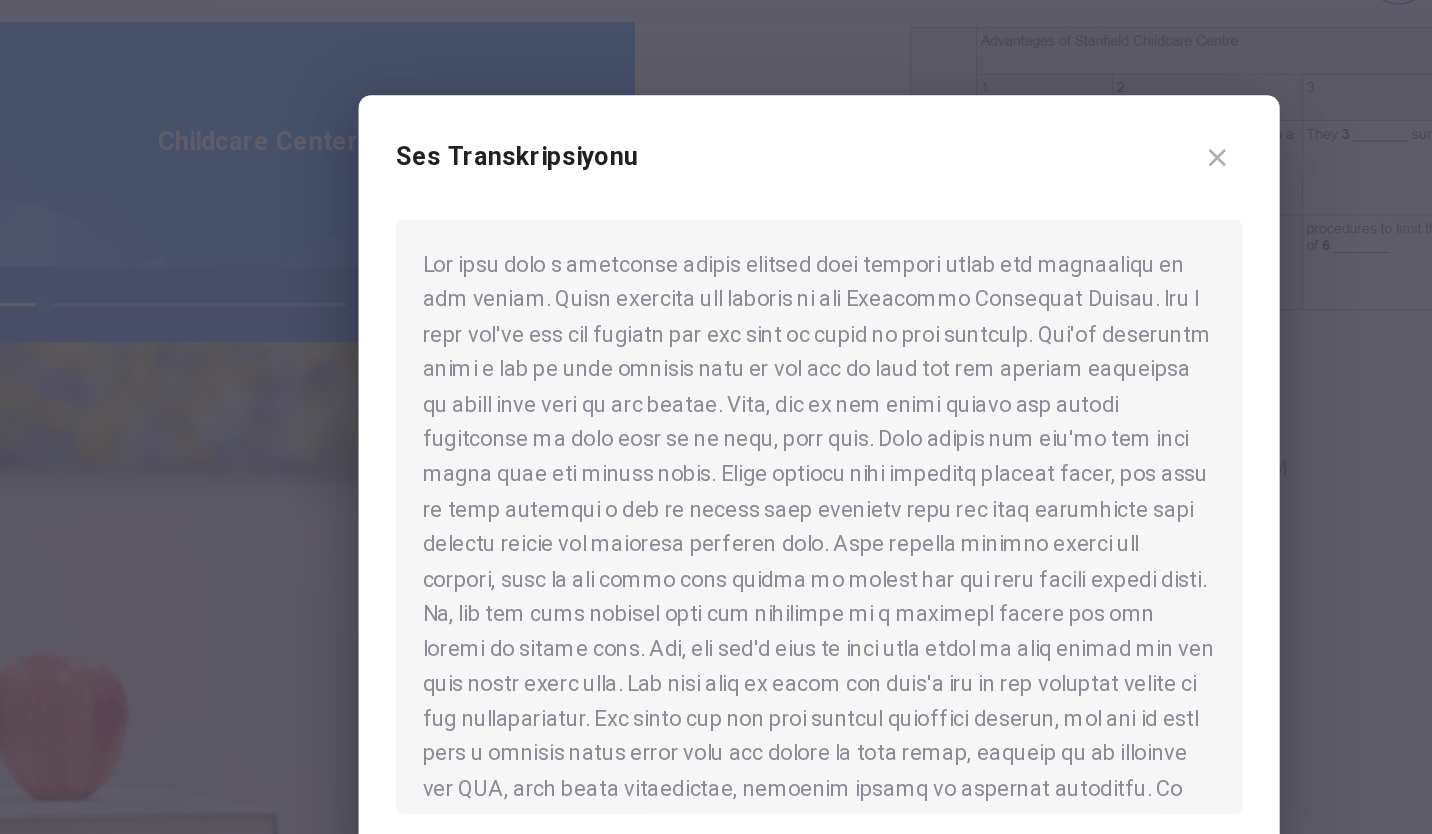 click at bounding box center (716, 417) 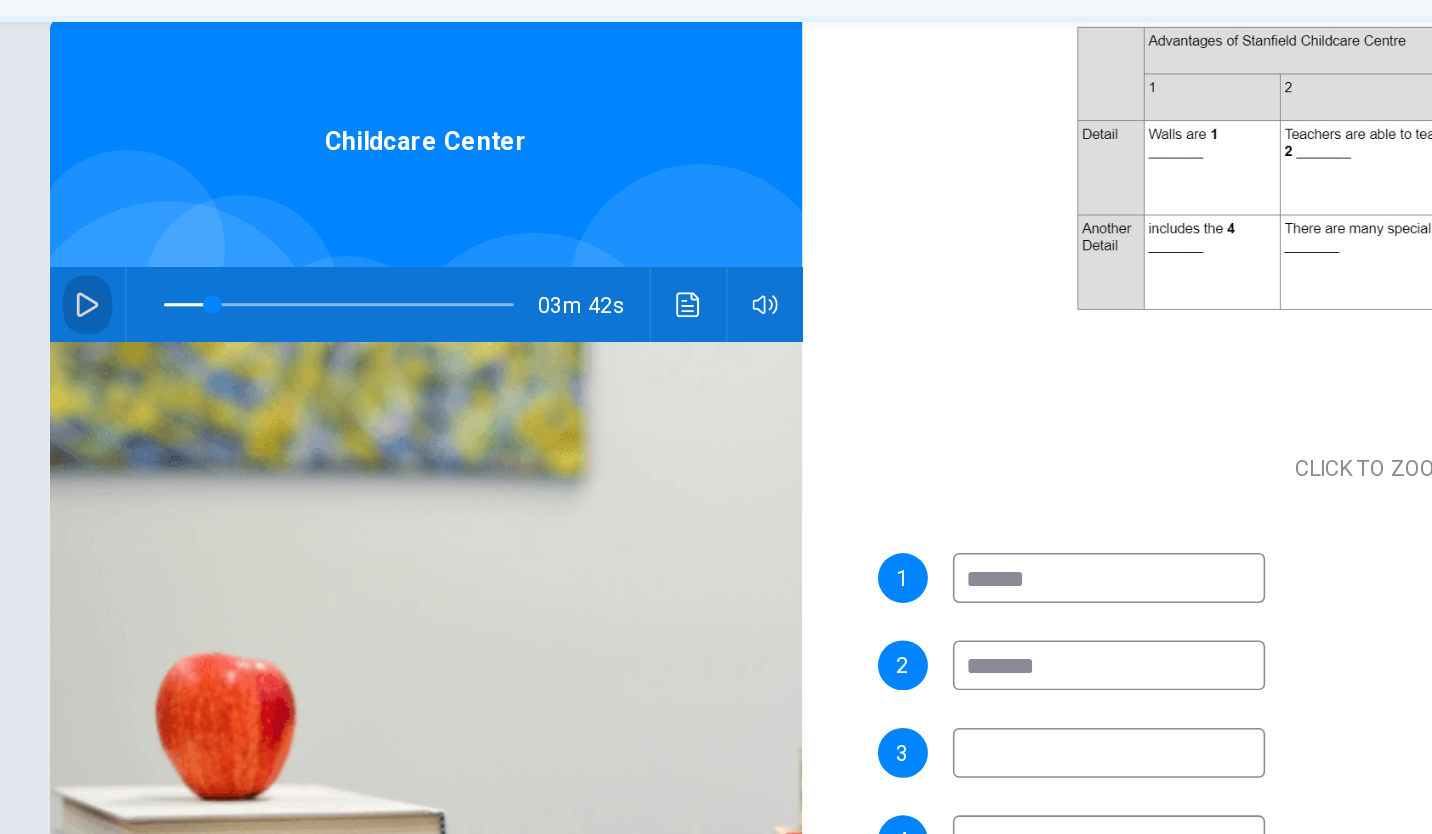 click 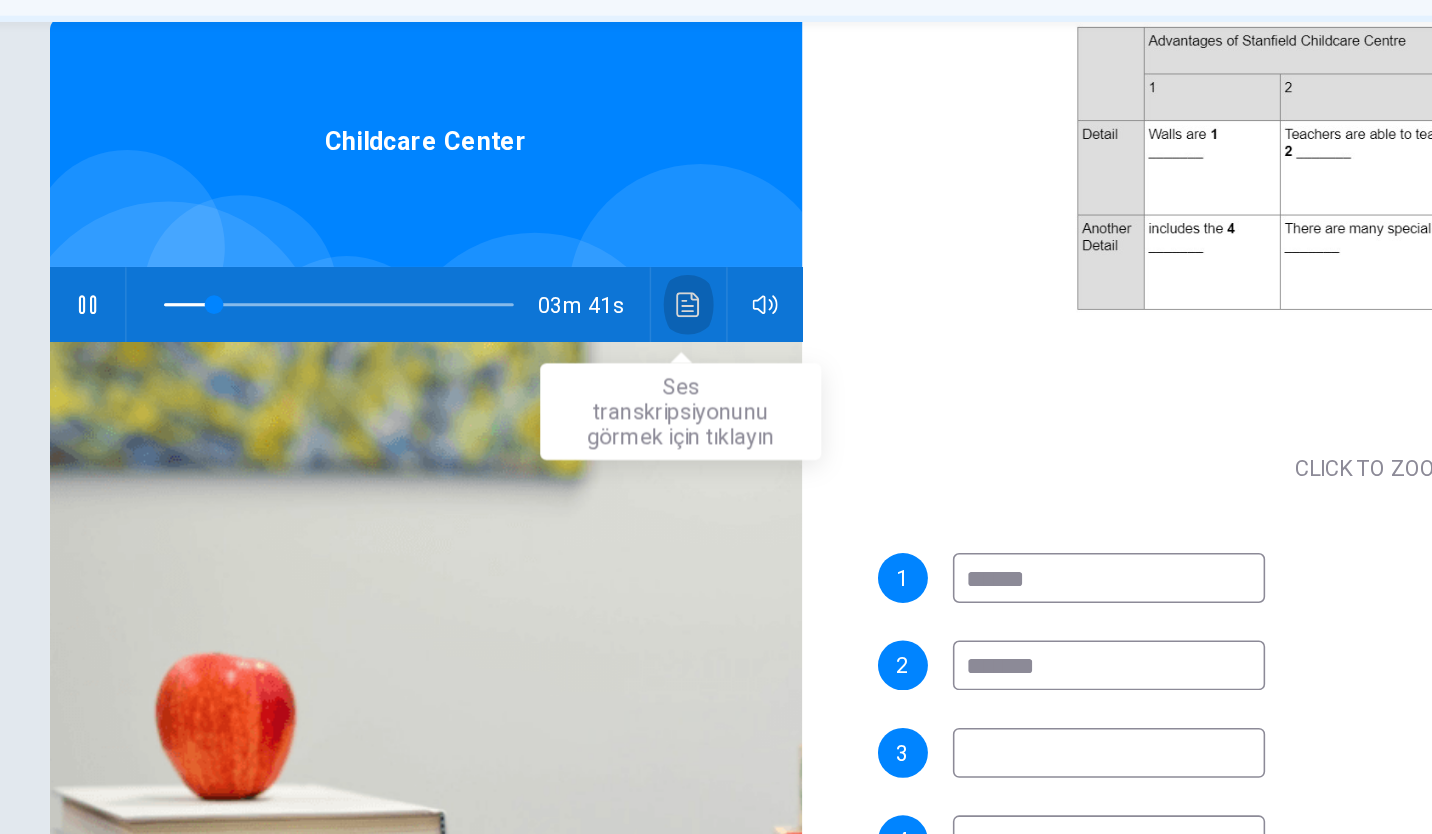 click at bounding box center [525, 309] 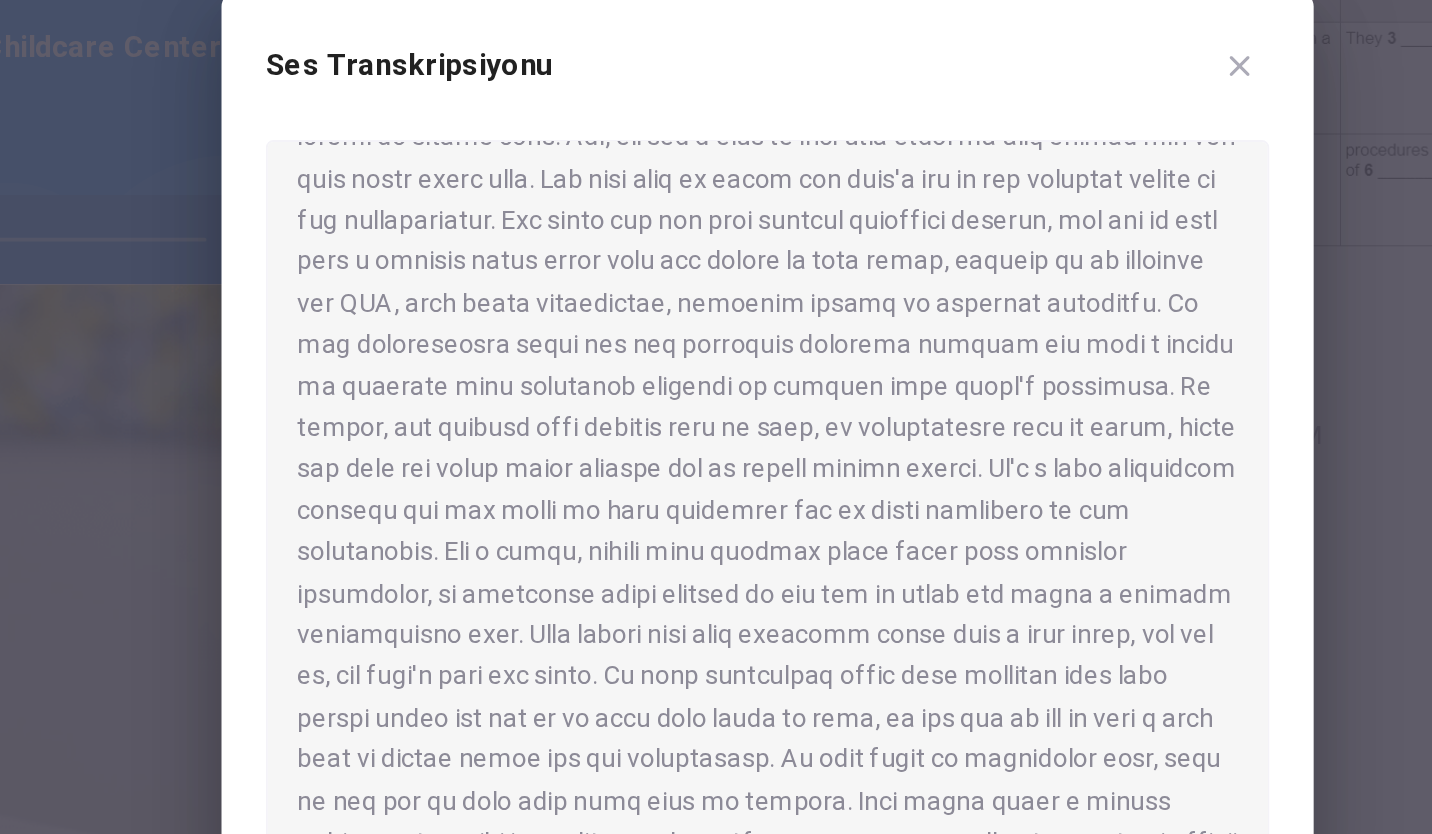 scroll, scrollTop: 279, scrollLeft: 0, axis: vertical 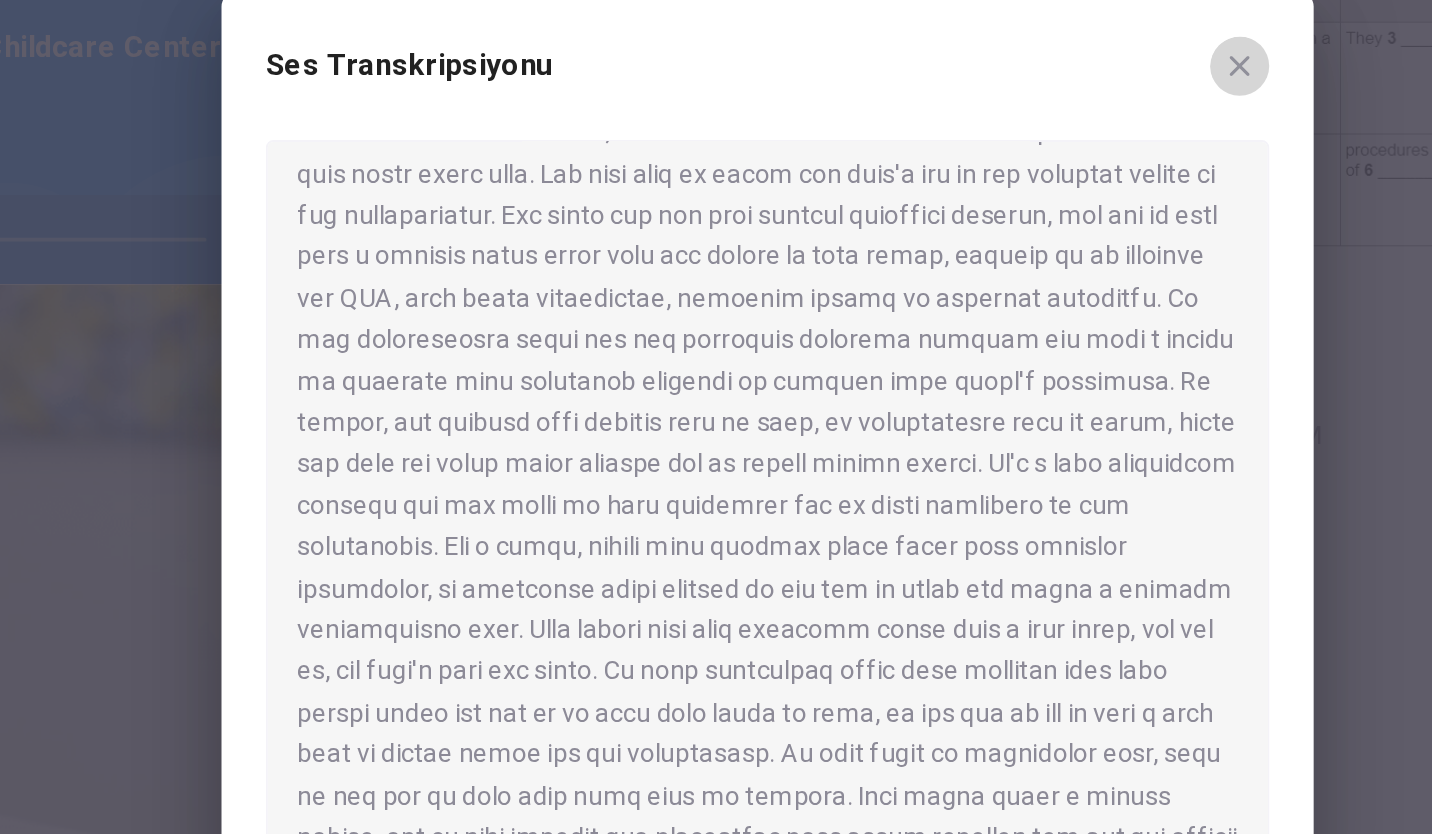 click 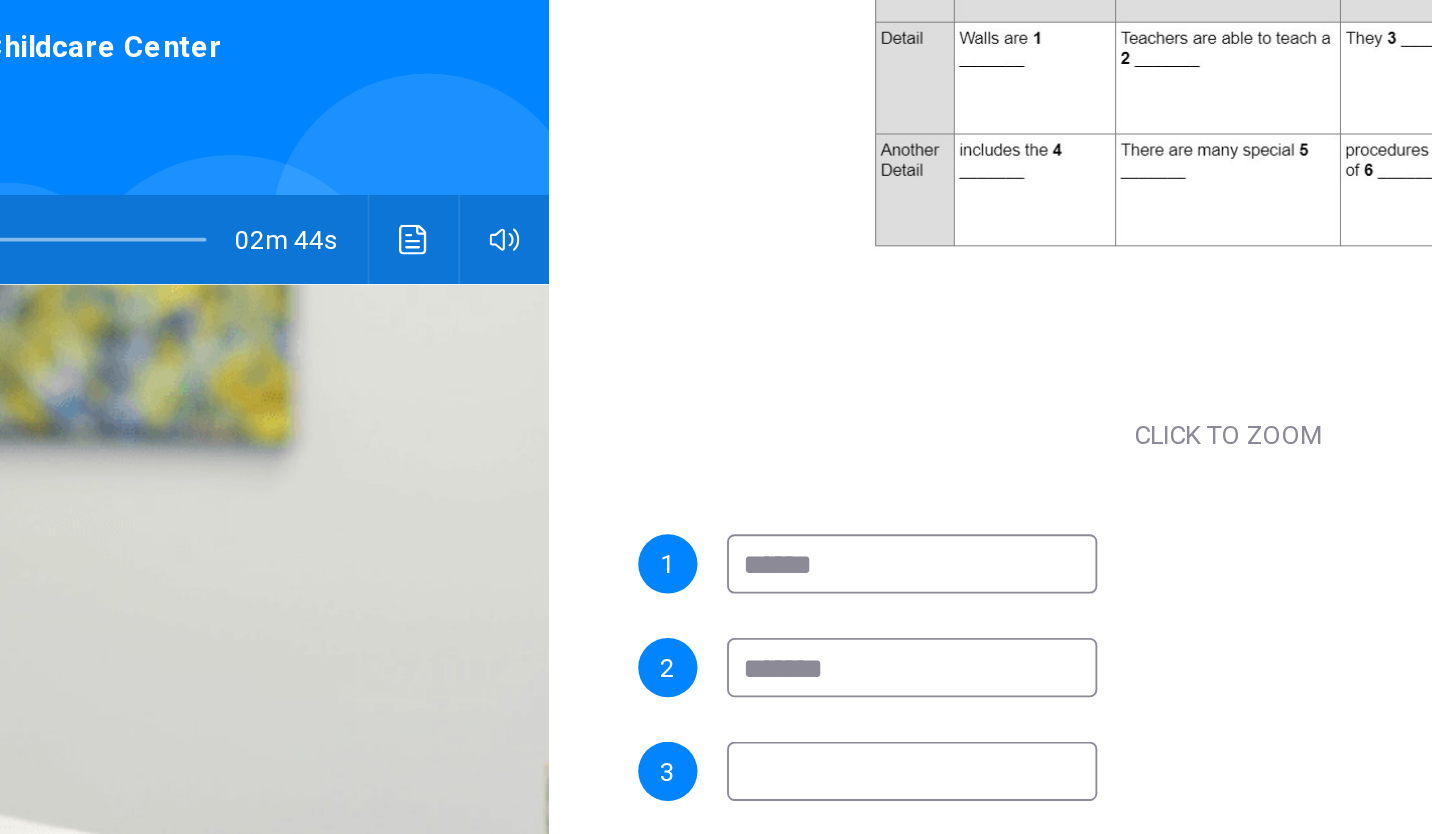 click at bounding box center [794, 596] 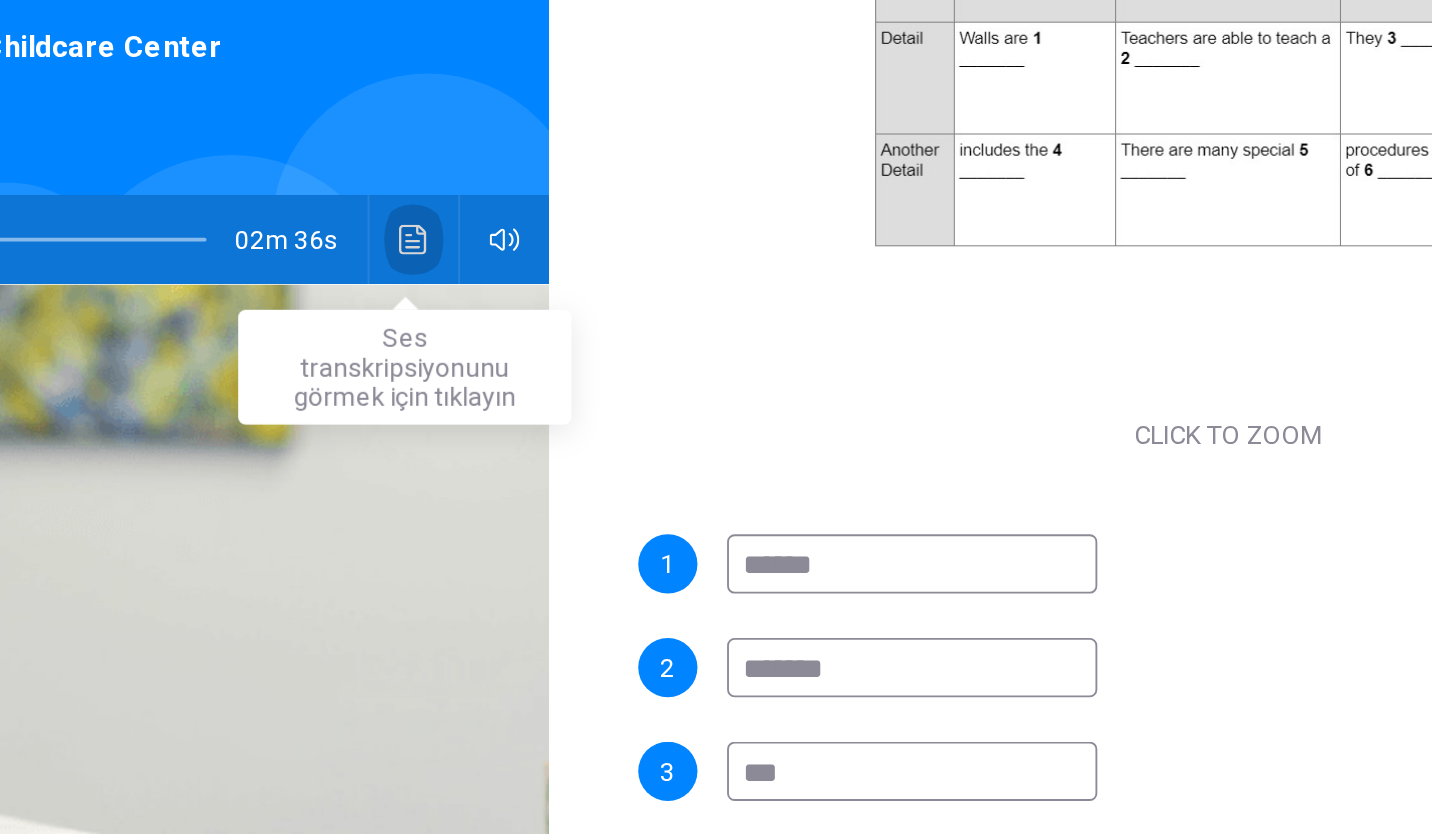 click 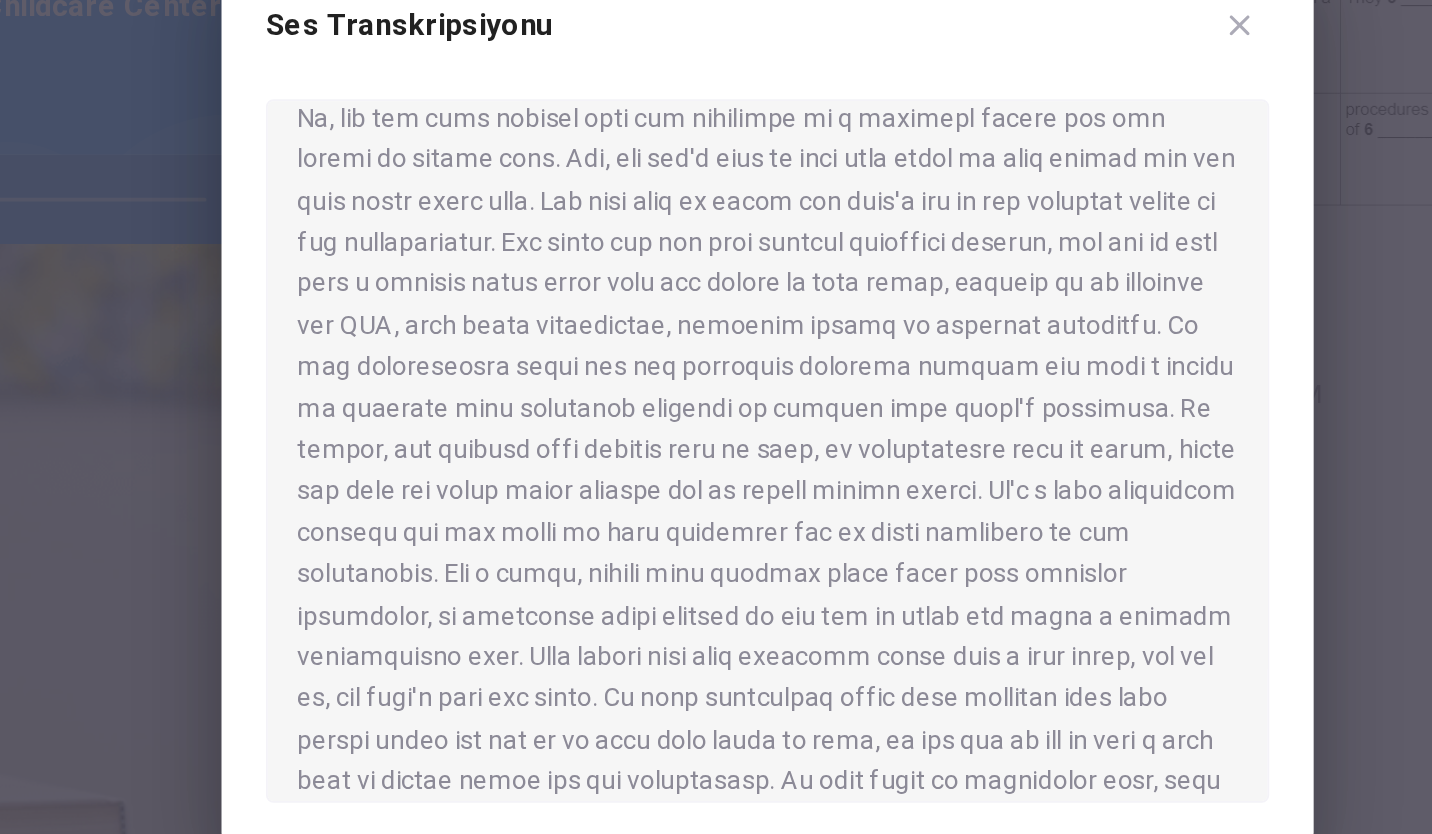 scroll, scrollTop: 243, scrollLeft: 0, axis: vertical 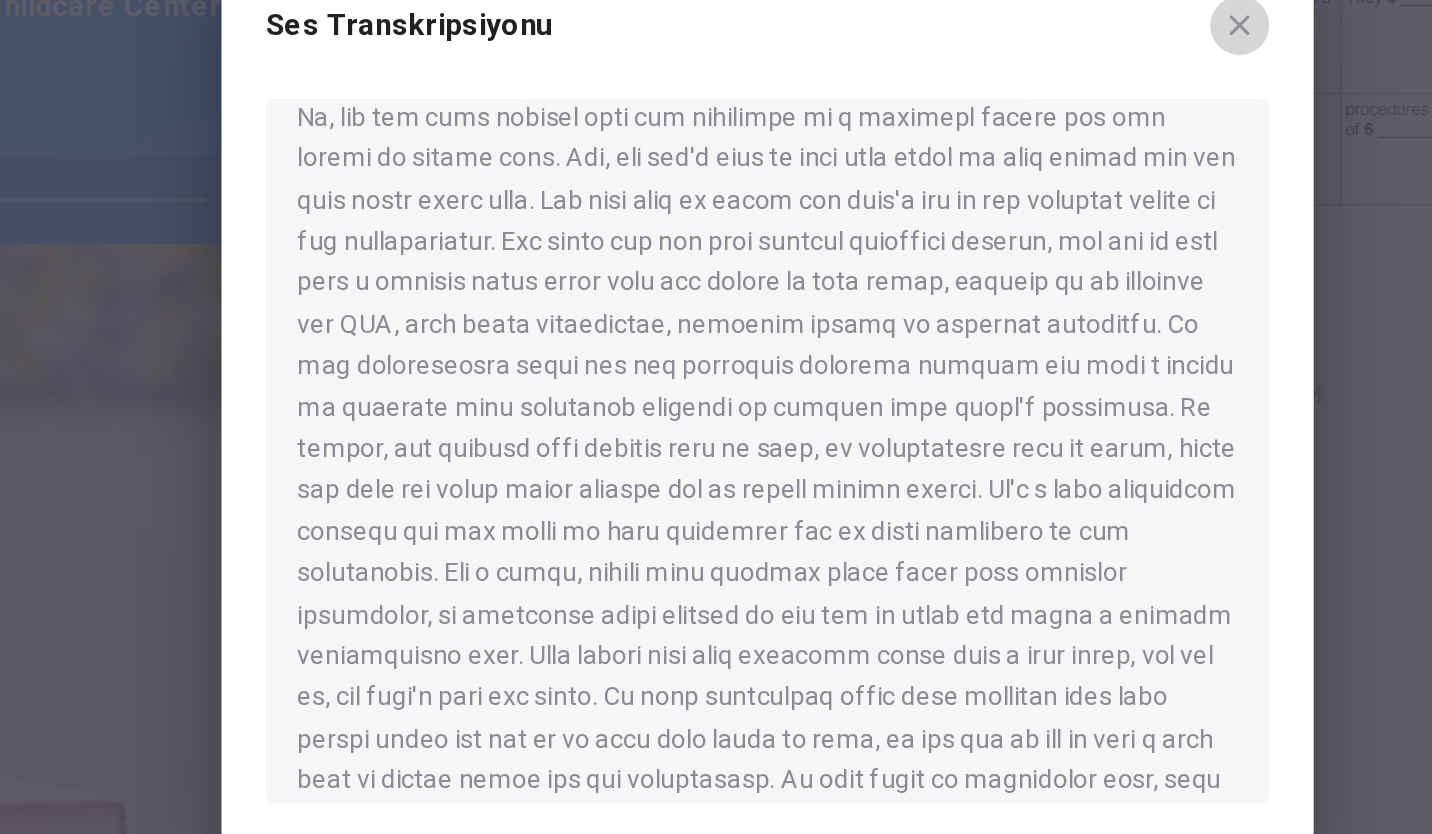click at bounding box center (971, 215) 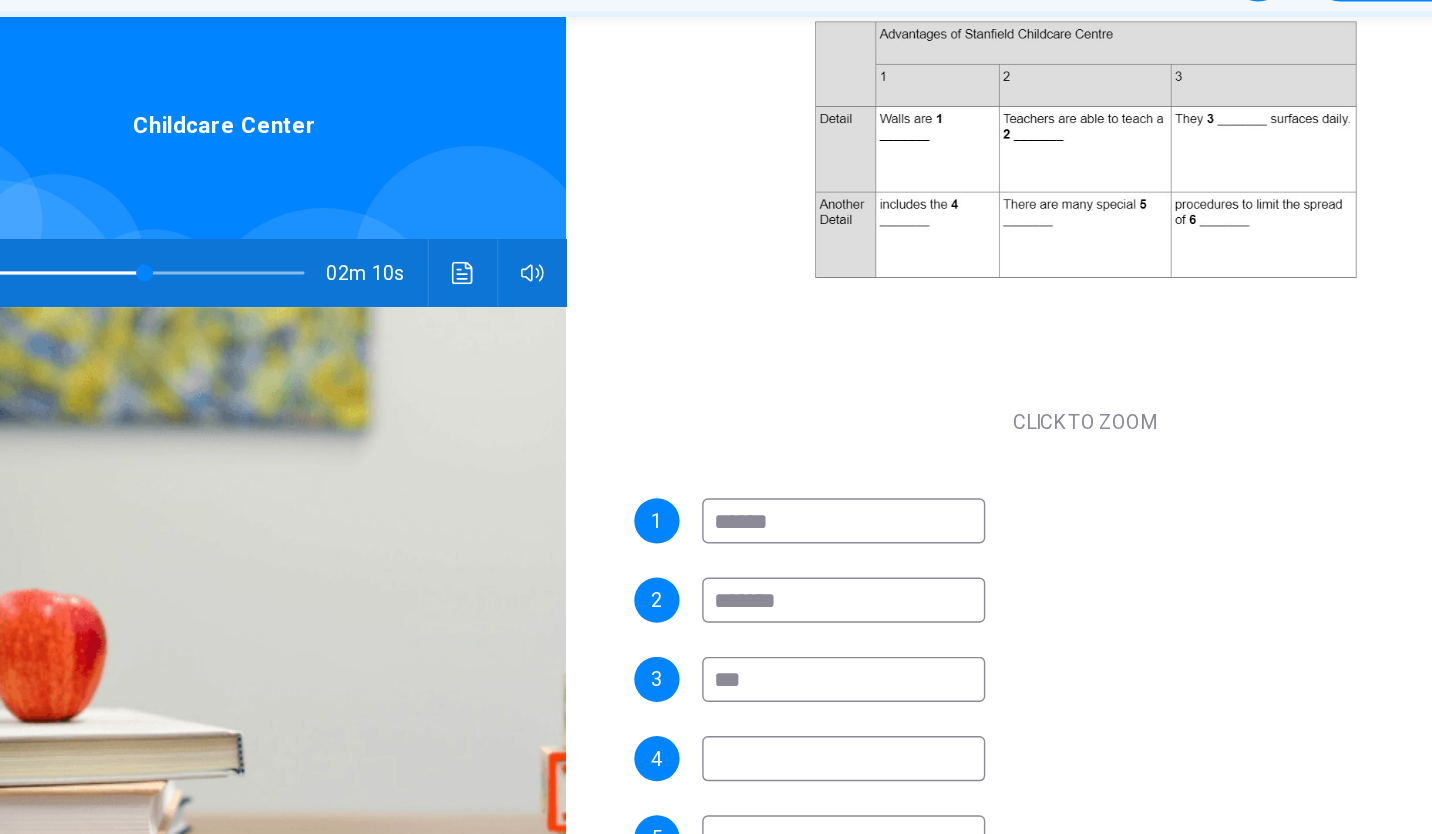 click at bounding box center (301, 309) 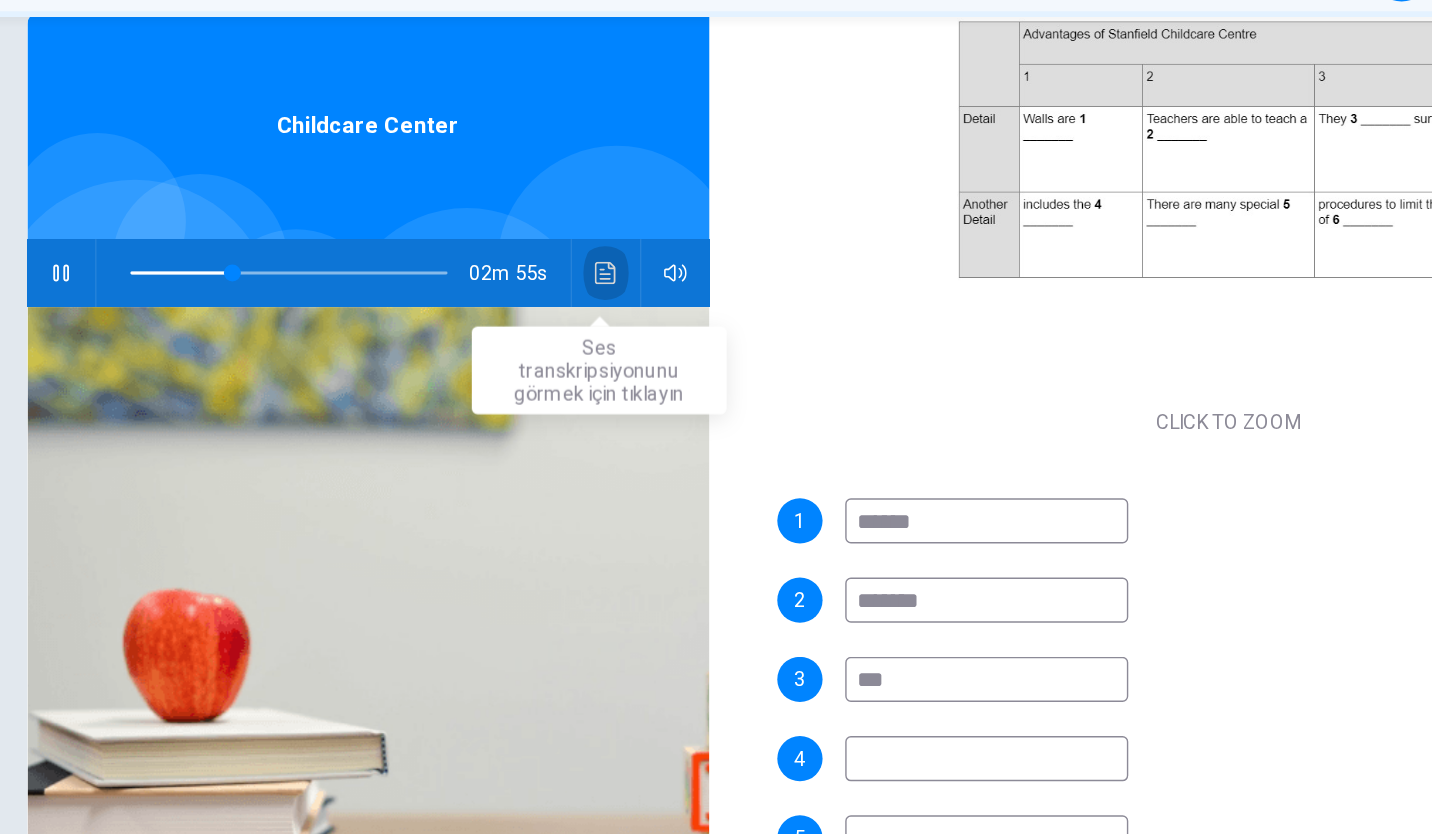 click at bounding box center (525, 309) 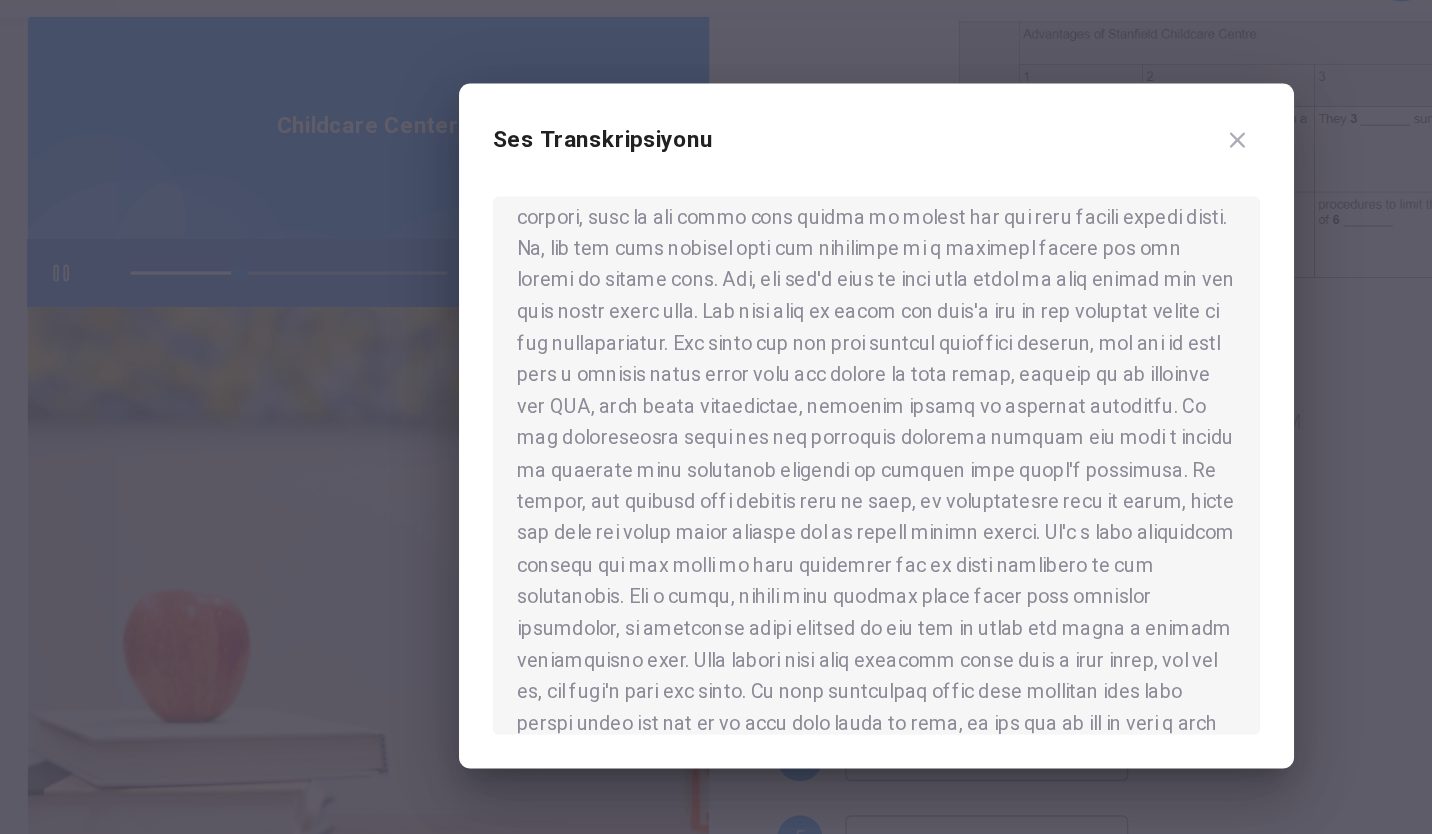 scroll, scrollTop: 217, scrollLeft: 0, axis: vertical 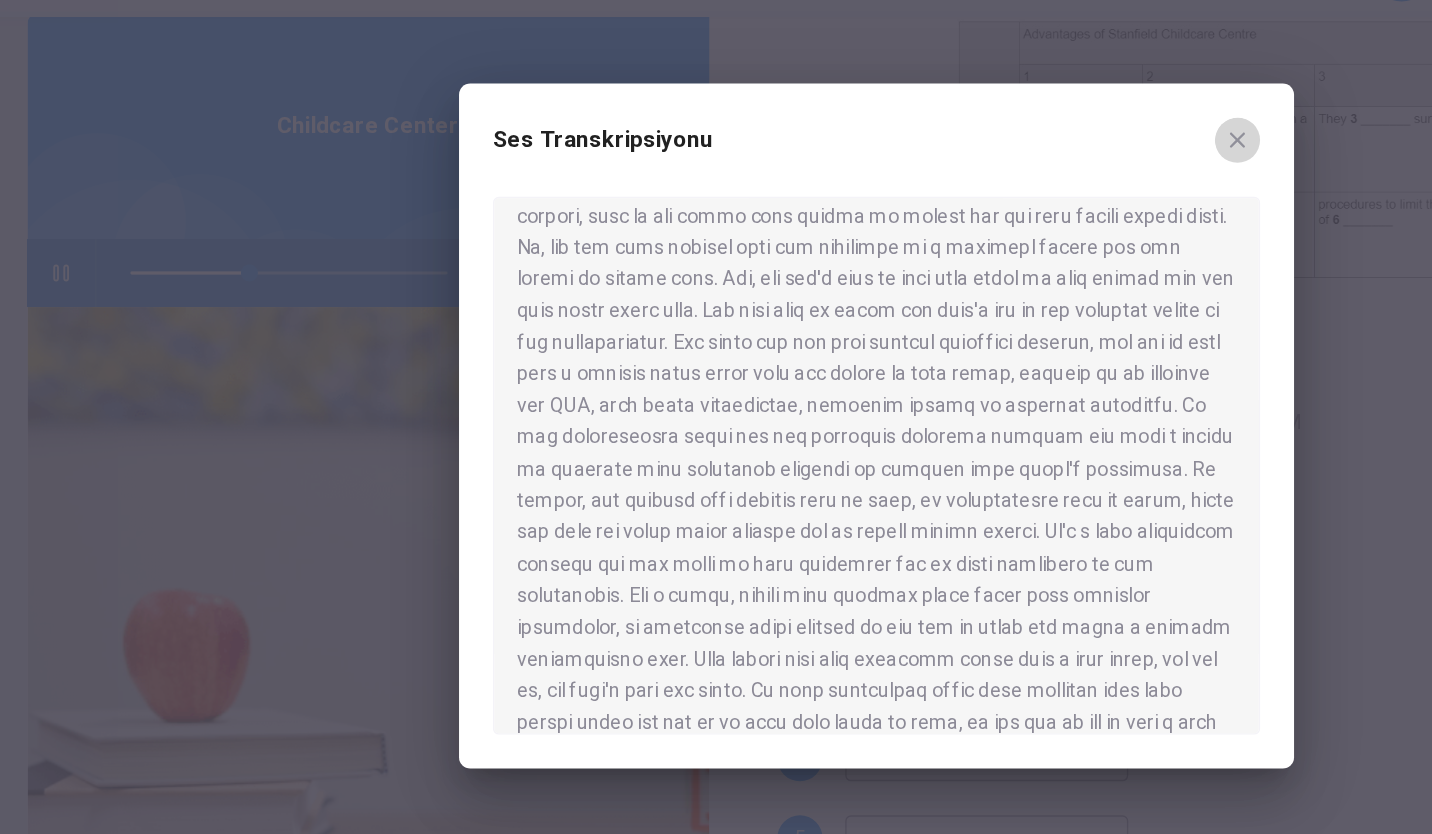 click at bounding box center [971, 215] 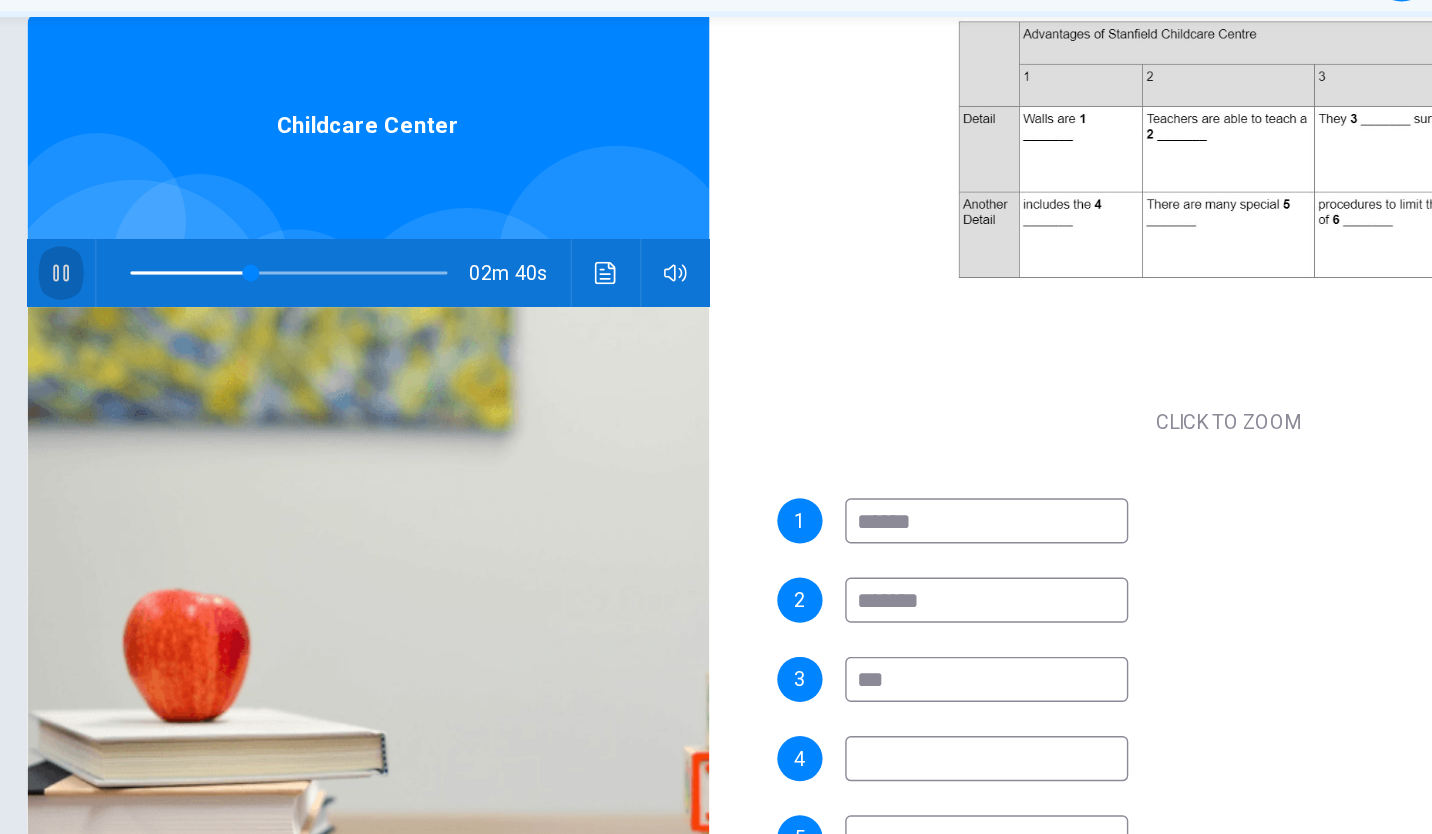 click at bounding box center [140, 309] 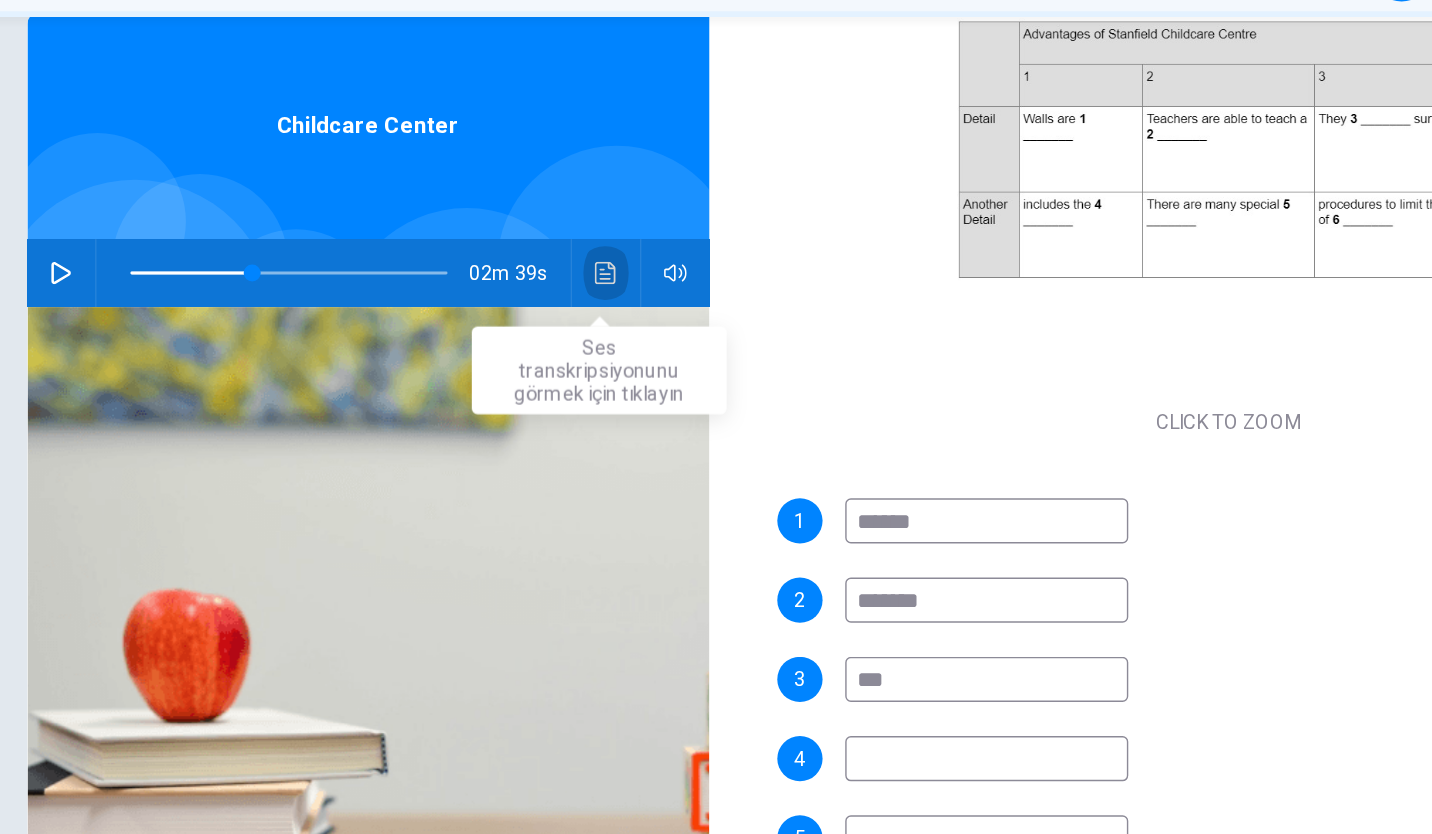 click at bounding box center (525, 309) 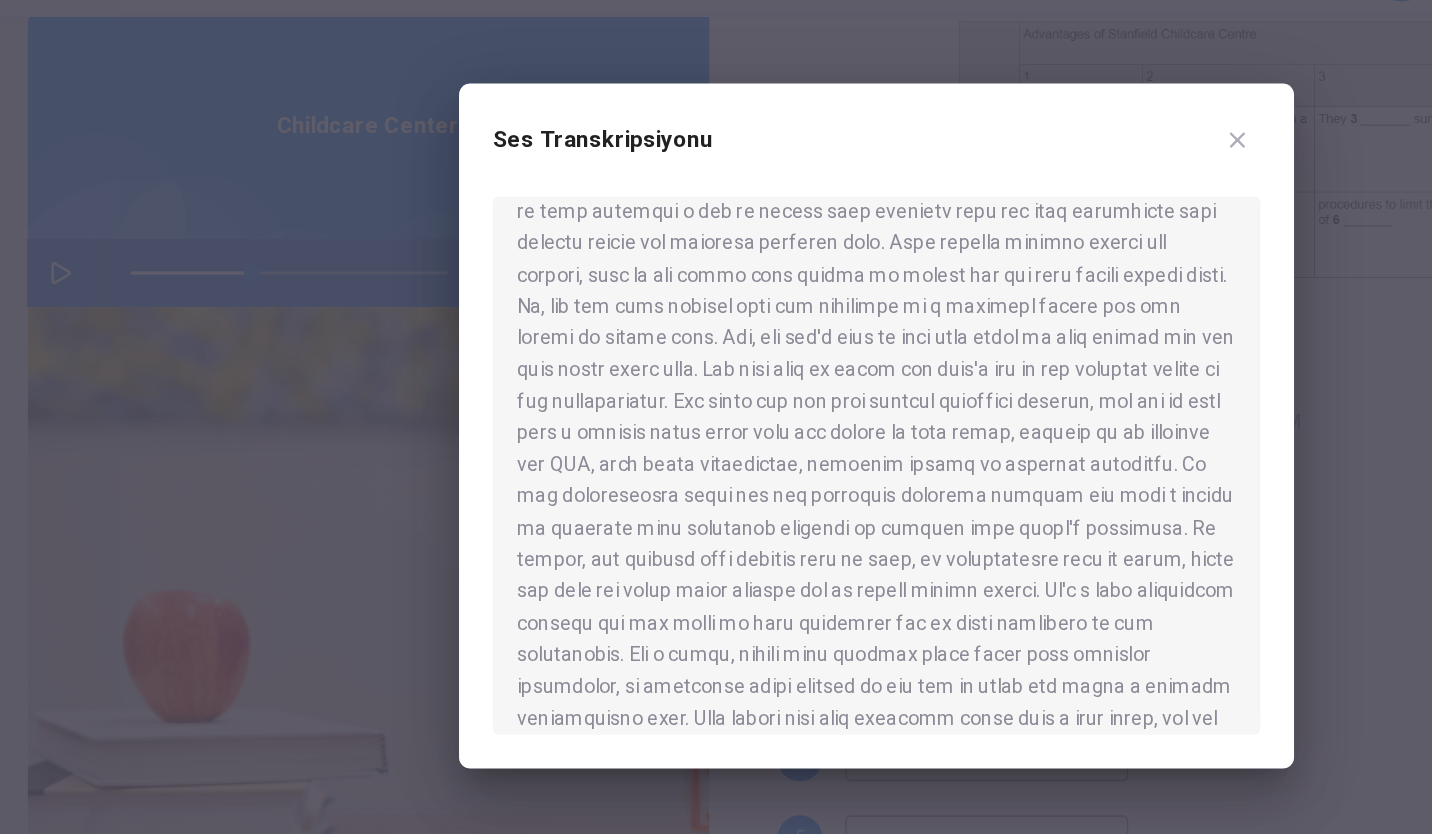 scroll, scrollTop: 201, scrollLeft: 0, axis: vertical 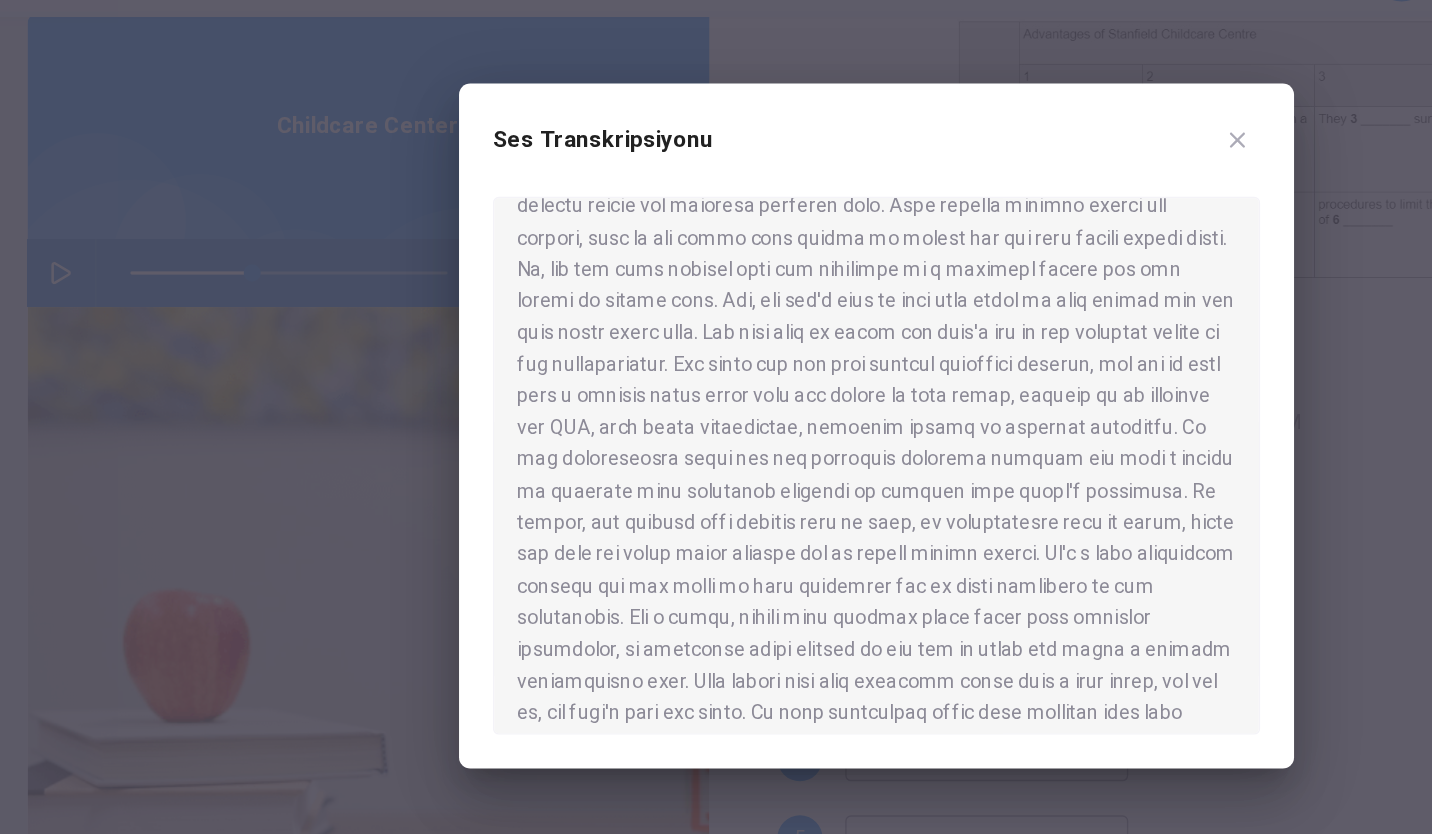click at bounding box center (971, 215) 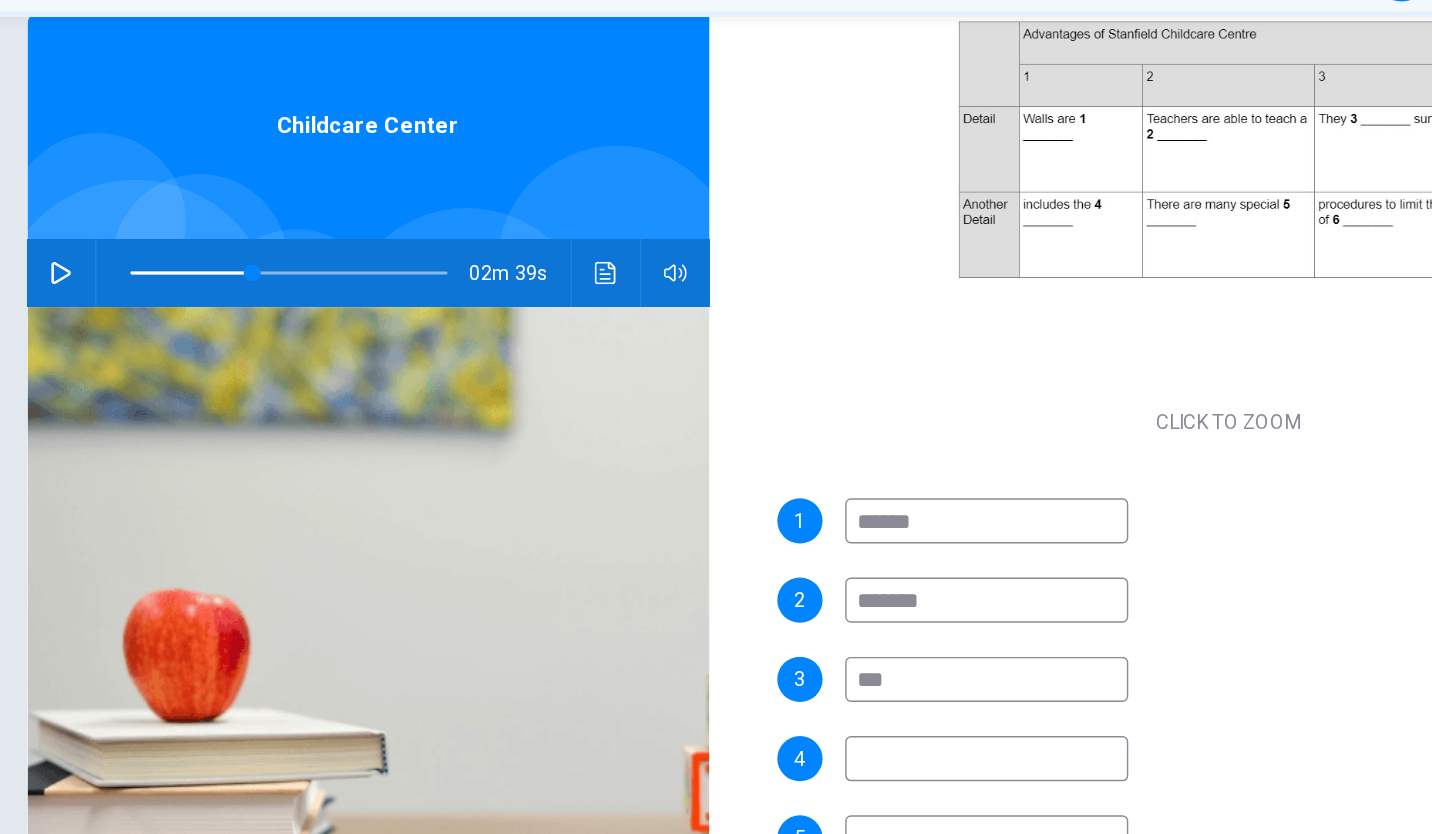 click on "***" at bounding box center (794, 596) 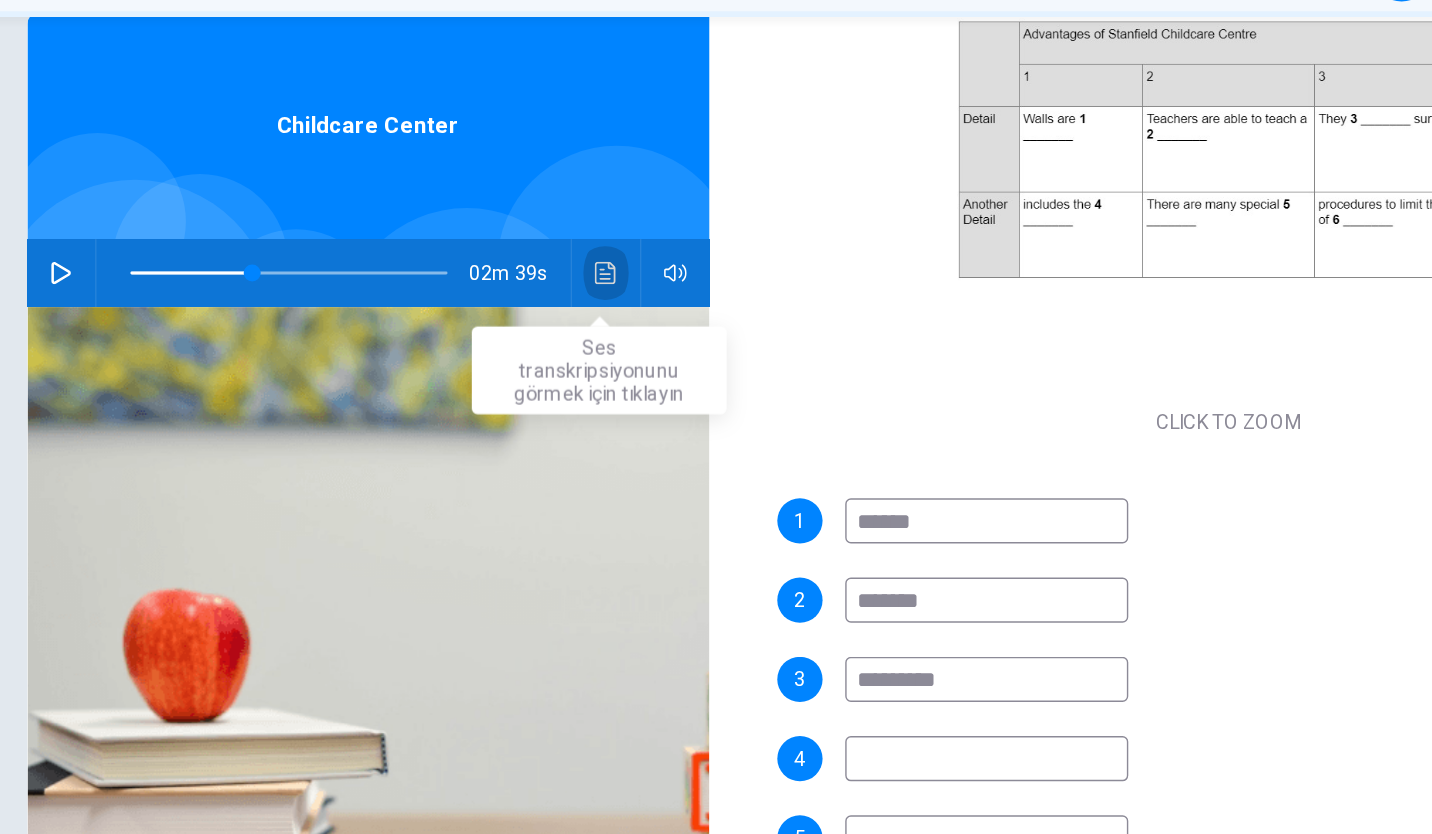 click 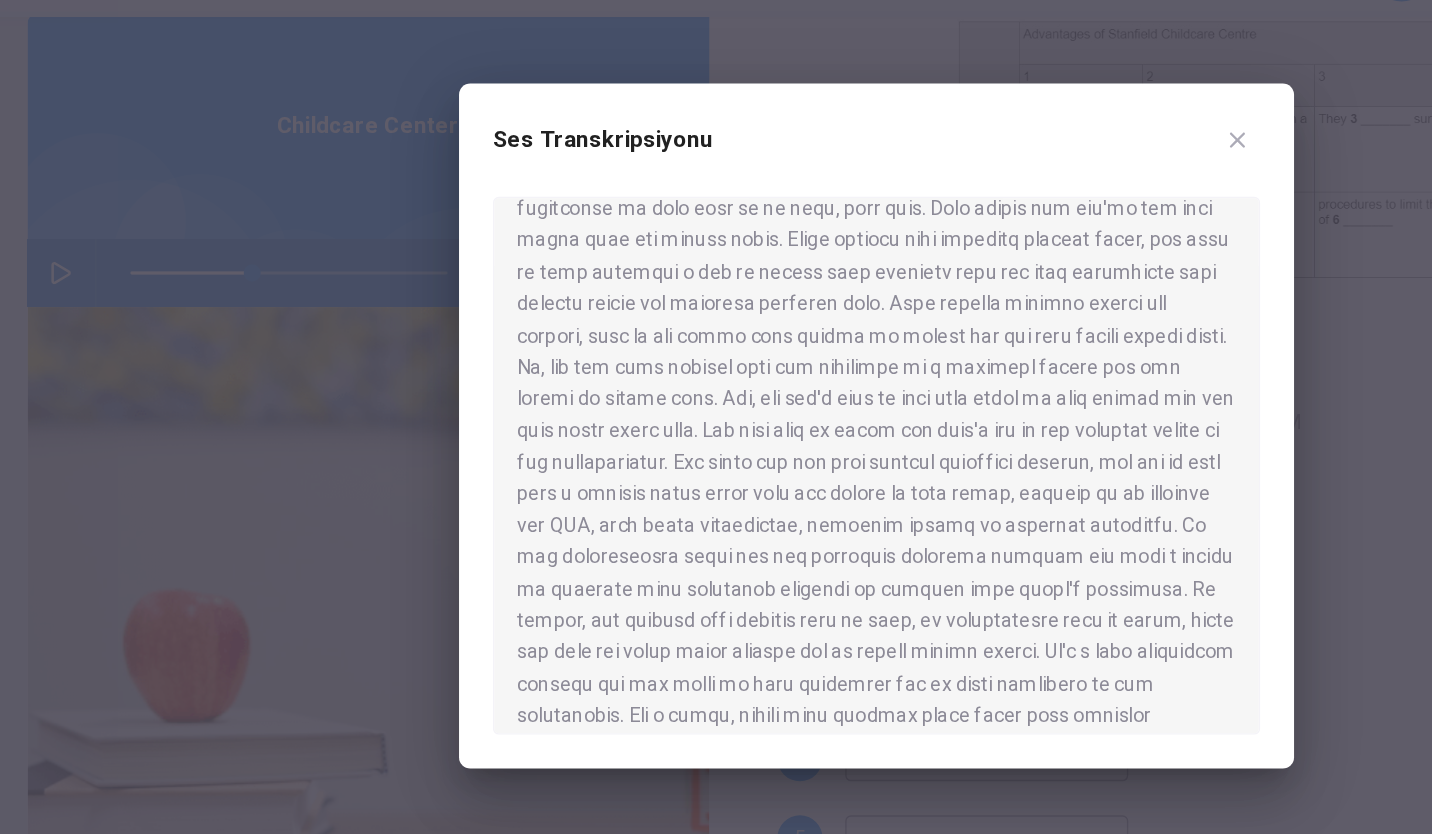 scroll, scrollTop: 133, scrollLeft: 0, axis: vertical 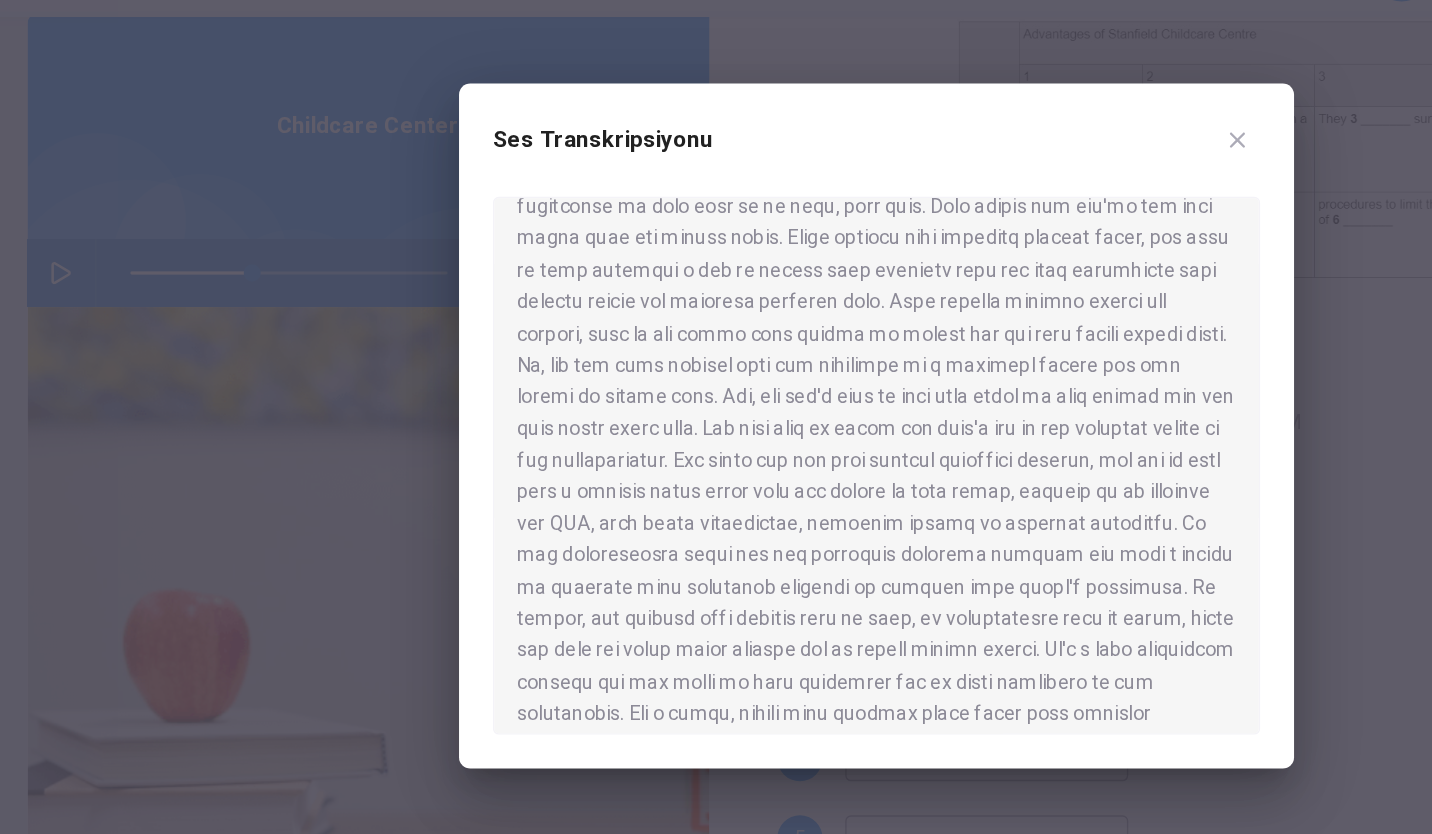 click 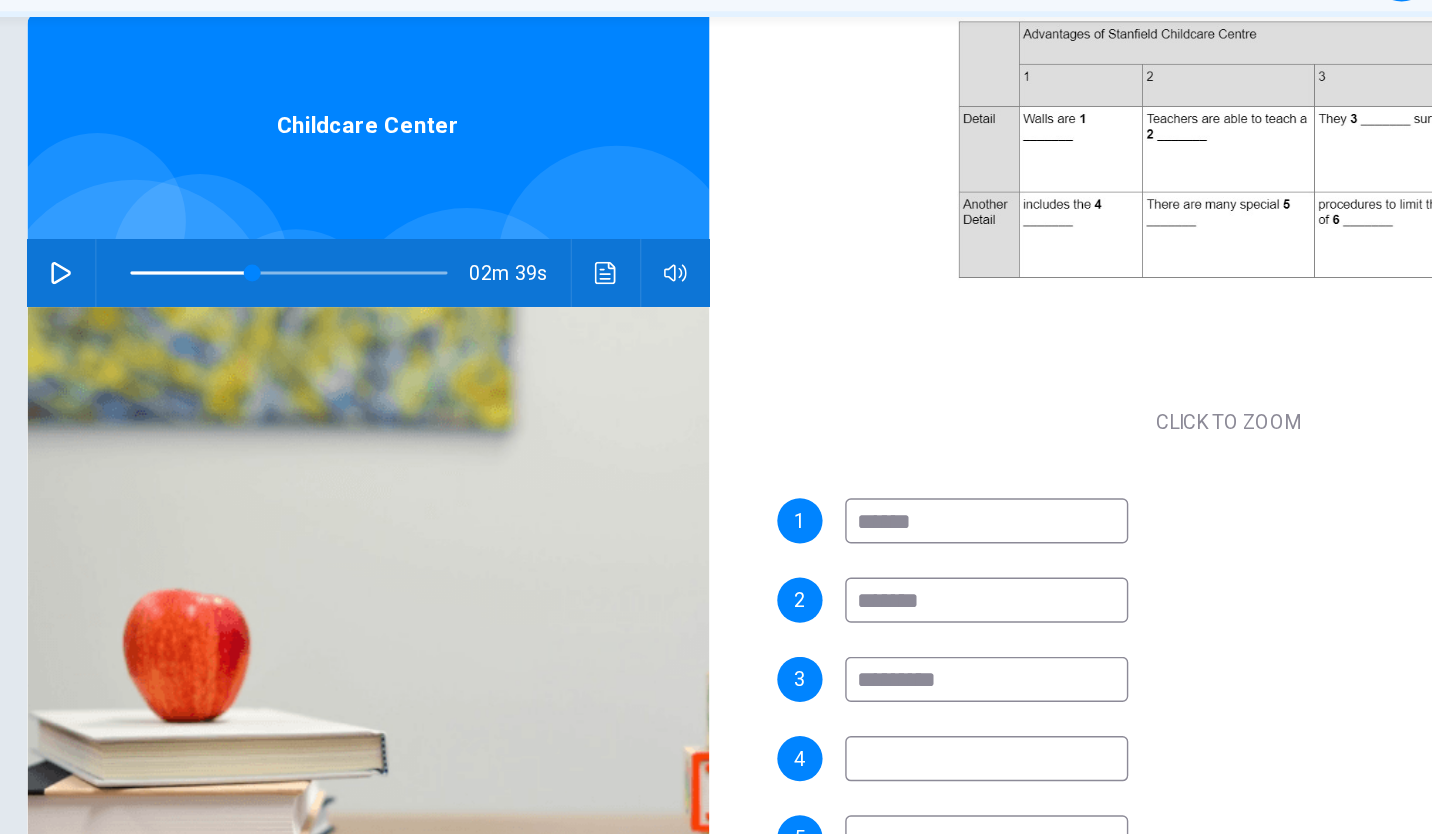 click on "*********" at bounding box center (794, 596) 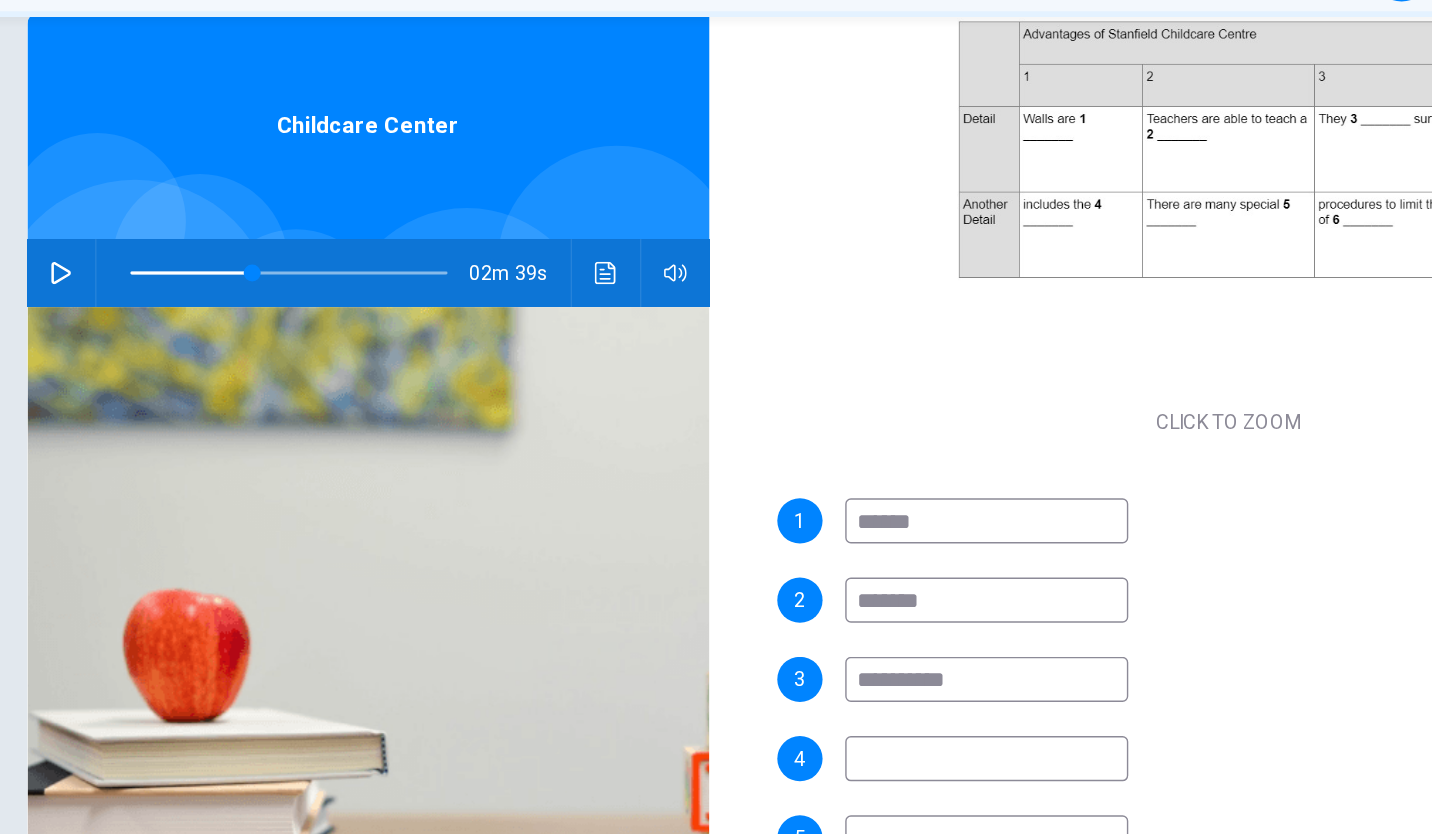 click at bounding box center [500, 309] 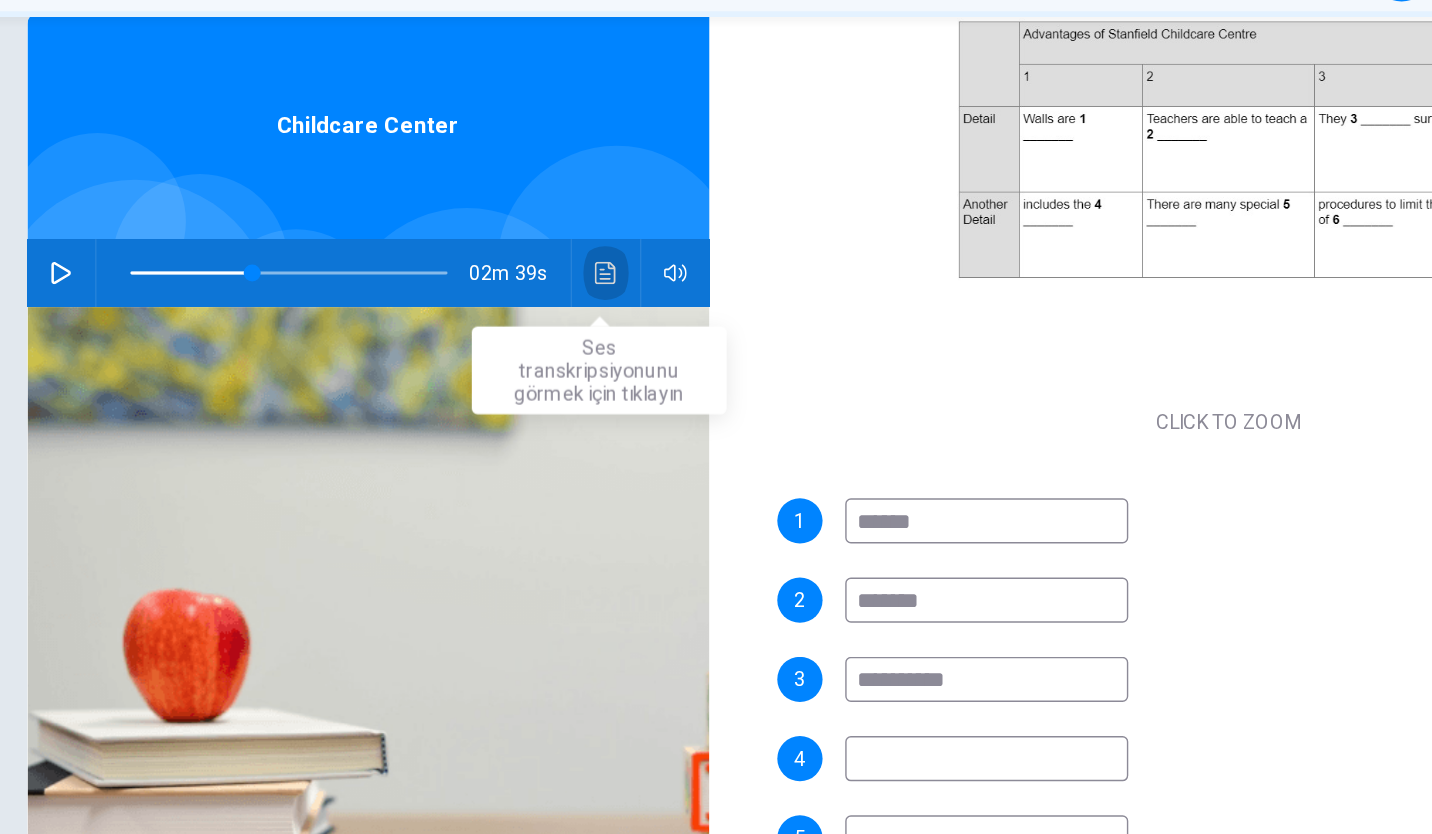 click at bounding box center [525, 309] 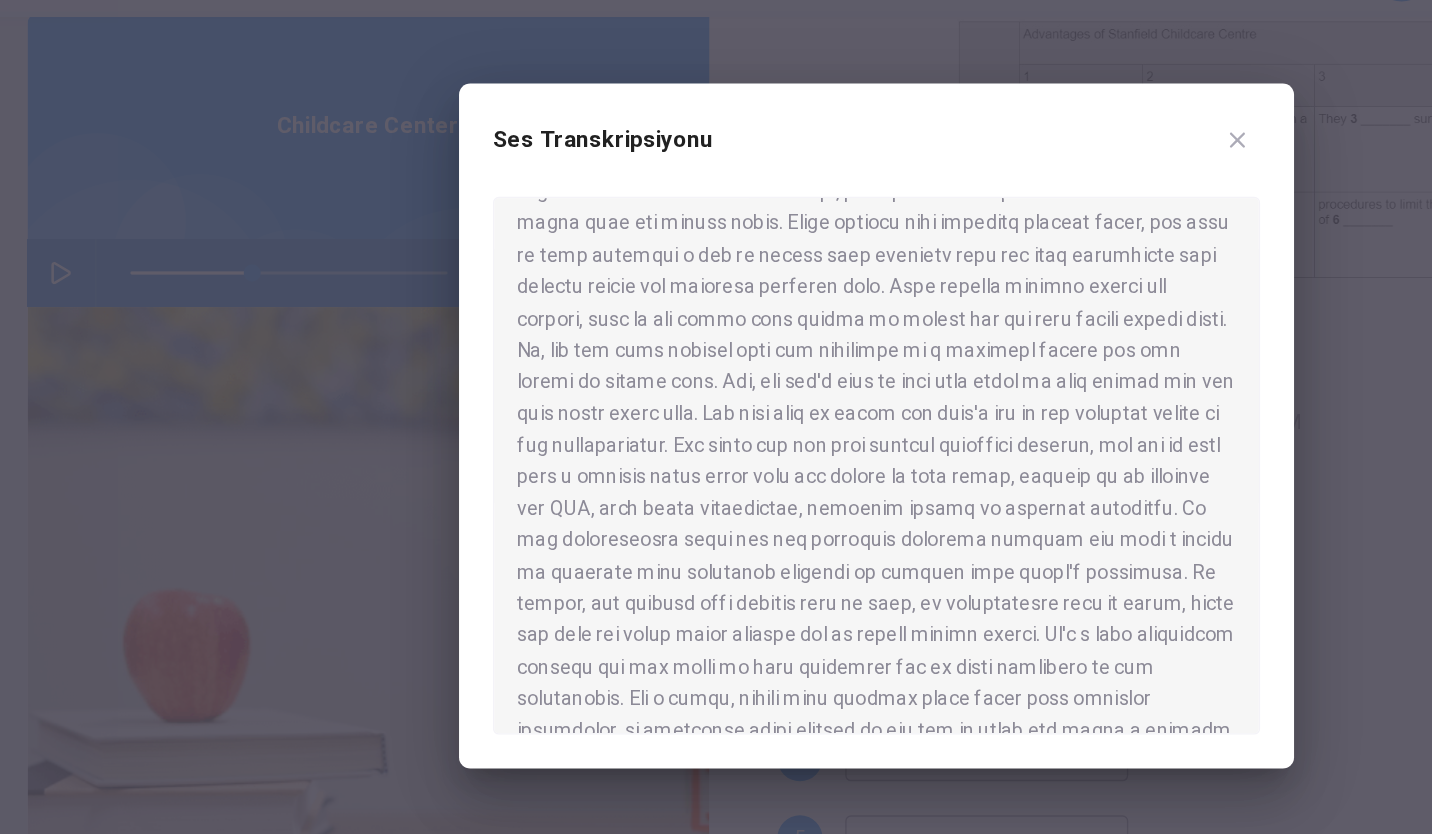 scroll, scrollTop: 208, scrollLeft: 0, axis: vertical 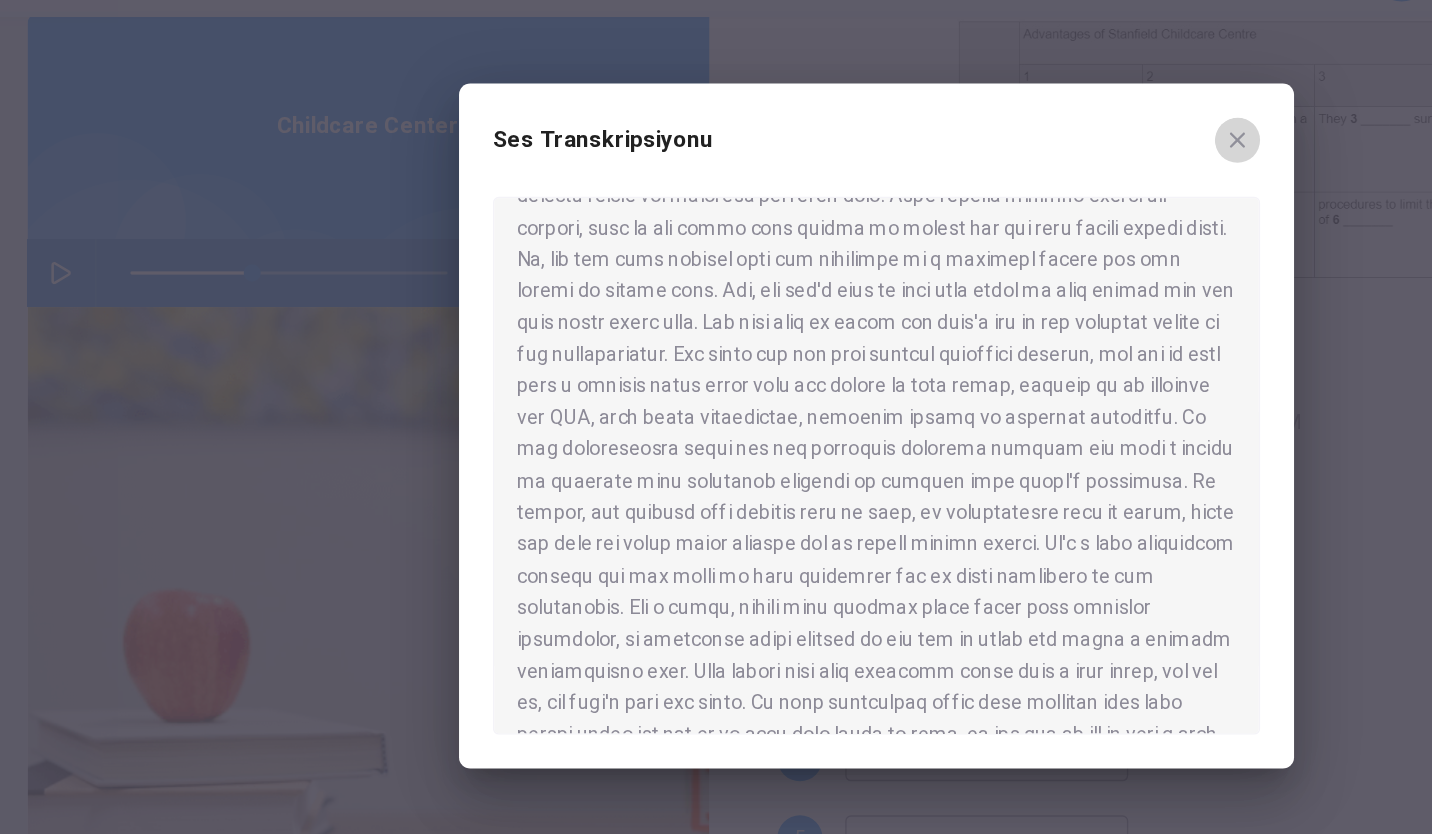 click 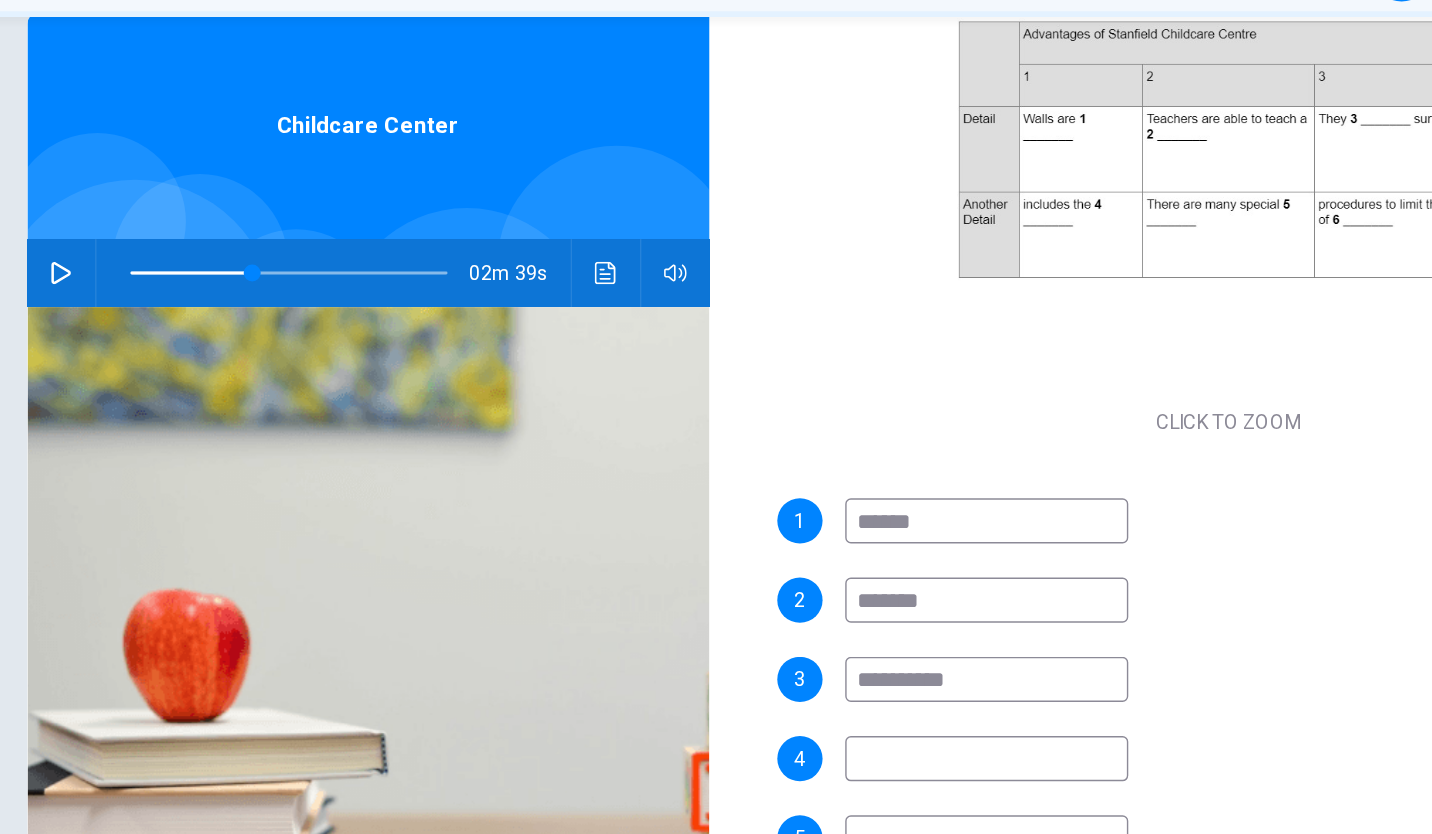 click on "*********" at bounding box center (794, 596) 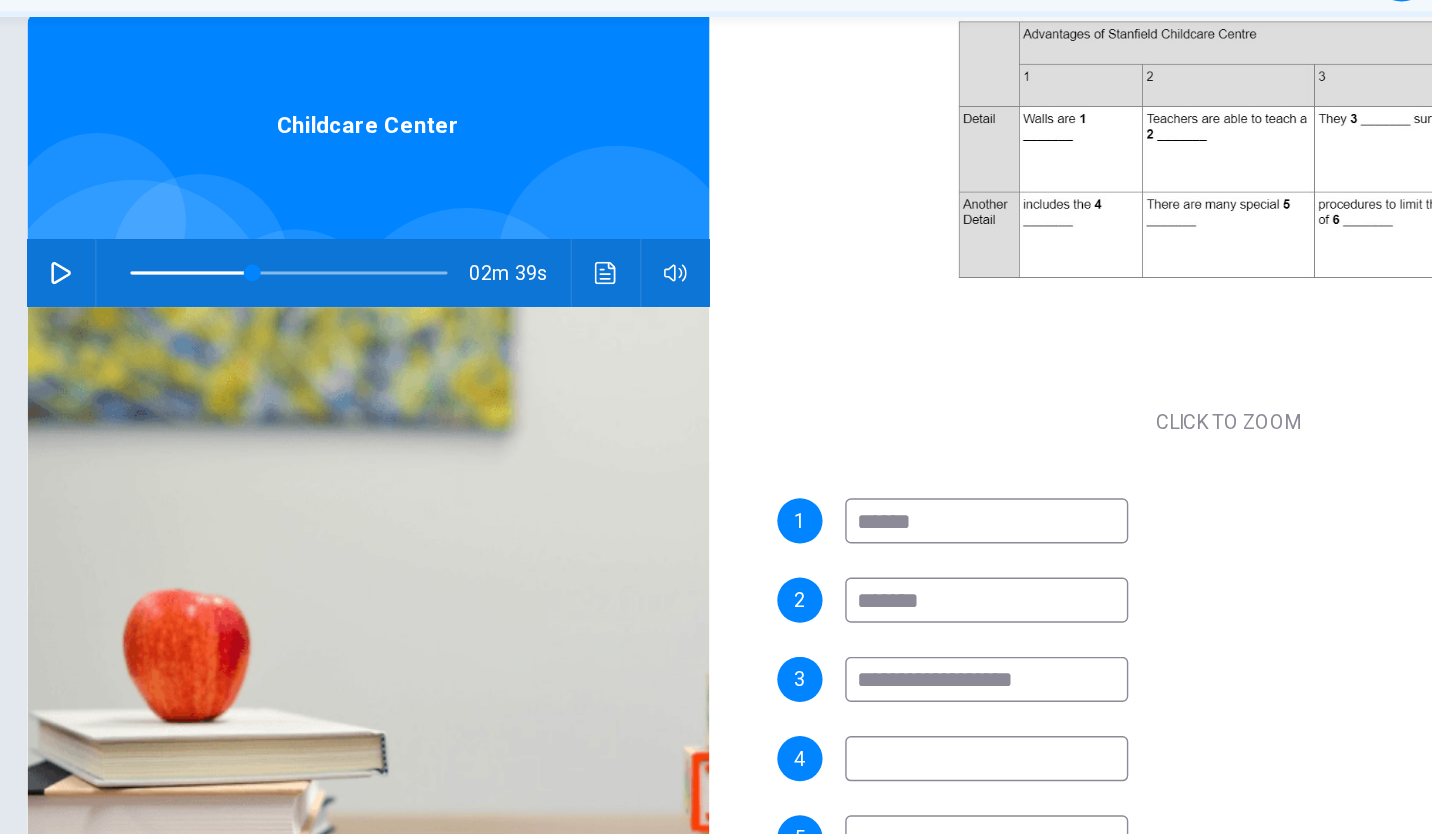 click at bounding box center [794, 652] 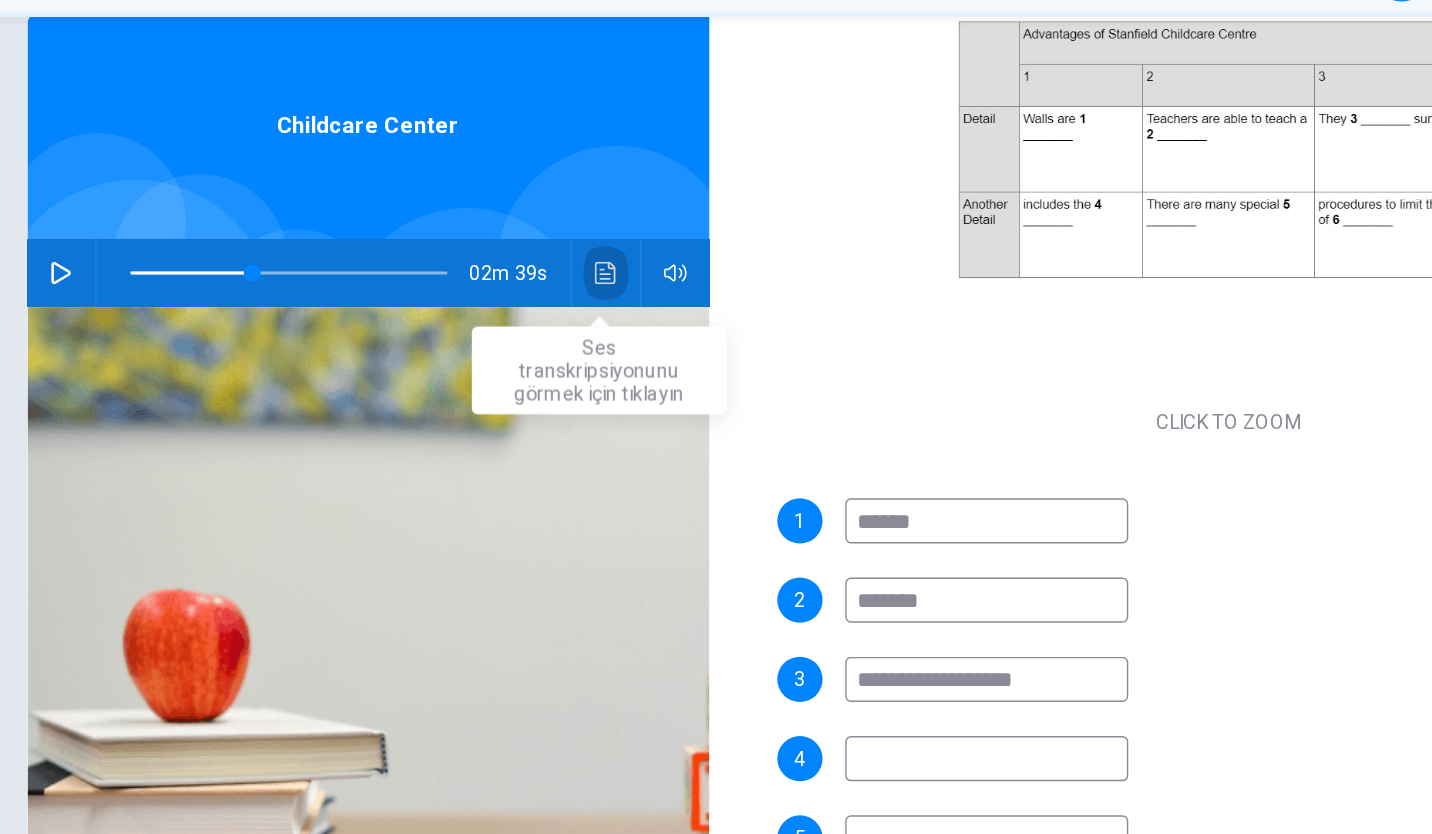 click at bounding box center [525, 309] 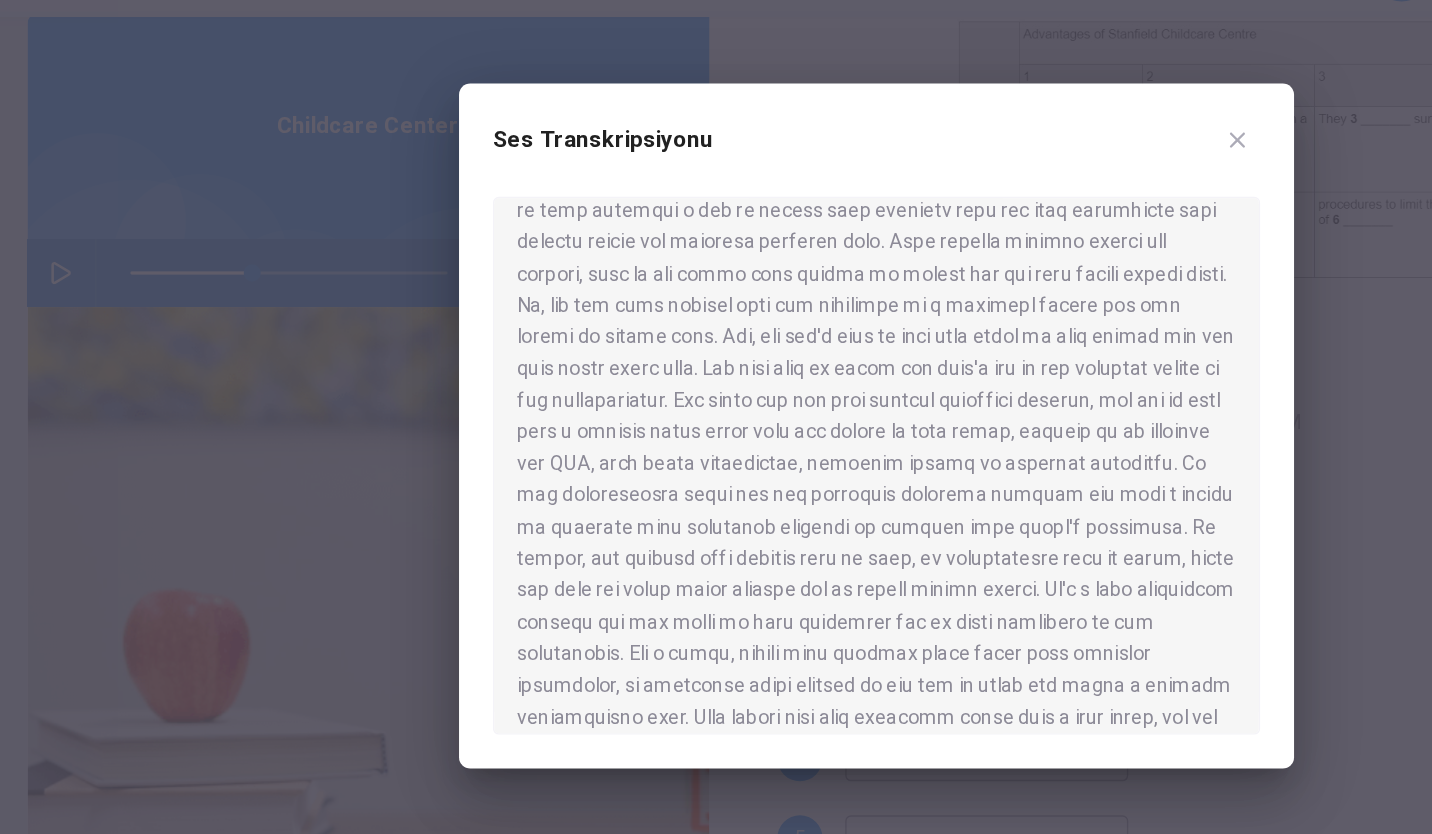 scroll, scrollTop: 229, scrollLeft: 0, axis: vertical 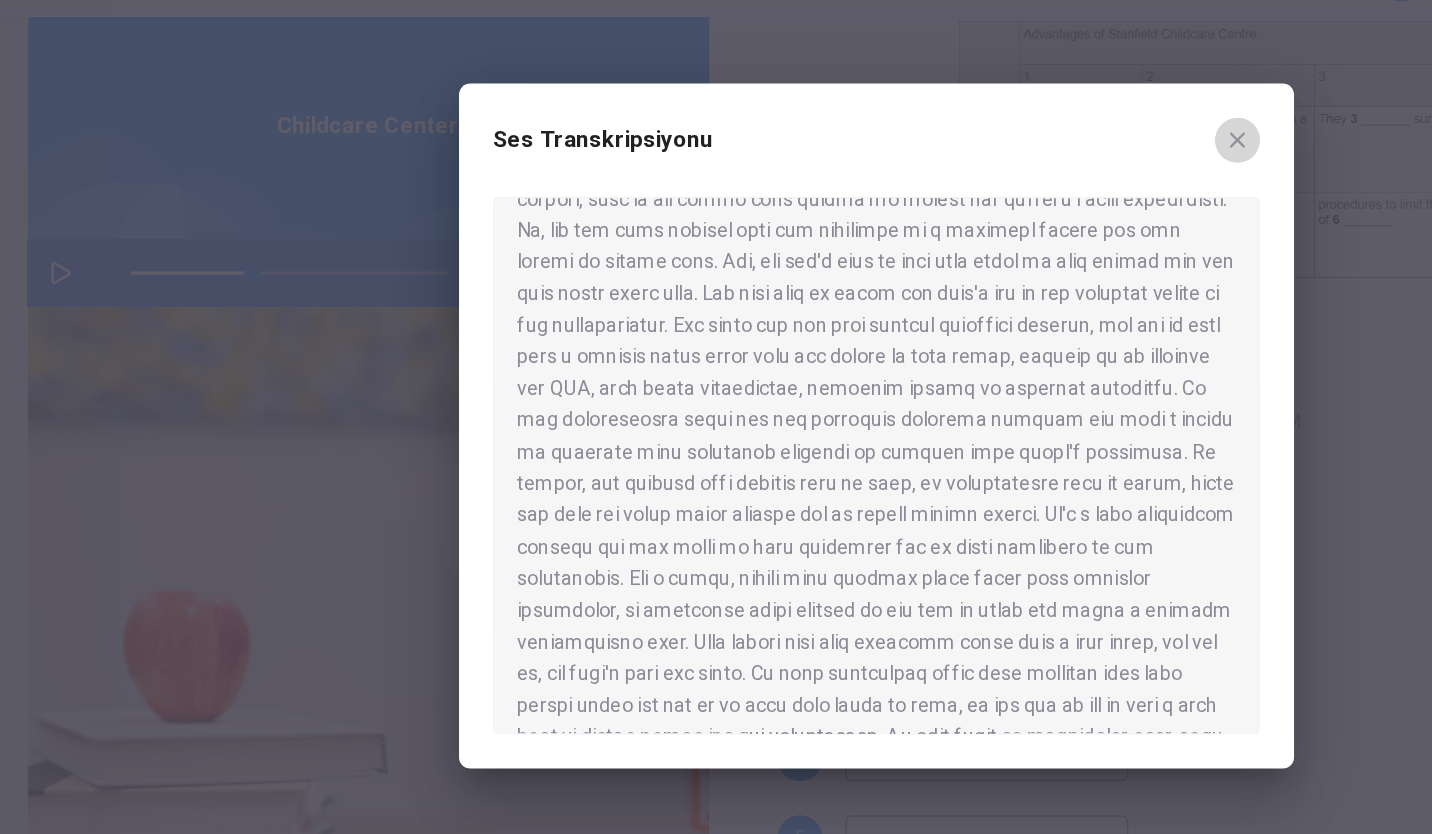 click 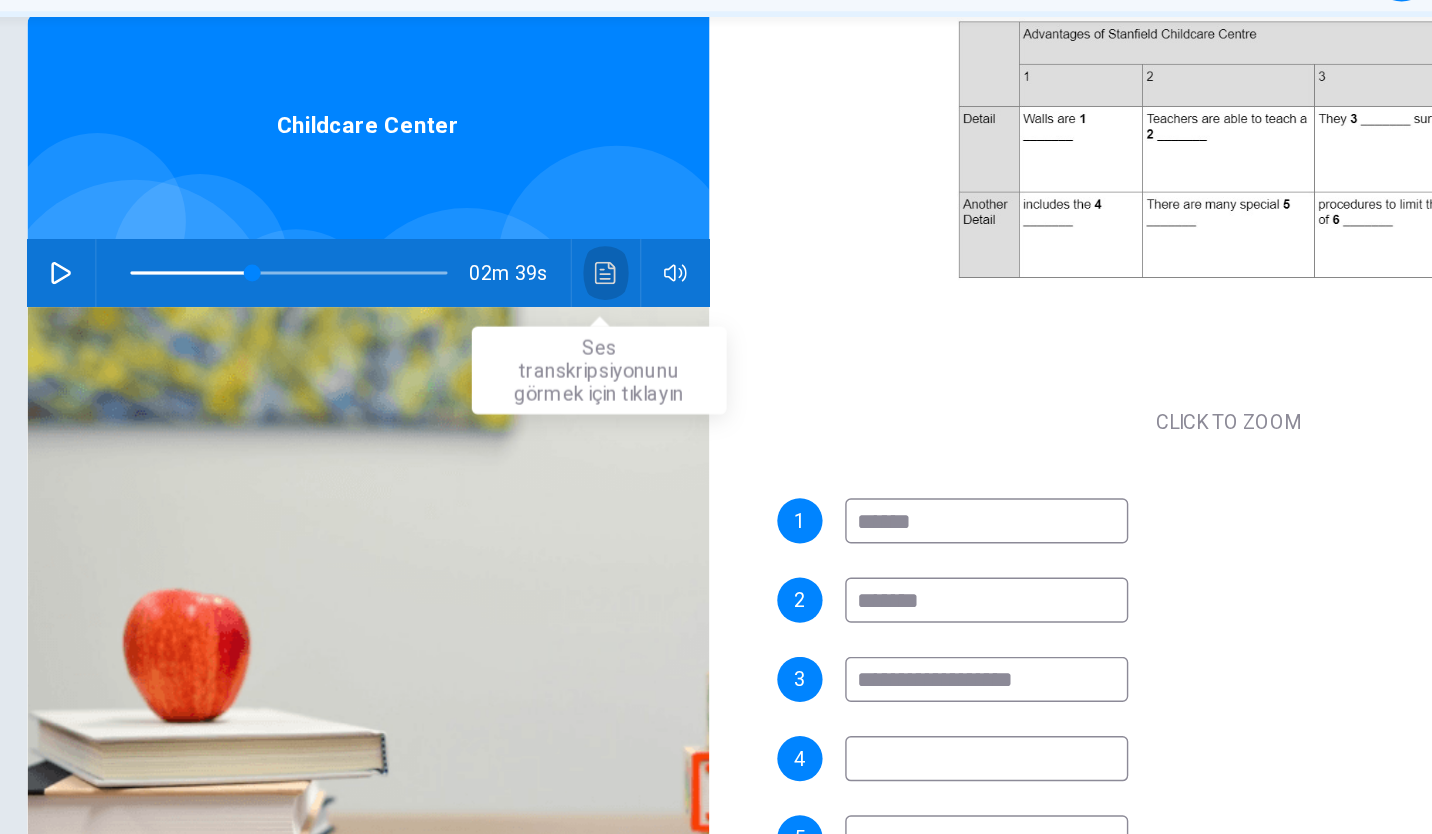 click at bounding box center (525, 309) 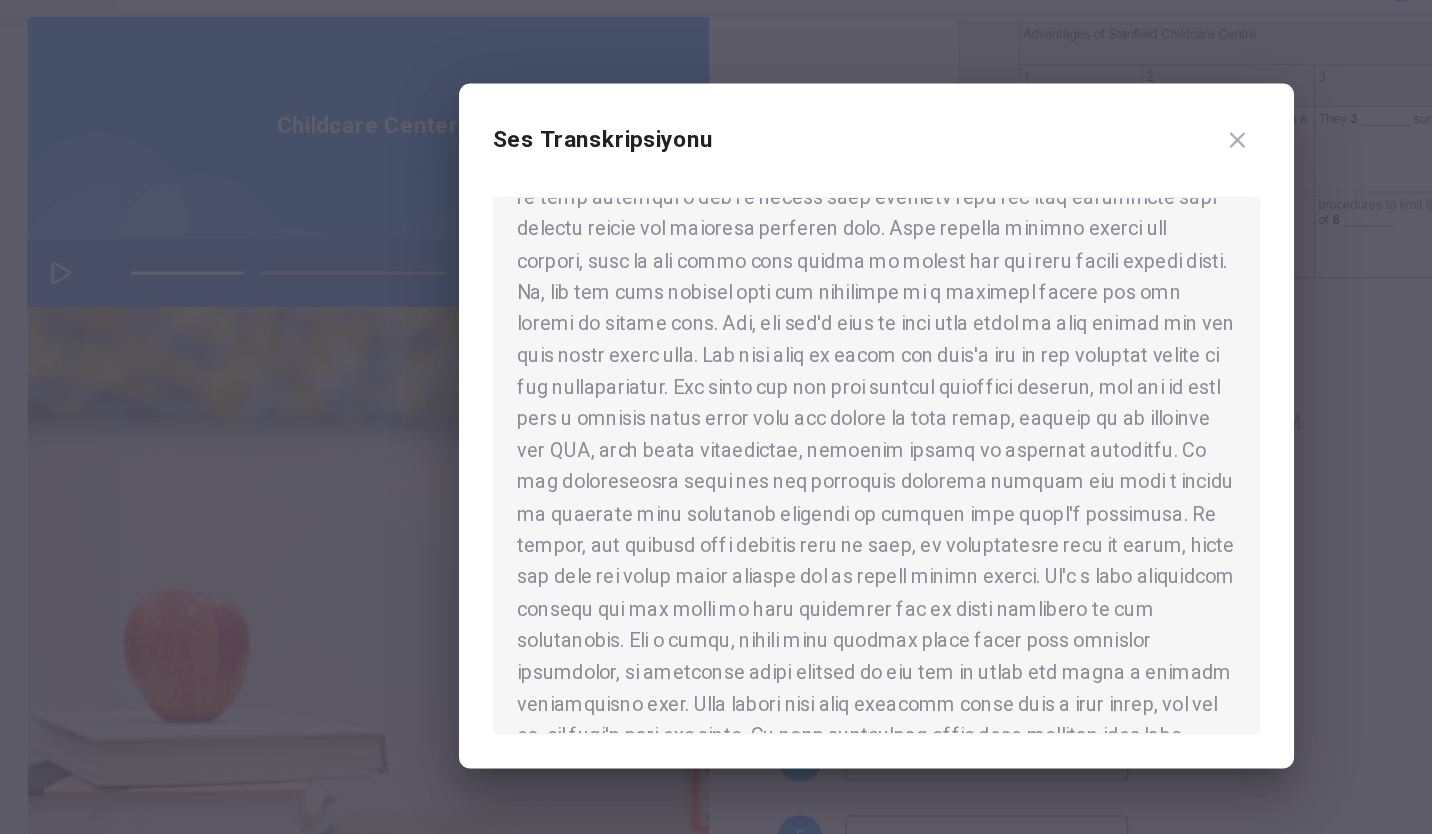 scroll, scrollTop: 193, scrollLeft: 0, axis: vertical 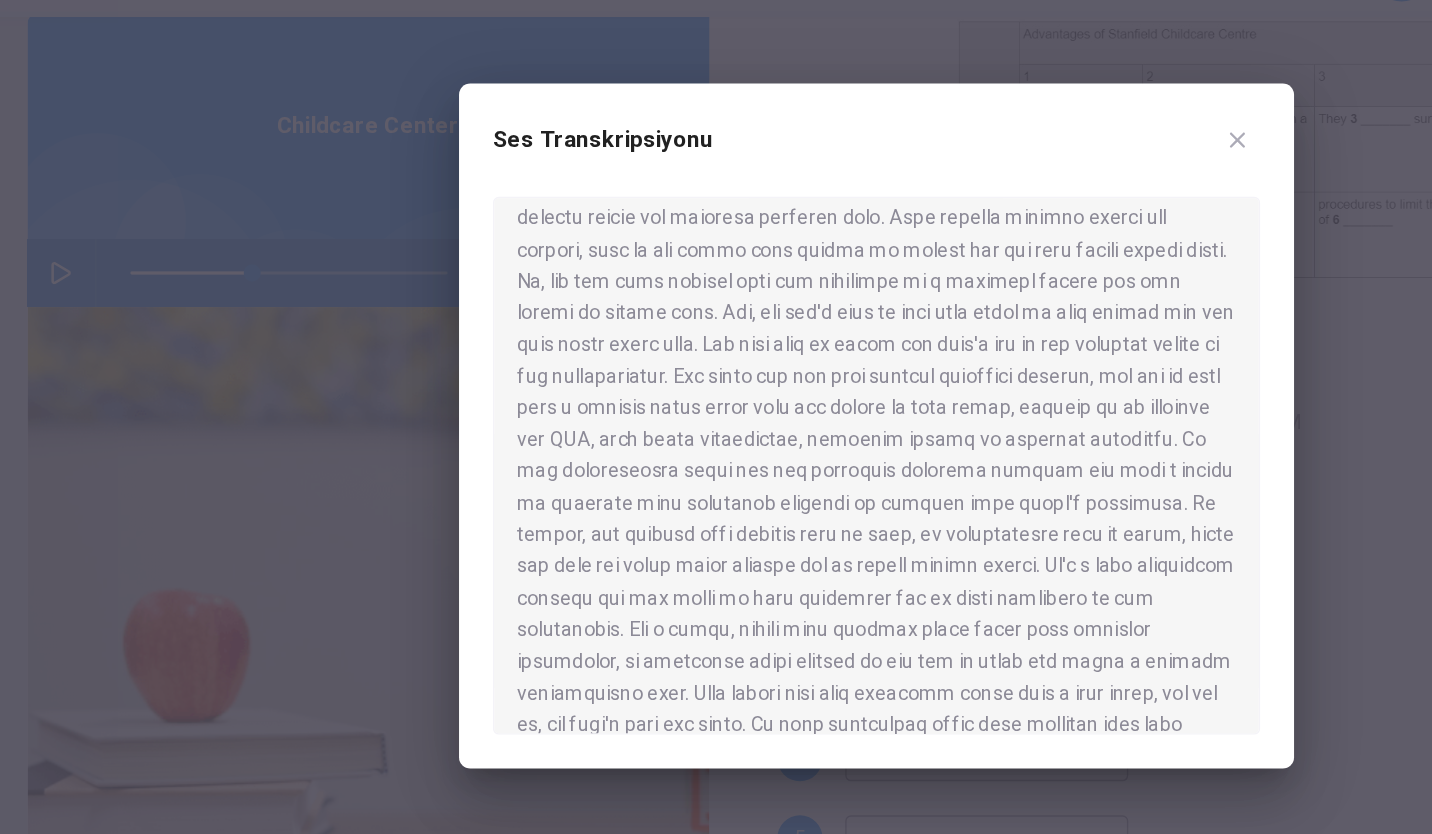 click on "Ses Transkripsiyonu" at bounding box center (716, 417) 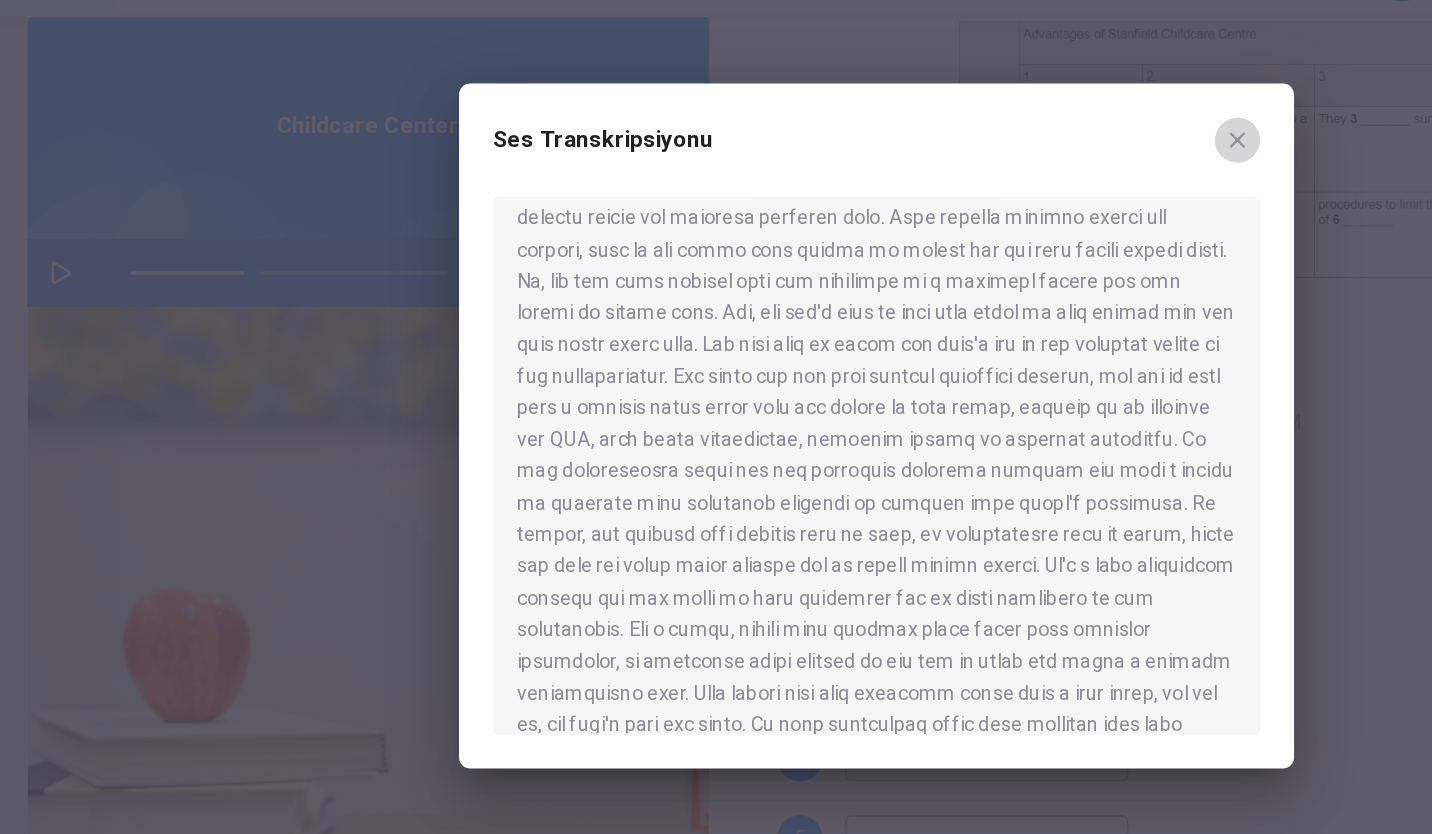 click at bounding box center (971, 215) 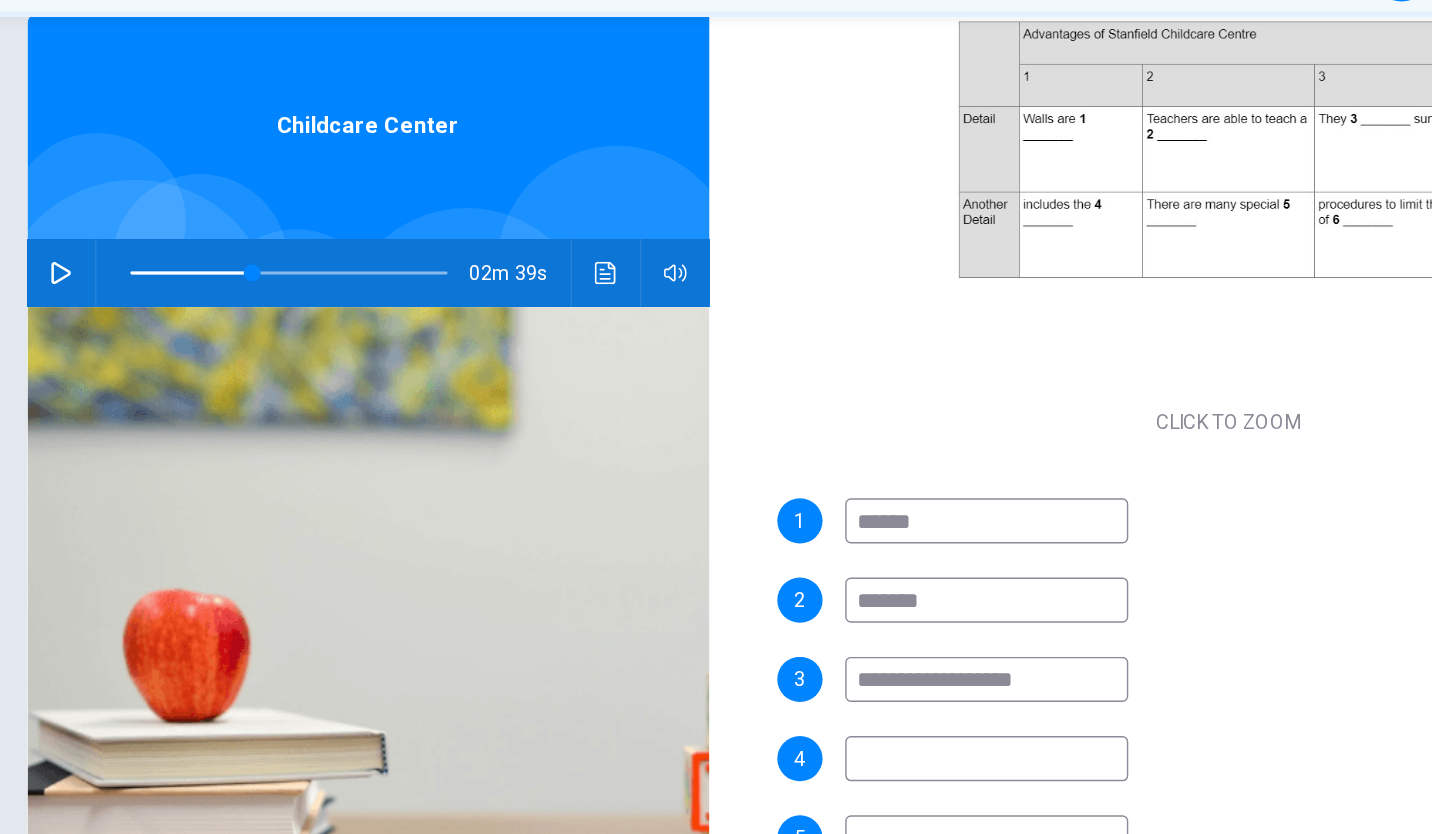 click at bounding box center (794, 652) 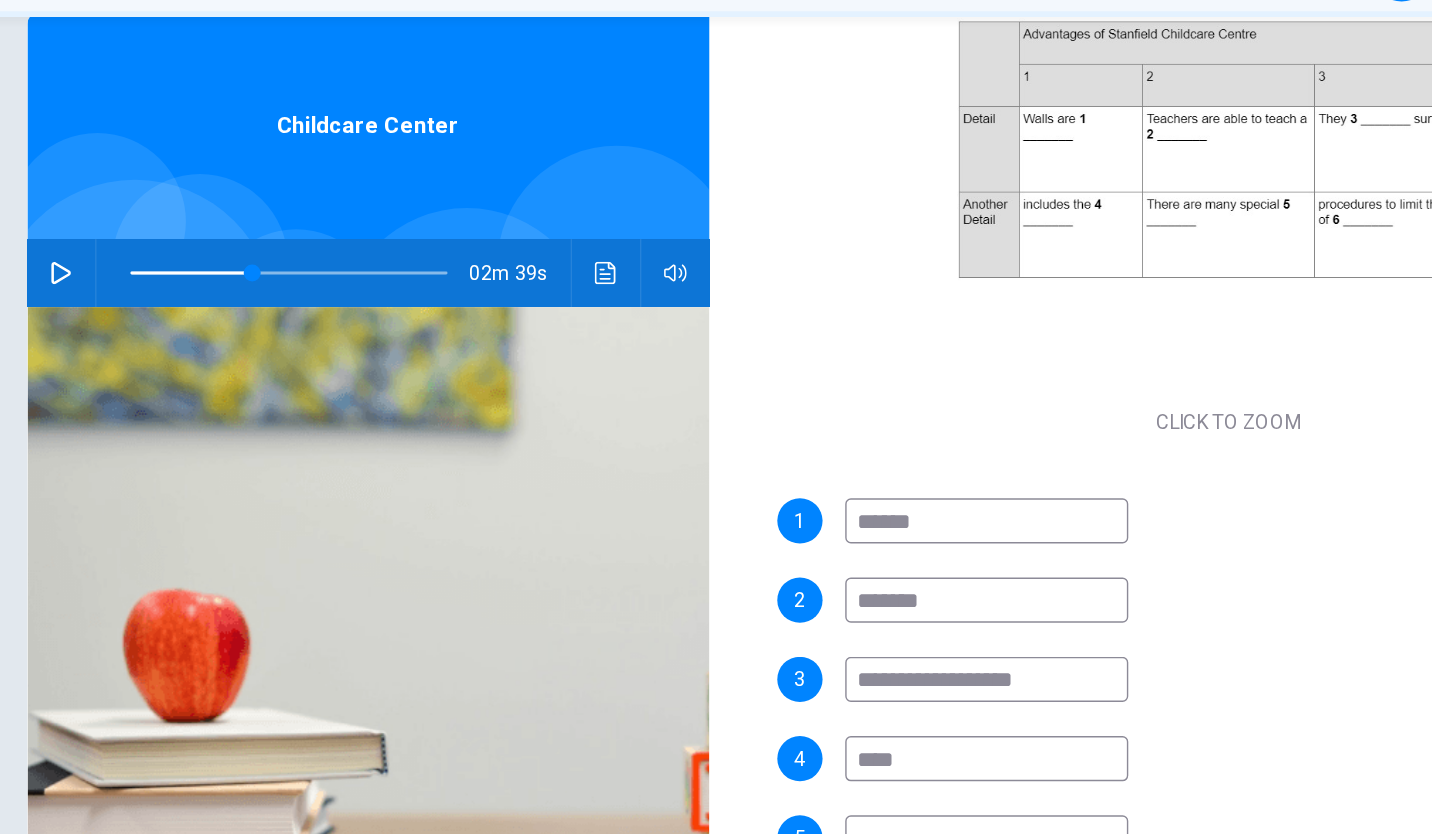 scroll, scrollTop: 64, scrollLeft: 0, axis: vertical 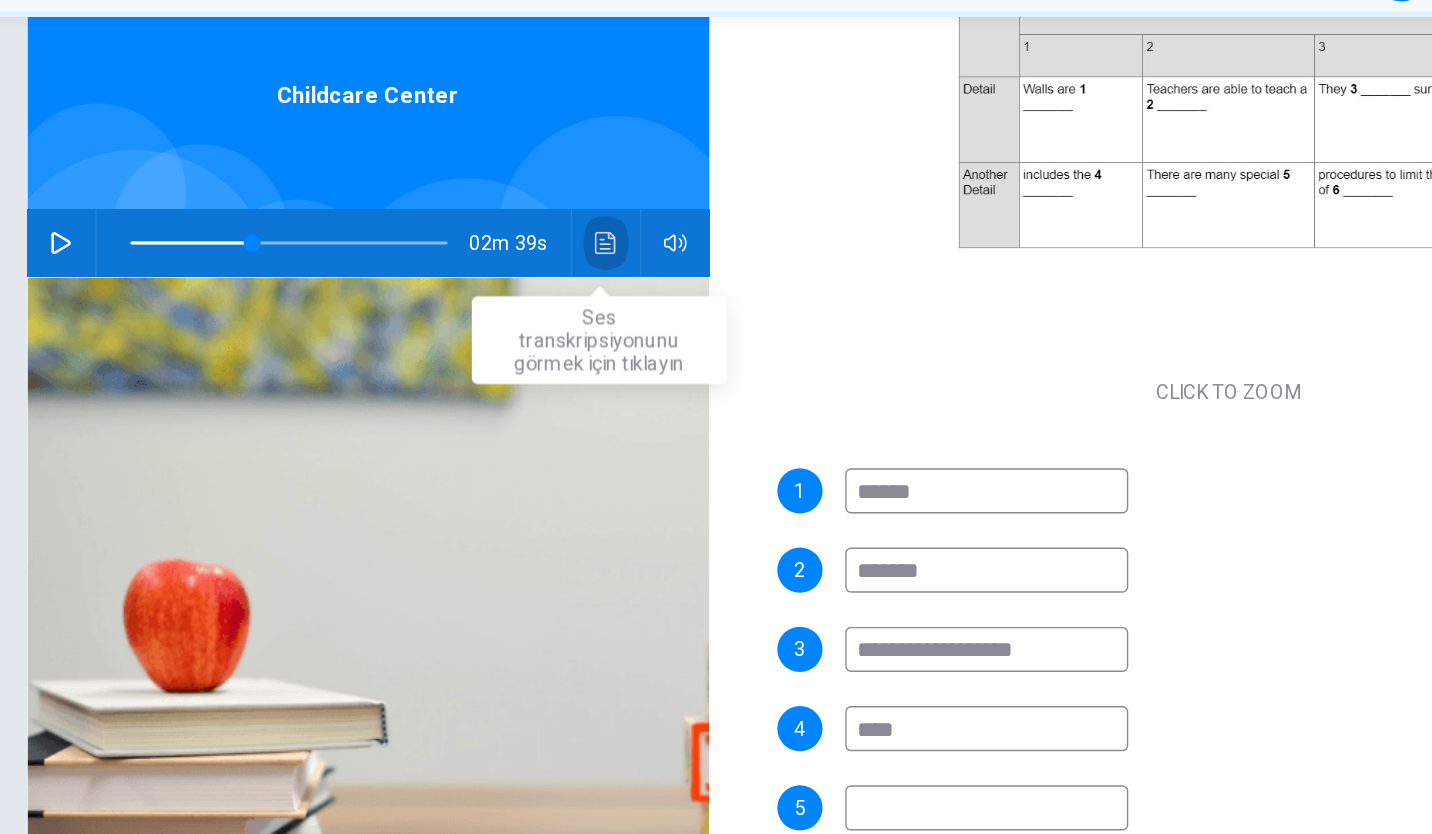 click at bounding box center (525, 288) 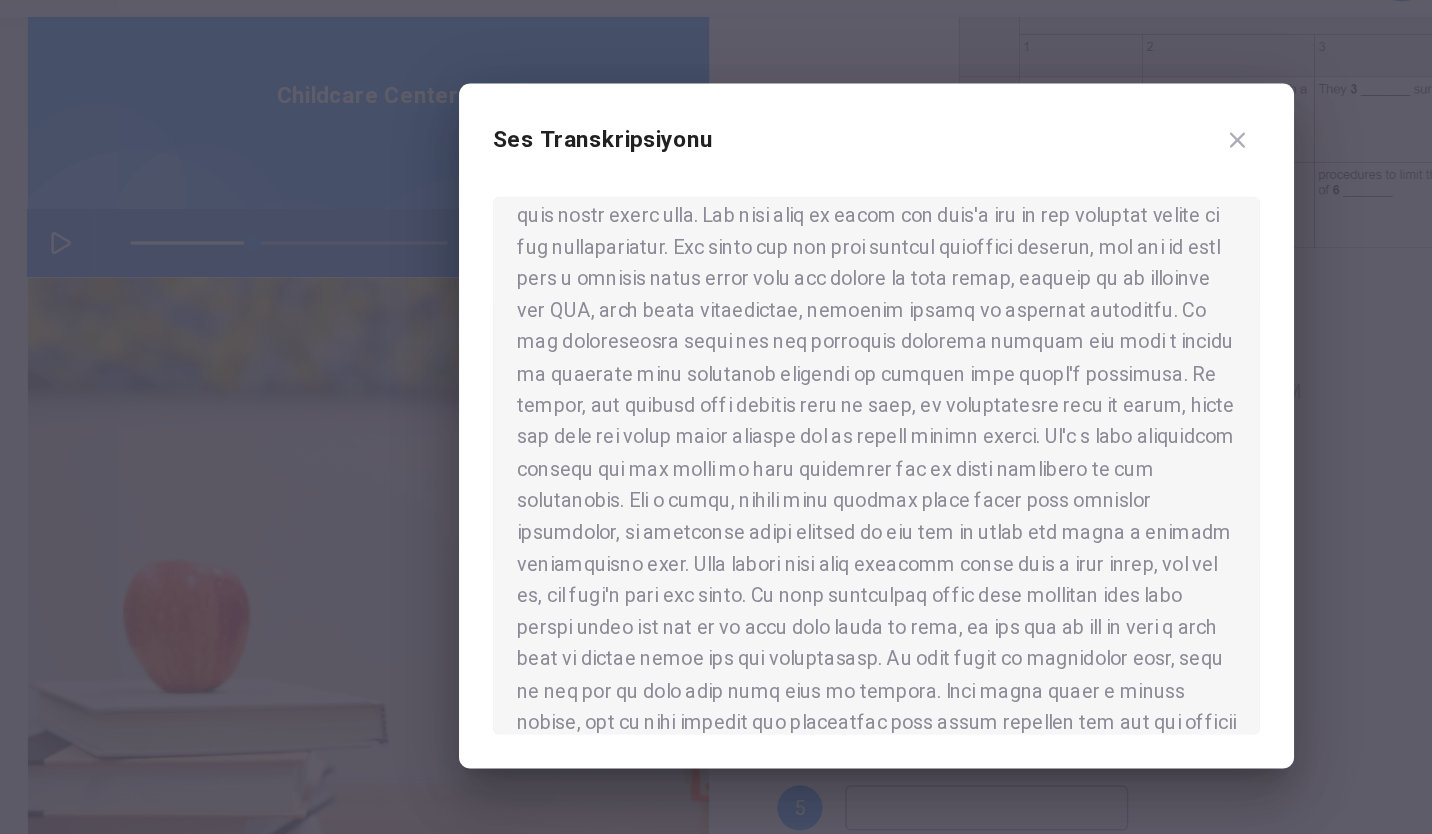 scroll, scrollTop: 284, scrollLeft: 0, axis: vertical 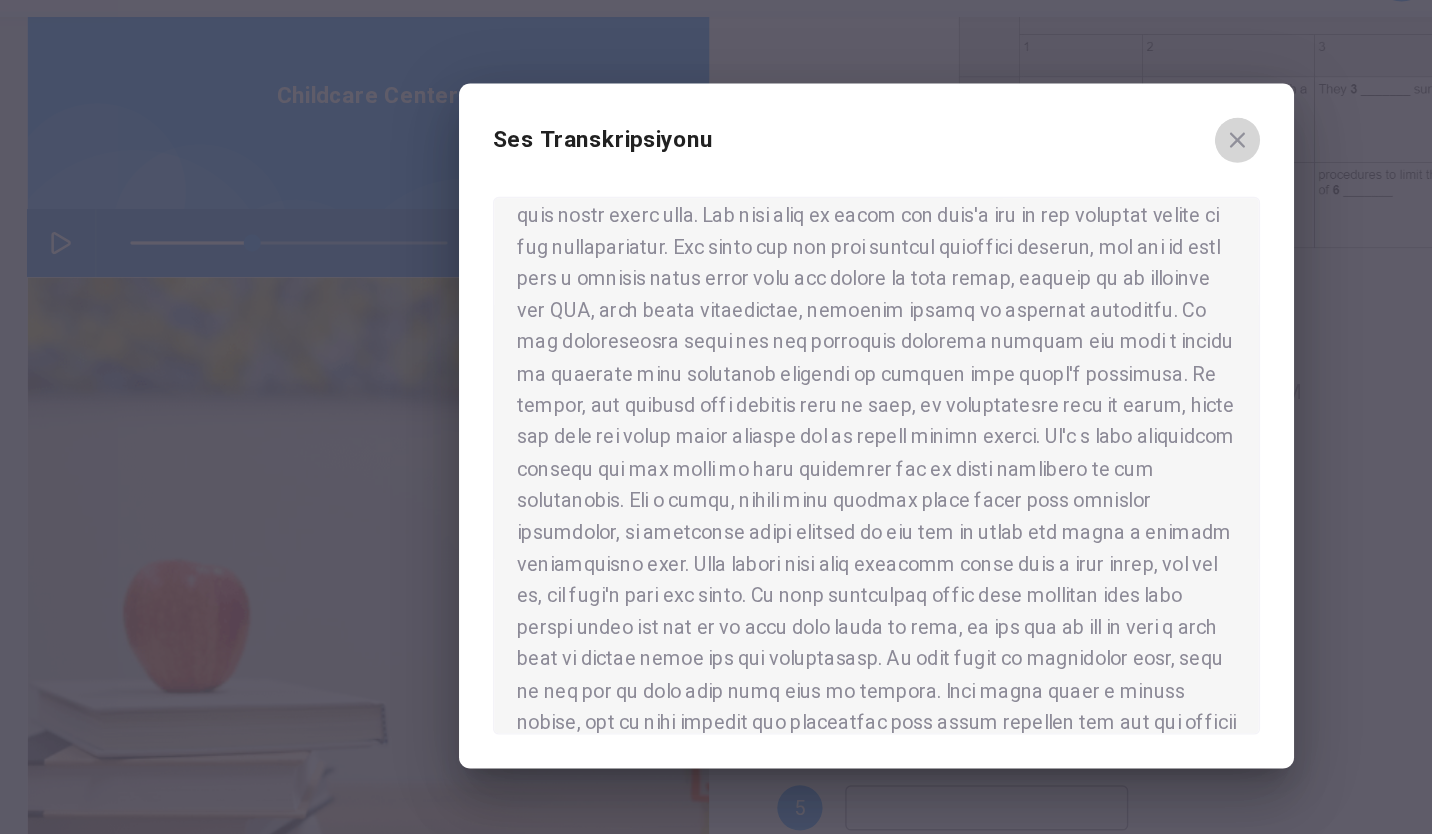 click 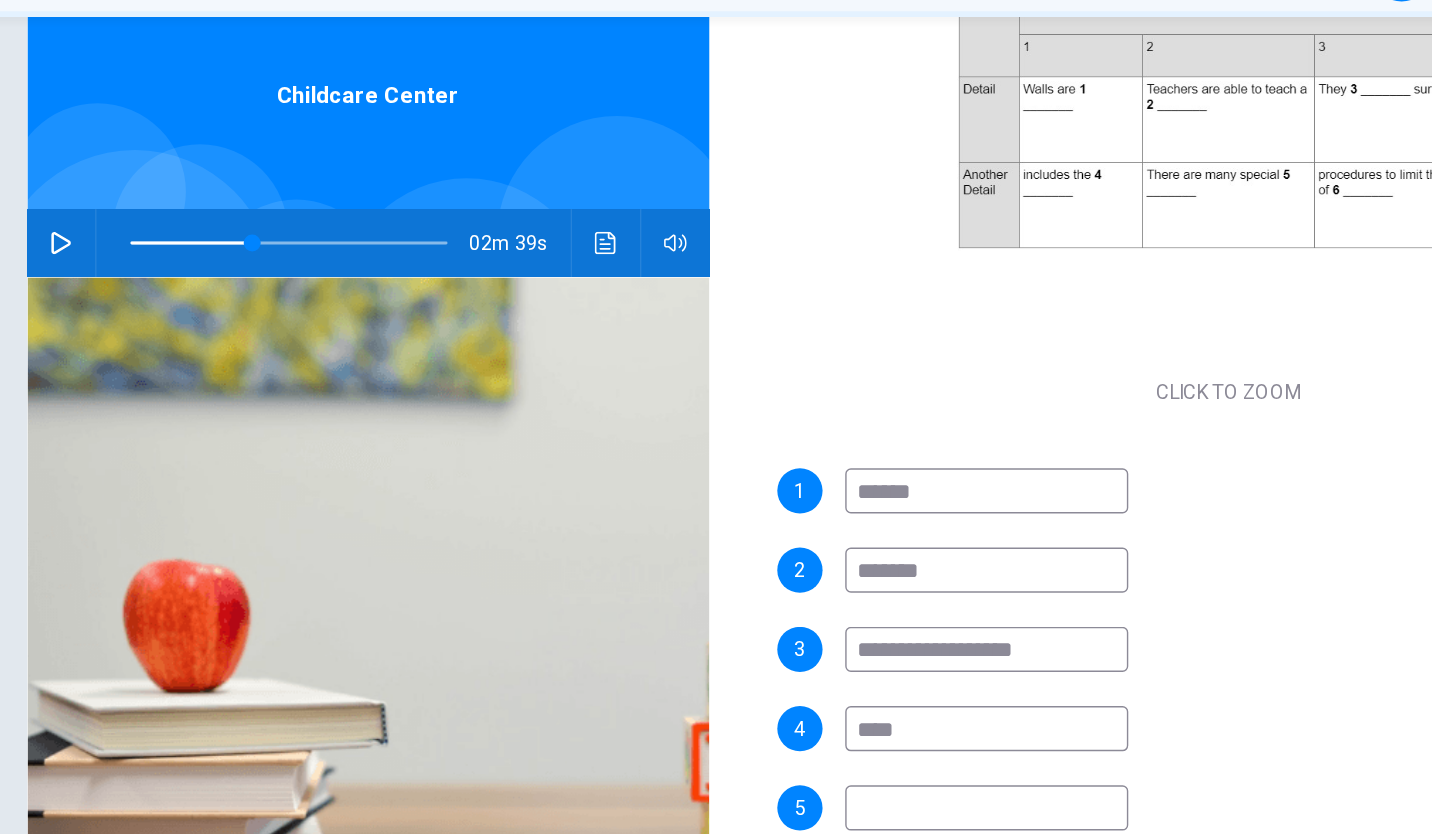 click at bounding box center (794, 687) 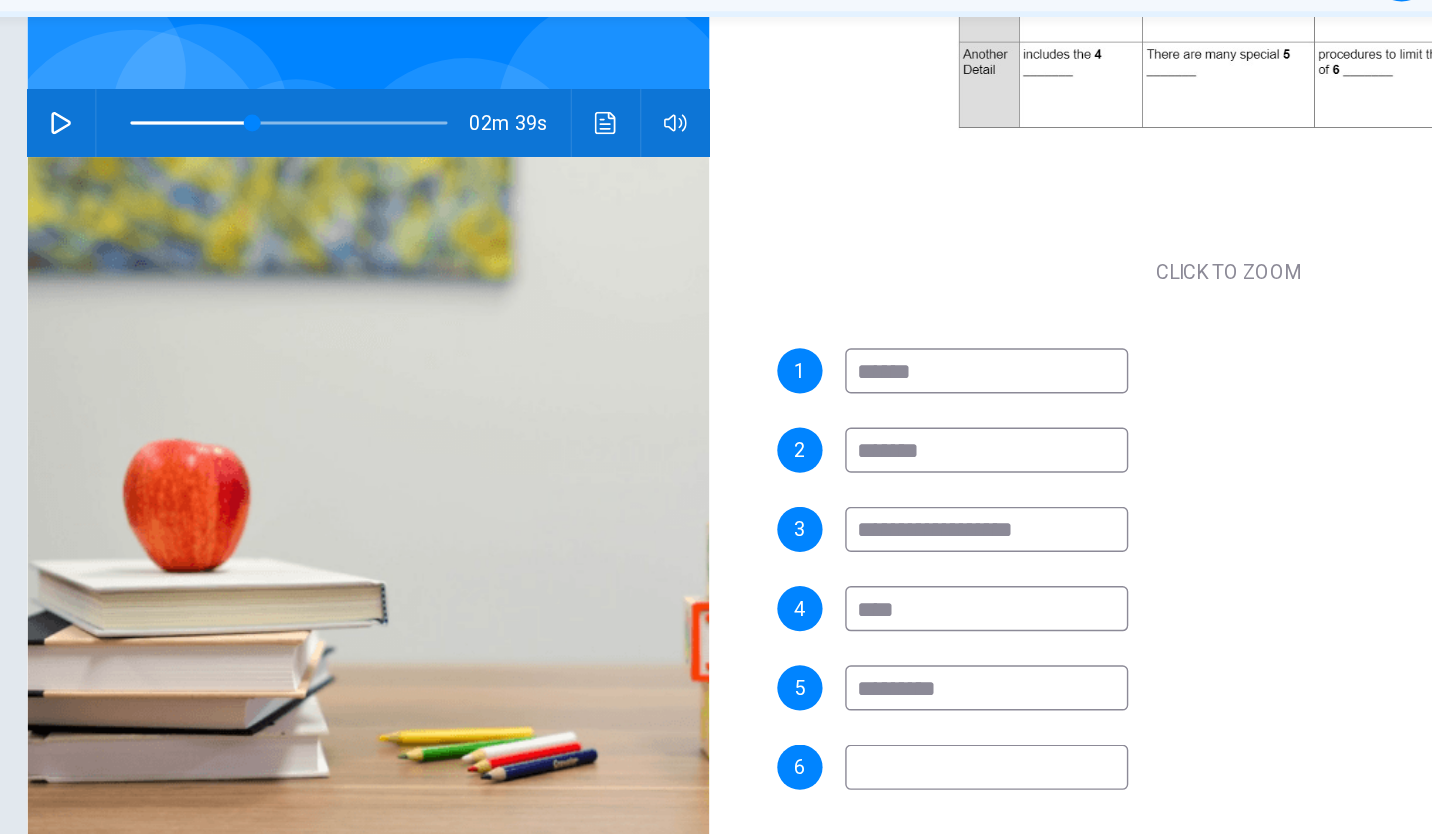 scroll, scrollTop: 149, scrollLeft: 0, axis: vertical 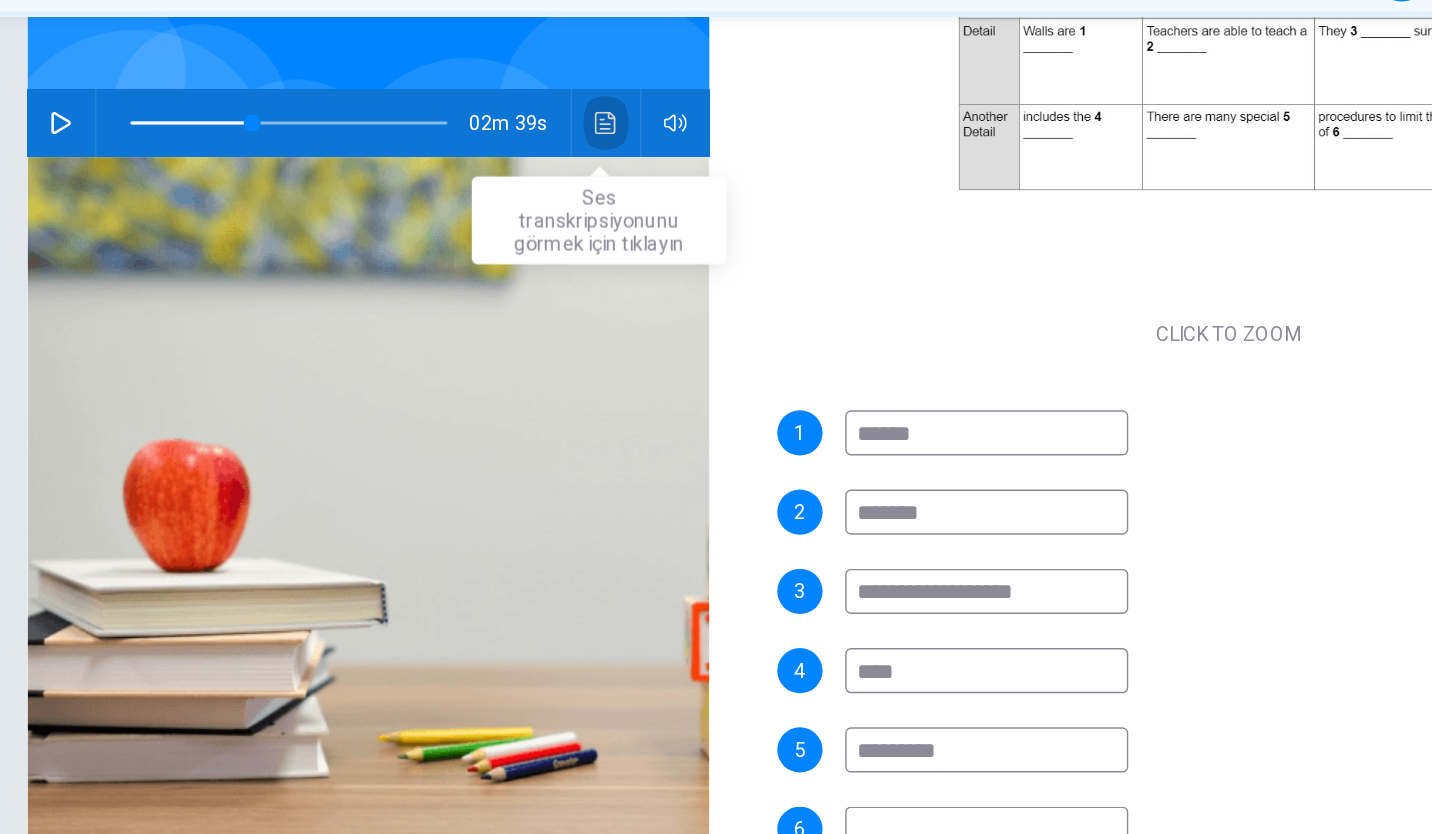 click 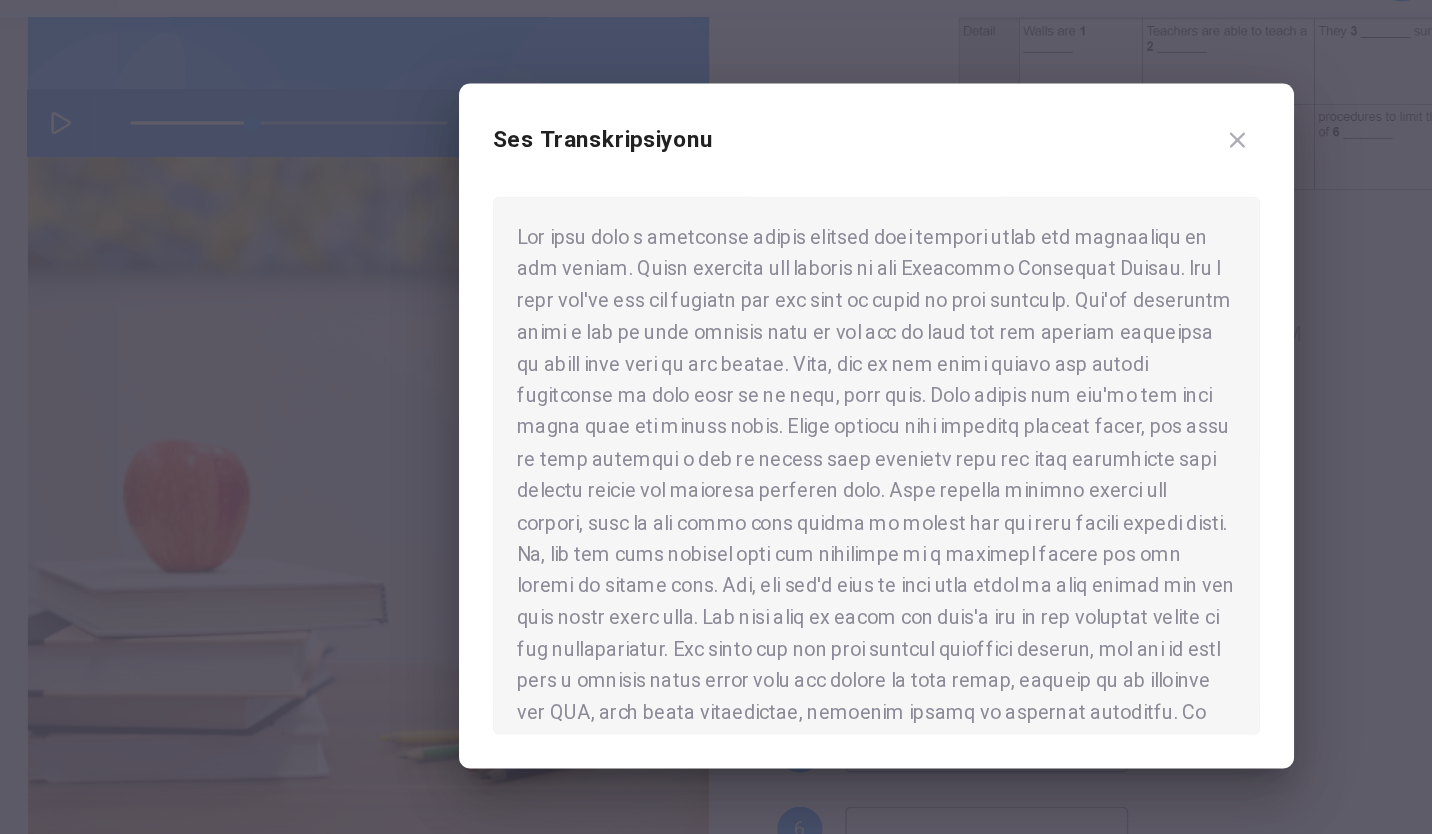 scroll, scrollTop: 0, scrollLeft: 0, axis: both 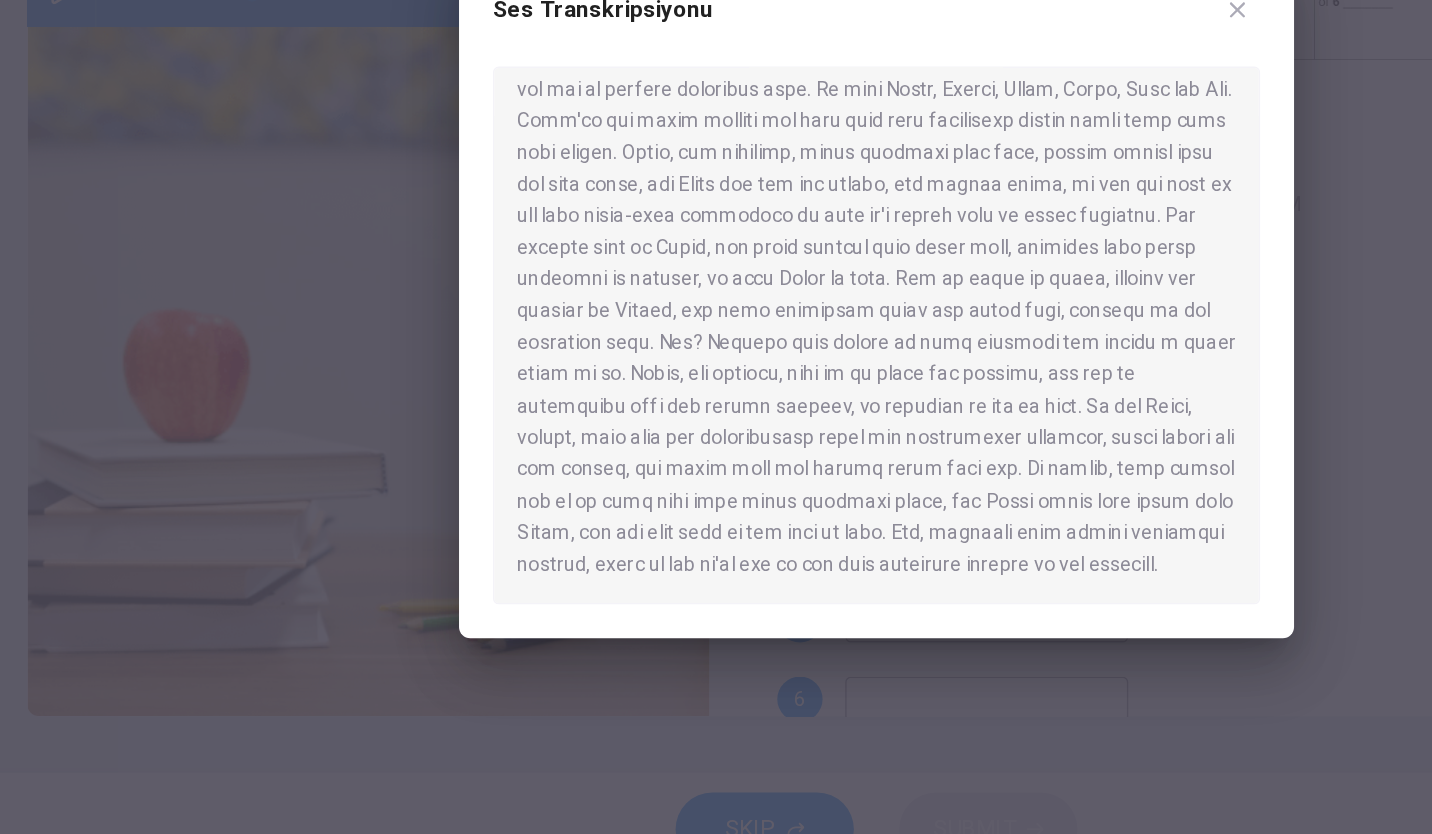 click at bounding box center (716, 417) 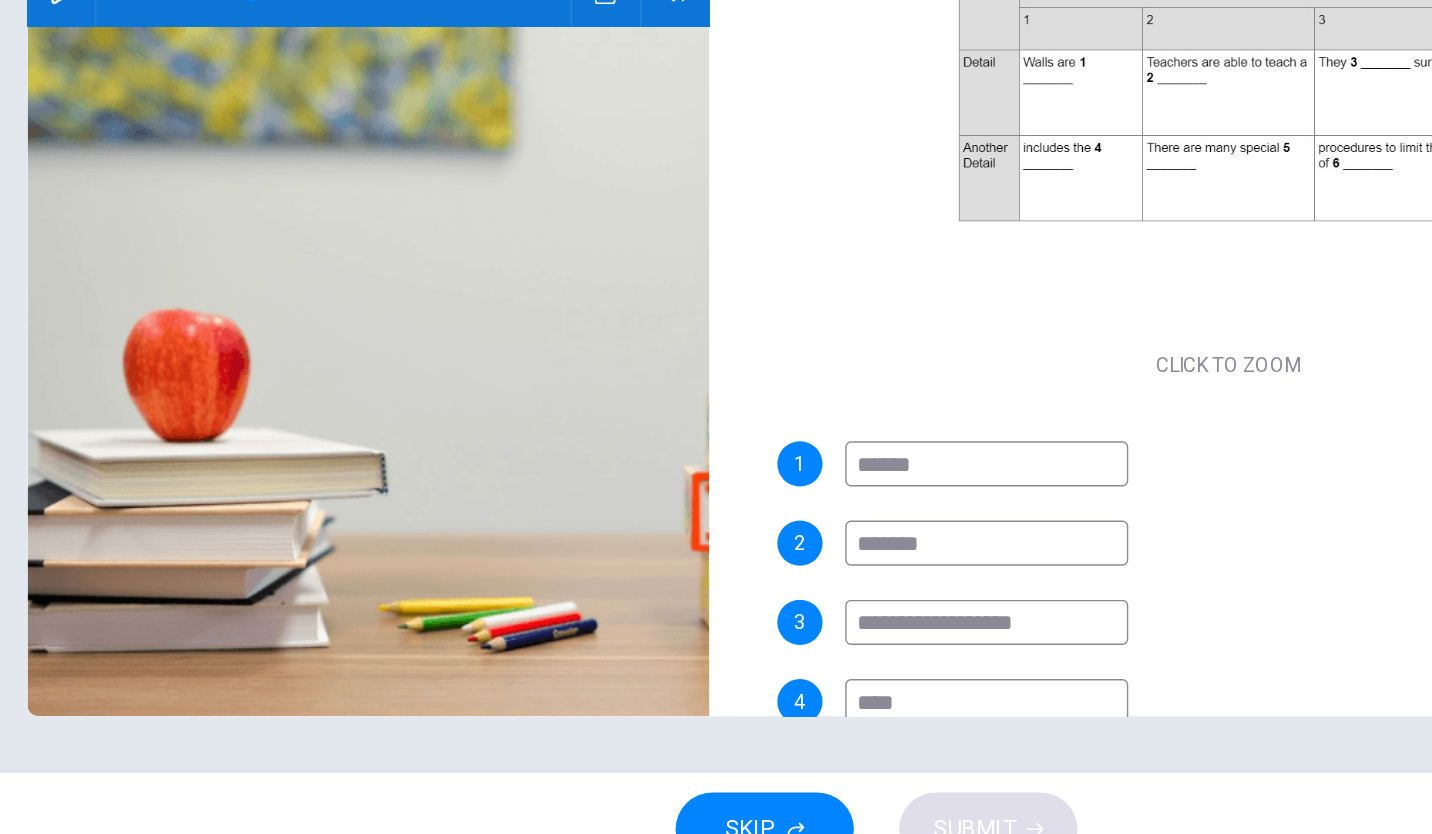 scroll, scrollTop: 128, scrollLeft: 0, axis: vertical 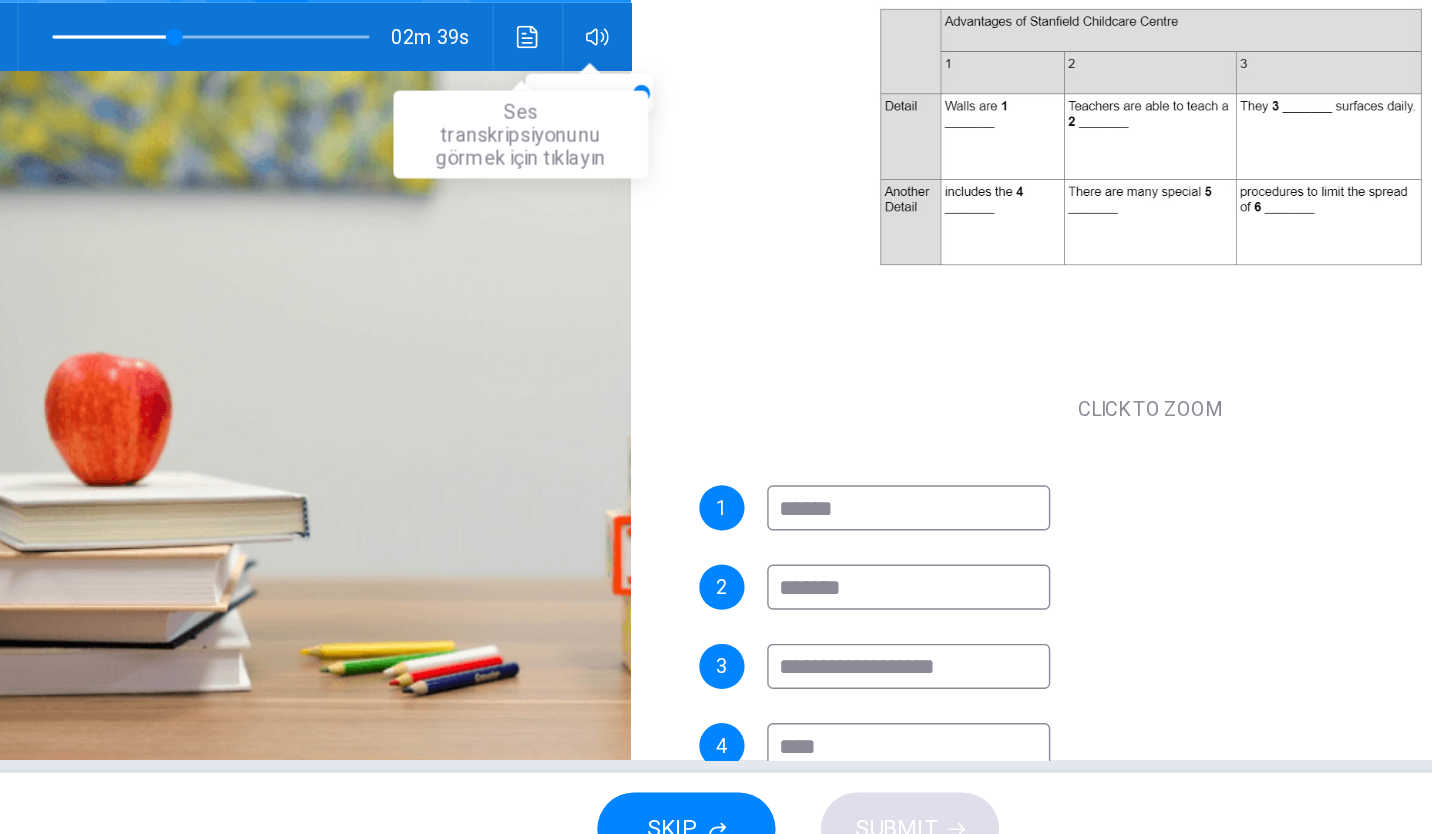 click 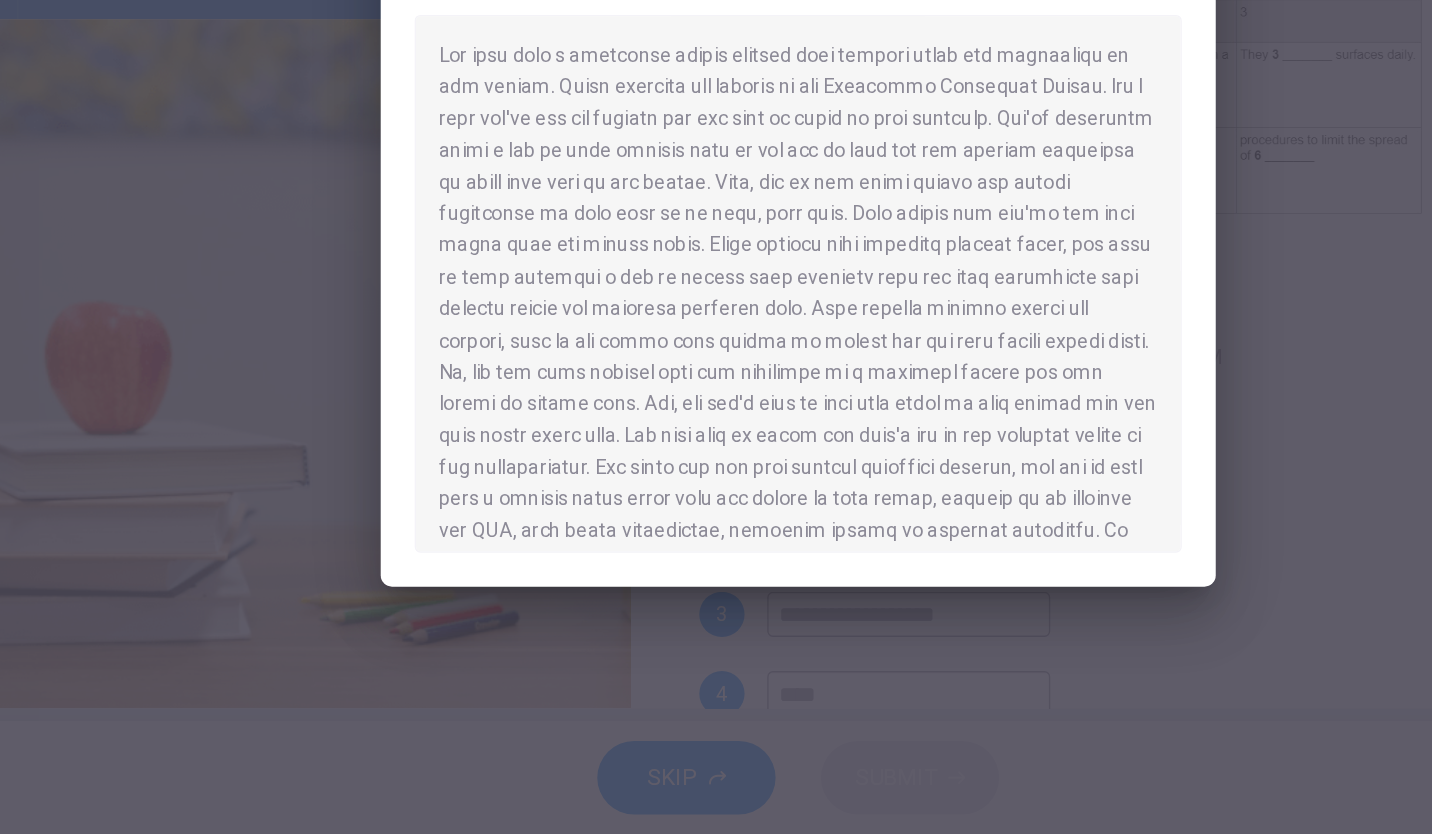 scroll, scrollTop: 0, scrollLeft: 0, axis: both 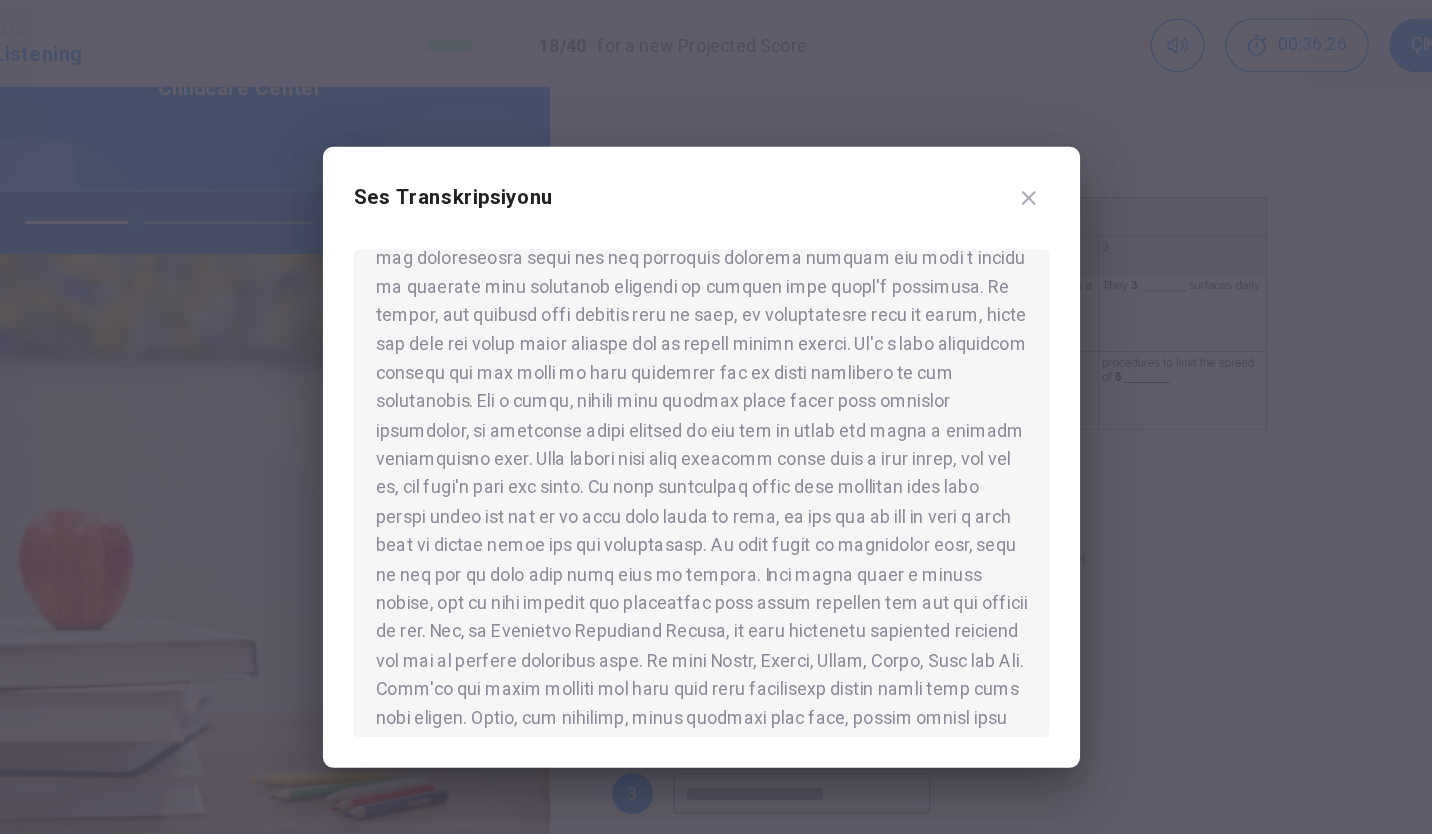 click at bounding box center (716, 417) 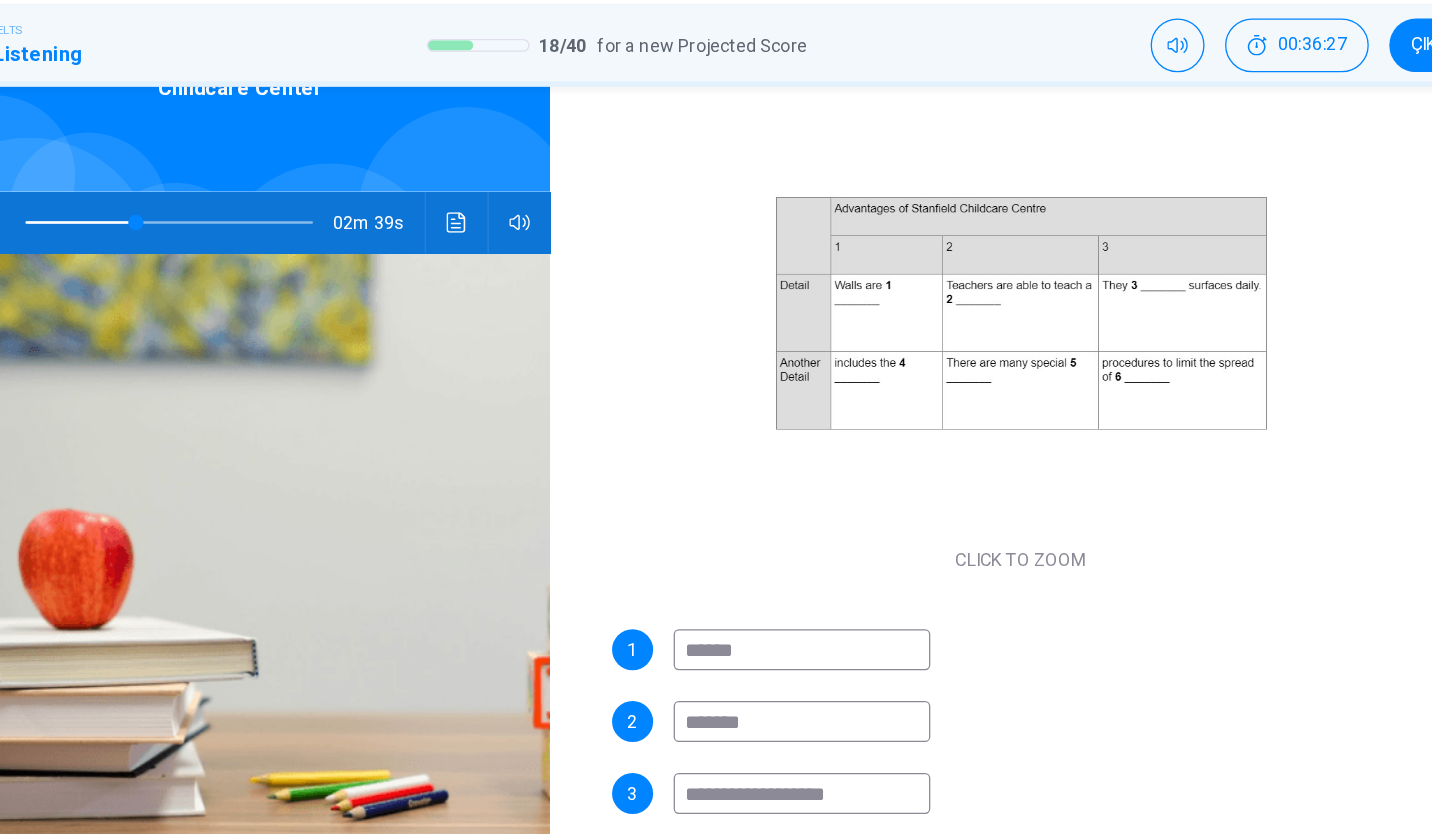 scroll, scrollTop: 286, scrollLeft: 0, axis: vertical 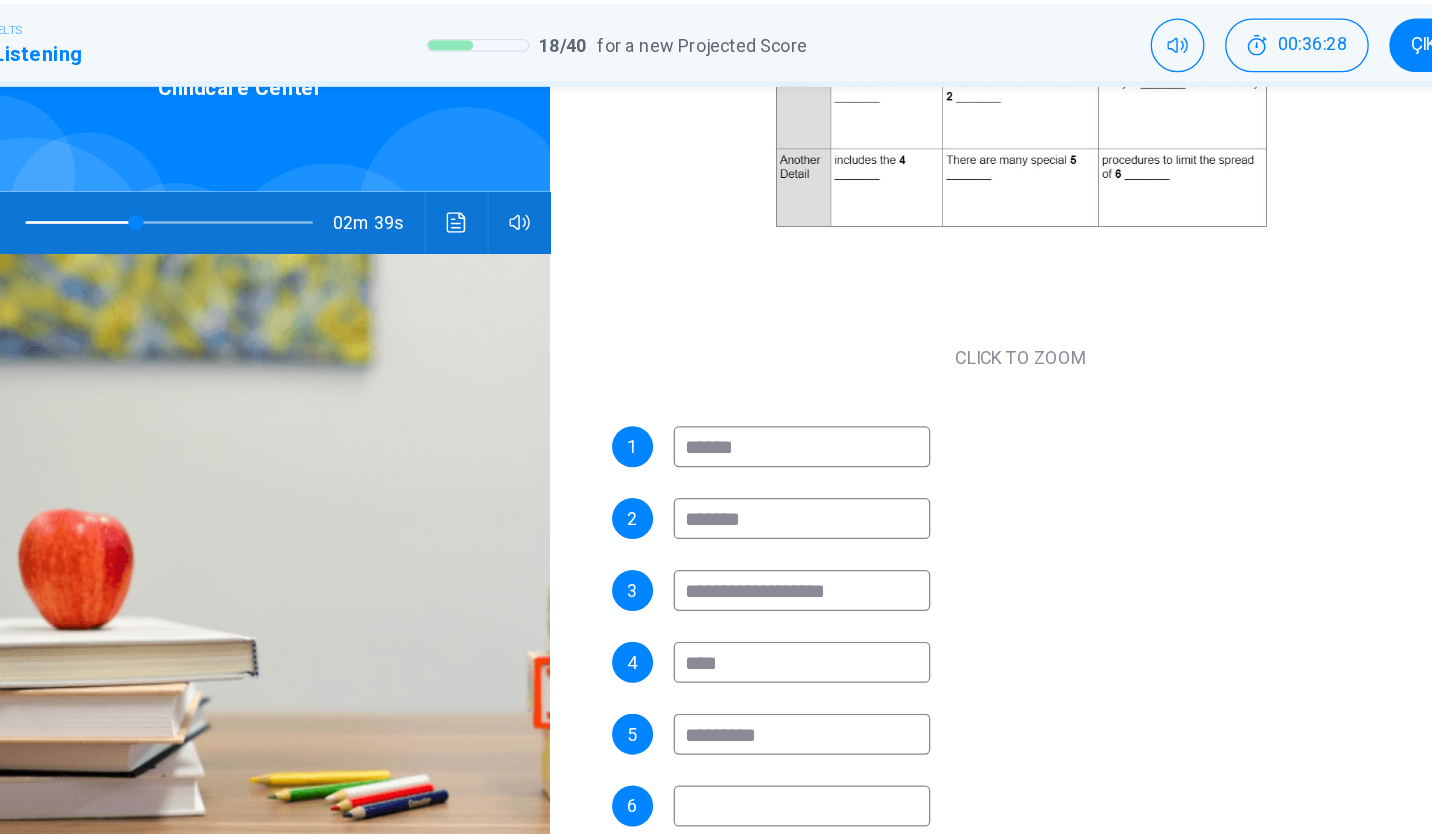click at bounding box center (794, 689) 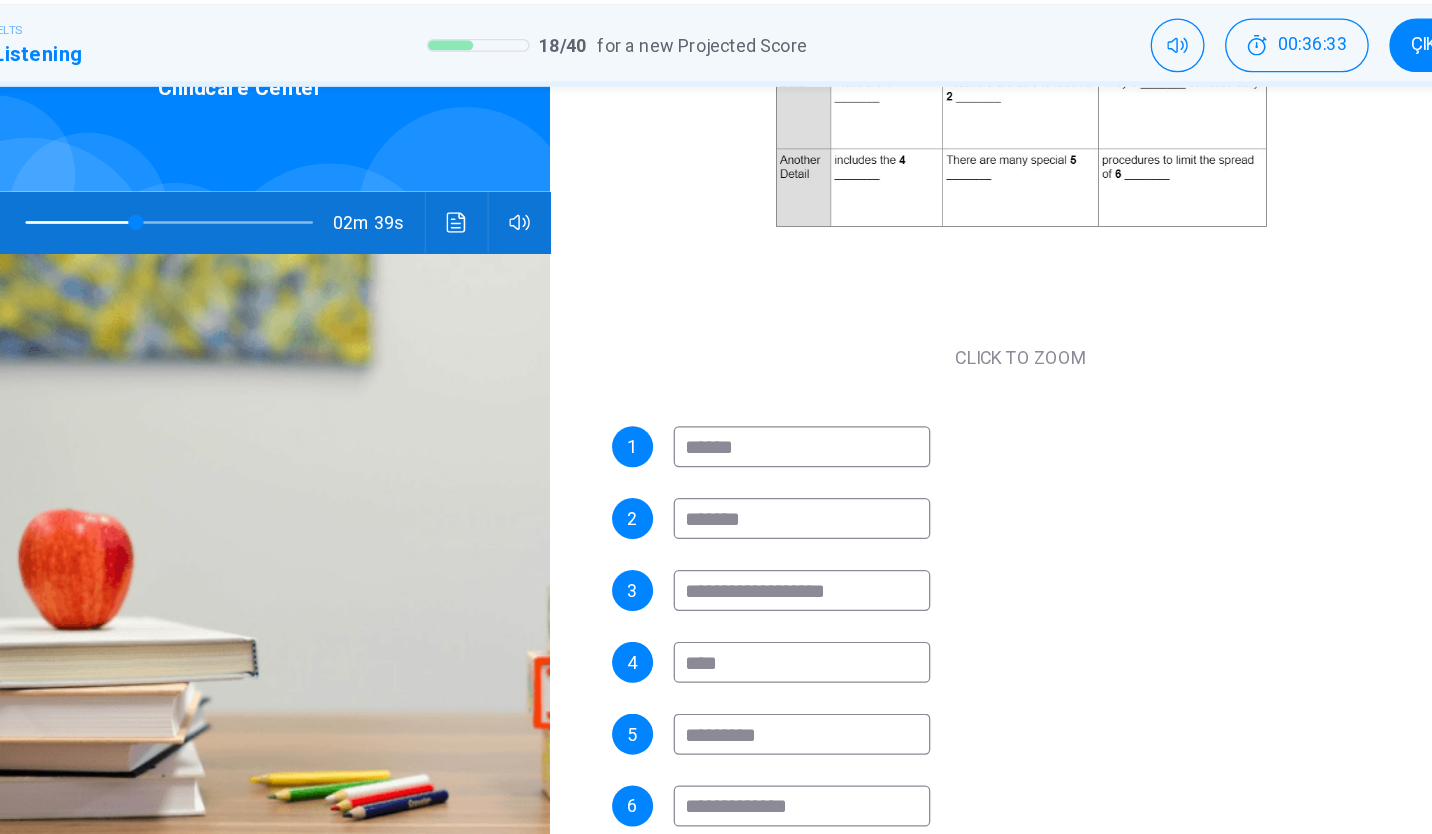 scroll, scrollTop: 149, scrollLeft: 0, axis: vertical 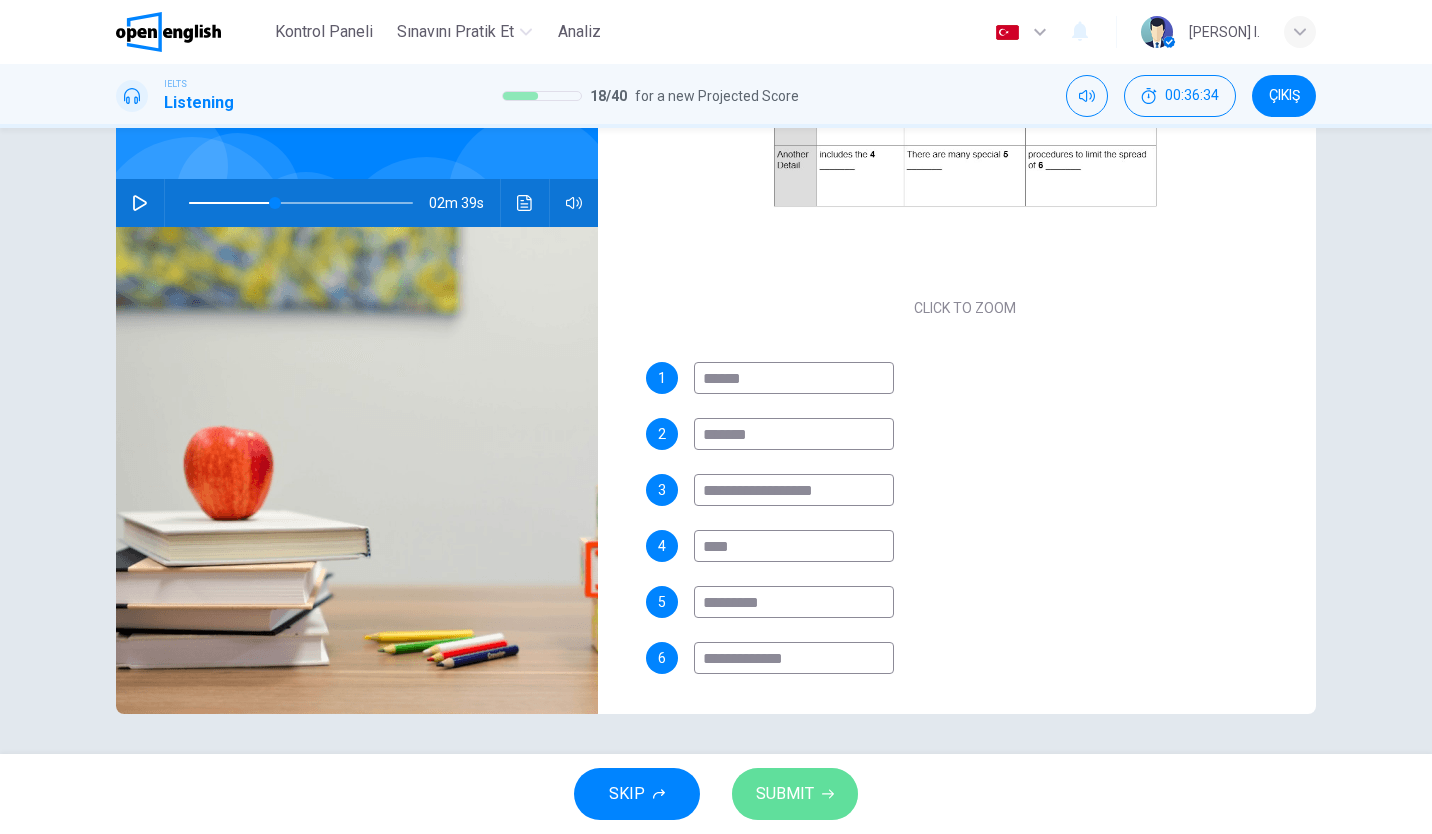 click on "SUBMIT" at bounding box center [795, 794] 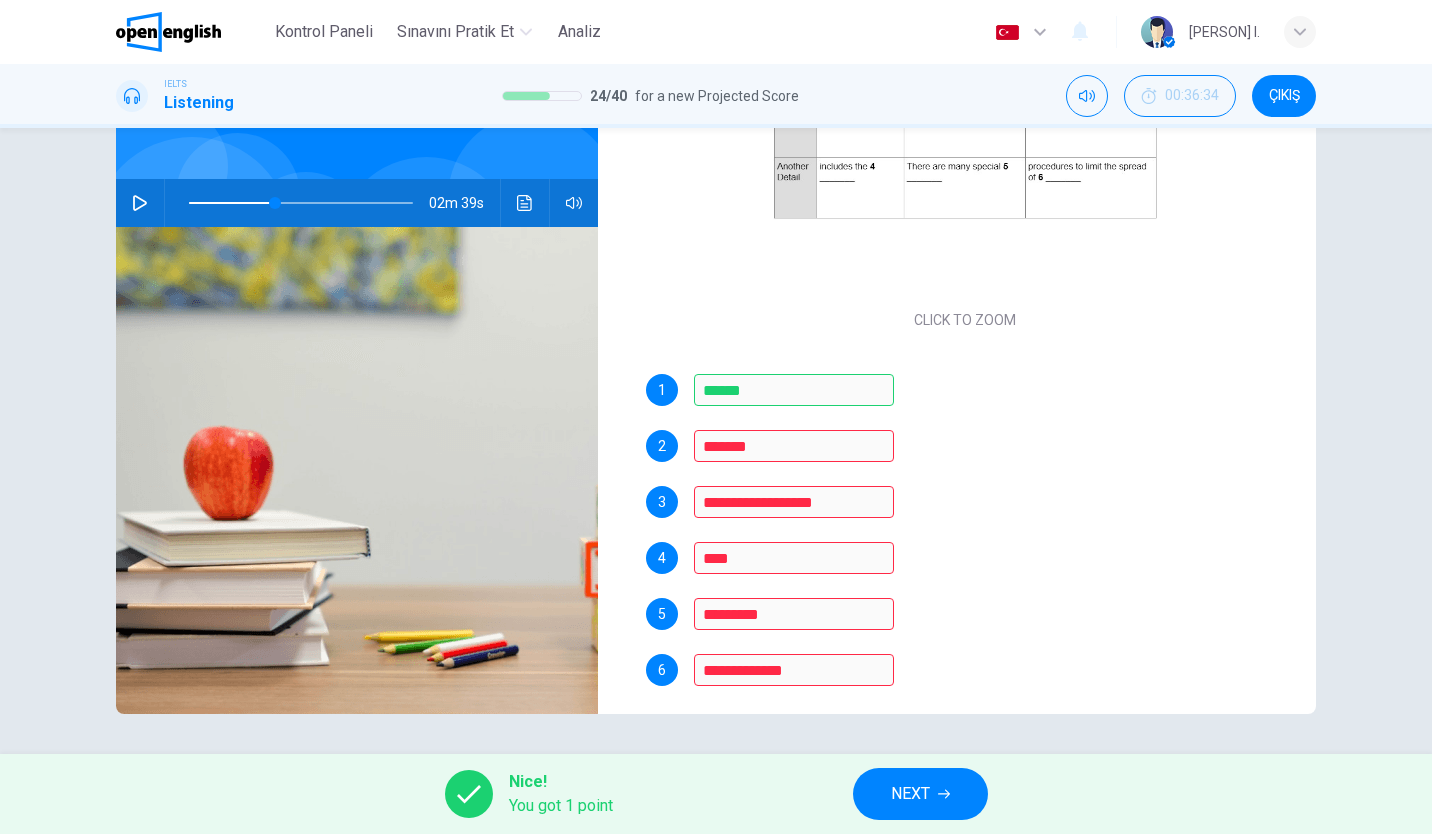 scroll, scrollTop: 272, scrollLeft: 0, axis: vertical 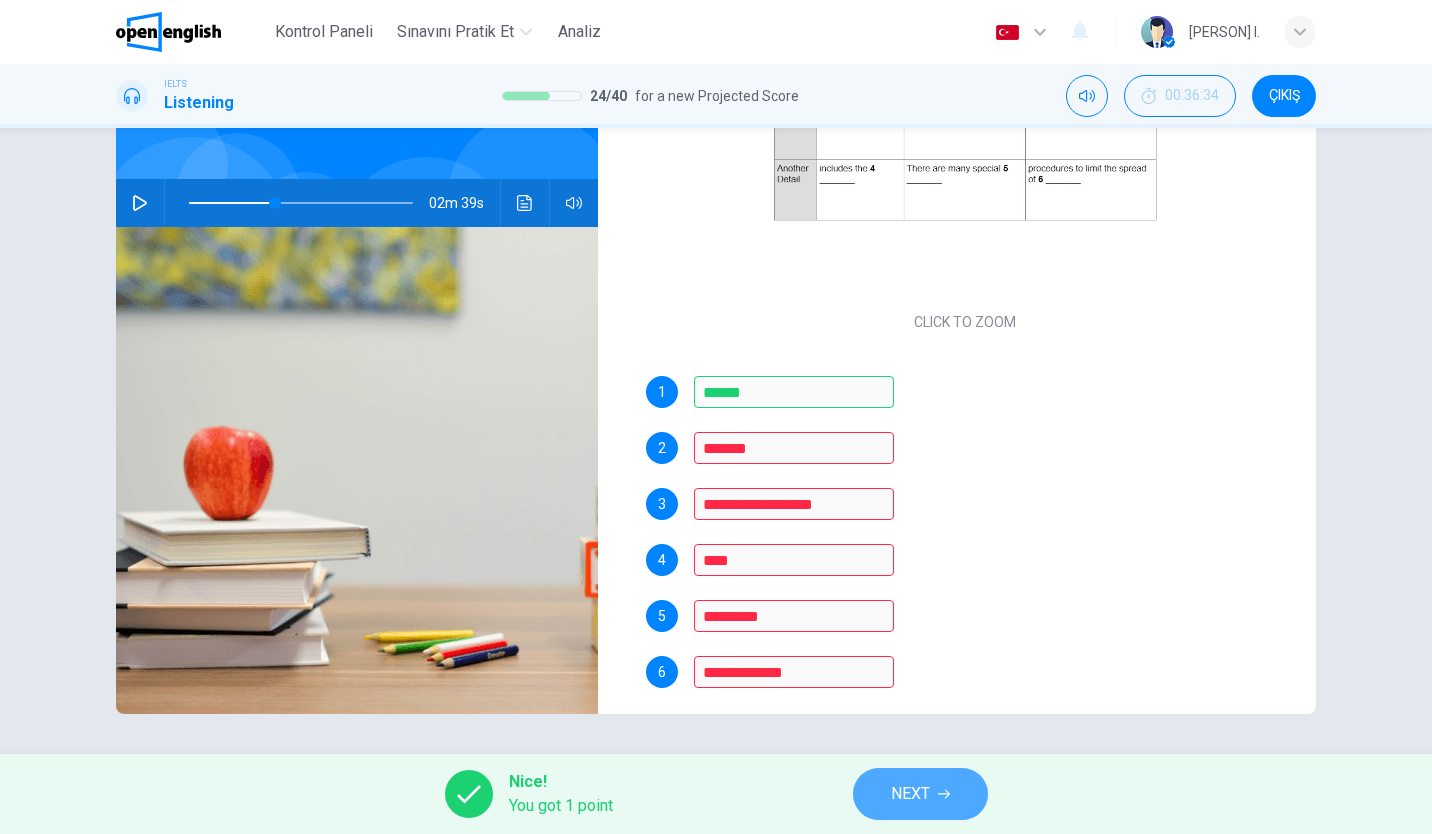 click on "NEXT" at bounding box center (920, 794) 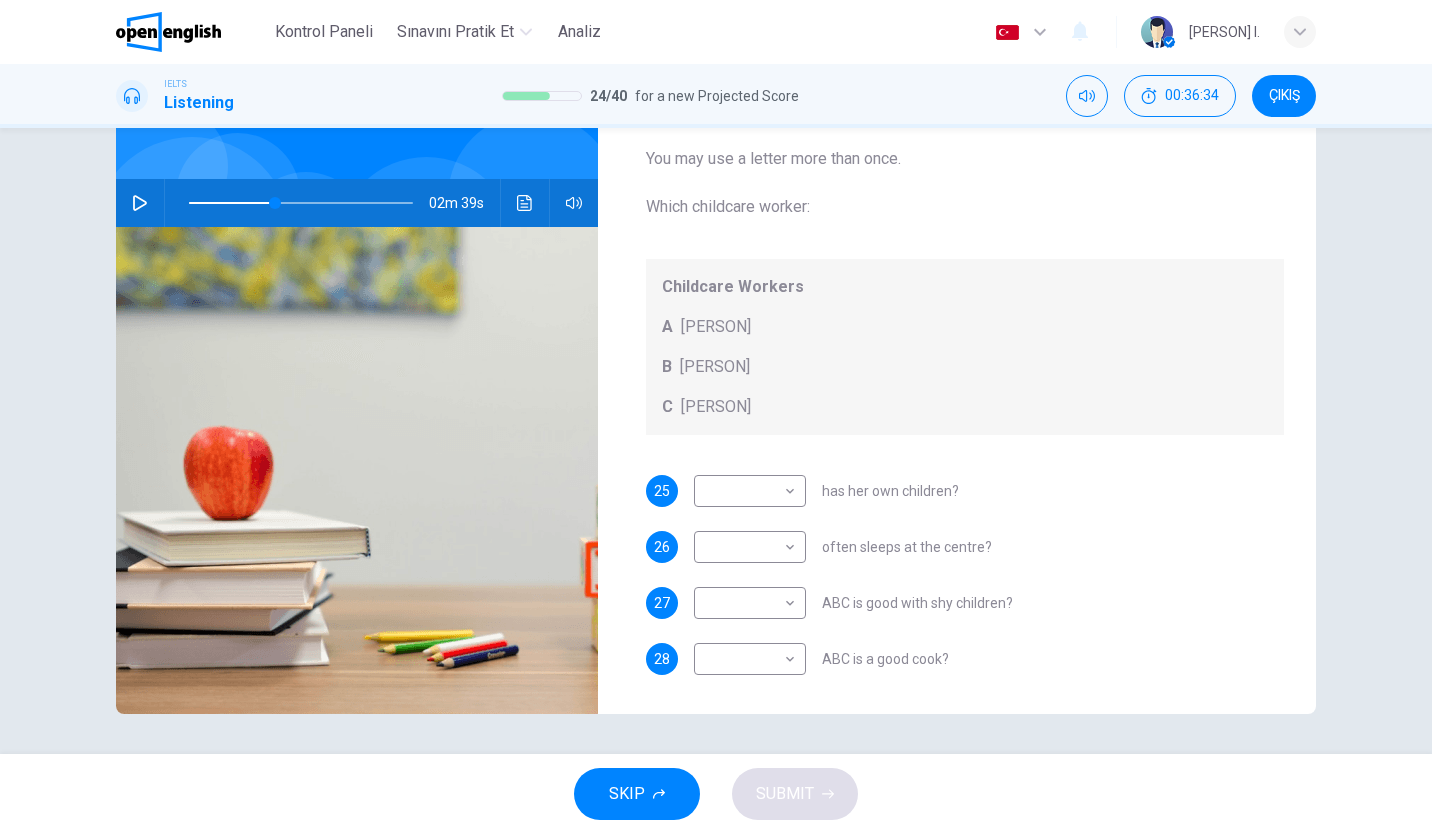 scroll, scrollTop: 0, scrollLeft: 0, axis: both 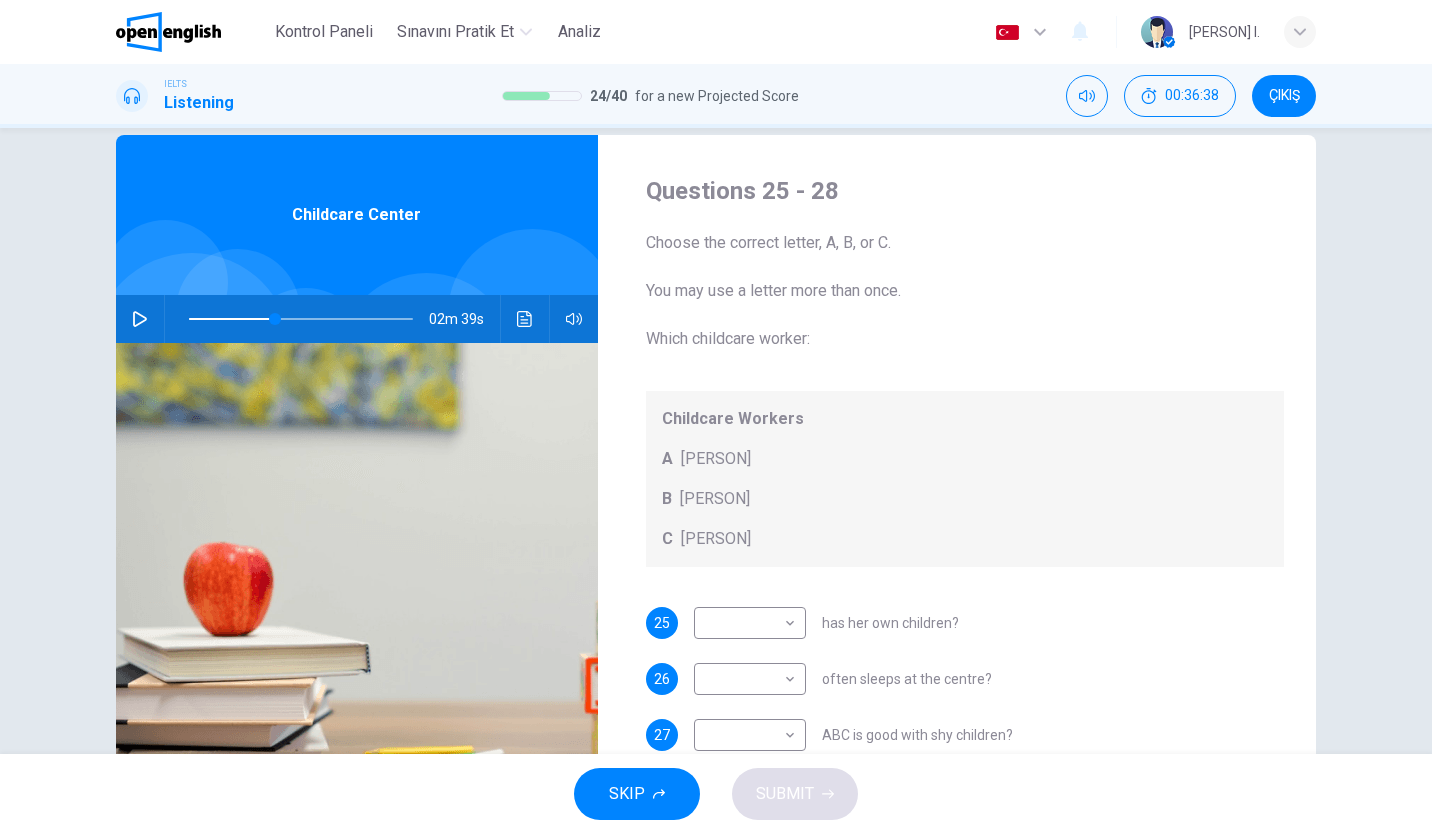 click on "02m 39s" at bounding box center [357, 319] 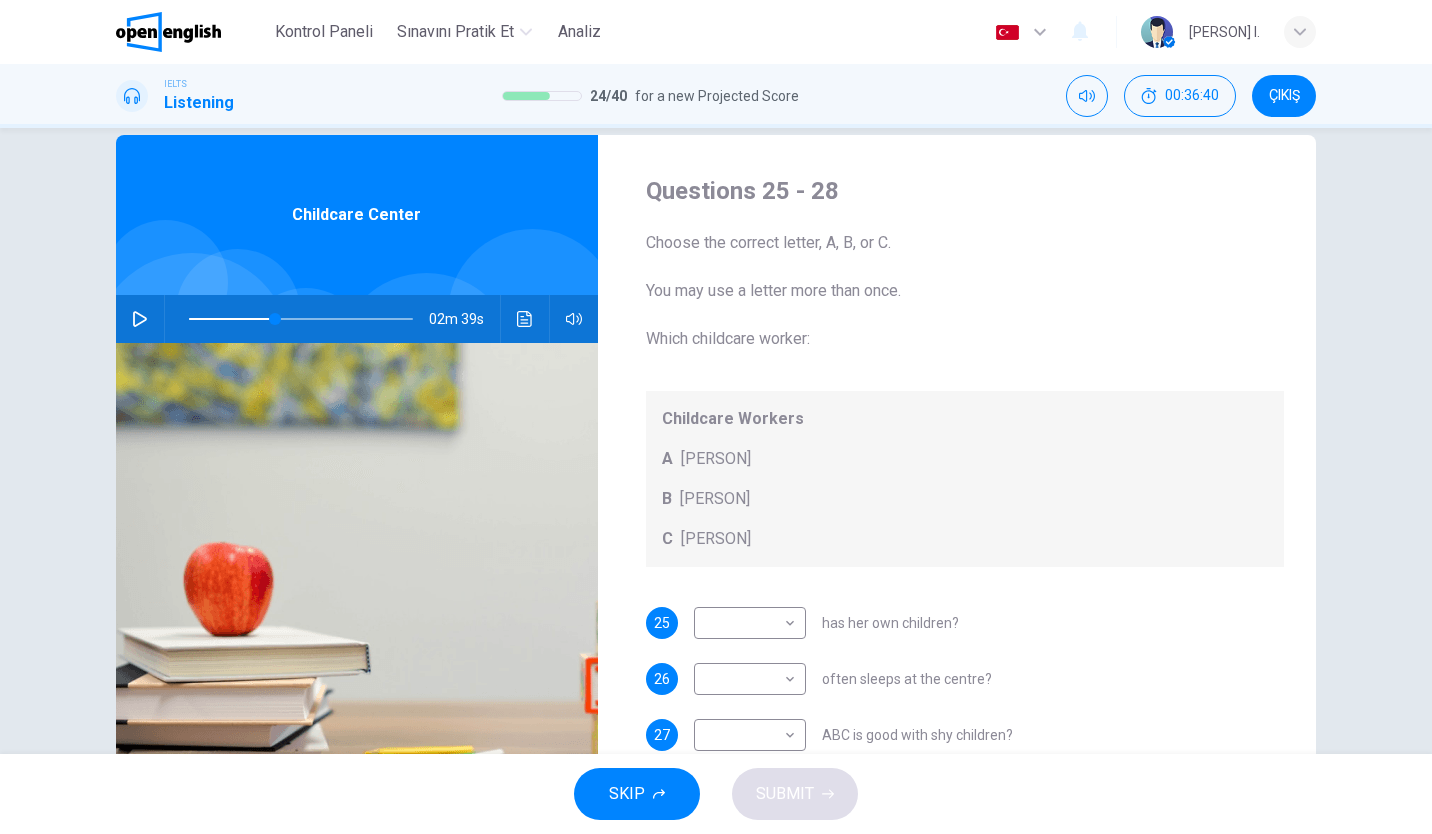 click at bounding box center [301, 319] 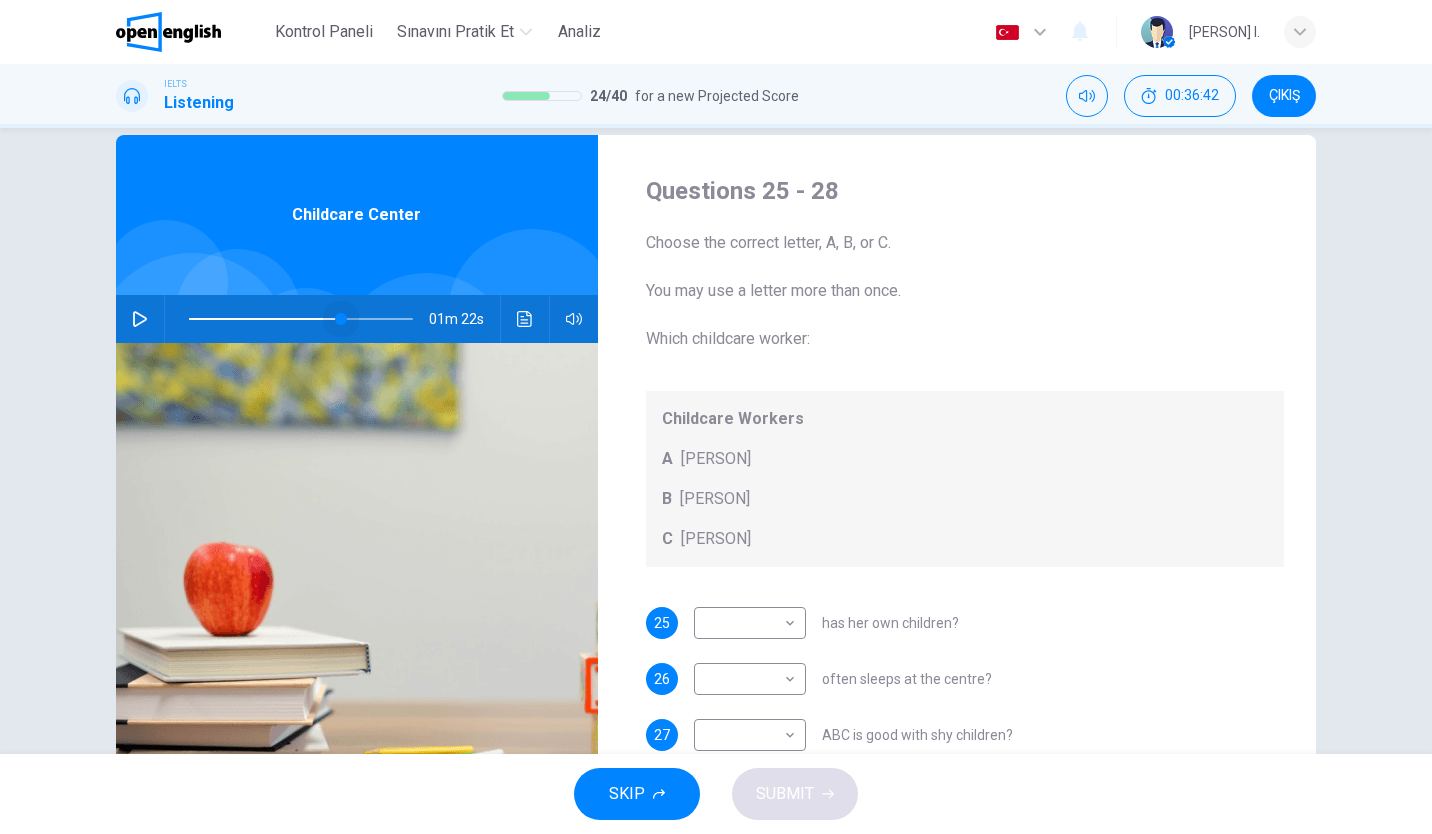 click at bounding box center (301, 319) 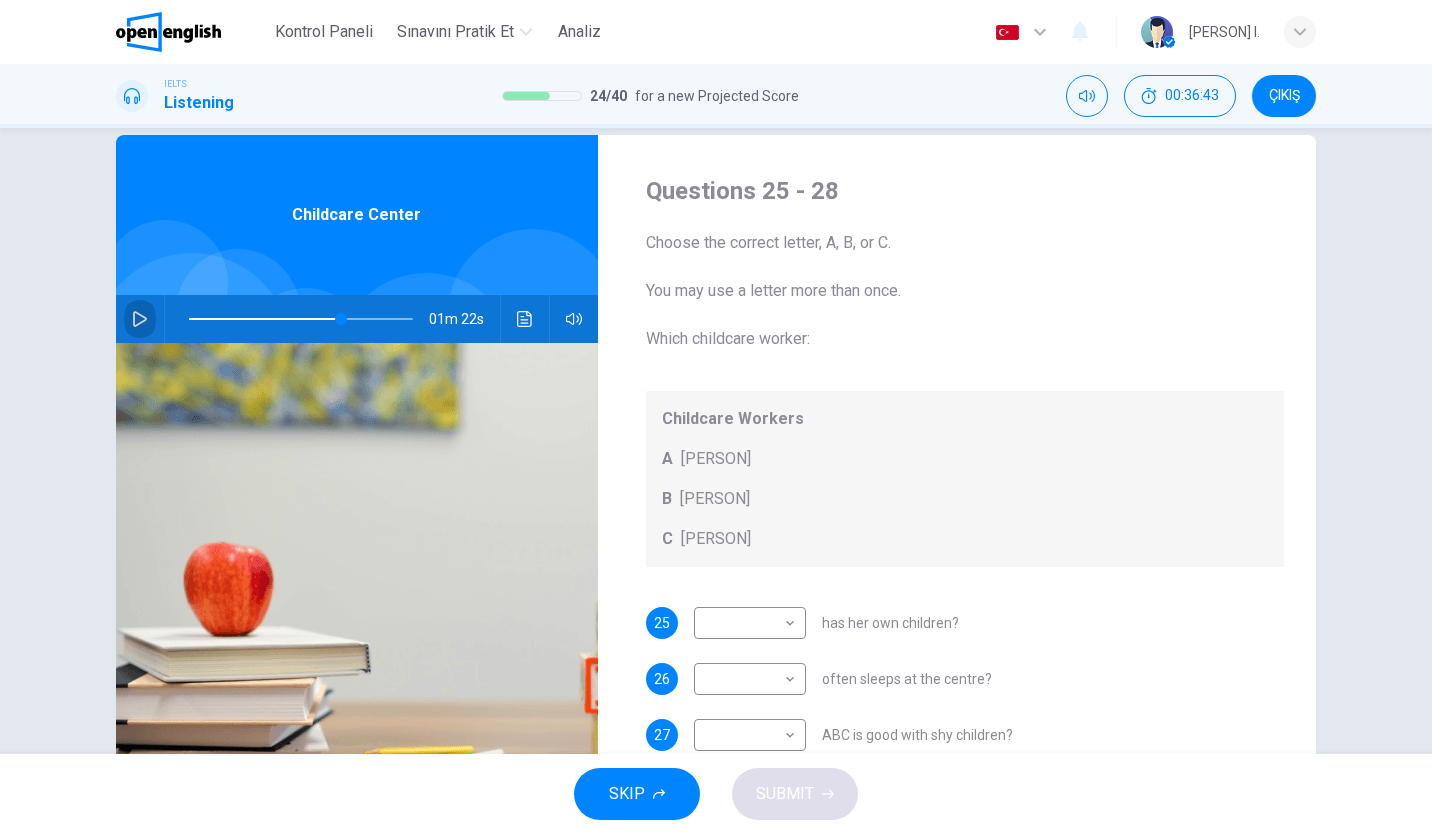 click 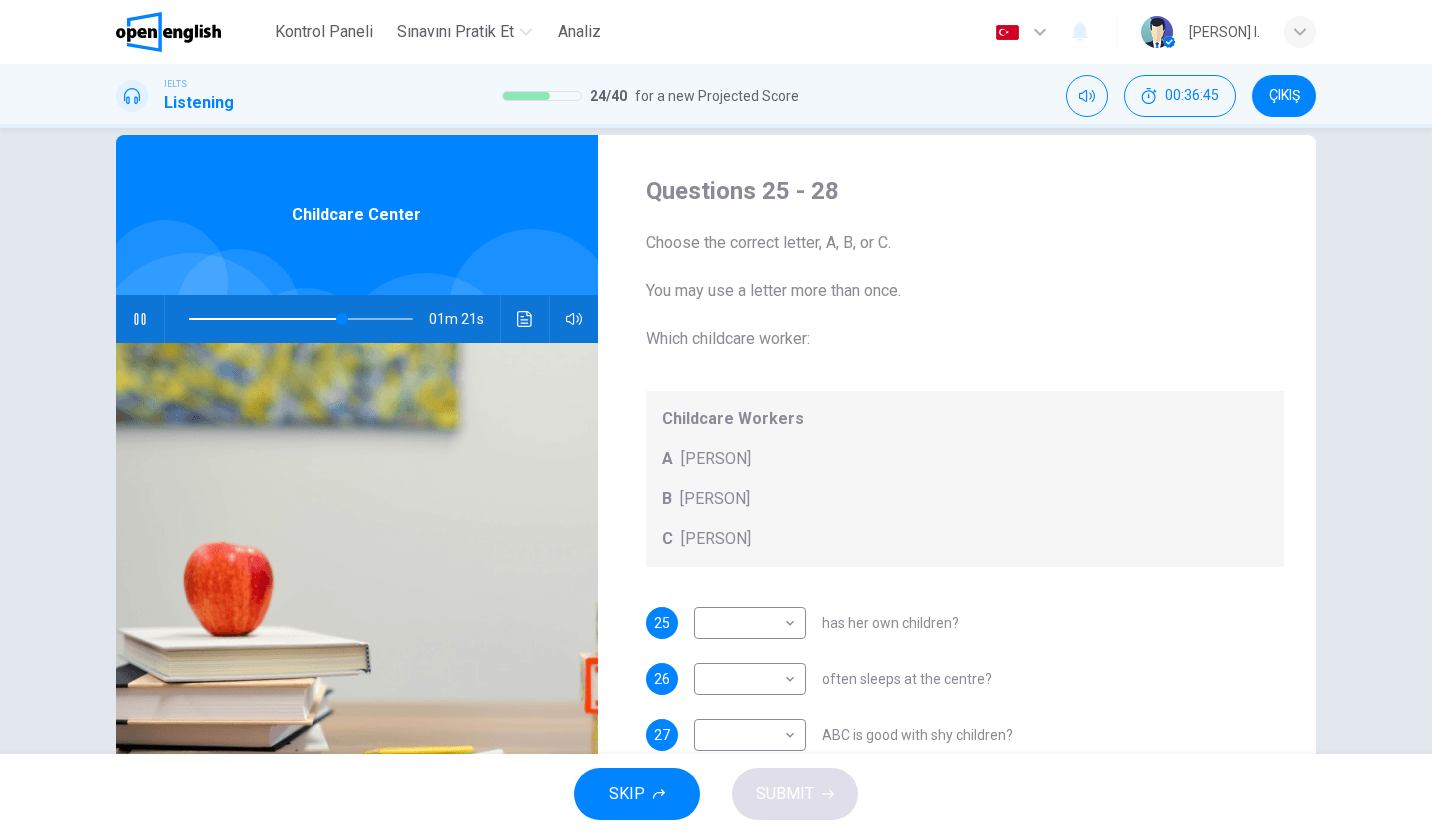 scroll, scrollTop: 16, scrollLeft: 0, axis: vertical 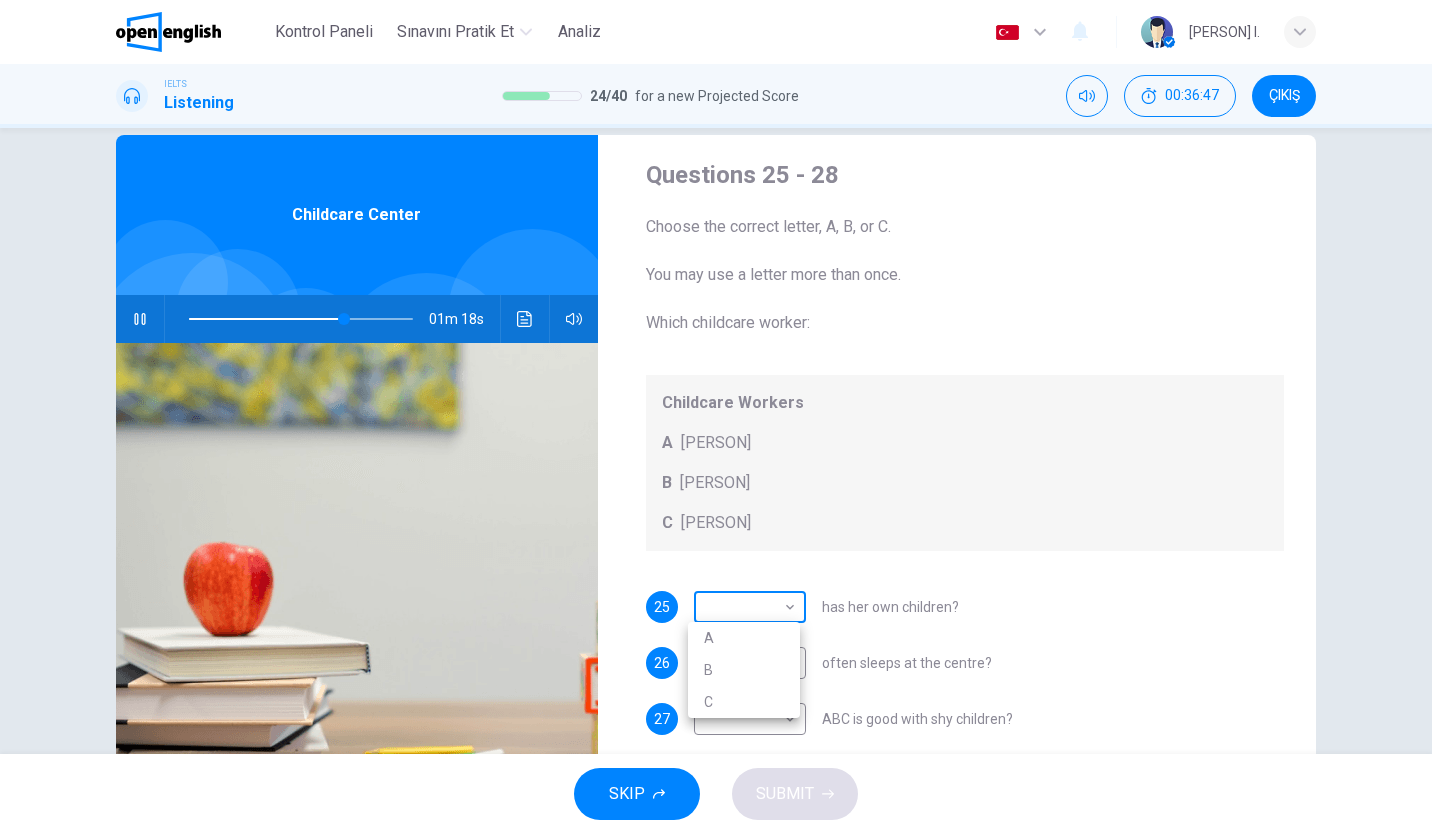 click on "This site uses cookies, as explained in our  Privacy Policy . If you agree to the use of cookies, please click the Accept button and continue to browse our site.   Privacy Policy Accept This site uses cookies, as explained in our  Privacy Policy . If you agree to the use of cookies, please click the Accept button and continue to browse our site.   Privacy Policy Accept Kontrol Paneli Sınavını Pratik Et Analiz Türkçe ** ​ Kemal I. IELTS Listening 24 / 40 for a new Projected Score 00:36:47 ÇIKIŞ Questions 25 - 28 Choose the correct letter, A, B, or C. You may use a letter more than once. Which childcare worker:
Childcare Workers A Andrea B Bella C Cathy 25 ​ ​ has her own children? 26 ​ ​ often sleeps at the centre? 27 ​ ​ ABC is good with shy children? 28 ​ ​ ABC is a good cook?
Childcare Center 01m 18s SKIP SUBMIT Open English - Çevrimiçi İngilizce Kontrol Paneli Sınavını Pratik Et Analiz Bildirimler 1 © Copyright  2025 A B C" at bounding box center [716, 417] 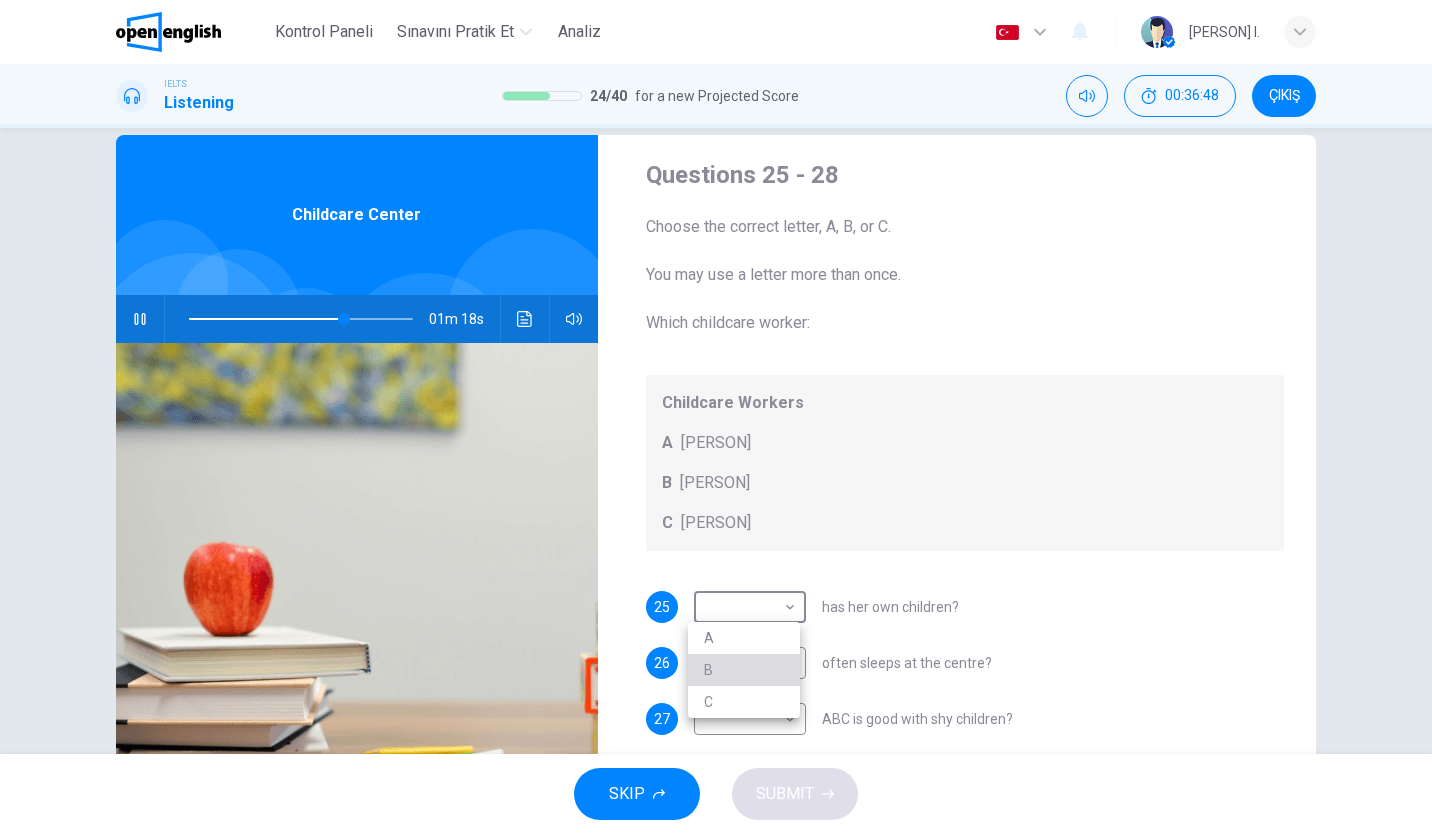 click on "B" at bounding box center [744, 670] 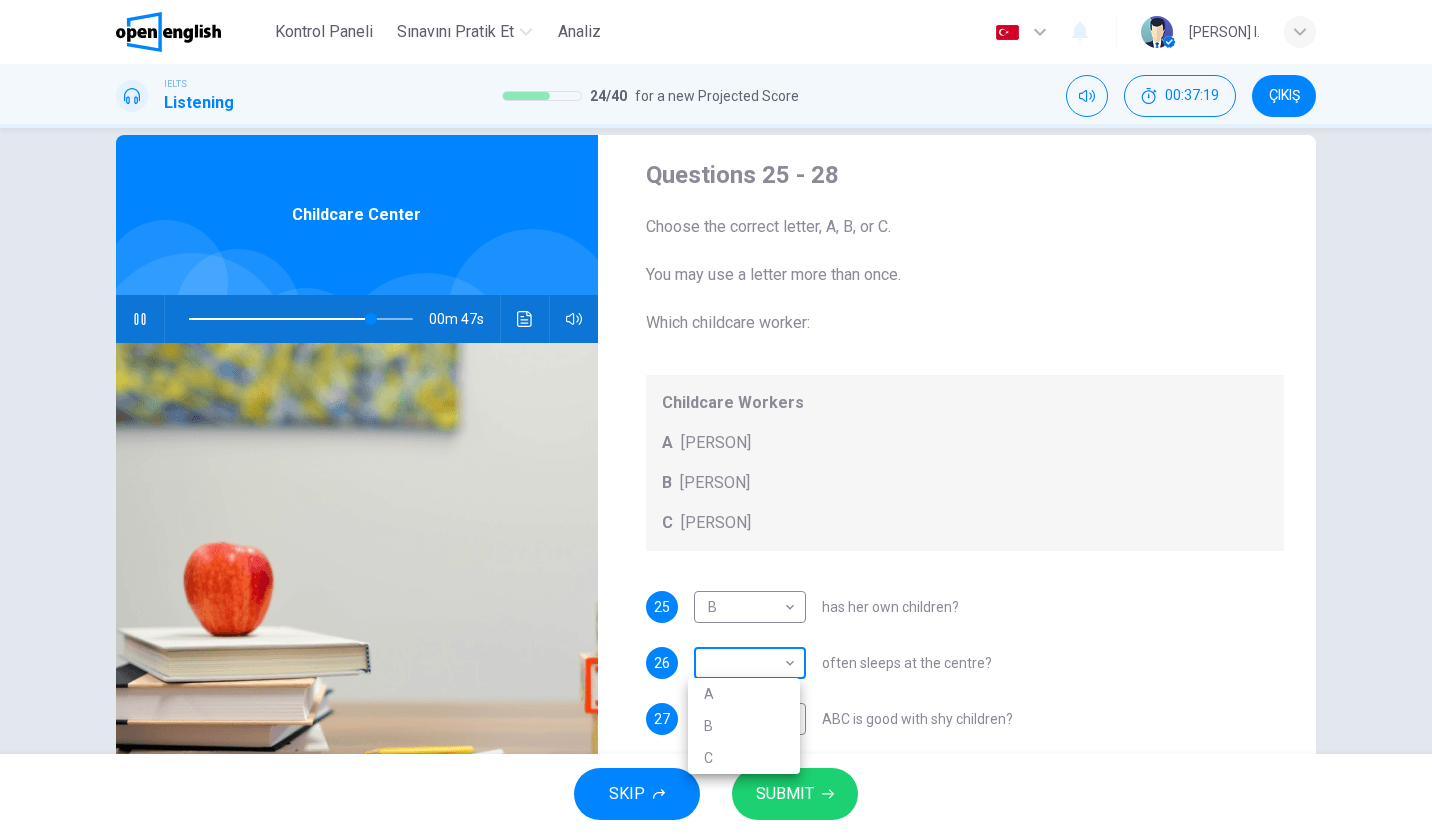 click on "This site uses cookies, as explained in our  Privacy Policy . If you agree to the use of cookies, please click the Accept button and continue to browse our site.   Privacy Policy Accept This site uses cookies, as explained in our  Privacy Policy . If you agree to the use of cookies, please click the Accept button and continue to browse our site.   Privacy Policy Accept Kontrol Paneli Sınavını Pratik Et Analiz Türkçe ** ​ Kemal I. IELTS Listening 24 / 40 for a new Projected Score 00:37:19 ÇIKIŞ Questions 25 - 28 Choose the correct letter, A, B, or C. You may use a letter more than once. Which childcare worker:
Childcare Workers A Andrea B Bella C Cathy 25 B * ​ has her own children? 26 ​ ​ often sleeps at the centre? 27 ​ ​ ABC is good with shy children? 28 ​ ​ ABC is a good cook?
Childcare Center 00m 47s SKIP SUBMIT Open English - Çevrimiçi İngilizce Kontrol Paneli Sınavını Pratik Et Analiz Bildirimler 1 © Copyright  2025 A B C" at bounding box center (716, 417) 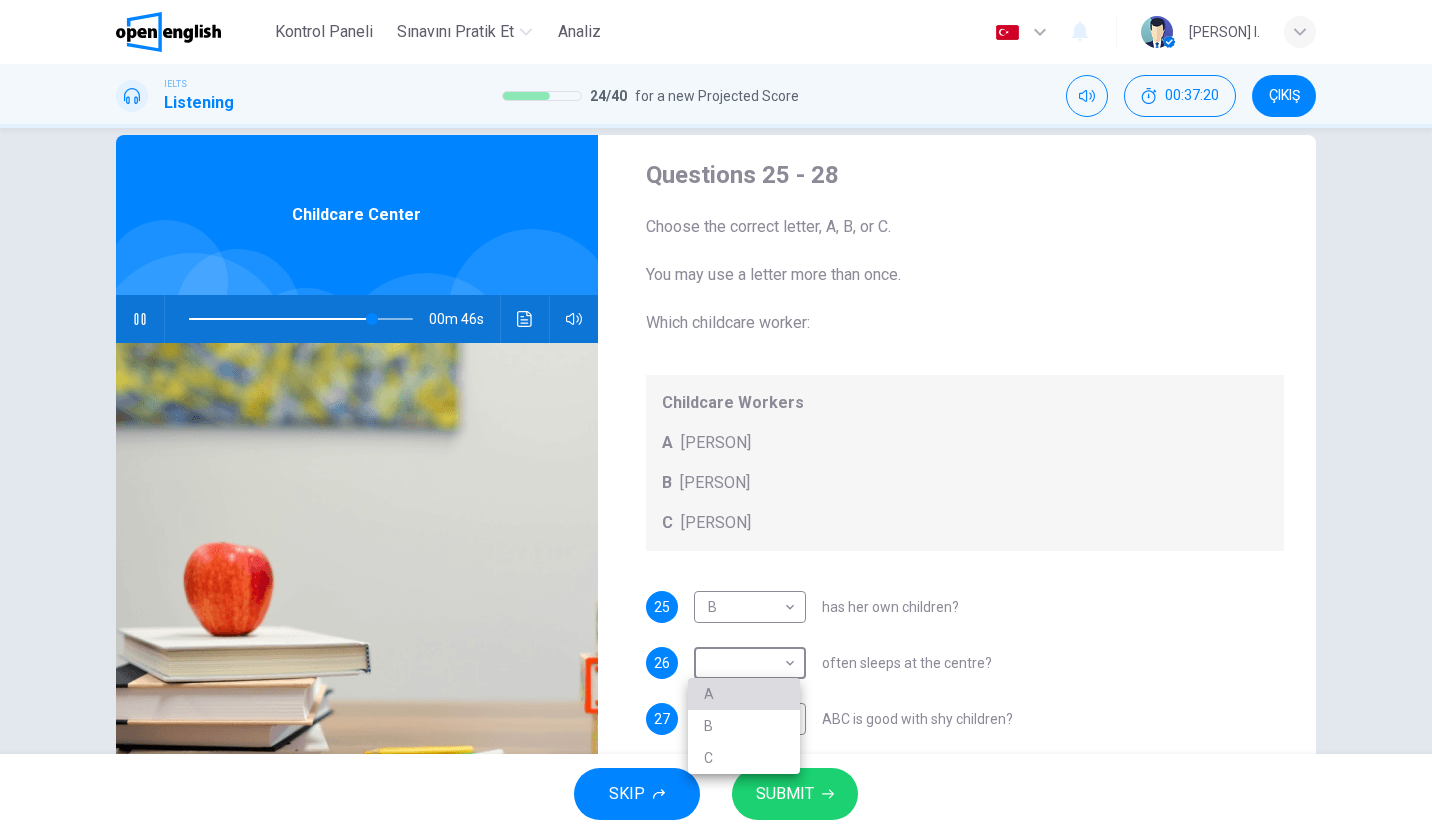 click on "A" at bounding box center (744, 694) 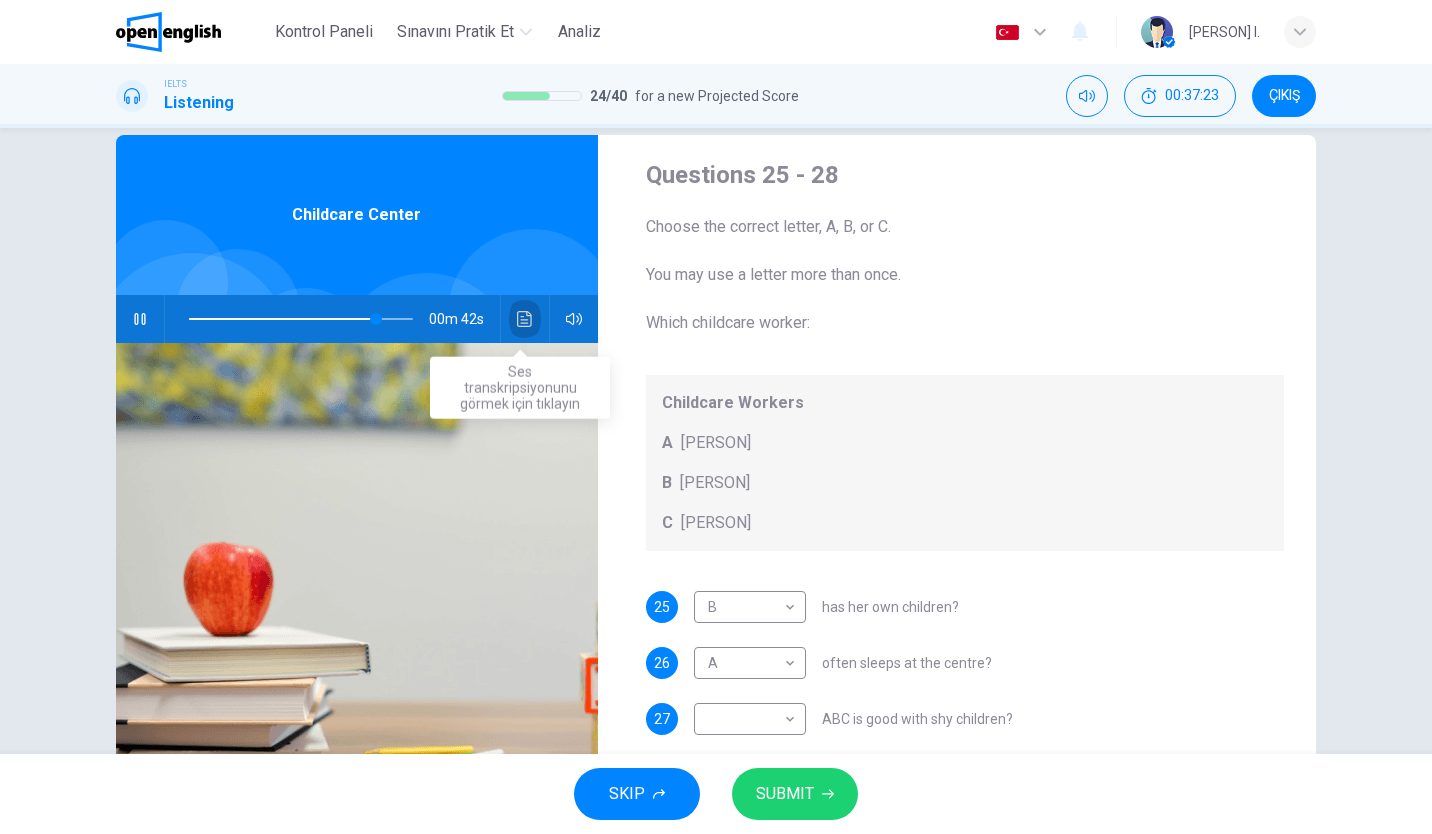 click 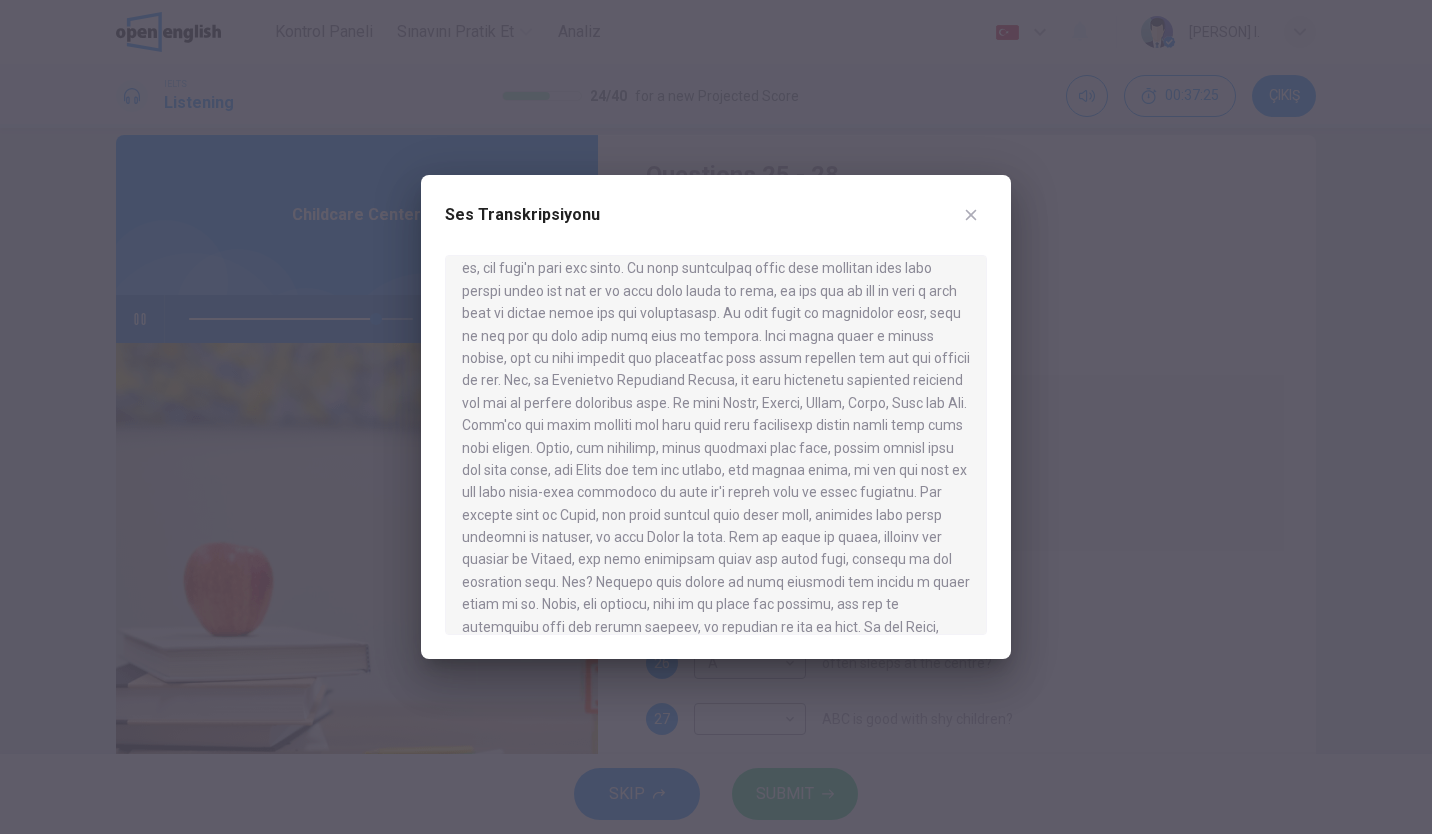scroll, scrollTop: 705, scrollLeft: 0, axis: vertical 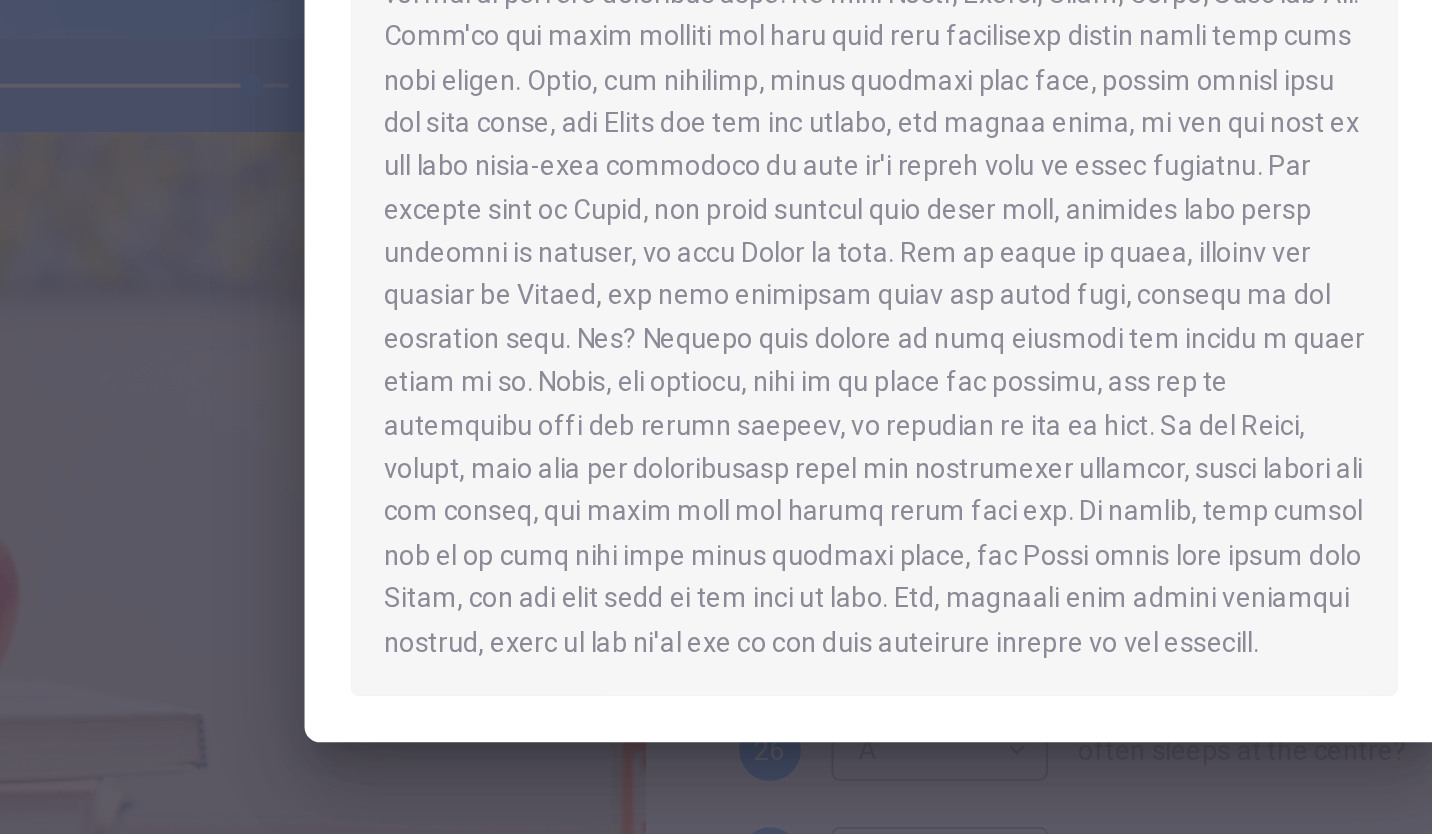 click at bounding box center (716, 417) 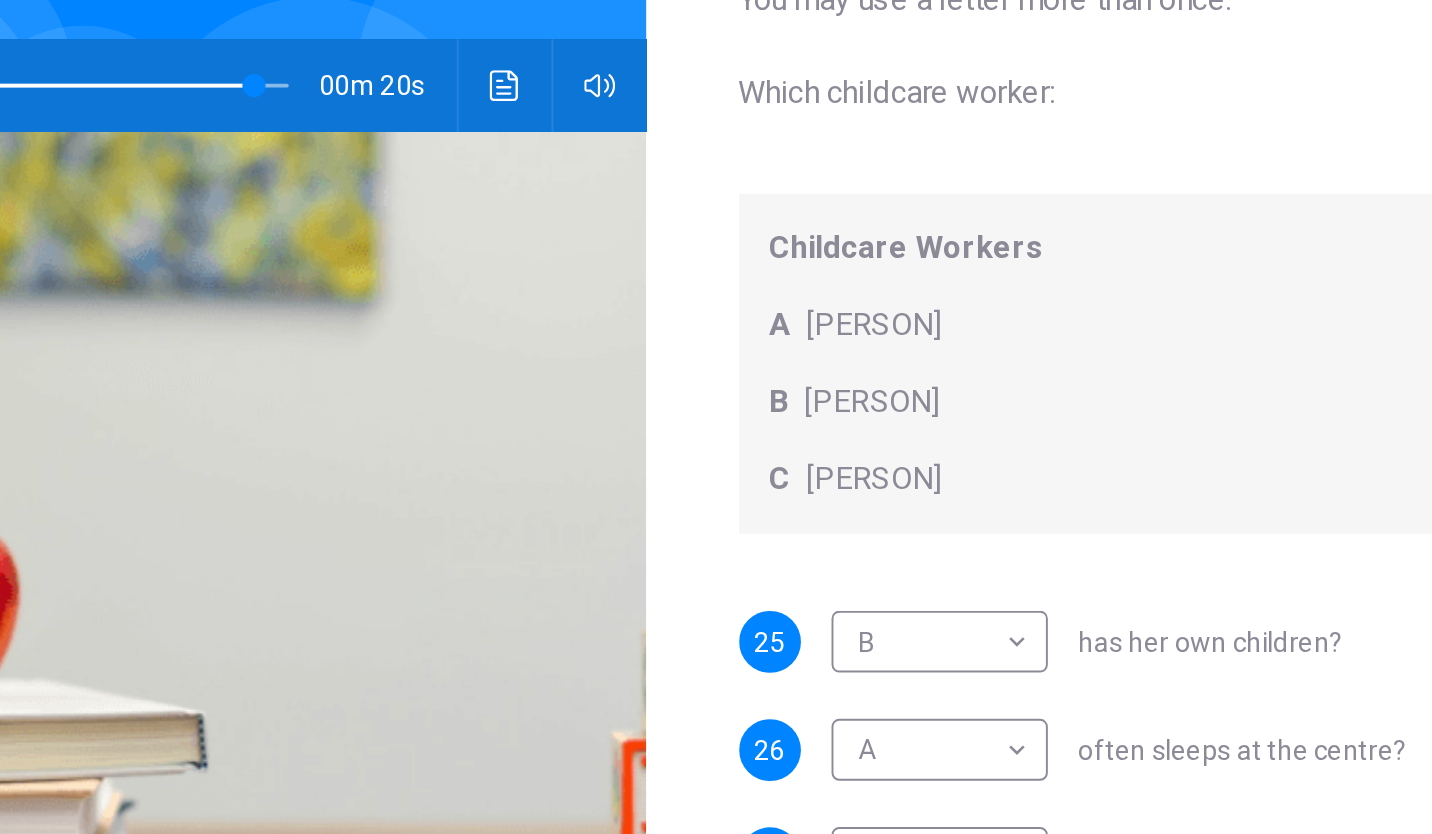 scroll, scrollTop: 76, scrollLeft: 0, axis: vertical 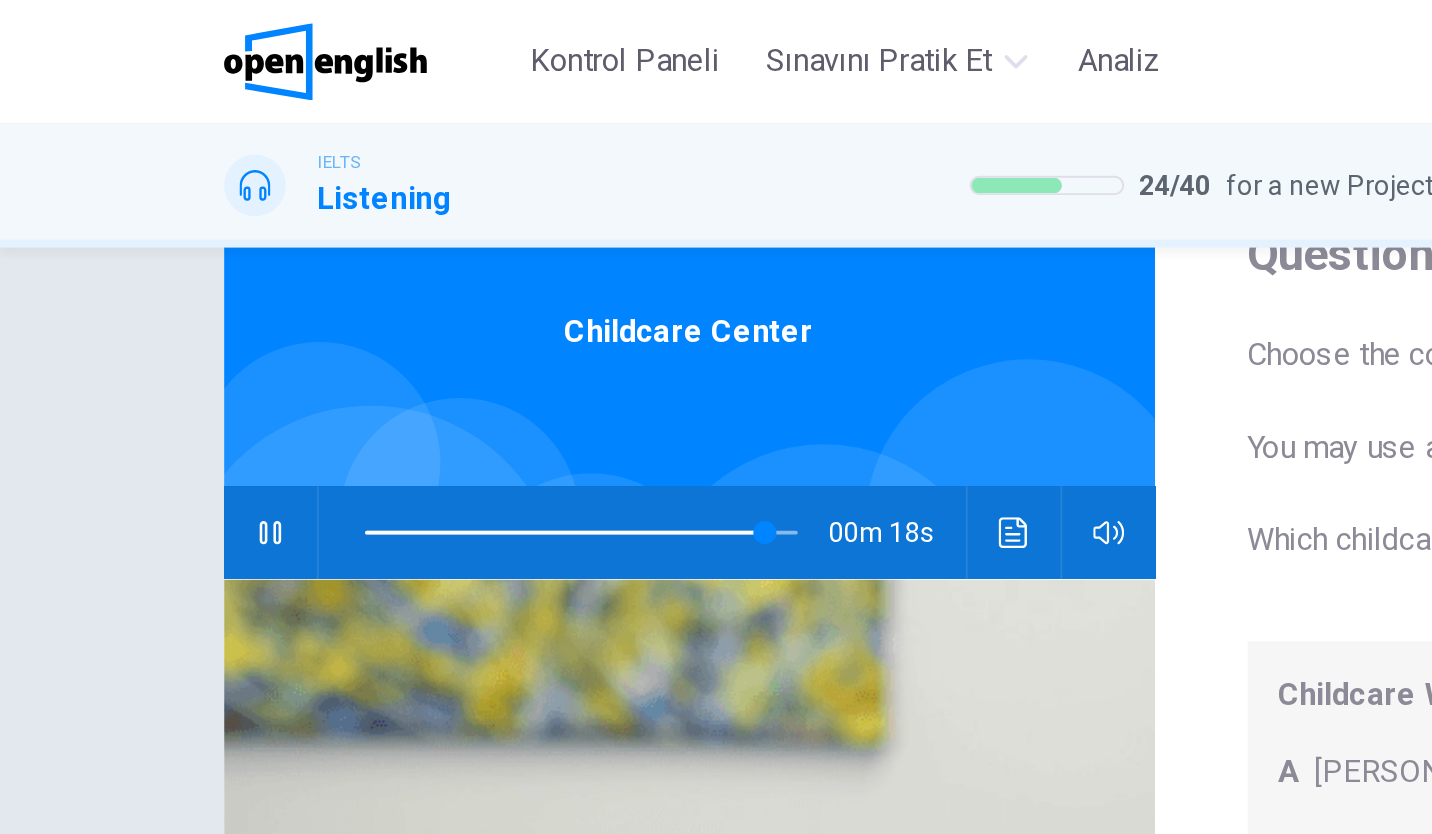 click on "This site uses cookies, as explained in our  Privacy Policy . If you agree to the use of cookies, please click the Accept button and continue to browse our site.   Privacy Policy Accept This site uses cookies, as explained in our  Privacy Policy . If you agree to the use of cookies, please click the Accept button and continue to browse our site.   Privacy Policy Accept Kontrol Paneli Sınavını Pratik Et Analiz Türkçe ** ​ Kemal I. IELTS Listening 24 / 40 for a new Projected Score 00:37:47 ÇIKIŞ Questions 25 - 28 Choose the correct letter, A, B, or C. You may use a letter more than once. Which childcare worker:
Childcare Workers A Andrea B Bella C Cathy 25 B * ​ has her own children? 26 A * ​ often sleeps at the centre? 27 ​ ​ ABC is good with shy children? 28 ​ ​ ABC is a good cook?
Childcare Center 00m 18s SKIP SUBMIT Open English - Çevrimiçi İngilizce Kontrol Paneli Sınavını Pratik Et Analiz Bildirimler 1 © Copyright  2025 A B C" at bounding box center (716, 417) 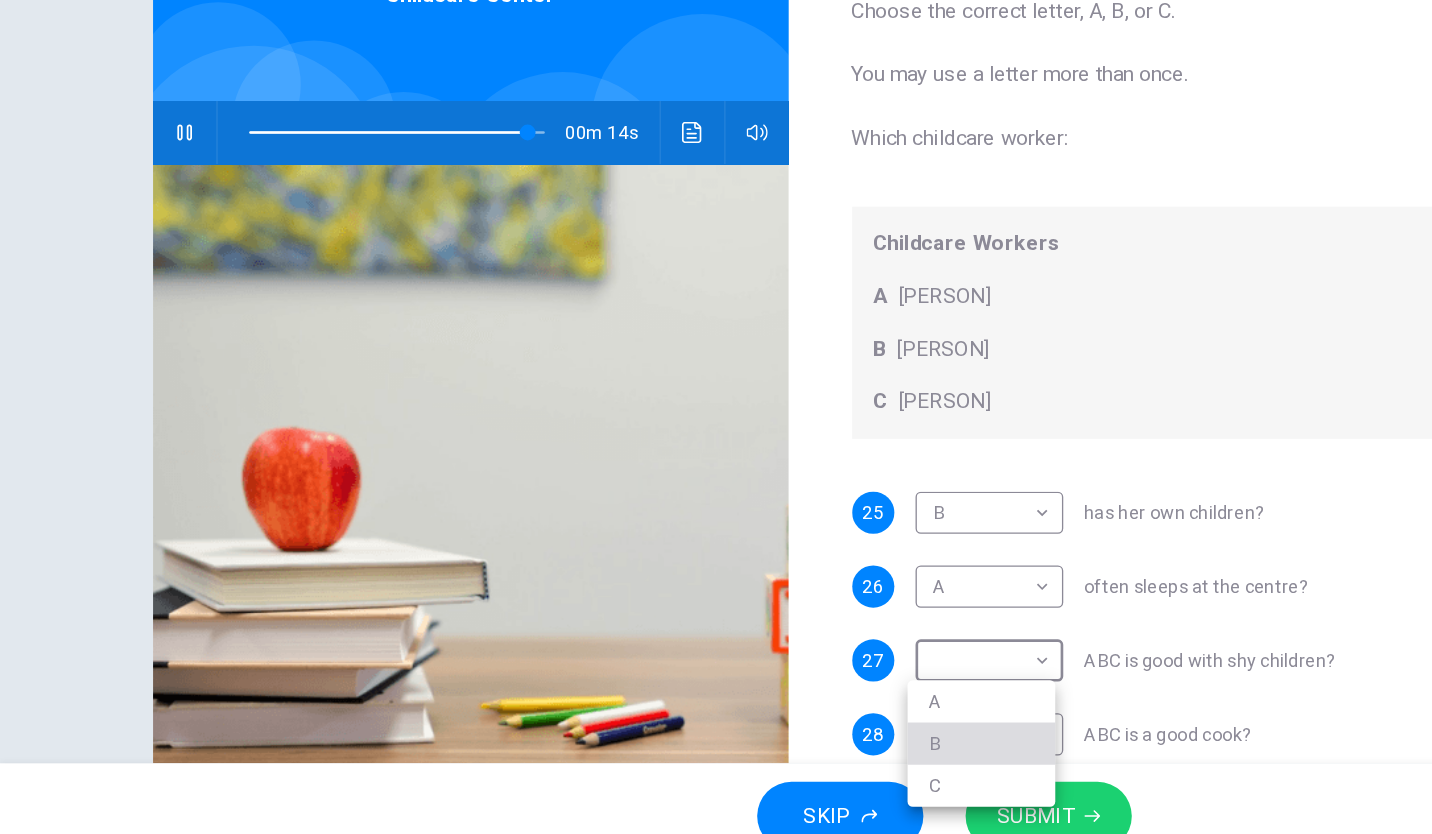 click on "B" at bounding box center (744, 739) 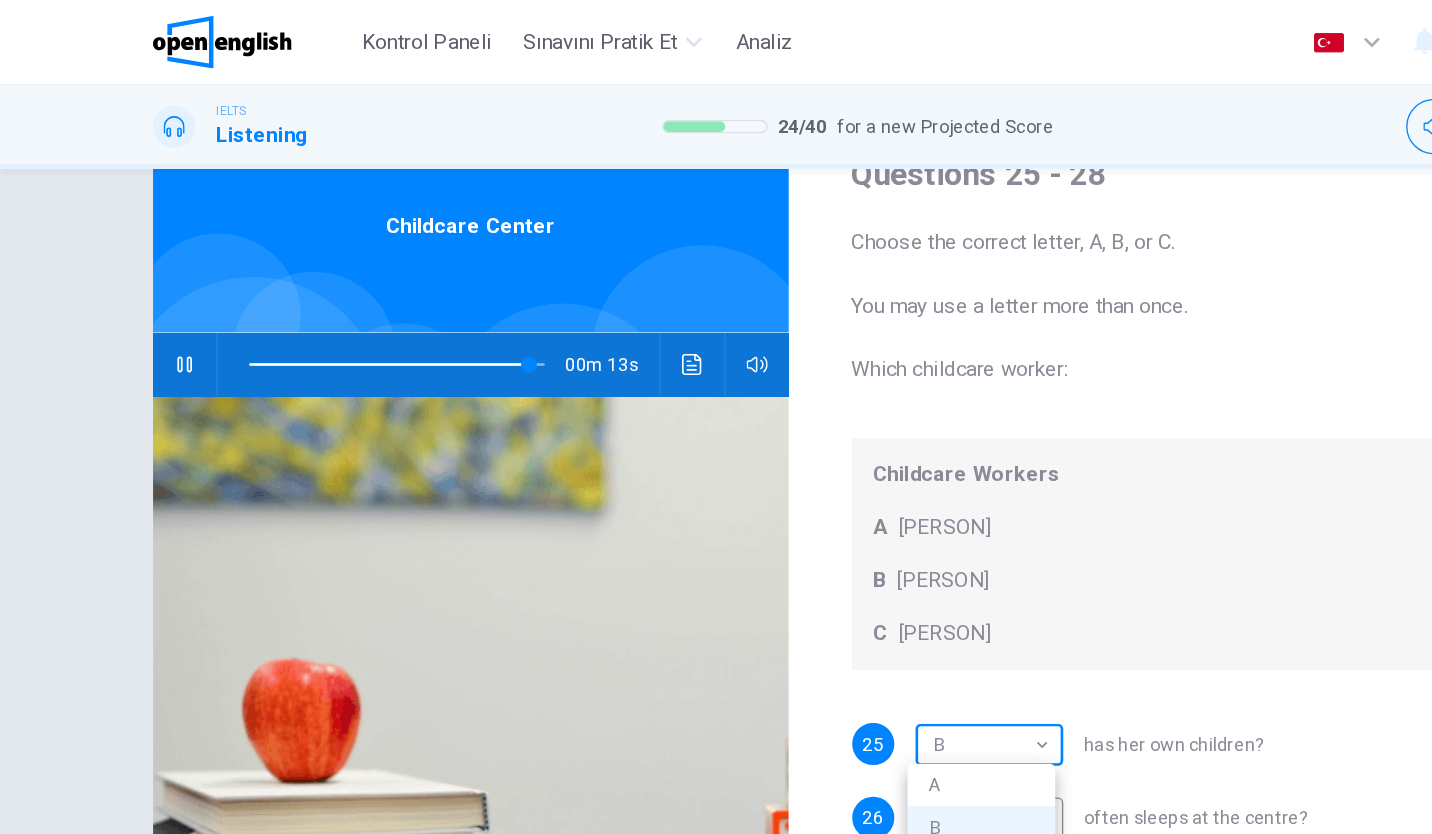 click on "This site uses cookies, as explained in our  Privacy Policy . If you agree to the use of cookies, please click the Accept button and continue to browse our site.   Privacy Policy Accept This site uses cookies, as explained in our  Privacy Policy . If you agree to the use of cookies, please click the Accept button and continue to browse our site.   Privacy Policy Accept Kontrol Paneli Sınavını Pratik Et Analiz Türkçe ** ​ Kemal I. IELTS Listening 24 / 40 for a new Projected Score 00:37:52 ÇIKIŞ Questions 25 - 28 Choose the correct letter, A, B, or C. You may use a letter more than once. Which childcare worker:
Childcare Workers A Andrea B Bella C Cathy 25 B * ​ has her own children? 26 A * ​ often sleeps at the centre? 27 B * ​ ABC is good with shy children? 28 ​ ​ ABC is a good cook?
Childcare Center 00m 13s SKIP SUBMIT Open English - Çevrimiçi İngilizce Kontrol Paneli Sınavını Pratik Et Analiz Bildirimler 1 © Copyright  2025 A B C" at bounding box center (716, 417) 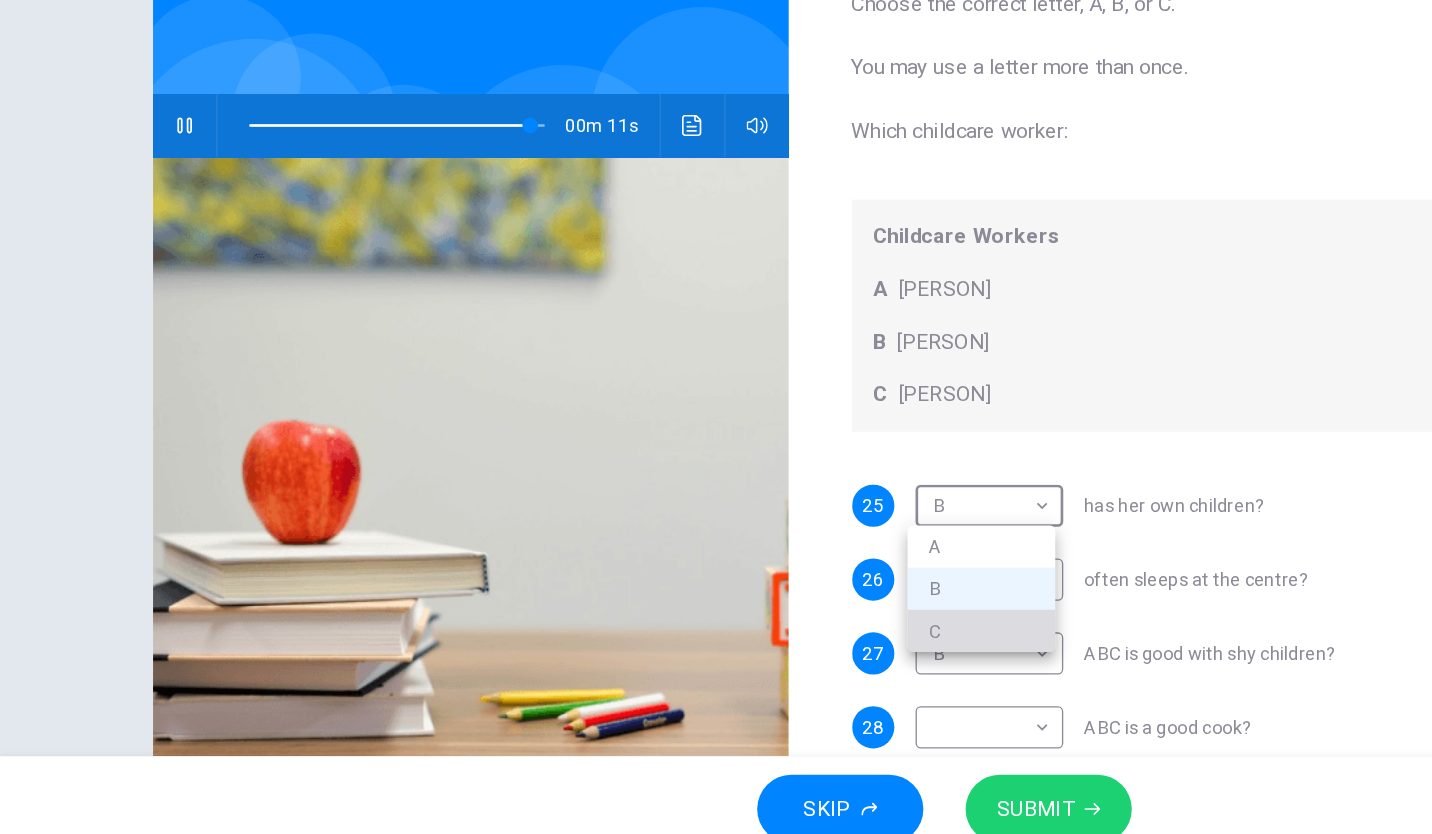 click on "C" at bounding box center (744, 659) 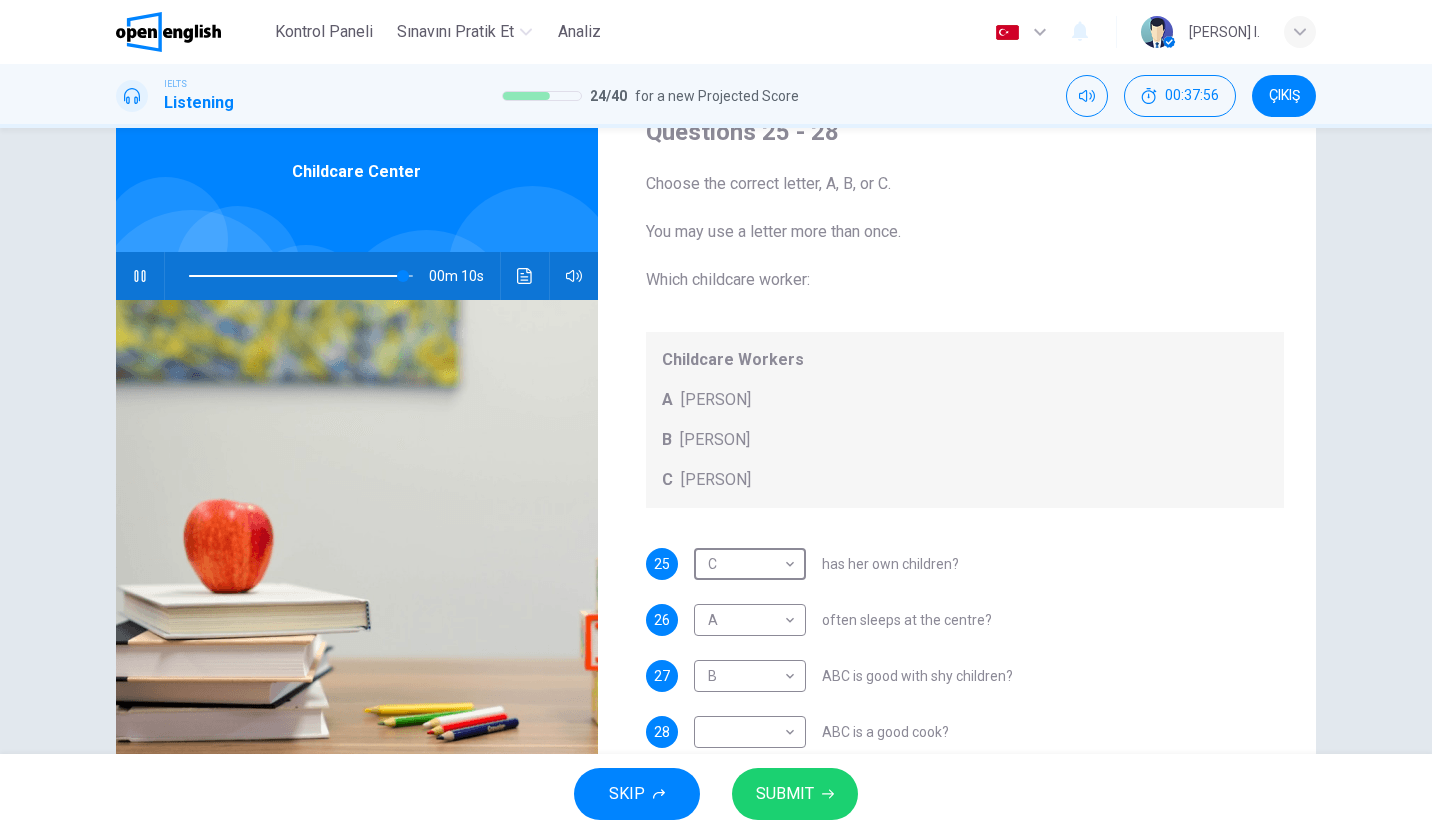 scroll, scrollTop: 149, scrollLeft: 0, axis: vertical 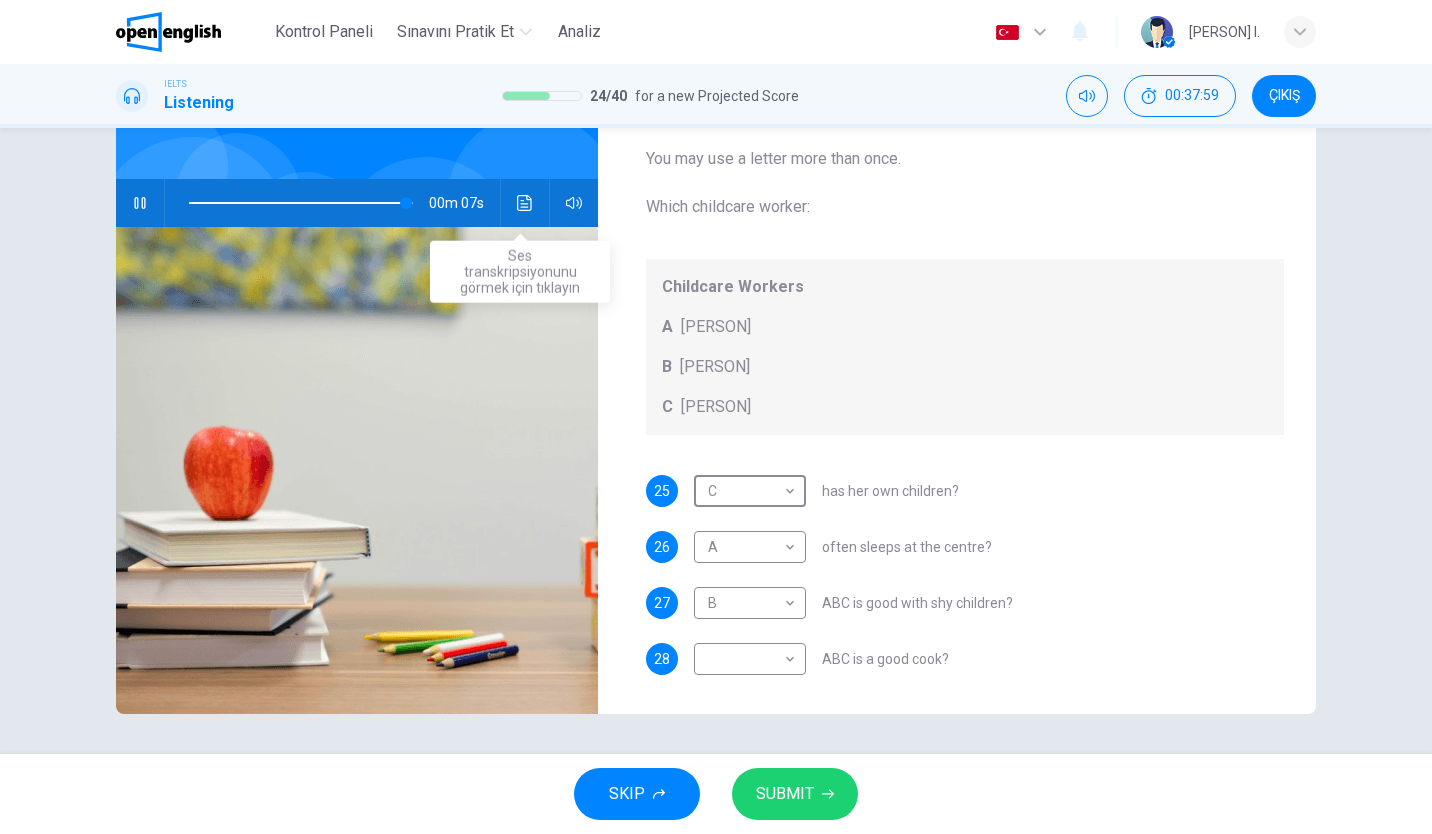 click 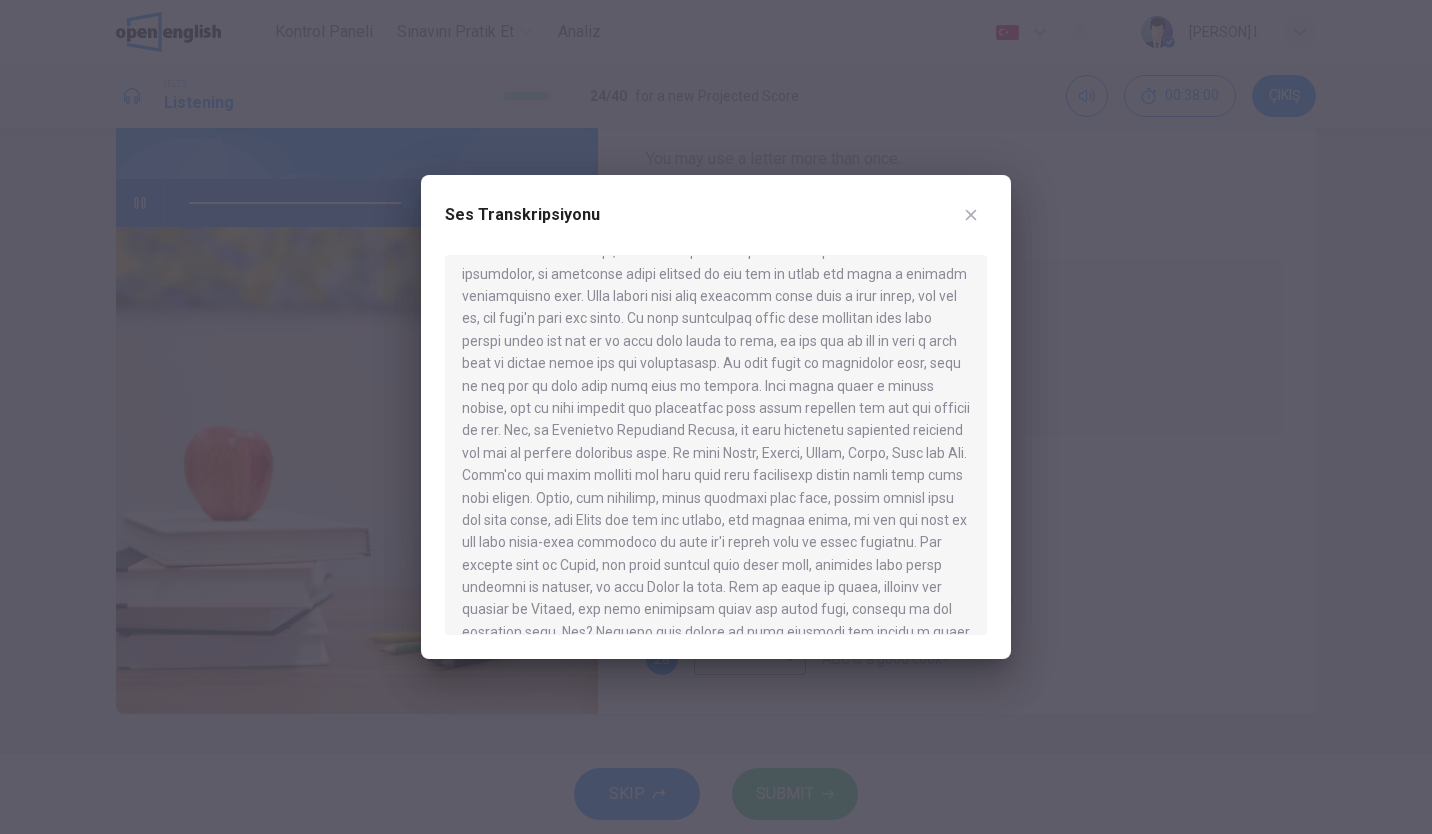 scroll, scrollTop: 705, scrollLeft: 0, axis: vertical 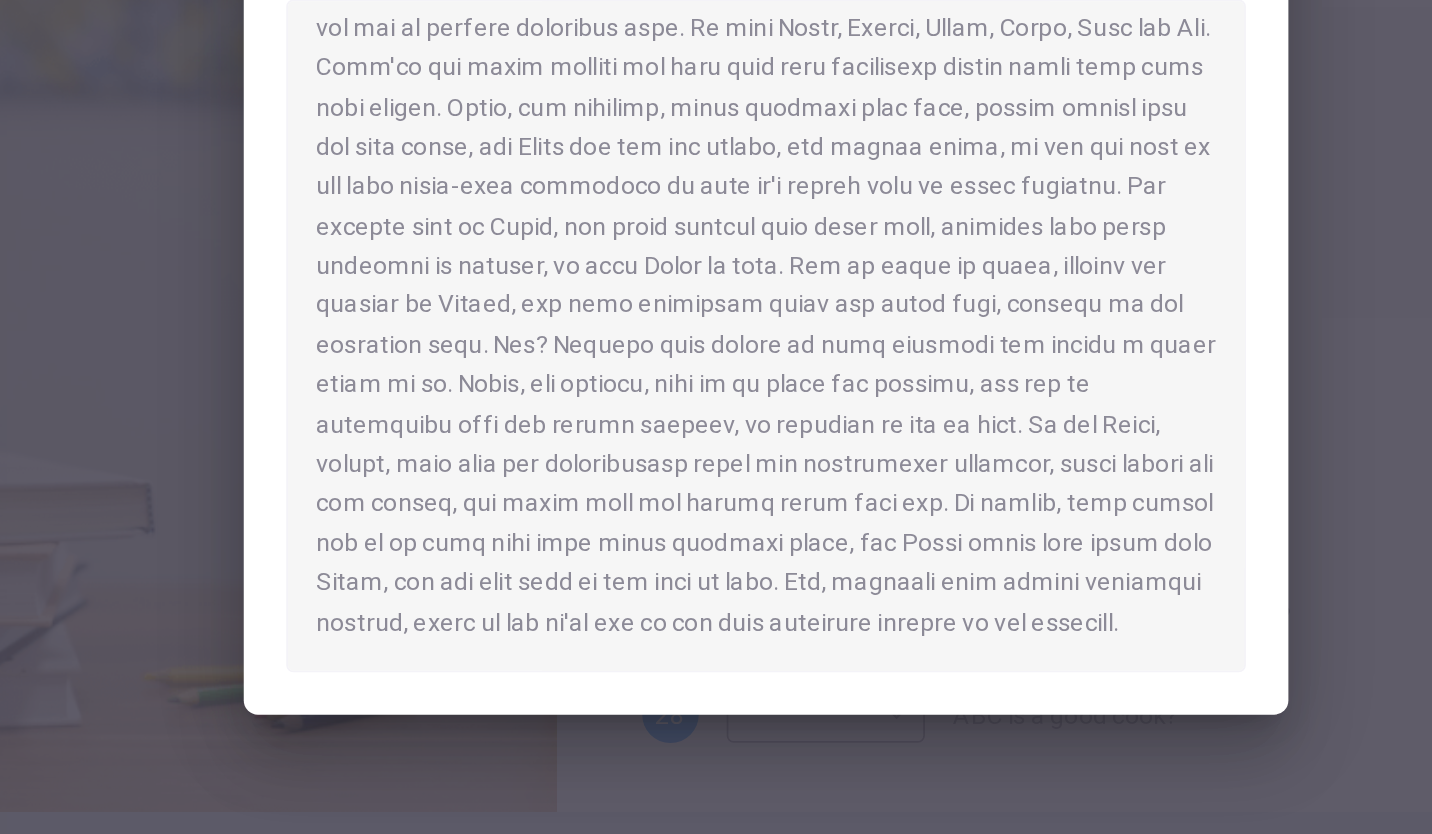 click at bounding box center (716, 417) 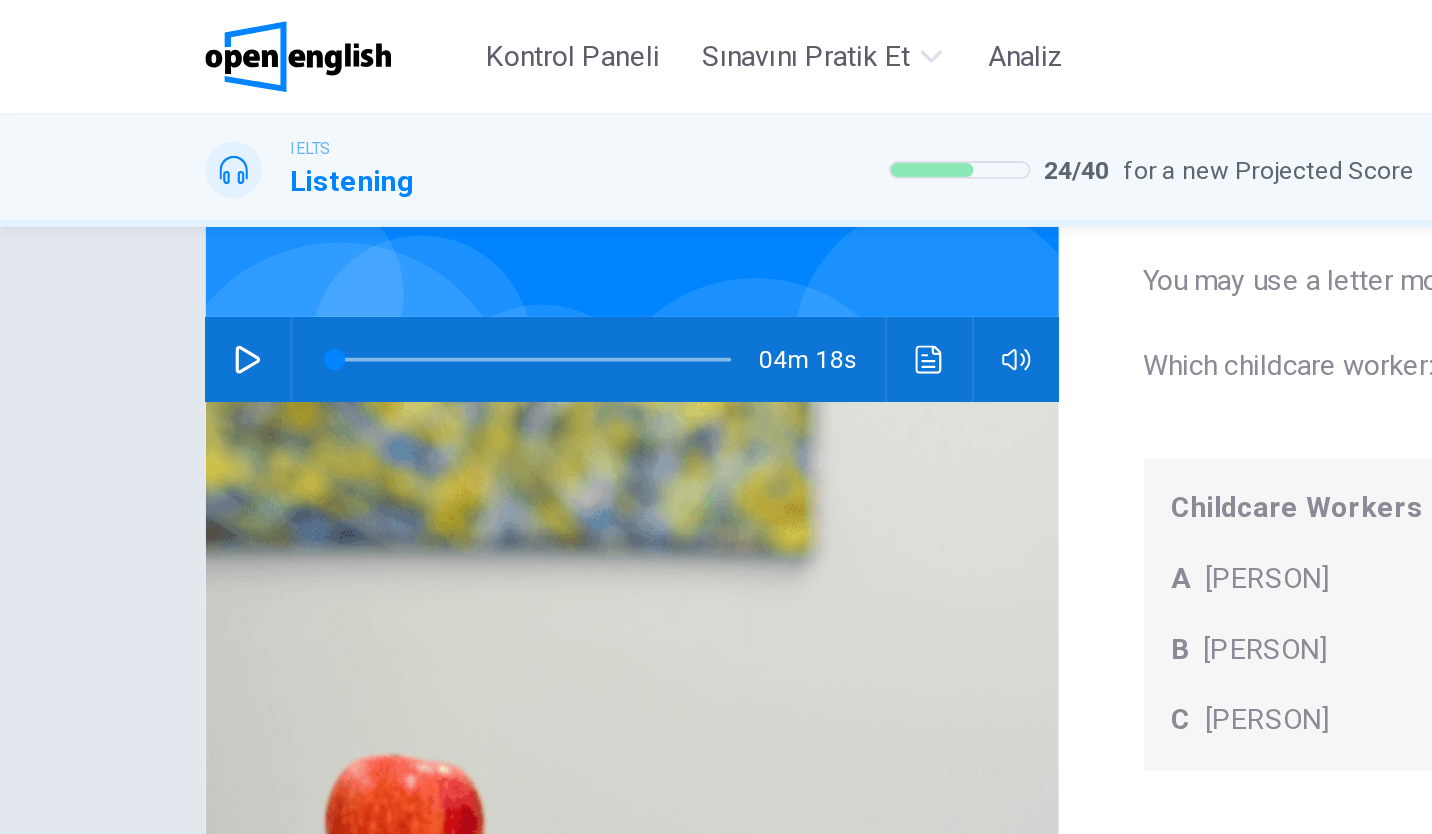 click on "This site uses cookies, as explained in our  Privacy Policy . If you agree to the use of cookies, please click the Accept button and continue to browse our site.   Privacy Policy Accept This site uses cookies, as explained in our  Privacy Policy . If you agree to the use of cookies, please click the Accept button and continue to browse our site.   Privacy Policy Accept Kontrol Paneli Sınavını Pratik Et Analiz Türkçe ** ​ Kemal I. IELTS Listening 24 / 40 for a new Projected Score 00:38:42 ÇIKIŞ Questions 25 - 28 Choose the correct letter, A, B, or C. You may use a letter more than once. Which childcare worker:
Childcare Workers A Andrea B Bella C Cathy 25 C * ​ has her own children? 26 A * ​ often sleeps at the centre? 27 B * ​ ABC is good with shy children? 28 ​ ​ ABC is a good cook?
Childcare Center 04m 18s SKIP SUBMIT Open English - Çevrimiçi İngilizce Kontrol Paneli Sınavını Pratik Et Analiz Bildirimler 1 © Copyright  2025 A B C" at bounding box center (716, 417) 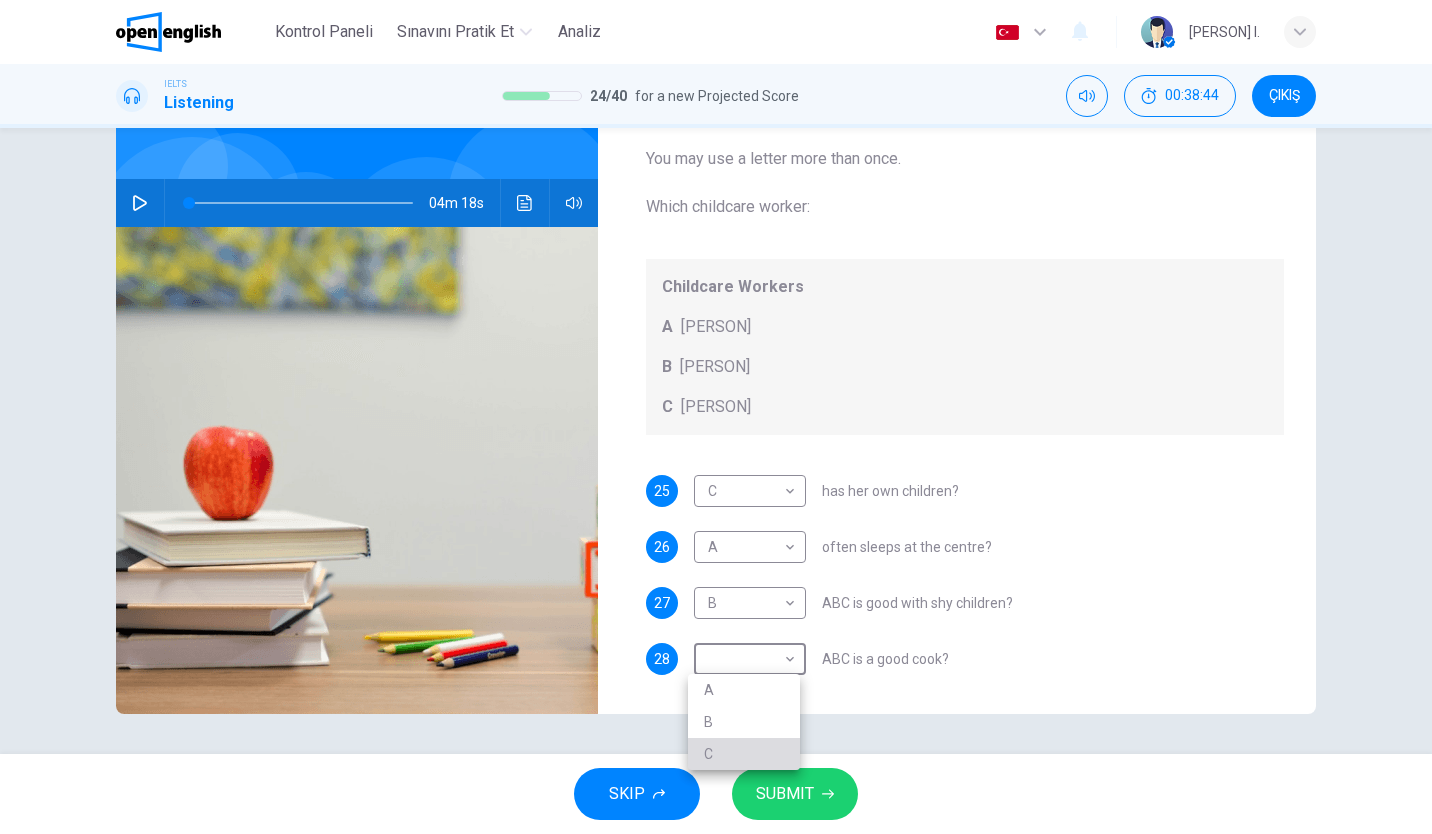 click on "C" at bounding box center [744, 754] 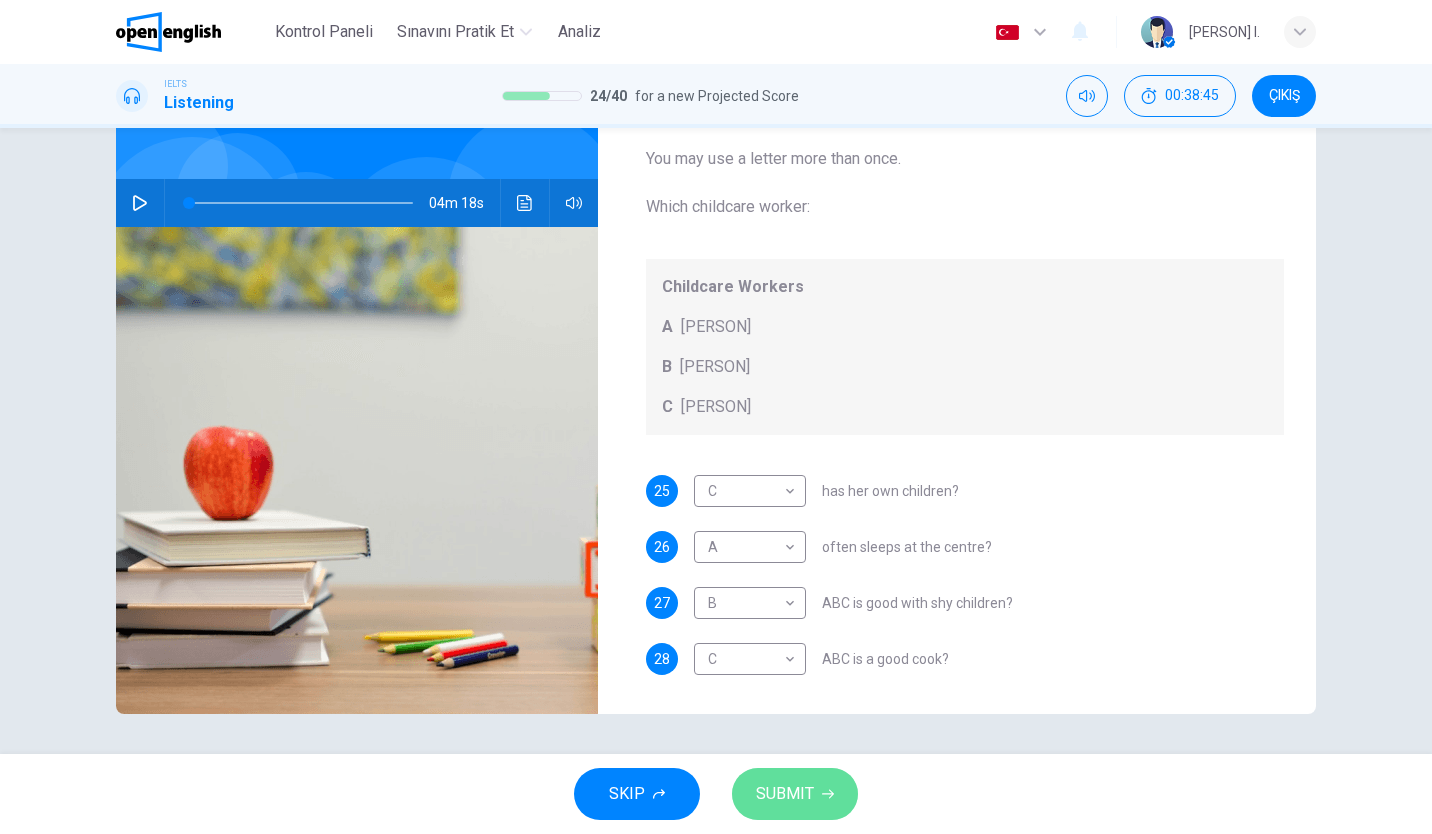 click on "SUBMIT" at bounding box center (785, 794) 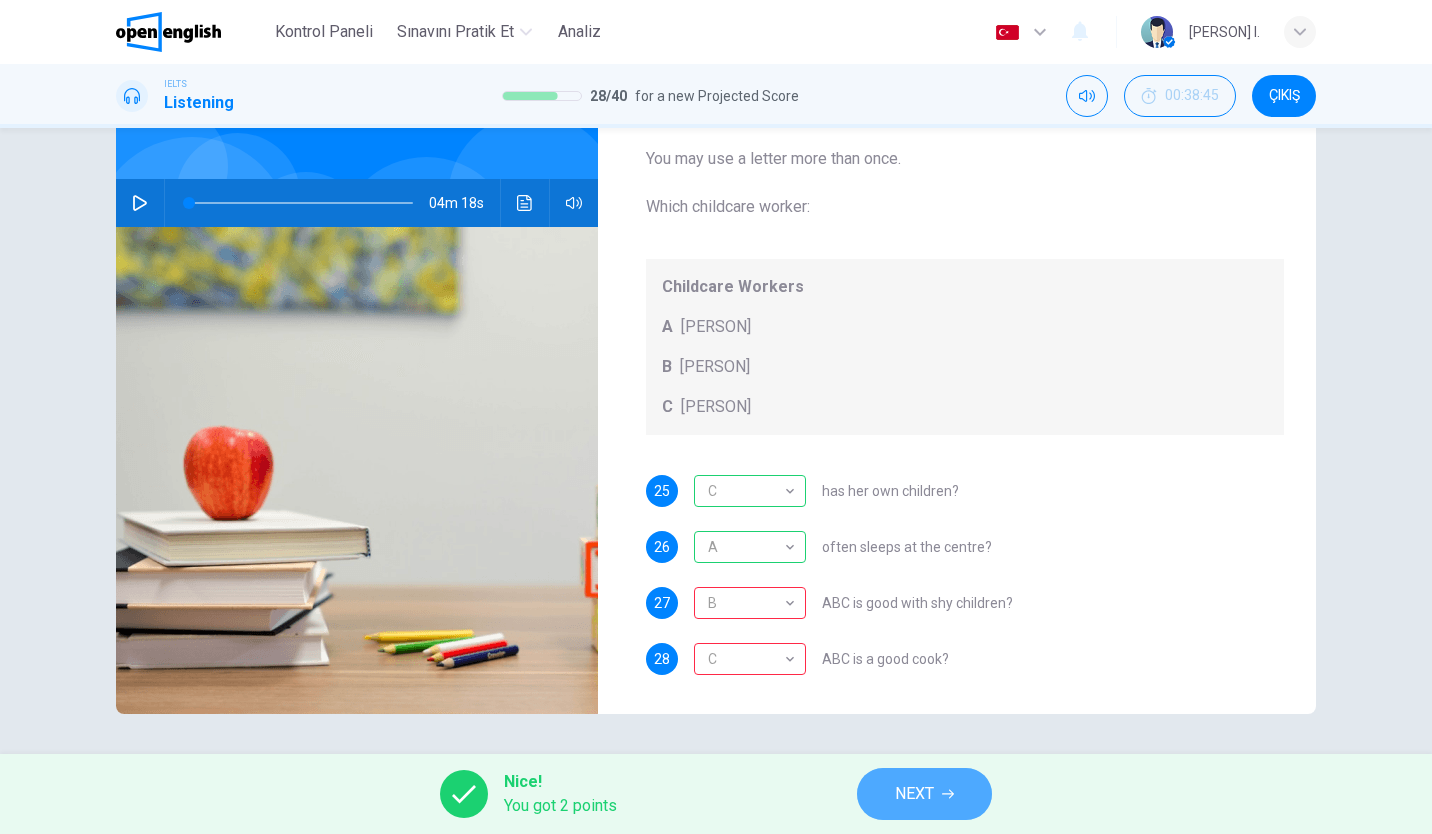 click on "NEXT" at bounding box center (924, 794) 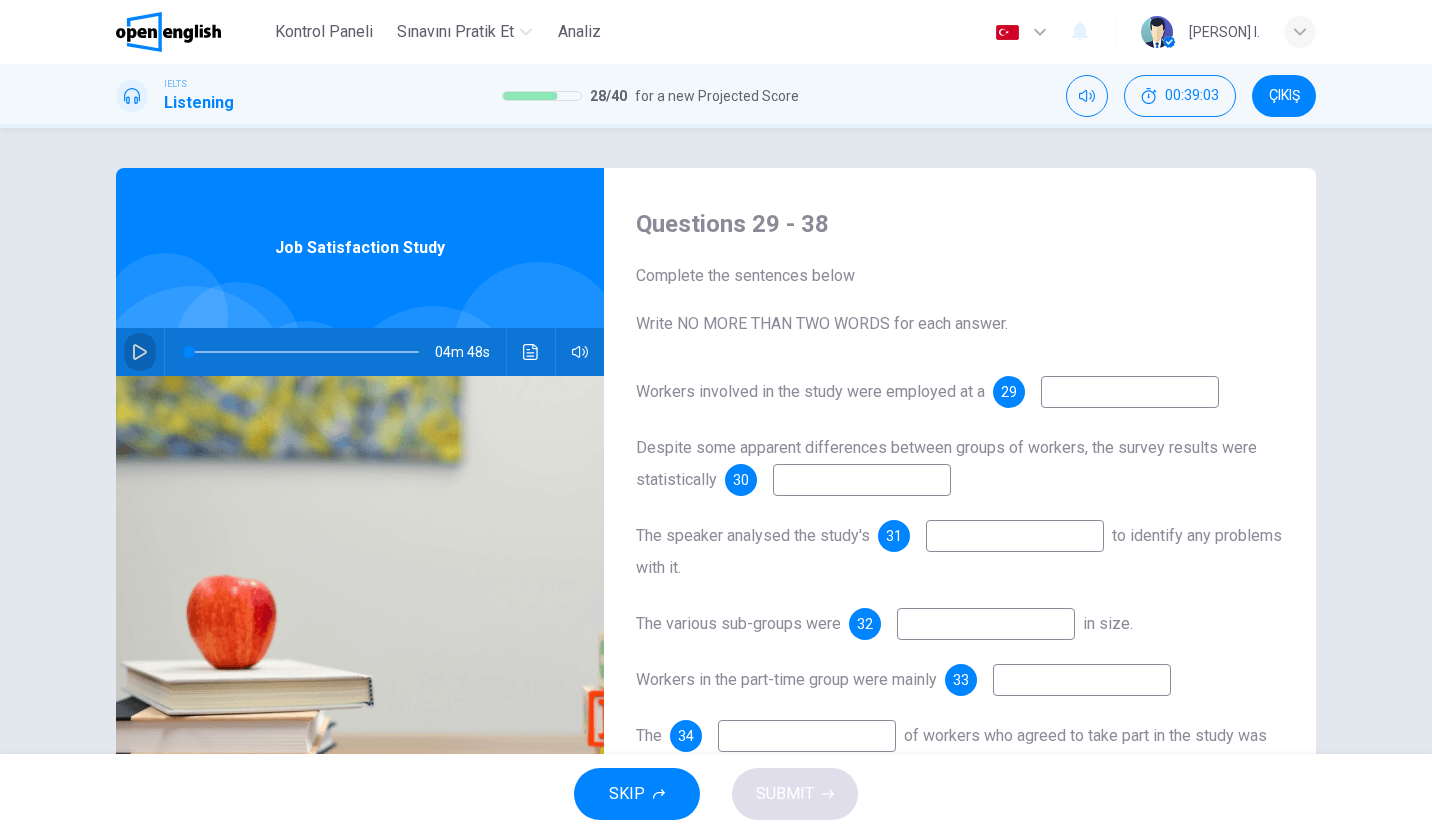 click 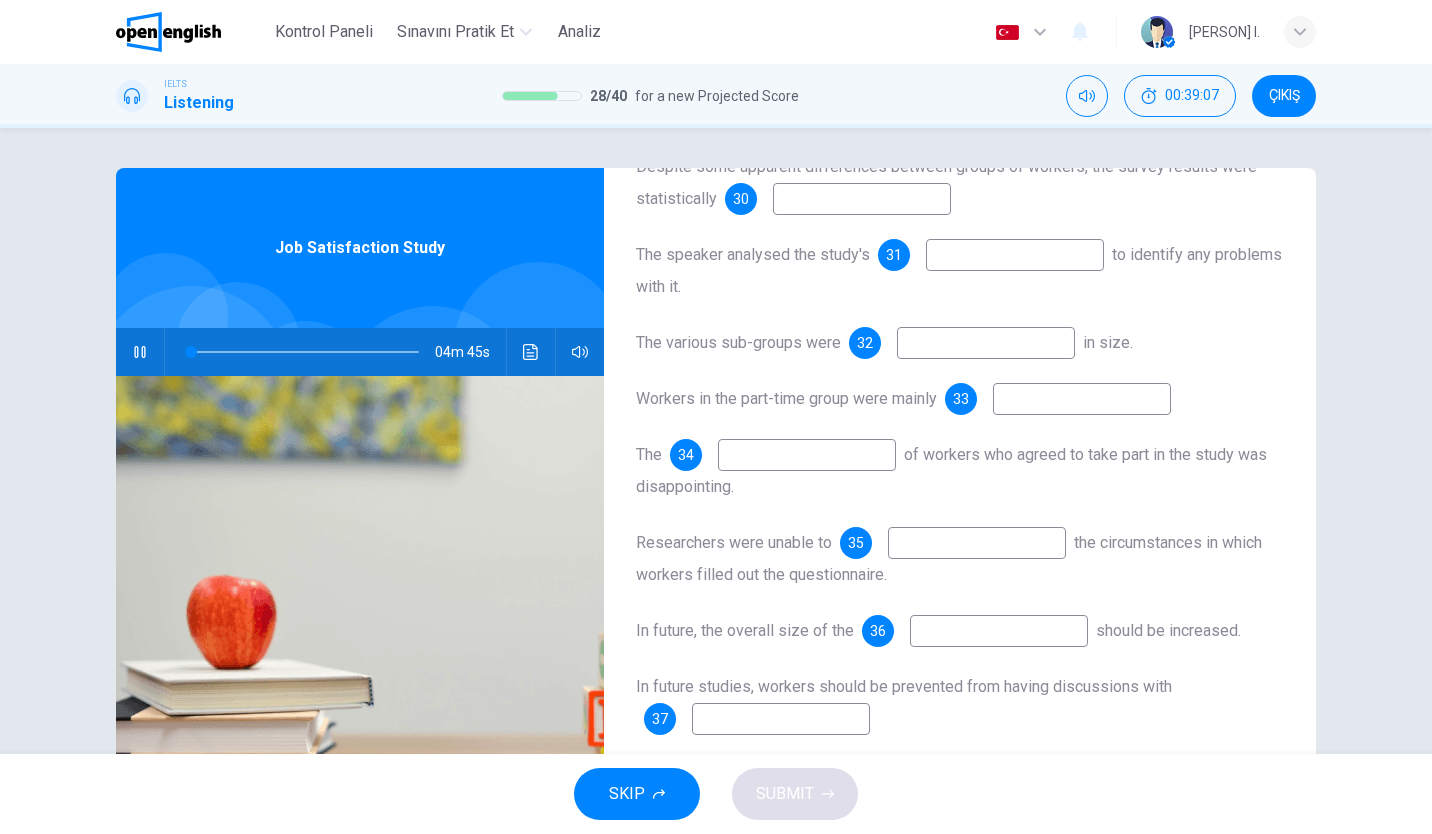 scroll, scrollTop: 0, scrollLeft: 0, axis: both 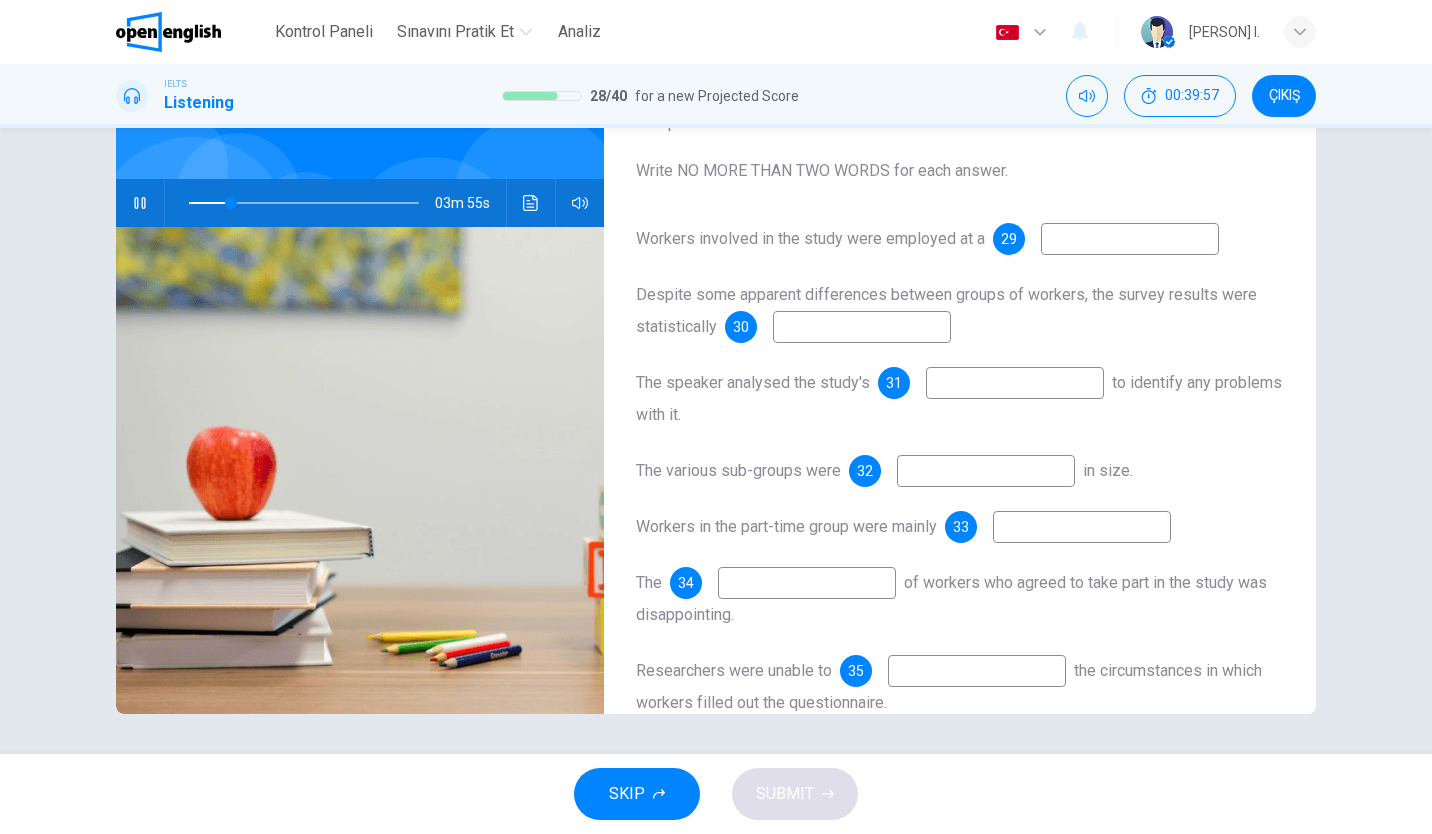 click at bounding box center [1130, 239] 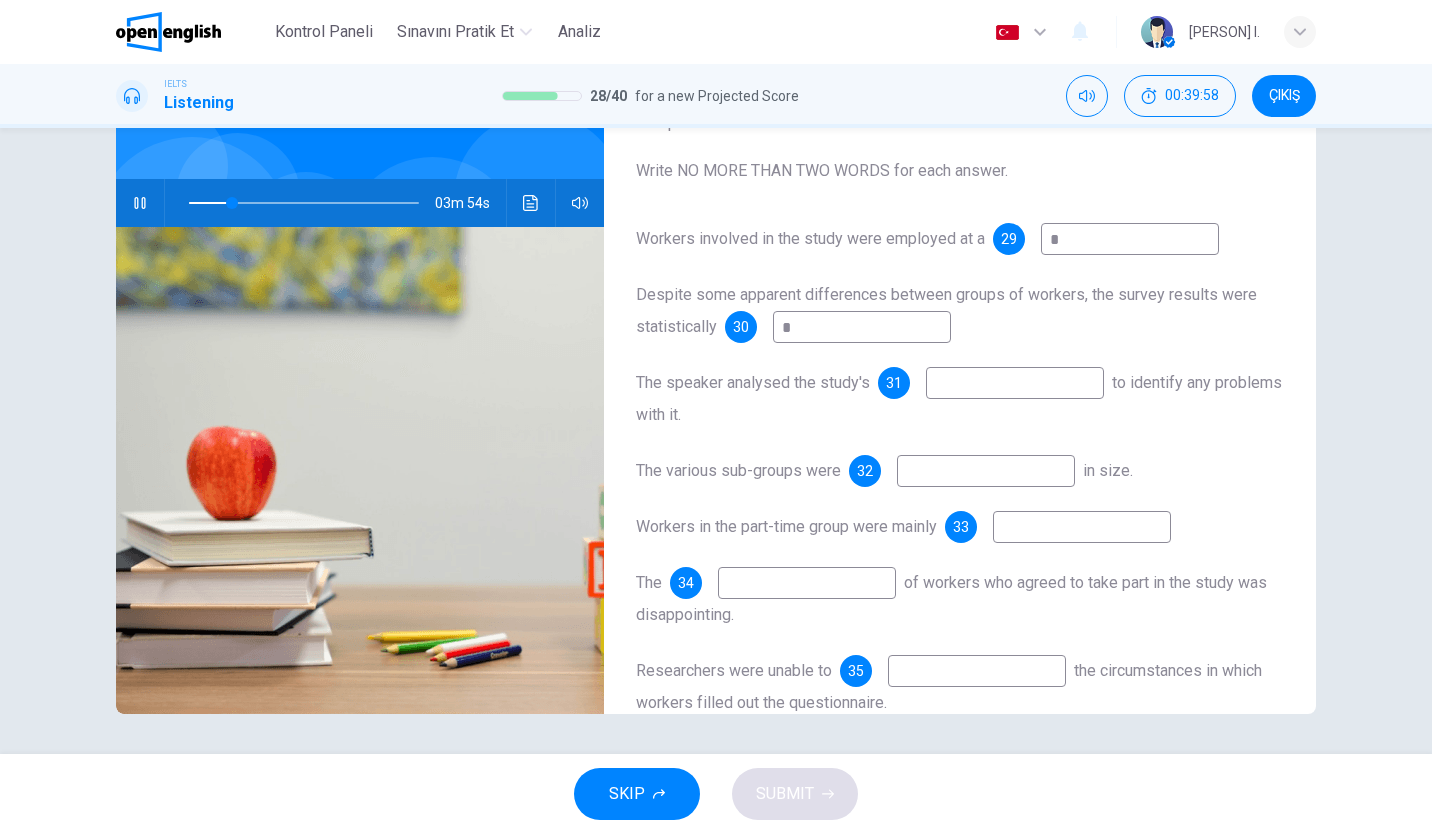 click on "*" at bounding box center [862, 327] 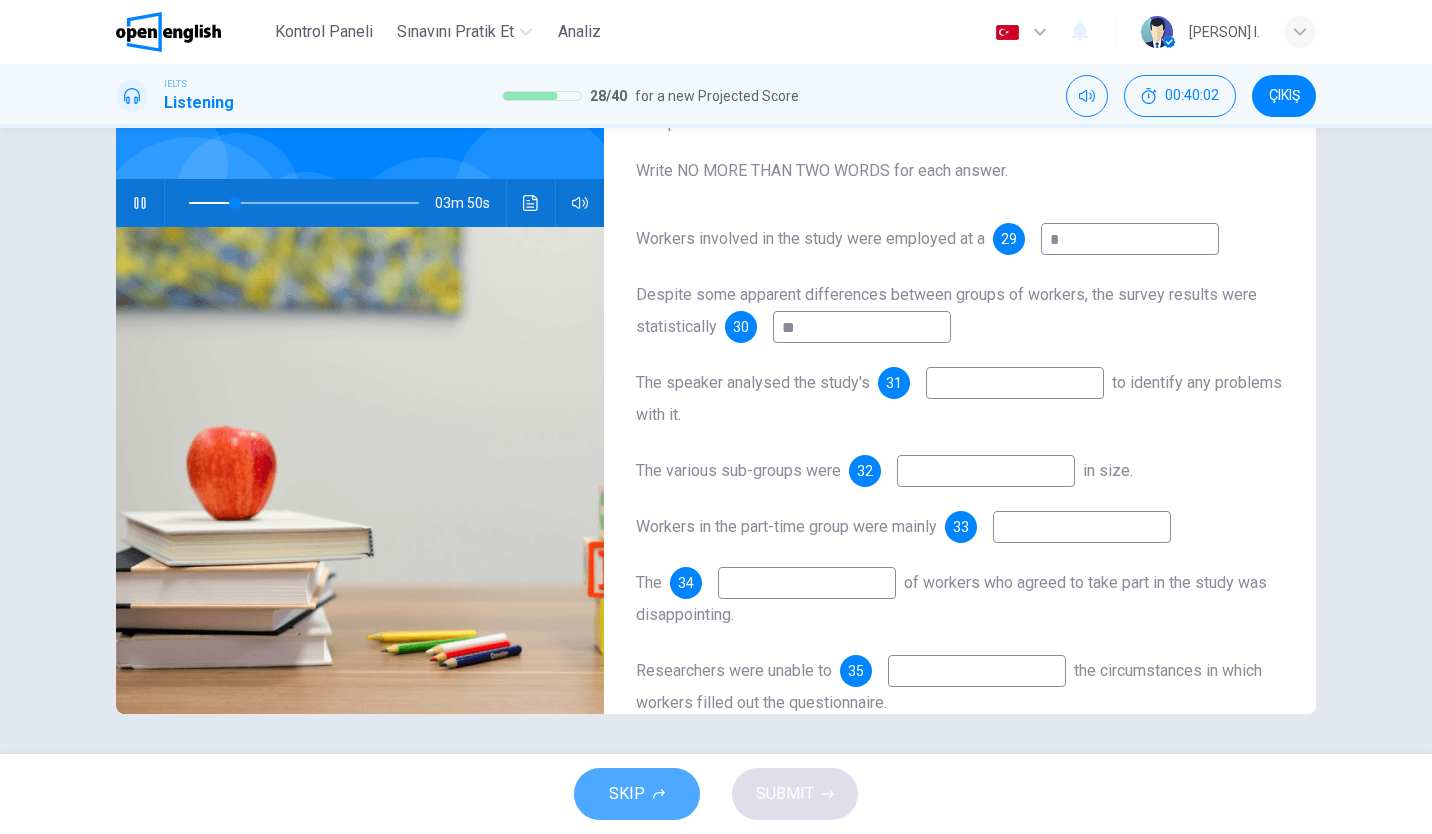 click 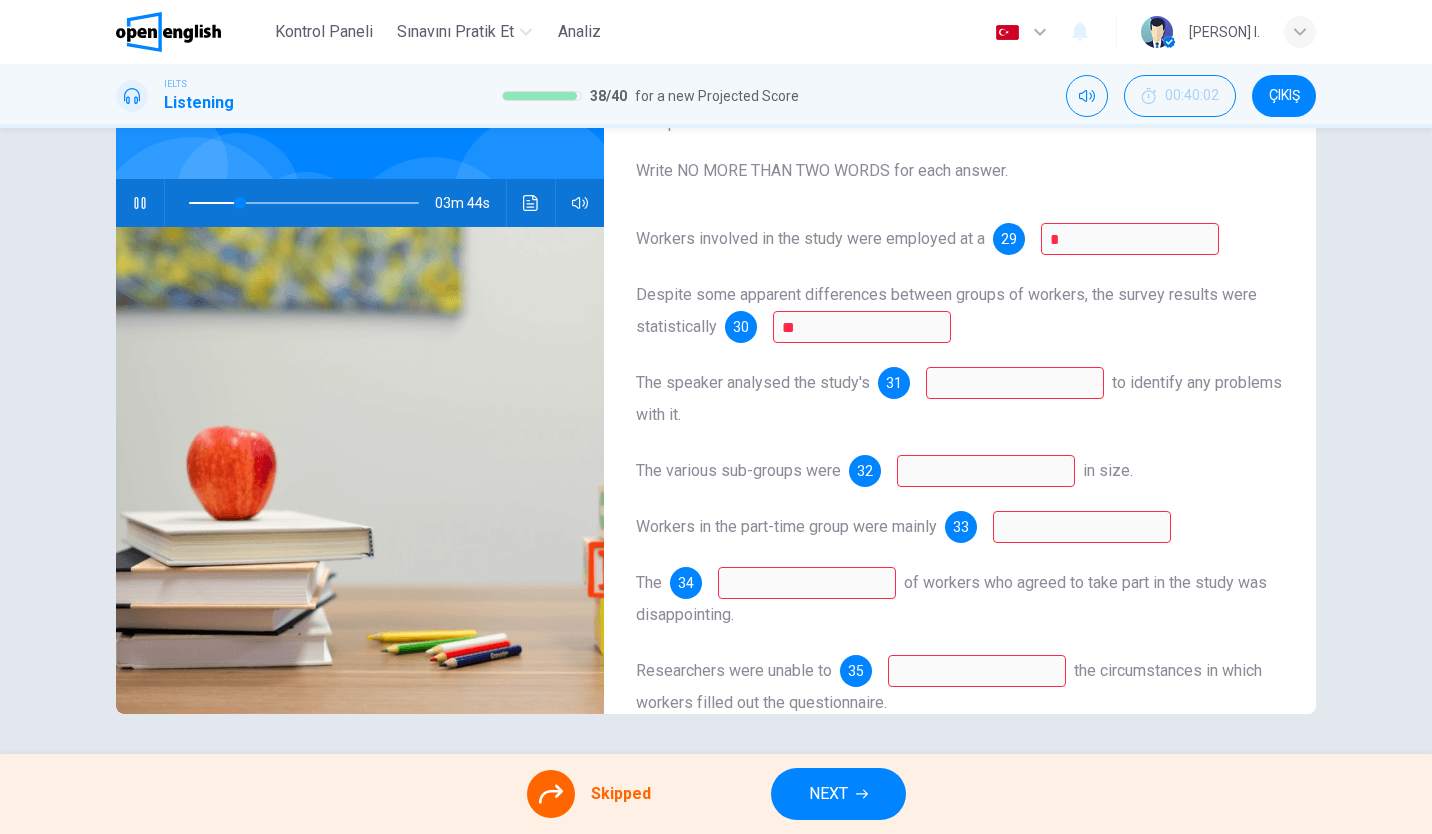 click on "Despite some apparent differences between groups of workers, the survey results were statistically  30 **" at bounding box center (960, 311) 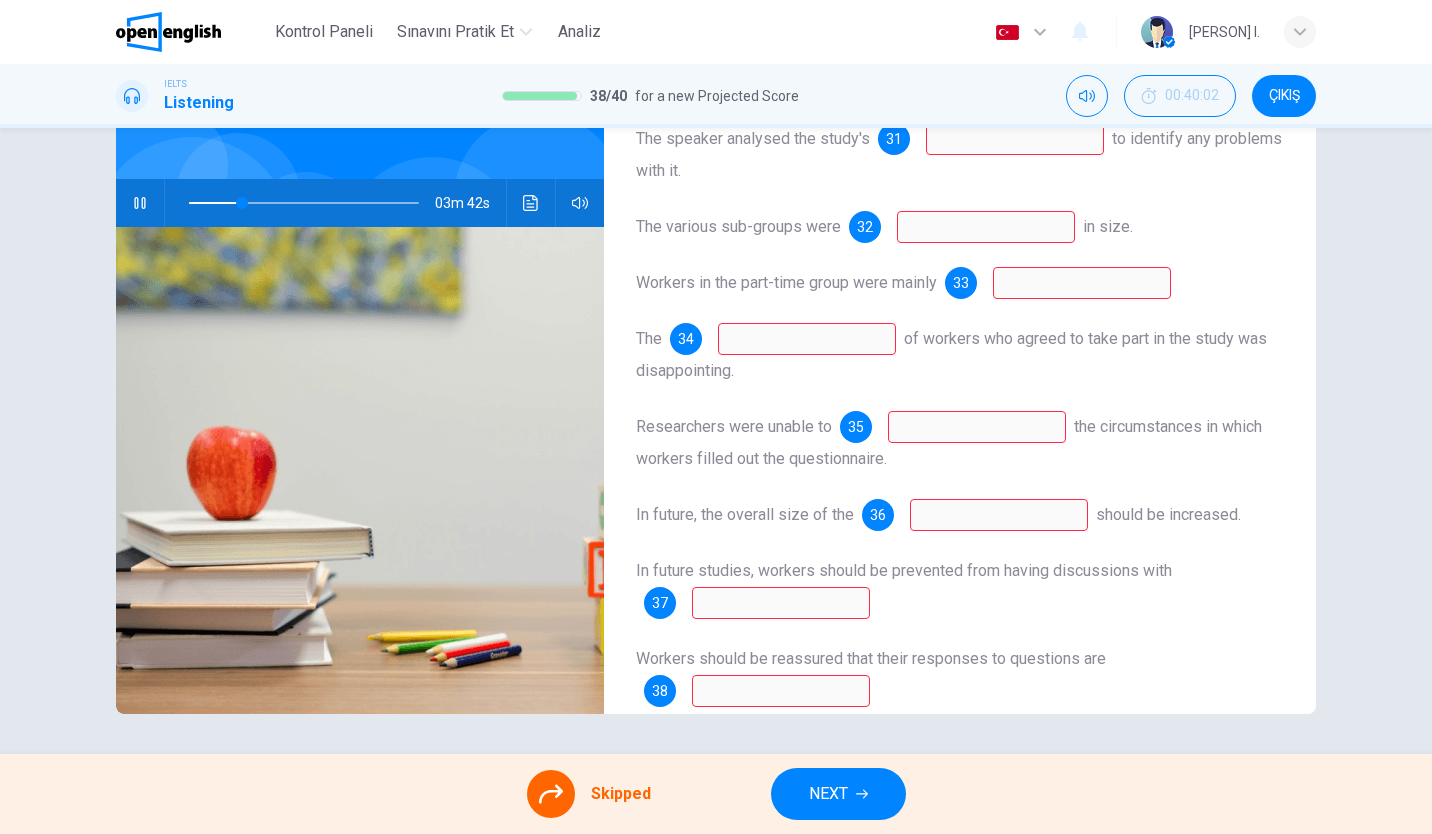 scroll, scrollTop: 284, scrollLeft: 0, axis: vertical 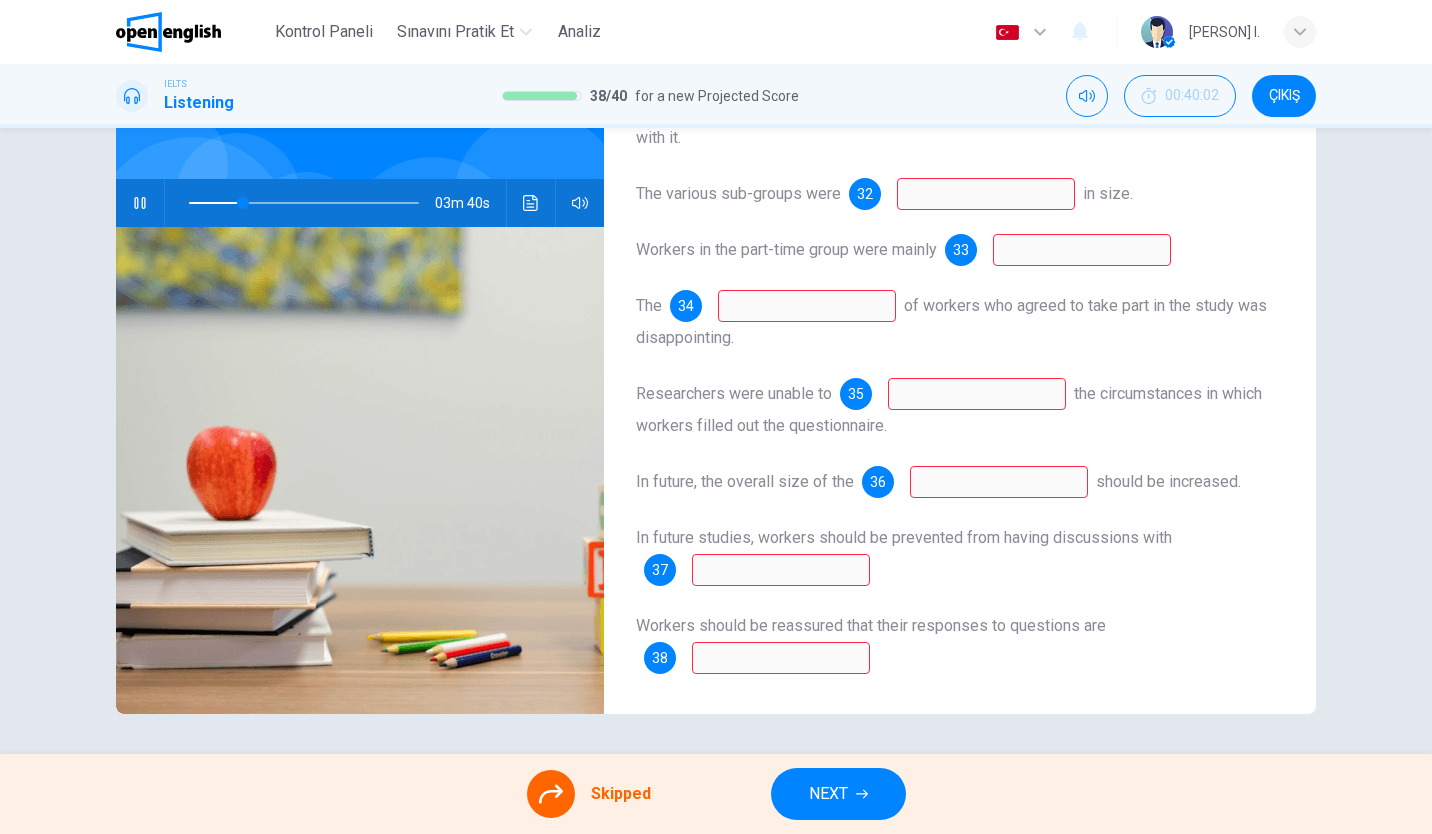 drag, startPoint x: 628, startPoint y: 787, endPoint x: 813, endPoint y: 795, distance: 185.1729 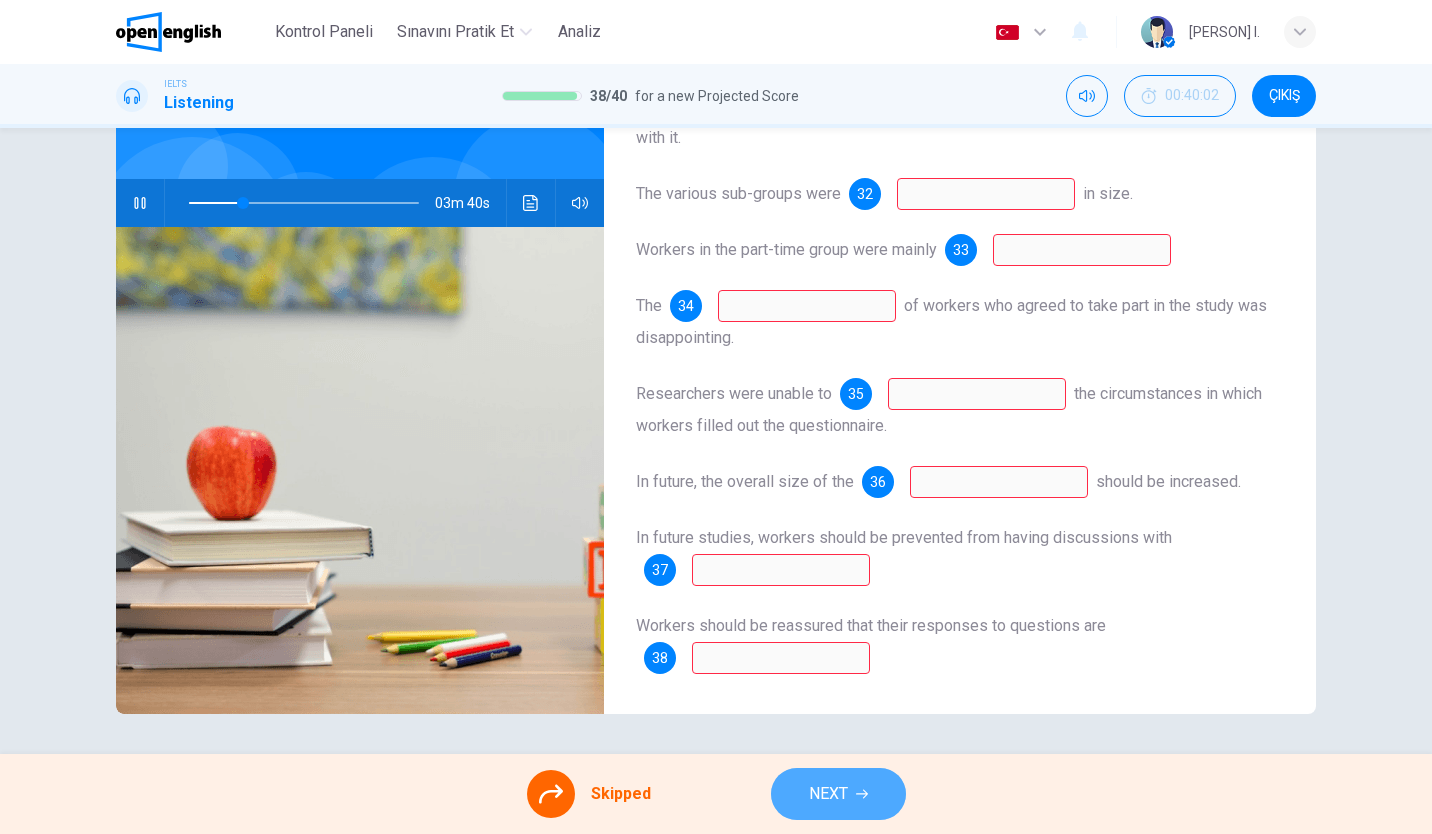 click on "NEXT" at bounding box center [828, 794] 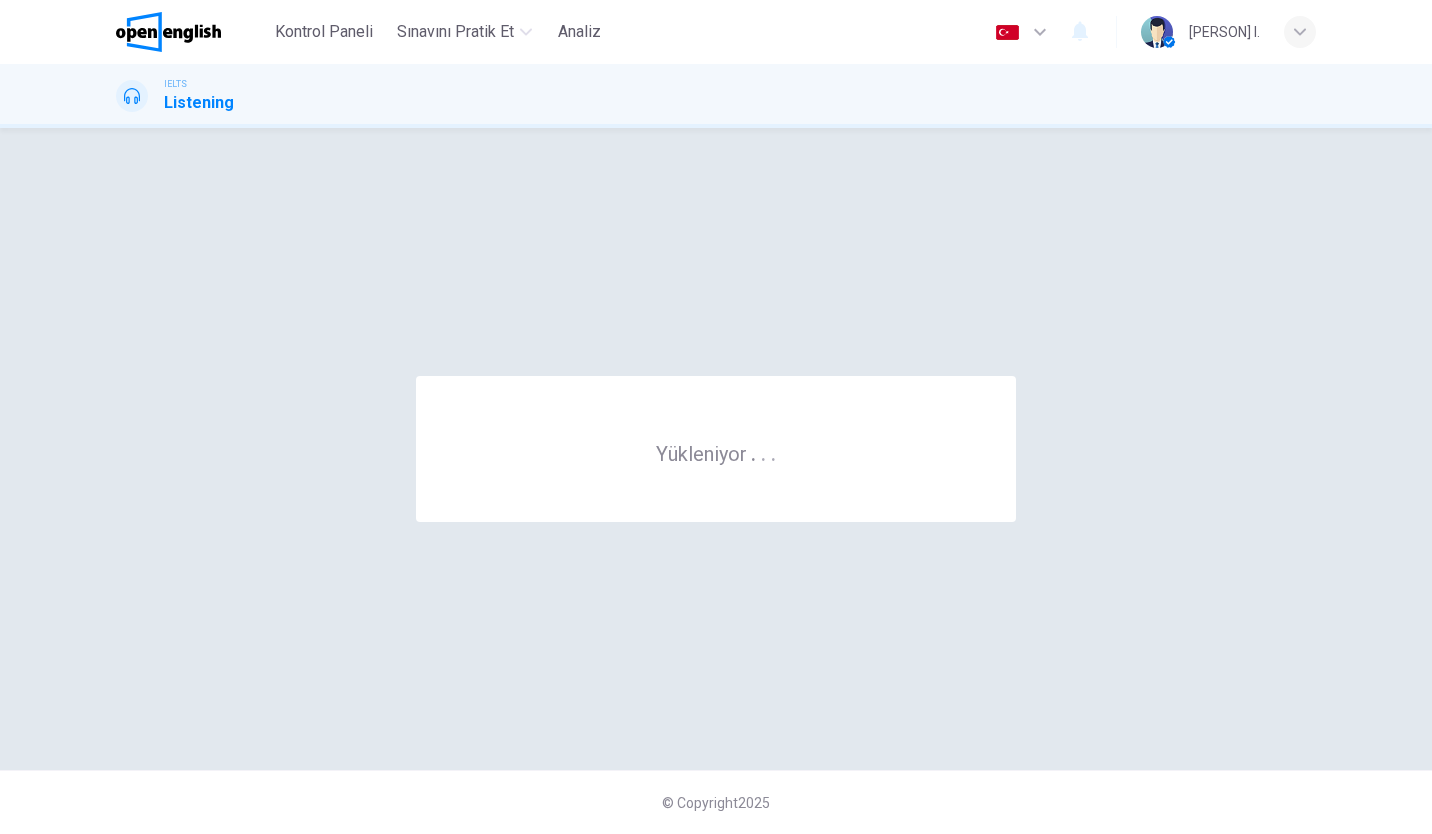 scroll, scrollTop: 0, scrollLeft: 0, axis: both 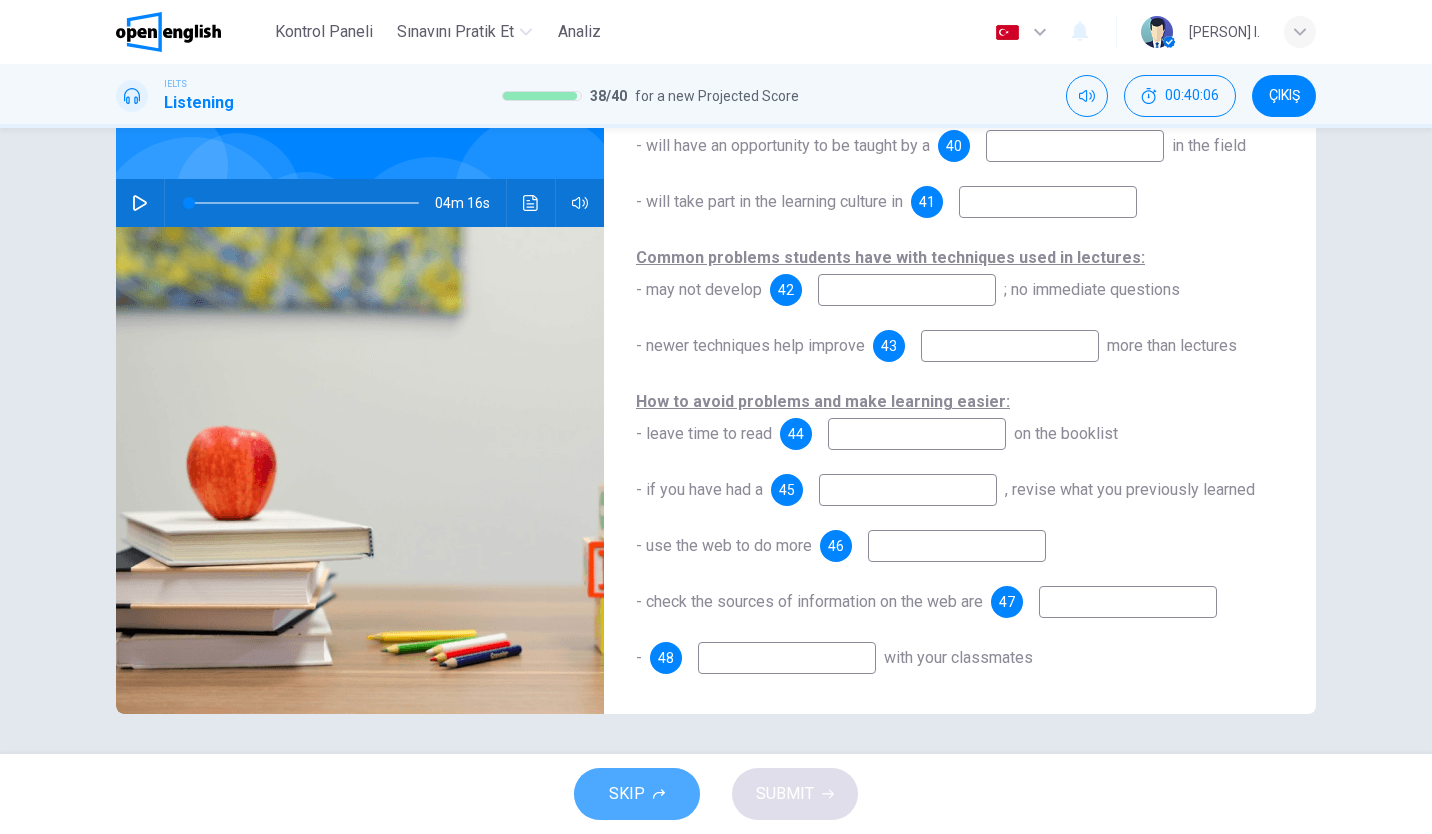 click on "SKIP" at bounding box center (637, 794) 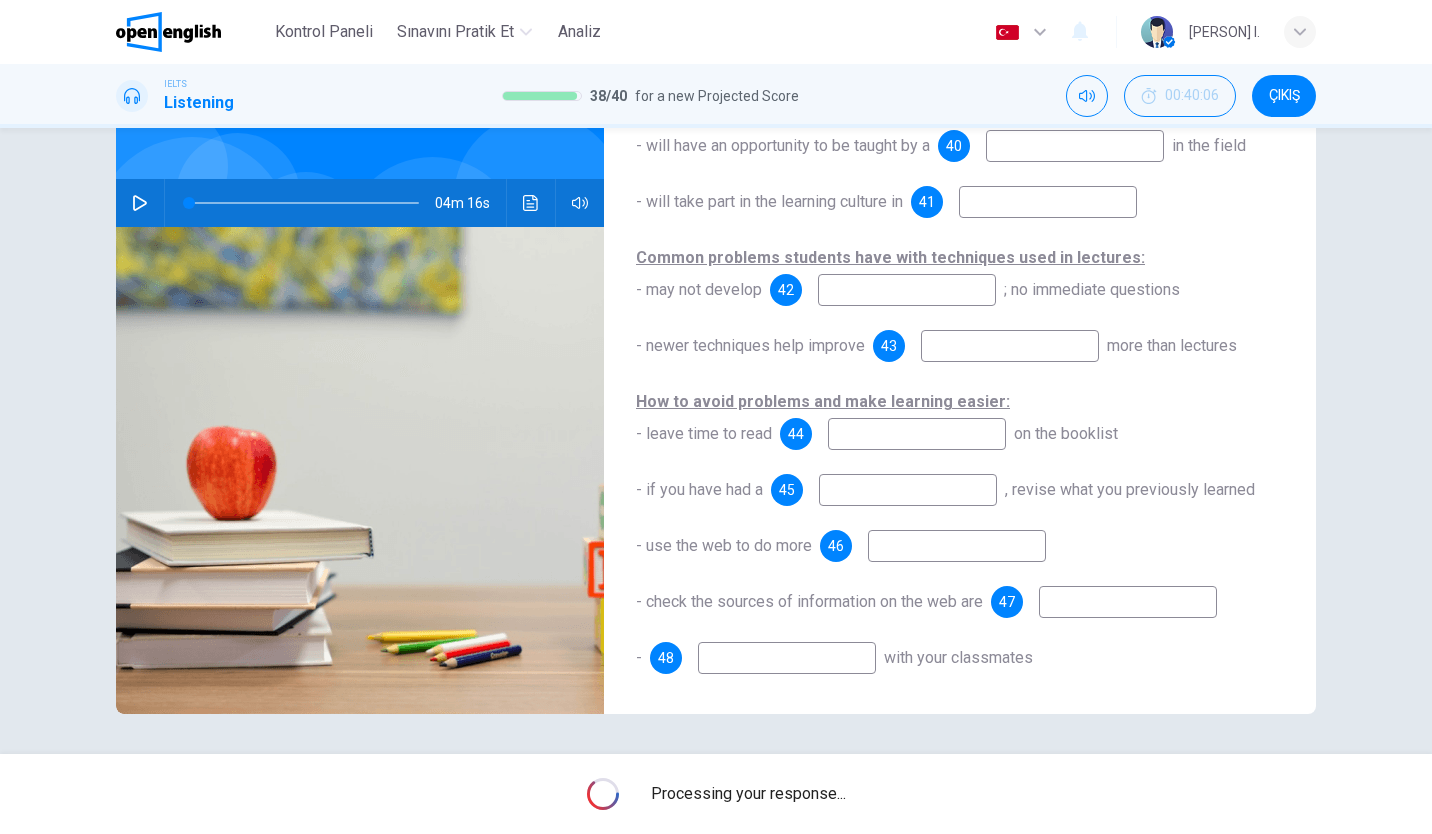 scroll, scrollTop: 0, scrollLeft: 0, axis: both 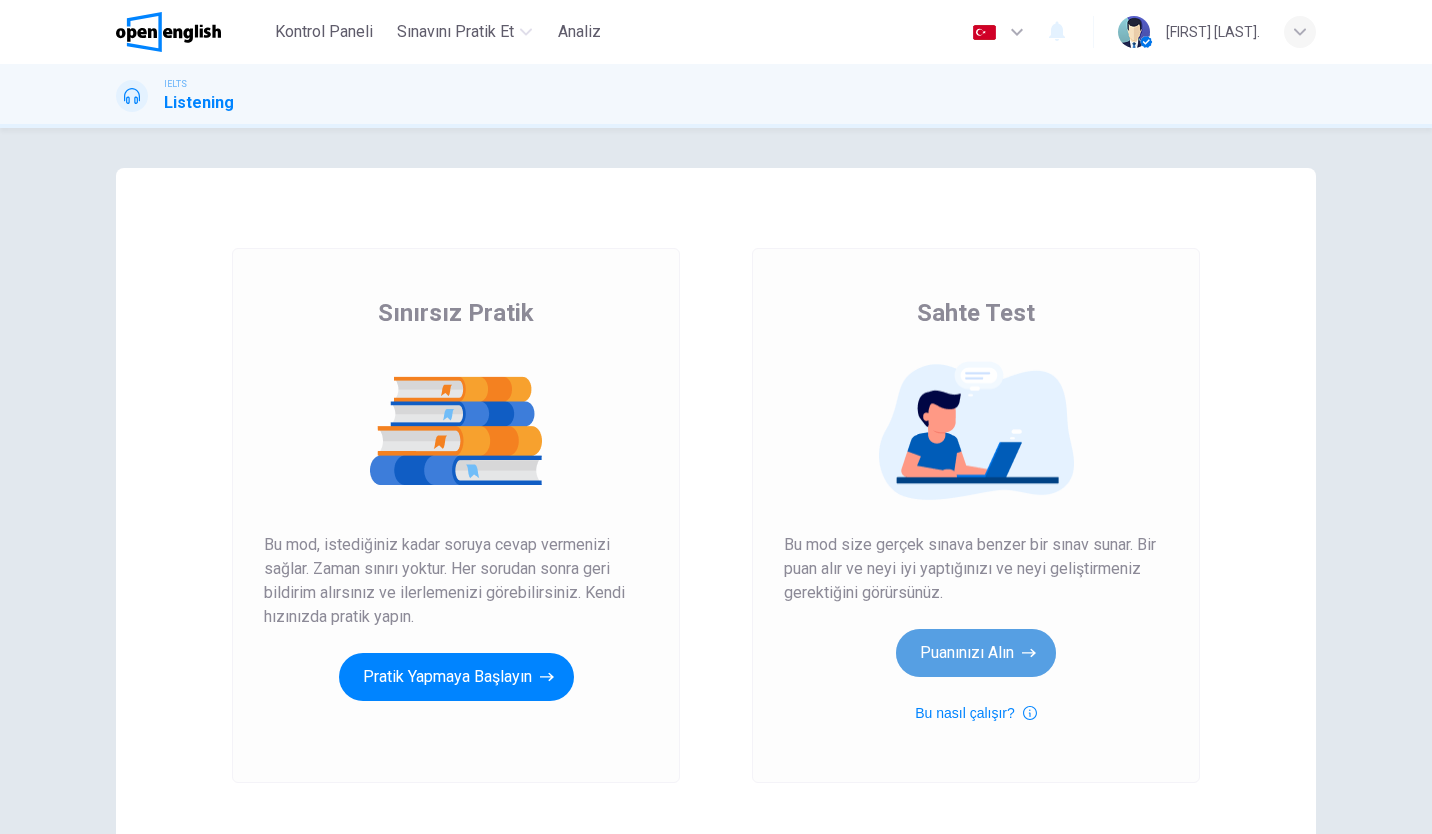 click on "Puanınızı Alın" at bounding box center (976, 653) 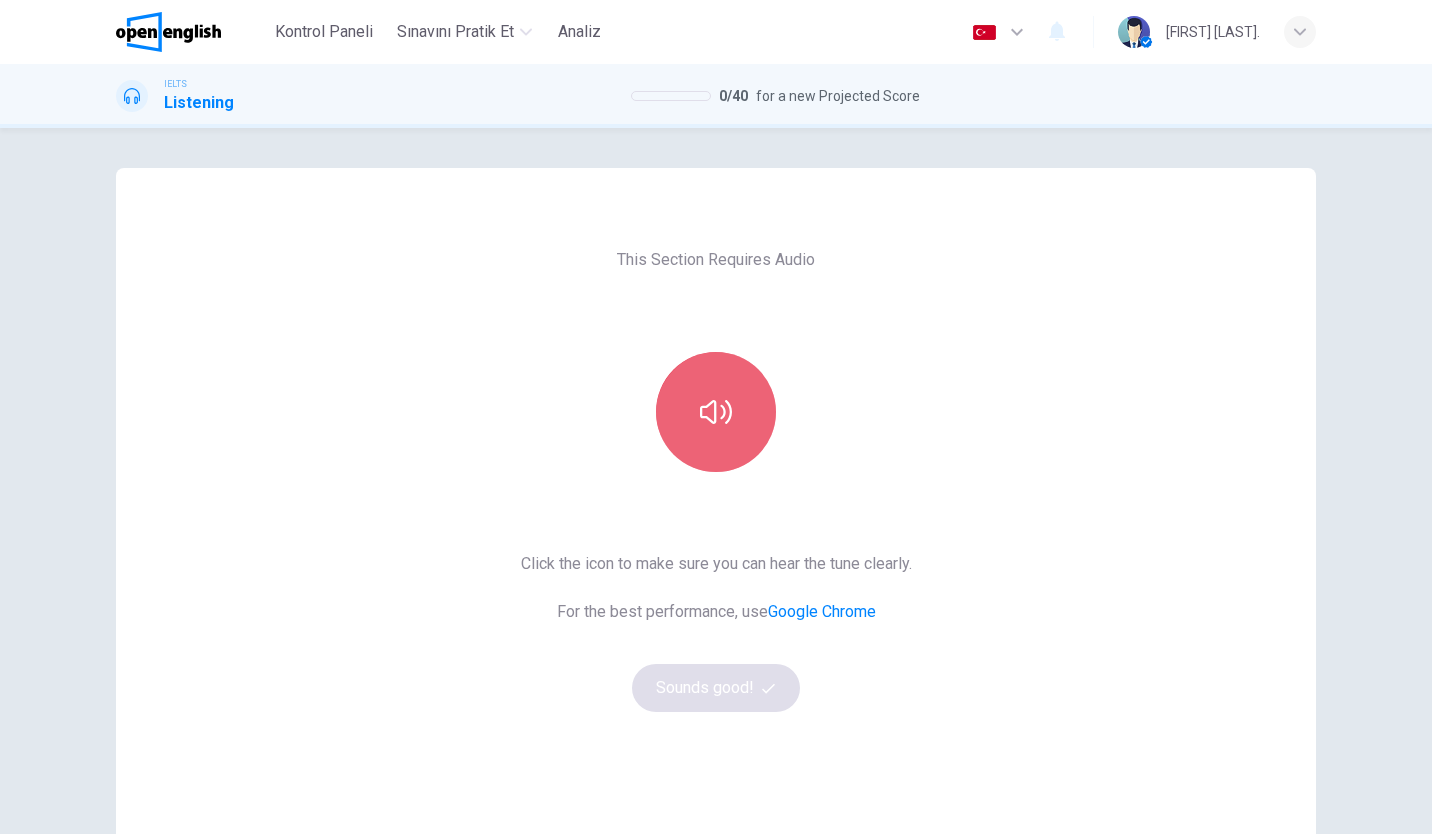 click at bounding box center [716, 412] 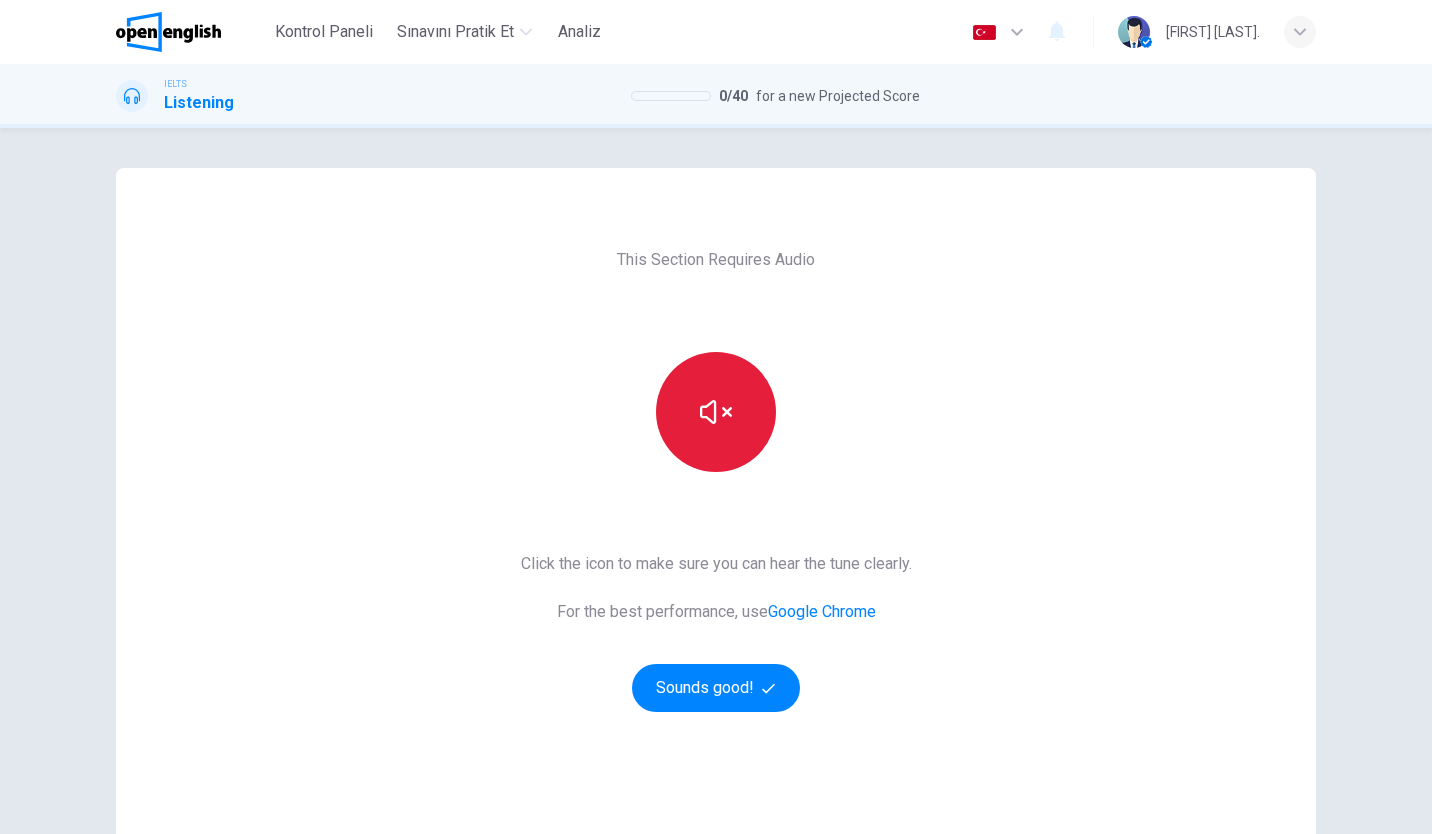 click at bounding box center (716, 412) 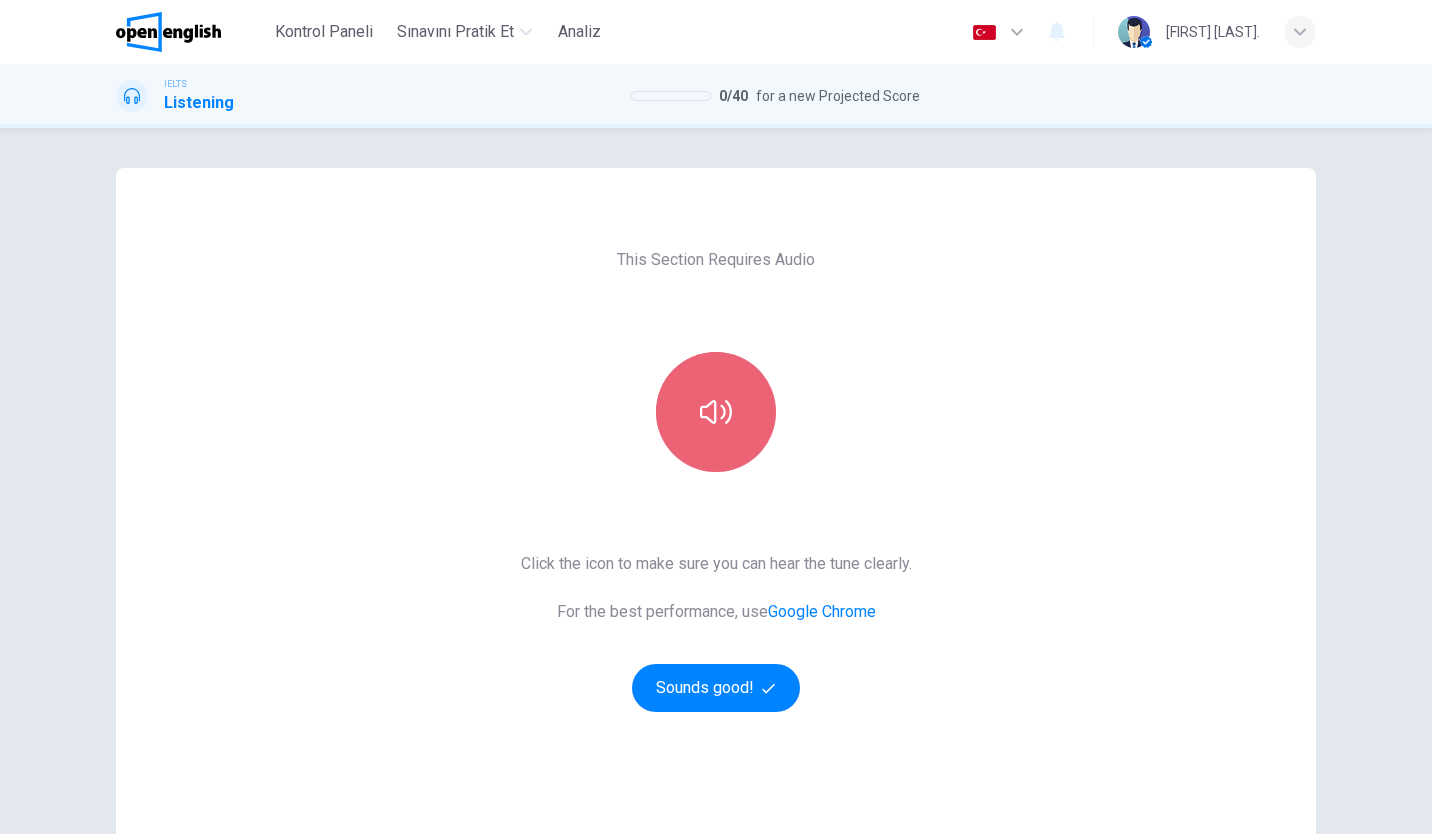 click at bounding box center (716, 412) 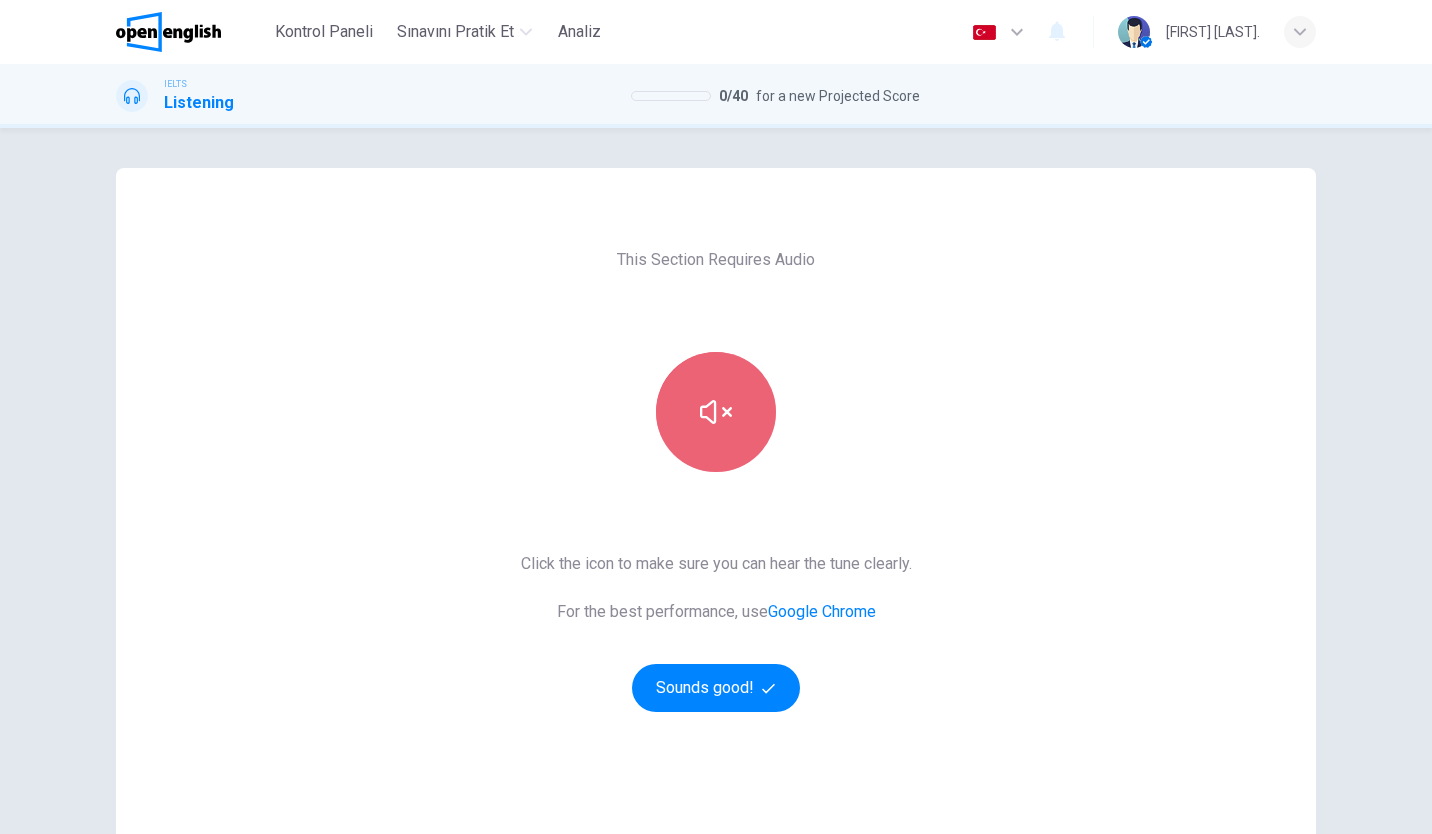 click at bounding box center [716, 412] 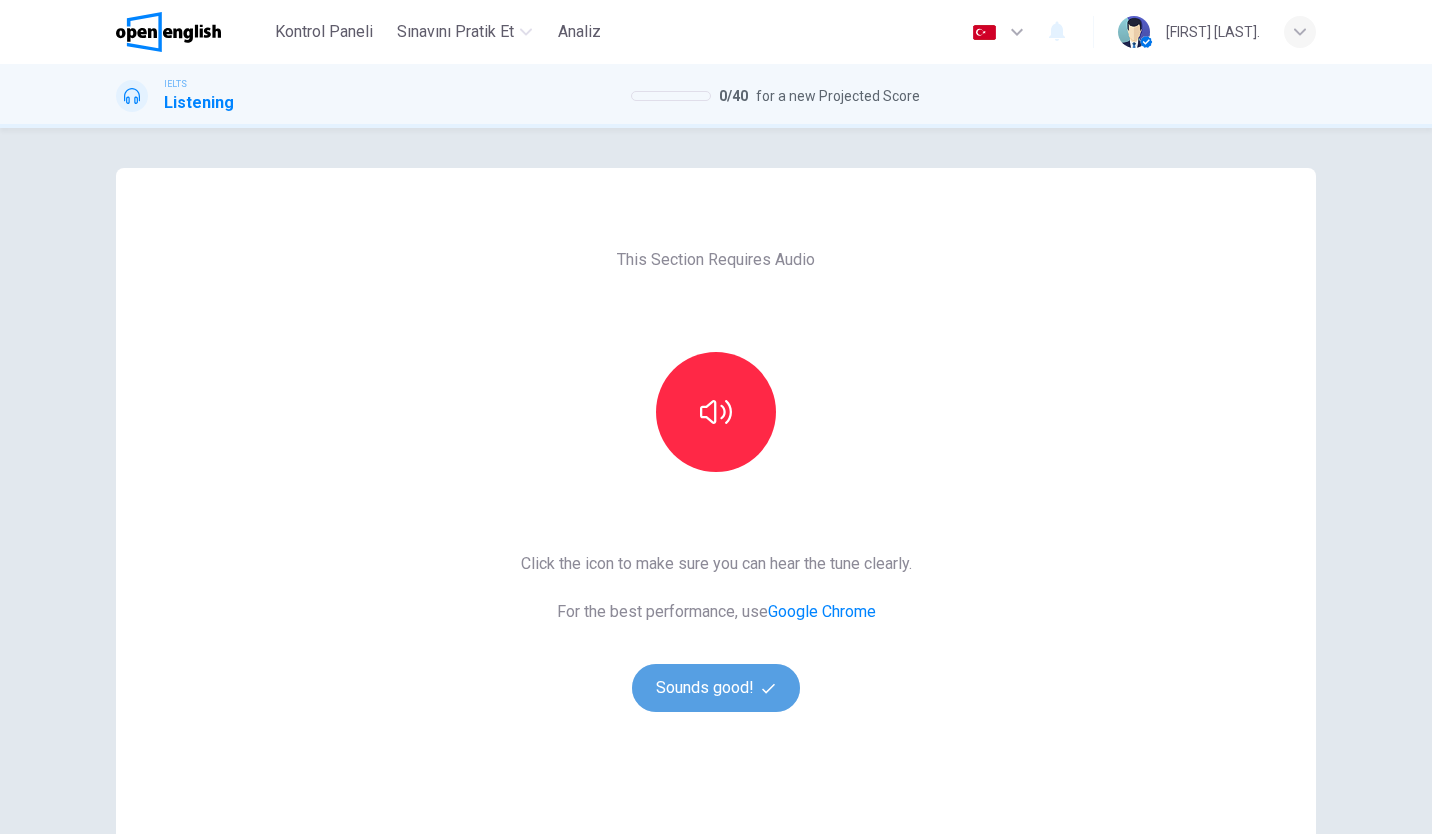 click on "Sounds good!" at bounding box center [716, 688] 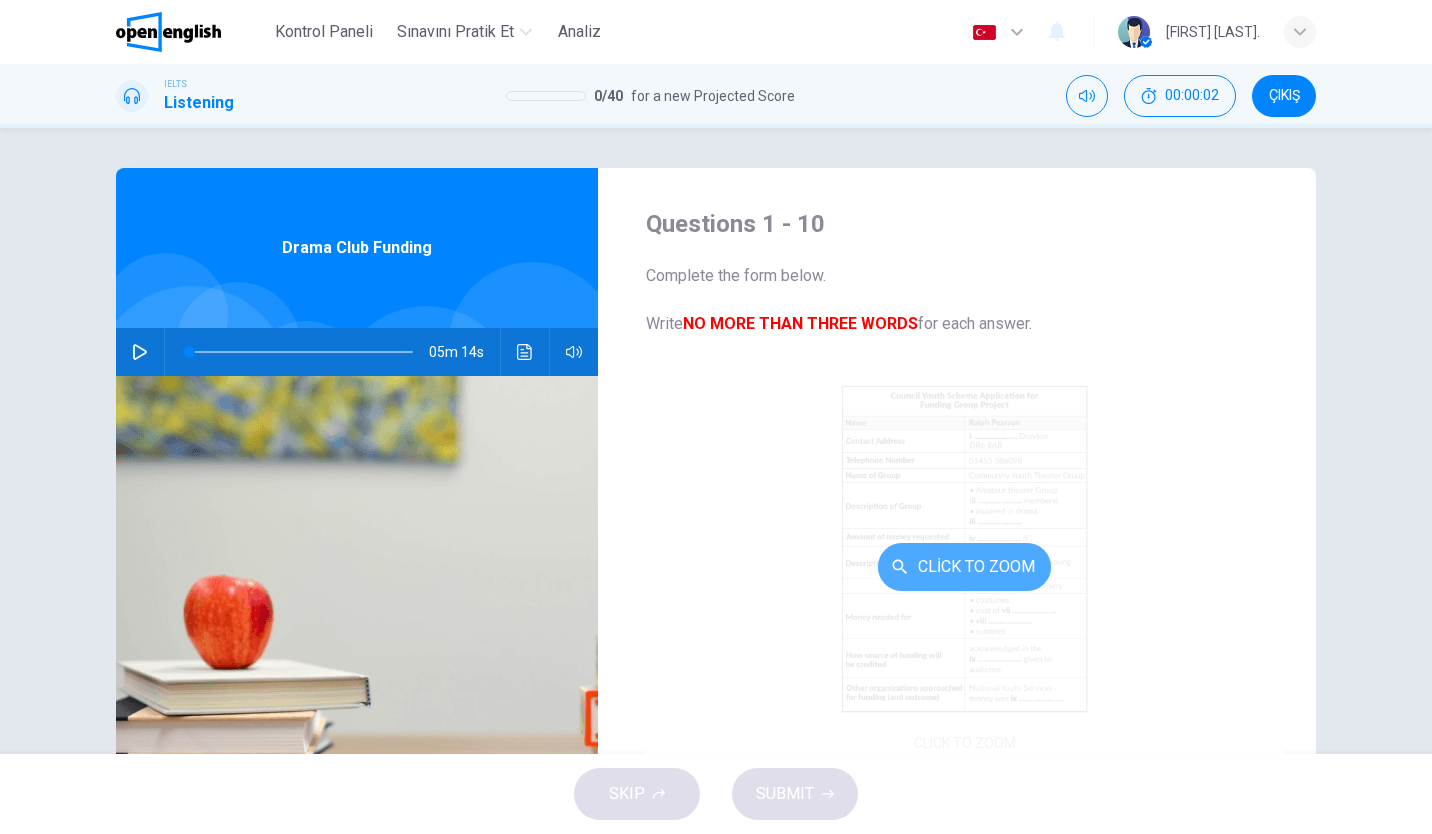 click on "Click to Zoom" at bounding box center (964, 567) 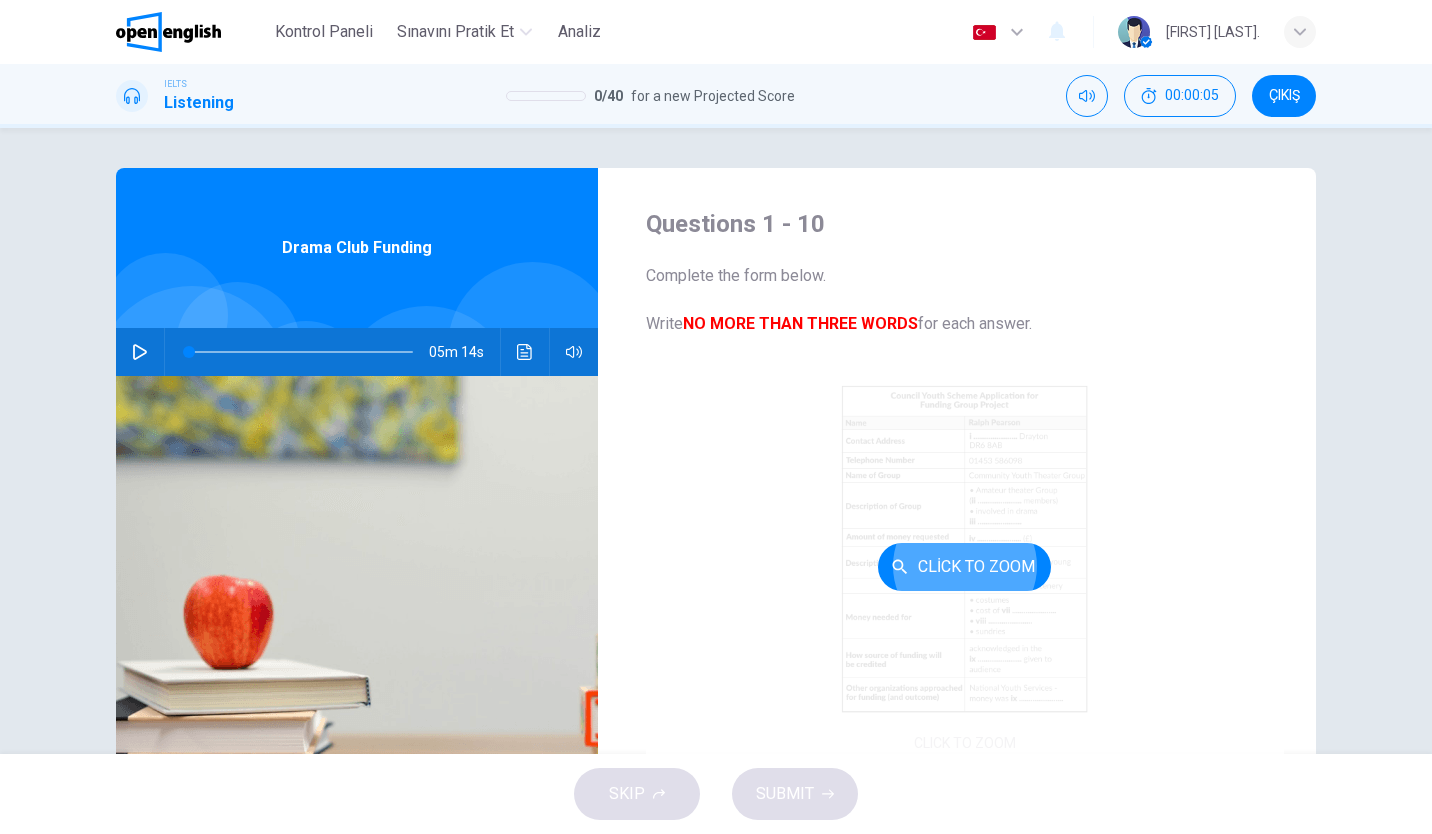 type 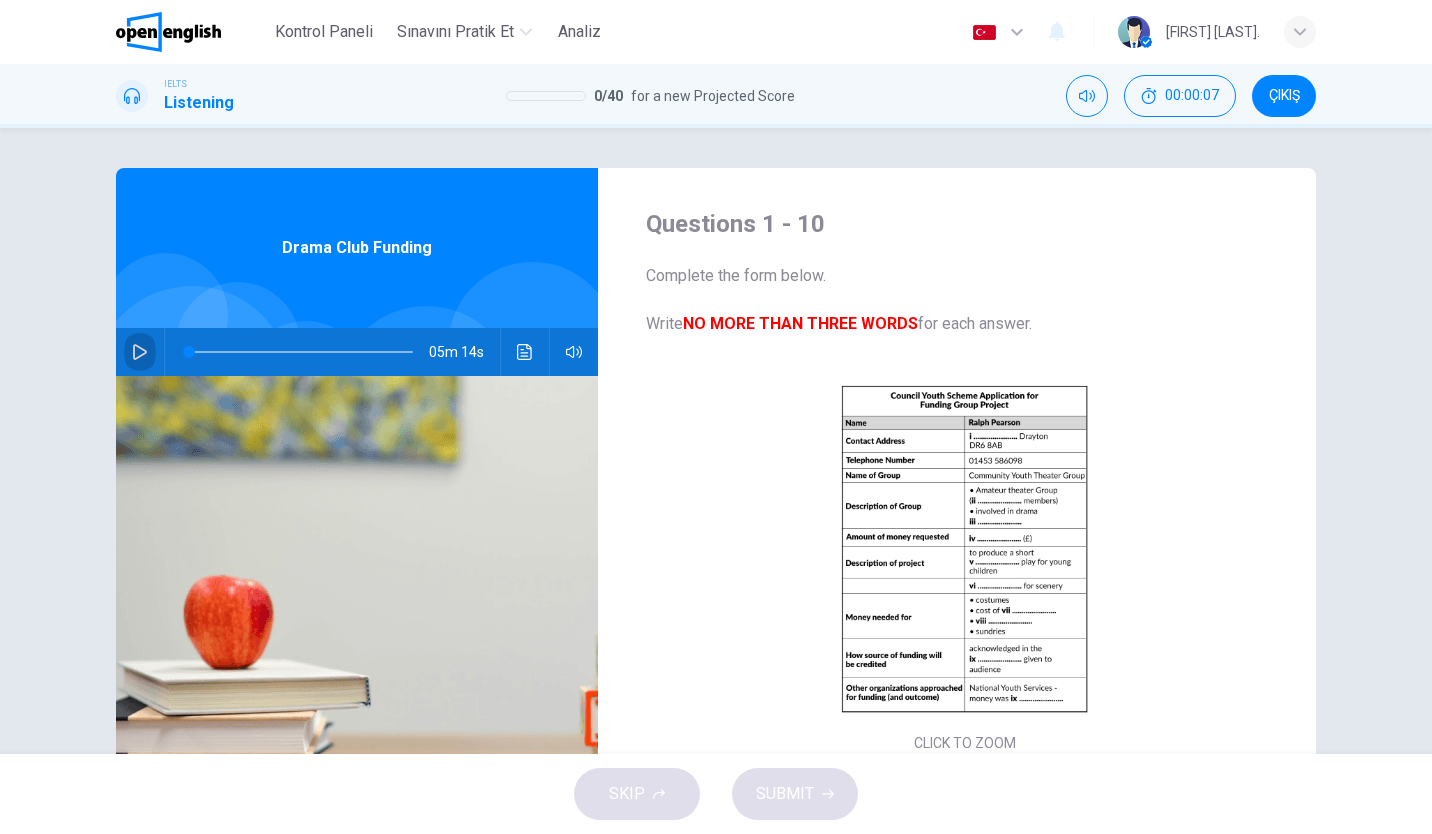 click 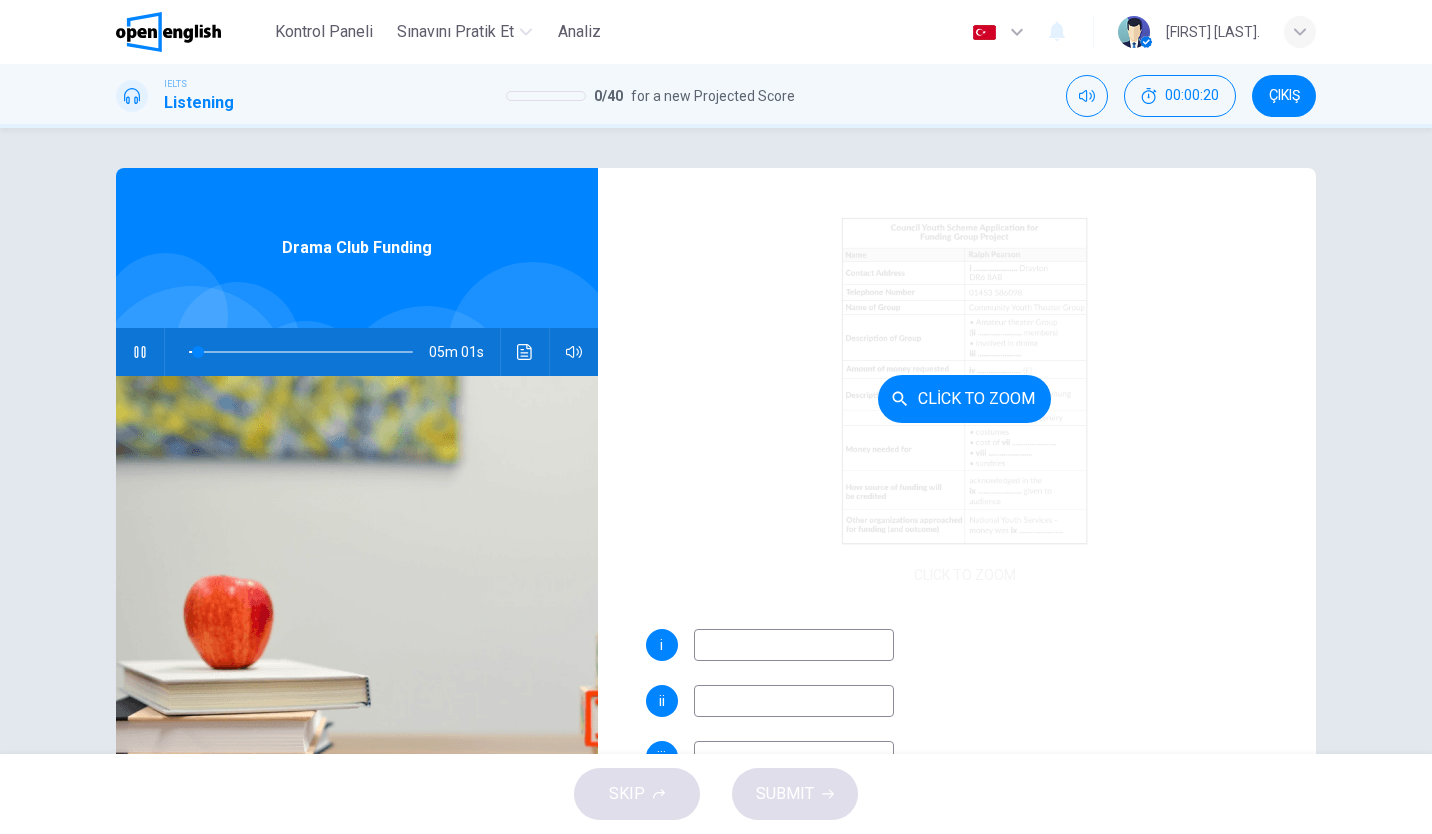 scroll, scrollTop: 180, scrollLeft: 0, axis: vertical 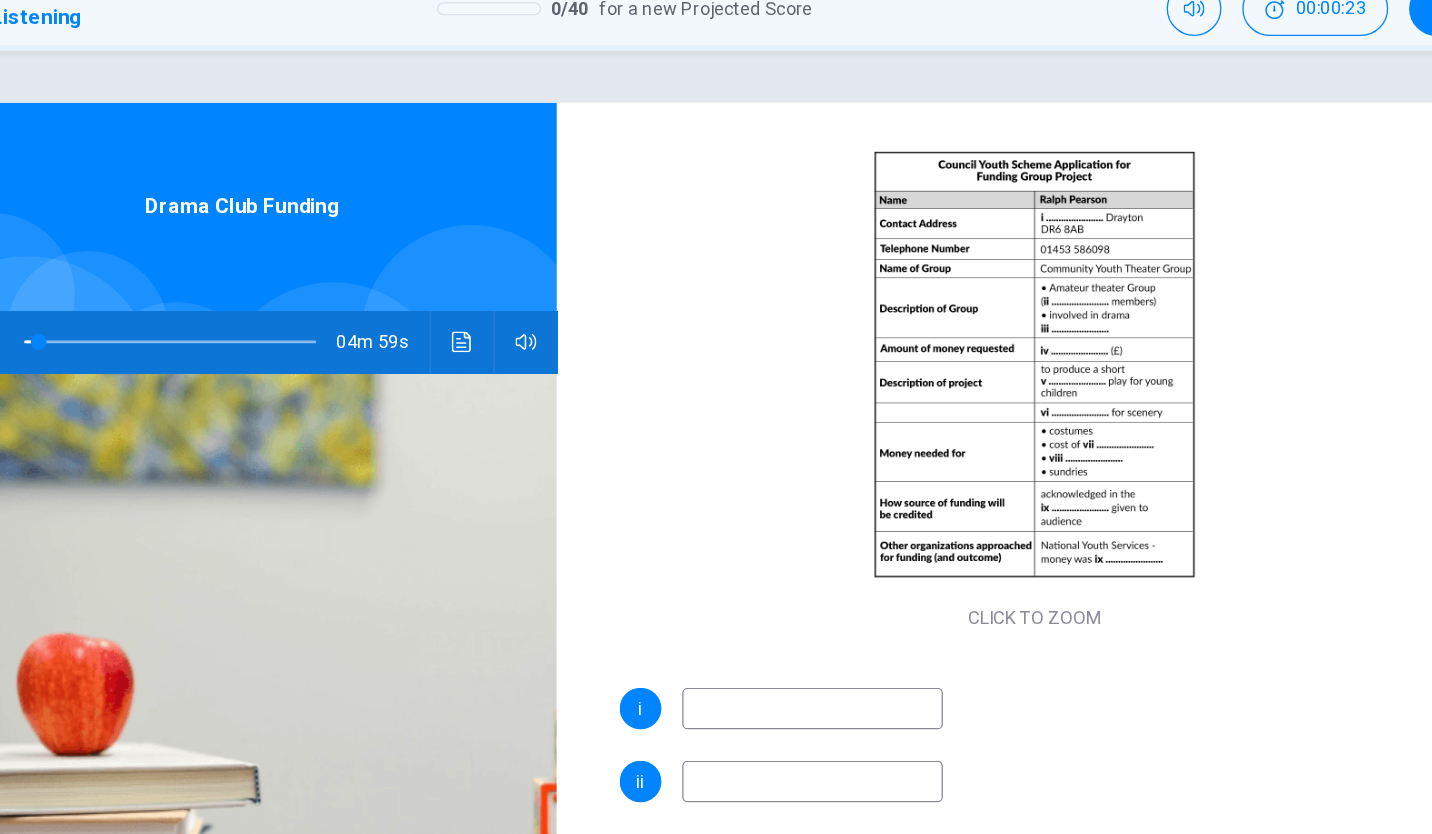 click at bounding box center [794, 633] 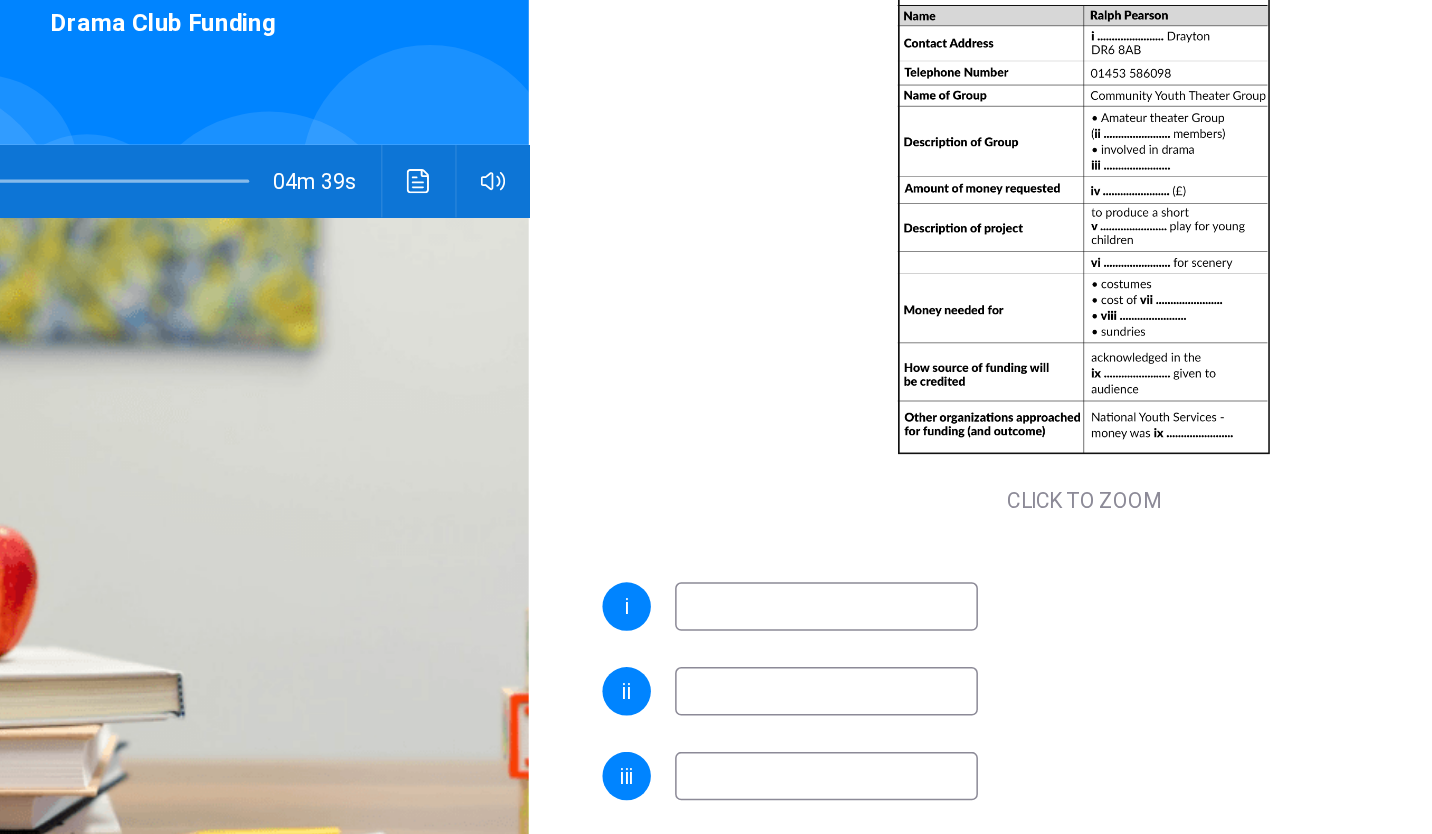 scroll, scrollTop: 67, scrollLeft: 0, axis: vertical 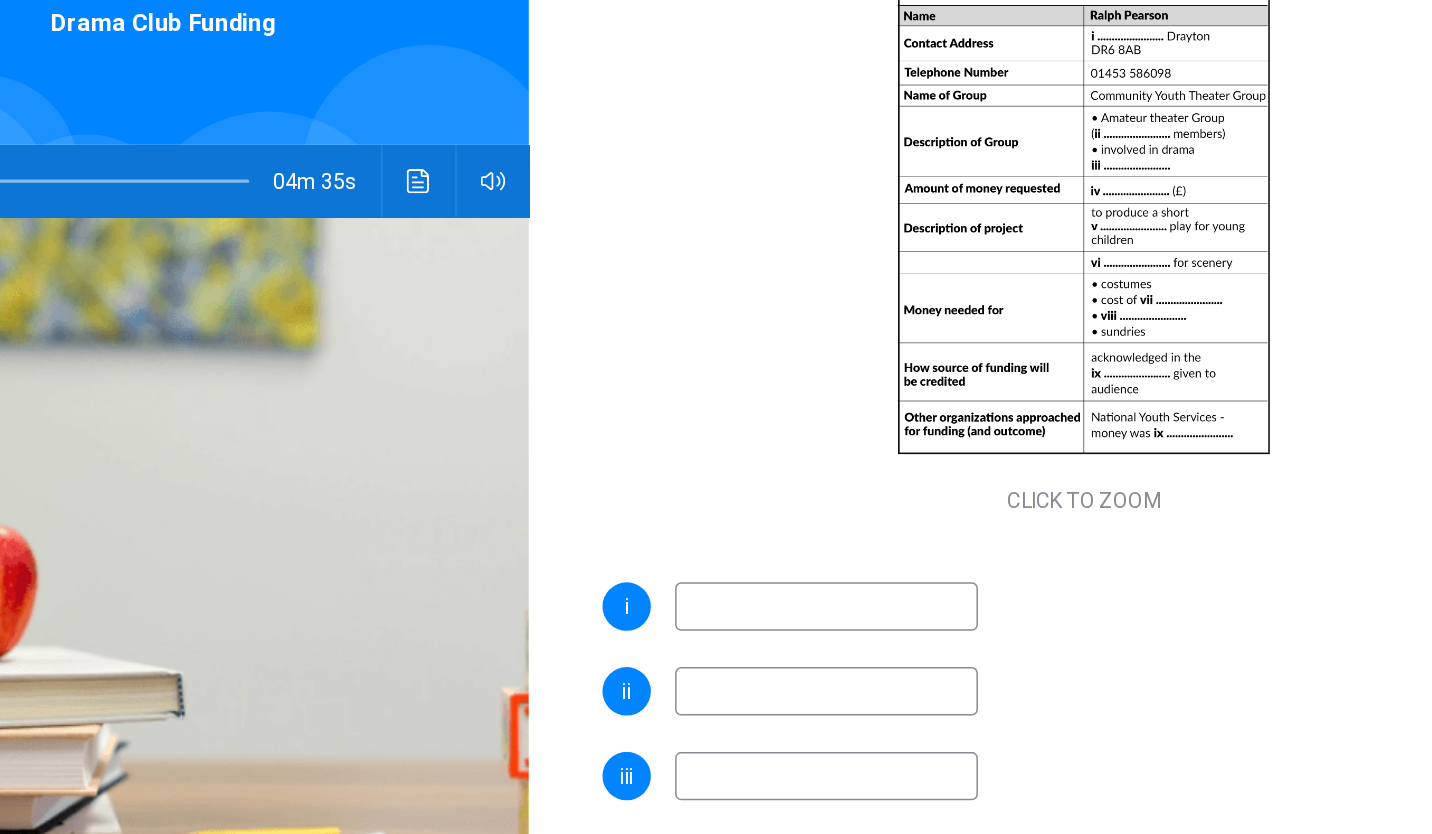 click on "i ii iii iv v vi vii viii ix x" at bounding box center [965, 838] 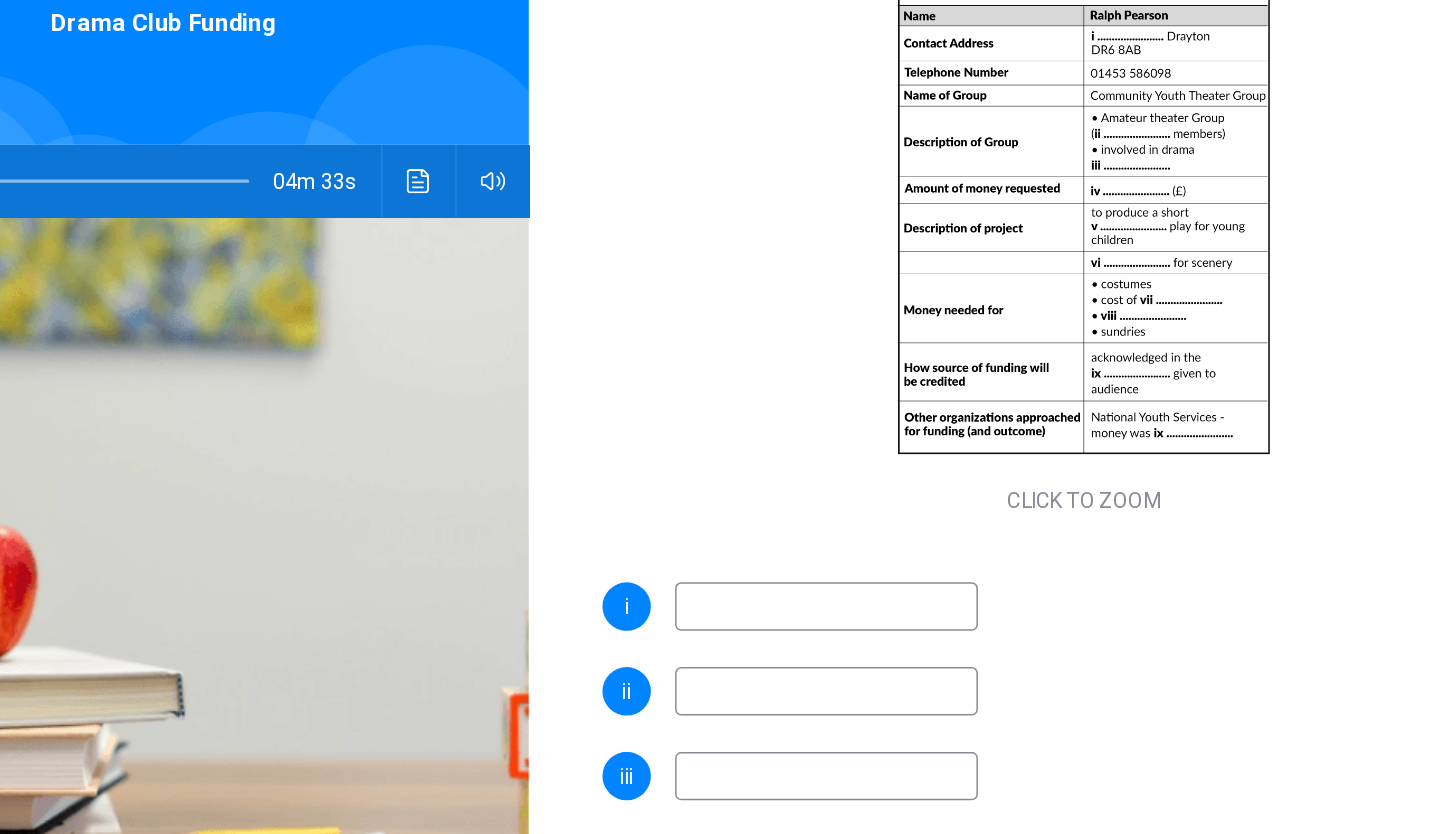 click at bounding box center [794, 566] 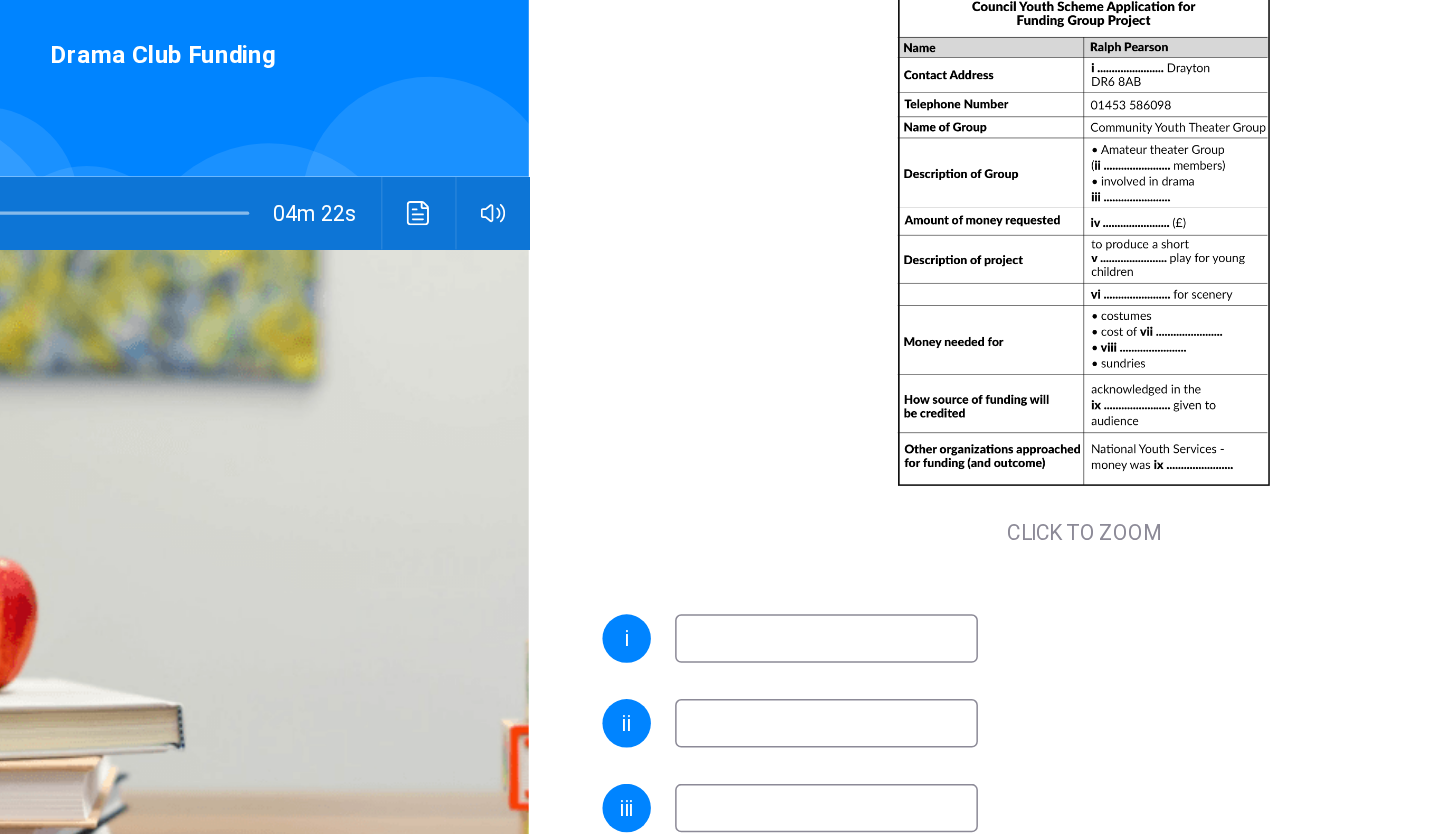 scroll, scrollTop: 52, scrollLeft: 0, axis: vertical 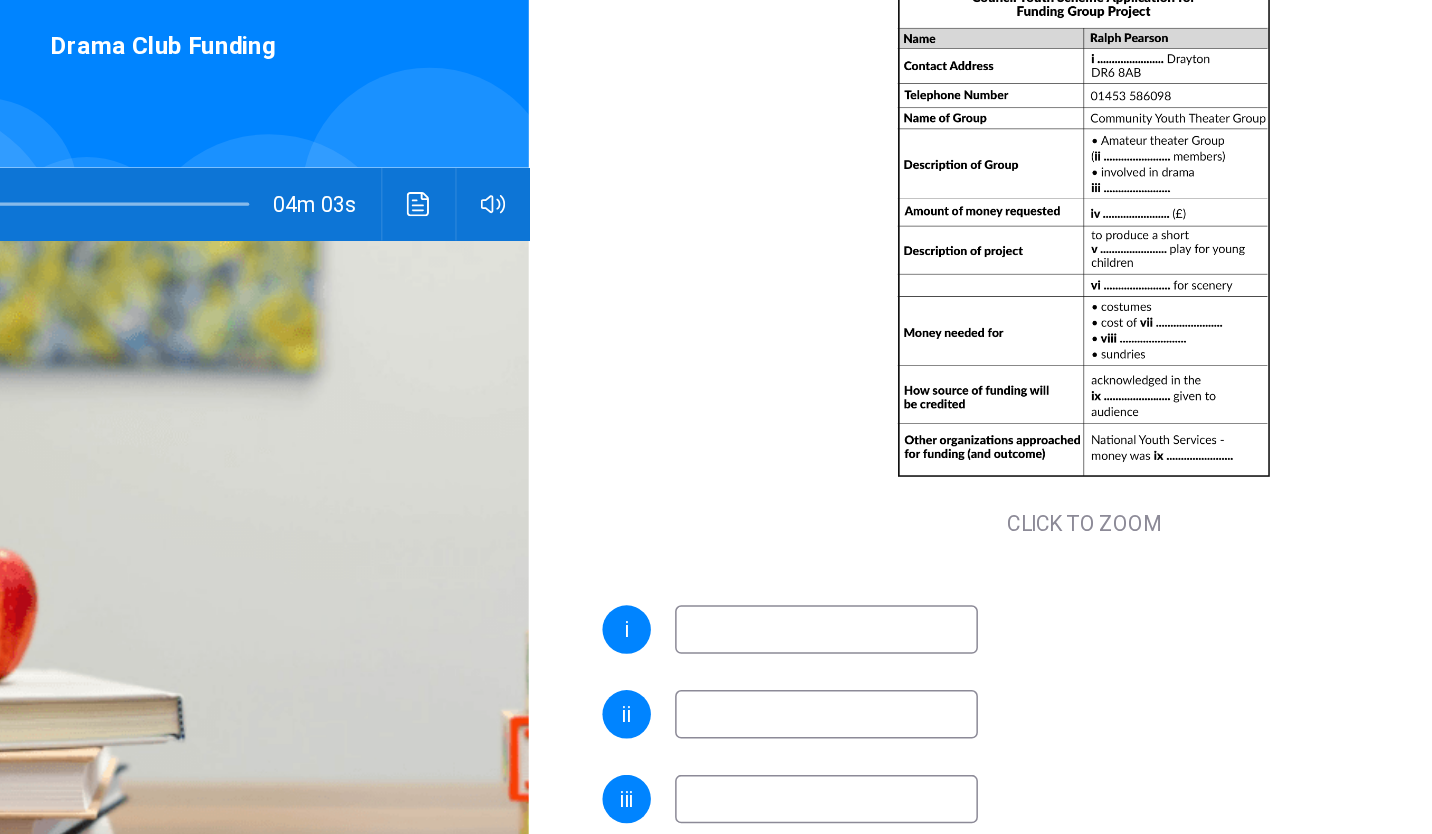 type on "**" 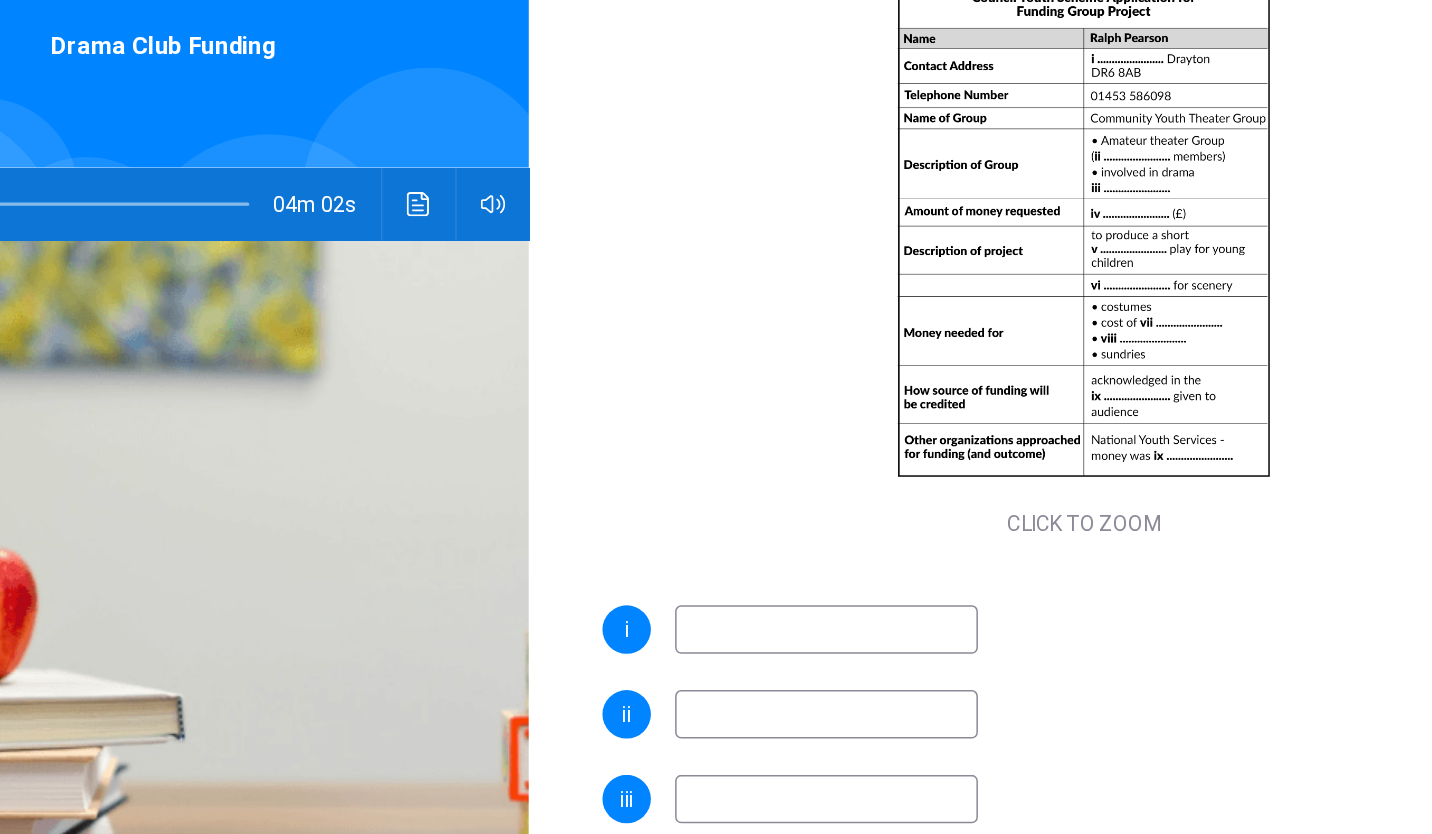 type on "*" 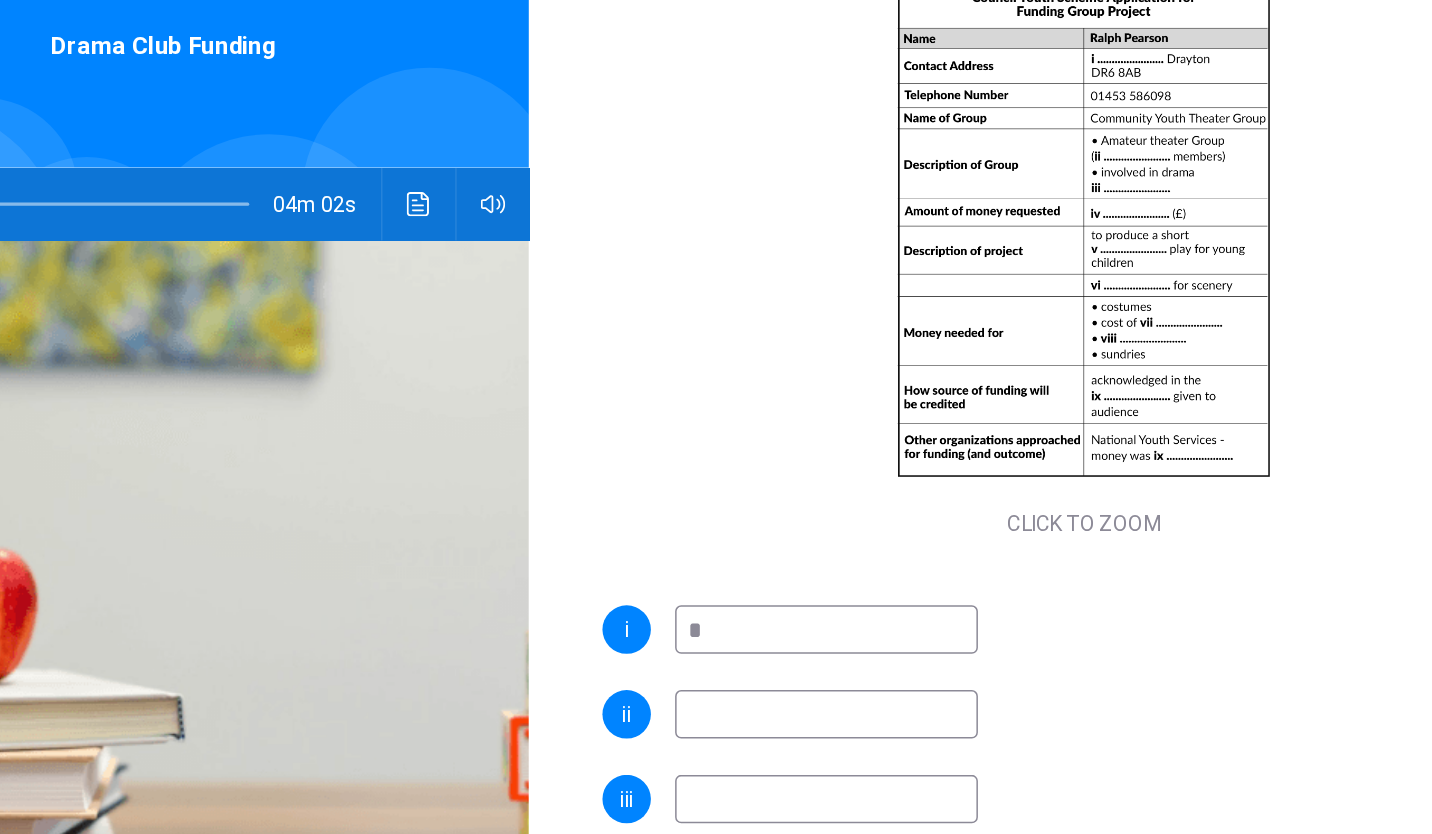 type on "**" 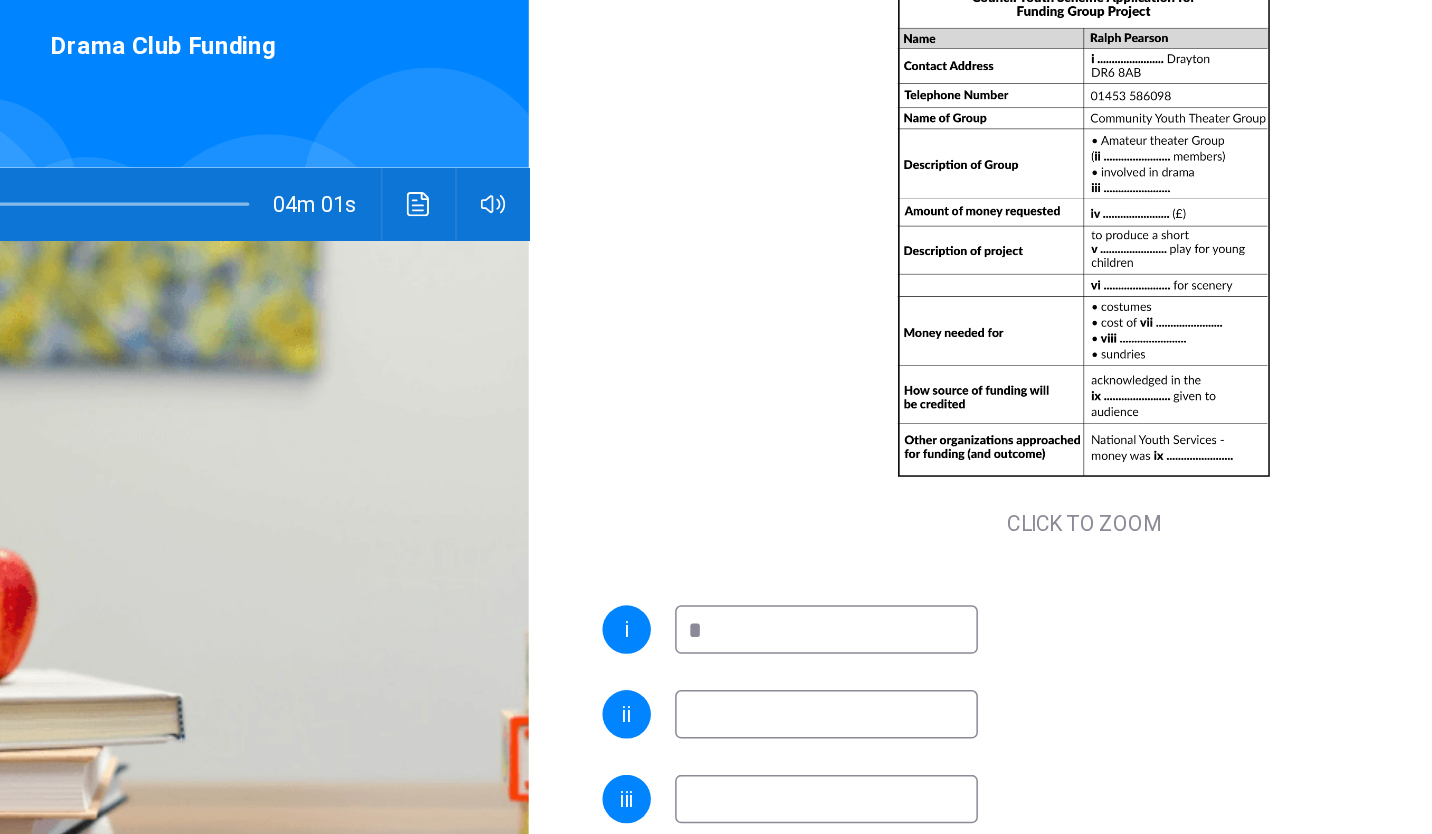 type on "**" 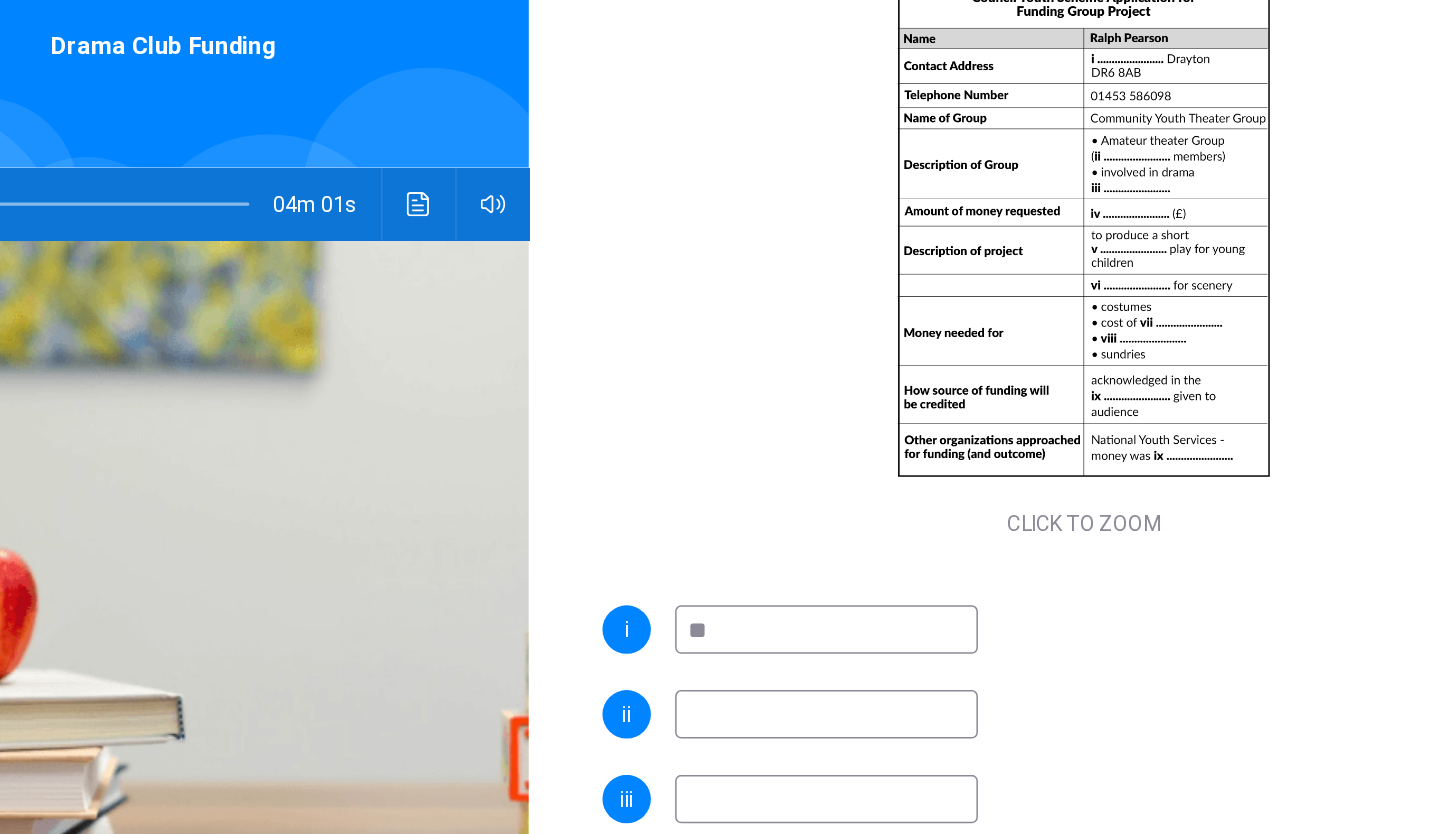 type on "**" 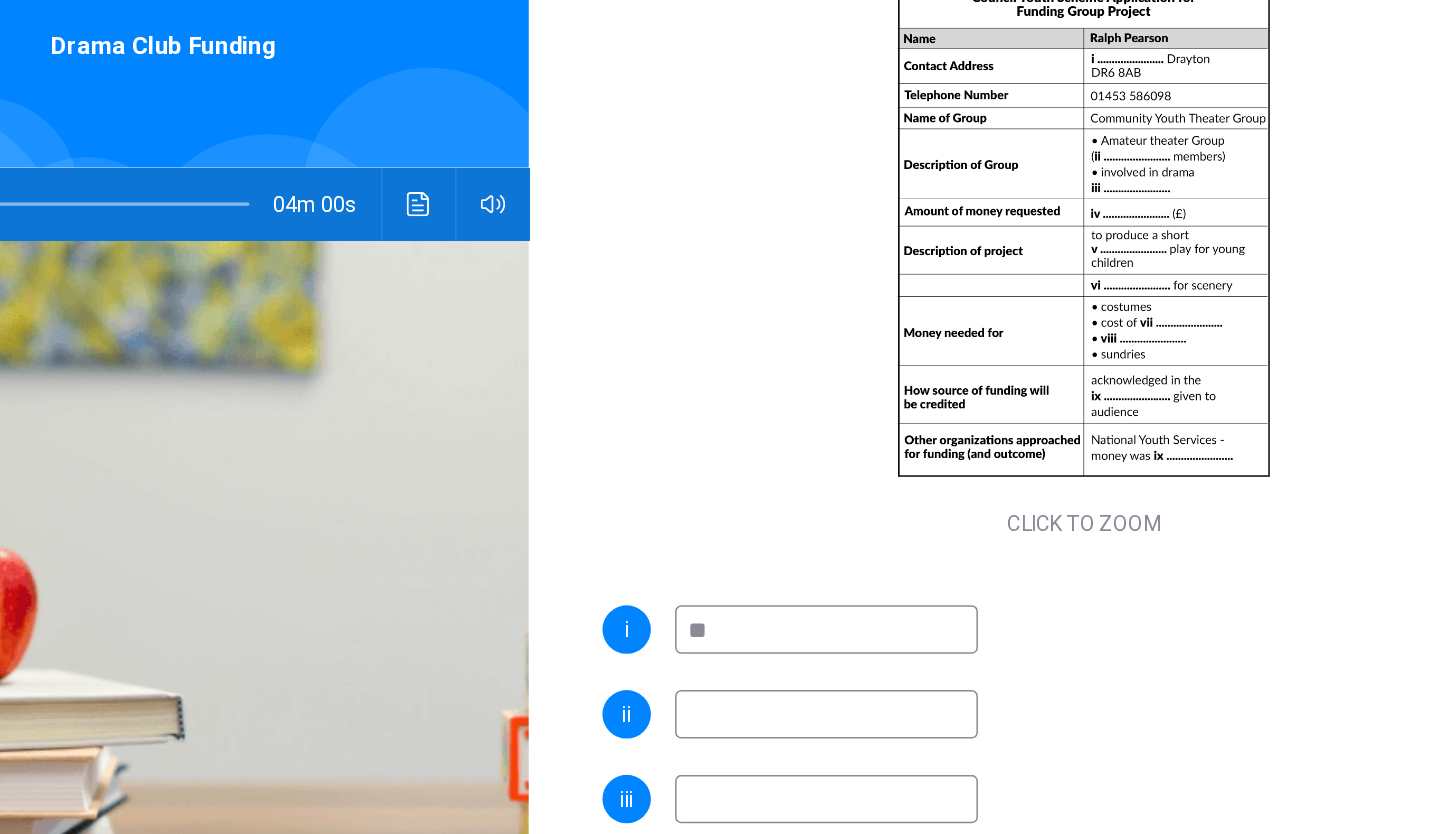 type on "***" 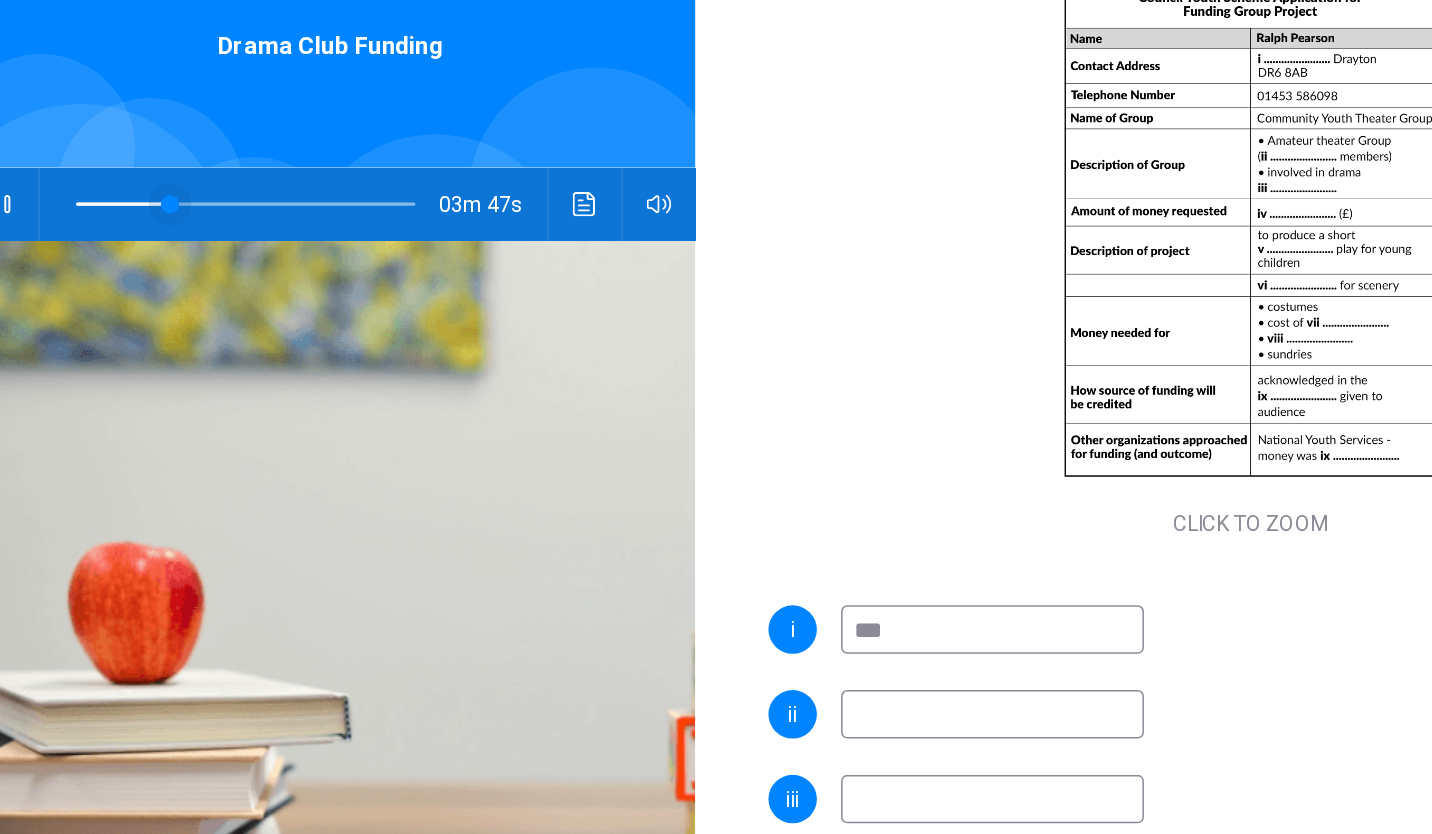 type on "**" 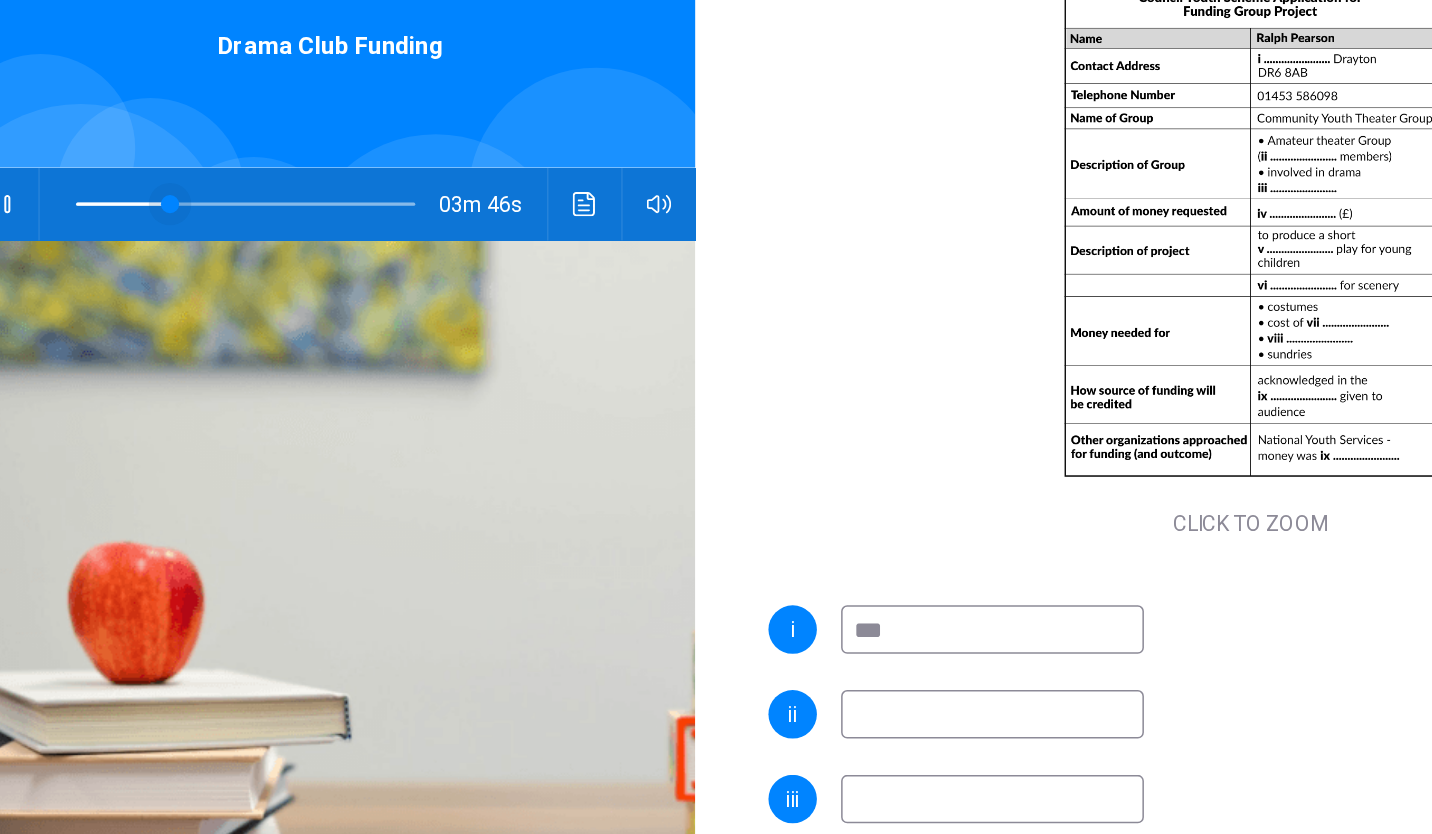 type on "***" 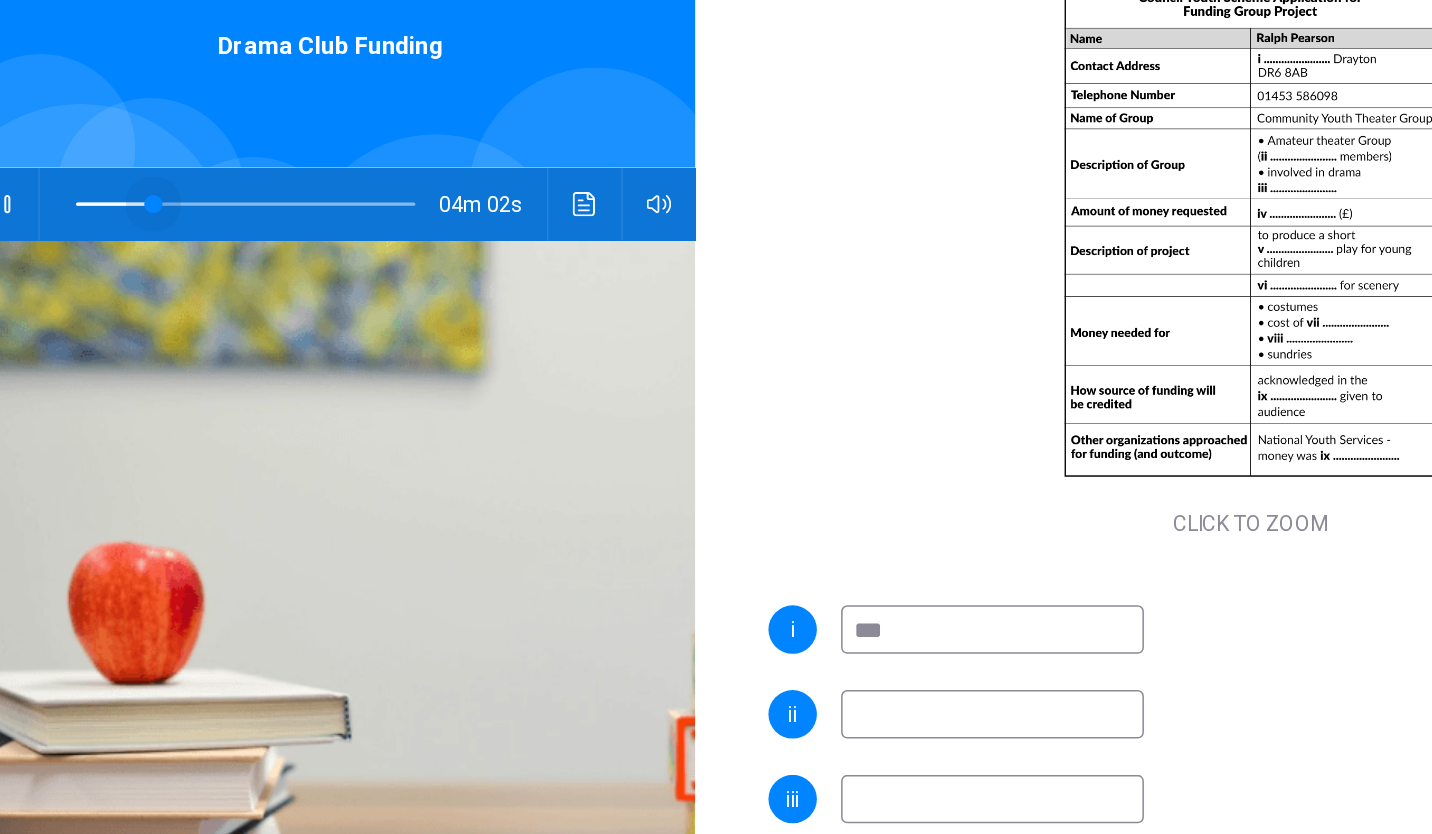 click at bounding box center (240, 300) 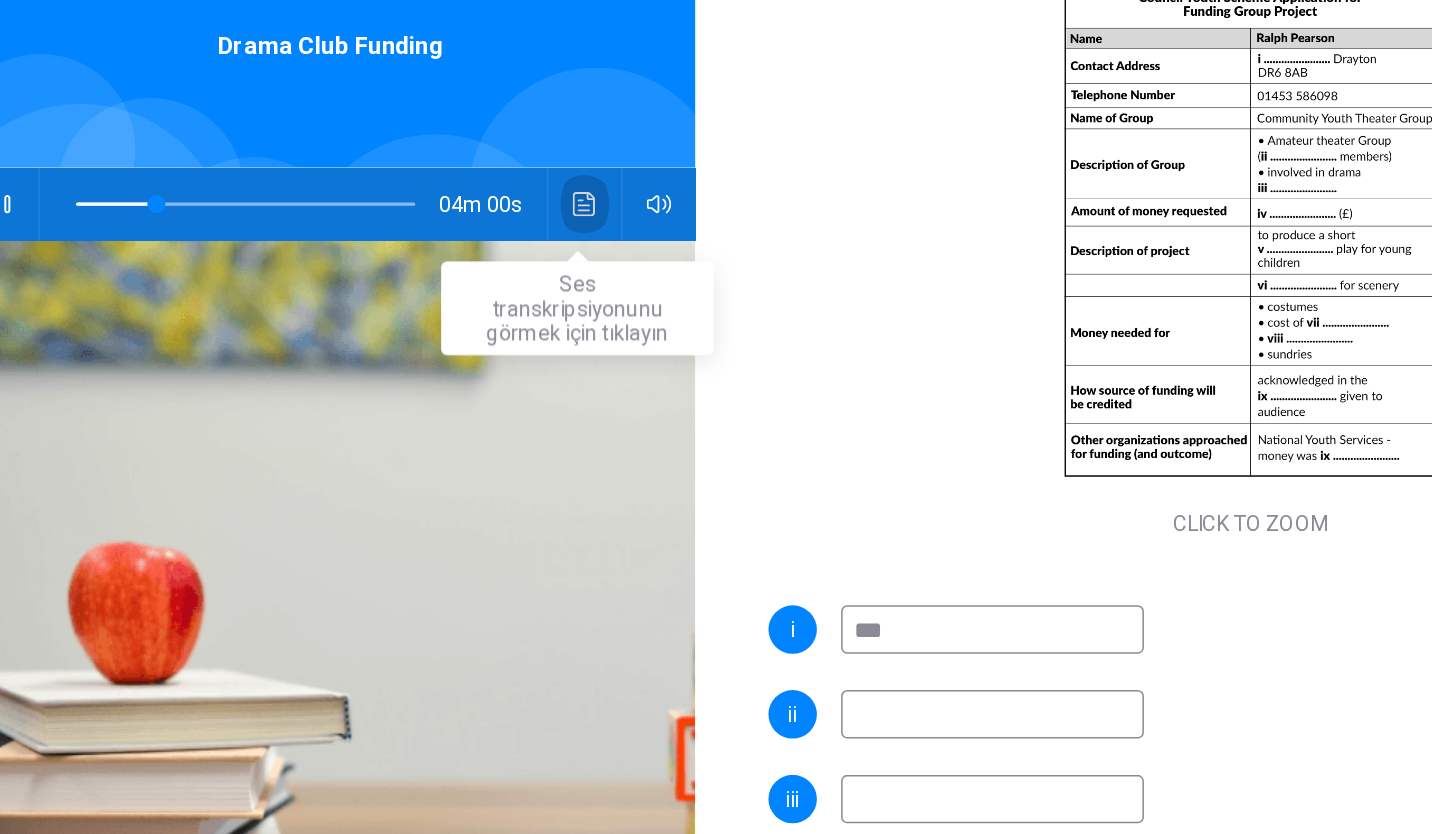 click 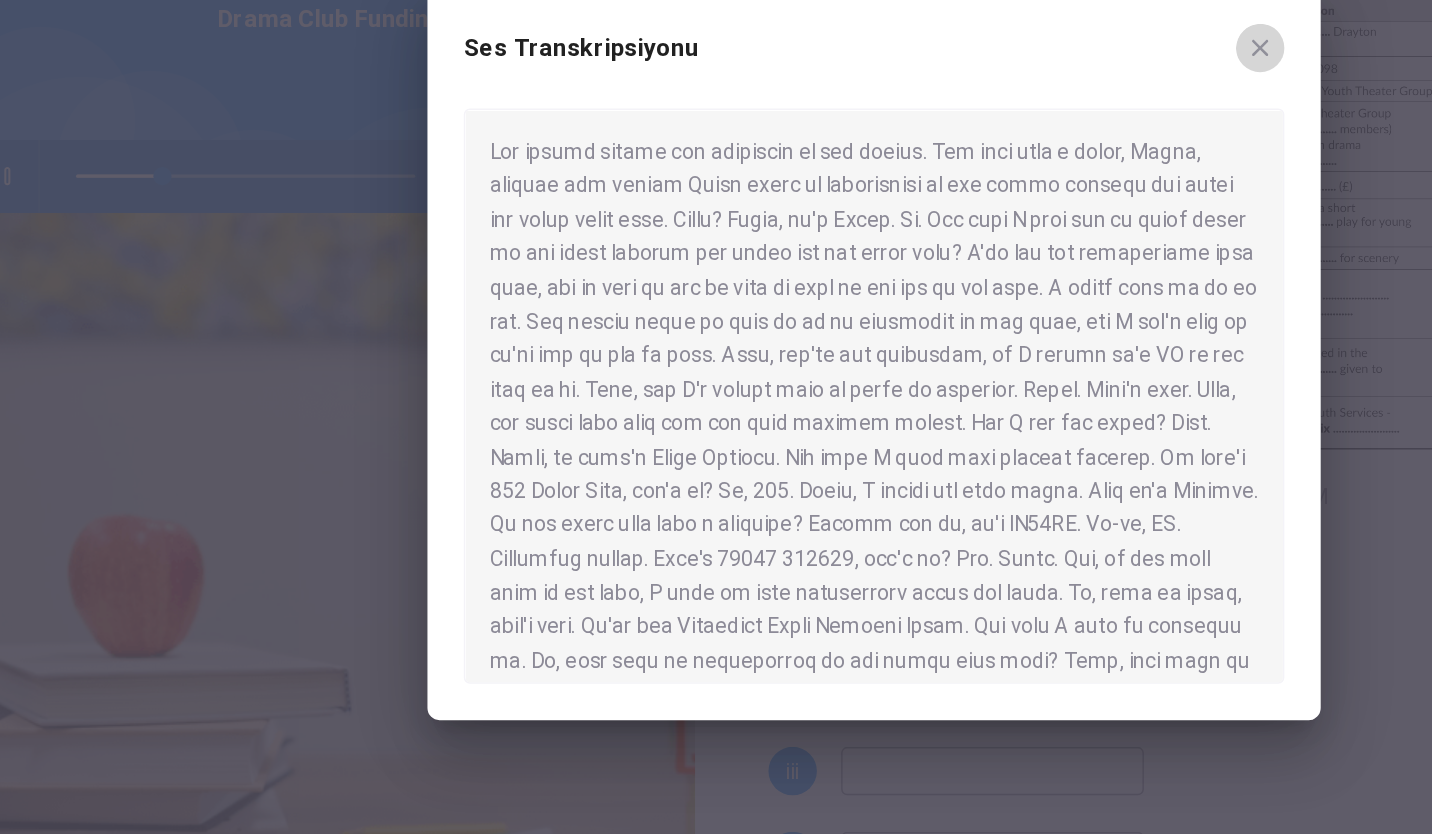 click 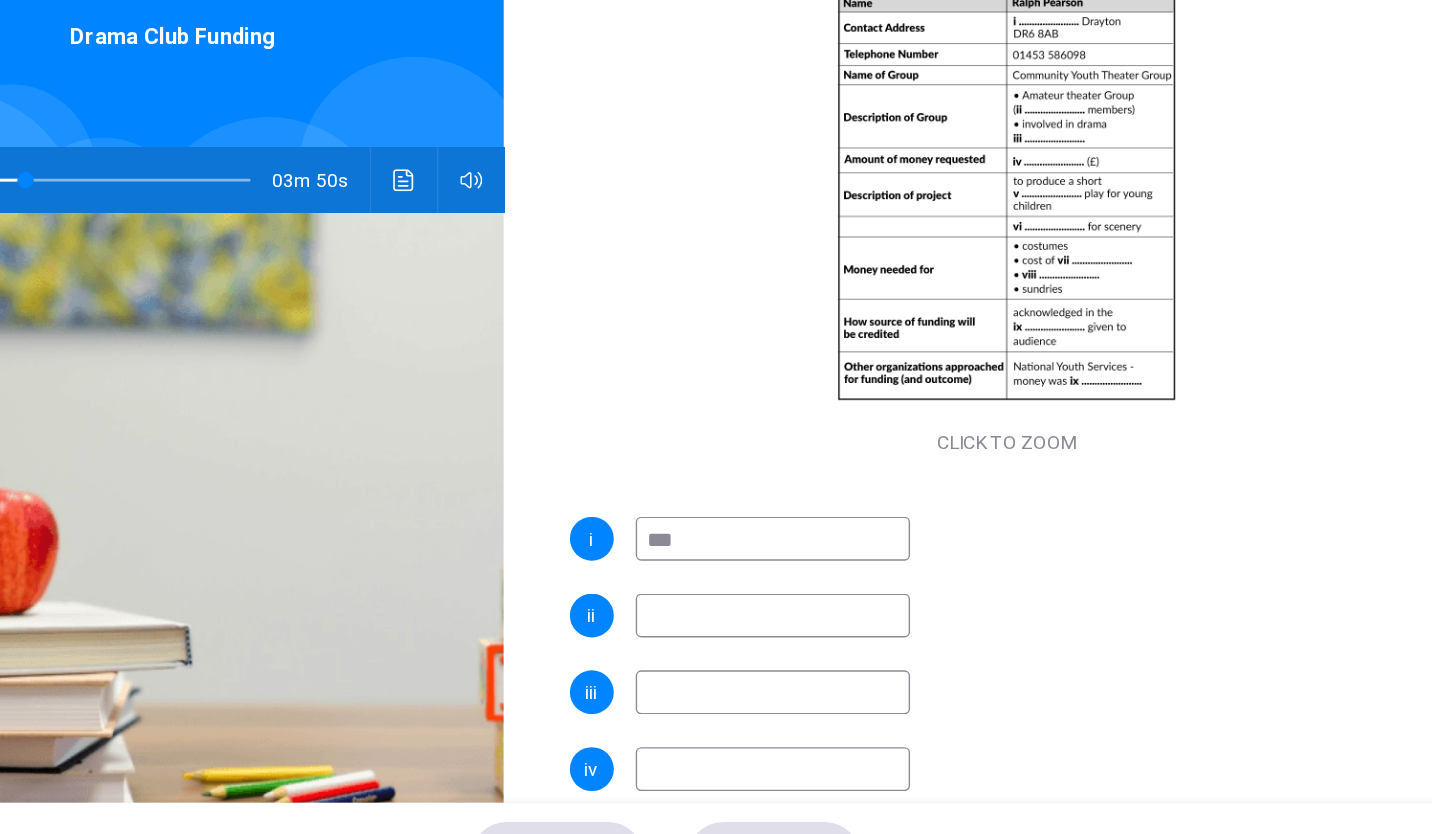 scroll, scrollTop: 200, scrollLeft: 0, axis: vertical 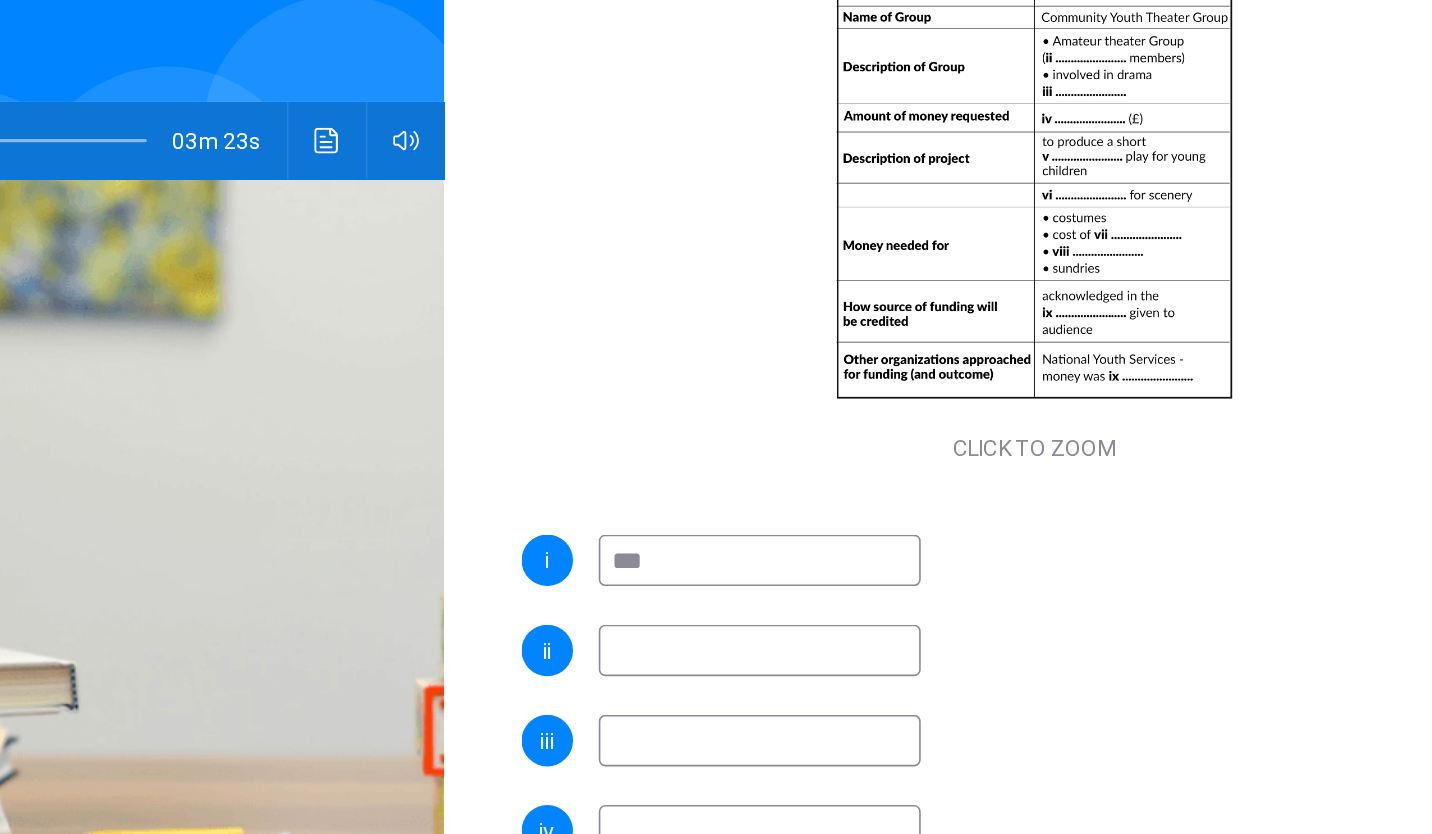 click at bounding box center [794, 629] 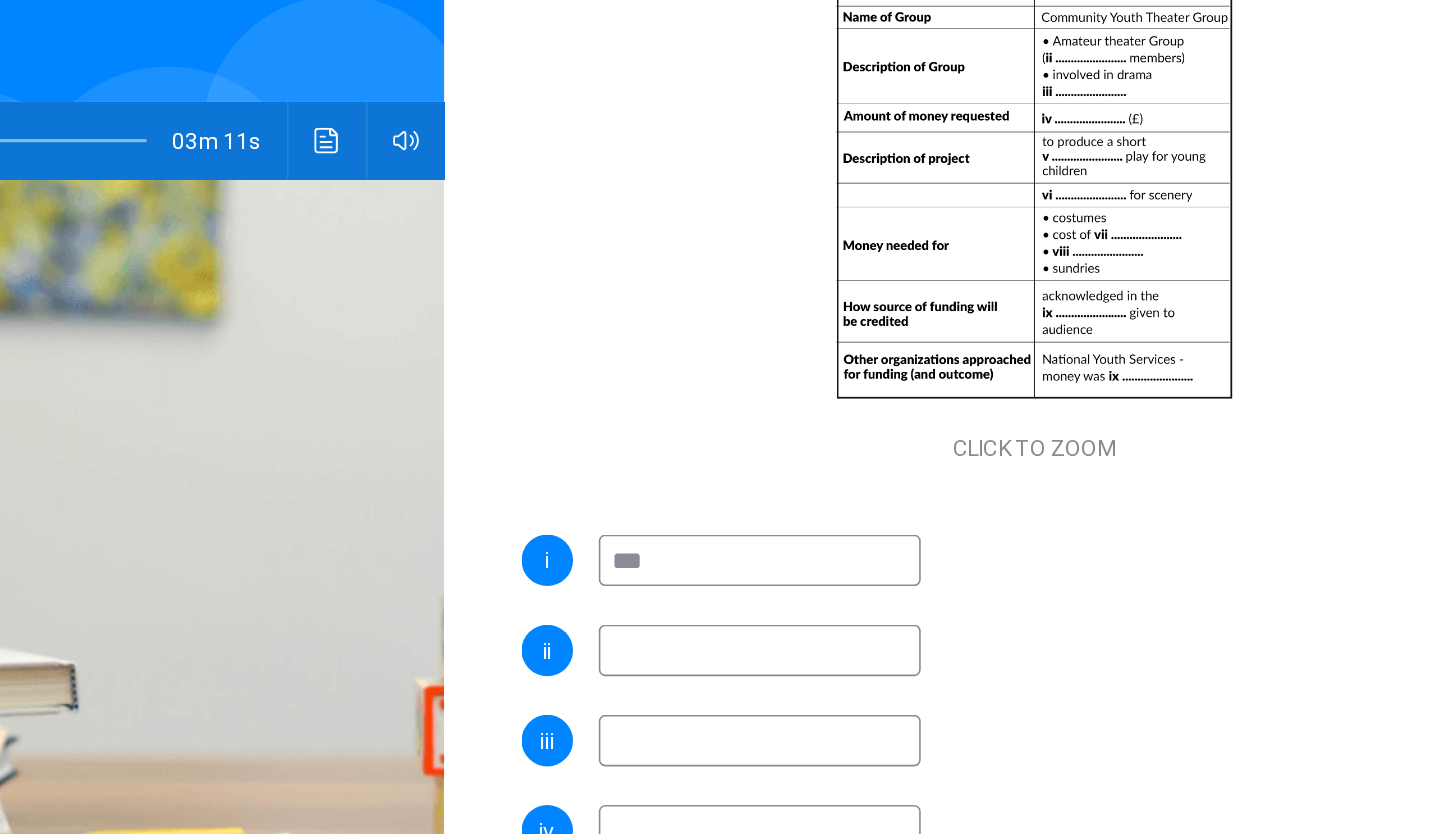 type on "**" 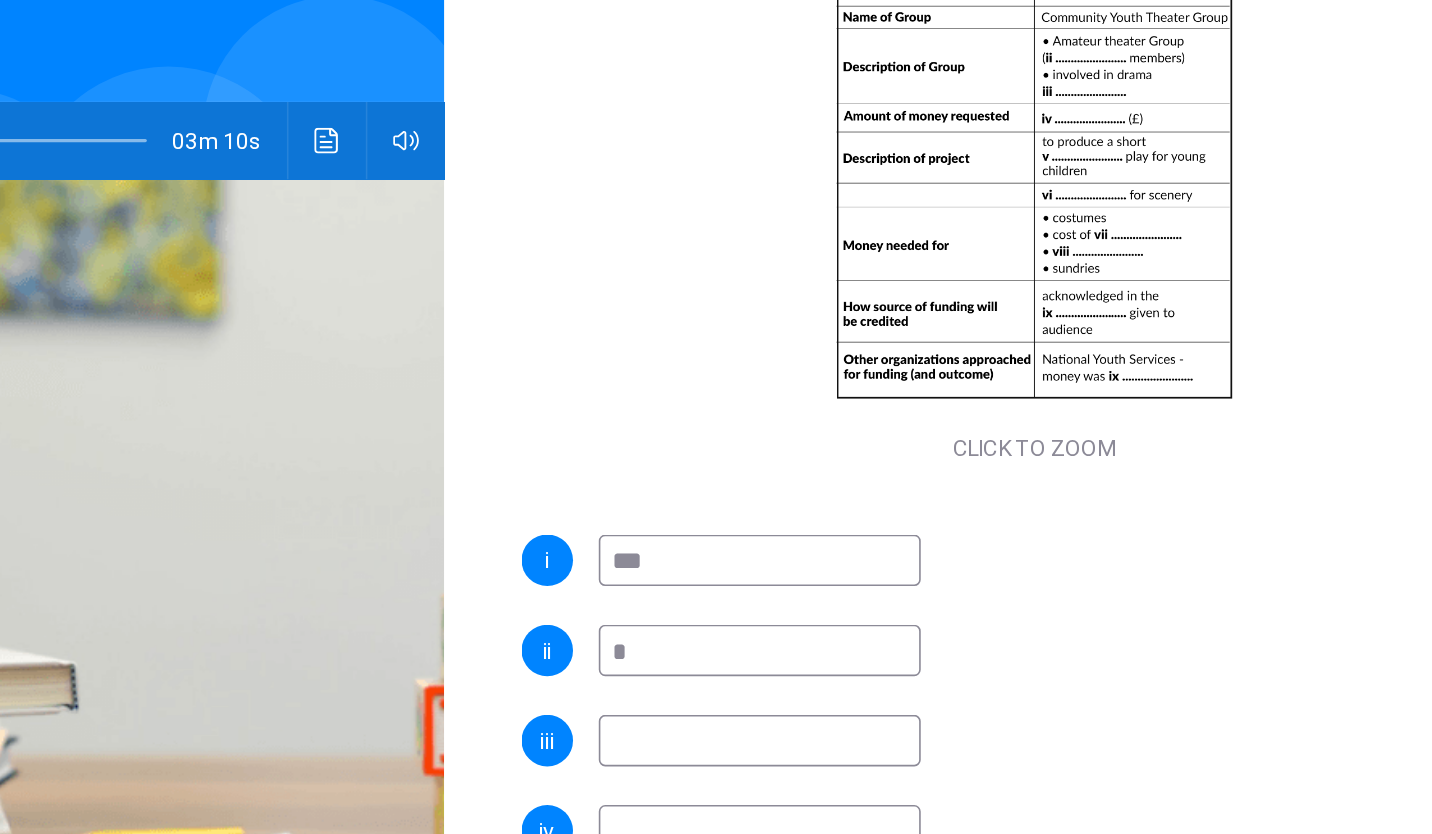 type on "**" 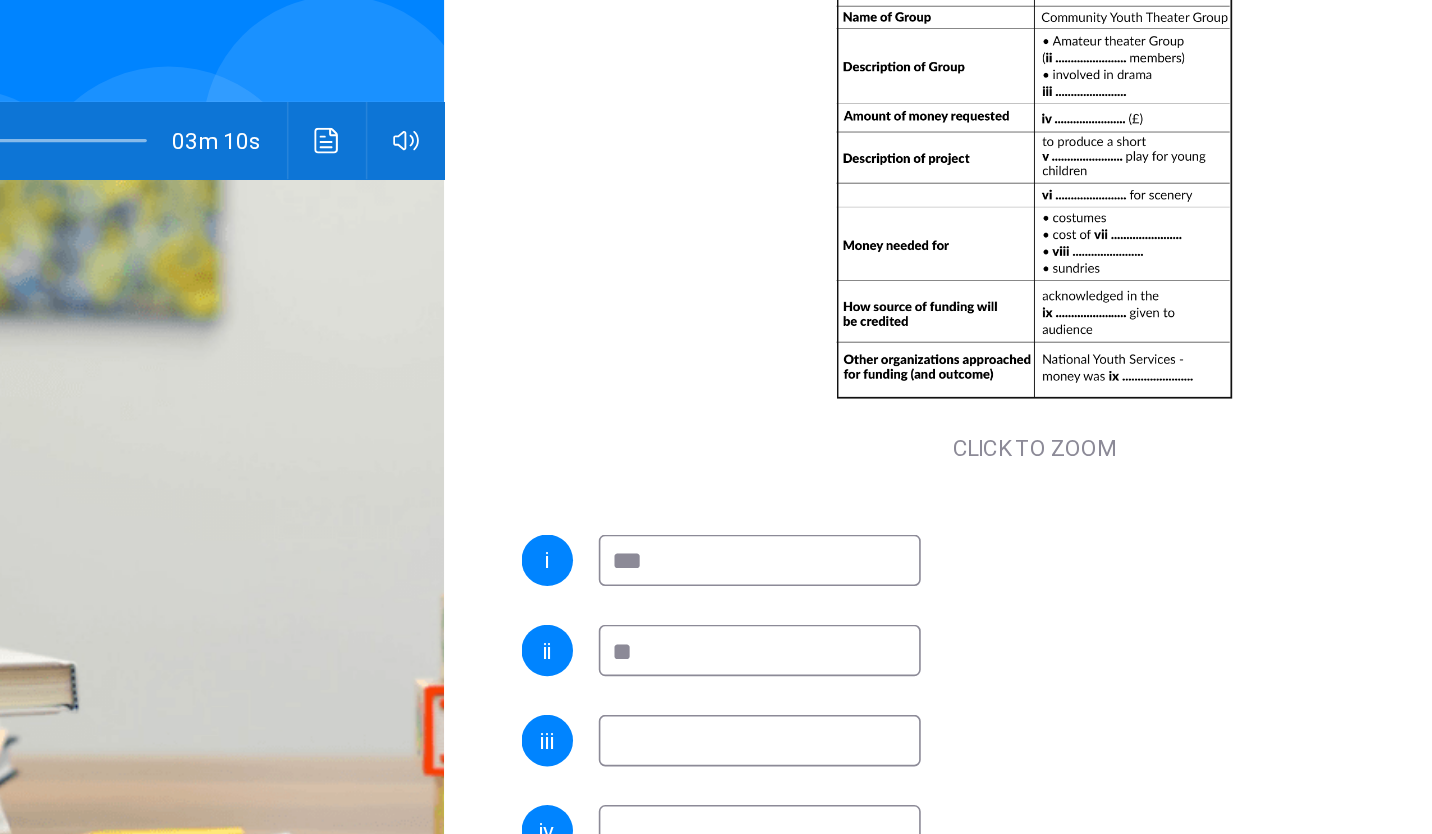 type on "**" 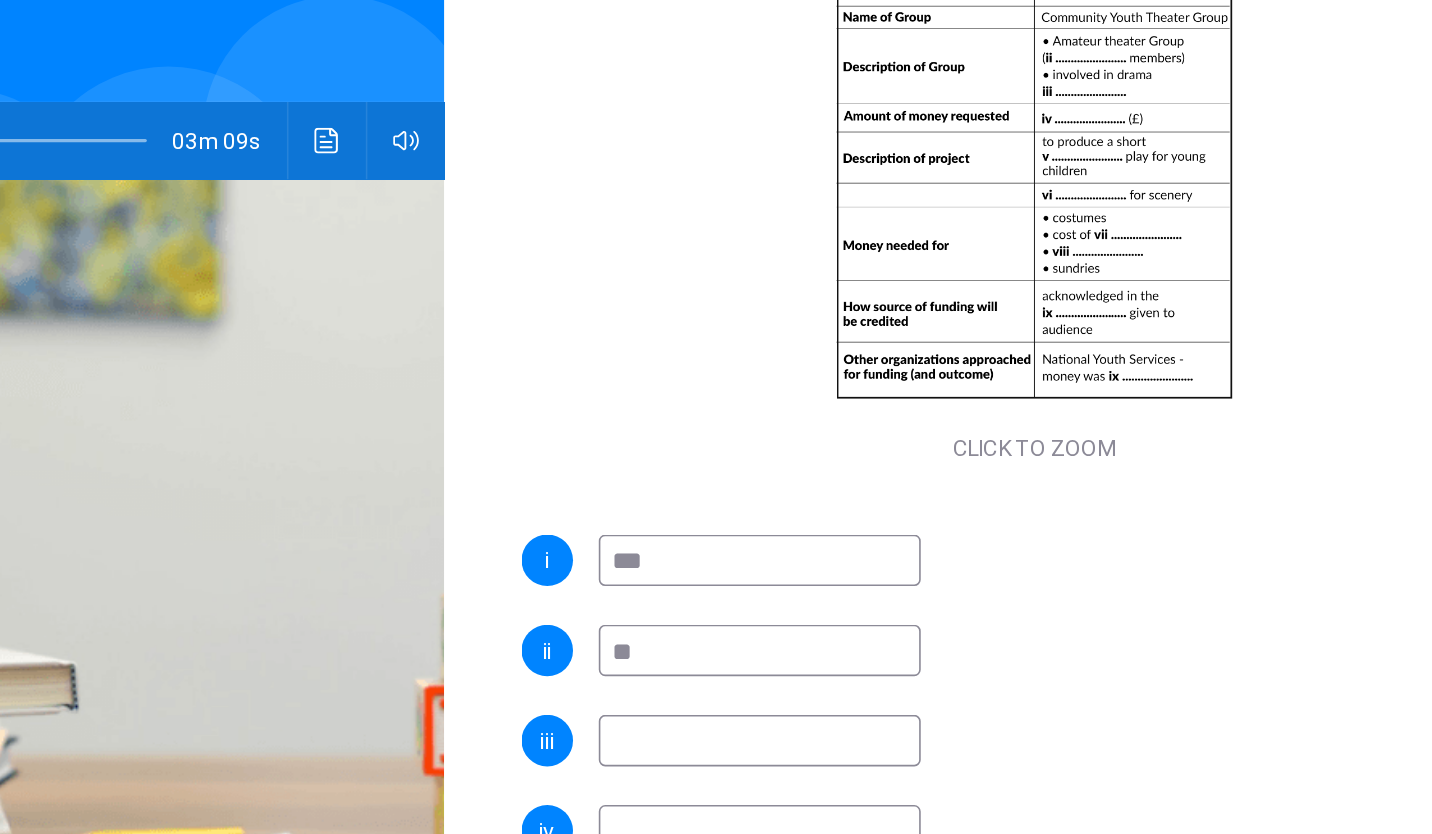 type on "**" 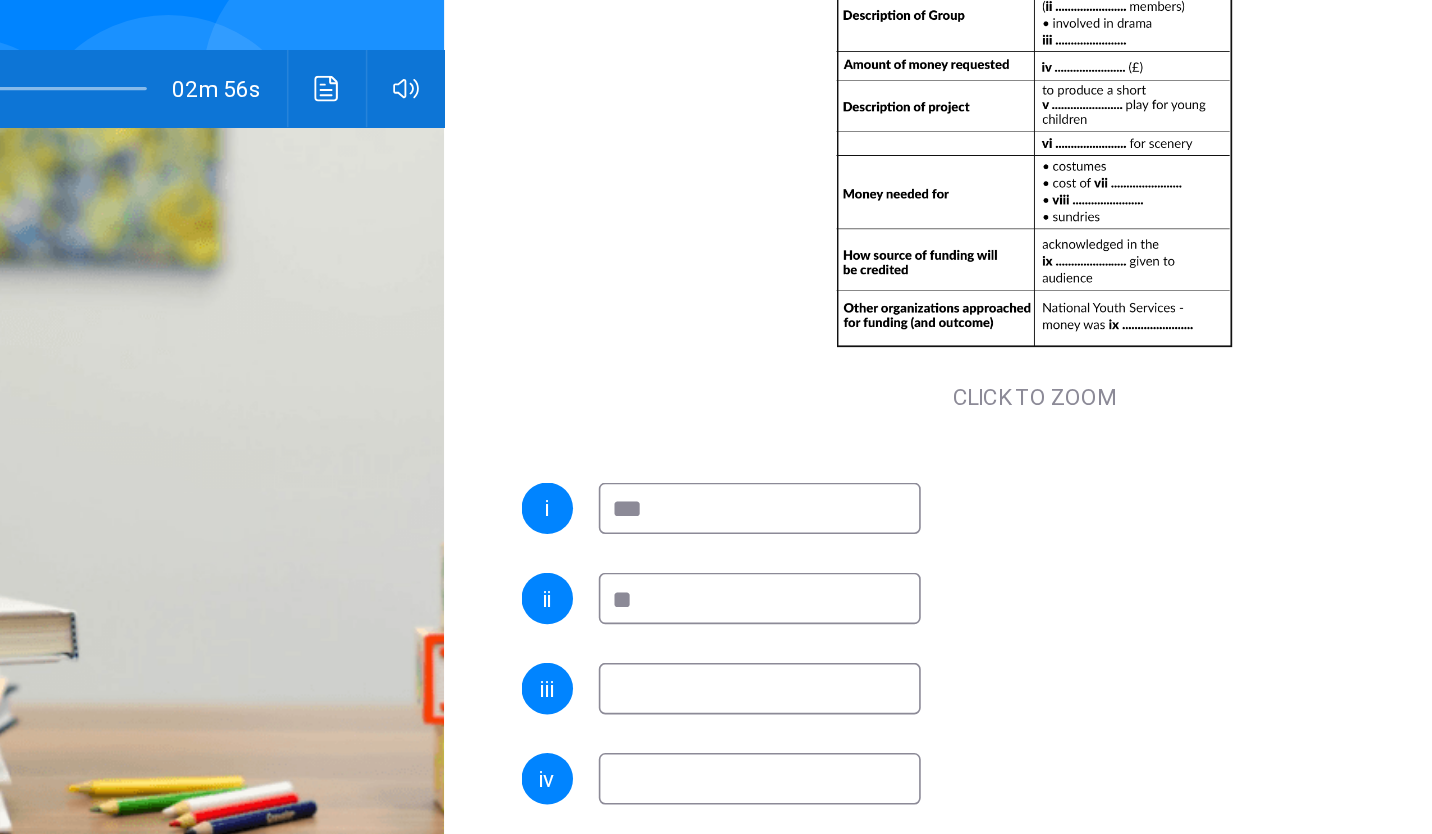 scroll, scrollTop: 72, scrollLeft: 0, axis: vertical 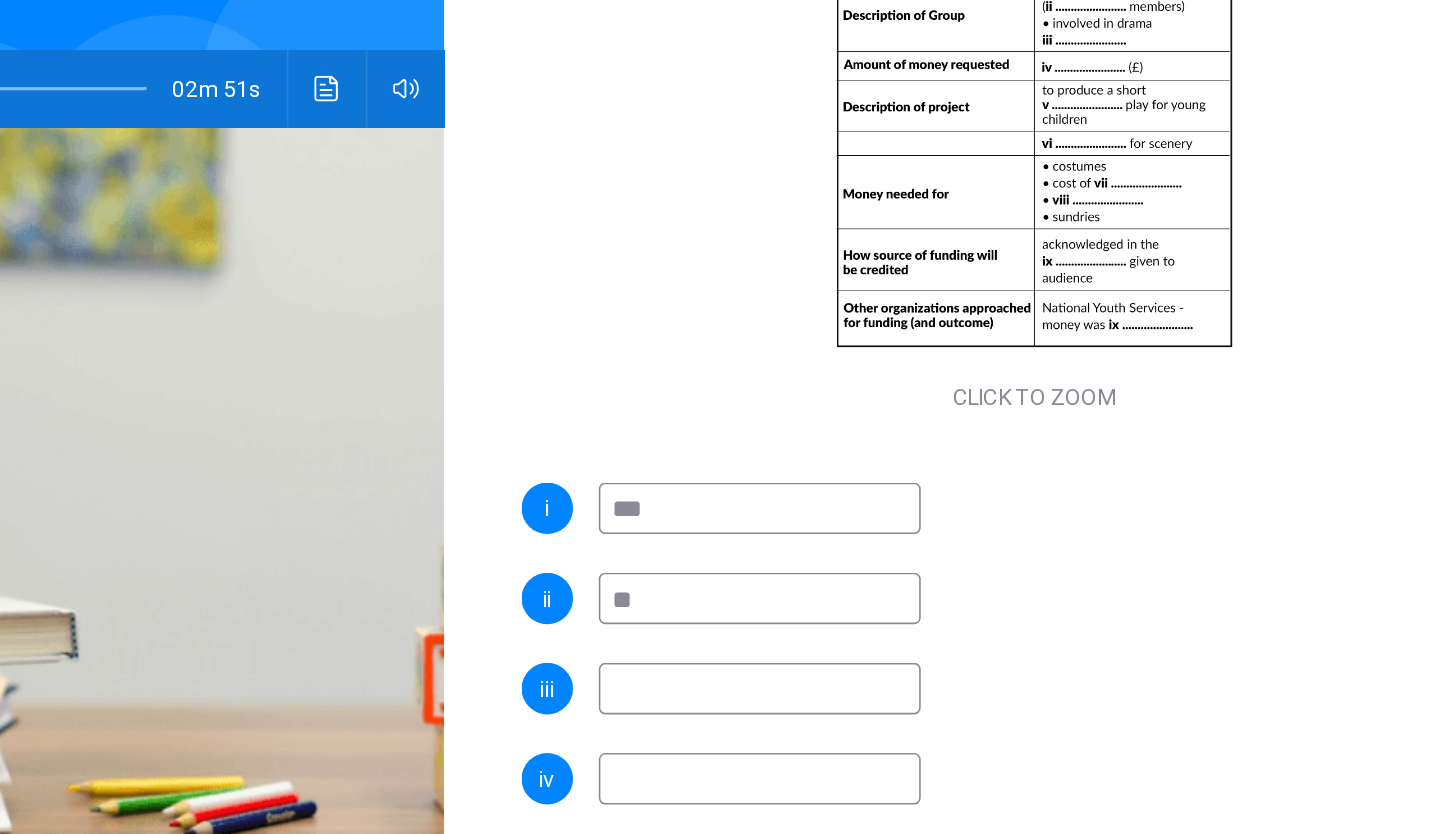 type on "**" 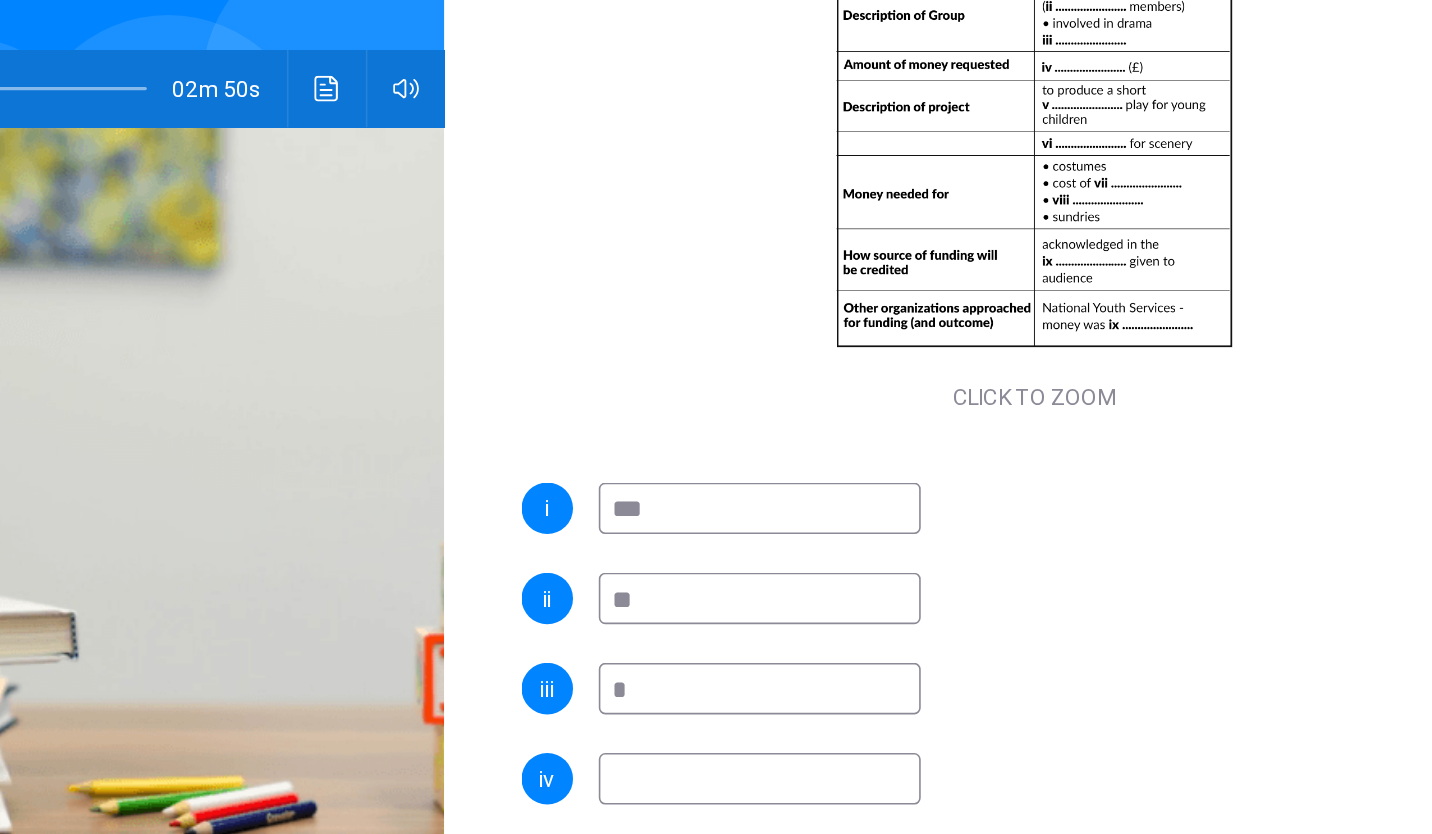 type on "**" 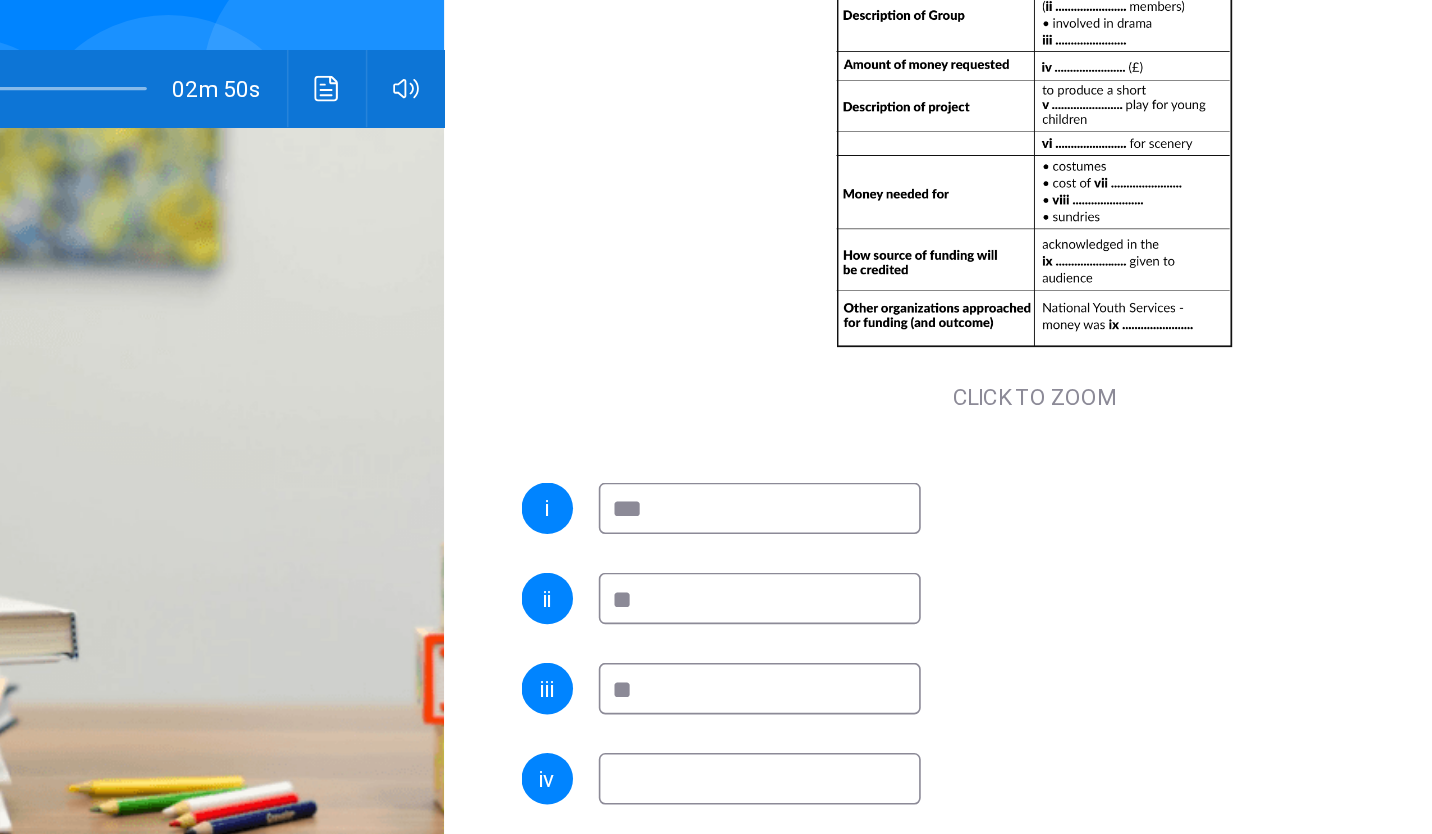 type on "**" 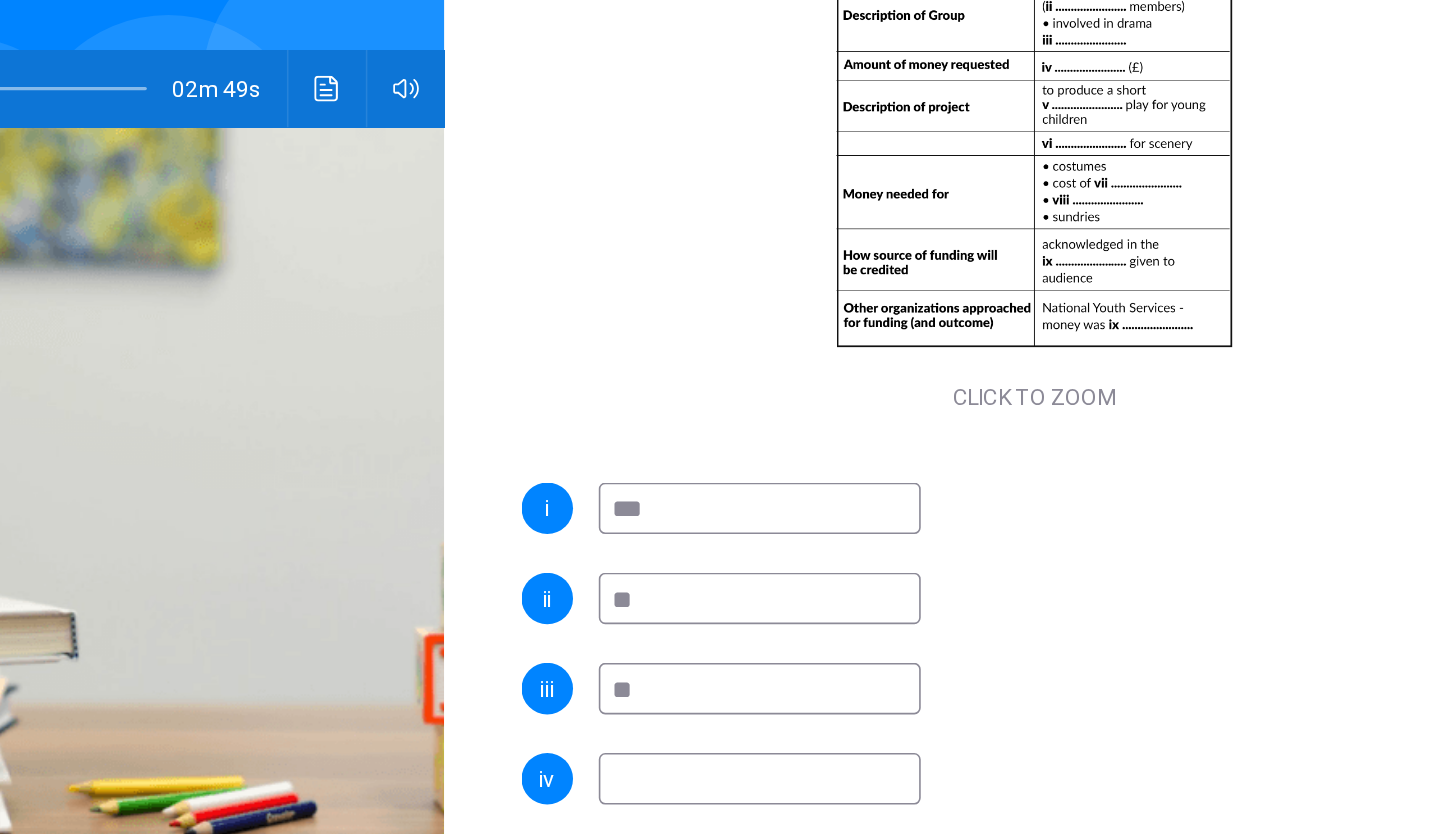 type on "*" 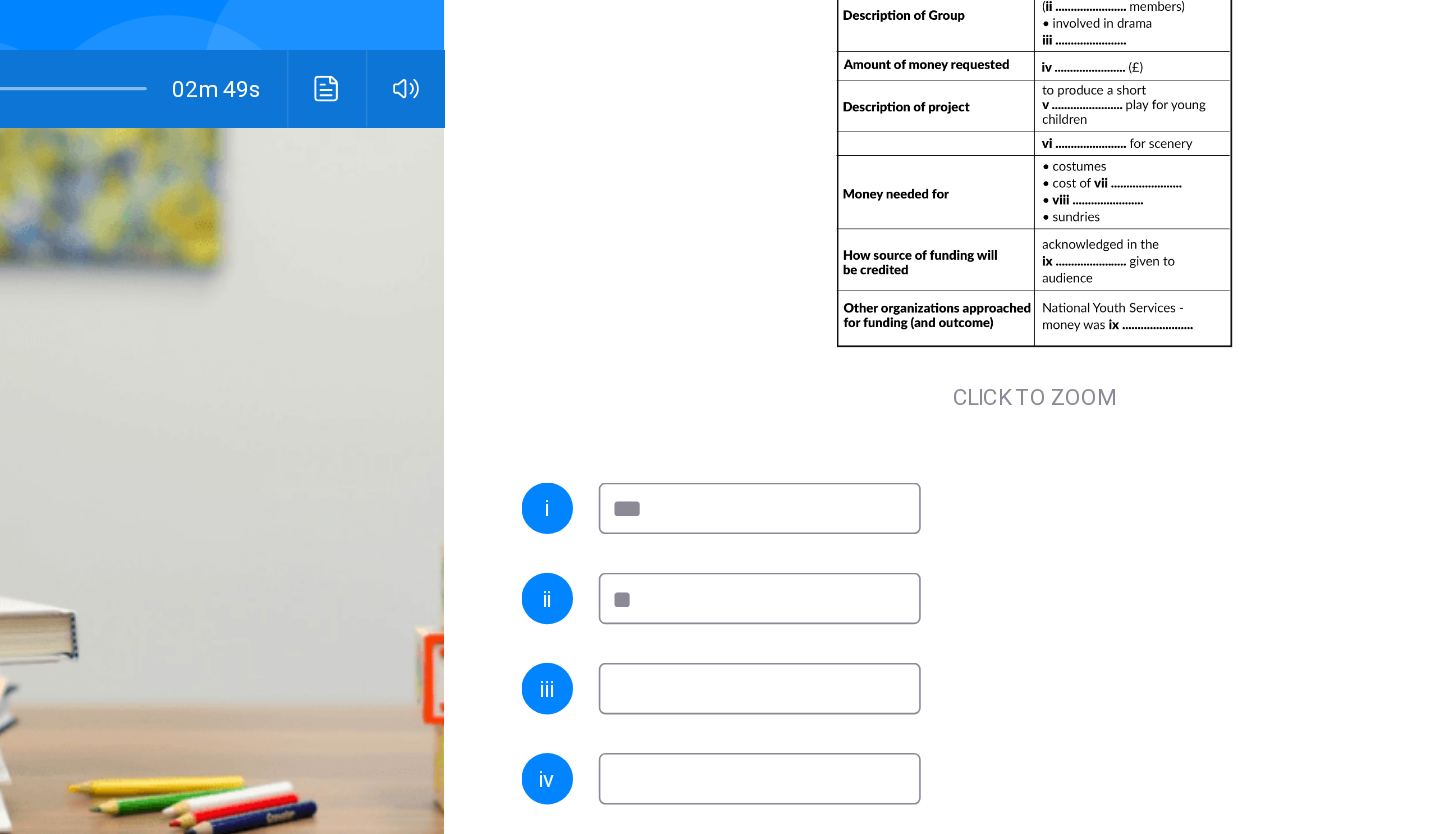 type on "*" 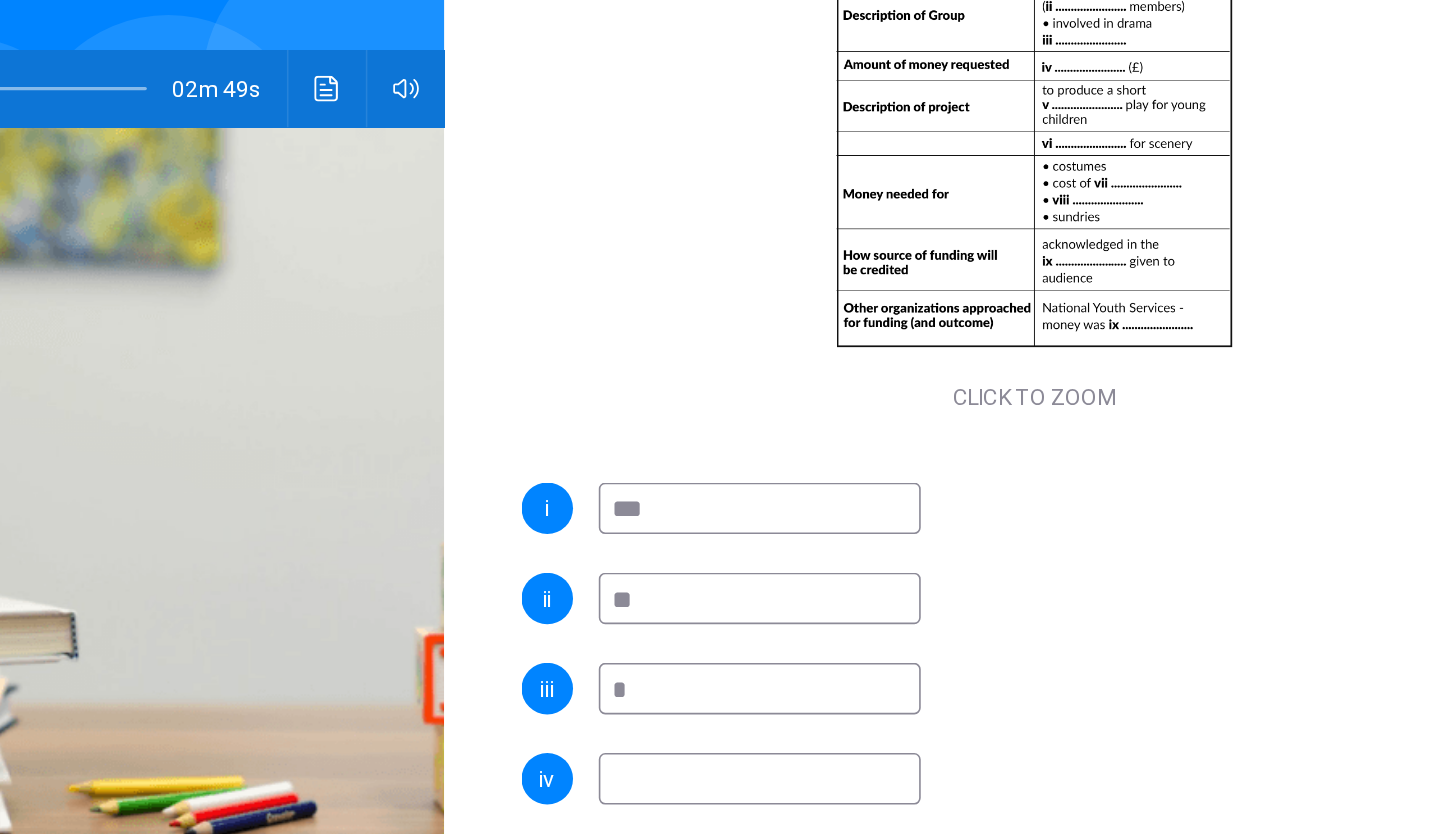 type on "**" 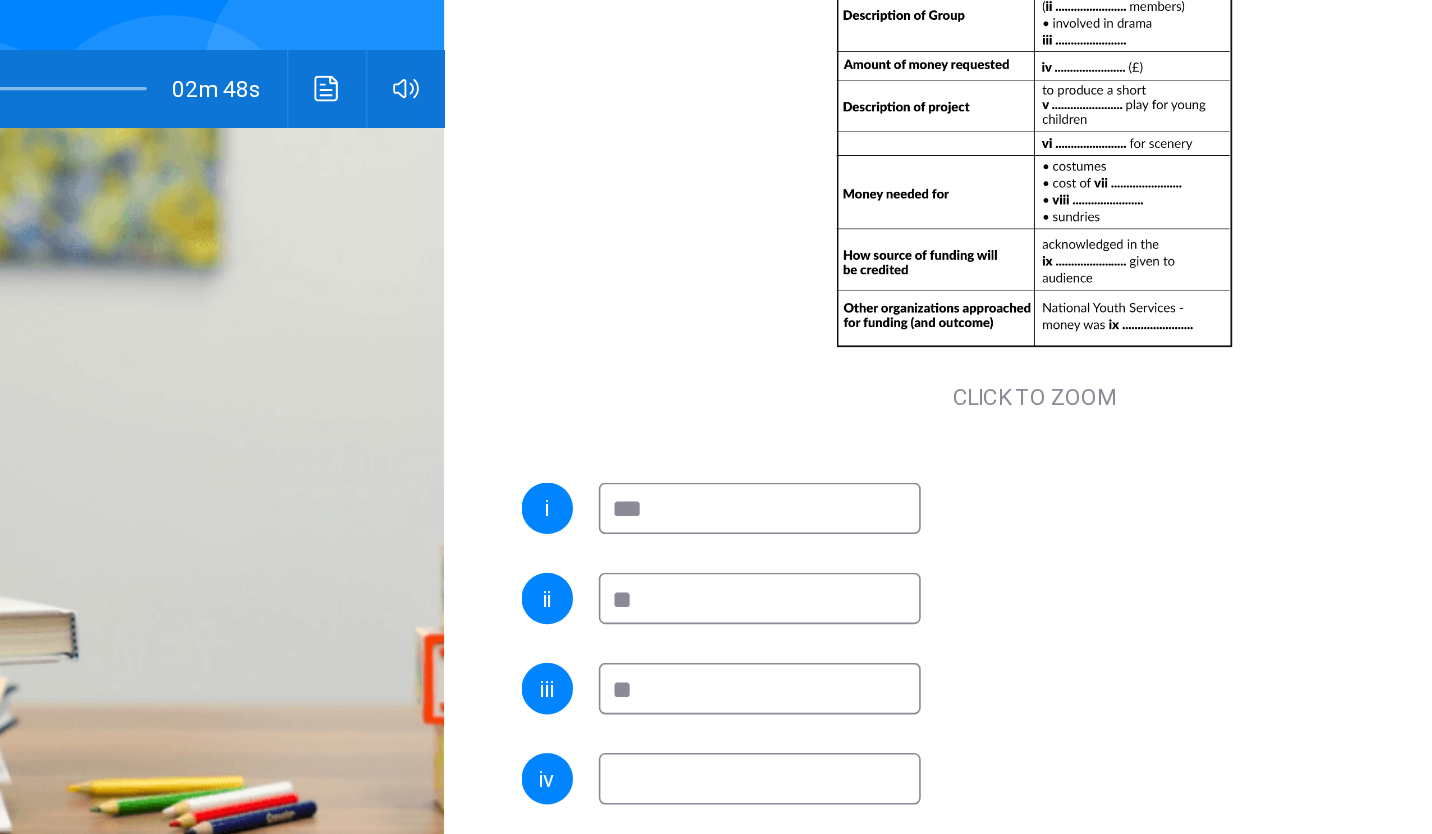 type on "***" 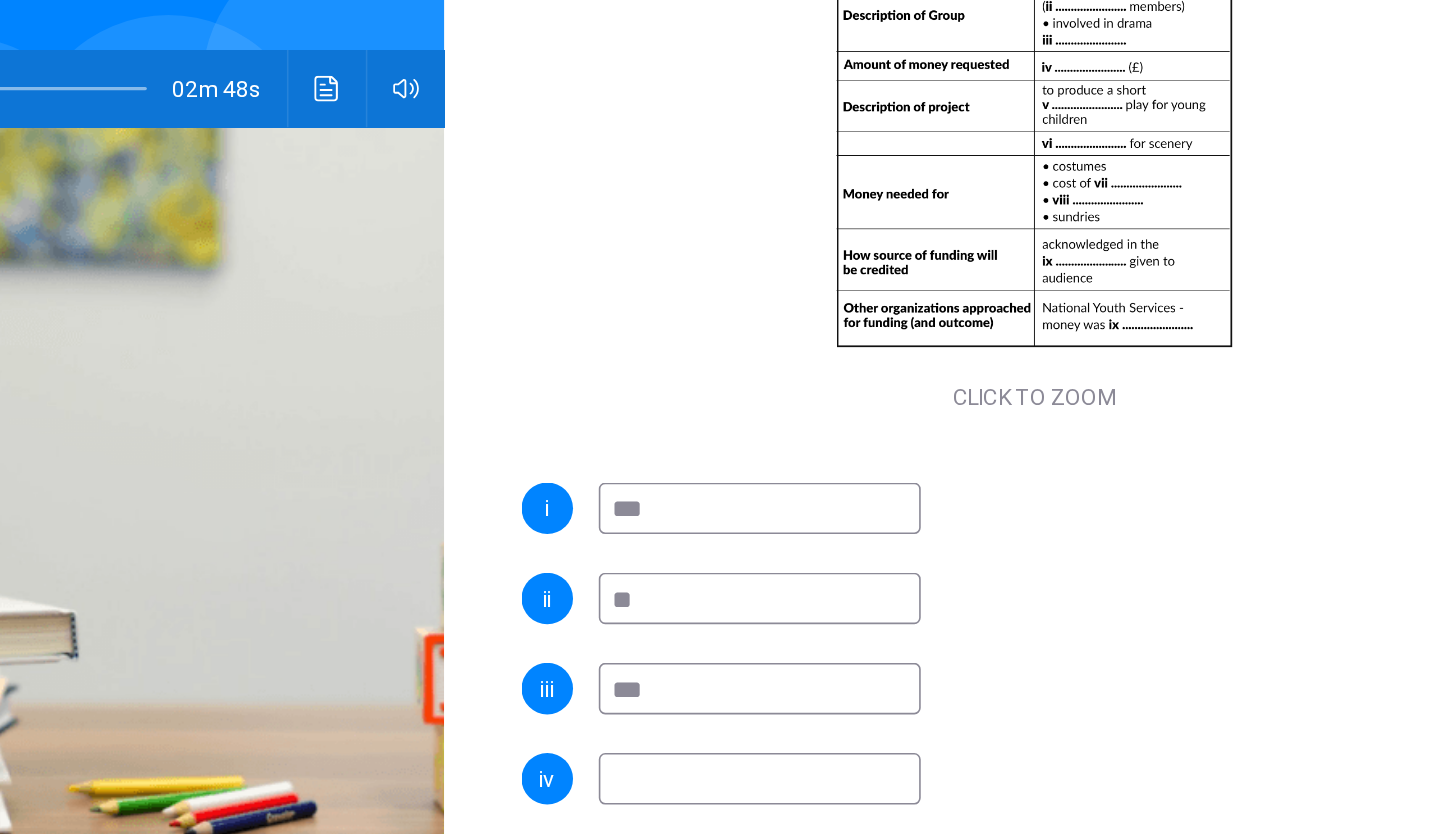 type on "**" 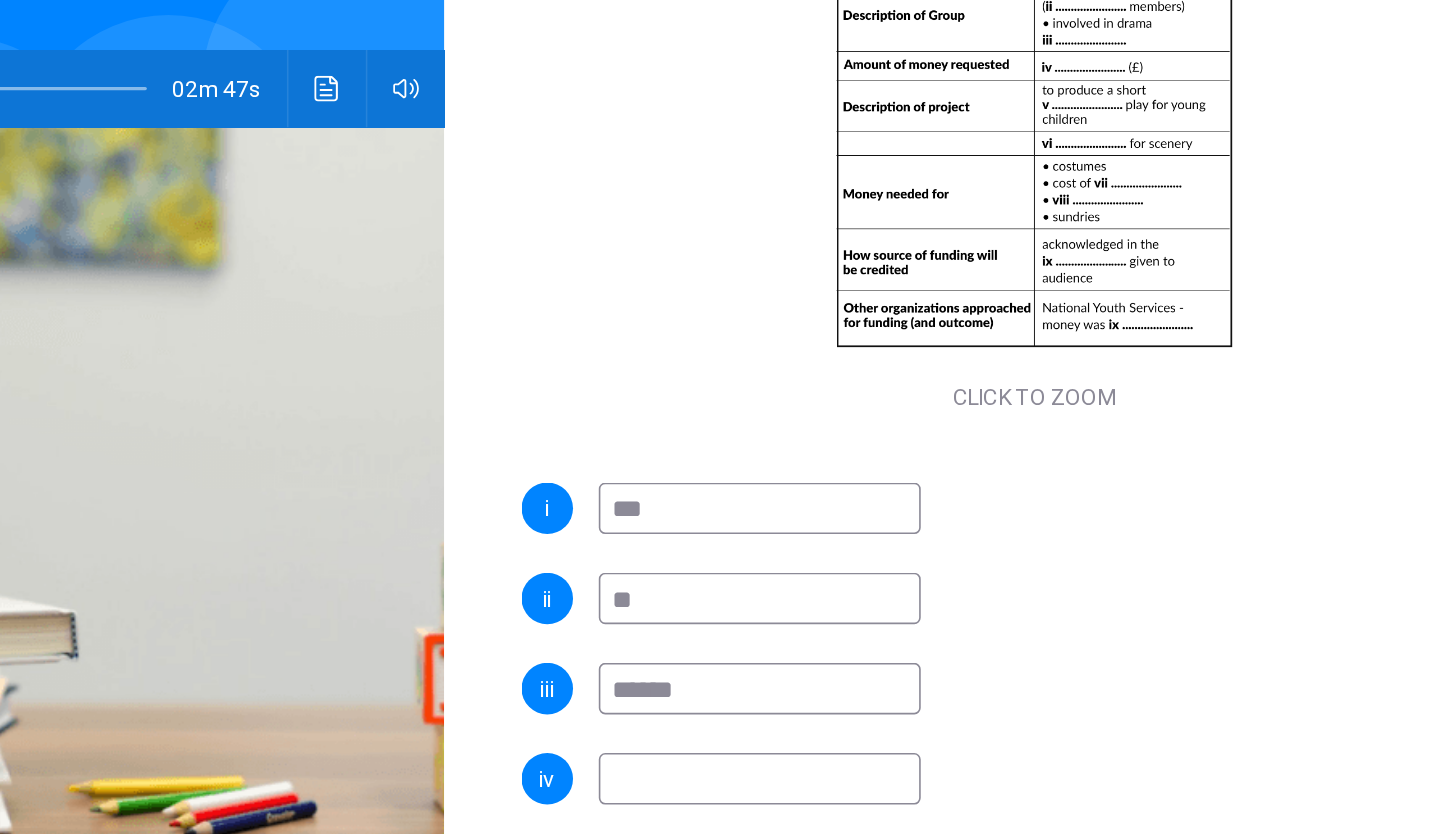 type on "*******" 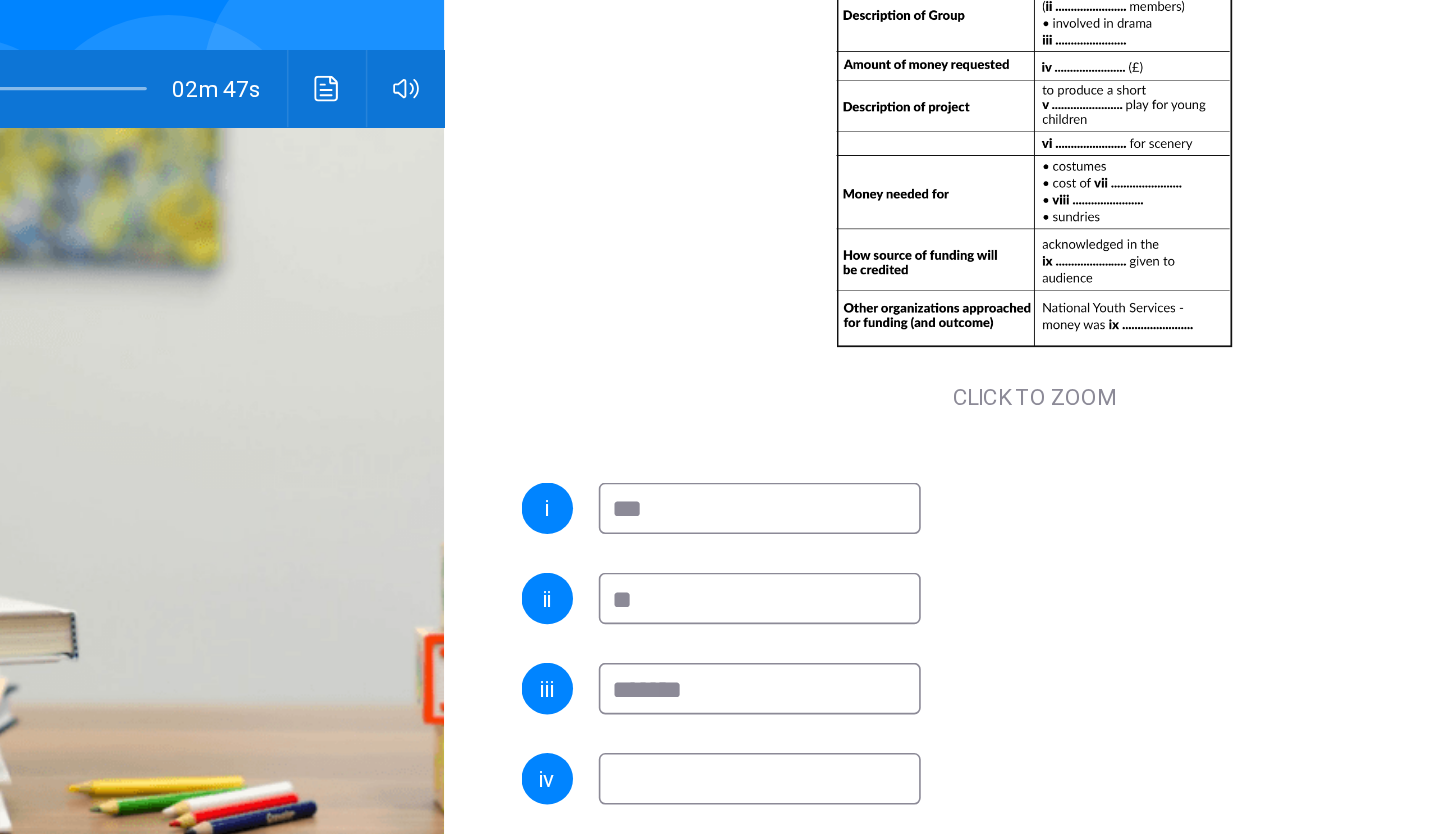 type on "**" 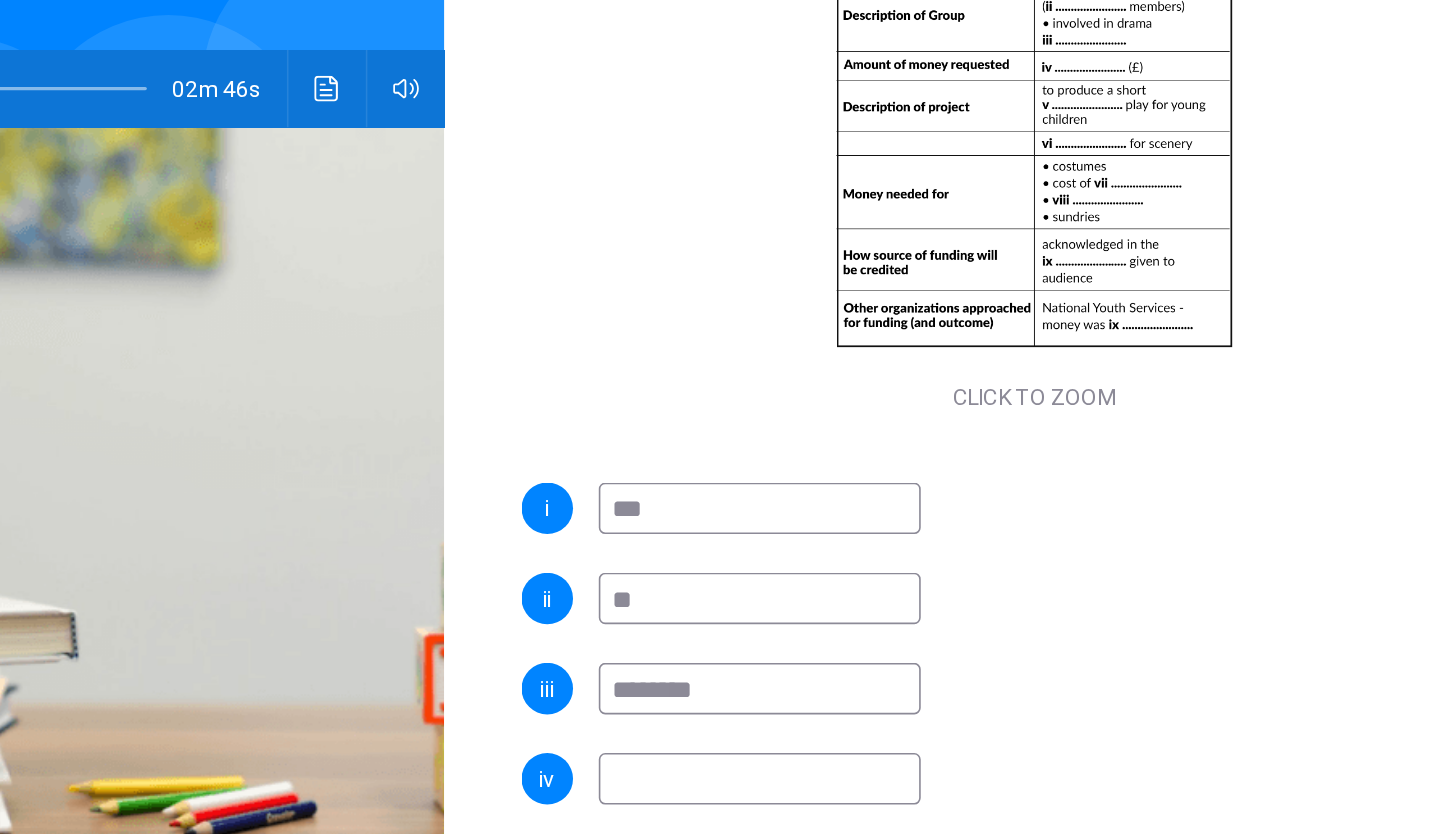type on "*********" 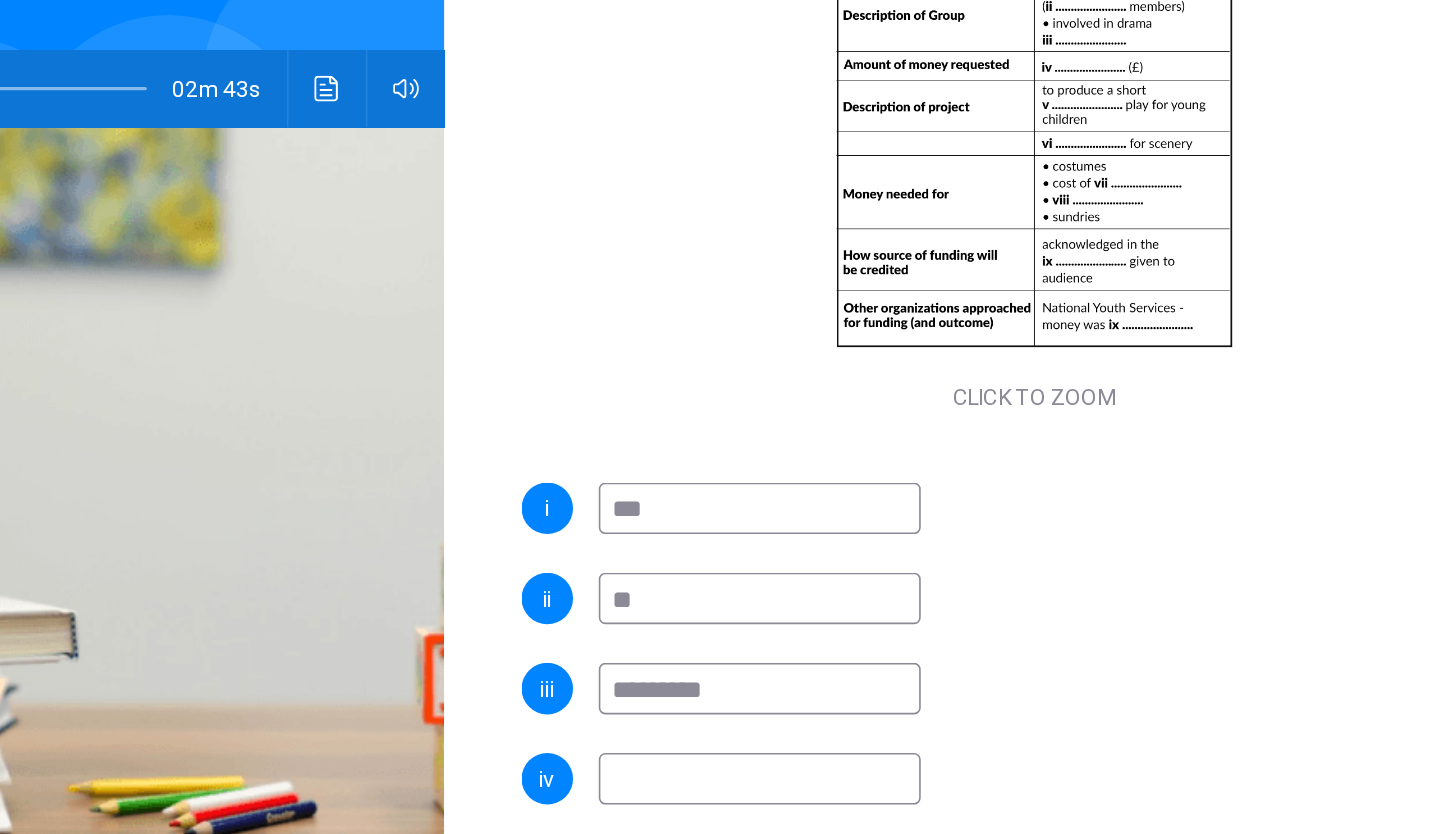 type on "**" 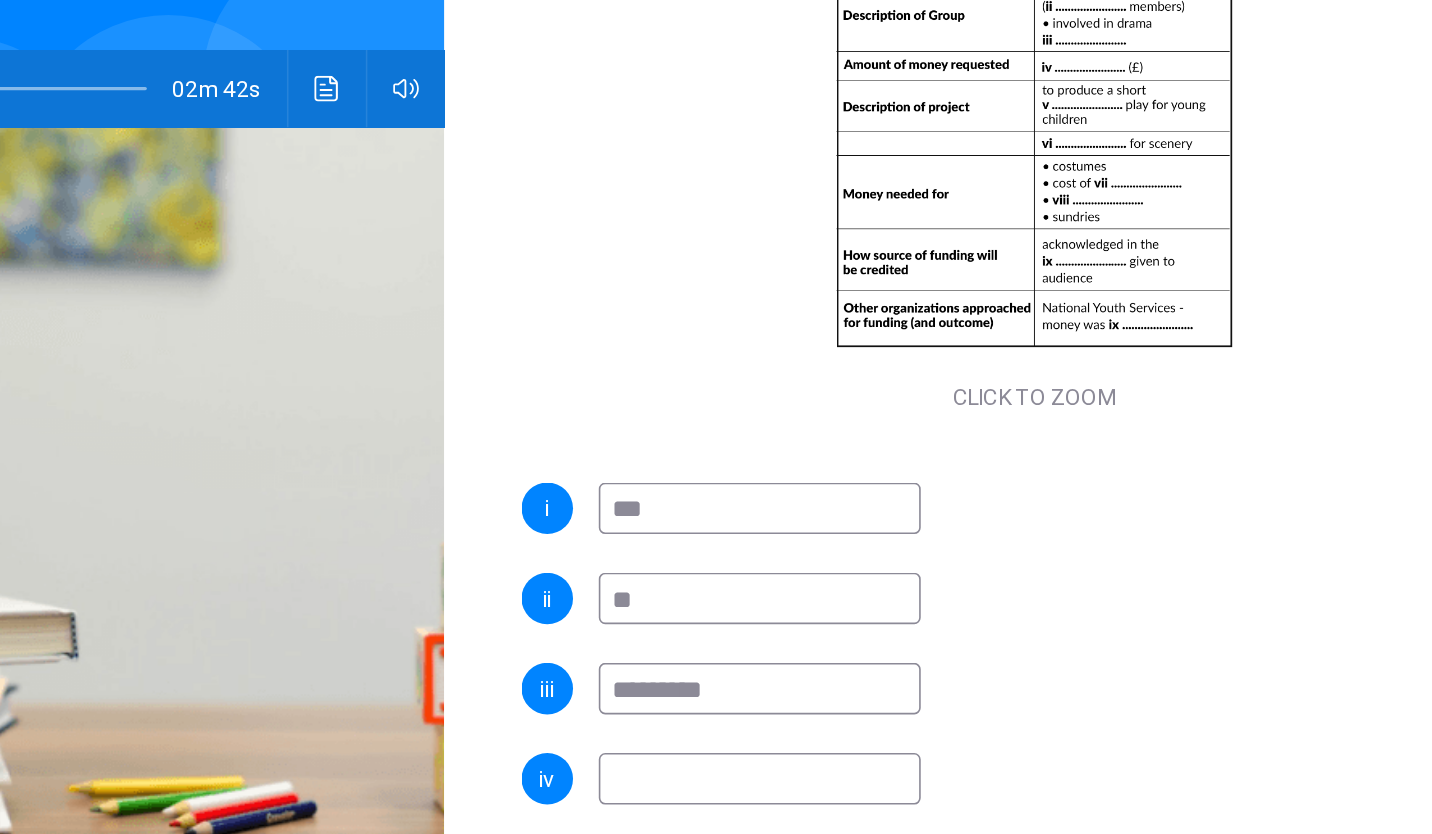 type on "*********" 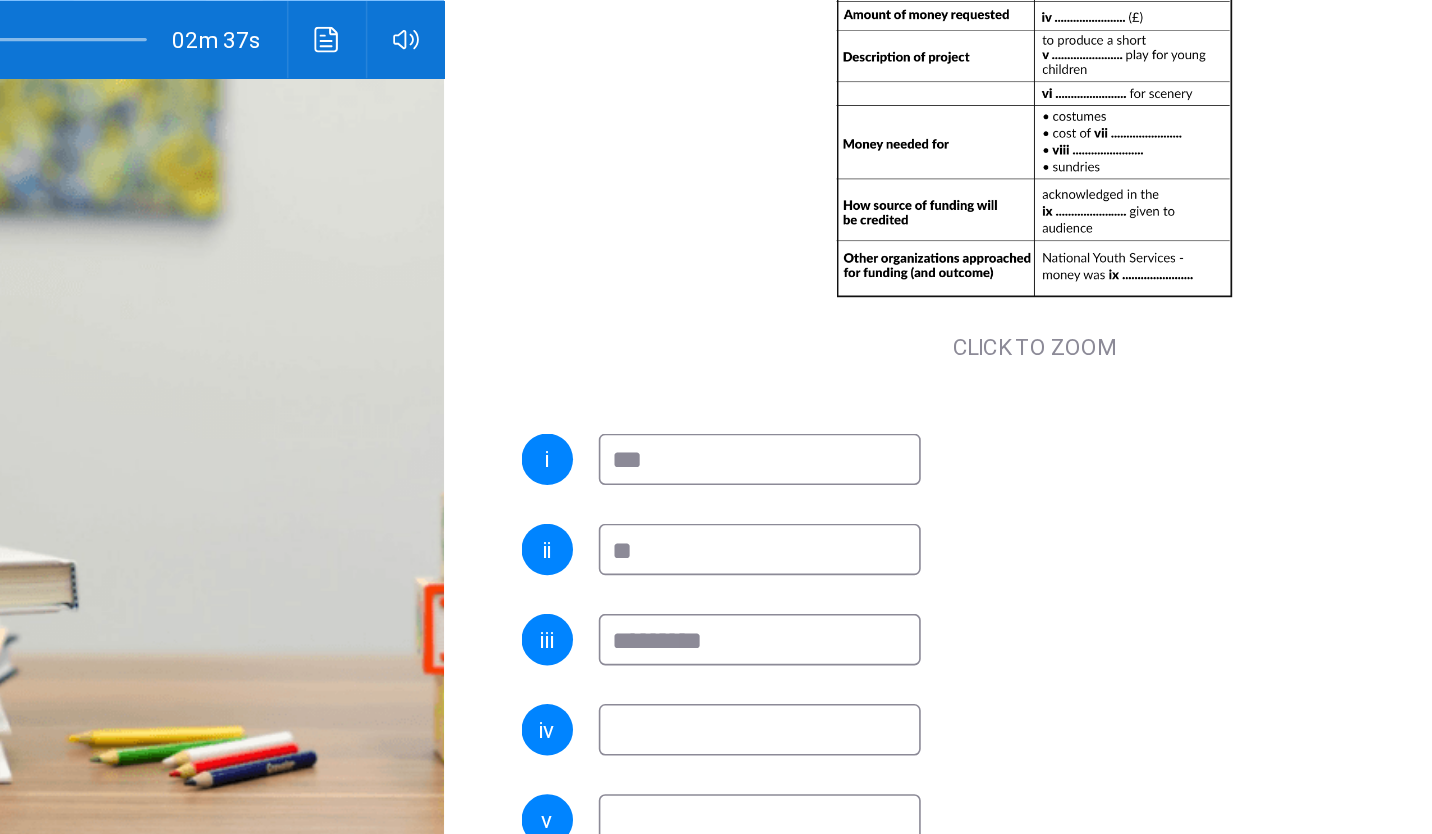 scroll, scrollTop: 104, scrollLeft: 0, axis: vertical 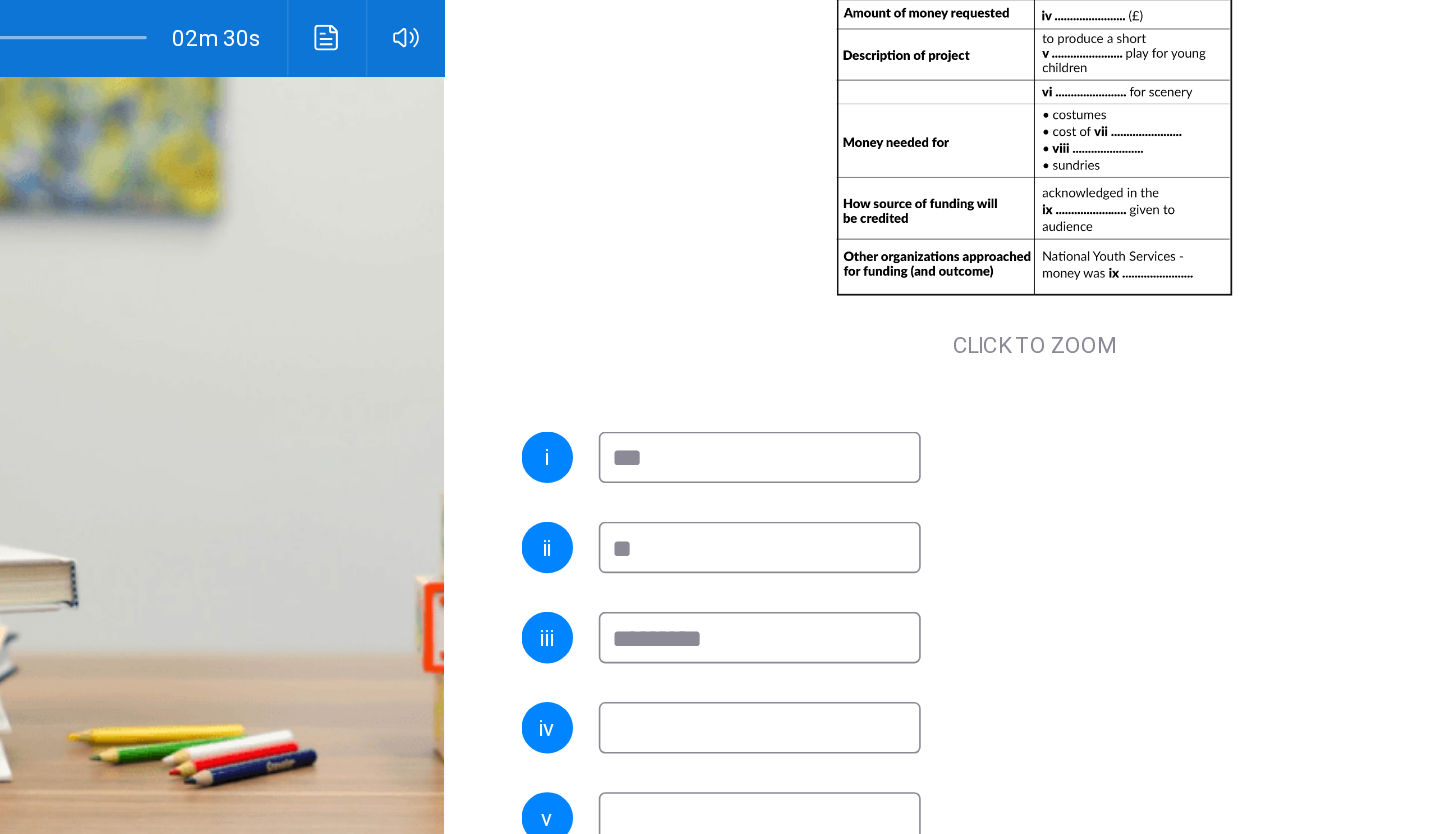 type on "**" 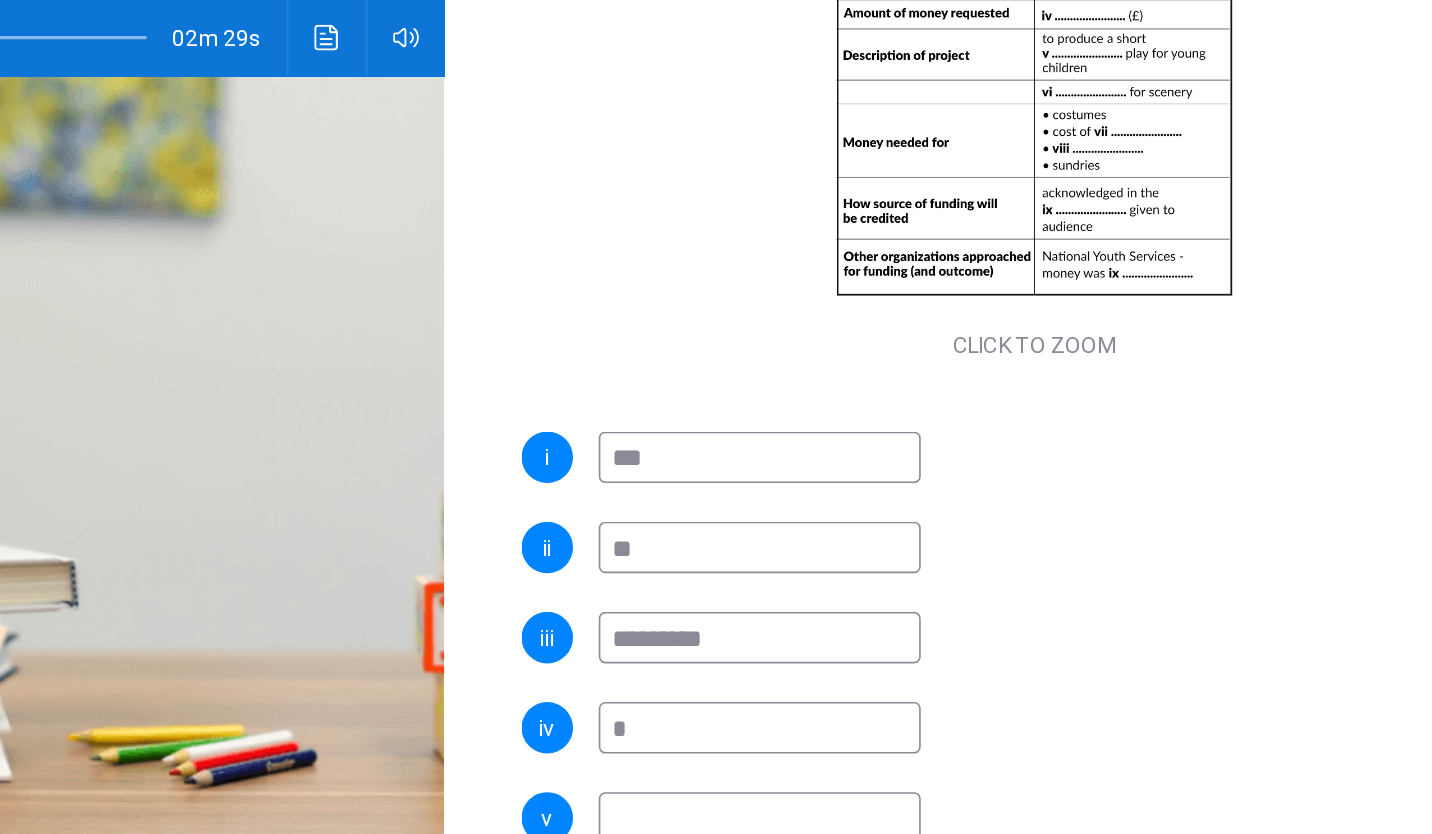 type on "**" 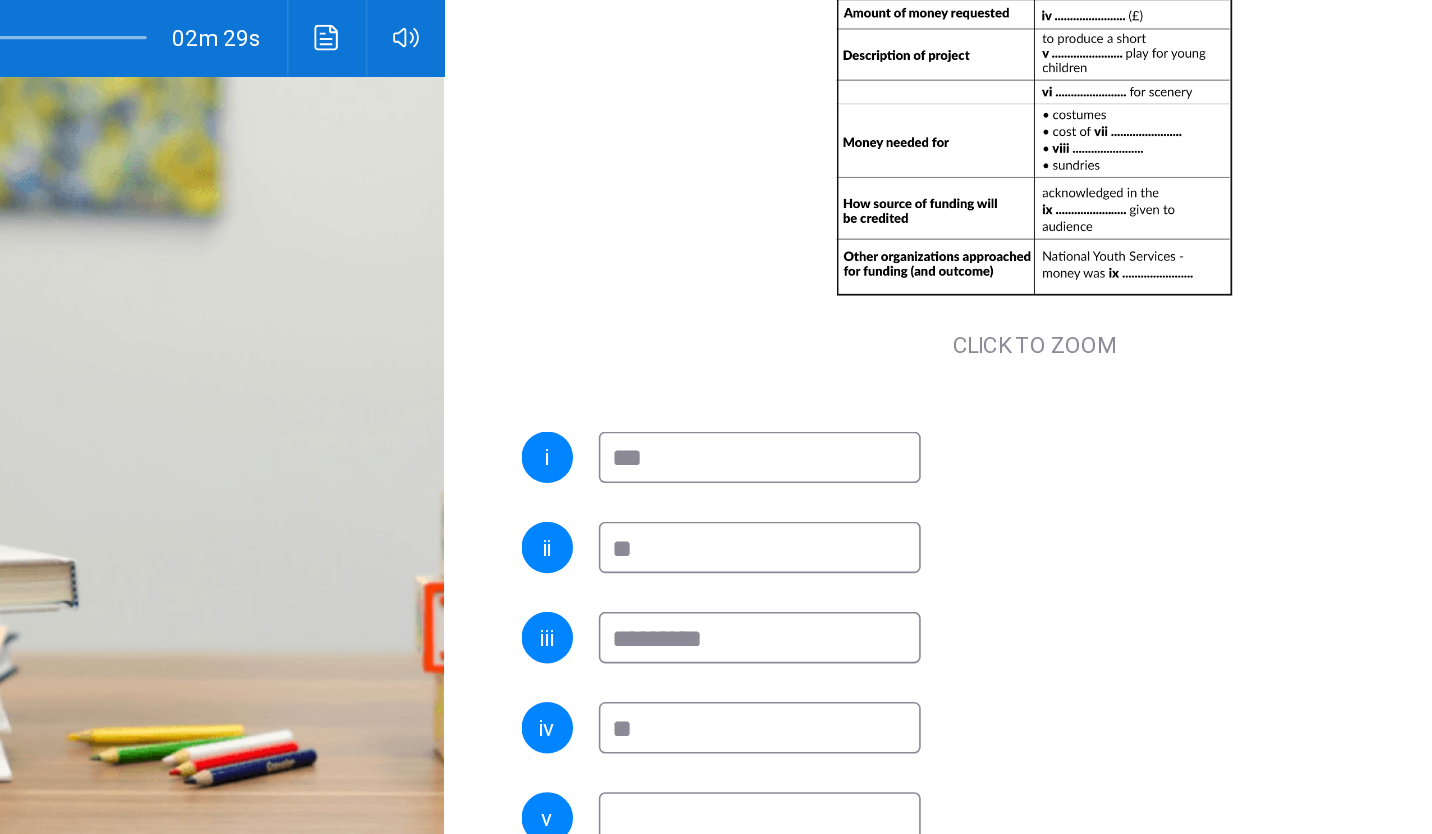 type on "**" 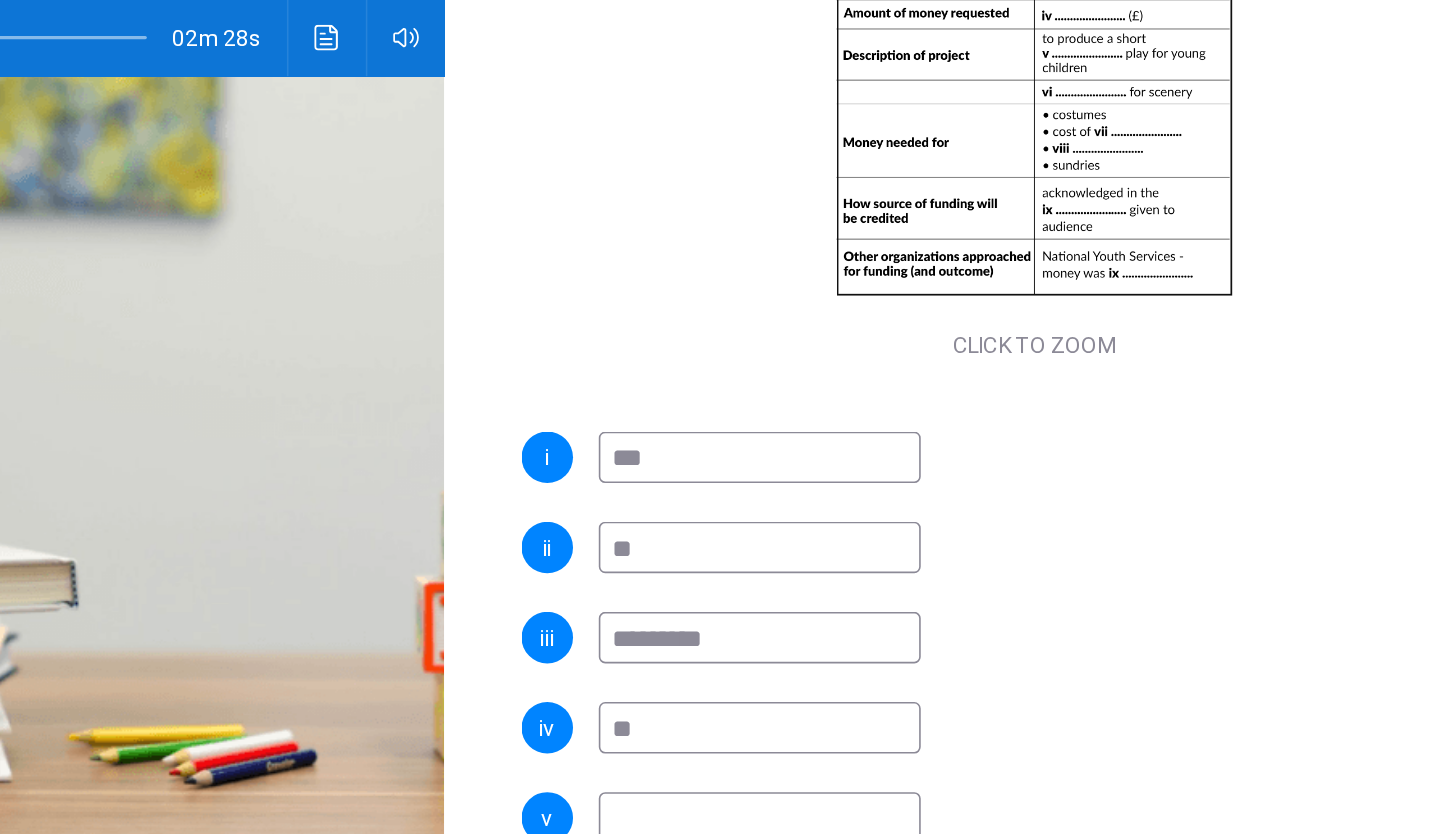 type on "***" 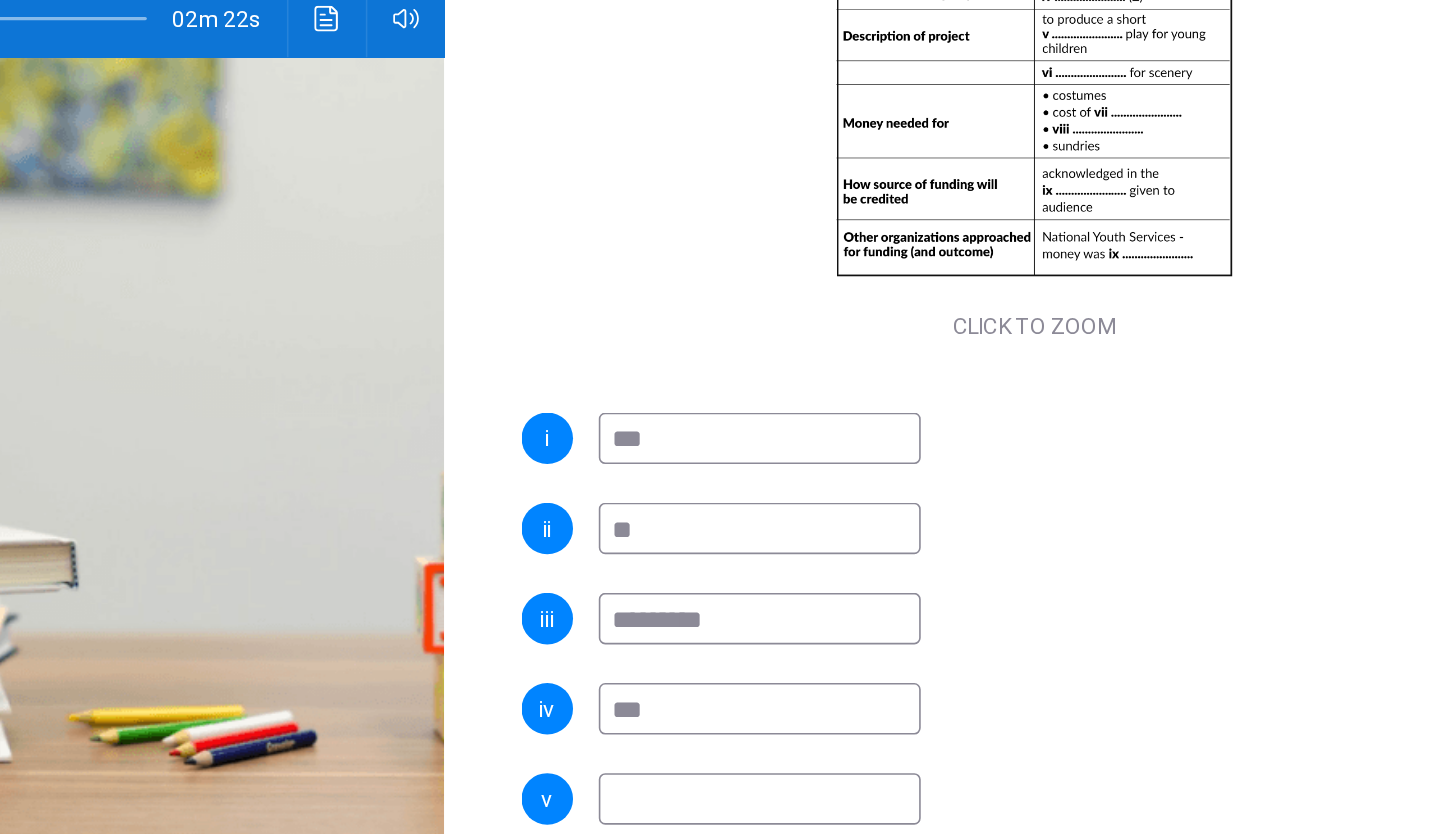 scroll, scrollTop: 118, scrollLeft: 0, axis: vertical 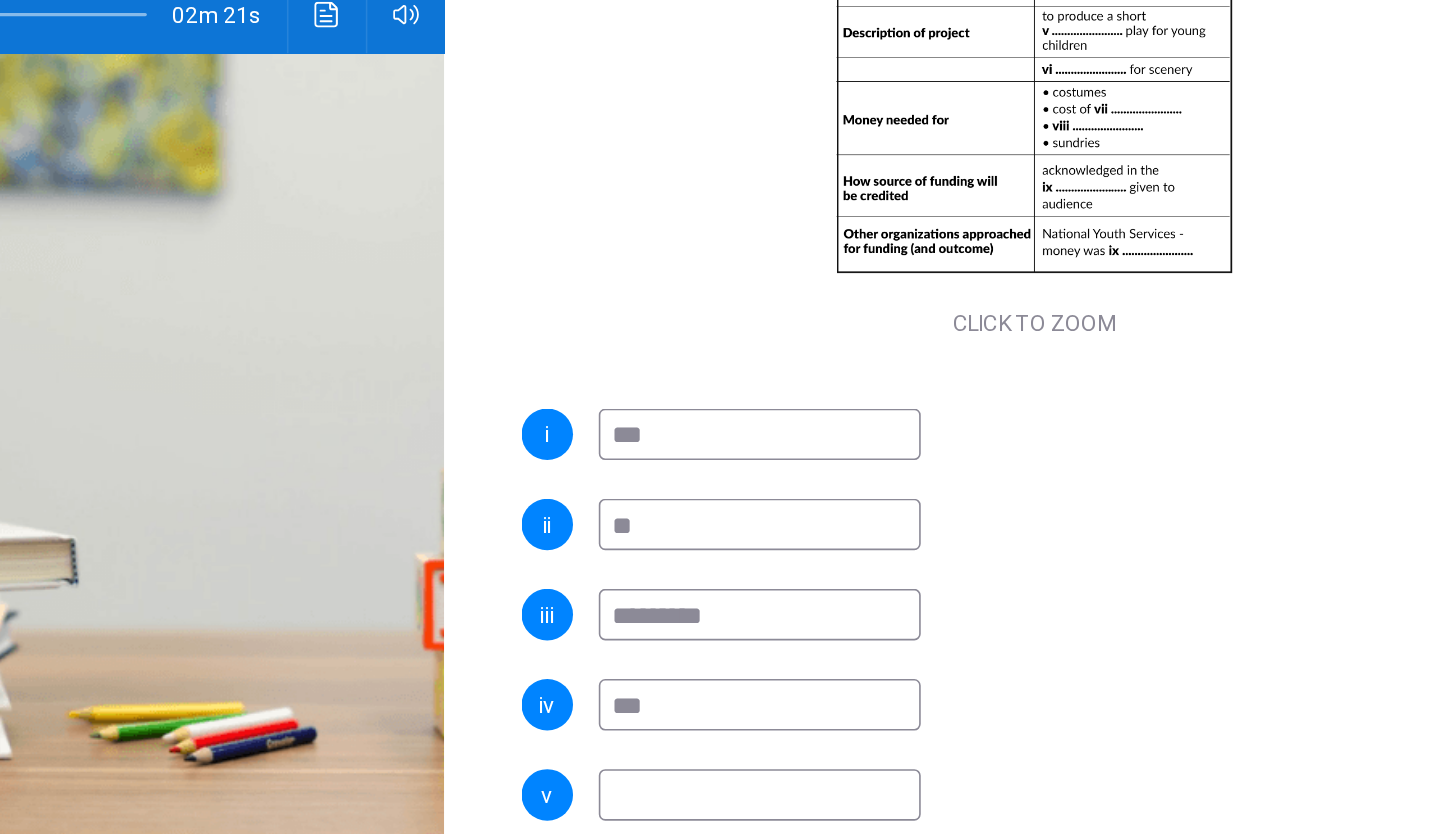 type on "**" 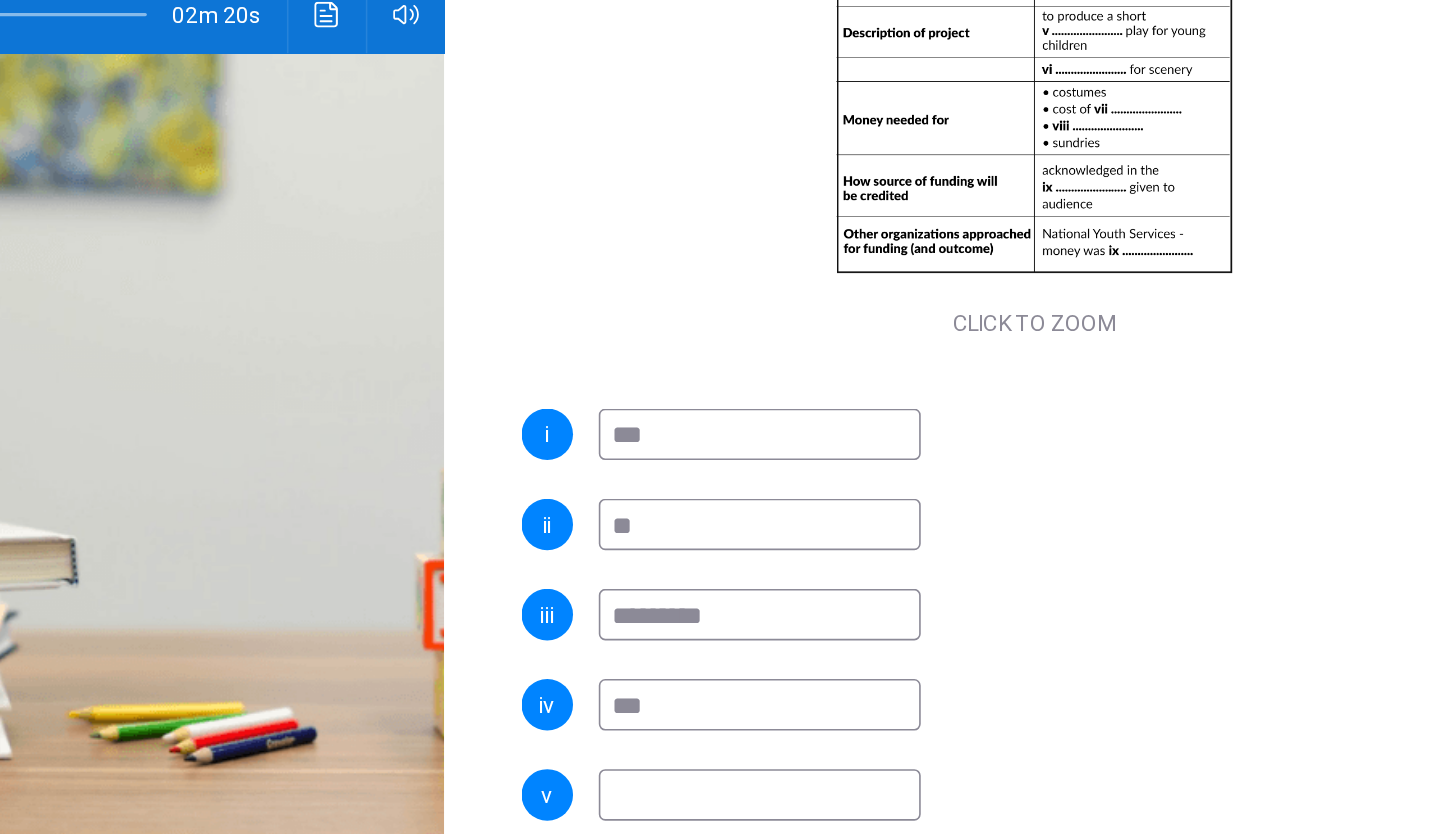 type on "***" 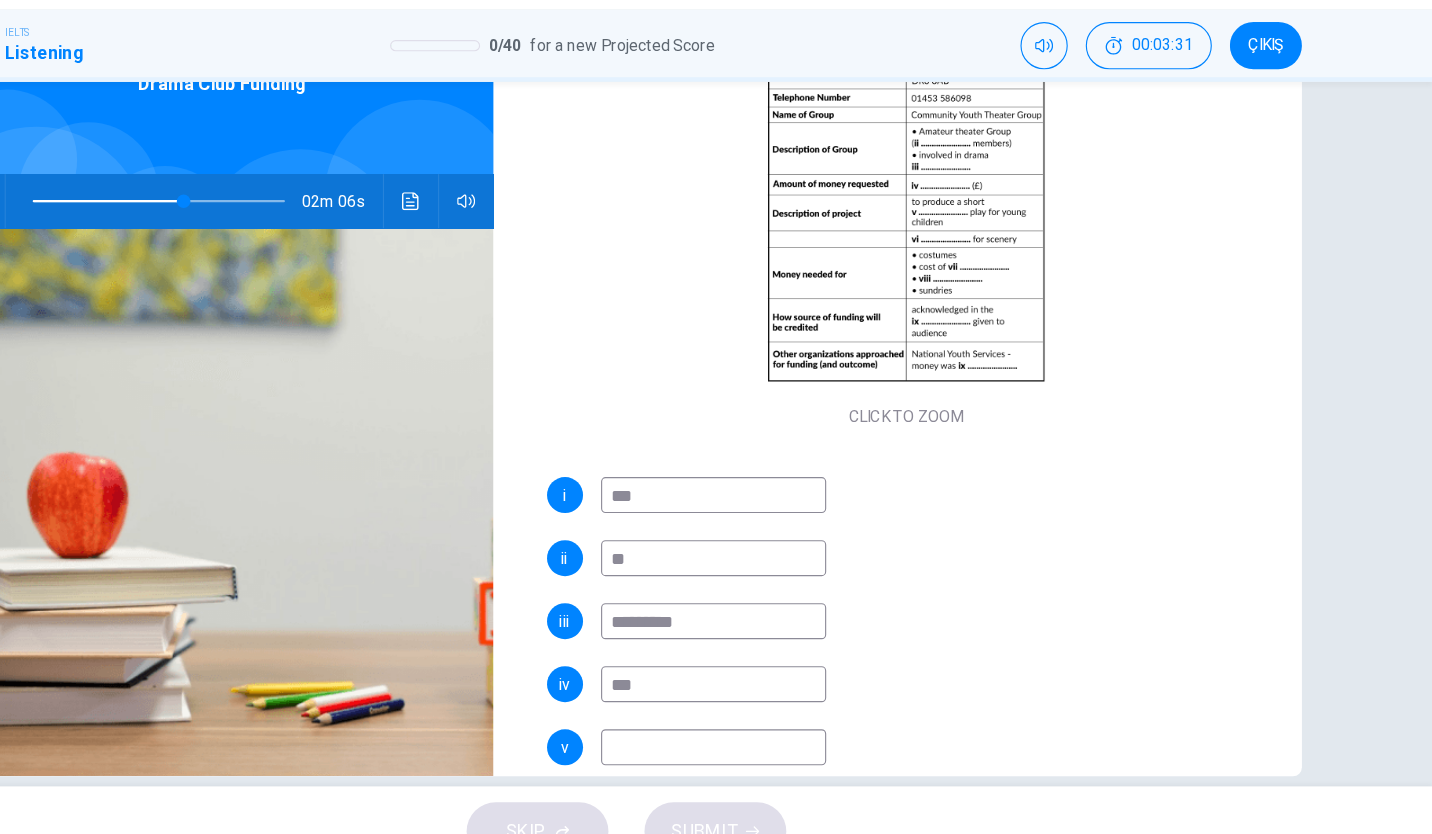 scroll, scrollTop: 0, scrollLeft: 0, axis: both 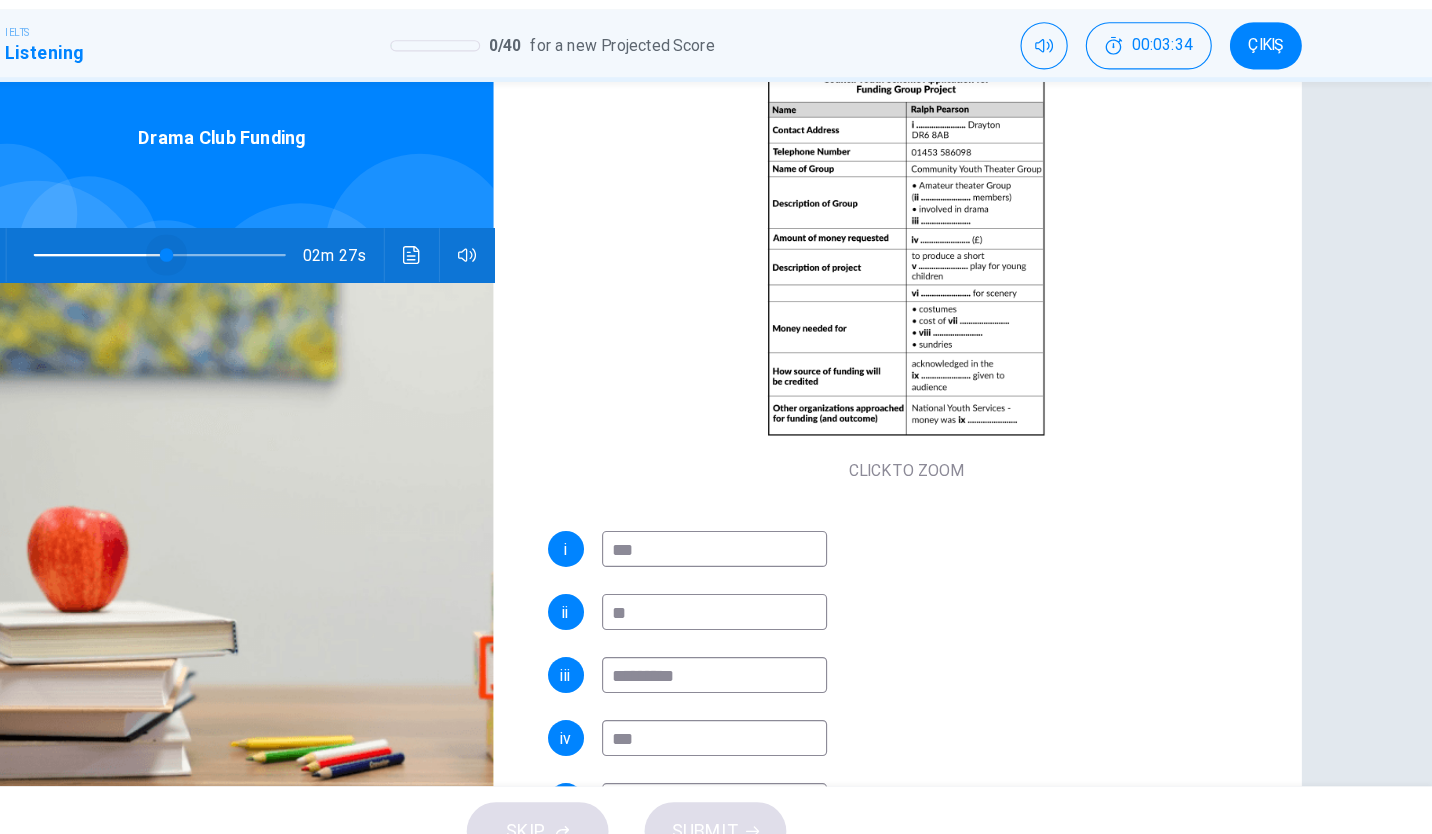 click at bounding box center [307, 282] 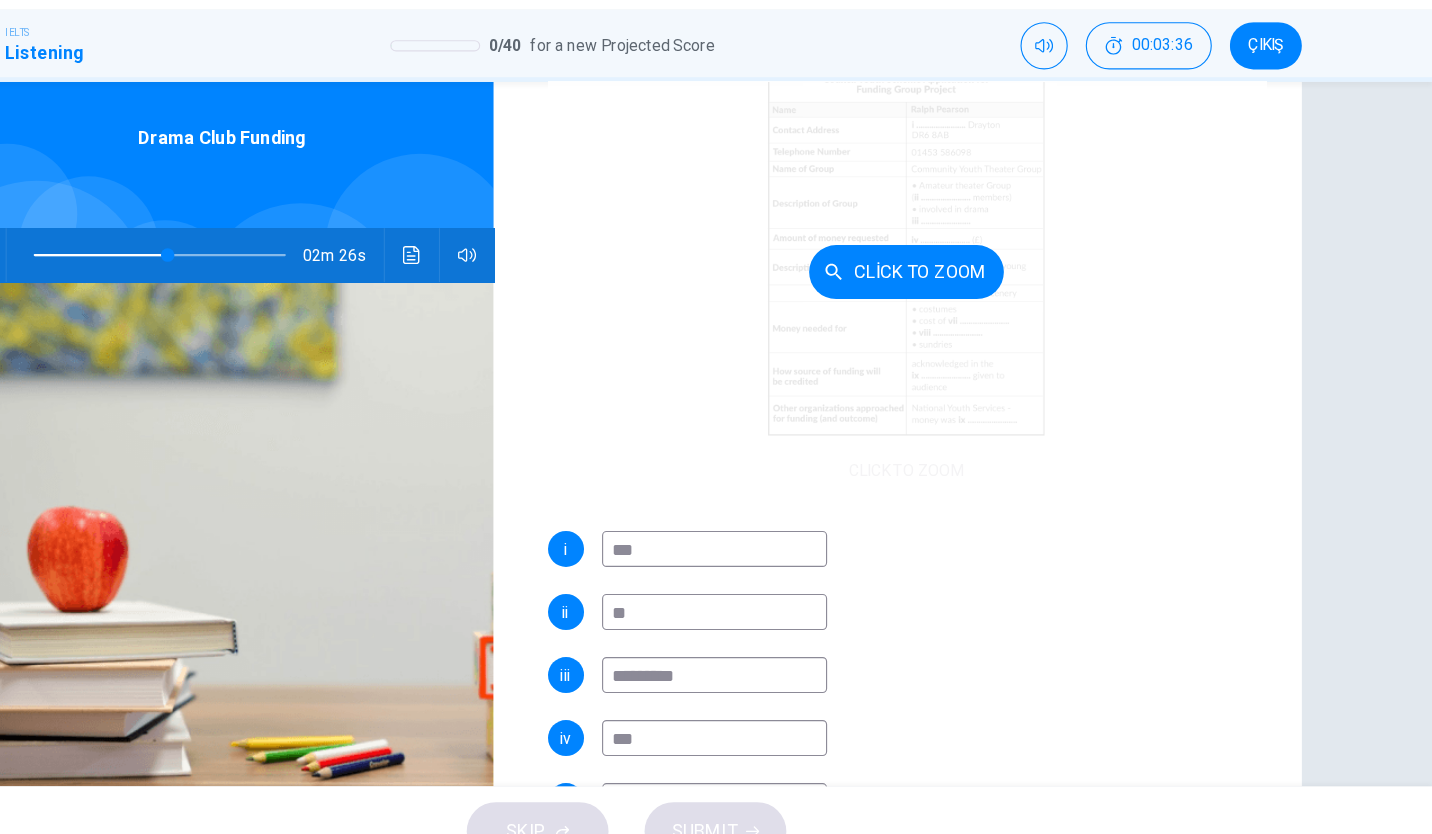 scroll, scrollTop: 0, scrollLeft: 0, axis: both 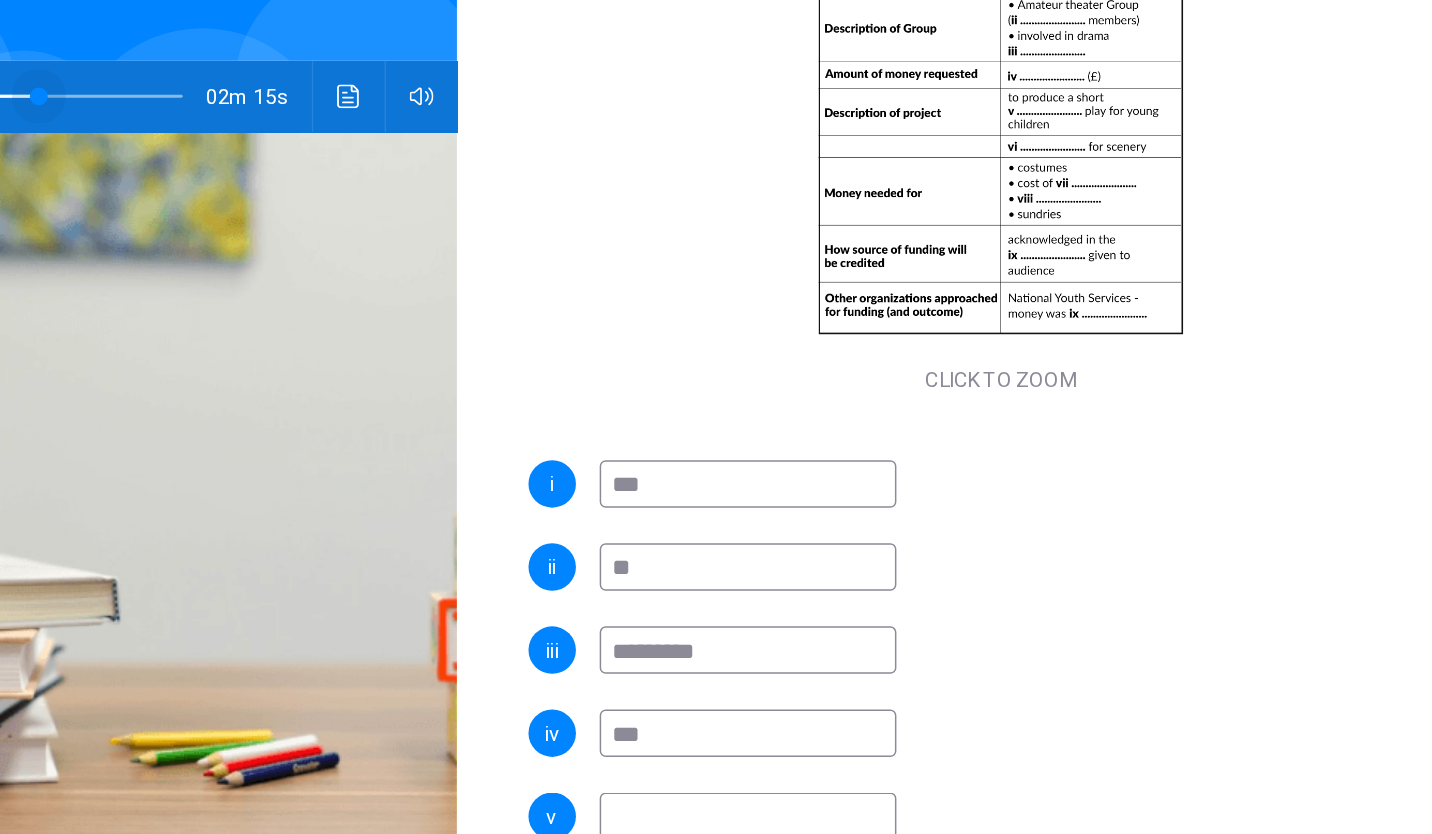 click at bounding box center (316, 205) 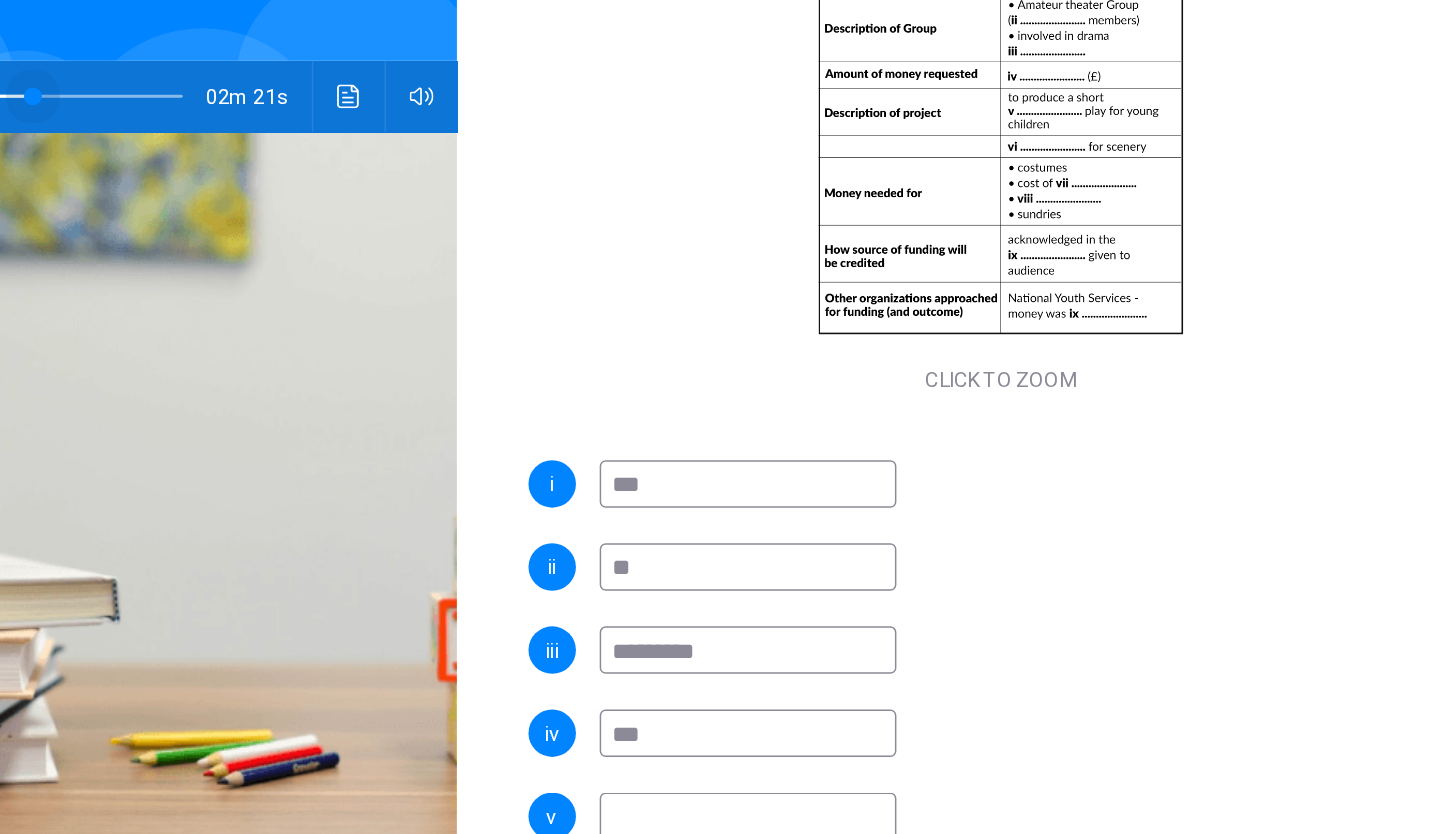 click at bounding box center [312, 205] 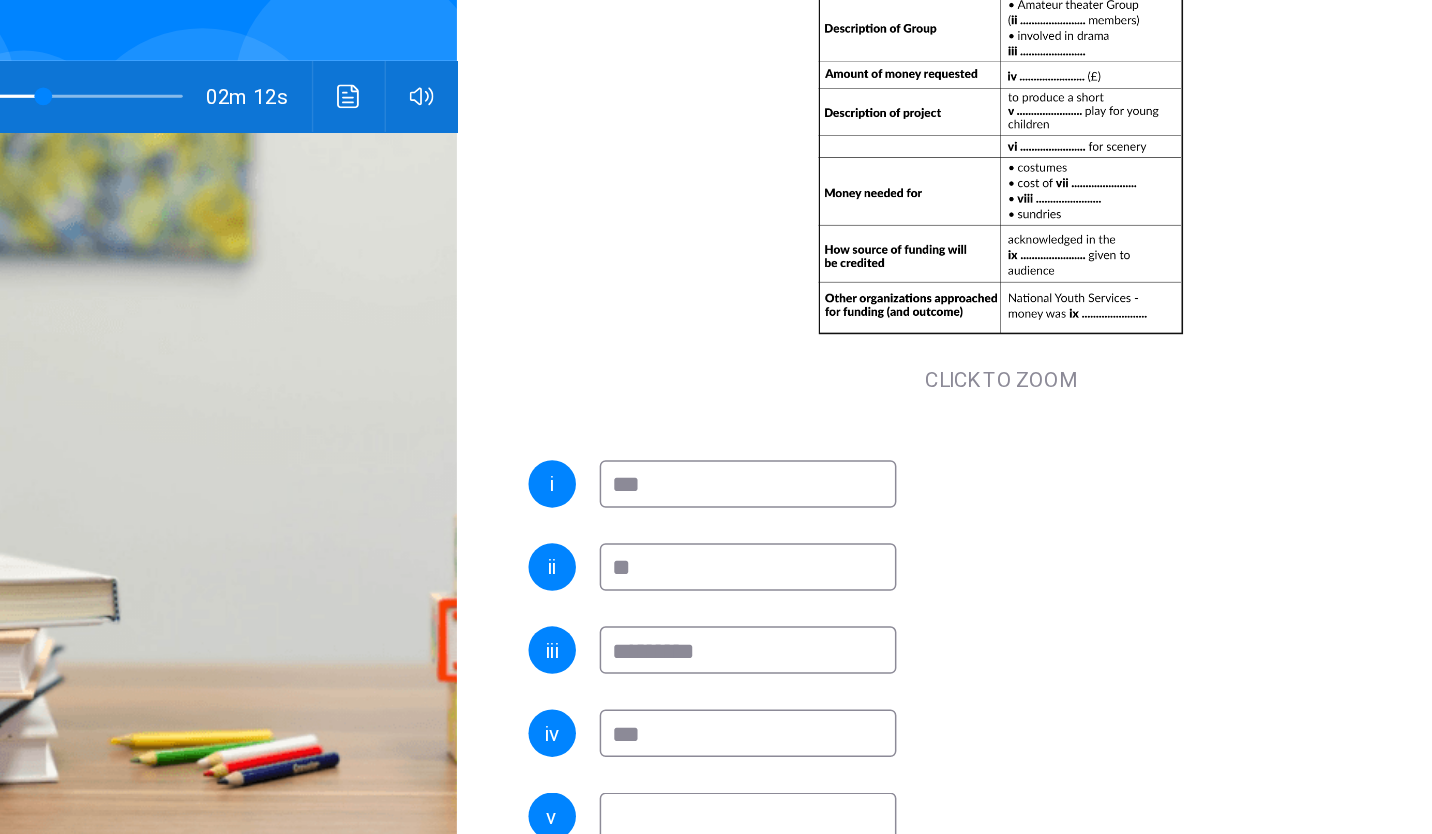 type on "**" 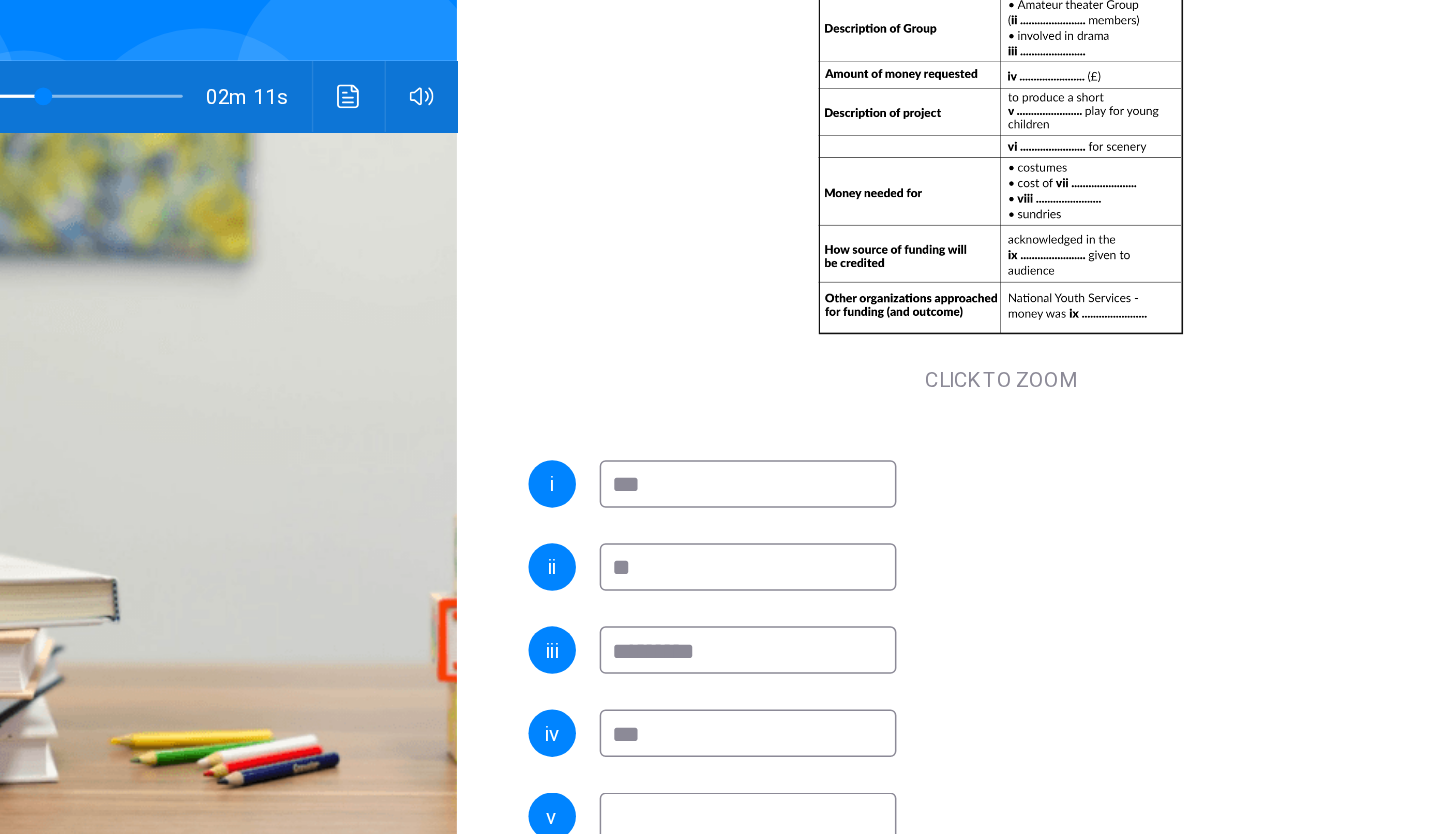 click at bounding box center [794, 690] 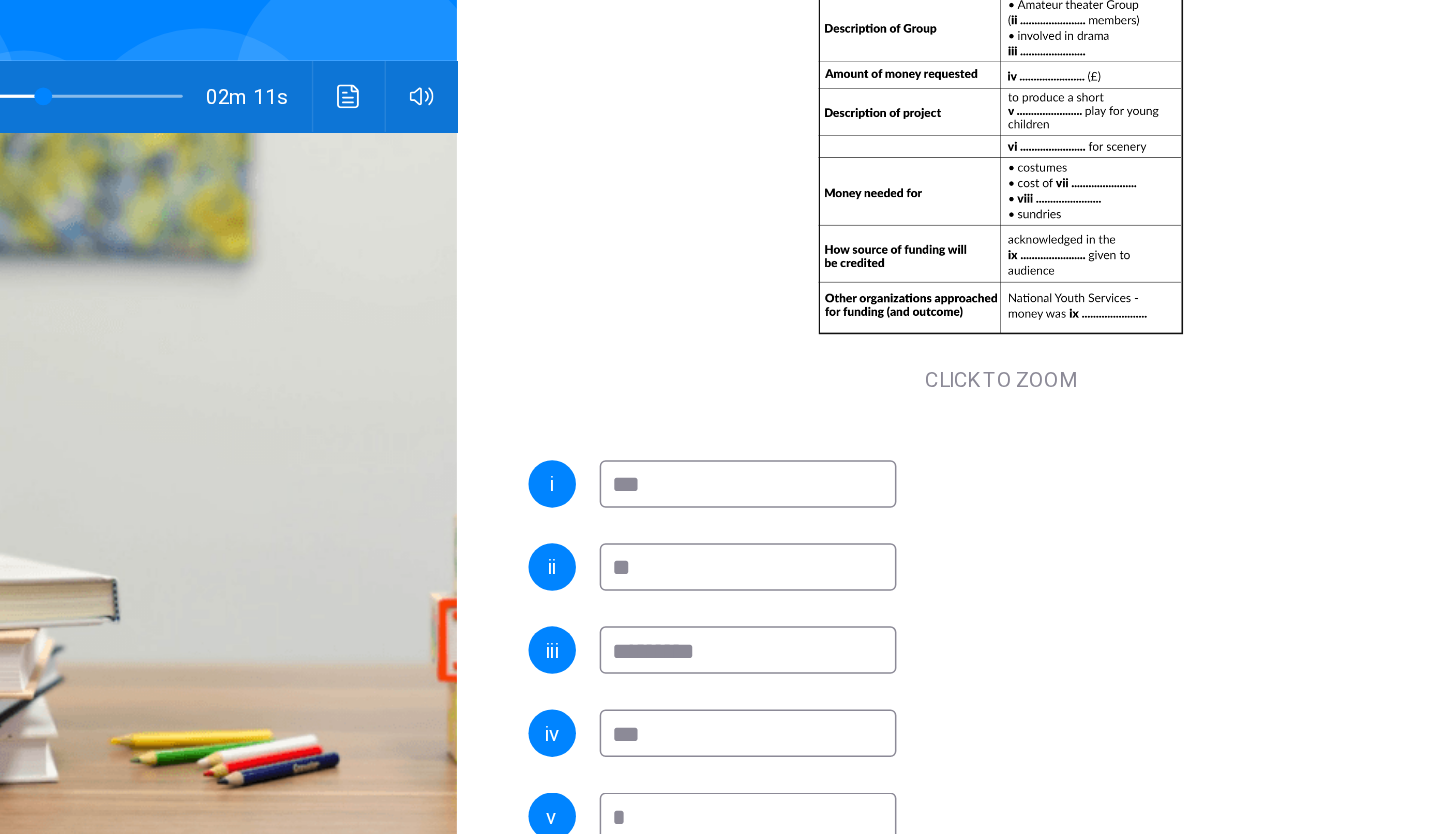 type on "**" 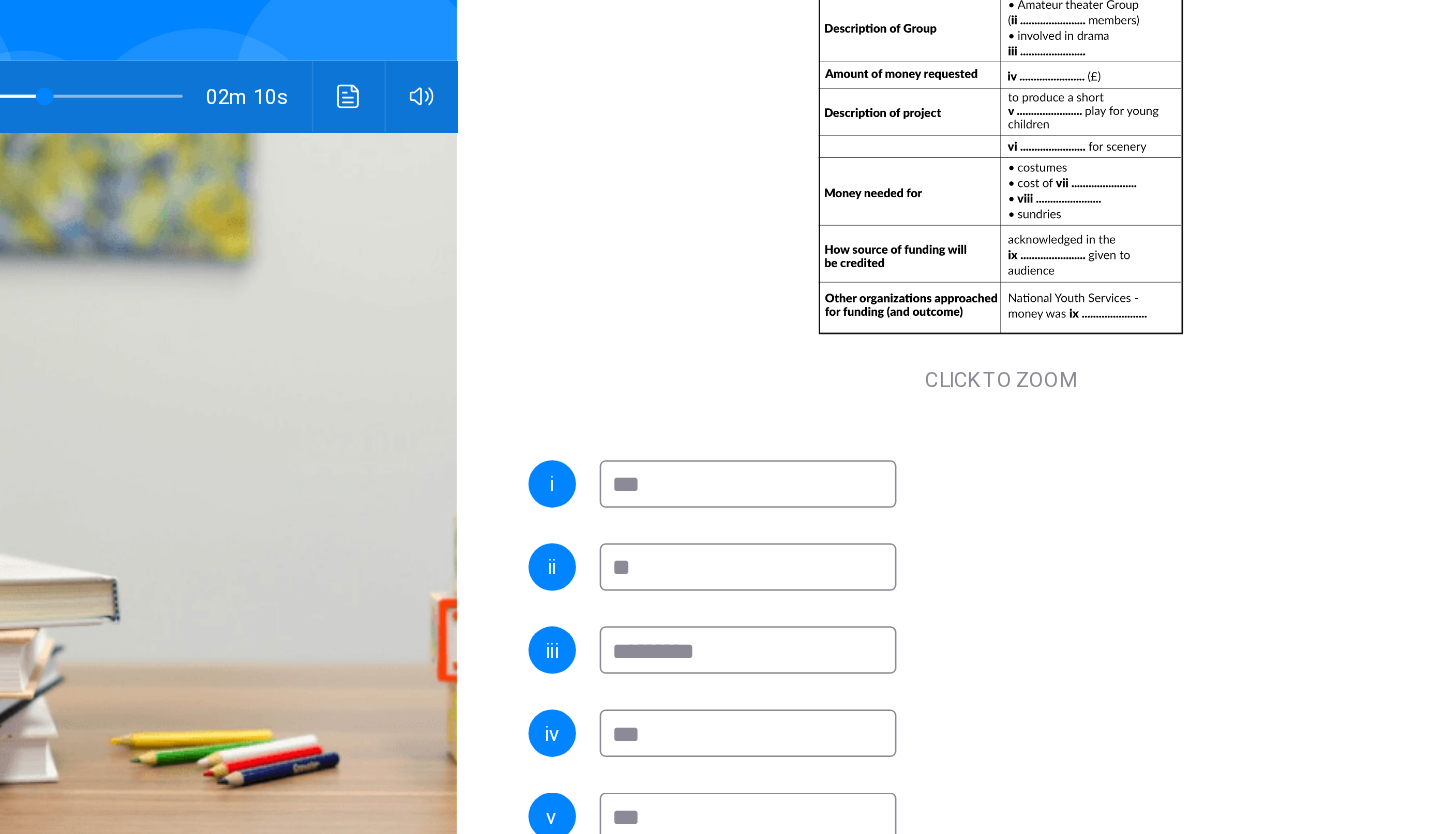 type on "****" 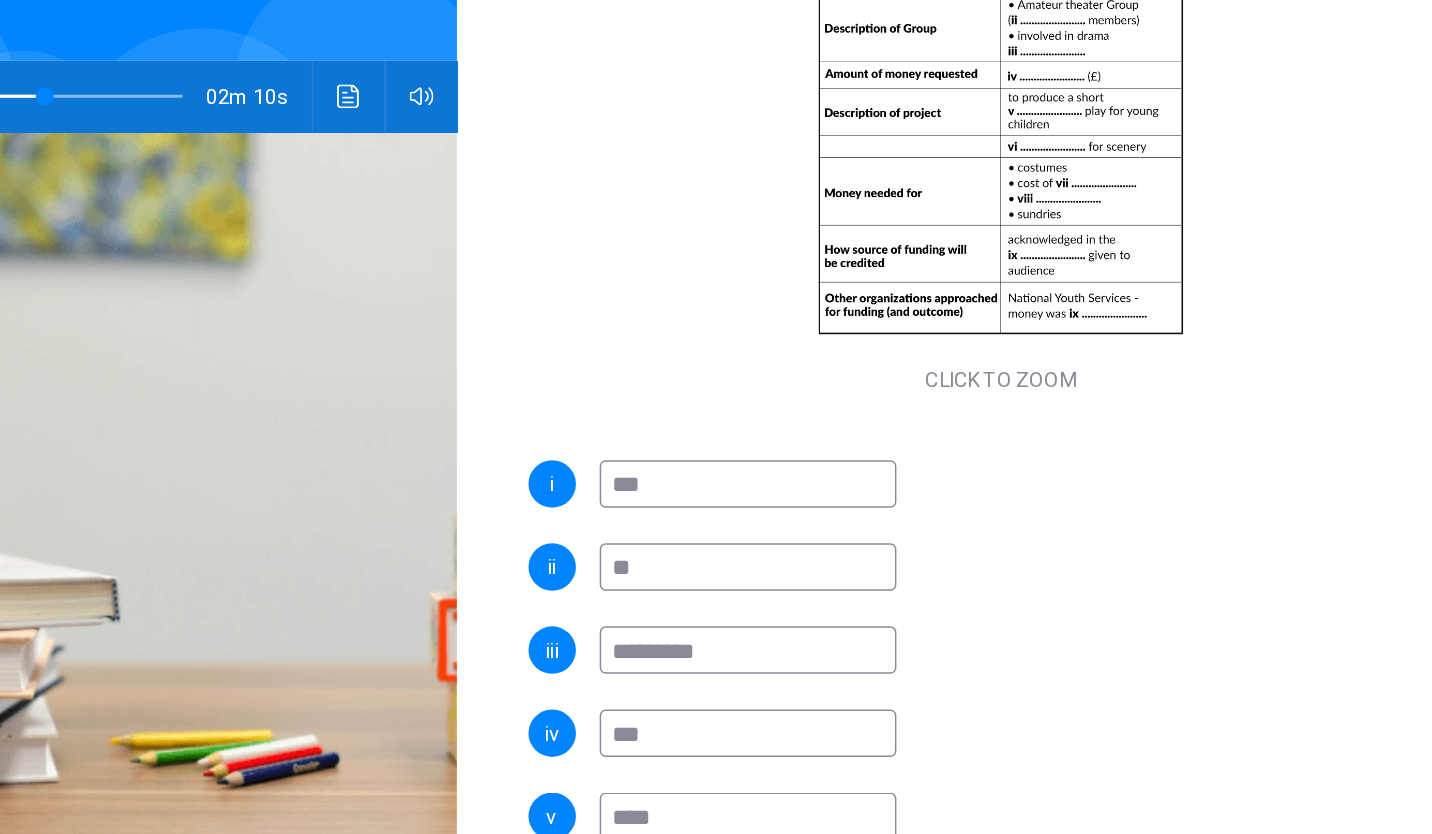 type on "**" 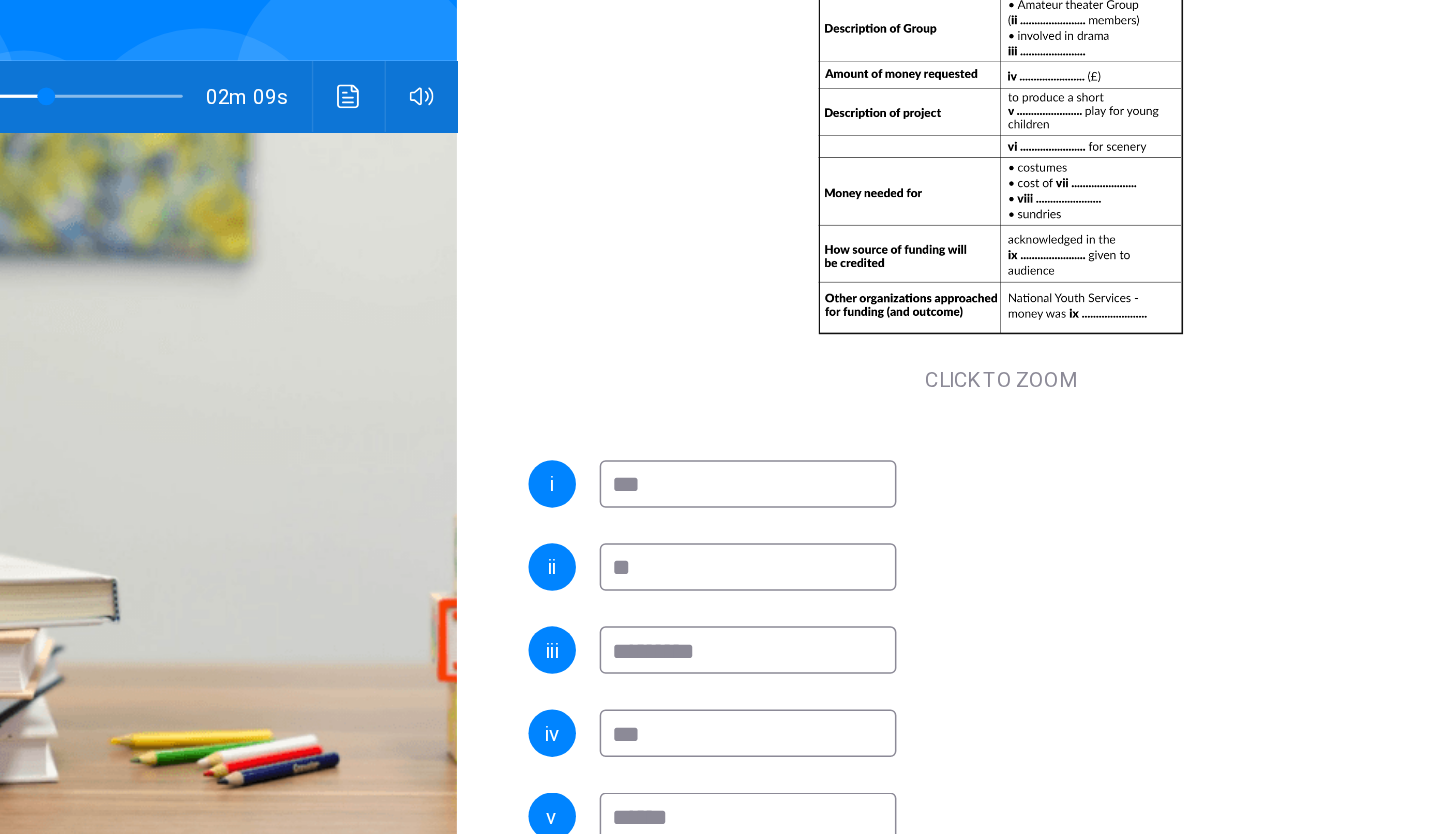 type on "*******" 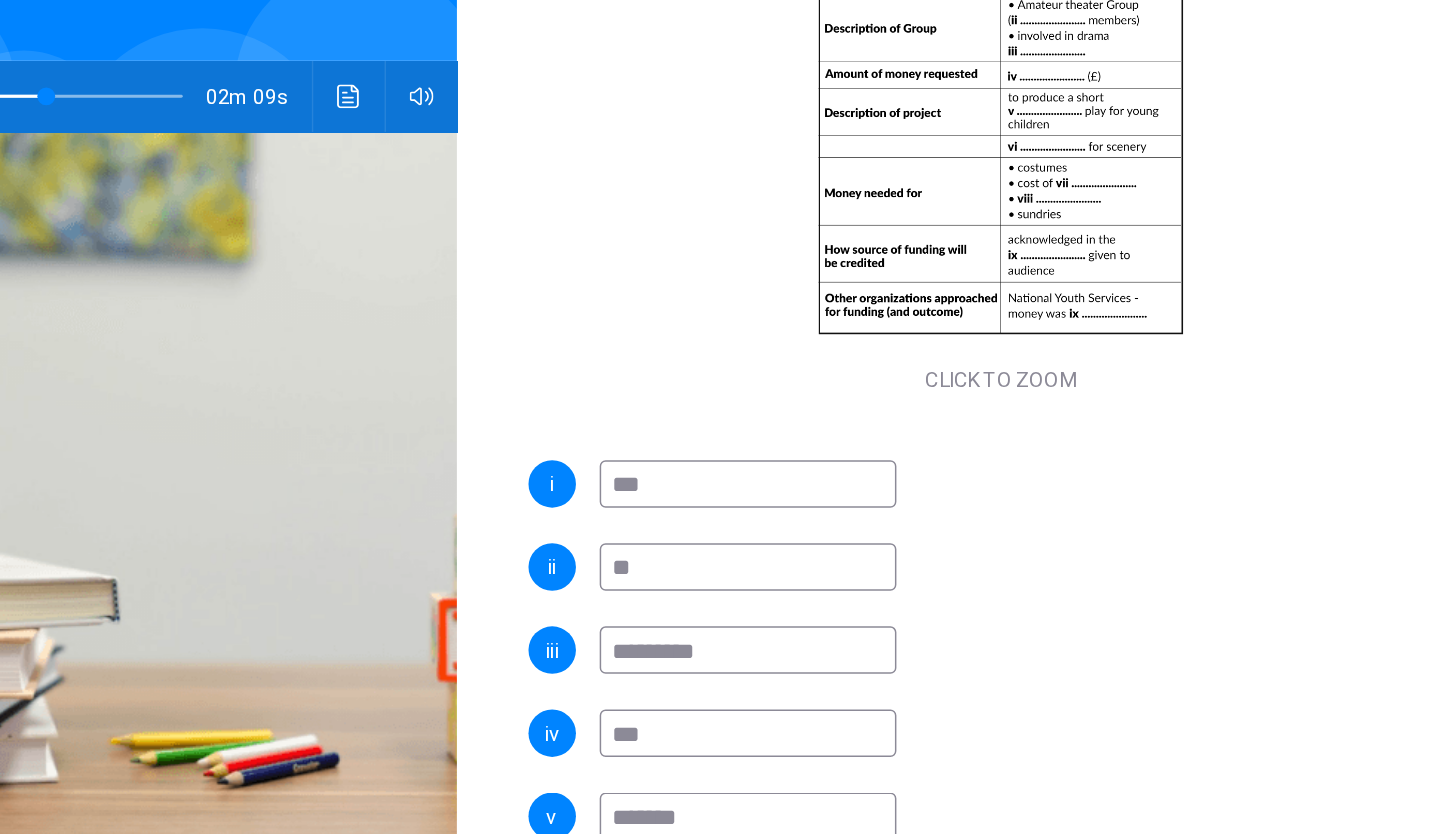 type on "**" 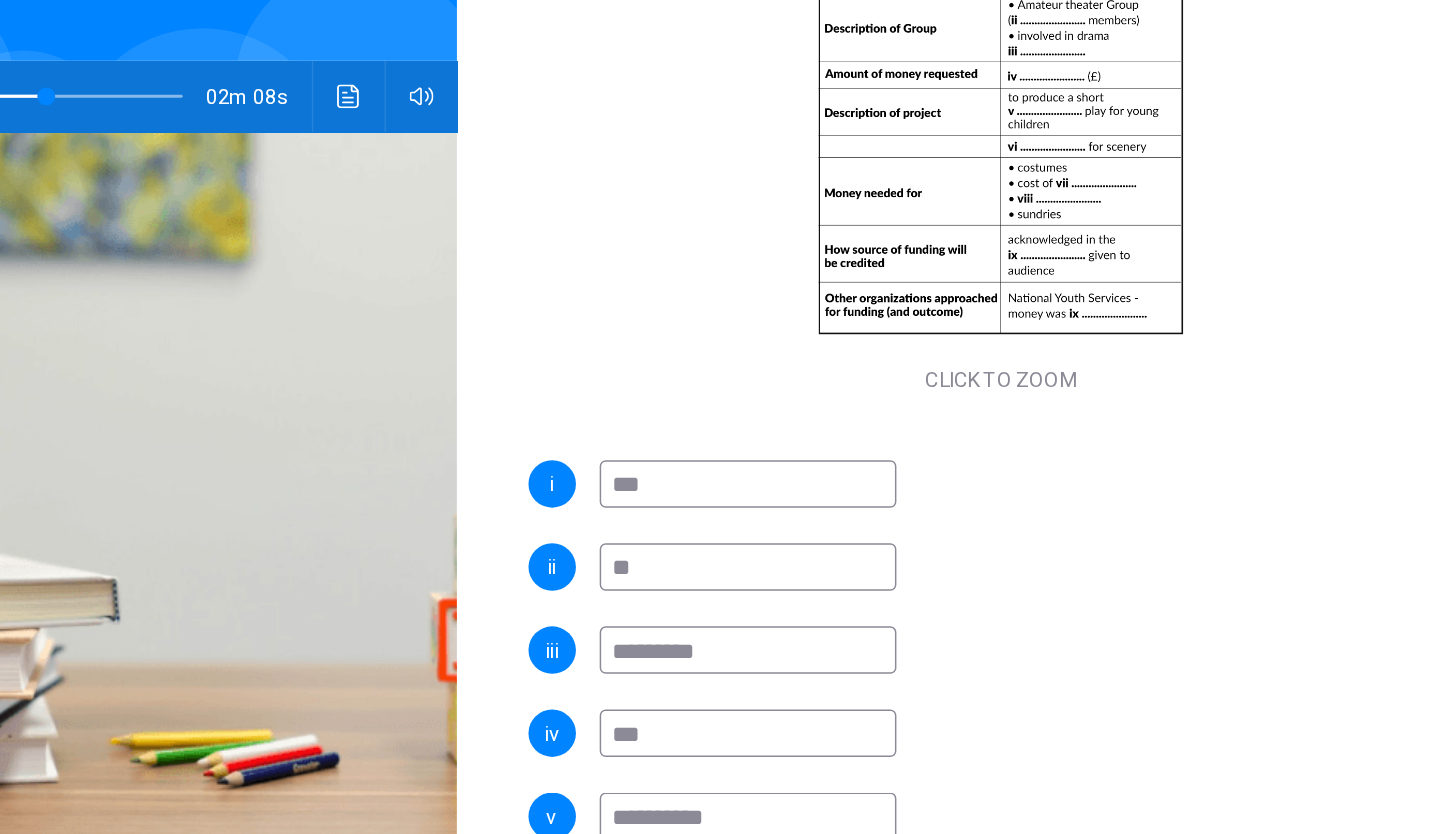 type on "**********" 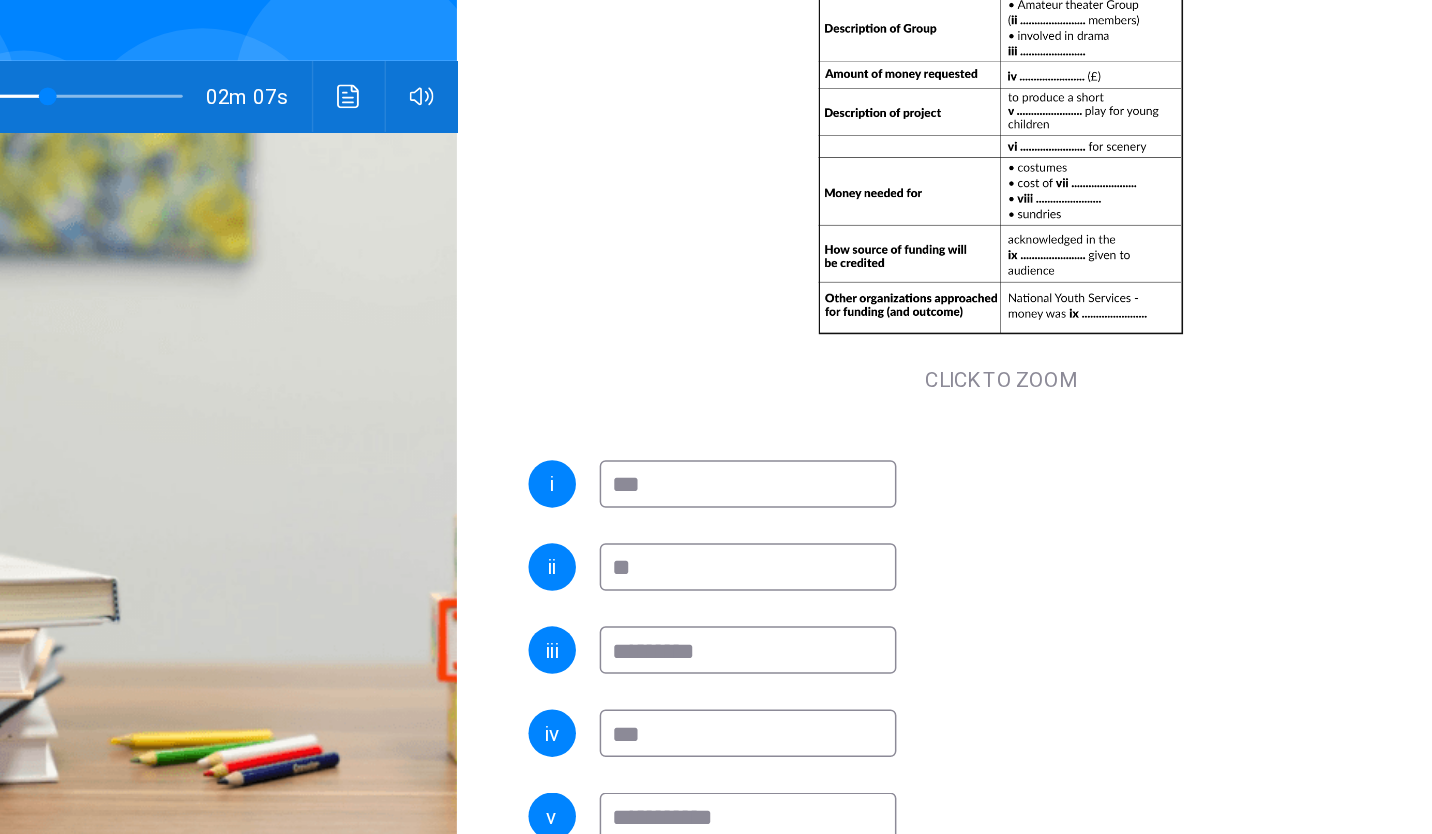 scroll, scrollTop: 149, scrollLeft: 0, axis: vertical 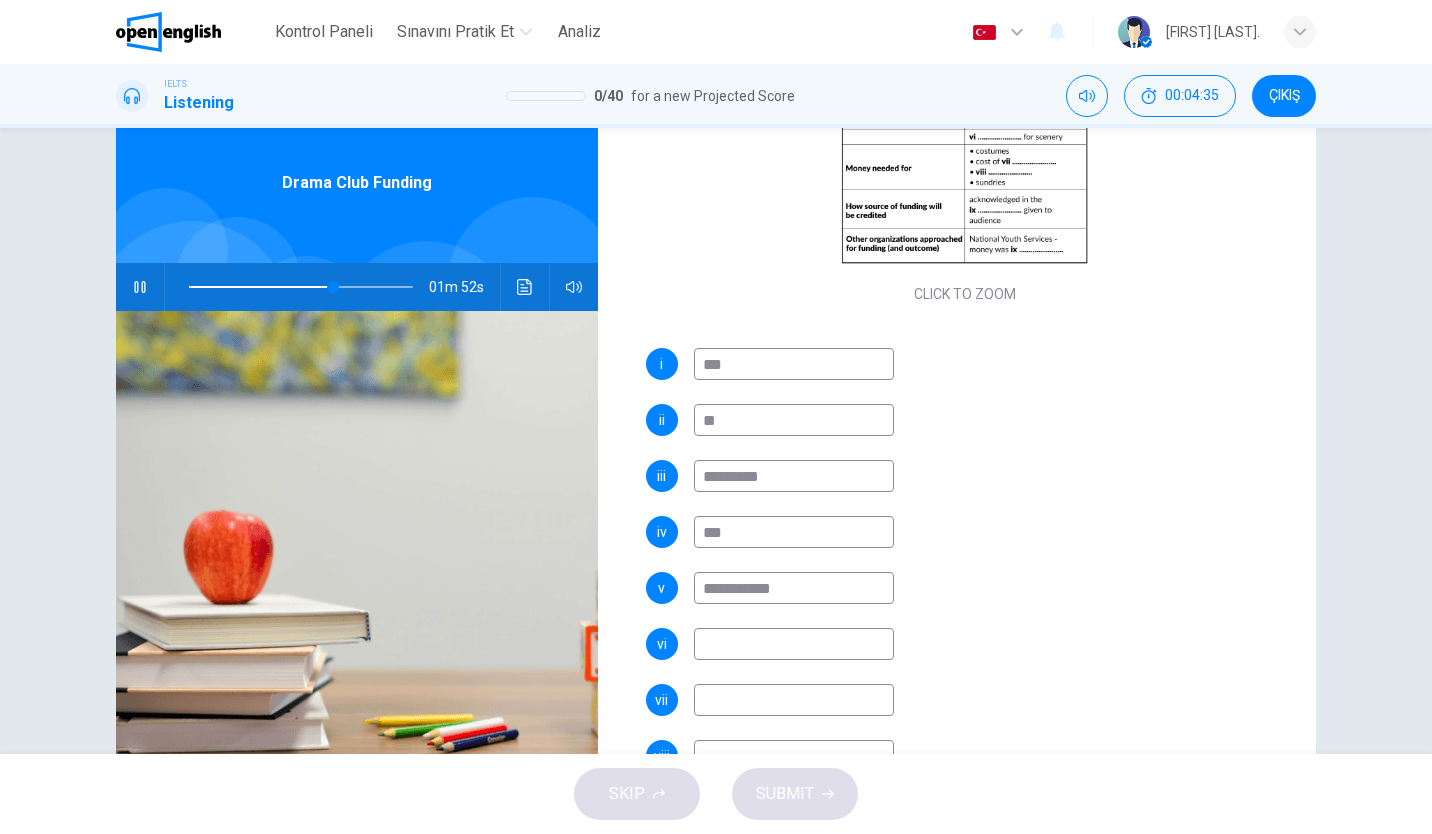 type on "**" 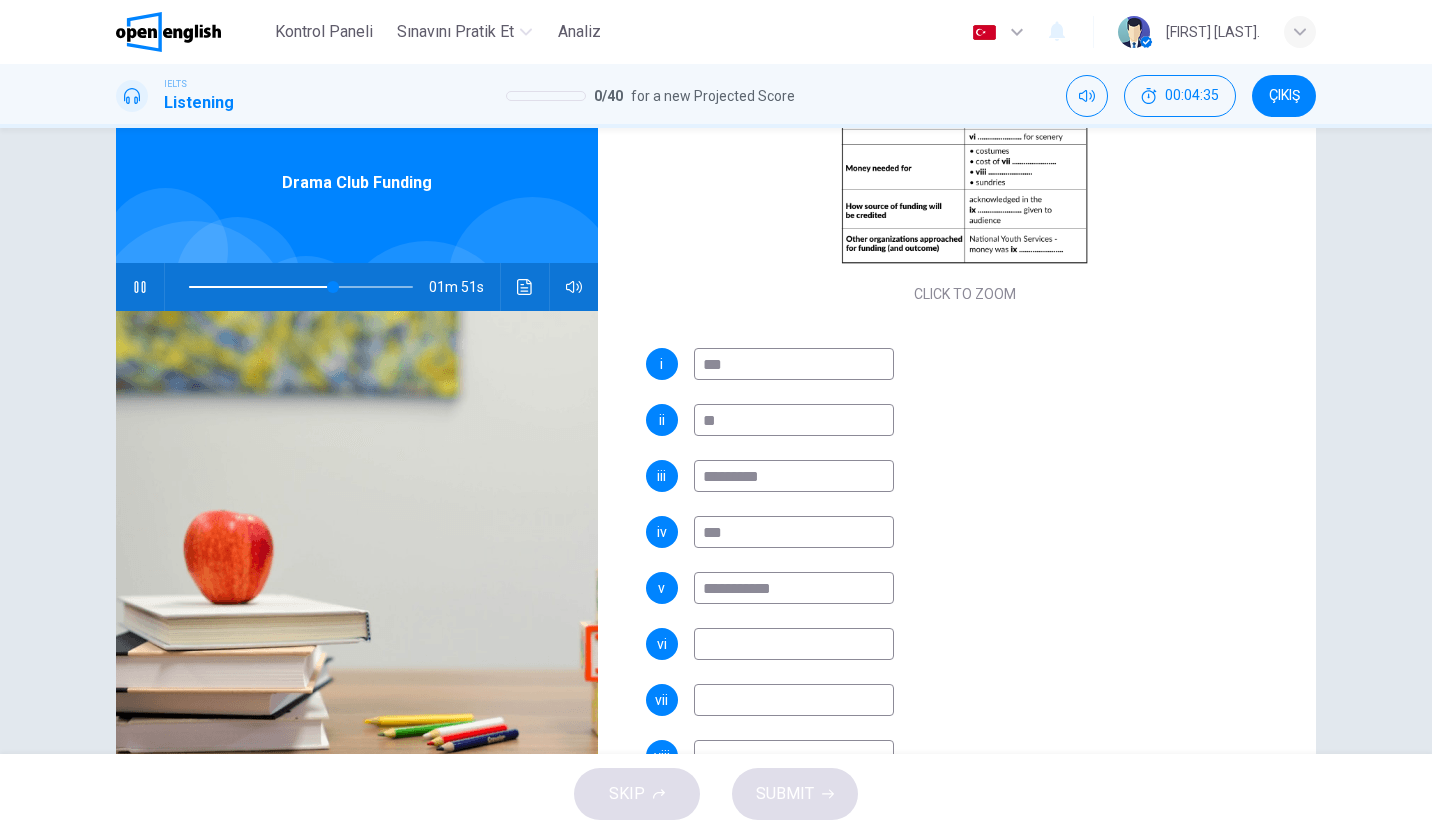 click at bounding box center (794, 644) 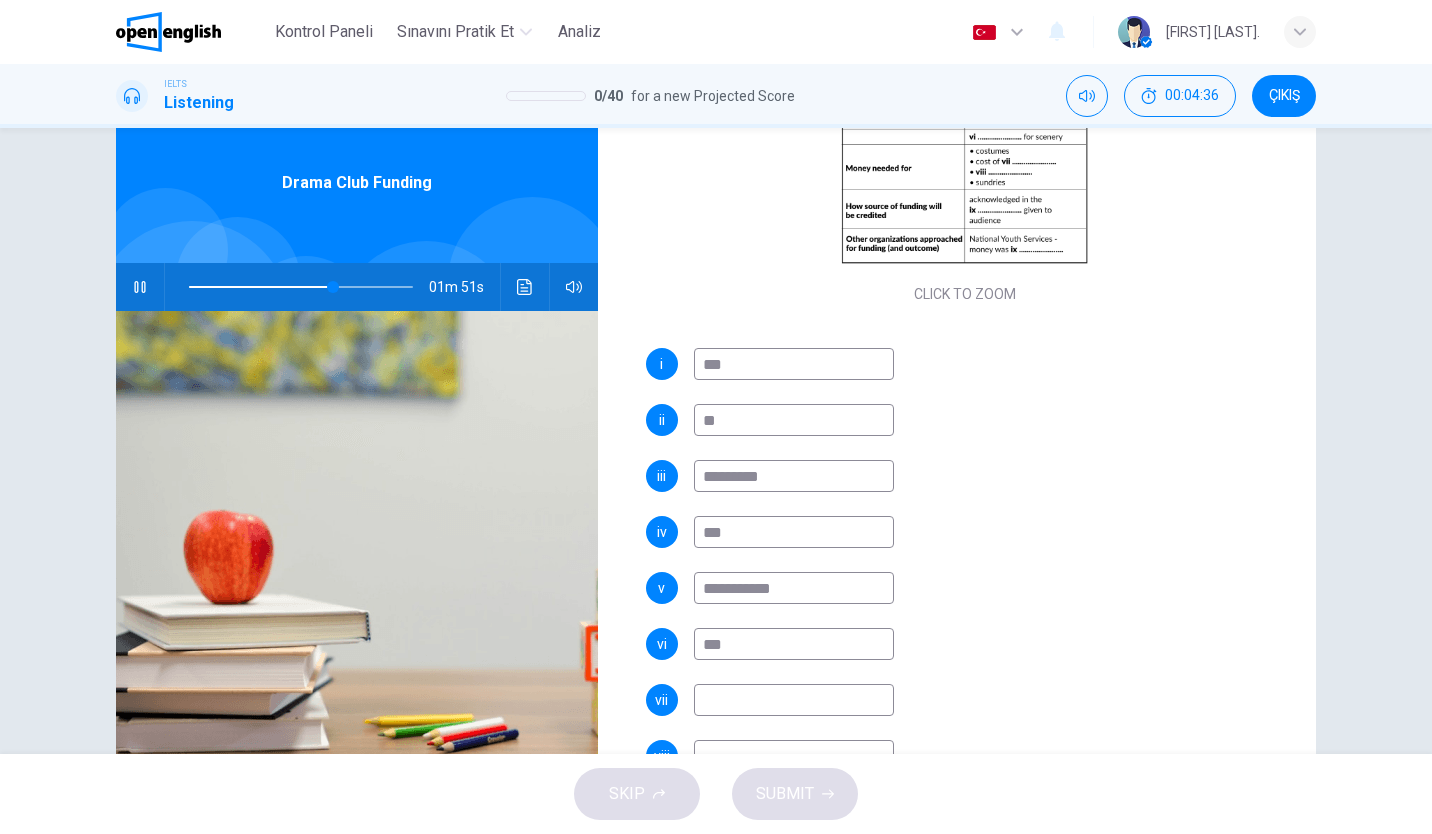 type on "****" 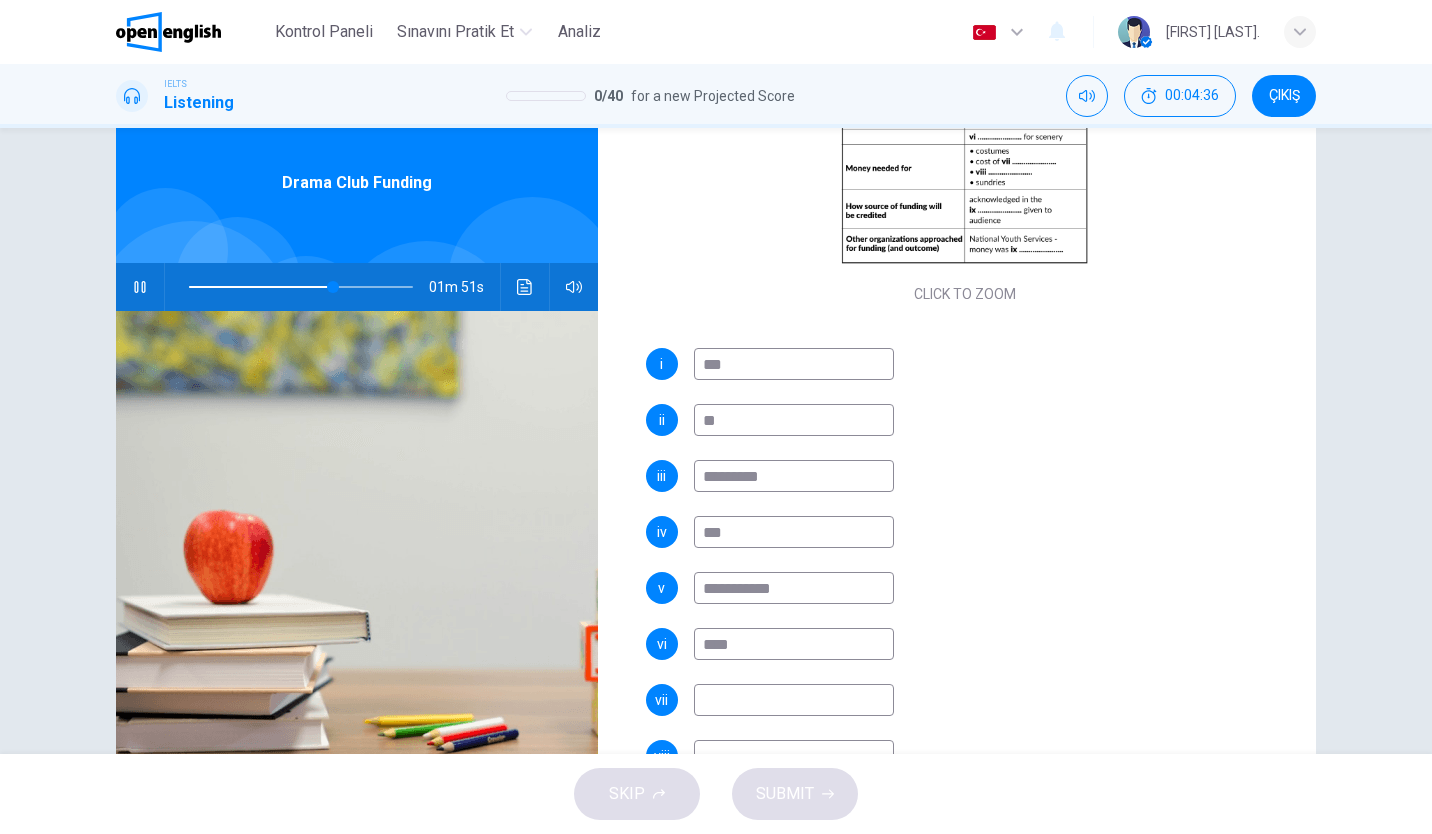 type on "**" 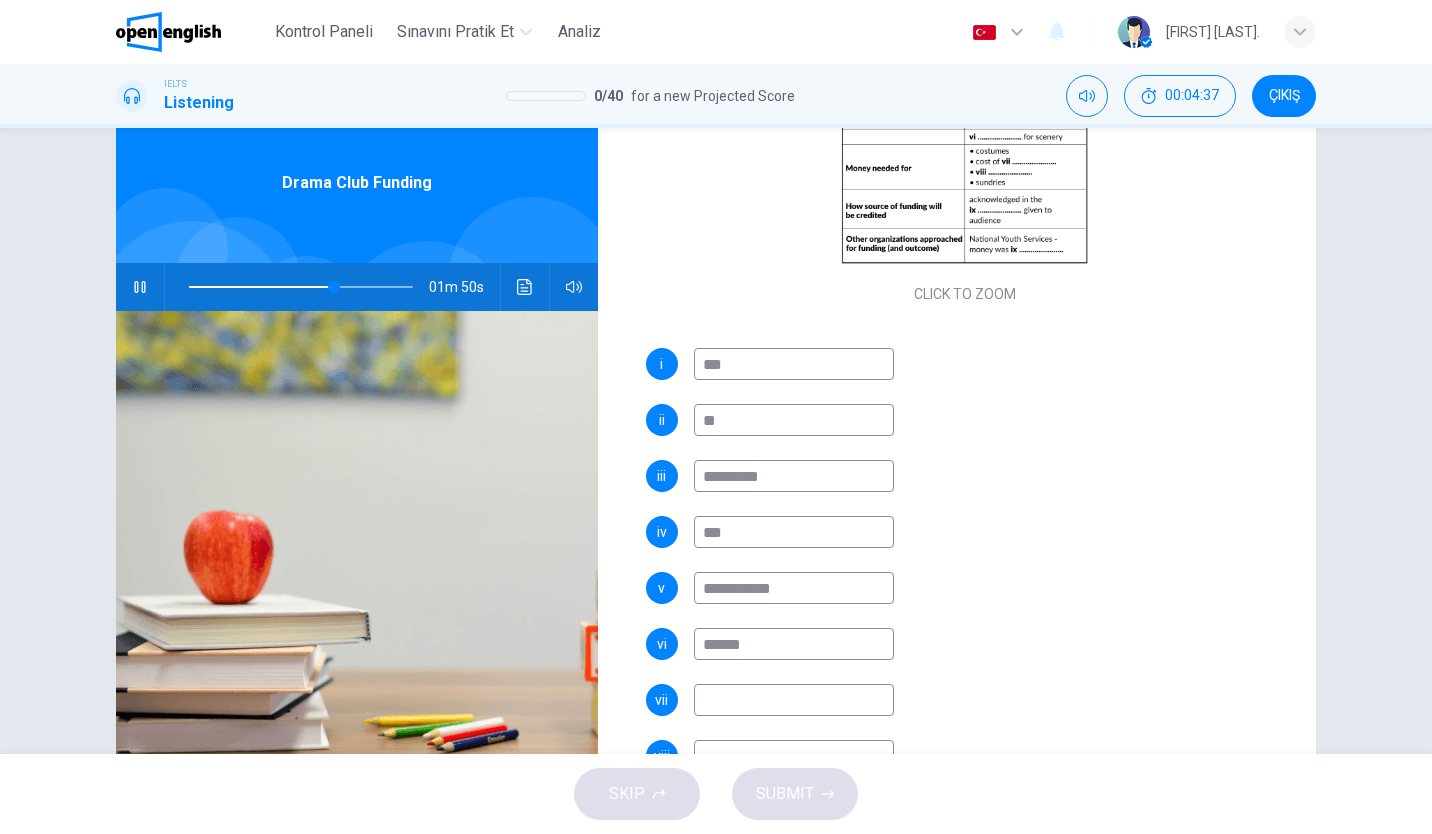 type on "*******" 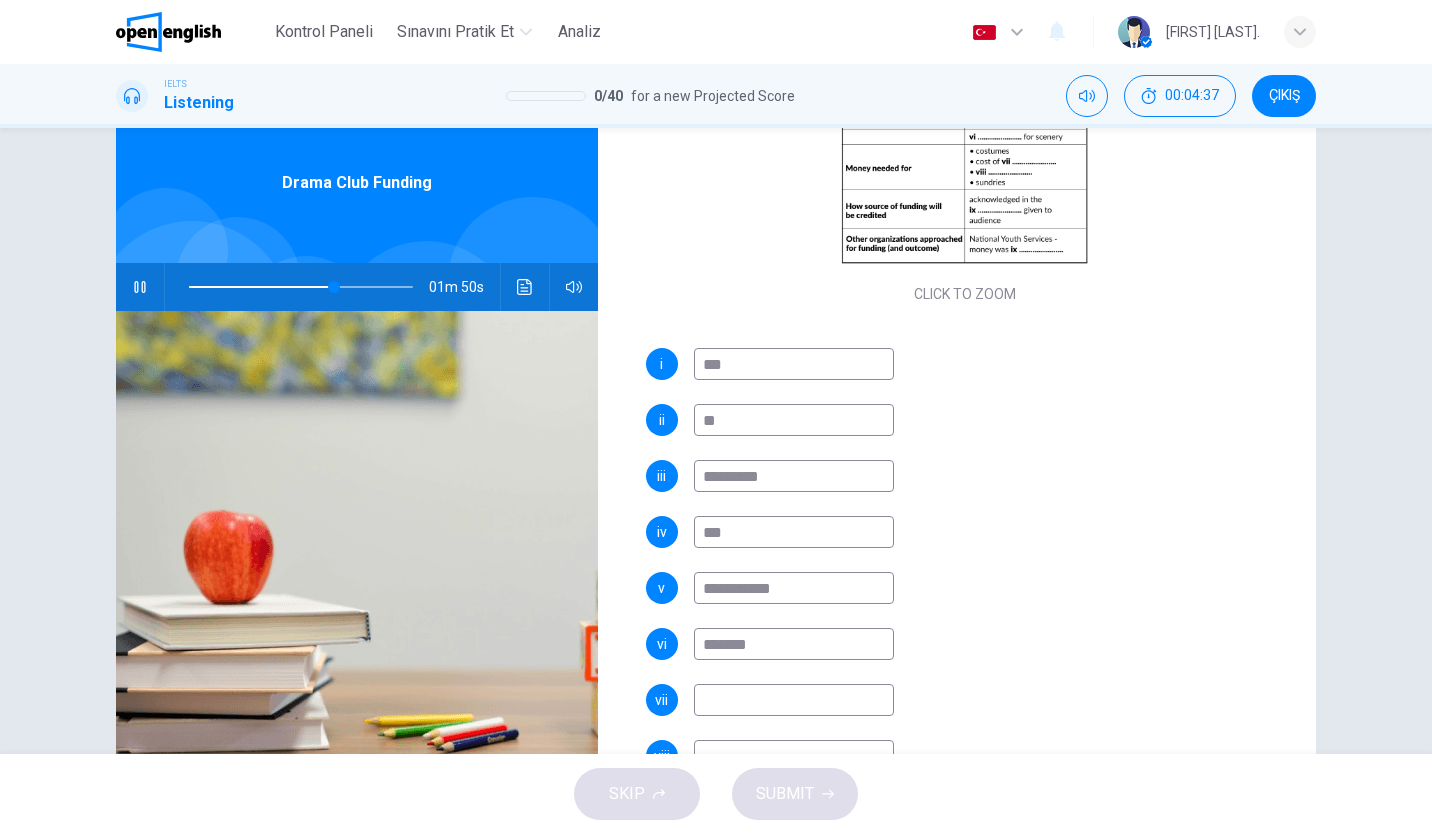 type on "**" 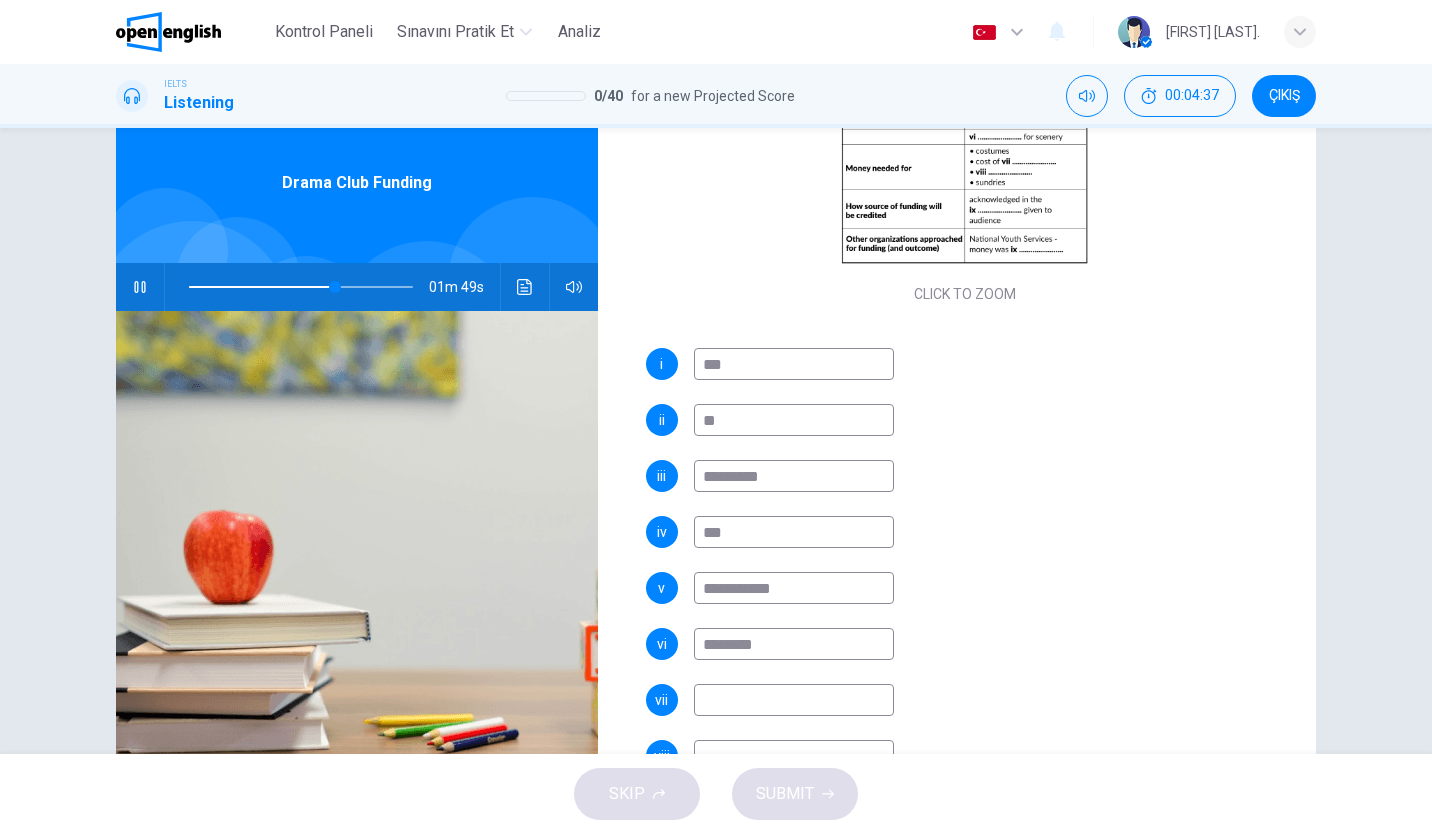 type on "*********" 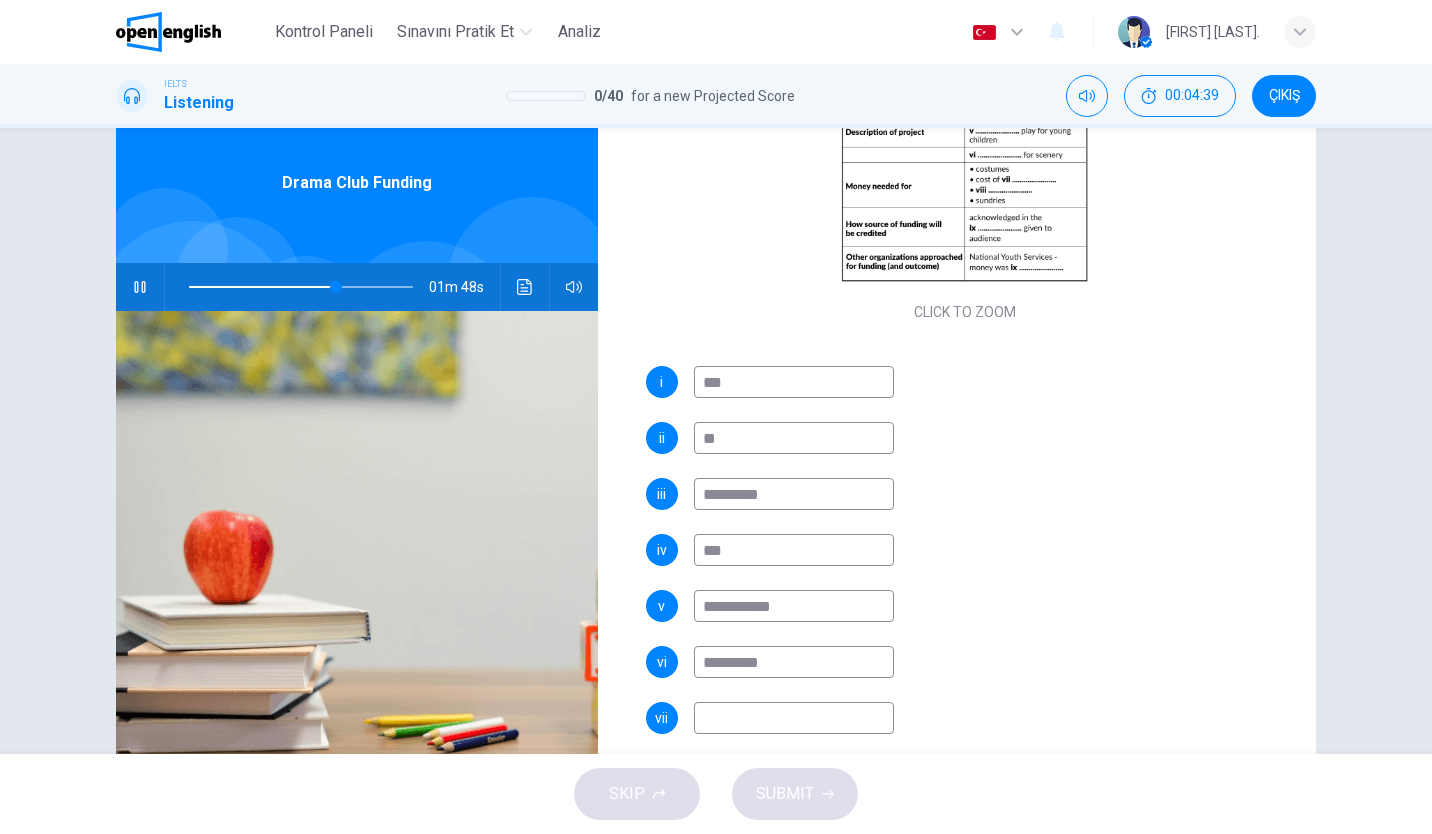 scroll, scrollTop: 364, scrollLeft: 0, axis: vertical 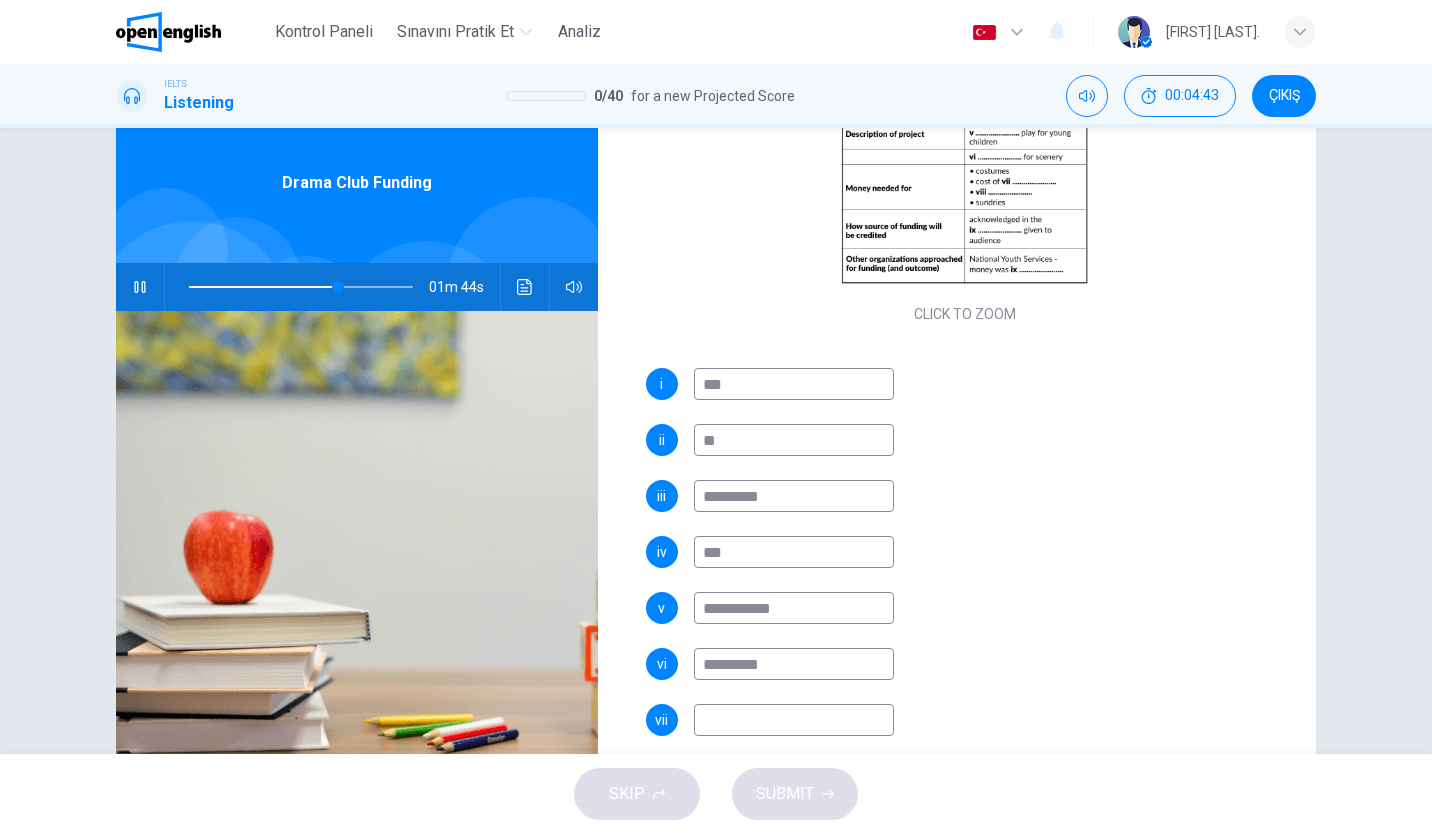 type on "**" 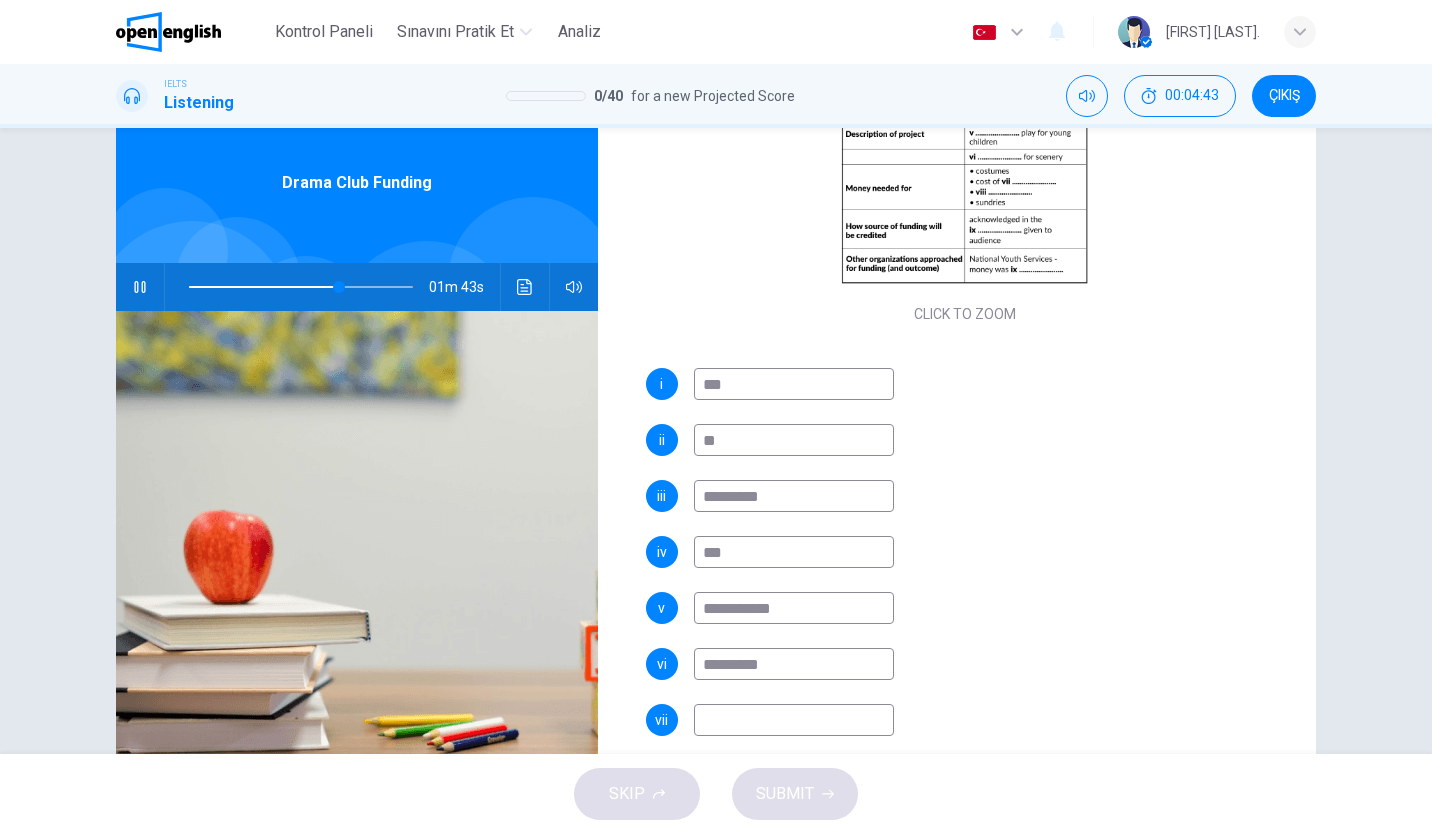 type on "*********" 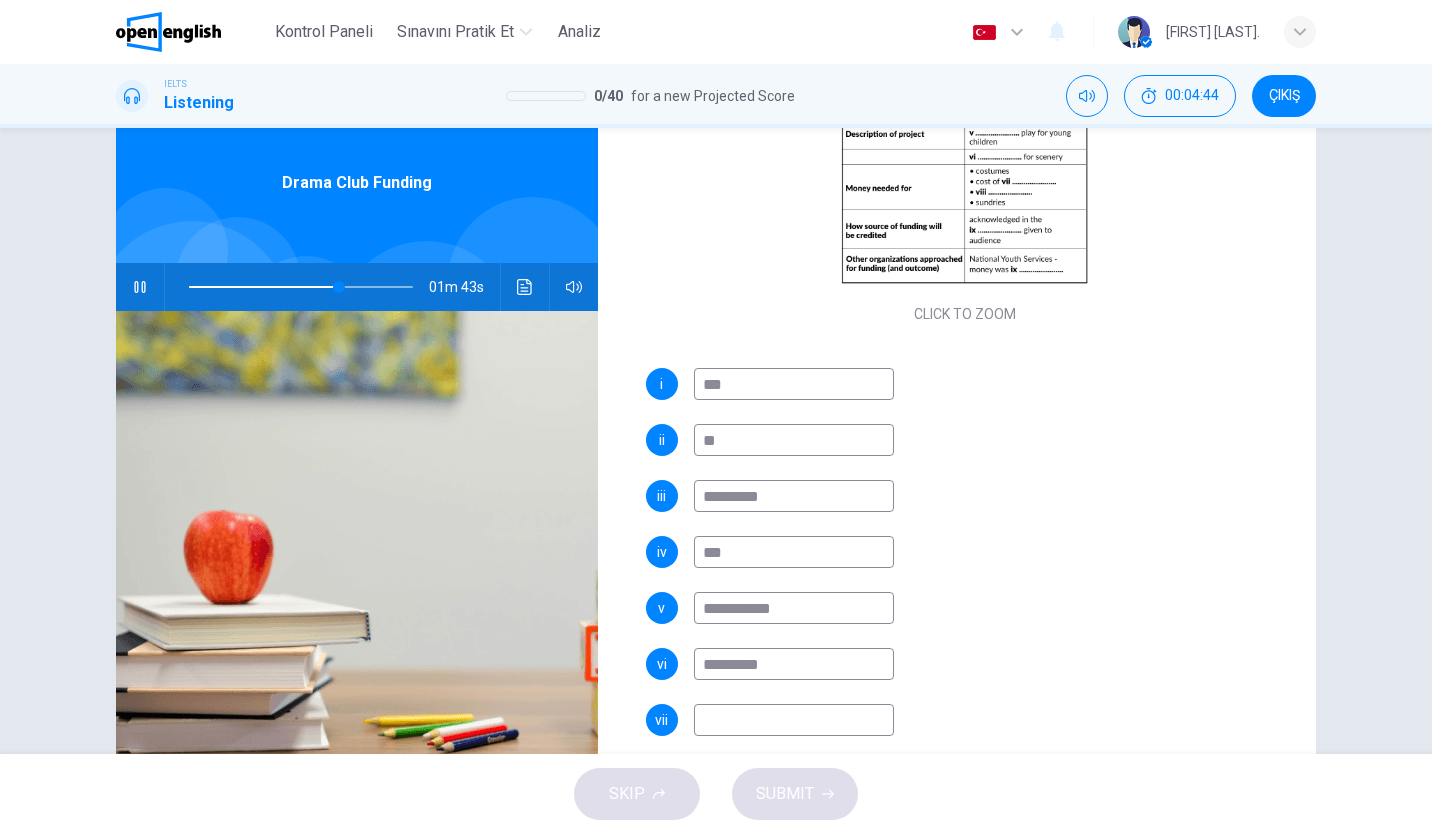 click at bounding box center [794, 720] 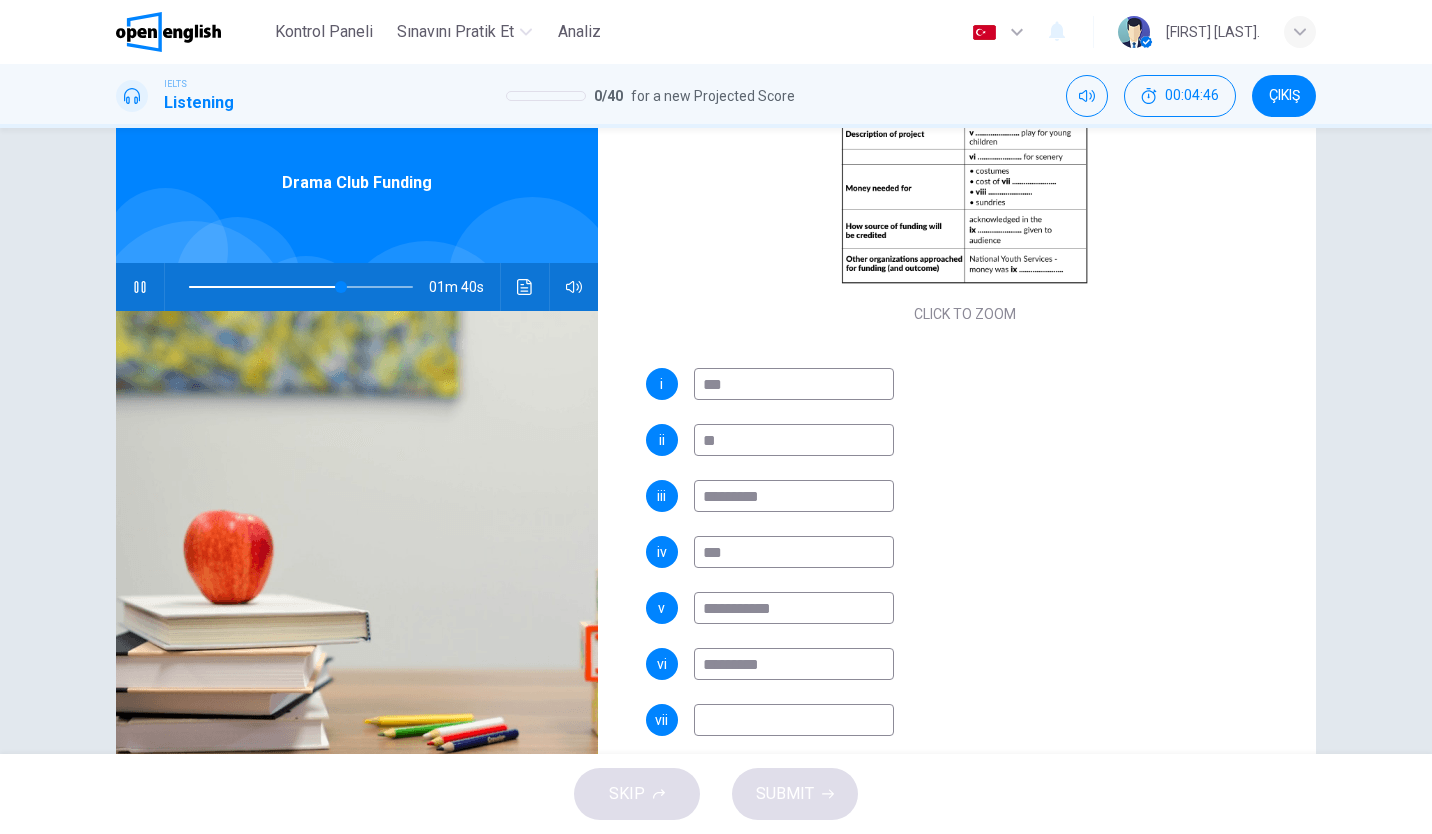 type on "**" 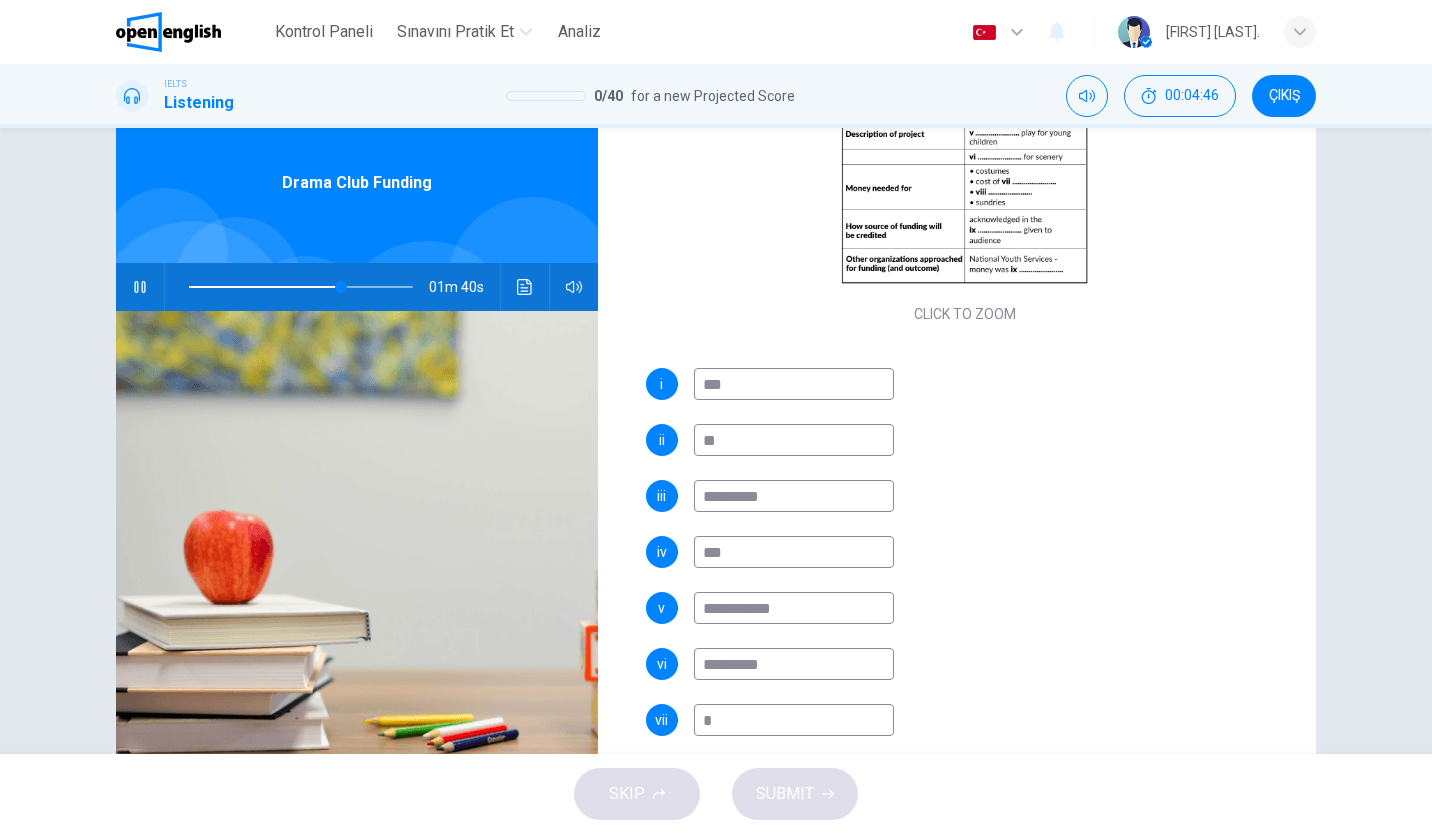 type on "**" 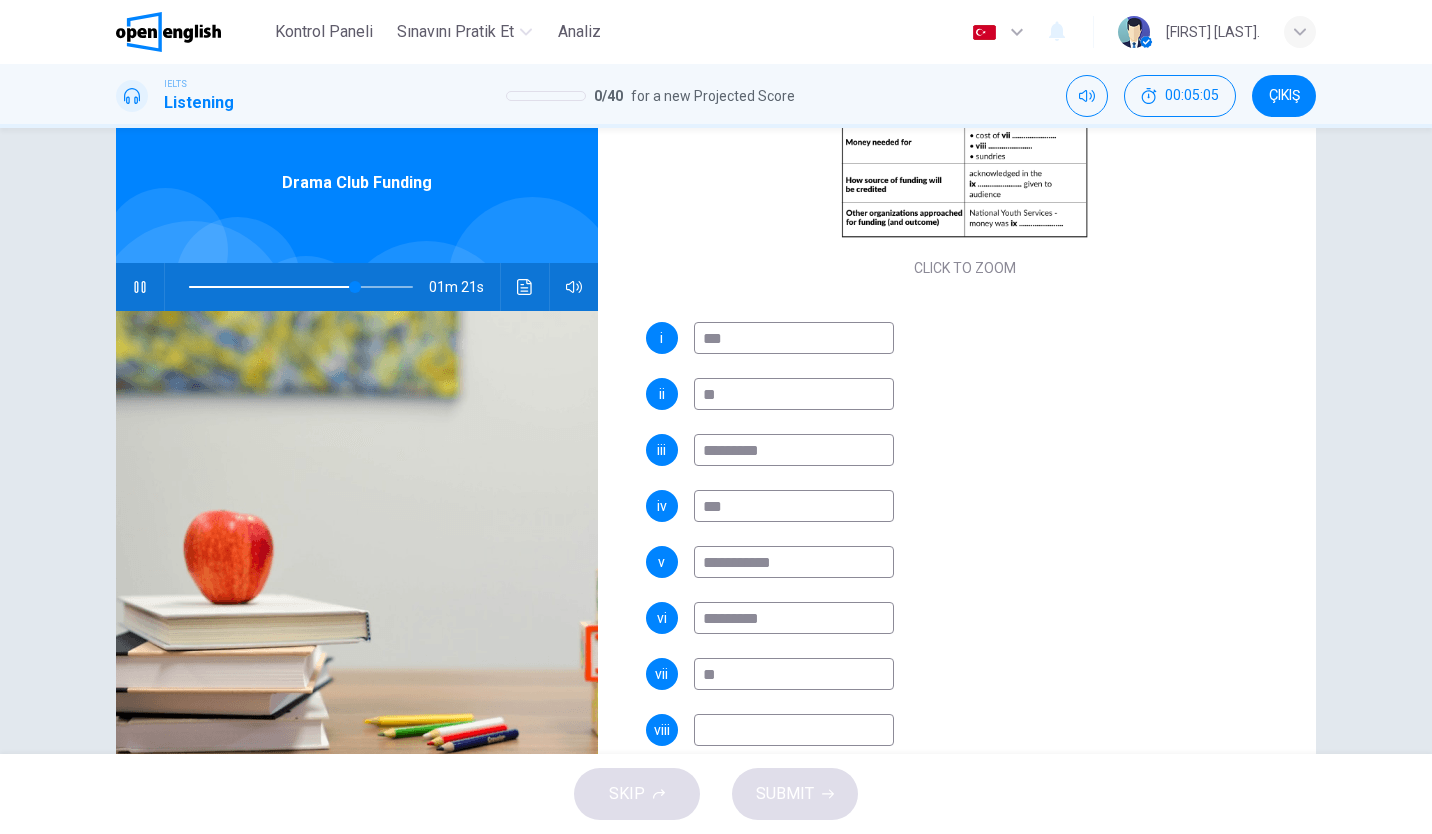 scroll, scrollTop: 408, scrollLeft: 0, axis: vertical 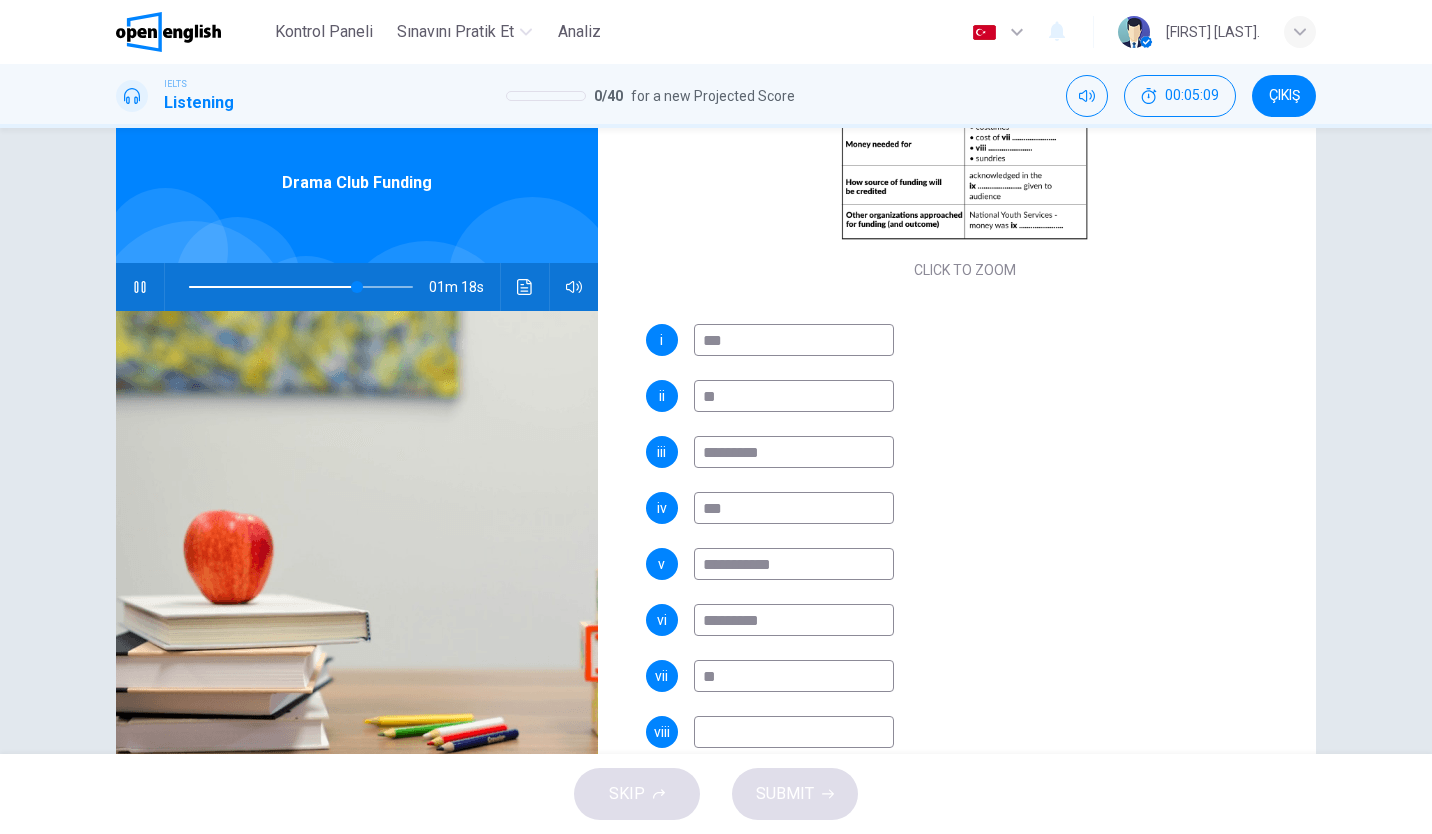 type on "**" 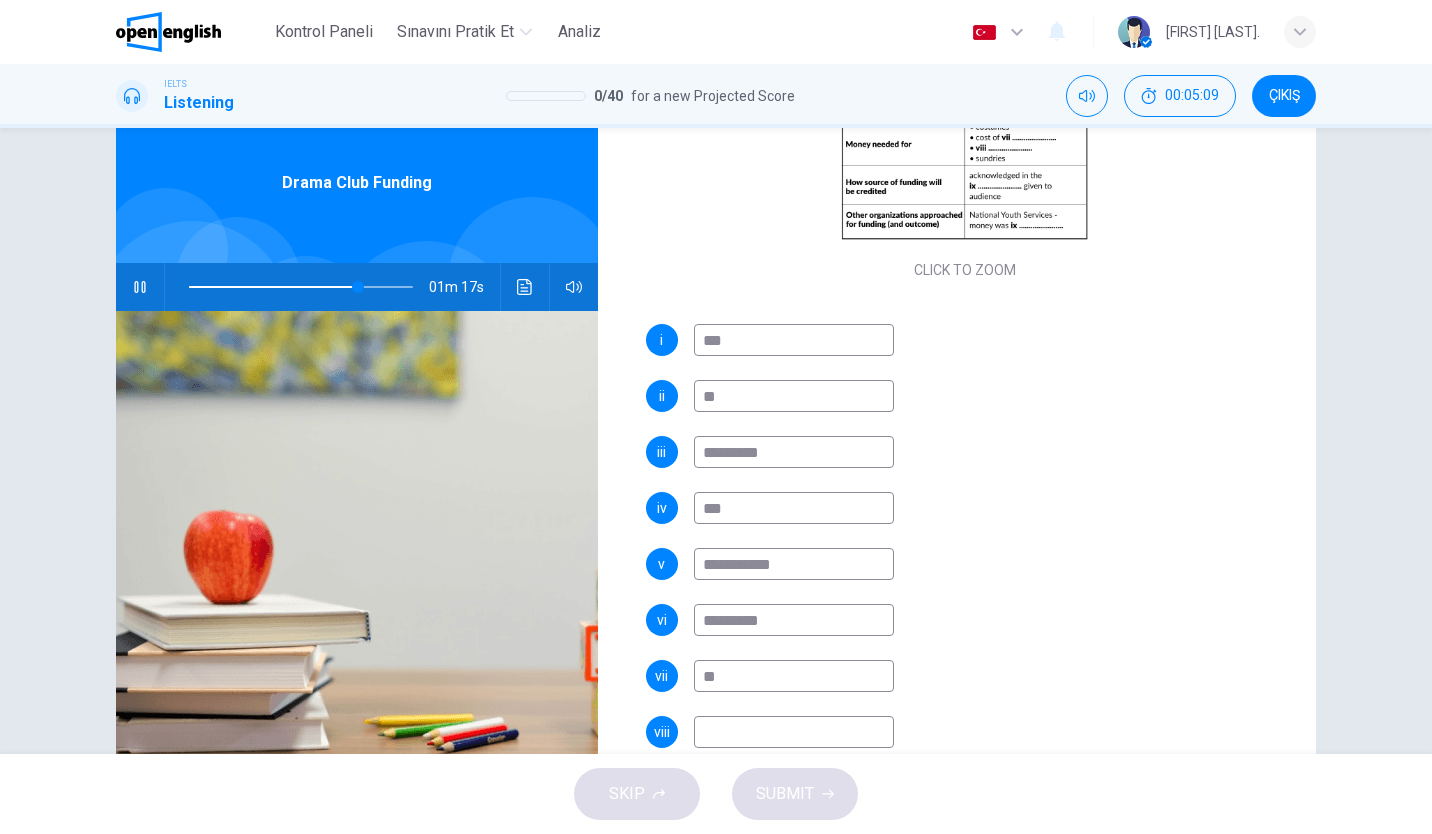 type on "**" 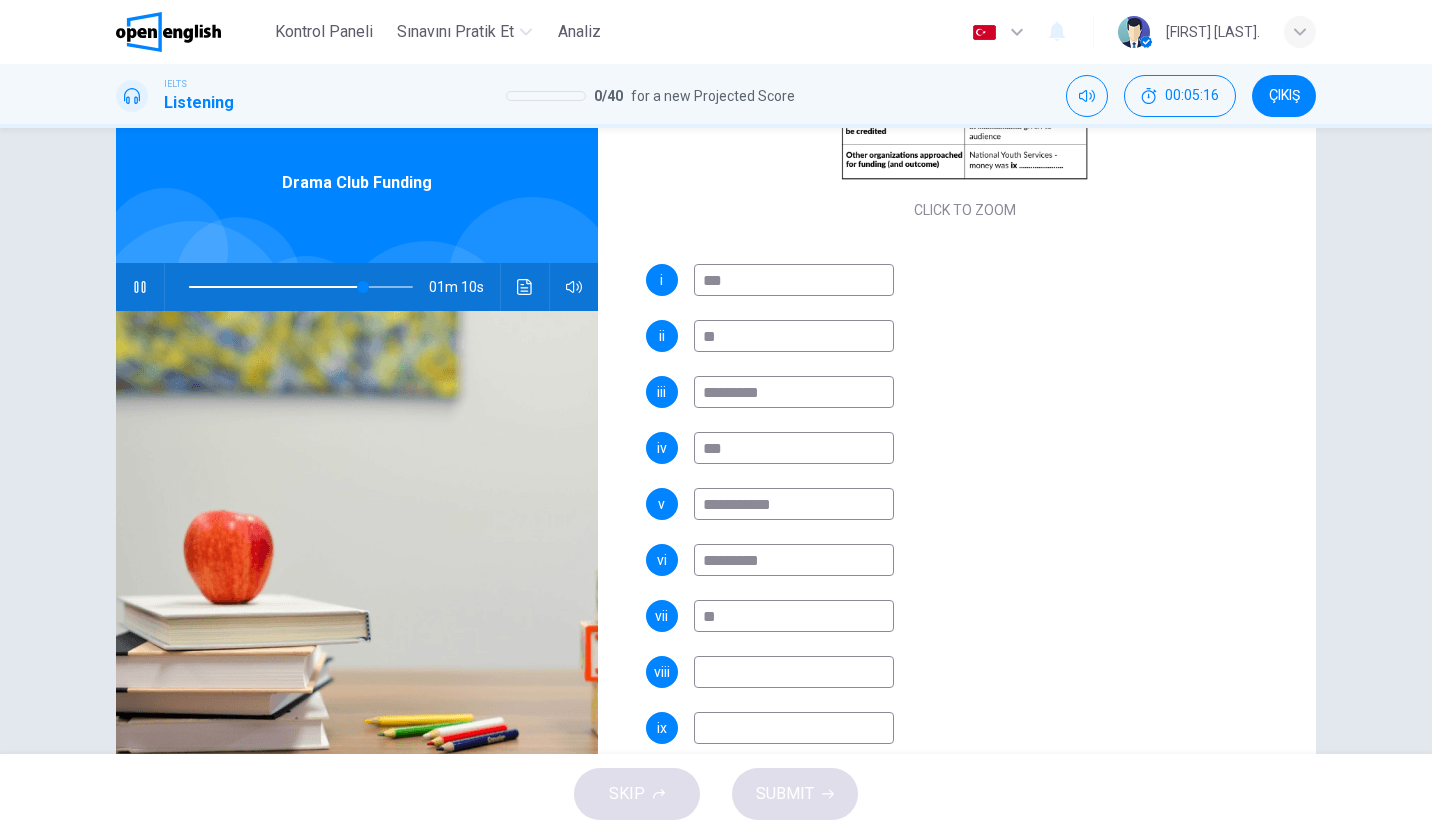 scroll, scrollTop: 458, scrollLeft: 0, axis: vertical 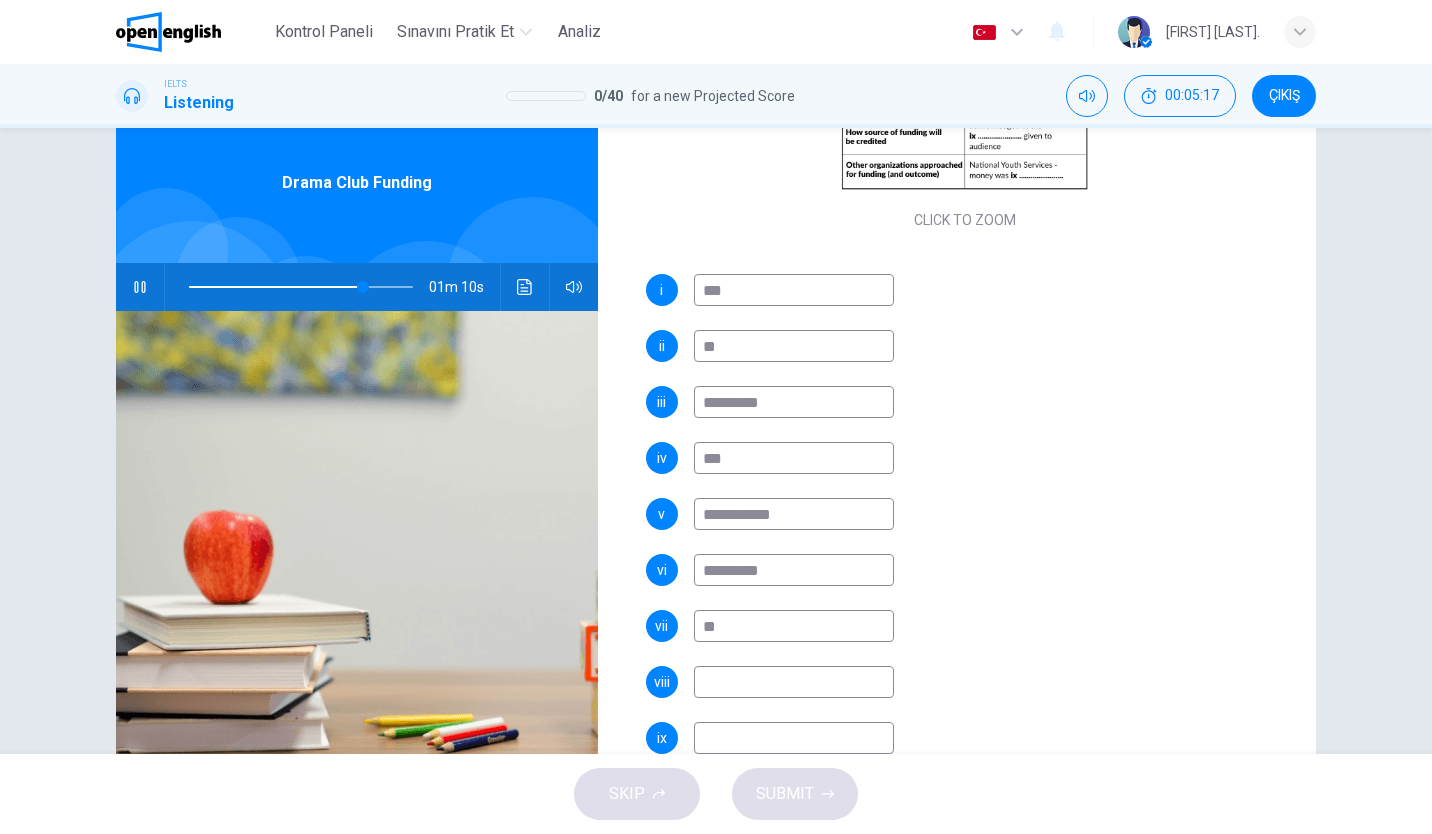 type on "**" 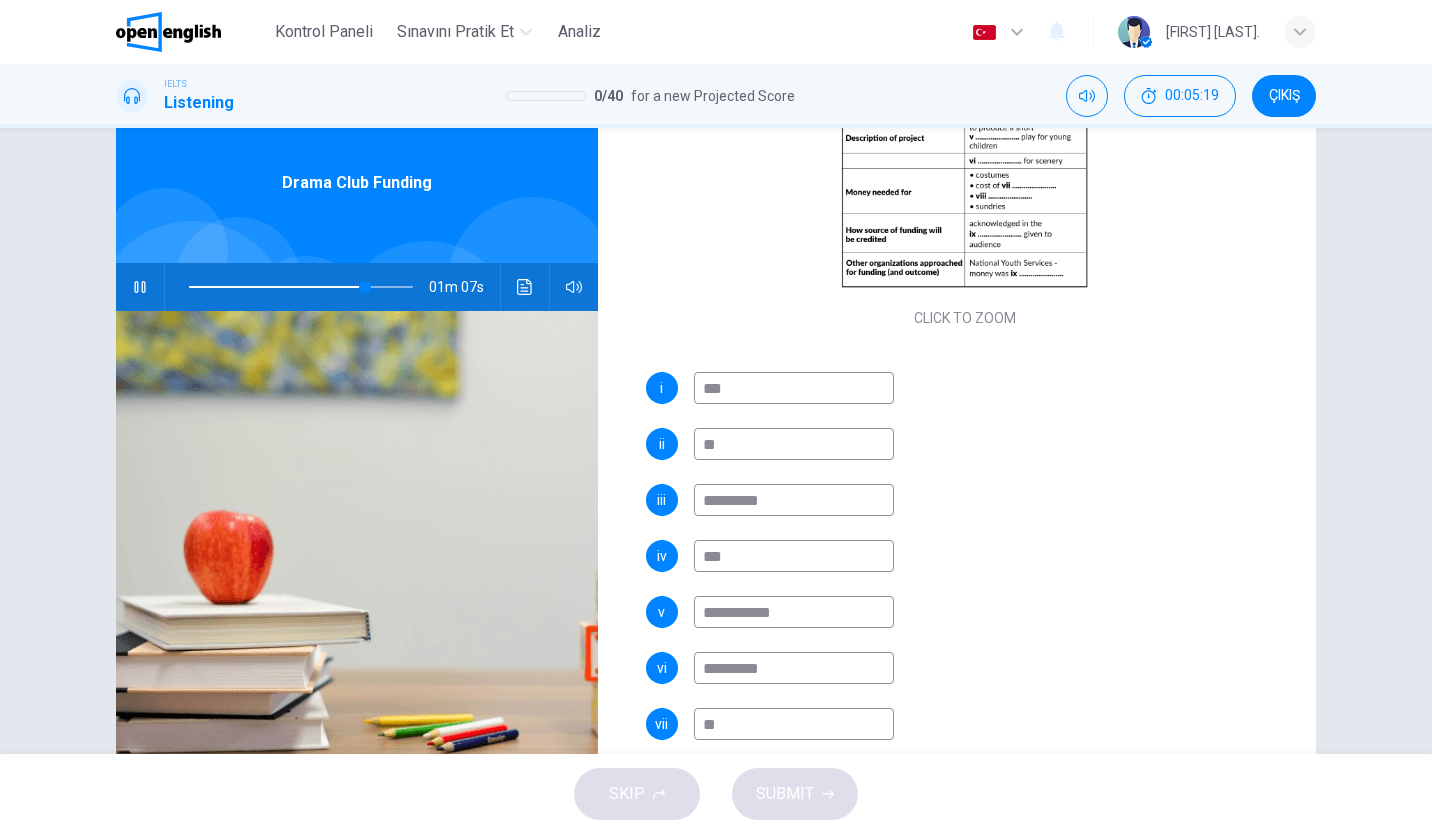 scroll, scrollTop: 356, scrollLeft: 0, axis: vertical 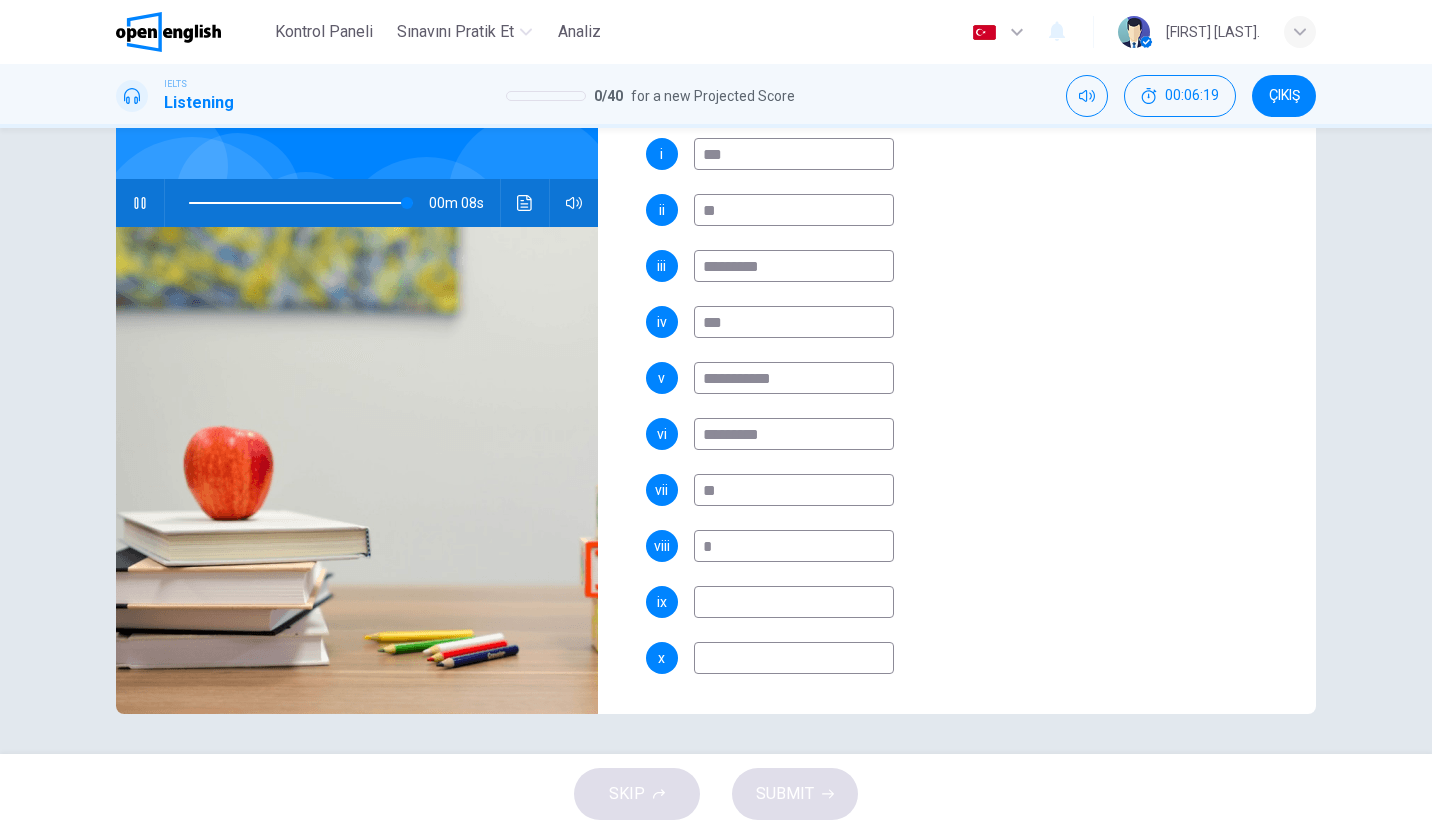 type on "**" 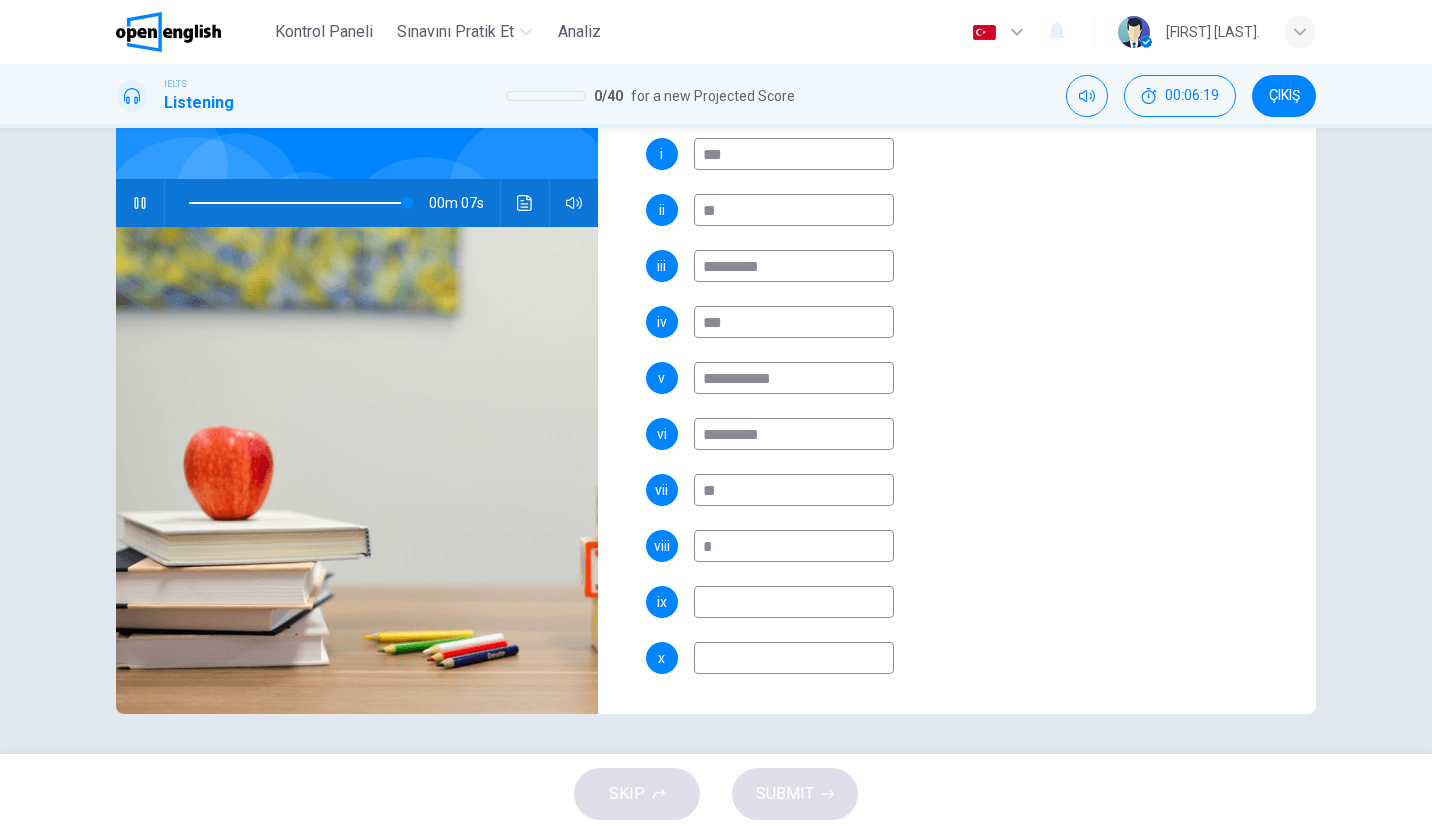 type on "*" 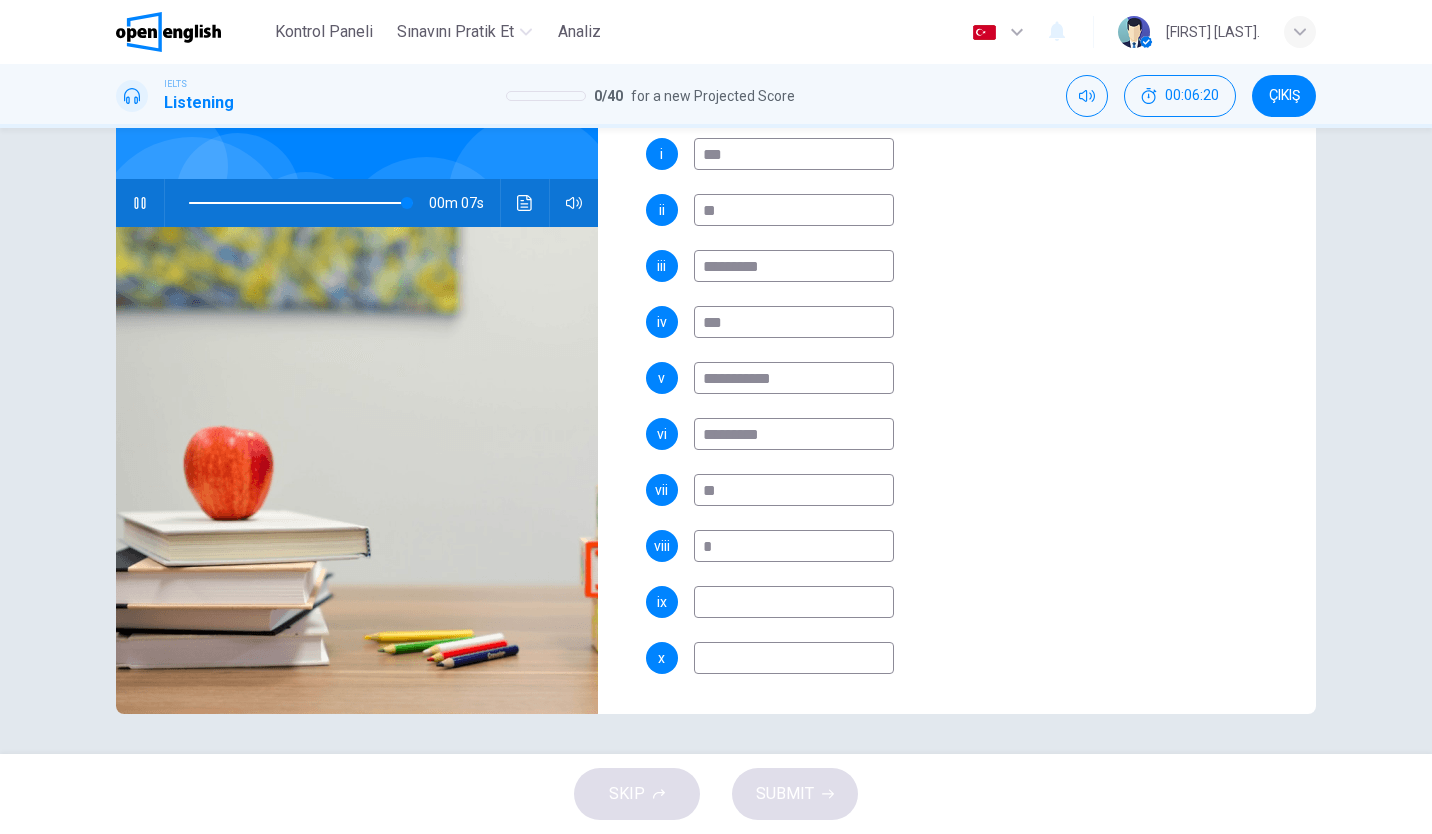 type on "*" 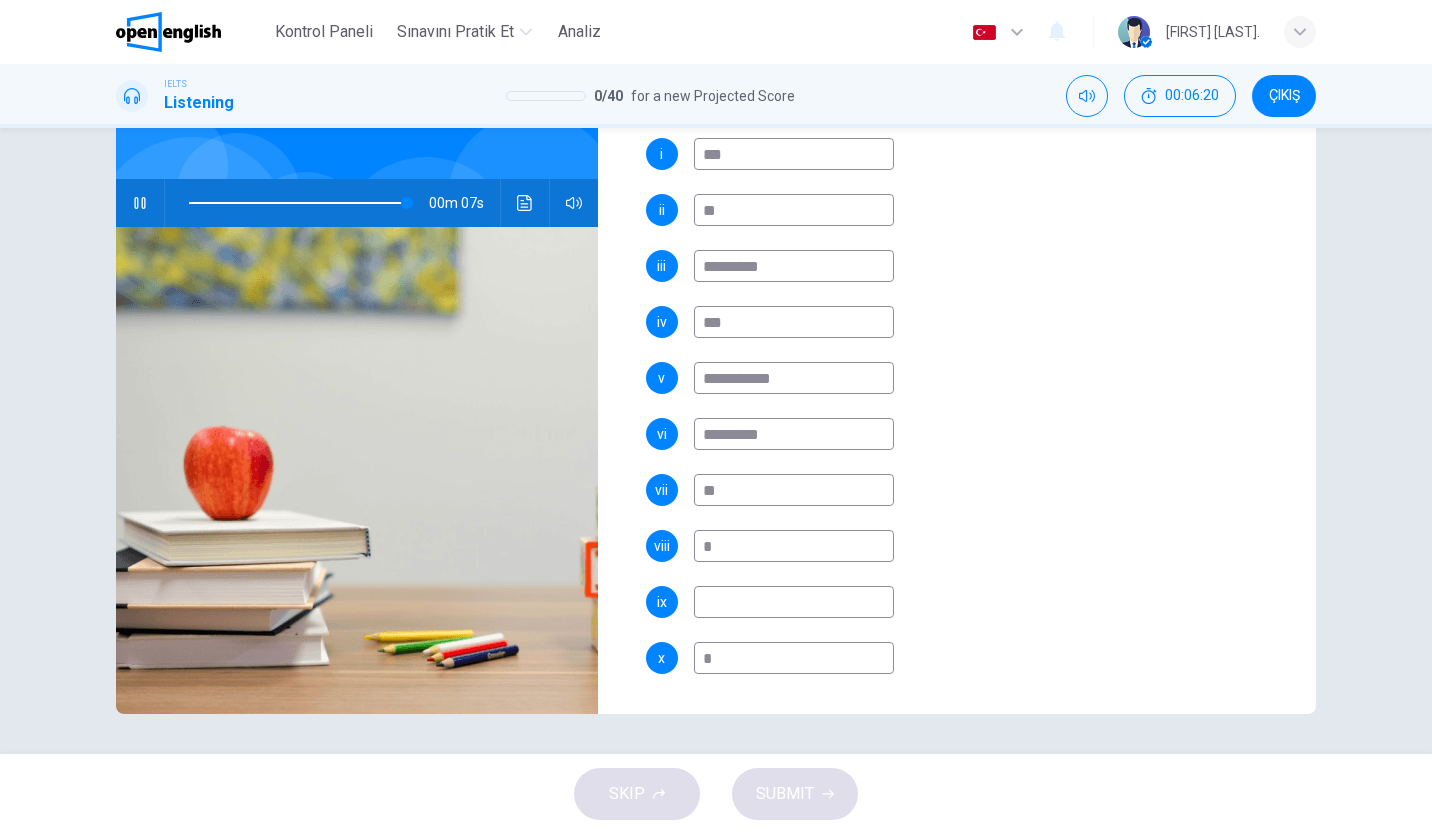 type on "**" 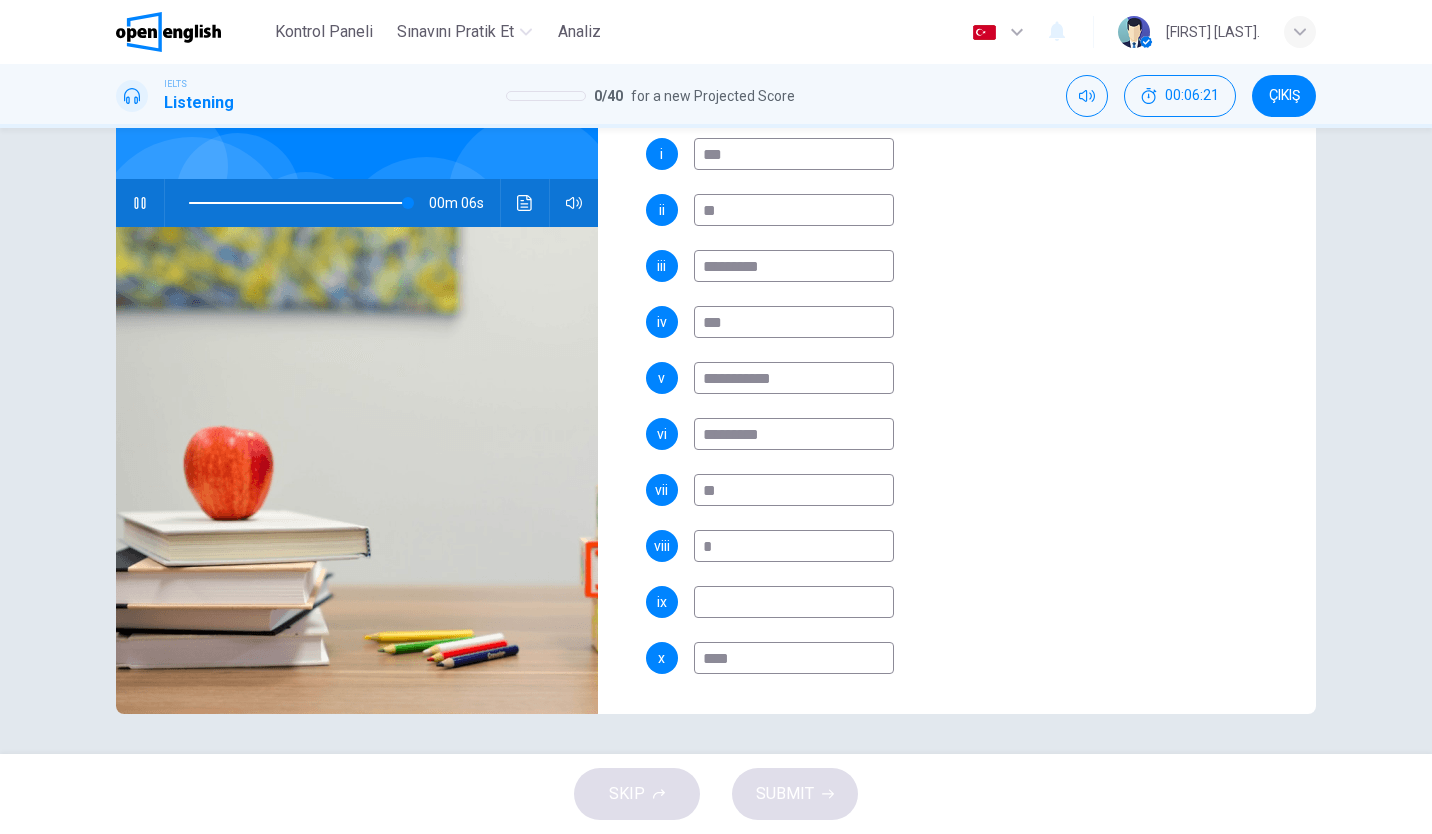 type on "*****" 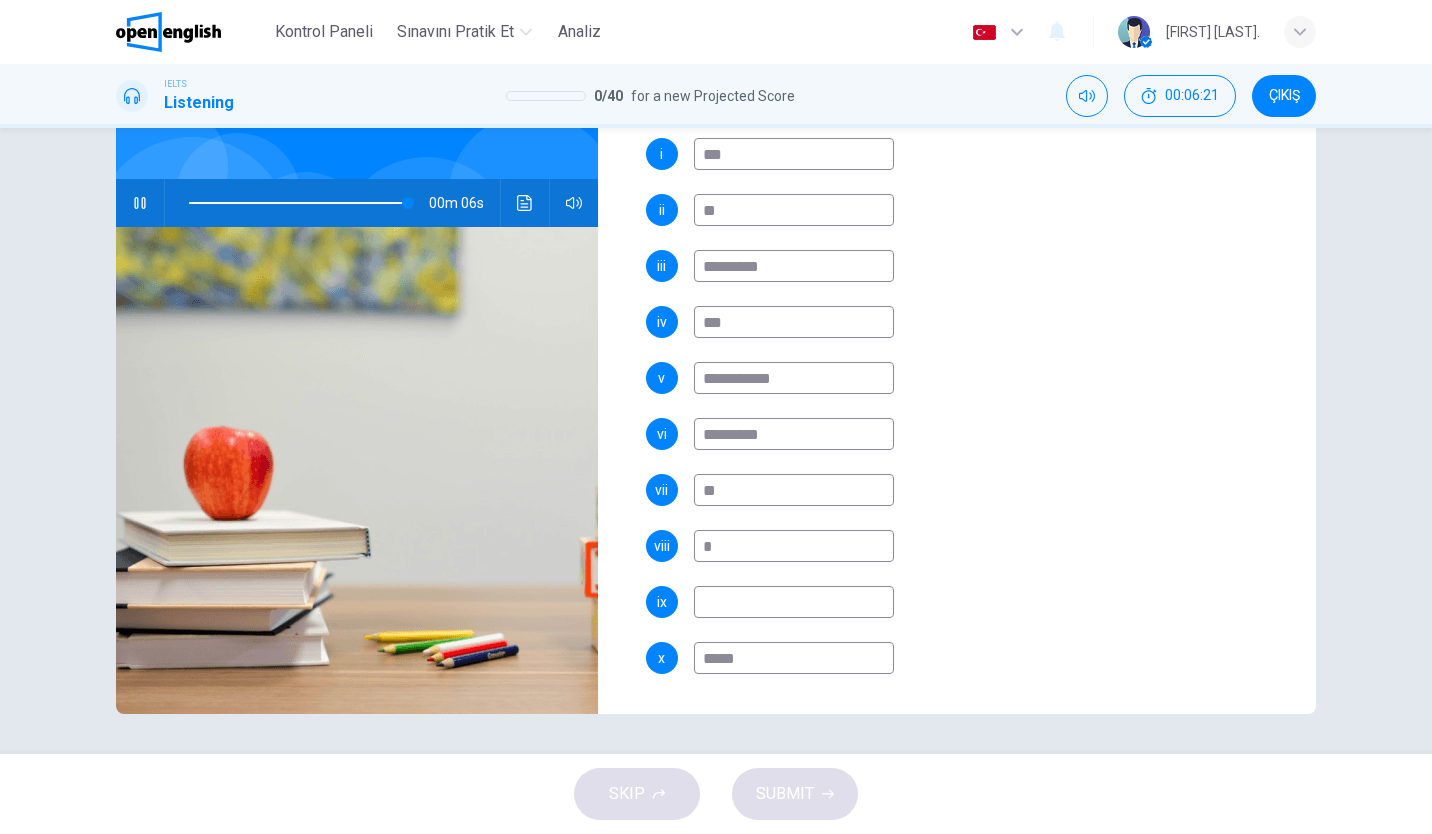 type on "**" 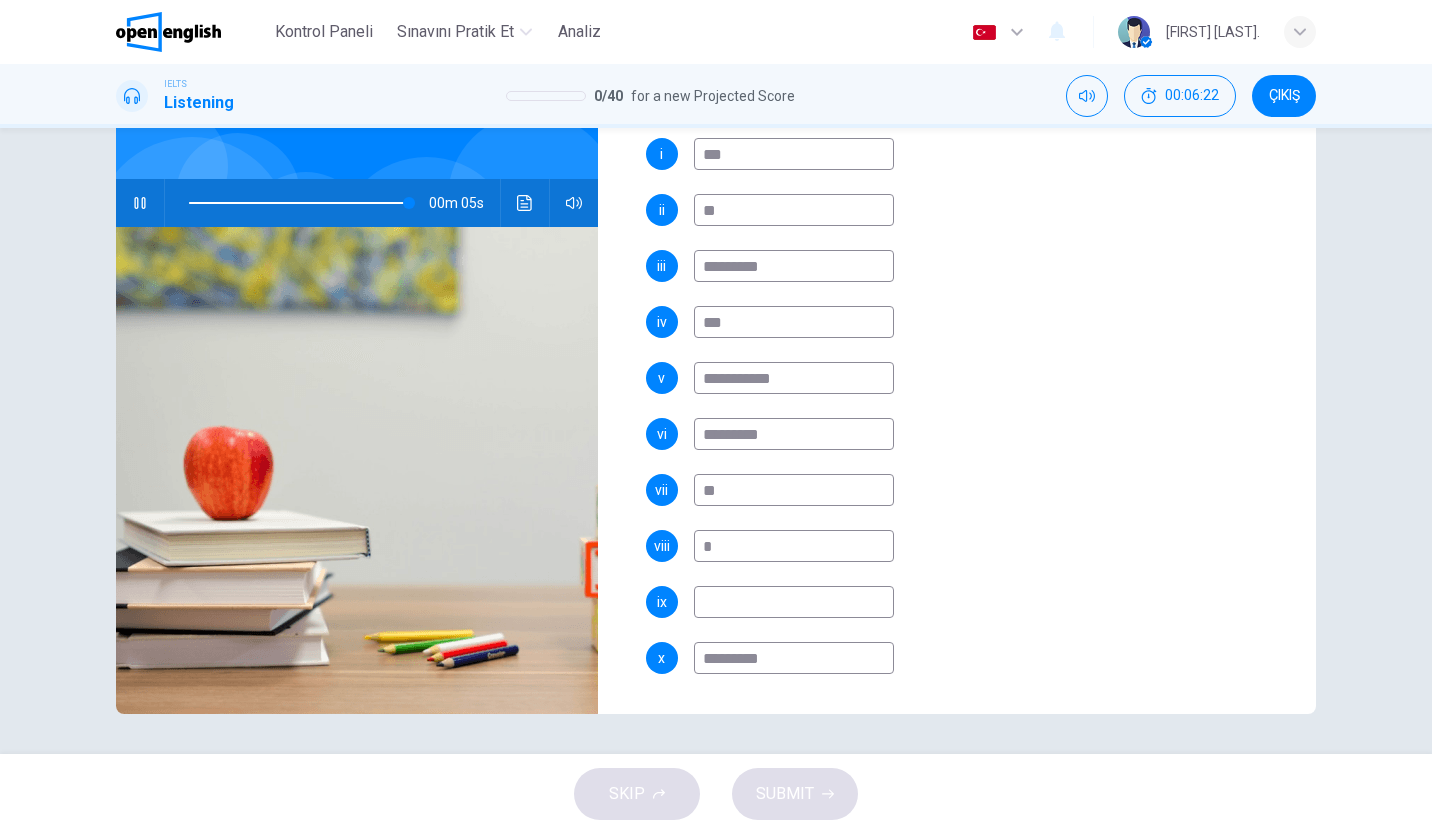 type on "**********" 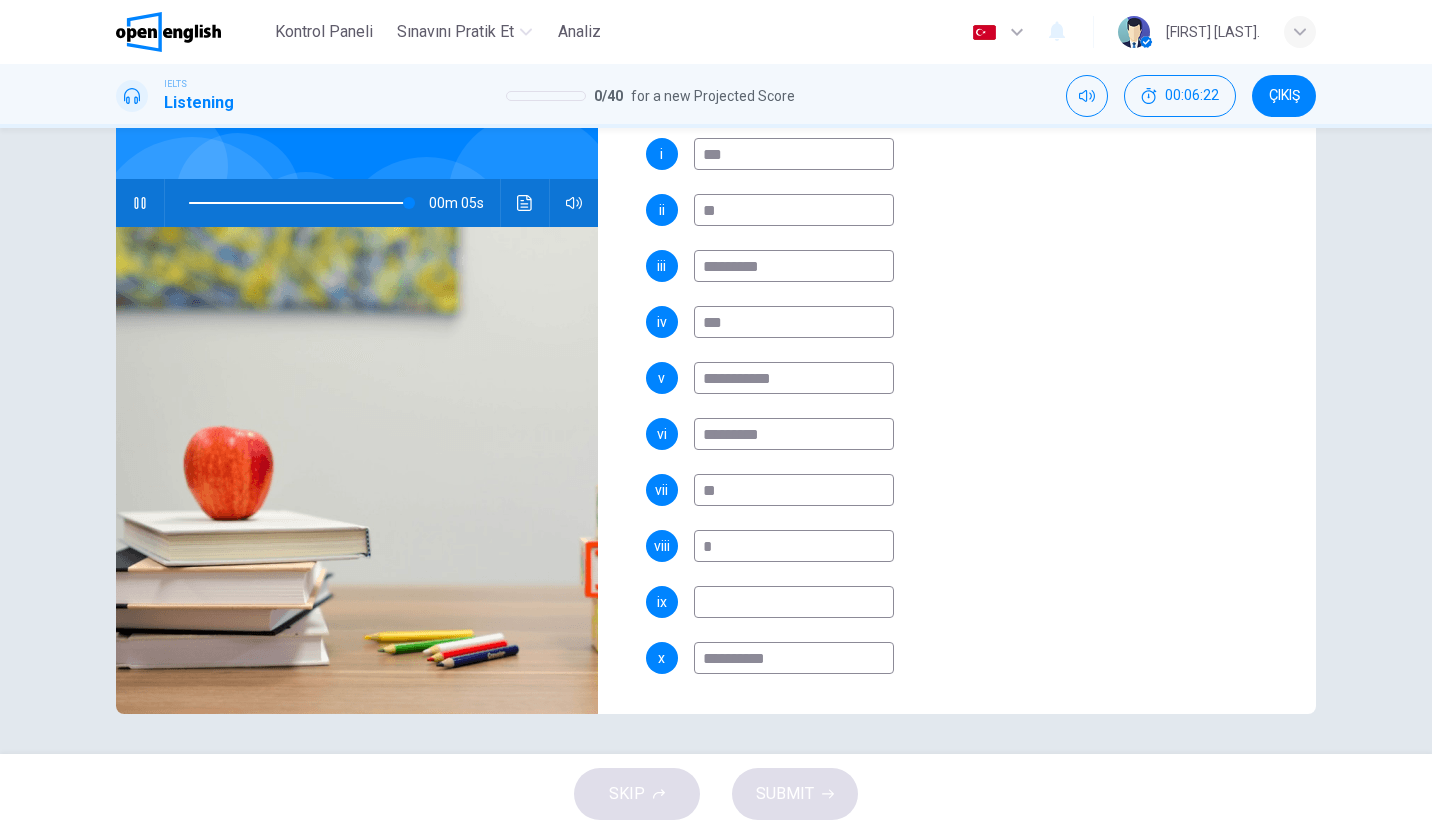 type on "**" 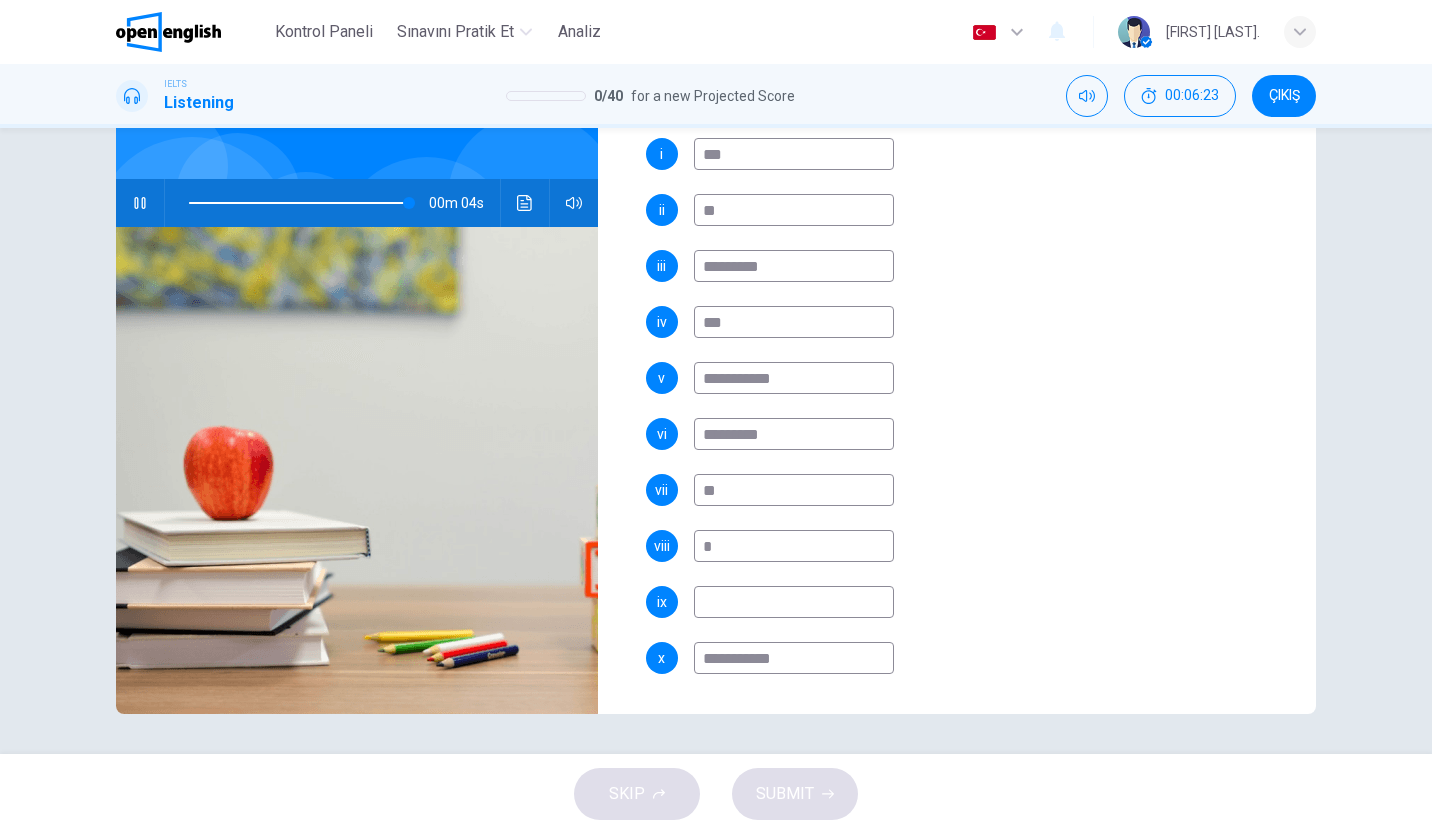 type on "**" 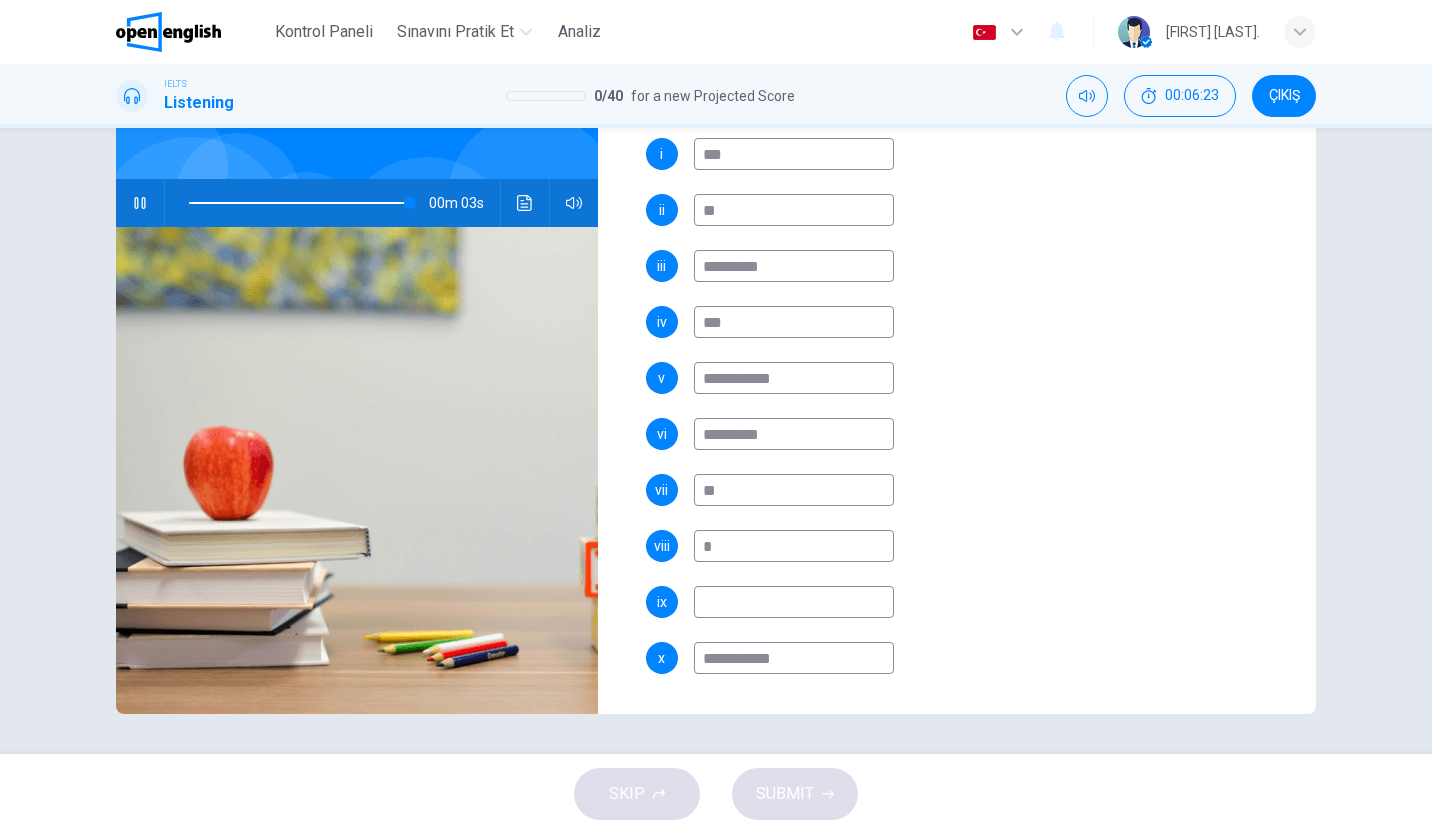 type on "**********" 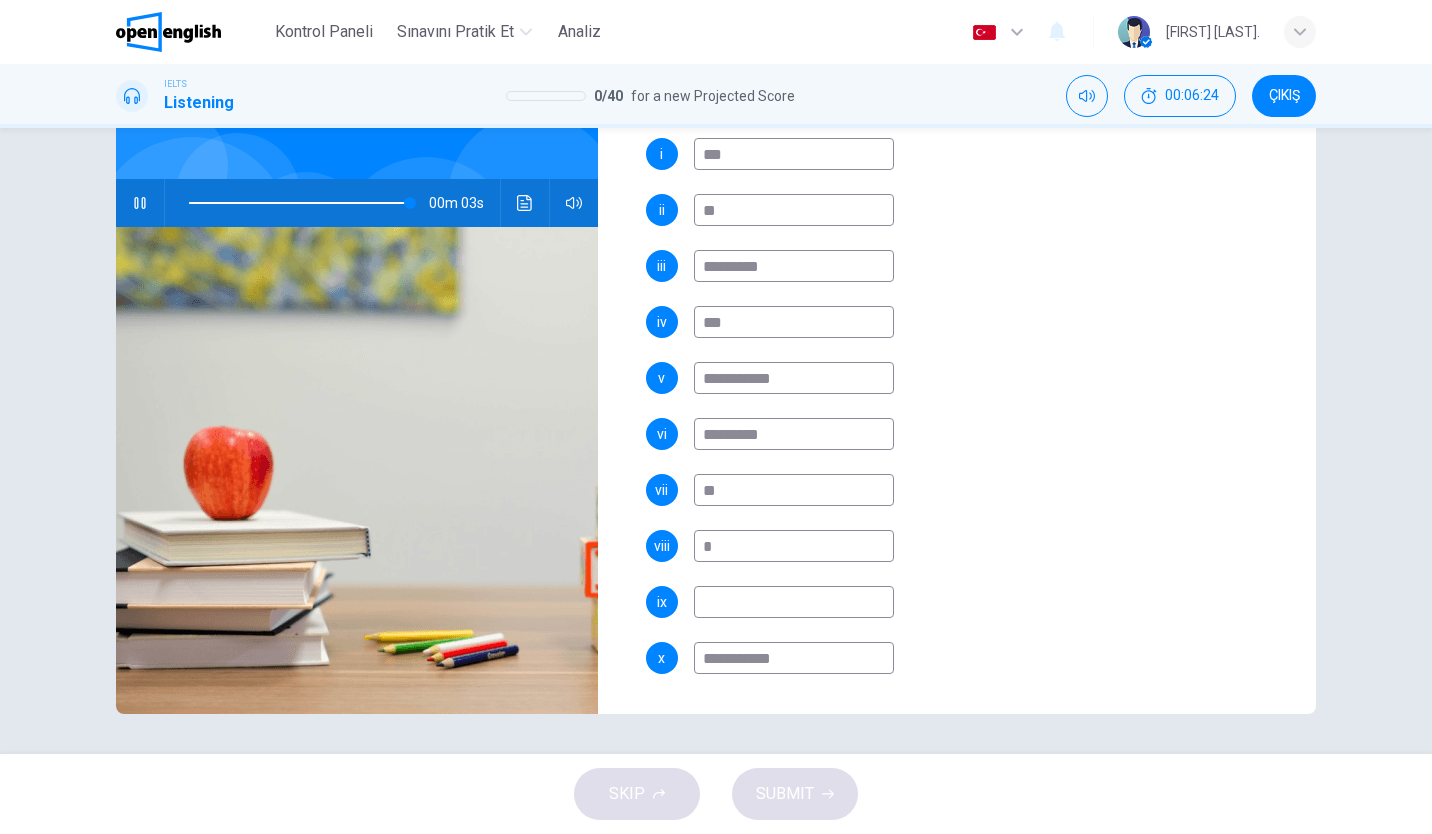 click at bounding box center [794, 602] 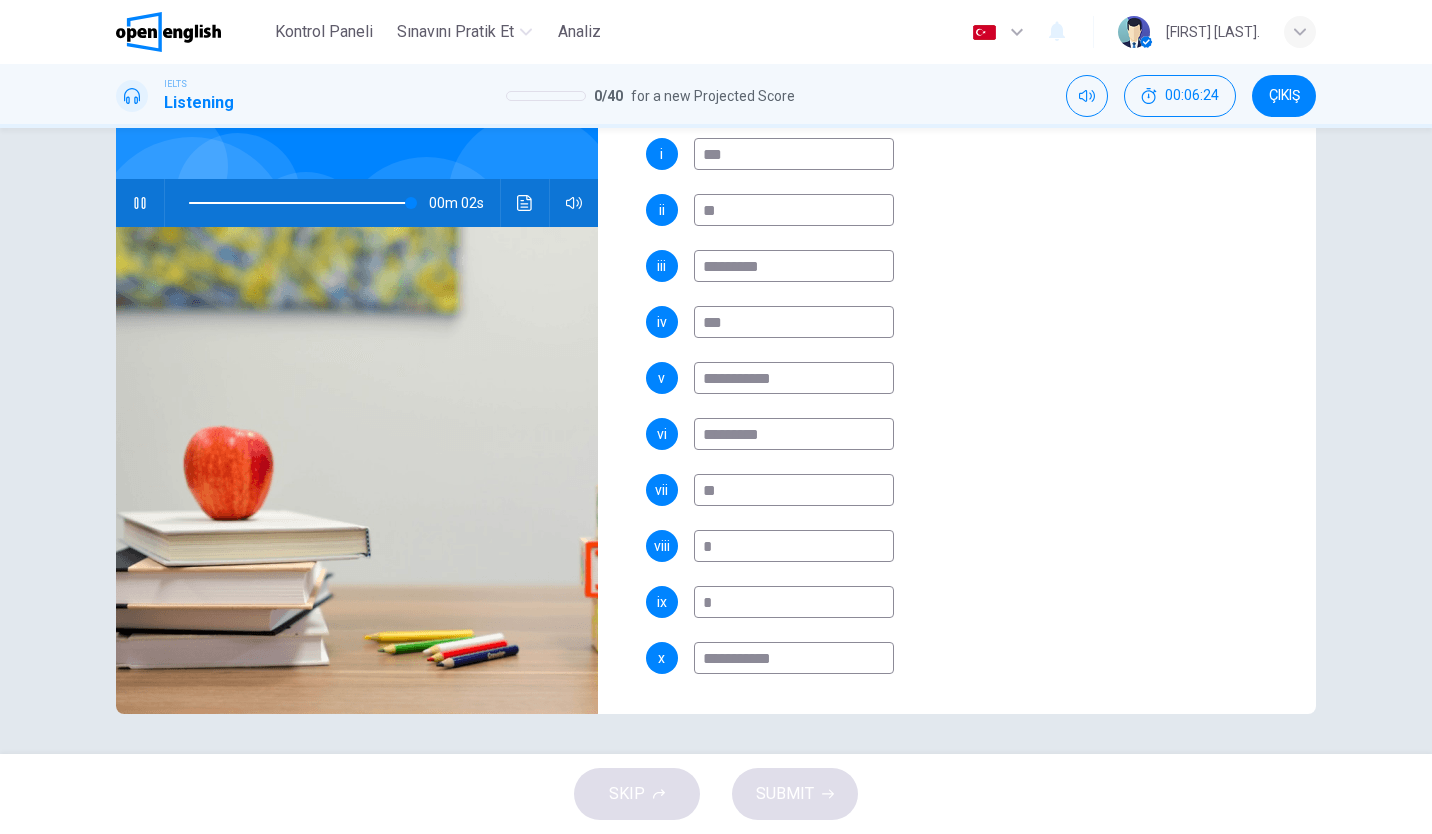 type on "**" 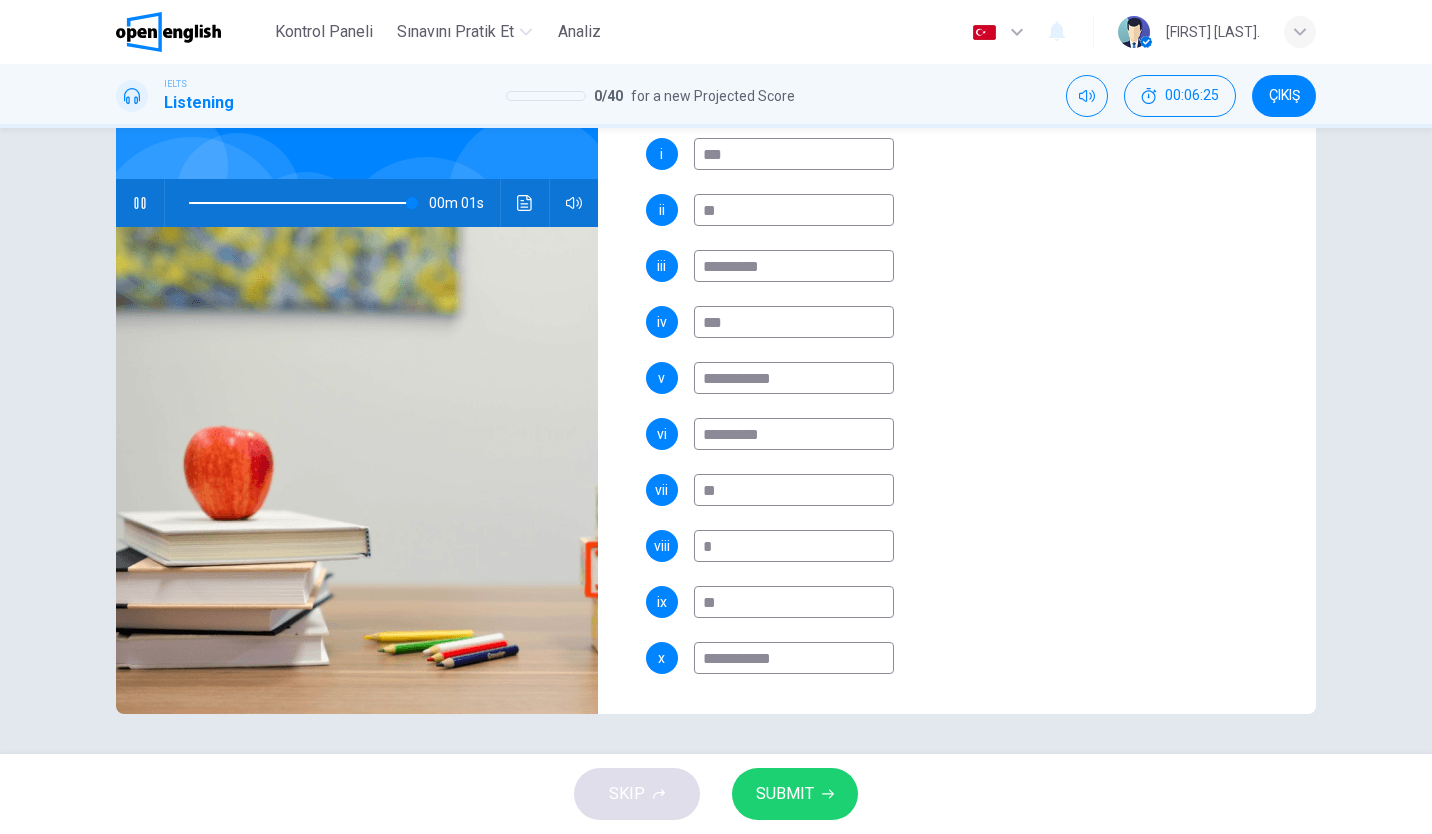 type on "***" 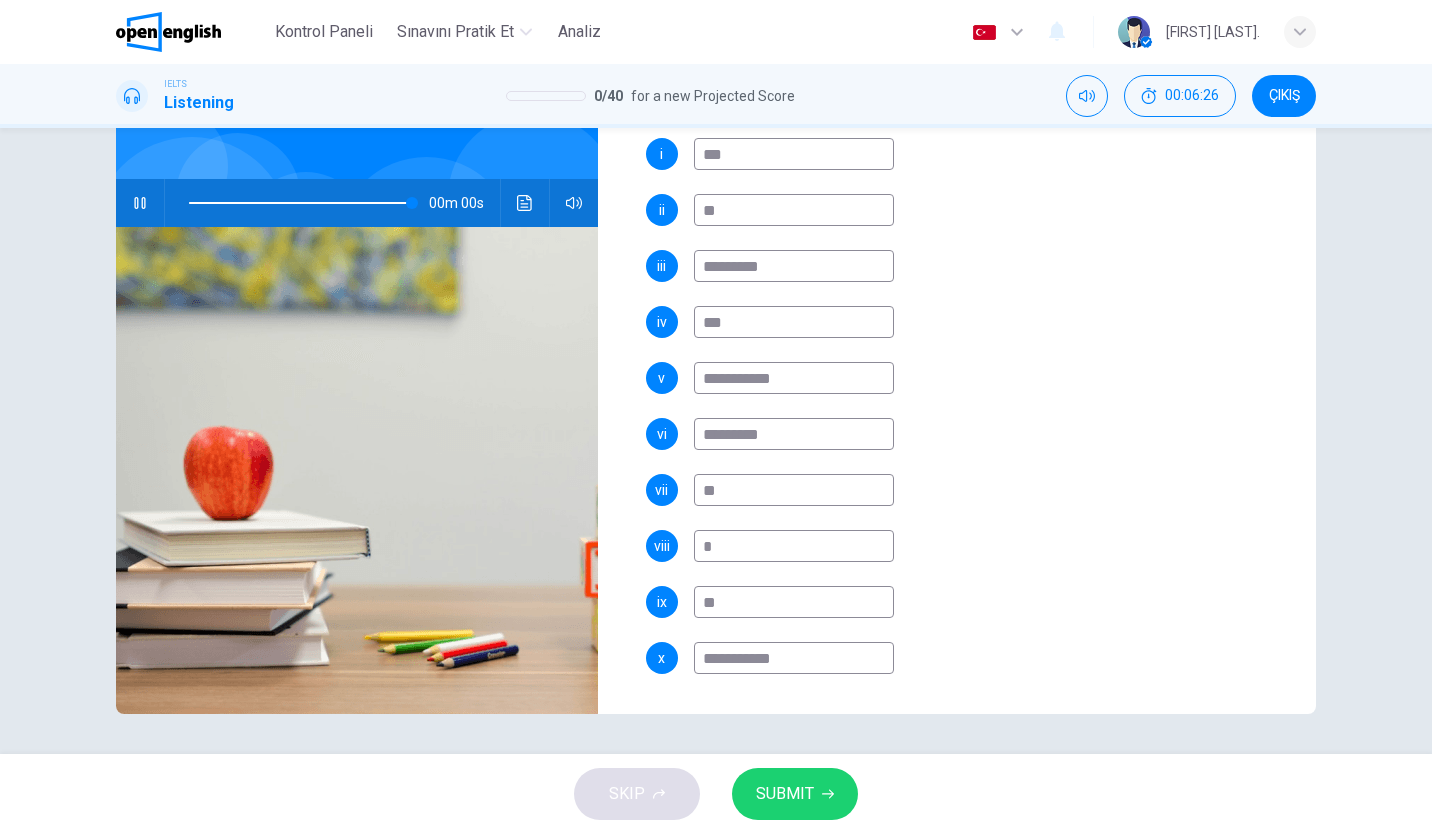 type on "**" 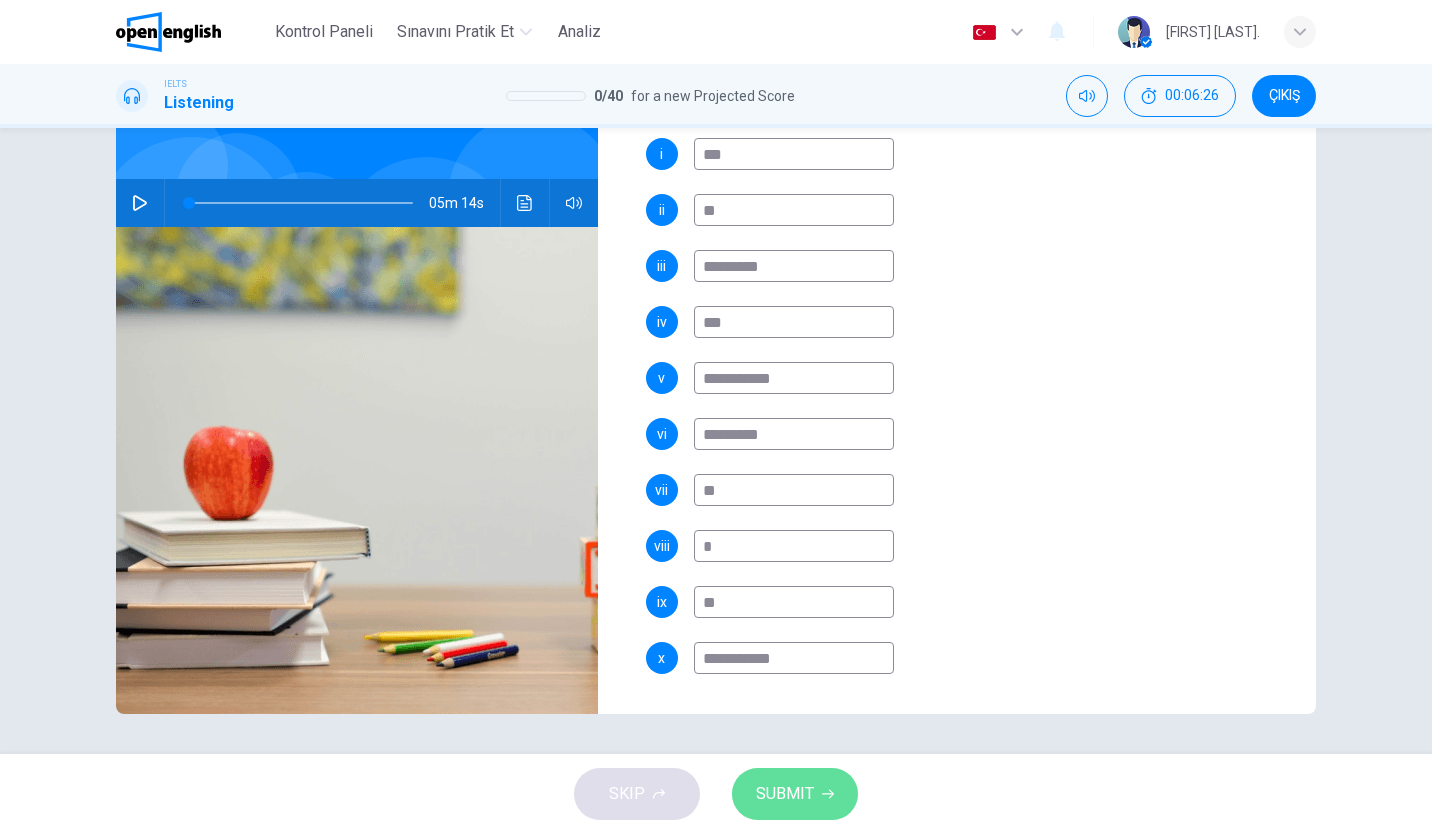 click on "SUBMIT" at bounding box center (785, 794) 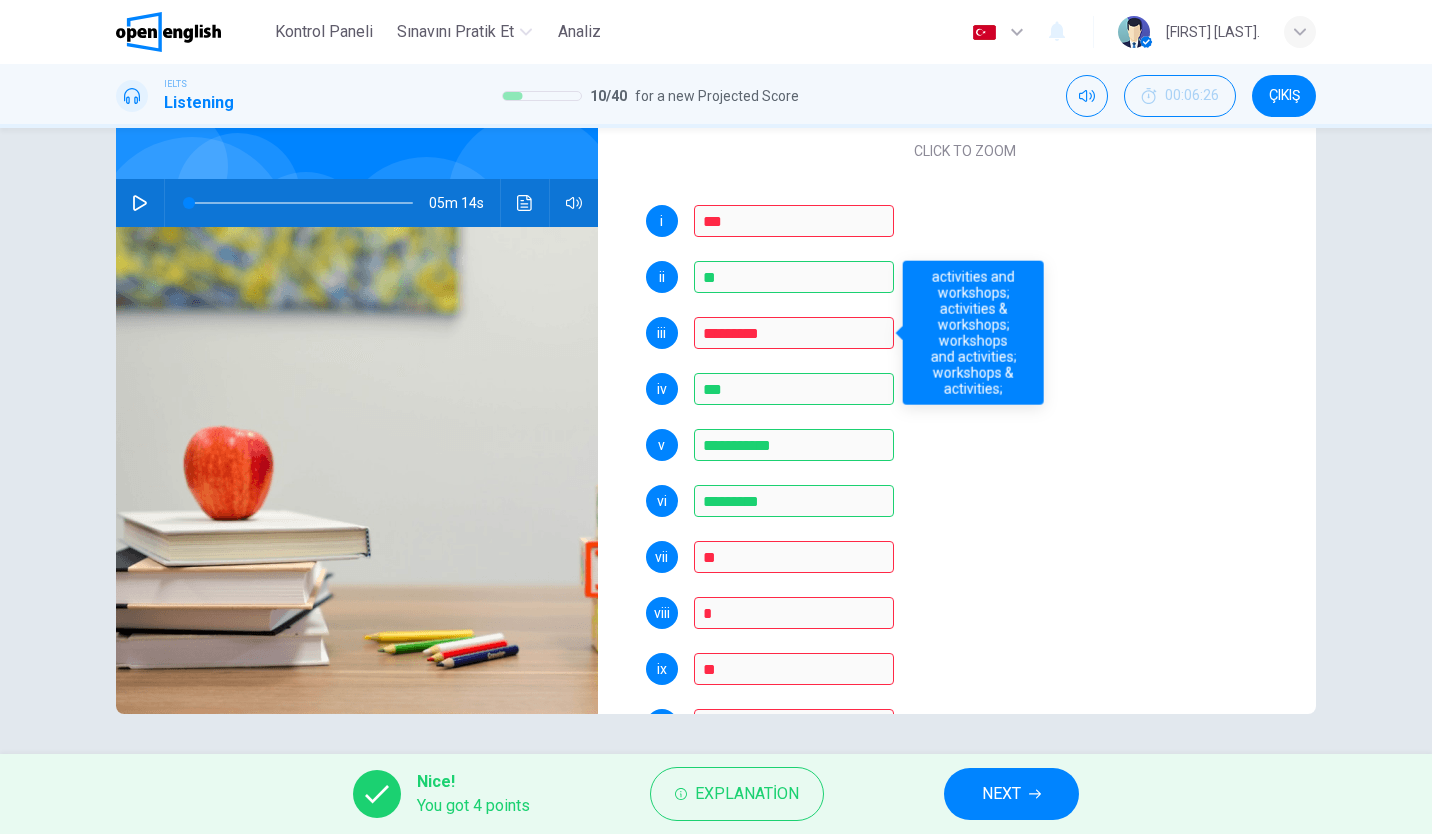 scroll, scrollTop: 510, scrollLeft: 0, axis: vertical 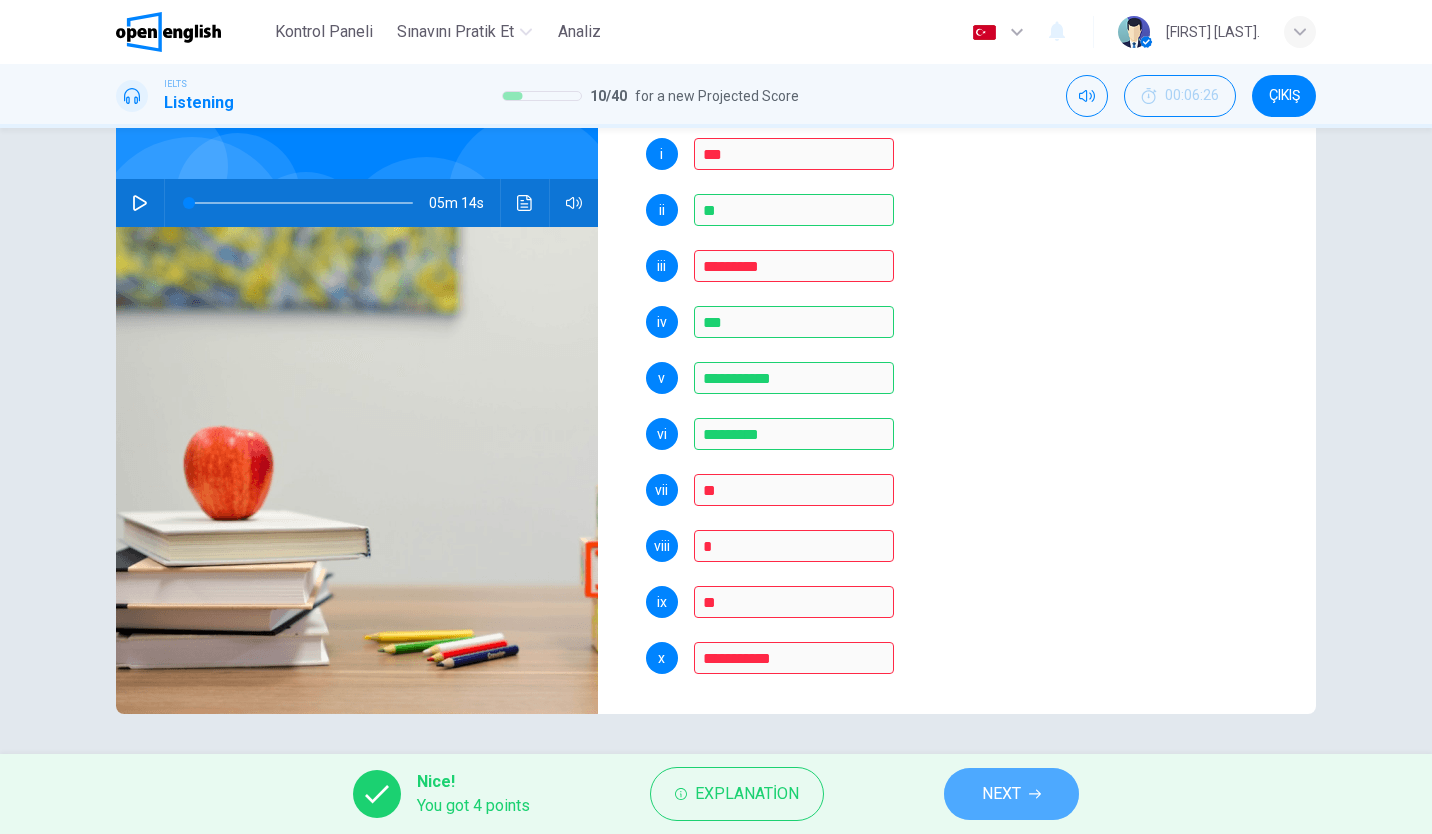 click on "NEXT" at bounding box center (1001, 794) 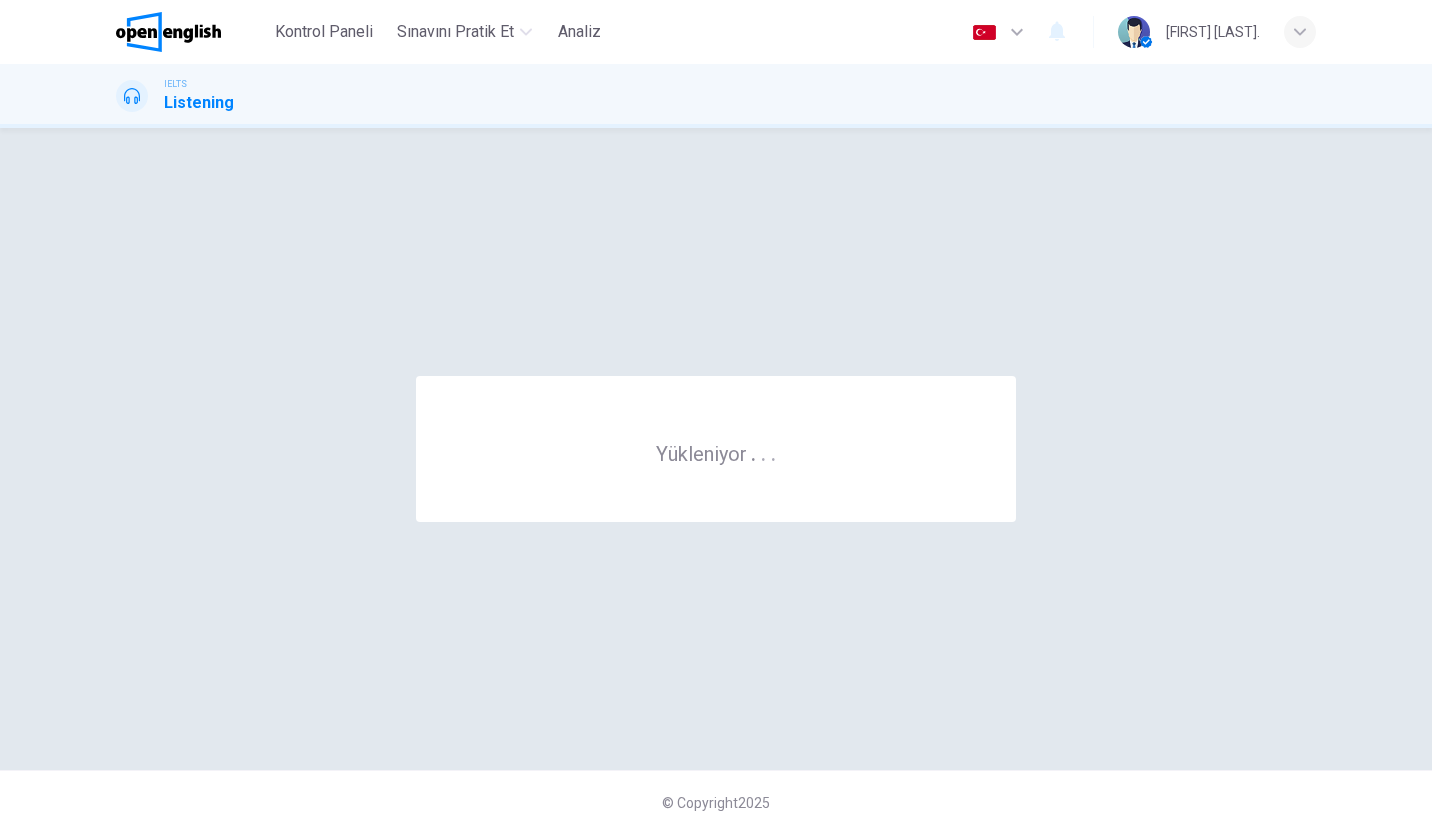 scroll, scrollTop: 0, scrollLeft: 0, axis: both 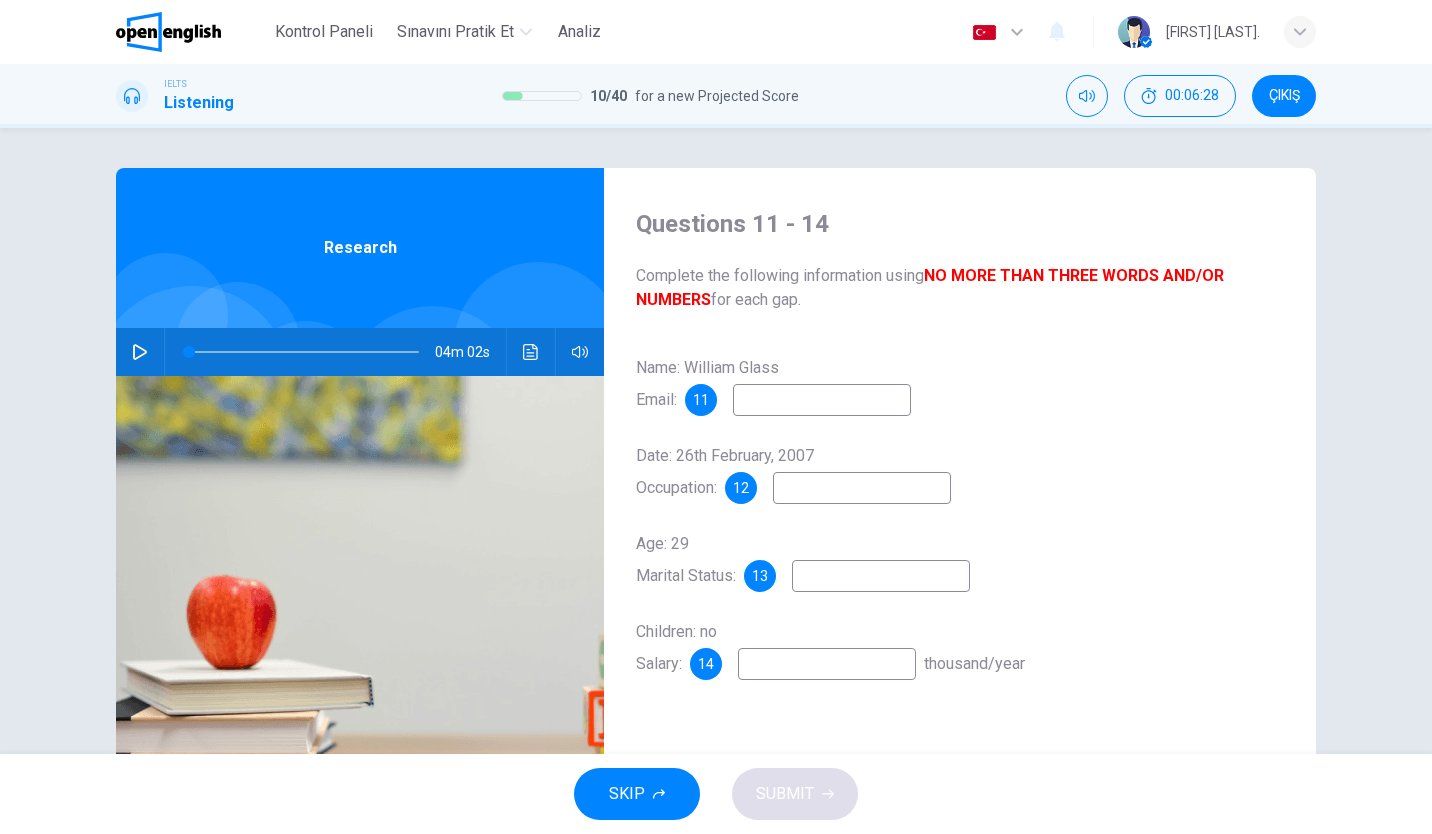 click 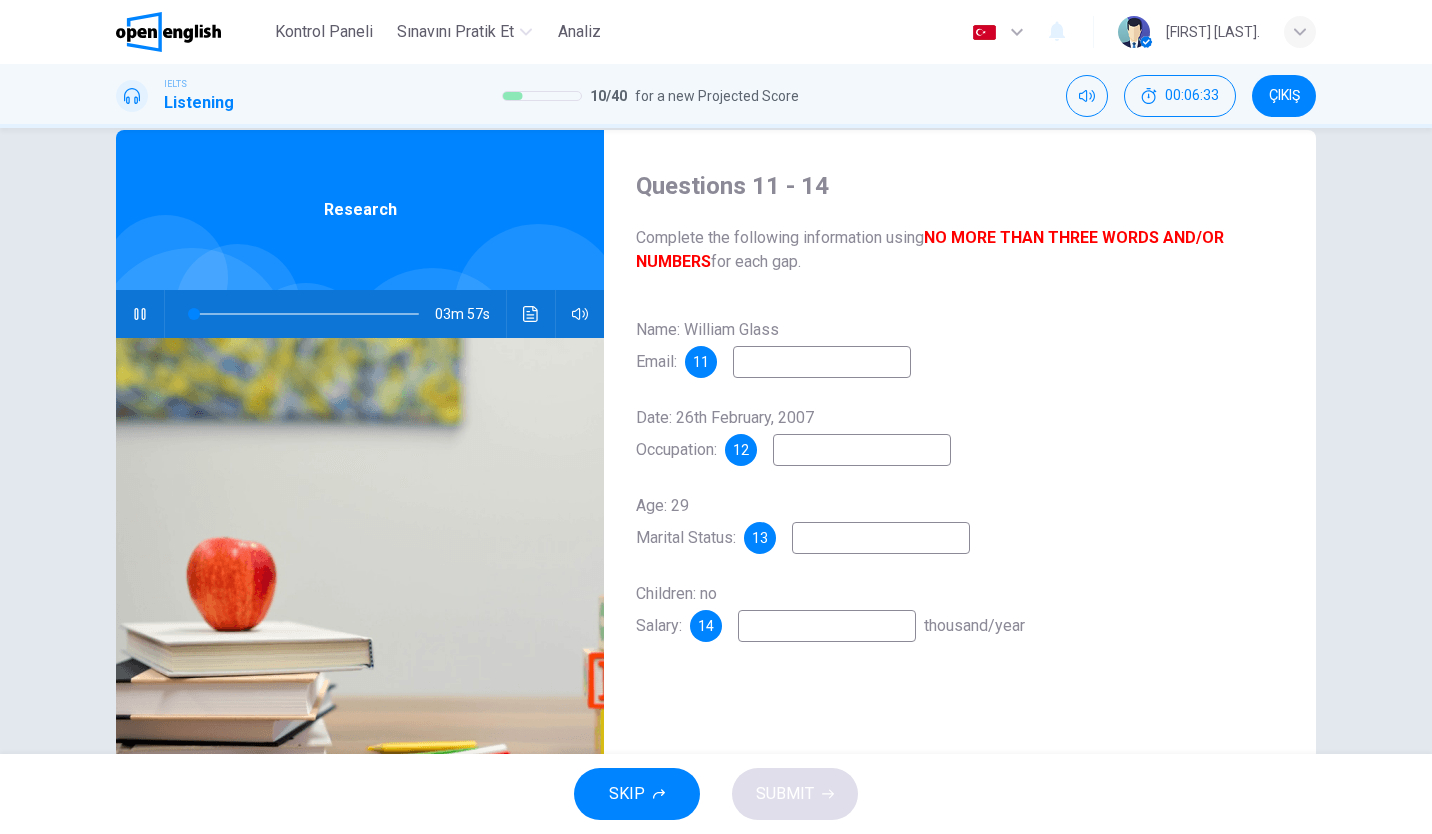 scroll, scrollTop: 26, scrollLeft: 0, axis: vertical 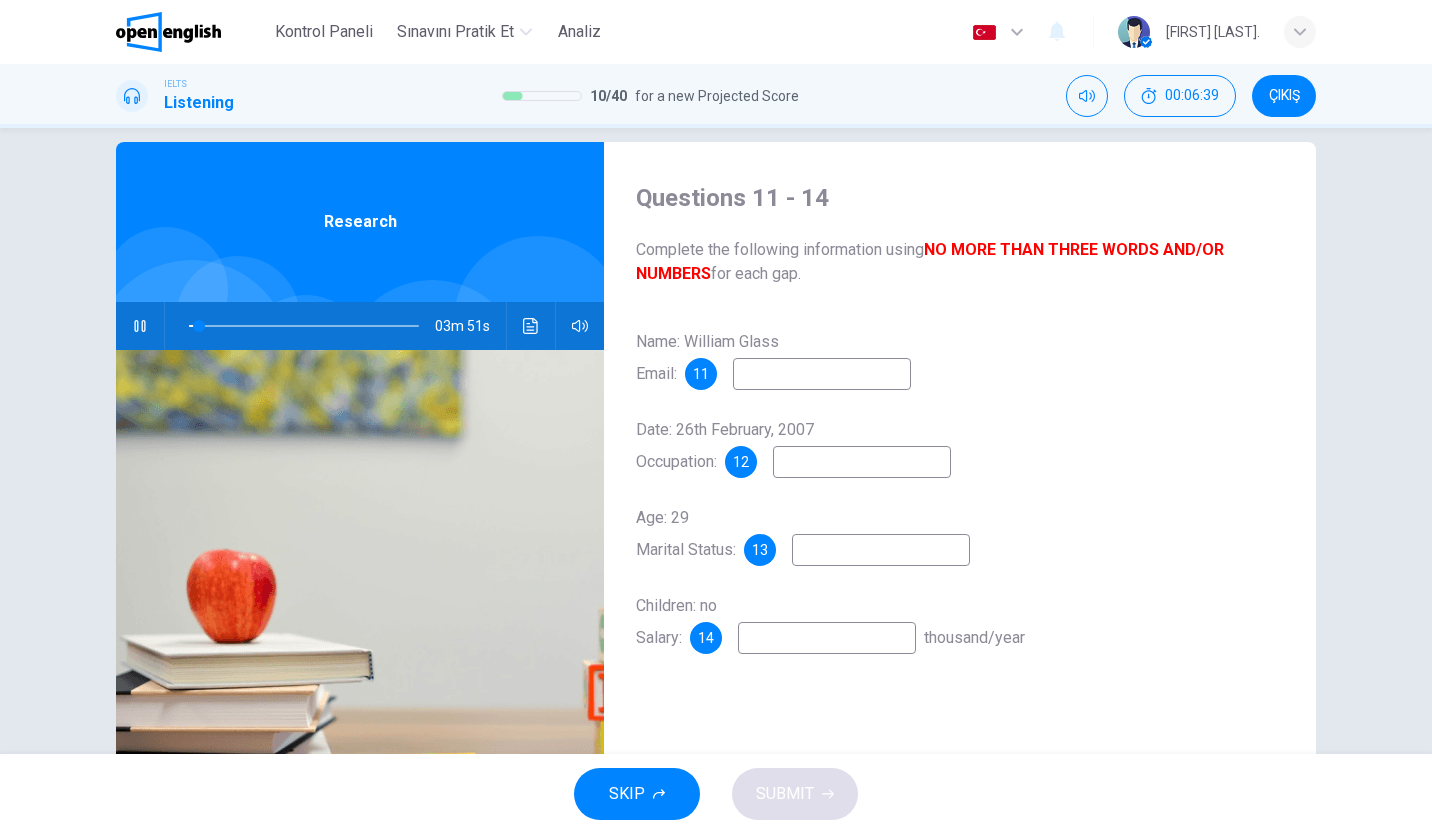 drag, startPoint x: 772, startPoint y: 392, endPoint x: 797, endPoint y: 389, distance: 25.179358 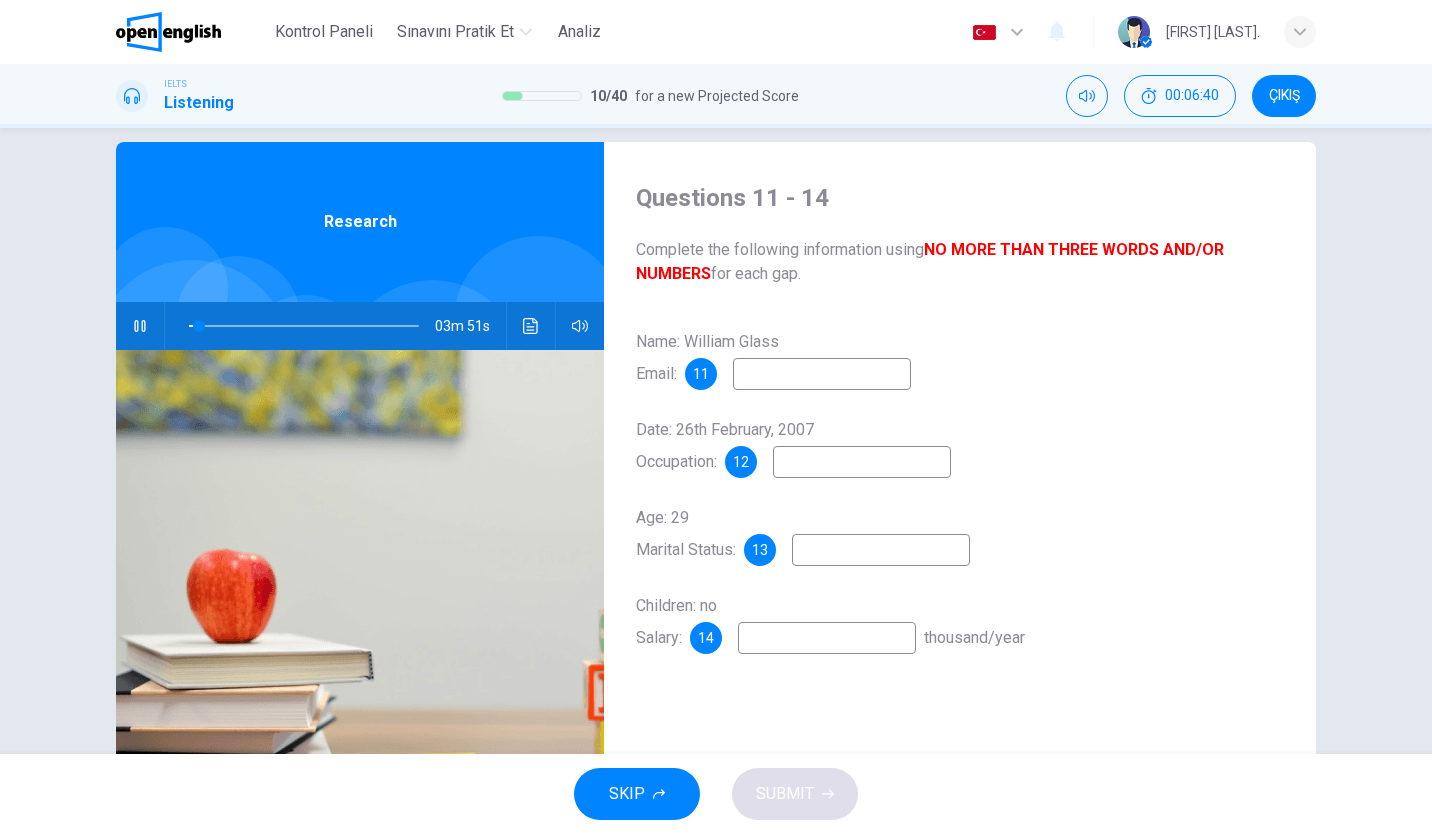 click at bounding box center [822, 374] 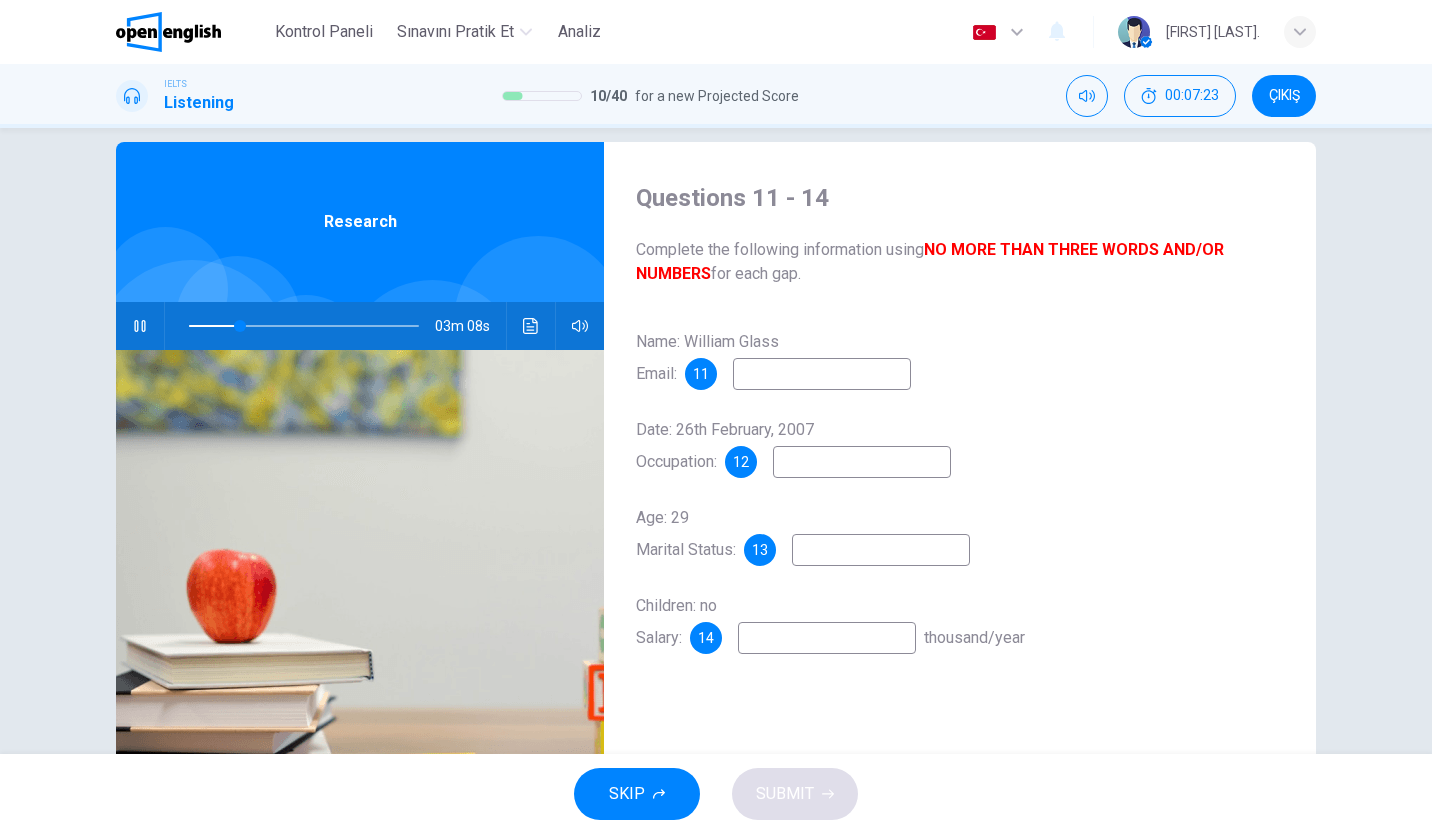 type on "**" 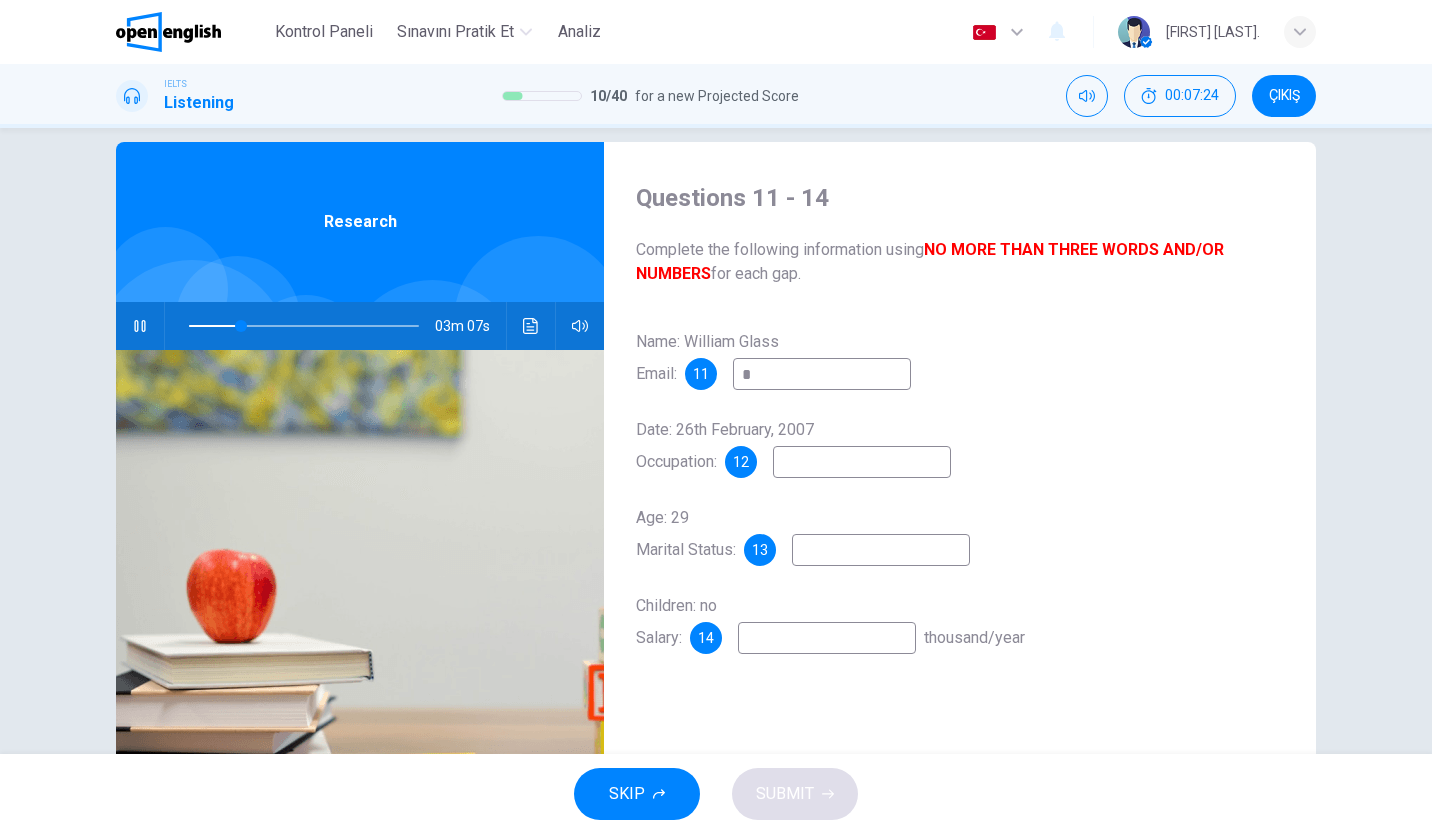 type on "**" 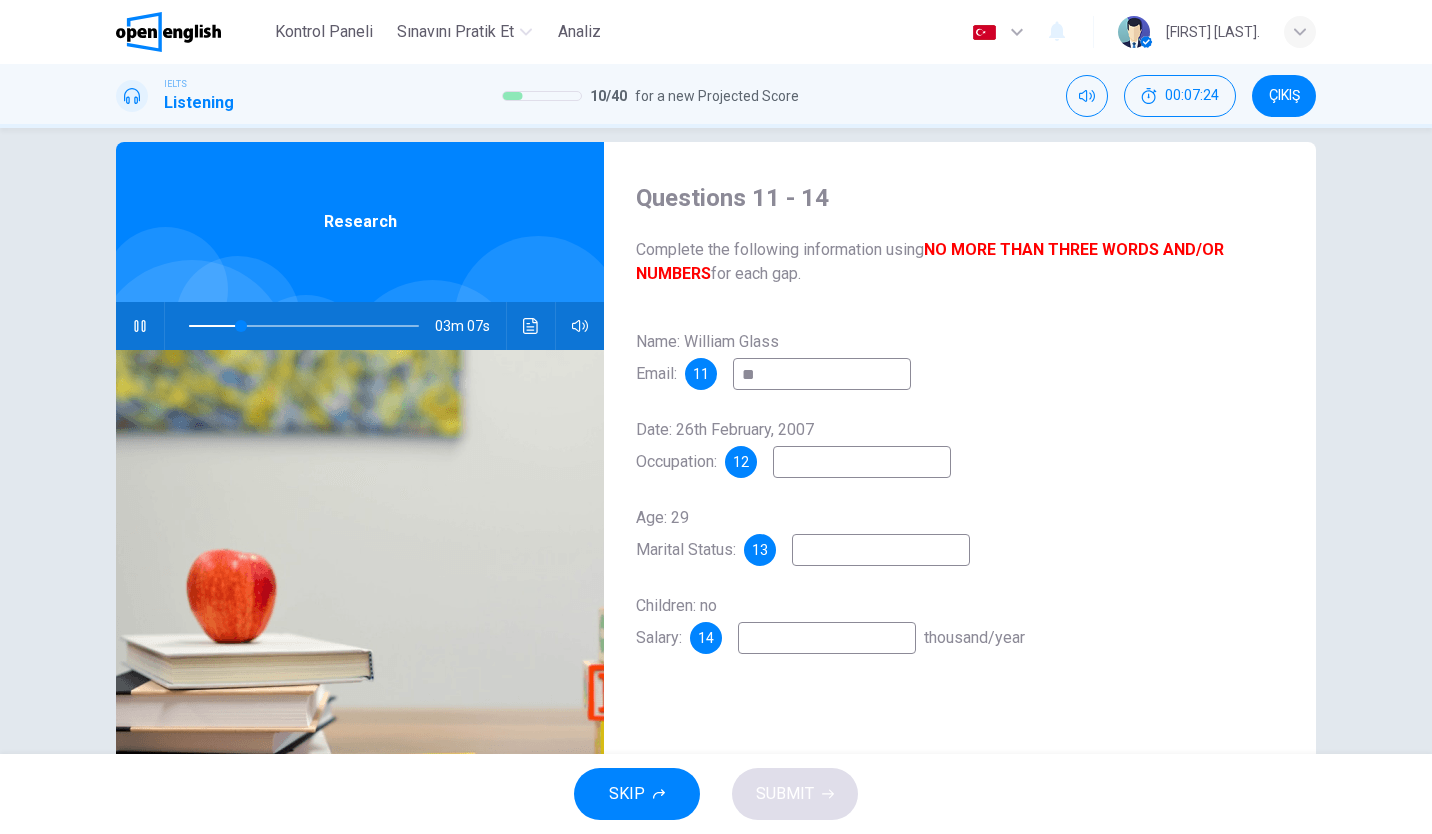 type on "**" 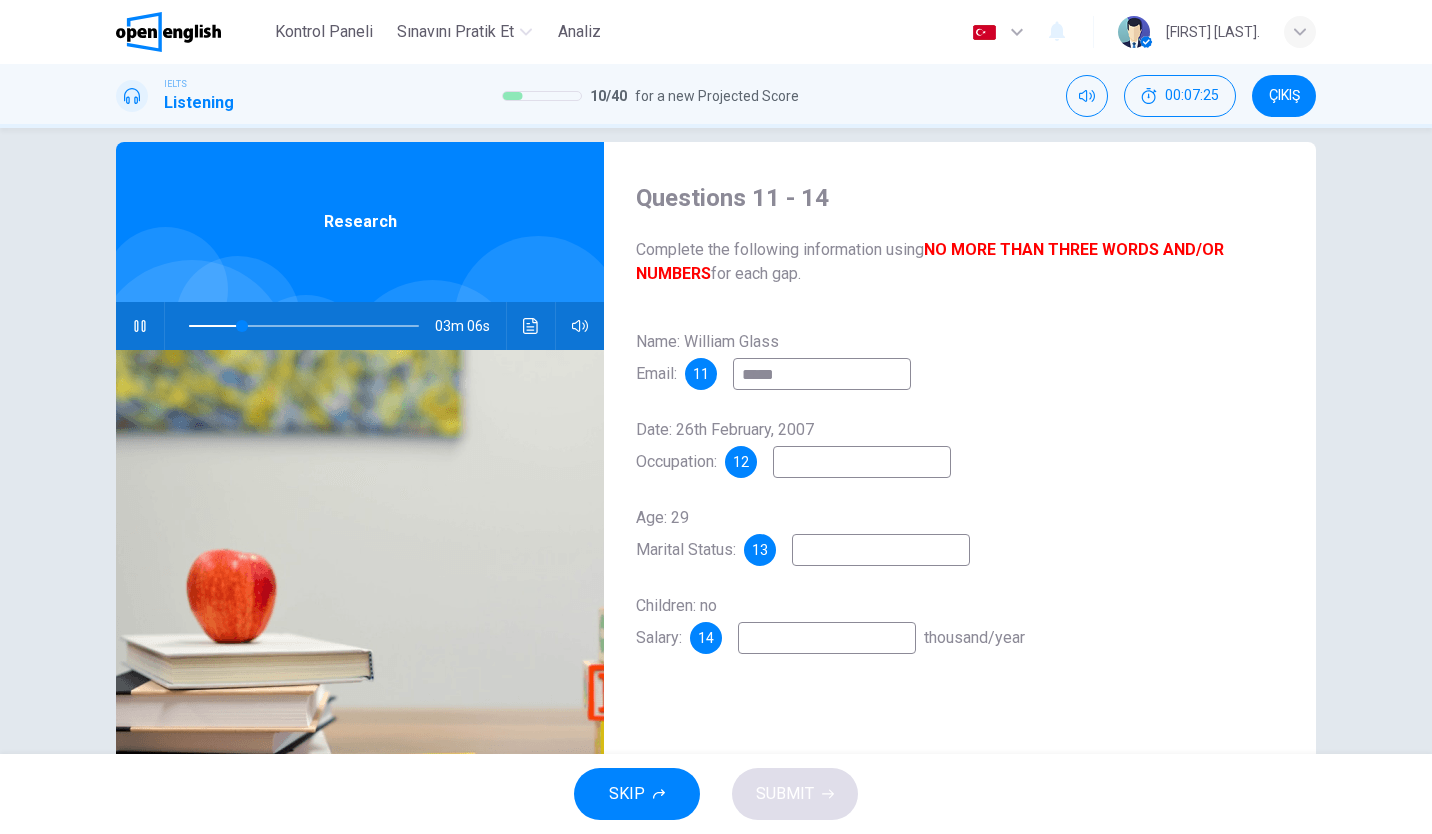type on "******" 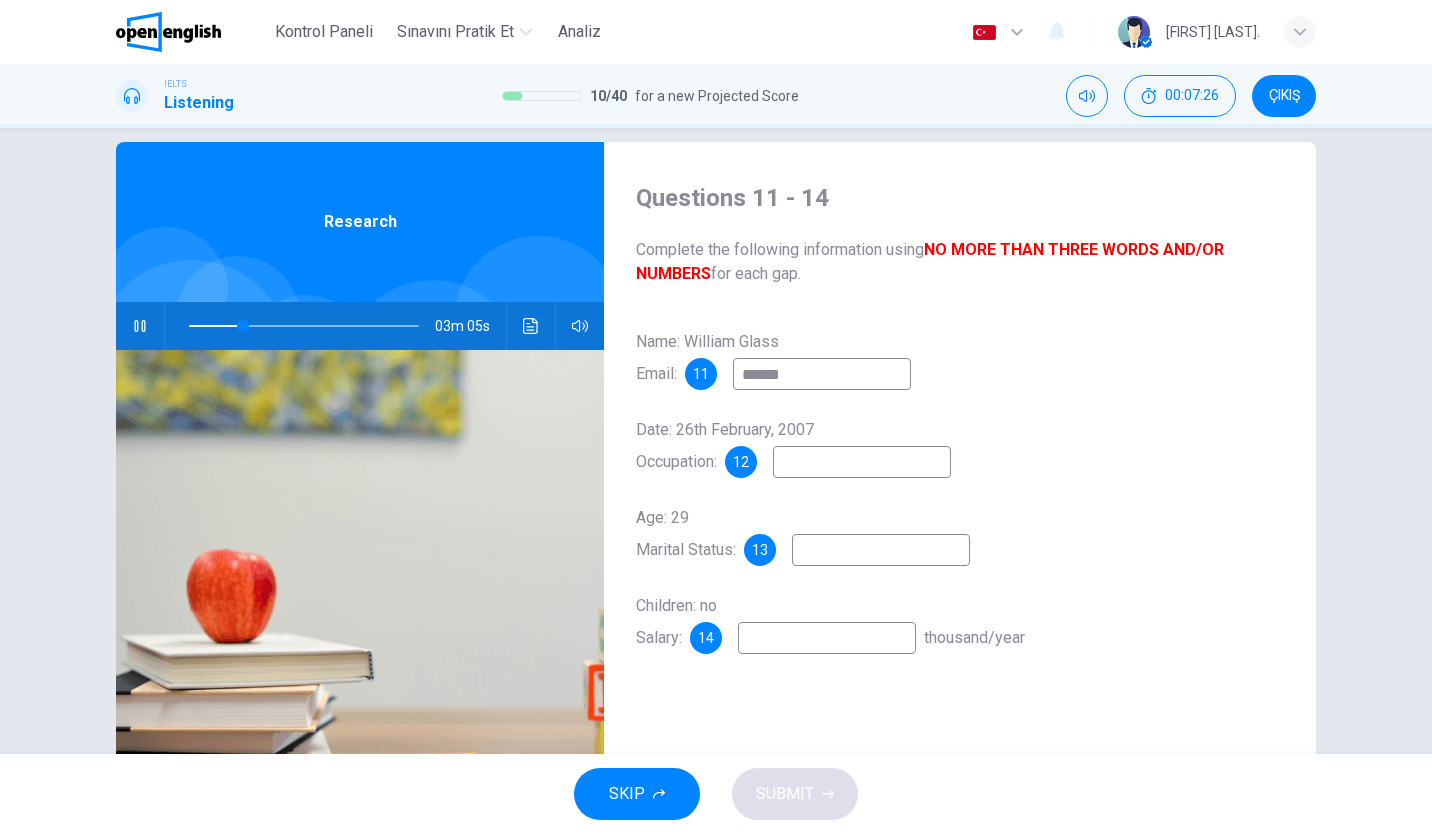 type on "**" 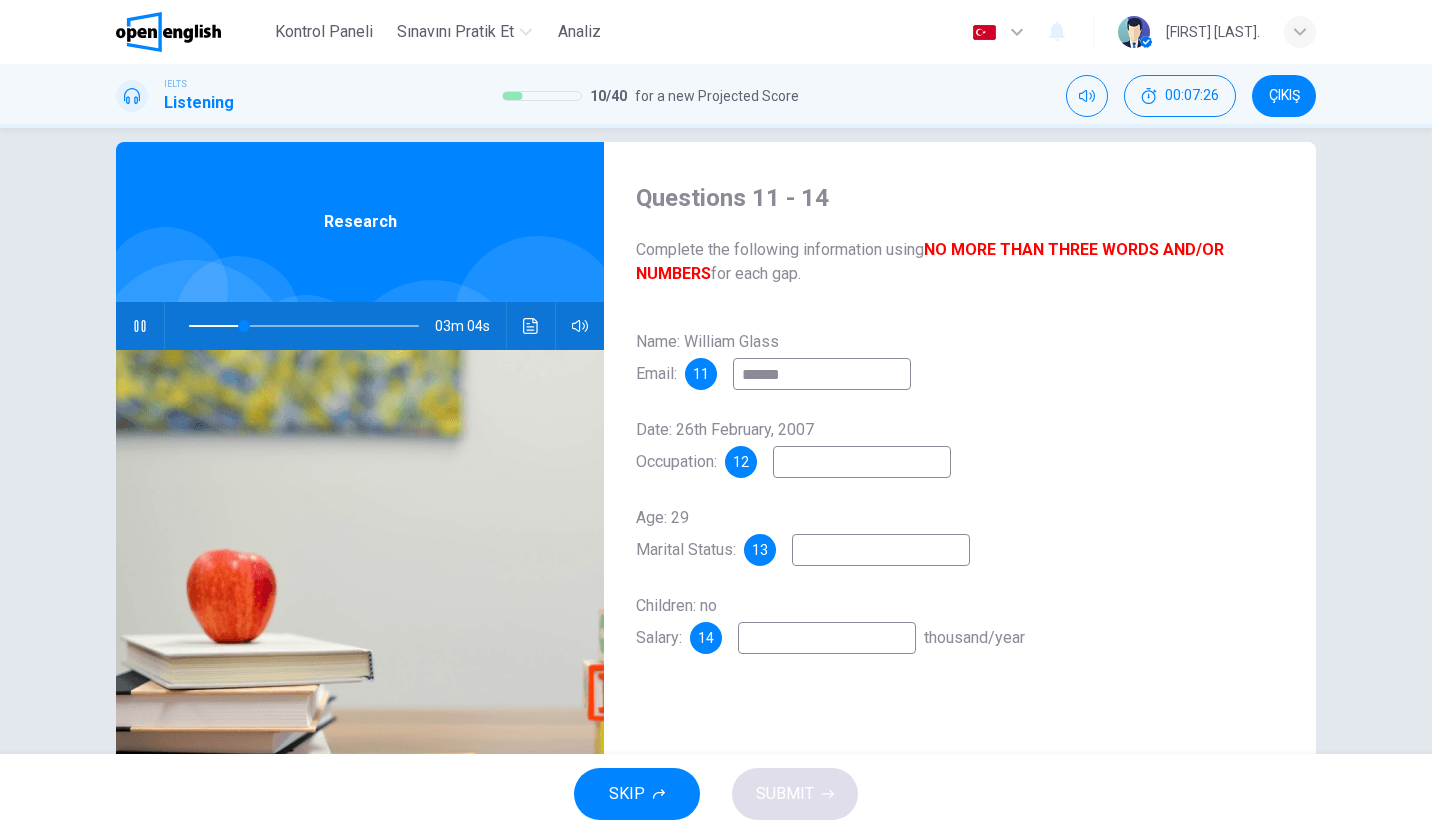 type on "*******" 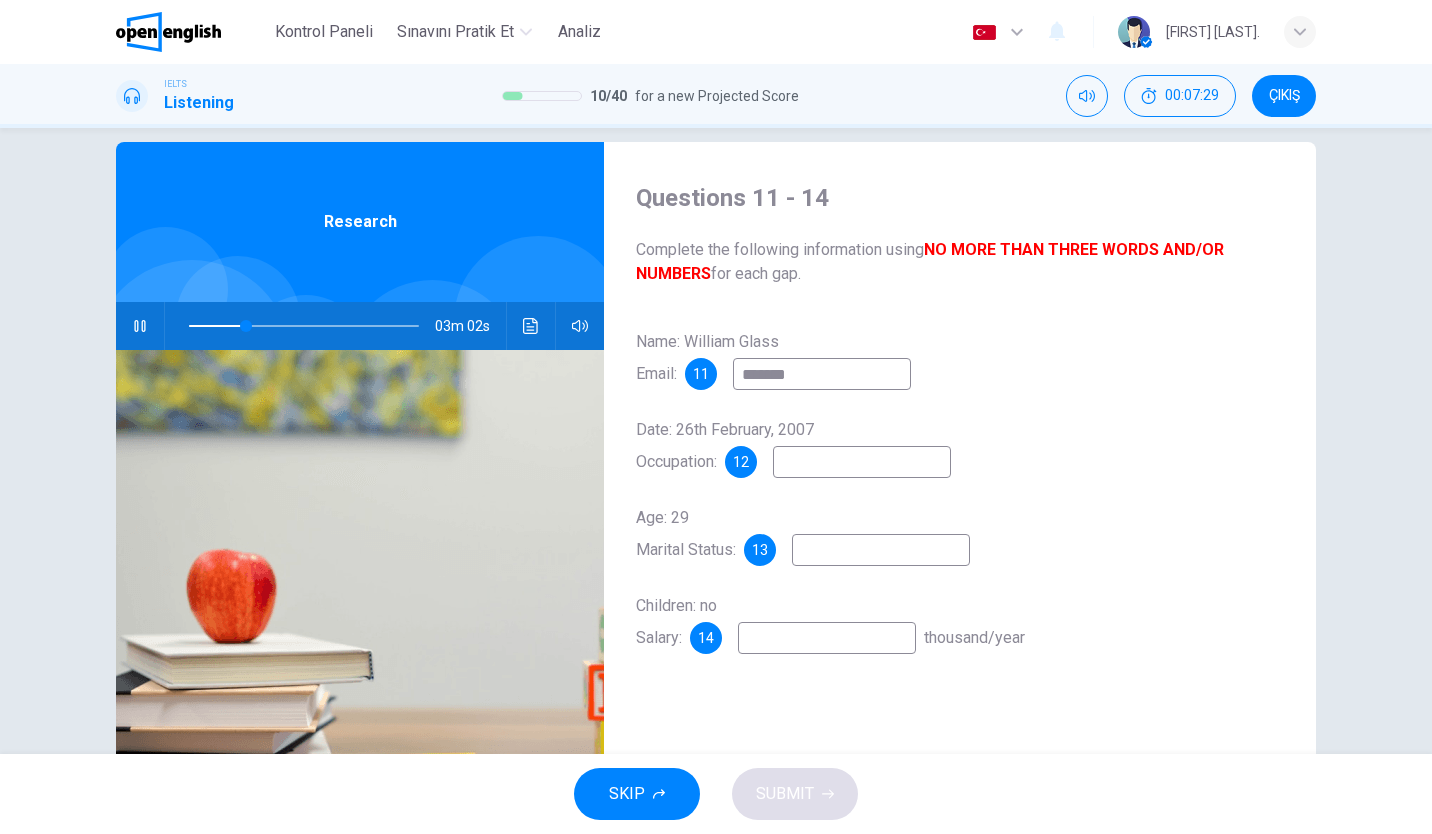 type on "**" 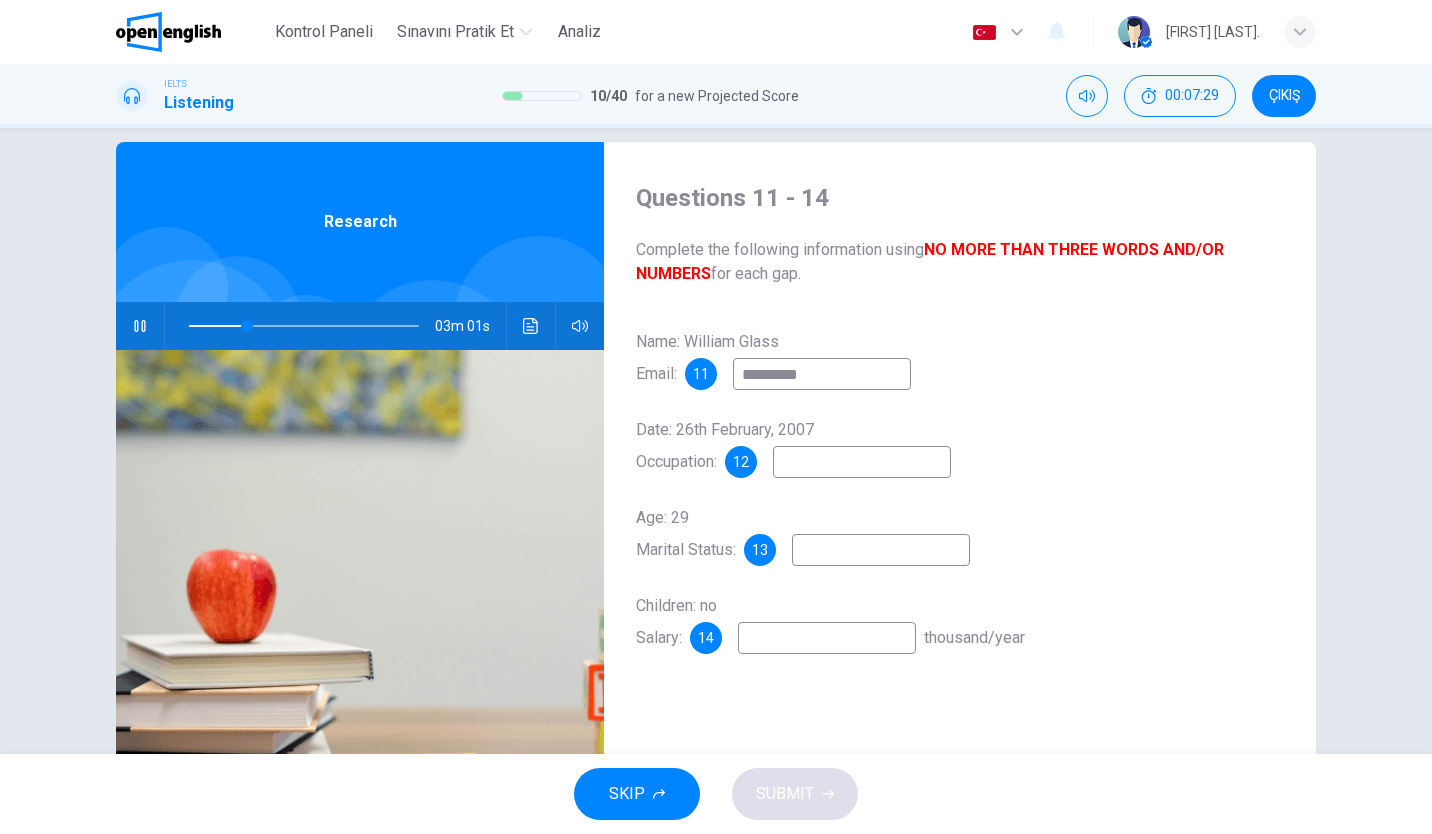 type on "**********" 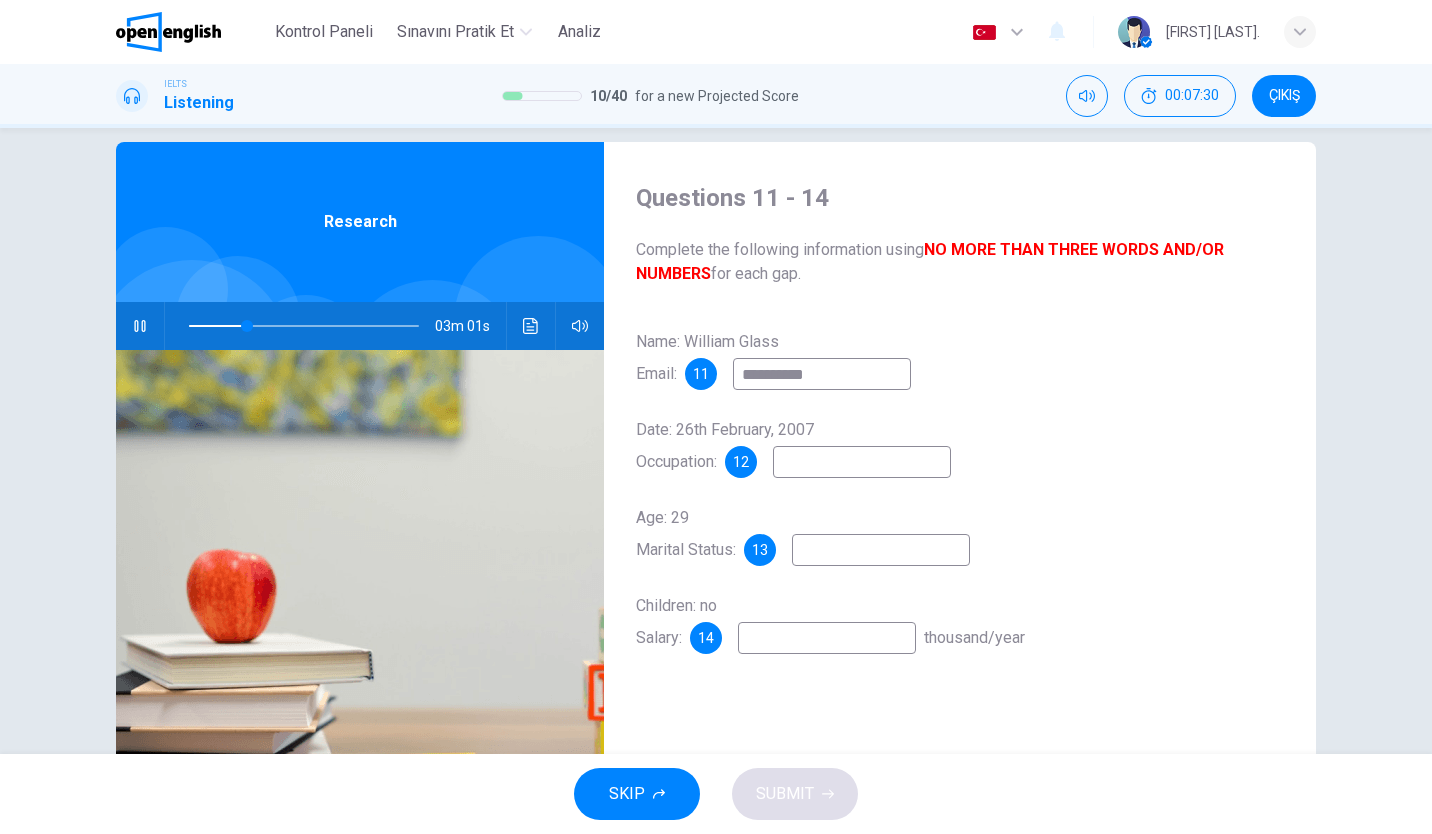 type on "**" 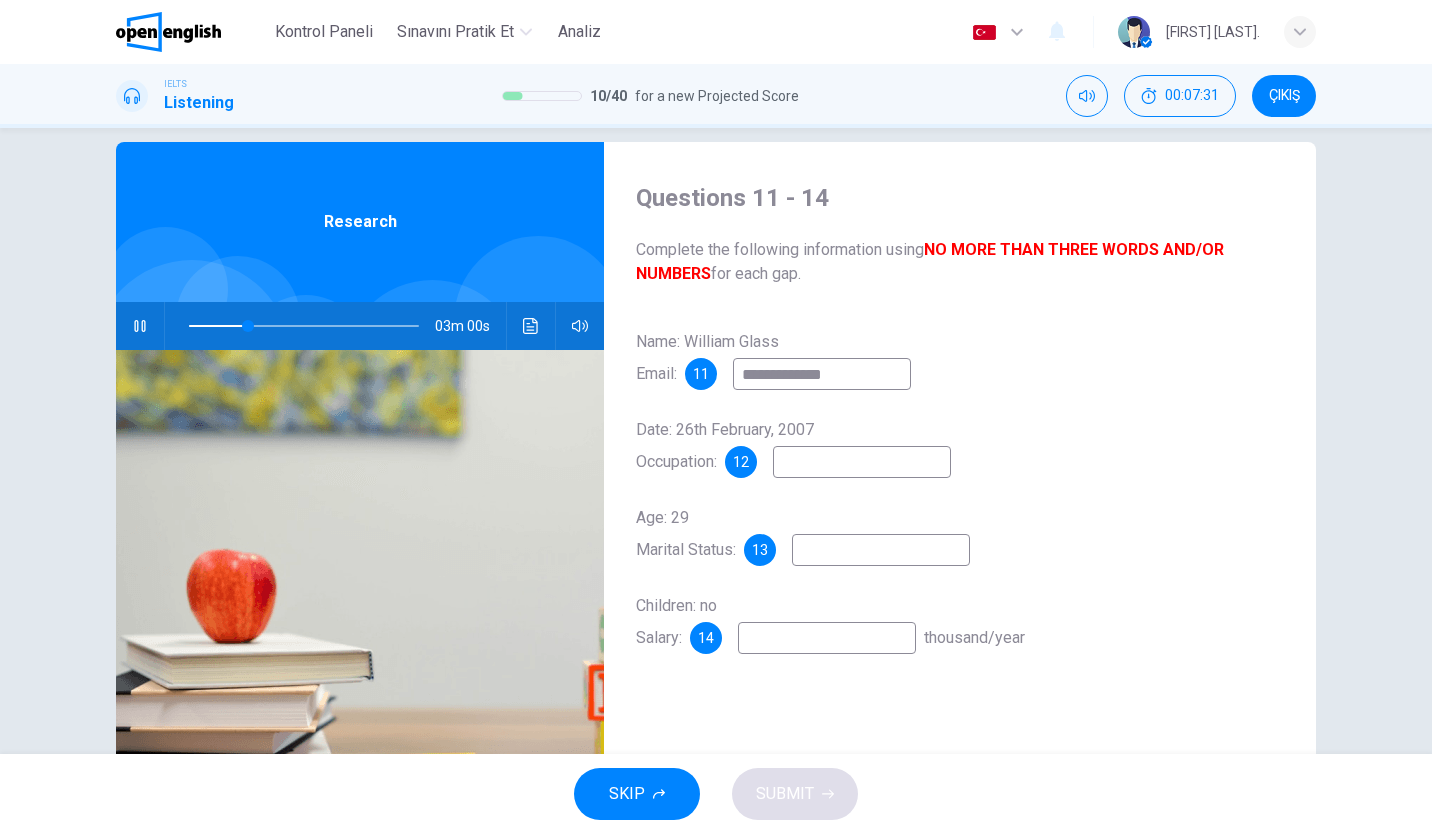 type on "**********" 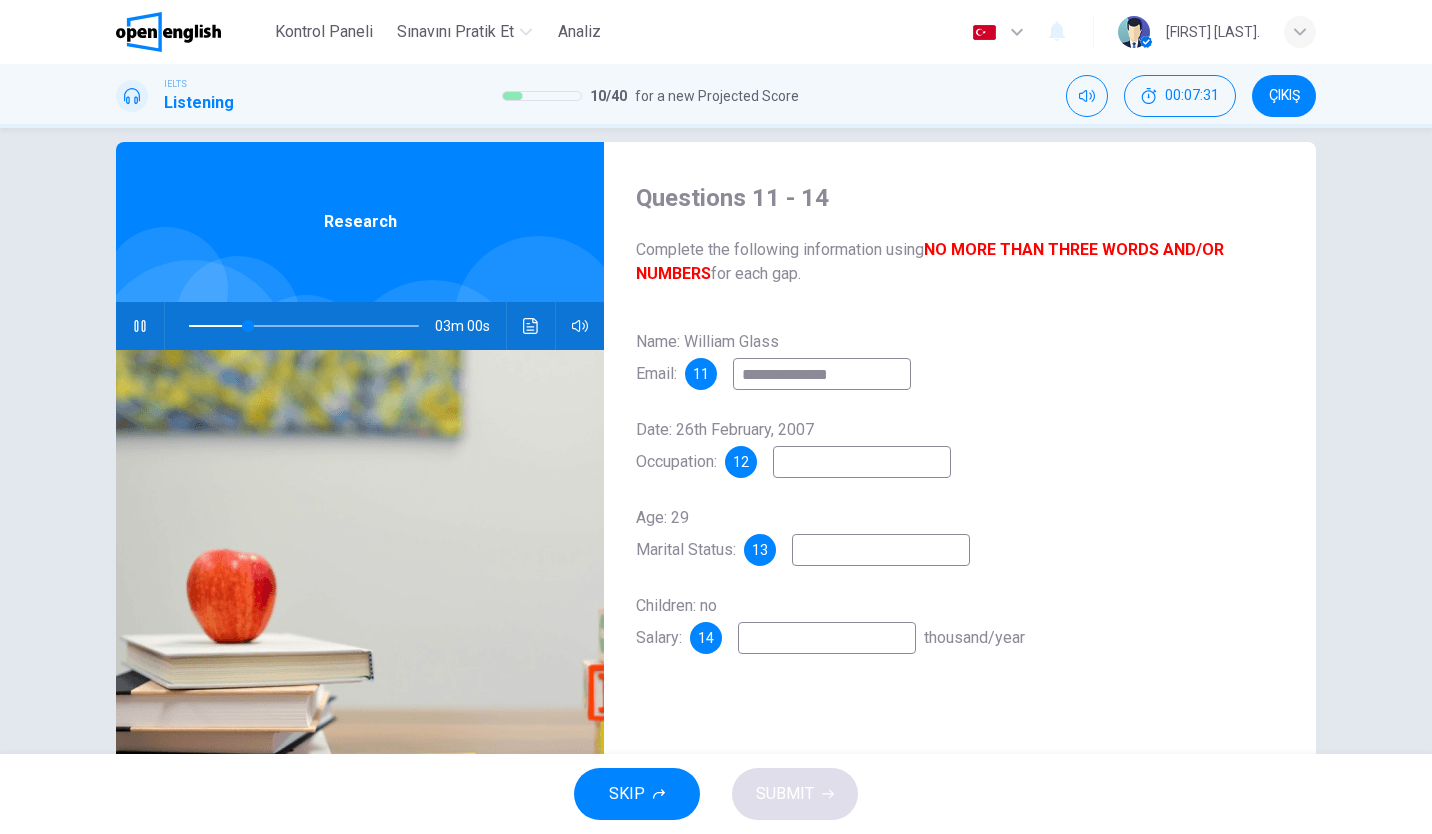type on "**" 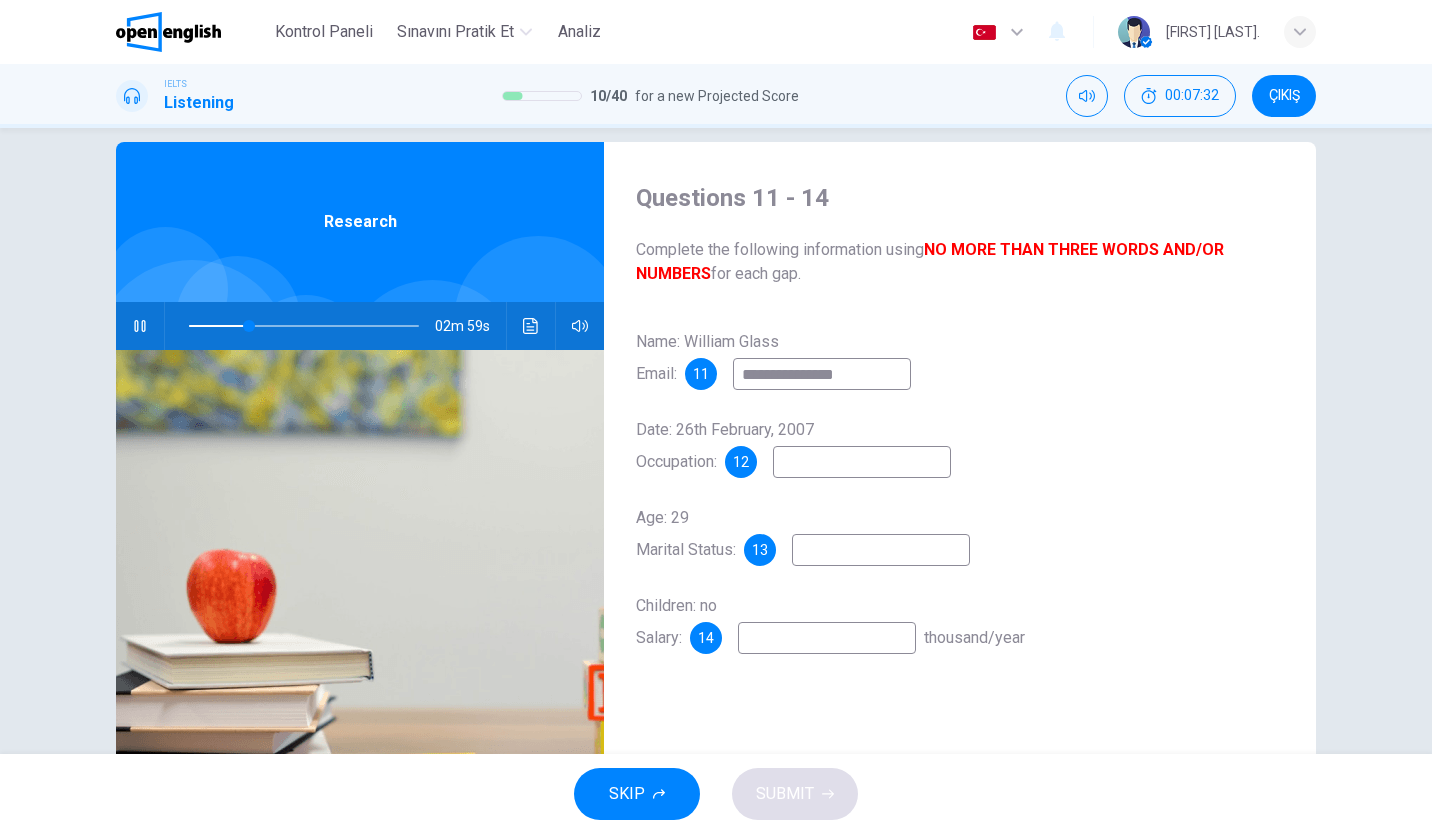 type on "**********" 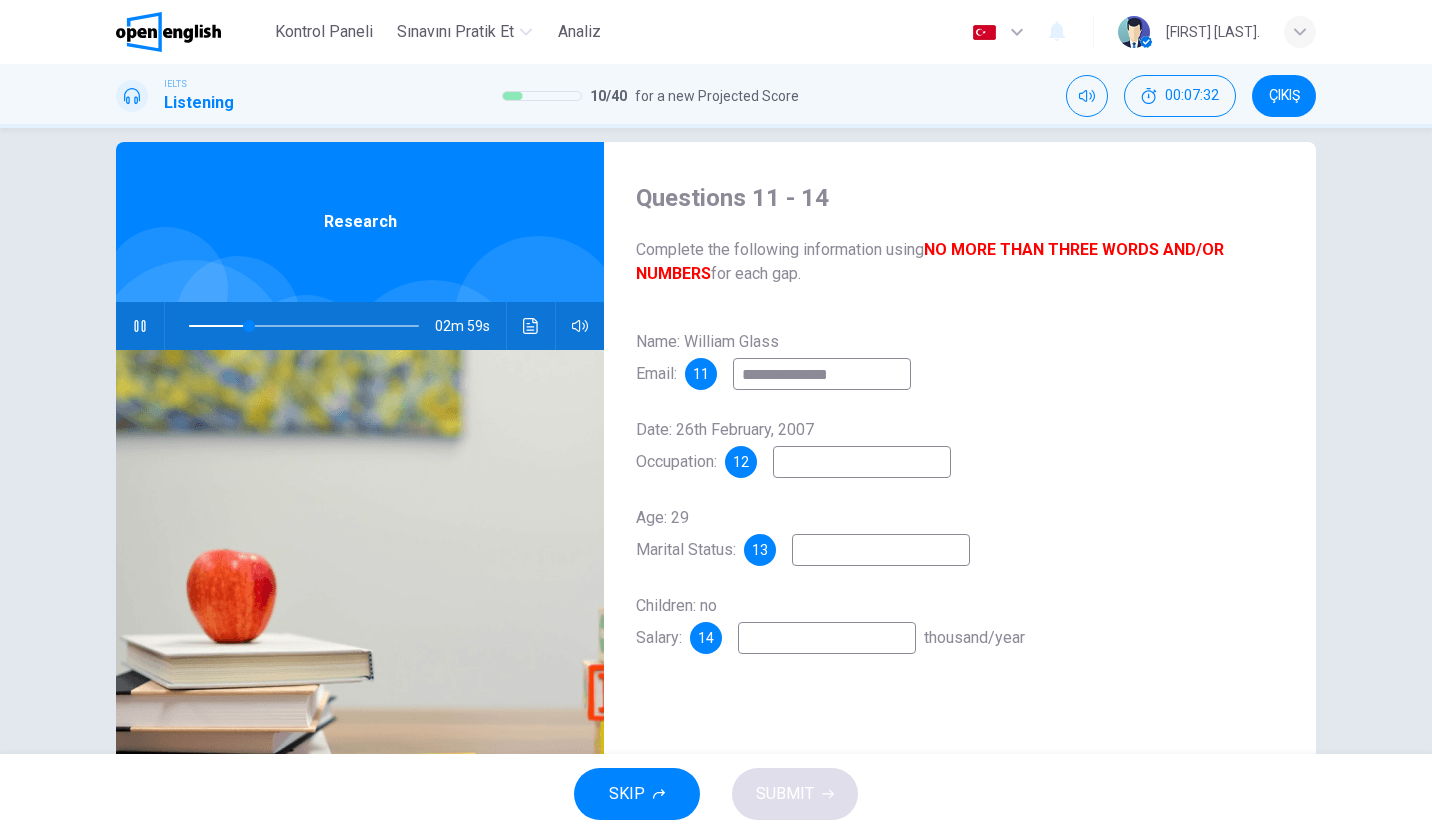 type on "**" 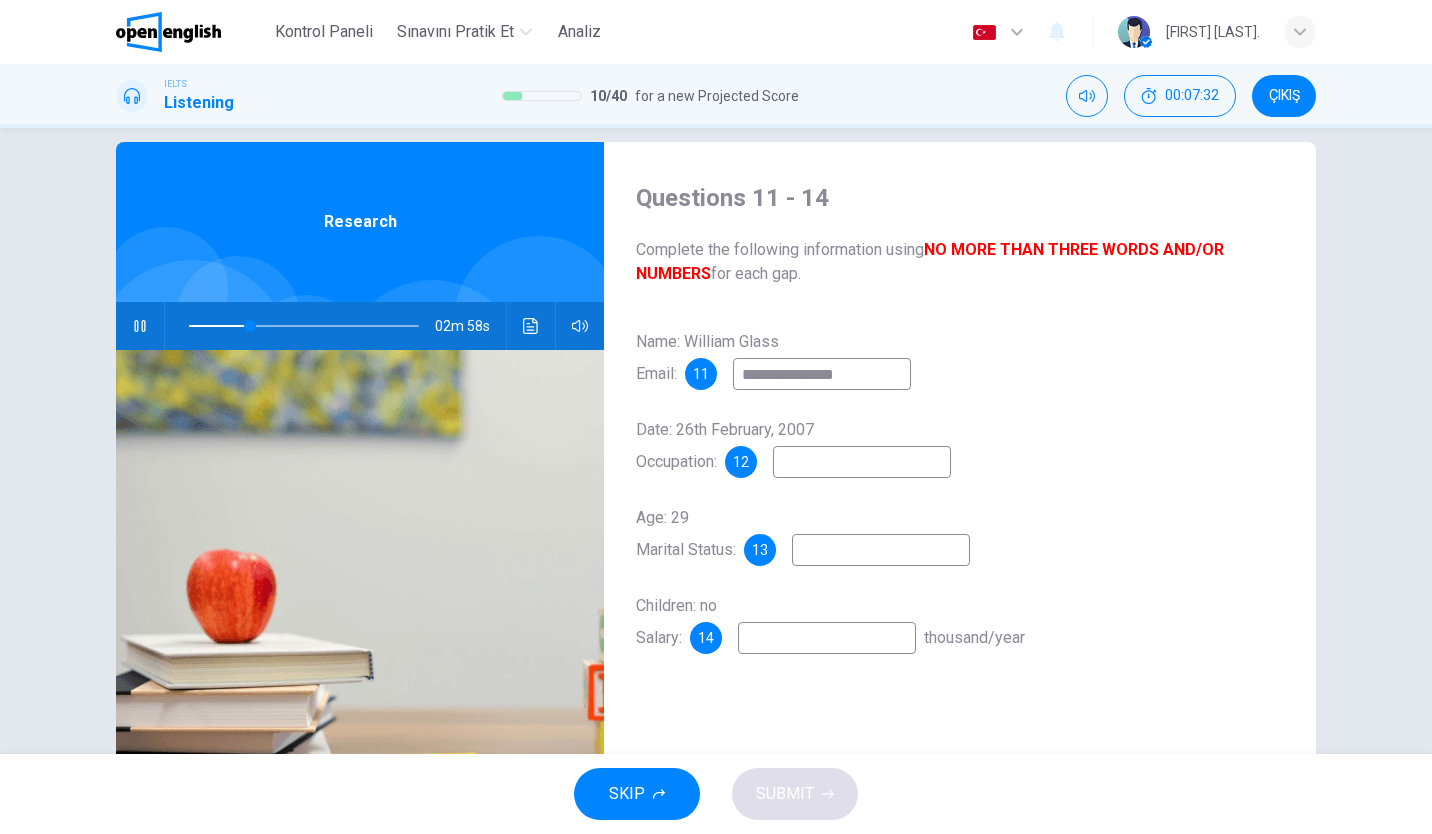 type on "**********" 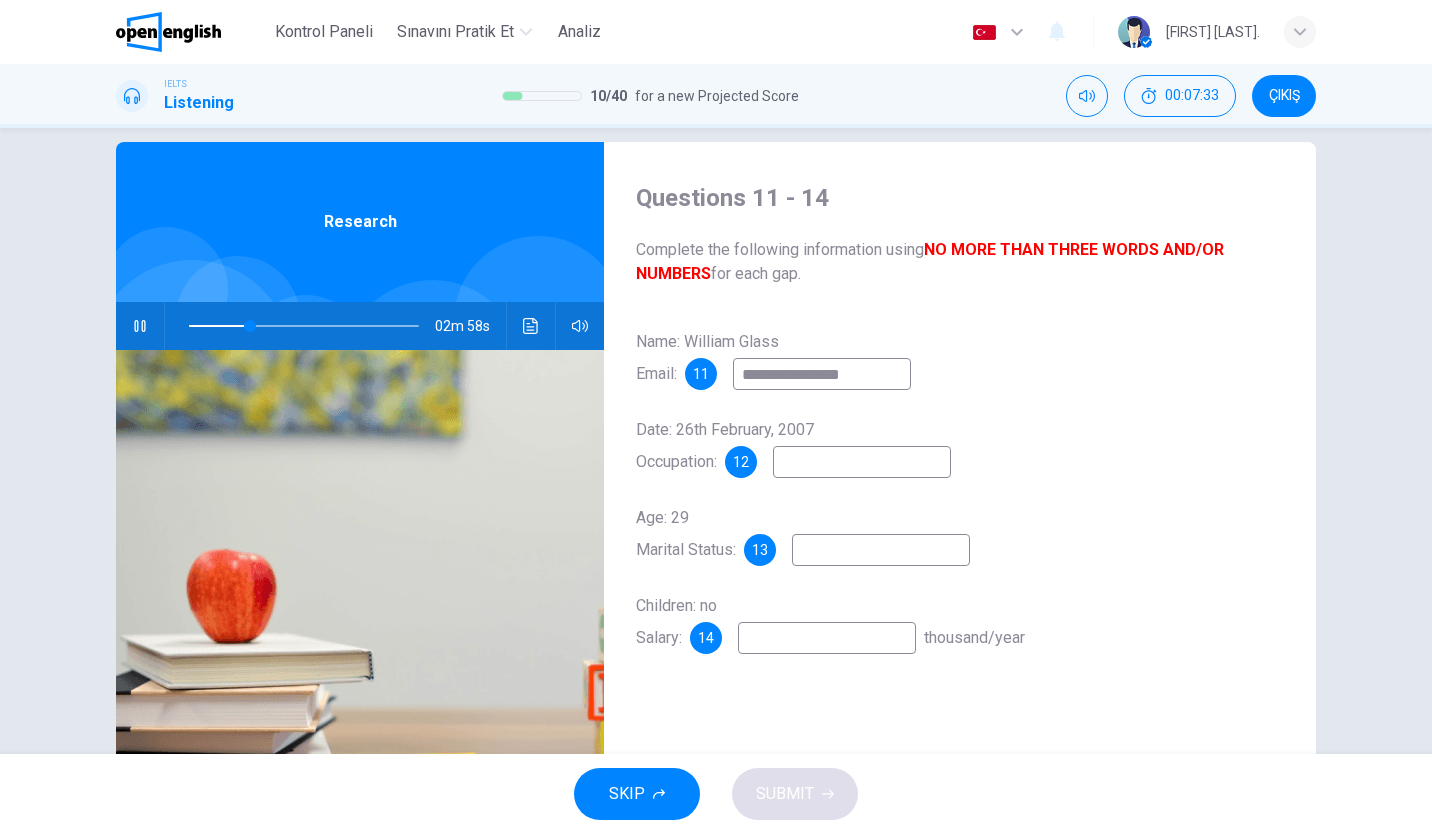 type on "**" 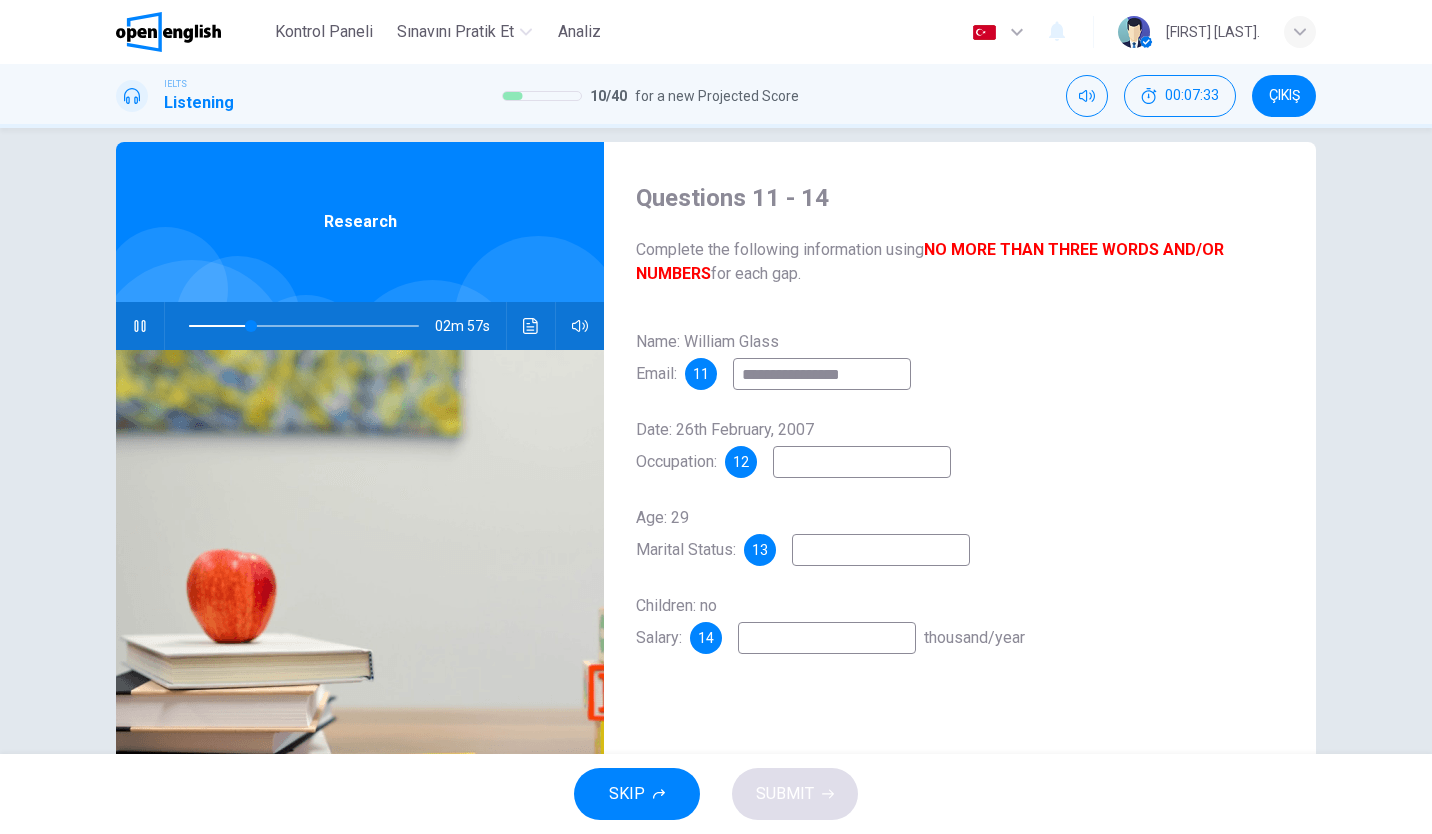 type on "**********" 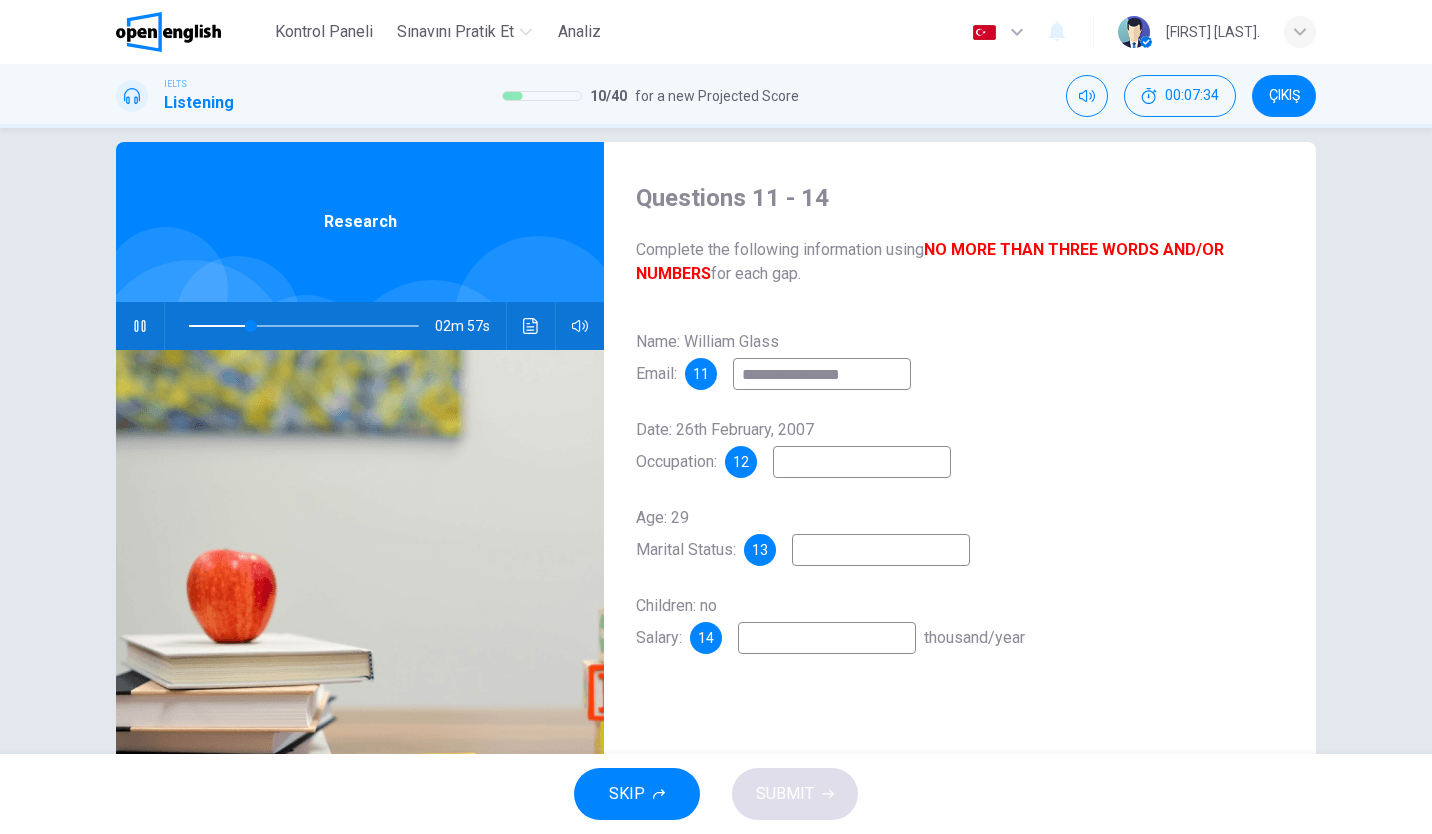 click at bounding box center [862, 462] 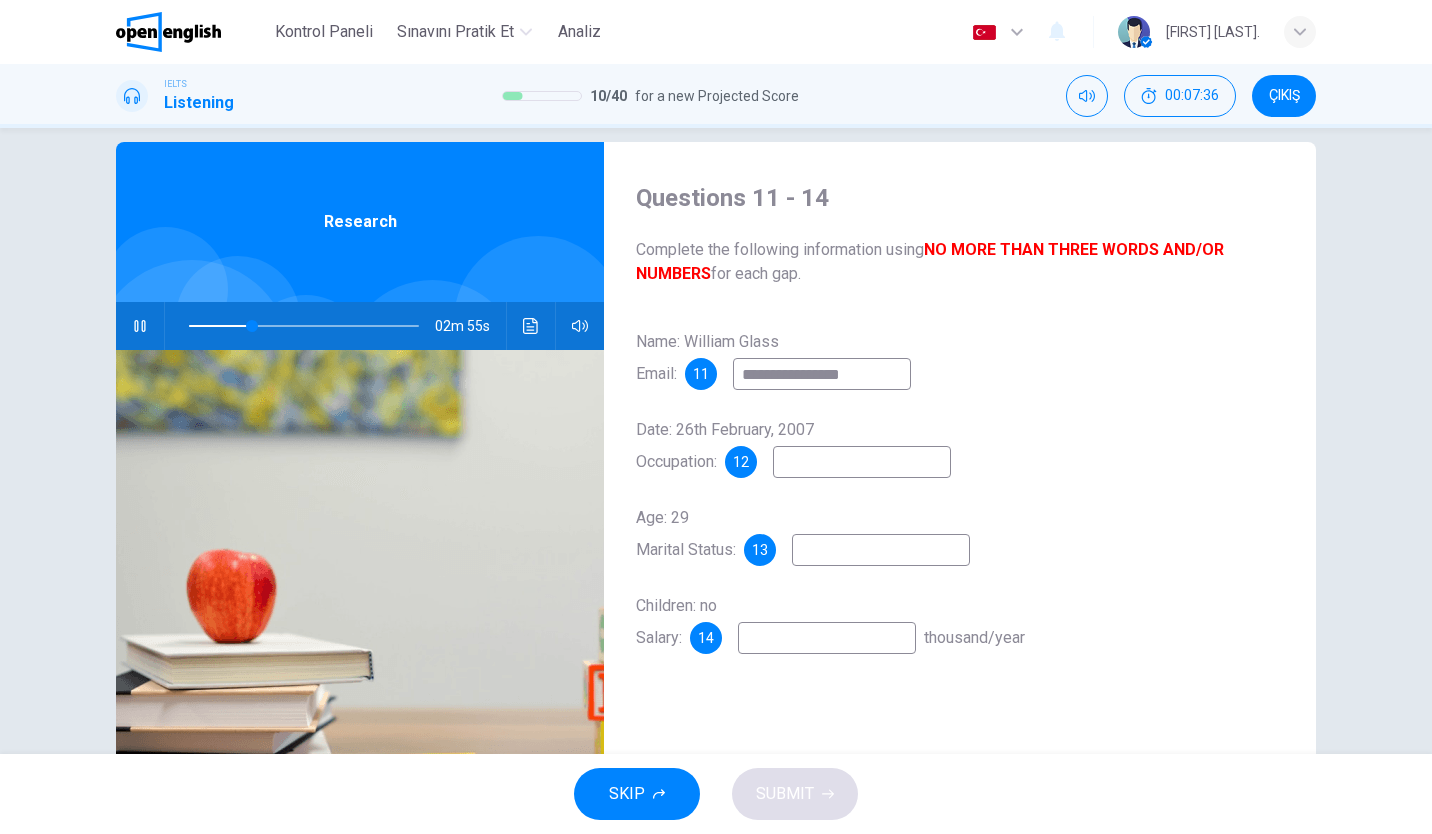 type on "**" 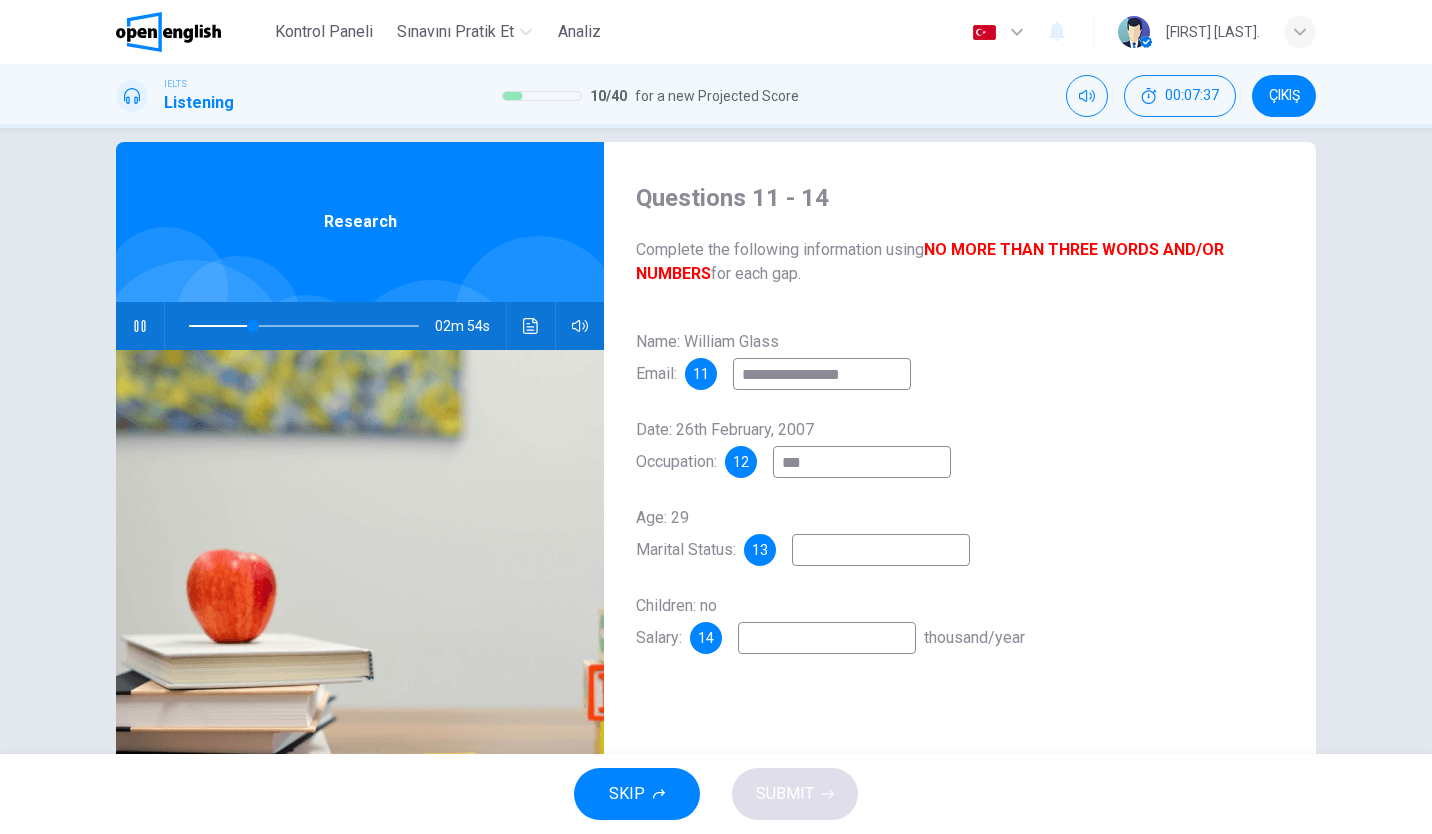 type on "****" 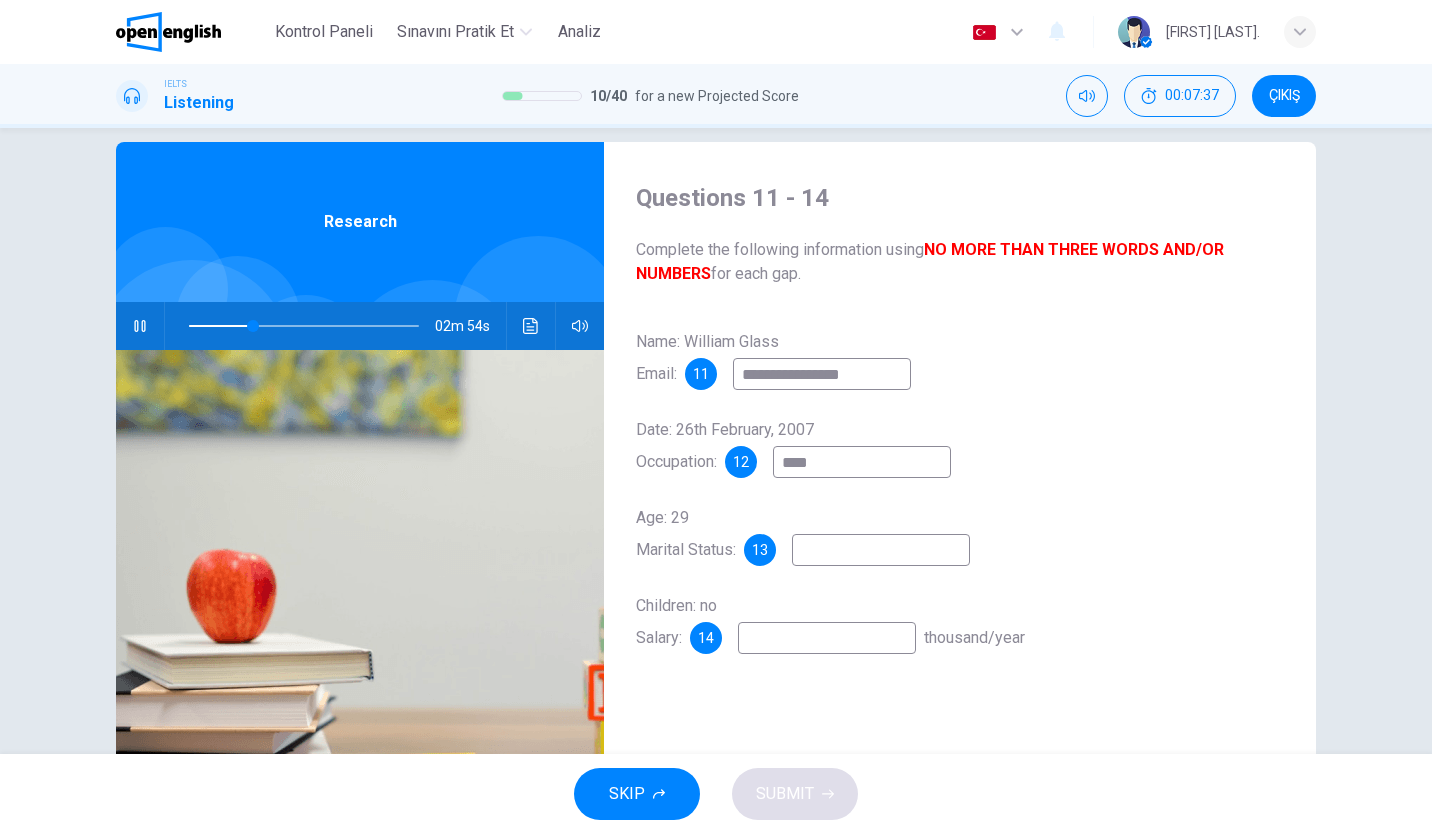 type on "**" 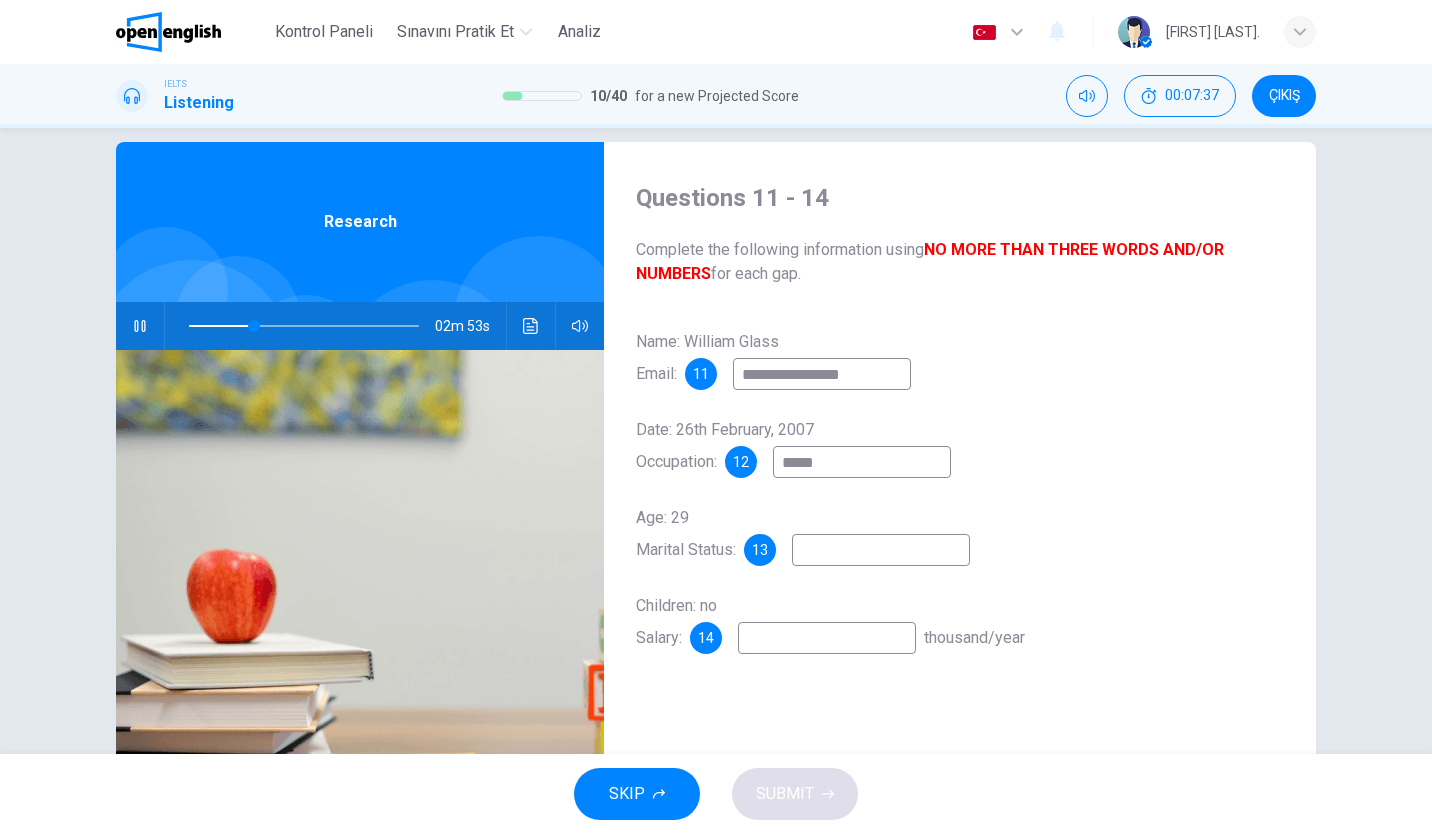 type on "****" 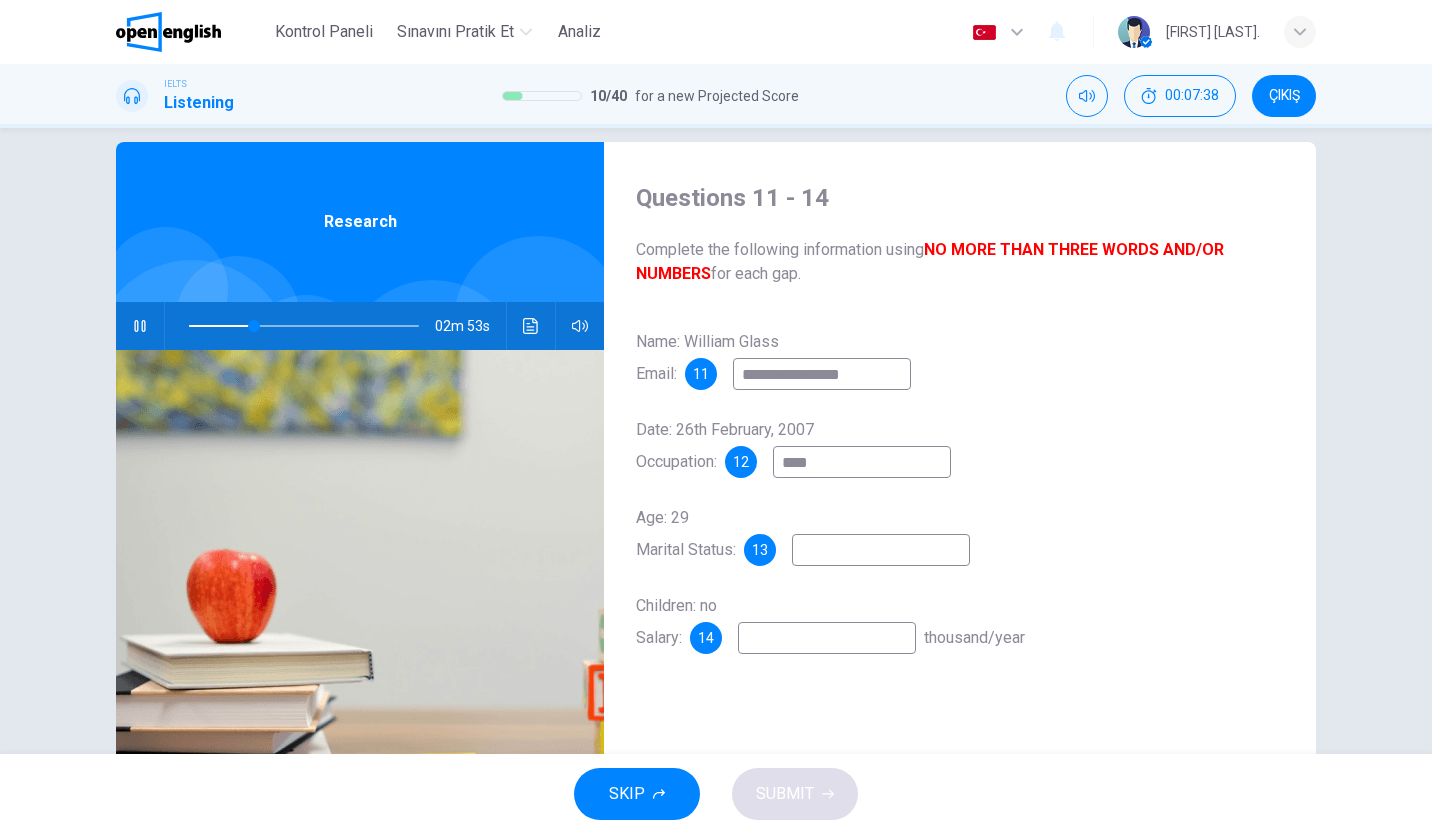 type on "**" 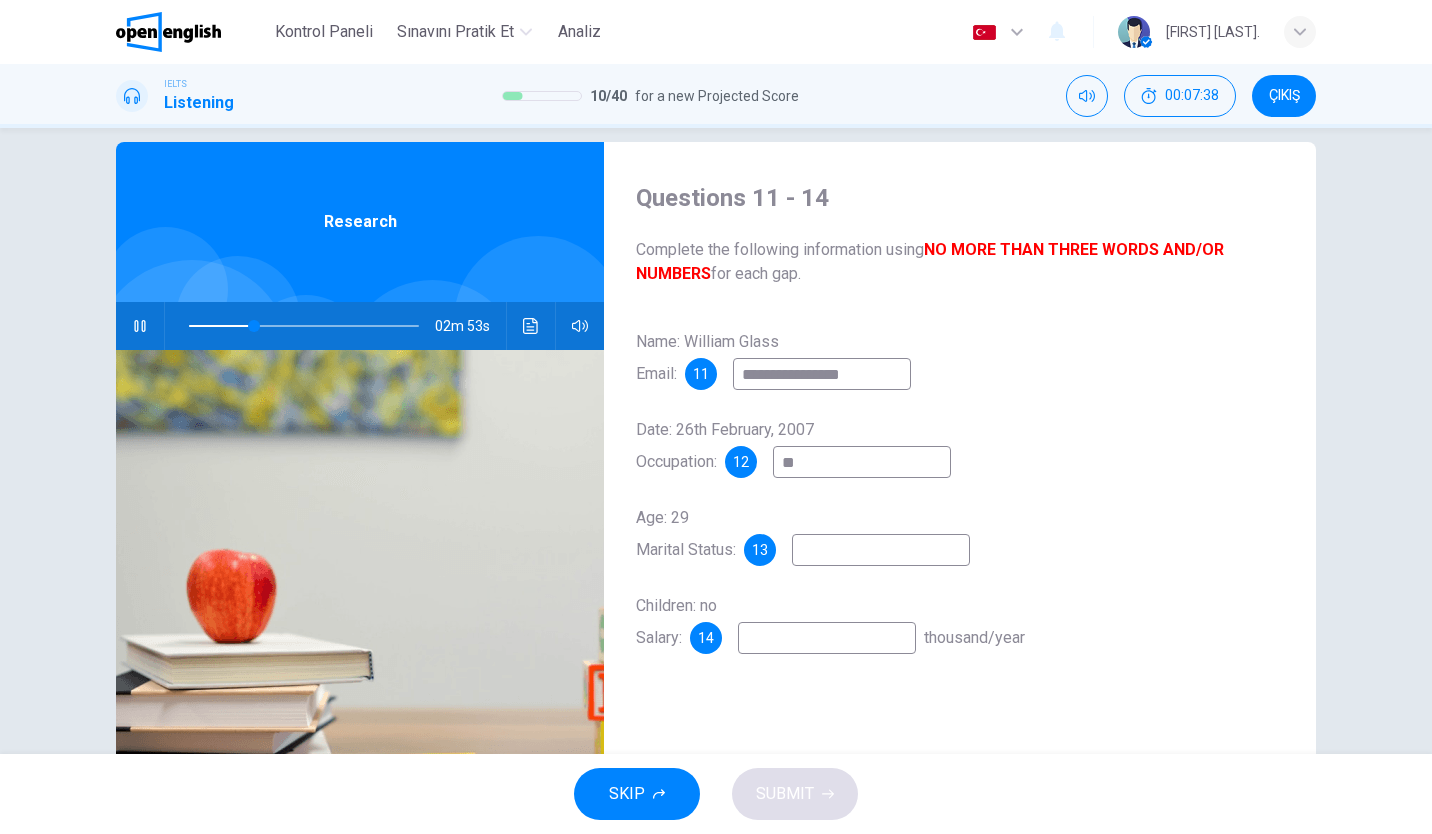 type on "*" 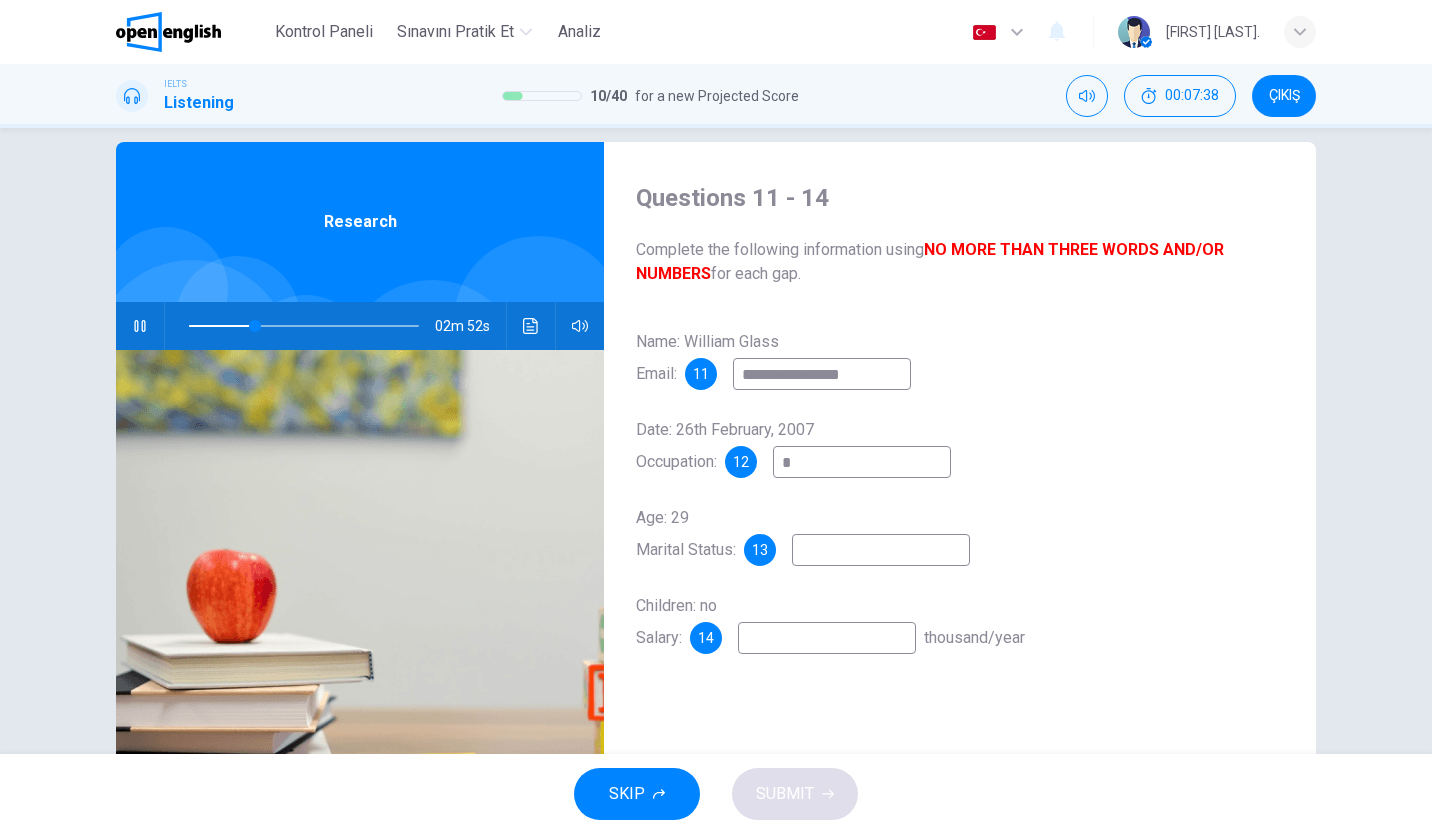 type 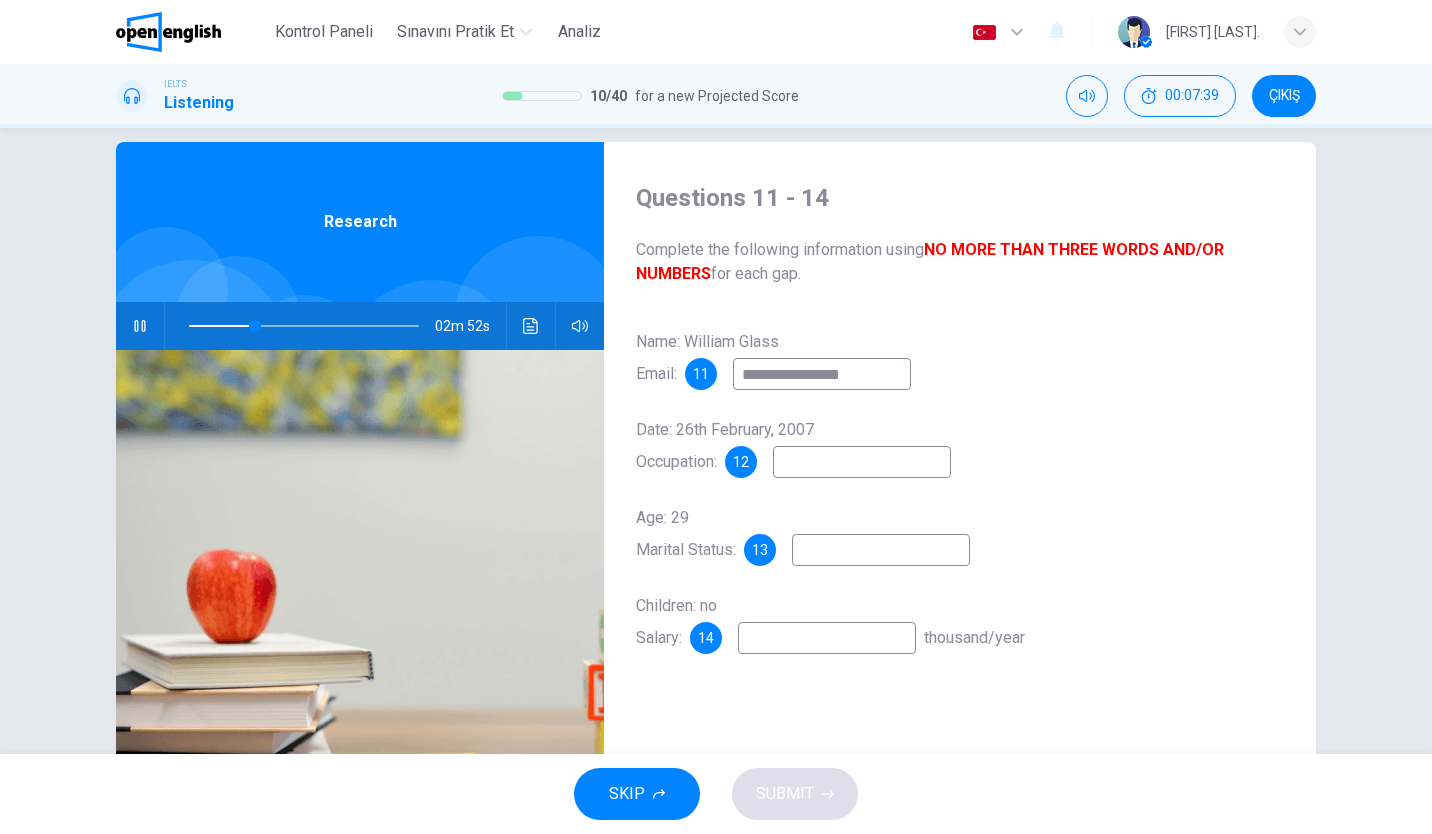 type on "**" 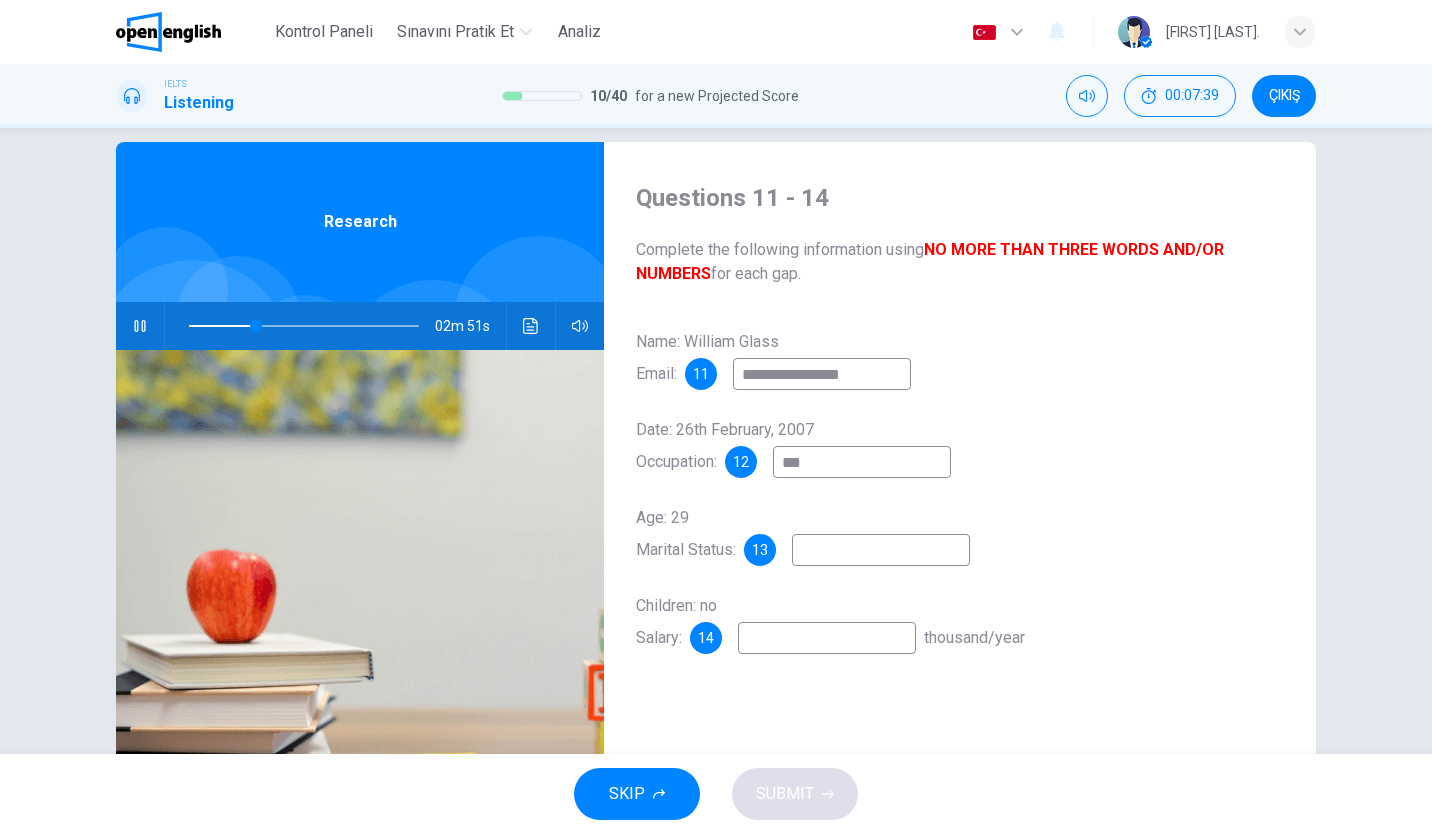 type on "****" 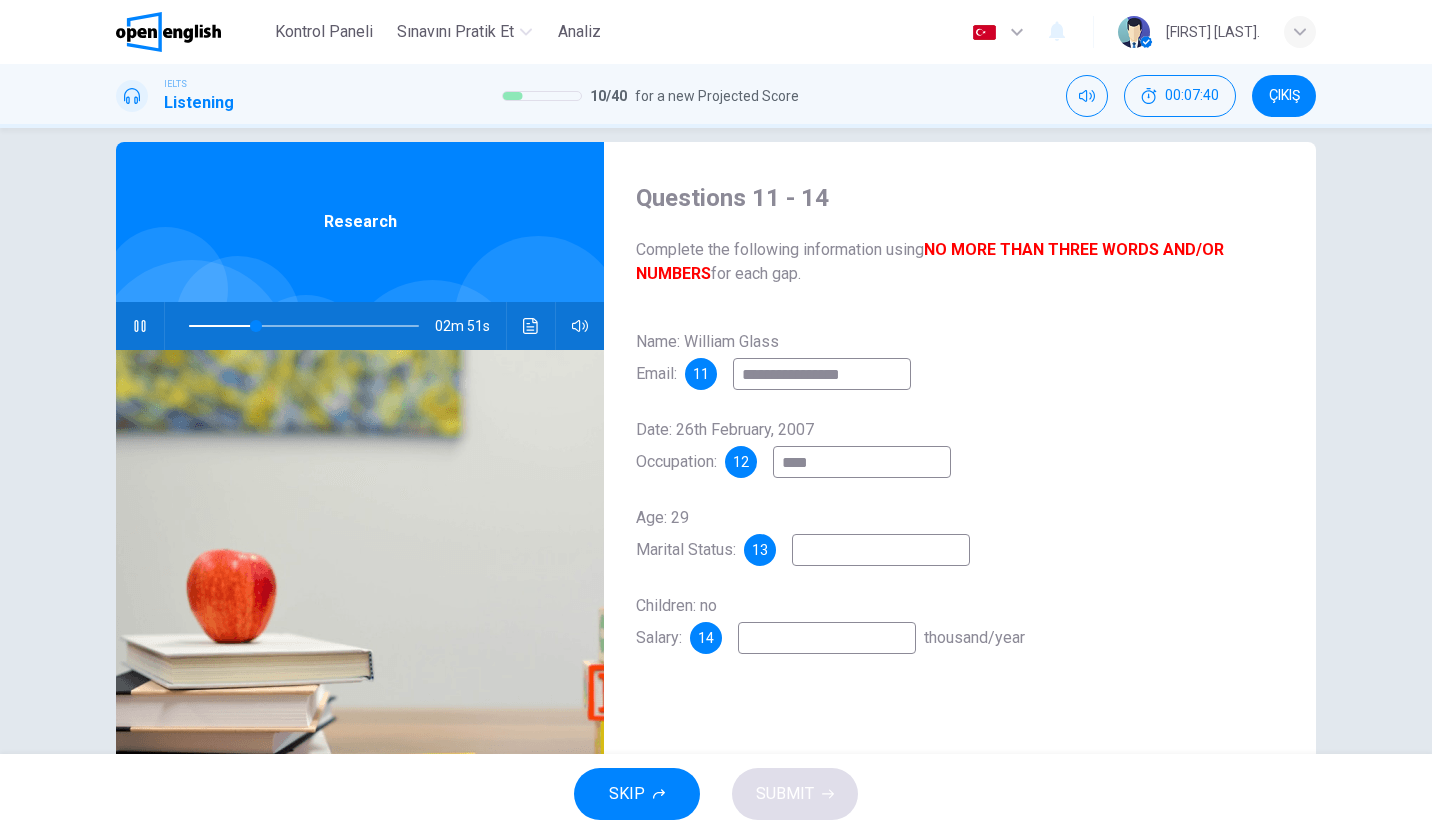 type on "**" 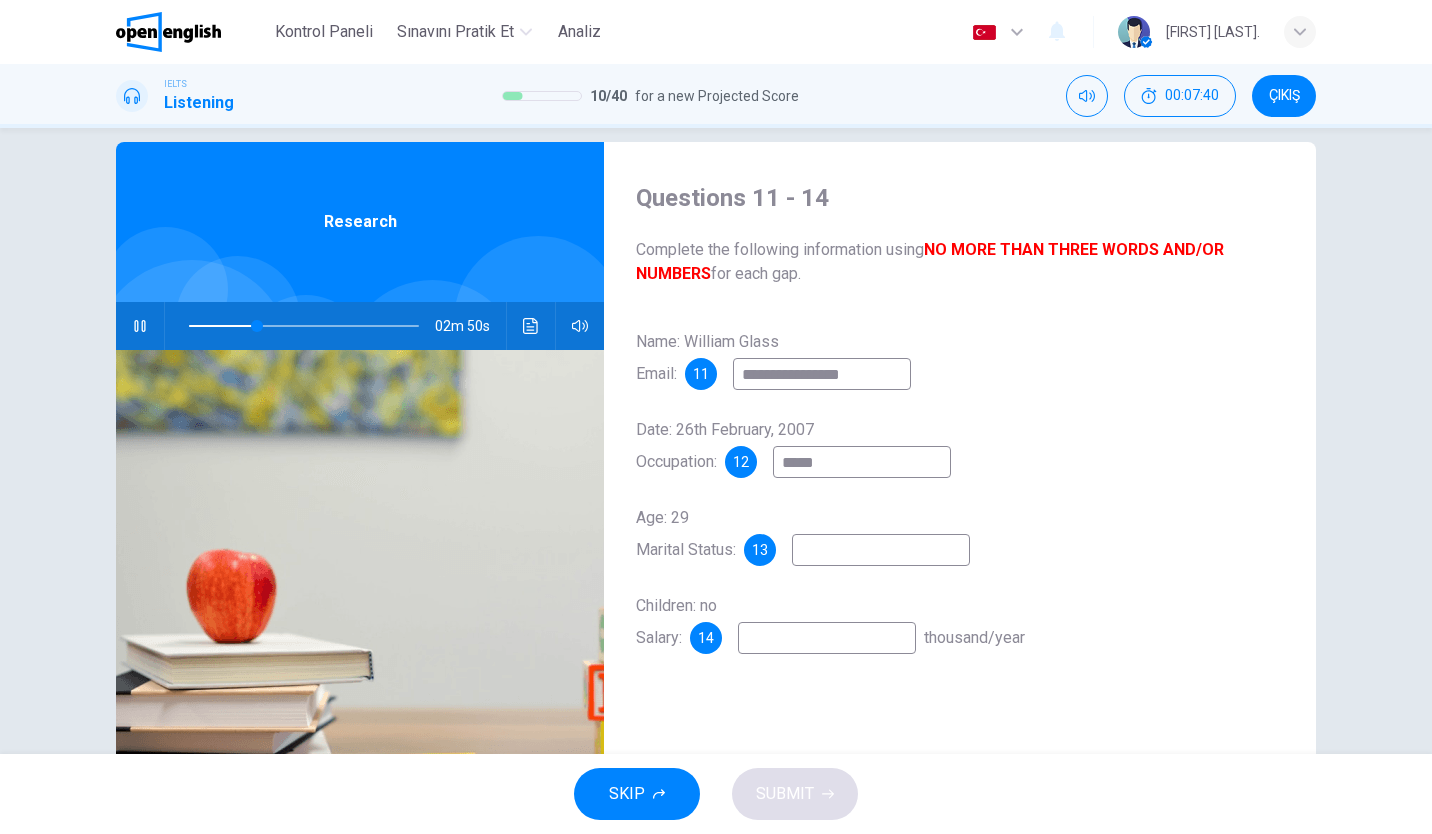 type on "*****" 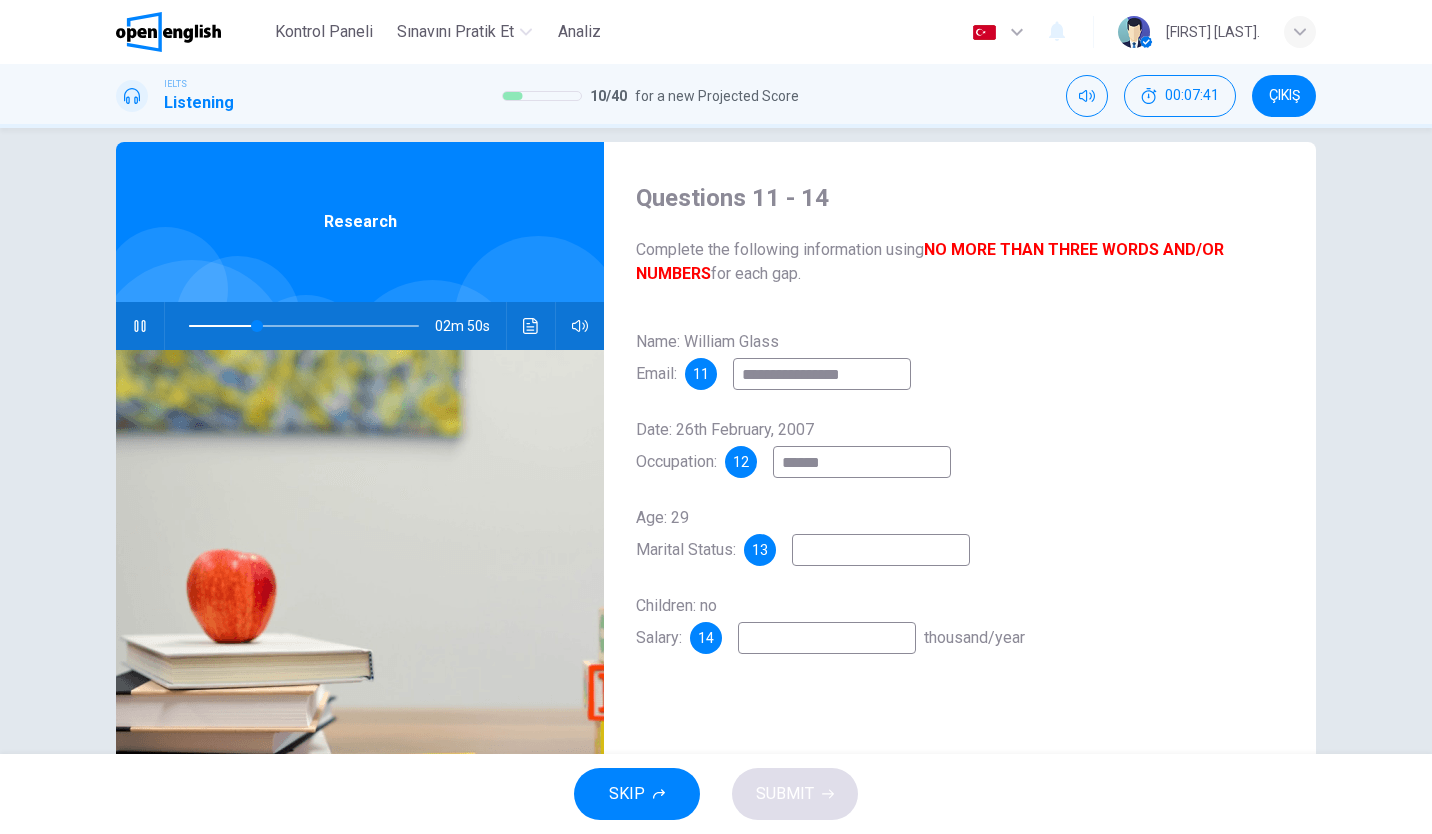 type on "**" 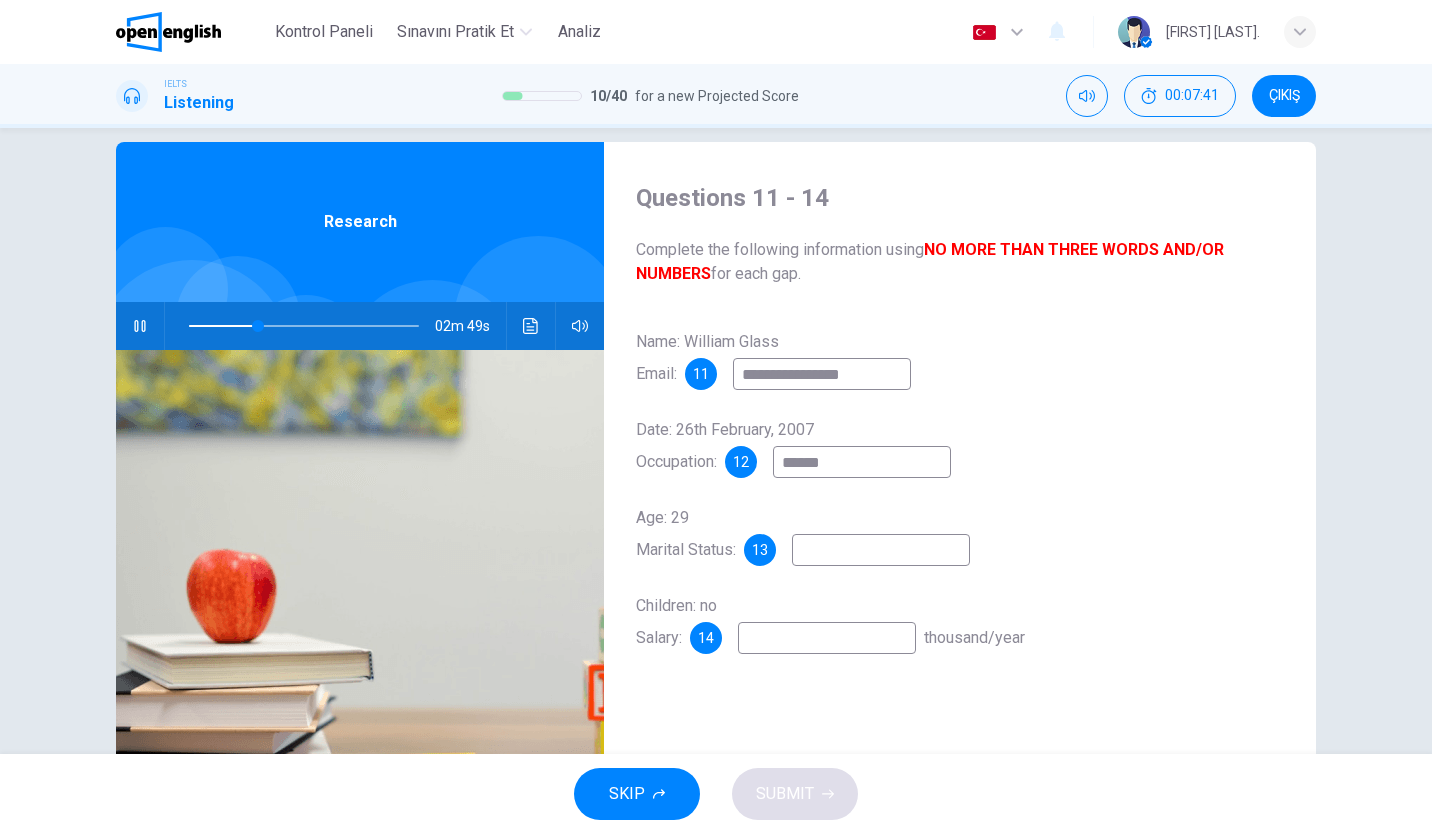 type on "*******" 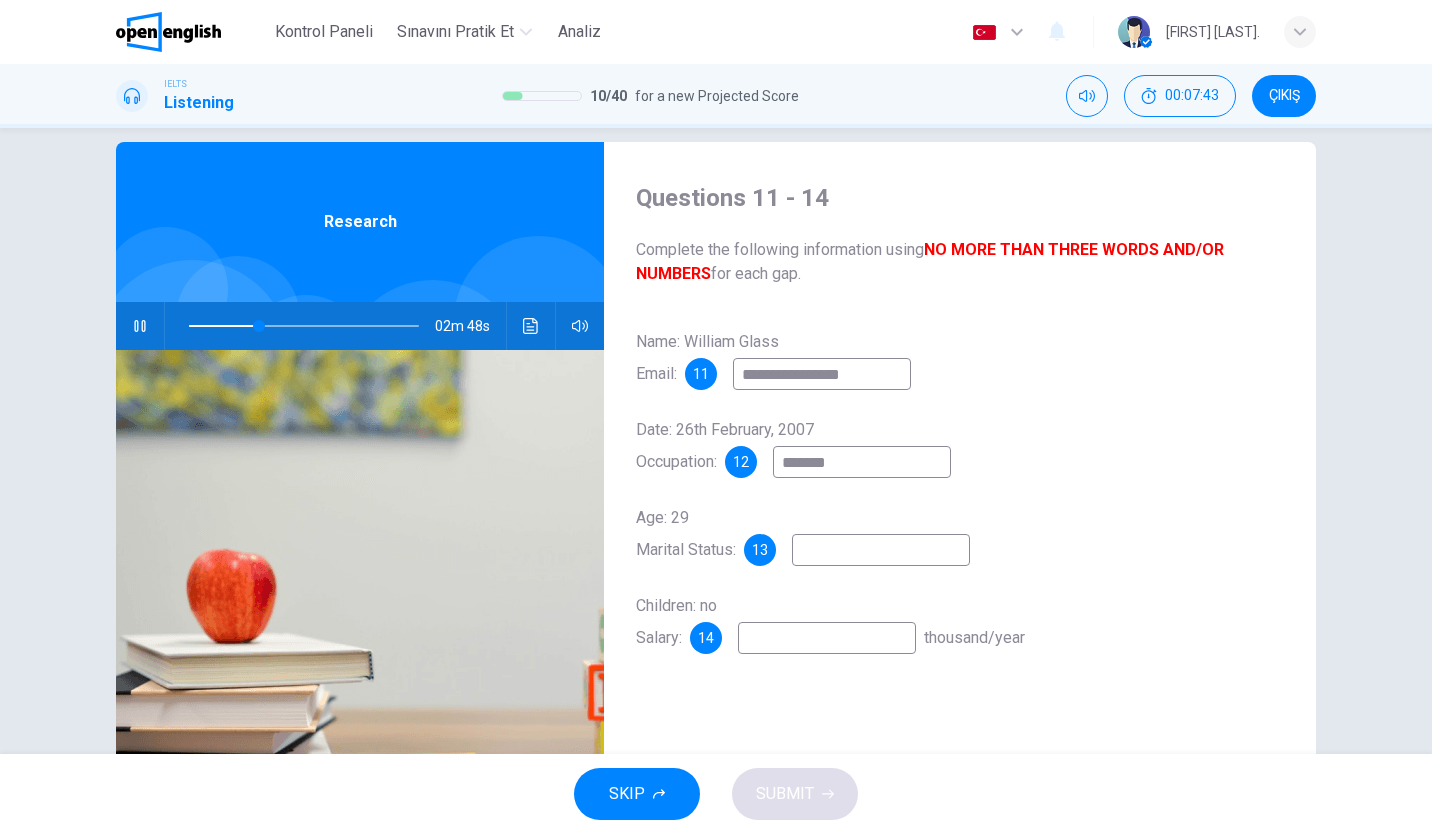 type on "**" 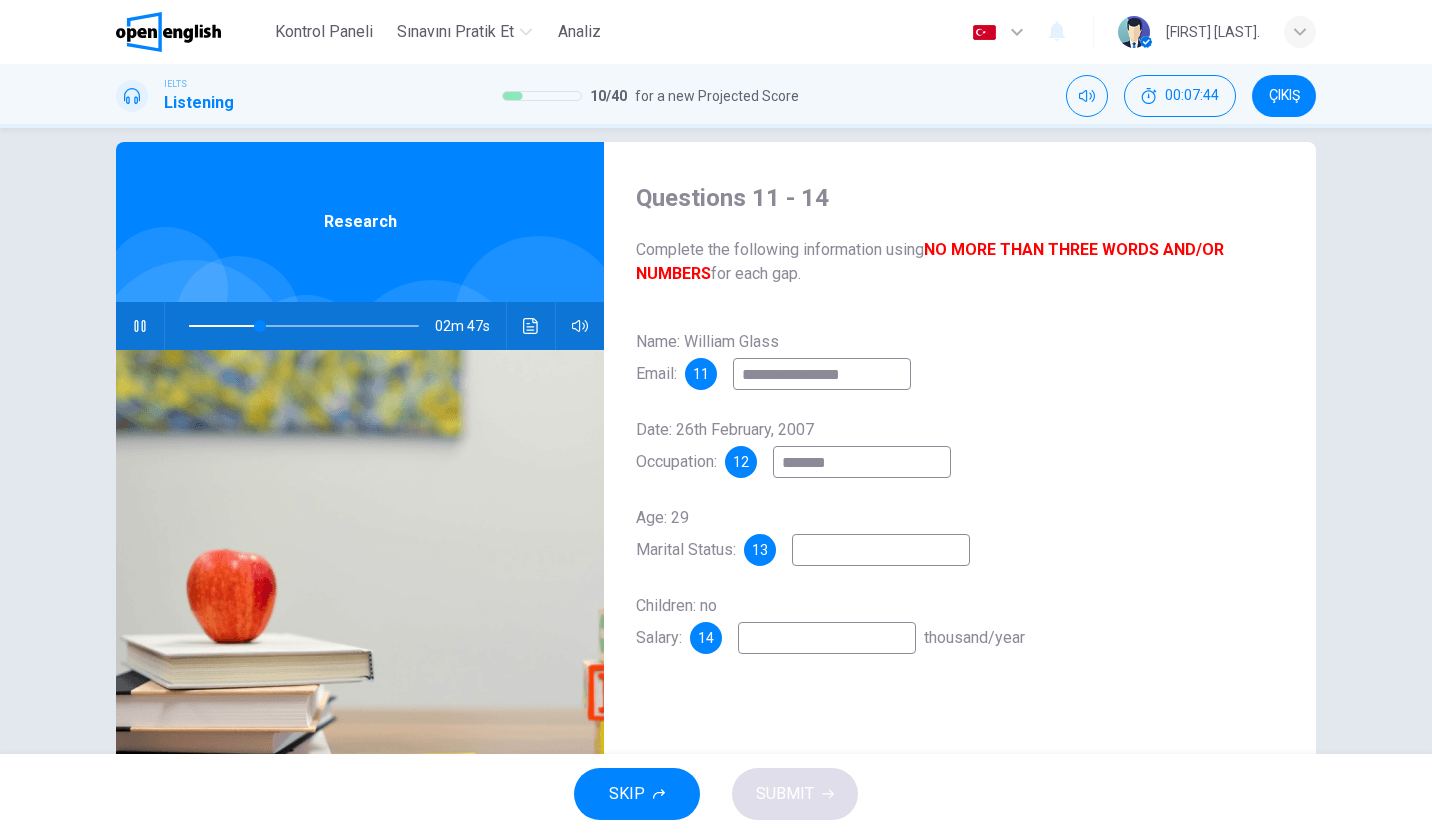 type on "*****" 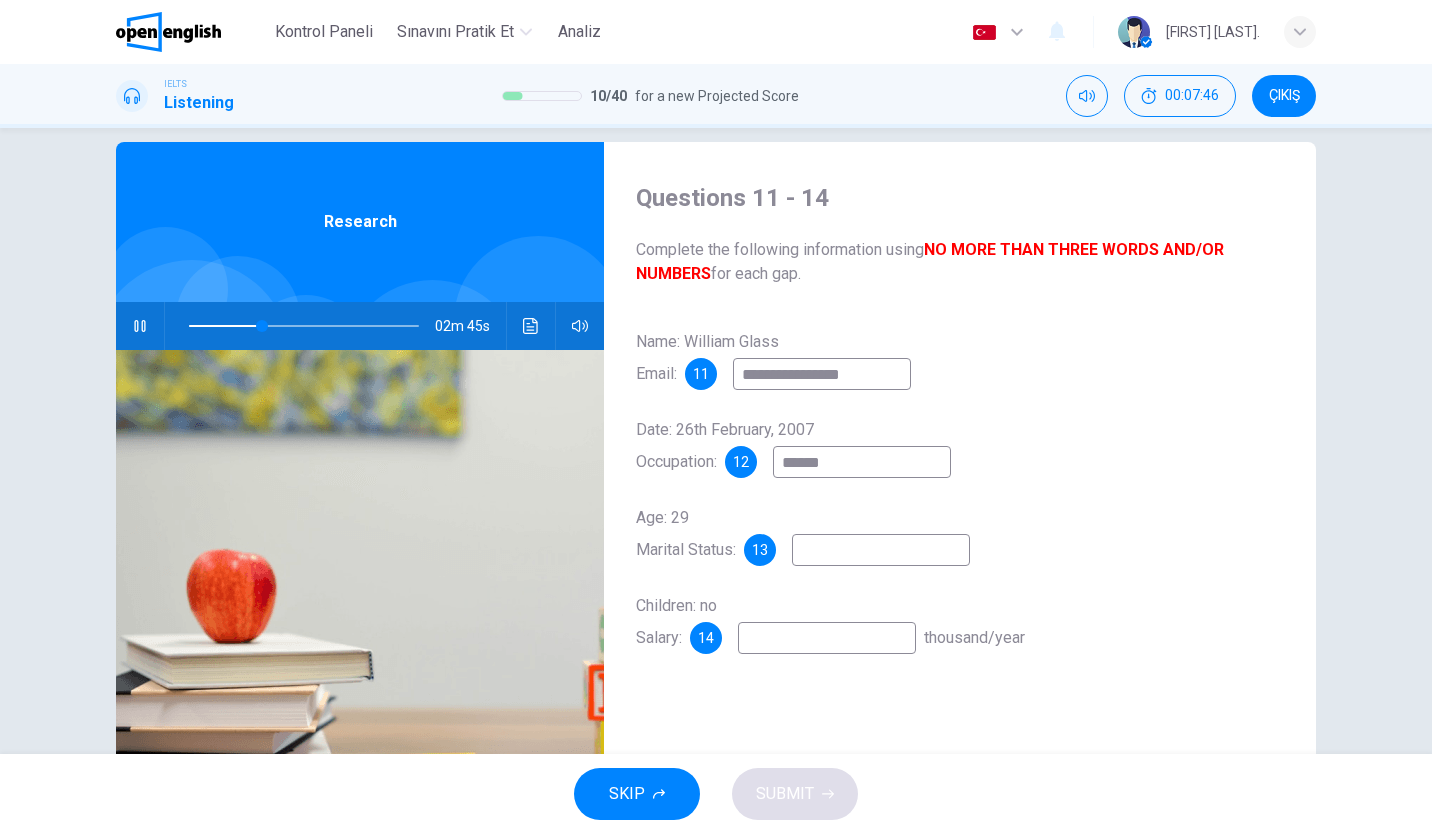 type on "**" 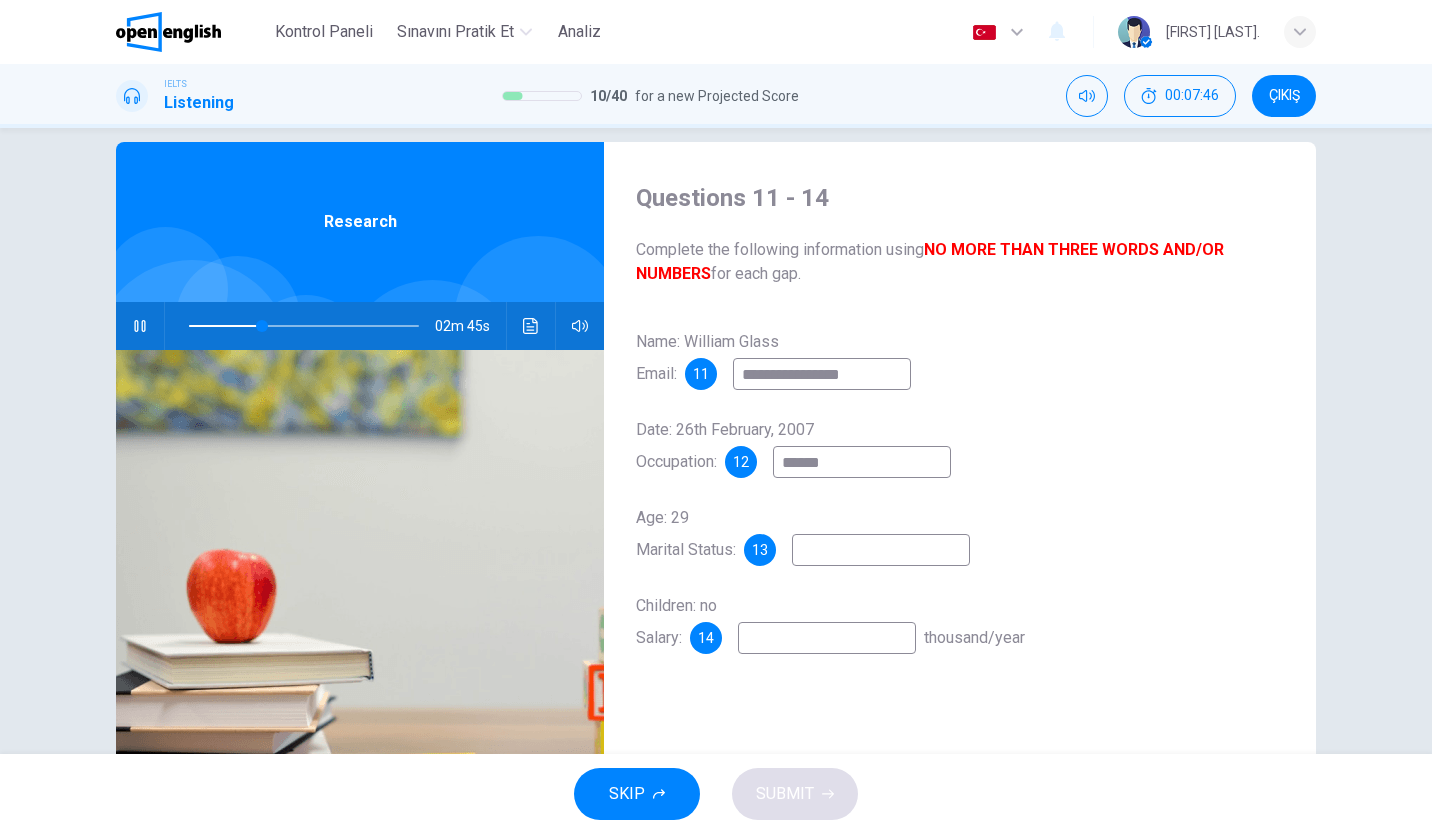 type on "*****" 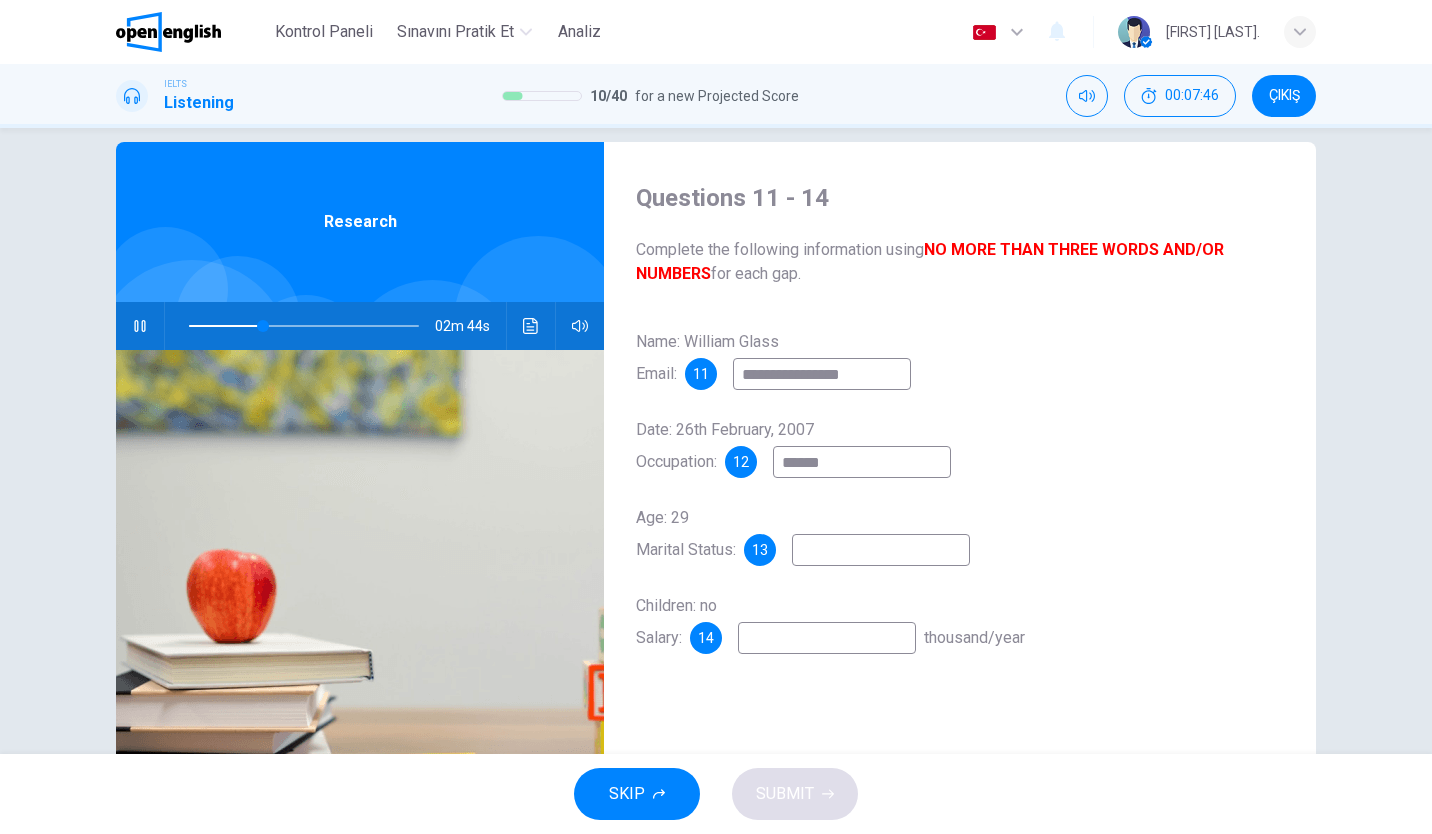 click at bounding box center [881, 550] 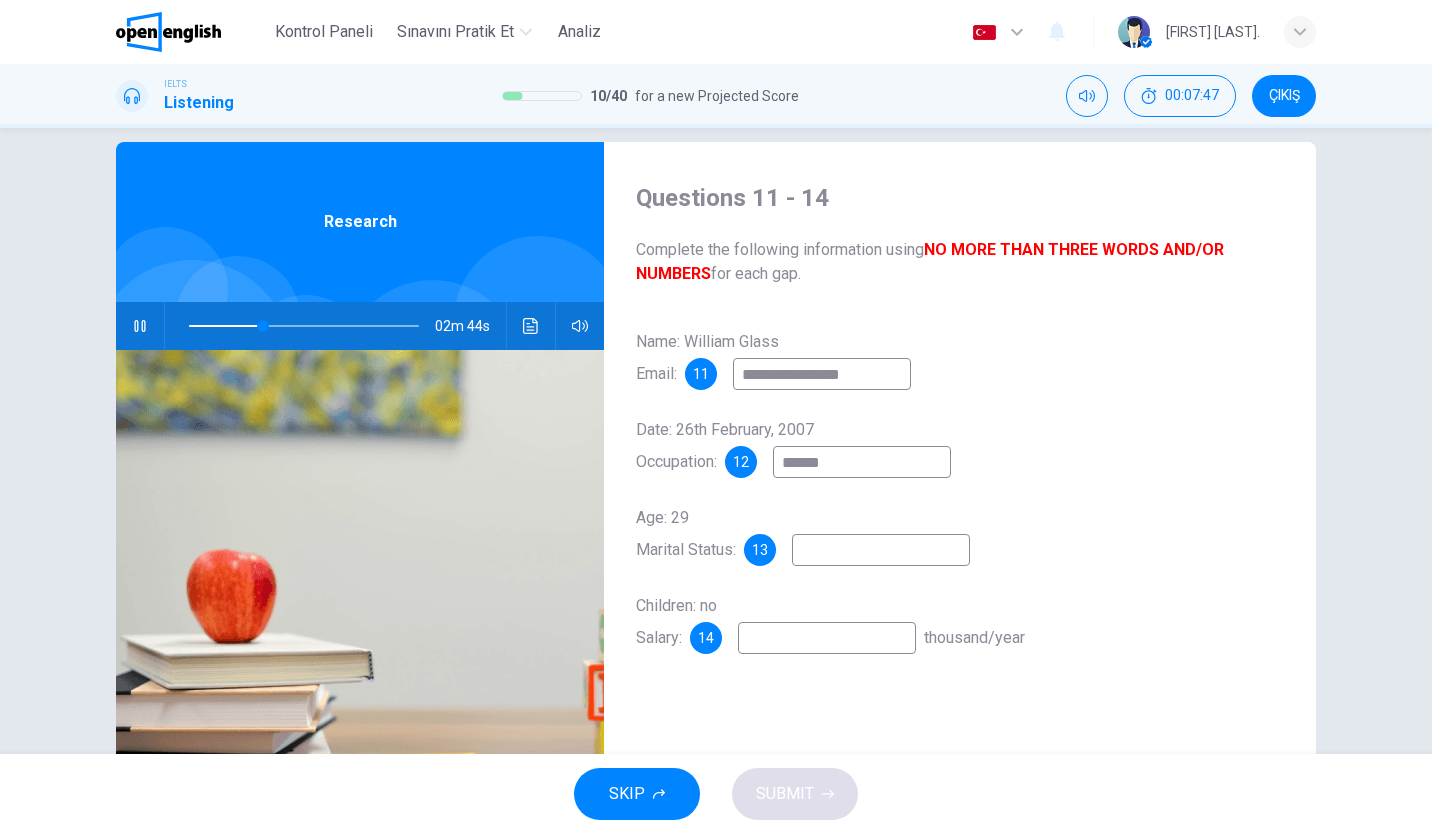 type on "**" 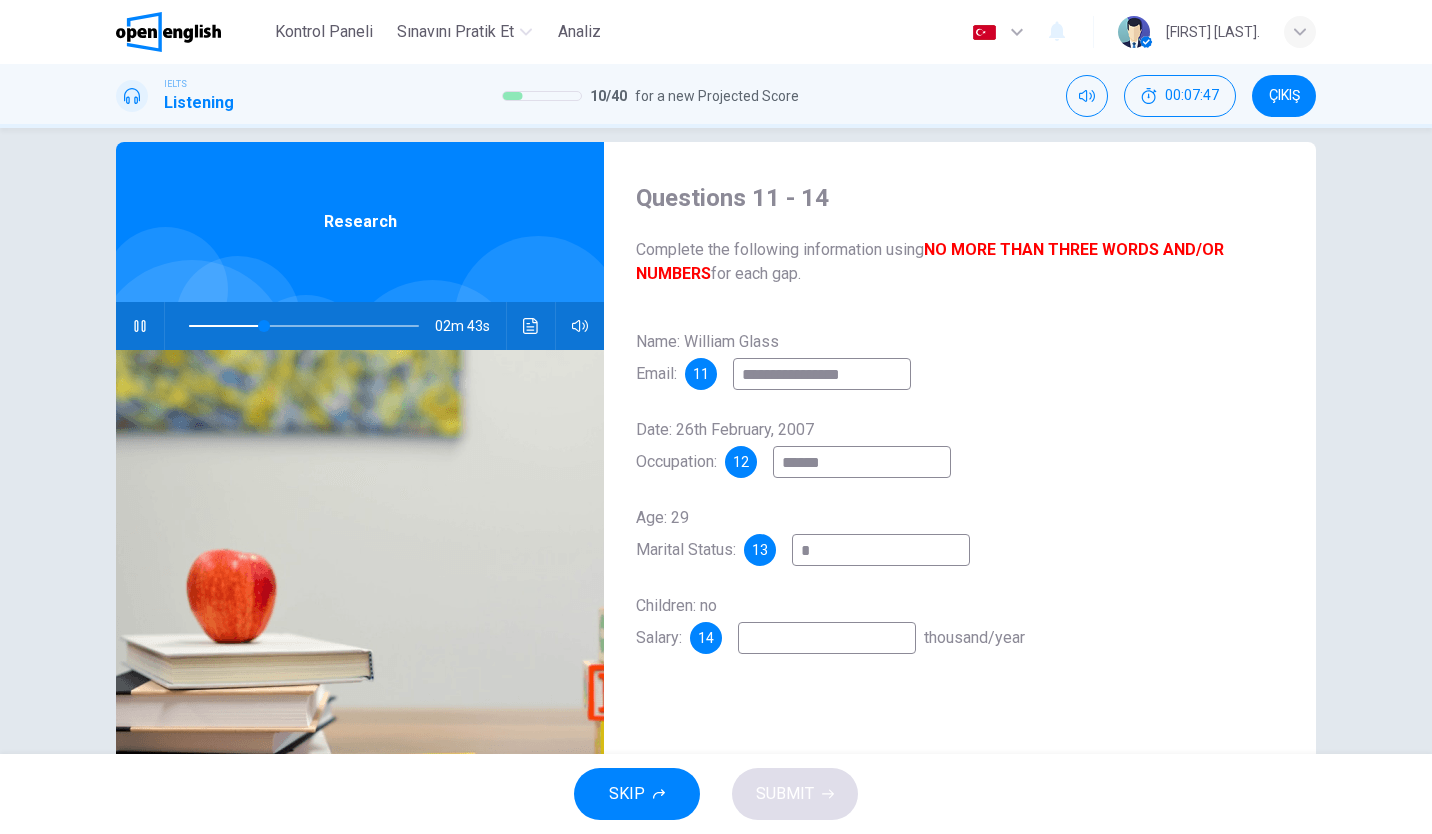 type on "**" 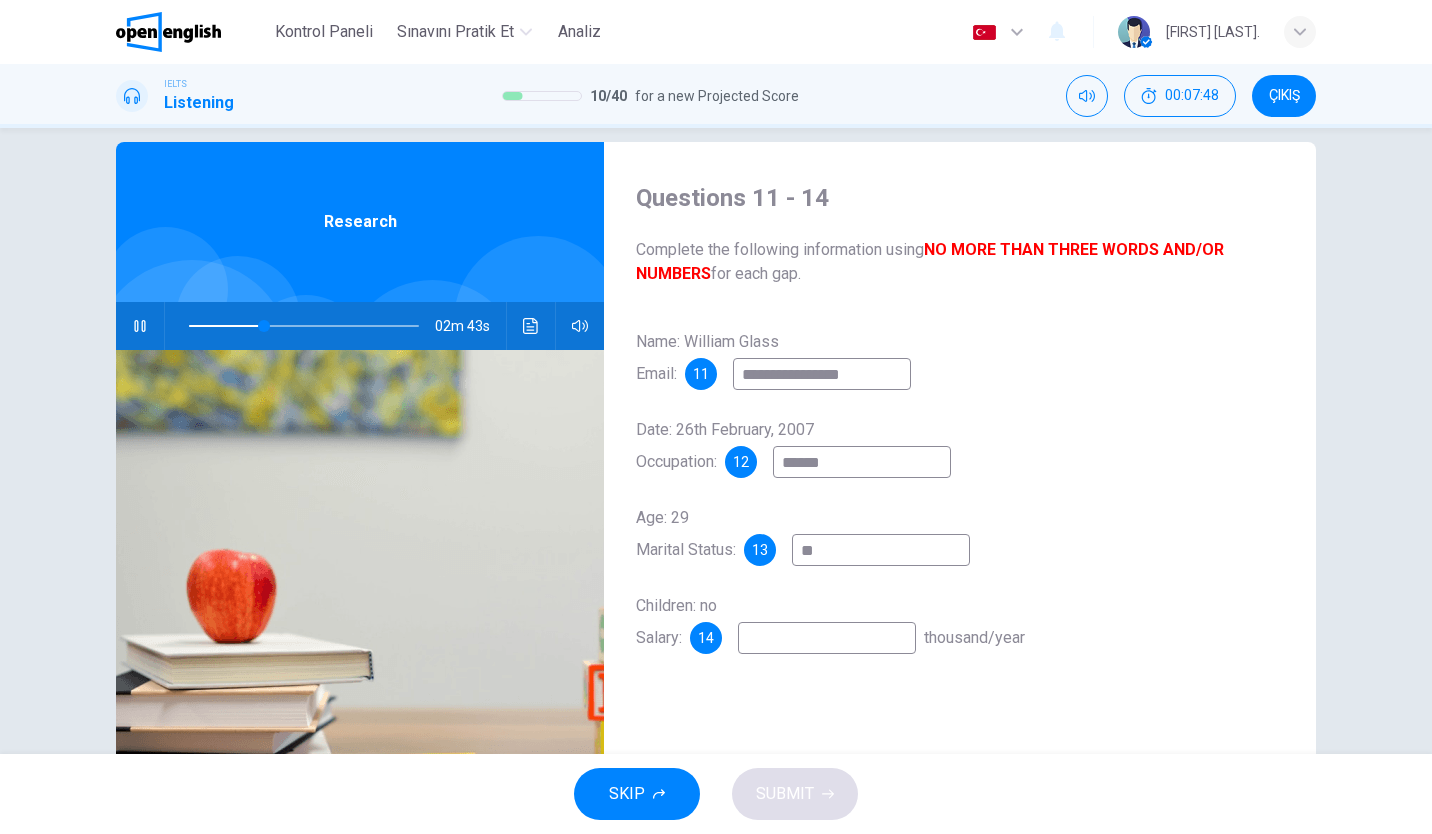 type on "**" 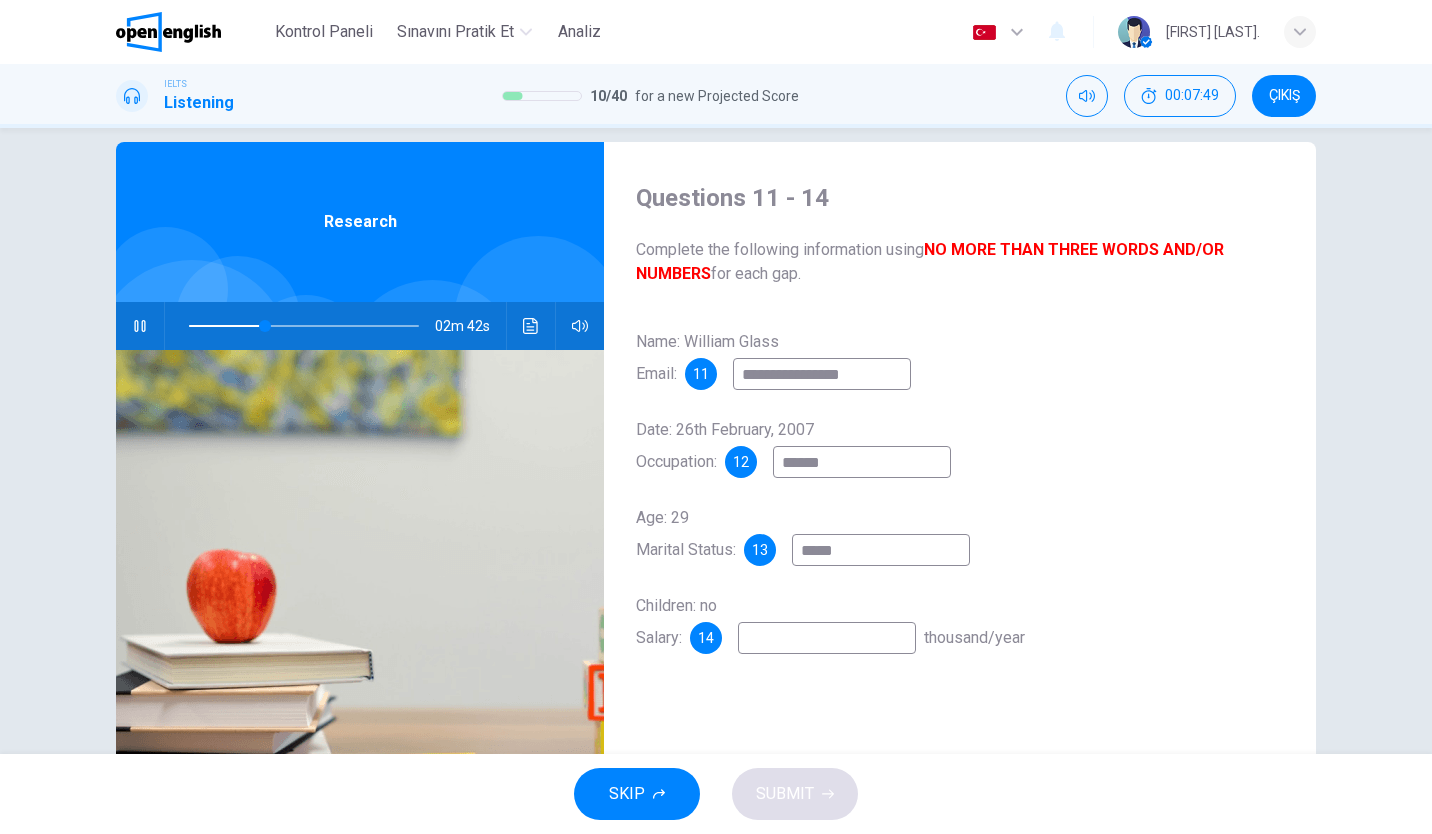 type on "******" 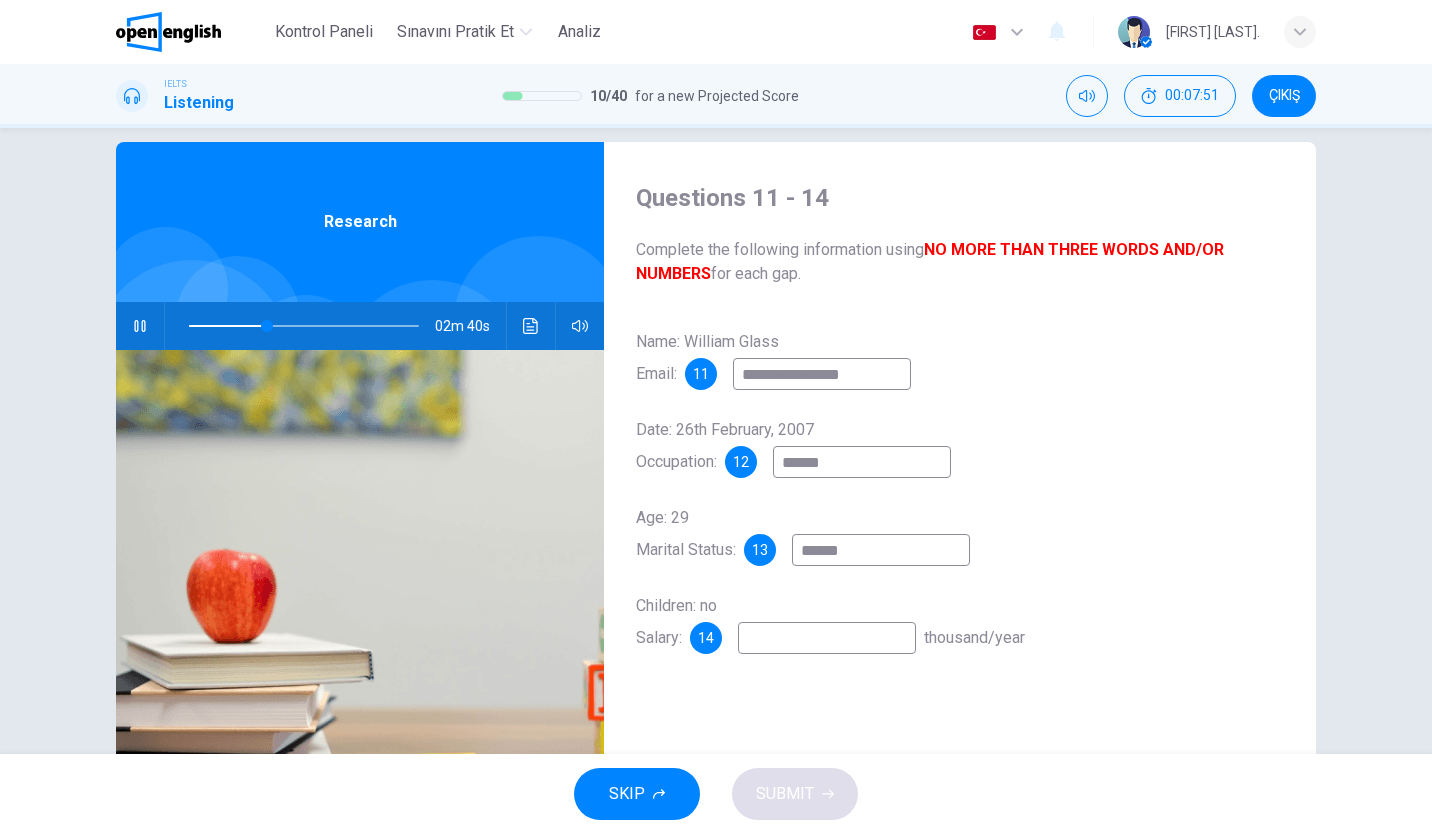 type on "**" 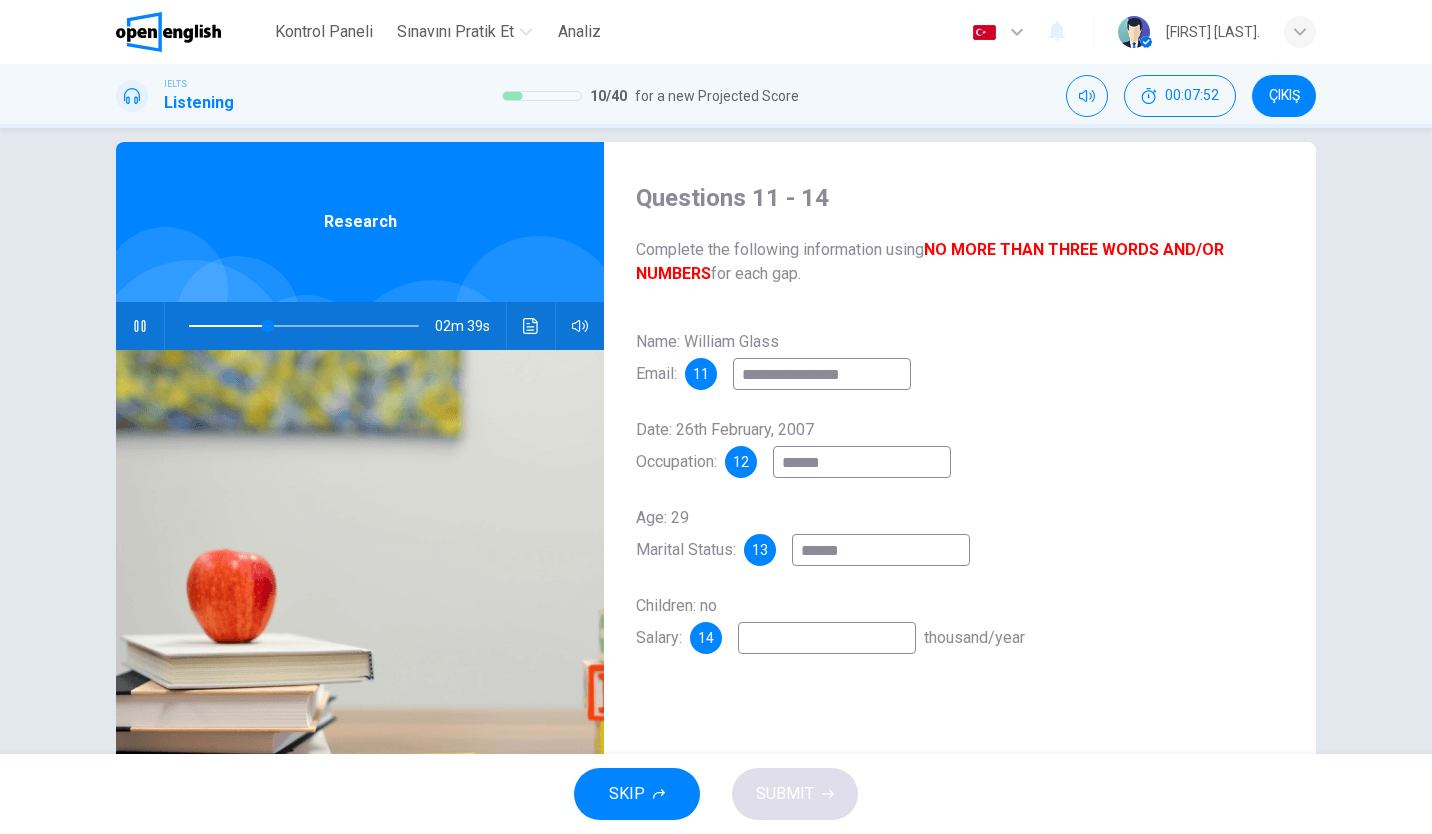 type on "******" 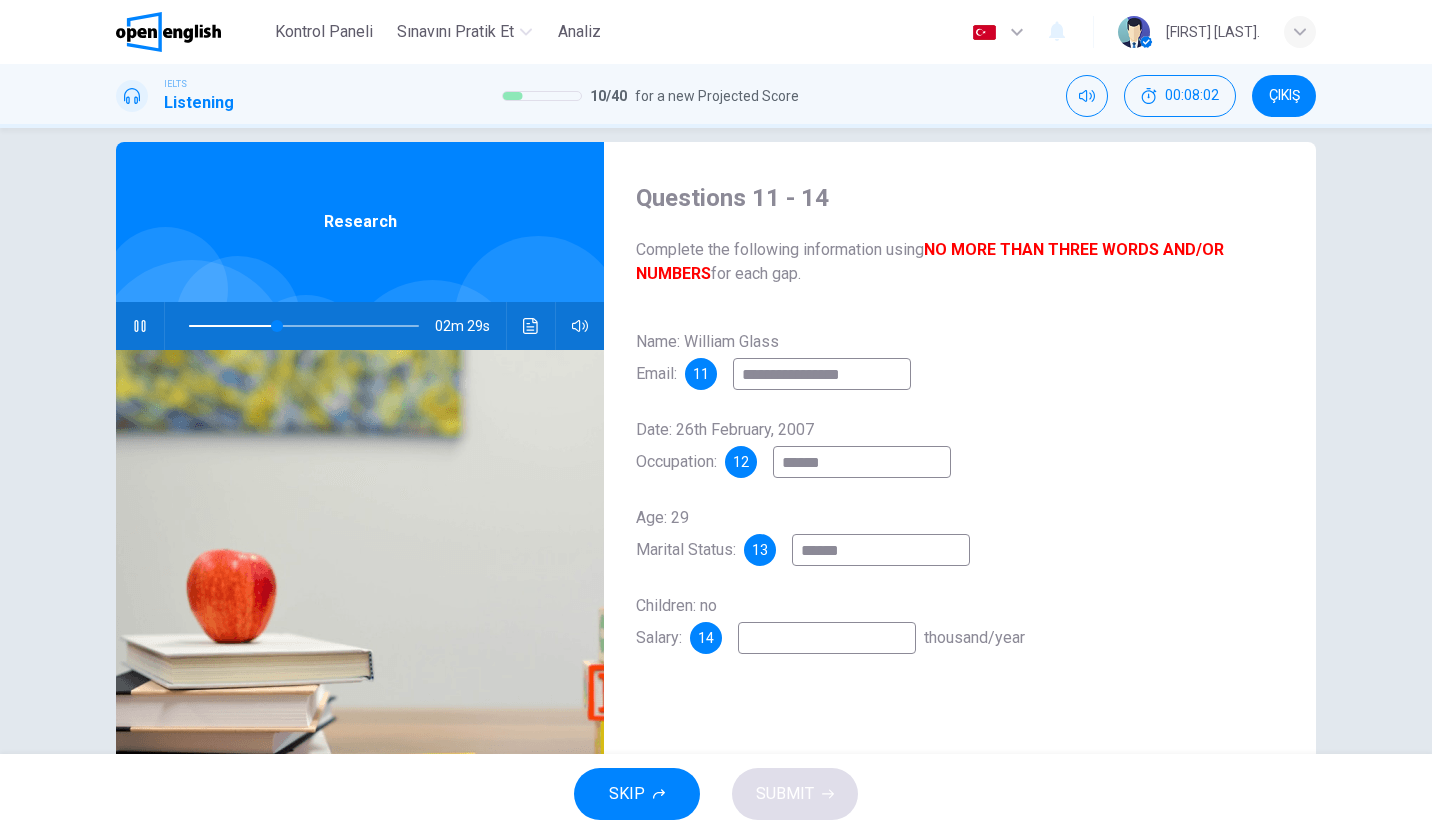 type on "**" 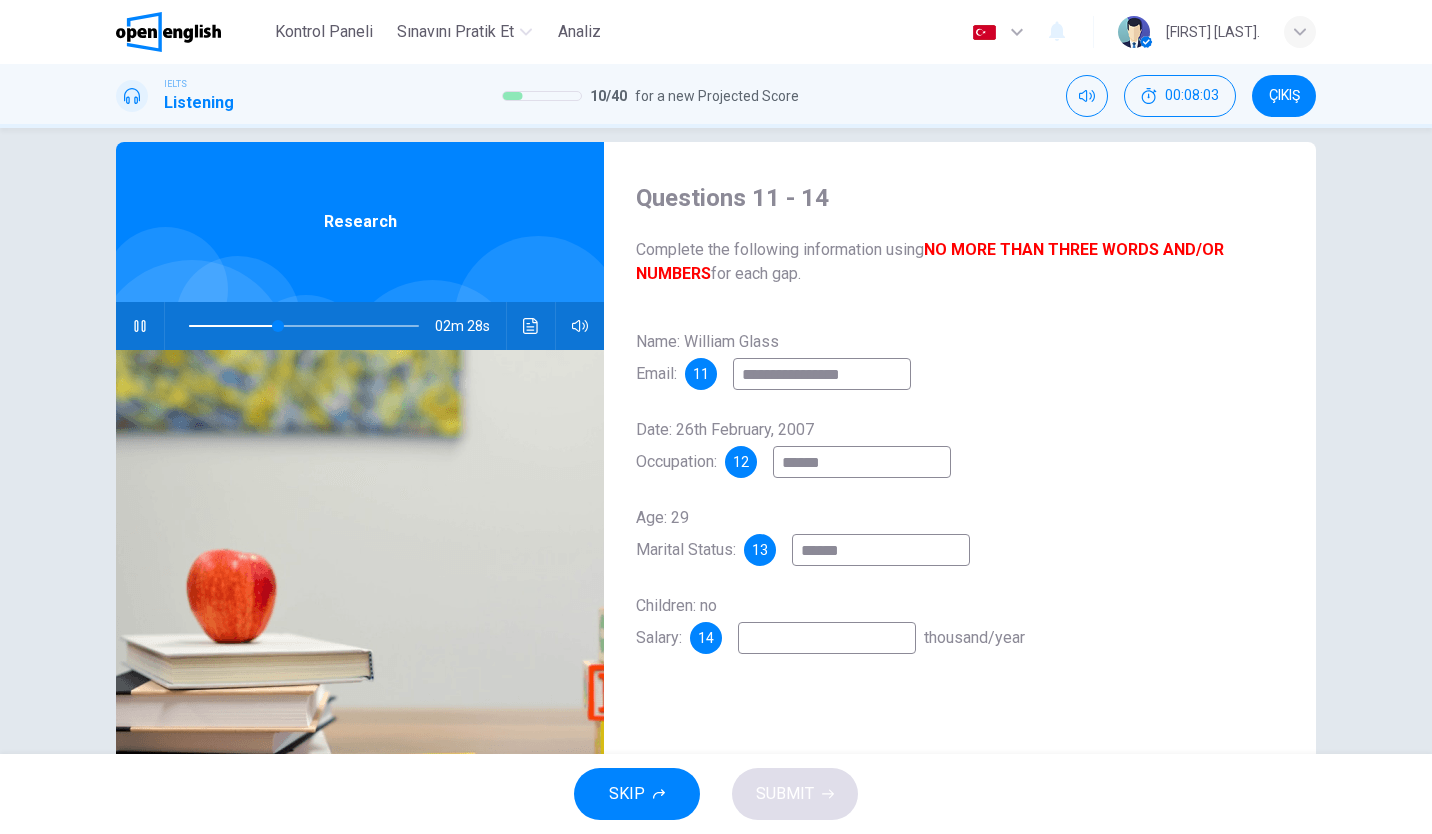 type on "*" 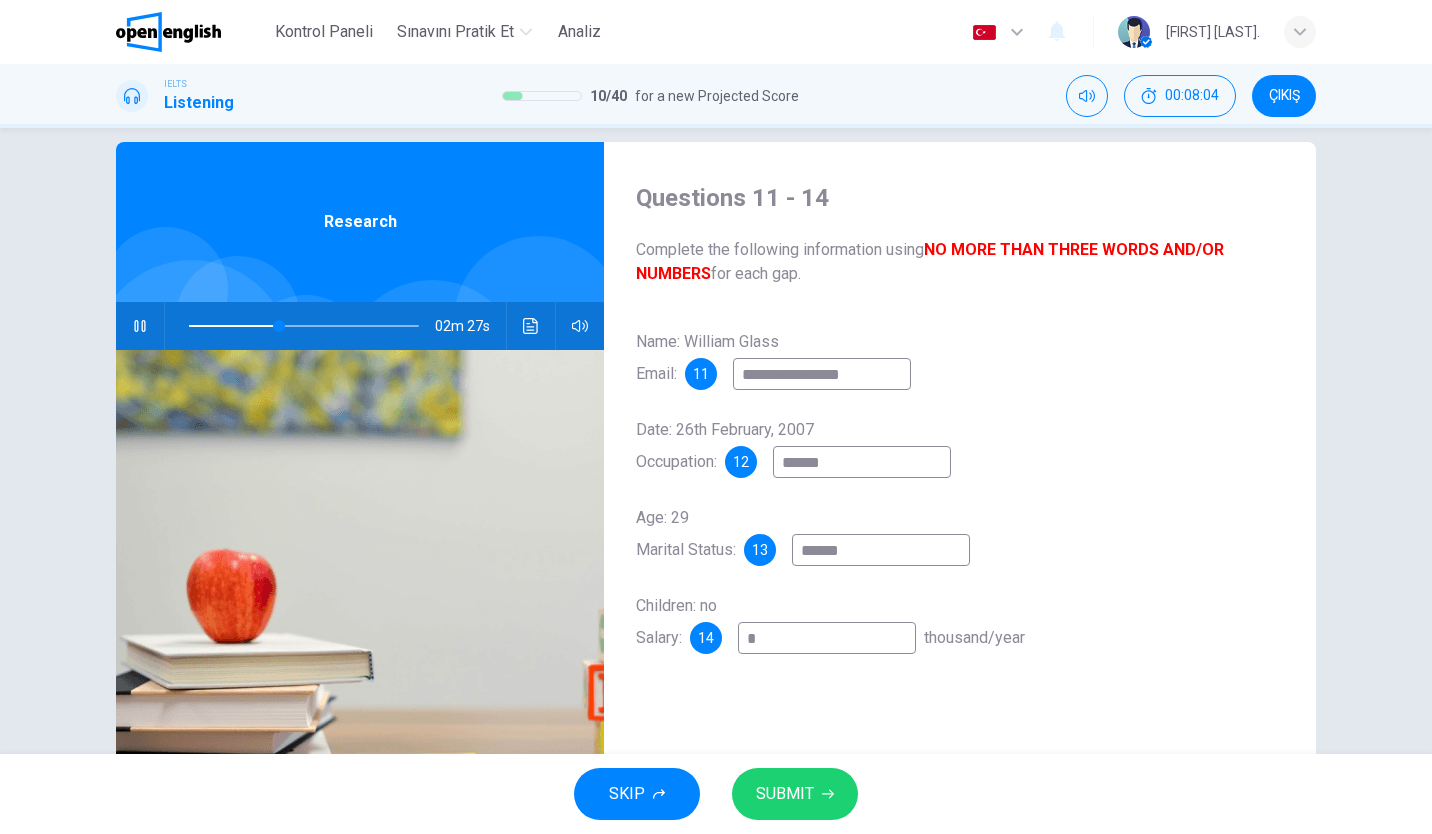 type on "**" 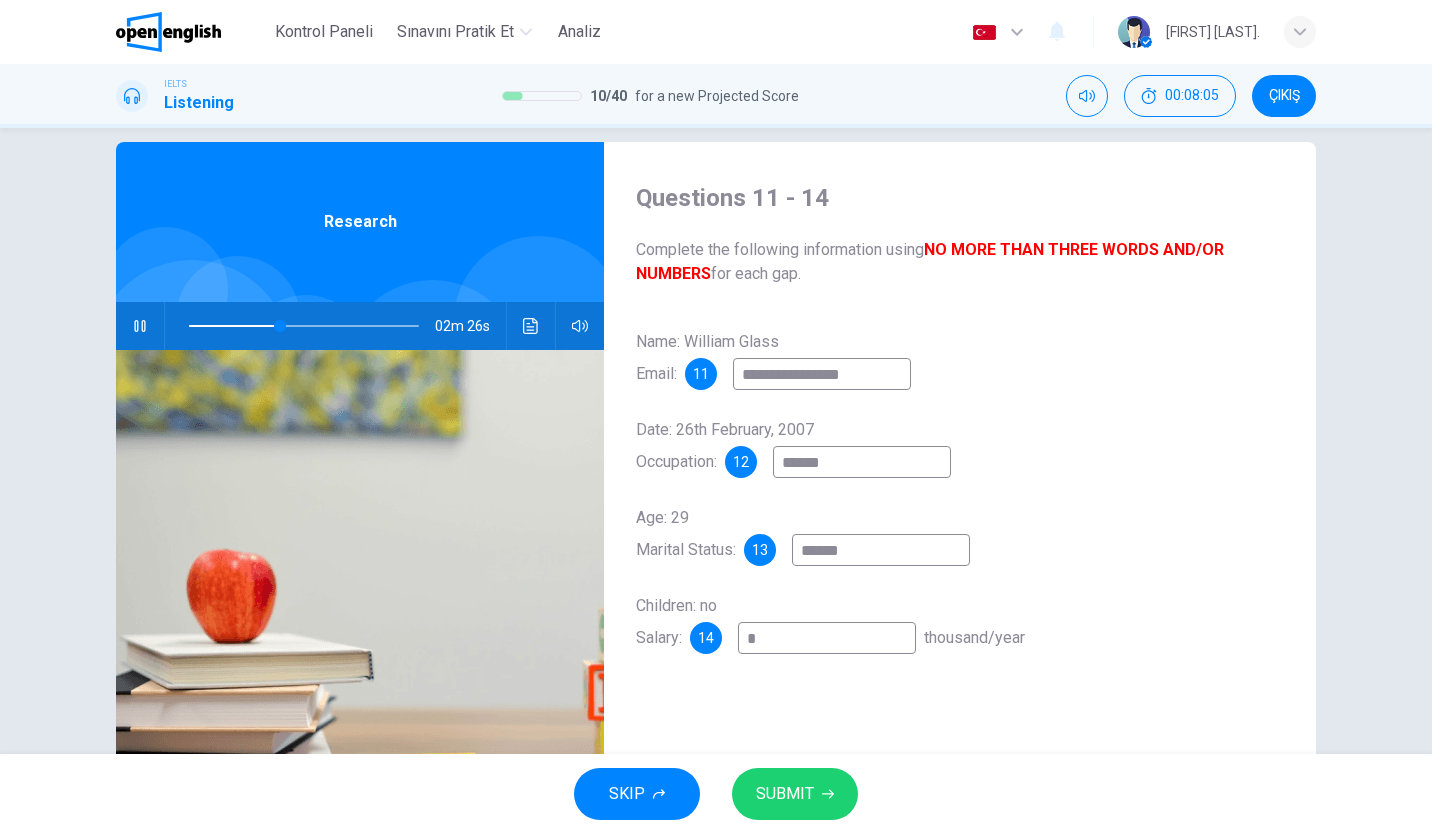 type on "**" 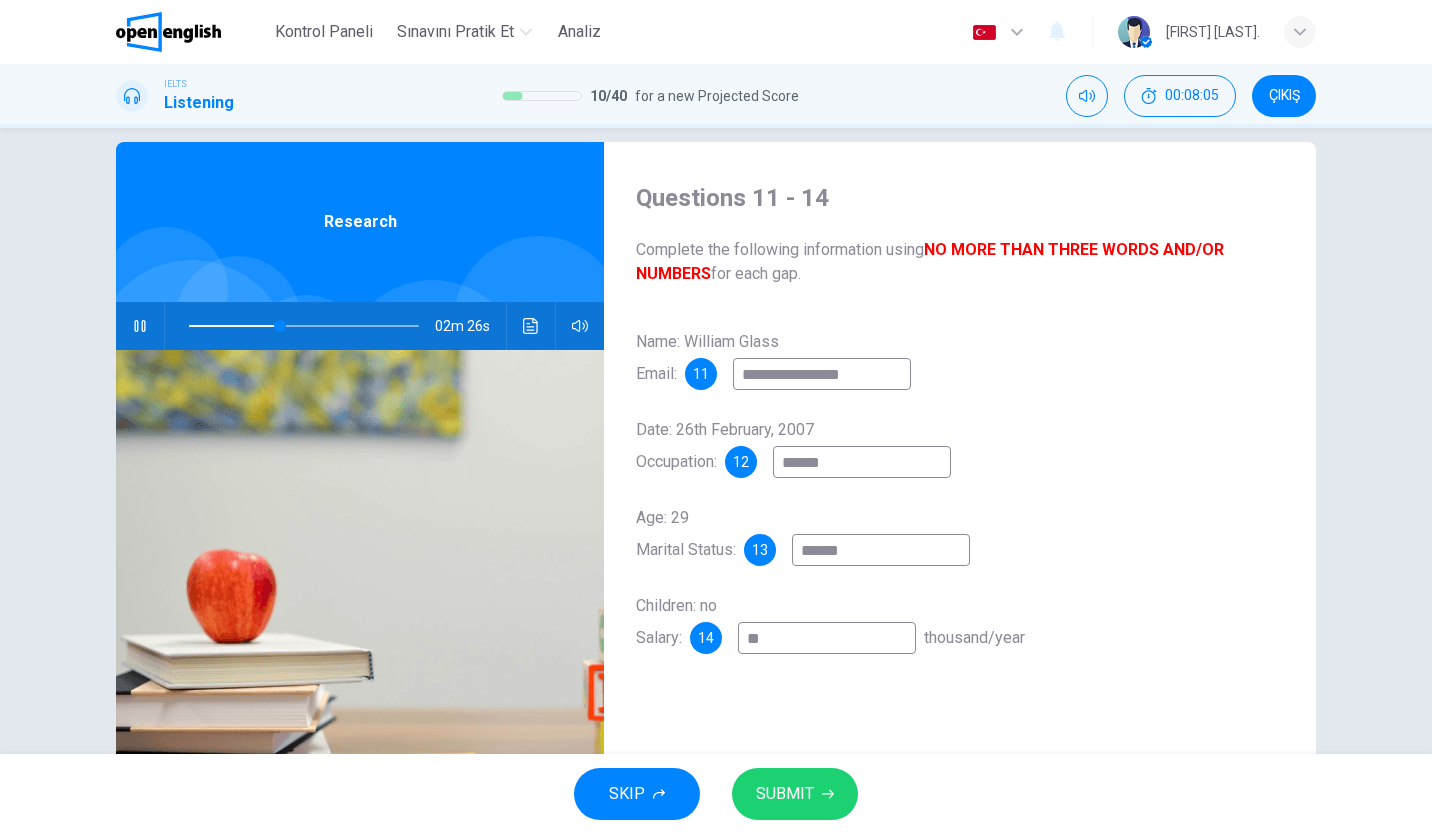 type on "**" 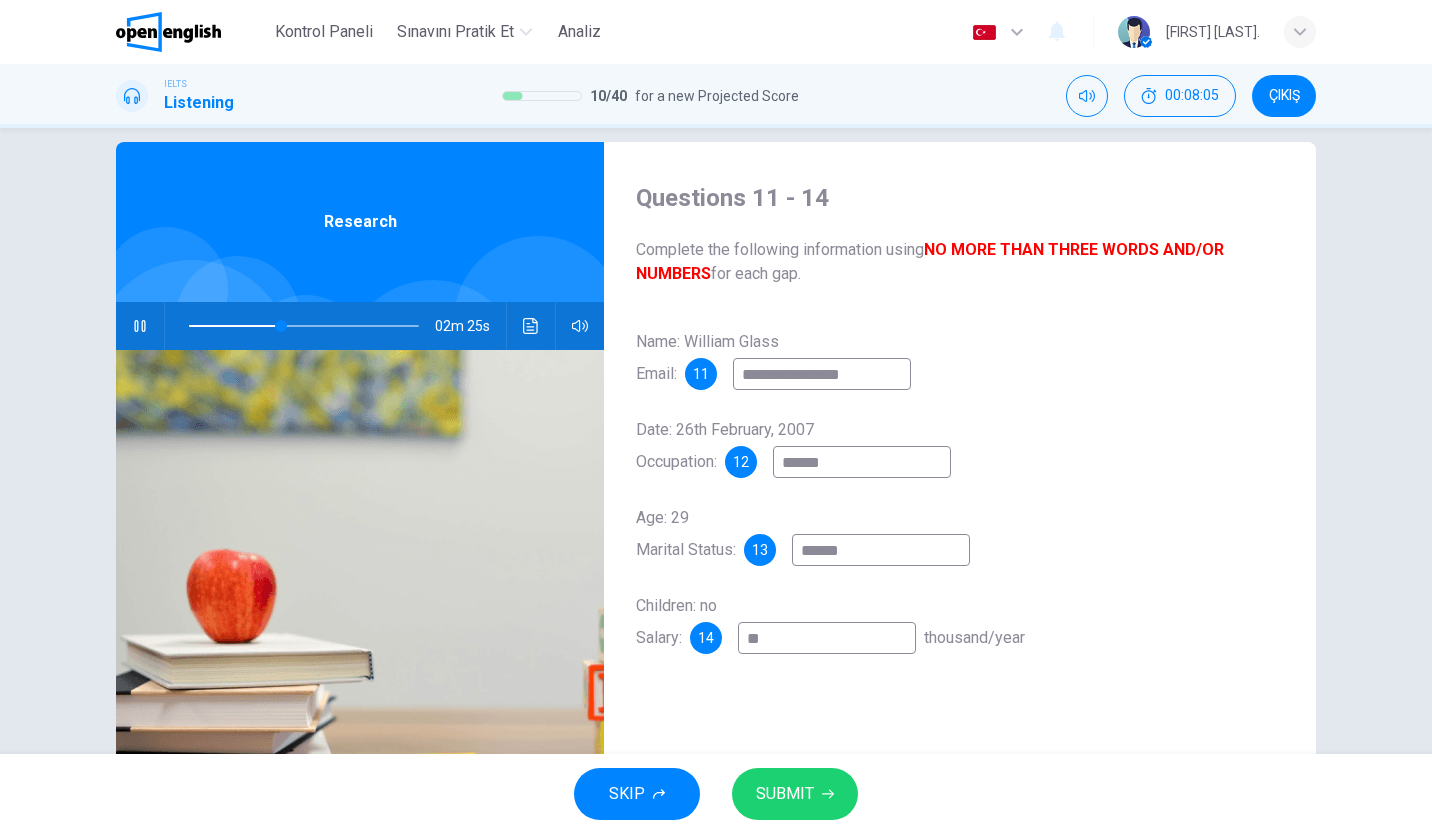 type on "***" 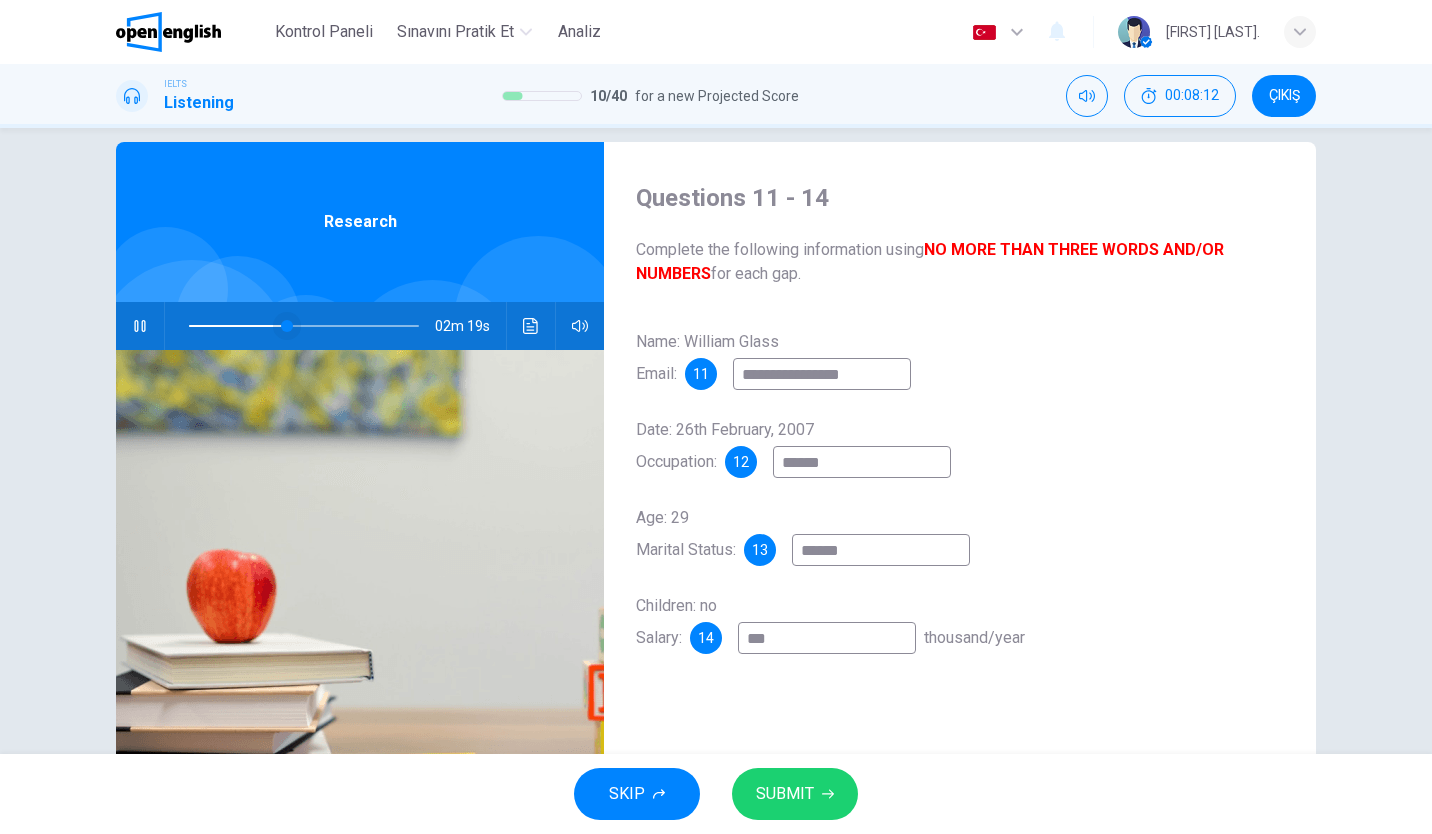 type on "**" 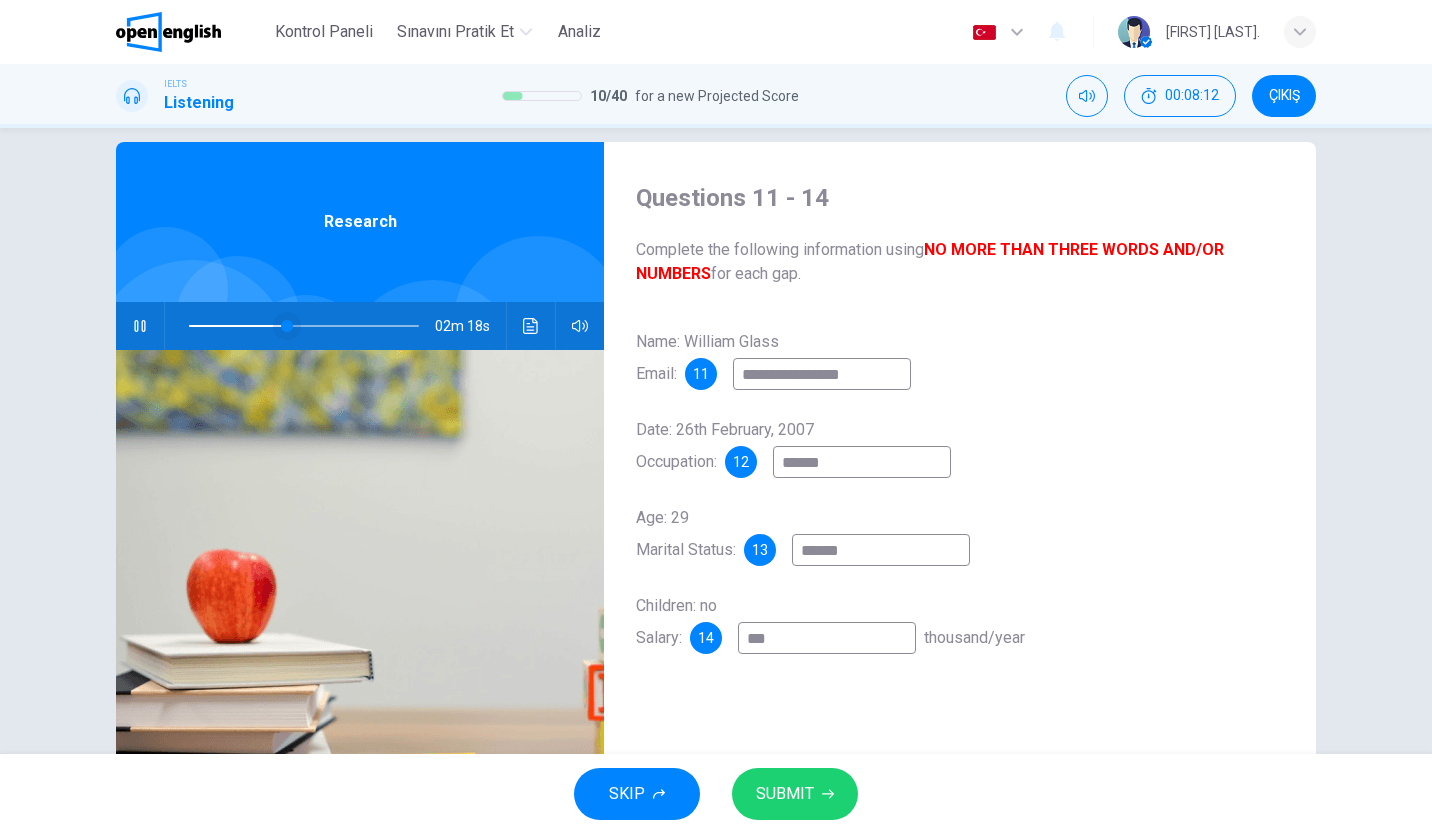type on "***" 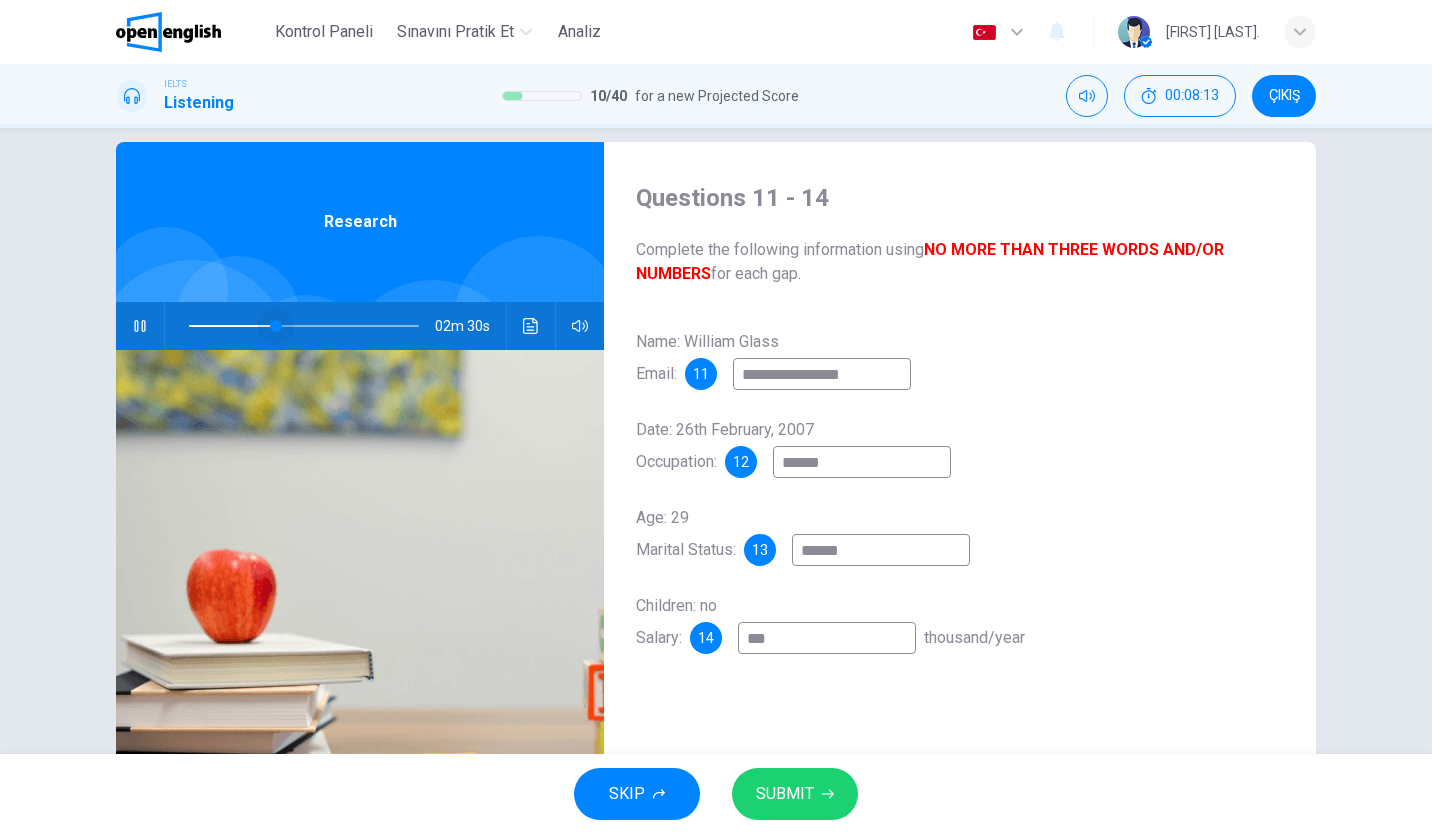 click at bounding box center (276, 326) 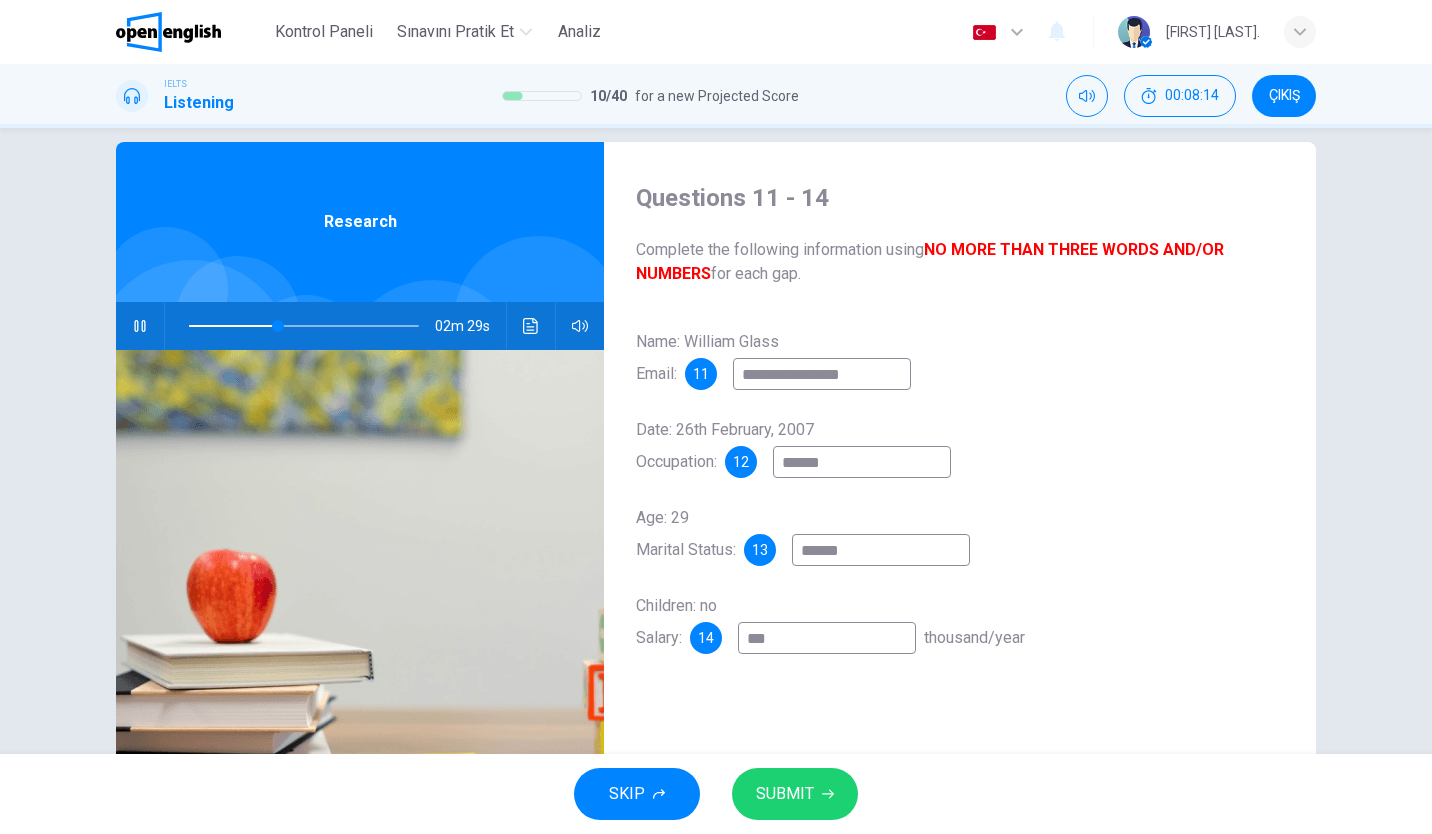 click on "***" at bounding box center (827, 638) 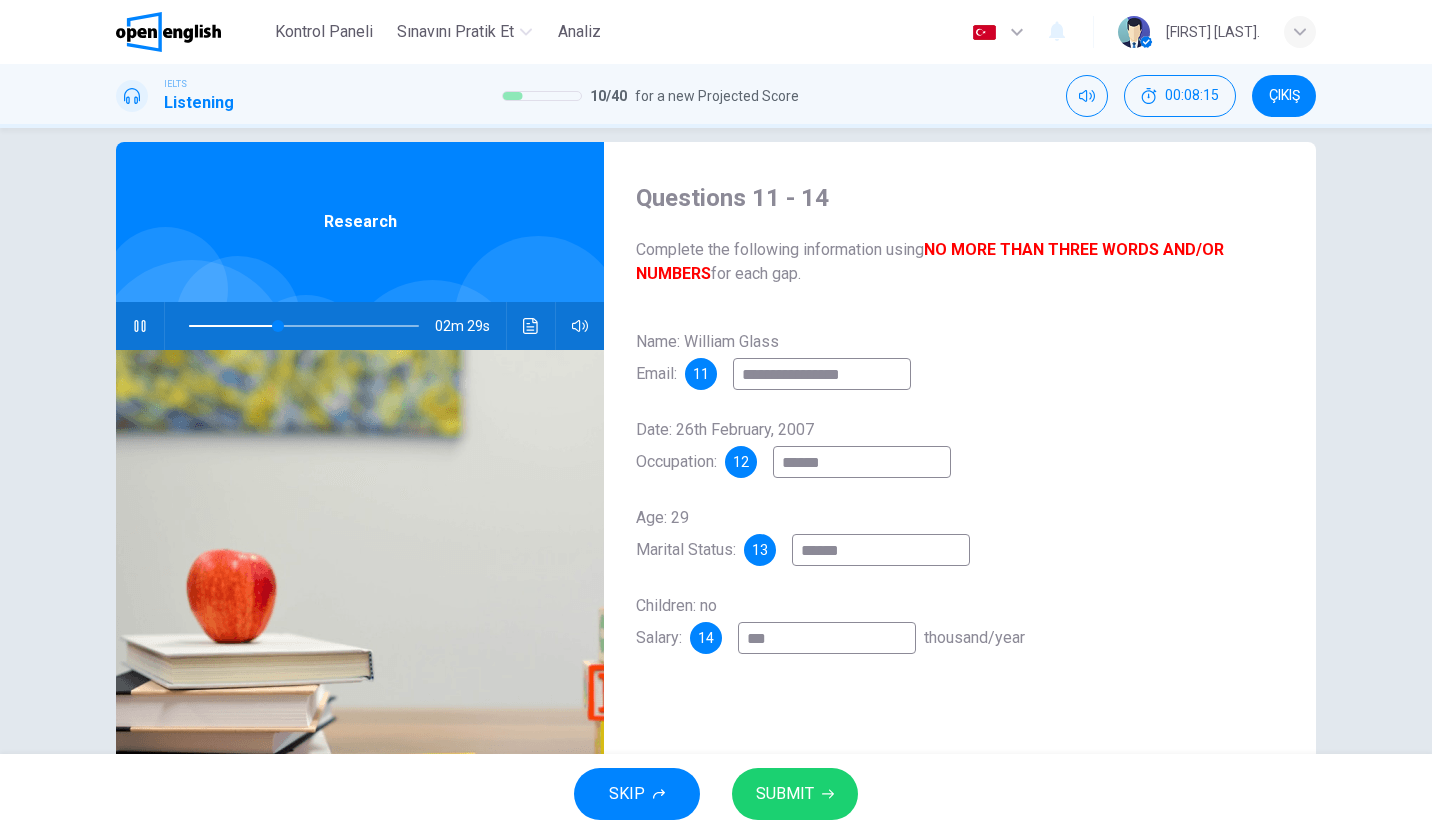 type on "**" 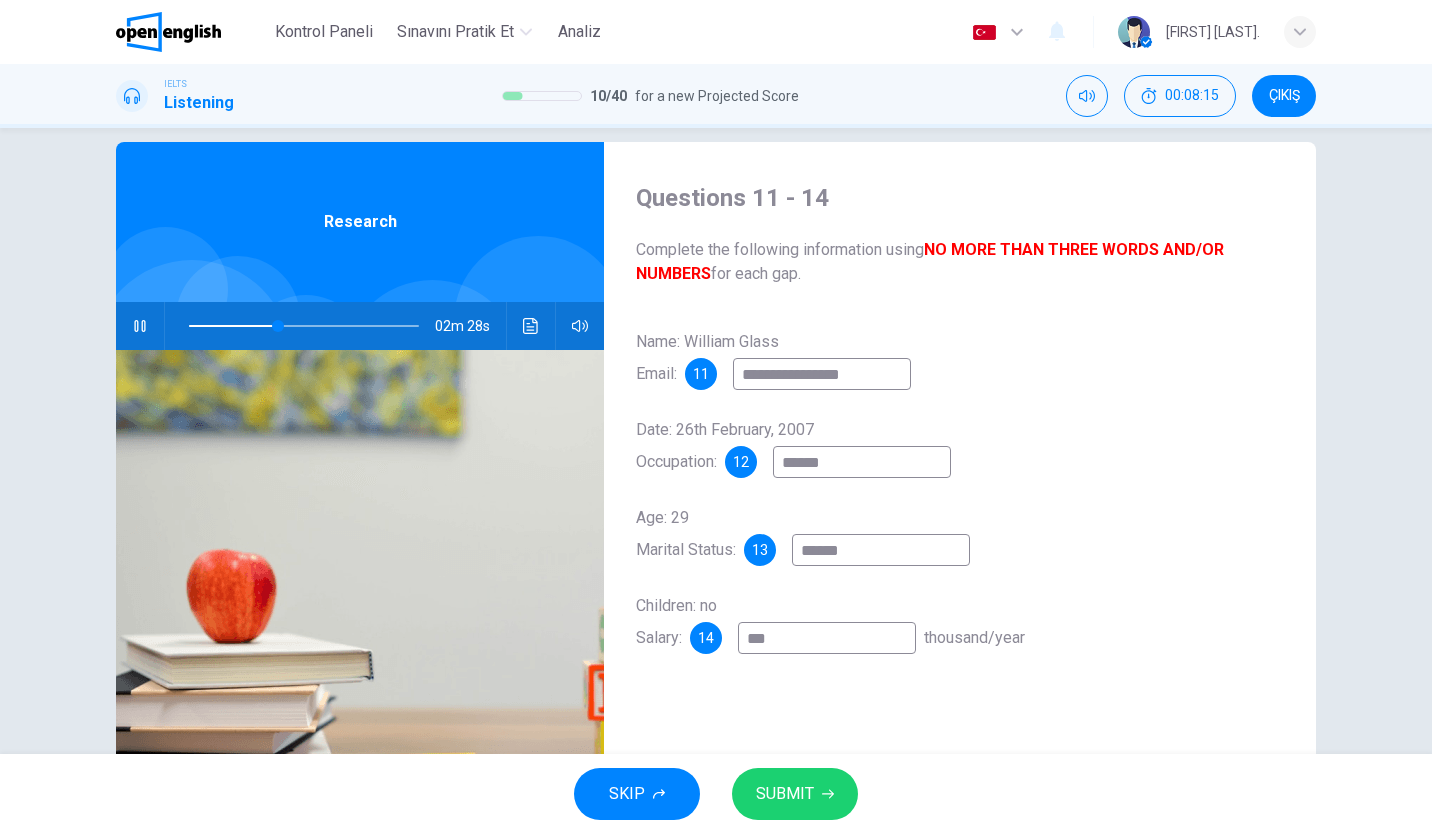 type on "**" 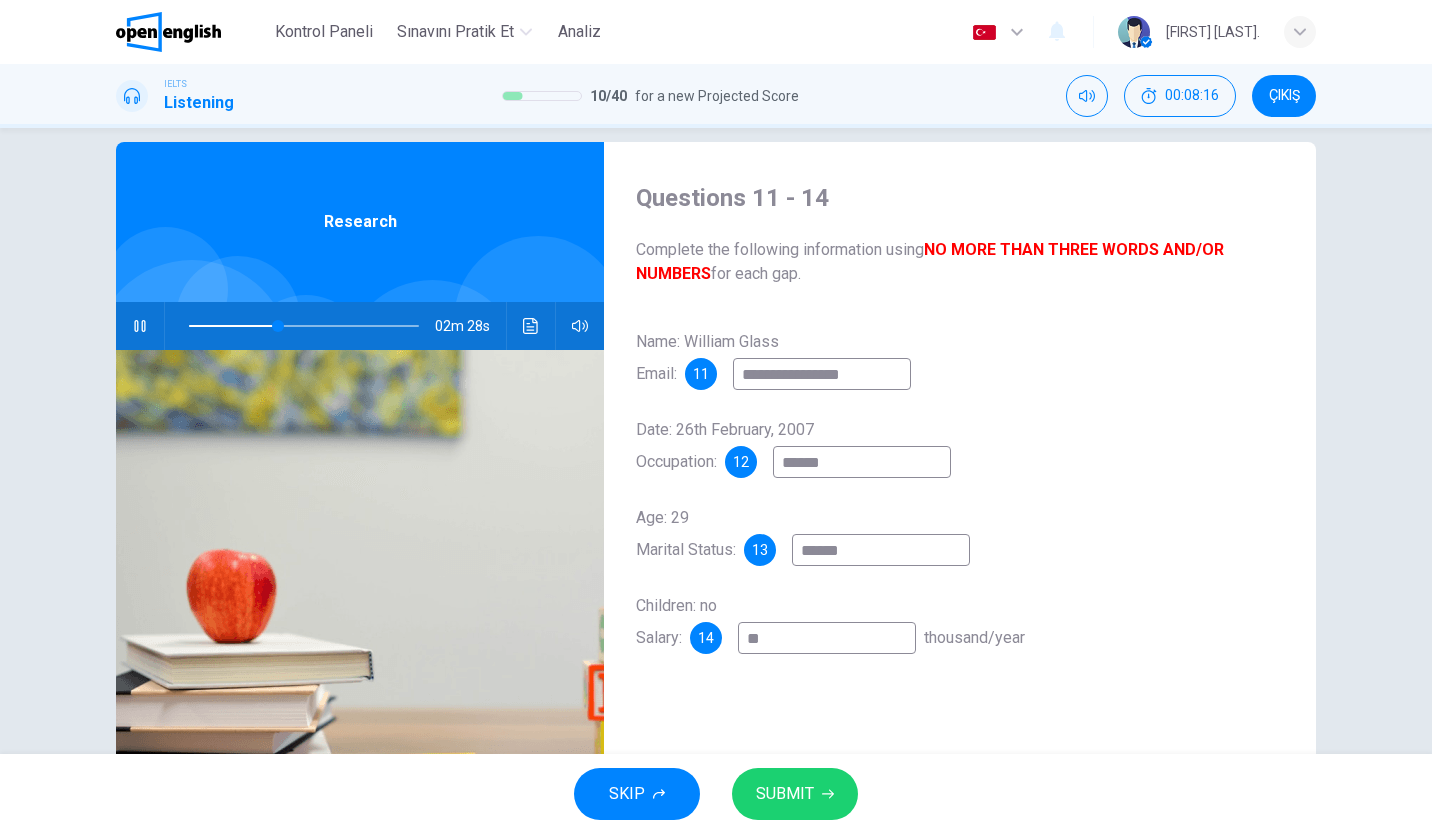 type on "**" 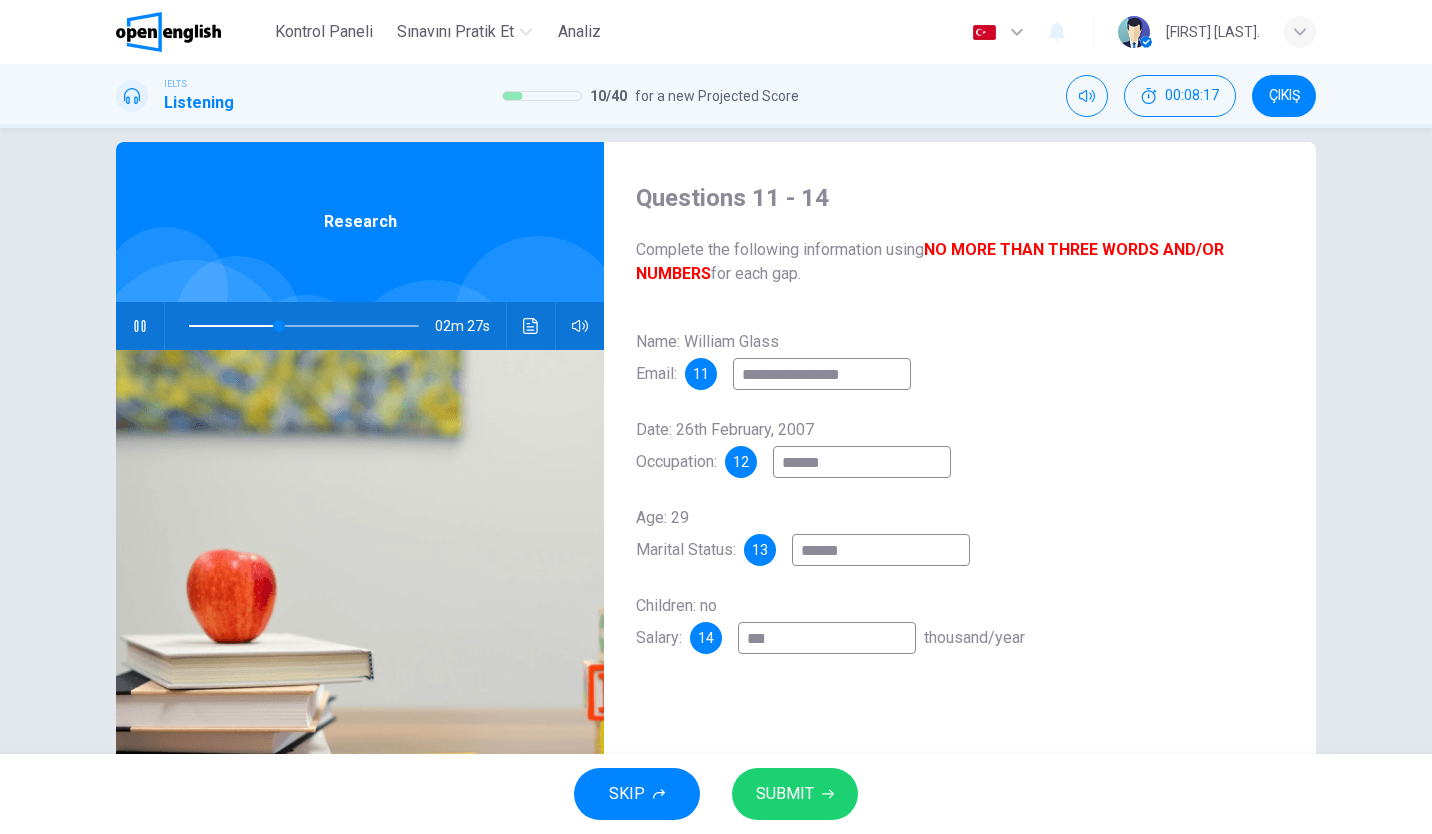type on "**" 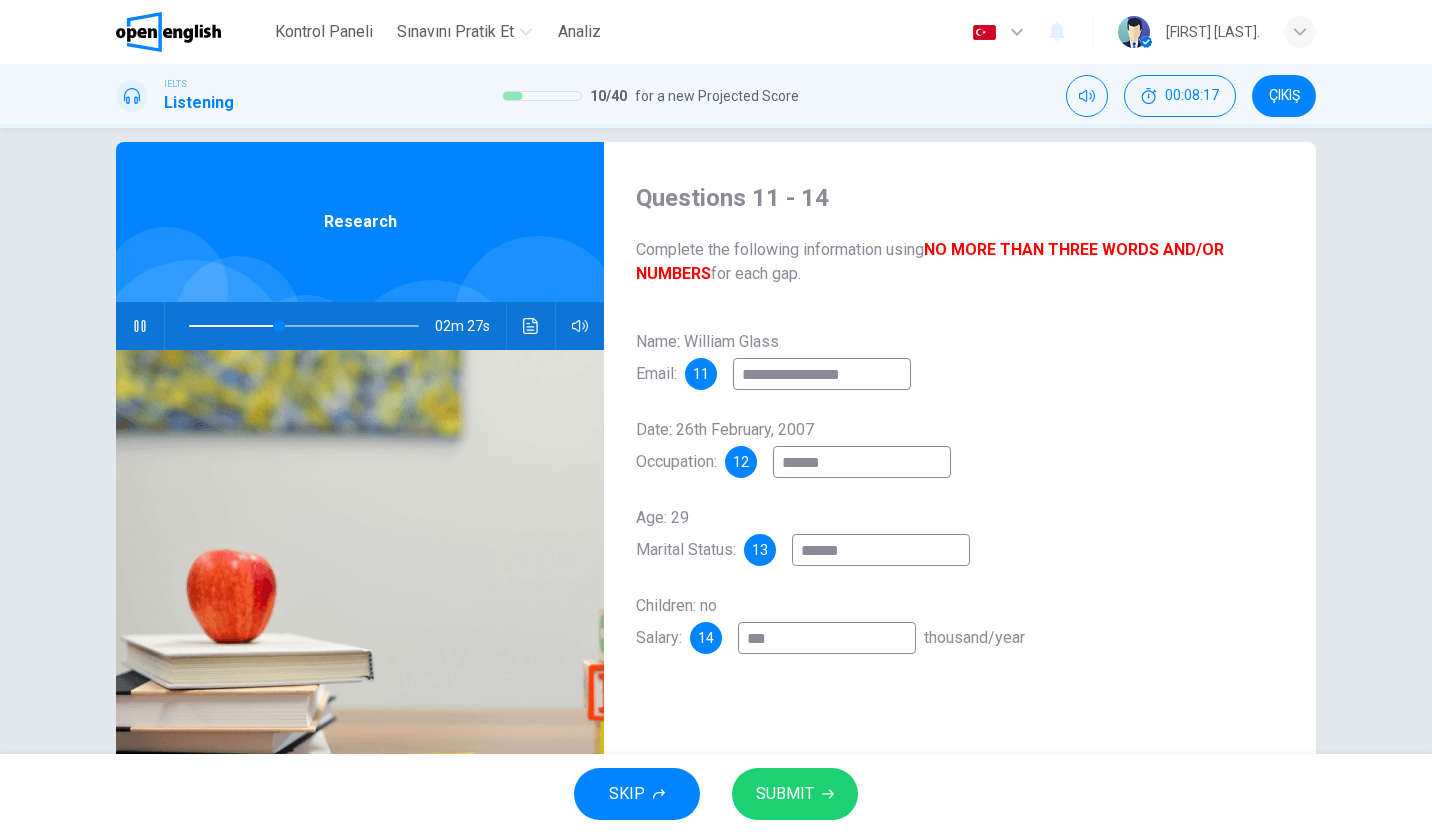 type on "****" 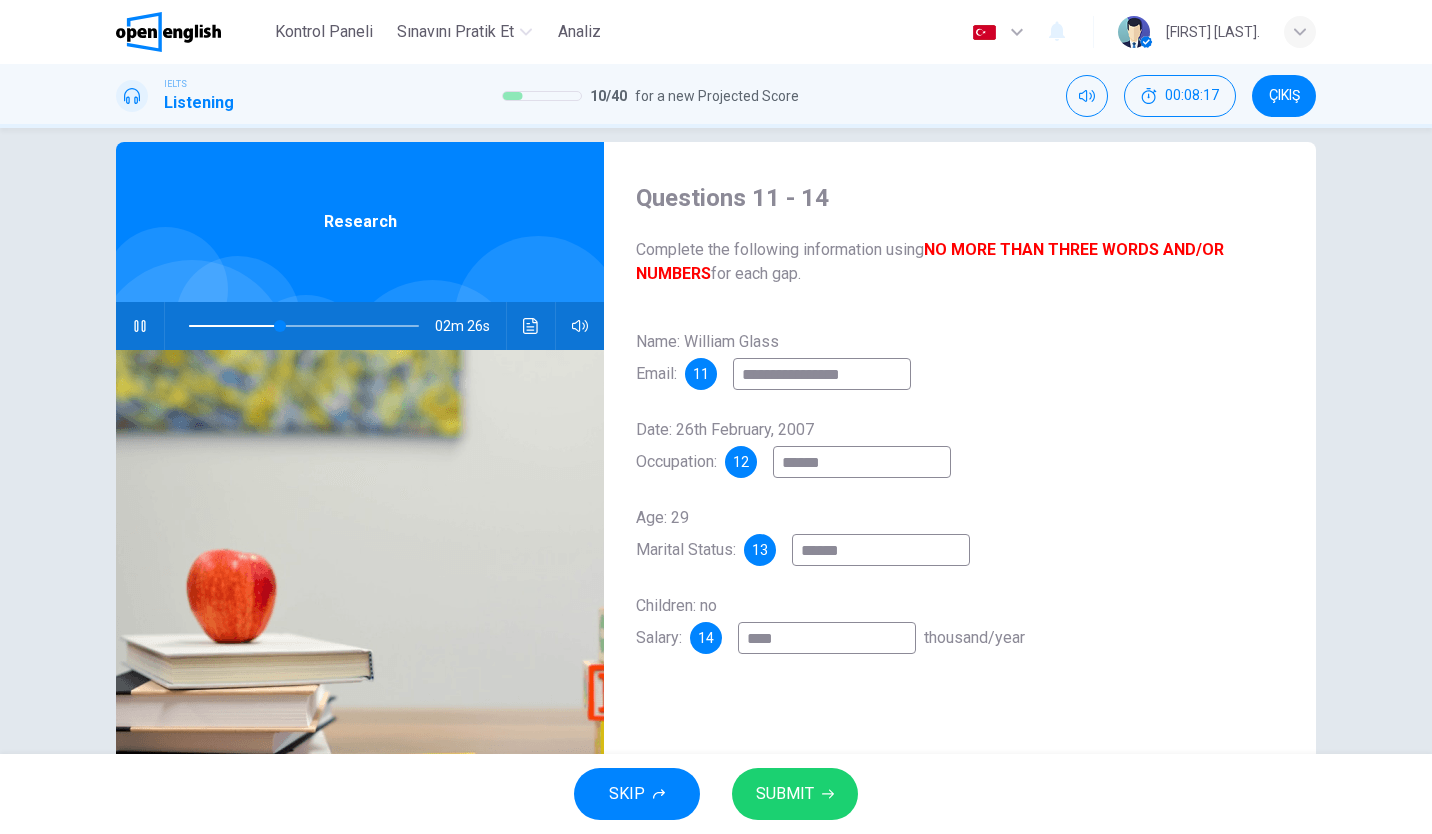 type on "*****" 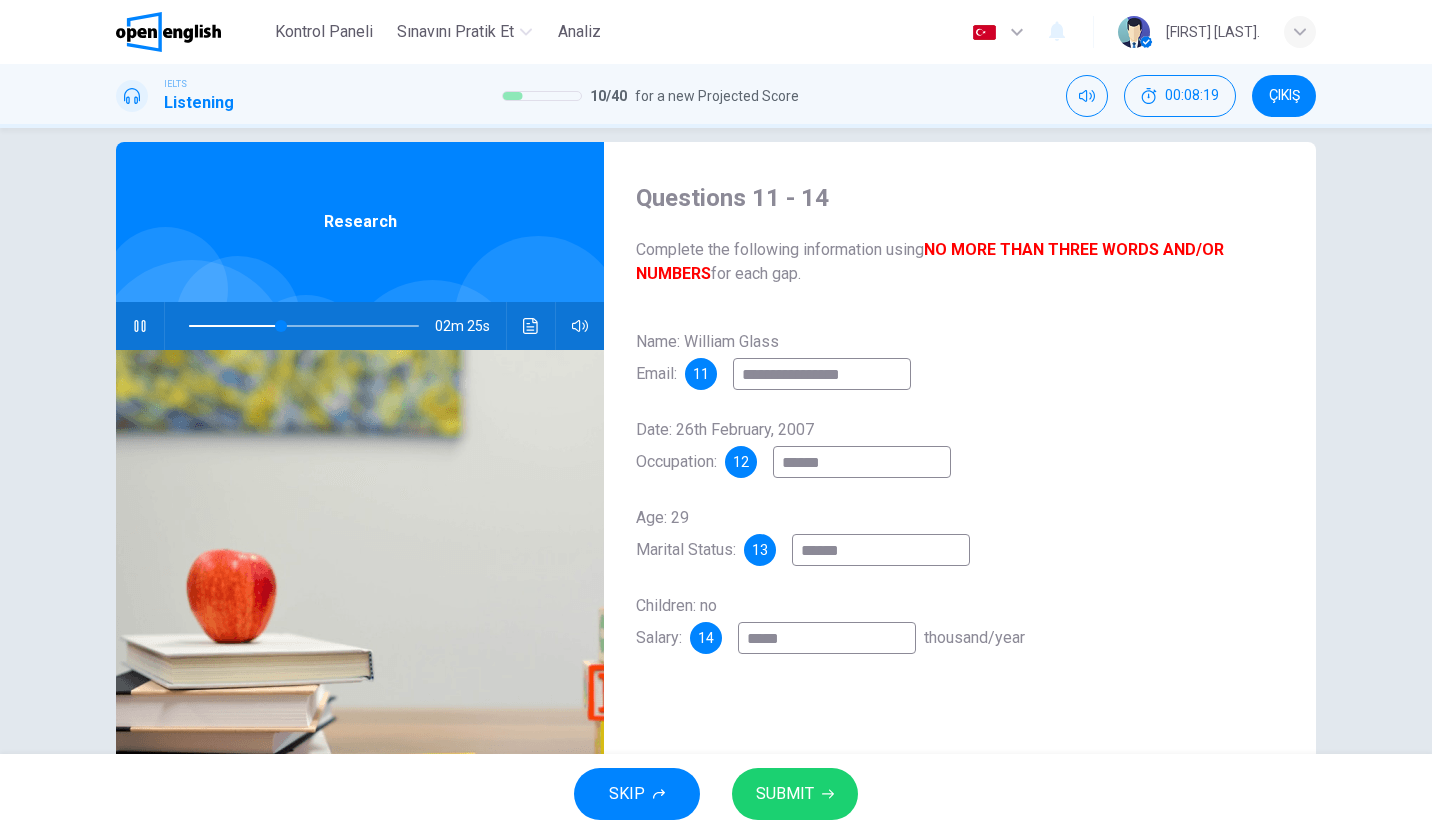 type on "**" 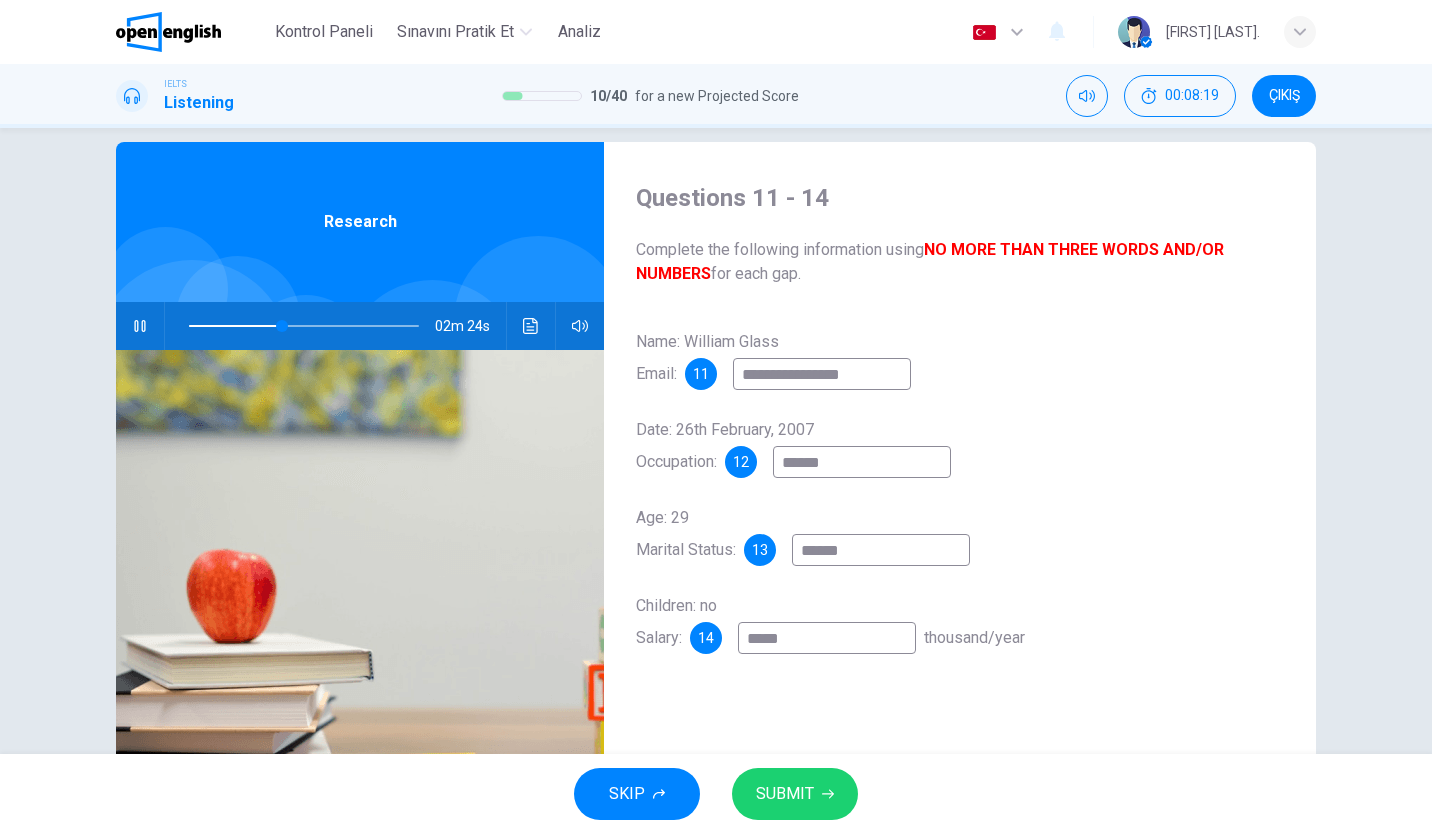 type on "*****" 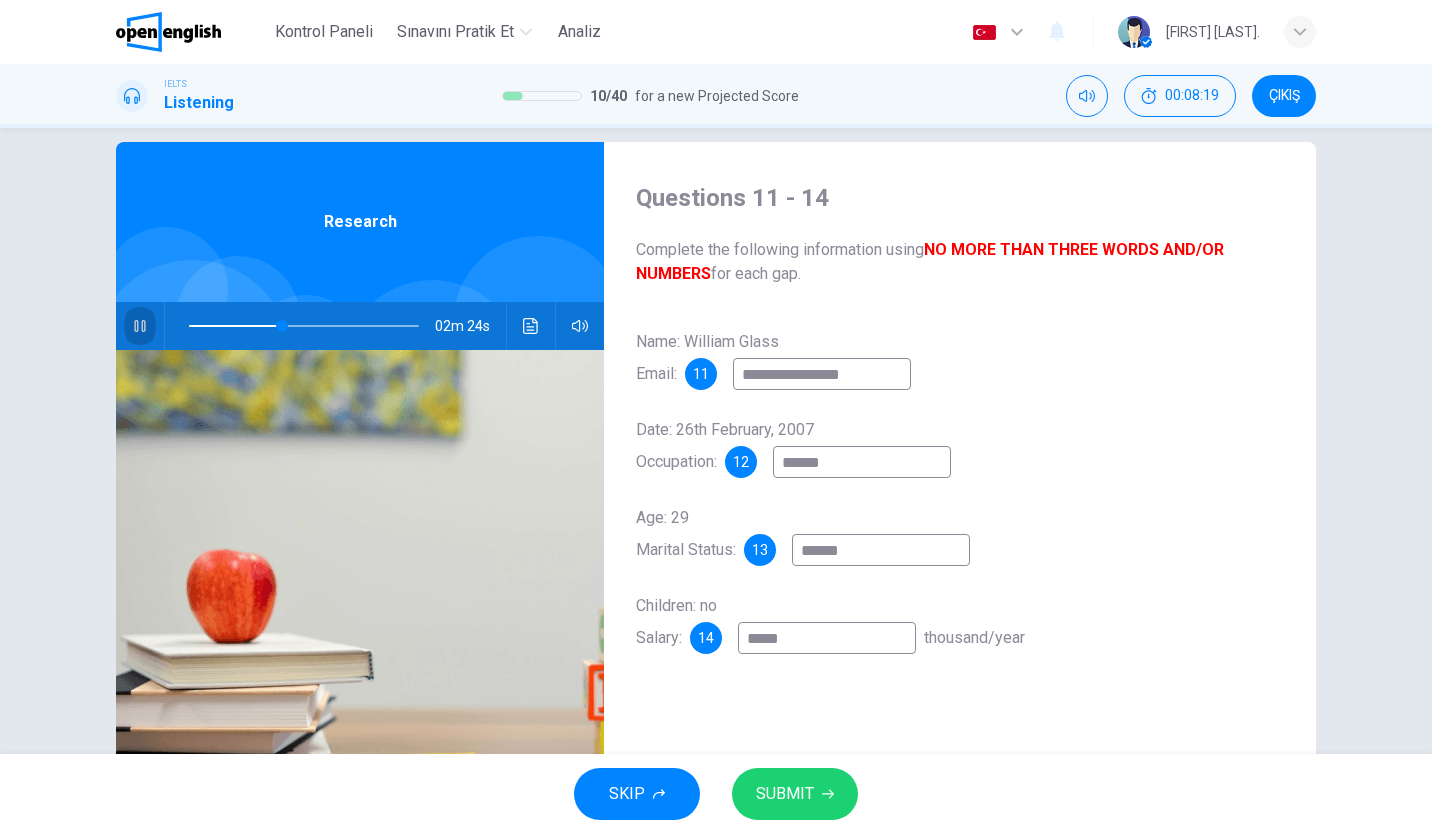 click at bounding box center (140, 326) 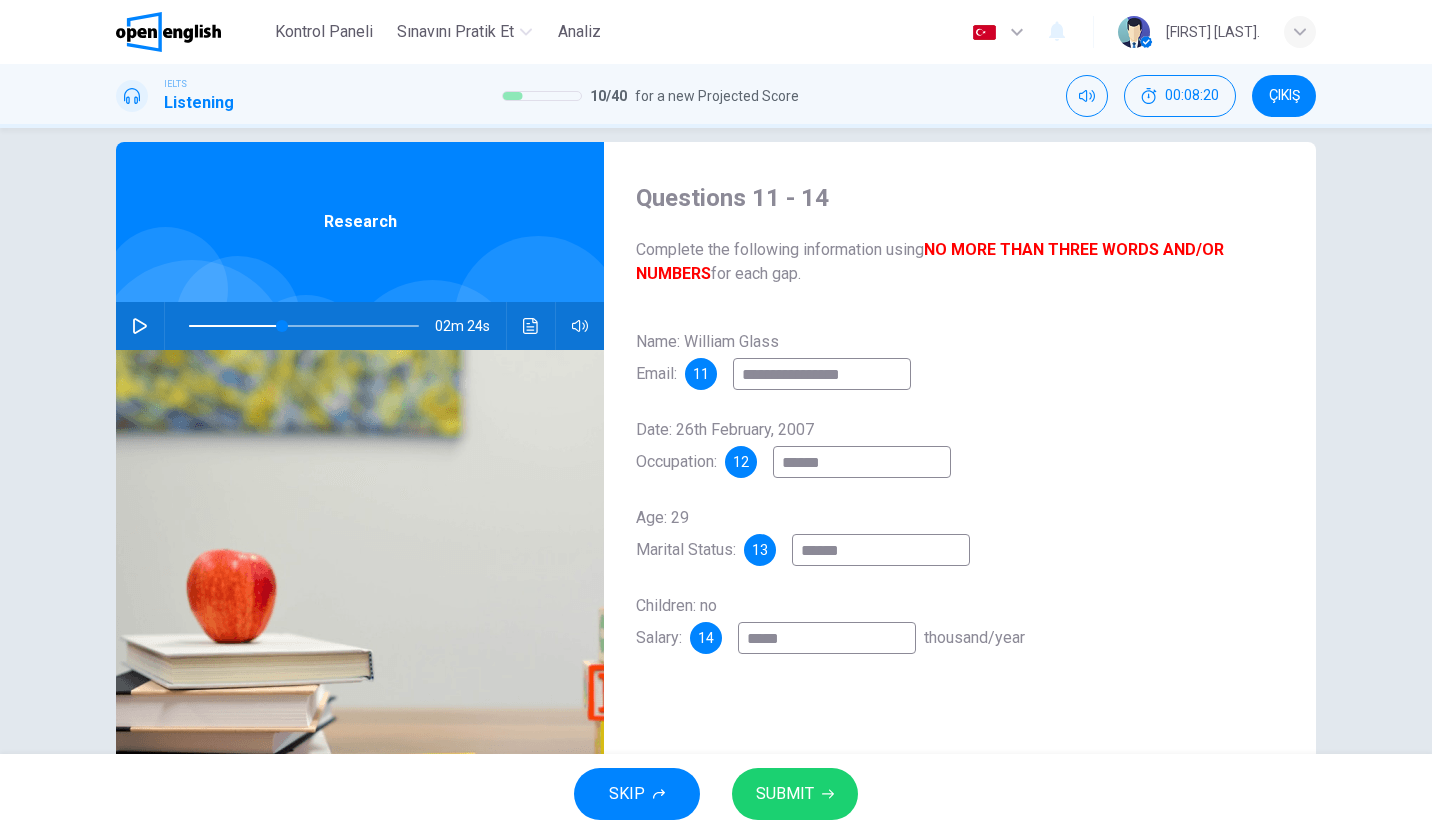 type on "**" 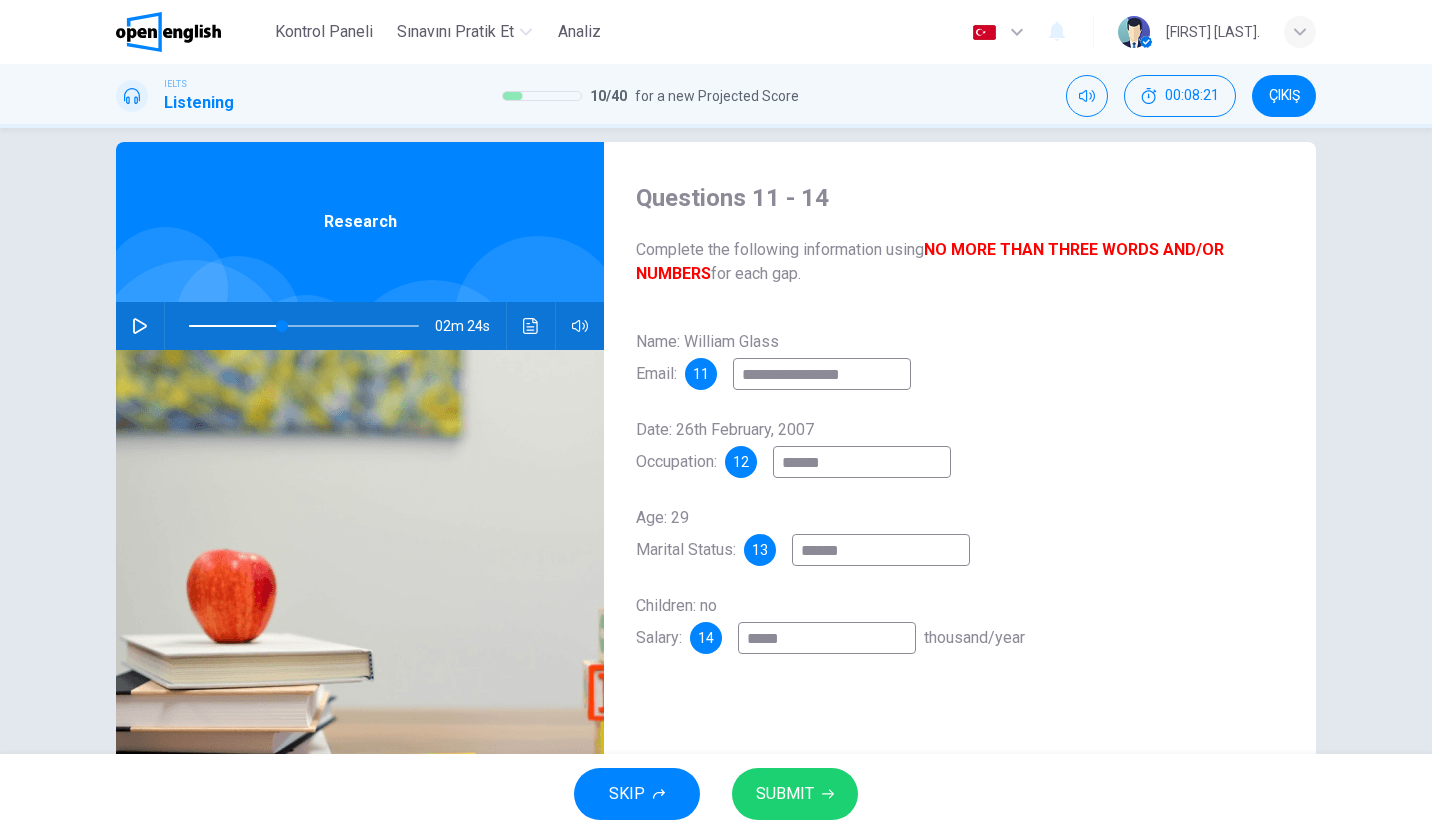 click on "*****" at bounding box center (862, 462) 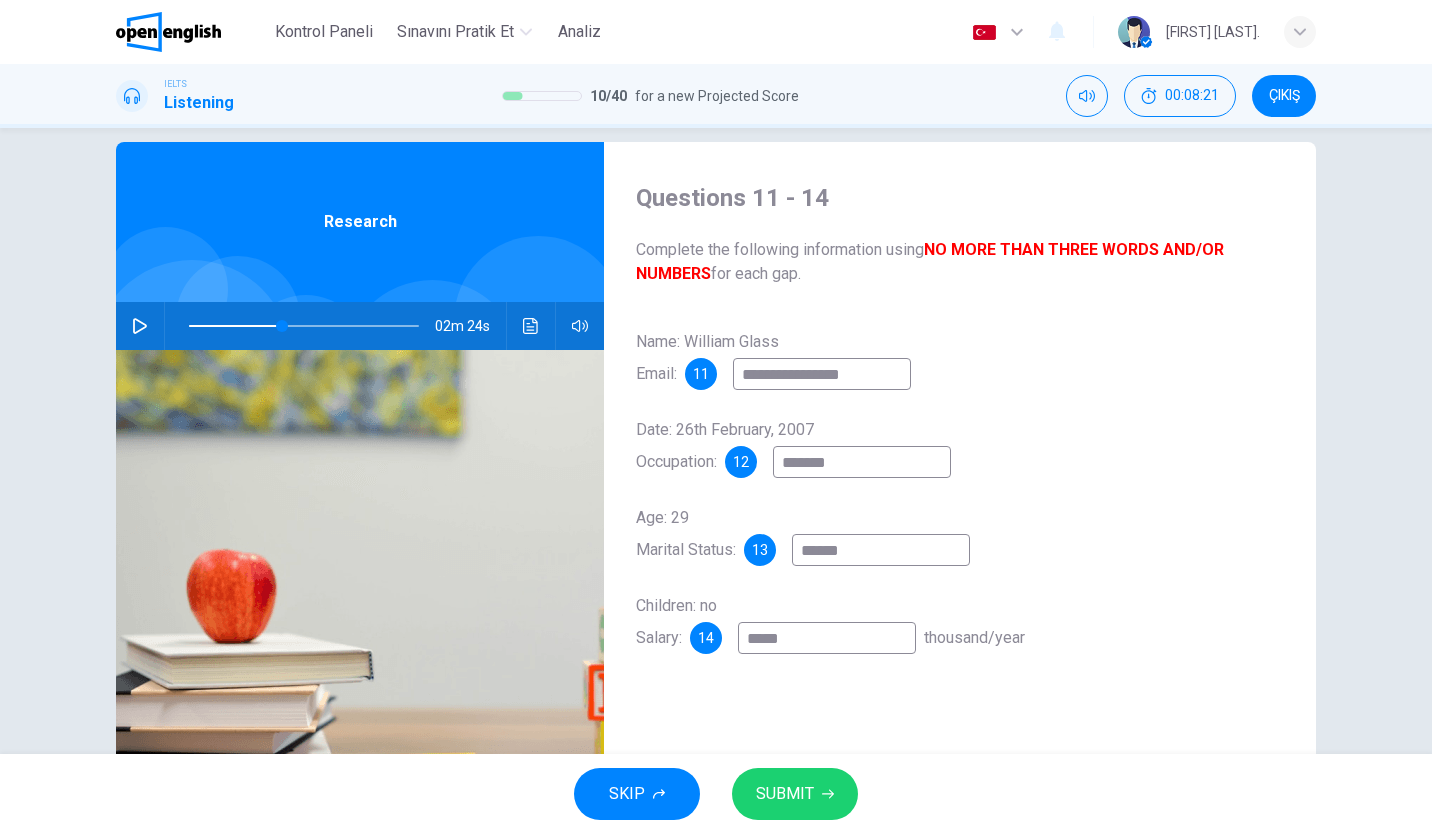 type on "**" 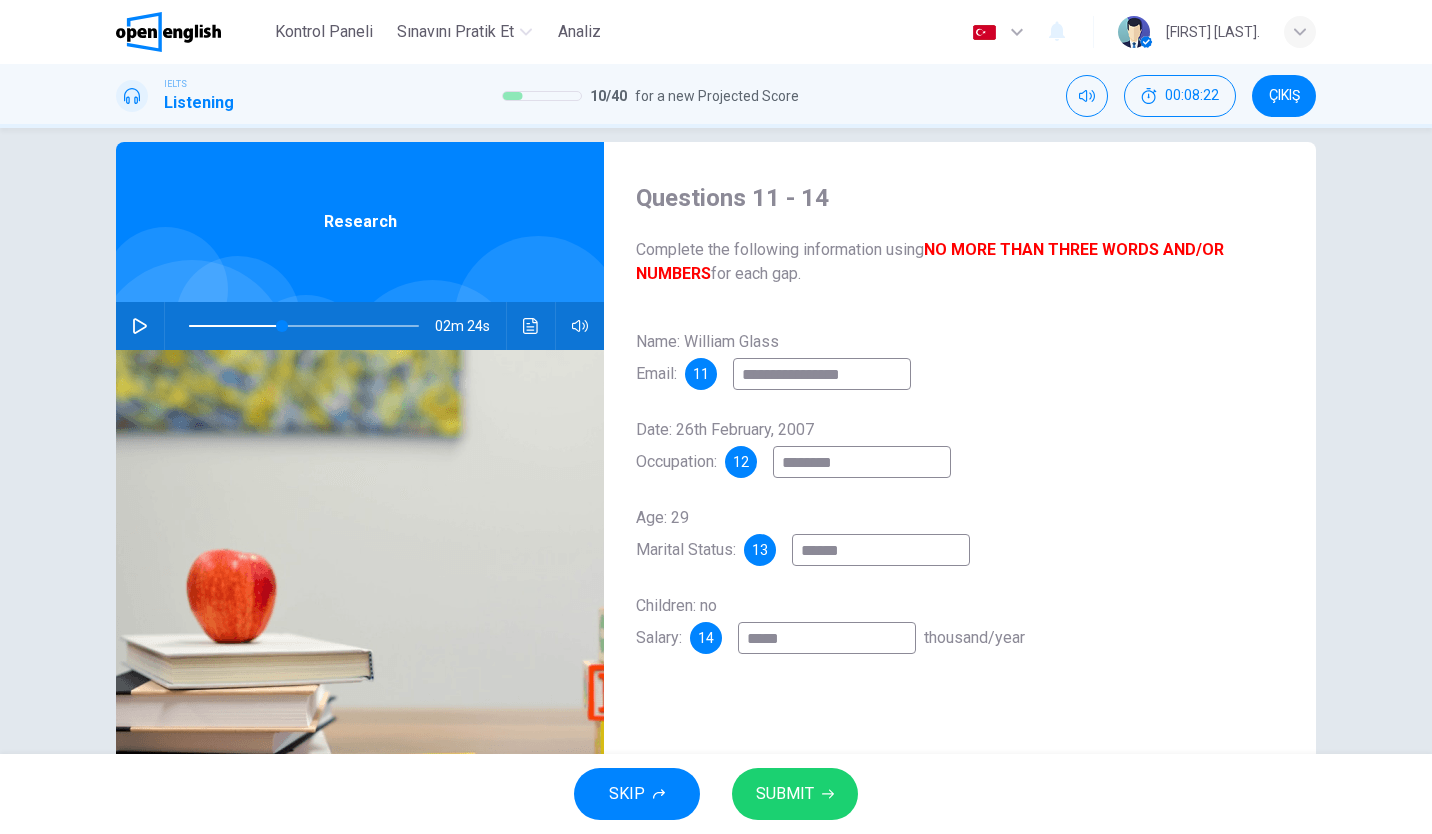 type on "*********" 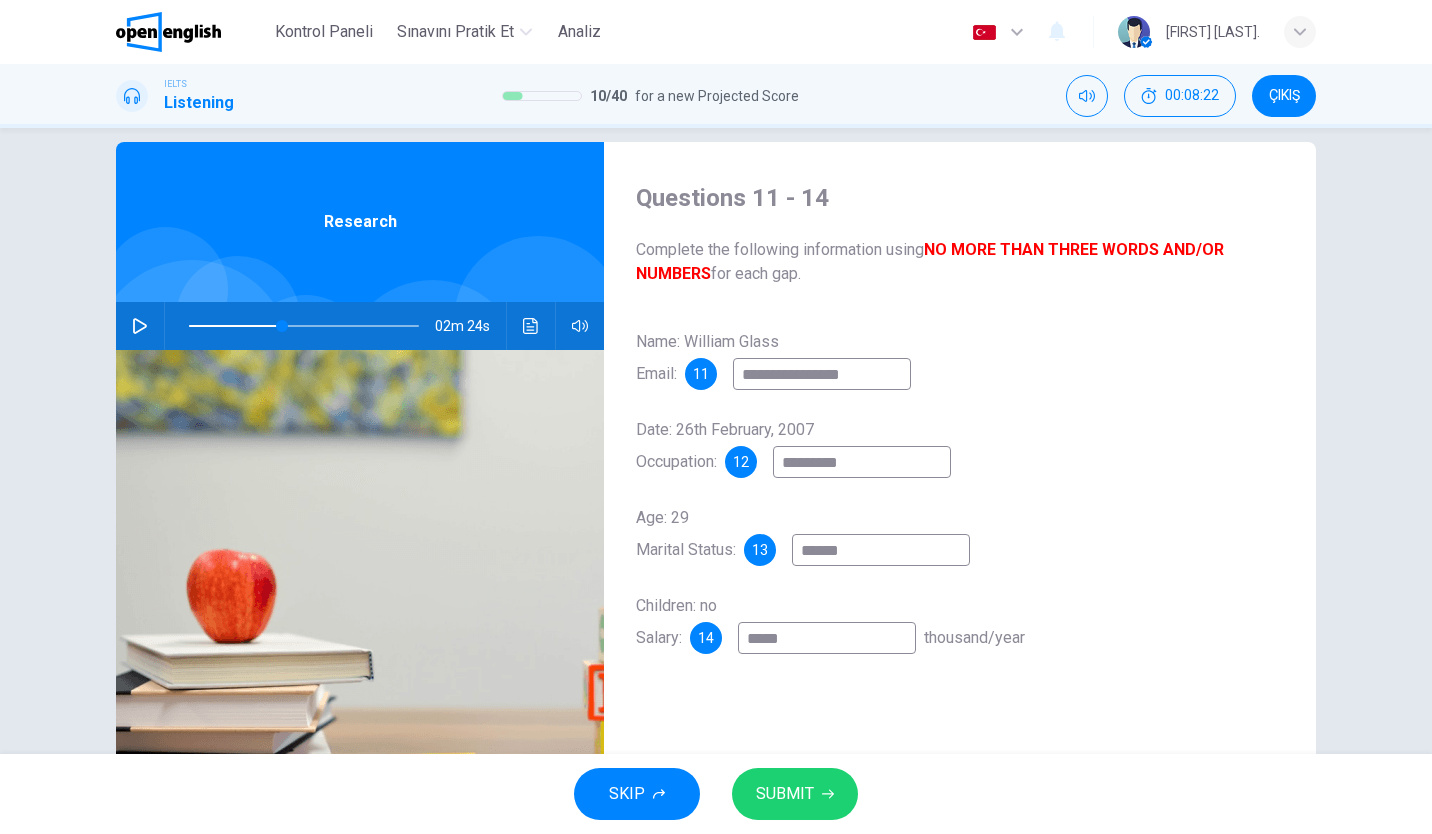 type on "**" 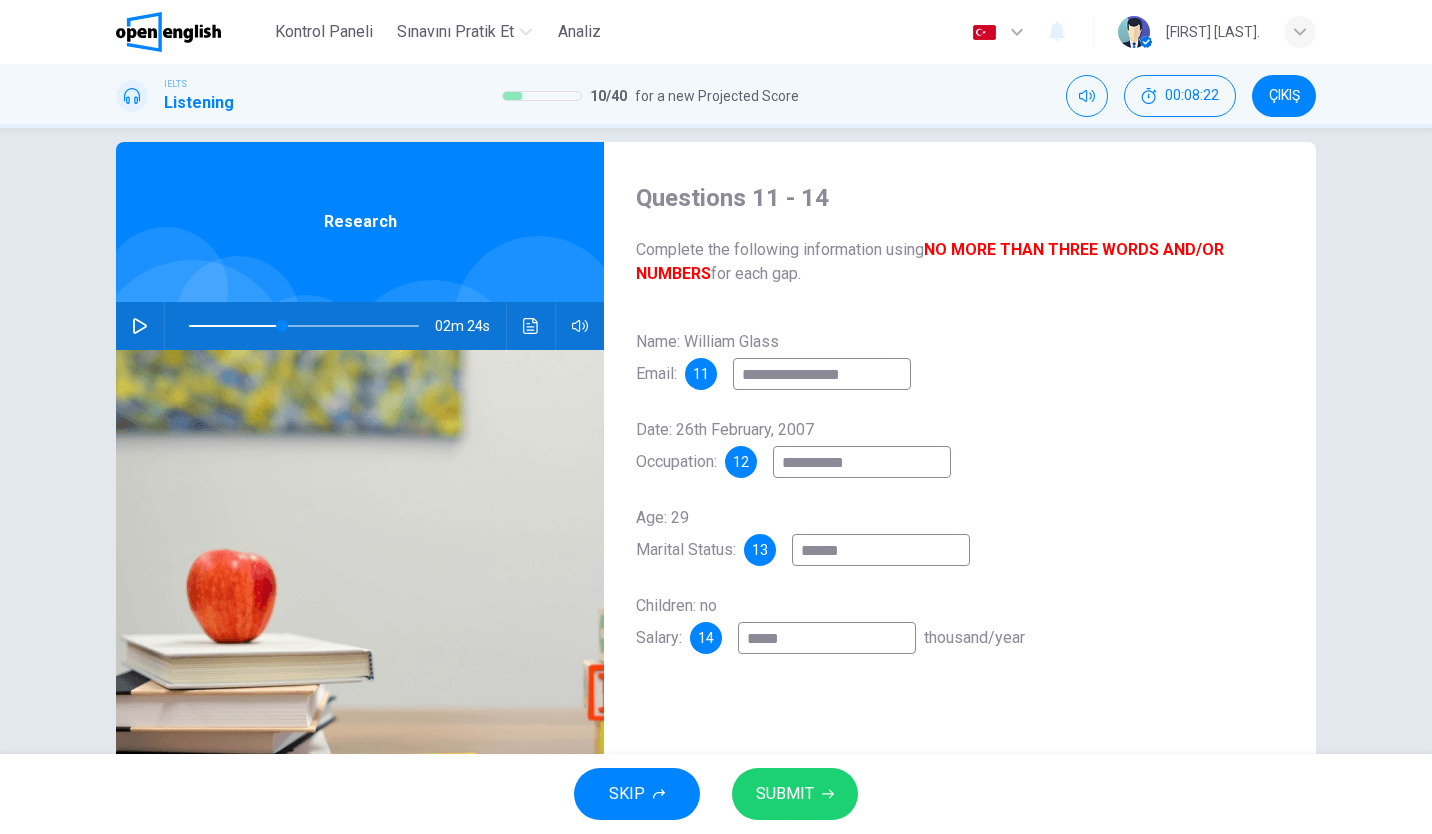 type on "**" 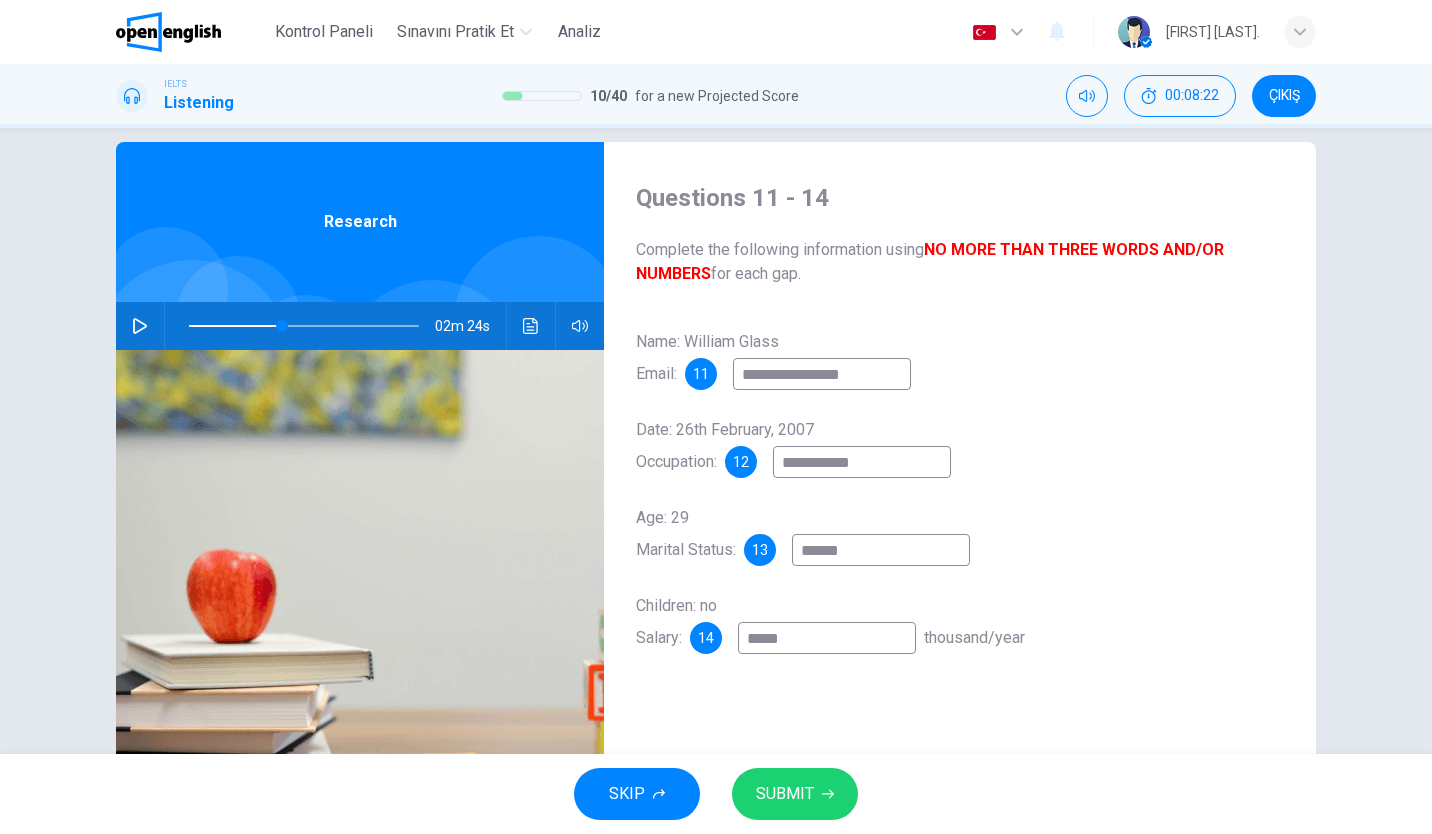 type on "**" 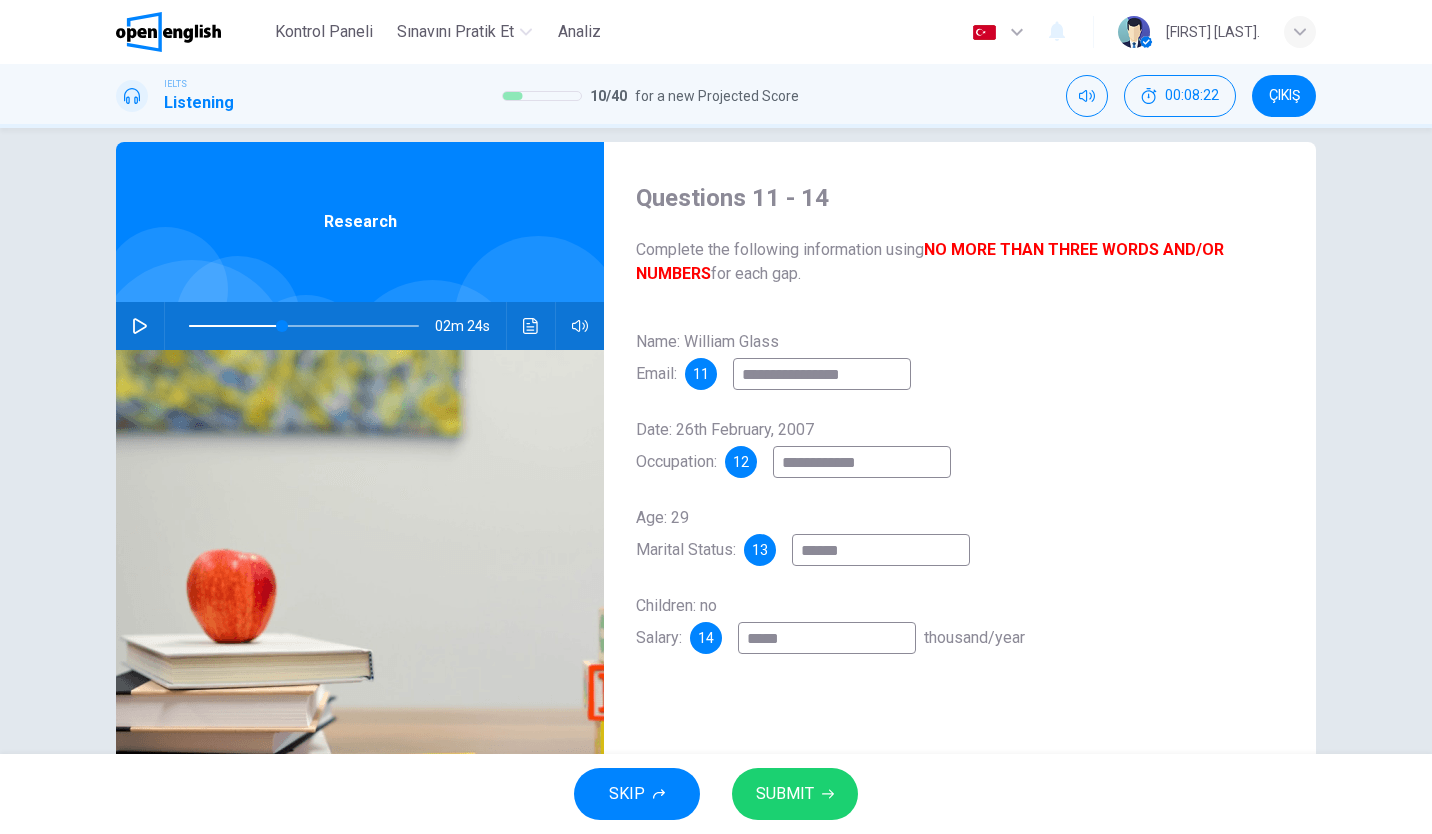 type on "**" 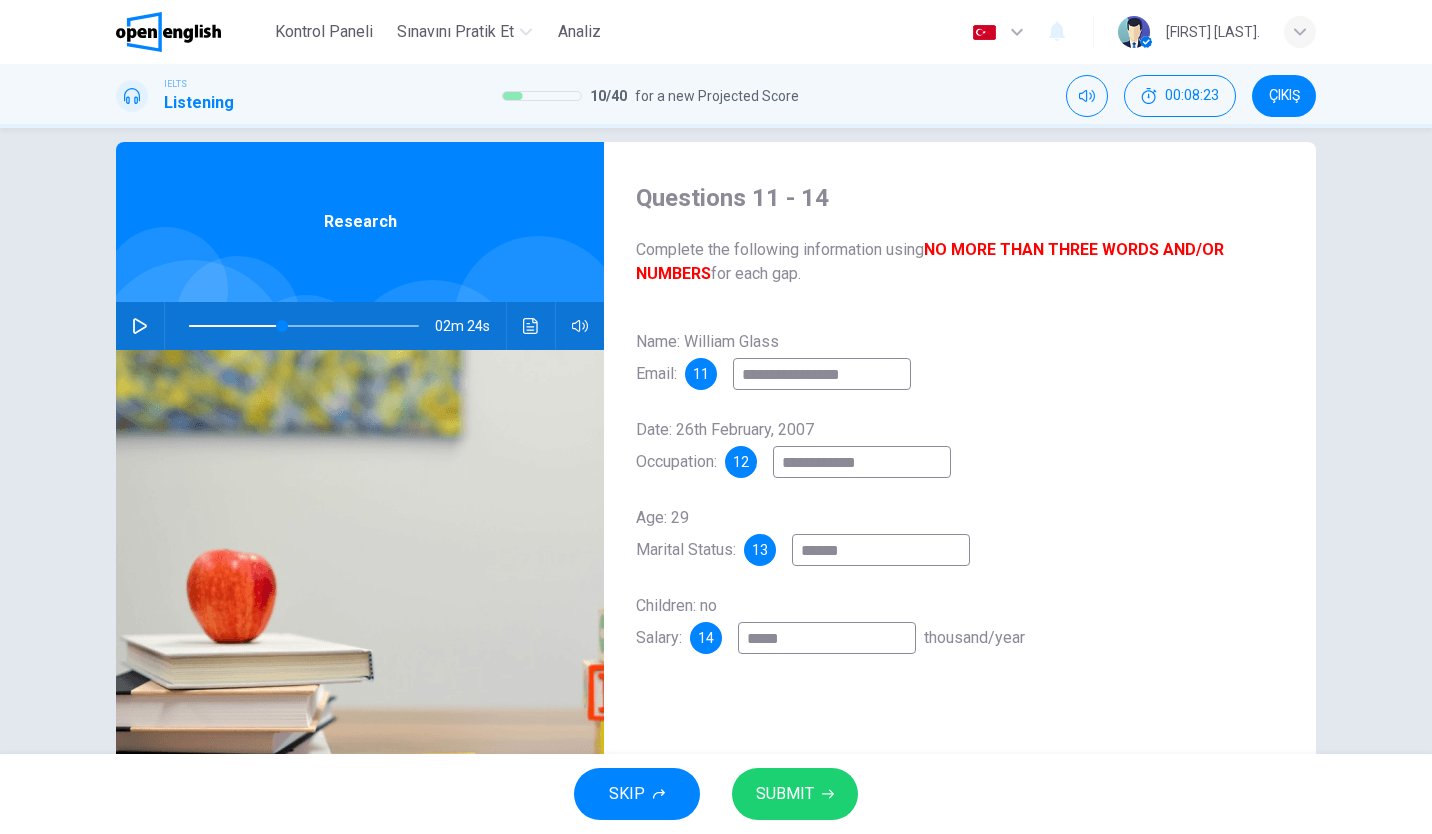 type on "**********" 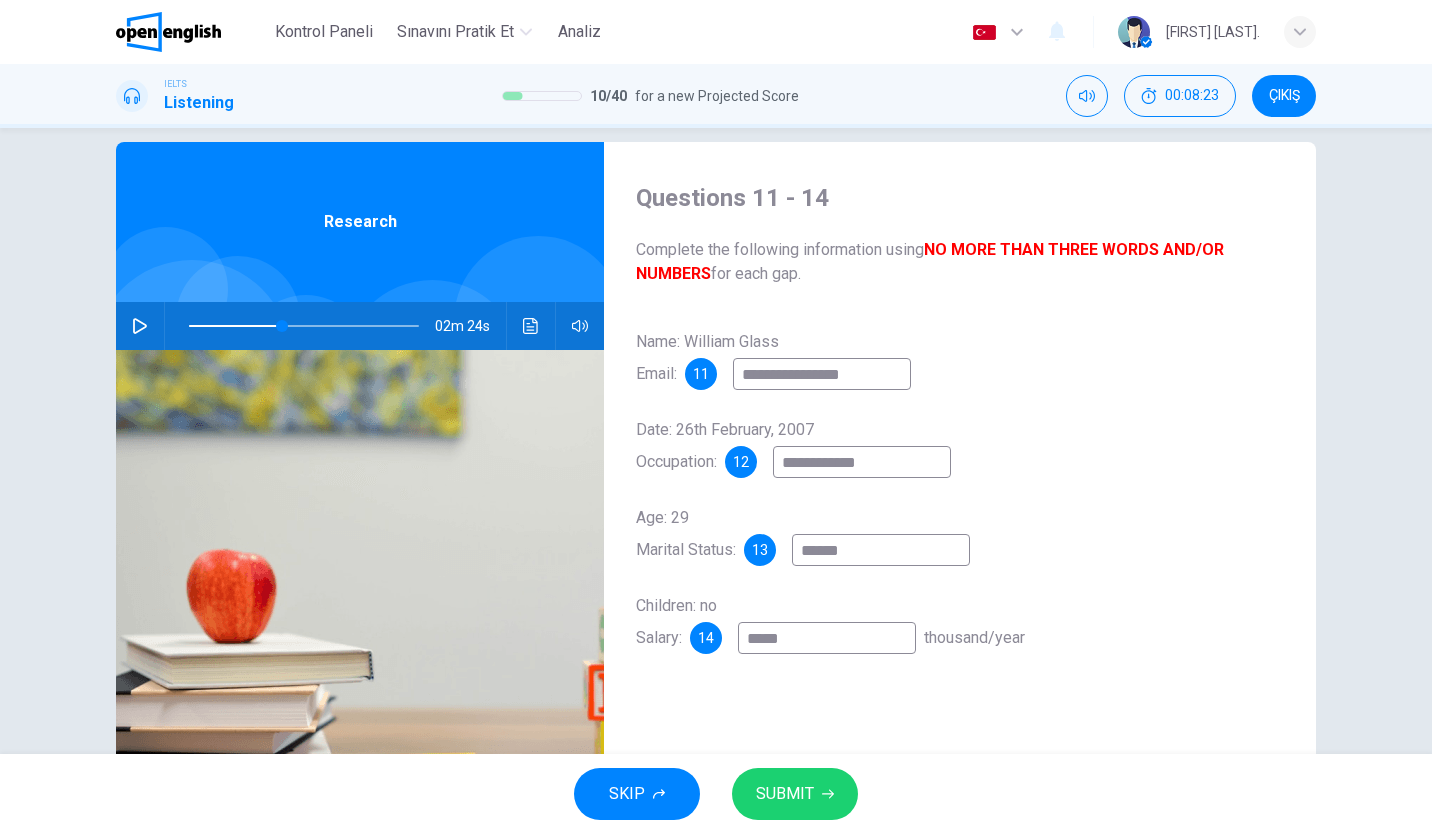 type on "**" 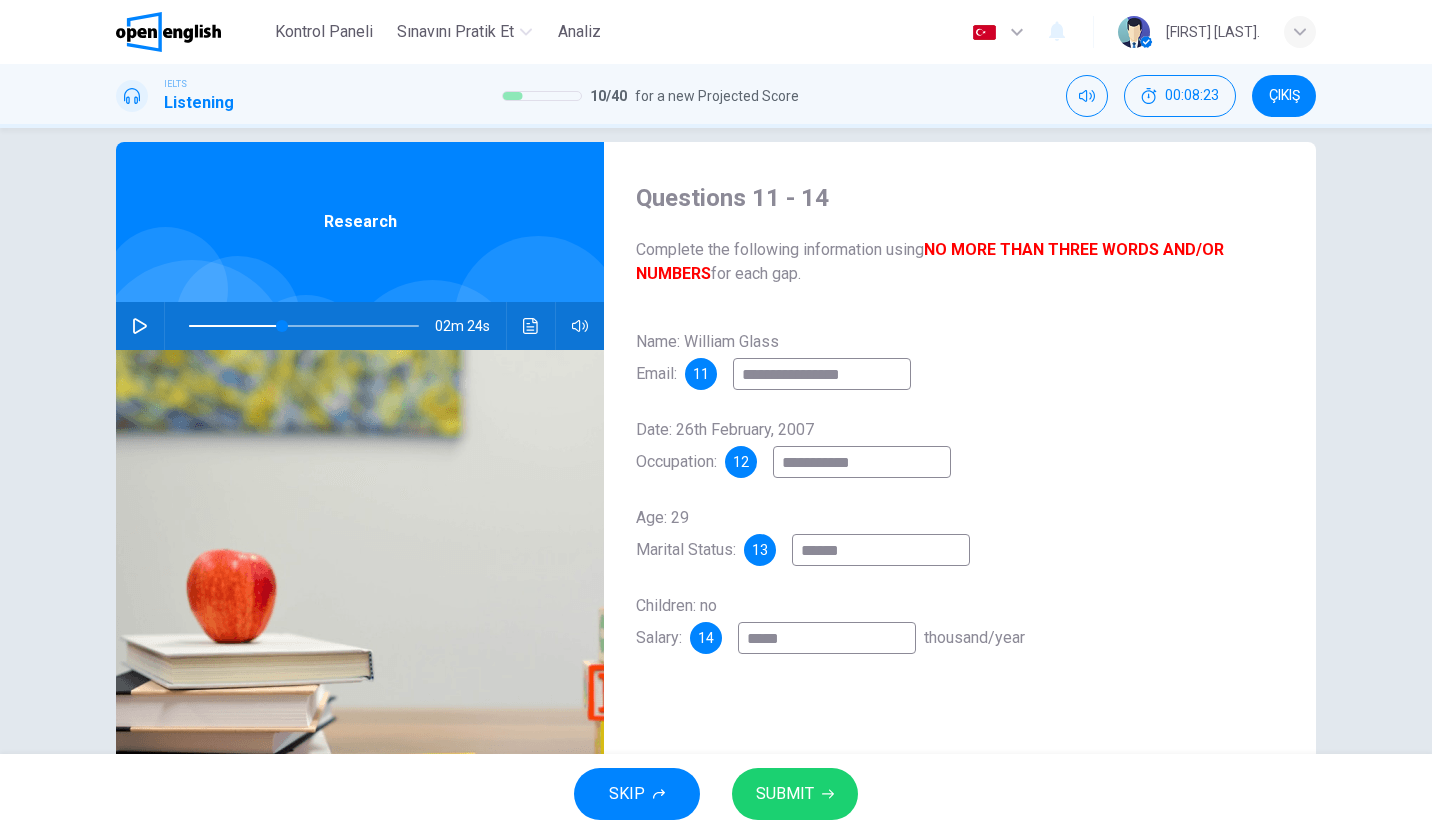 type on "**********" 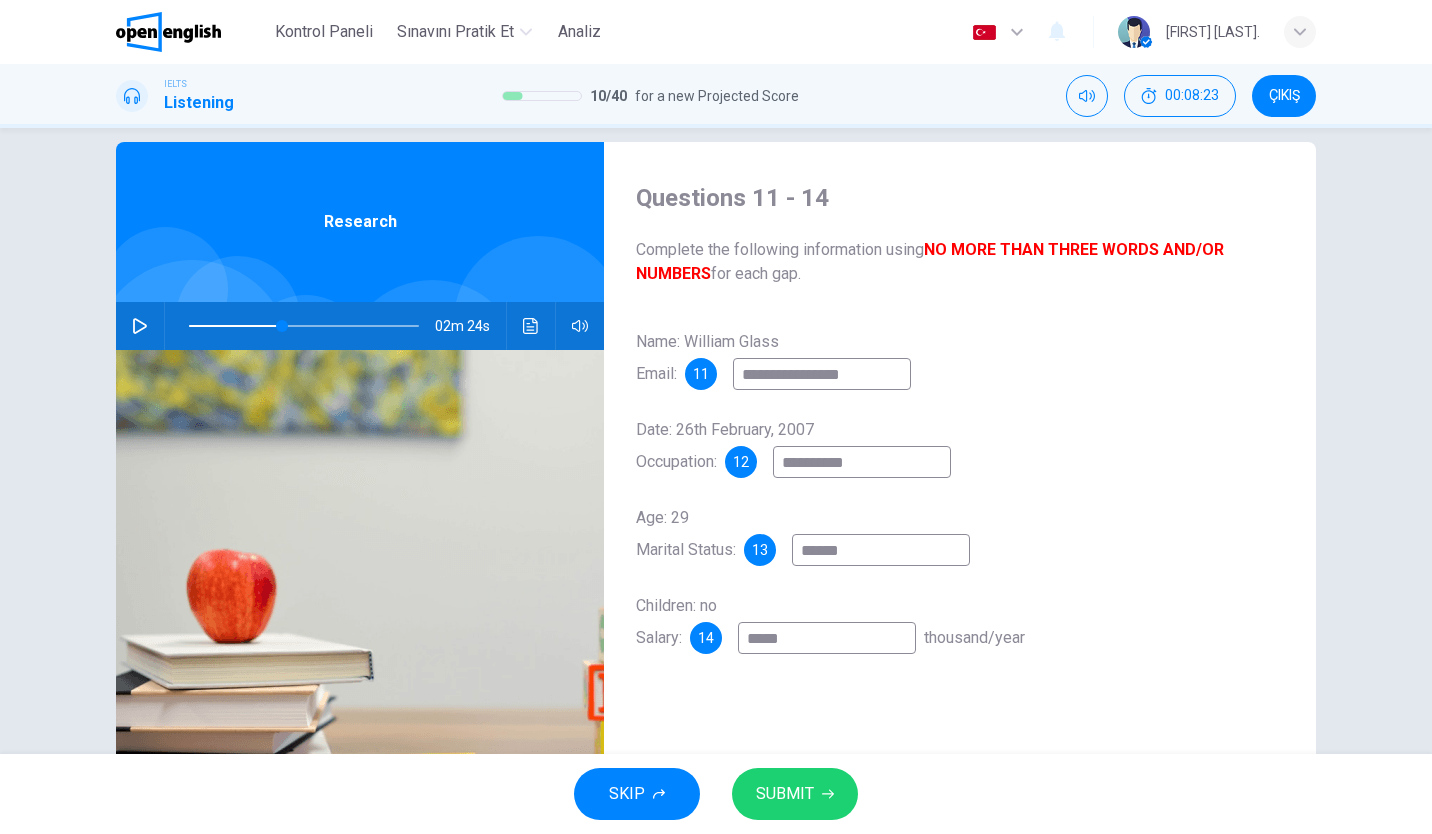 type on "**" 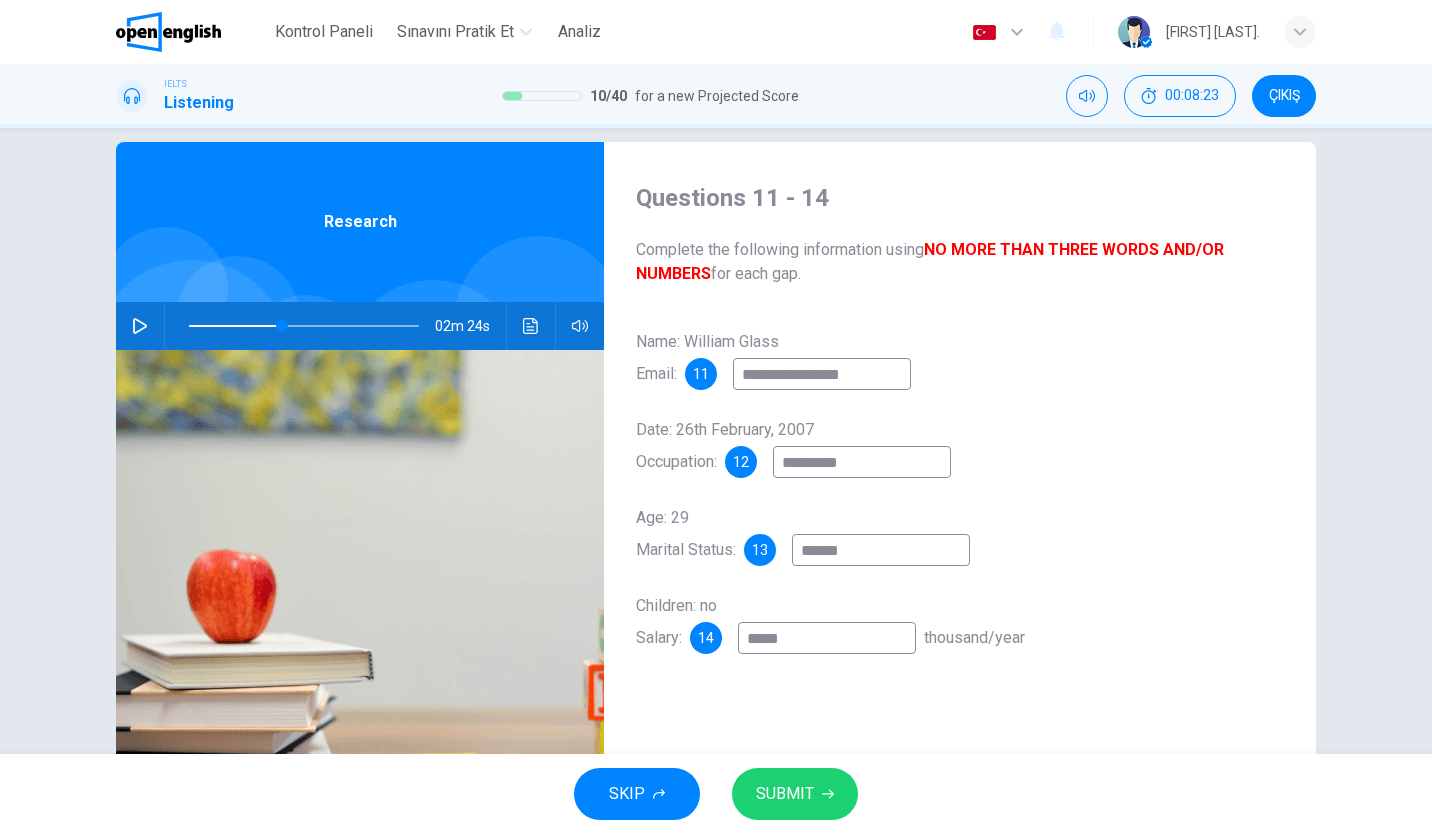 type on "**" 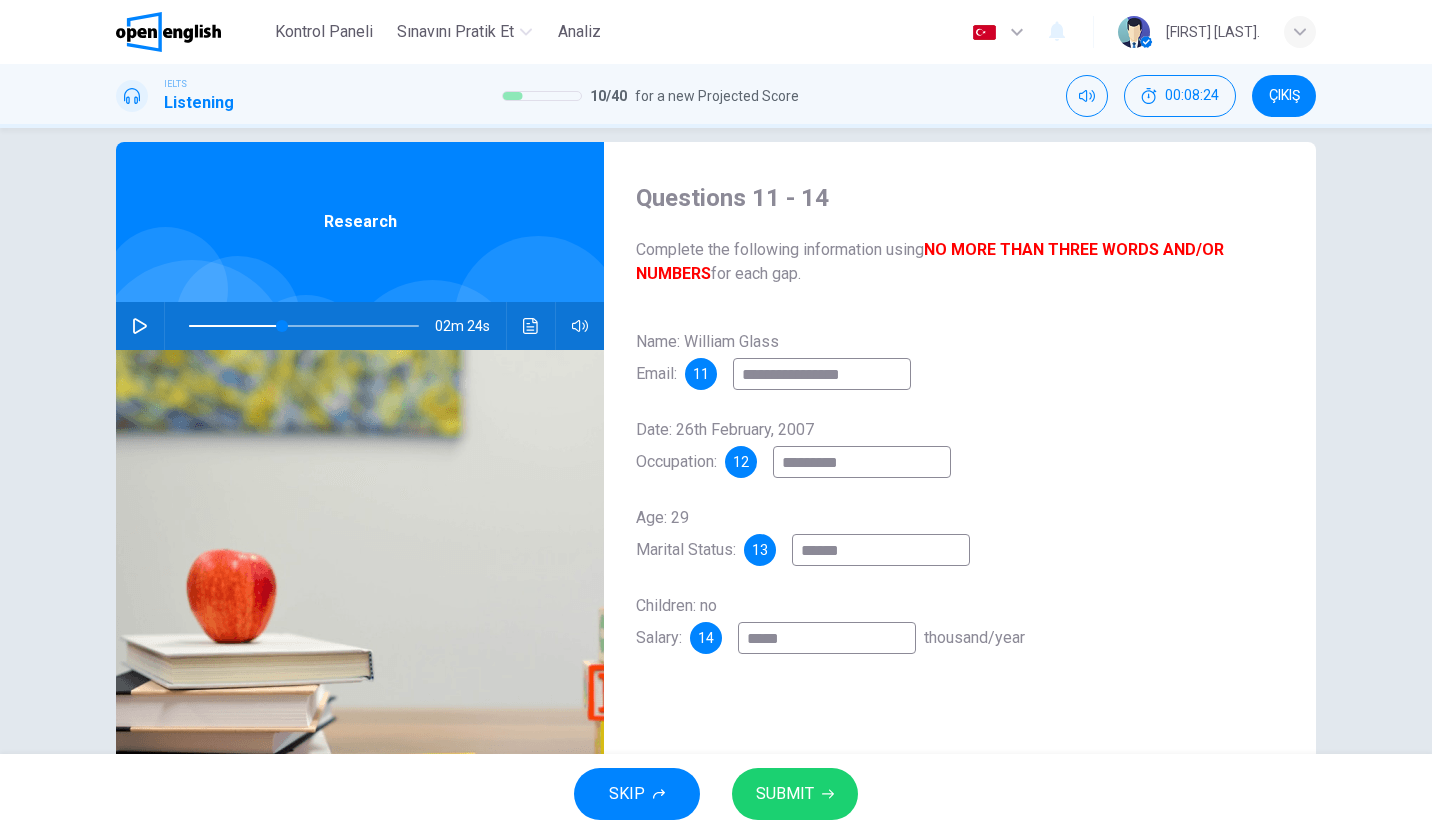 type on "********" 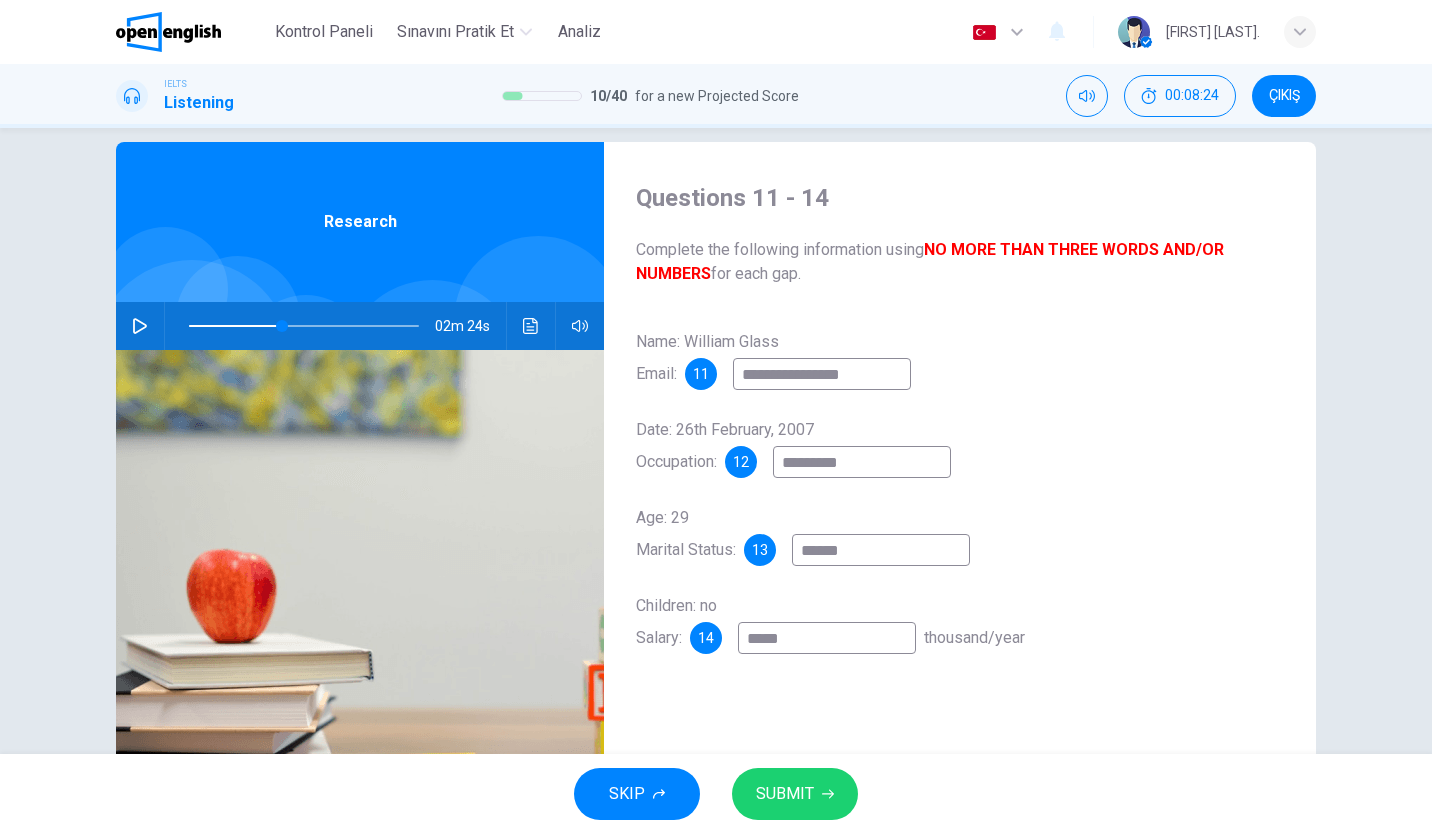 type on "**" 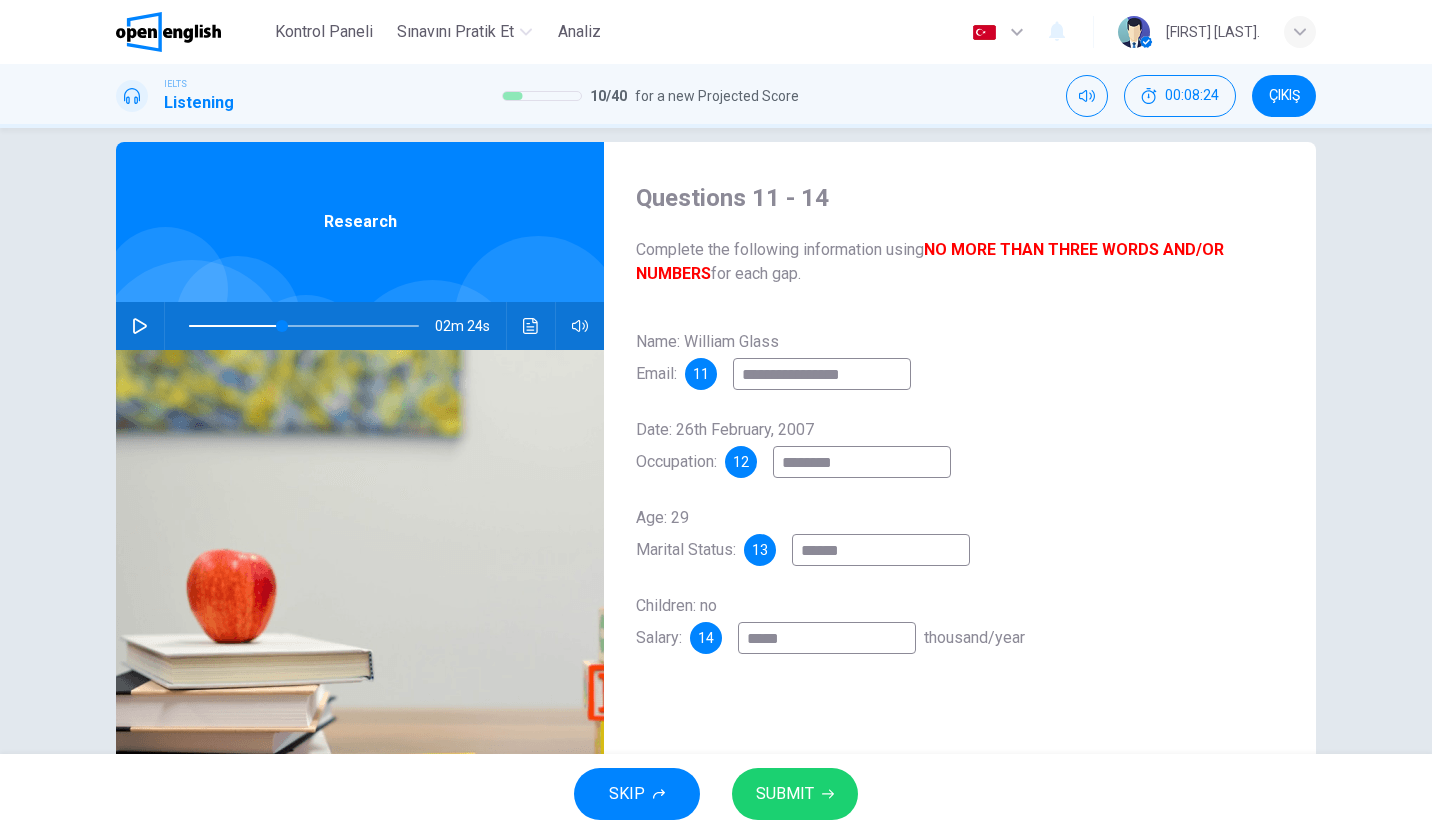 type on "*********" 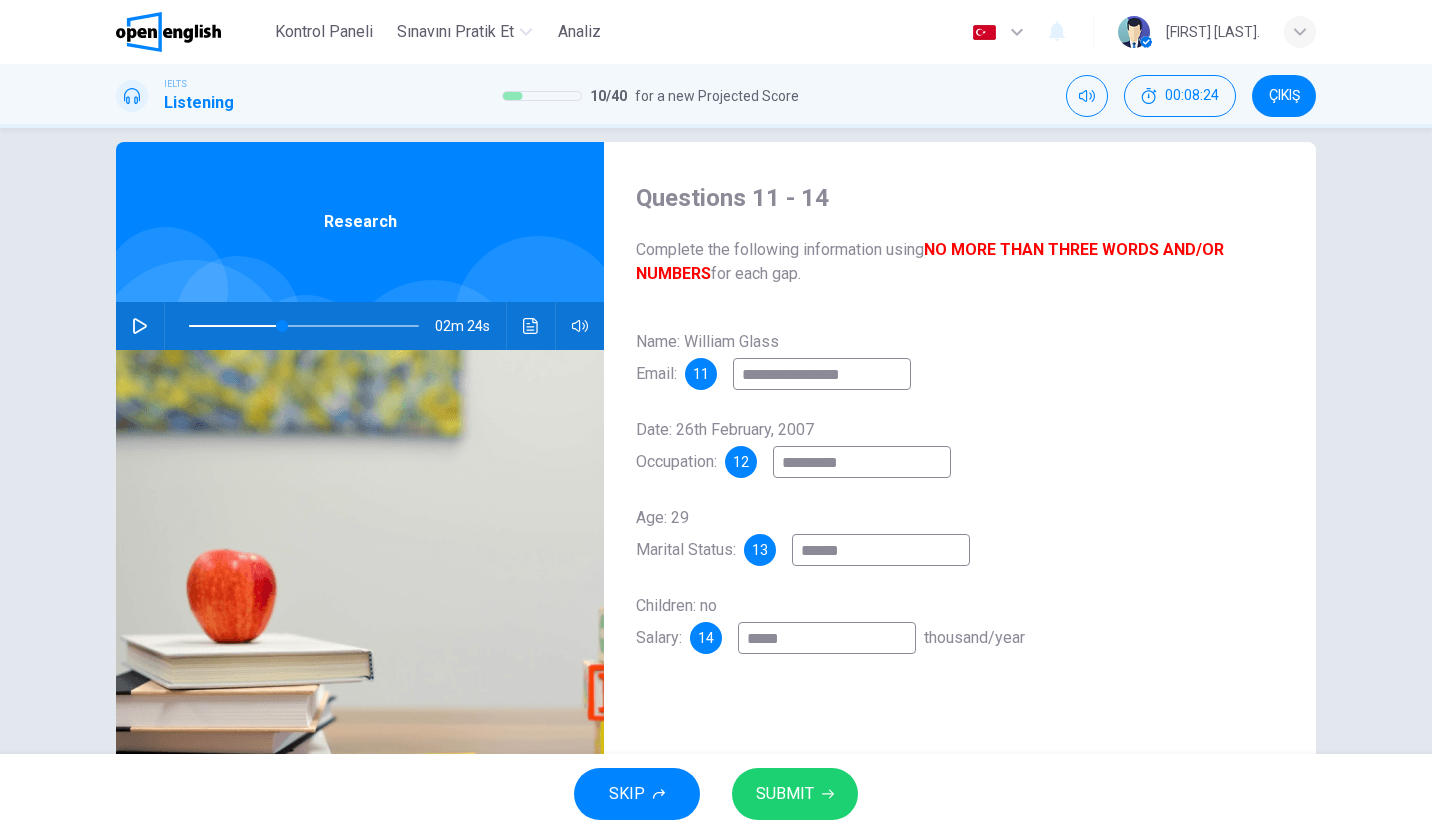 type on "**" 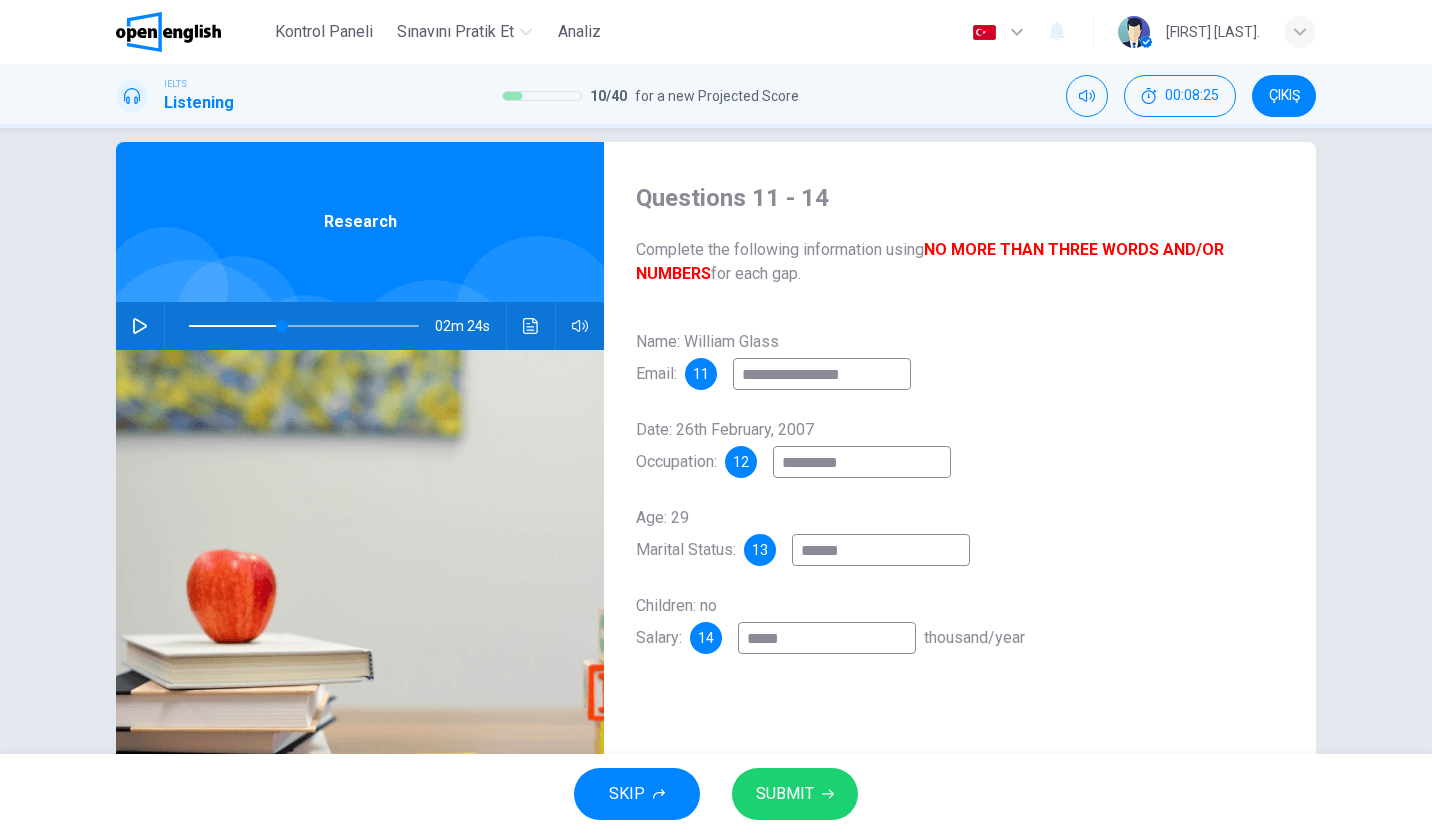 type on "**********" 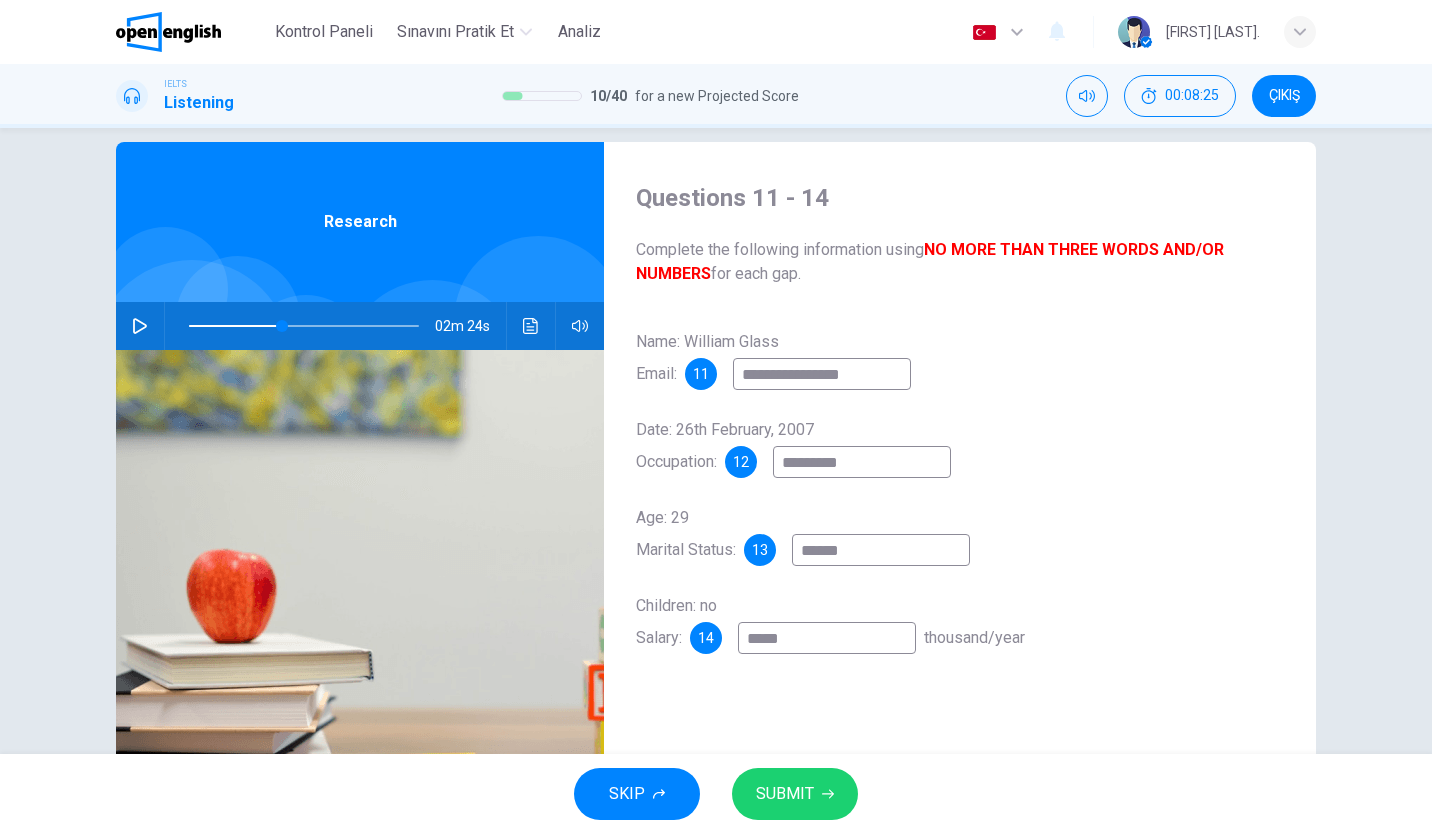 type on "**" 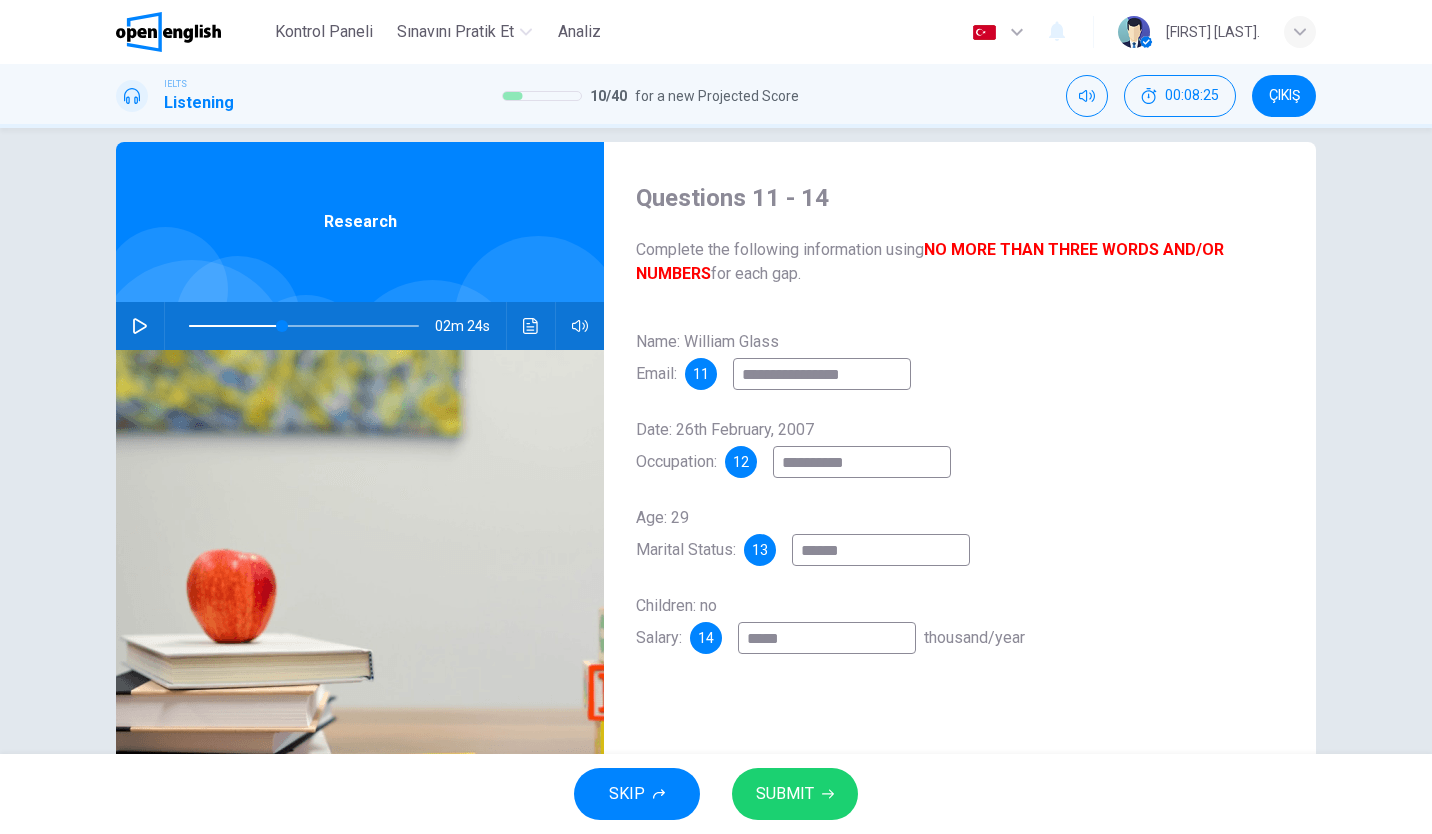 type on "**********" 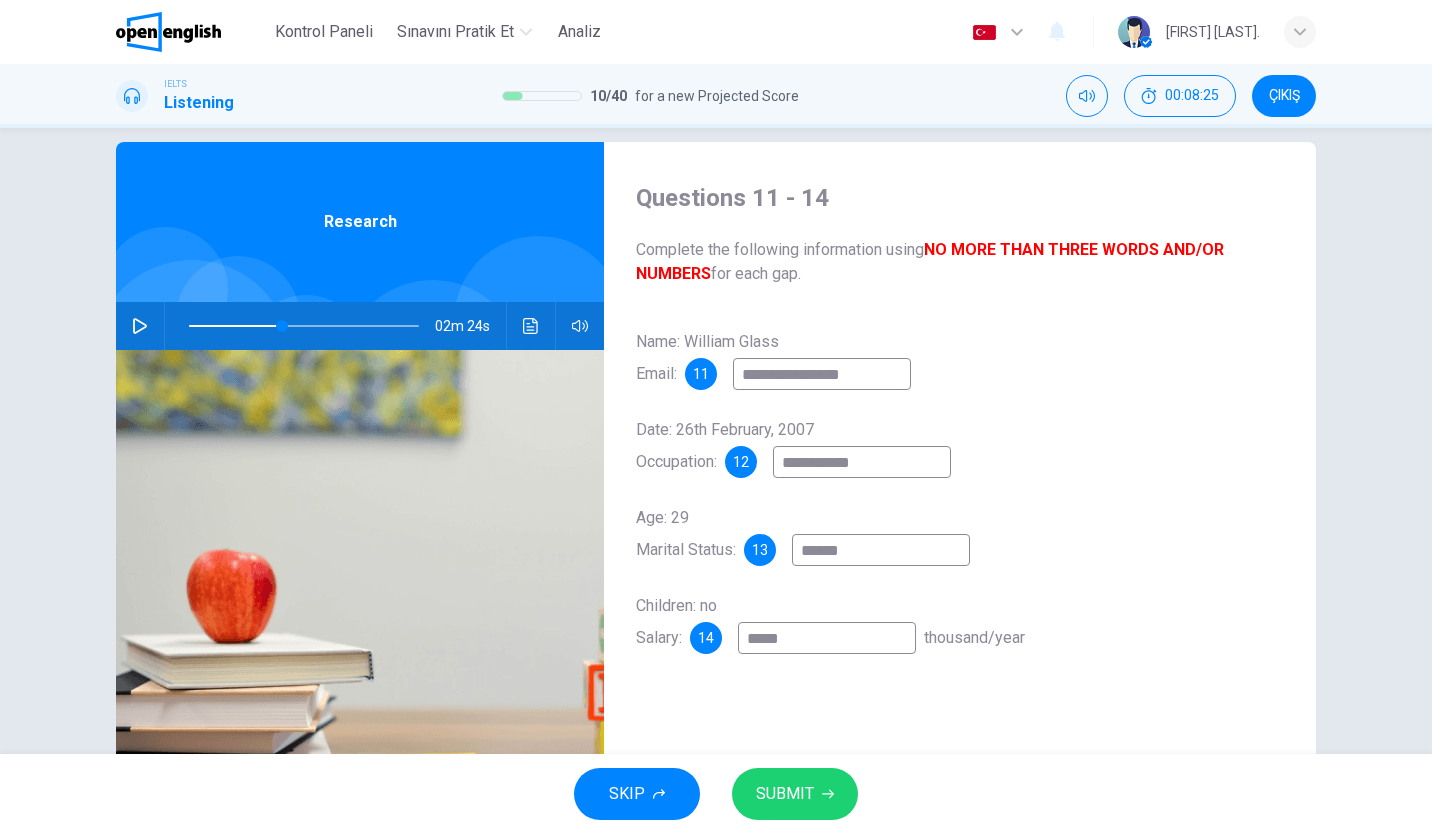 type on "**" 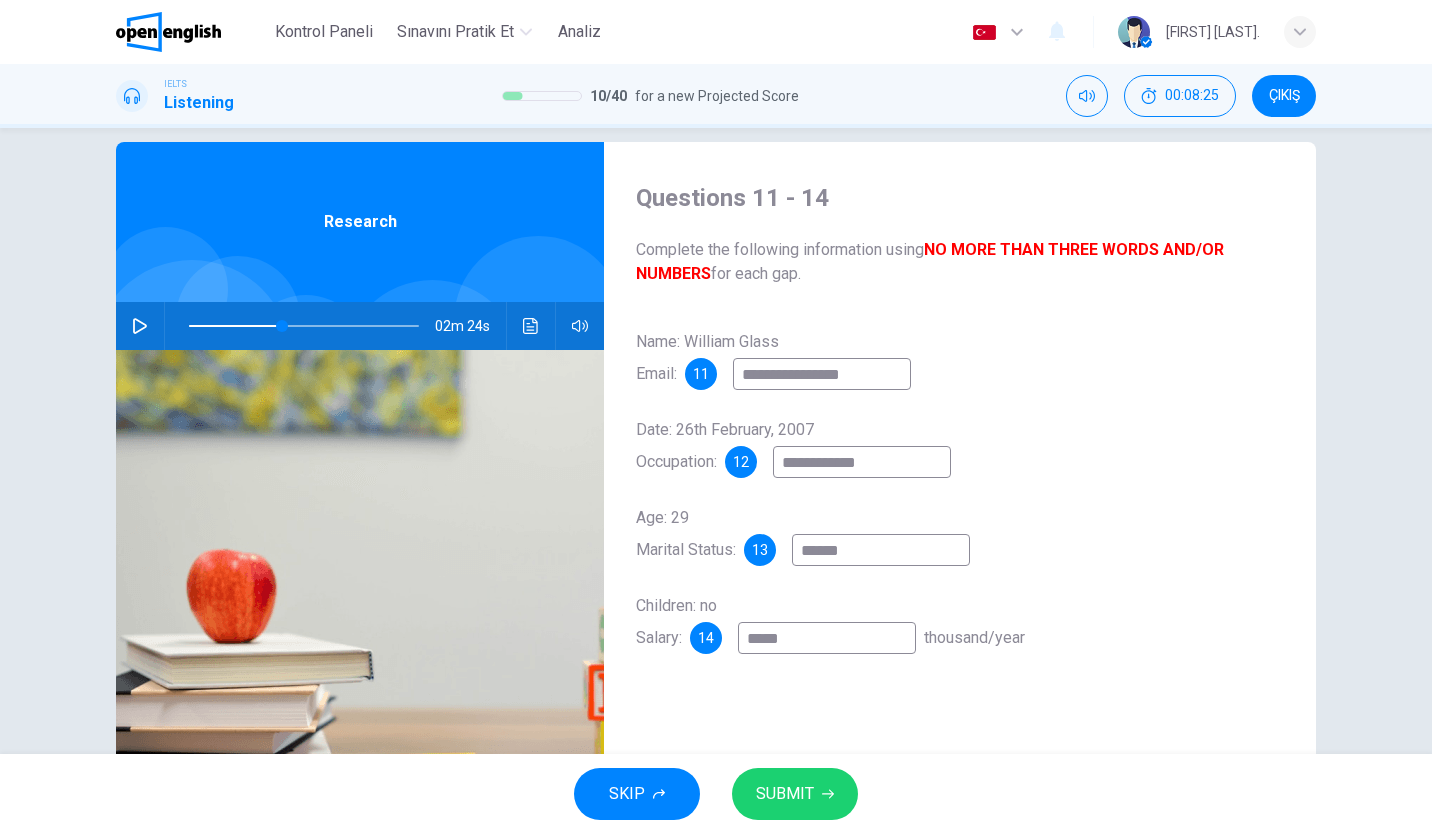 type on "**" 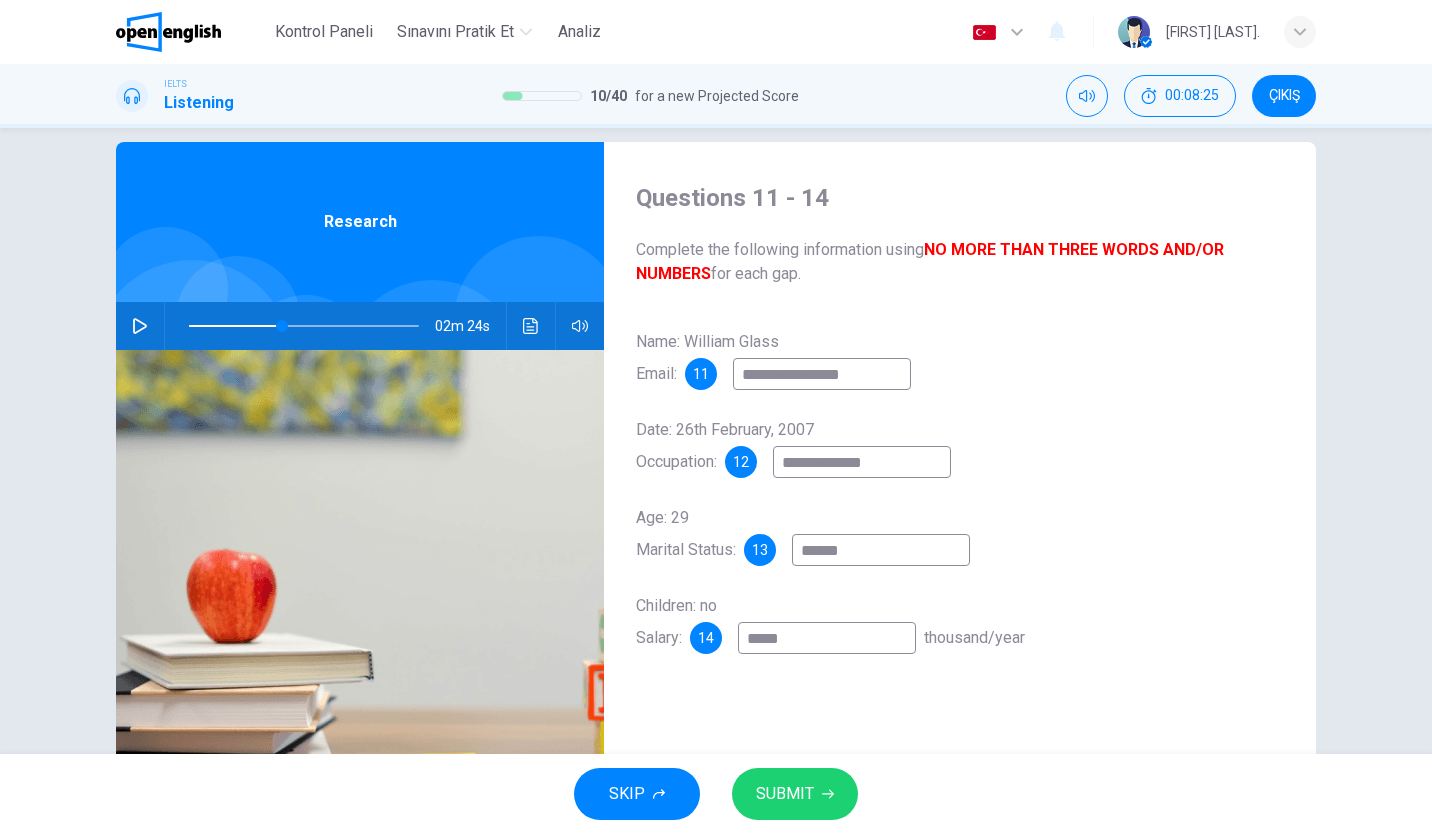 type on "**" 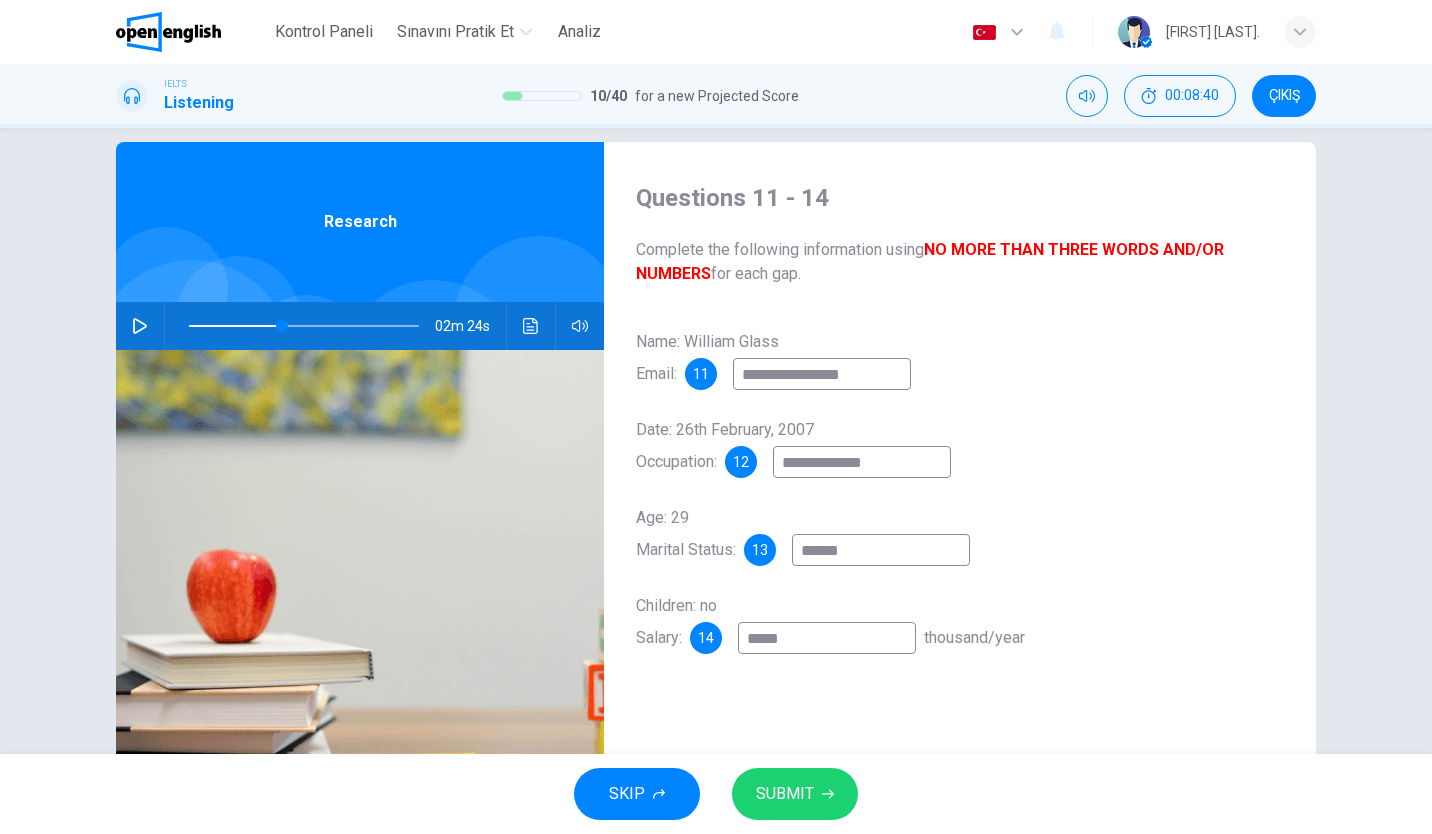 type on "**********" 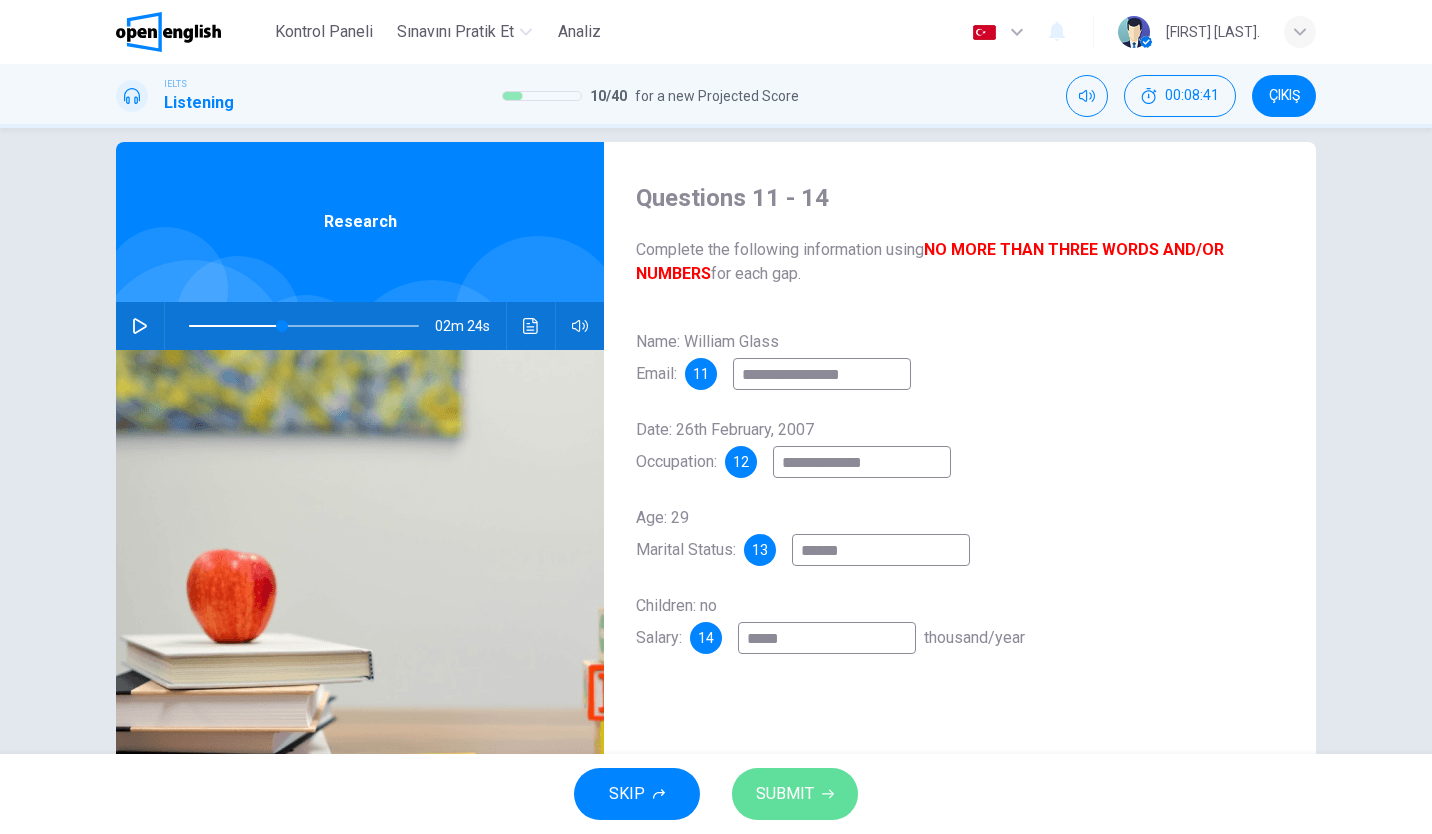 click on "SUBMIT" at bounding box center (785, 794) 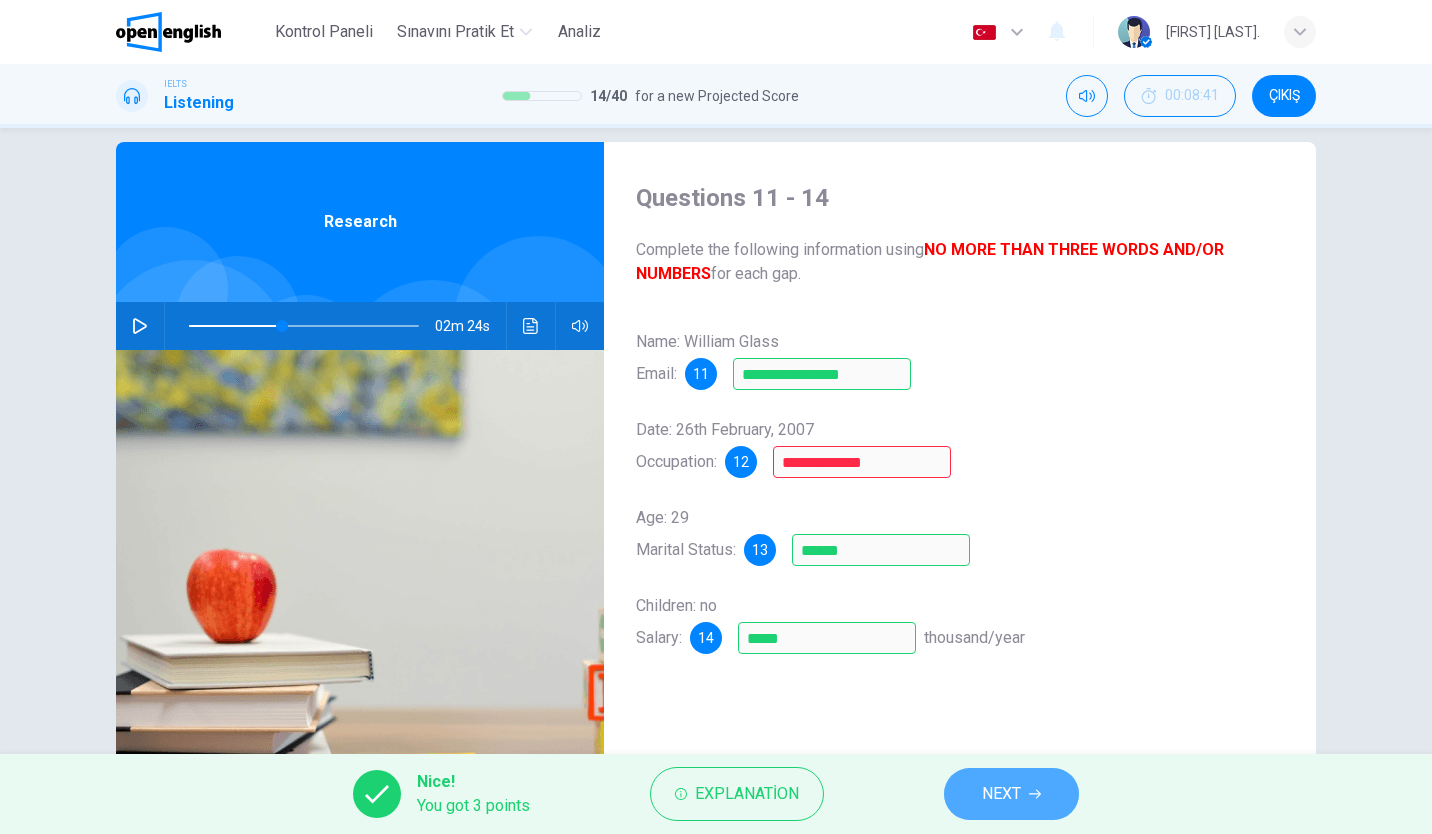 click on "NEXT" at bounding box center (1001, 794) 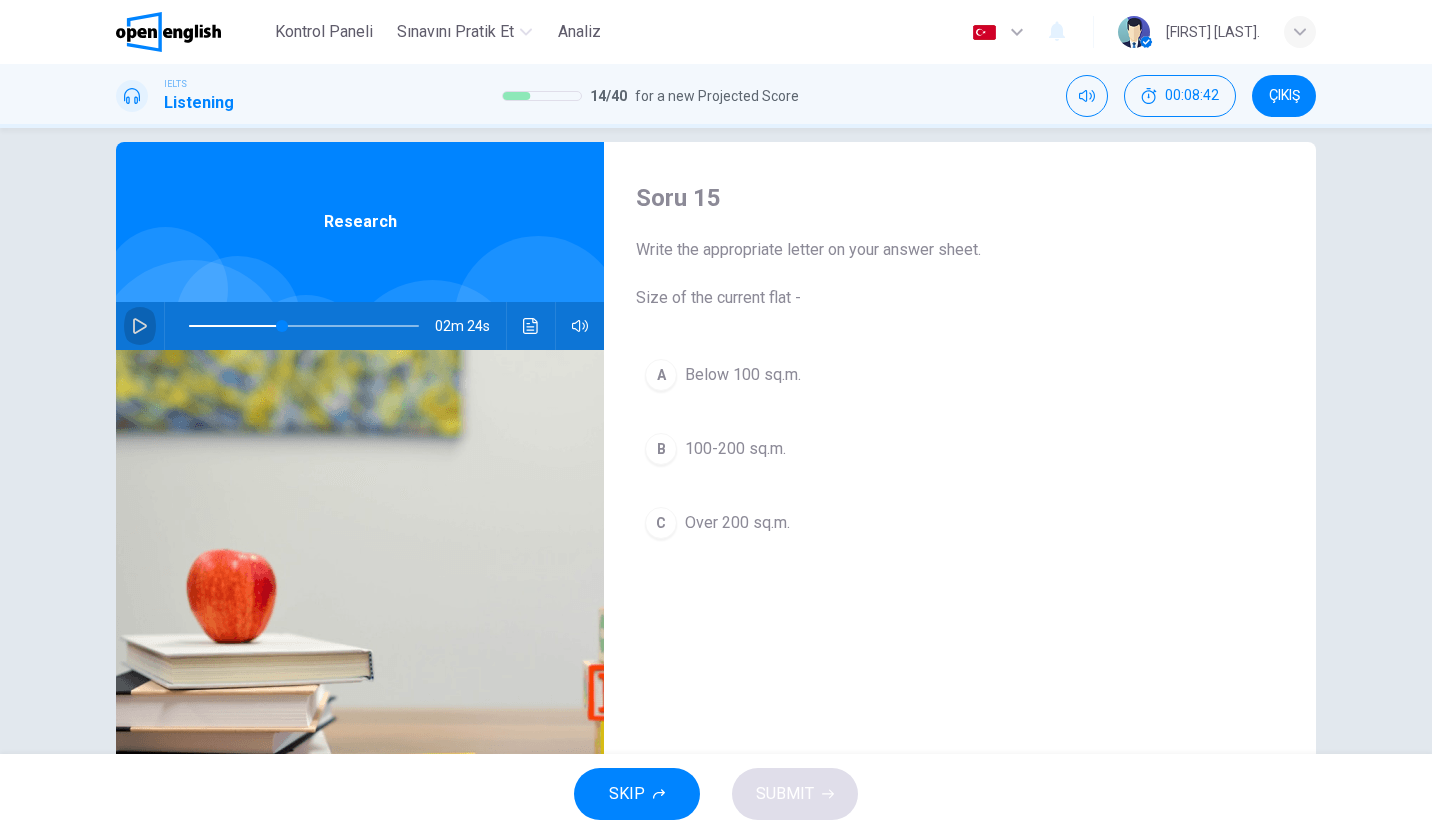 click 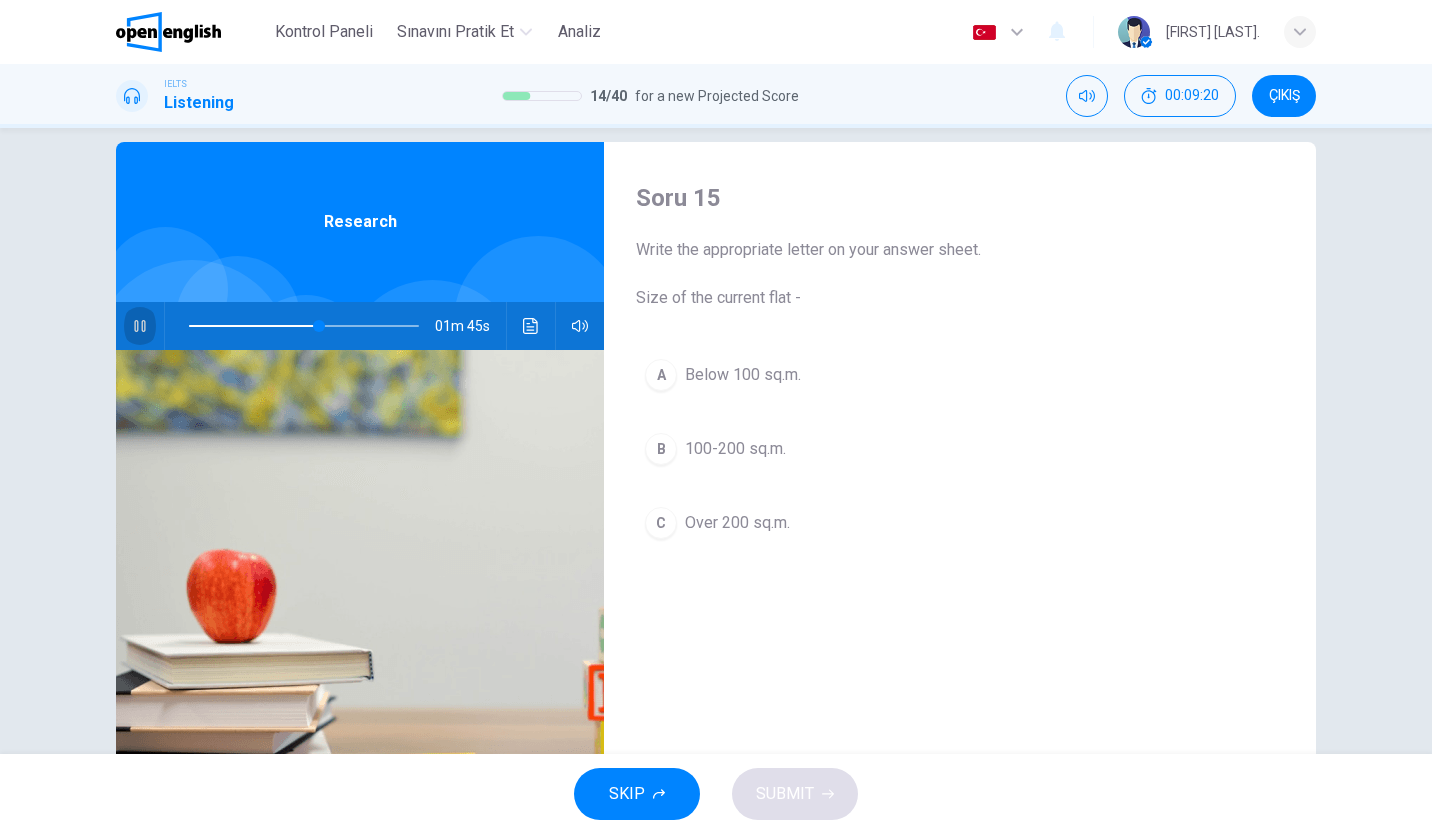 click at bounding box center (140, 326) 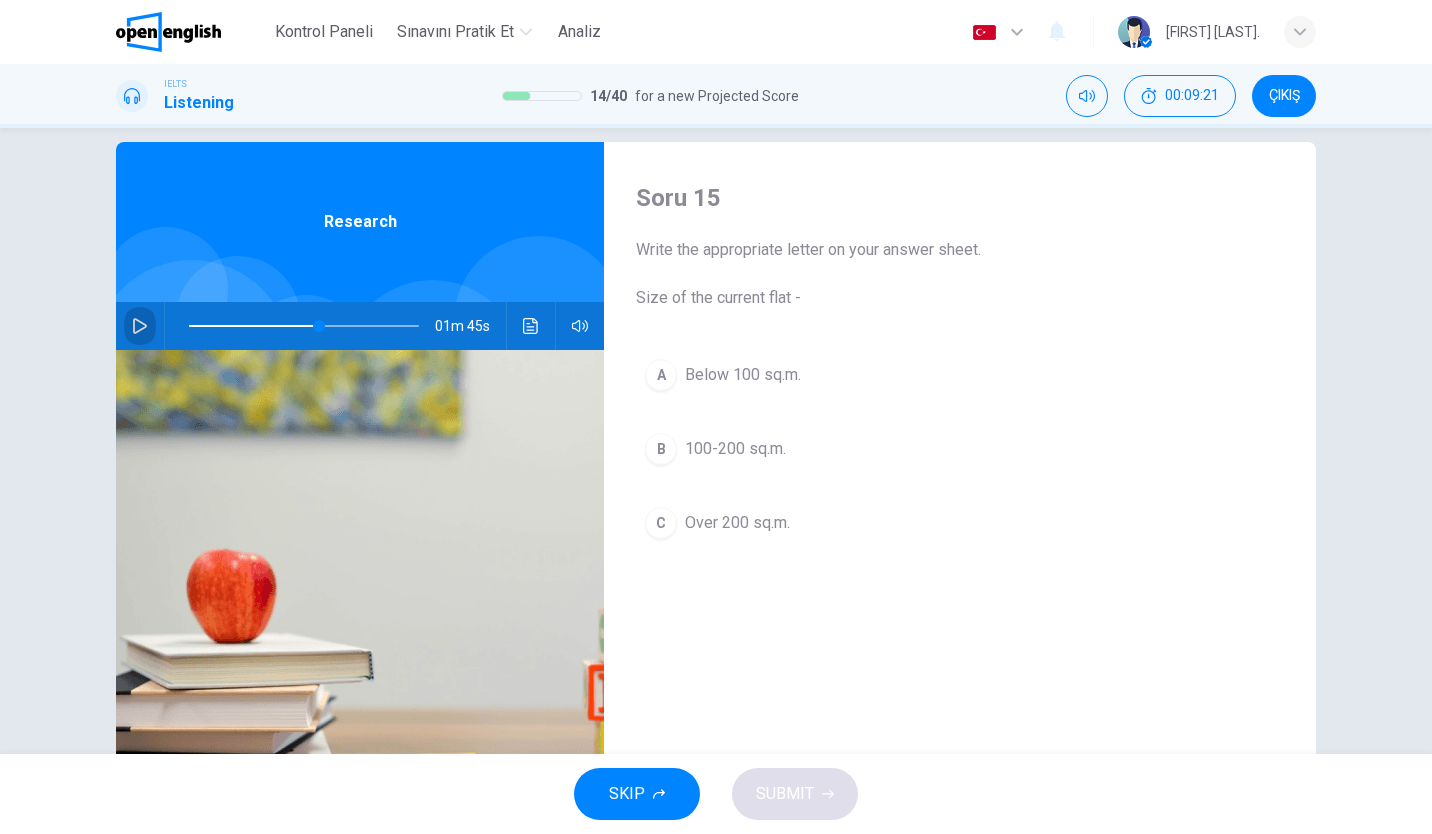 click at bounding box center (140, 326) 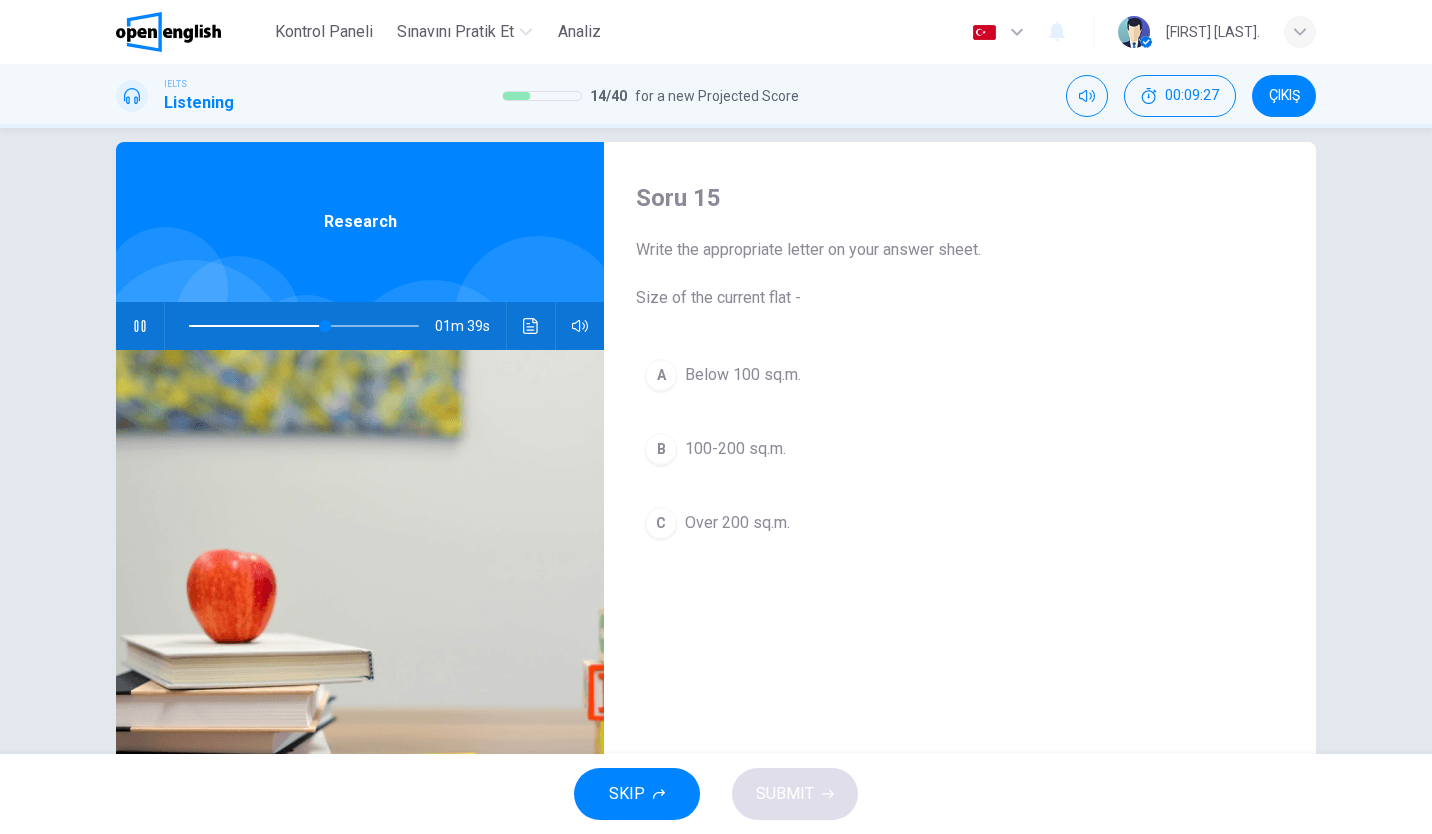 click on "100-200 sq.m." at bounding box center [735, 449] 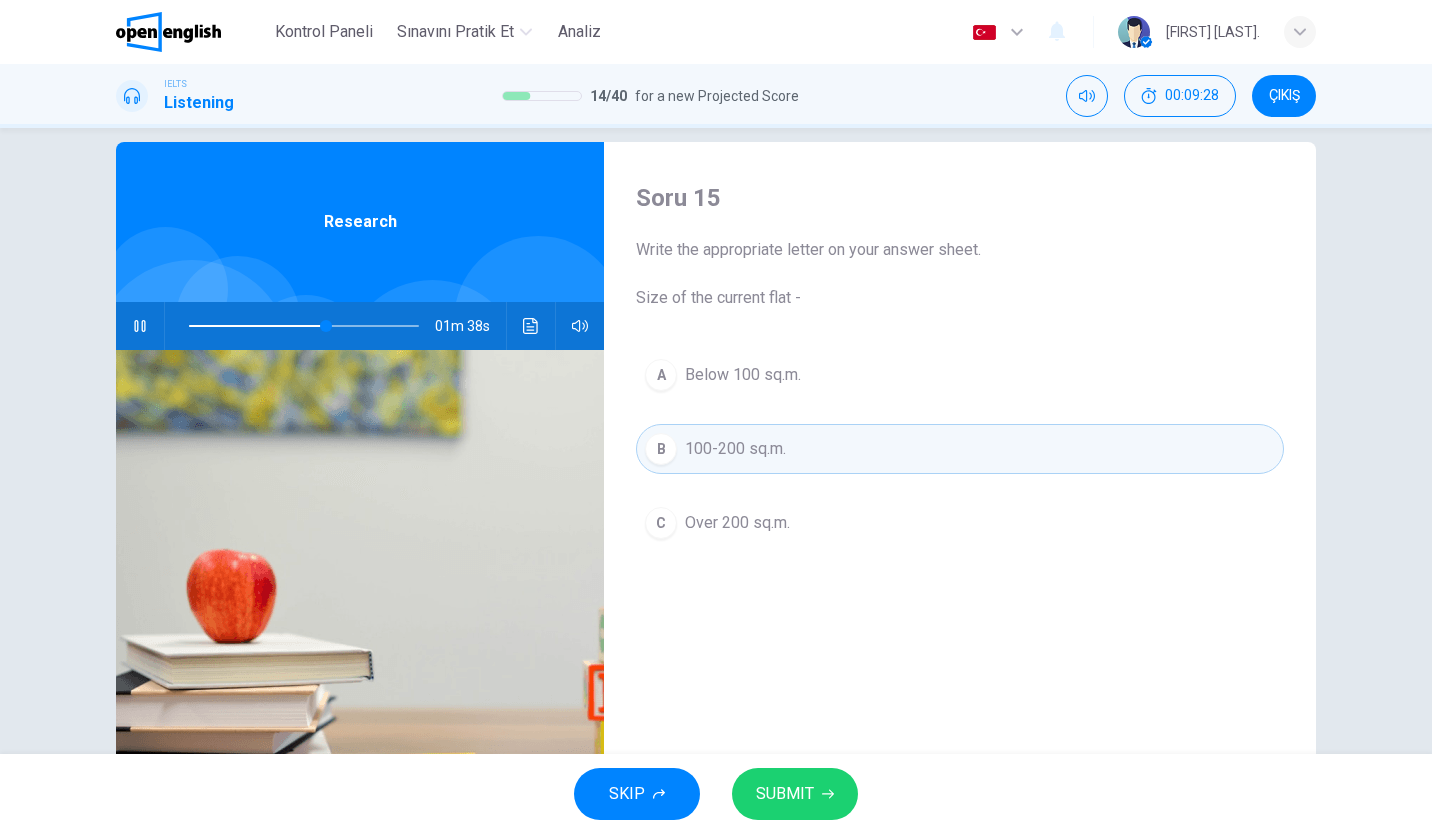 click on "SUBMIT" at bounding box center [785, 794] 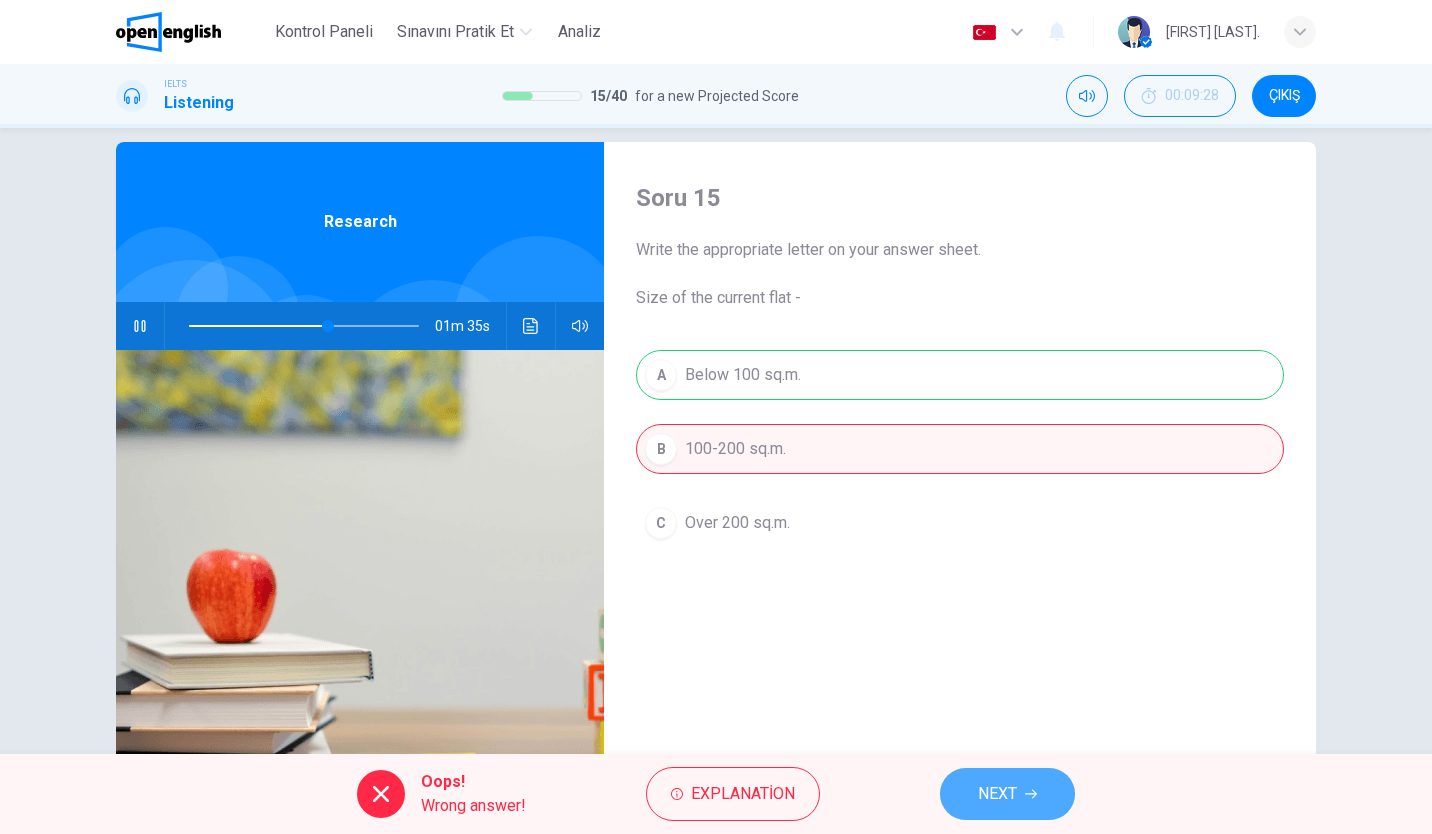 click on "NEXT" at bounding box center (997, 794) 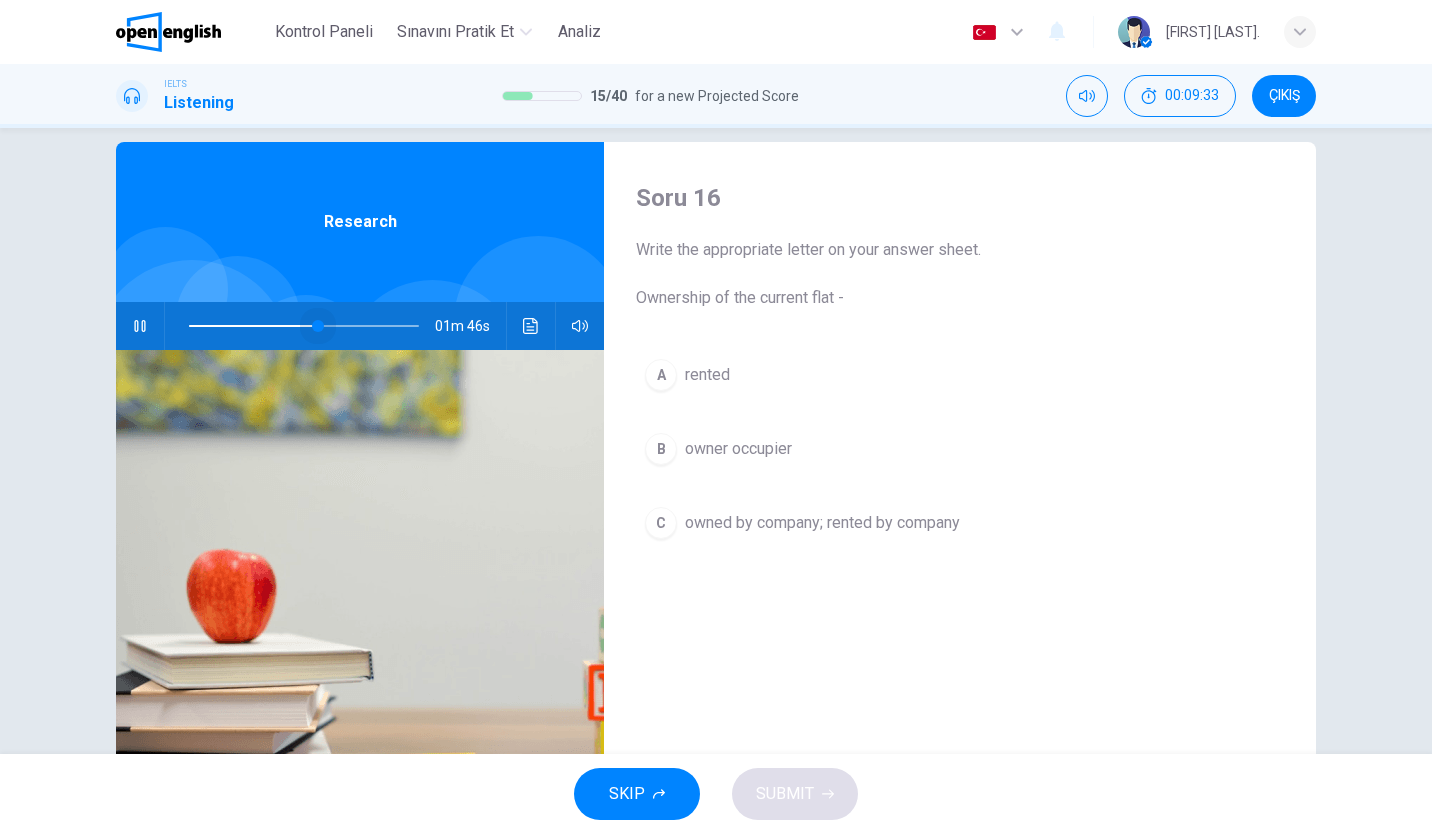 click at bounding box center (318, 326) 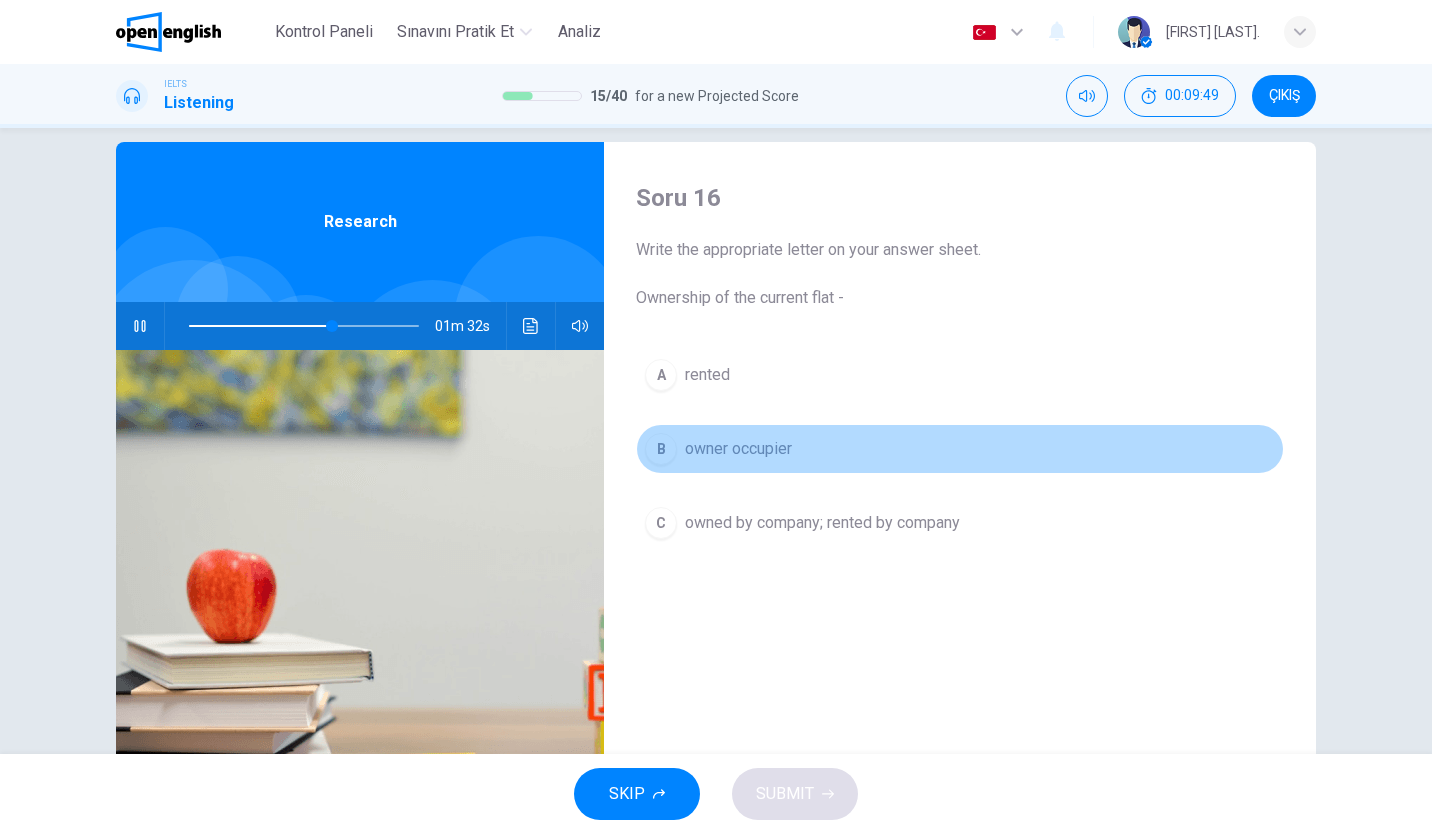click on "B owner occupier" at bounding box center [960, 449] 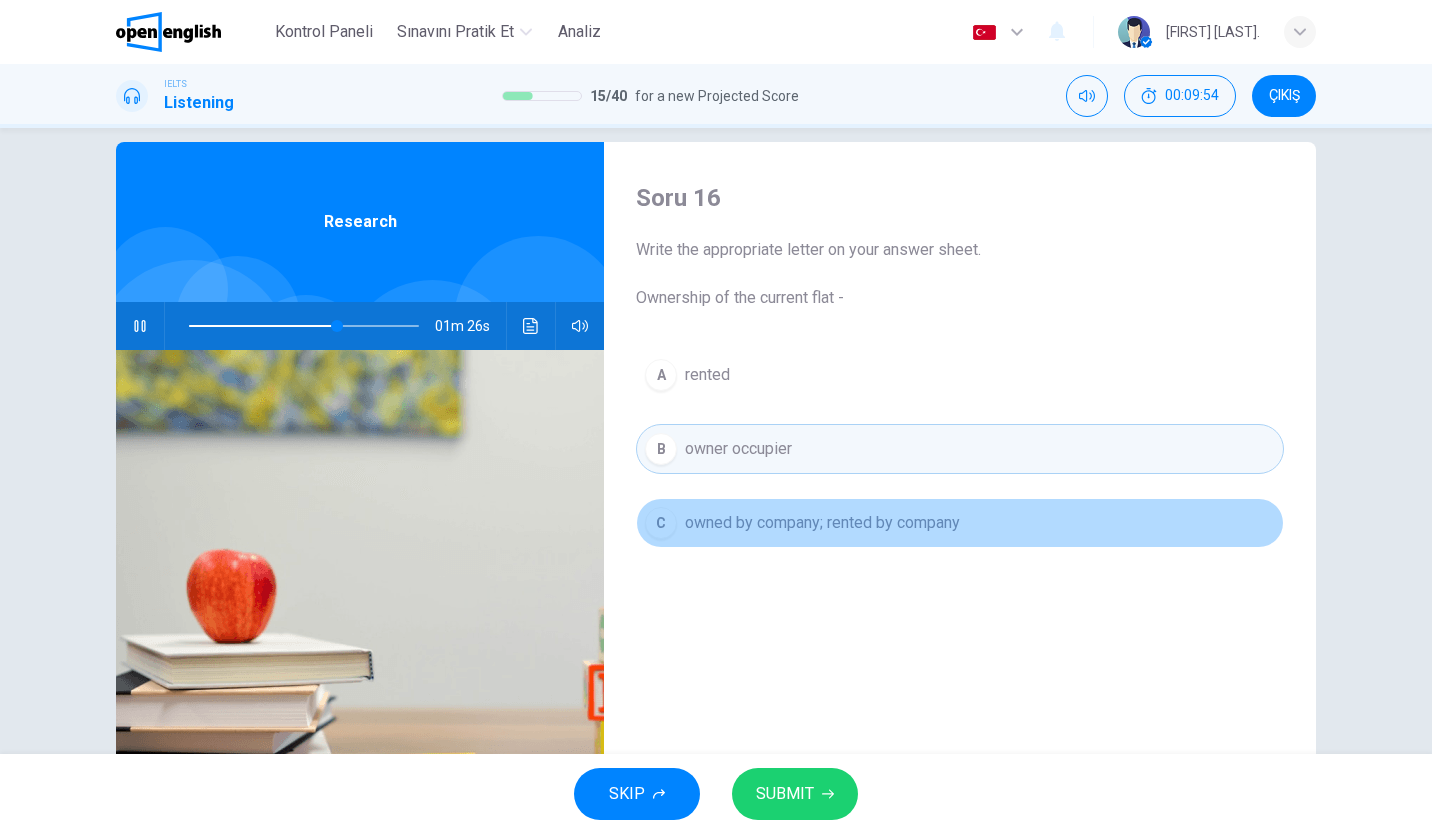 click on "owned by company; rented by company" at bounding box center (822, 523) 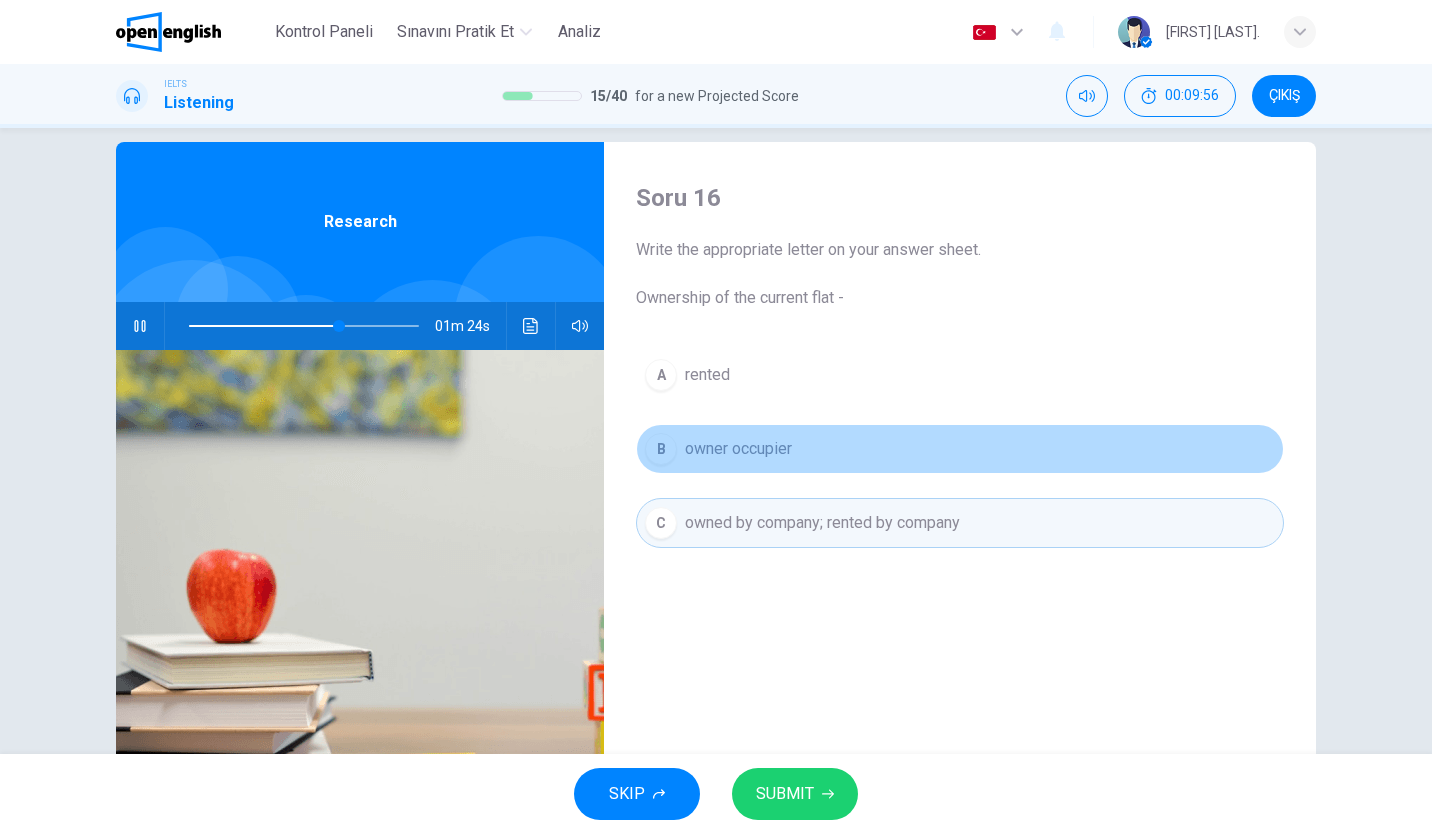 click on "B owner occupier" at bounding box center [960, 449] 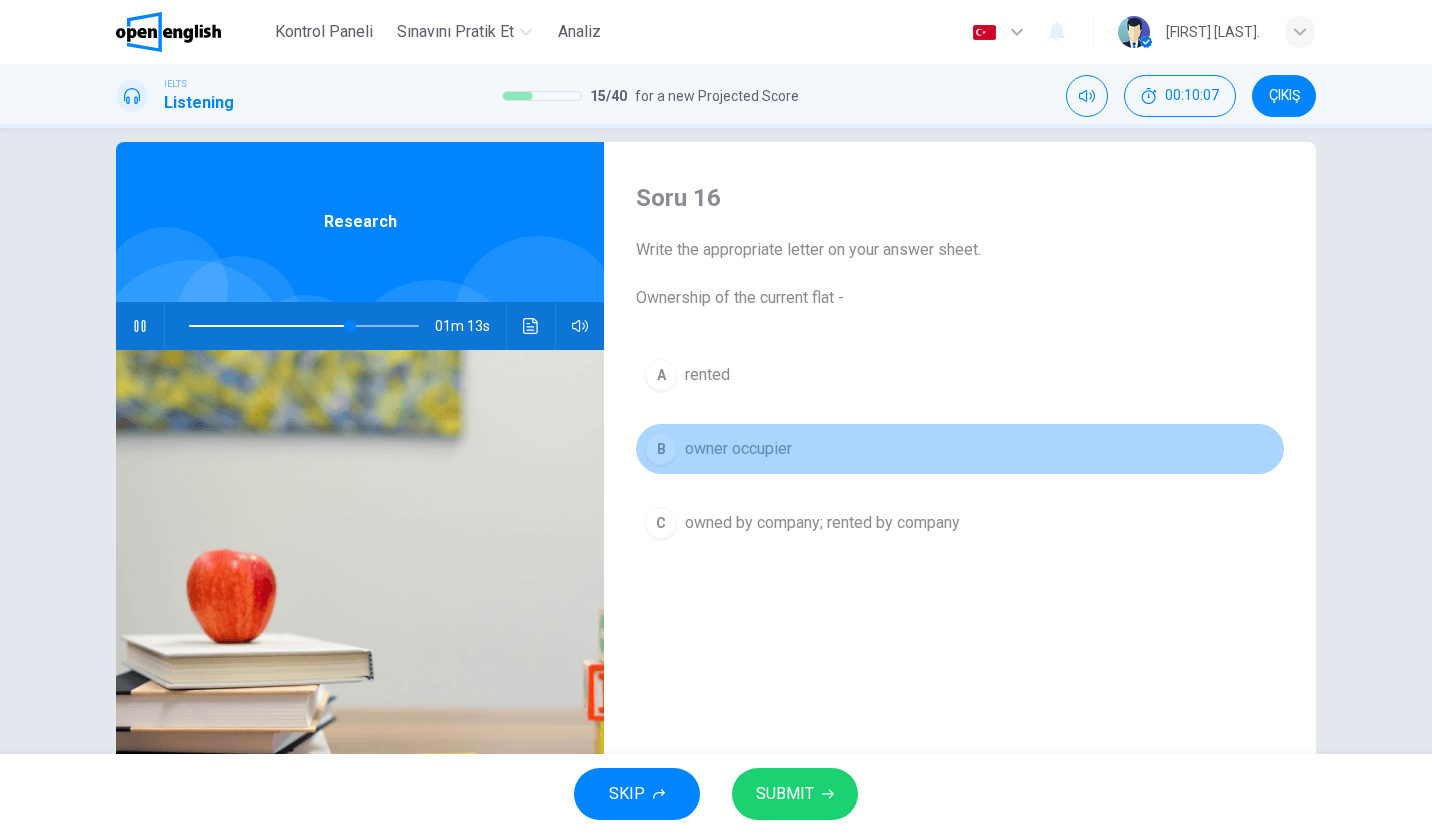 click on "B owner occupier" at bounding box center [960, 449] 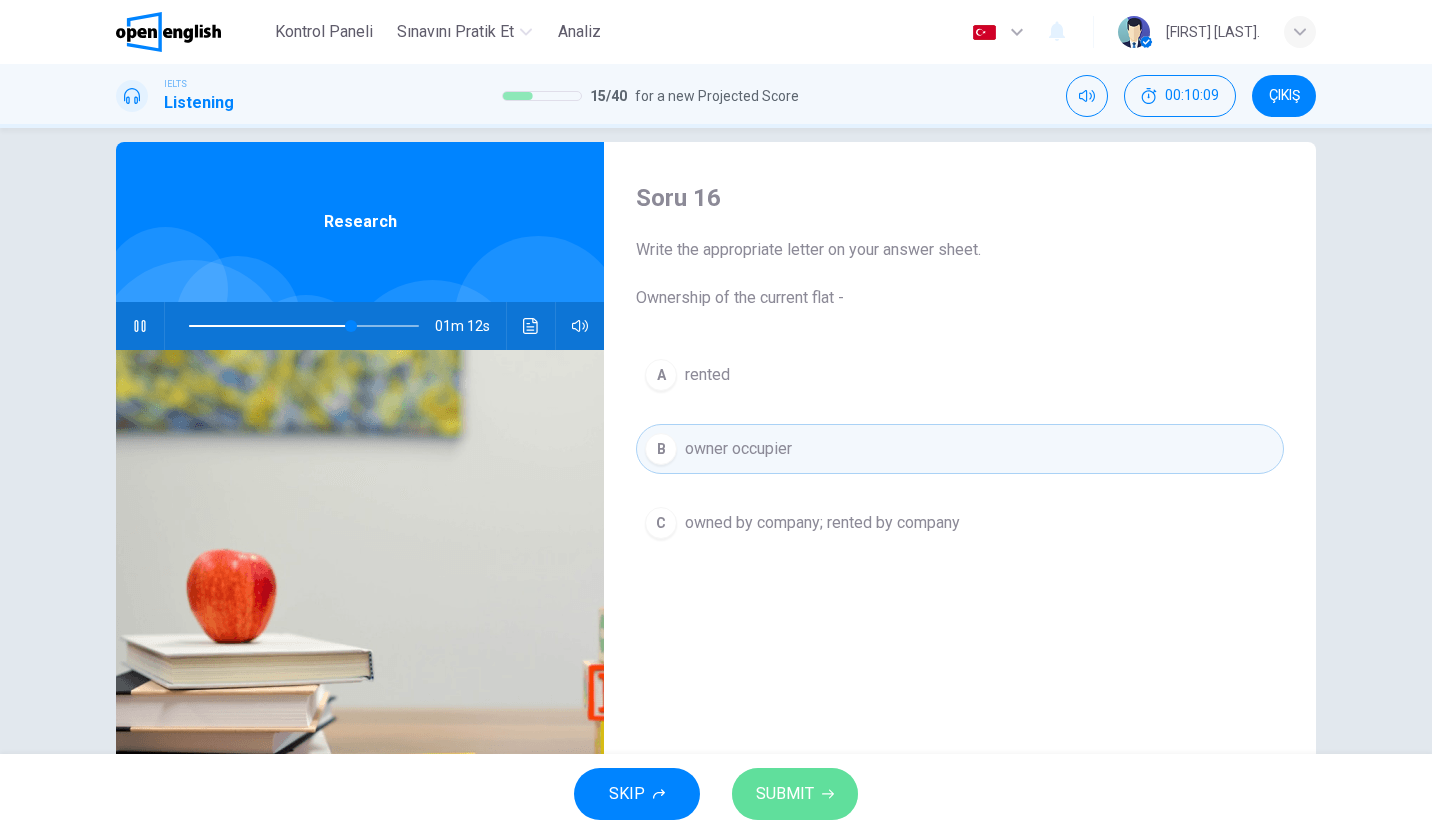 click on "SUBMIT" at bounding box center (795, 794) 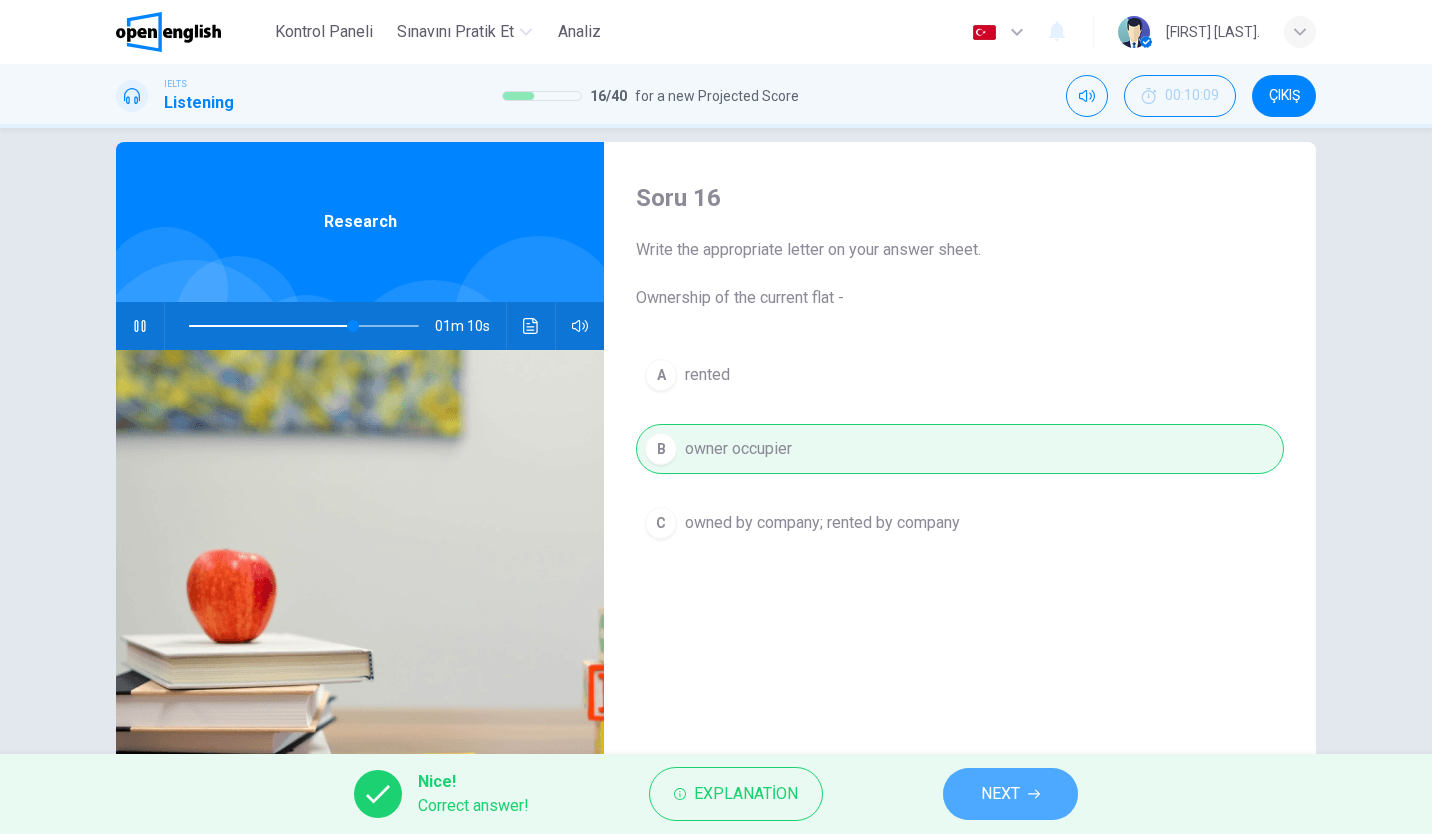 click on "NEXT" at bounding box center [1010, 794] 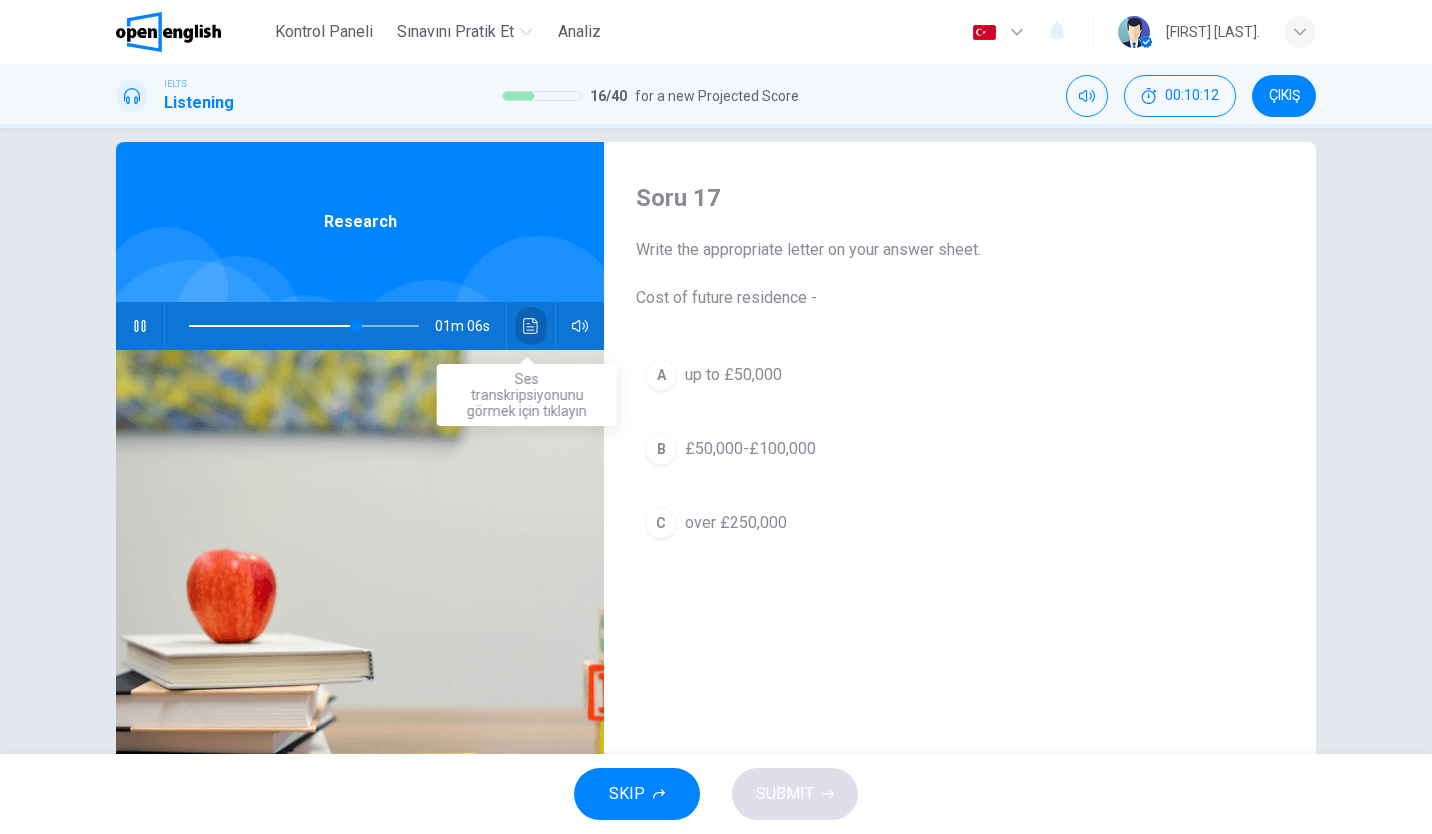 click at bounding box center (531, 326) 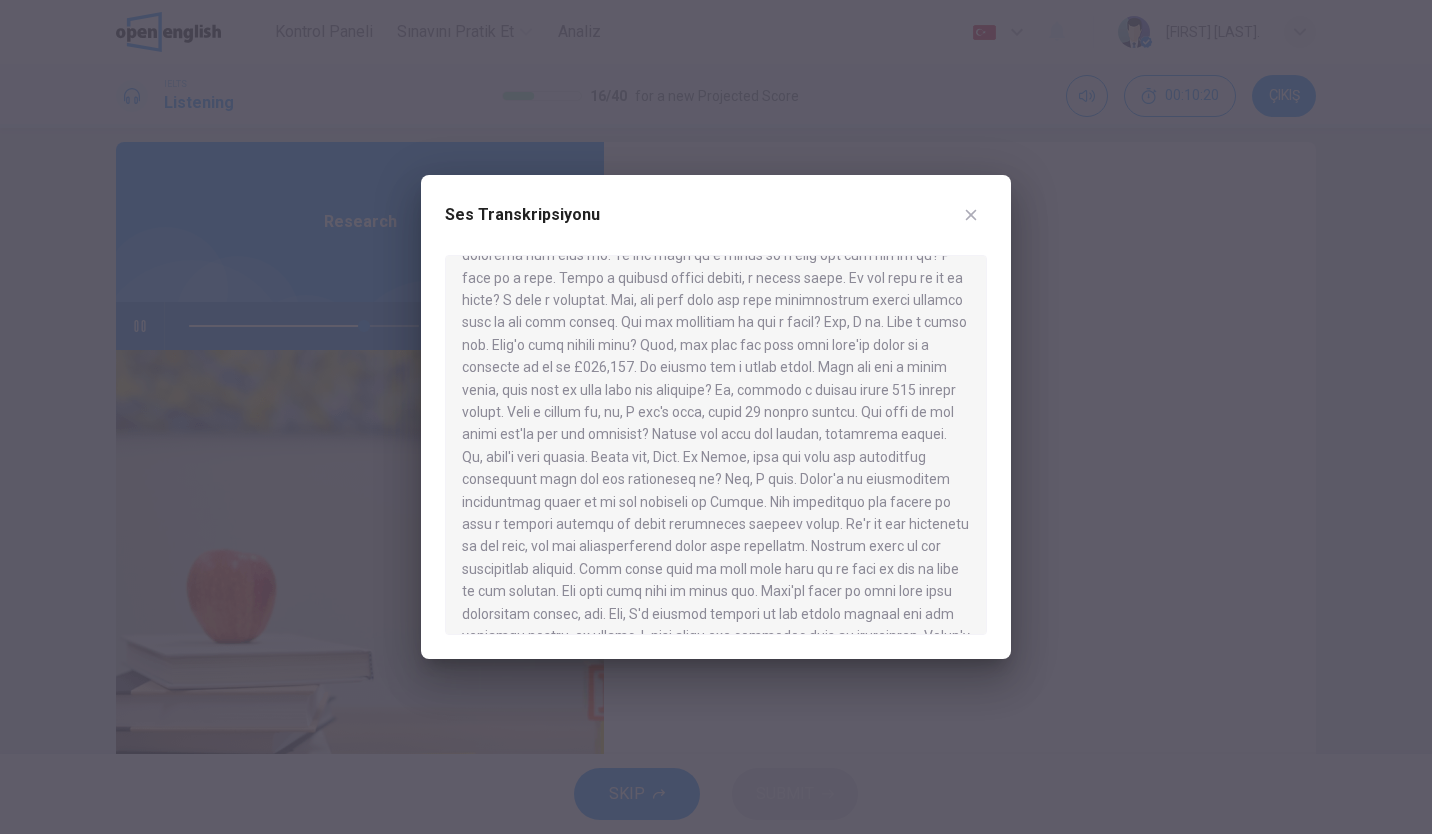 scroll, scrollTop: 384, scrollLeft: 0, axis: vertical 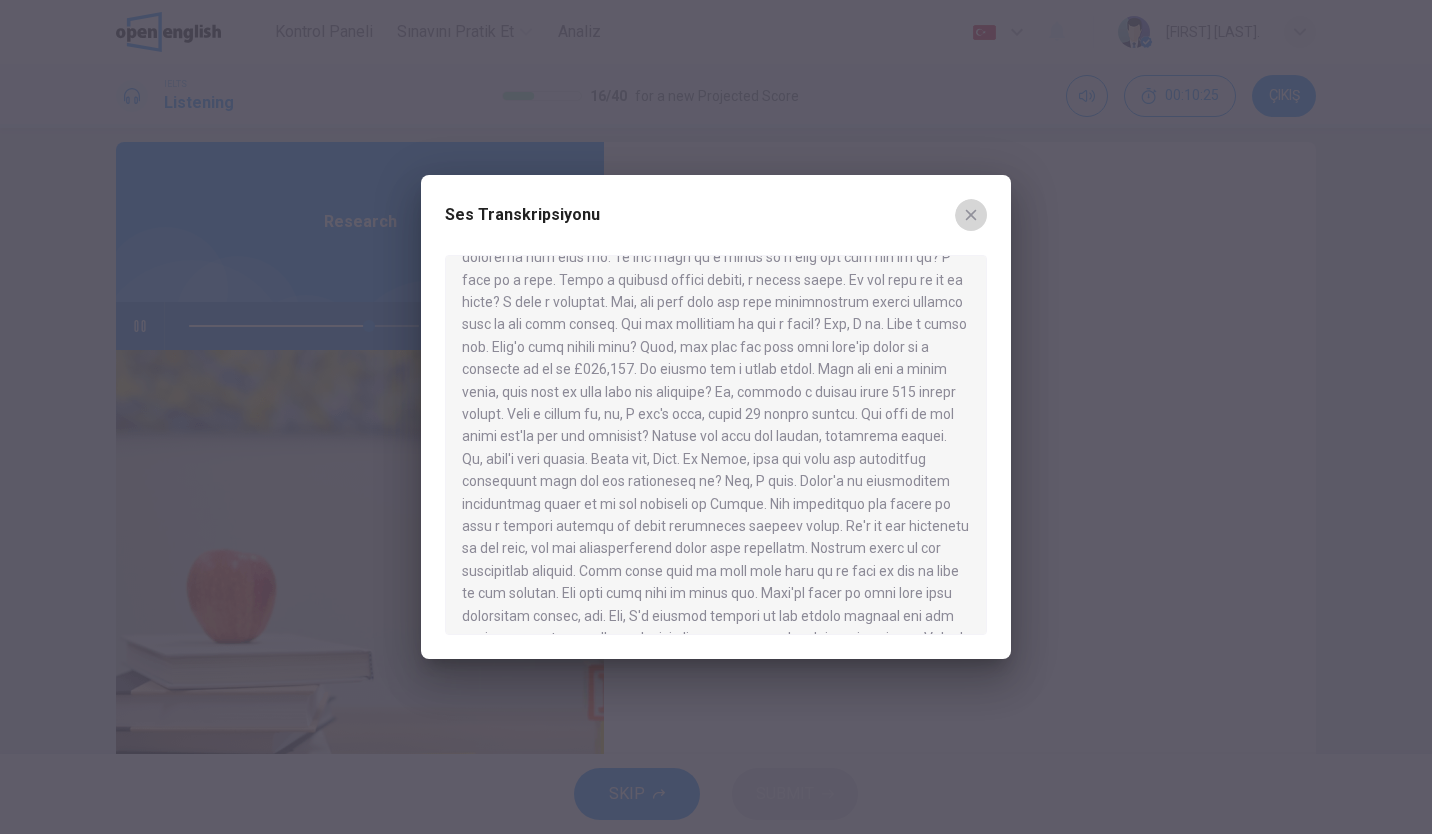 click 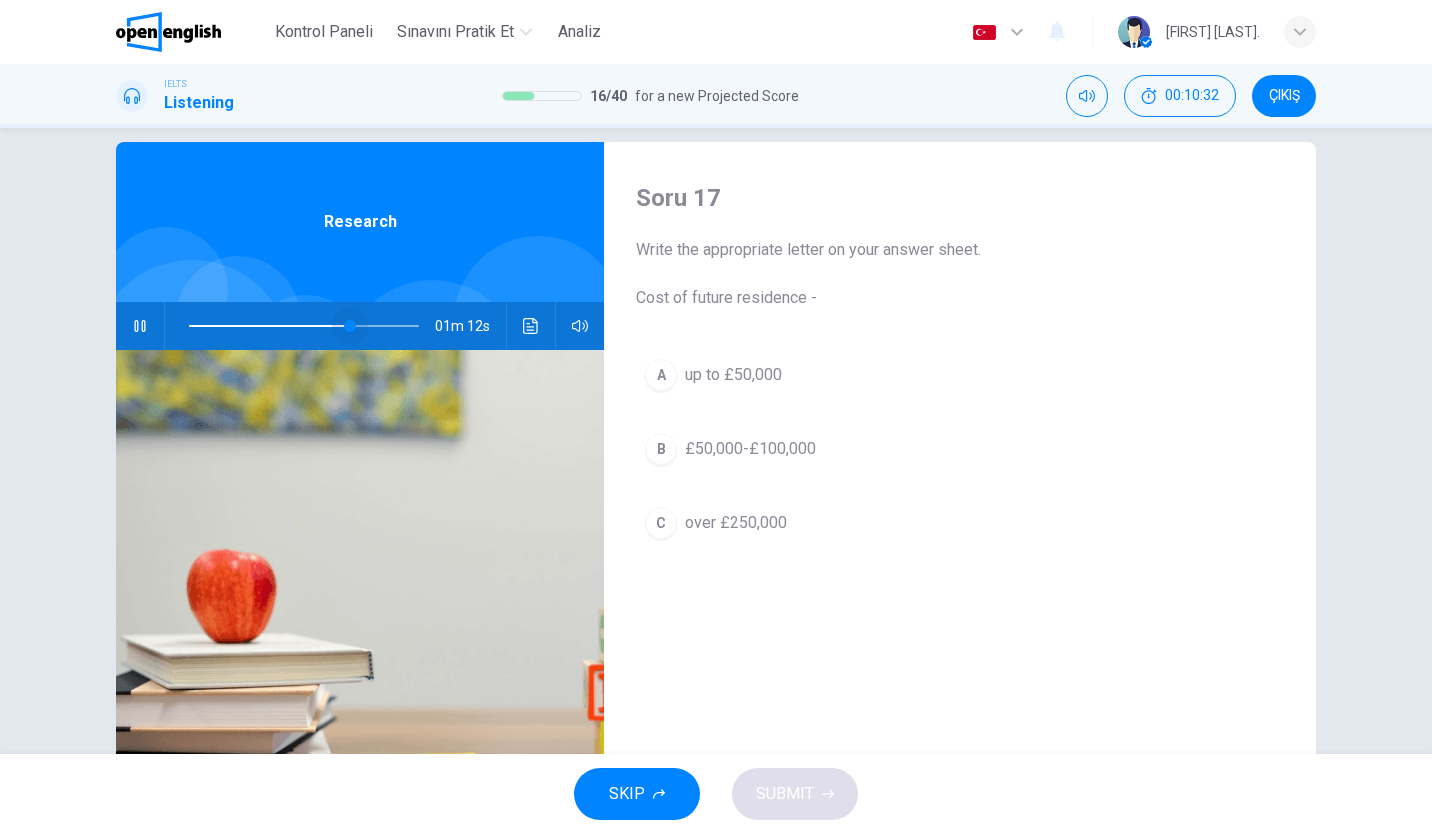 click at bounding box center (304, 326) 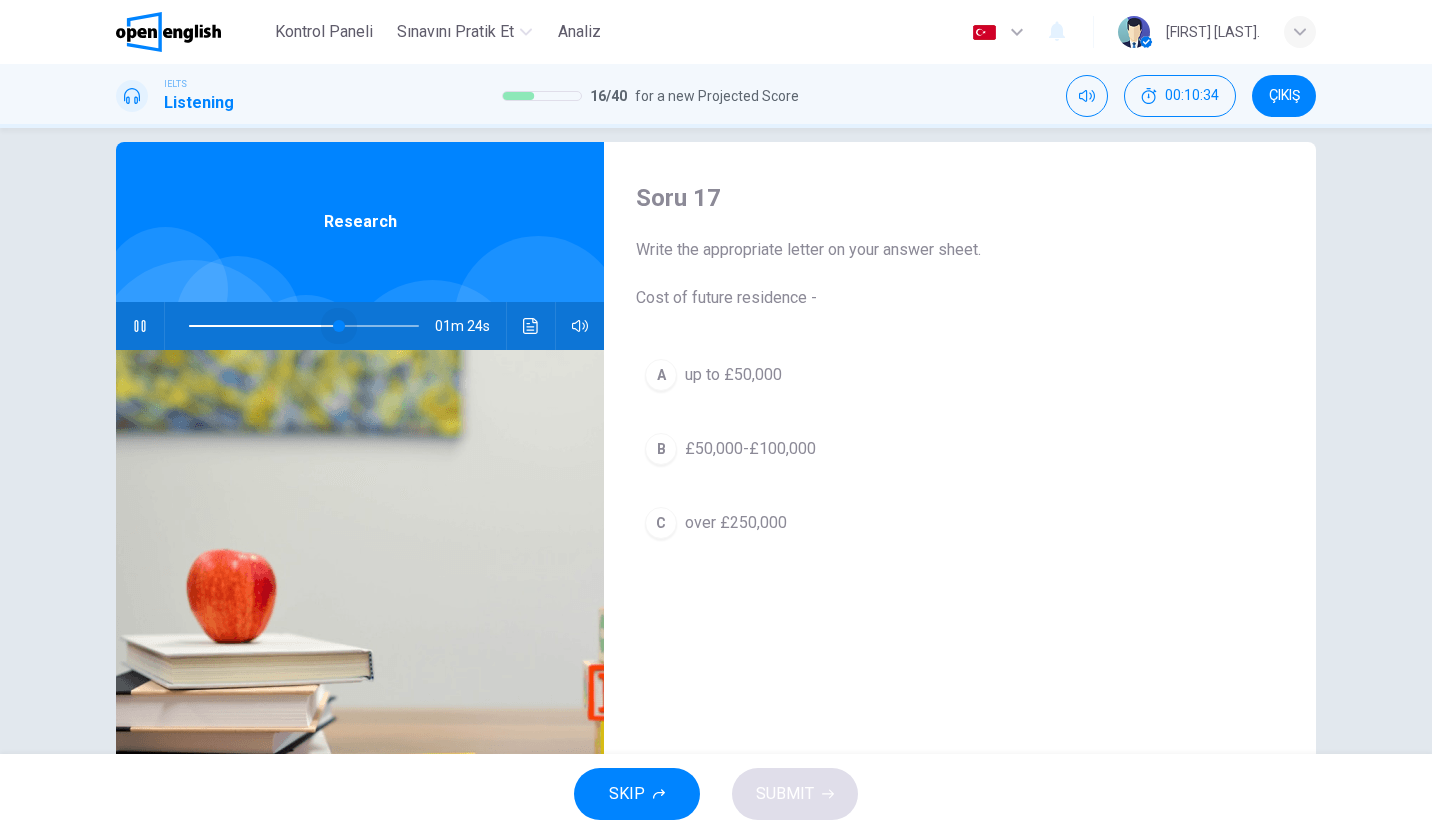 click at bounding box center [339, 326] 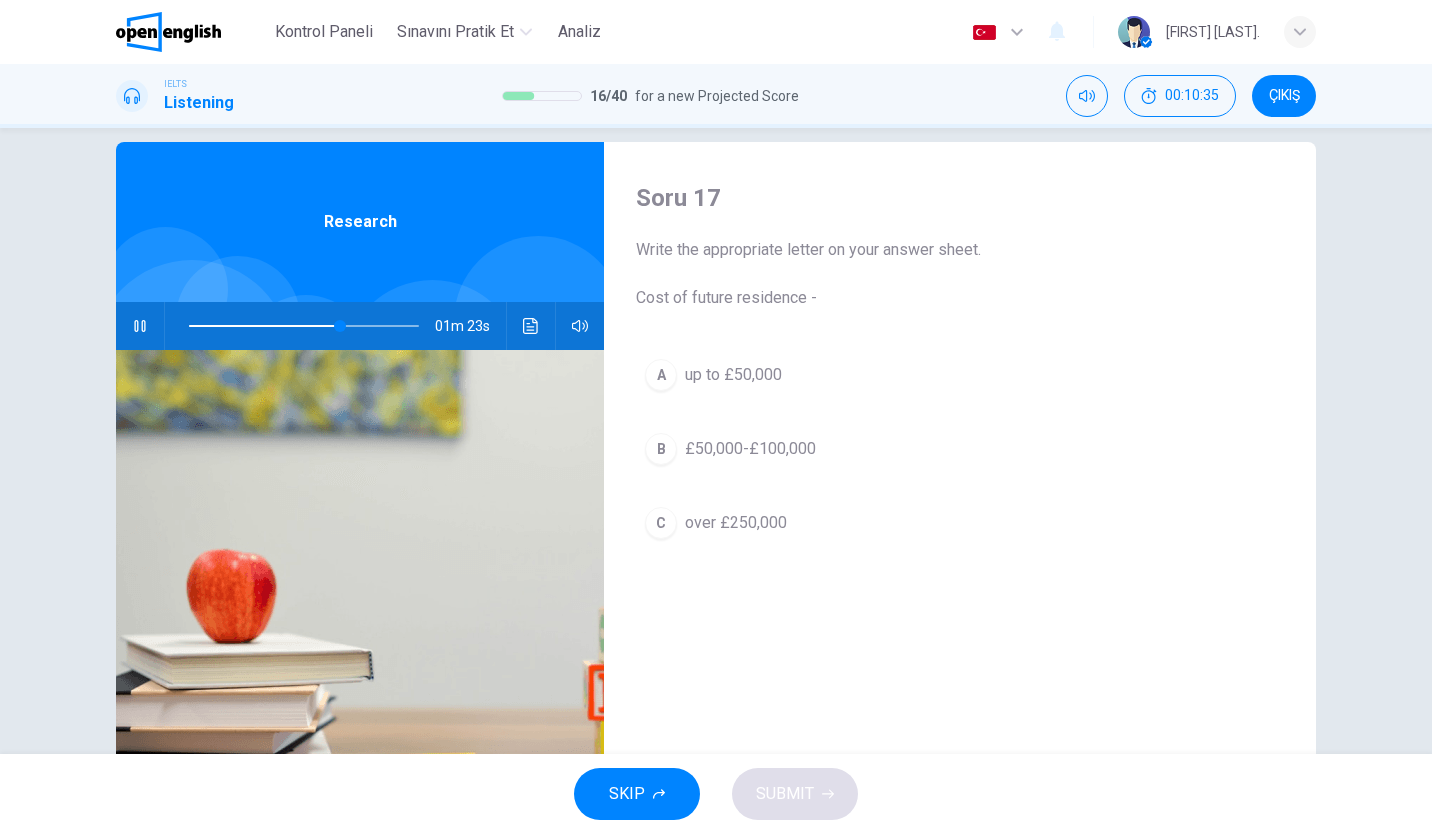 click on "01m 23s" at bounding box center [360, 326] 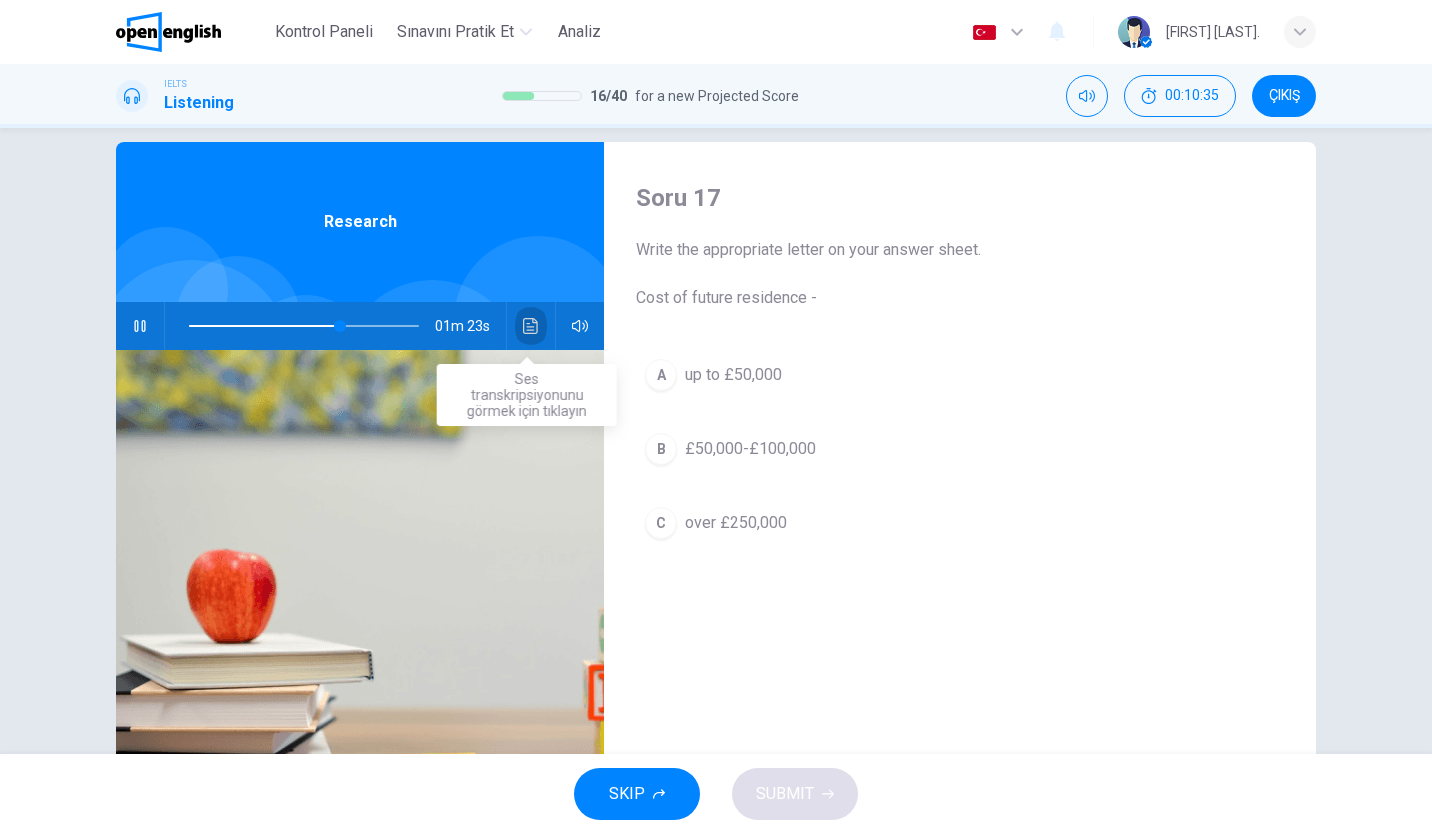 click at bounding box center (531, 326) 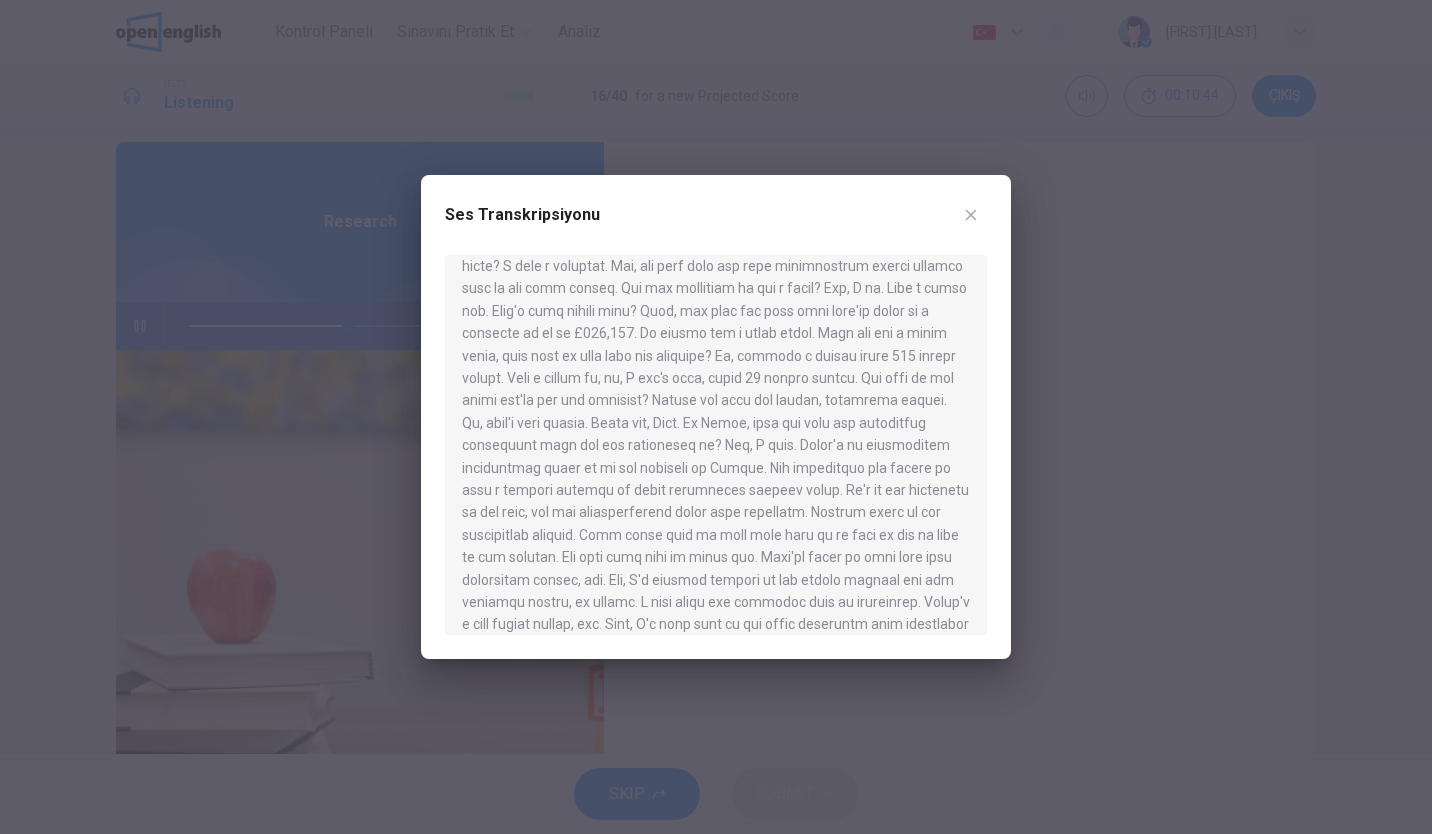 scroll, scrollTop: 326, scrollLeft: 0, axis: vertical 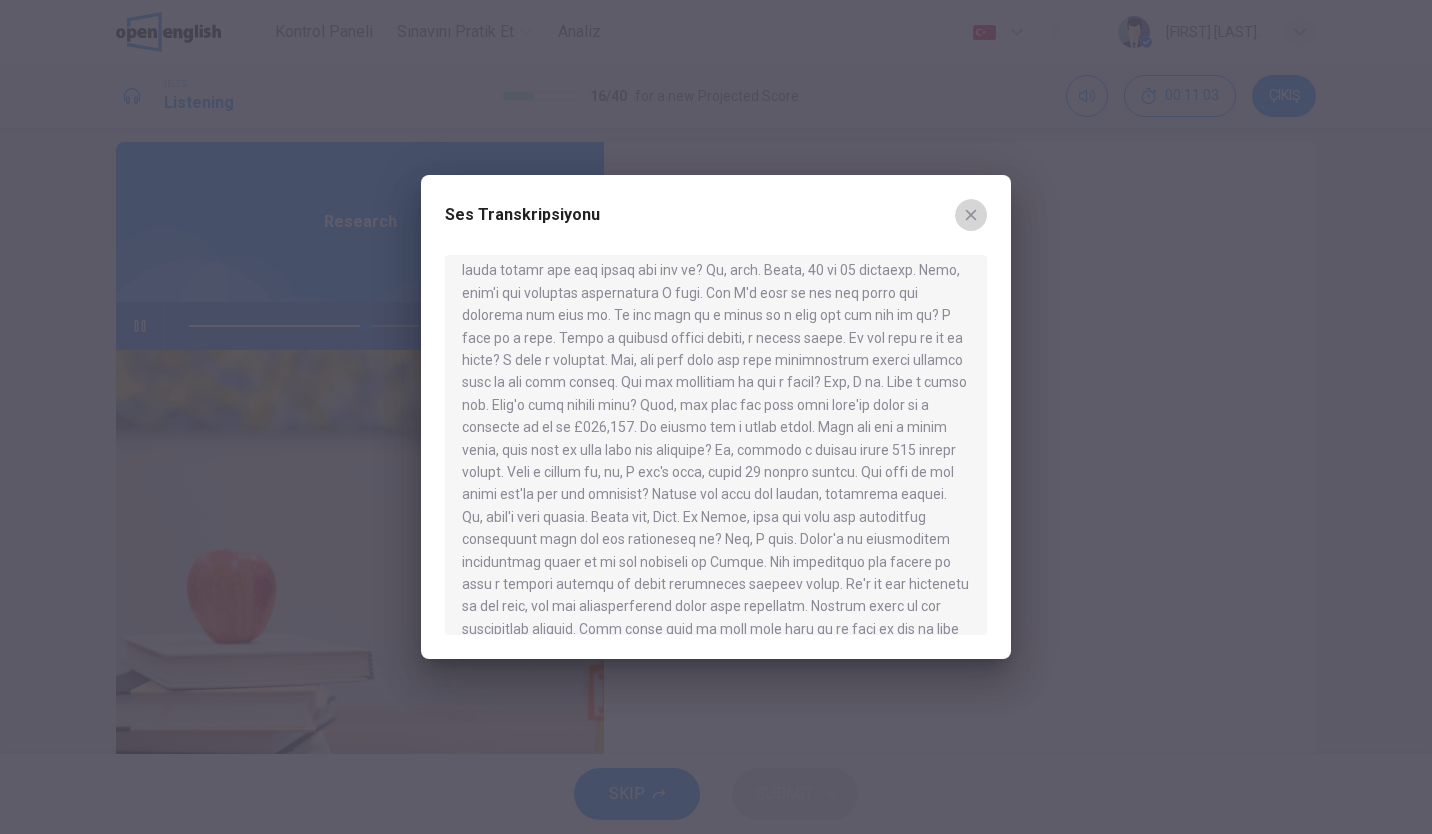 click 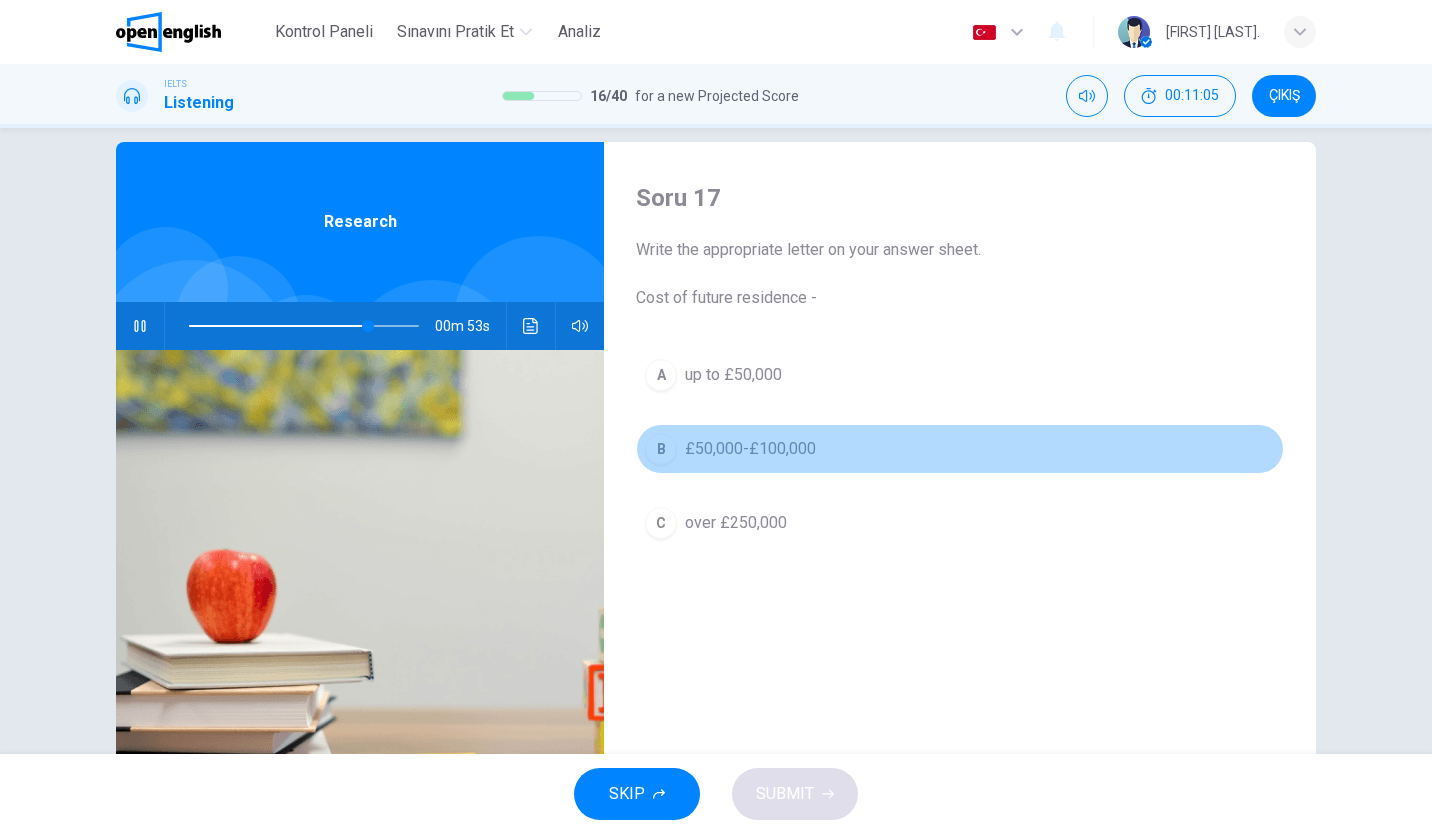 click on "£50,000-£100,000" at bounding box center [750, 449] 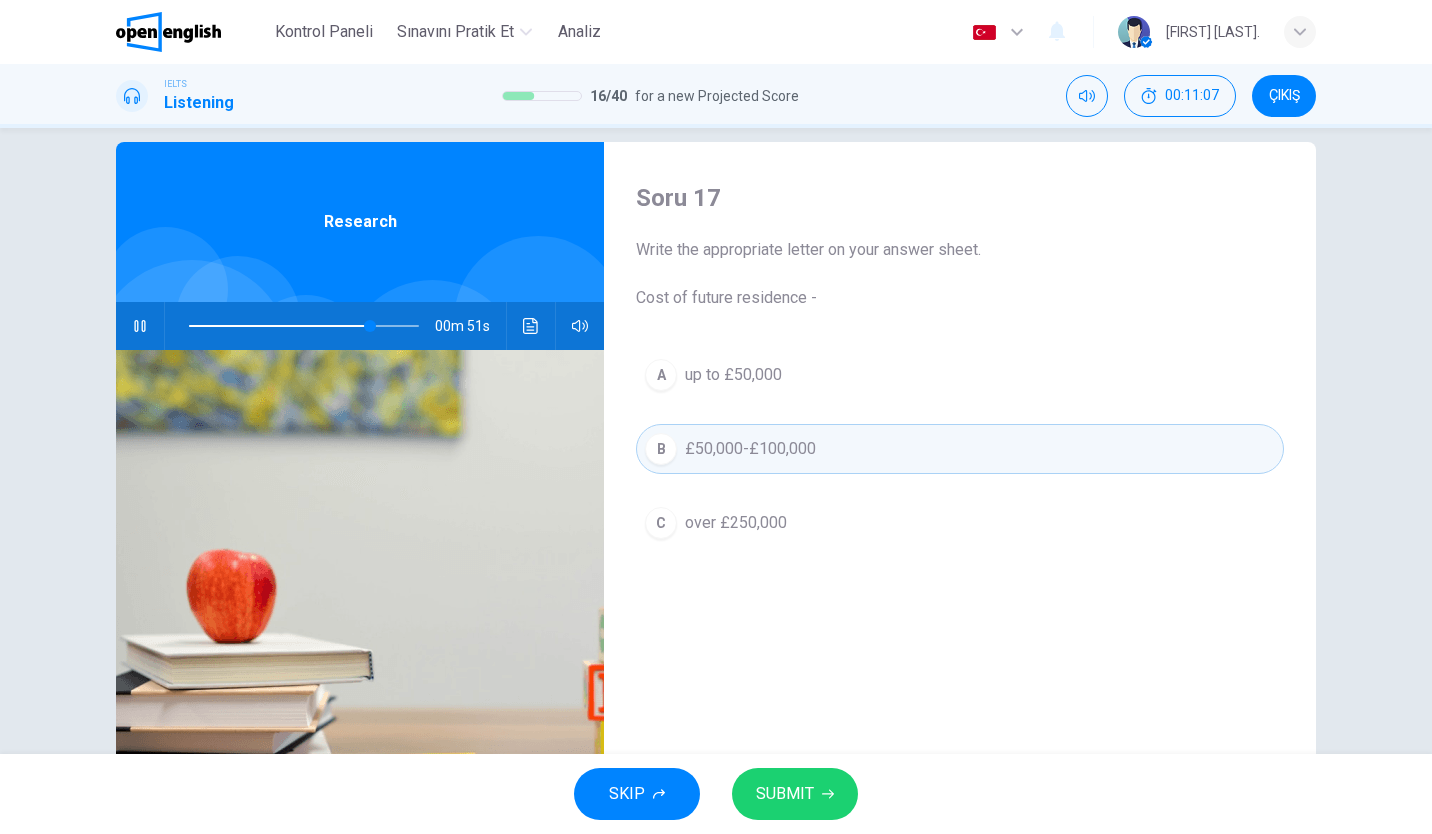 drag, startPoint x: 752, startPoint y: 752, endPoint x: 755, endPoint y: 774, distance: 22.203604 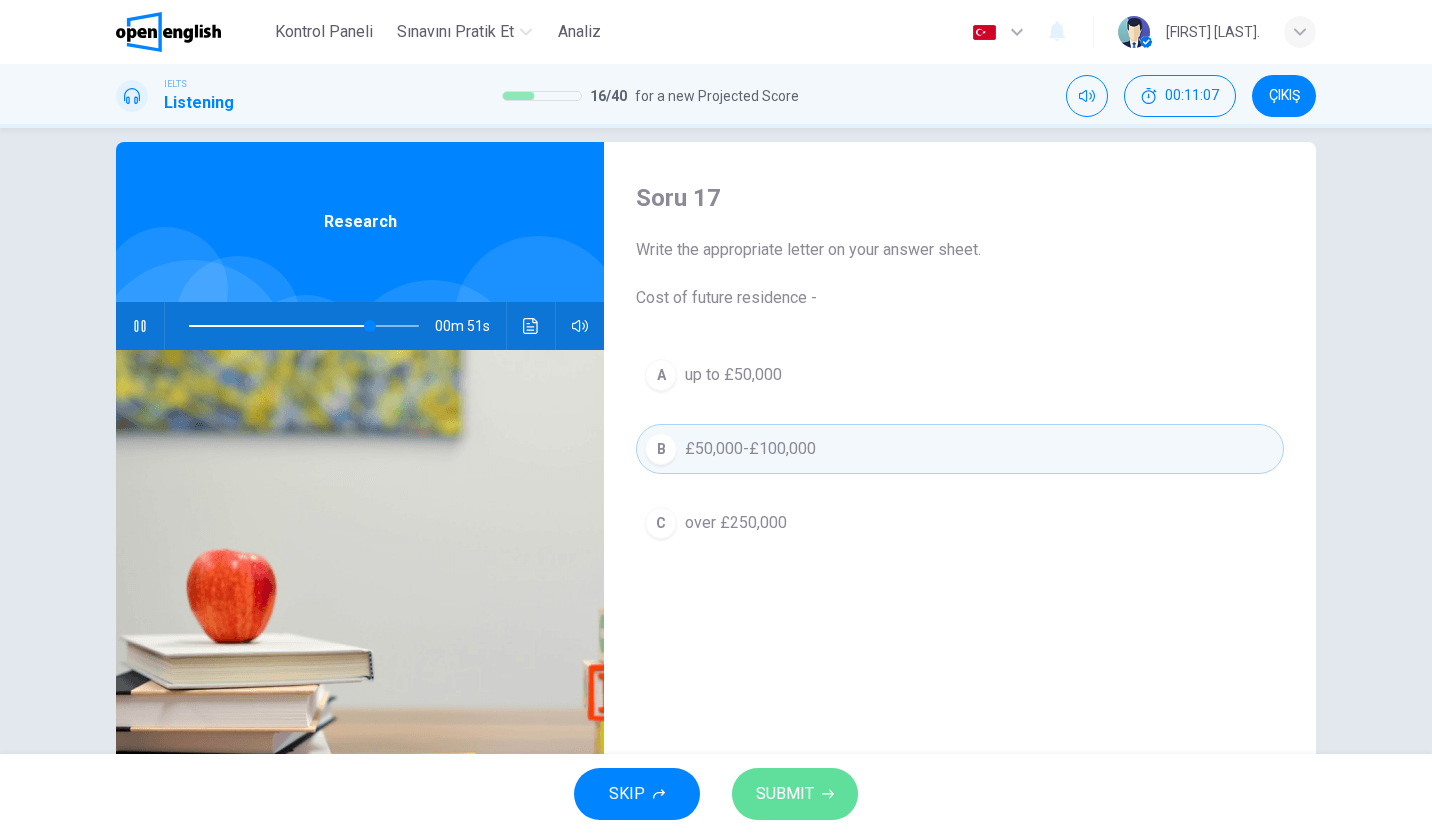 click on "SUBMIT" at bounding box center [795, 794] 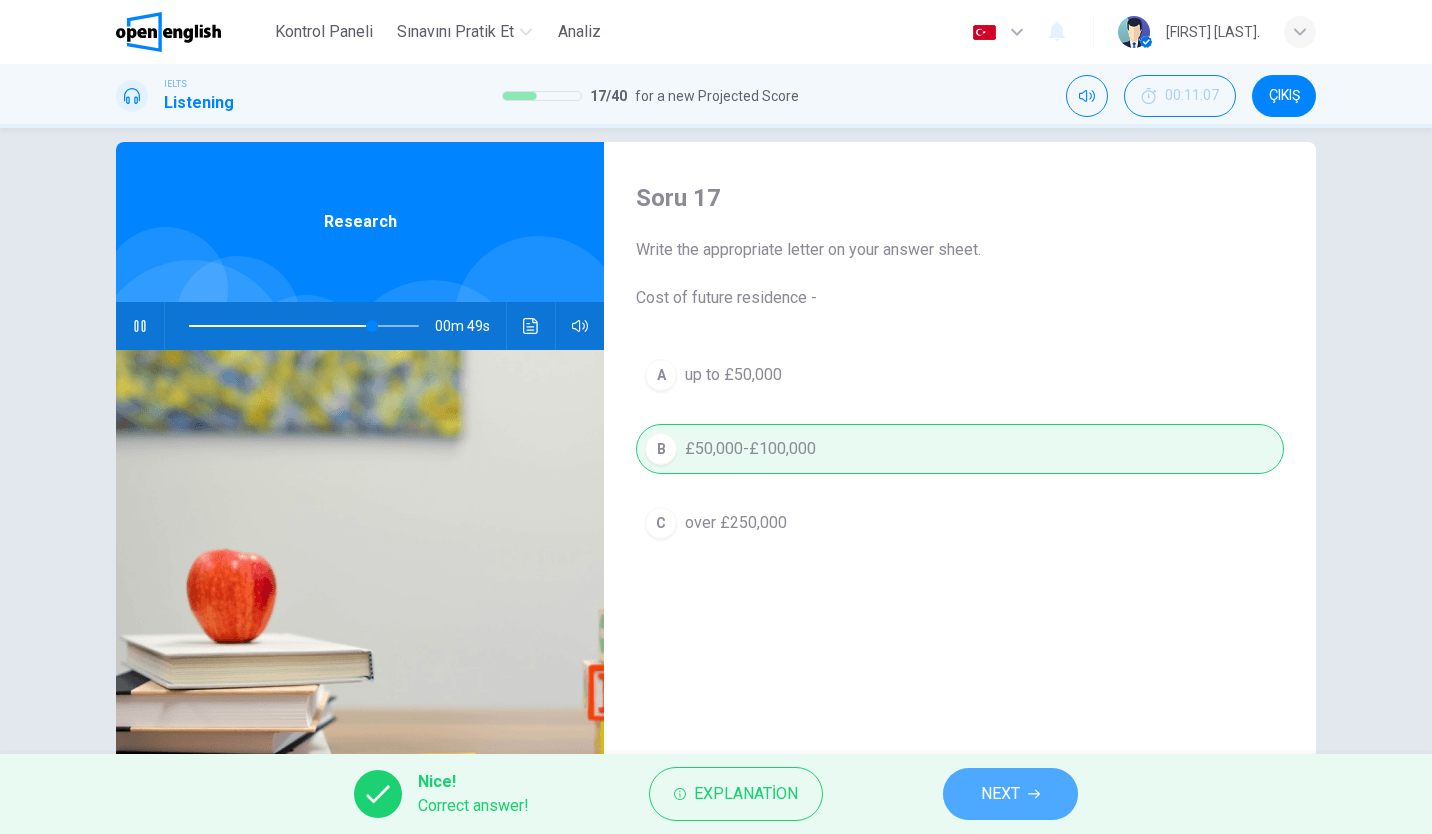 click on "NEXT" at bounding box center (1010, 794) 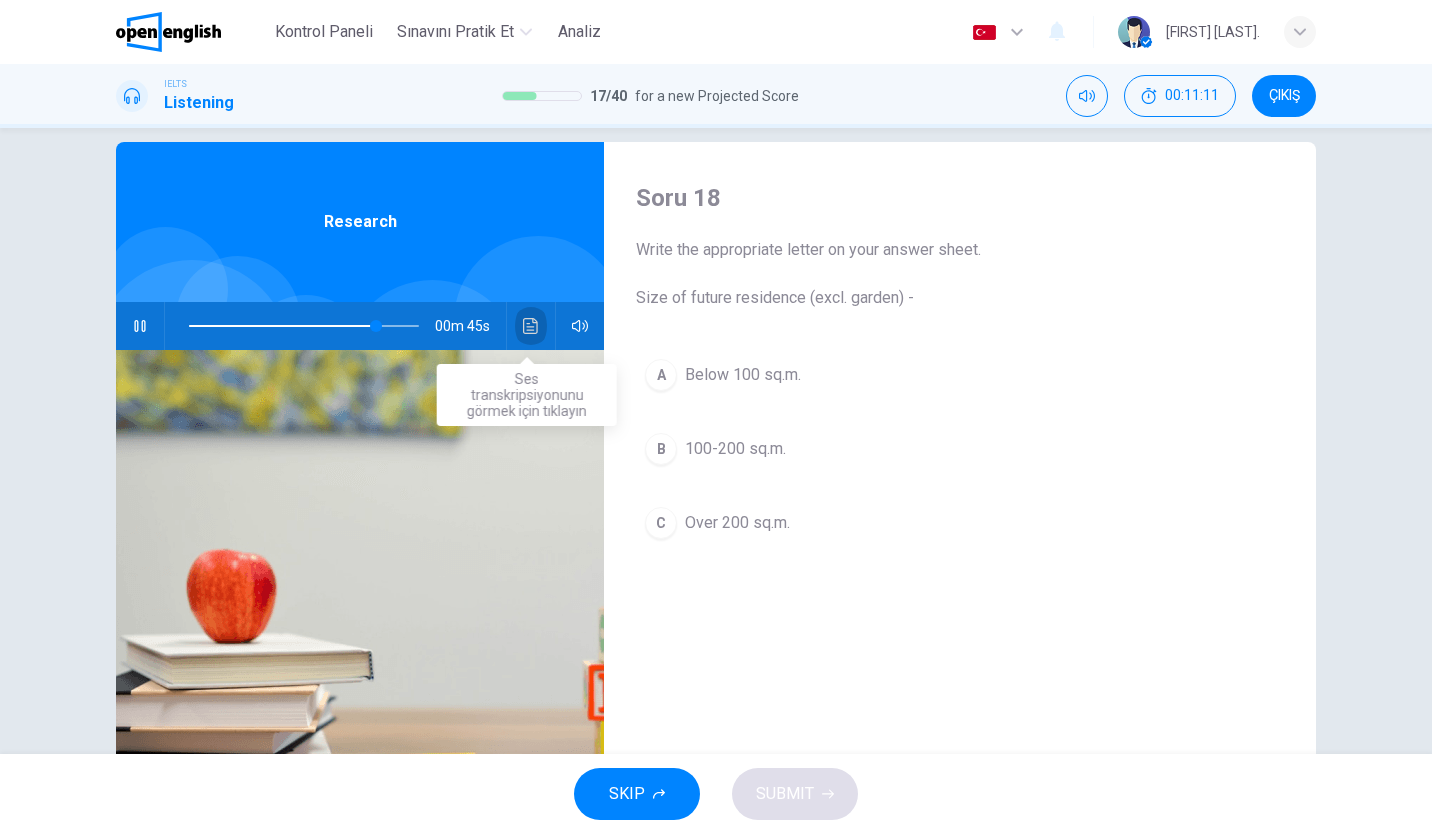 click 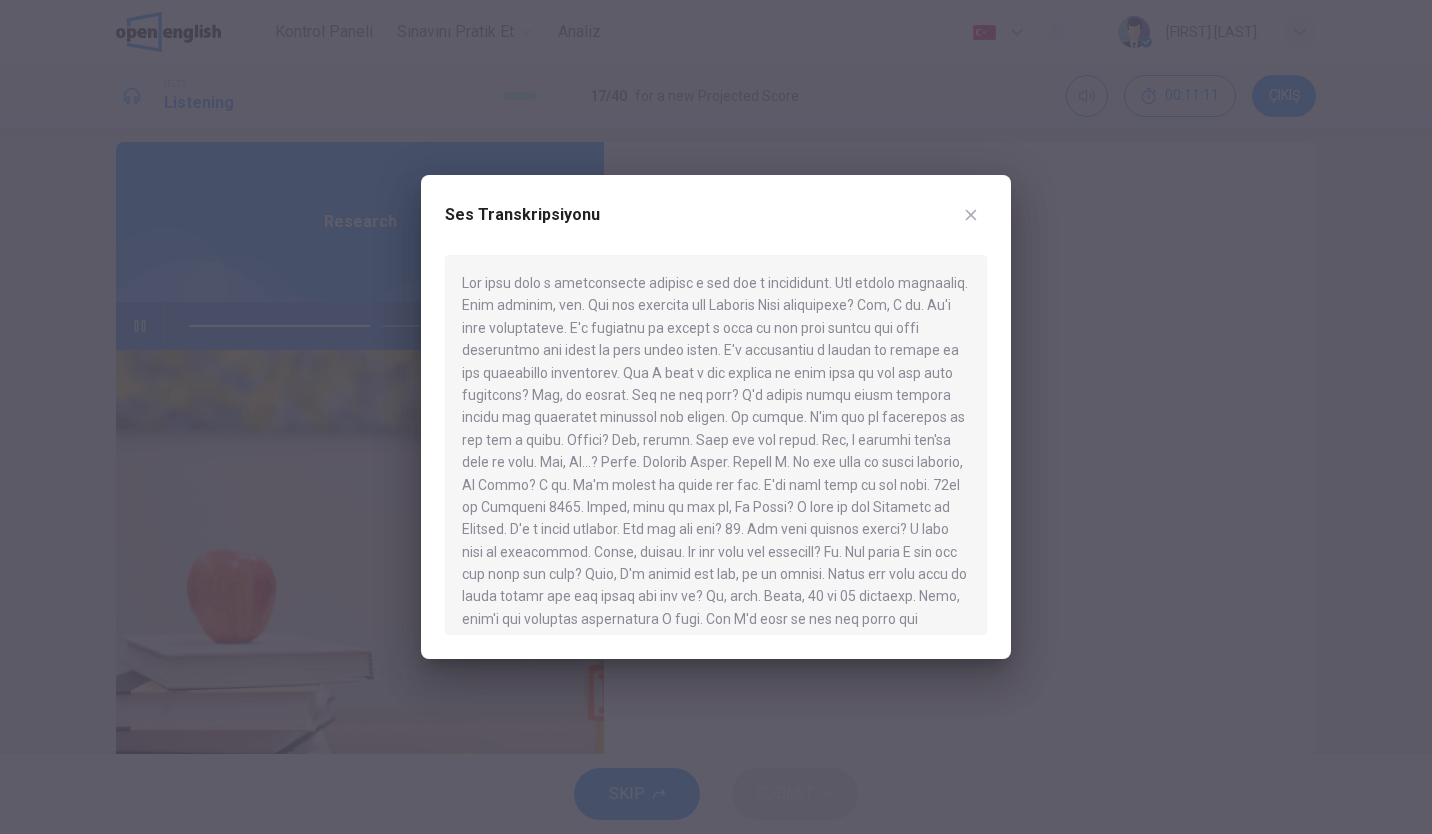 scroll, scrollTop: 638, scrollLeft: 0, axis: vertical 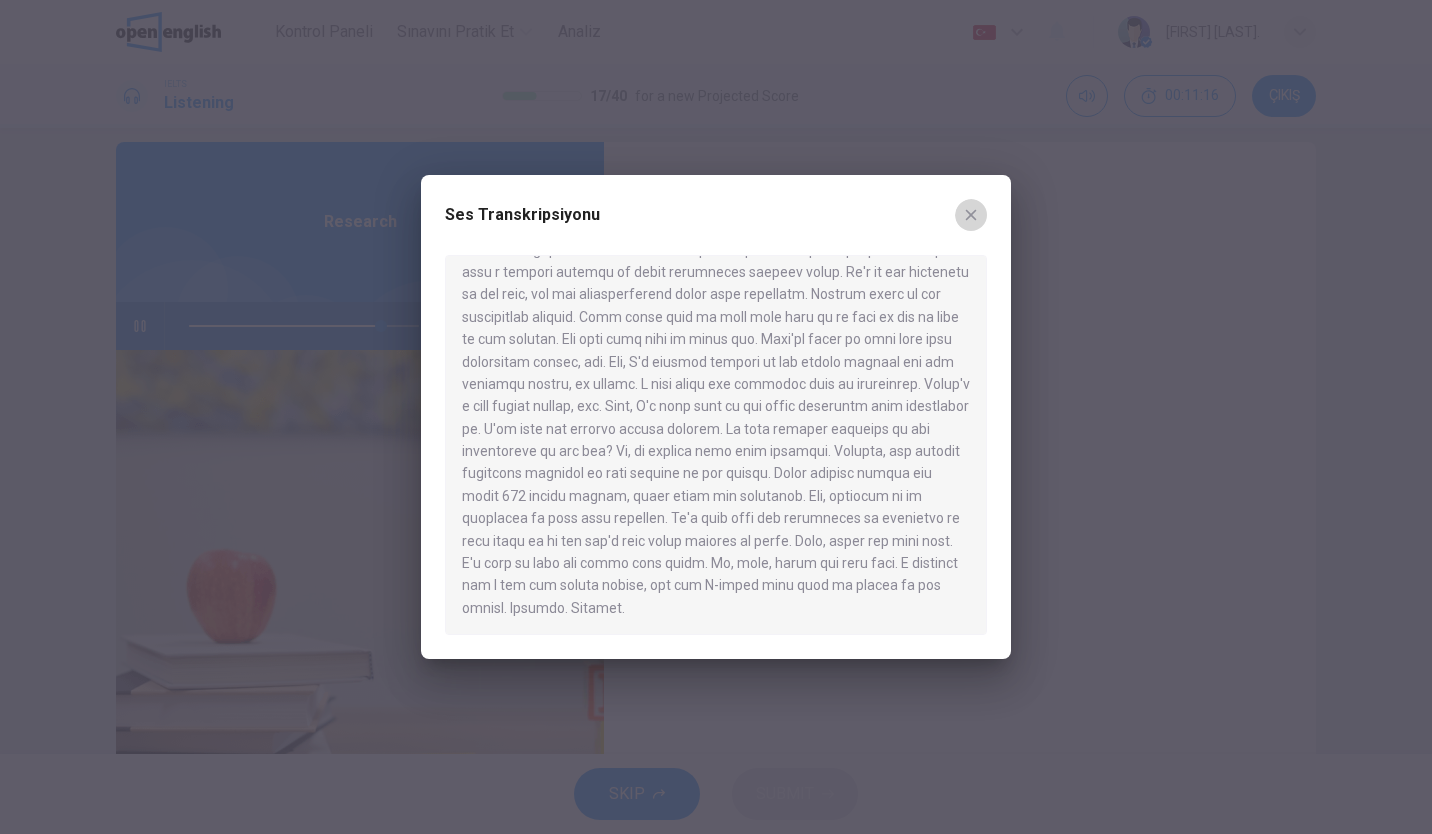 click at bounding box center (971, 215) 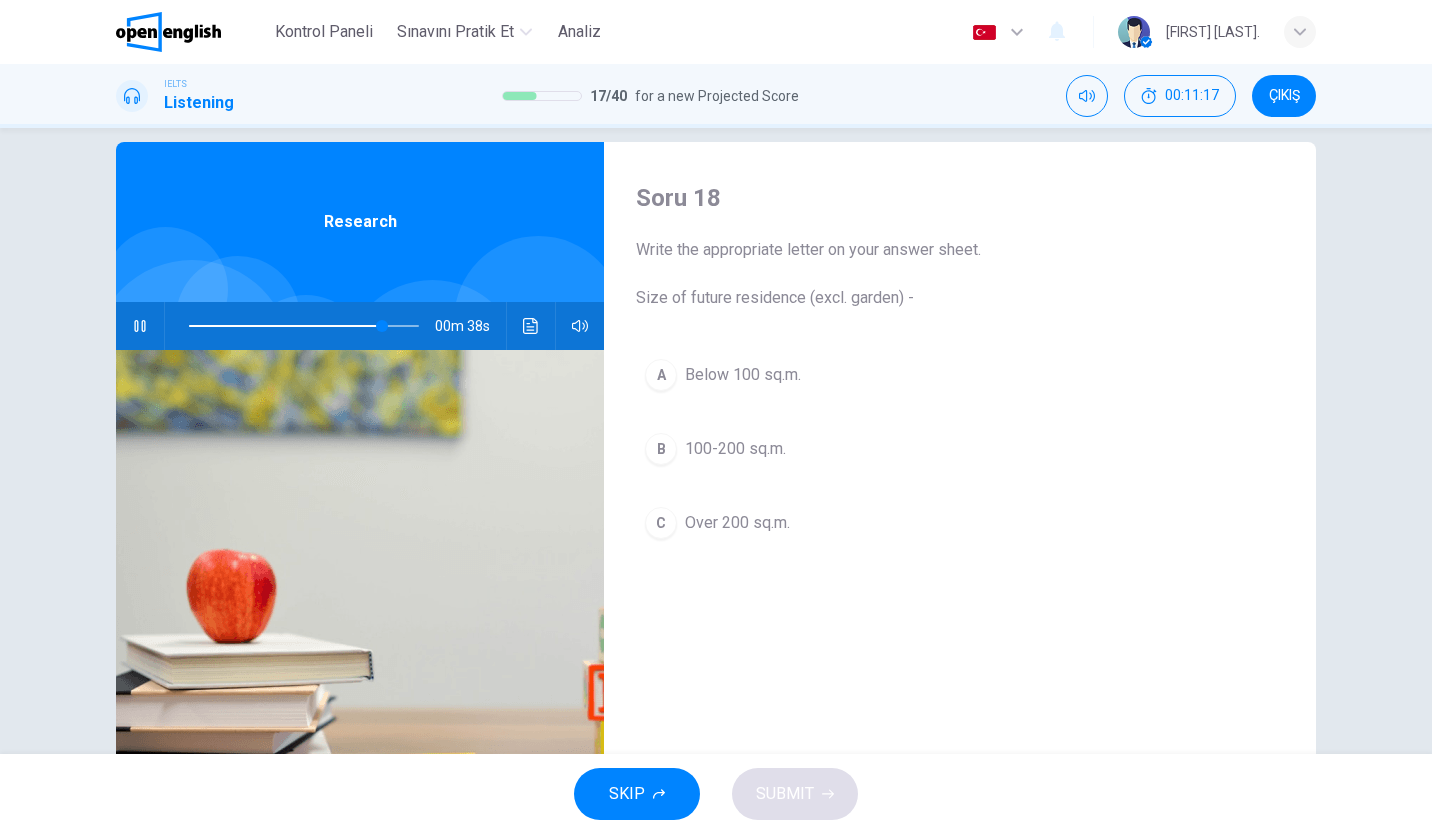 click on "B 100-200 sq.m." at bounding box center [960, 449] 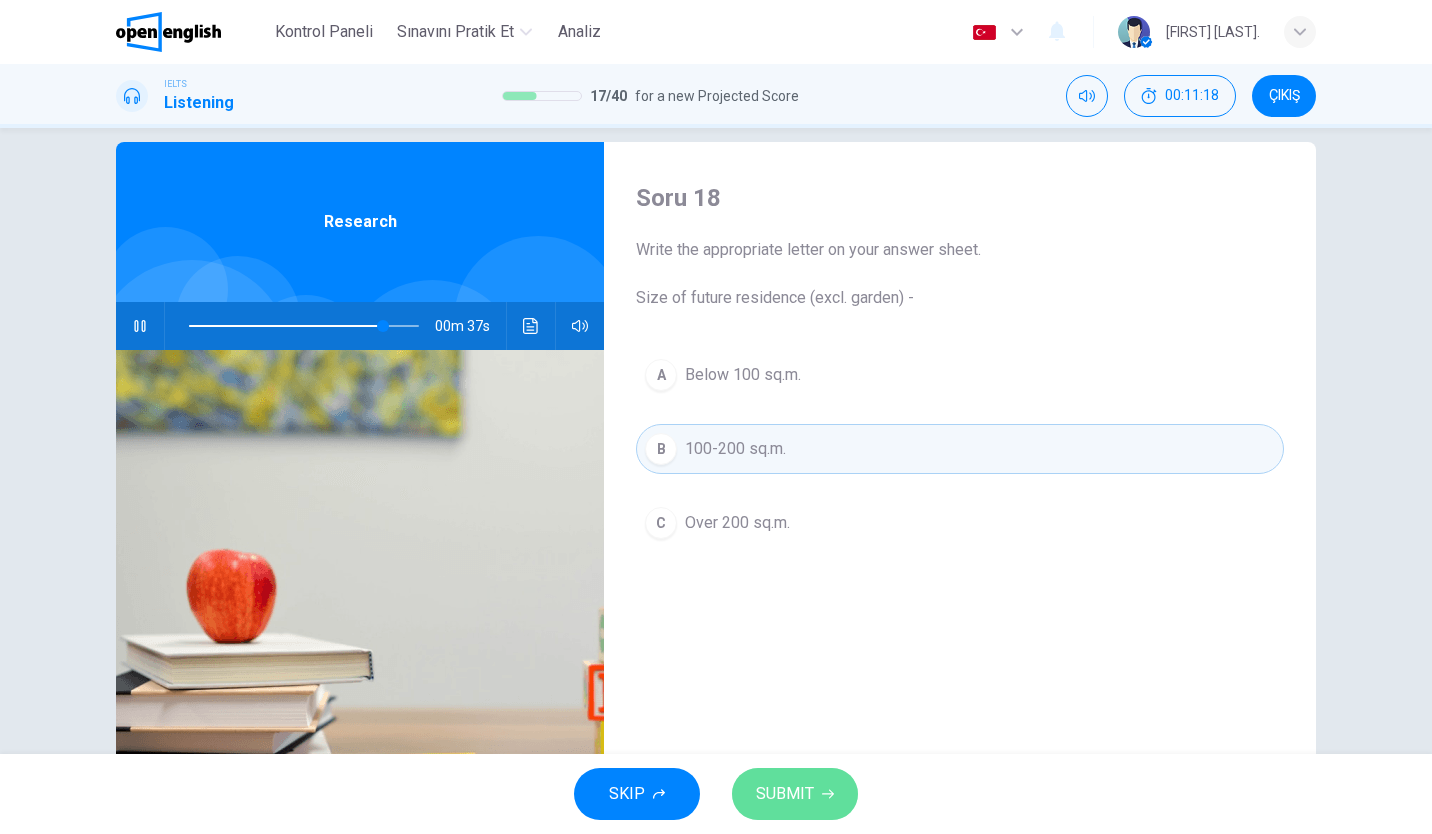 click on "SUBMIT" at bounding box center (795, 794) 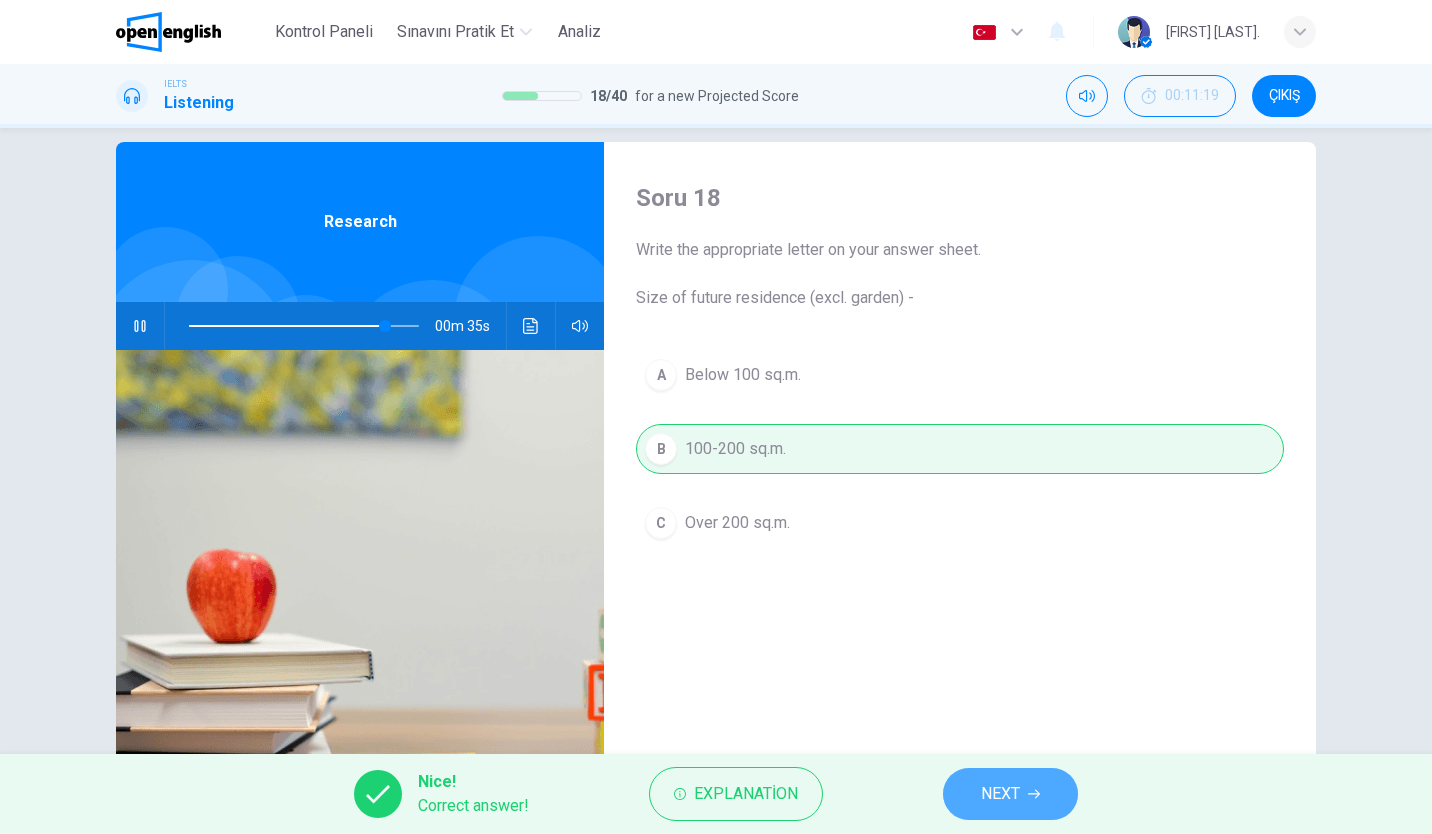 click on "NEXT" at bounding box center (1010, 794) 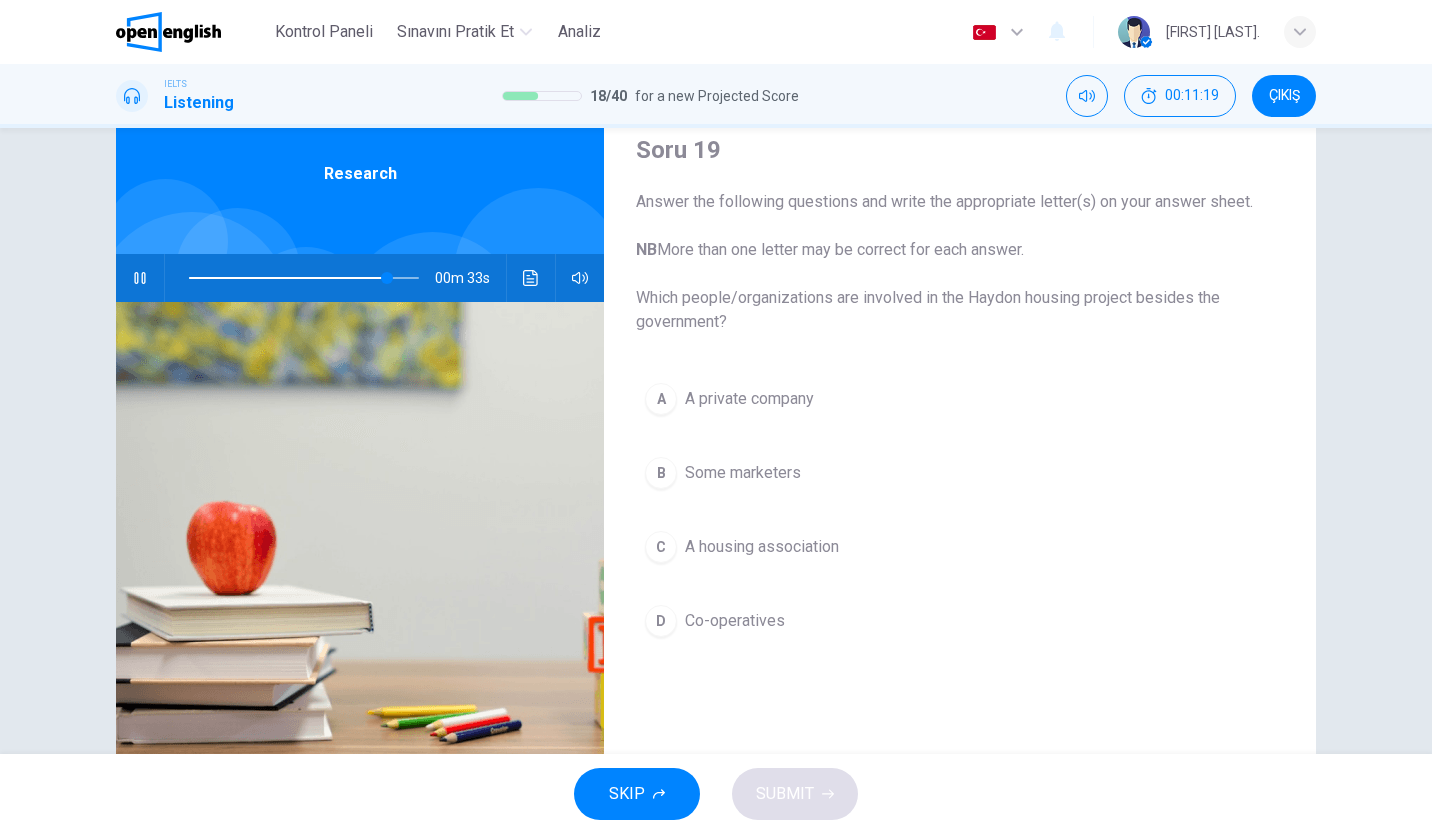 scroll, scrollTop: 70, scrollLeft: 0, axis: vertical 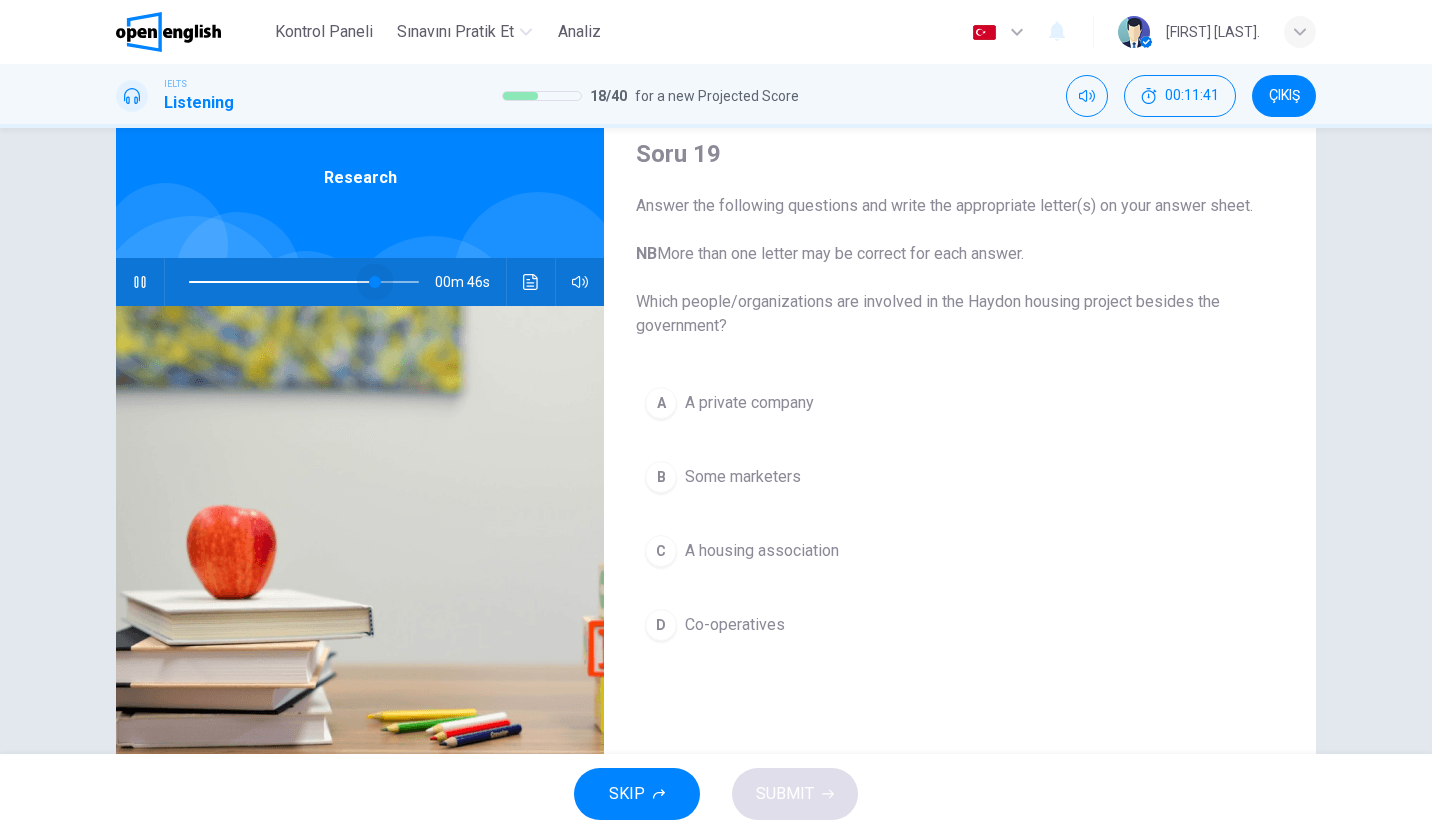 click at bounding box center (304, 282) 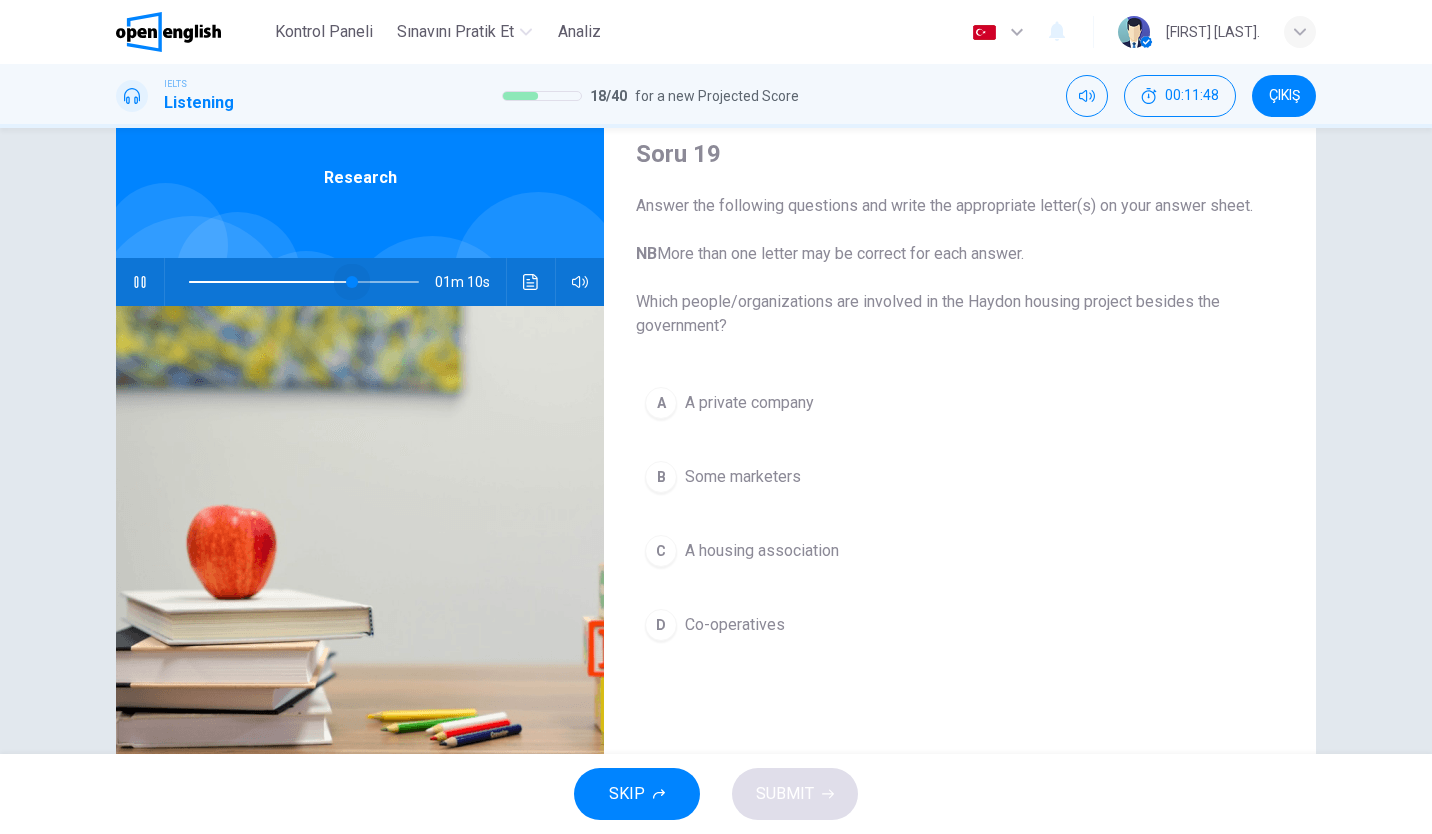click at bounding box center [304, 282] 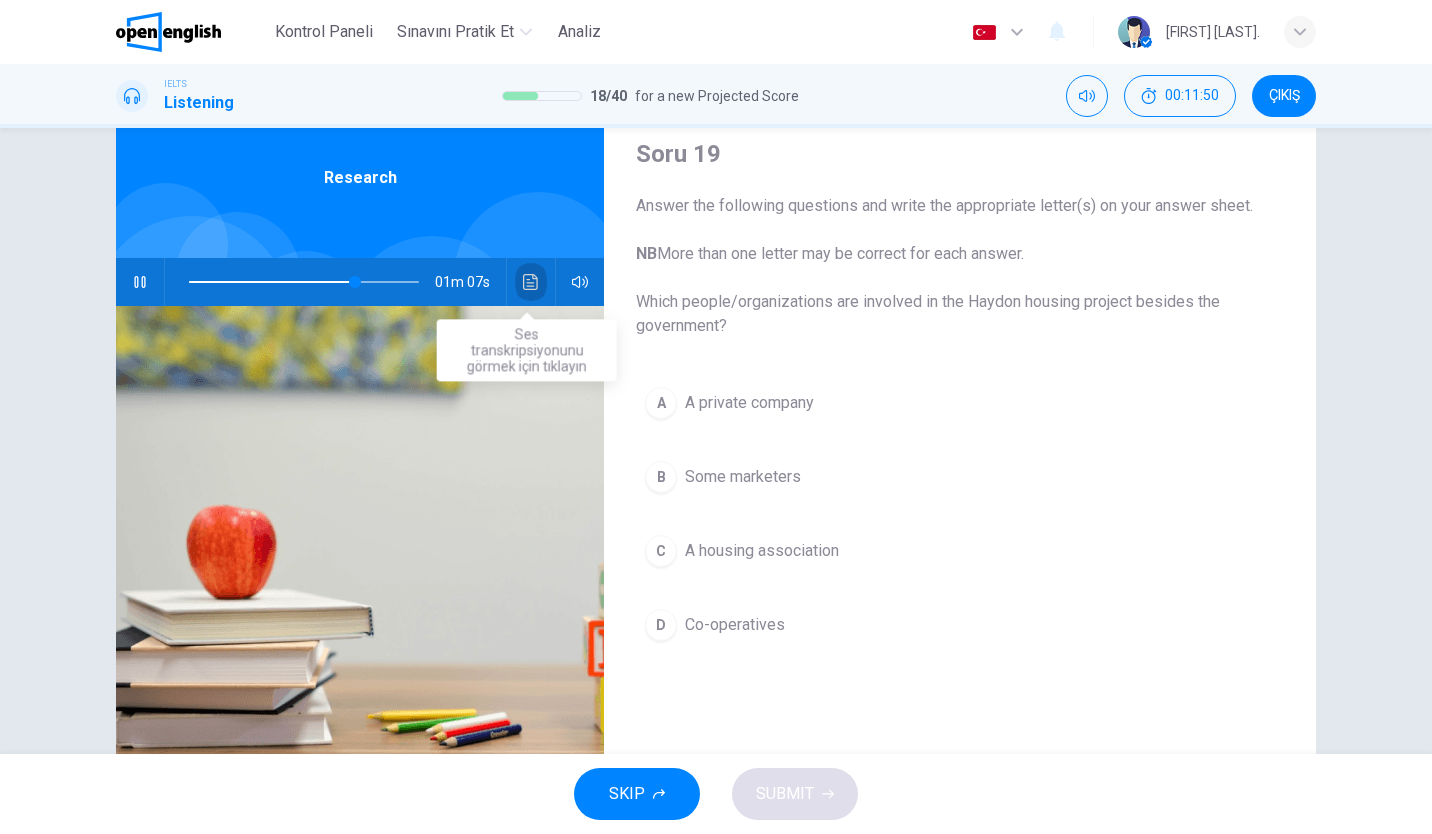click 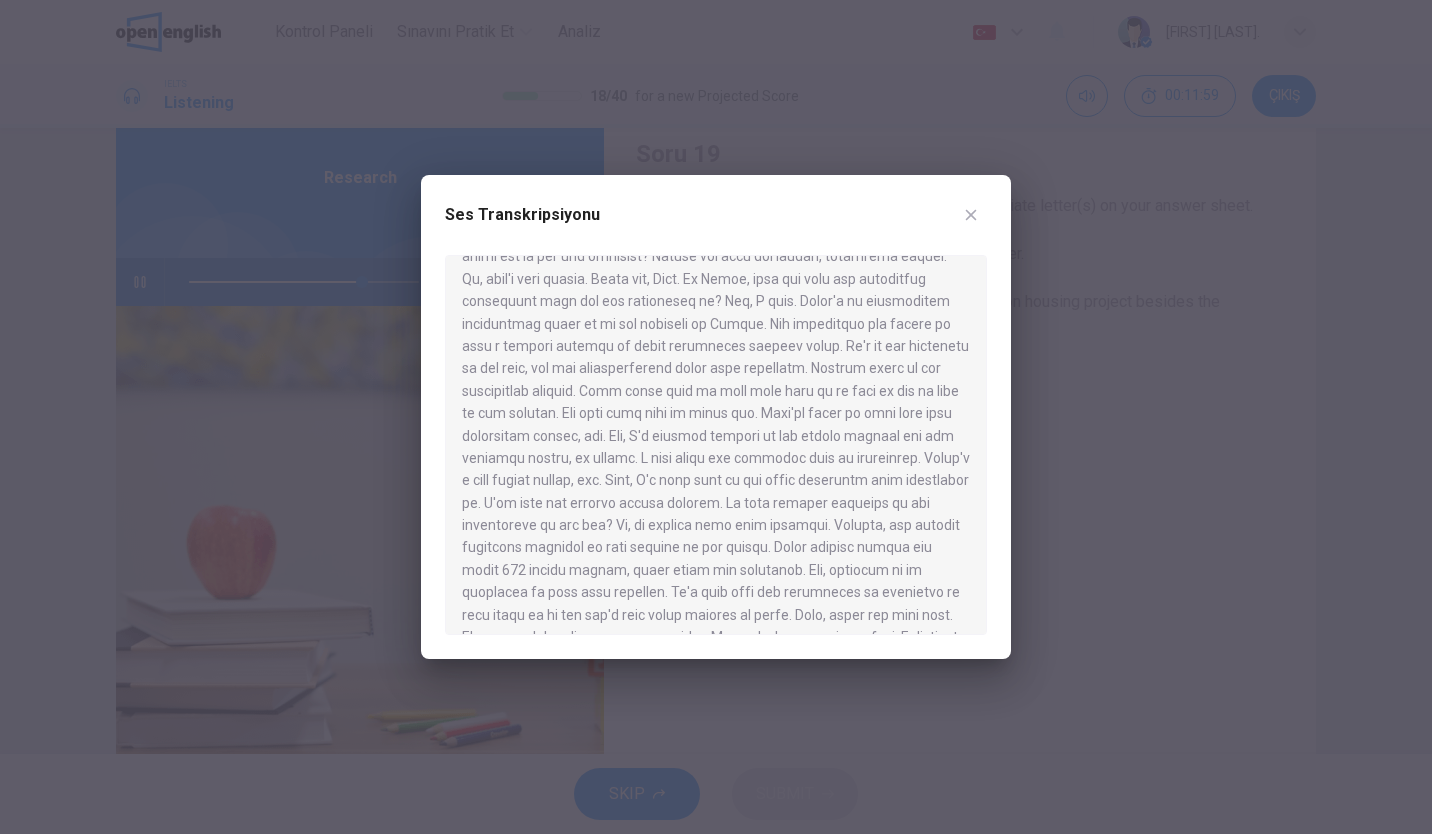 scroll, scrollTop: 552, scrollLeft: 0, axis: vertical 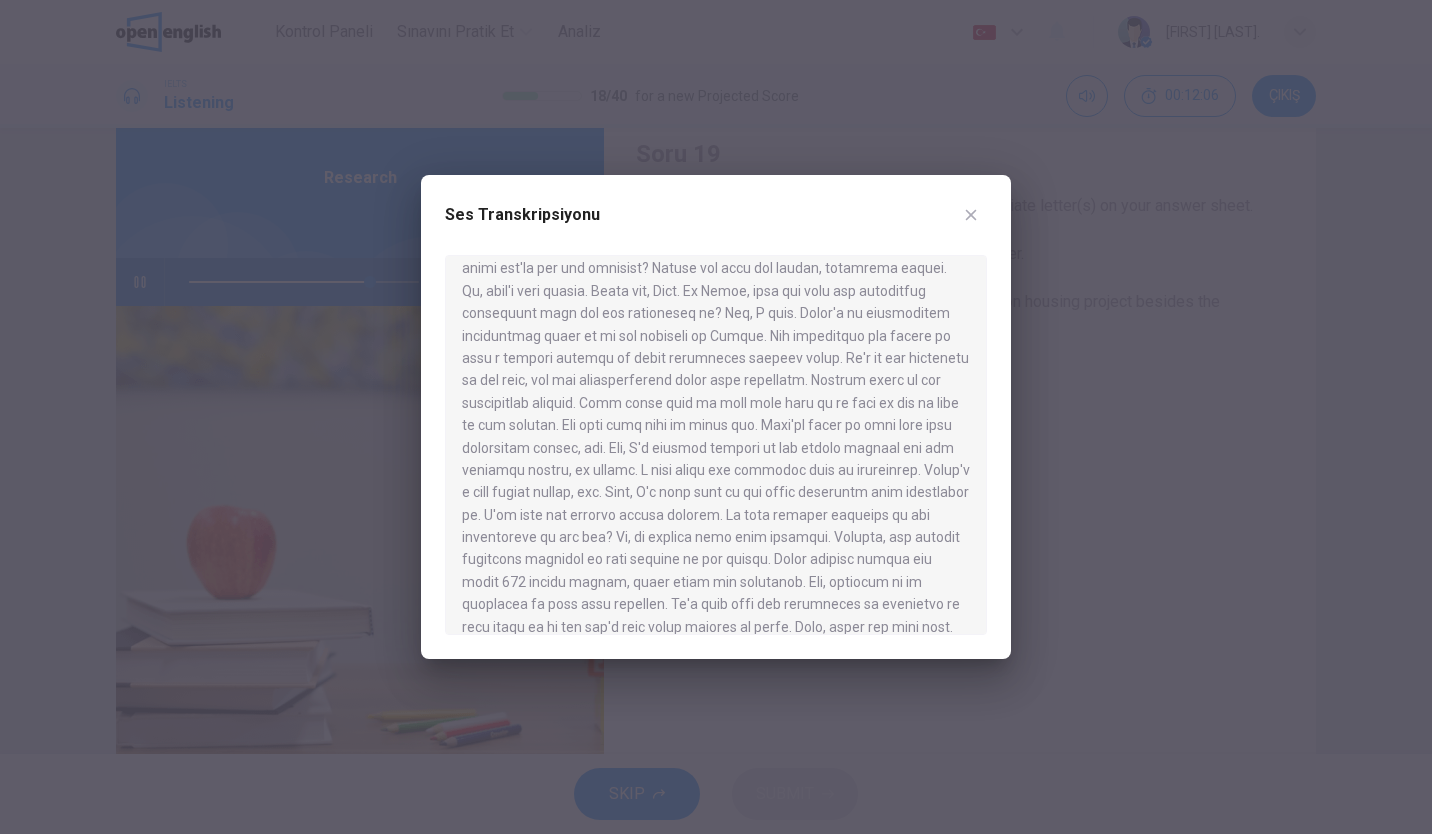 click on "Ses Transkripsiyonu" at bounding box center (716, 227) 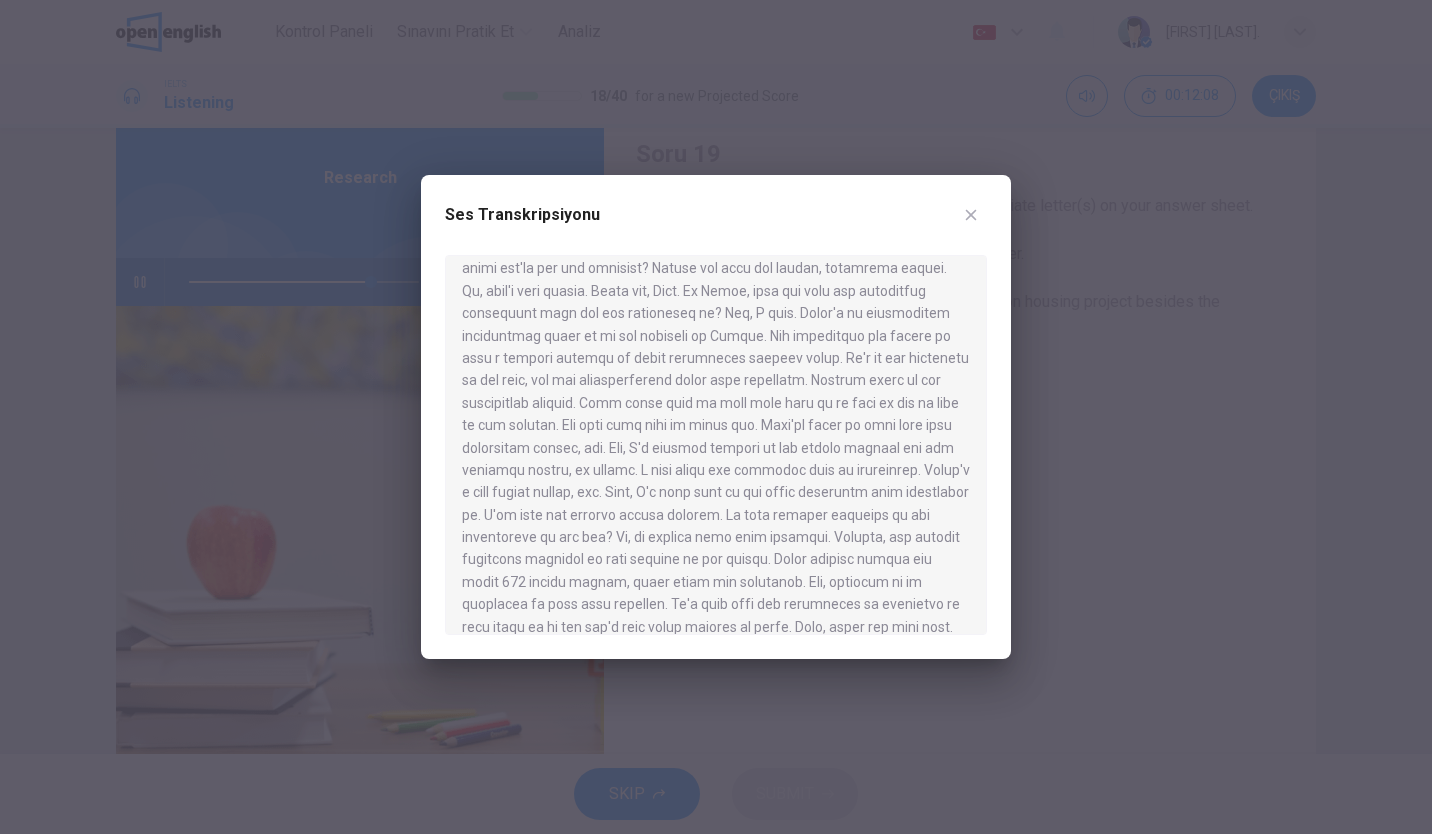 click 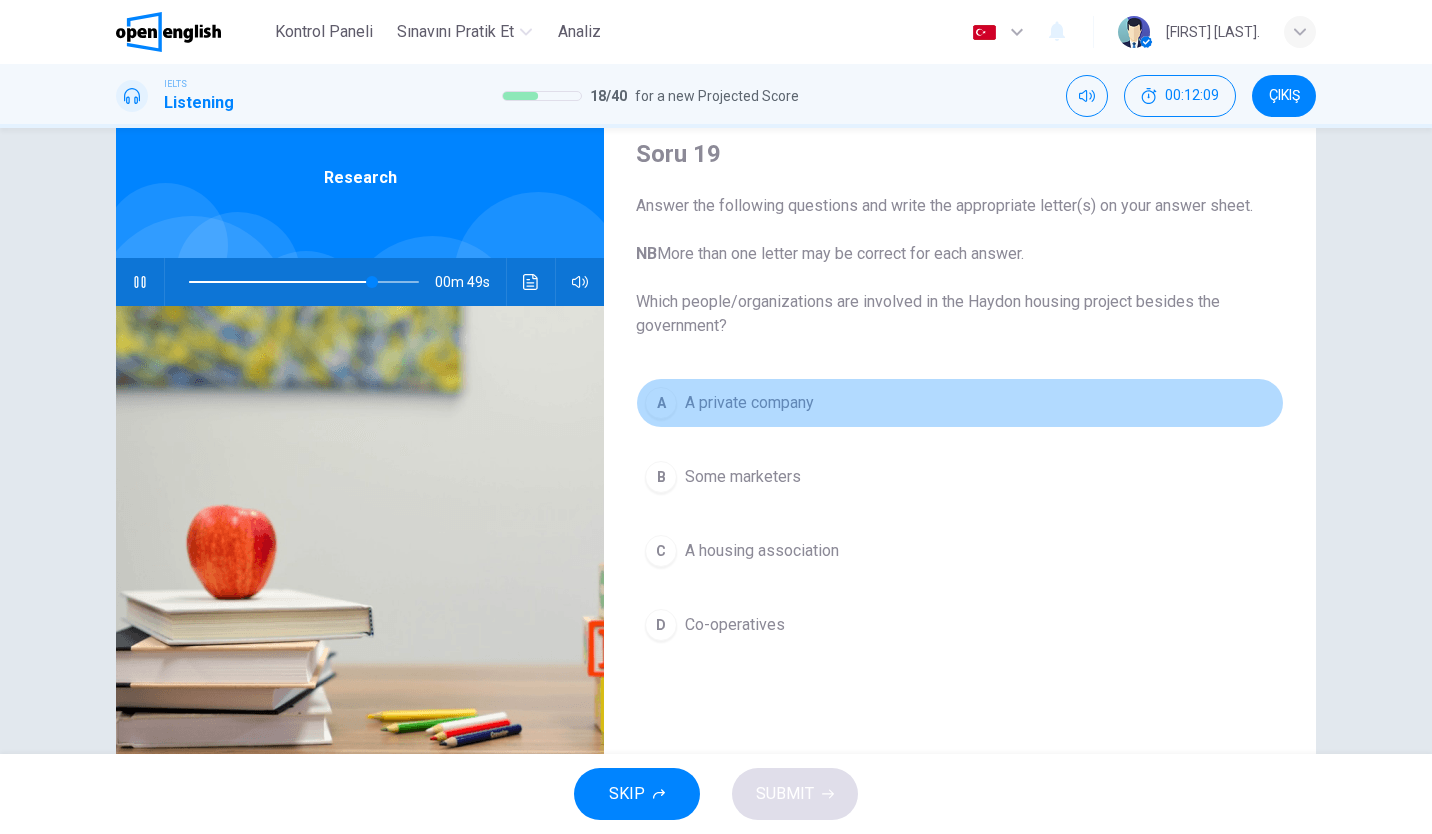 click on "A A private company" at bounding box center [960, 403] 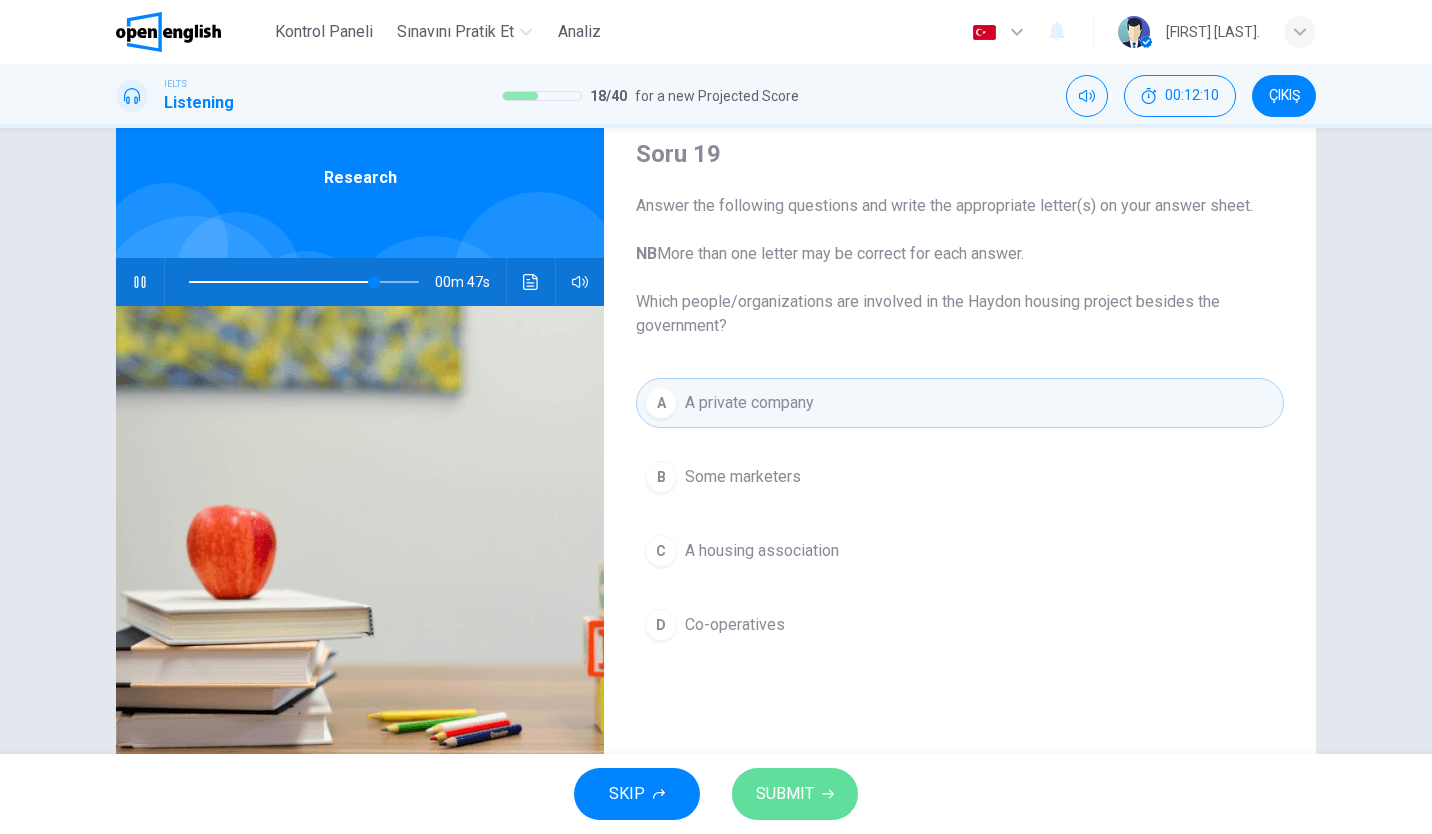 click on "SUBMIT" at bounding box center (795, 794) 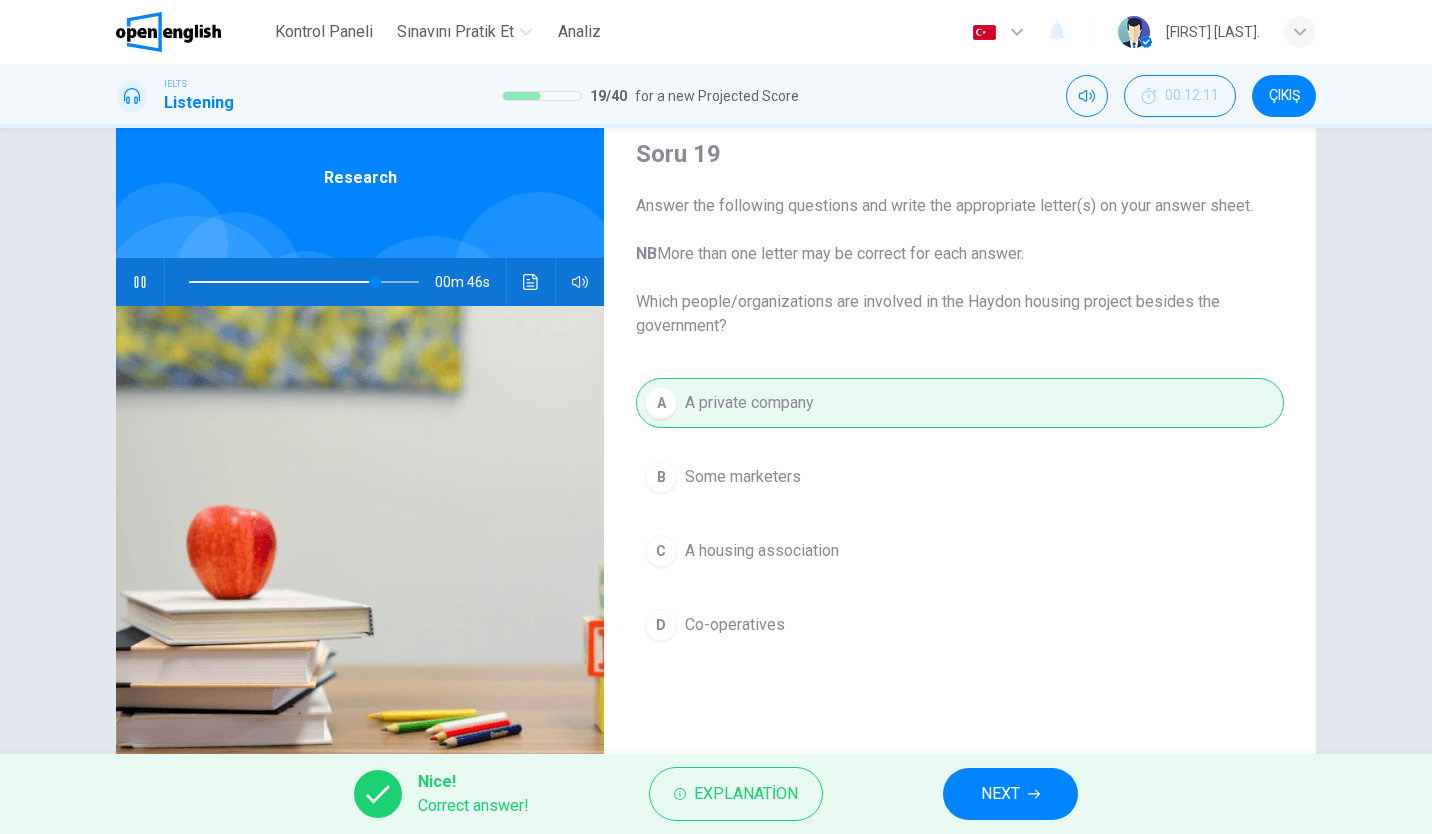 click on "NEXT" at bounding box center (1010, 794) 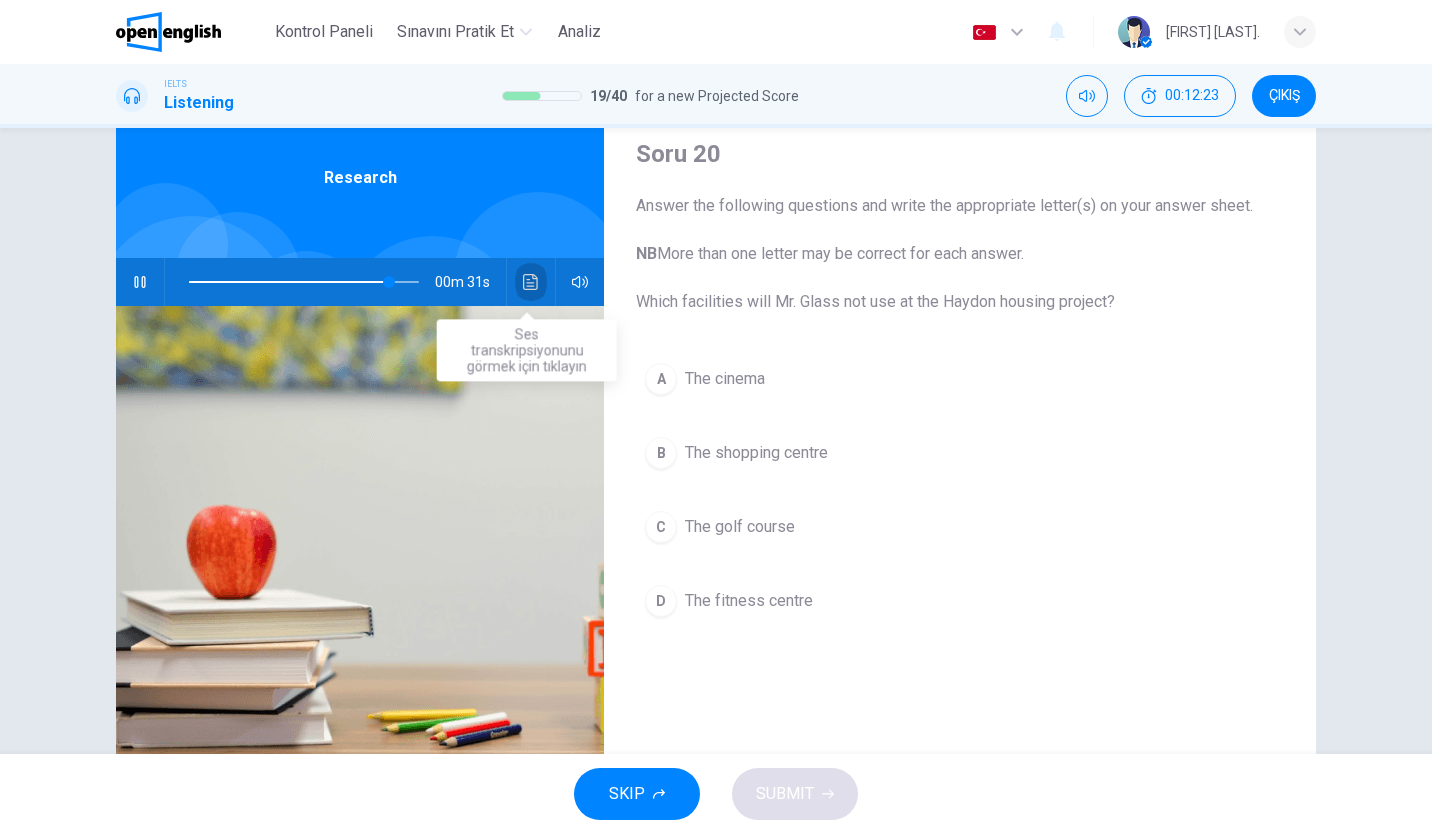 click at bounding box center (531, 282) 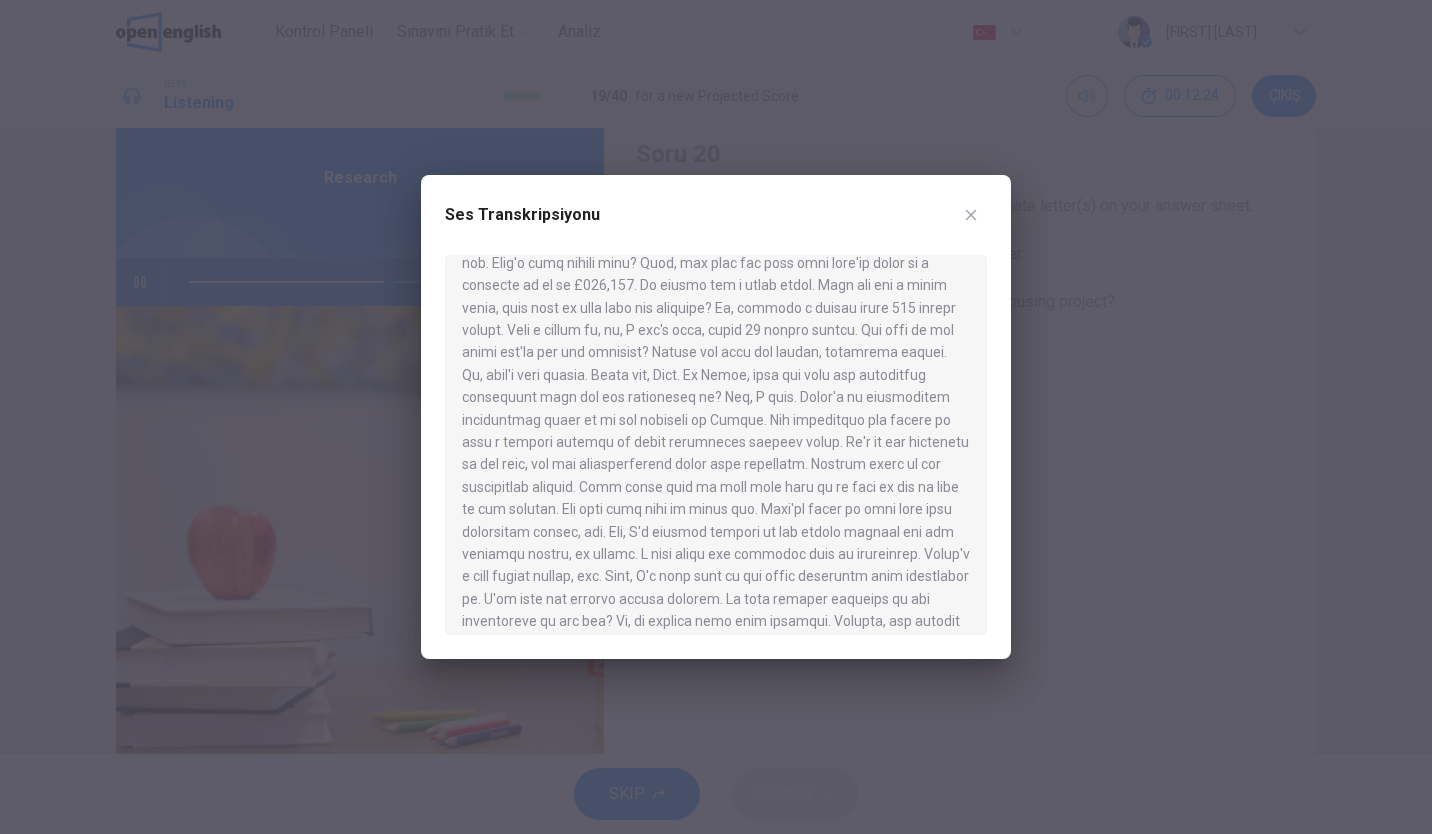 scroll, scrollTop: 638, scrollLeft: 0, axis: vertical 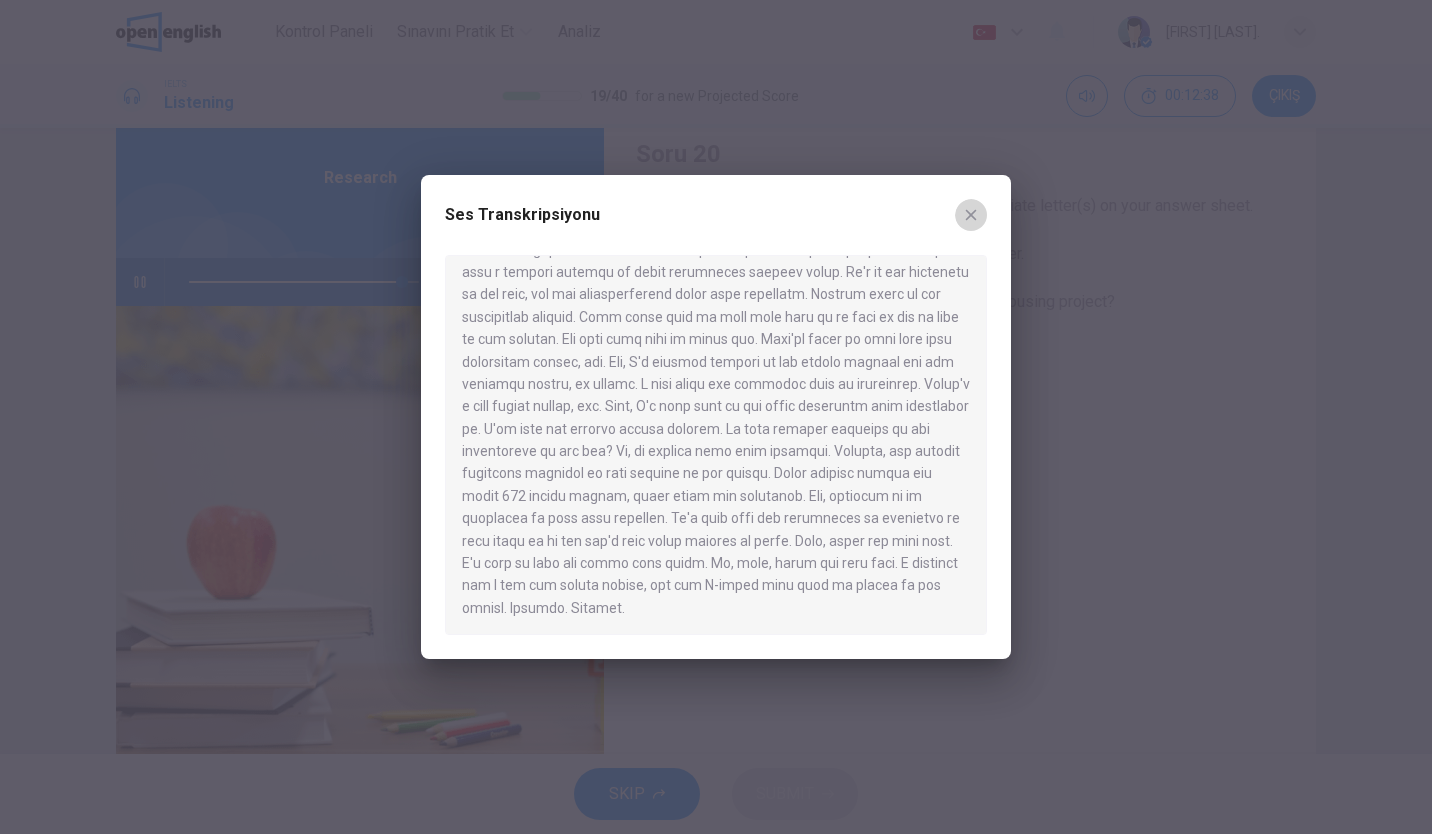click at bounding box center (971, 215) 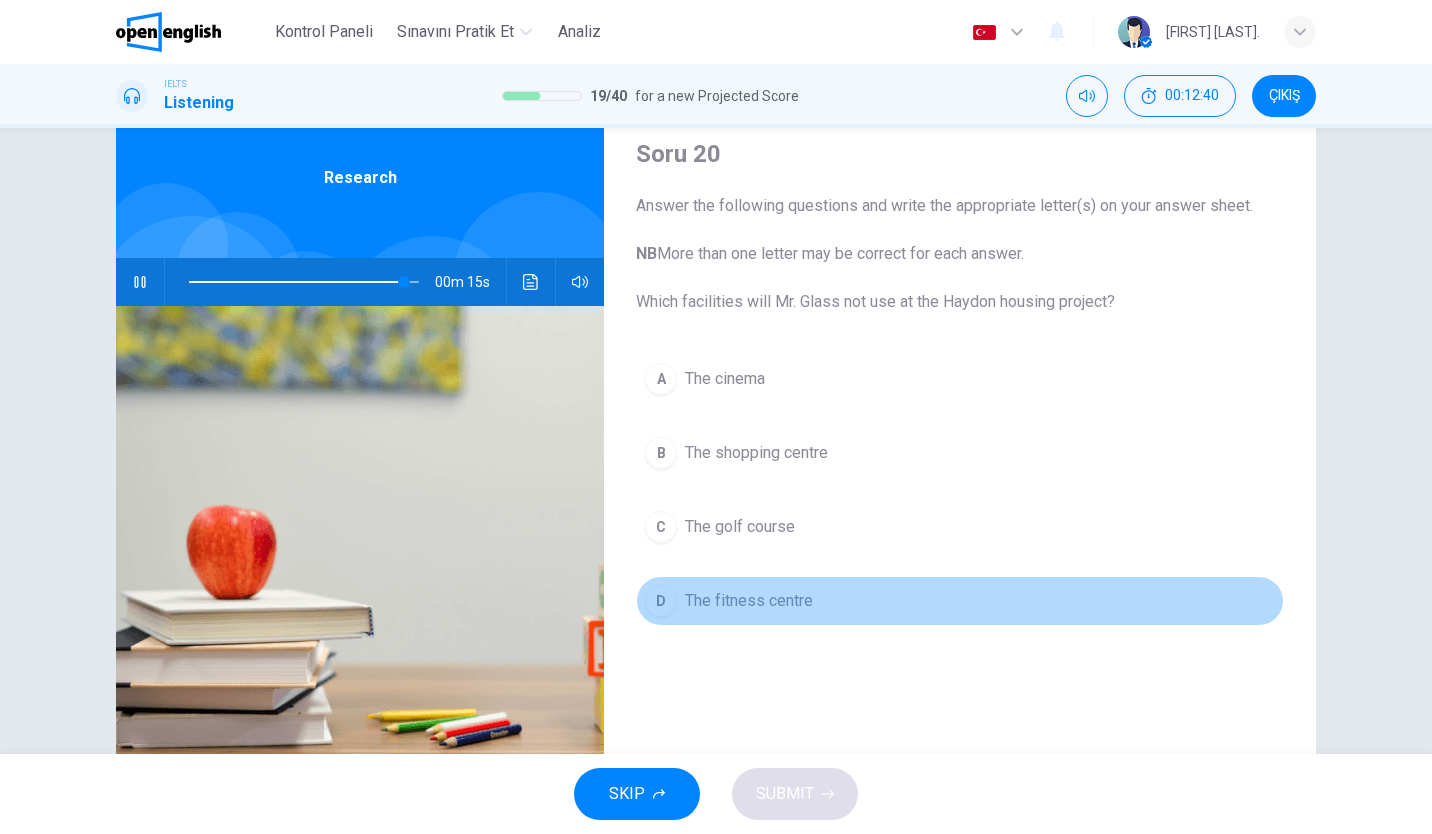 click on "D The fitness centre" at bounding box center (960, 601) 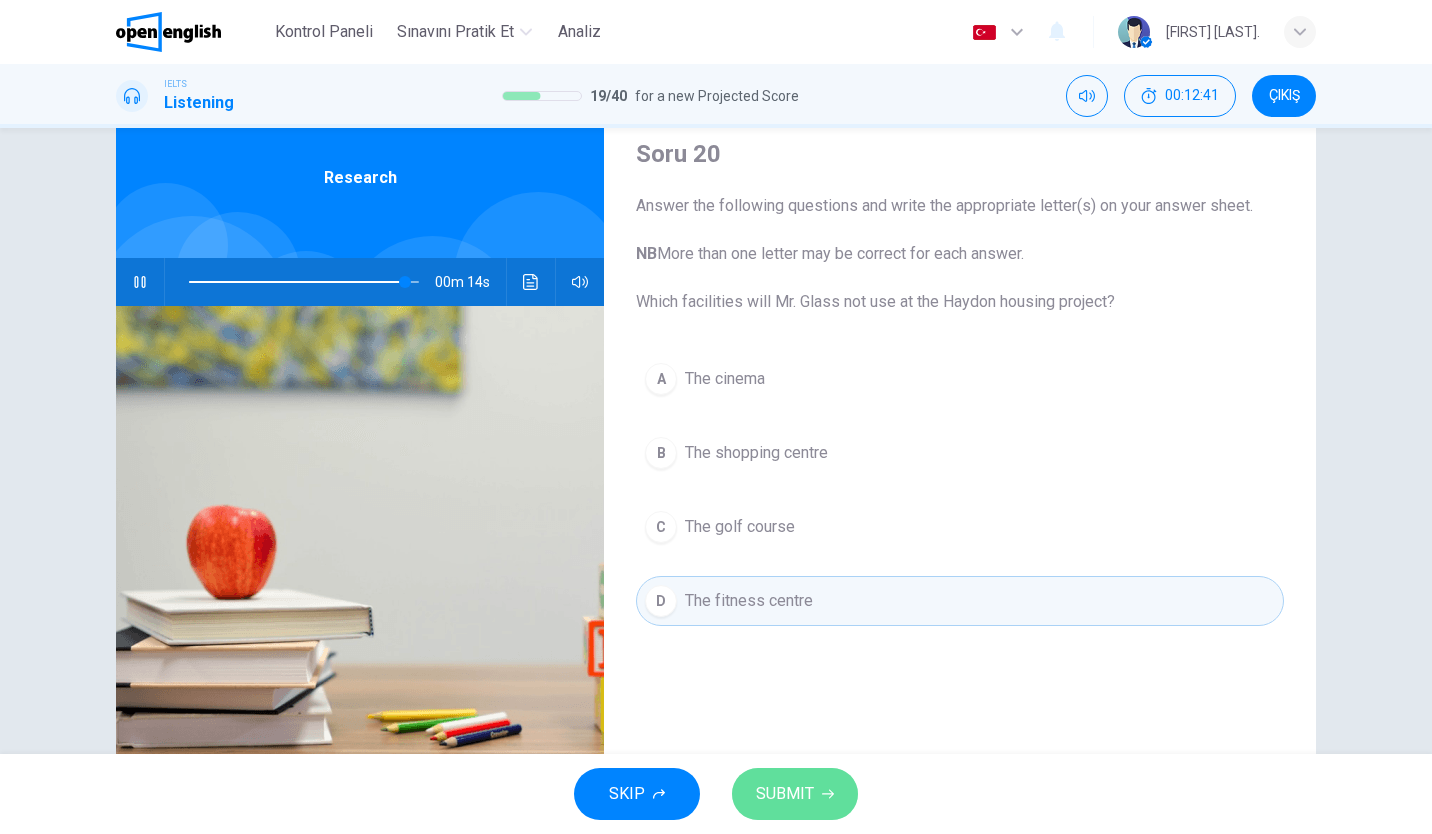 click on "SUBMIT" at bounding box center (785, 794) 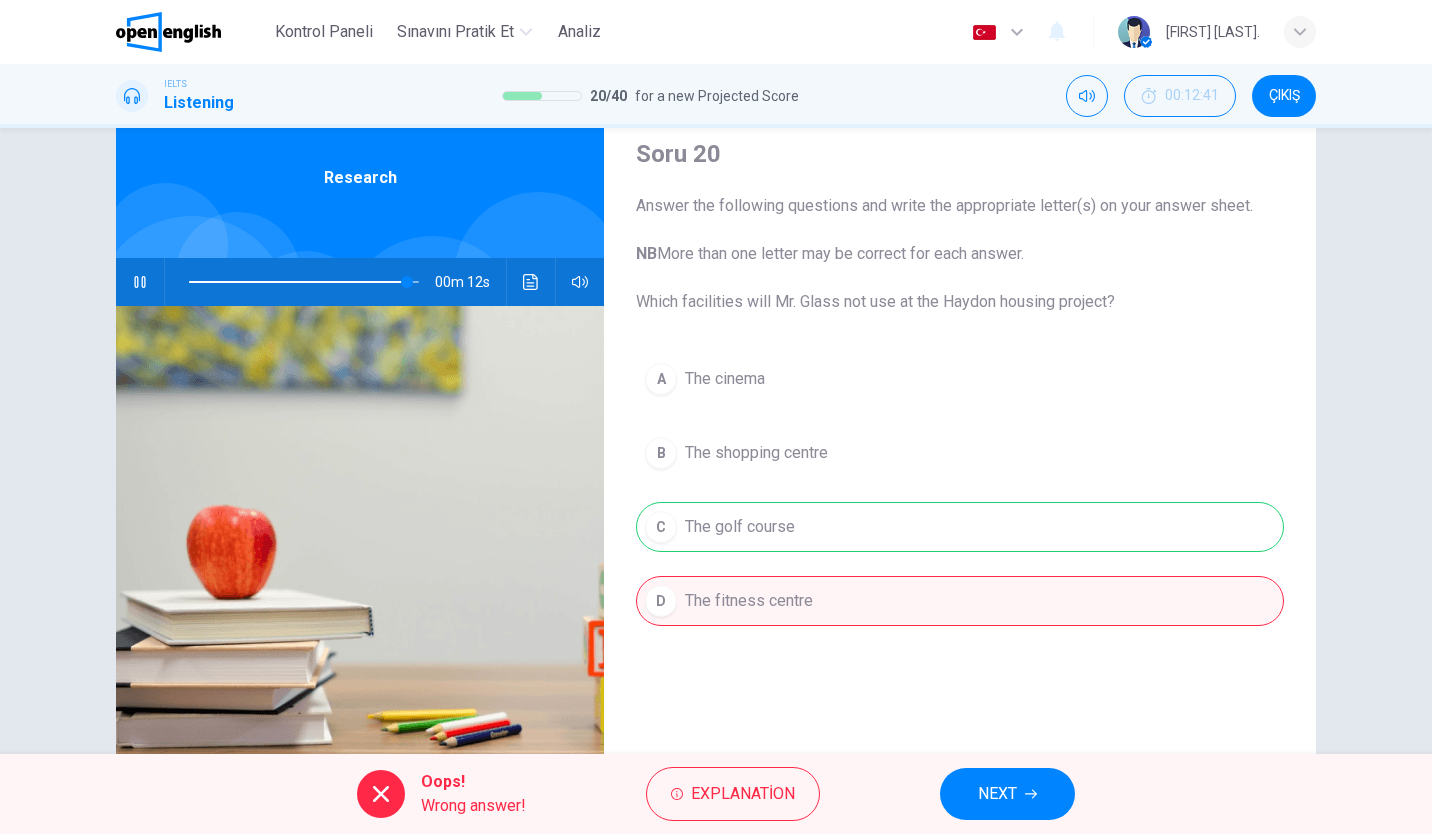 type on "**" 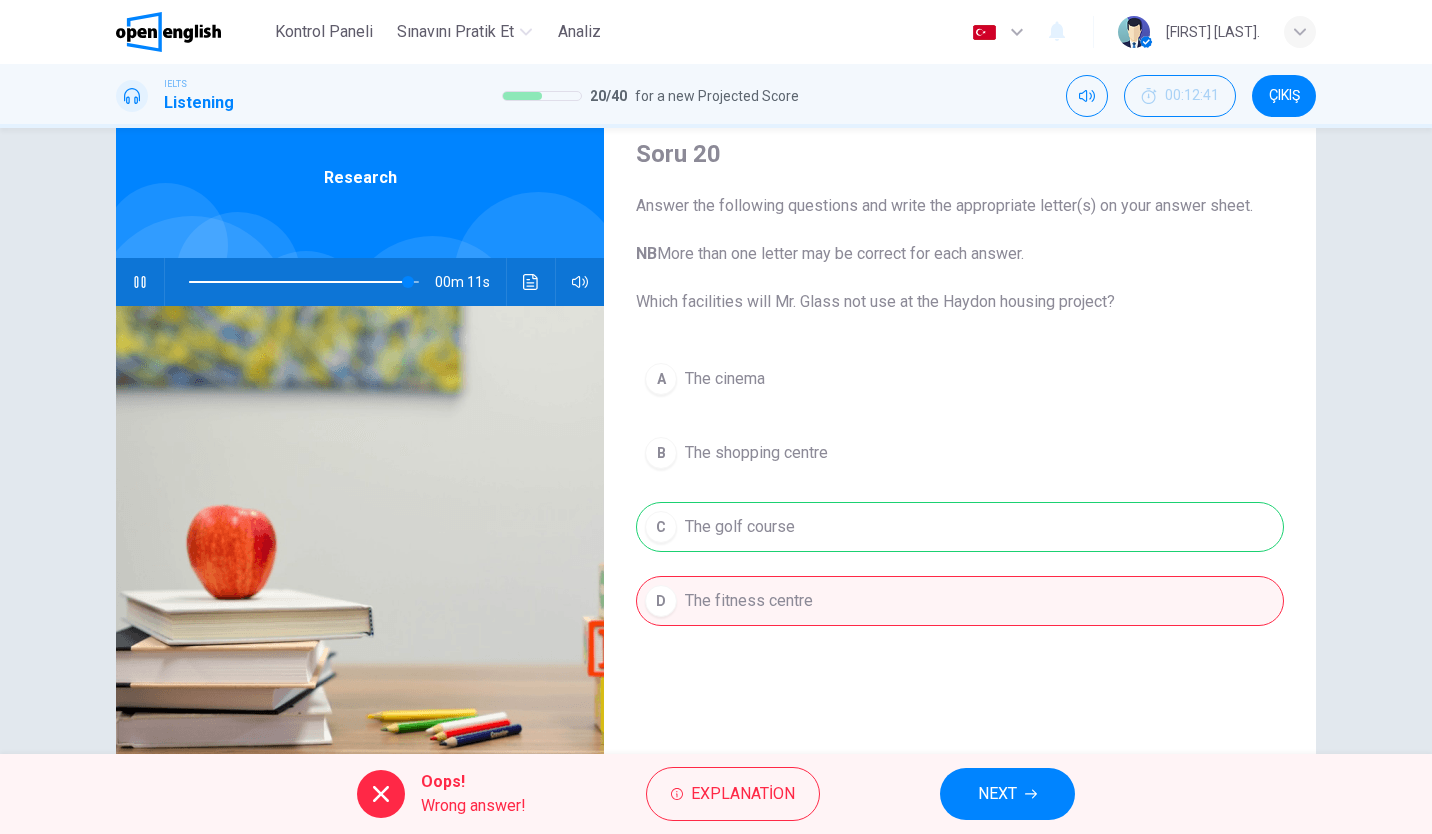 click on "NEXT" at bounding box center (1007, 794) 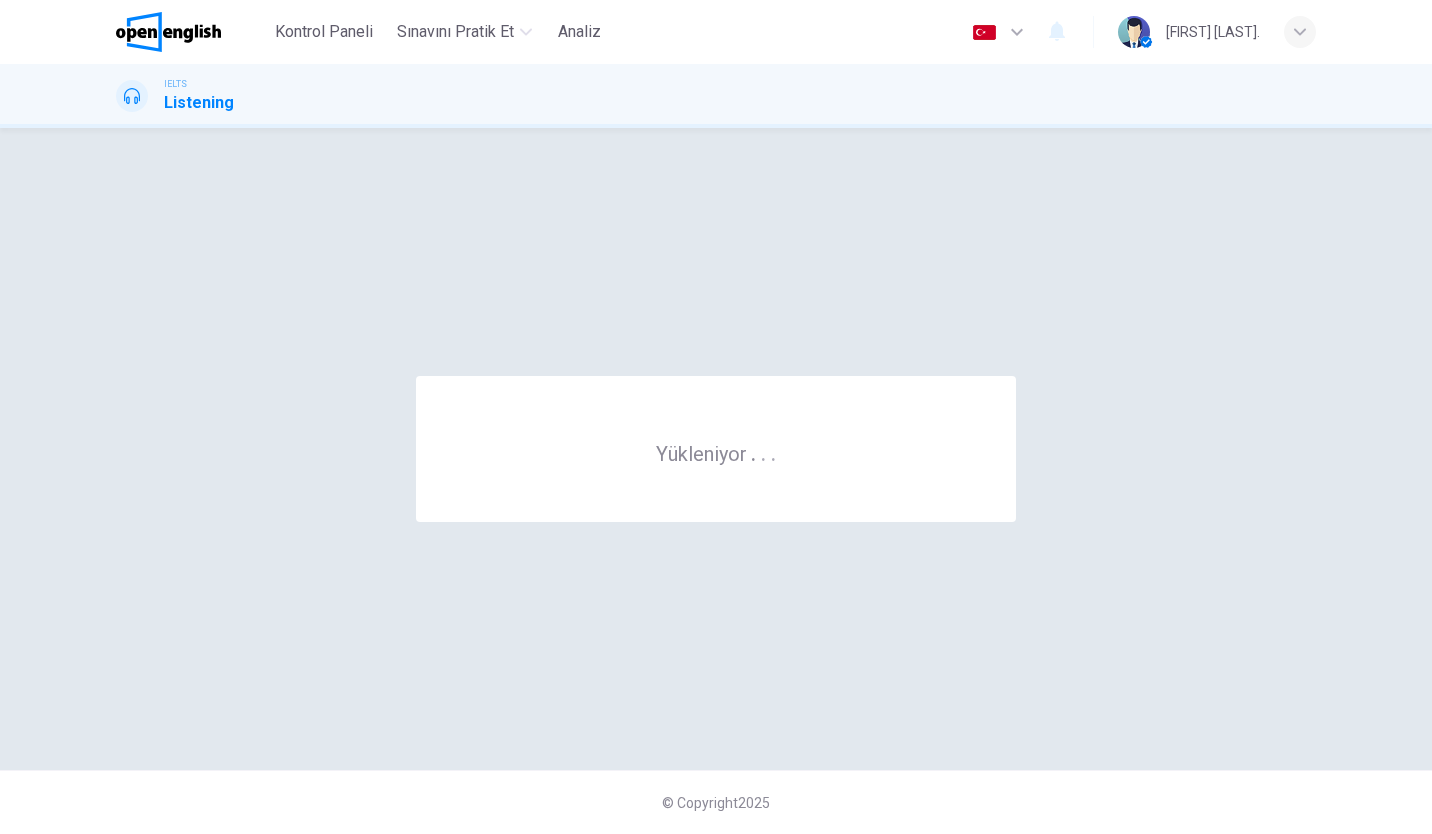 scroll, scrollTop: 0, scrollLeft: 0, axis: both 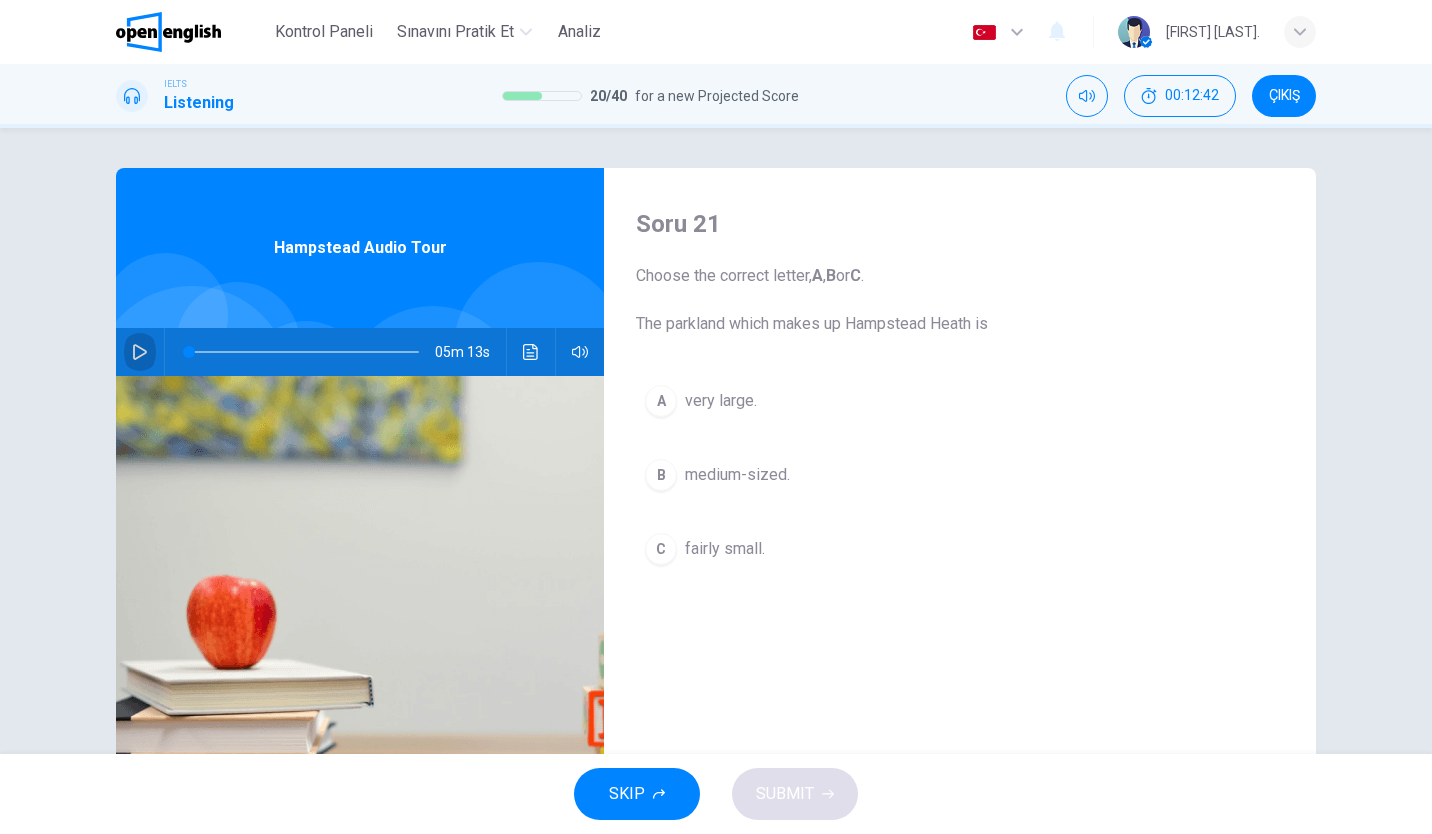 click 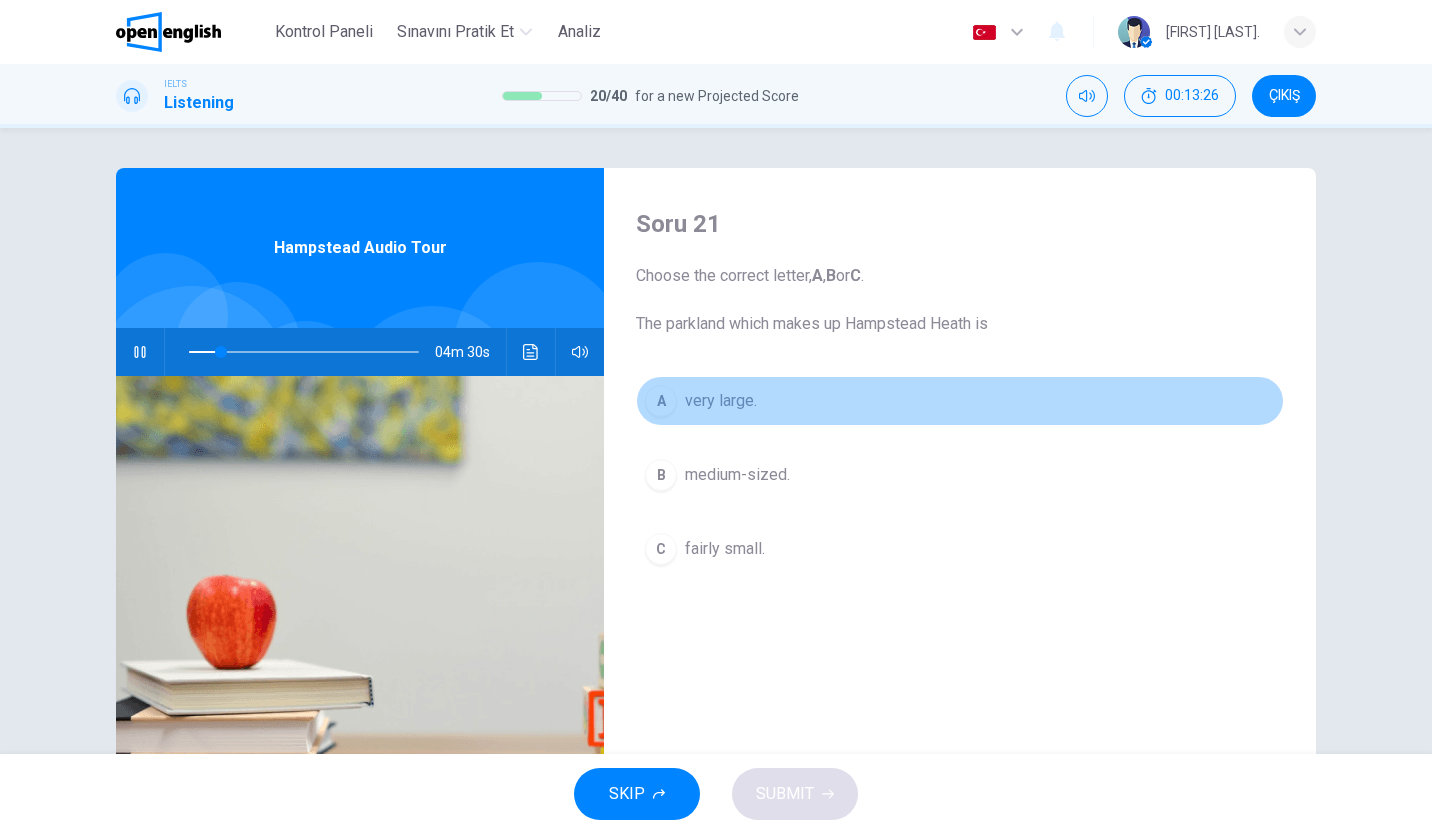 click on "very large." at bounding box center [721, 401] 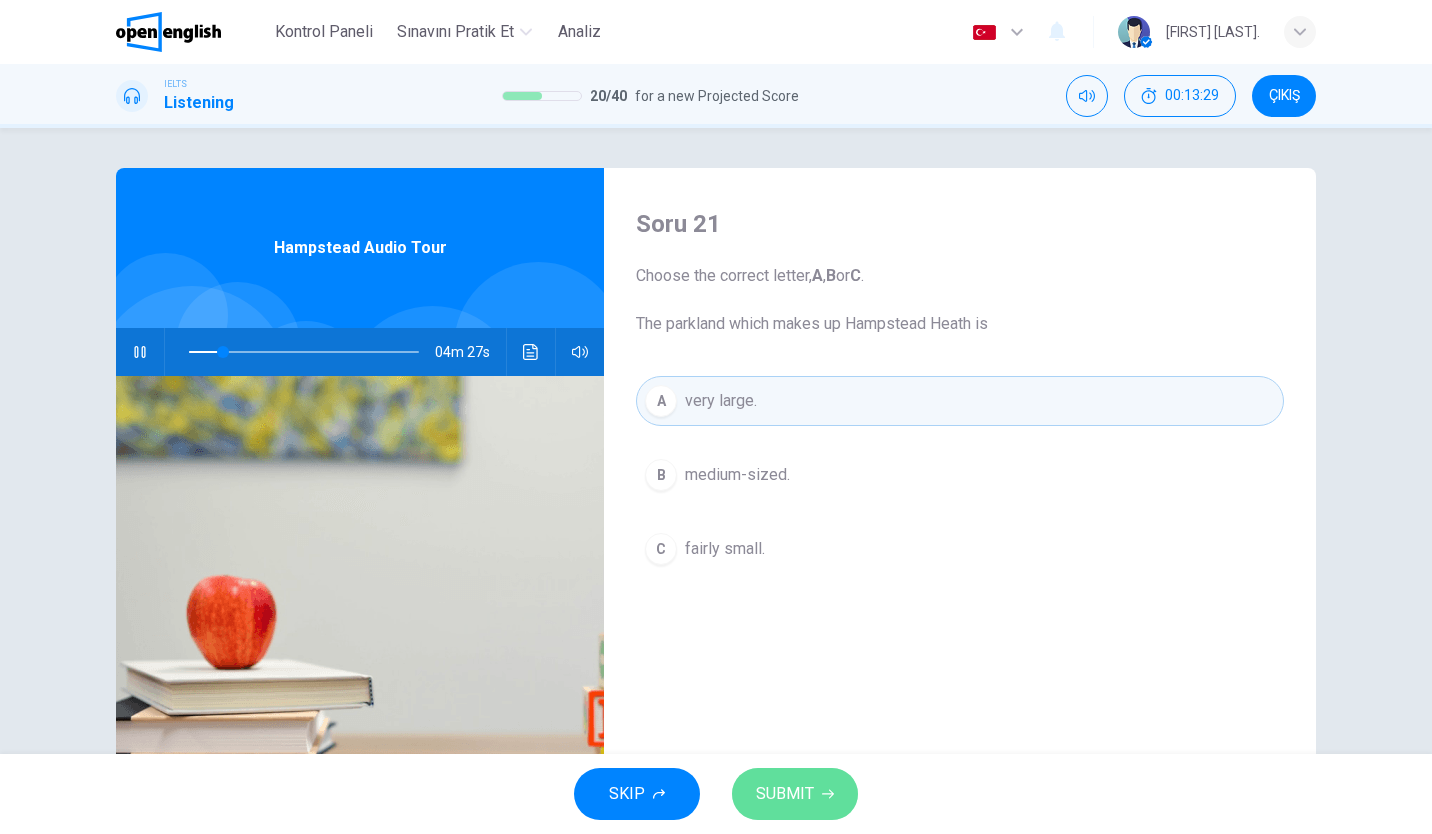click on "SUBMIT" at bounding box center (785, 794) 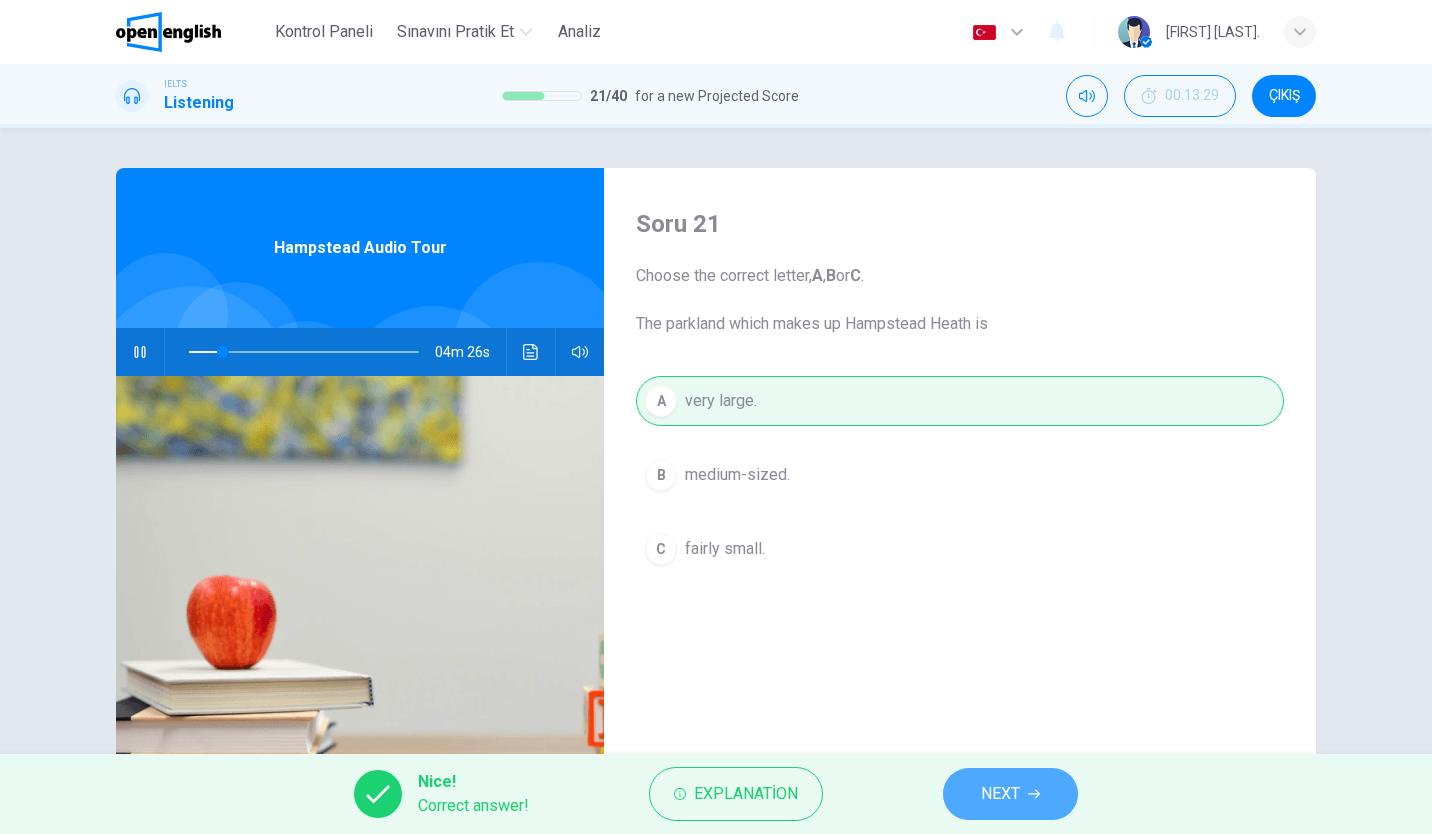 click on "NEXT" at bounding box center (1000, 794) 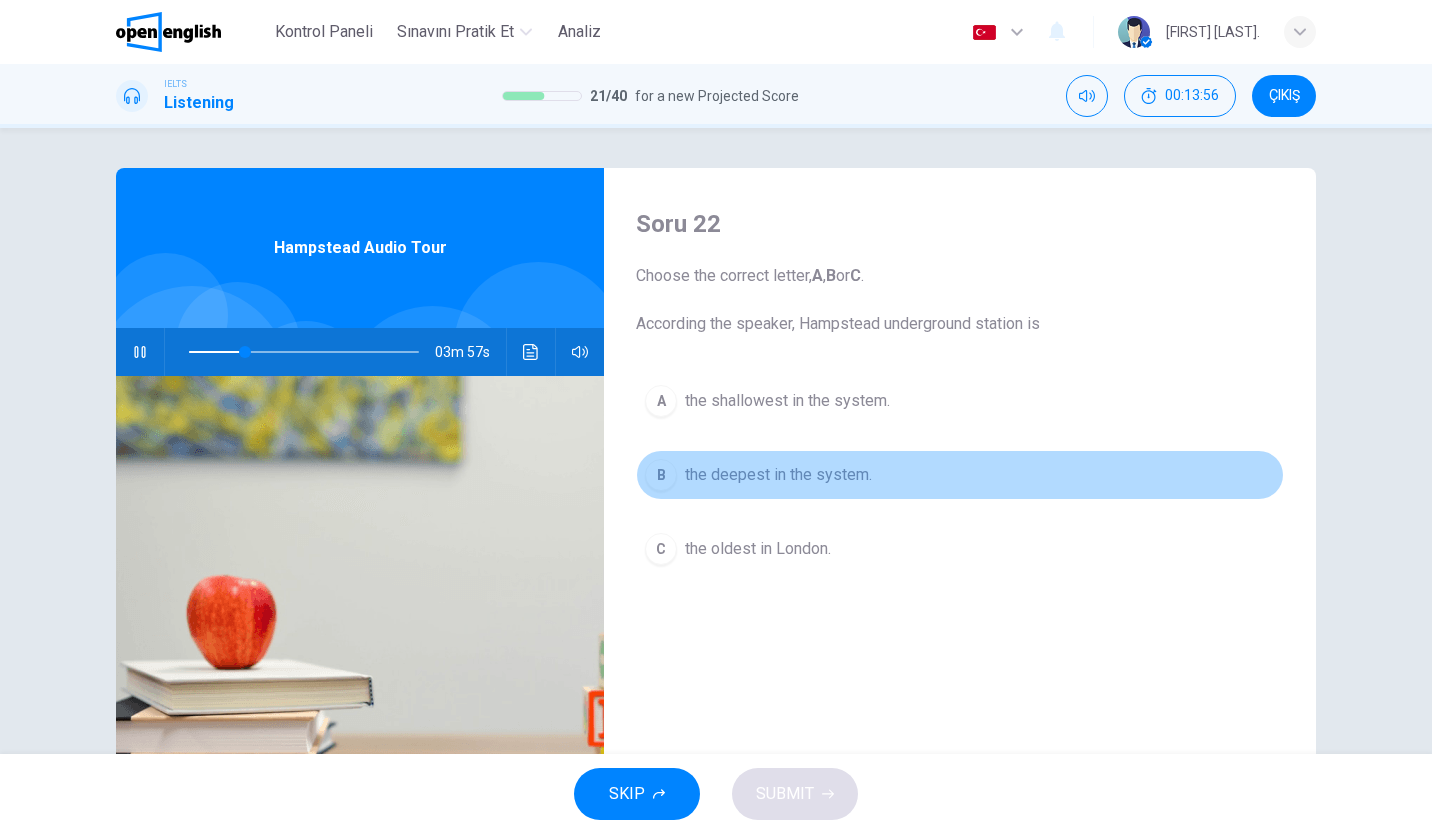 click on "B the deepest in the system." at bounding box center (960, 475) 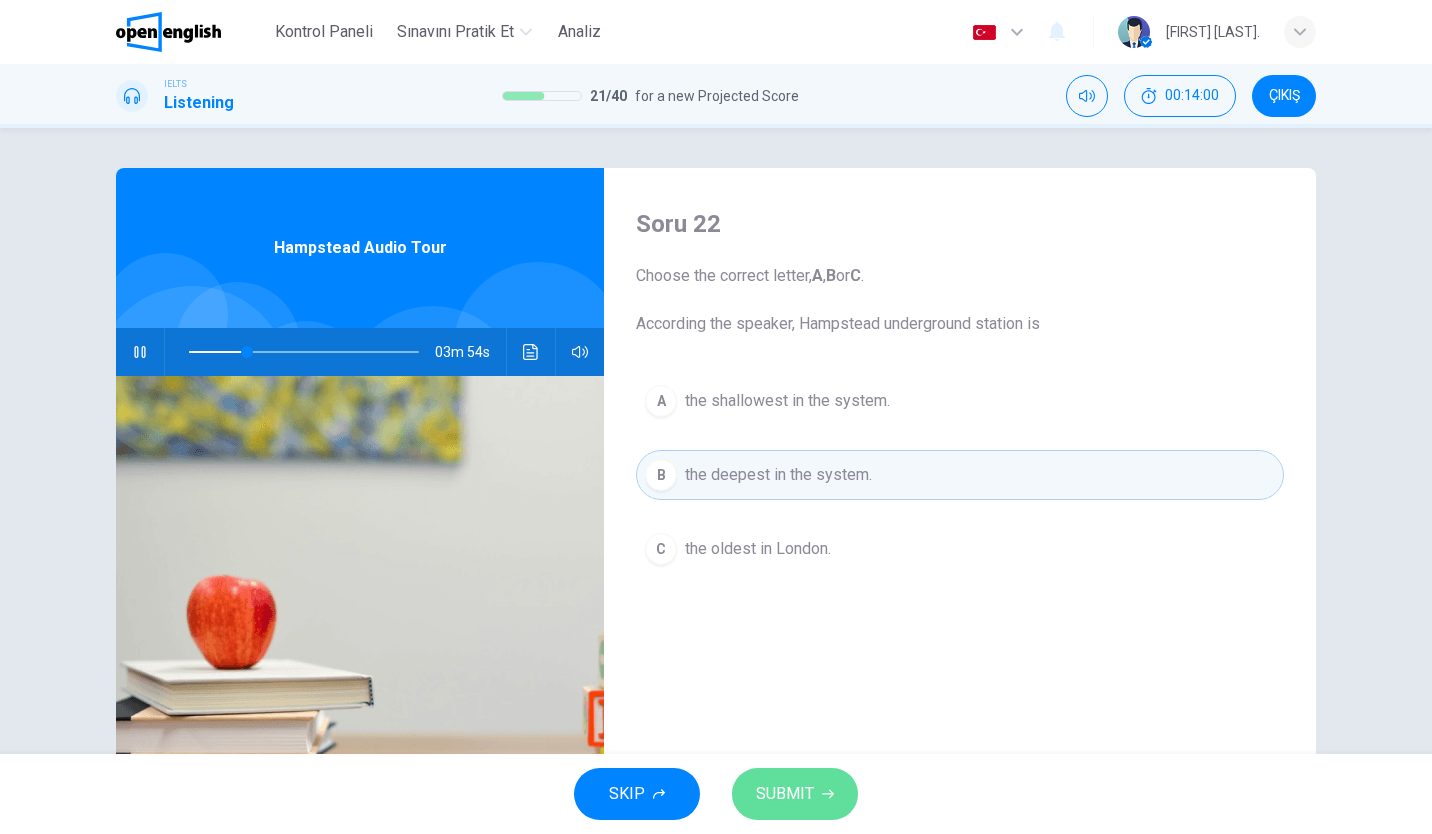 click on "SUBMIT" at bounding box center [785, 794] 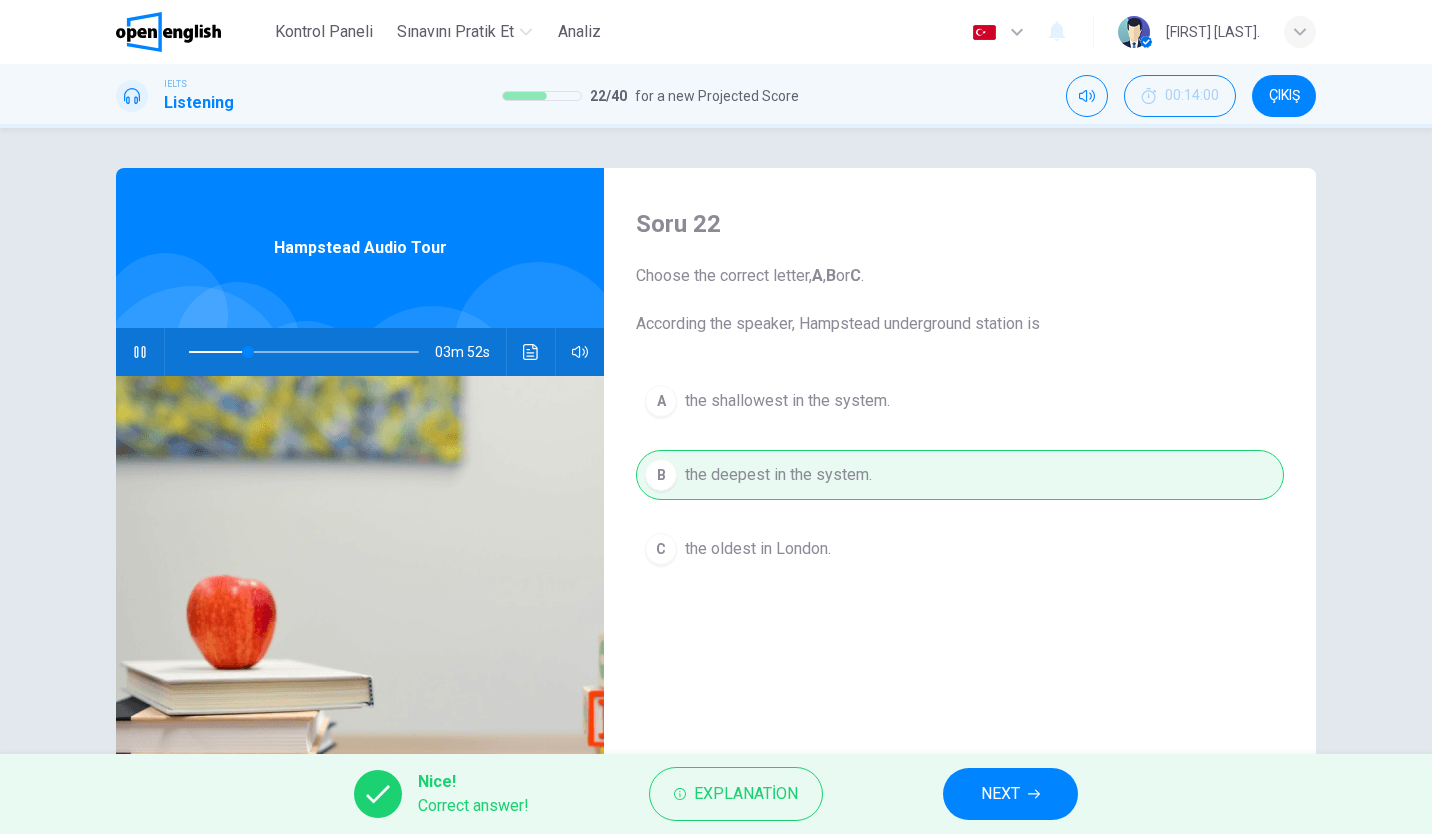 click on "NEXT" at bounding box center [1010, 794] 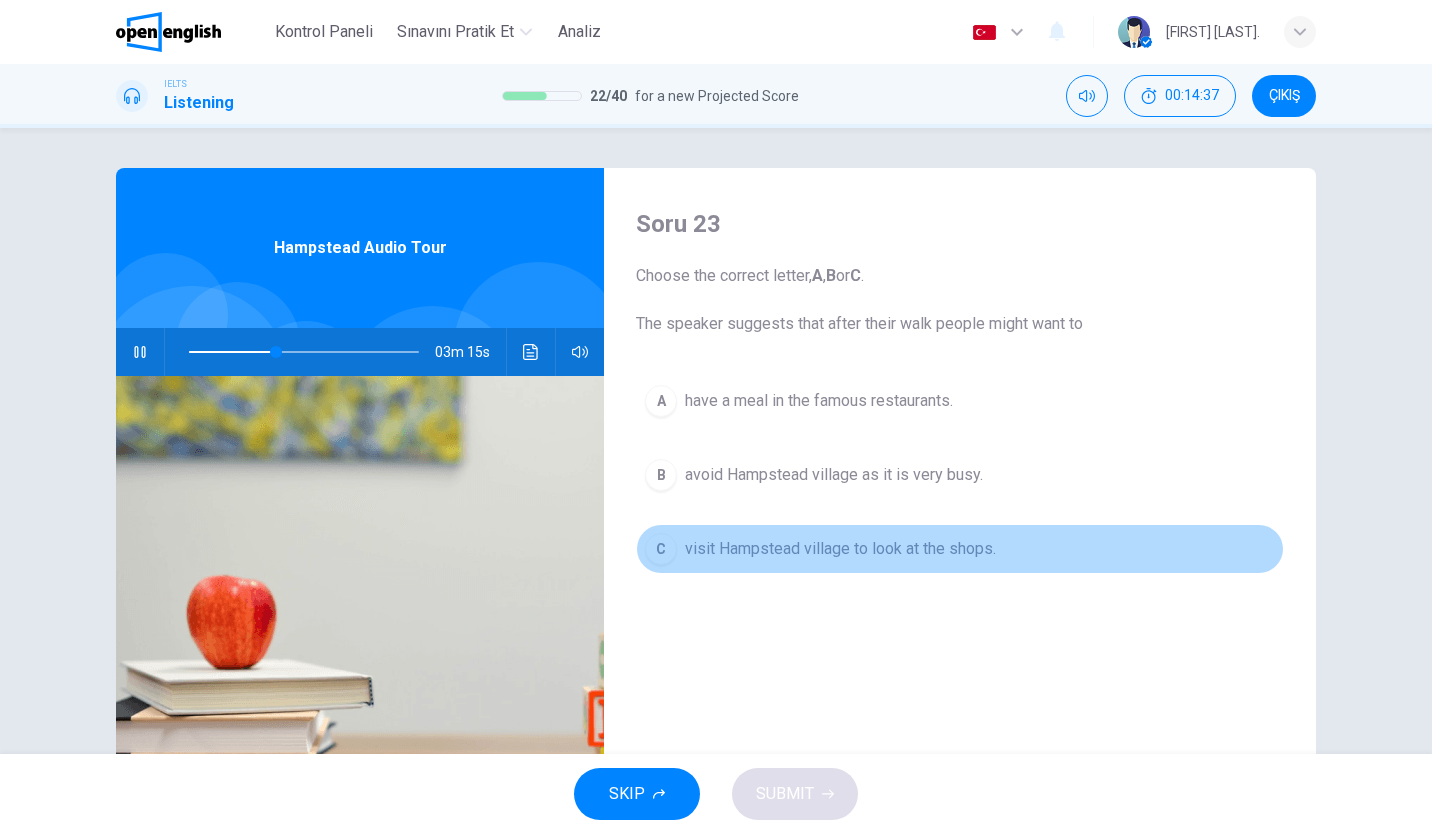 click on "visit Hampstead village to look at the shops." at bounding box center [840, 549] 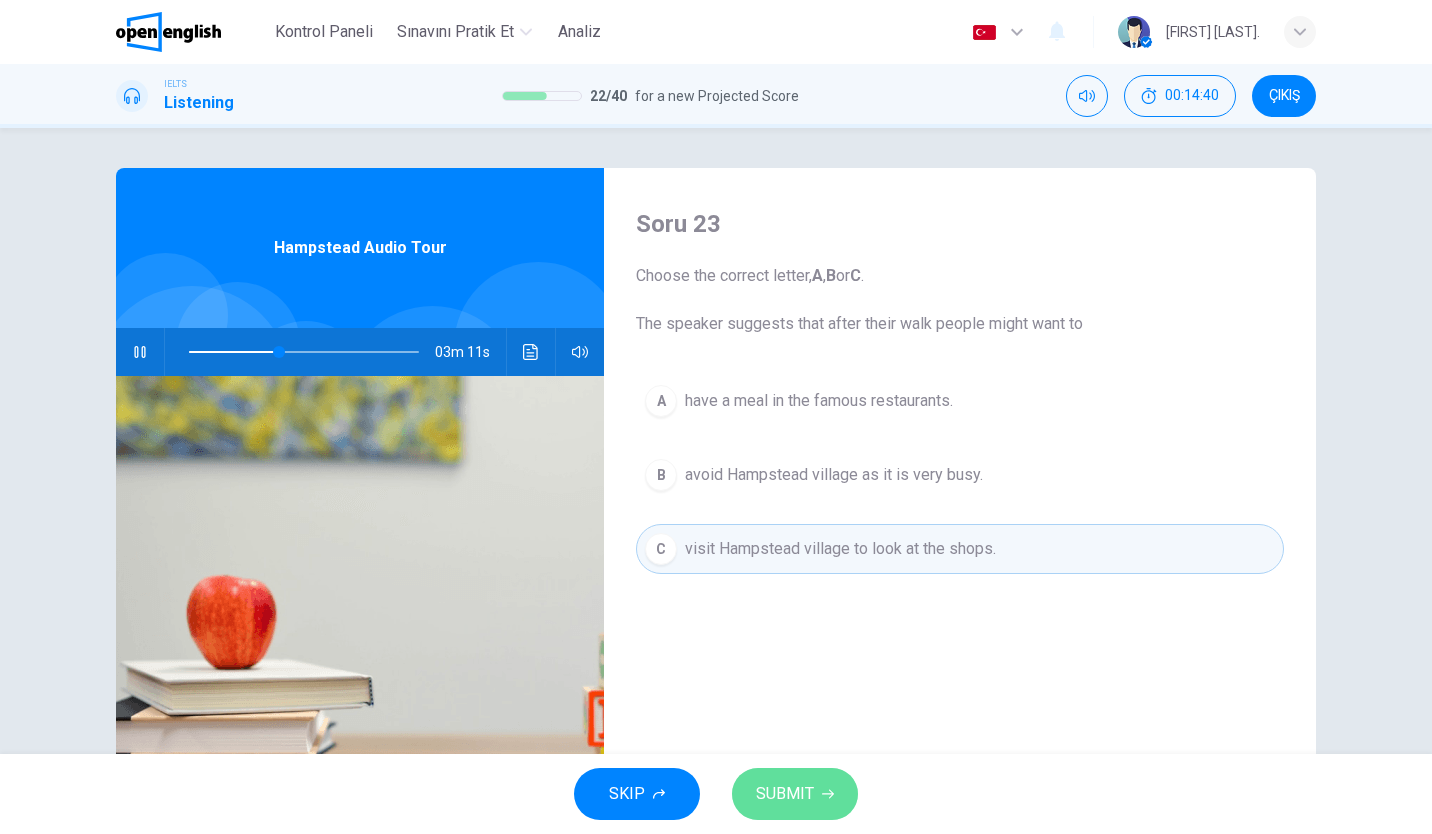 click on "SUBMIT" at bounding box center (785, 794) 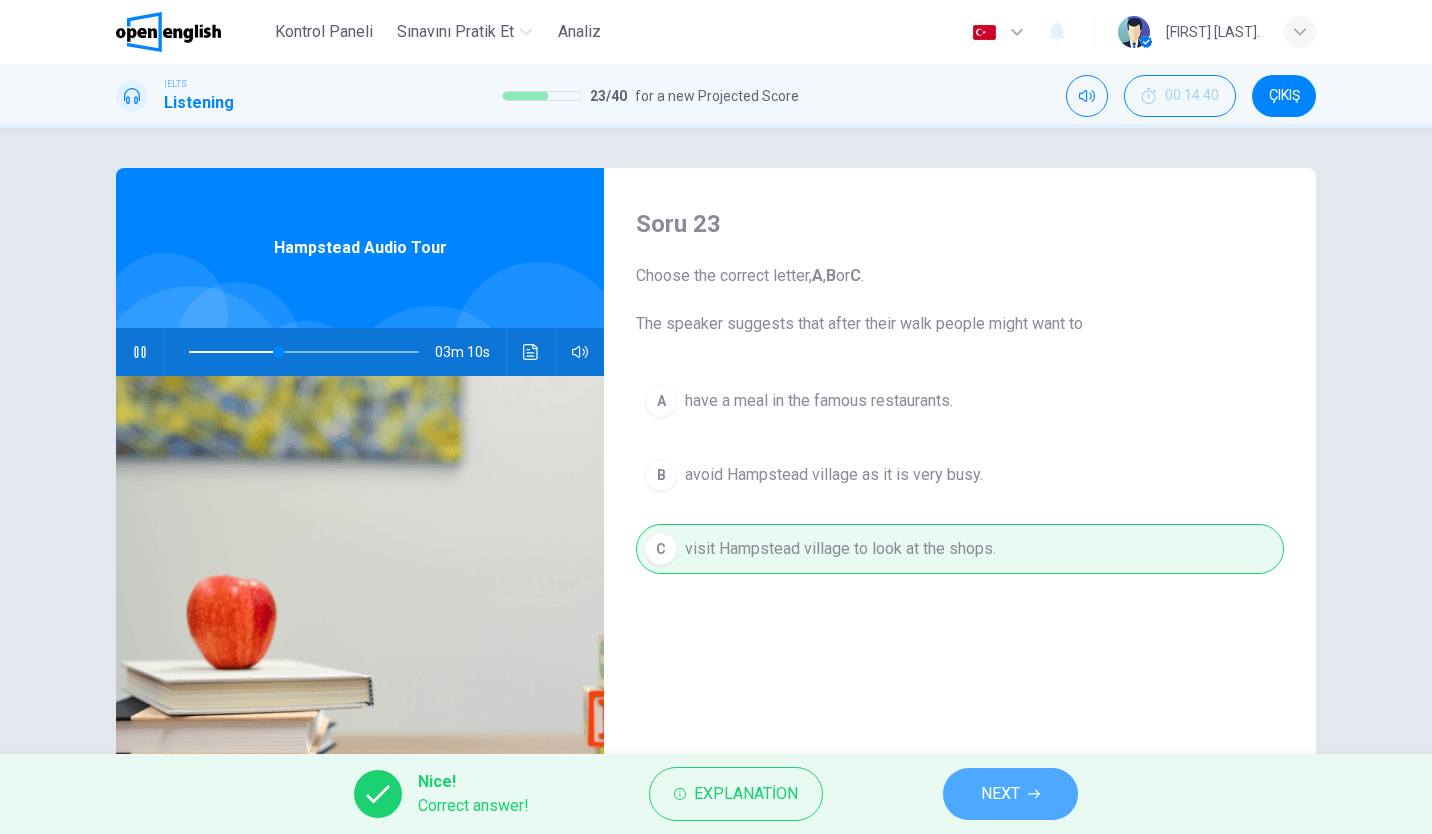 click on "NEXT" at bounding box center (1010, 794) 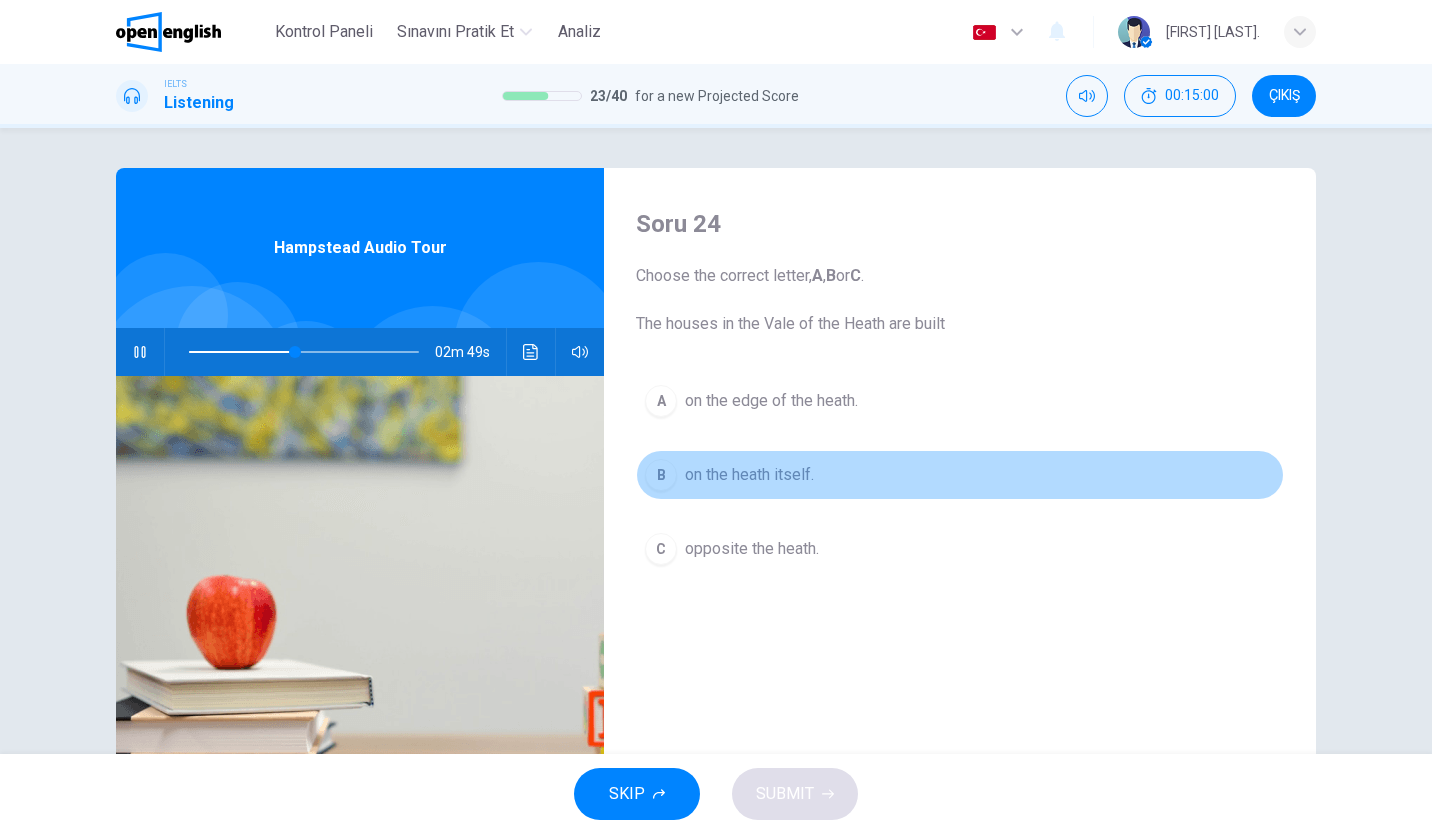 click on "B on the heath itself." at bounding box center [960, 475] 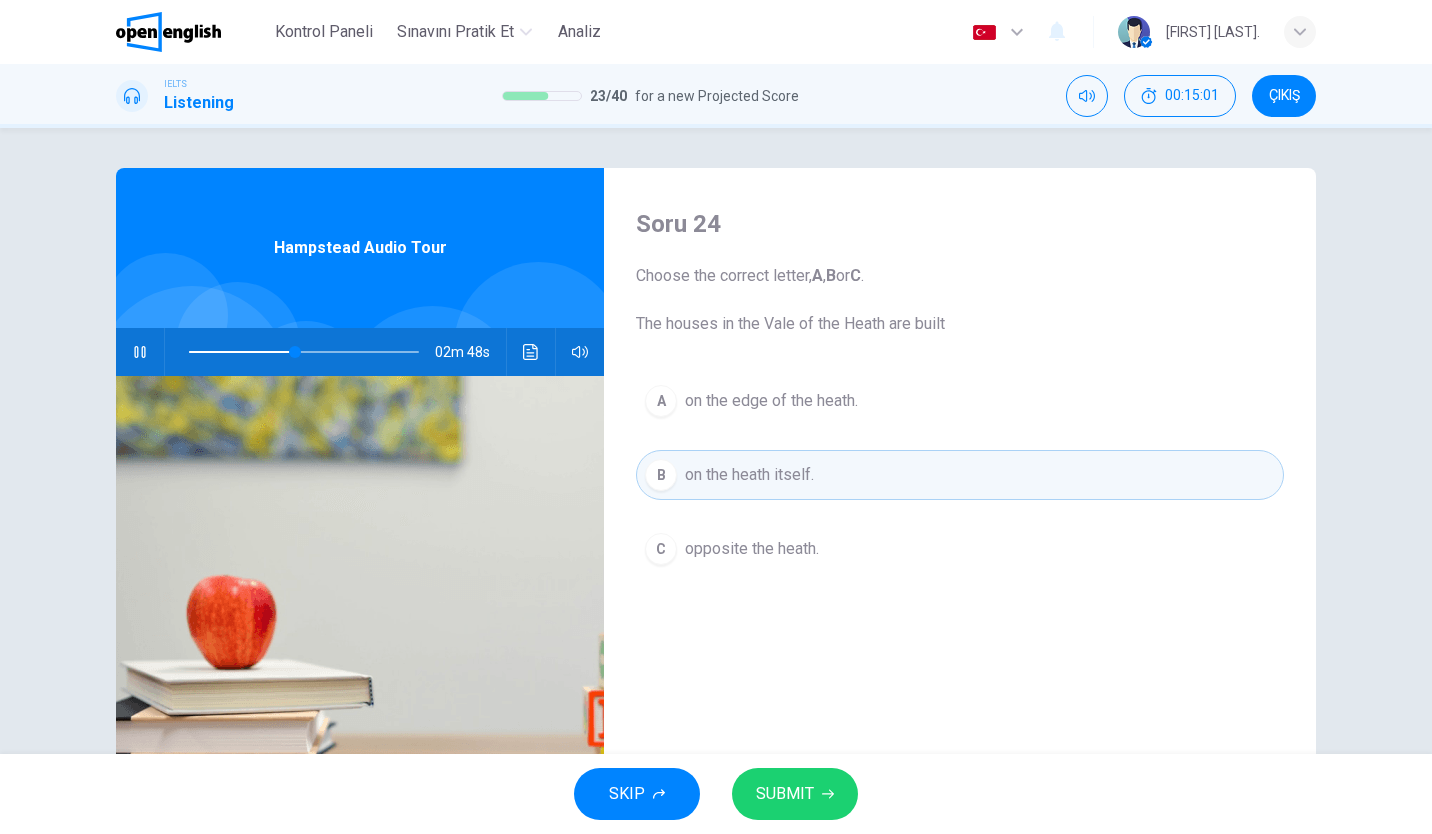click on "SUBMIT" at bounding box center (785, 794) 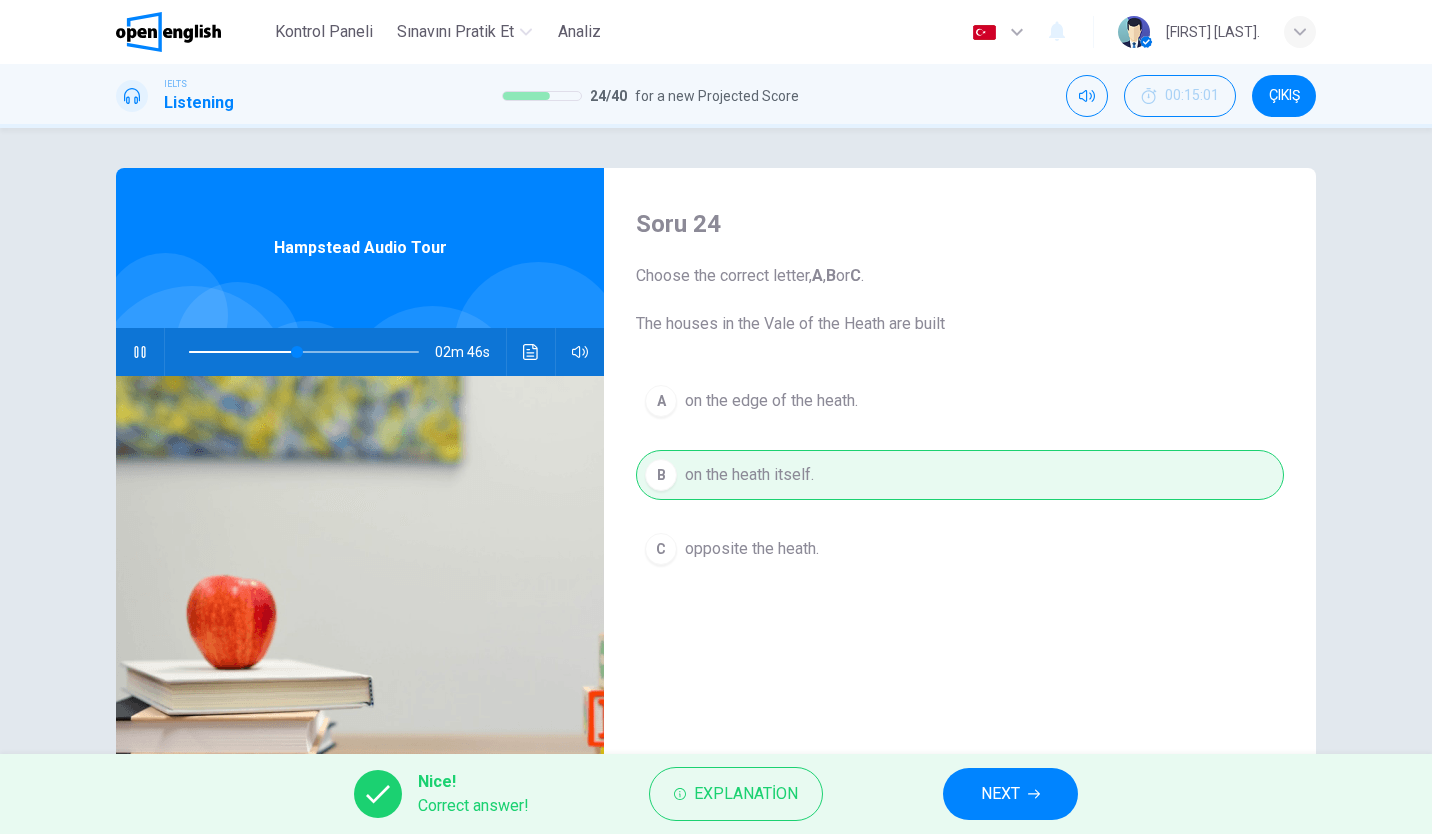 click on "NEXT" at bounding box center (1010, 794) 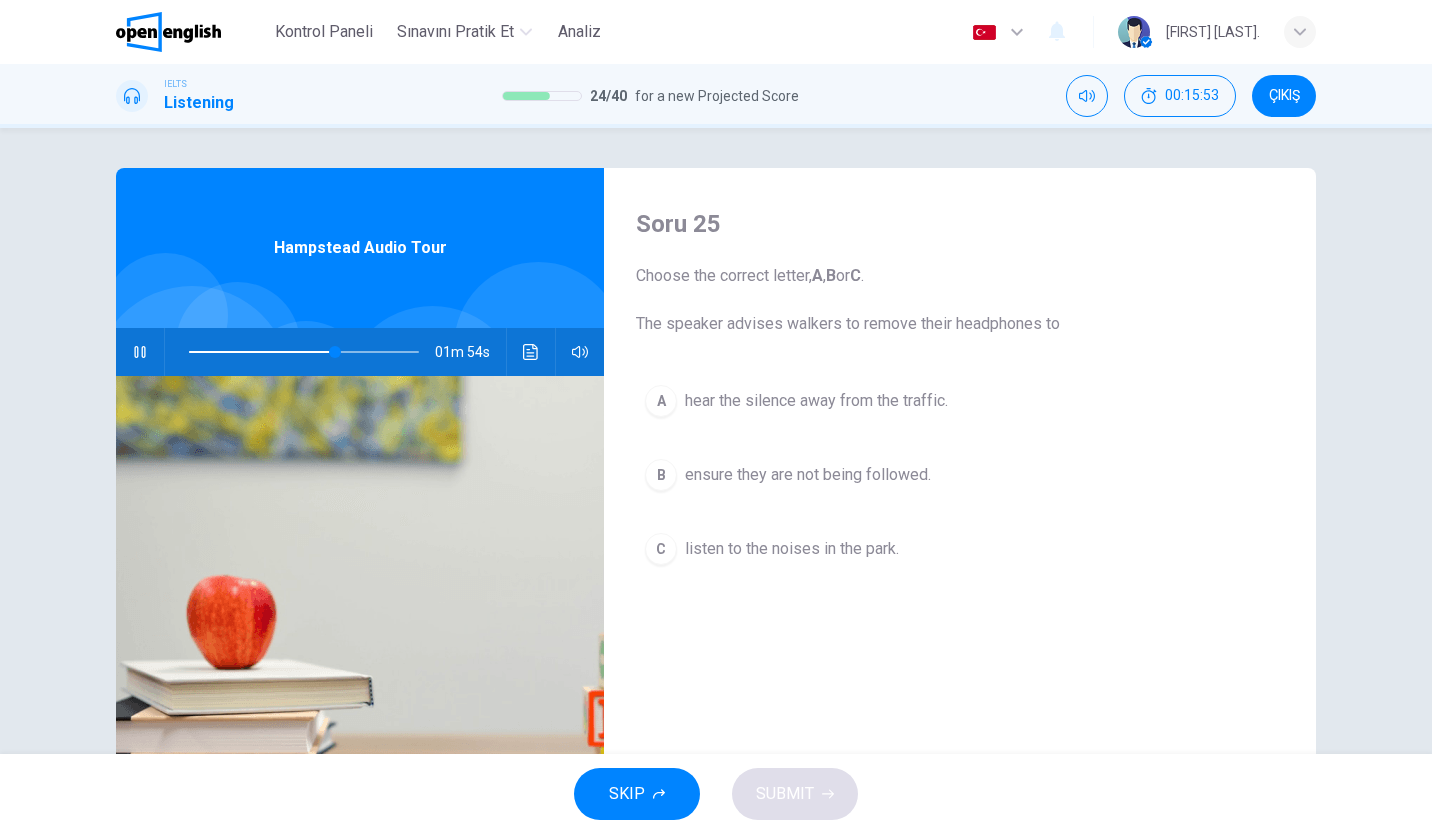 click on "hear the silence away from the traffic." at bounding box center (816, 401) 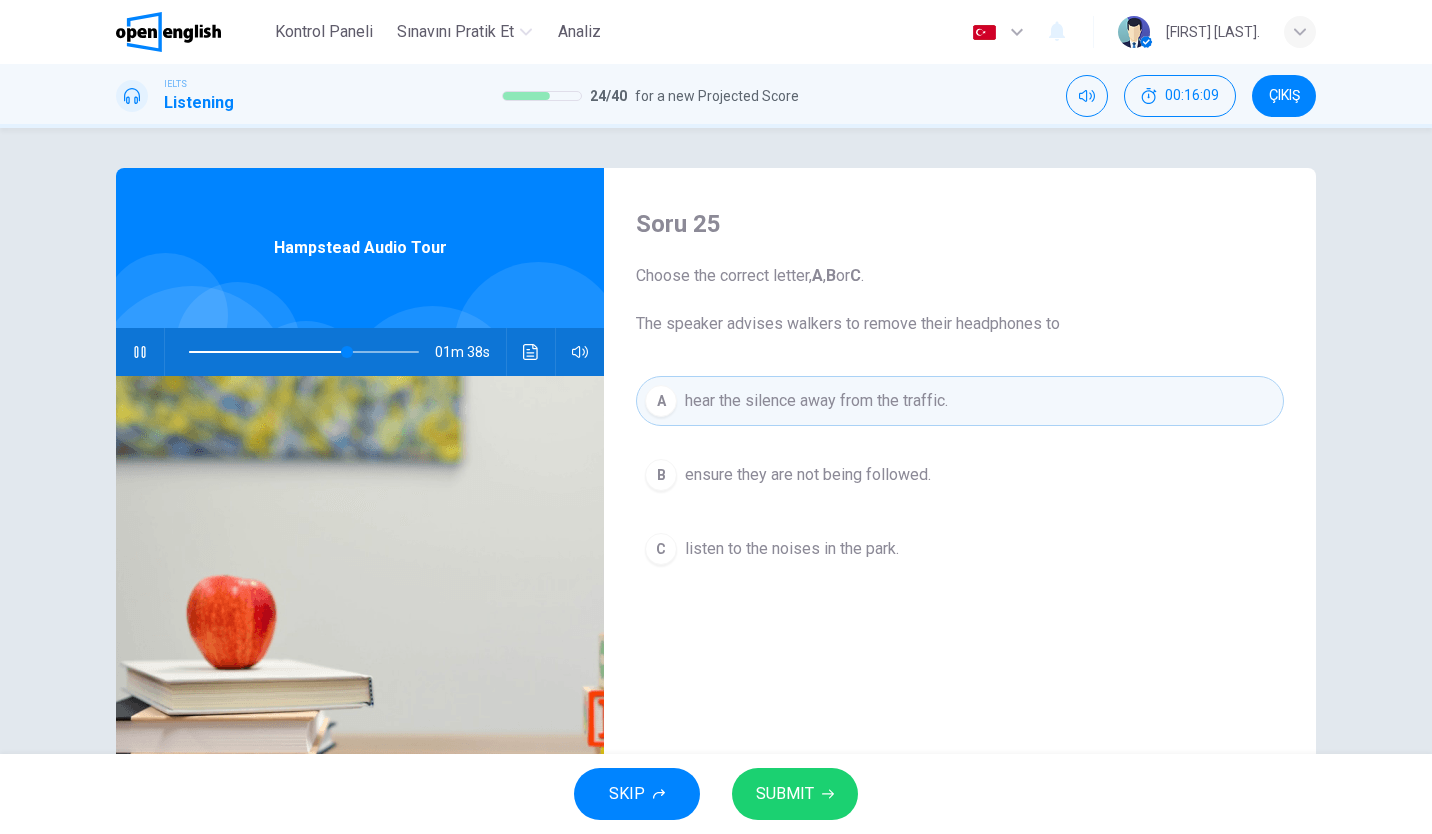 click at bounding box center [304, 352] 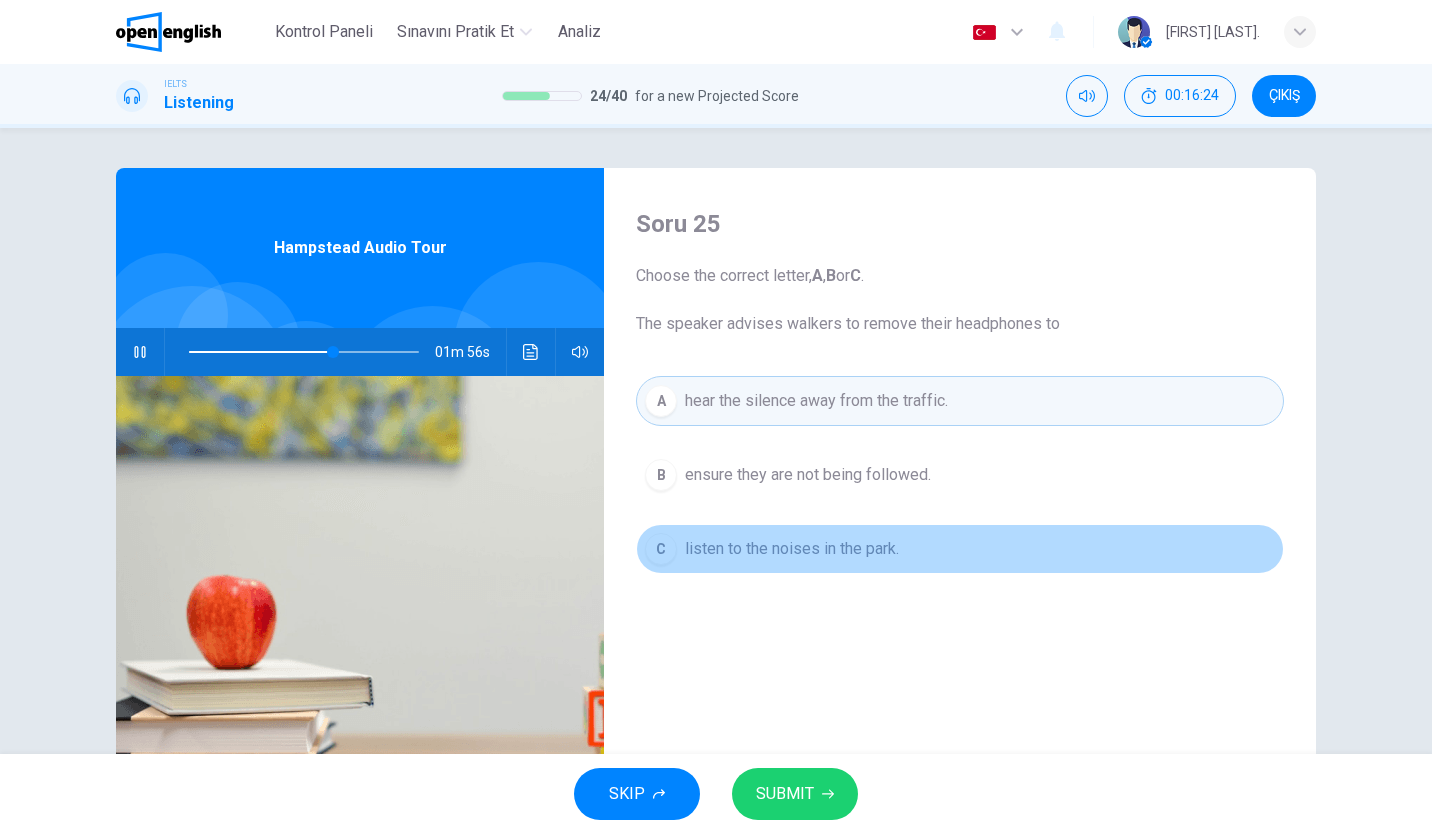 click on "listen to the noises in the park." at bounding box center [792, 549] 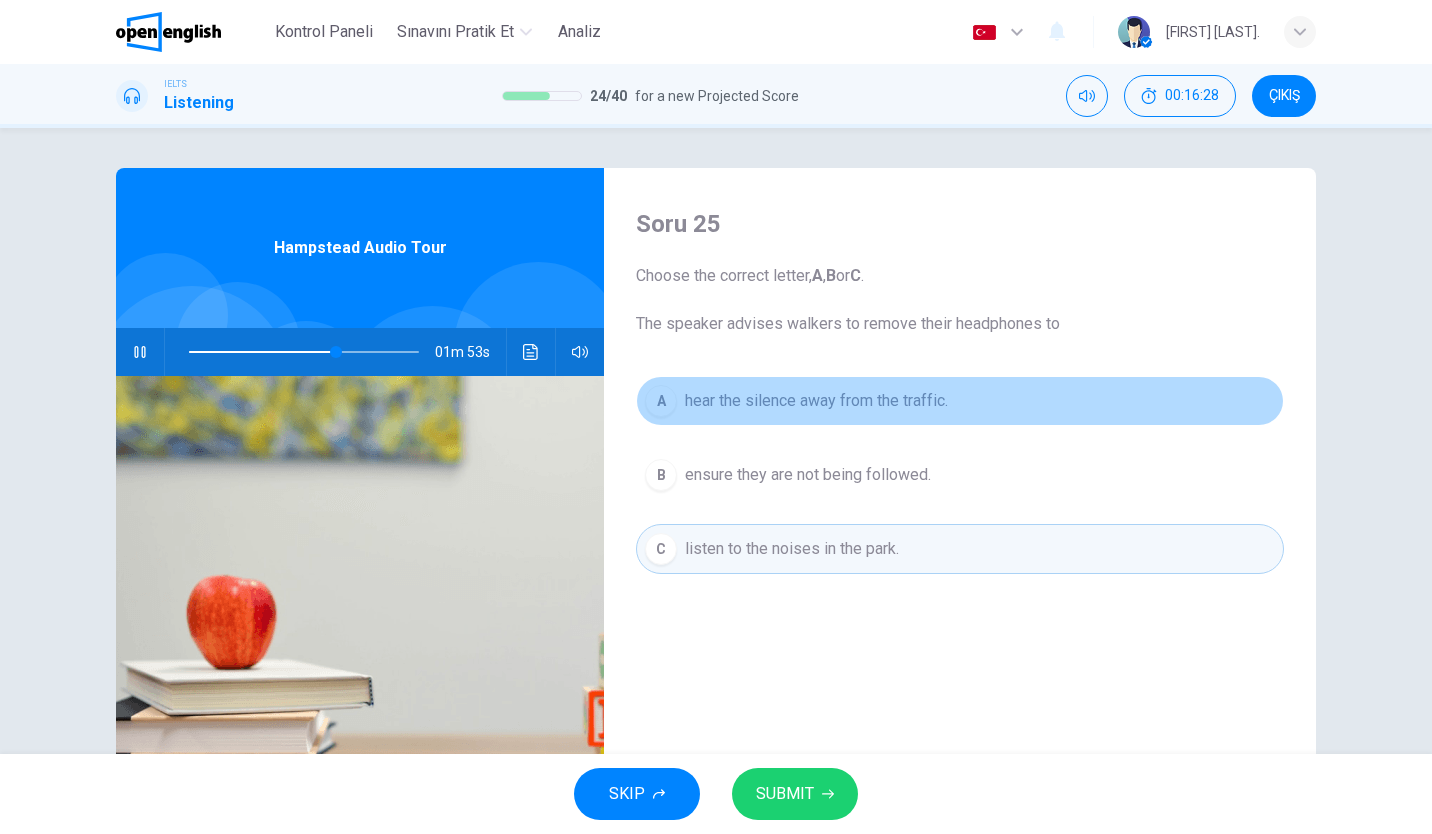 click on "hear the silence away from the traffic." at bounding box center [816, 401] 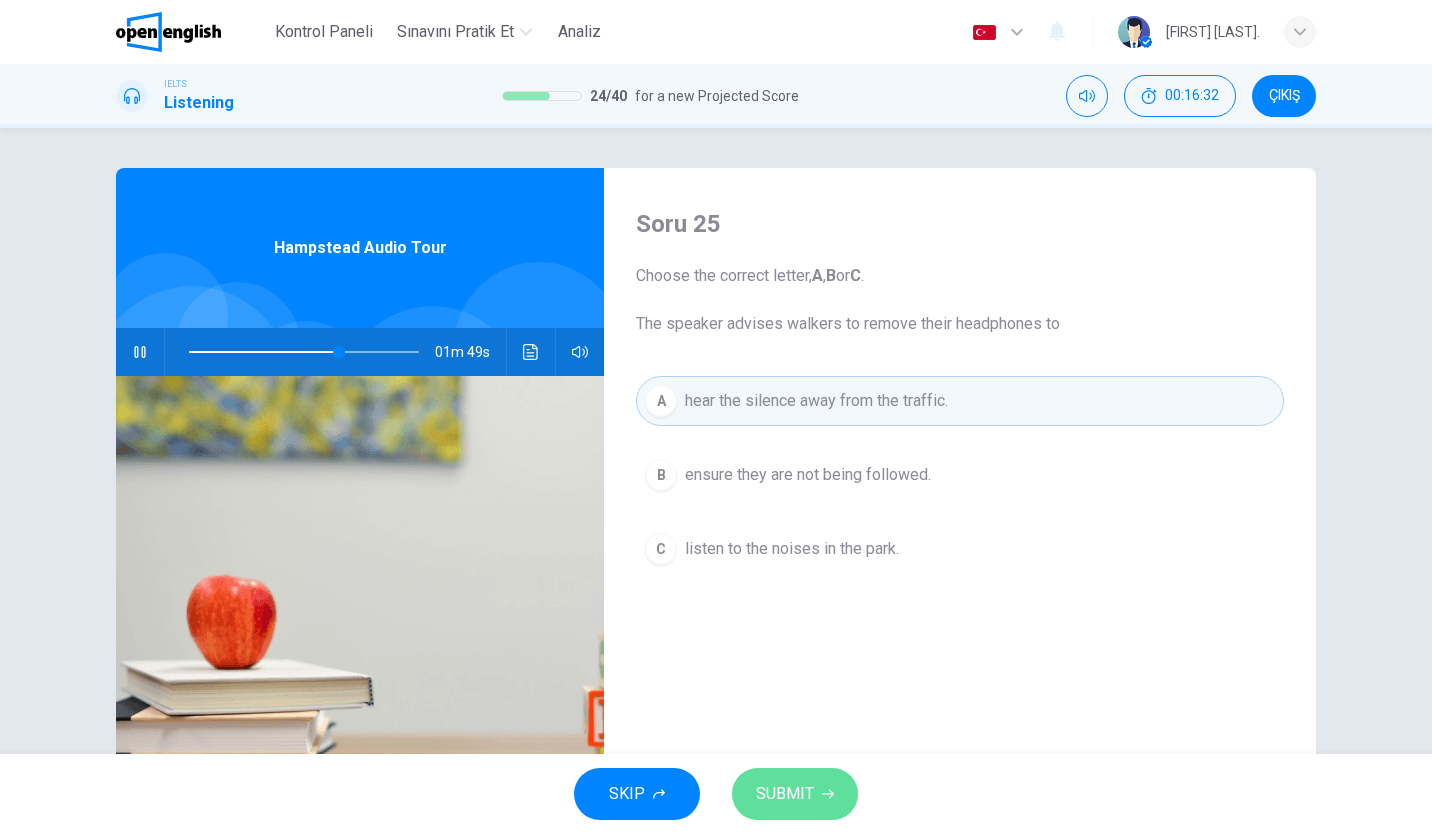 click on "SUBMIT" at bounding box center (795, 794) 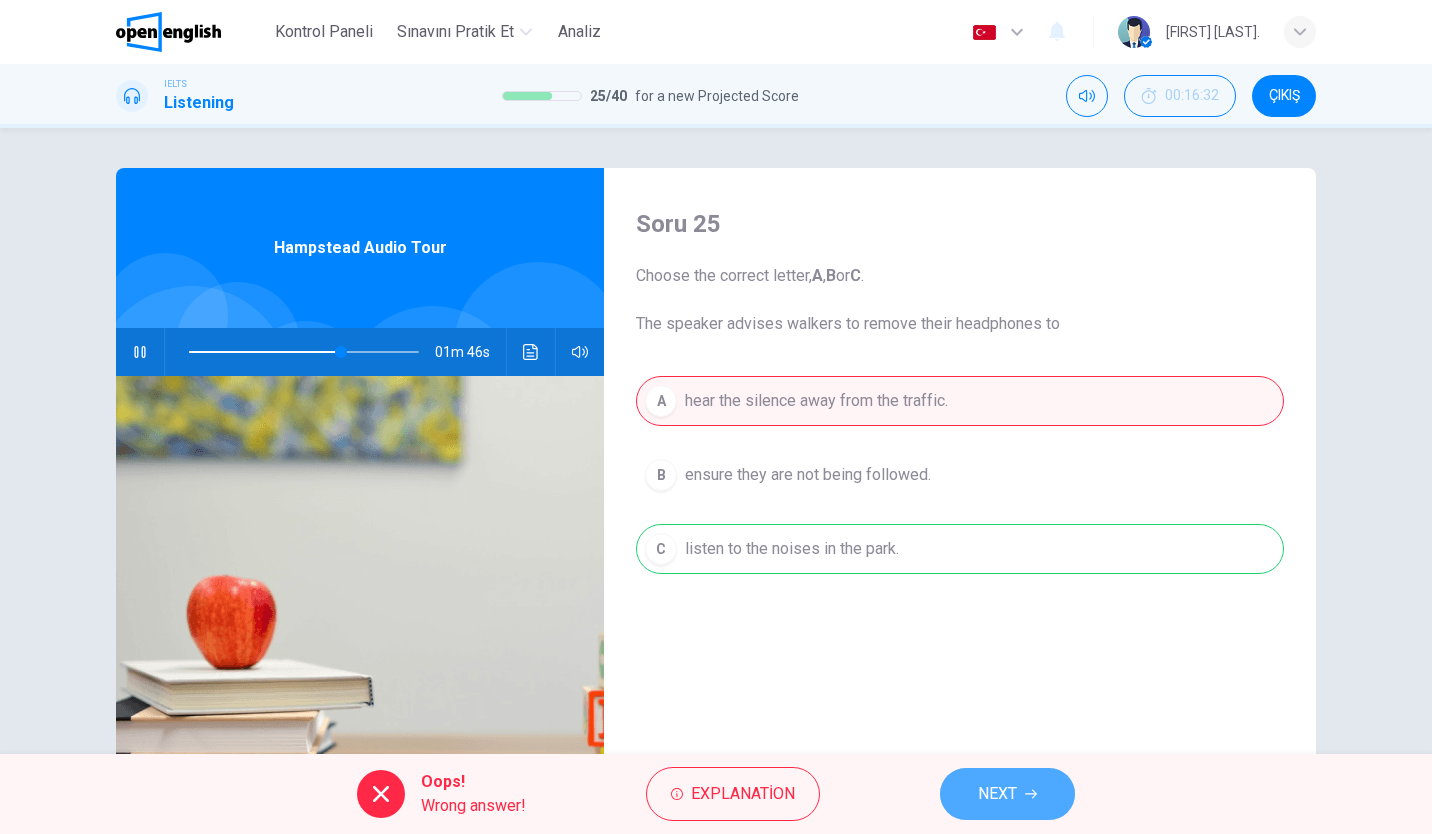 click on "NEXT" at bounding box center [1007, 794] 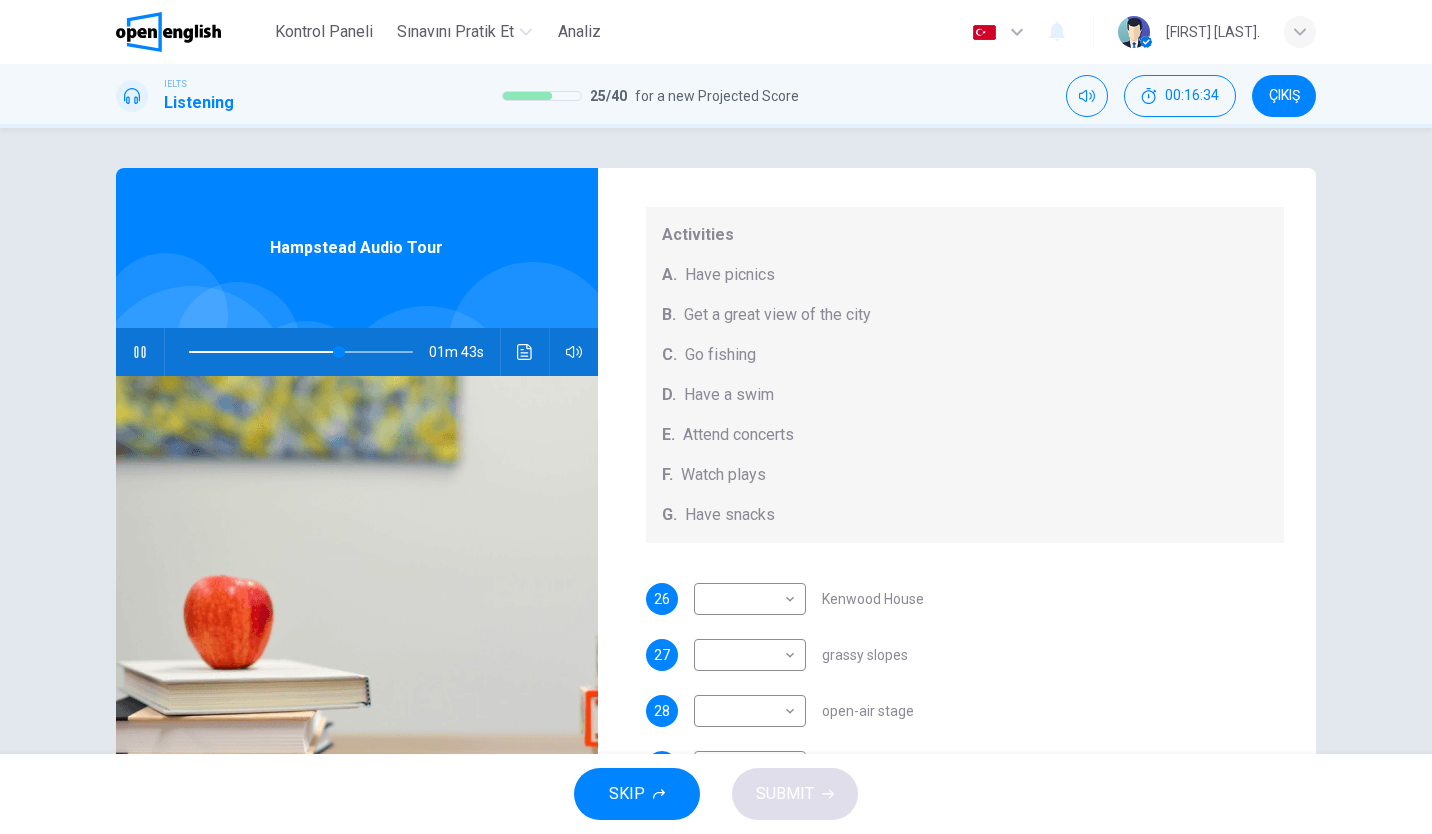 scroll, scrollTop: 184, scrollLeft: 0, axis: vertical 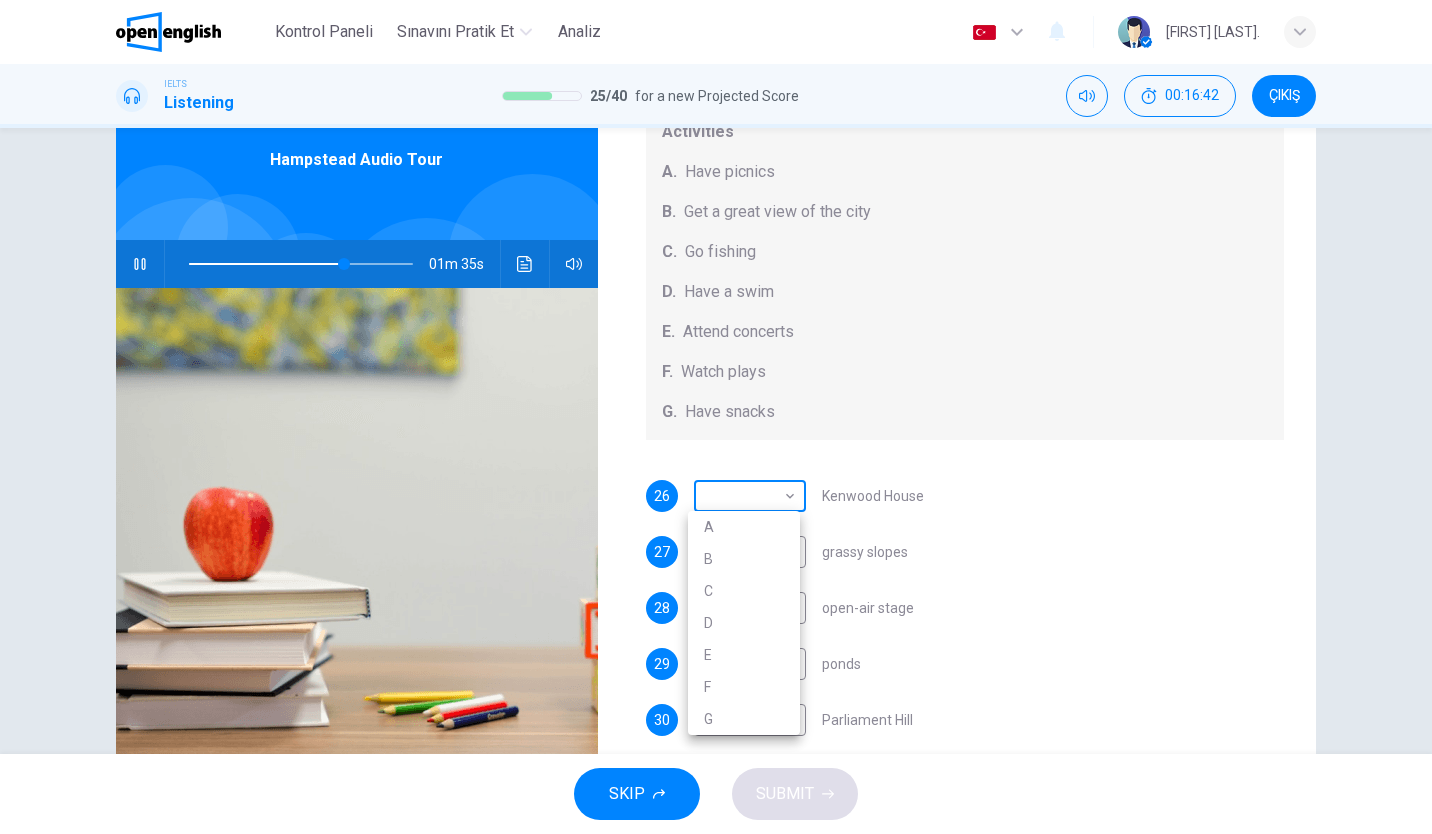 click on "This site uses cookies, as explained in our  Privacy Policy . If you agree to the use of cookies, please click the Accept button and continue to browse our site.   Privacy Policy Accept This site uses cookies, as explained in our  Privacy Policy . If you agree to the use of cookies, please click the Accept button and continue to browse our site.   Privacy Policy Accept Kontrol Paneli Sınavını Pratik Et Analiz Türkçe ** ​ Kemal I. IELTS Listening 25 / 40 for a new Projected Score 00:16:42 ÇIKIŞ Questions 26 - 30 Which activity can be done at each of the following locations on the heath? Choose  FIVE  answers below and select the correct letter,  A-G , next to the questions. Activities A. Have picnics B. Get a great view of the city C. Go fishing D. Have a swim E. Attend concerts F. Watch plays G. Have snacks 26 ​ ​ Kenwood House 27 ​ ​ grassy slopes 28 ​ ​ open-air stage 29 ​ ​ ponds 30 ​ ​ Parliament Hill Hampstead Audio Tour 01m 35s SKIP SUBMIT Kontrol Paneli Analiz Bildirimler 1" at bounding box center [716, 417] 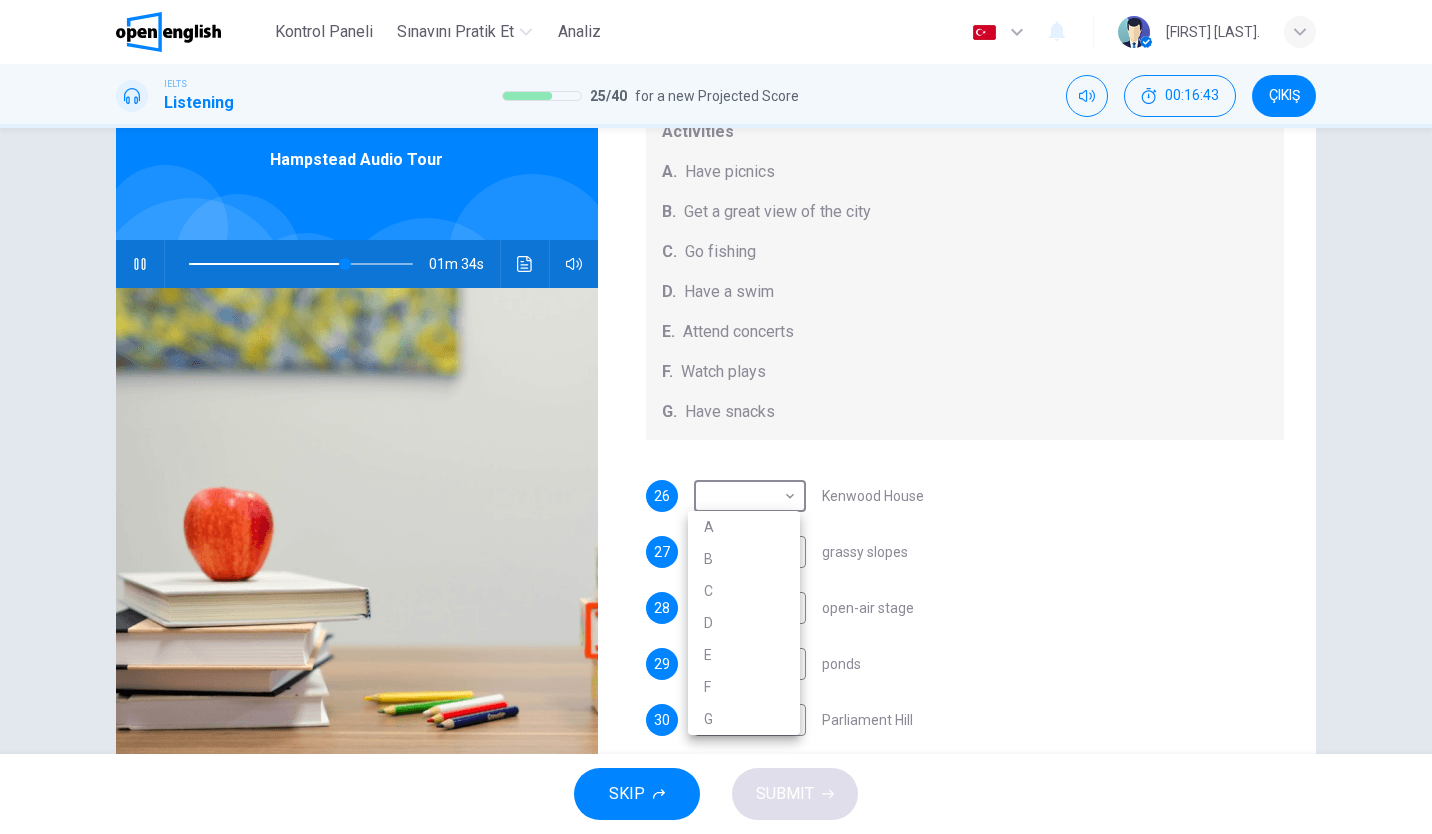 click at bounding box center (716, 417) 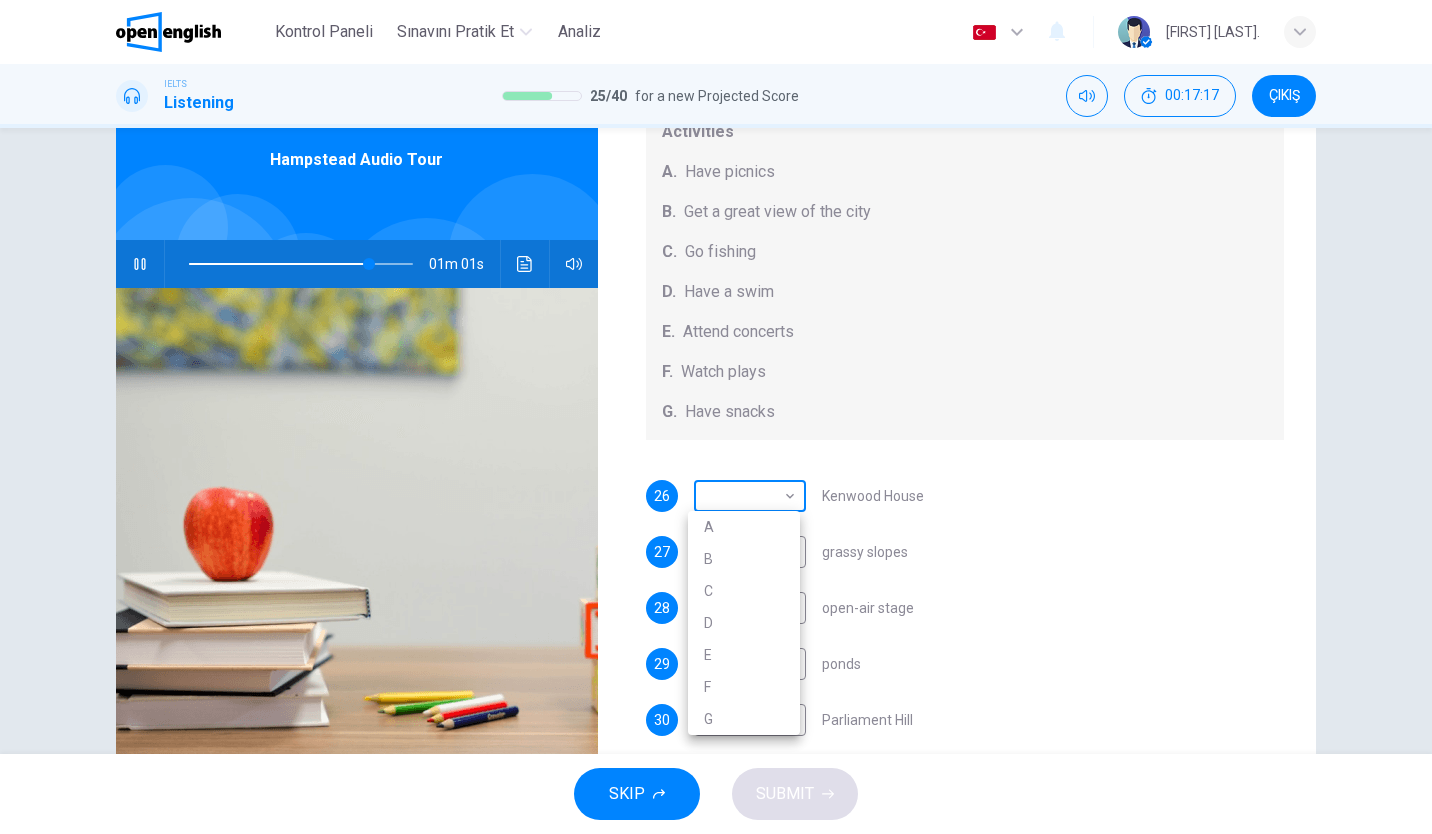 click on "This site uses cookies, as explained in our  Privacy Policy . If you agree to the use of cookies, please click the Accept button and continue to browse our site.   Privacy Policy Accept This site uses cookies, as explained in our  Privacy Policy . If you agree to the use of cookies, please click the Accept button and continue to browse our site.   Privacy Policy Accept Kontrol Paneli Sınavını Pratik Et Analiz Türkçe ** ​ Kemal I. IELTS Listening 25 / 40 for a new Projected Score 00:17:17 ÇIKIŞ Questions 26 - 30 Which activity can be done at each of the following locations on the heath? Choose  FIVE  answers below and select the correct letter,  A-G , next to the questions. Activities A. Have picnics B. Get a great view of the city C. Go fishing D. Have a swim E. Attend concerts F. Watch plays G. Have snacks 26 ​ ​ Kenwood House 27 ​ ​ grassy slopes 28 ​ ​ open-air stage 29 ​ ​ ponds 30 ​ ​ Parliament Hill Hampstead Audio Tour 01m 01s SKIP SUBMIT Kontrol Paneli Analiz Bildirimler 1" at bounding box center (716, 417) 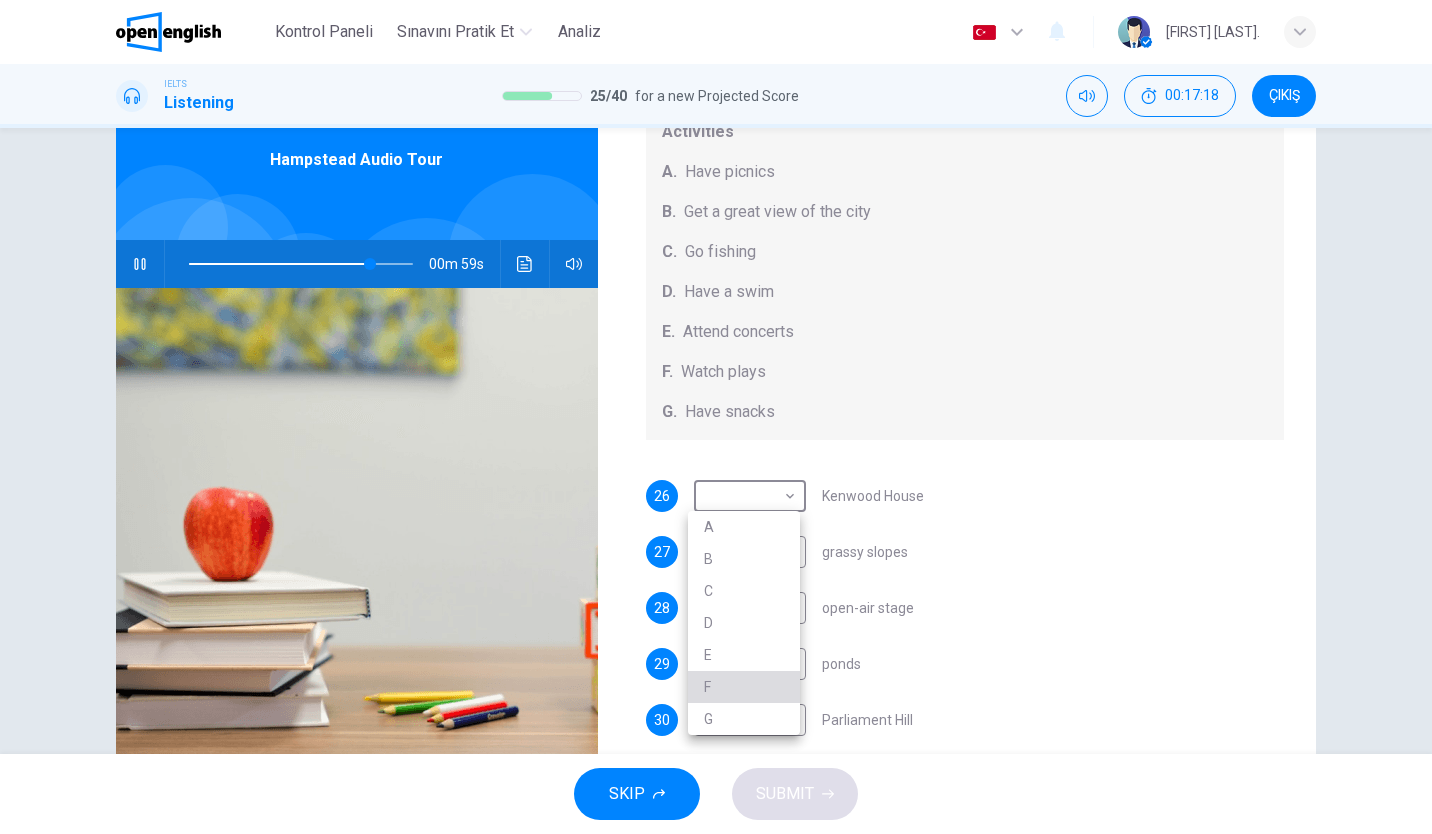 click on "F" at bounding box center (744, 687) 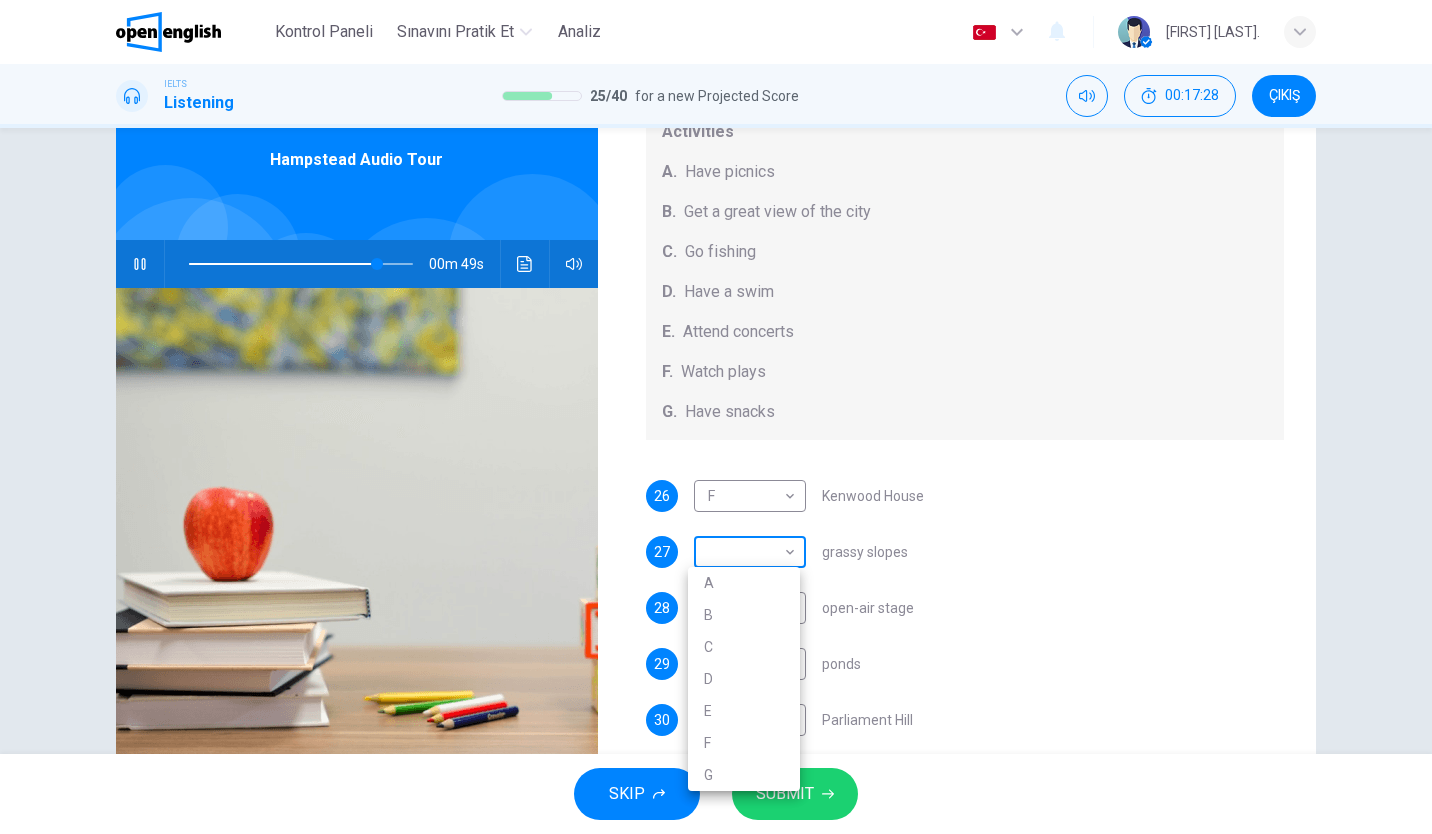 click on "This site uses cookies, as explained in our  Privacy Policy . If you agree to the use of cookies, please click the Accept button and continue to browse our site.   Privacy Policy Accept This site uses cookies, as explained in our  Privacy Policy . If you agree to the use of cookies, please click the Accept button and continue to browse our site.   Privacy Policy Accept Kontrol Paneli Sınavını Pratik Et Analiz Türkçe ** ​ Kemal I. IELTS Listening 25 / 40 for a new Projected Score 00:17:28 ÇIKIŞ Questions 26 - 30 Which activity can be done at each of the following locations on the heath? Choose  FIVE  answers below and select the correct letter,  A-G , next to the questions. Activities A. Have picnics B. Get a great view of the city C. Go fishing D. Have a swim E. Attend concerts F. Watch plays G. Have snacks 26 F * ​ Kenwood House 27 ​ ​ grassy slopes 28 ​ ​ open-air stage 29 ​ ​ ponds 30 ​ ​ Parliament Hill Hampstead Audio Tour 00m 49s SKIP SUBMIT Kontrol Paneli Analiz Bildirimler 1" at bounding box center [716, 417] 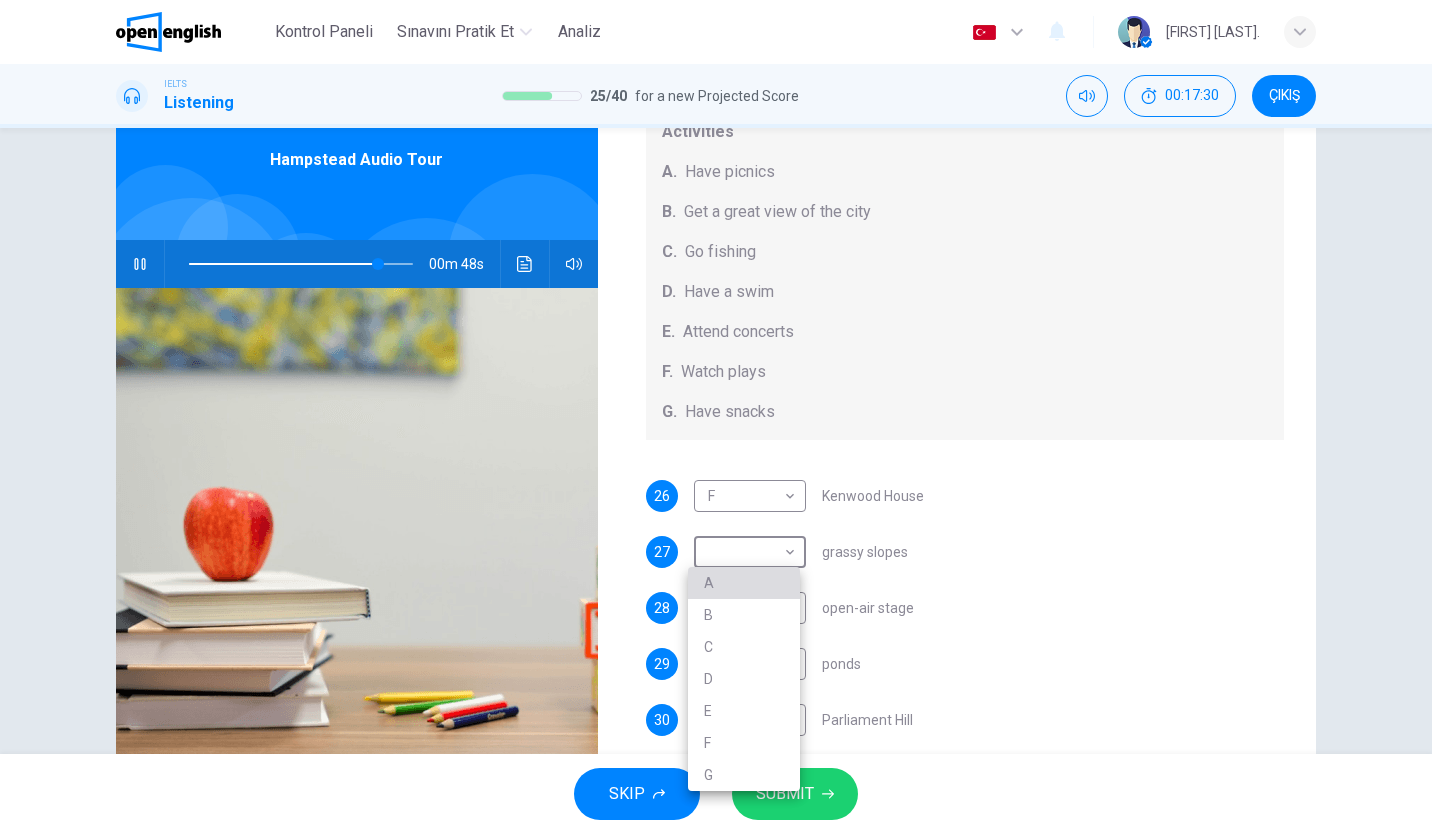 click on "A" at bounding box center (744, 583) 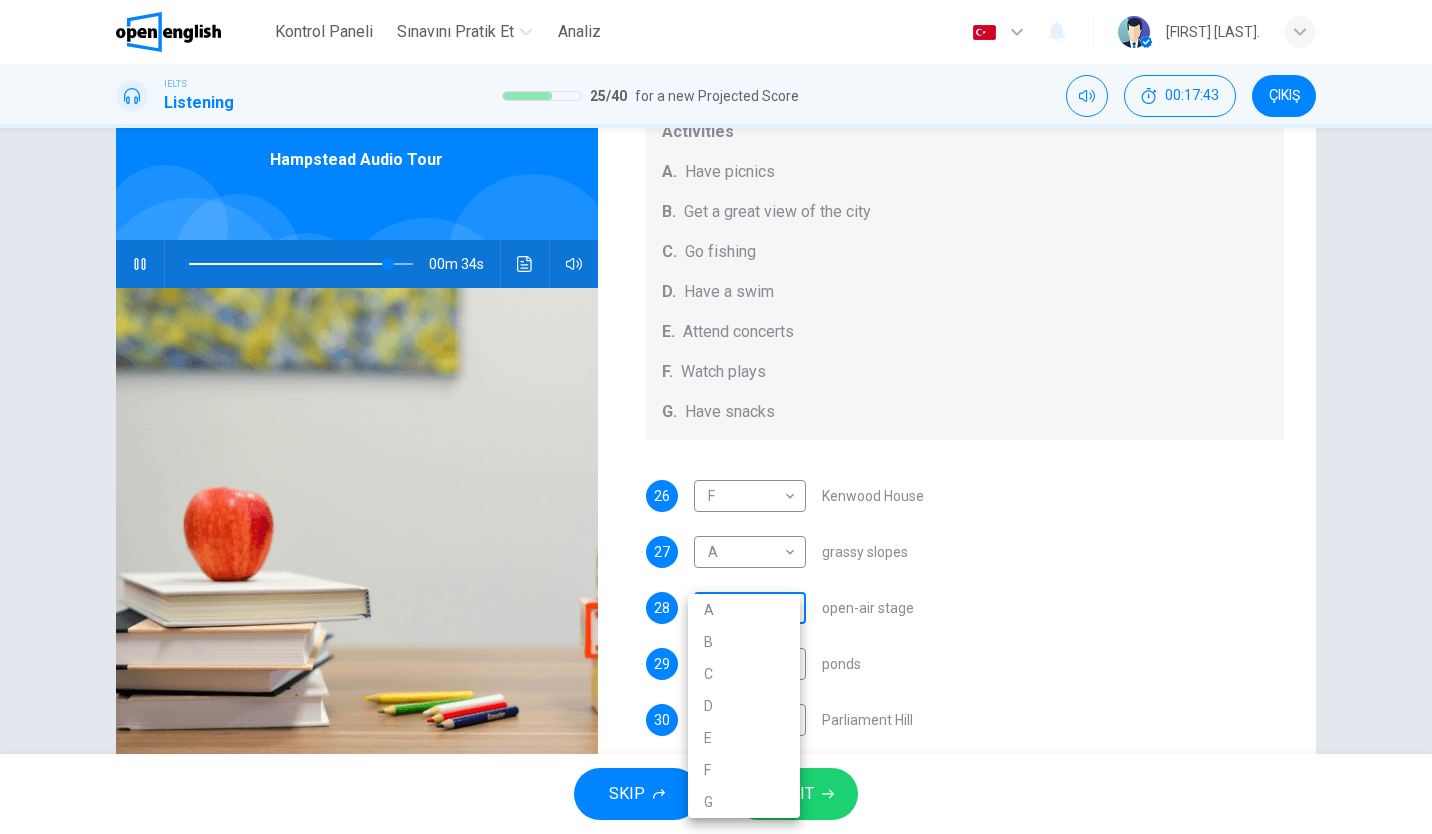 click on "This site uses cookies, as explained in our  Privacy Policy . If you agree to the use of cookies, please click the Accept button and continue to browse our site.   Privacy Policy Accept This site uses cookies, as explained in our  Privacy Policy . If you agree to the use of cookies, please click the Accept button and continue to browse our site.   Privacy Policy Accept Kontrol Paneli Sınavını Pratik Et Analiz Türkçe ** ​ Kemal I. IELTS Listening 25 / 40 for a new Projected Score 00:17:43 ÇIKIŞ Questions 26 - 30 Which activity can be done at each of the following locations on the heath? Choose  FIVE  answers below and select the correct letter,  A-G , next to the questions. Activities A. Have picnics B. Get a great view of the city C. Go fishing D. Have a swim E. Attend concerts F. Watch plays G. Have snacks 26 F * ​ Kenwood House 27 A * ​ grassy slopes 28 ​ ​ open-air stage 29 ​ ​ ponds 30 ​ ​ Parliament Hill Hampstead Audio Tour 00m 34s SKIP SUBMIT Kontrol Paneli Analiz Bildirimler 1" at bounding box center (716, 417) 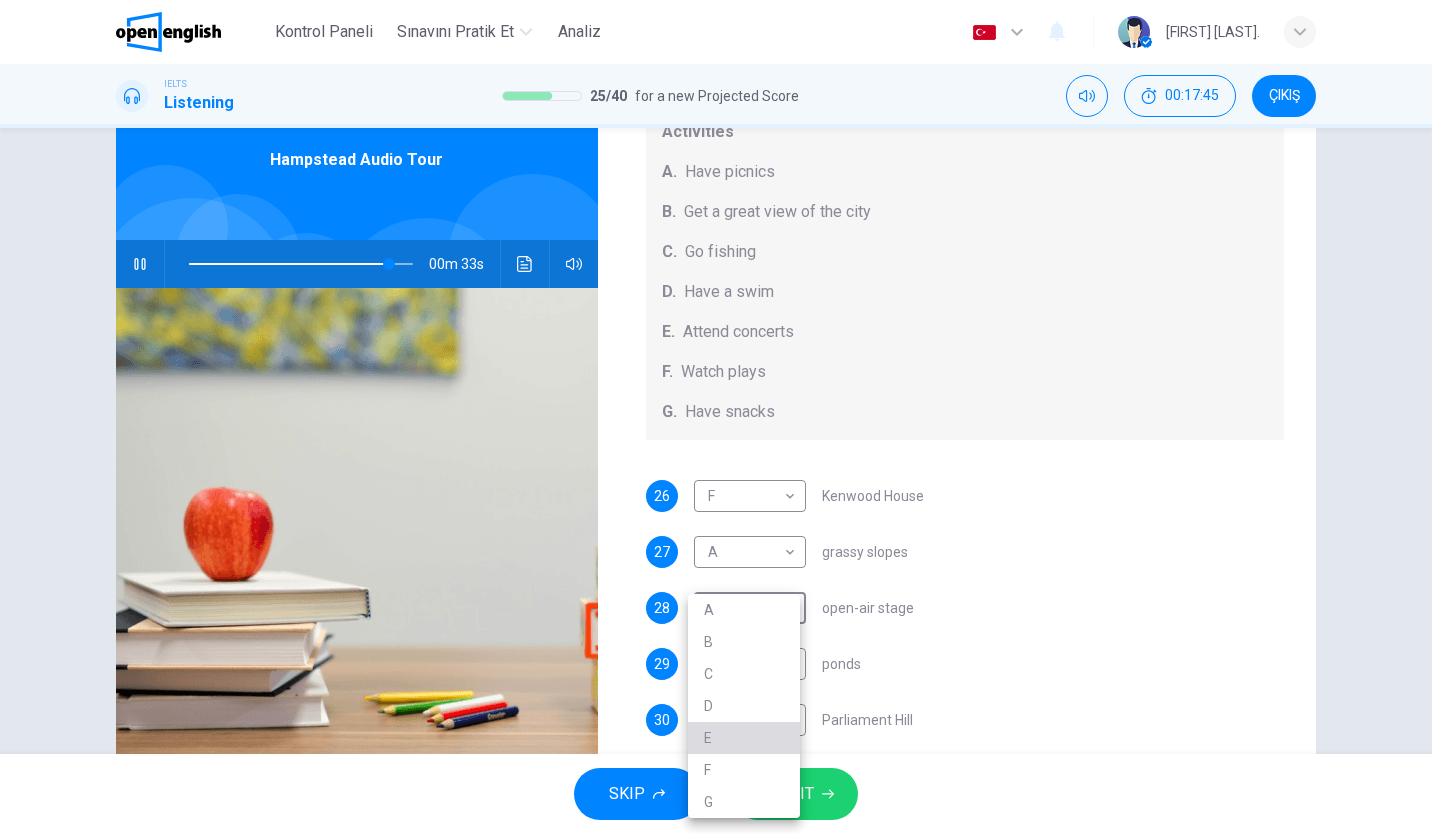 click on "E" at bounding box center (744, 738) 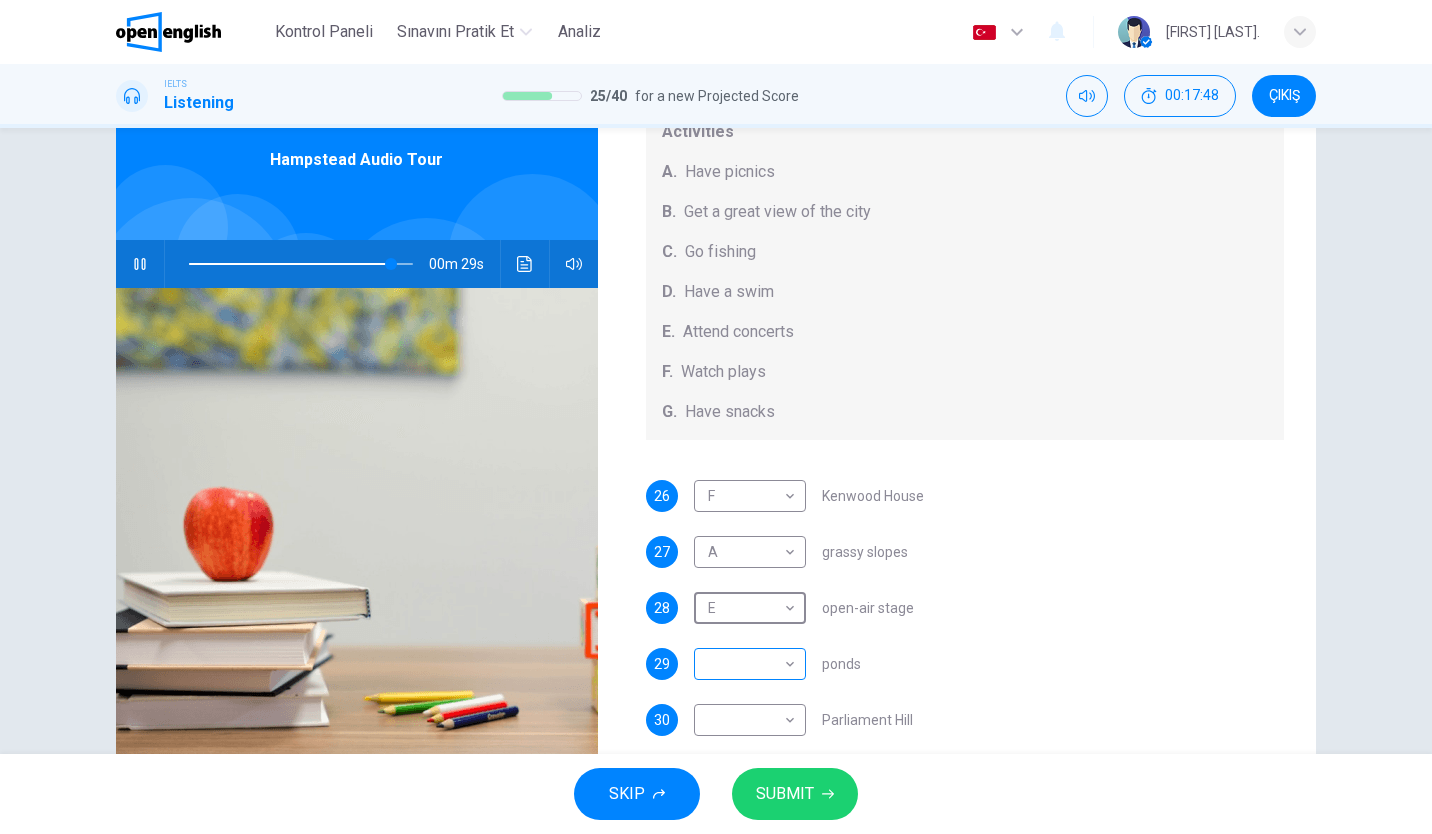 scroll, scrollTop: 144, scrollLeft: 0, axis: vertical 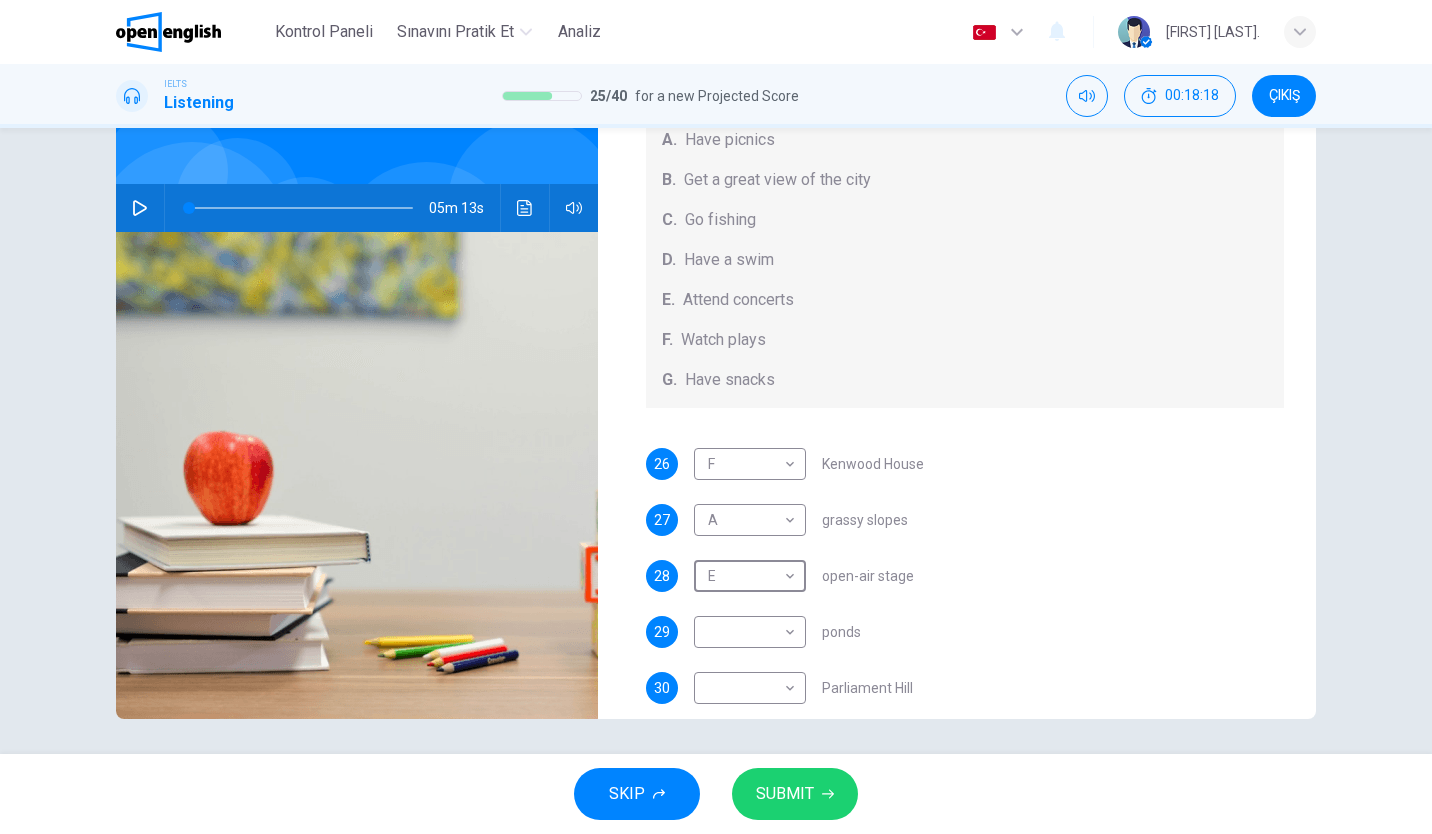 click at bounding box center [301, 208] 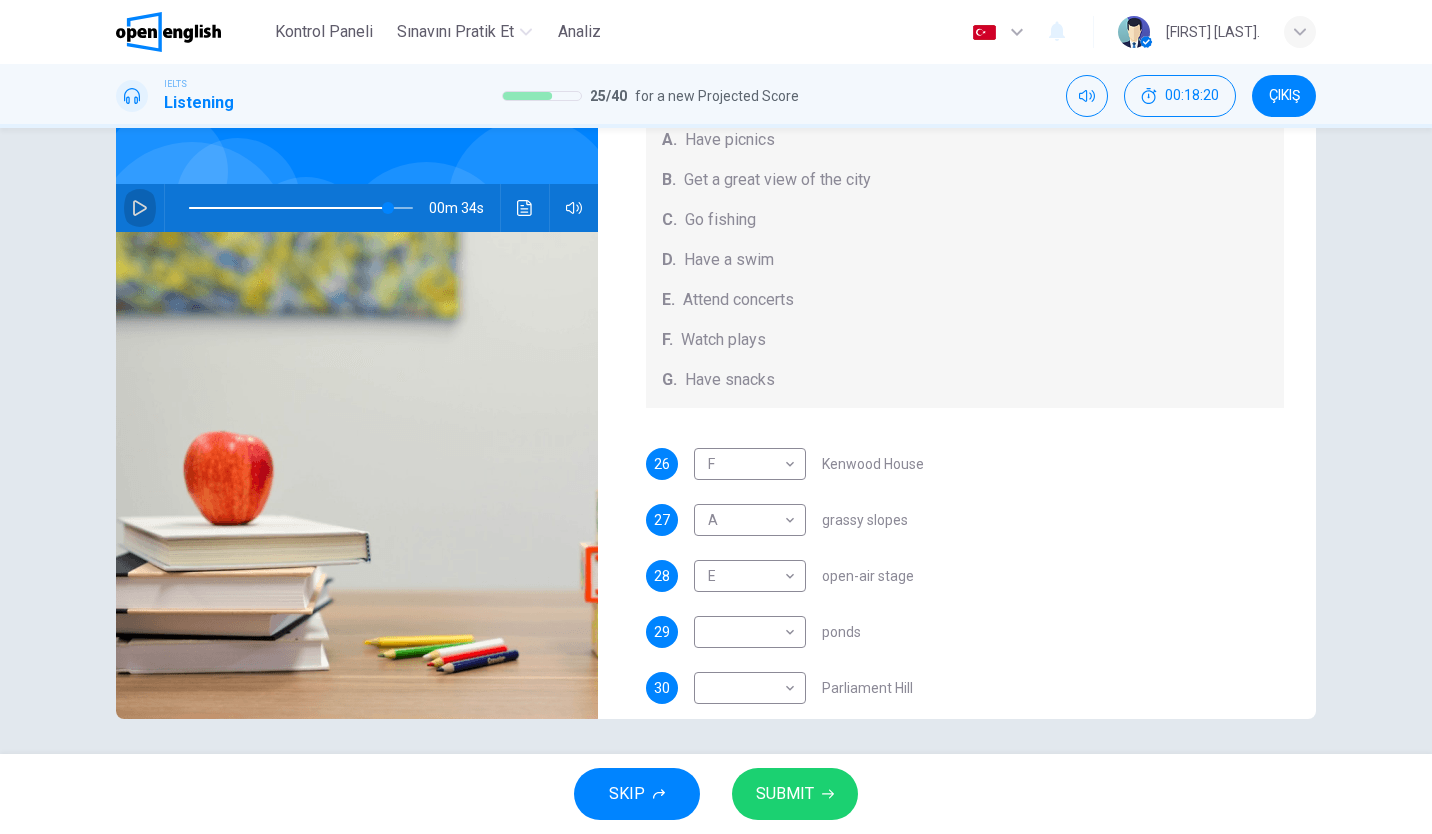 click 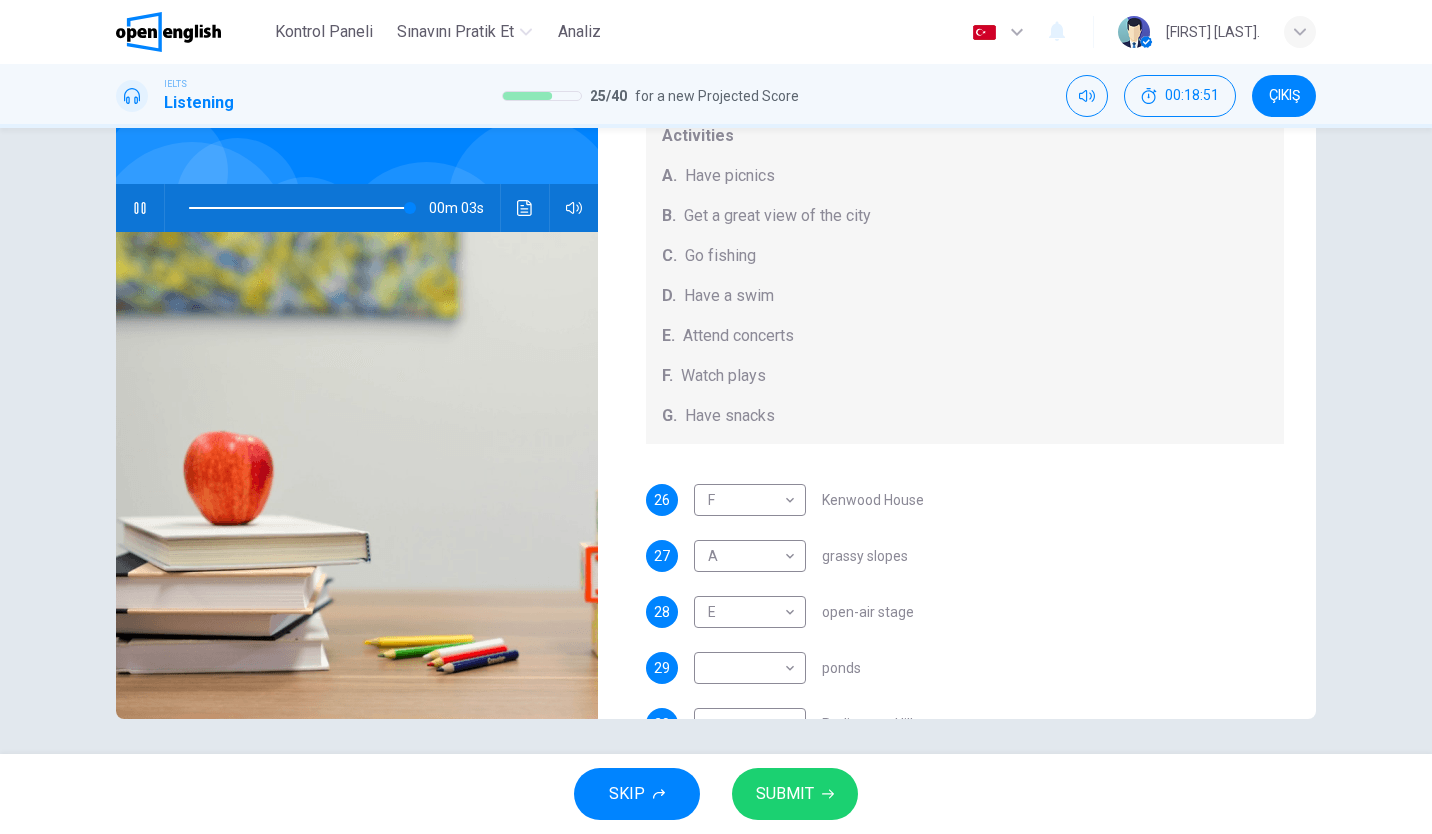scroll, scrollTop: 184, scrollLeft: 0, axis: vertical 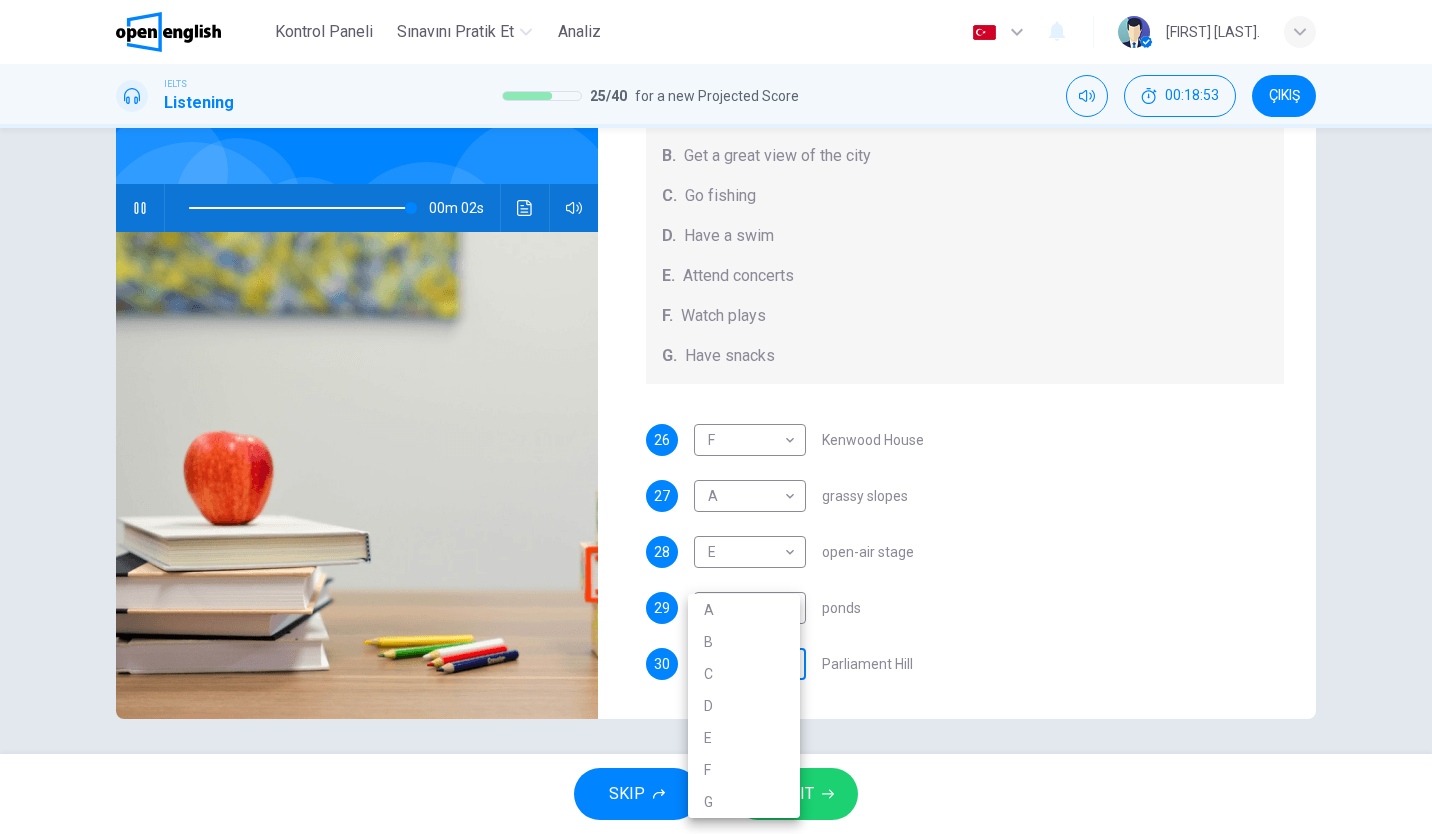 click on "This site uses cookies, as explained in our  Privacy Policy . If you agree to the use of cookies, please click the Accept button and continue to browse our site.   Privacy Policy Accept This site uses cookies, as explained in our  Privacy Policy . If you agree to the use of cookies, please click the Accept button and continue to browse our site.   Privacy Policy Accept Kontrol Paneli Sınavını Pratik Et Analiz Türkçe ** ​ Kemal I. IELTS Listening 25 / 40 for a new Projected Score 00:18:53 ÇIKIŞ Questions 26 - 30 Which activity can be done at each of the following locations on the heath? Choose  FIVE  answers below and select the correct letter,  A-G , next to the questions. Activities A. Have picnics B. Get a great view of the city C. Go fishing D. Have a swim E. Attend concerts F. Watch plays G. Have snacks 26 F * ​ Kenwood House 27 A * ​ grassy slopes 28 E * ​ open-air stage 29 ​ ​ ponds 30 ​ ​ Parliament Hill Hampstead Audio Tour 00m 02s SKIP SUBMIT Kontrol Paneli Analiz Bildirimler 1" at bounding box center [716, 417] 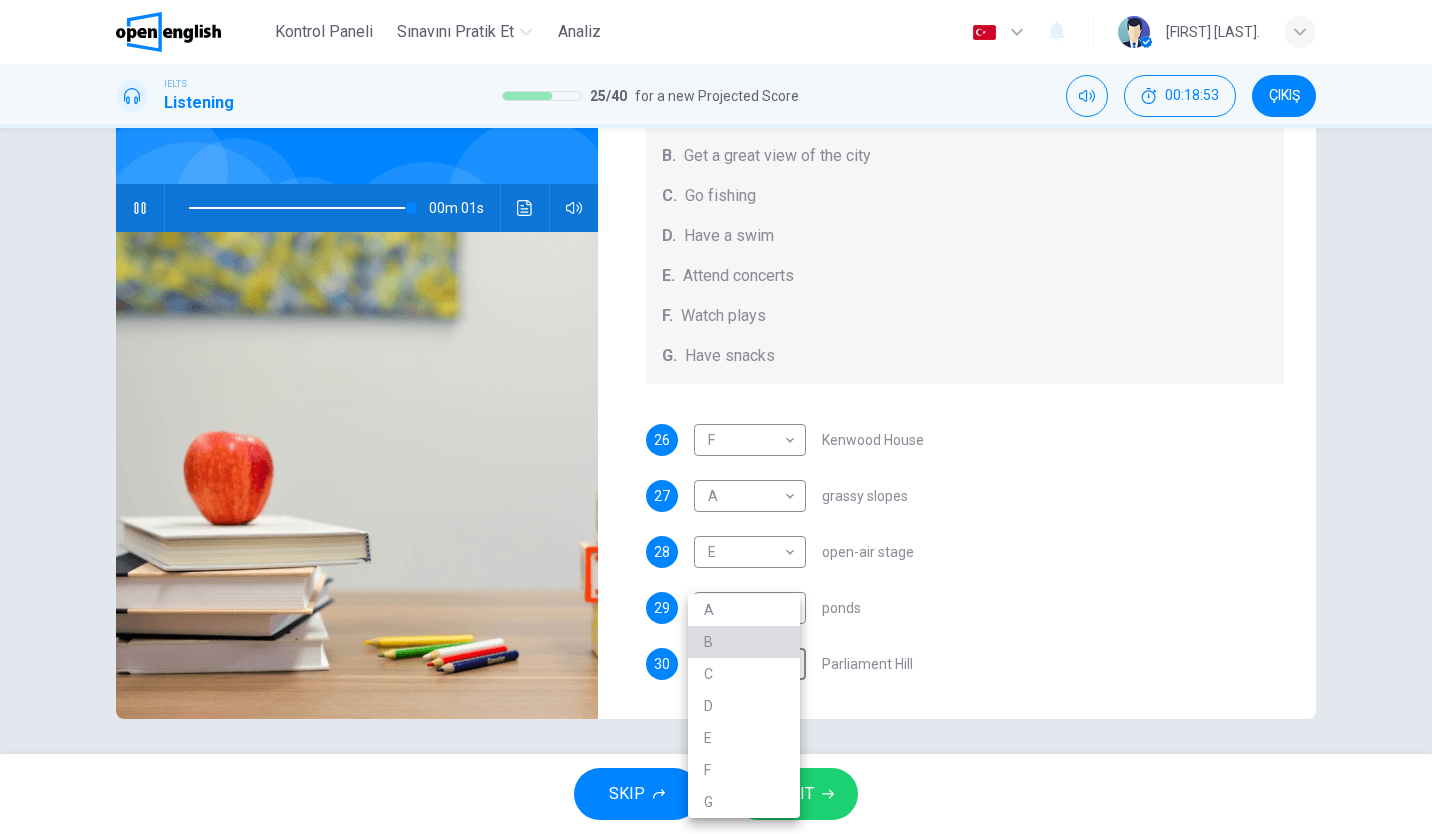 click on "B" at bounding box center (744, 642) 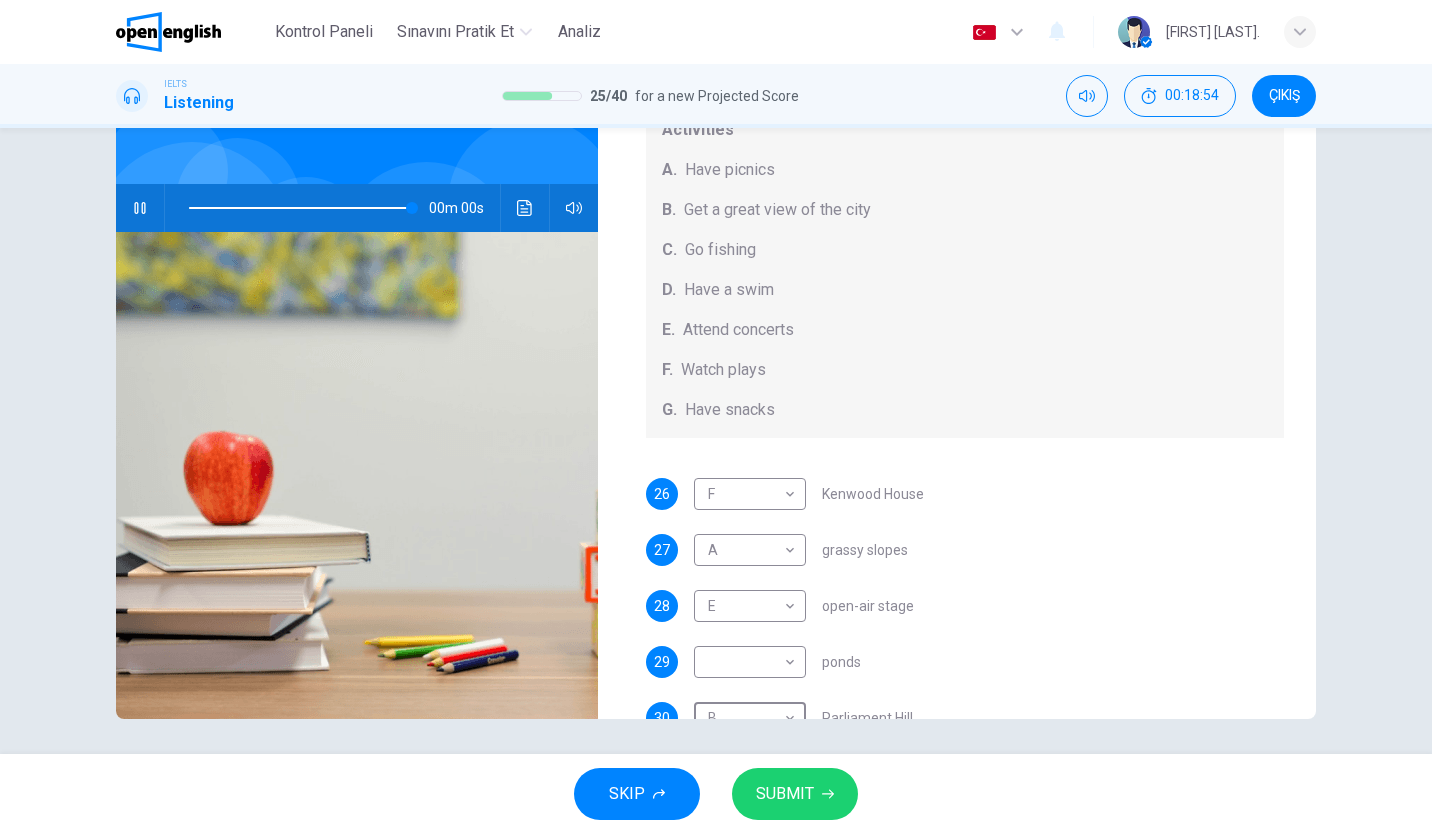 scroll, scrollTop: 120, scrollLeft: 0, axis: vertical 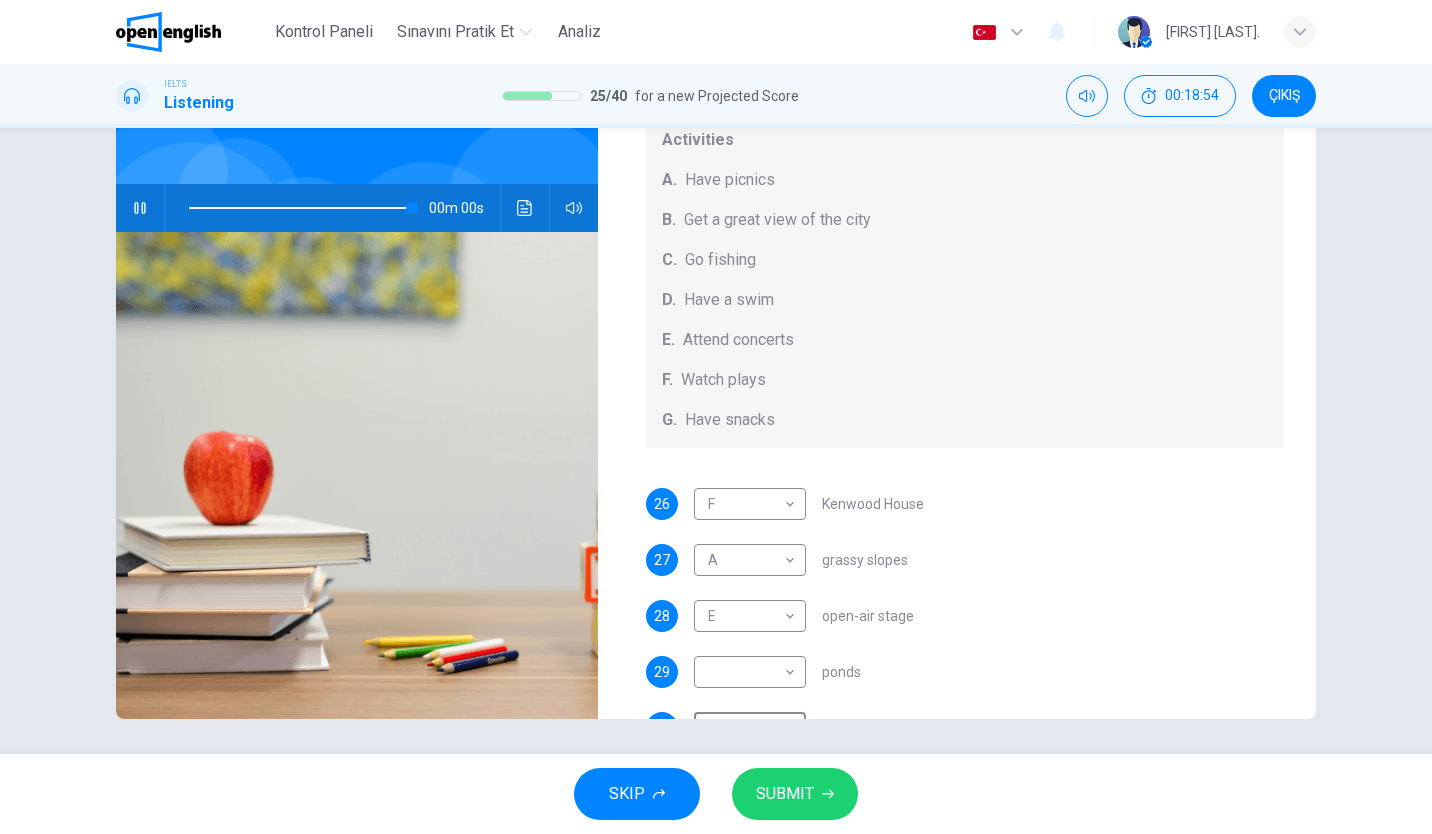 type on "*" 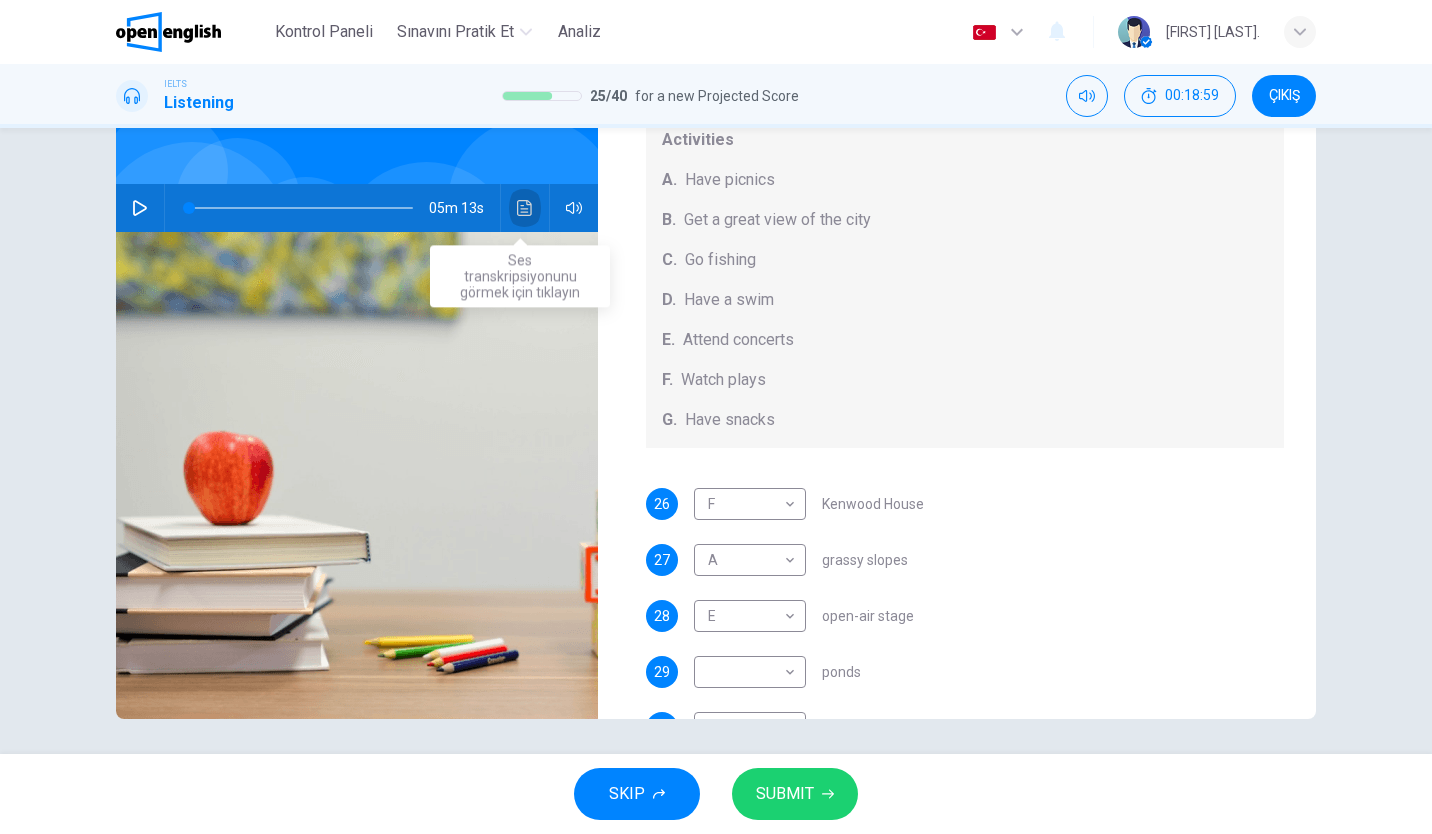click at bounding box center (525, 208) 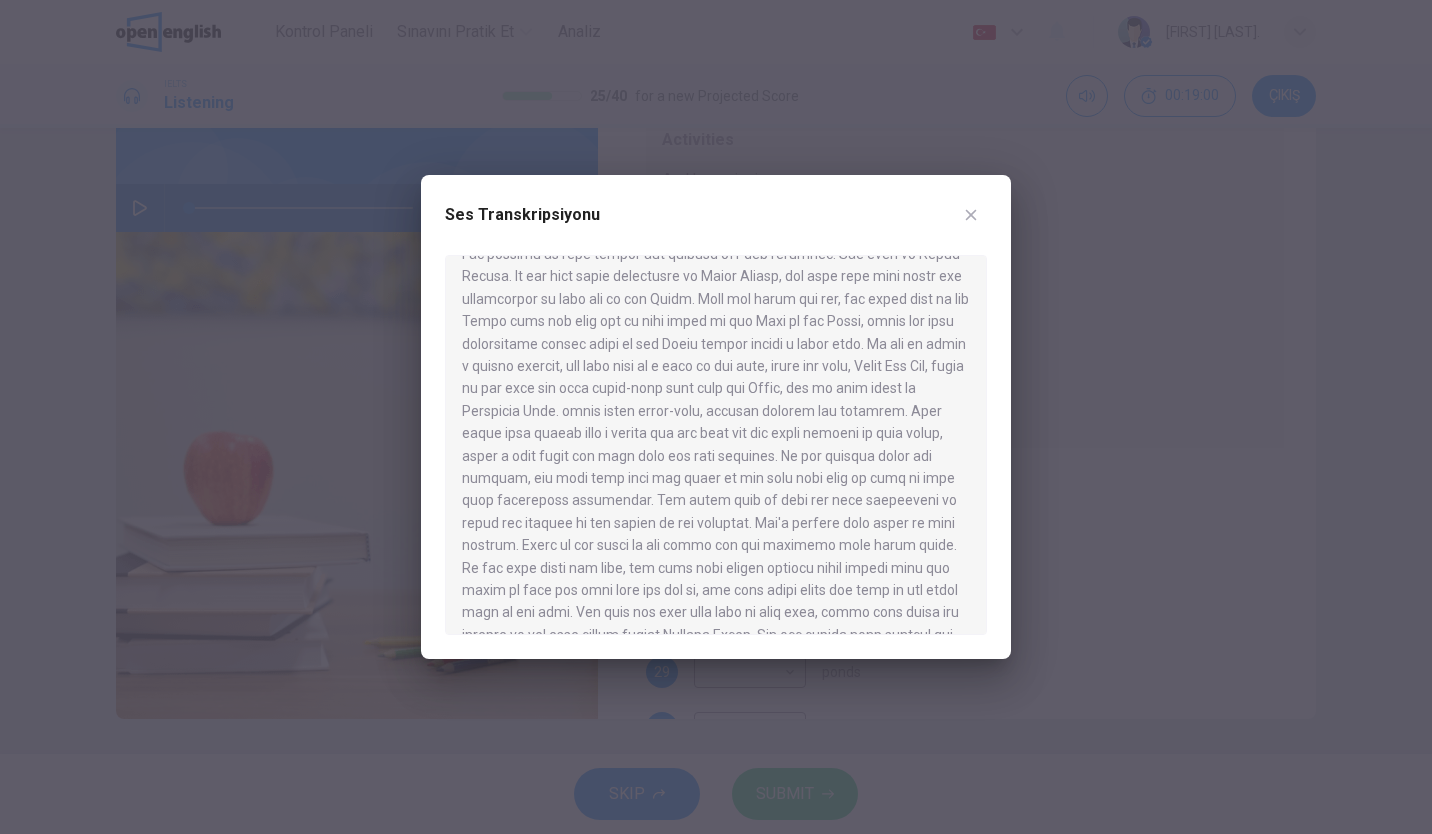 scroll, scrollTop: 795, scrollLeft: 0, axis: vertical 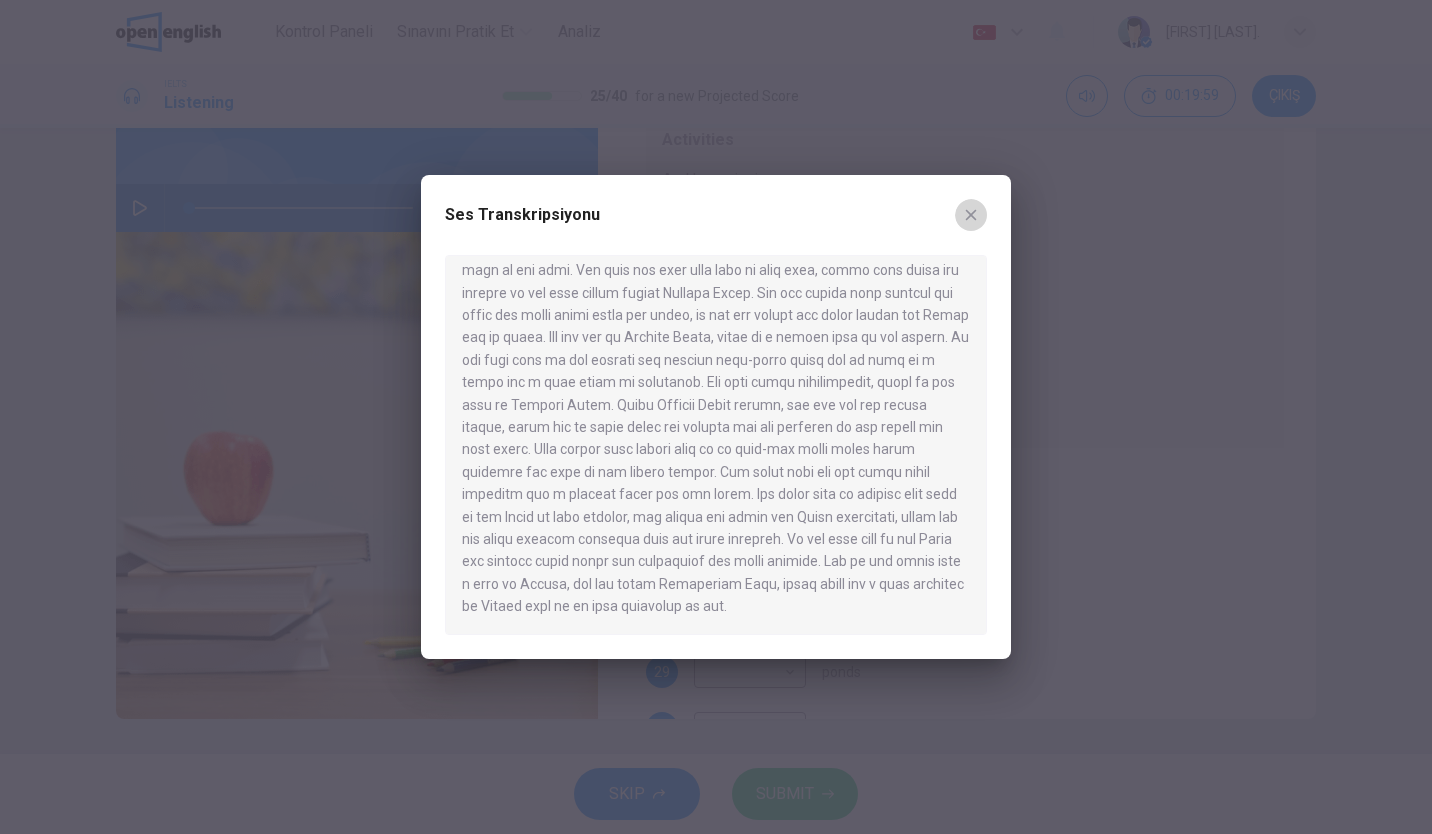 click 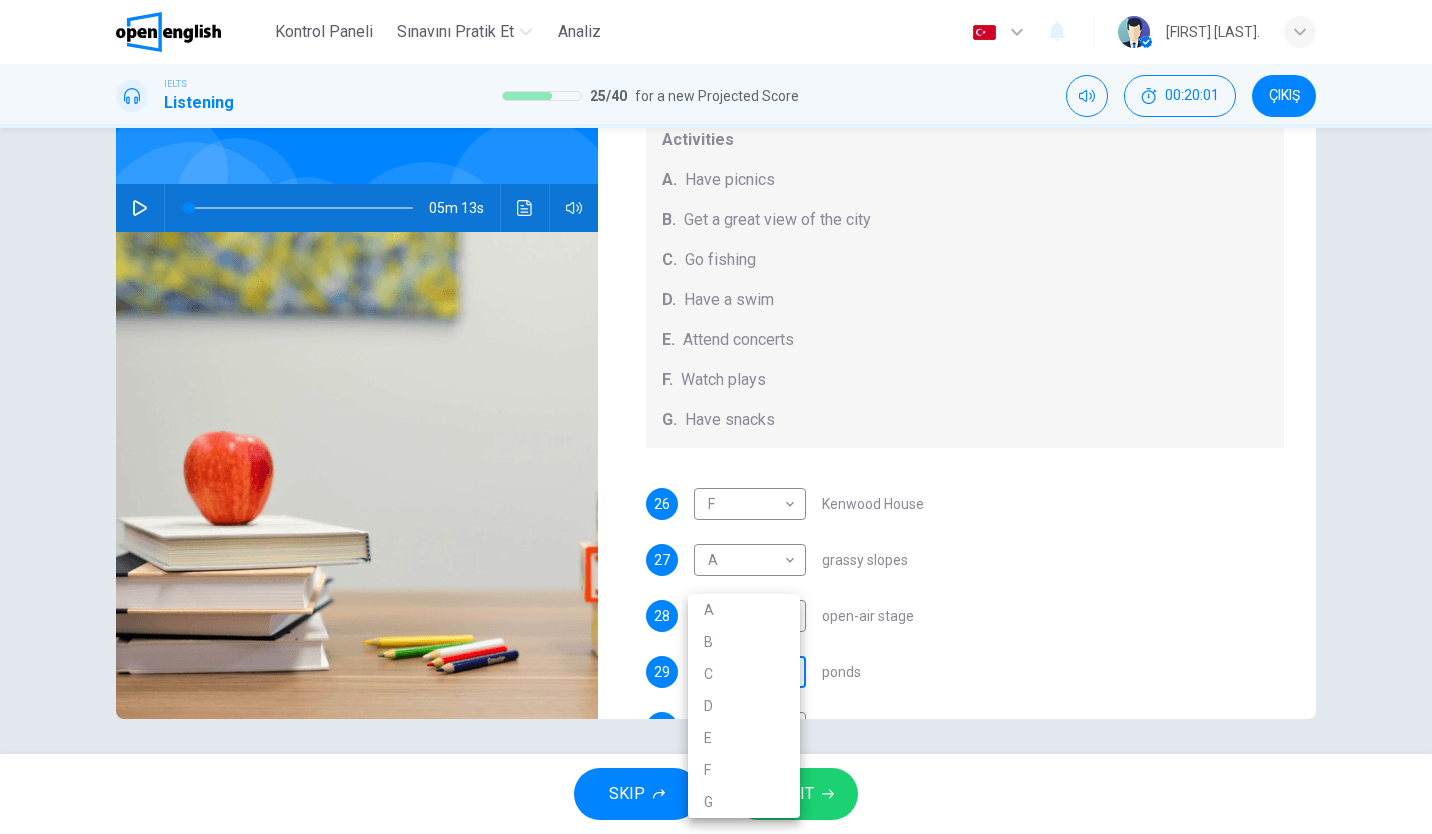 click on "This site uses cookies, as explained in our  Privacy Policy . If you agree to the use of cookies, please click the Accept button and continue to browse our site.   Privacy Policy Accept This site uses cookies, as explained in our  Privacy Policy . If you agree to the use of cookies, please click the Accept button and continue to browse our site.   Privacy Policy Accept Kontrol Paneli Sınavını Pratik Et Analiz Türkçe ** ​ Kemal I. IELTS Listening 25 / 40 for a new Projected Score 00:20:01 ÇIKIŞ Questions 26 - 30 Which activity can be done at each of the following locations on the heath? Choose  FIVE  answers below and select the correct letter,  A-G , next to the questions. Activities A. Have picnics B. Get a great view of the city C. Go fishing D. Have a swim E. Attend concerts F. Watch plays G. Have snacks 26 F * ​ Kenwood House 27 A * ​ grassy slopes 28 E * ​ open-air stage 29 ​ ​ ponds 30 B * ​ Parliament Hill Hampstead Audio Tour 05m 13s SKIP SUBMIT Kontrol Paneli Analiz Bildirimler 1" at bounding box center (716, 417) 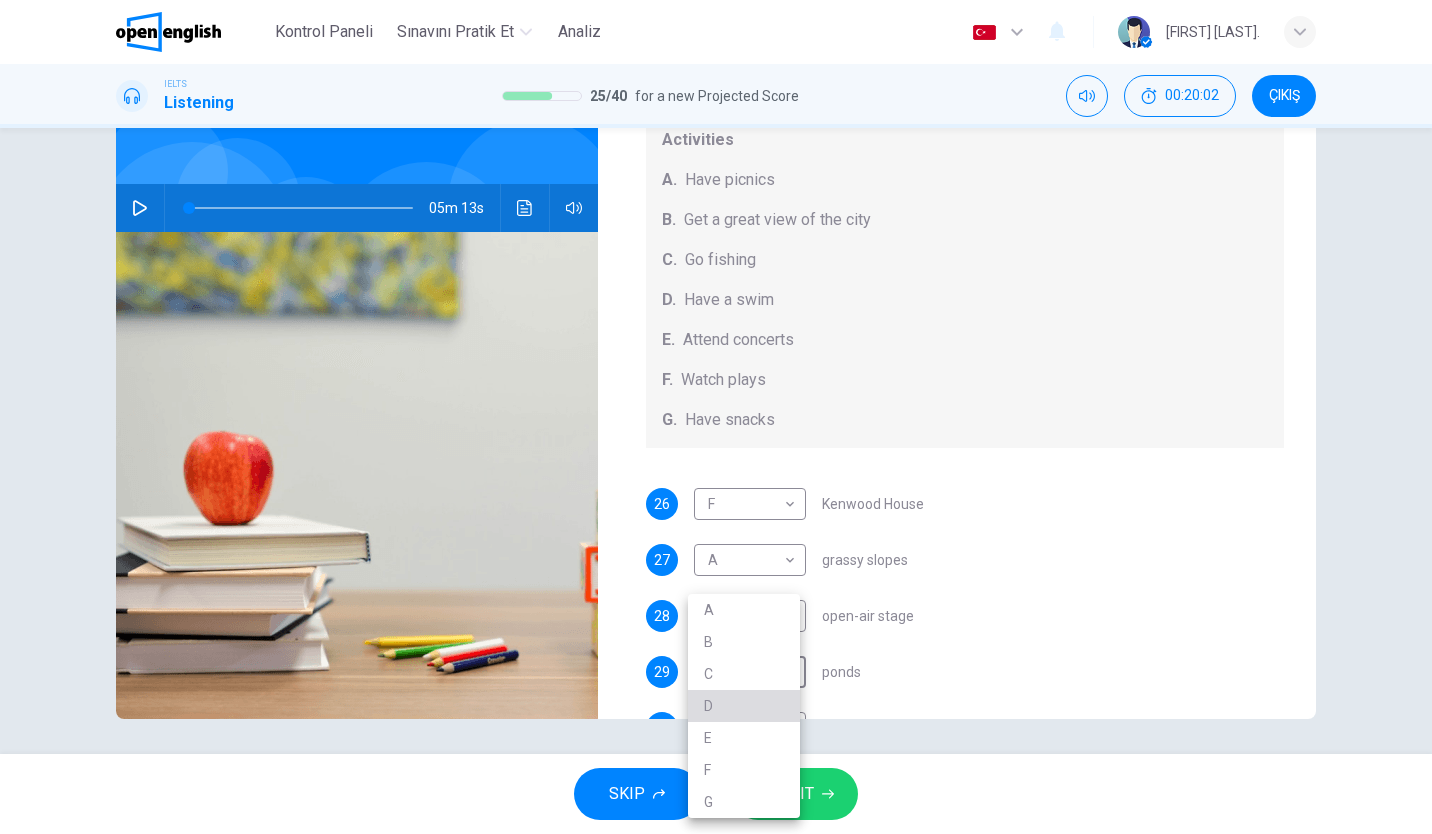 click on "D" at bounding box center (744, 706) 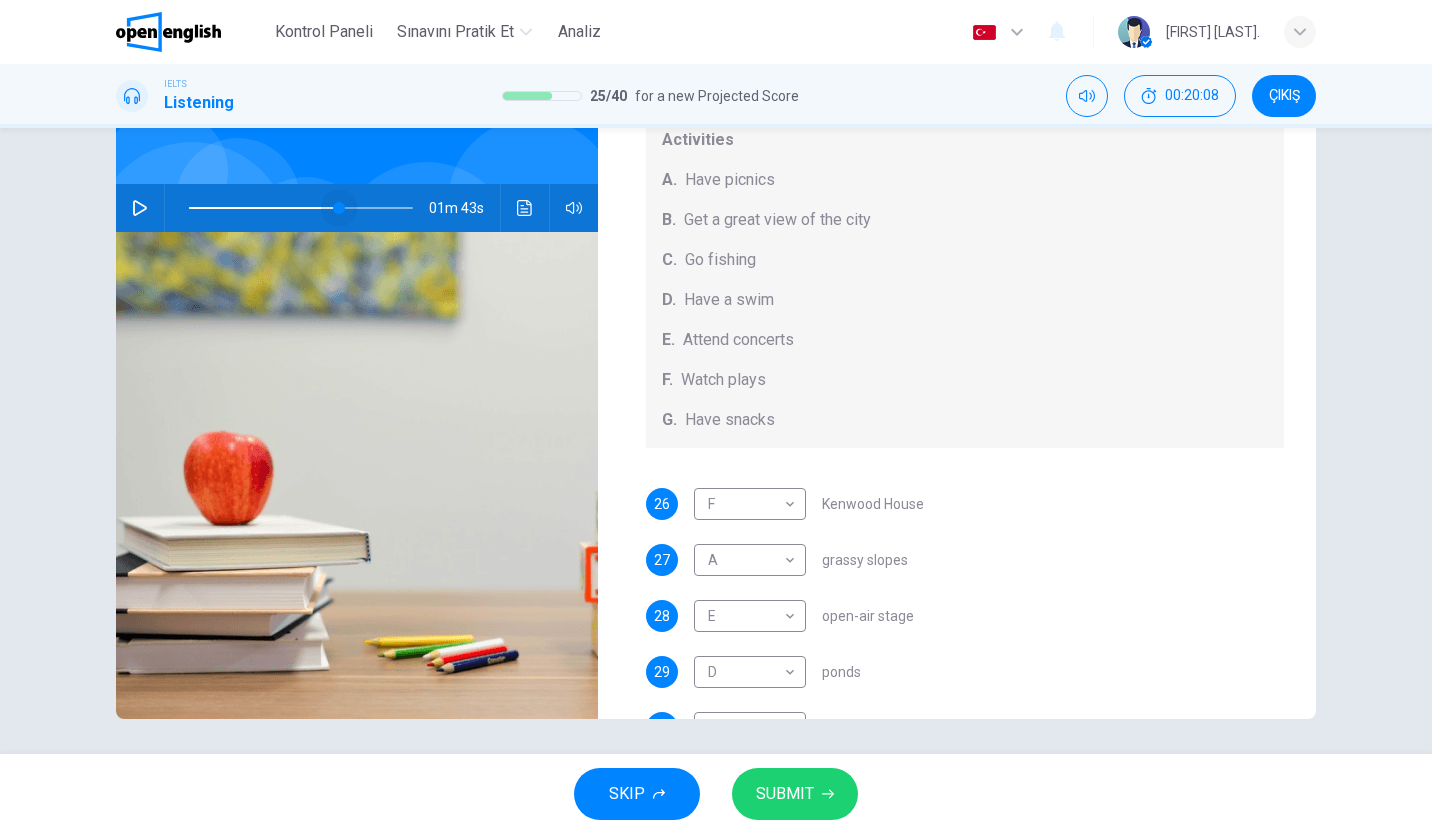 click at bounding box center (301, 208) 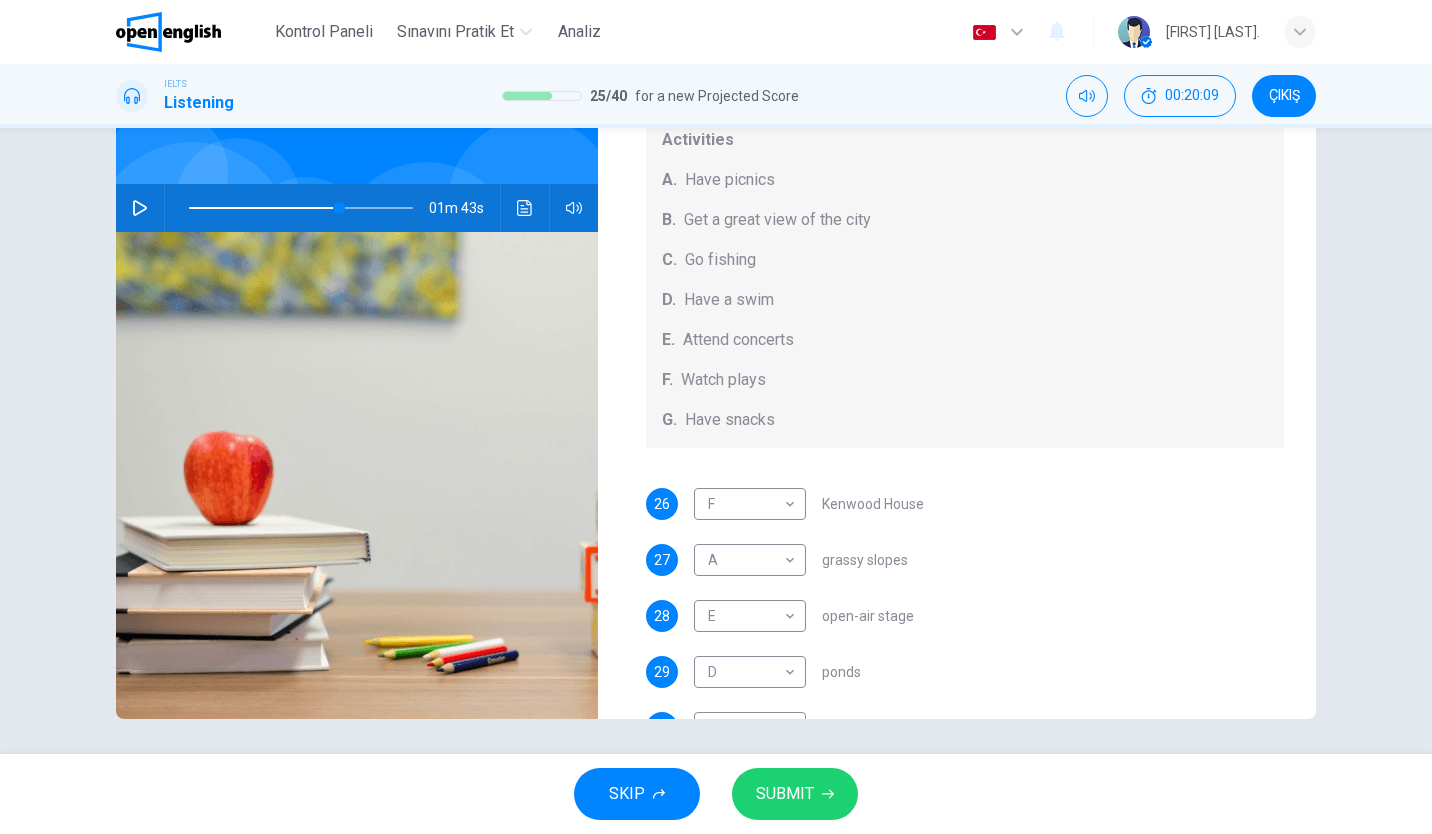click 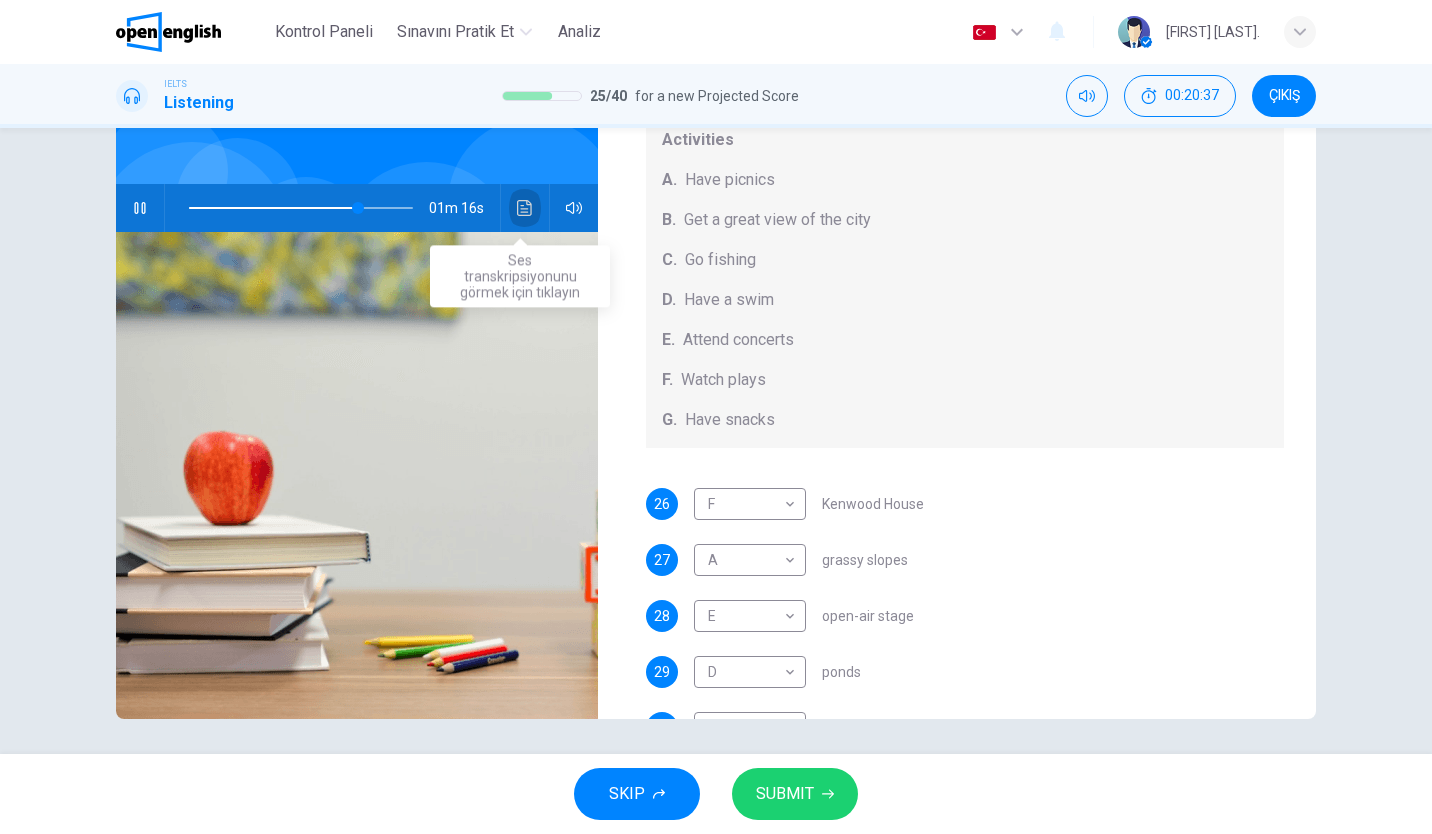click at bounding box center (525, 208) 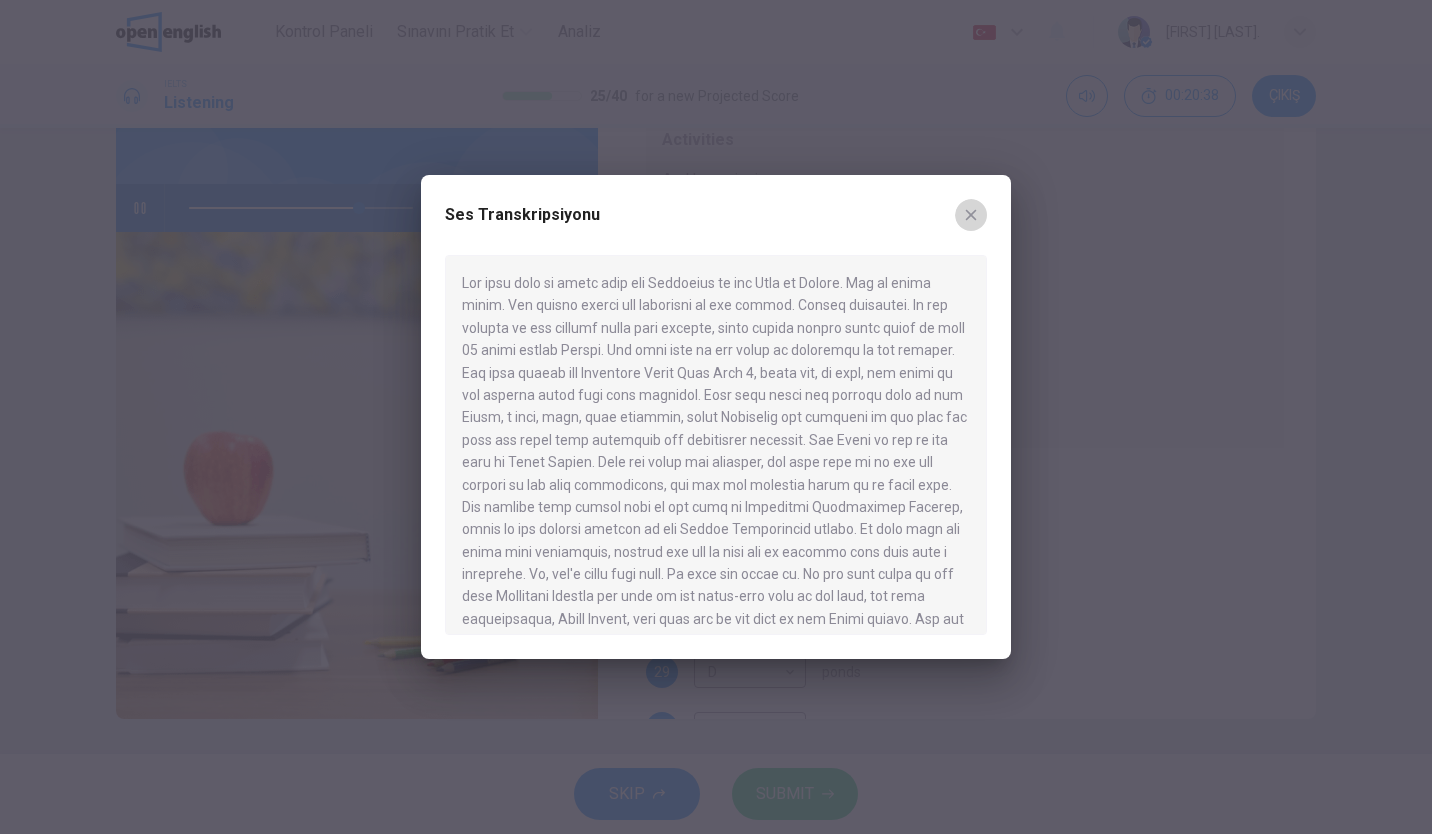 click at bounding box center (971, 215) 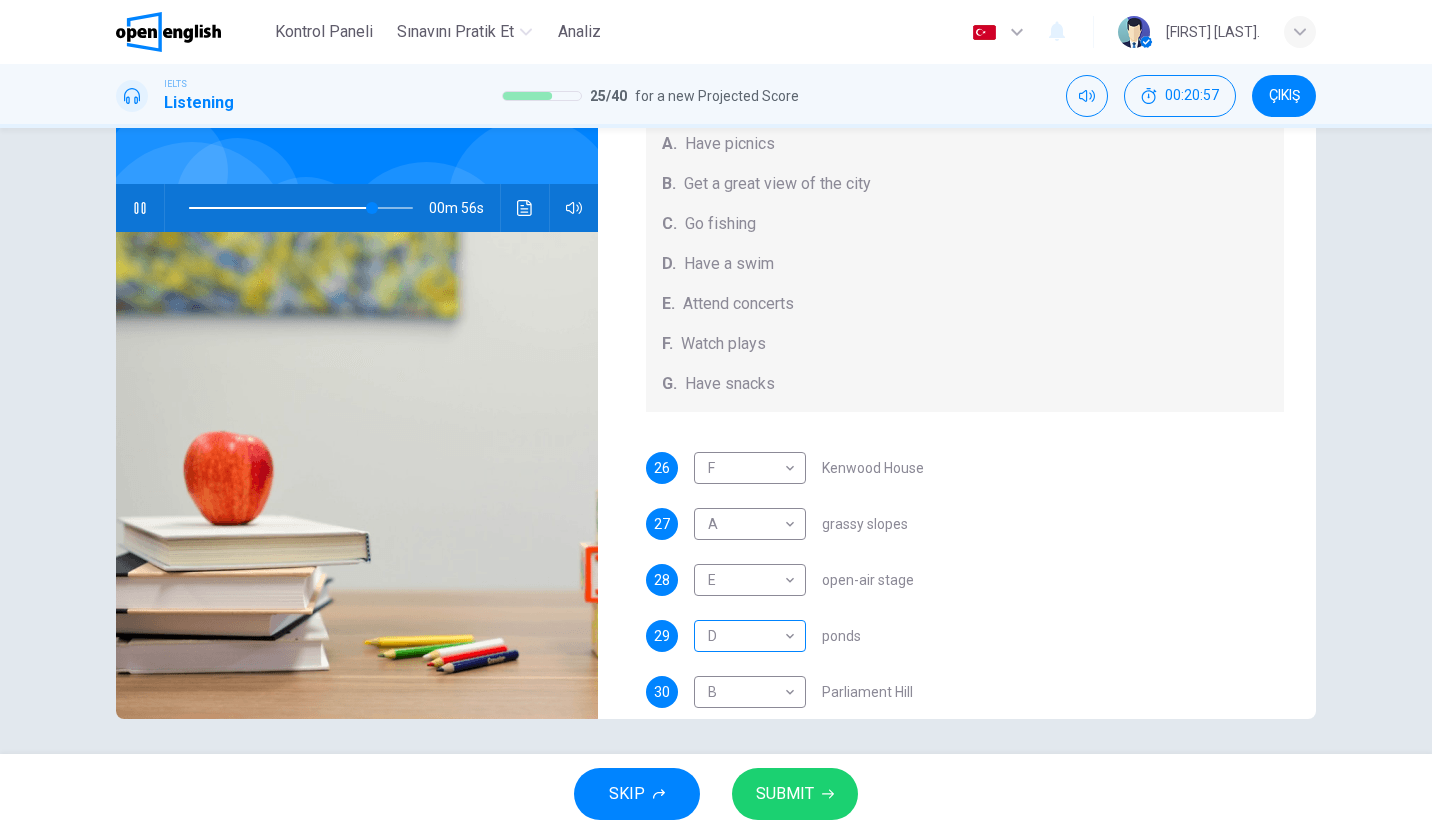 scroll, scrollTop: 120, scrollLeft: 0, axis: vertical 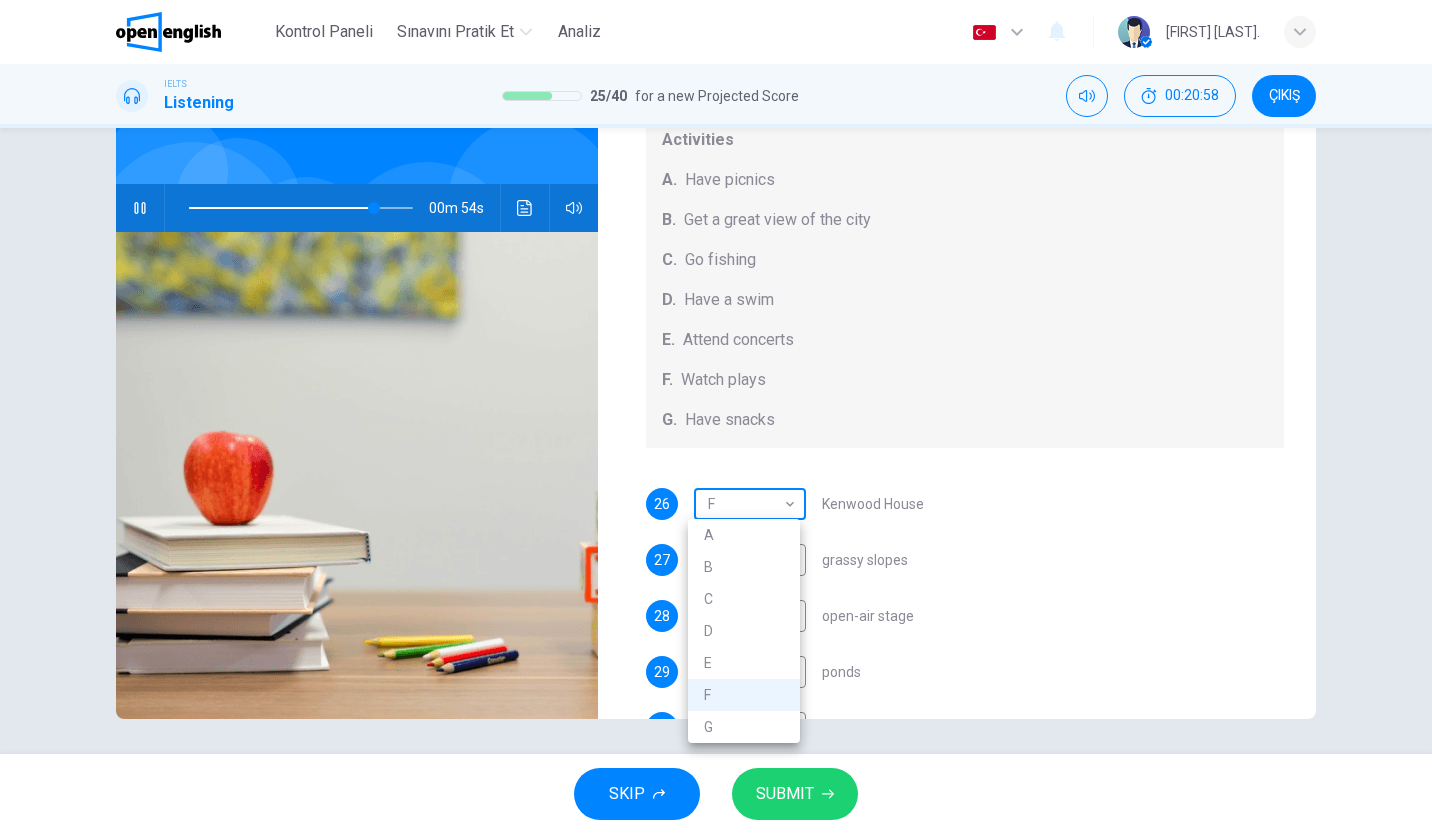 click on "This site uses cookies, as explained in our  Privacy Policy . If you agree to the use of cookies, please click the Accept button and continue to browse our site.   Privacy Policy Accept This site uses cookies, as explained in our  Privacy Policy . If you agree to the use of cookies, please click the Accept button and continue to browse our site.   Privacy Policy Accept Kontrol Paneli Sınavını Pratik Et Analiz Türkçe ** ​ Kemal I. IELTS Listening 25 / 40 for a new Projected Score 00:20:58 ÇIKIŞ Questions 26 - 30 Which activity can be done at each of the following locations on the heath? Choose  FIVE  answers below and select the correct letter,  A-G , next to the questions. Activities A. Have picnics B. Get a great view of the city C. Go fishing D. Have a swim E. Attend concerts F. Watch plays G. Have snacks 26 F * ​ Kenwood House 27 A * ​ grassy slopes 28 E * ​ open-air stage 29 D * ​ ponds 30 B * ​ Parliament Hill Hampstead Audio Tour 00m 54s SKIP SUBMIT Kontrol Paneli Analiz Bildirimler 1" at bounding box center [716, 417] 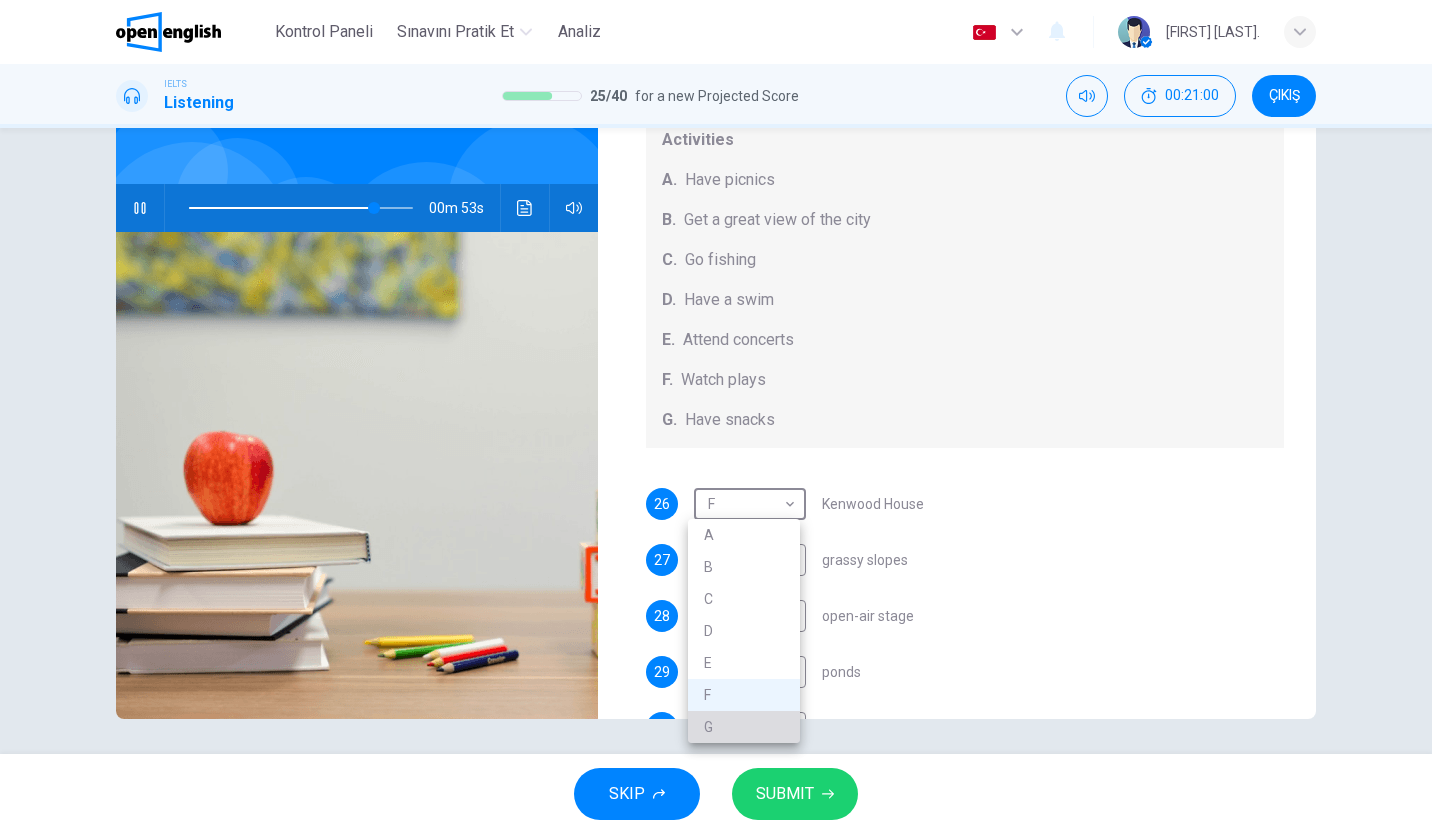 click on "G" at bounding box center (744, 727) 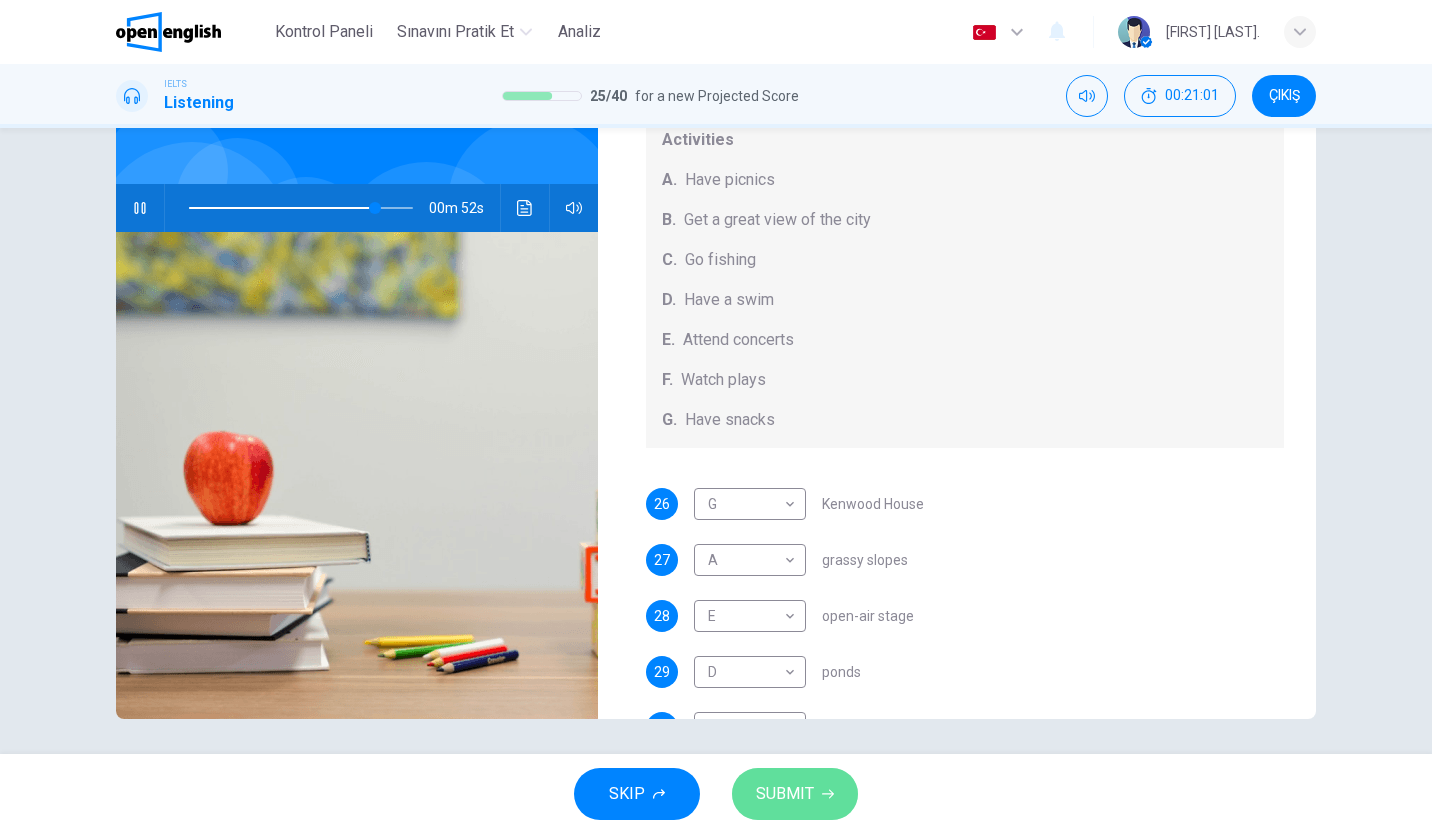 click on "SUBMIT" at bounding box center (795, 794) 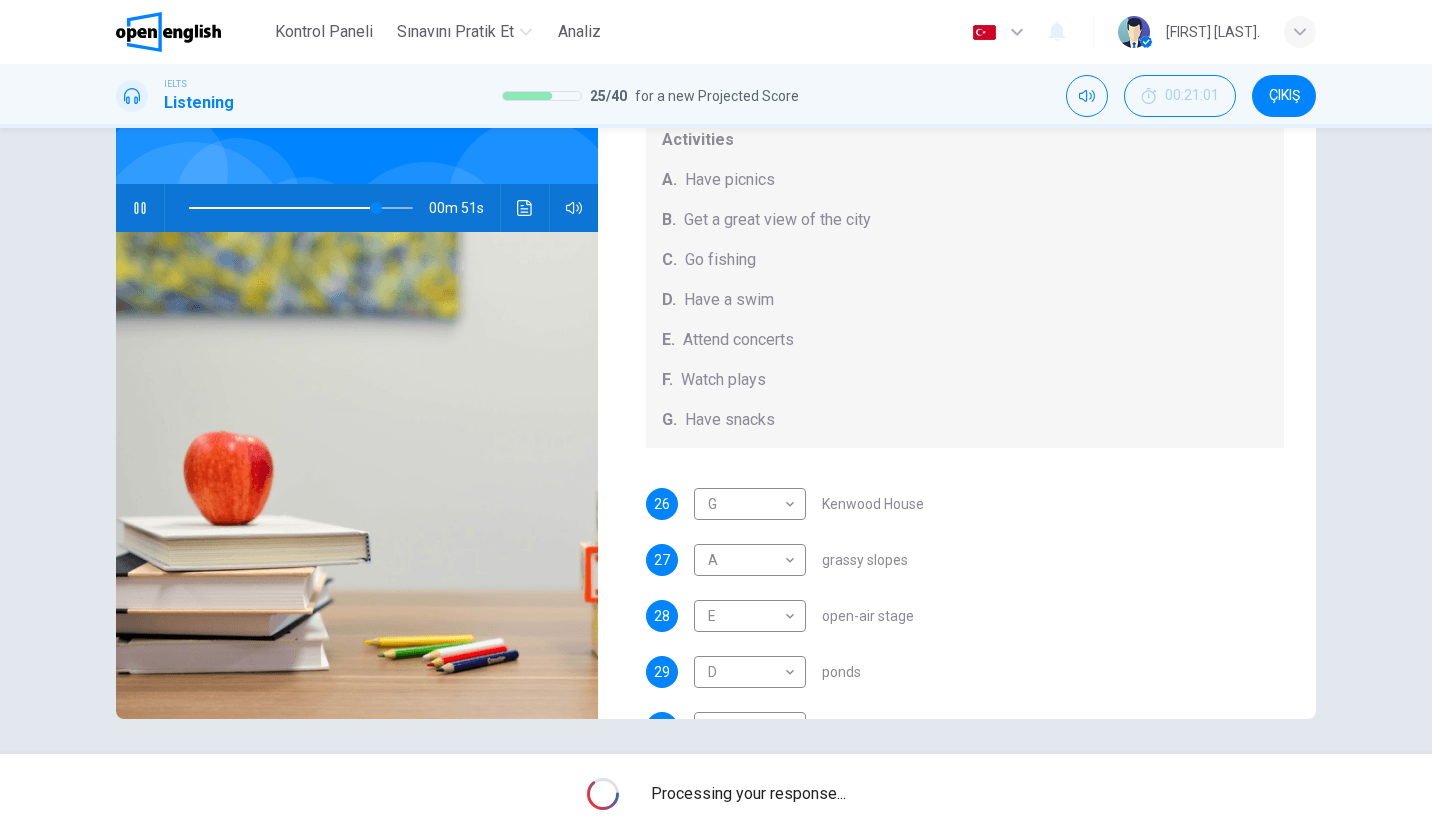 scroll, scrollTop: 184, scrollLeft: 0, axis: vertical 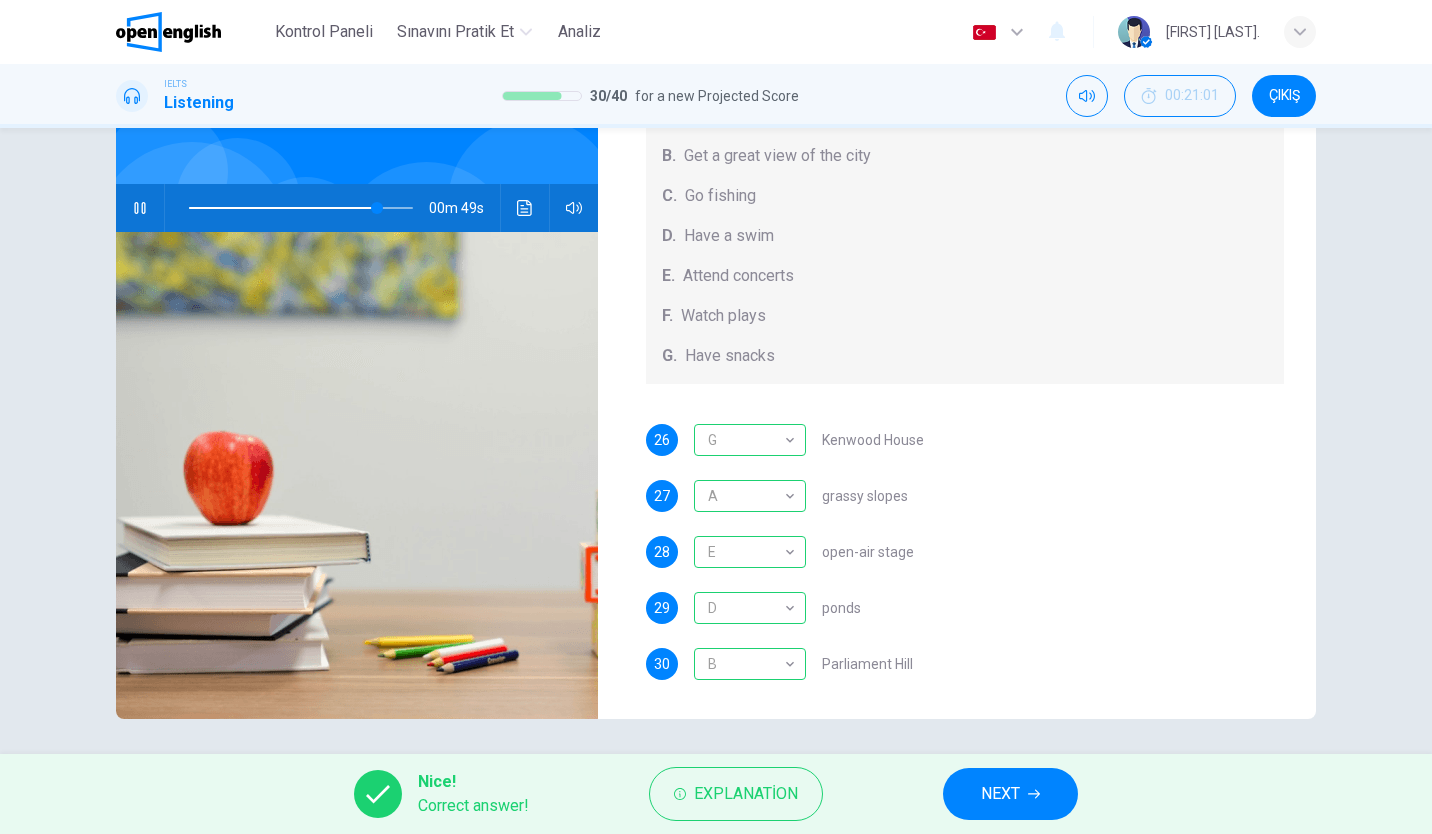 type on "**" 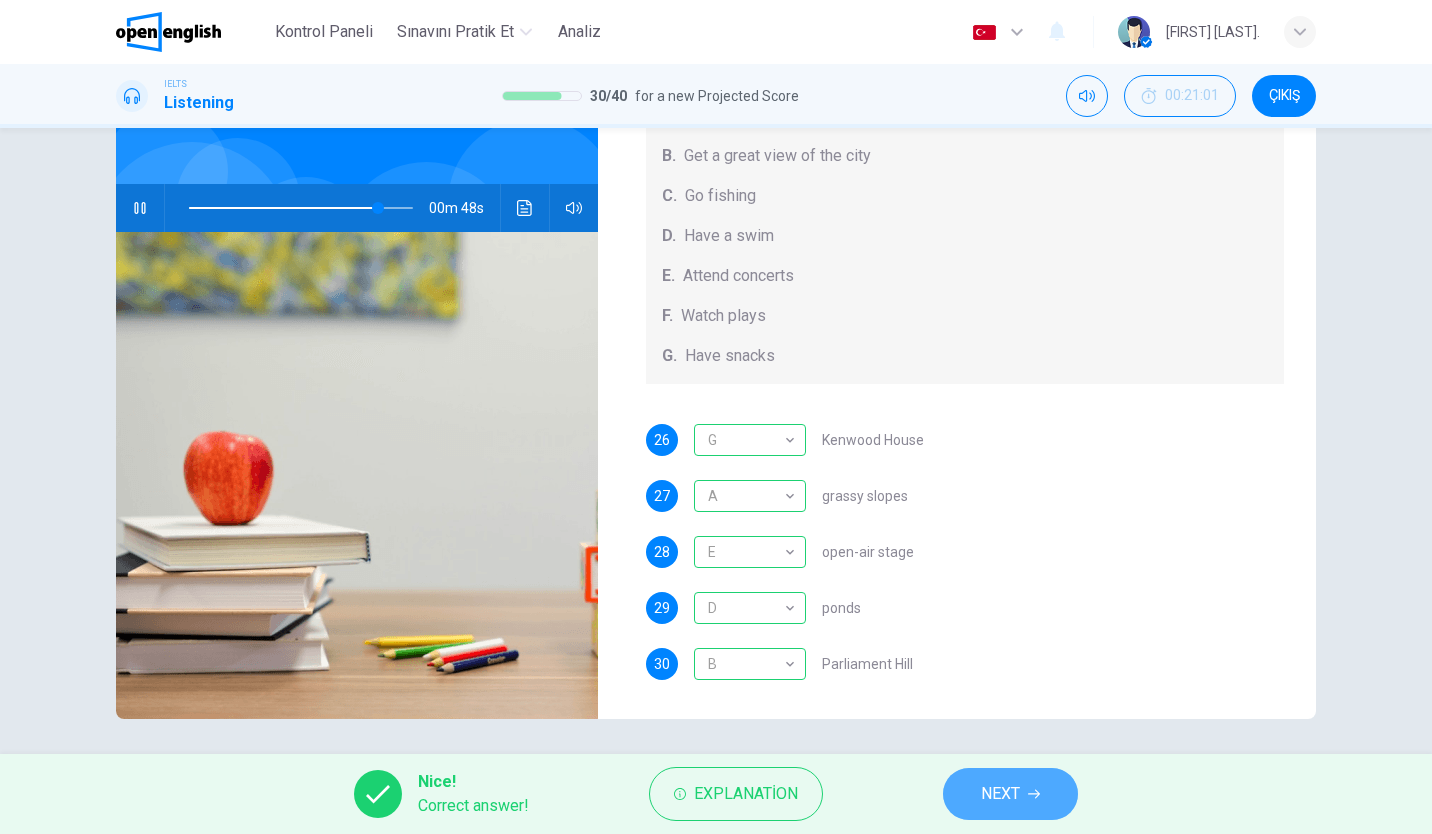 click on "NEXT" at bounding box center [1010, 794] 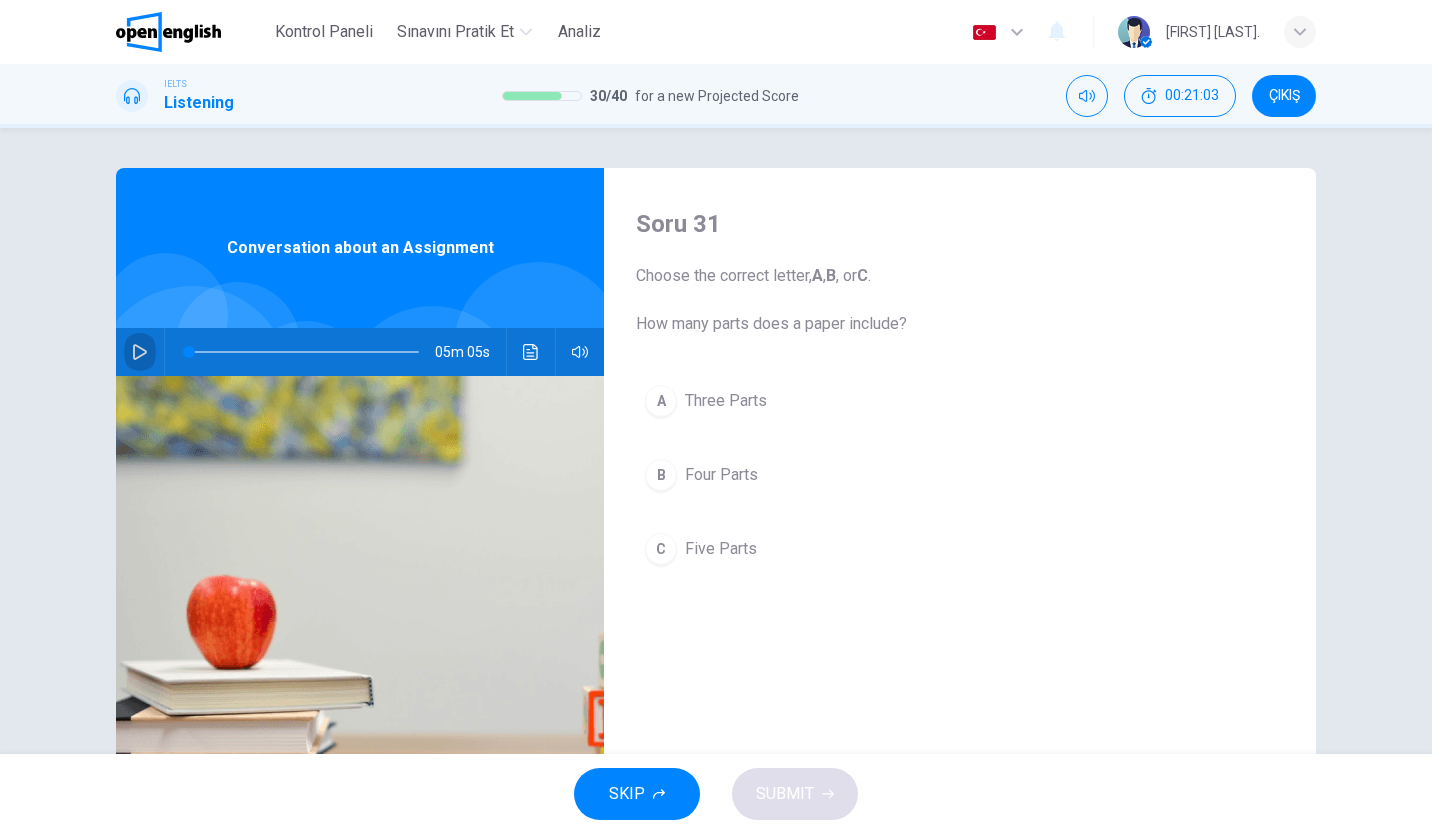 click at bounding box center [140, 352] 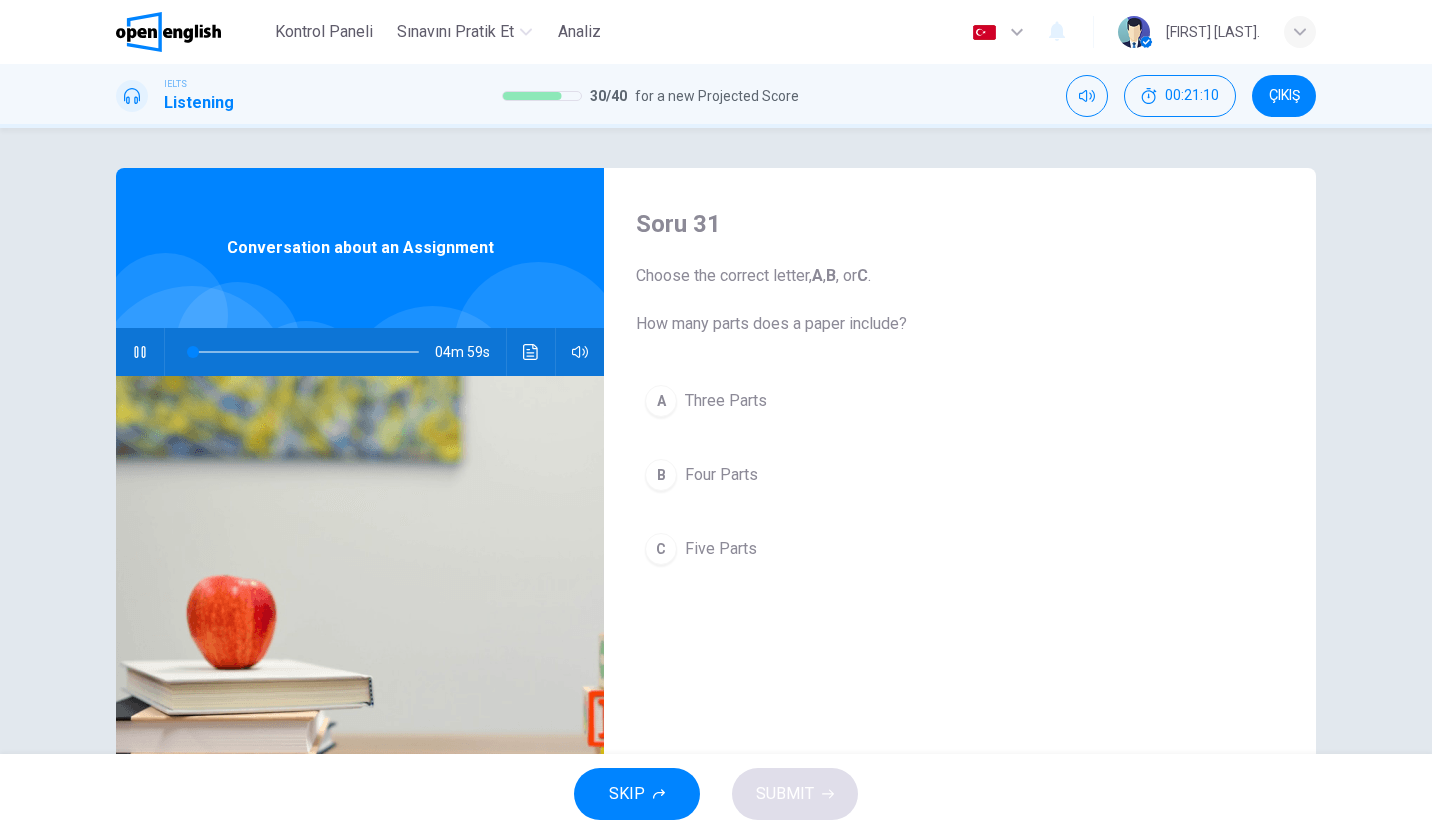 type on "*" 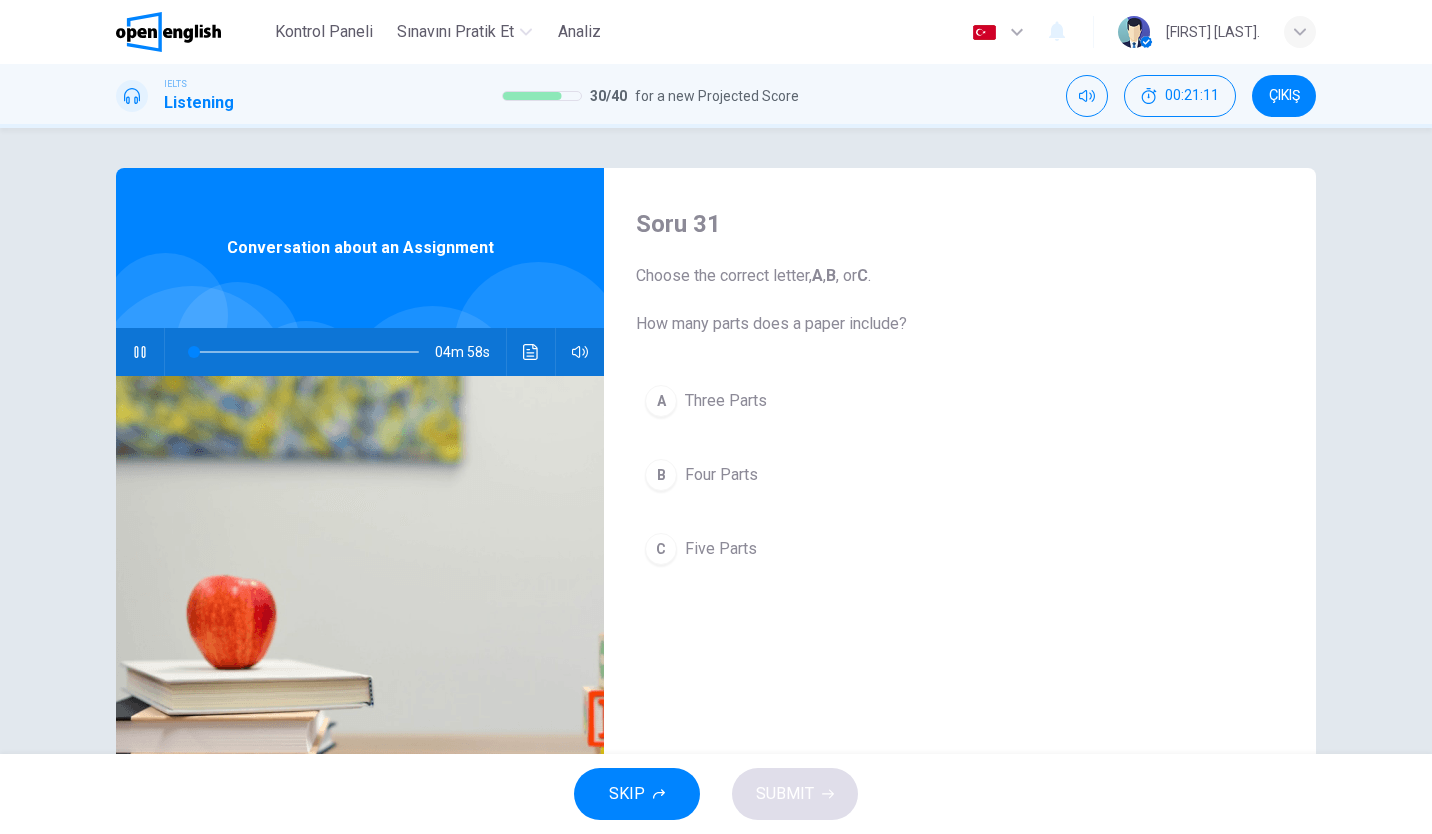 type 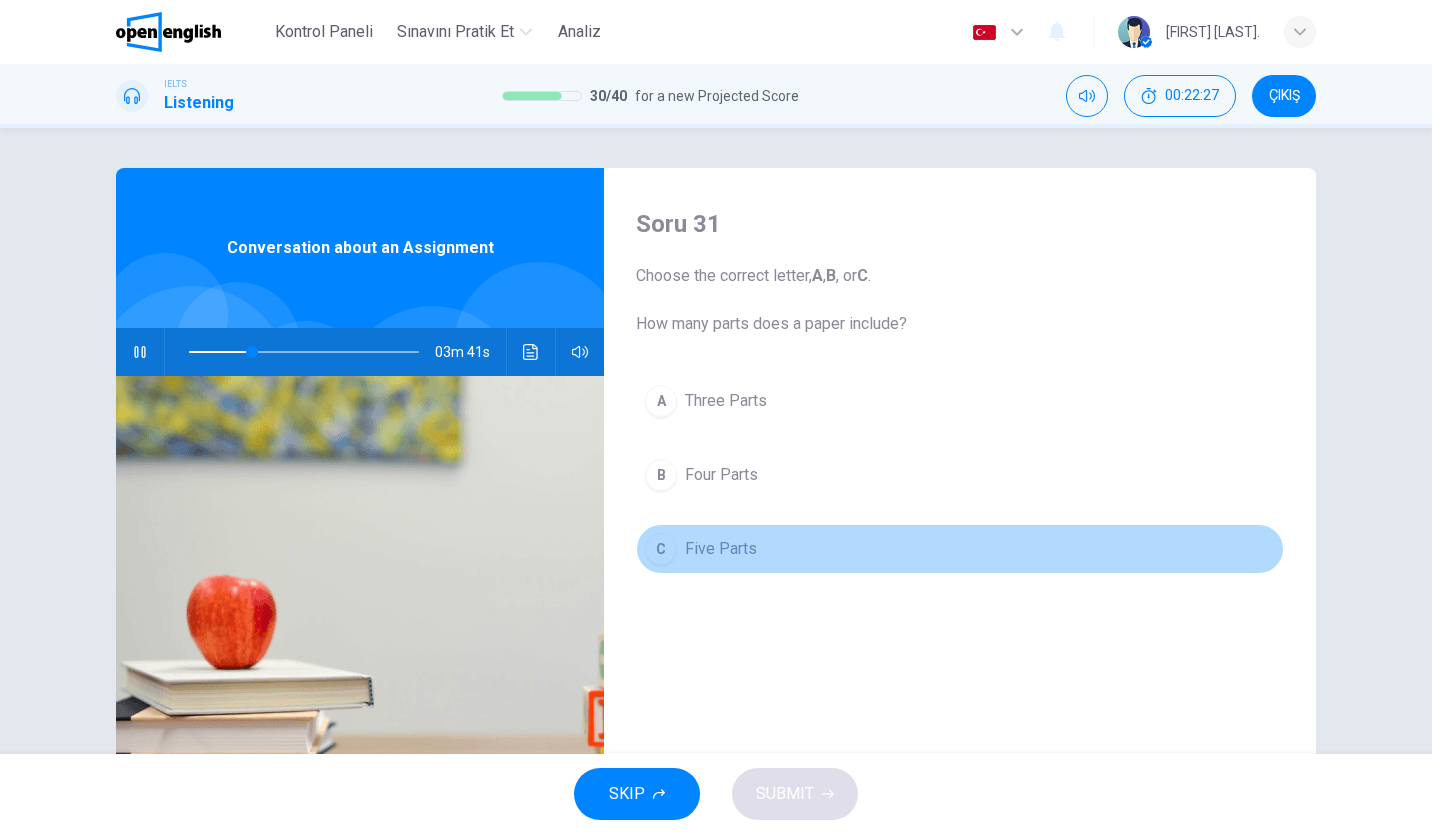 click on "C Five Parts" at bounding box center (960, 549) 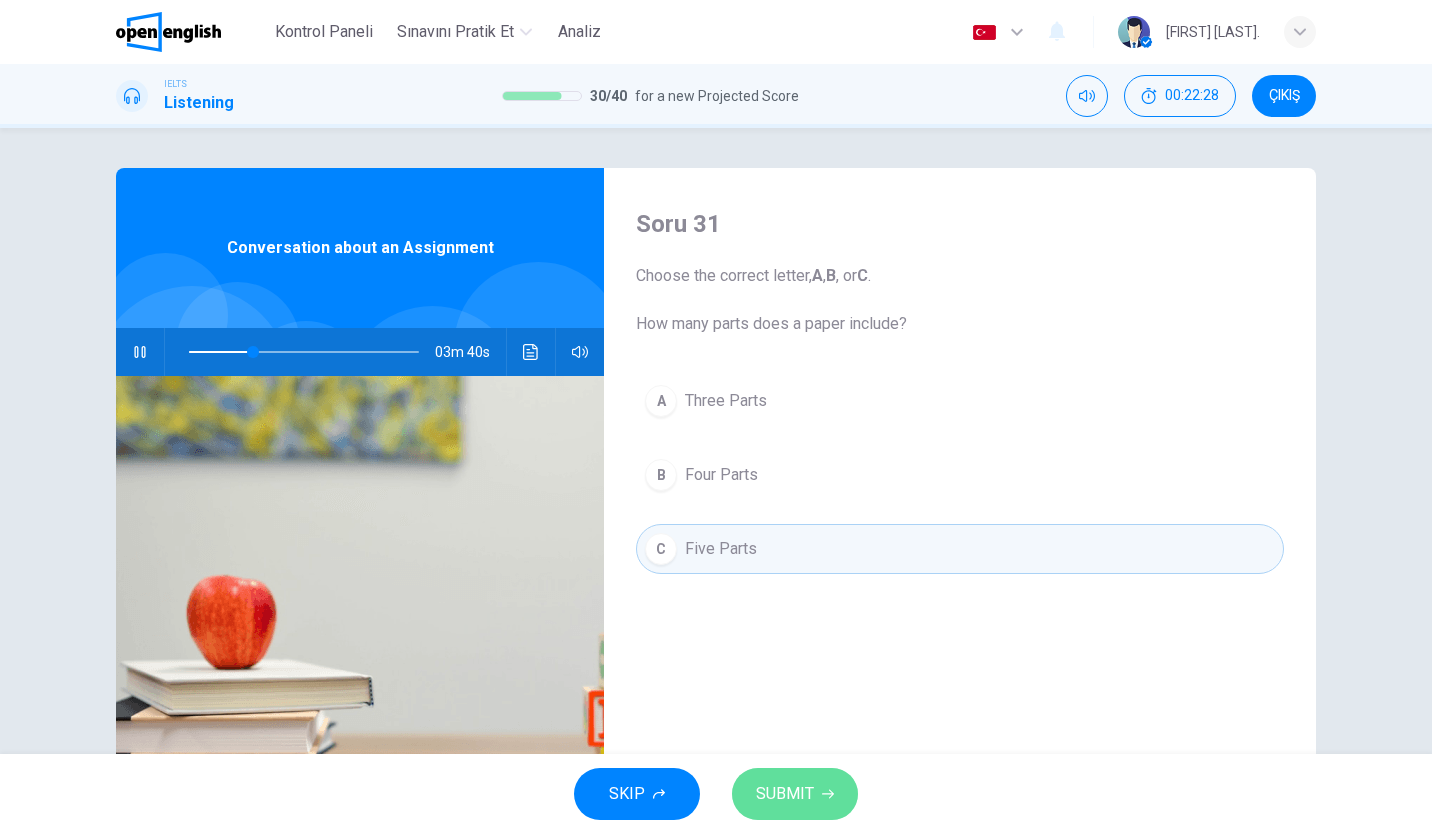 click on "SUBMIT" at bounding box center (795, 794) 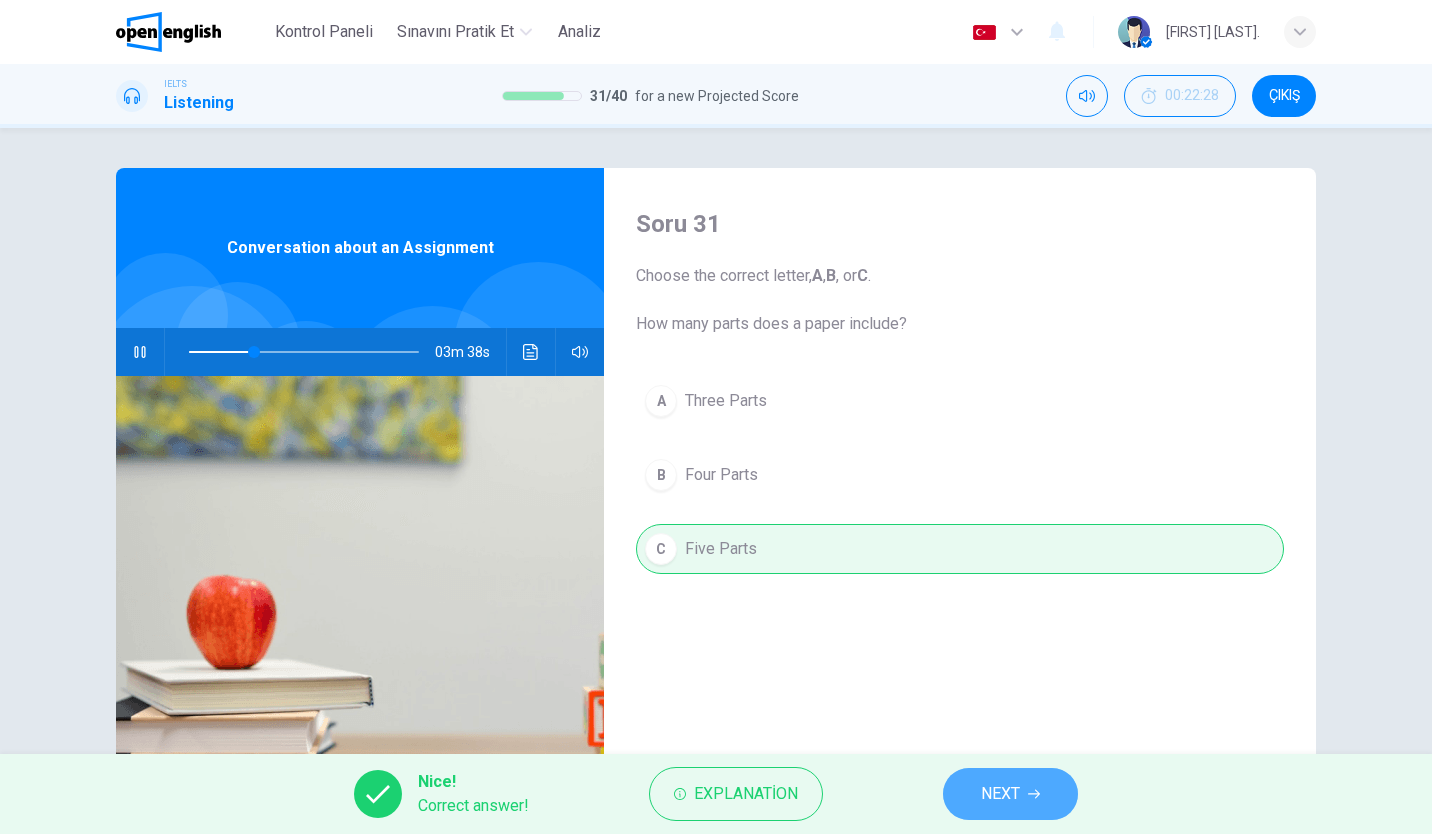 click on "NEXT" at bounding box center [1010, 794] 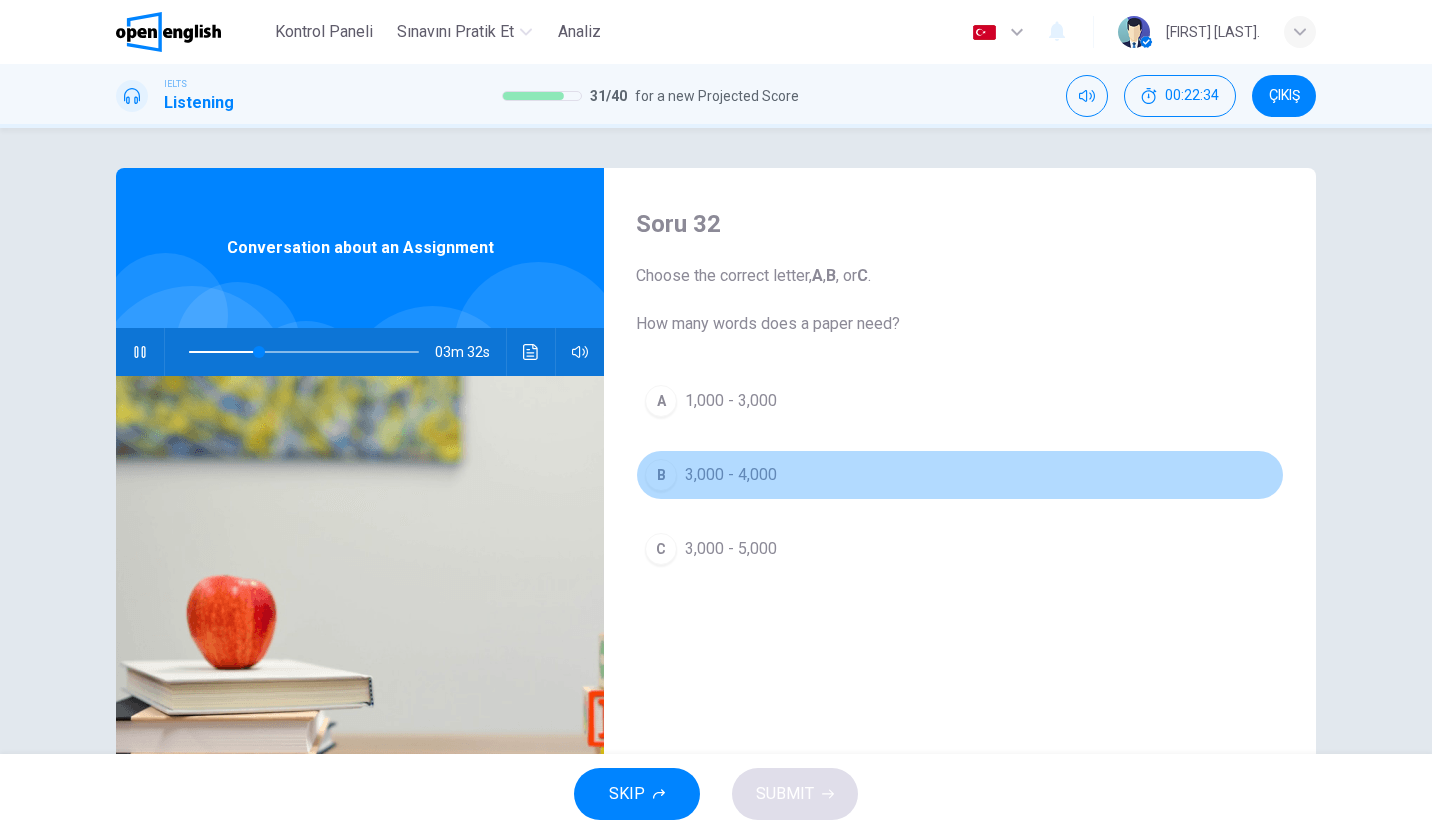 click on "B 3,000 - 4,000" at bounding box center (960, 475) 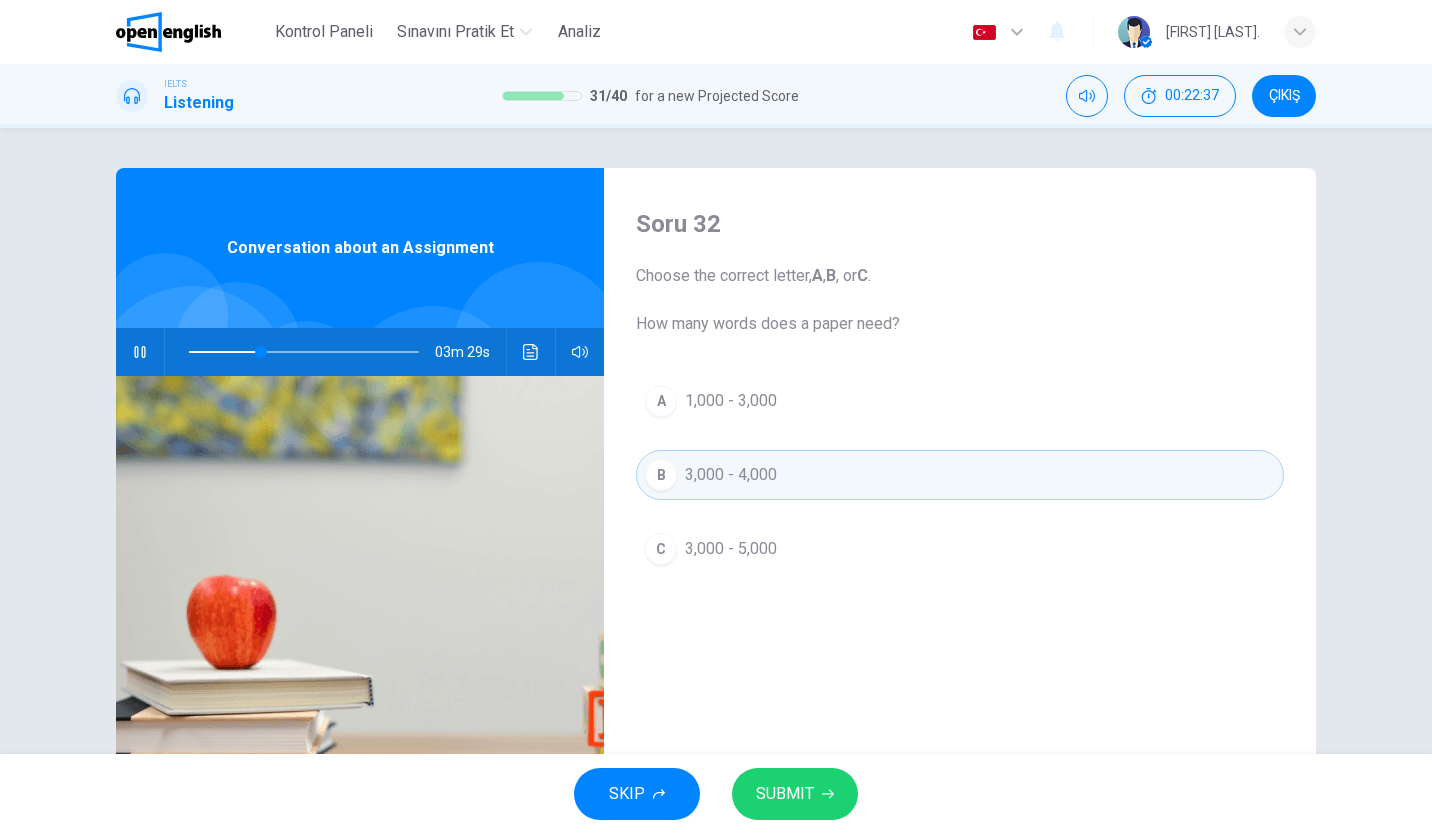 drag, startPoint x: 842, startPoint y: 542, endPoint x: 783, endPoint y: 770, distance: 235.51009 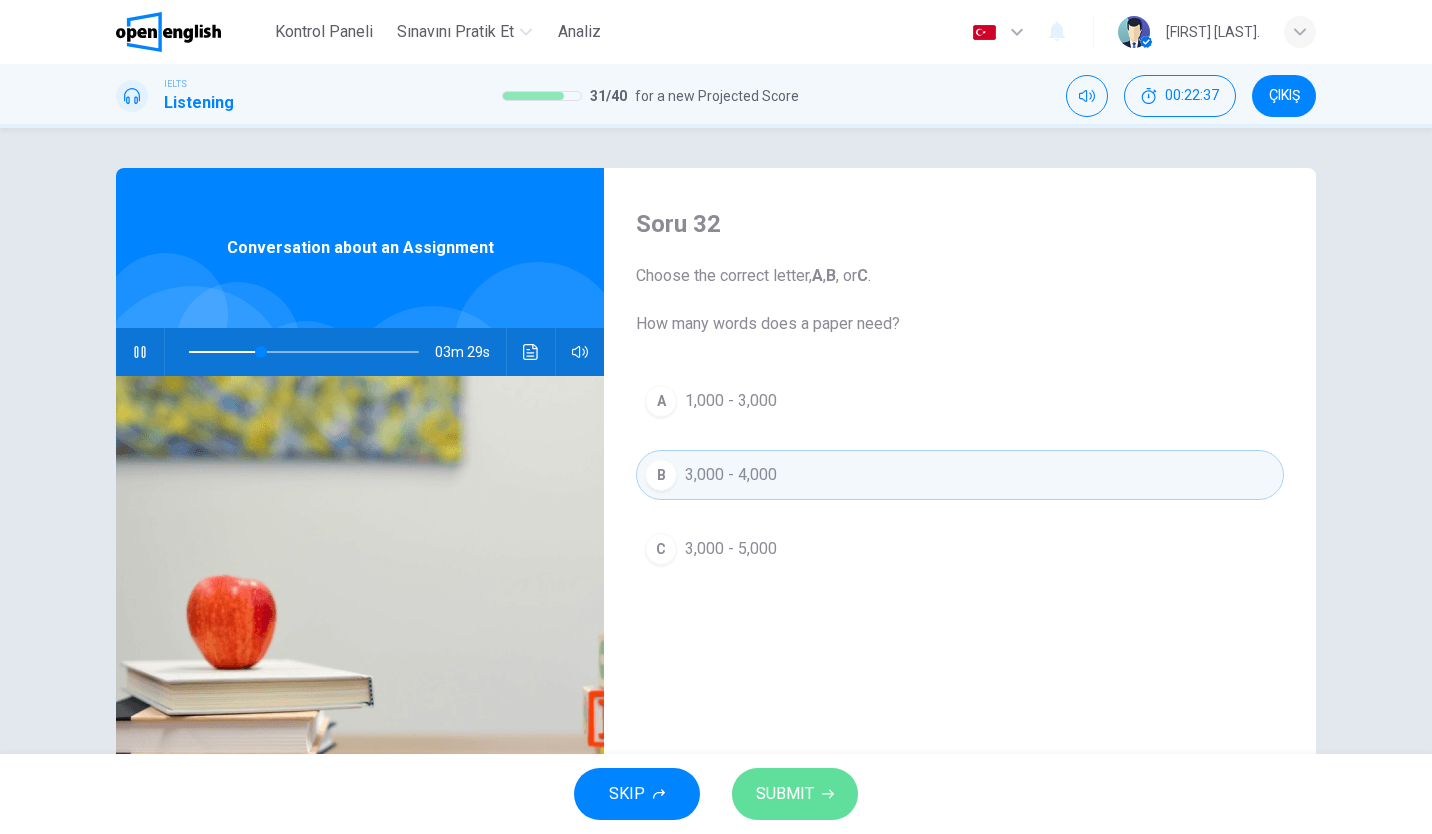 click on "SUBMIT" at bounding box center [795, 794] 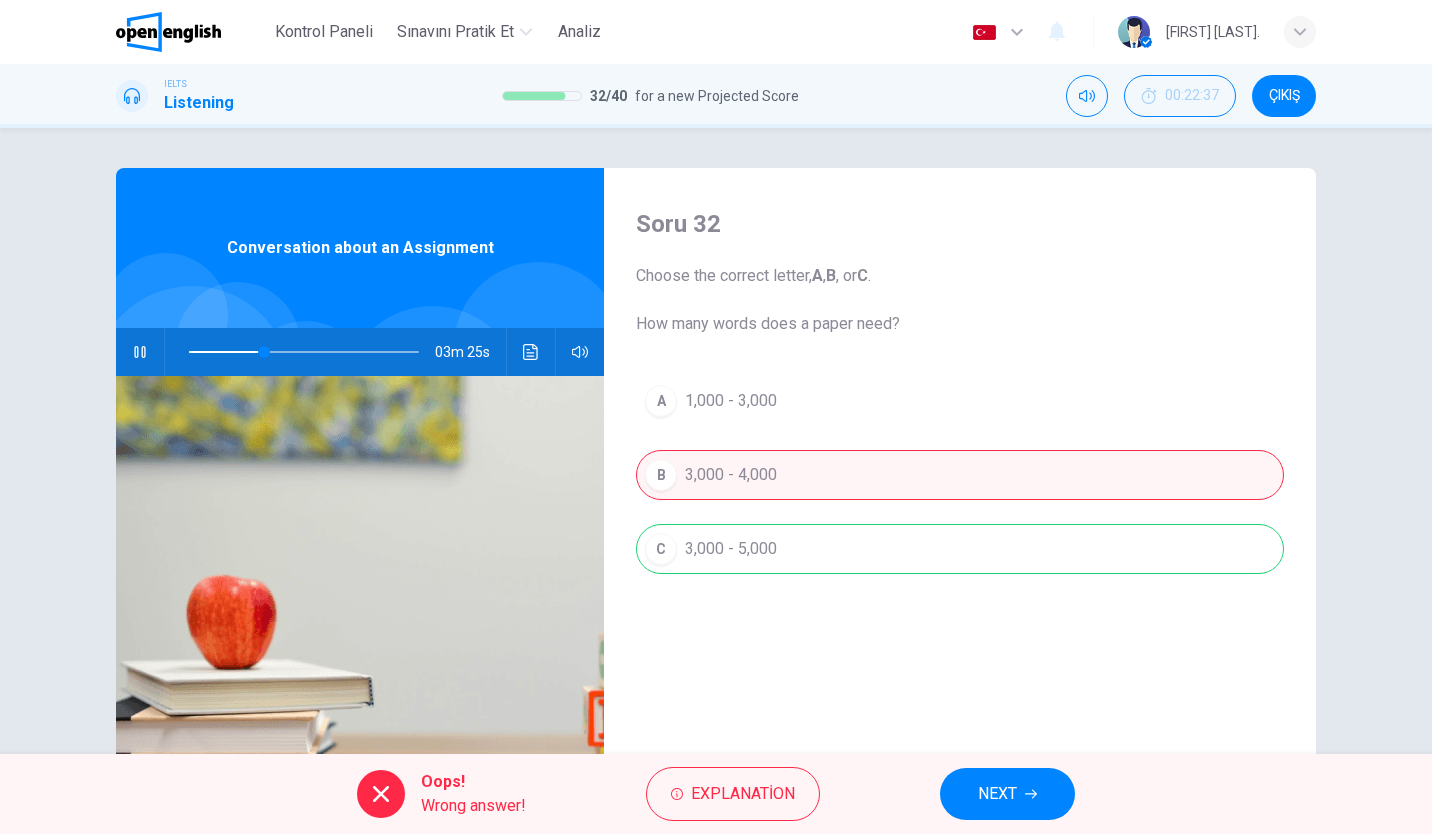 drag, startPoint x: 960, startPoint y: 758, endPoint x: 964, endPoint y: 770, distance: 12.649111 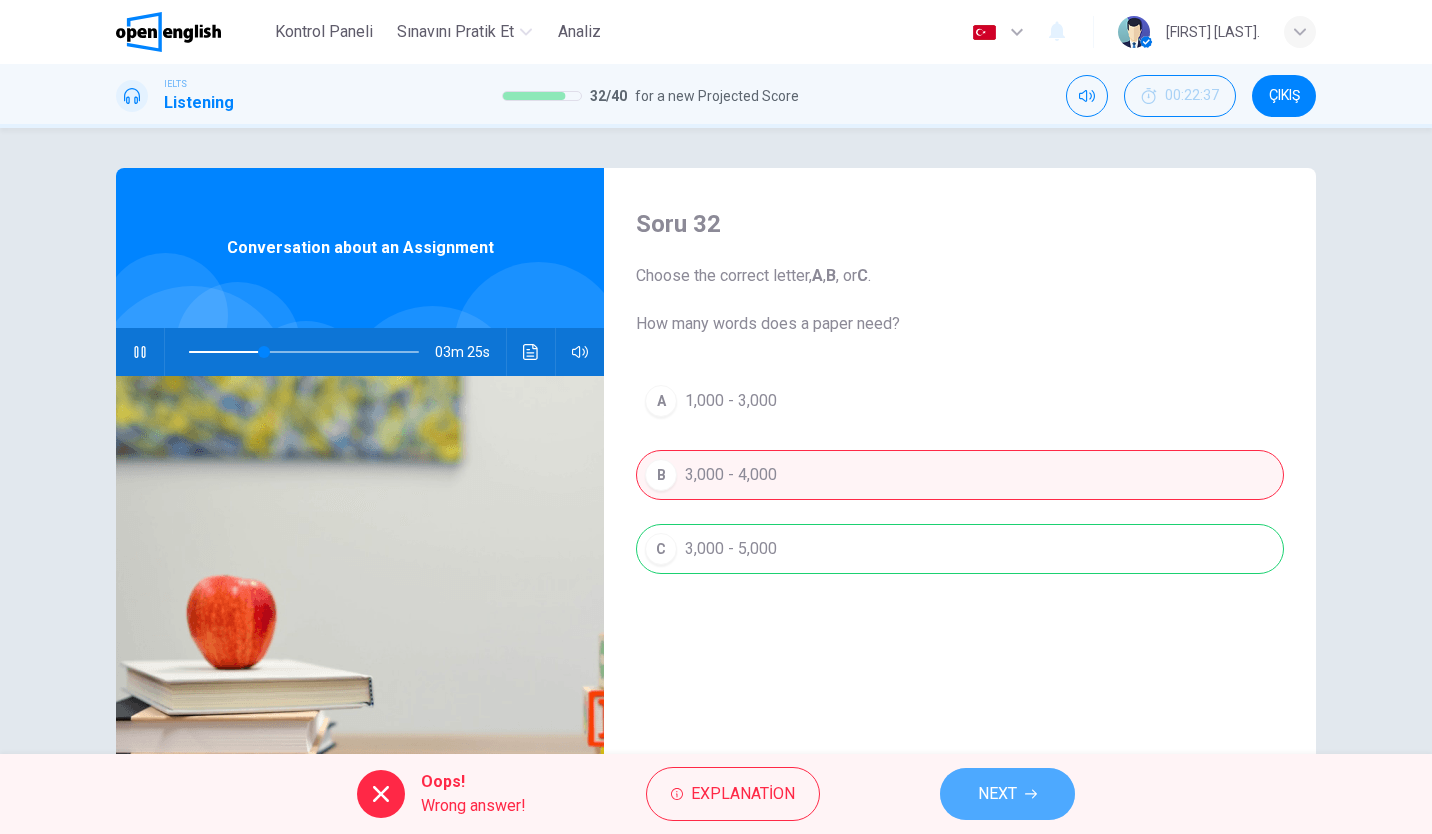 click on "NEXT" at bounding box center (1007, 794) 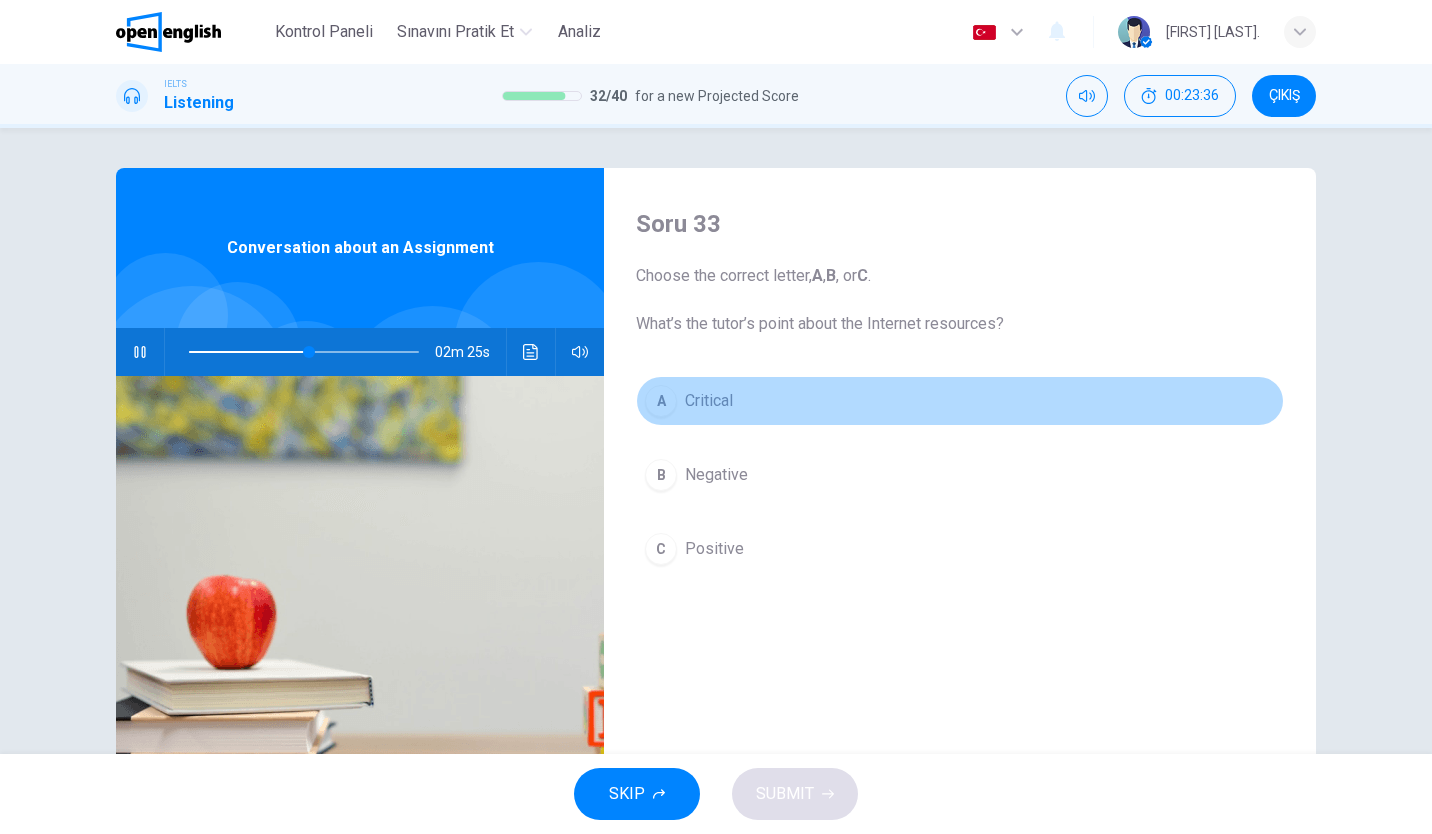 click on "A Critical" at bounding box center [960, 401] 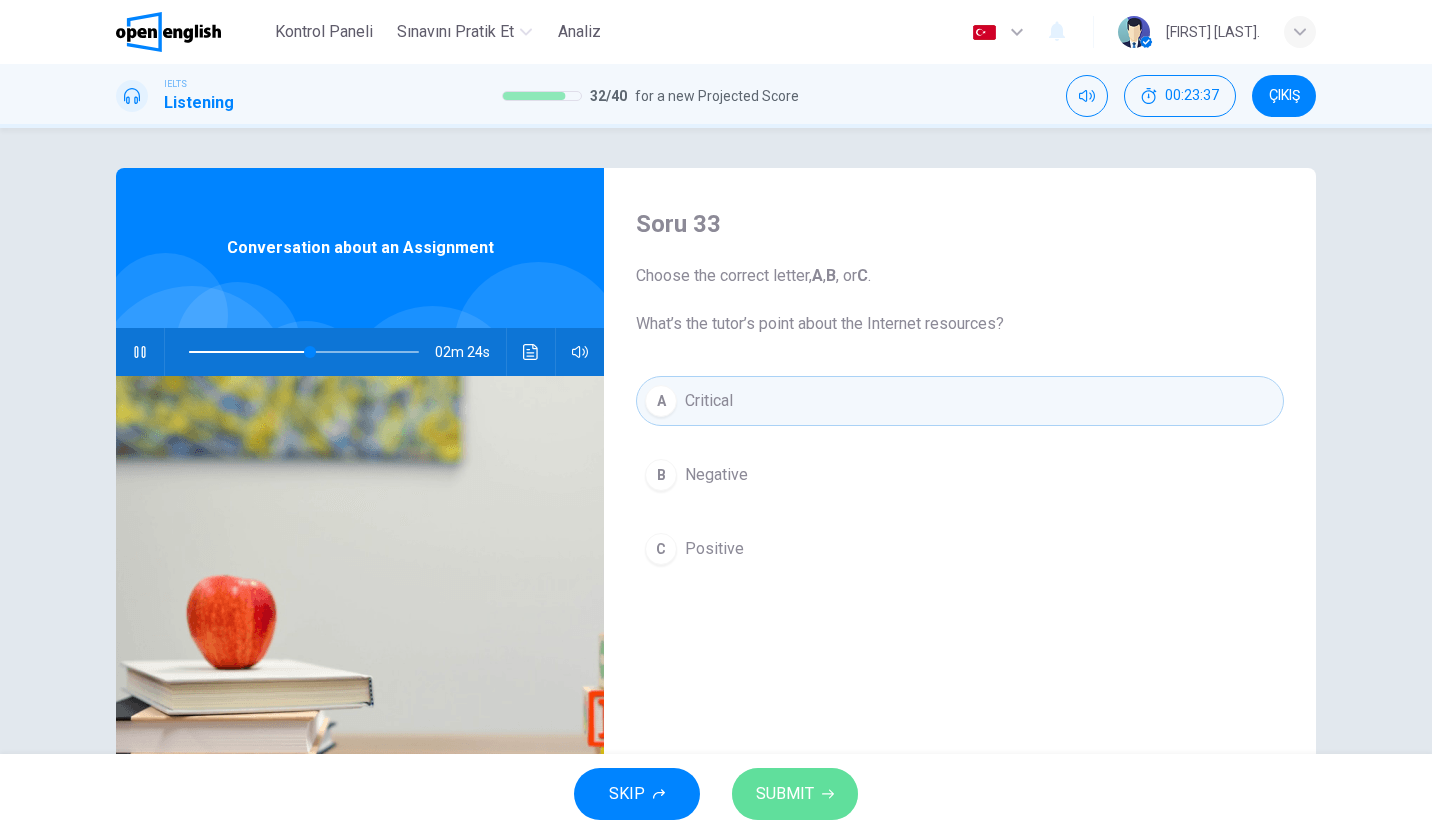 click on "SUBMIT" at bounding box center (795, 794) 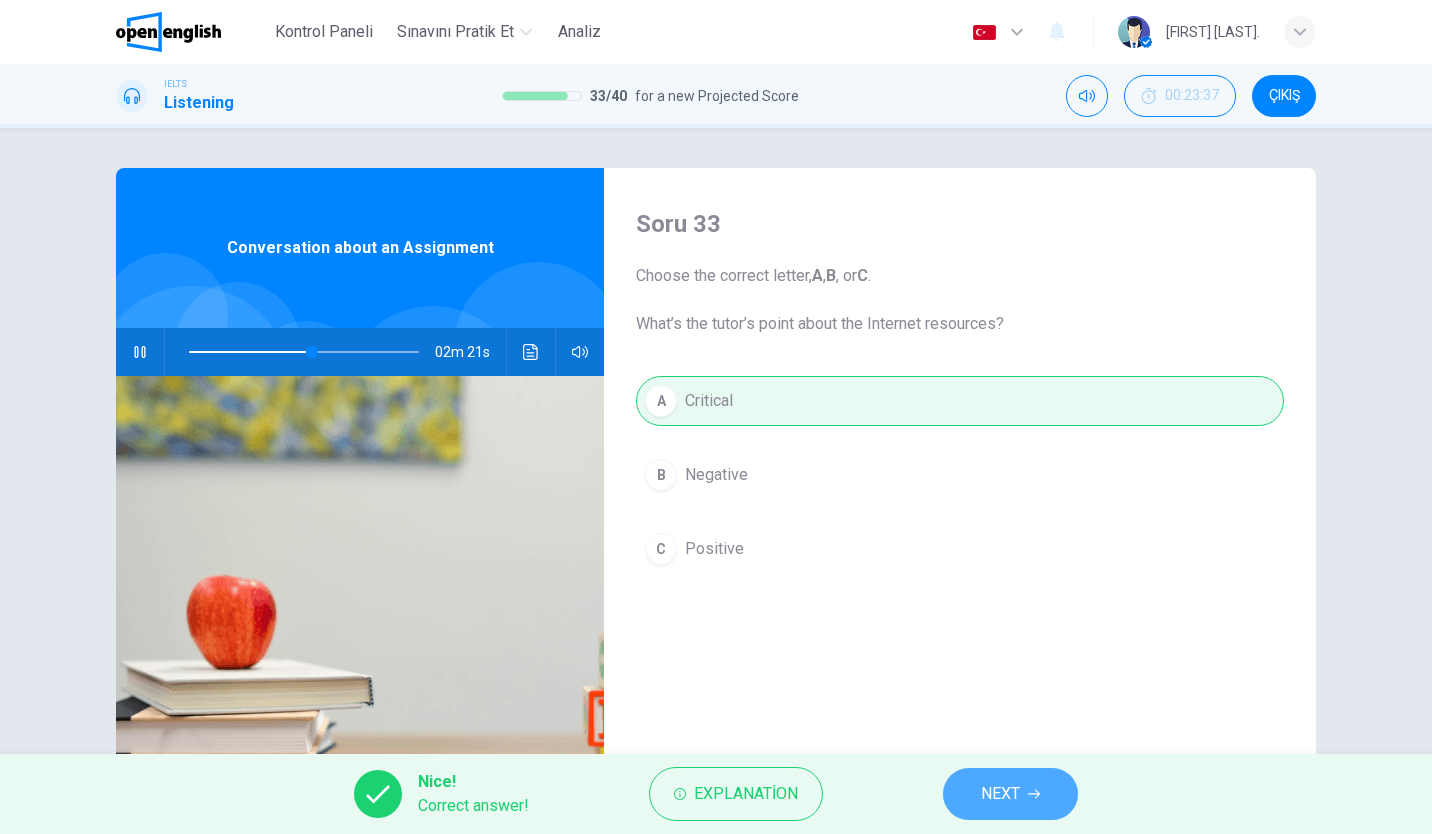 click on "NEXT" at bounding box center (1000, 794) 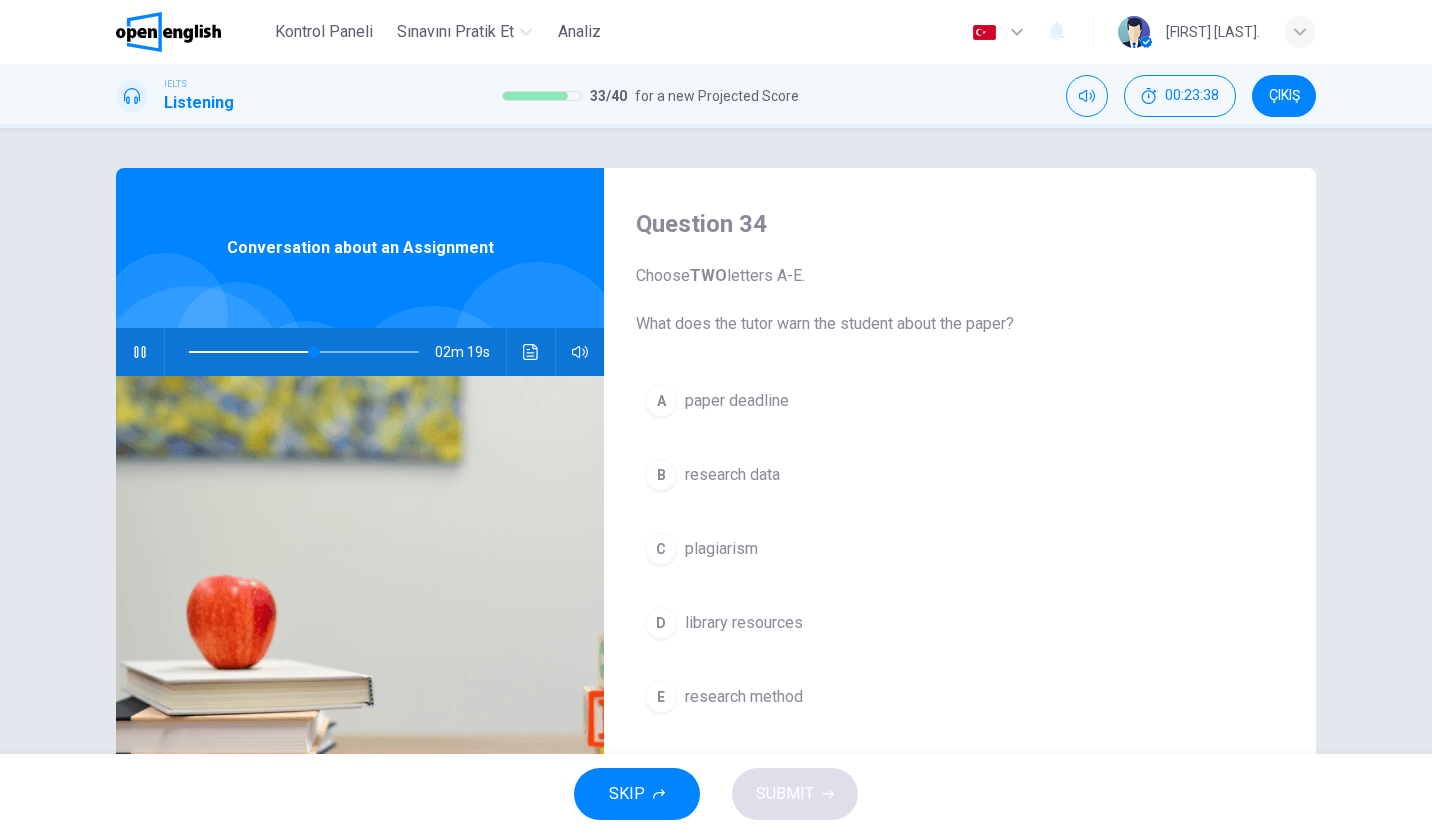 scroll, scrollTop: 77, scrollLeft: 0, axis: vertical 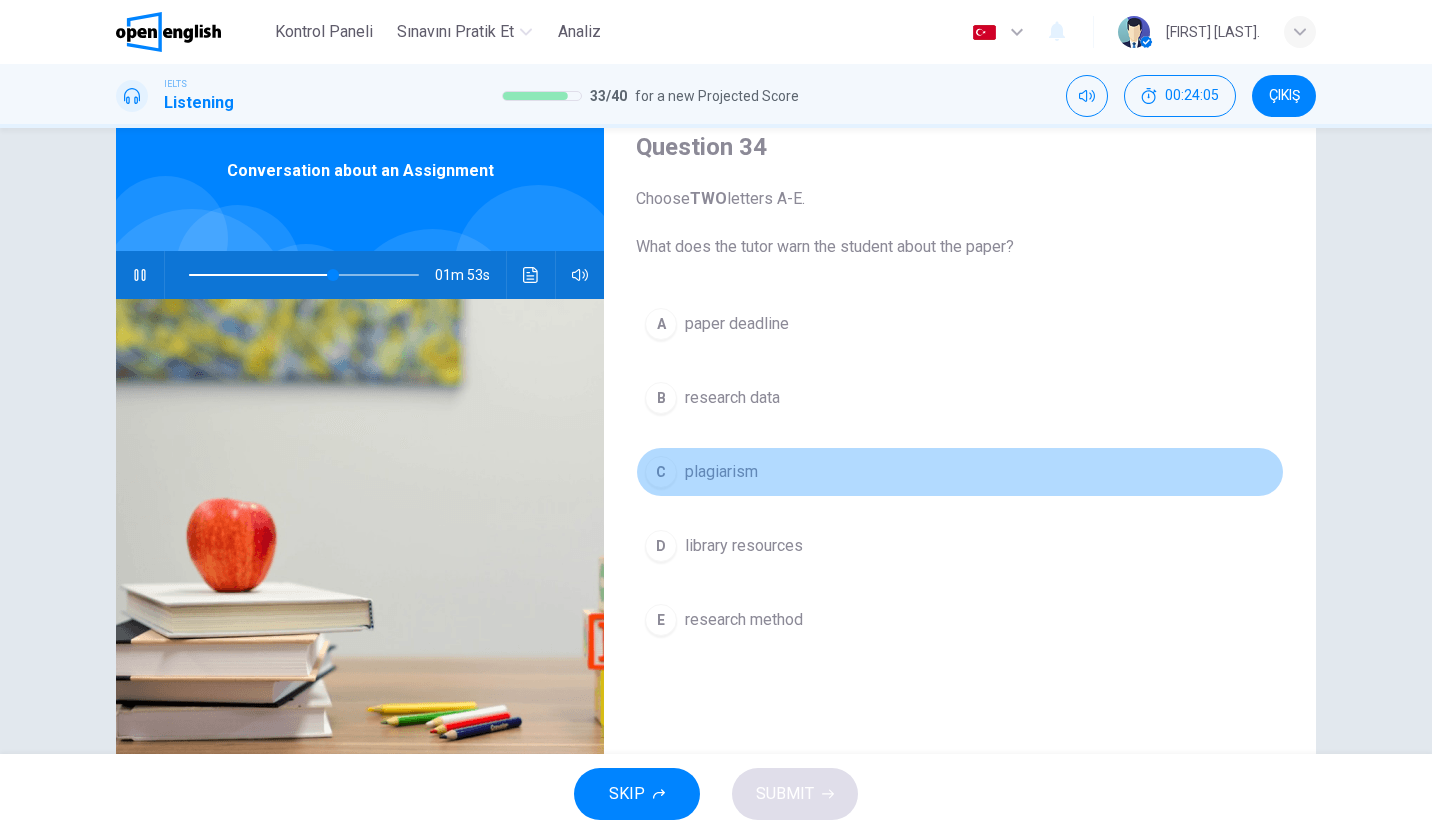 click on "C plagiarism" at bounding box center (960, 472) 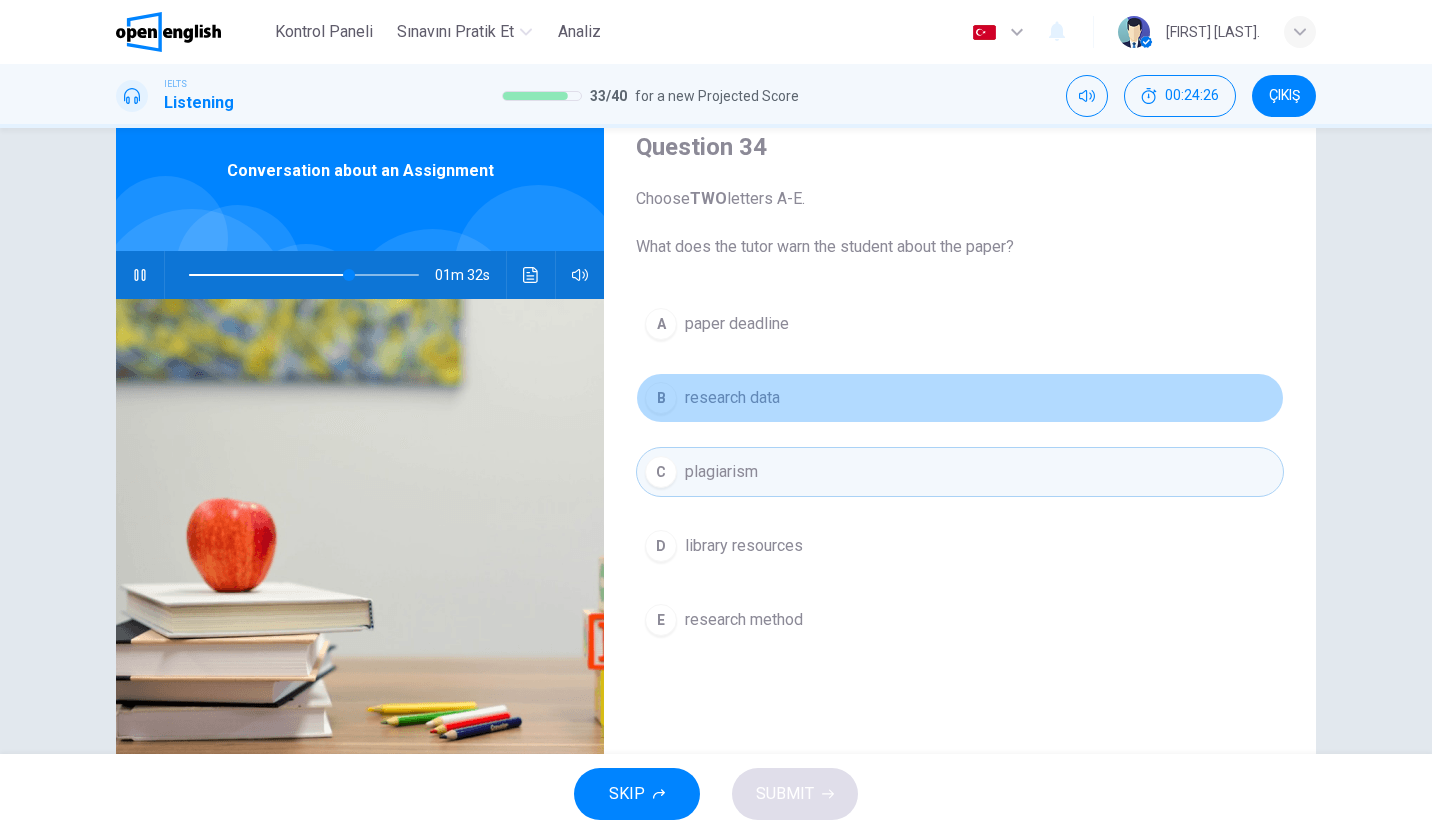 click on "B research data" at bounding box center [960, 398] 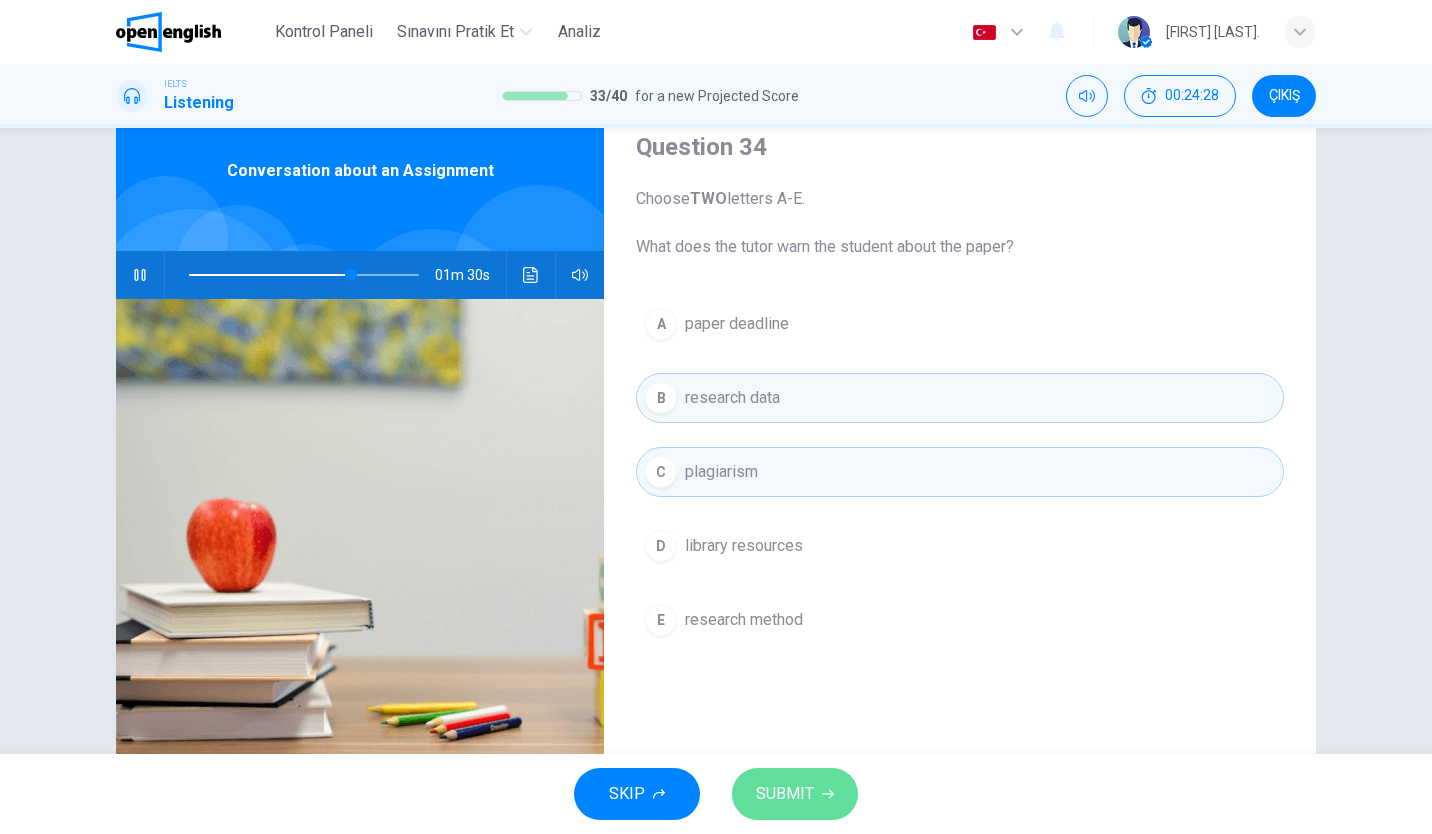 click on "SUBMIT" at bounding box center (785, 794) 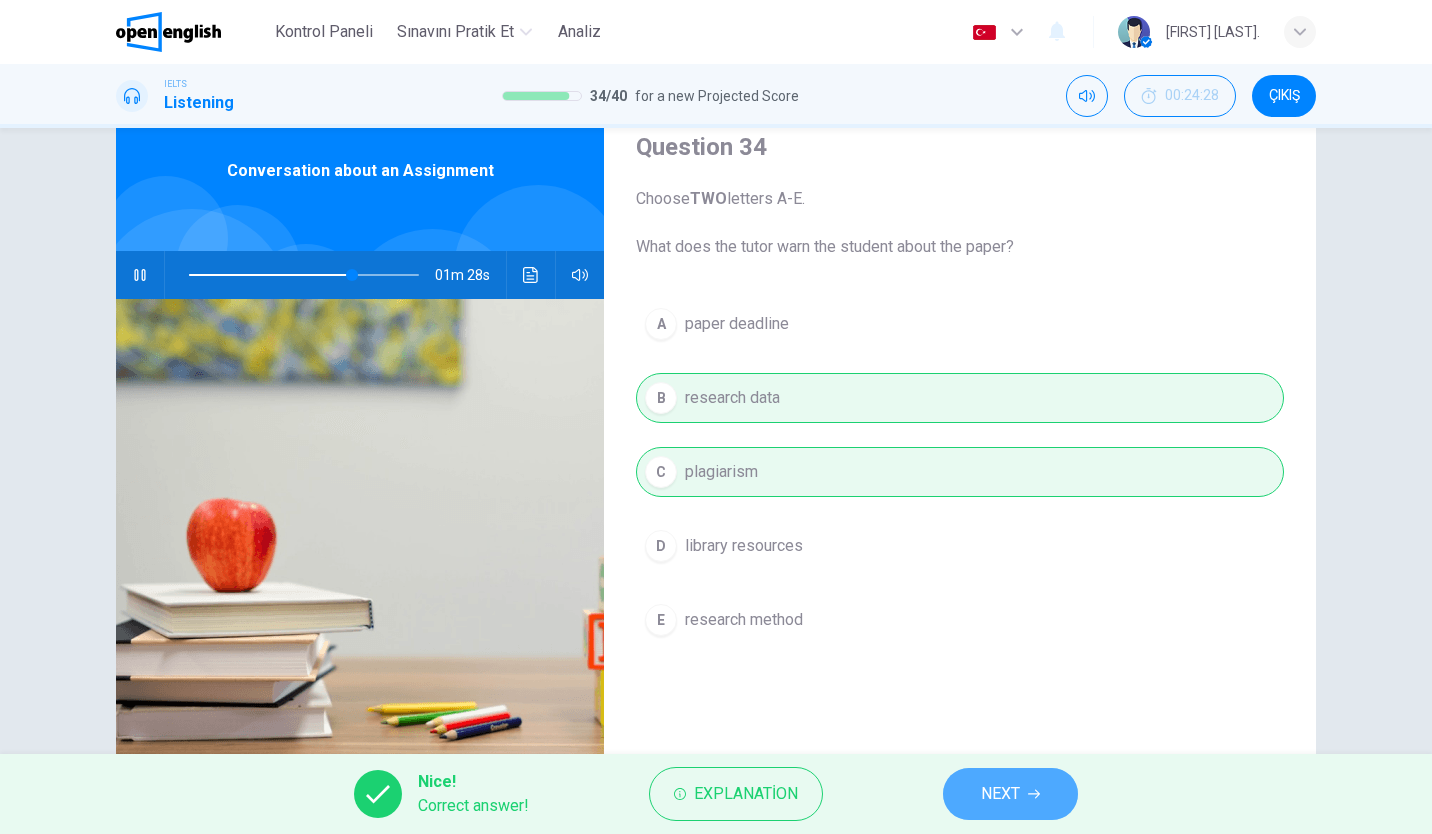 click on "NEXT" at bounding box center (1010, 794) 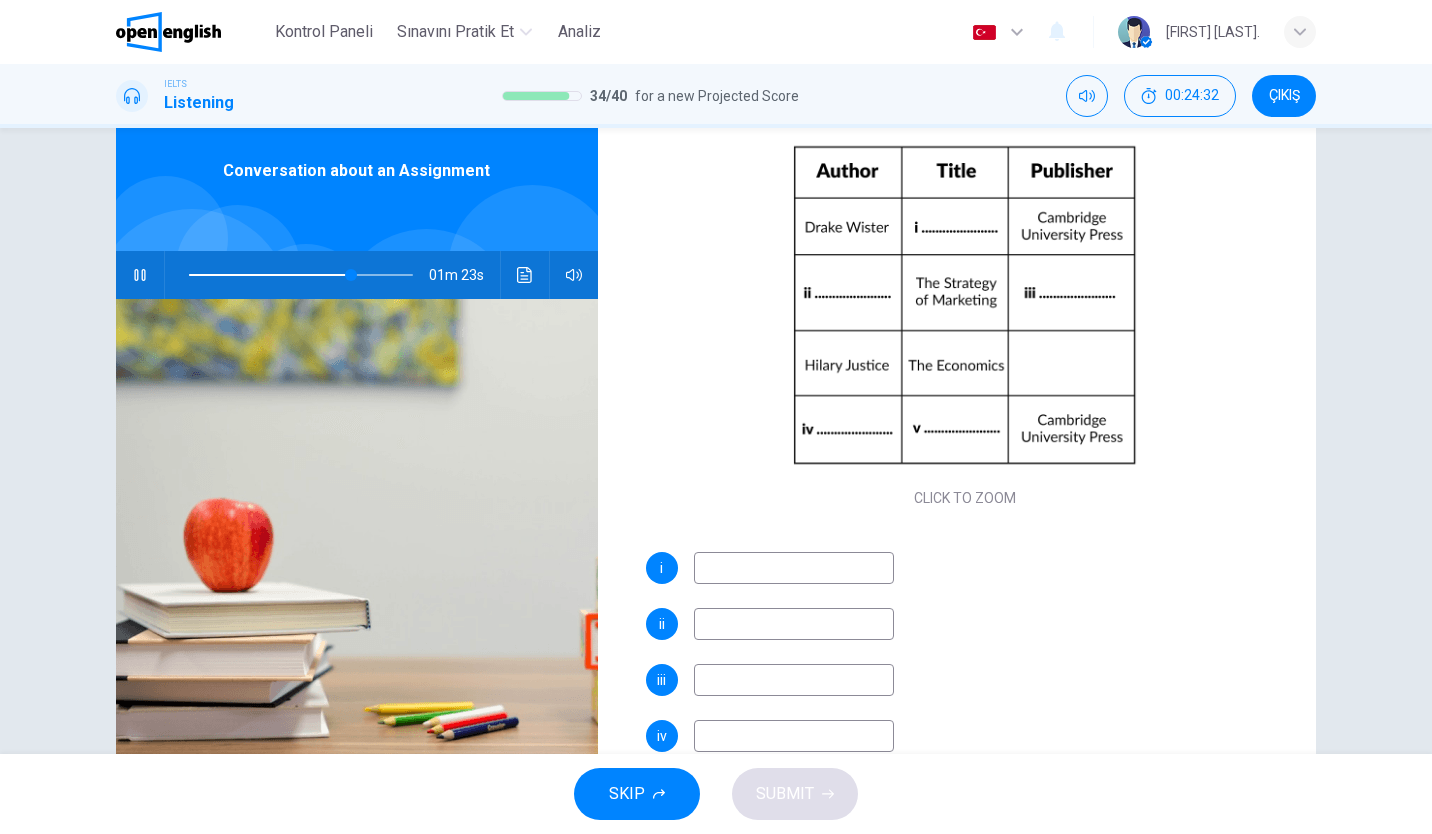 scroll, scrollTop: 163, scrollLeft: 0, axis: vertical 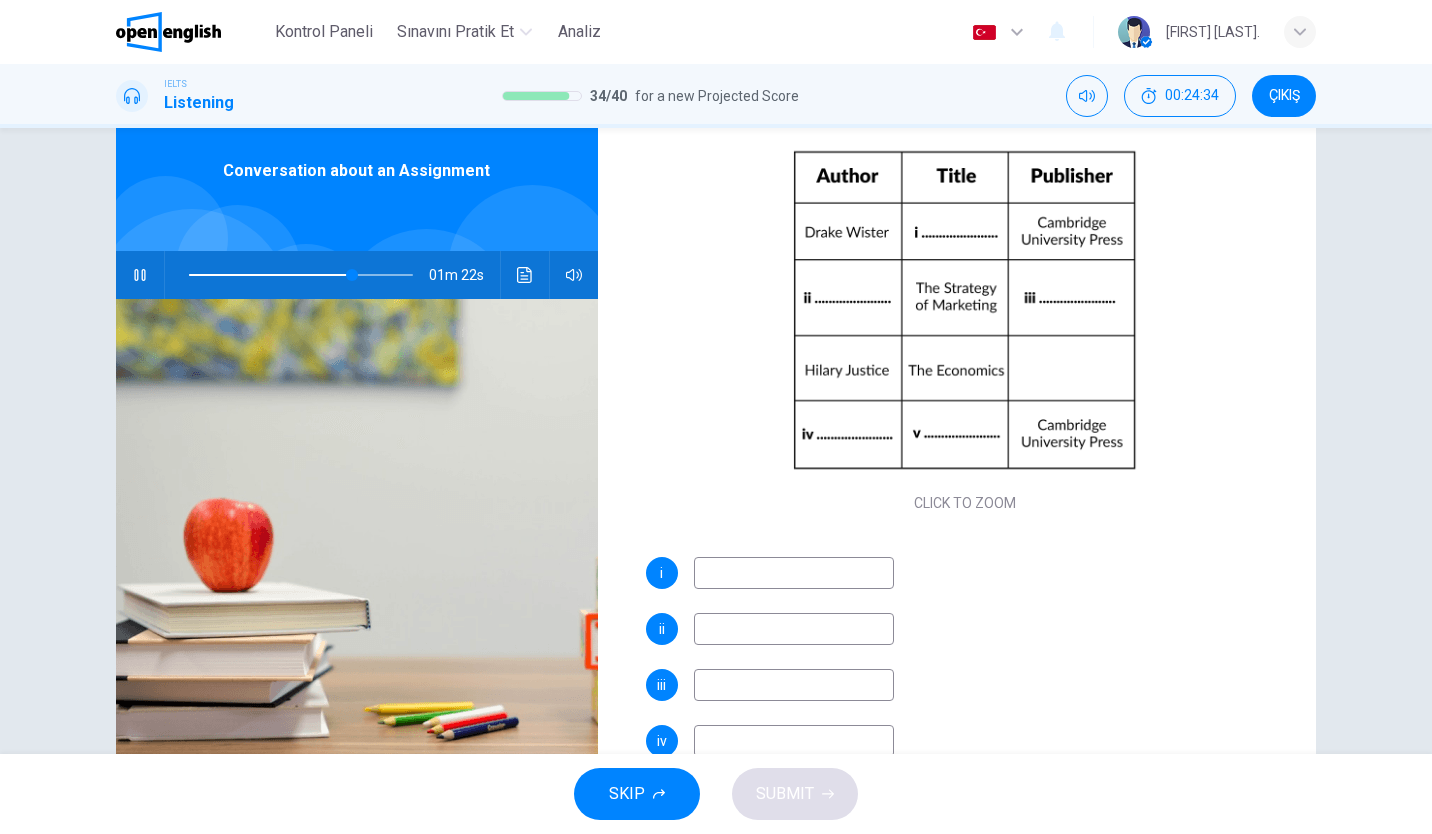 click at bounding box center (794, 573) 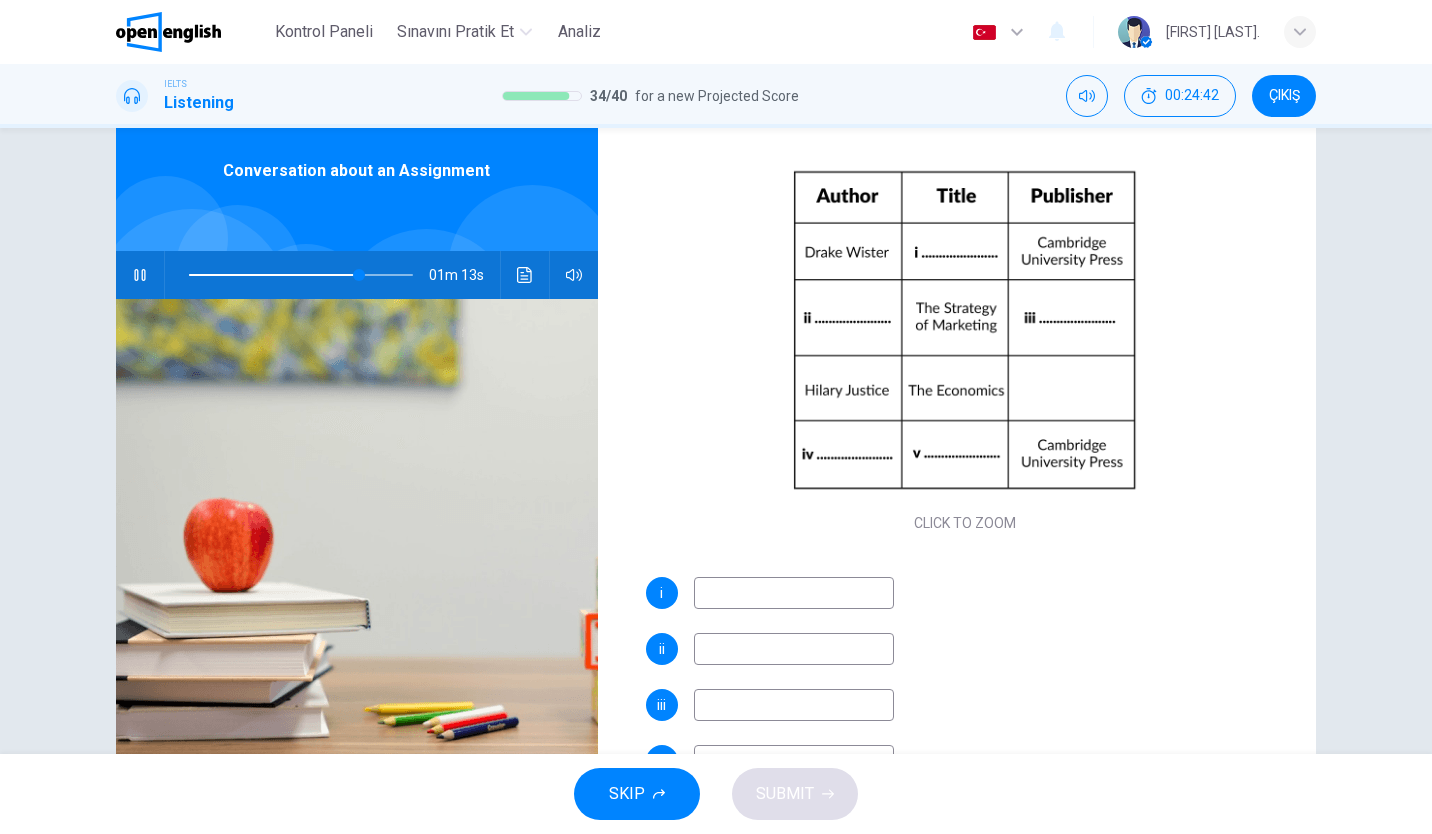 scroll, scrollTop: 171, scrollLeft: 0, axis: vertical 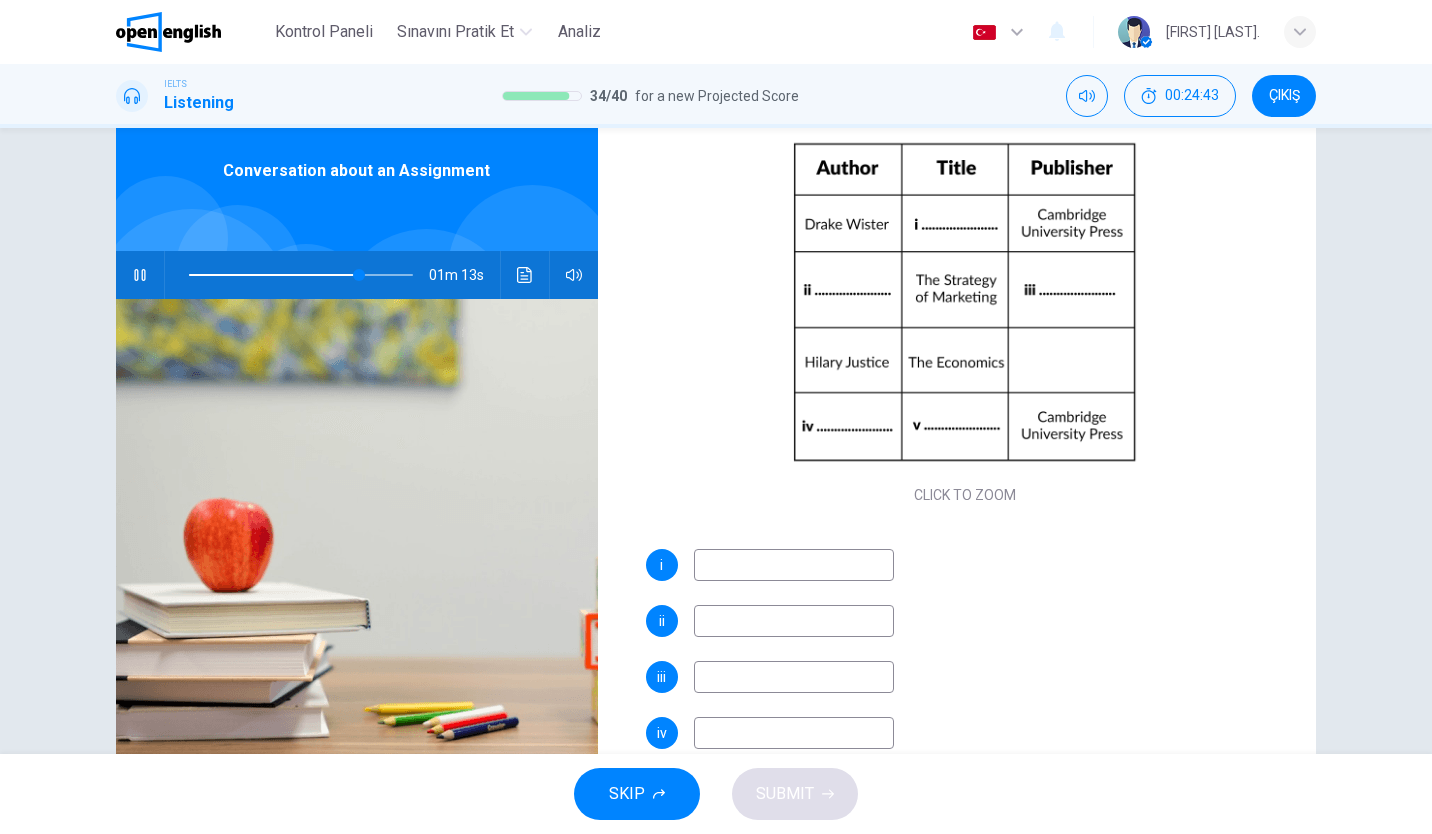 type on "**" 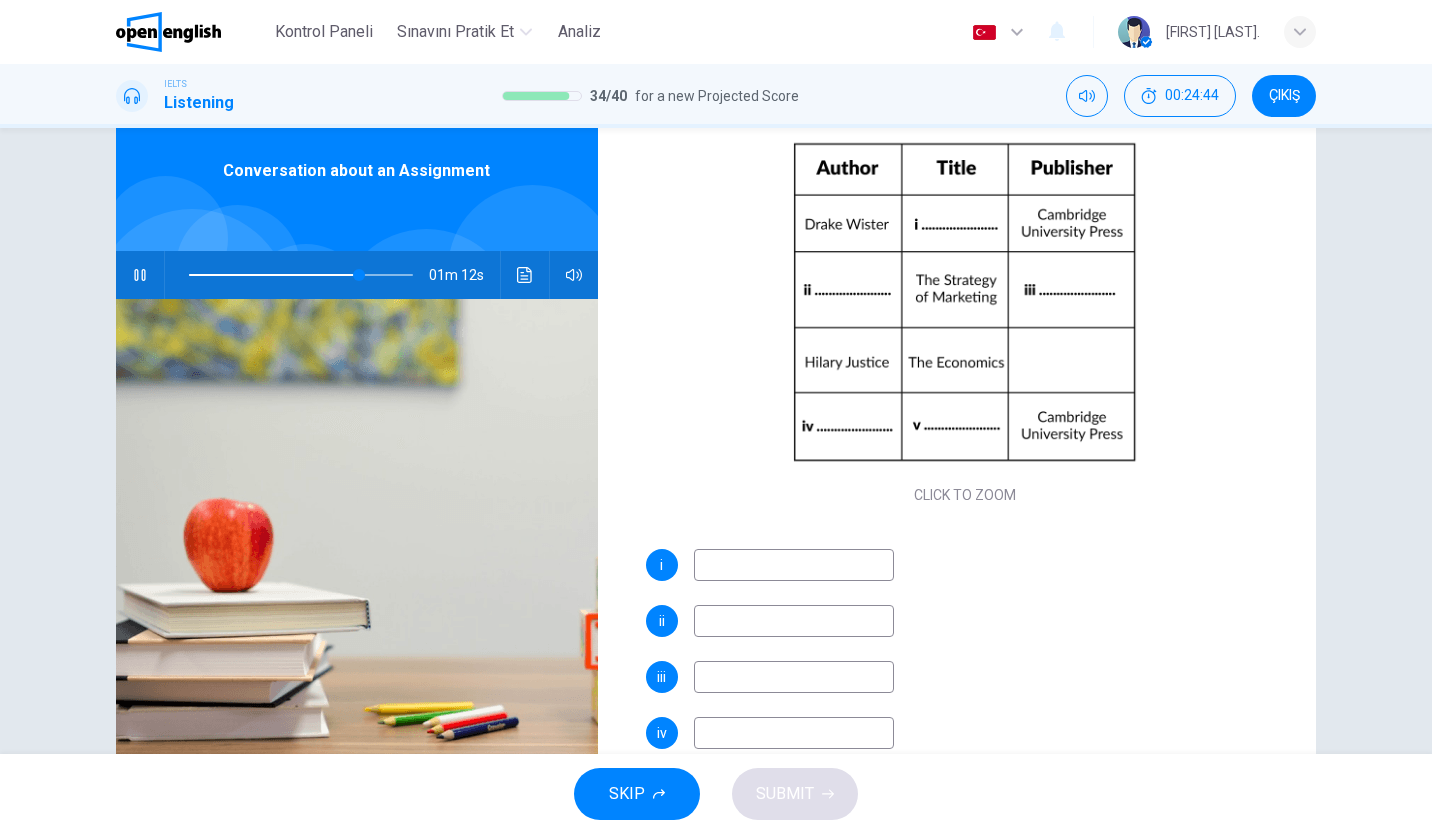 type on "*" 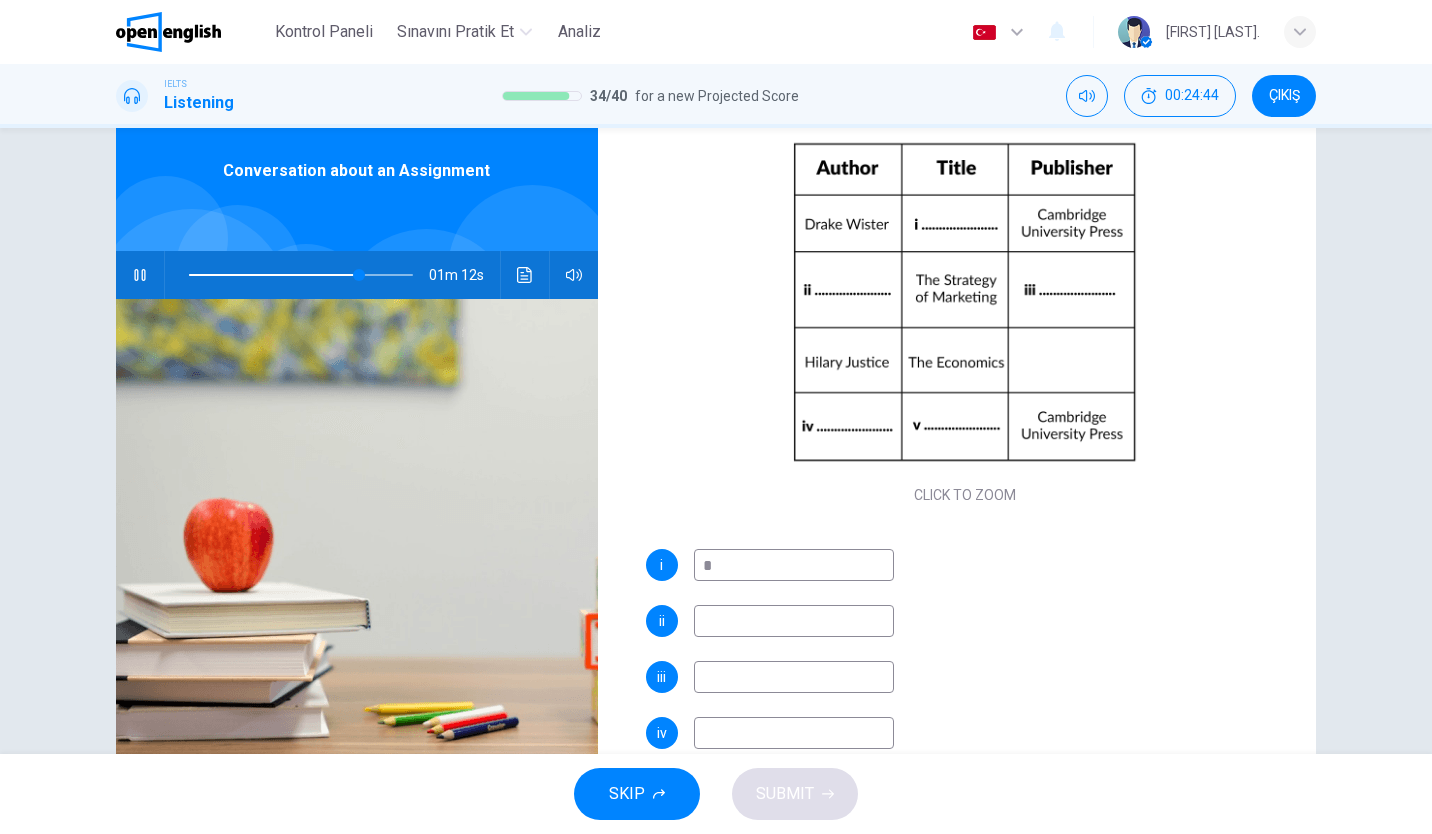 type on "**" 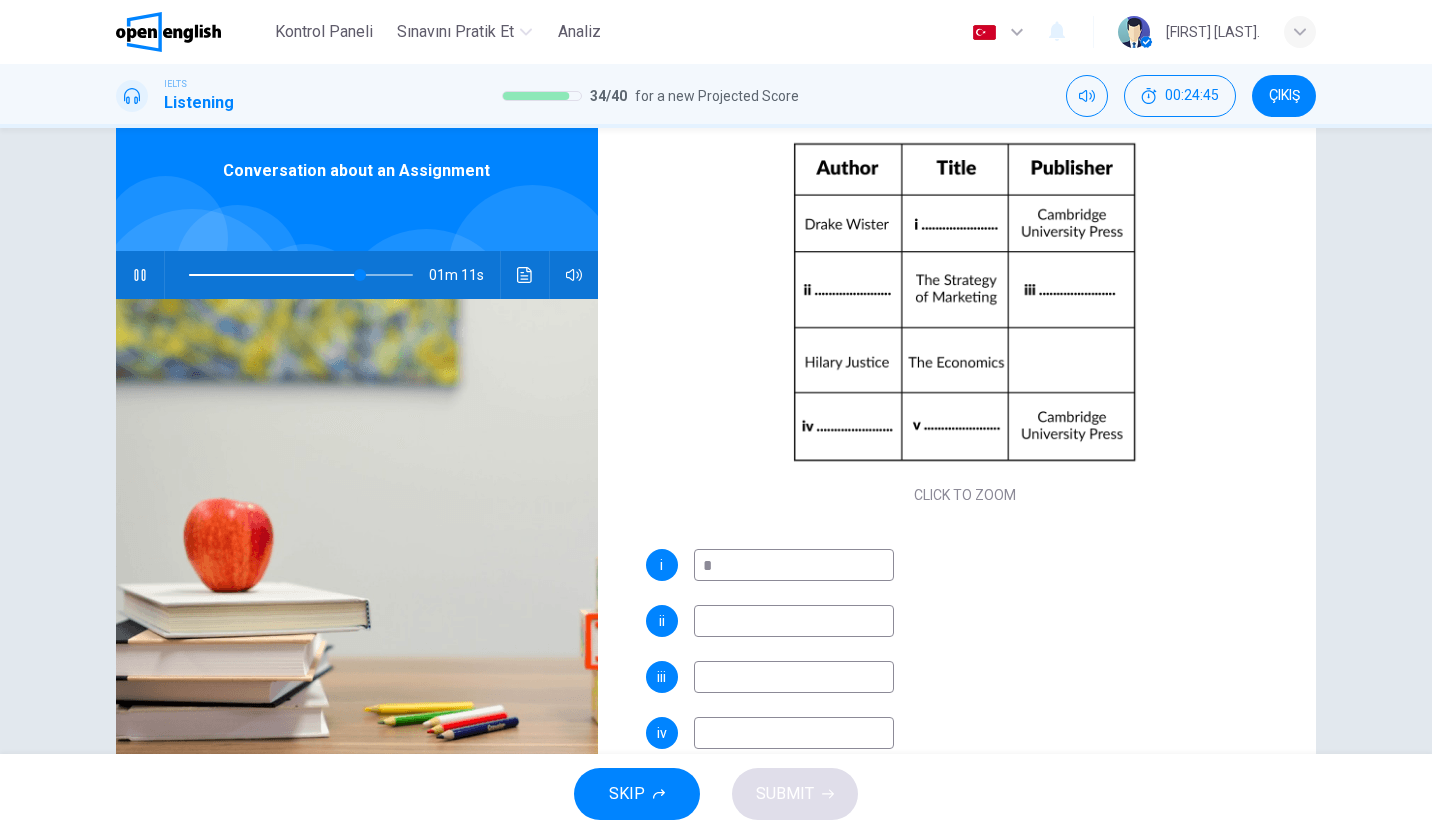 type on "**" 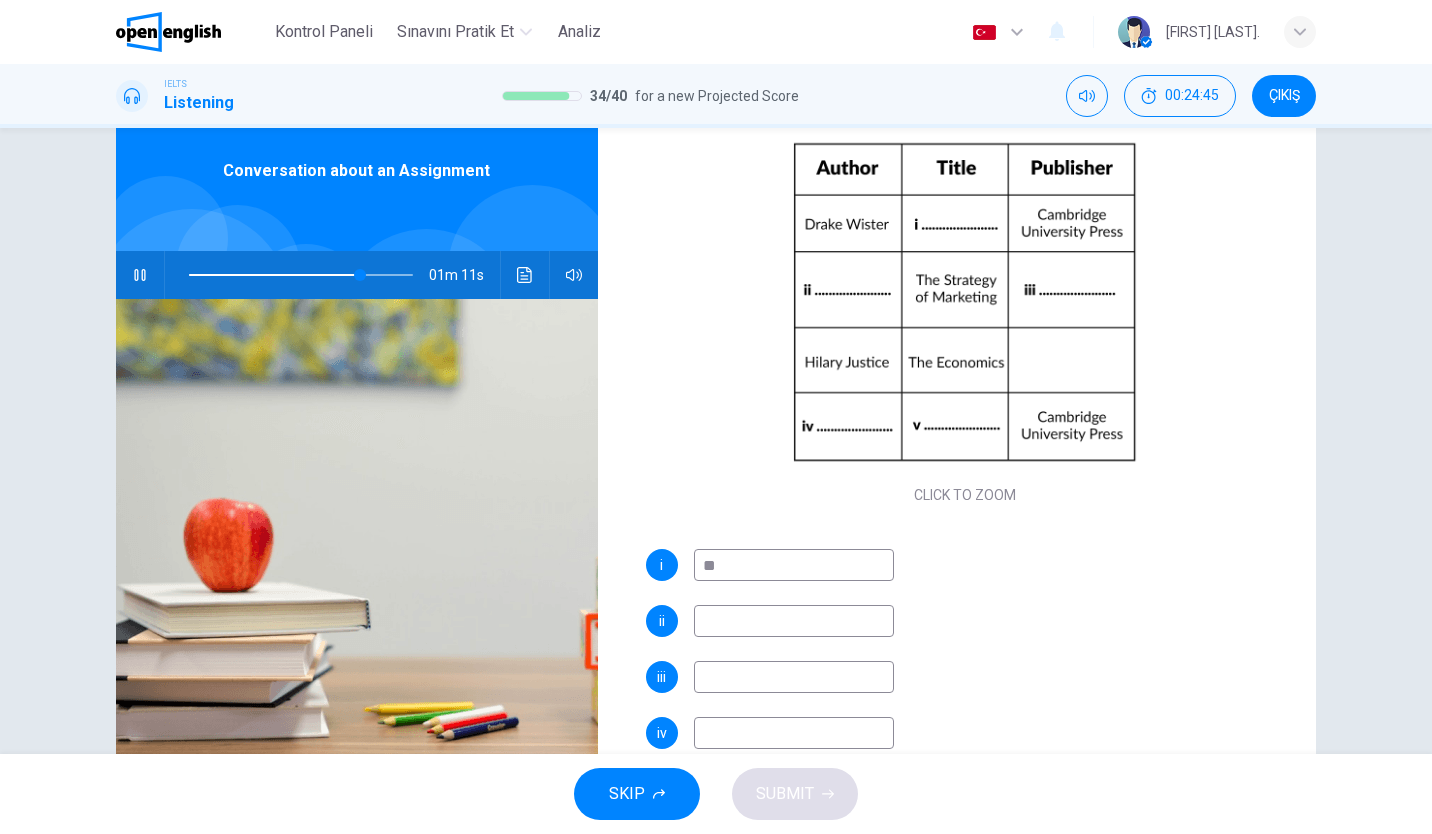 type on "**" 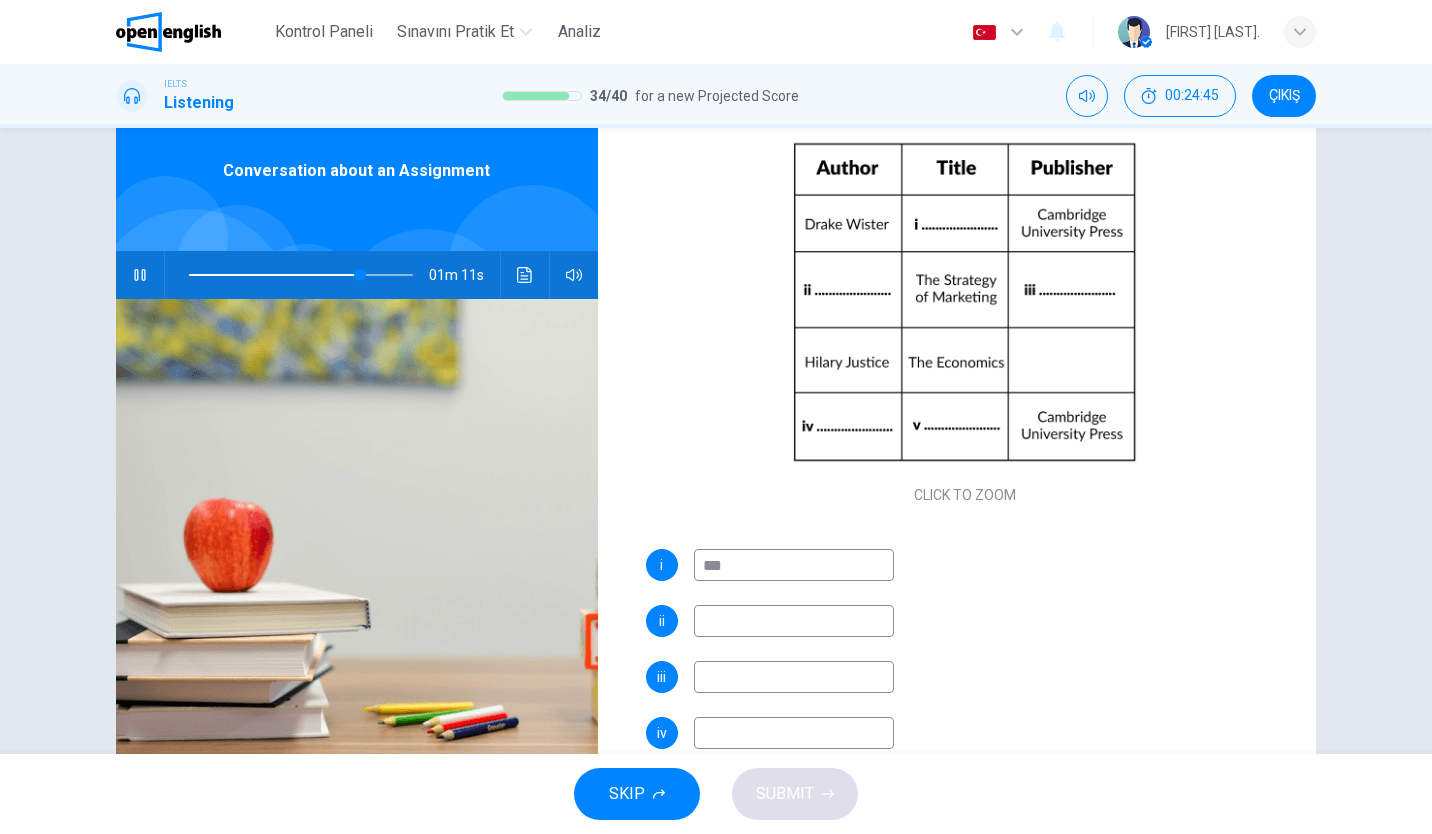 type on "**" 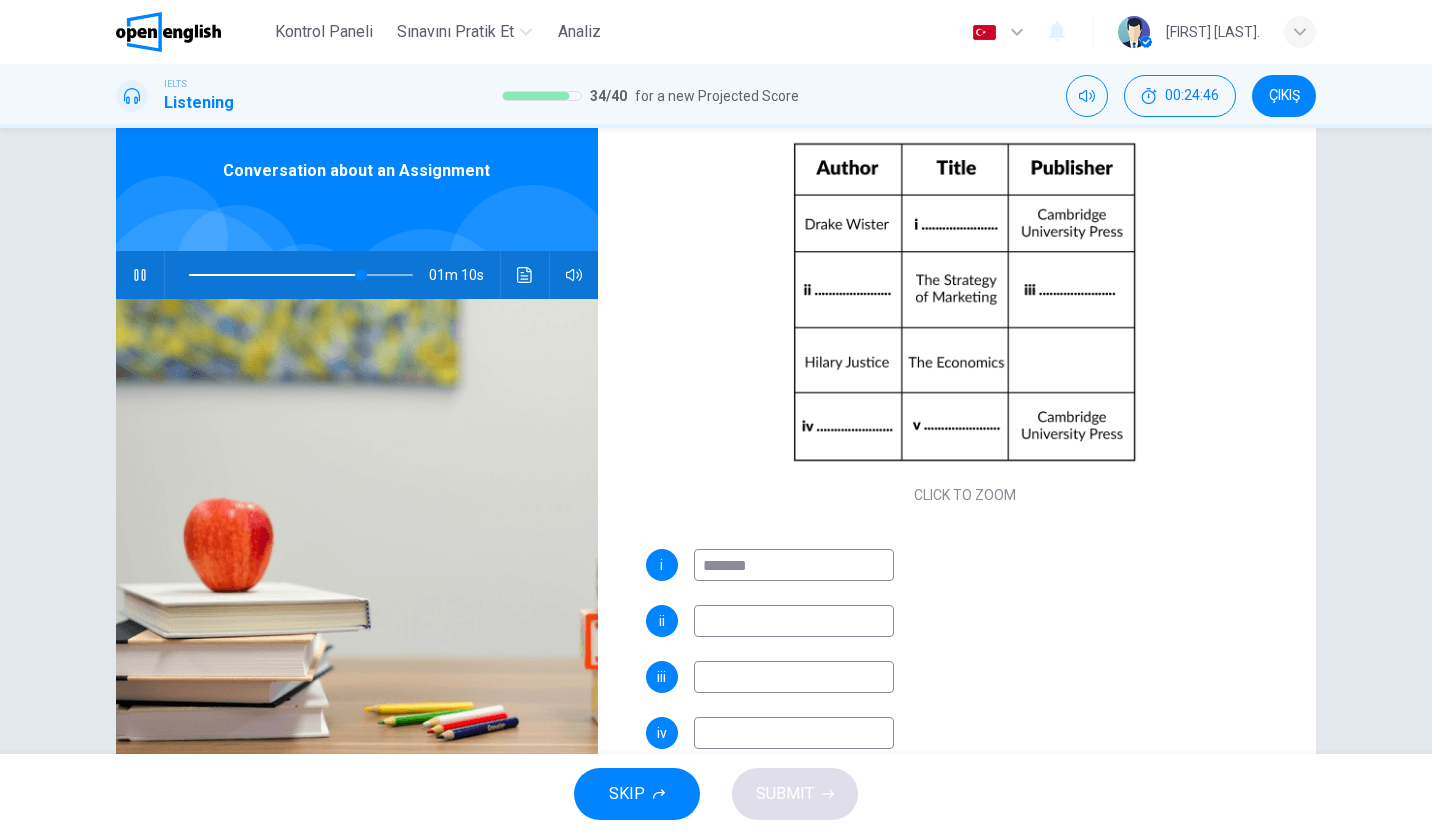 type on "********" 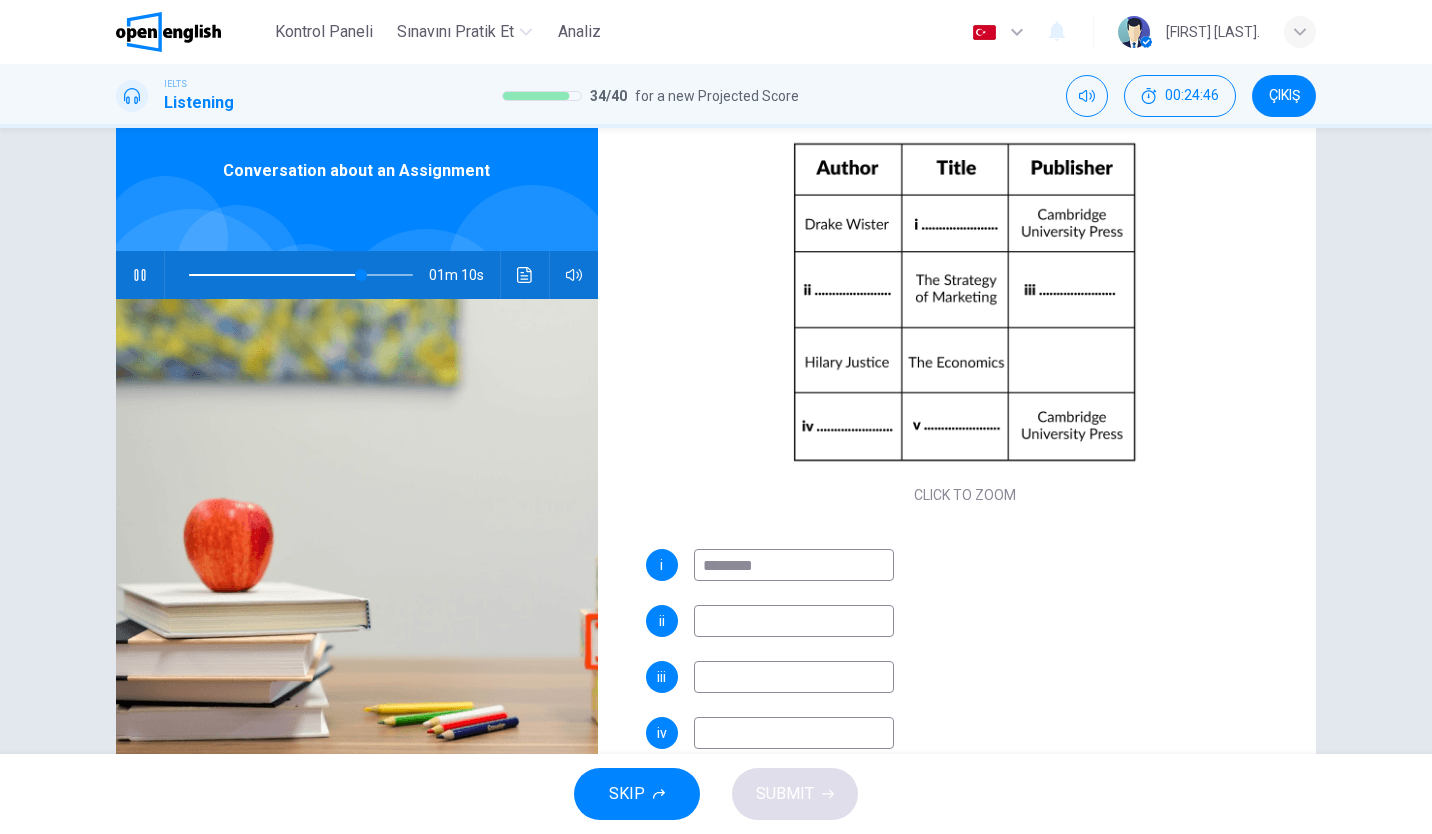 type on "**" 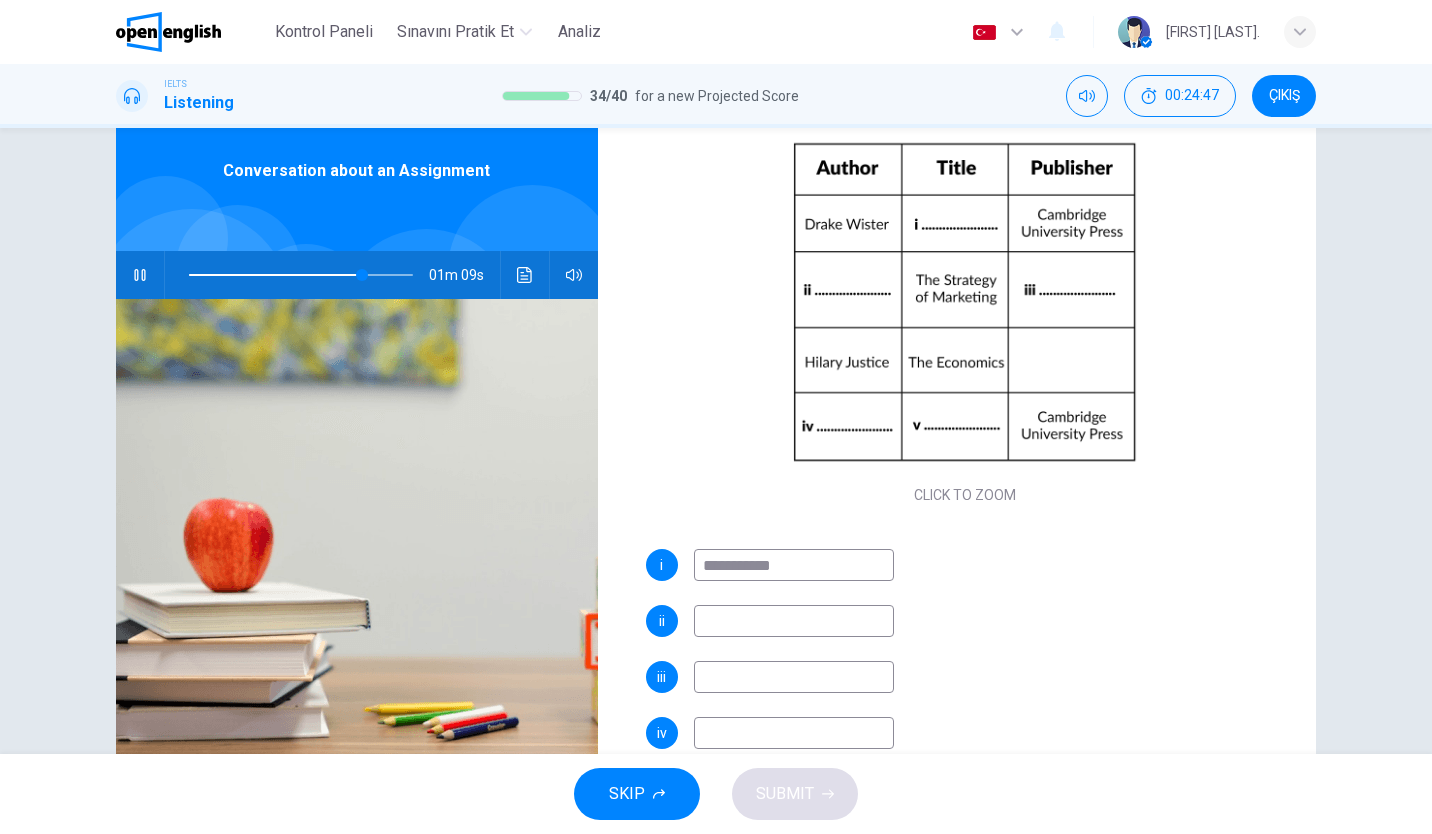 type on "**********" 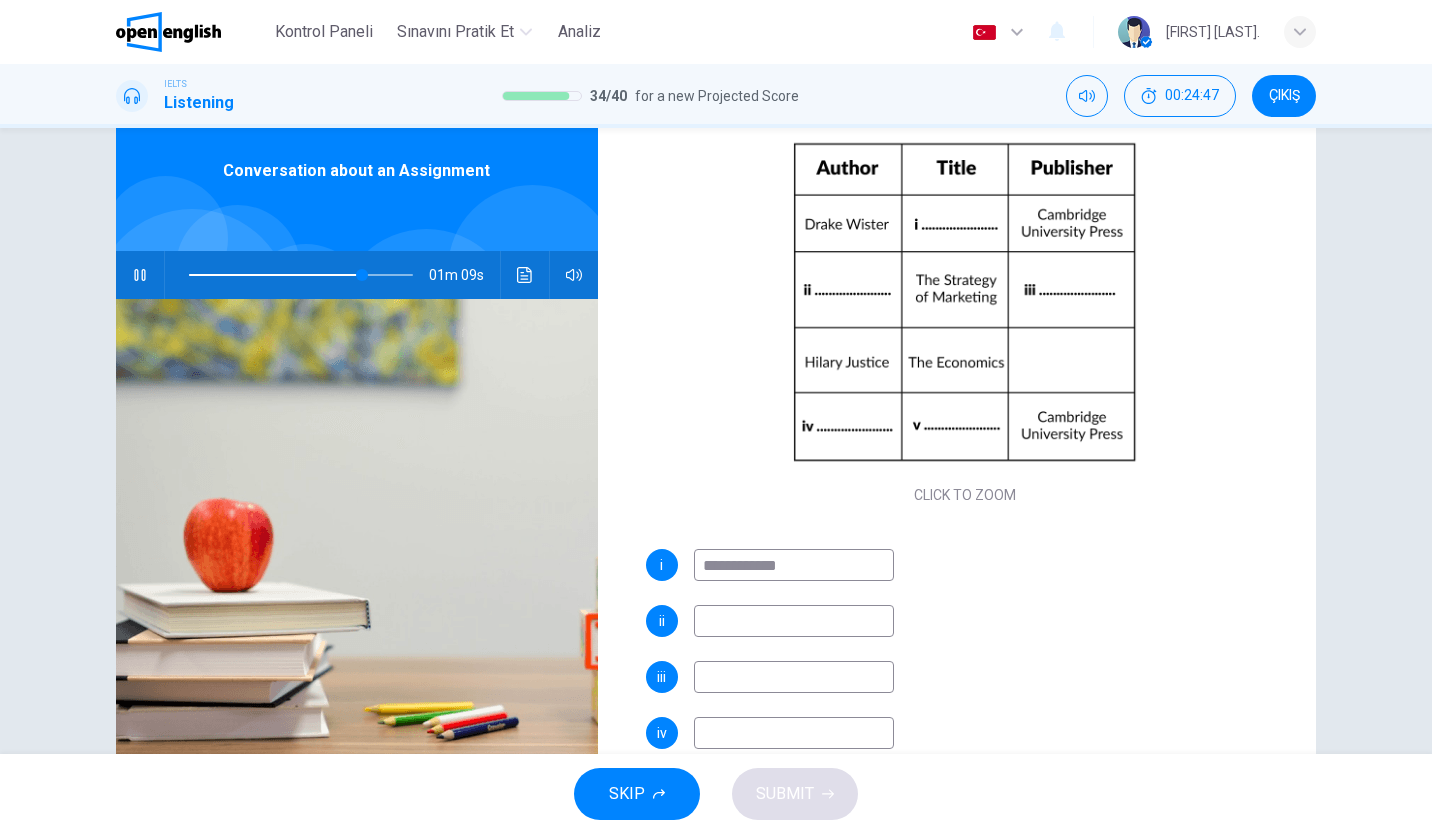type on "**" 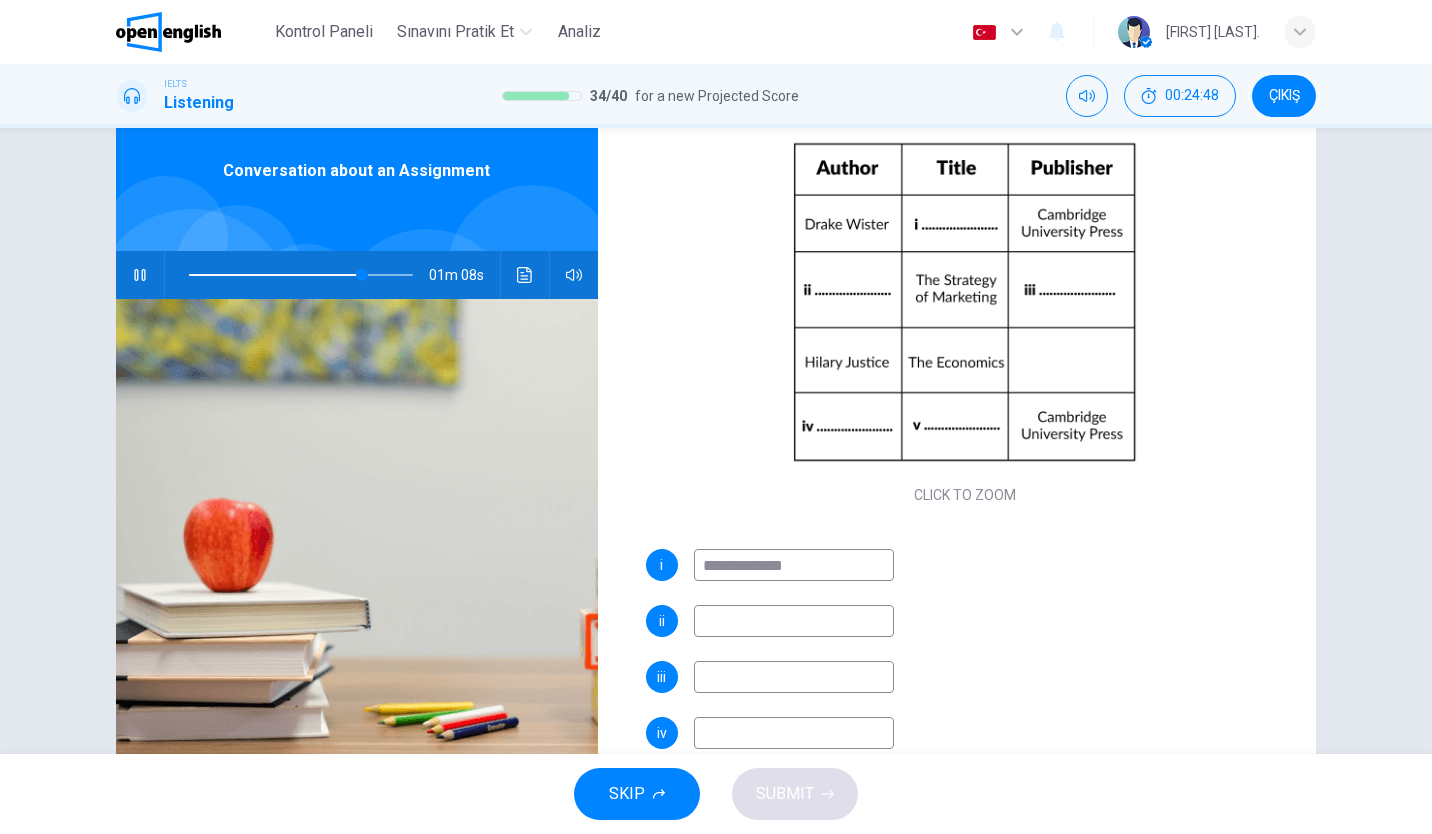 type on "**********" 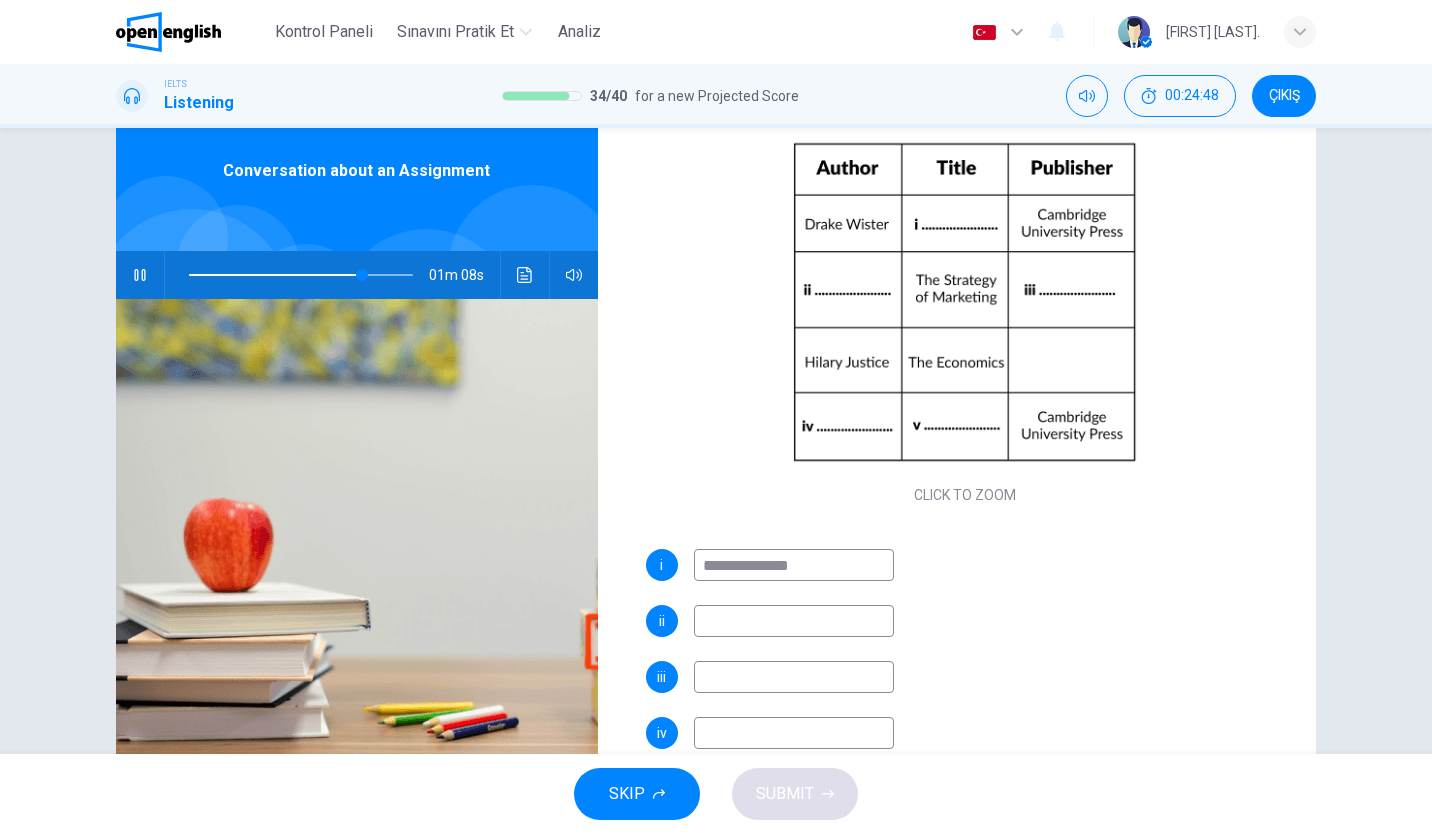 type on "**" 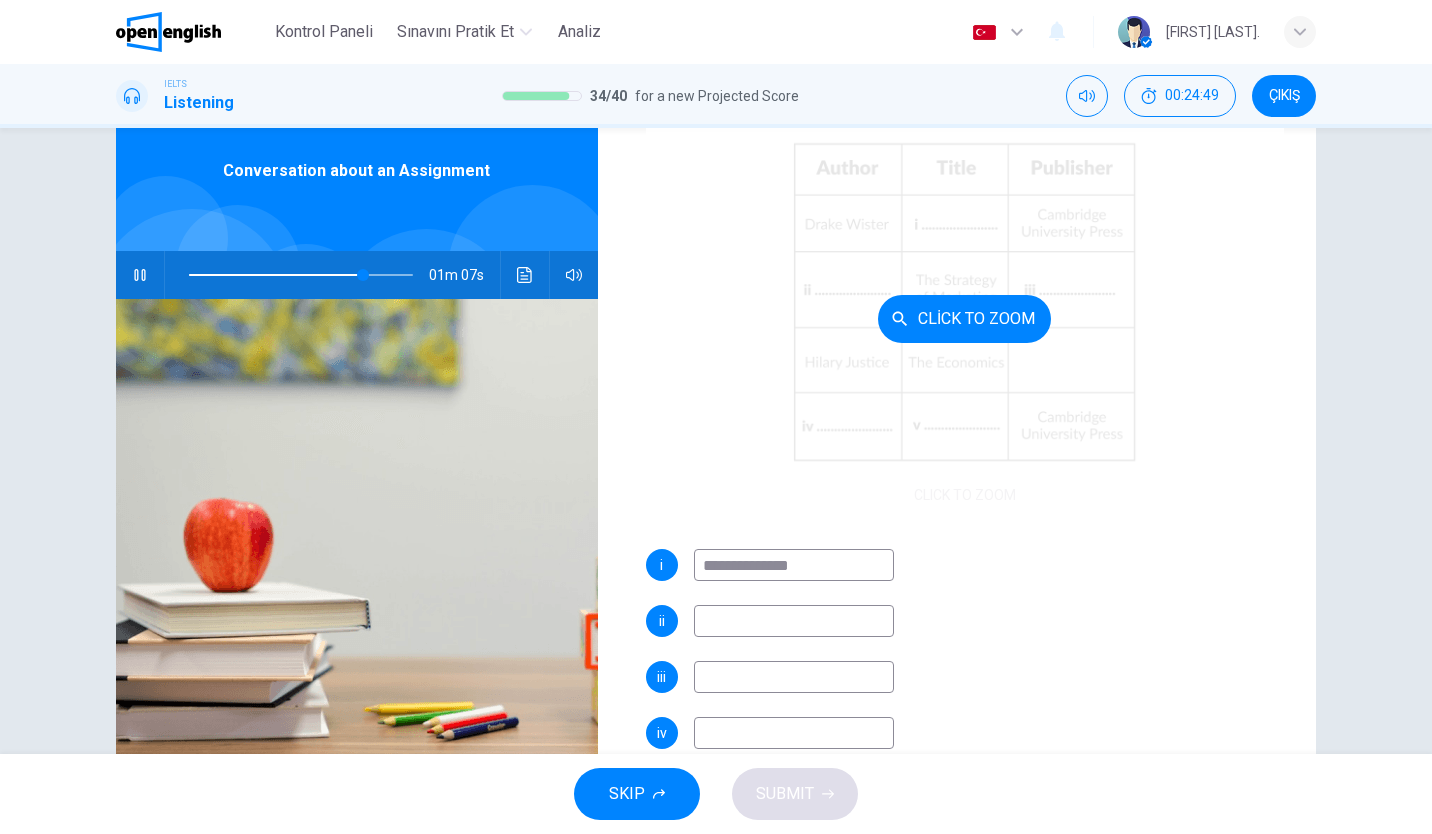 type on "**********" 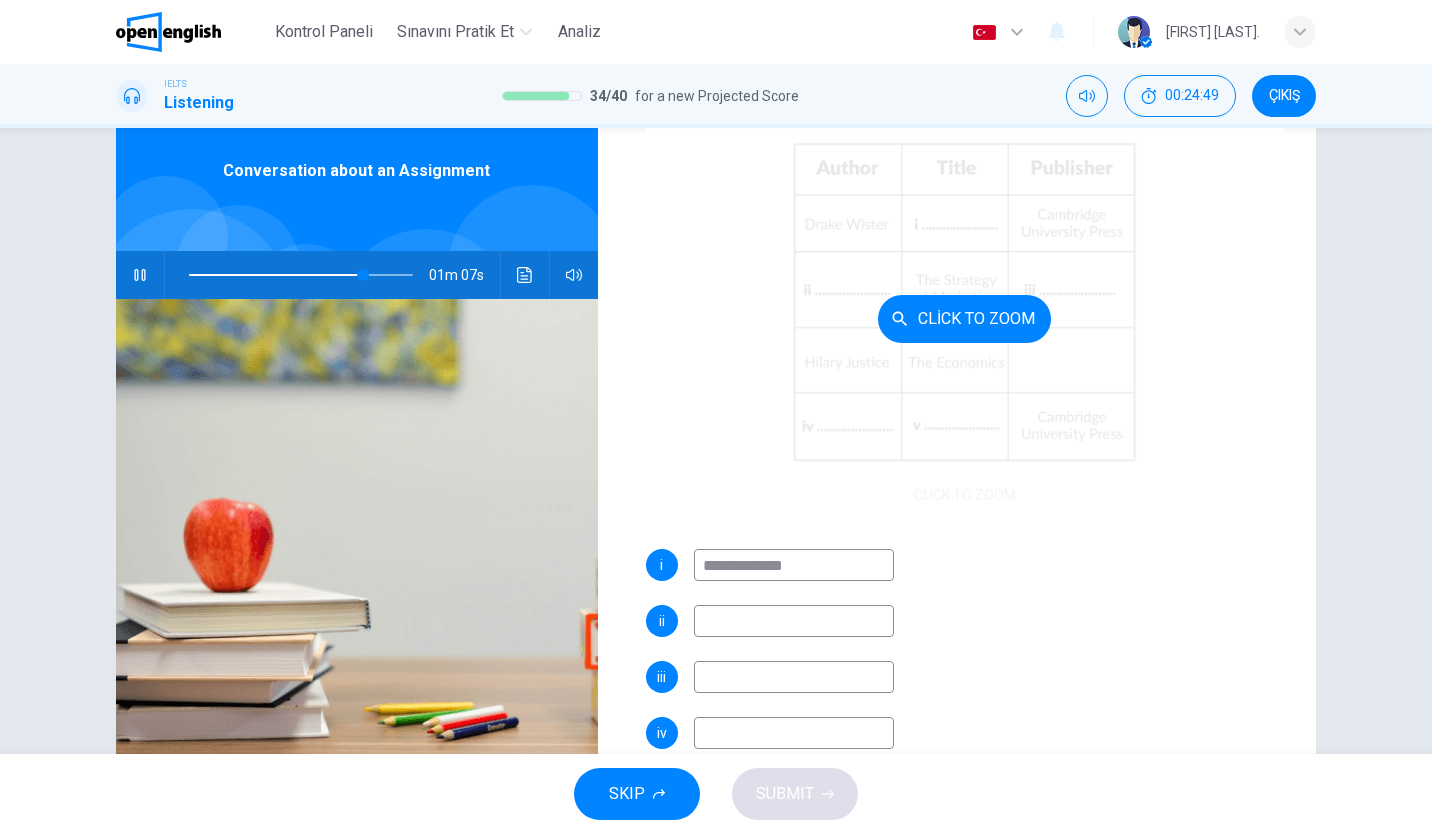 type on "**" 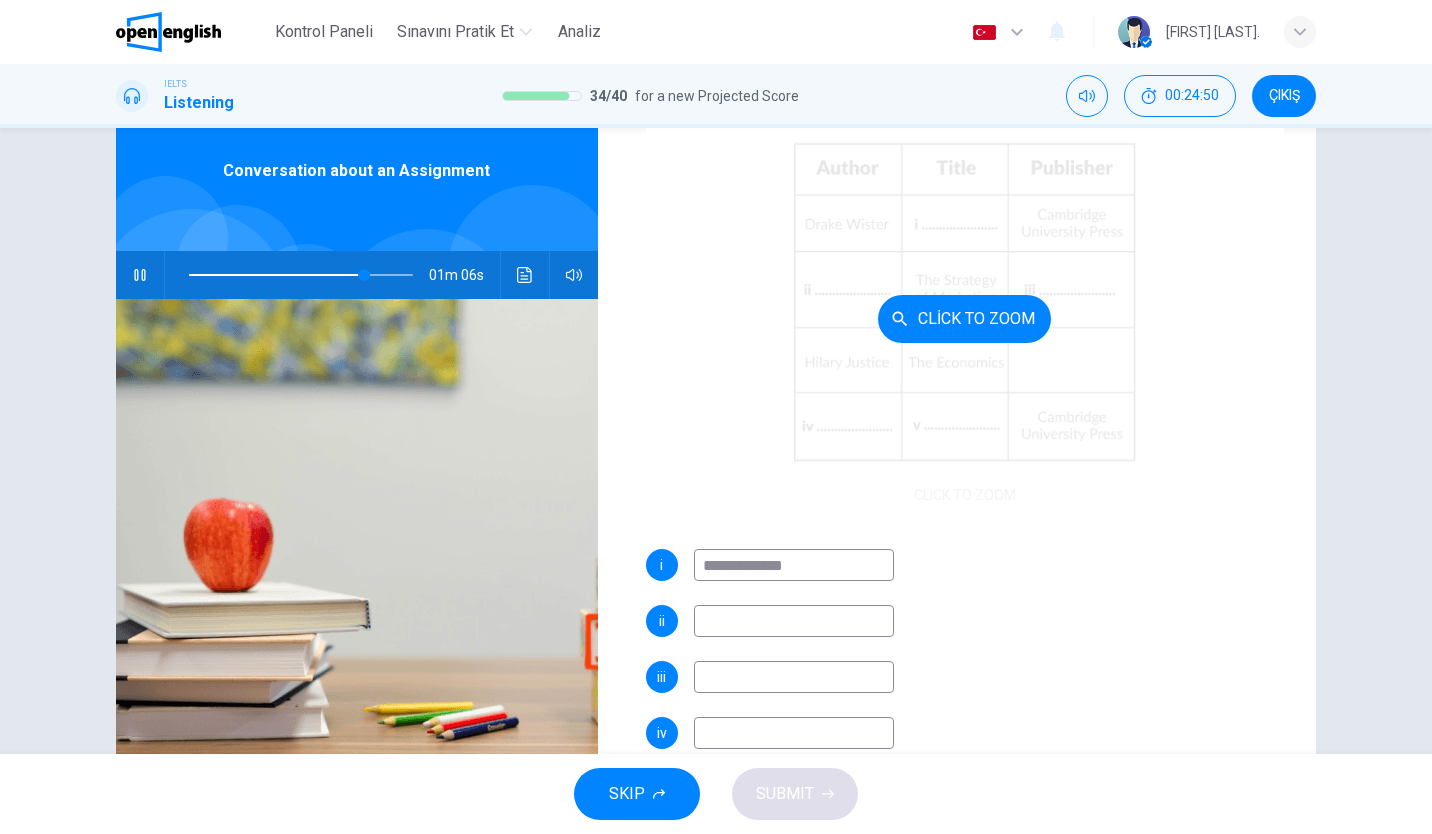 type on "**********" 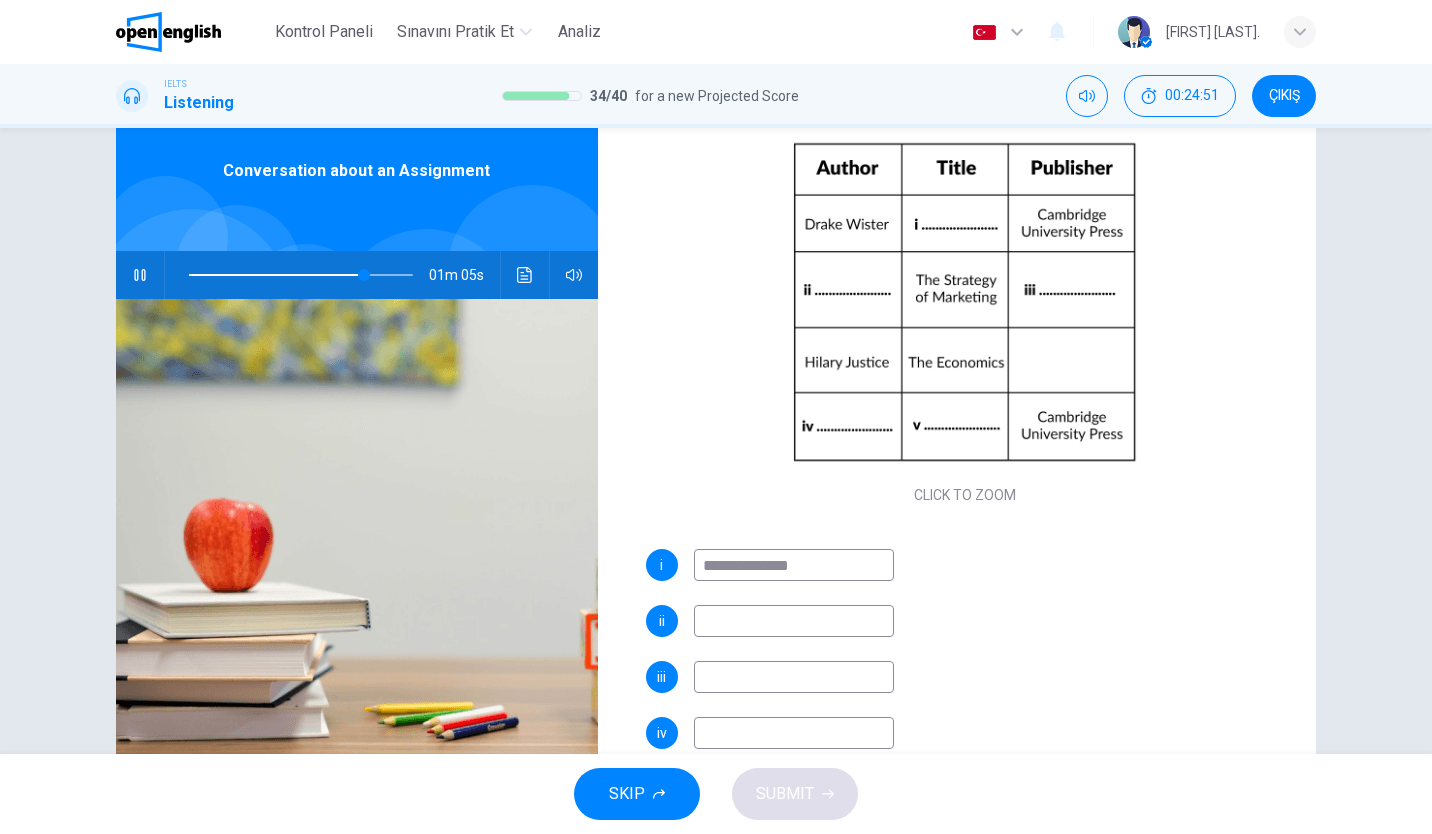 type on "**" 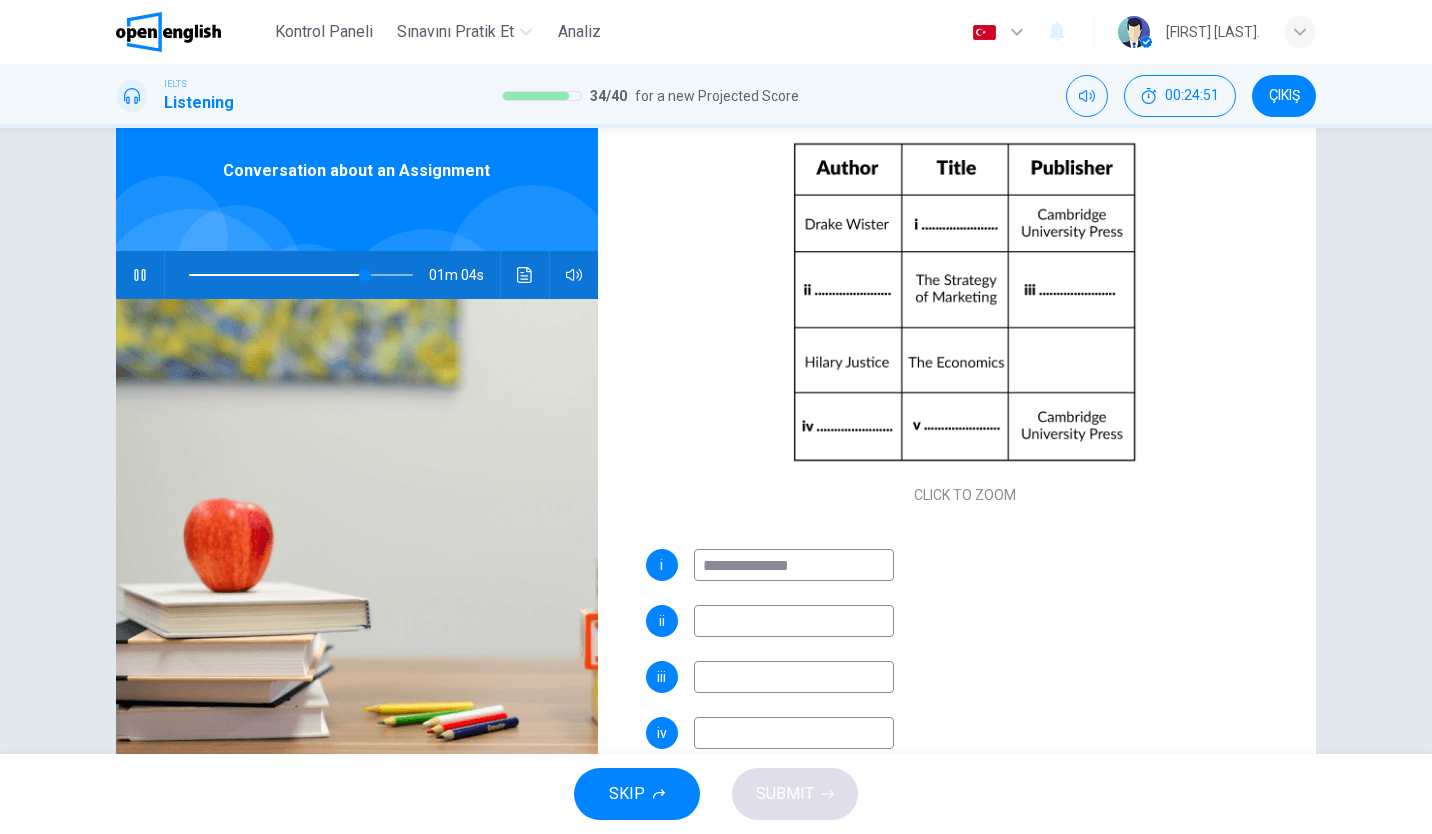 type on "**********" 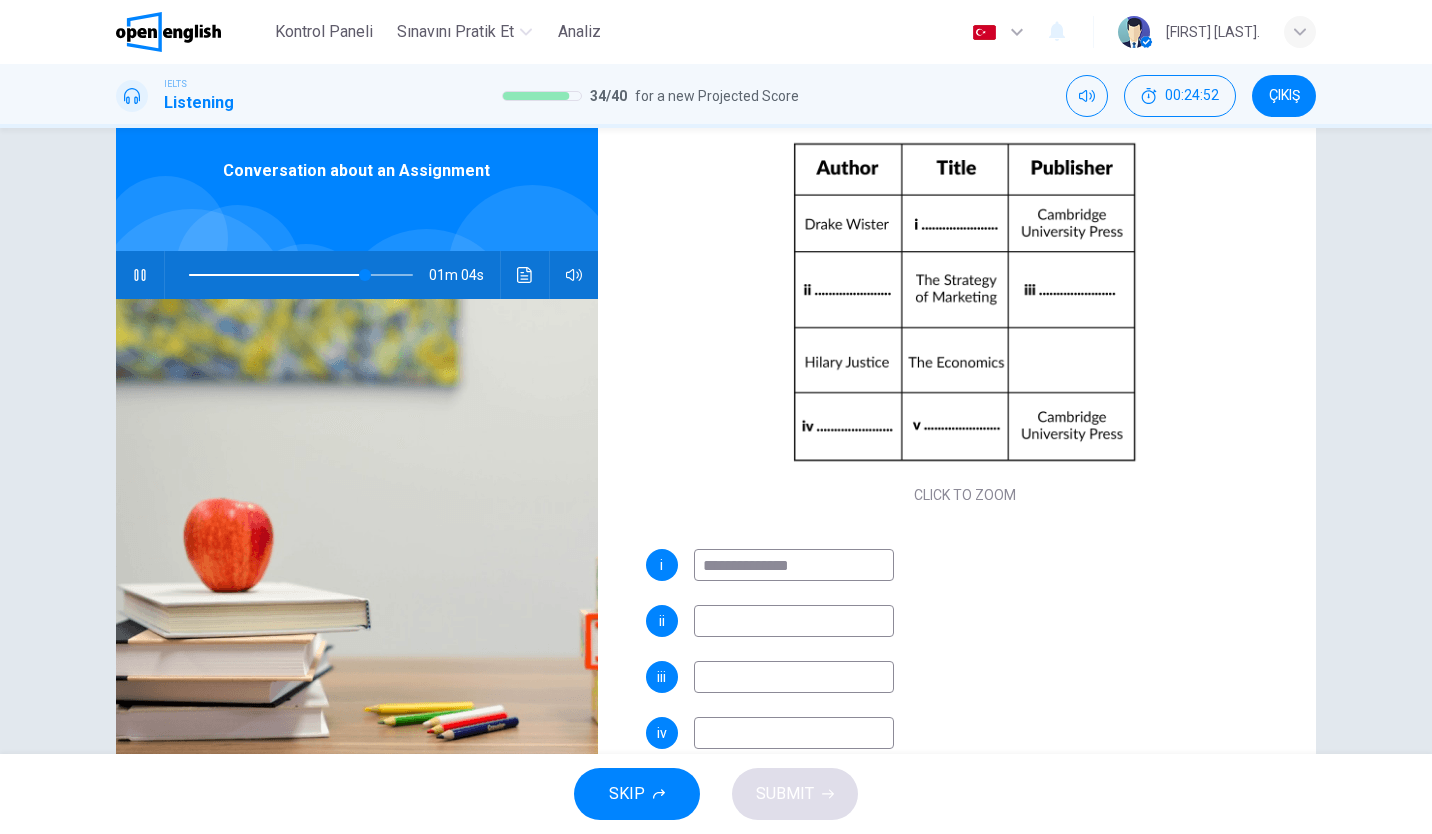 click at bounding box center (794, 621) 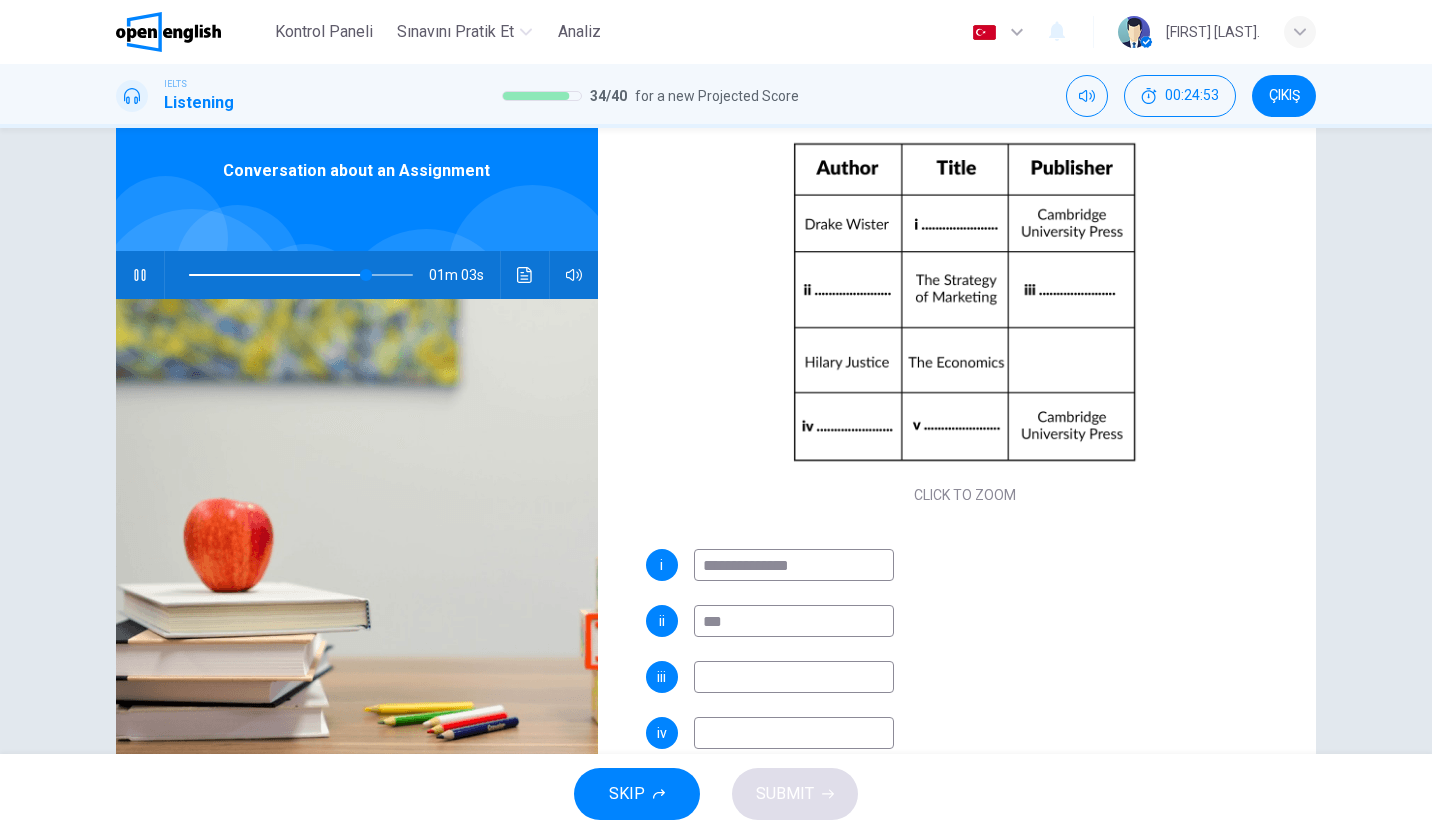 type on "****" 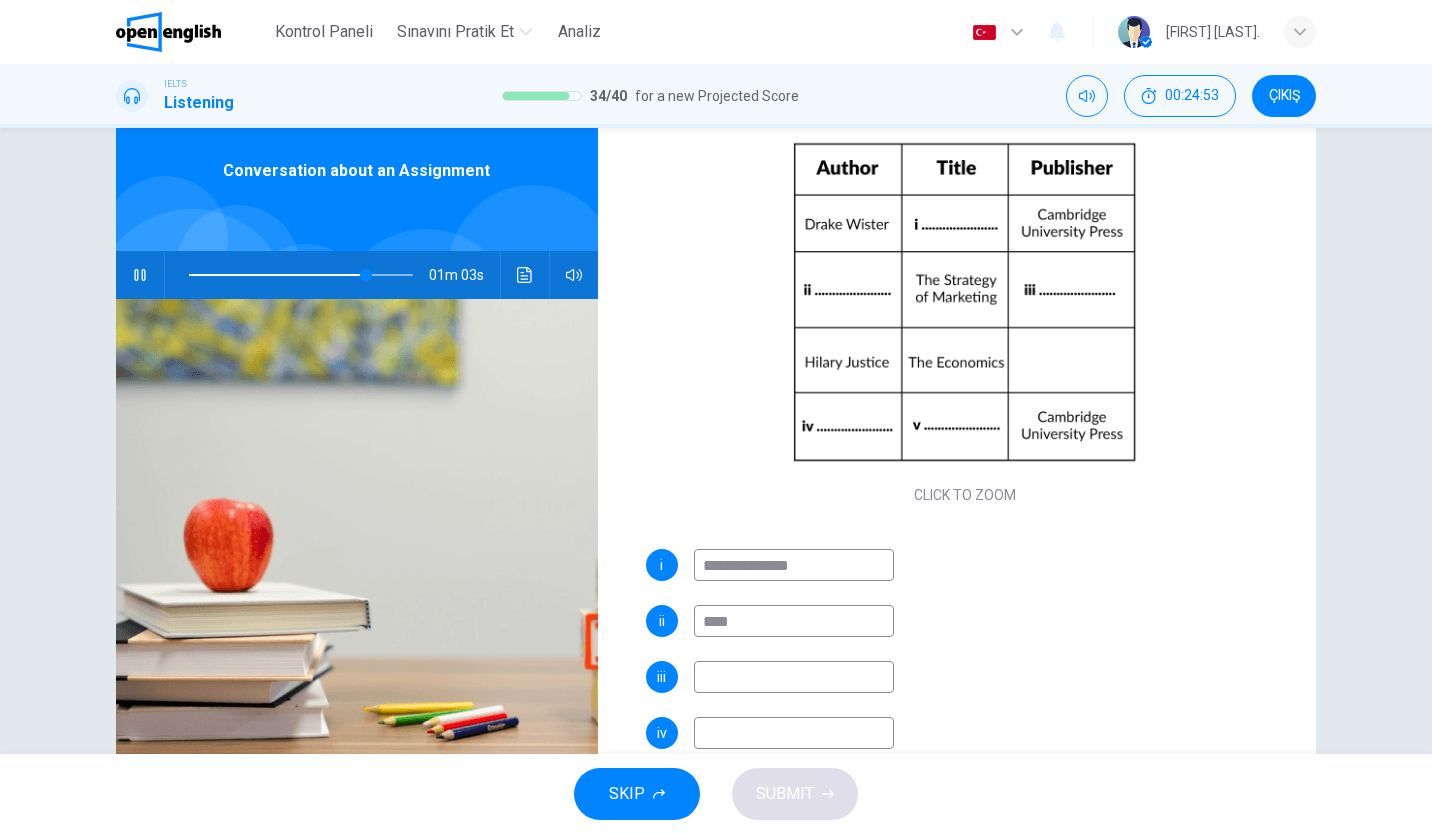 type on "**" 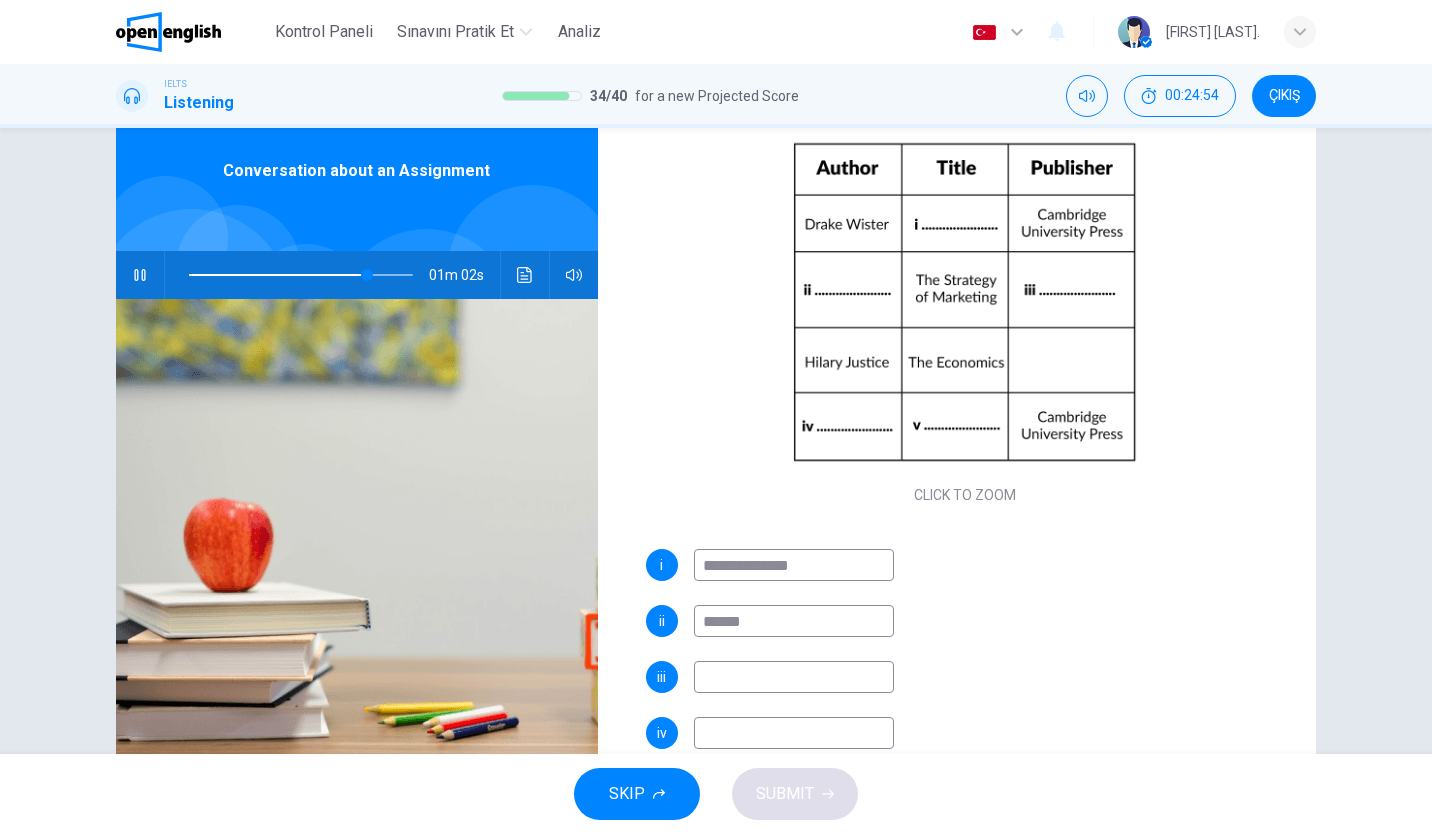 type on "*******" 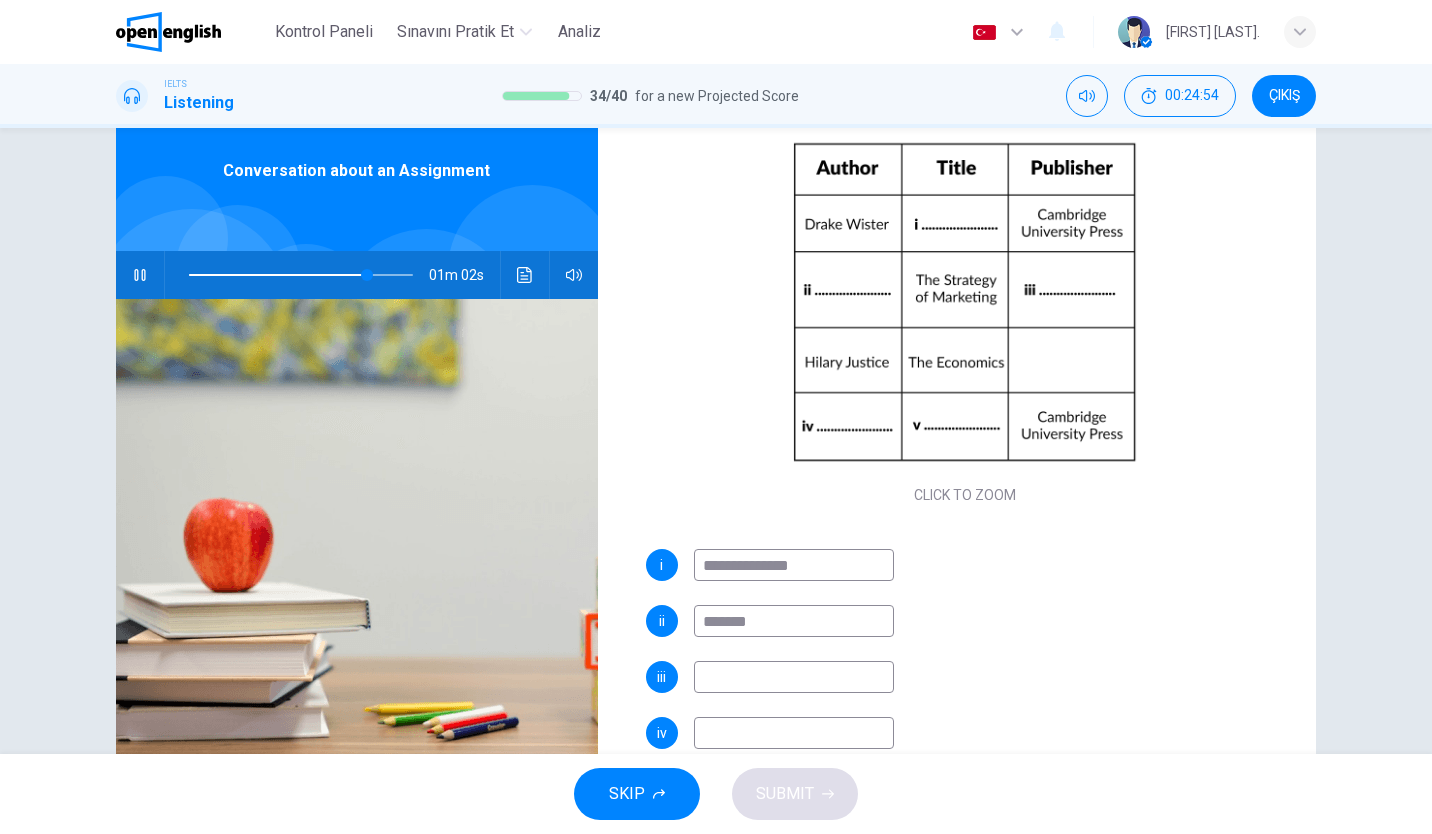 type on "**" 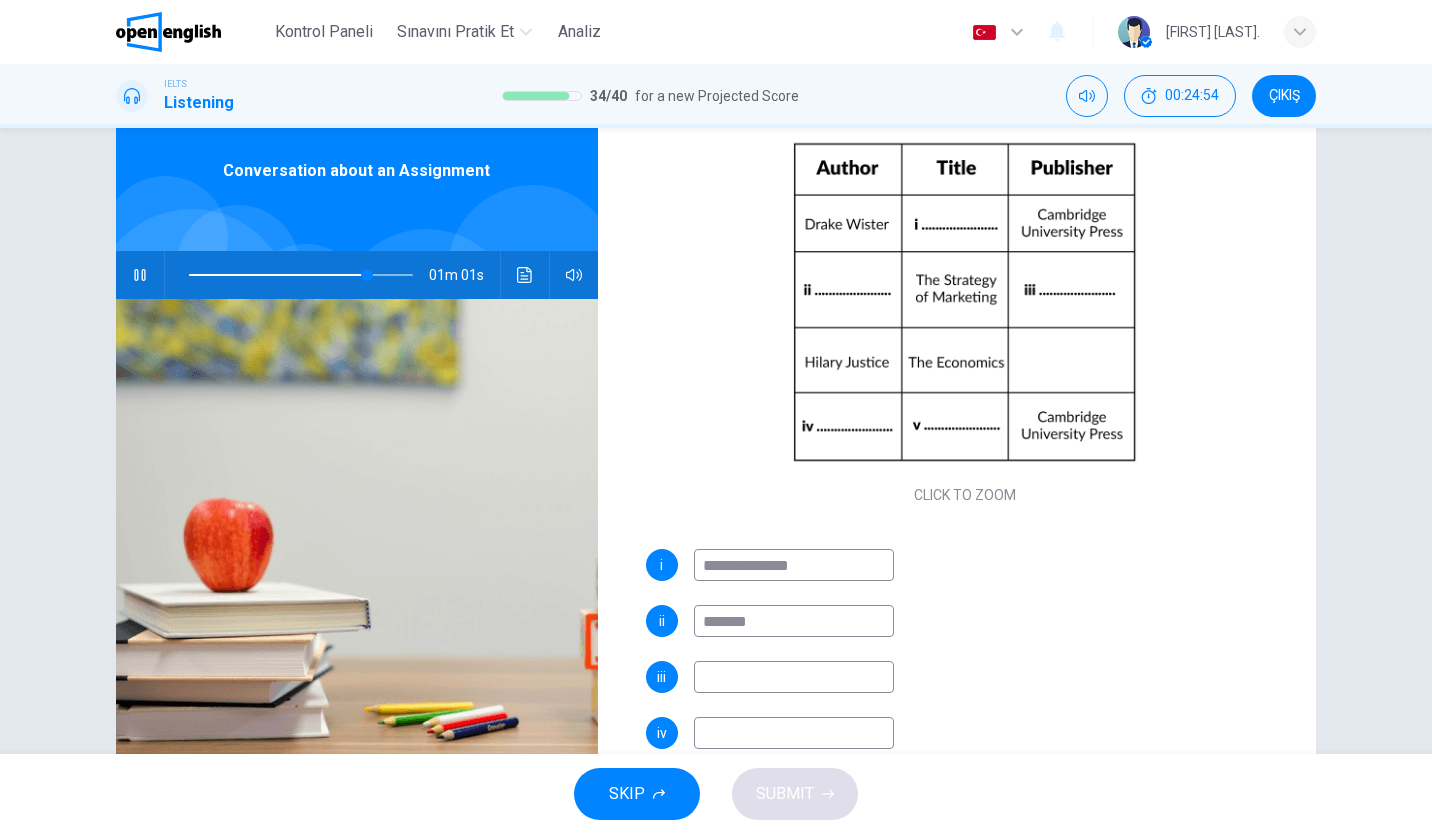 type on "********" 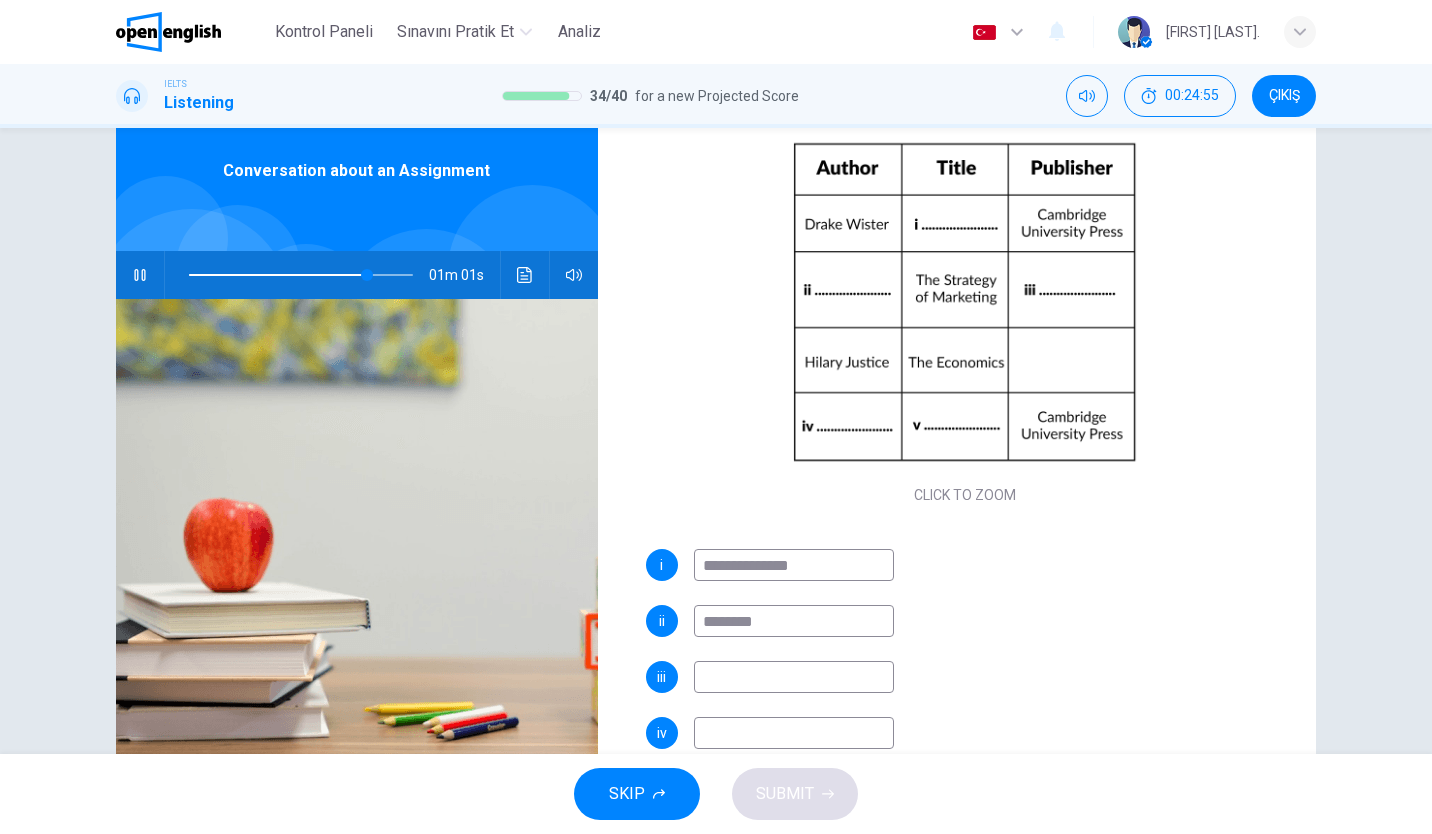 type 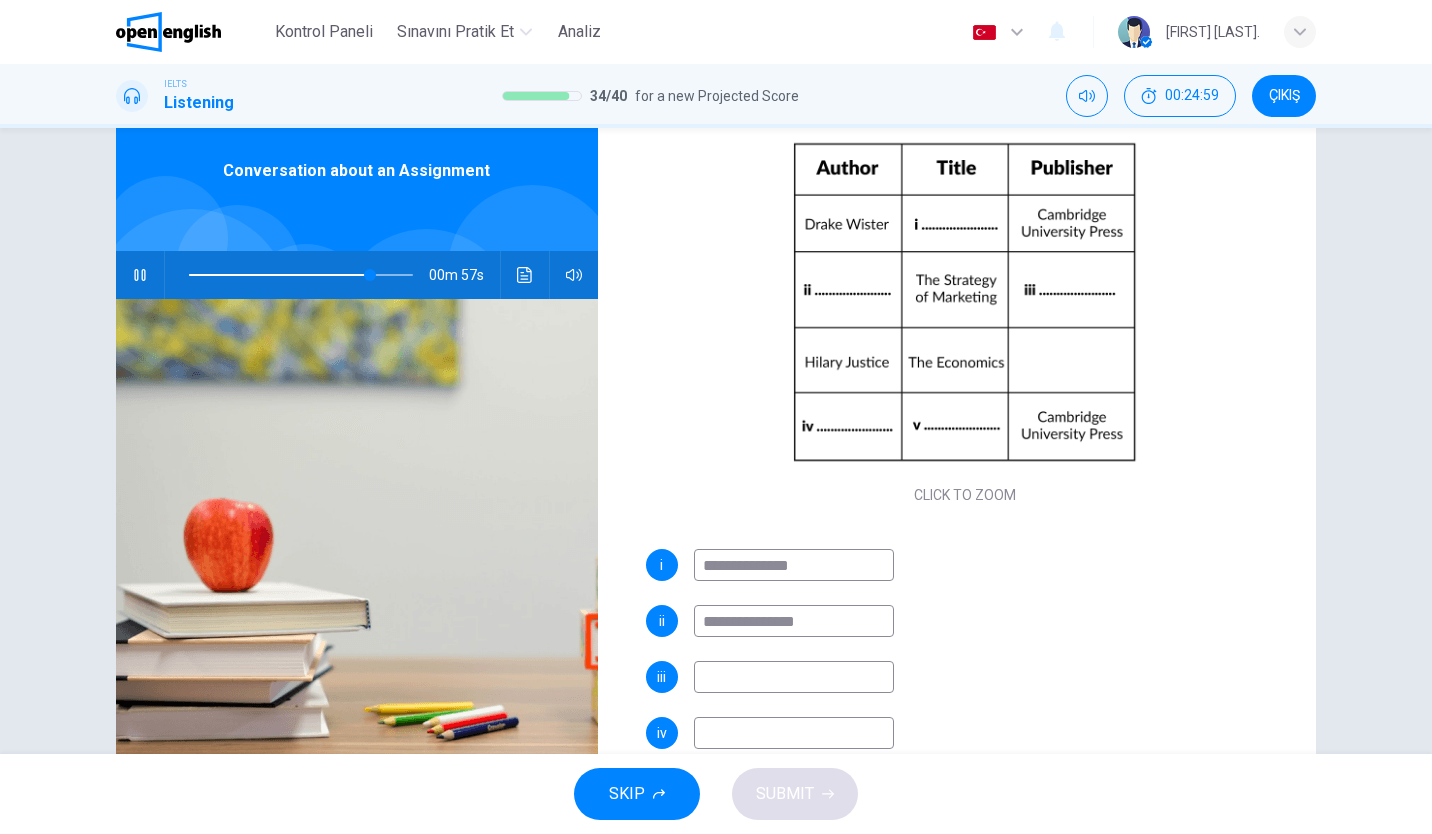 click at bounding box center [794, 677] 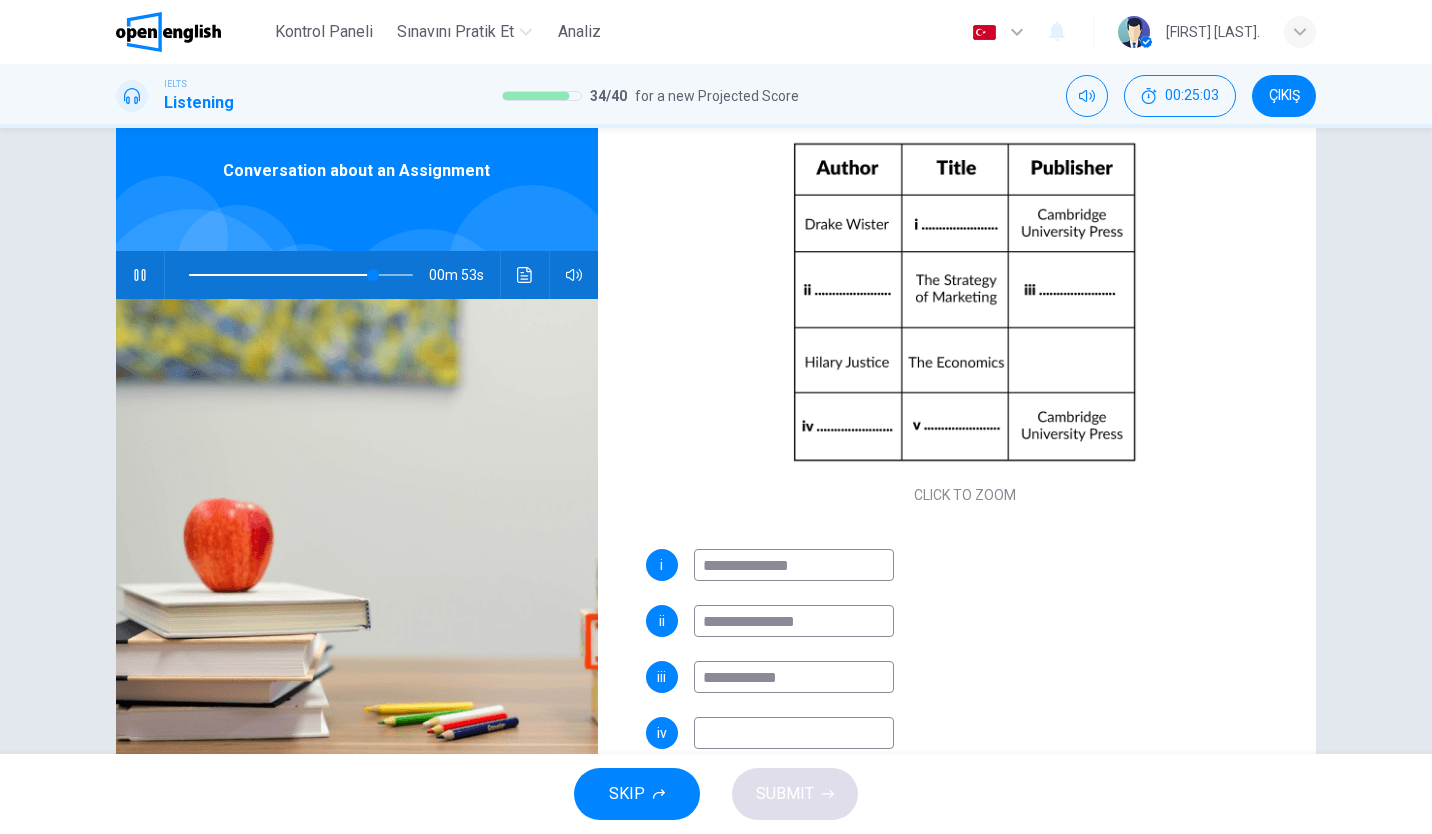 click at bounding box center [794, 733] 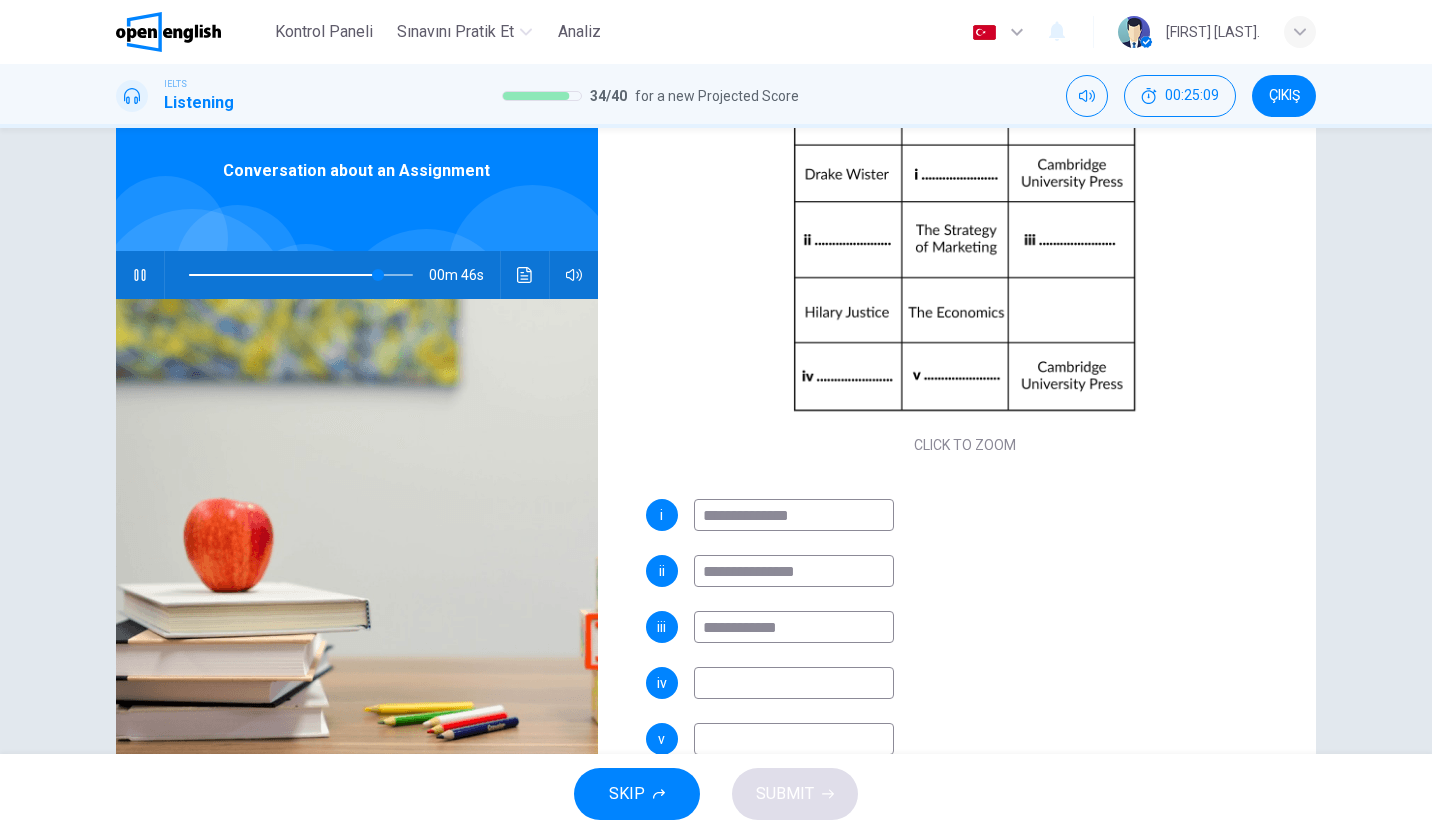 scroll, scrollTop: 230, scrollLeft: 0, axis: vertical 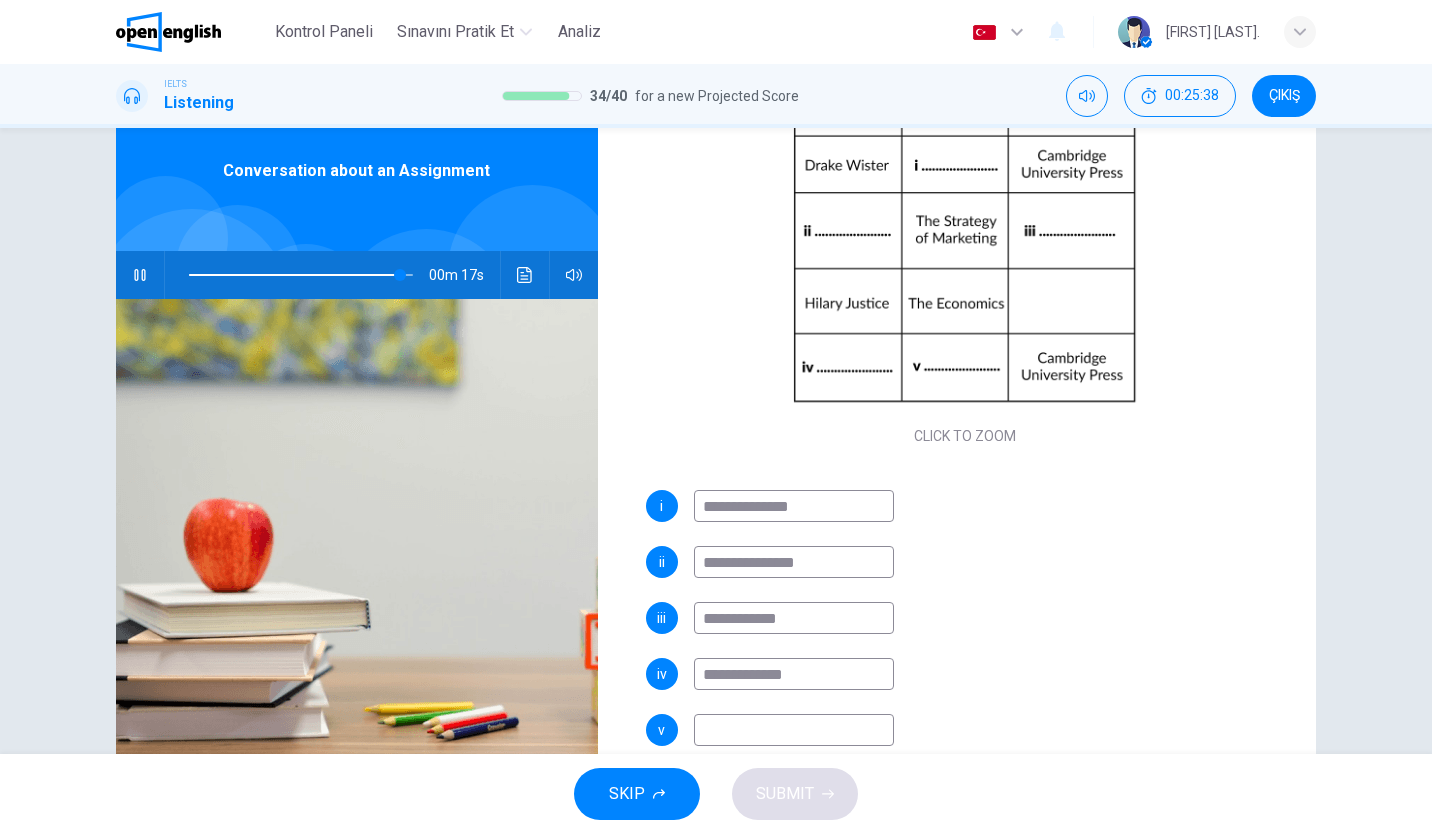 click at bounding box center (794, 730) 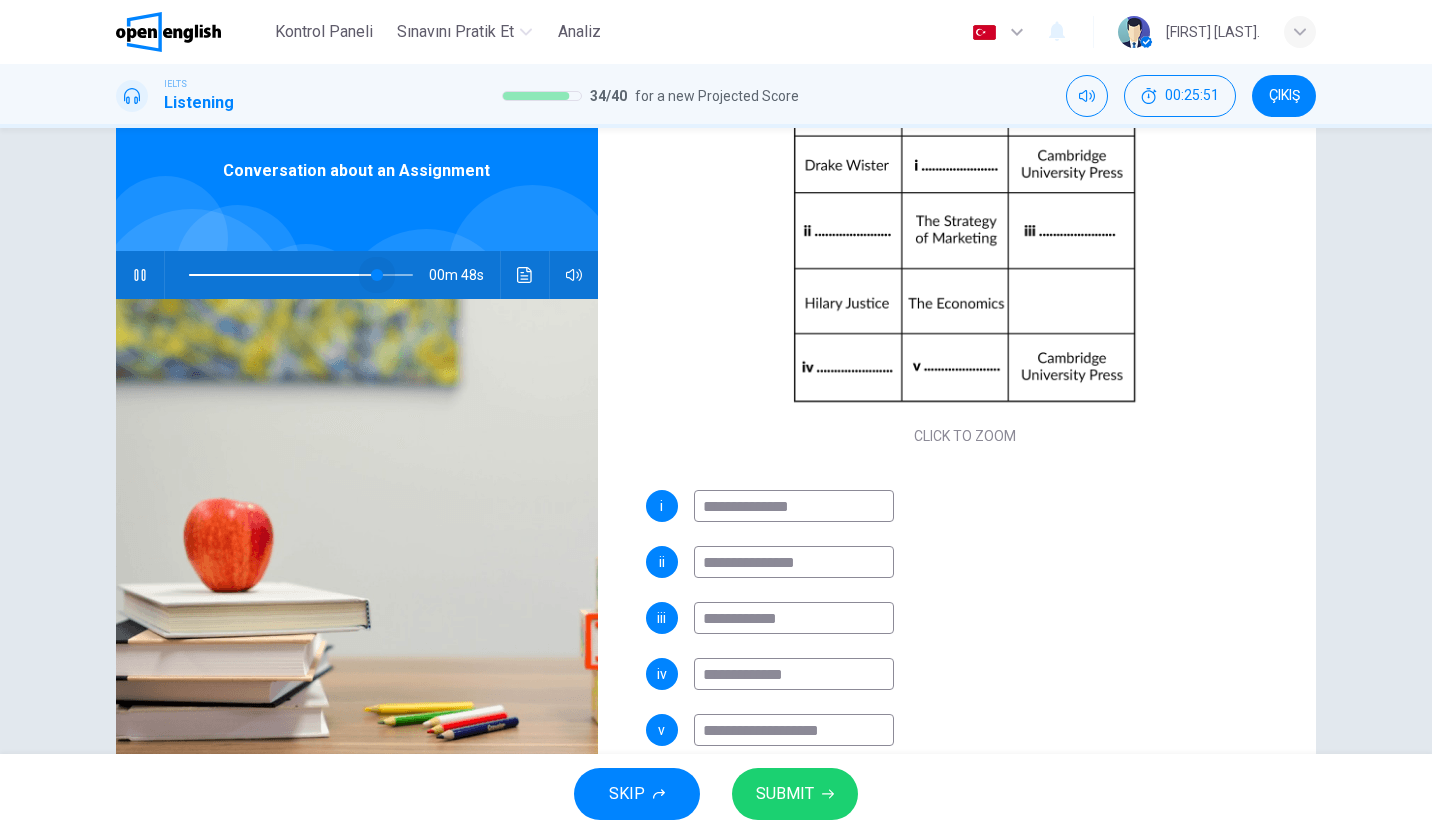 click at bounding box center (301, 275) 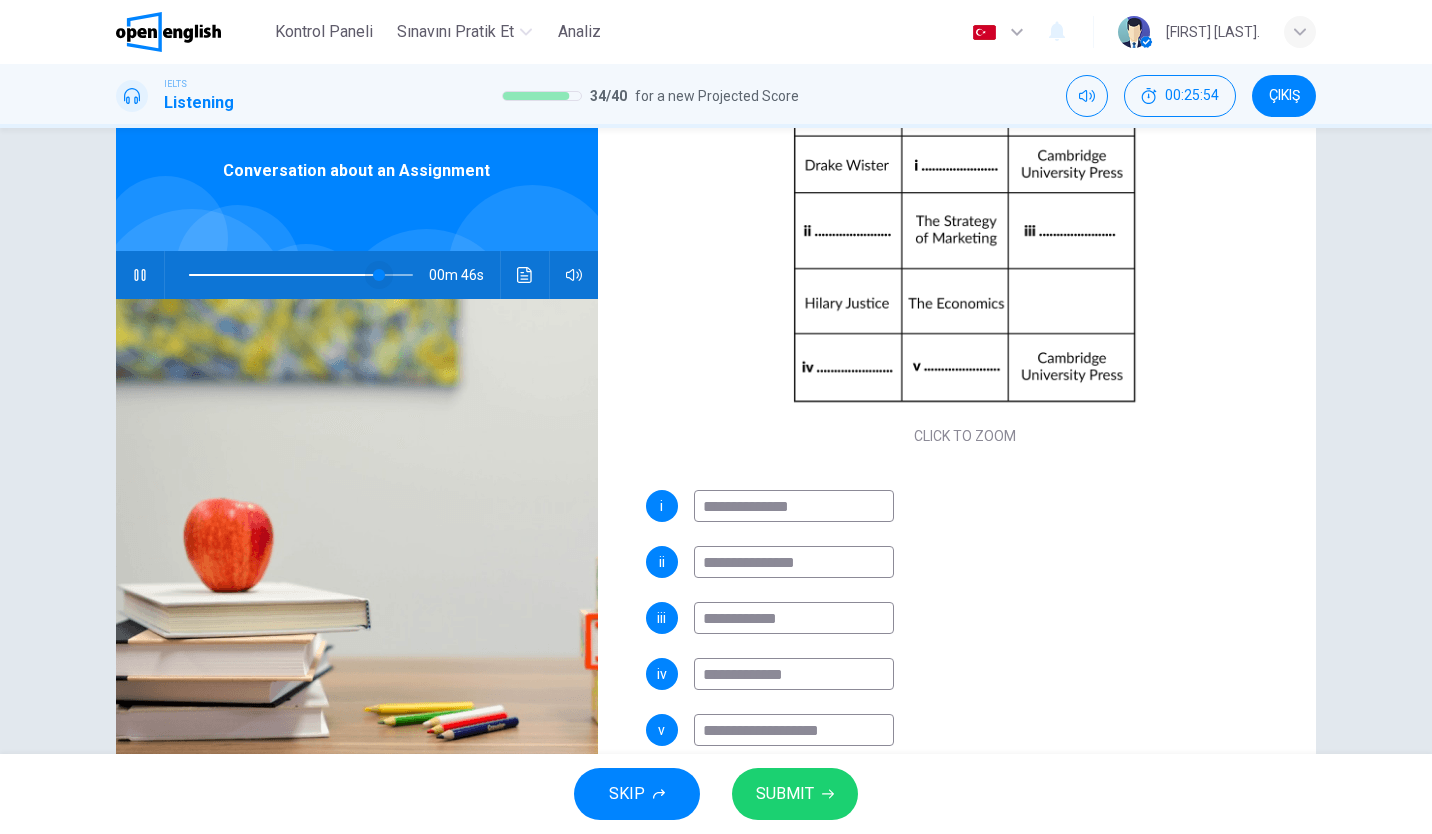 click at bounding box center (379, 275) 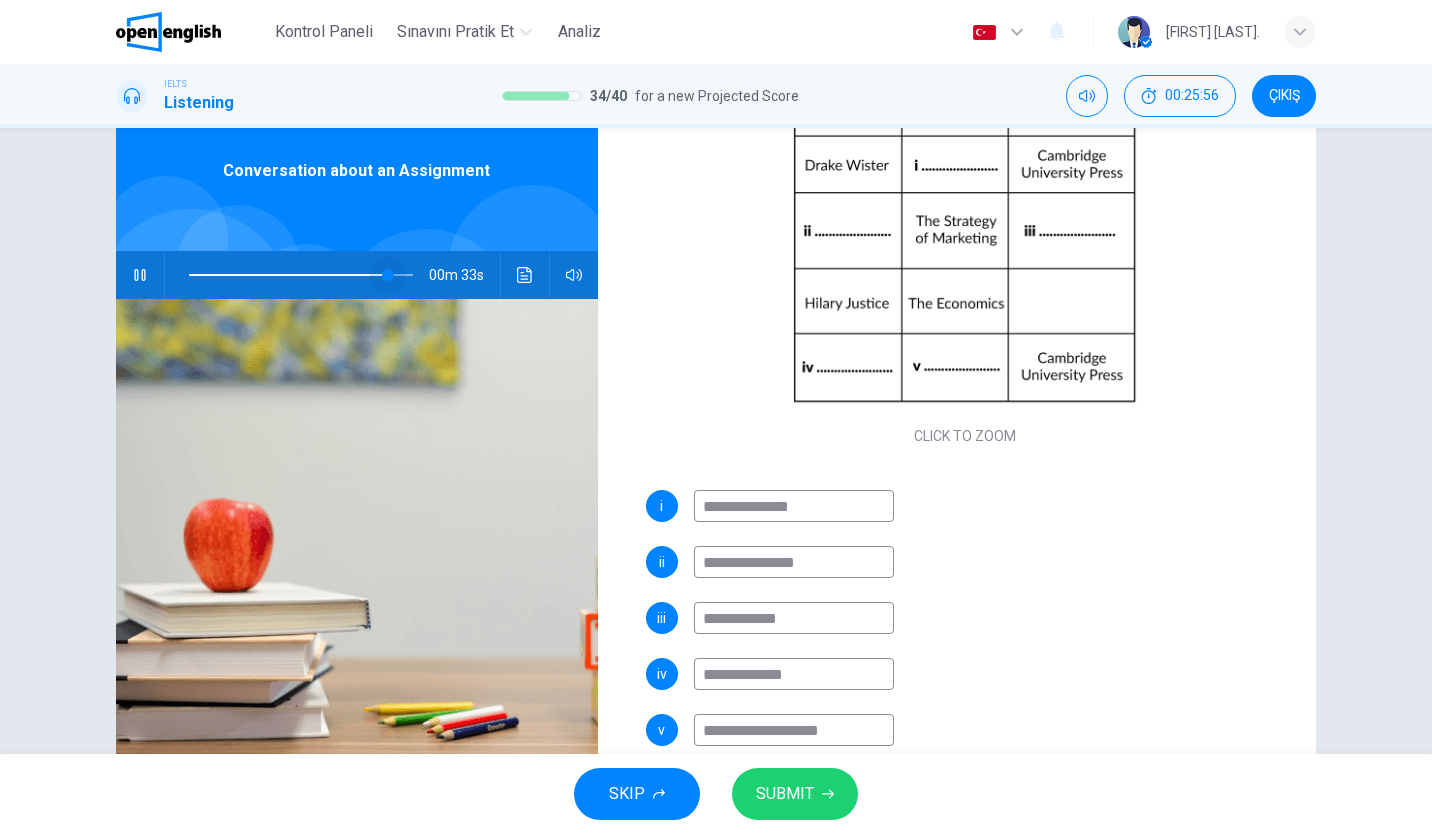 click at bounding box center (388, 275) 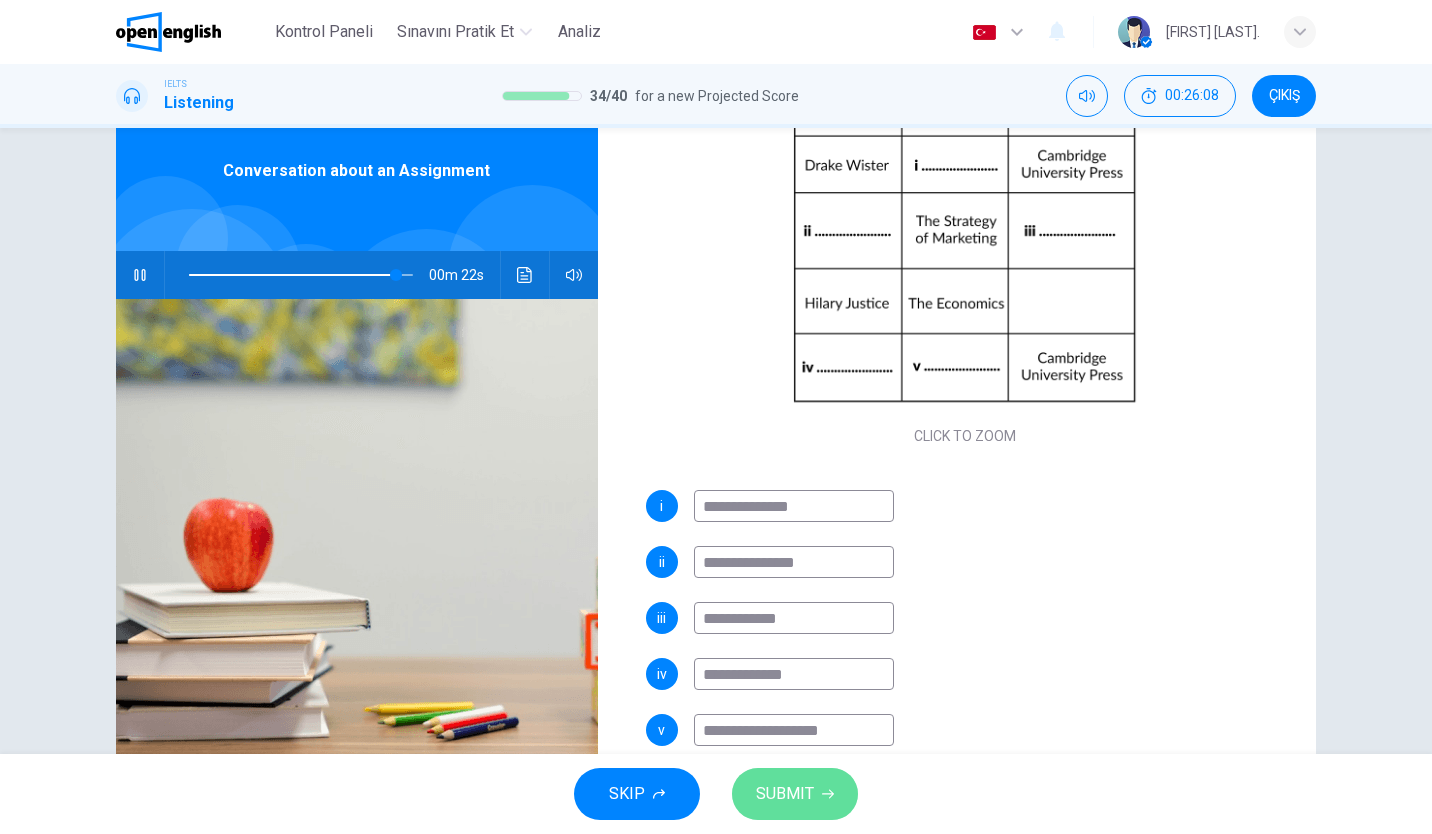 click on "SUBMIT" at bounding box center [785, 794] 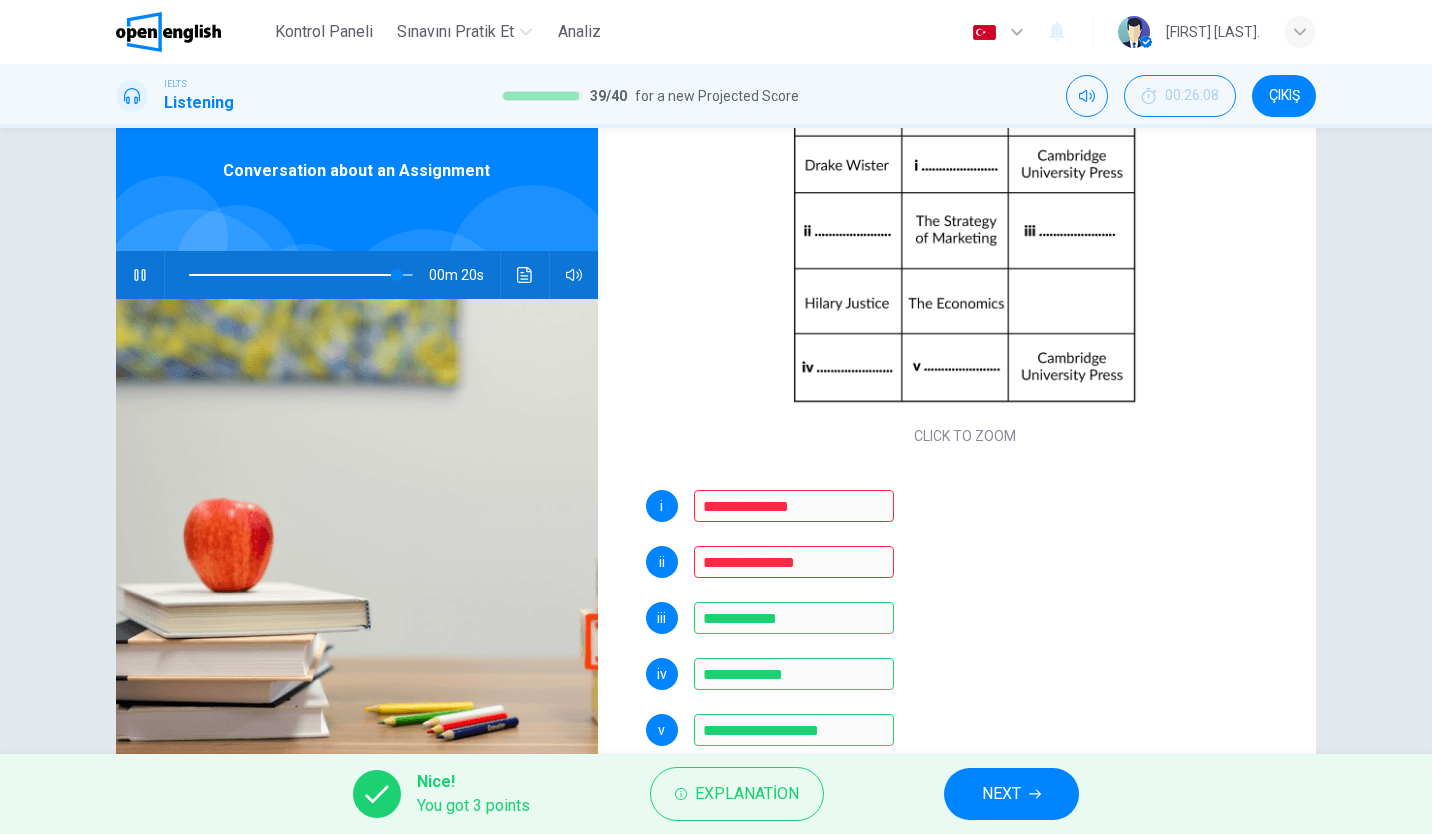 scroll, scrollTop: 120, scrollLeft: 0, axis: vertical 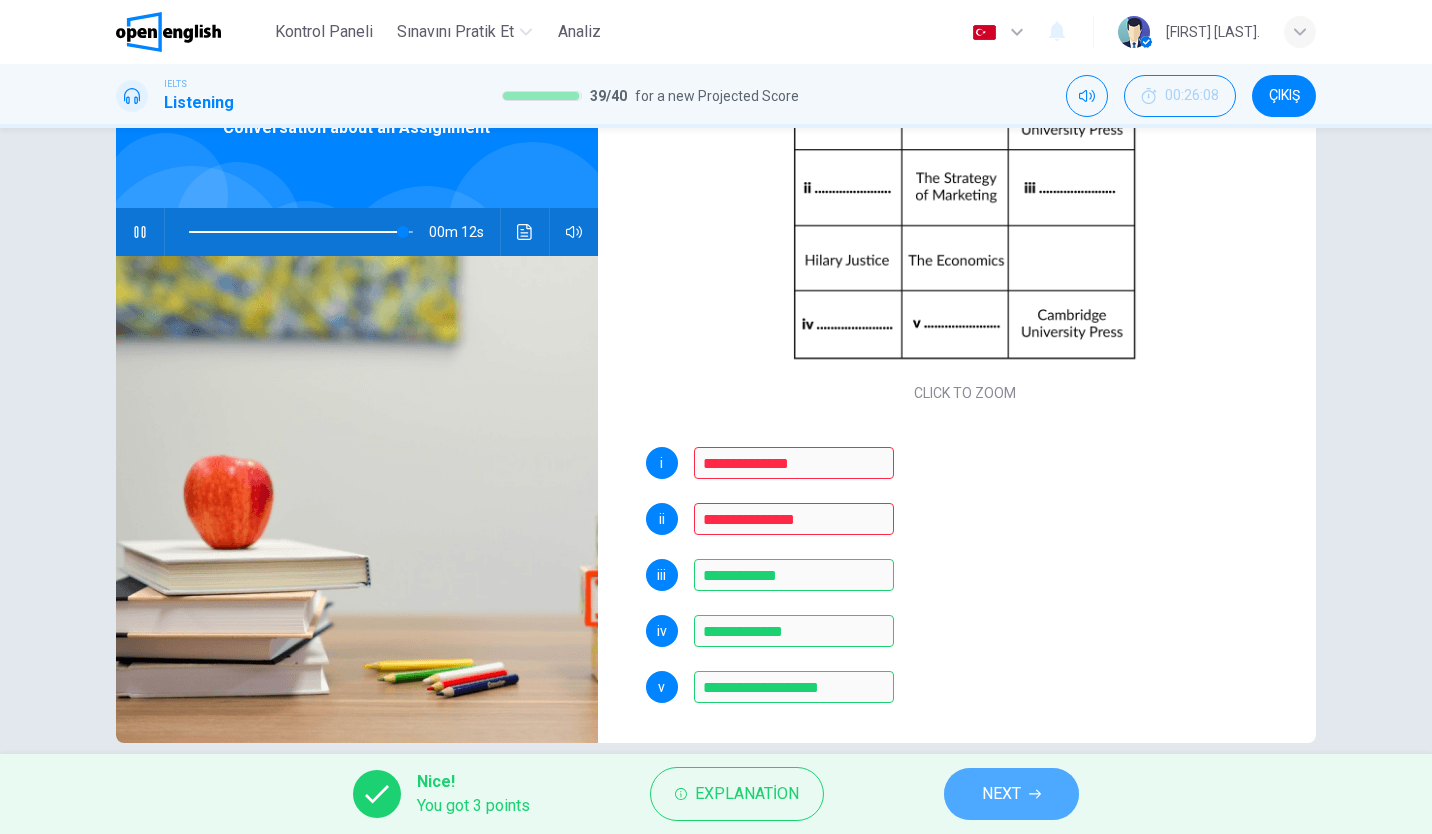click on "NEXT" at bounding box center (1011, 794) 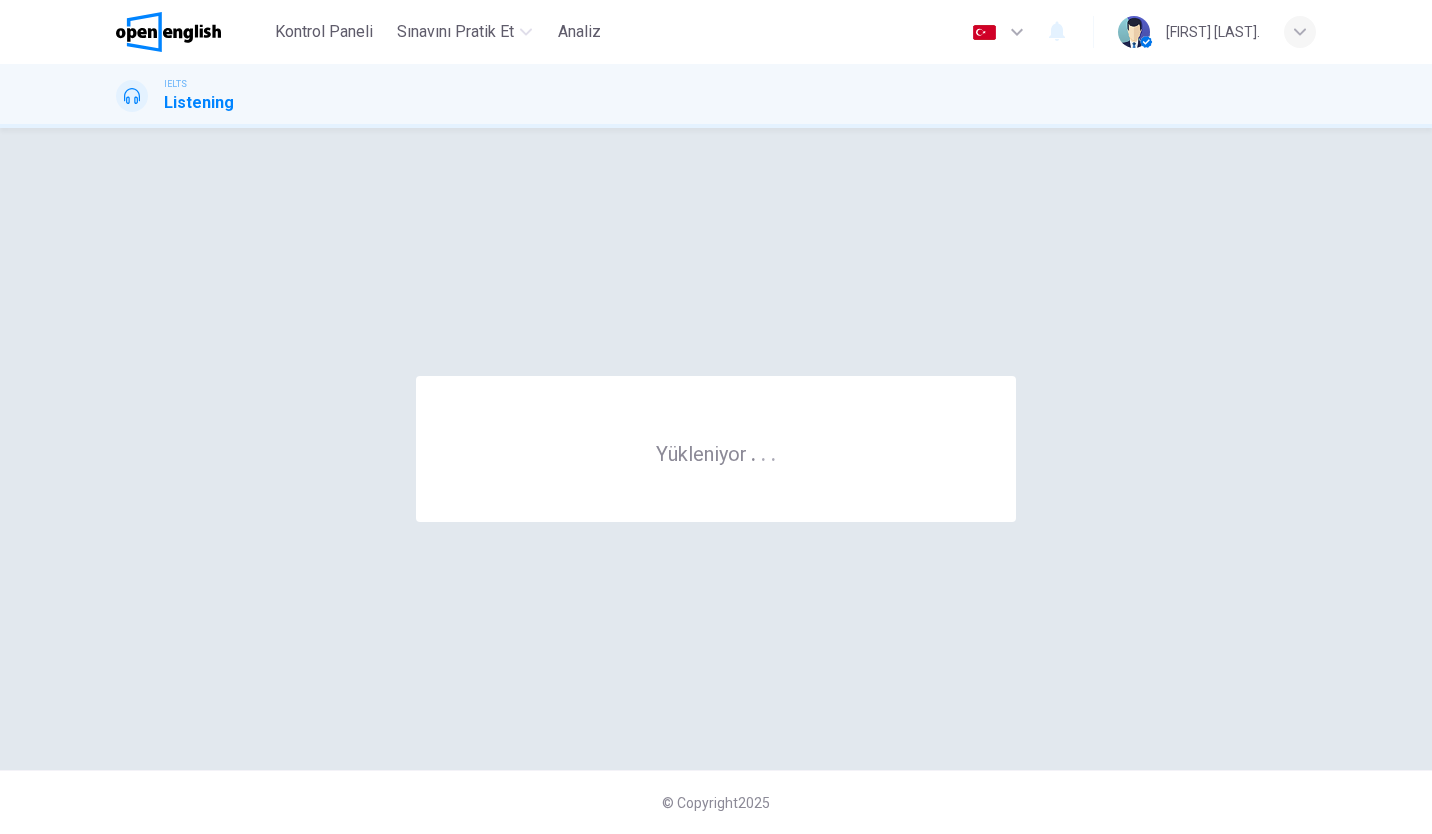 scroll, scrollTop: 0, scrollLeft: 0, axis: both 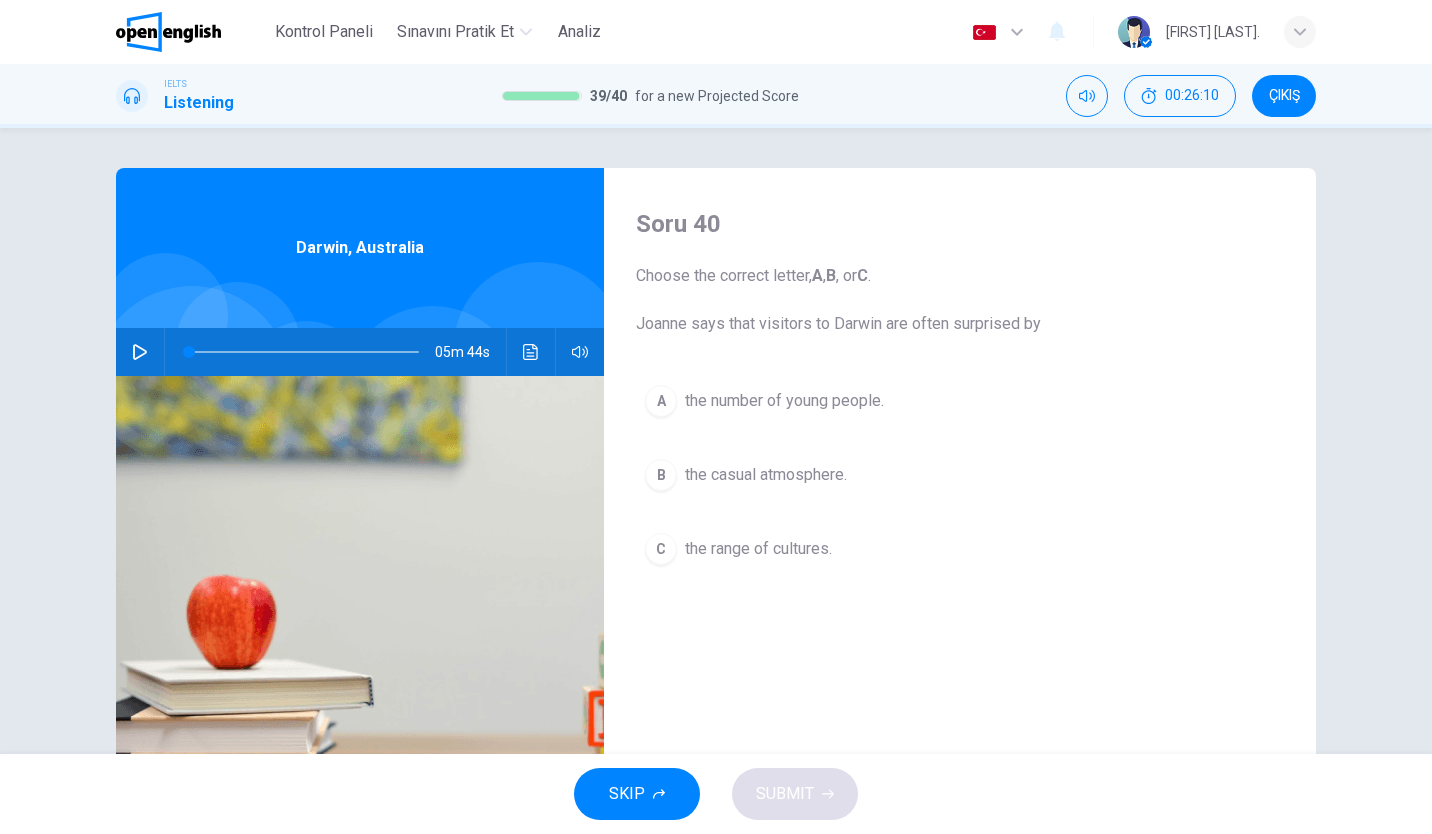 click at bounding box center (140, 352) 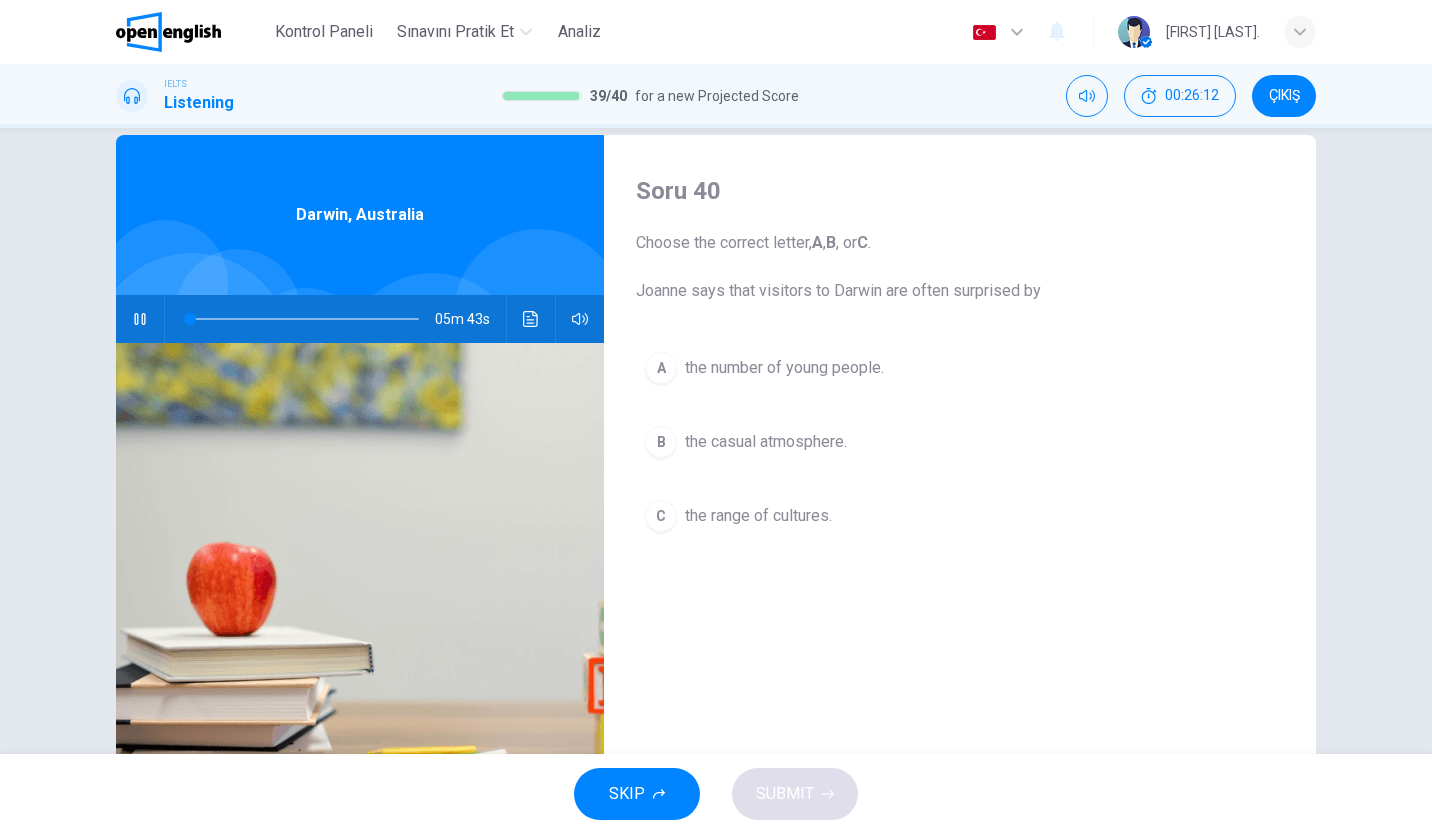 scroll, scrollTop: 32, scrollLeft: 0, axis: vertical 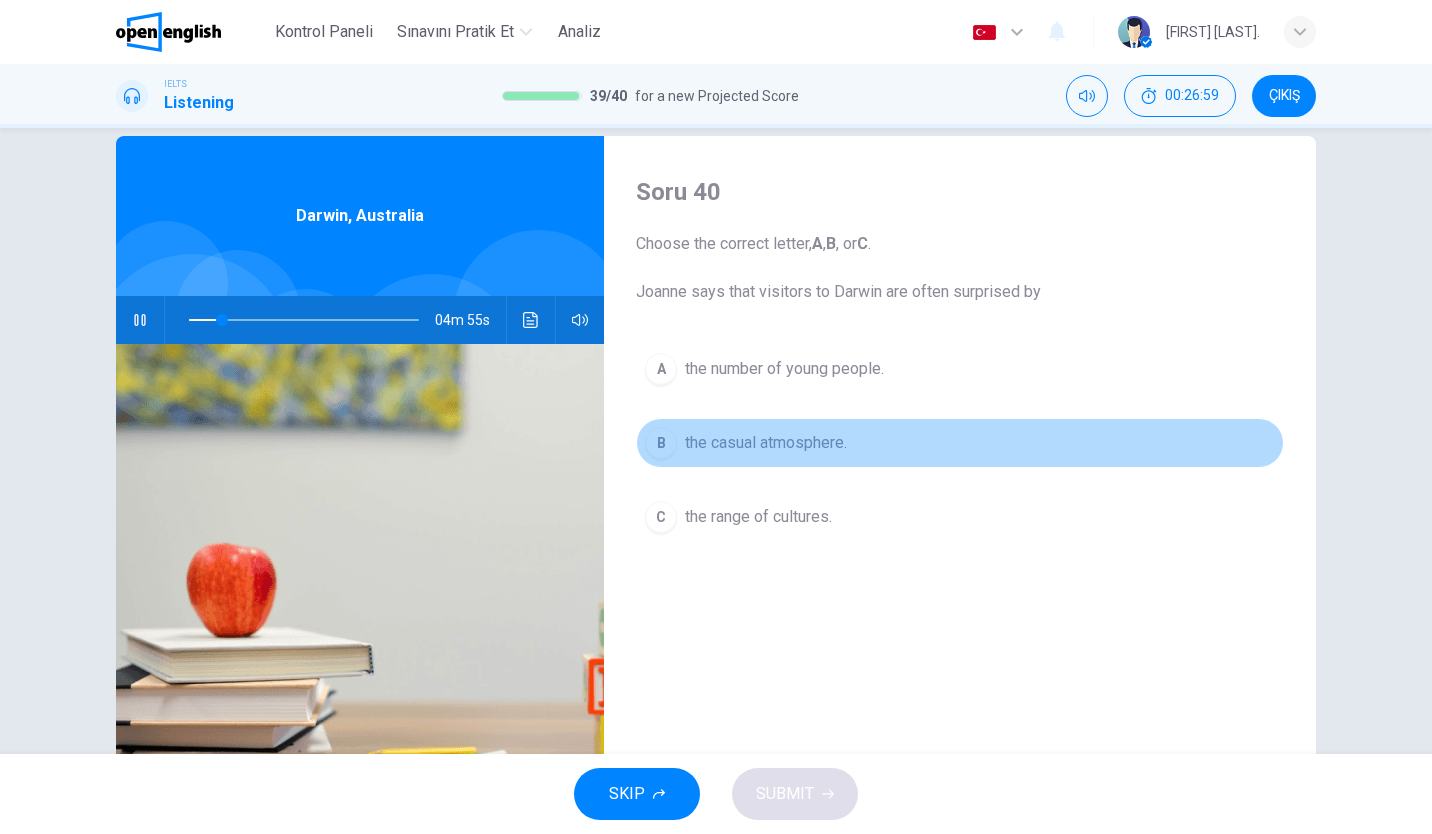click on "B the casual atmosphere." at bounding box center (960, 443) 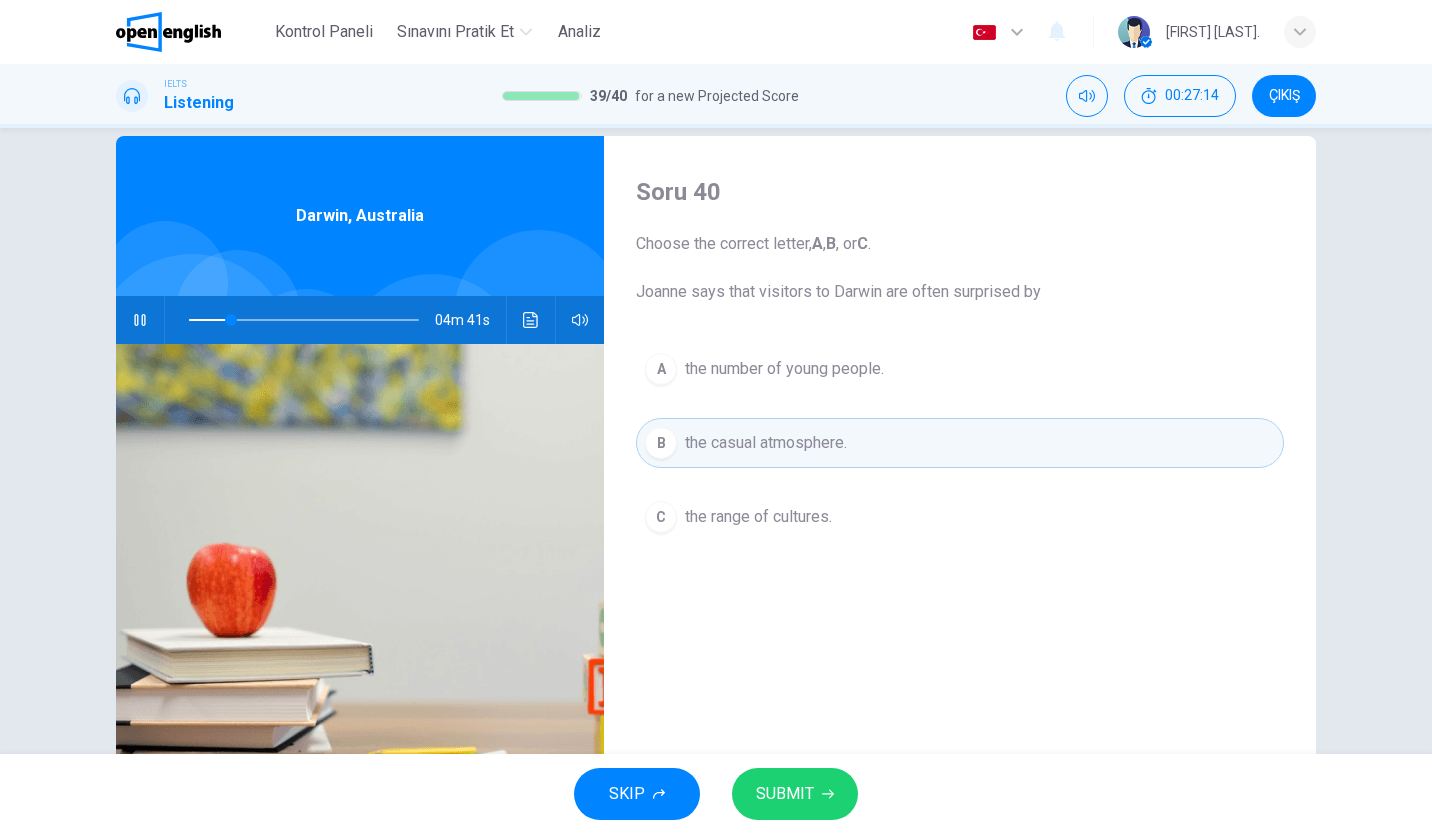 click on "C the range of cultures." at bounding box center (960, 517) 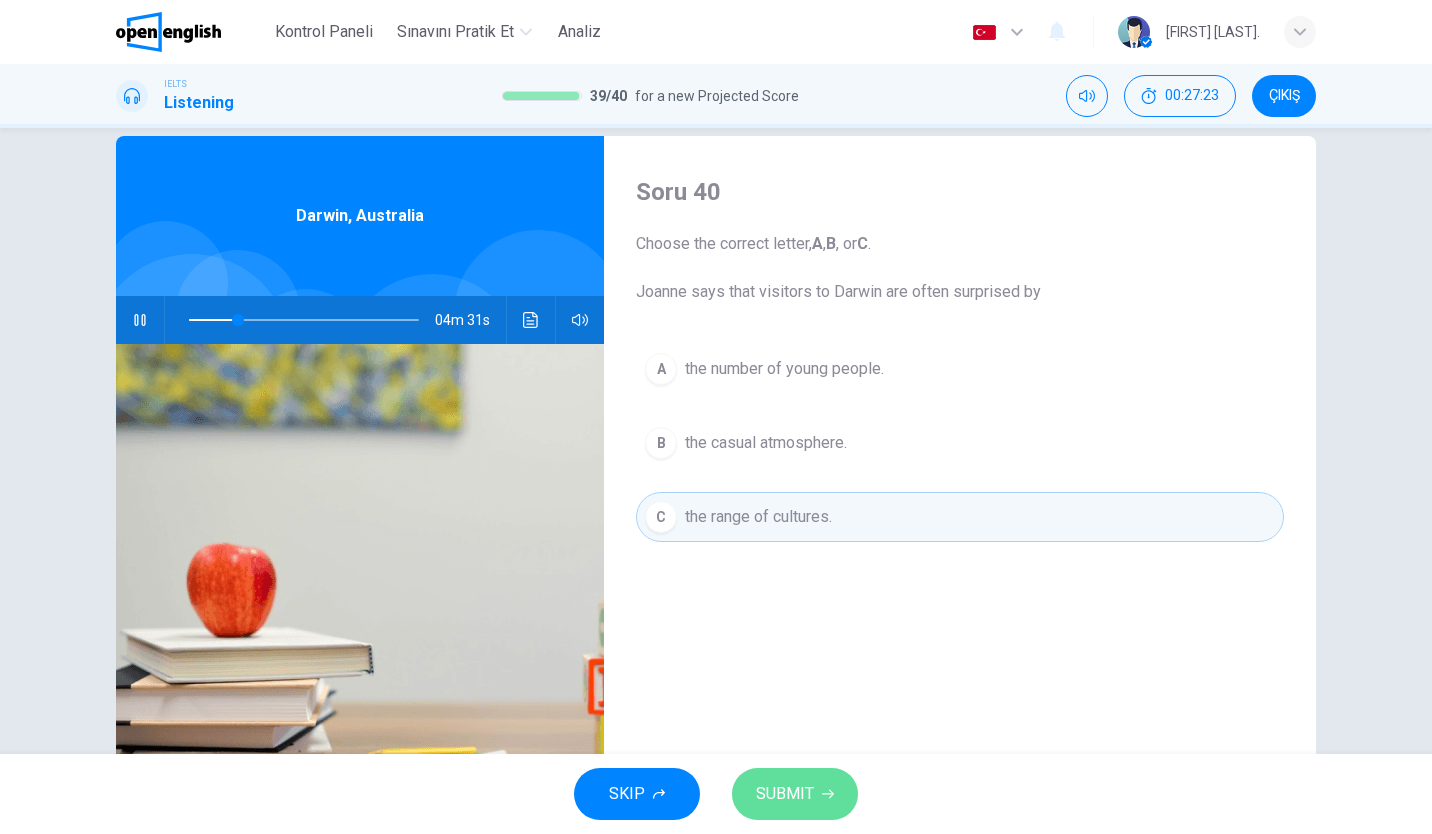 click on "SUBMIT" at bounding box center (795, 794) 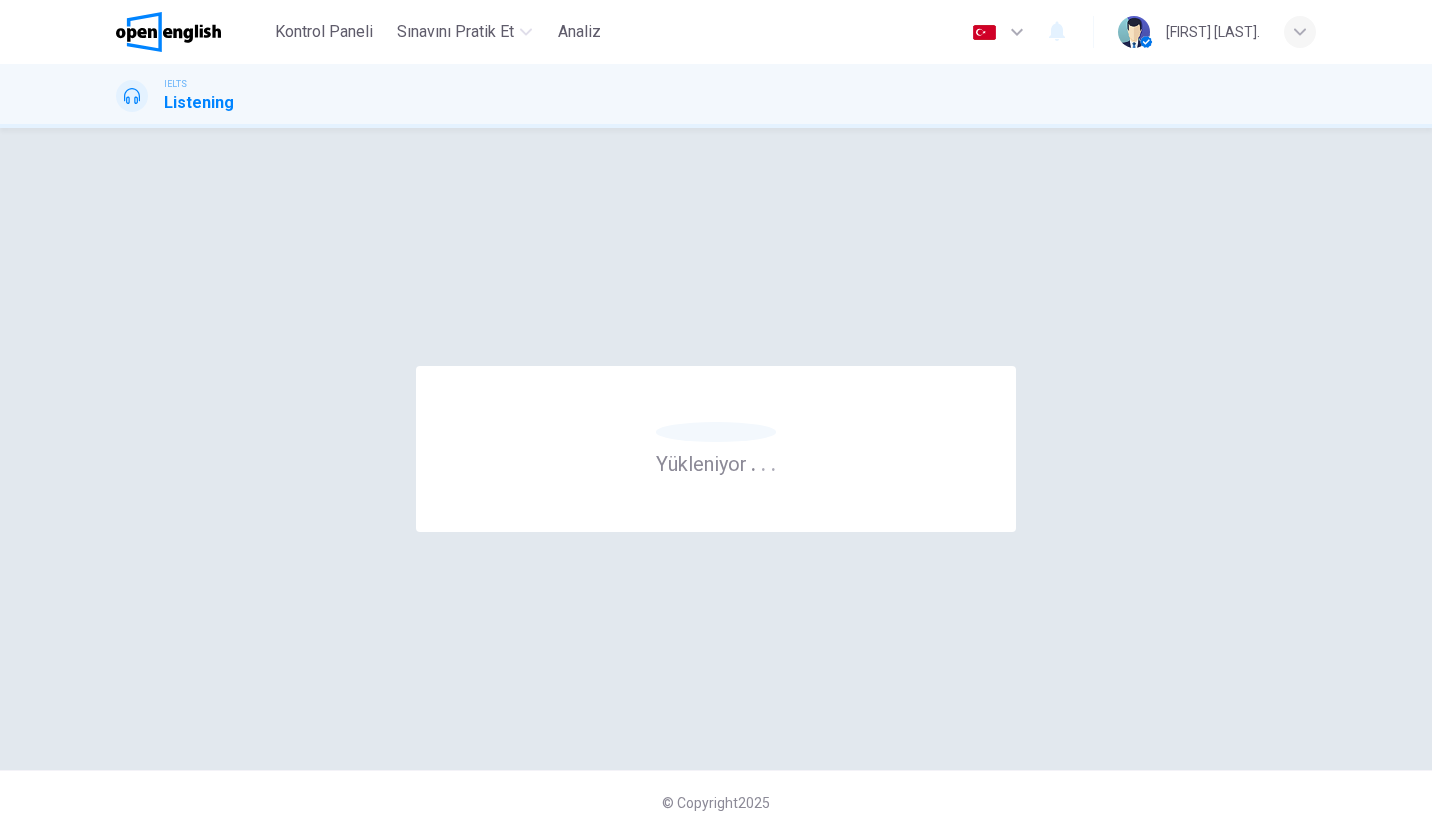 scroll, scrollTop: 0, scrollLeft: 0, axis: both 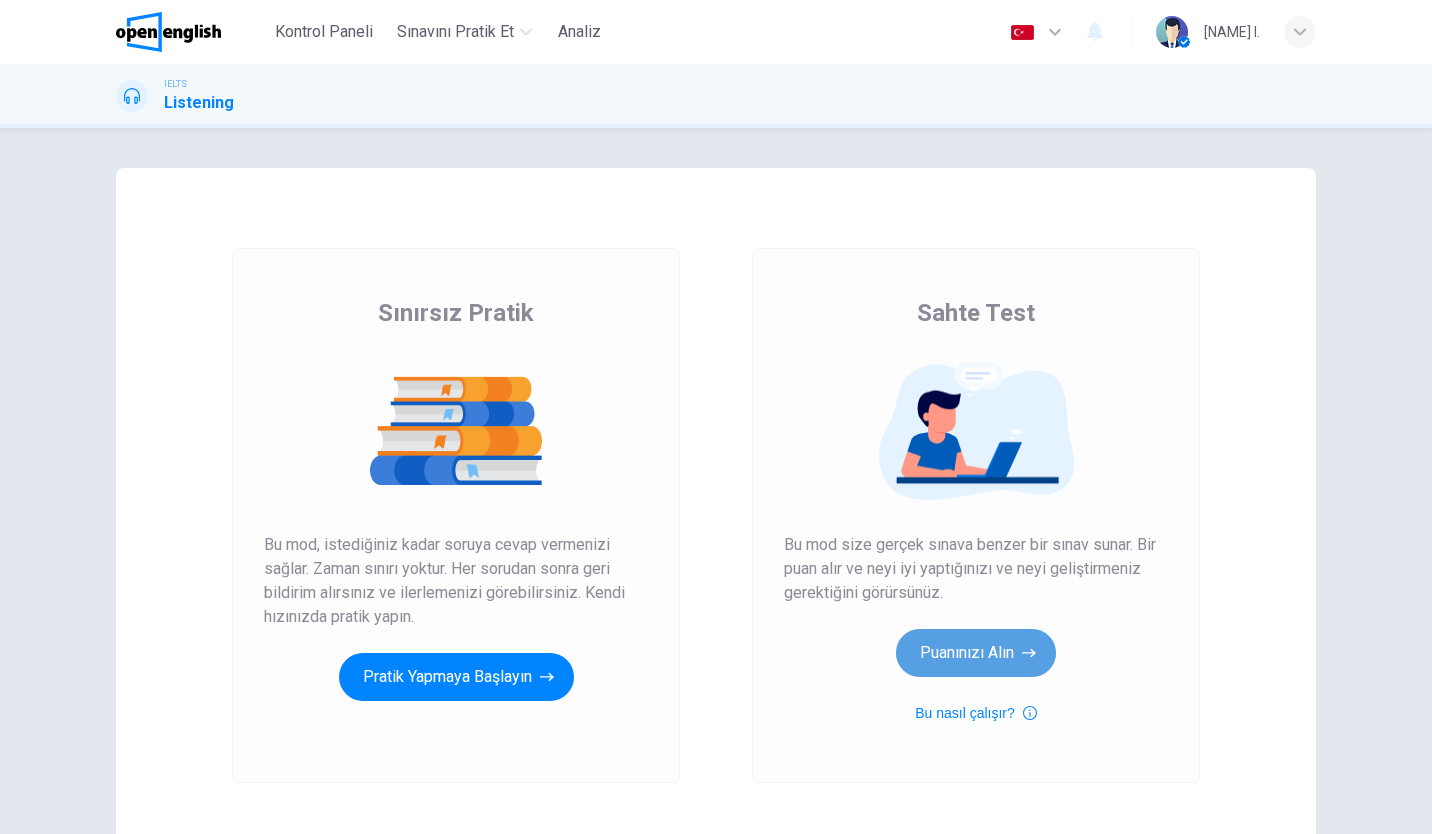 click on "Puanınızı Alın" at bounding box center (976, 653) 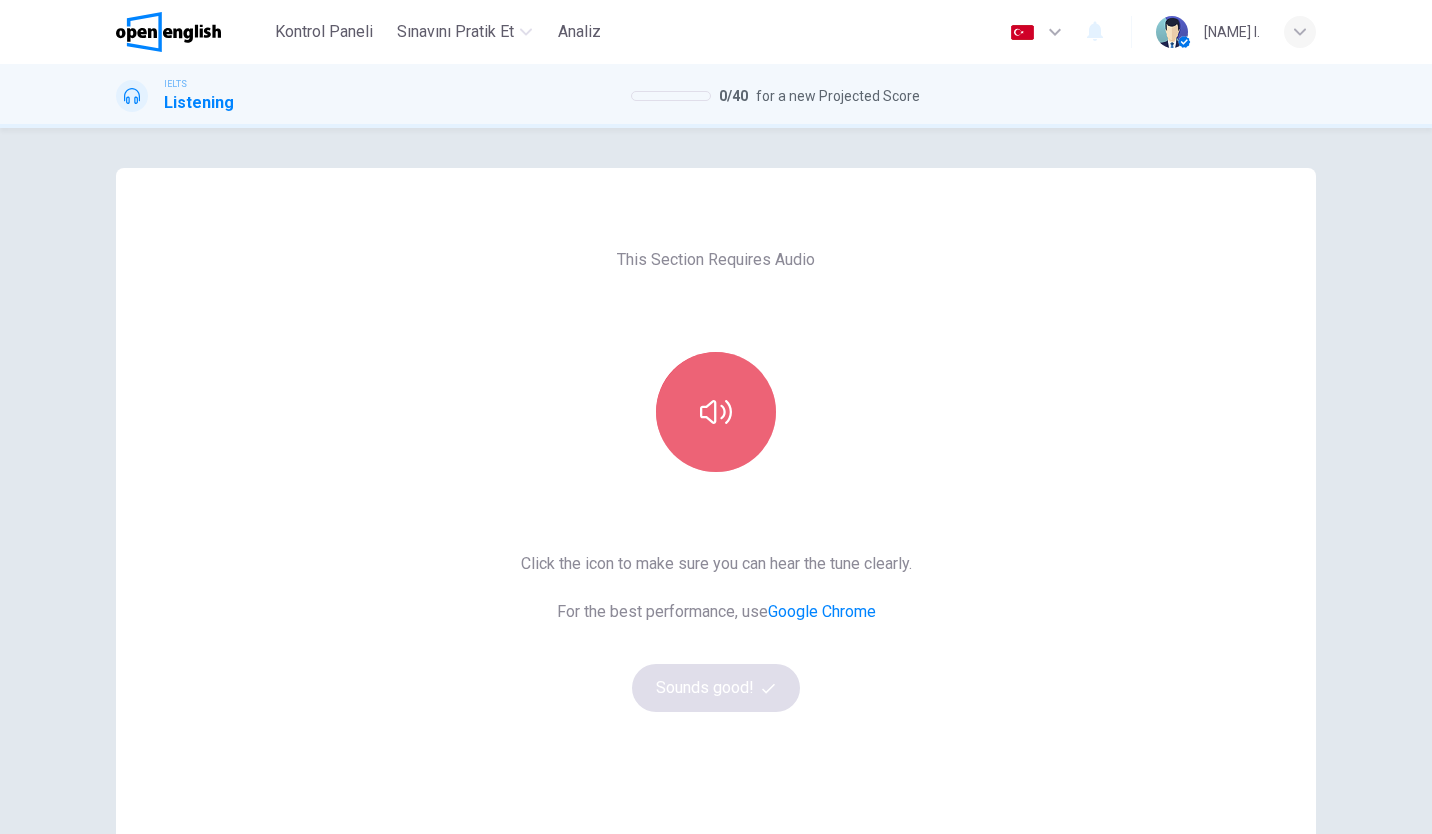 click 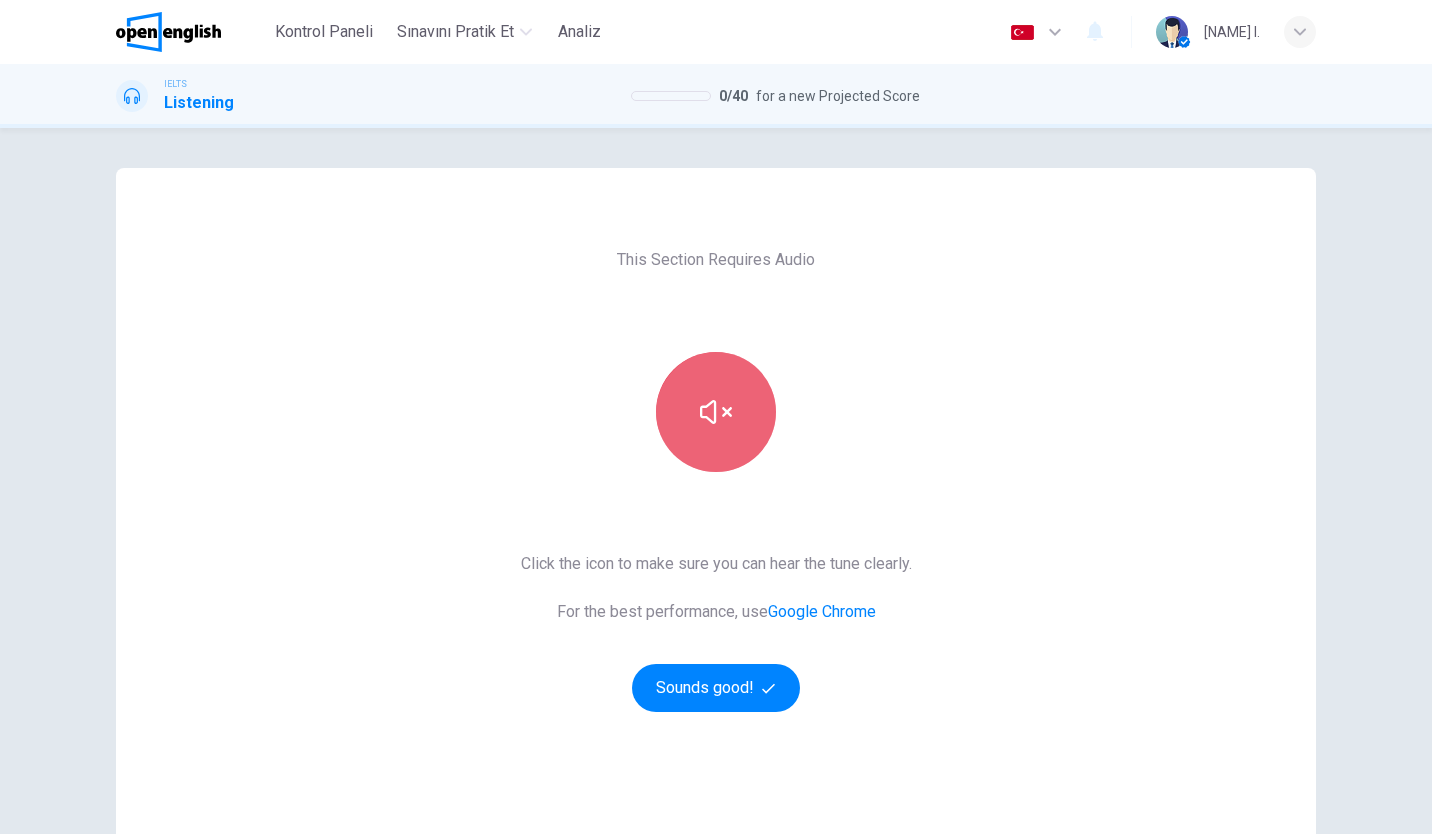 click at bounding box center (716, 412) 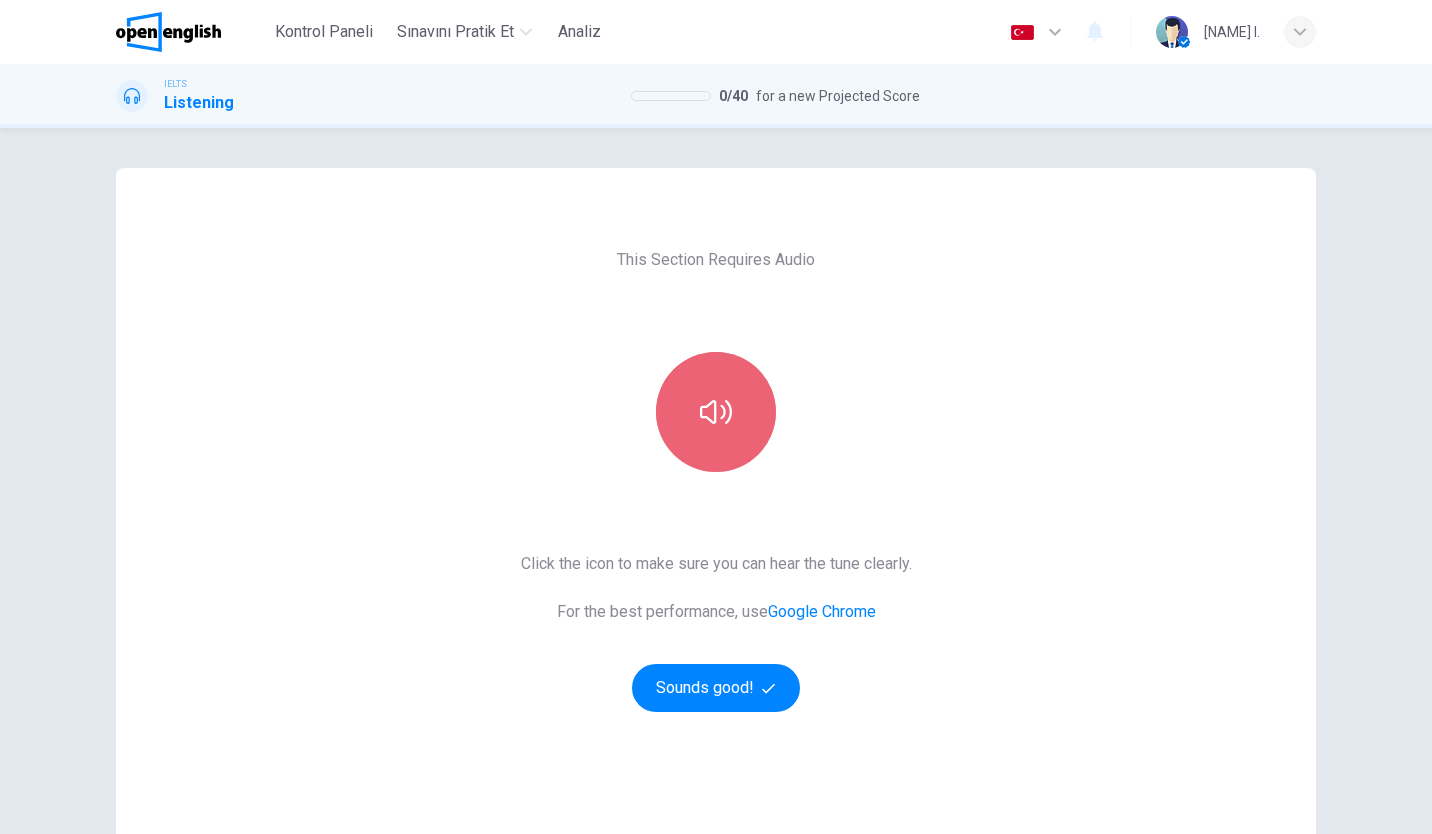 click at bounding box center (716, 412) 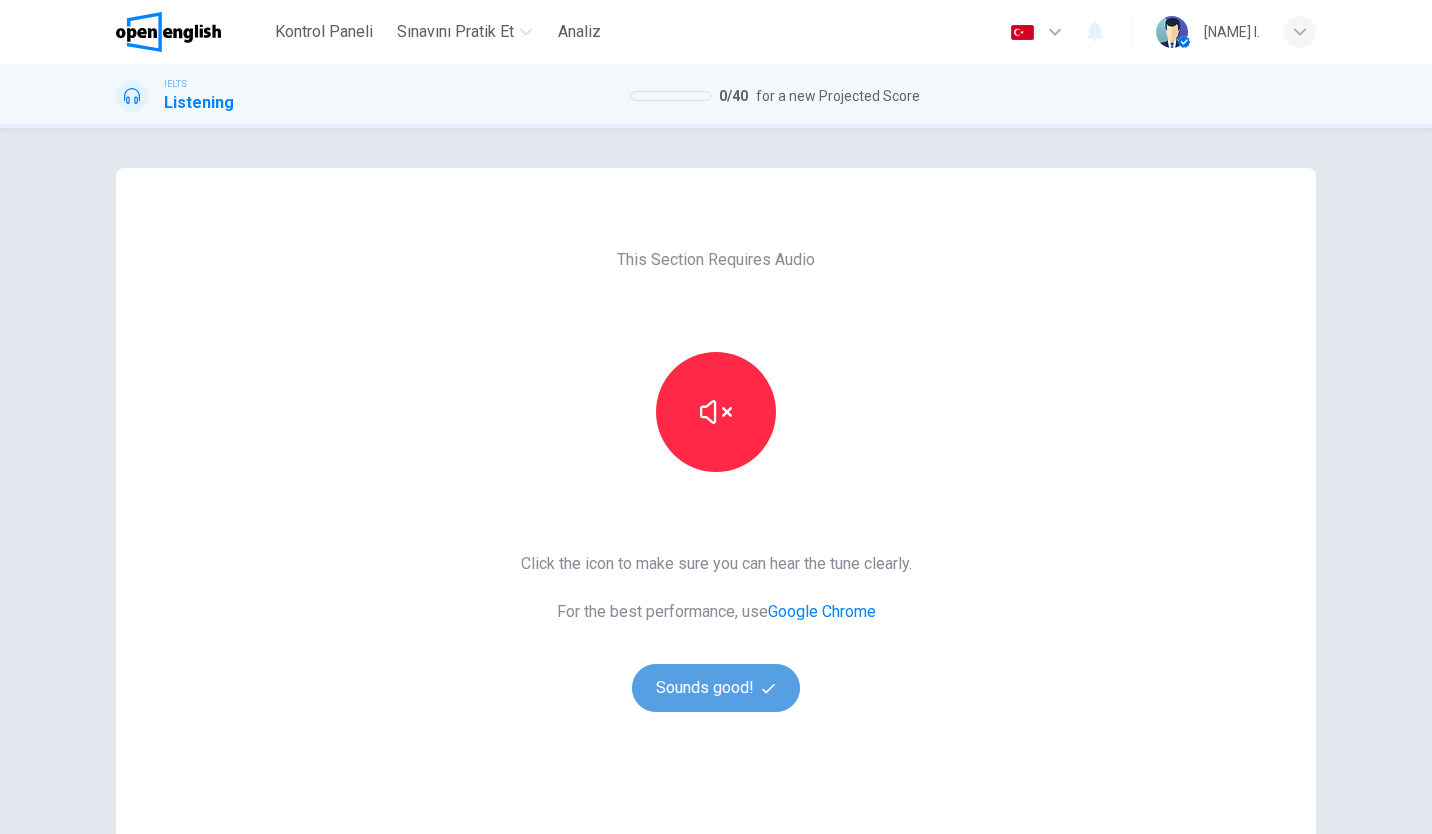 click on "Sounds good!" at bounding box center [716, 688] 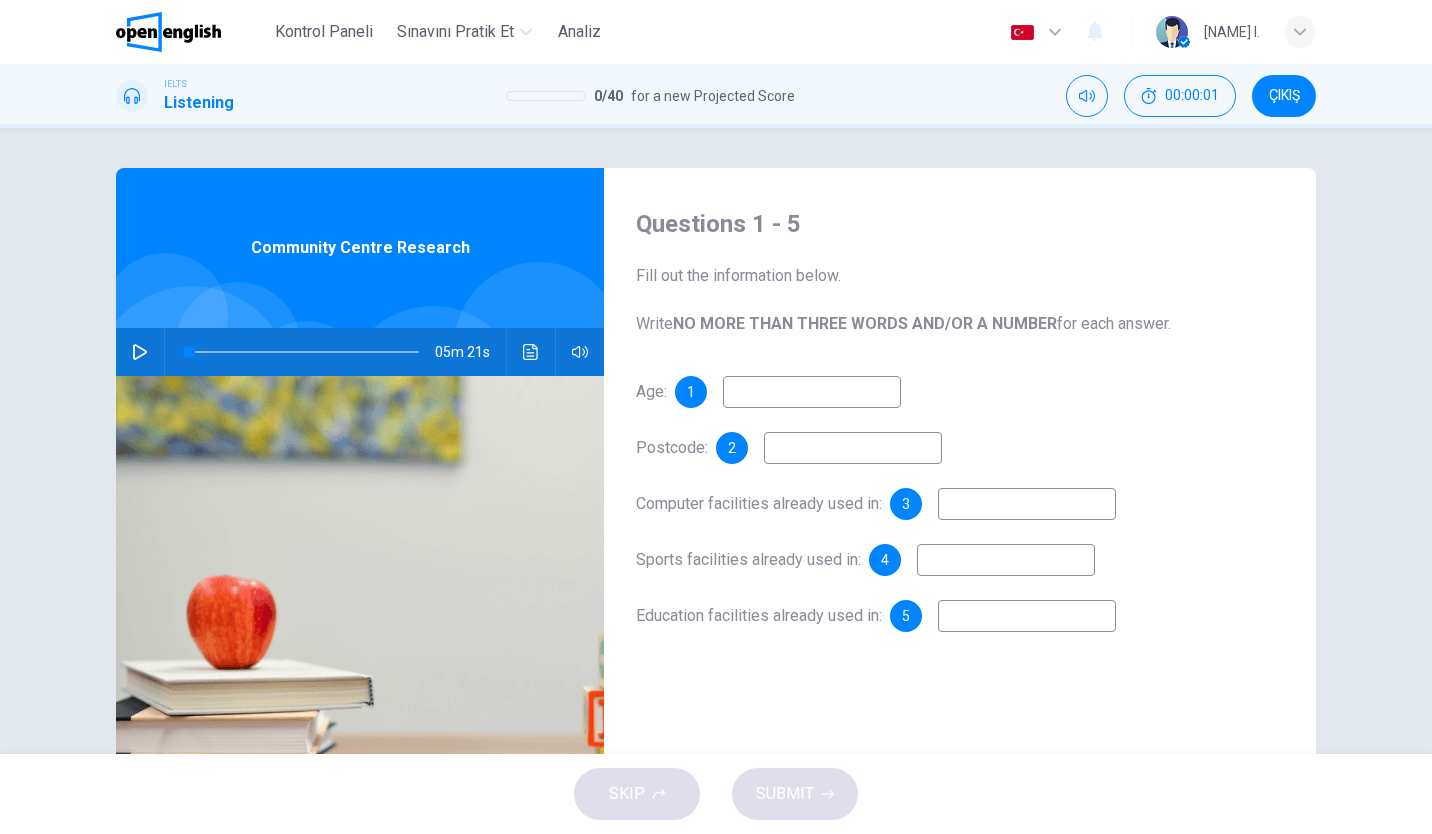 drag, startPoint x: 112, startPoint y: 363, endPoint x: 124, endPoint y: 360, distance: 12.369317 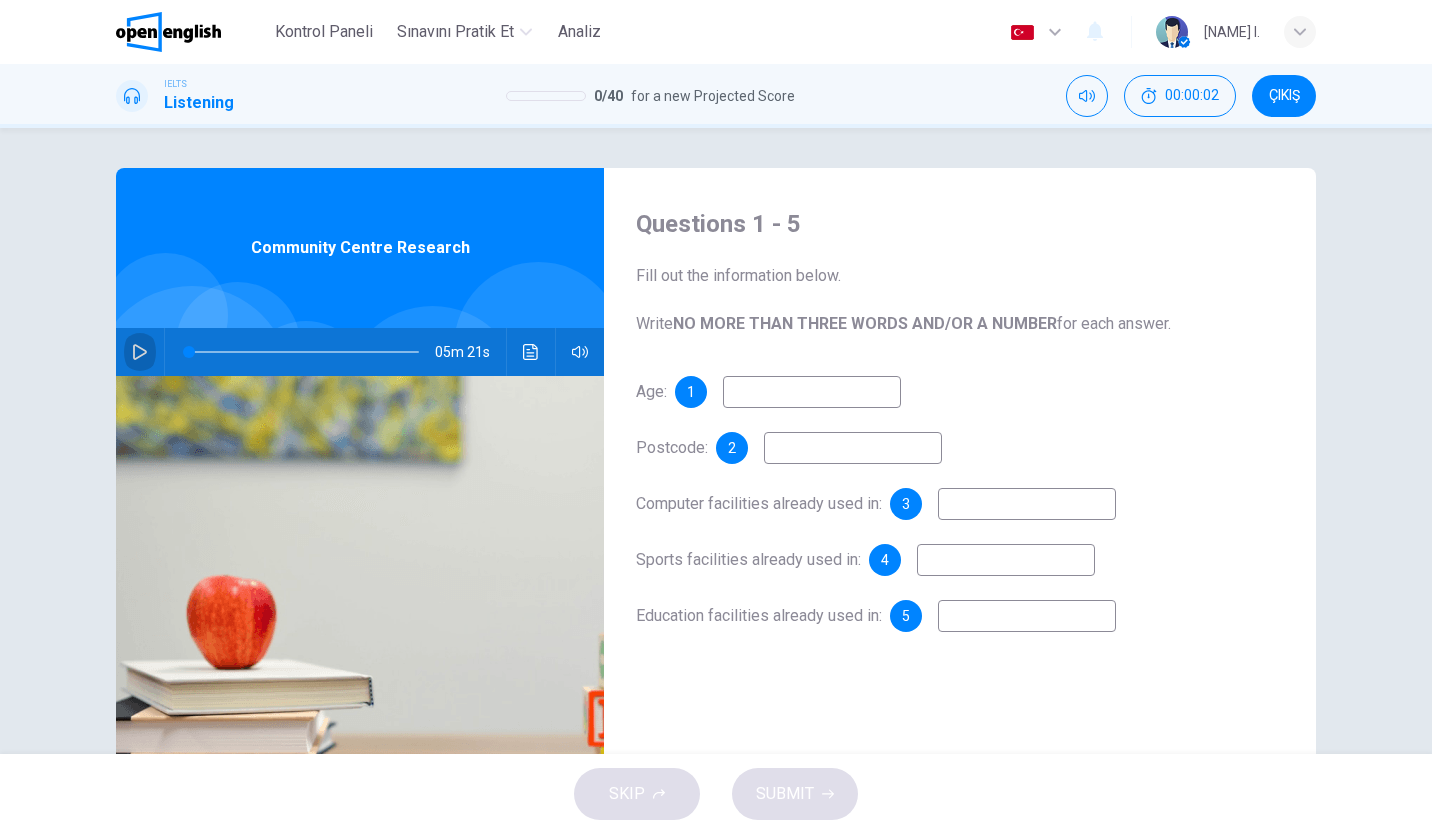 click at bounding box center (140, 352) 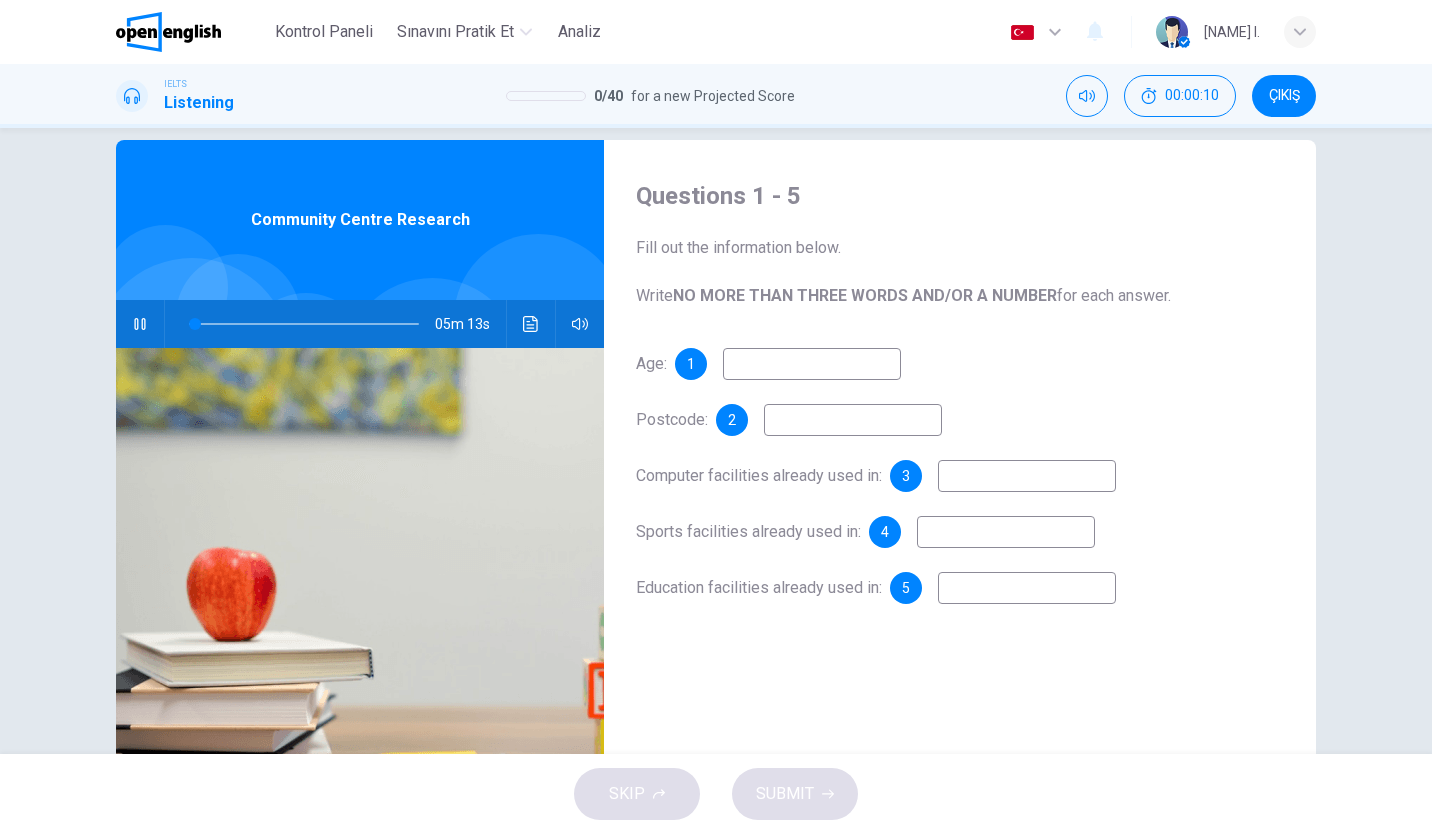 scroll, scrollTop: 12, scrollLeft: 0, axis: vertical 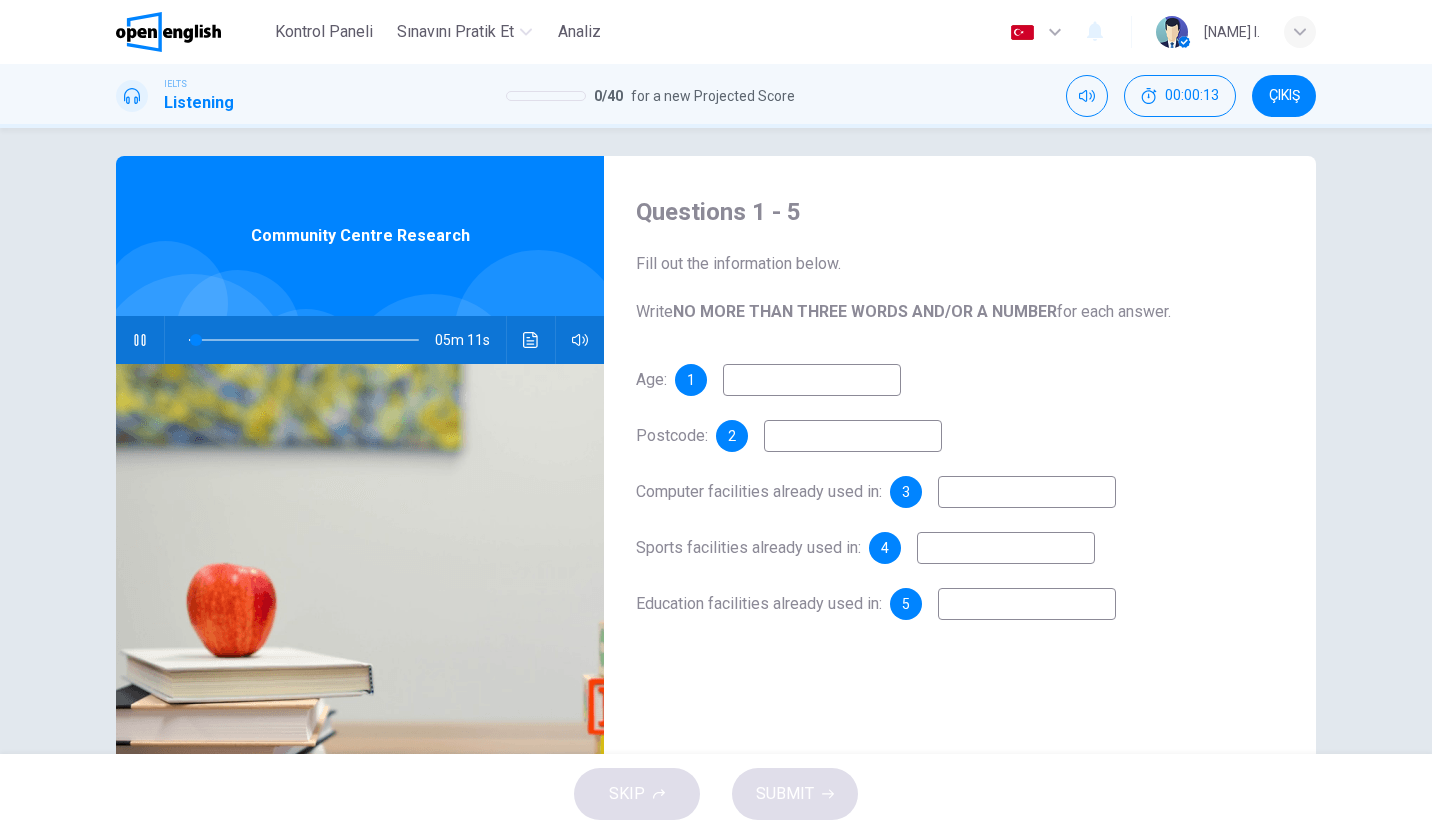 click at bounding box center [812, 380] 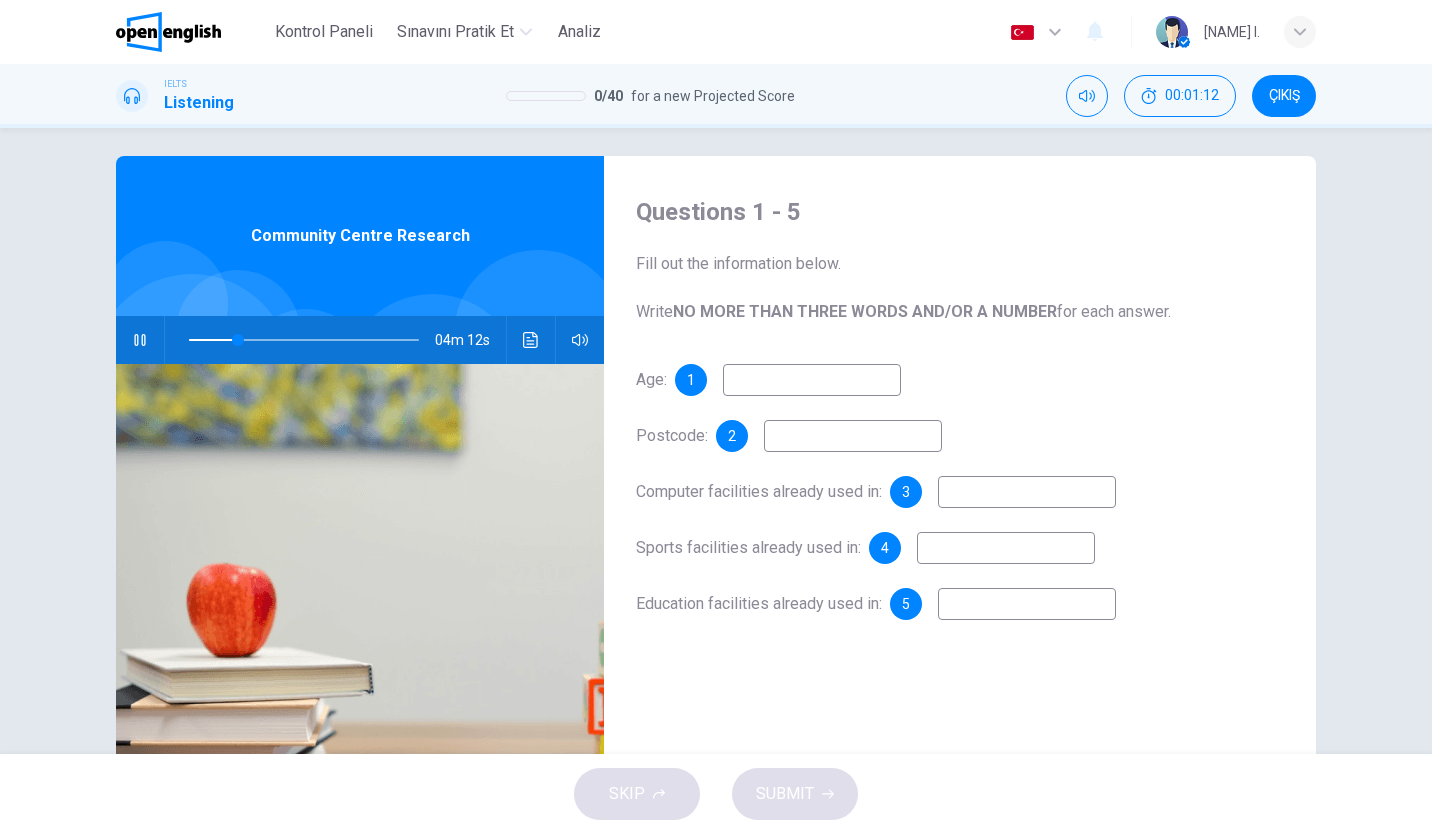 type on "**" 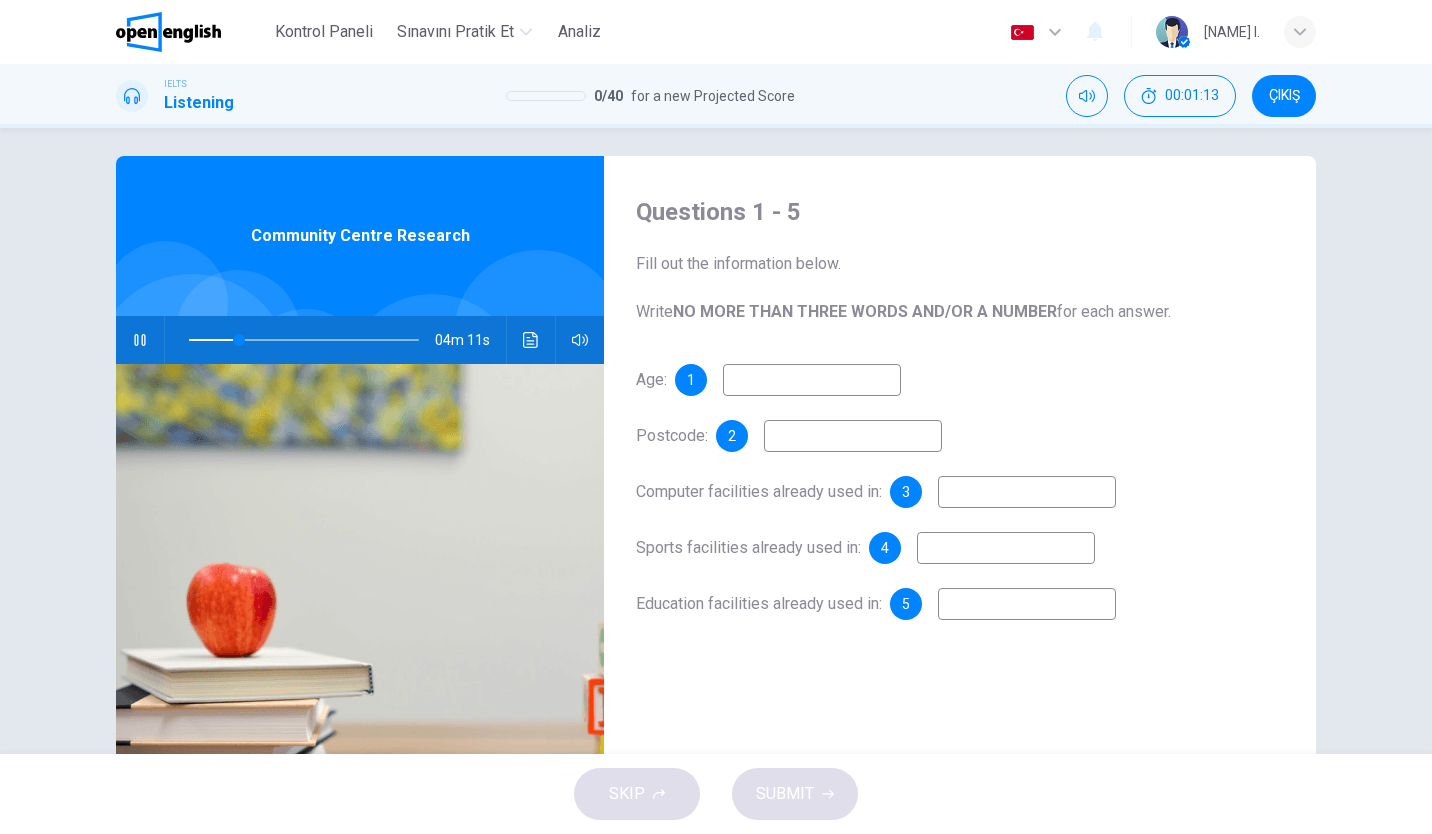 type on "*" 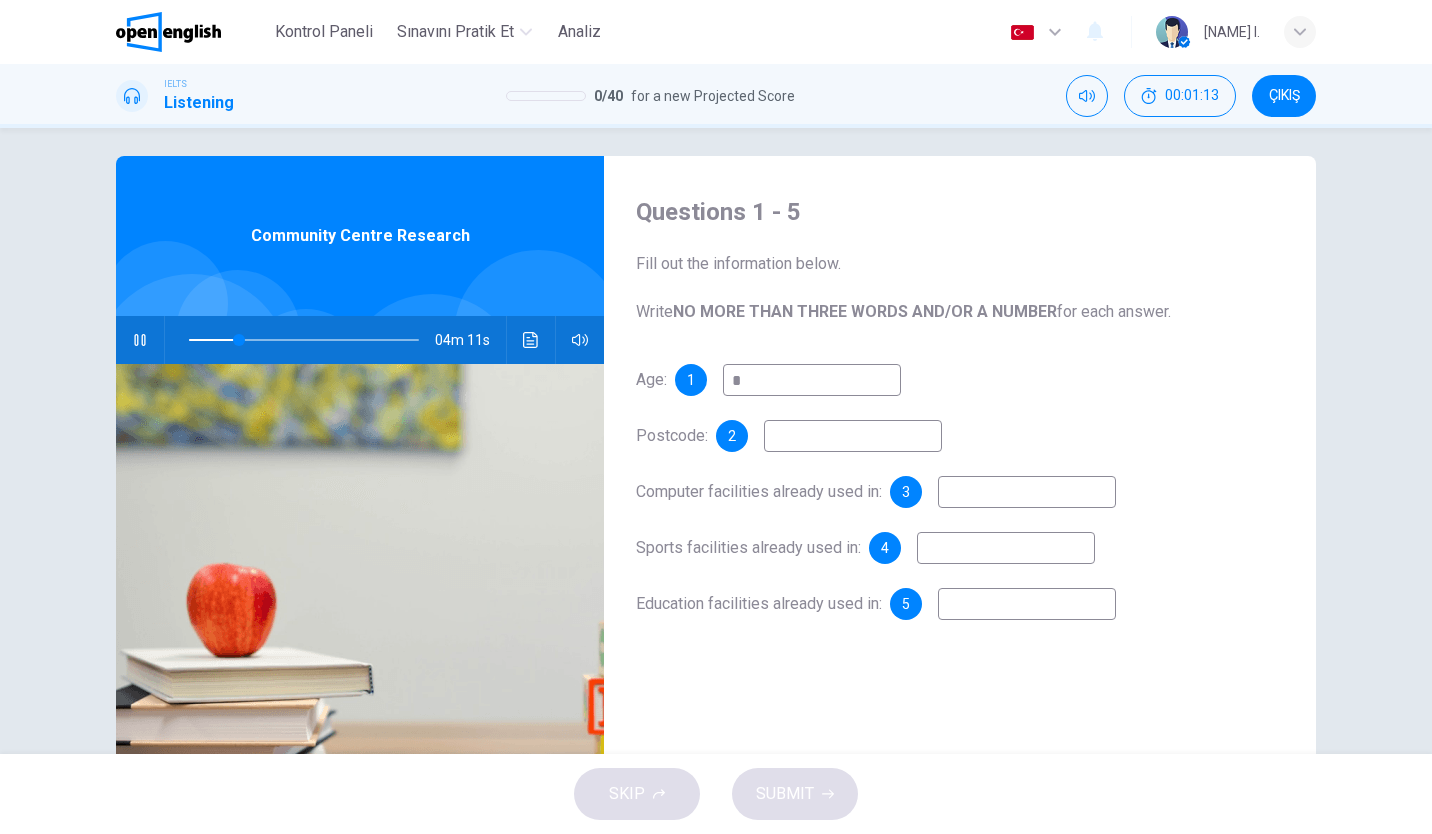 type on "**" 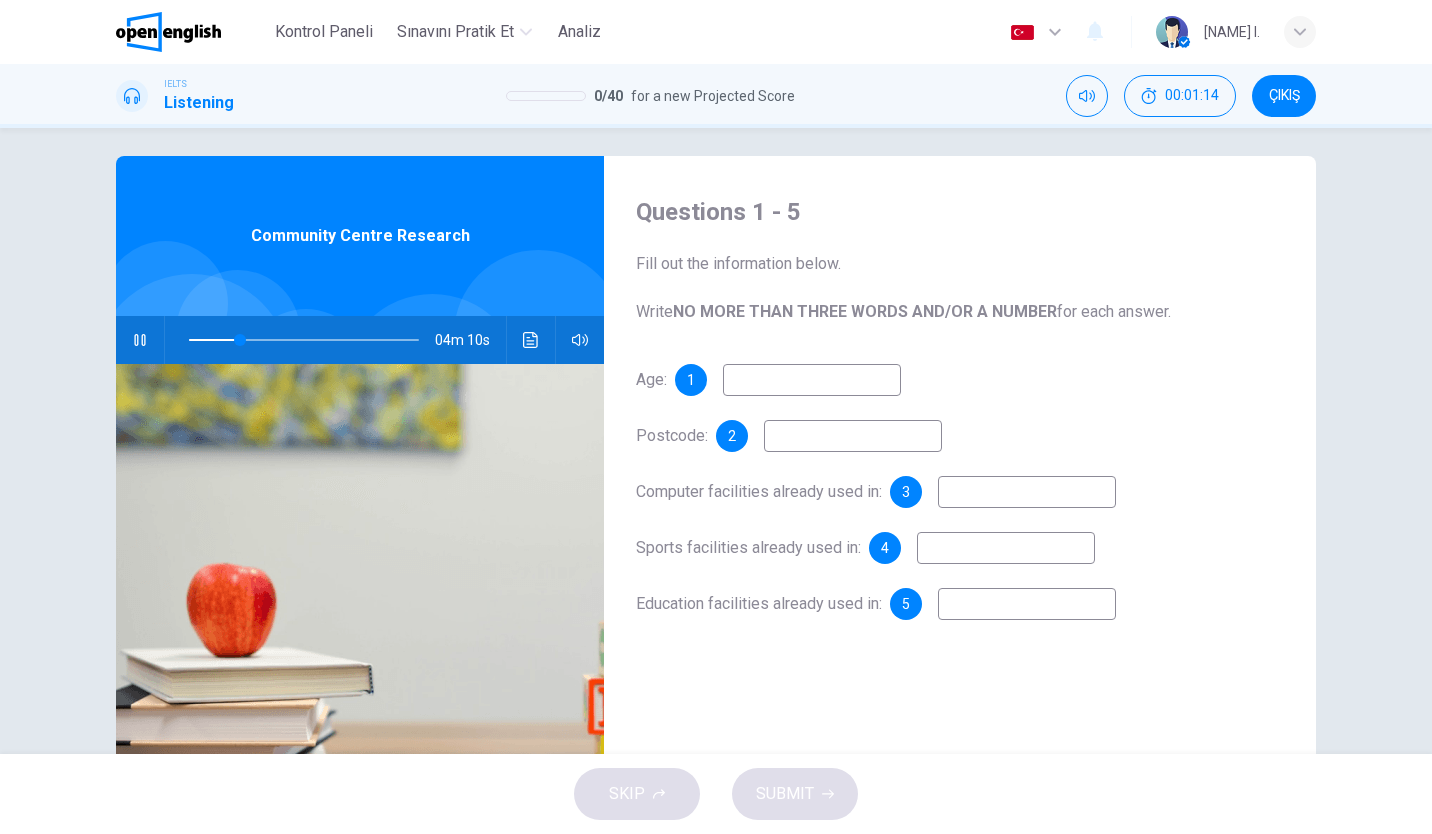 type on "*" 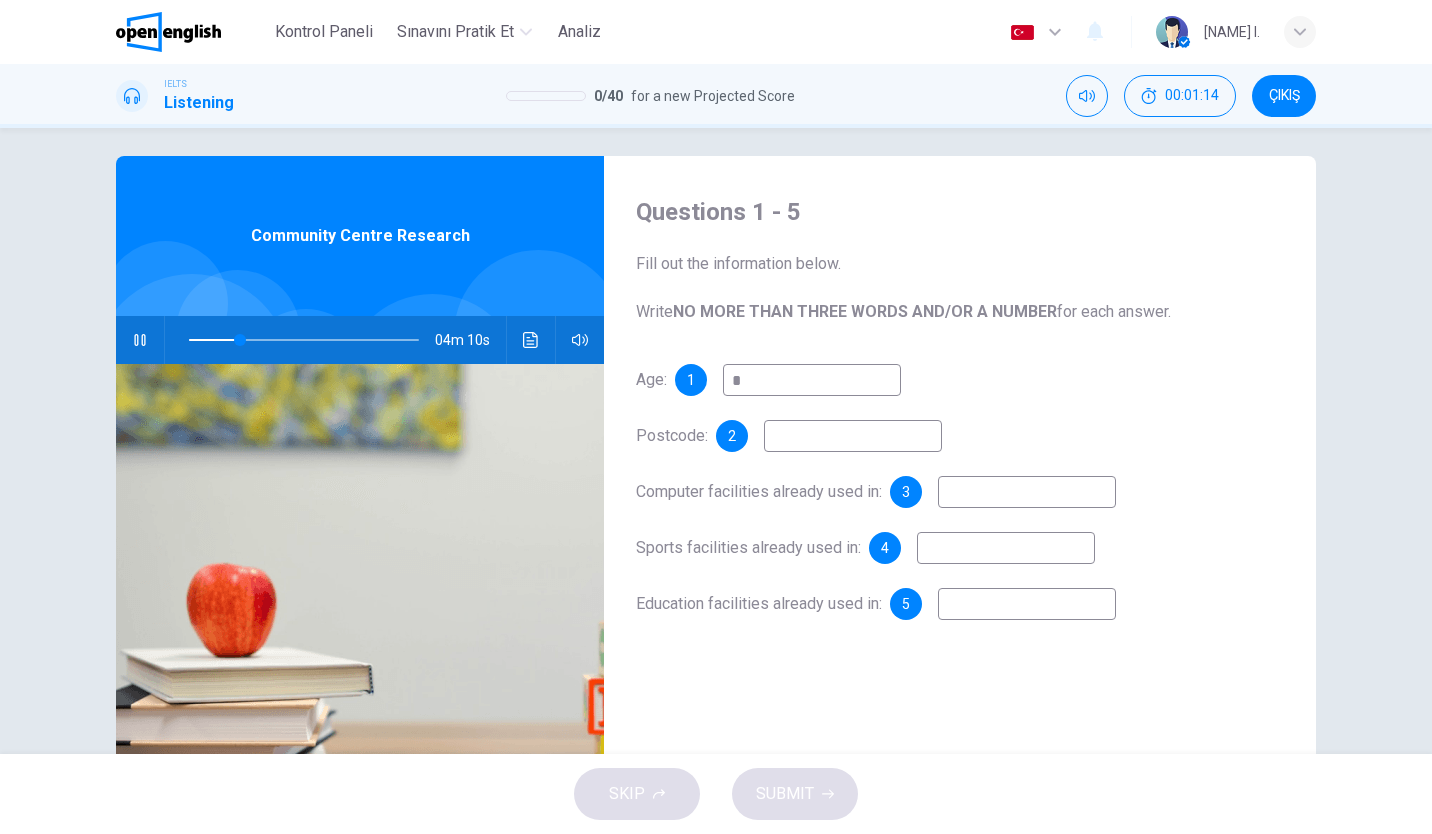 type on "**" 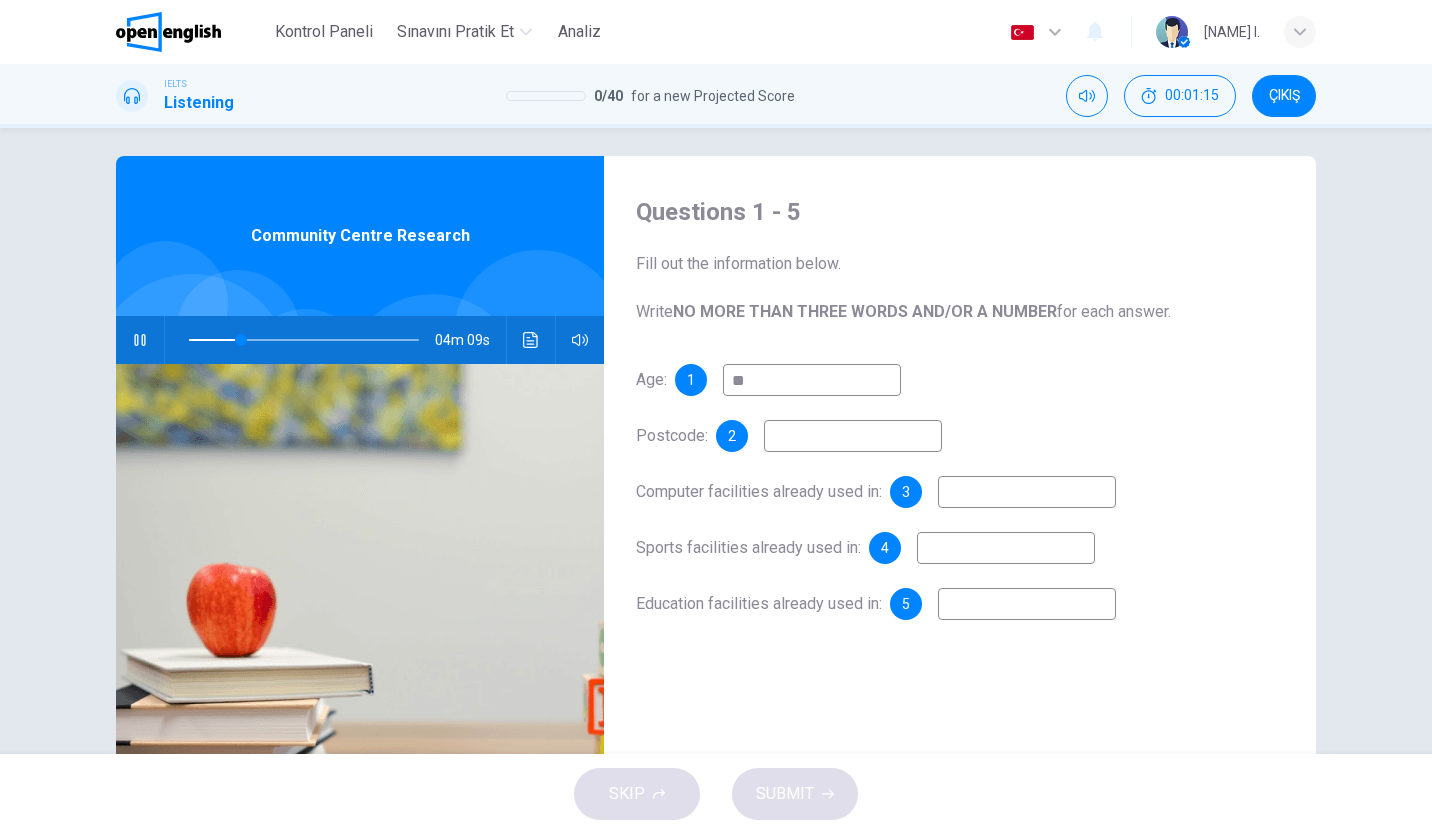 type on "*" 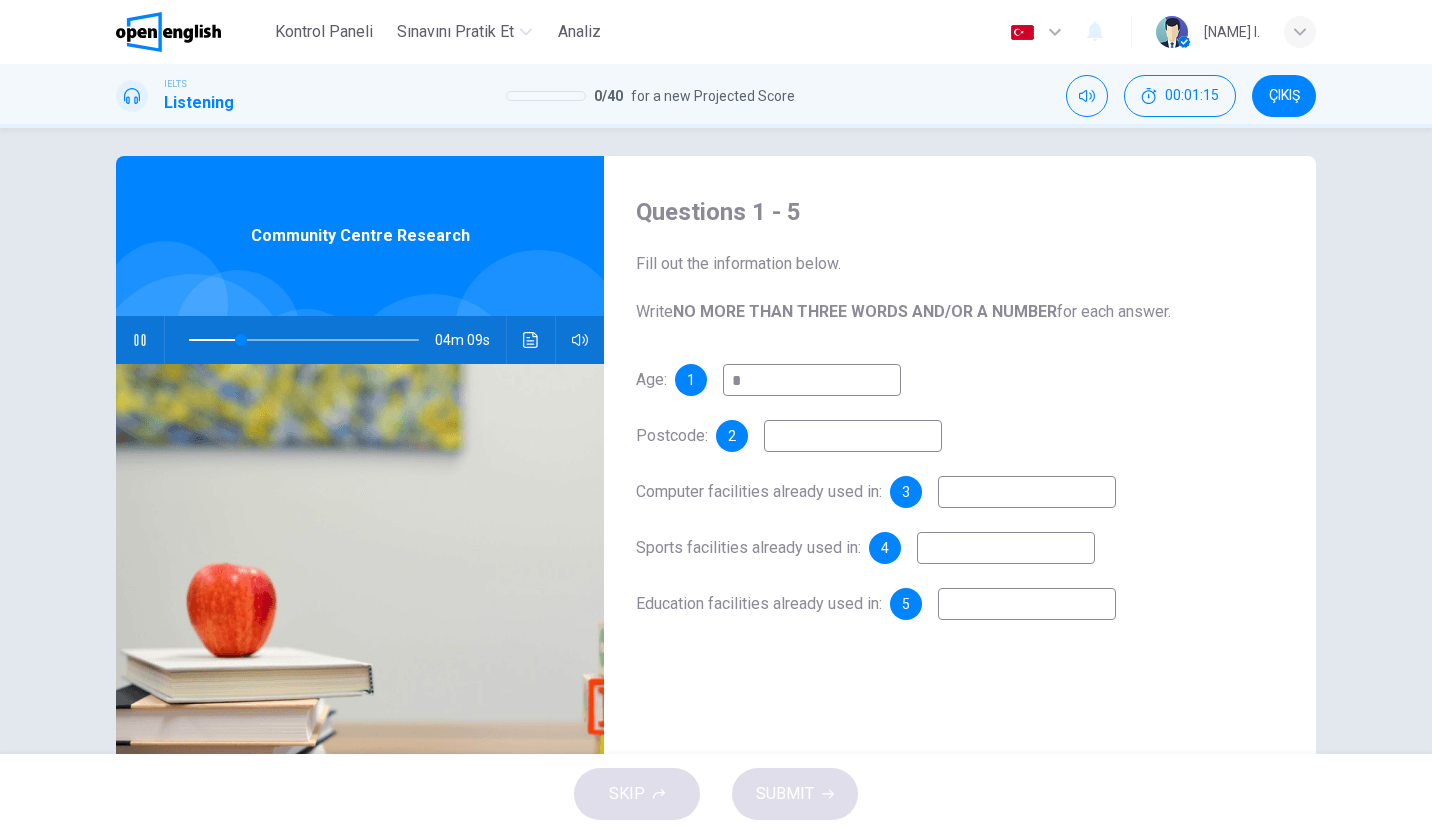 type on "**" 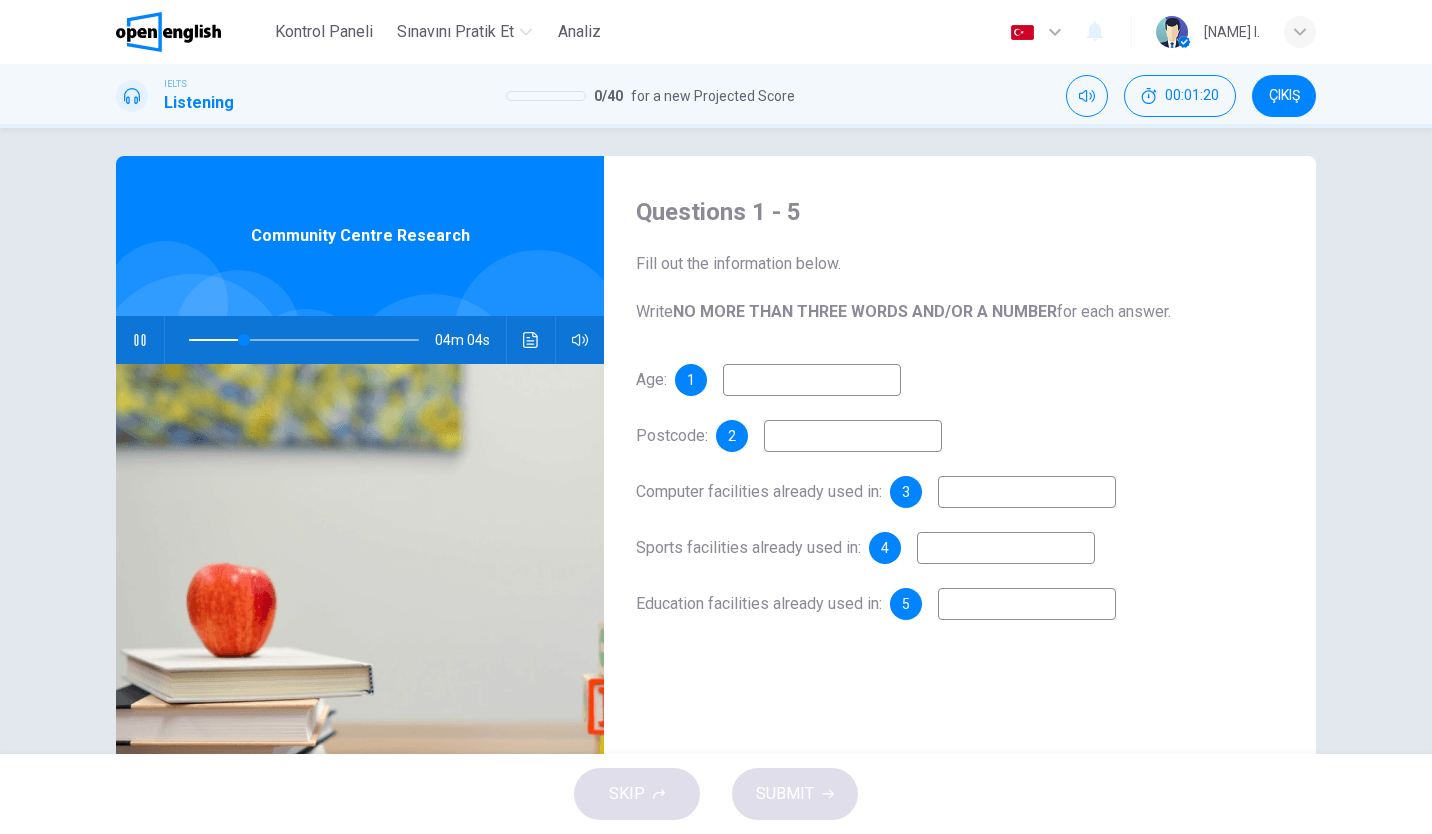 type on "**" 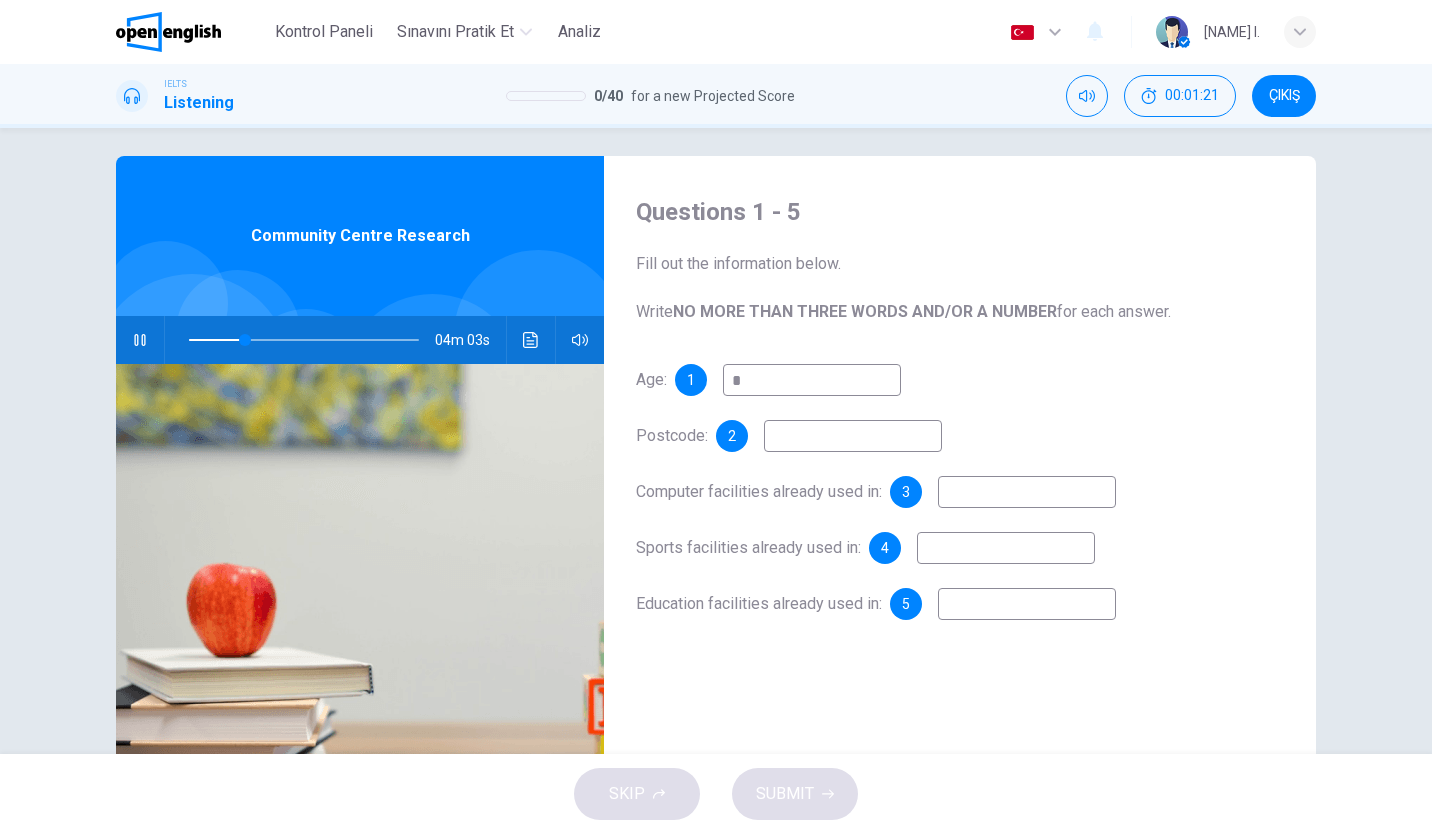 type on "**" 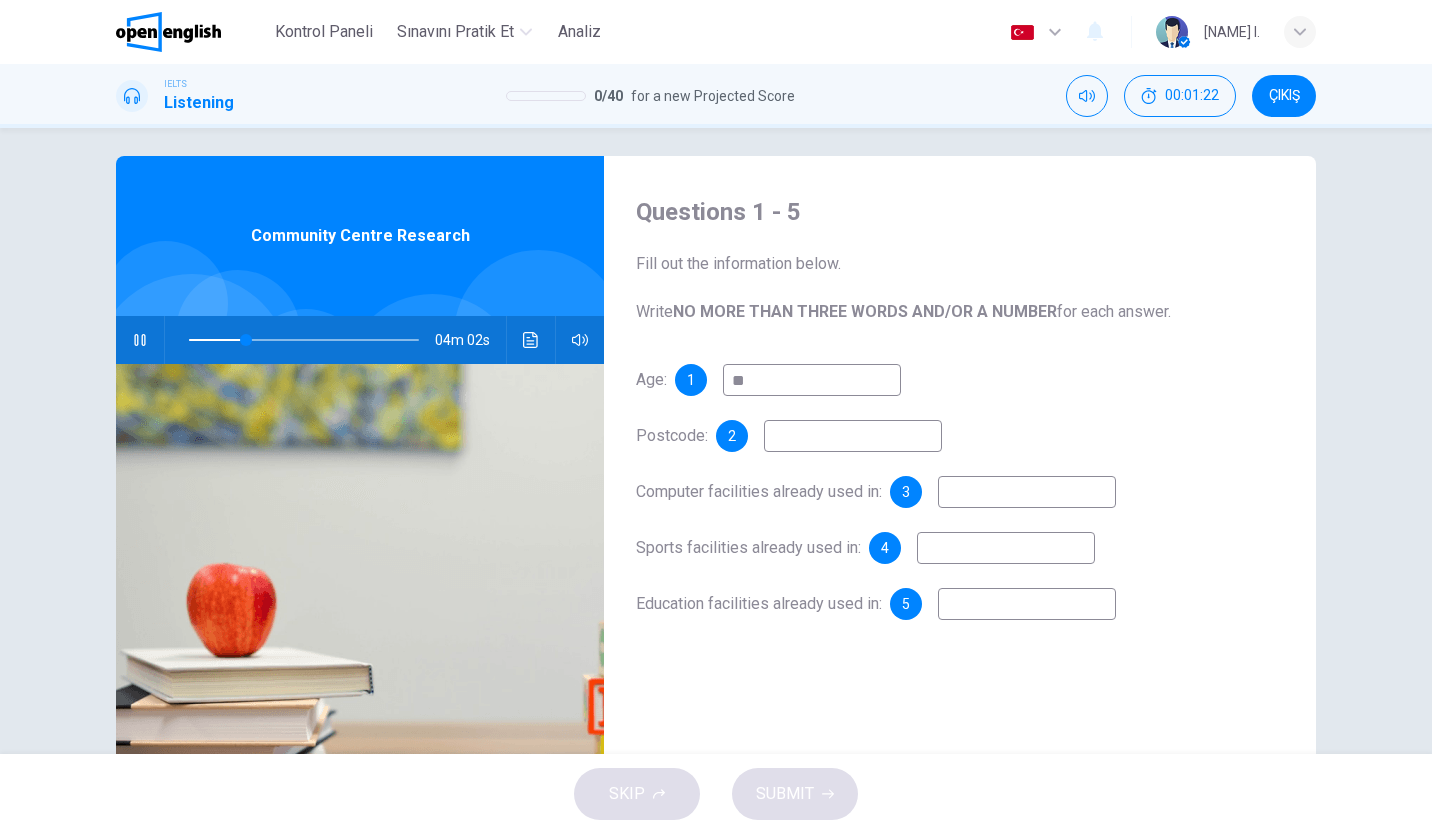 type on "**" 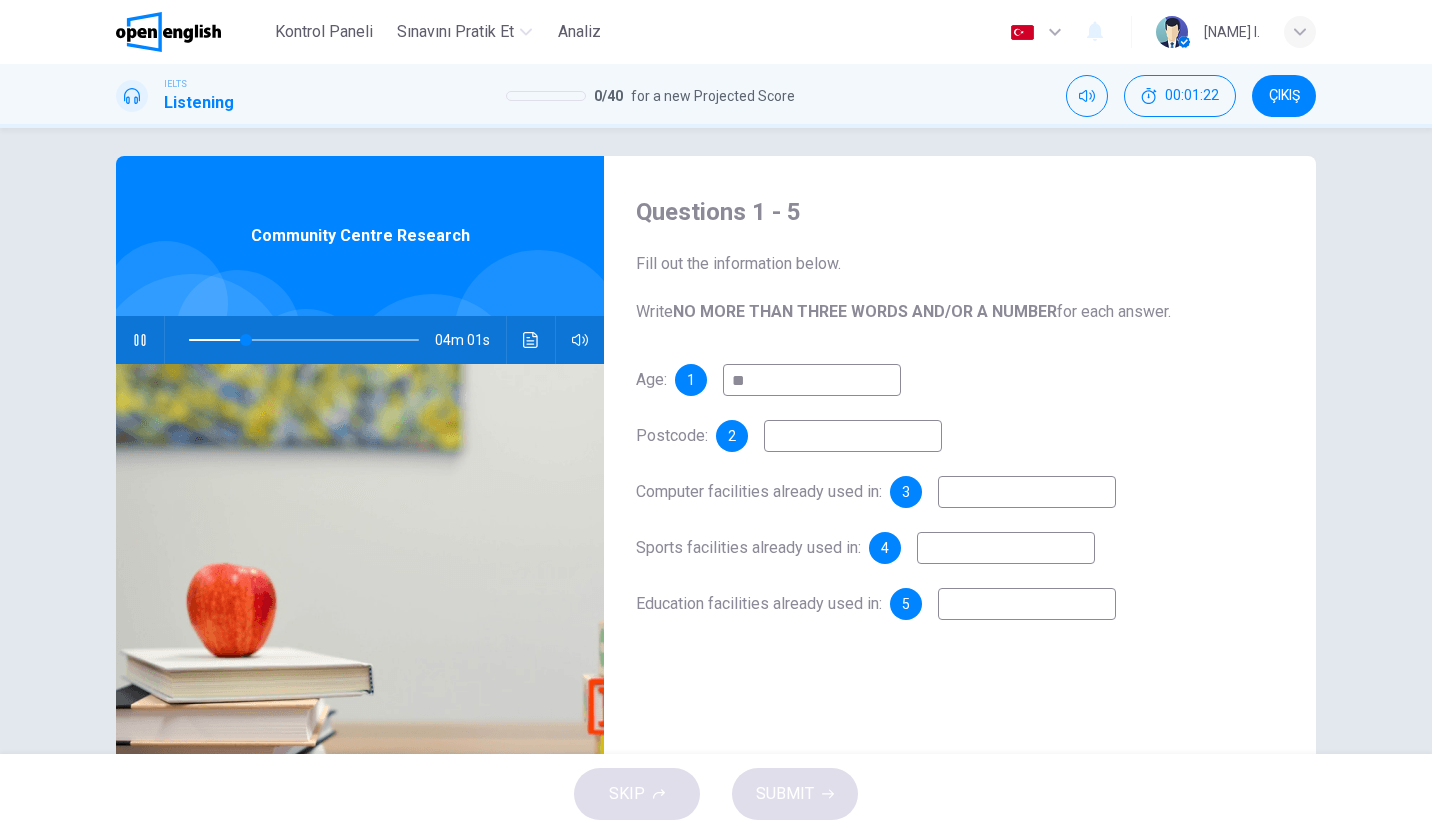type on "**" 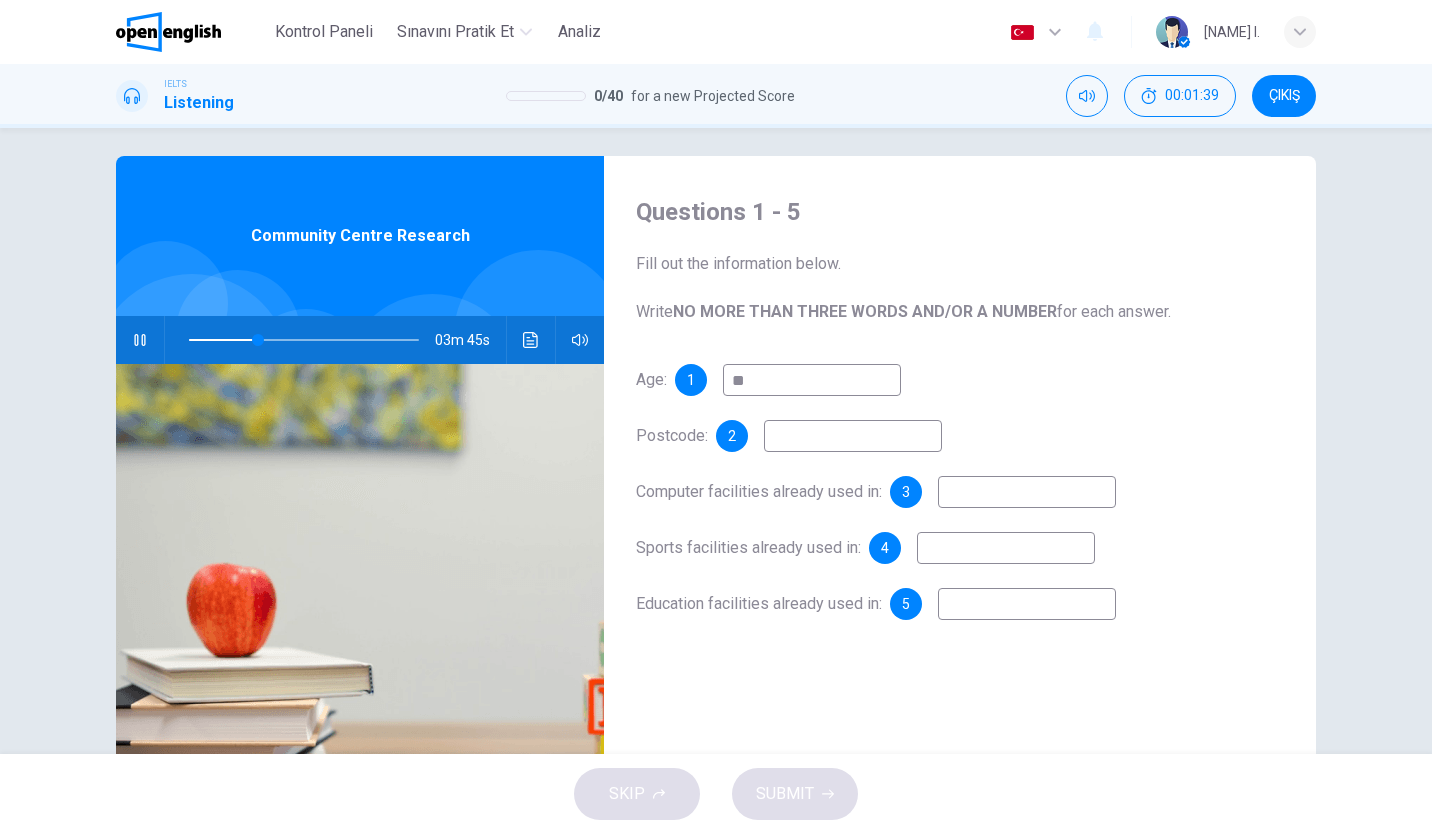 type on "**" 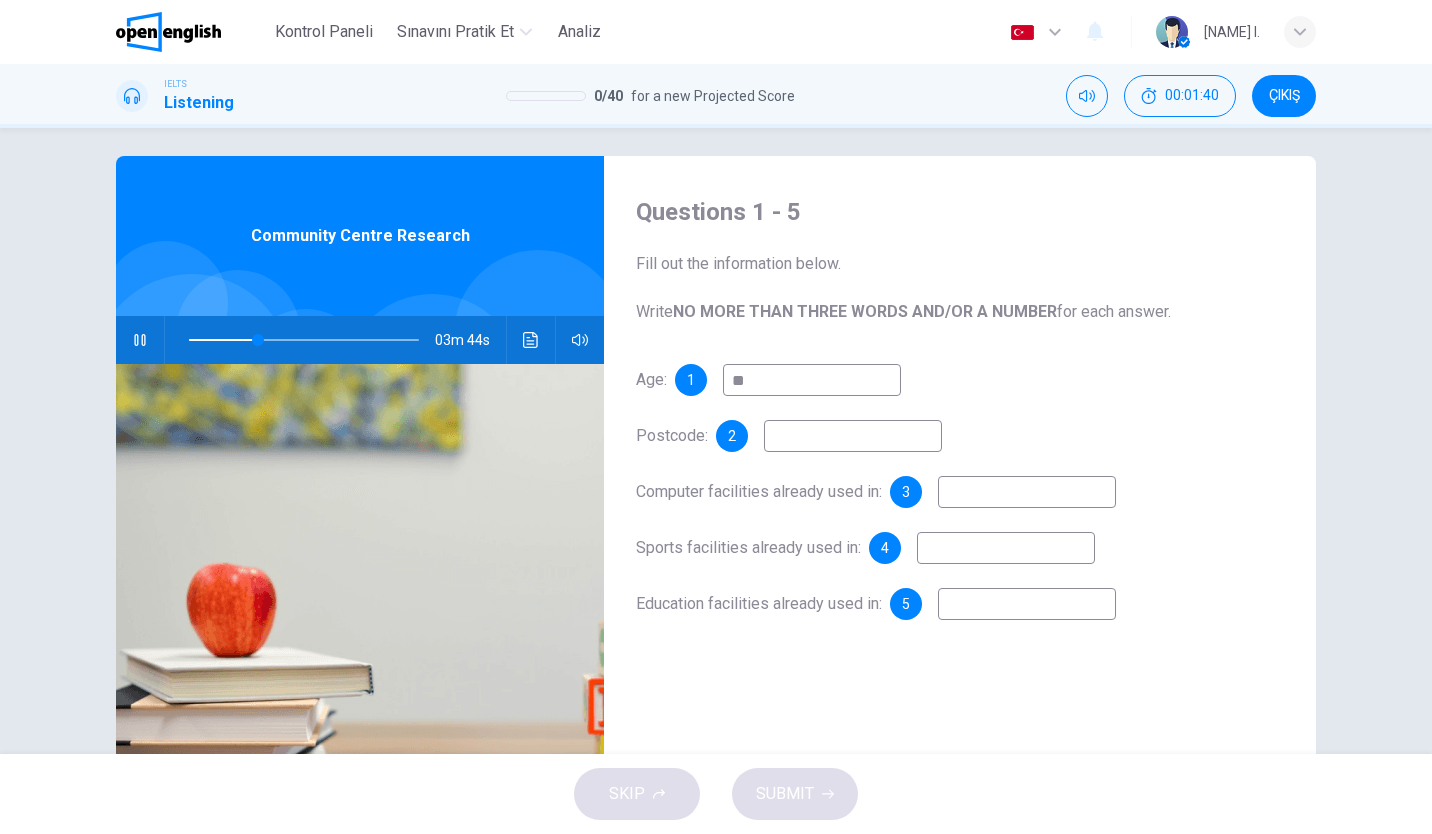 type on "*" 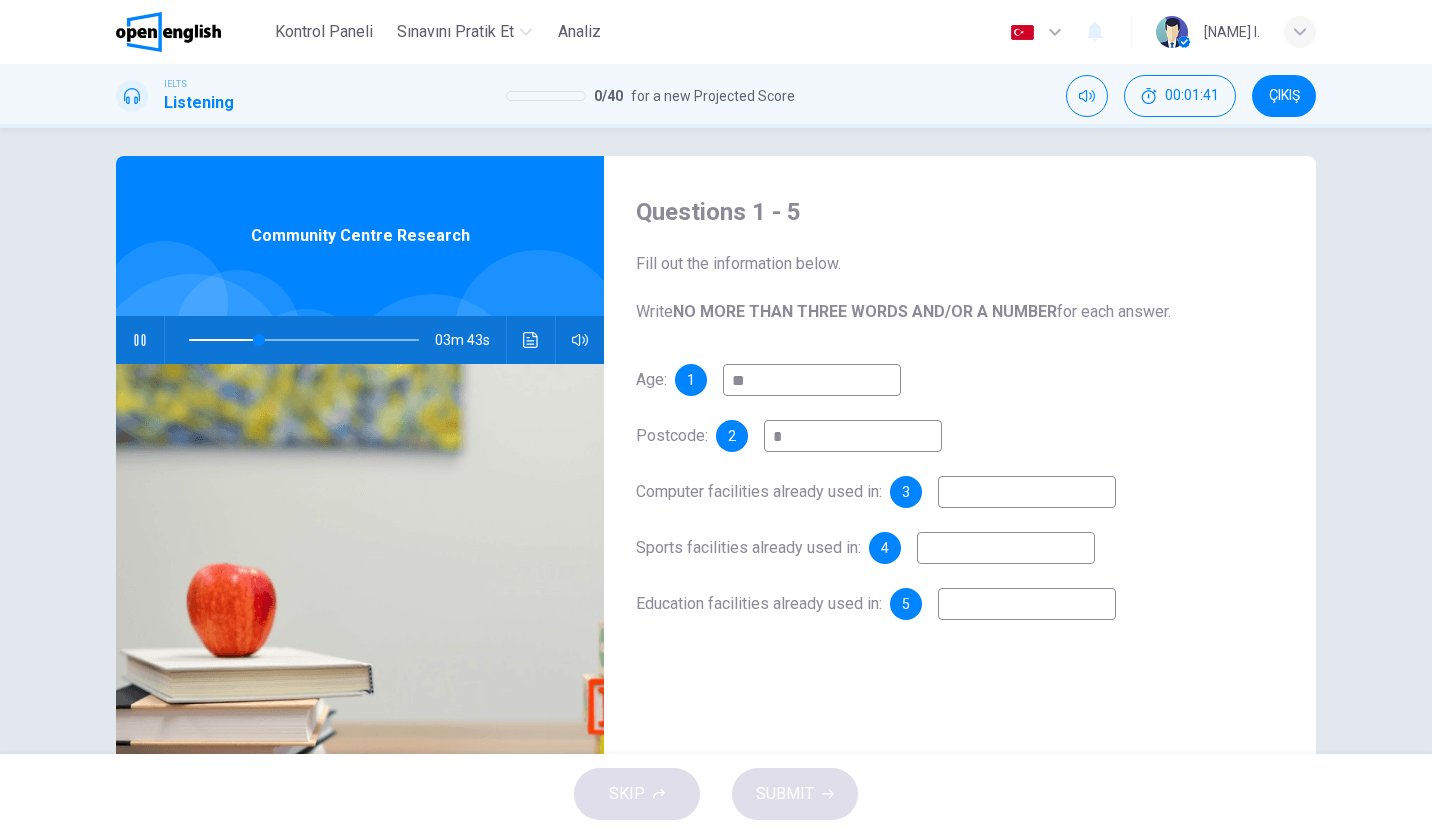 type on "**" 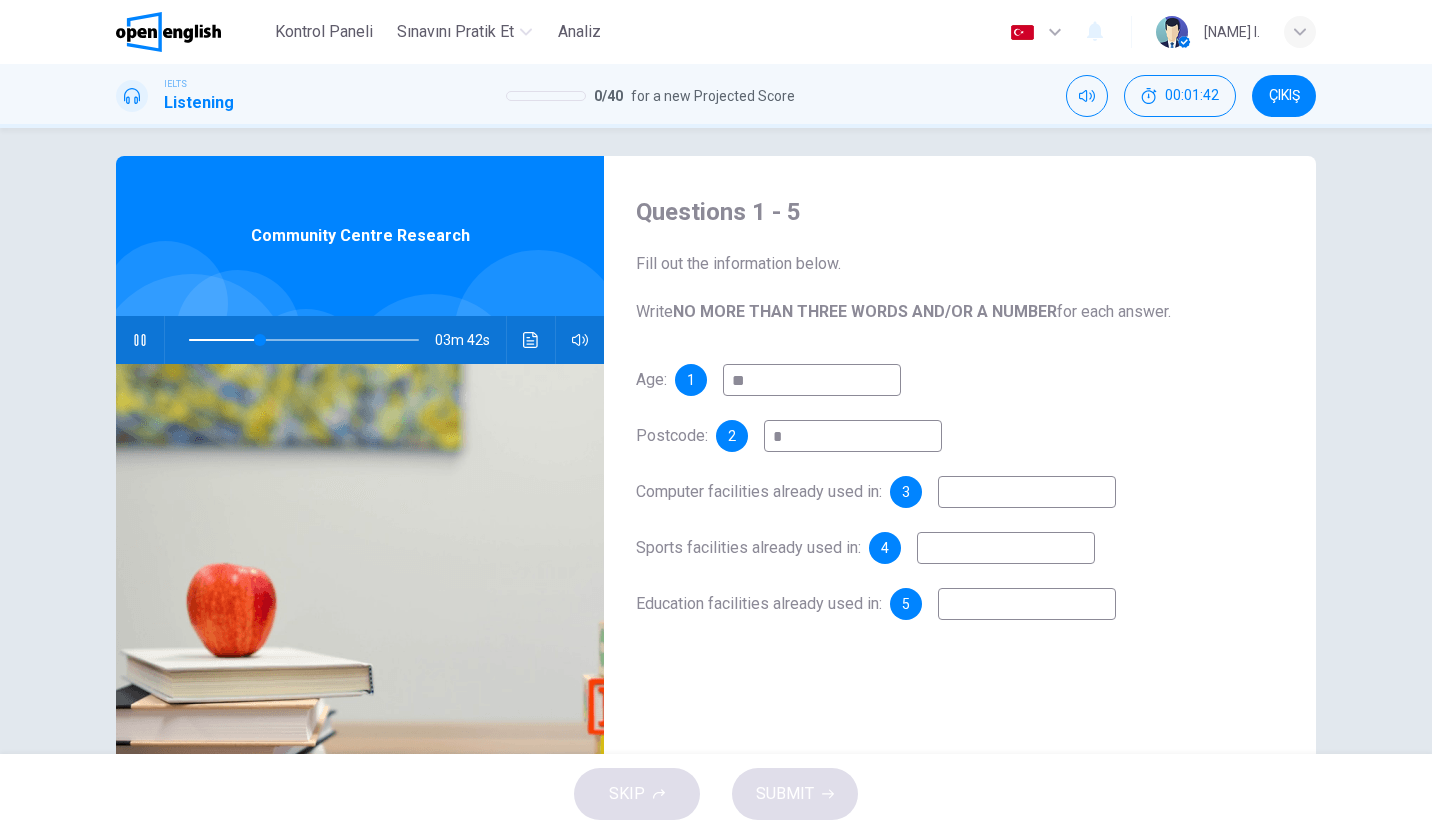 type on "**" 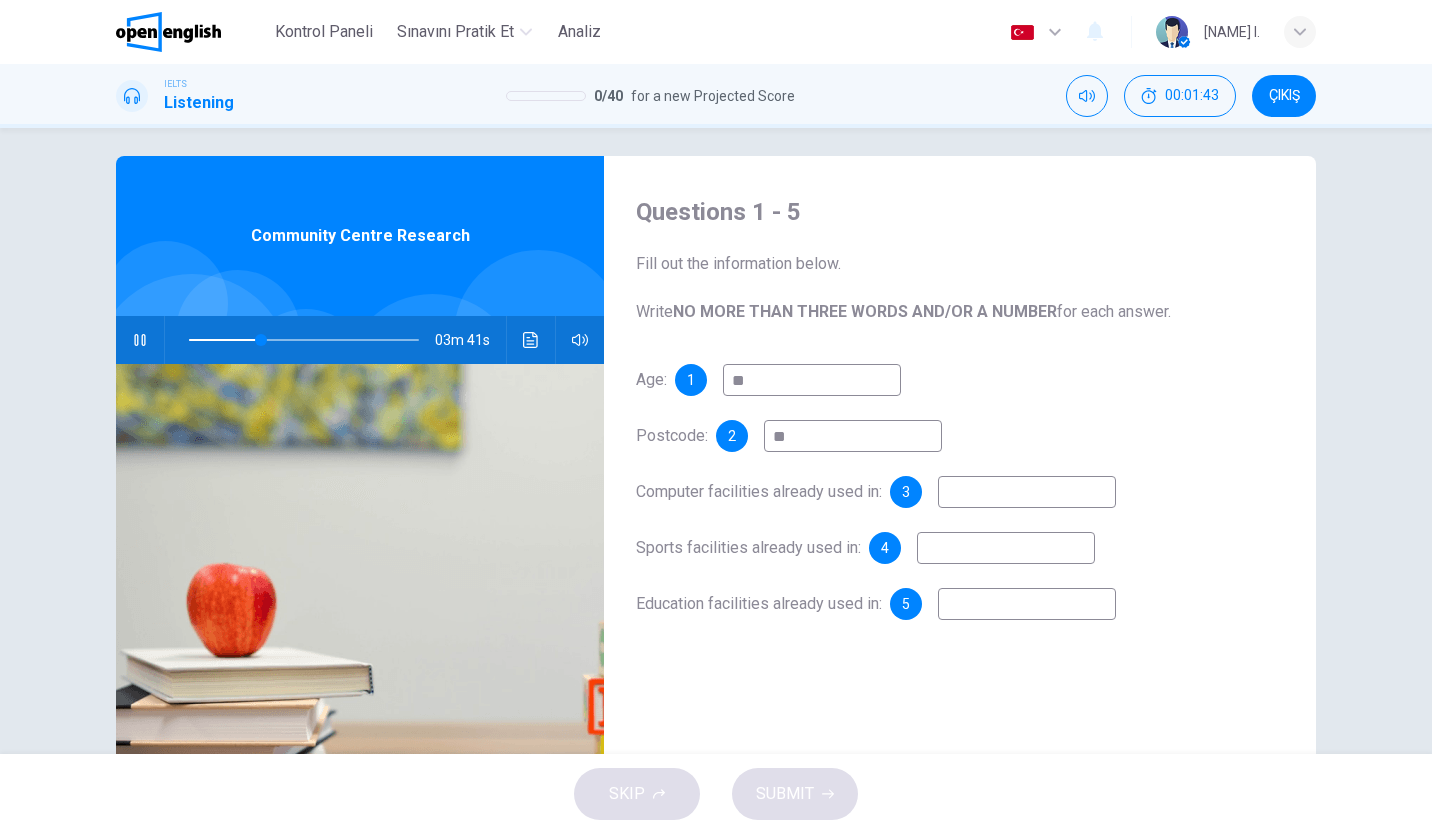 type on "**" 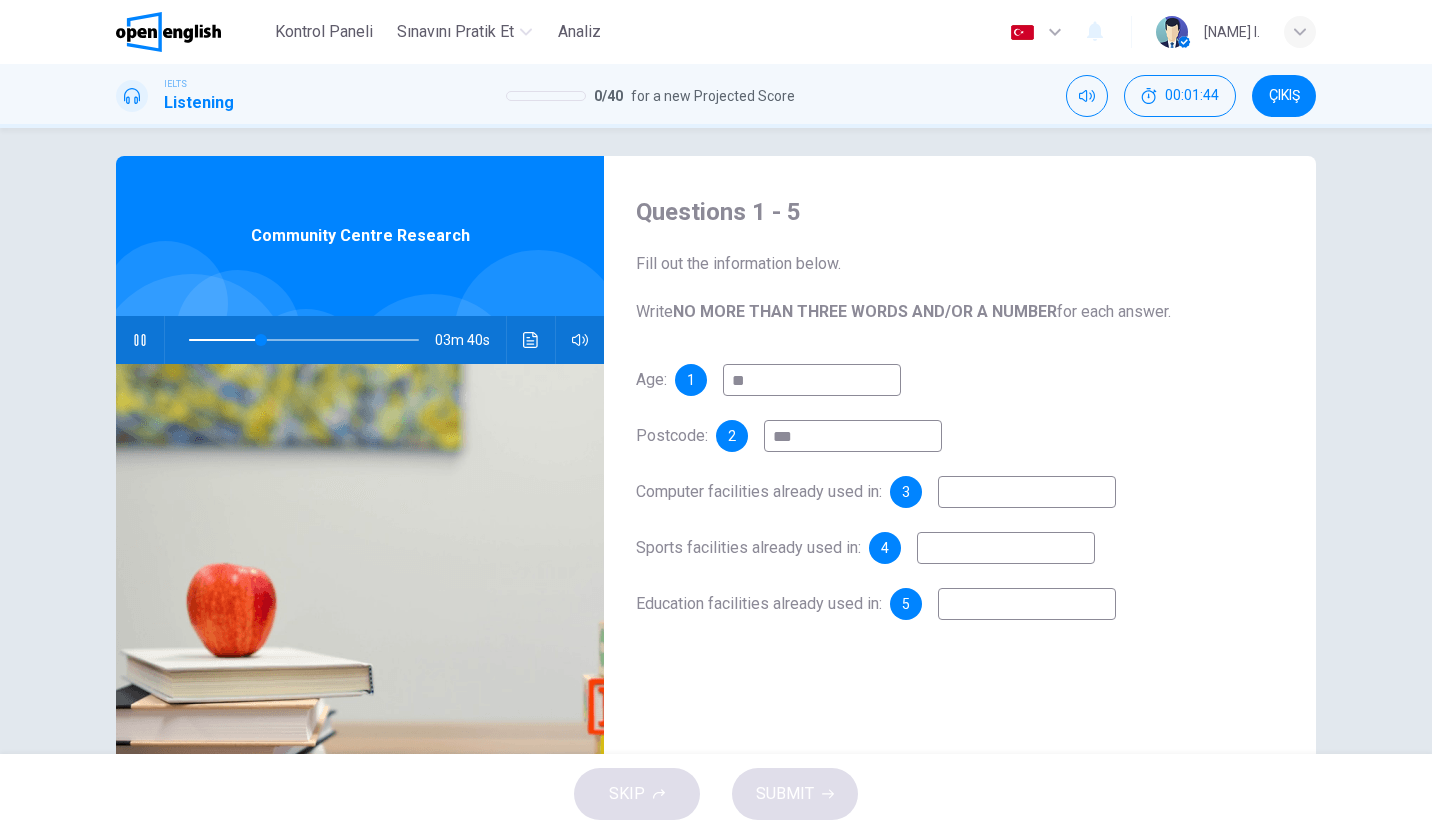 type on "****" 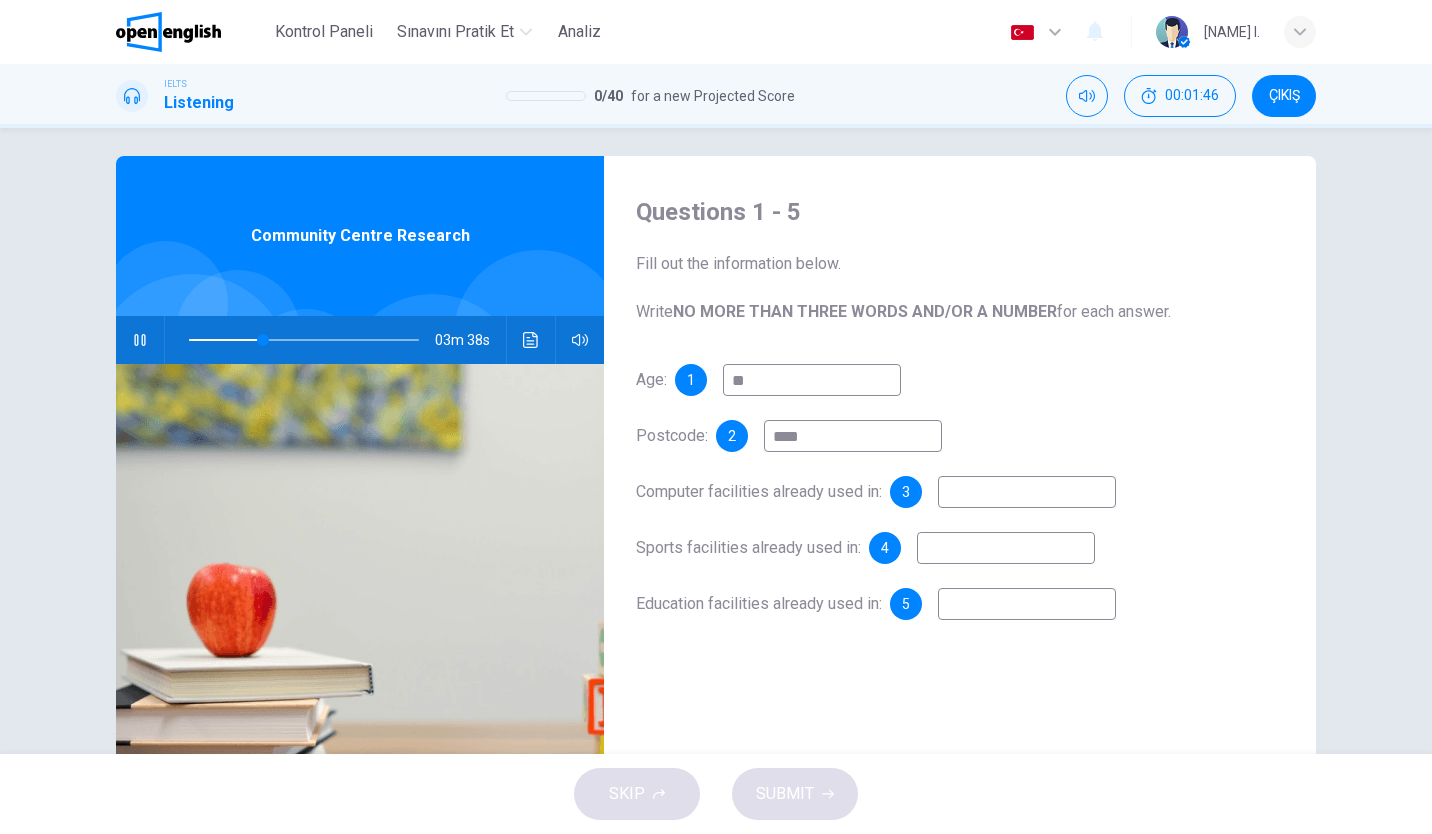 type on "**" 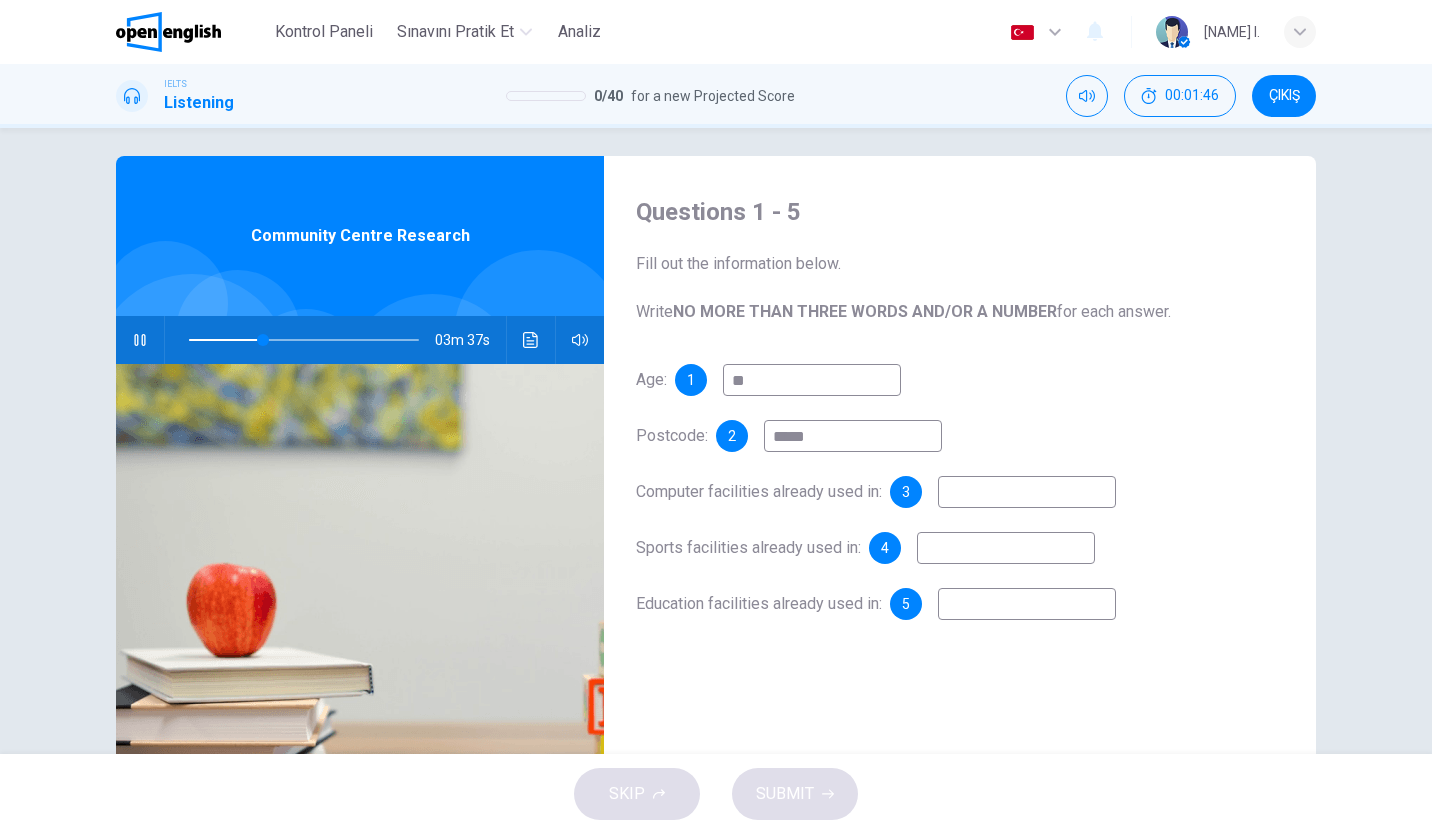 type on "******" 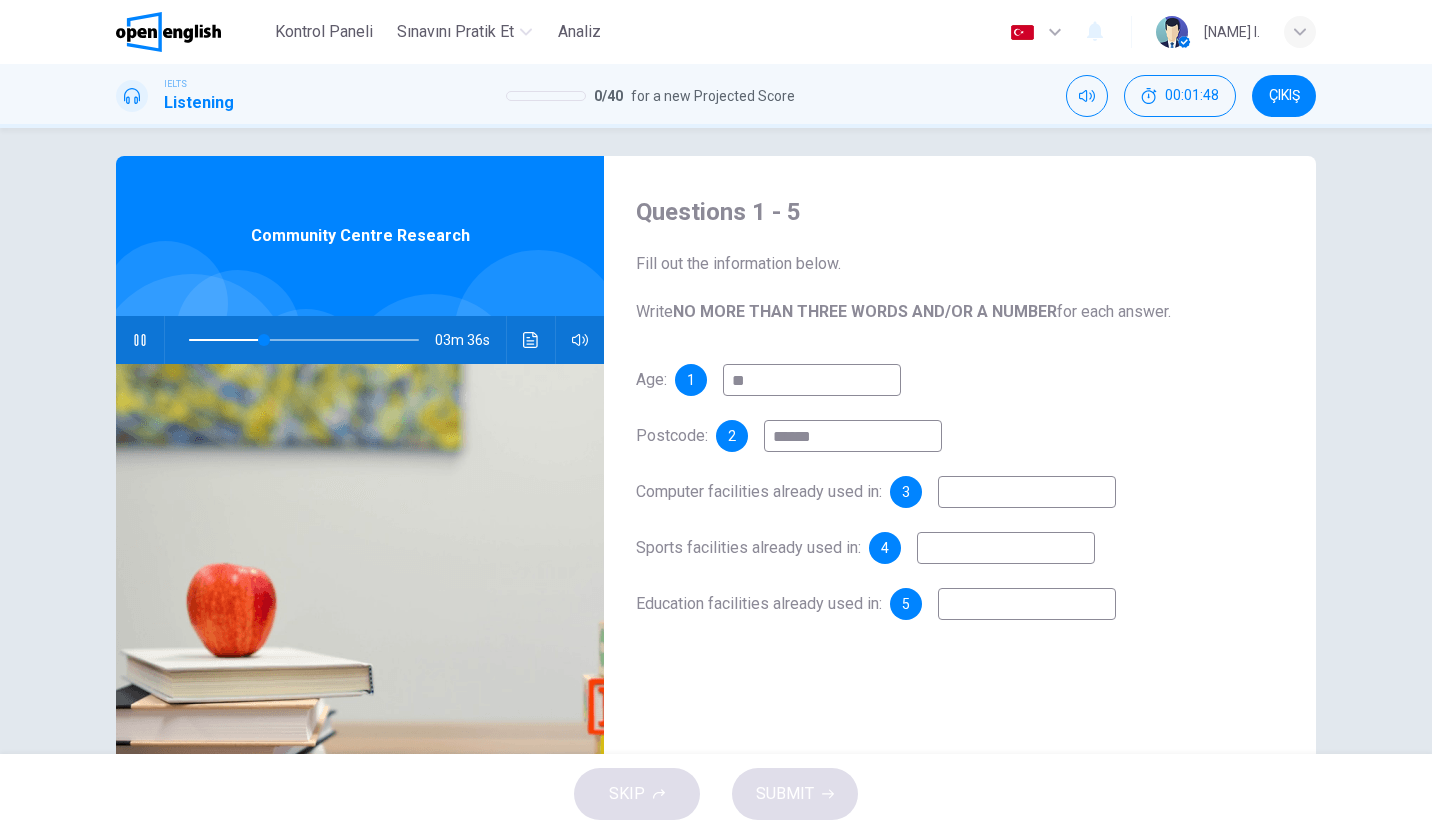 type on "**" 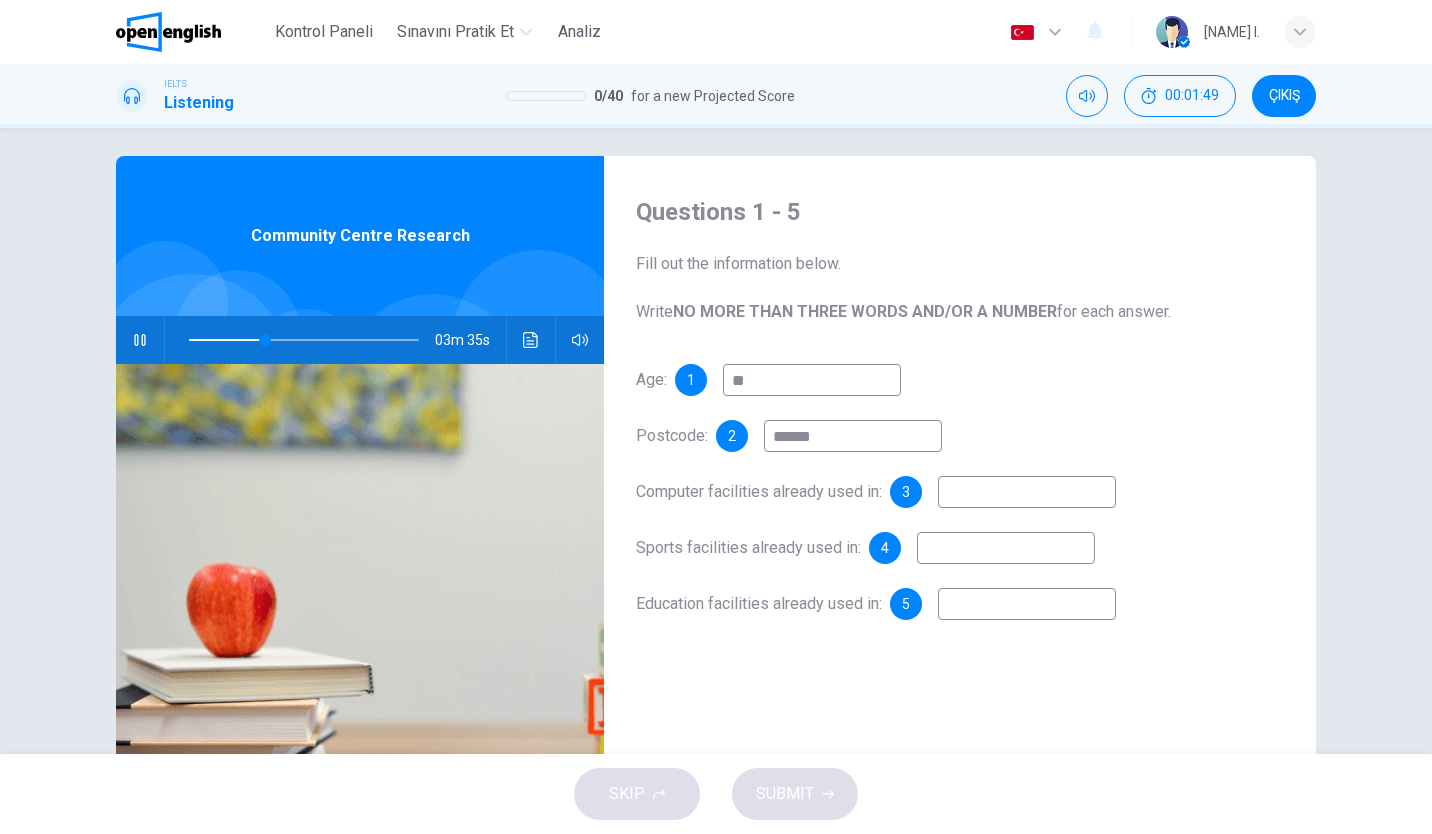 type on "******" 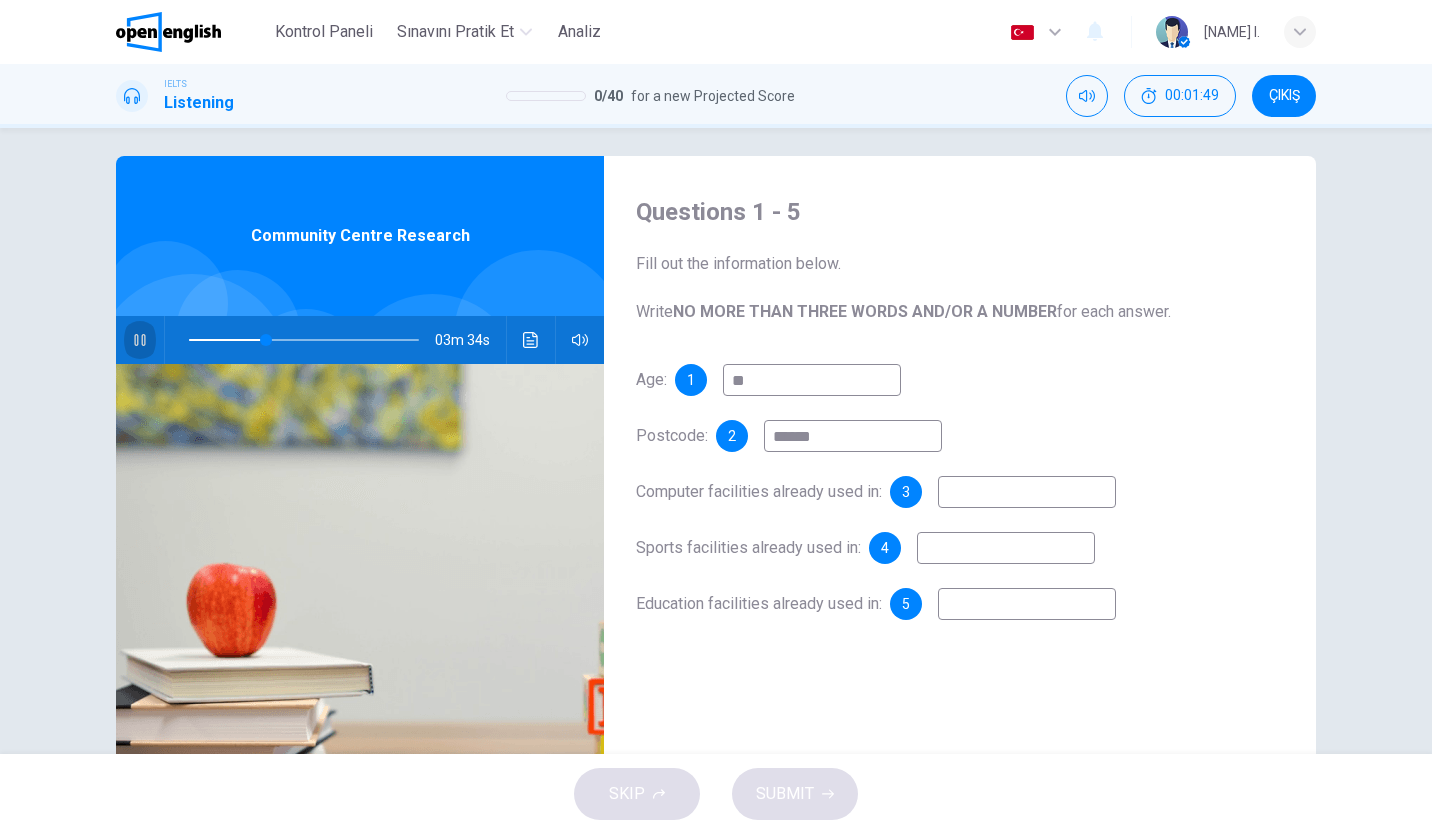 click at bounding box center [140, 340] 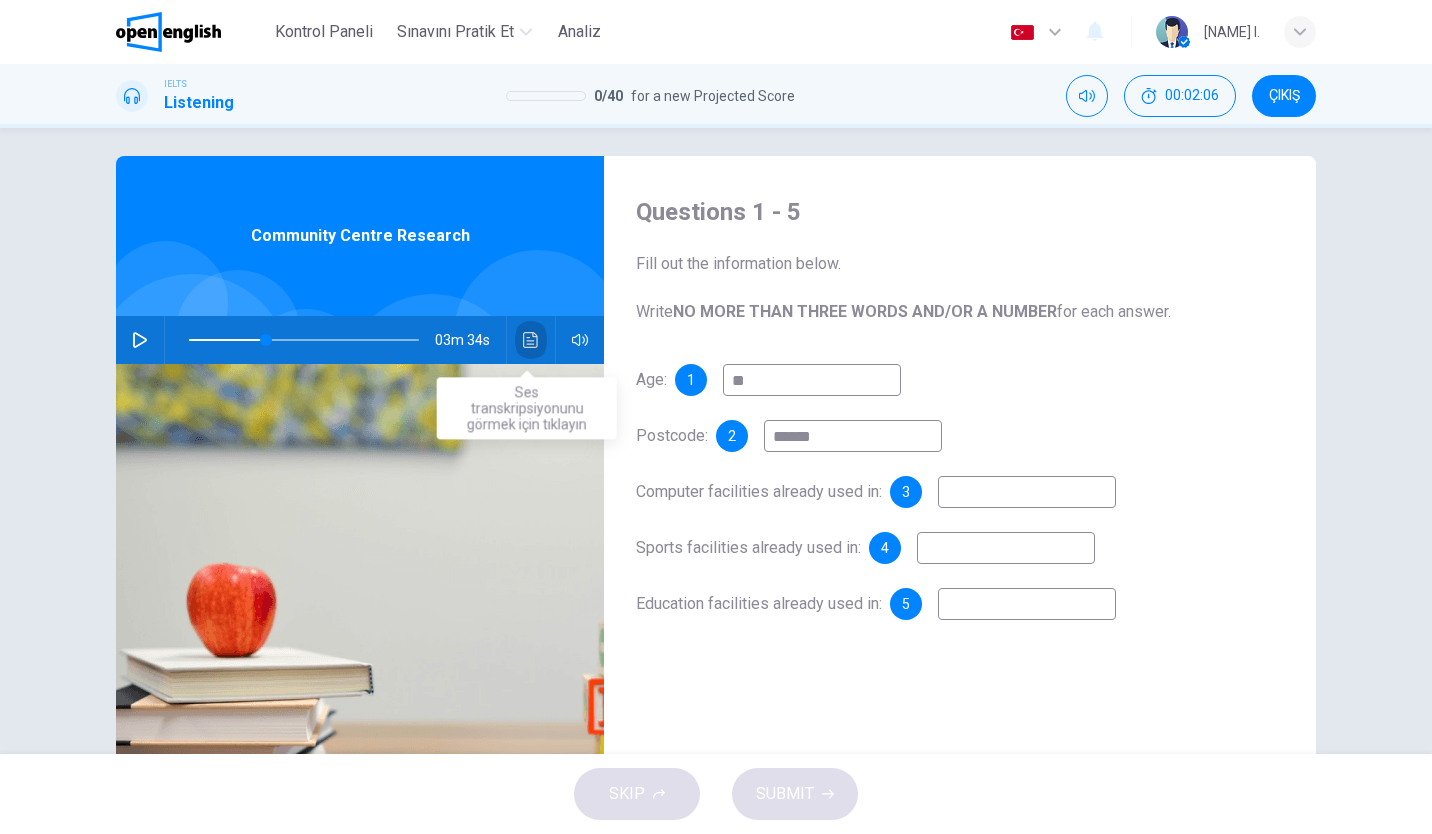 click at bounding box center (531, 340) 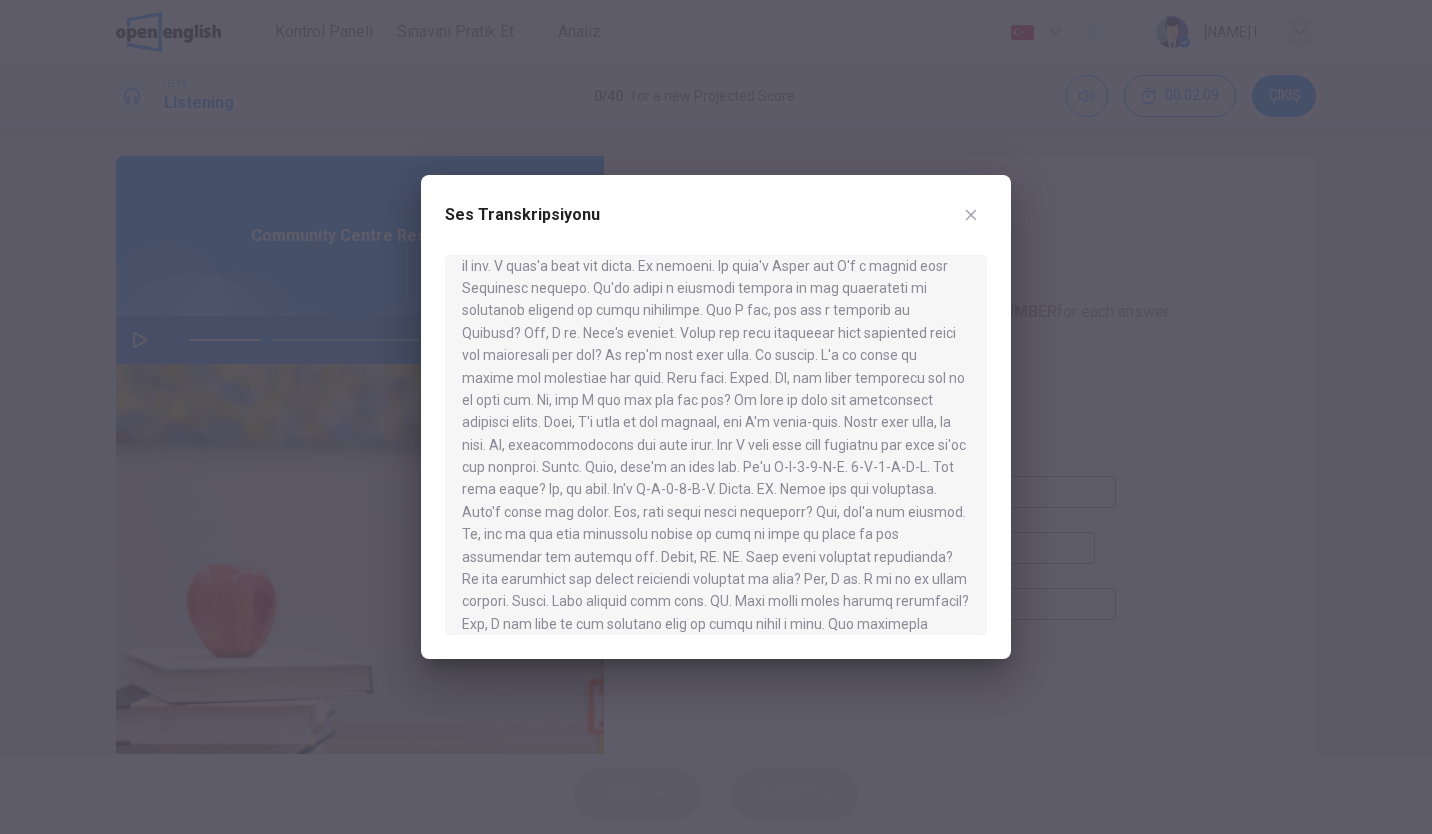 scroll, scrollTop: 108, scrollLeft: 0, axis: vertical 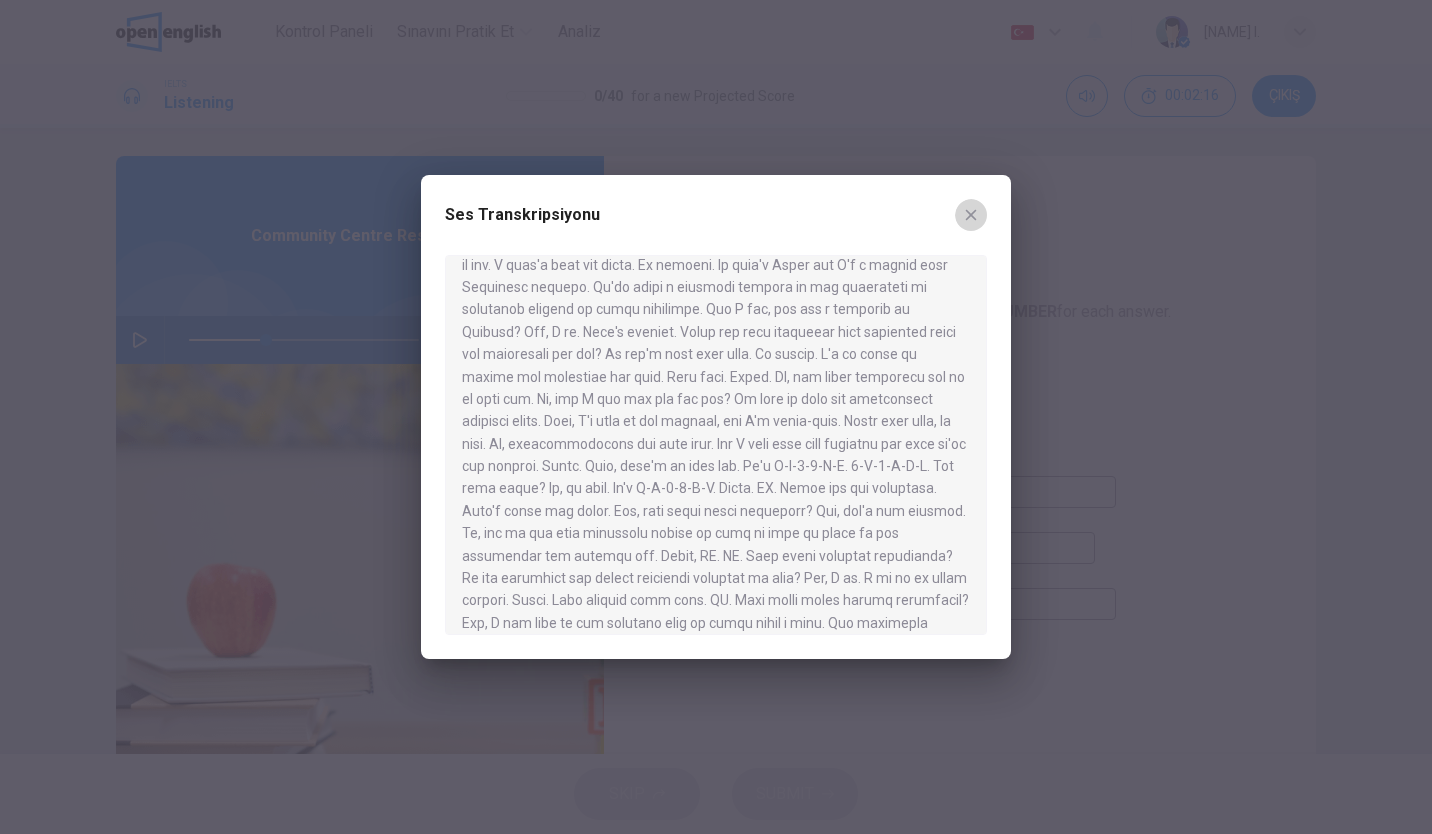 click 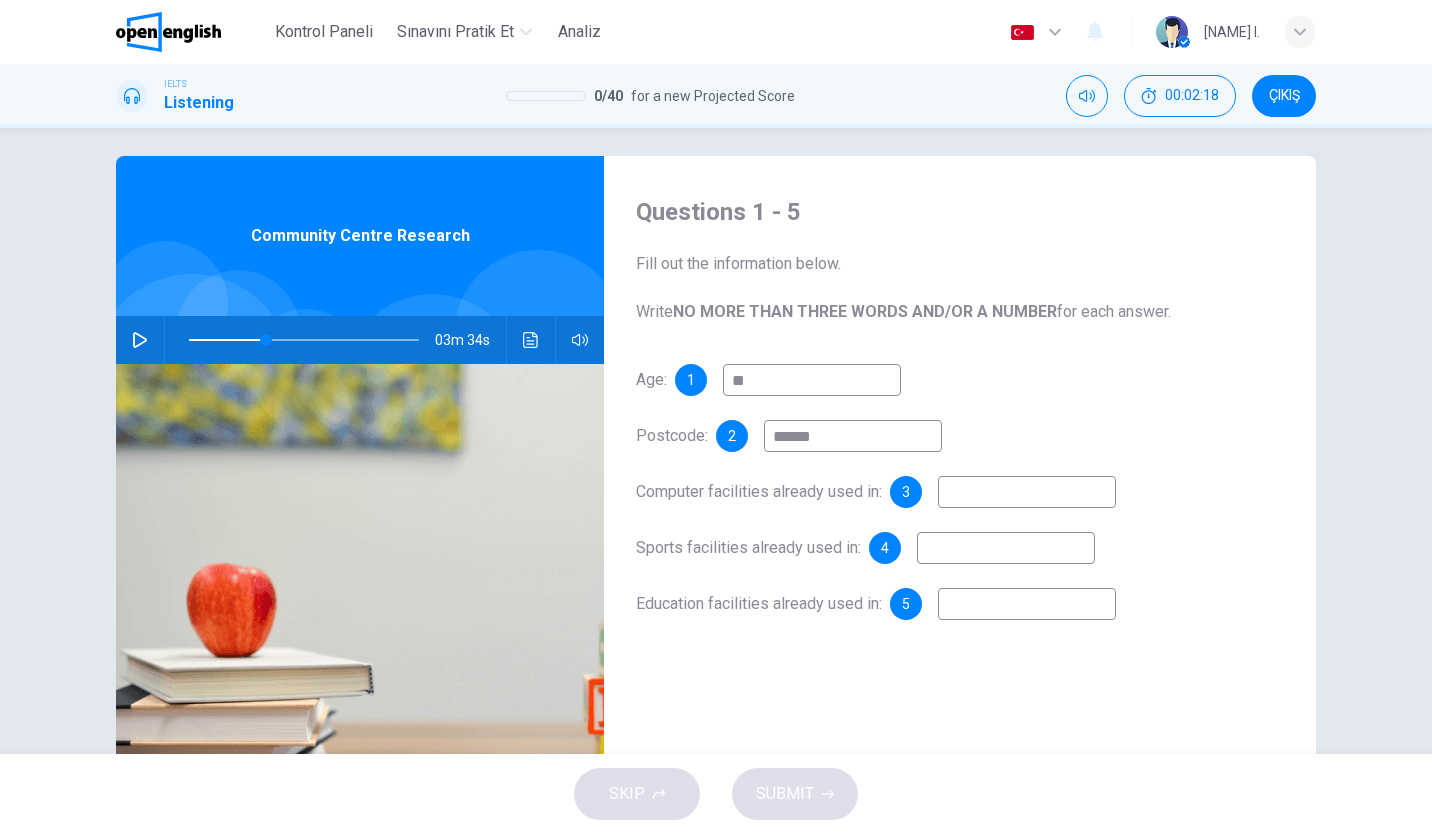 click on "******" at bounding box center [853, 436] 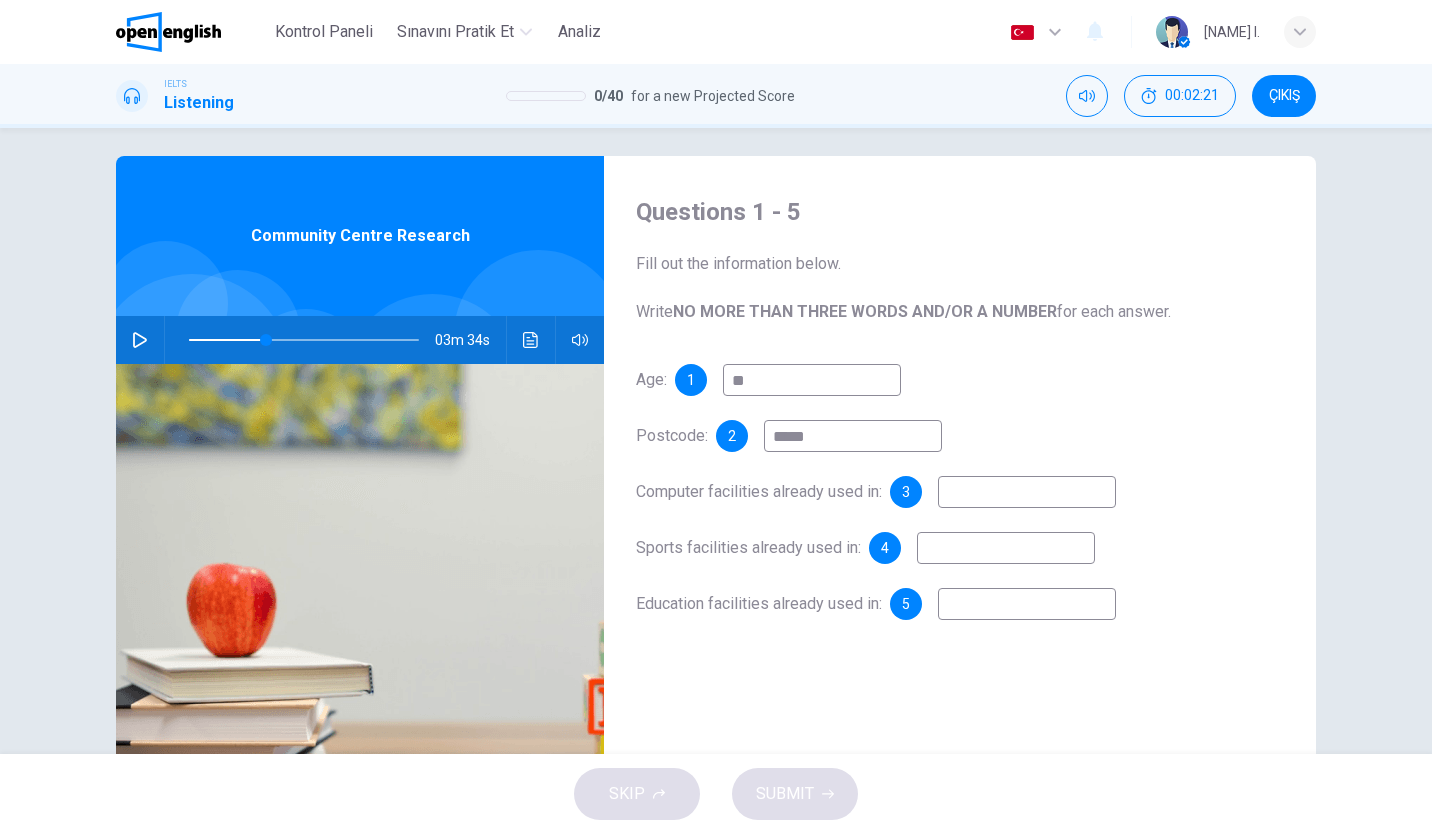type on "******" 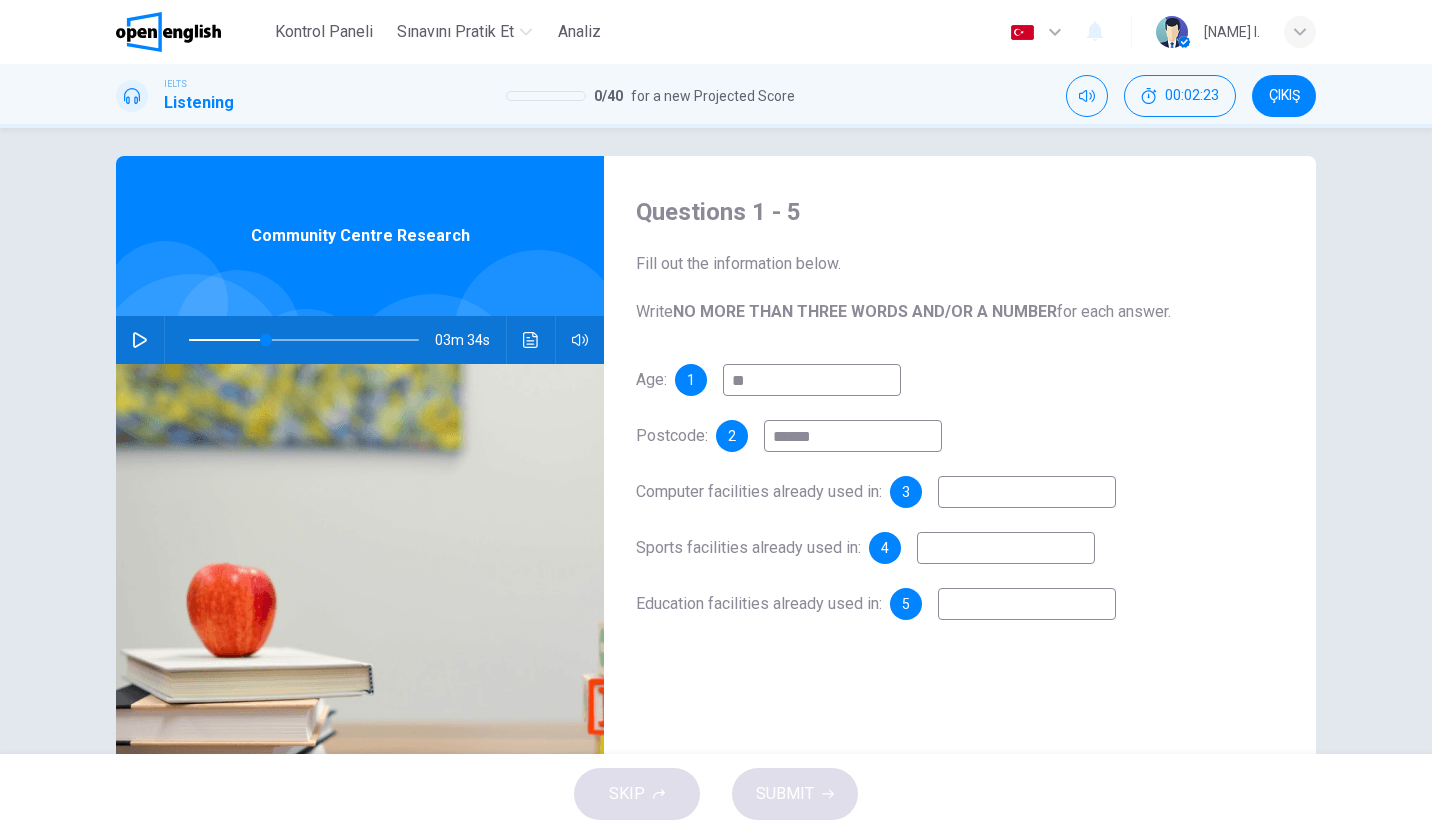 type on "**" 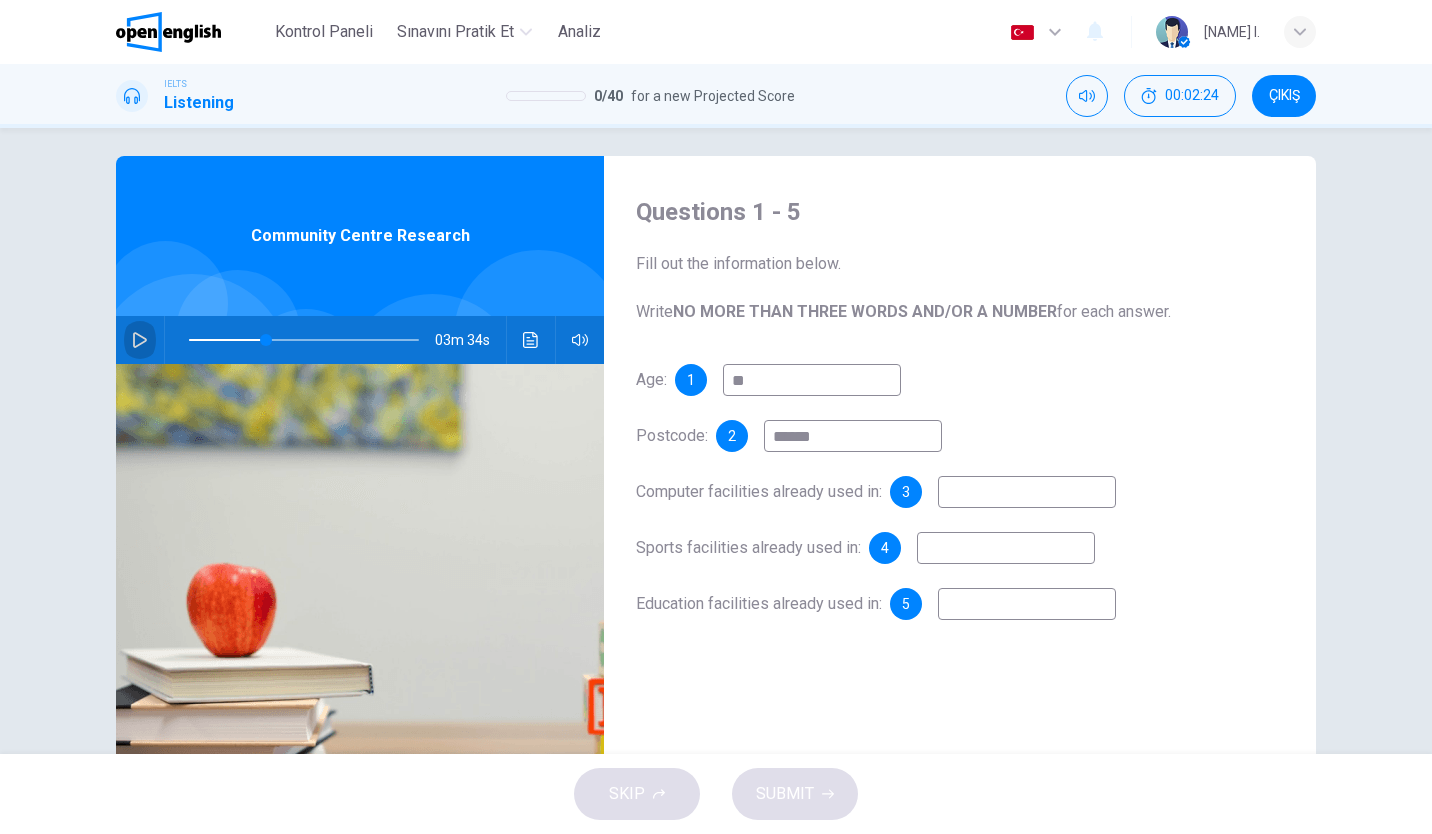 click at bounding box center [140, 340] 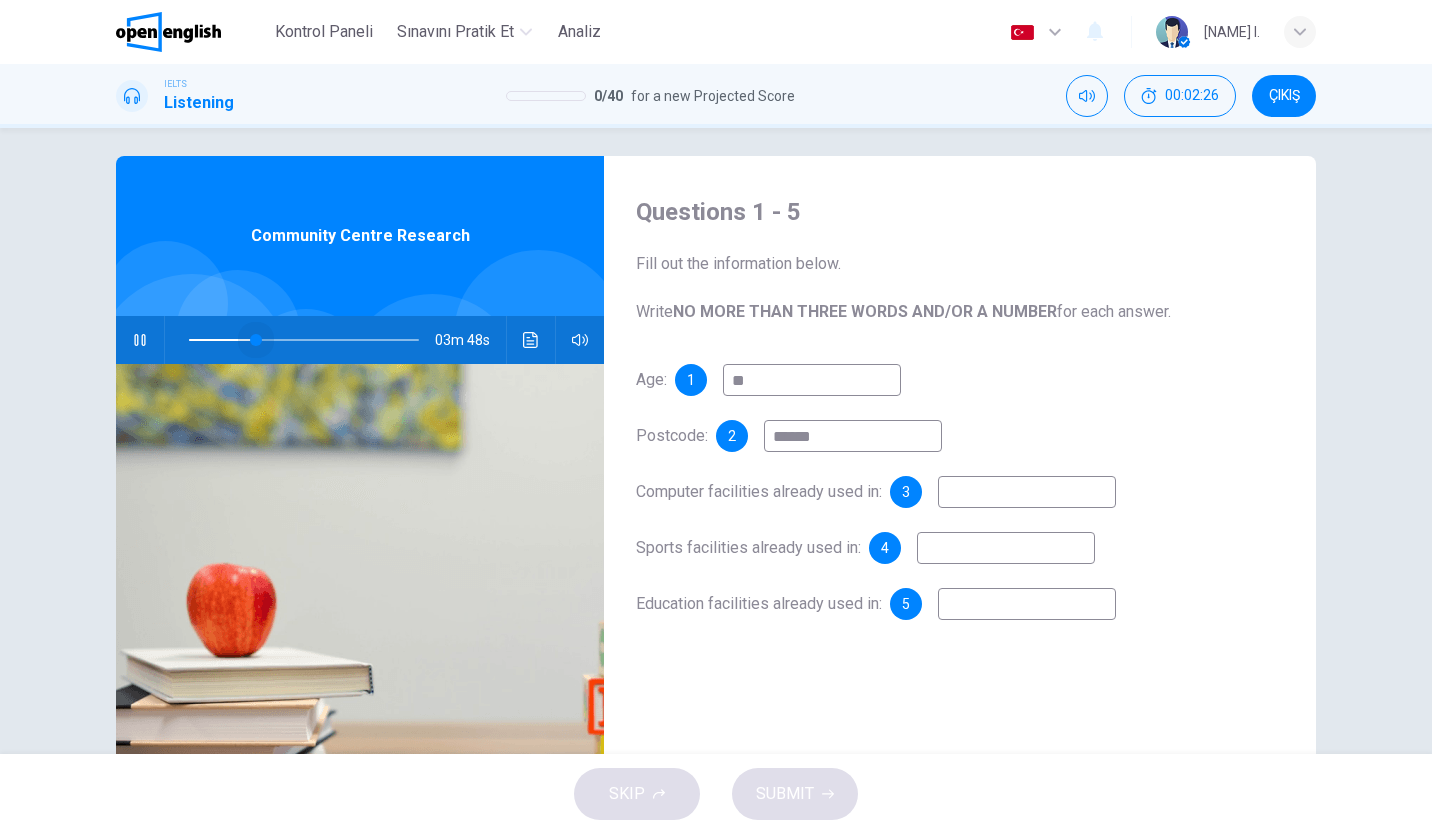 click at bounding box center (256, 340) 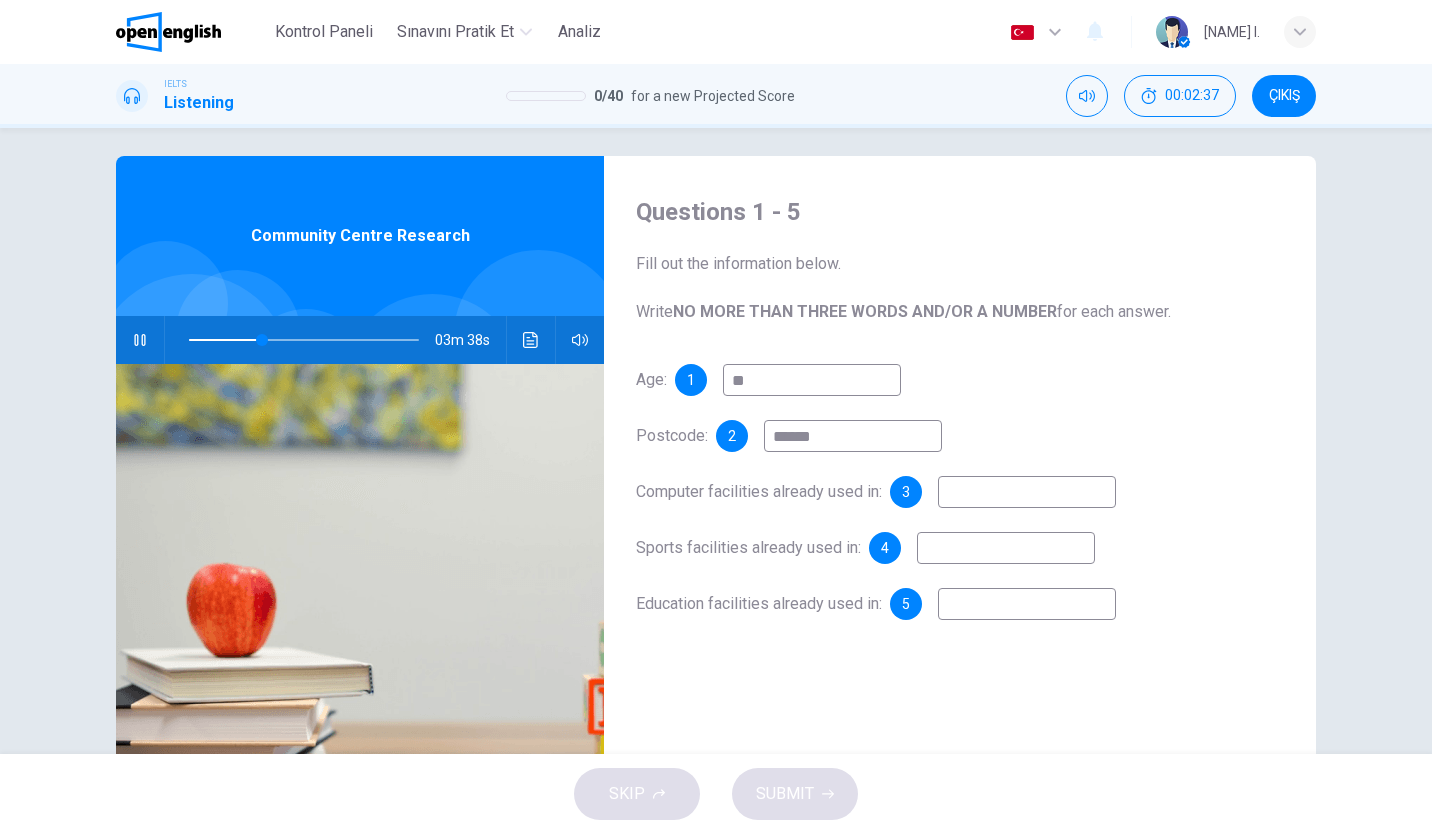 click at bounding box center [1027, 492] 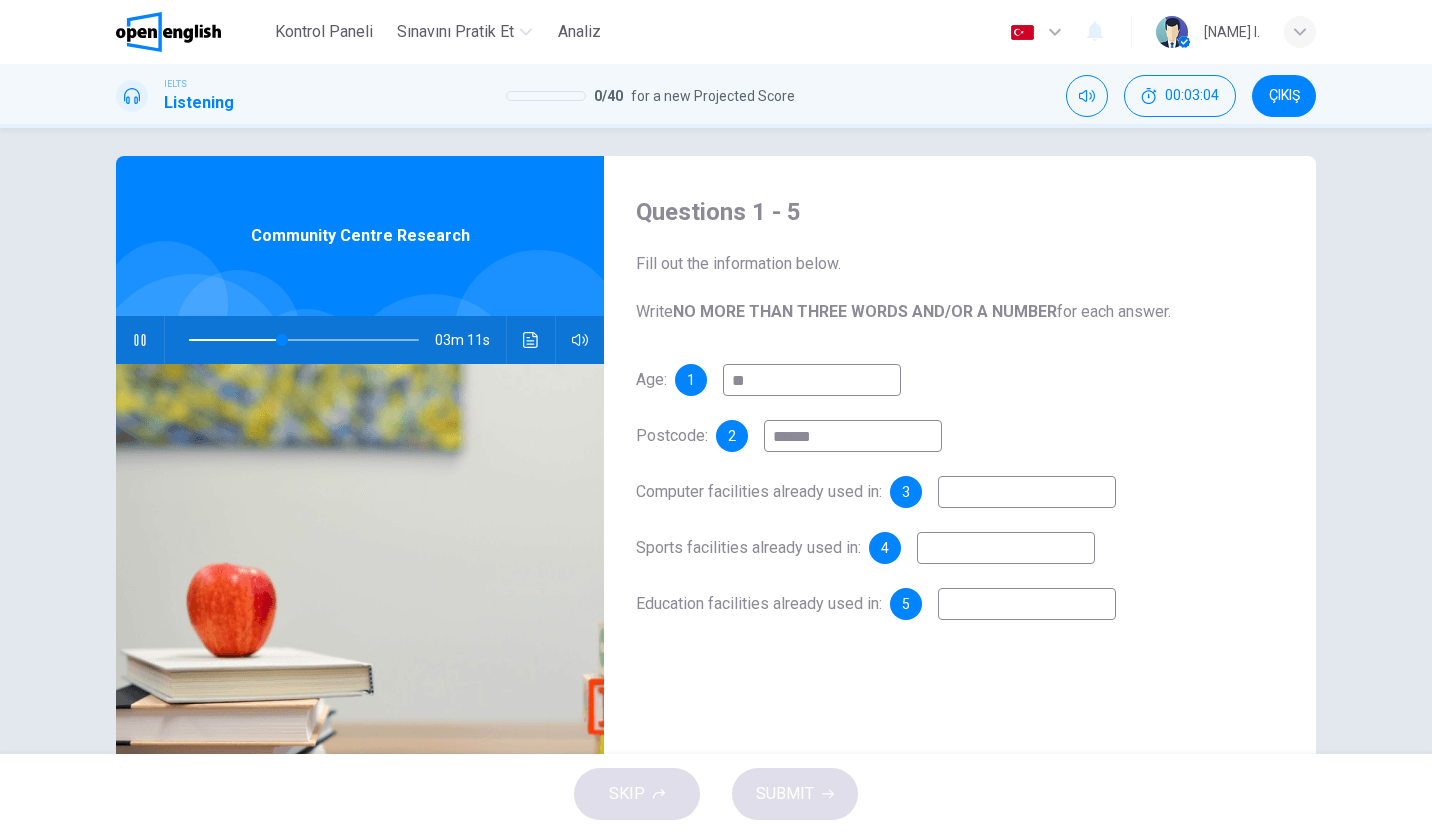 type on "**" 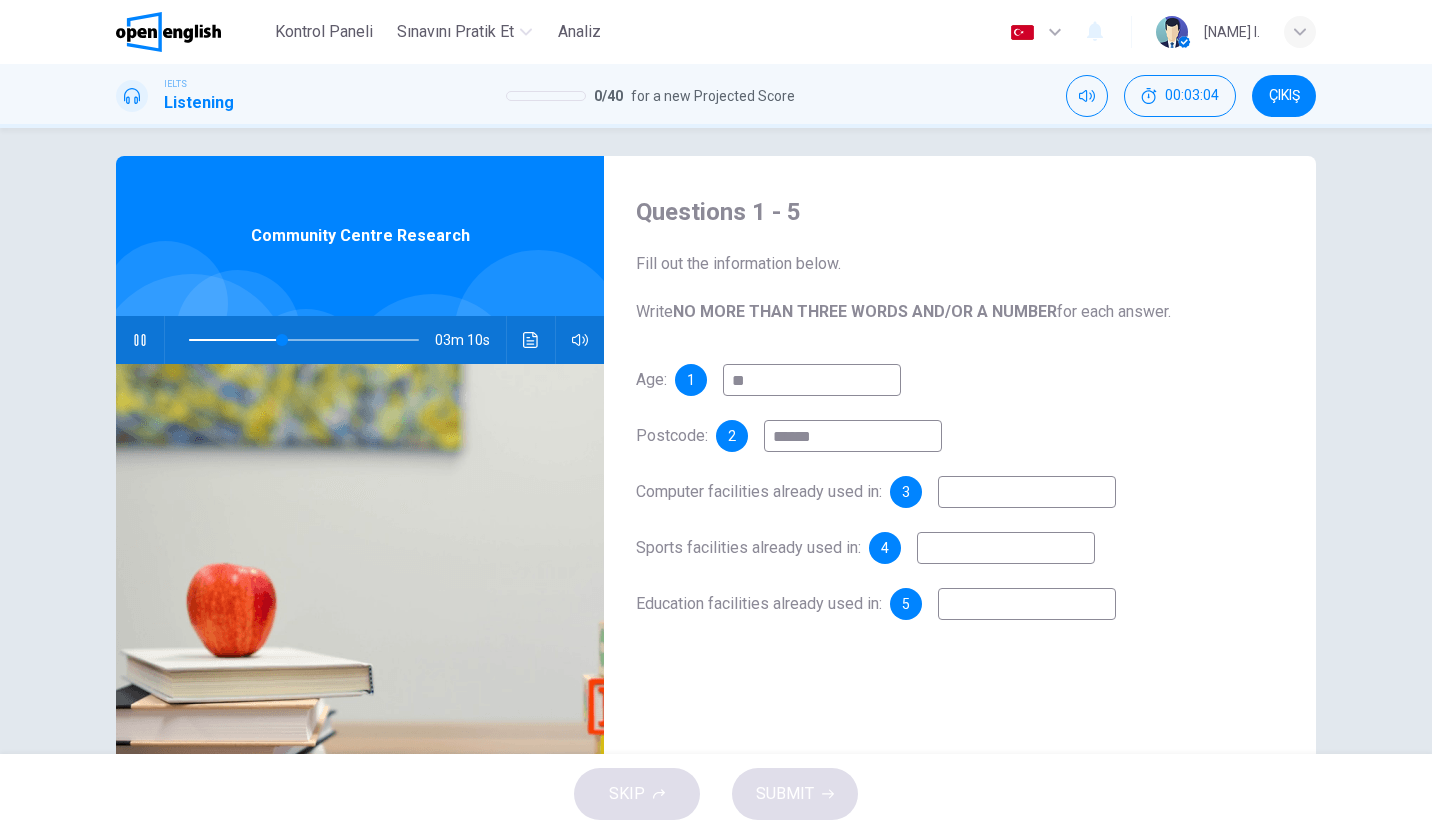 type on "*" 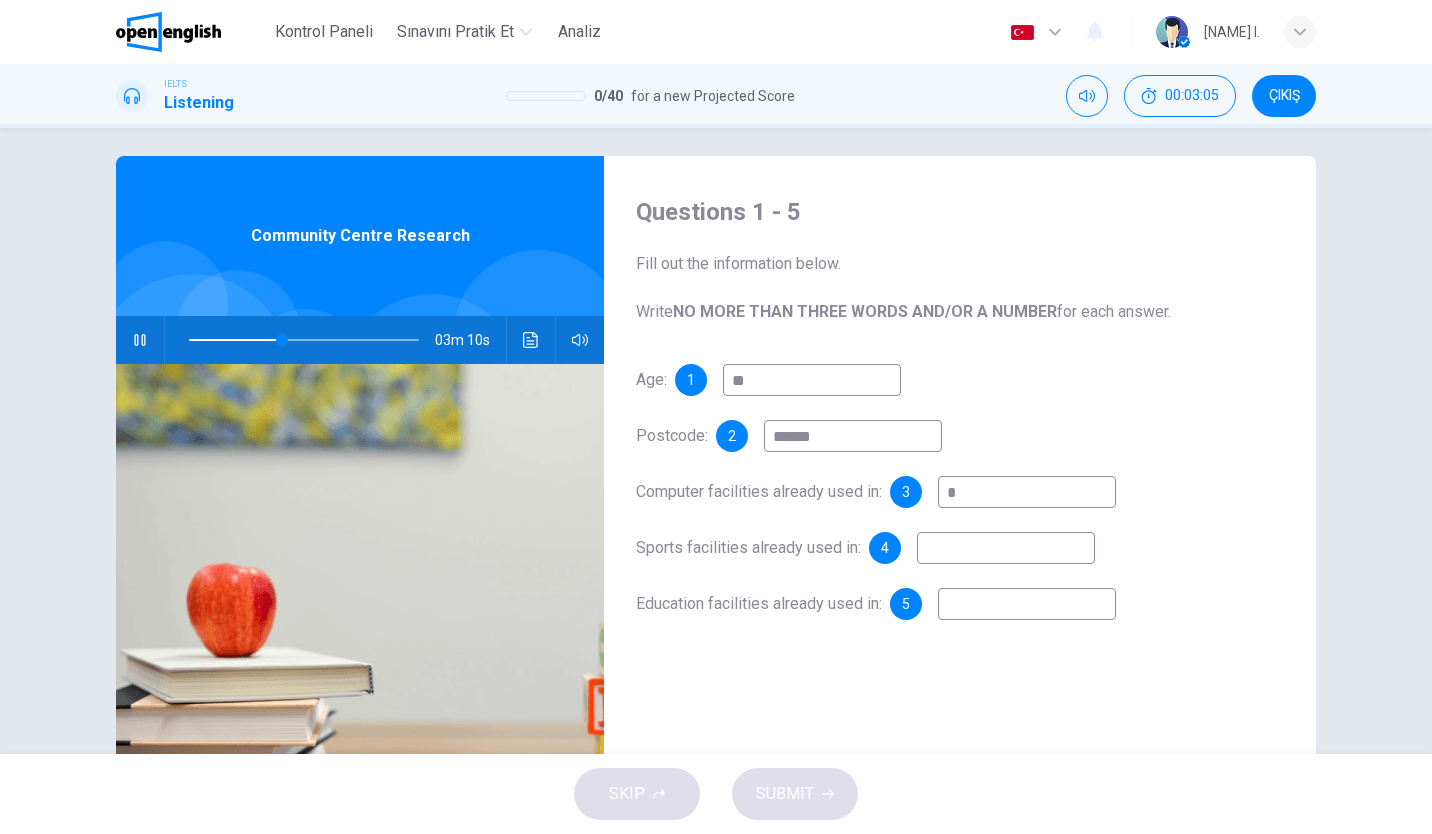 type on "**" 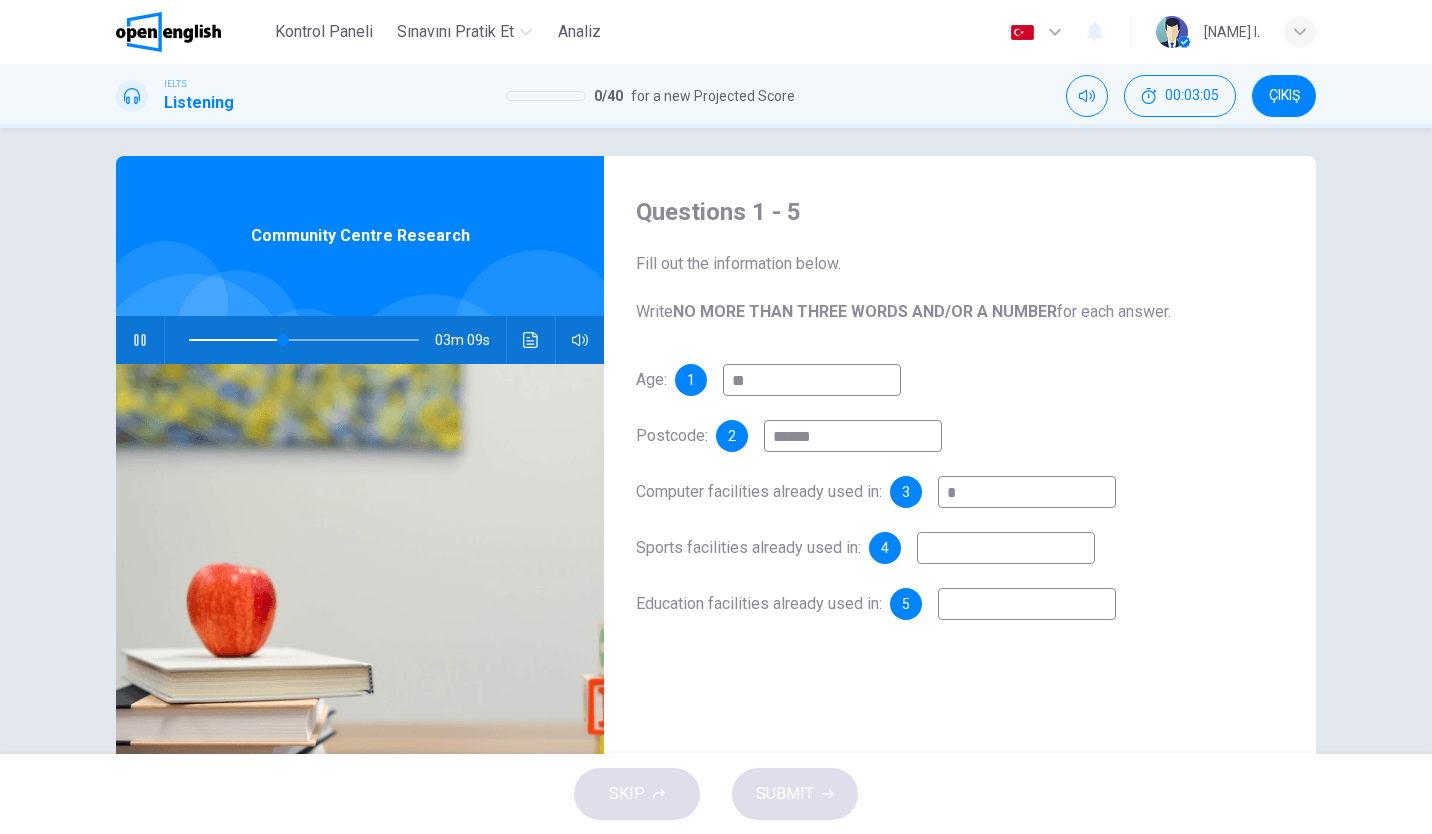 type on "**" 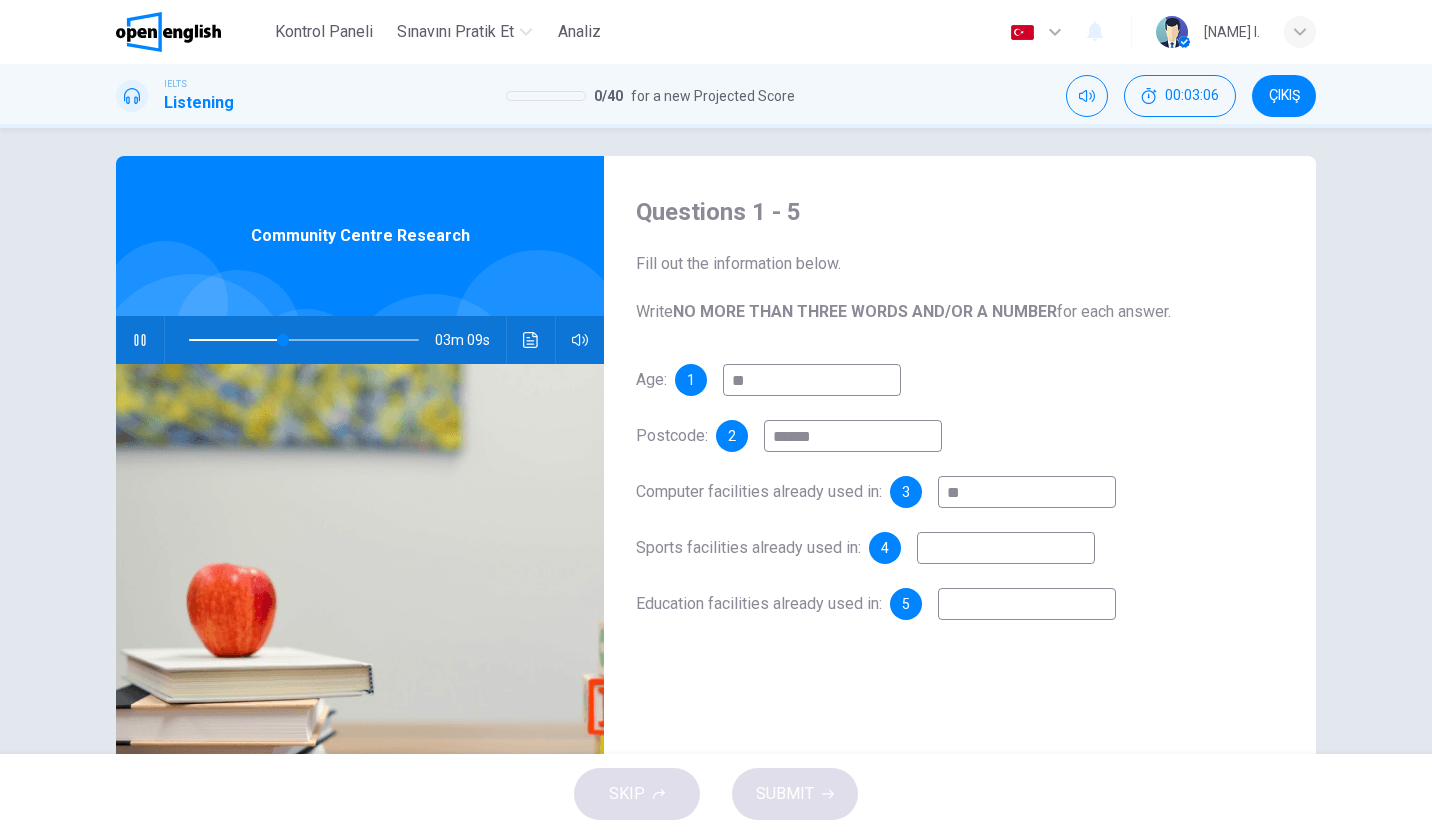 type on "**" 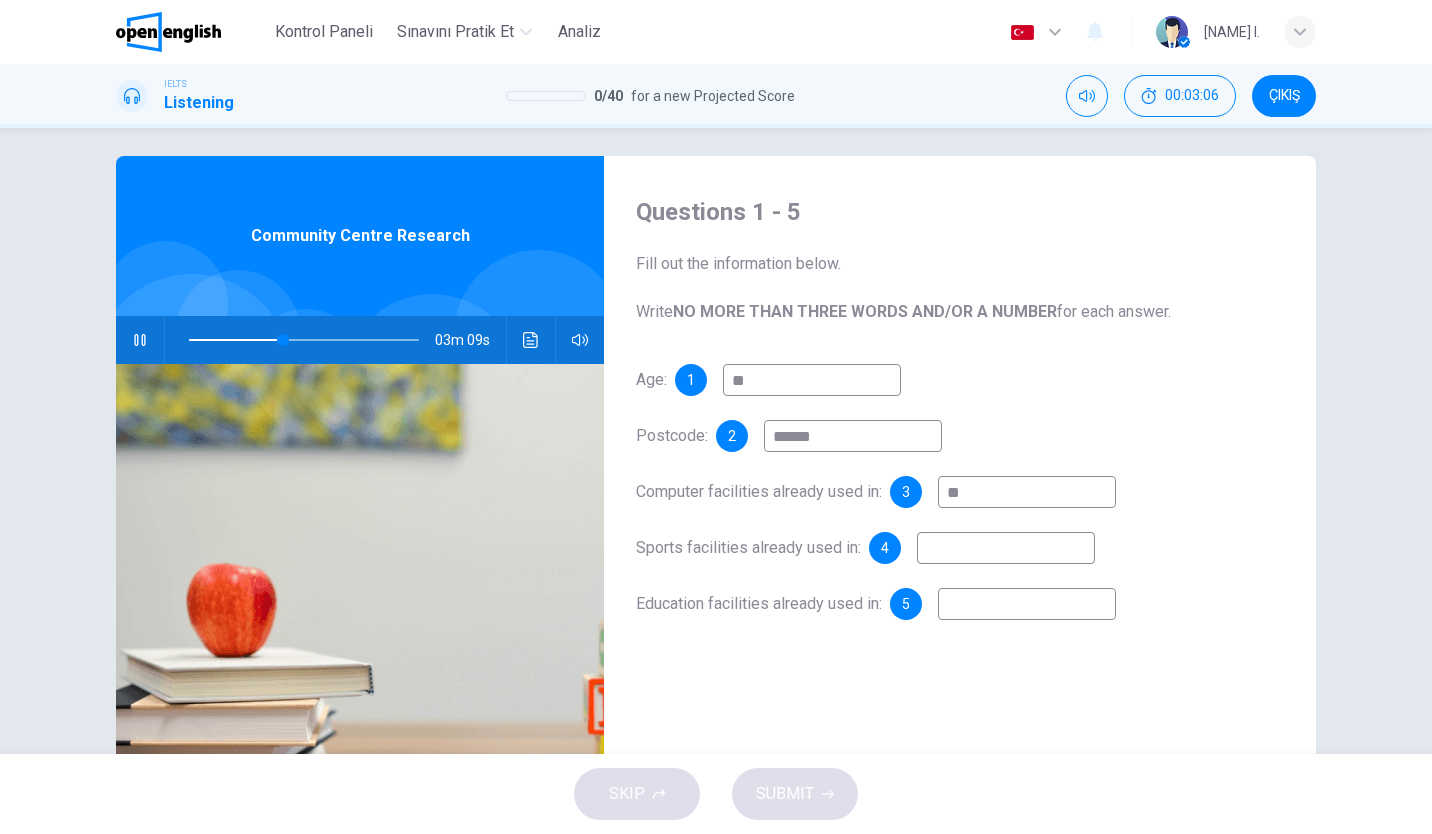 type on "*" 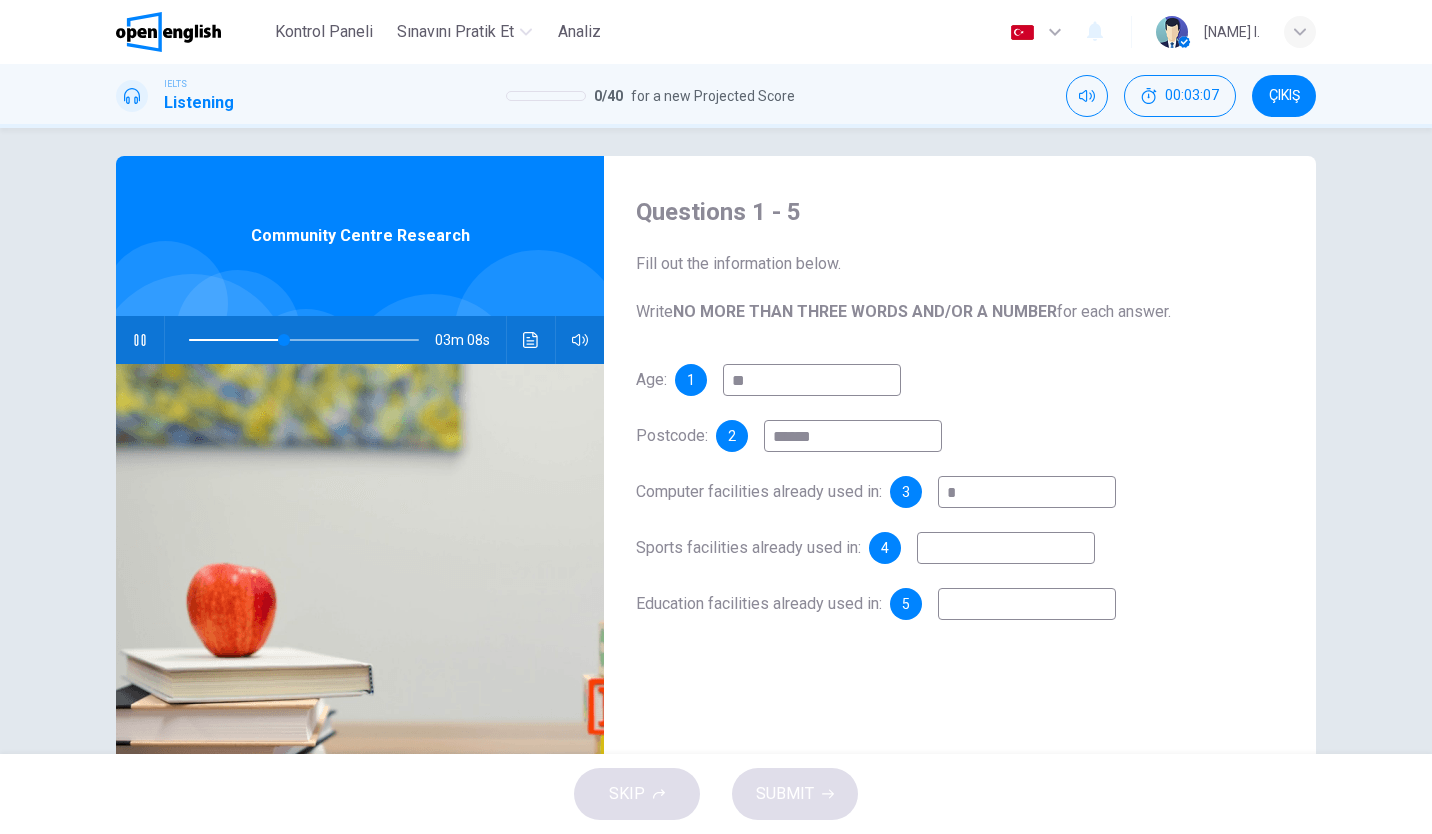 type on "**" 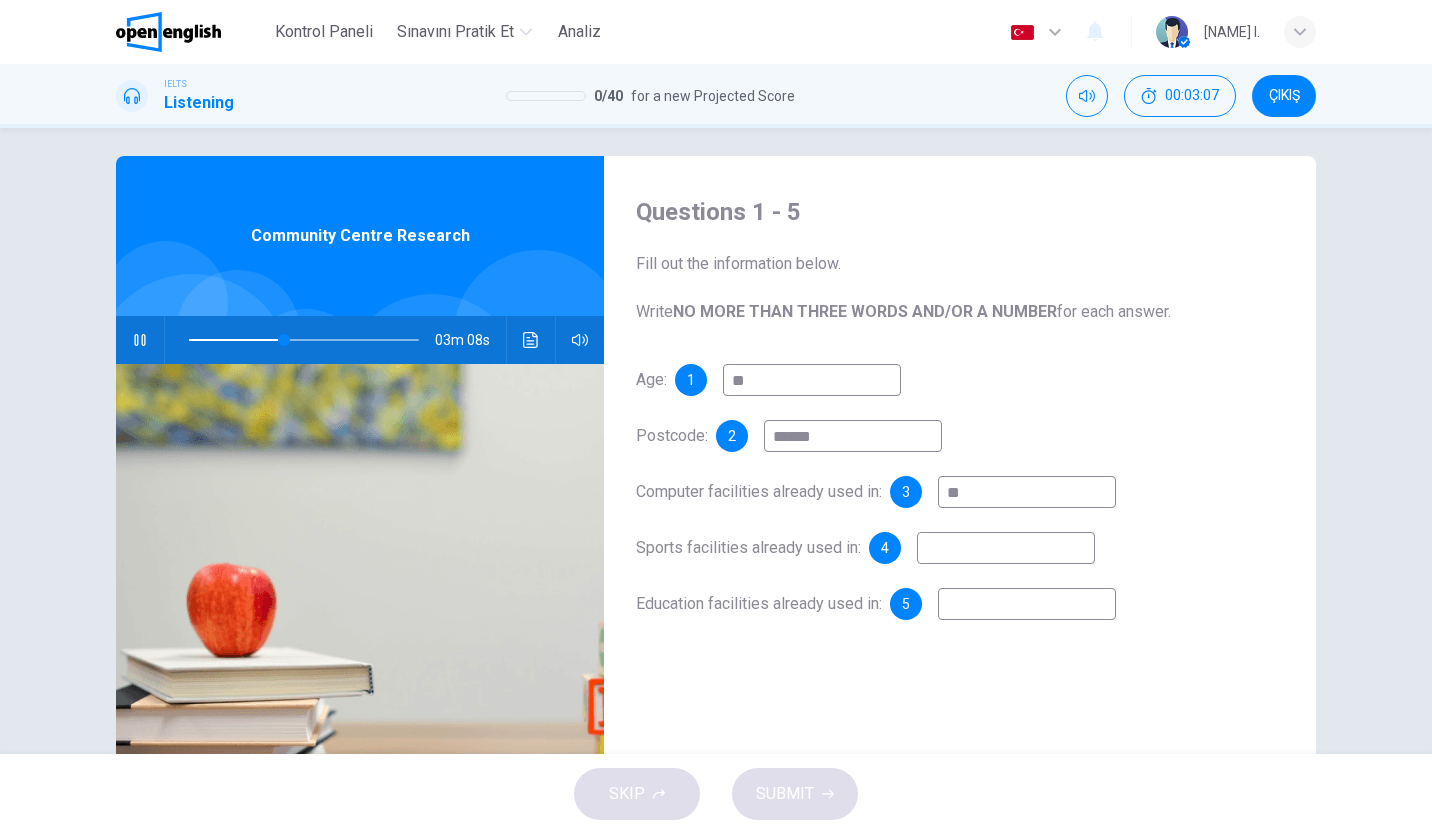 type on "**" 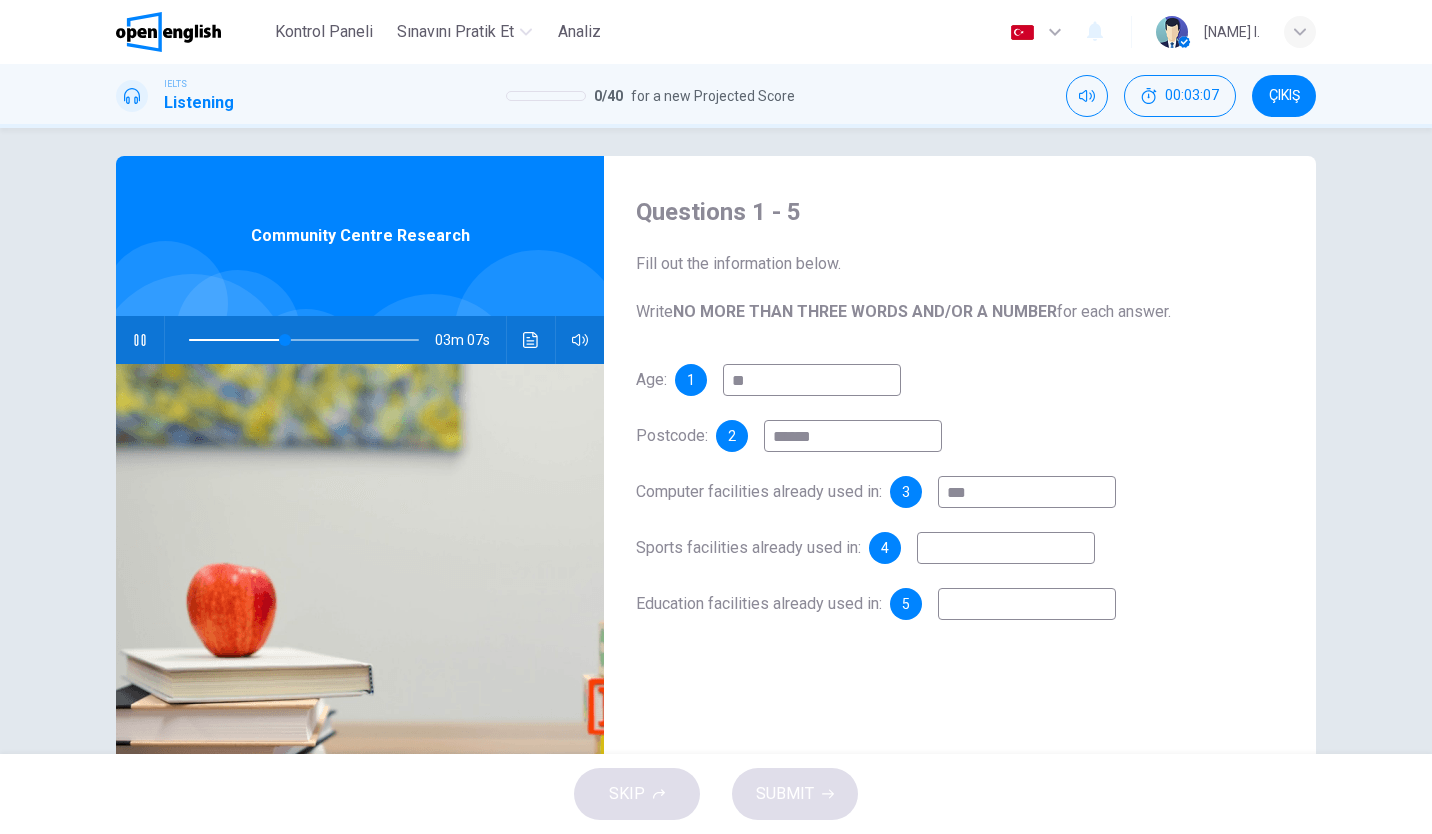 type on "****" 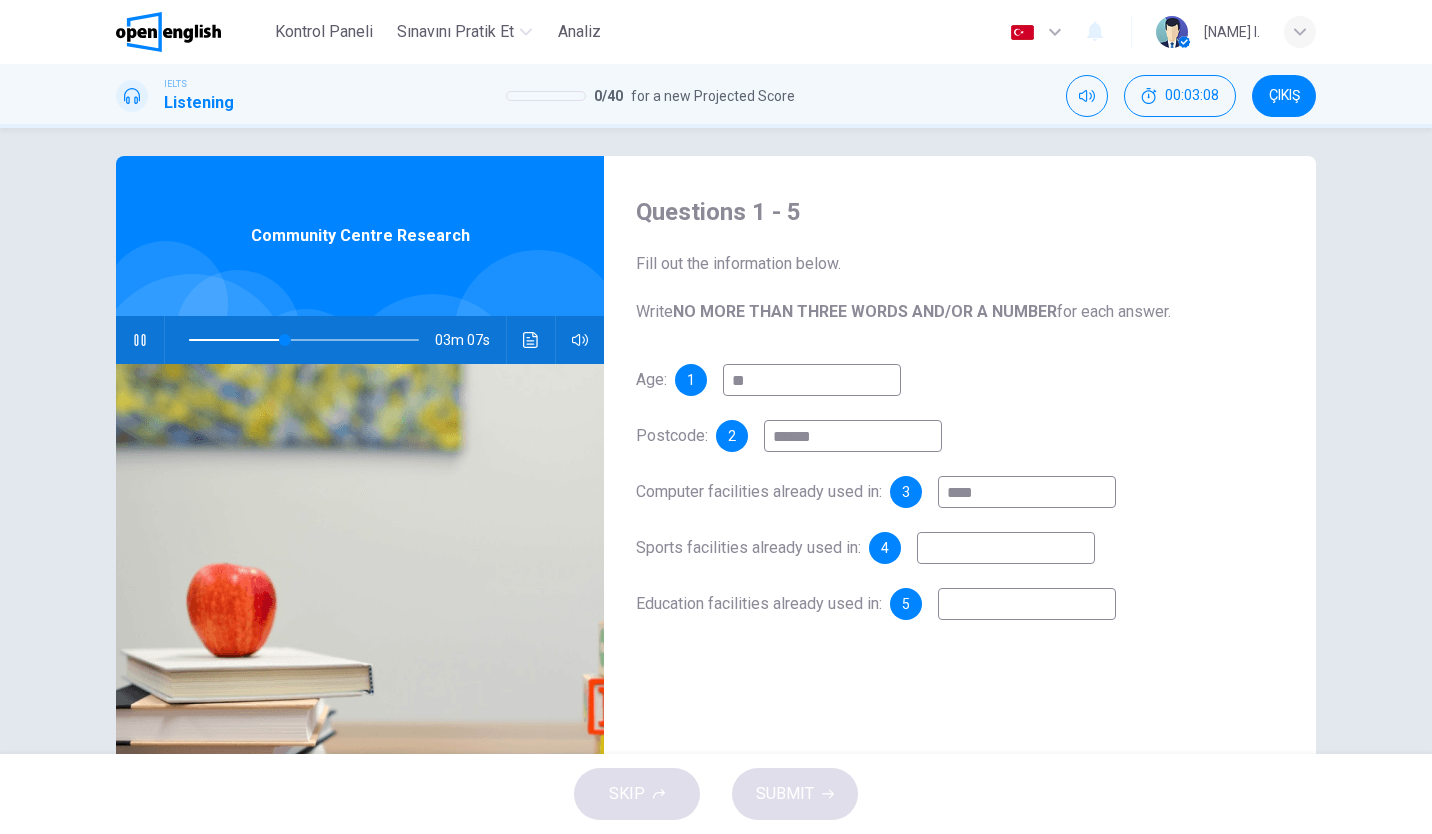 type on "**" 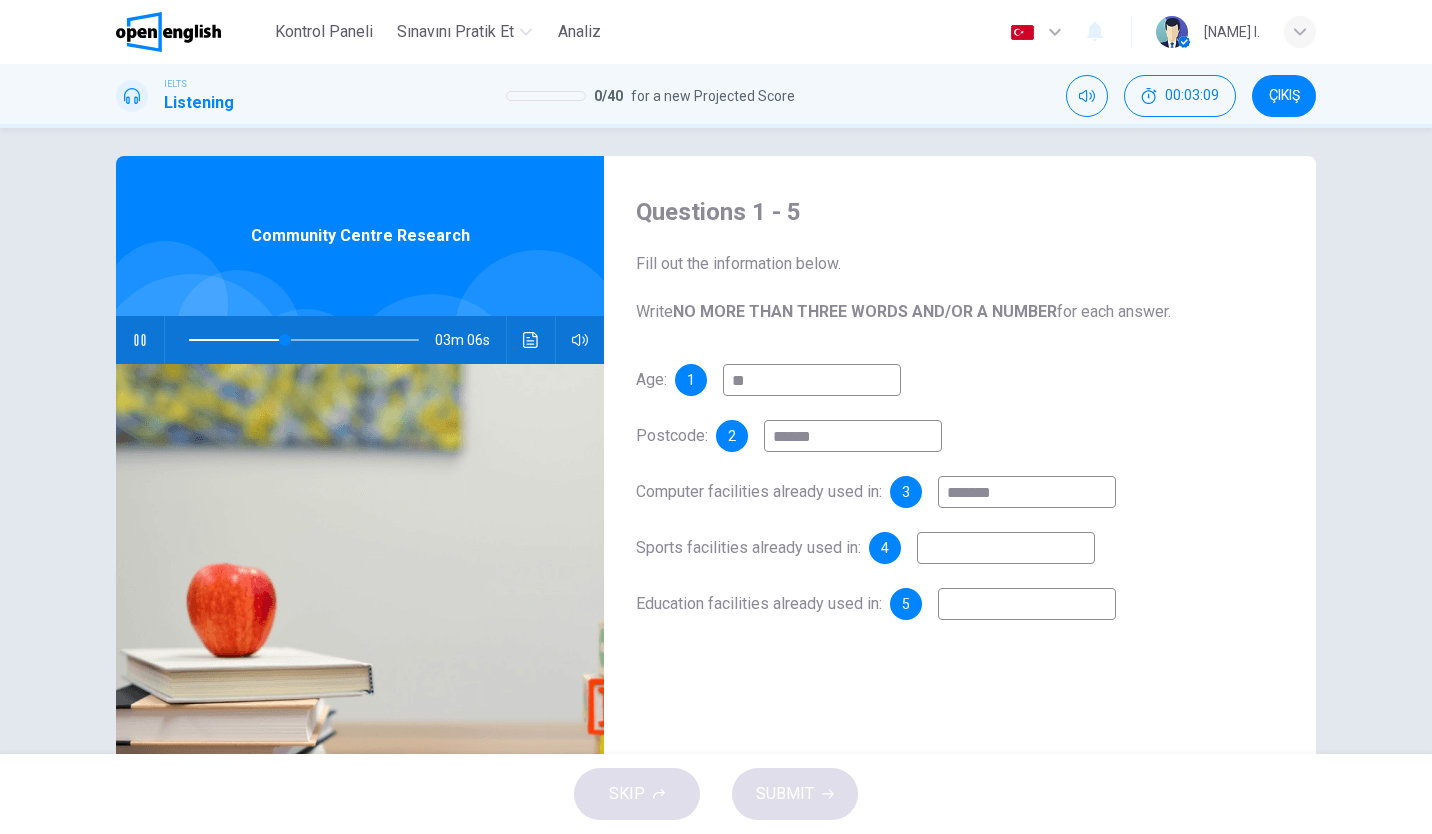 type on "*****" 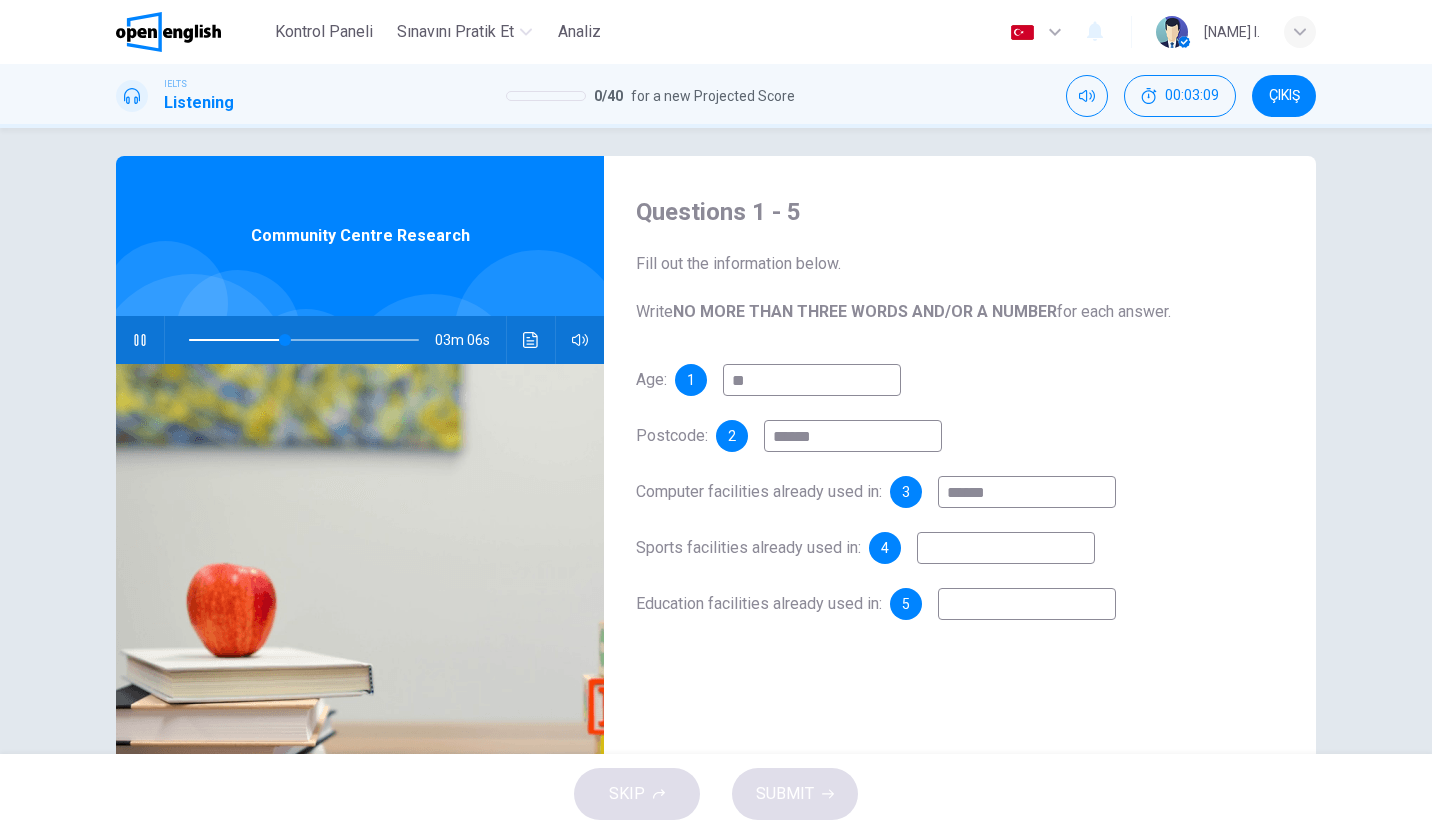 type on "**" 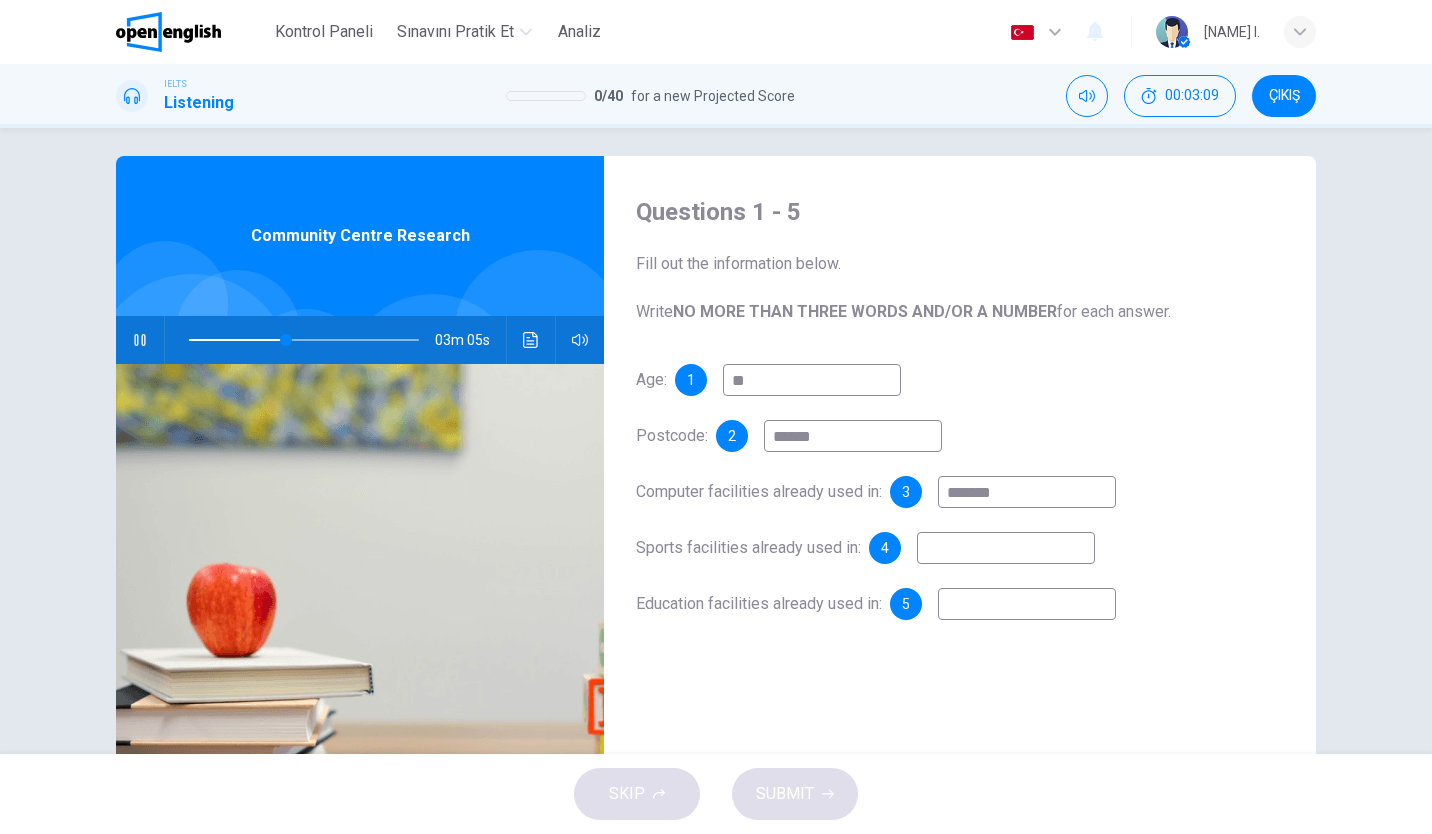 type on "********" 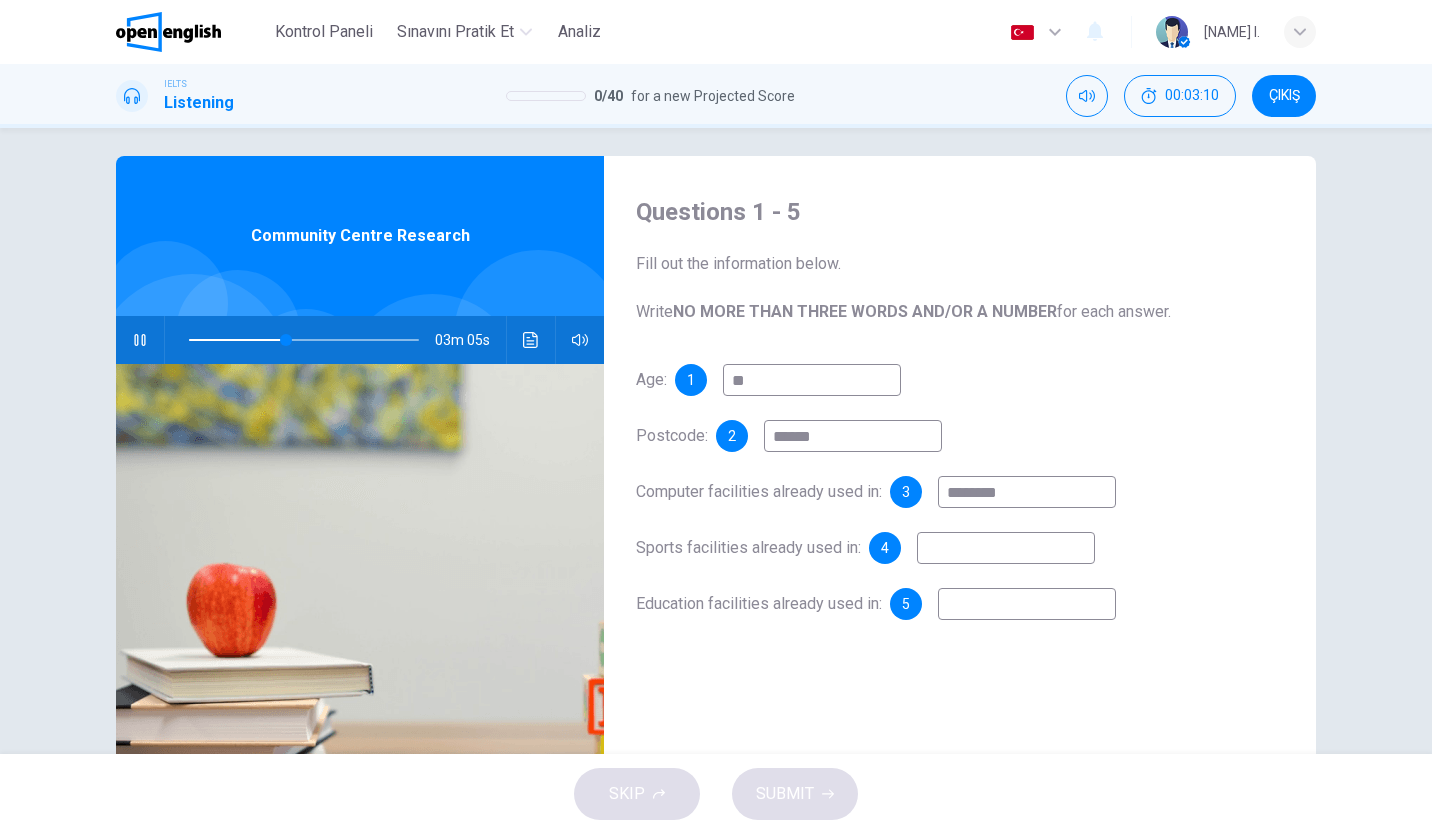 type on "**" 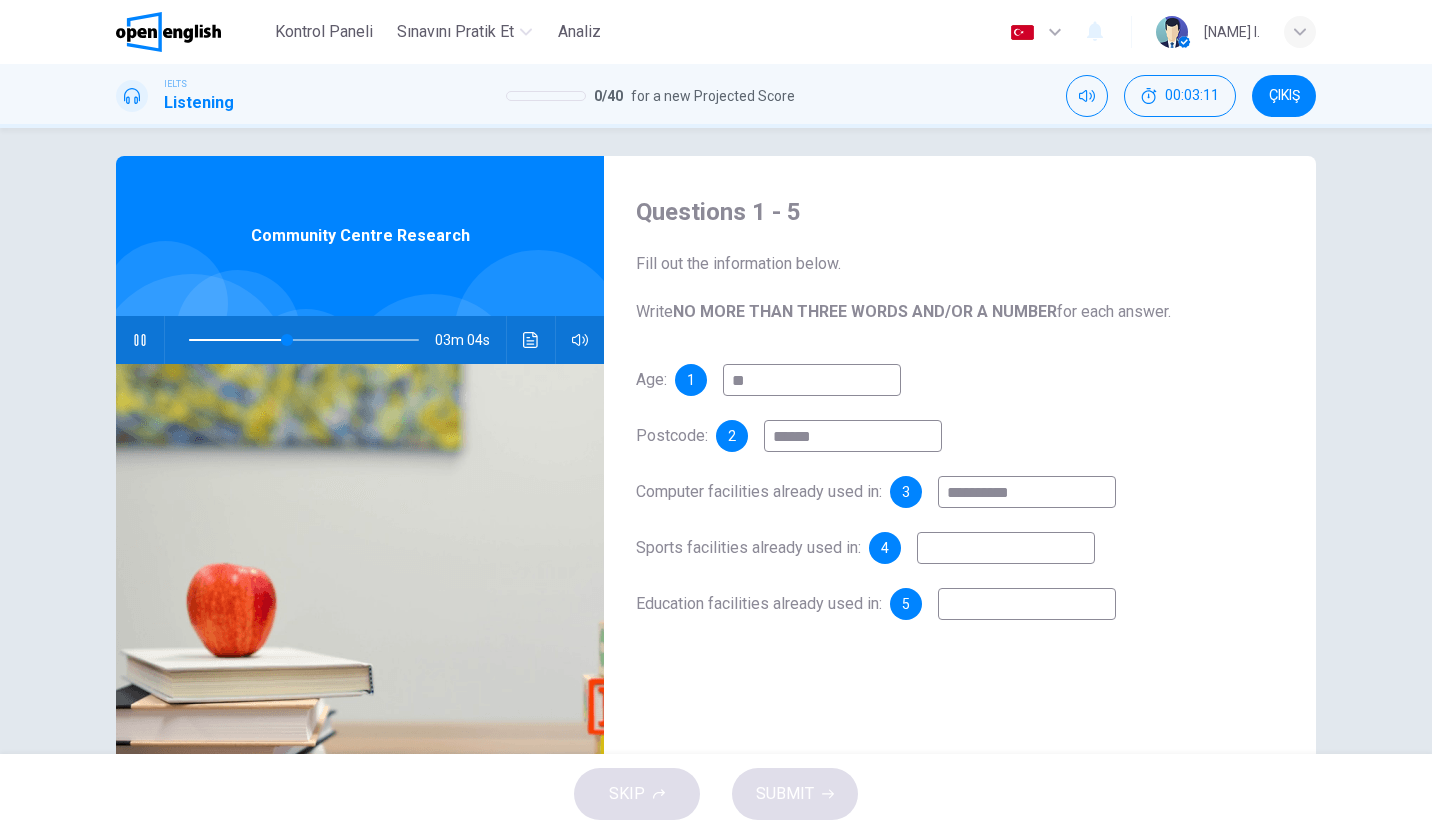 type on "**********" 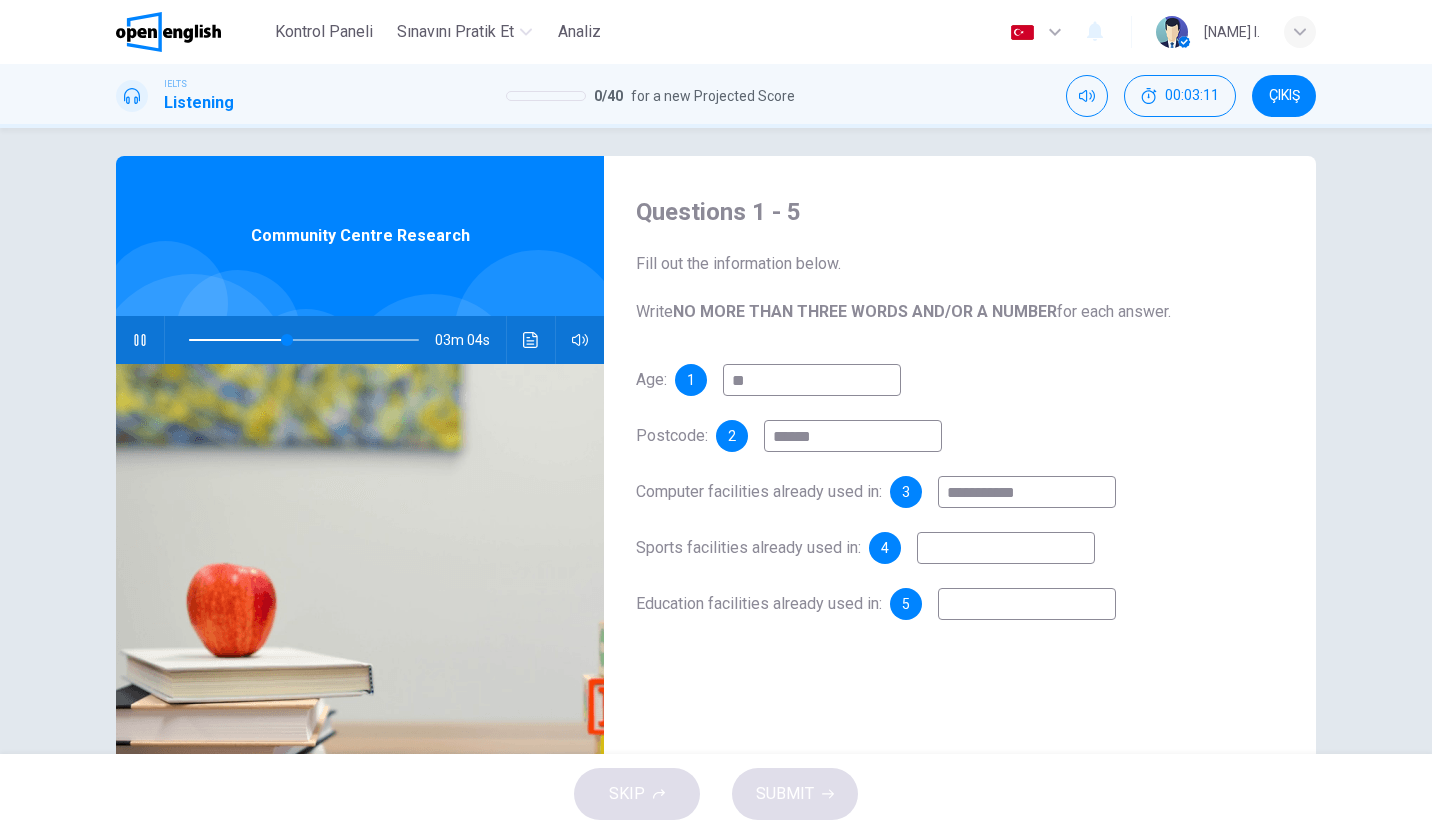 type on "**" 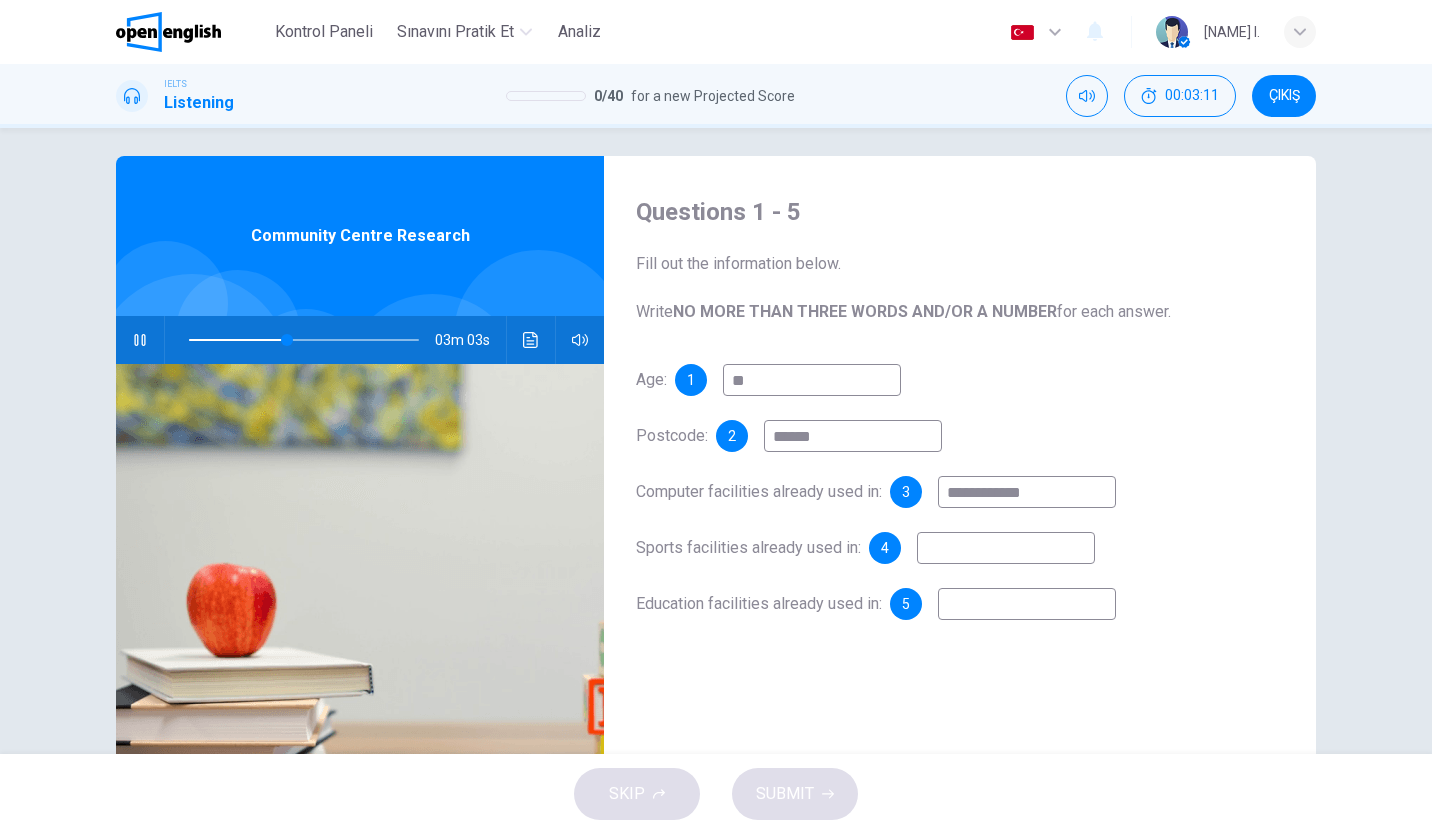 type on "**********" 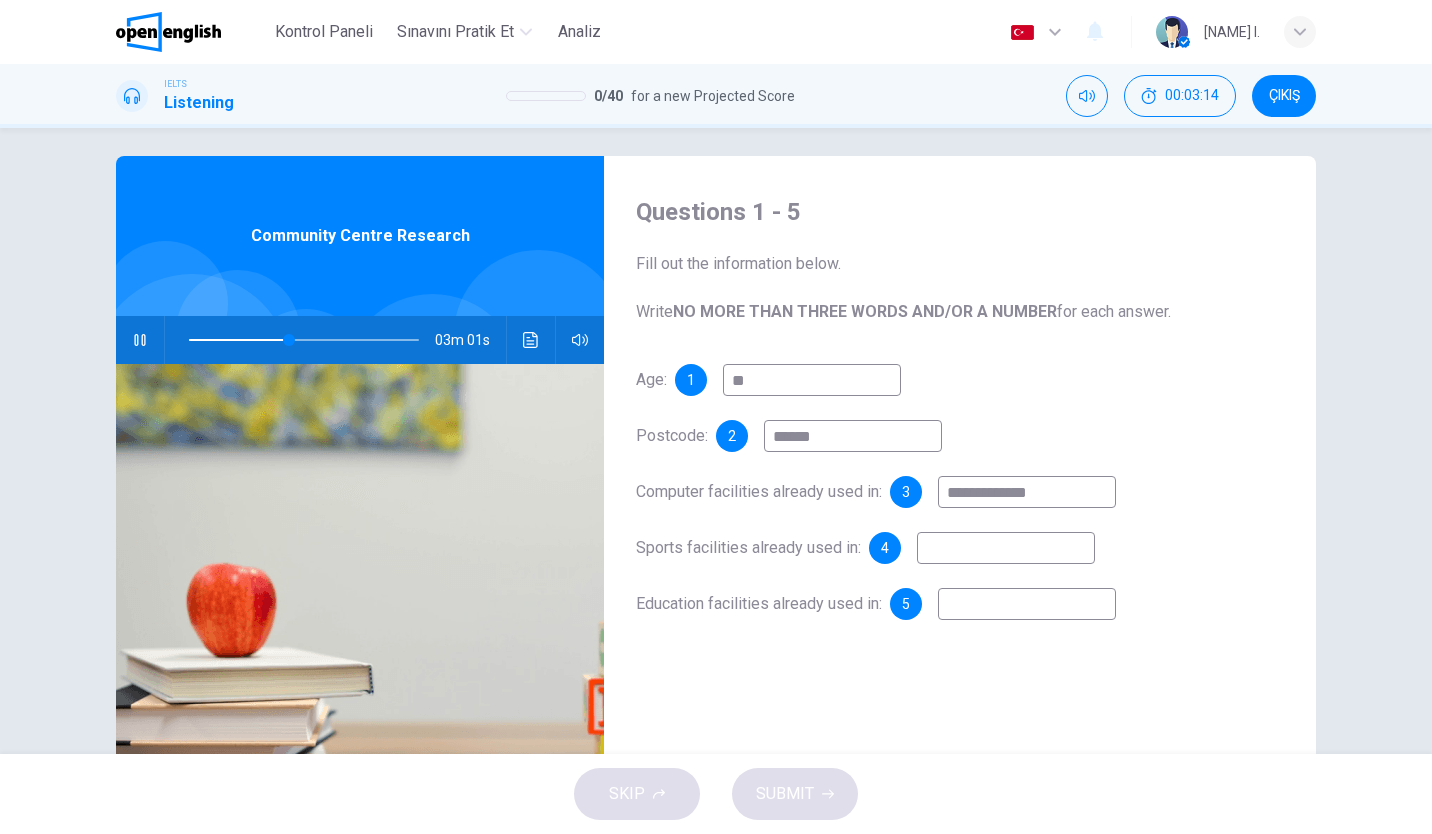 type on "**" 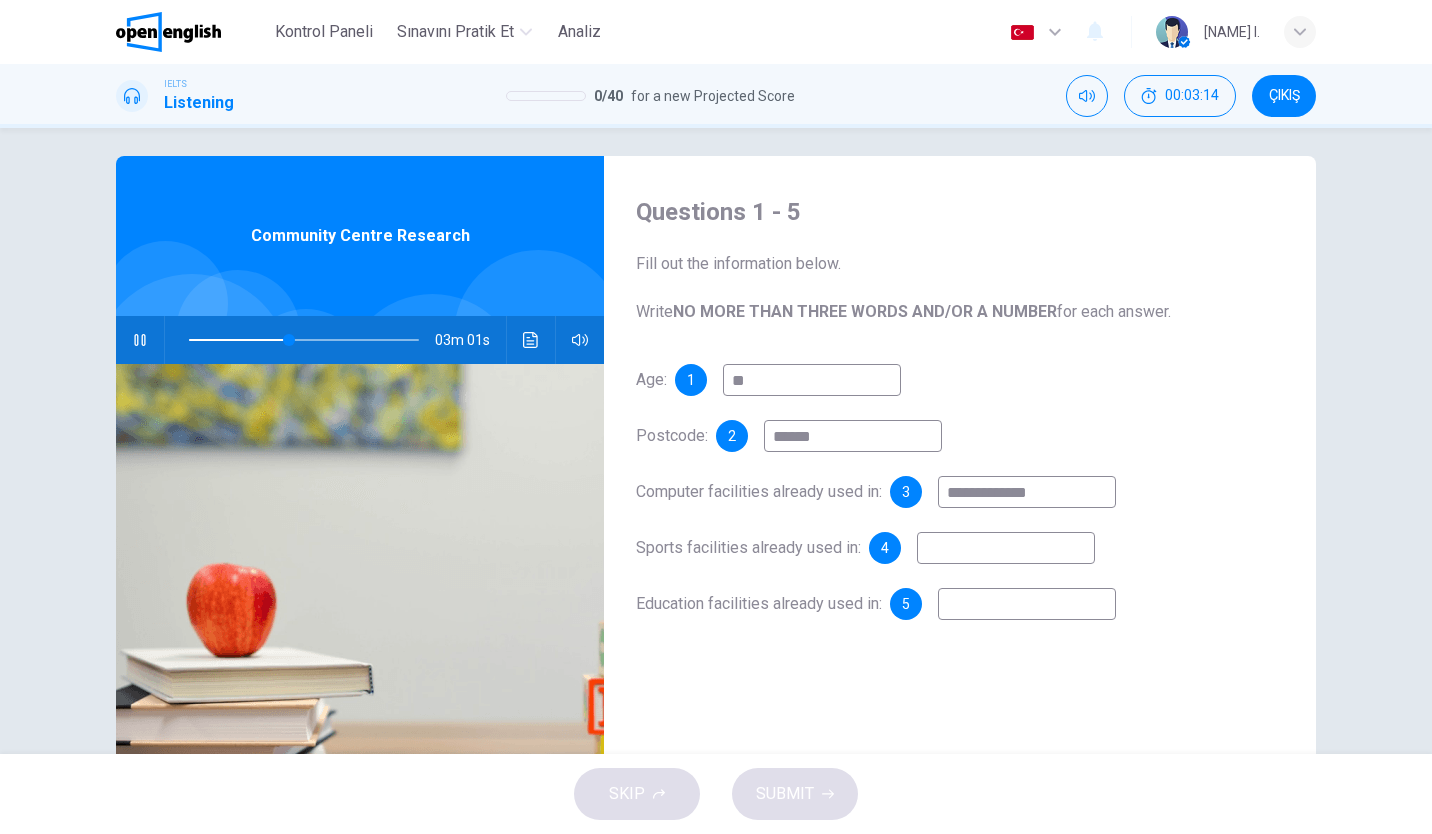 type on "**********" 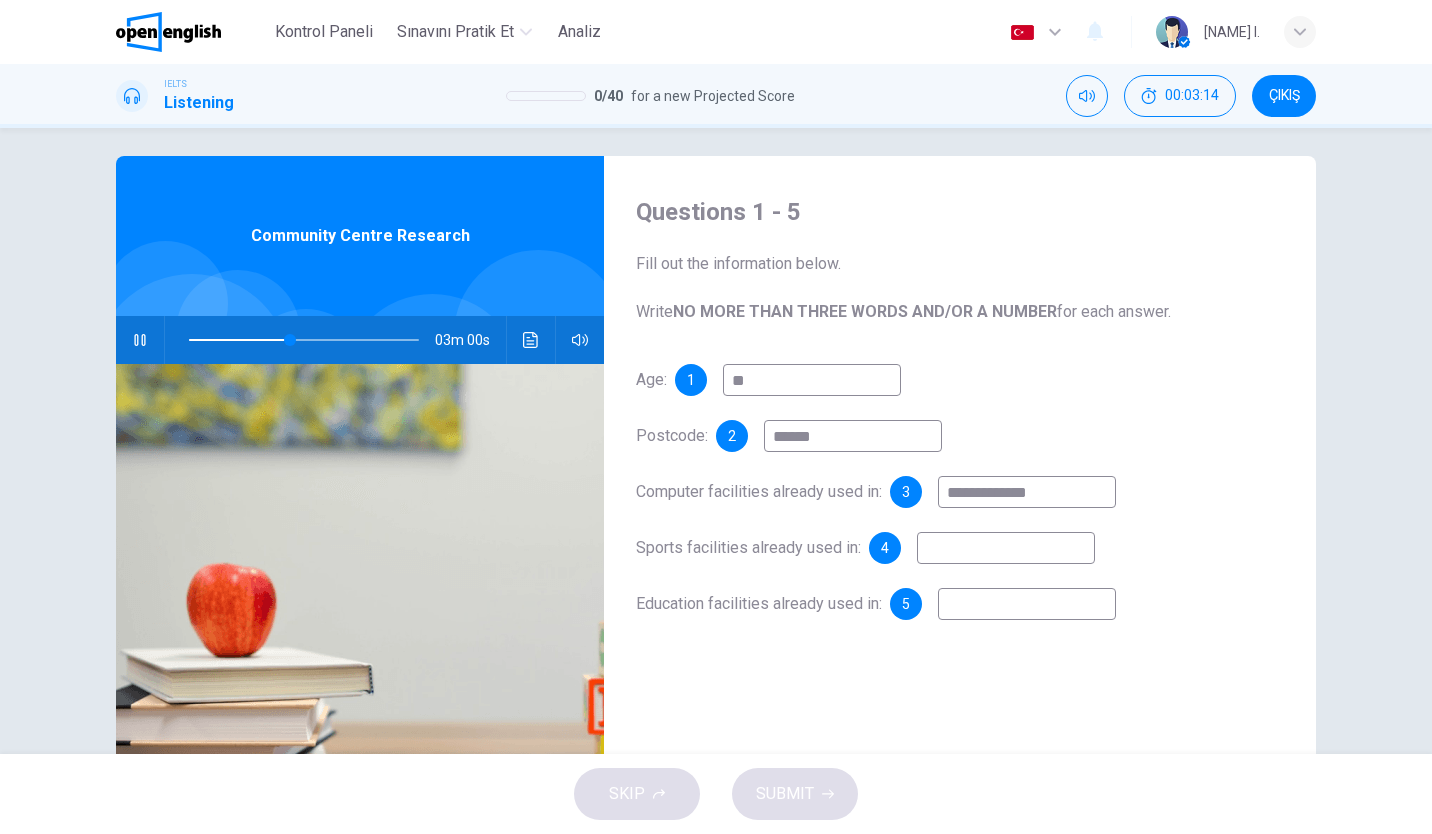 click at bounding box center (1006, 548) 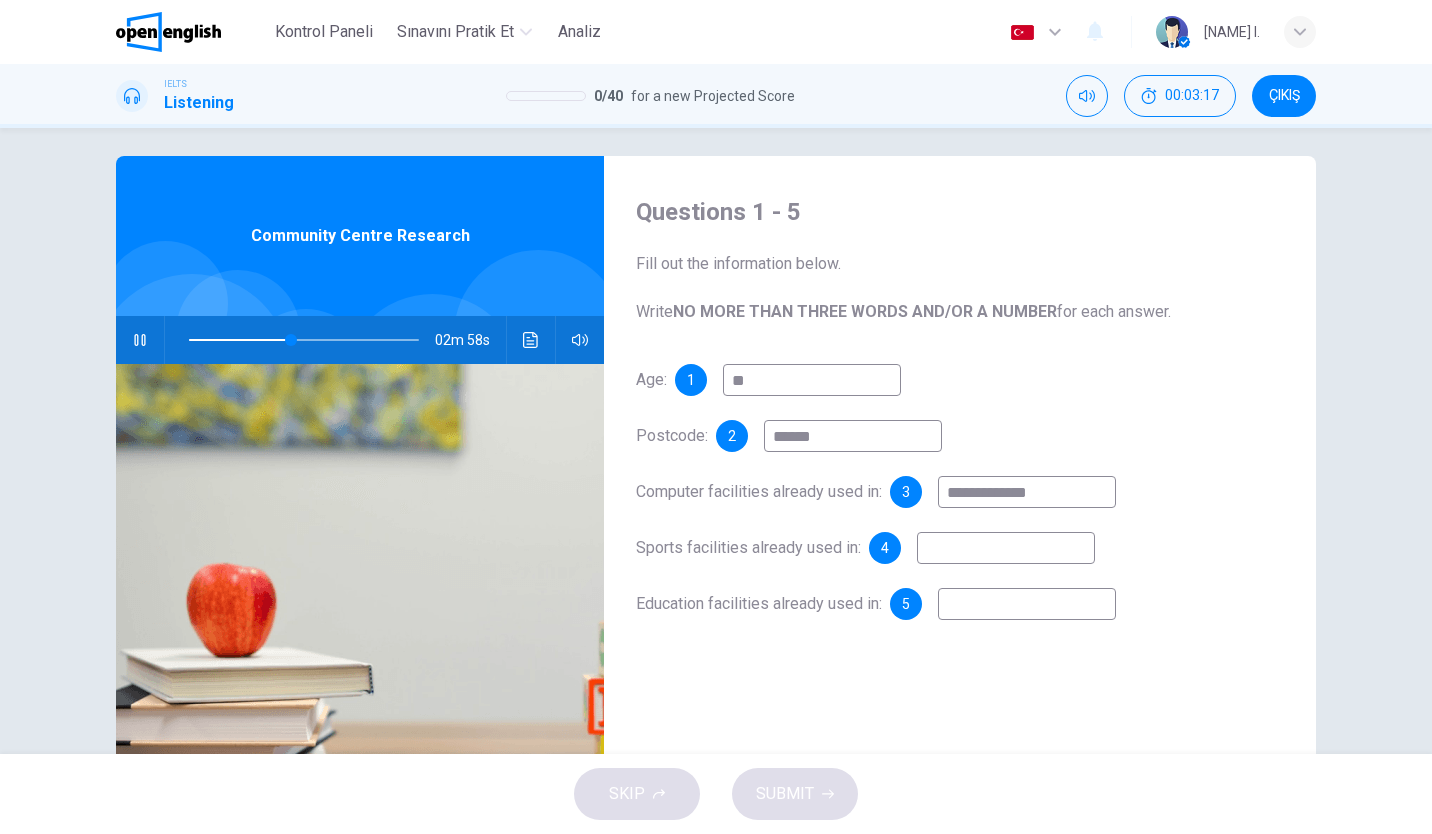 type on "**" 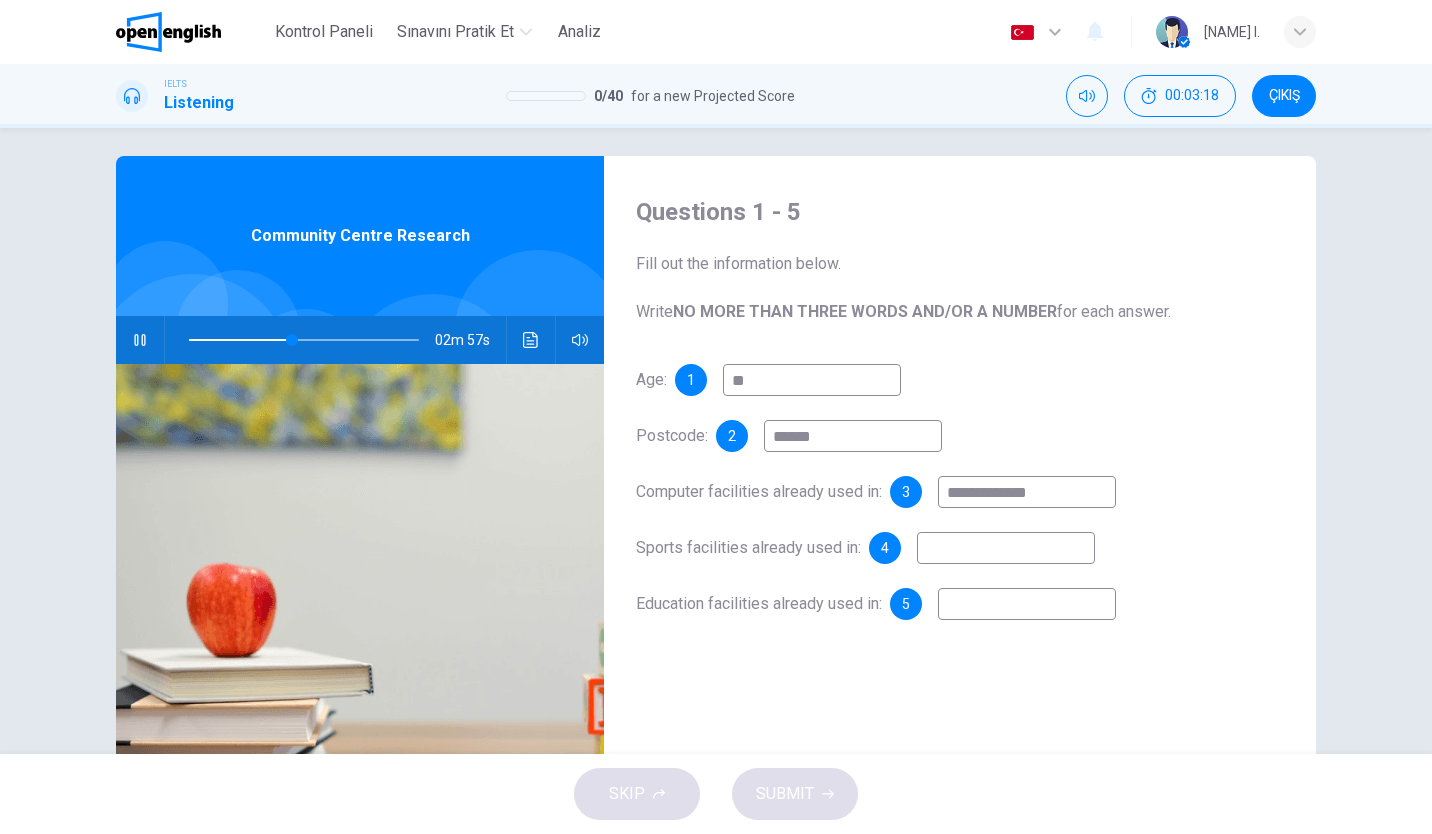 type on "*" 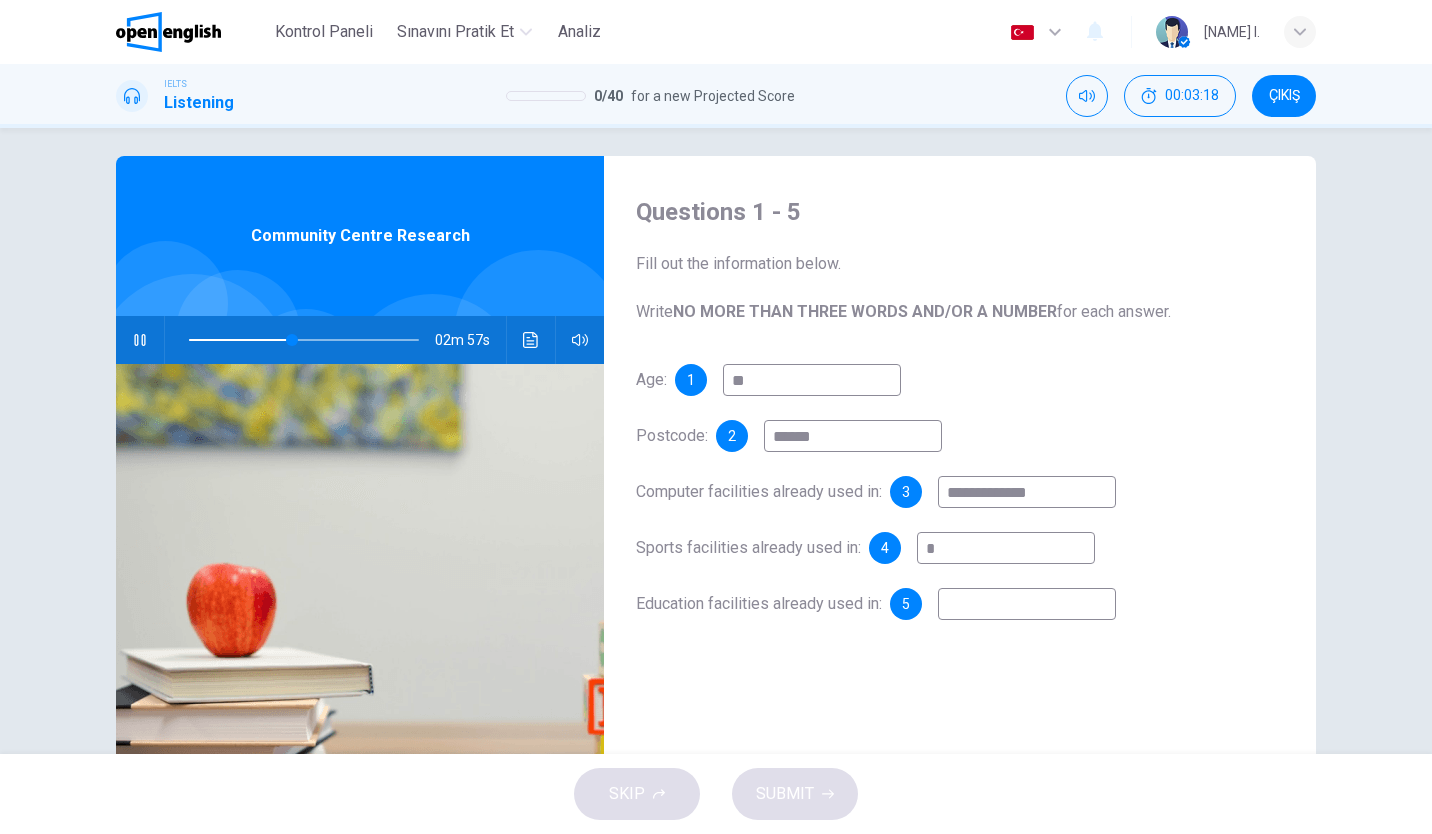 type on "**" 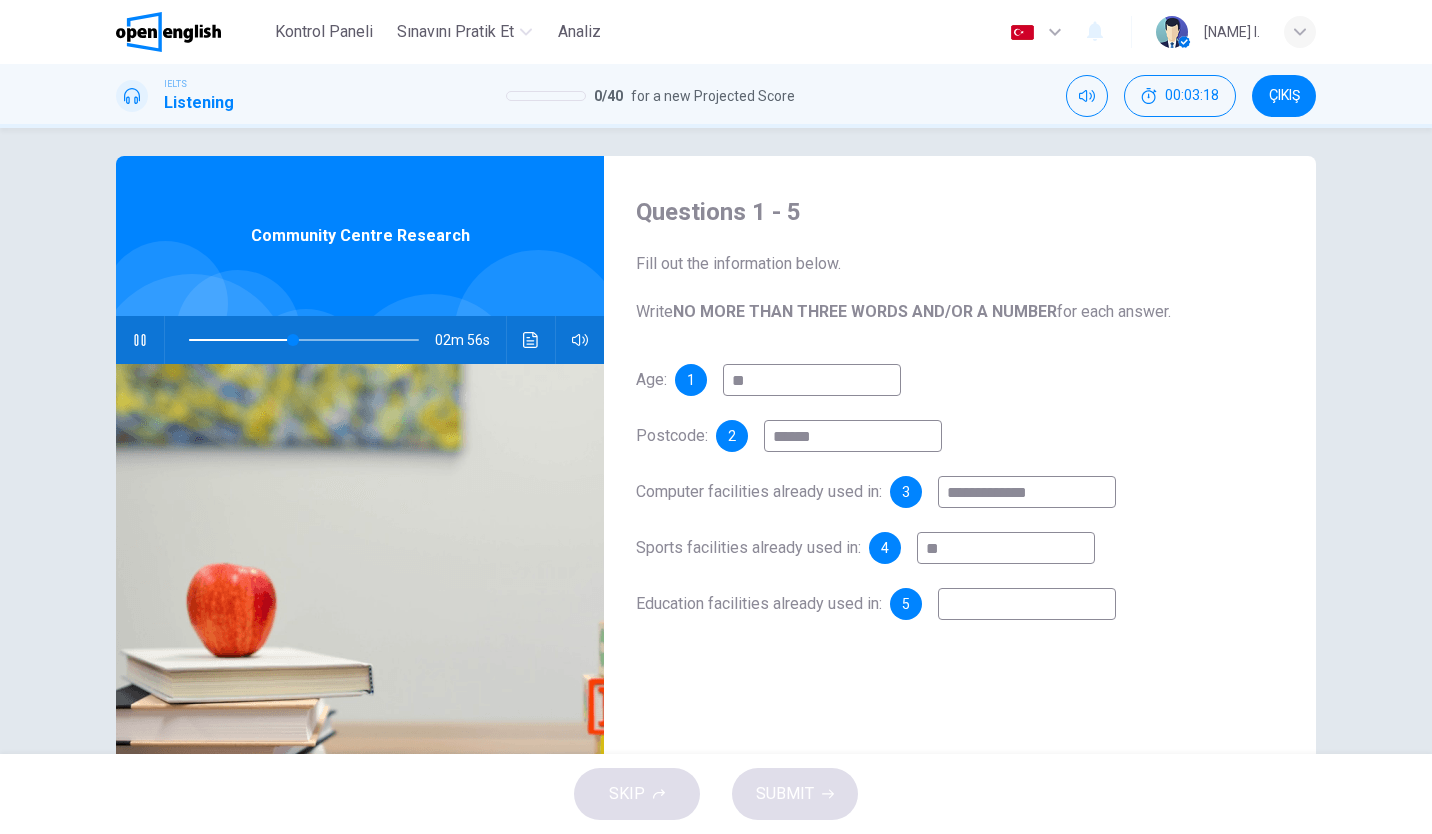 type on "***" 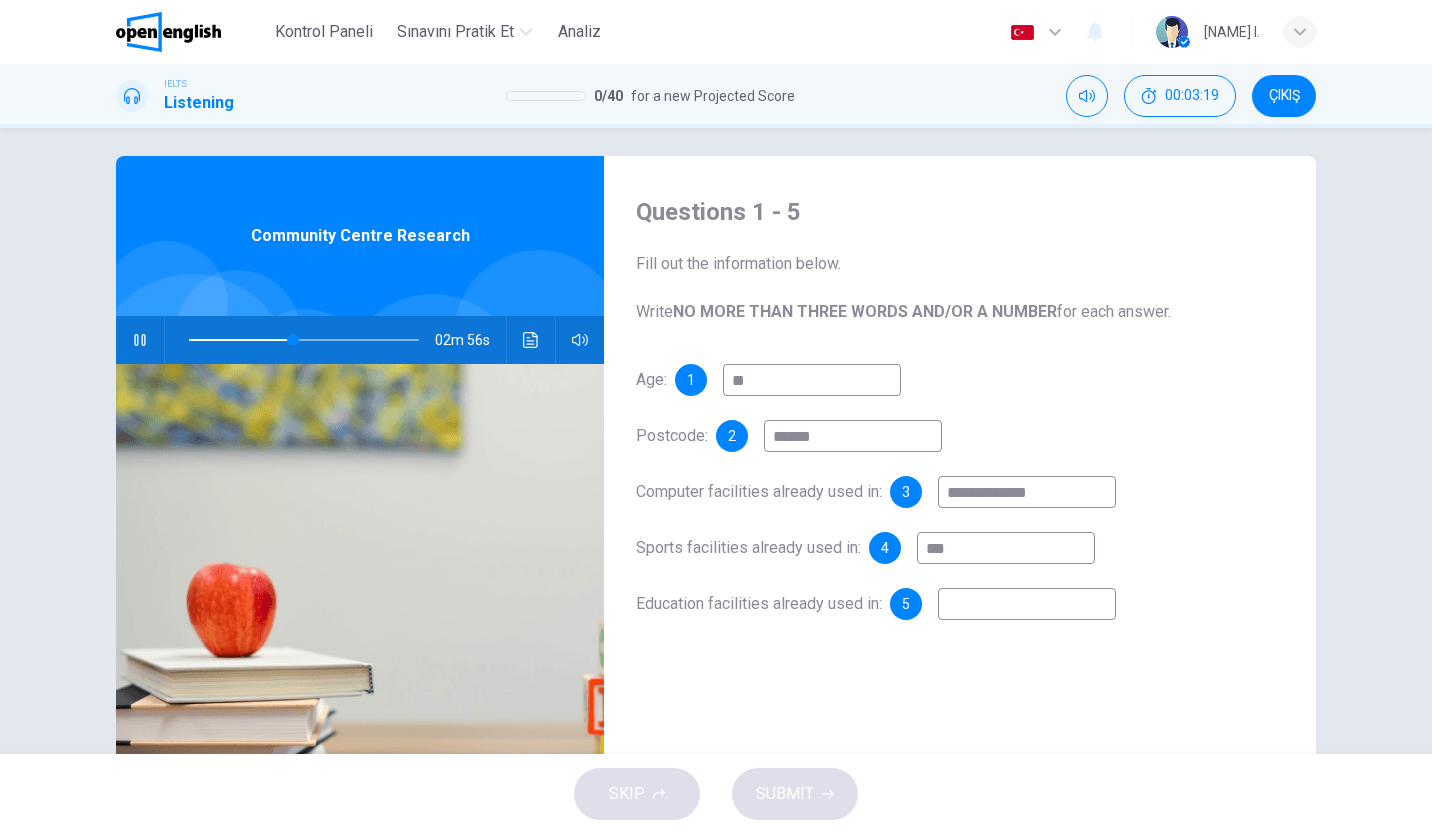 type on "**" 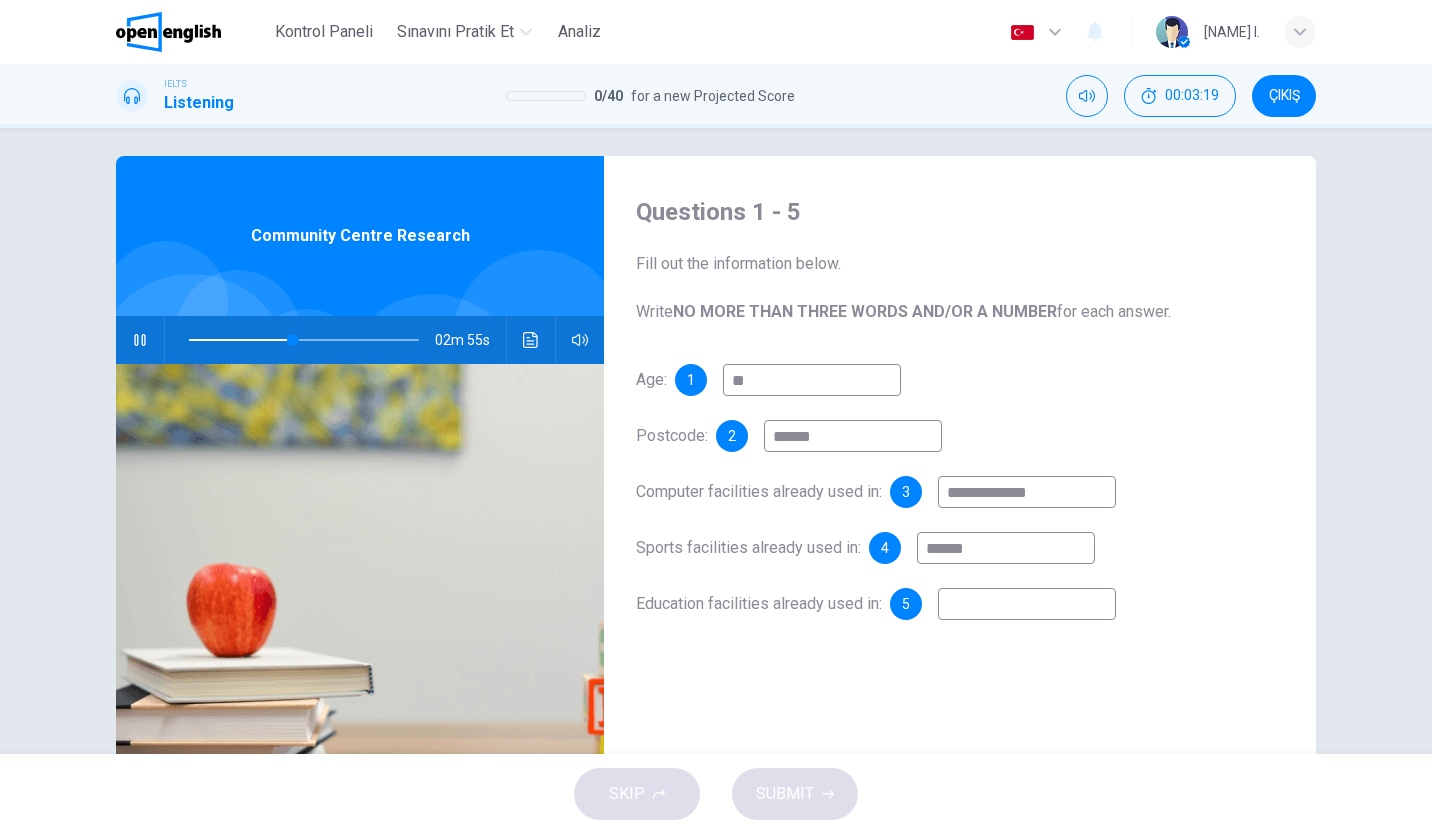 type on "*******" 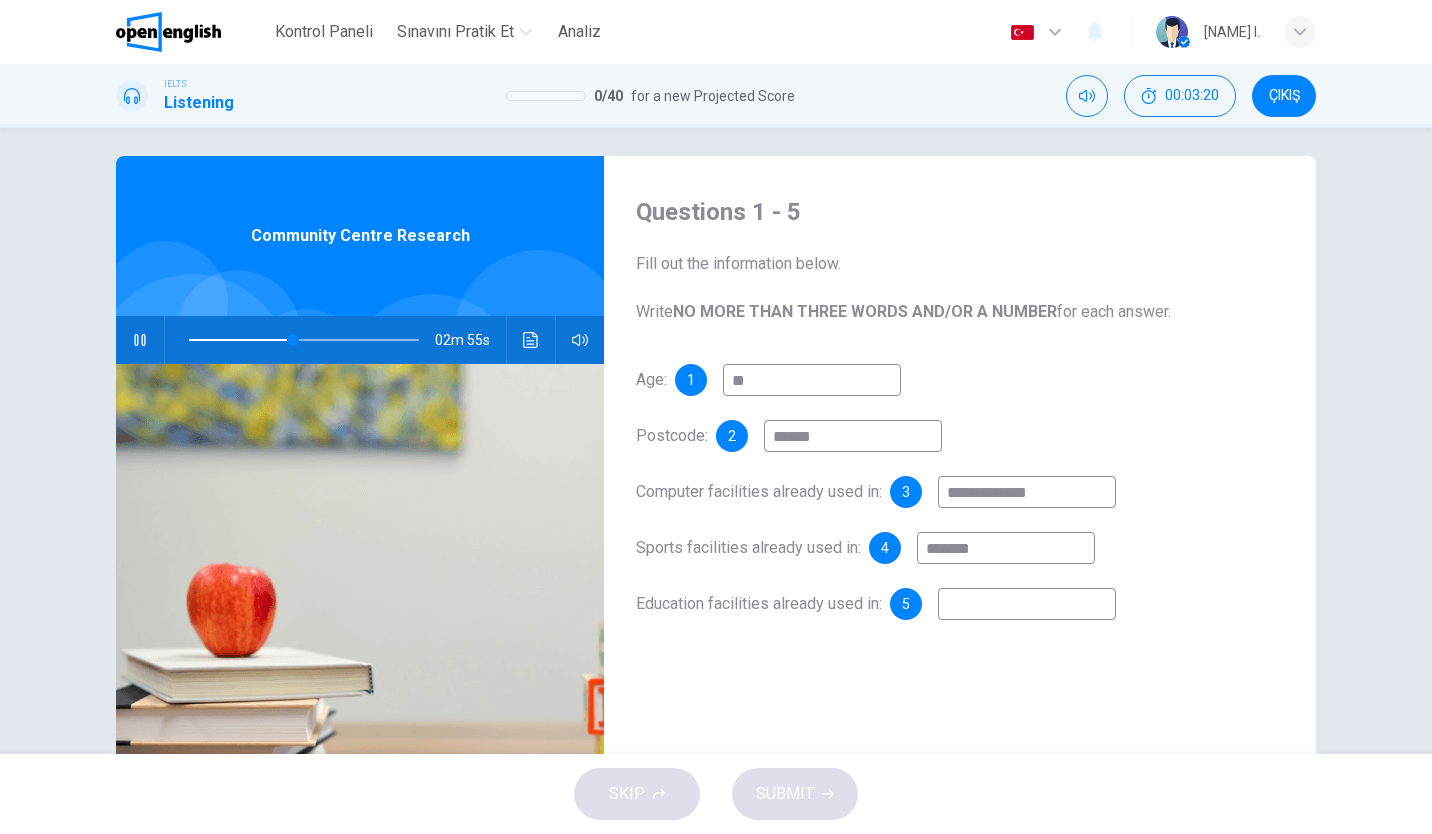 type on "**" 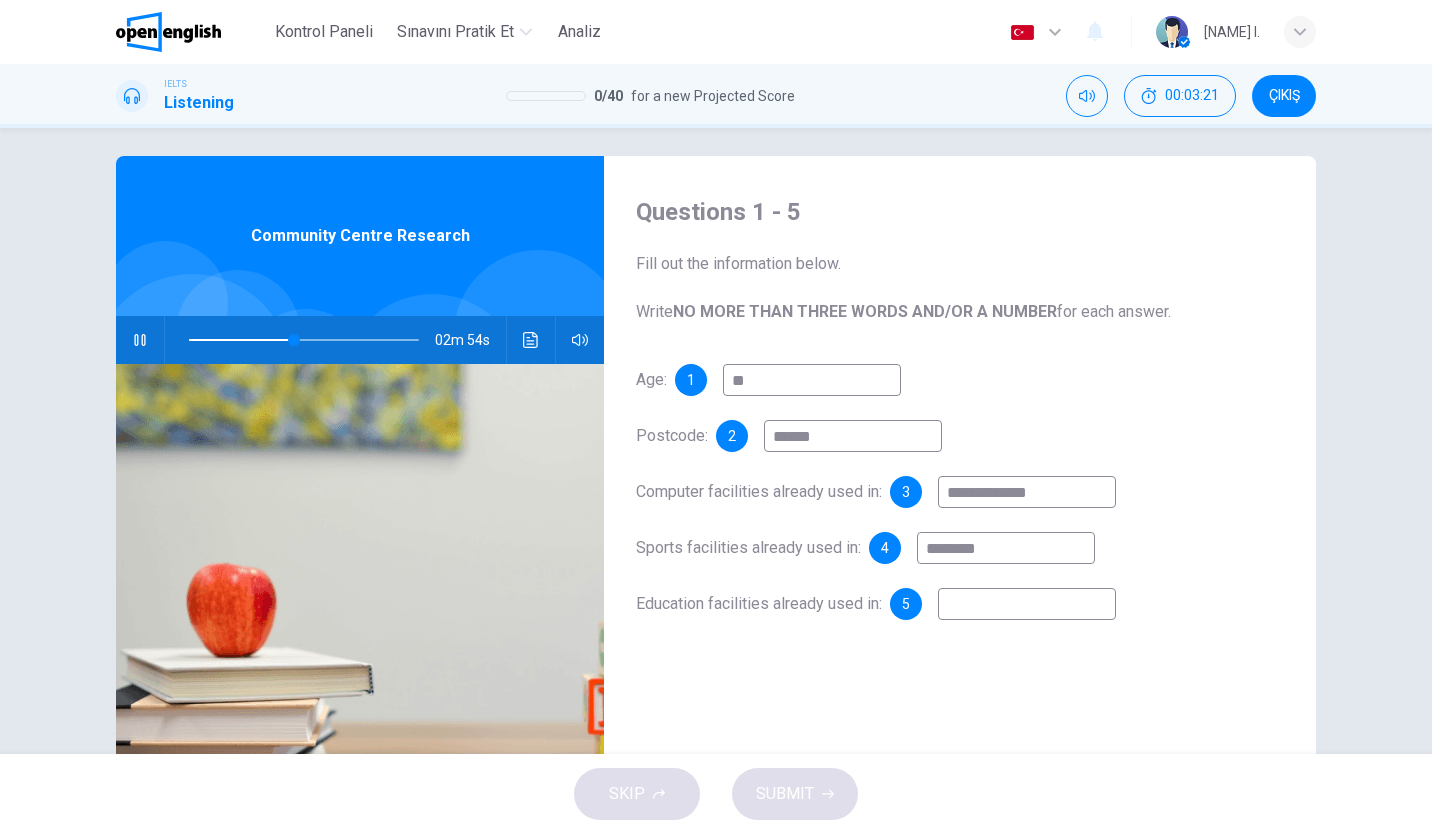 type on "********" 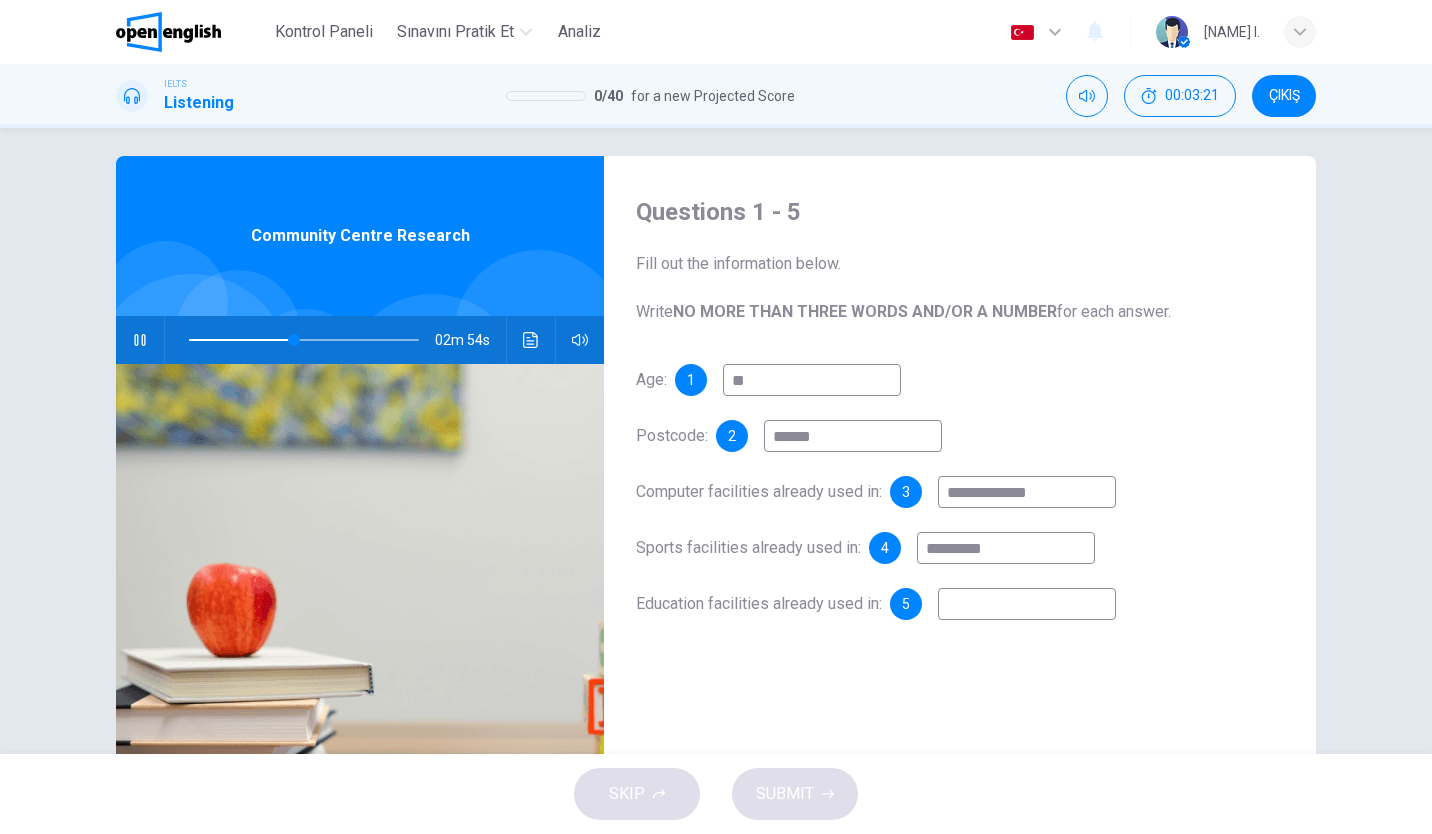 type on "**" 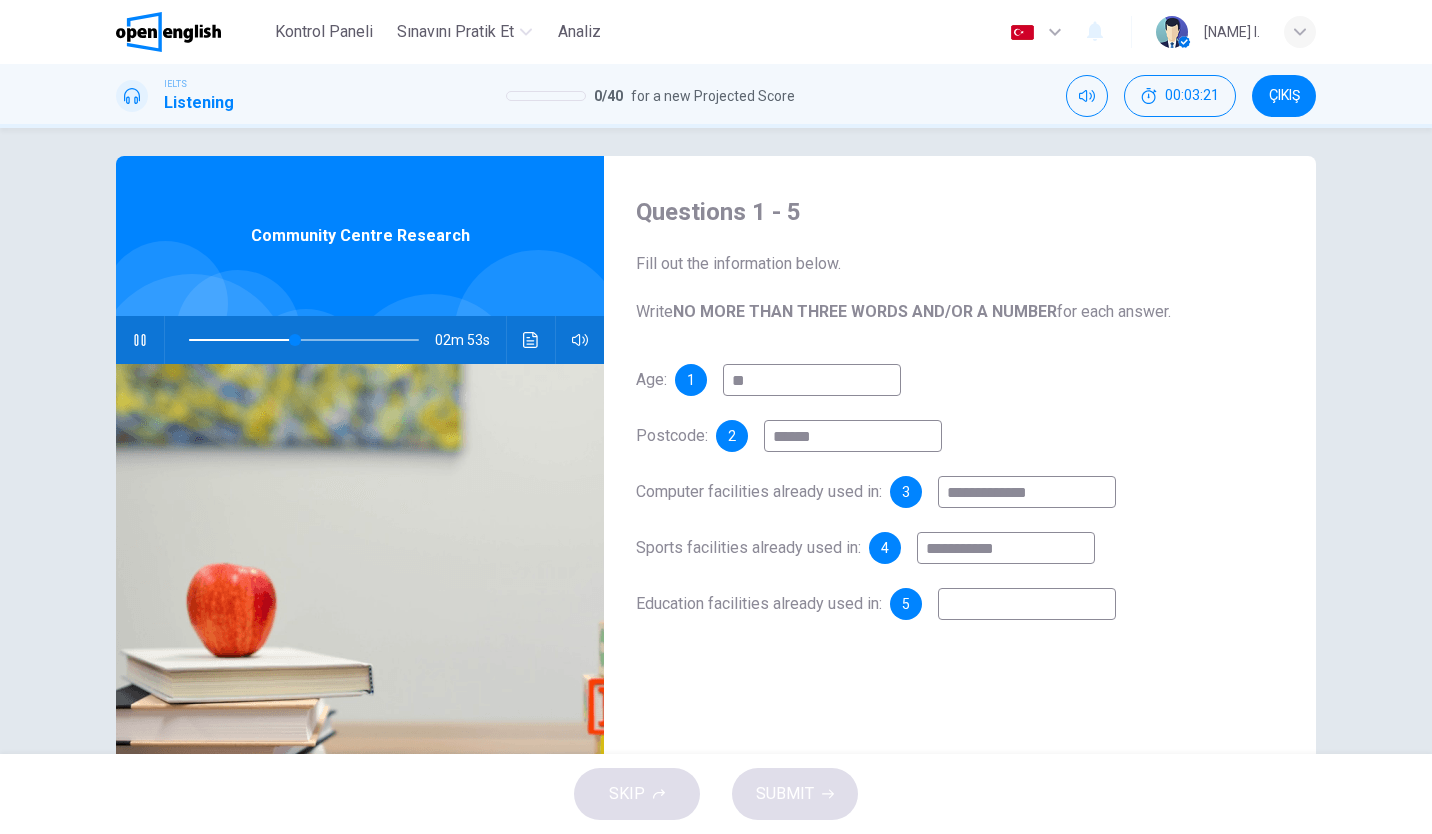 type on "**********" 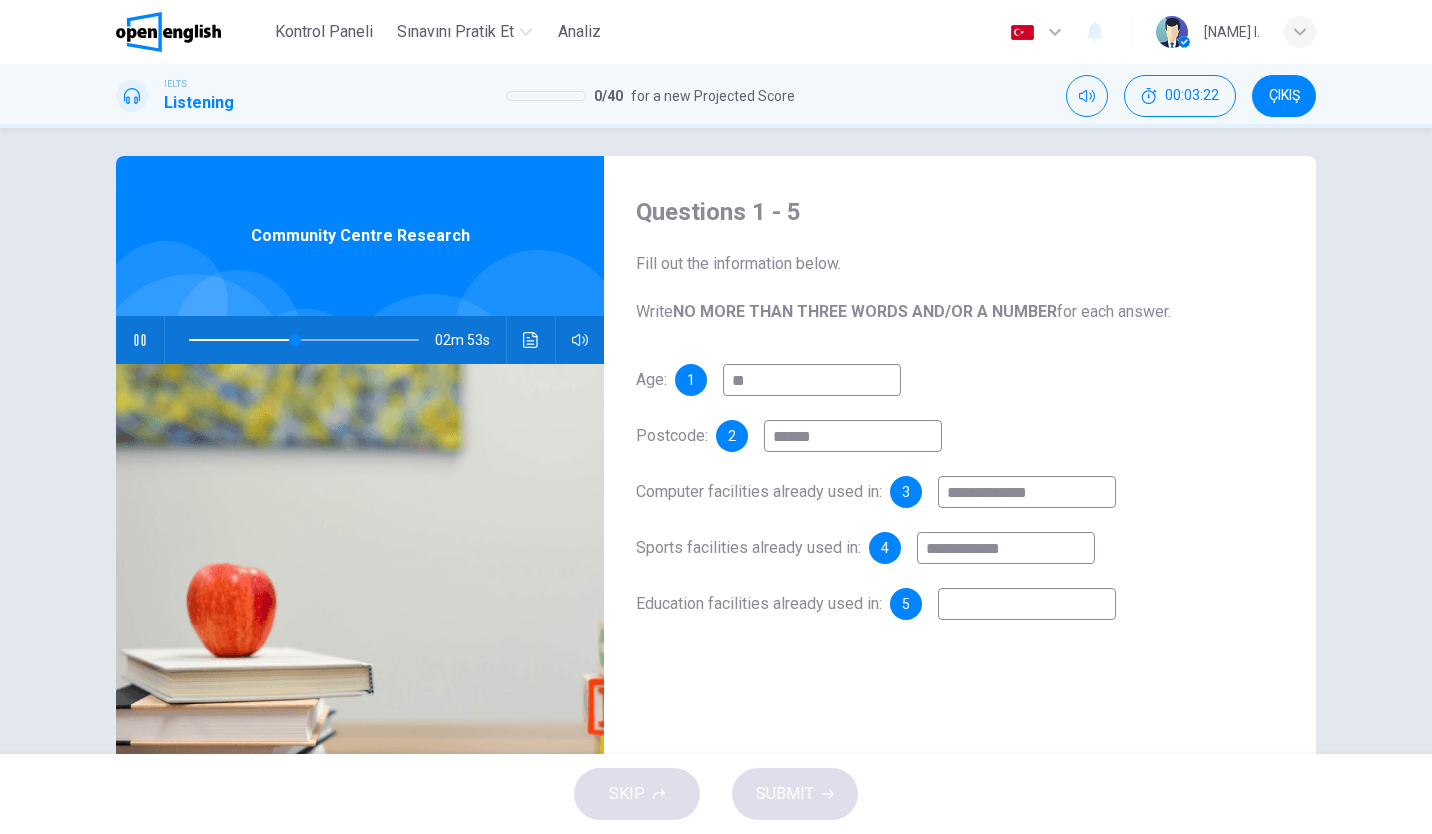 type on "**" 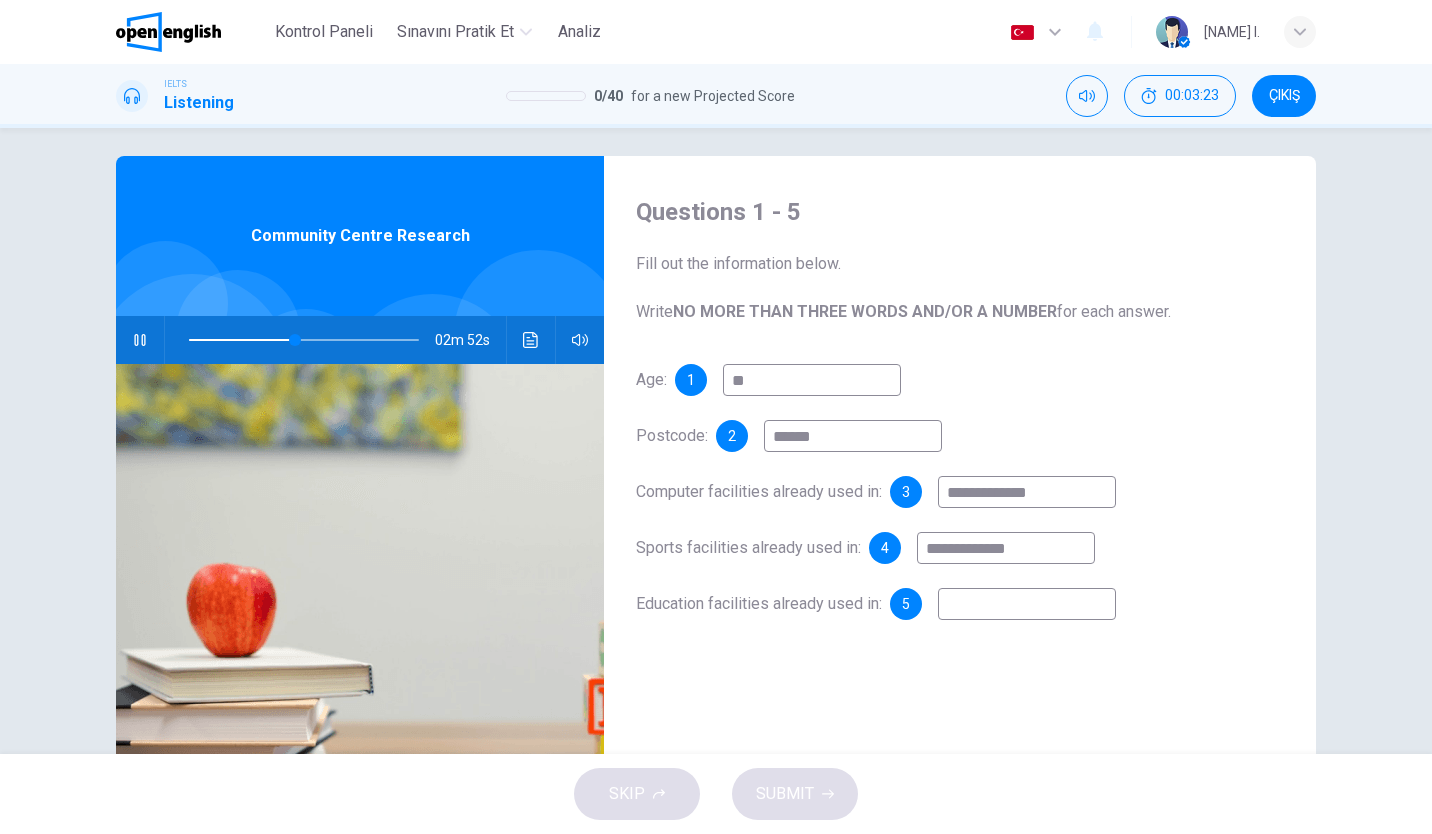 type on "**" 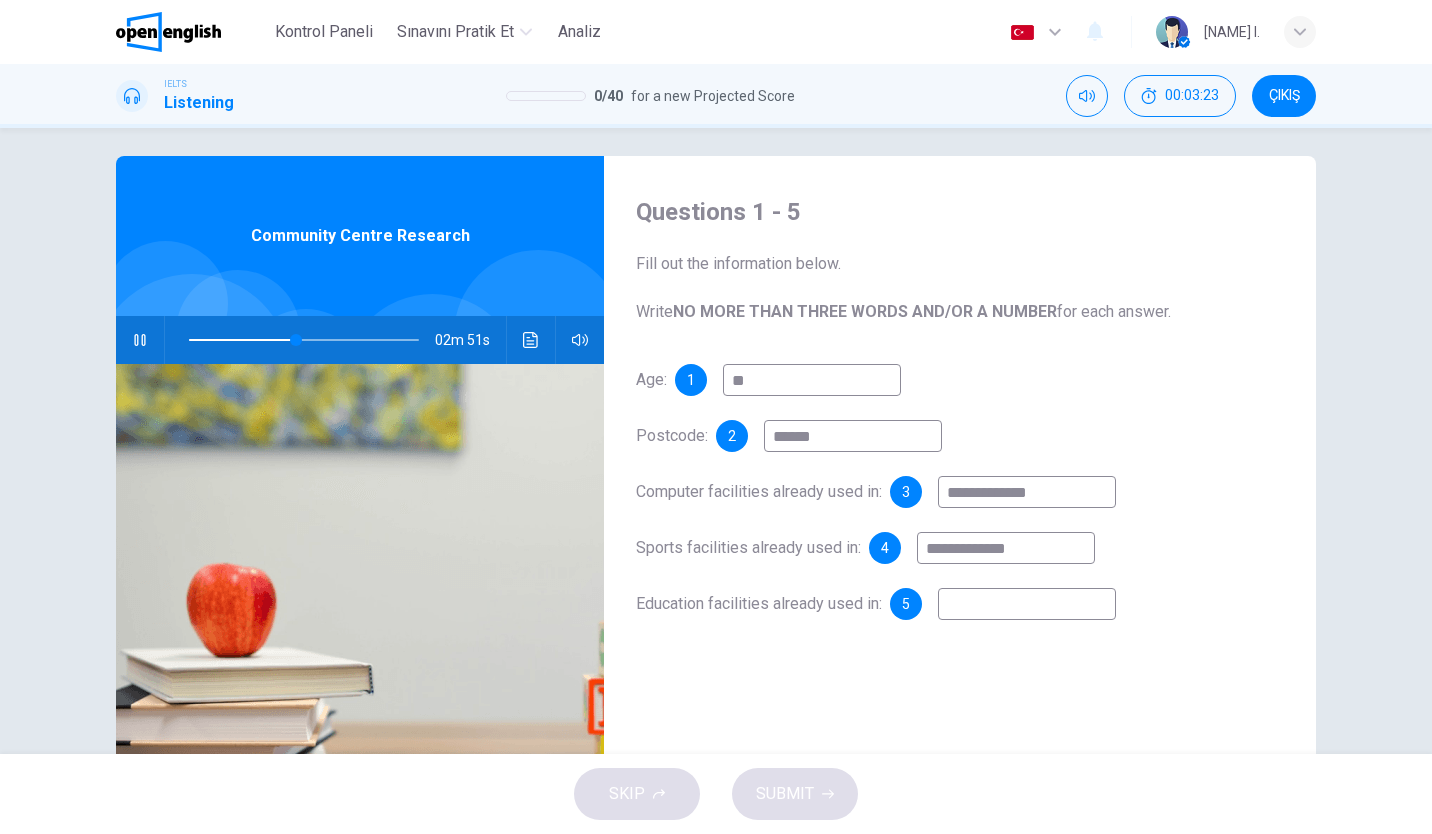 type on "**********" 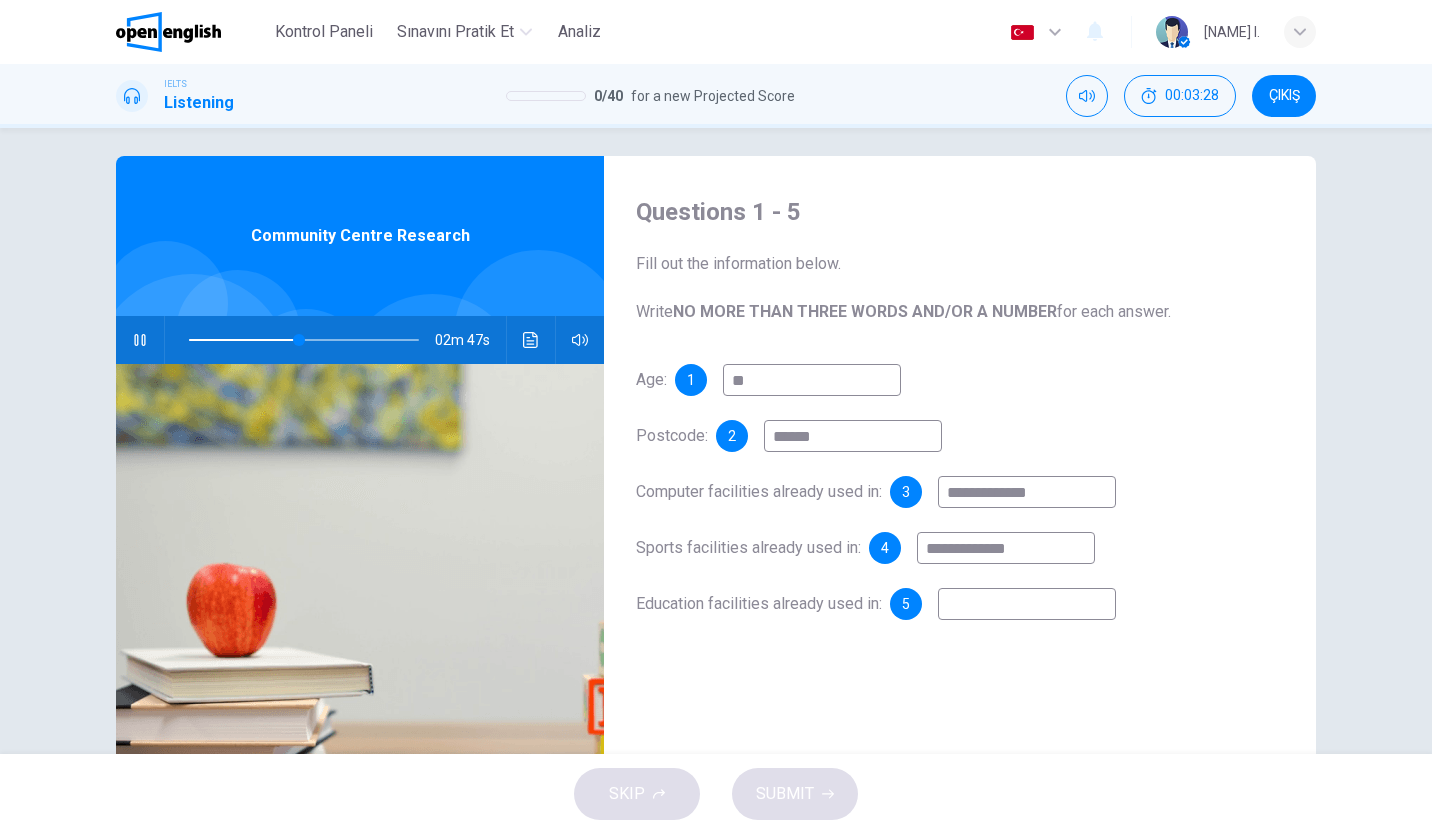 type on "**" 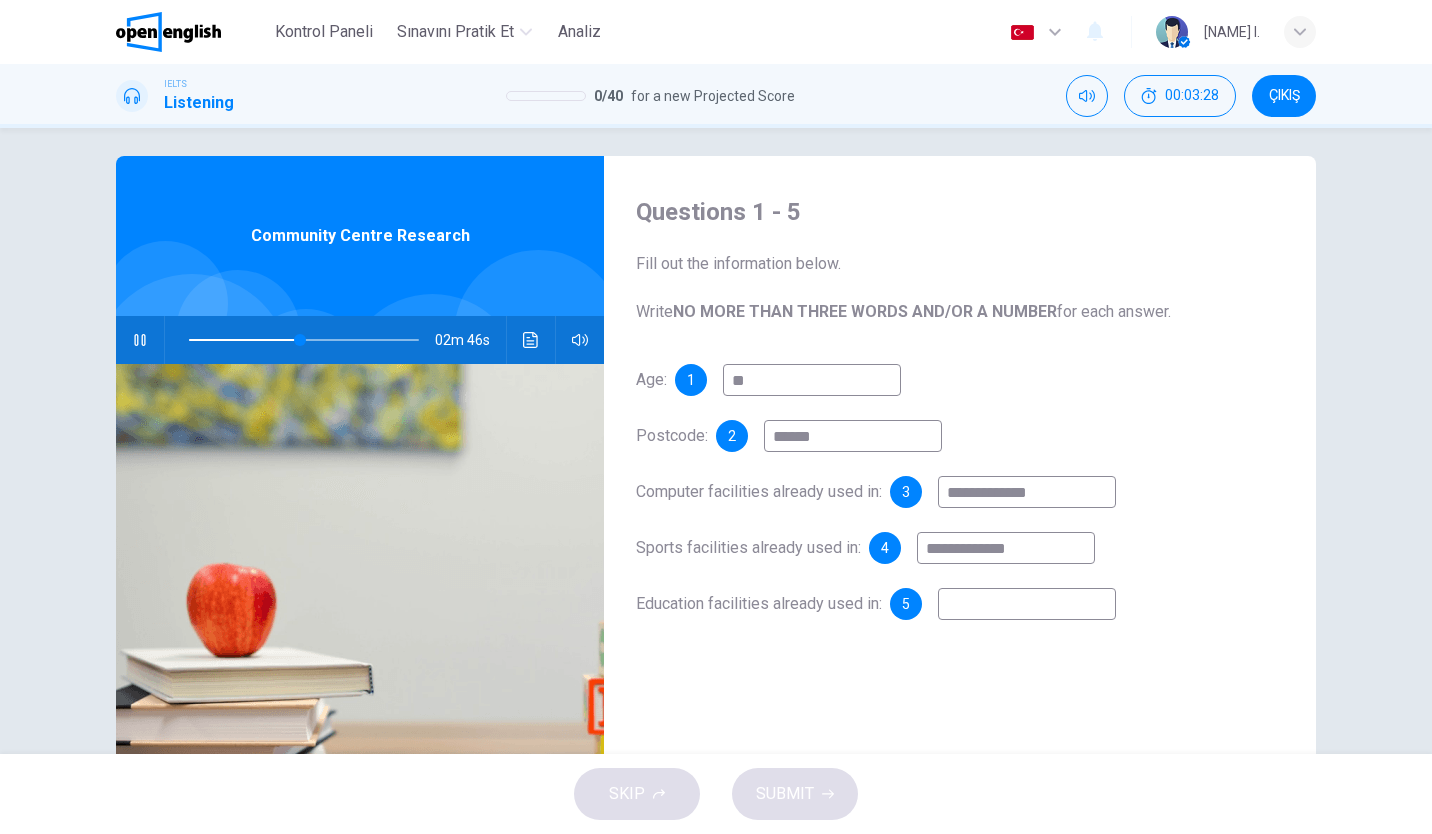 type on "*" 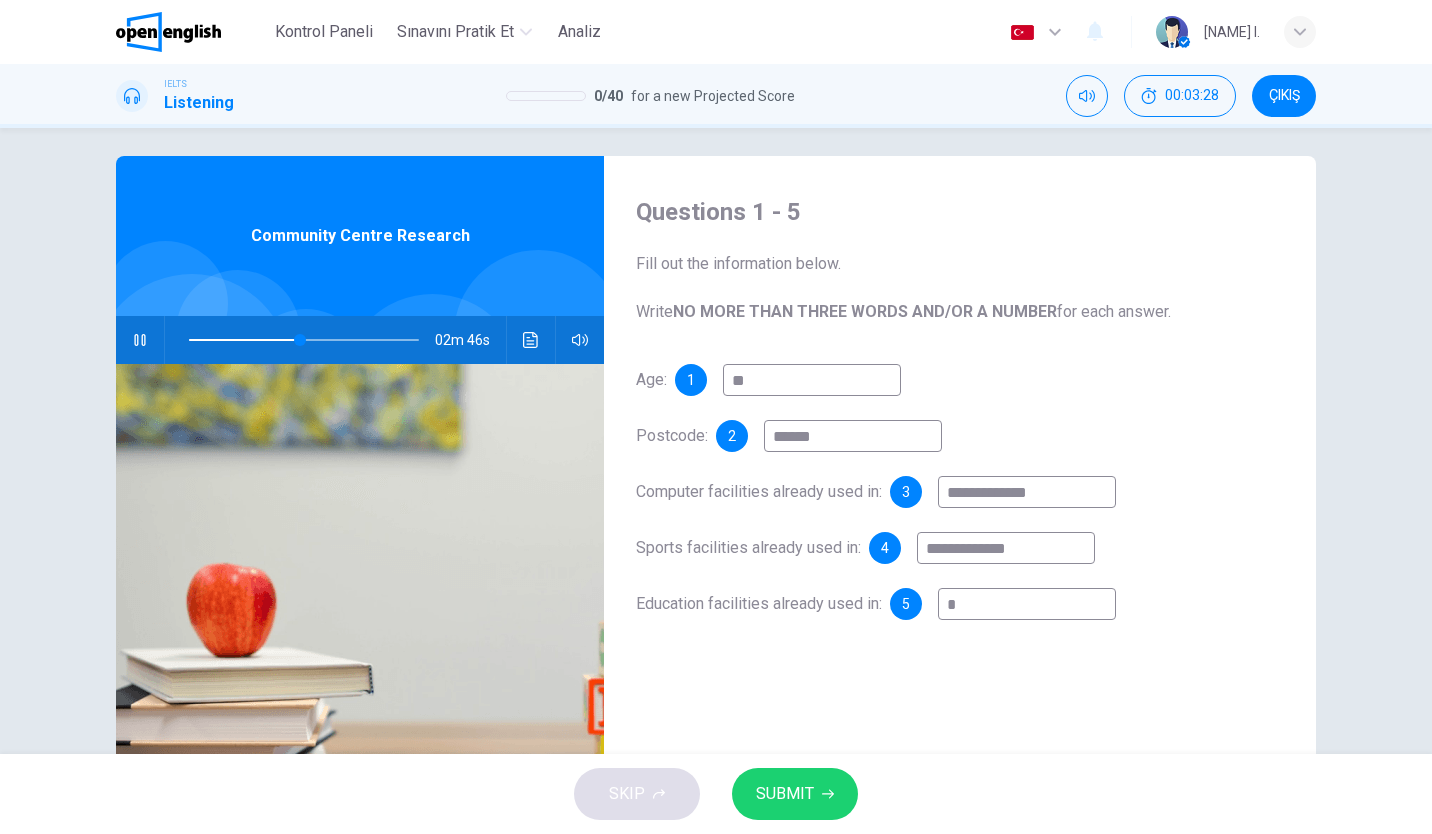 type on "**" 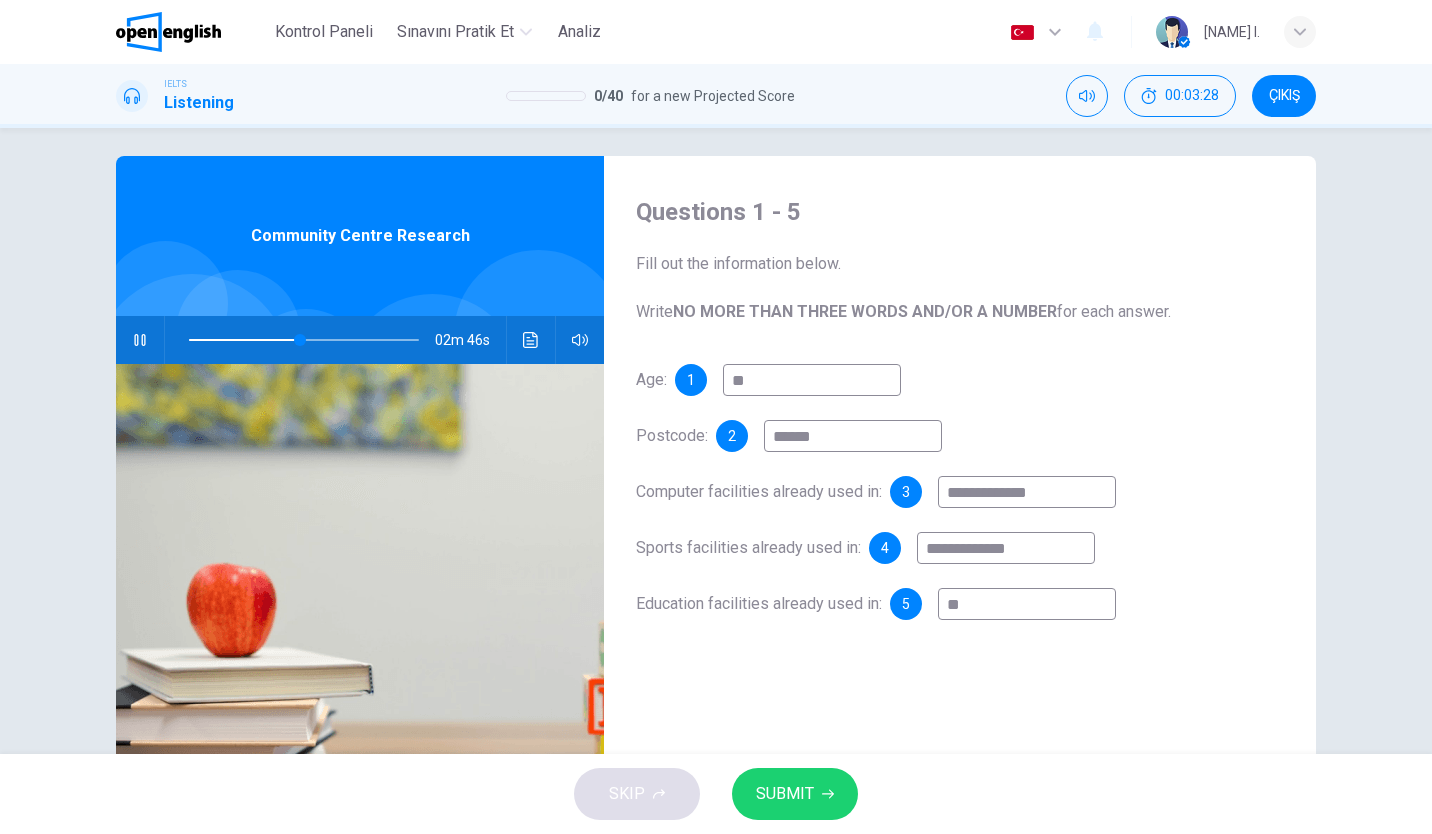 type on "**" 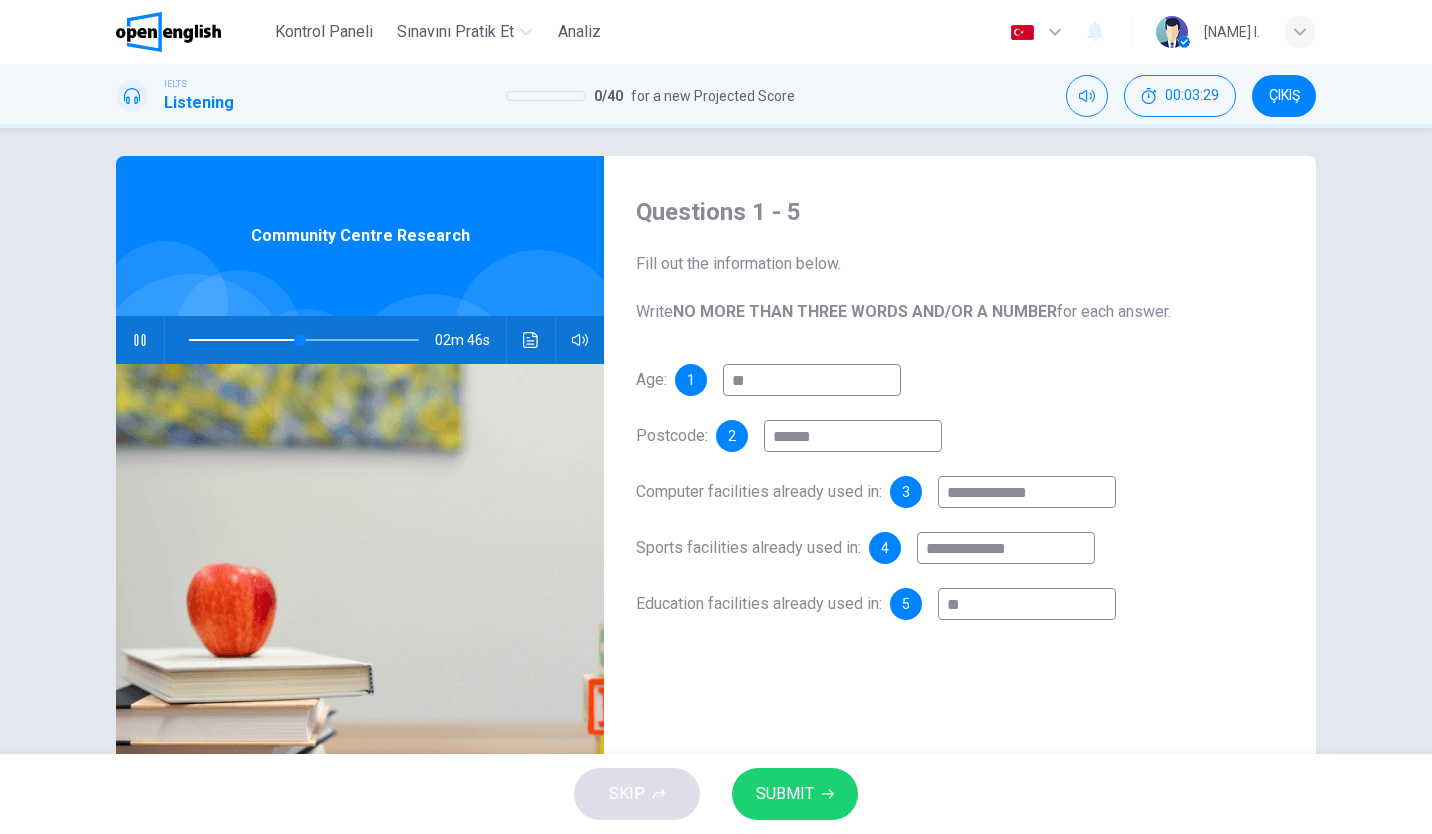 type on "***" 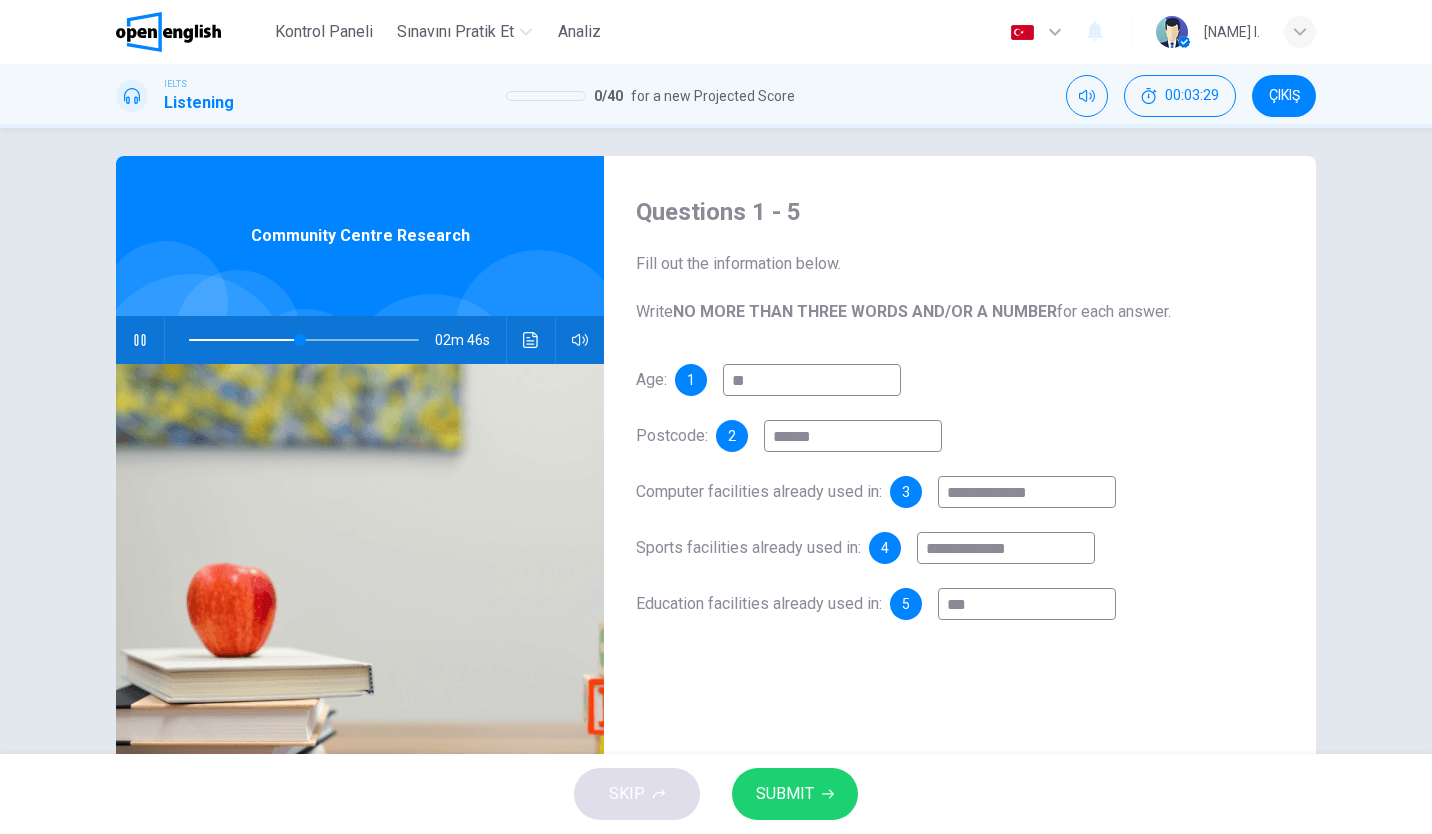 type on "**" 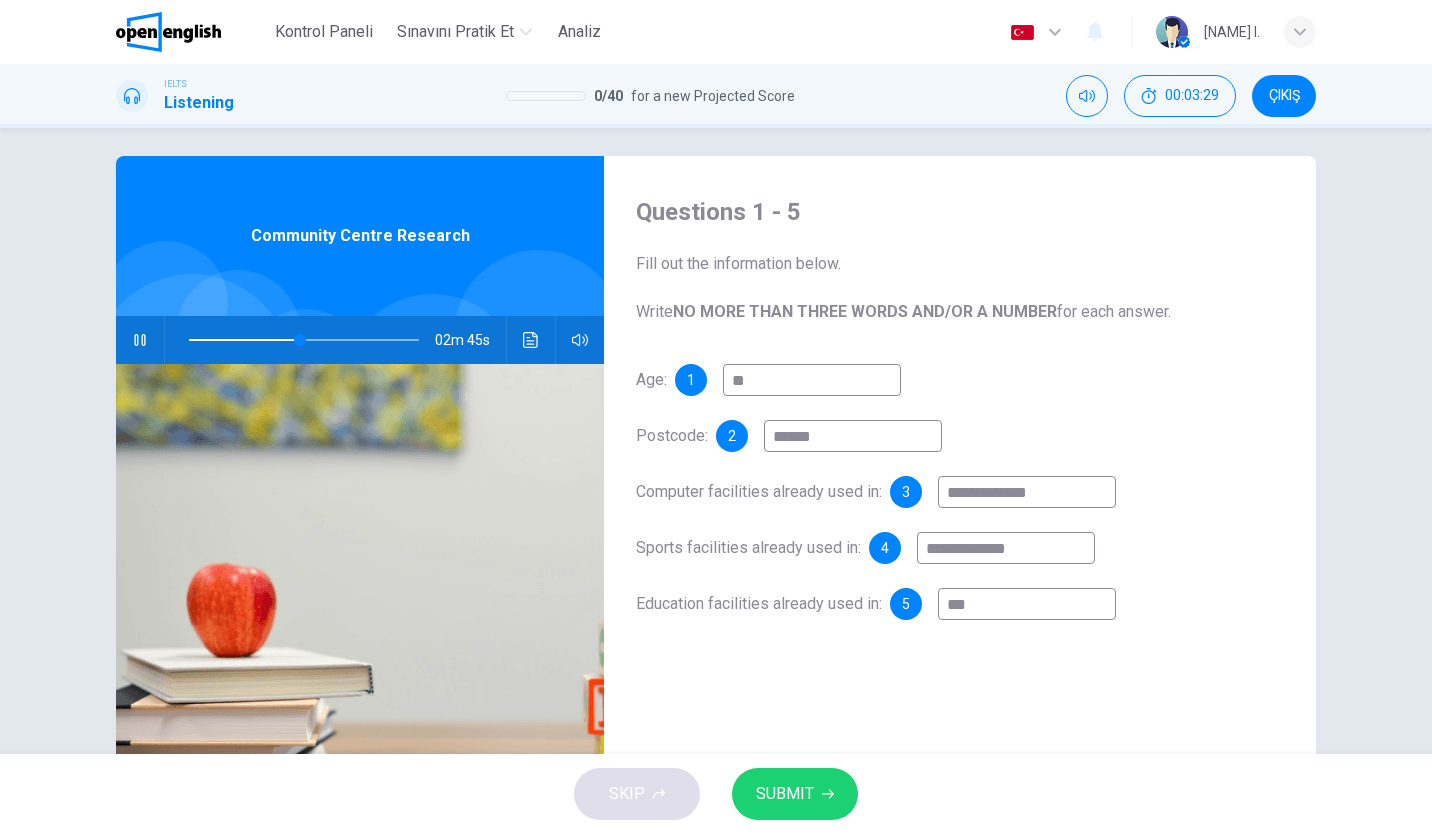 type on "**" 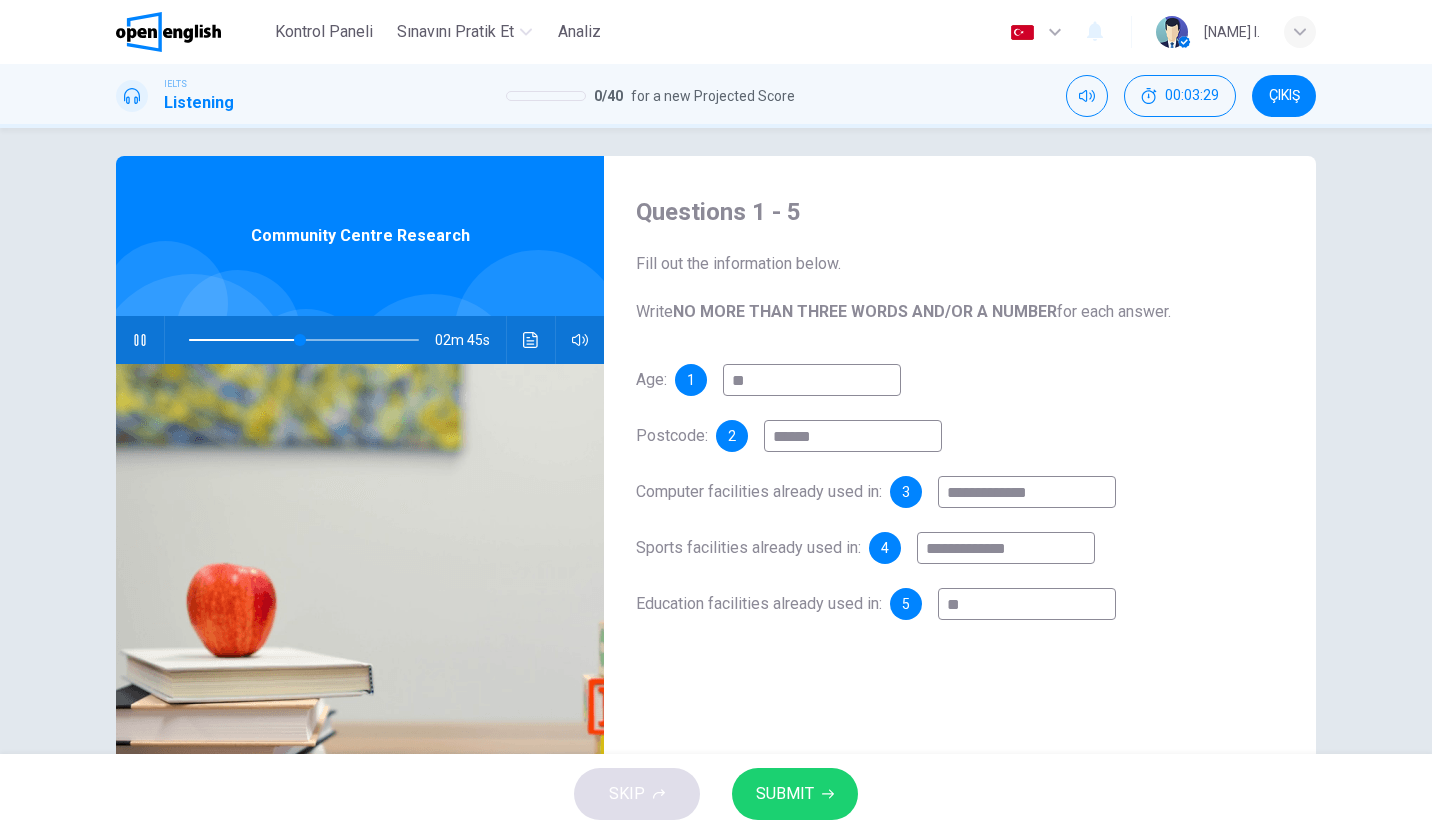 type on "*" 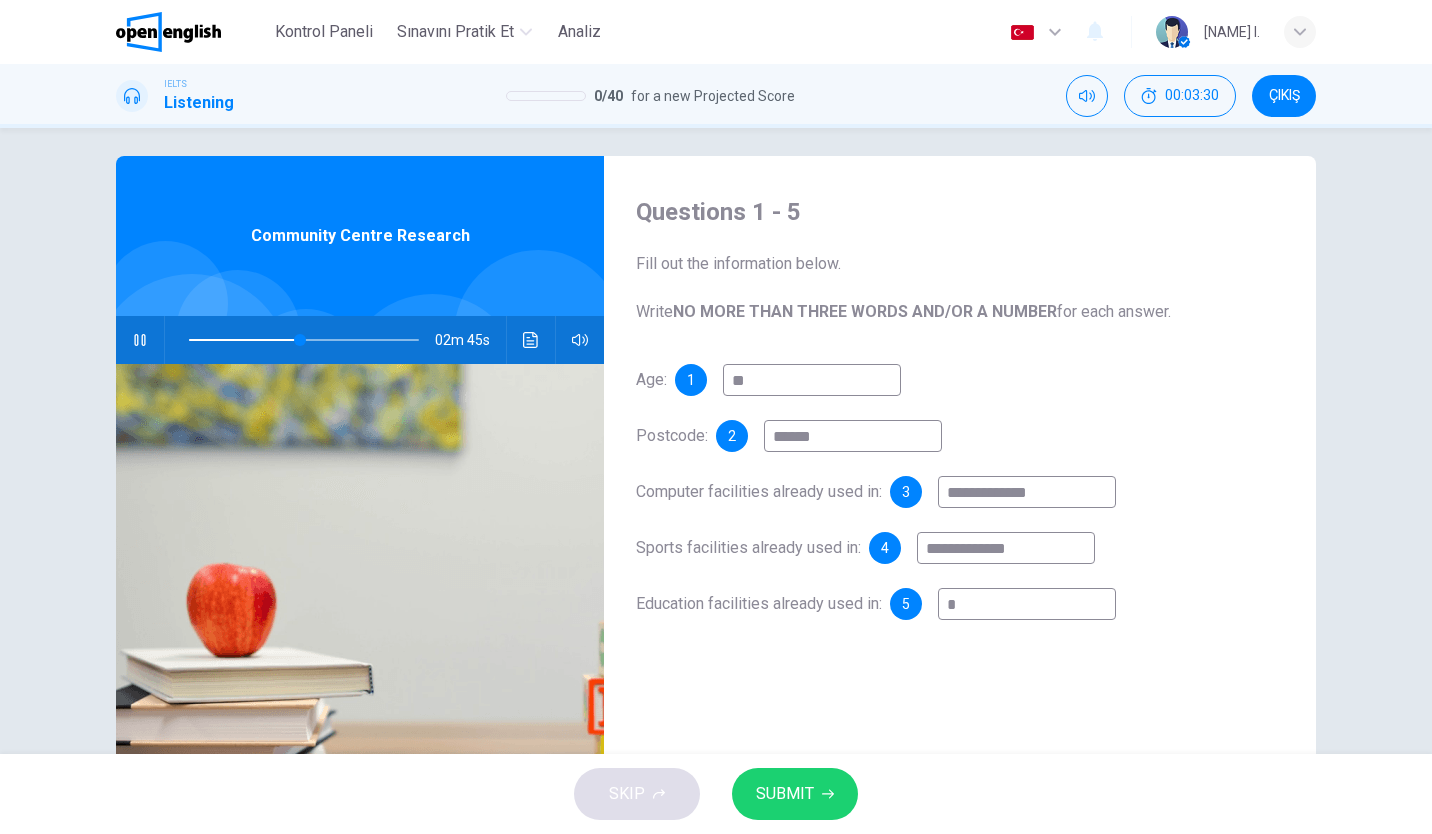 type on "**" 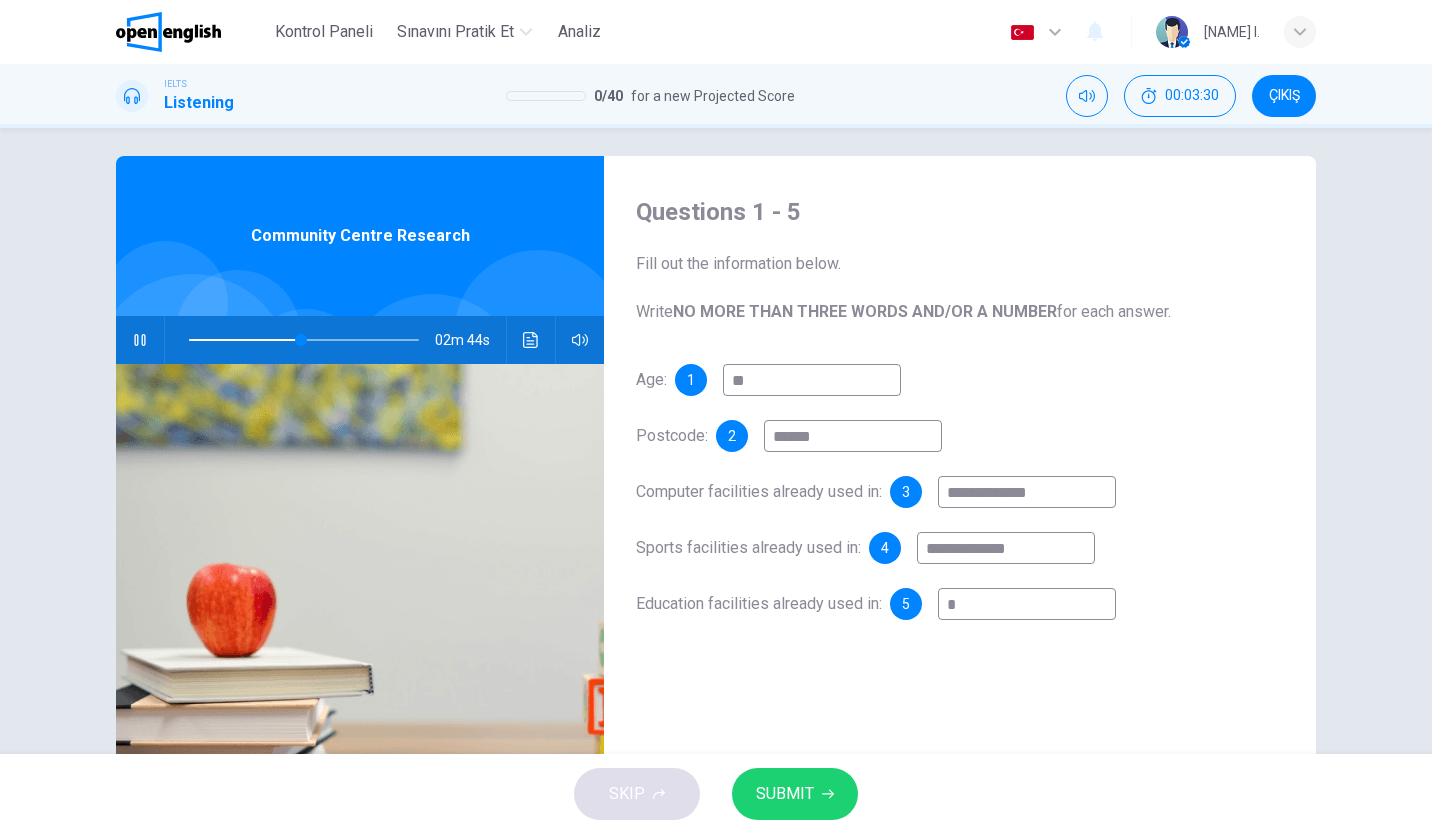 type on "**" 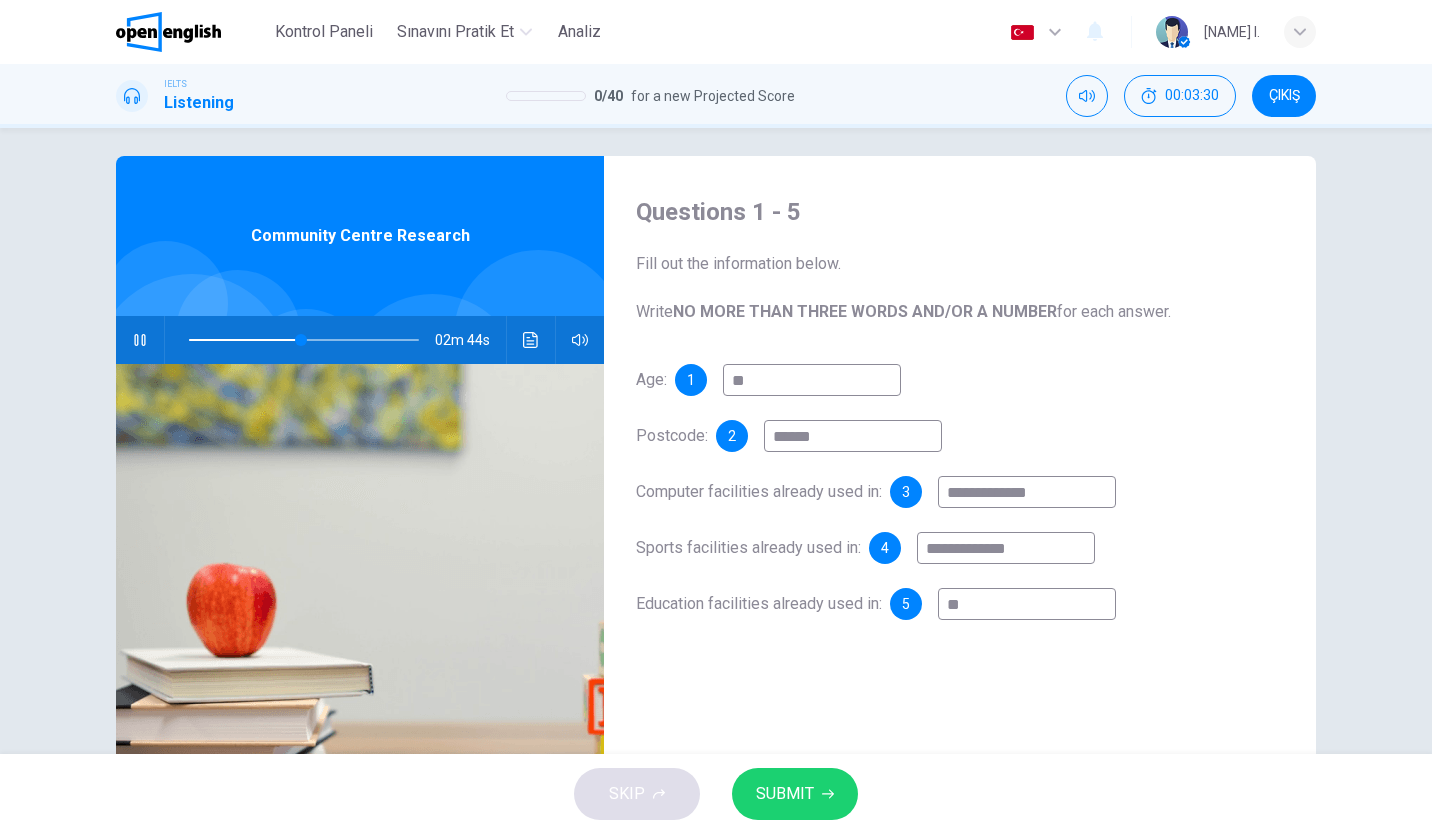 type on "***" 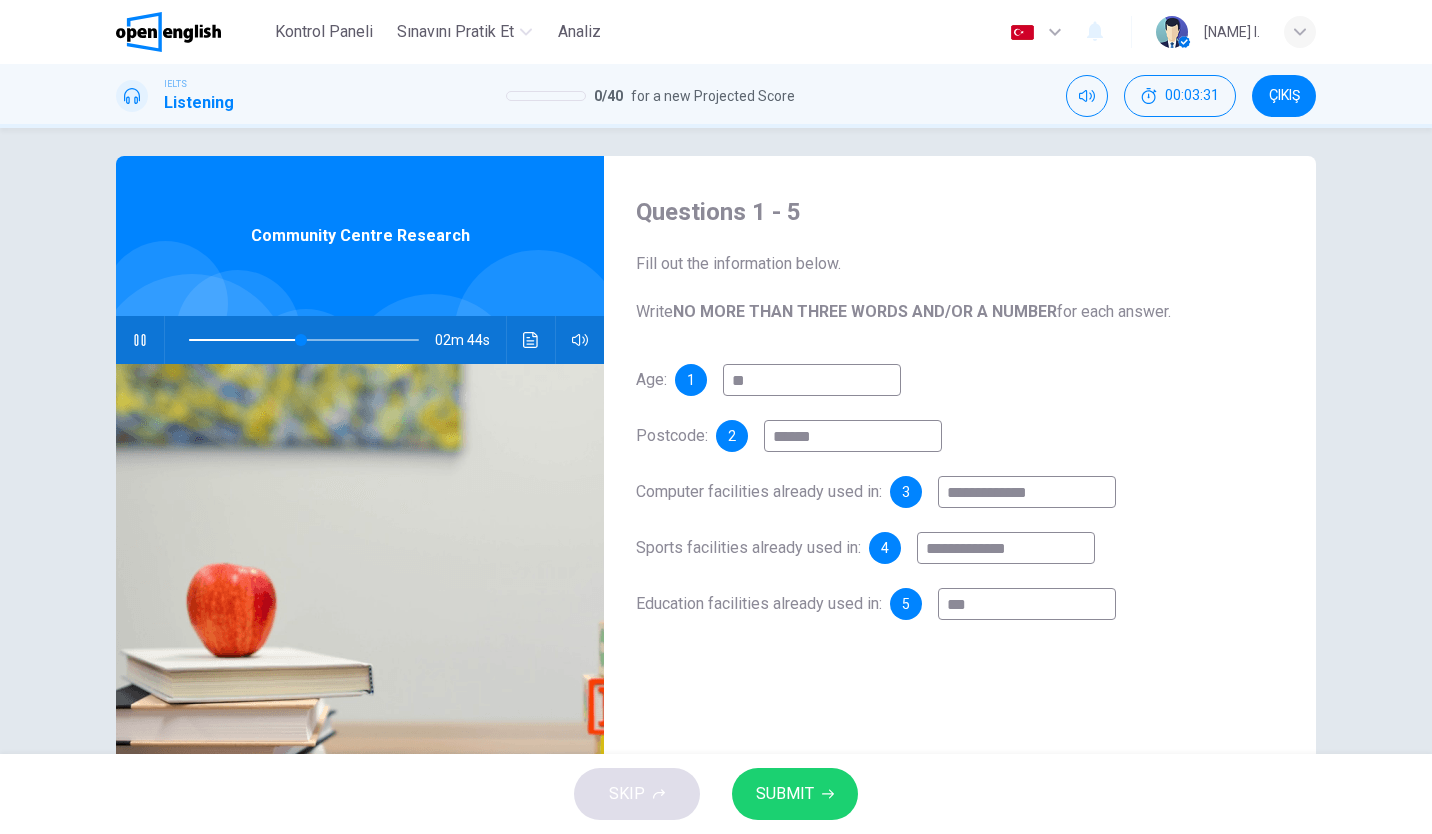 type on "**" 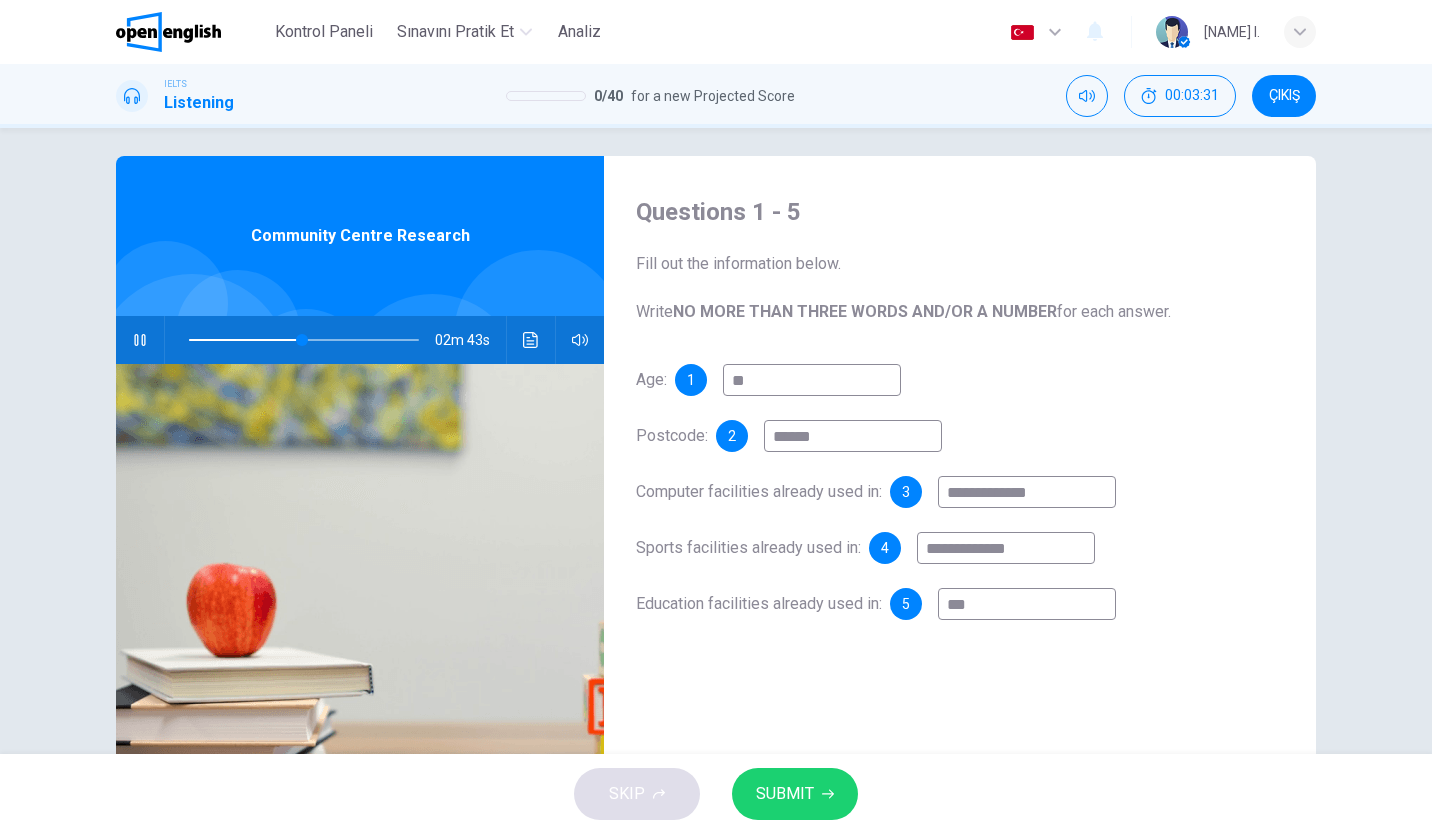 type on "****" 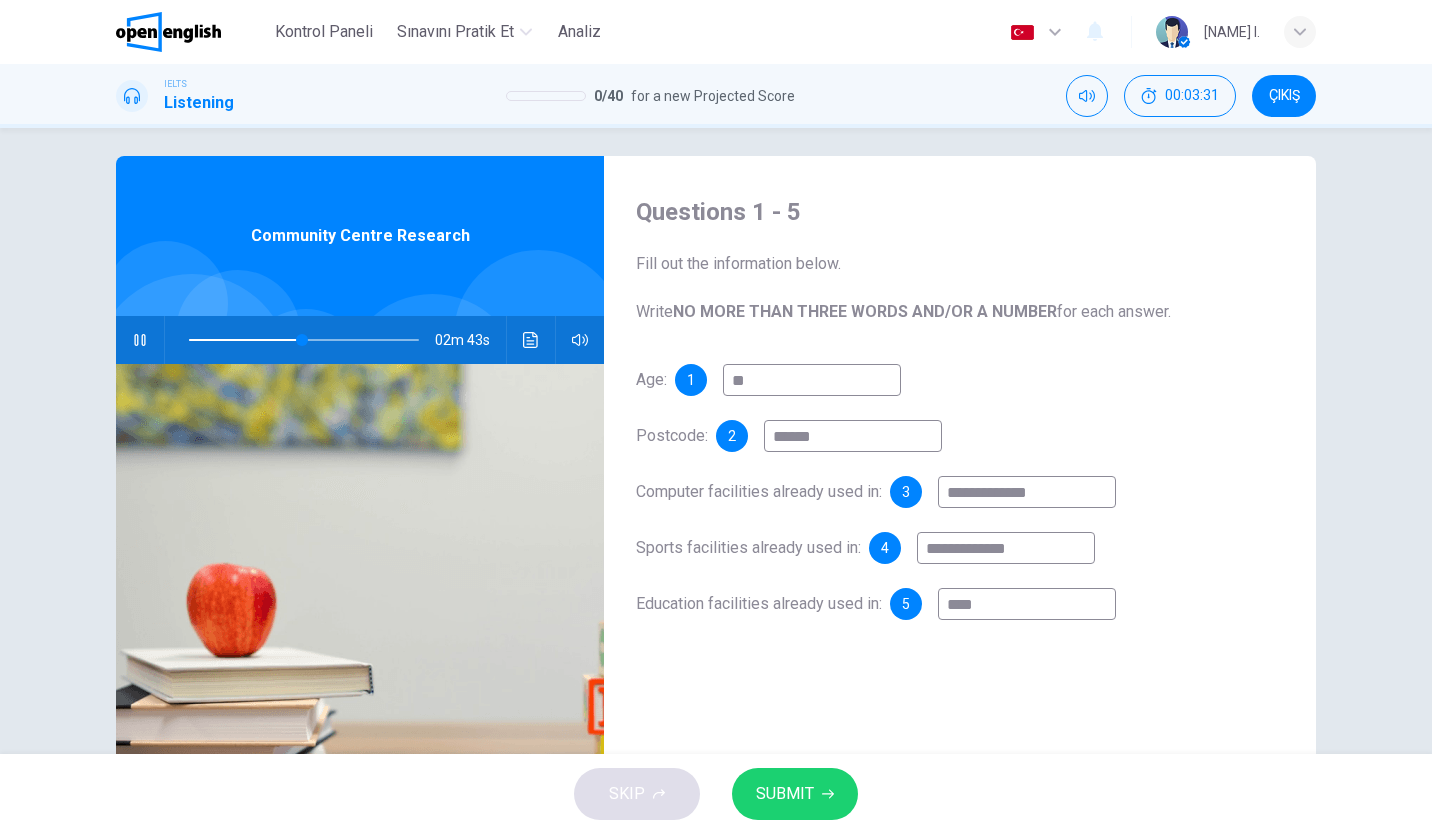 type on "**" 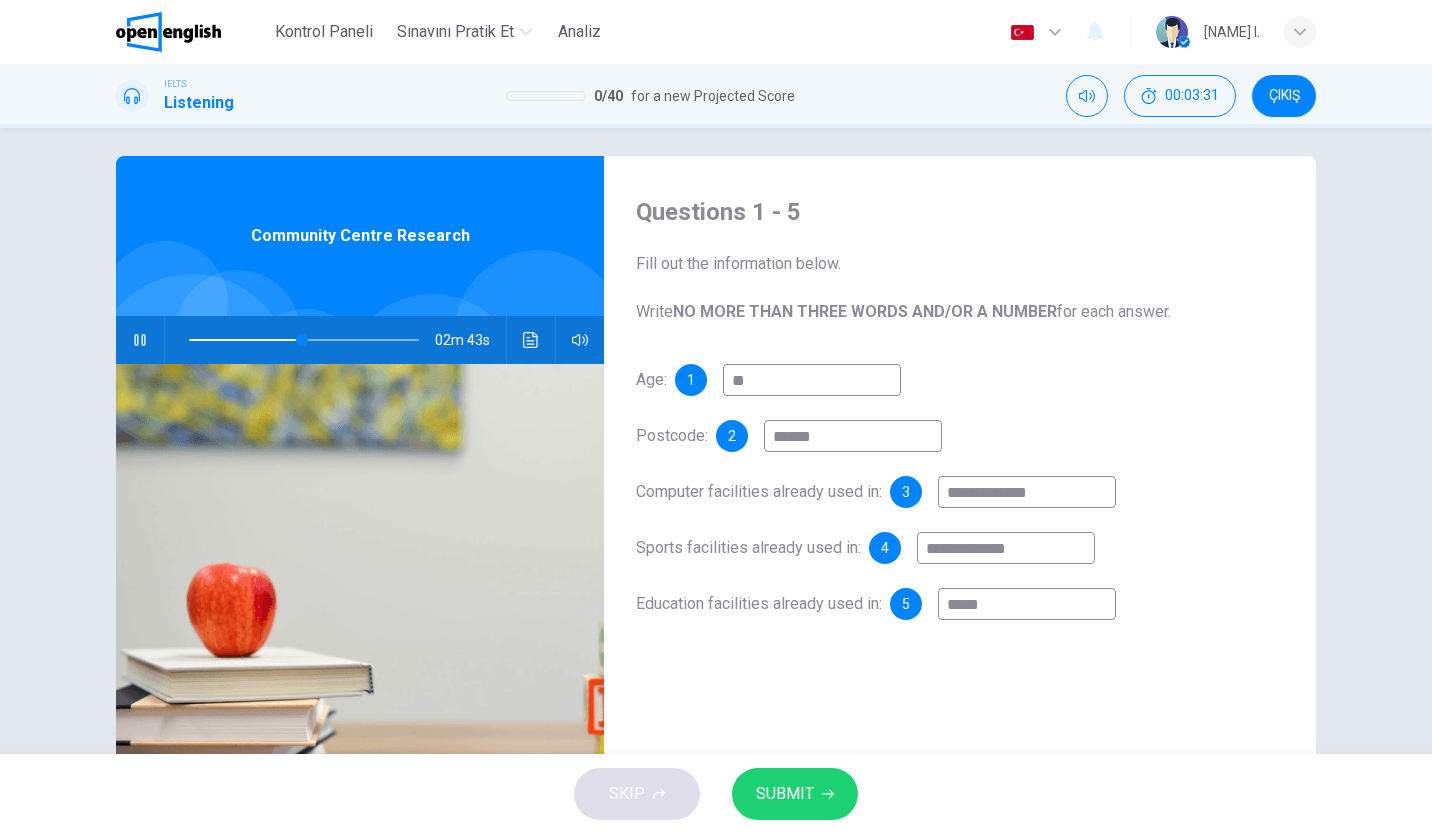 type on "**" 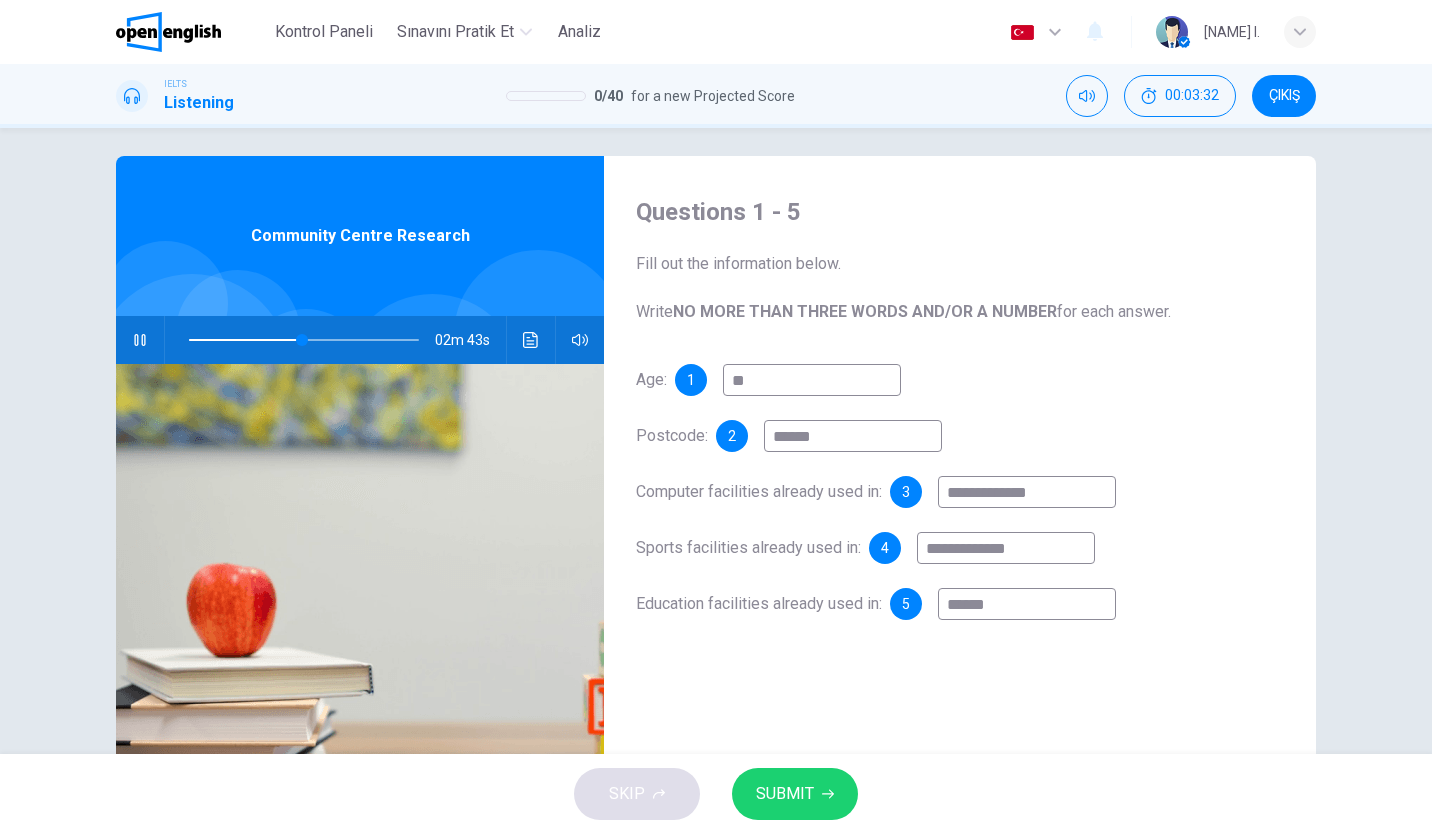 type on "**" 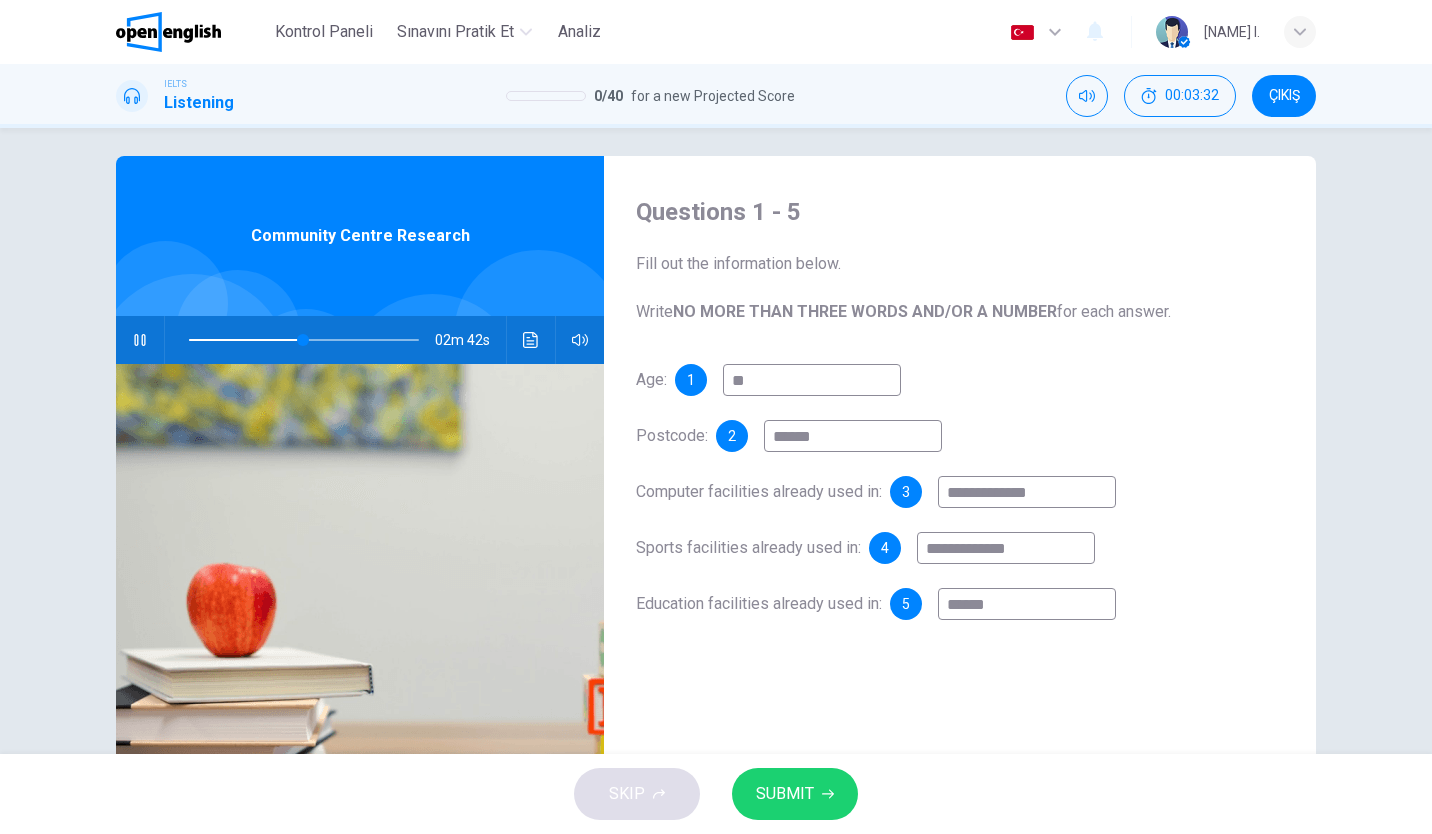 type on "*******" 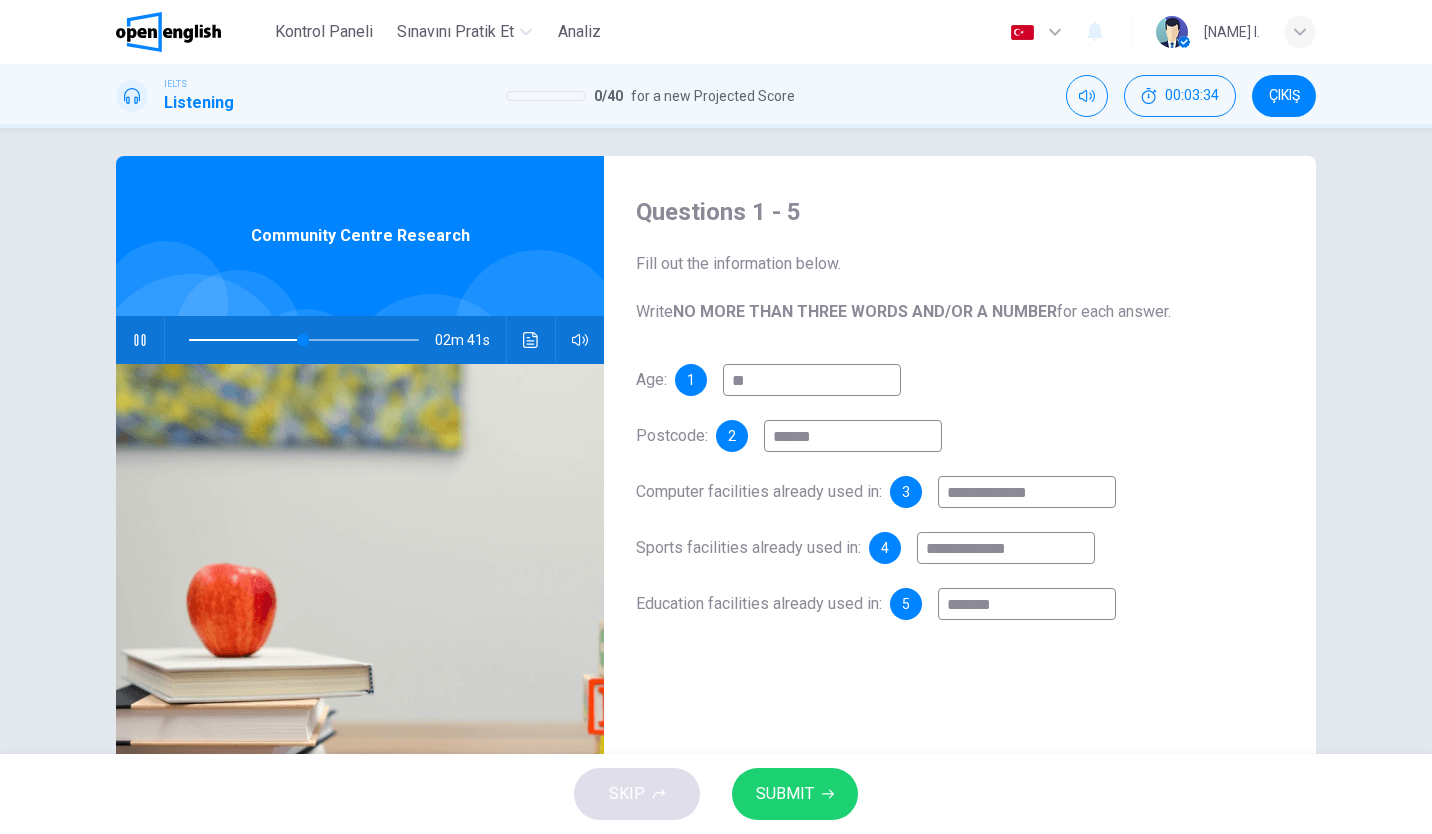 type on "**" 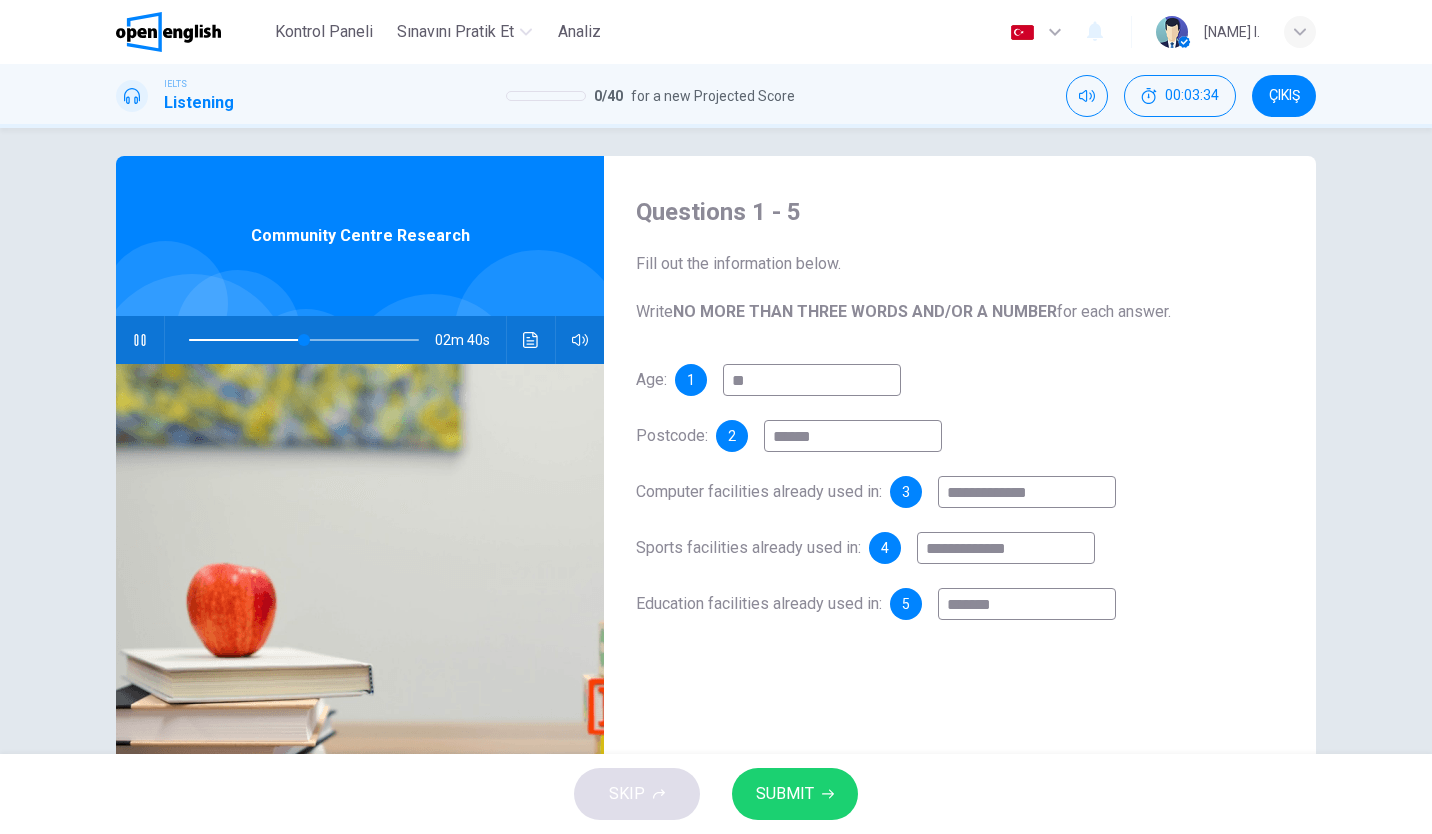 type on "*******" 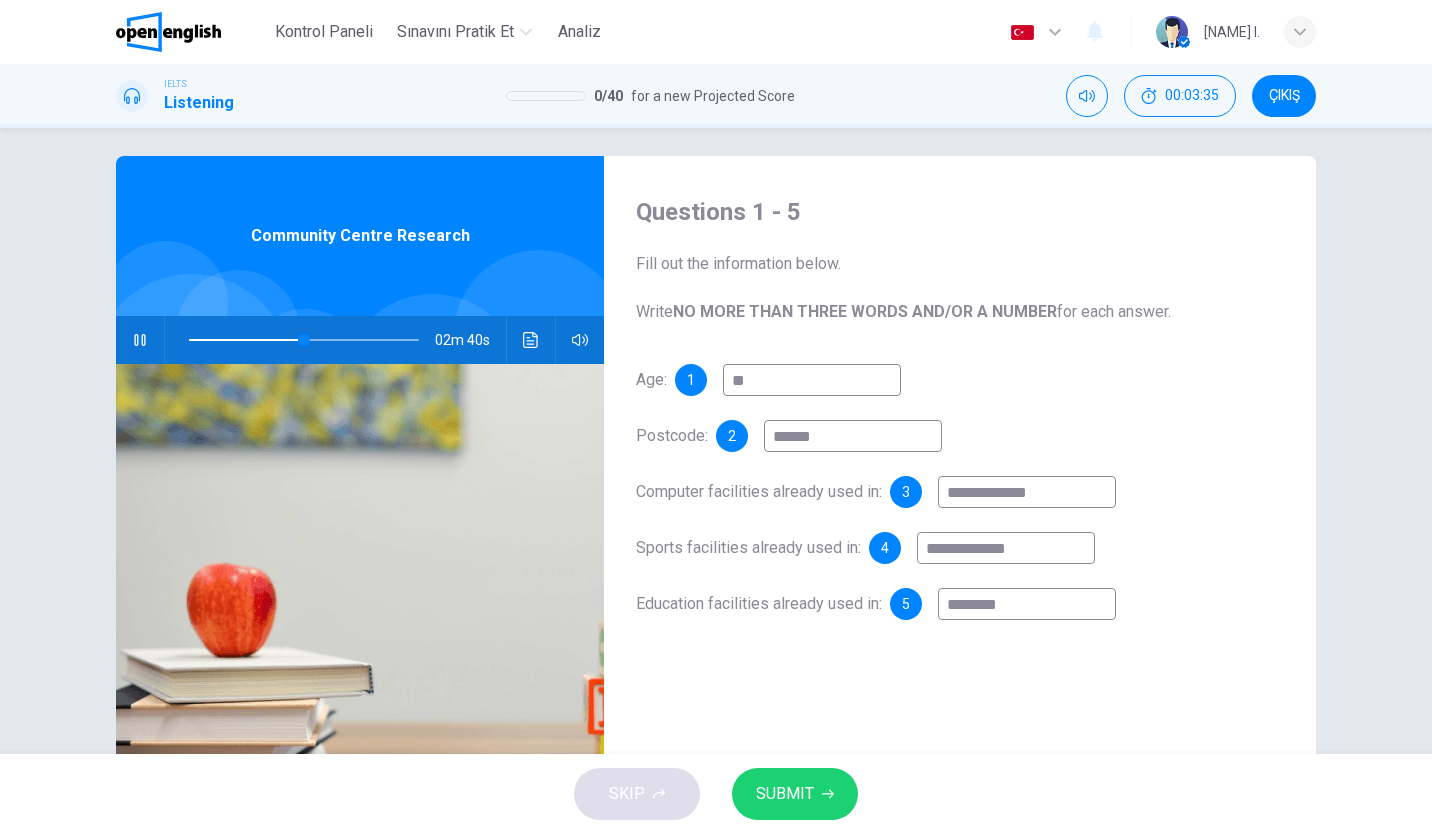 type on "**" 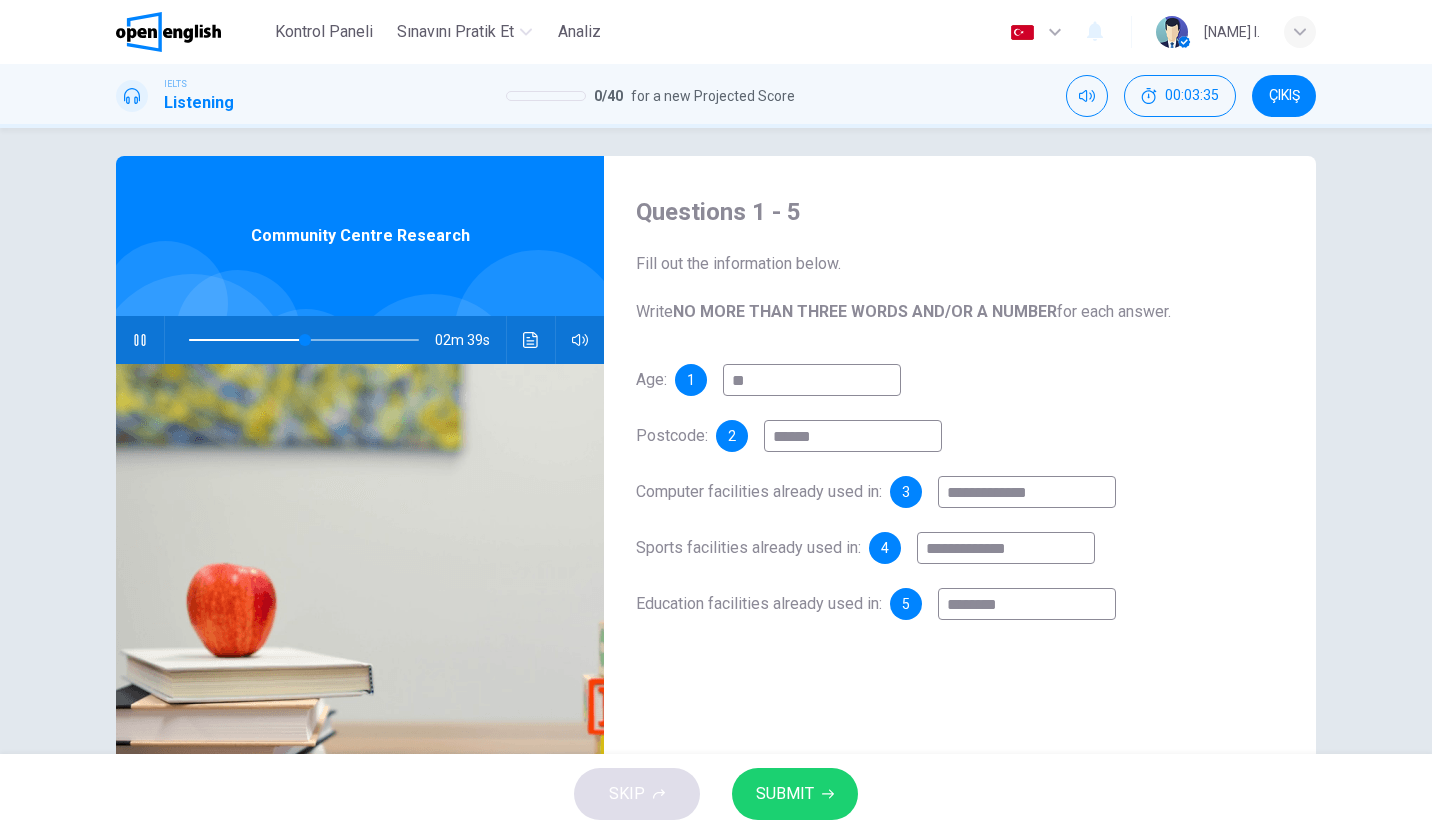 type on "*********" 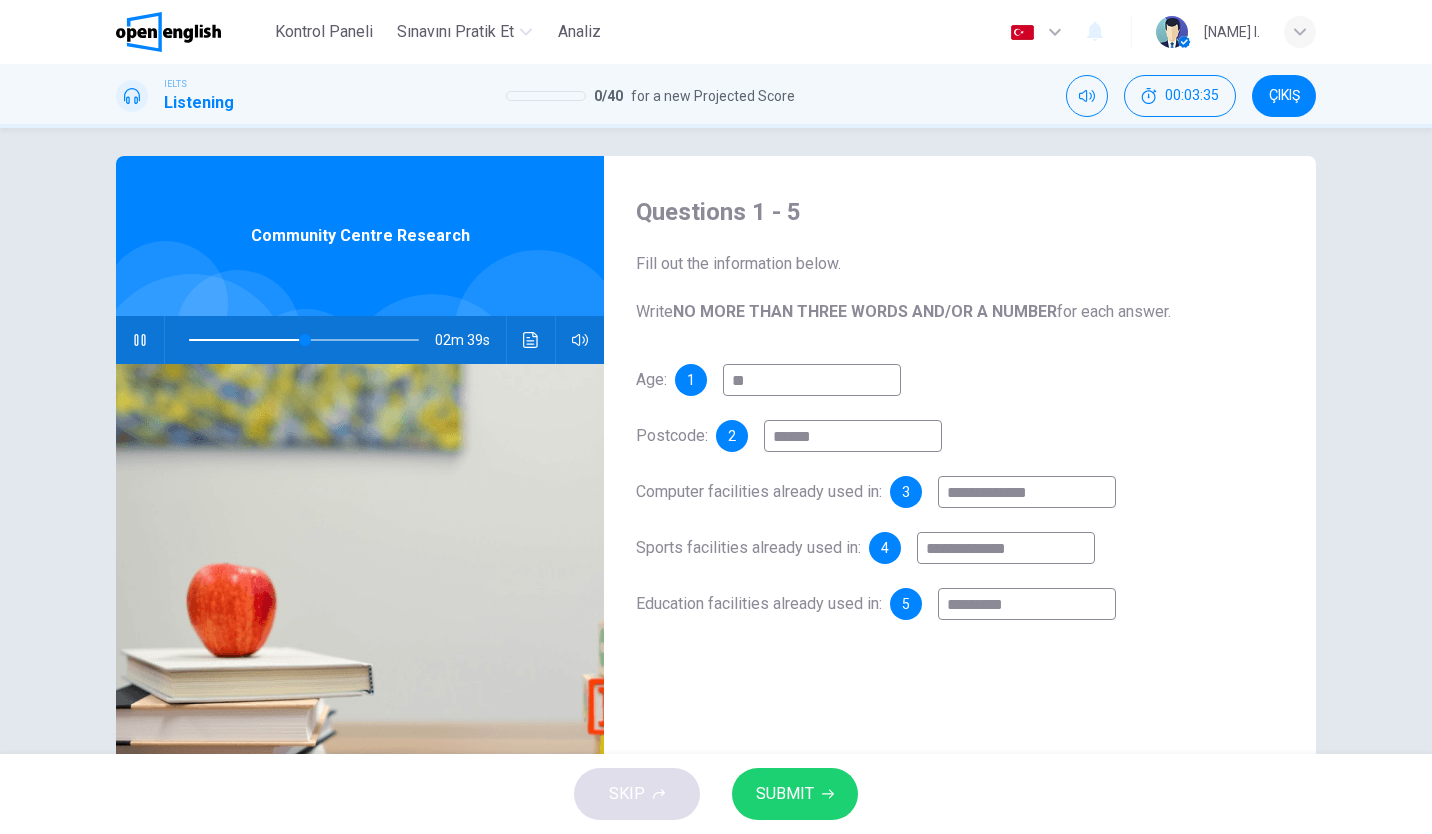 type on "**" 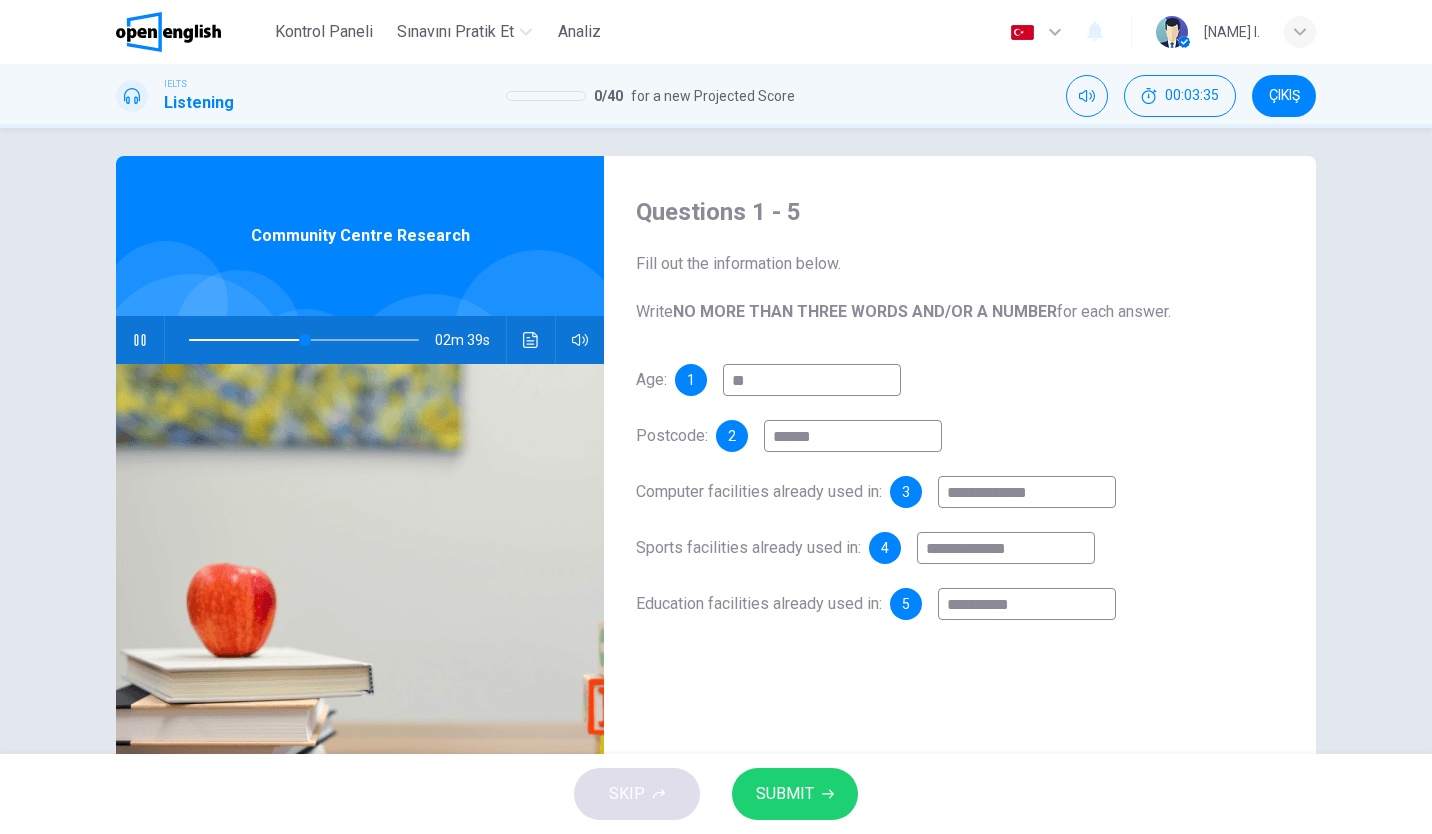 type on "**********" 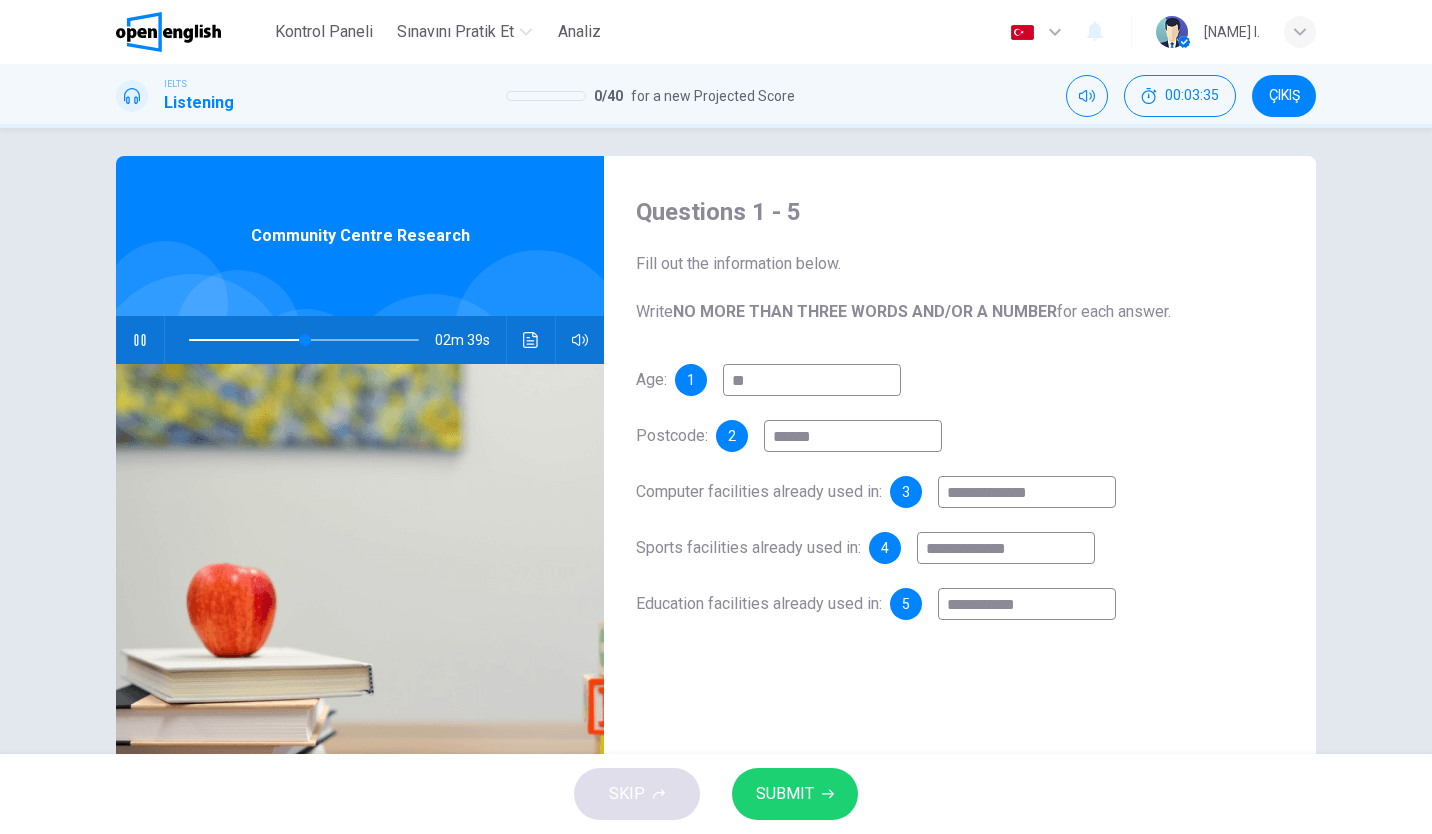 type on "**" 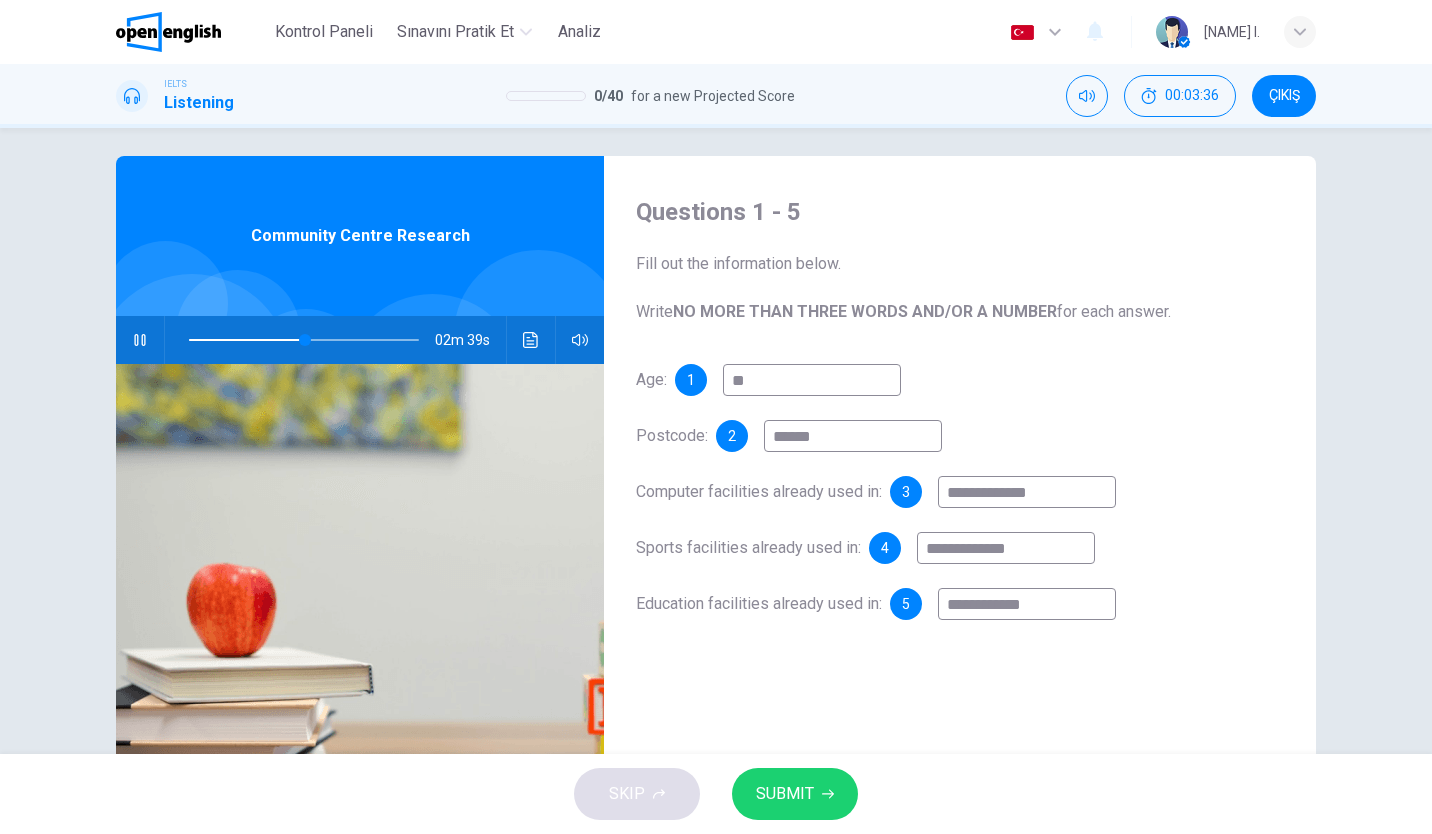 type on "**" 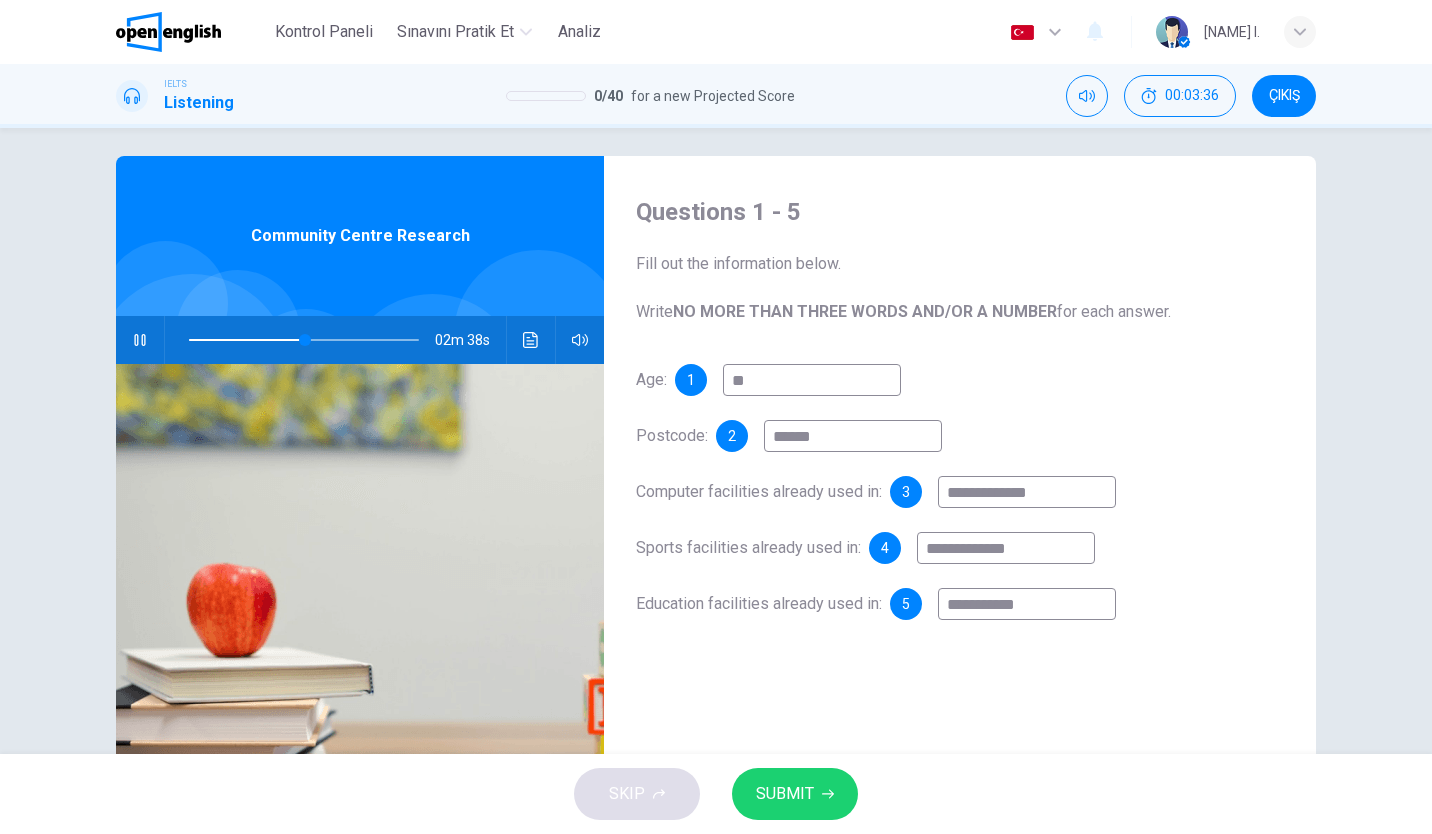 type on "**" 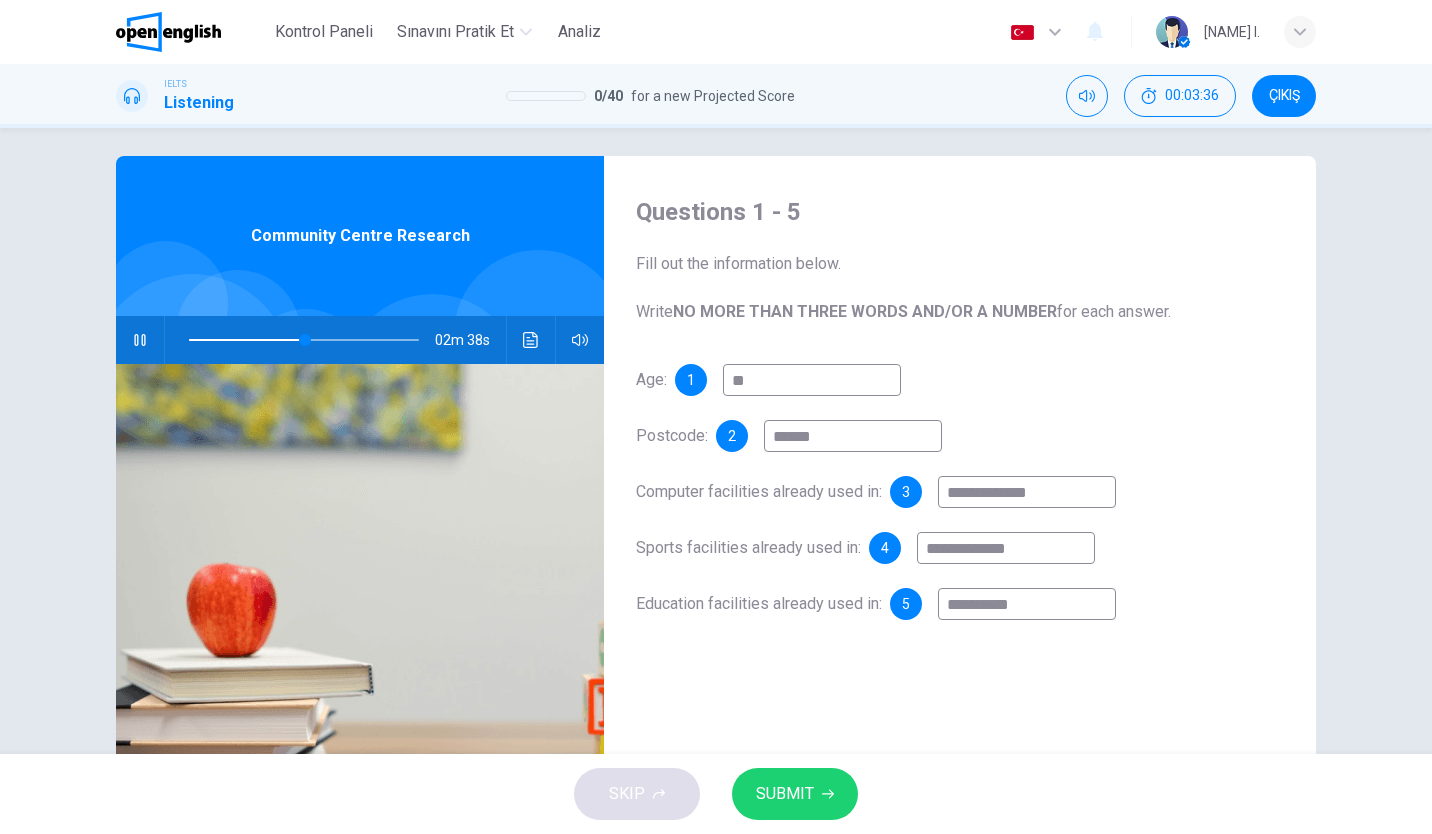 type on "*********" 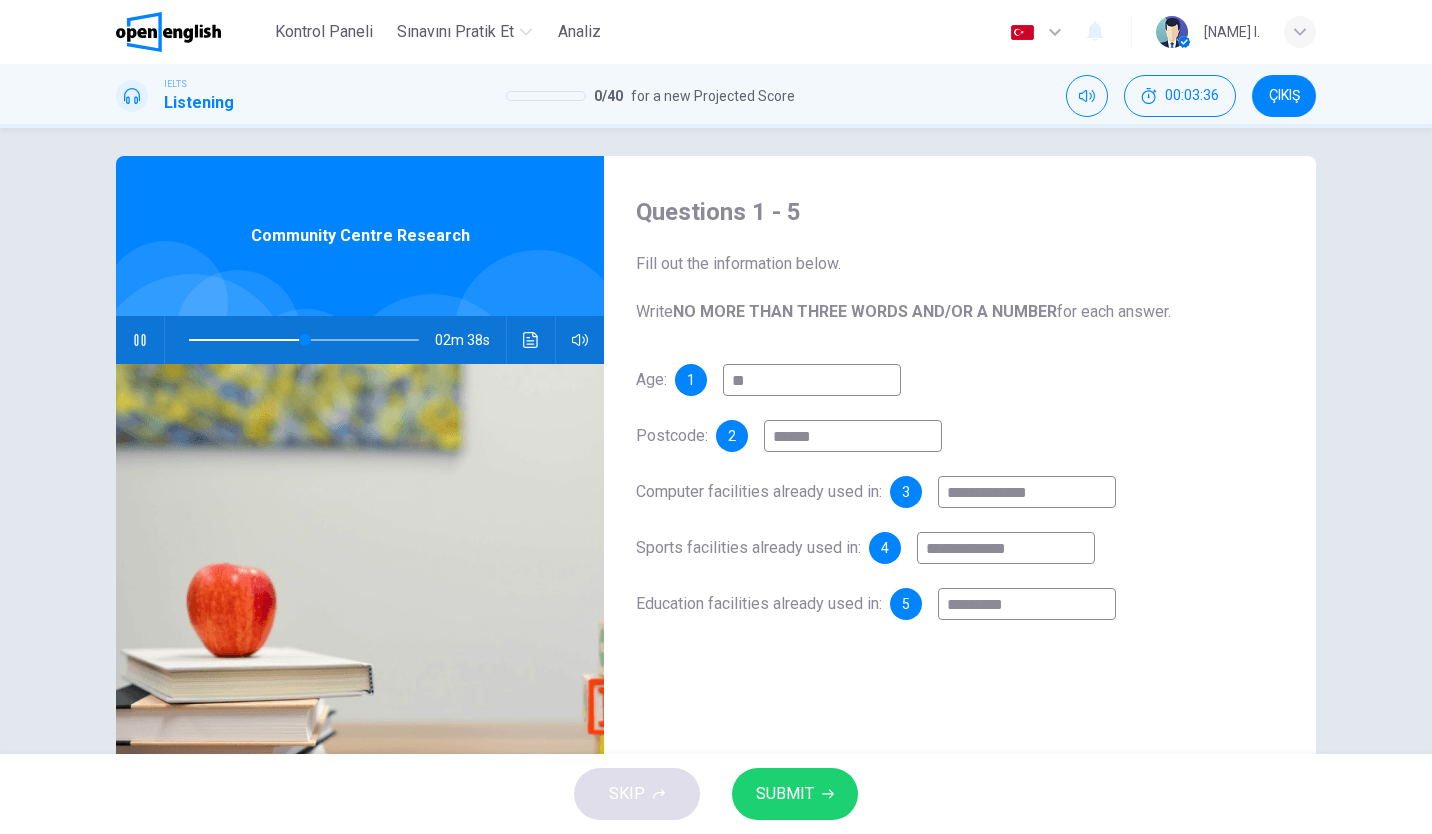 type on "**" 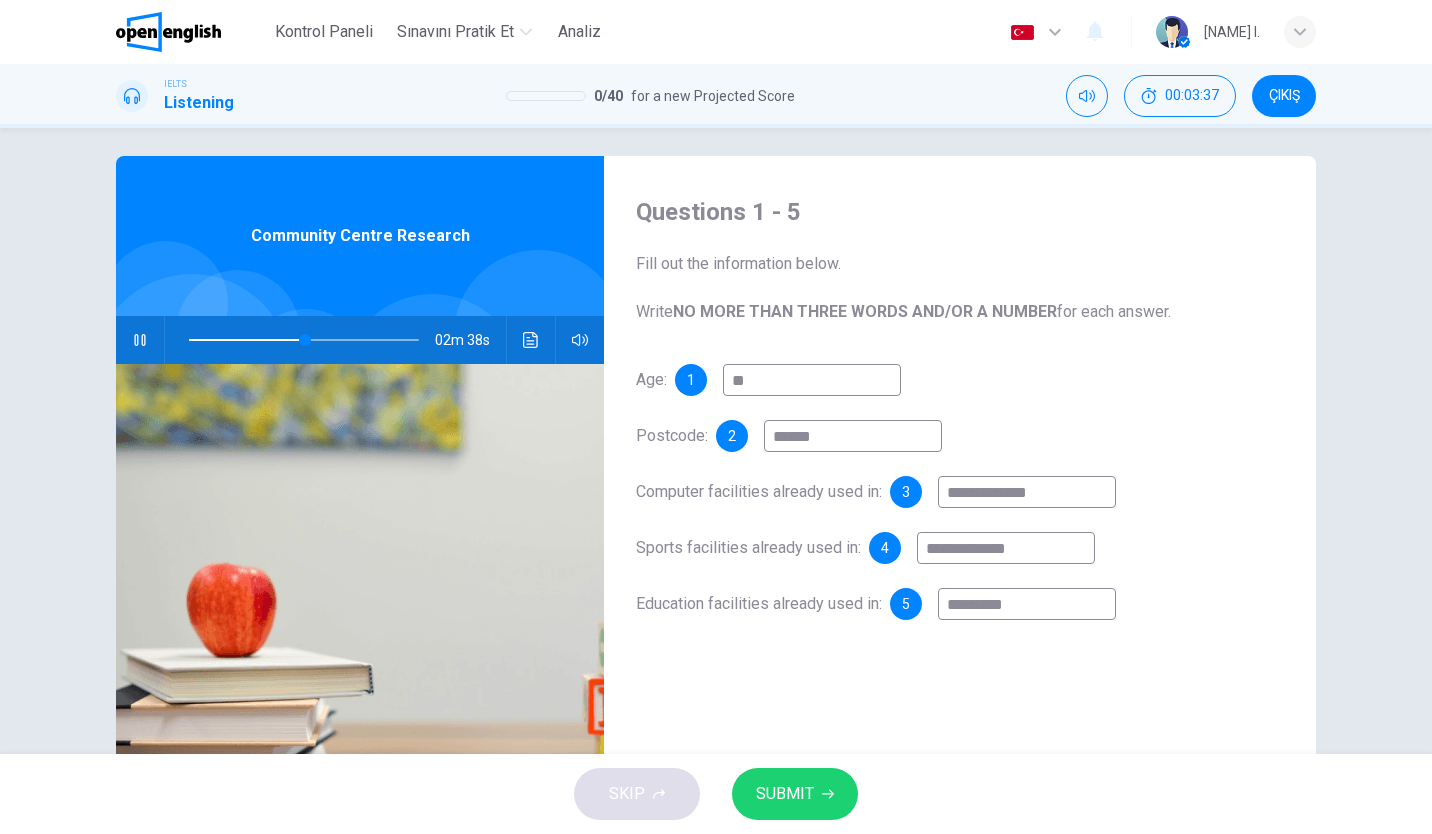 type on "*******" 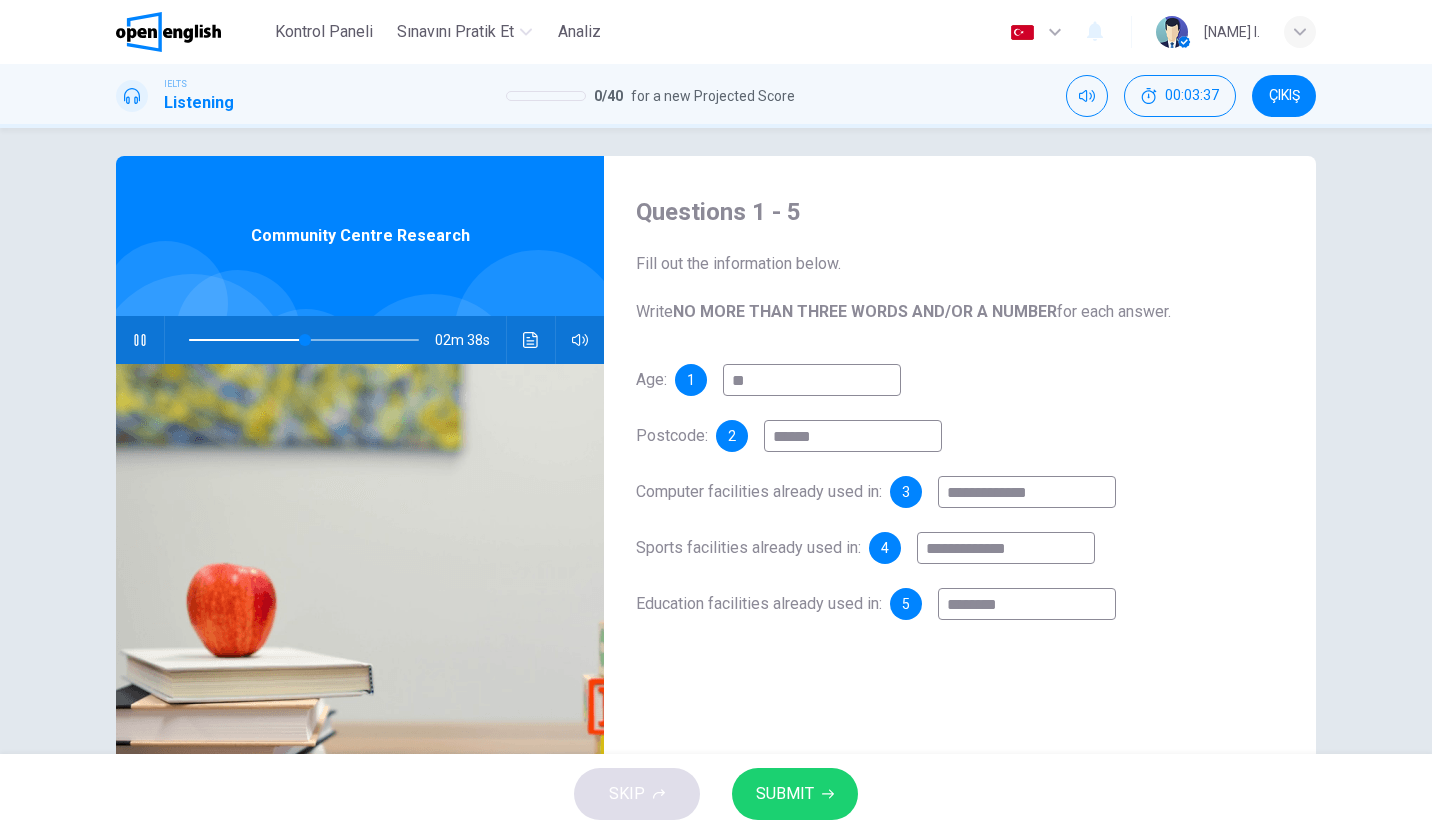 type on "**" 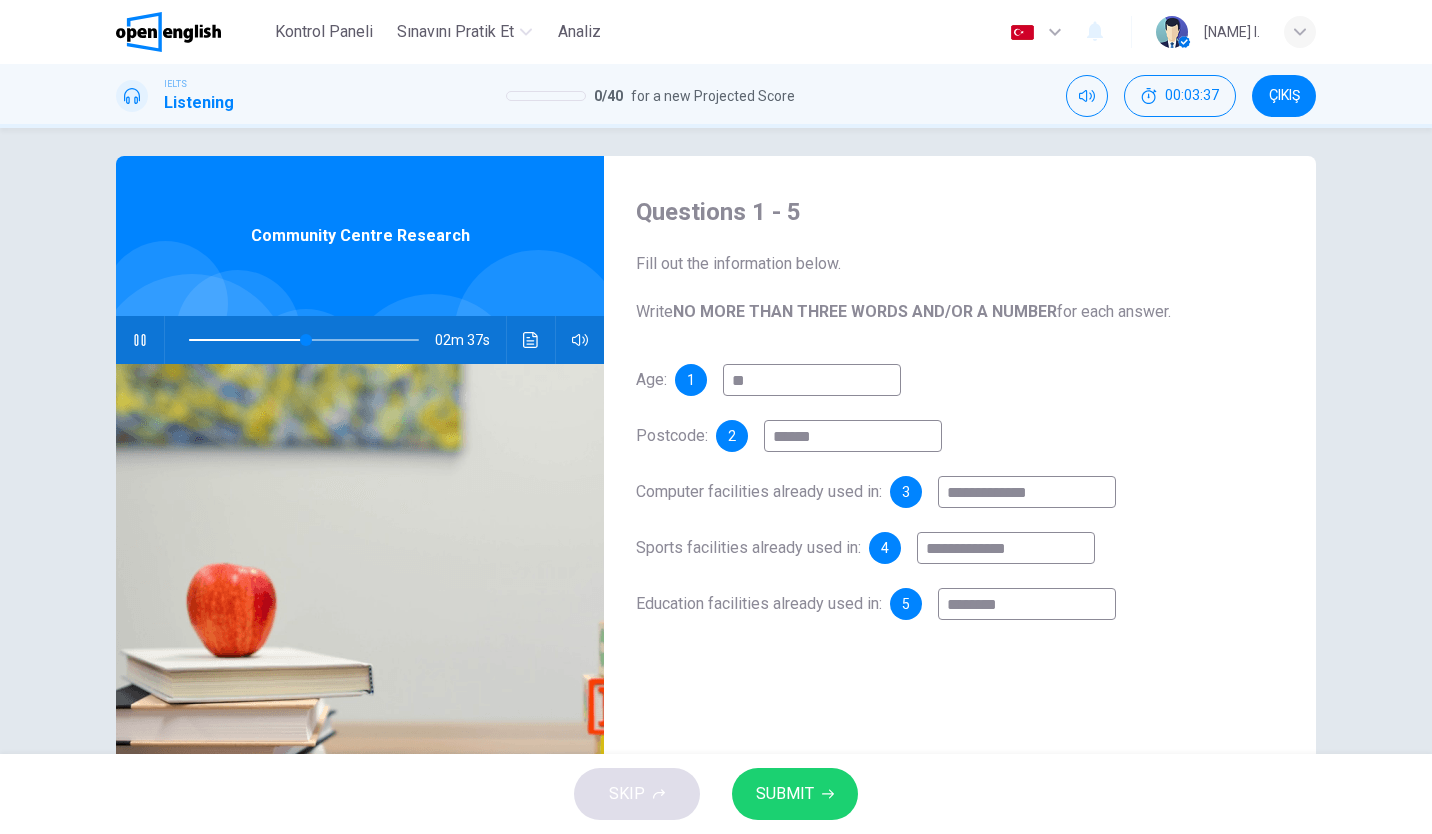 type on "*********" 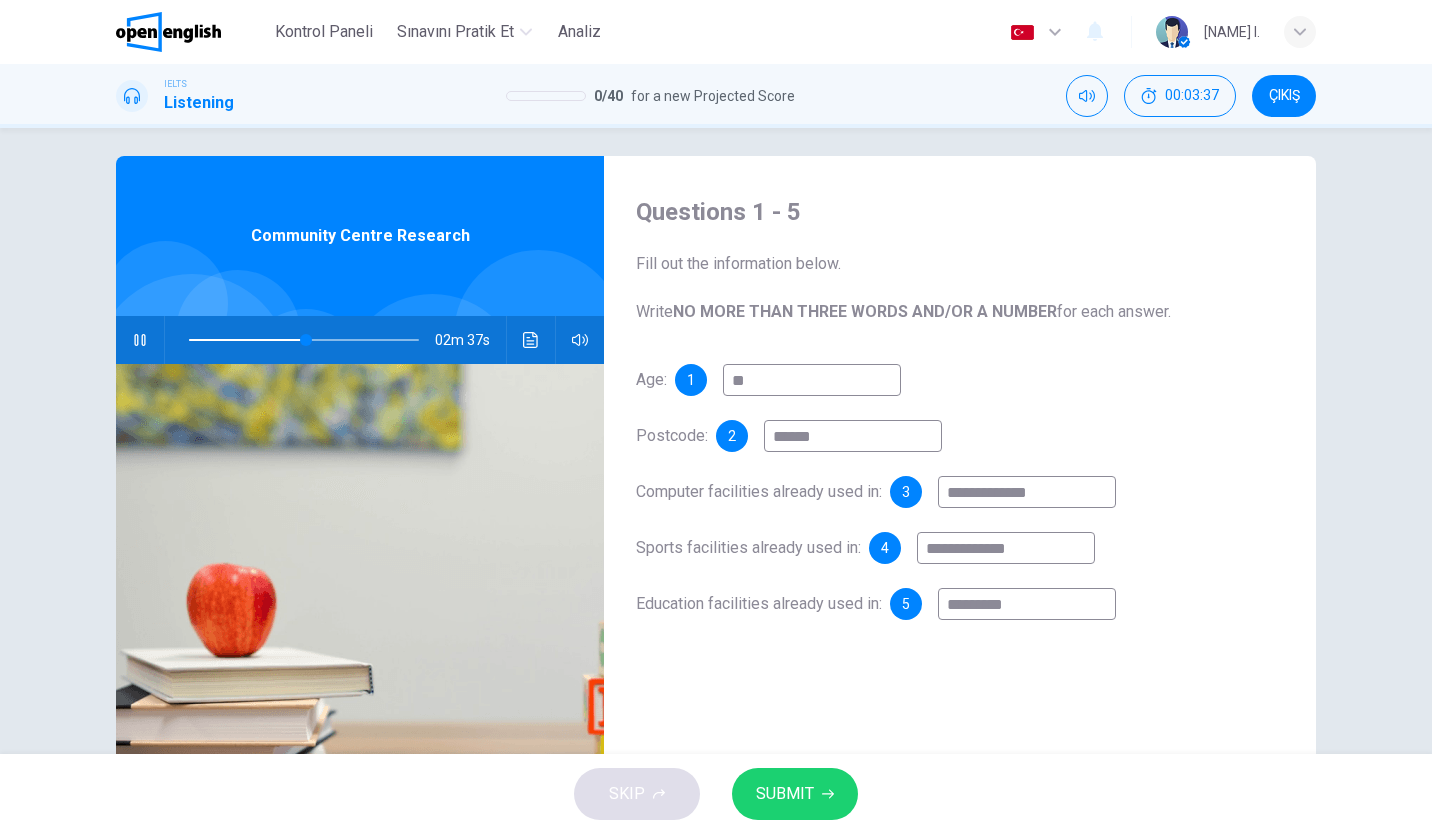 type on "**" 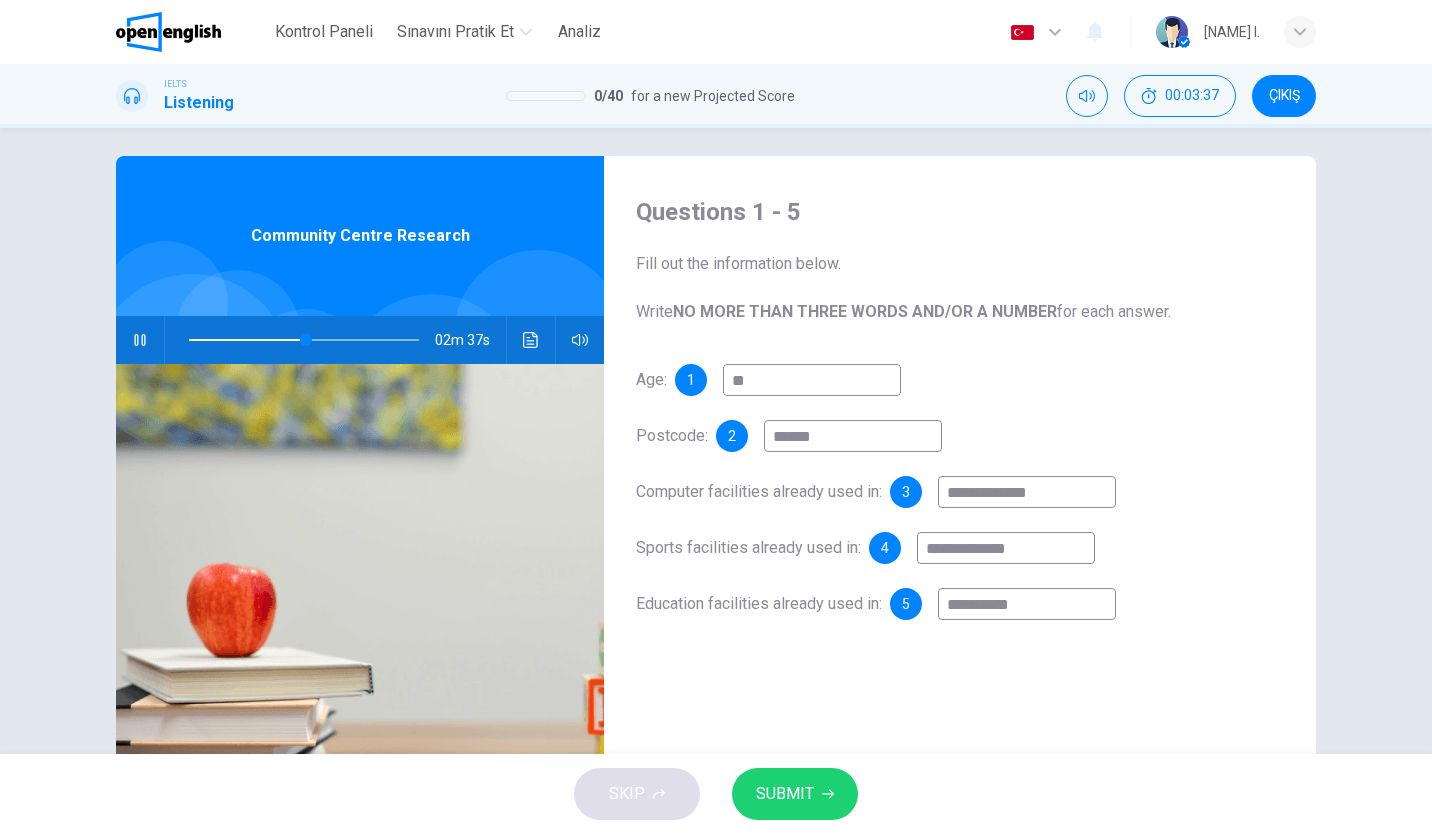 type on "**********" 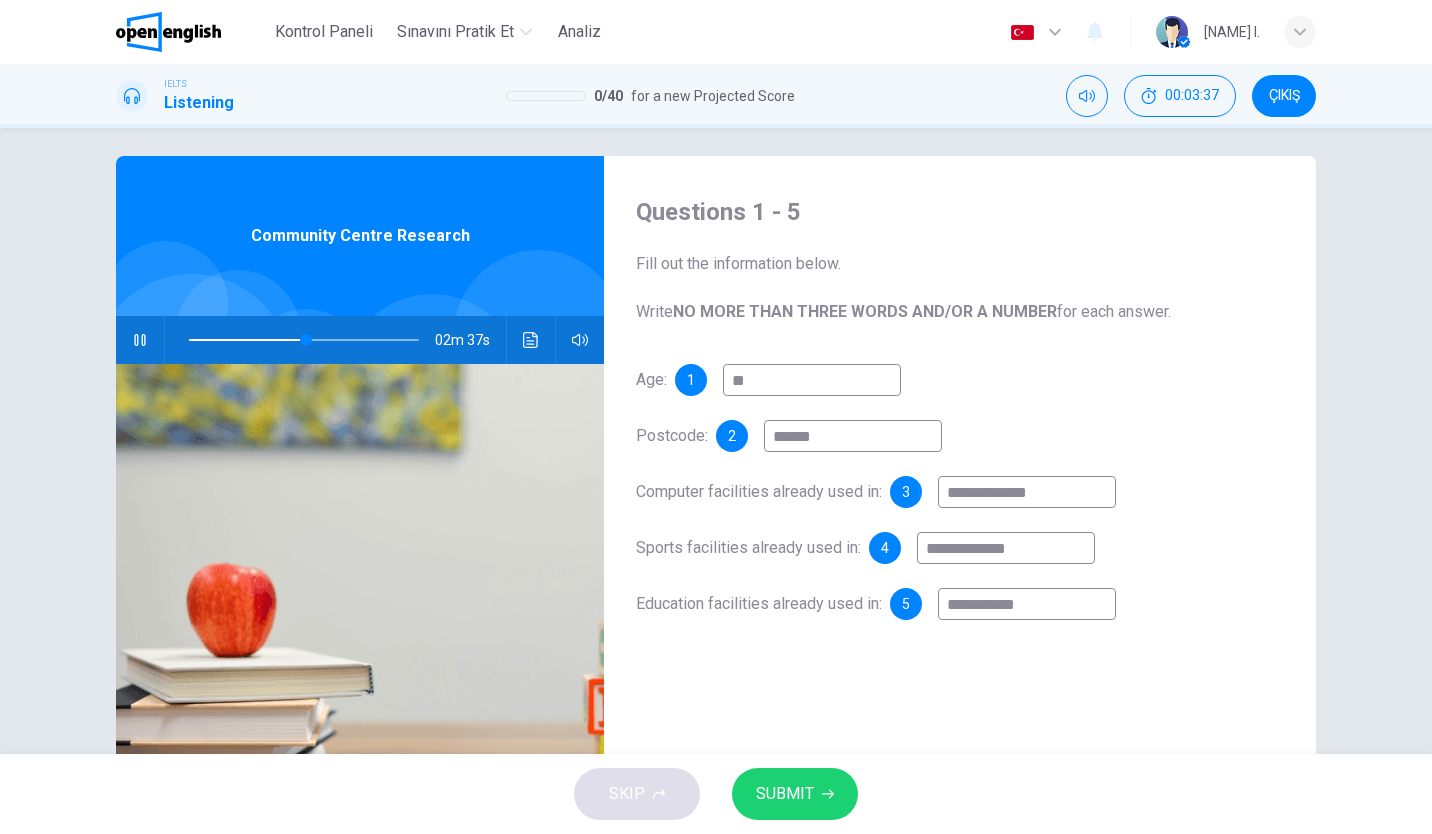 type on "**" 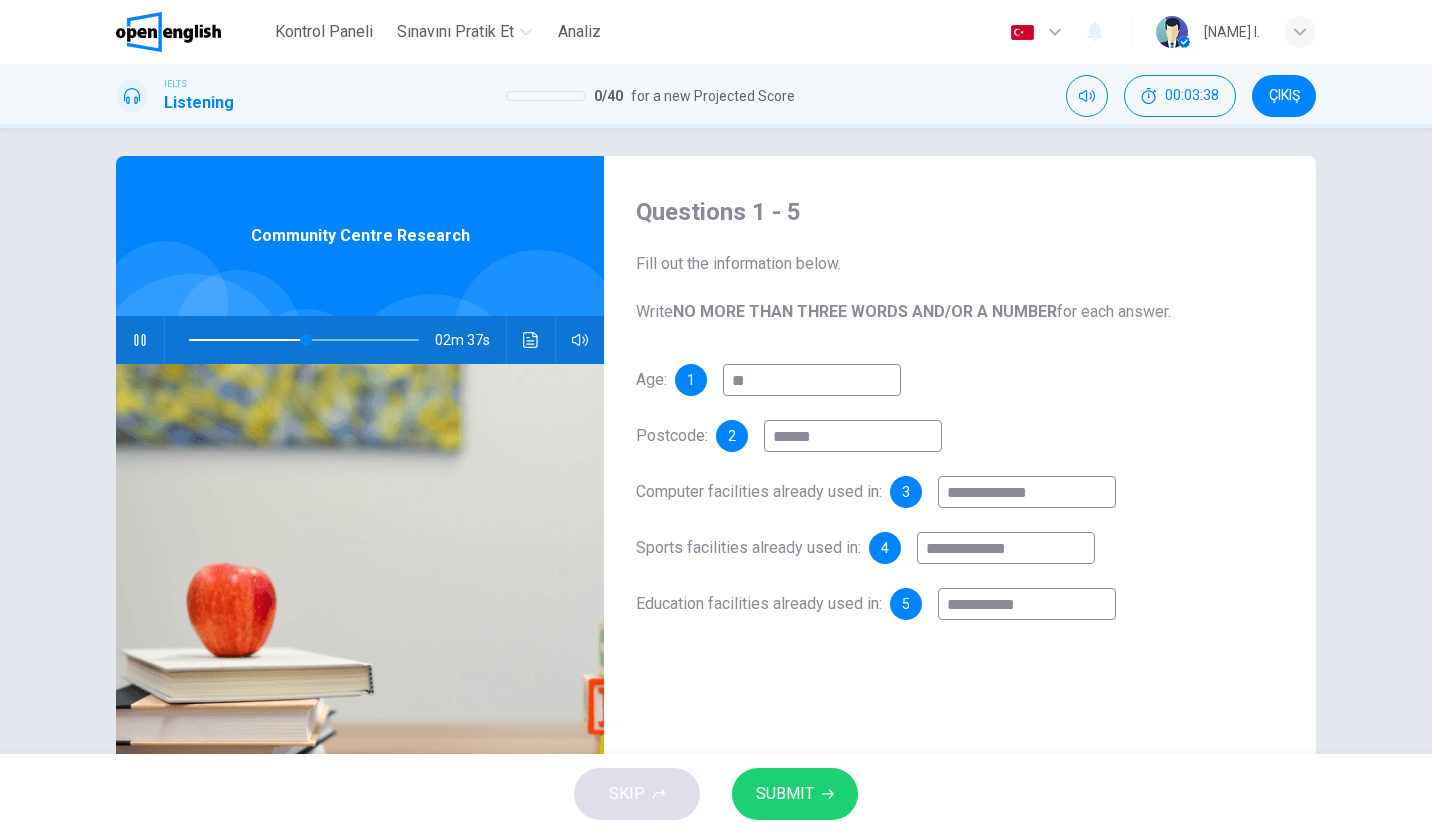 type on "**********" 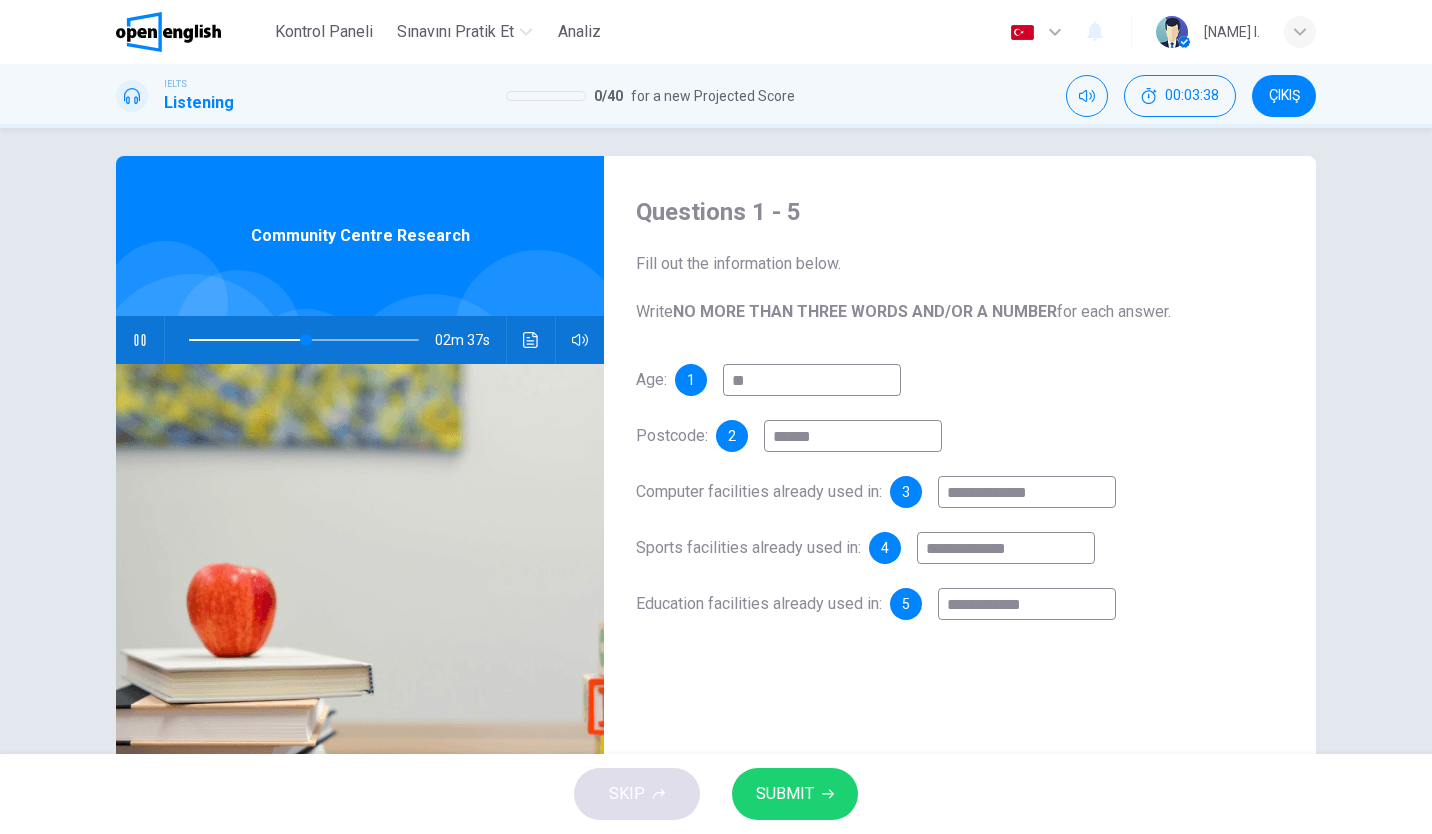 type on "**" 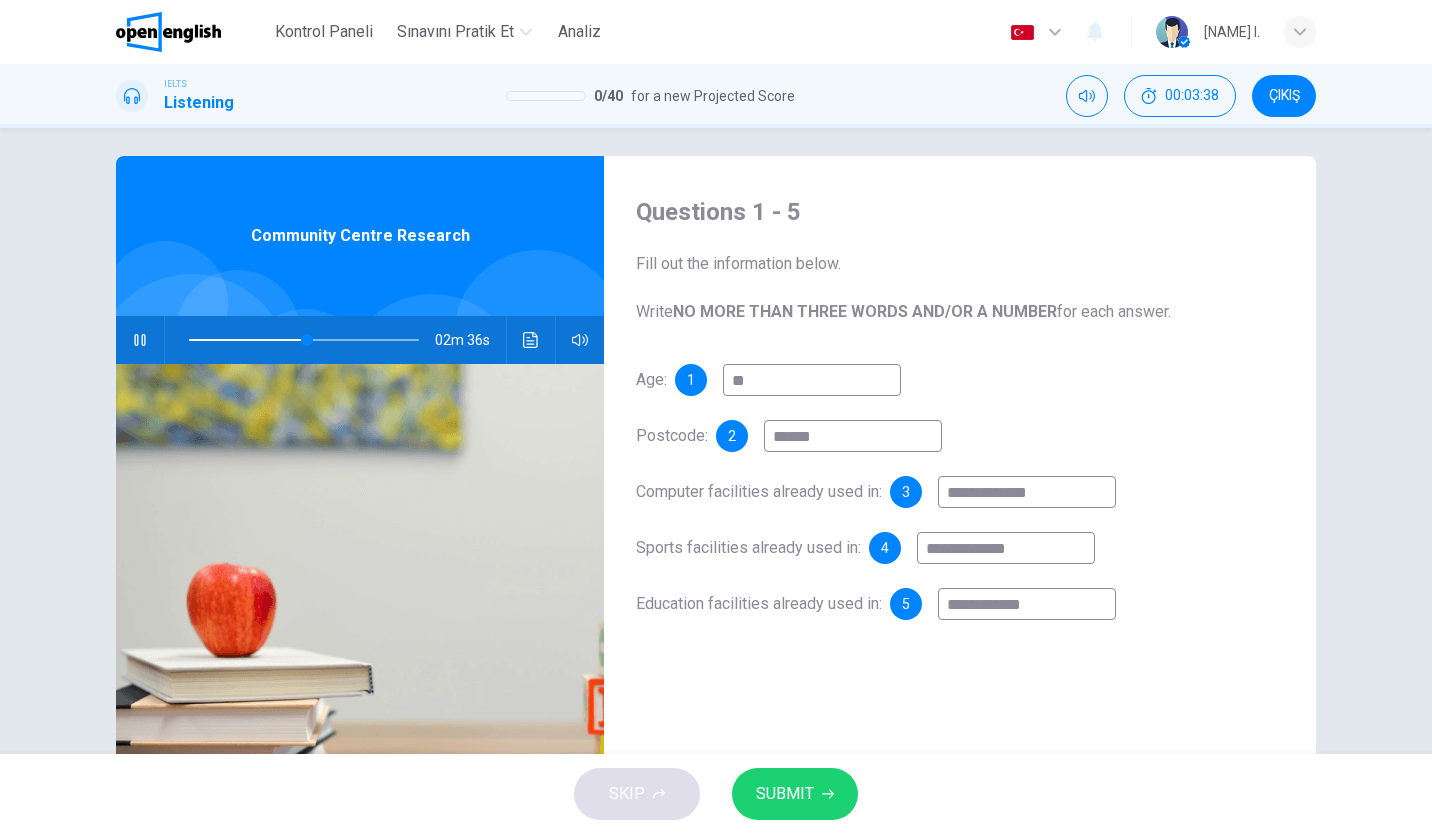 type on "**********" 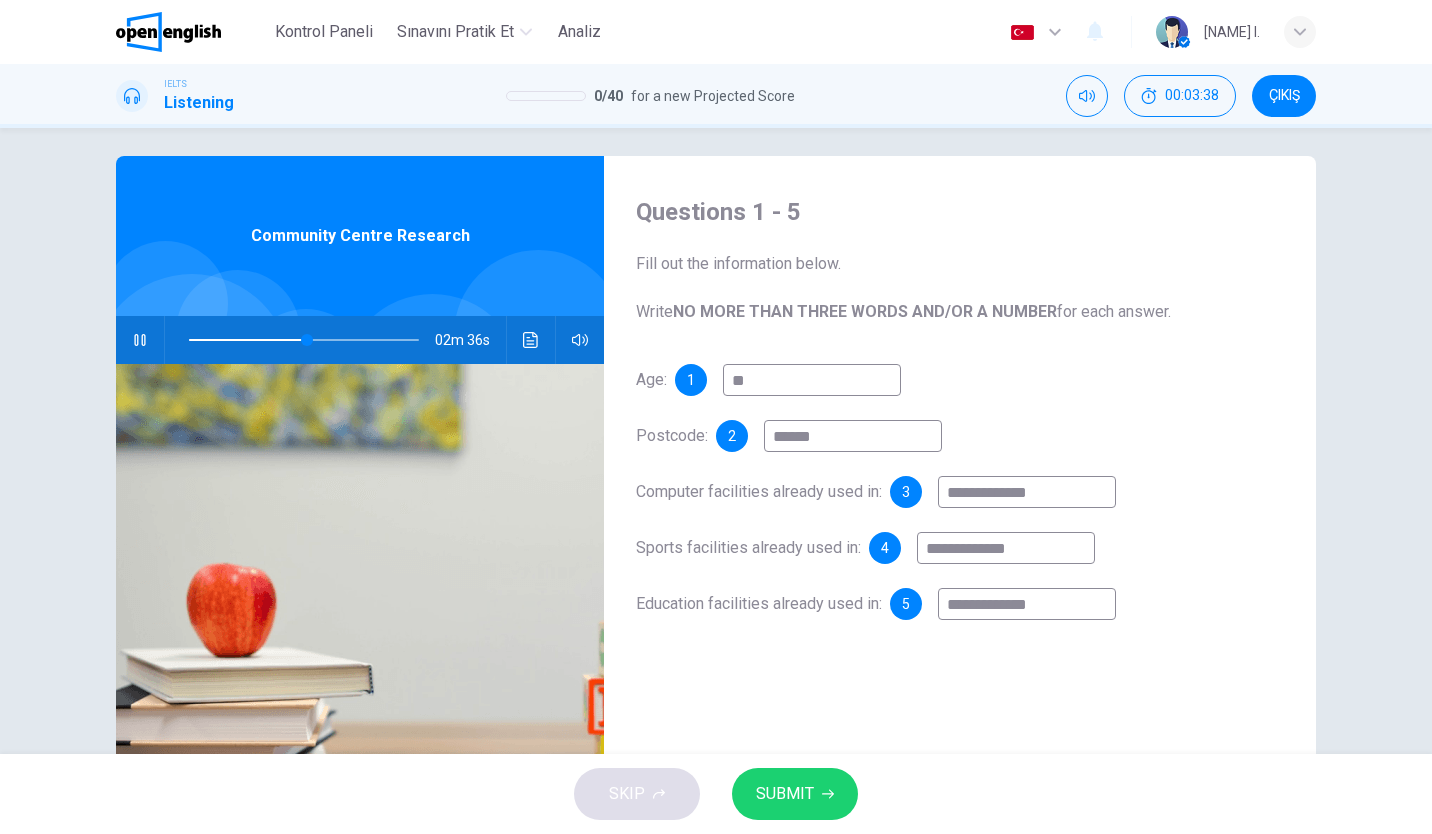 type on "**" 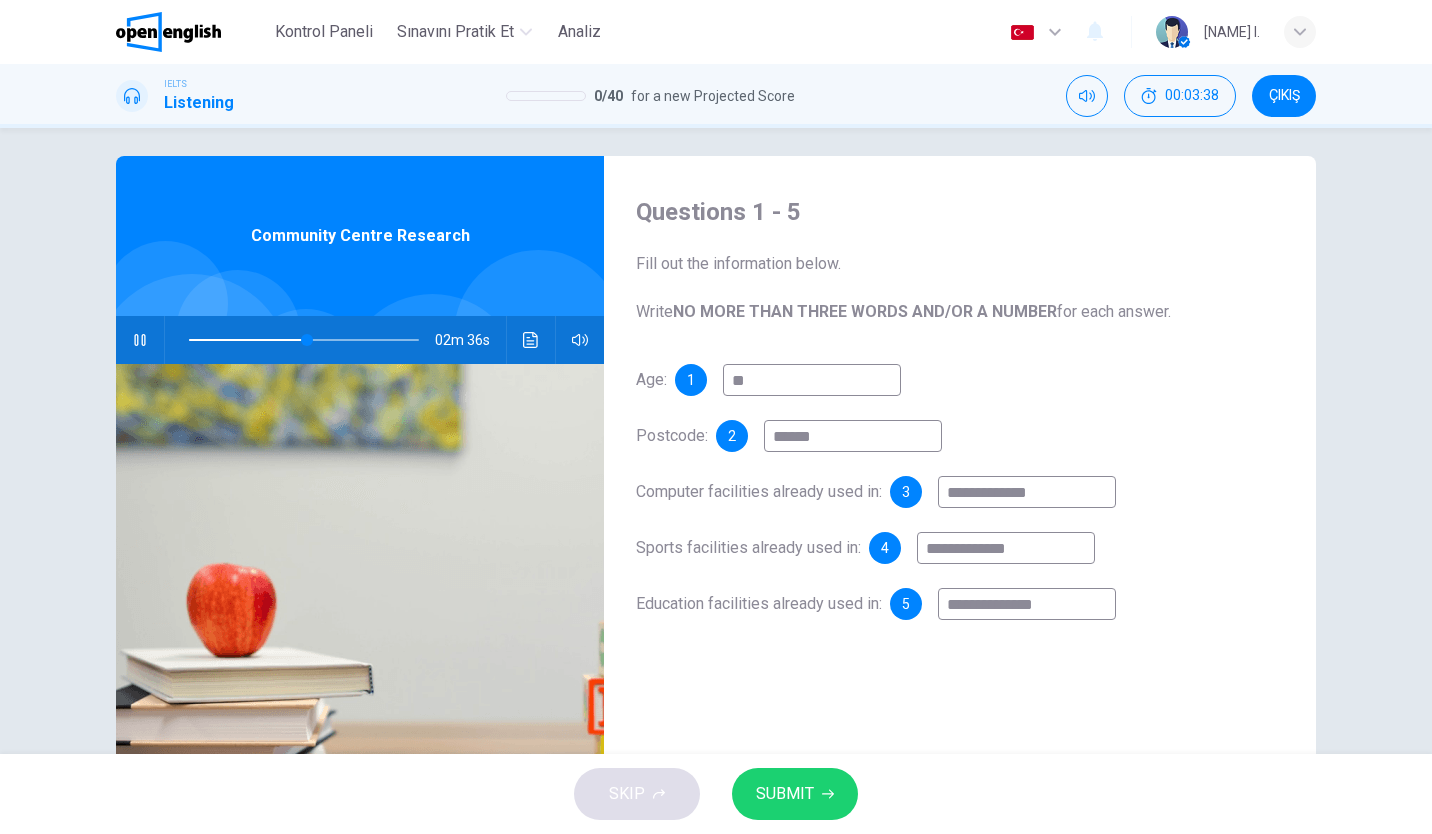 type on "**********" 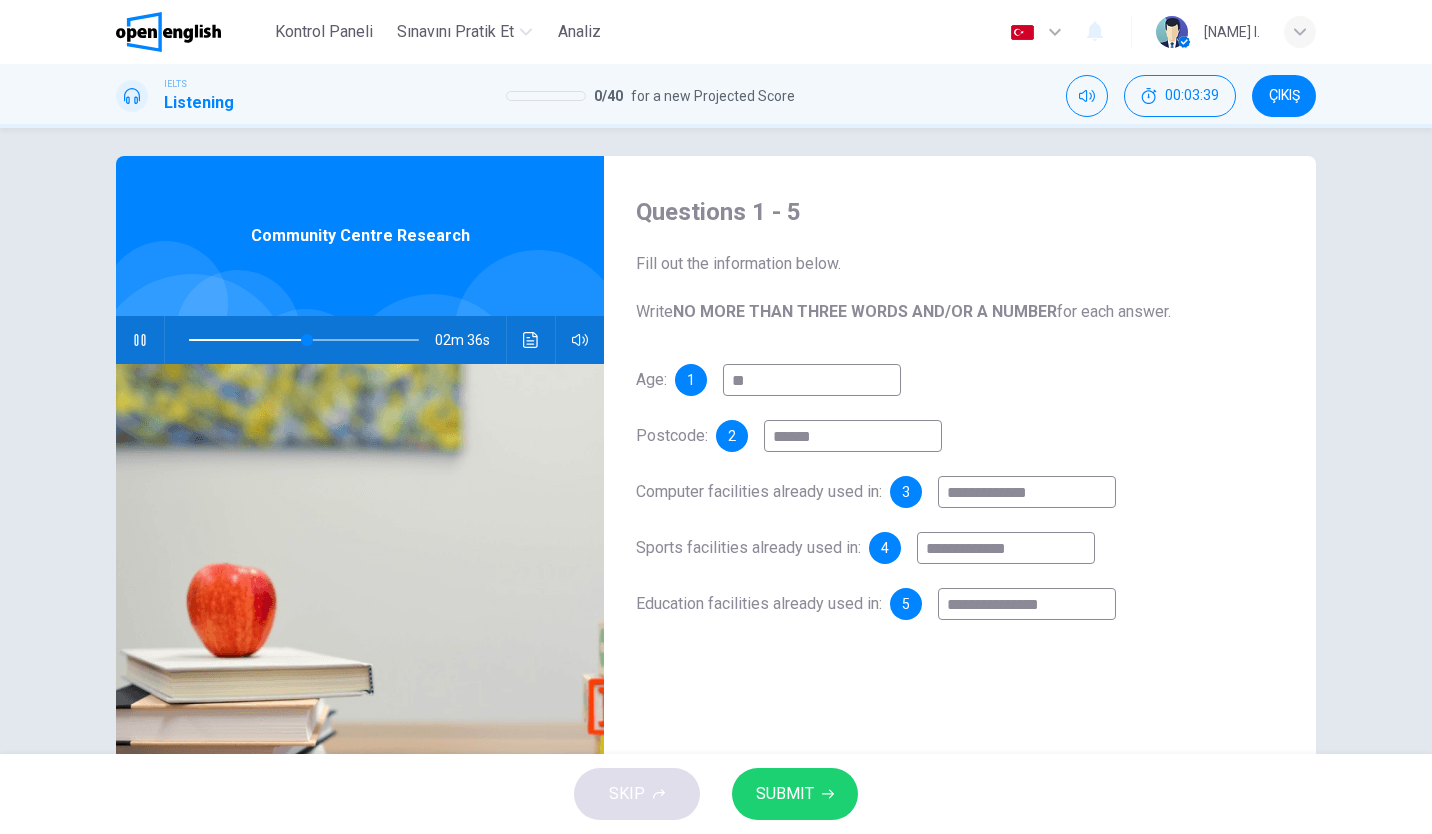 type on "**" 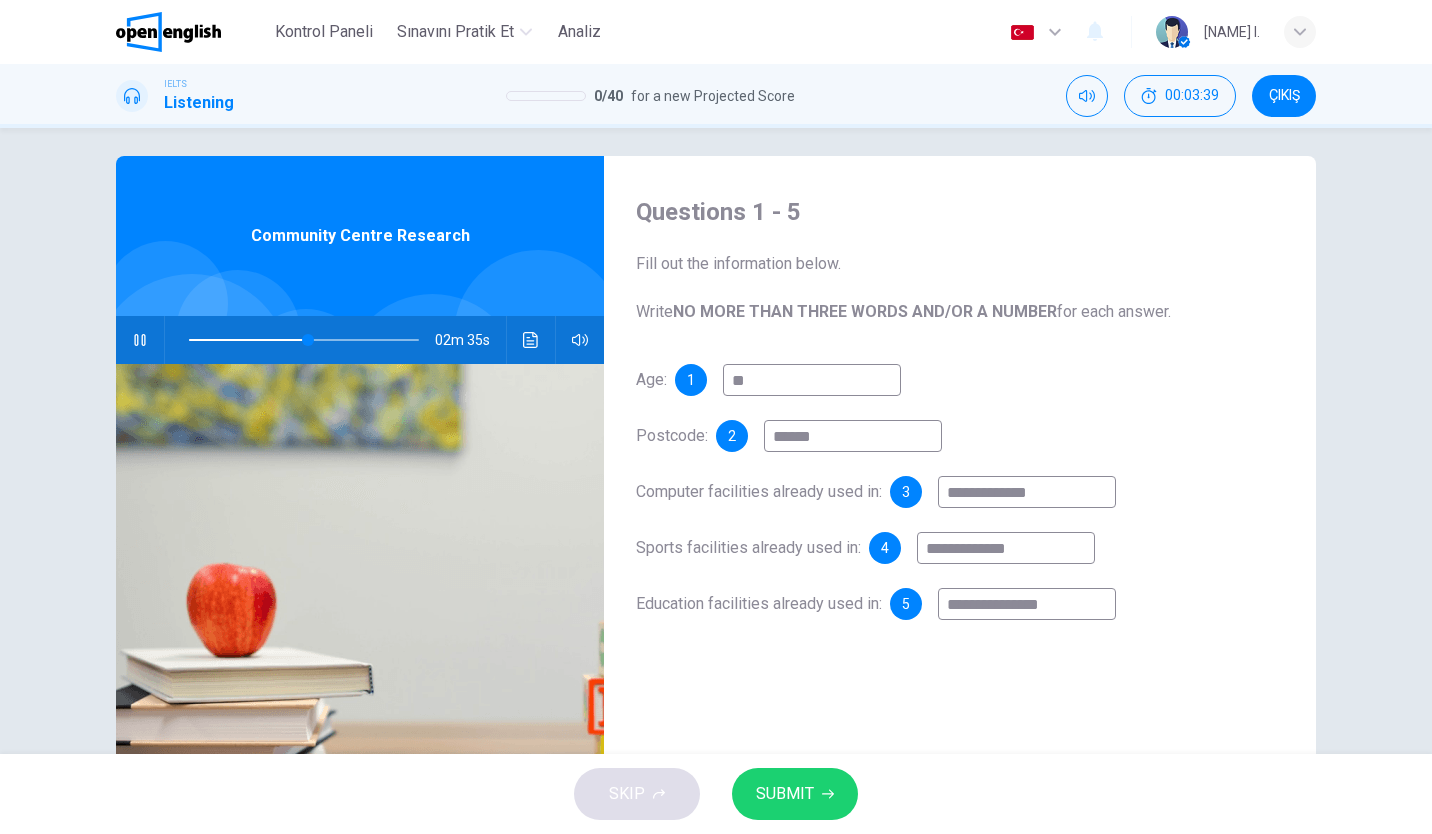 type on "**********" 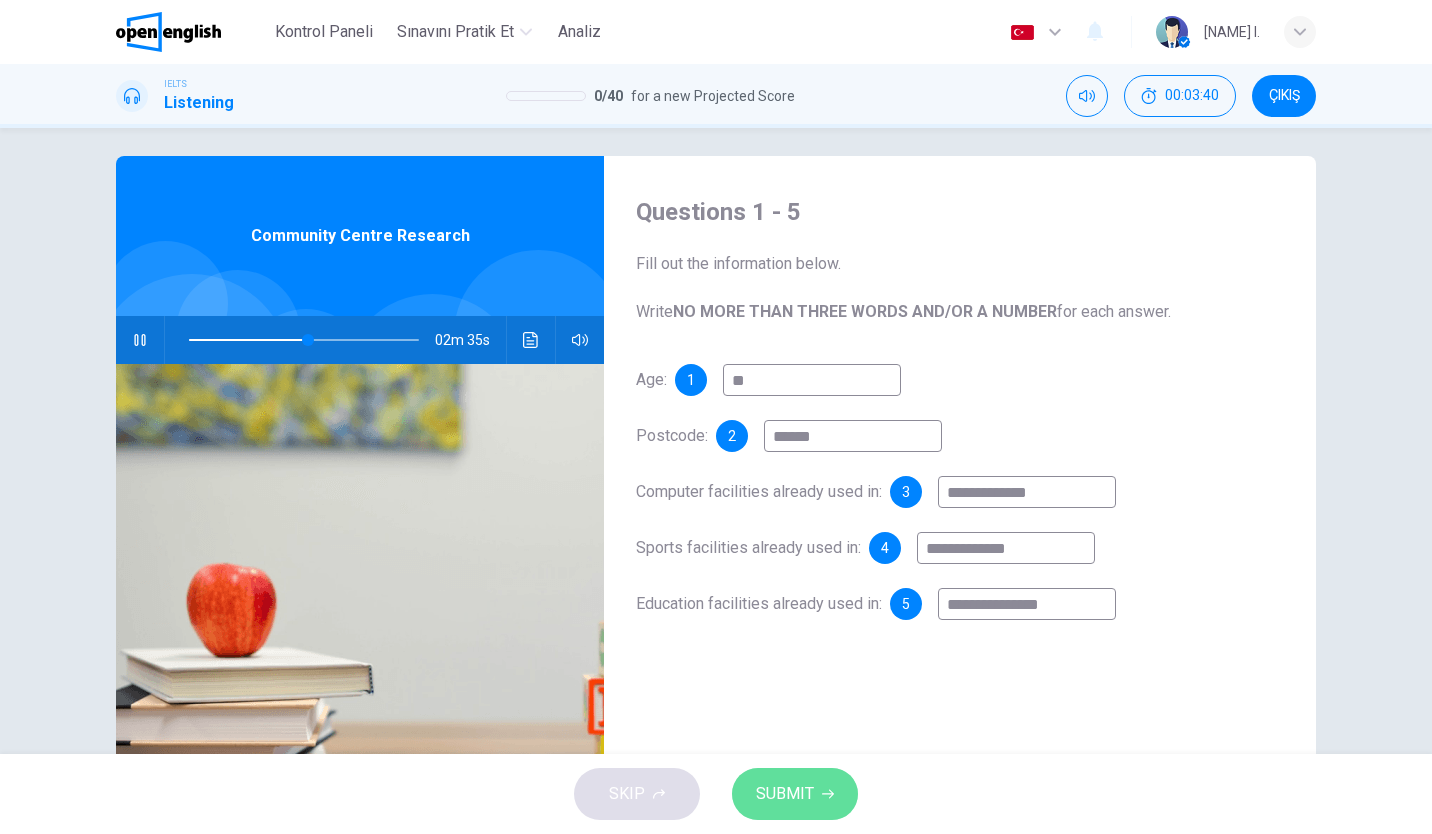 click on "SUBMIT" at bounding box center [785, 794] 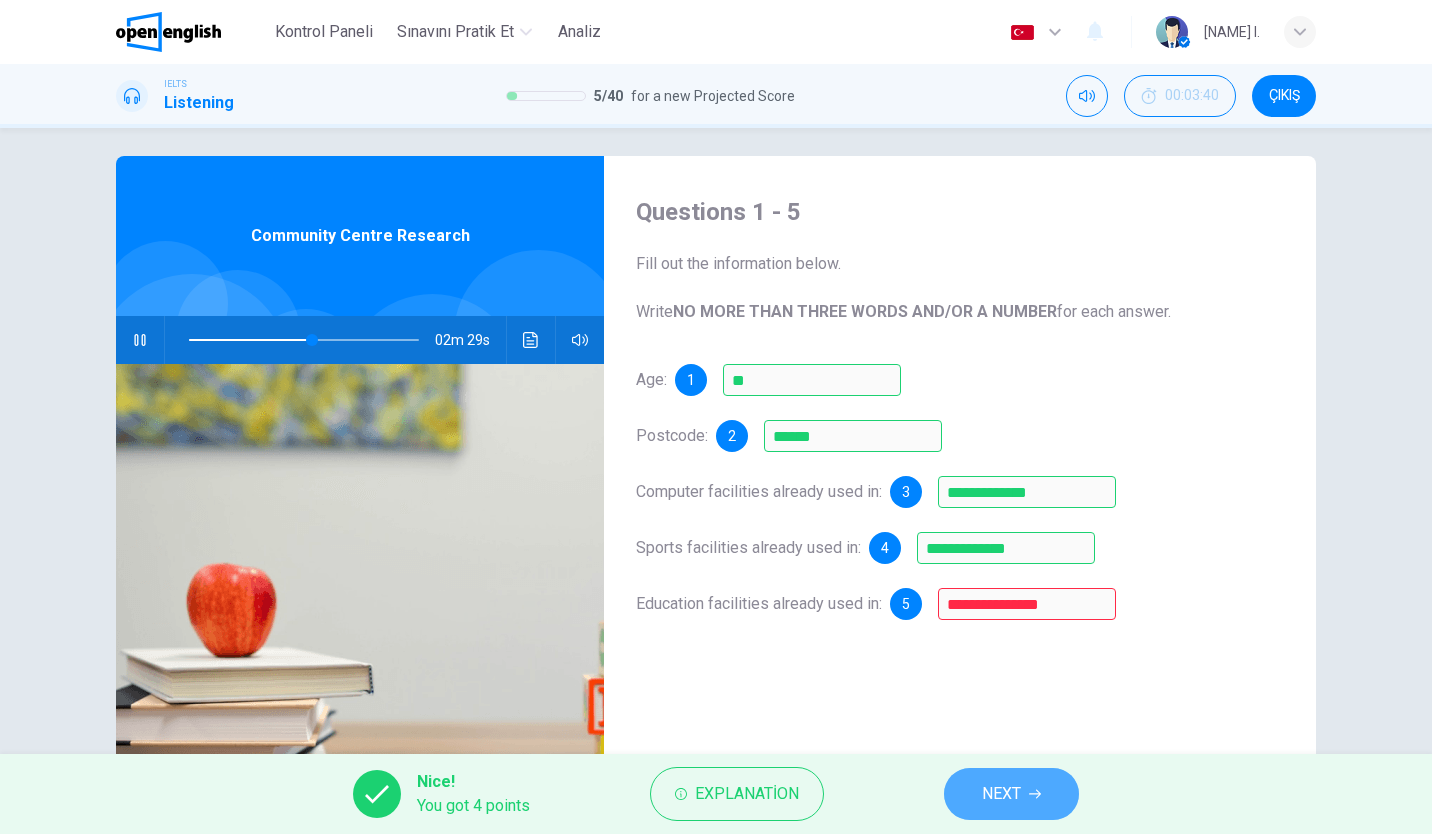 click on "NEXT" at bounding box center [1011, 794] 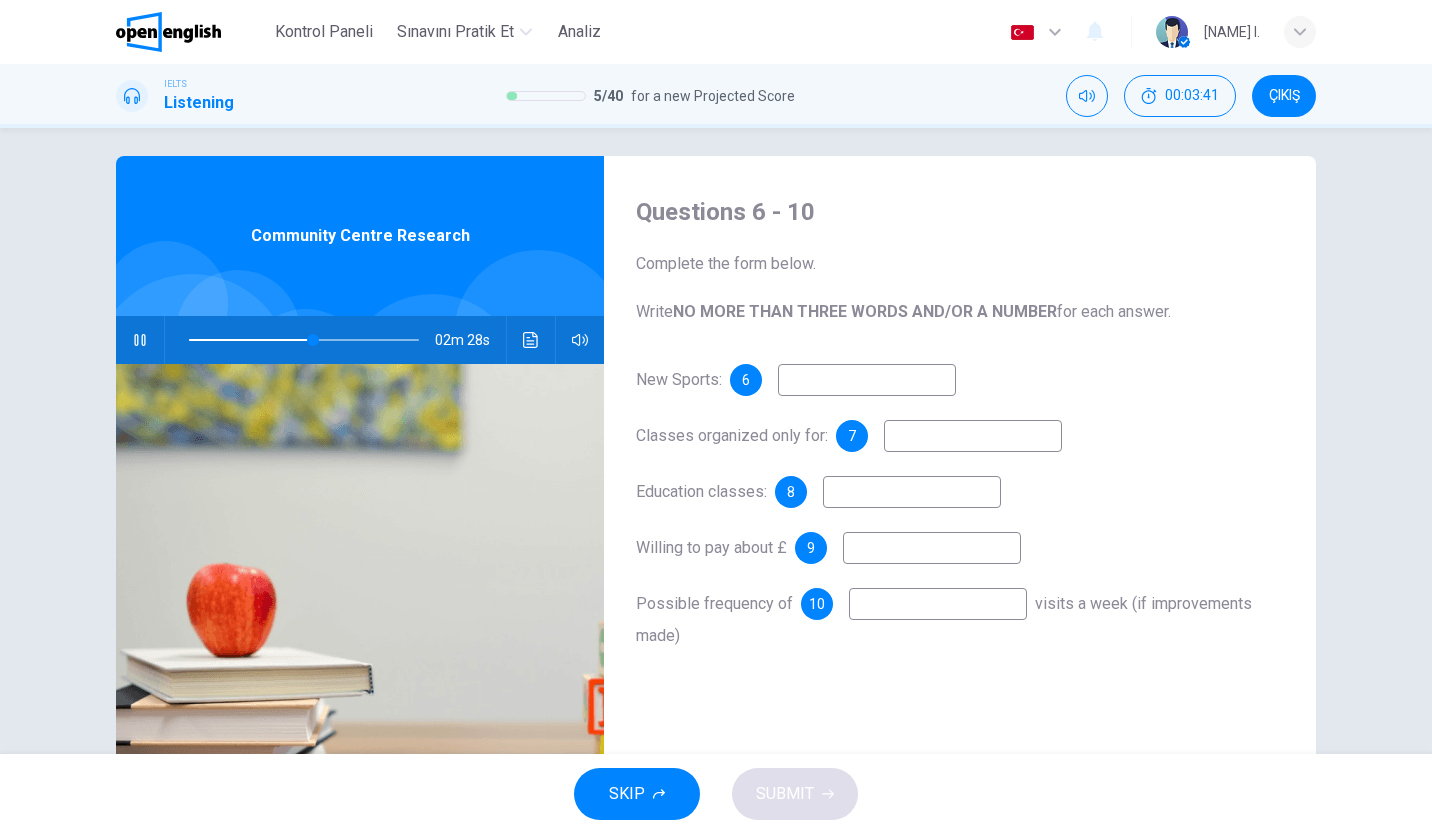 click at bounding box center [867, 380] 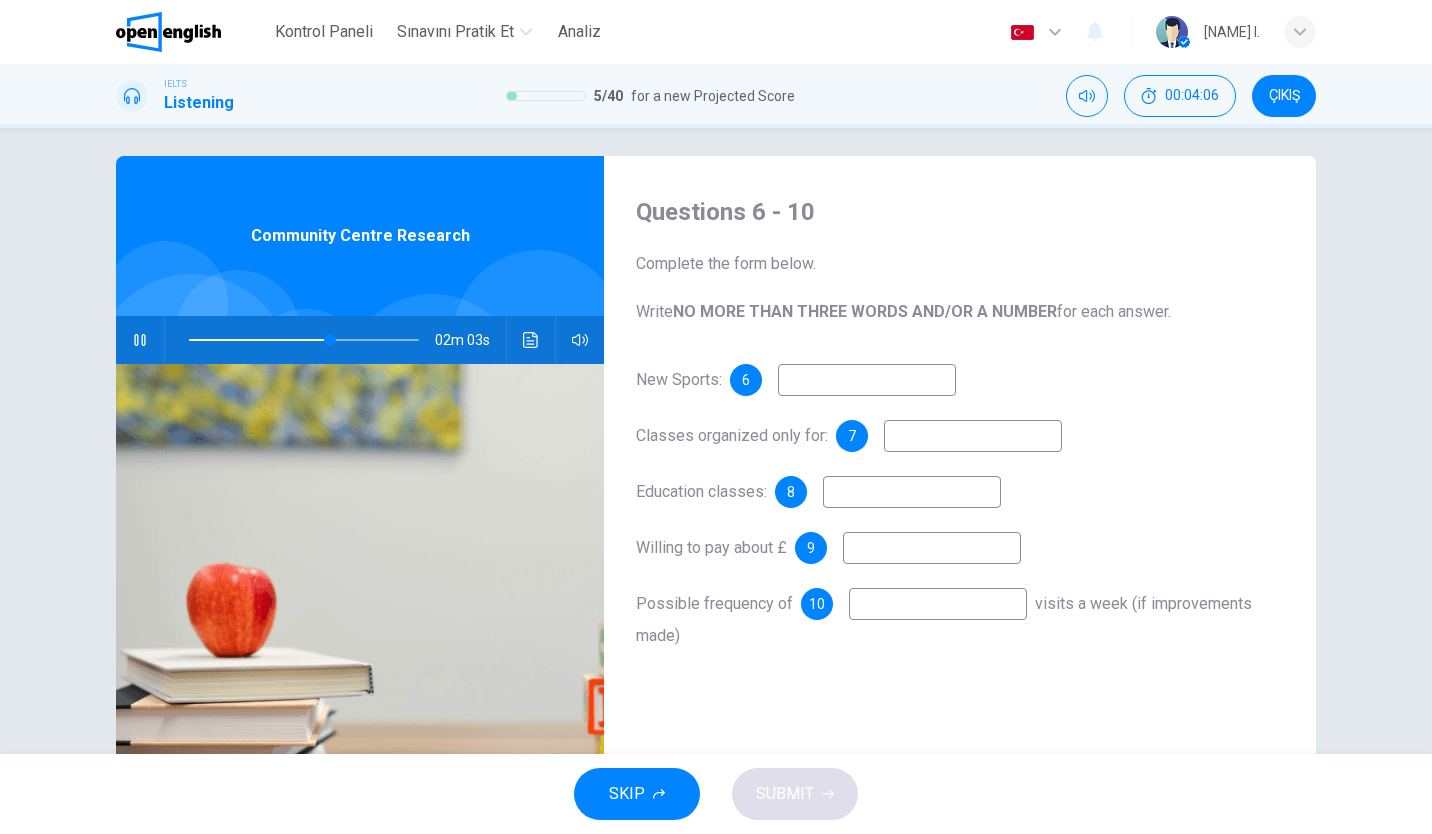 type on "**" 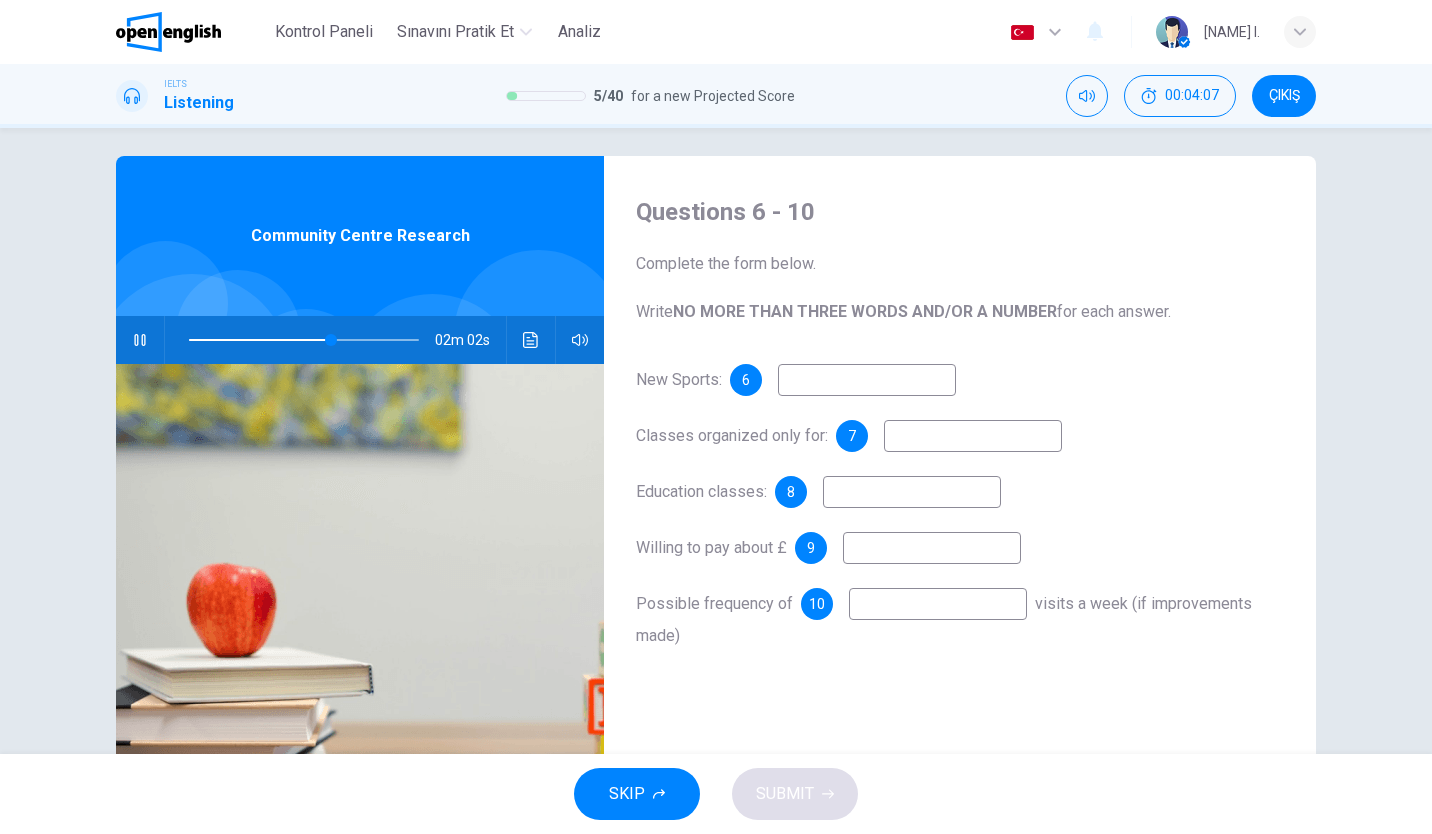 type on "*" 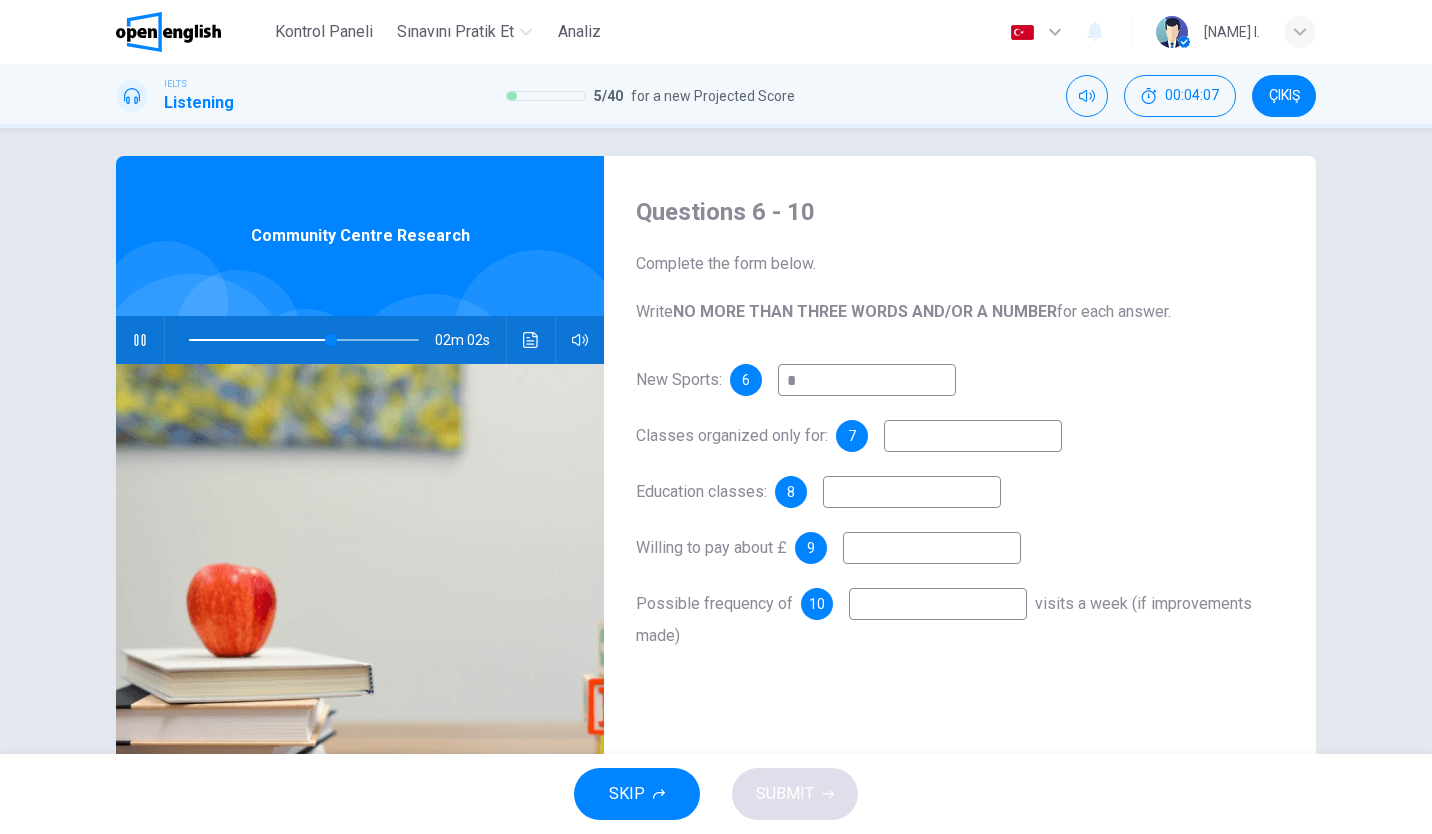 type on "**" 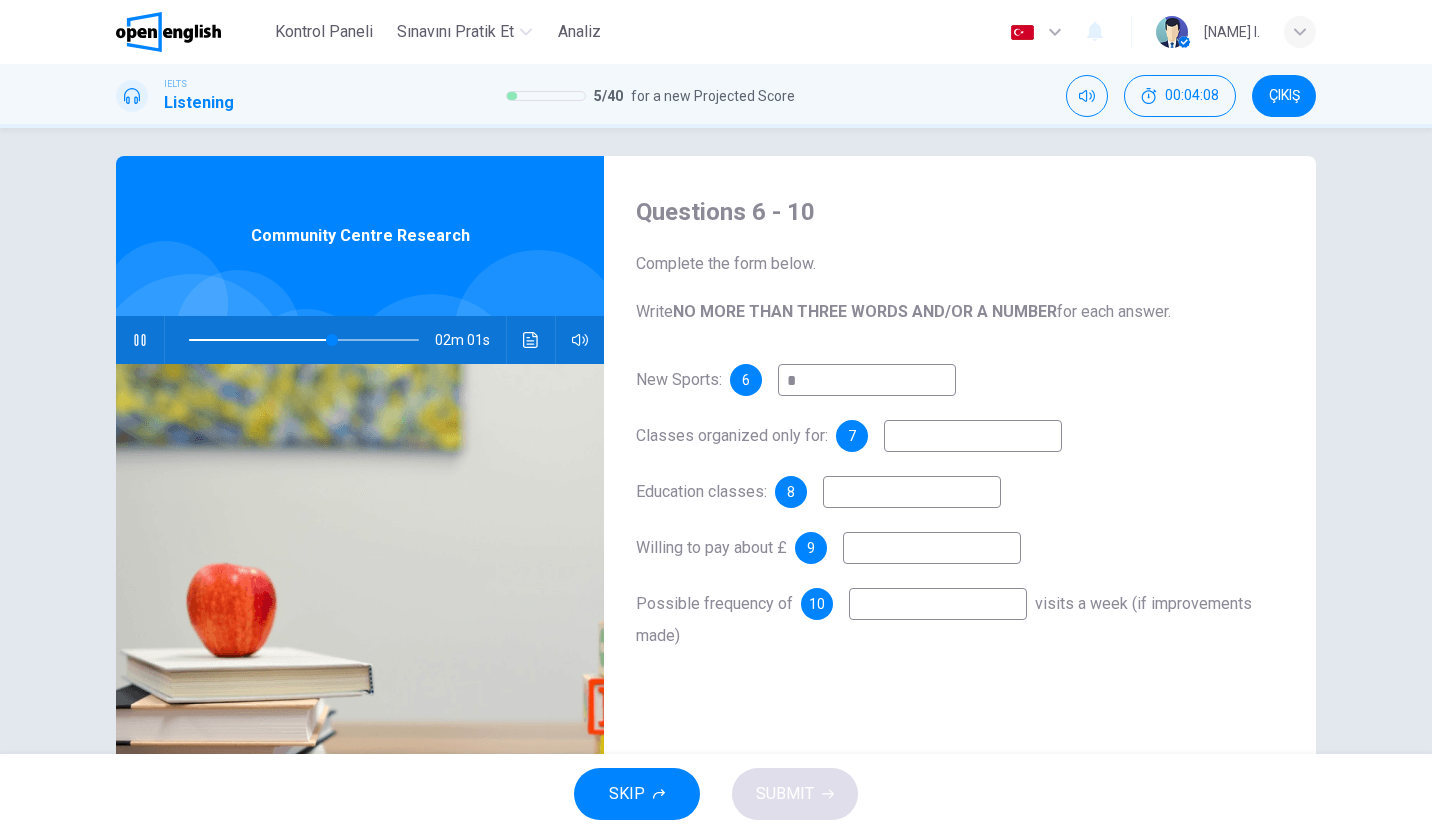type 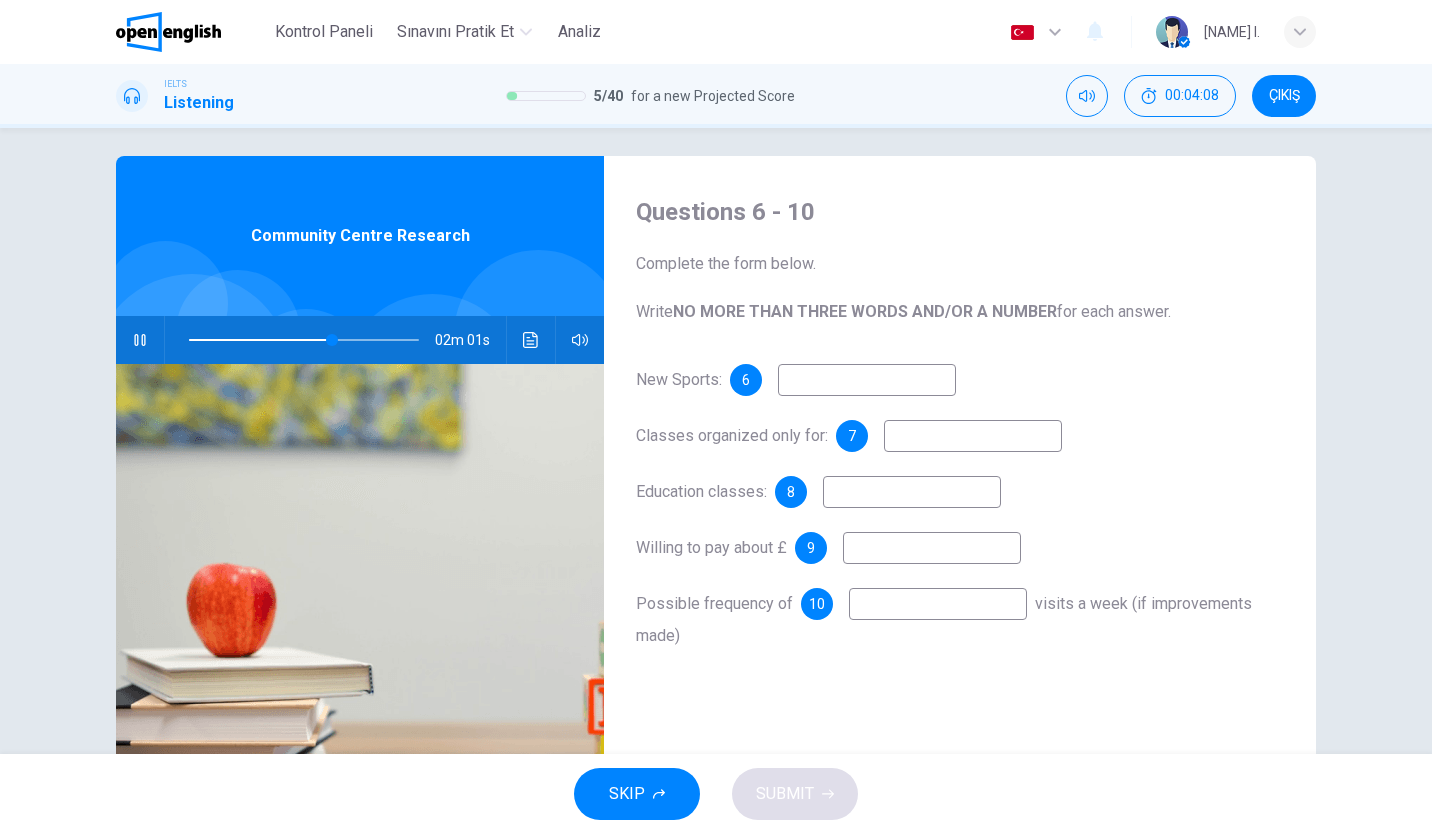 type on "**" 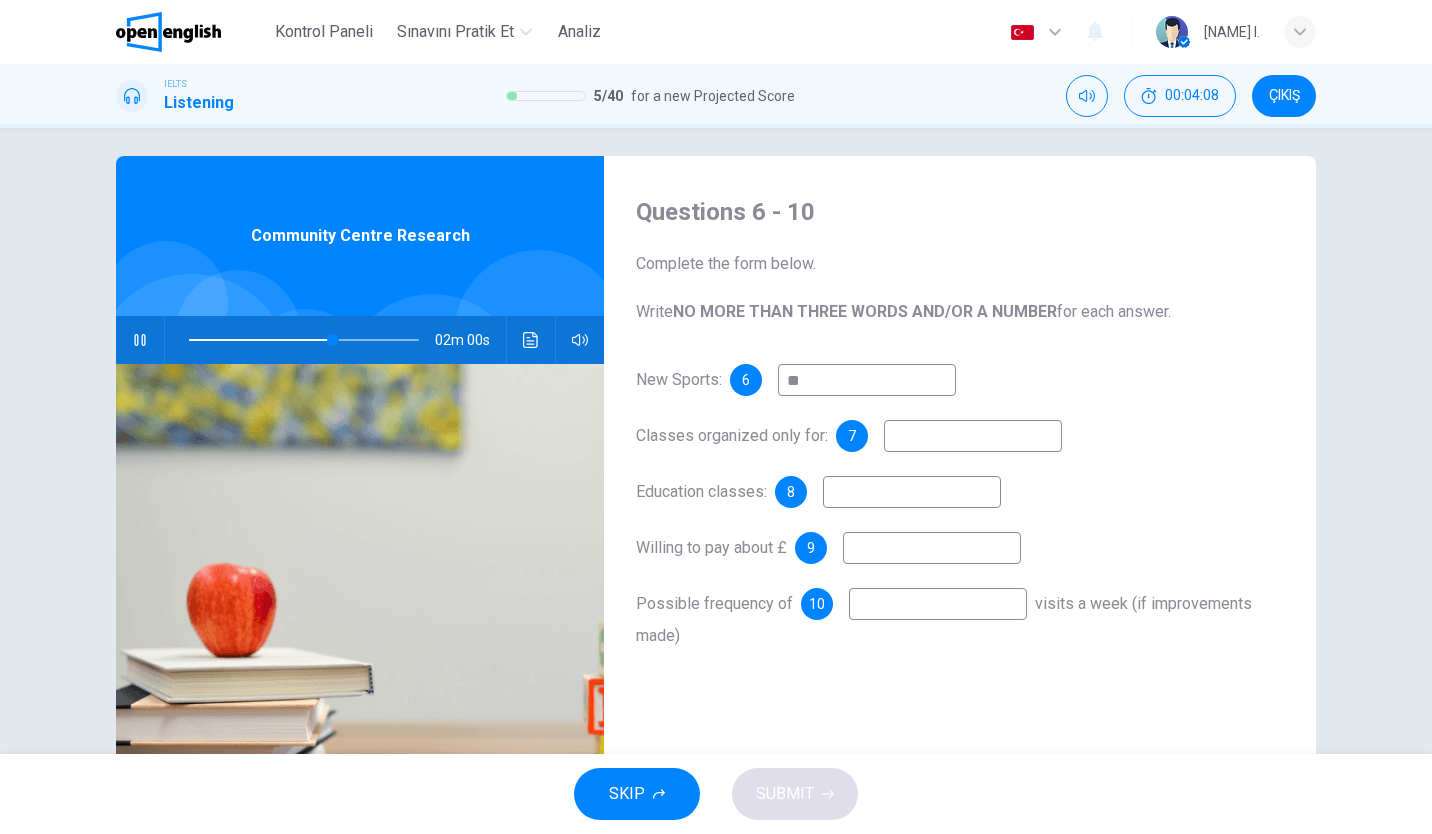 type on "***" 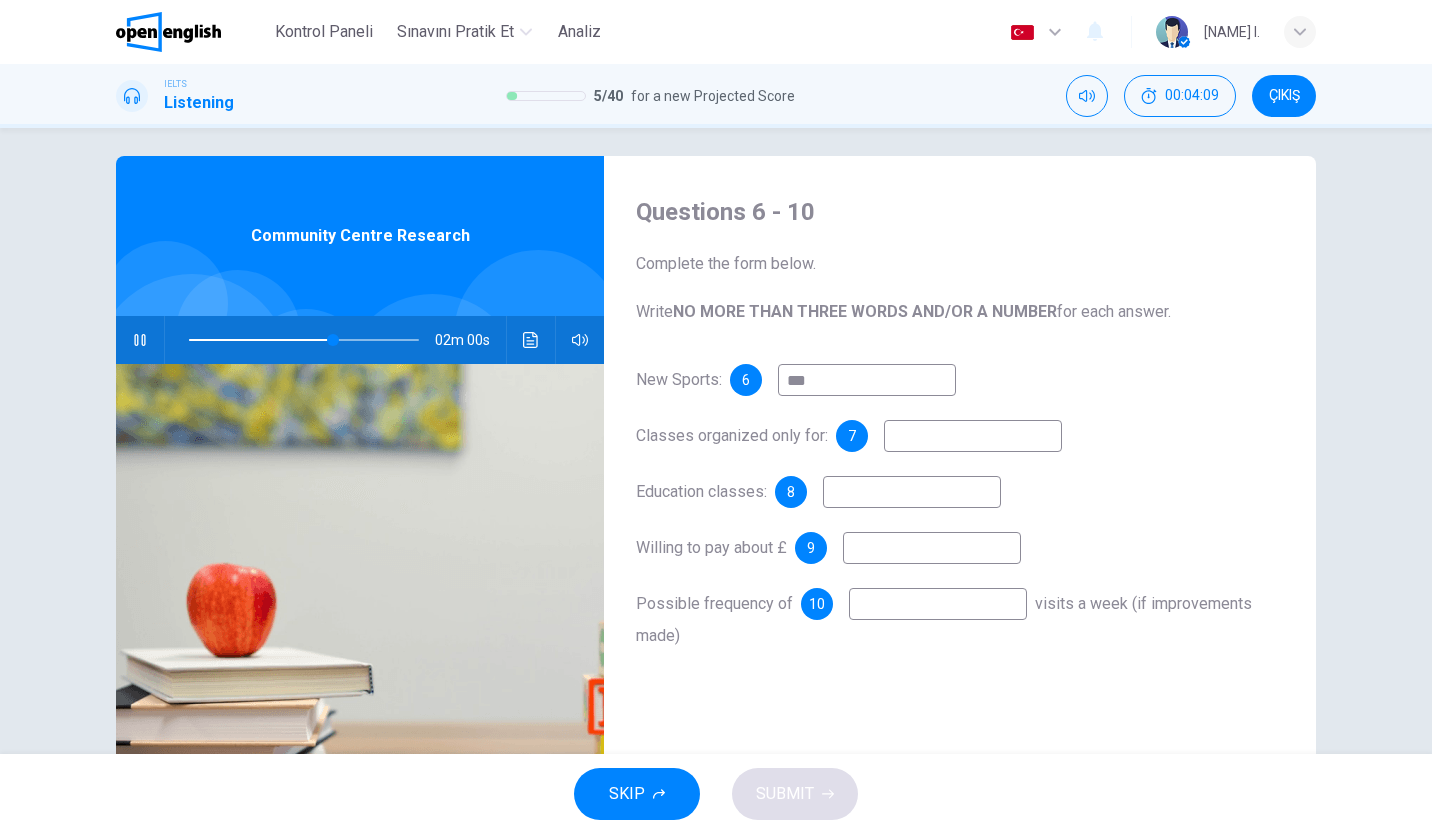 type on "**" 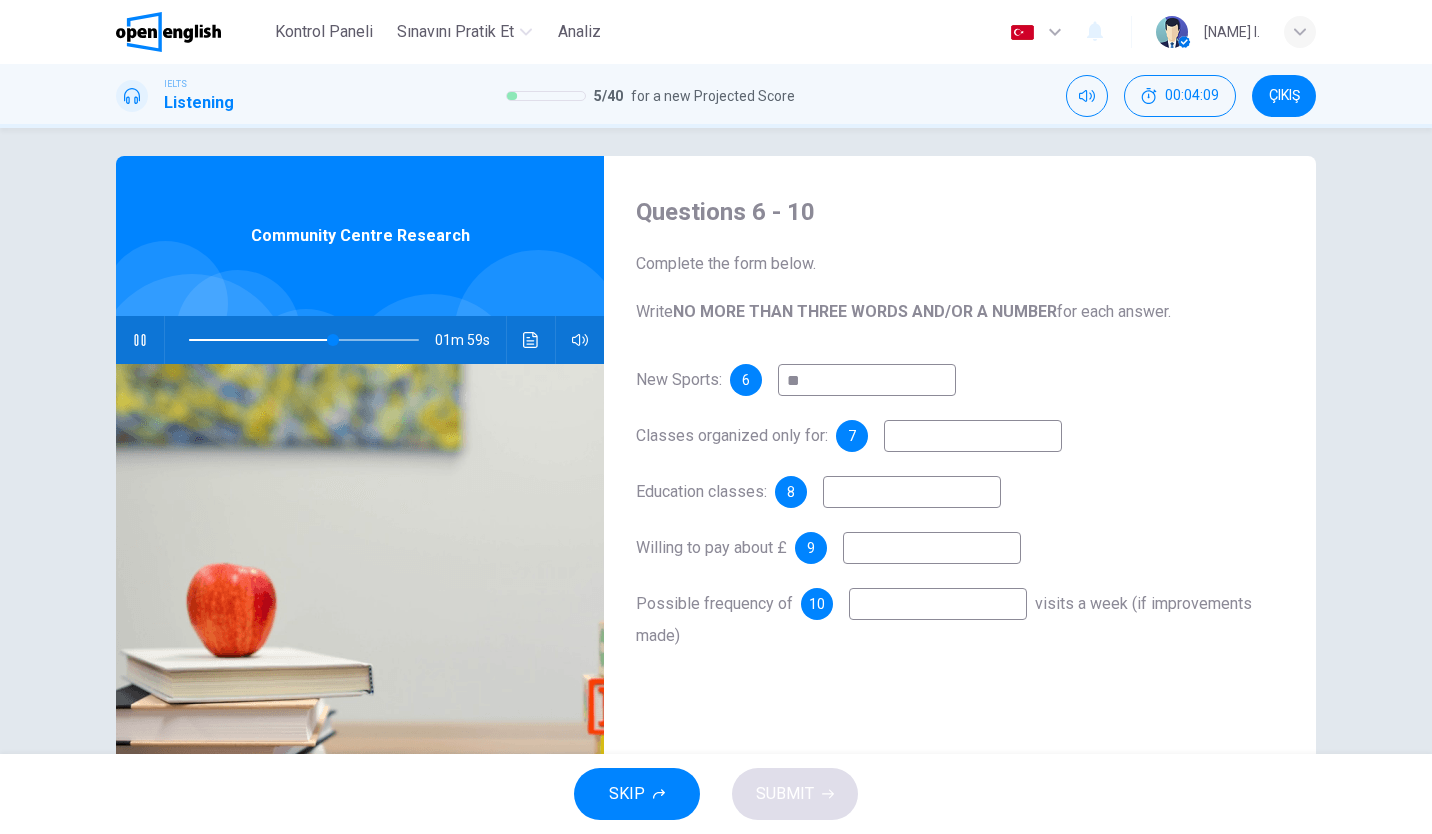 type on "*" 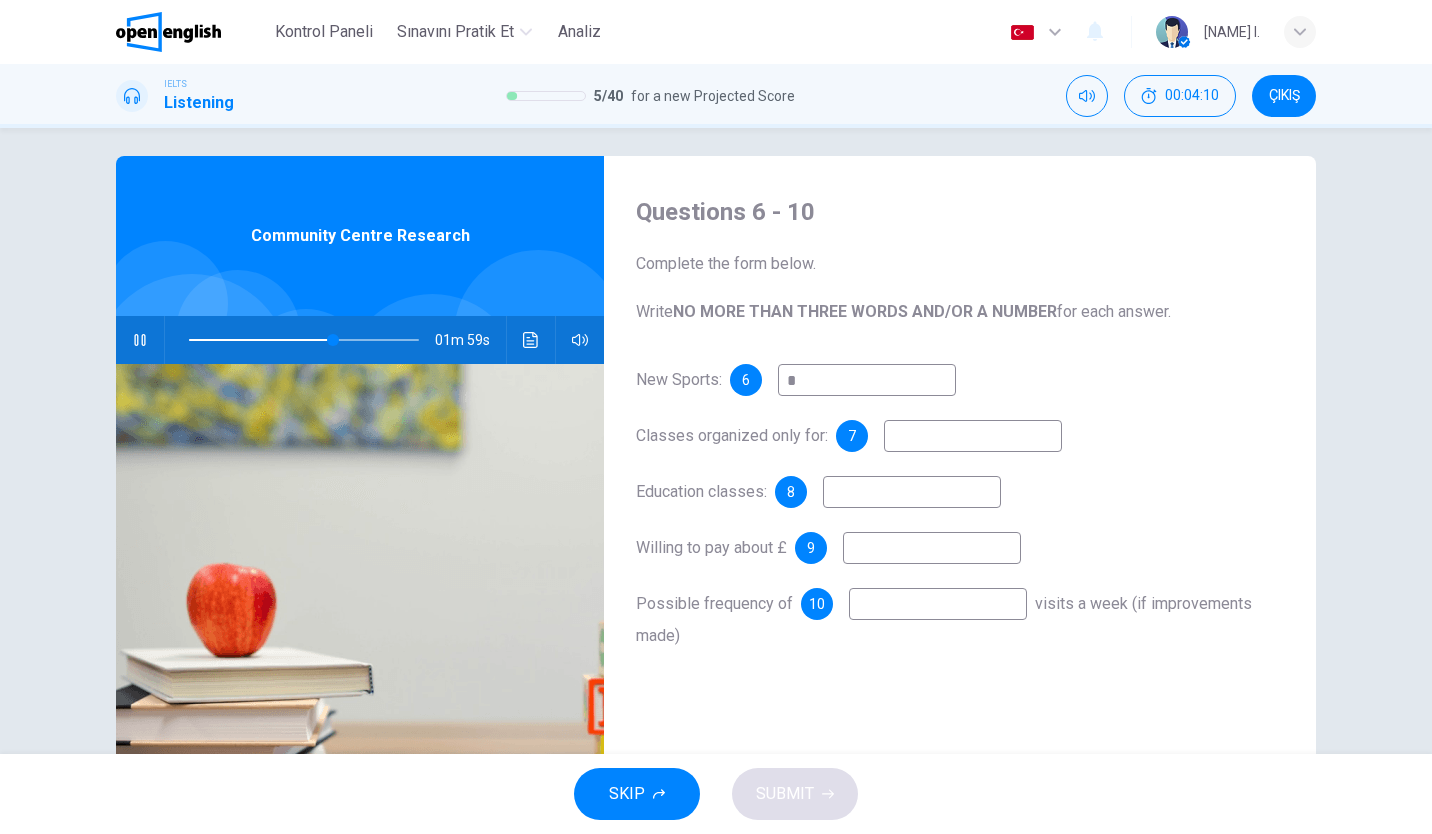 type 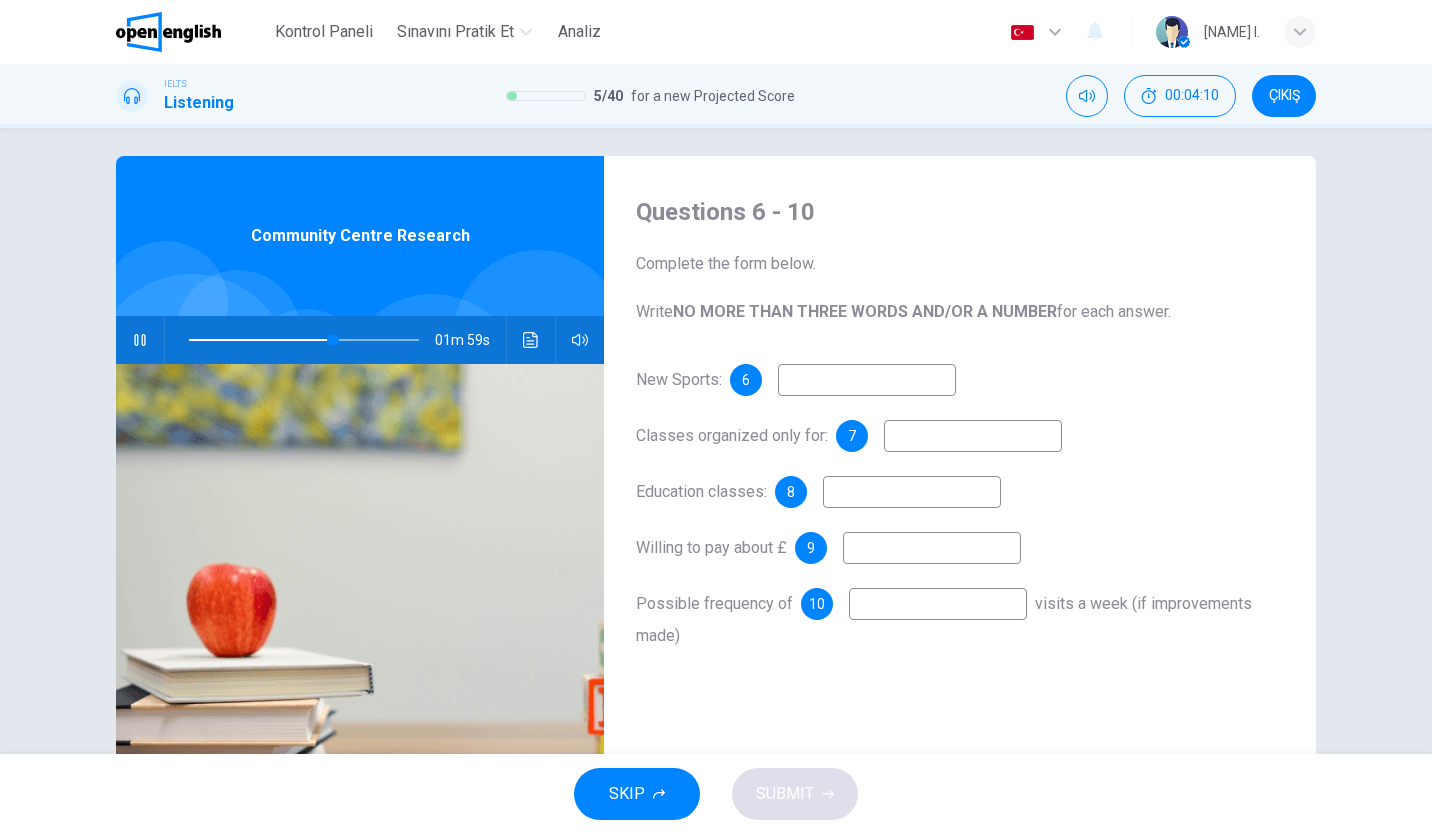 type on "**" 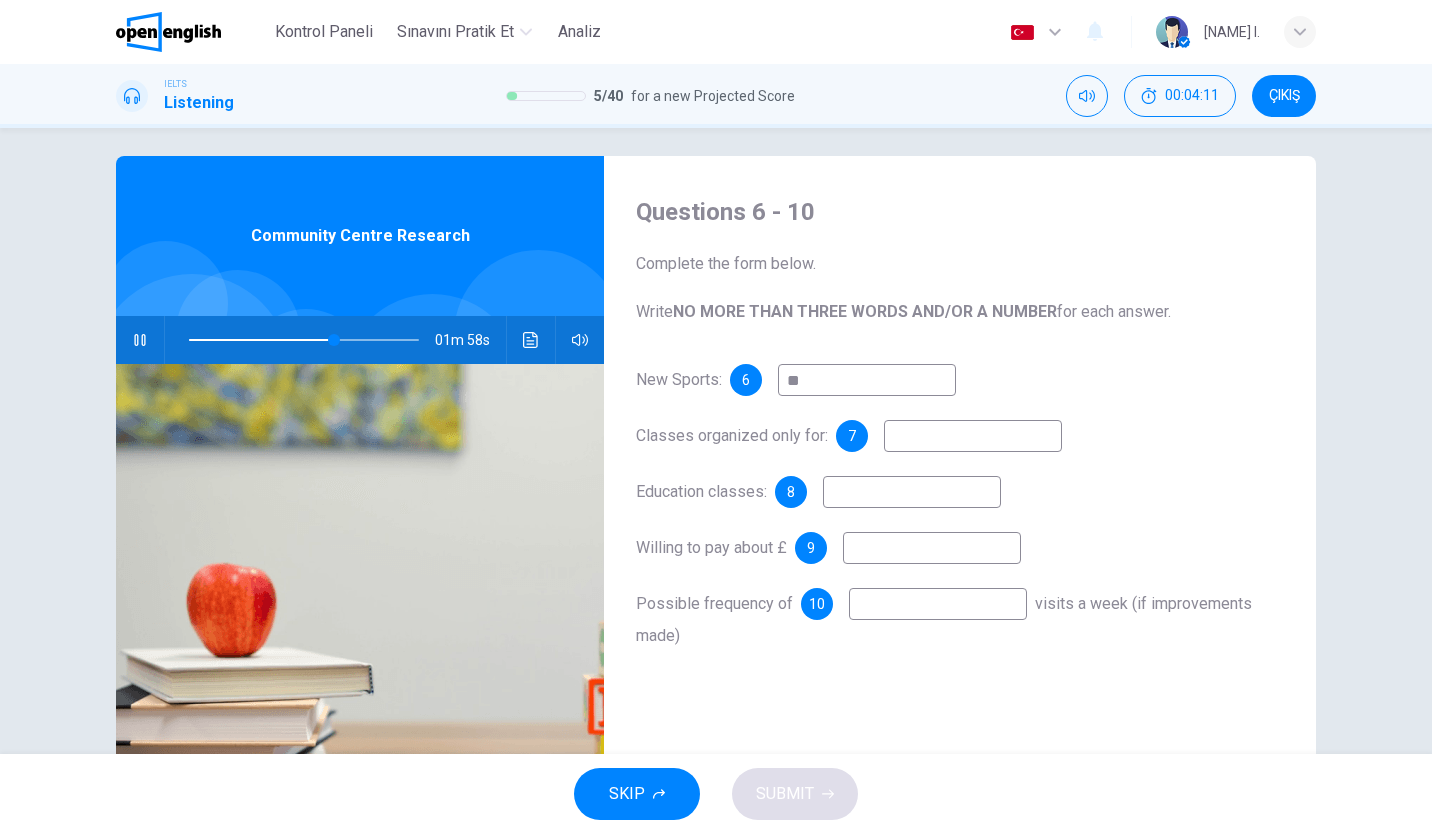 type on "***" 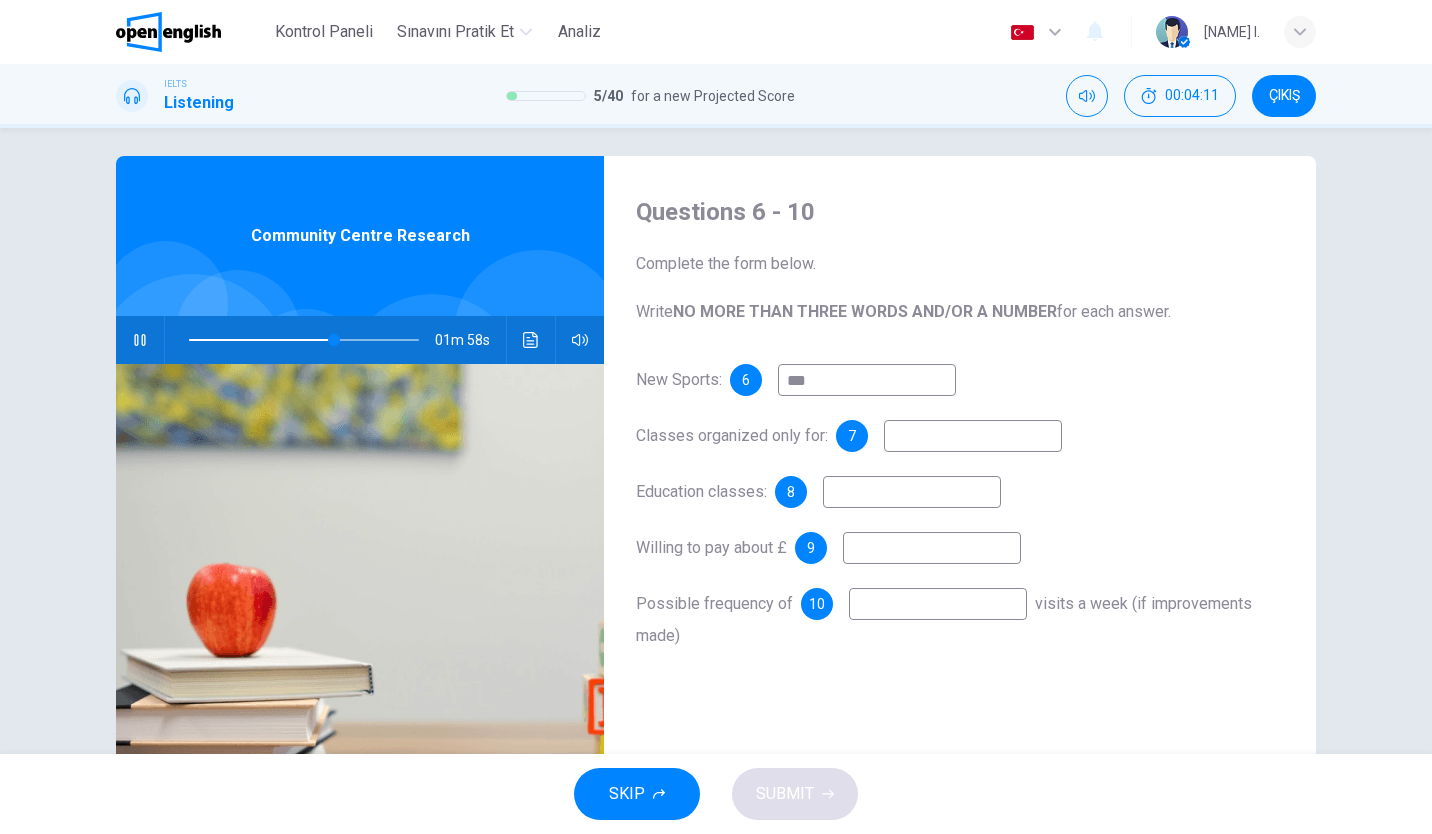 type on "**" 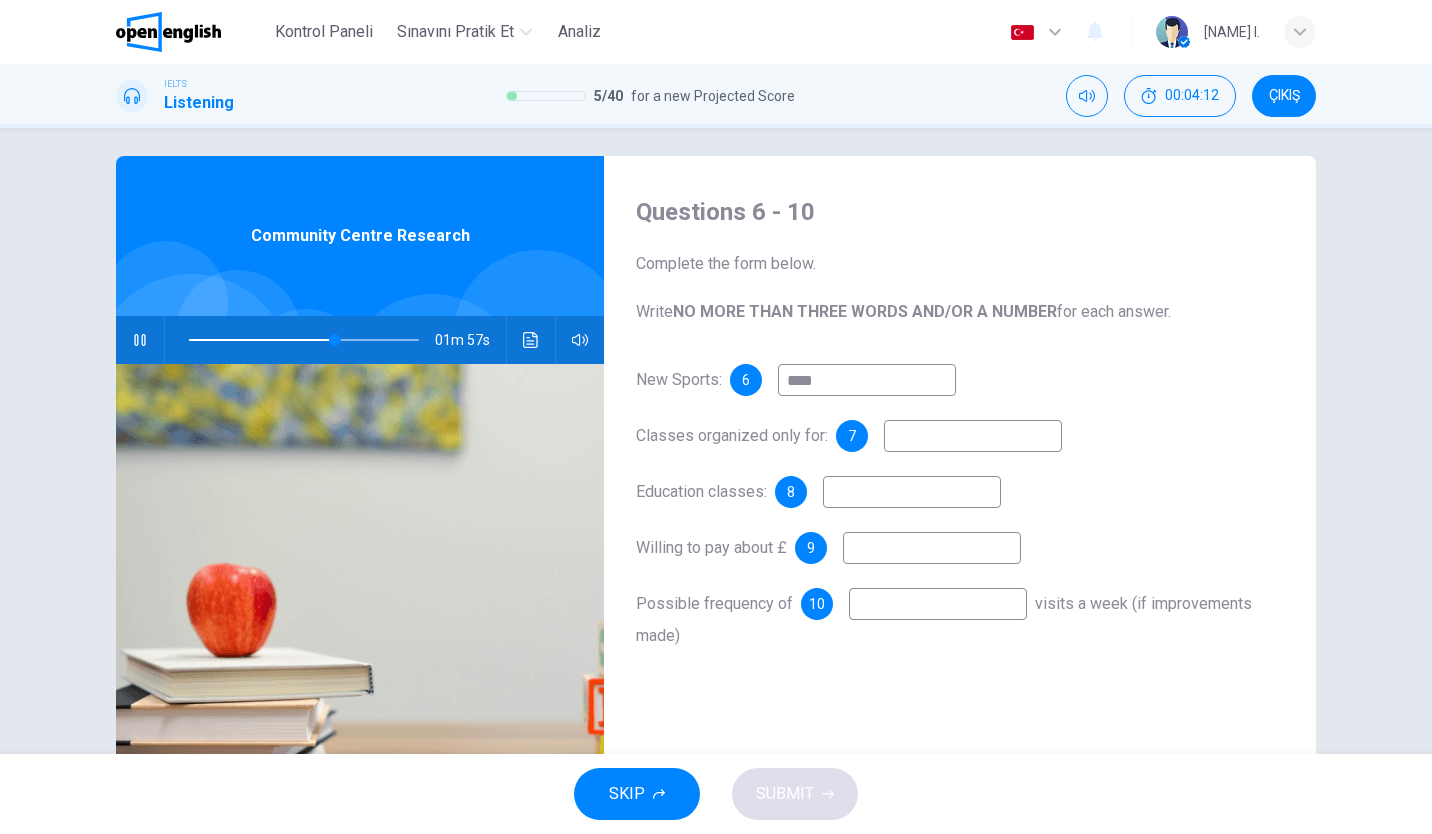 type on "****" 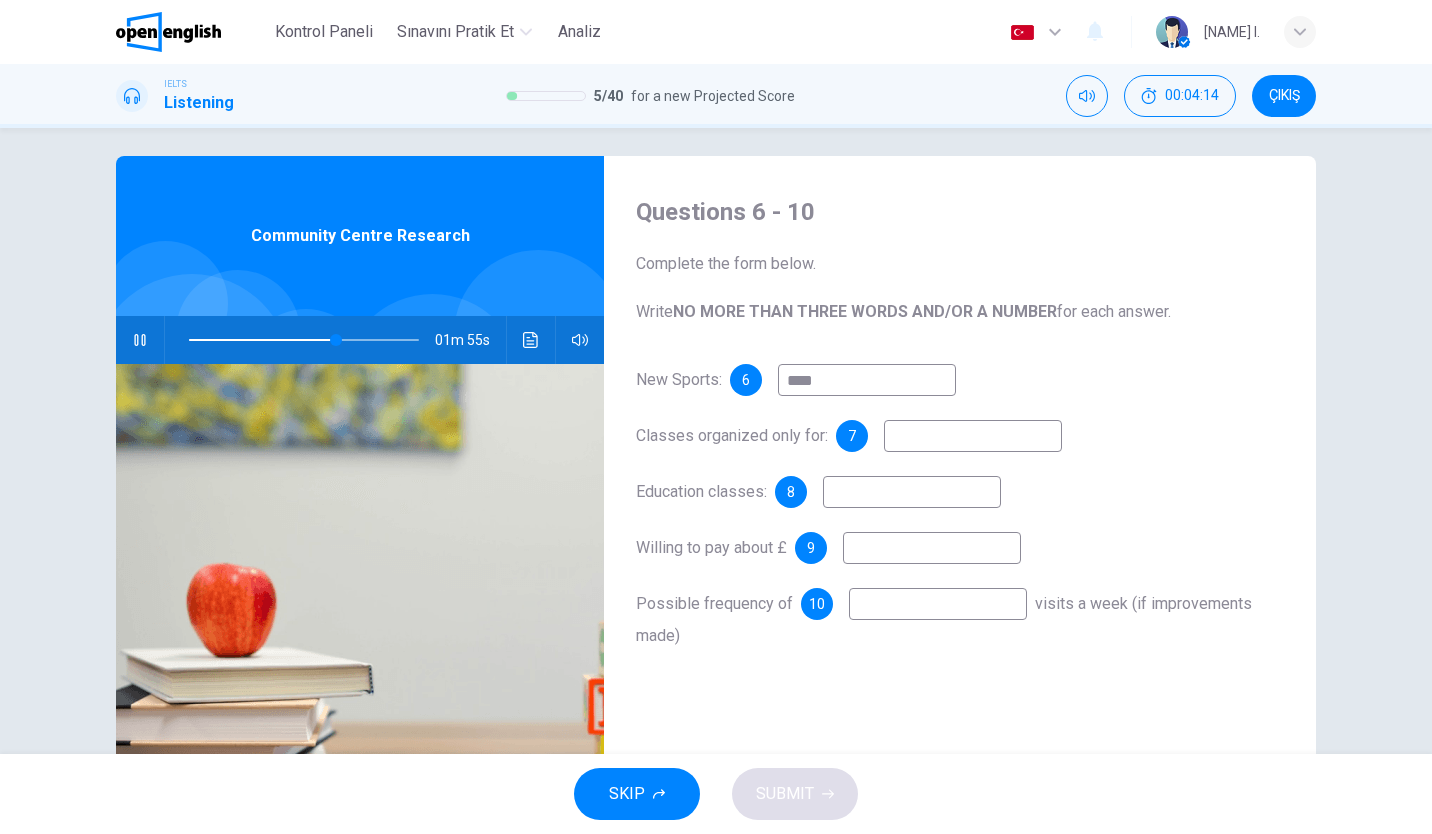 type on "**" 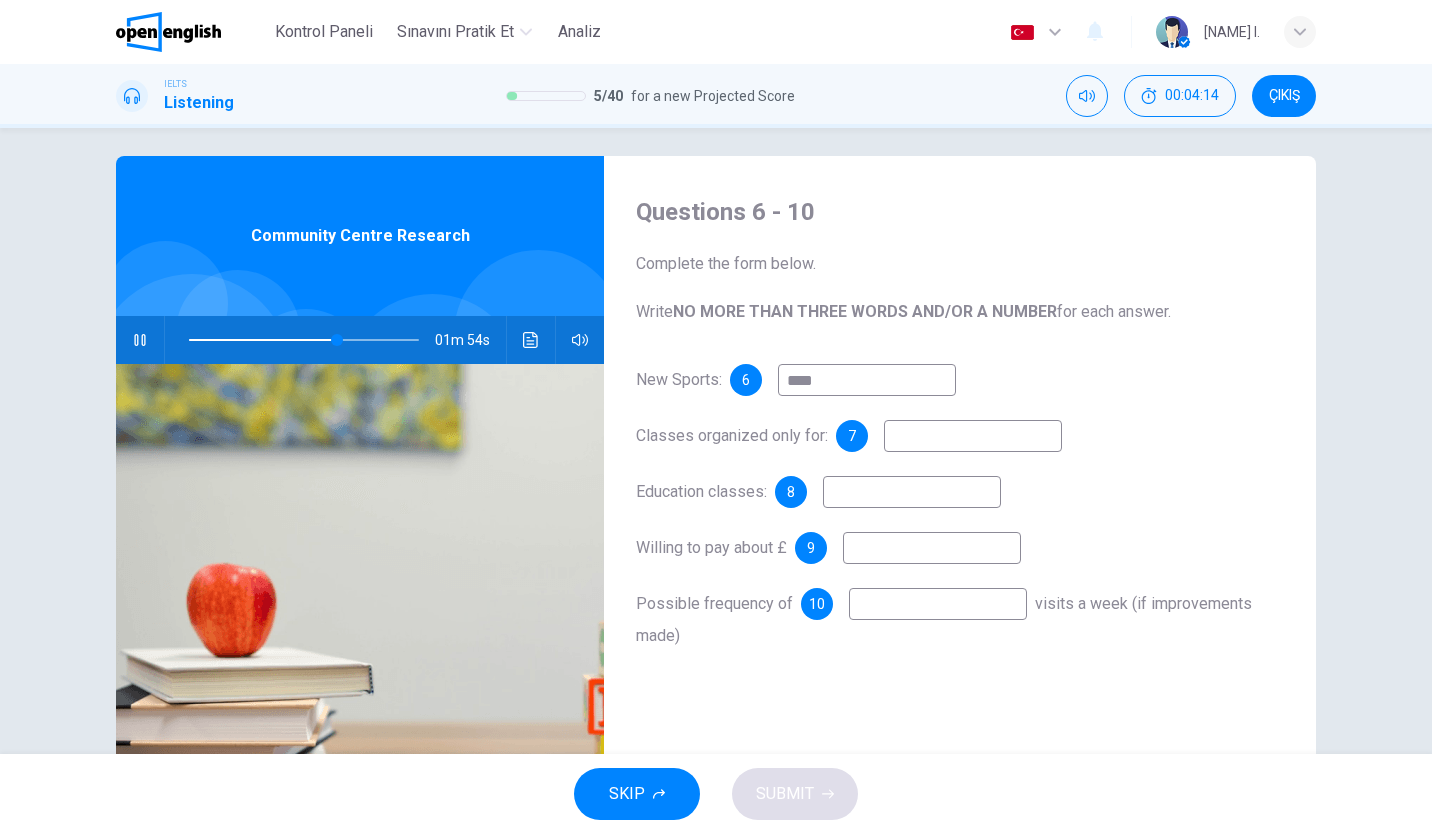 click on "****" at bounding box center (867, 380) 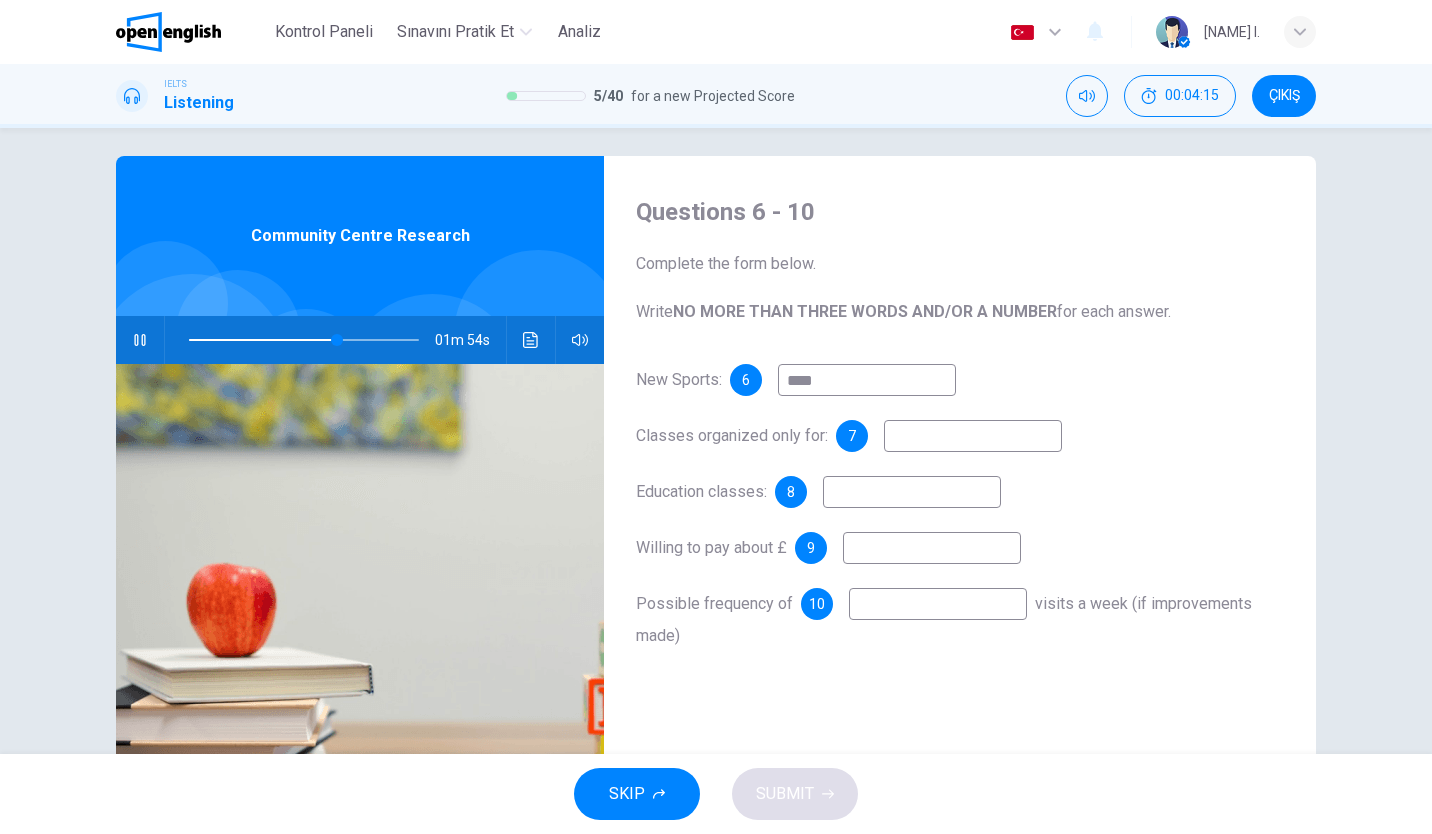 type on "****" 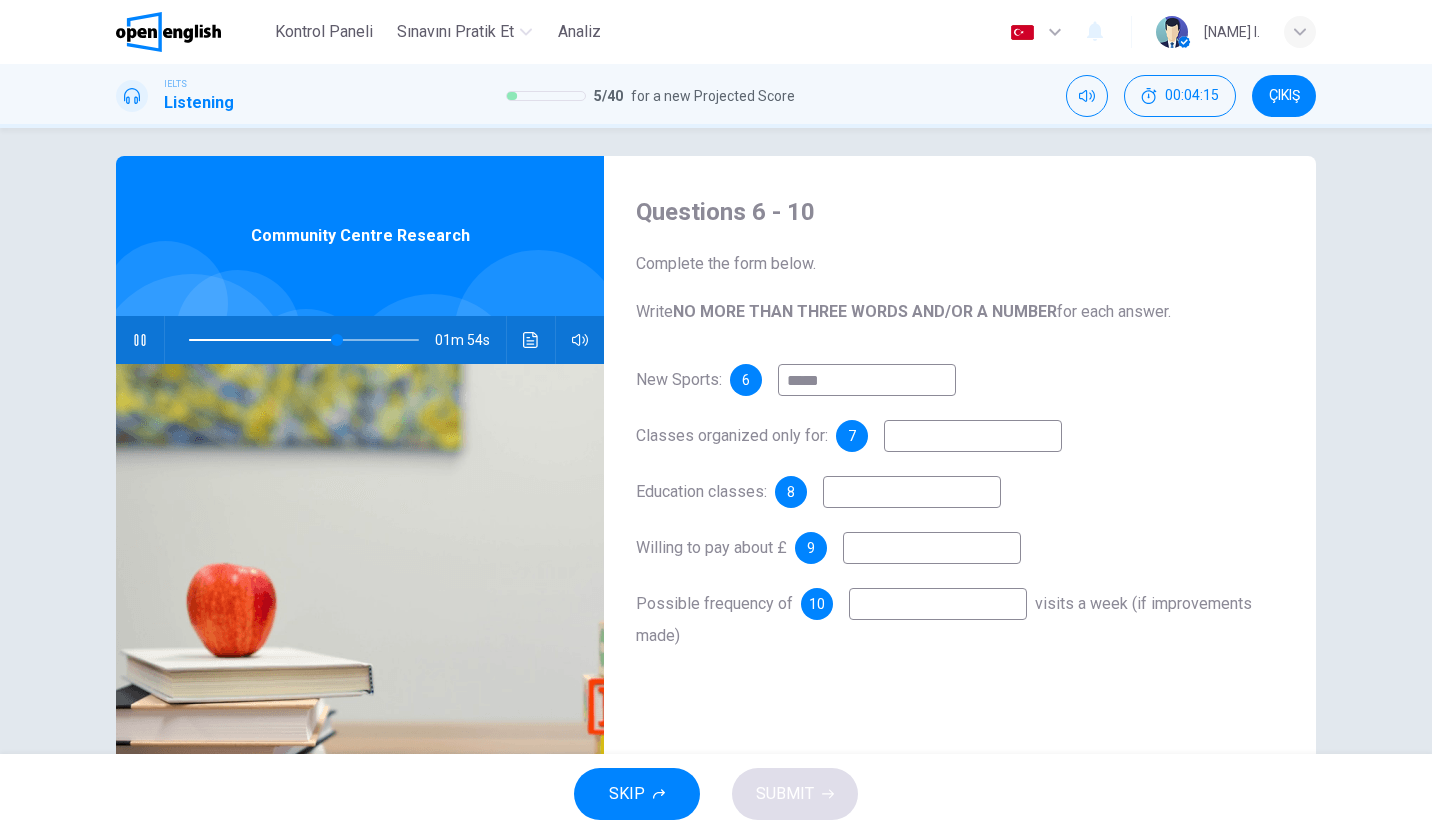 type on "**" 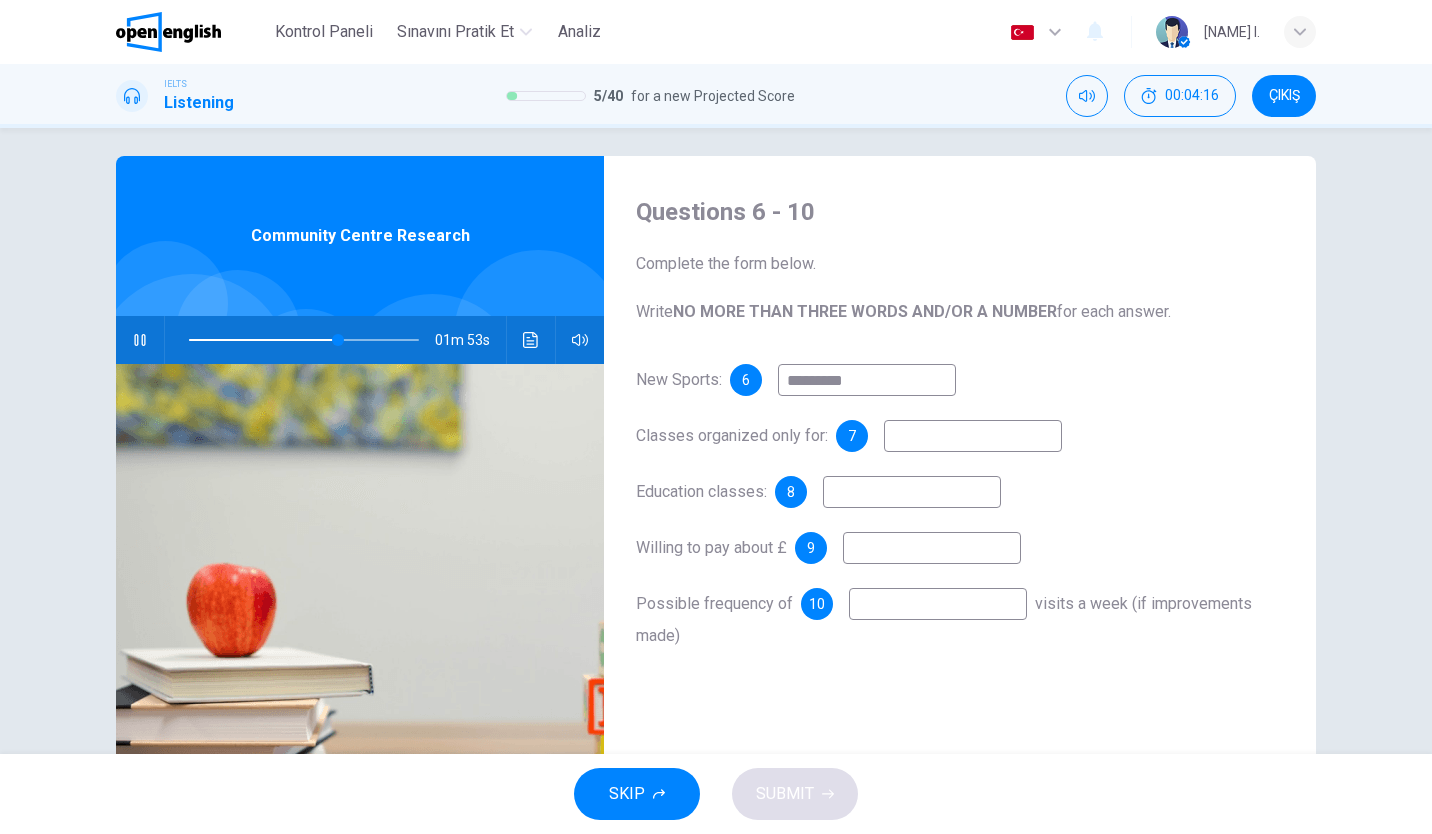 type on "**********" 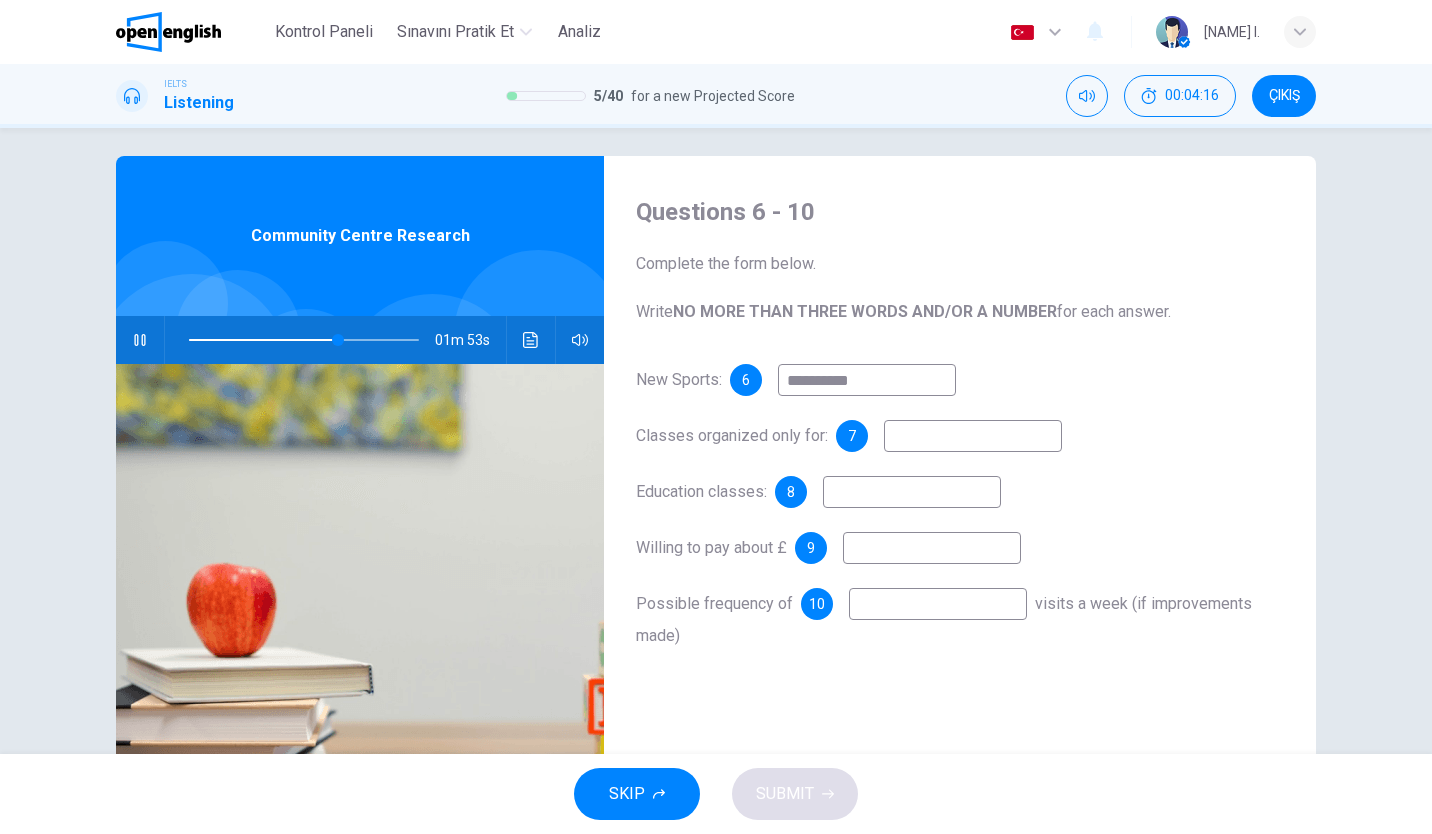 type on "**" 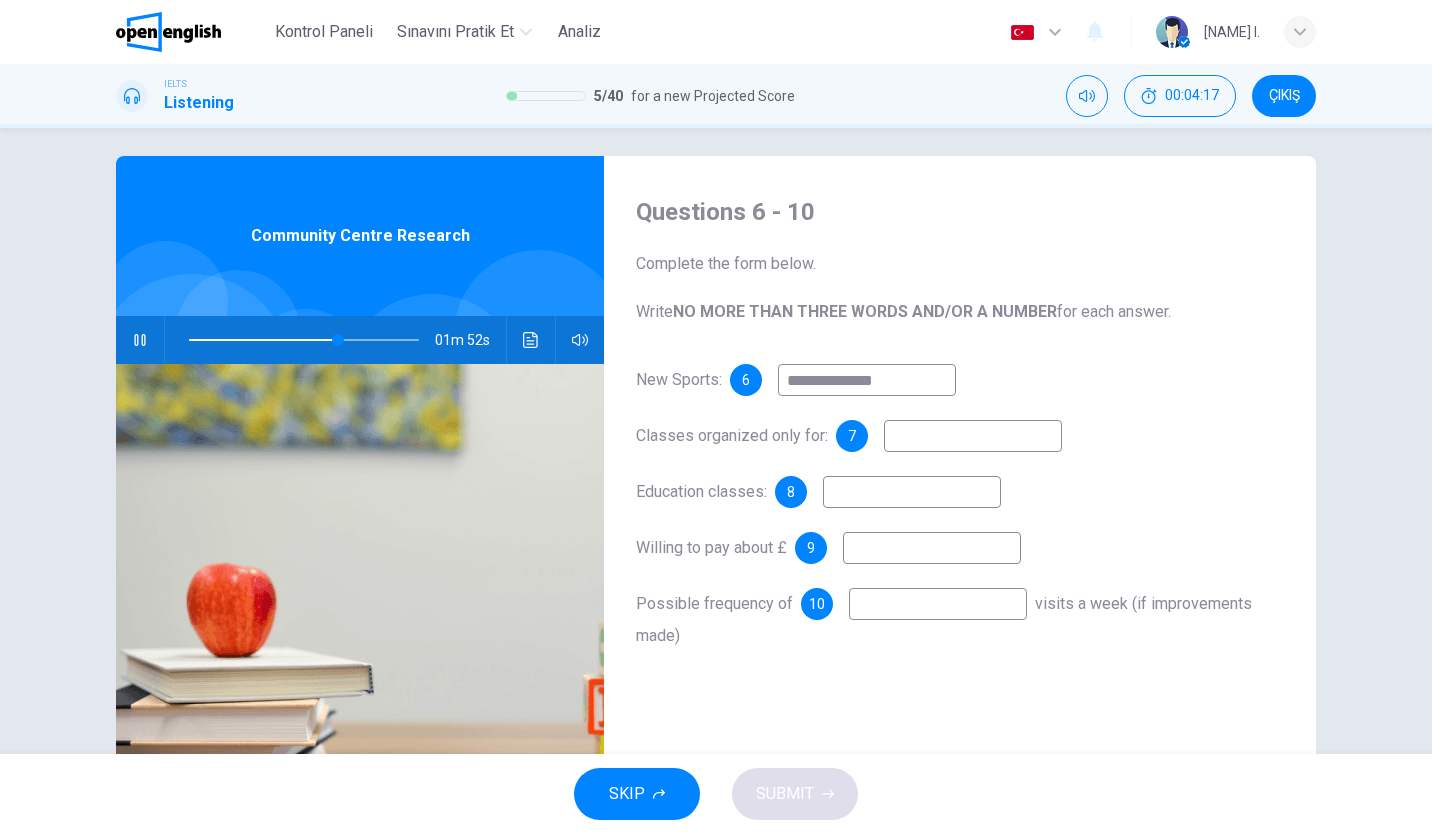 type on "**********" 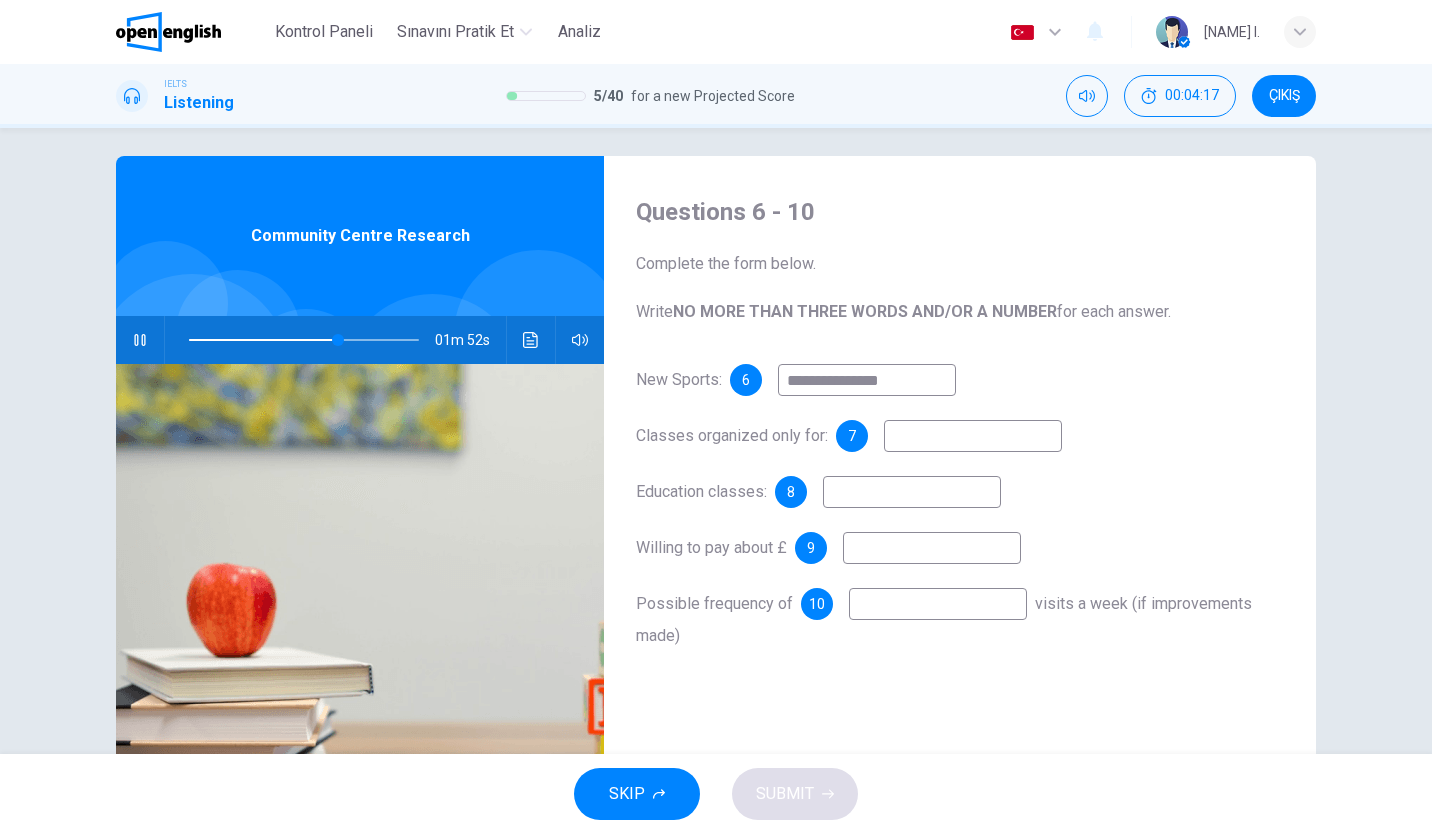 type on "**" 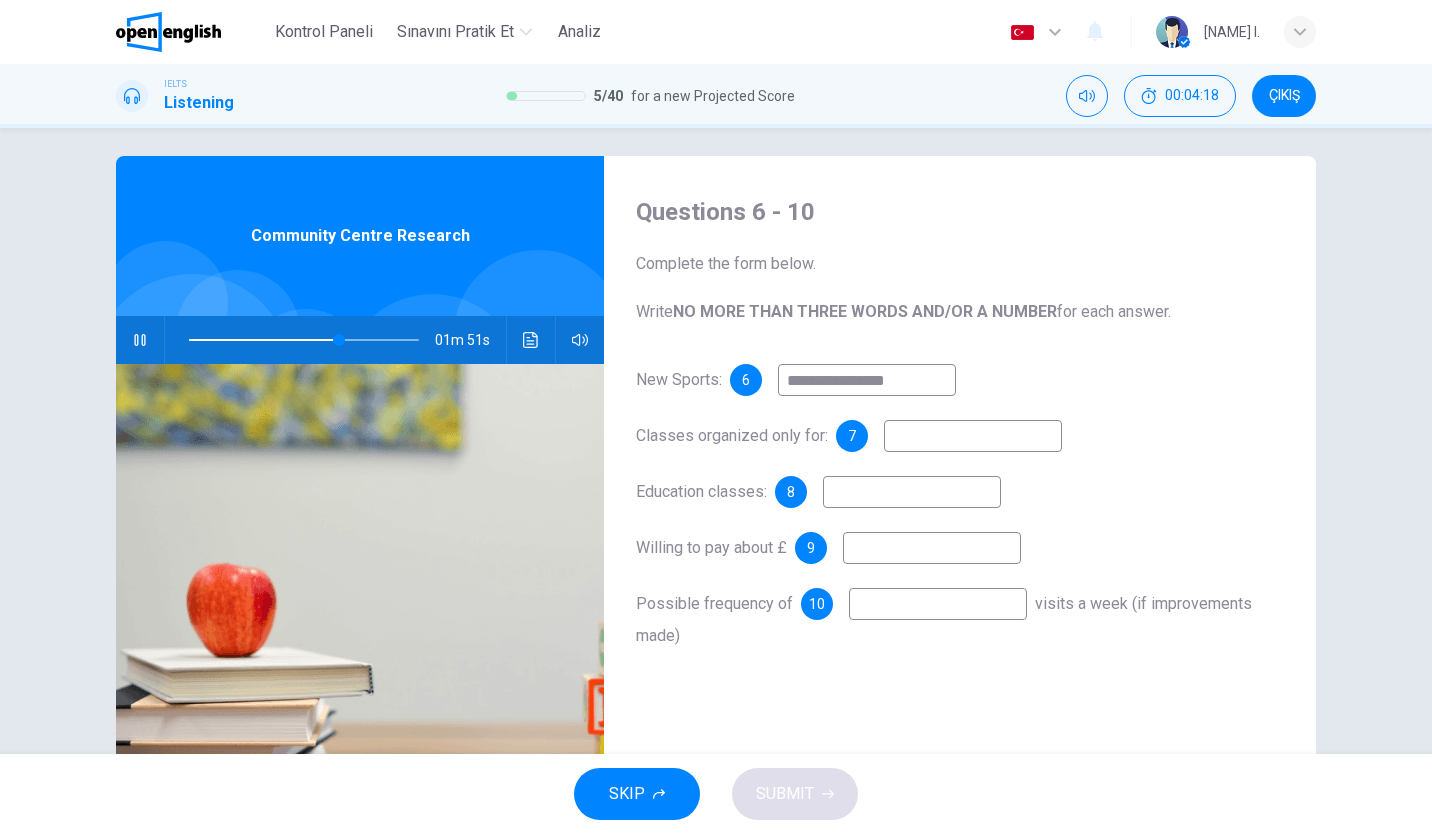 type on "**********" 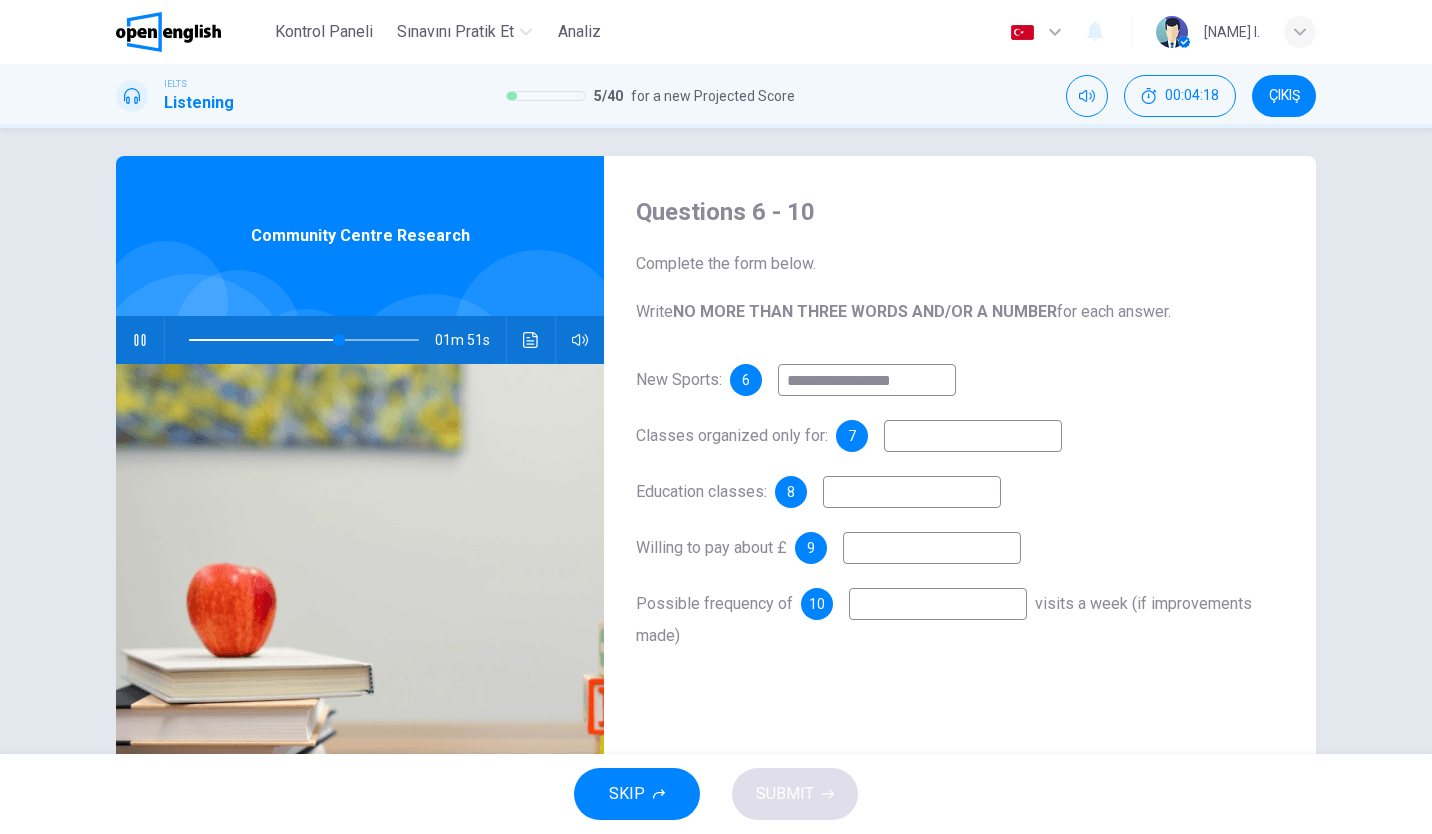 type on "**" 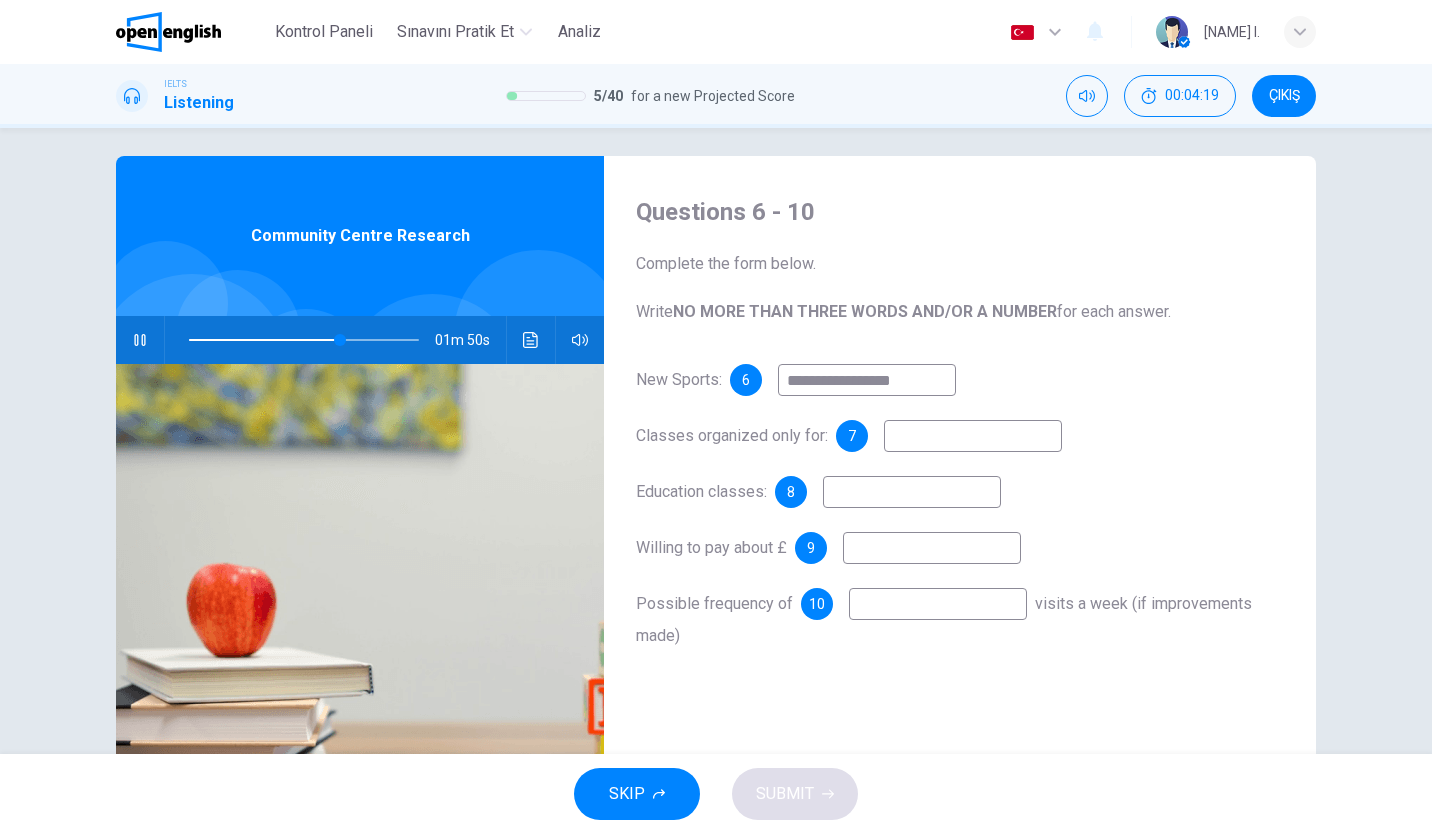 type on "**********" 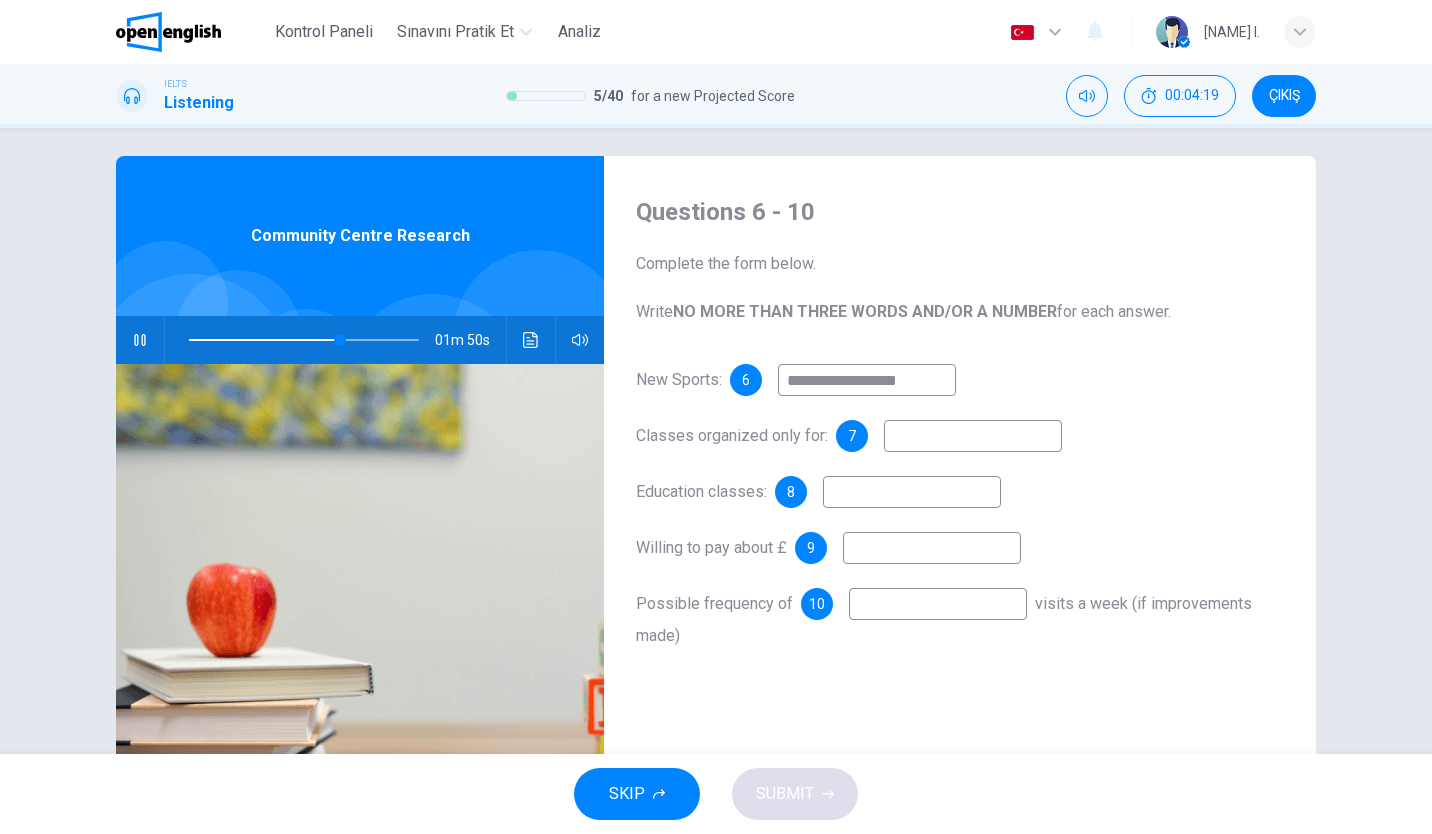 type on "**" 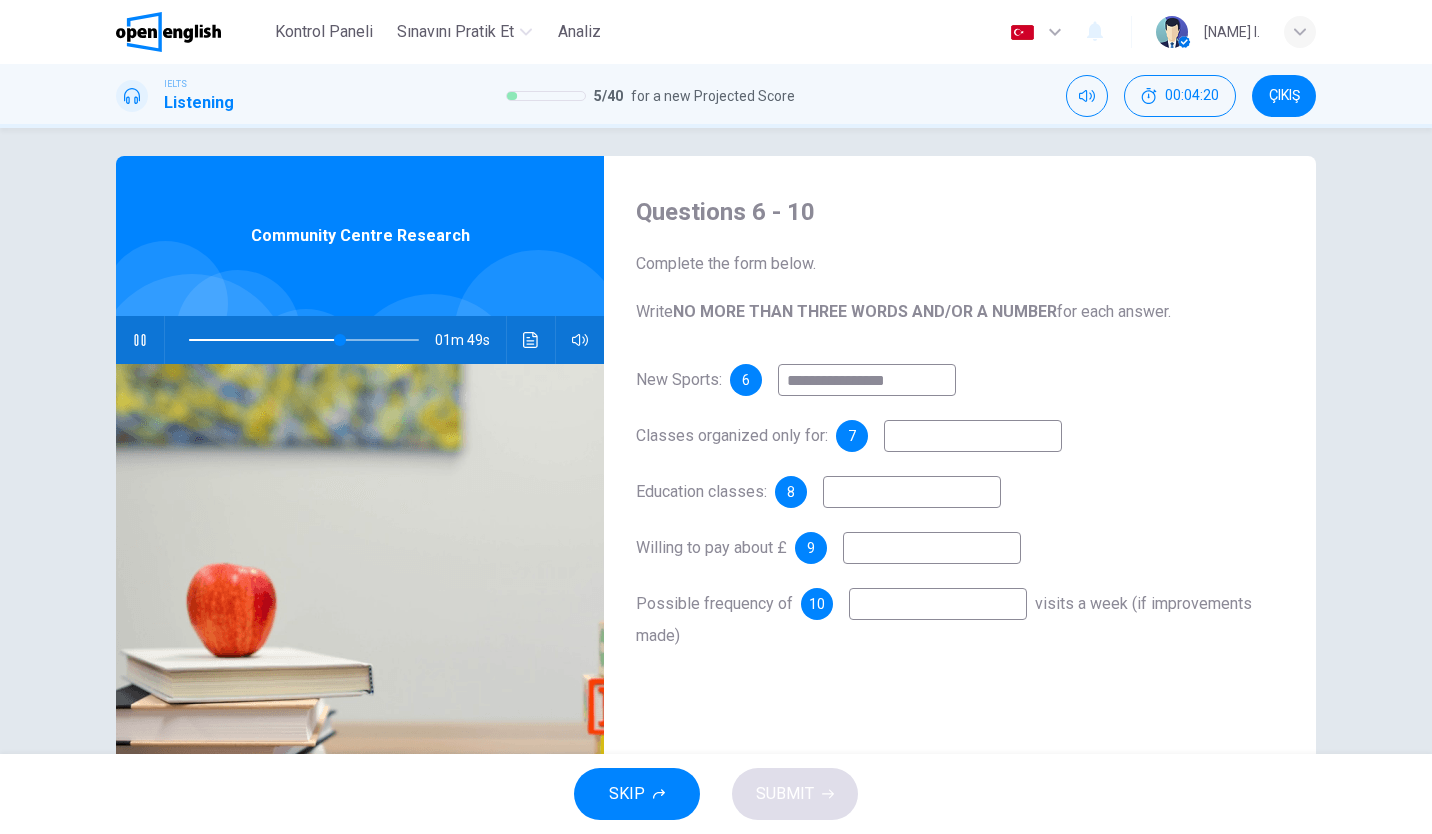 type on "**********" 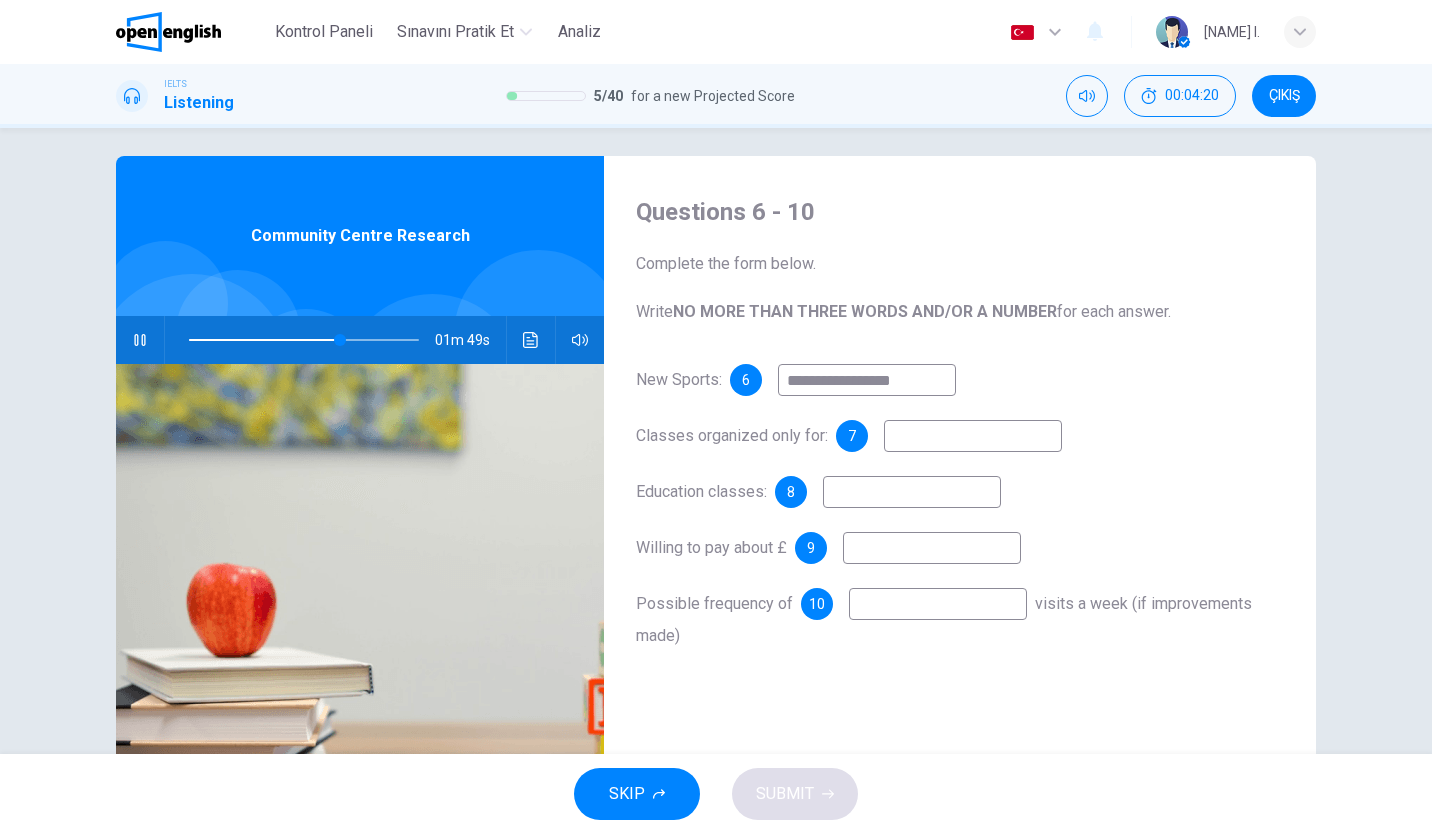 type on "**" 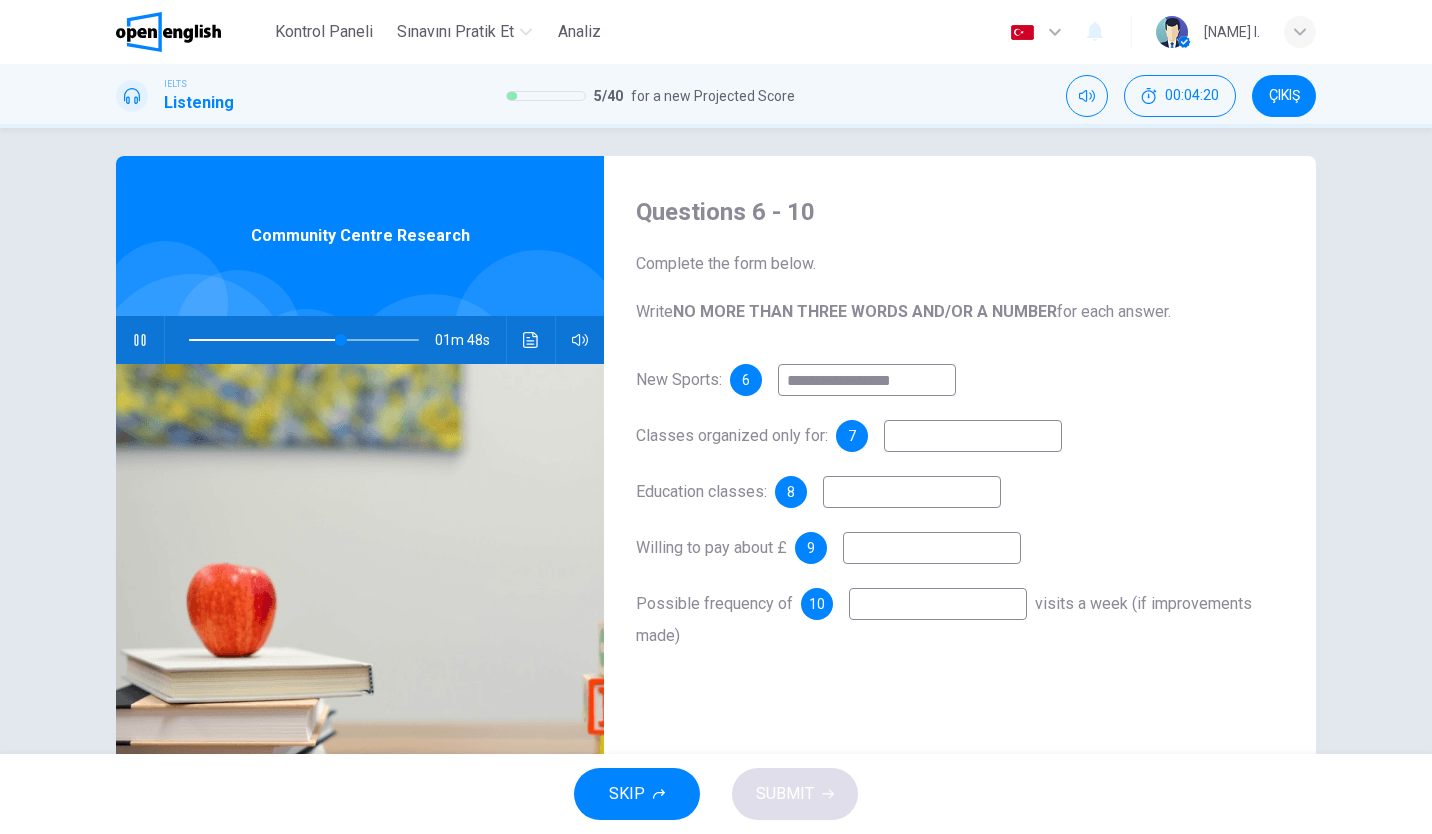 type on "**********" 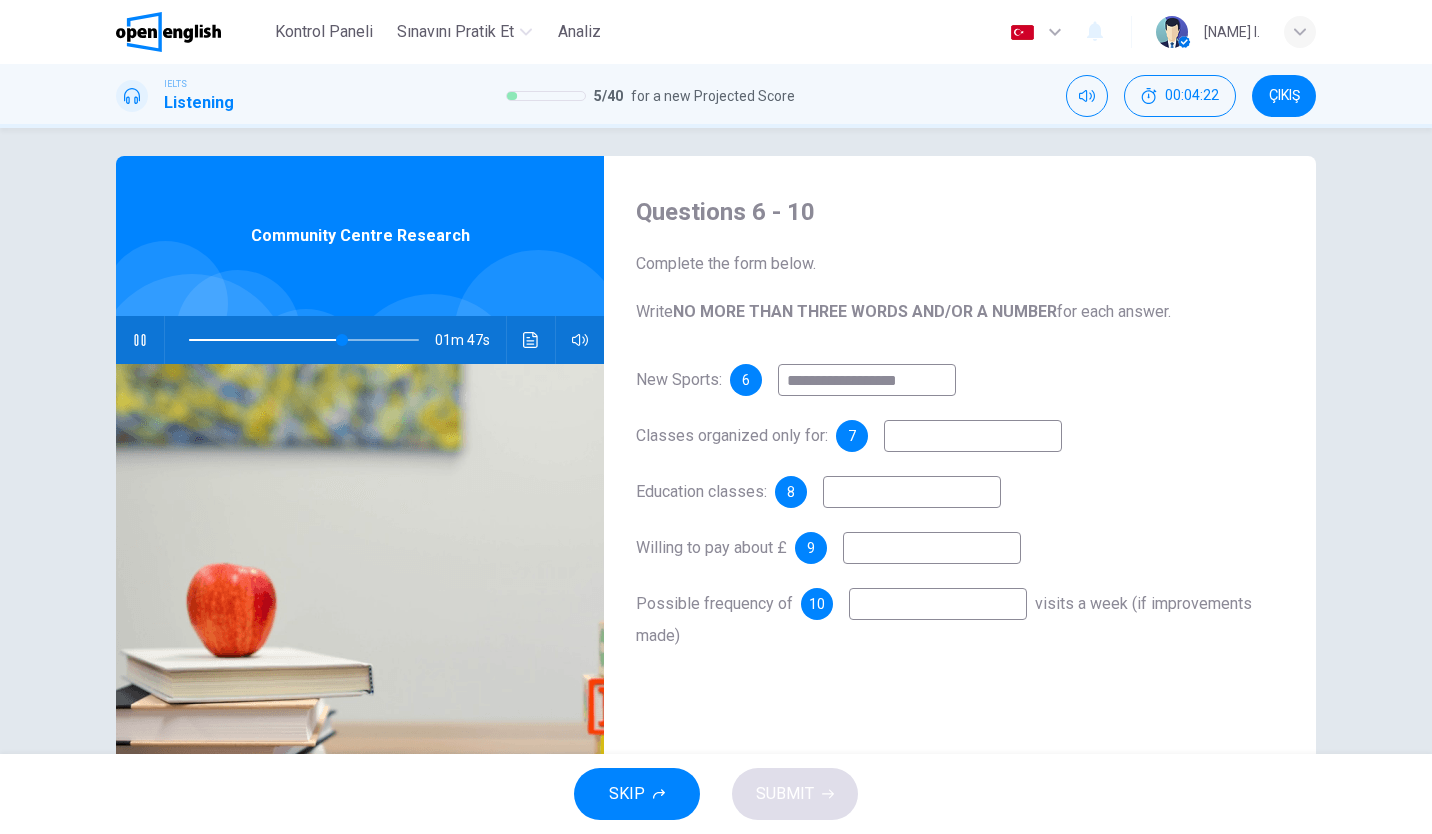 type on "**" 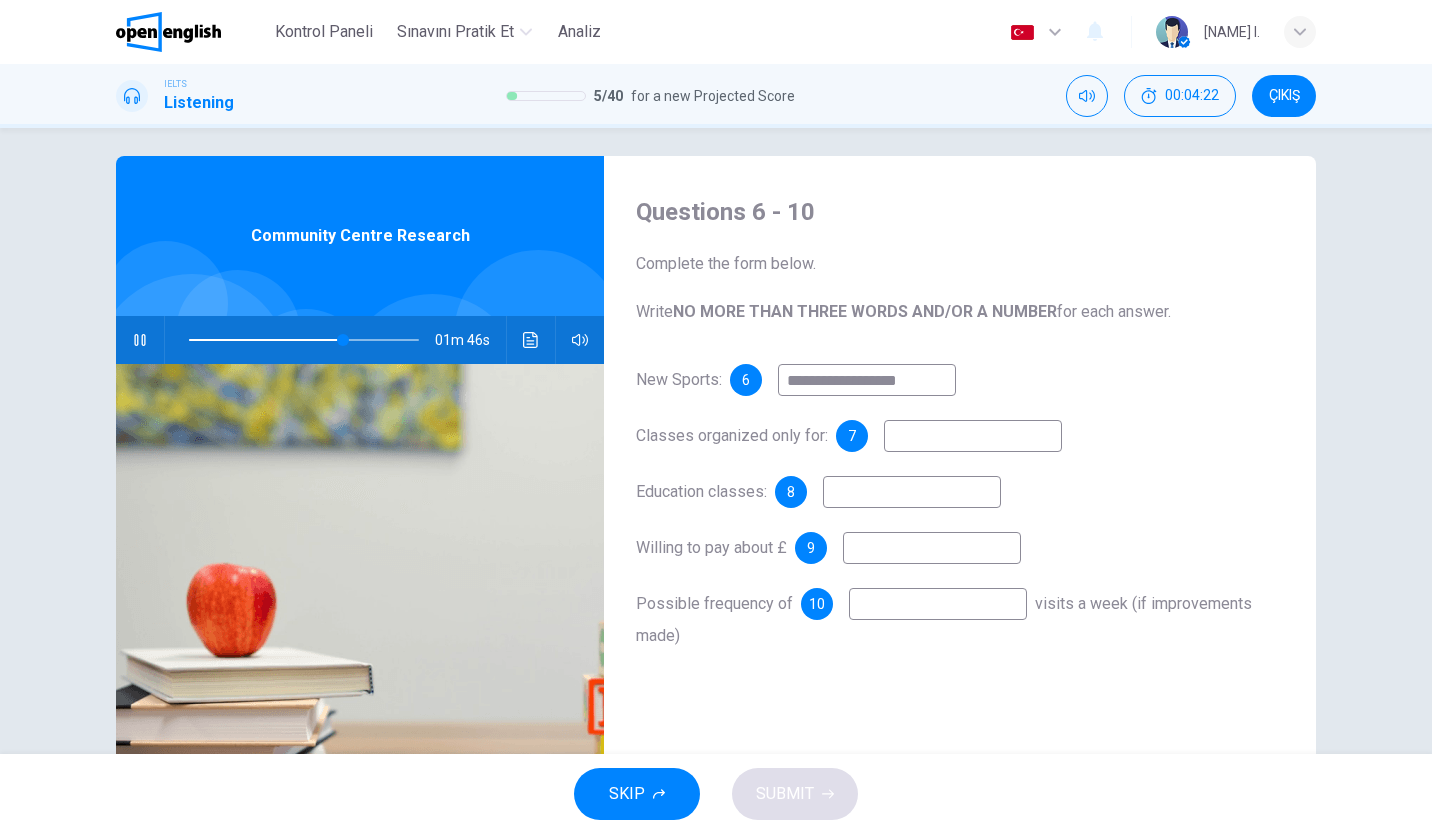 click on "**********" at bounding box center (960, 528) 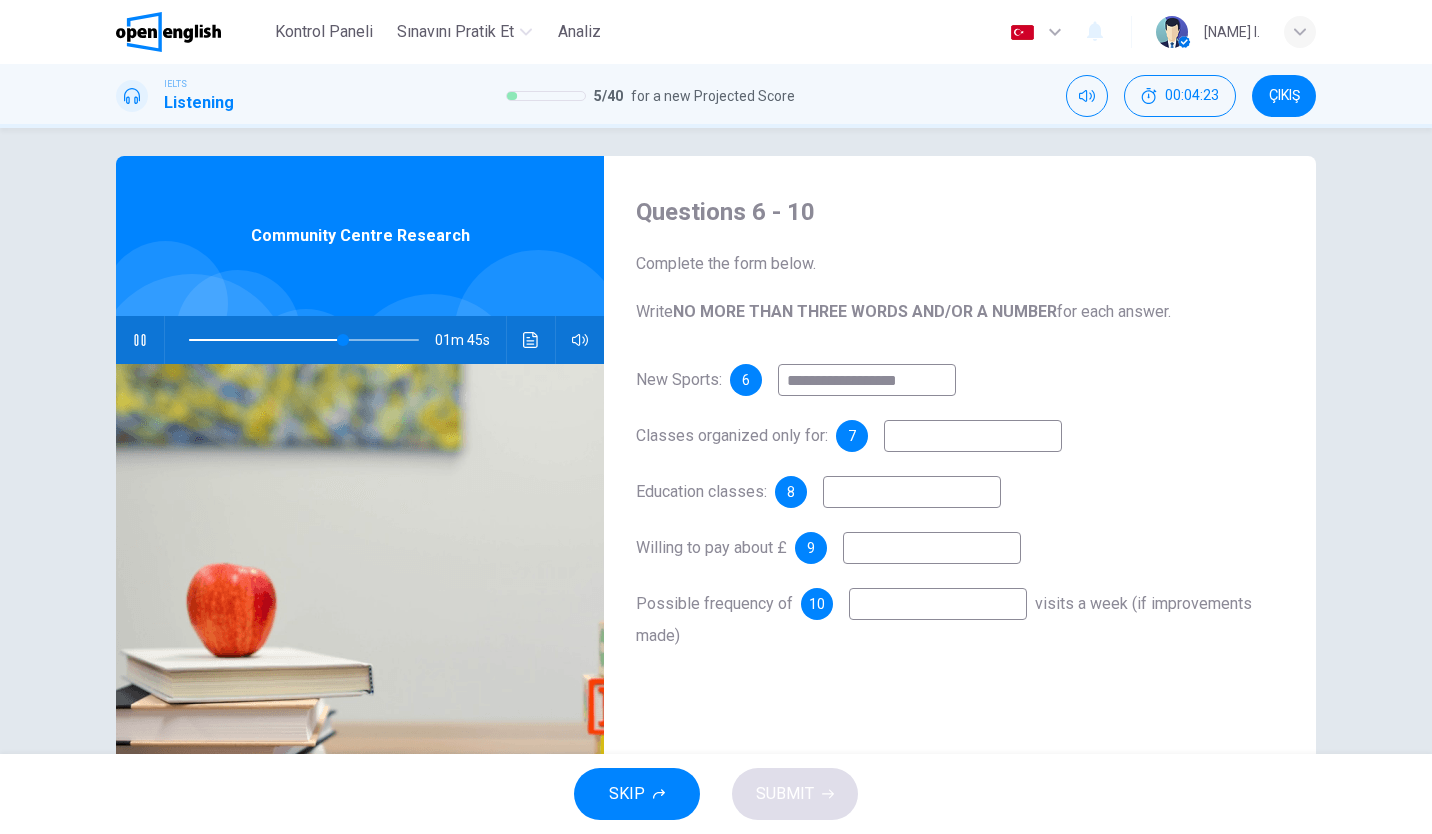 click at bounding box center [973, 436] 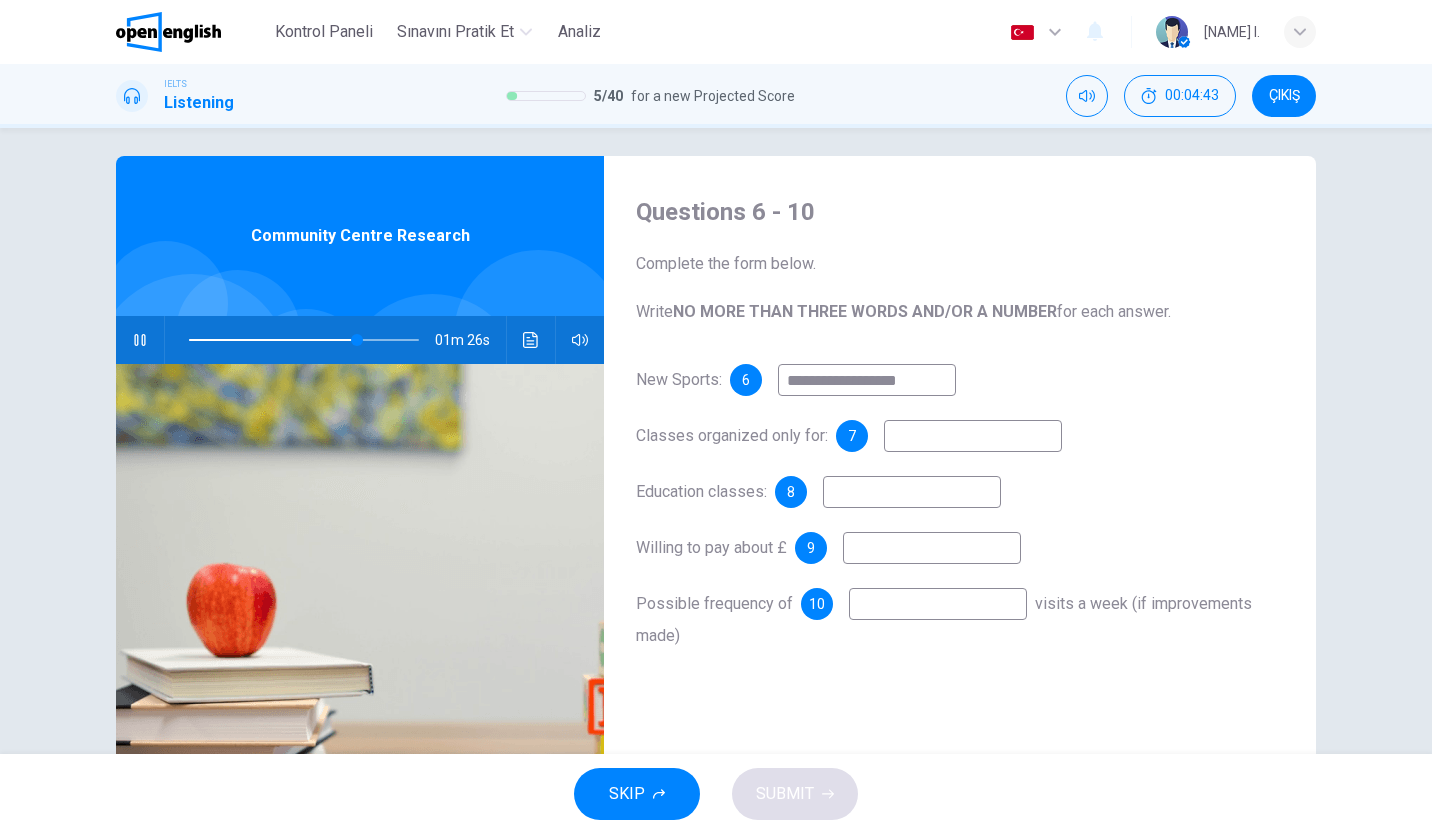click at bounding box center [912, 492] 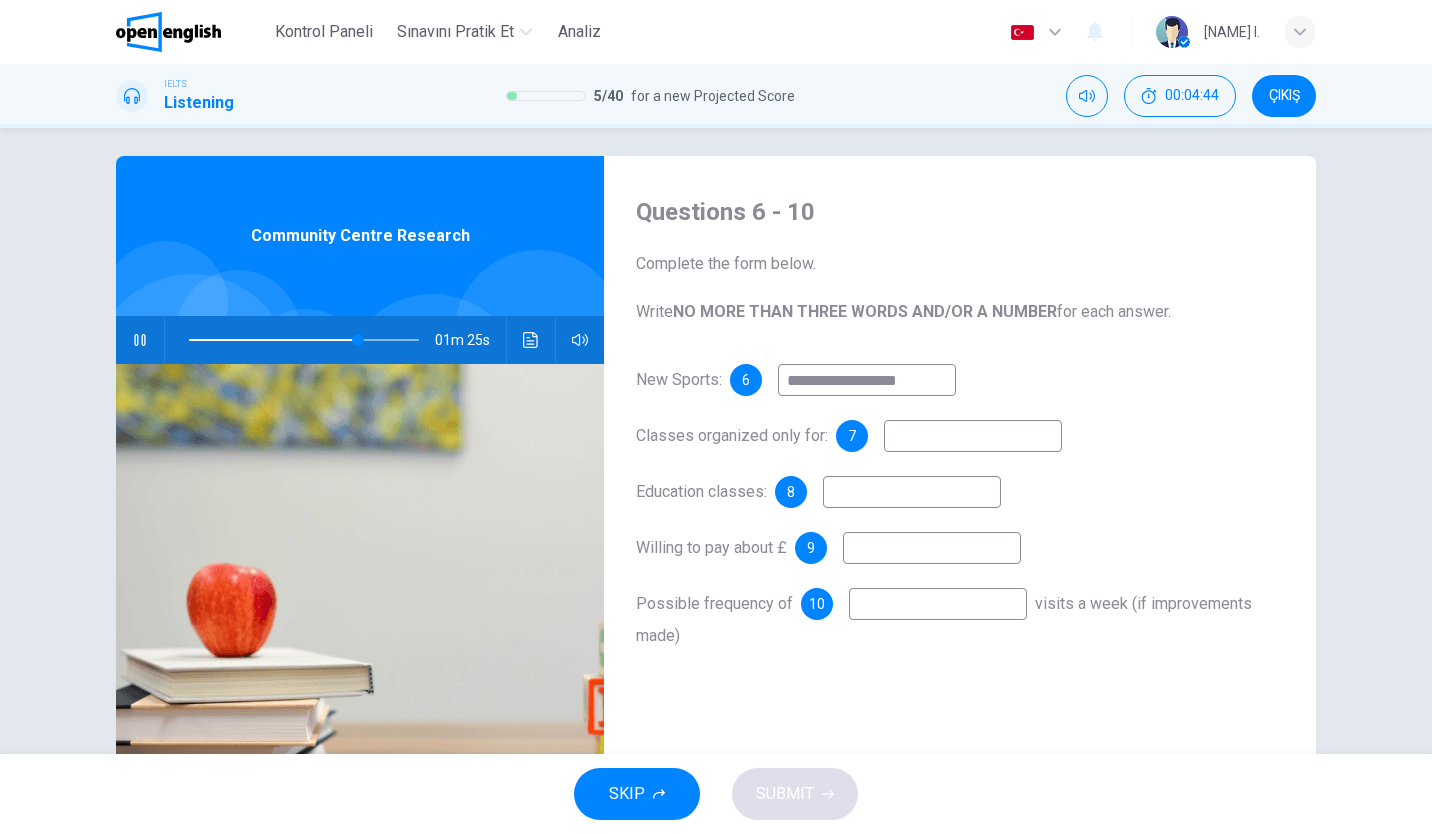 click at bounding box center [973, 436] 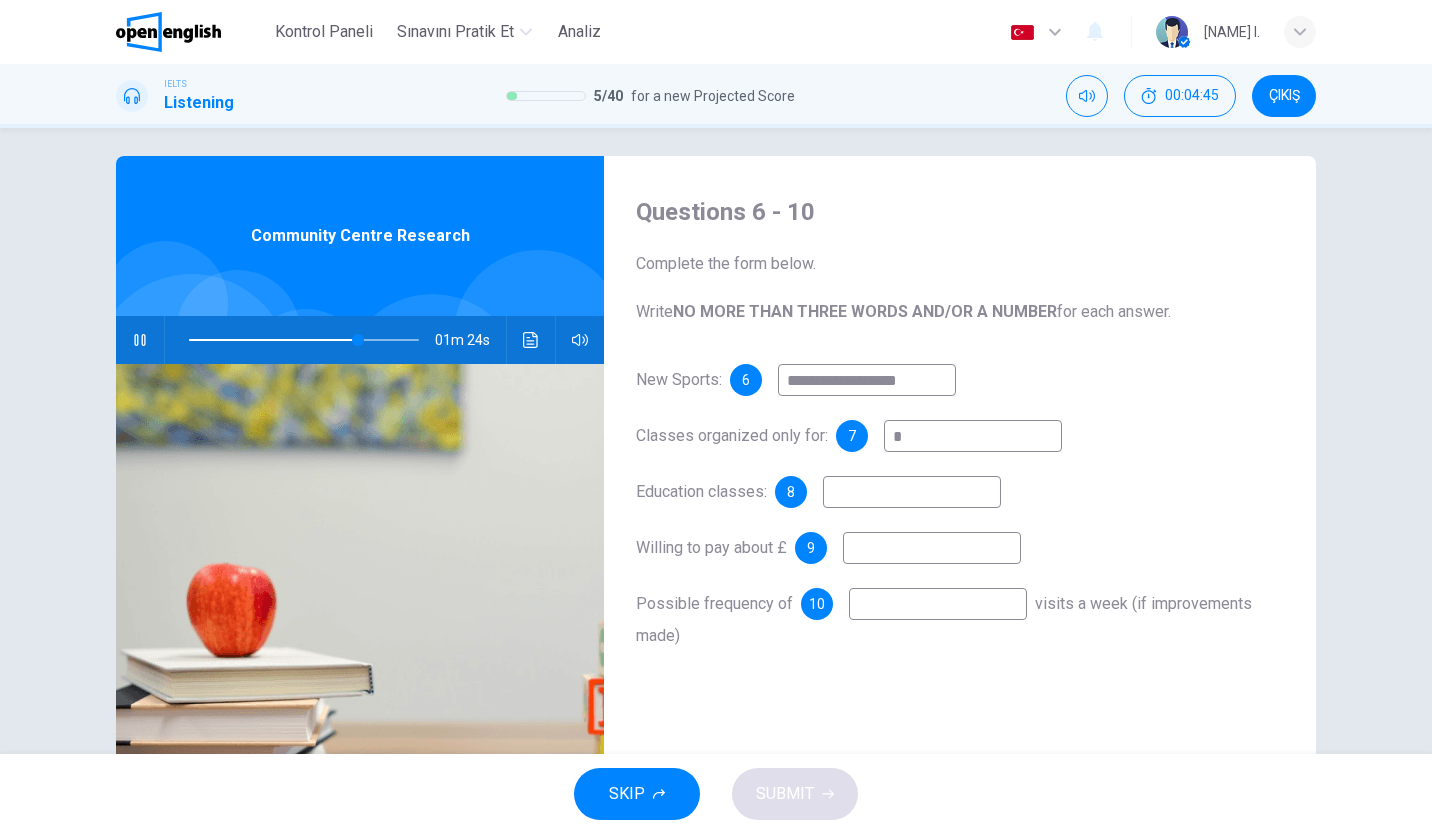 type on "*" 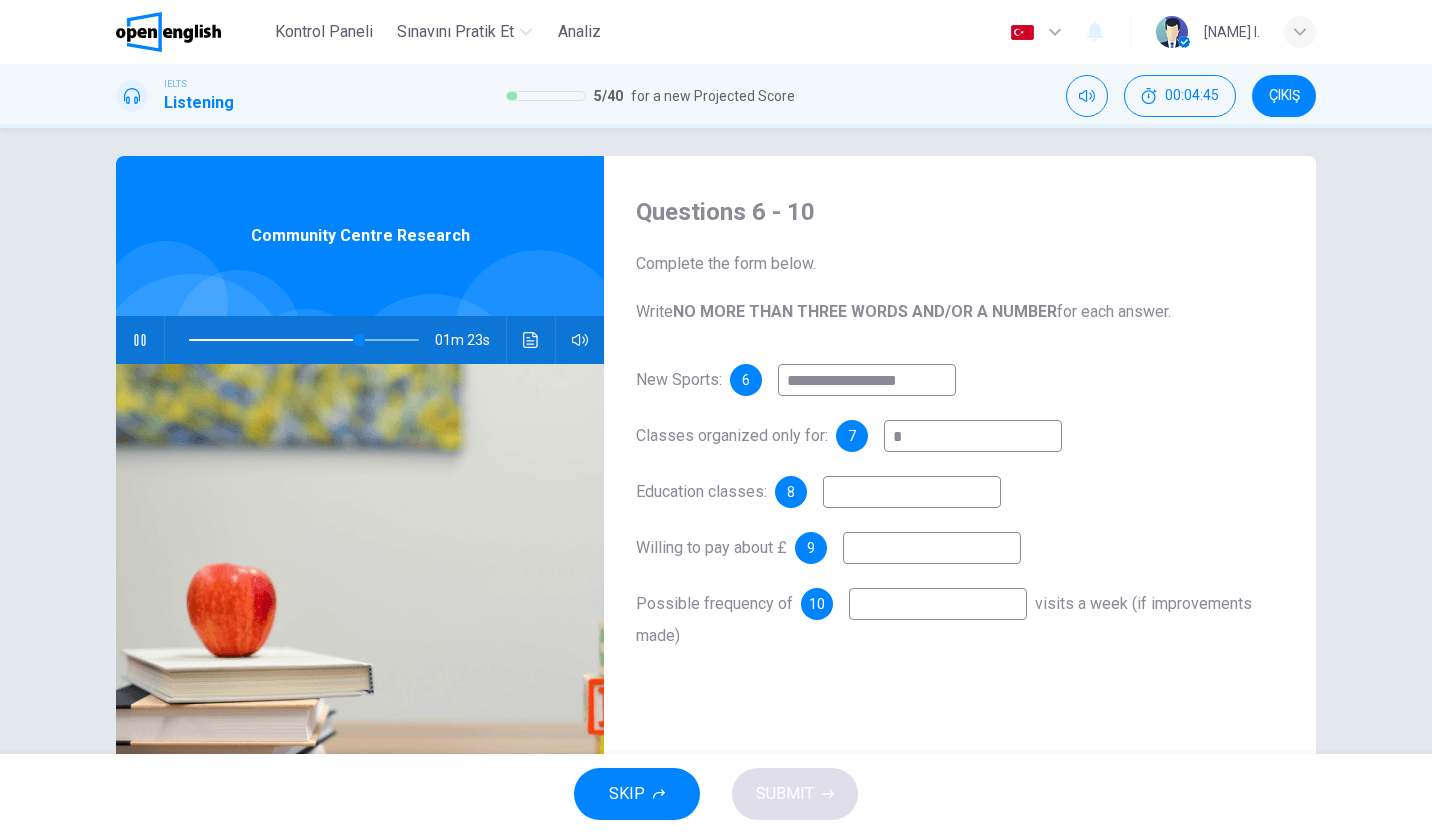 click on "**********" at bounding box center [960, 528] 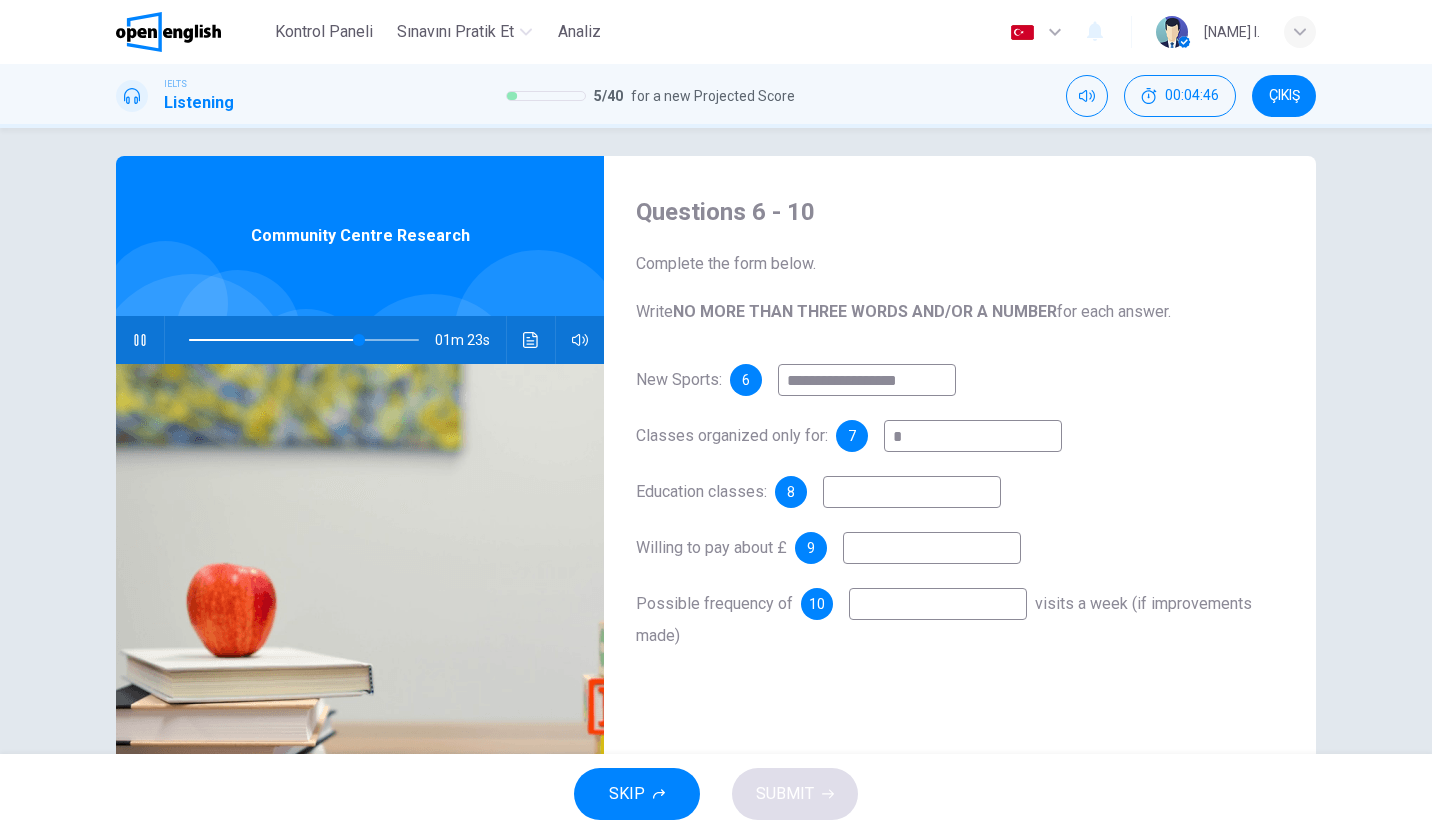 click at bounding box center [912, 492] 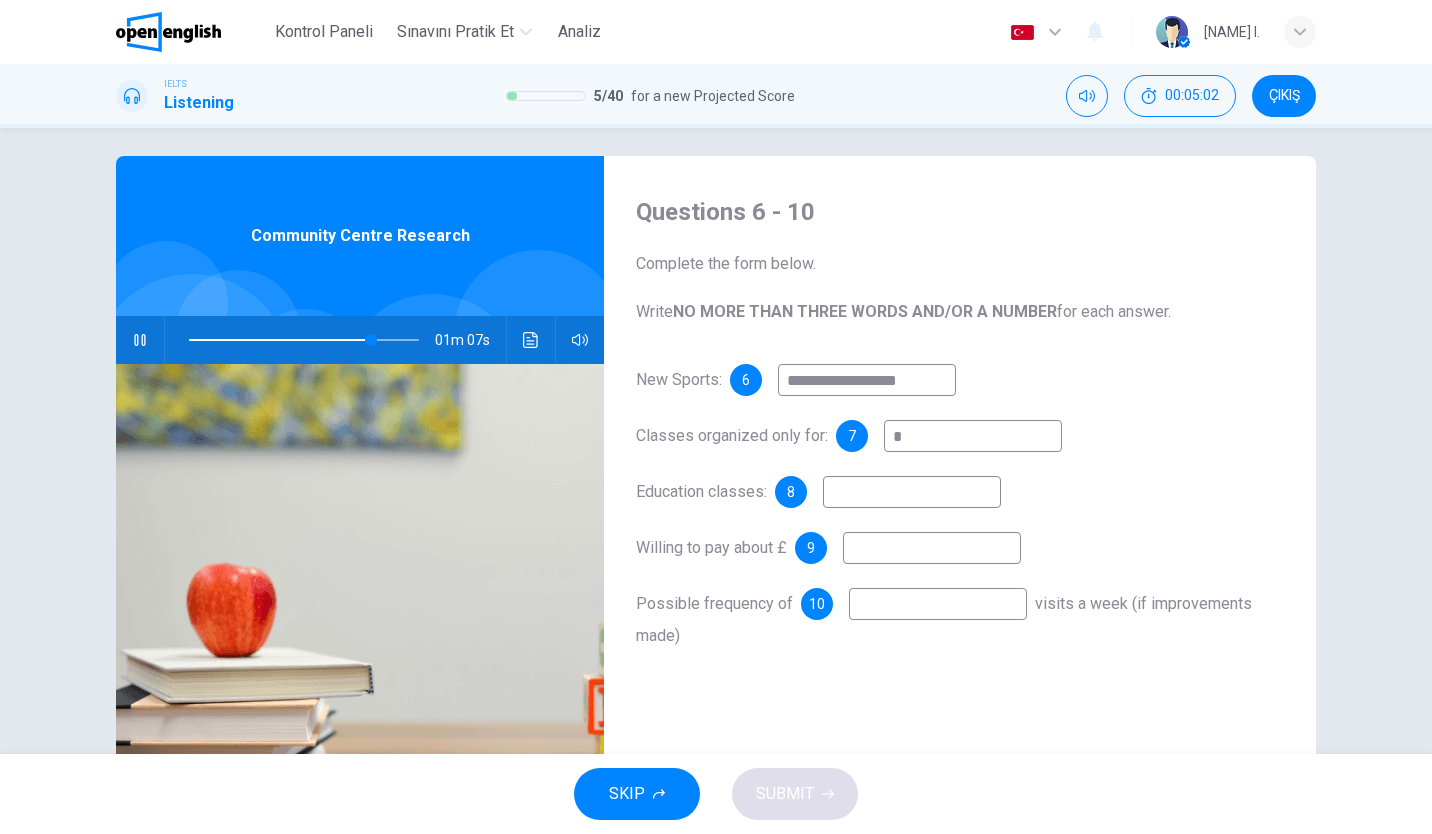 type on "**" 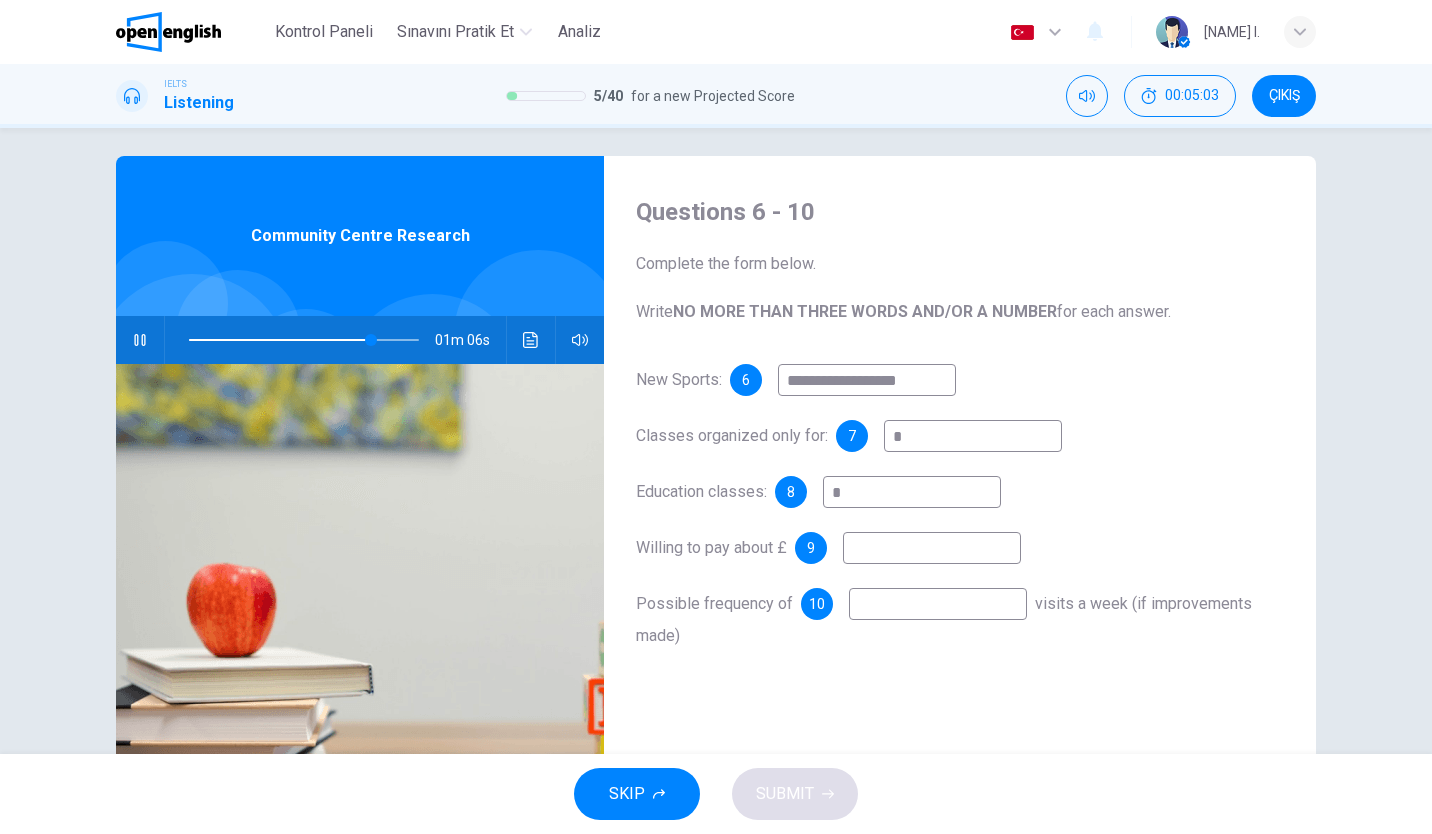type on "**" 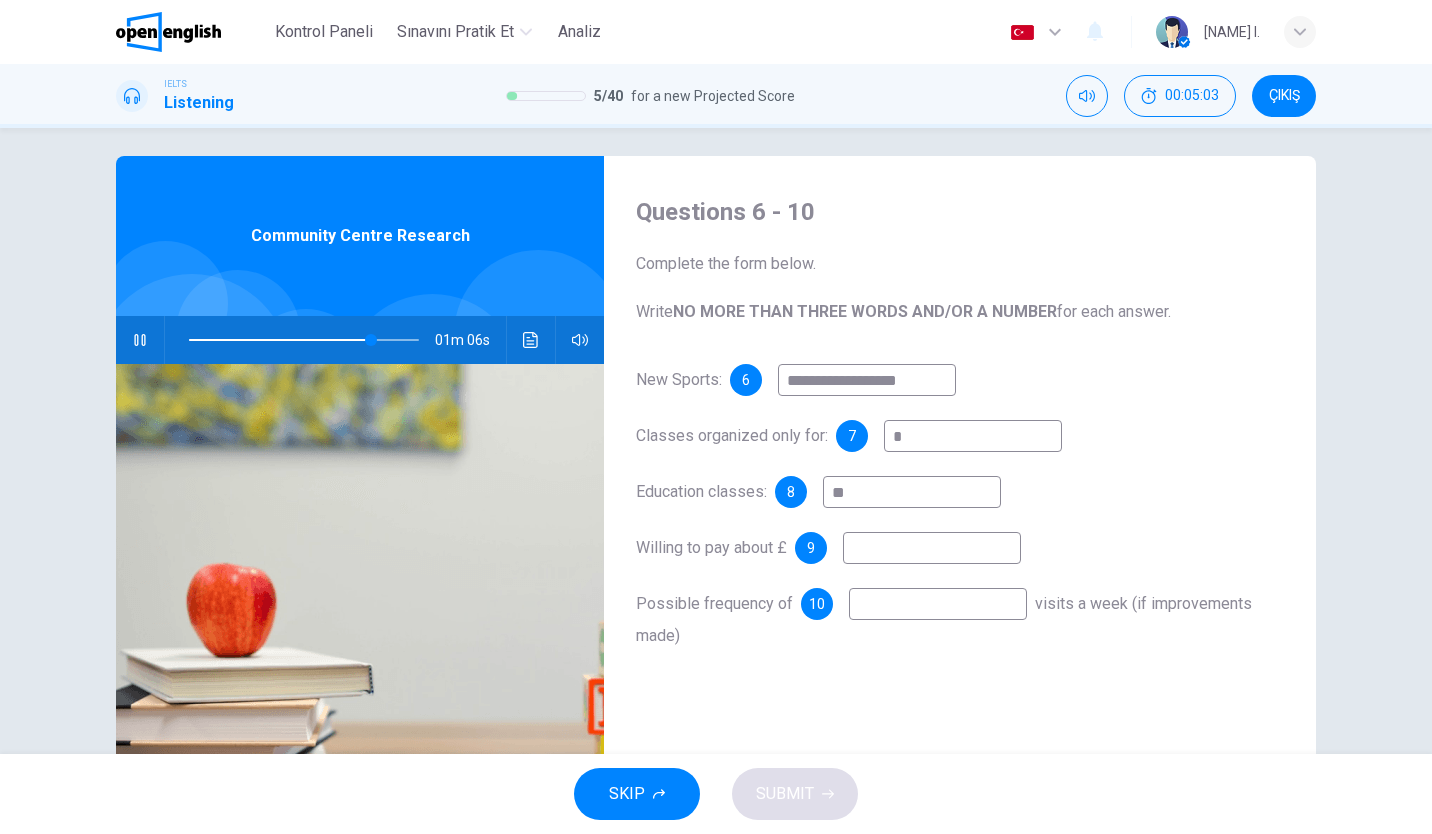type on "**" 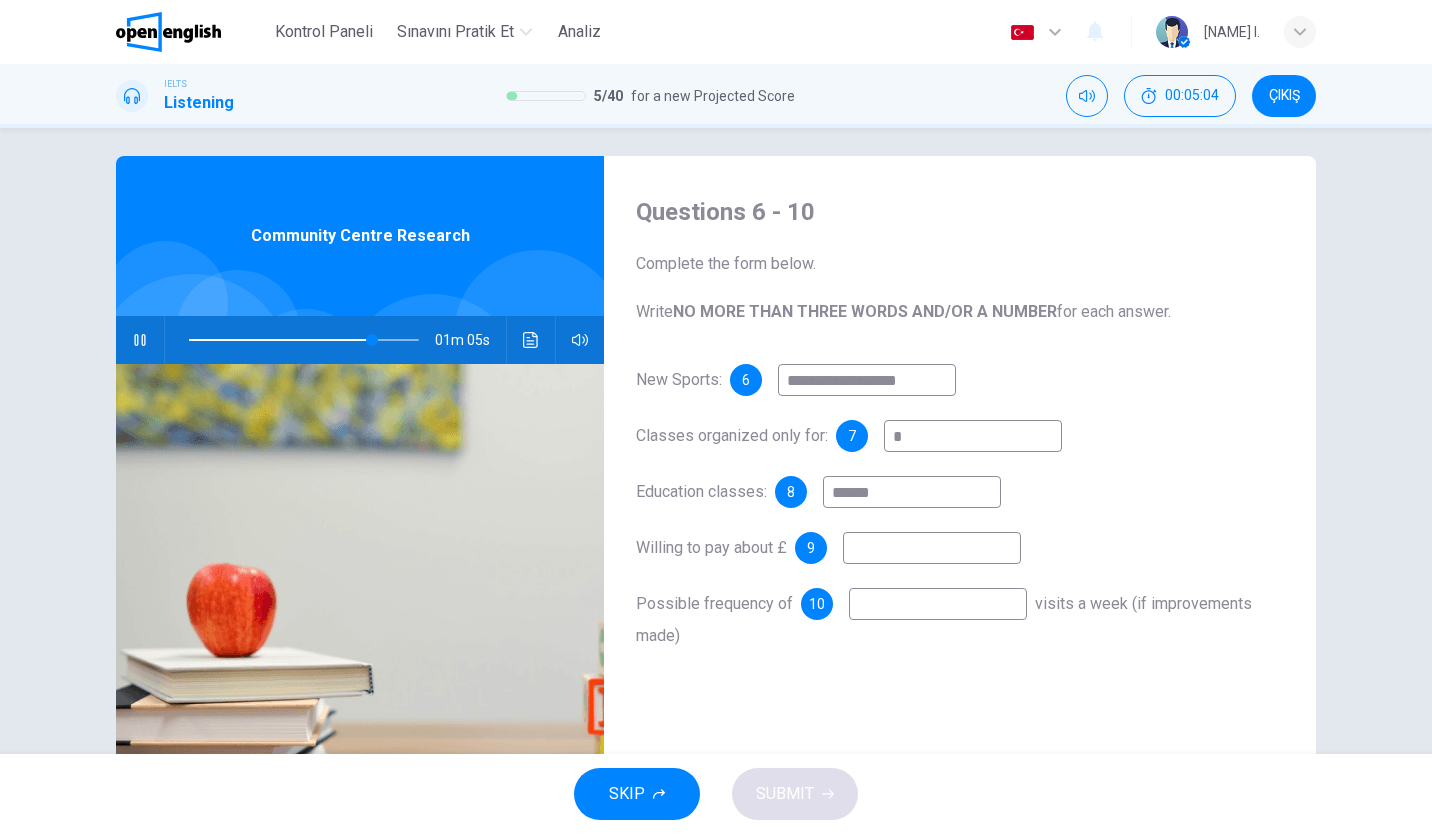 type on "*******" 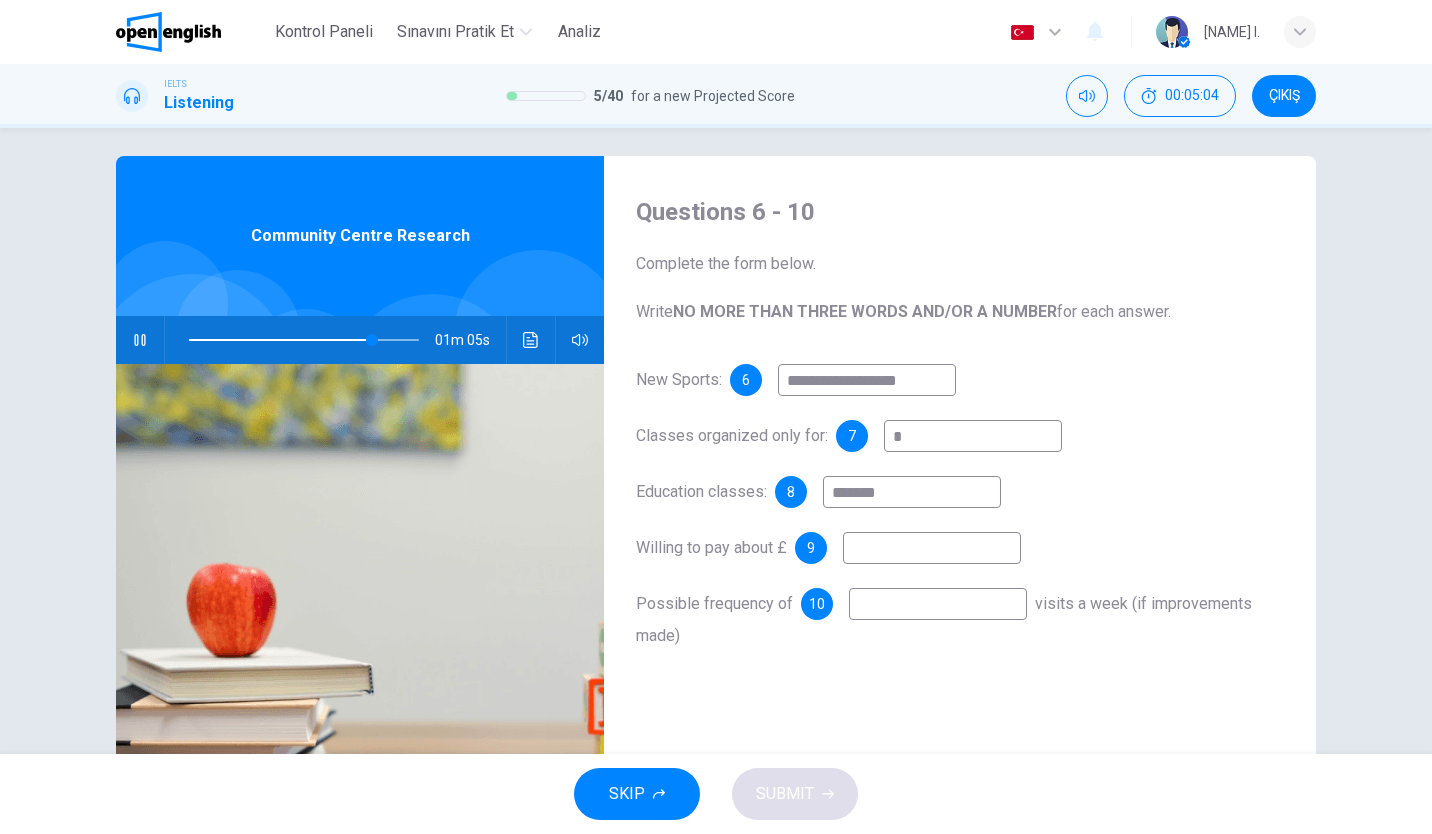 type on "**" 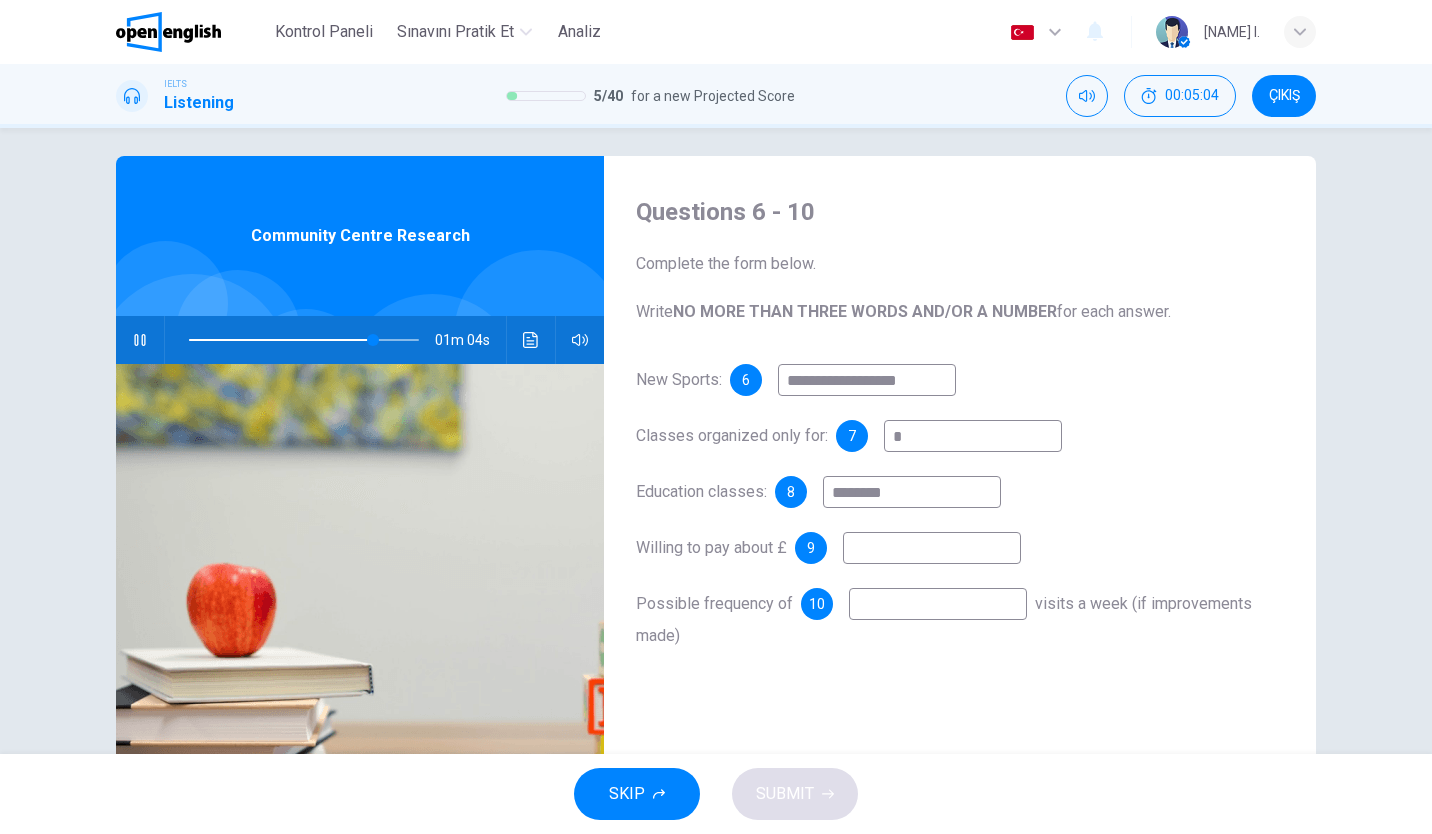 type on "********" 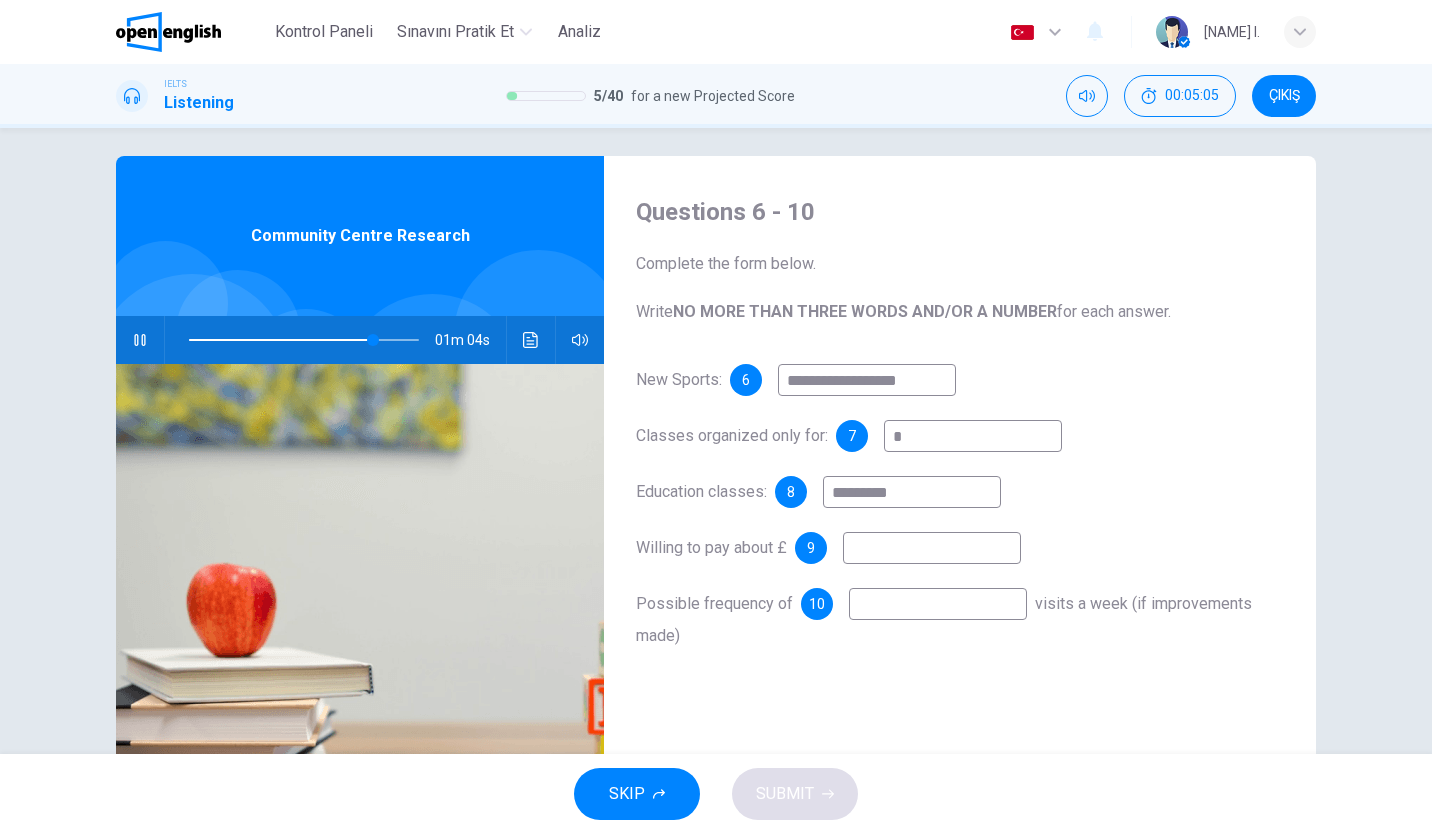 type on "**" 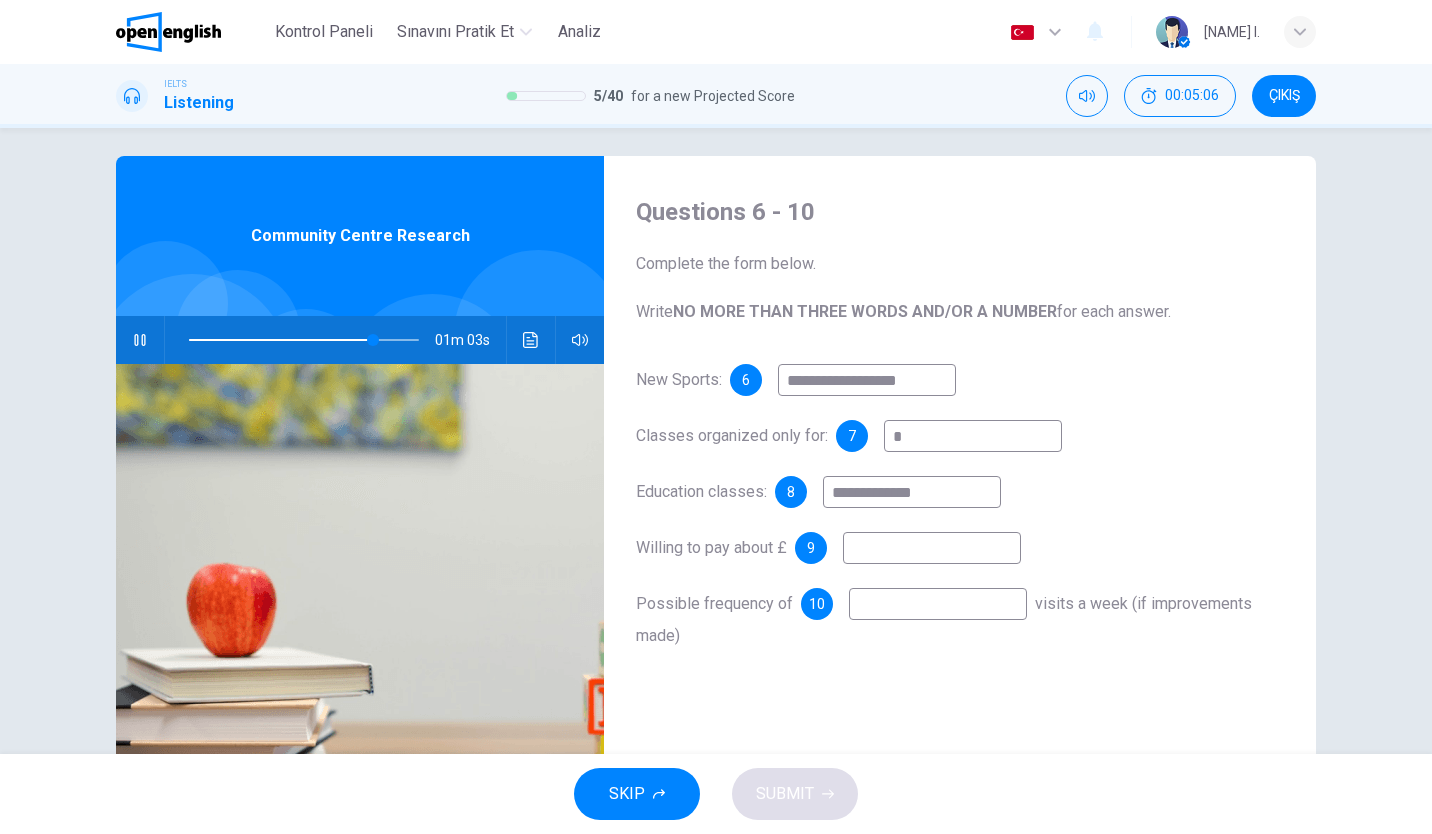 type on "**********" 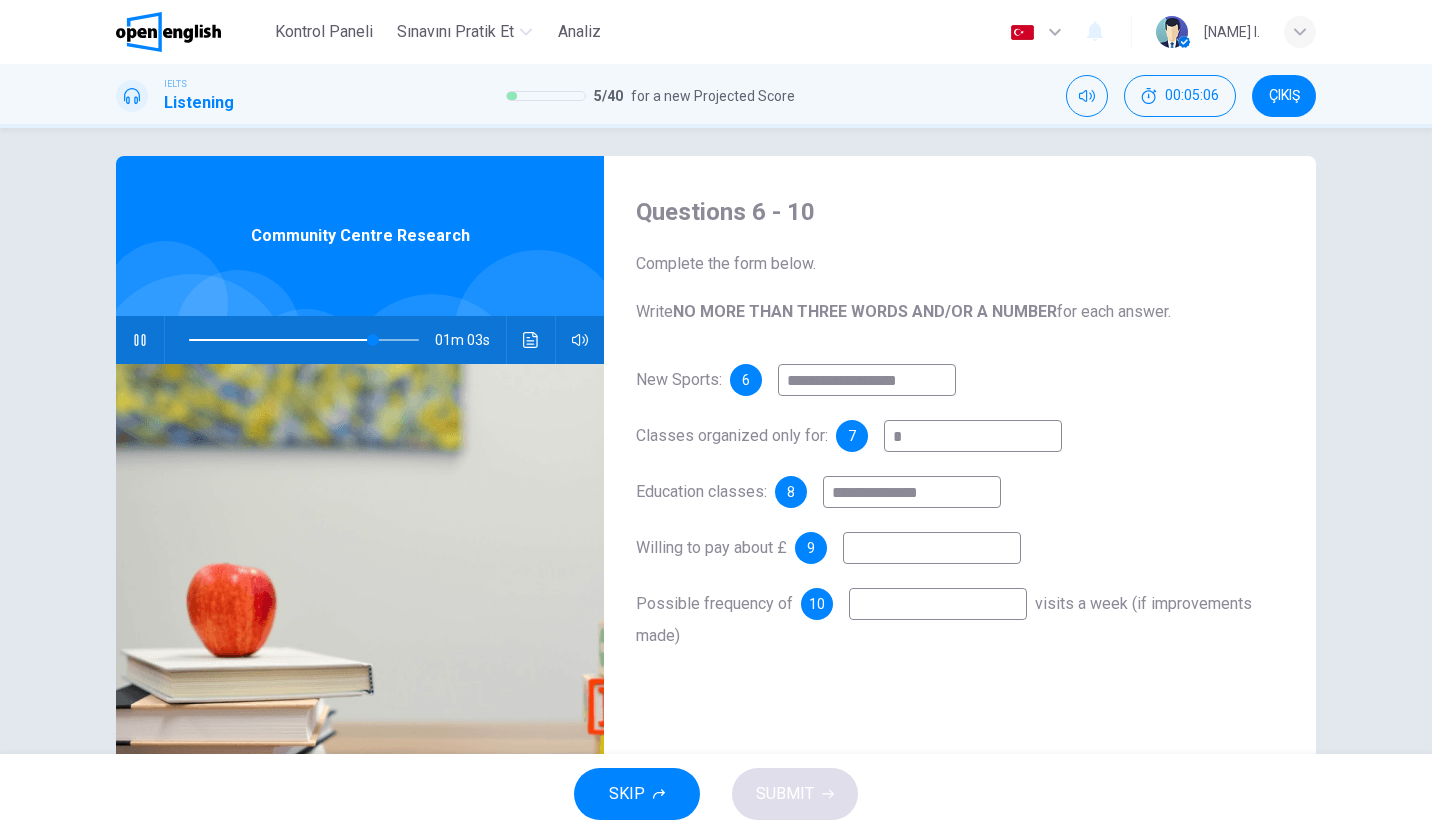 type on "**" 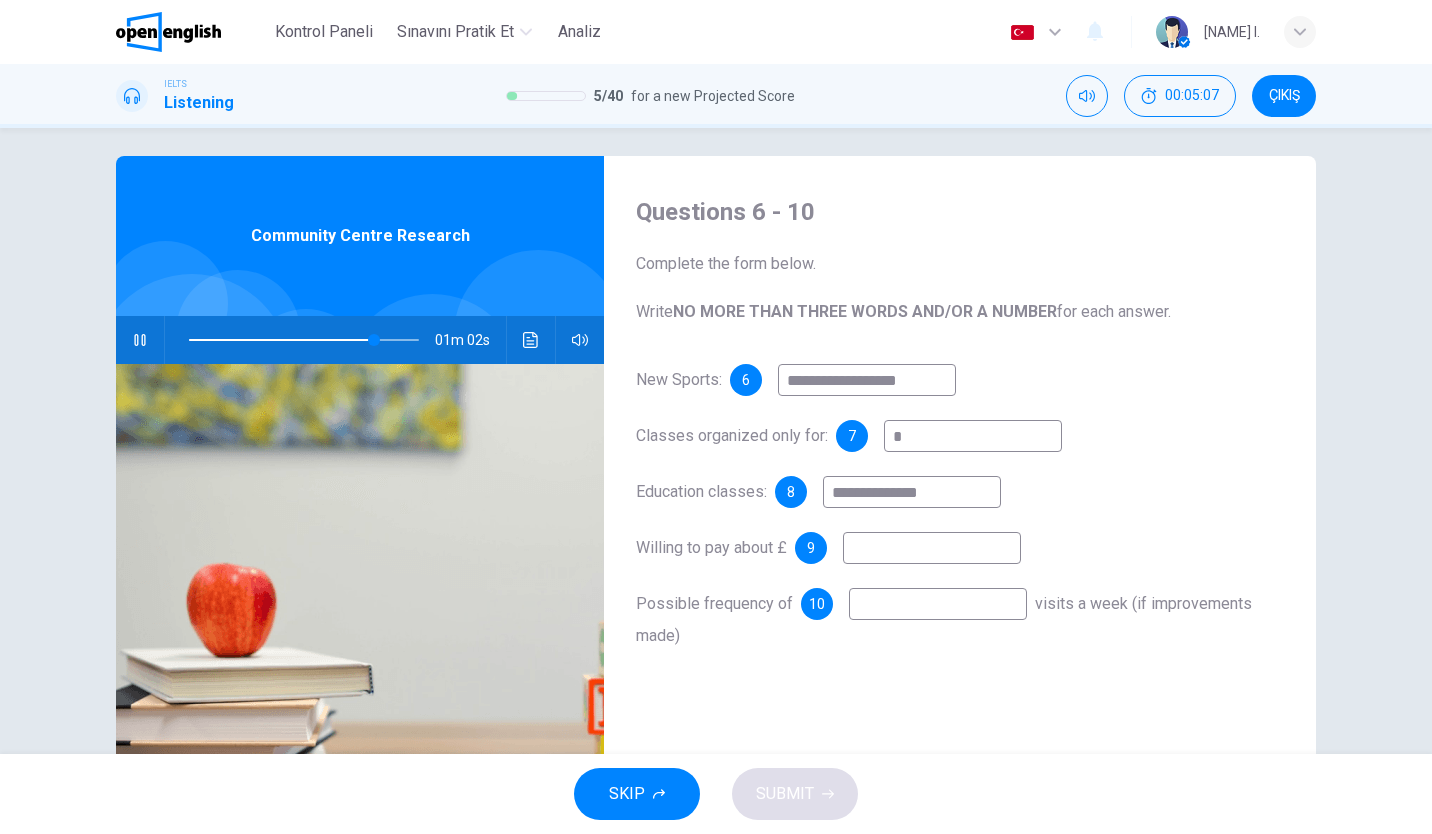type on "**********" 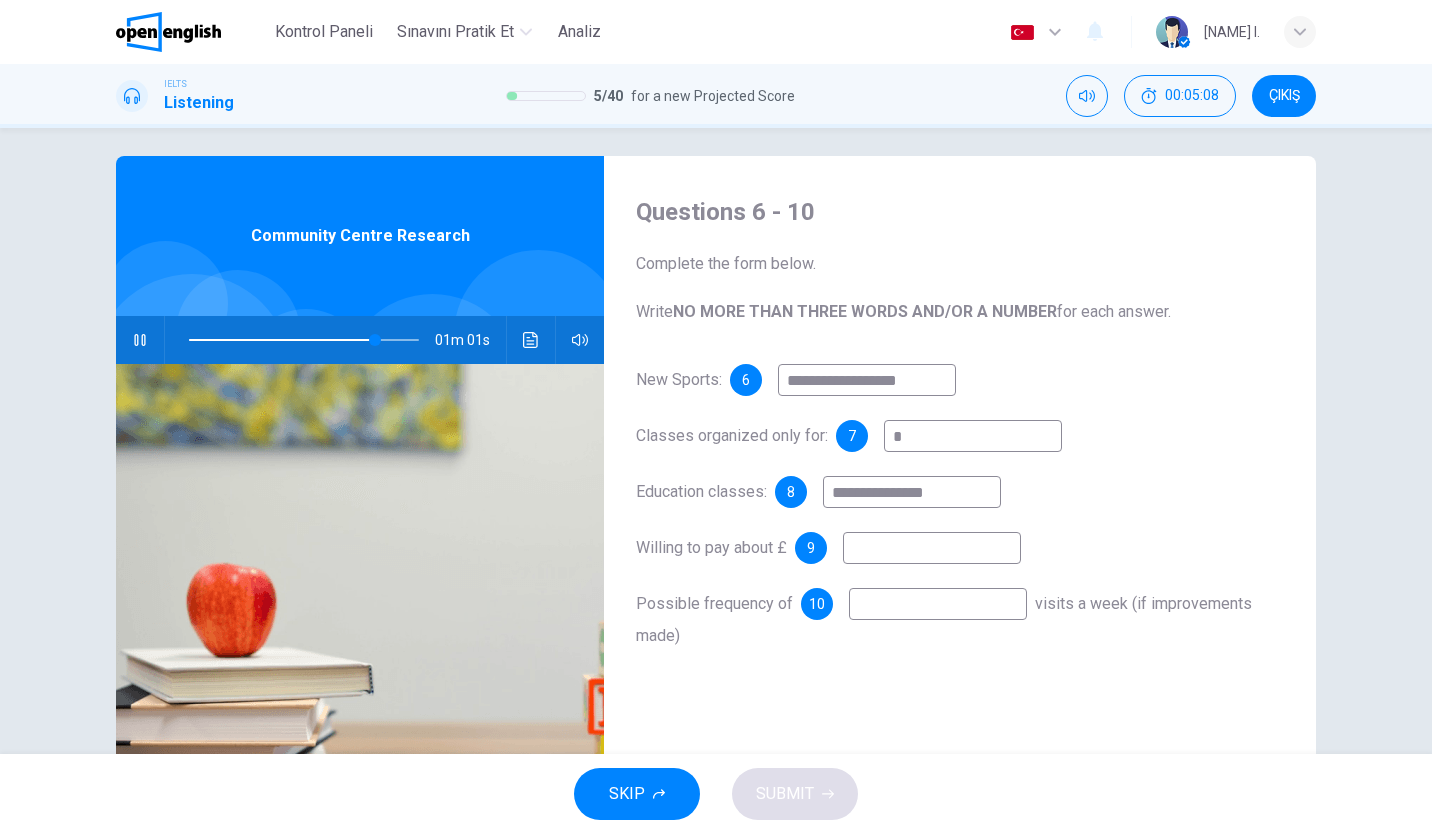 type on "**" 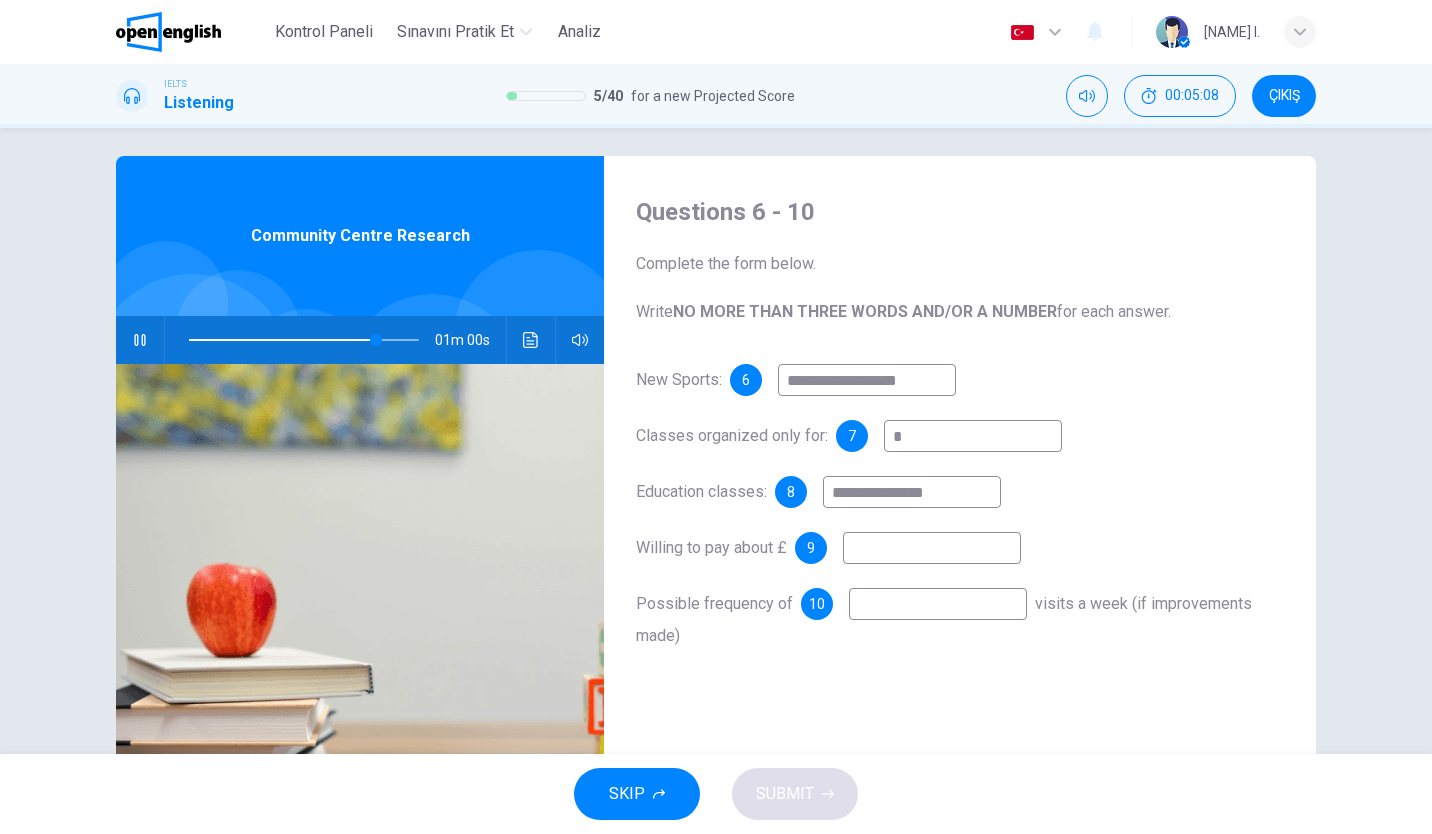 type on "**********" 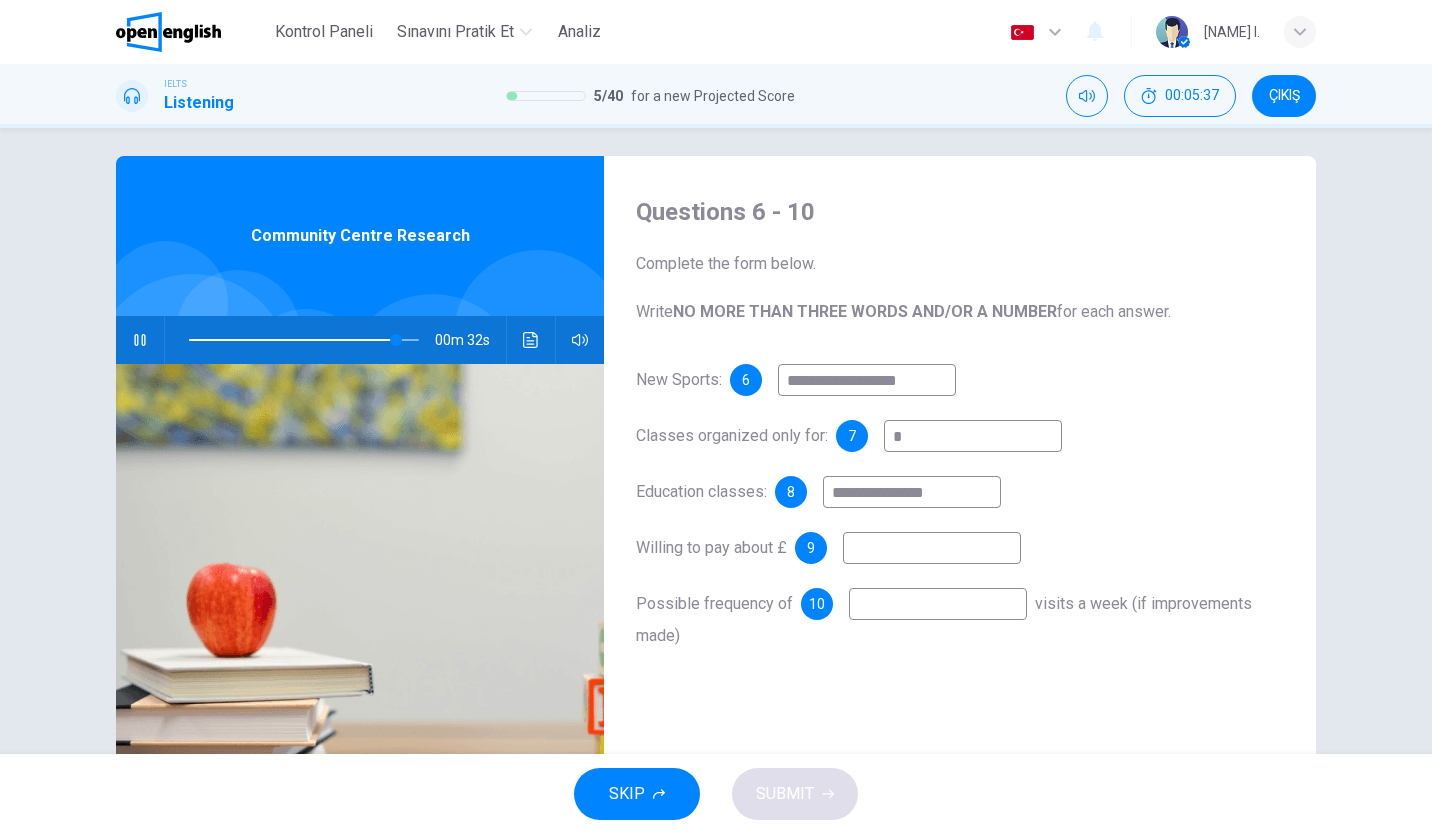 type on "**" 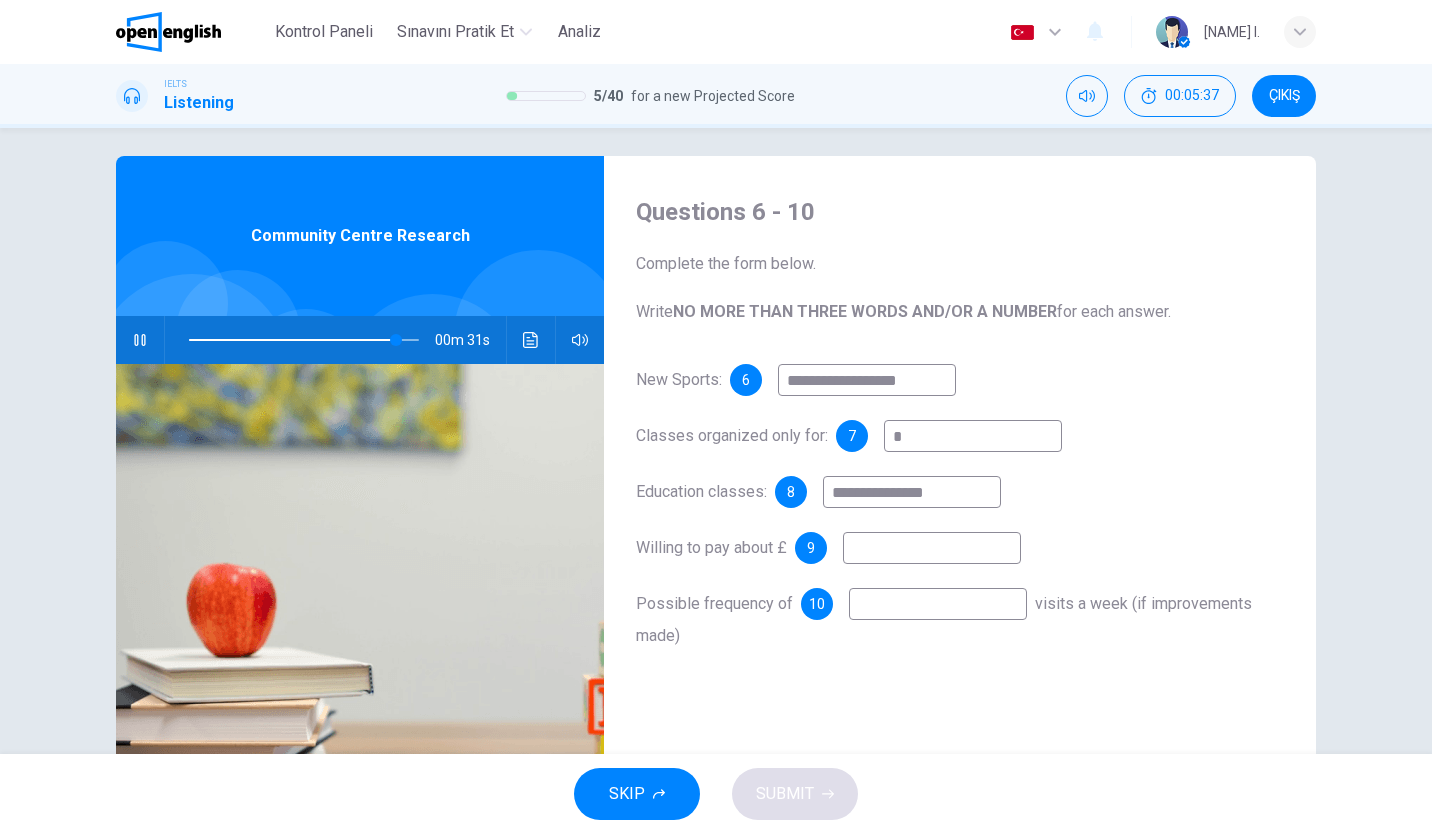 type on "*" 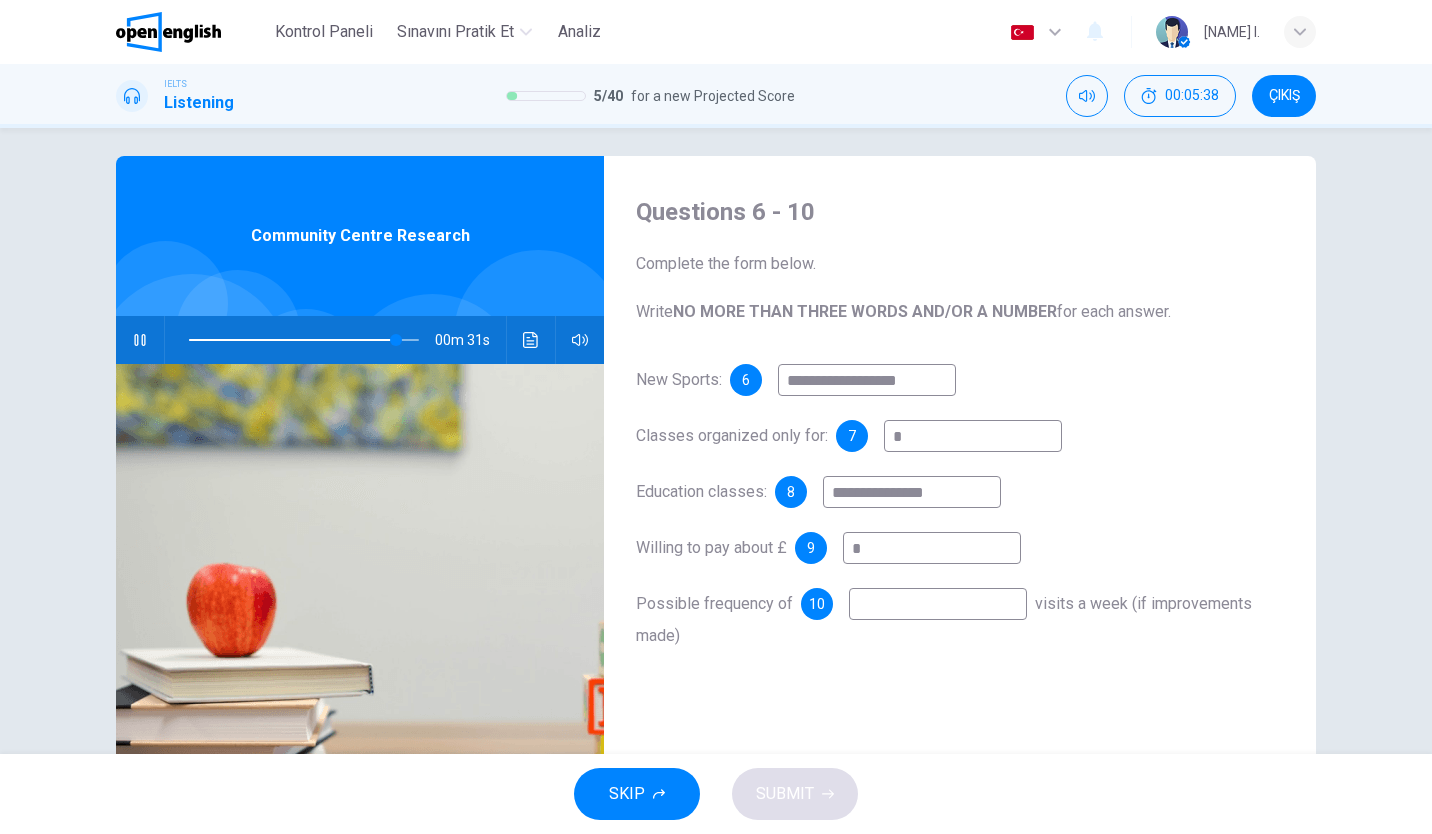 type on "**" 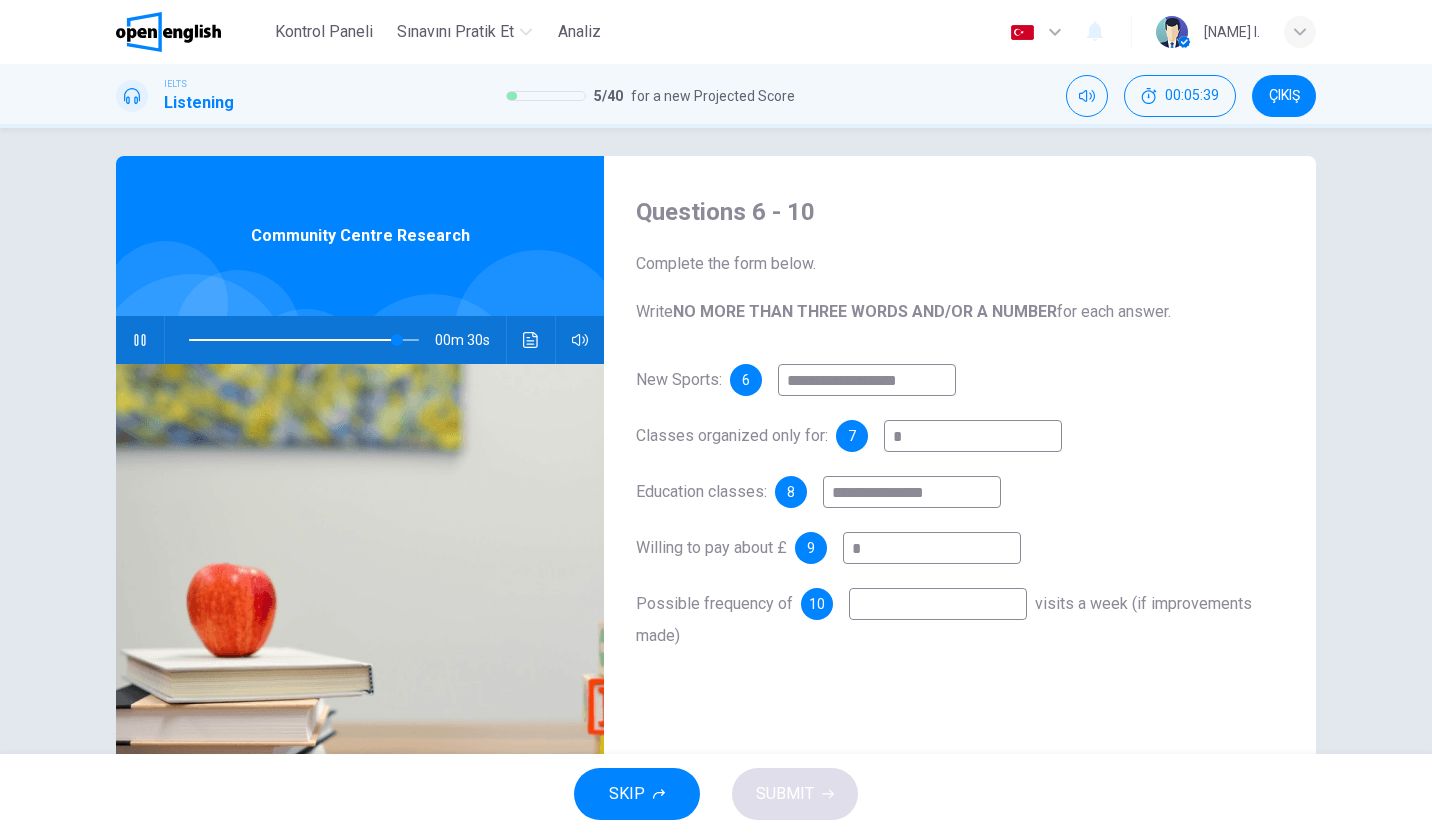 type on "*" 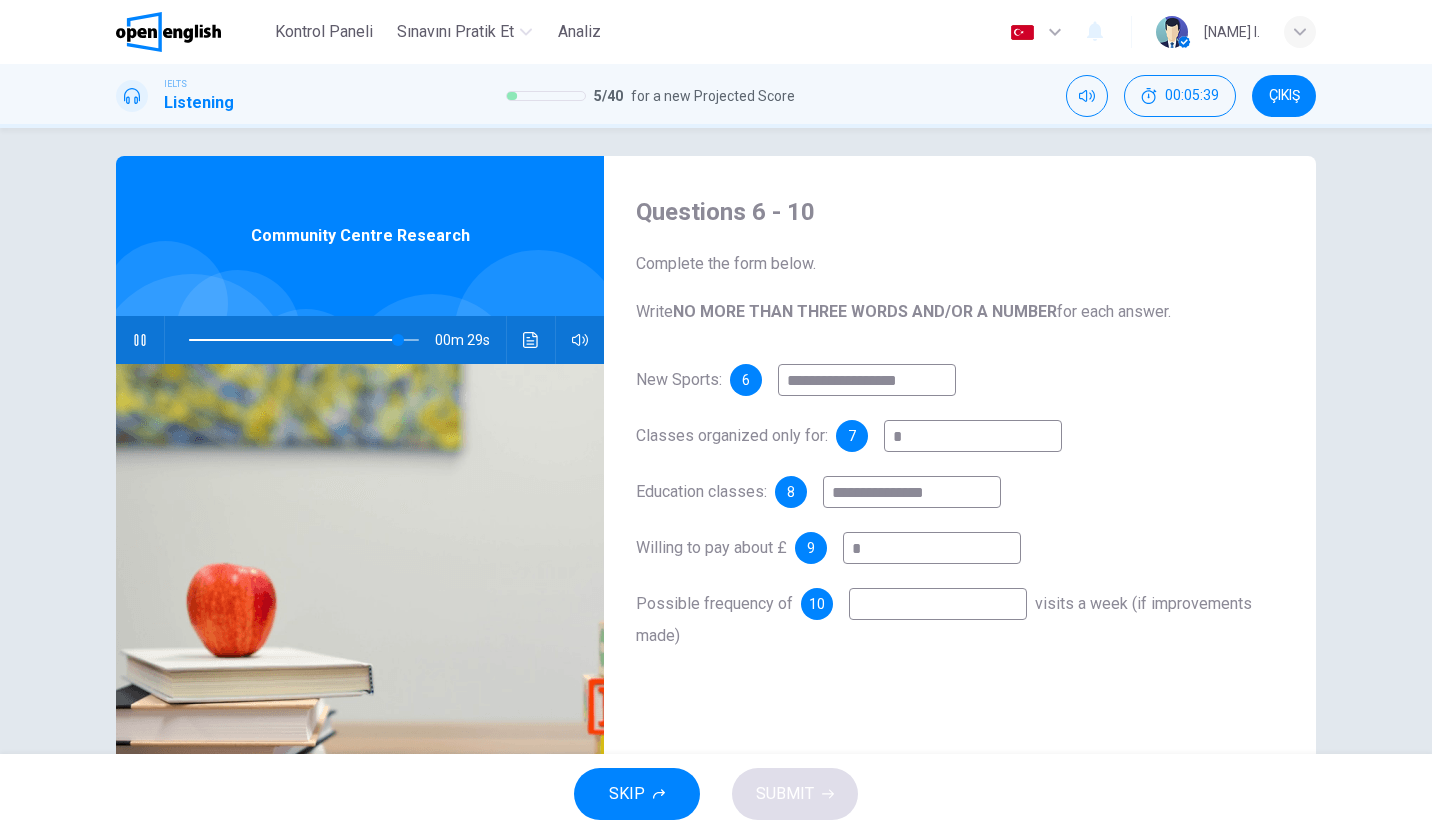 click at bounding box center [938, 604] 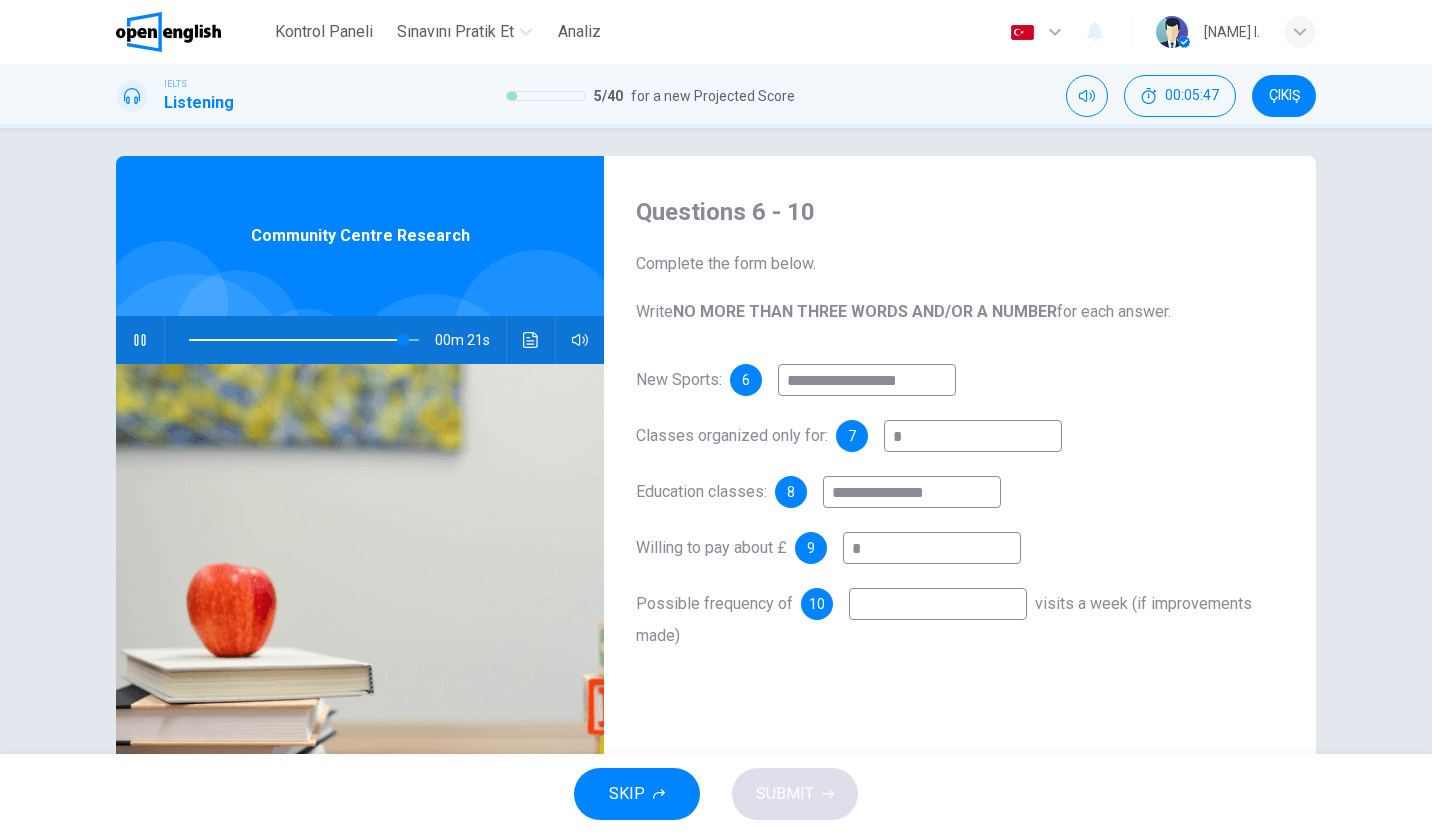 type on "**" 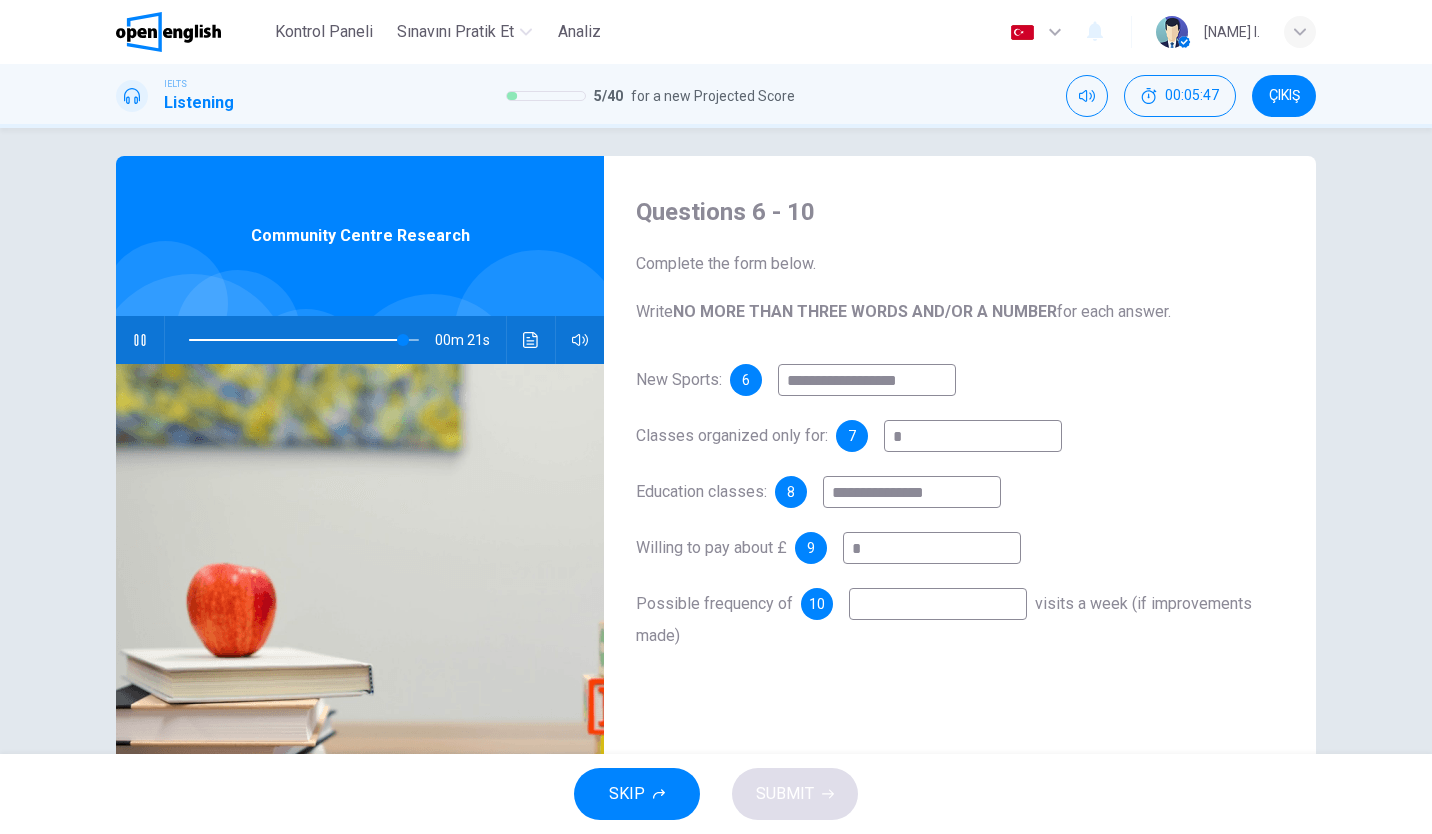 type on "*" 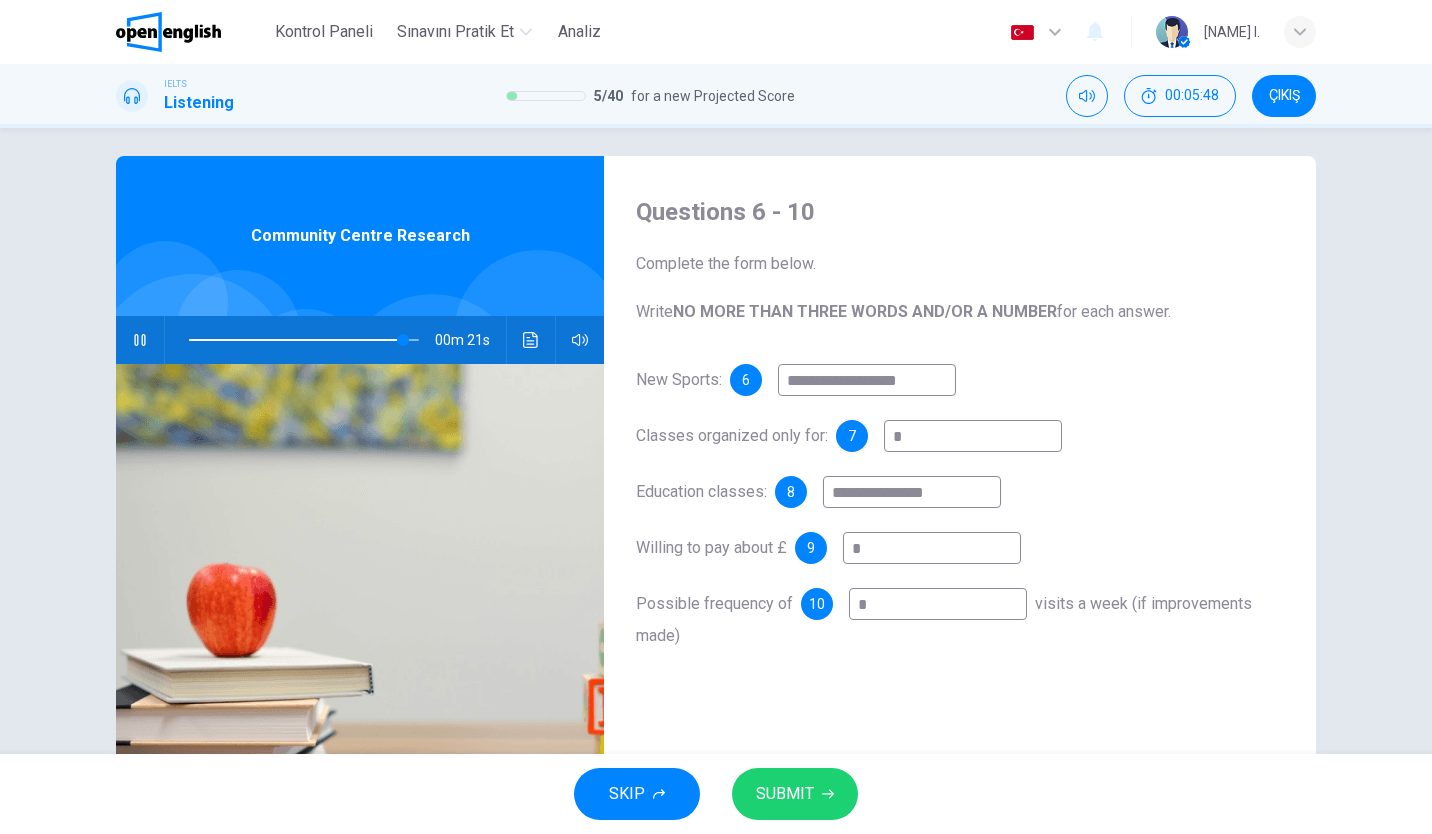 type on "**" 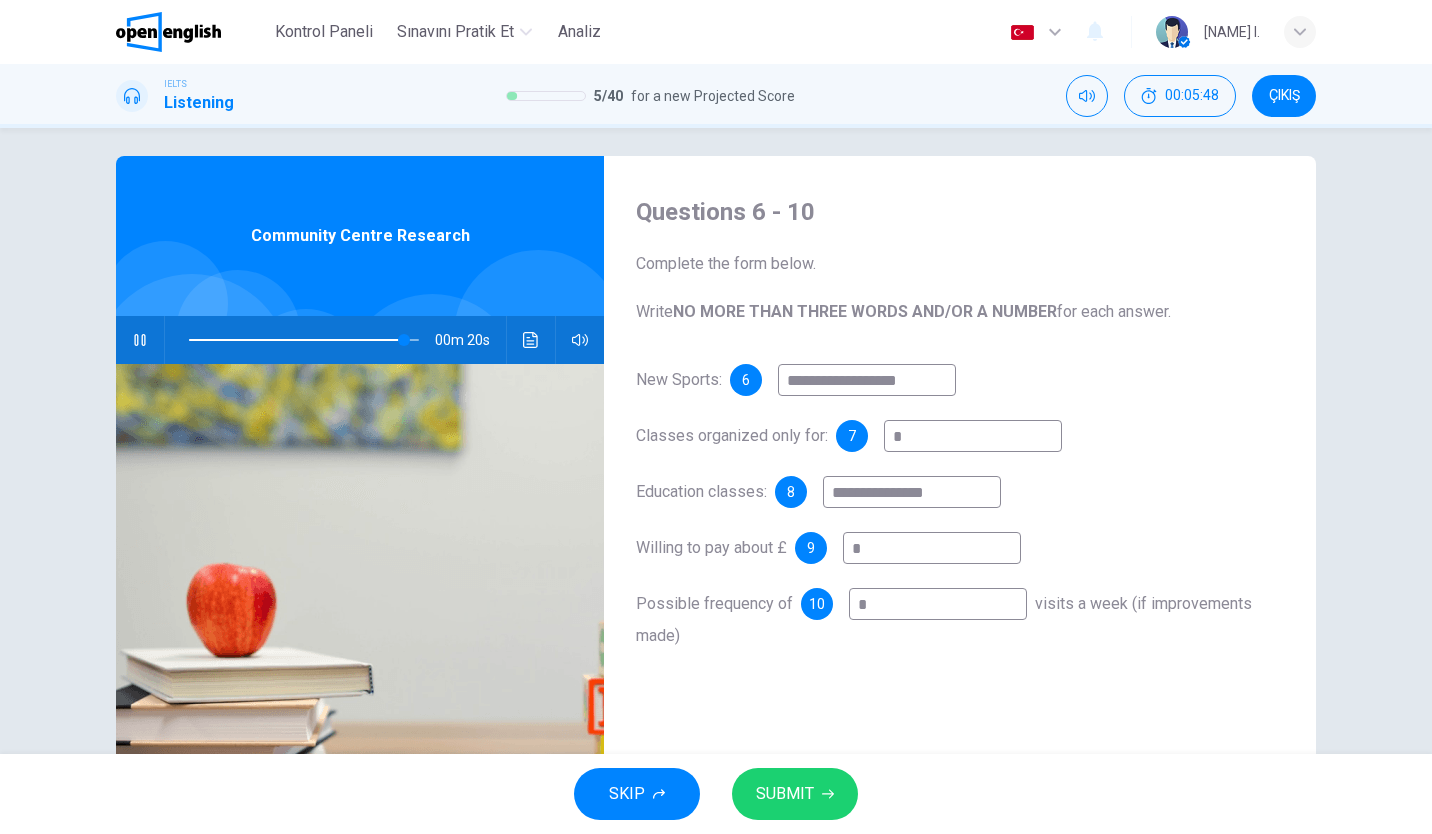 type on "*" 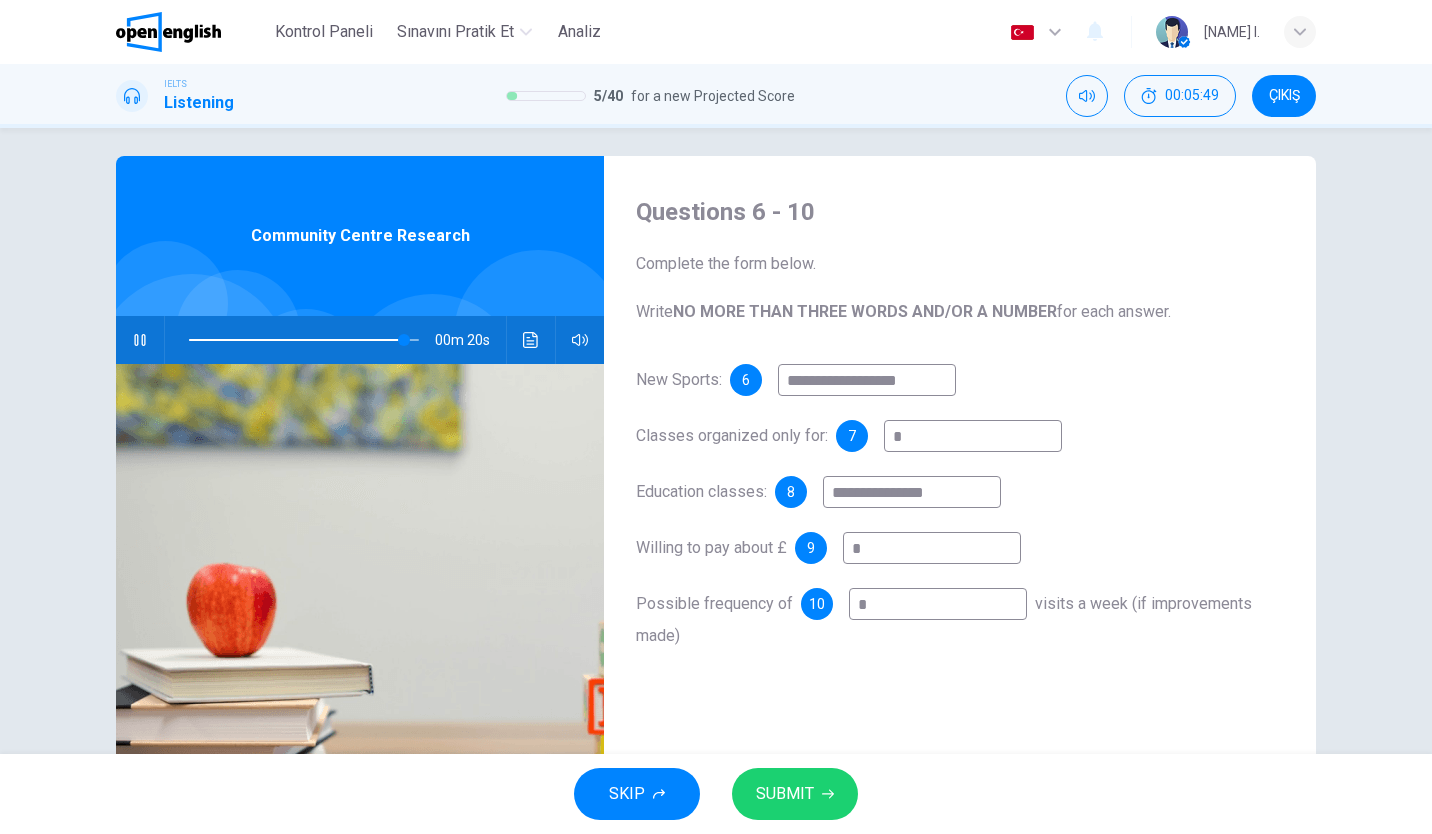 click on "*" at bounding box center (973, 436) 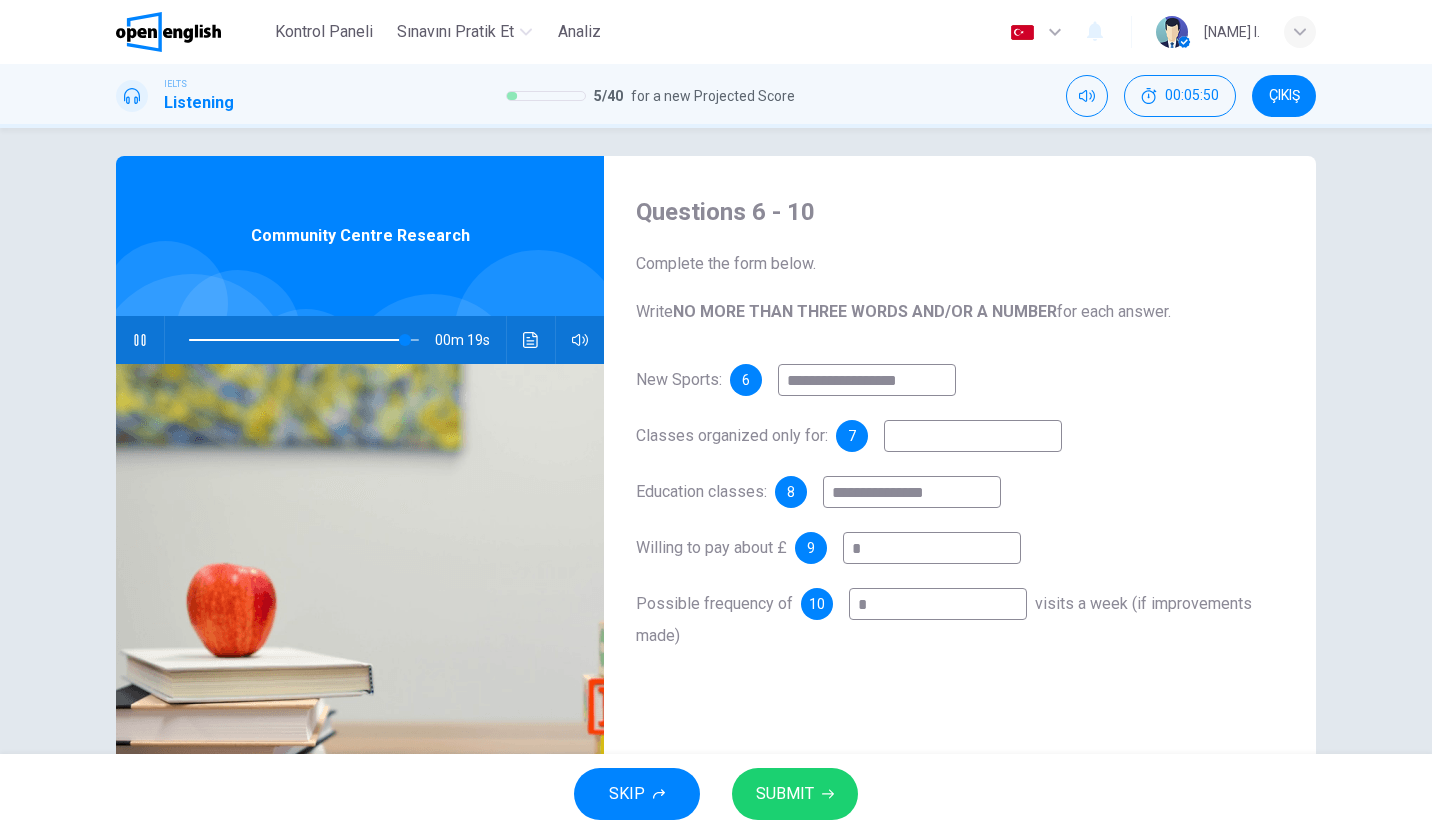 type on "**" 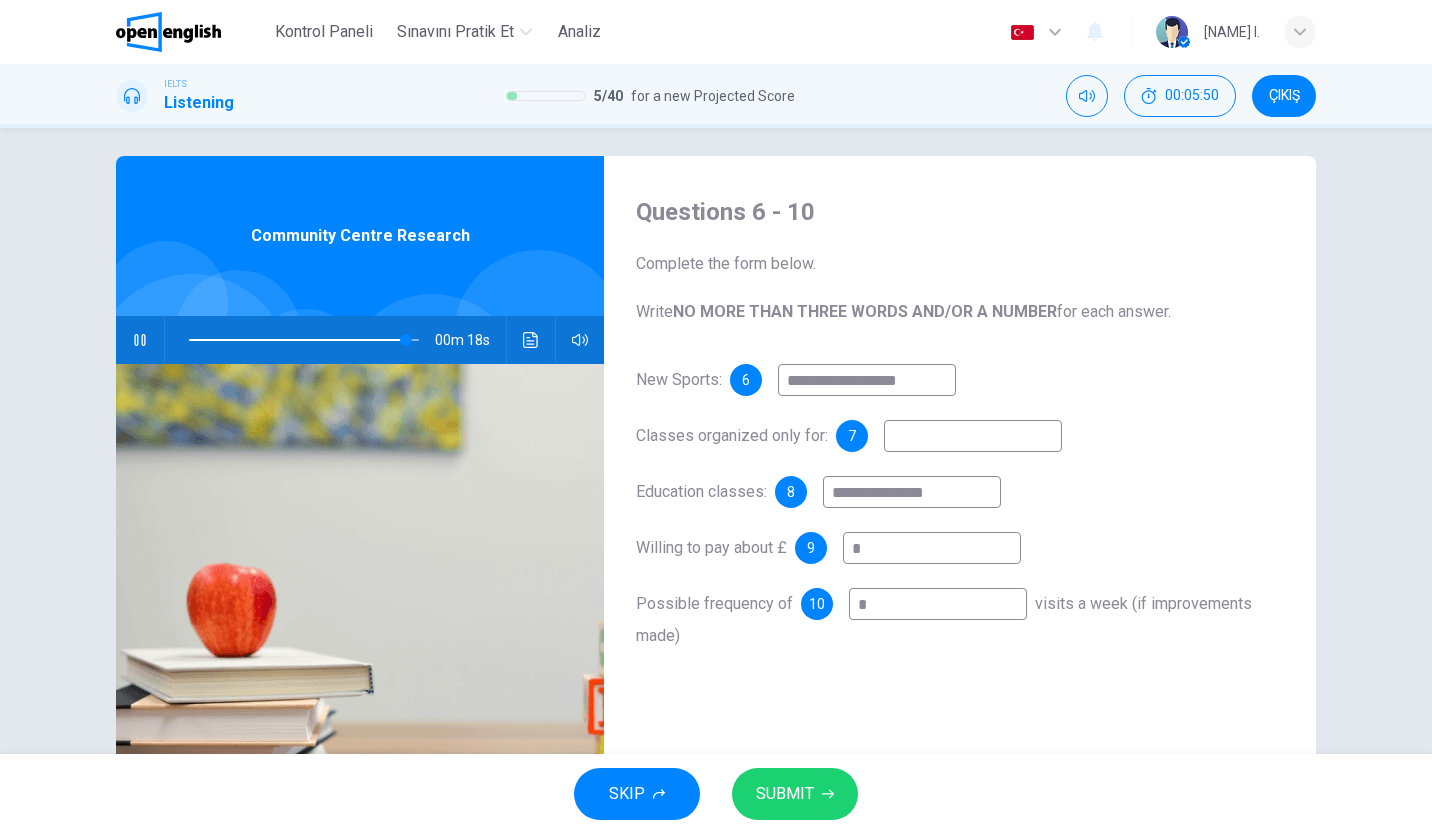 type 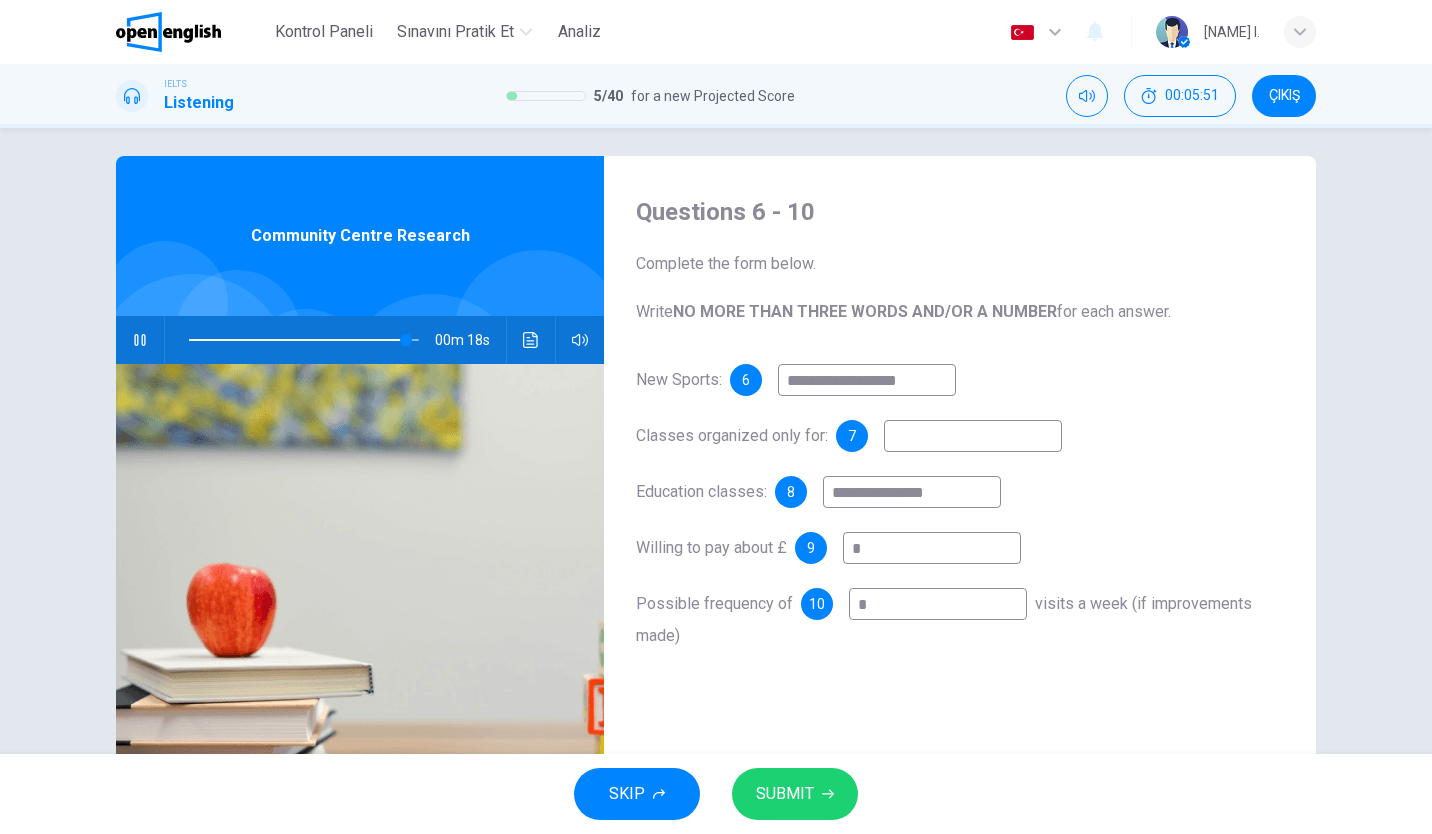 type on "**" 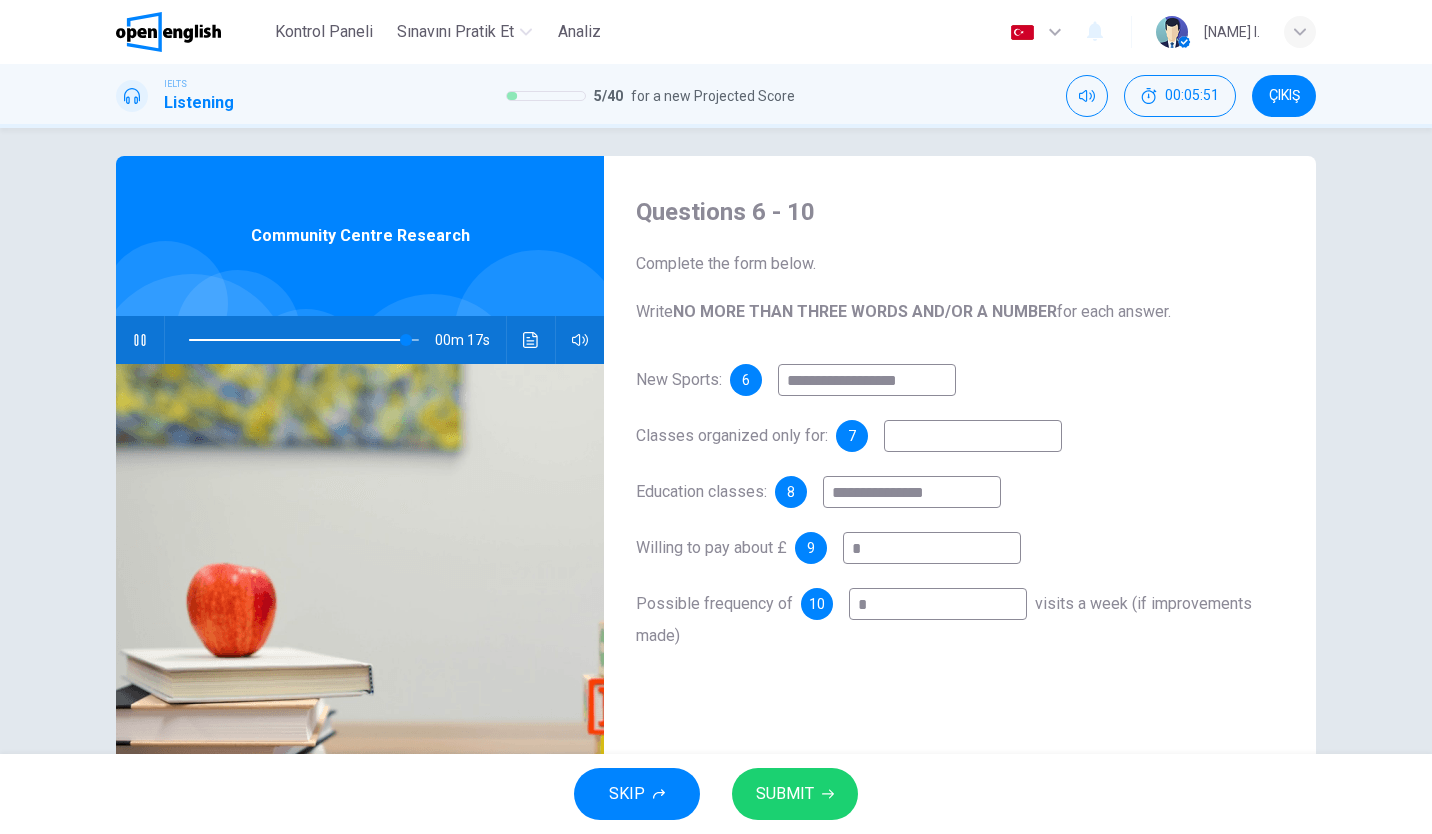 type 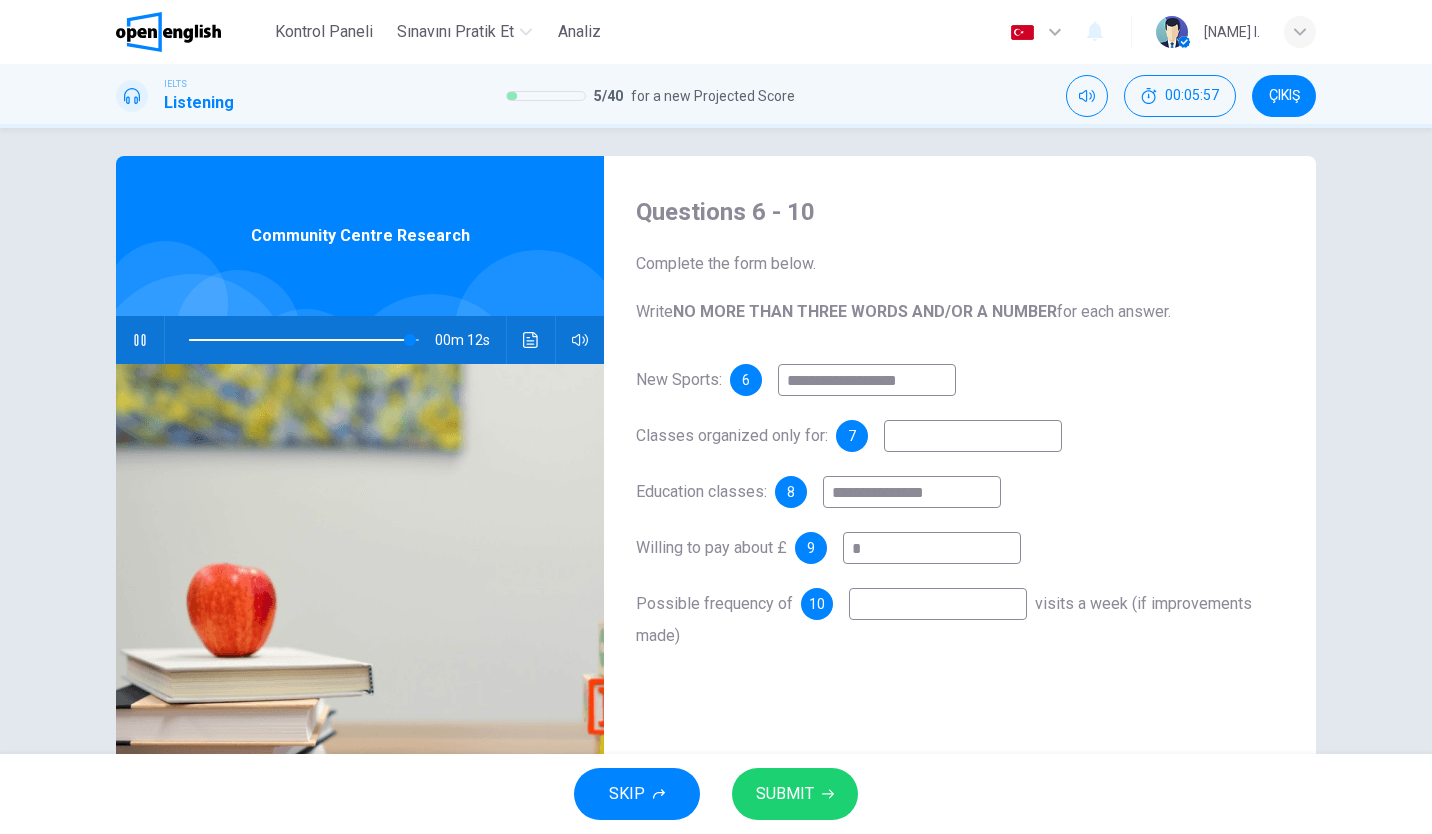 type on "**" 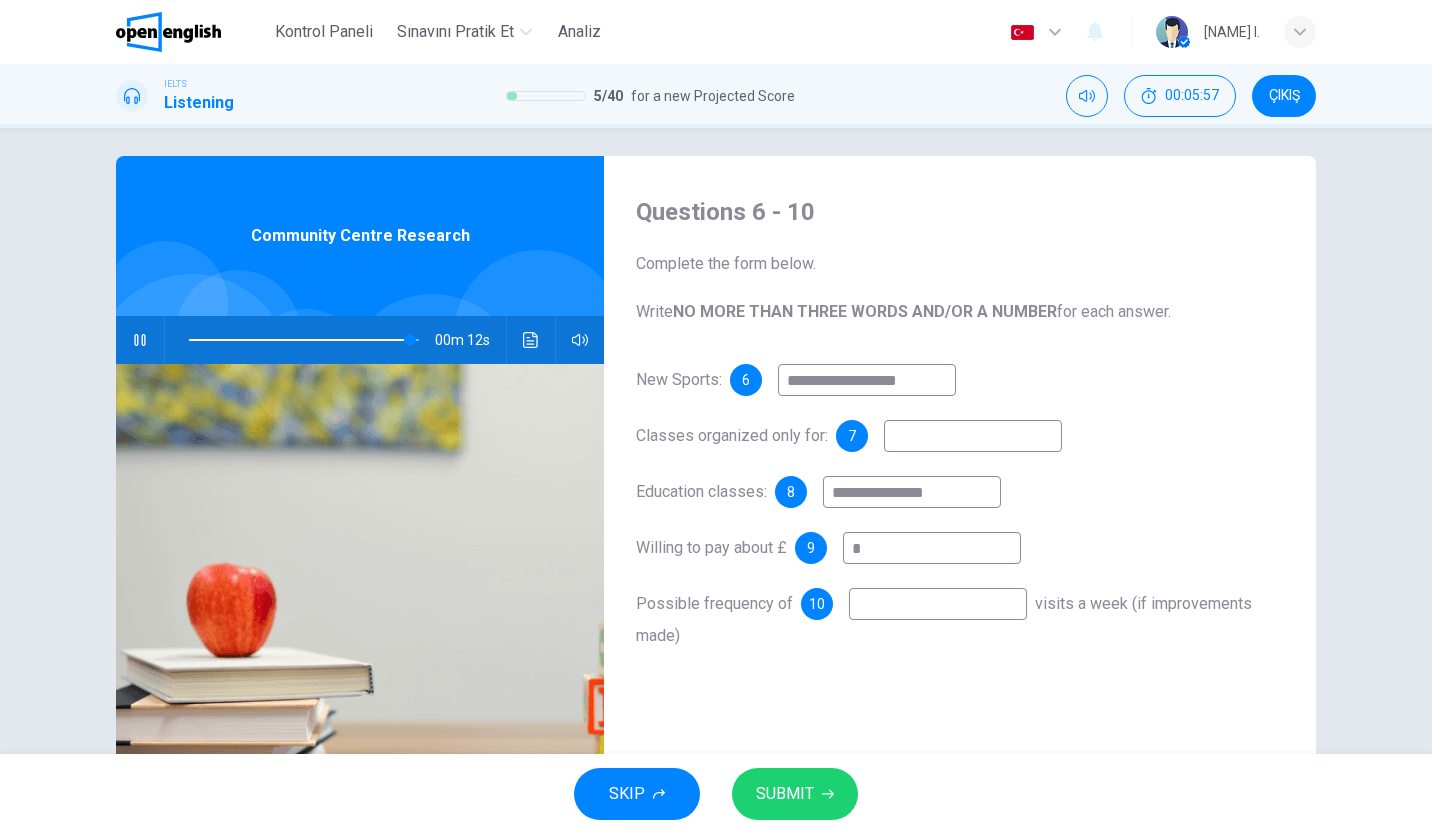 type on "*" 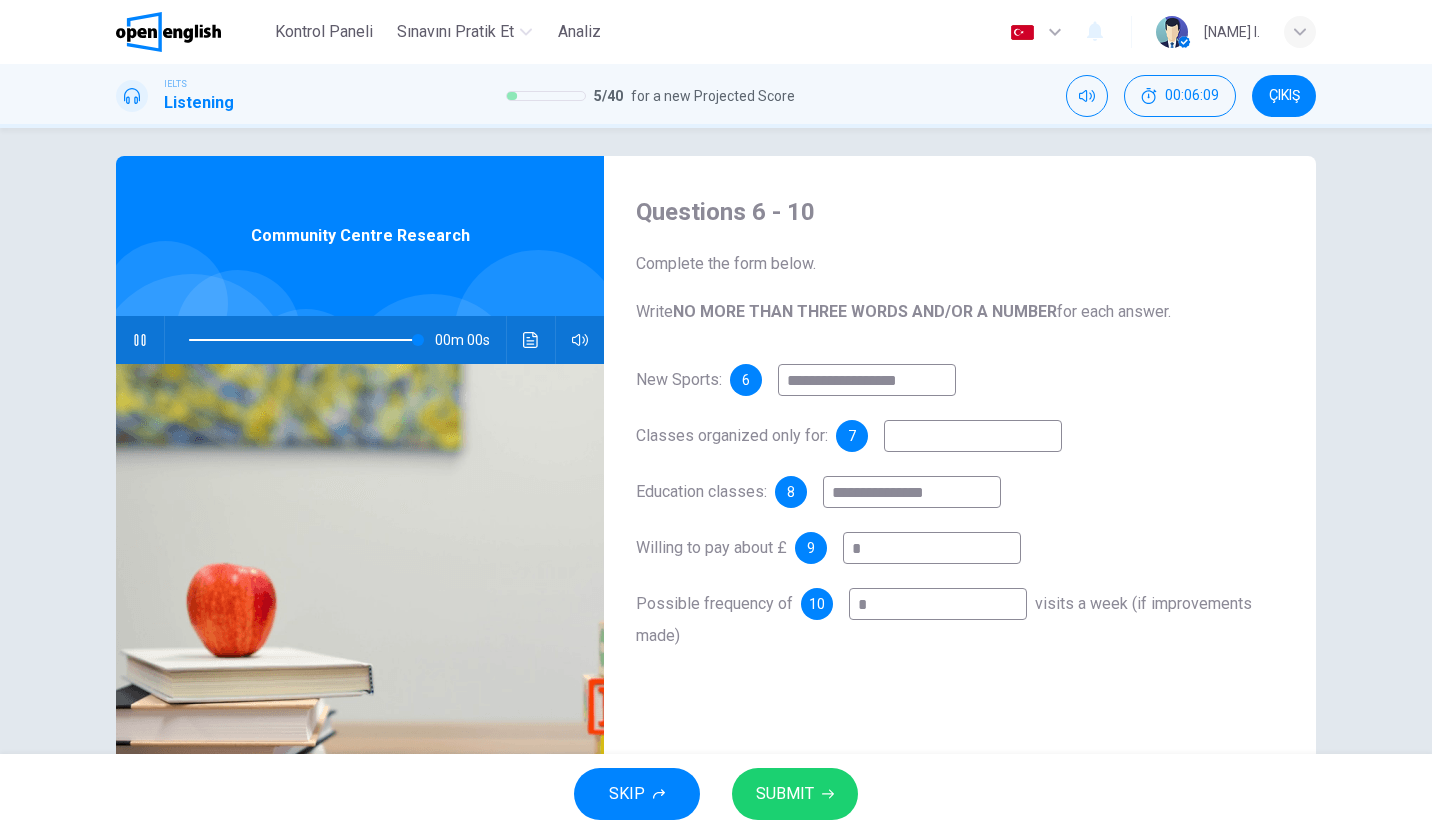type on "*" 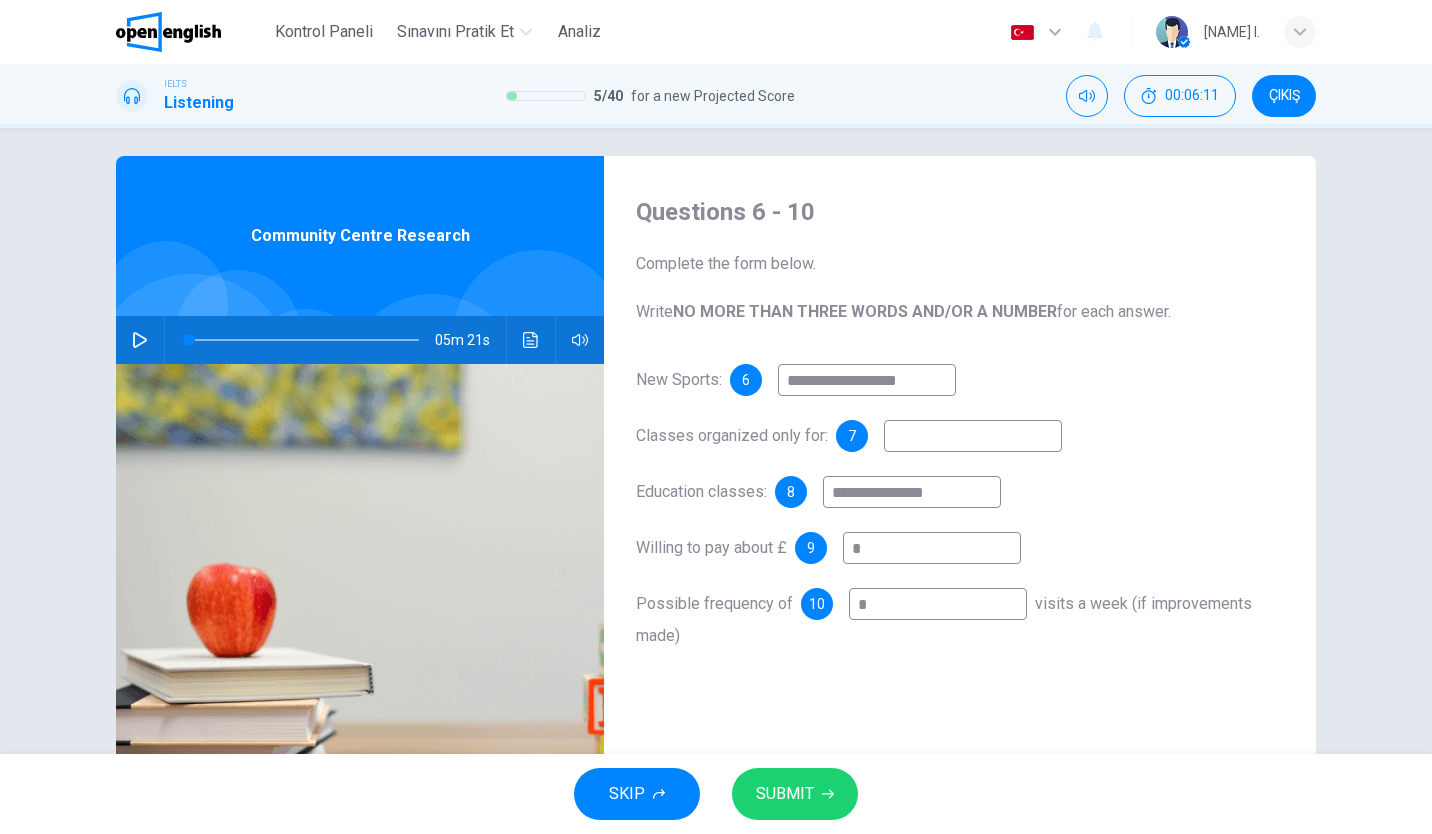type on "*" 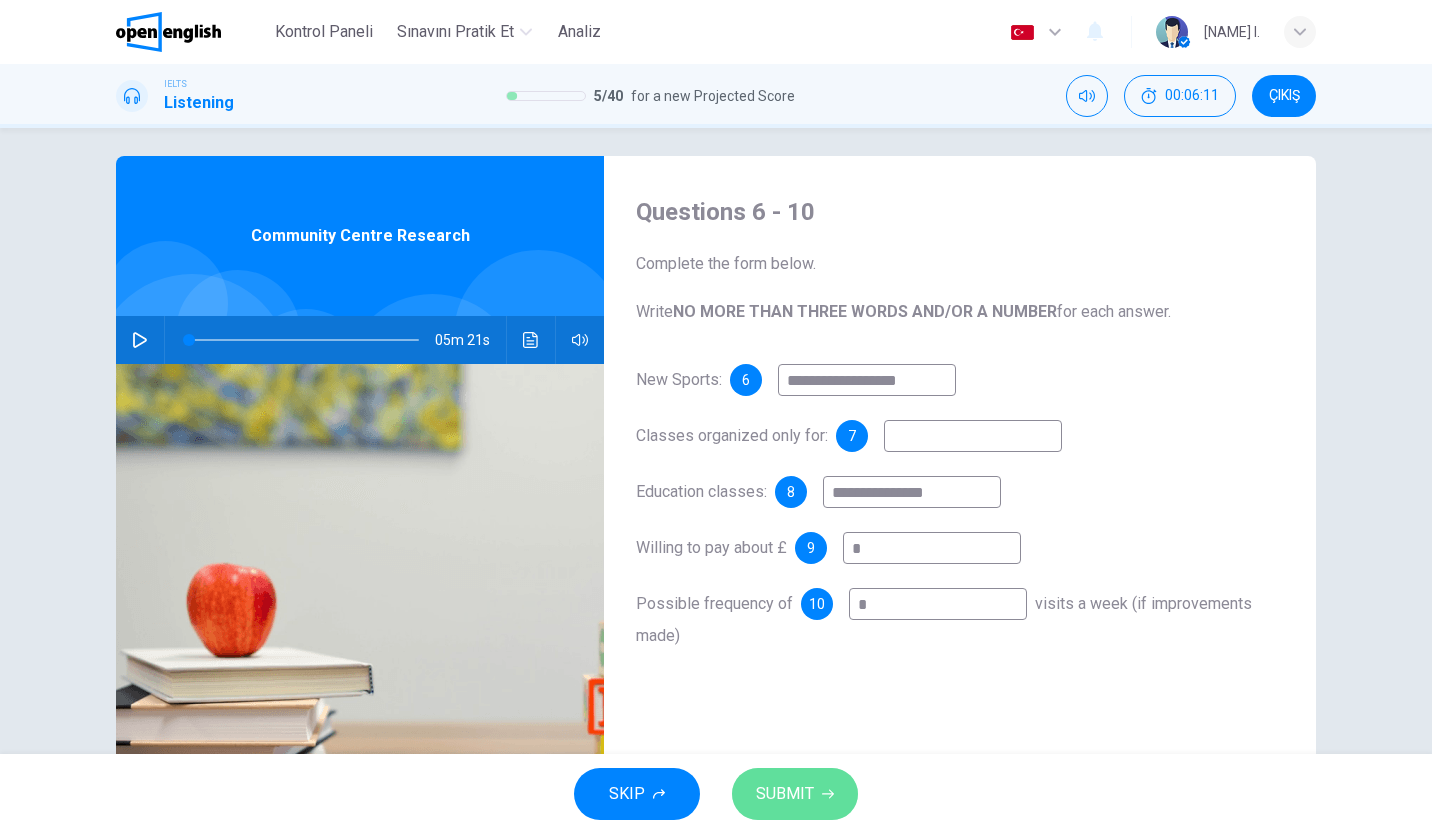 click on "SUBMIT" at bounding box center [785, 794] 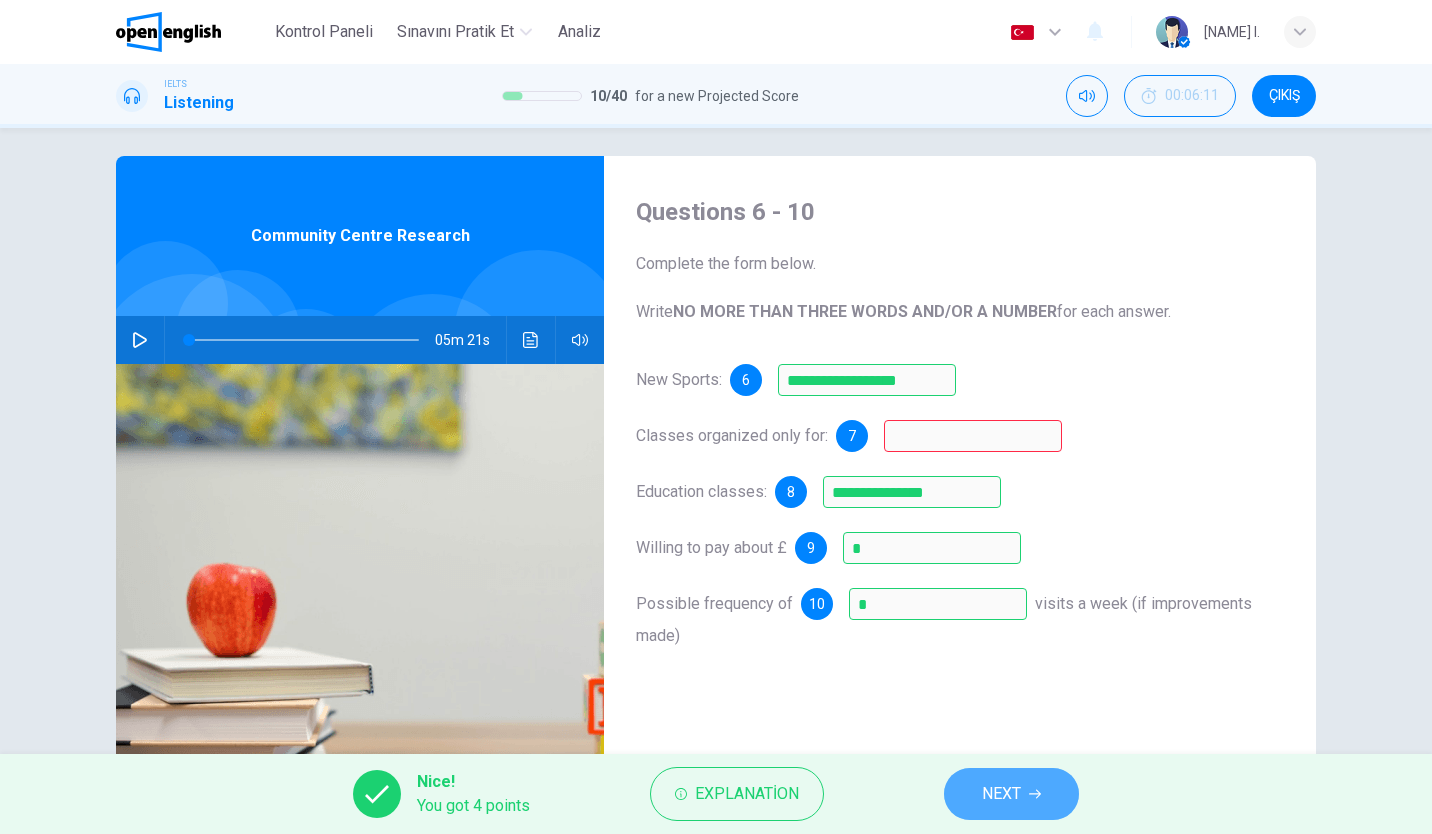 click on "NEXT" at bounding box center (1011, 794) 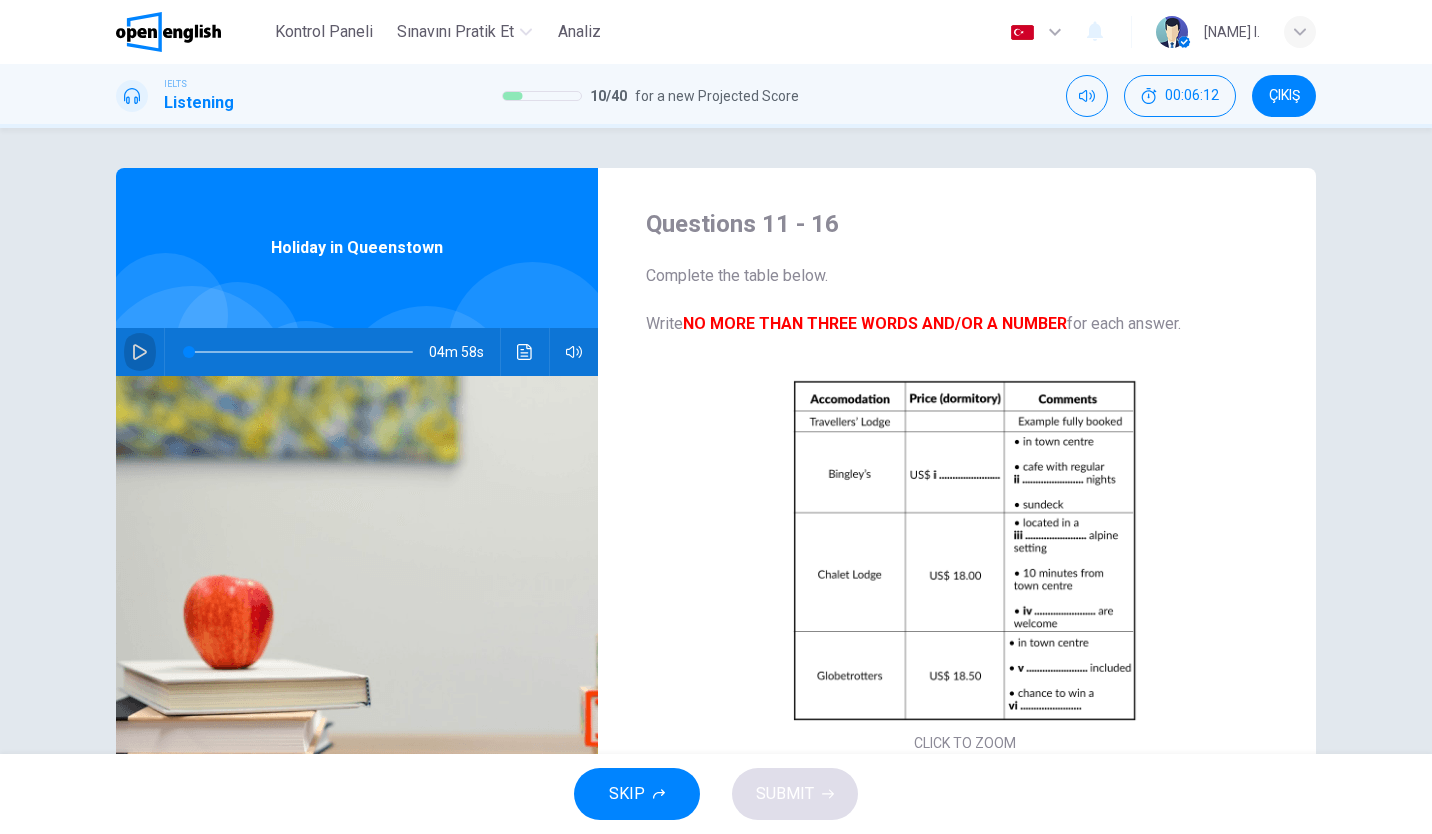 click at bounding box center [140, 352] 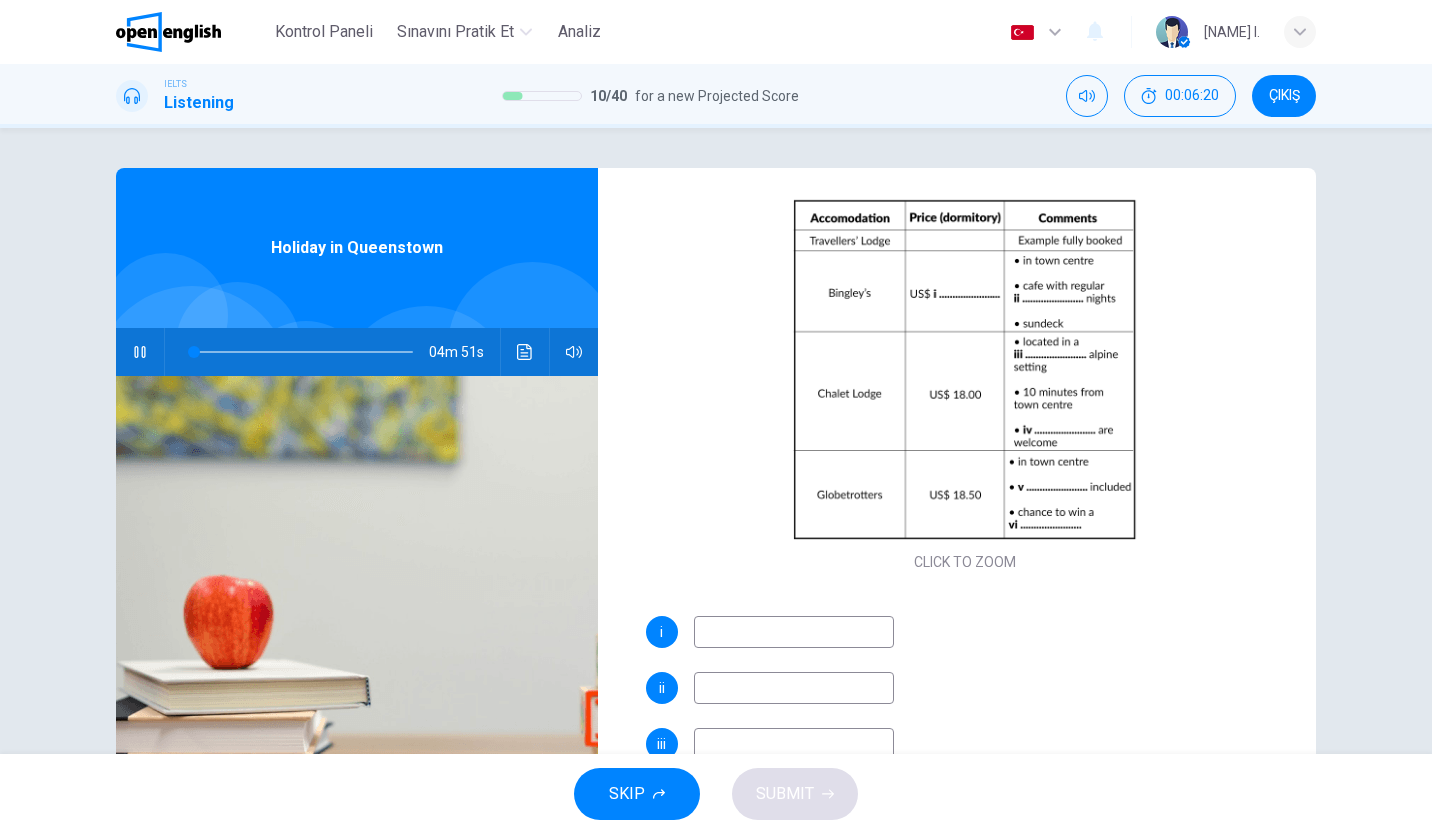 scroll, scrollTop: 182, scrollLeft: 0, axis: vertical 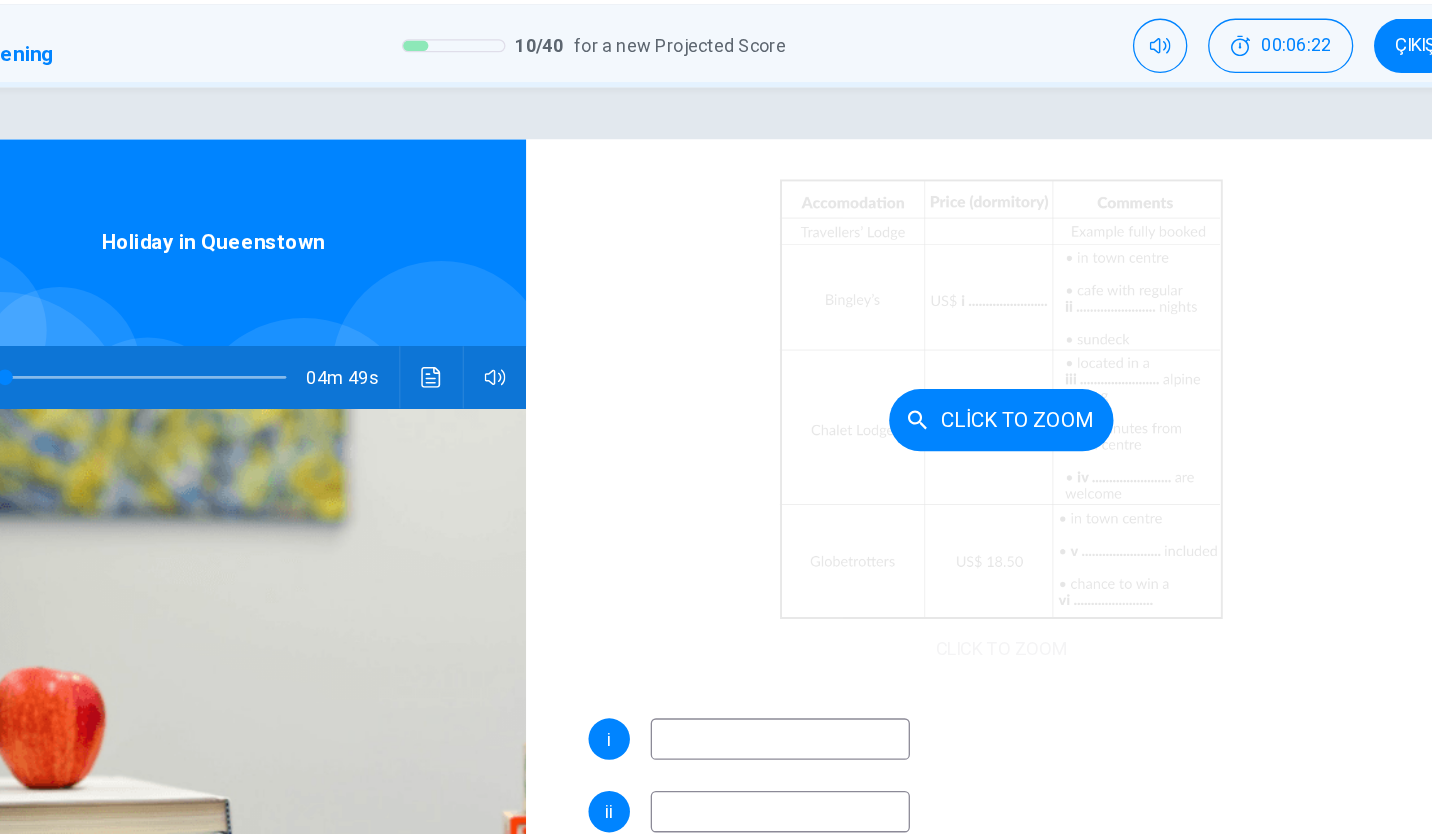 click on "Click to Zoom" at bounding box center [965, 384] 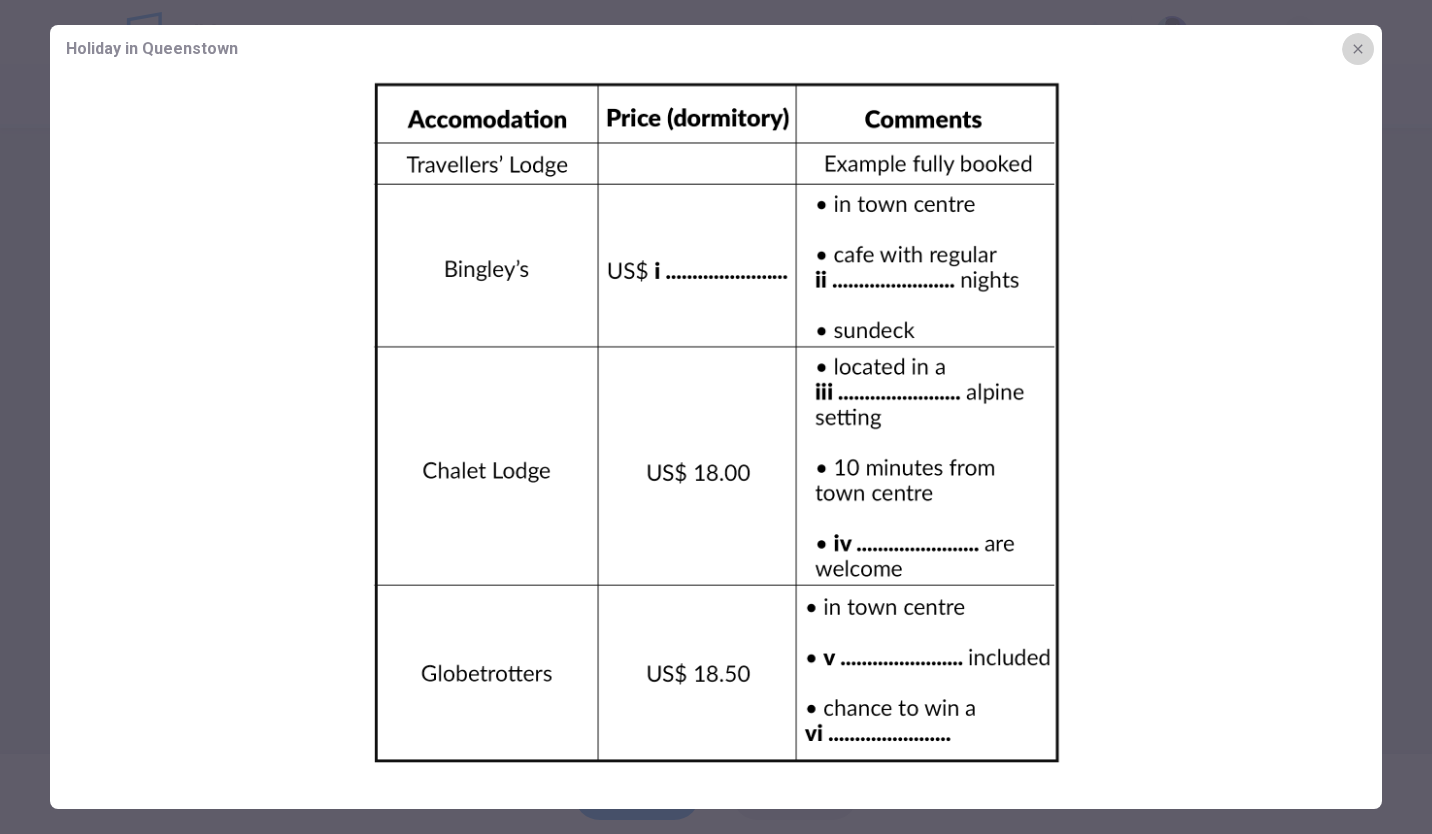 click at bounding box center [1358, 49] 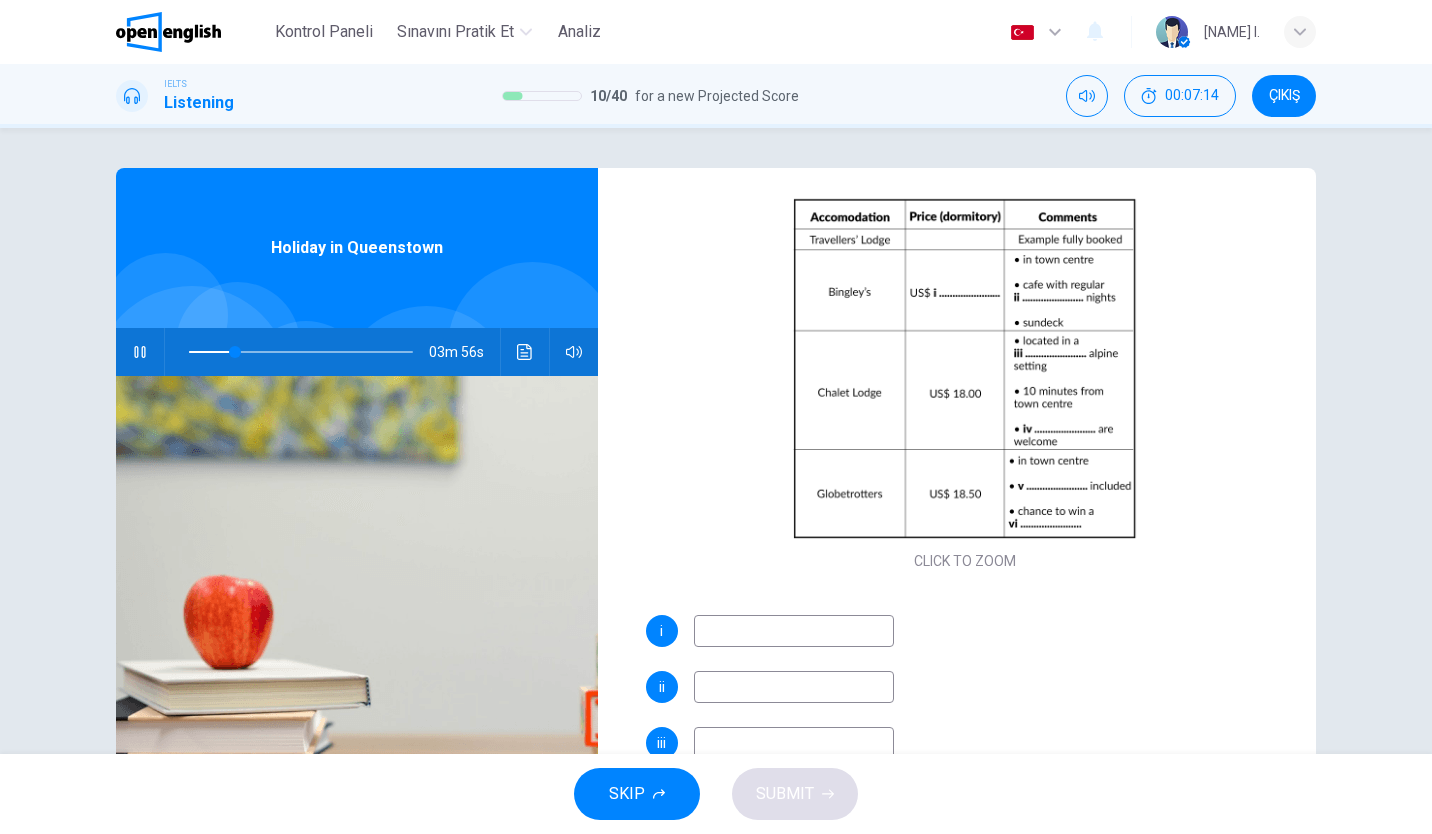 click at bounding box center [794, 631] 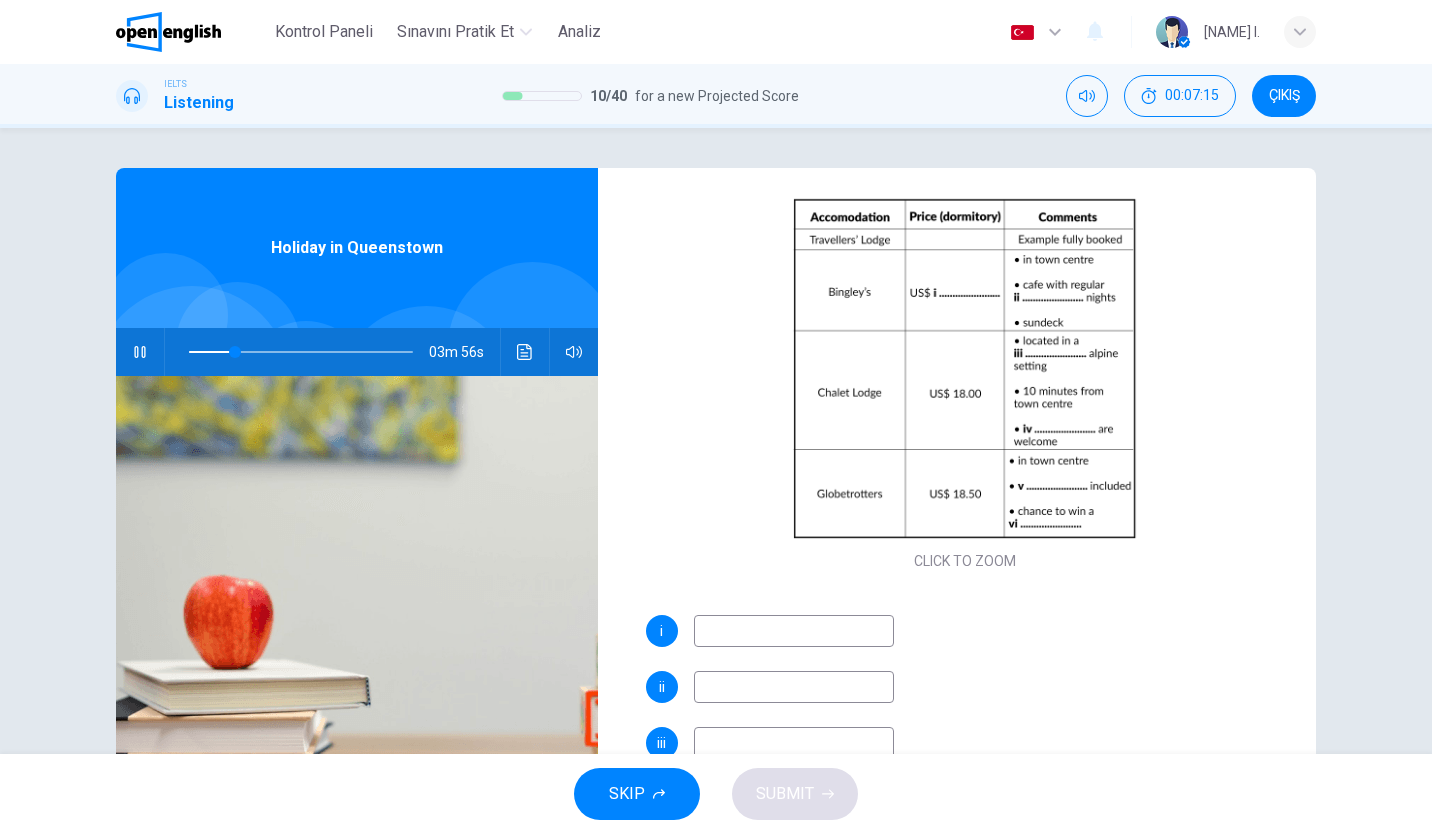 type on "**" 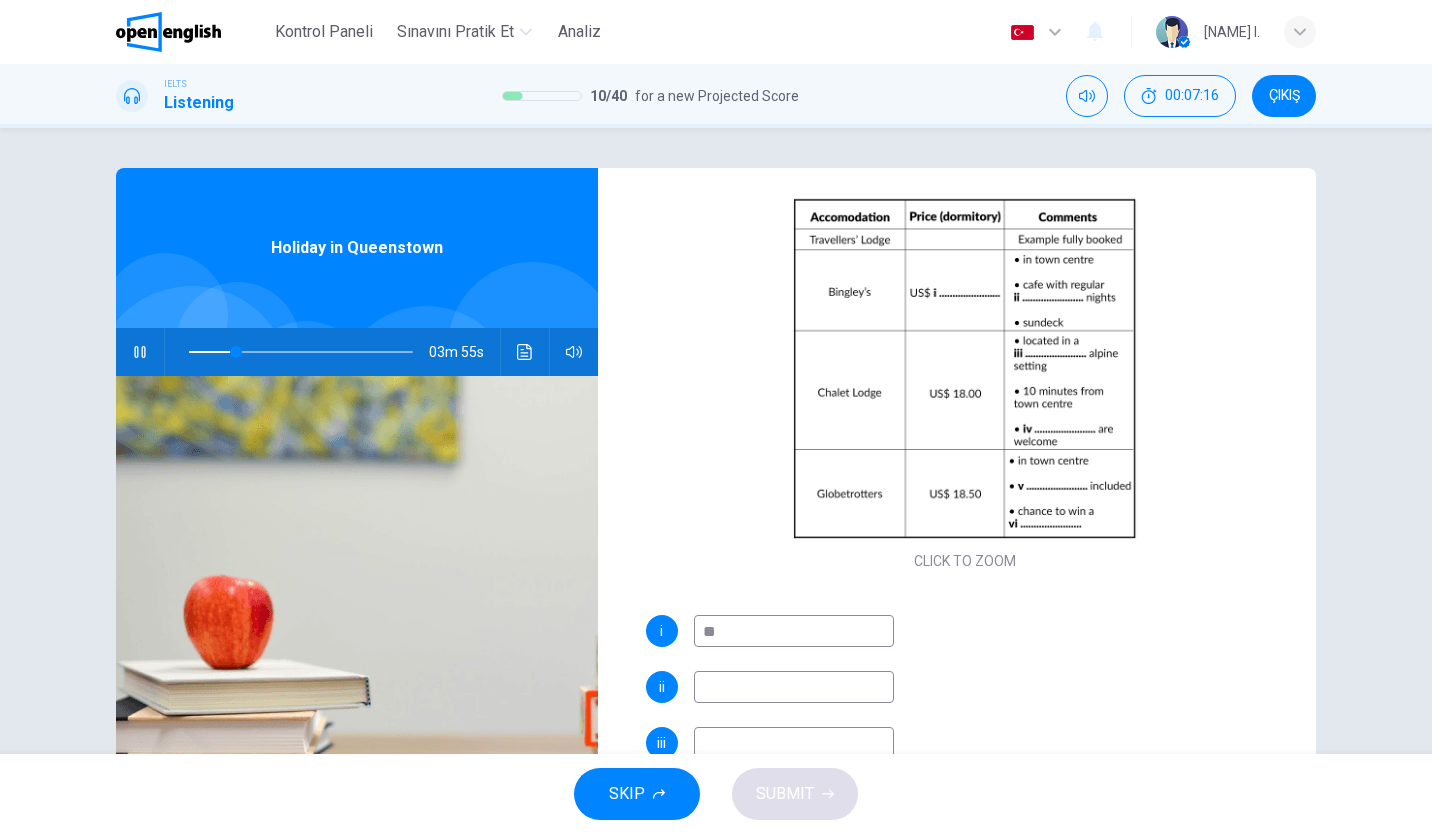 type on "***" 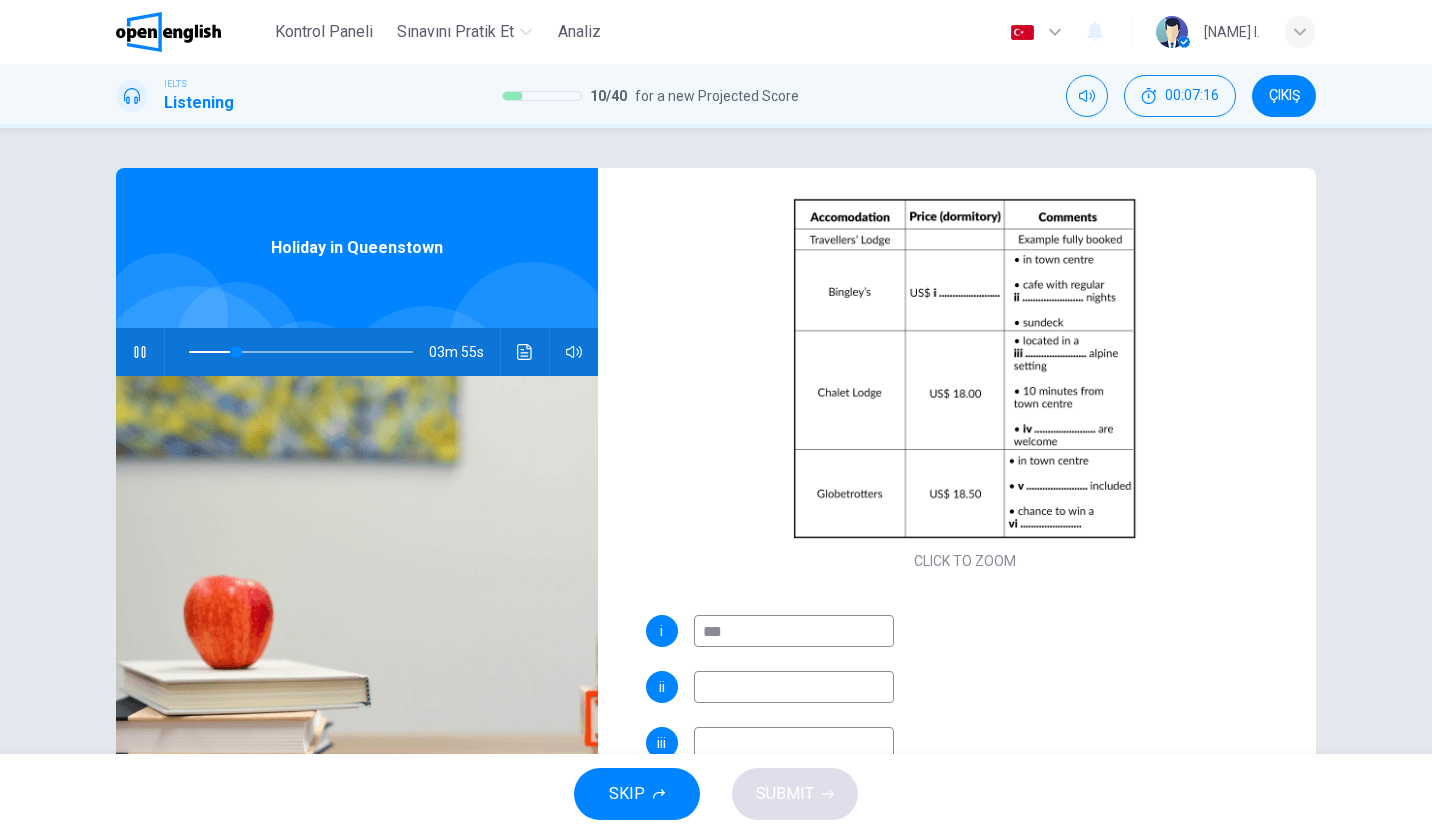 type on "**" 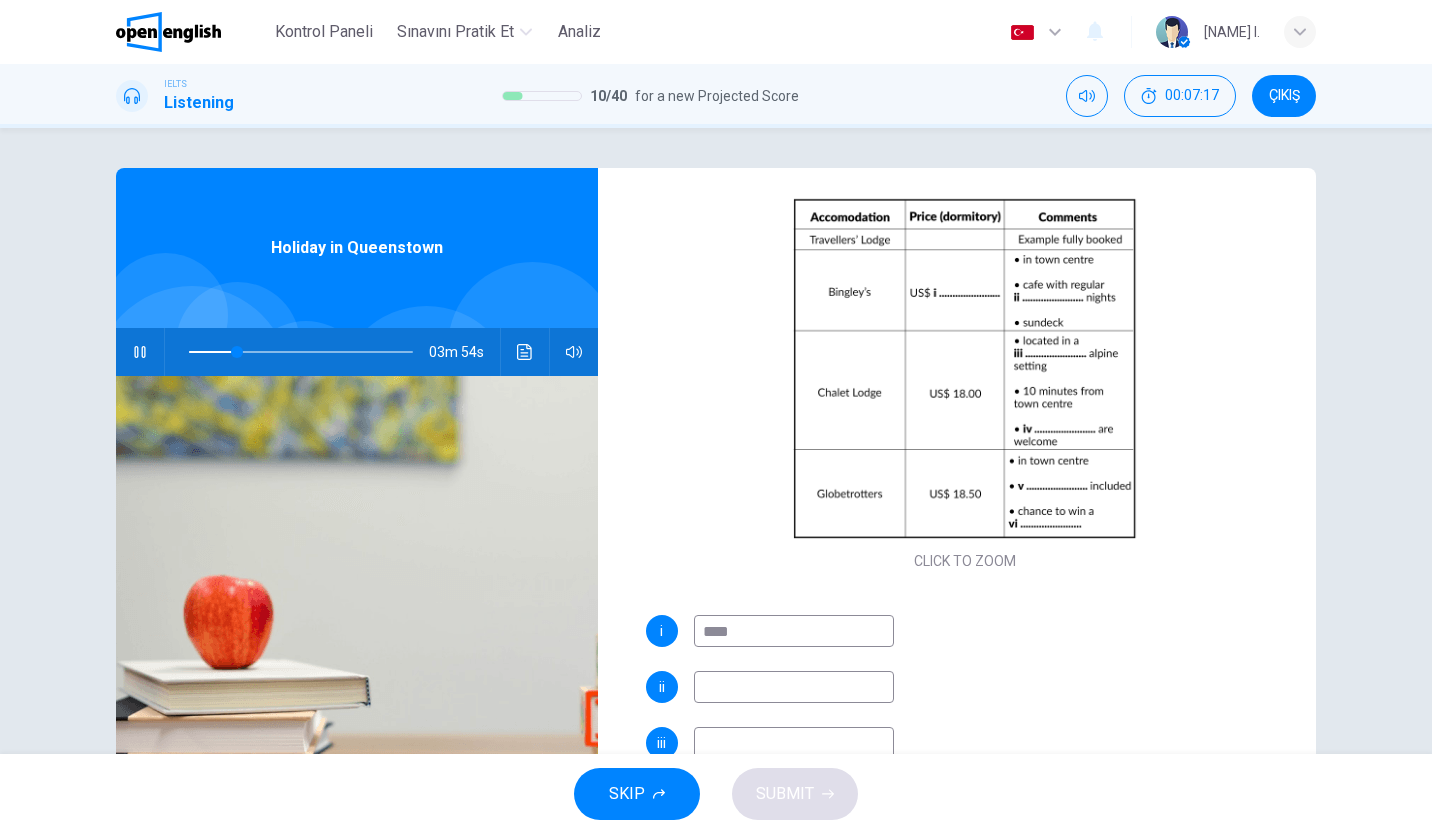 type on "*****" 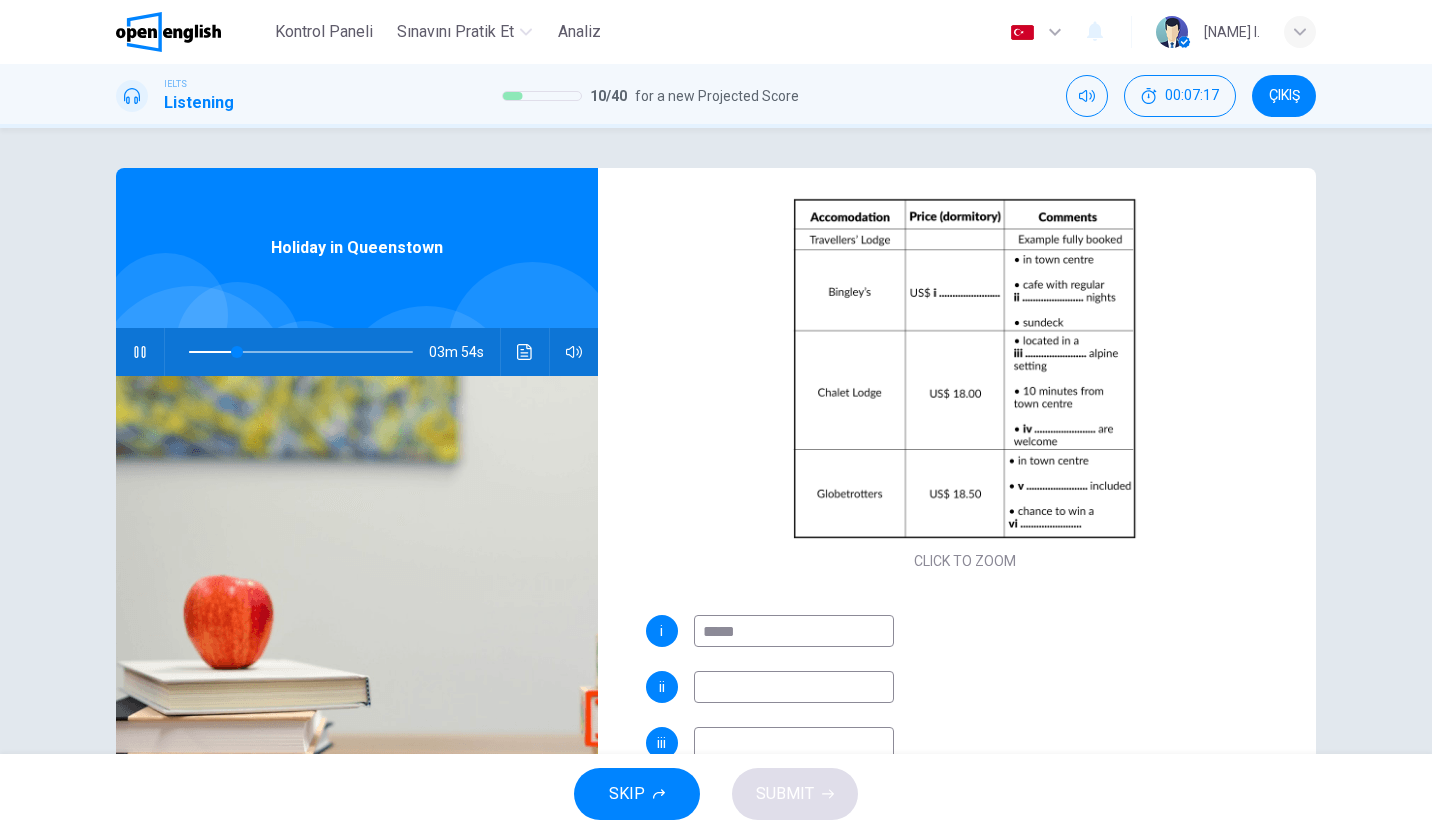 type on "**" 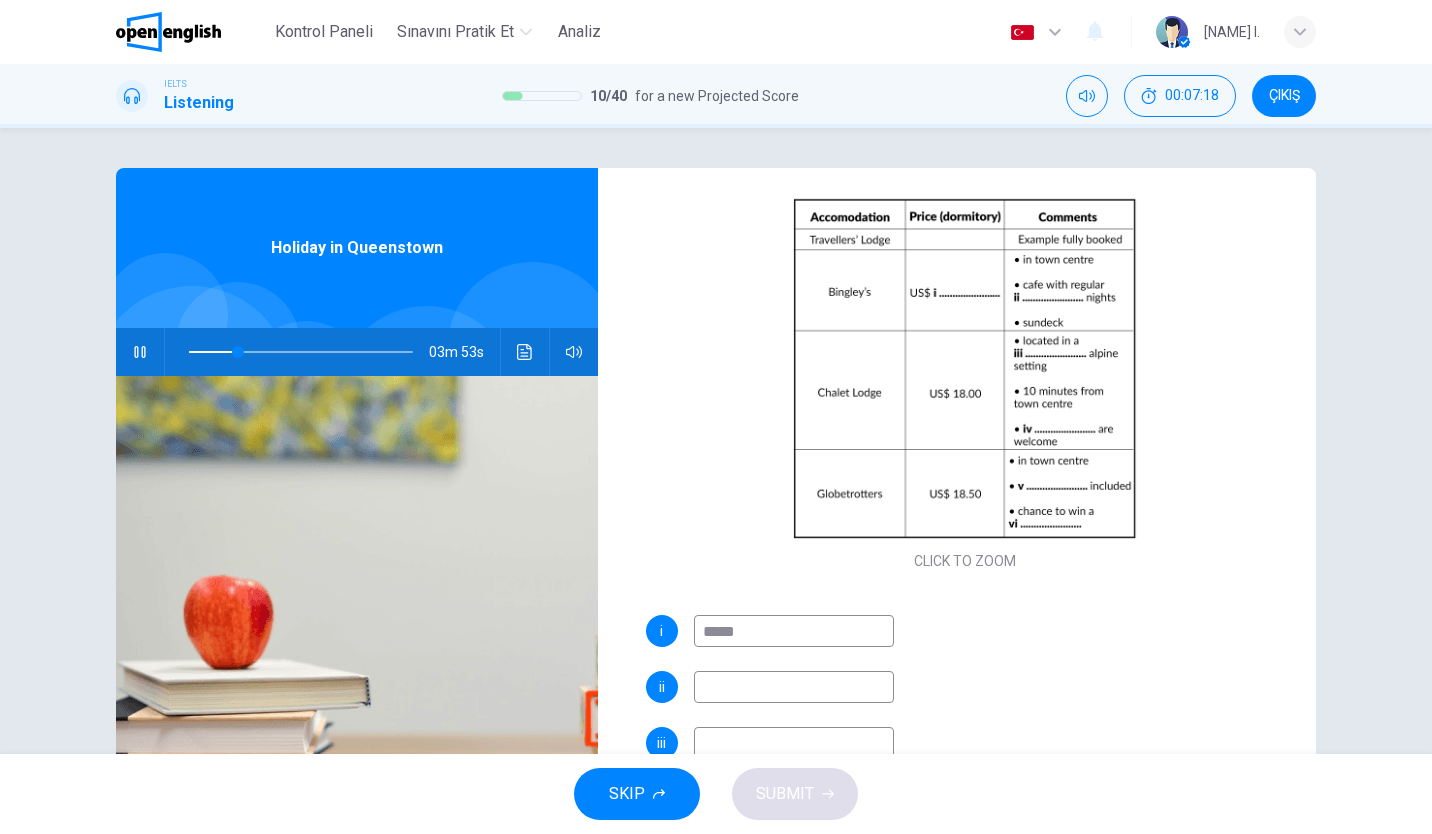 type on "*****" 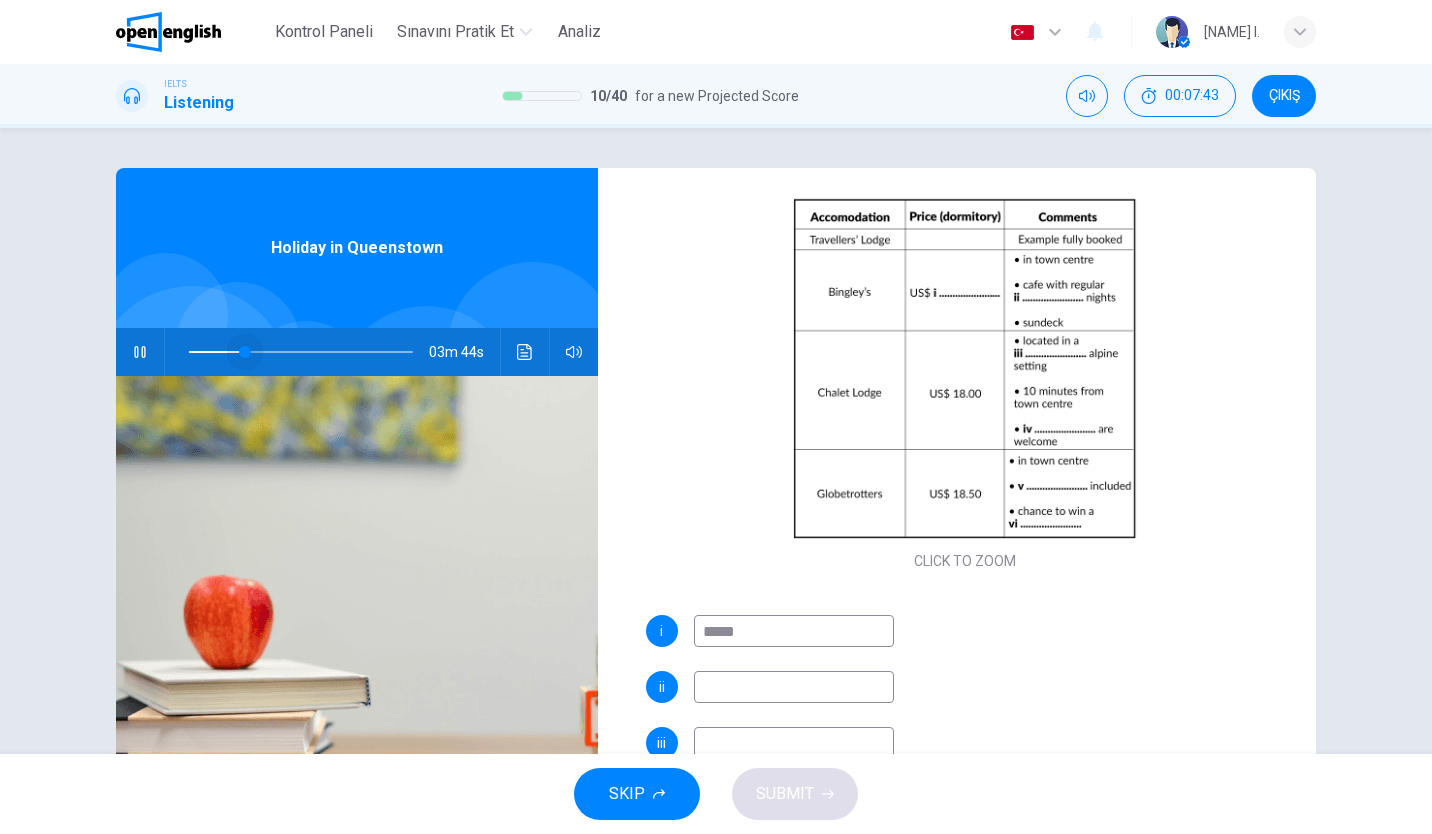 click at bounding box center (245, 352) 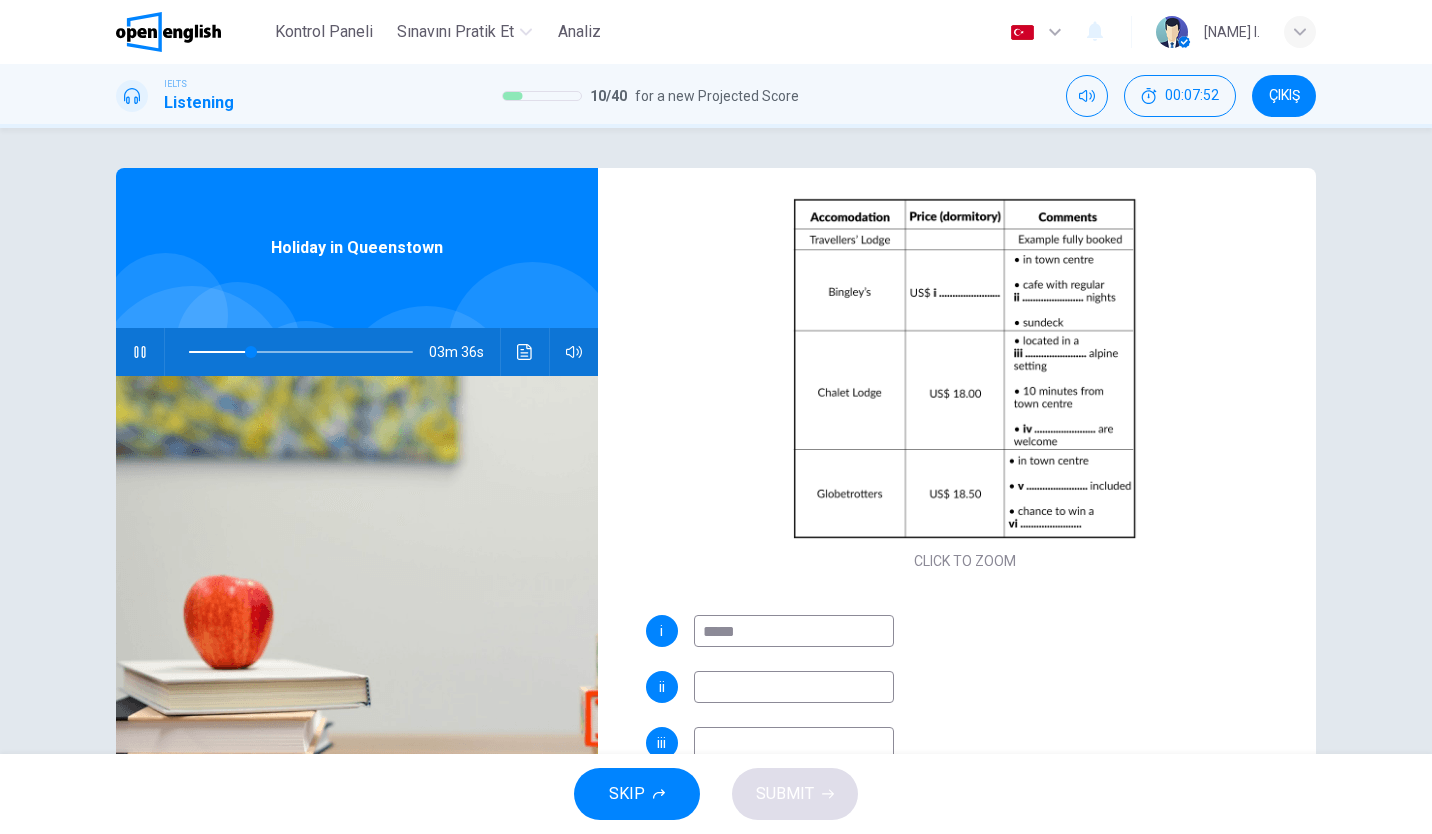 click at bounding box center [794, 687] 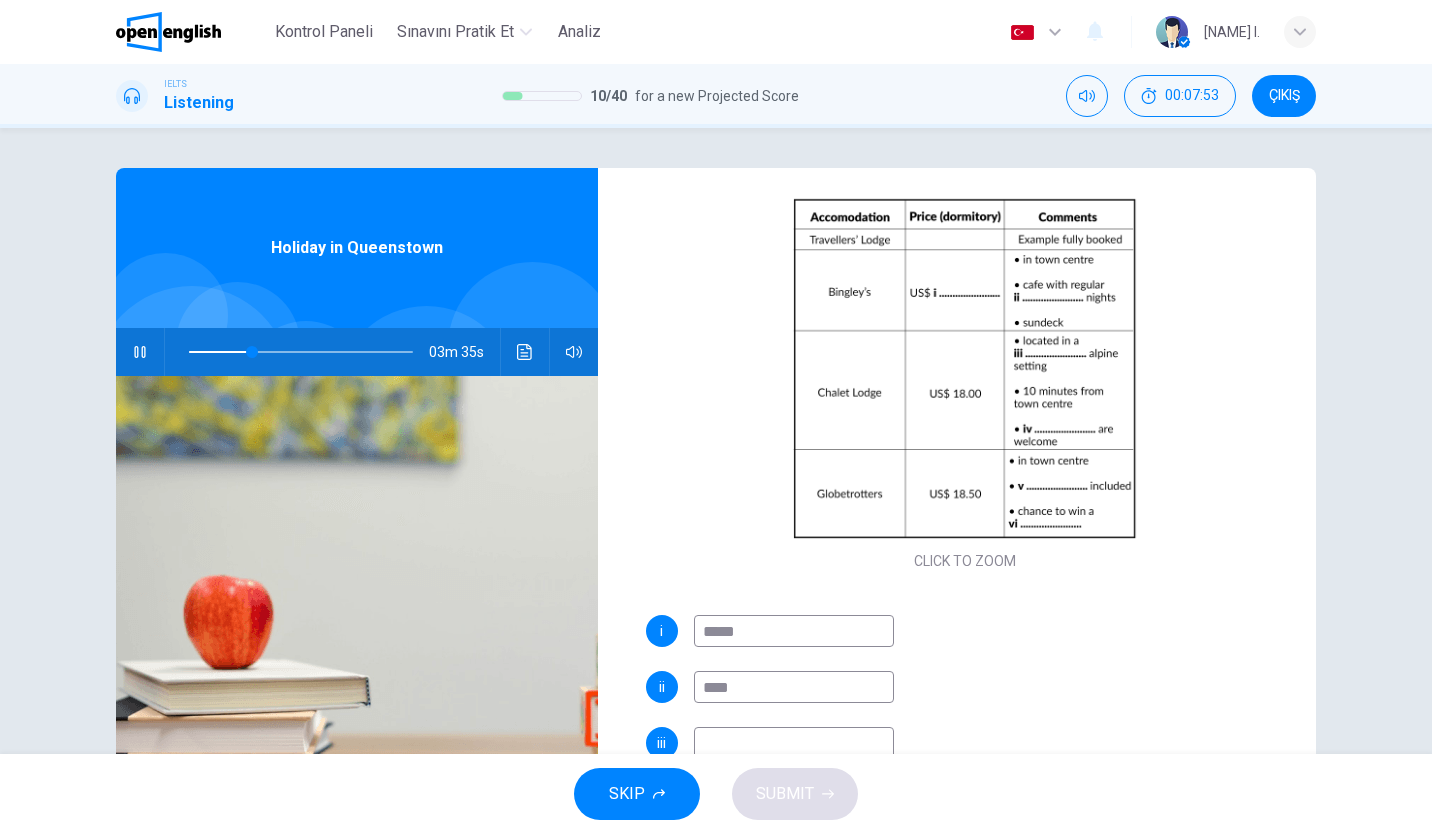 type on "*****" 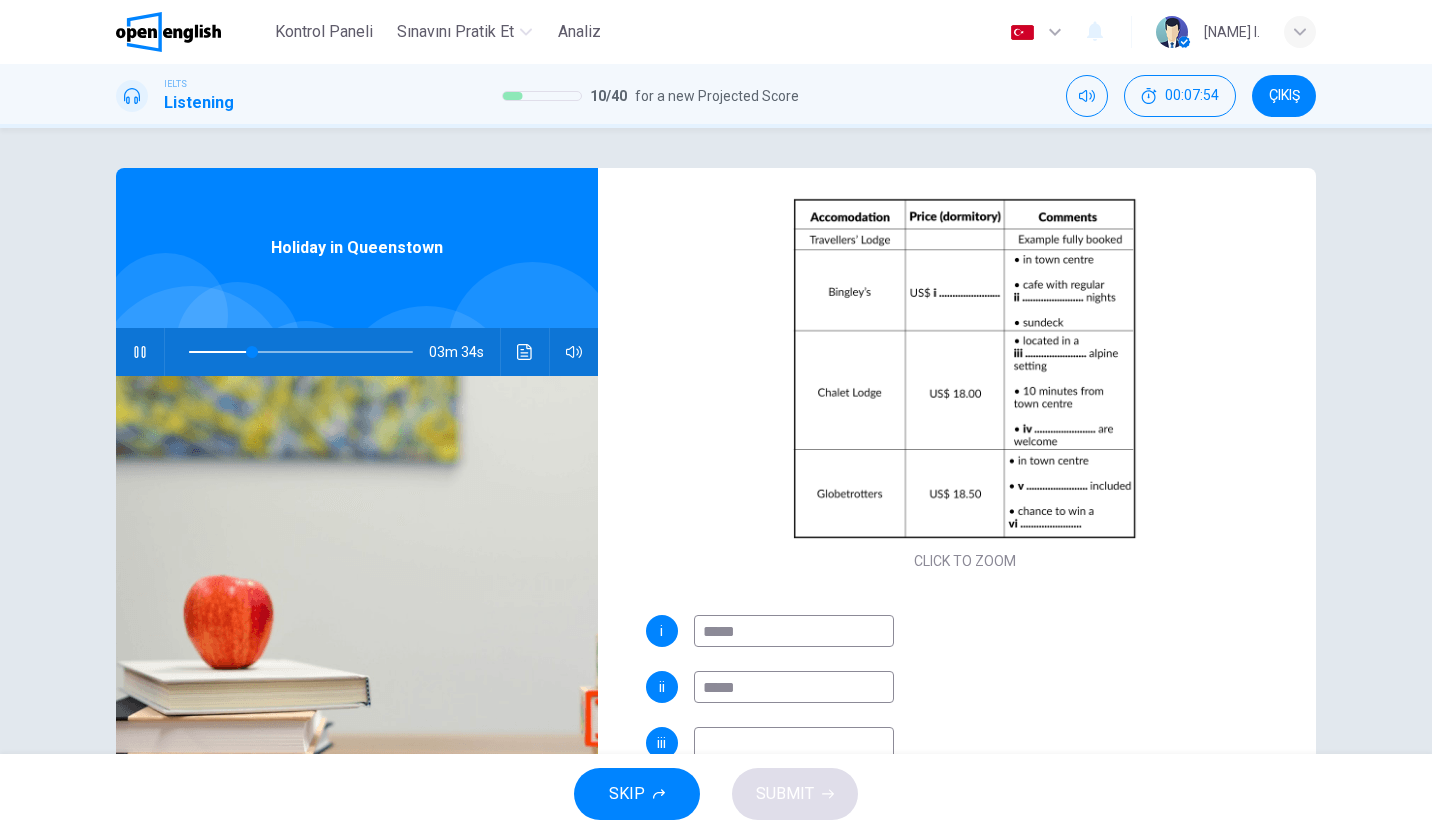 type on "**" 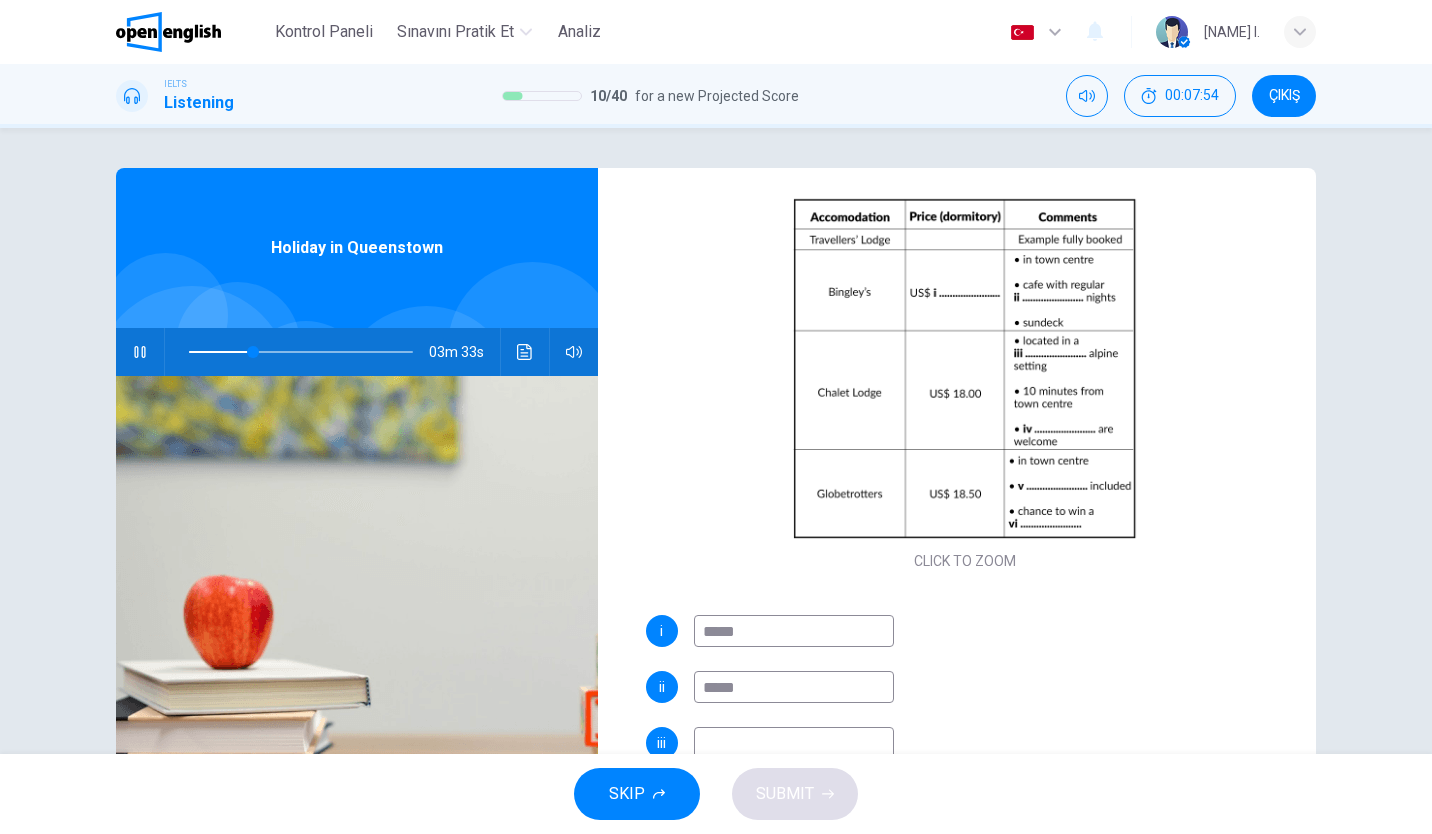 type on "*****" 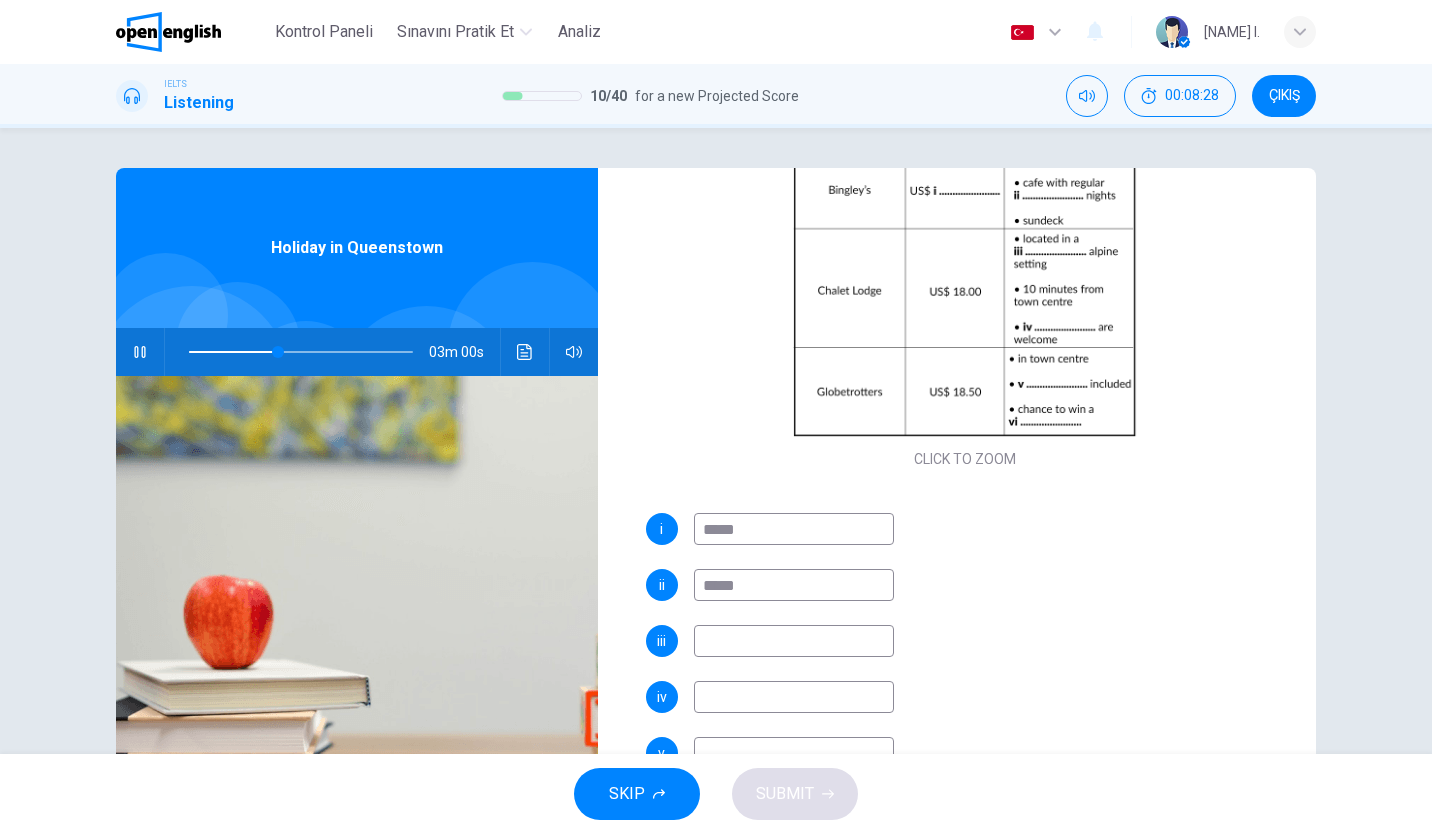 scroll, scrollTop: 286, scrollLeft: 0, axis: vertical 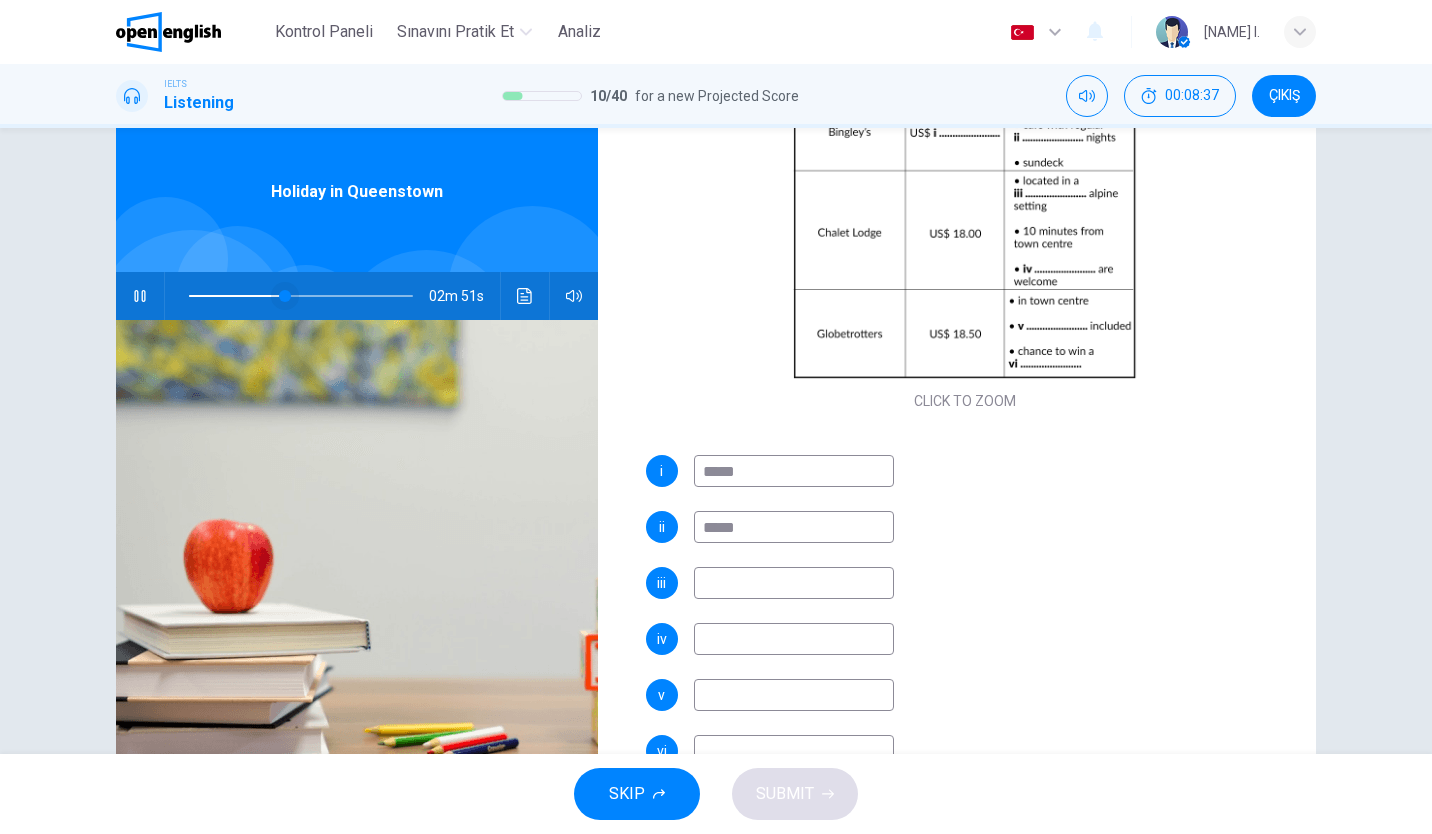 click at bounding box center [285, 296] 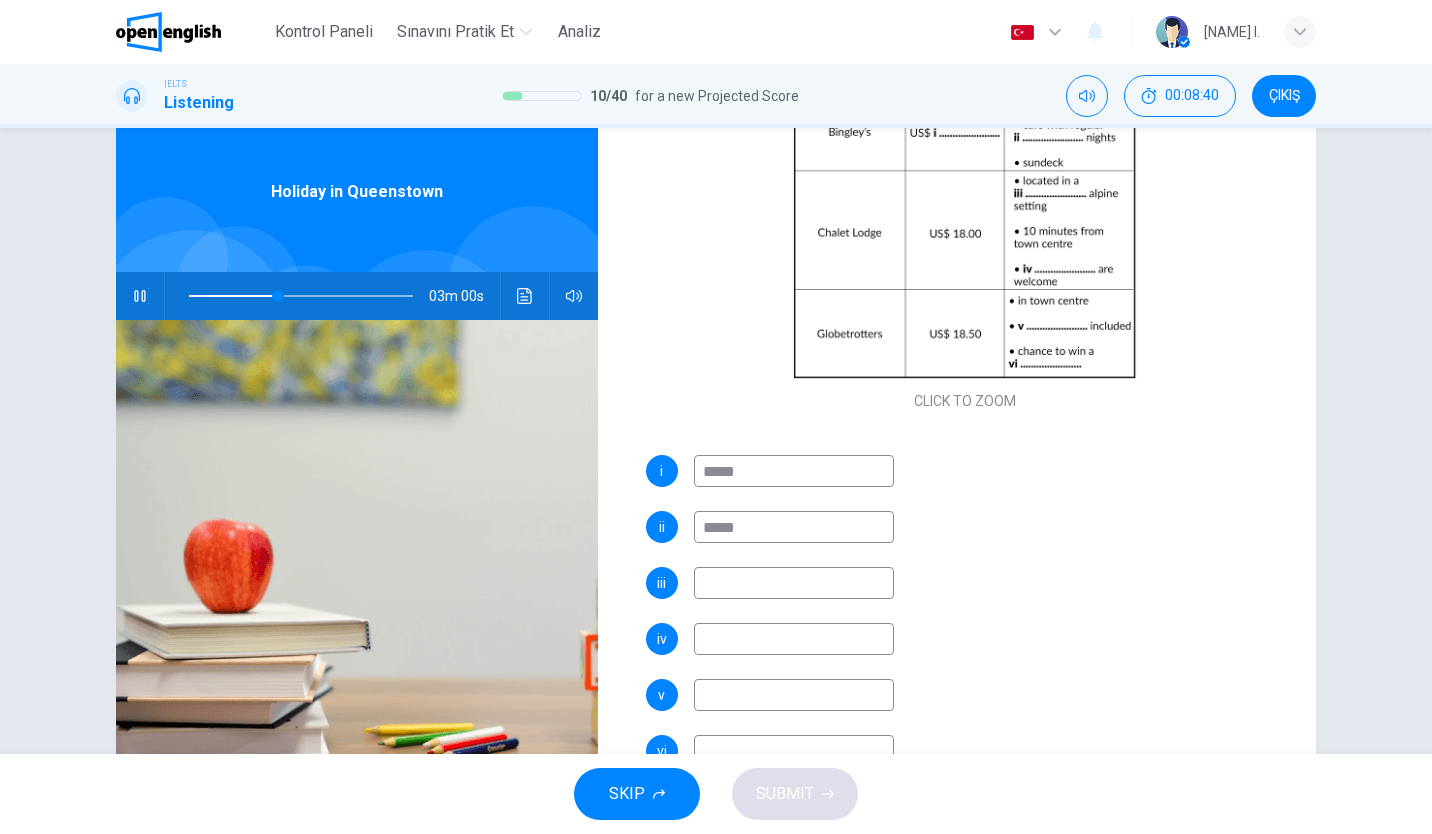 click at bounding box center [794, 583] 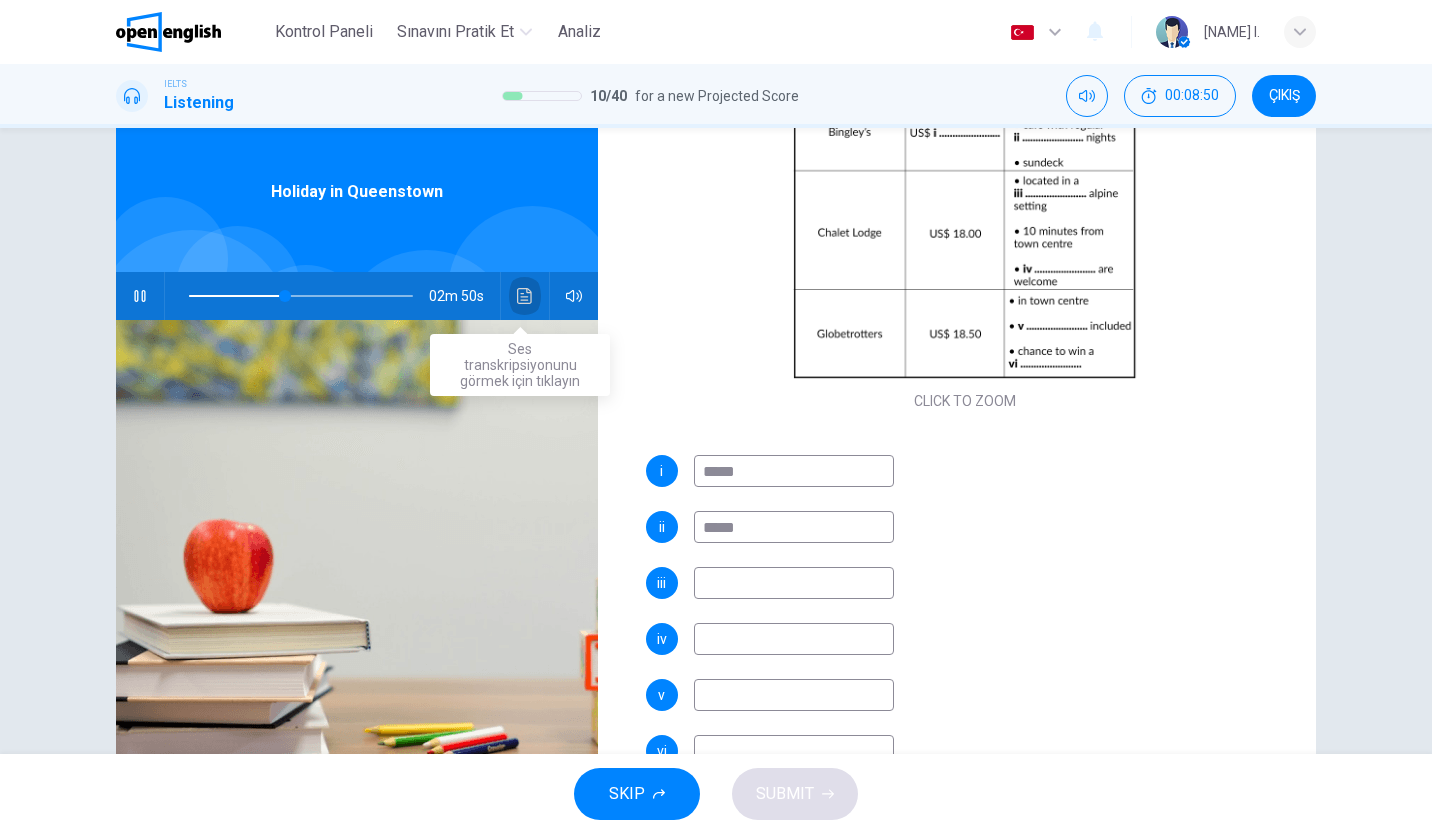click at bounding box center [525, 296] 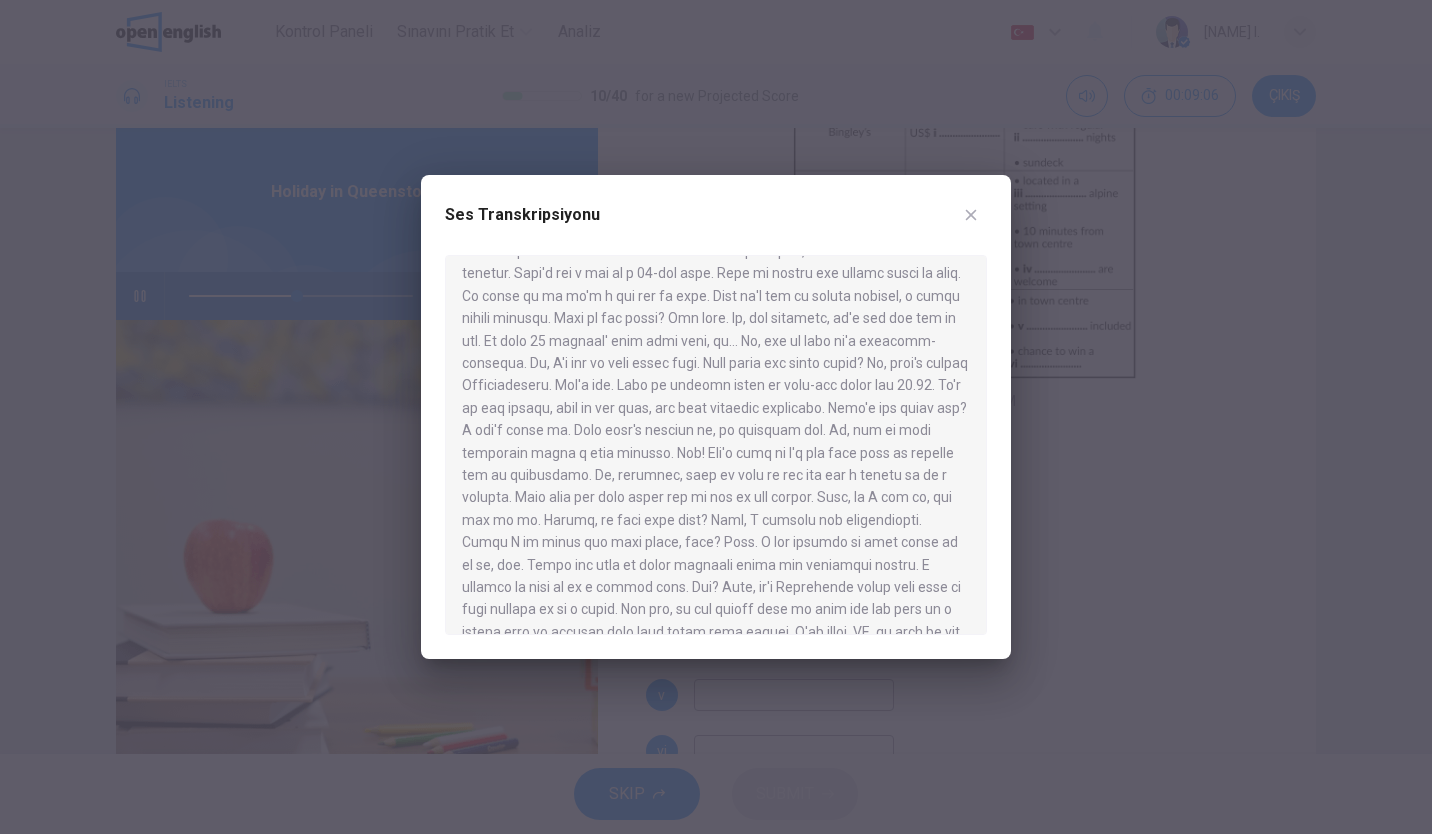 scroll, scrollTop: 436, scrollLeft: 0, axis: vertical 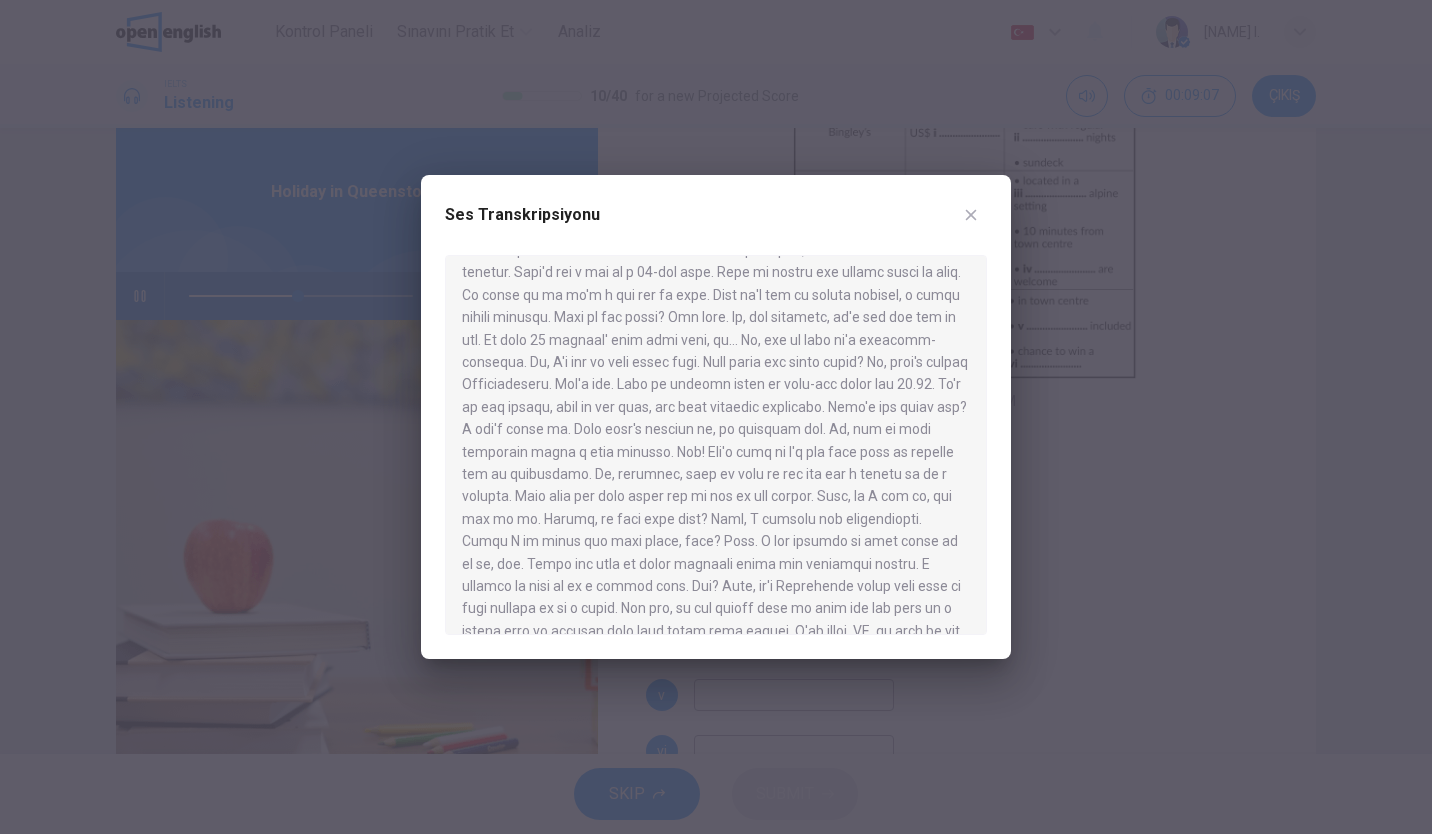 click at bounding box center (716, 417) 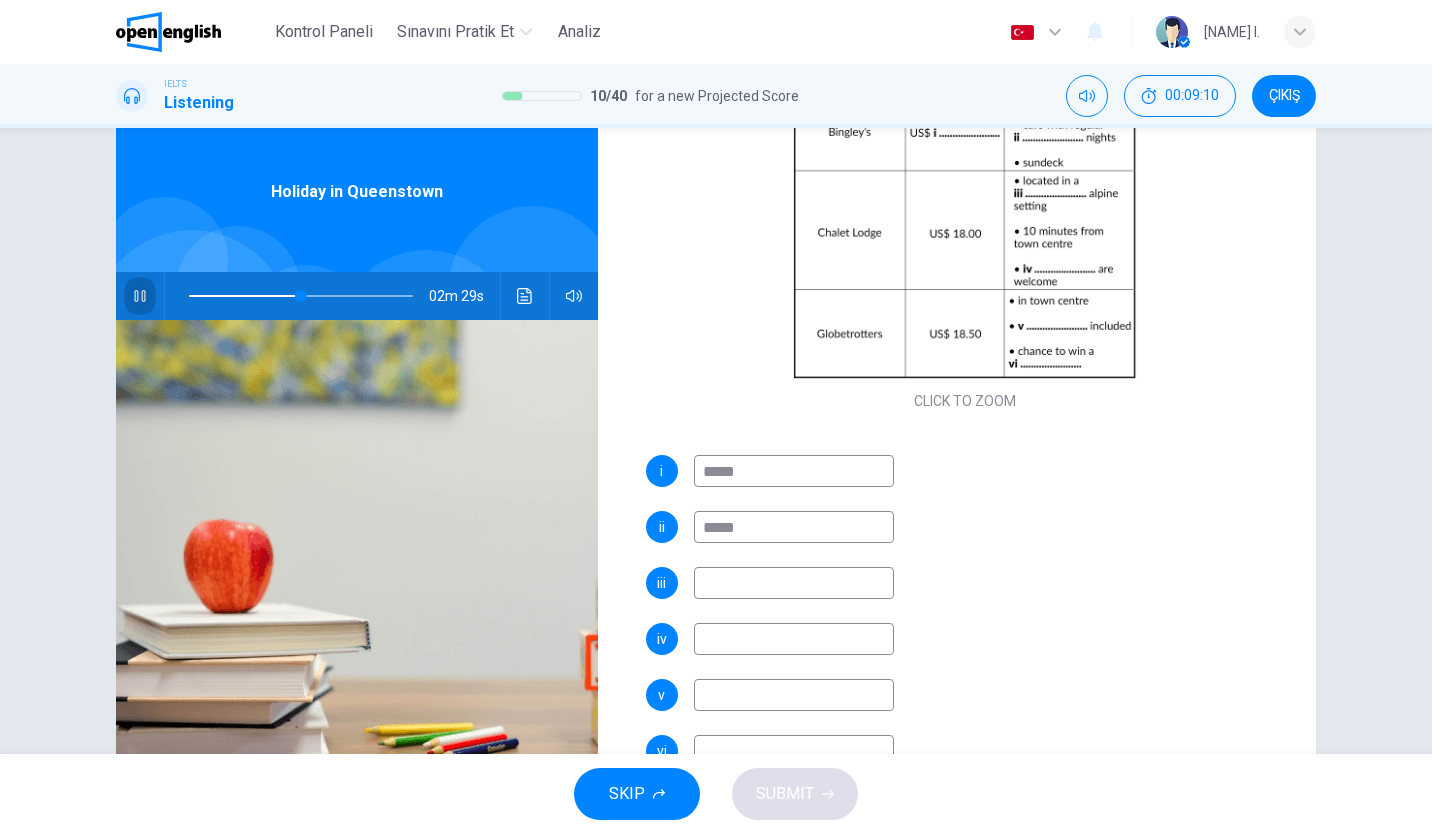 click 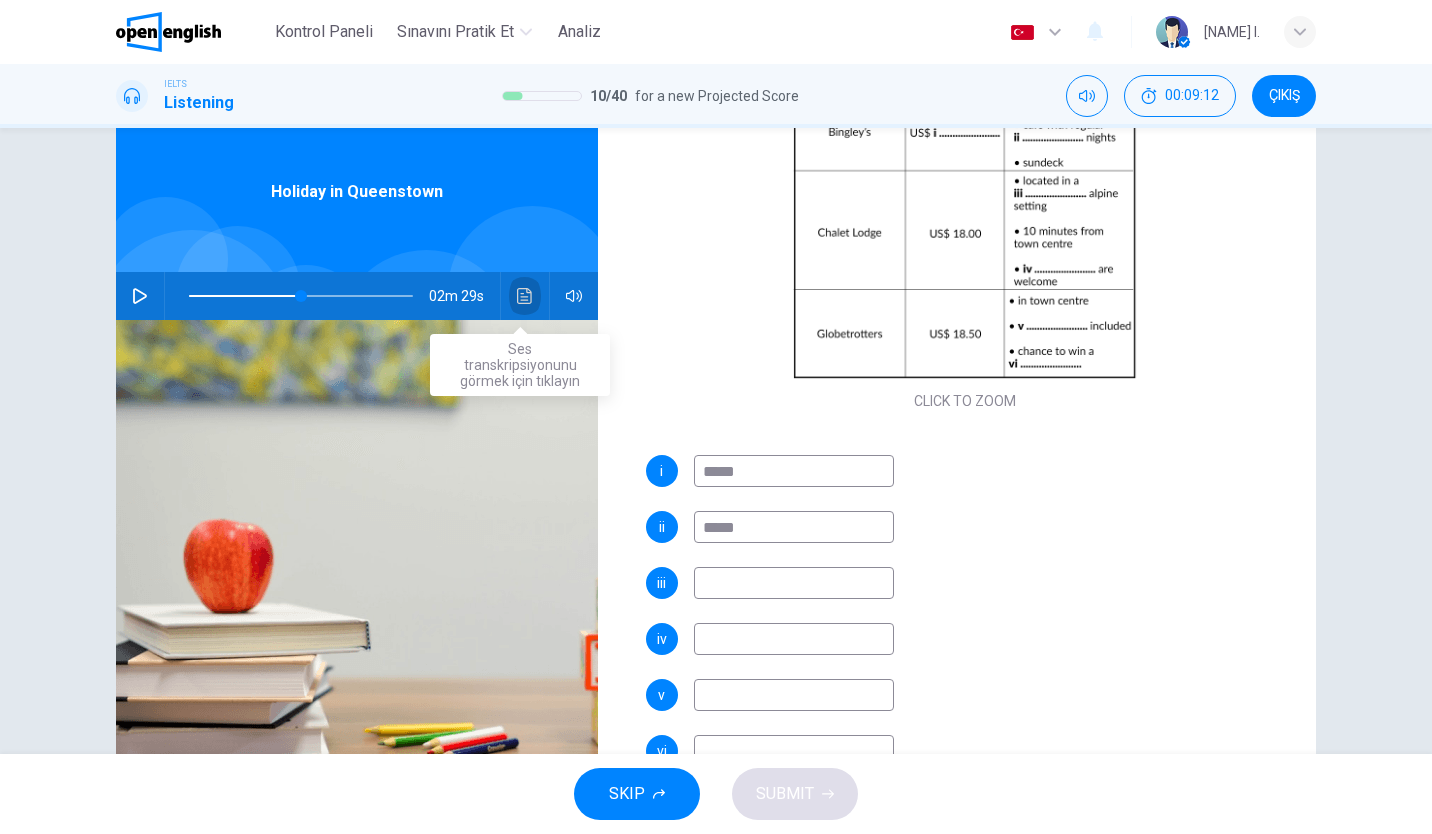 click 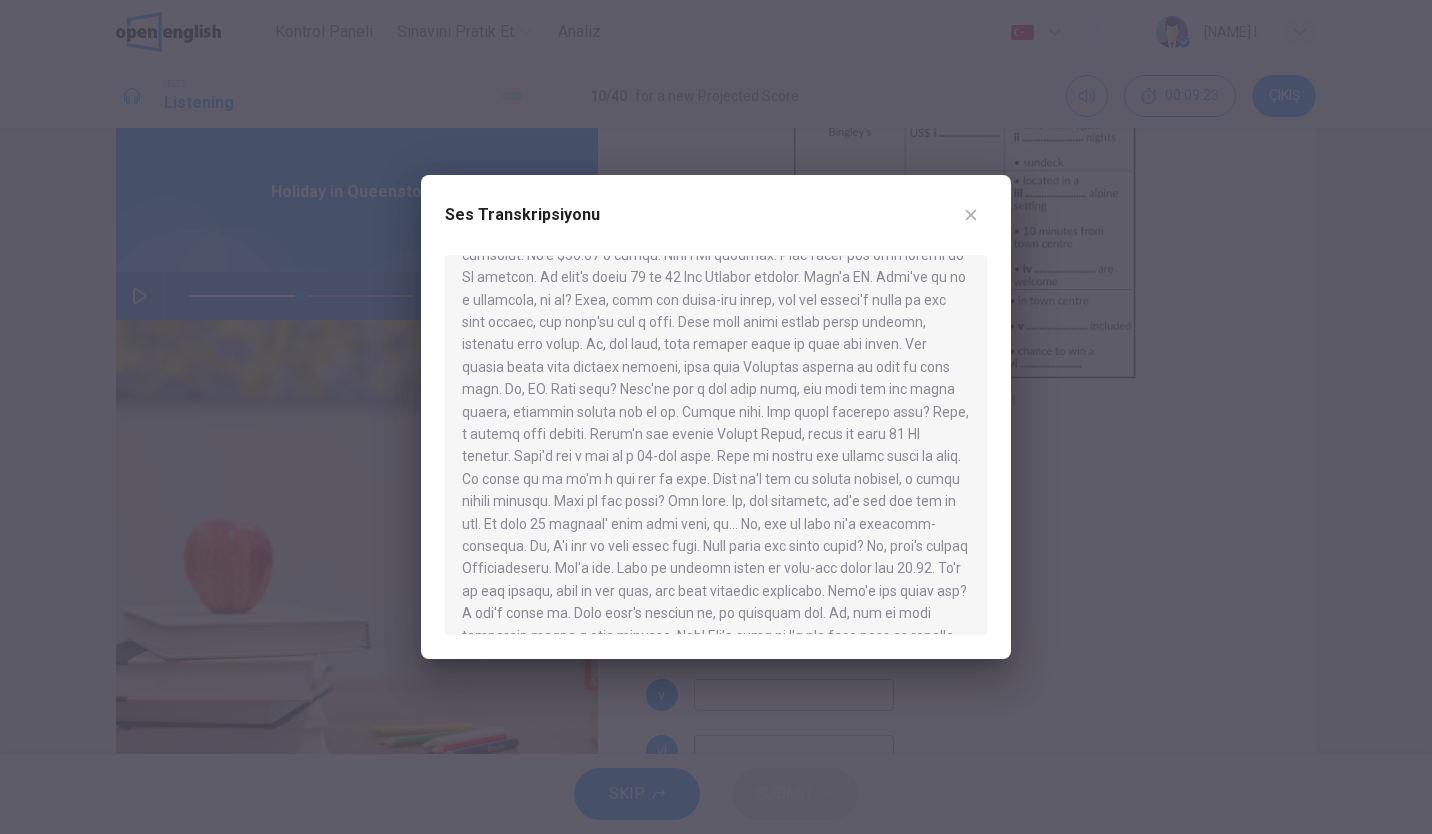 scroll, scrollTop: 251, scrollLeft: 0, axis: vertical 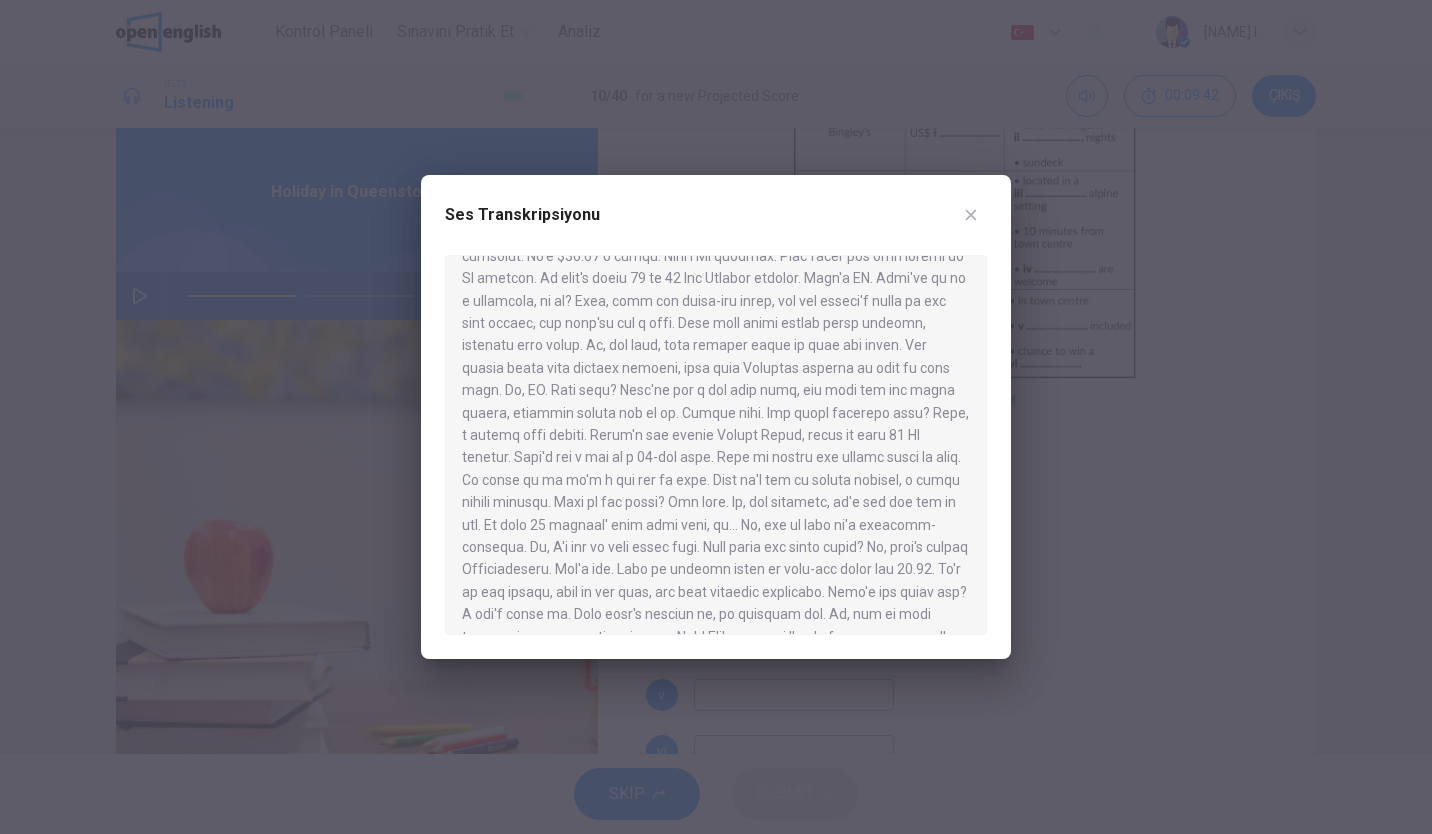 click 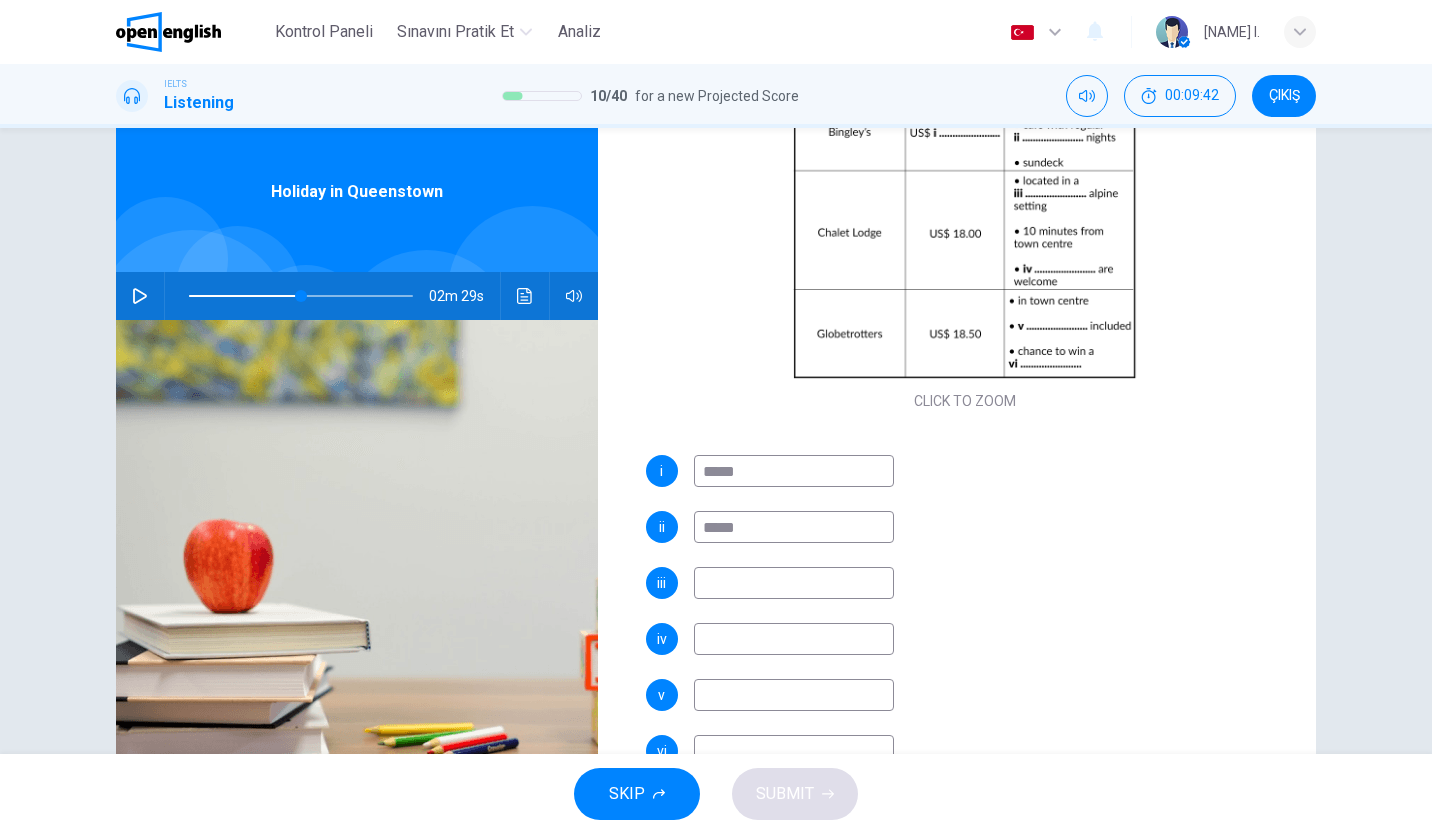 type on "**" 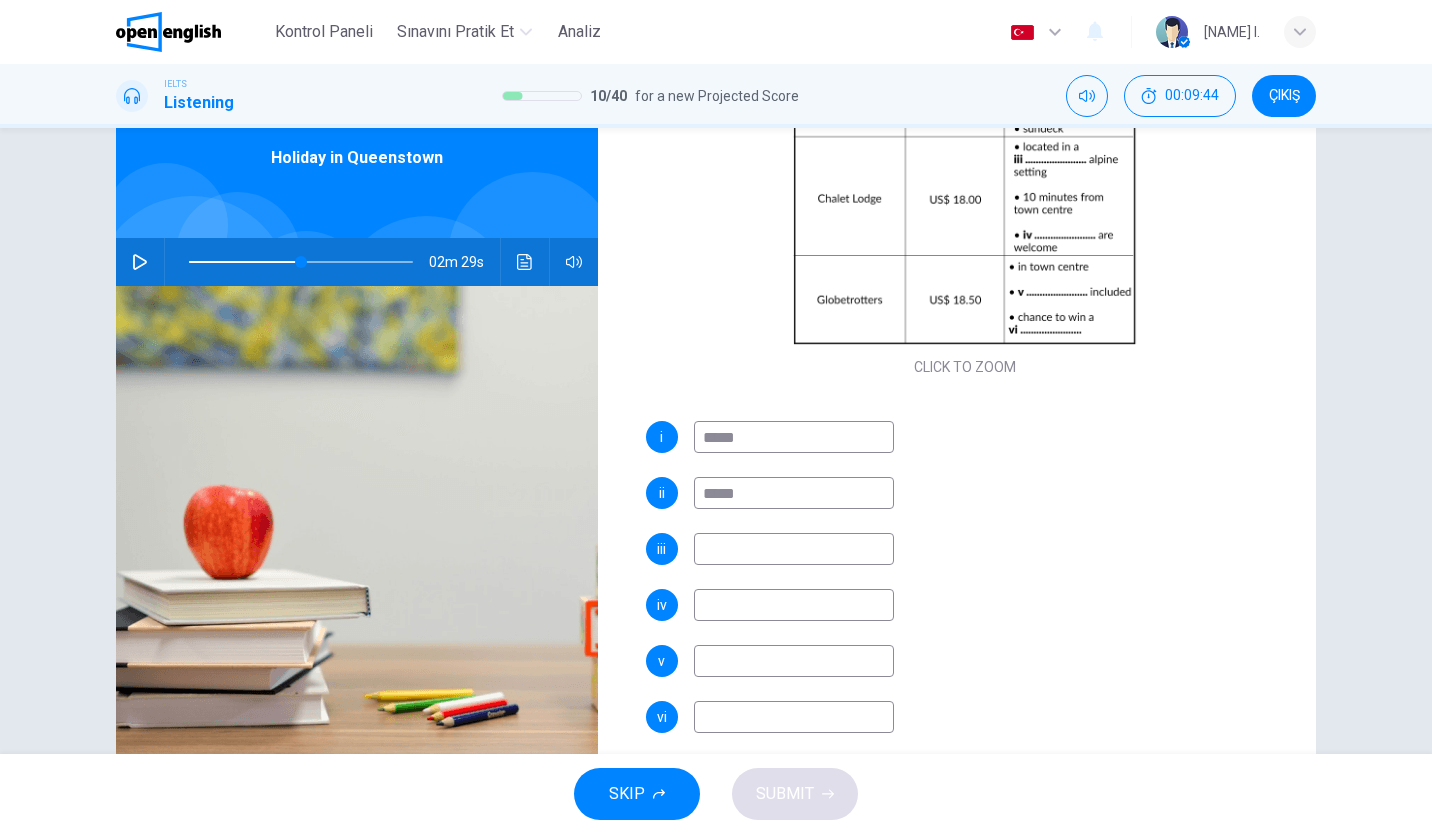 scroll, scrollTop: 92, scrollLeft: 0, axis: vertical 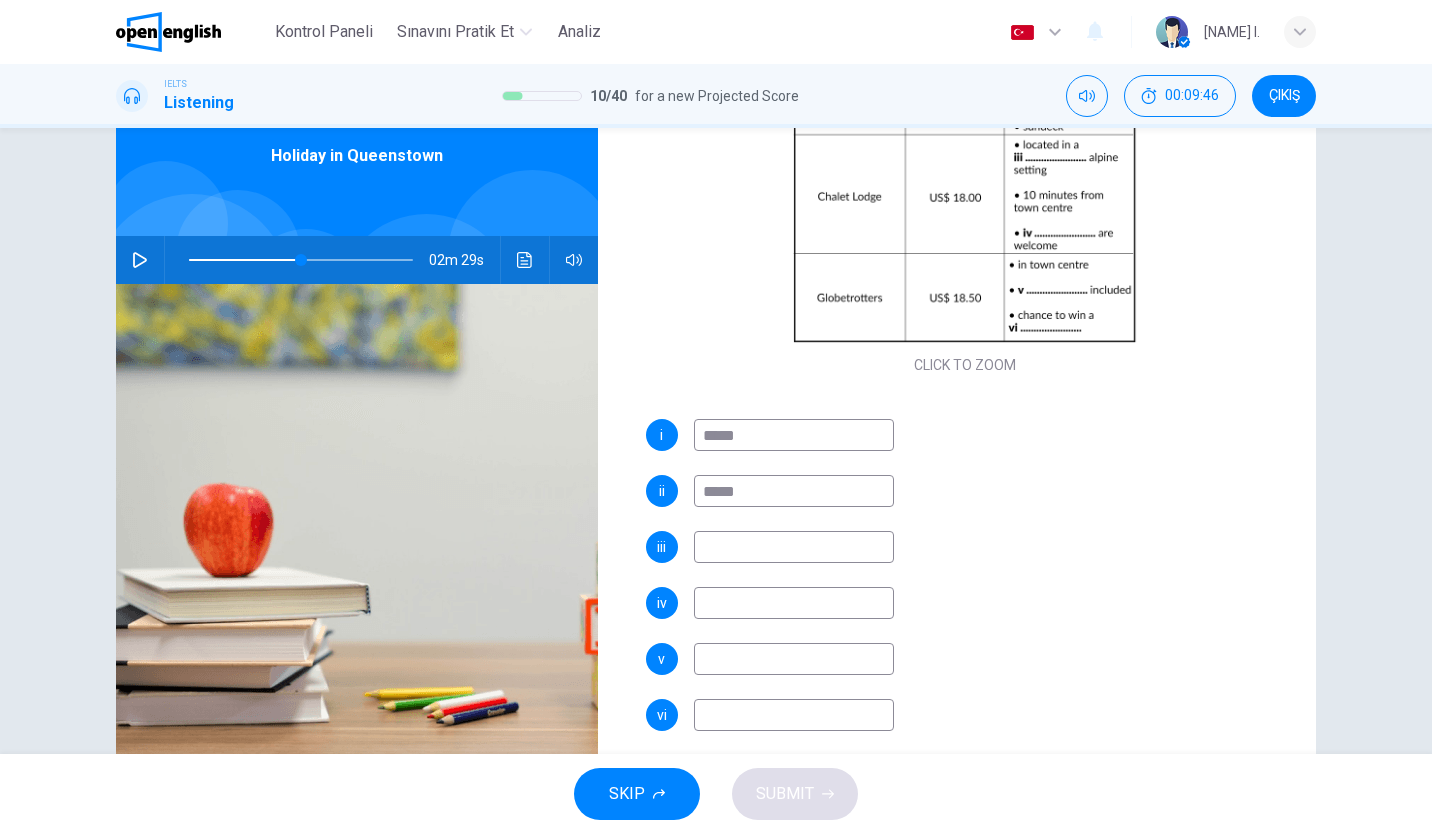 click at bounding box center [794, 547] 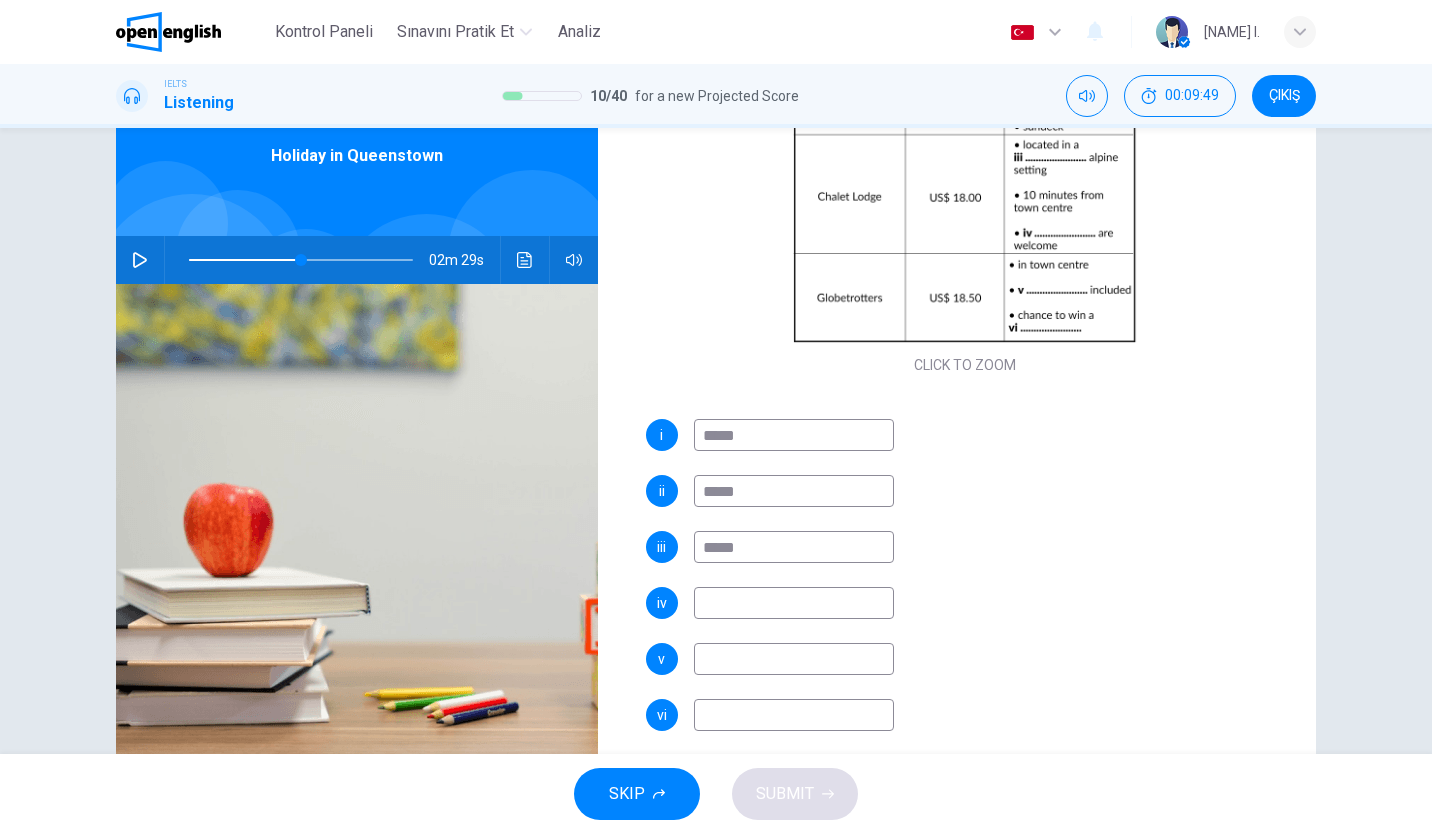 type on "*****" 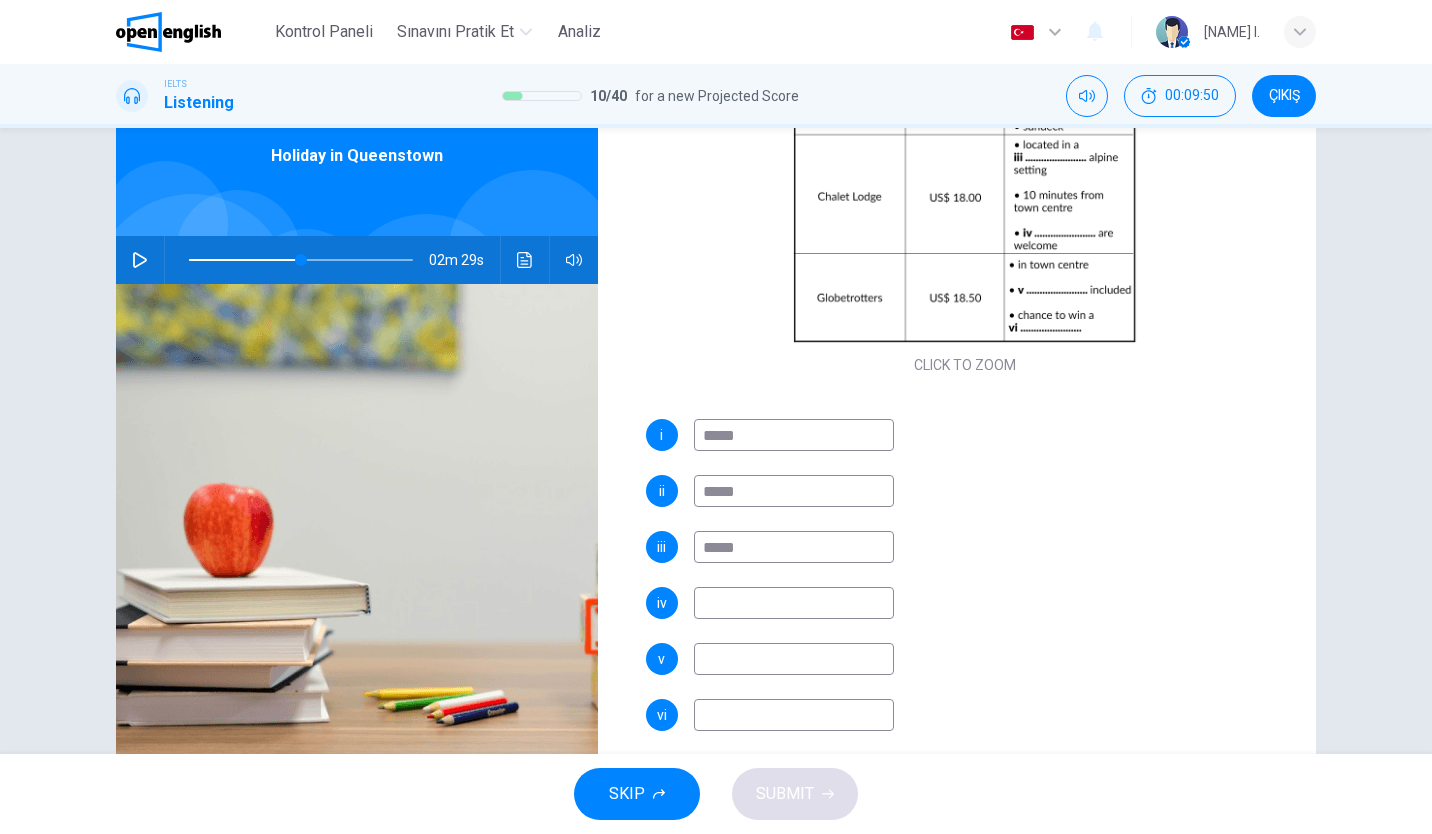 click at bounding box center (794, 603) 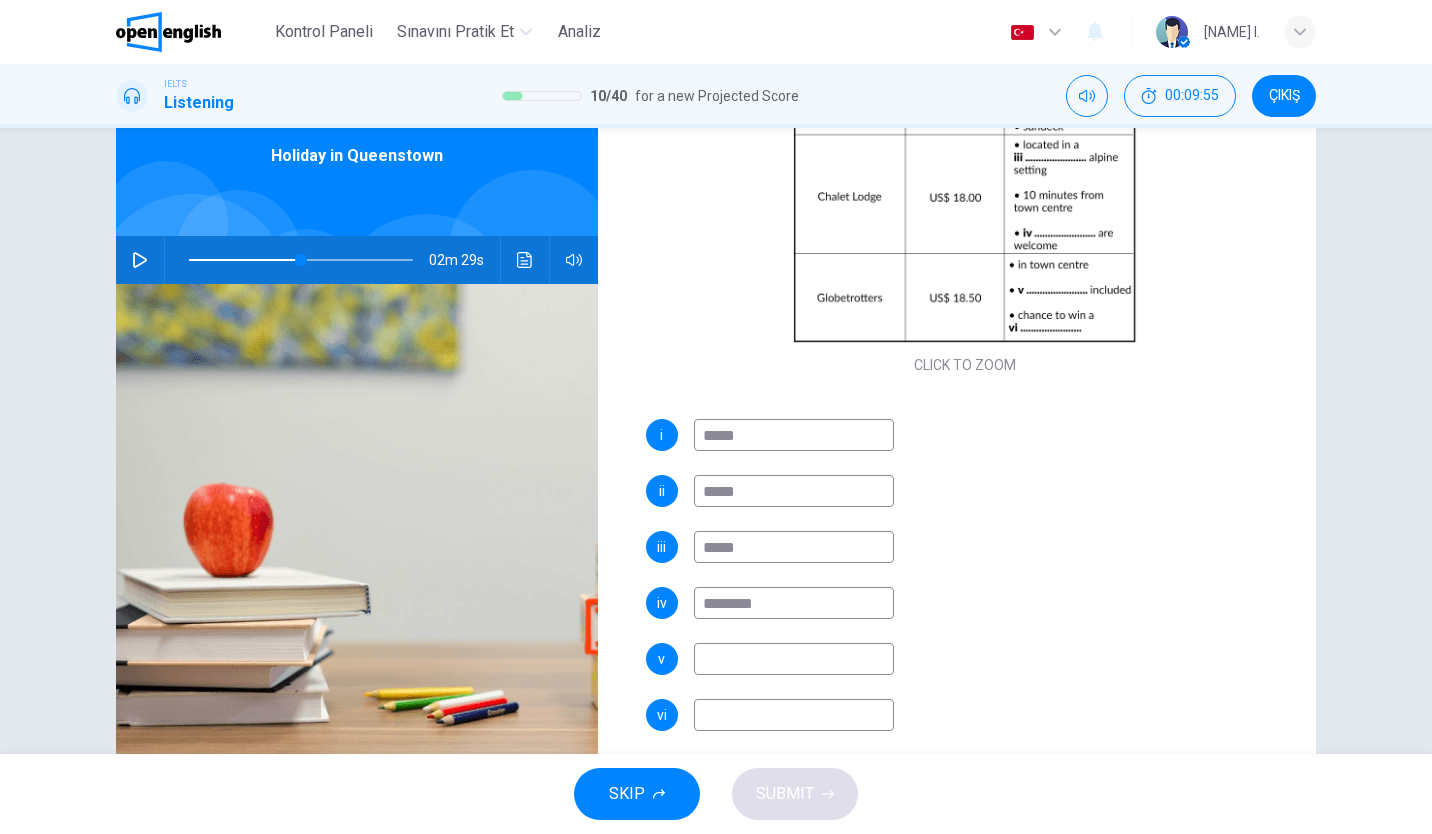 type on "********" 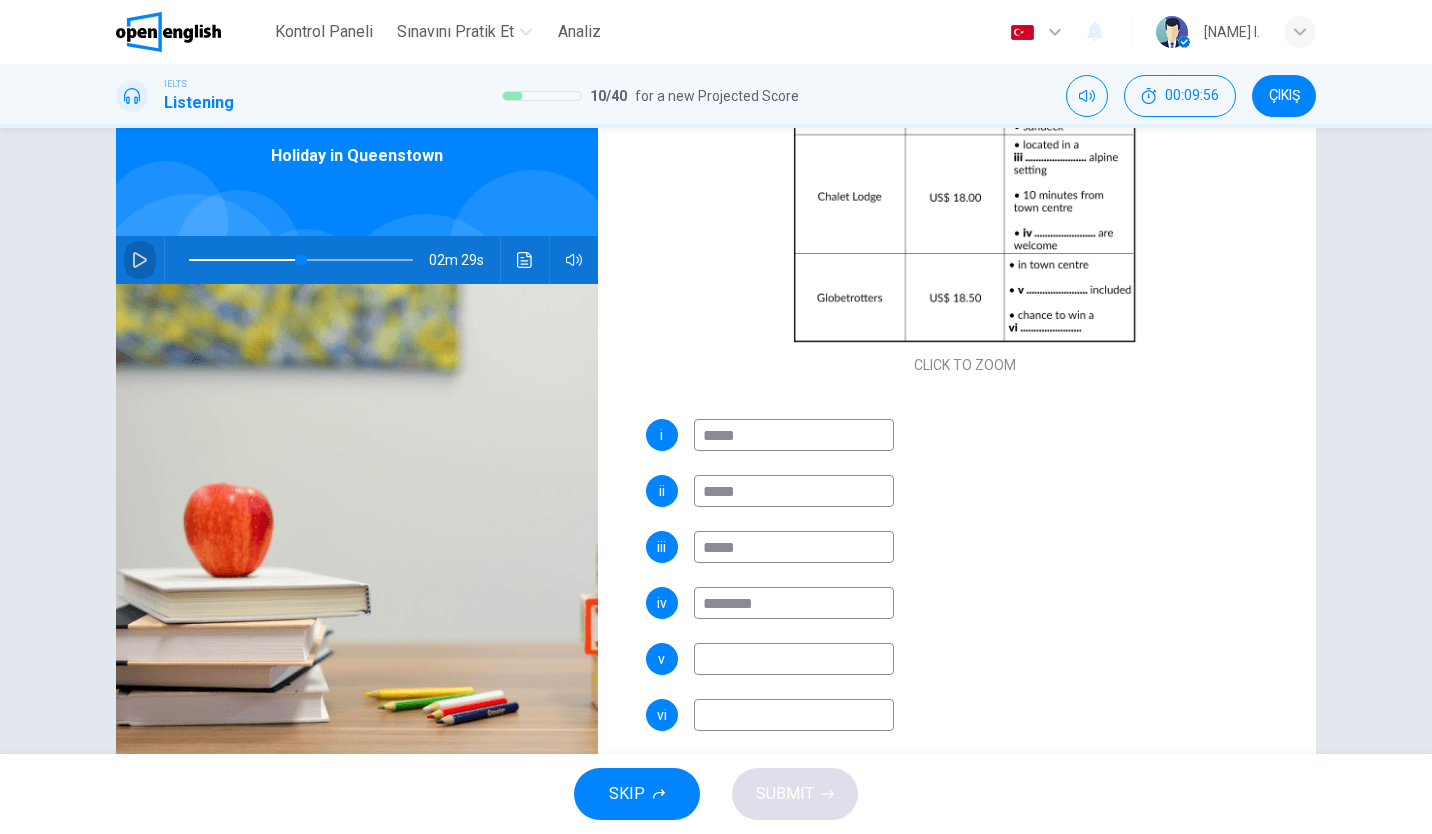 click at bounding box center [140, 260] 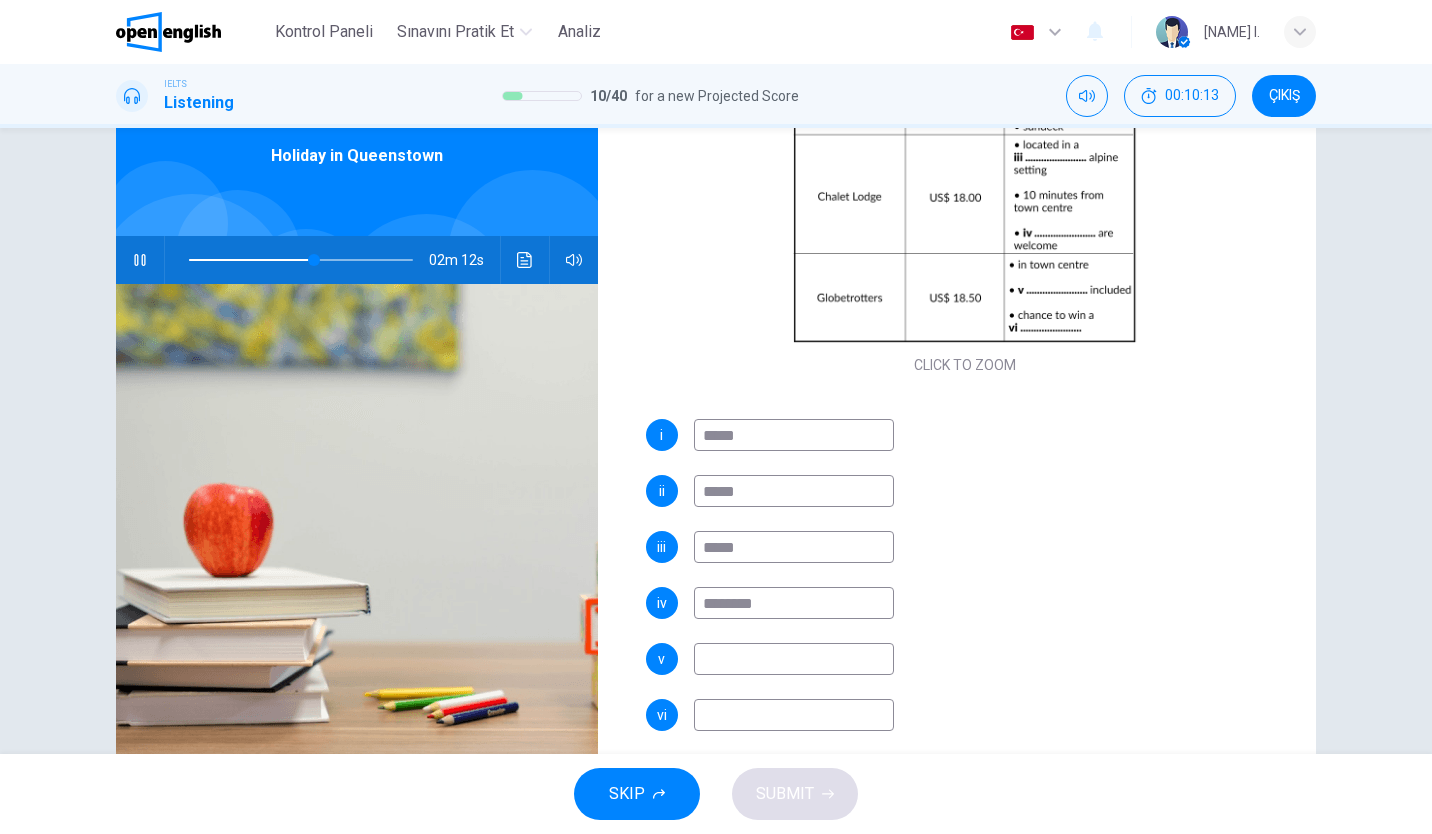 click at bounding box center [794, 659] 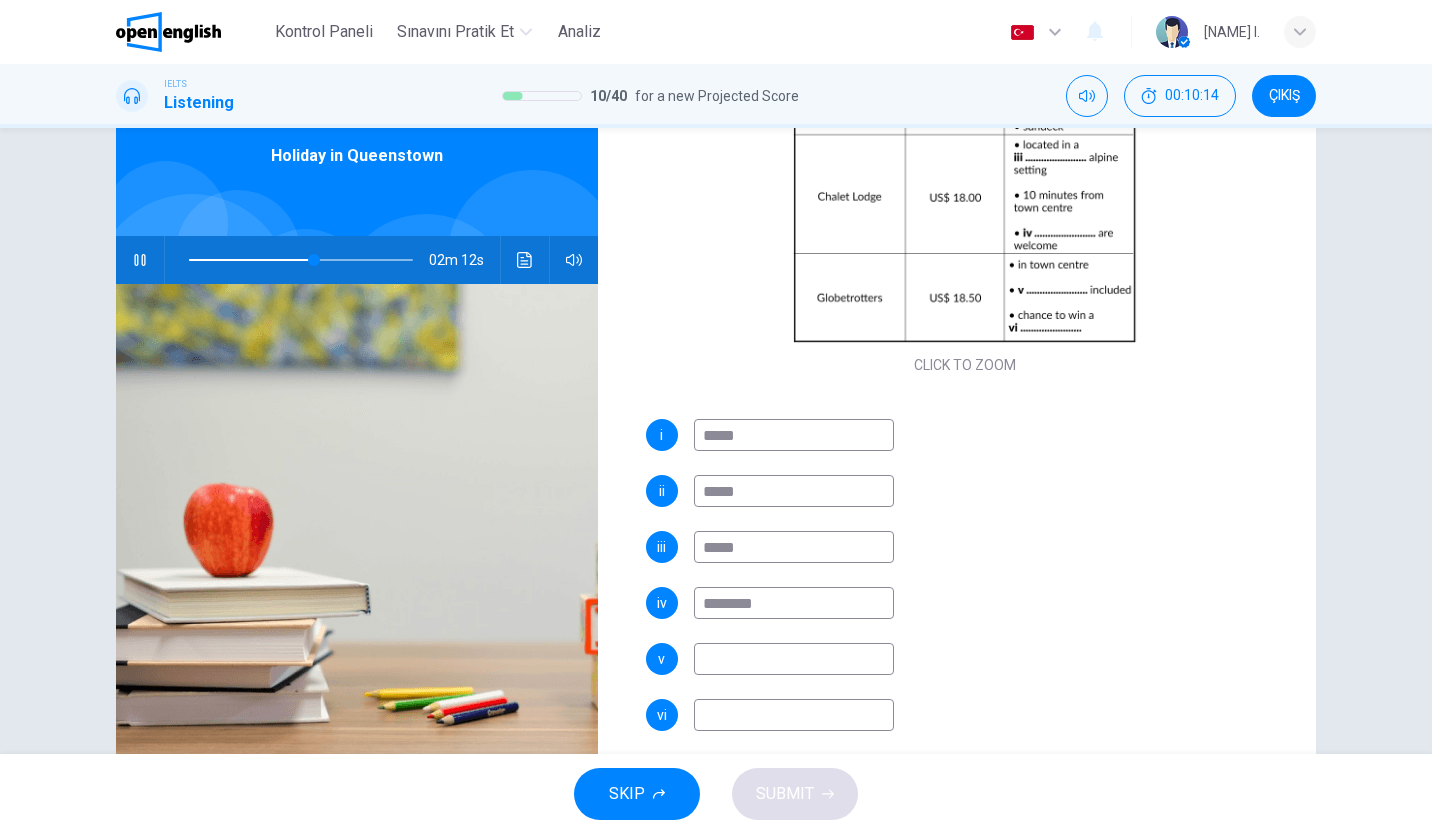 type on "**" 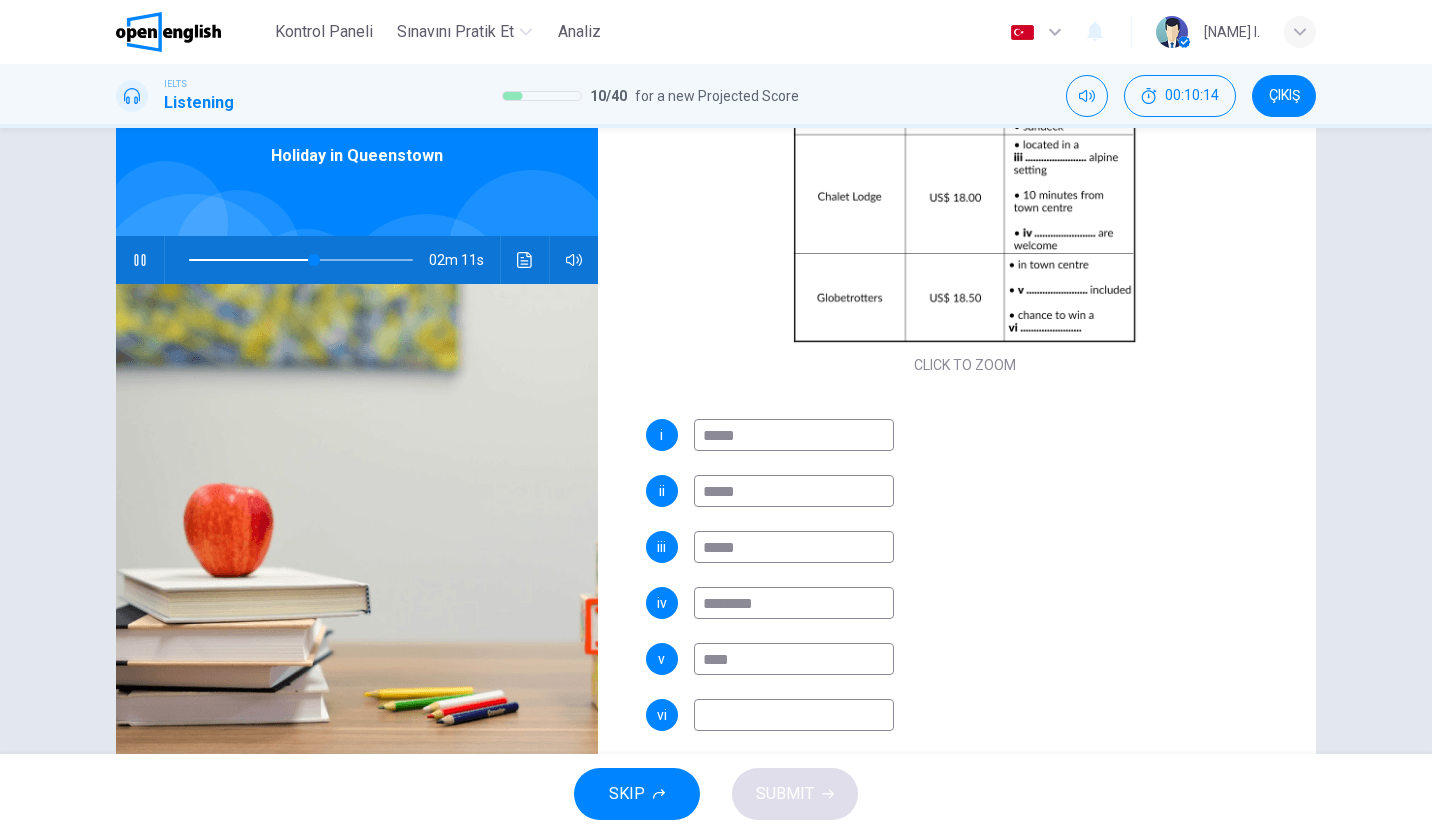 type on "*****" 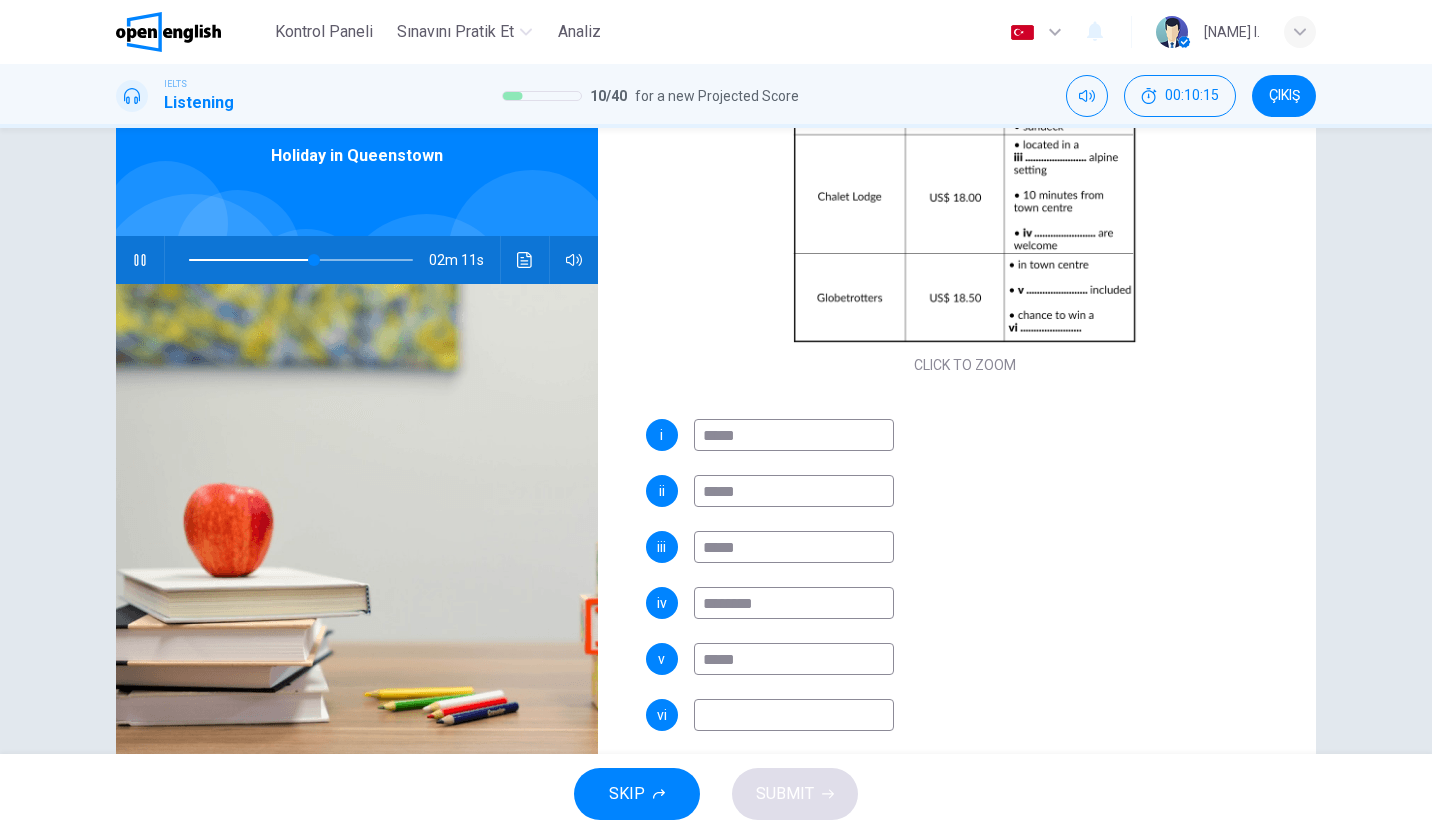 type on "**" 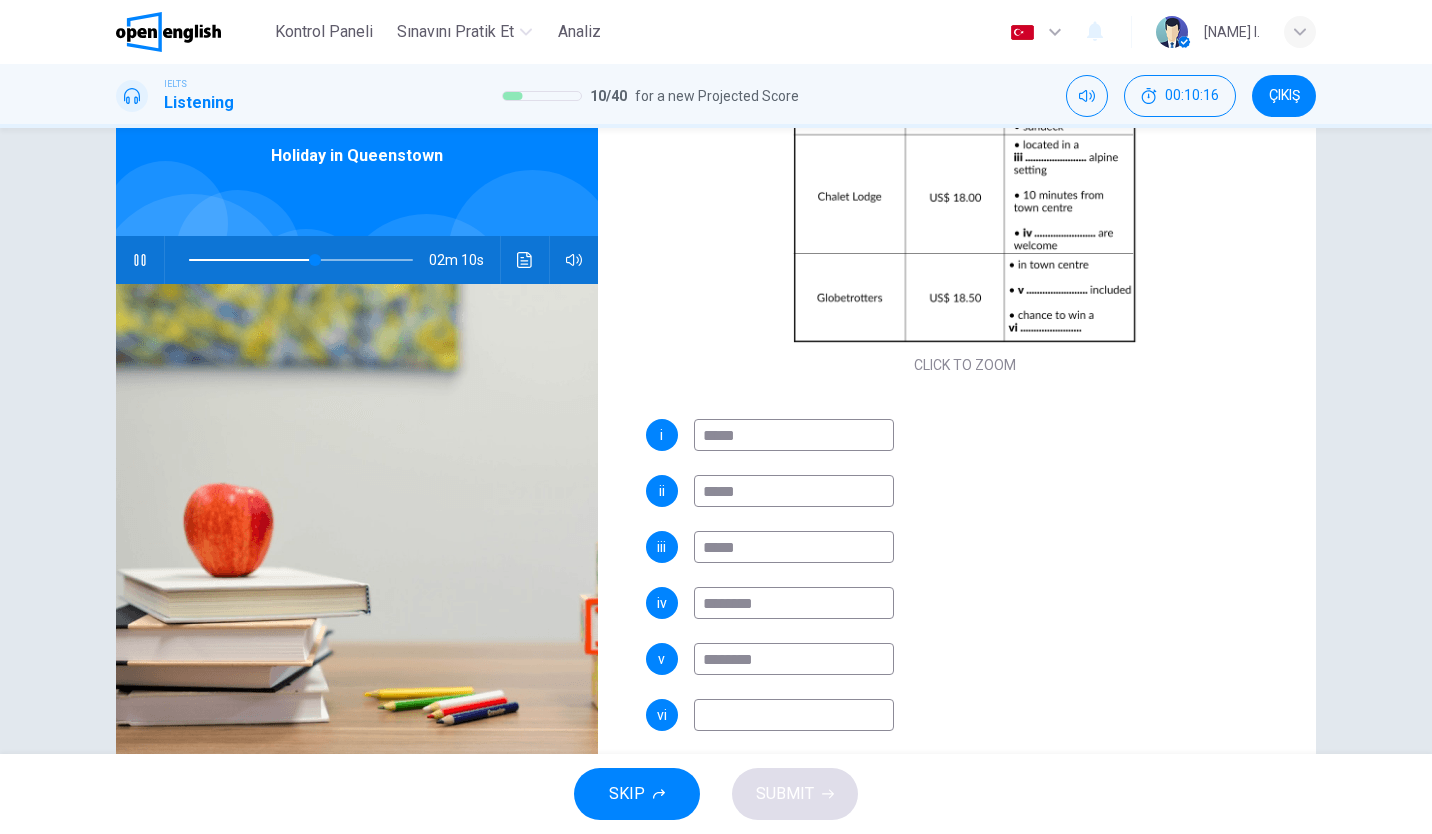 type on "*********" 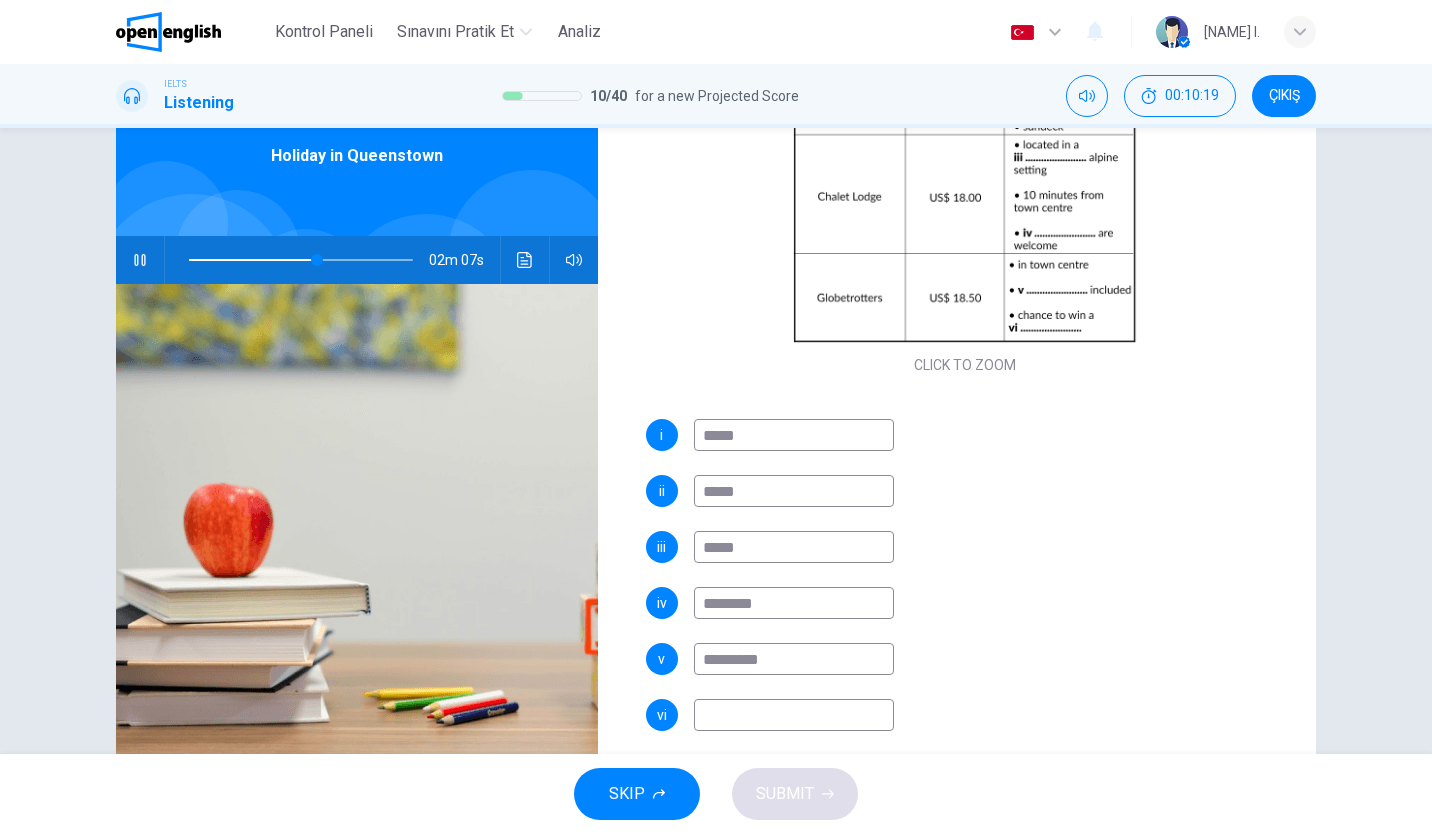 type on "**" 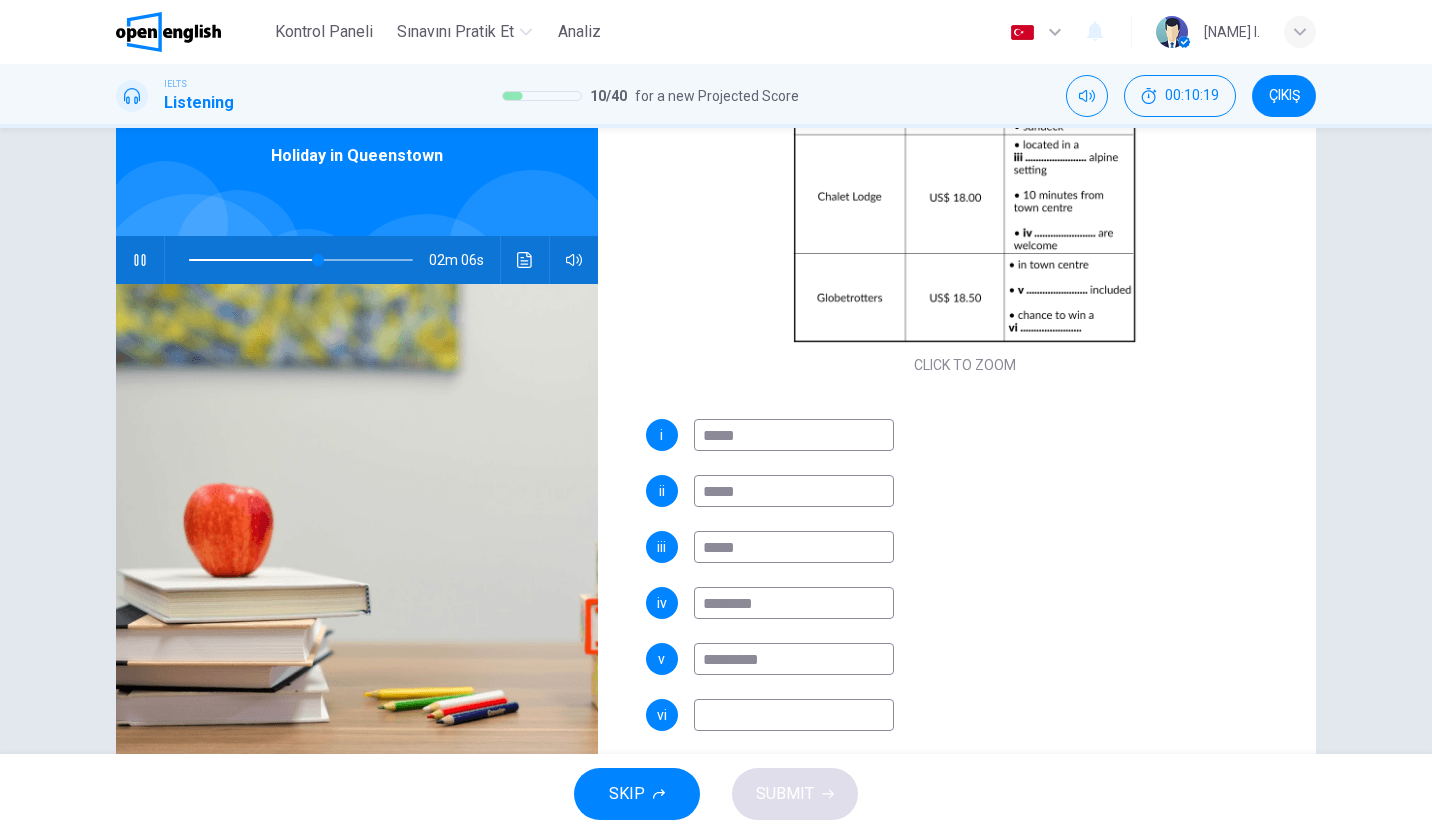 type on "*********" 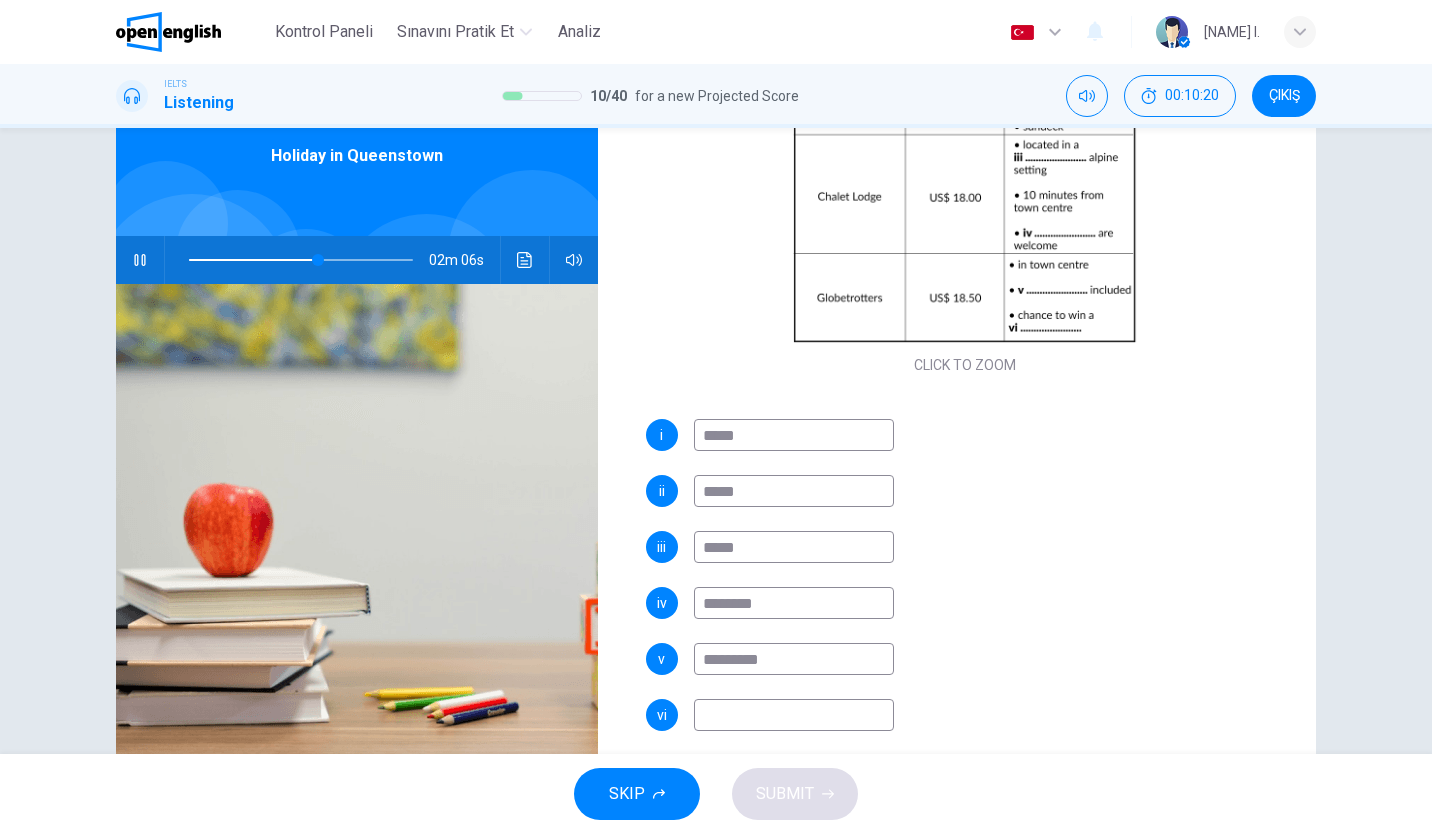 click at bounding box center (794, 715) 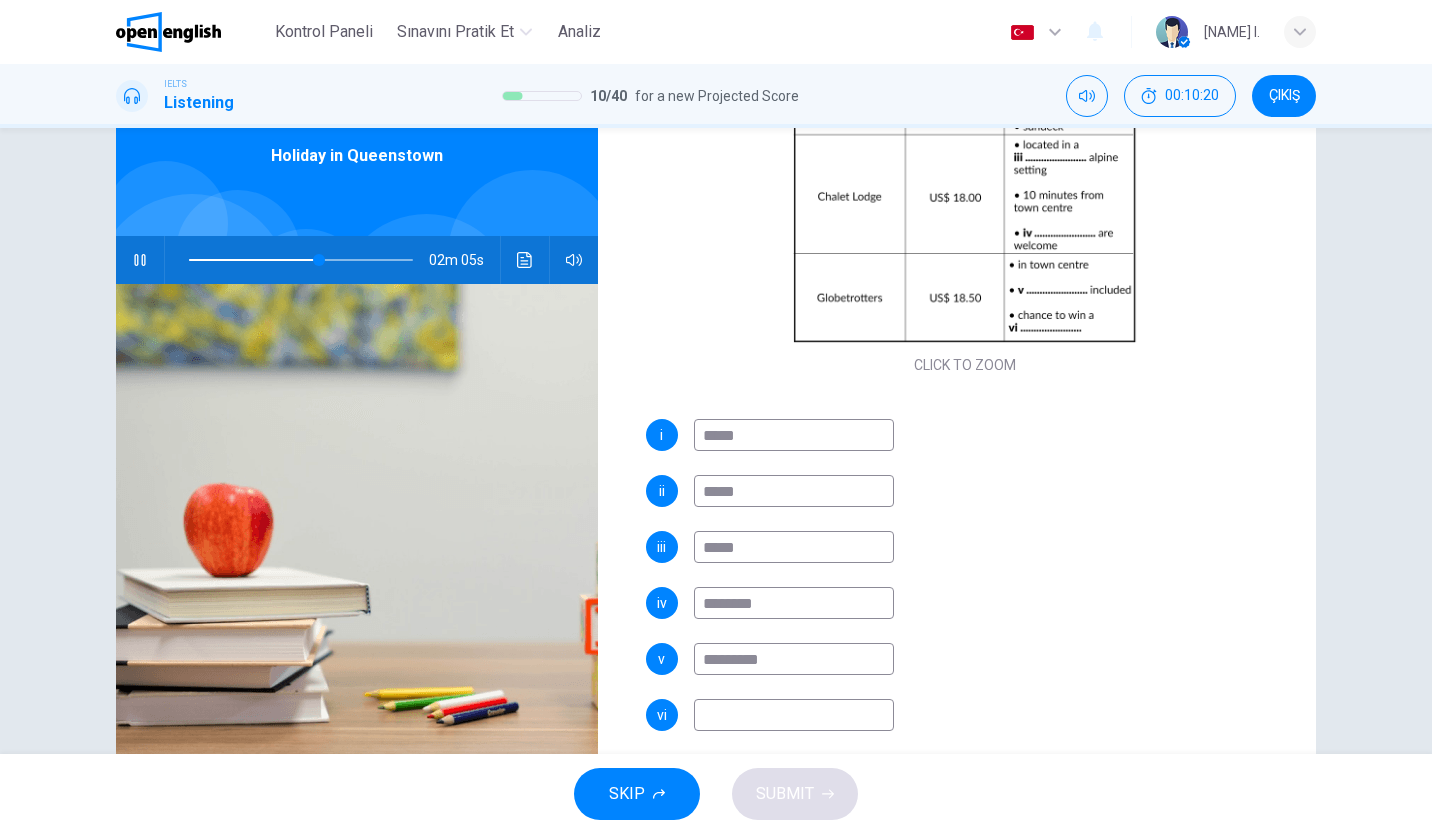 scroll, scrollTop: 149, scrollLeft: 0, axis: vertical 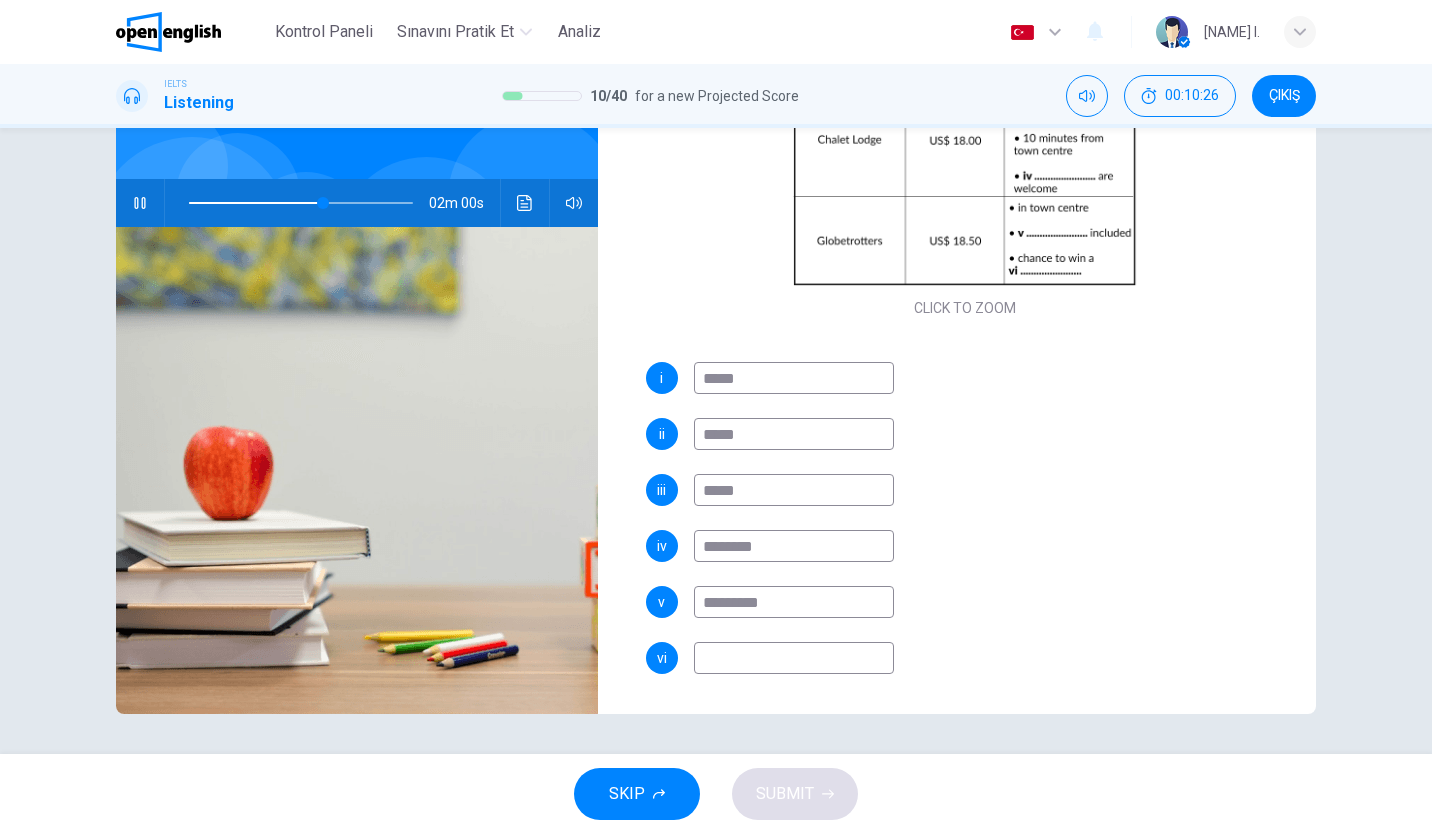 type on "**" 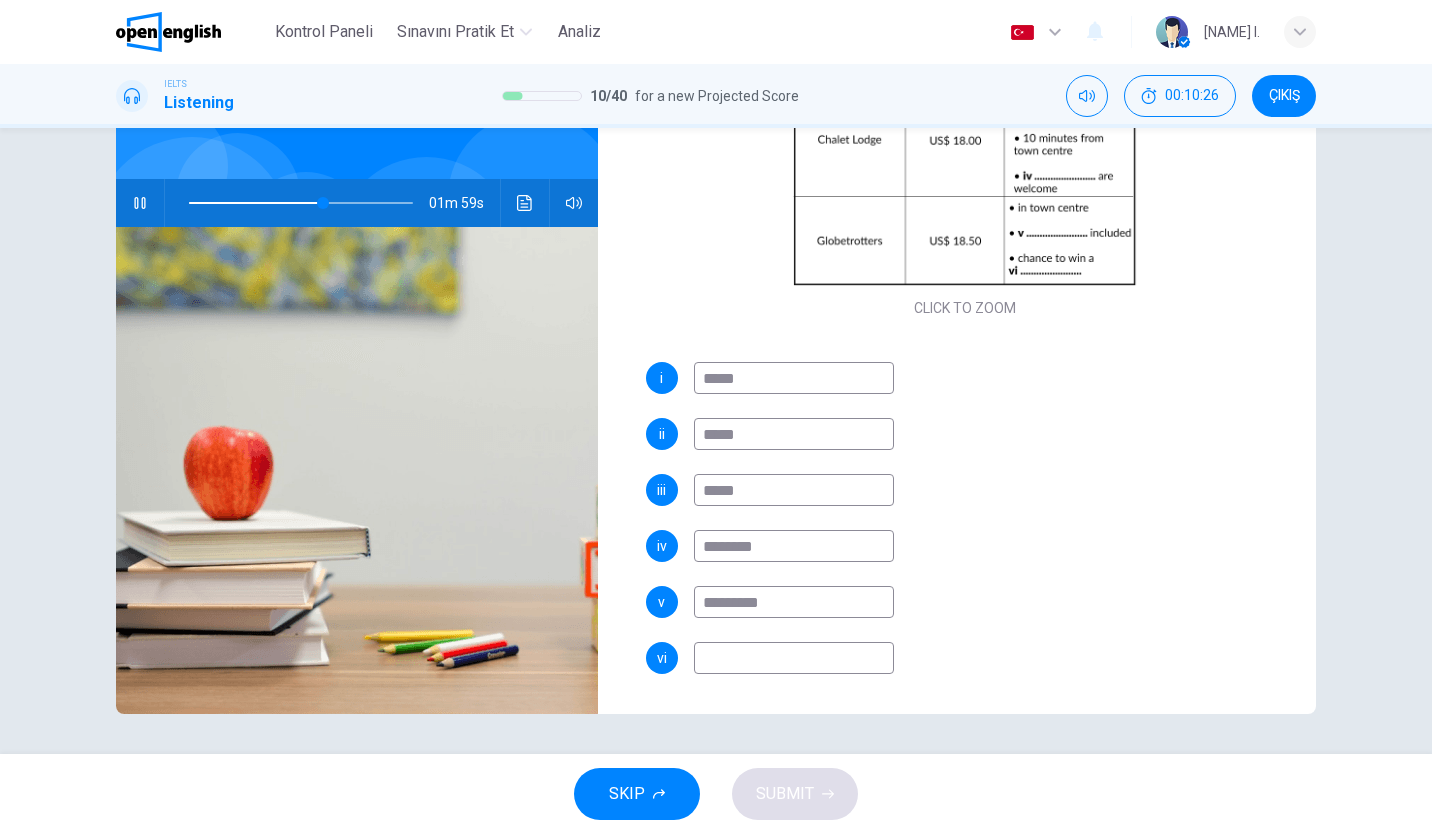 type on "*" 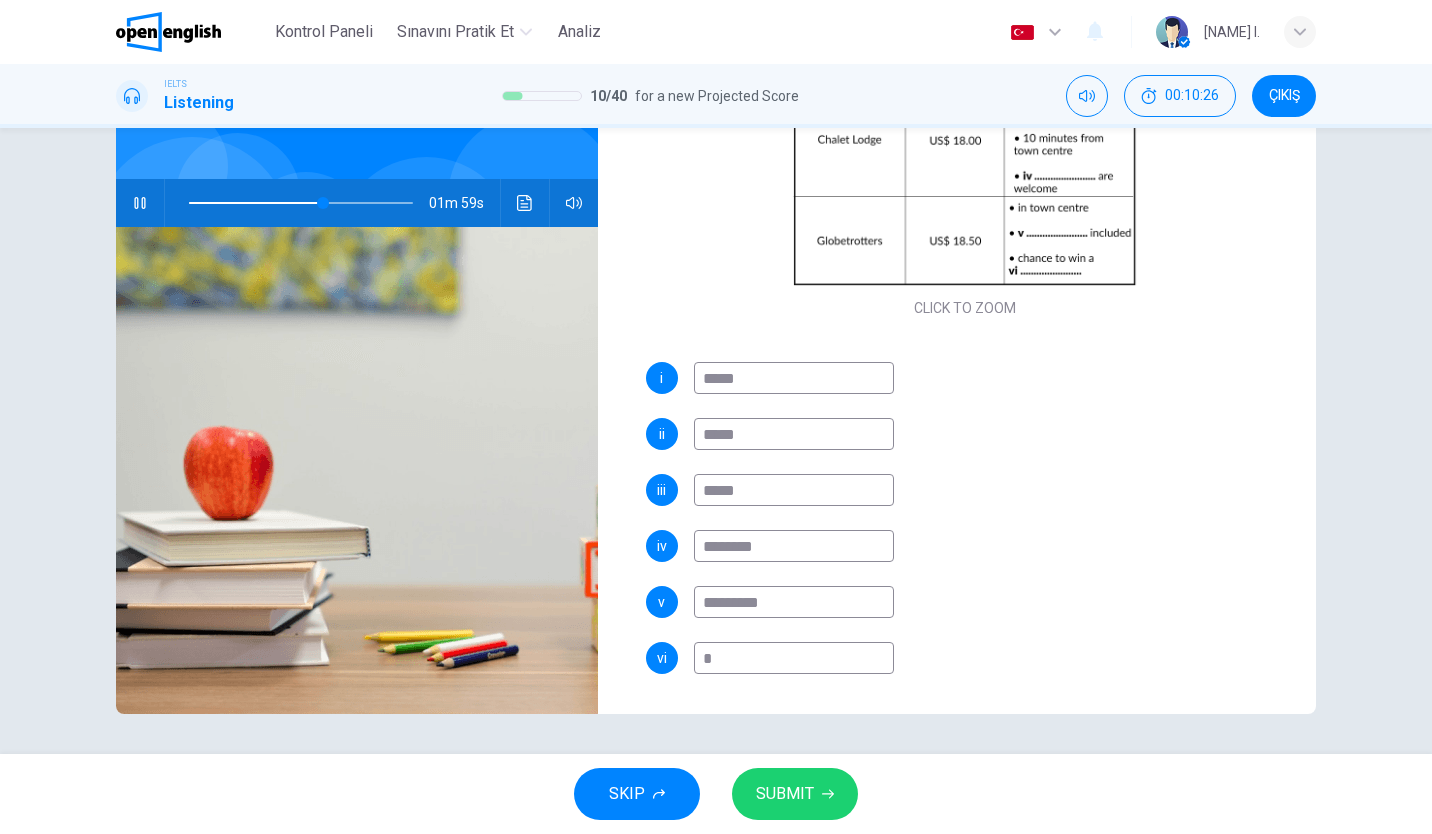 type on "**" 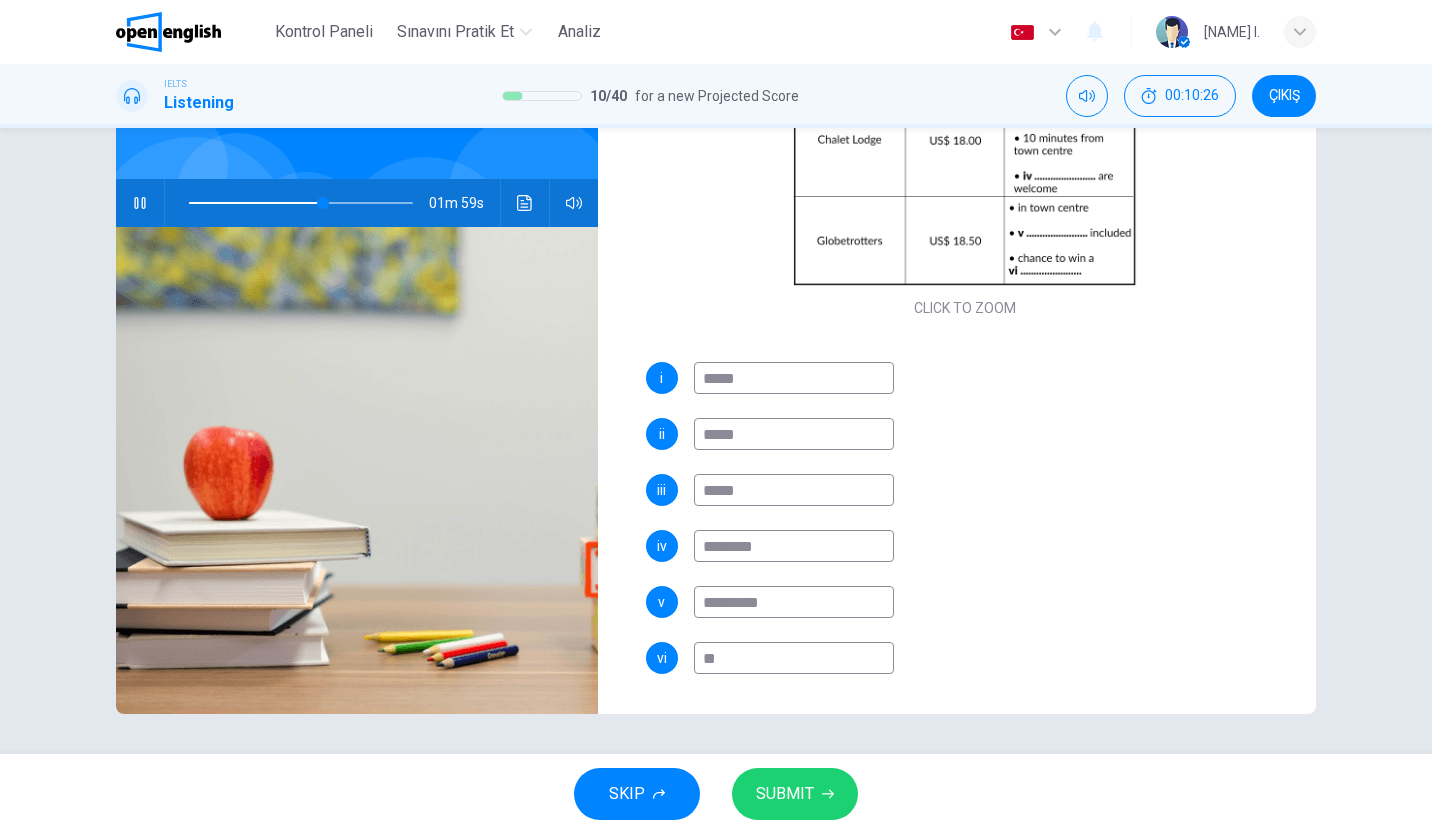 type on "**" 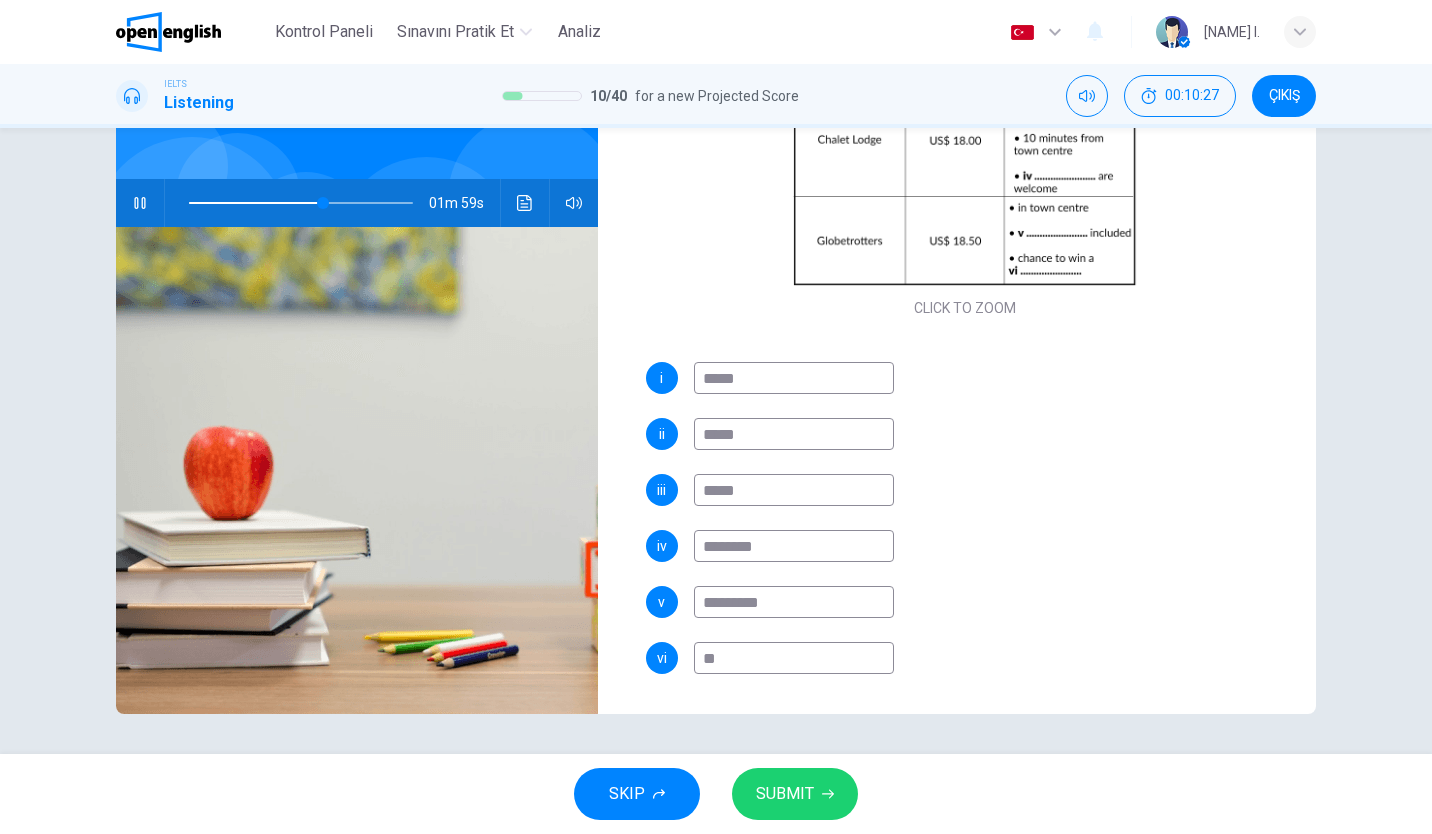type on "***" 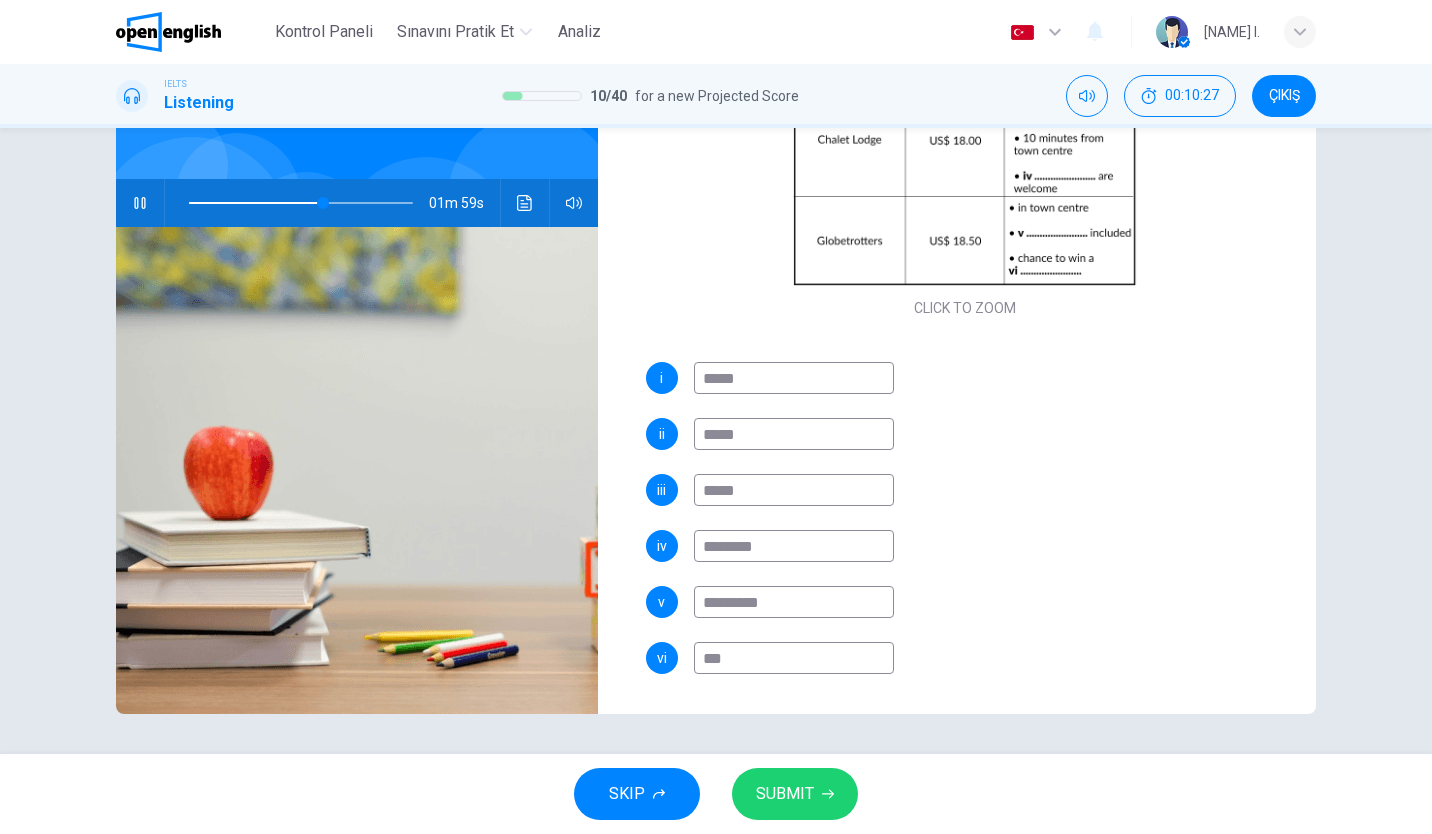 type 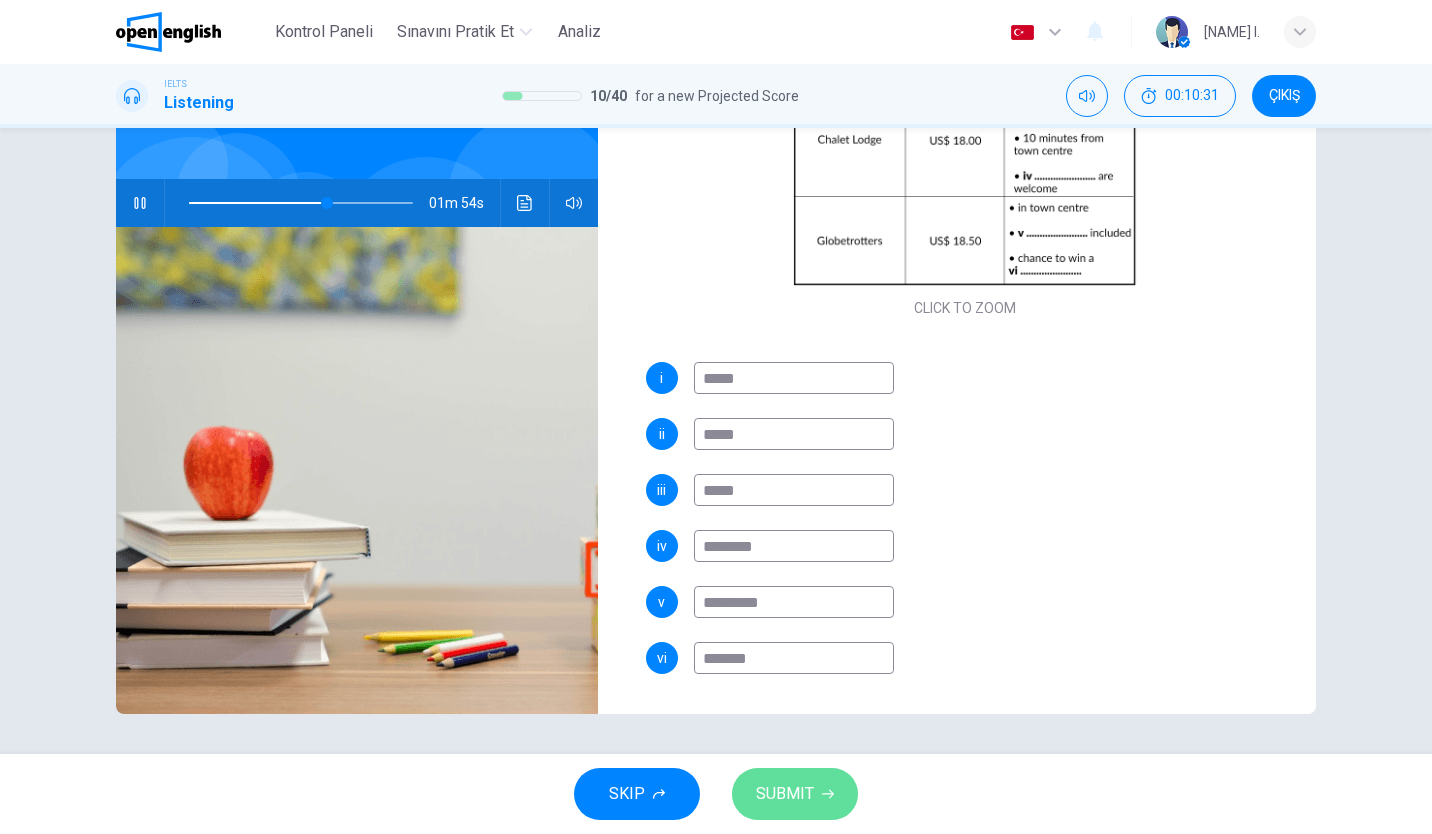 click on "SUBMIT" at bounding box center (785, 794) 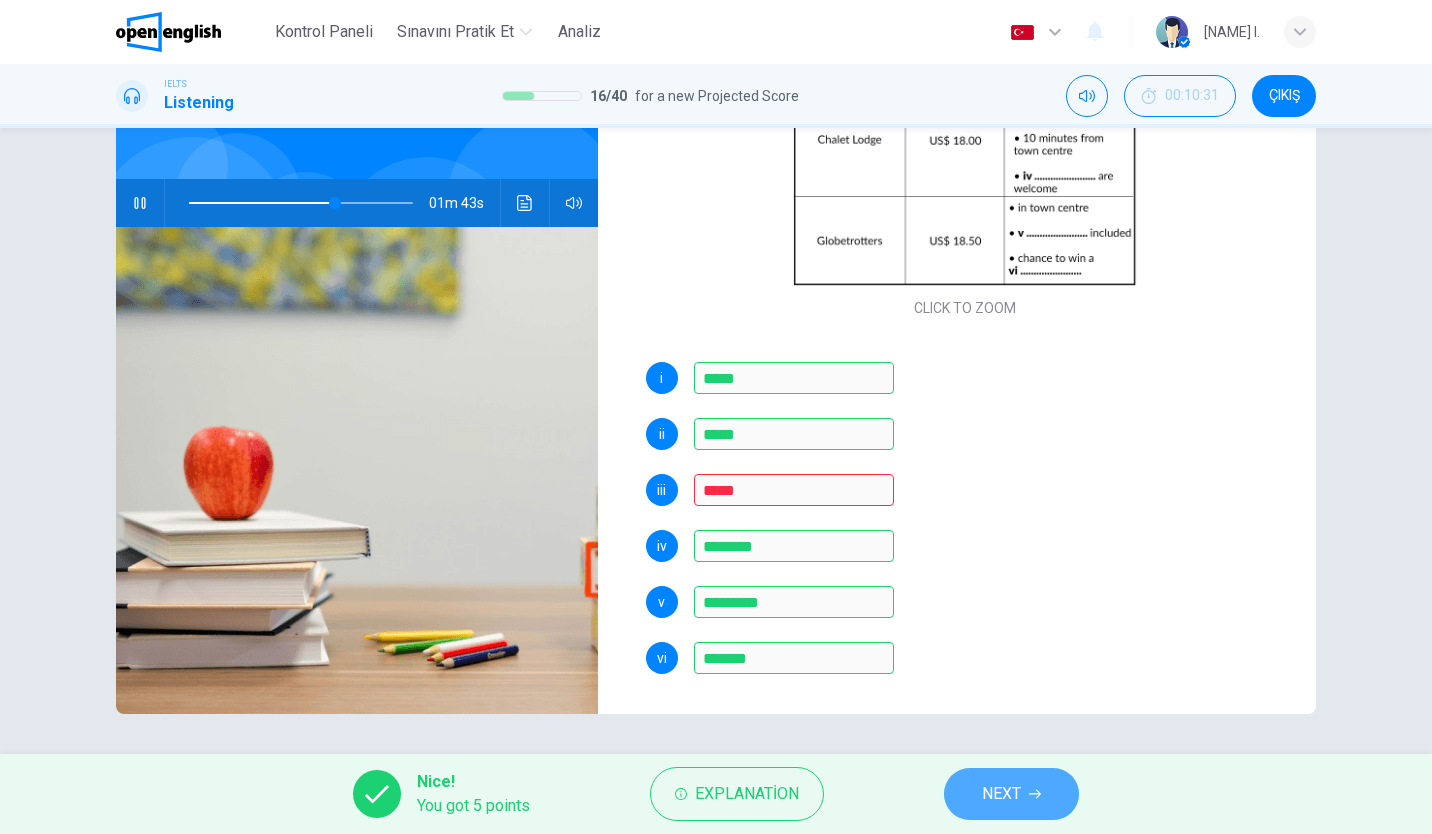 click on "NEXT" at bounding box center (1011, 794) 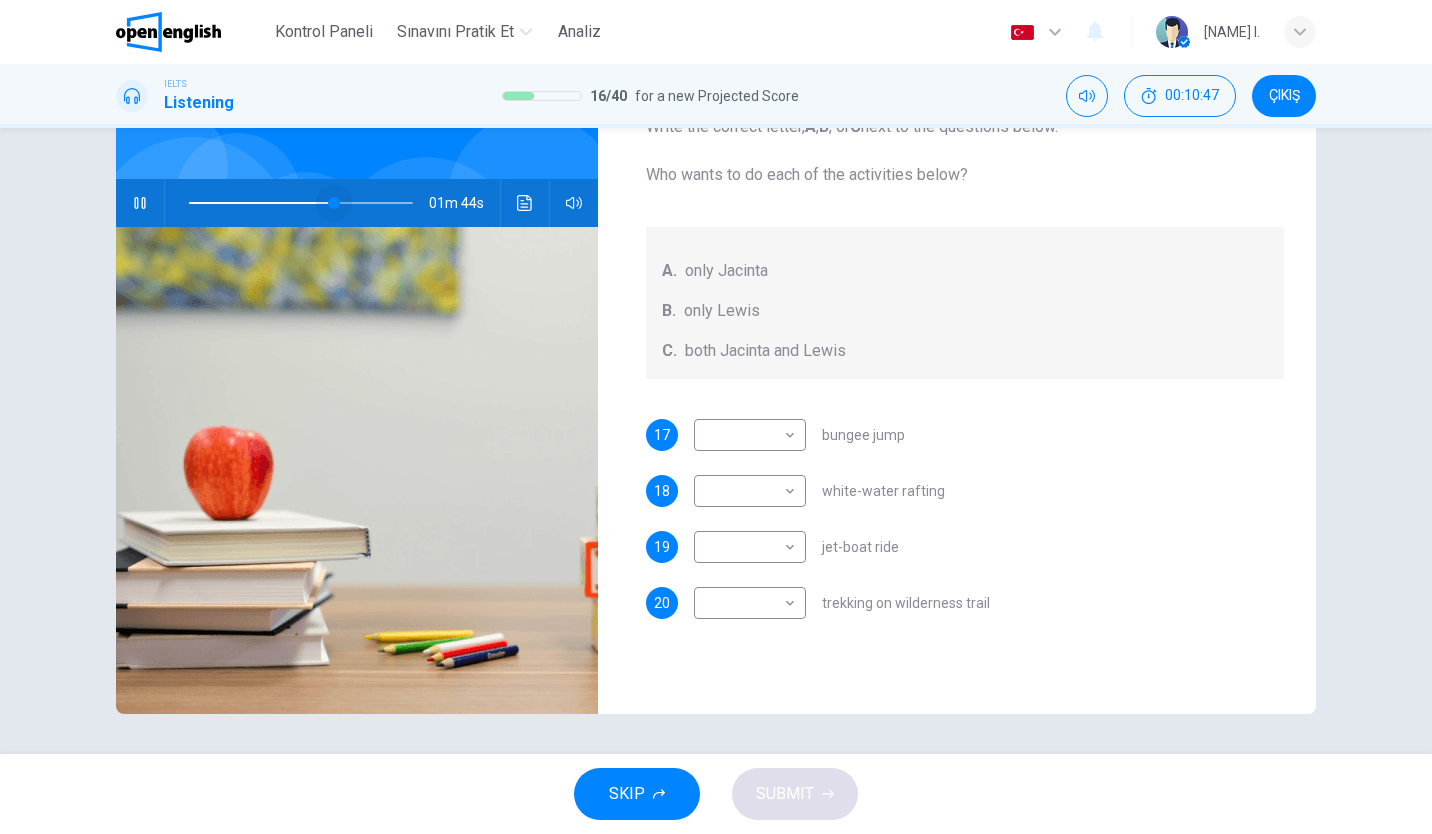 click at bounding box center [334, 203] 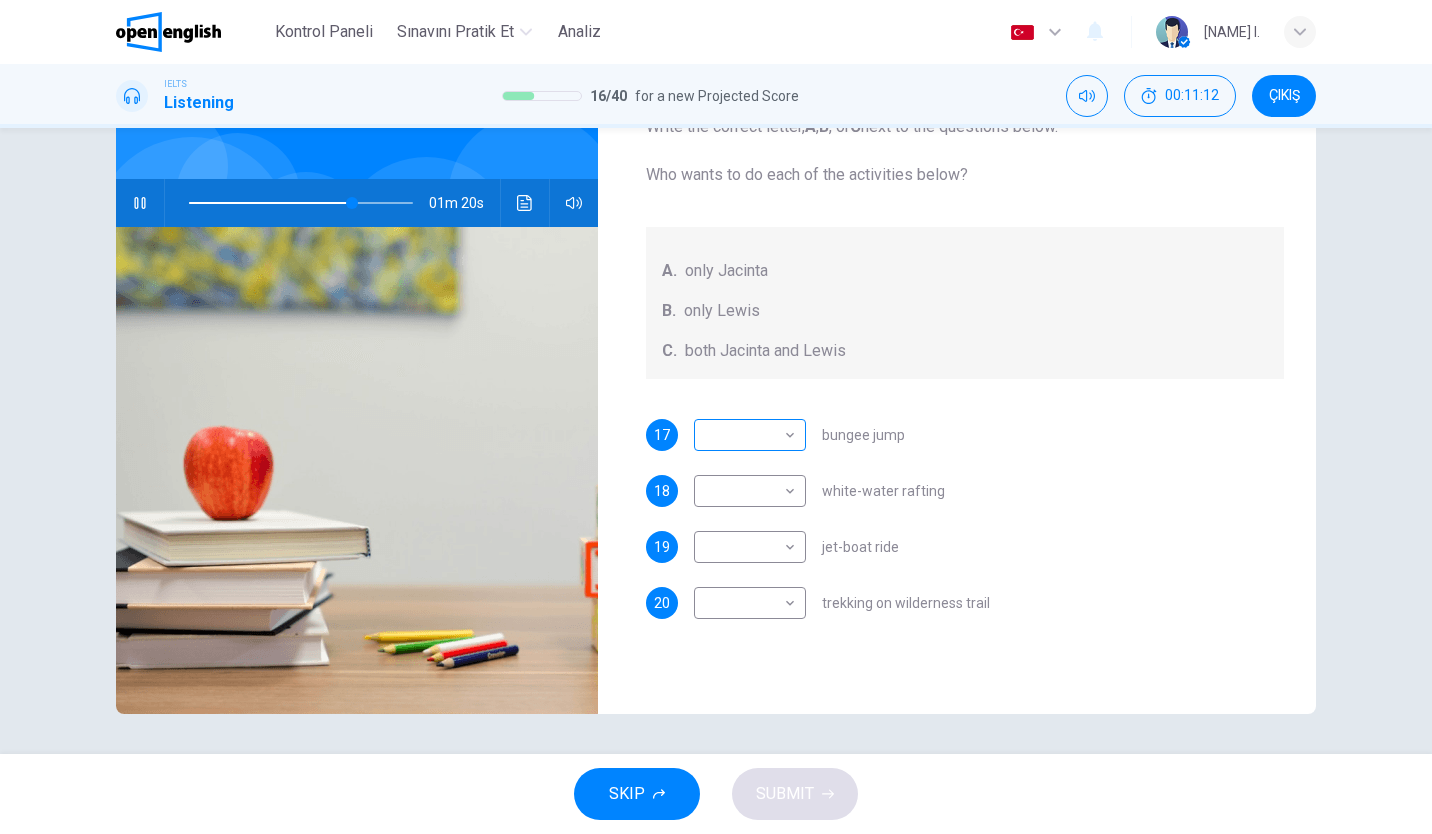 click on "This site uses cookies, as explained in our  Privacy Policy . If you agree to the use of cookies, please click the Accept button and continue to browse our site.   Privacy Policy Accept This site uses cookies, as explained in our  Privacy Policy . If you agree to the use of cookies, please click the Accept button and continue to browse our site.   Privacy Policy Accept Kontrol Paneli Sınavını Pratik Et Analiz Türkçe ** ​ Kemal I. IELTS Listening 16 / 40 for a new Projected Score 00:11:12 ÇIKIŞ Questions 17 - 20 Write the correct letter,  A ,  B , or  C  next to the questions below.
Who wants to do each of the activities below? A. only Jacinta B. only Lewis C. both Jacinta and Lewis 17 ​ ​ bungee jump 18 ​ ​ white-water rafting 19 ​ ​ jet-boat ride 20 ​ ​ trekking on wilderness trail Holiday in Queenstown 01m 20s SKIP SUBMIT Open English - Çevrimiçi İngilizce Kontrol Paneli Sınavını Pratik Et Analiz Bildirimler 1 © Copyright  2025" at bounding box center (716, 417) 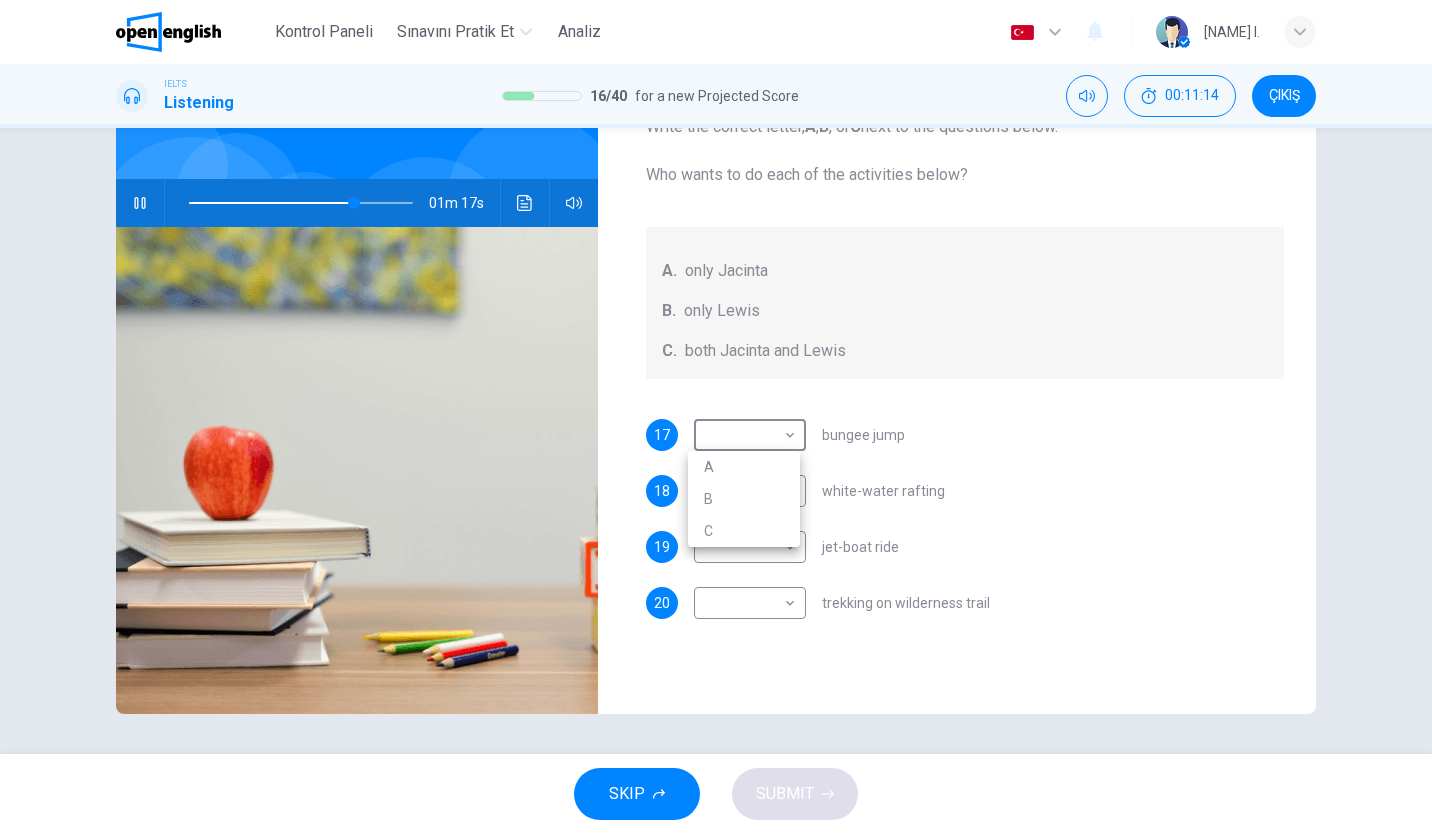 click on "A" at bounding box center (744, 467) 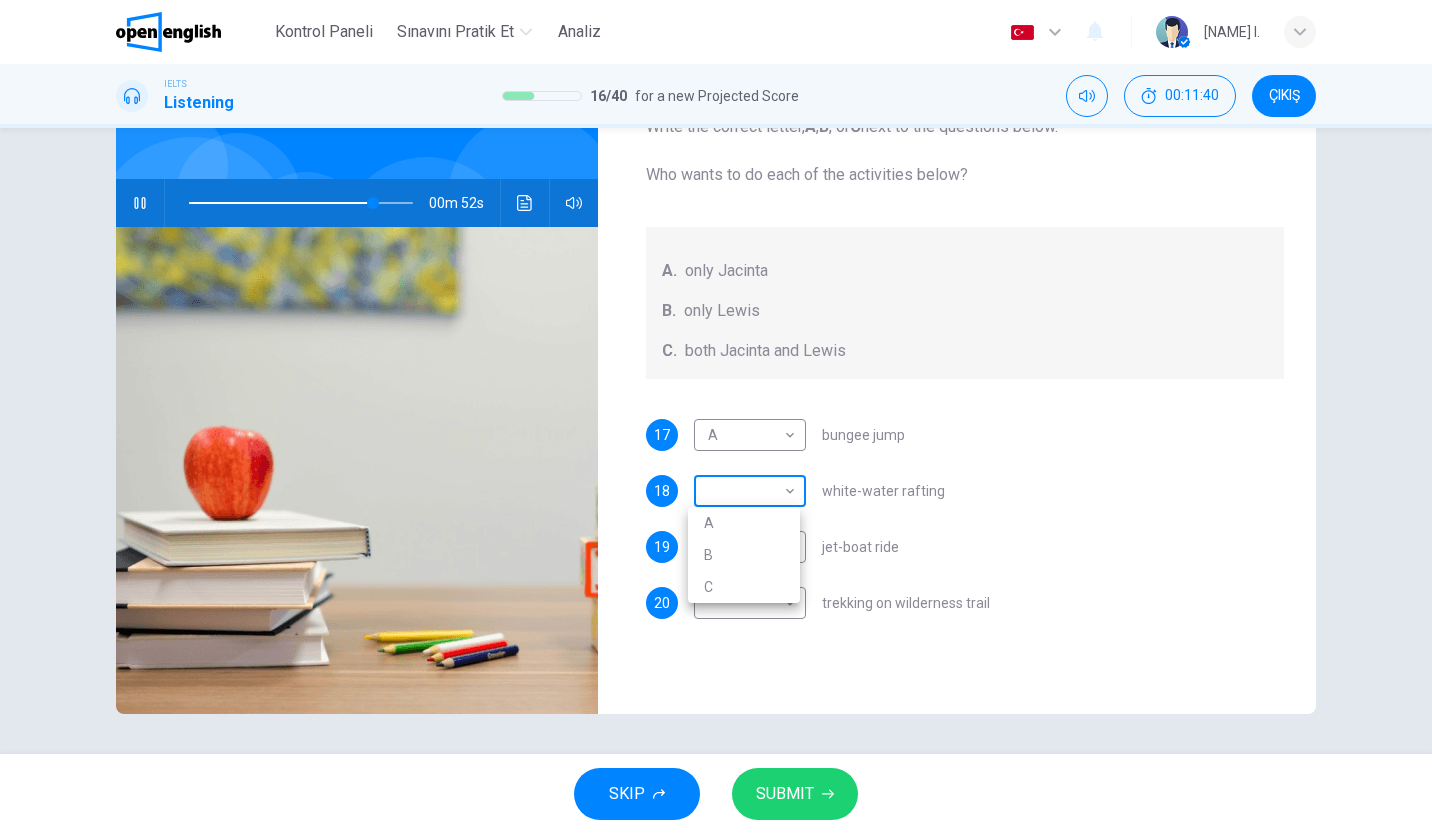 click on "This site uses cookies, as explained in our  Privacy Policy . If you agree to the use of cookies, please click the Accept button and continue to browse our site.   Privacy Policy Accept This site uses cookies, as explained in our  Privacy Policy . If you agree to the use of cookies, please click the Accept button and continue to browse our site.   Privacy Policy Accept Kontrol Paneli Sınavını Pratik Et Analiz Türkçe ** ​ Kemal I. IELTS Listening 16 / 40 for a new Projected Score 00:11:40 ÇIKIŞ Questions 17 - 20 Write the correct letter,  A ,  B , or  C  next to the questions below.
Who wants to do each of the activities below? A. only Jacinta B. only Lewis C. both Jacinta and Lewis 17 A * ​ bungee jump 18 ​ ​ white-water rafting 19 ​ ​ jet-boat ride 20 ​ ​ trekking on wilderness trail Holiday in Queenstown 00m 52s SKIP SUBMIT Open English - Çevrimiçi İngilizce Kontrol Paneli Sınavını Pratik Et Analiz Bildirimler 1 © Copyright  2025 A B C" at bounding box center [716, 417] 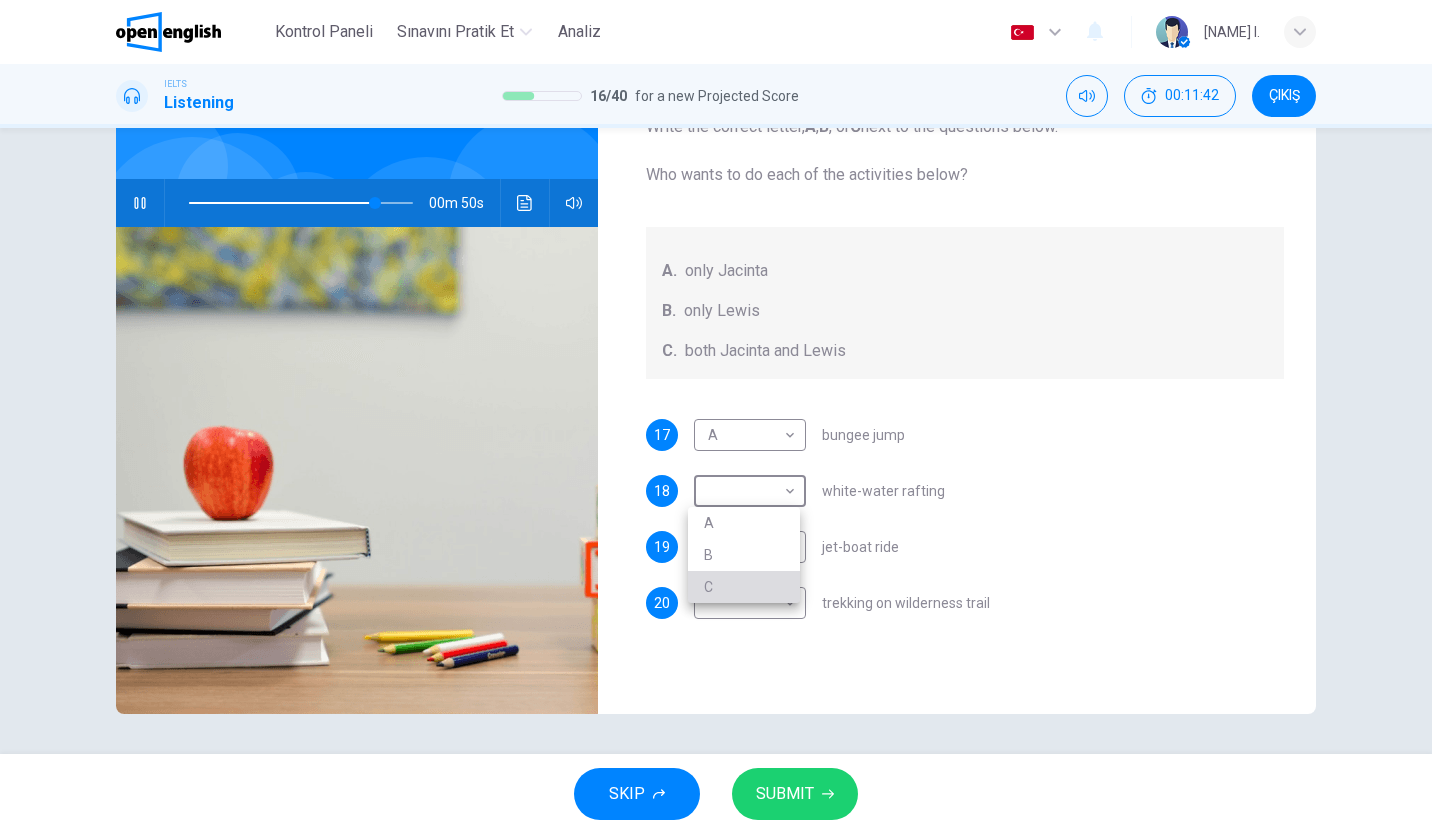 click on "C" at bounding box center [744, 587] 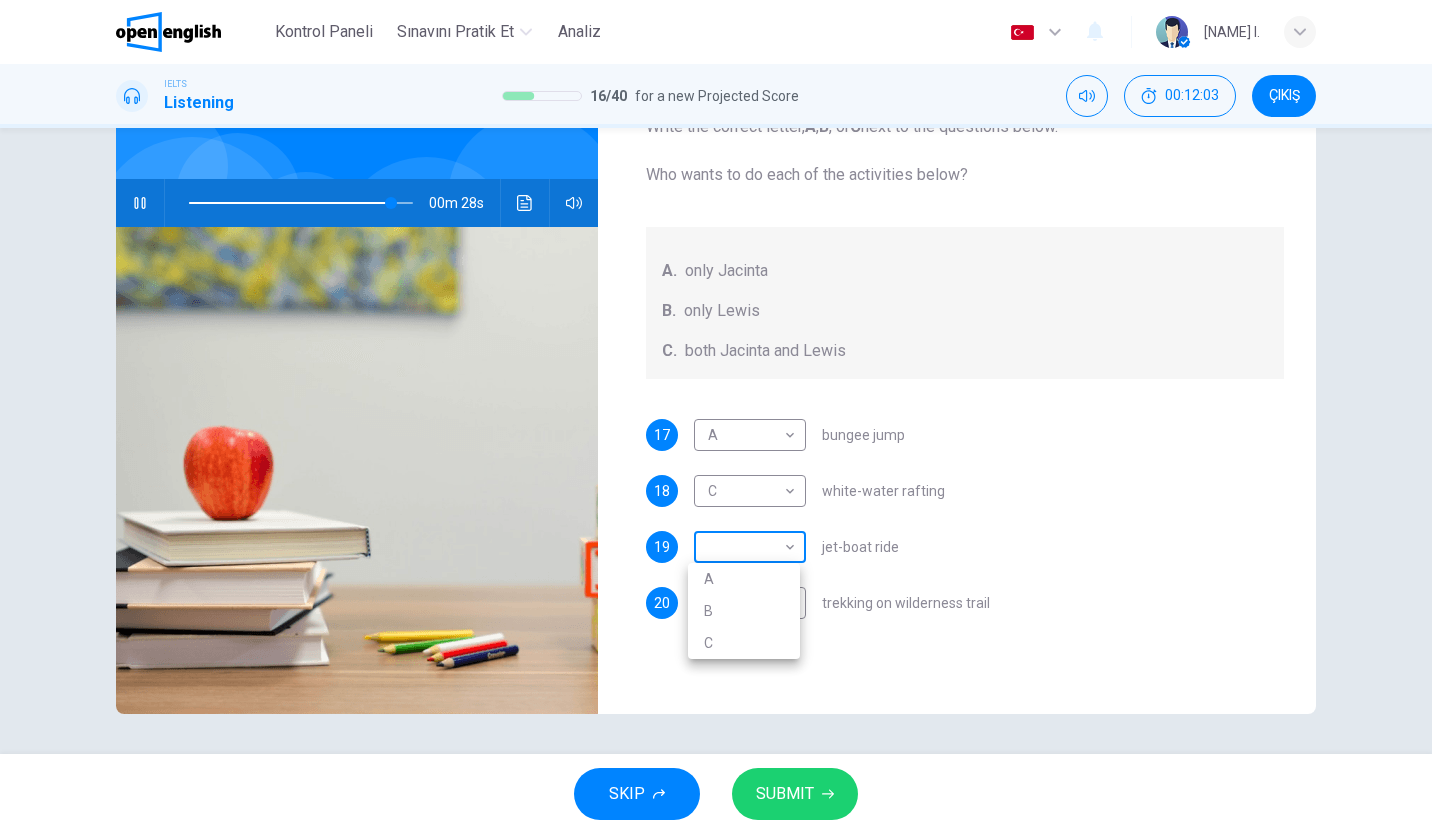 click on "This site uses cookies, as explained in our  Privacy Policy . If you agree to the use of cookies, please click the Accept button and continue to browse our site.   Privacy Policy Accept This site uses cookies, as explained in our  Privacy Policy . If you agree to the use of cookies, please click the Accept button and continue to browse our site.   Privacy Policy Accept Kontrol Paneli Sınavını Pratik Et Analiz Türkçe ** ​ Kemal I. IELTS Listening 16 / 40 for a new Projected Score 00:12:03 ÇIKIŞ Questions 17 - 20 Write the correct letter,  A ,  B , or  C  next to the questions below.
Who wants to do each of the activities below? A. only Jacinta B. only Lewis C. both Jacinta and Lewis 17 A * ​ bungee jump 18 C * ​ white-water rafting 19 ​ ​ jet-boat ride 20 ​ ​ trekking on wilderness trail Holiday in Queenstown 00m 28s SKIP SUBMIT Open English - Çevrimiçi İngilizce Kontrol Paneli Sınavını Pratik Et Analiz Bildirimler 1 © Copyright  2025 A B C" at bounding box center [716, 417] 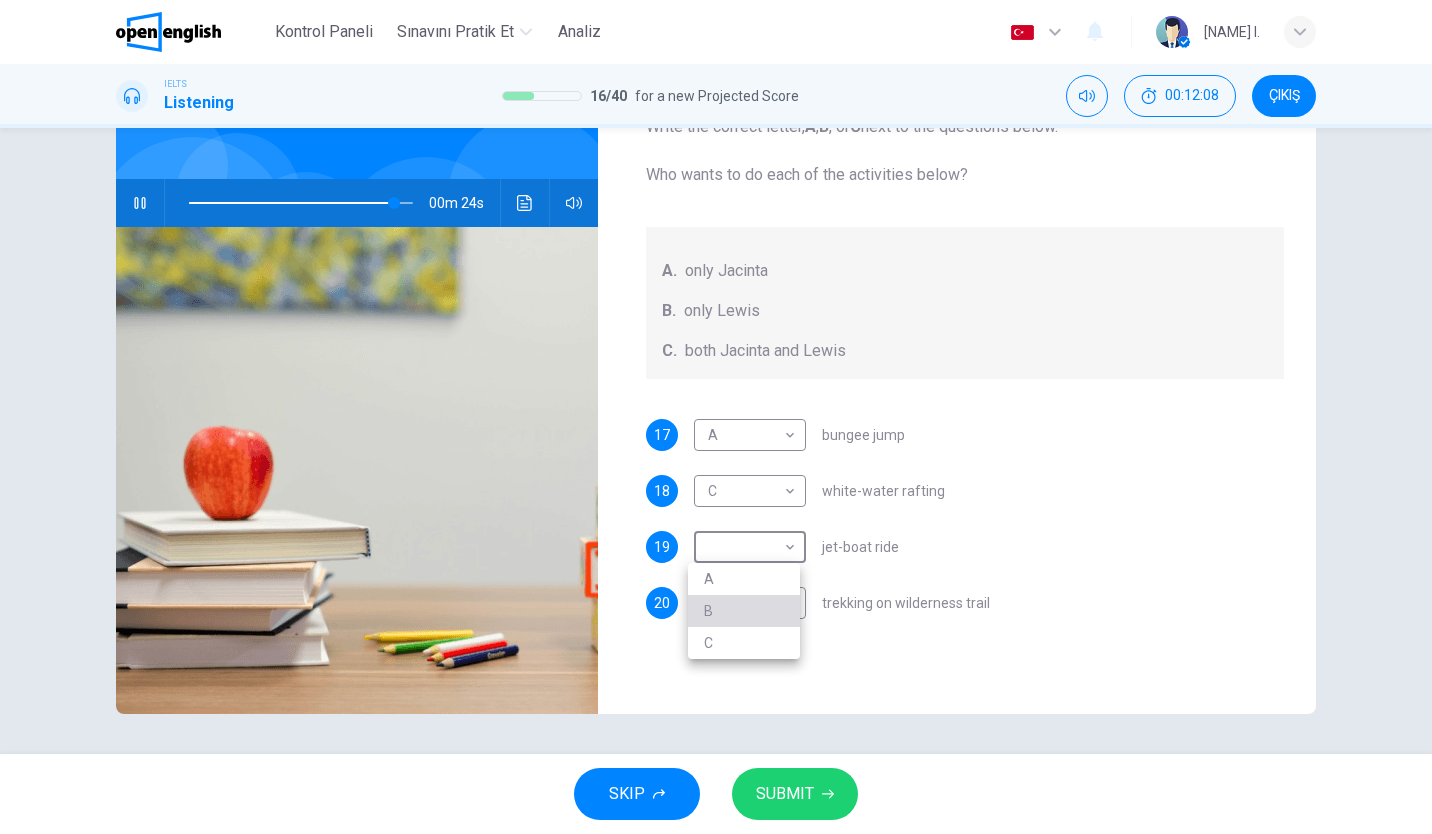 click on "B" at bounding box center [744, 611] 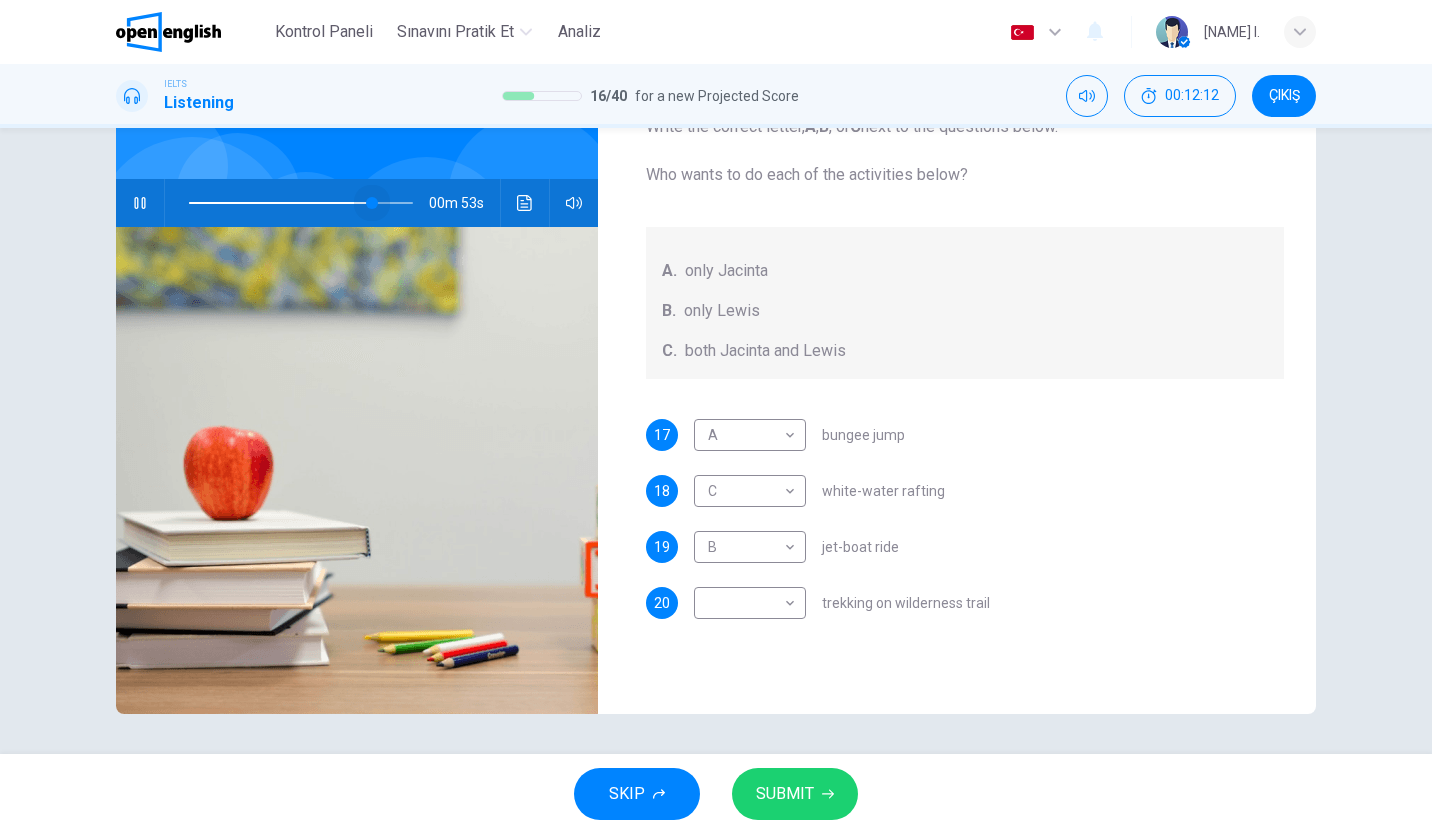 click at bounding box center (301, 203) 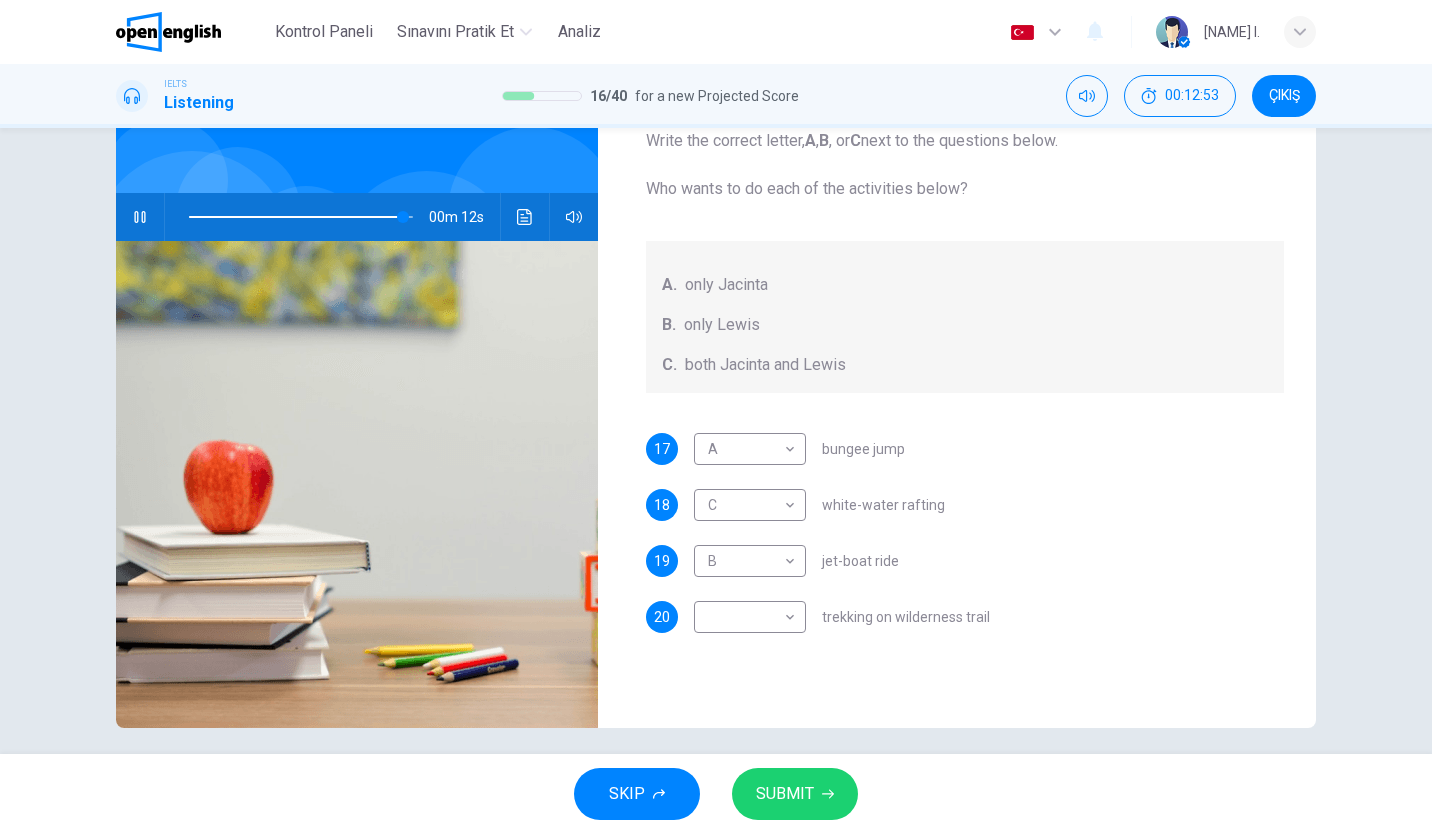 scroll, scrollTop: 122, scrollLeft: 0, axis: vertical 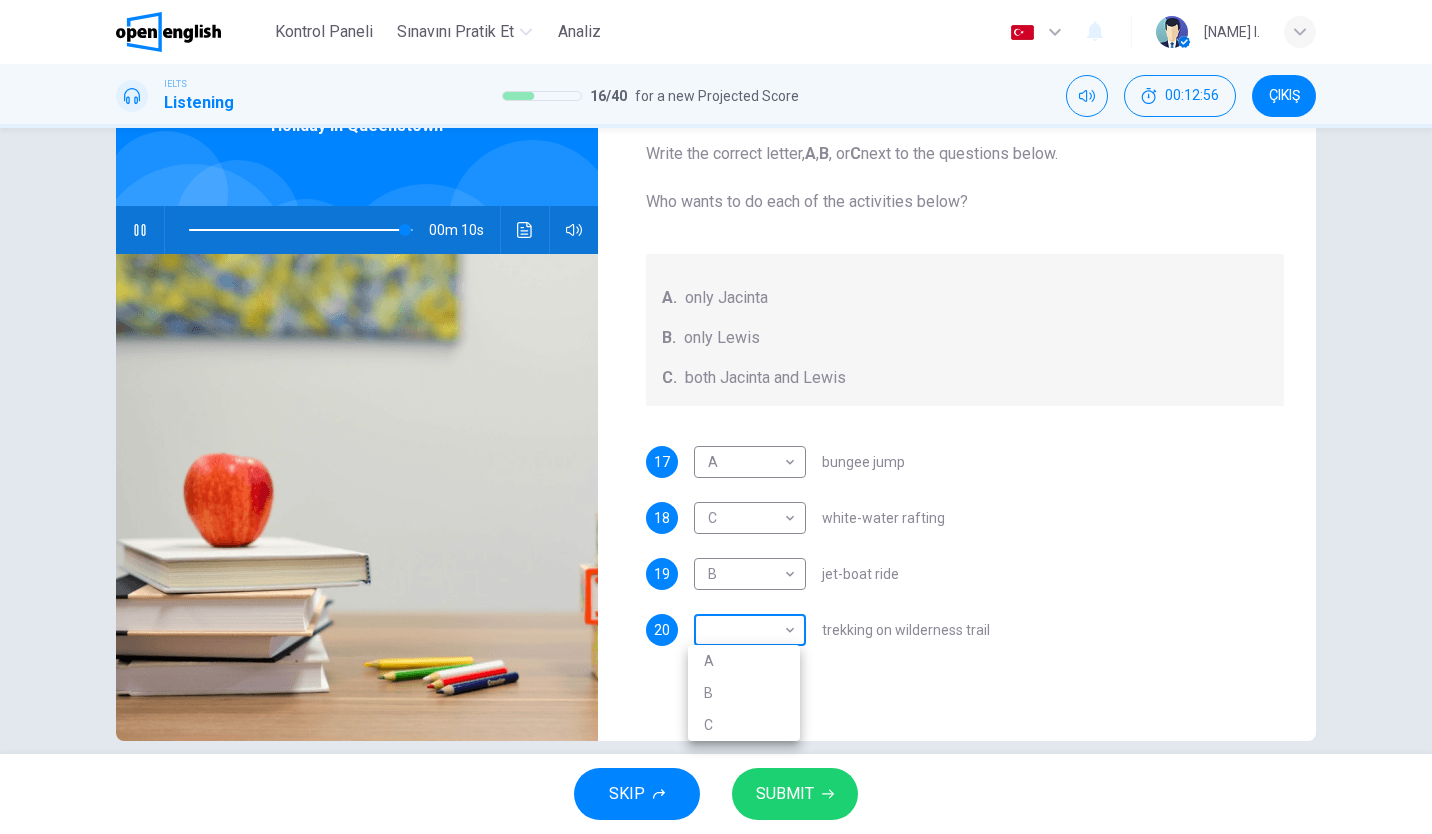 click on "This site uses cookies, as explained in our  Privacy Policy . If you agree to the use of cookies, please click the Accept button and continue to browse our site.   Privacy Policy Accept This site uses cookies, as explained in our  Privacy Policy . If you agree to the use of cookies, please click the Accept button and continue to browse our site.   Privacy Policy Accept Kontrol Paneli Sınavını Pratik Et Analiz Türkçe ** ​ Kemal I. IELTS Listening 16 / 40 for a new Projected Score 00:12:56 ÇIKIŞ Questions 17 - 20 Write the correct letter,  A ,  B , or  C  next to the questions below.
Who wants to do each of the activities below? A. only Jacinta B. only Lewis C. both Jacinta and Lewis 17 A * ​ bungee jump 18 C * ​ white-water rafting 19 B * ​ jet-boat ride 20 ​ ​ trekking on wilderness trail Holiday in Queenstown 00m 10s SKIP SUBMIT Open English - Çevrimiçi İngilizce Kontrol Paneli Sınavını Pratik Et Analiz Bildirimler 1 © Copyright  2025 A B C" at bounding box center [716, 417] 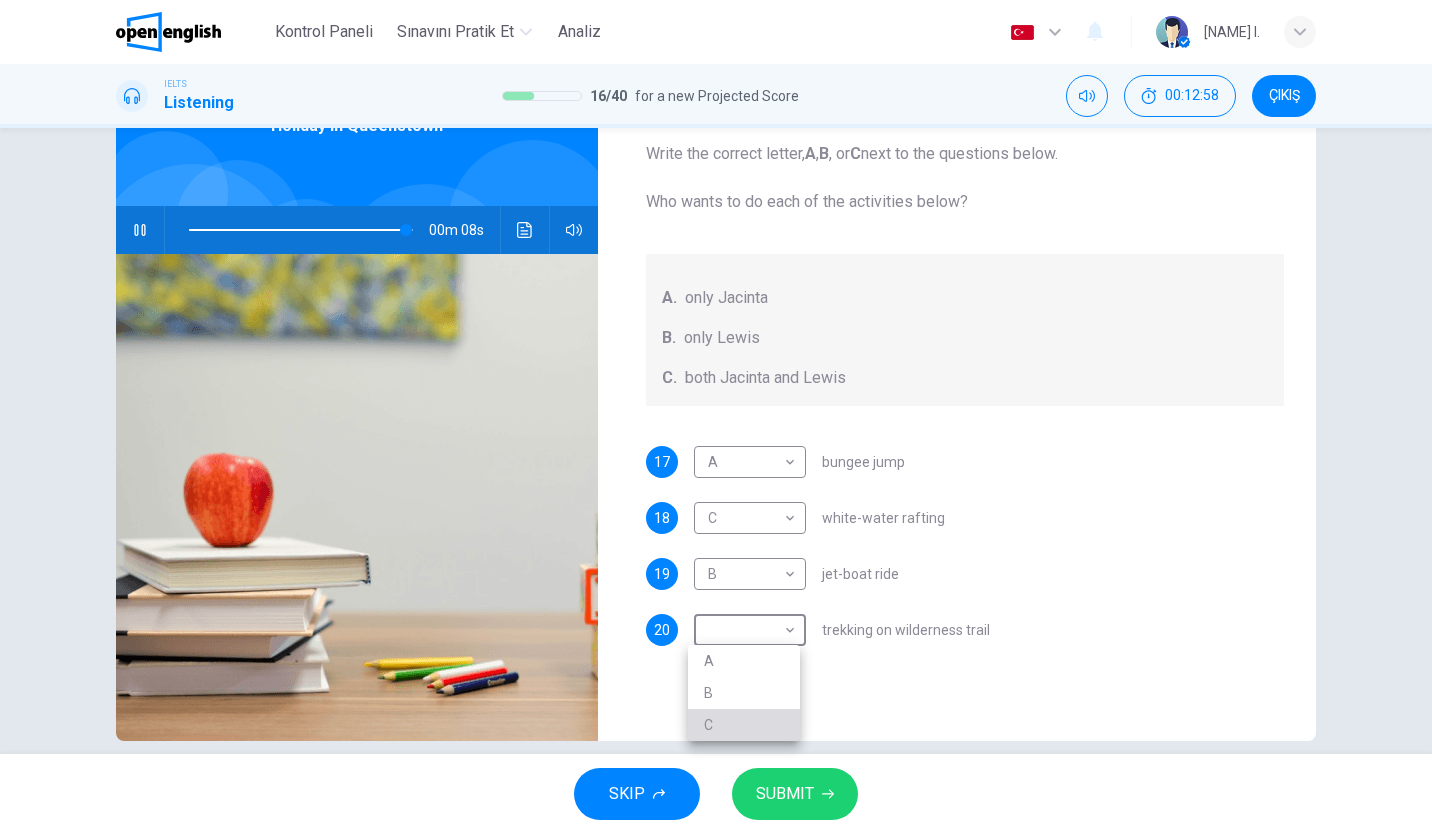 click on "C" at bounding box center (744, 725) 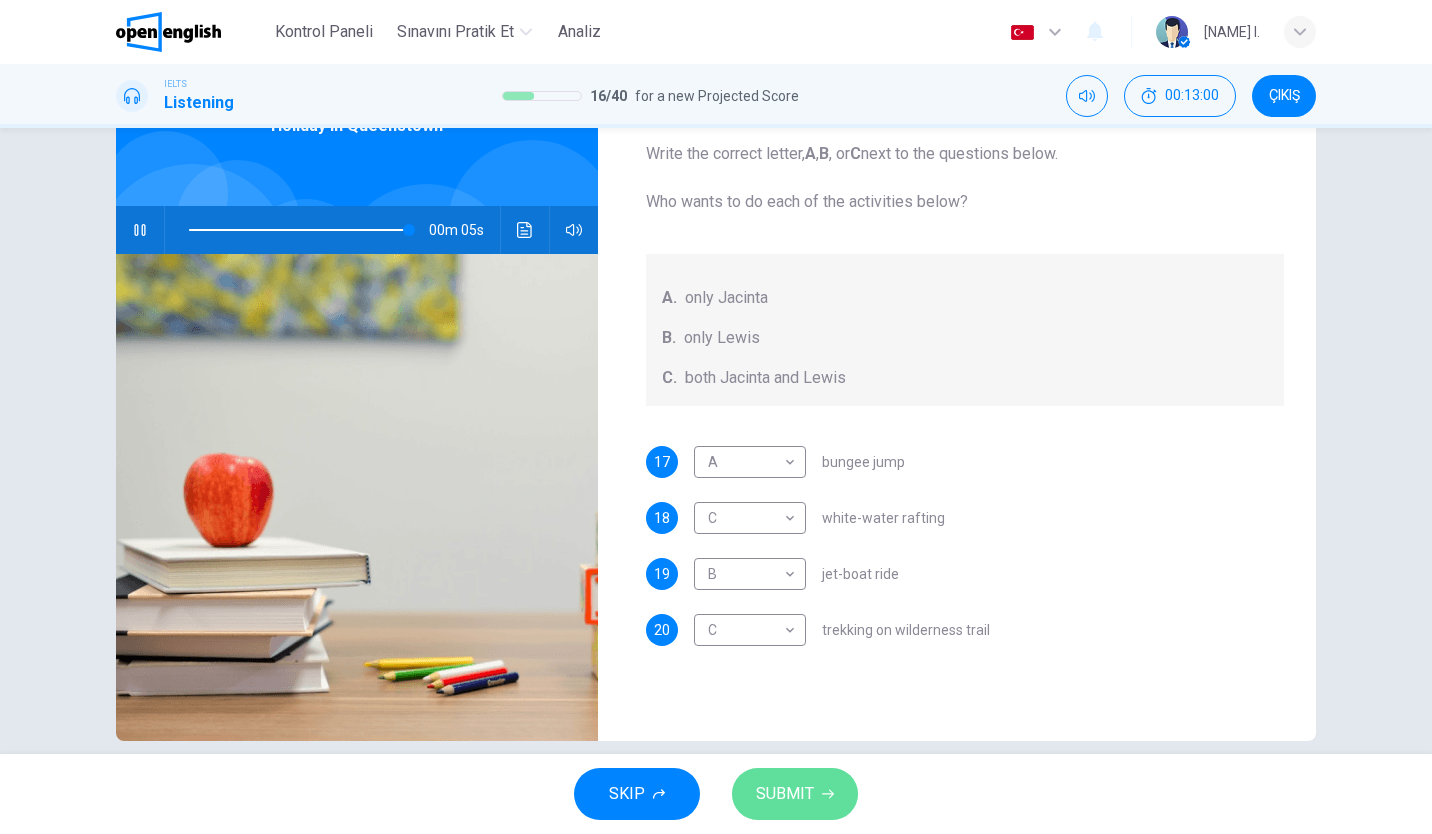 click on "SUBMIT" at bounding box center [785, 794] 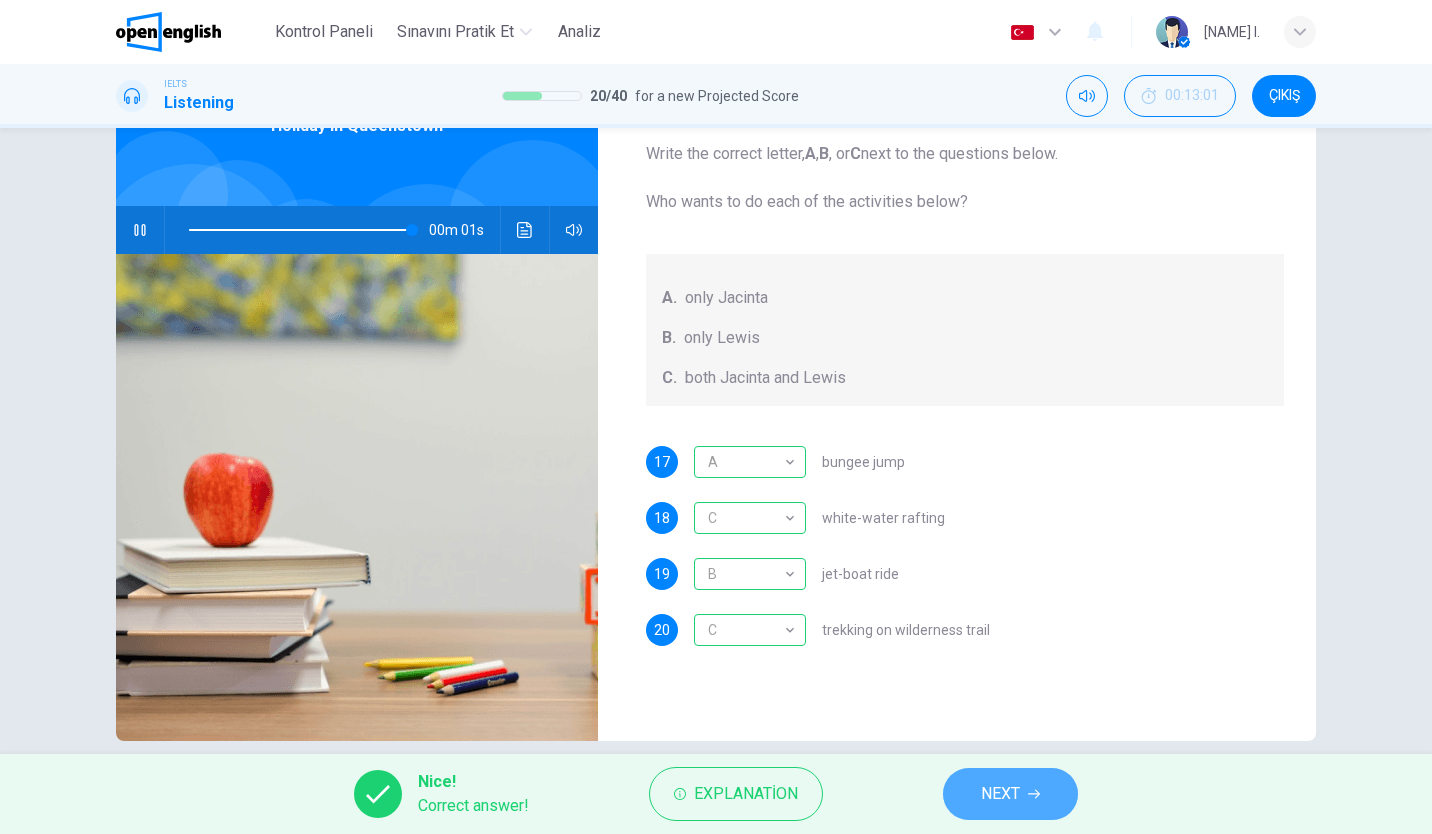 click on "NEXT" at bounding box center (1010, 794) 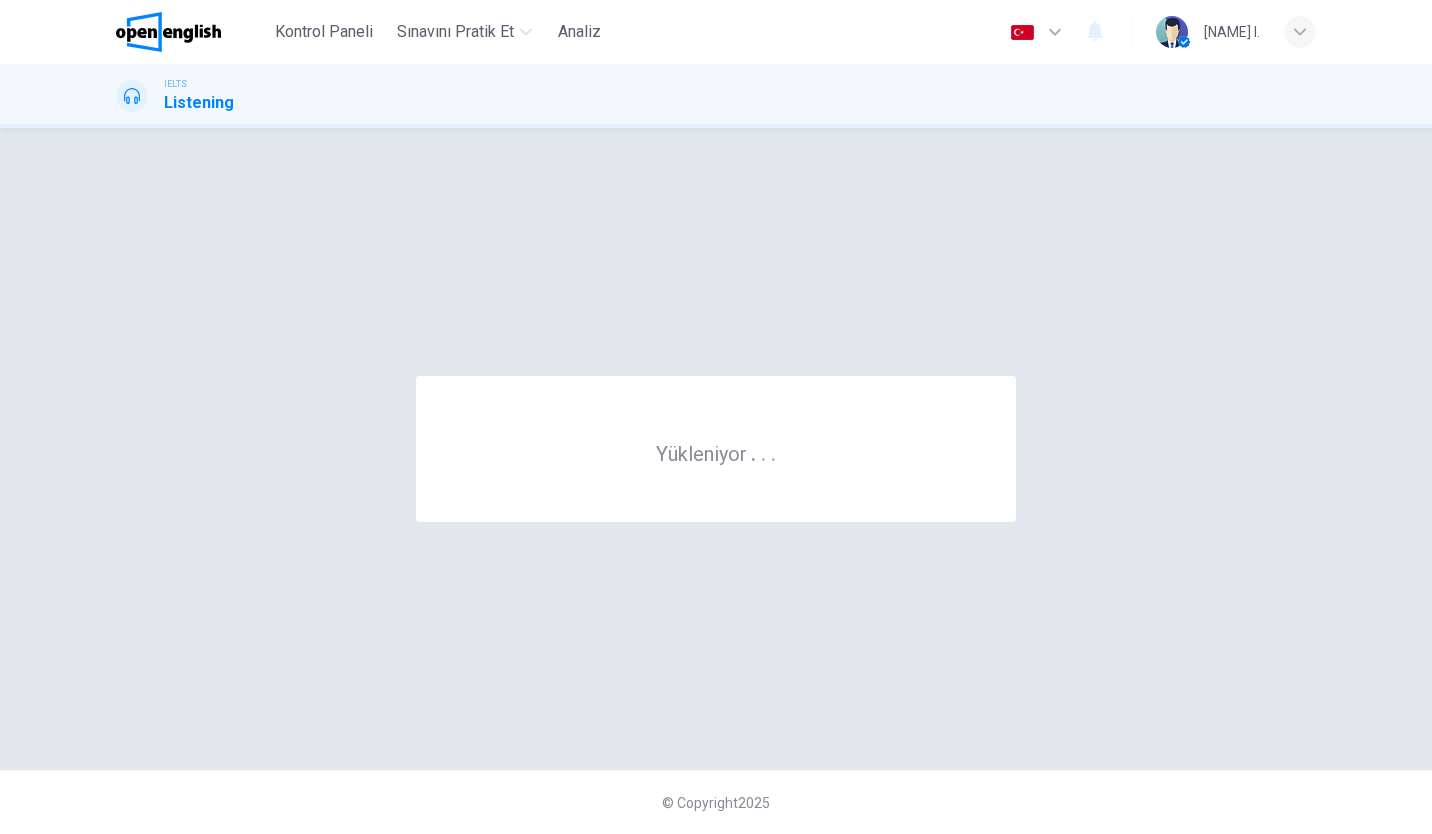 scroll, scrollTop: 0, scrollLeft: 0, axis: both 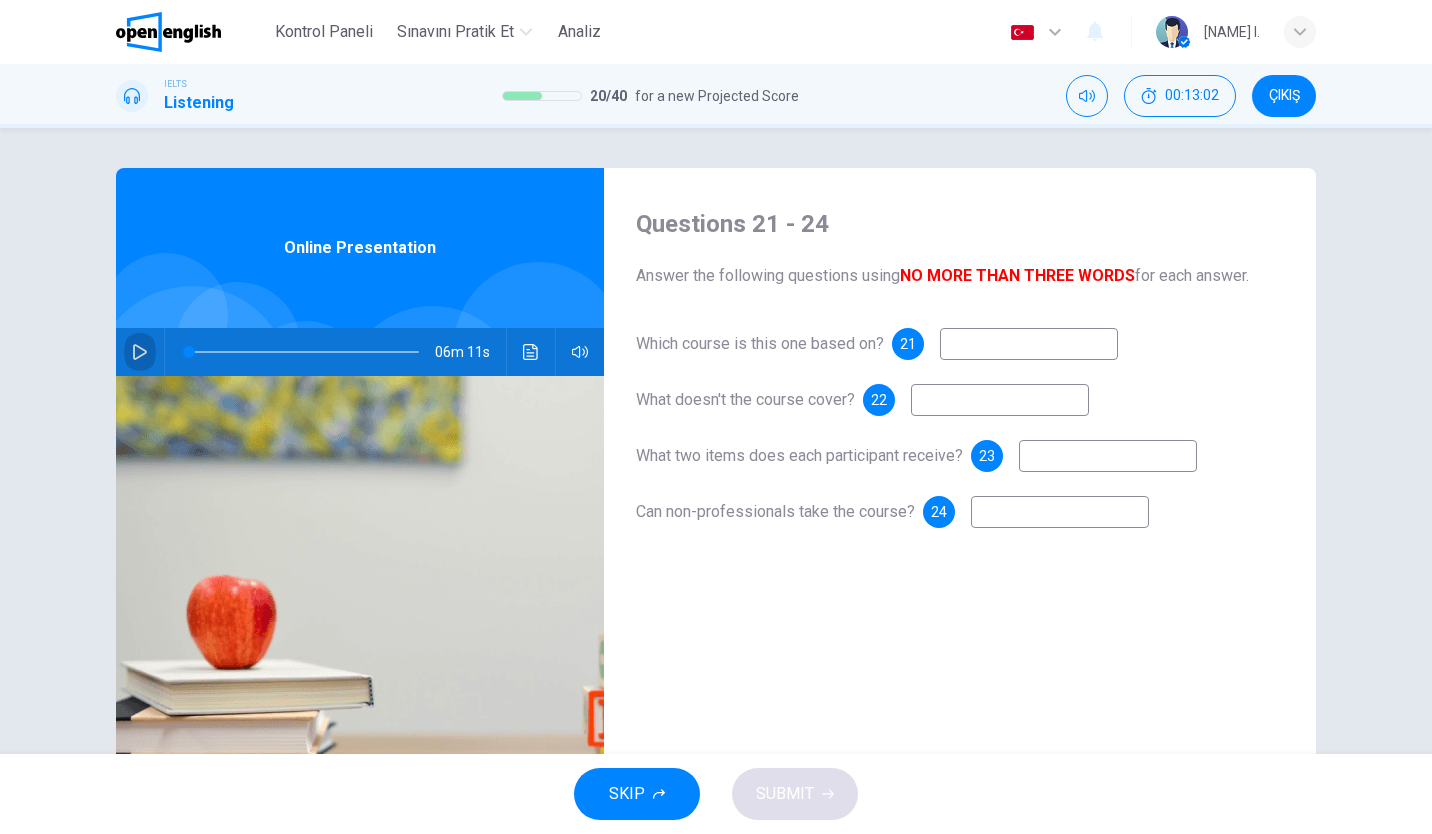 click at bounding box center (140, 352) 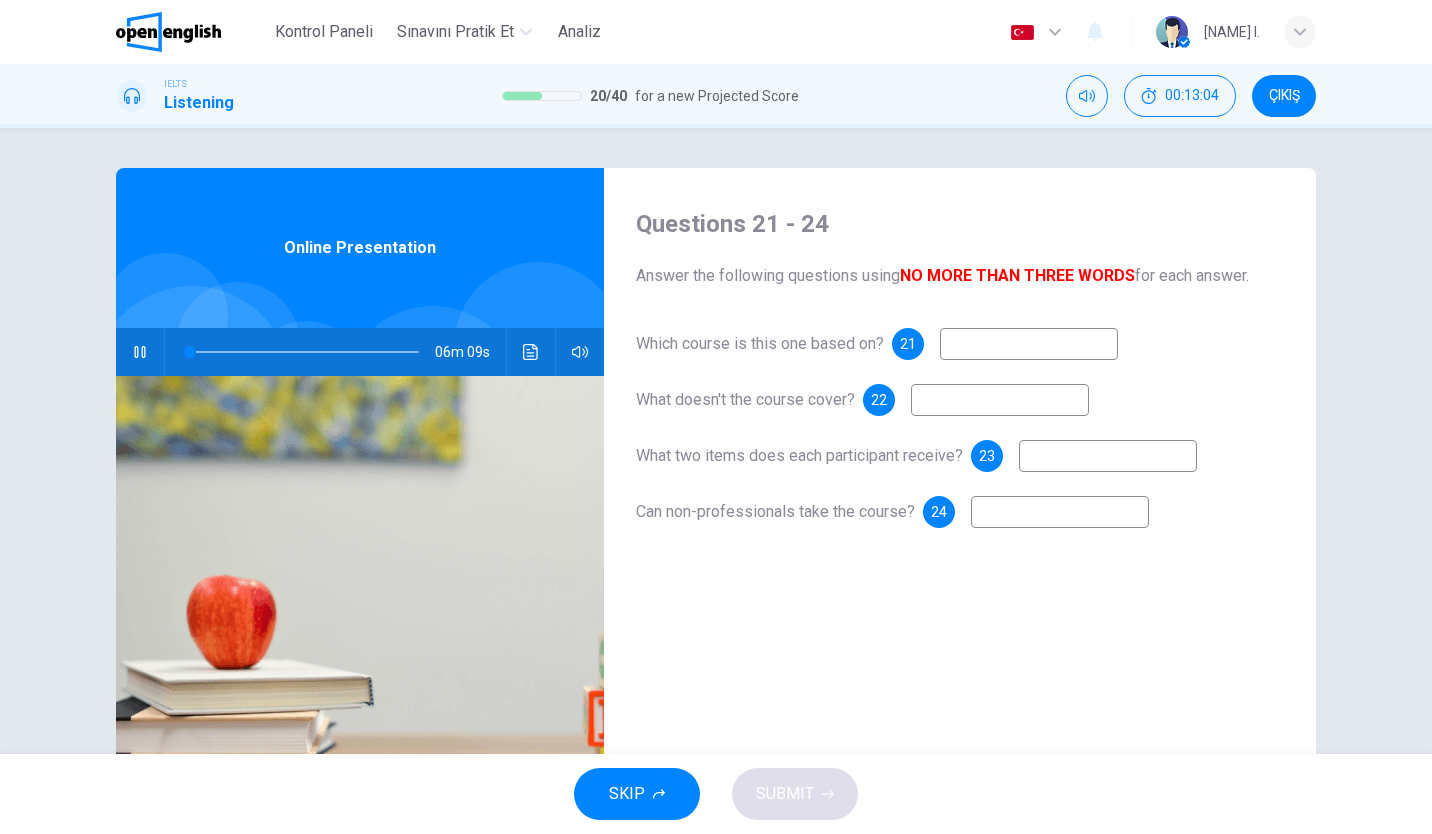 click at bounding box center [1029, 344] 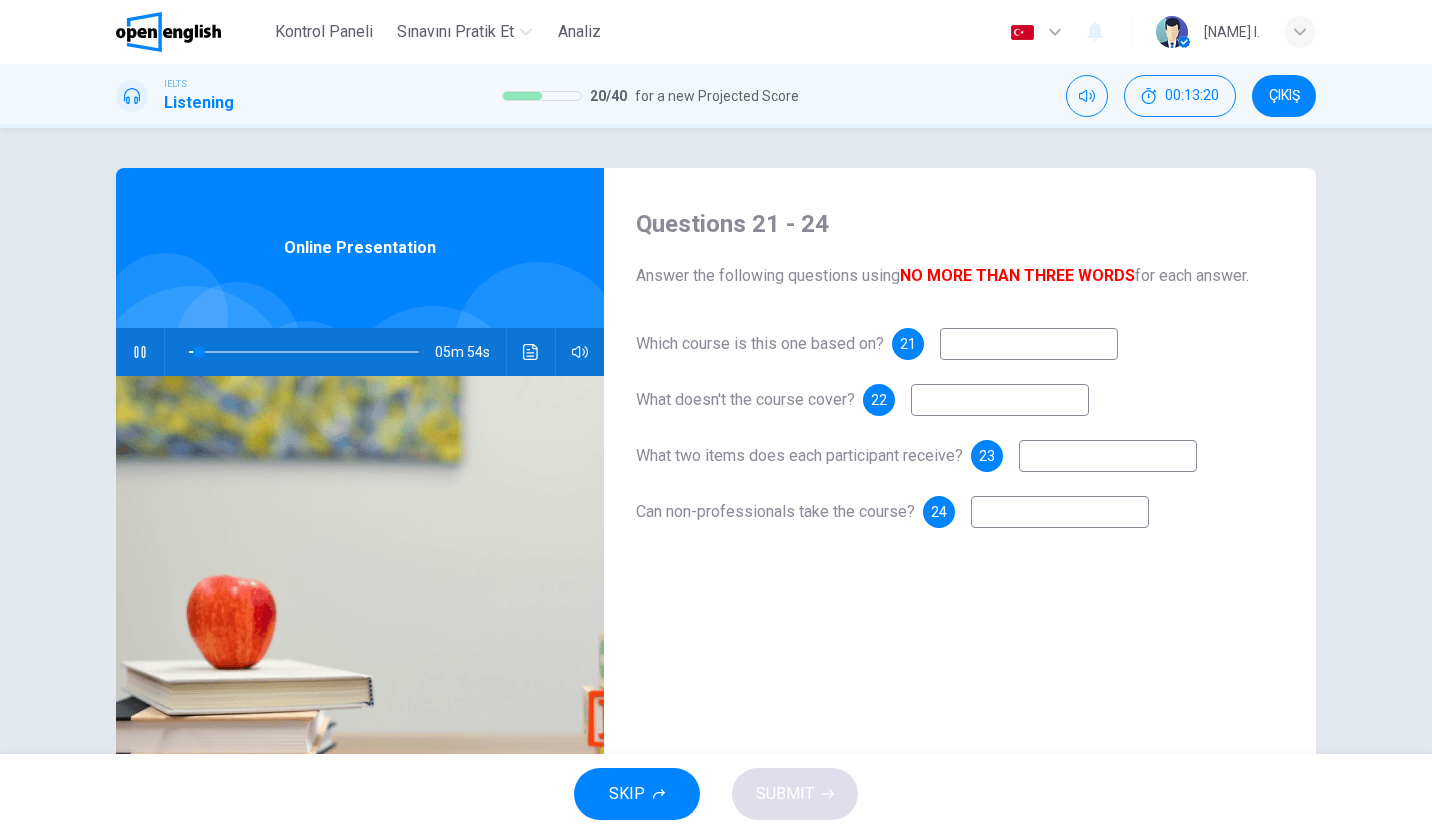 click at bounding box center (1029, 344) 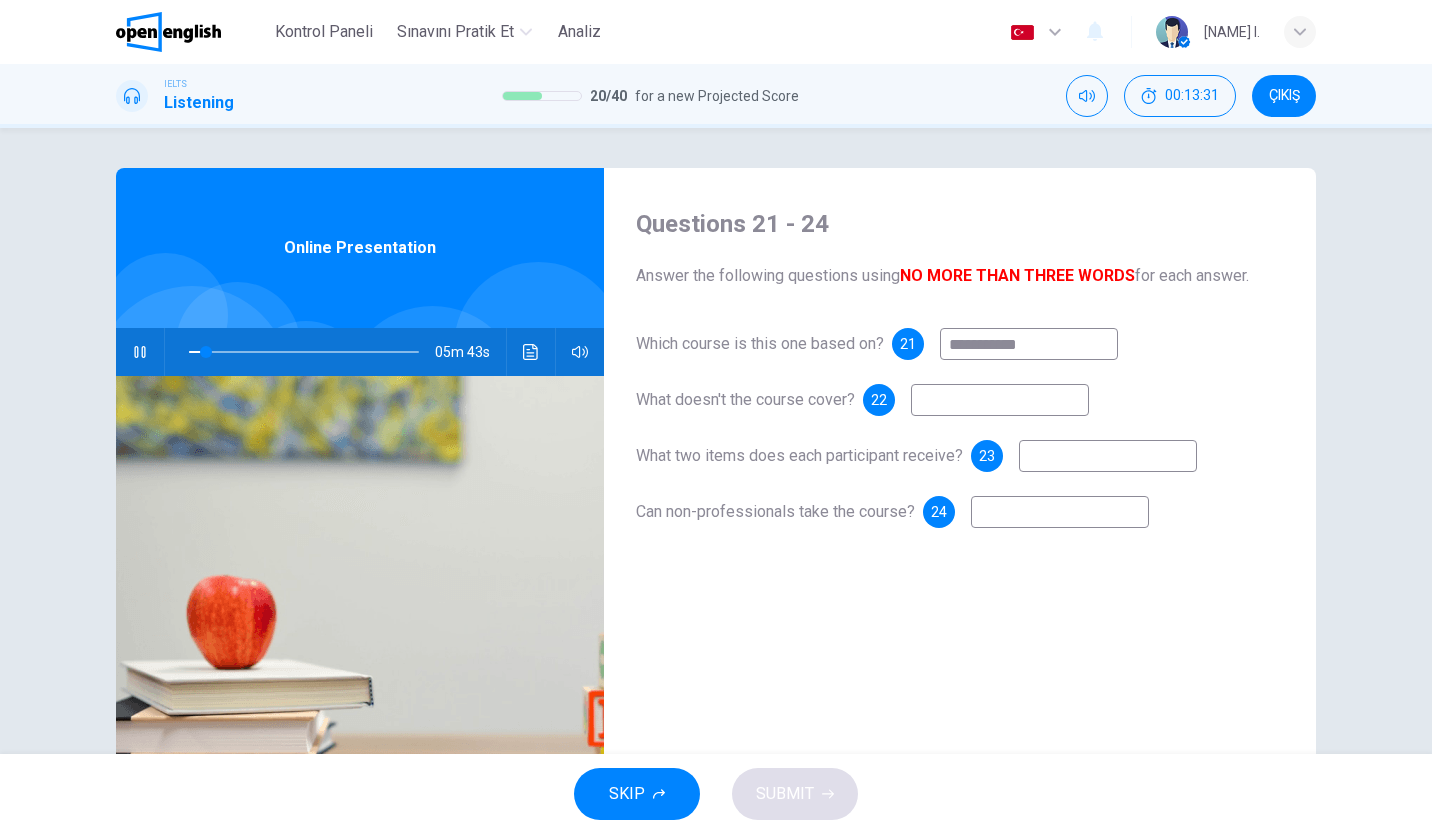 click at bounding box center [1000, 400] 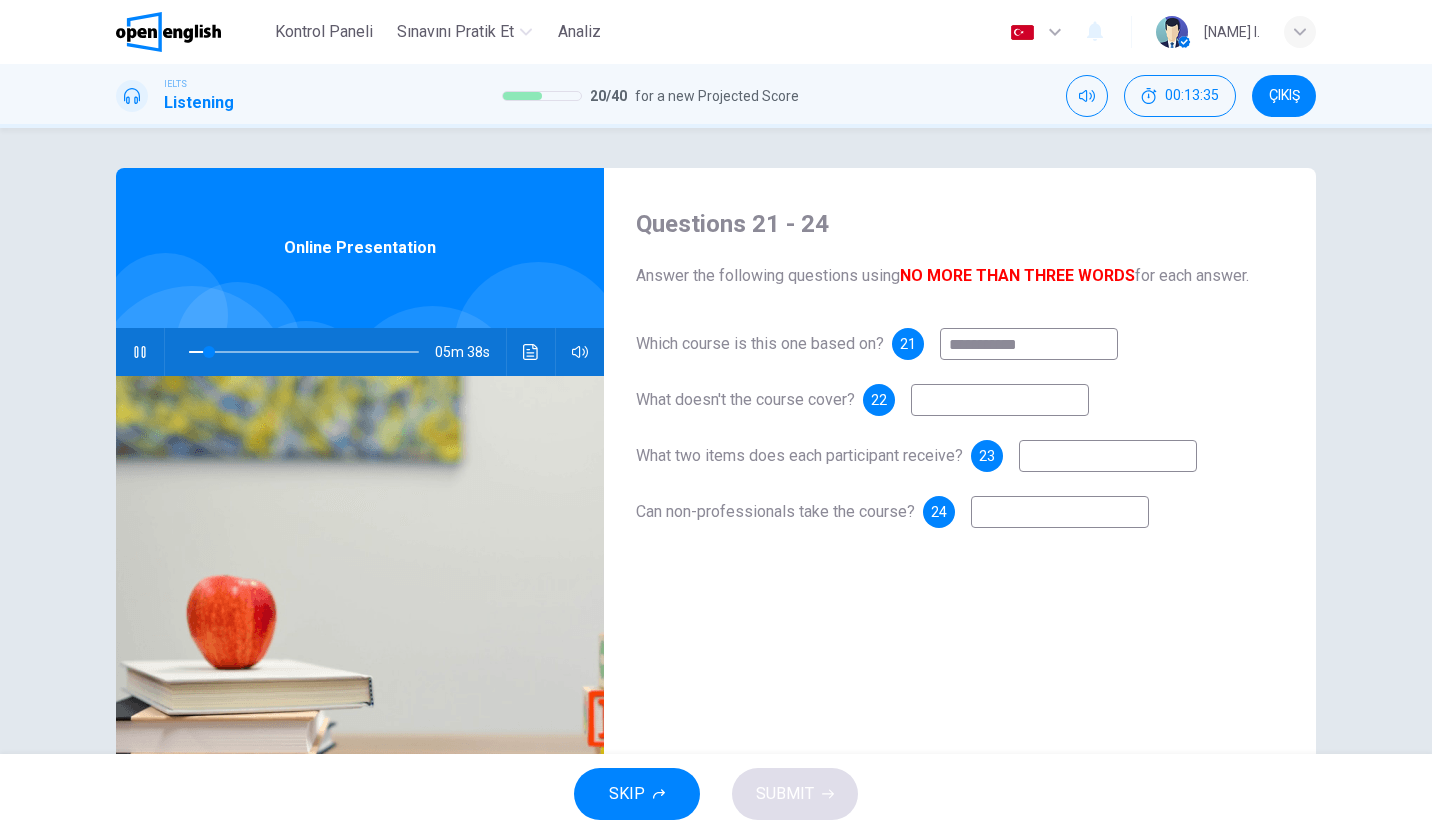 click on "**********" at bounding box center [1029, 344] 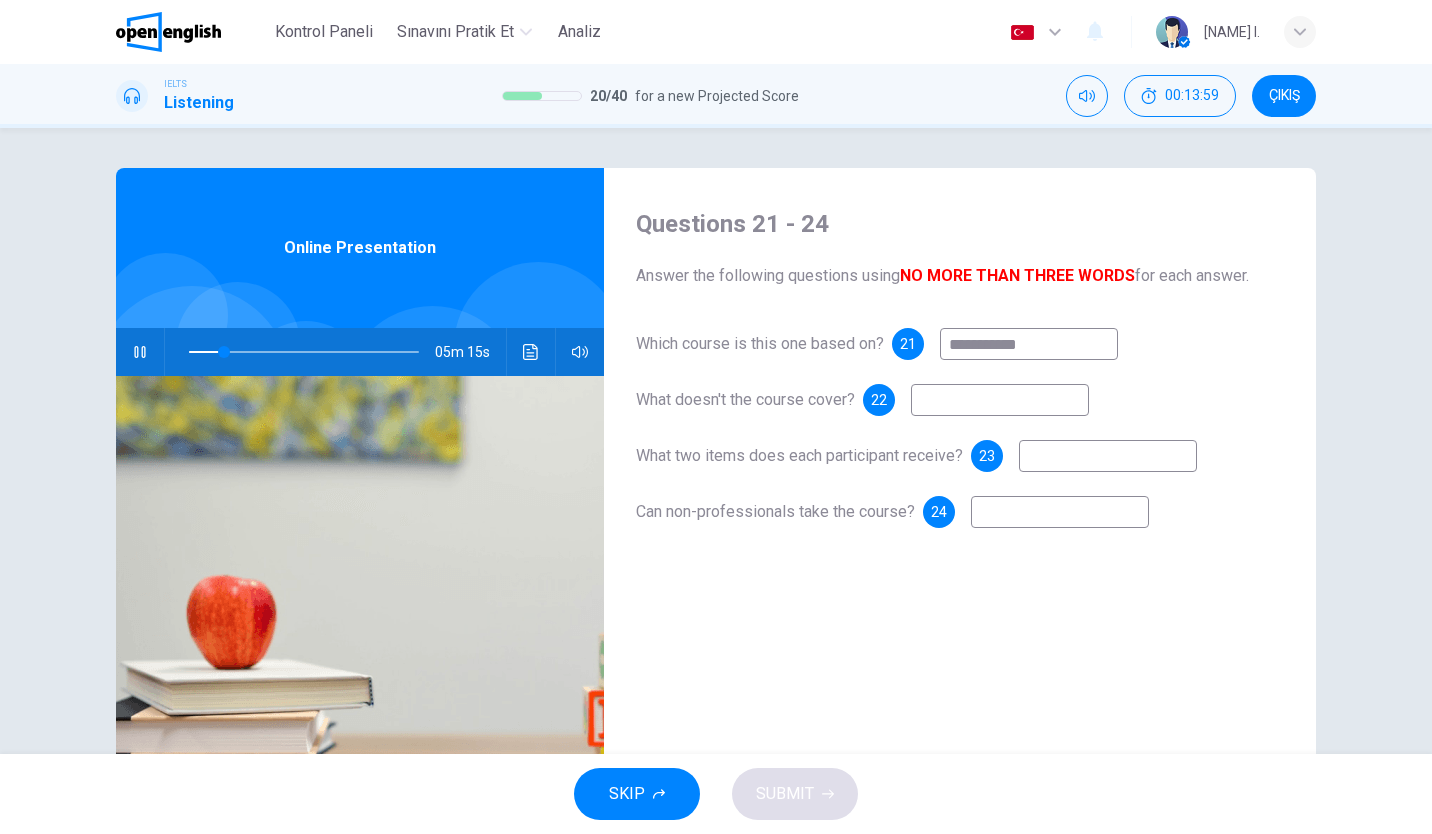 click on "**********" at bounding box center [960, 448] 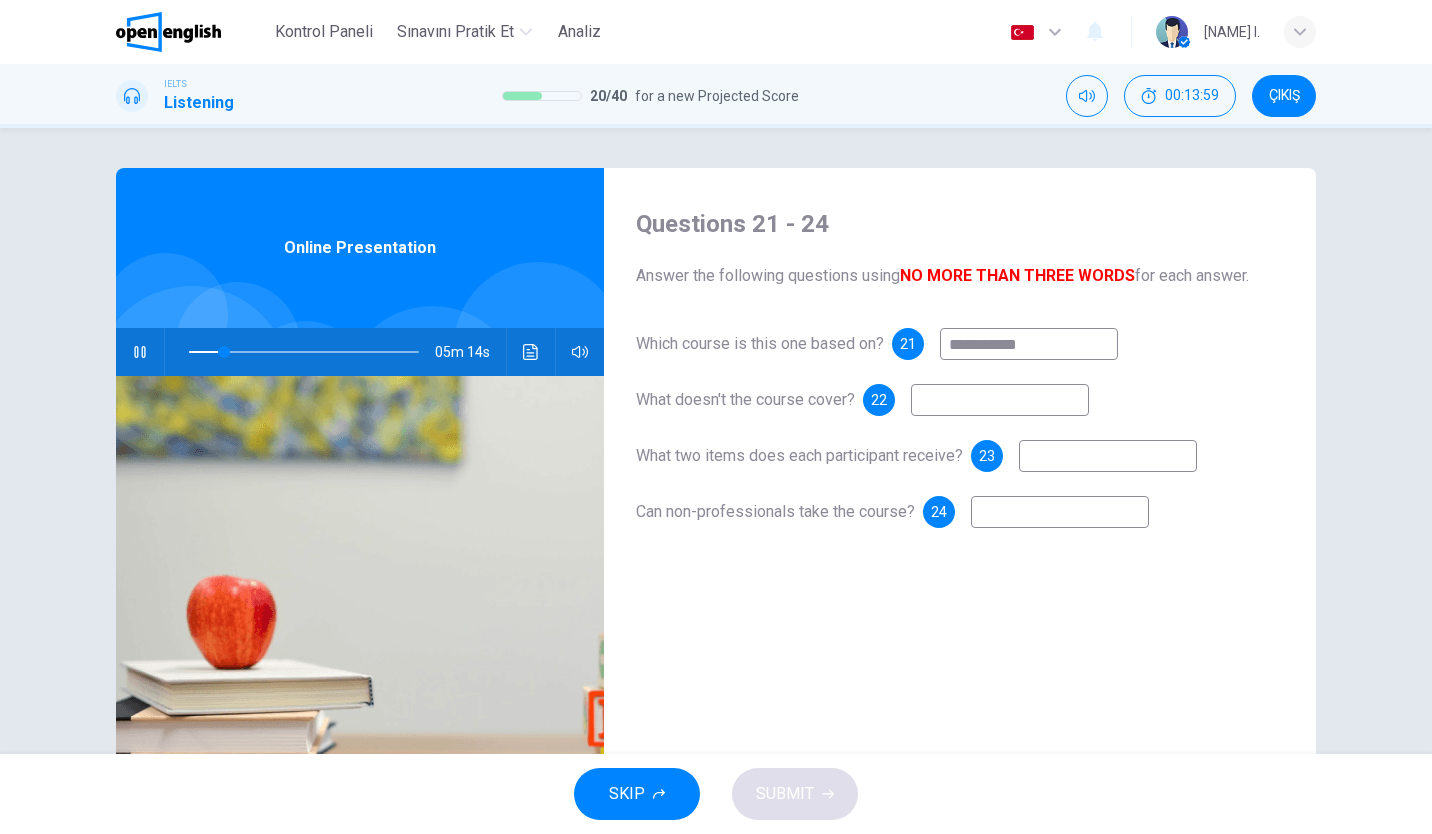 click at bounding box center (1000, 400) 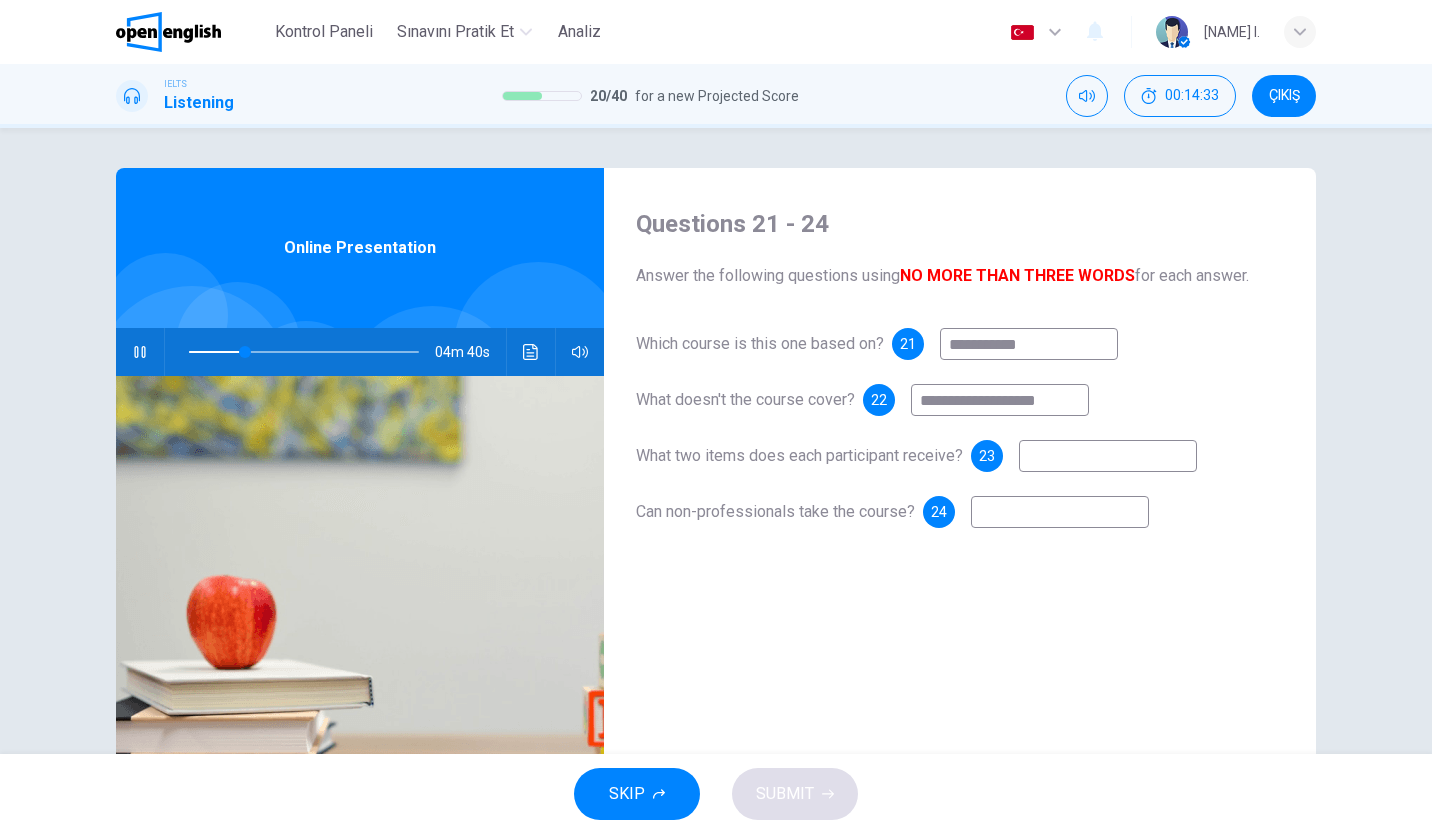 click at bounding box center (1108, 456) 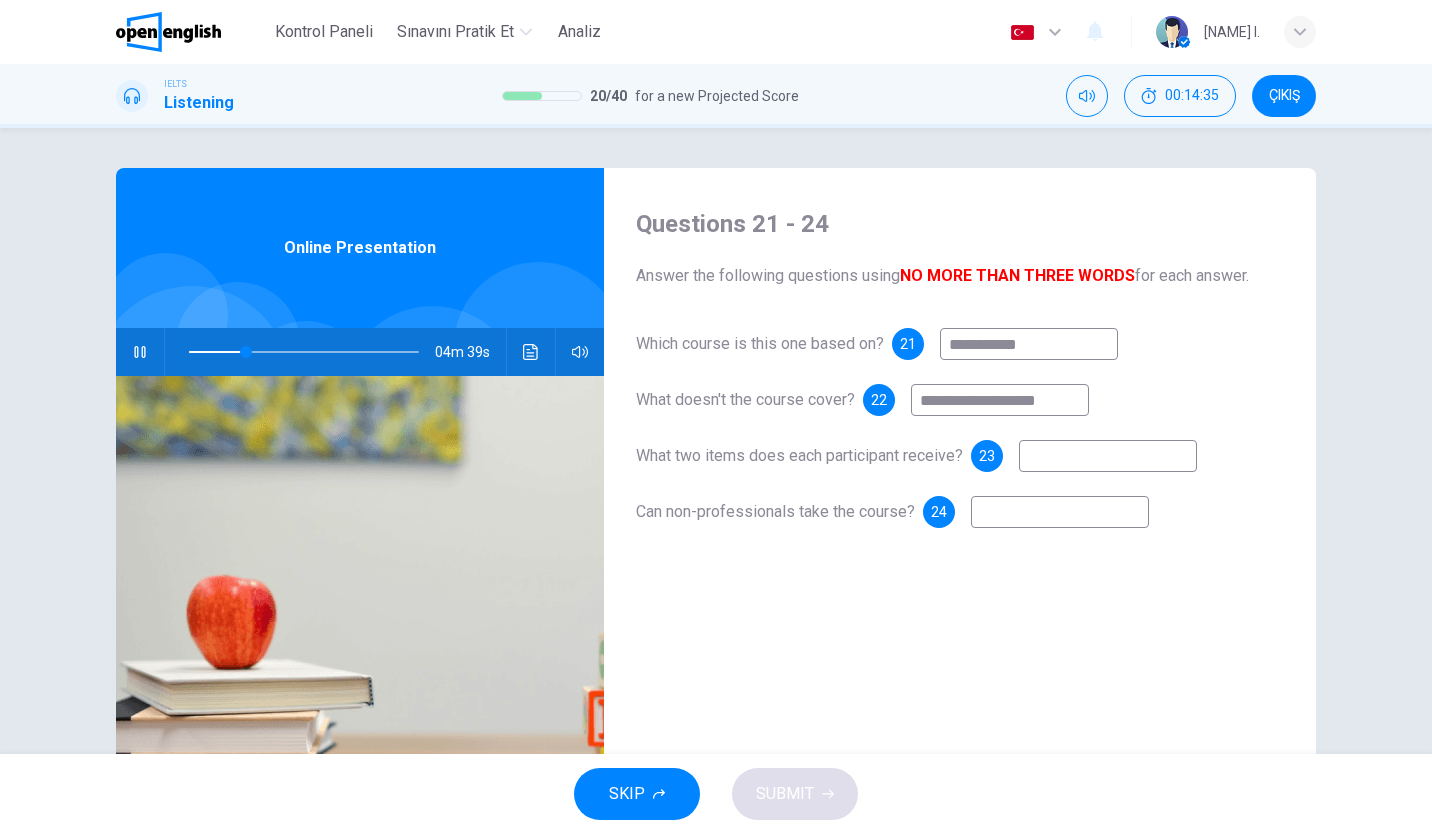 click at bounding box center [1108, 456] 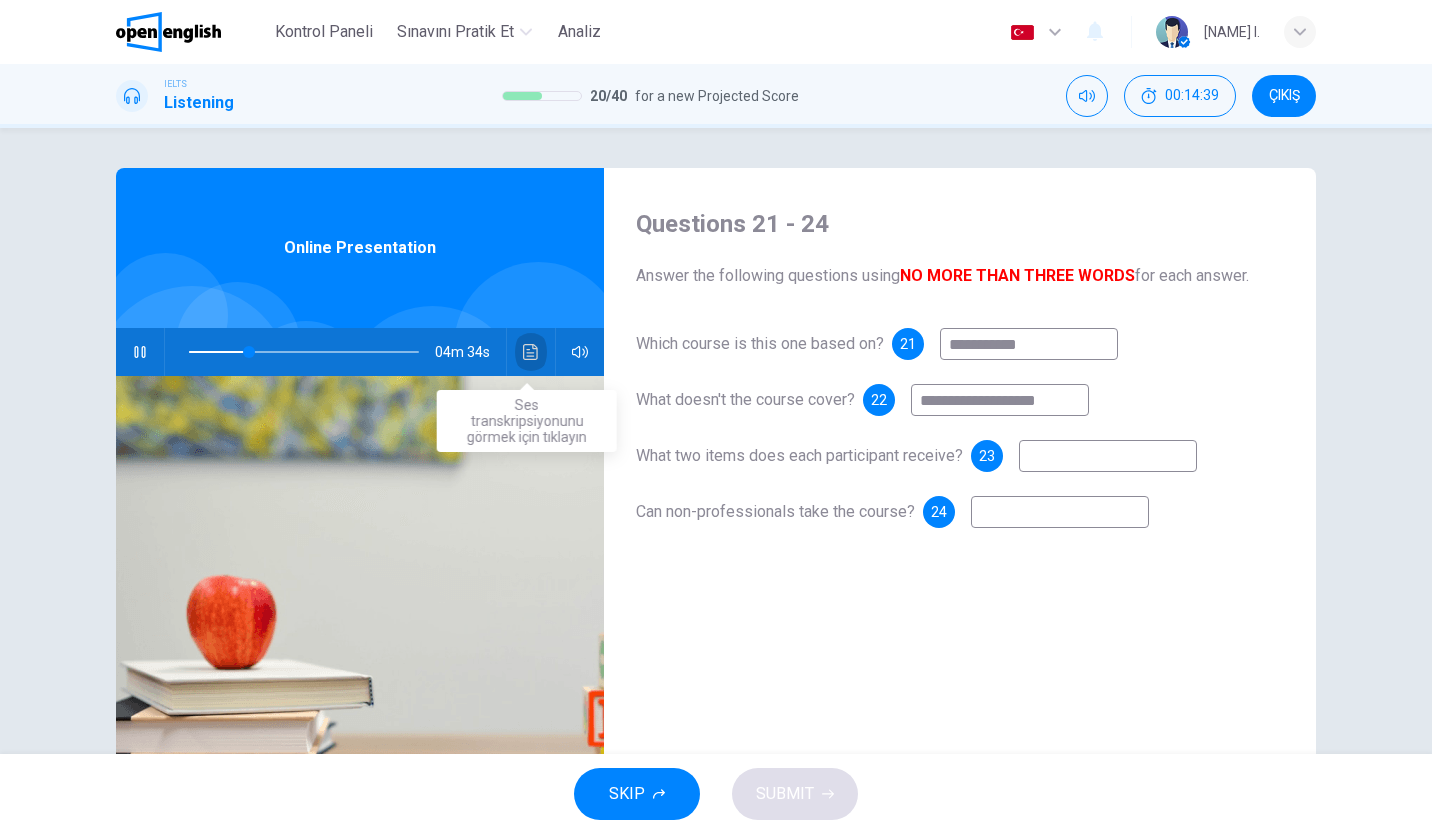 click at bounding box center [531, 352] 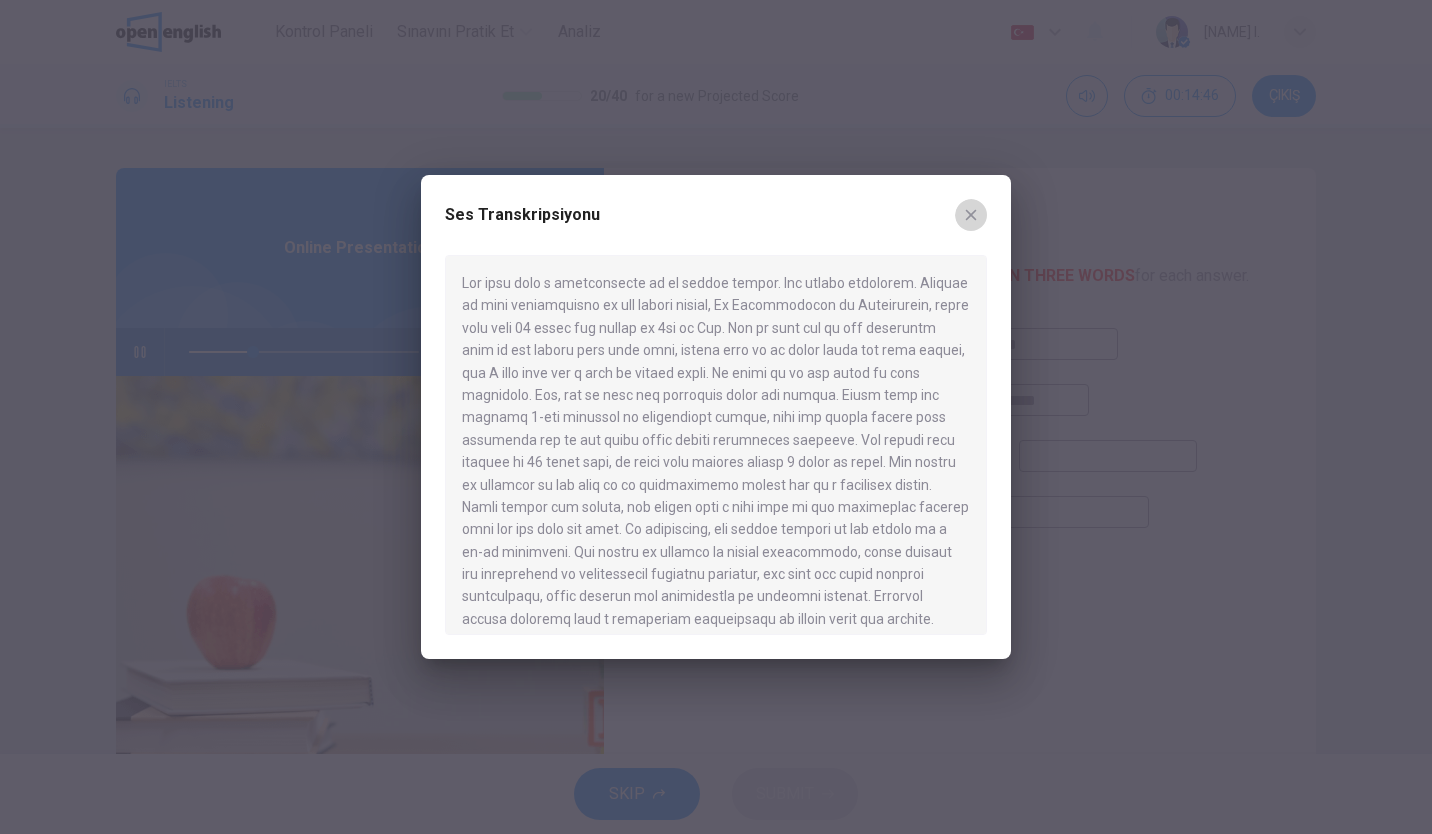 click 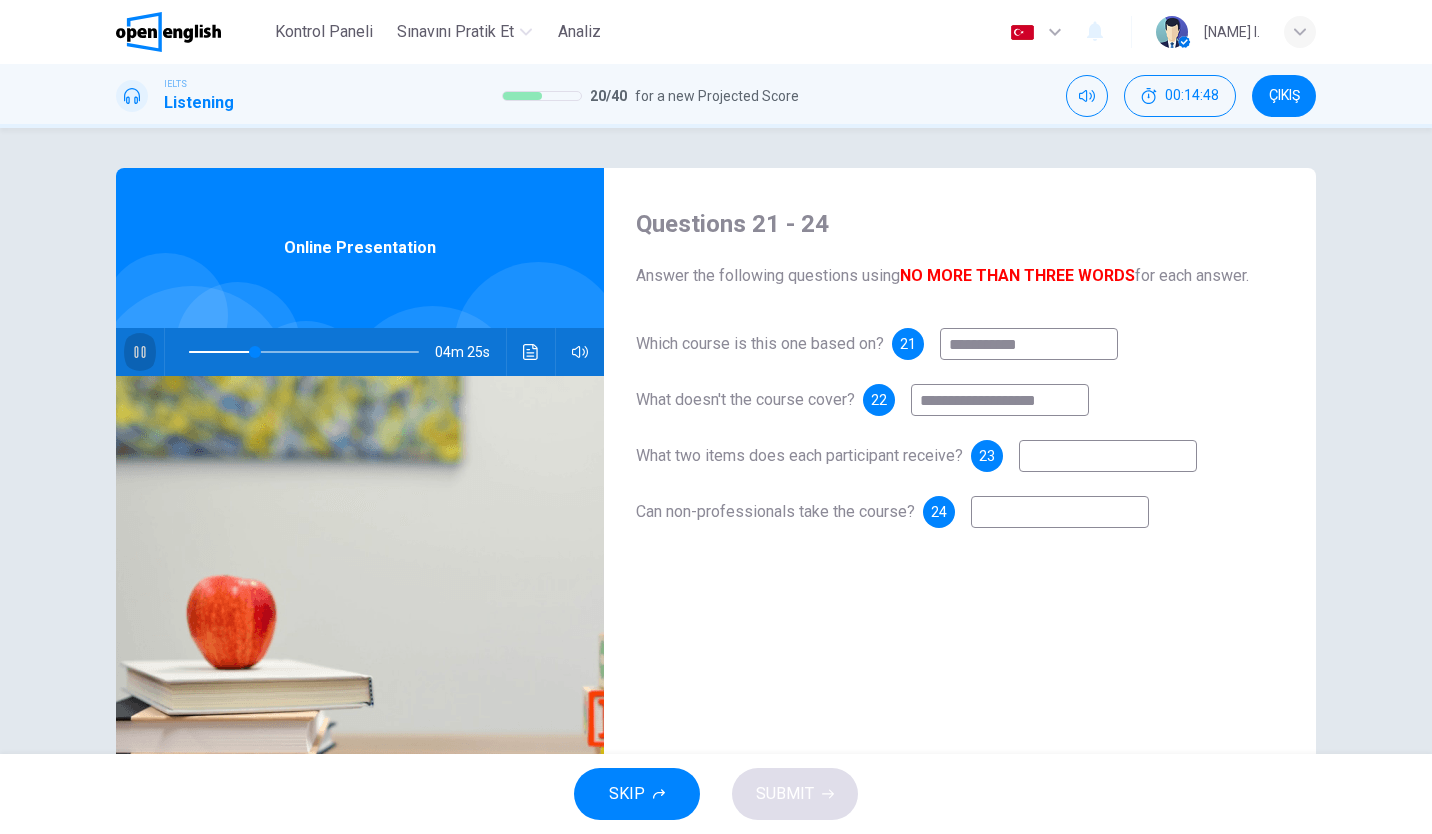 click 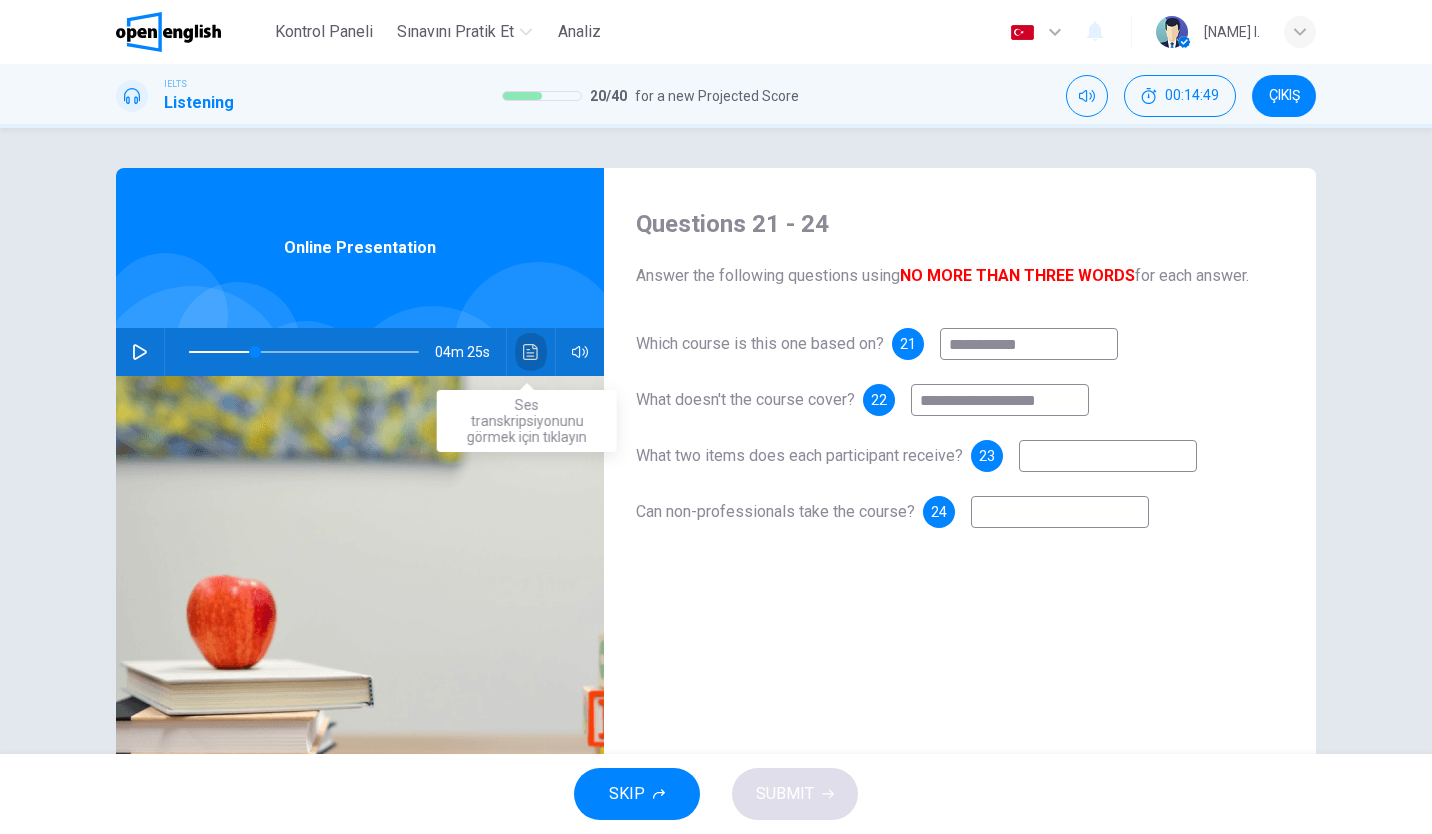 click at bounding box center (531, 352) 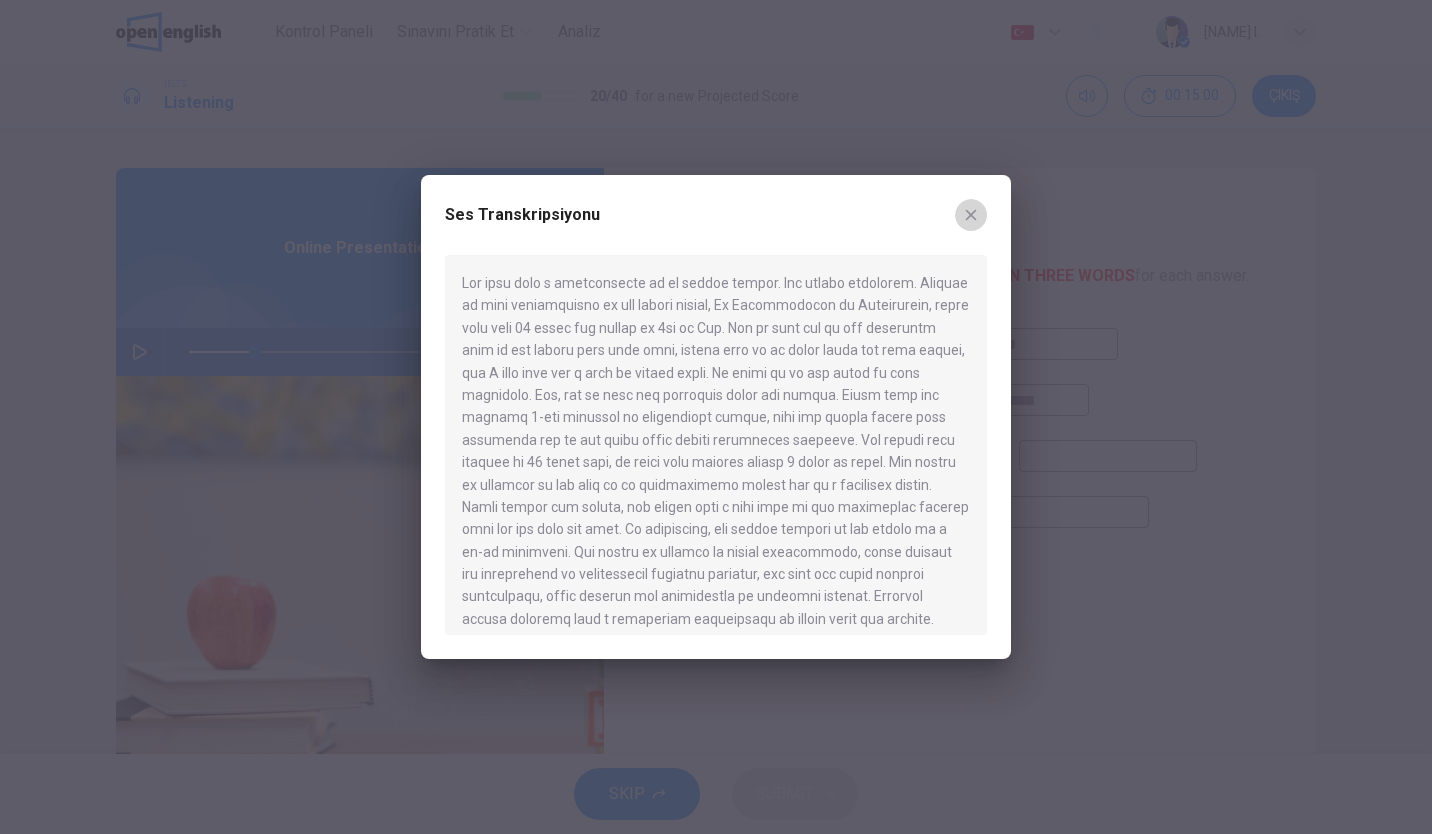 click 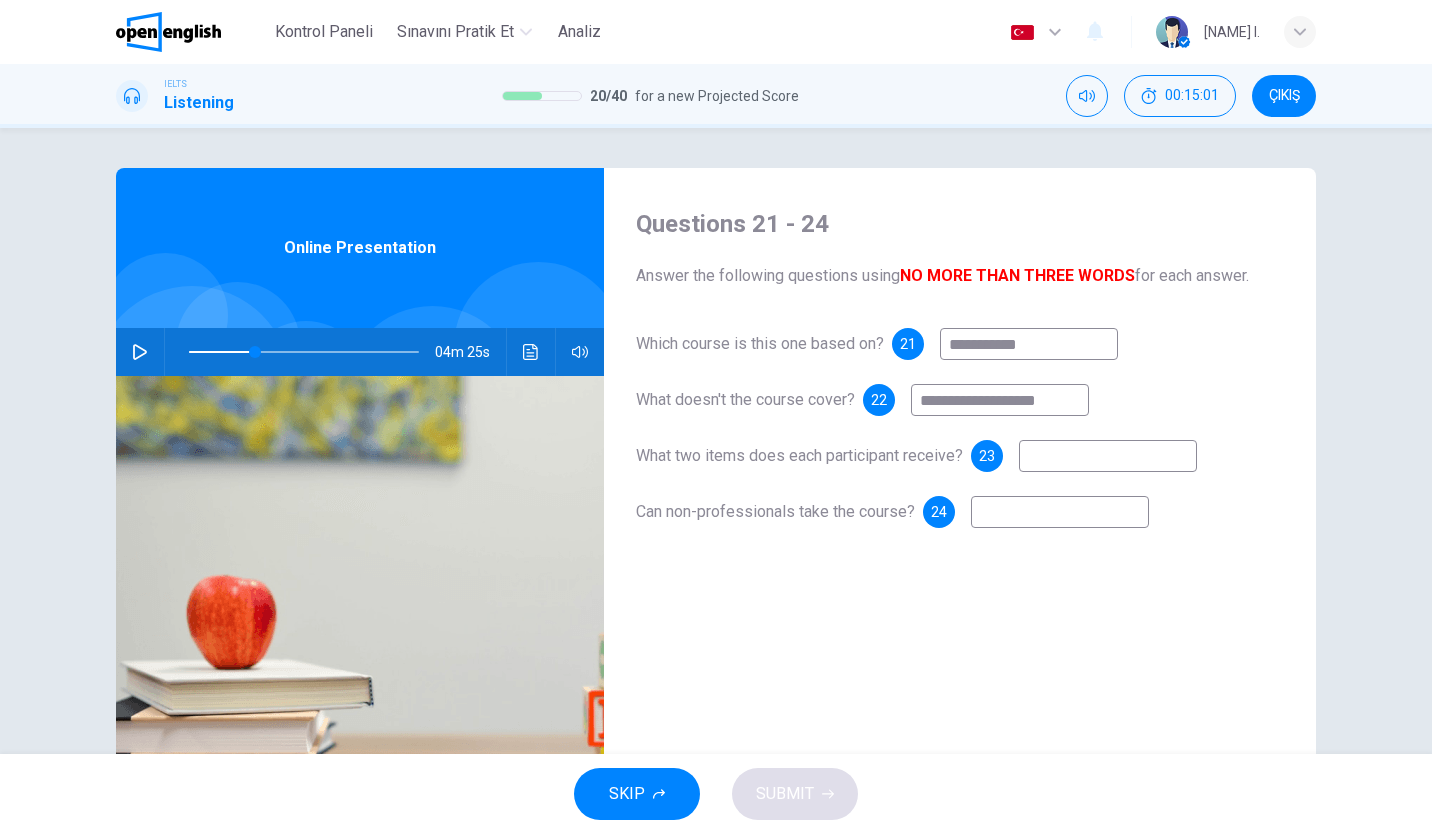 click on "**********" at bounding box center (1029, 344) 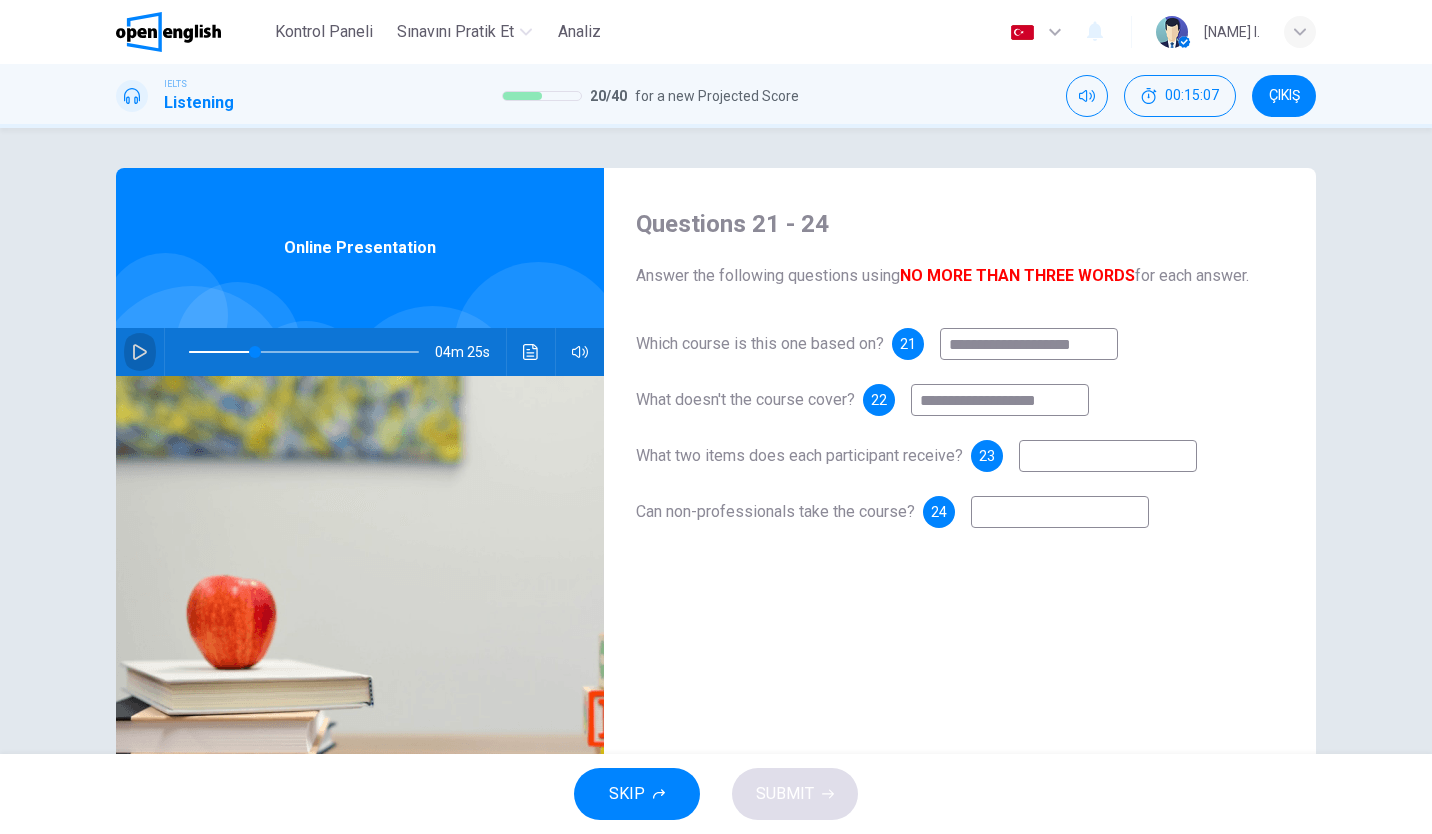 click 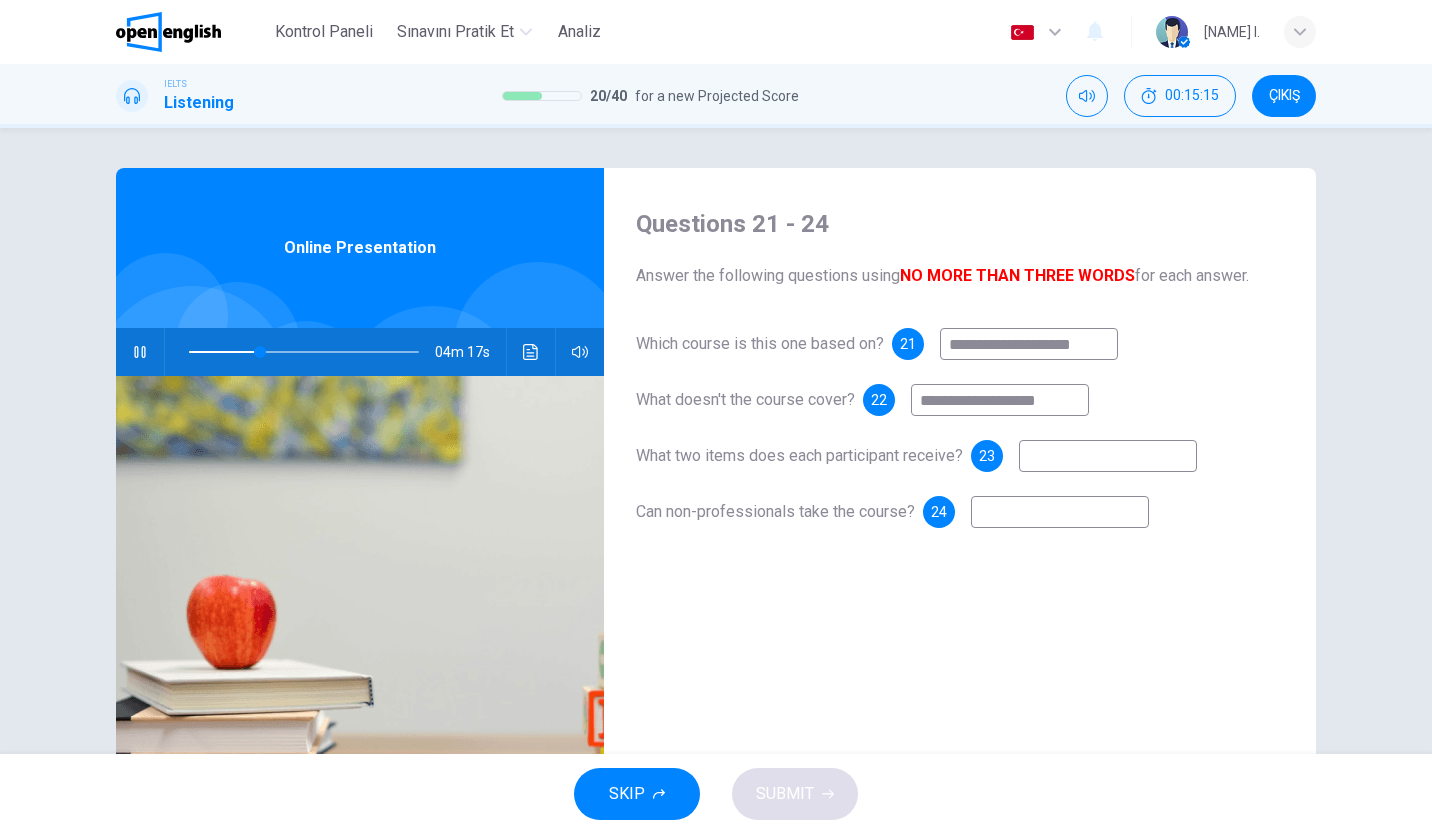 click at bounding box center [1108, 456] 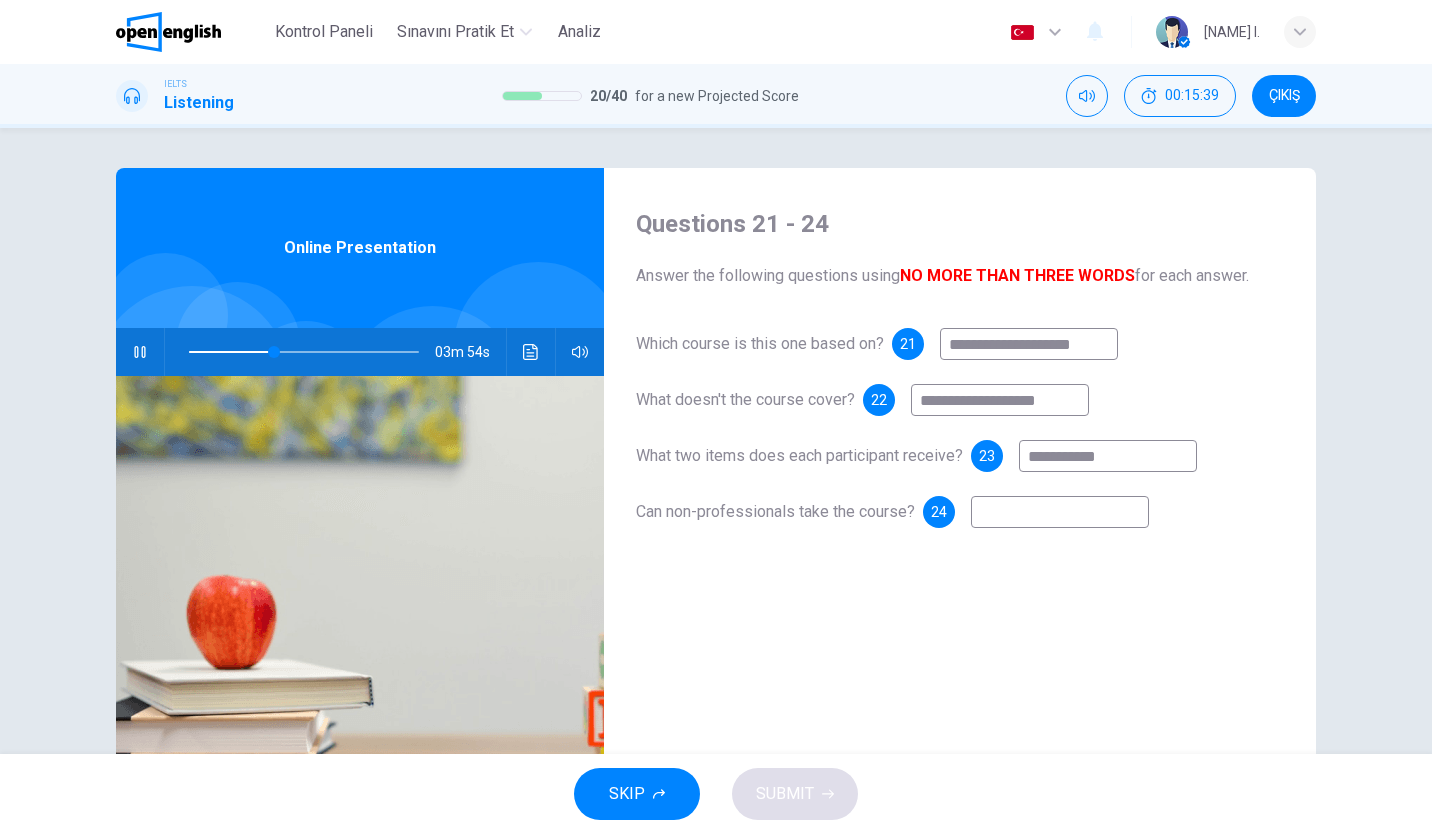 click on "**********" at bounding box center [1108, 456] 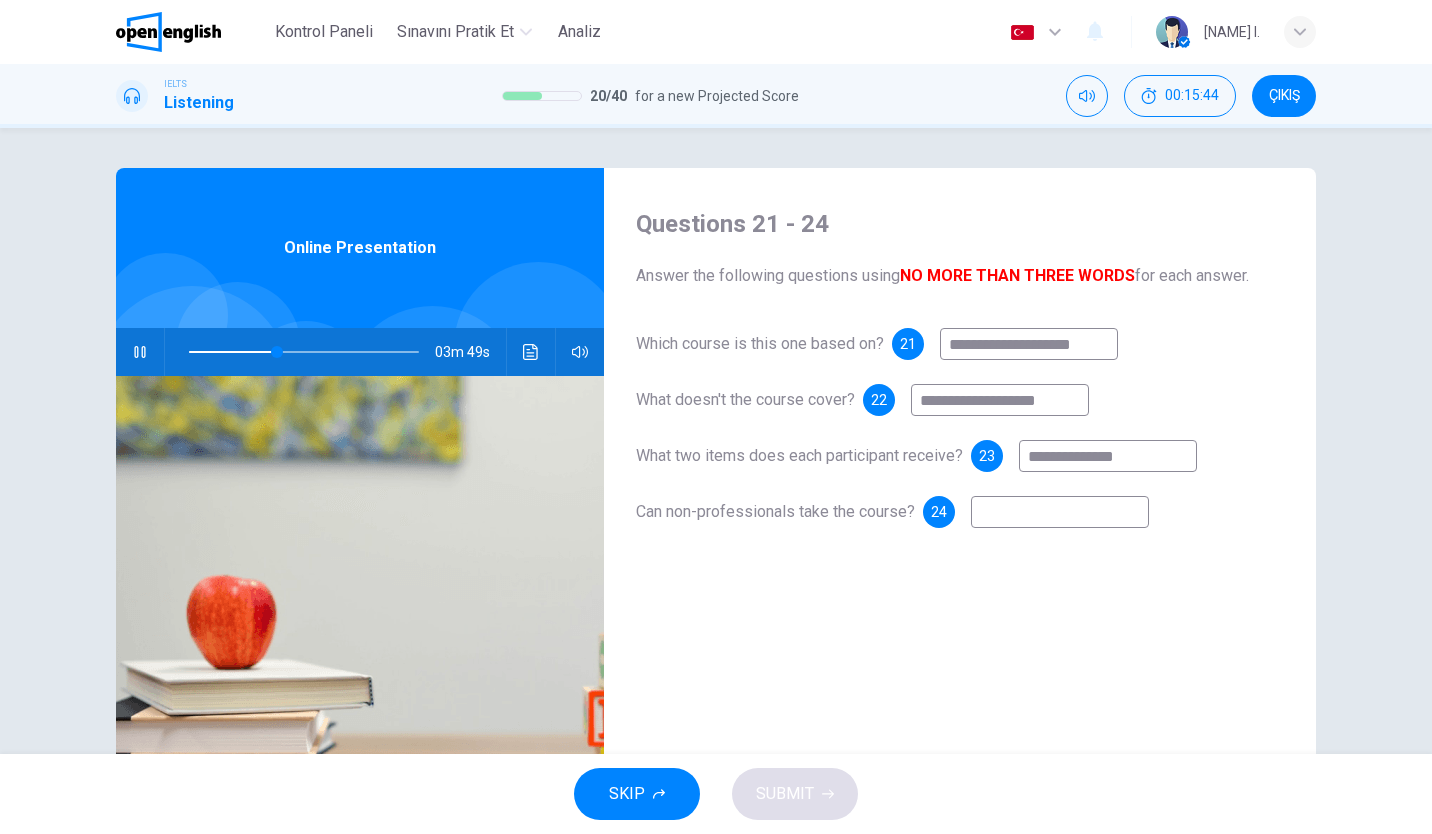 click on "**********" at bounding box center (960, 448) 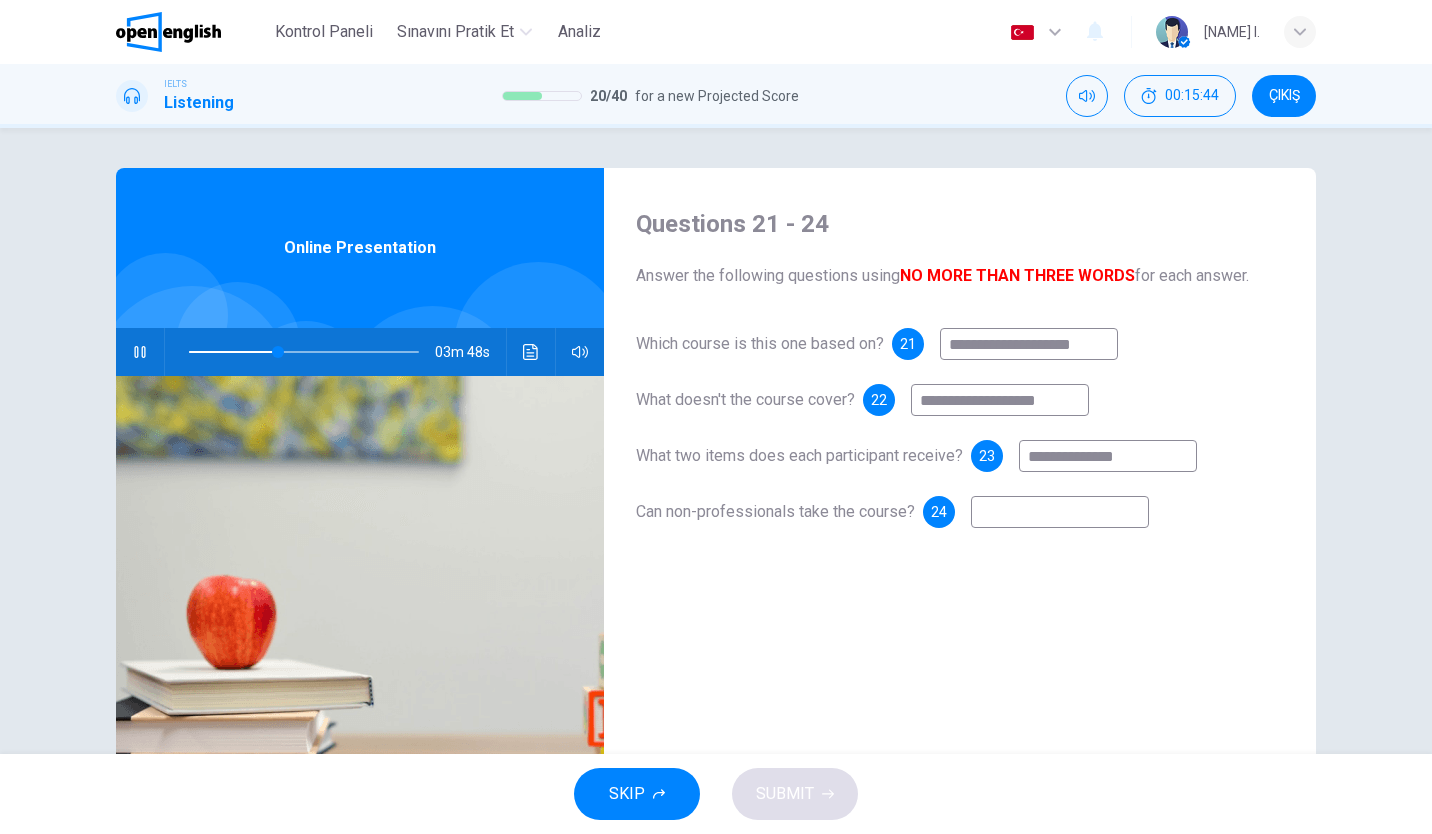 click at bounding box center [1060, 512] 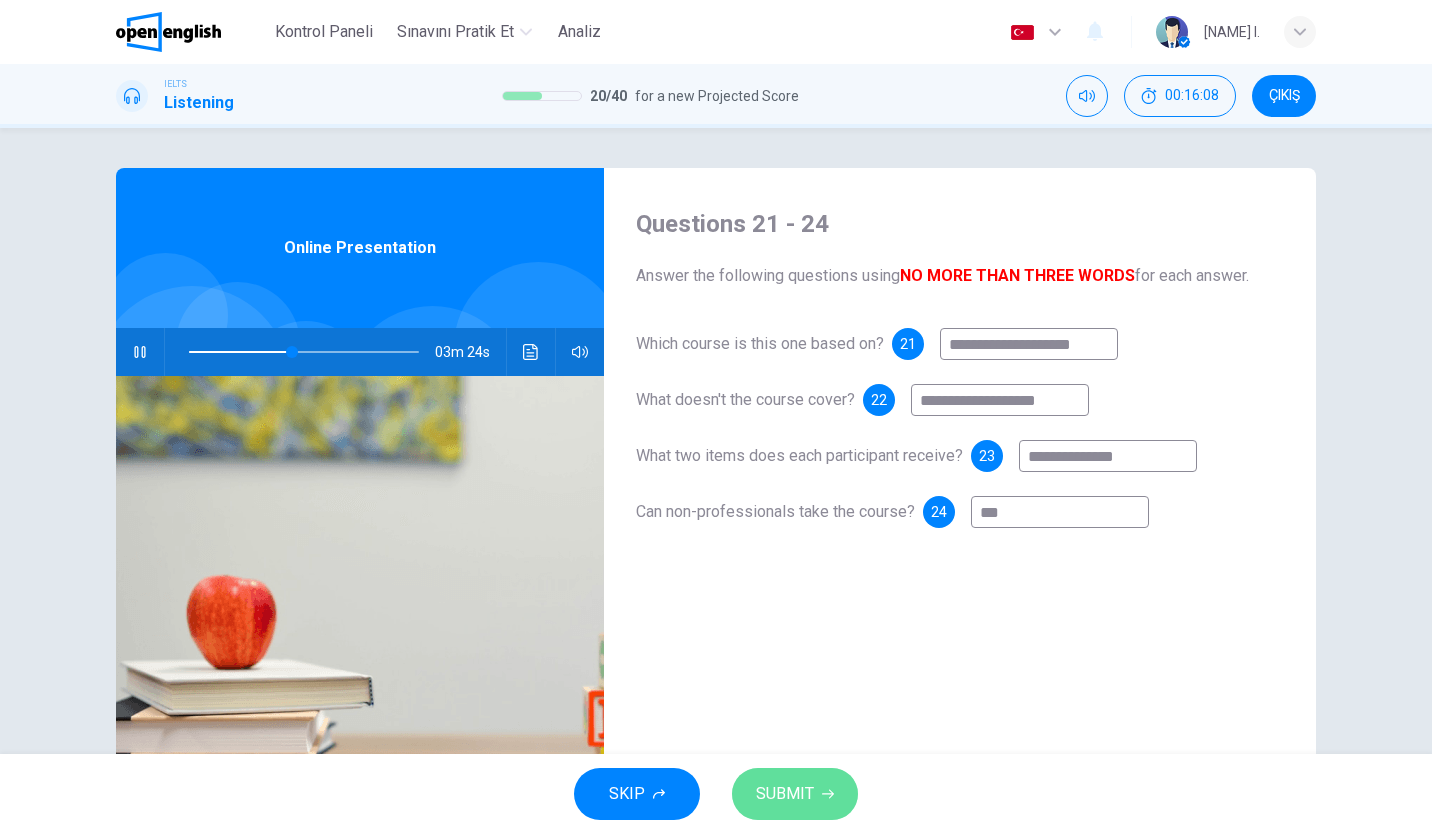 click on "SUBMIT" at bounding box center (785, 794) 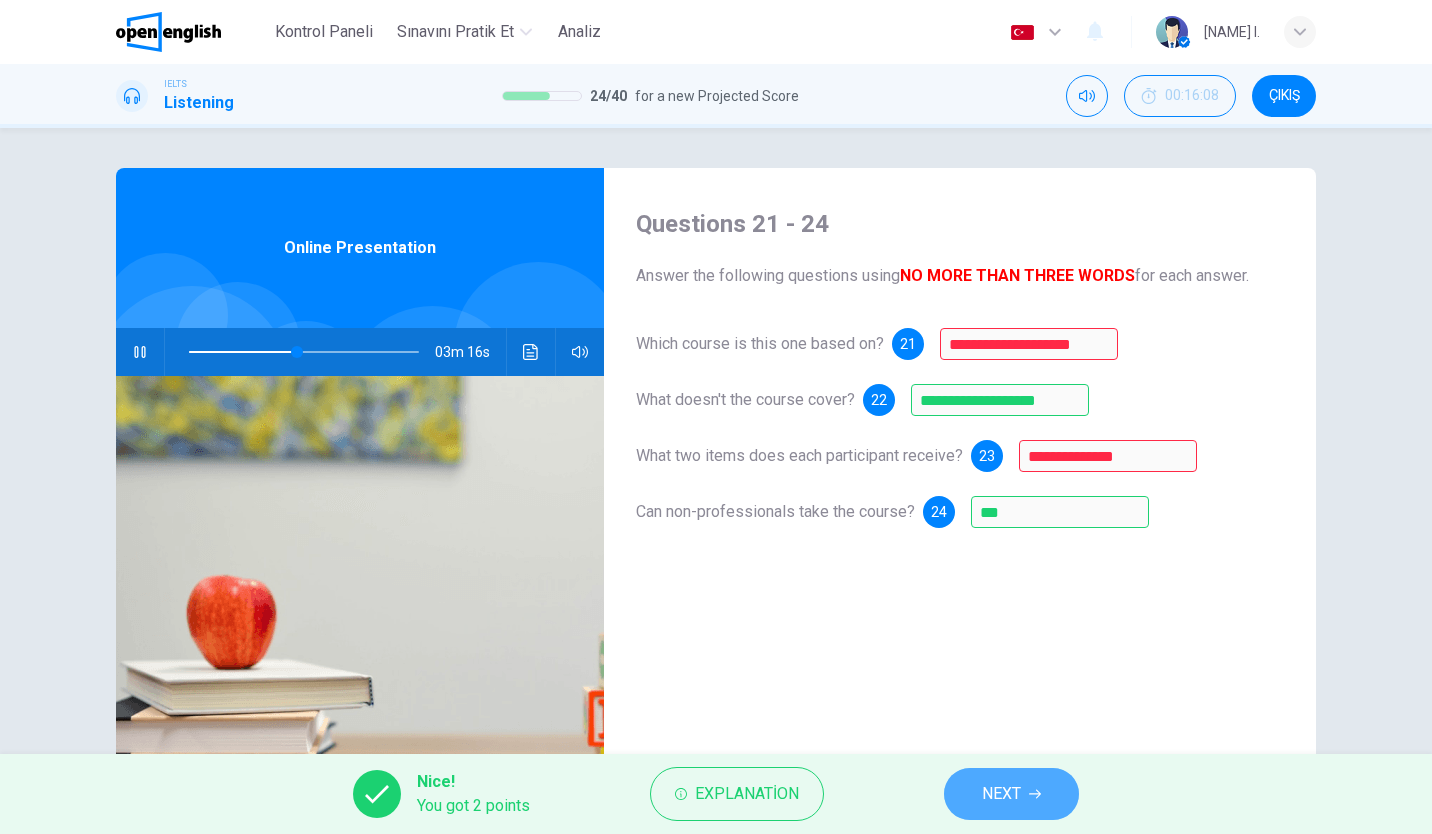 click on "NEXT" at bounding box center (1011, 794) 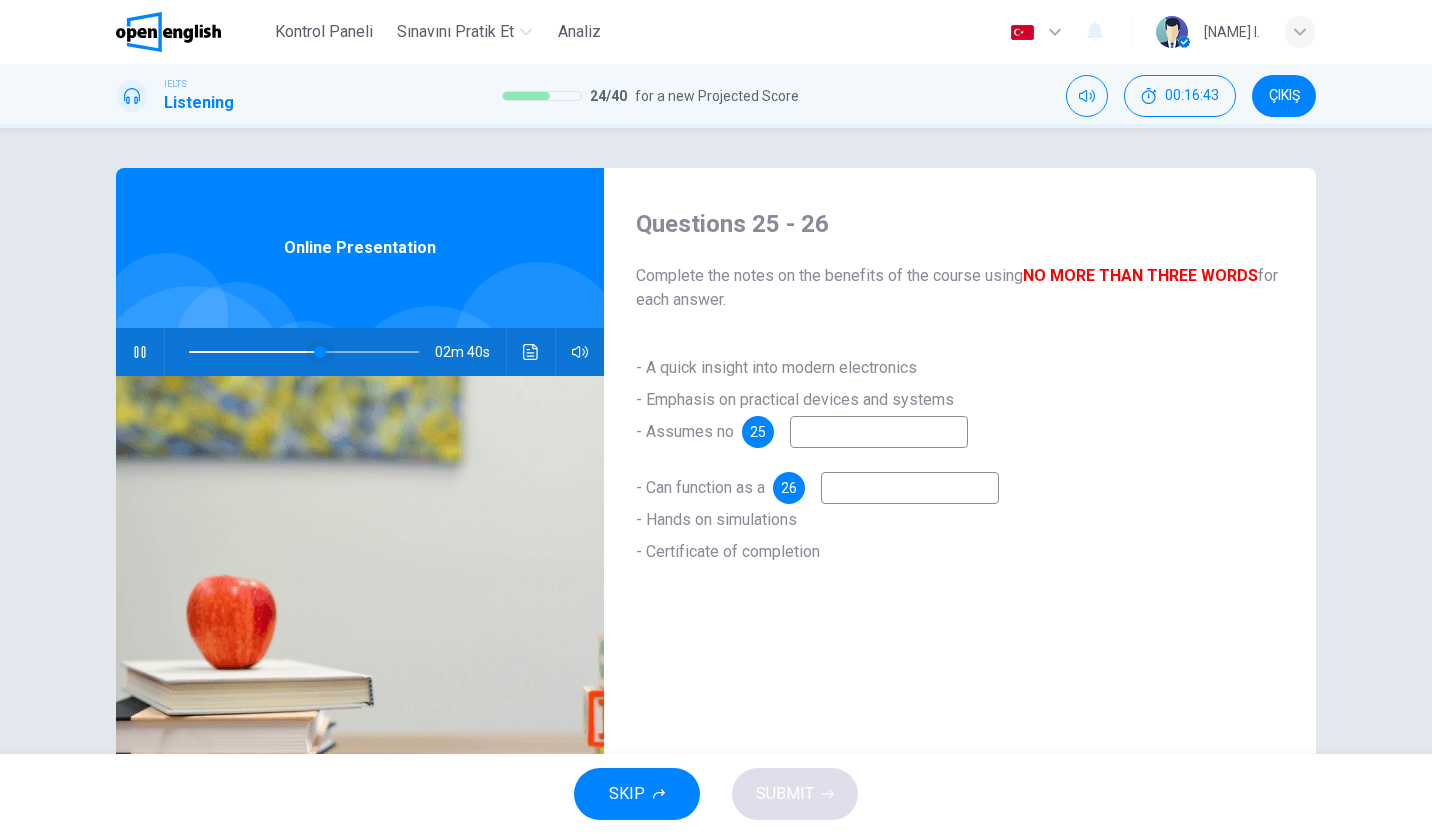 click at bounding box center (320, 352) 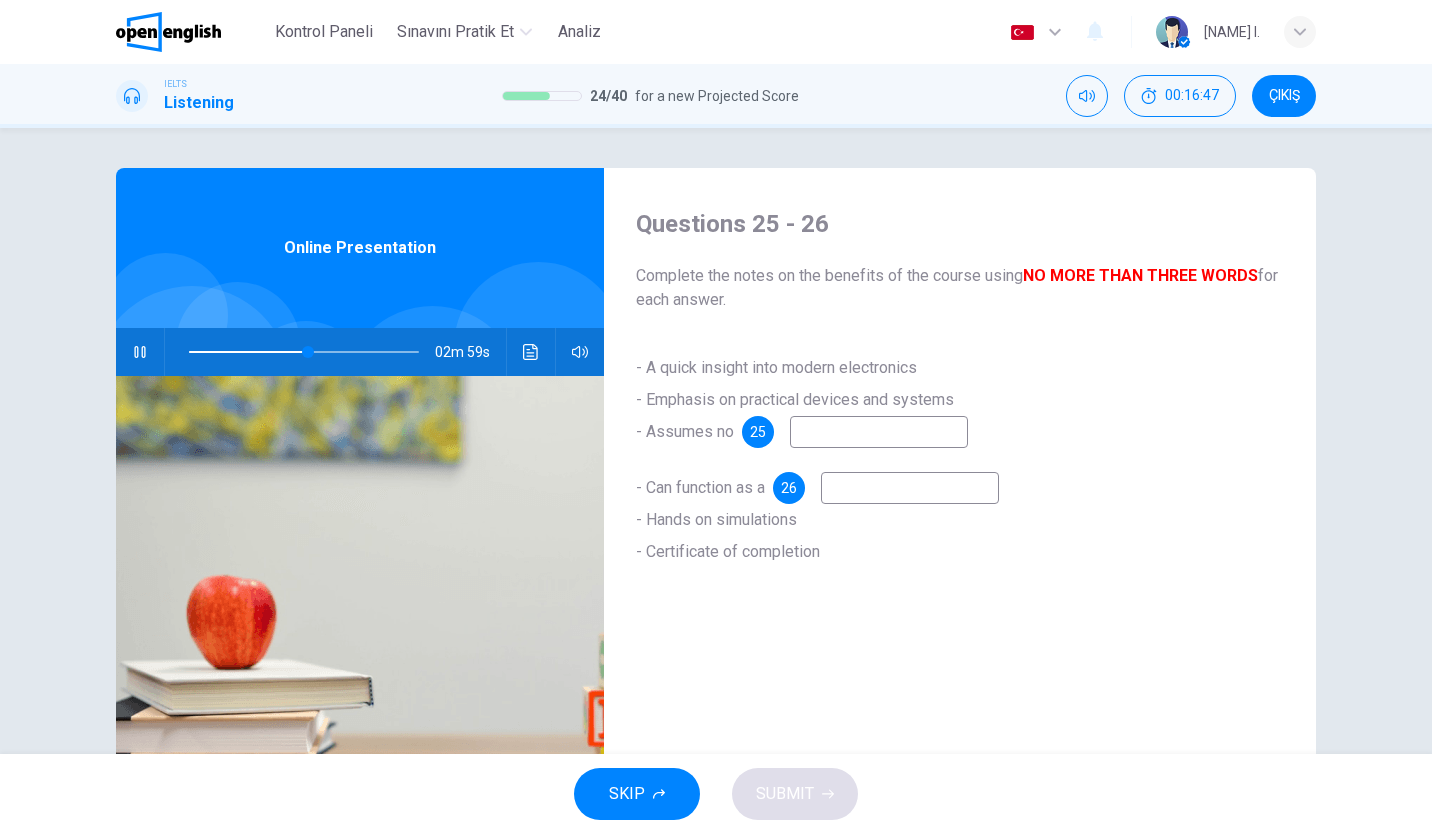 click at bounding box center (879, 432) 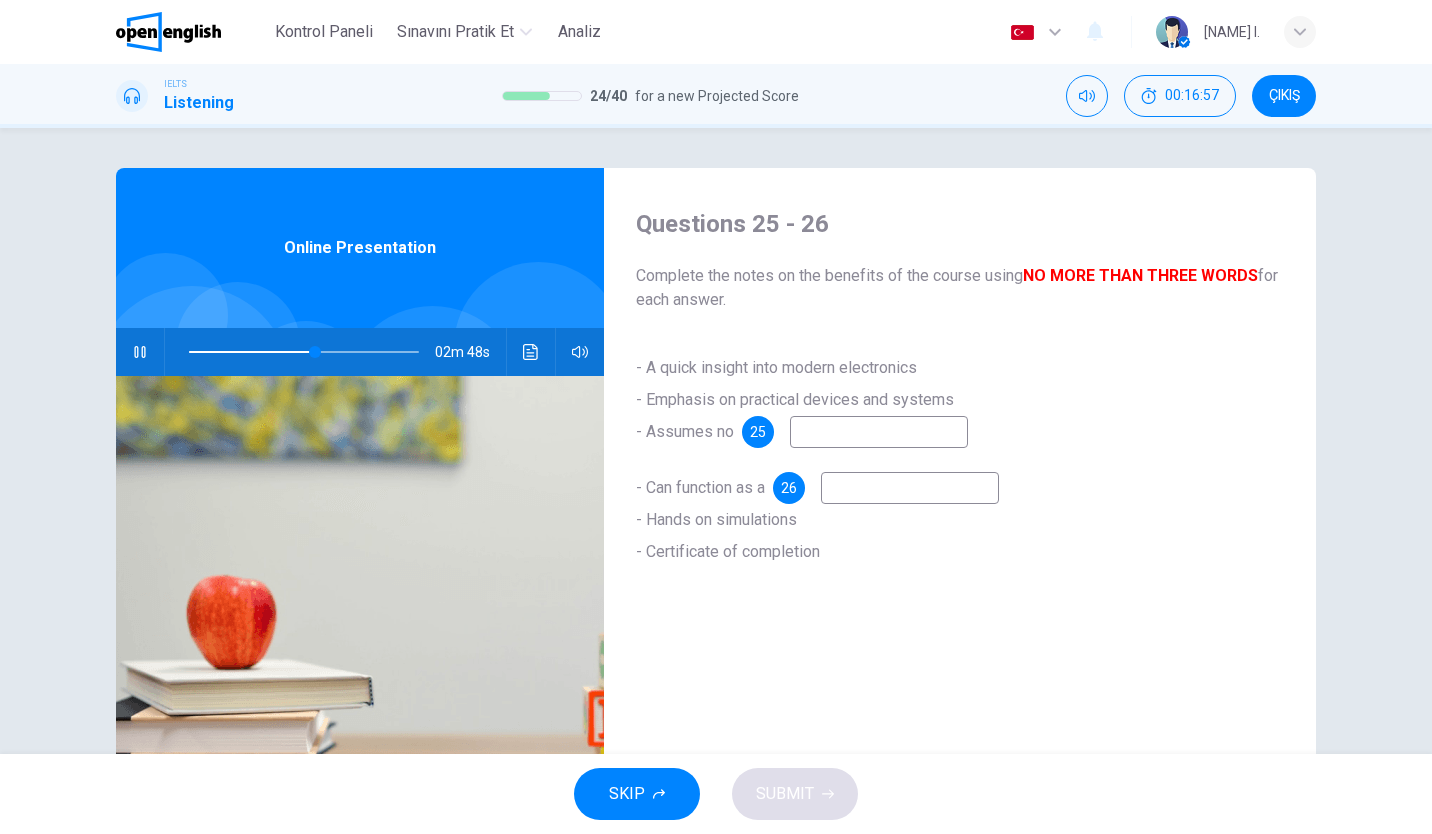 drag, startPoint x: 827, startPoint y: 434, endPoint x: 414, endPoint y: 389, distance: 415.44434 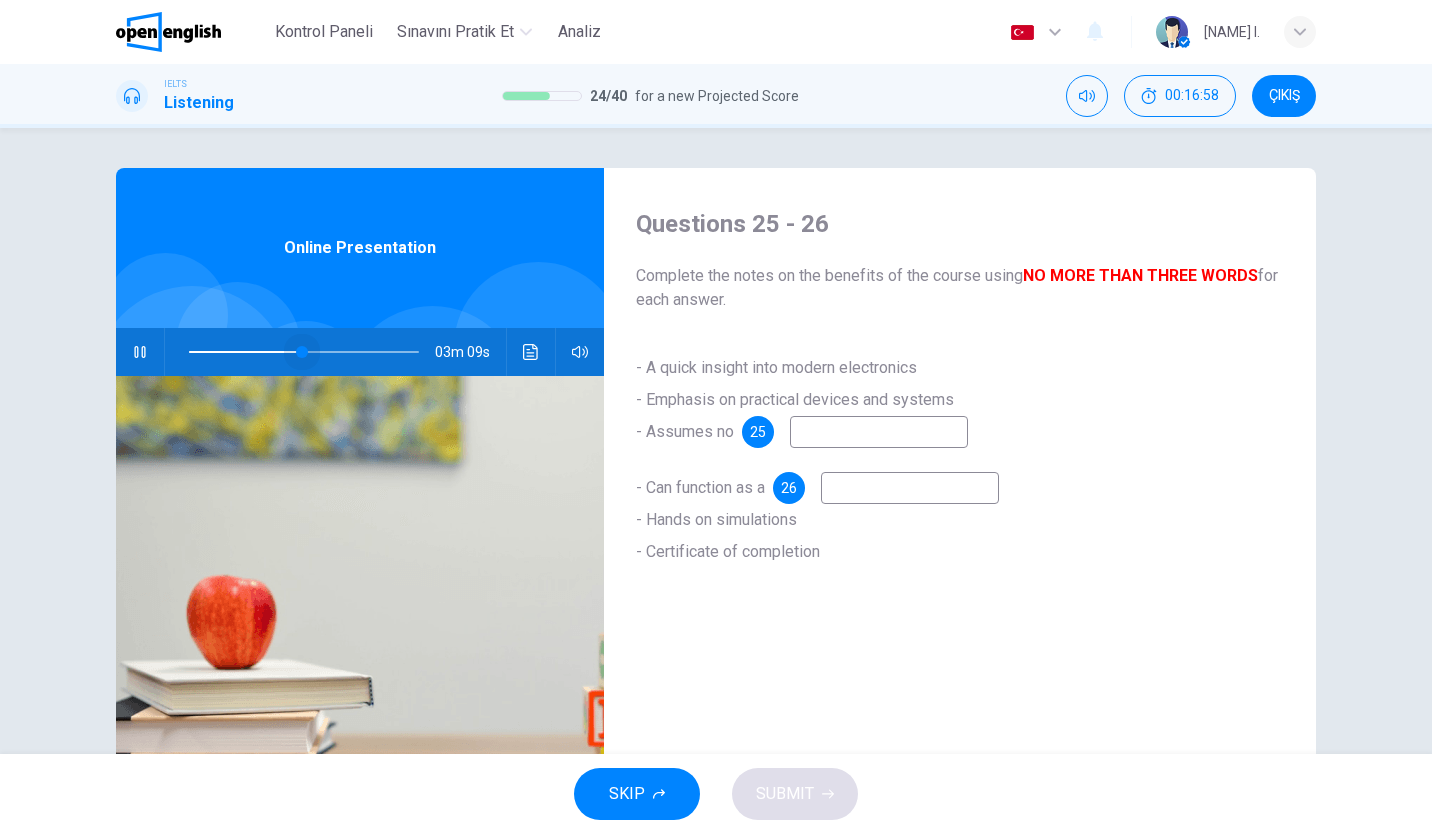 click at bounding box center [302, 352] 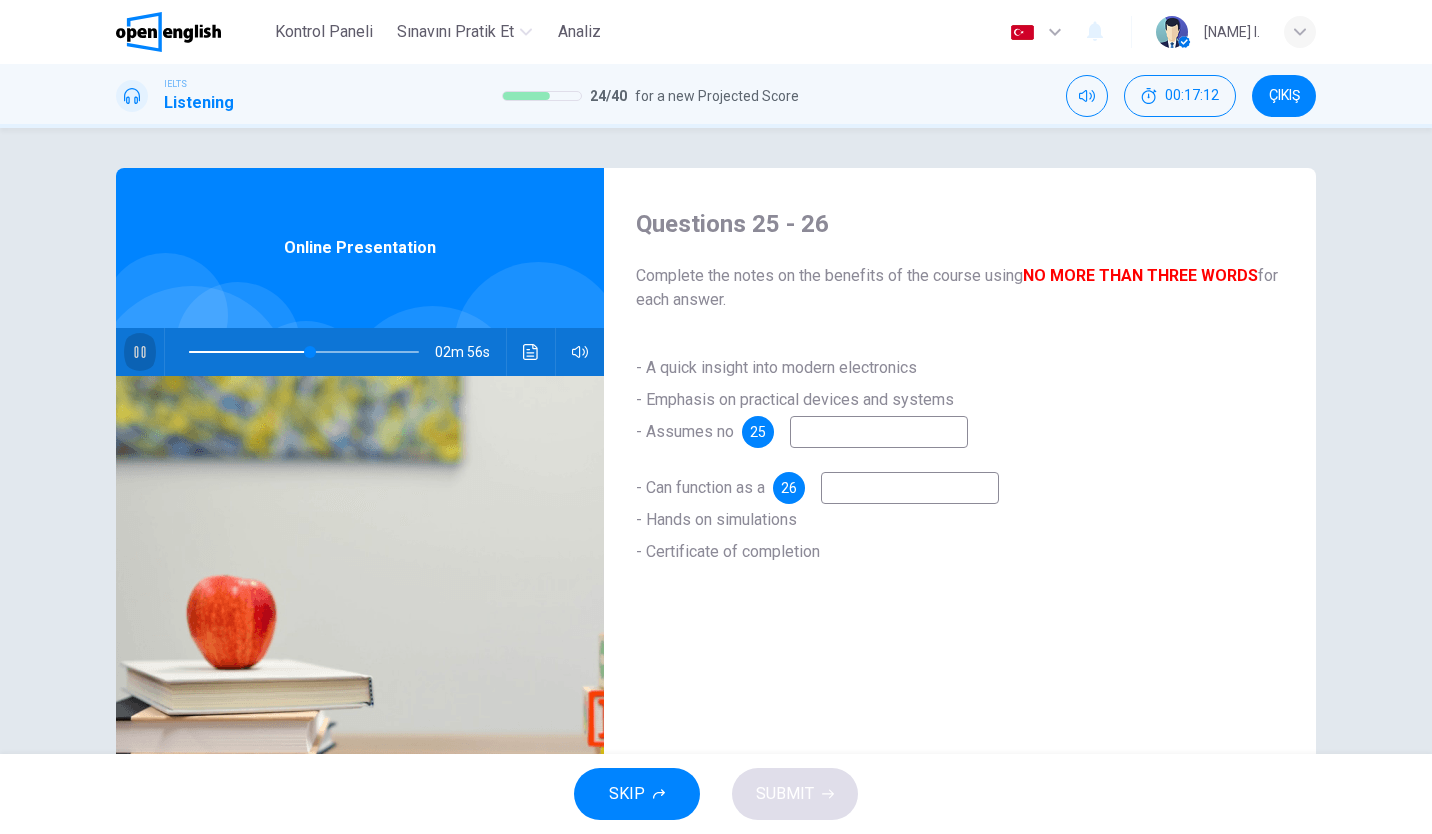 click 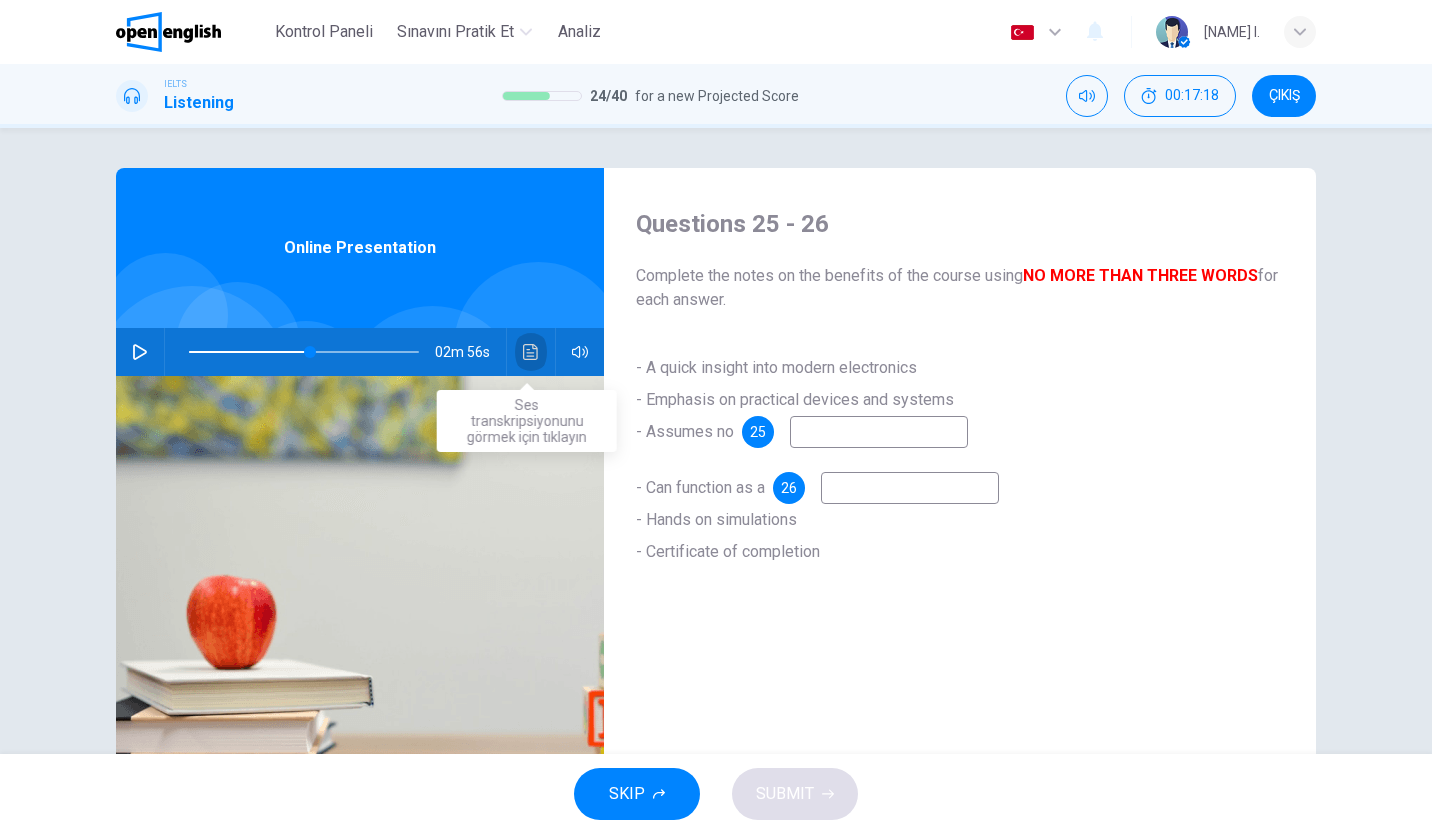 click at bounding box center (531, 352) 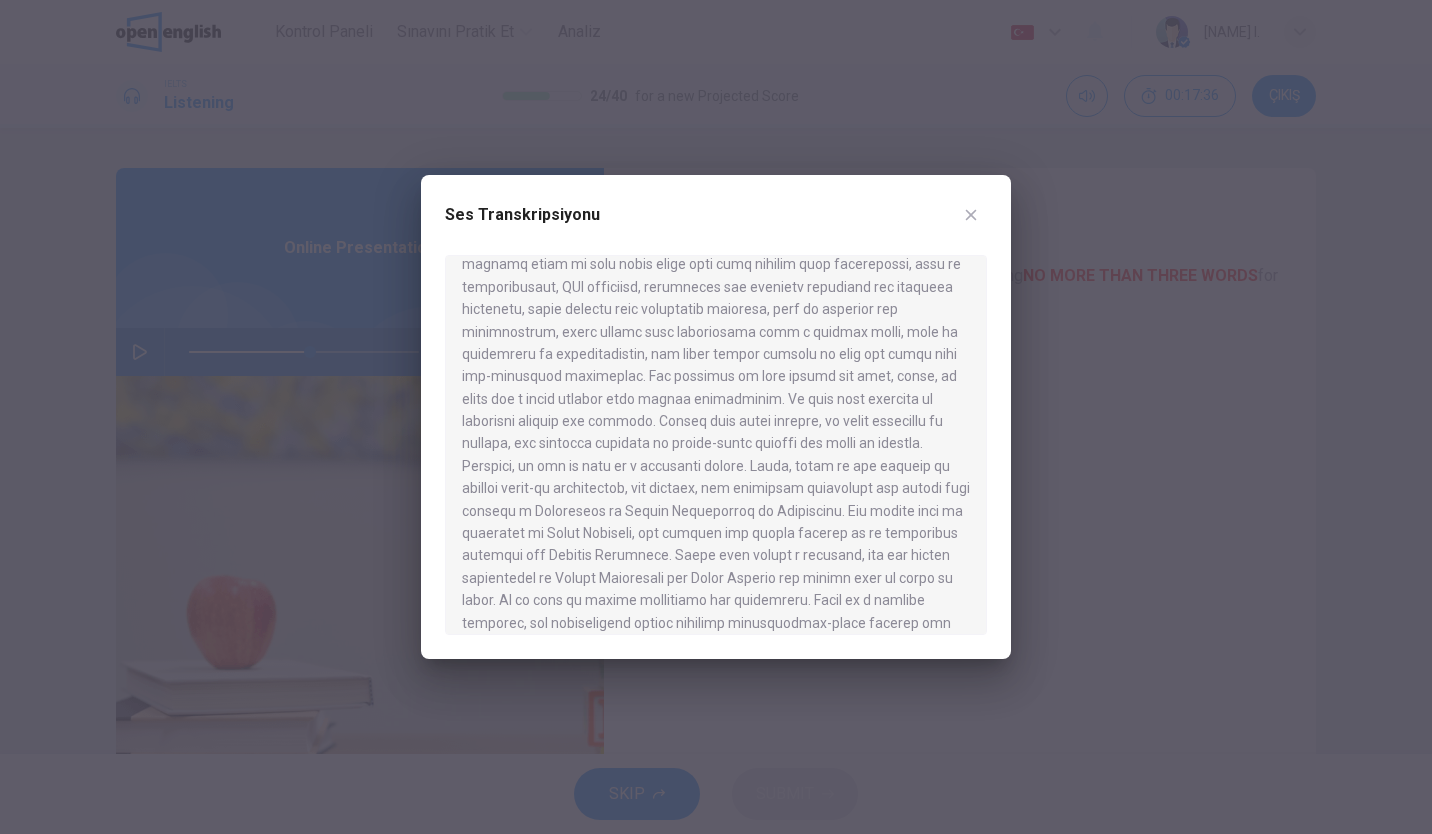 scroll, scrollTop: 669, scrollLeft: 0, axis: vertical 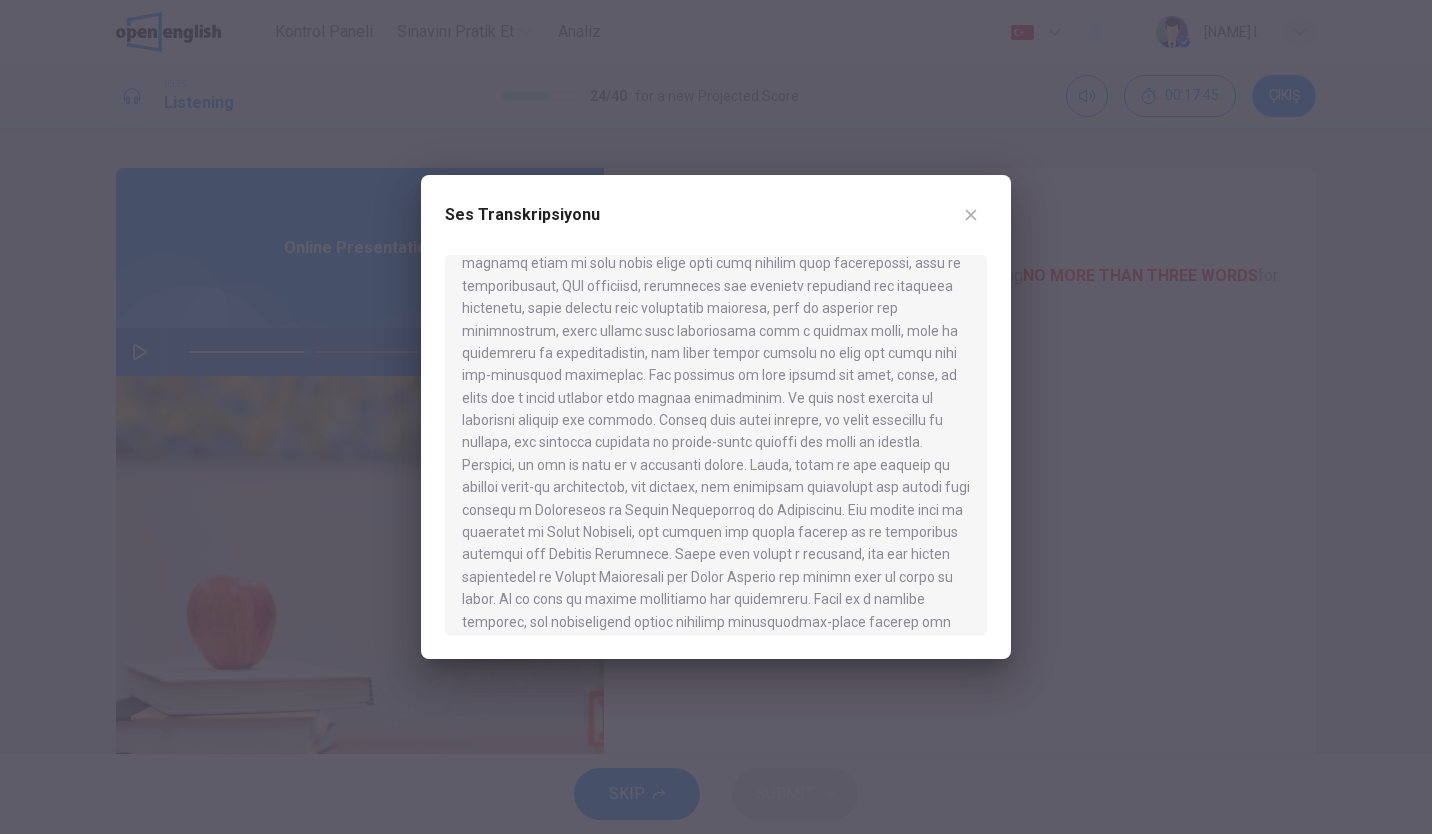 click on "Ses Transkripsiyonu" at bounding box center [716, 227] 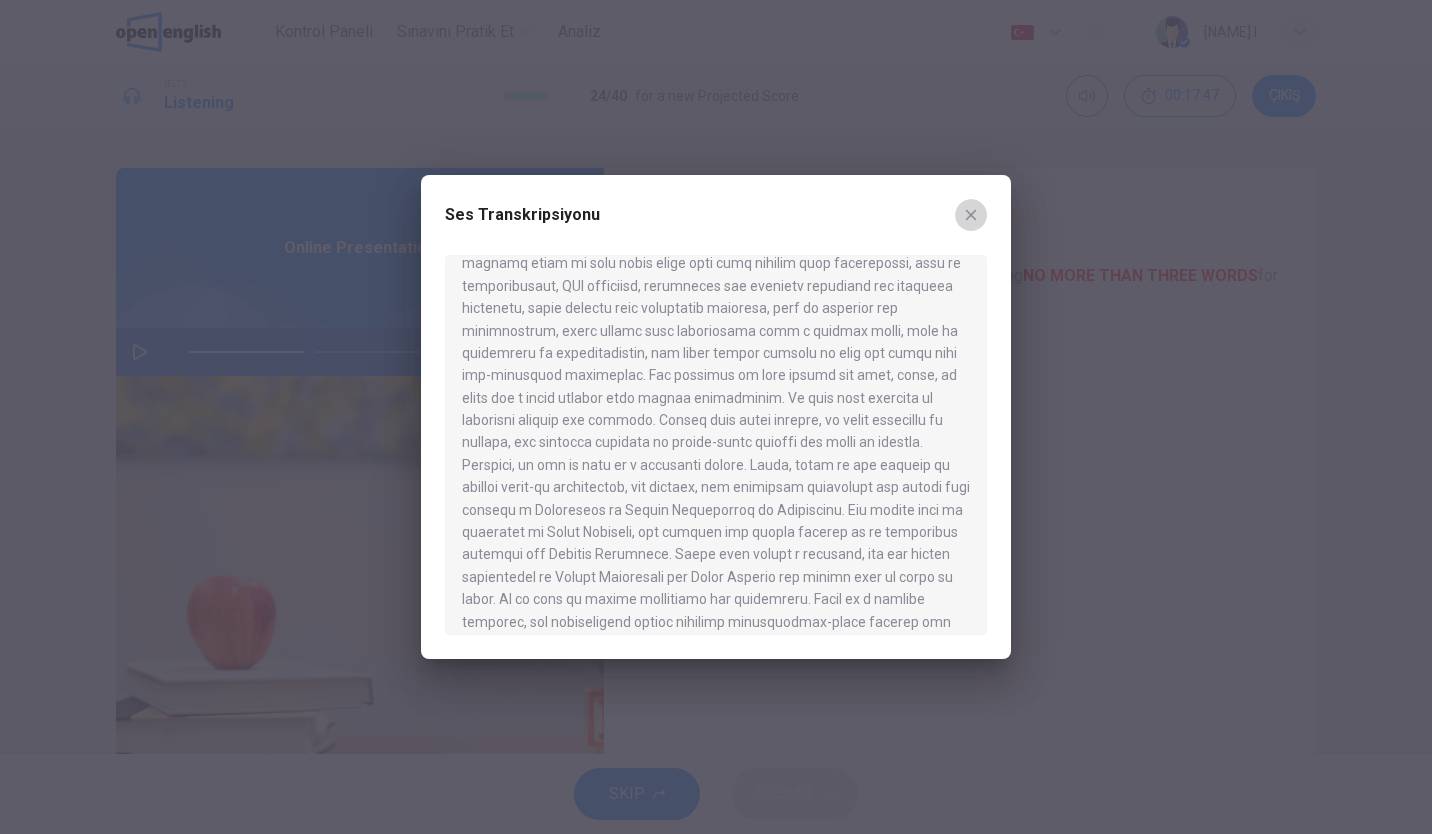 click at bounding box center [971, 215] 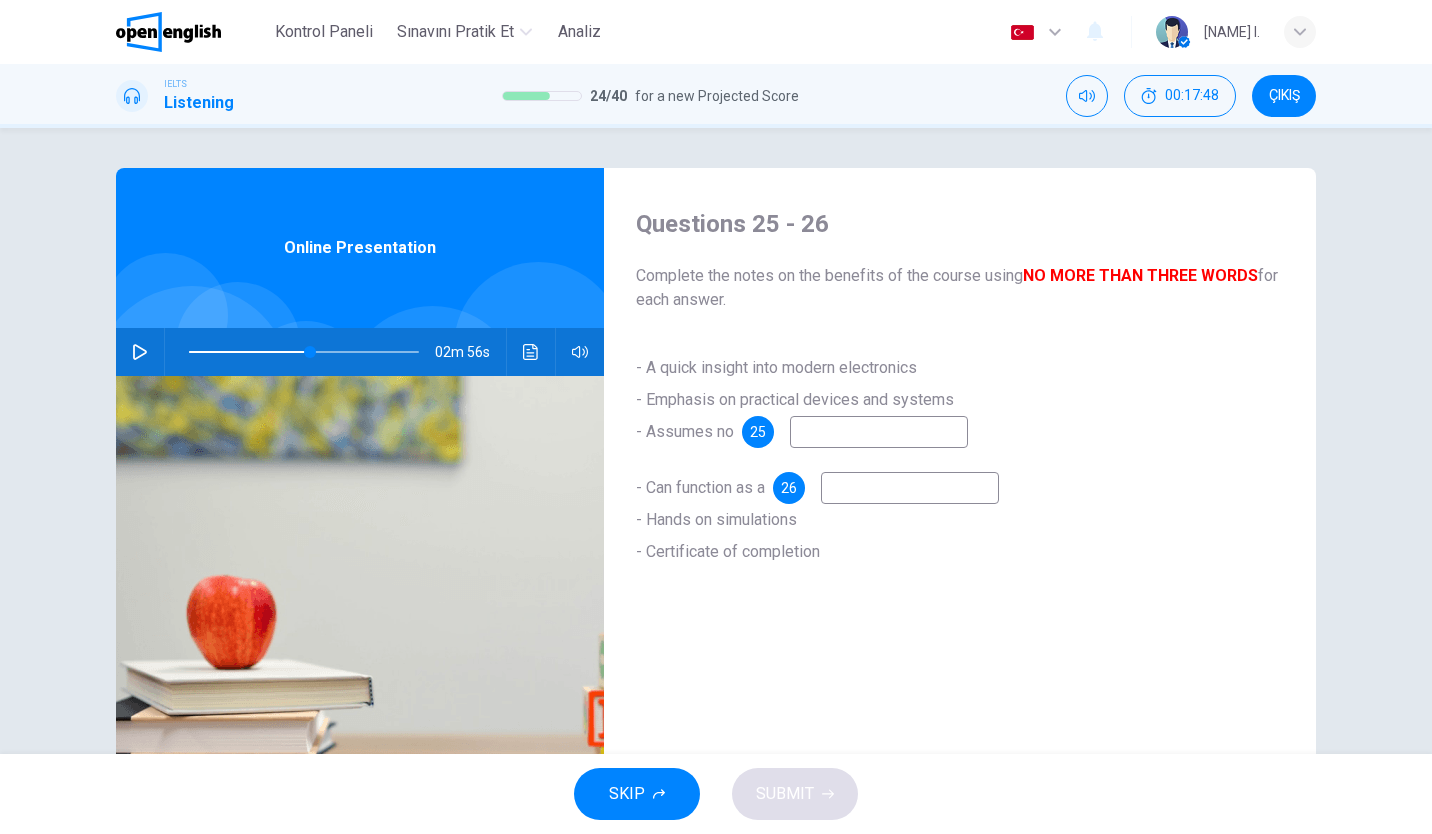 click at bounding box center (879, 432) 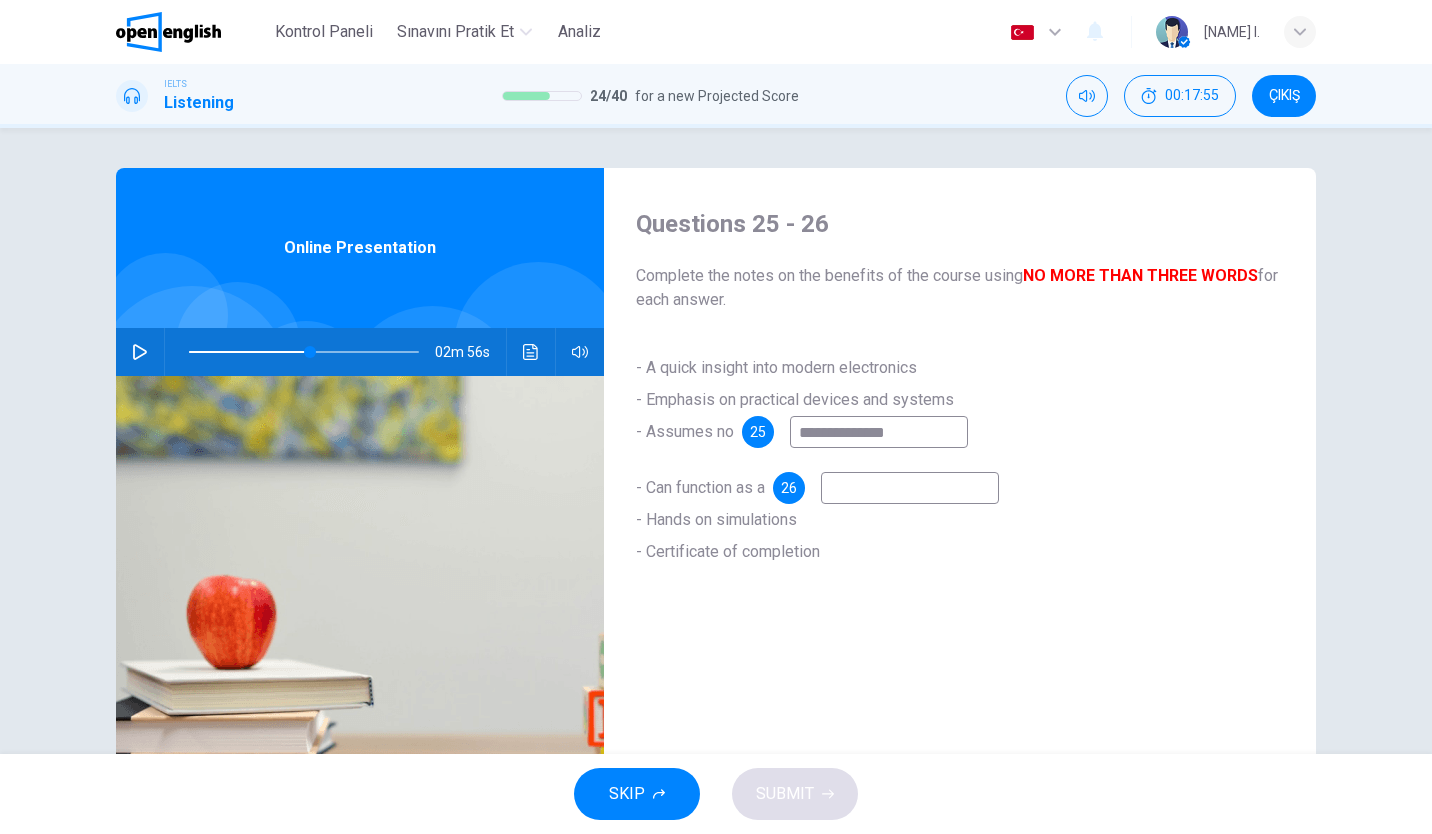 click on "- Can function as a  26 - Hands on simulations - Certificate of completion" at bounding box center (960, 520) 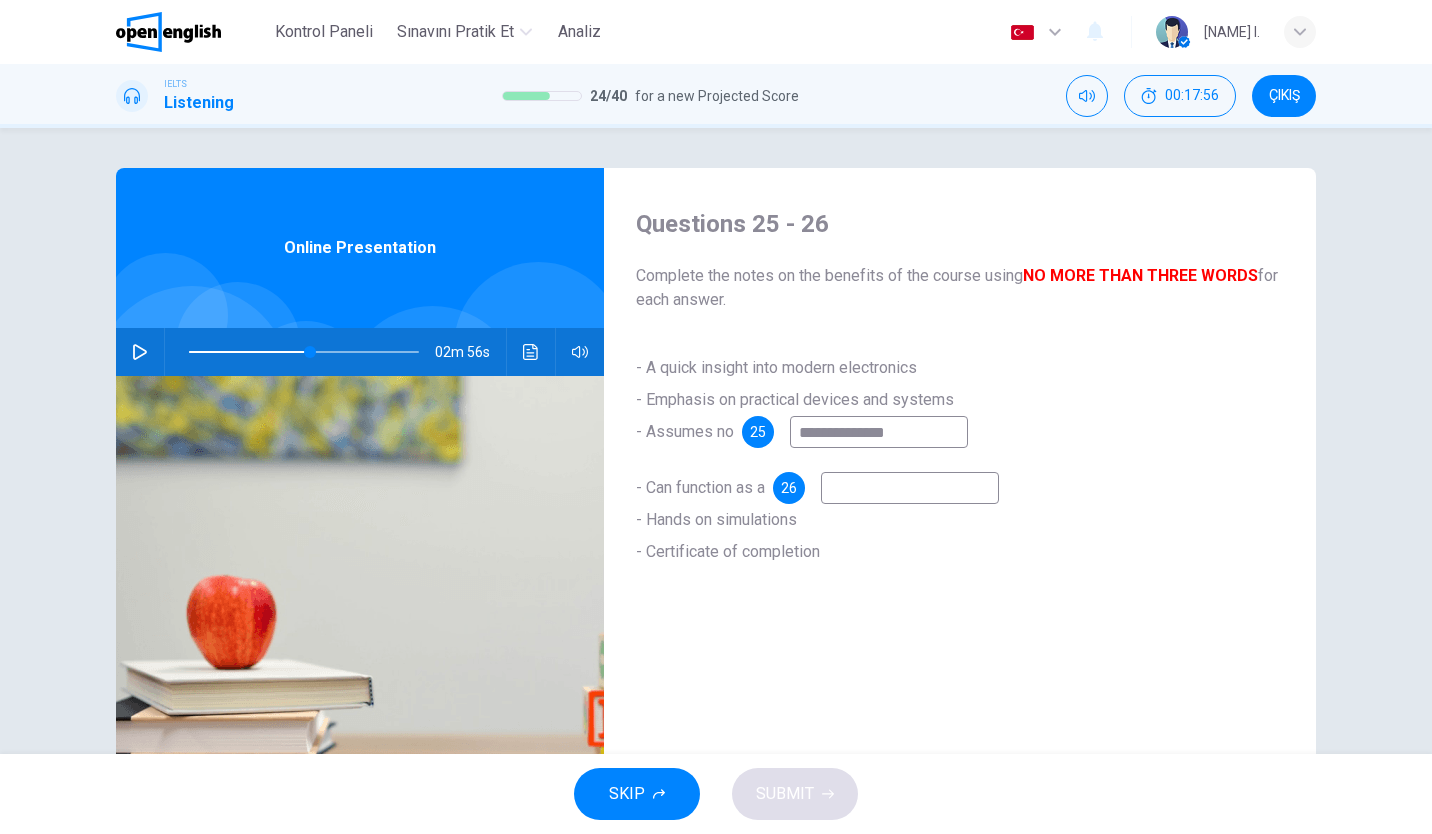 click on "**********" at bounding box center [879, 432] 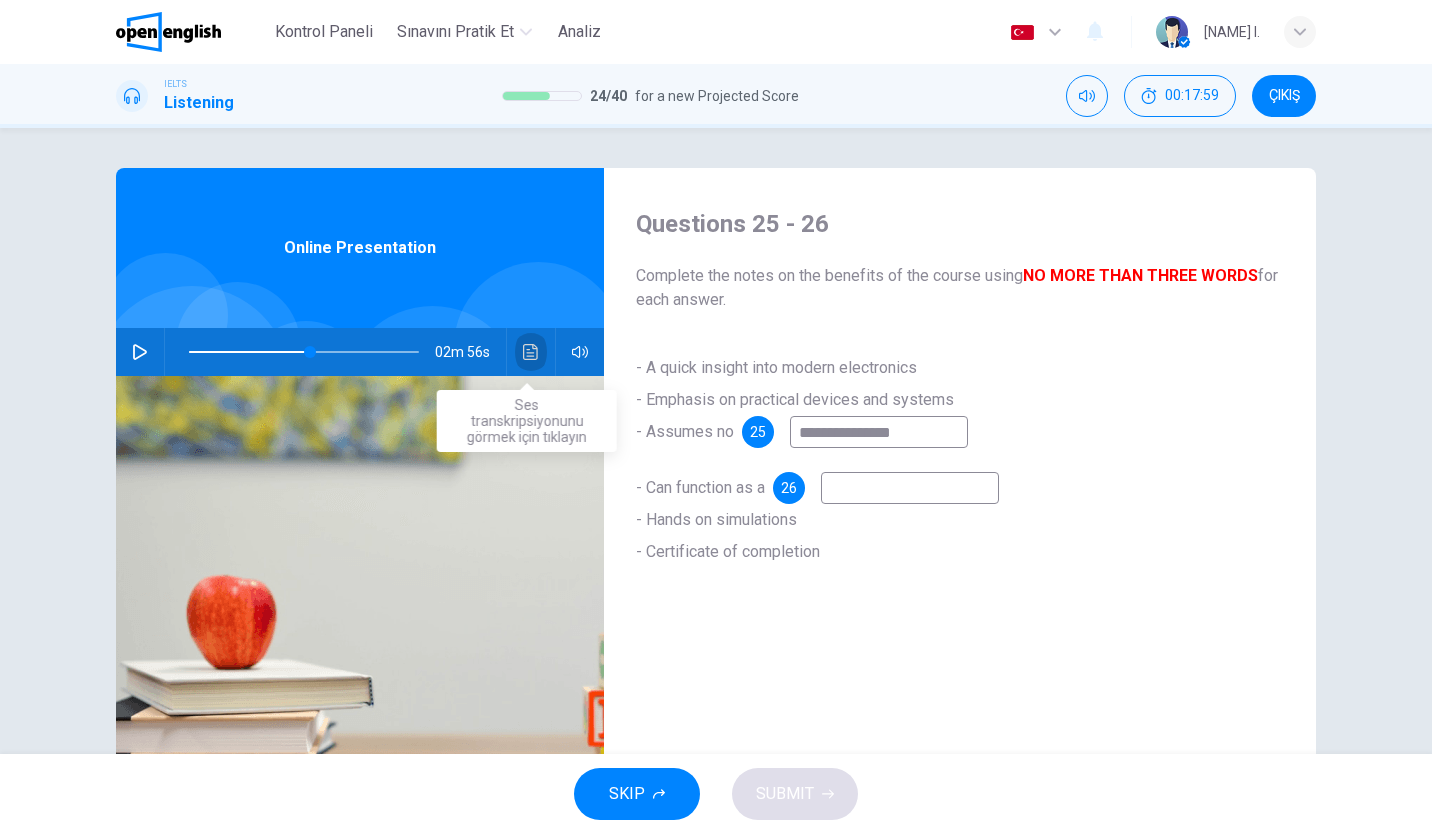 click at bounding box center [531, 352] 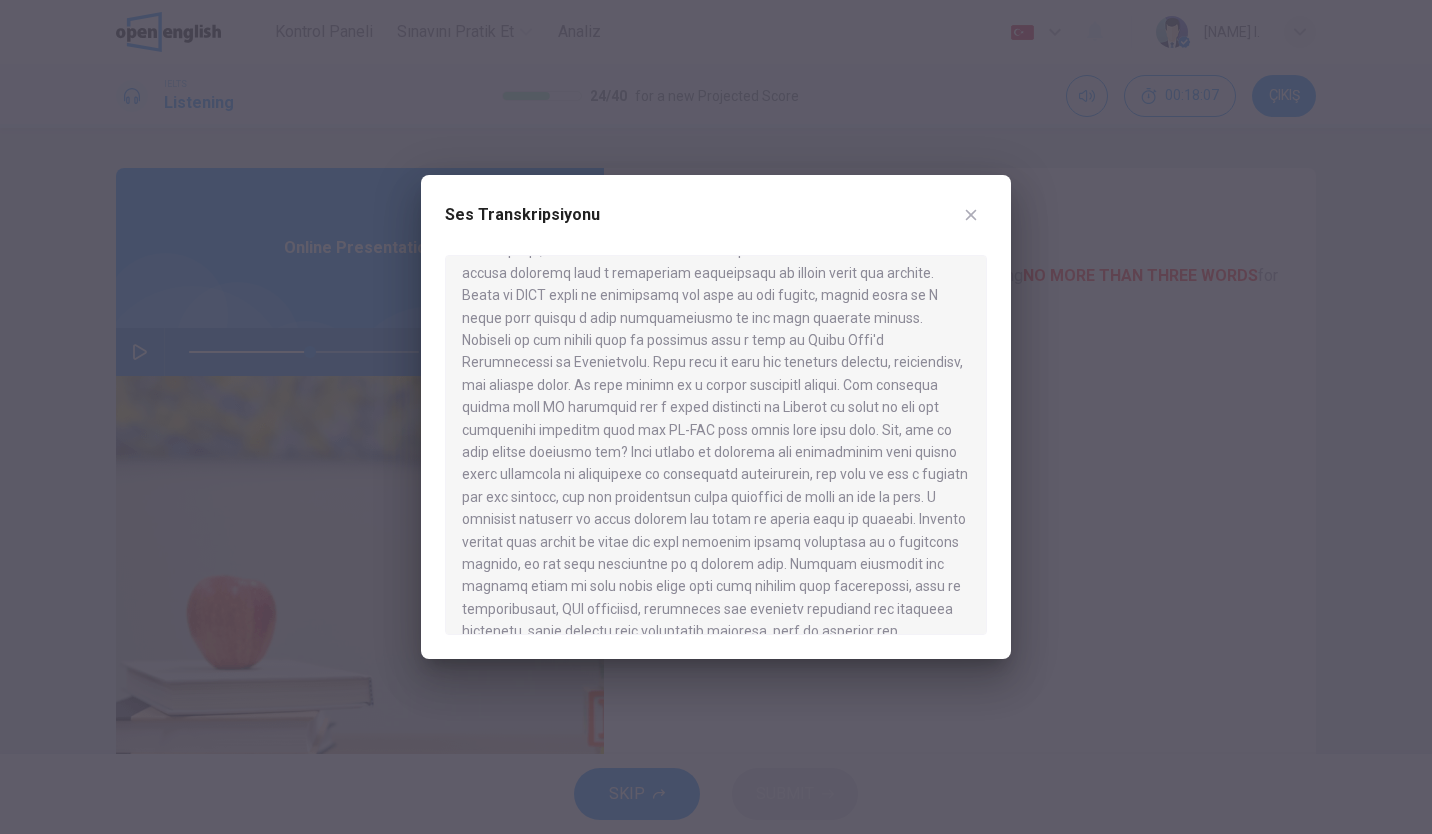 scroll, scrollTop: 342, scrollLeft: 0, axis: vertical 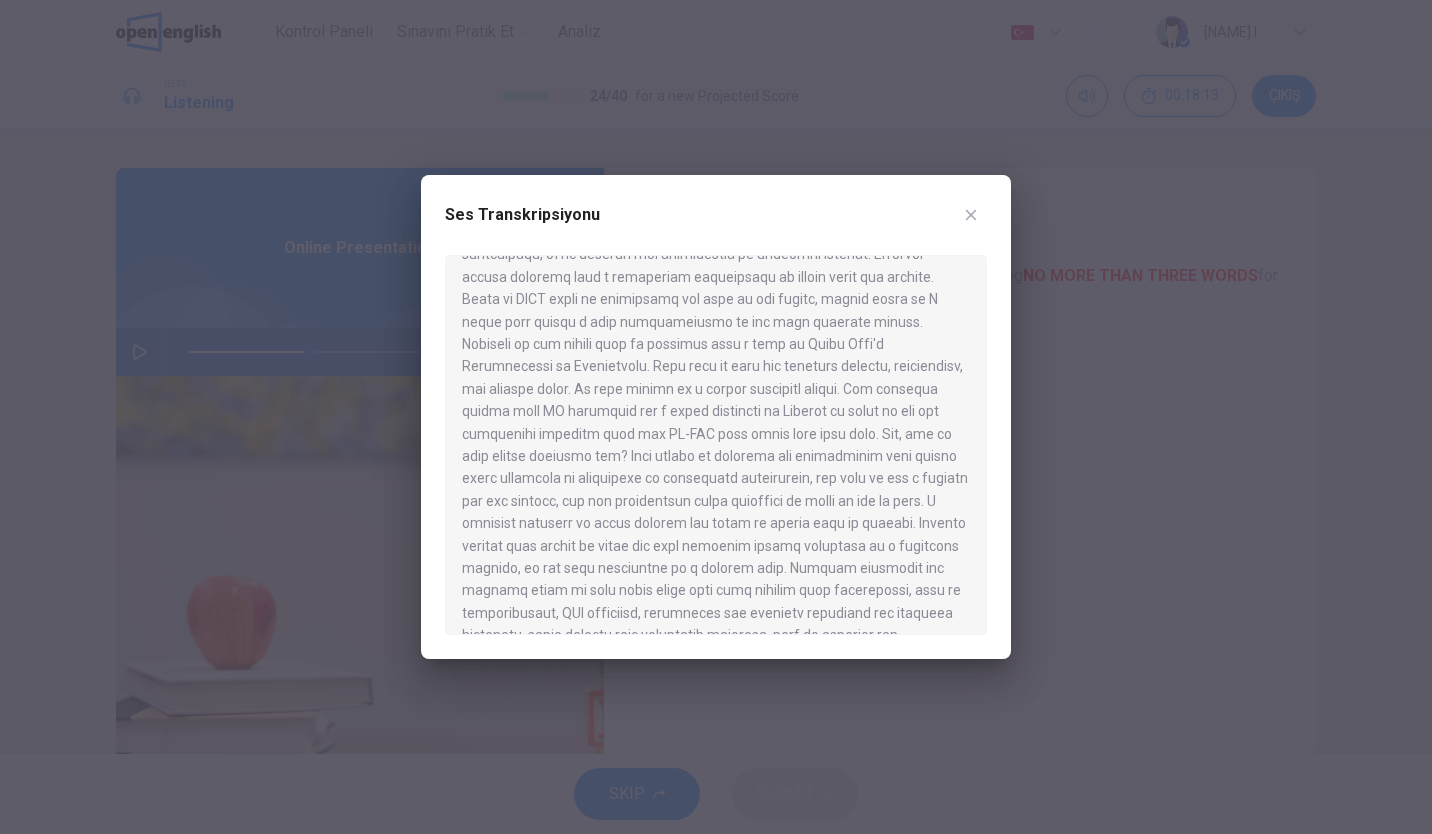 click at bounding box center [971, 215] 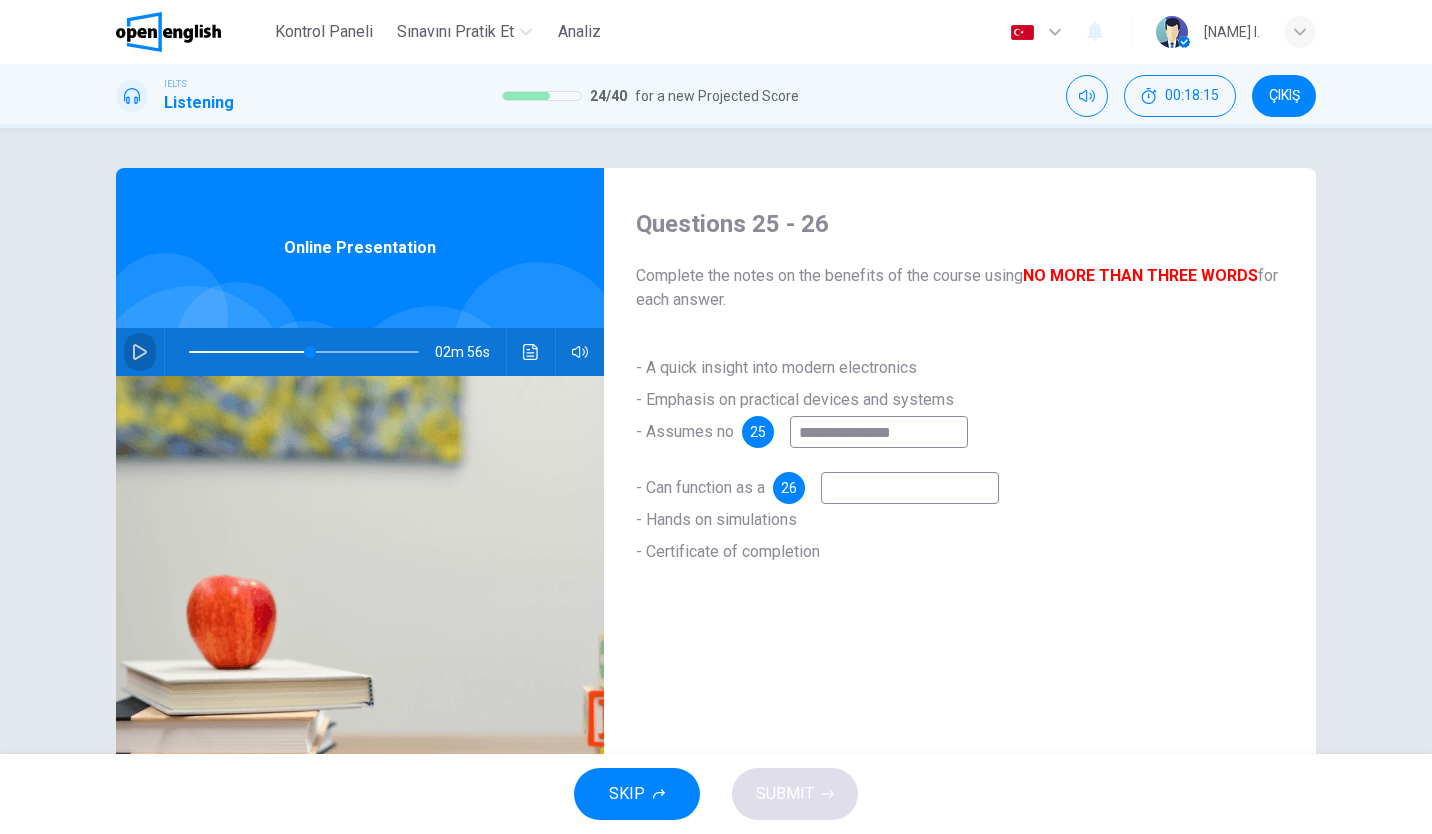 click at bounding box center [140, 352] 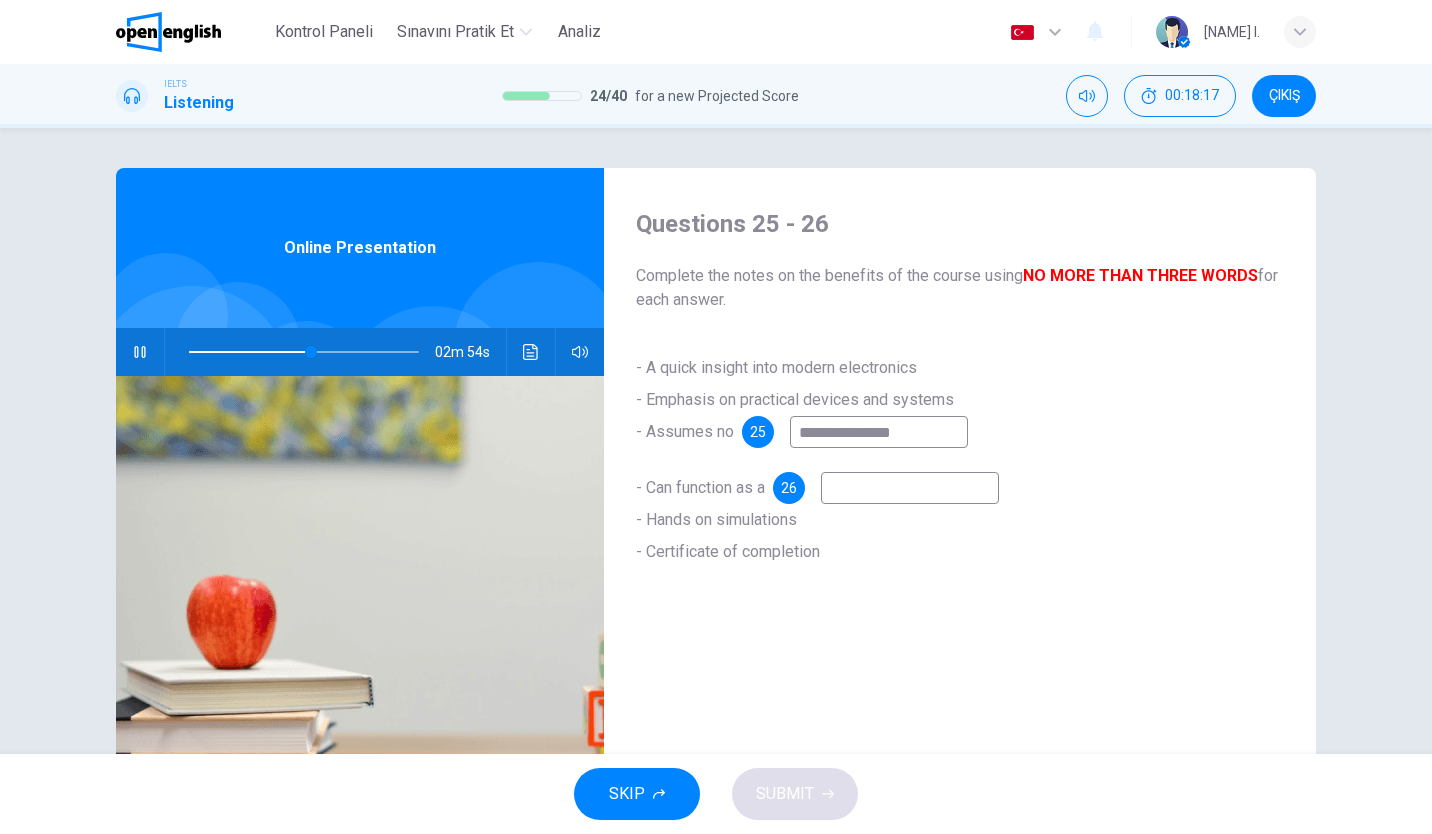 click at bounding box center (910, 488) 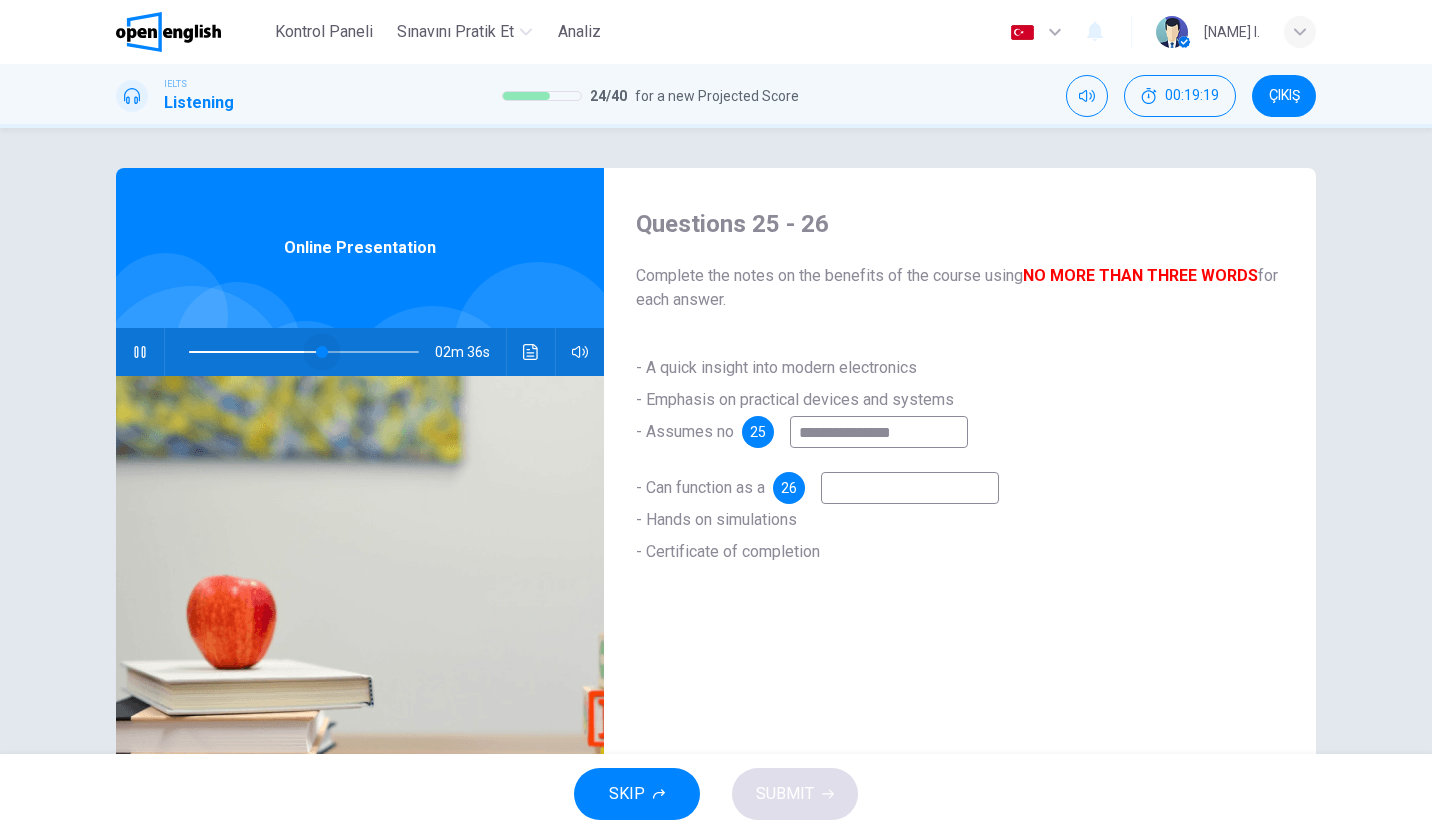 click at bounding box center (304, 352) 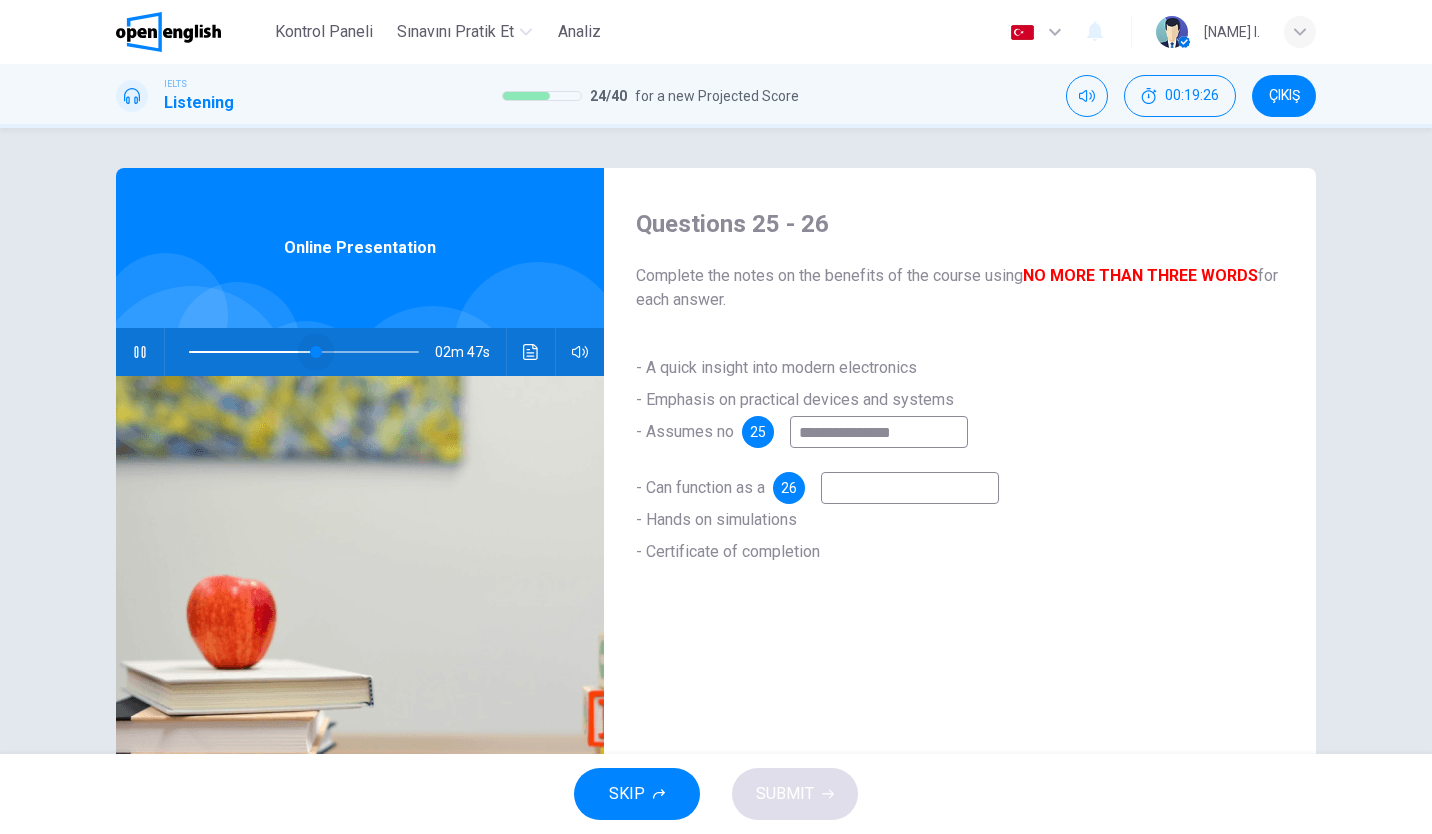 click at bounding box center (316, 352) 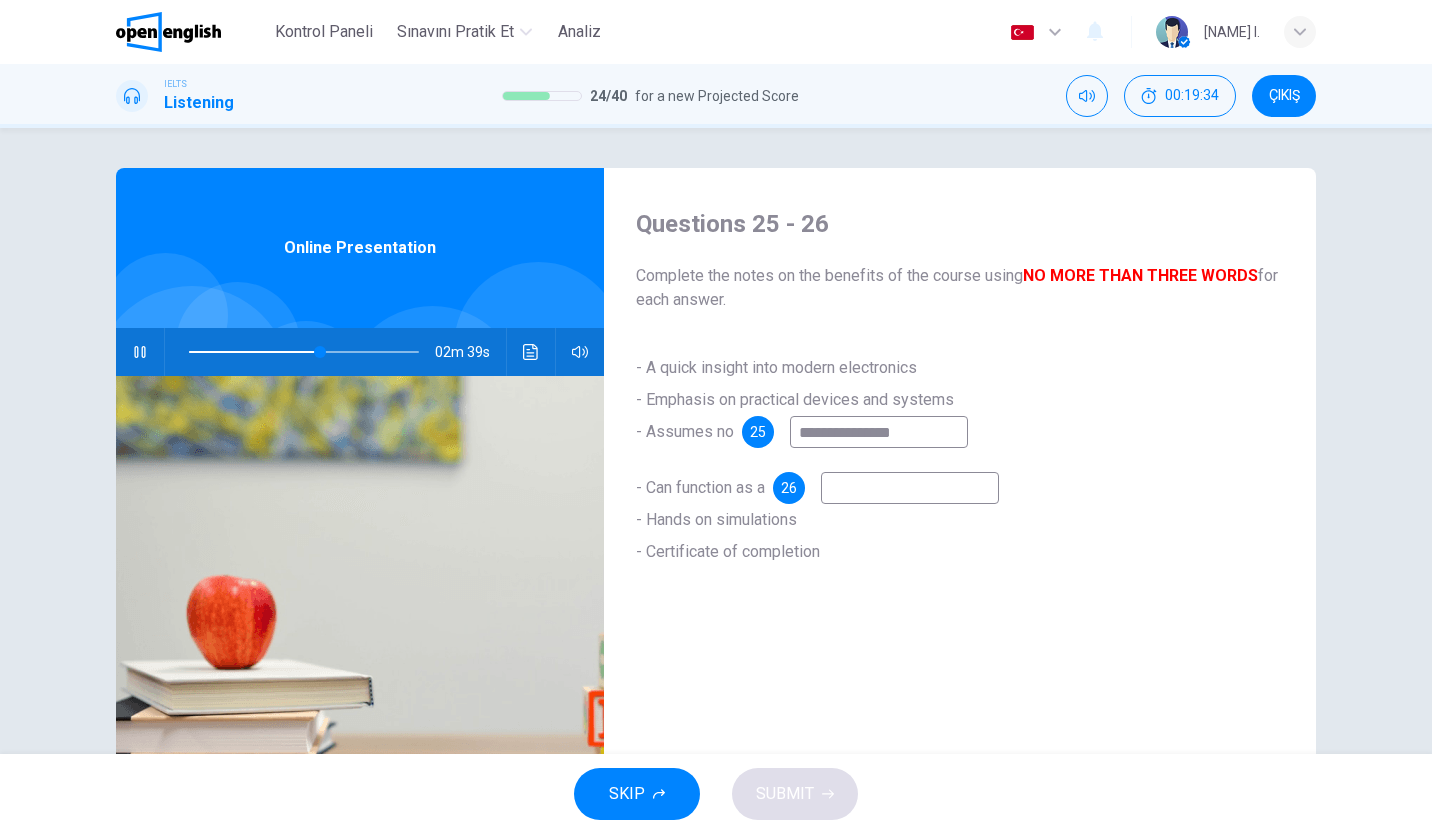 click at bounding box center (910, 488) 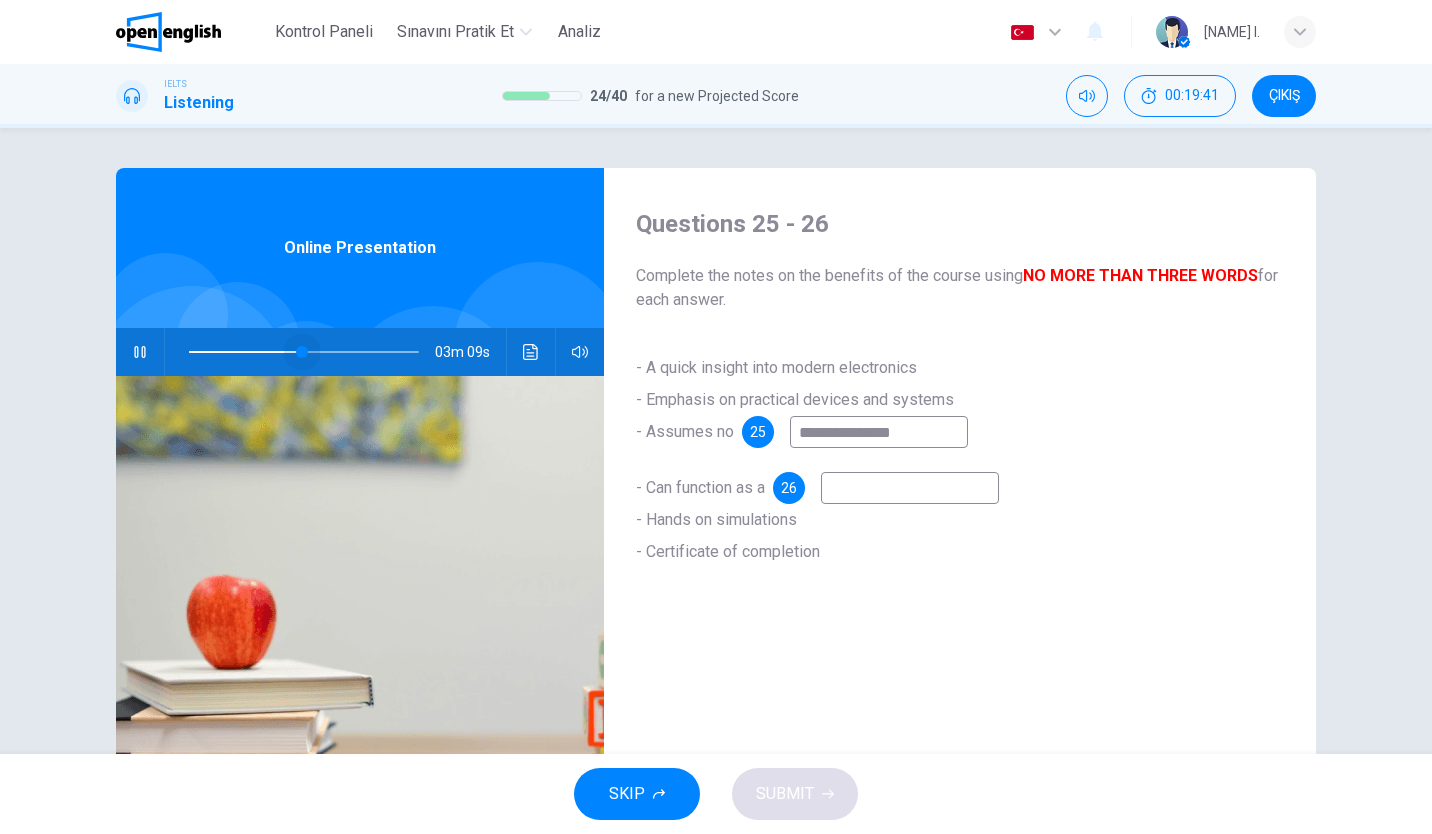 click at bounding box center (302, 352) 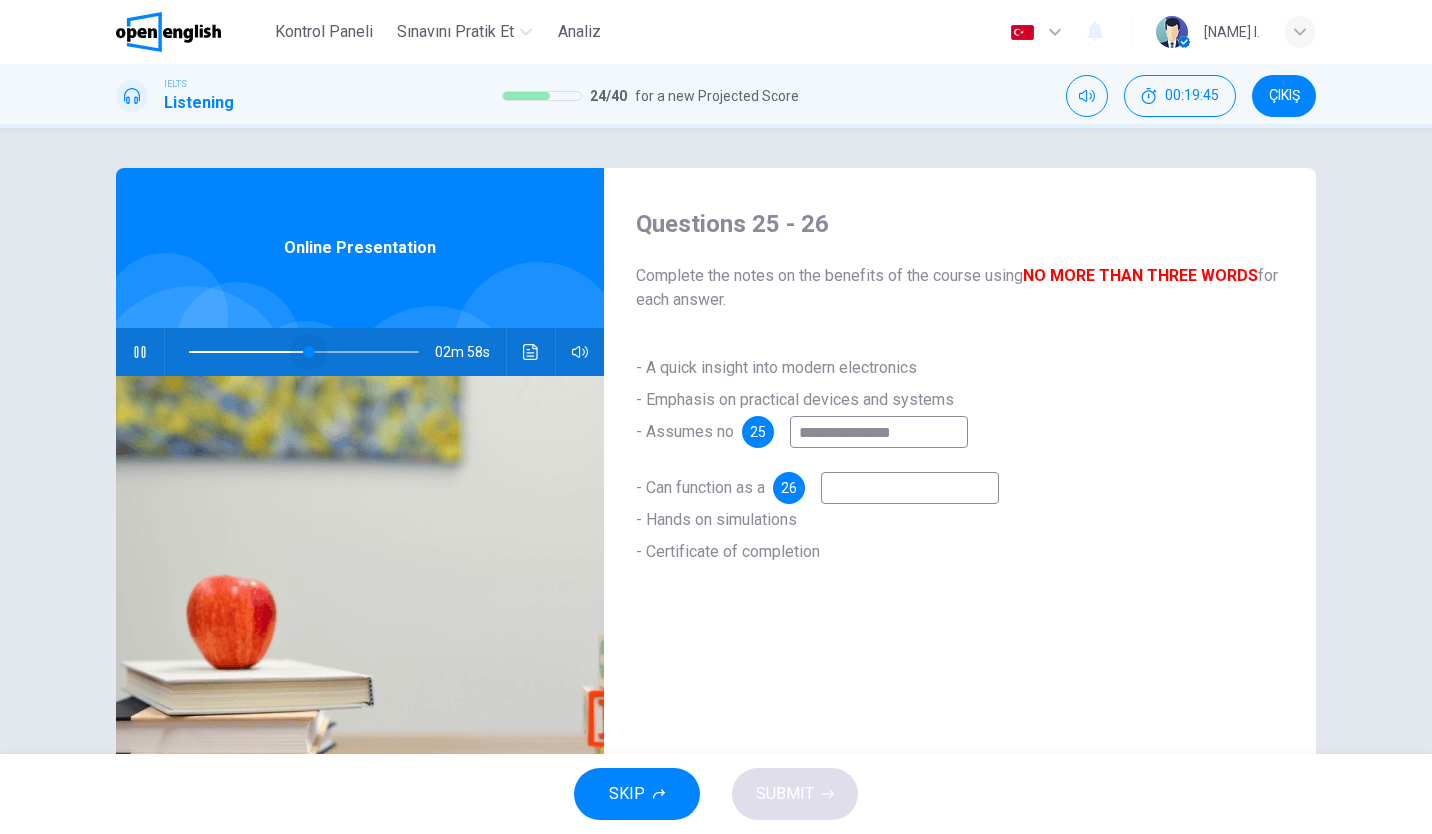 click at bounding box center (309, 352) 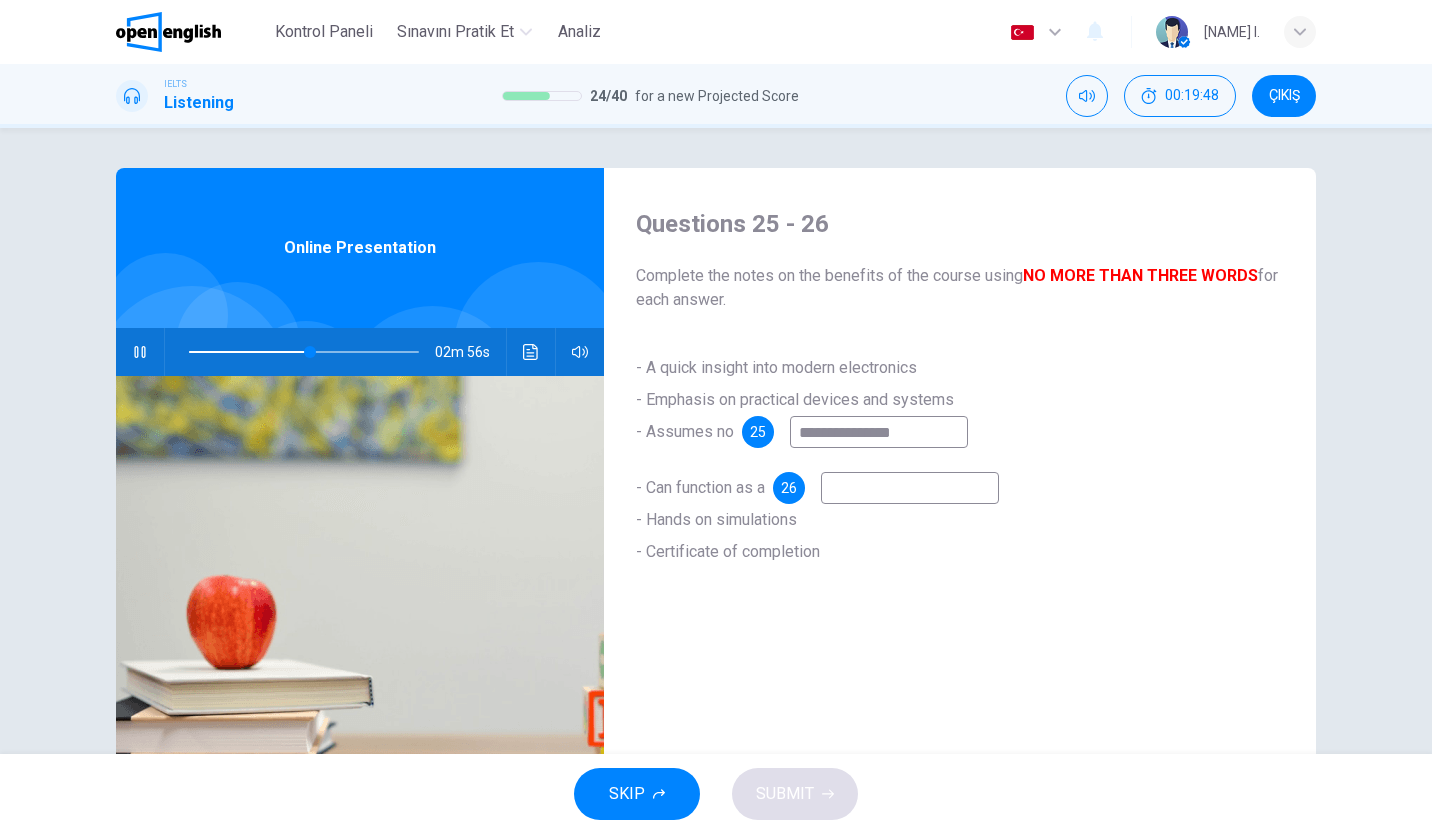 click at bounding box center [910, 488] 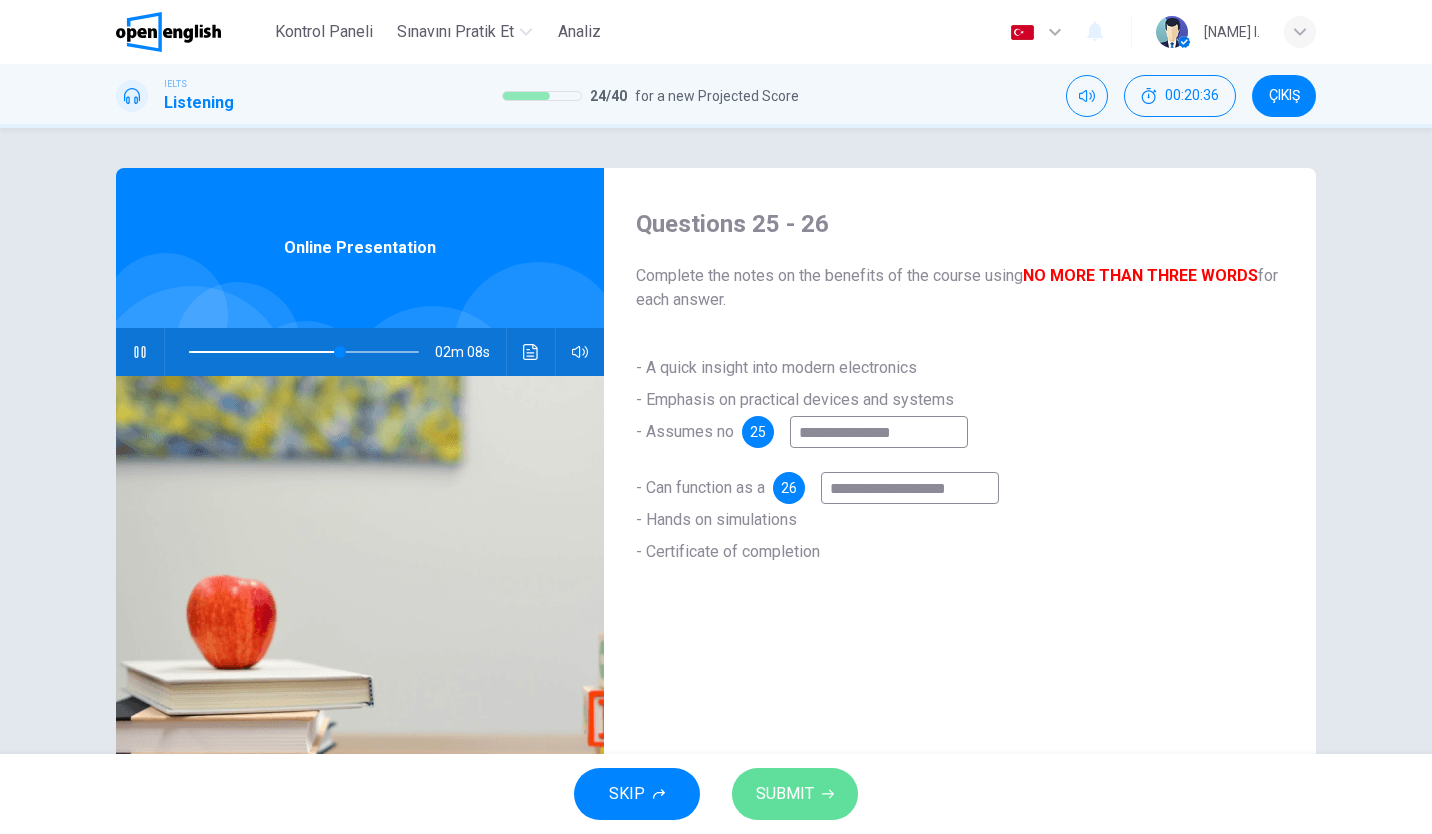 click on "SUBMIT" at bounding box center (795, 794) 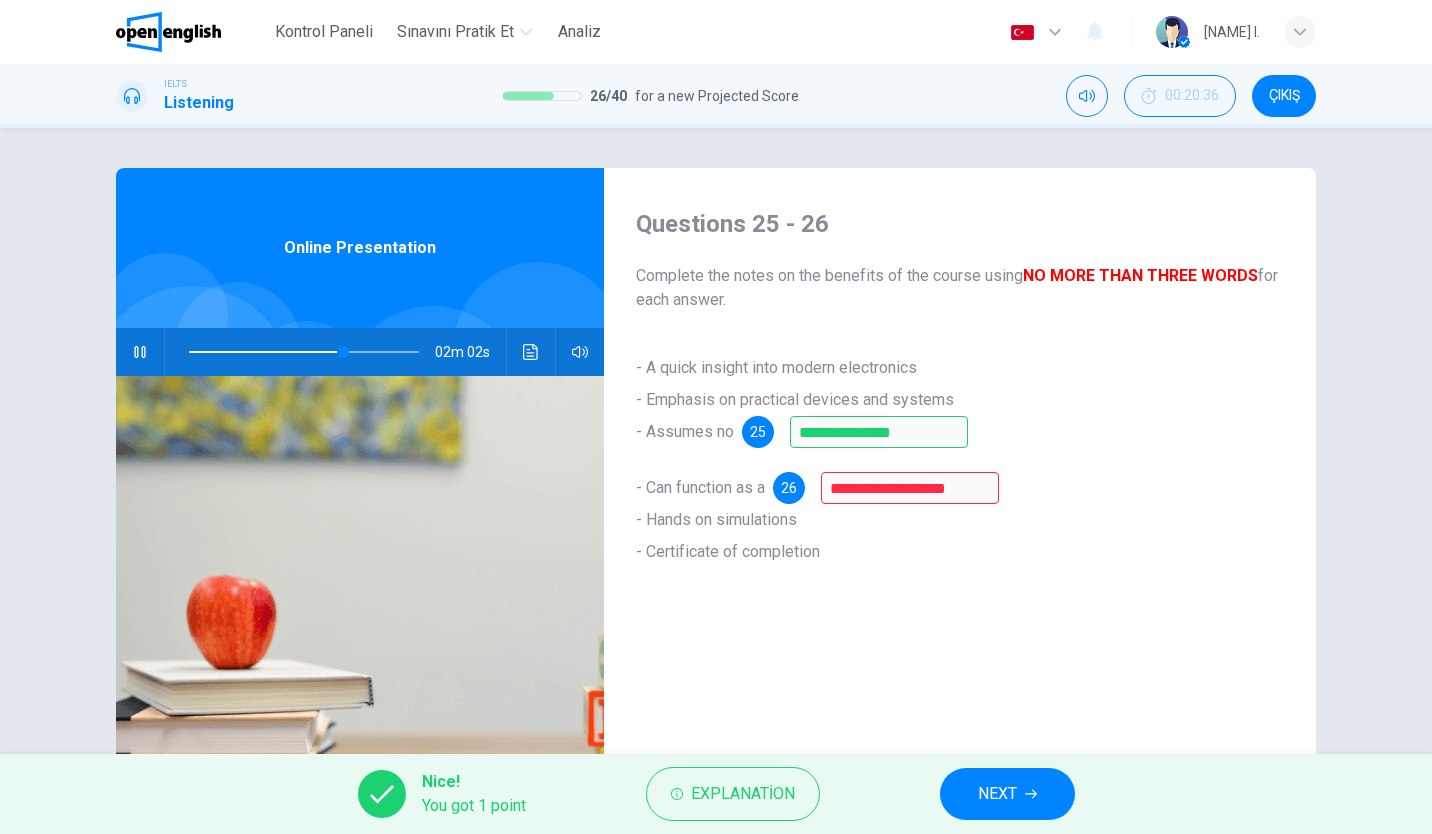 click on "NEXT" at bounding box center (997, 794) 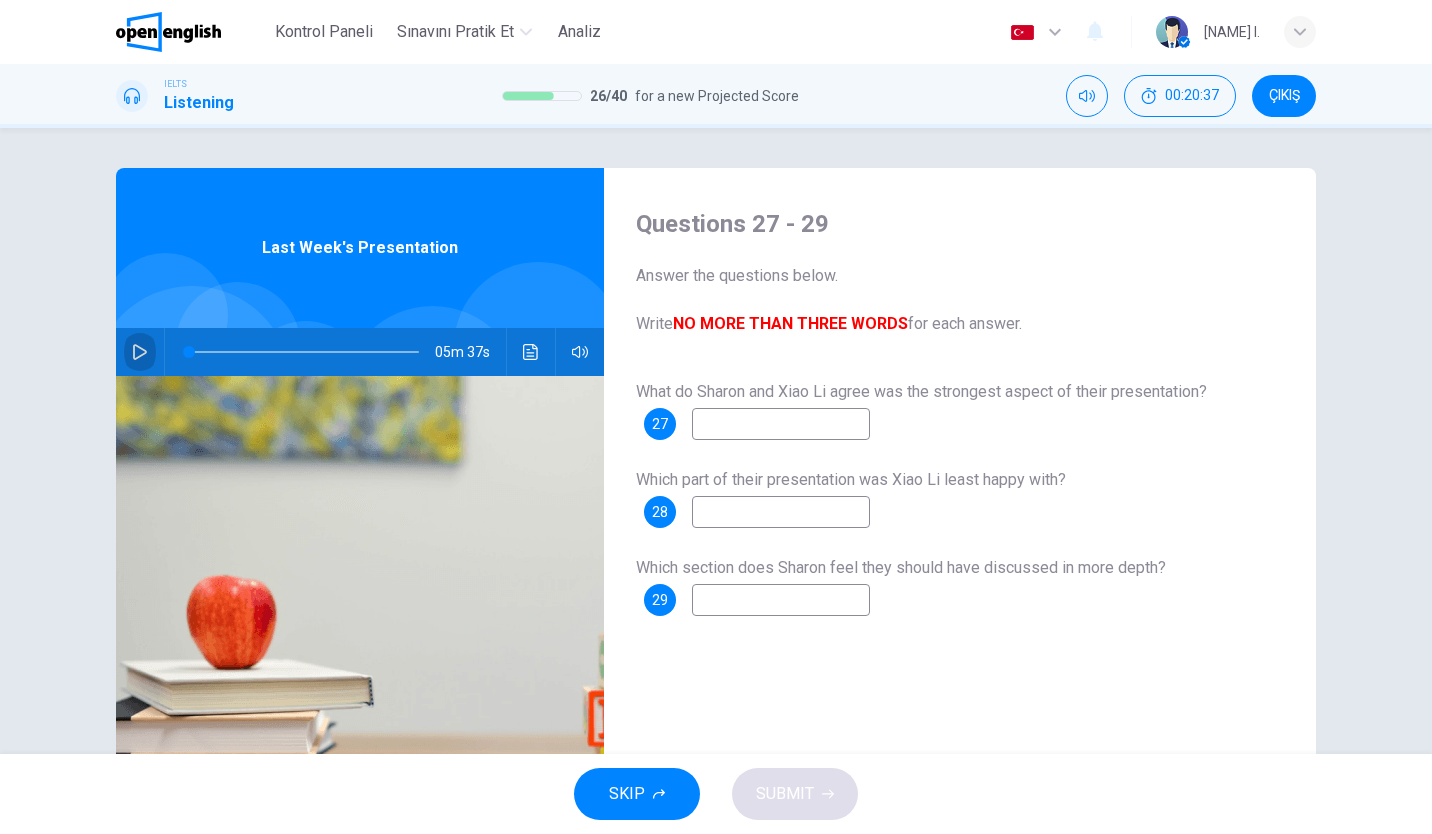 click 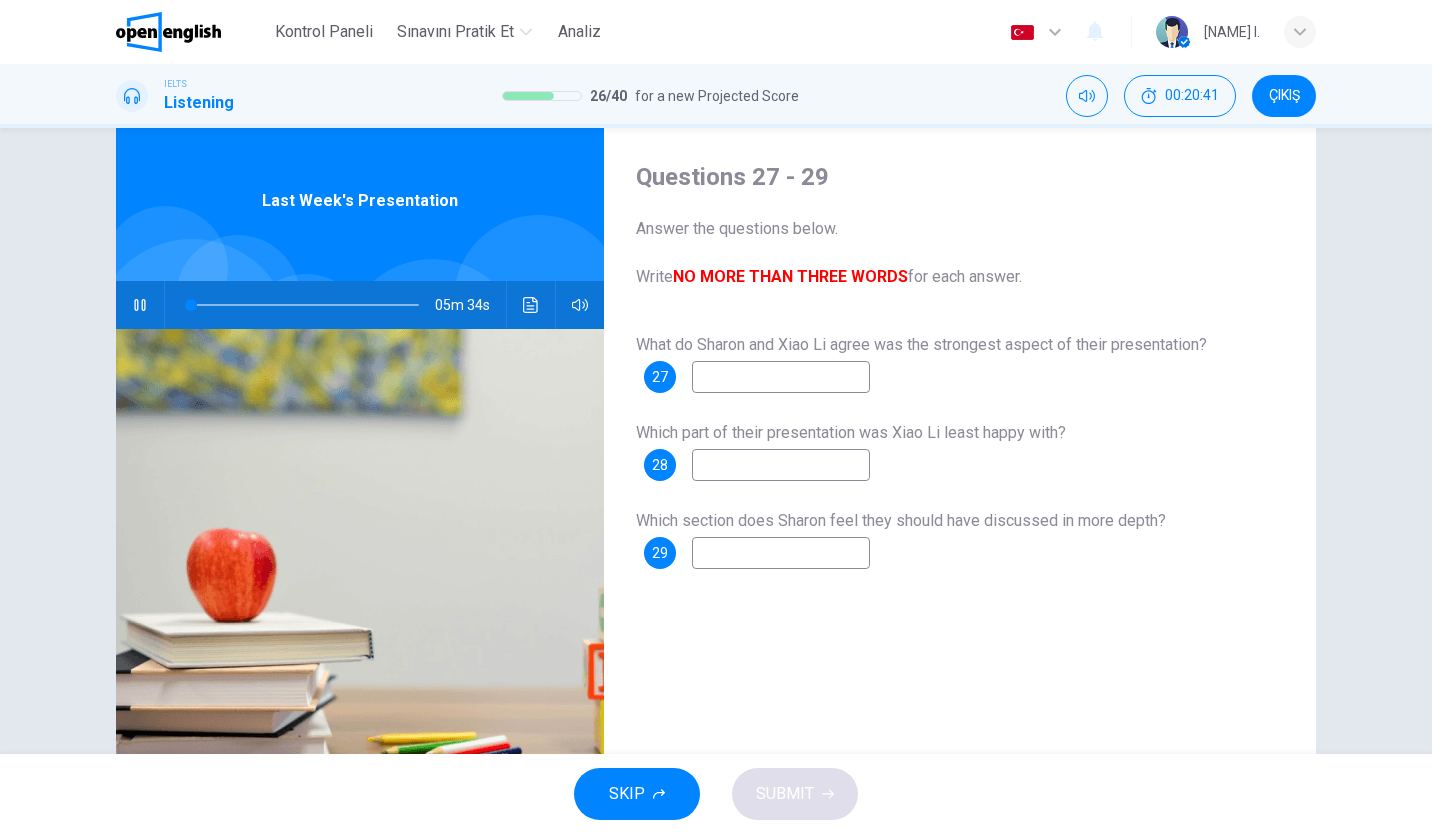 scroll, scrollTop: 46, scrollLeft: 0, axis: vertical 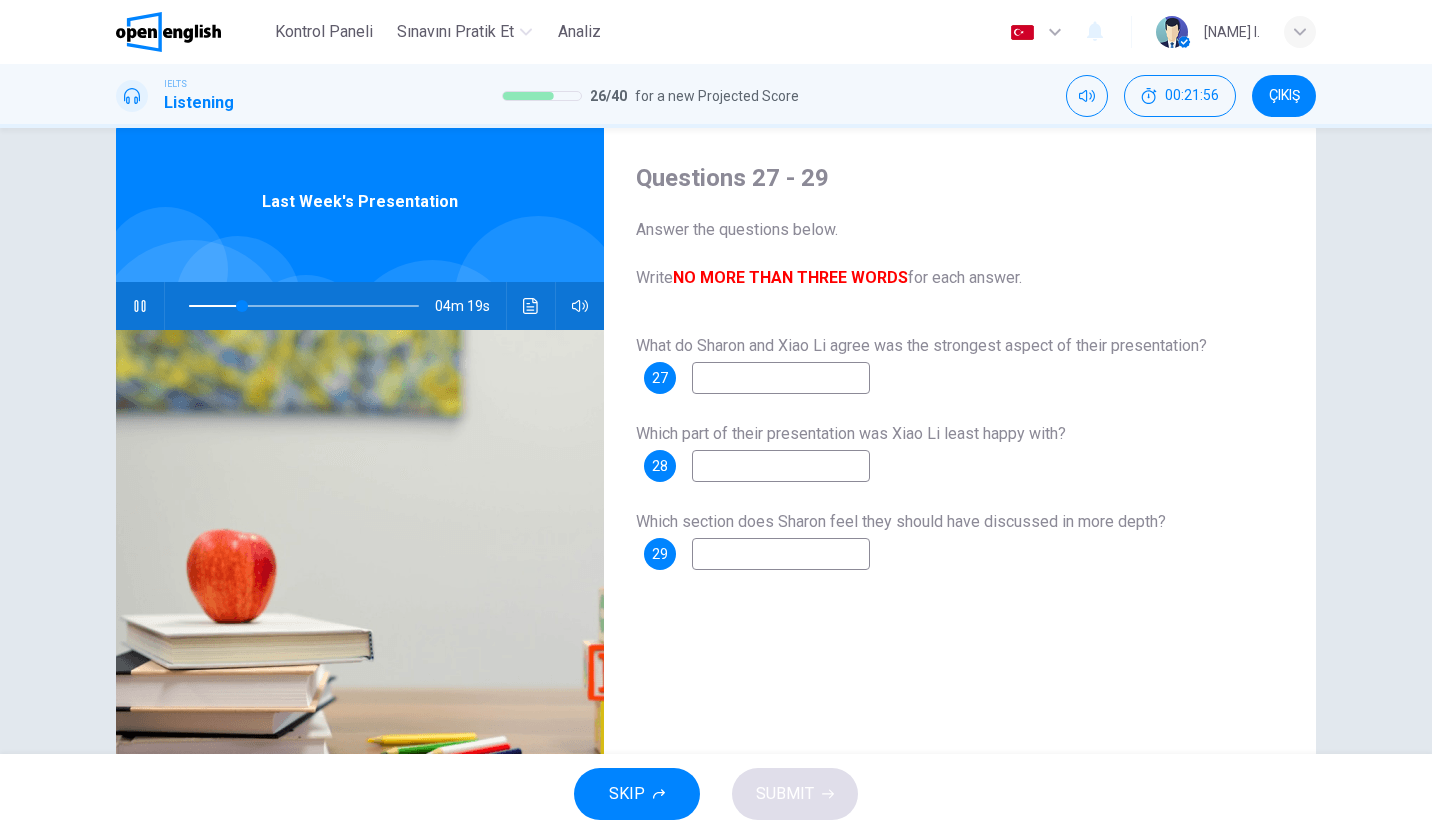 click at bounding box center (781, 378) 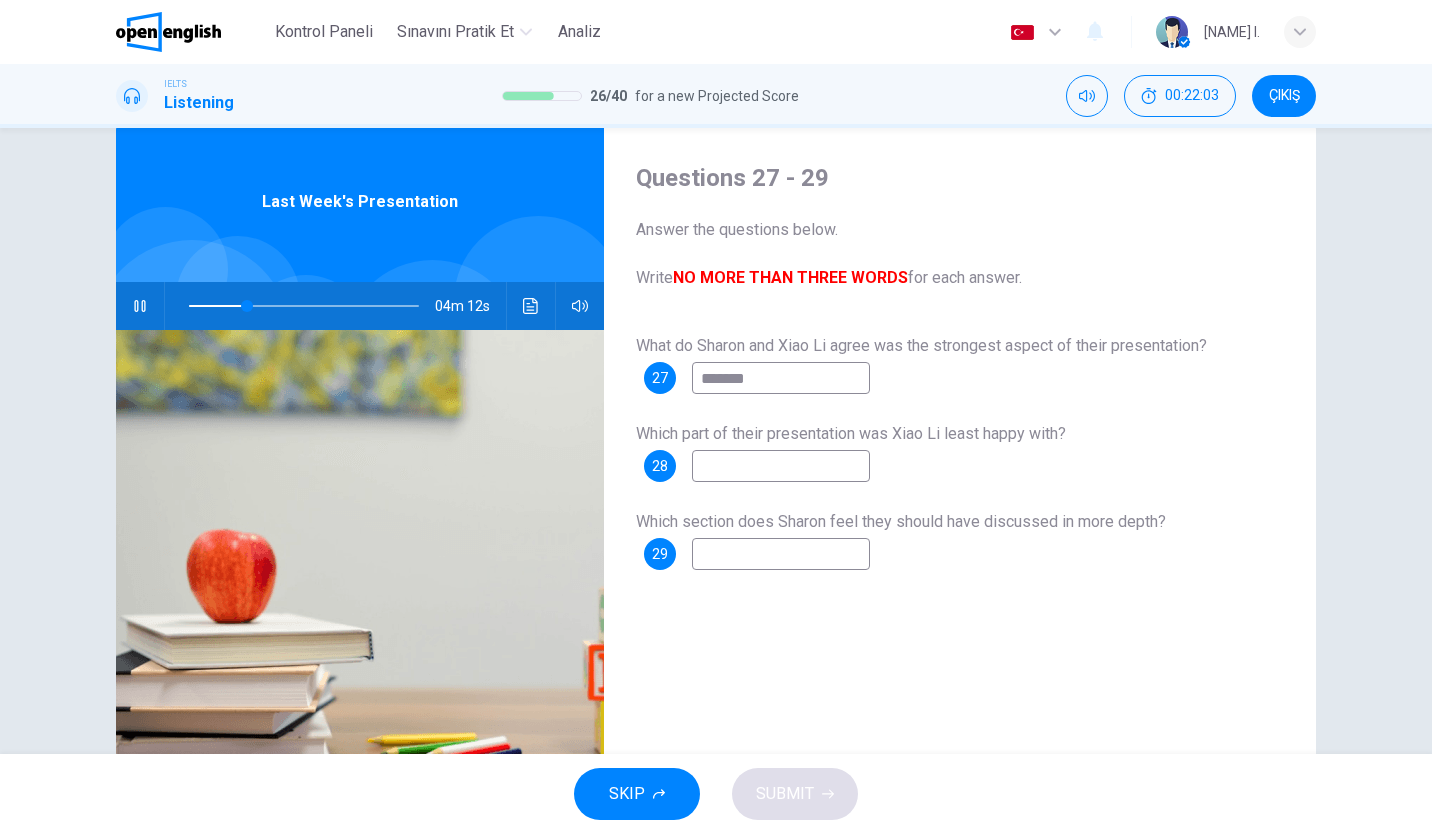 drag, startPoint x: 818, startPoint y: 498, endPoint x: 834, endPoint y: 482, distance: 22.627417 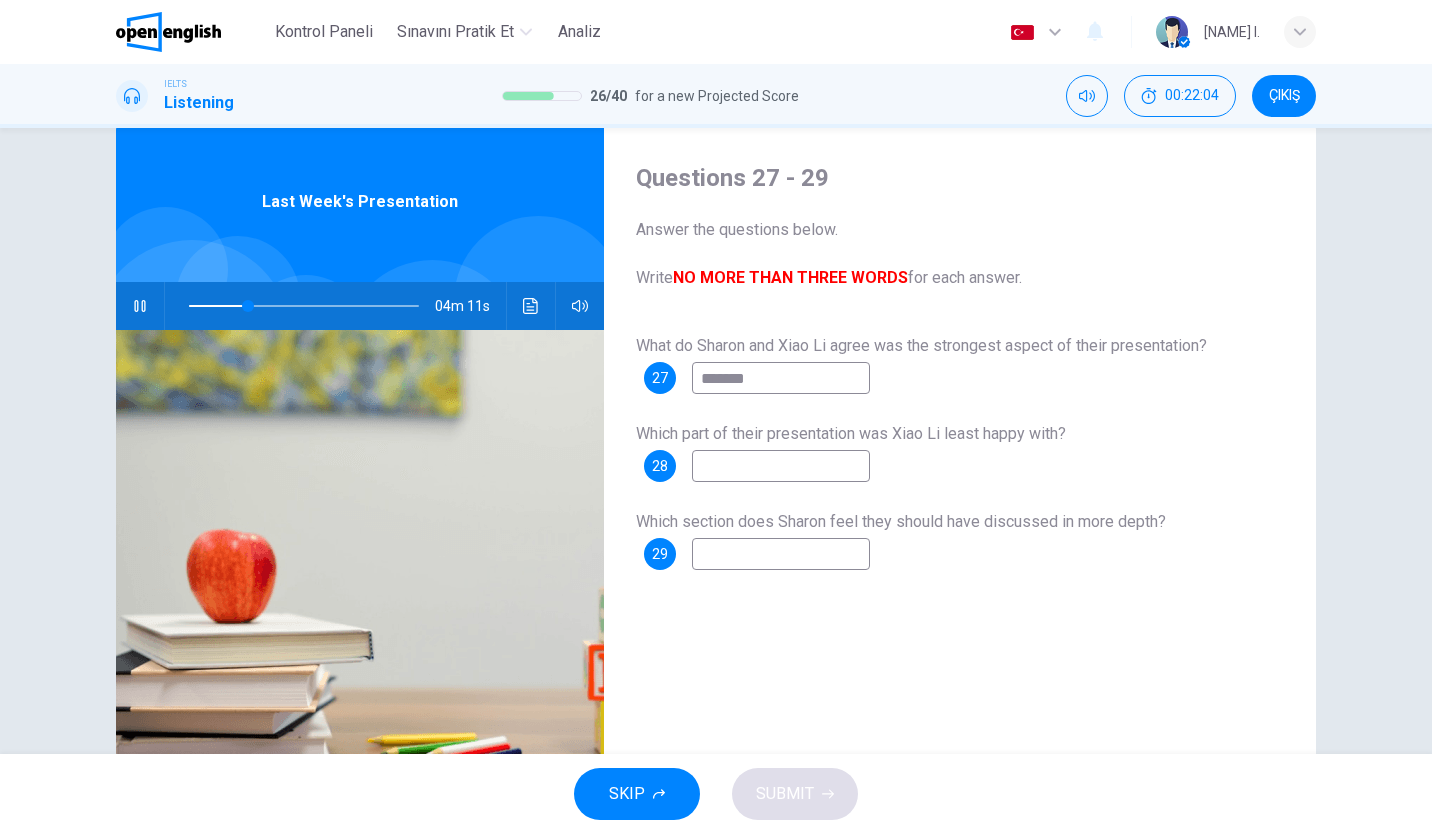 click at bounding box center [781, 466] 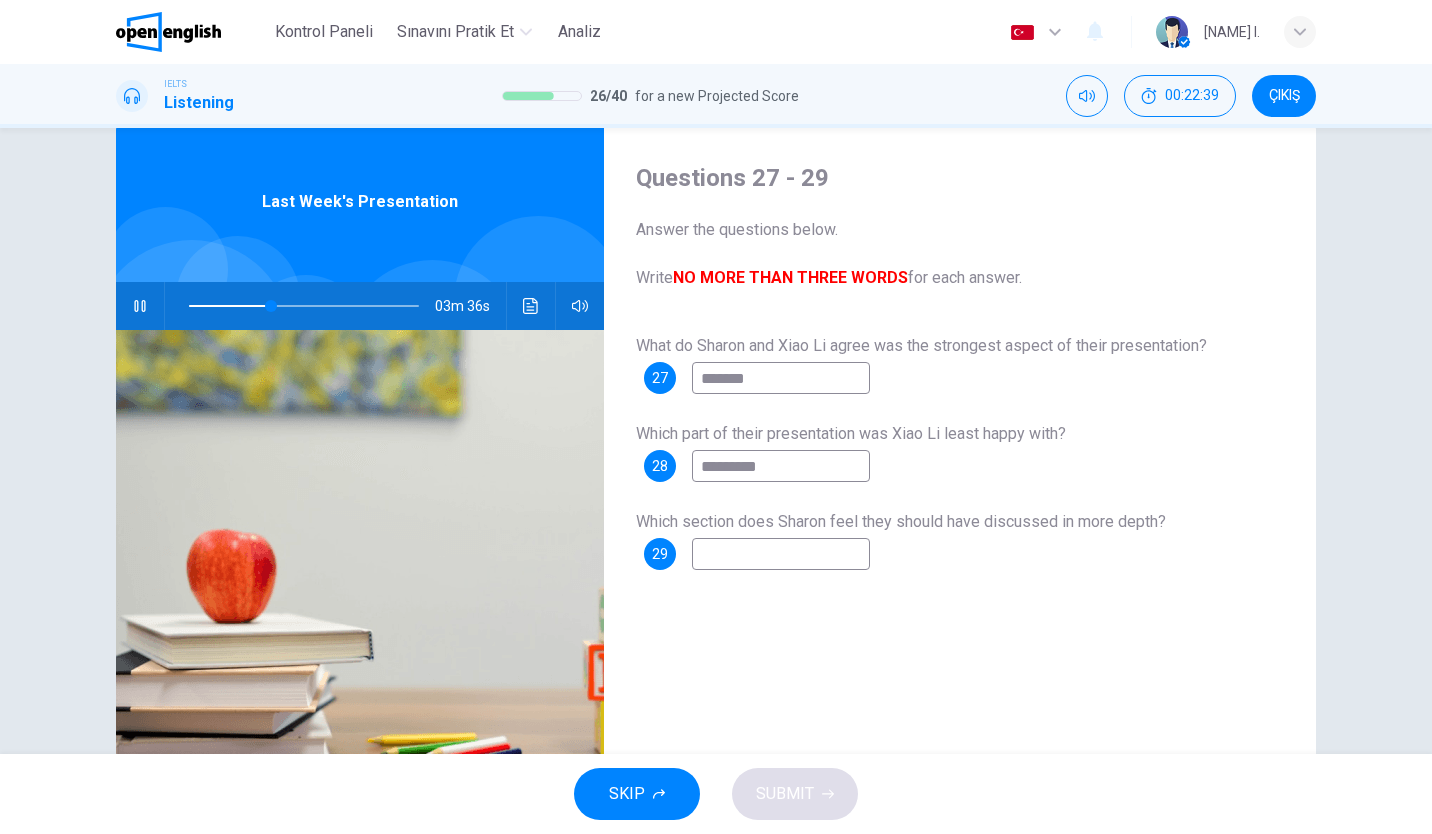 click on "Which section does Sharon feel they should have discussed in more
depth? 29" at bounding box center [960, 538] 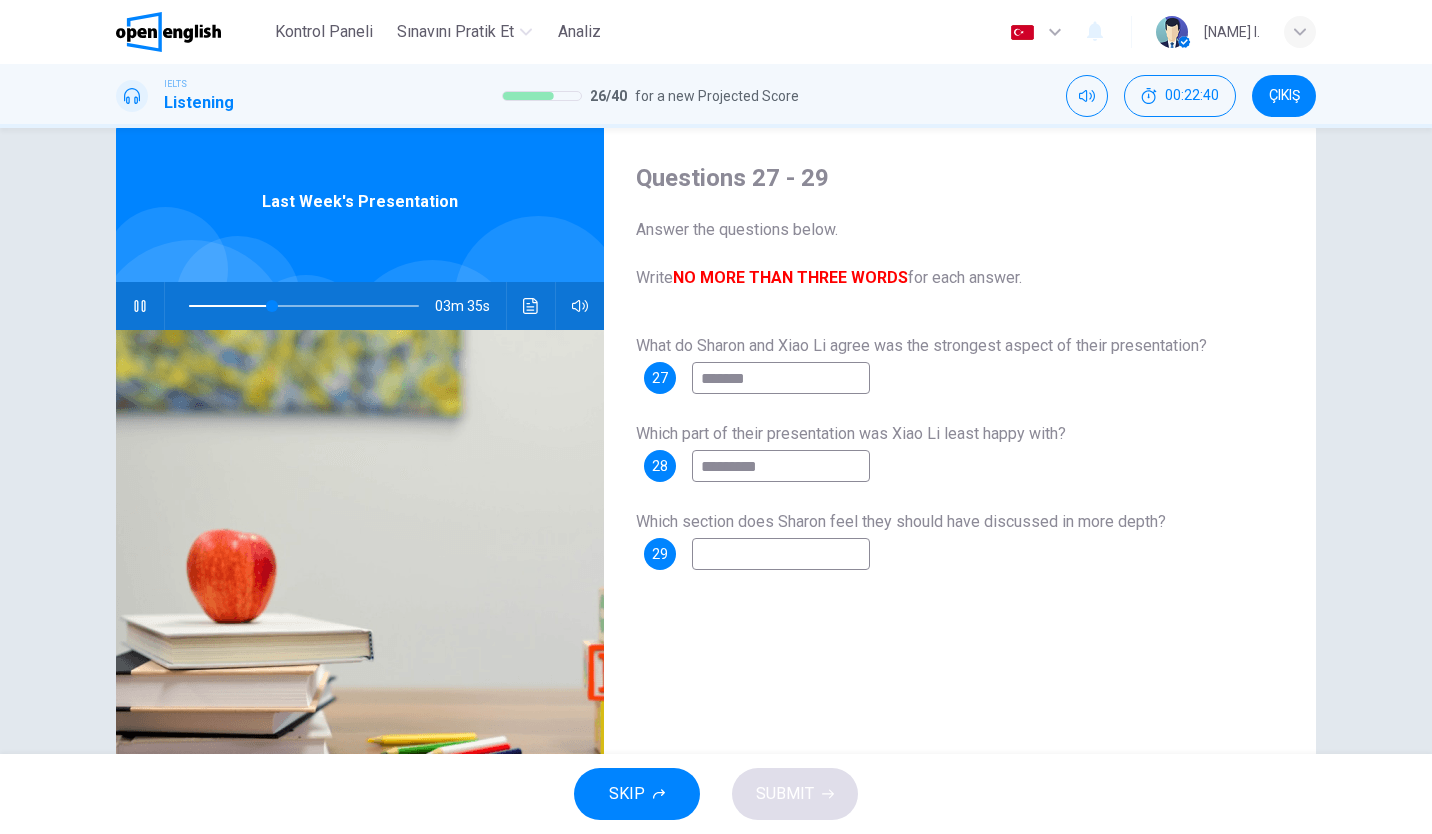 click at bounding box center [781, 554] 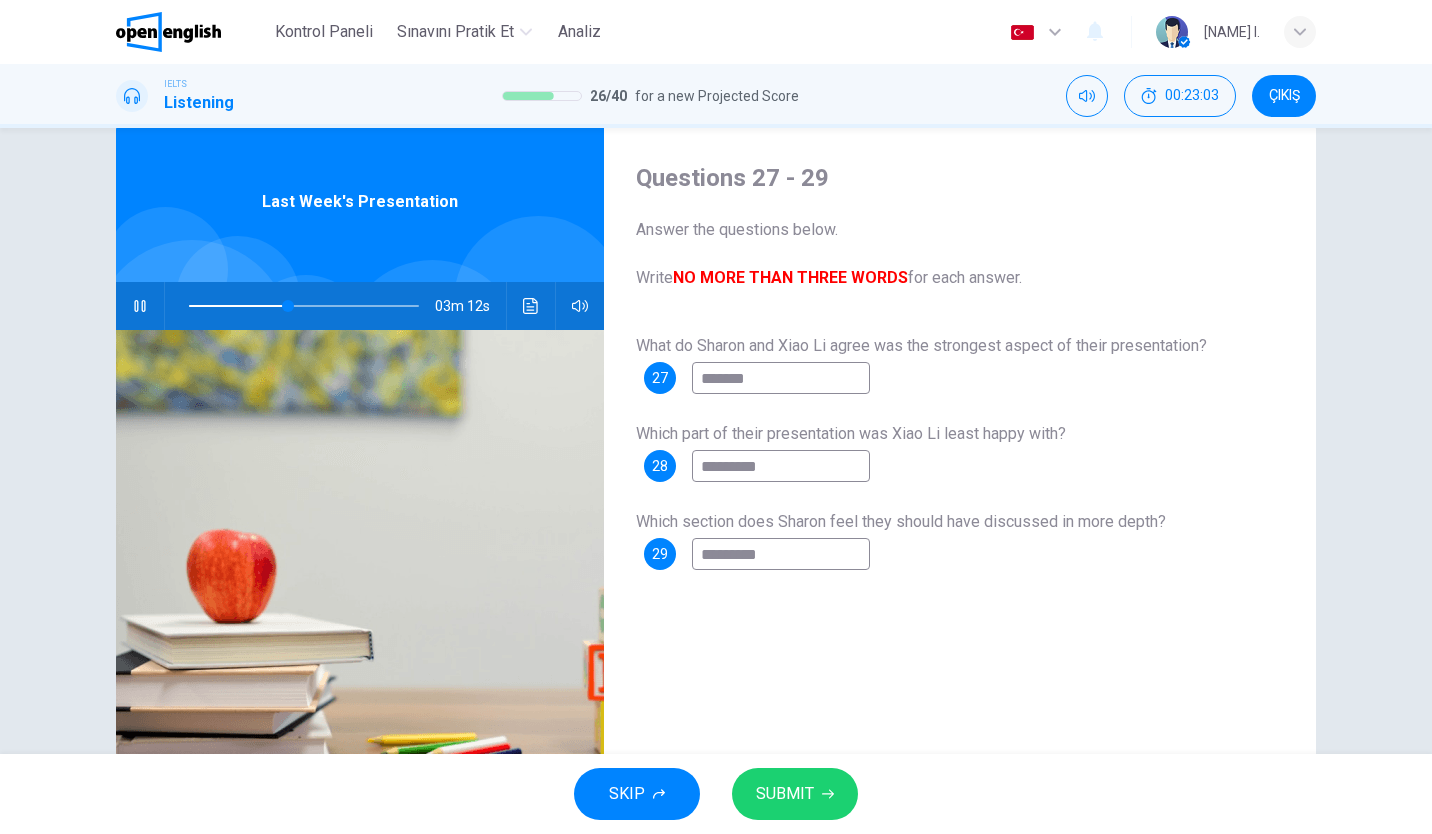click on "*******" at bounding box center [781, 378] 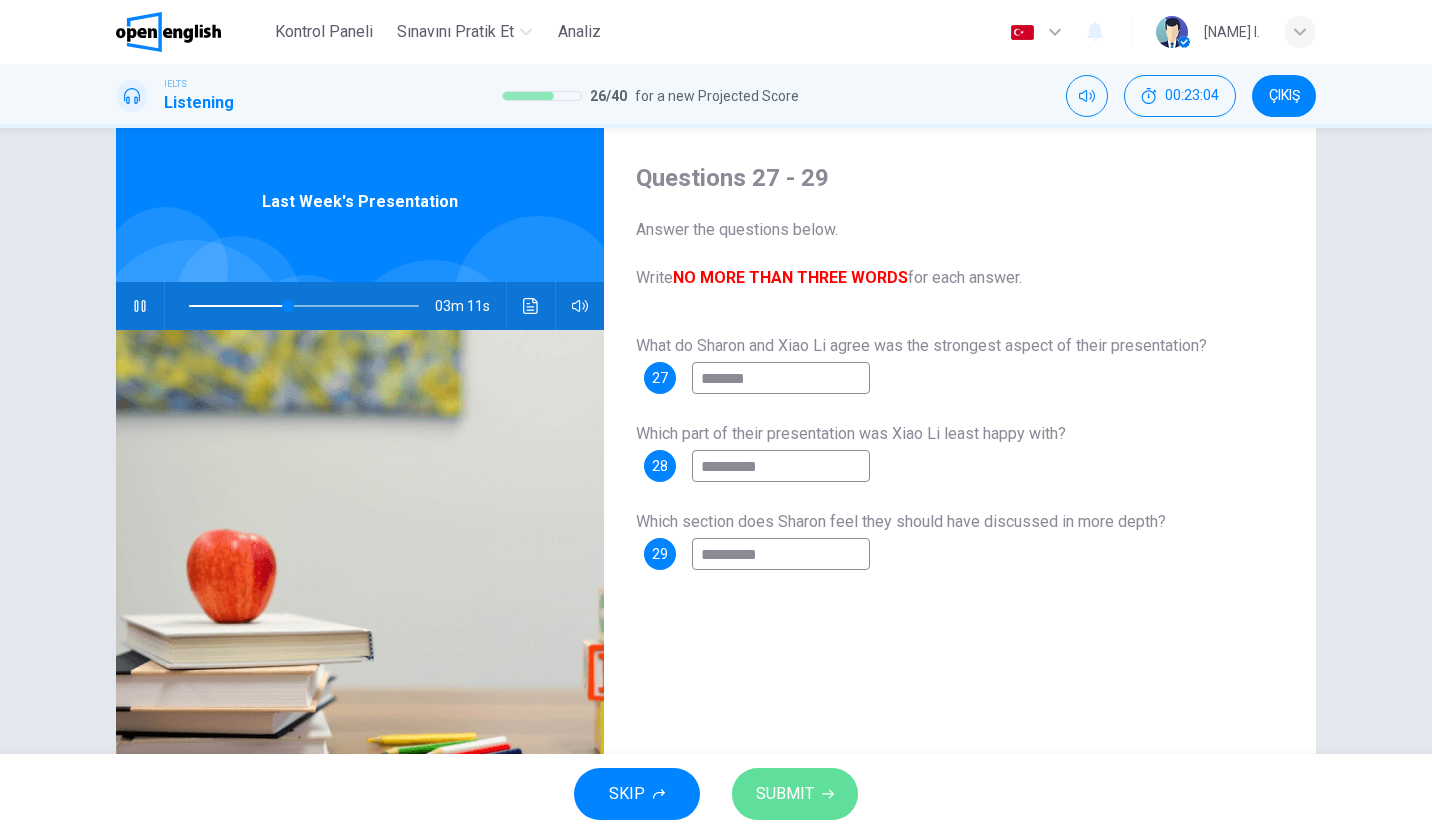 click on "SUBMIT" at bounding box center [785, 794] 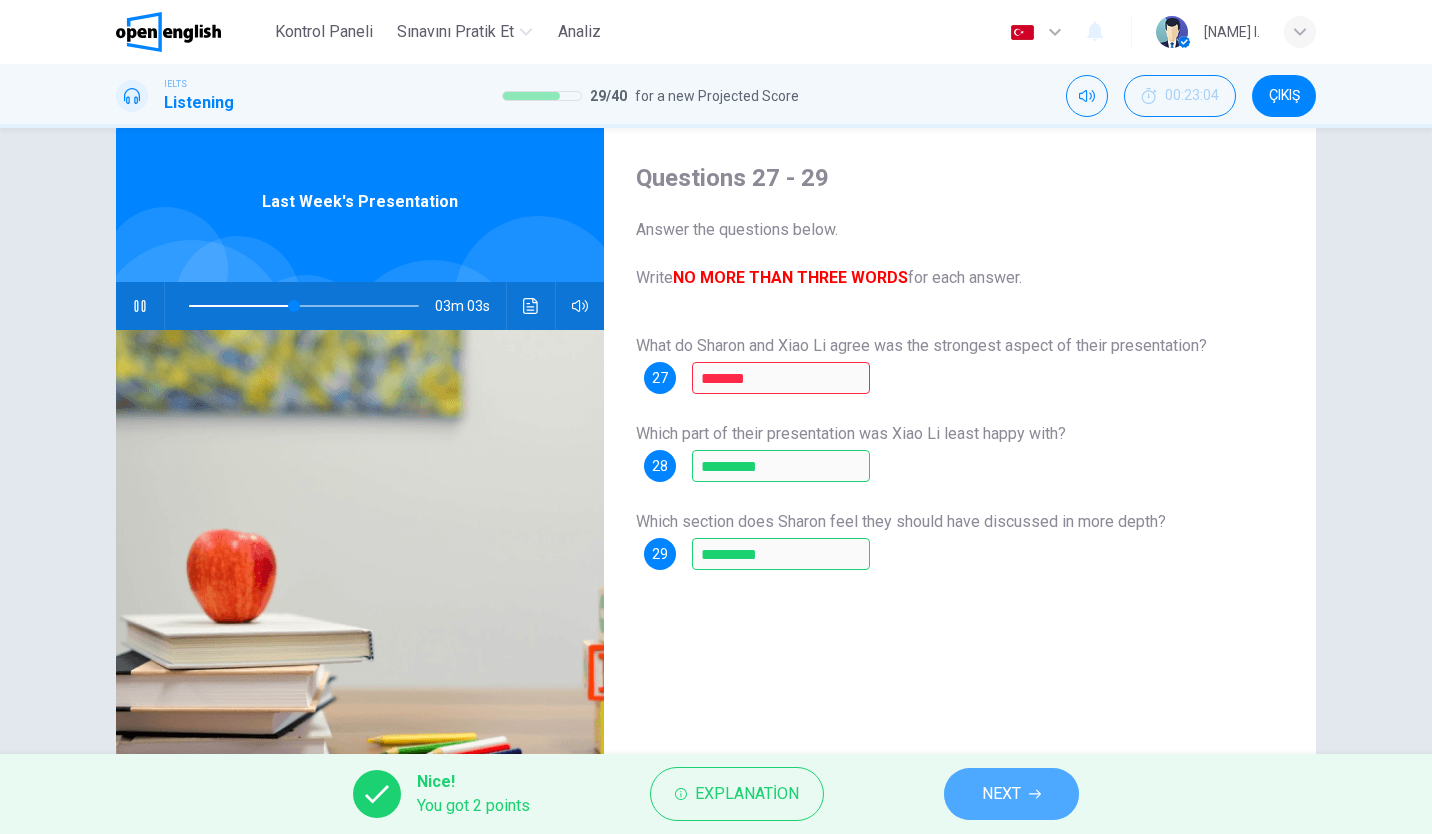 click on "NEXT" at bounding box center (1001, 794) 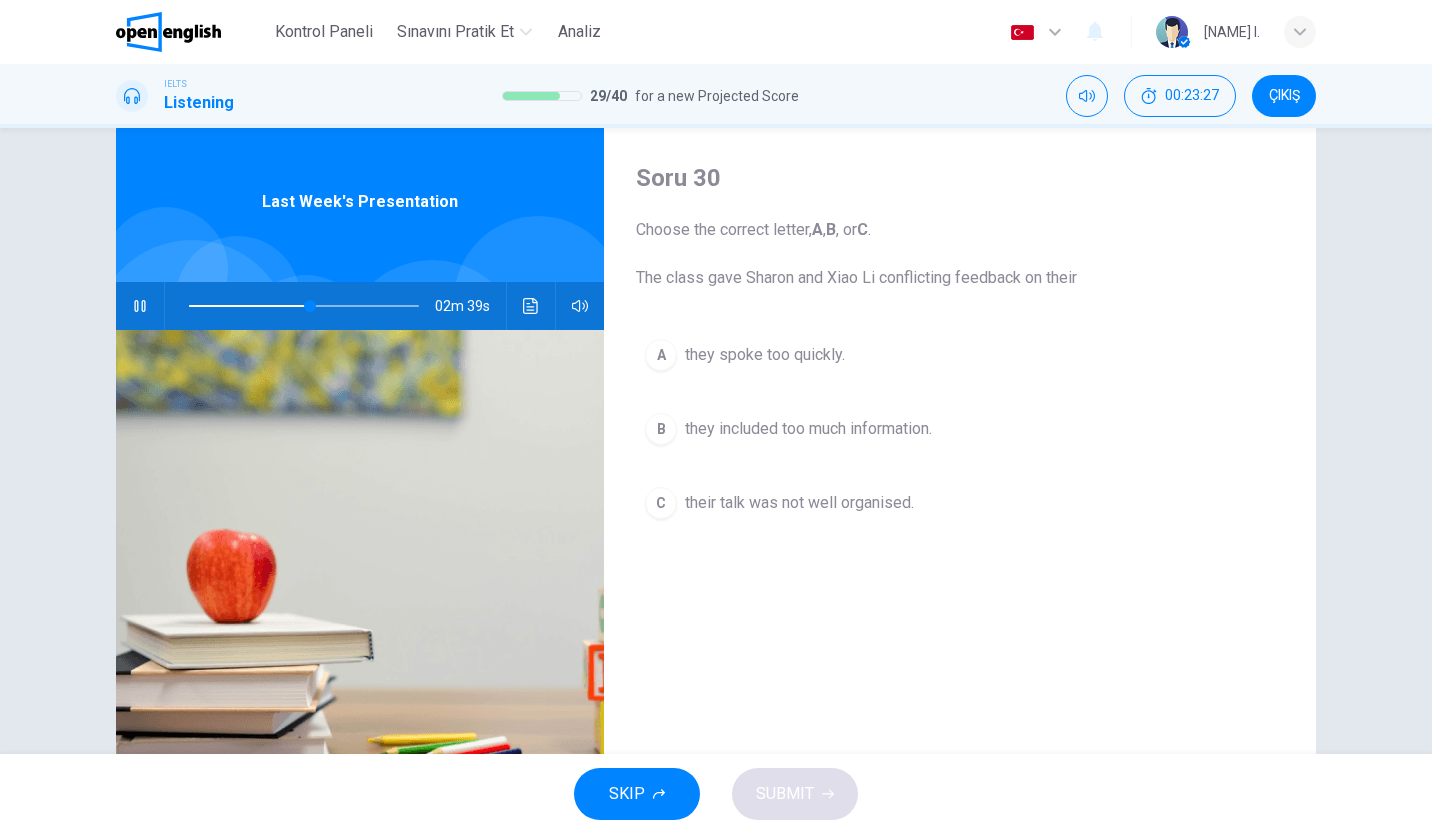 click on "A they spoke too quickly." at bounding box center (960, 355) 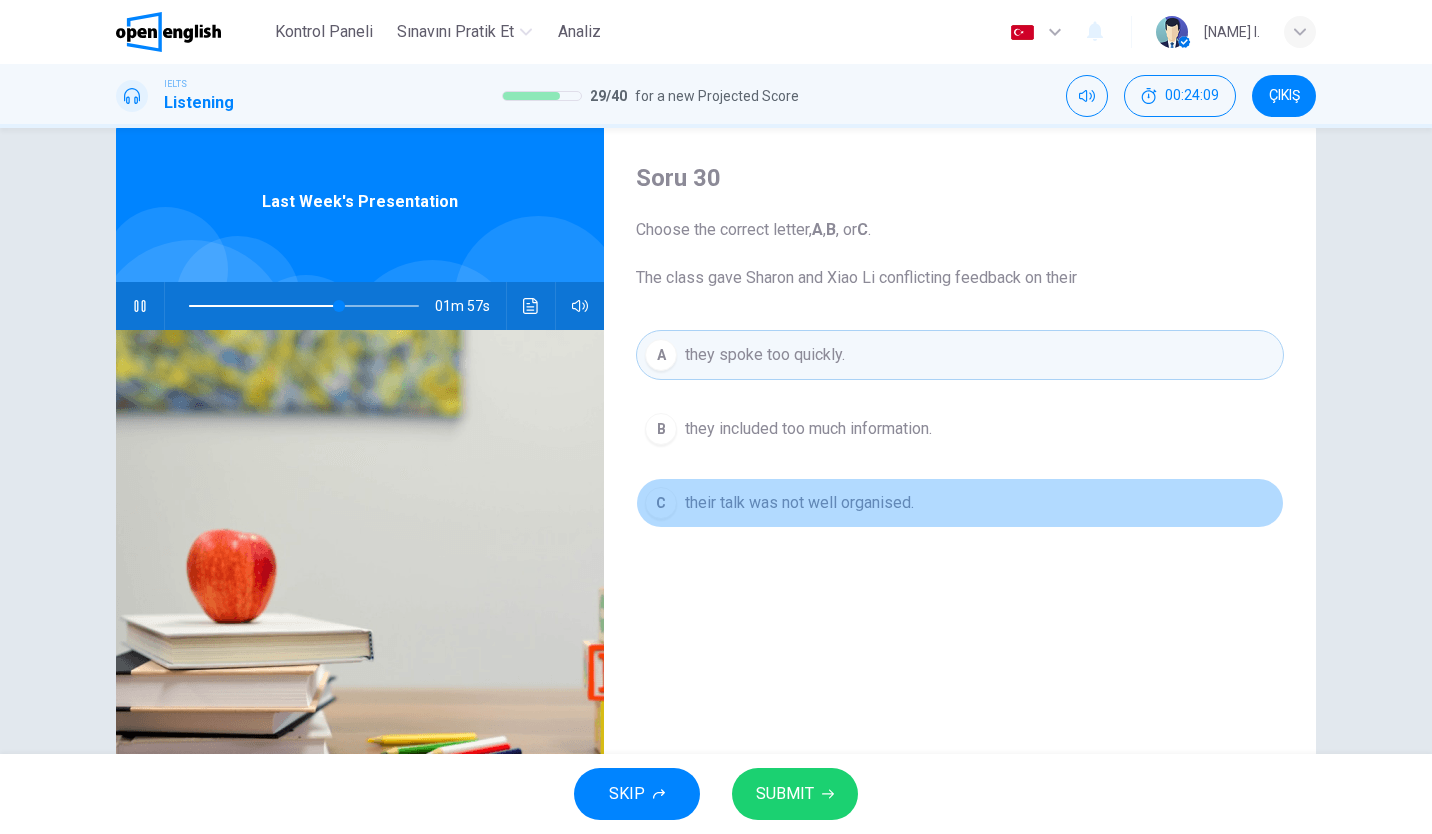click on "their talk was not well organised." at bounding box center (799, 503) 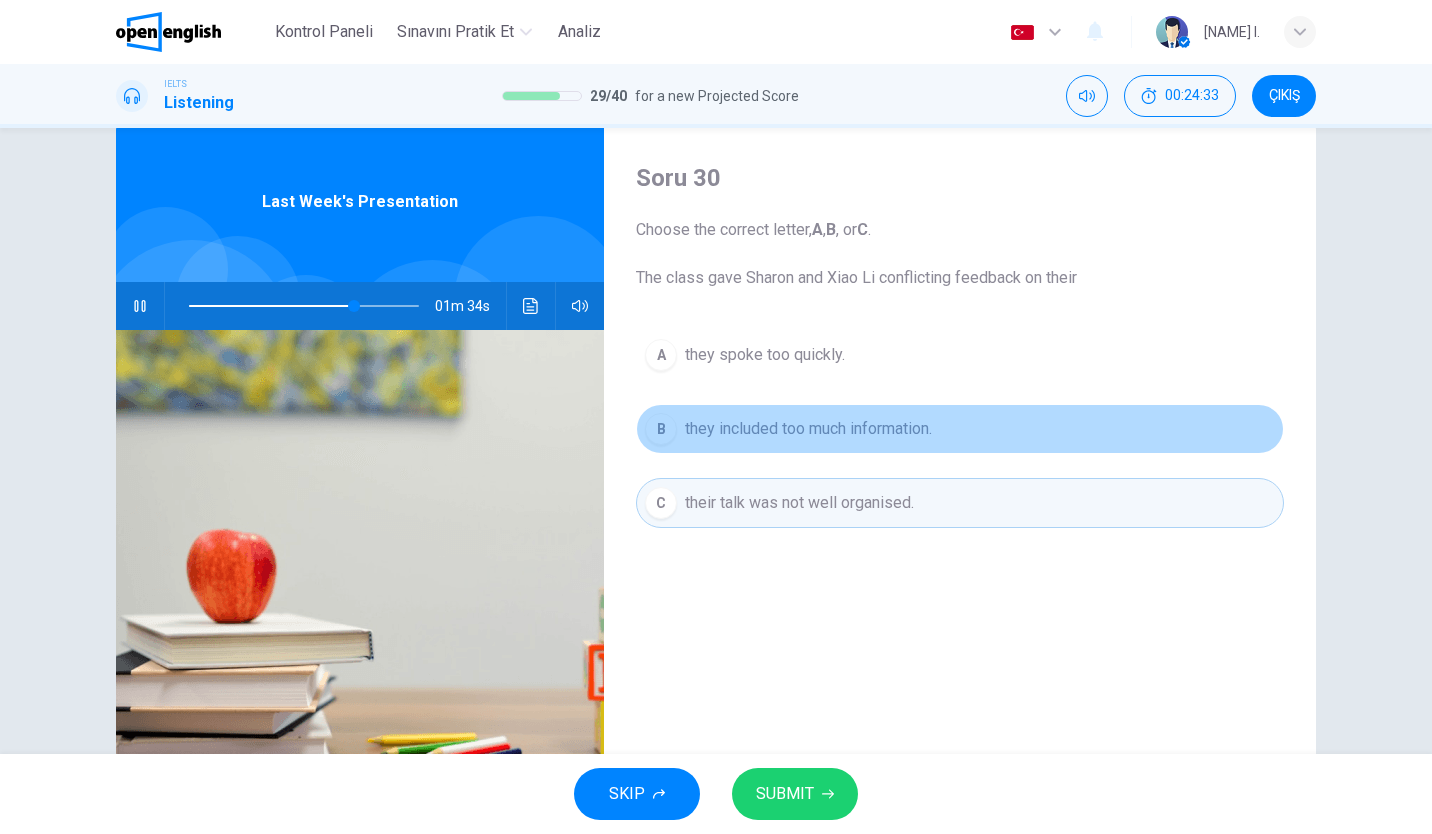 click on "they included too much information." at bounding box center [808, 429] 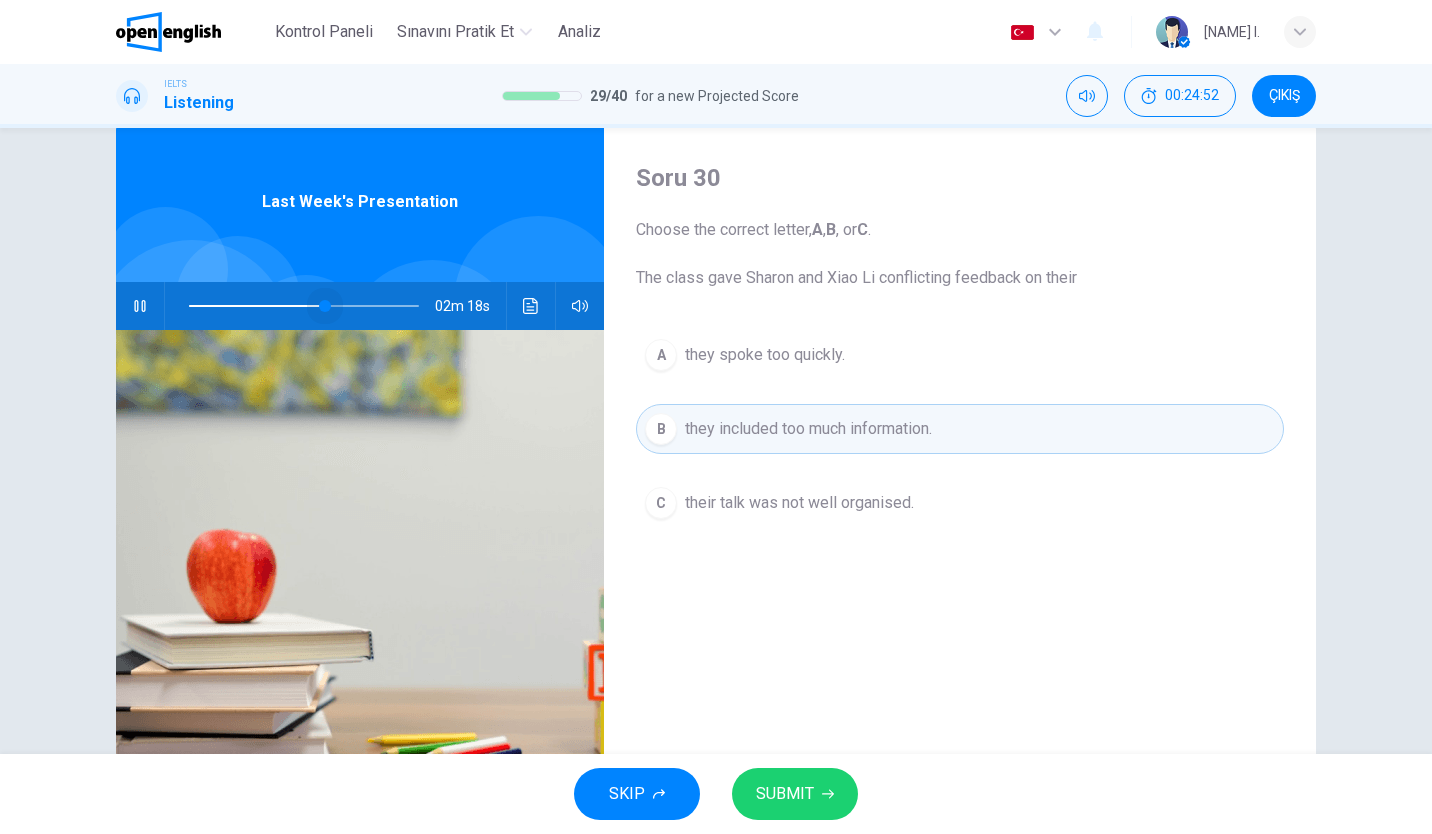 click at bounding box center (304, 306) 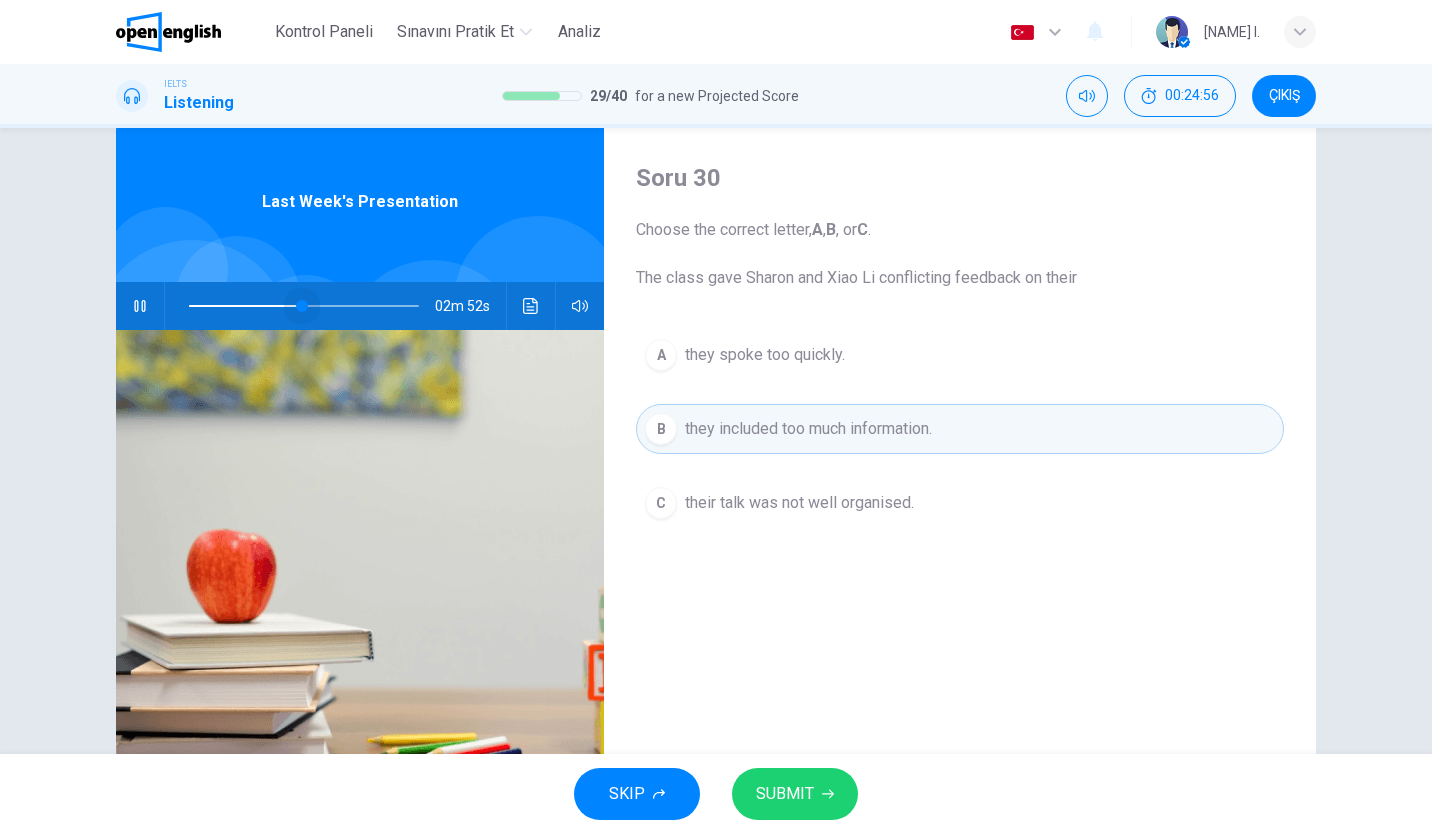 click at bounding box center (304, 306) 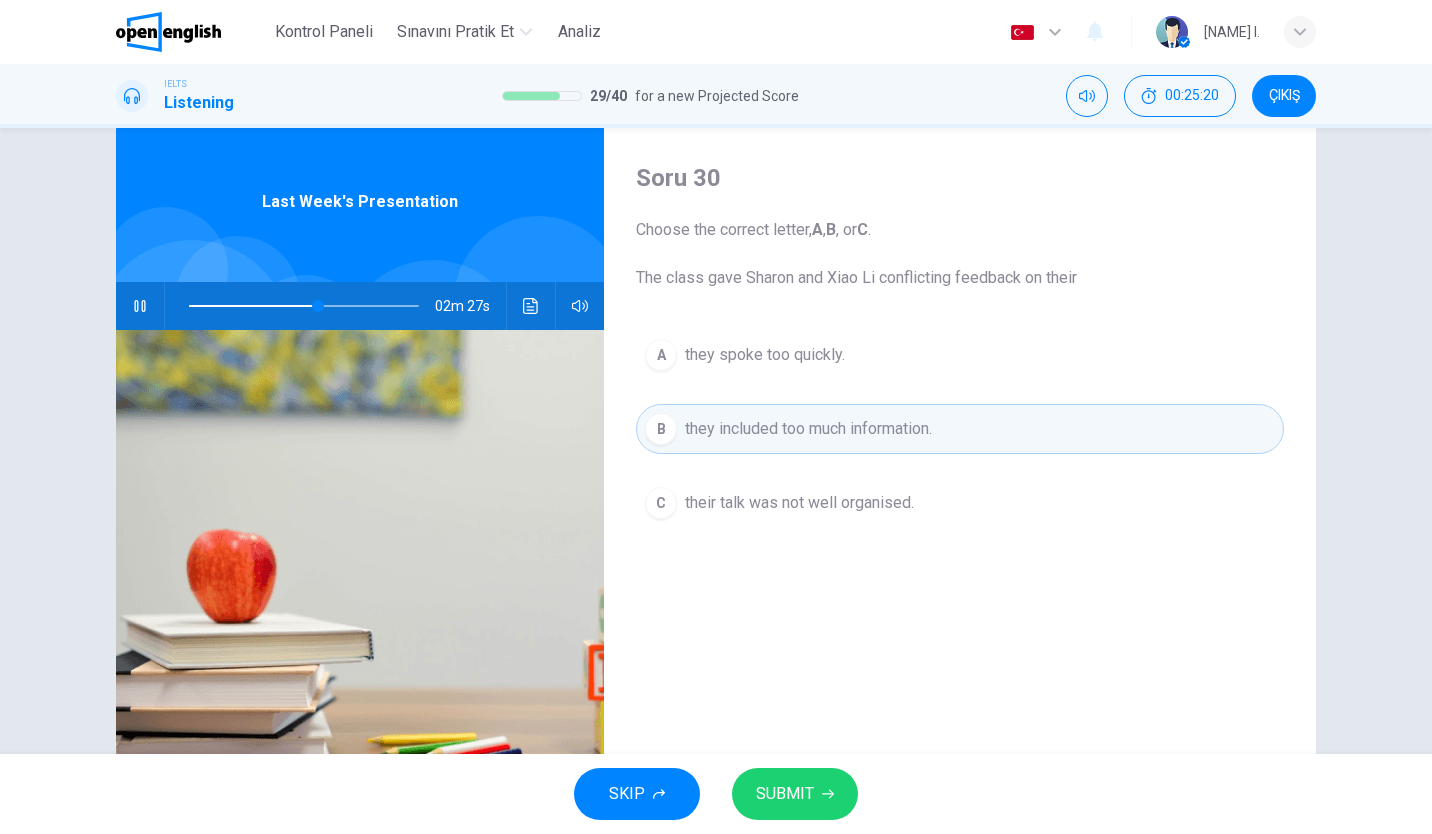 click on "A they spoke too quickly. B they included too much information. C their talk was not well organised." at bounding box center (960, 449) 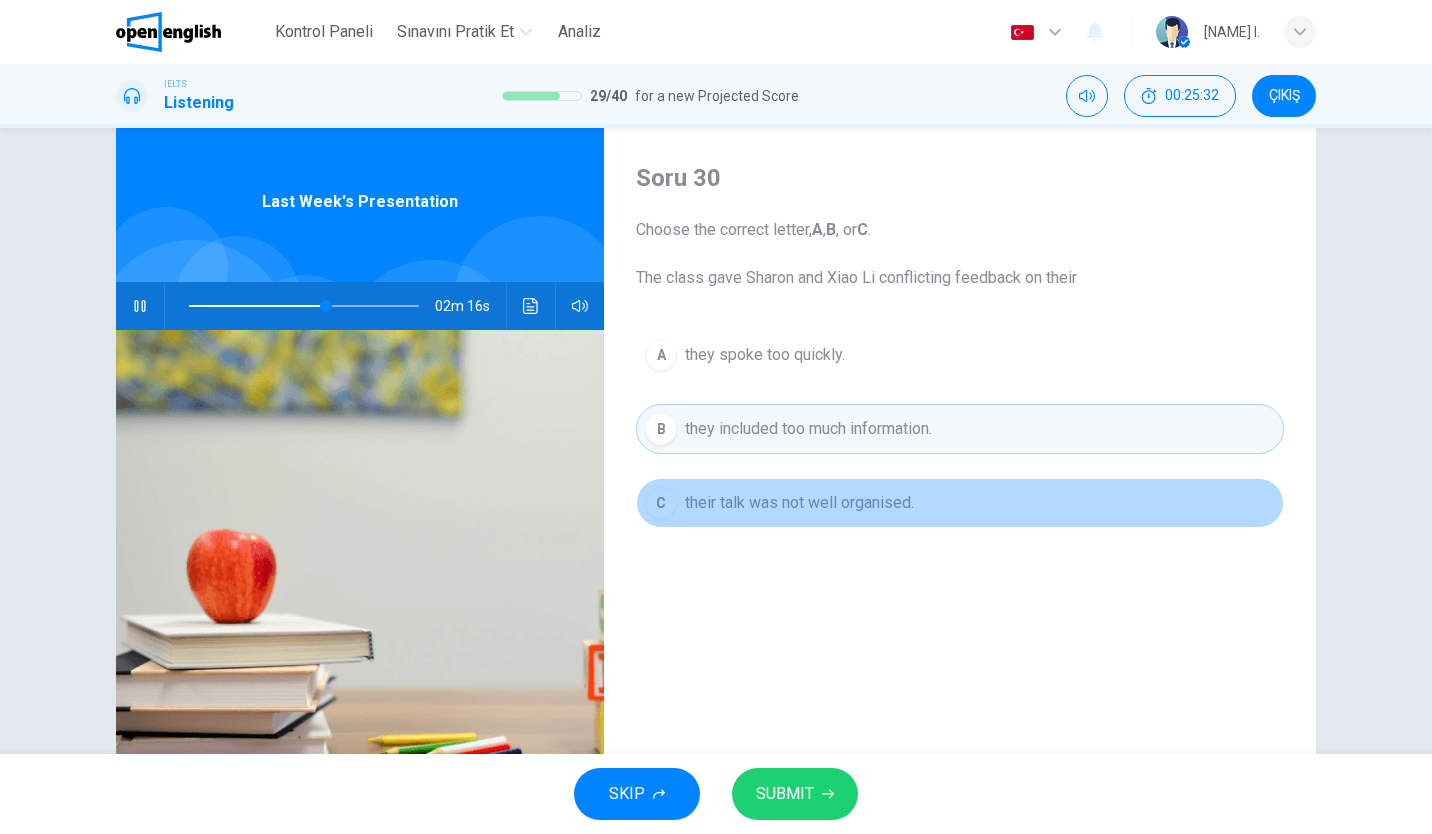 click on "C their talk was not well organised." at bounding box center (960, 503) 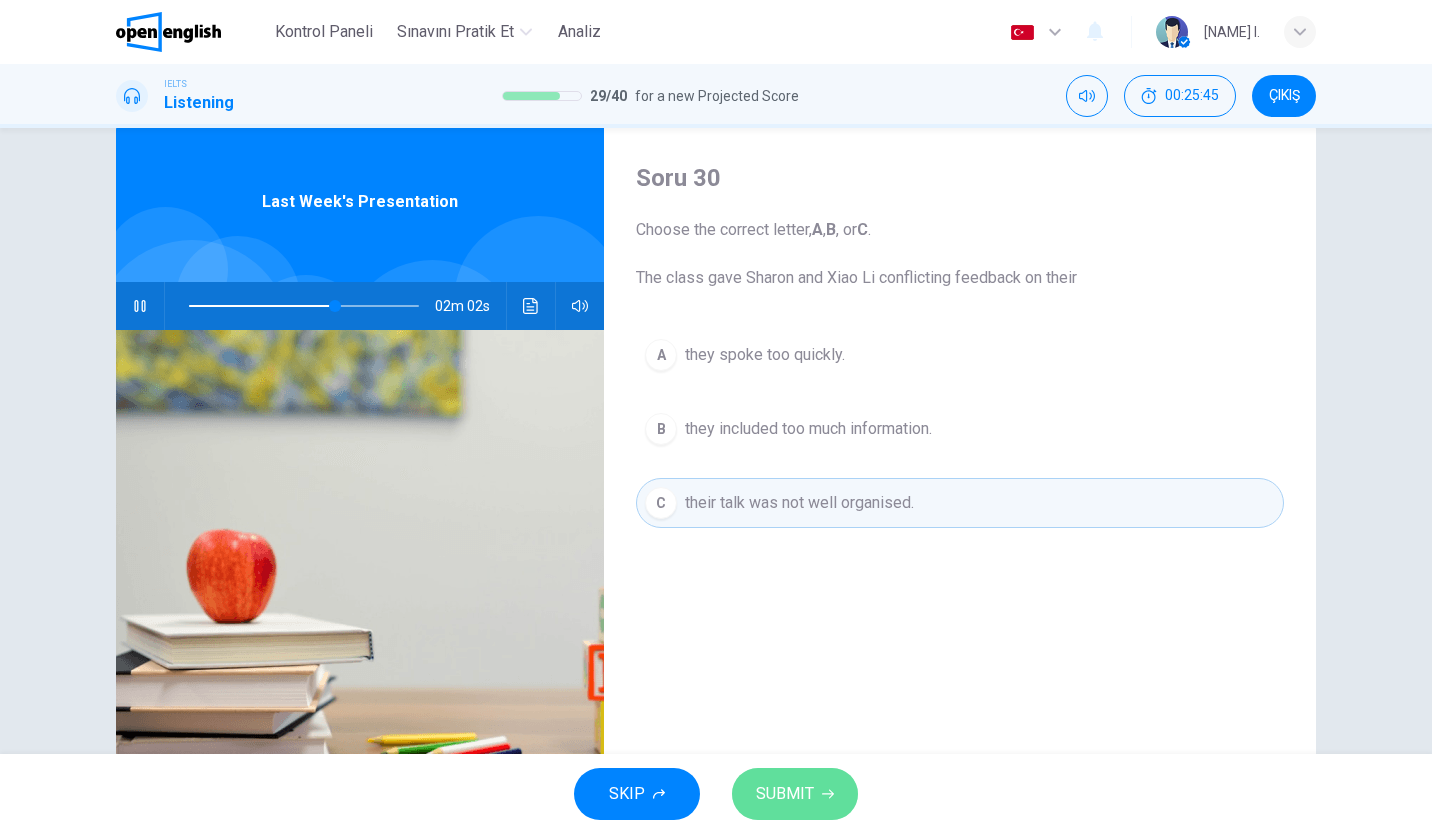 click on "SUBMIT" at bounding box center [795, 794] 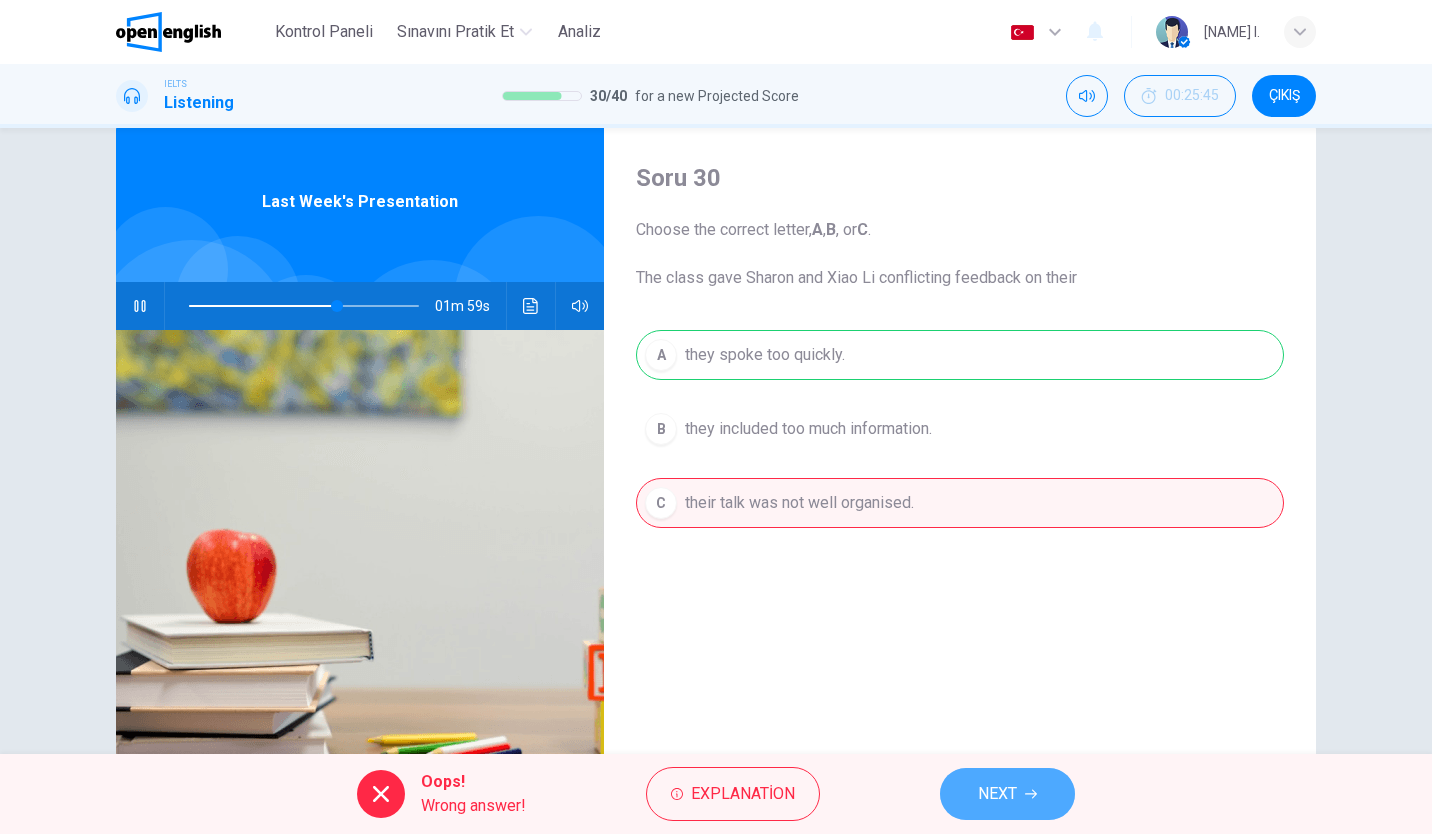 click on "NEXT" at bounding box center [1007, 794] 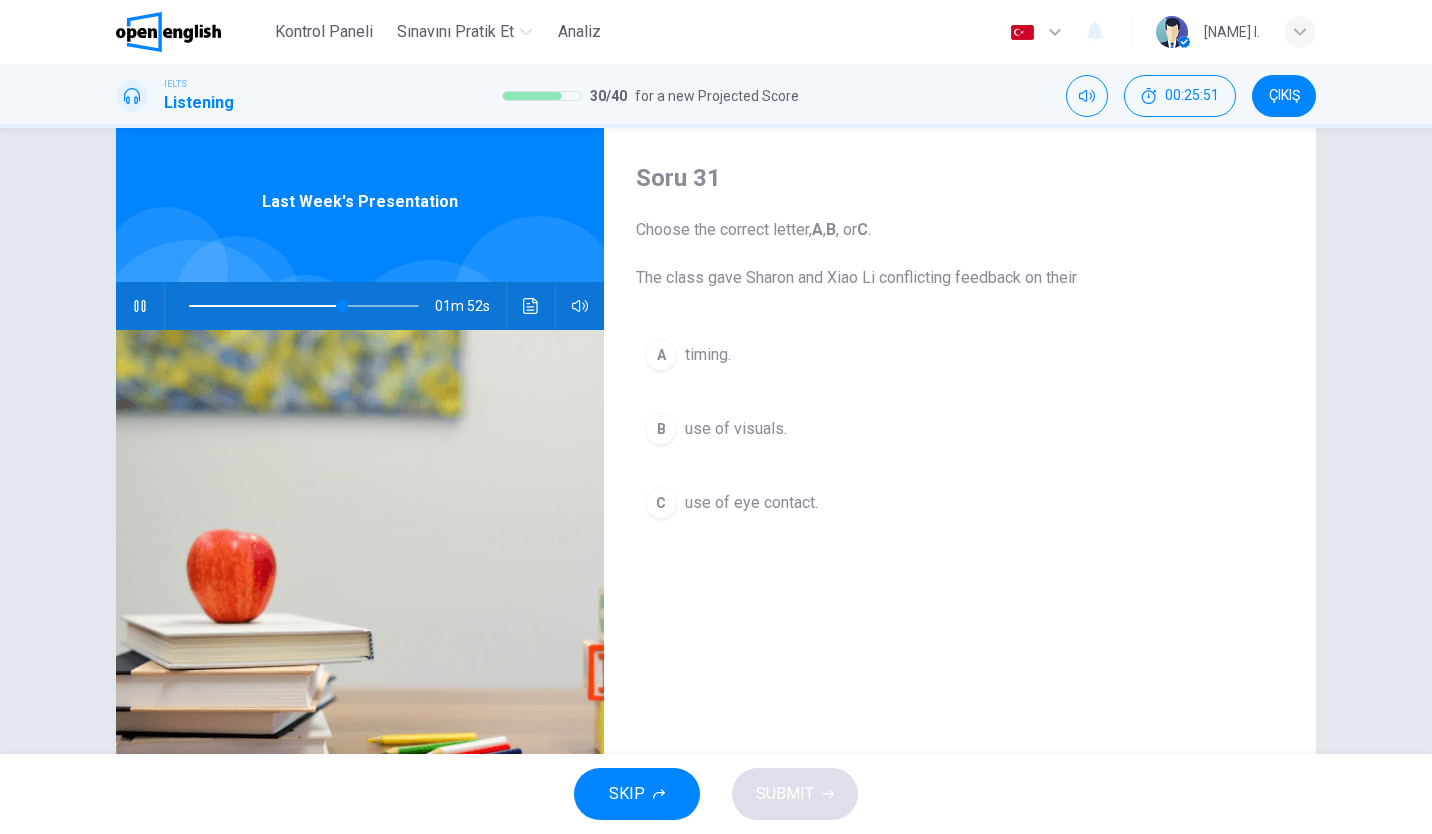 click on "A timing." at bounding box center (960, 355) 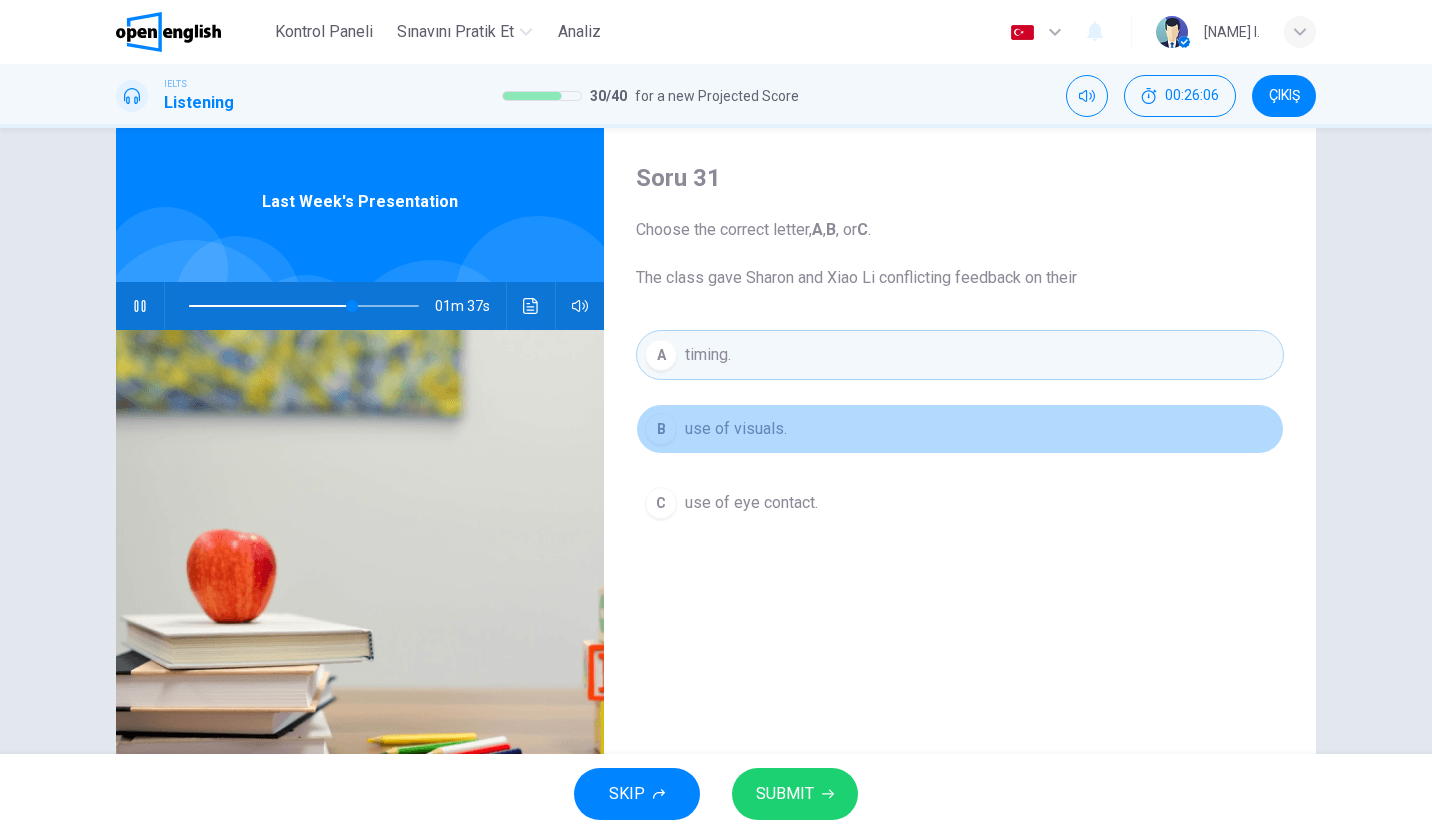 click on "B use of visuals." at bounding box center [960, 429] 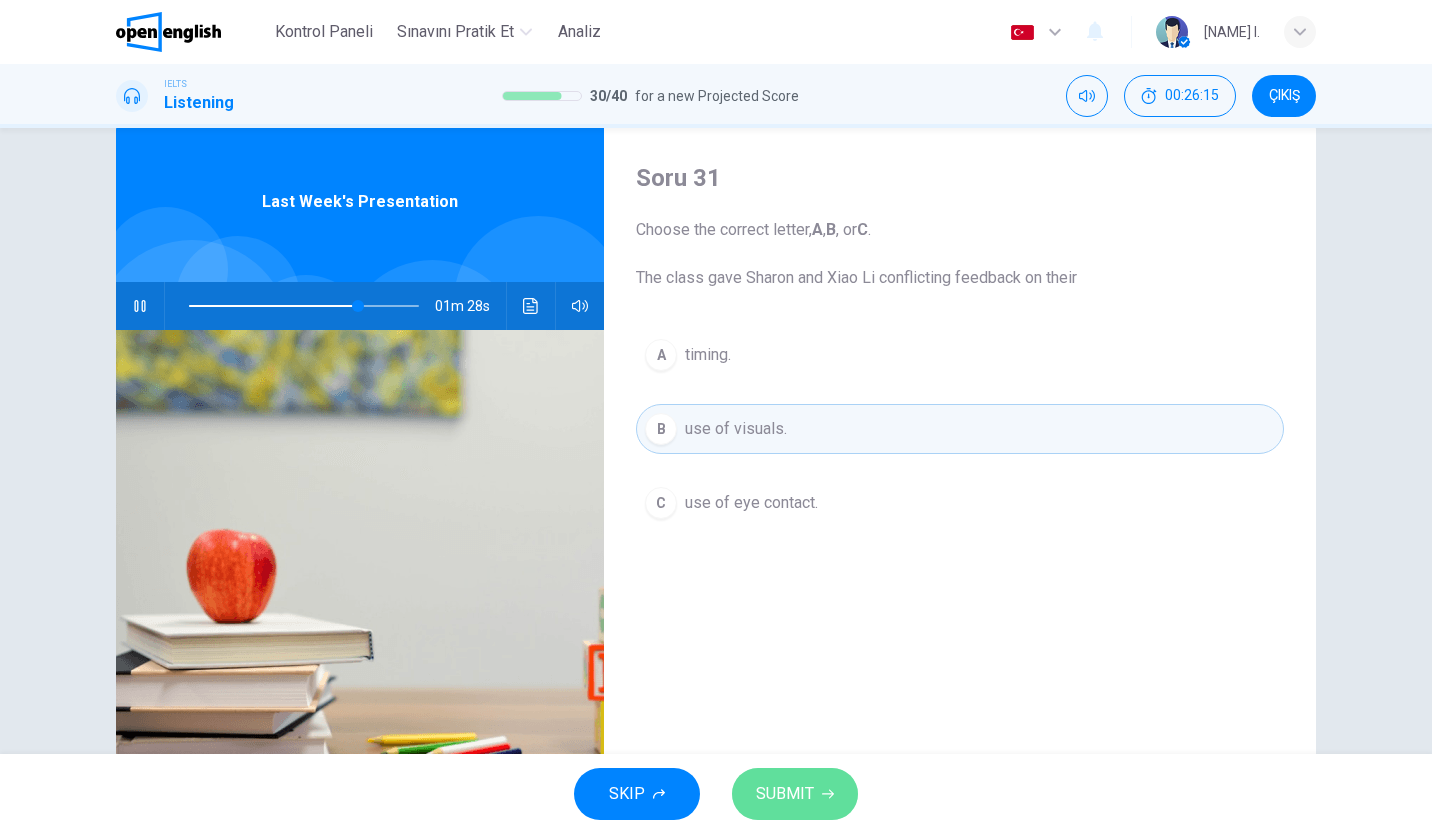 click on "SUBMIT" at bounding box center (785, 794) 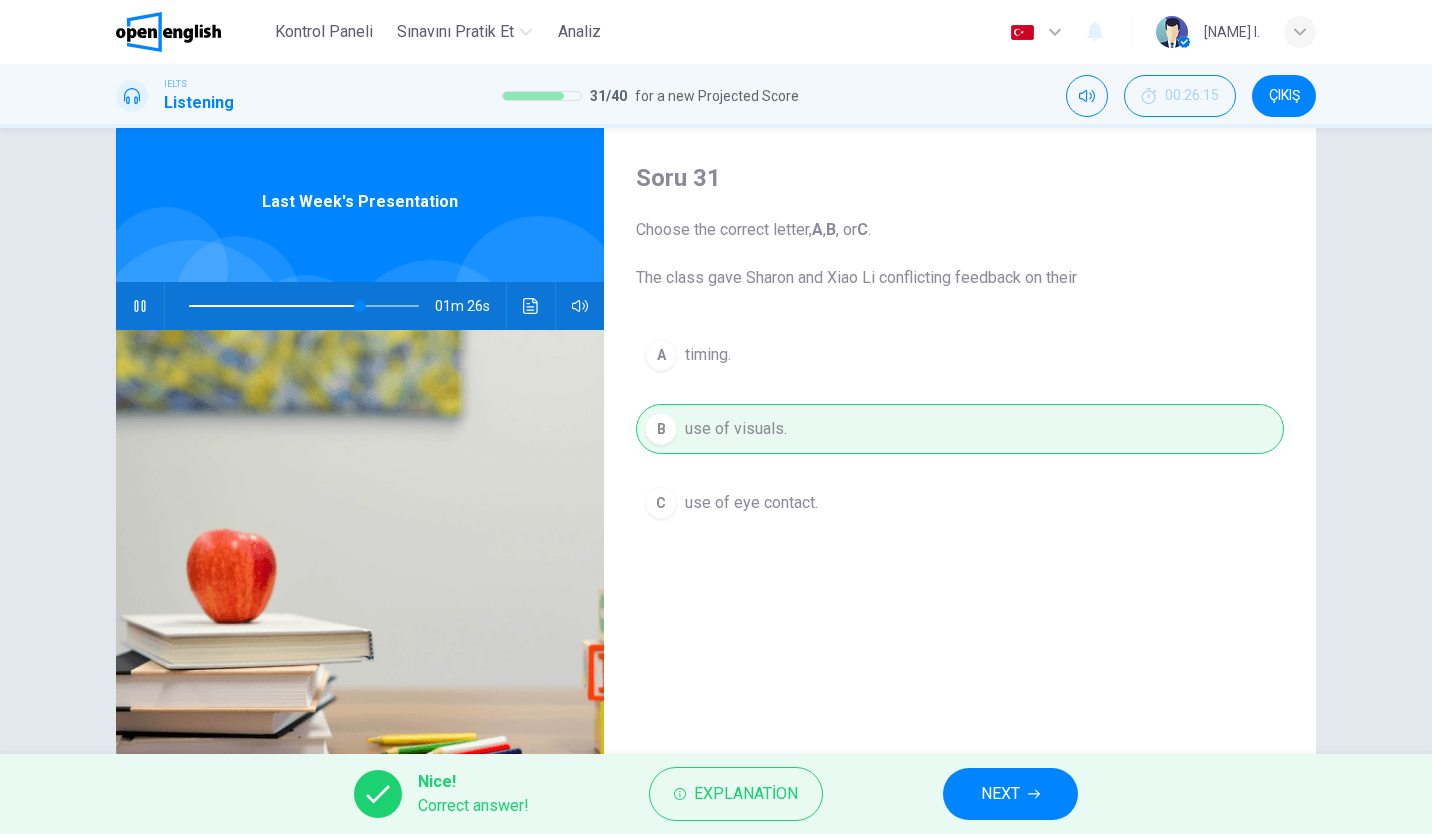 click on "NEXT" at bounding box center (1010, 794) 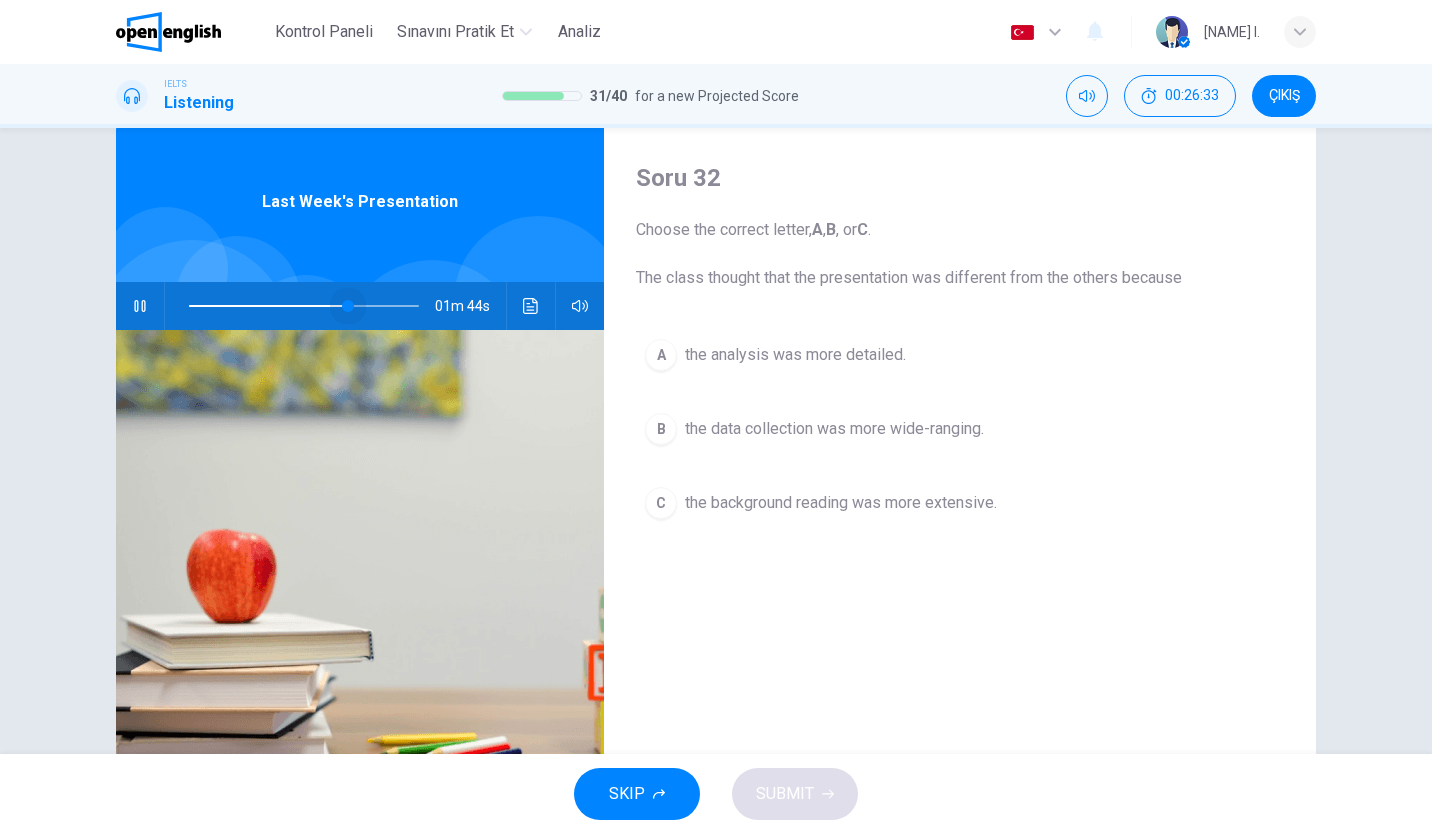 click at bounding box center (304, 306) 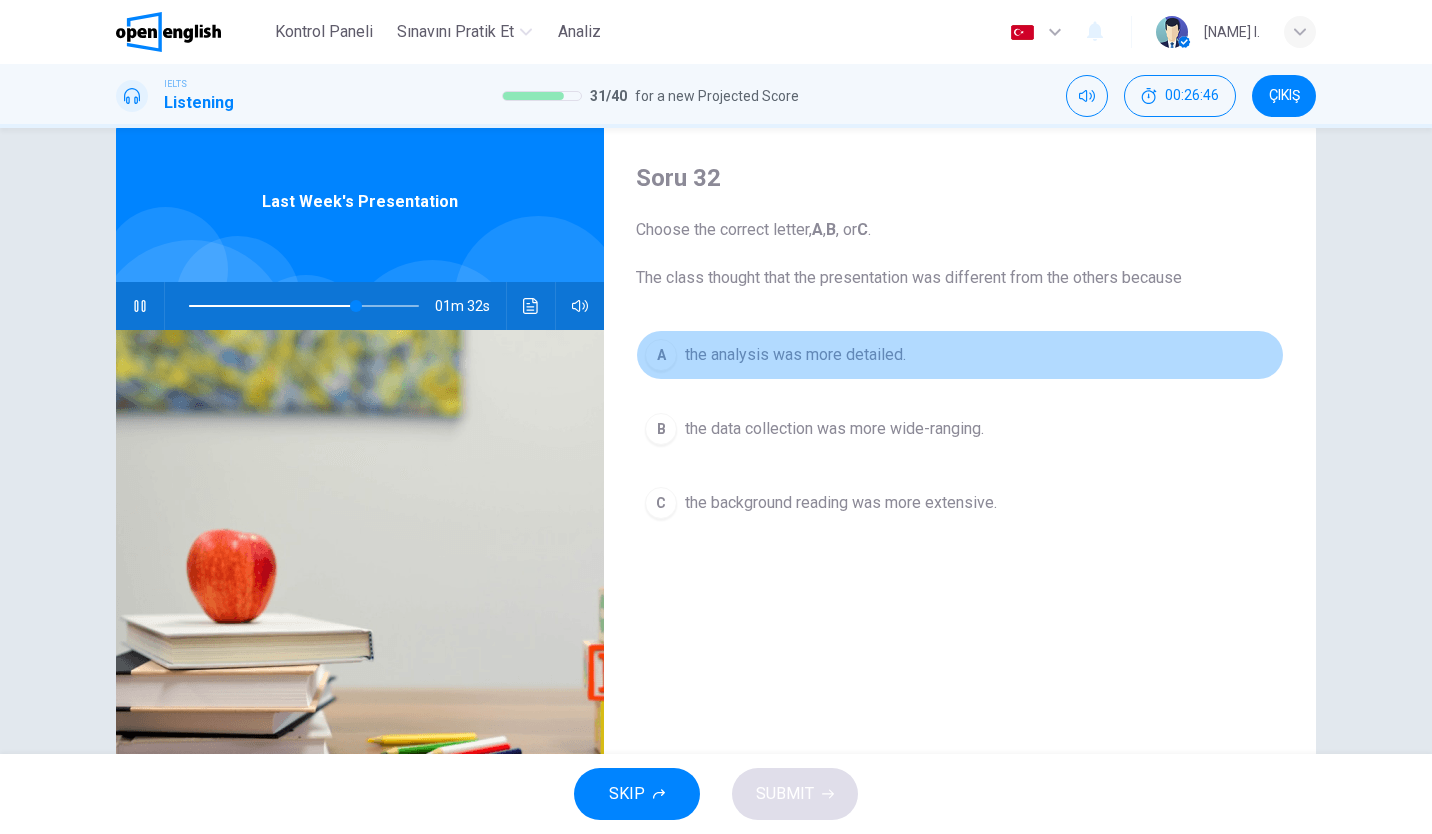 click on "A the analysis was more detailed." at bounding box center (960, 355) 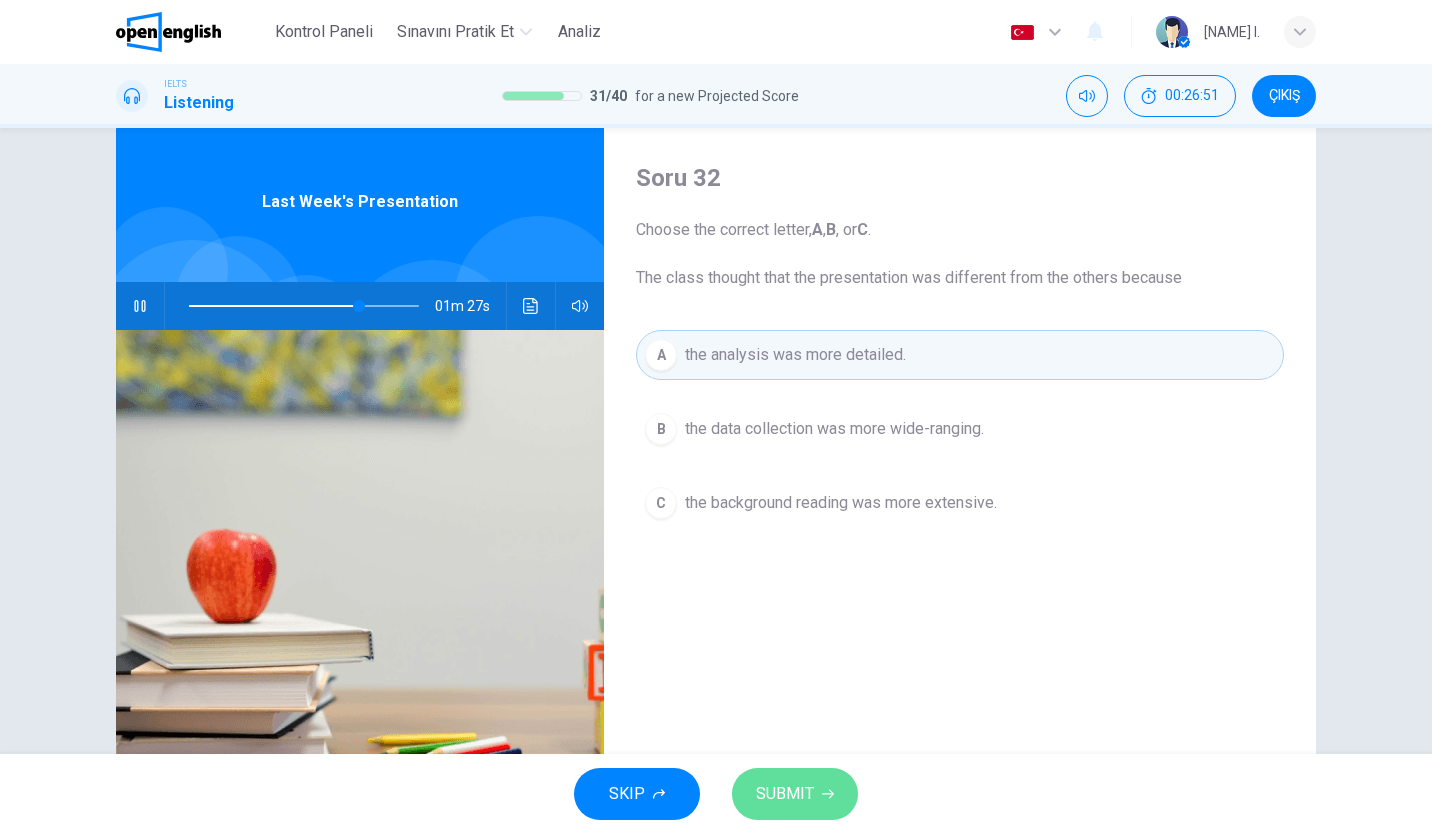 click on "SUBMIT" at bounding box center (785, 794) 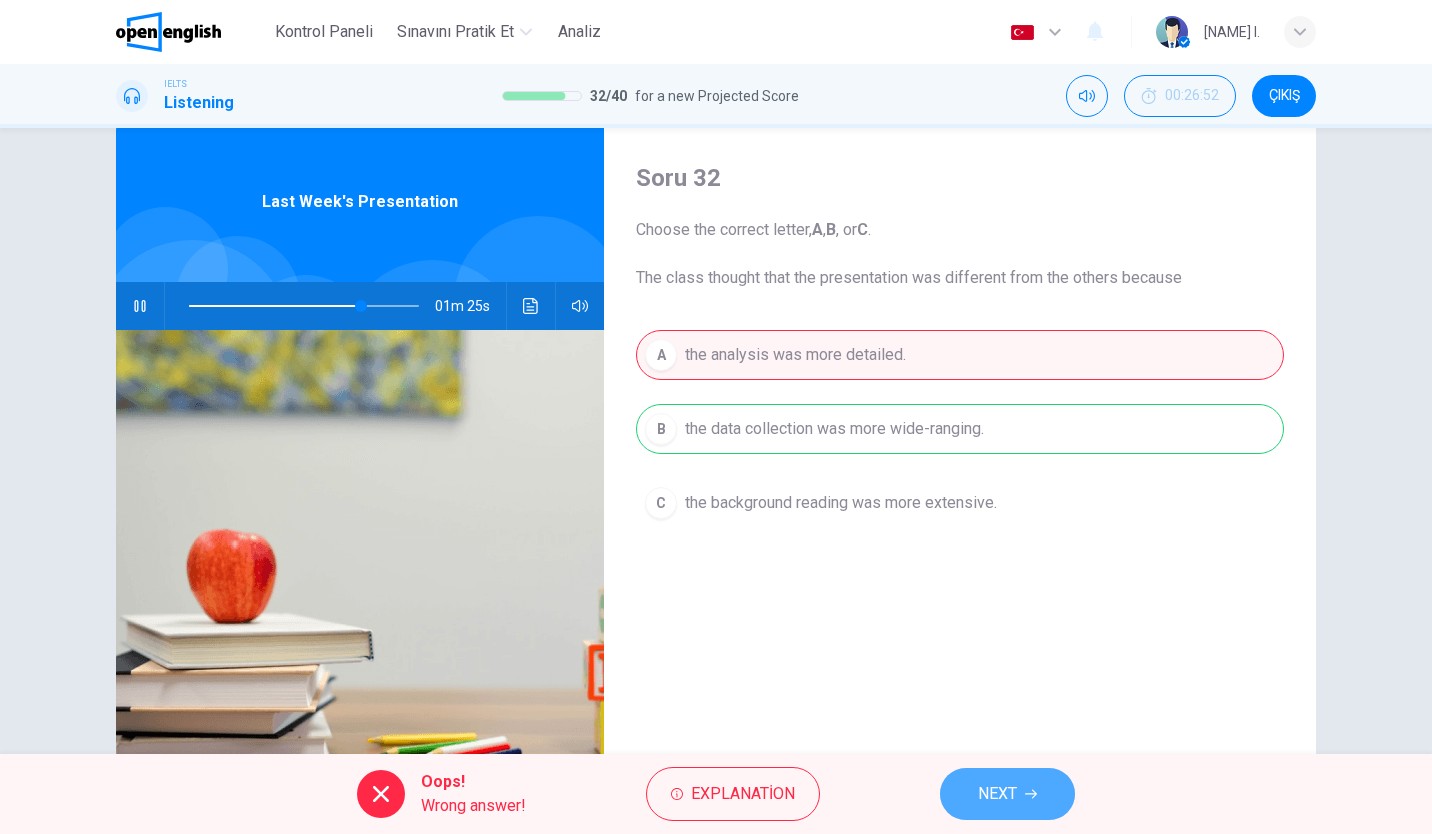 click on "NEXT" at bounding box center (997, 794) 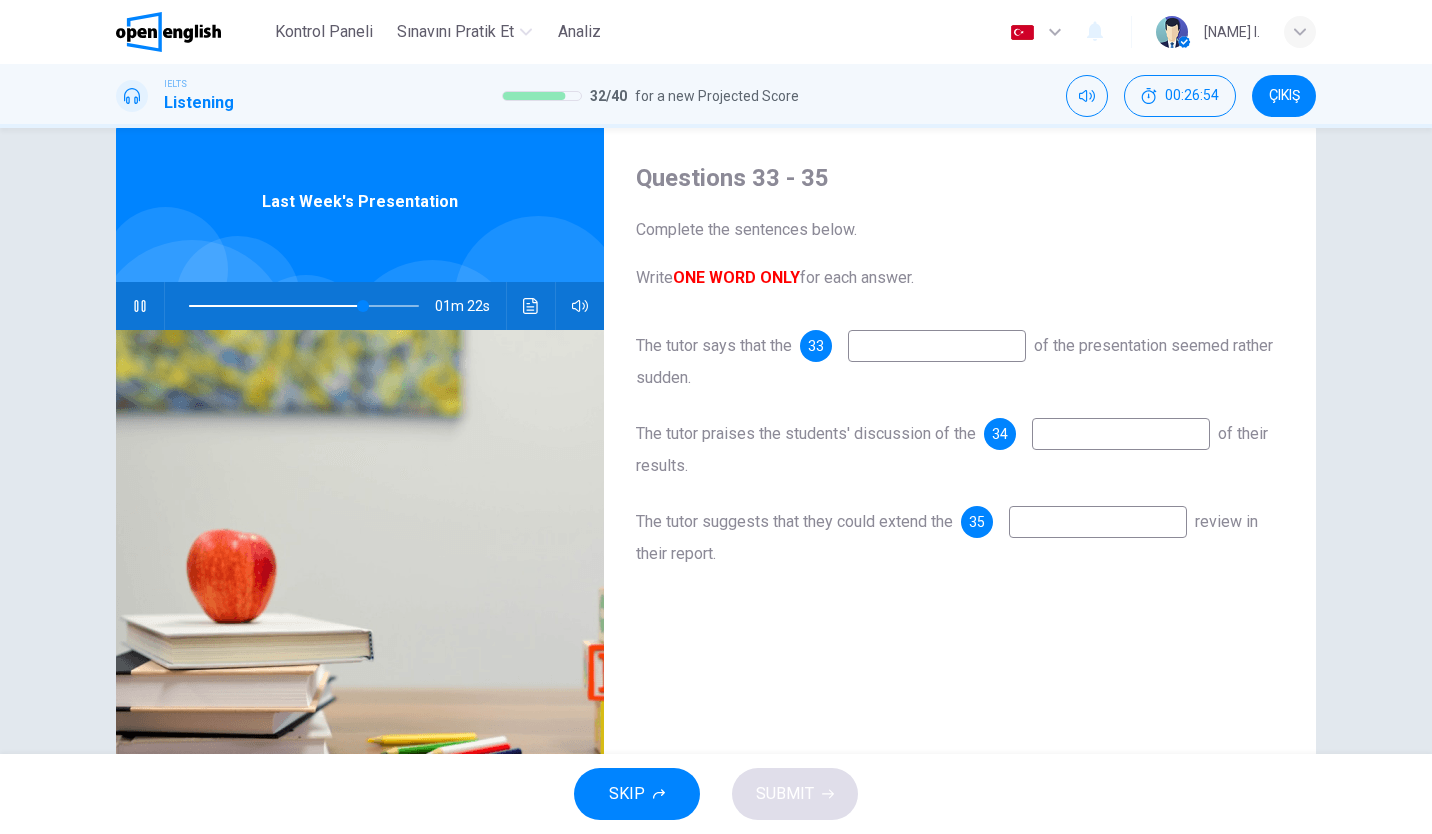 click at bounding box center [937, 346] 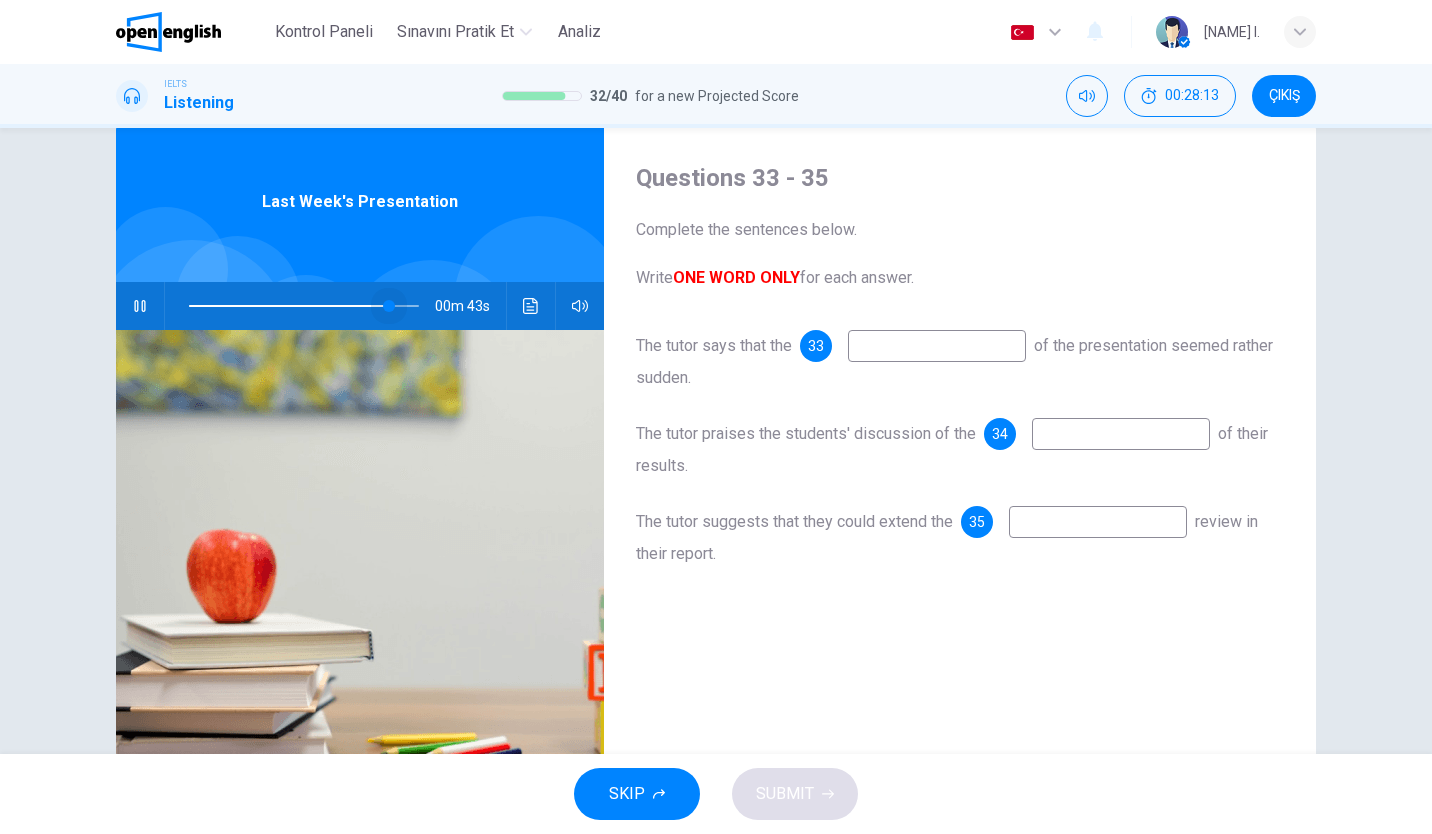 click at bounding box center [304, 306] 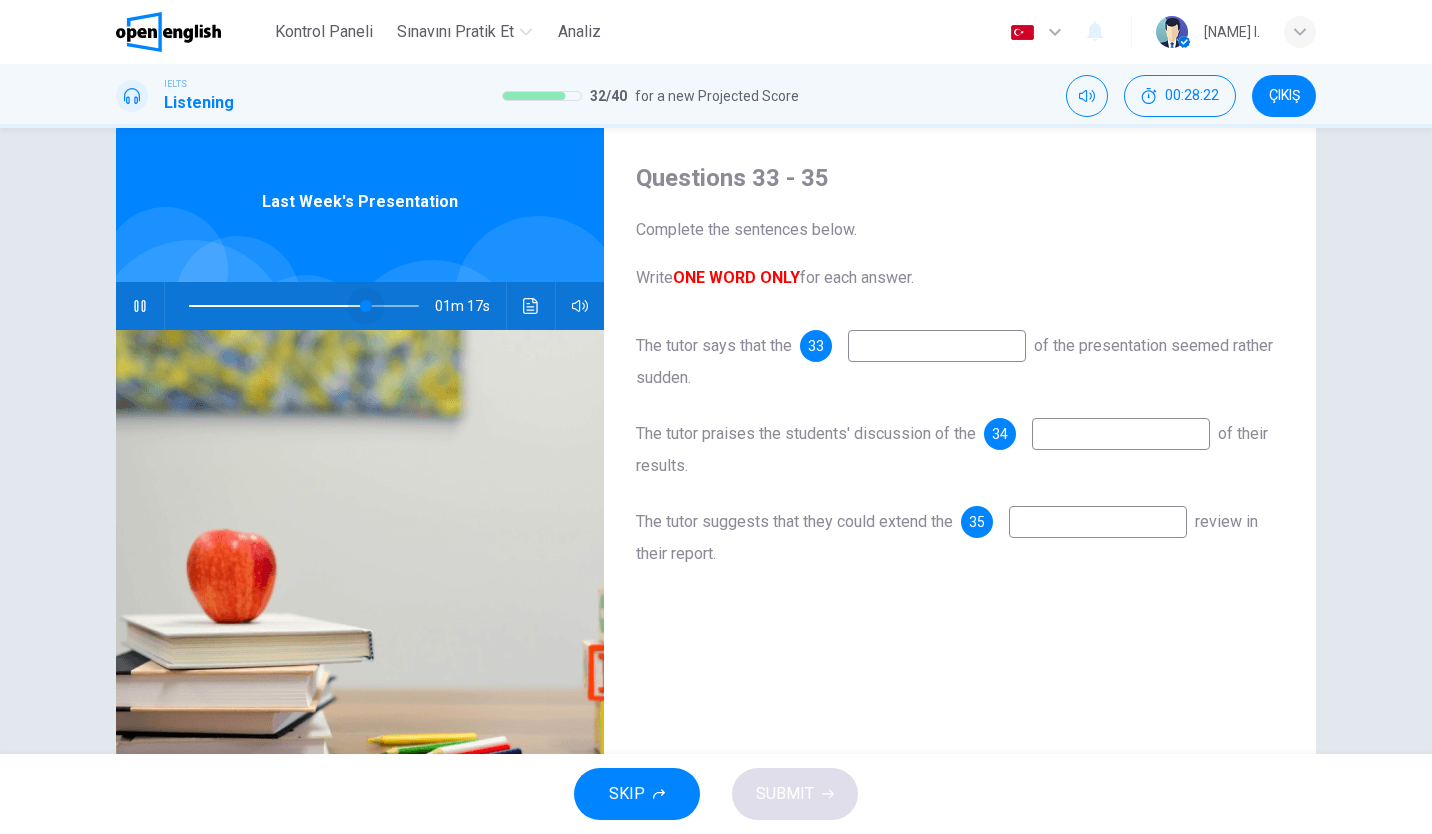 click at bounding box center [304, 306] 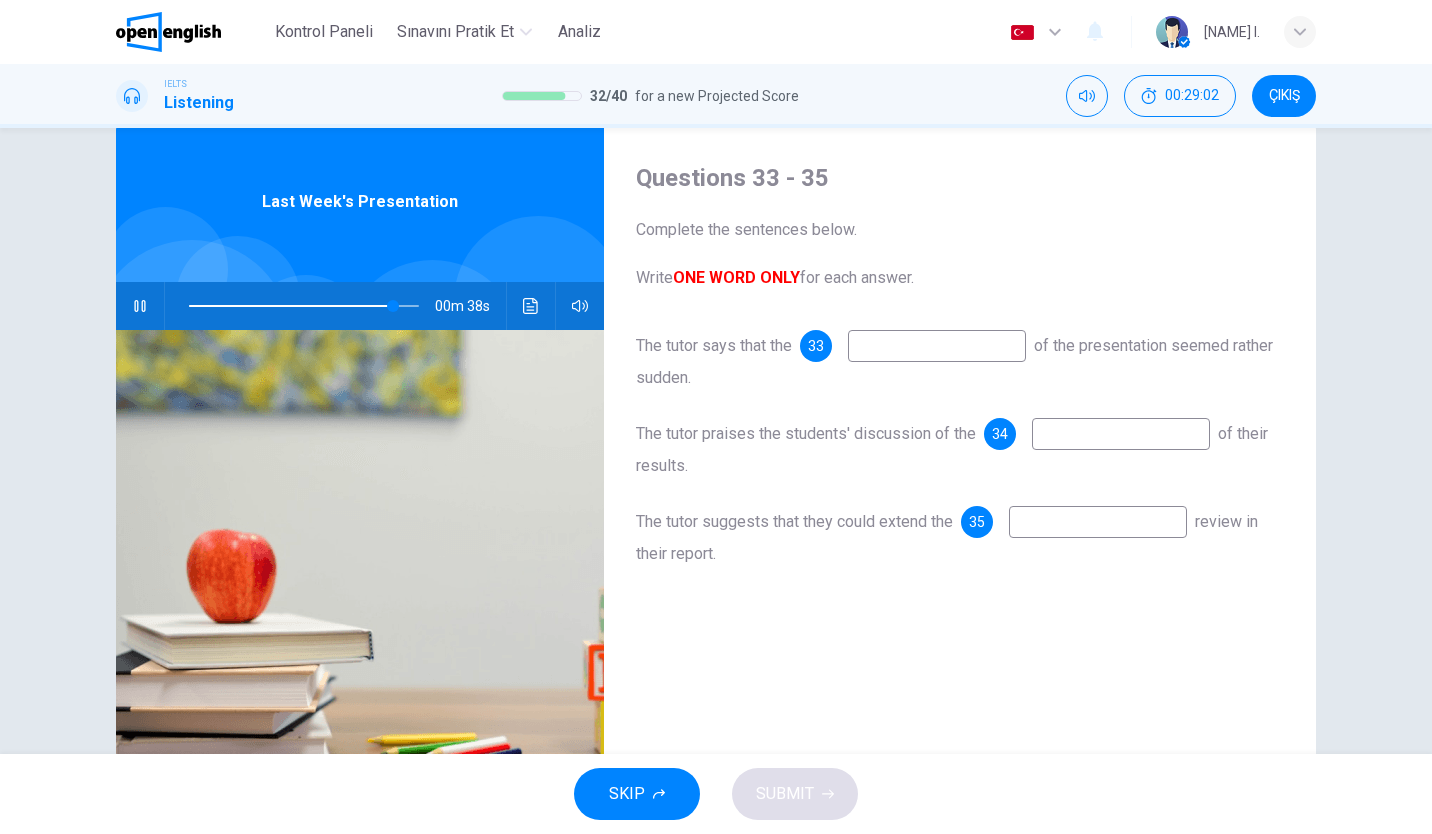 click at bounding box center [937, 346] 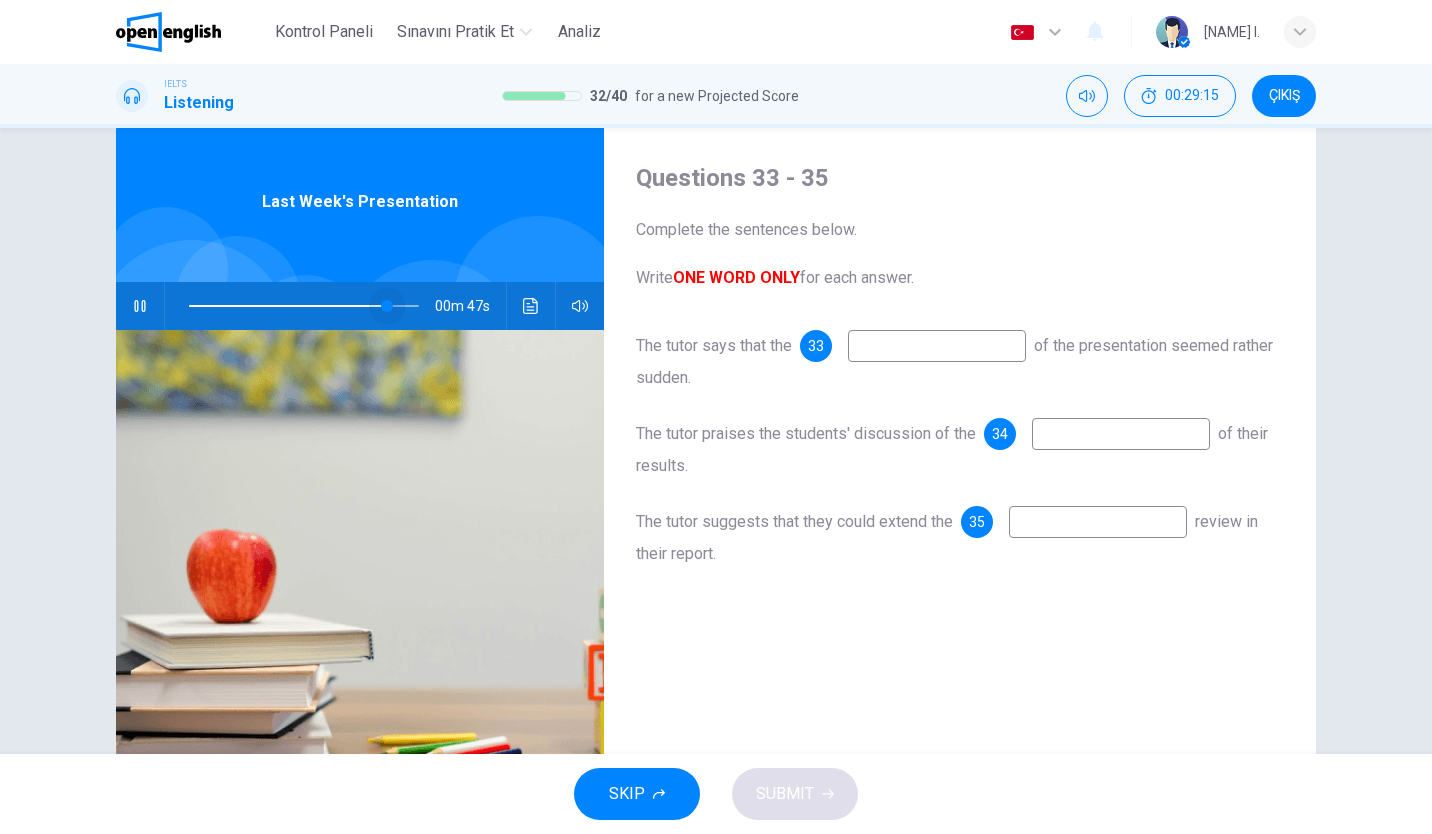 click at bounding box center [387, 306] 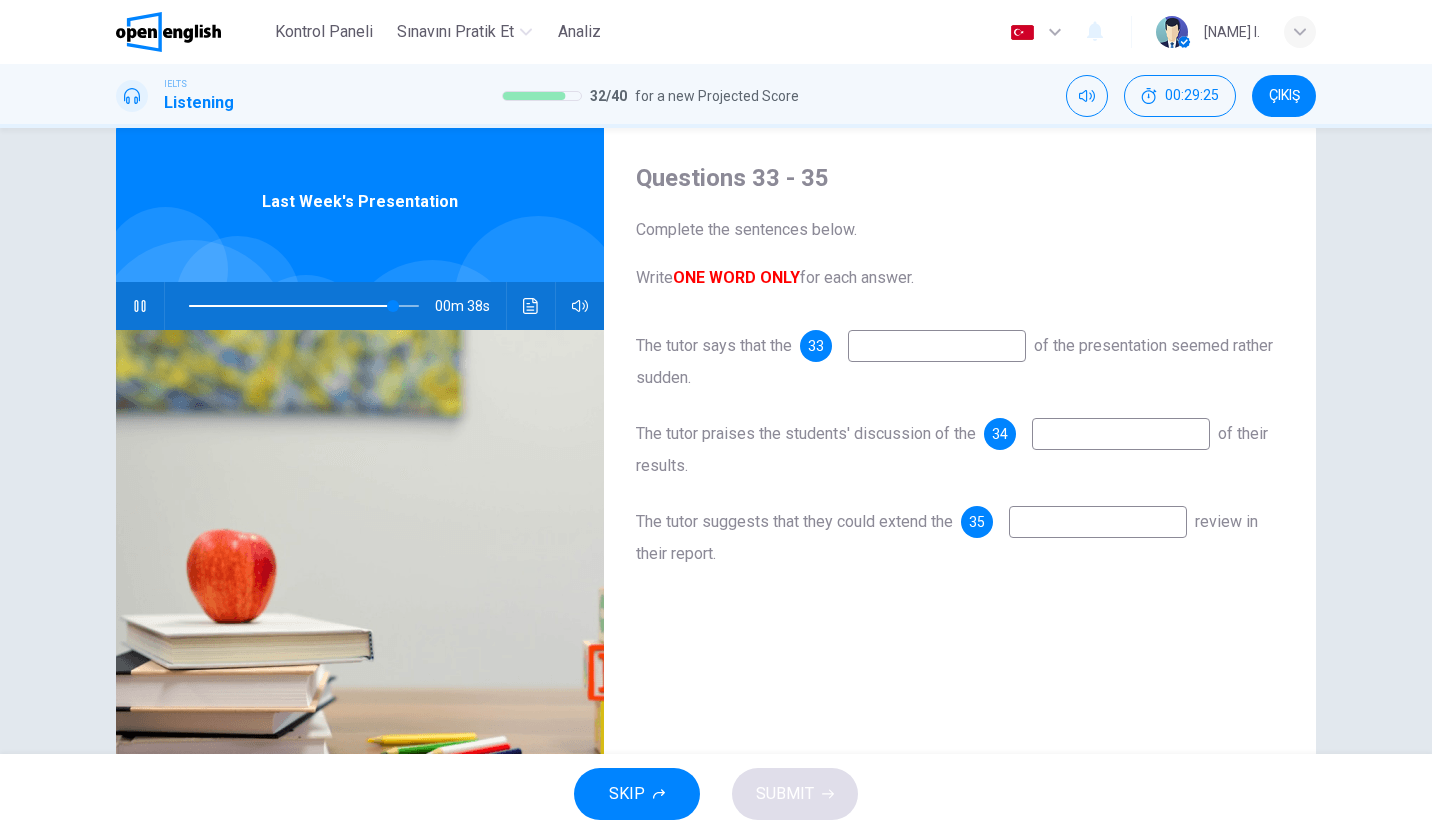 click at bounding box center (937, 346) 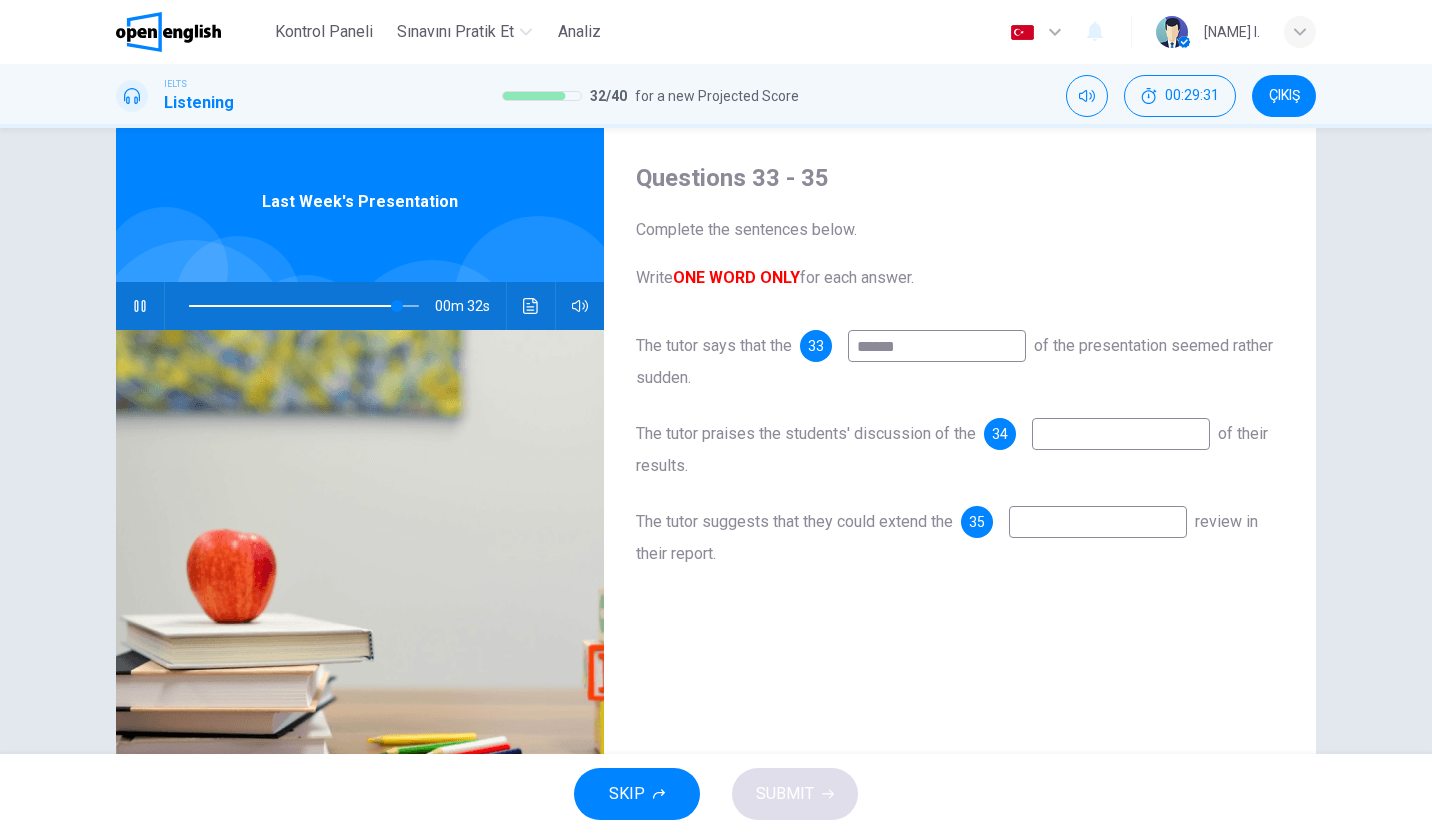 click at bounding box center [1121, 434] 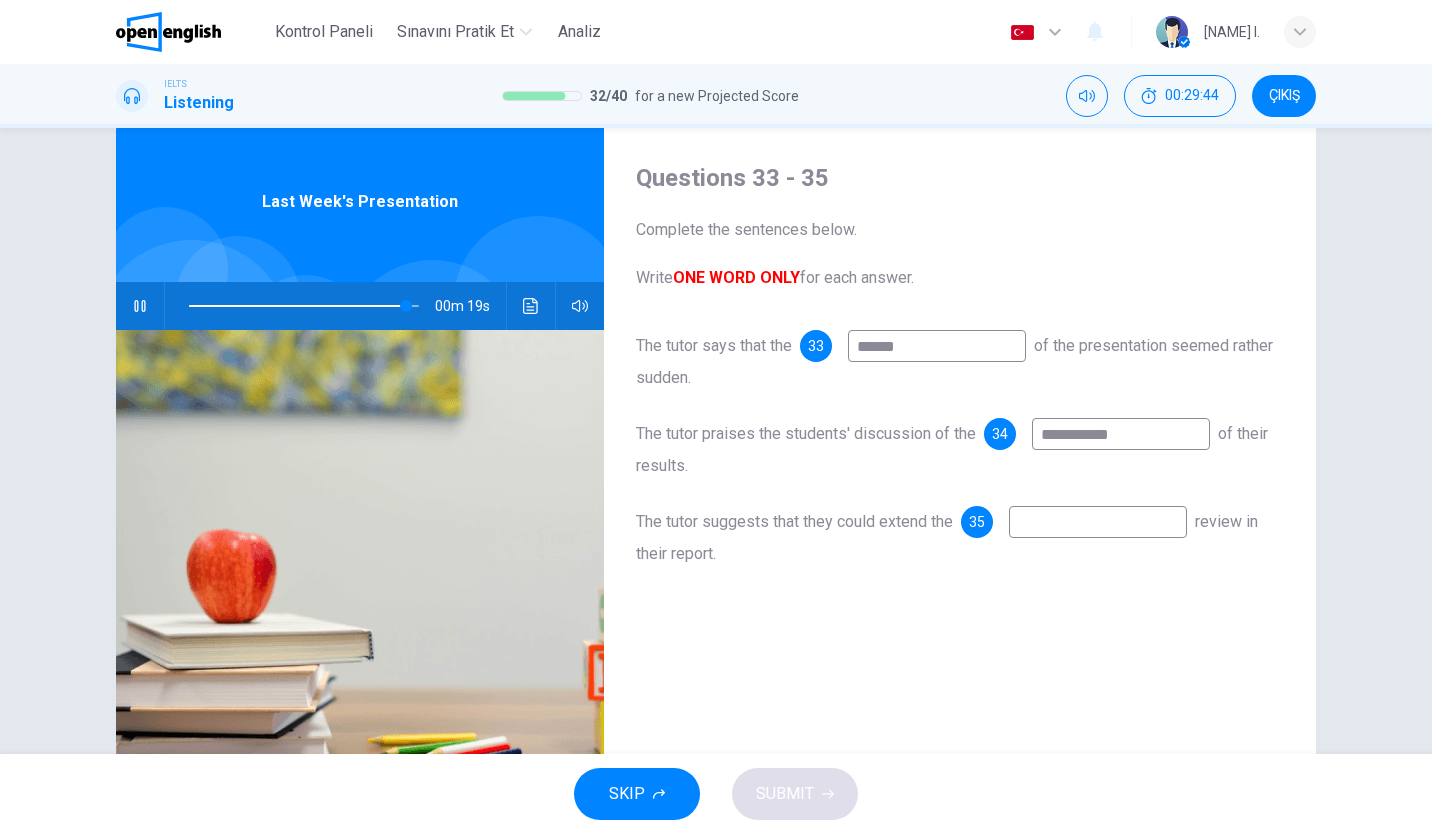 click at bounding box center [1098, 522] 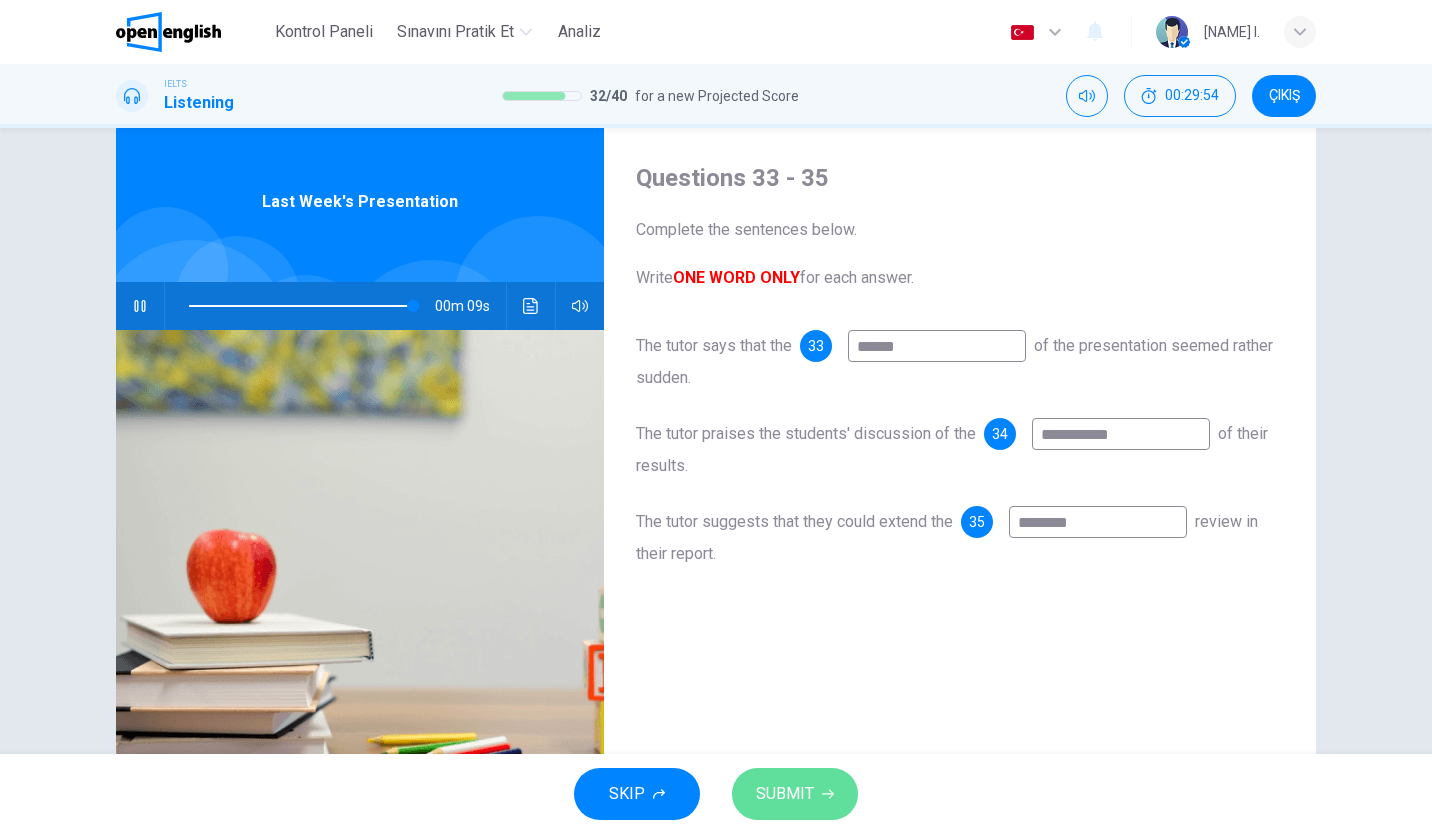 click on "SUBMIT" at bounding box center [785, 794] 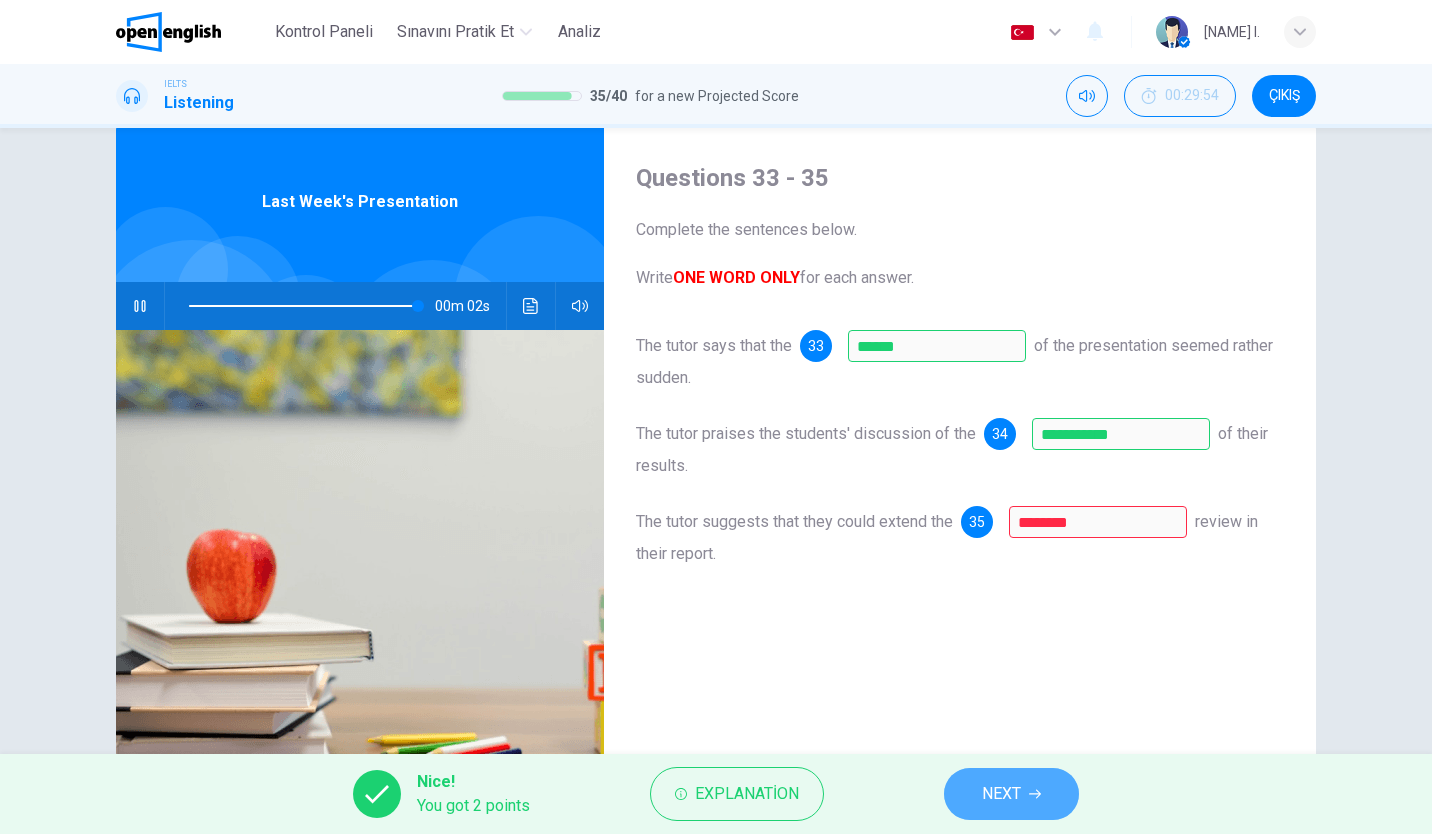 click on "NEXT" at bounding box center [1011, 794] 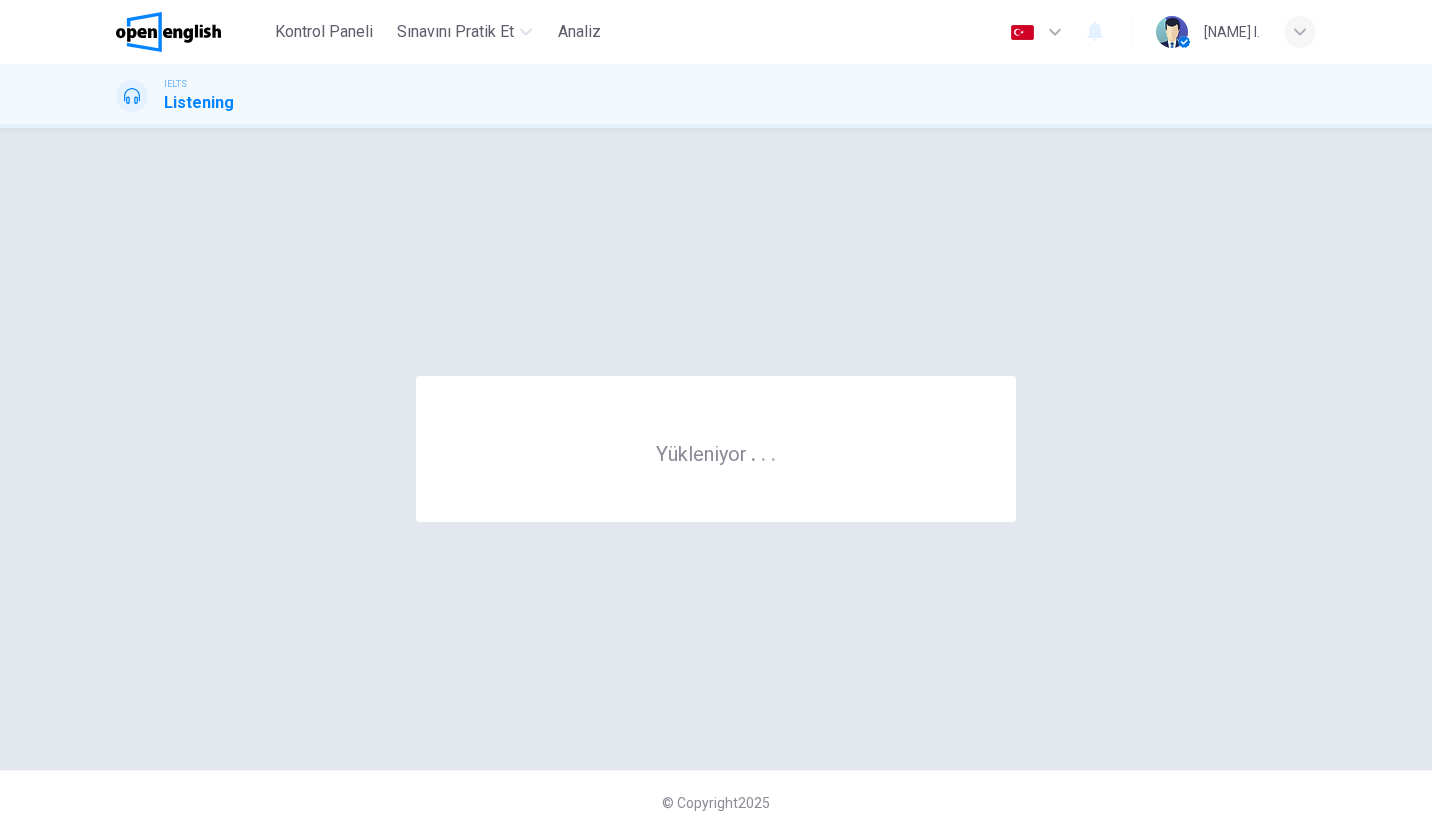 scroll, scrollTop: 0, scrollLeft: 0, axis: both 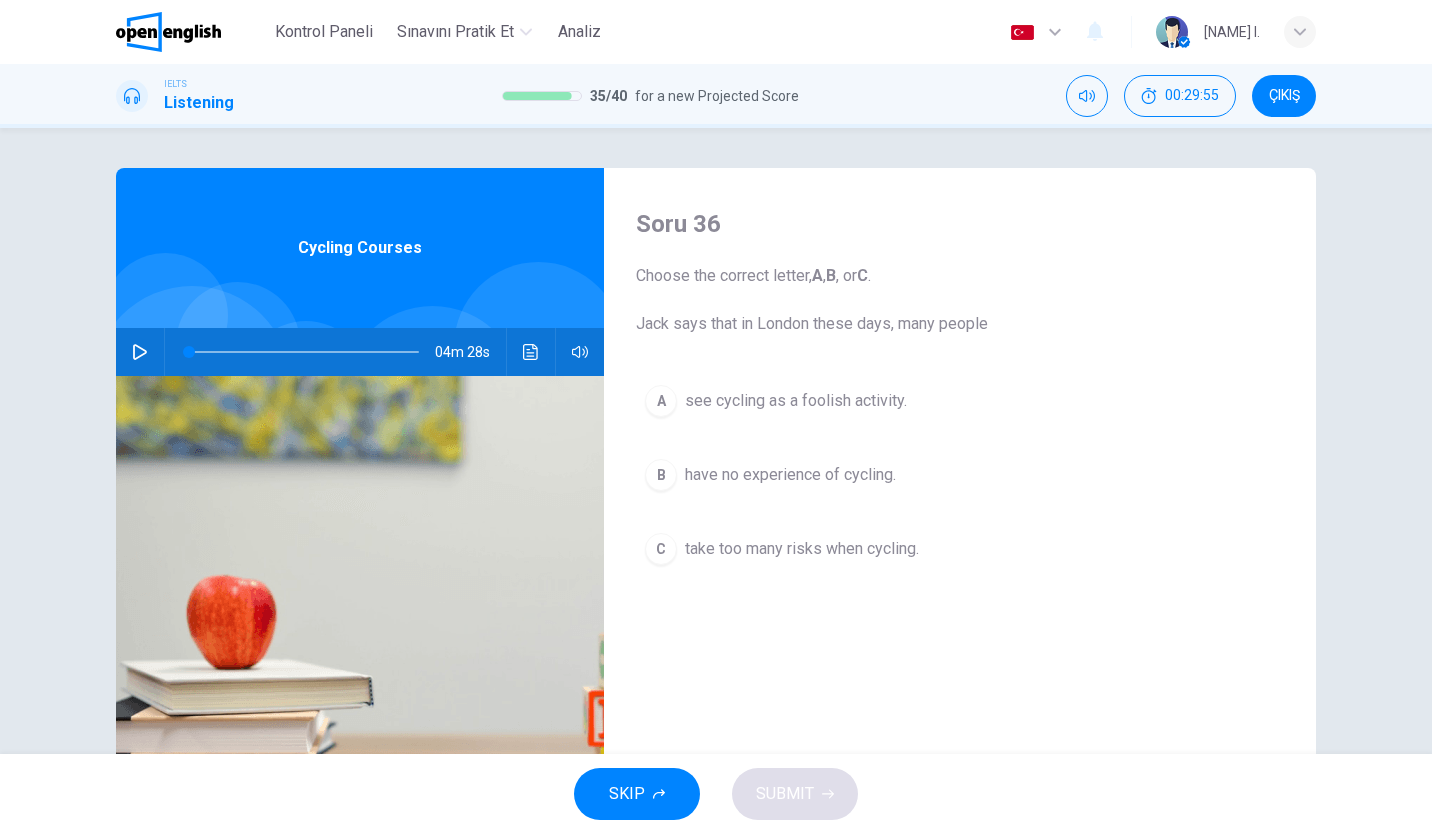 click at bounding box center [140, 352] 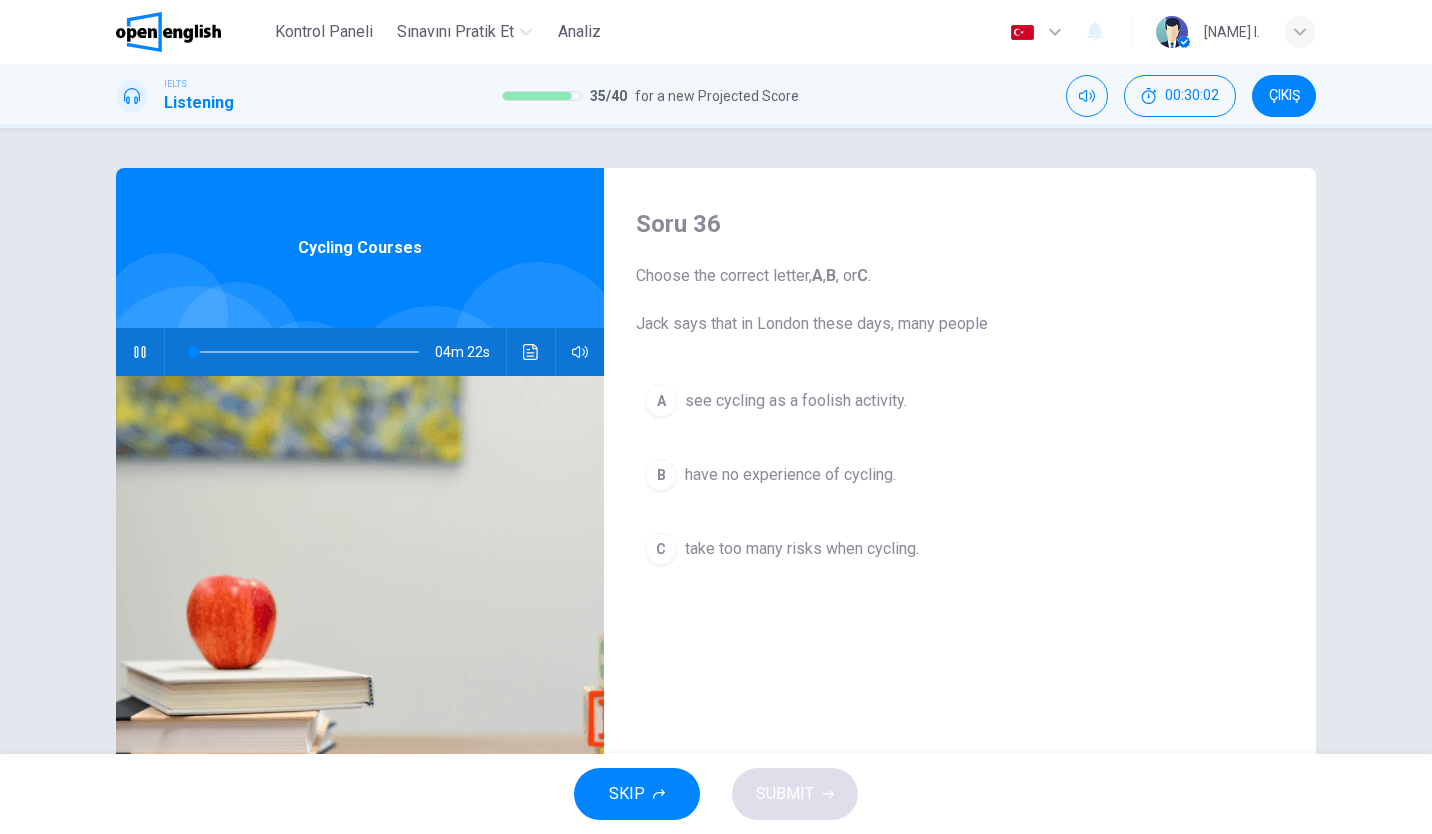 scroll, scrollTop: 56, scrollLeft: 0, axis: vertical 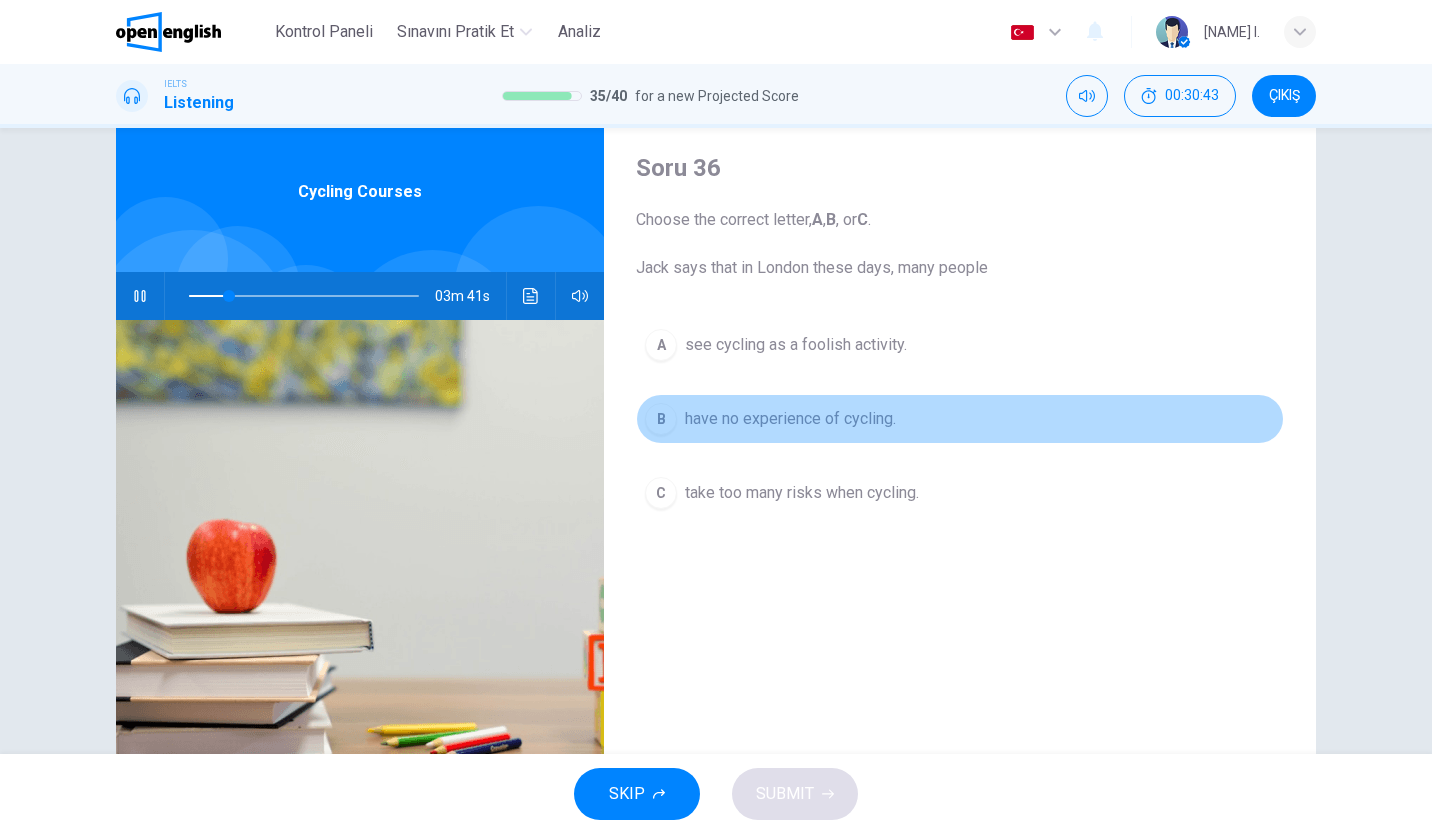click on "have no experience of cycling." at bounding box center [790, 419] 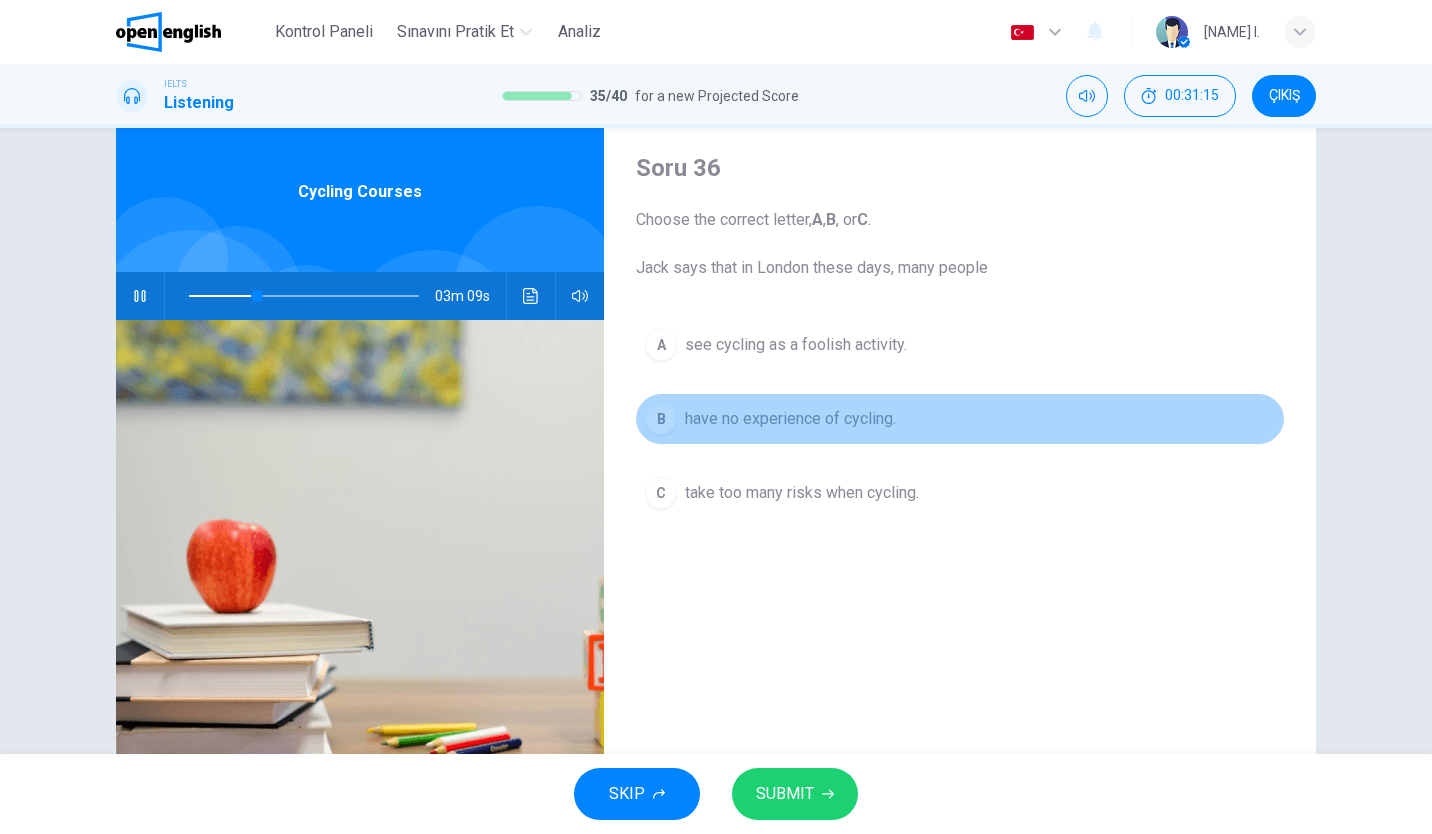 click on "B have no experience of cycling." at bounding box center (960, 419) 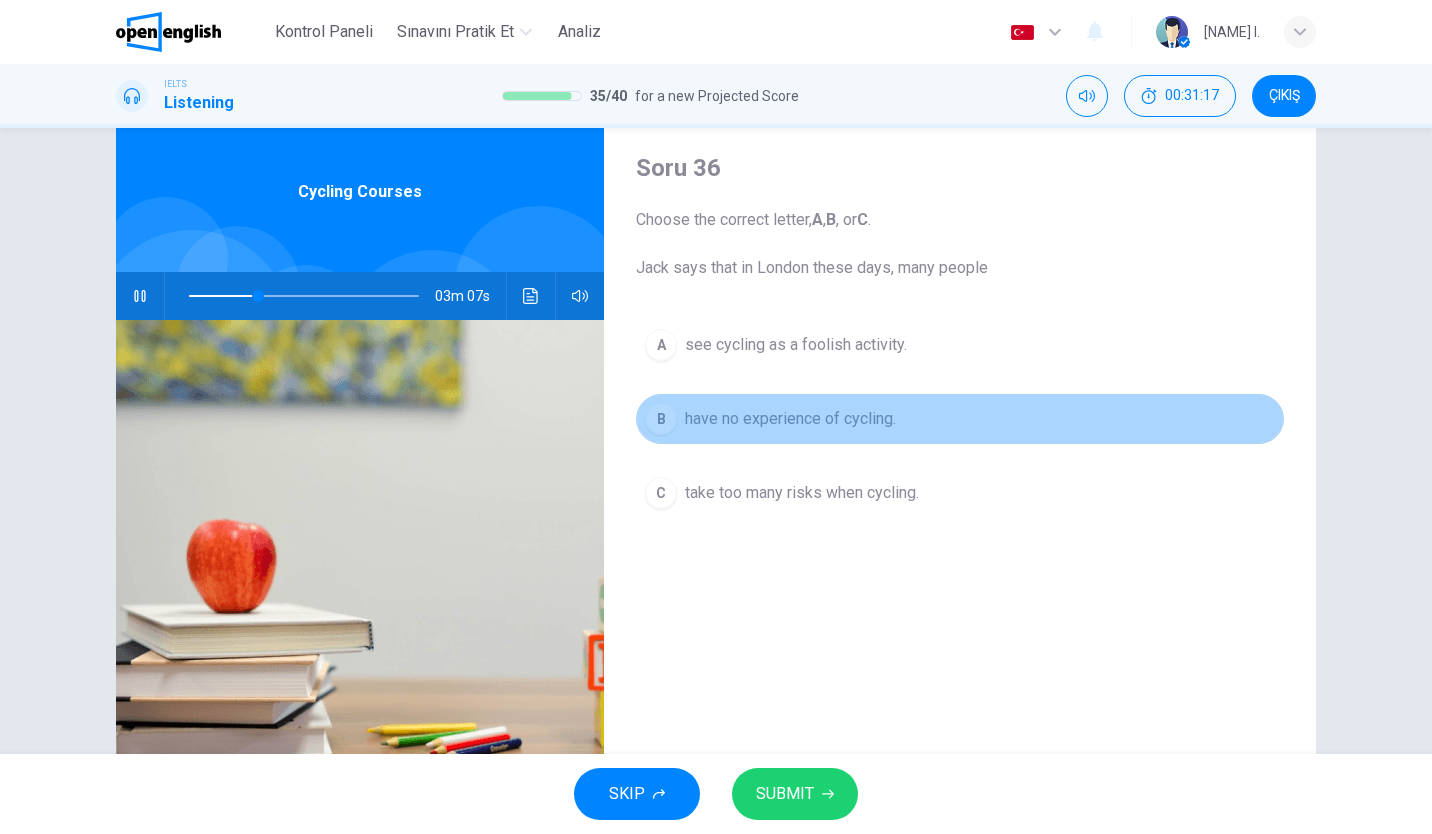 click on "B have no experience of cycling." at bounding box center (960, 419) 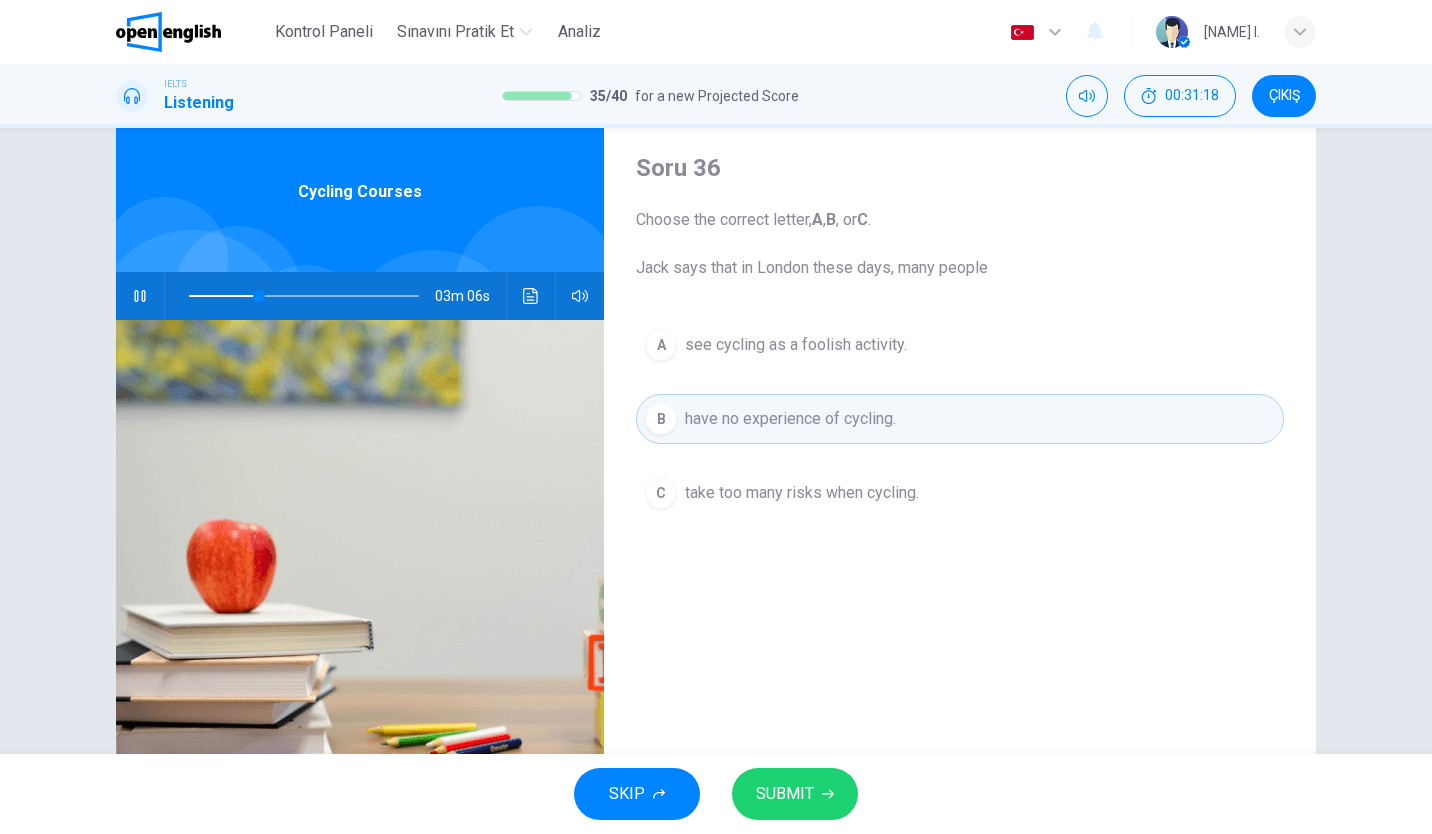drag, startPoint x: 870, startPoint y: 649, endPoint x: 815, endPoint y: 801, distance: 161.64467 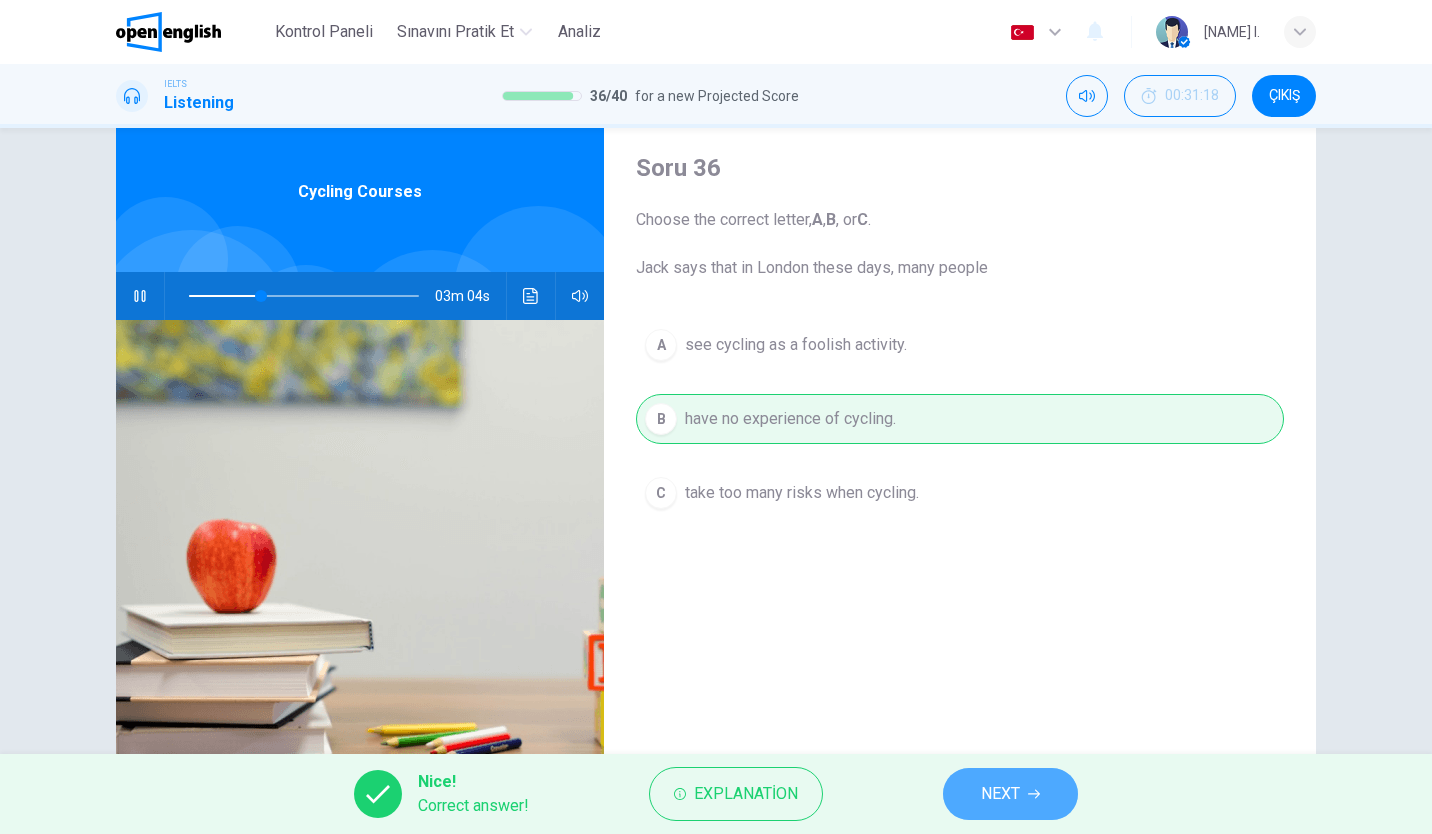 click on "NEXT" at bounding box center [1010, 794] 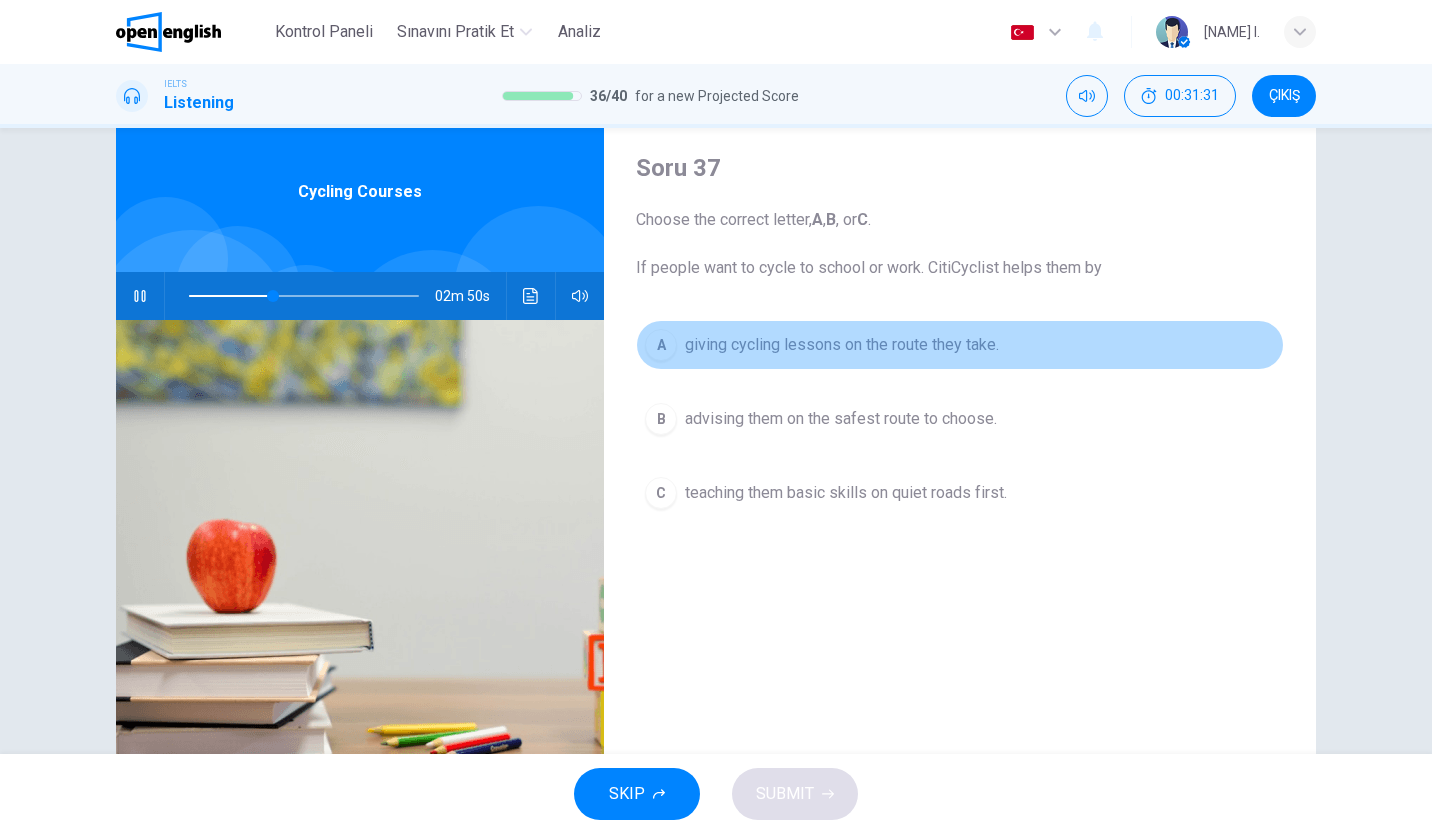 click on "A giving cycling lessons on the route they take." at bounding box center (960, 345) 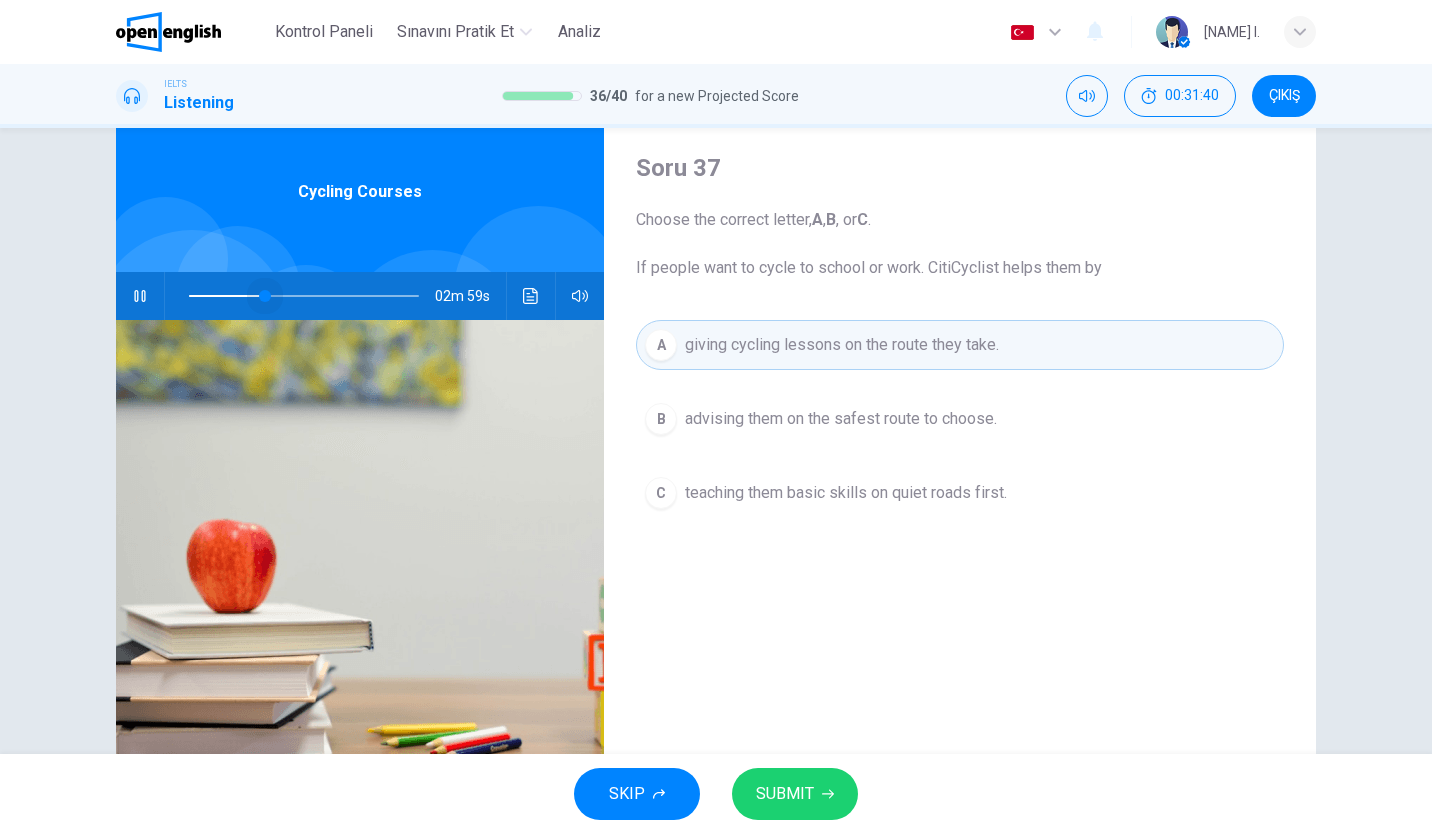 click at bounding box center (265, 296) 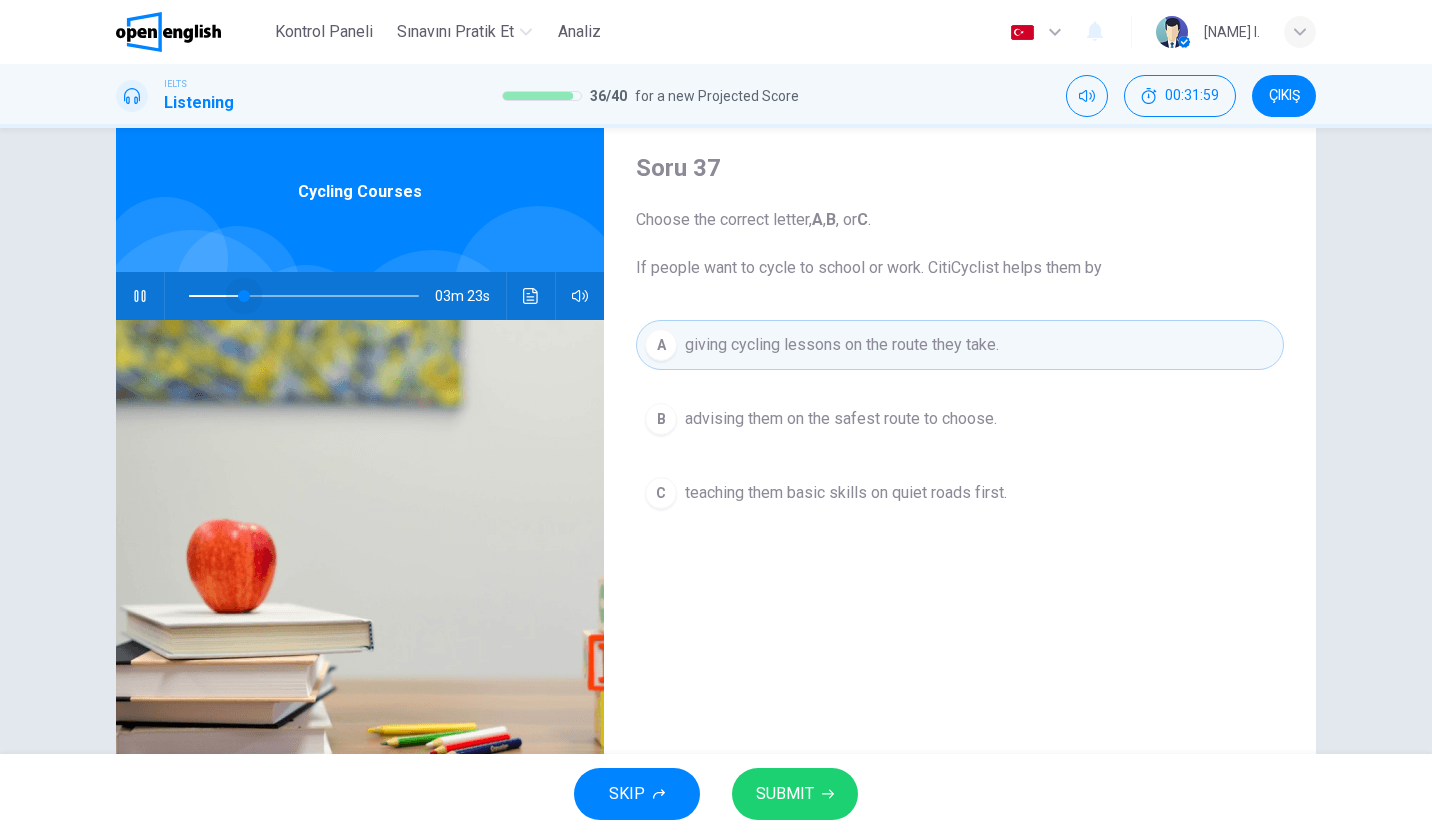 click at bounding box center [304, 296] 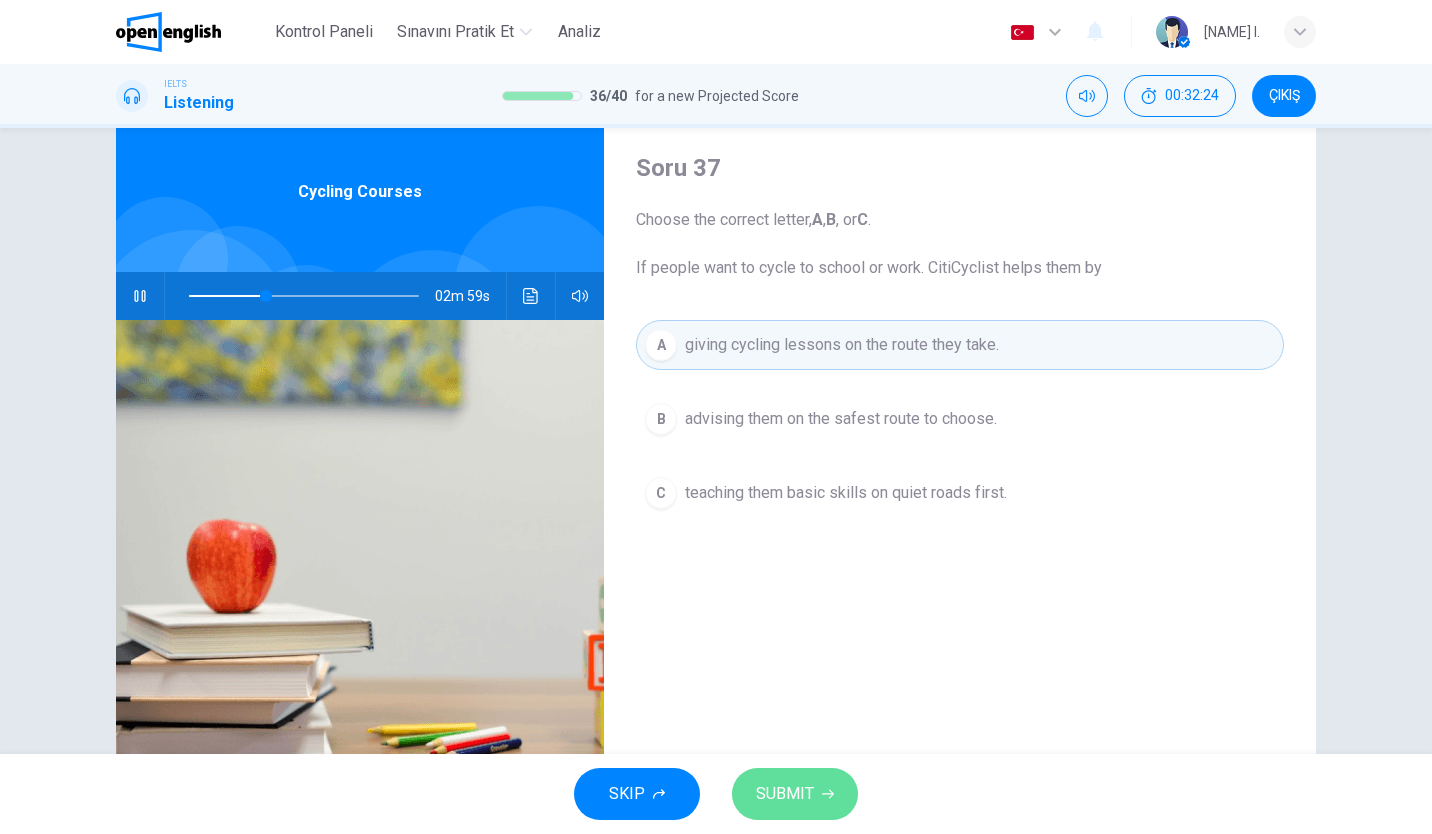 click on "SUBMIT" at bounding box center [795, 794] 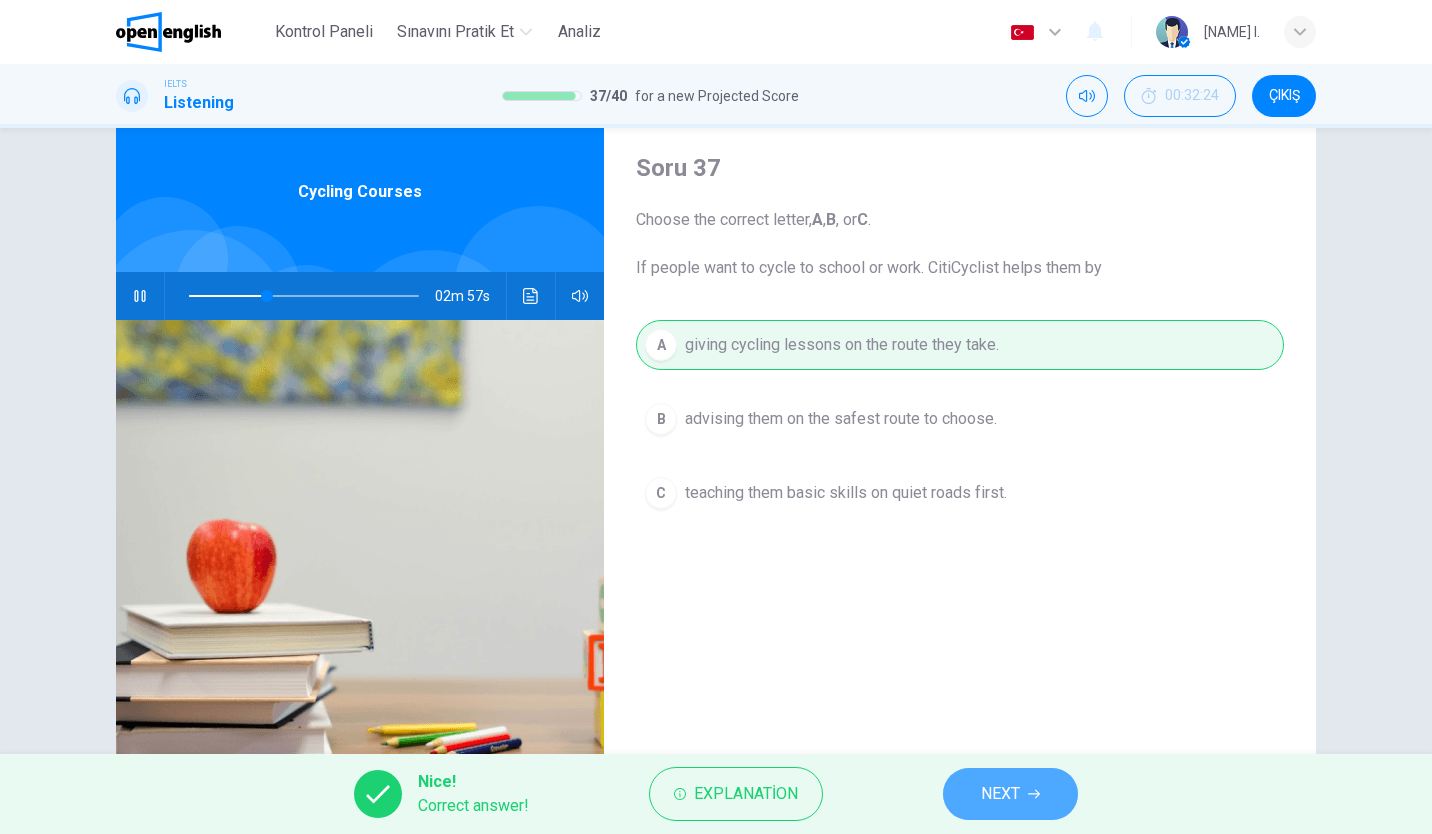 click on "NEXT" at bounding box center (1000, 794) 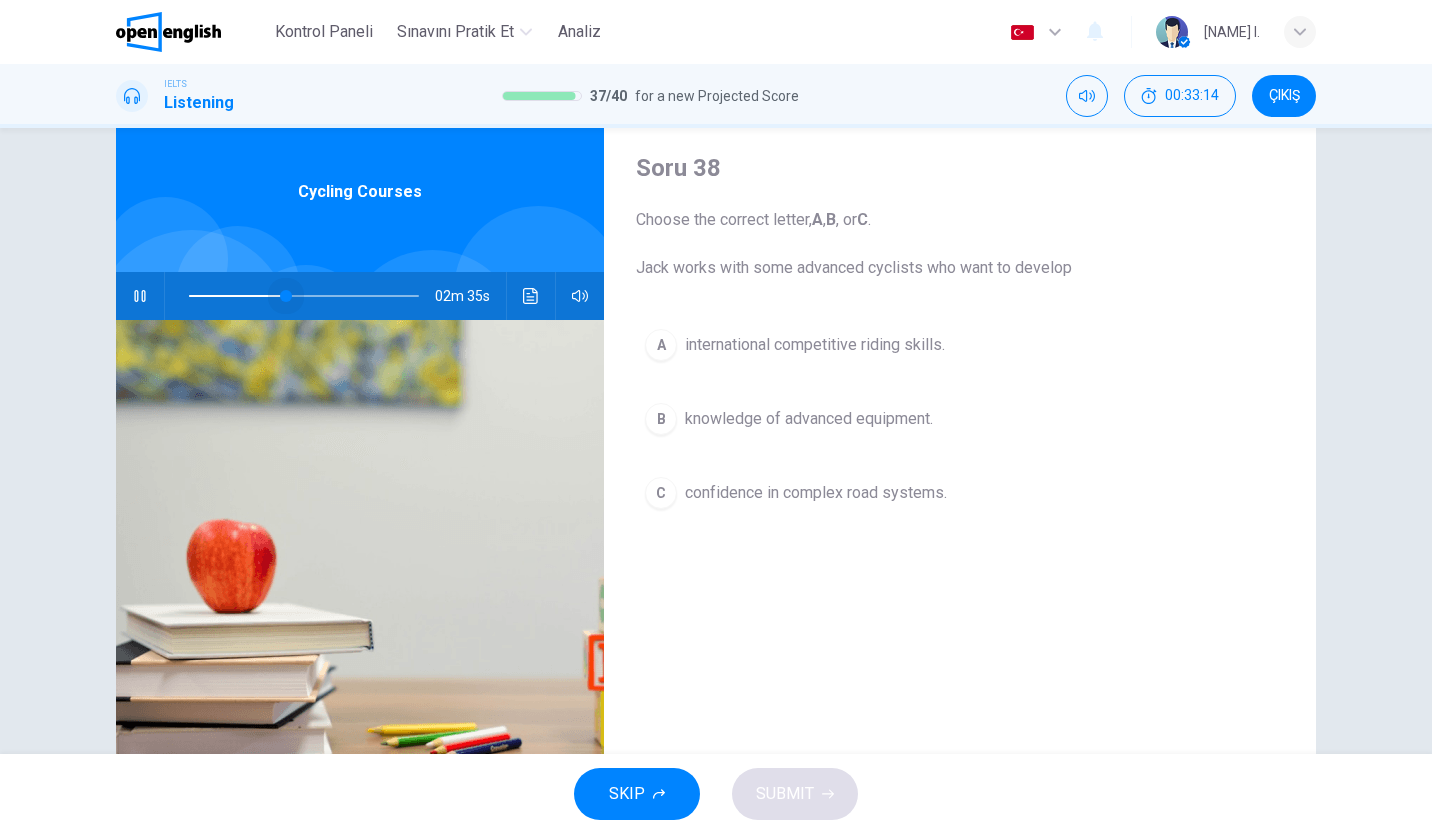 click at bounding box center (304, 296) 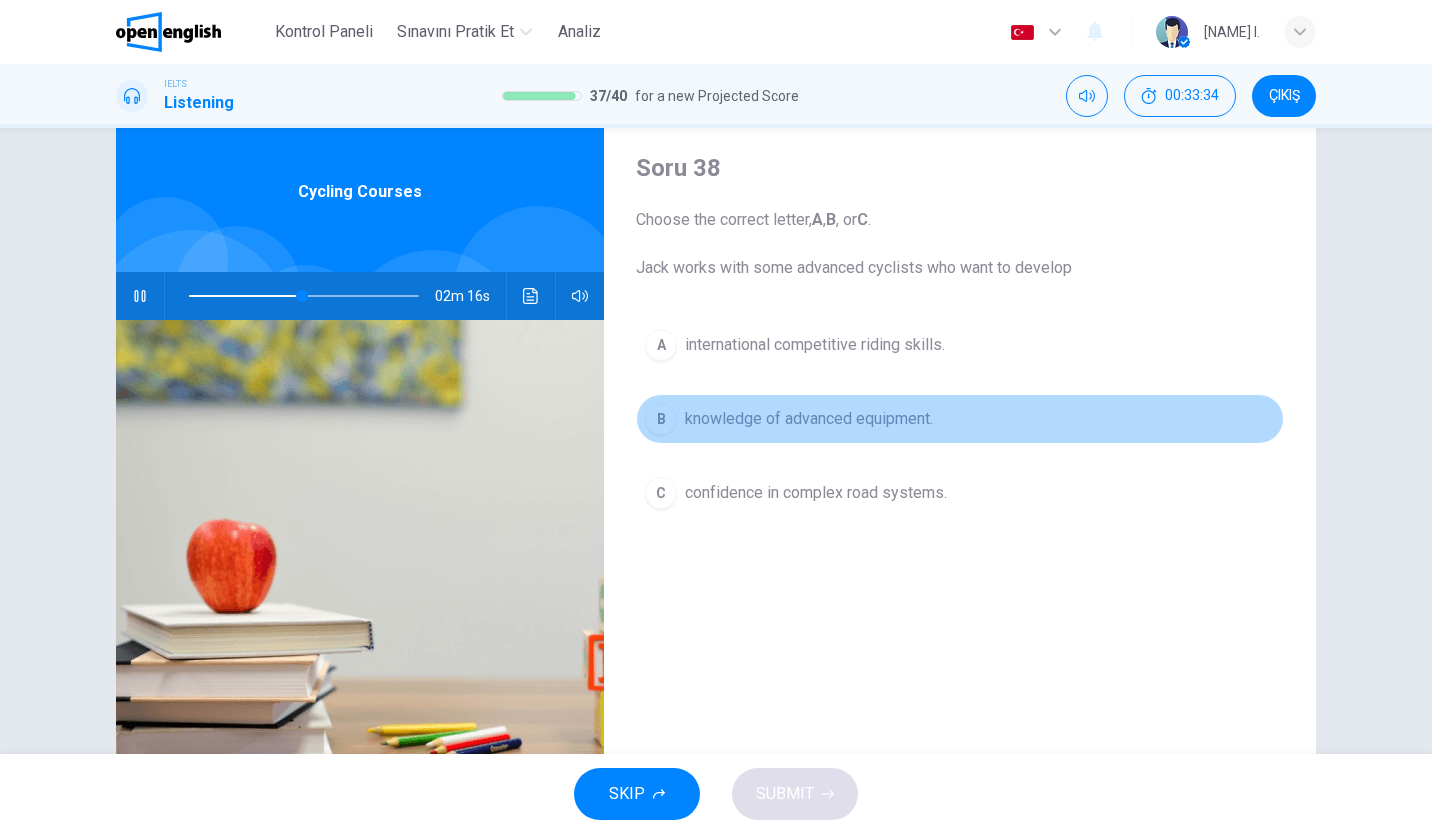 click on "knowledge of advanced equipment." at bounding box center [809, 419] 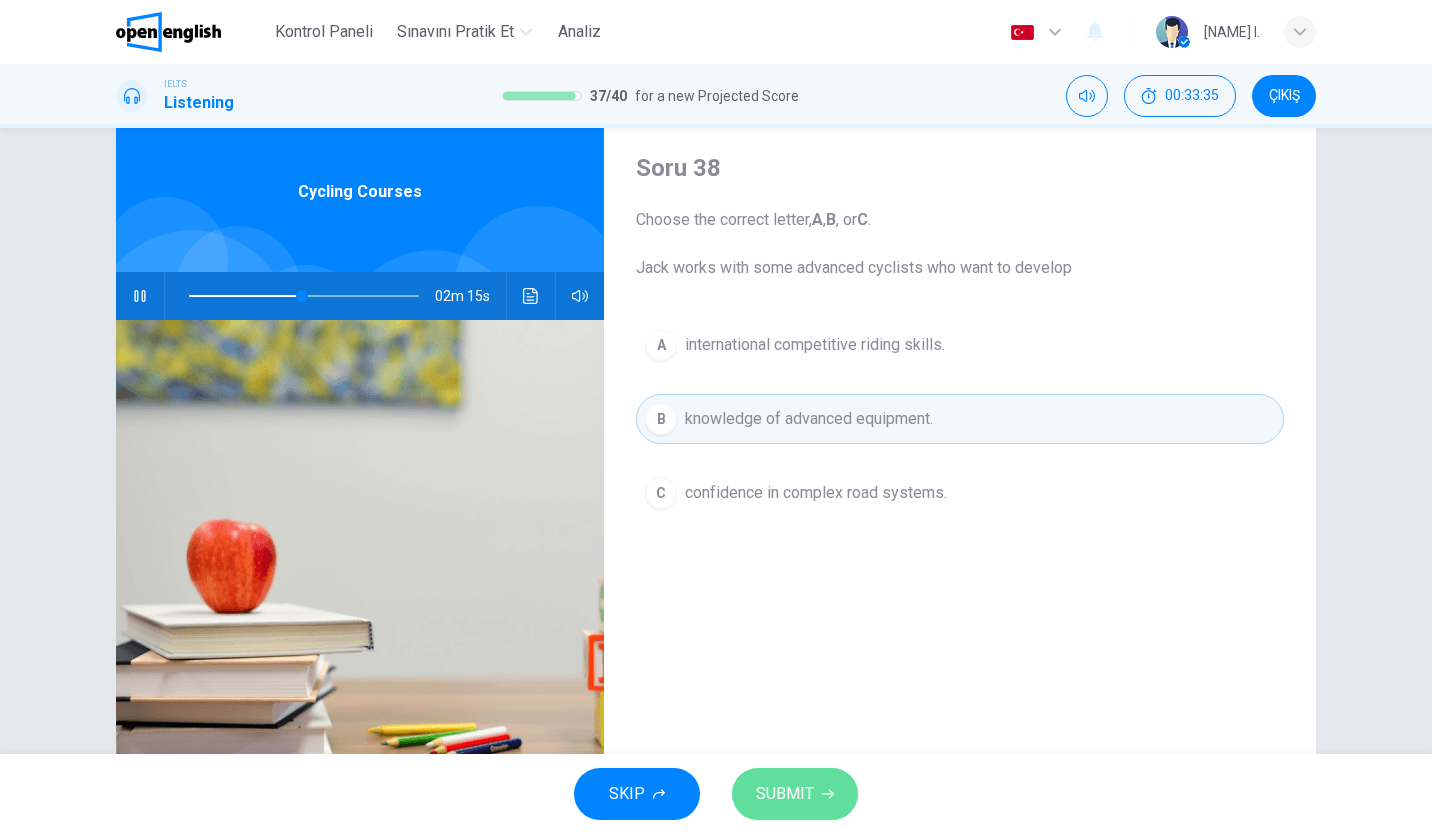 click on "SUBMIT" at bounding box center [785, 794] 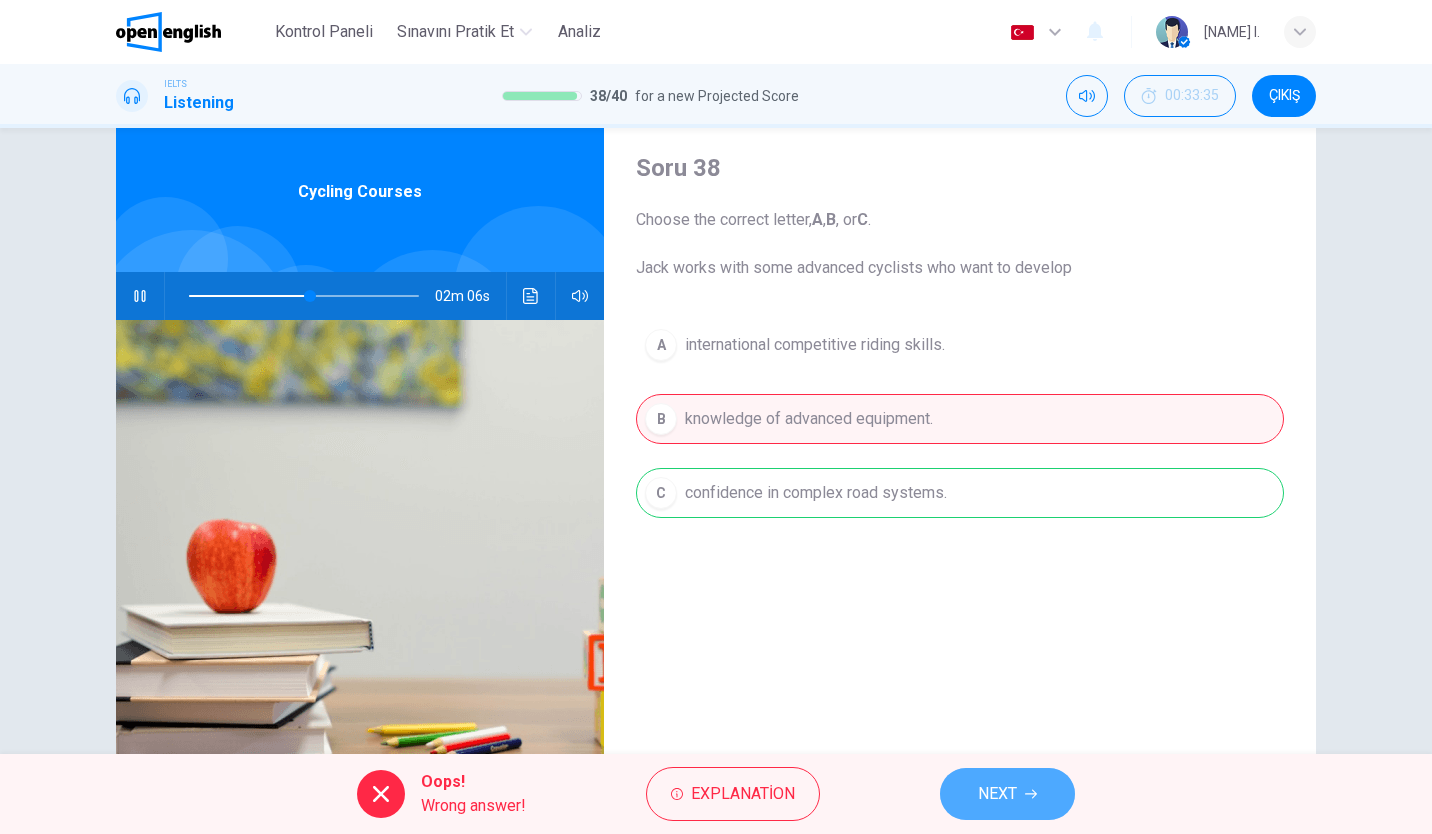 click on "NEXT" at bounding box center [997, 794] 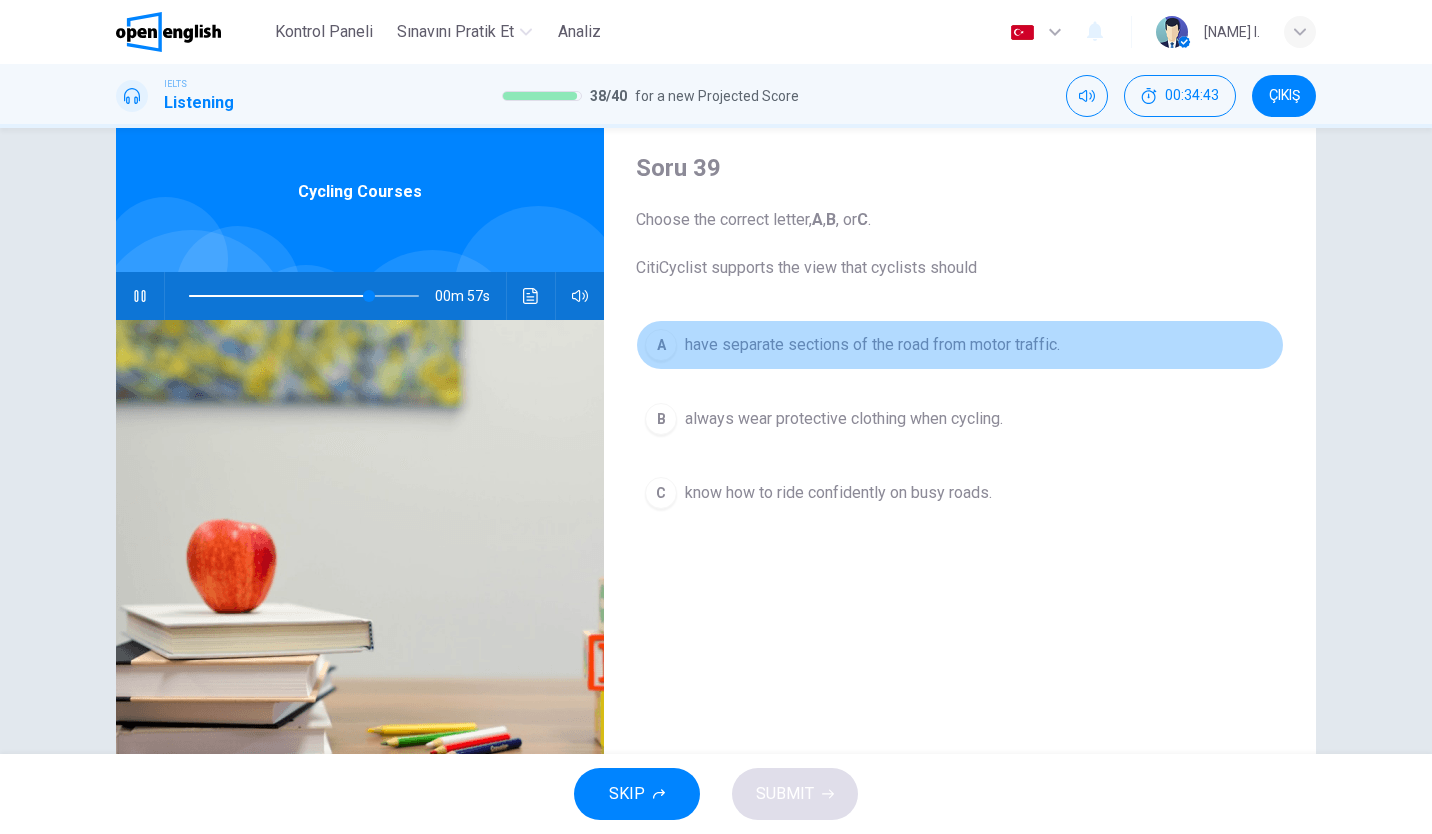 click on "have separate sections of the road from motor traffic." at bounding box center [872, 345] 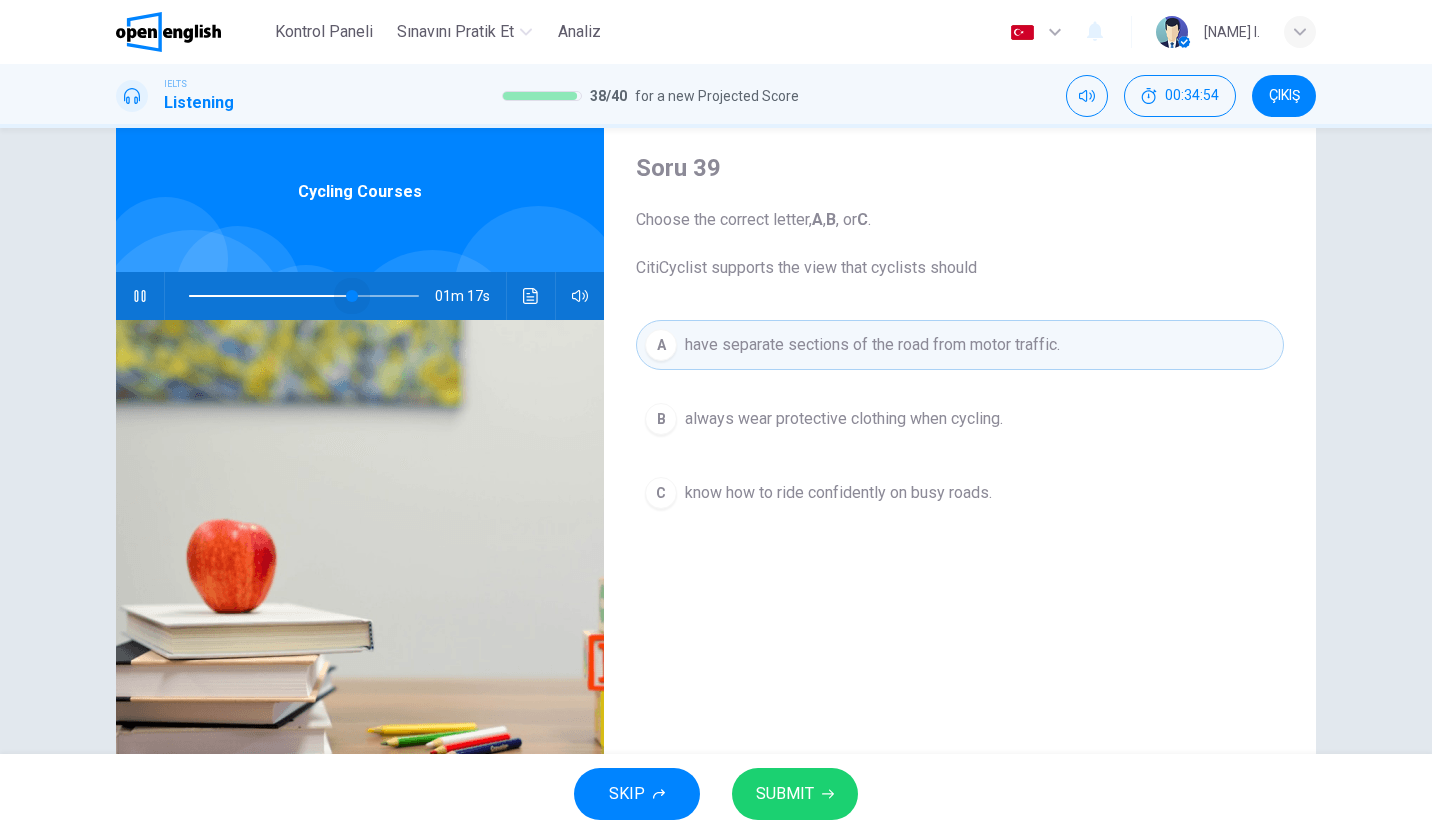 click at bounding box center [304, 296] 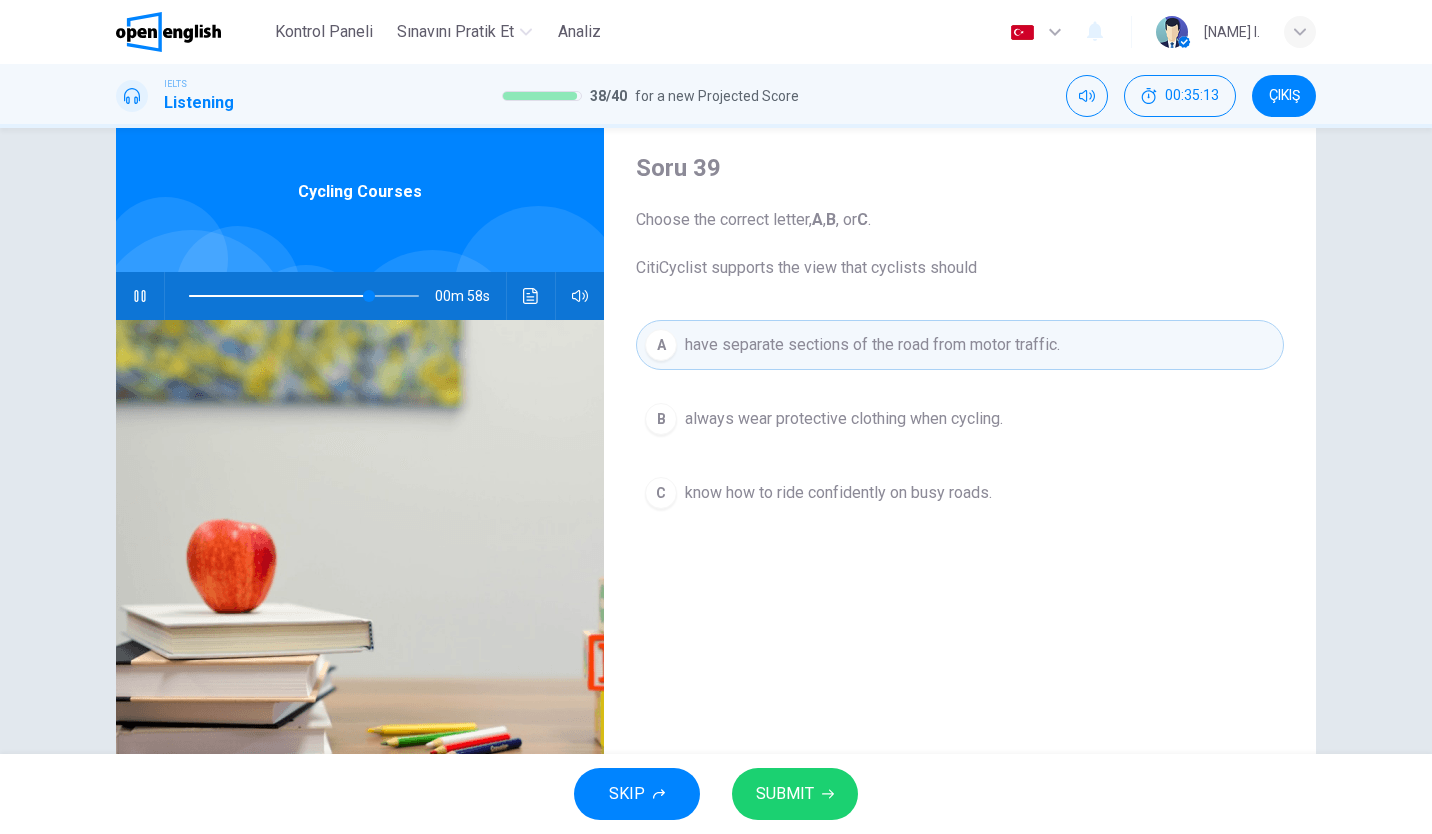 click on "A have separate sections of the road from motor traffic. B always wear protective clothing when cycling. C know how to ride confidently on busy roads." at bounding box center [960, 439] 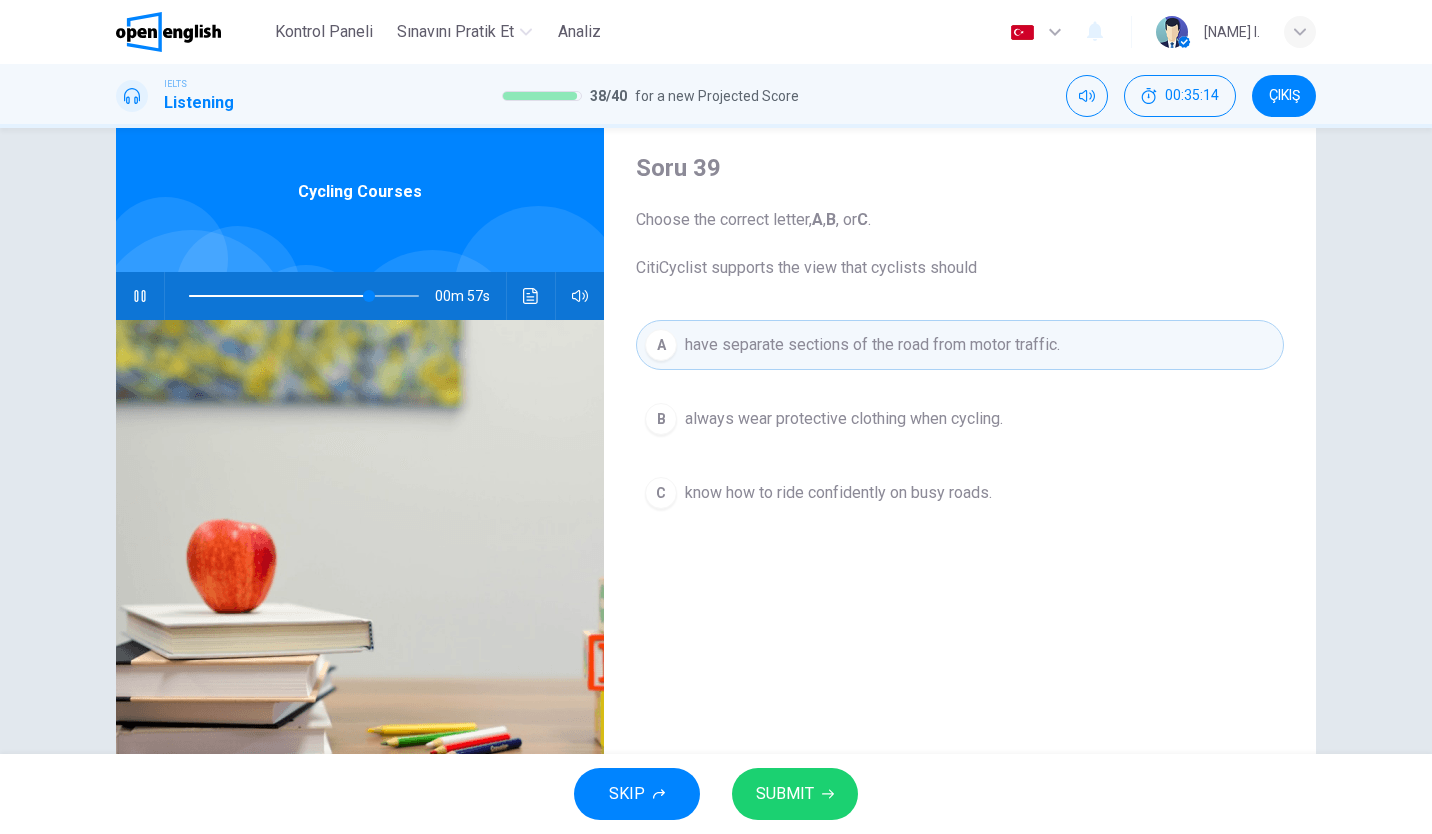 drag, startPoint x: 826, startPoint y: 506, endPoint x: 813, endPoint y: 776, distance: 270.31277 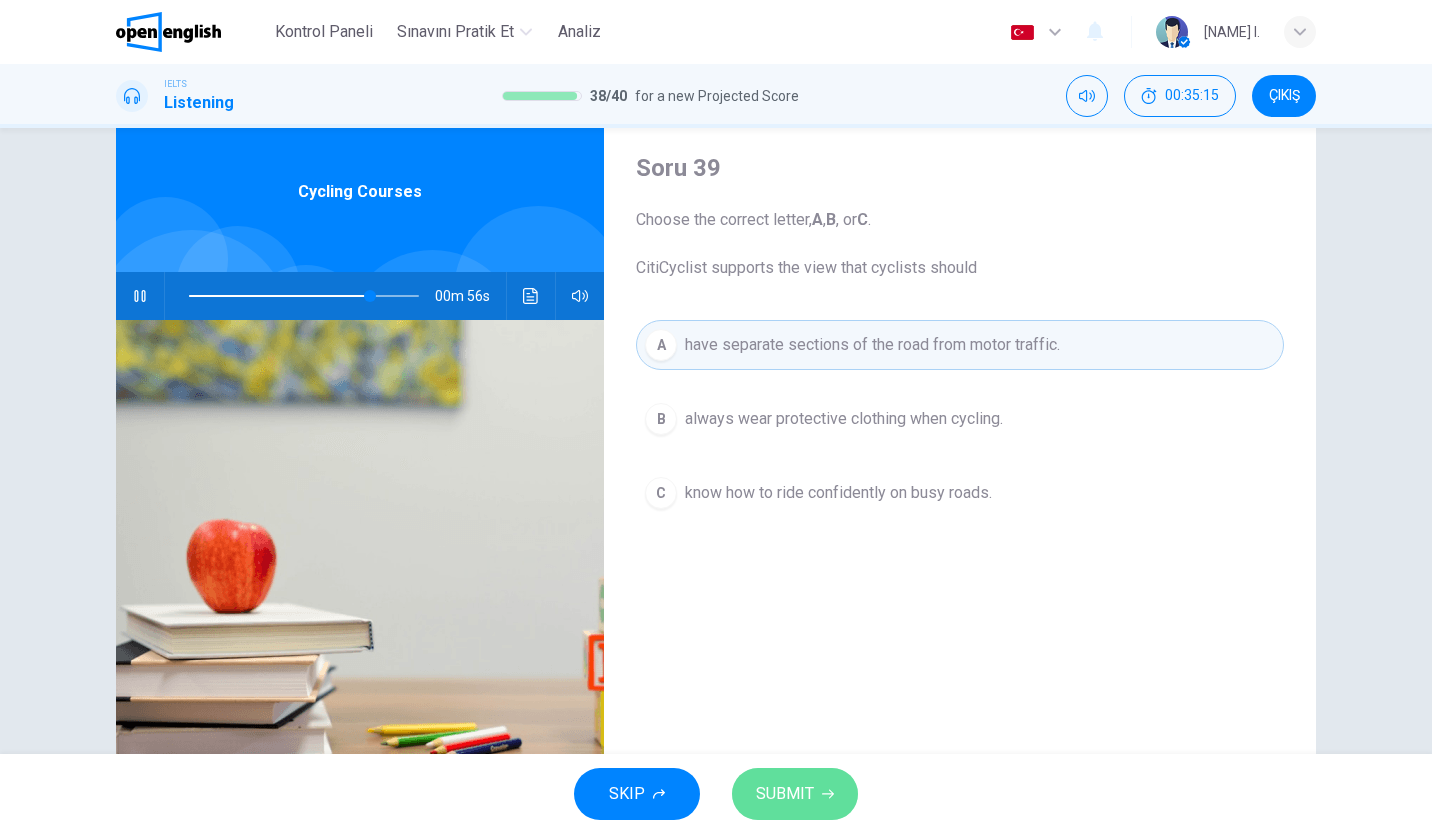 click on "SUBMIT" at bounding box center [795, 794] 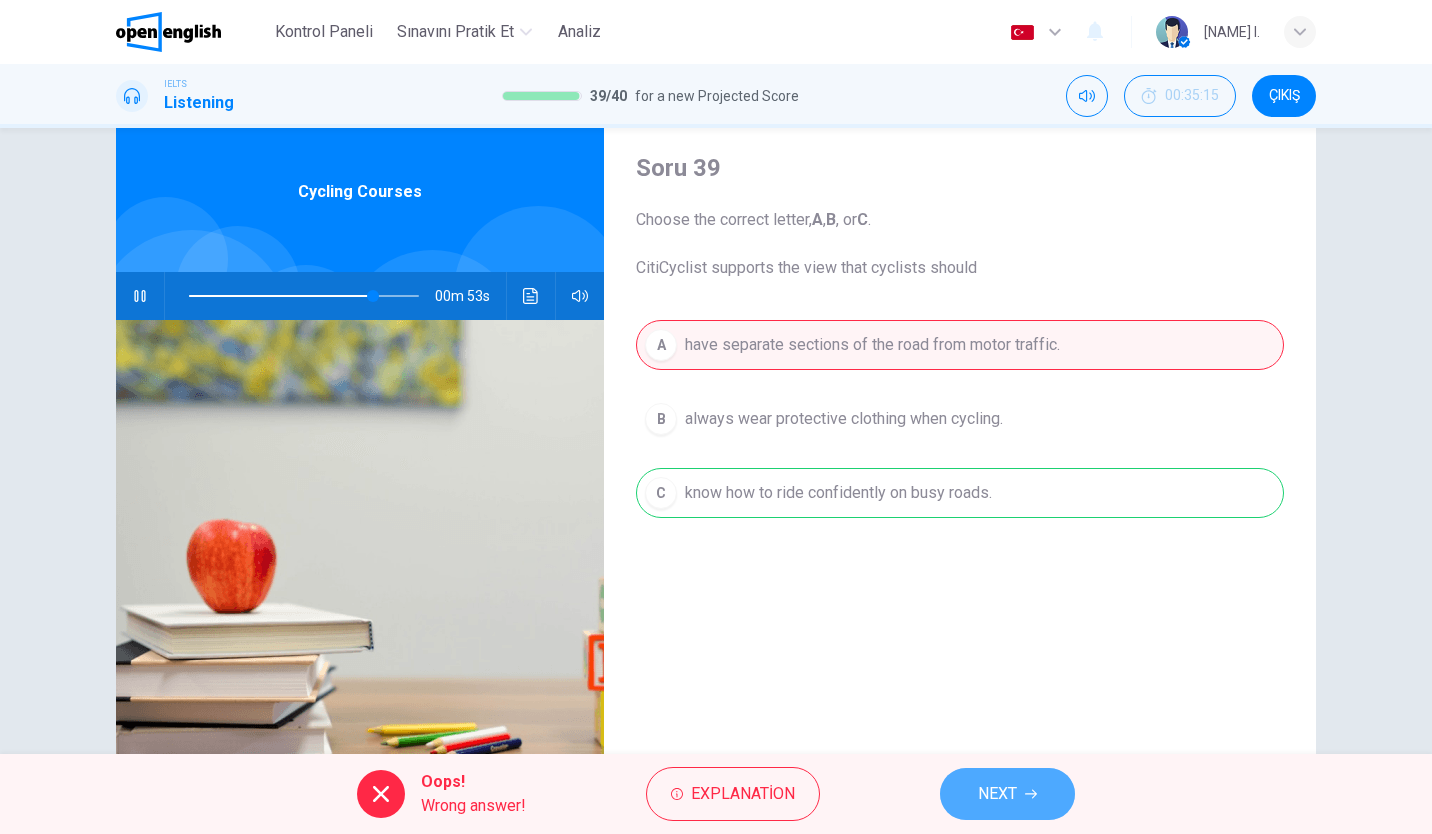 click on "NEXT" at bounding box center (1007, 794) 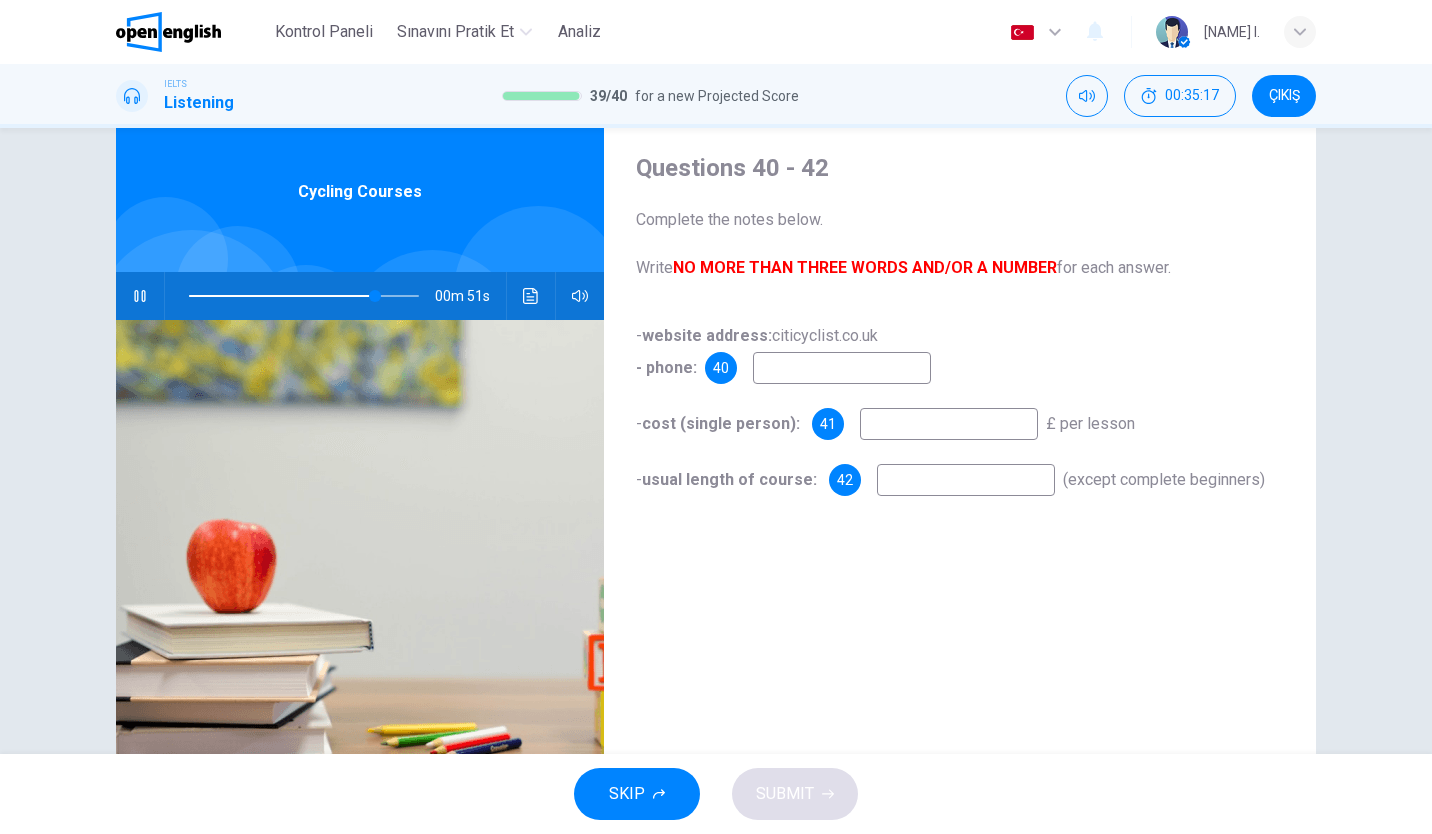 click at bounding box center [842, 368] 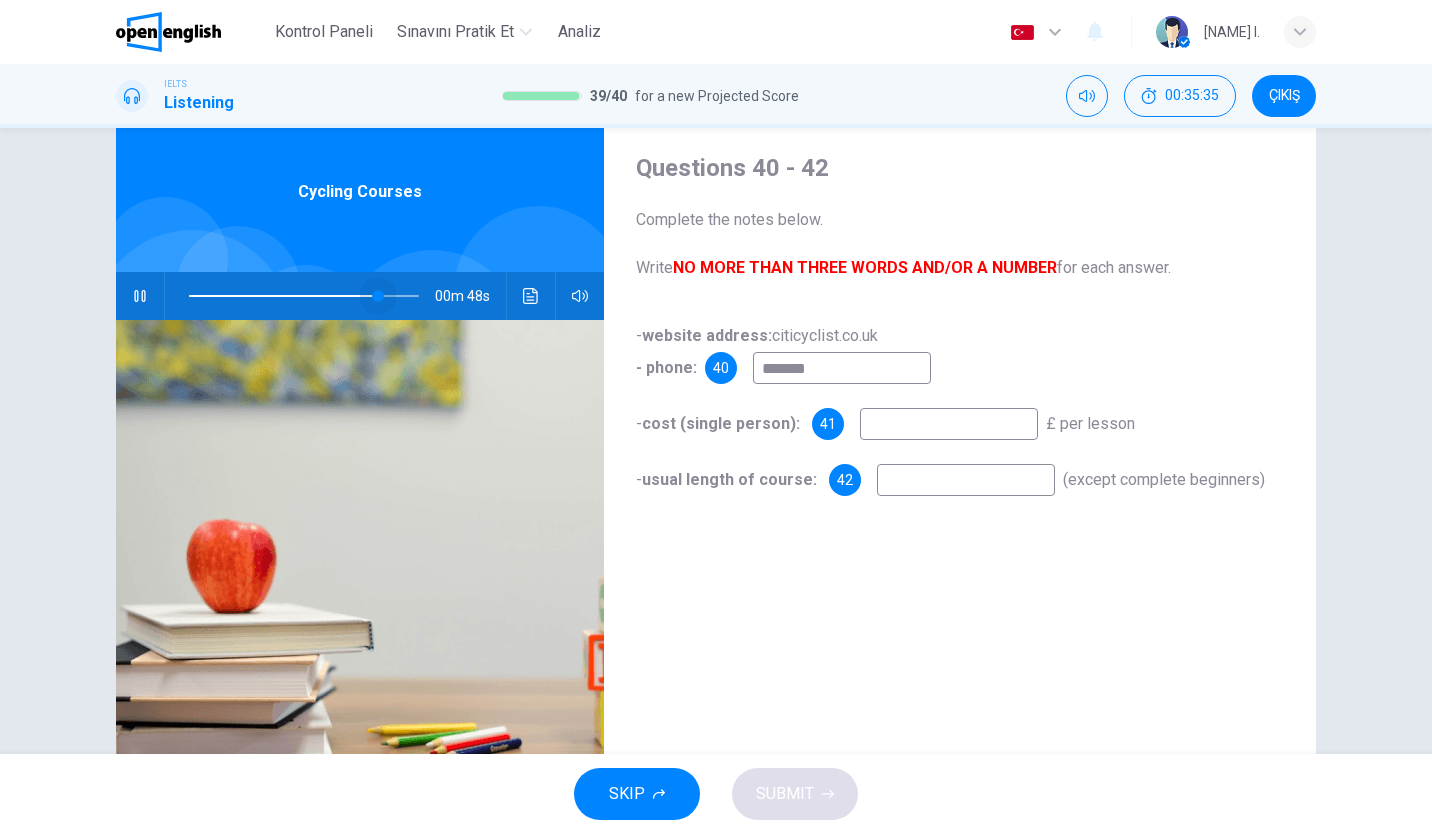 click at bounding box center [378, 296] 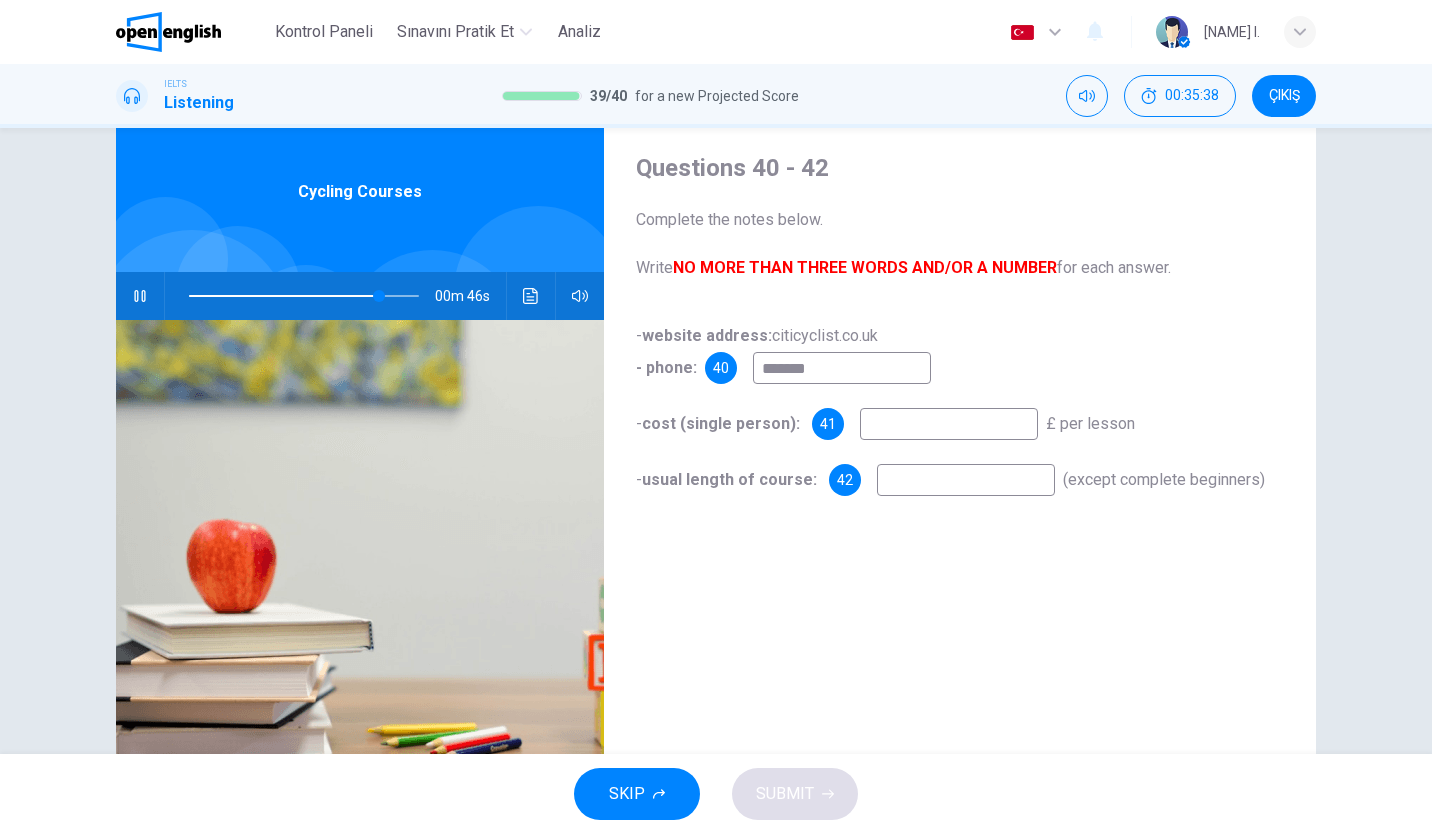 click on "*******" at bounding box center (842, 368) 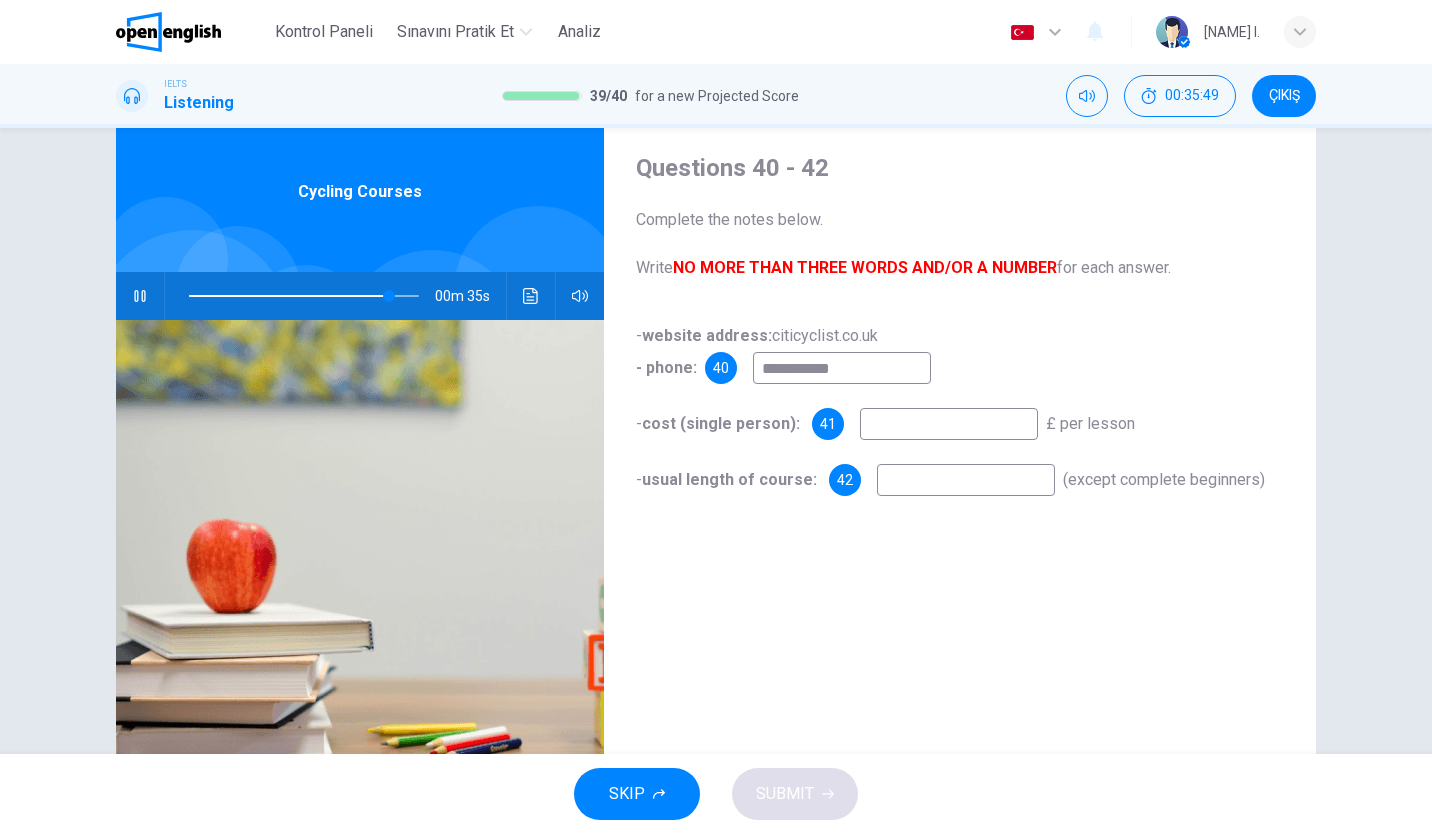 click at bounding box center (949, 424) 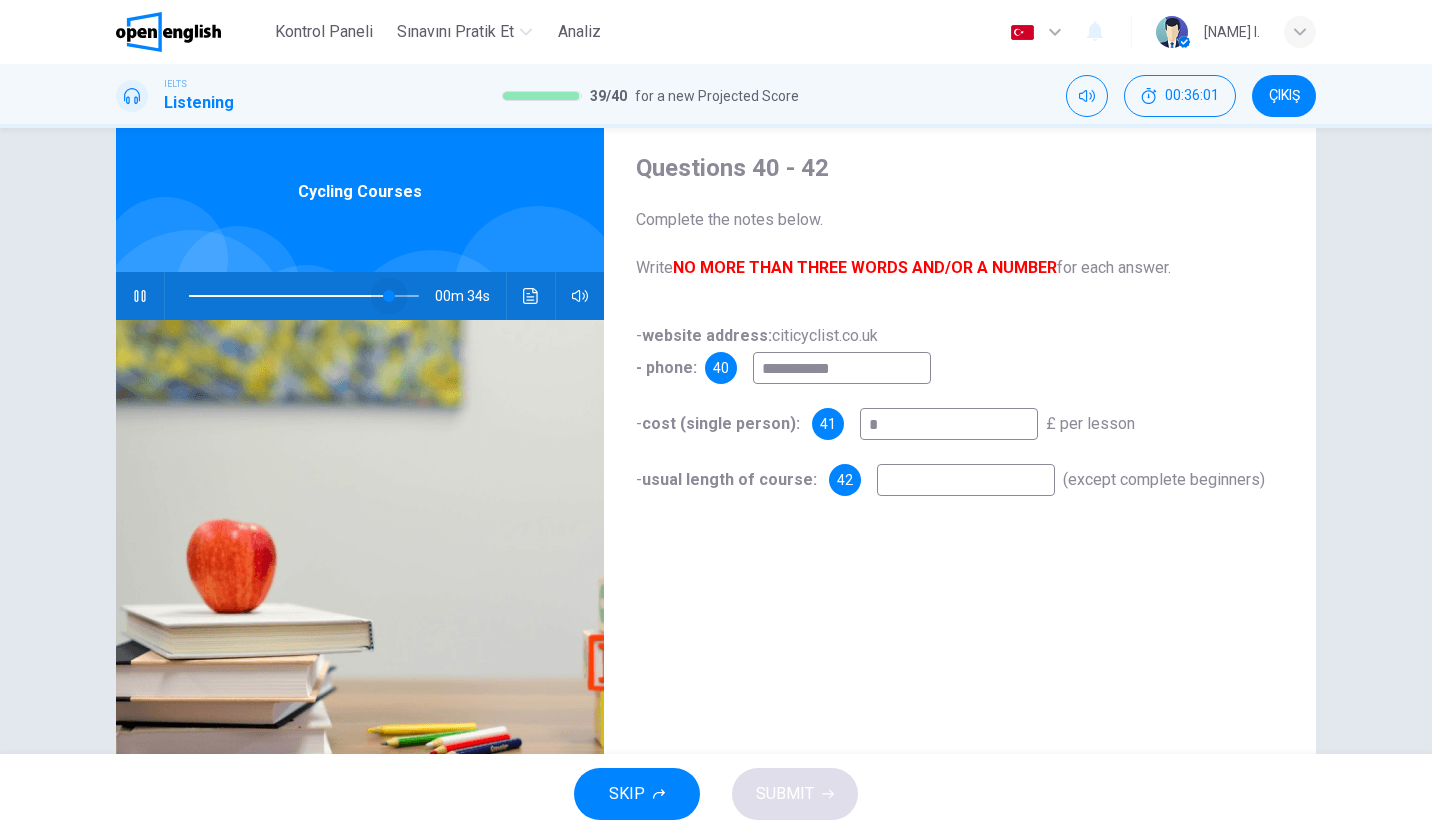 click at bounding box center (389, 296) 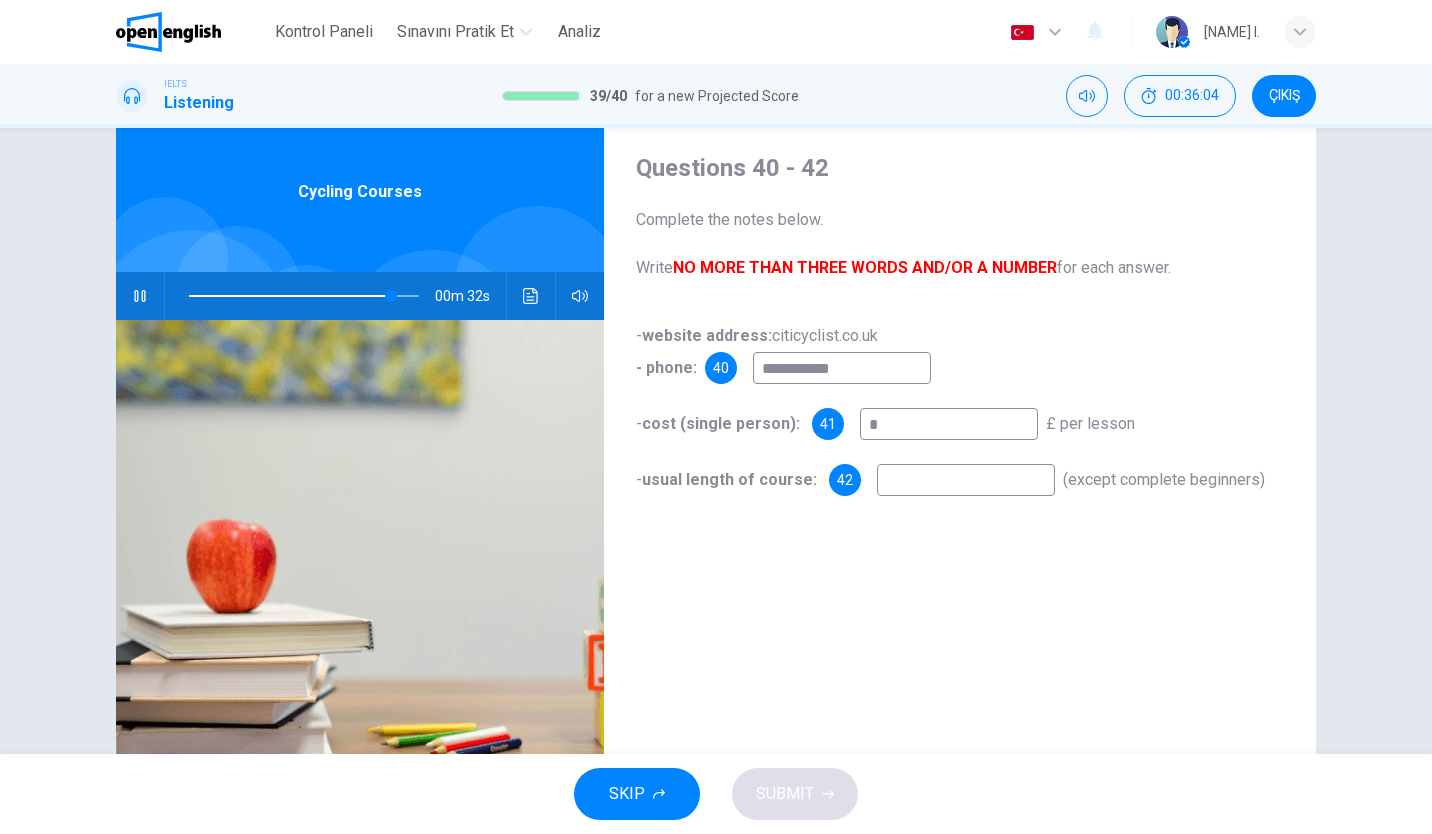 click on "*" at bounding box center [949, 424] 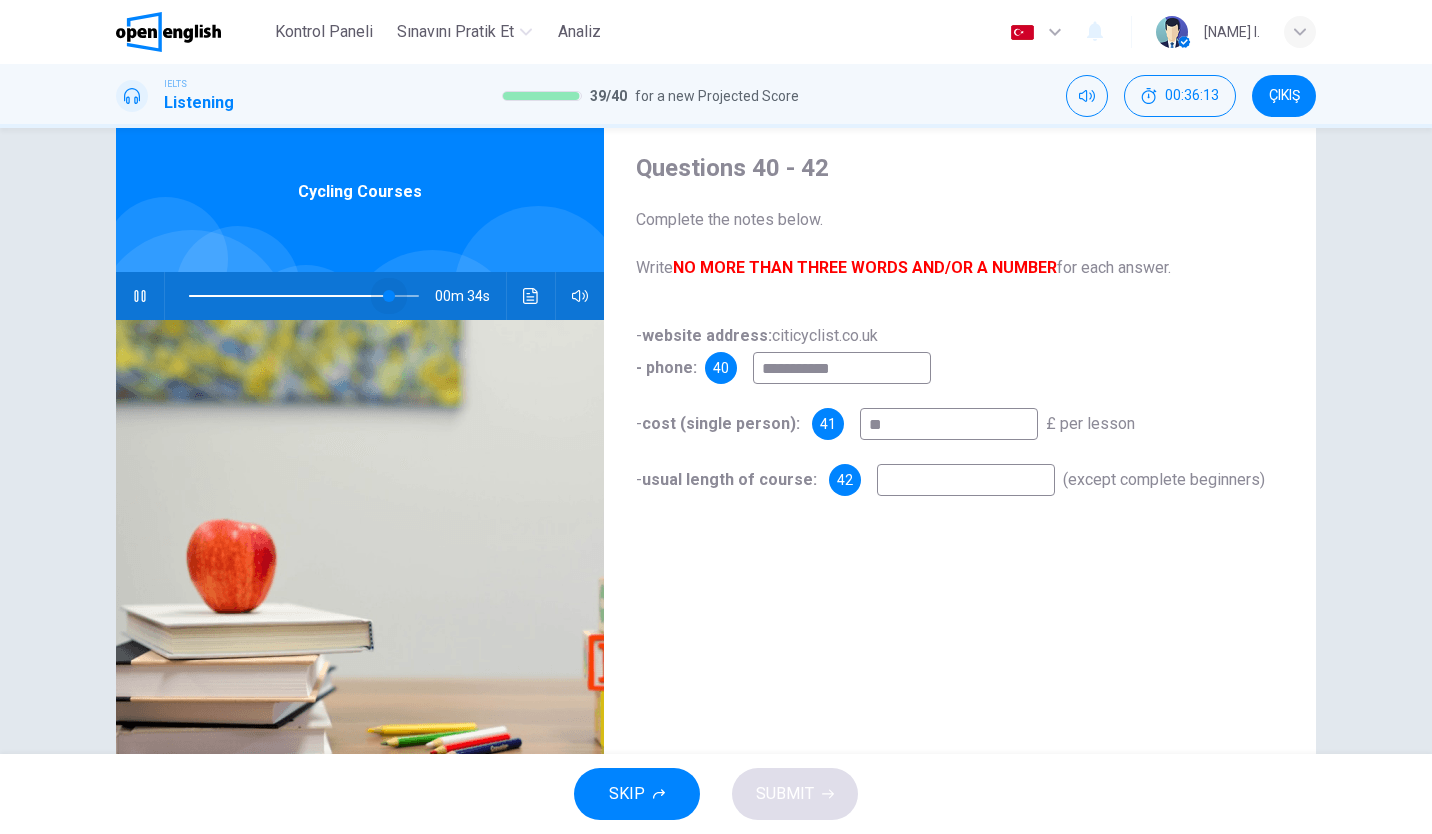 click at bounding box center (389, 296) 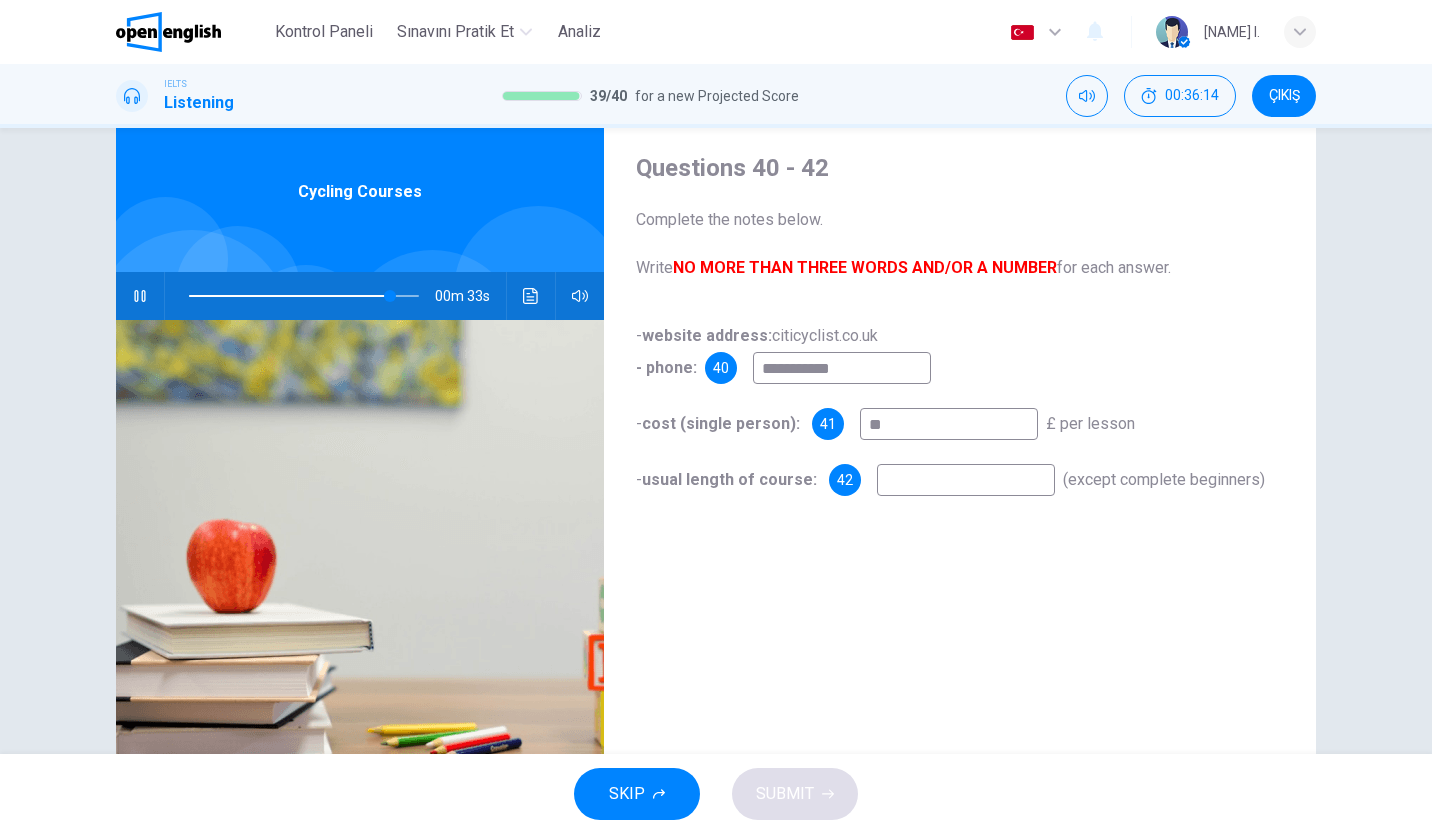 click on "**" at bounding box center [949, 424] 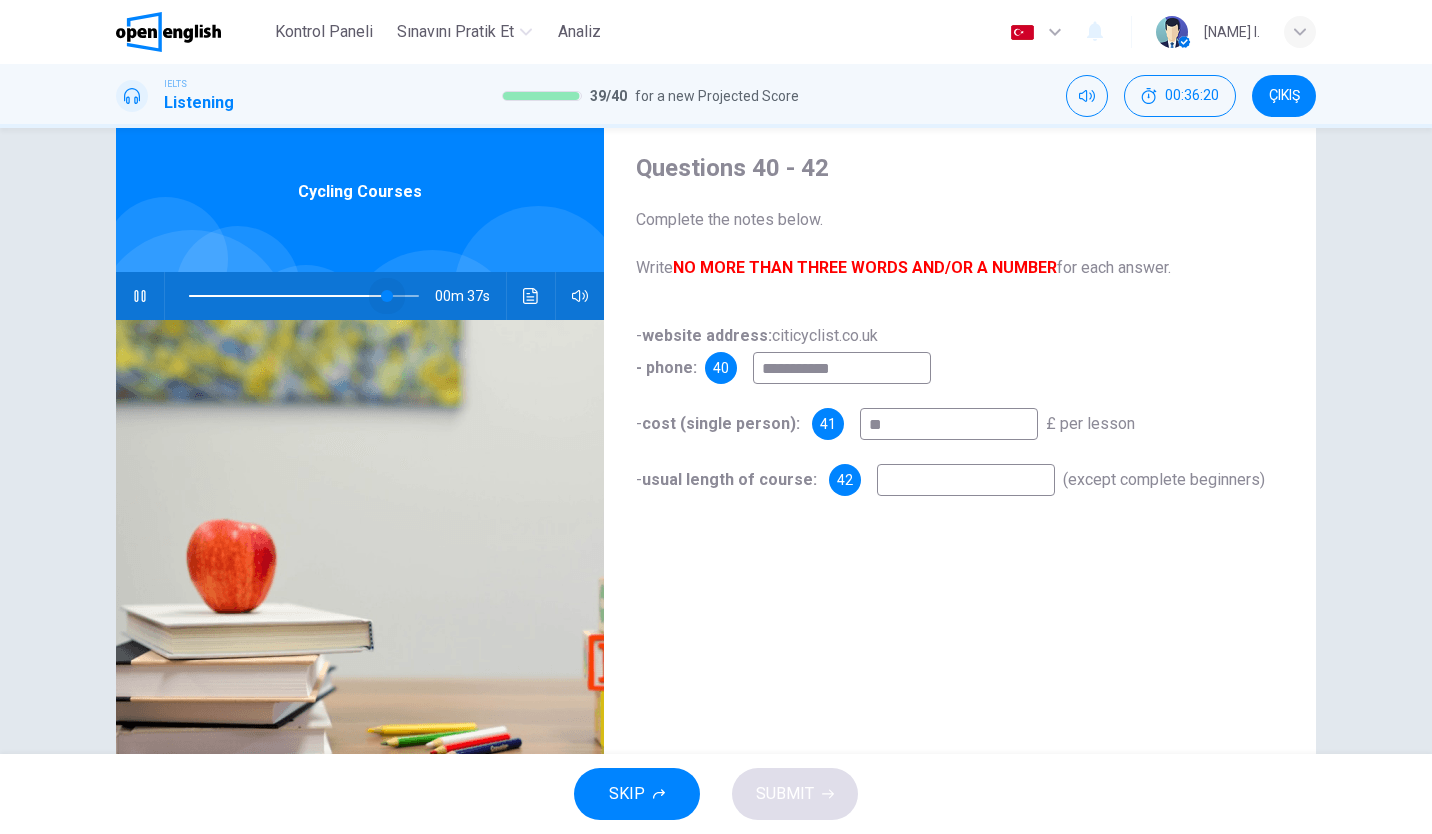 click at bounding box center [387, 296] 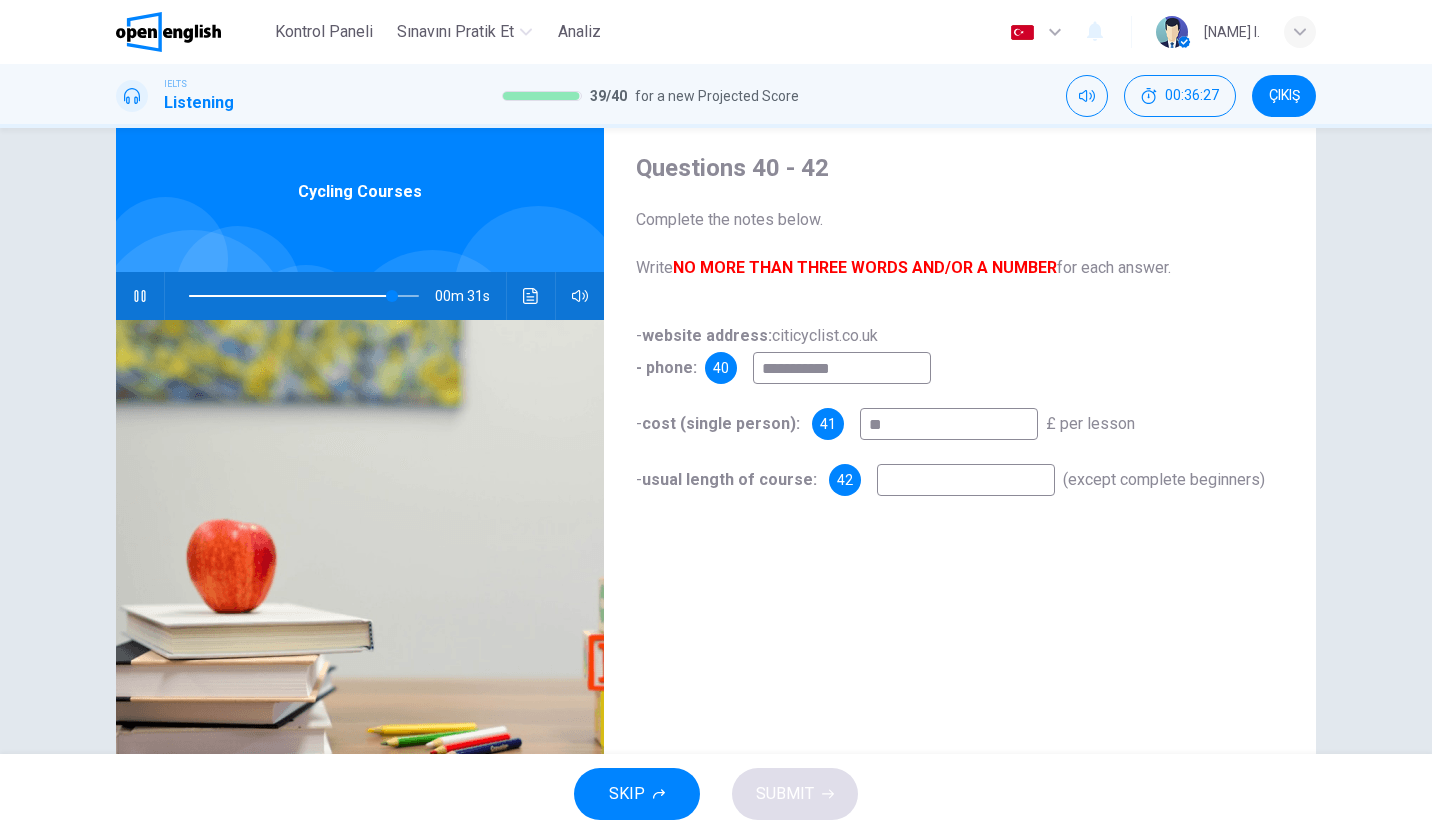 click on "**" at bounding box center [949, 424] 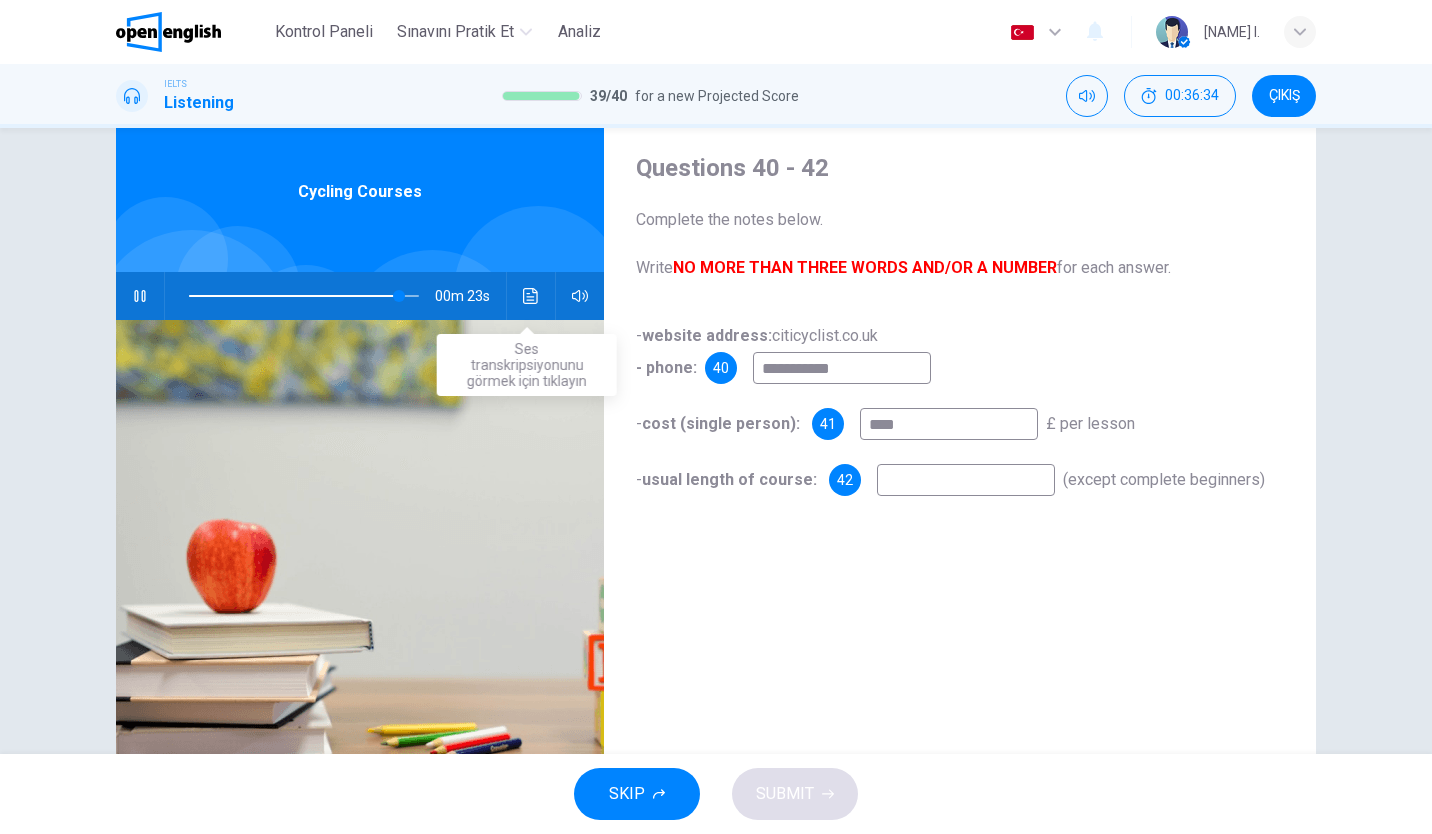 click at bounding box center (531, 296) 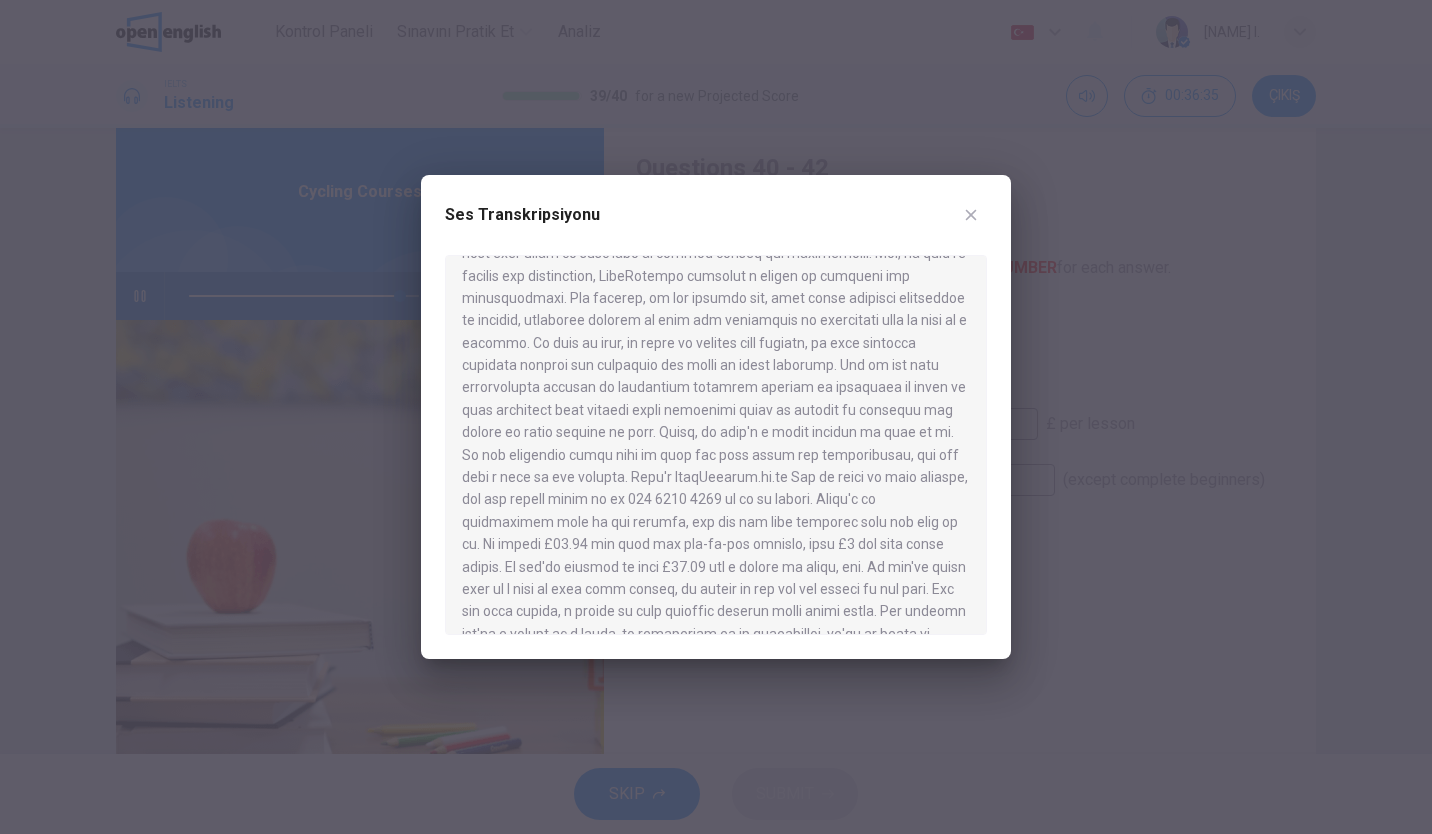 scroll, scrollTop: 772, scrollLeft: 0, axis: vertical 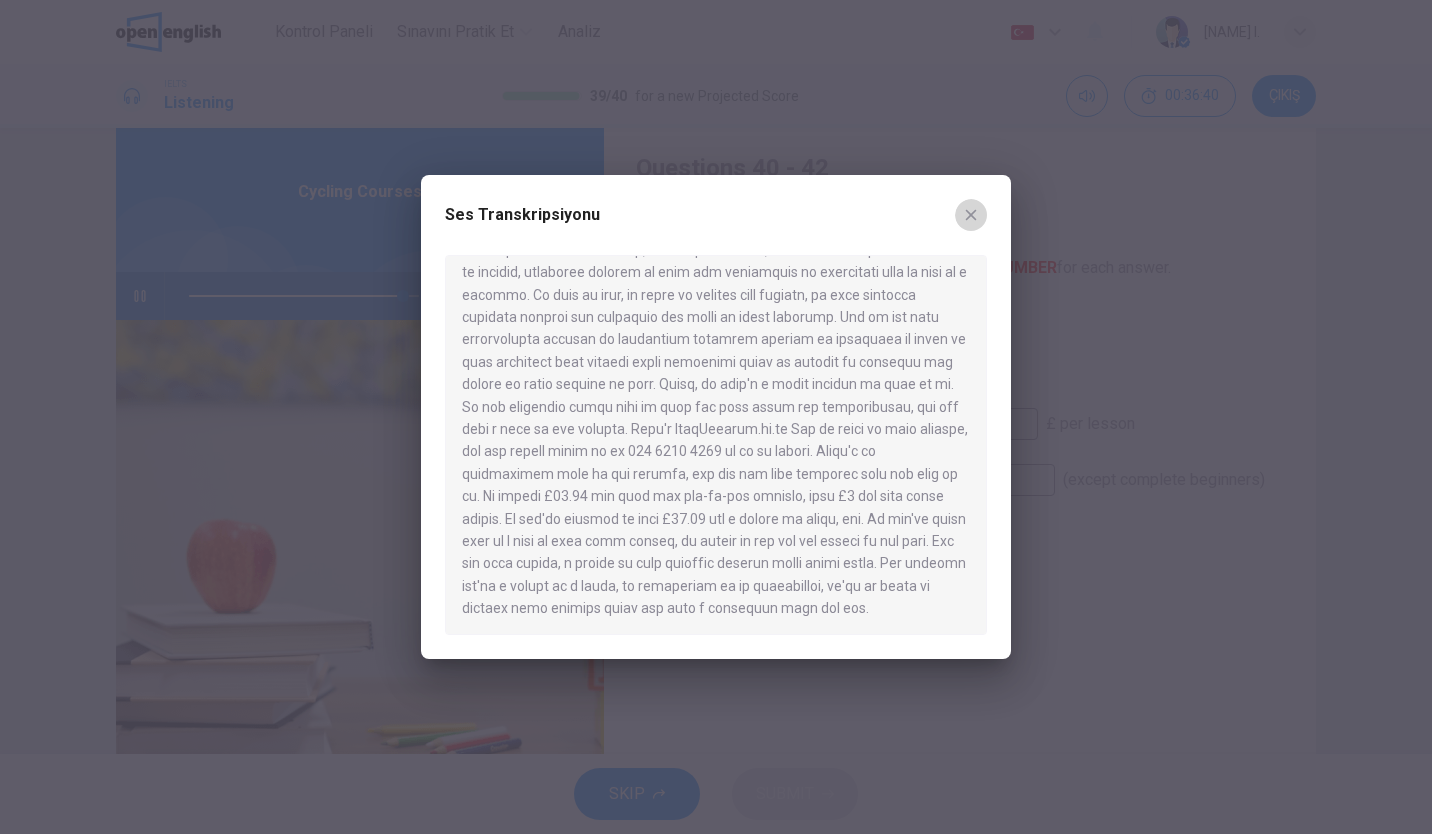 click at bounding box center (971, 215) 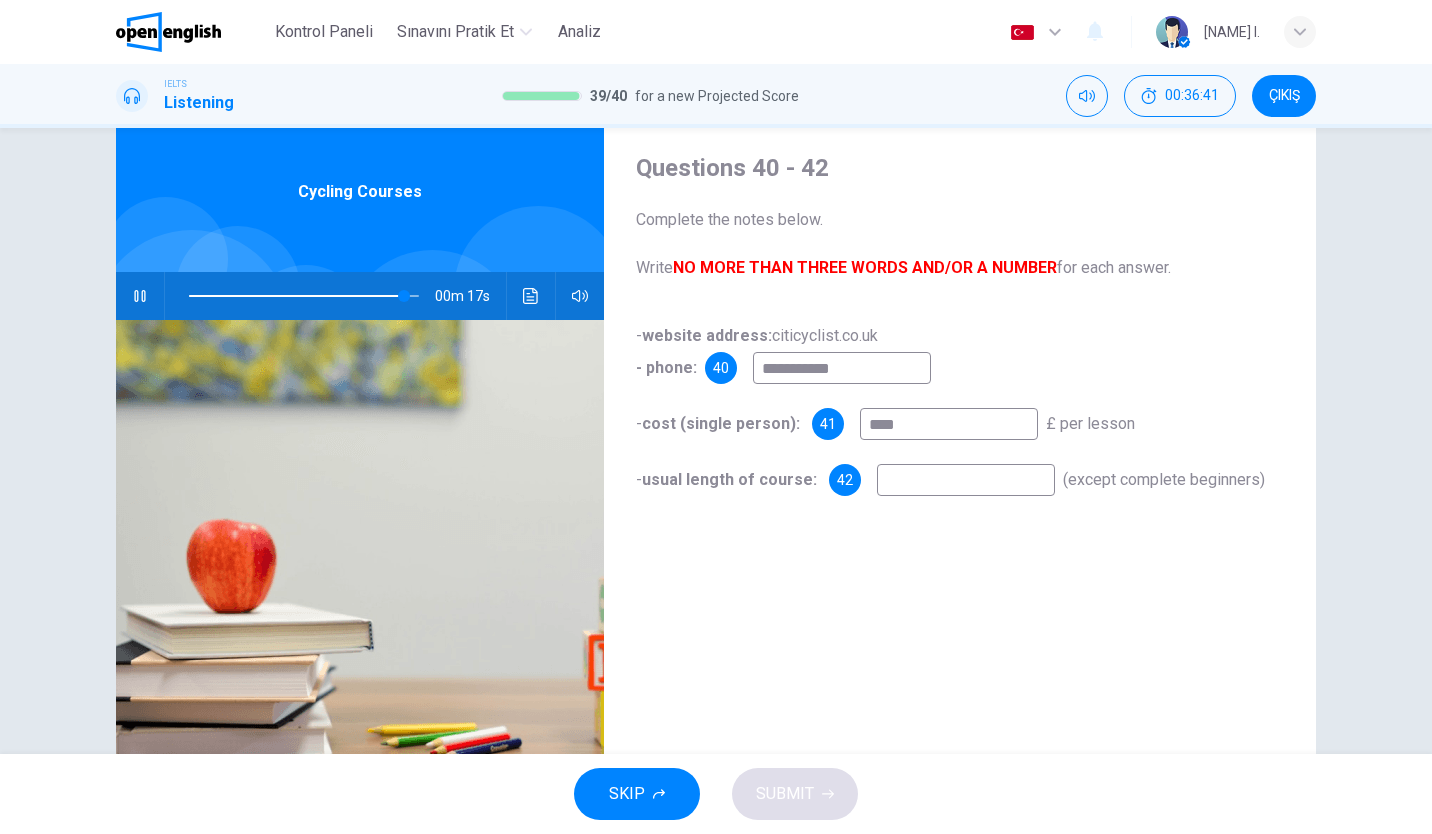 click on "****" at bounding box center (949, 424) 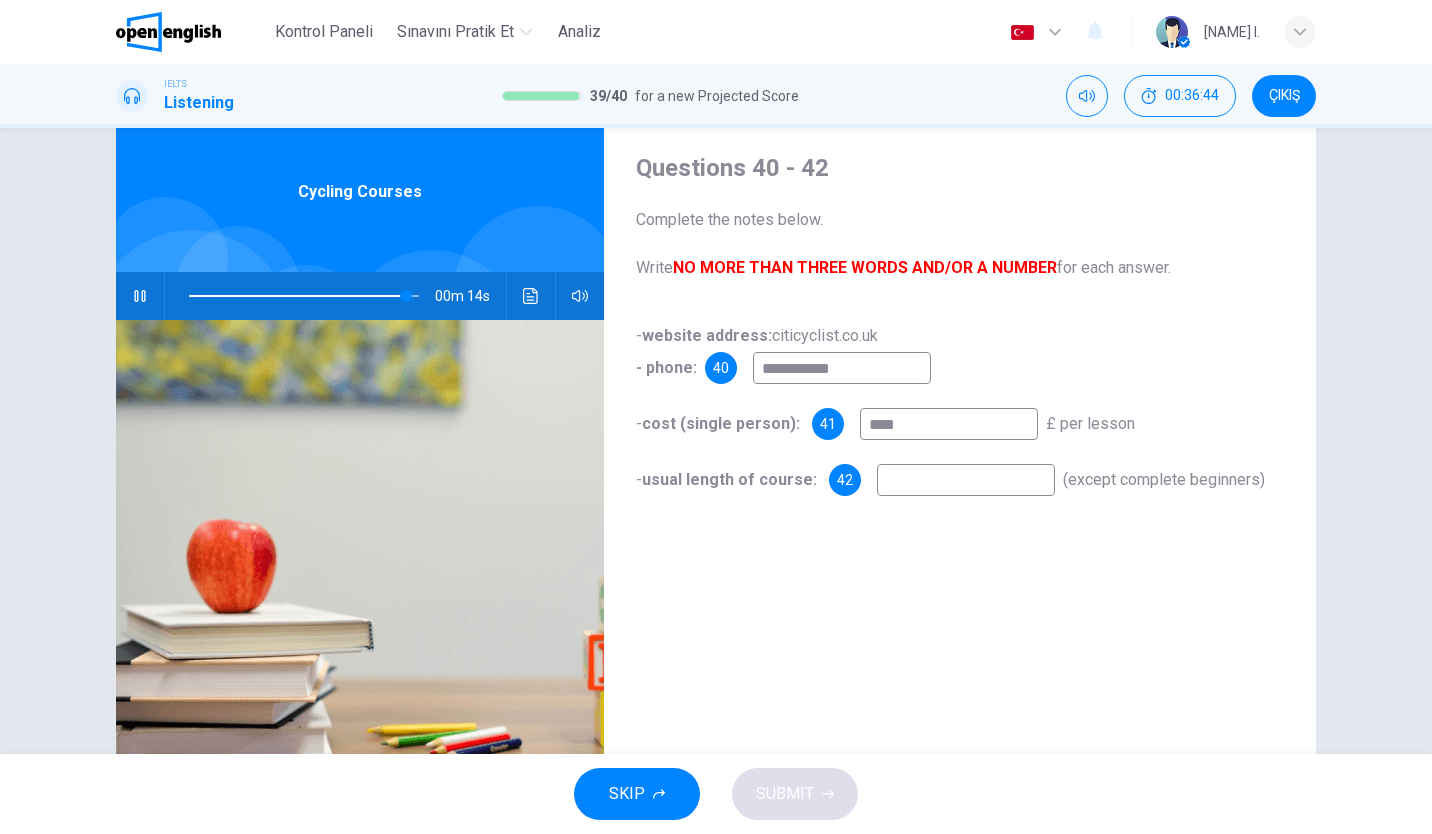 click at bounding box center [966, 480] 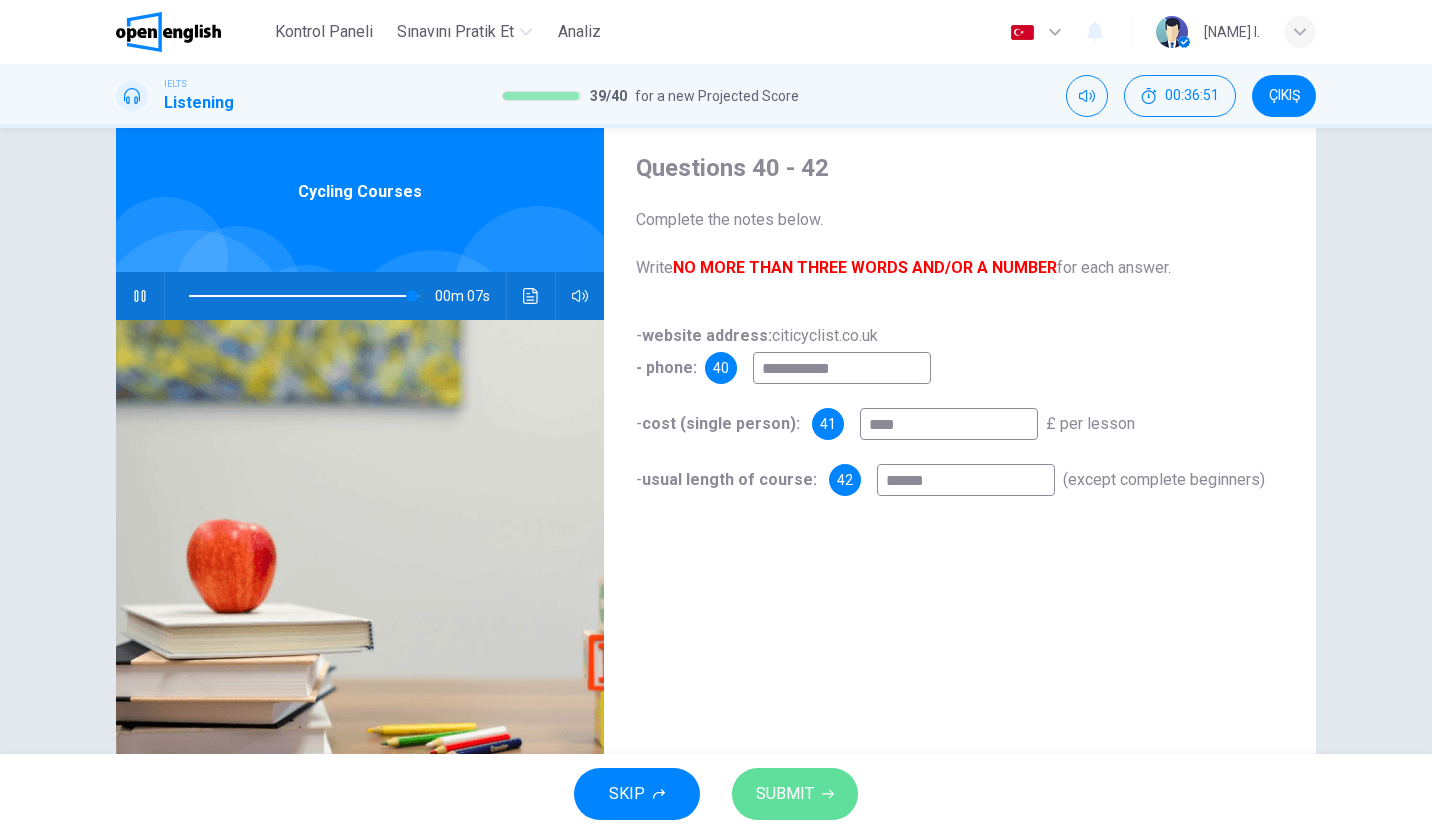 click on "SUBMIT" at bounding box center [785, 794] 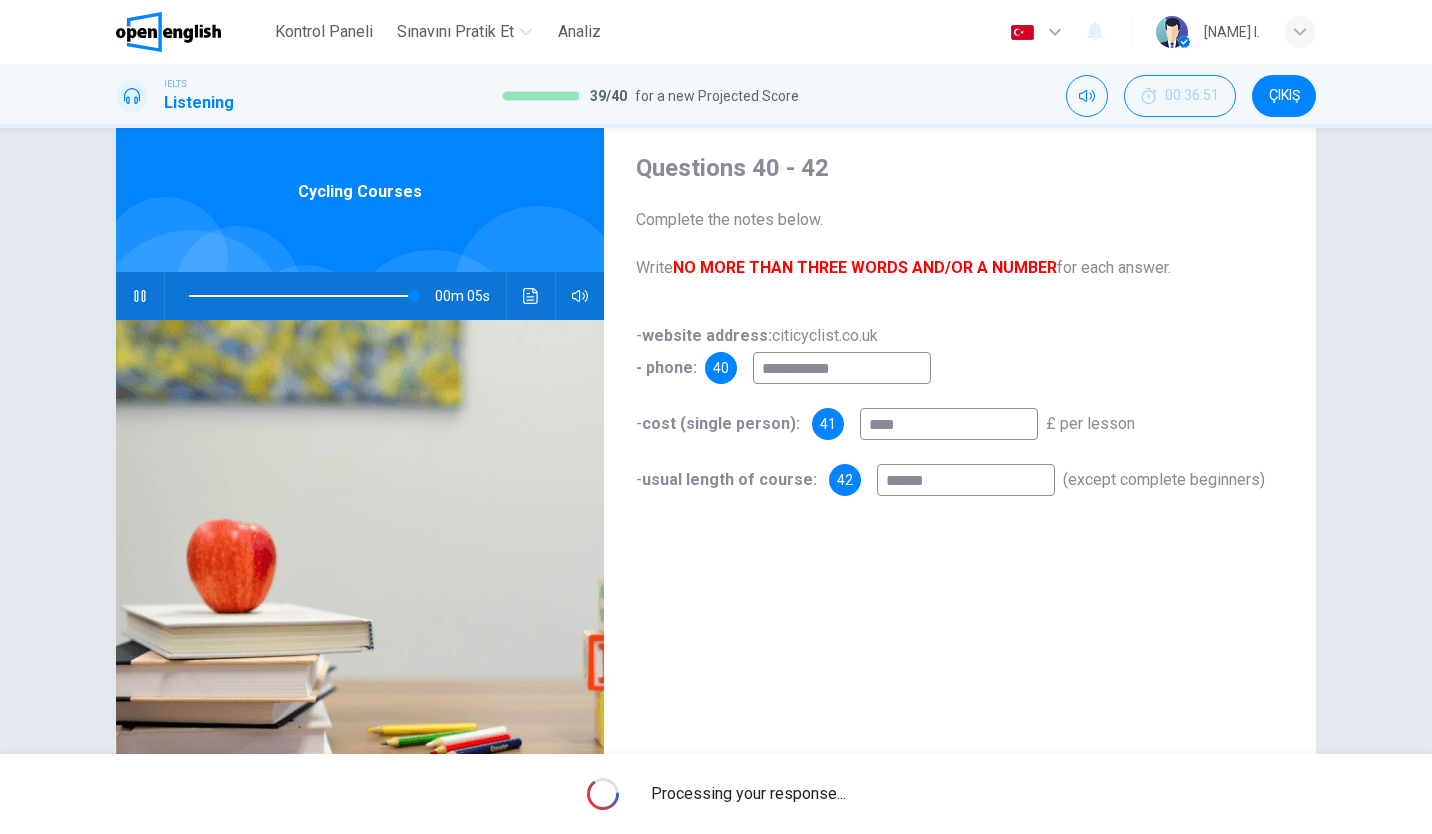 scroll, scrollTop: 0, scrollLeft: 0, axis: both 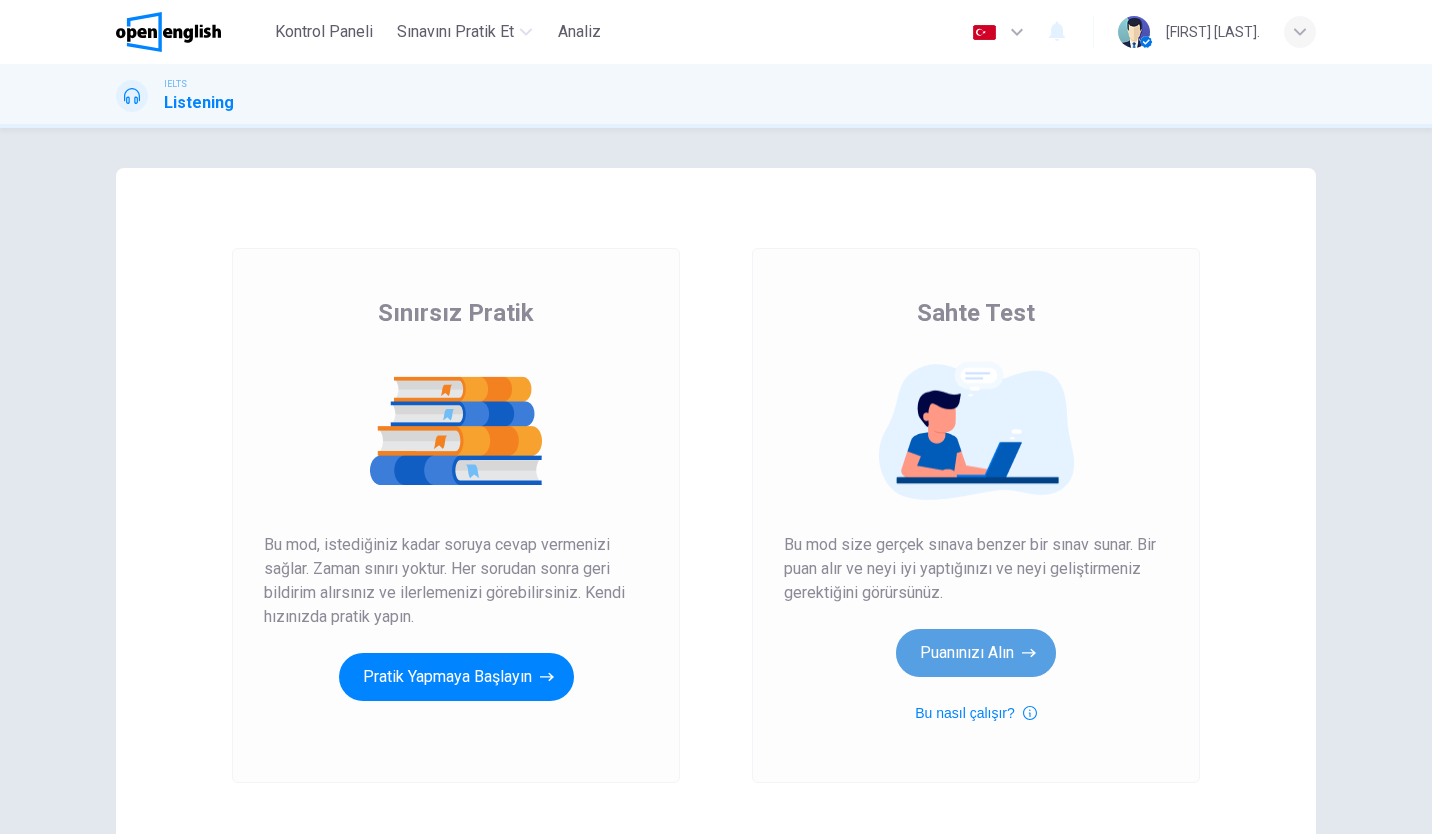 click on "Puanınızı Alın" at bounding box center (976, 653) 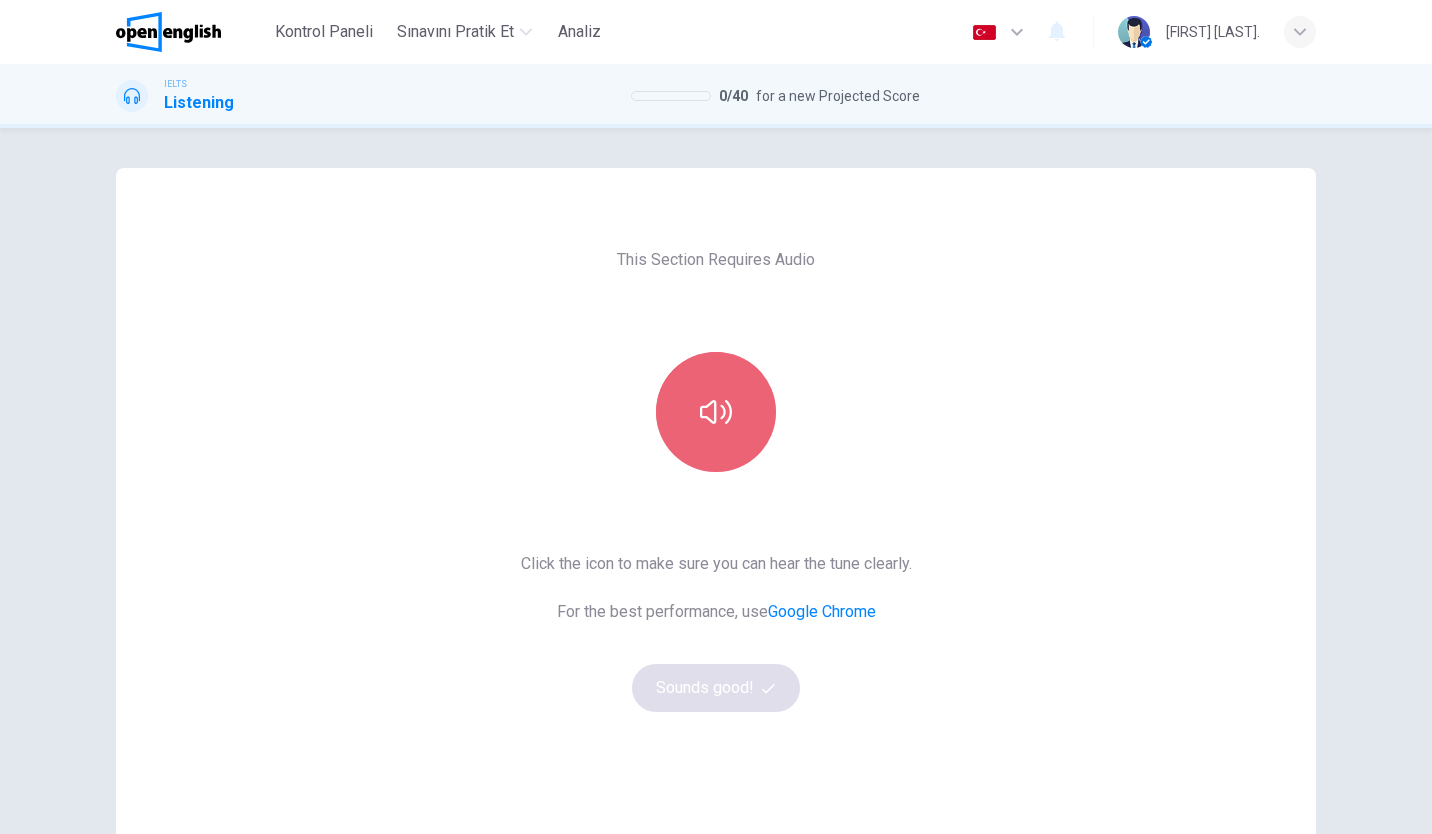 click at bounding box center [716, 412] 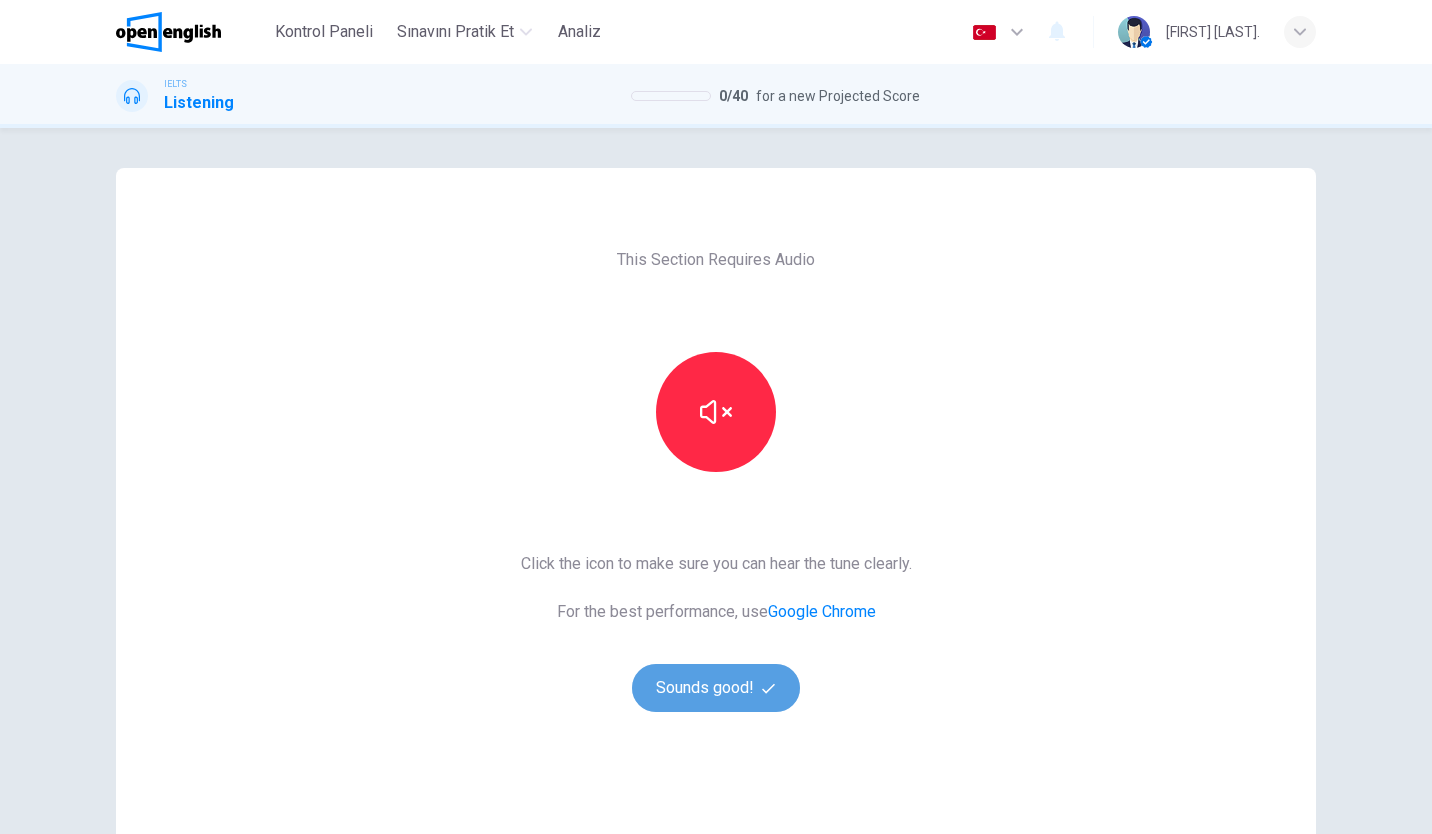 click on "Sounds good!" at bounding box center [716, 688] 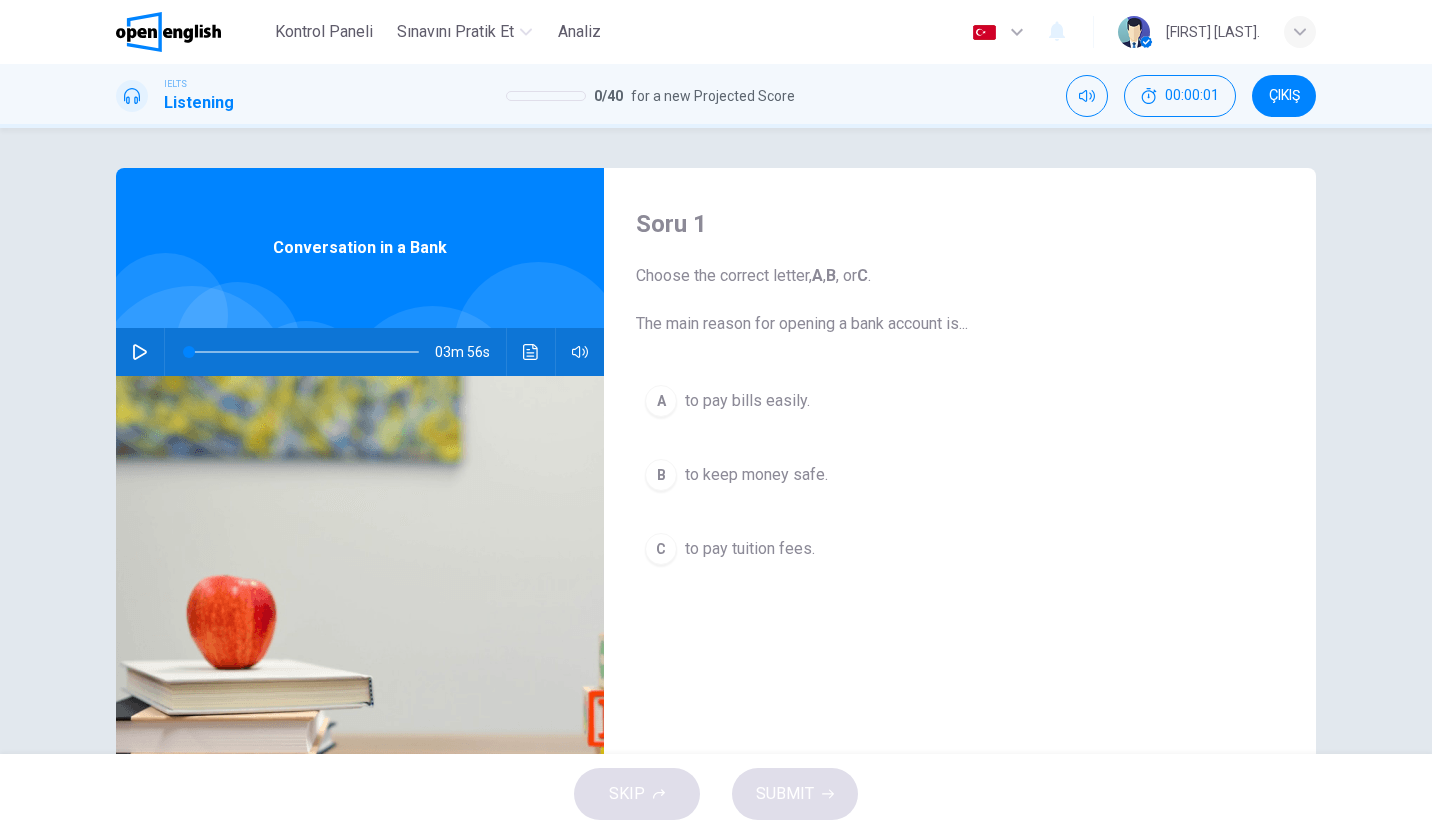 click 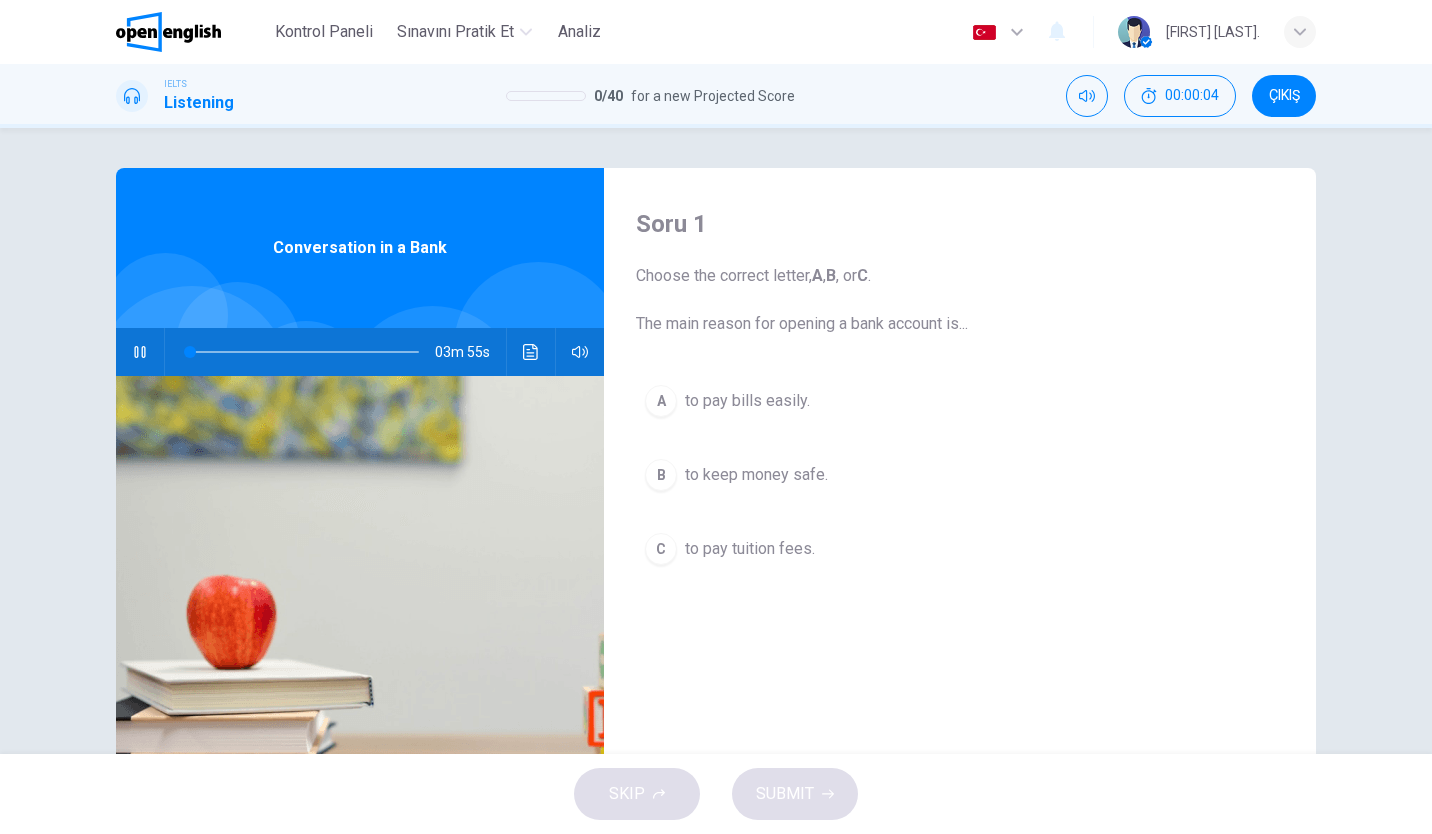 type on "*" 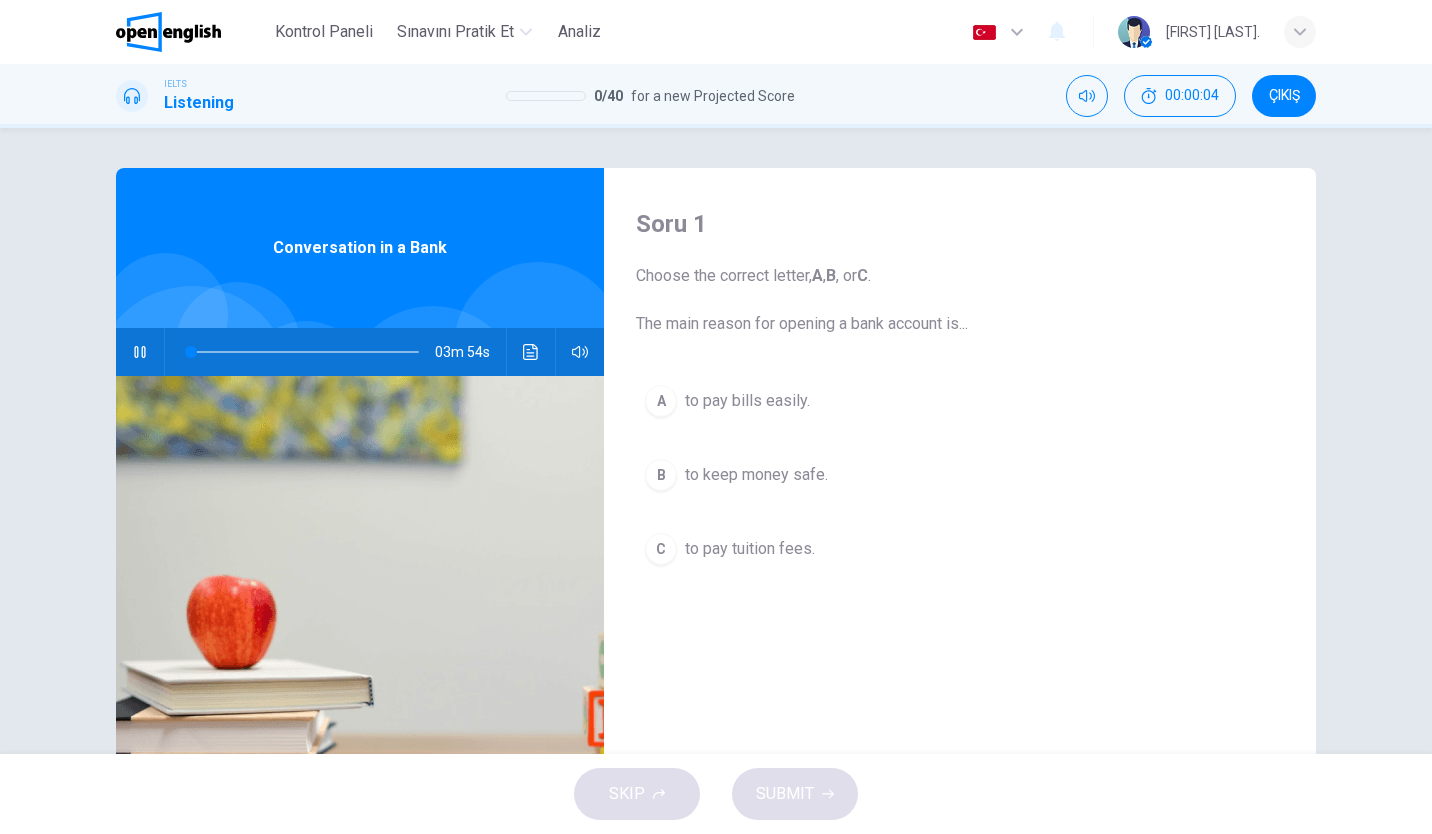 type 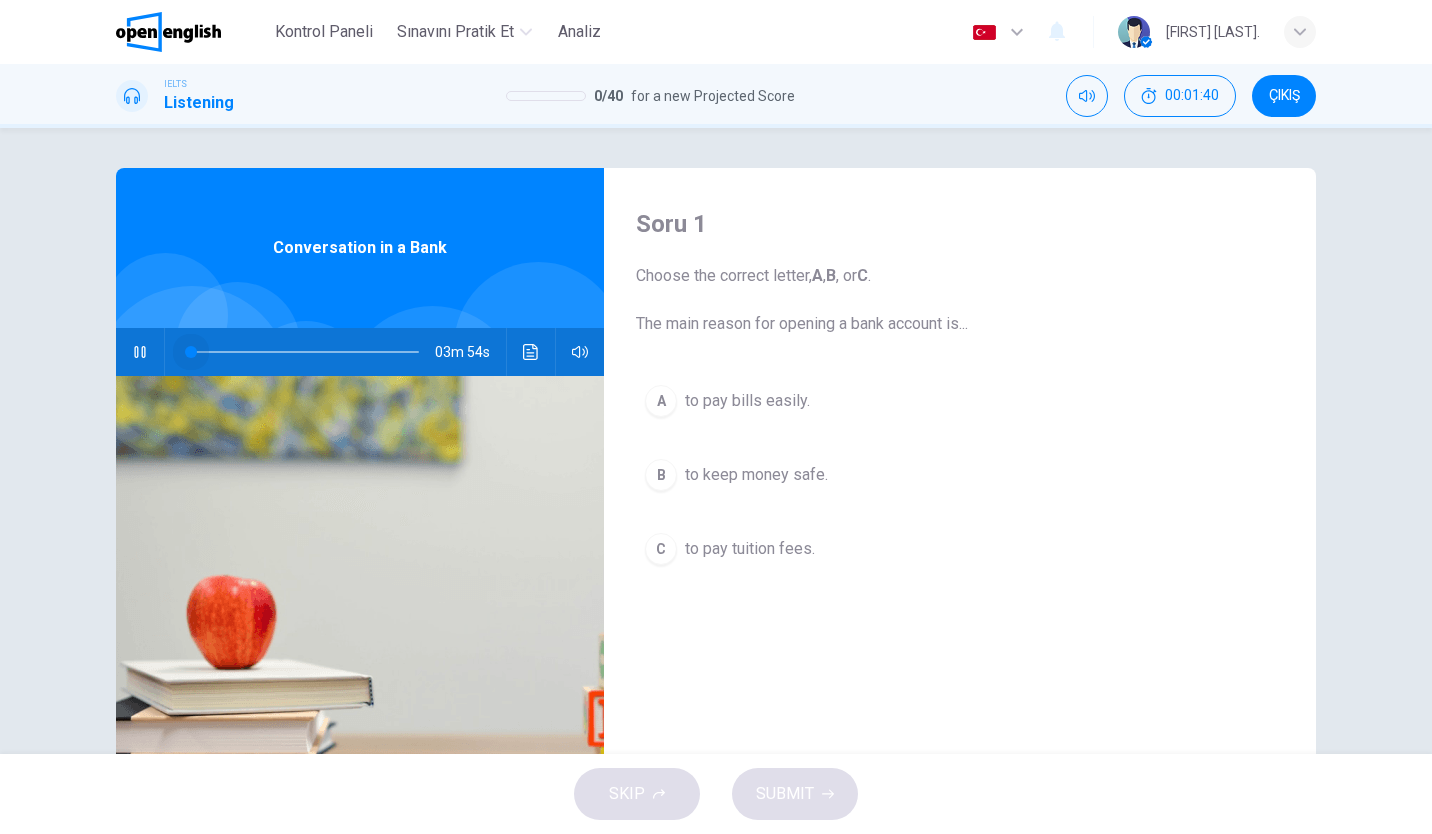 click at bounding box center (304, 352) 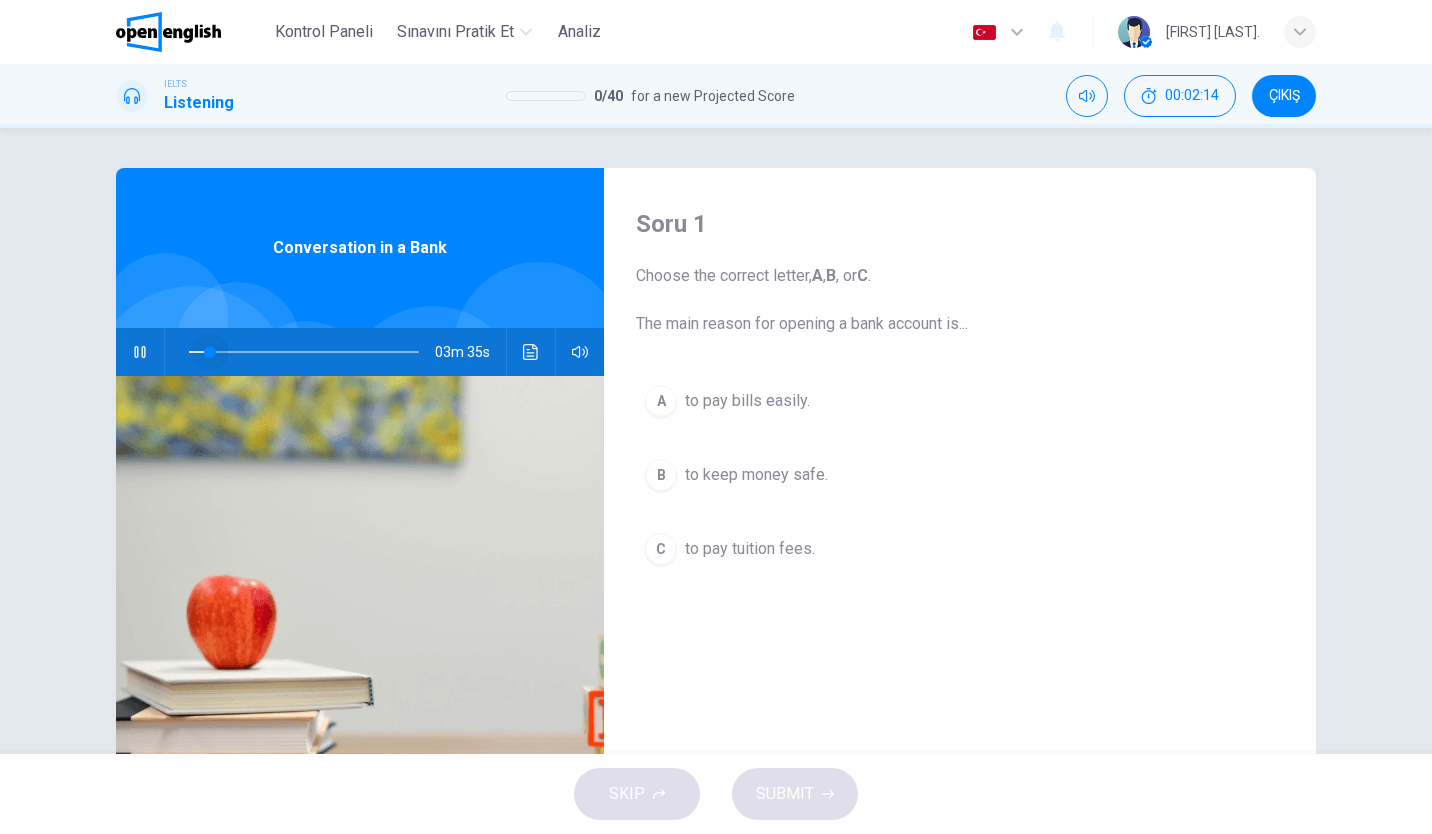 click at bounding box center [210, 352] 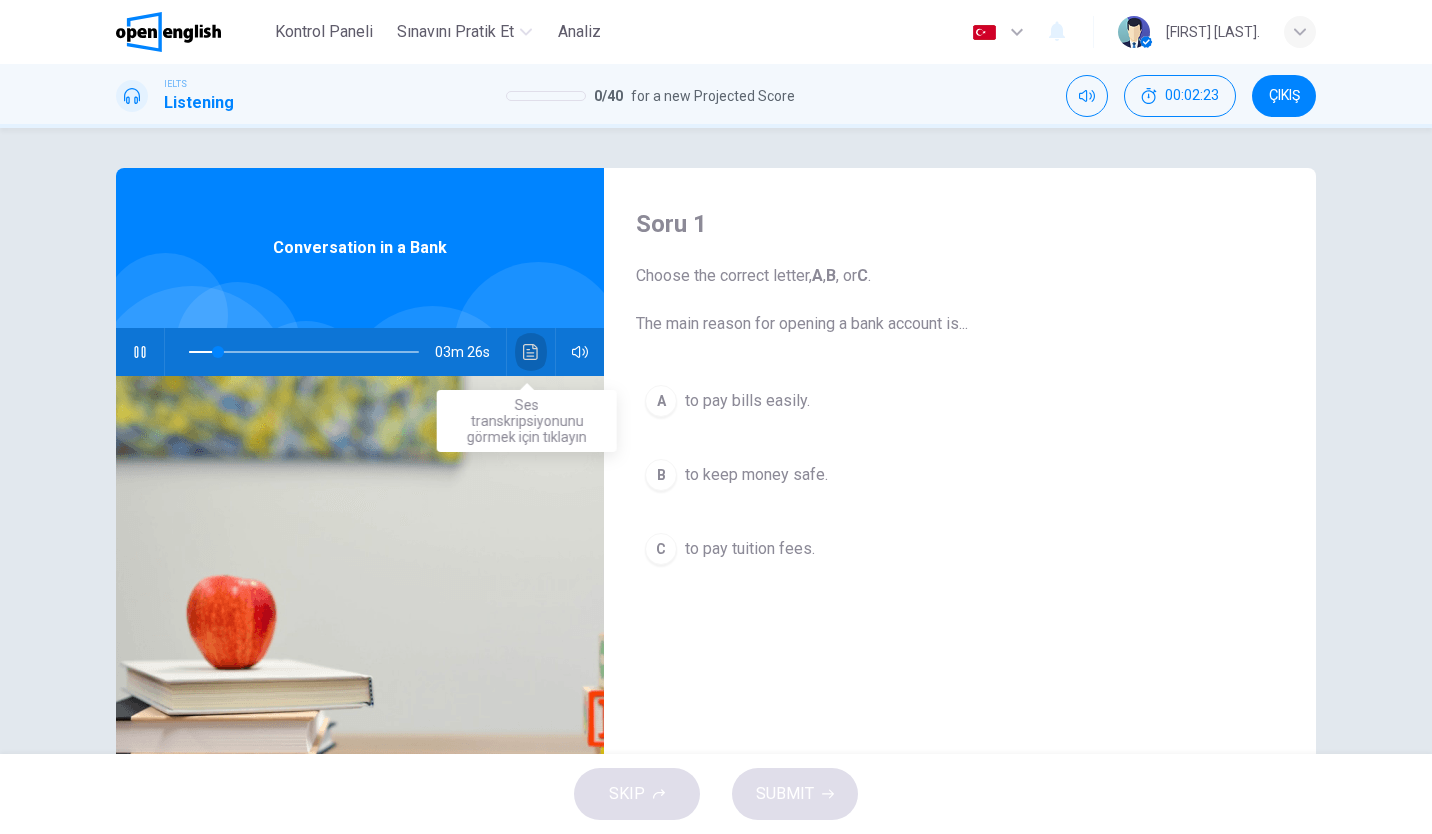 click 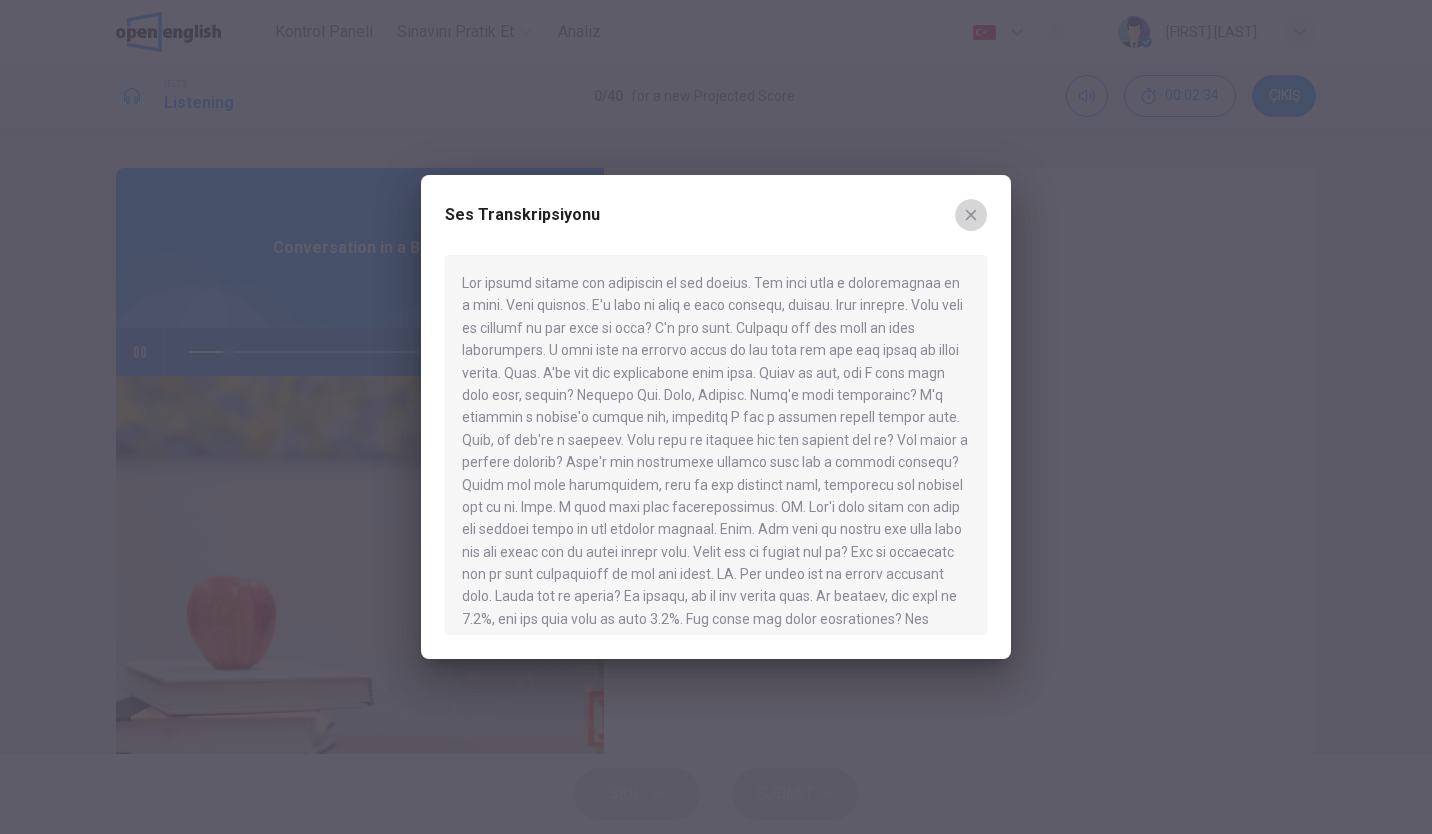 click 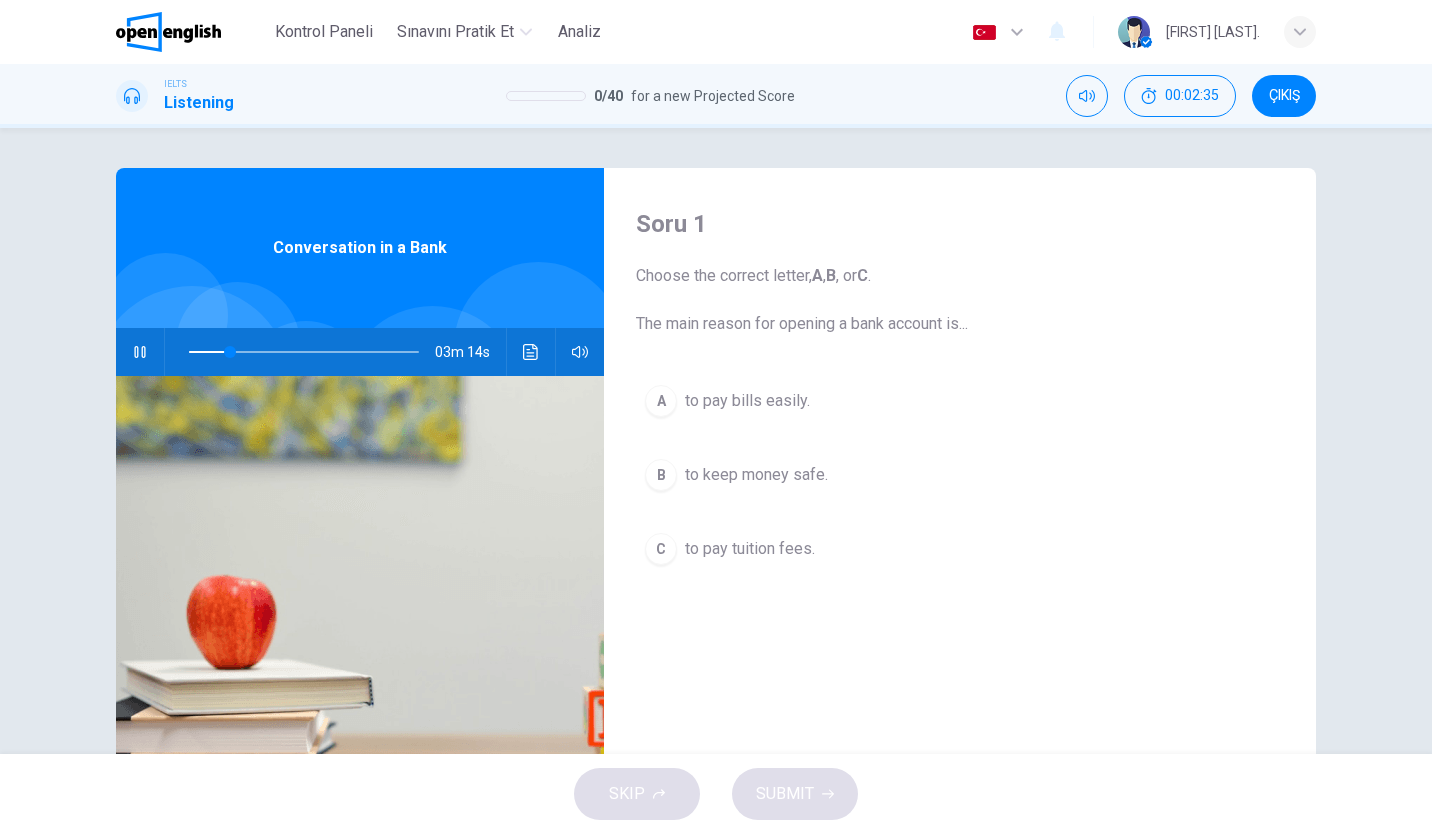 click on "A to pay bills easily. B to keep money safe. C to pay tuition fees." at bounding box center (960, 495) 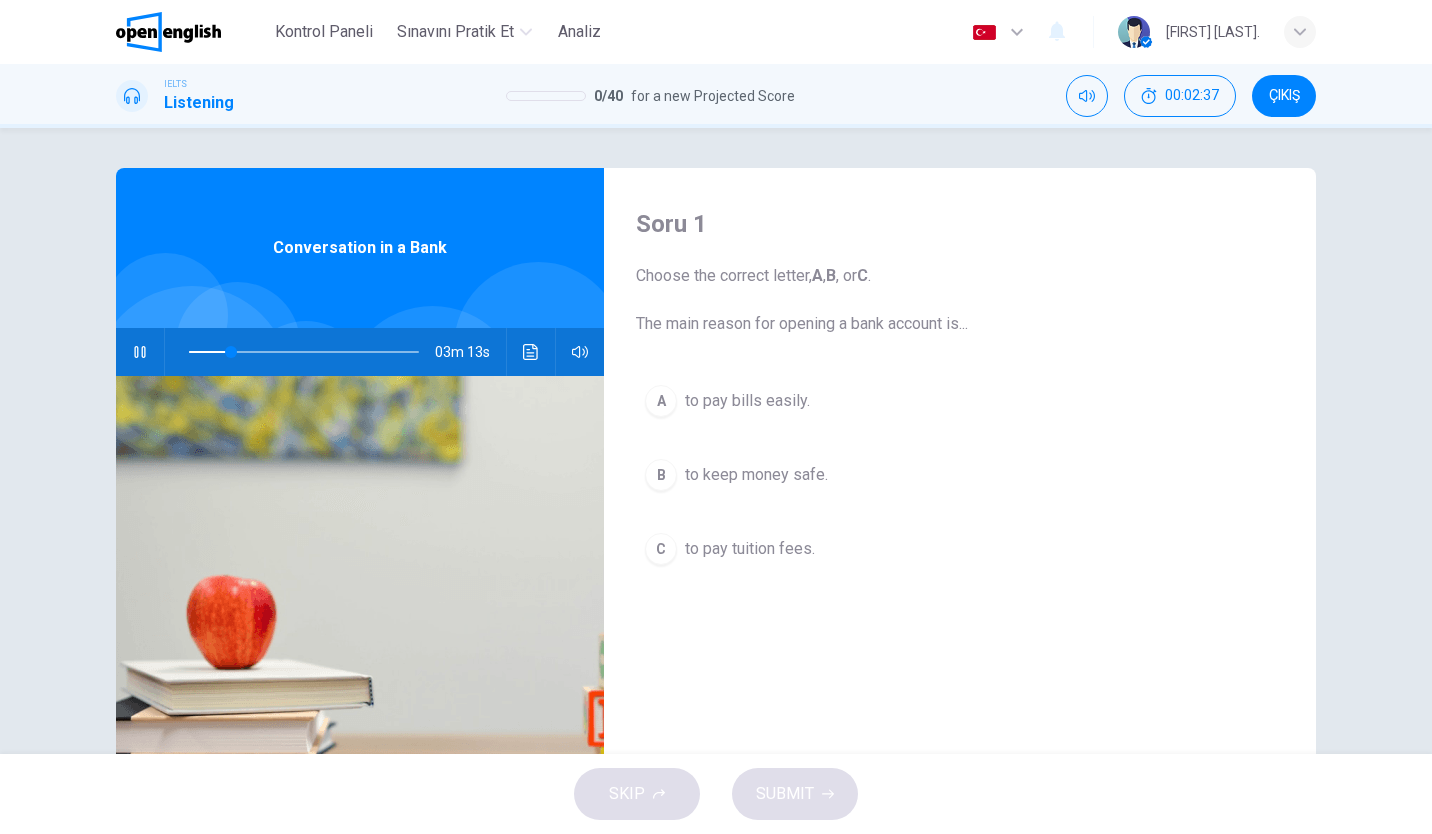 drag, startPoint x: 842, startPoint y: 473, endPoint x: 810, endPoint y: 484, distance: 33.83785 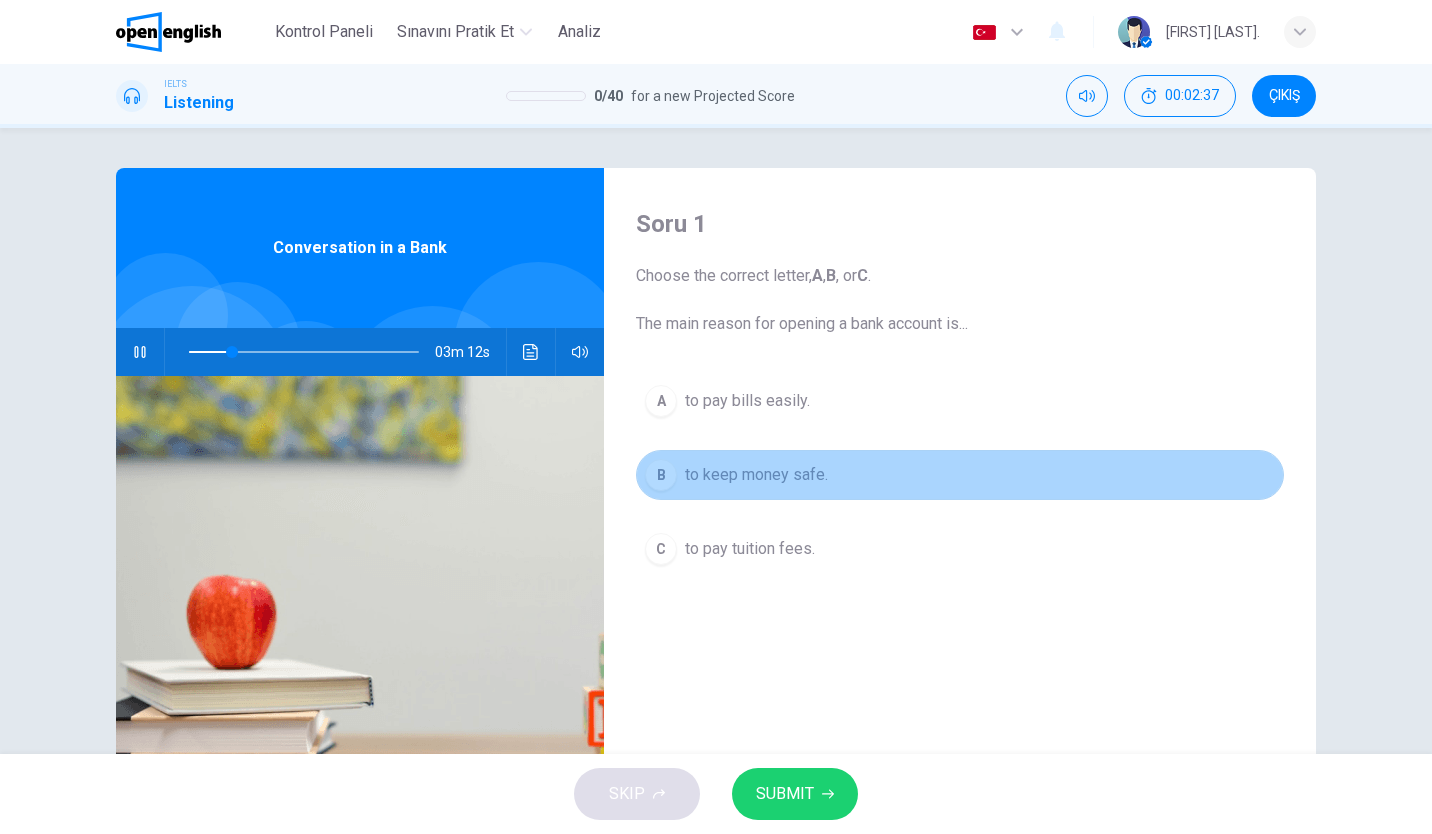 click on "to keep money safe." at bounding box center (756, 475) 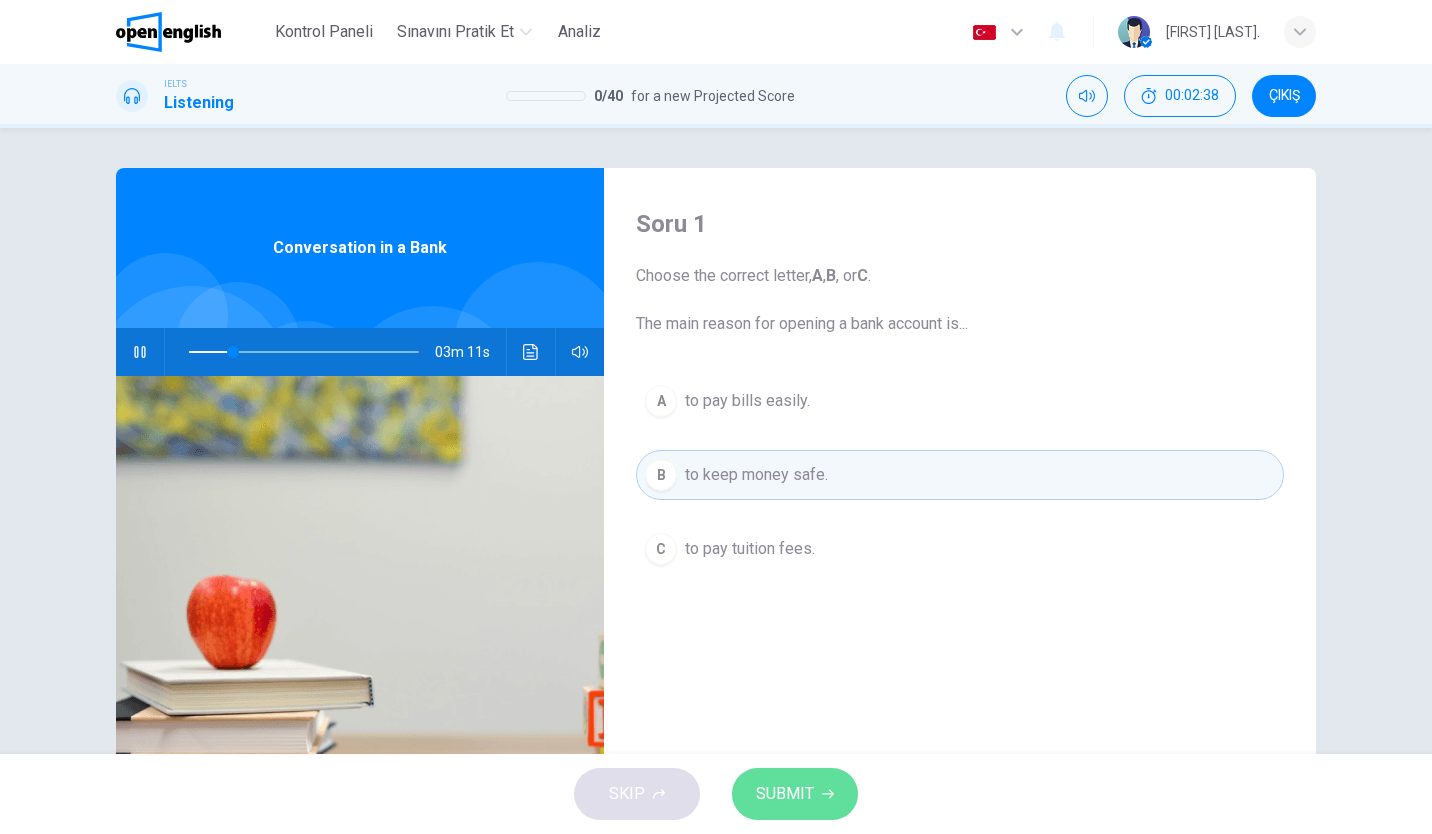 click on "SUBMIT" at bounding box center (795, 794) 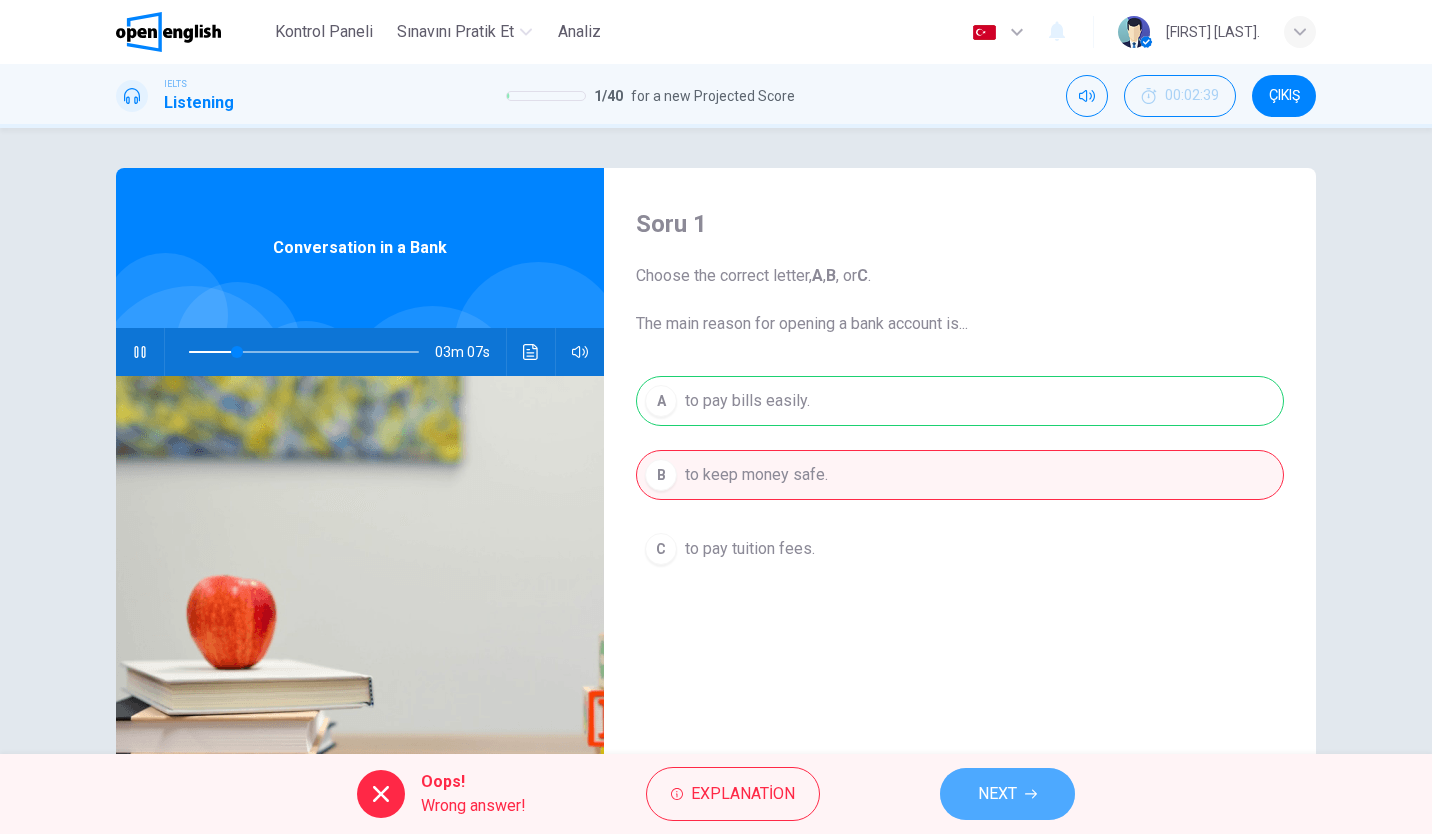 click on "NEXT" at bounding box center [997, 794] 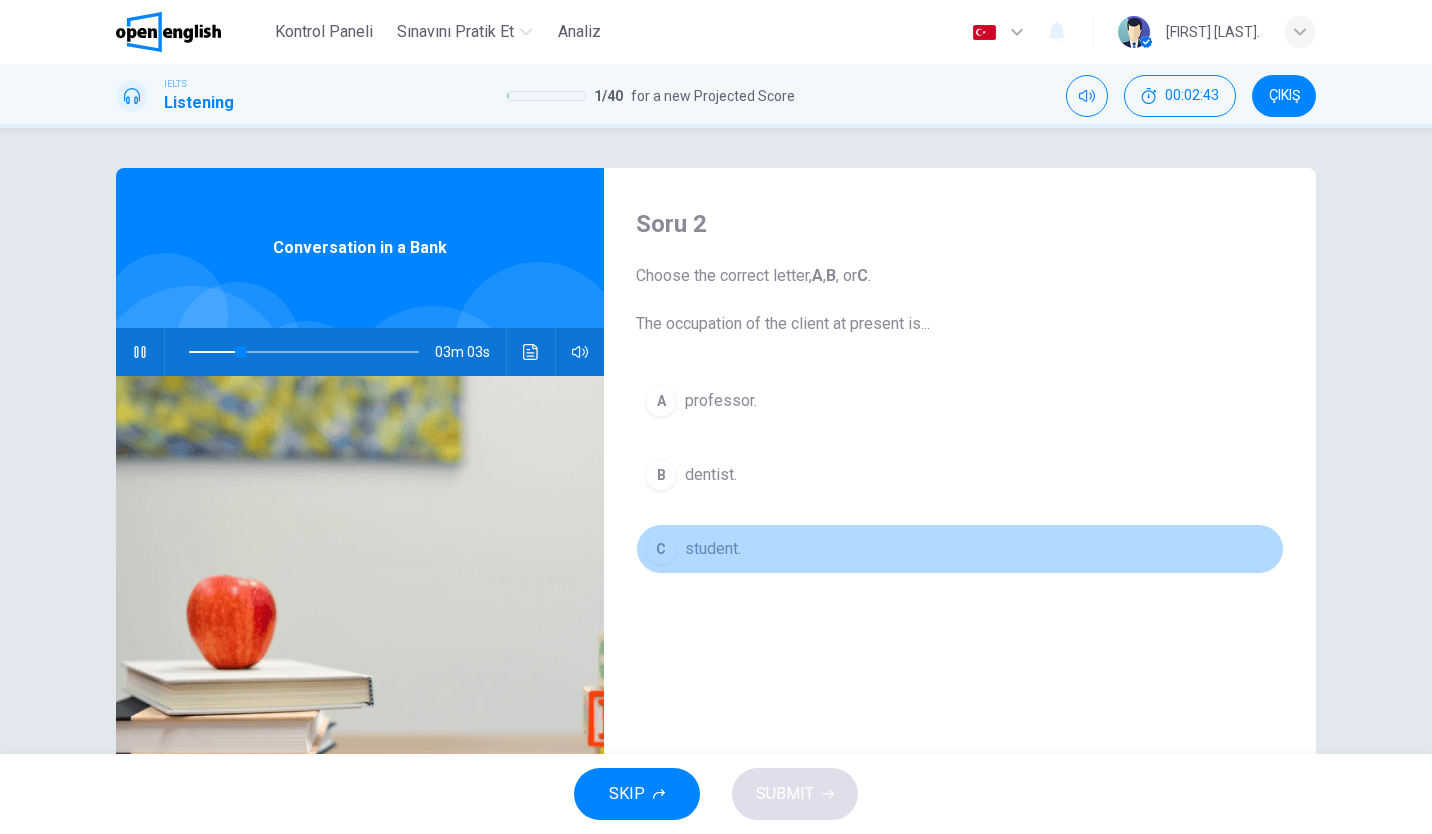 click on "C [LAST]." at bounding box center (960, 549) 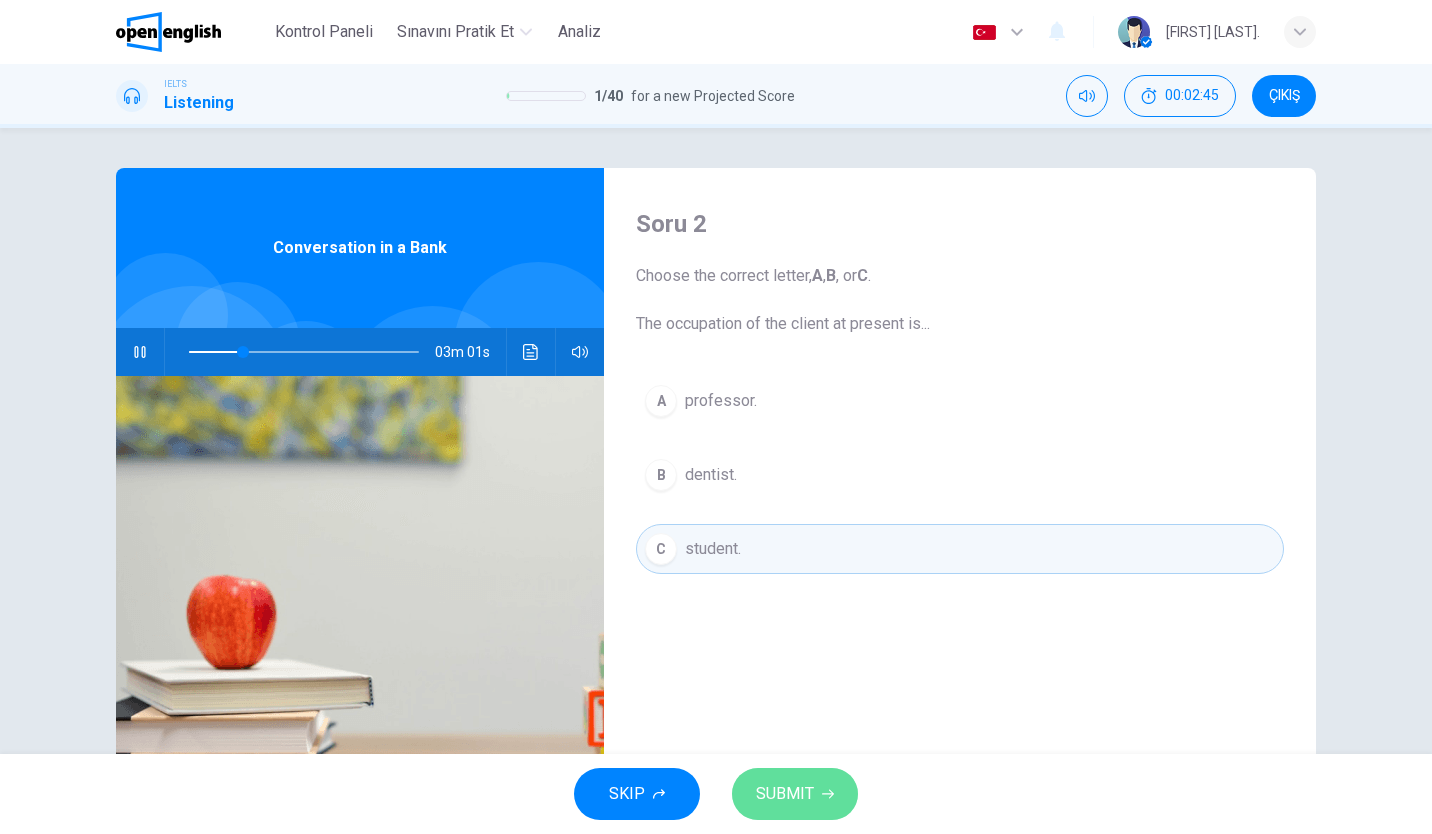 click on "SUBMIT" at bounding box center (795, 794) 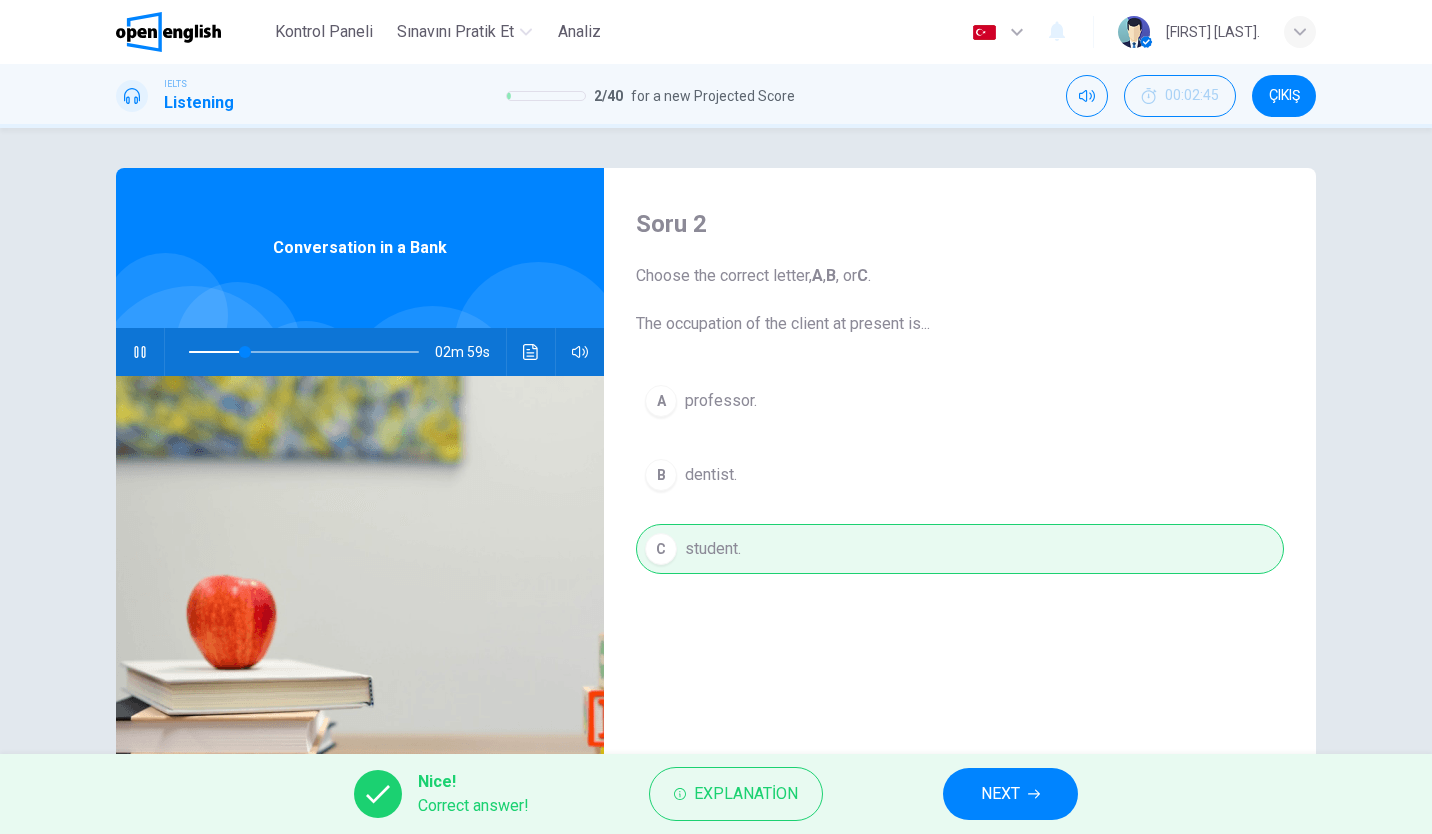 click on "NEXT" at bounding box center [1010, 794] 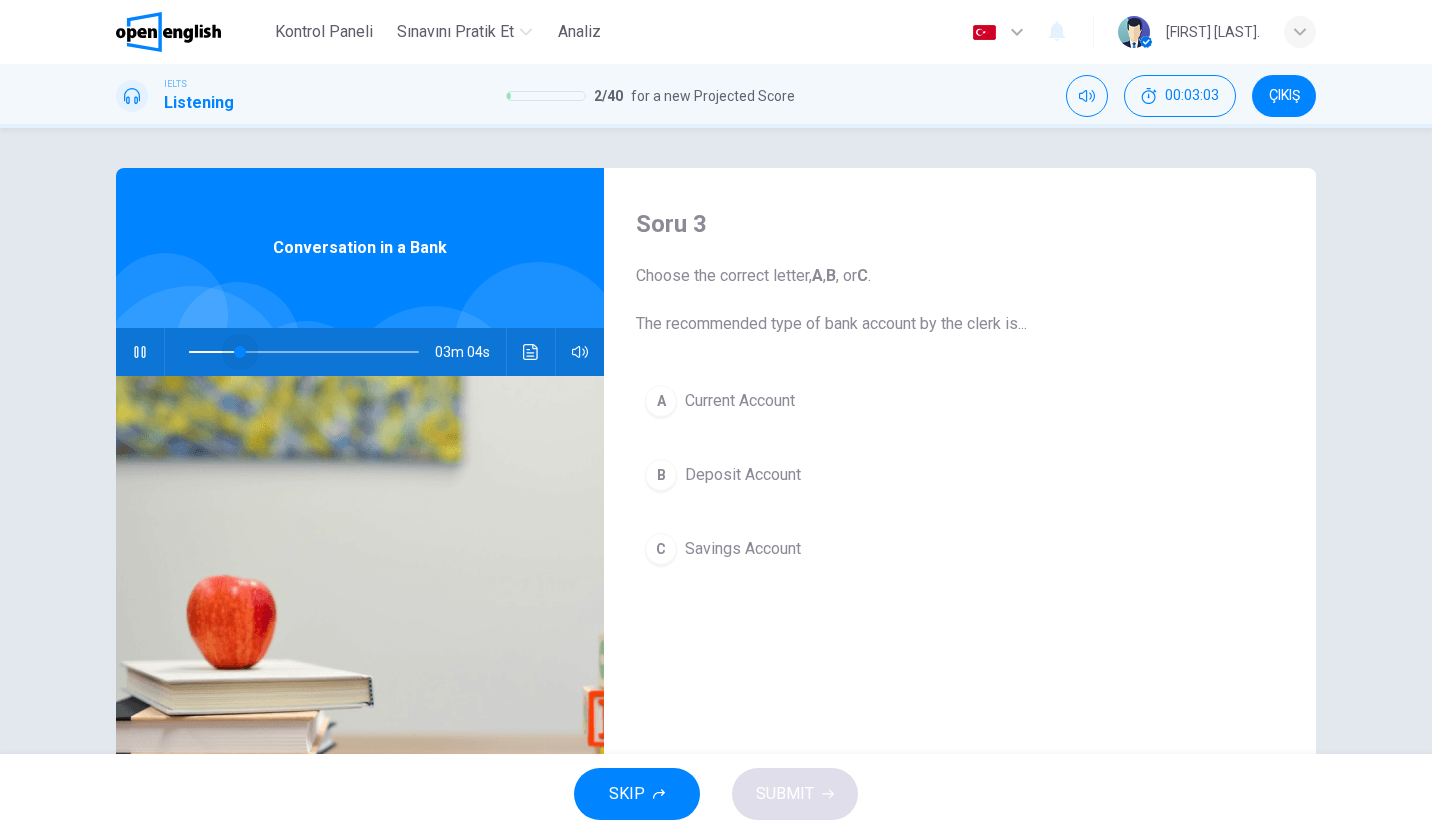 click at bounding box center (304, 352) 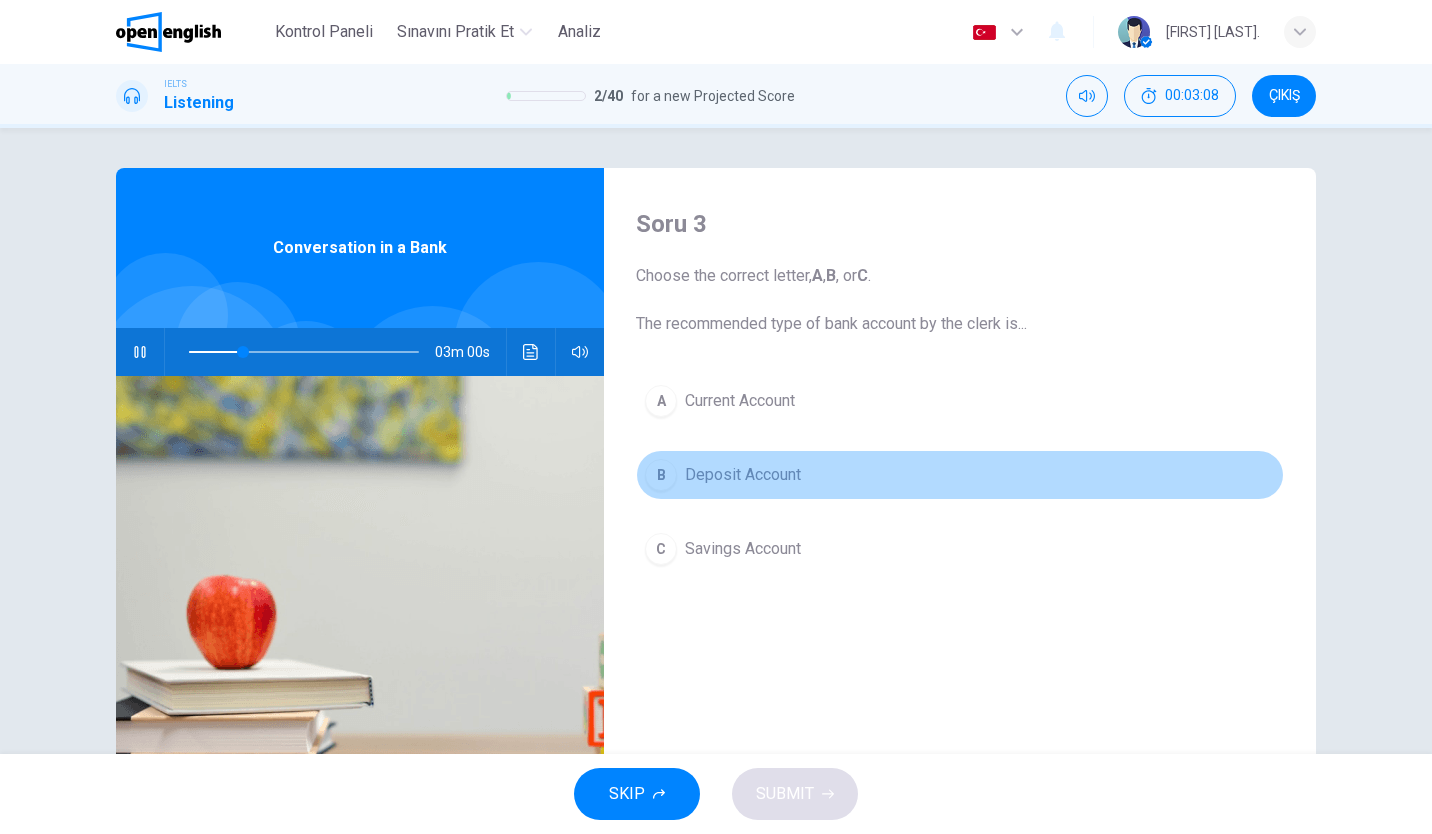 click on "Deposit Account" at bounding box center [743, 475] 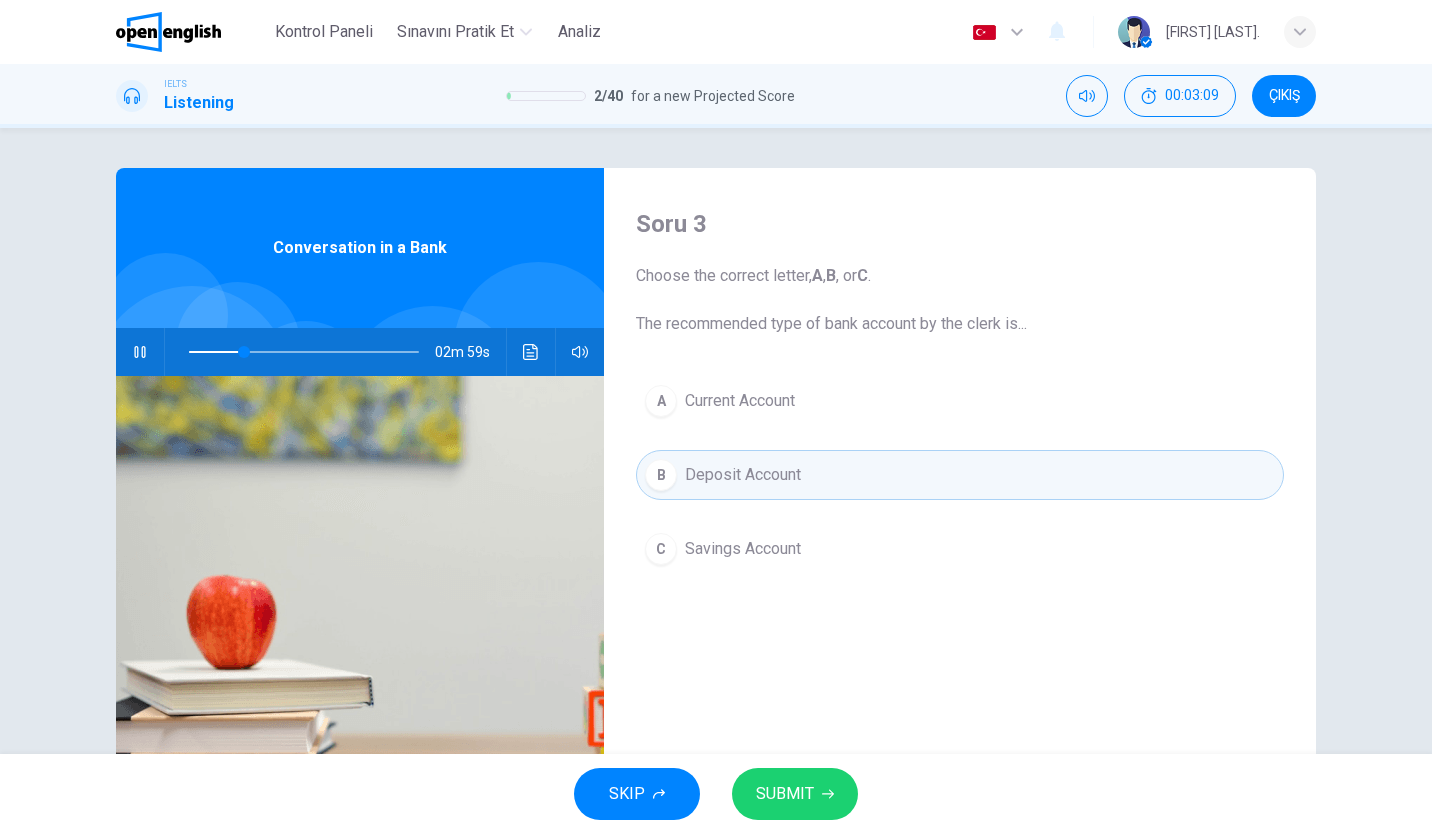 click on "SUBMIT" at bounding box center (785, 794) 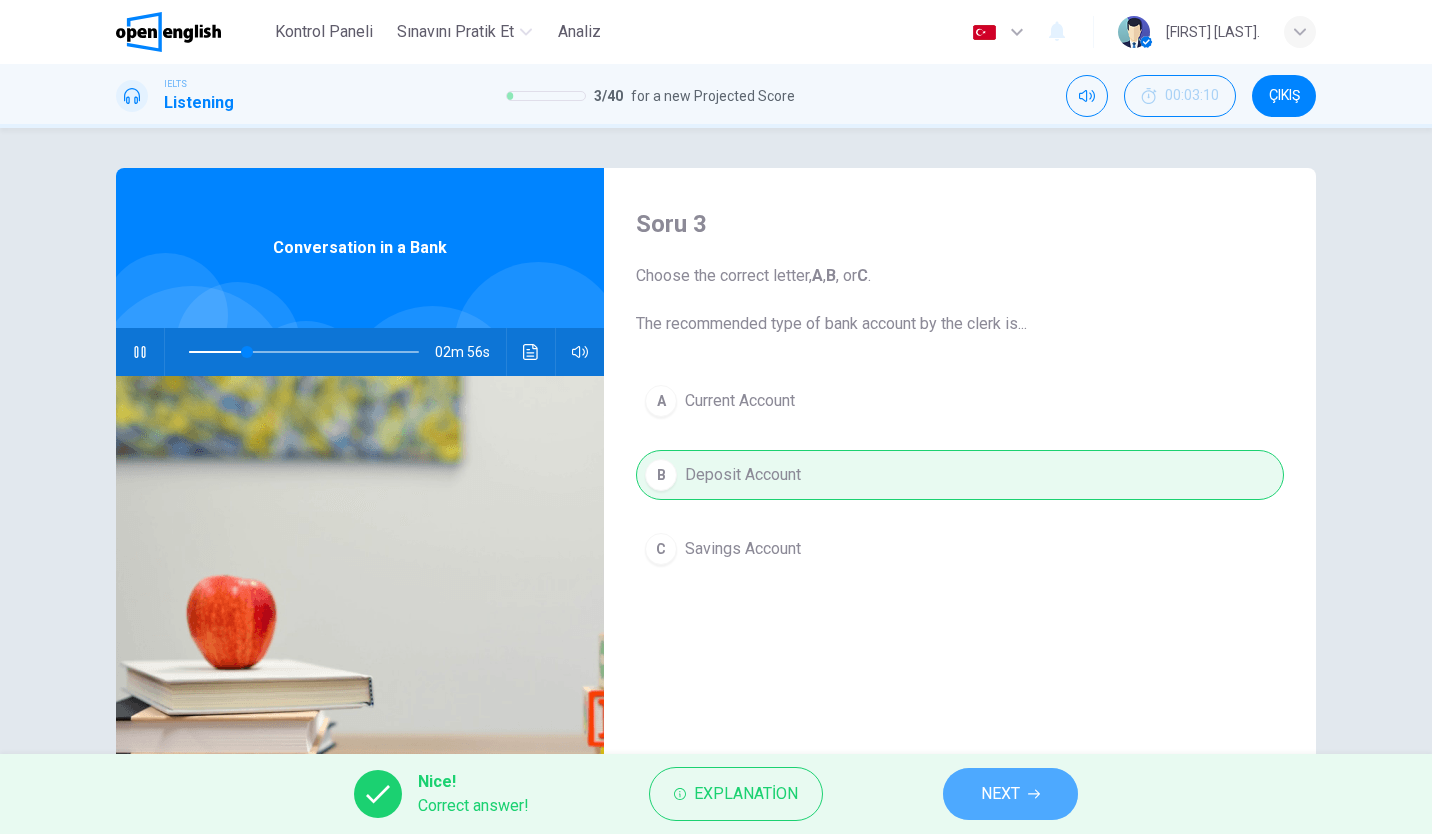 click on "NEXT" at bounding box center (1010, 794) 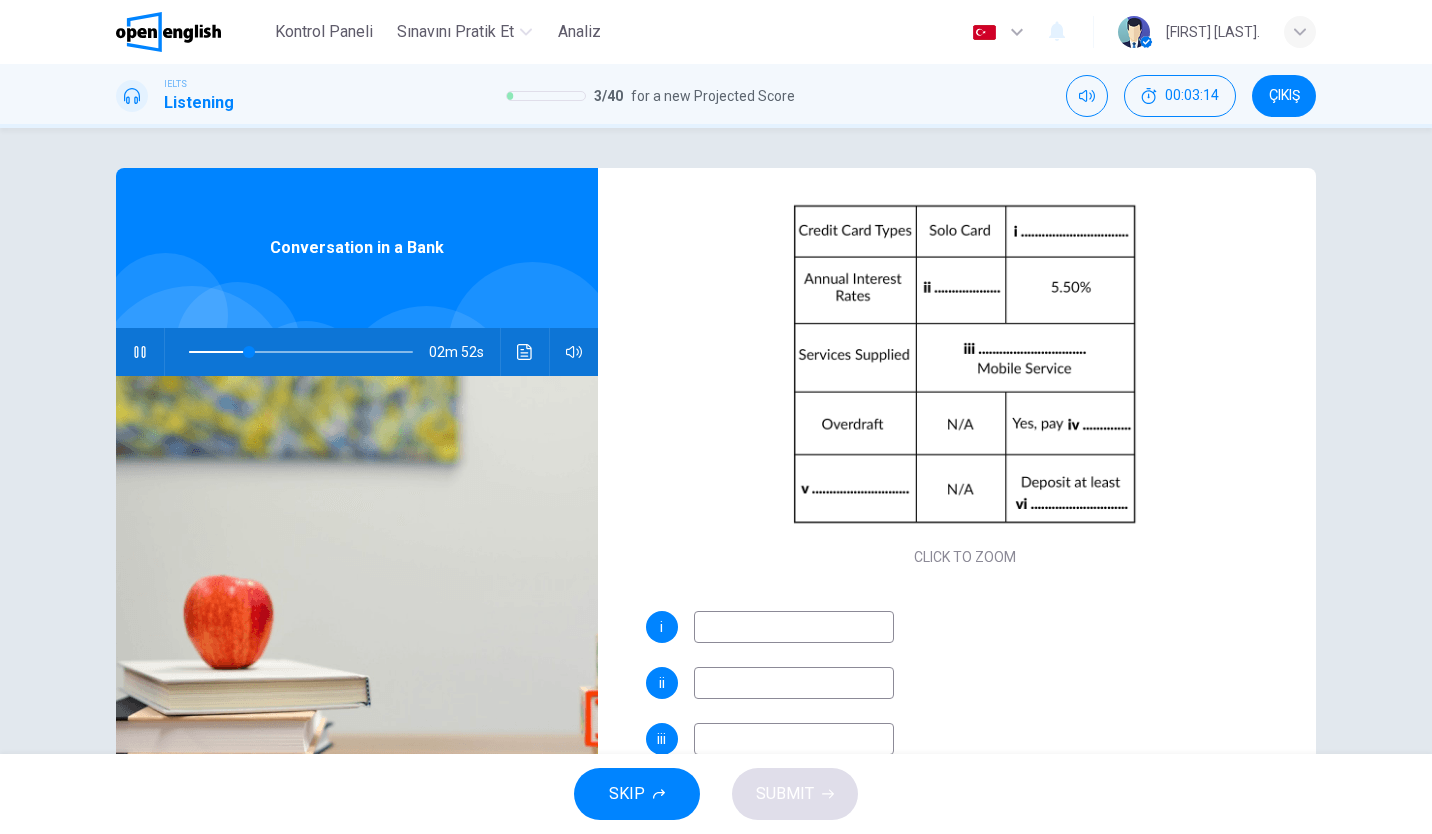 scroll, scrollTop: 183, scrollLeft: 0, axis: vertical 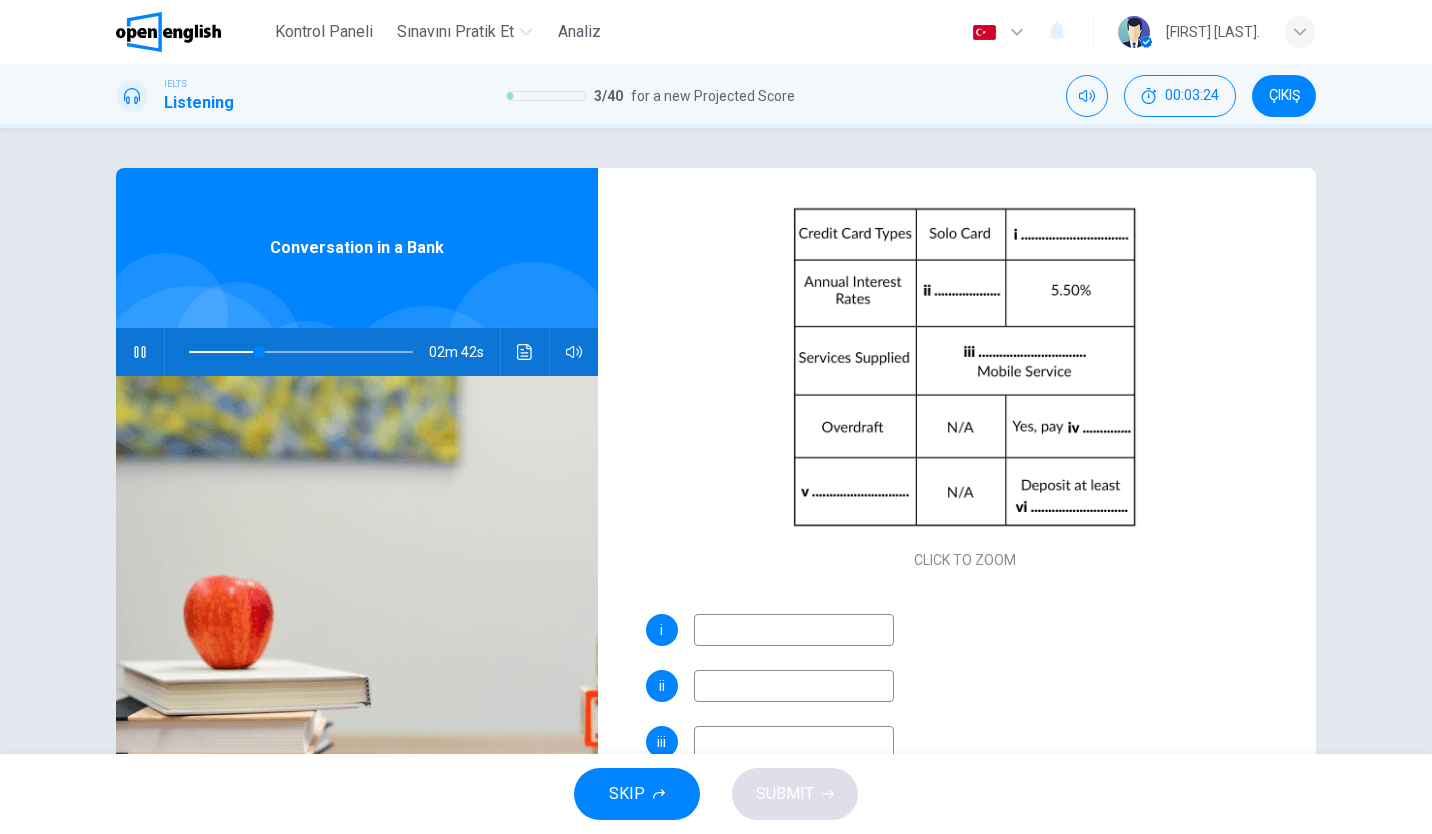 click at bounding box center [794, 630] 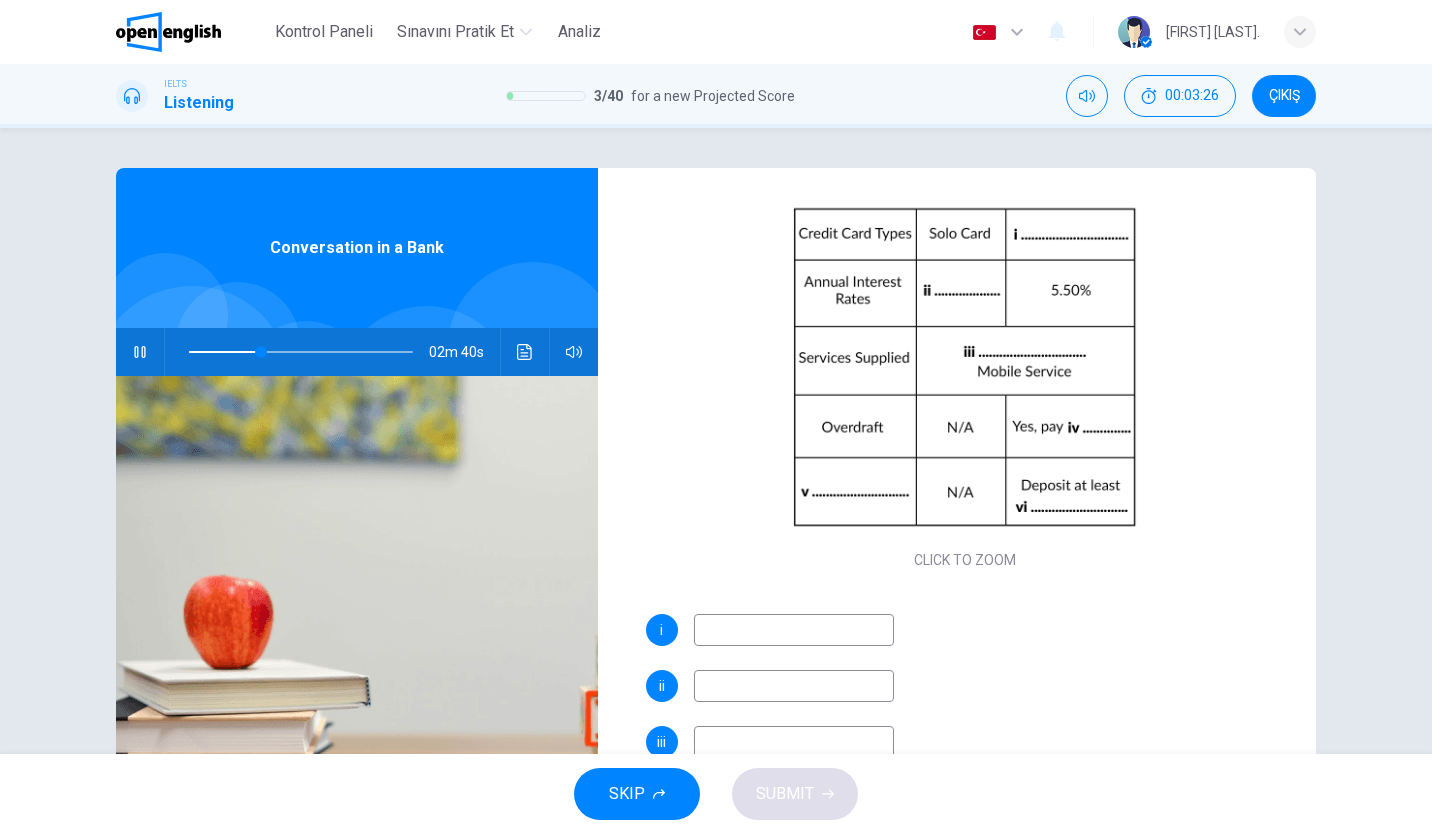 type on "**" 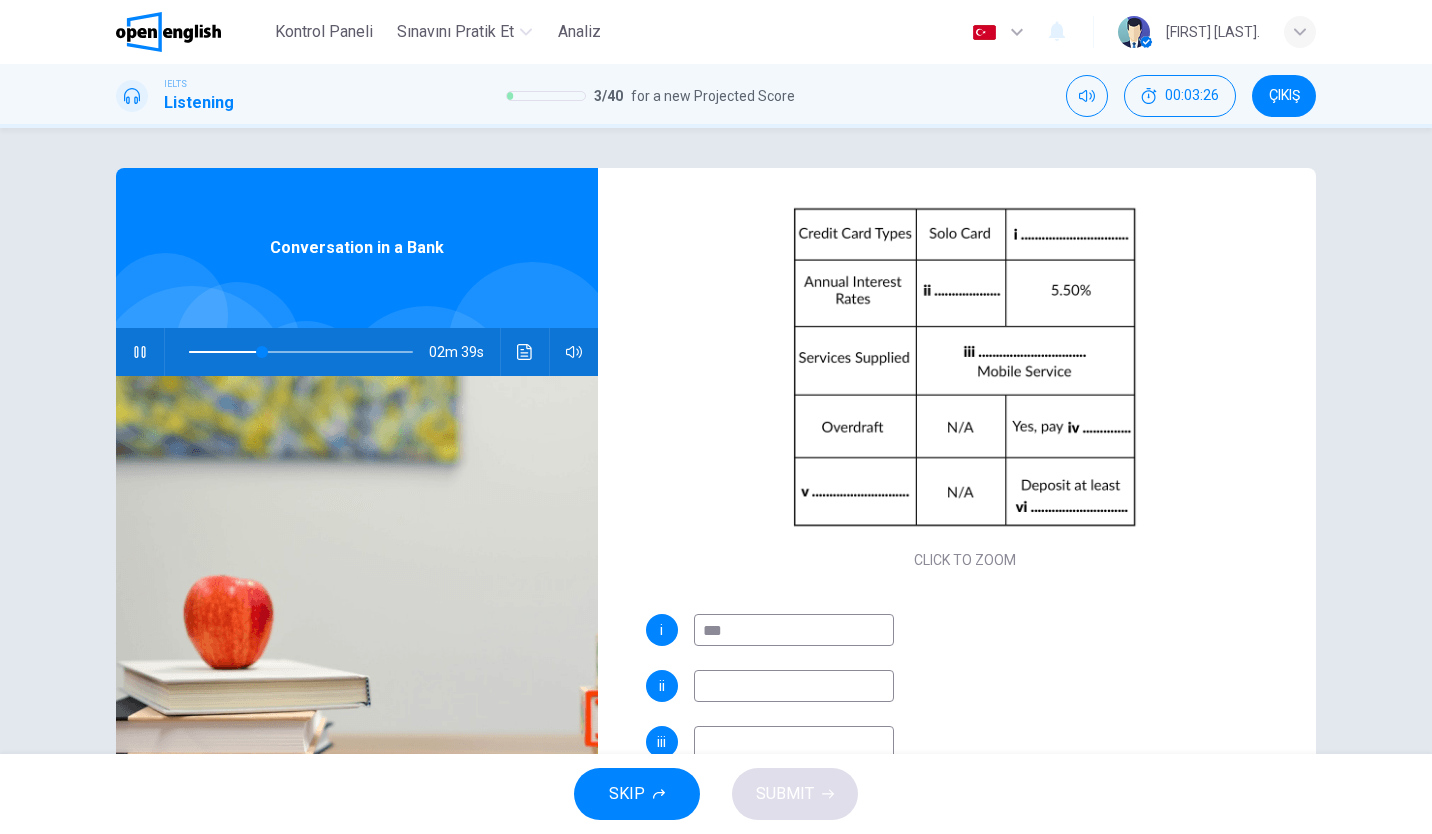 type on "****" 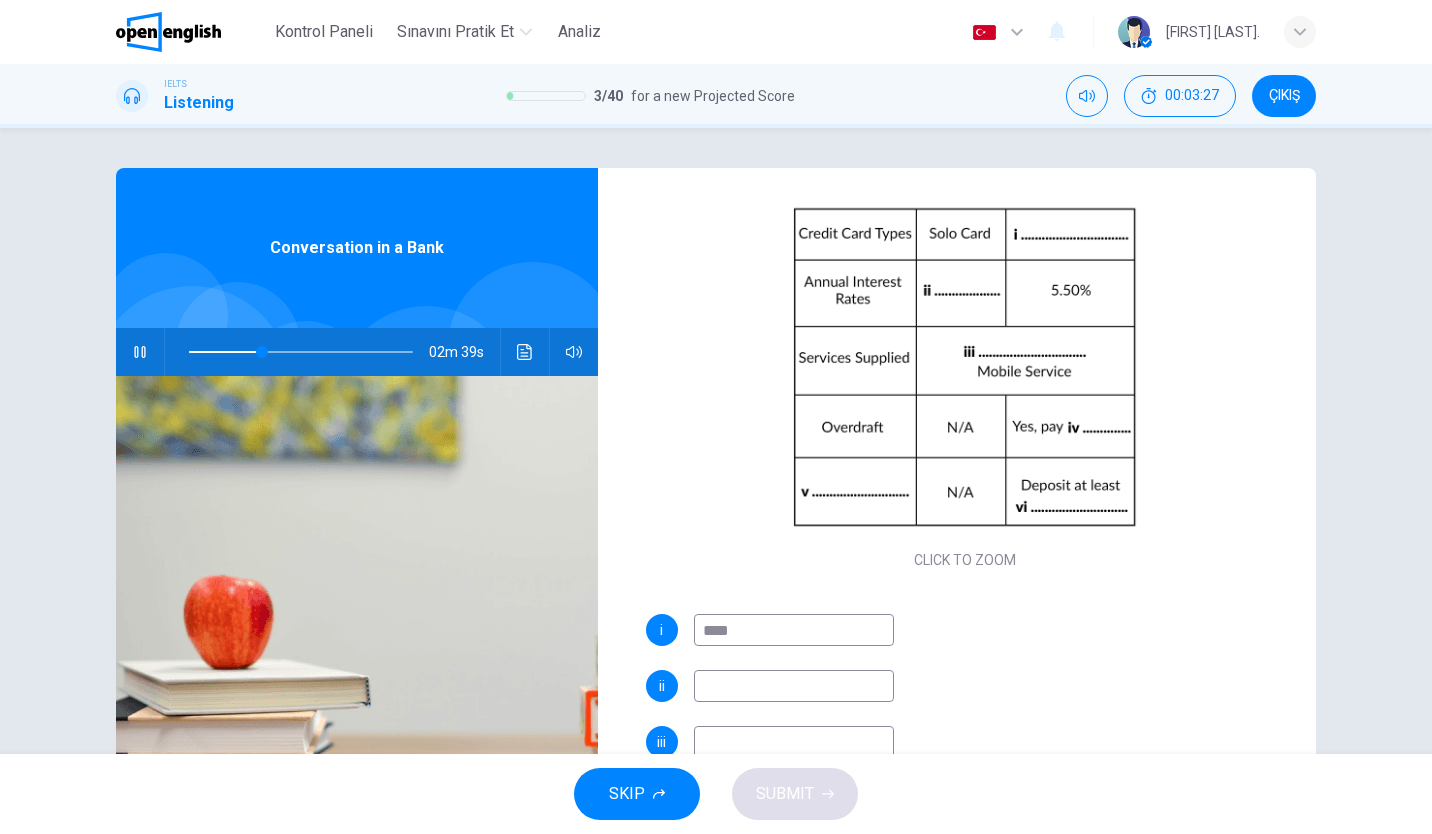 type on "**" 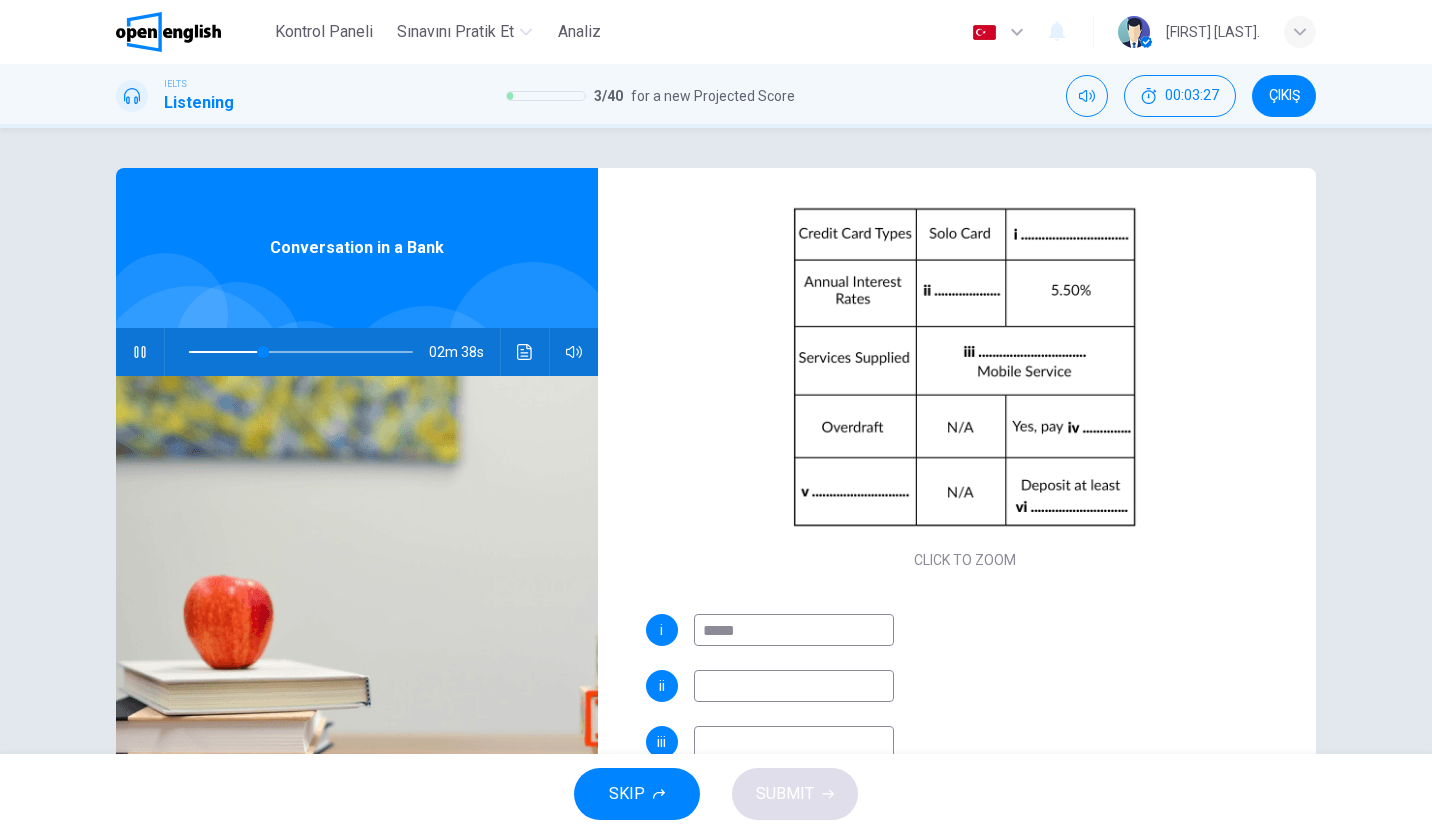 type on "******" 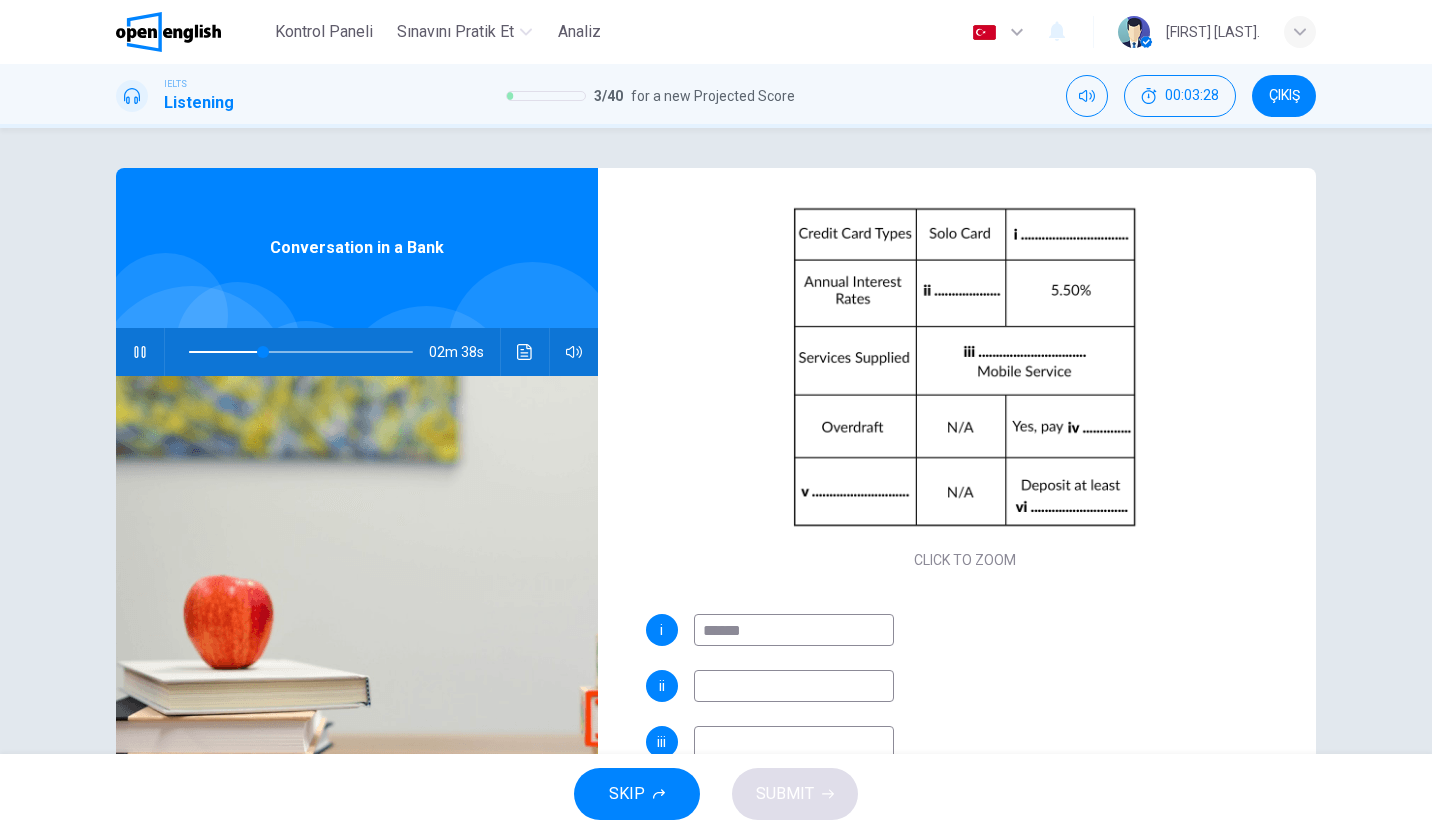 type on "**" 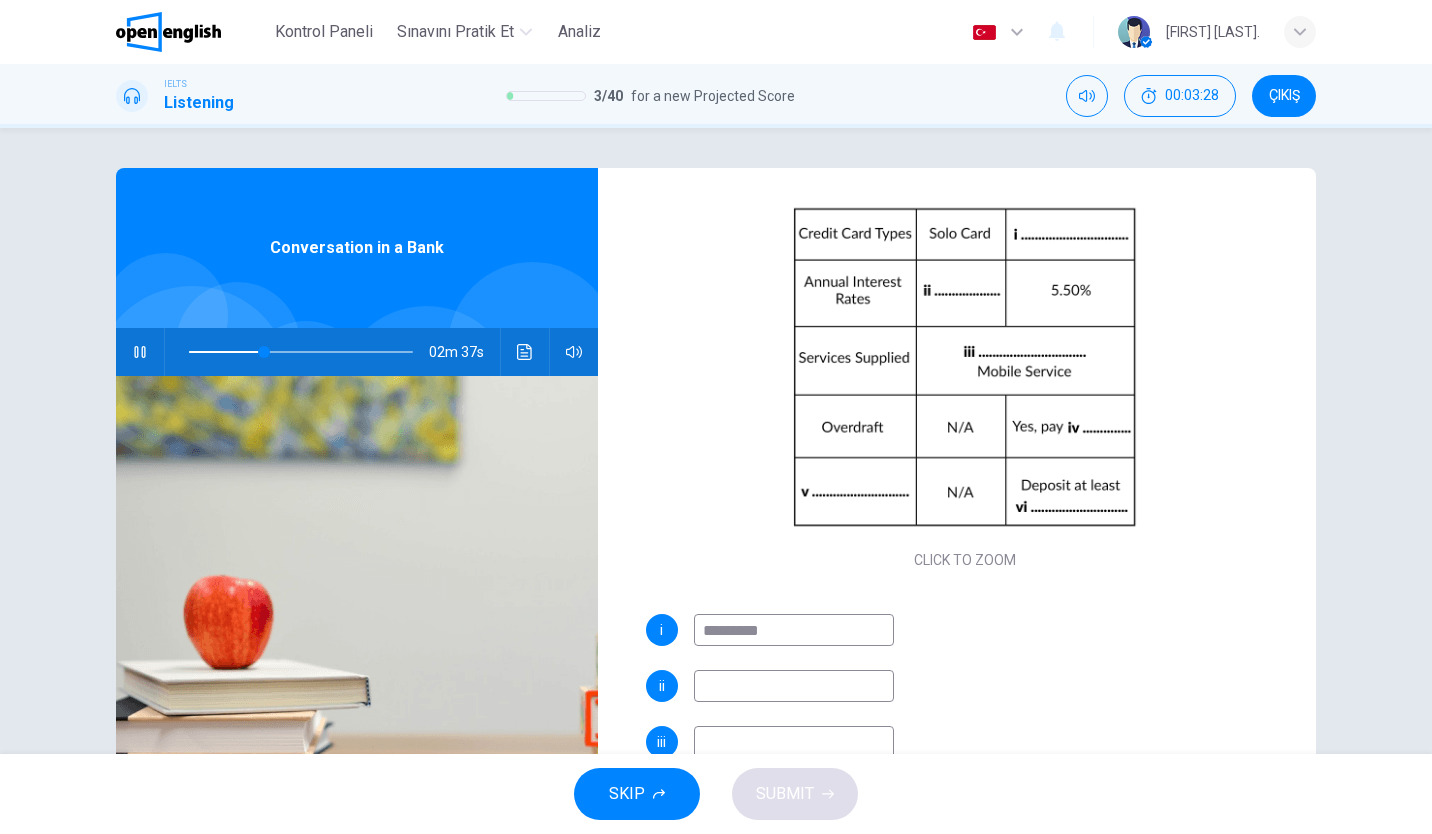 type on "**********" 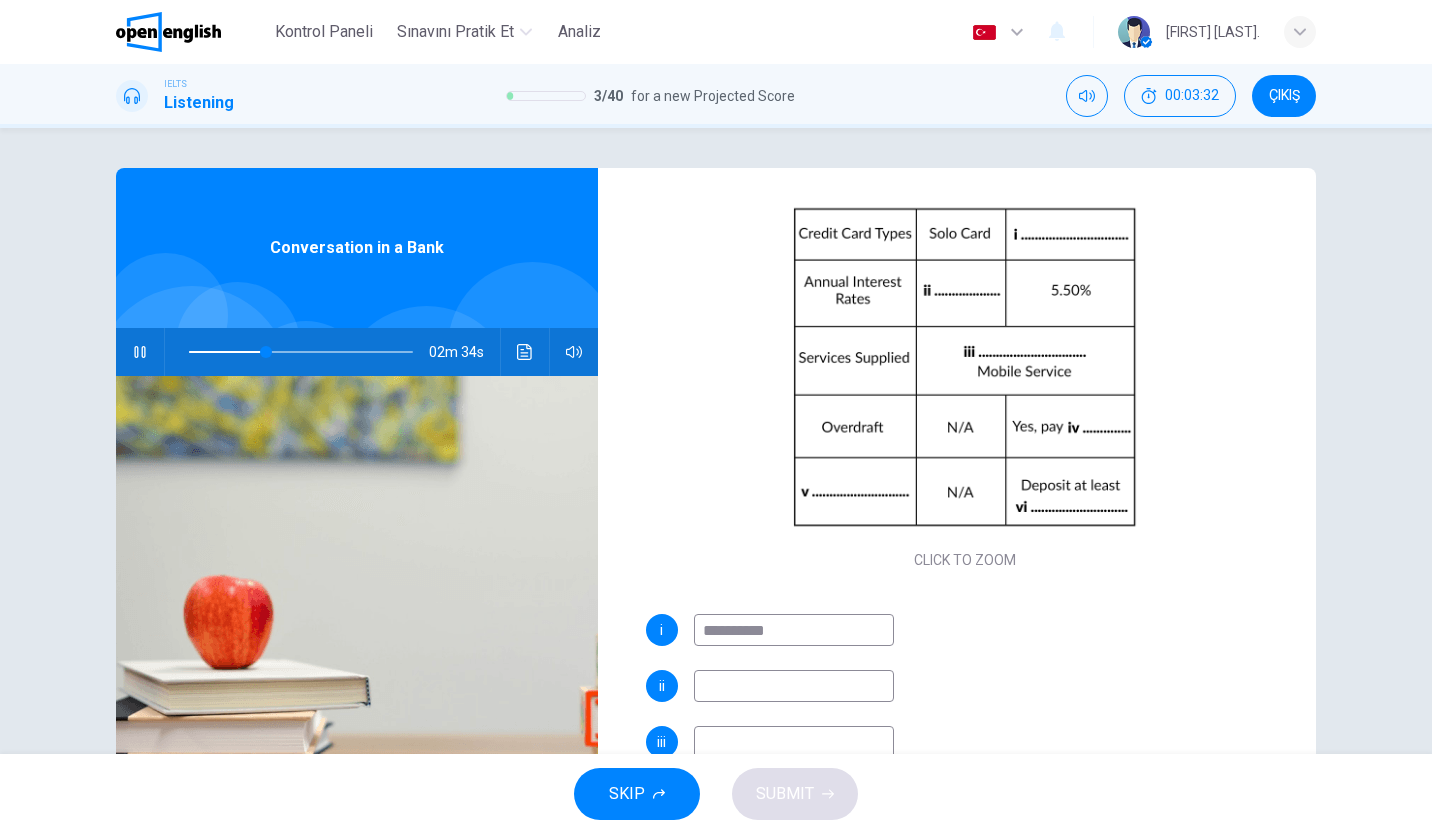 type on "**" 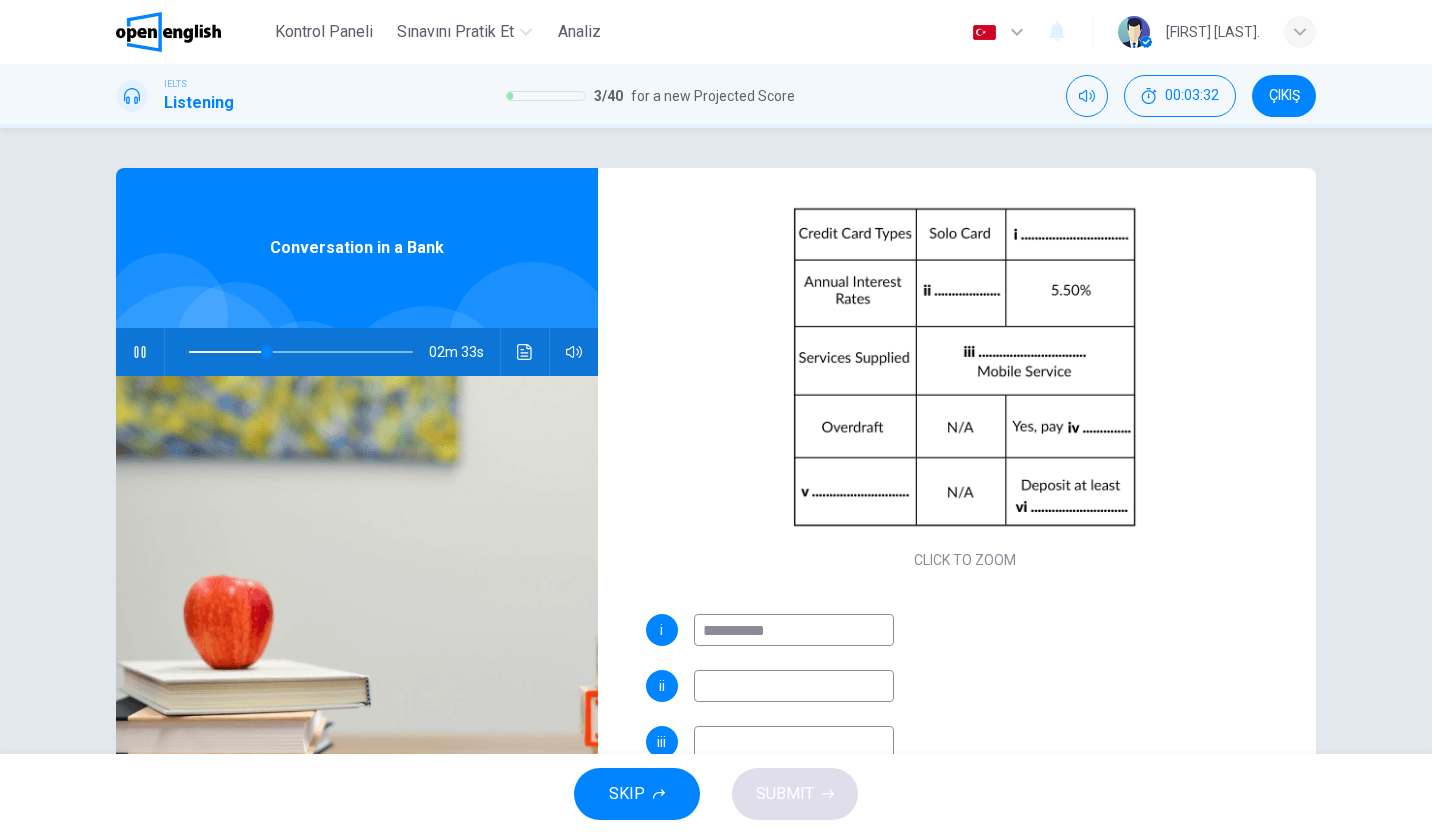 type on "**********" 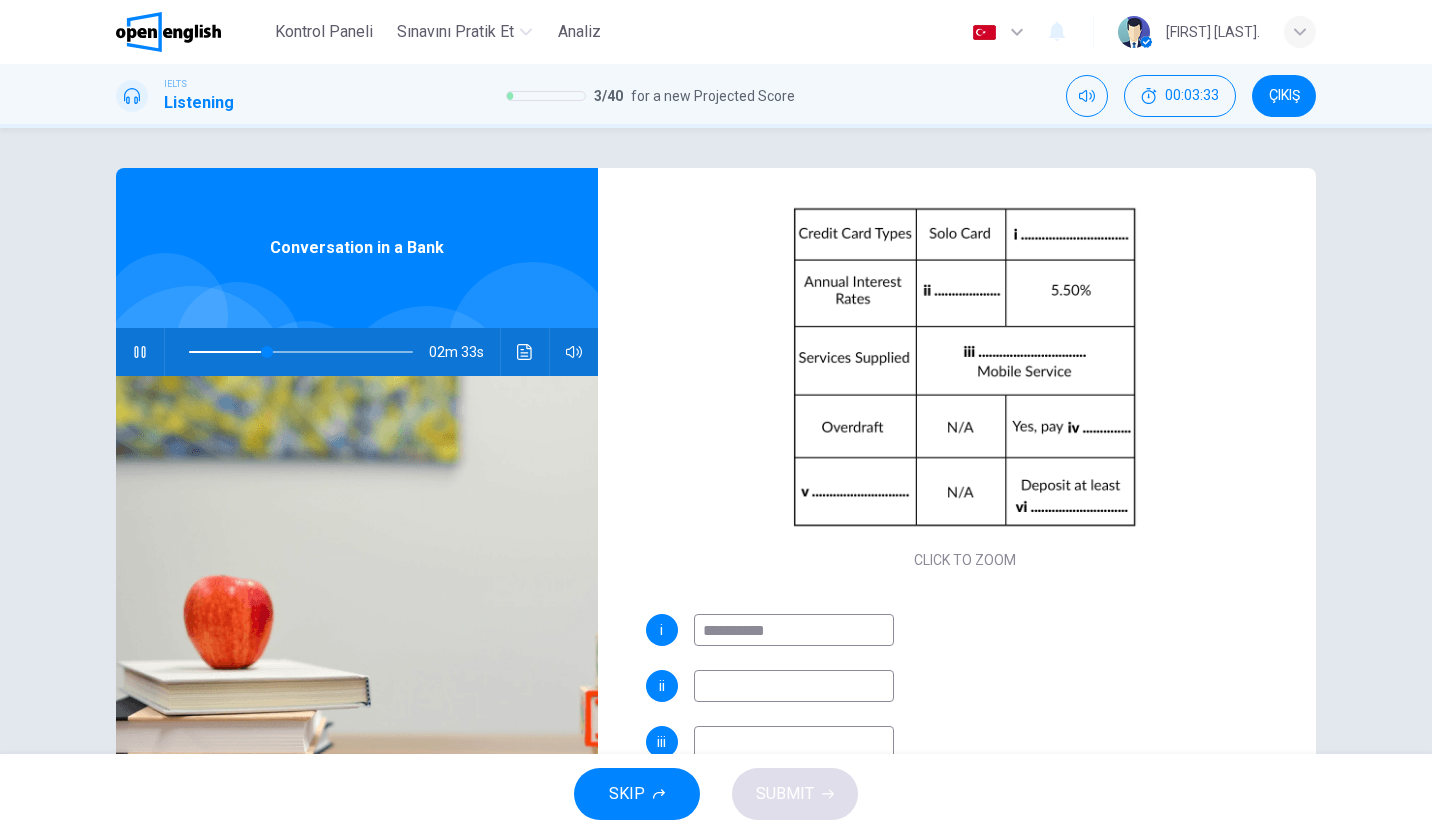 click at bounding box center [794, 686] 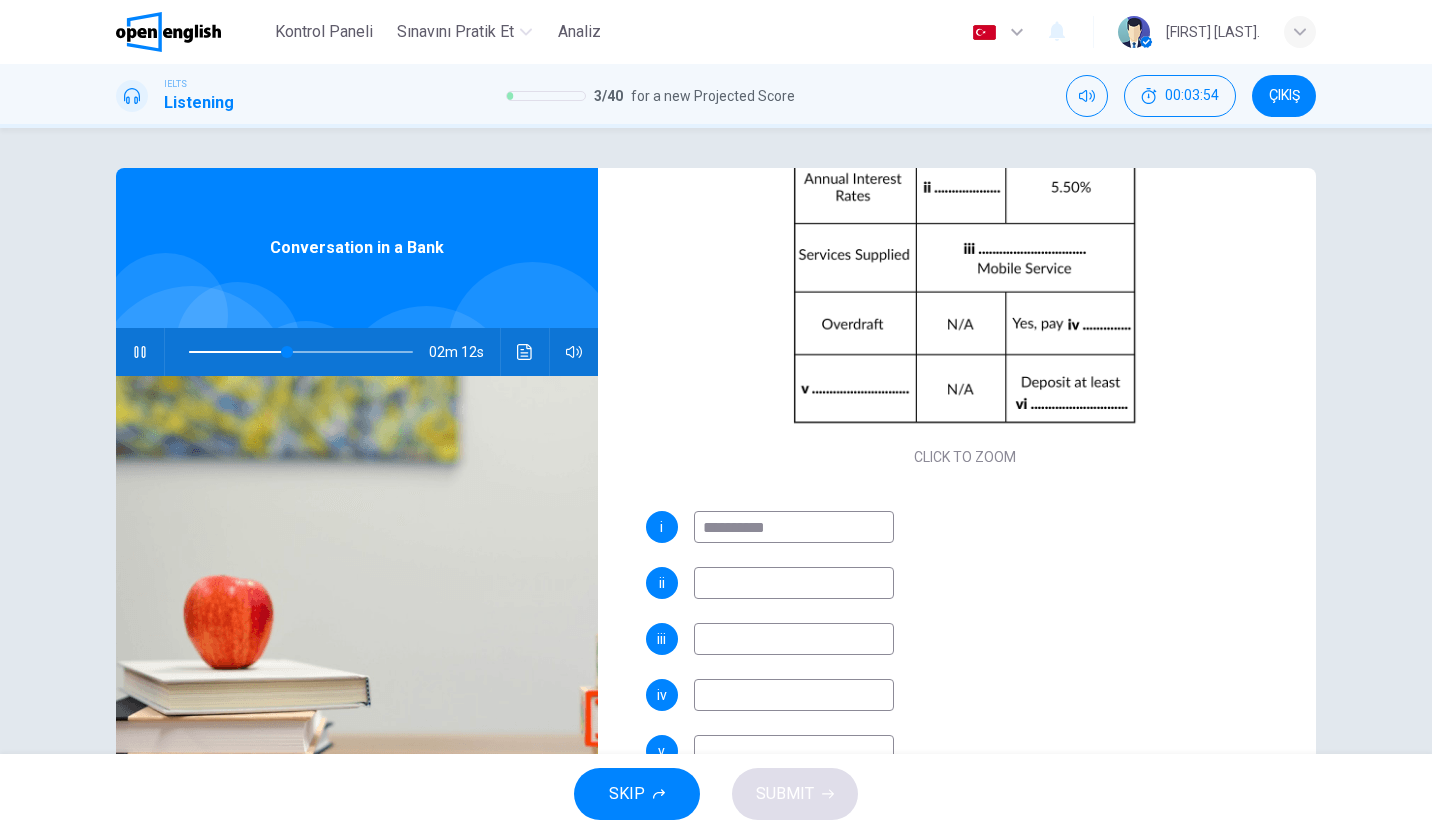 scroll, scrollTop: 274, scrollLeft: 0, axis: vertical 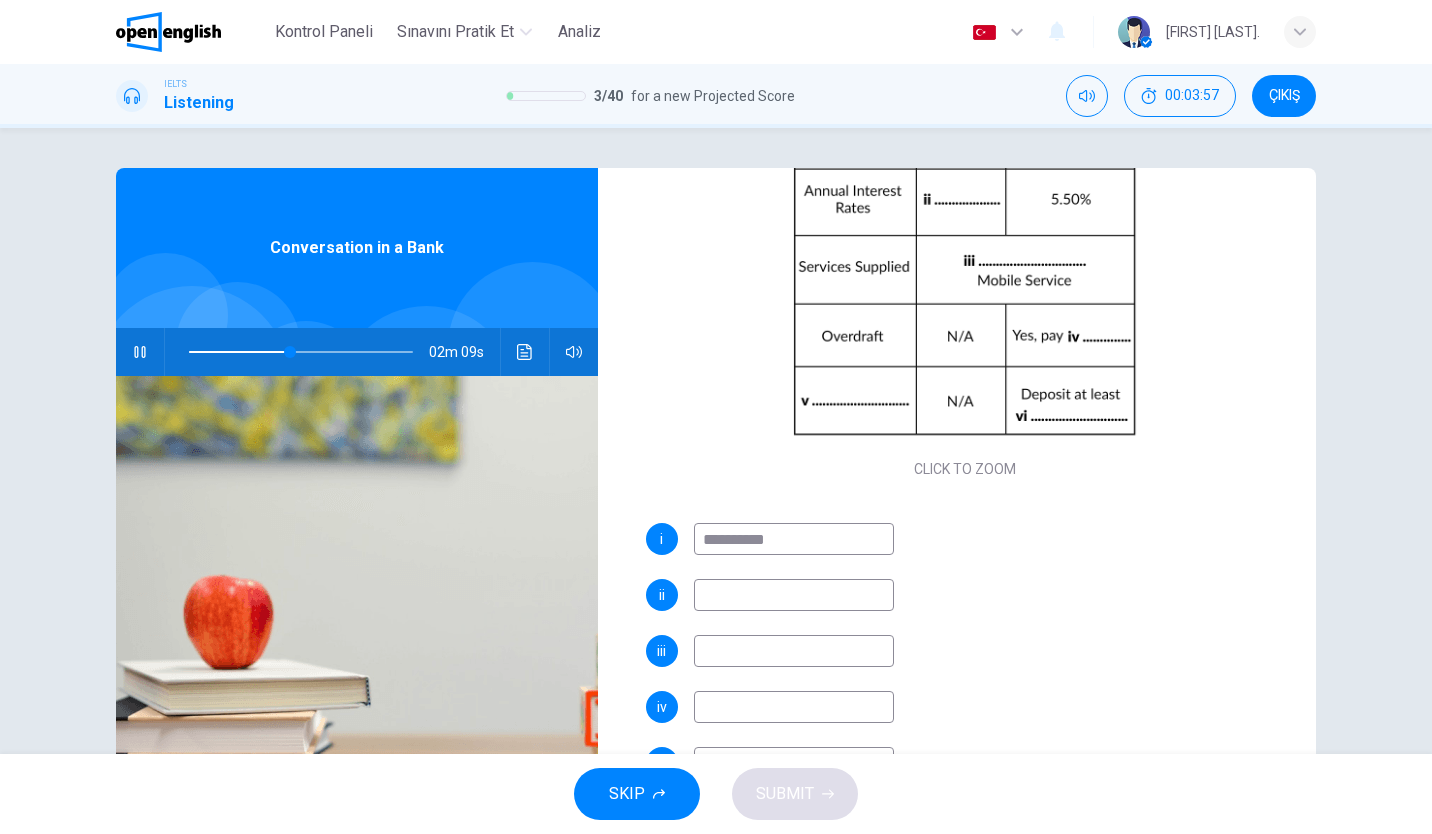 type on "**" 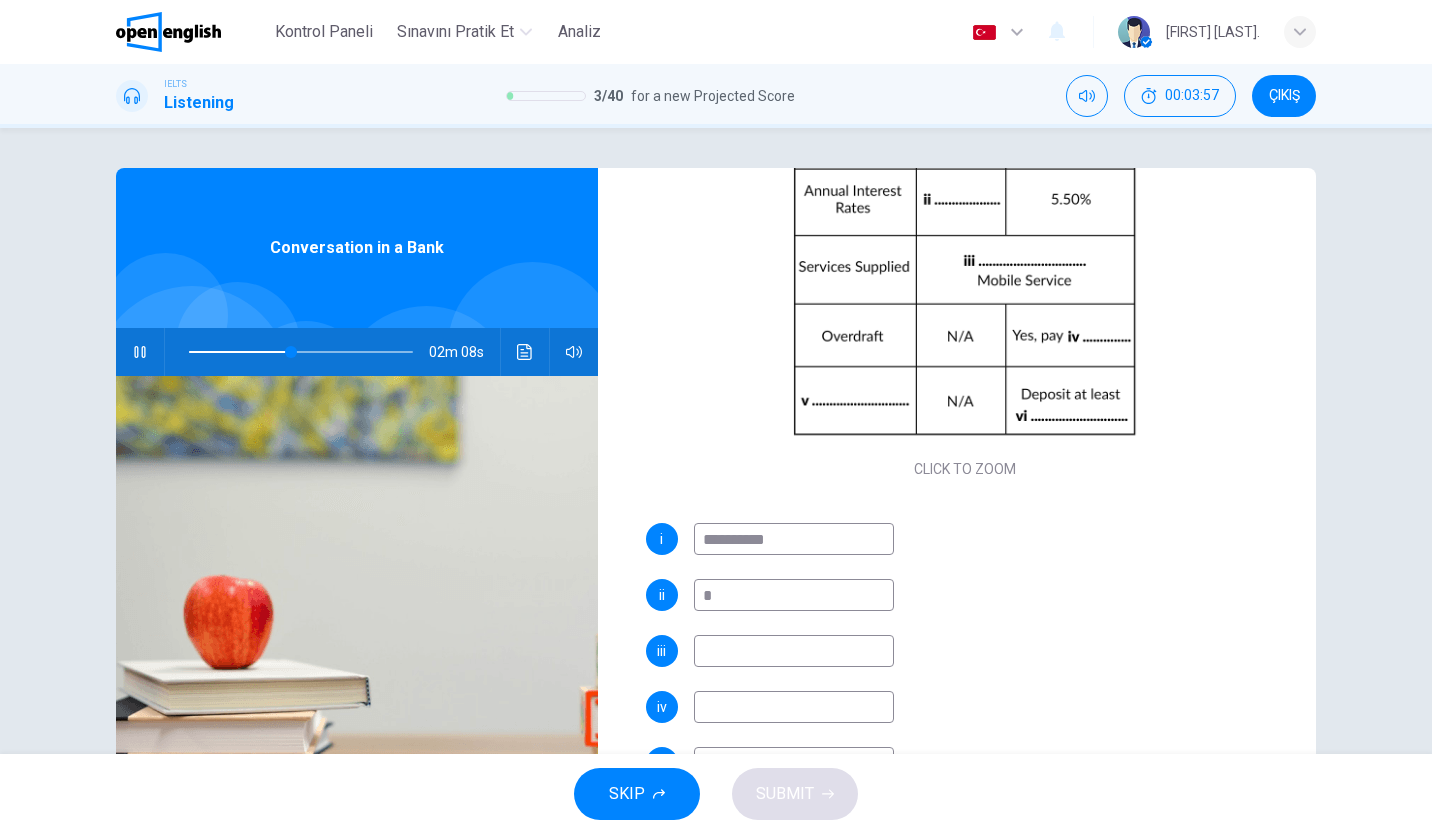 type on "**" 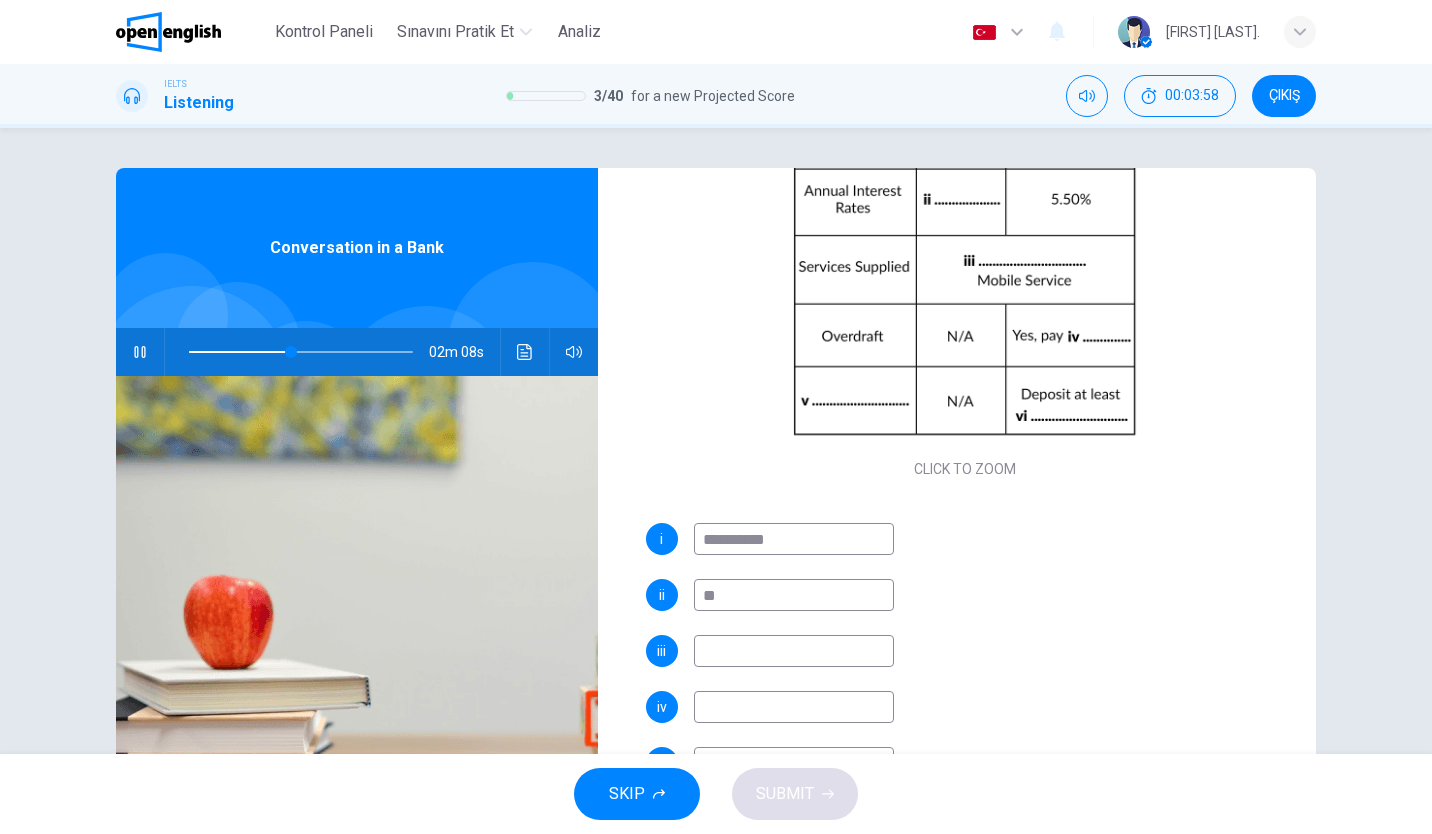 type on "**" 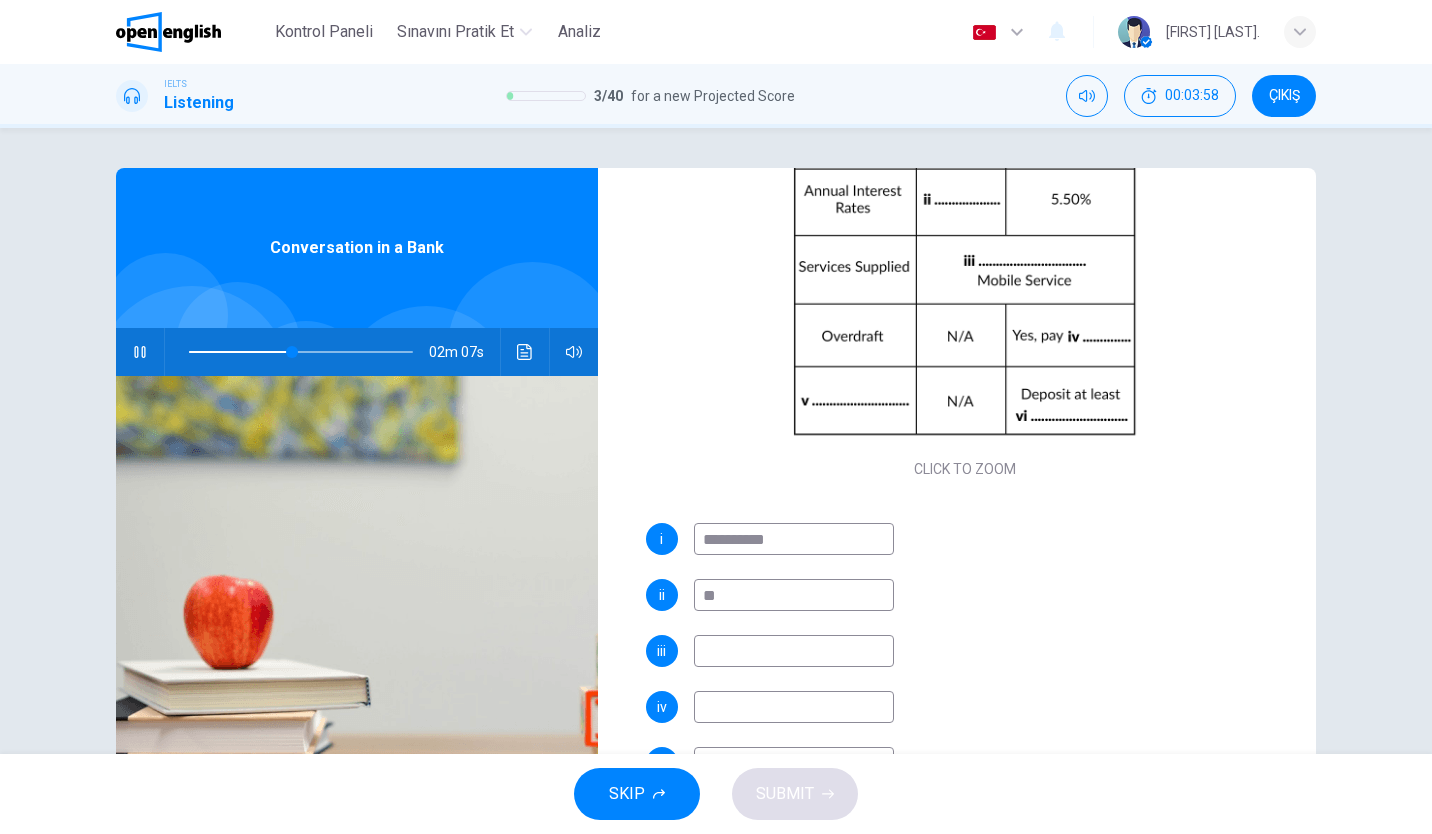 type on "***" 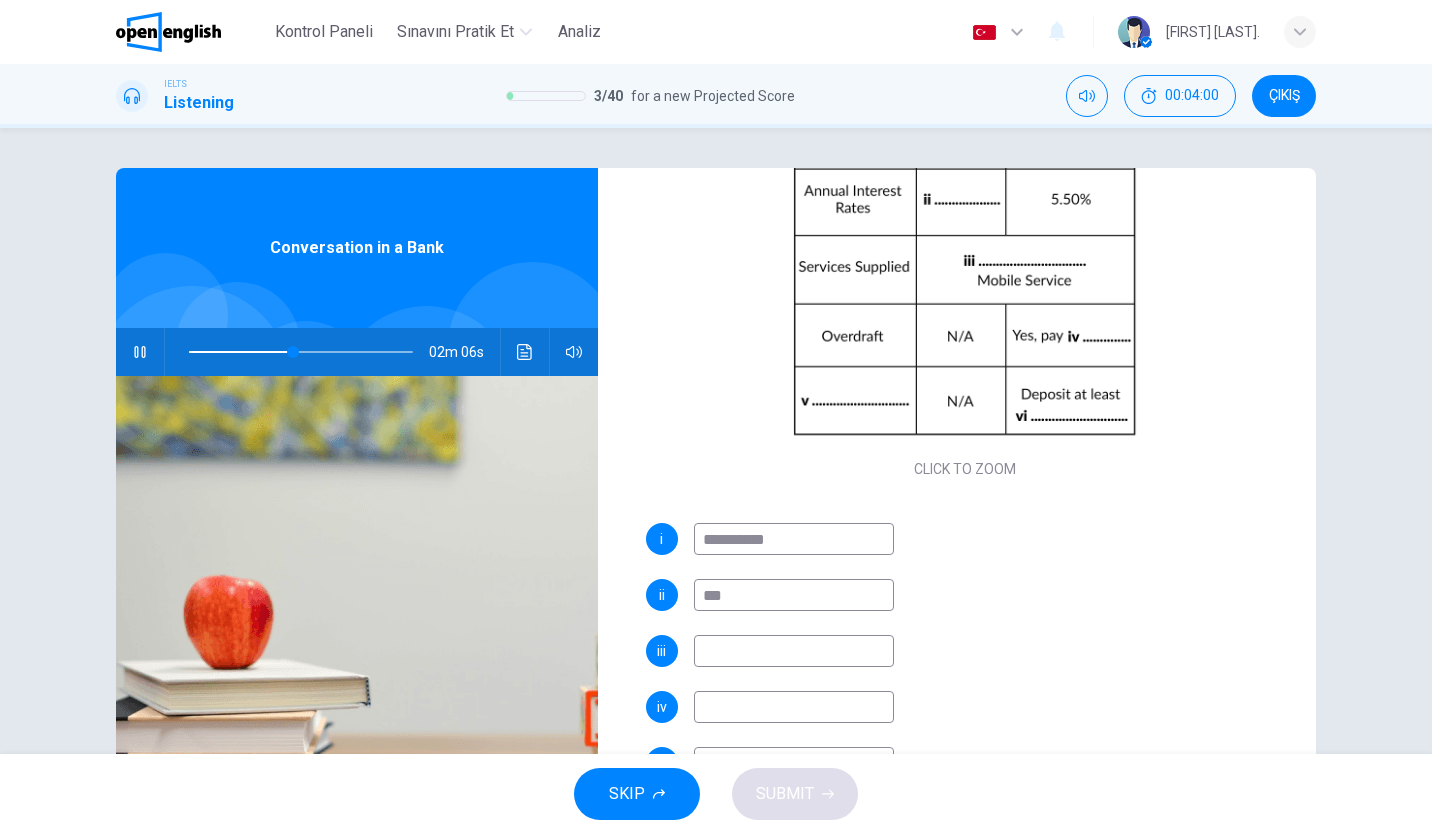 type on "**" 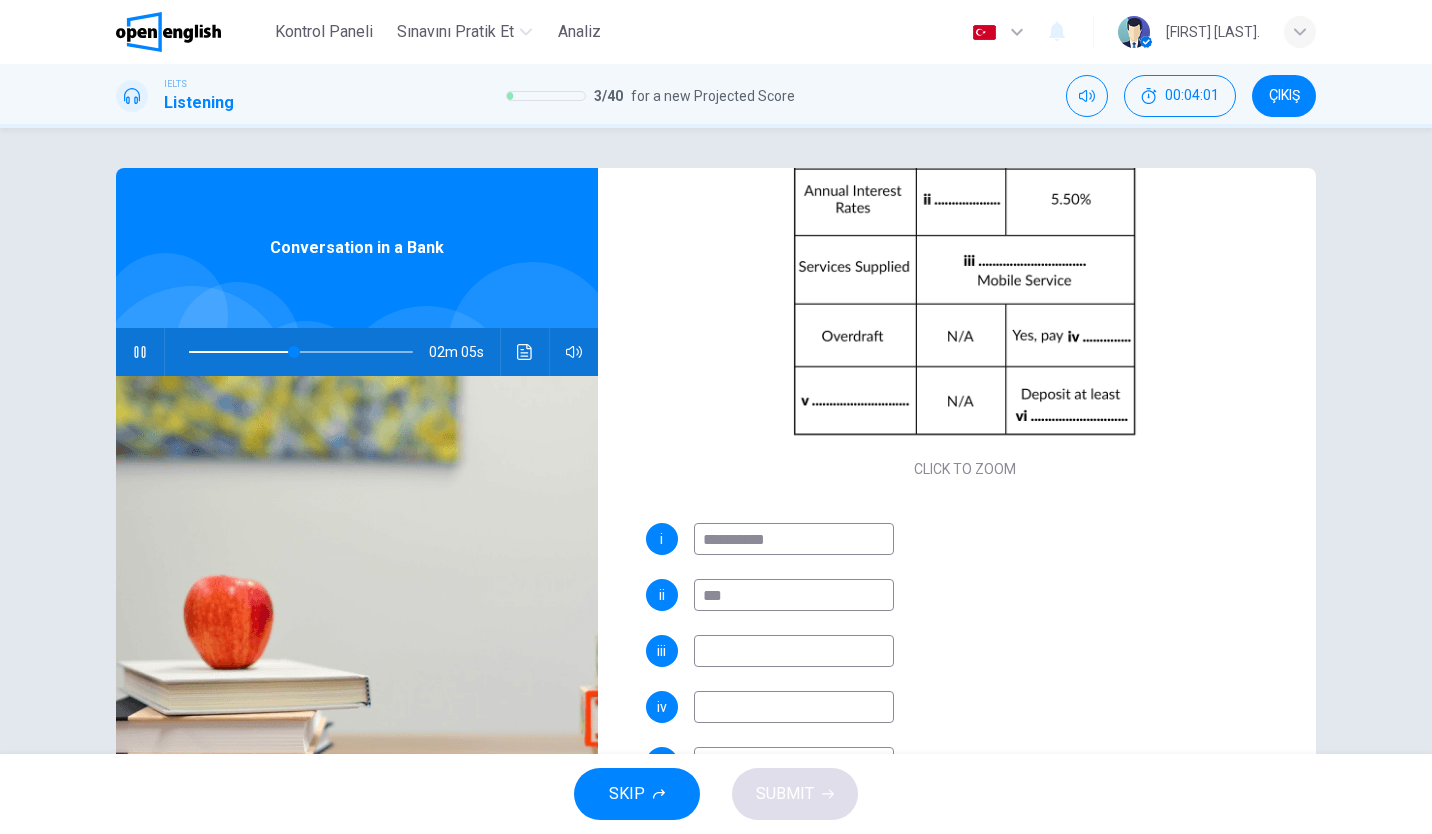 type on "***" 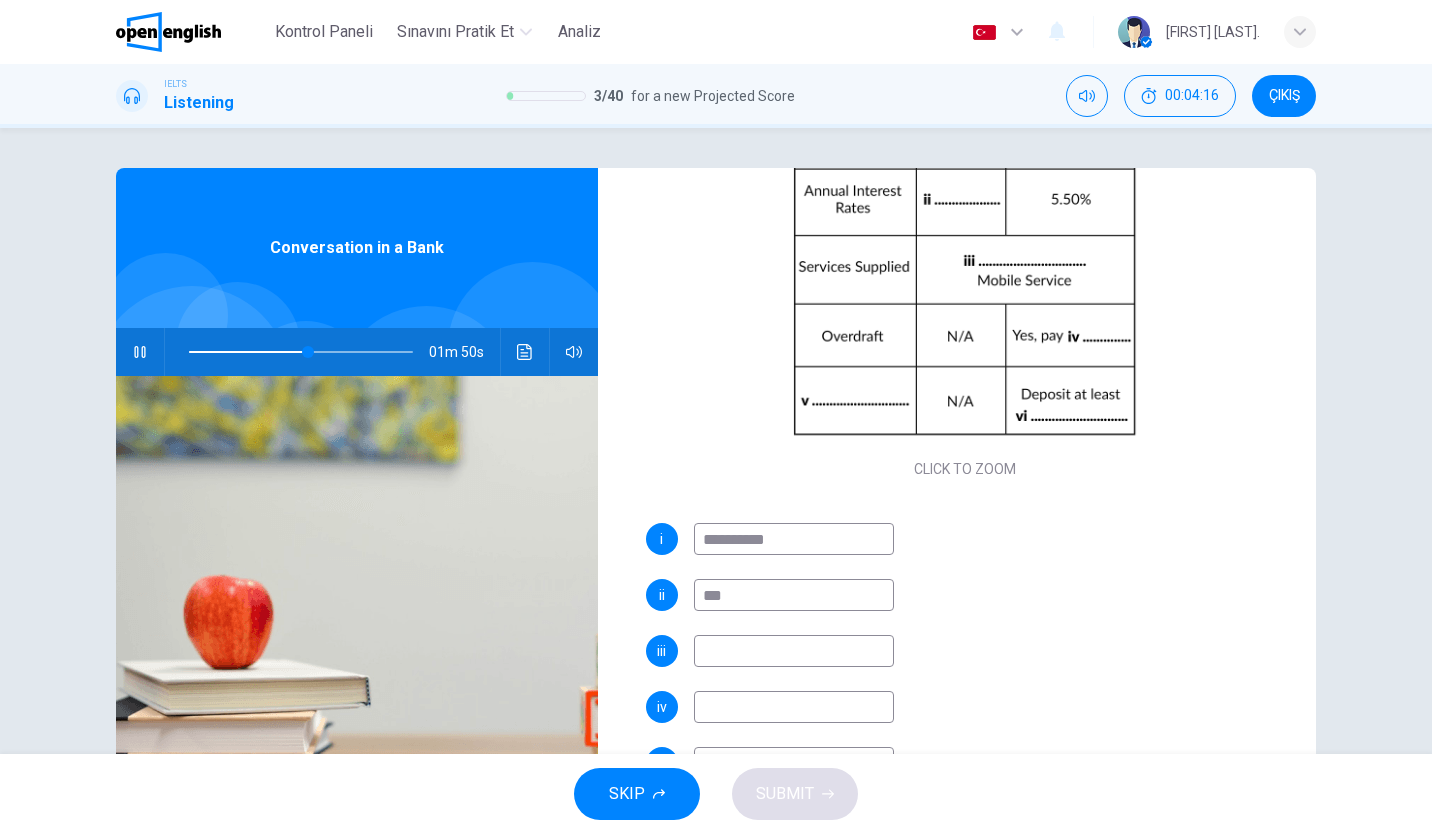 type on "**" 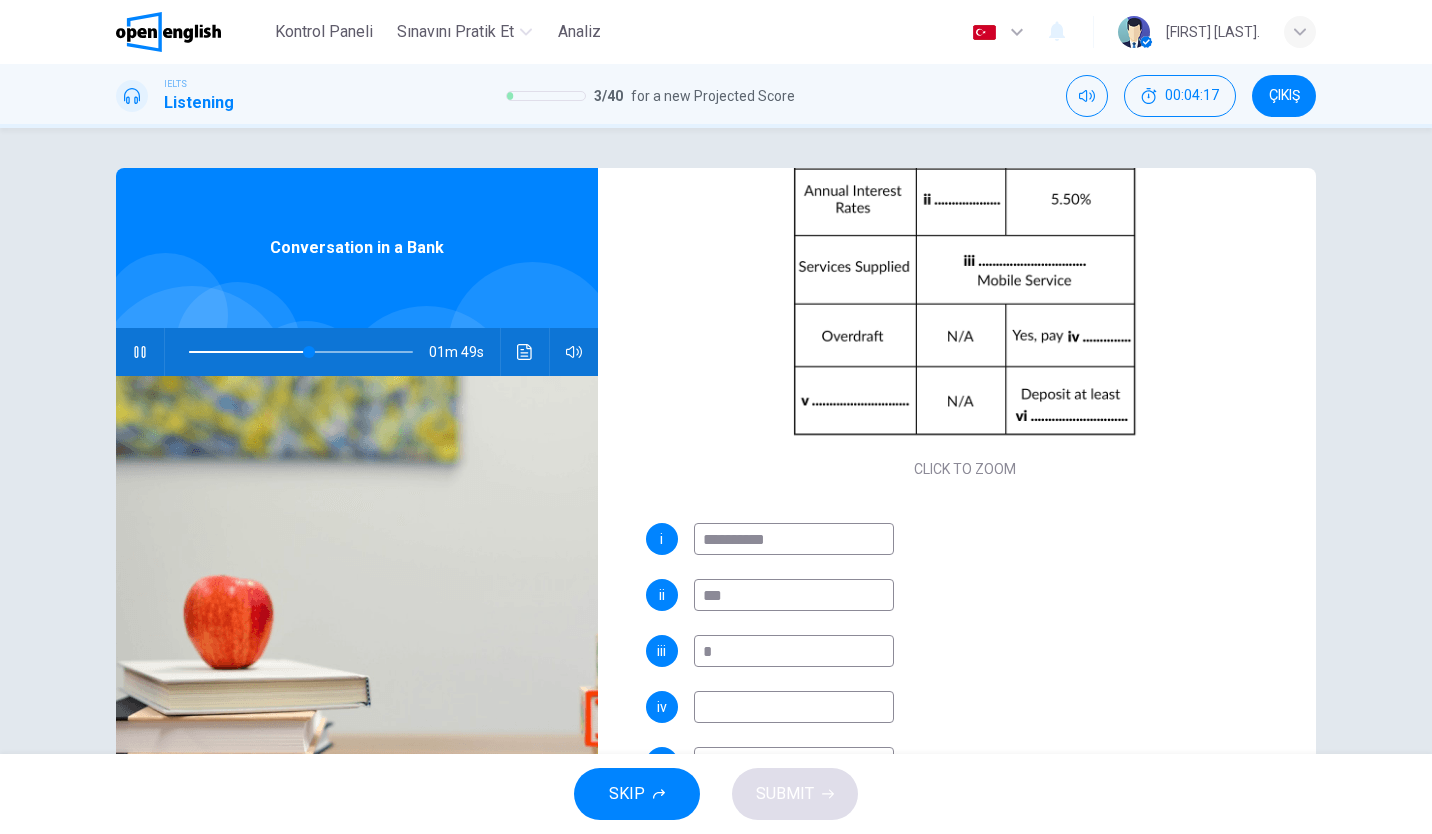 type on "**" 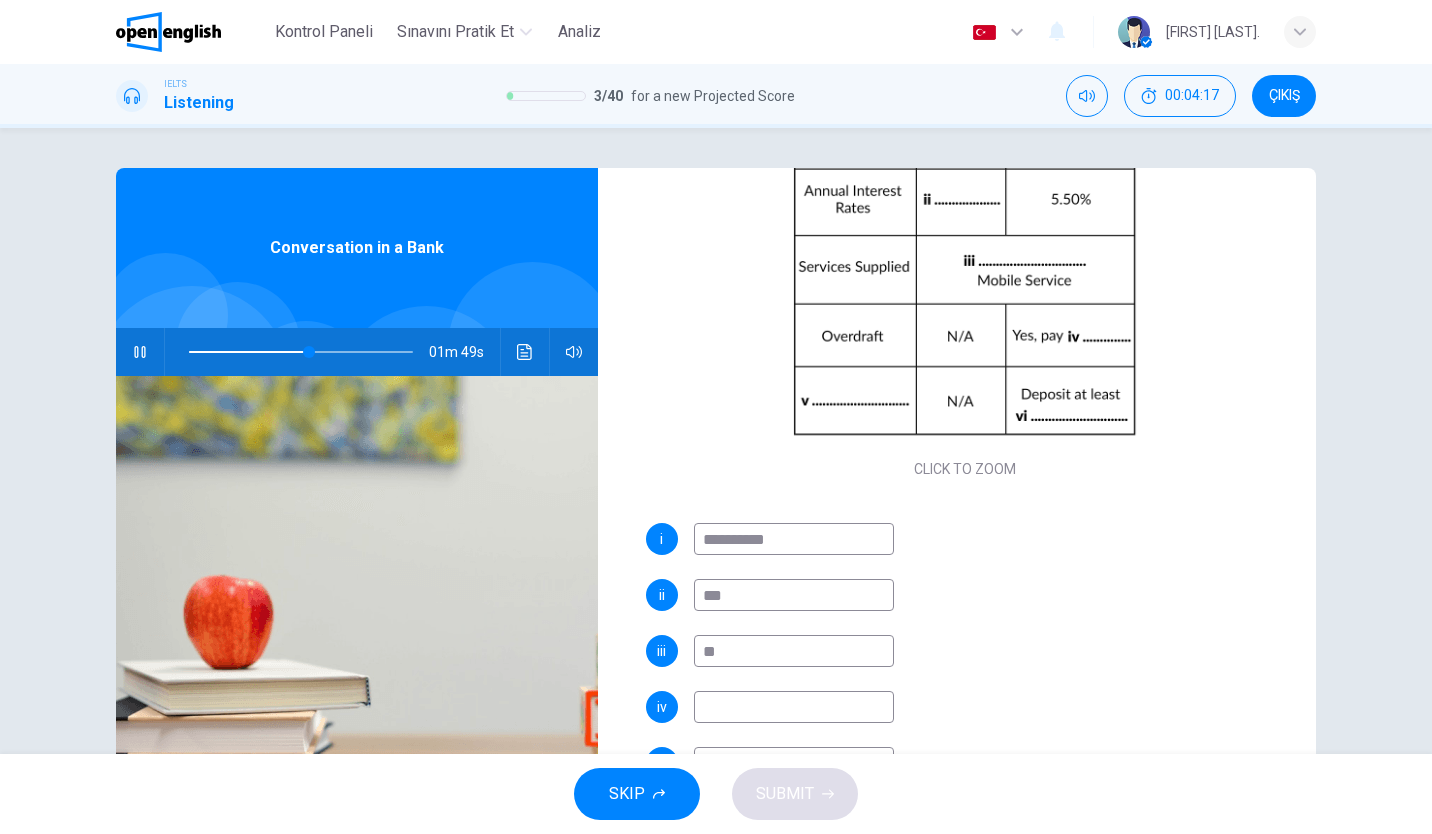 type on "**" 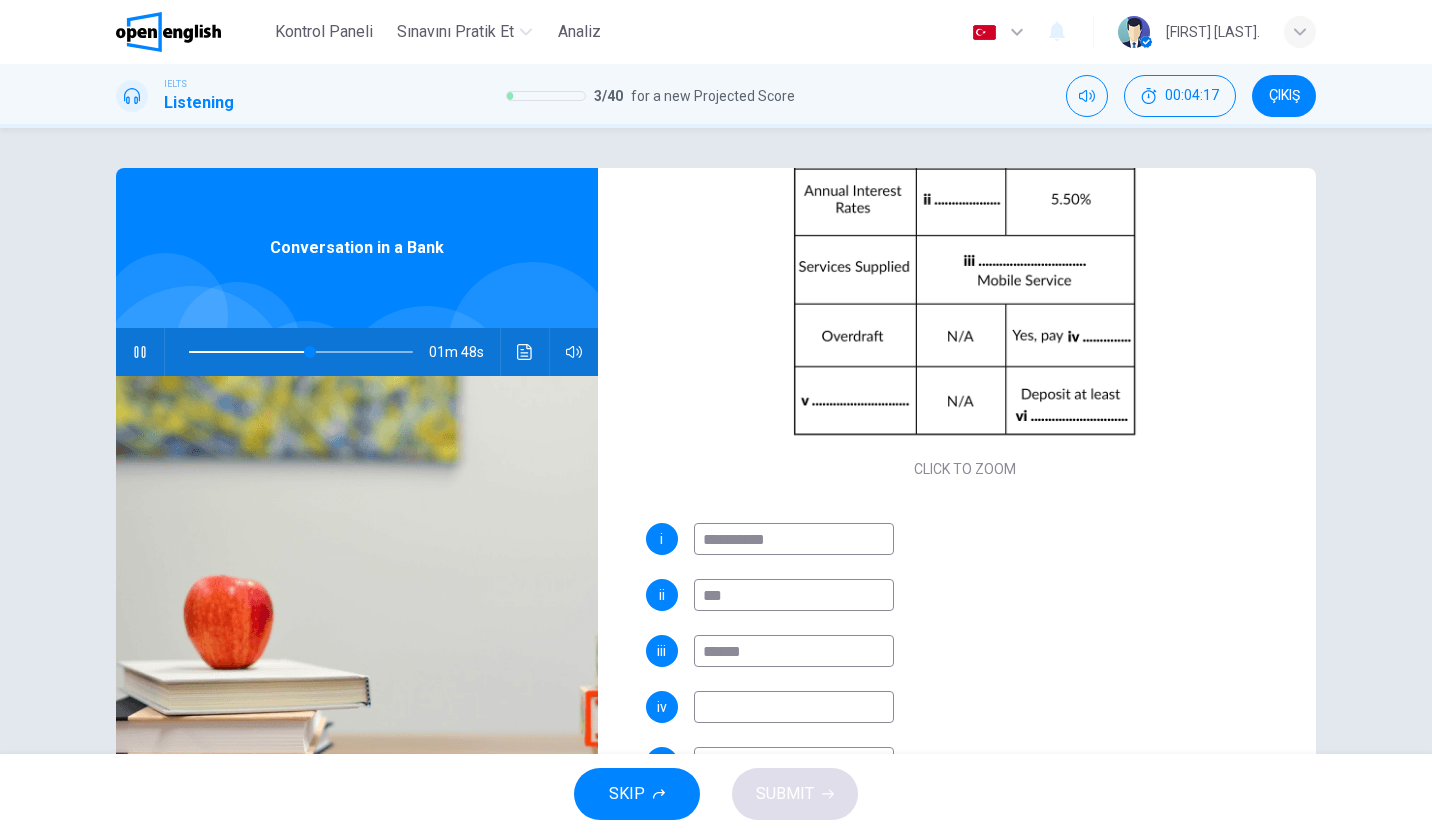 type on "*******" 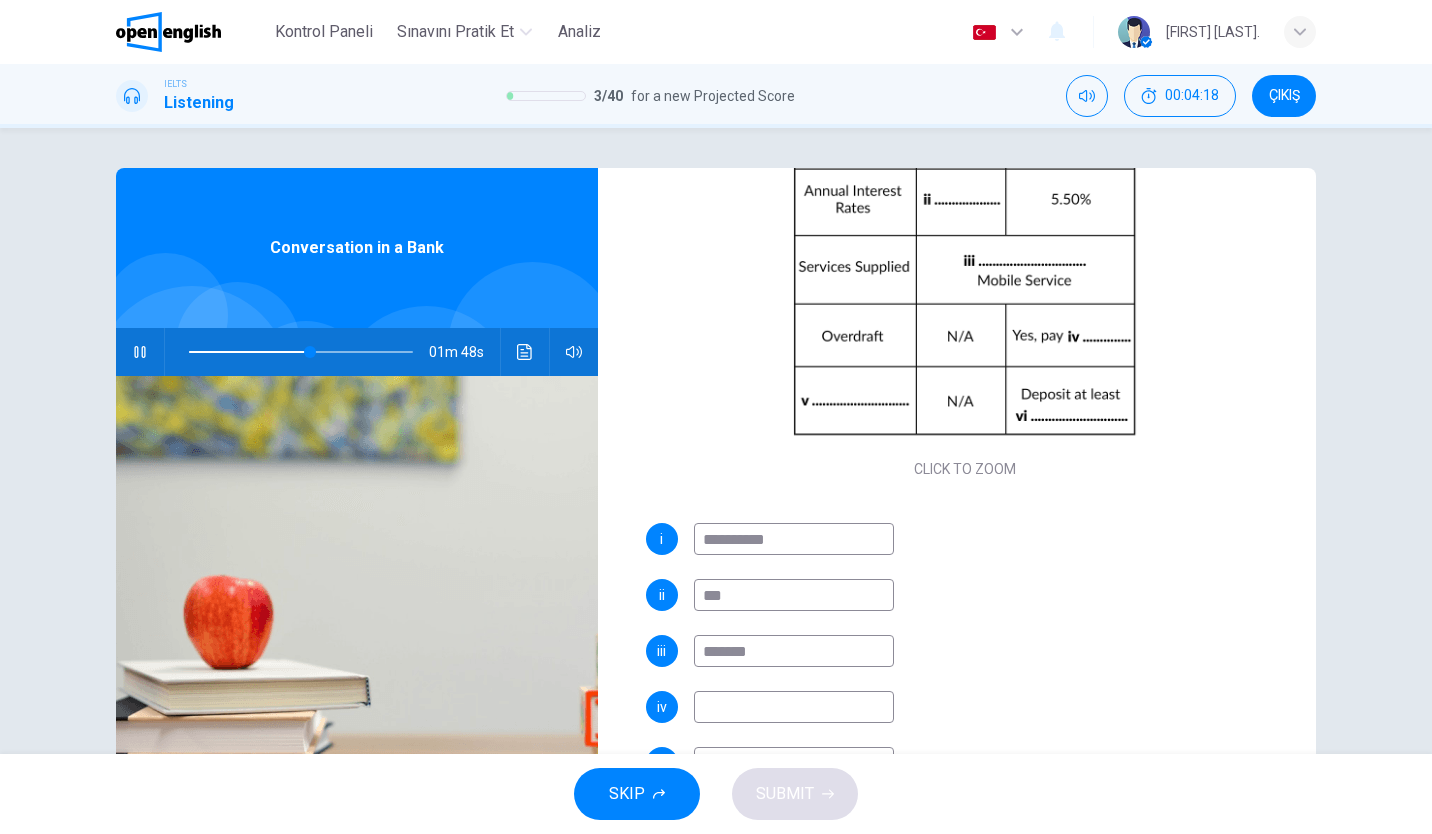 type on "**" 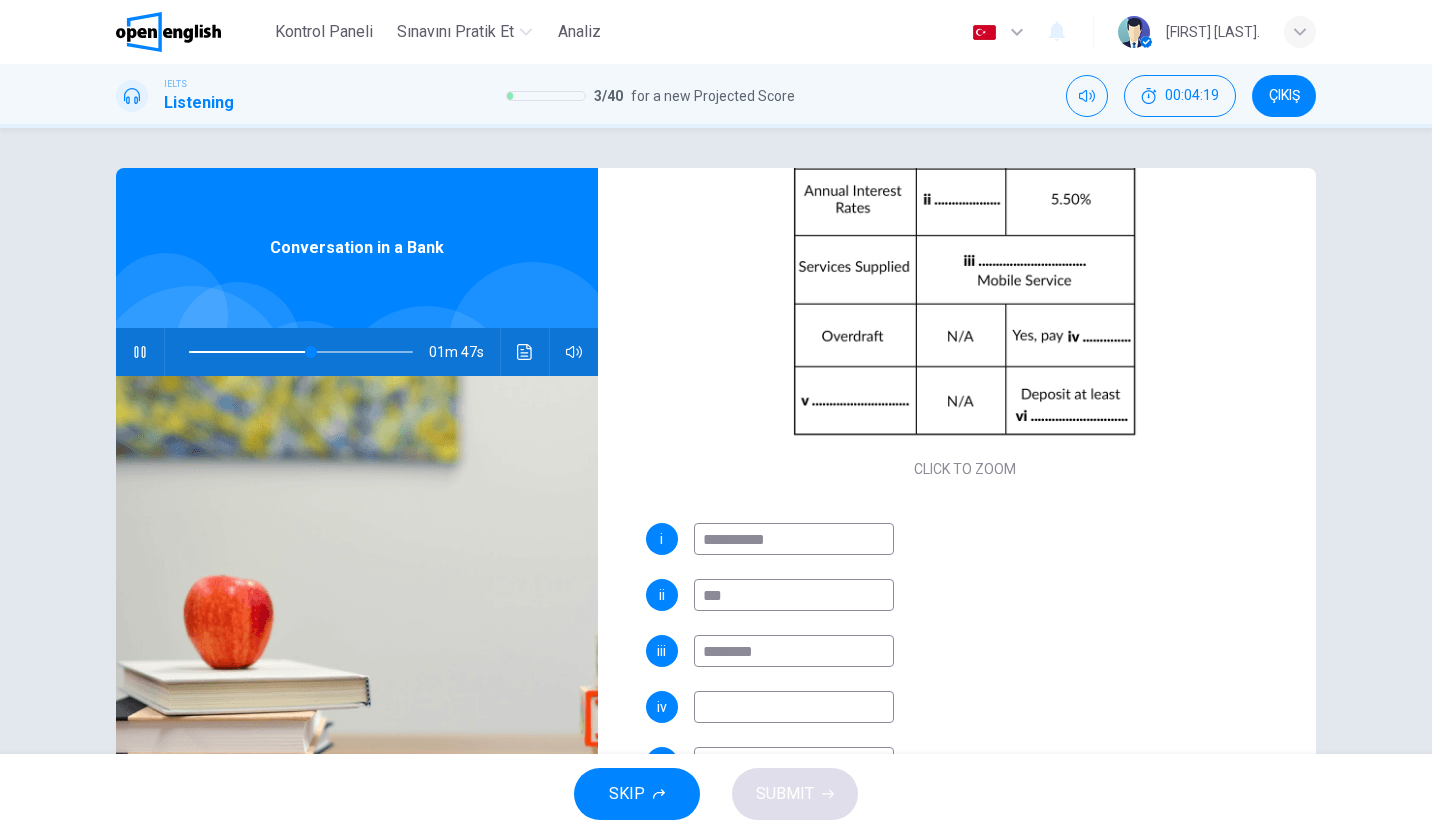 type on "********" 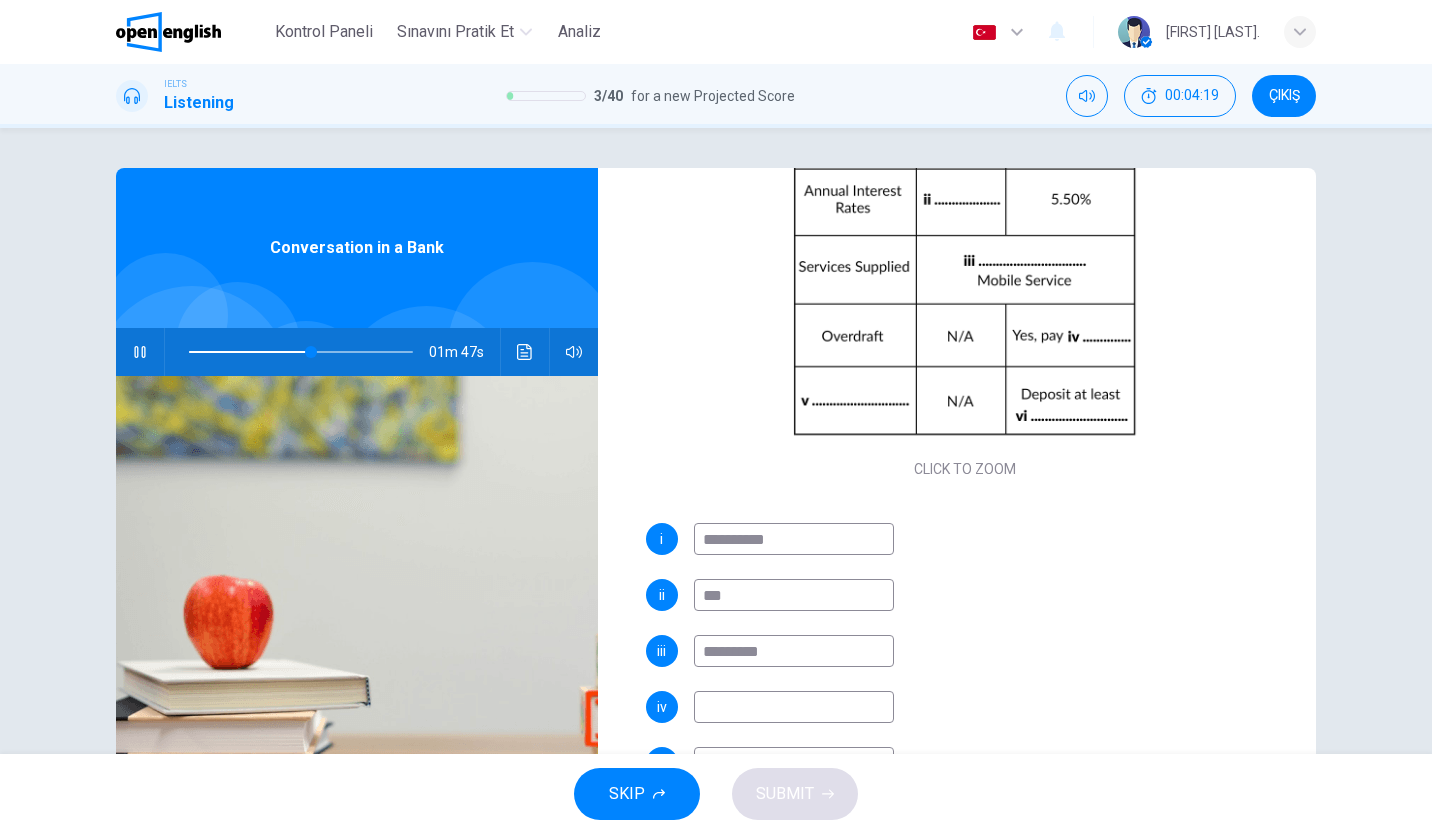 type on "**" 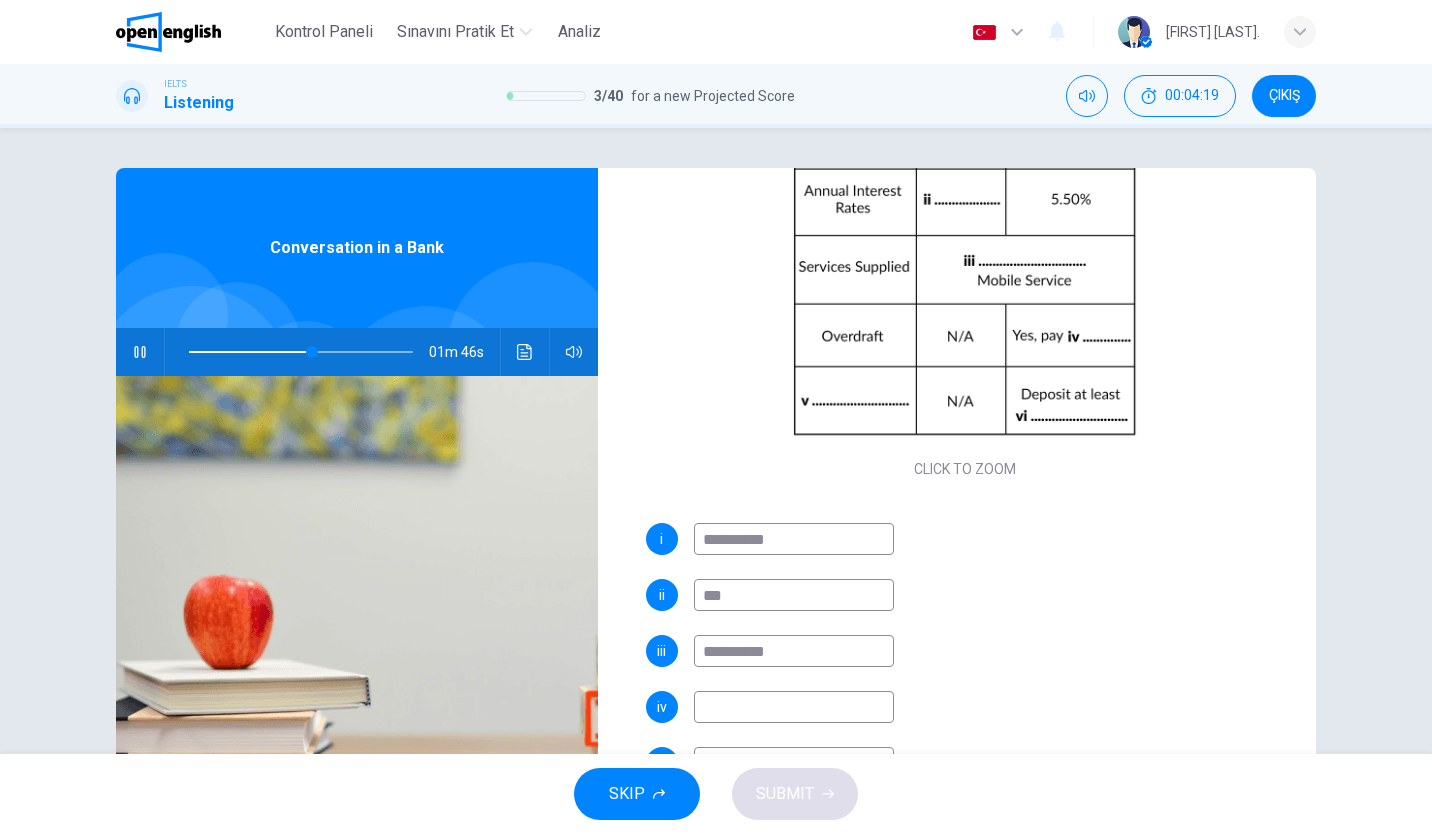 type on "**********" 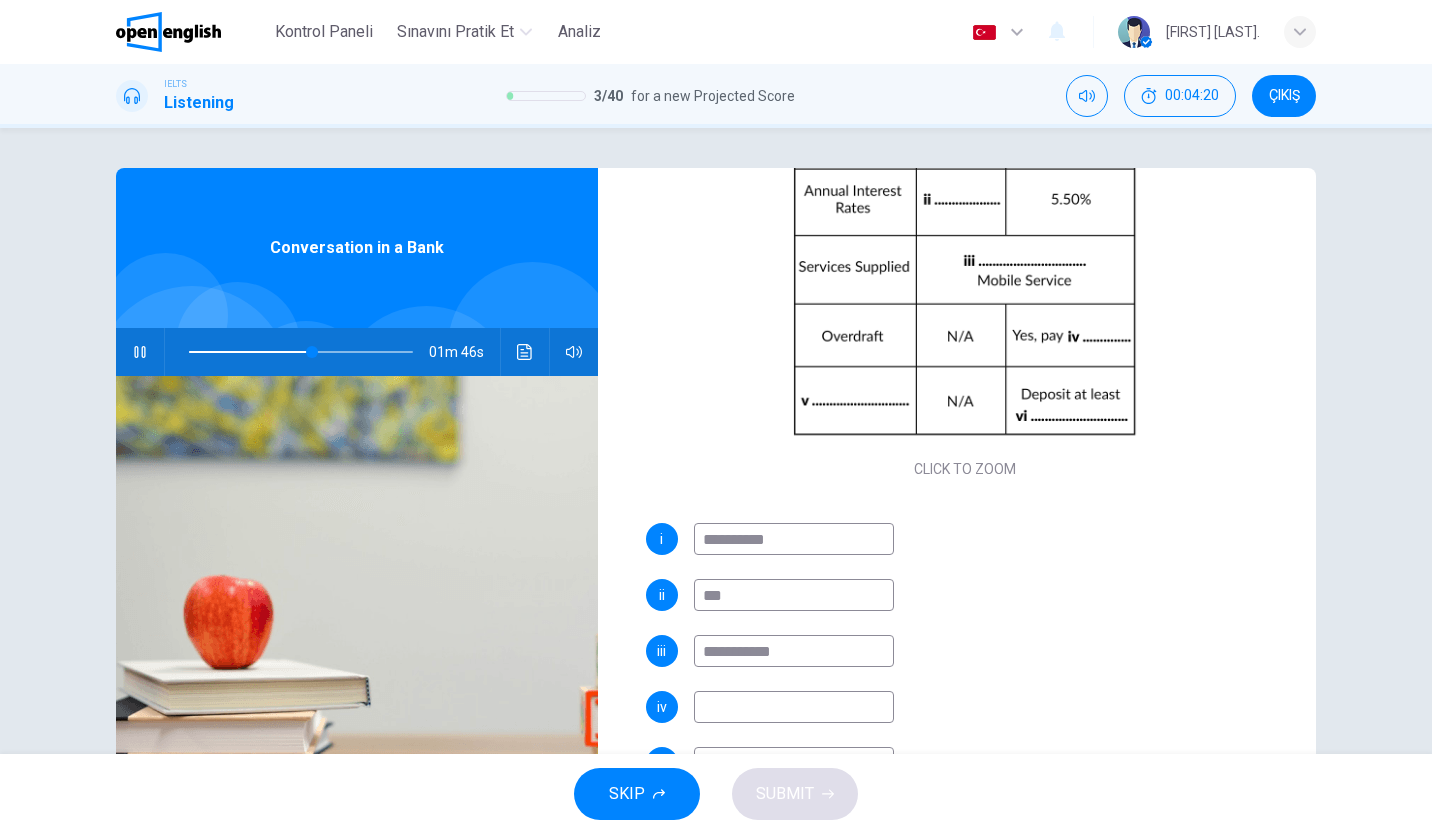 type on "**" 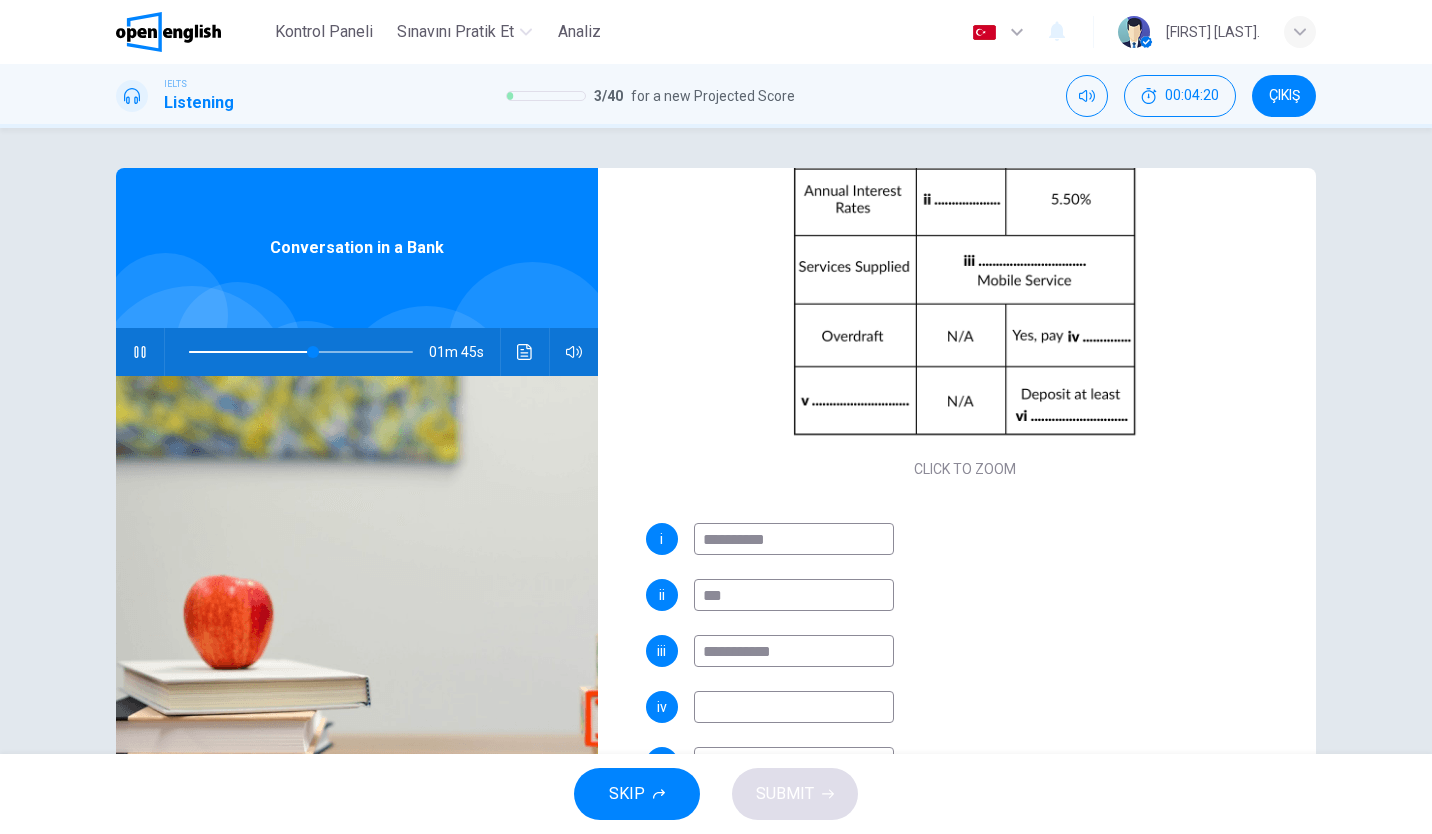 type on "**********" 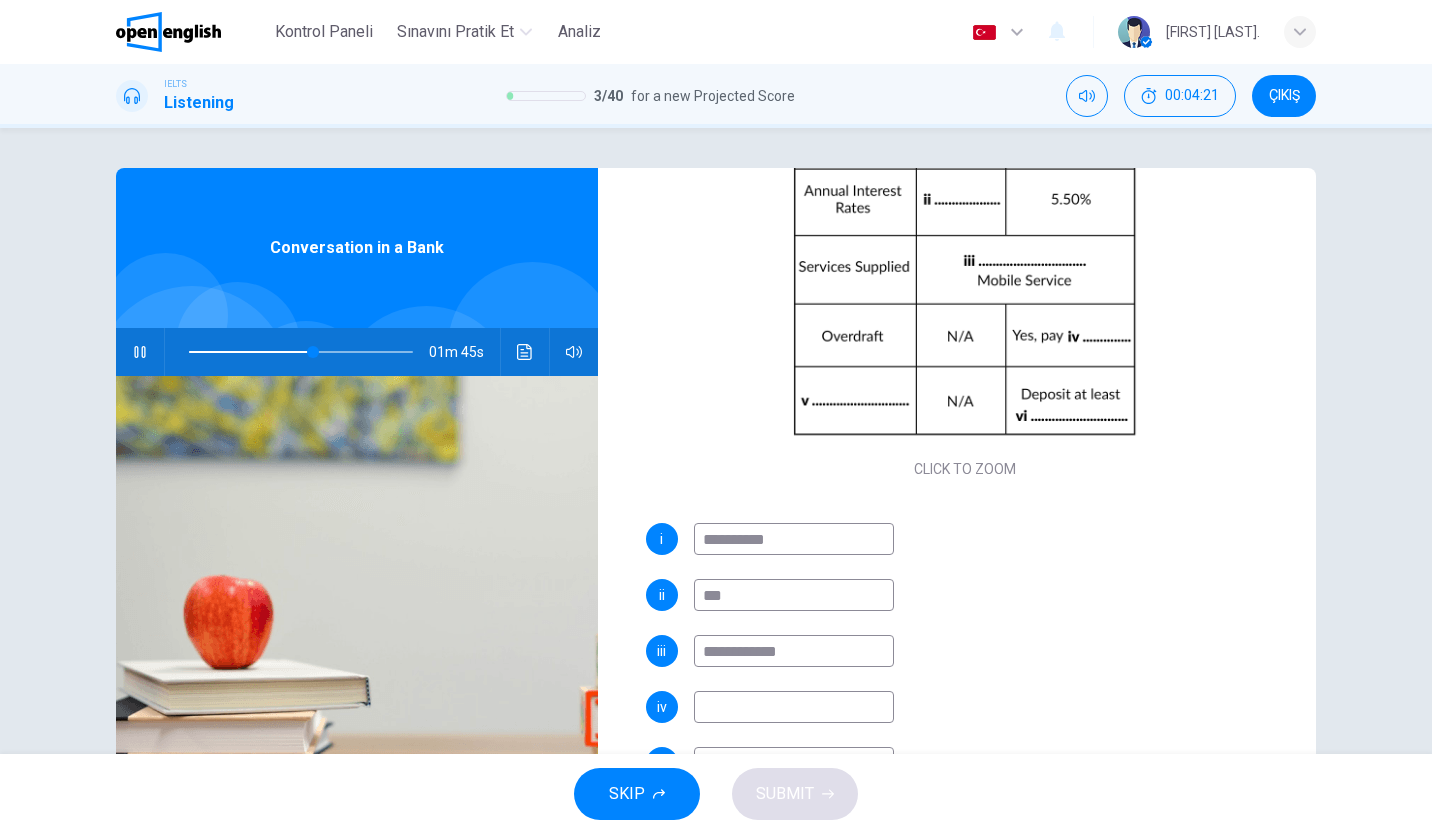 type on "**" 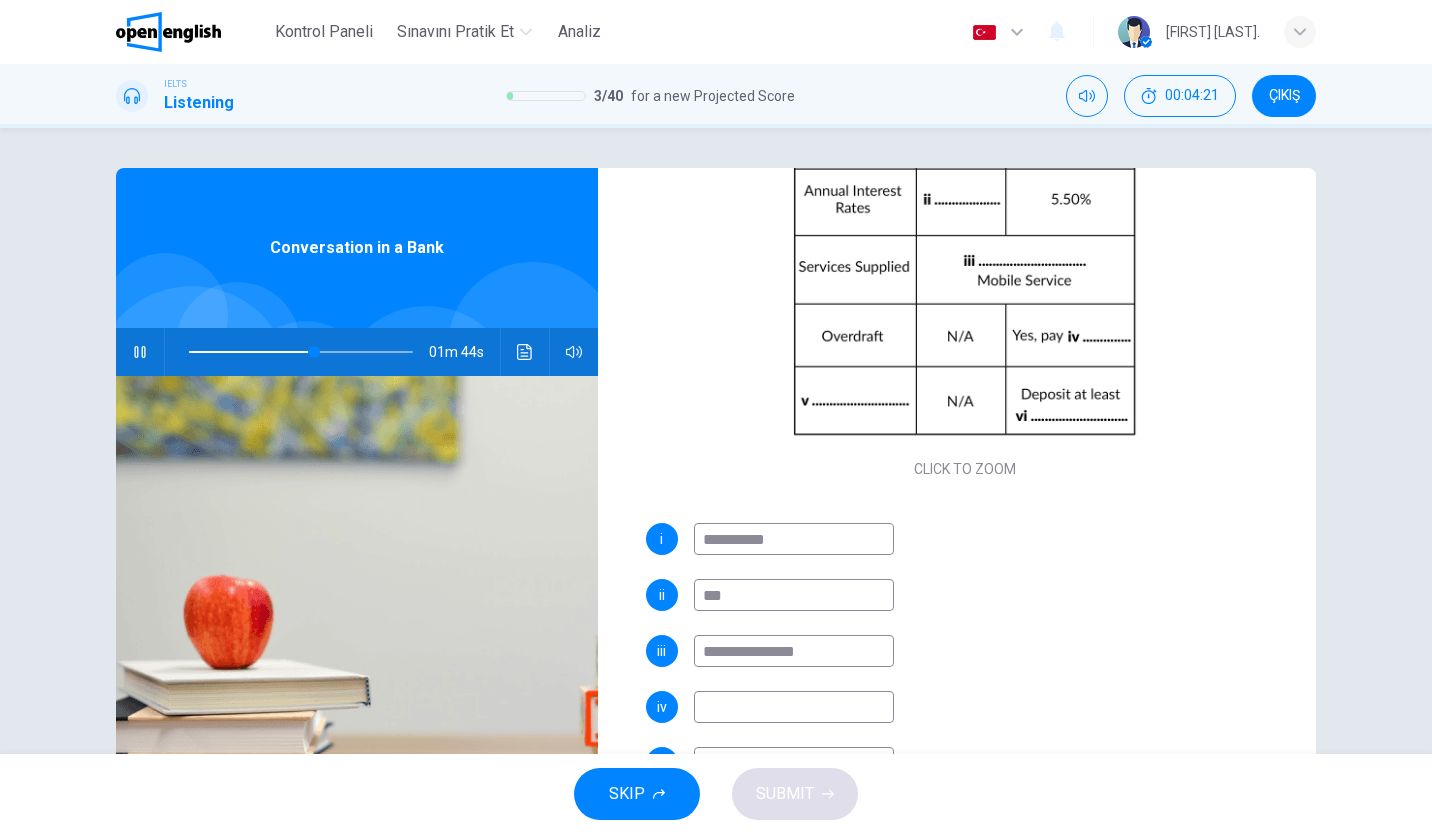 type on "**********" 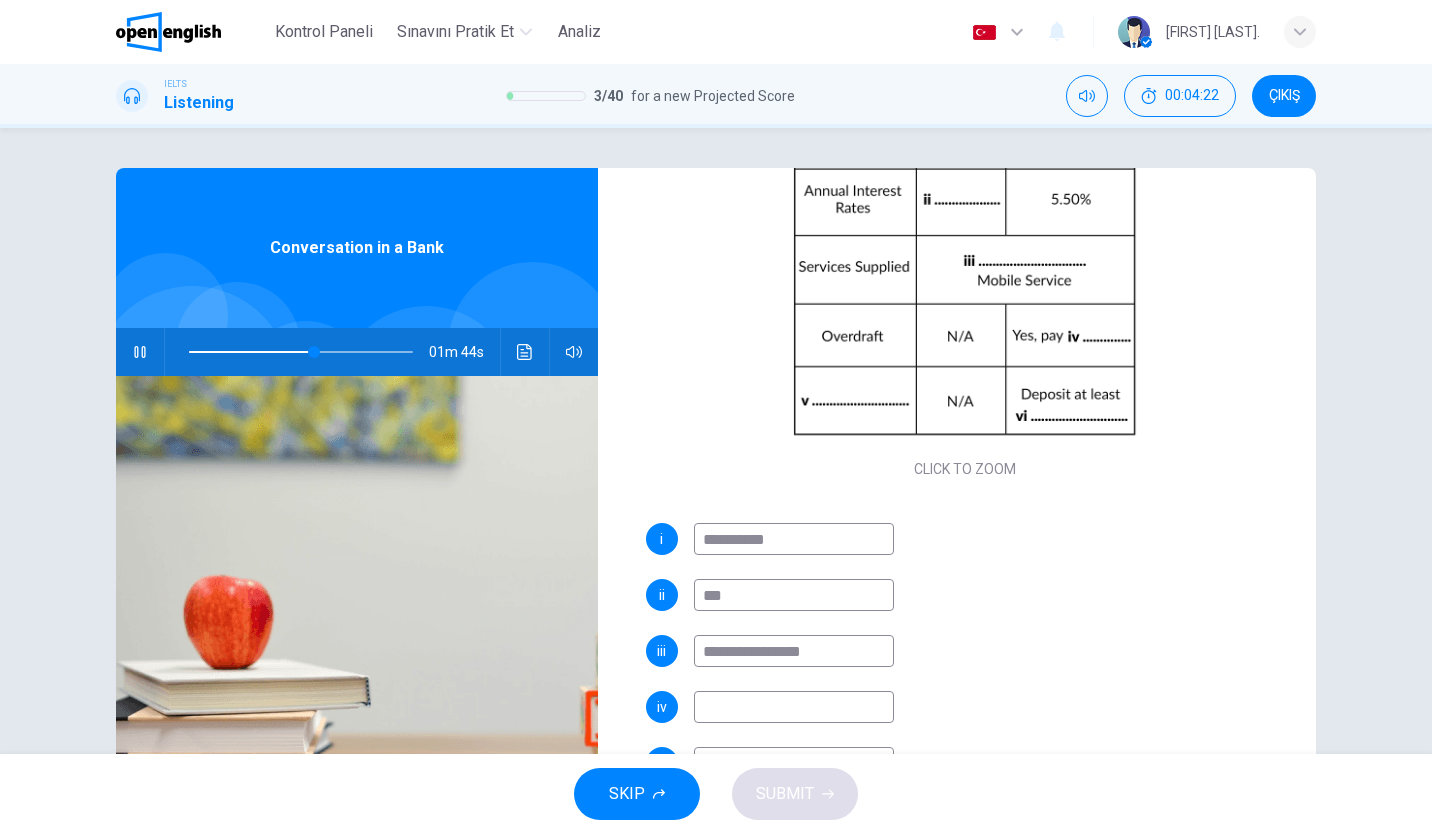 type on "**" 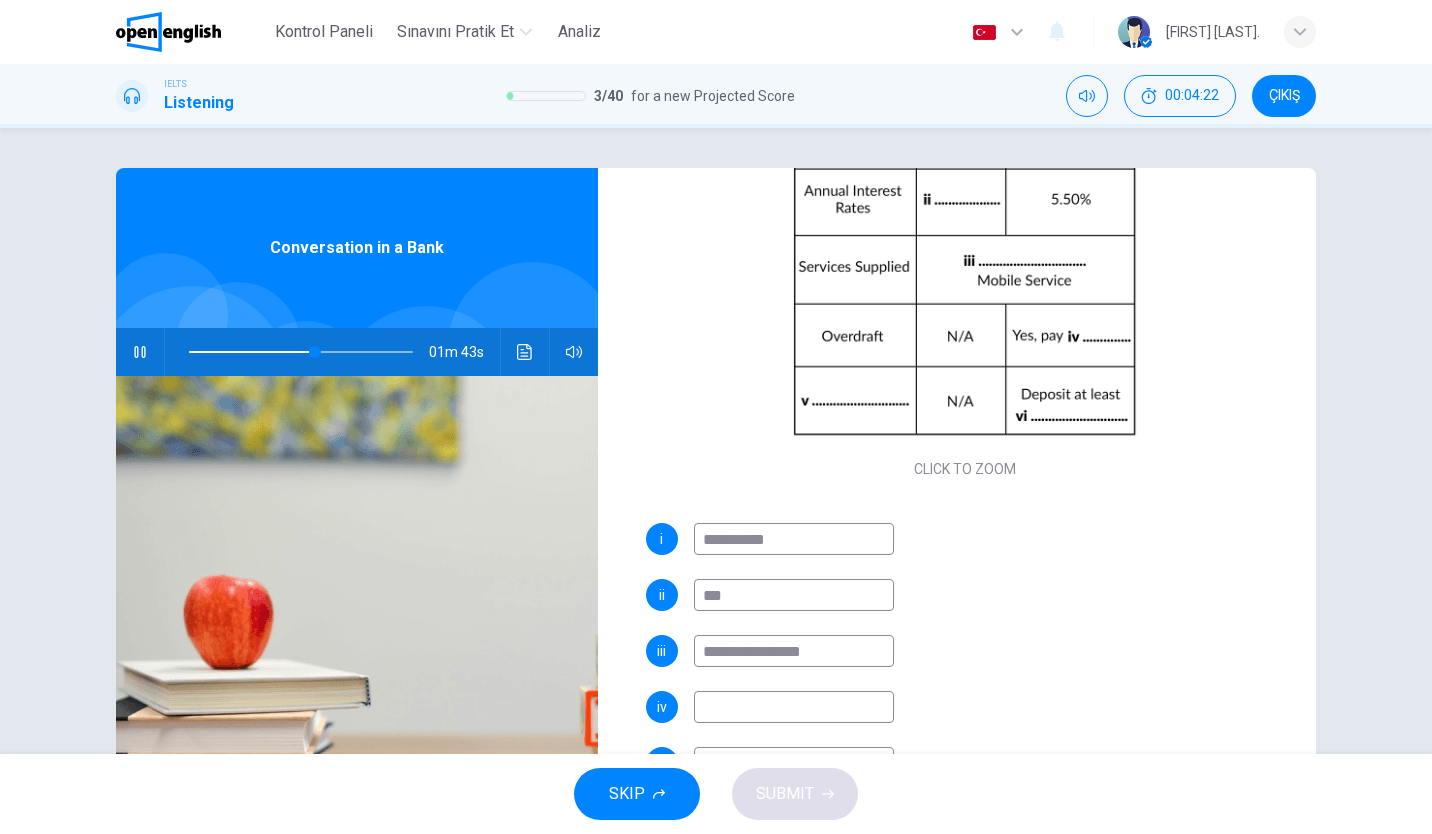 type on "**********" 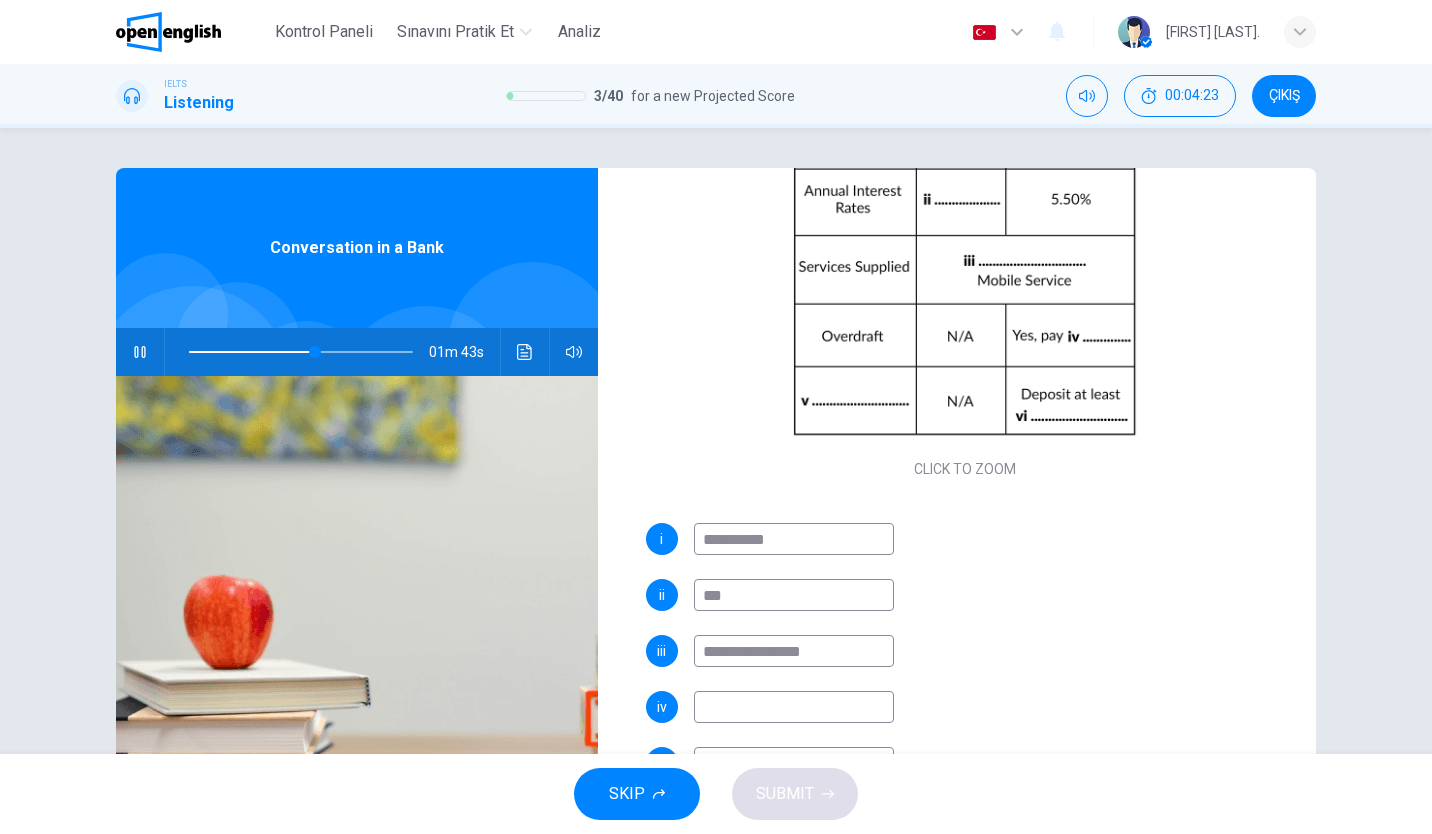 click on "**********" at bounding box center (965, 699) 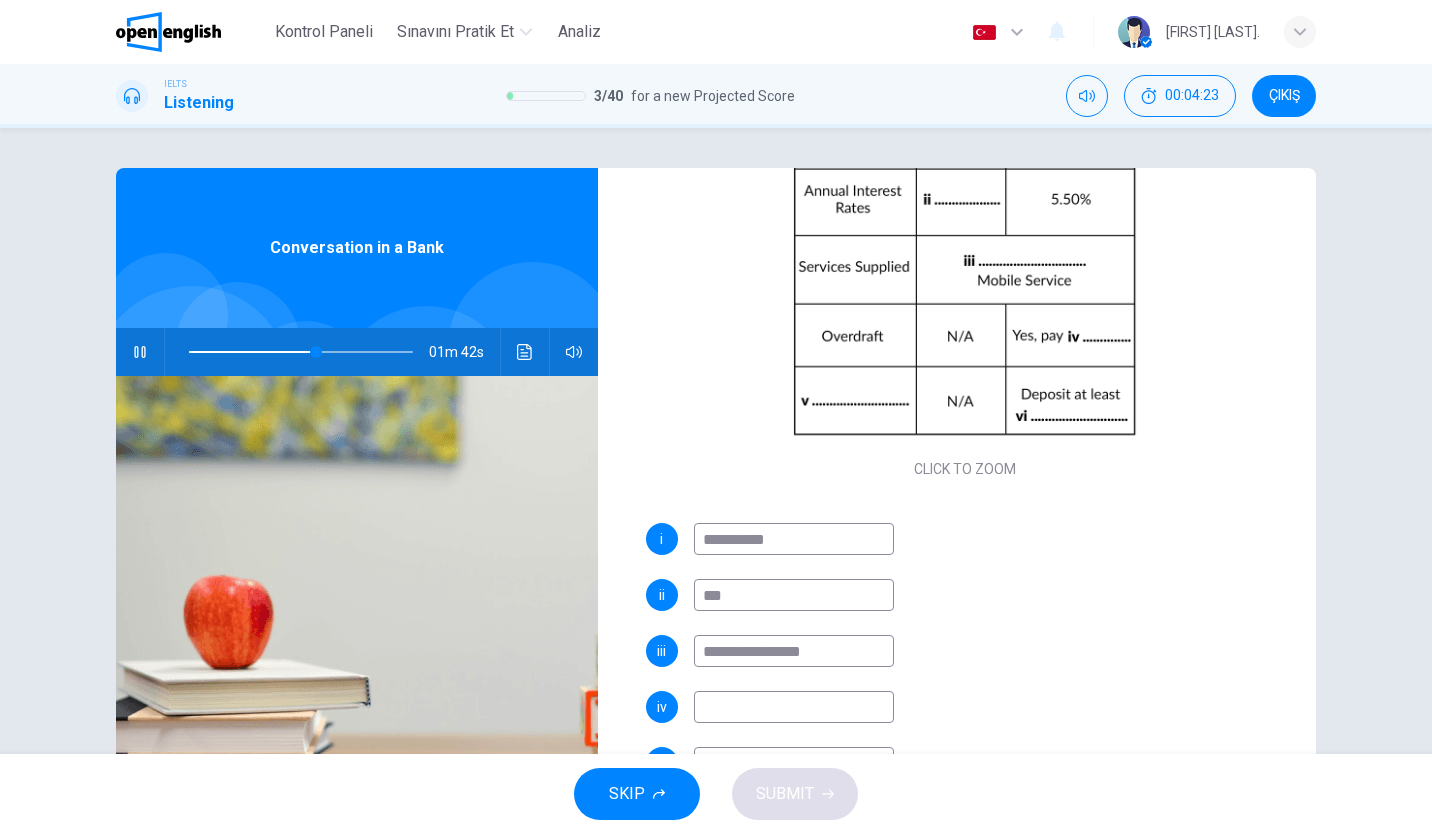 click at bounding box center (794, 707) 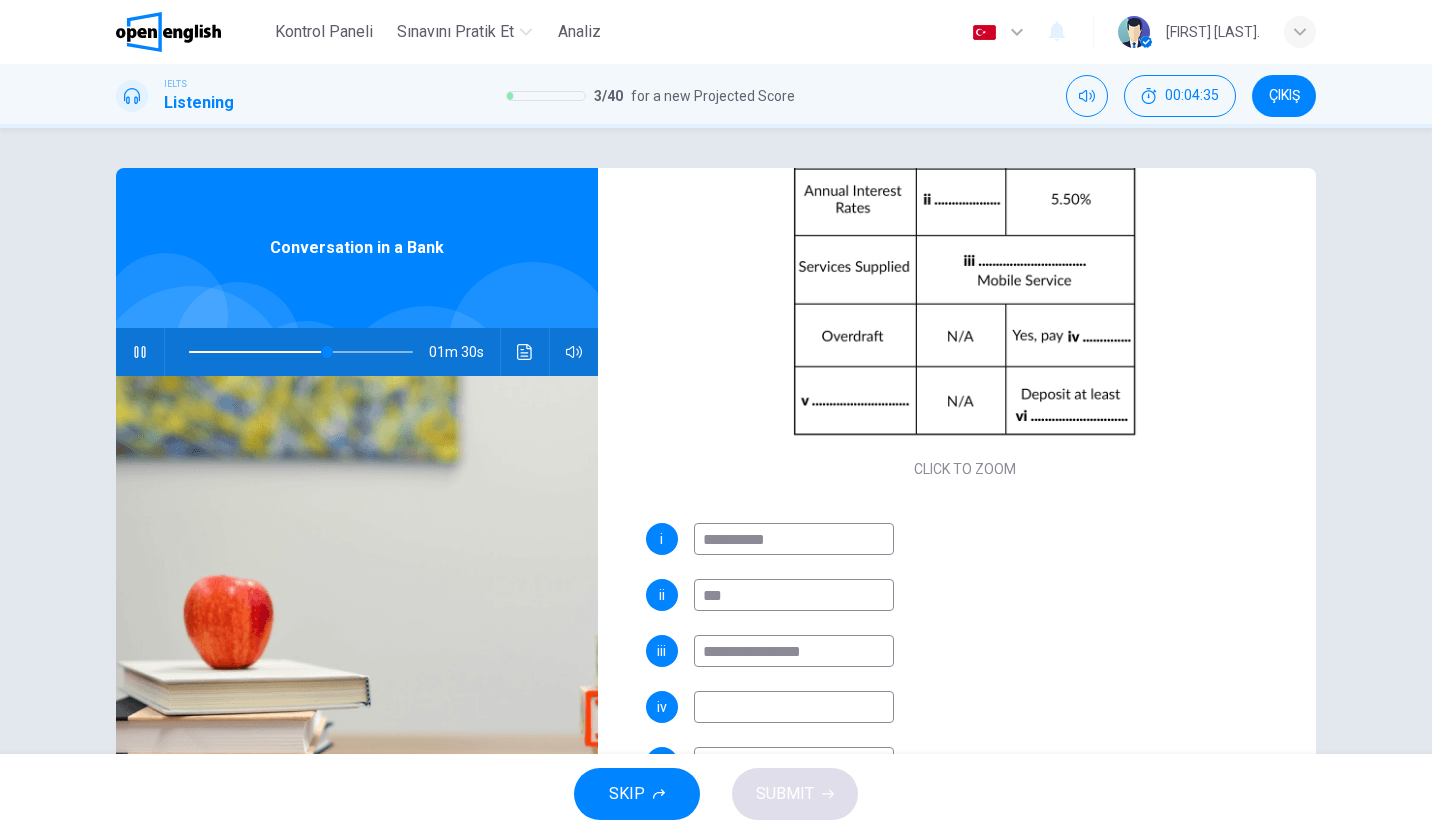 scroll, scrollTop: 286, scrollLeft: 0, axis: vertical 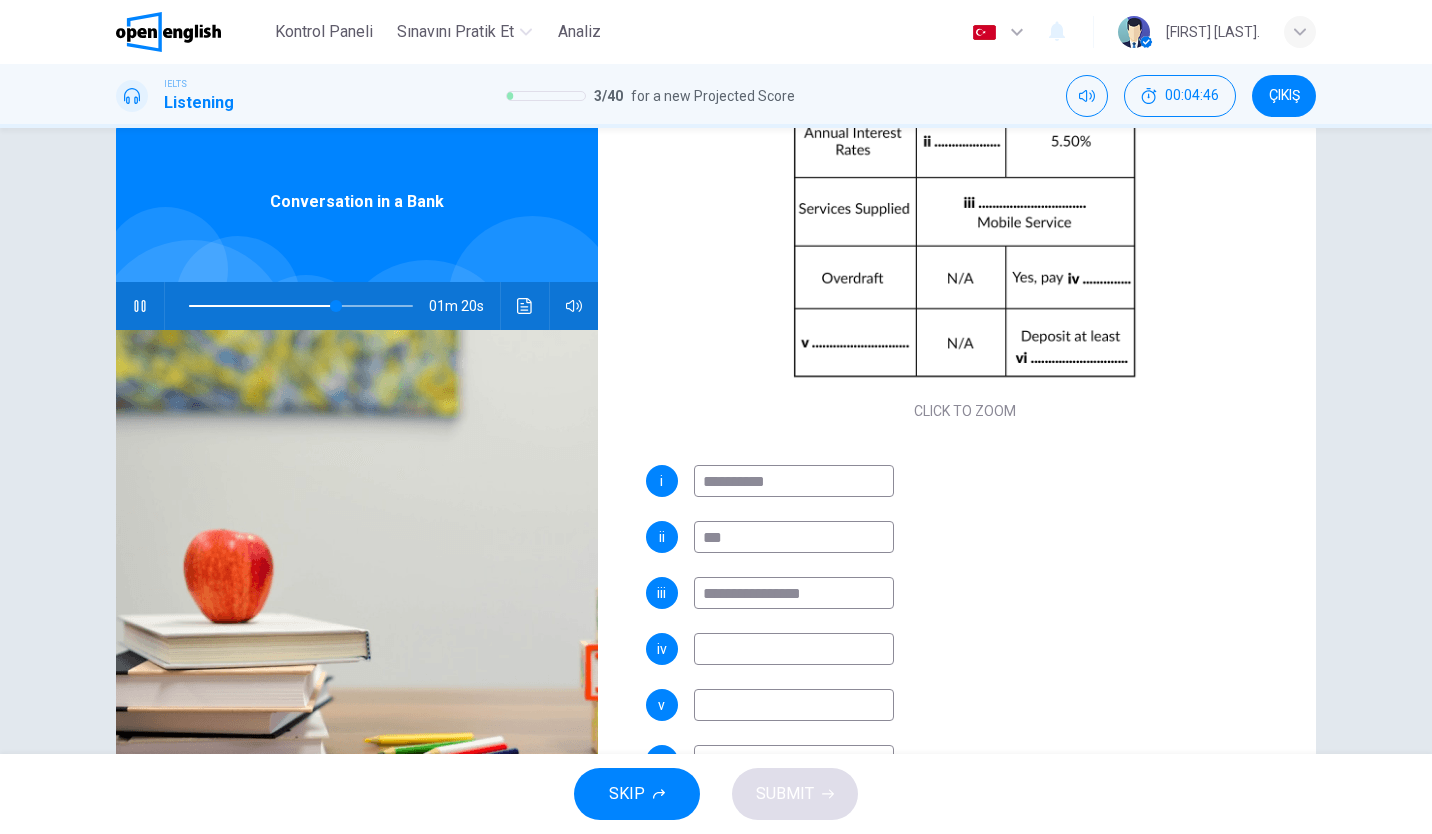 type on "**" 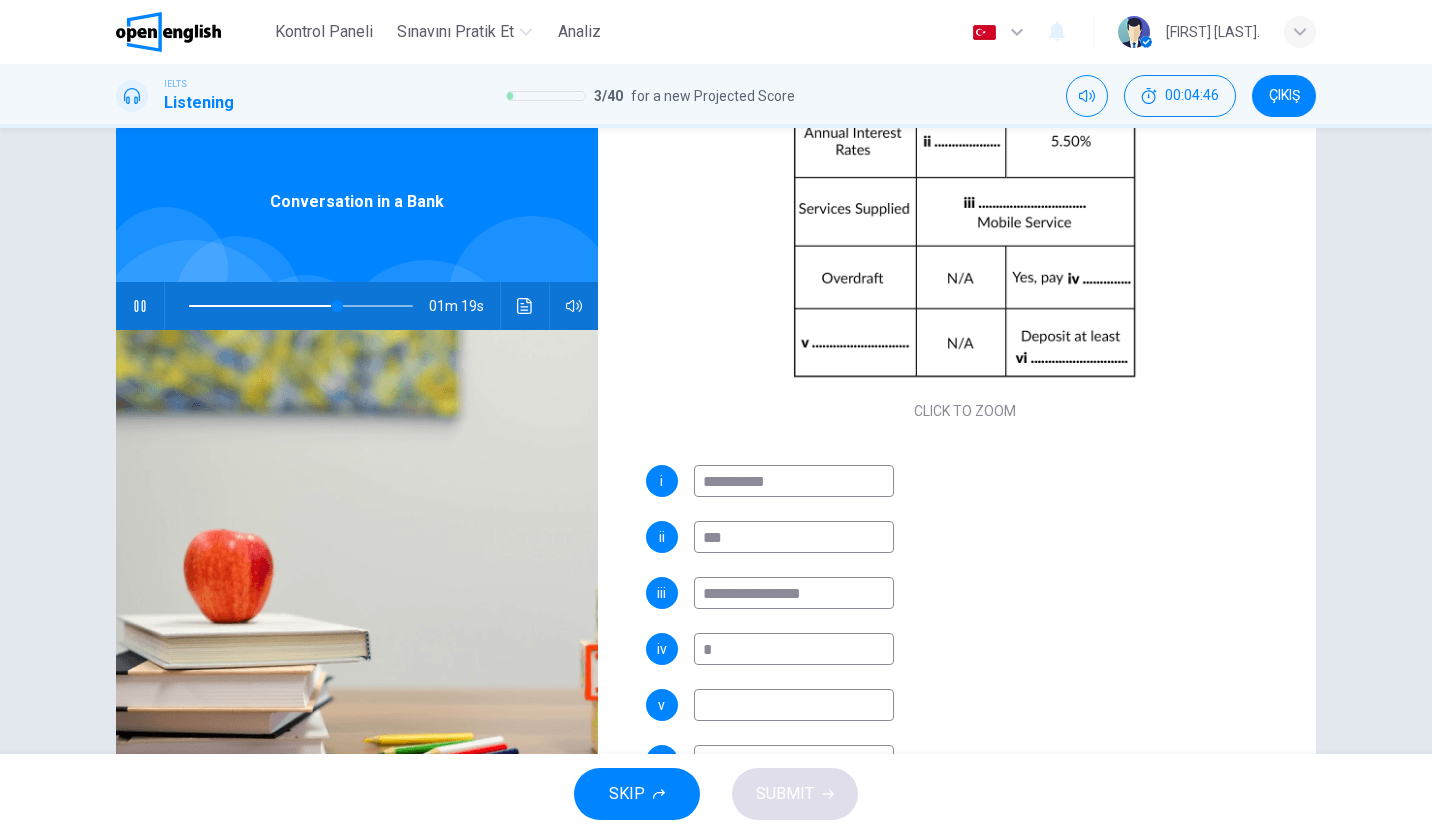 type on "**" 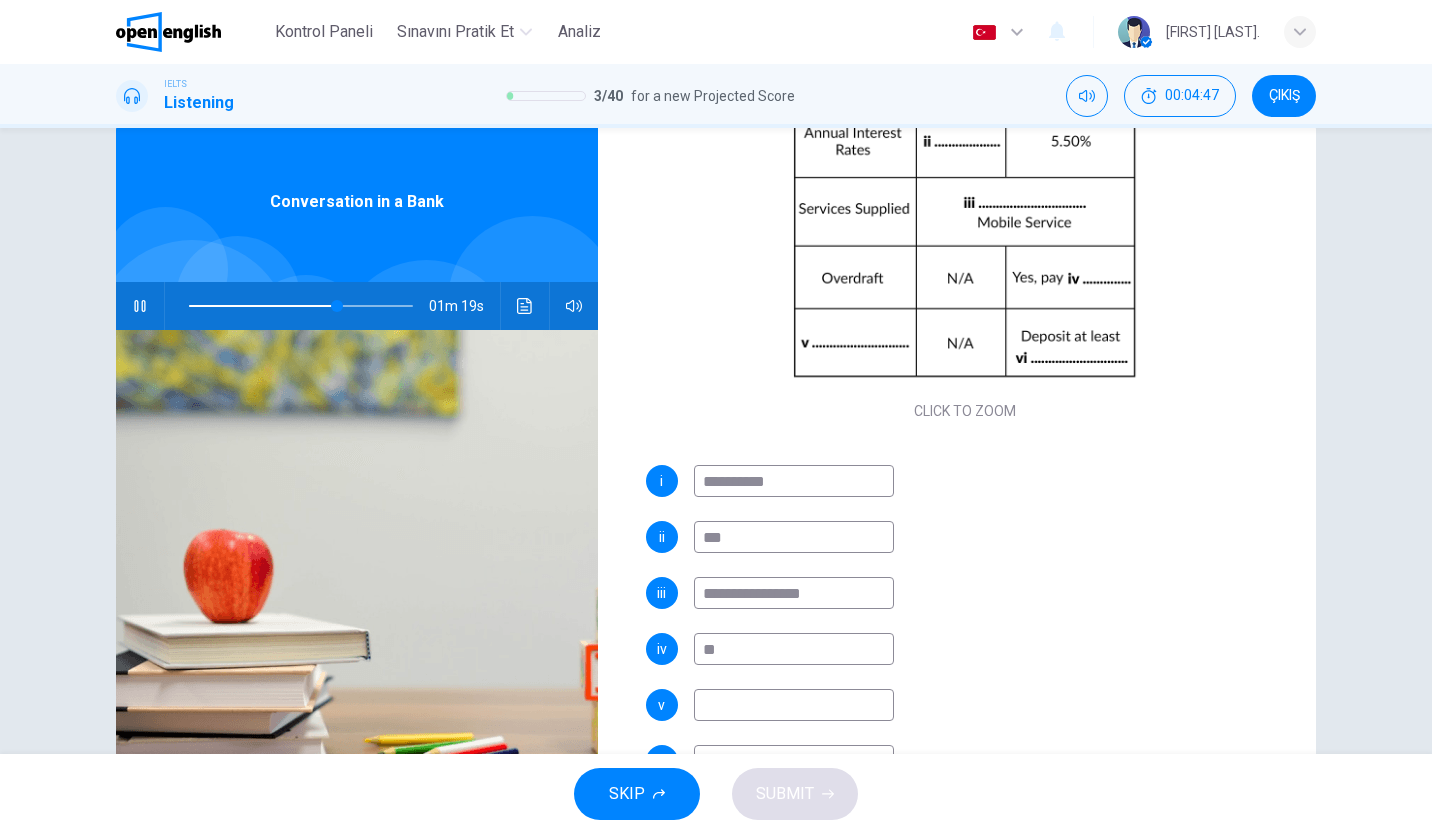 type on "**" 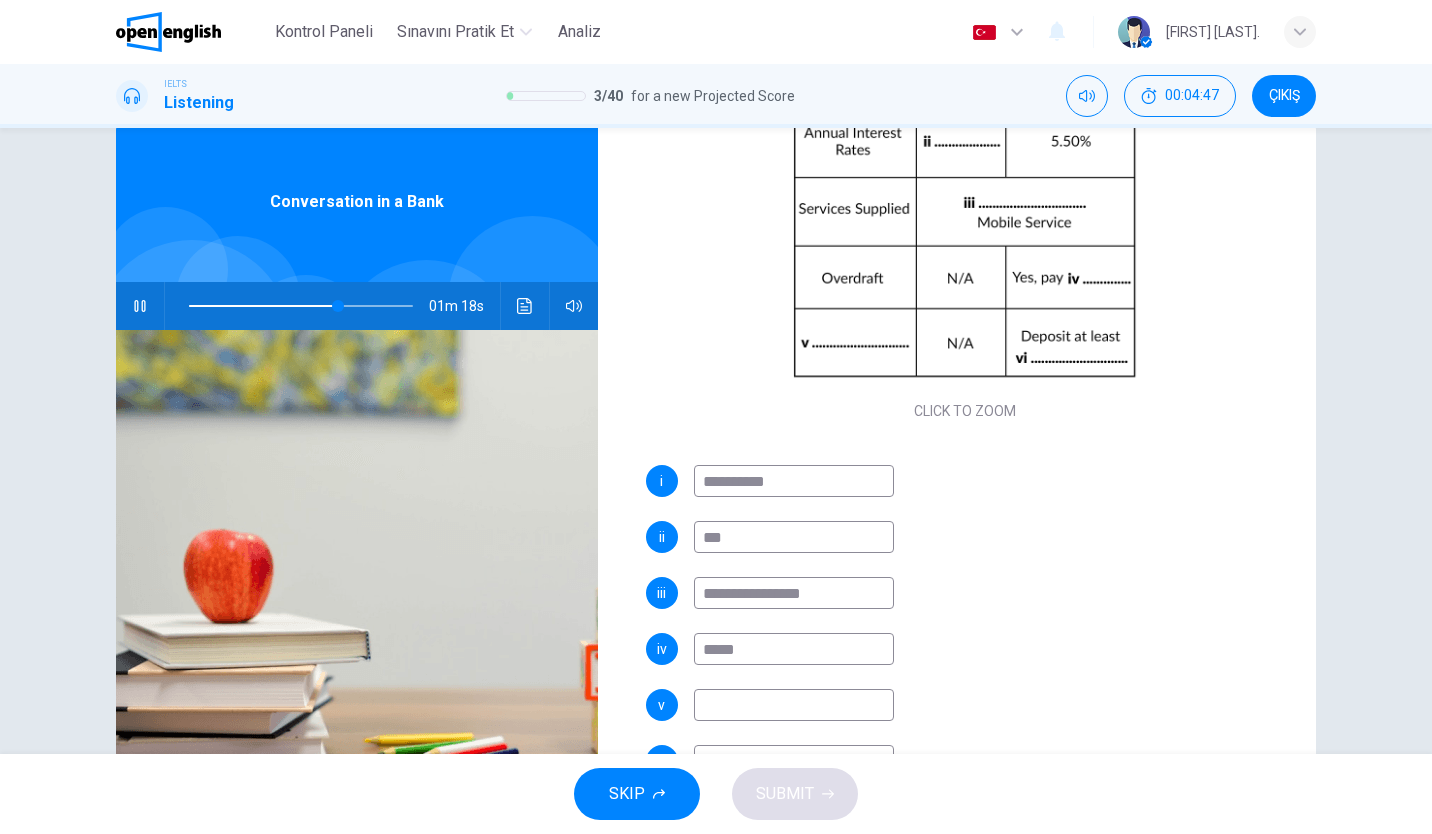 type on "******" 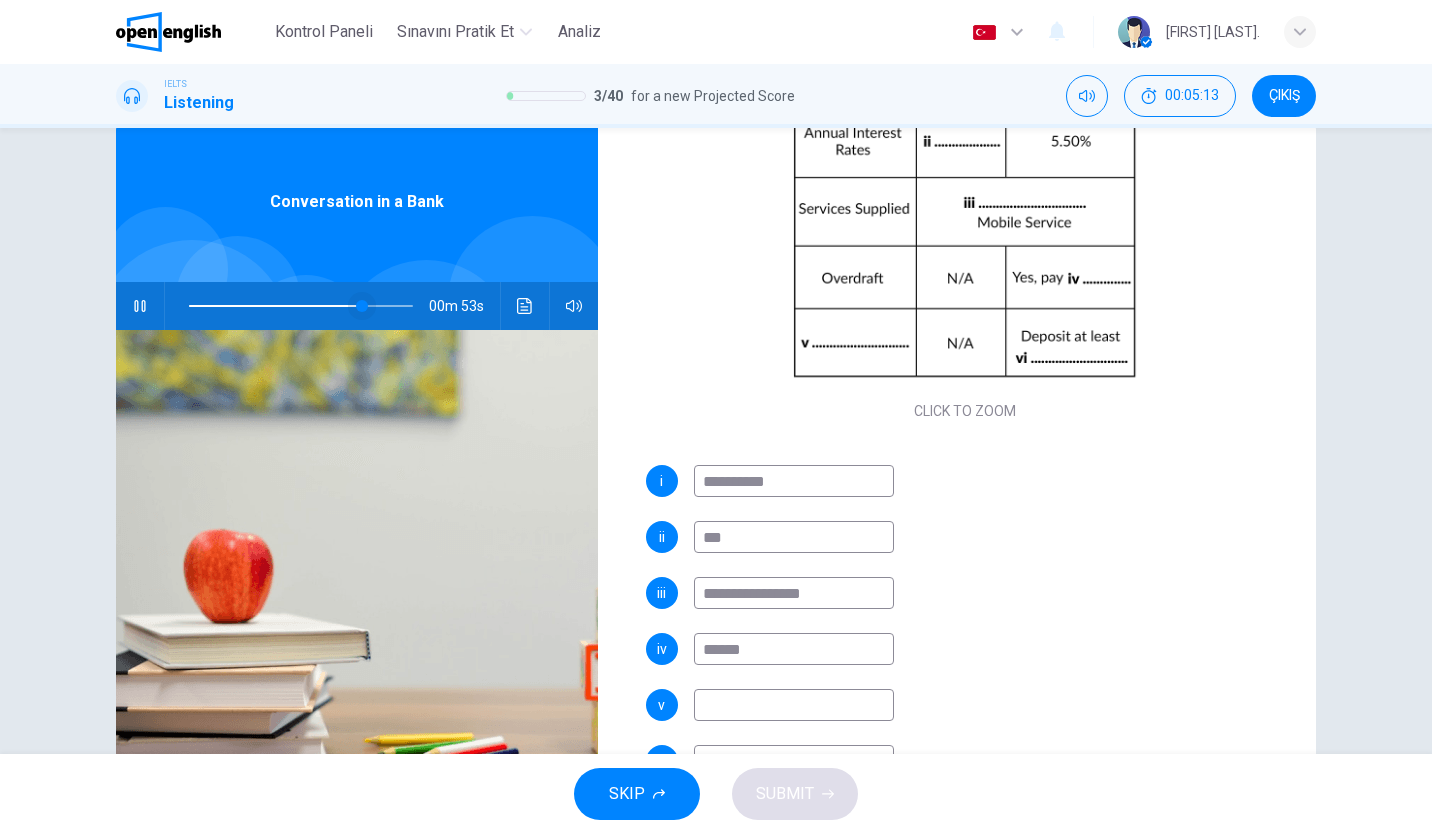 type on "**" 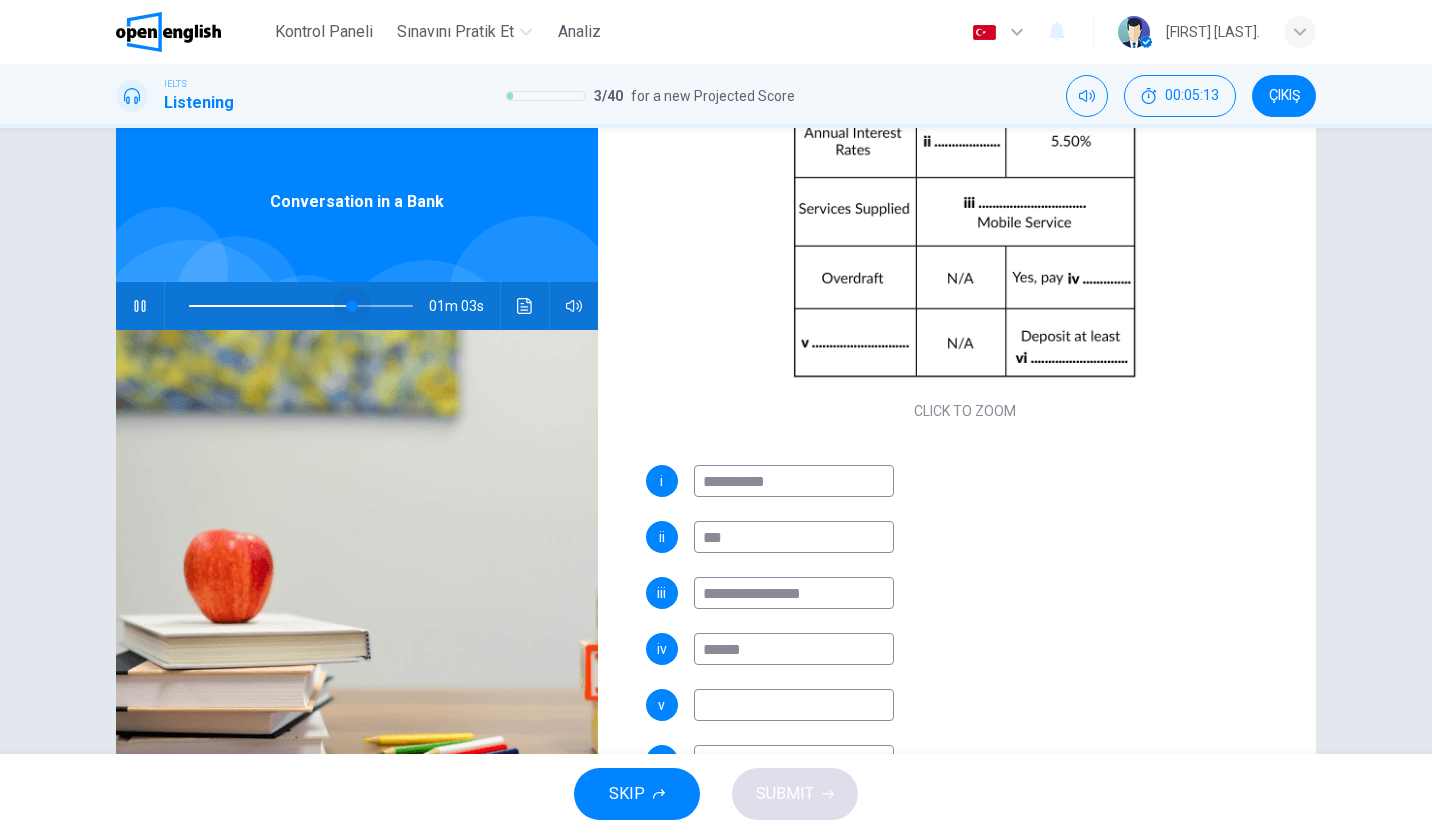 click at bounding box center [352, 306] 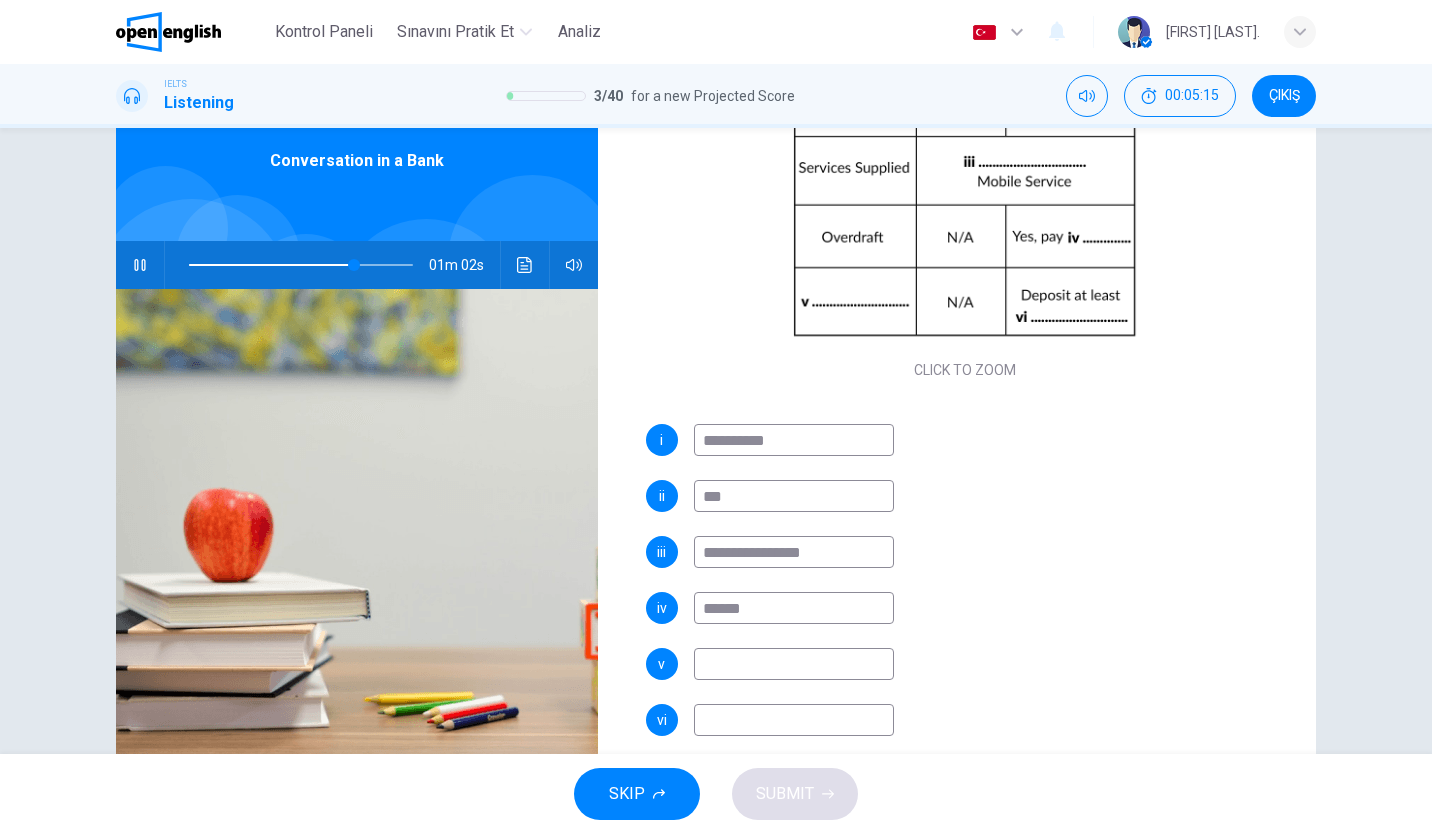 scroll, scrollTop: 90, scrollLeft: 0, axis: vertical 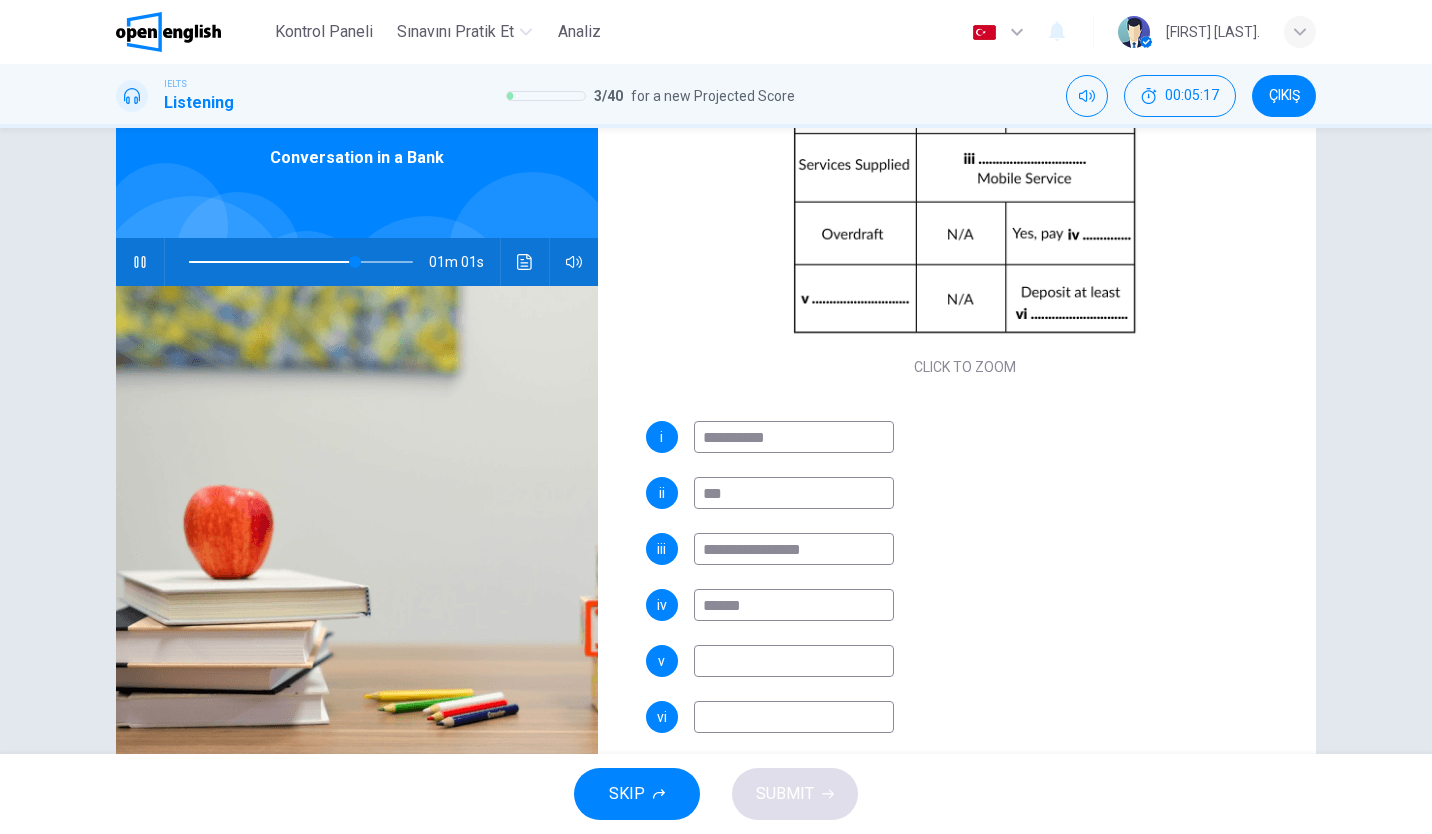 click at bounding box center (794, 661) 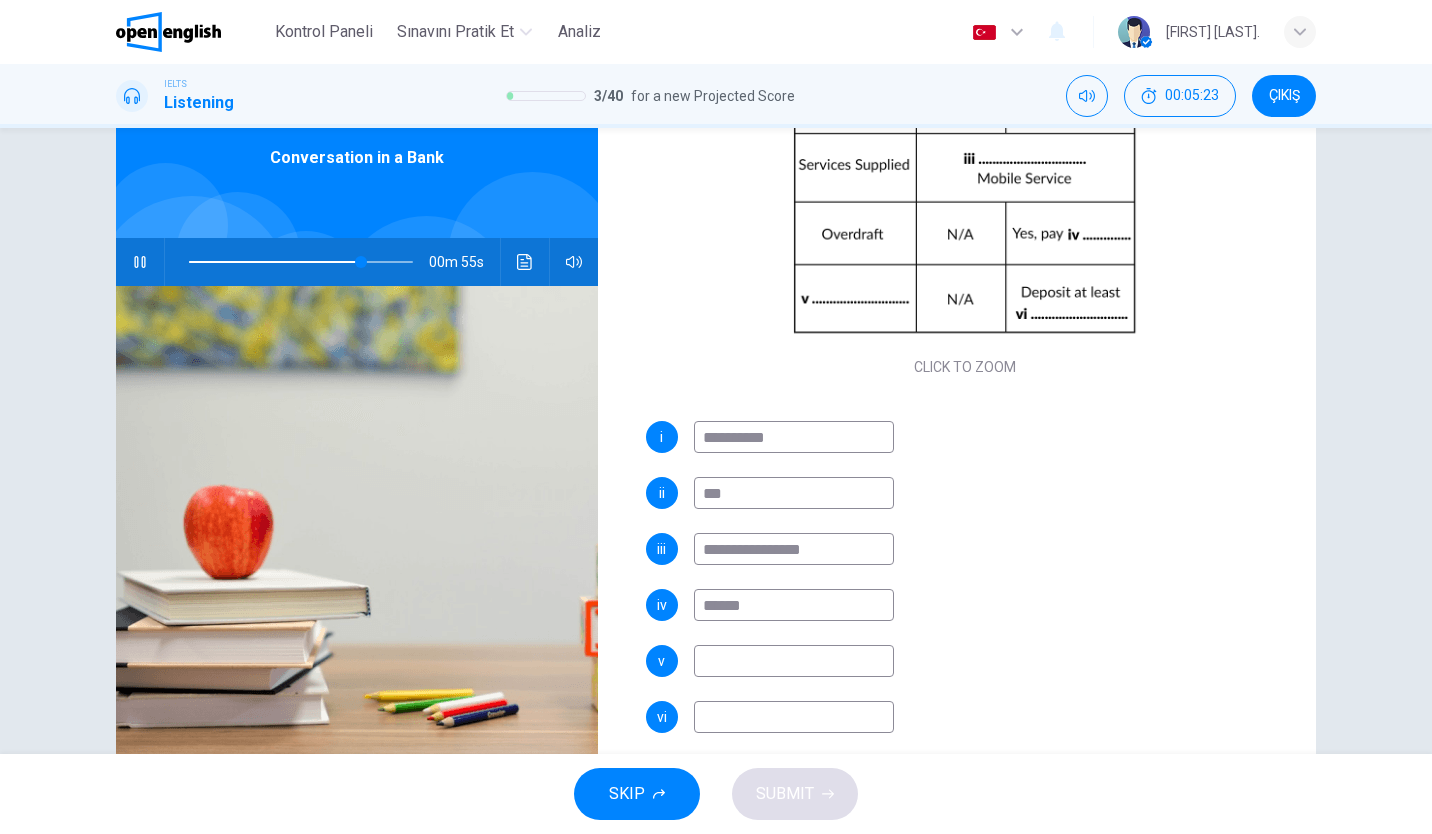 type on "**" 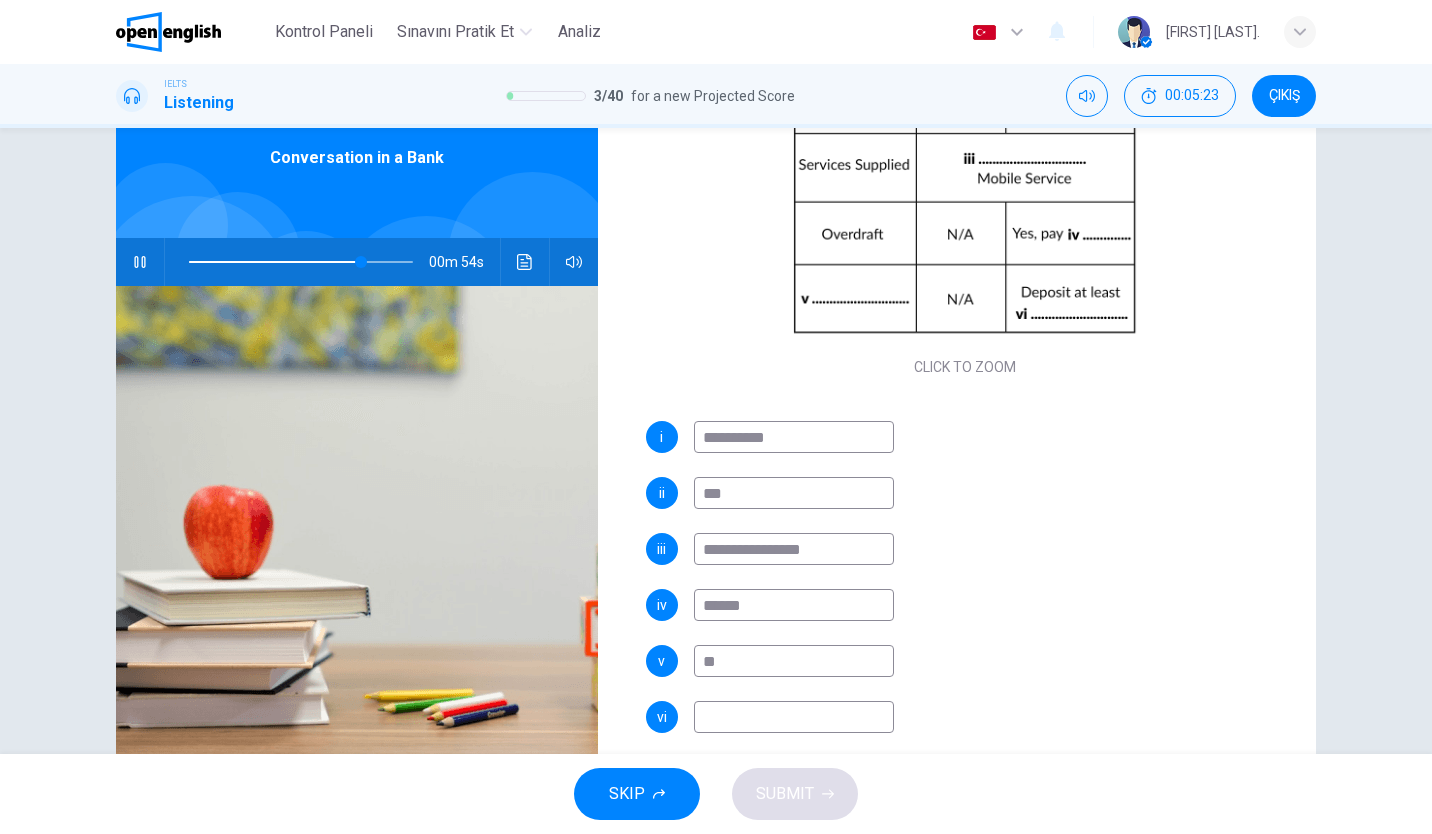 type on "***" 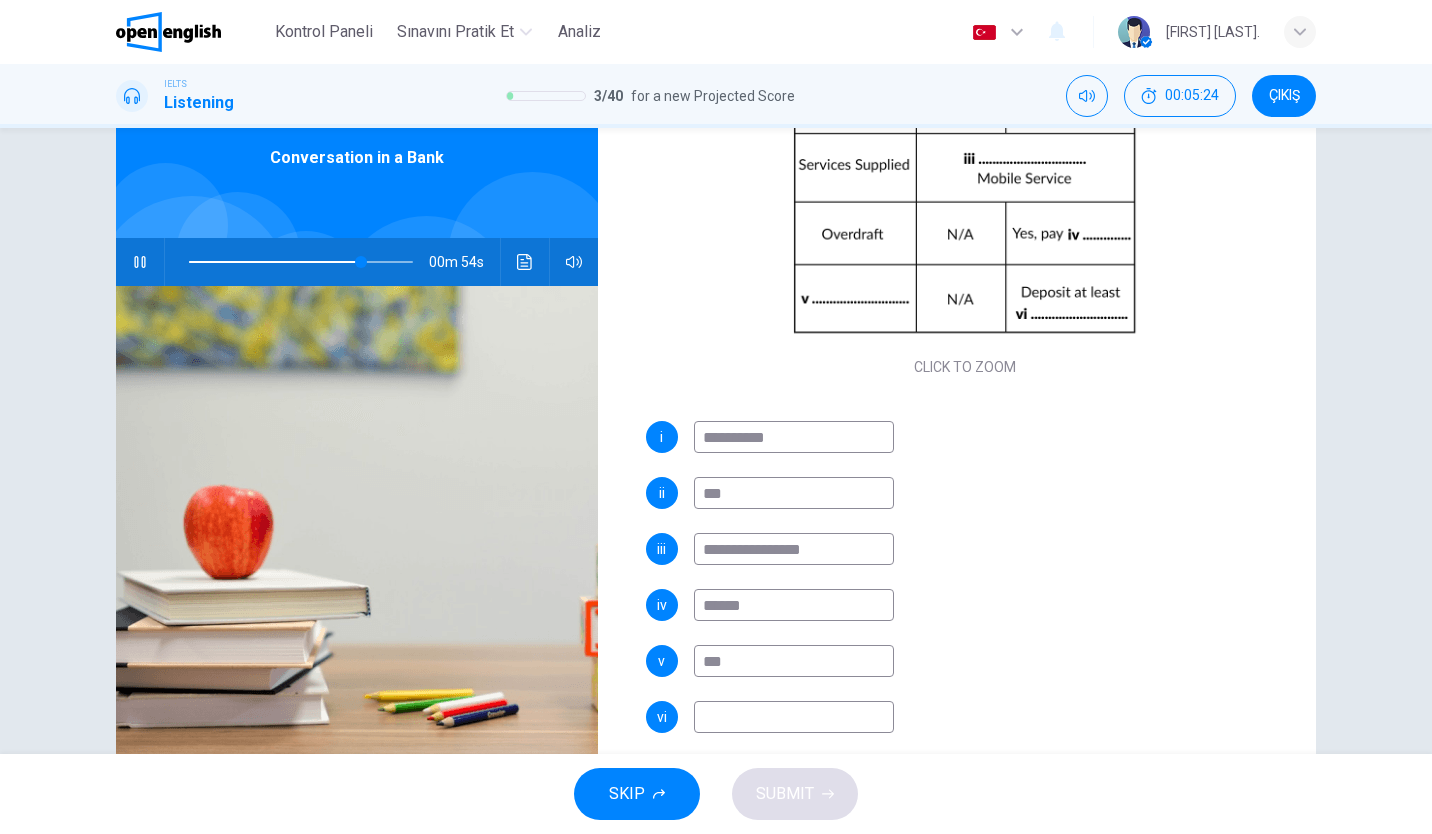 type on "**" 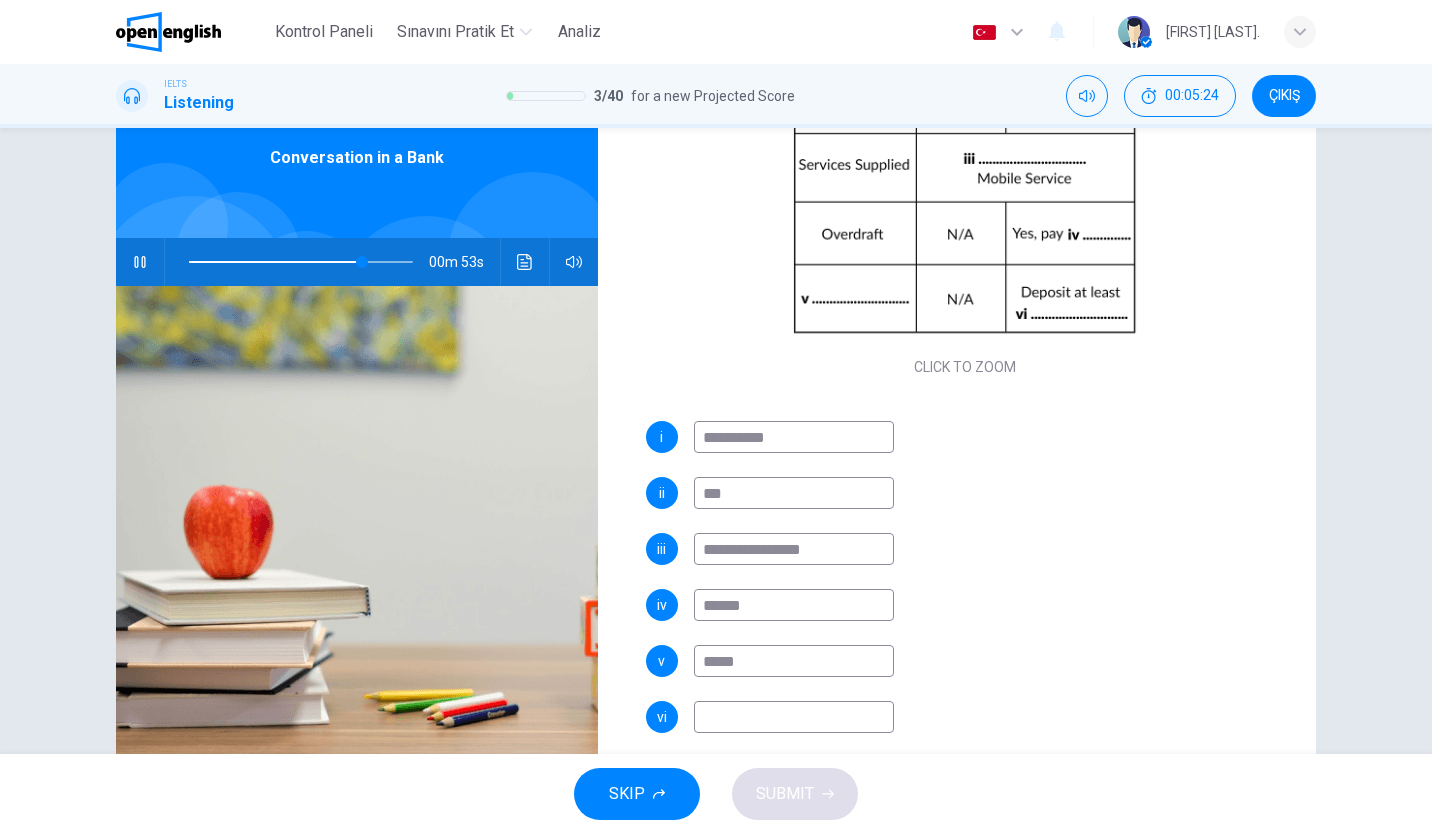 type on "******" 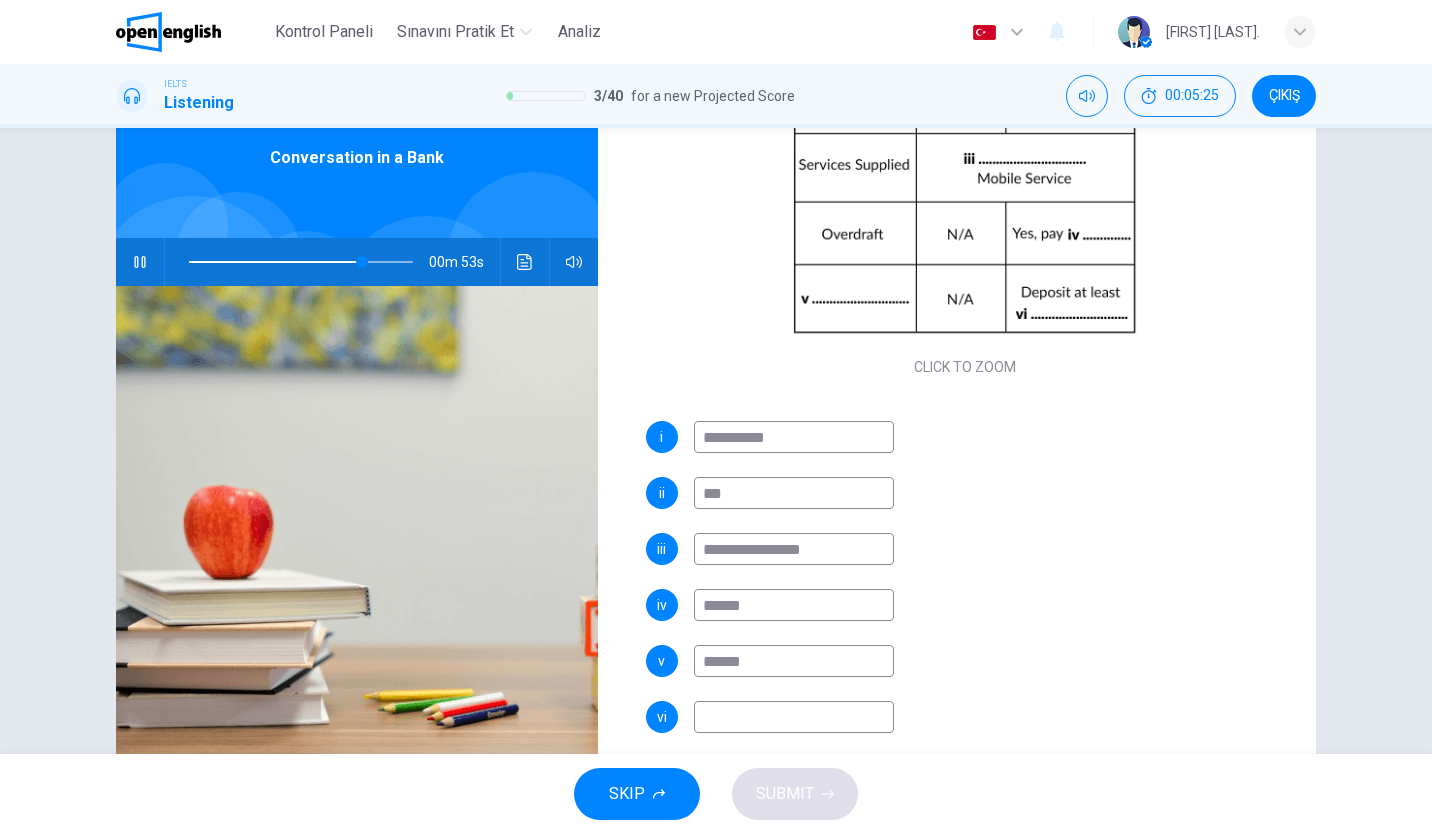 type on "**" 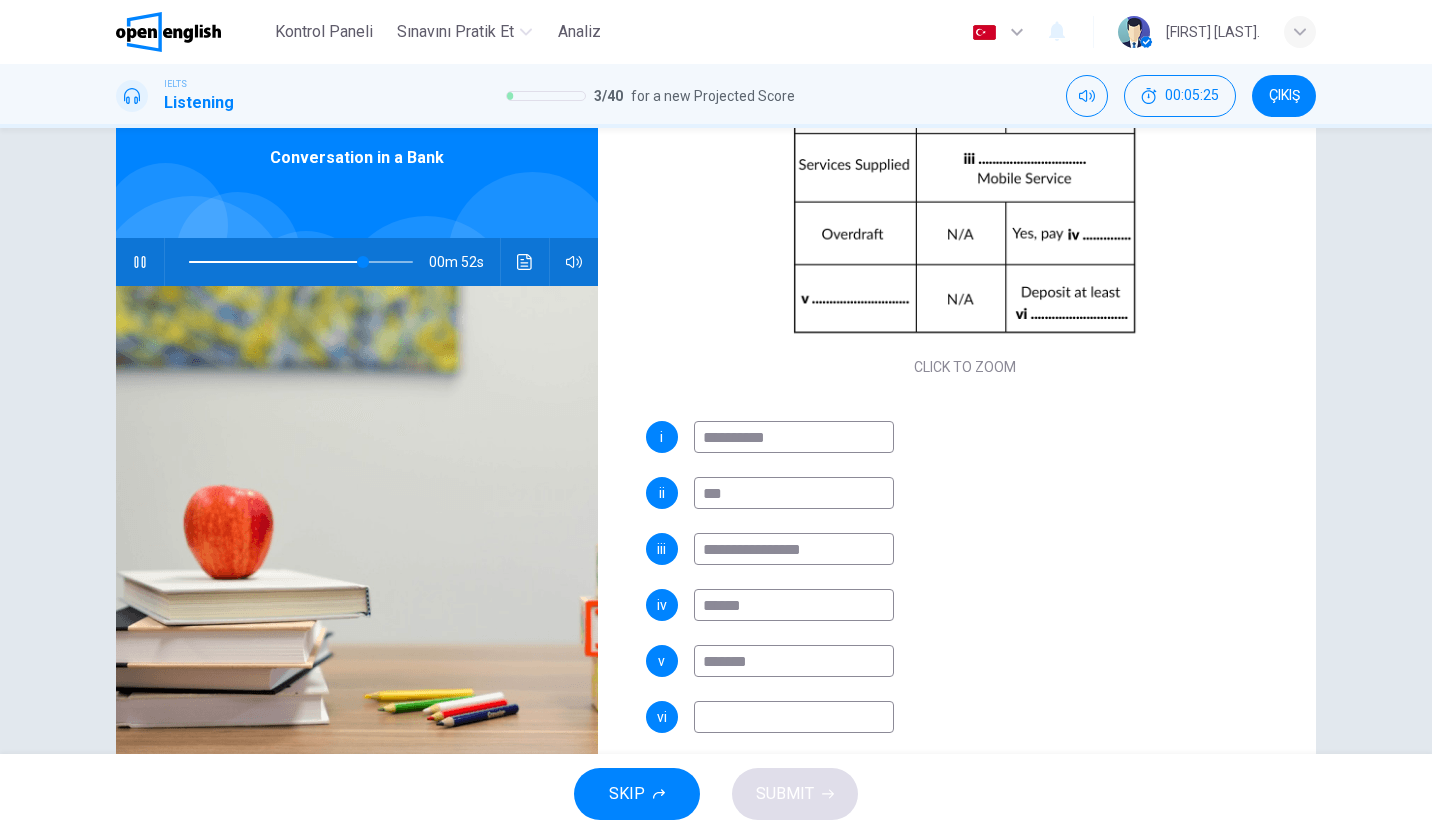 type on "********" 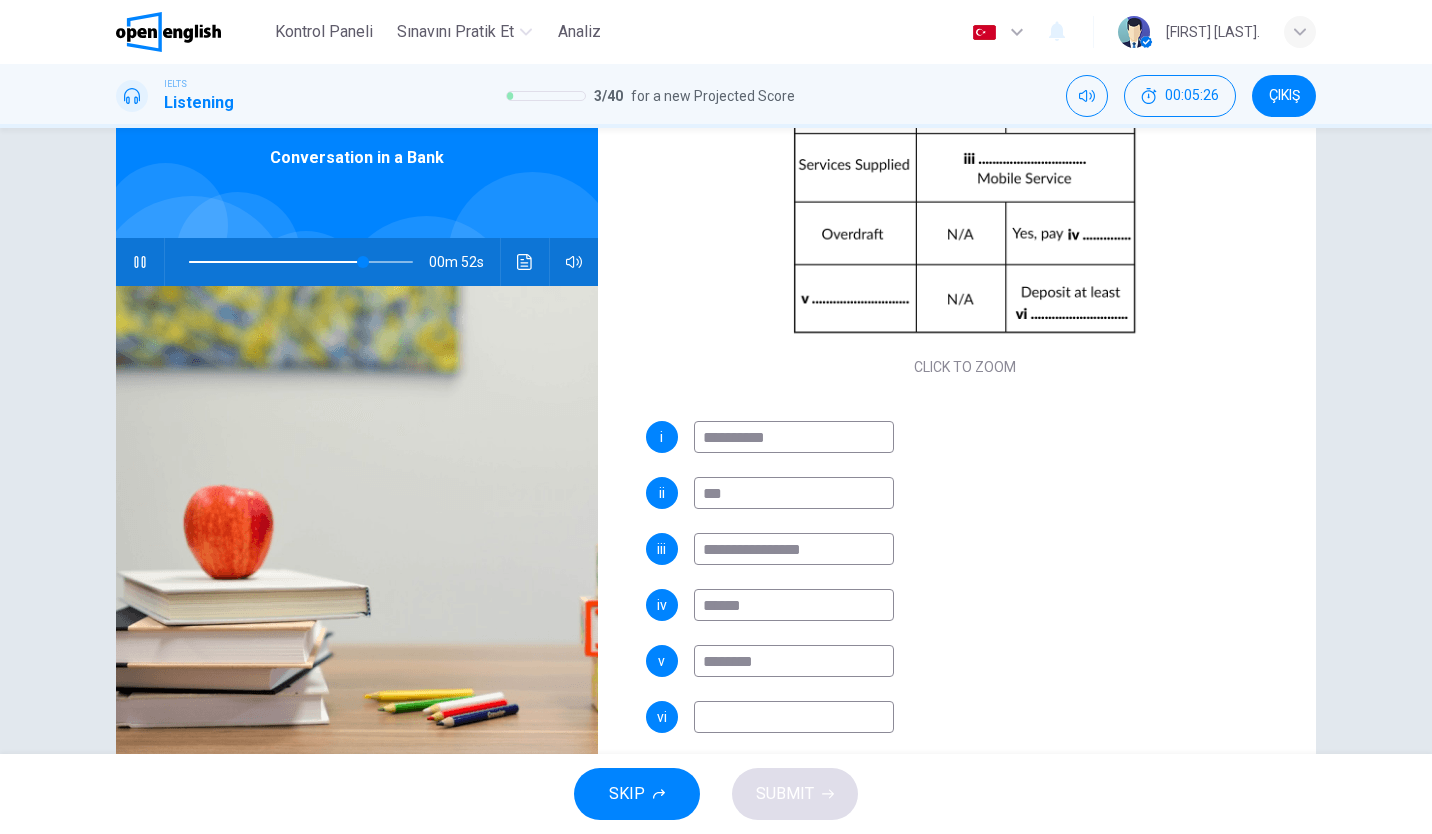 type on "**" 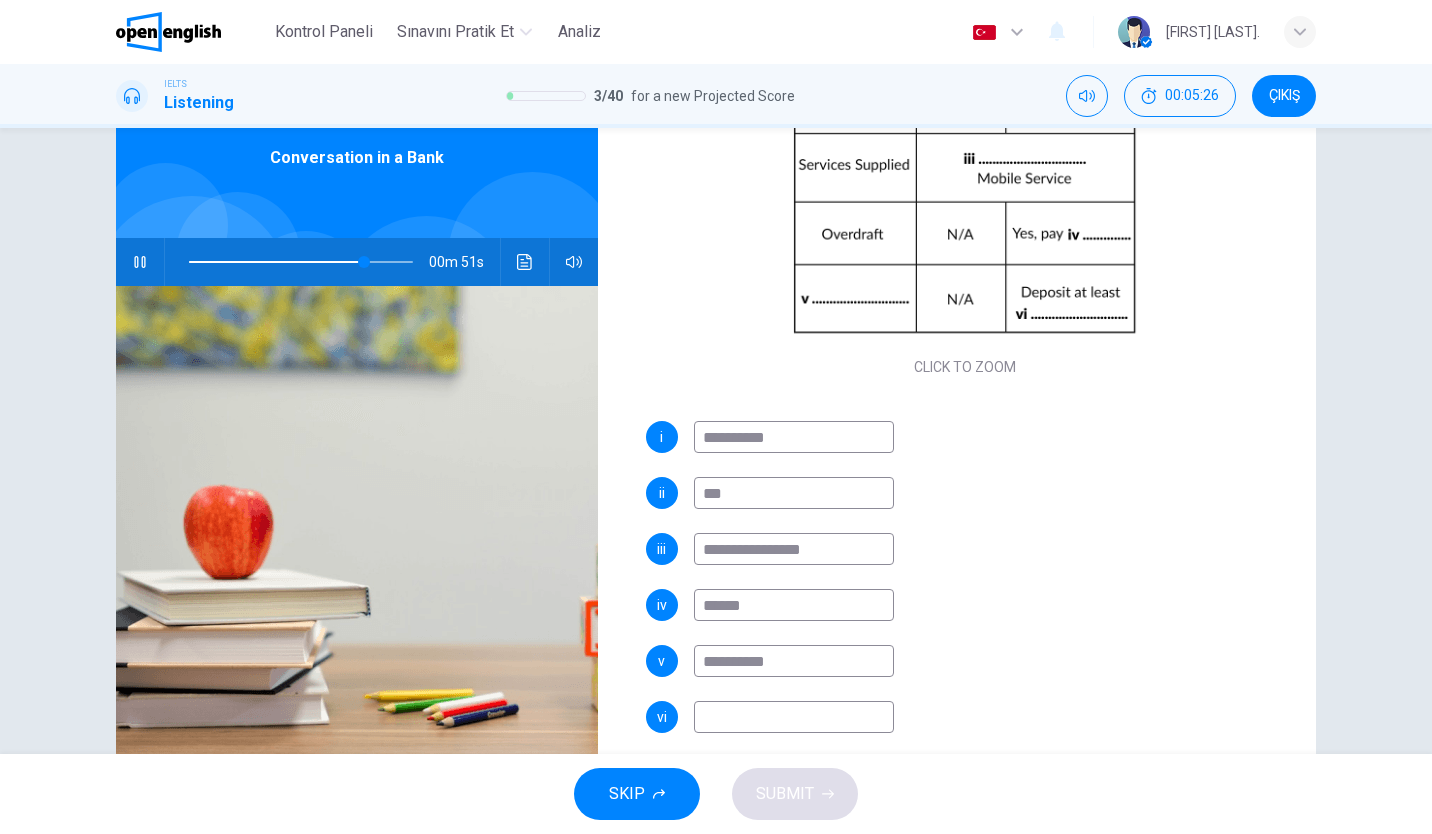 type on "**********" 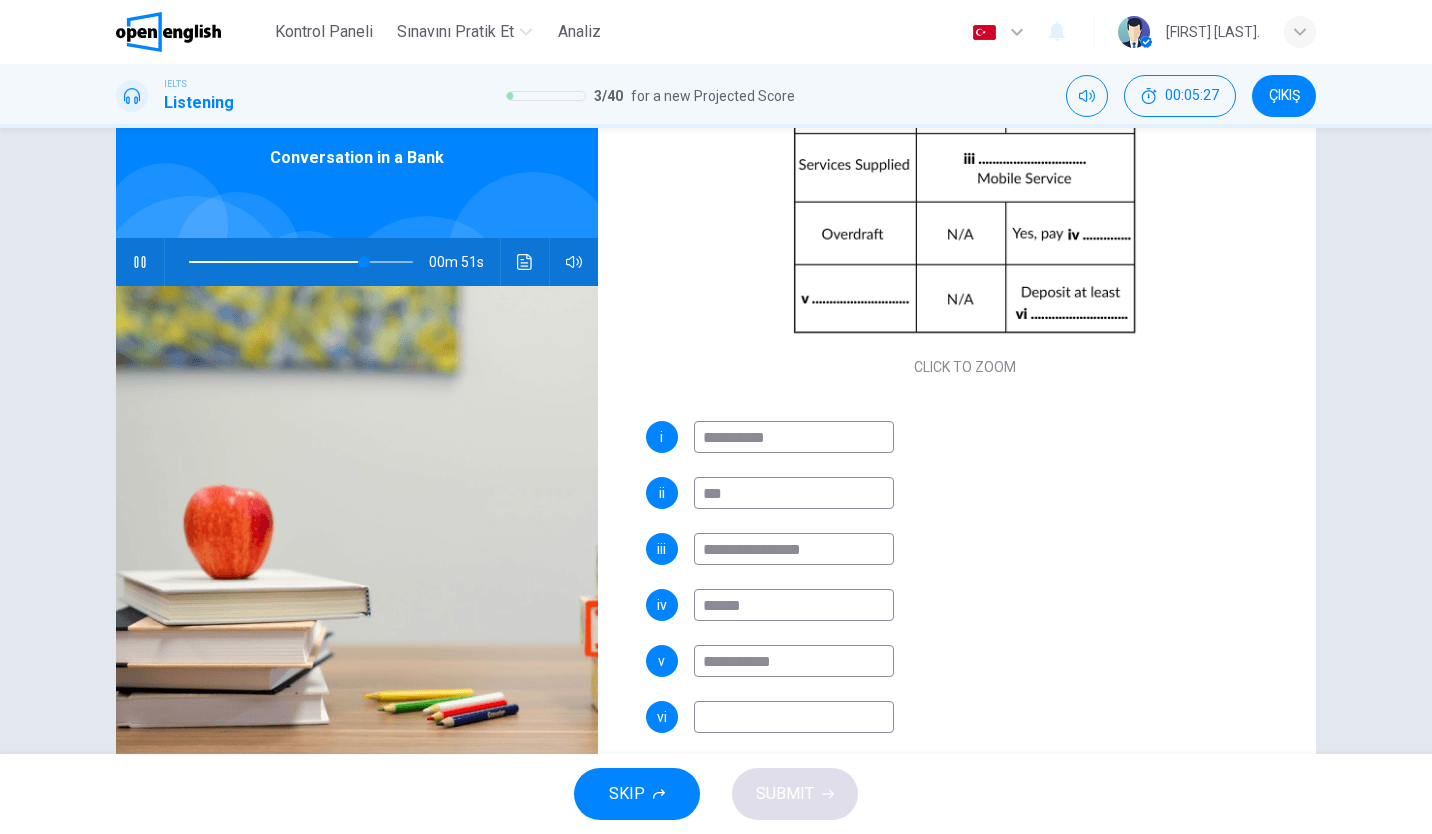 type on "**" 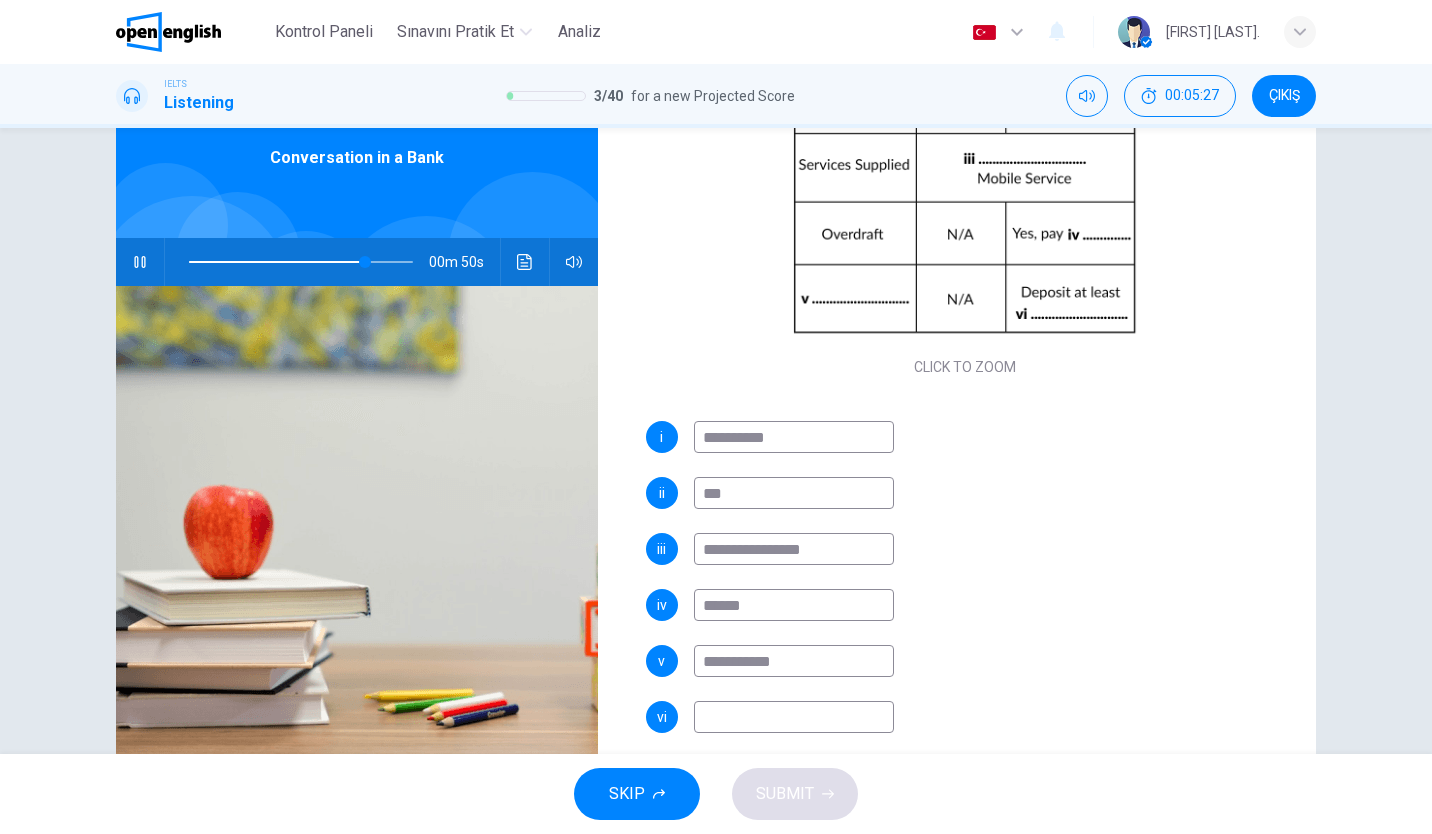type on "**********" 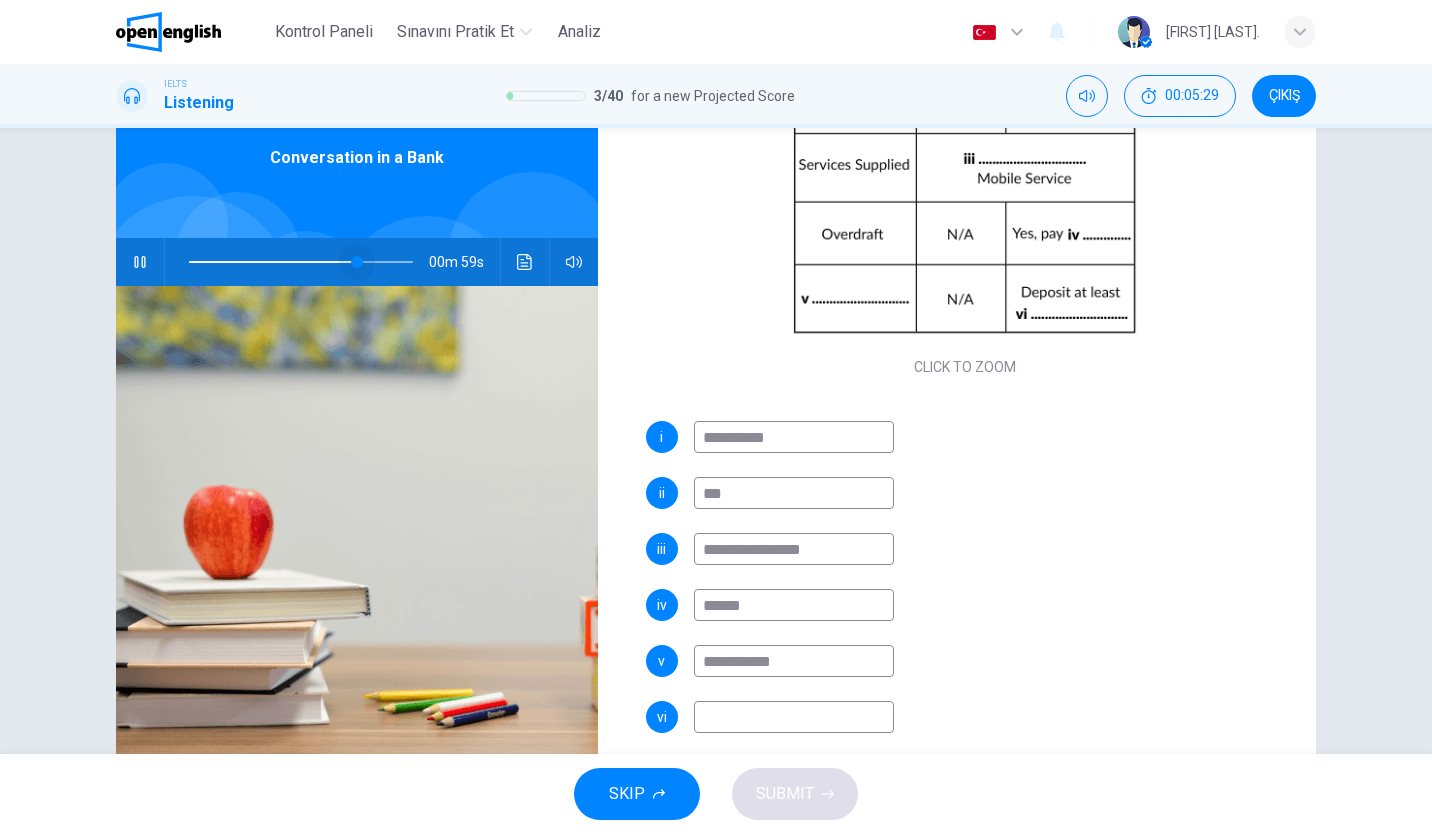 click at bounding box center (357, 262) 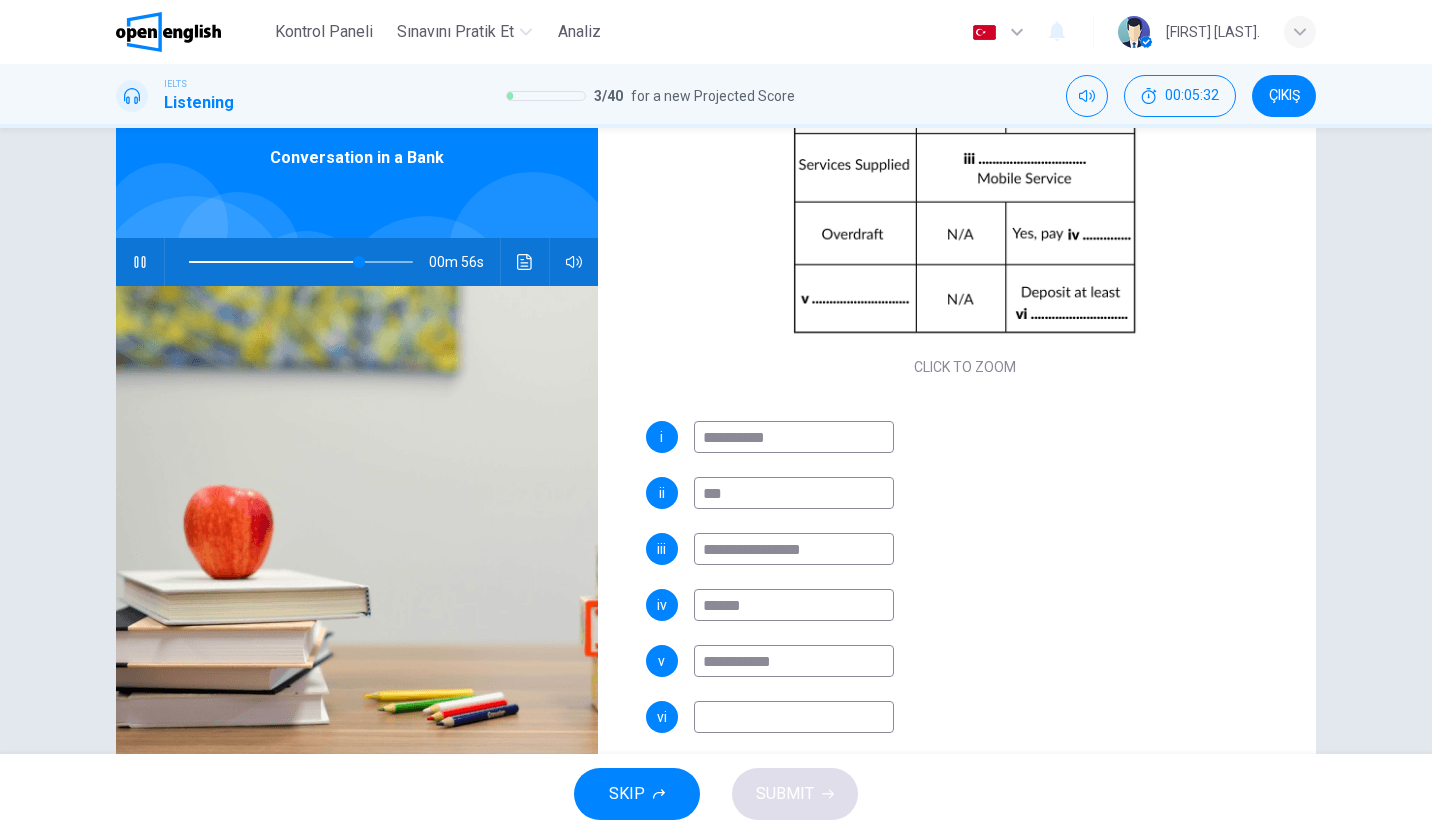click at bounding box center (794, 717) 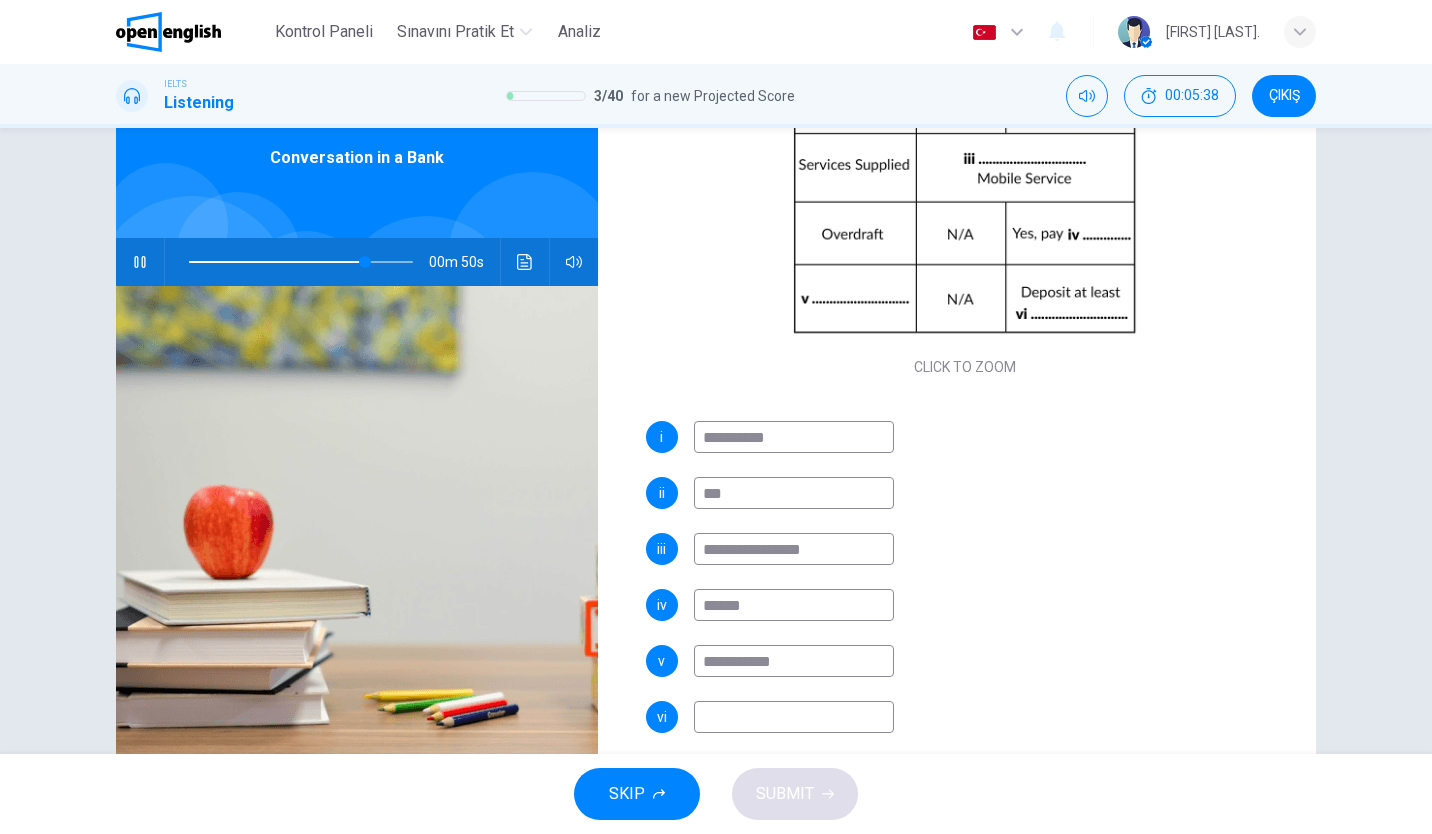 type on "**" 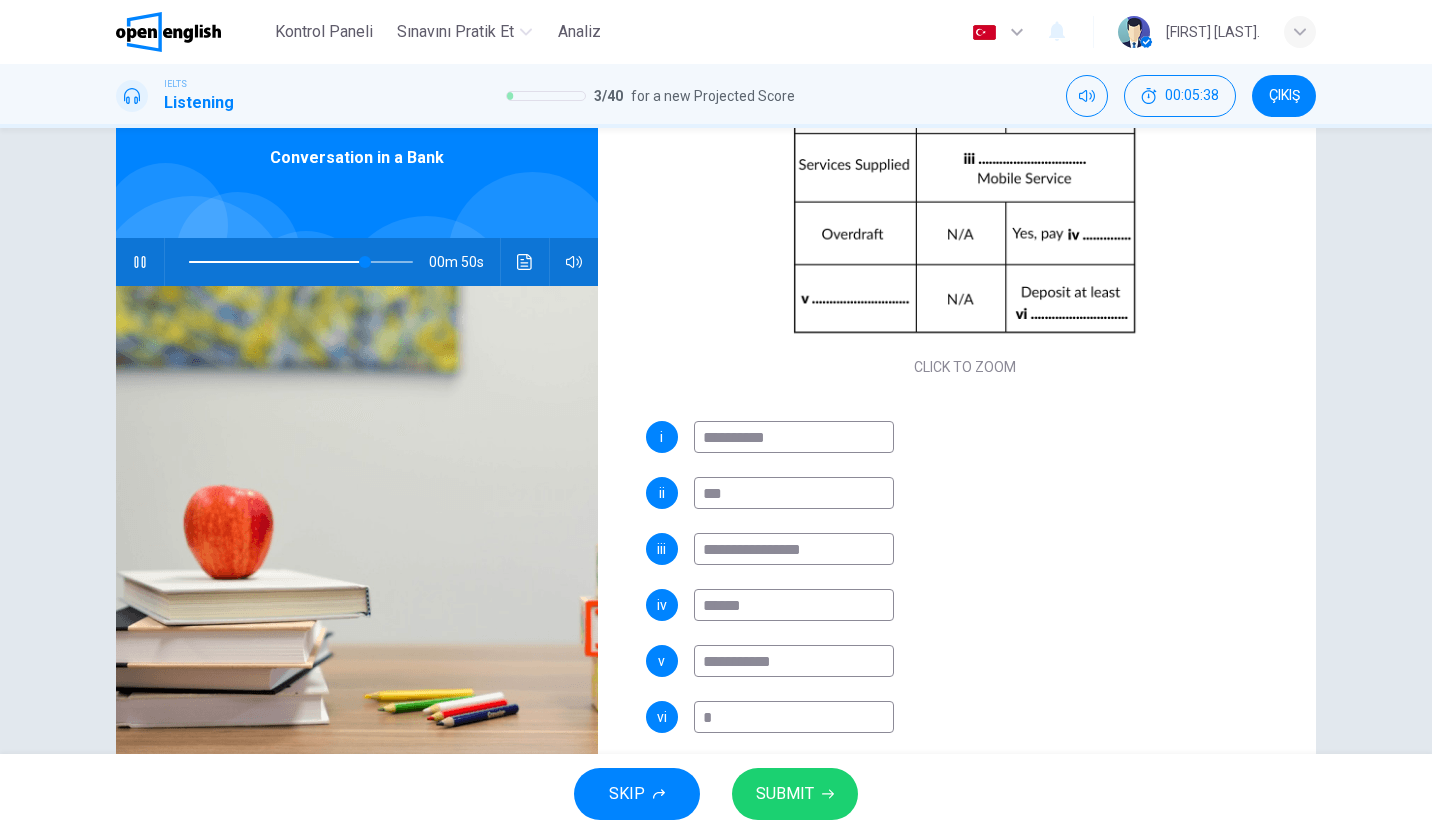 type on "**" 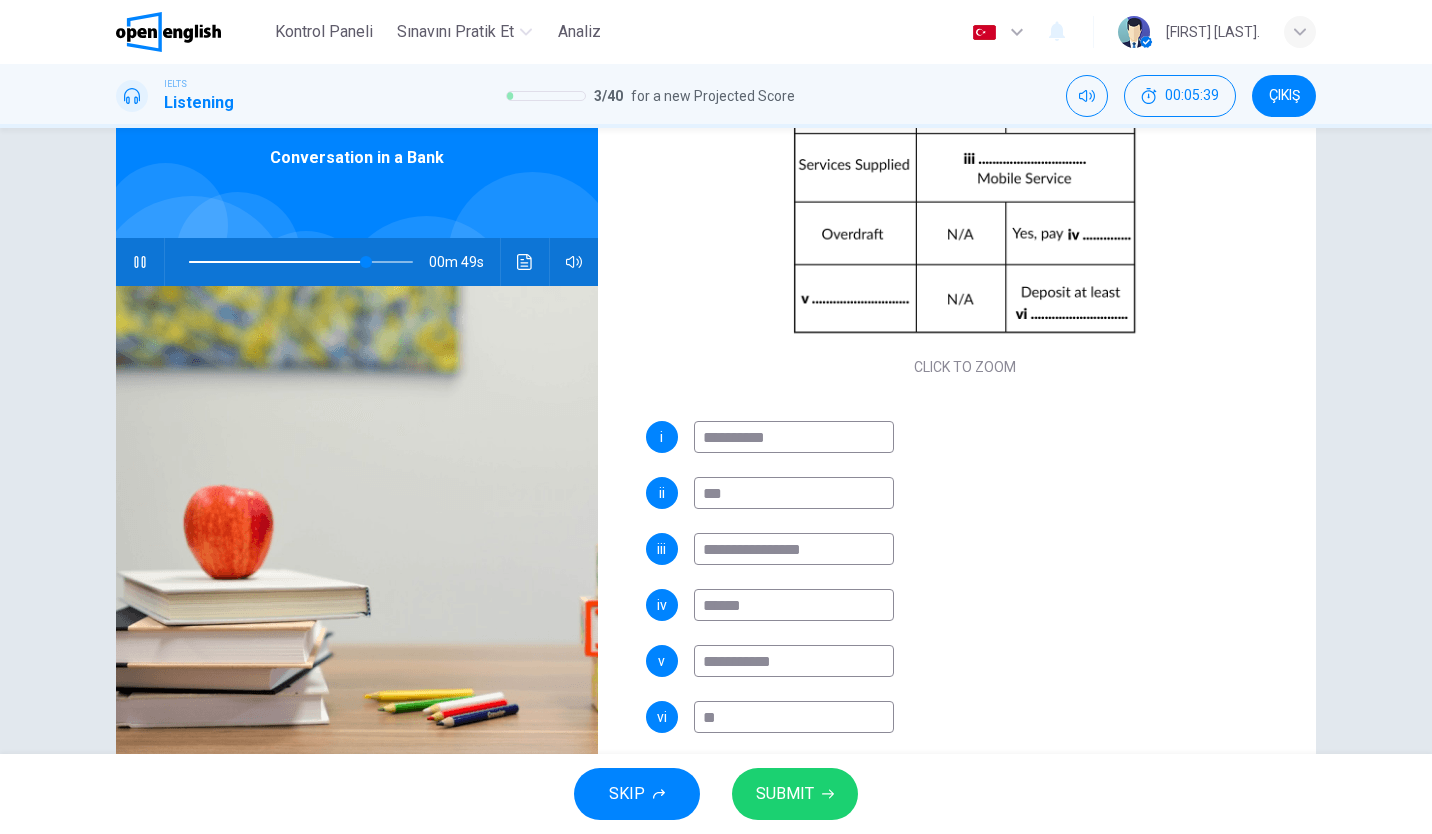 type on "**" 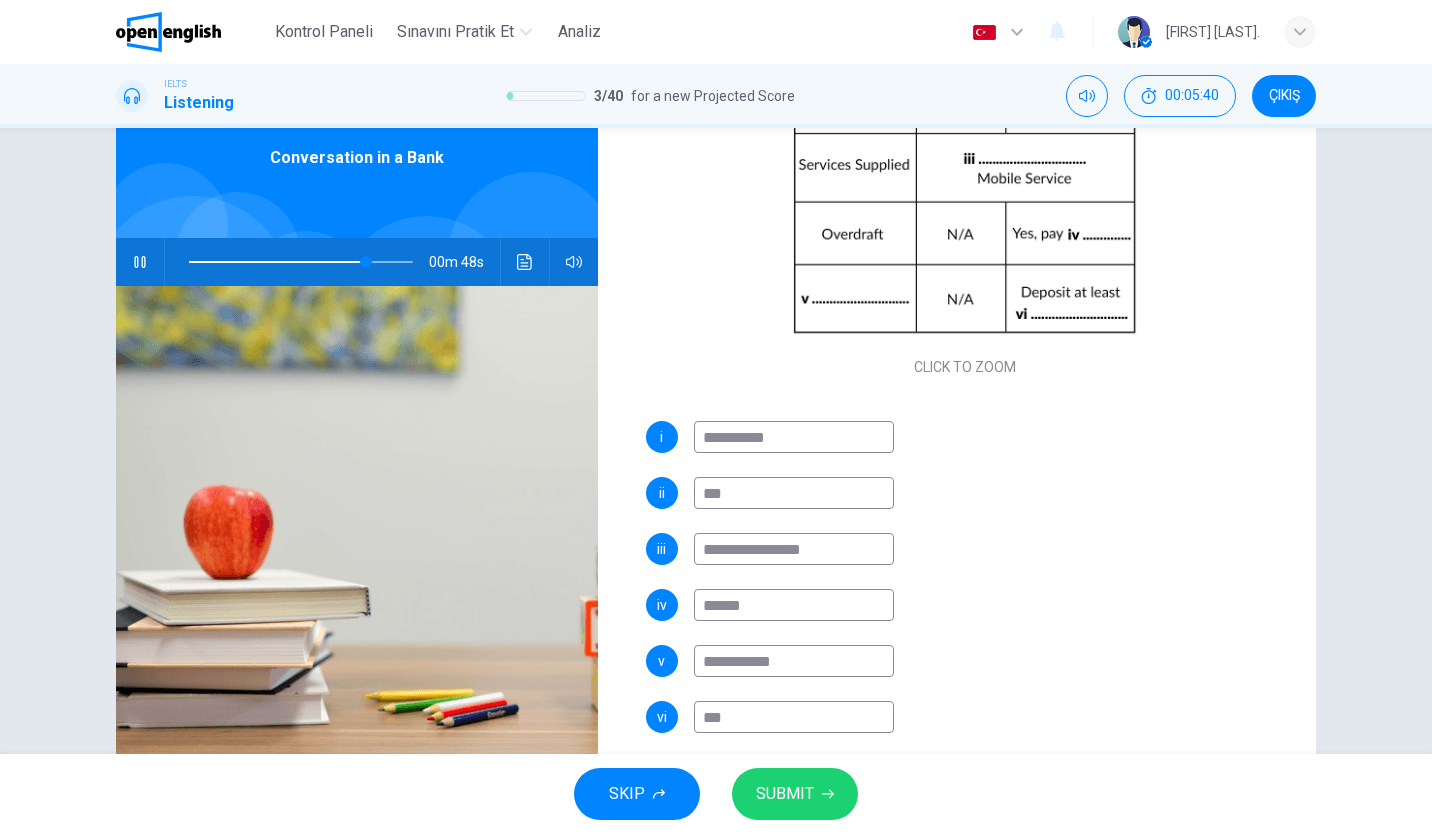 type on "**" 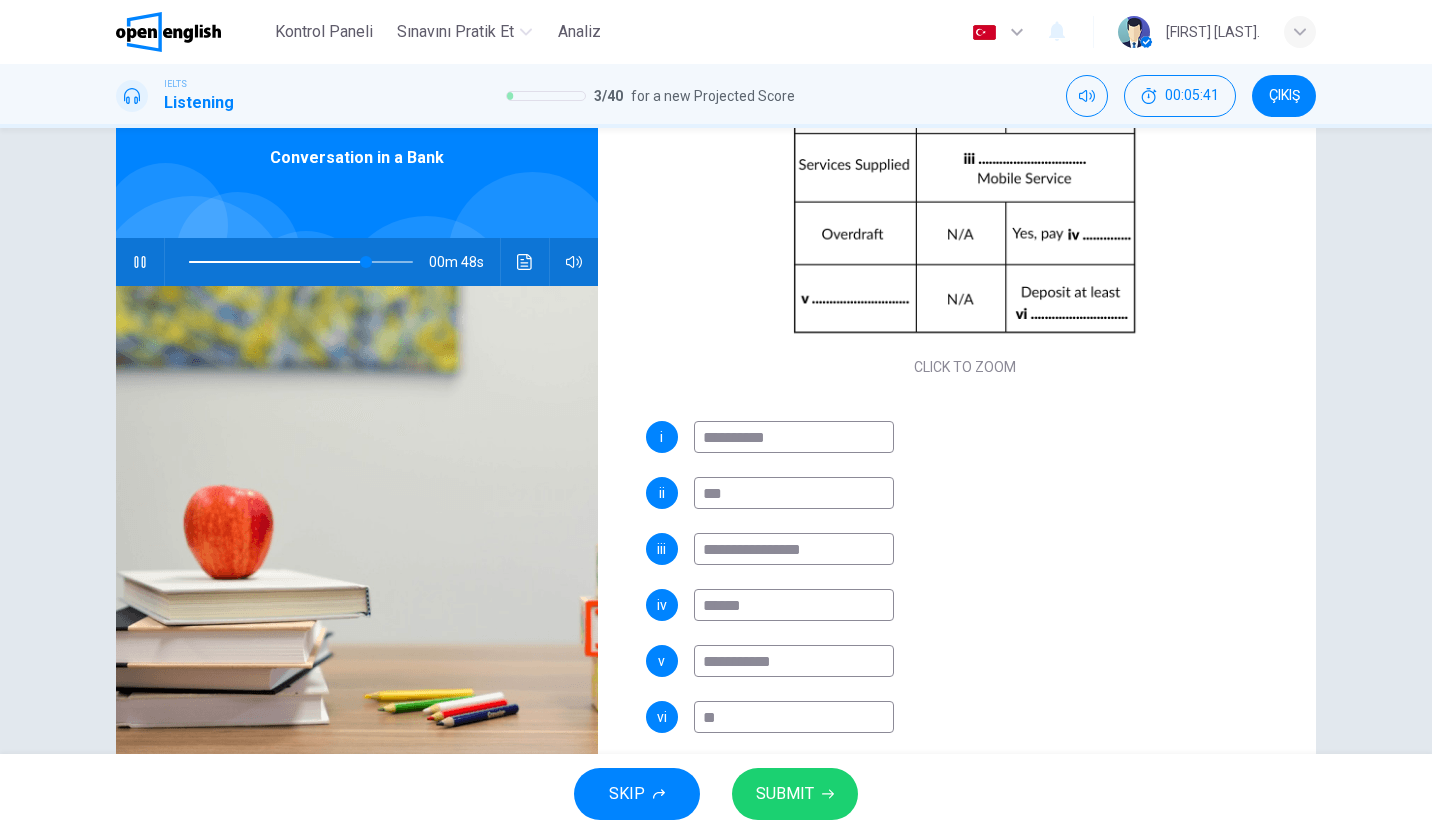 type on "**" 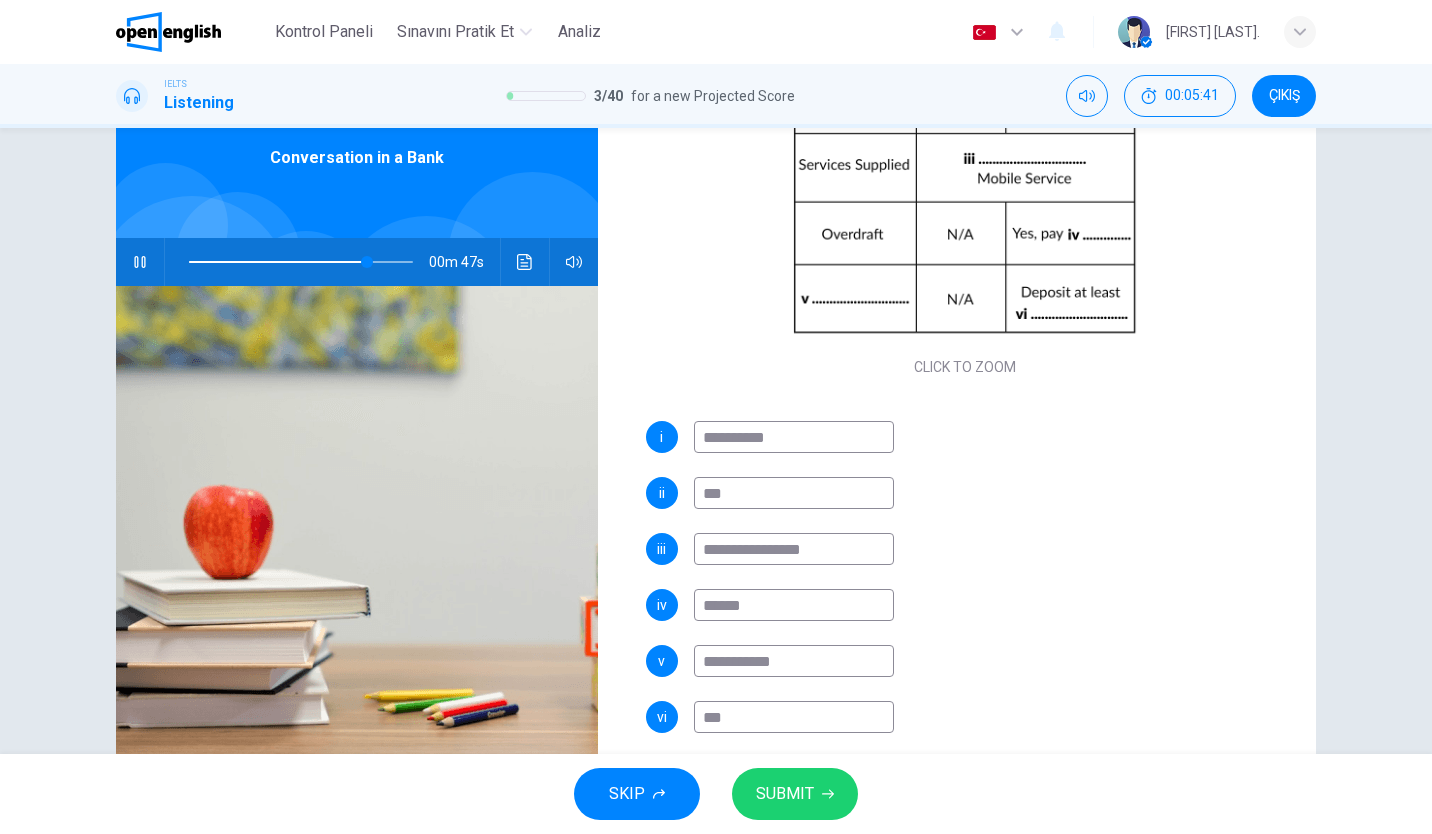 type on "**" 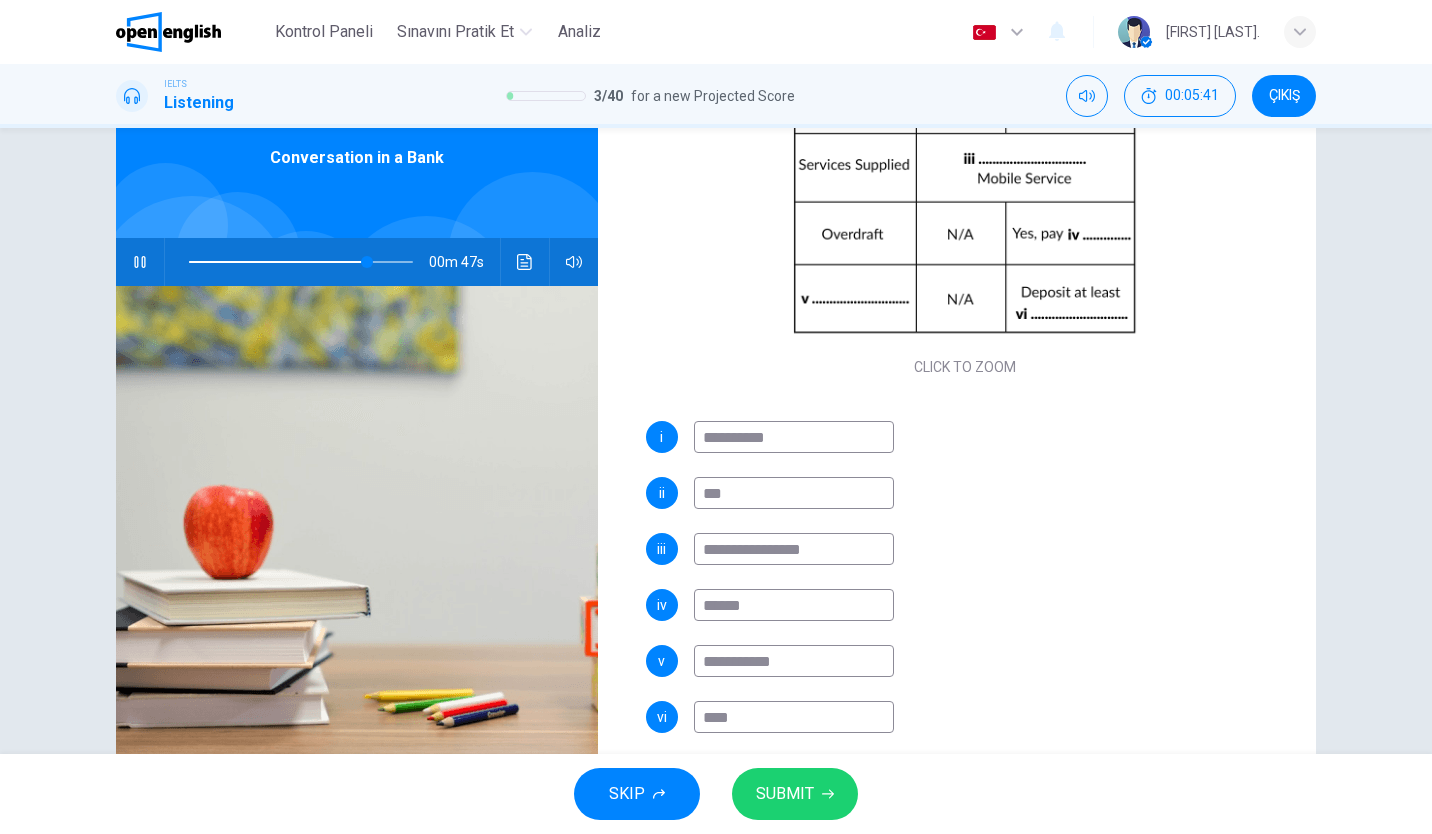 type on "*****" 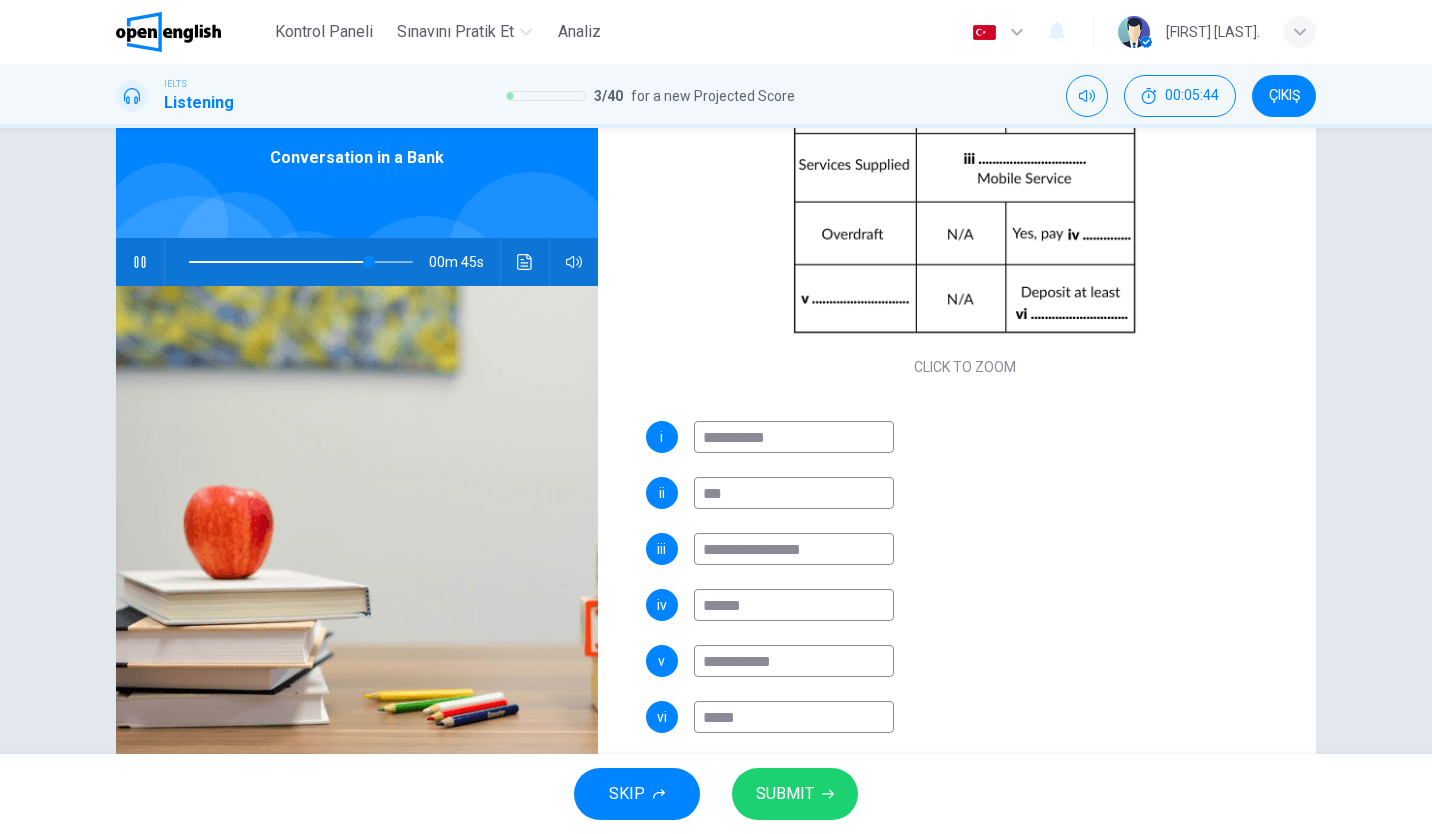 type on "**" 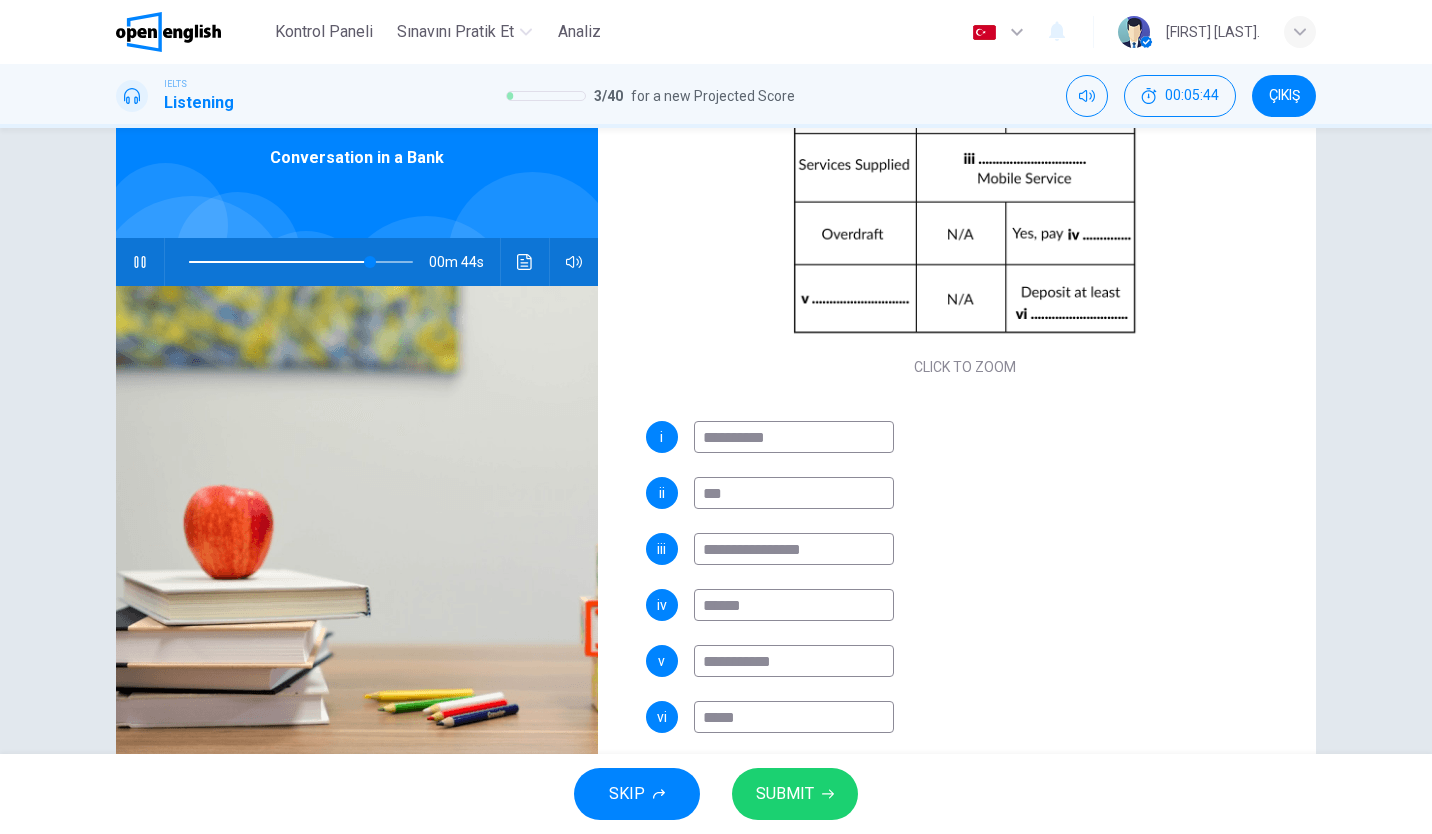 type on "*****" 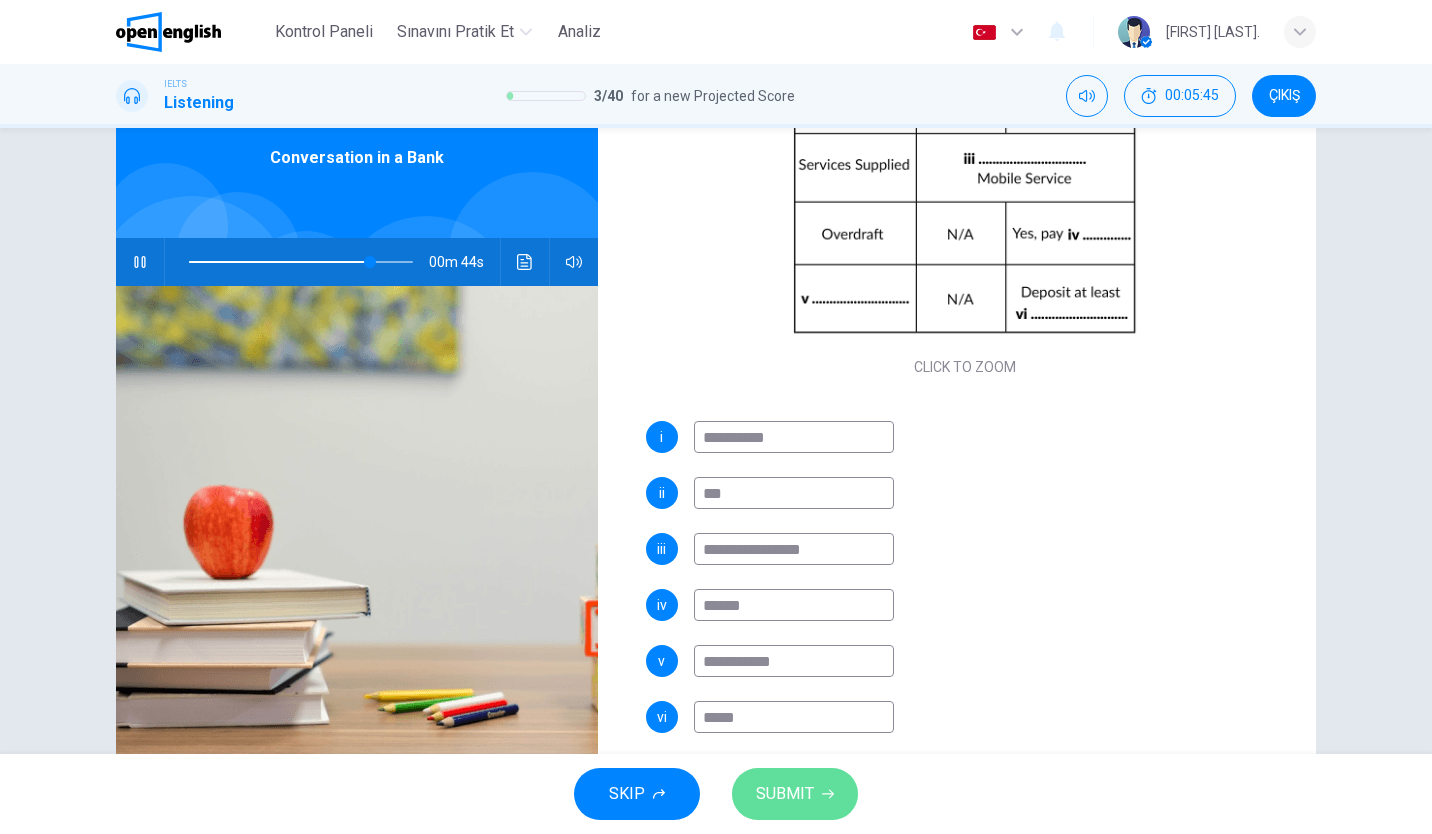 click on "SUBMIT" at bounding box center [785, 794] 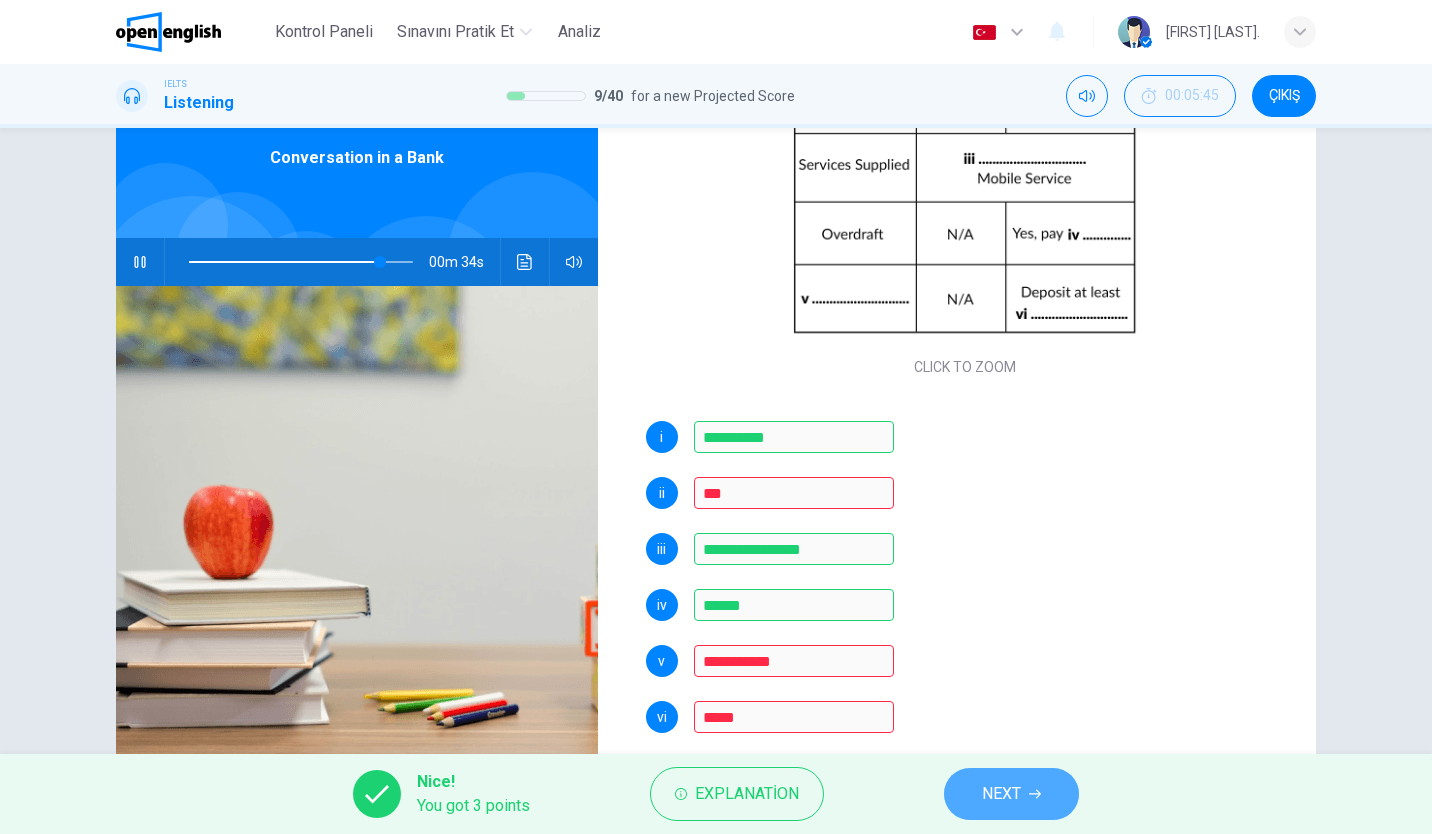 click on "NEXT" at bounding box center (1001, 794) 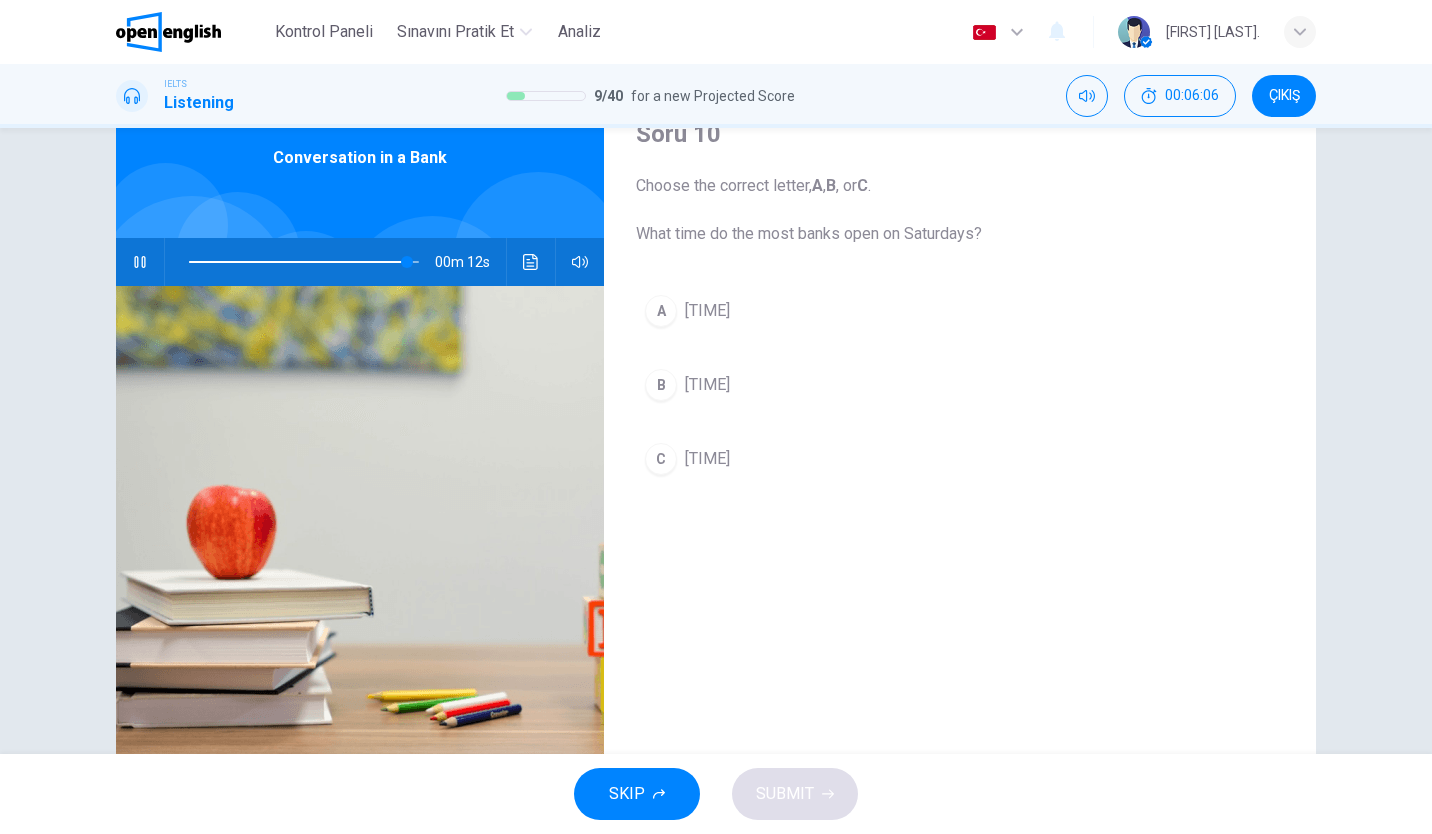 click on "A 9 a.m." at bounding box center (960, 311) 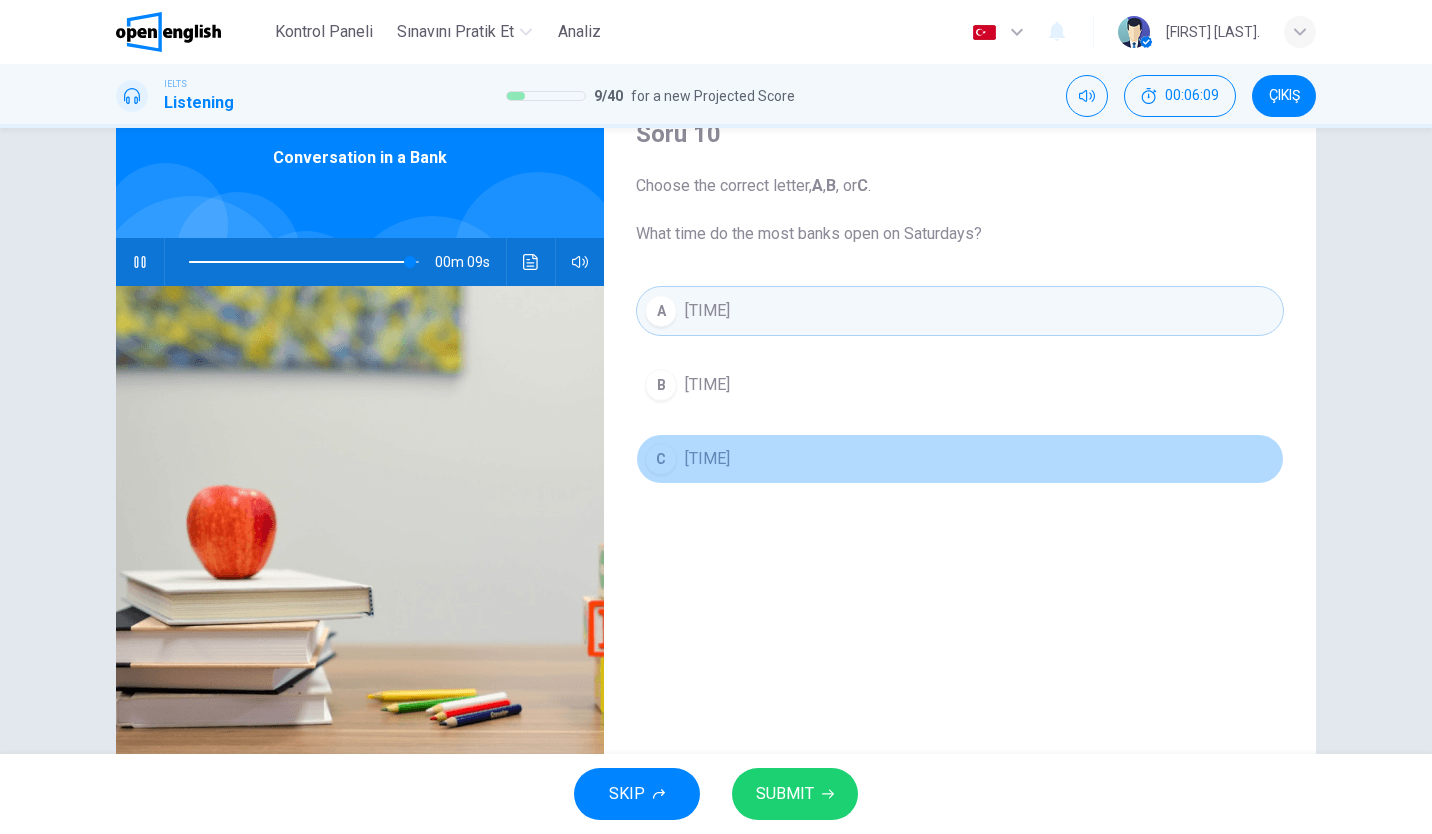 click on "C [TIME]" at bounding box center (960, 459) 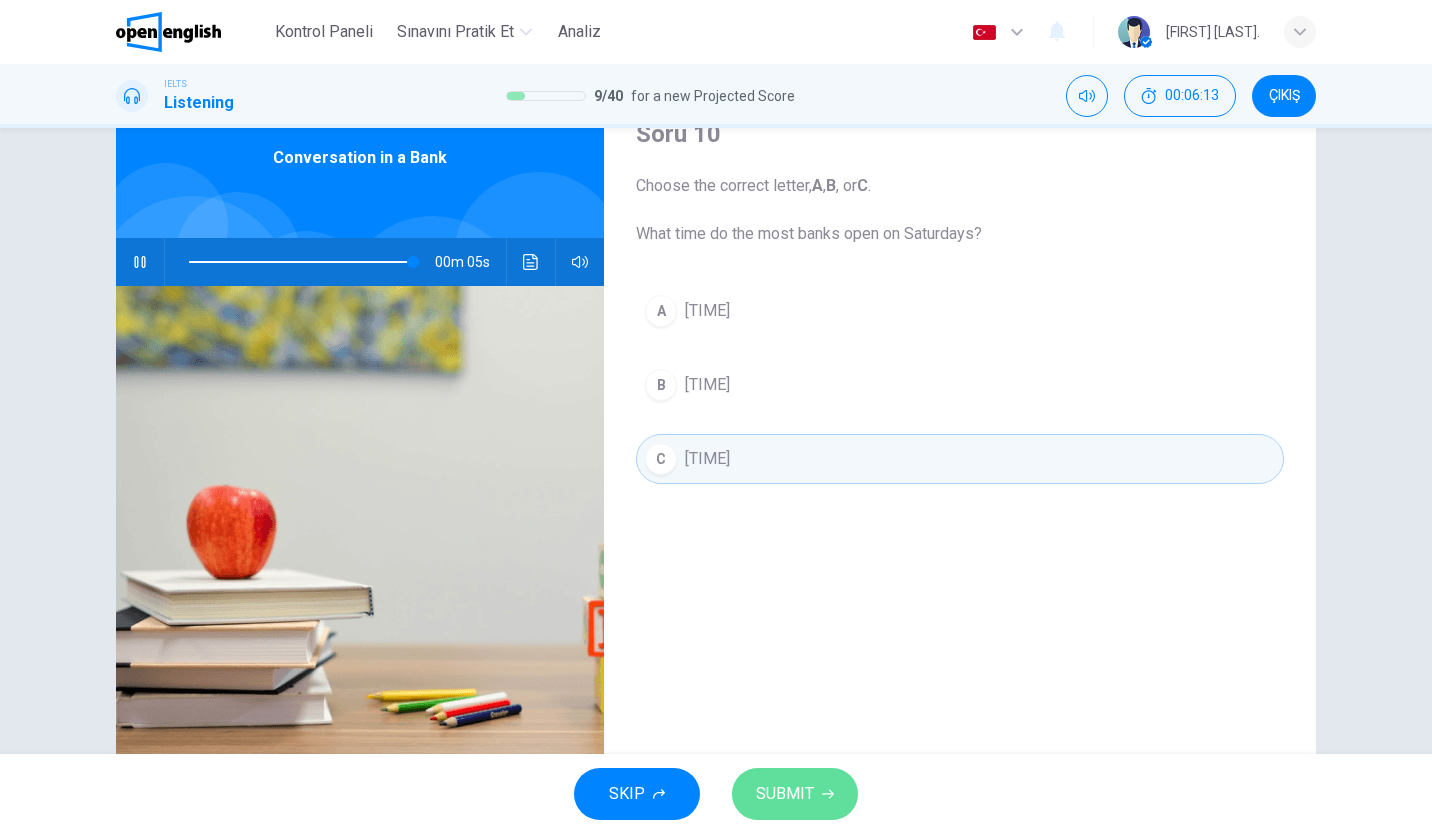 click on "SUBMIT" at bounding box center (785, 794) 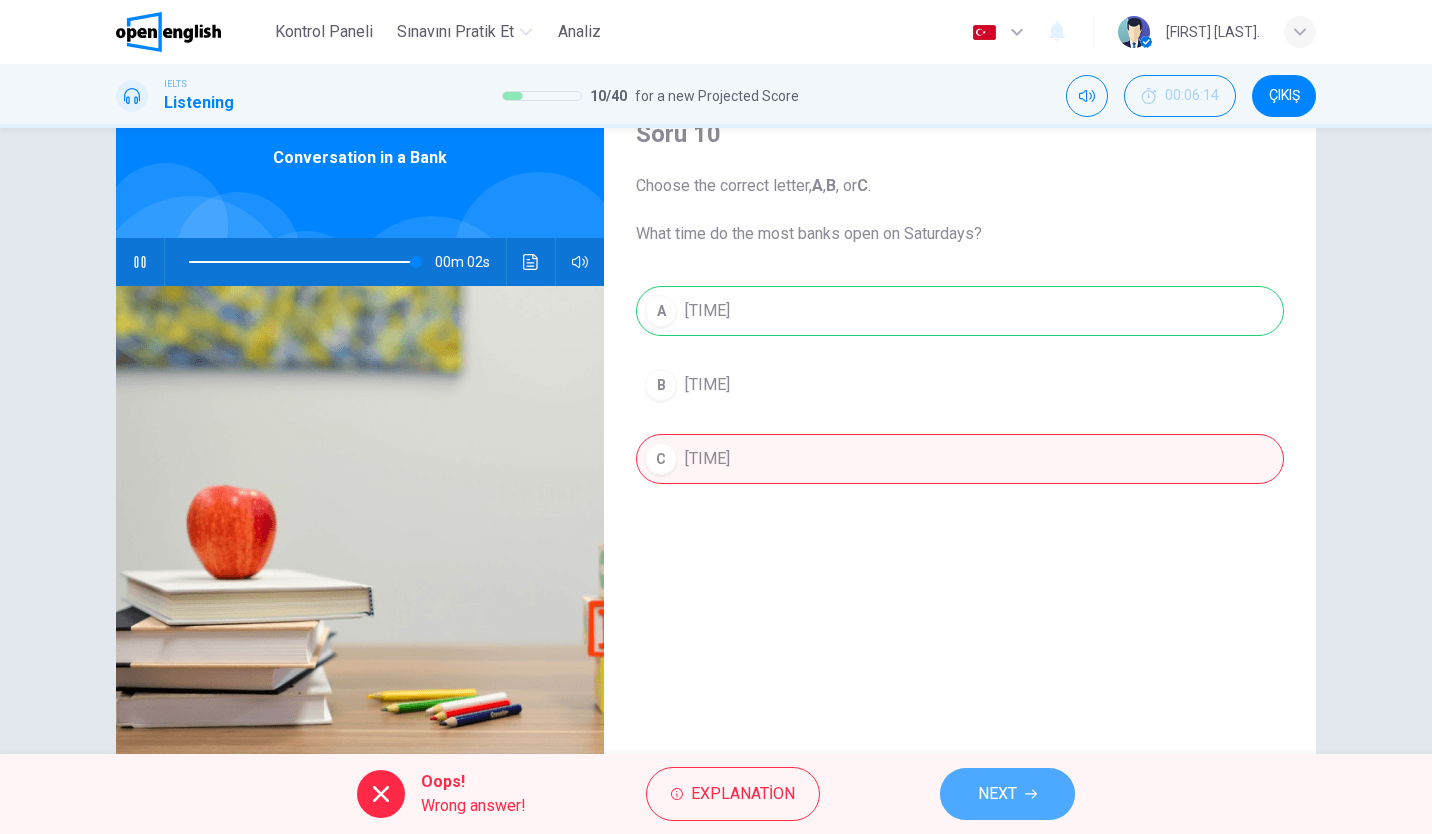 type on "**" 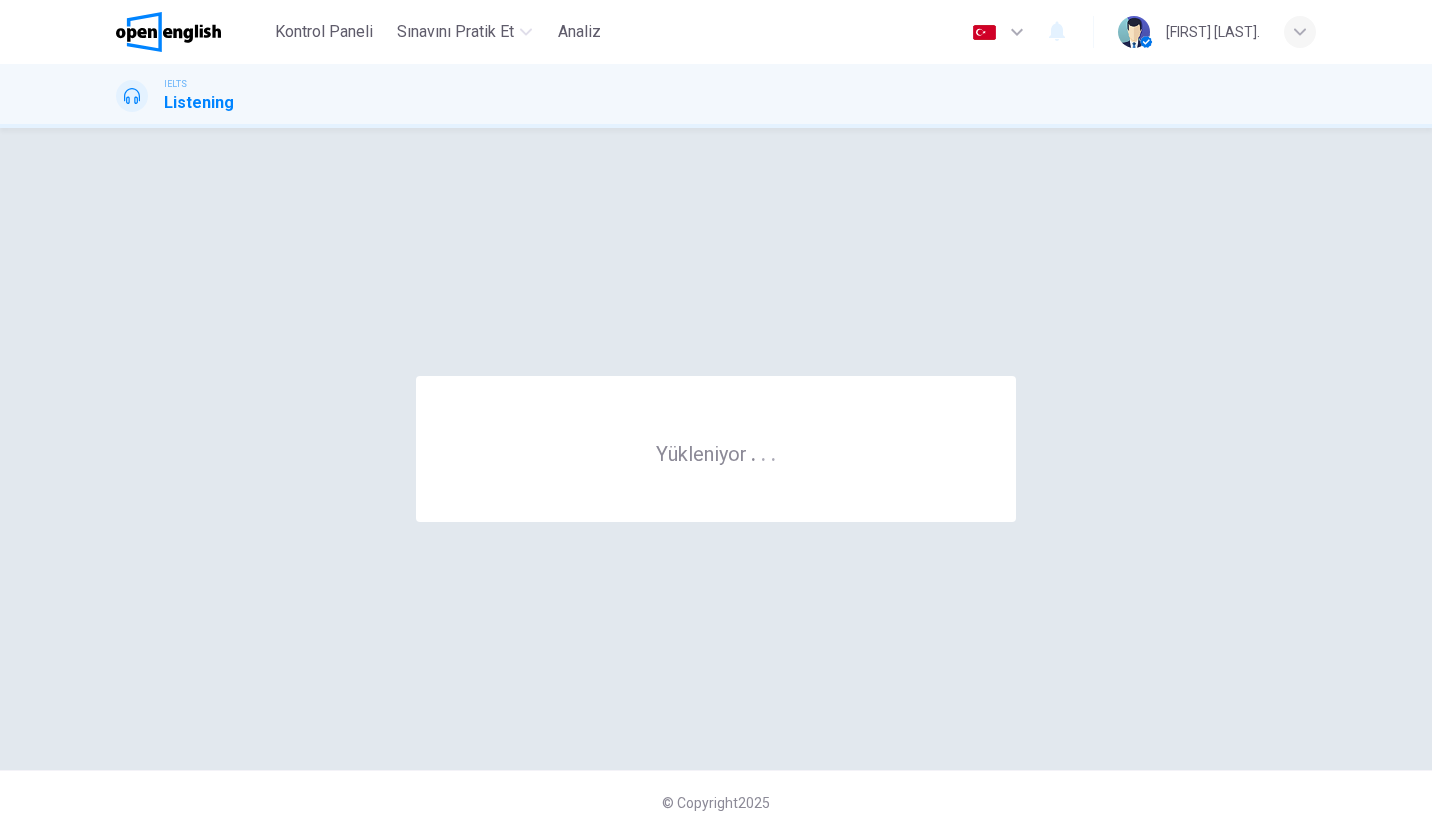 scroll, scrollTop: 0, scrollLeft: 0, axis: both 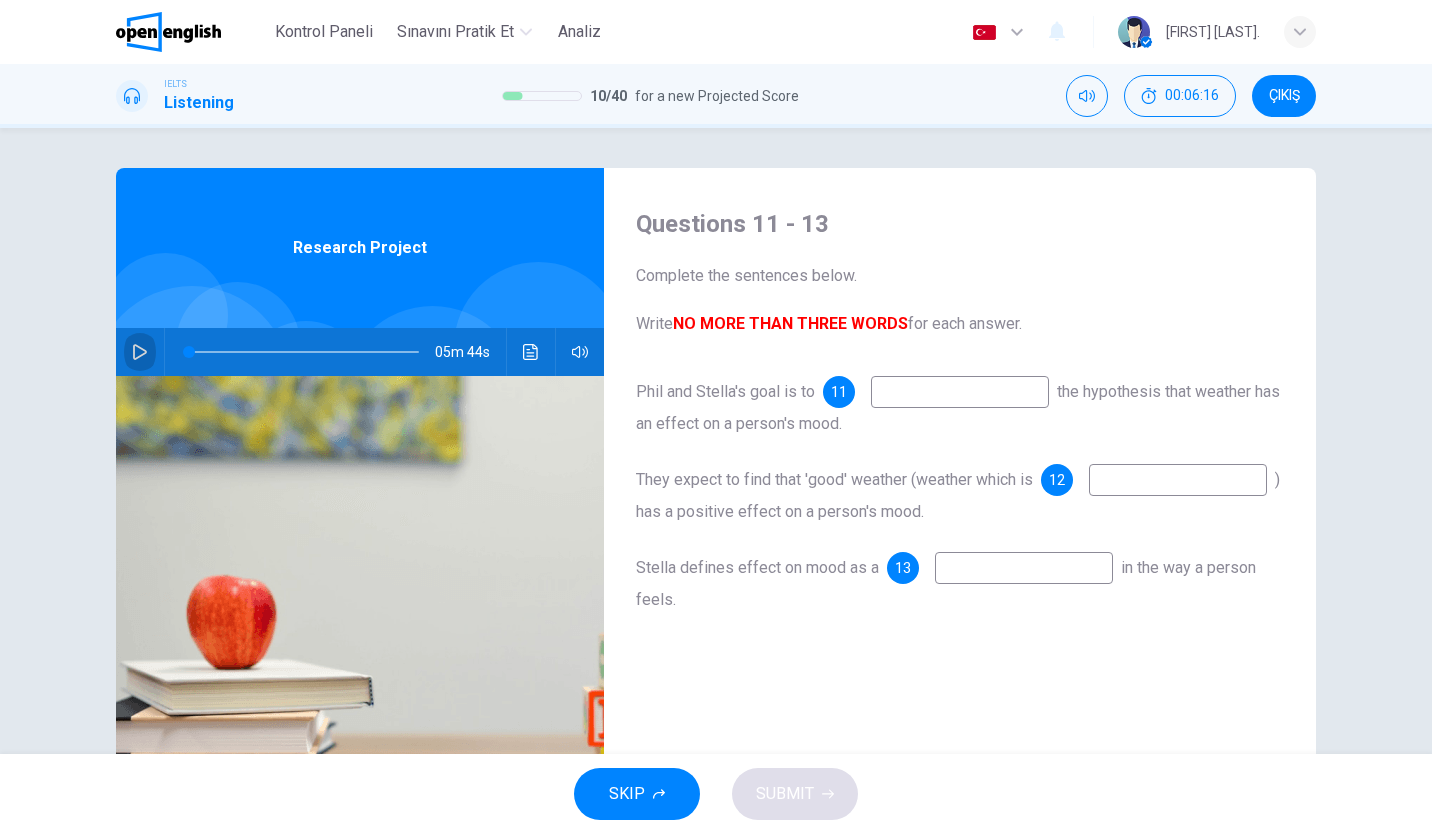 click 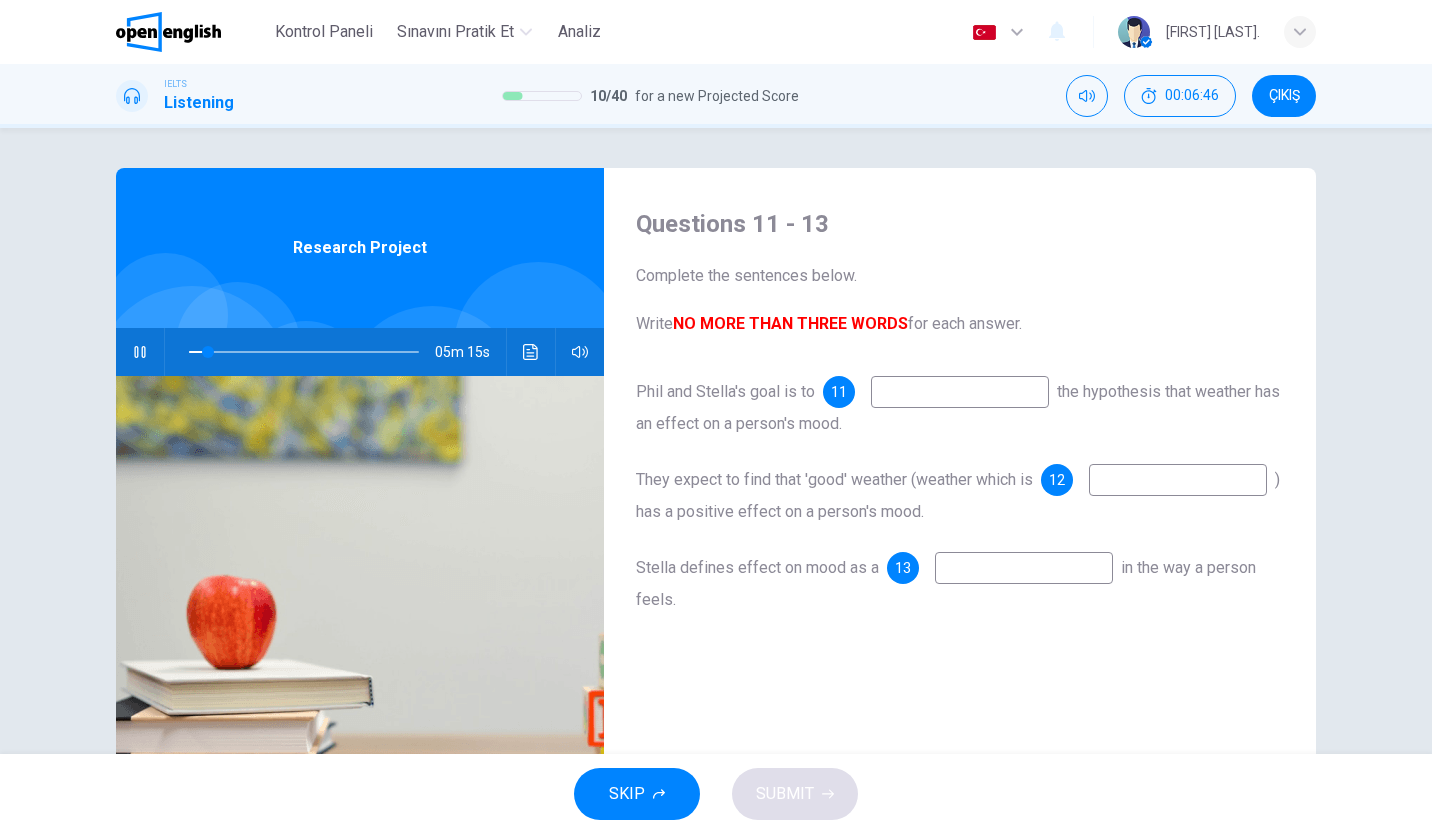 click at bounding box center [960, 392] 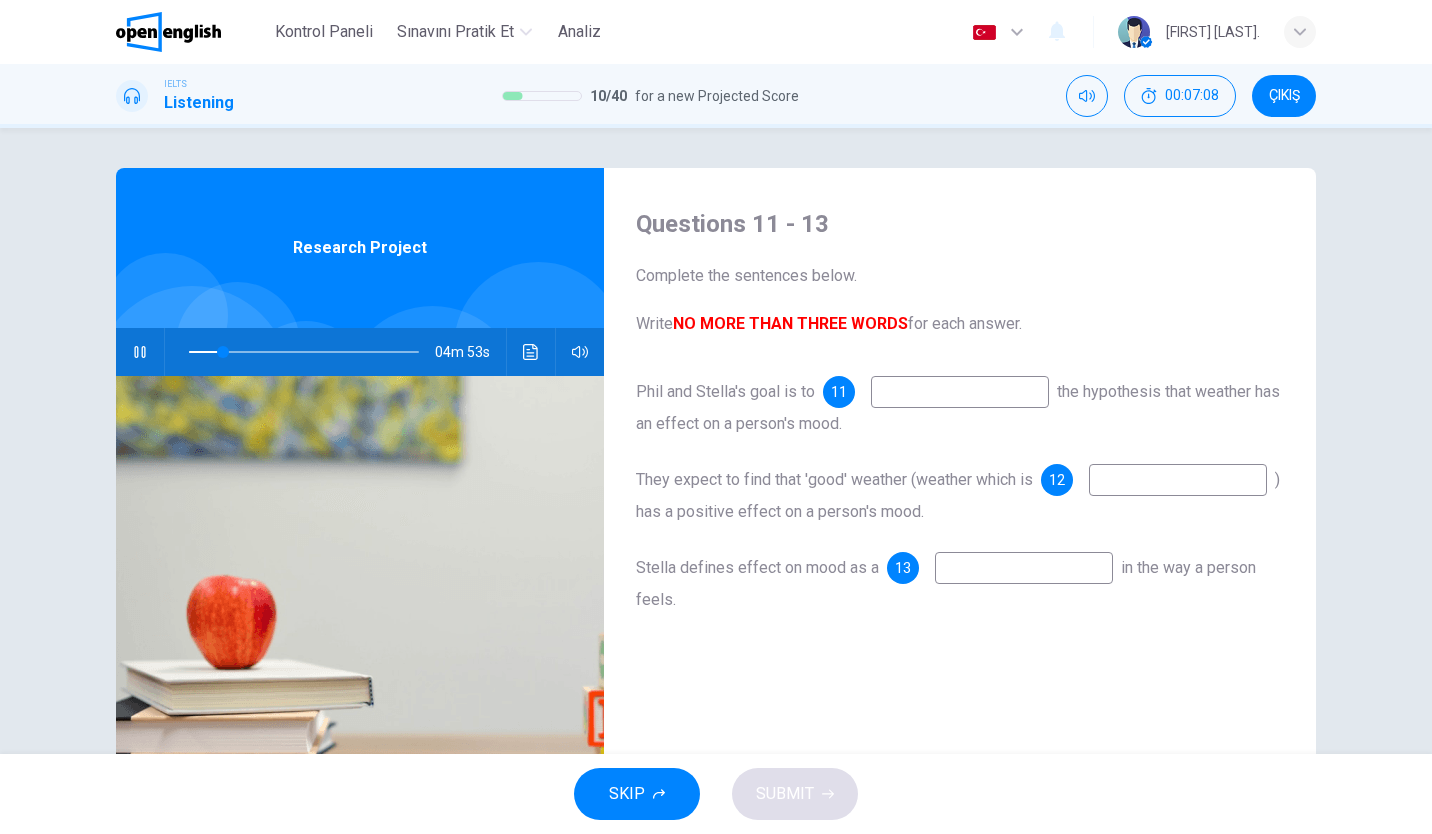 click at bounding box center [960, 392] 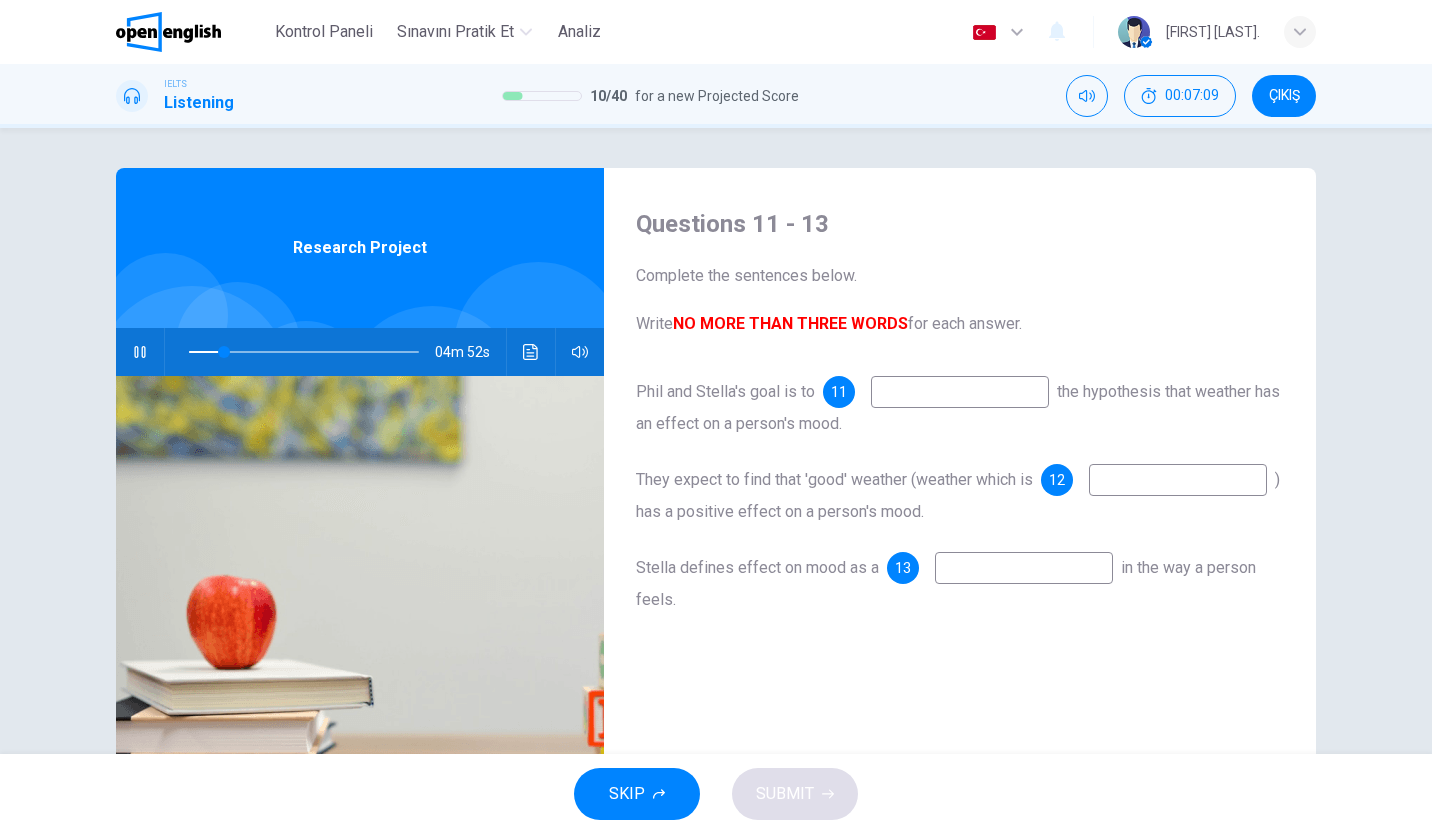 type on "*" 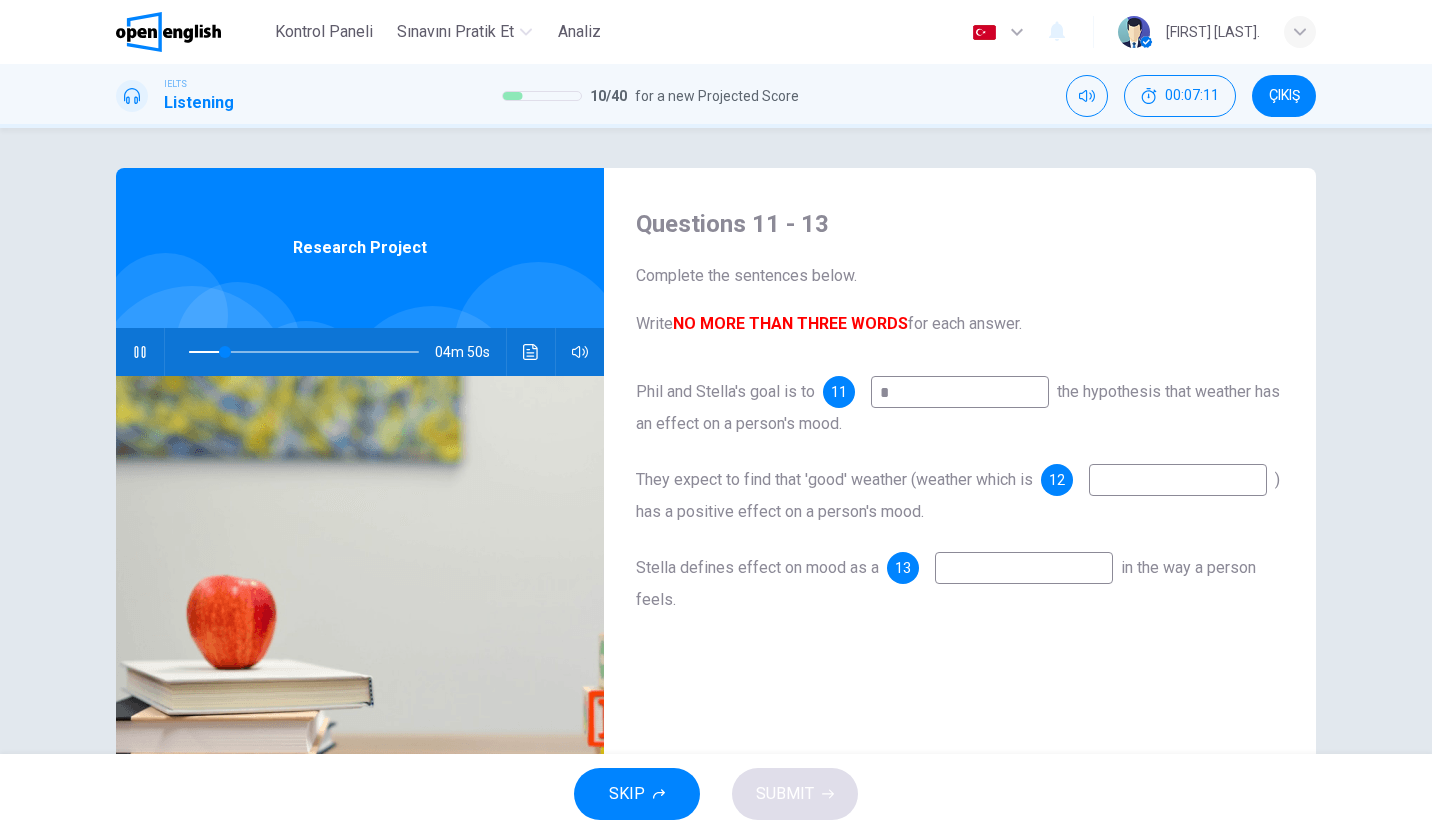 type on "**" 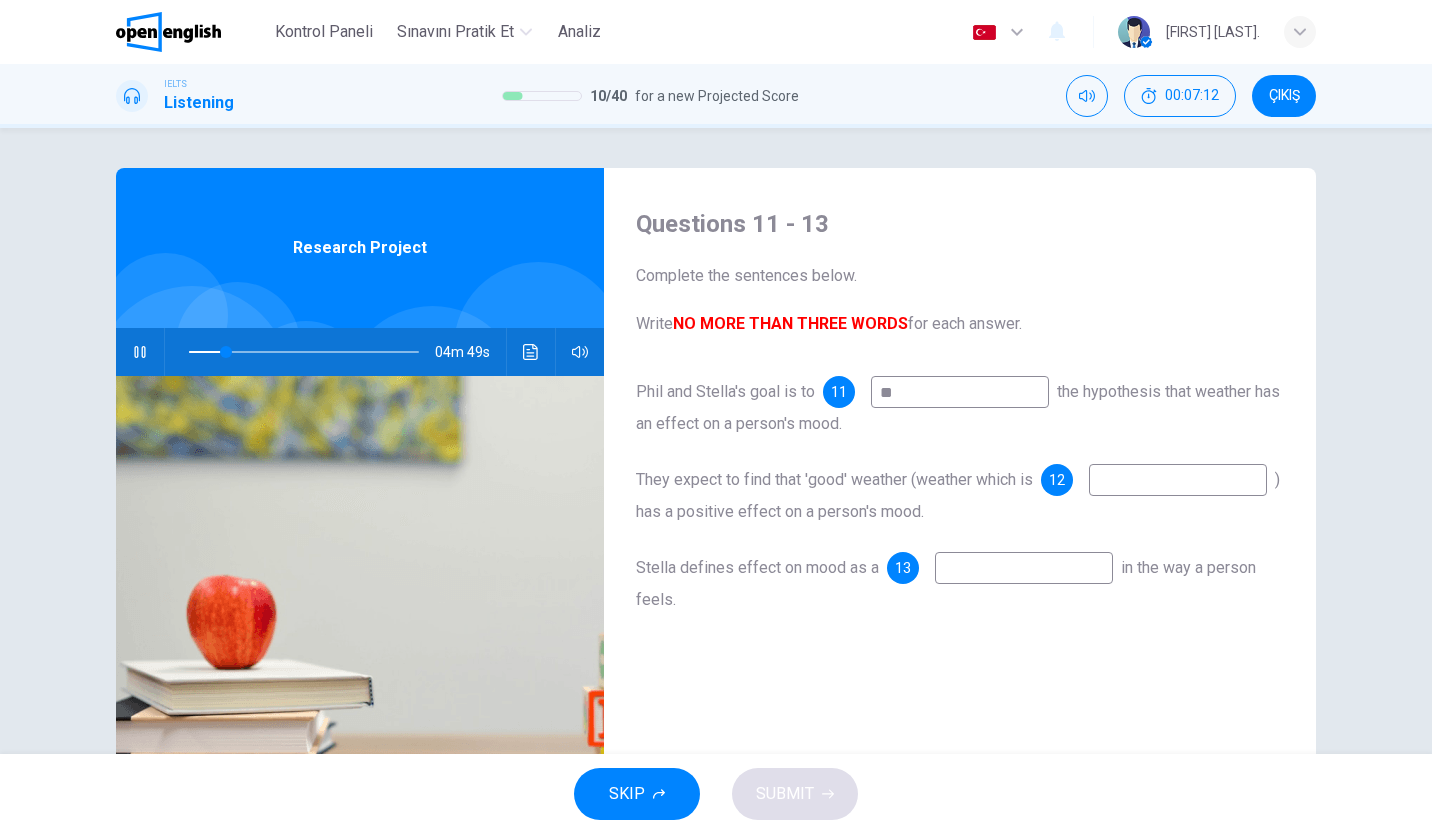 type on "***" 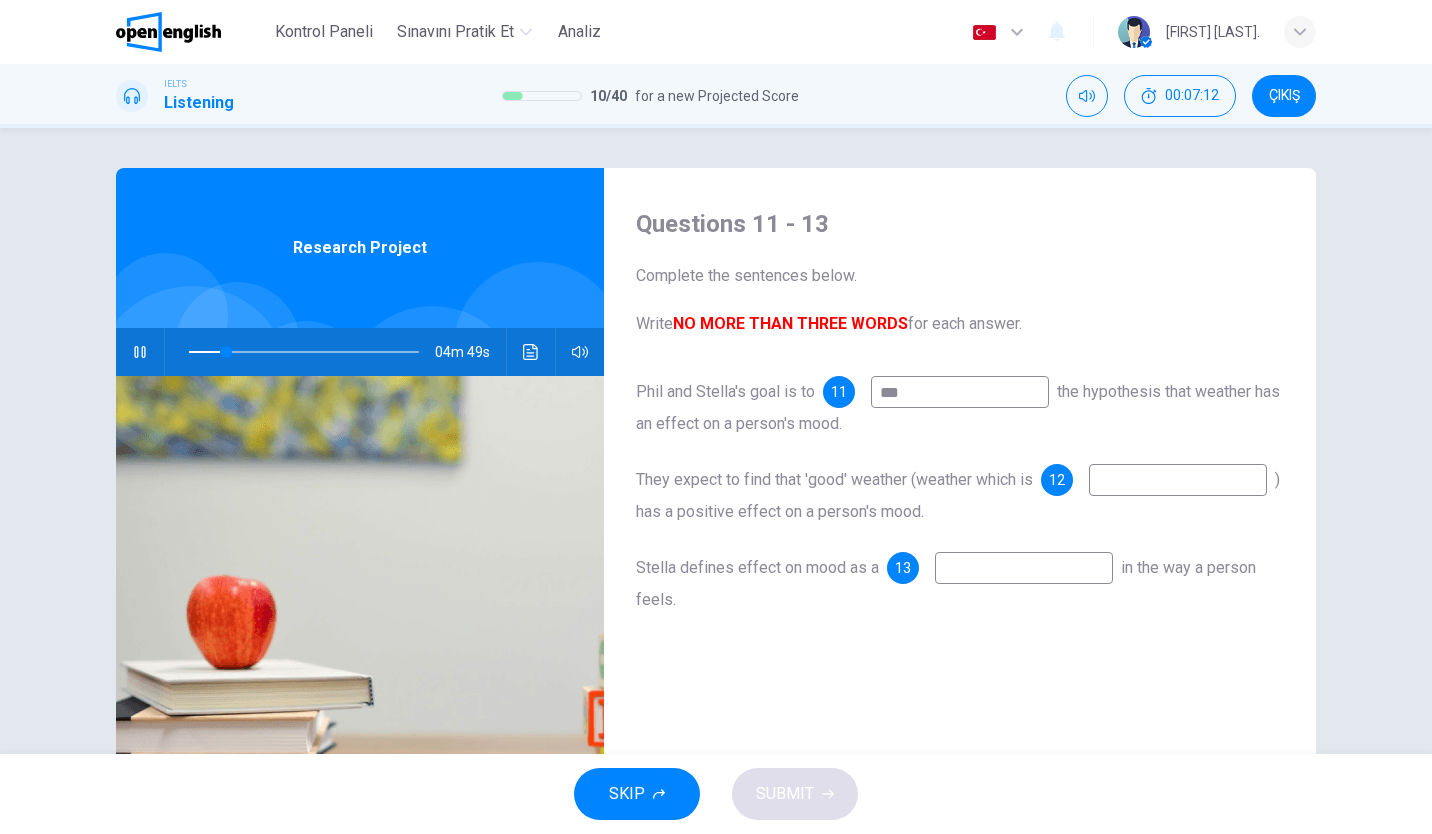 type on "**" 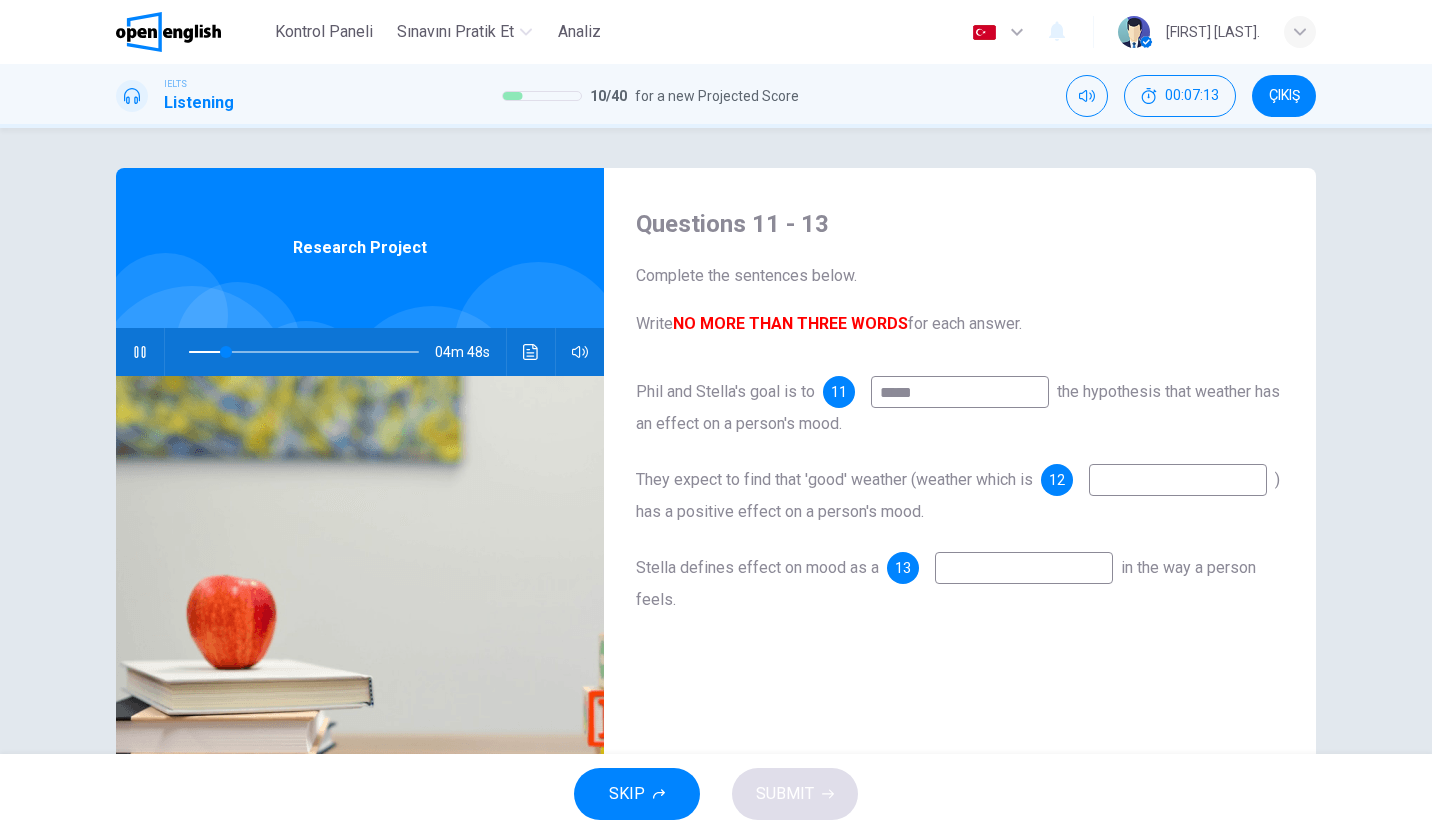 type on "******" 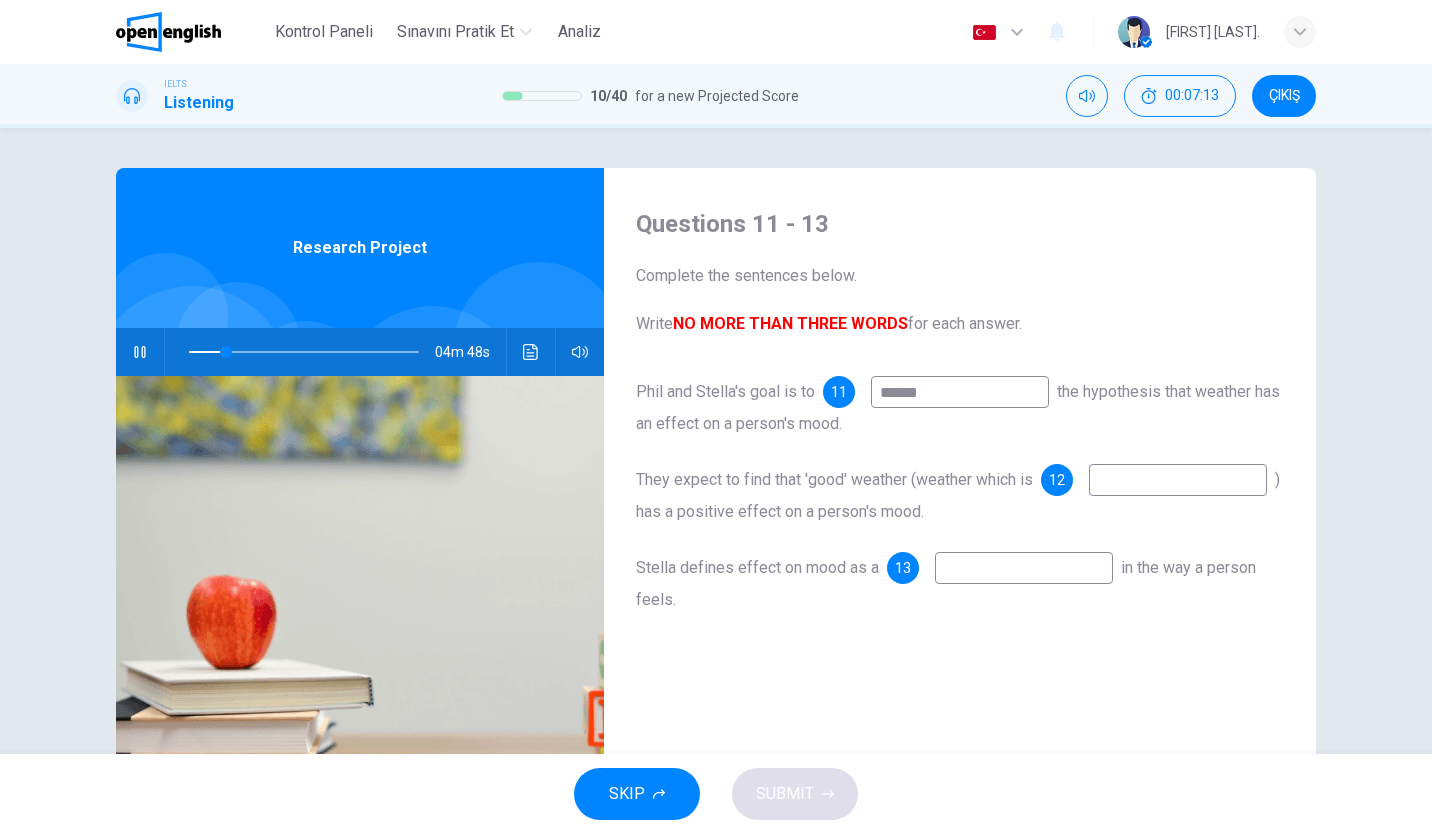type on "**" 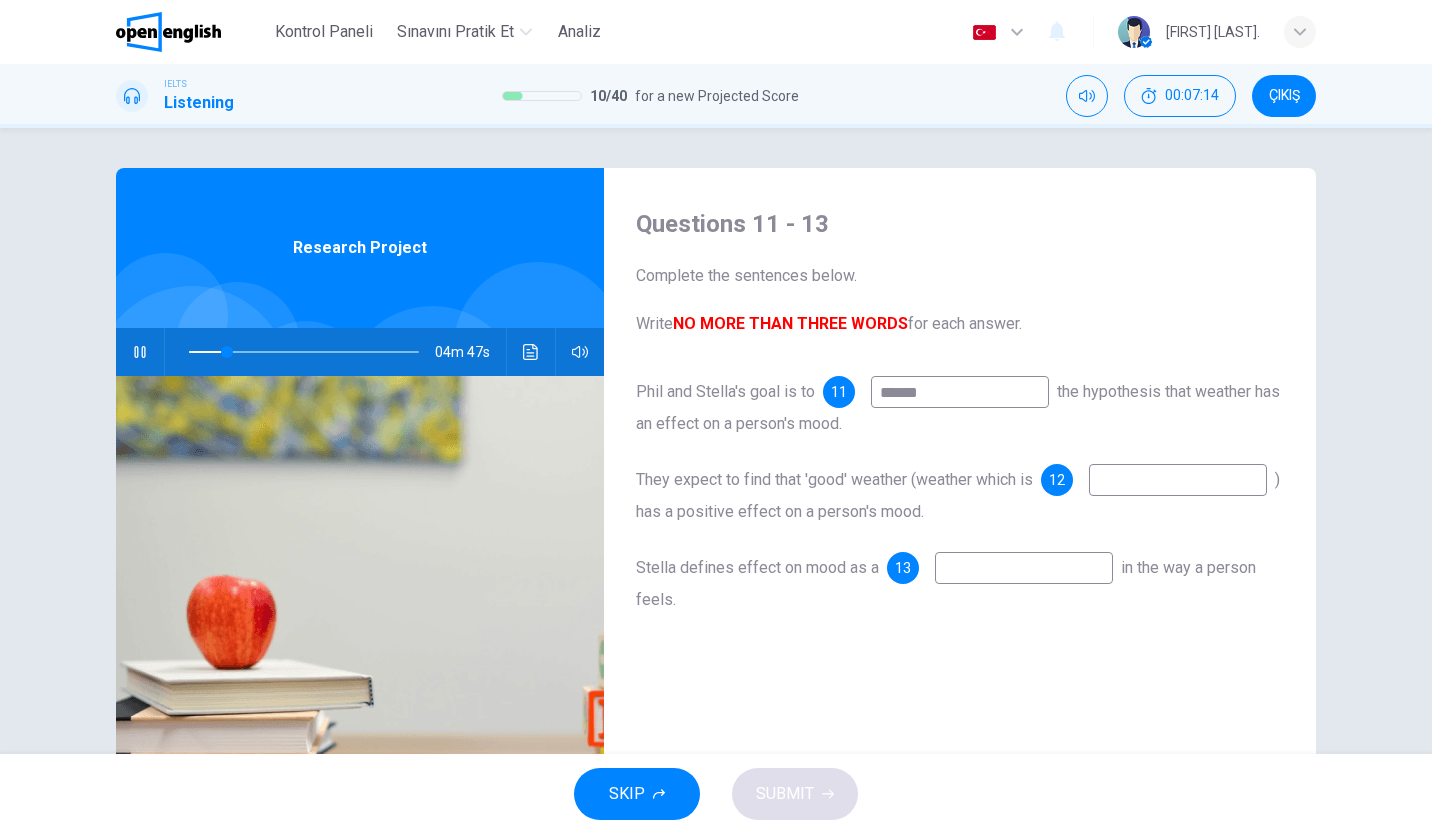 type on "*******" 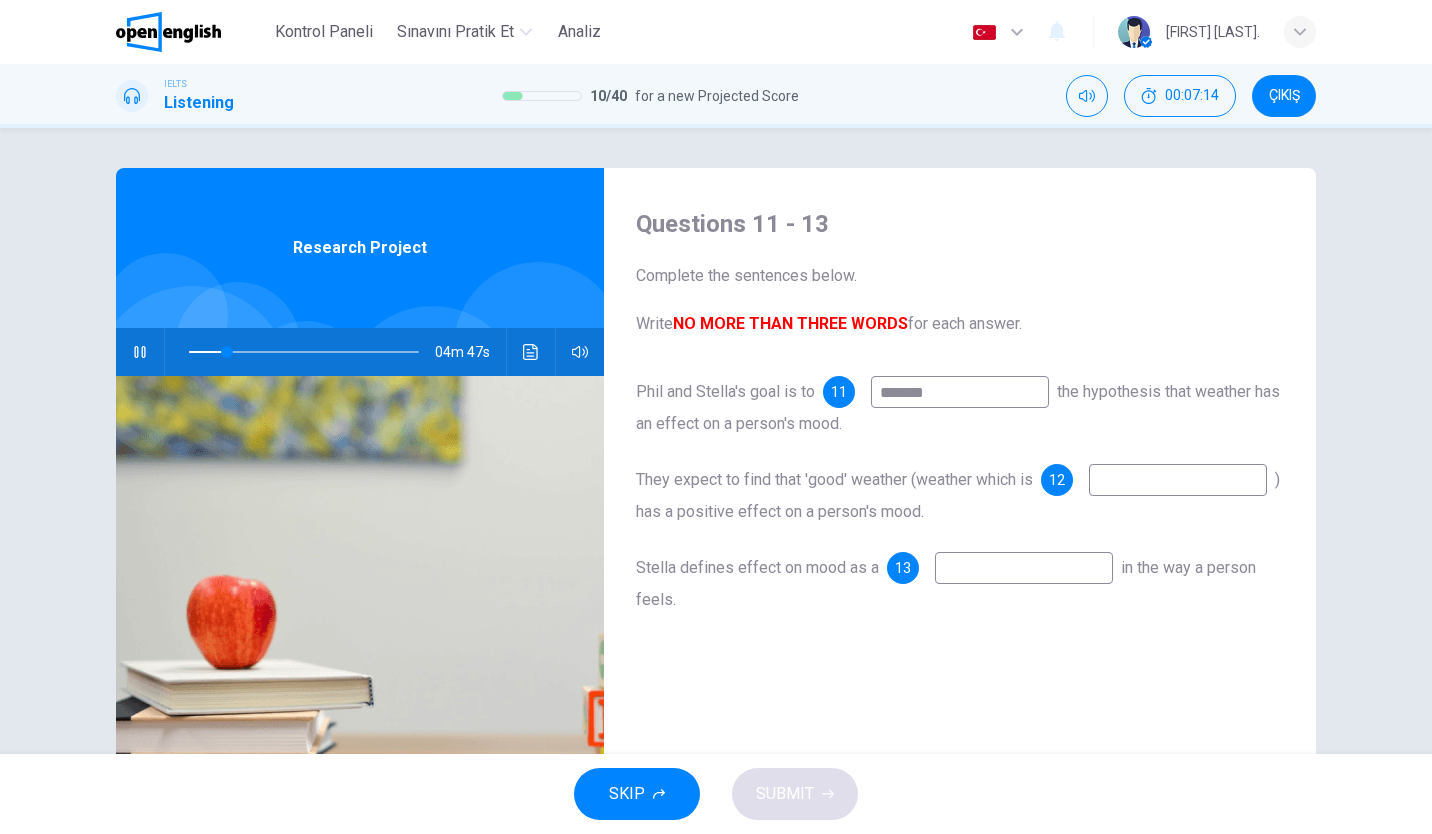 type on "**" 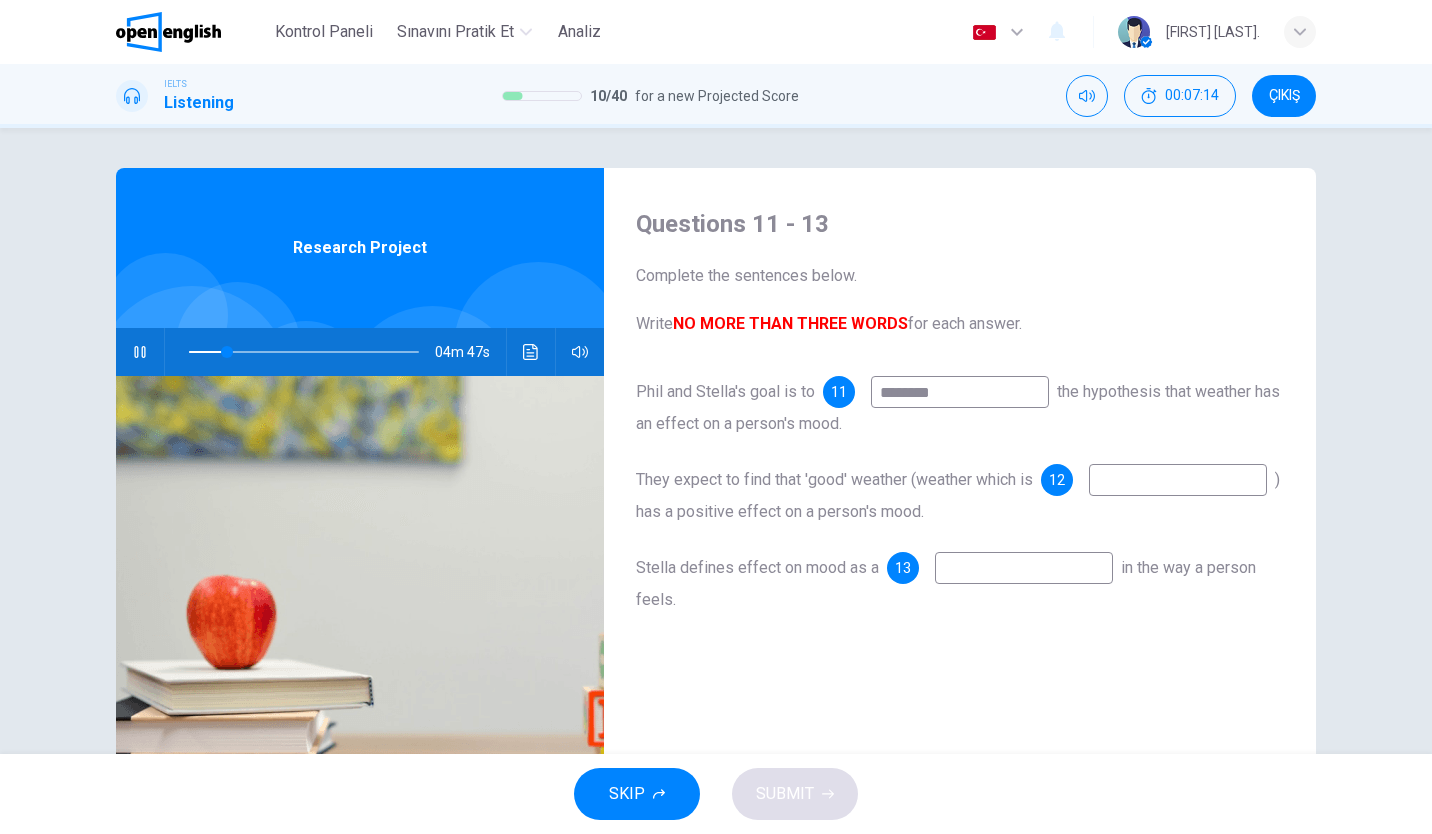 type on "*********" 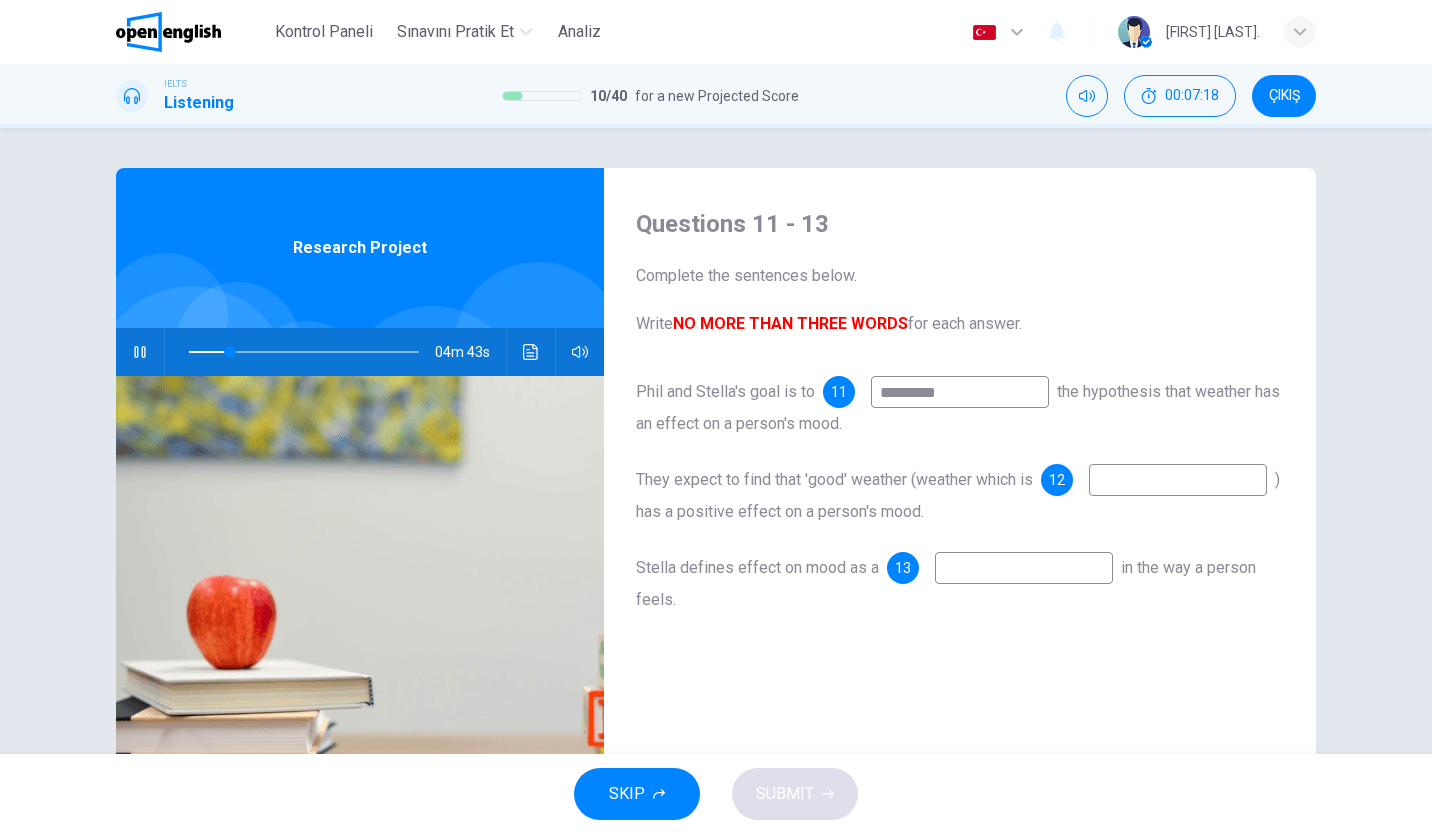 type on "**" 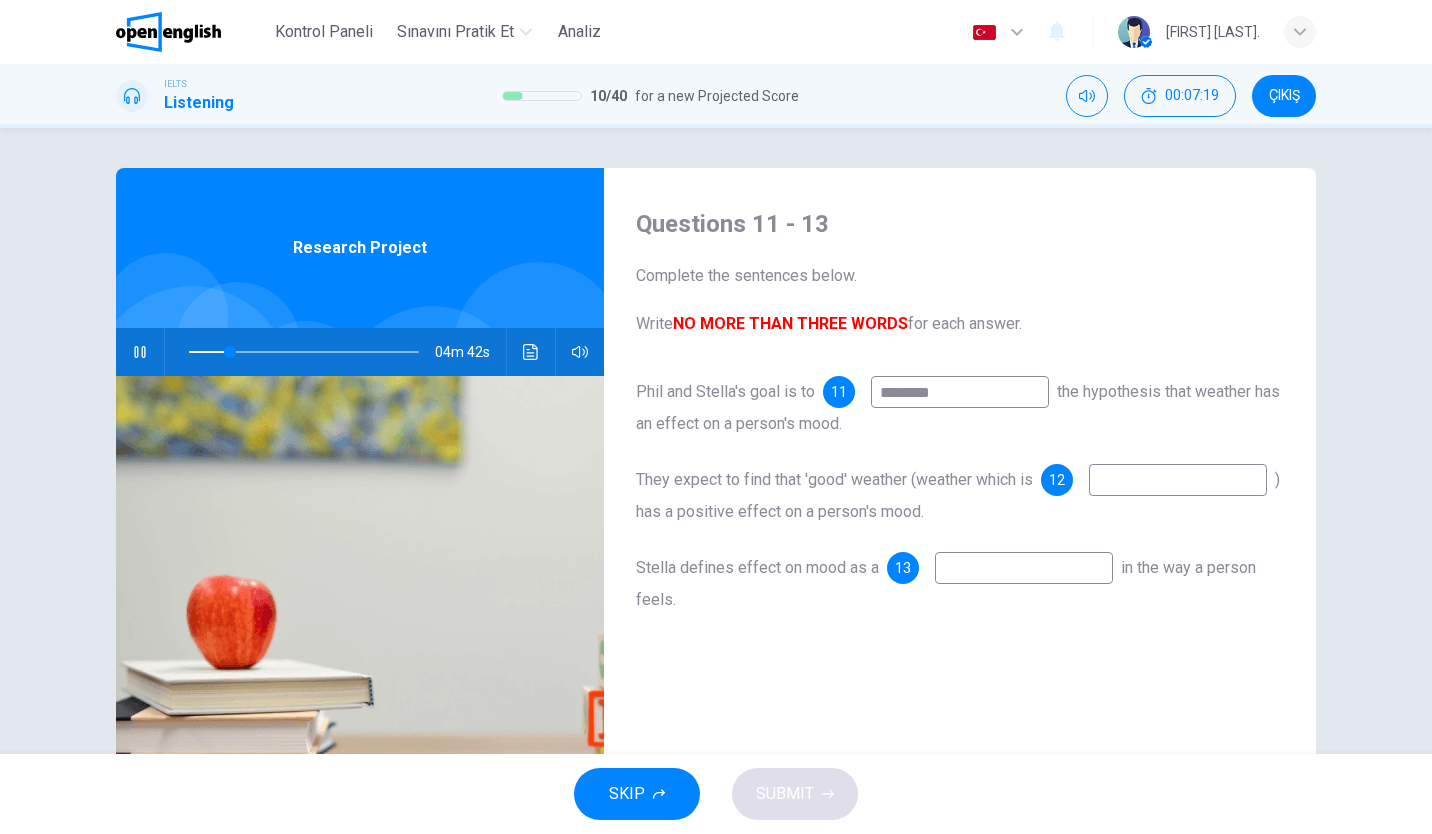 type on "*******" 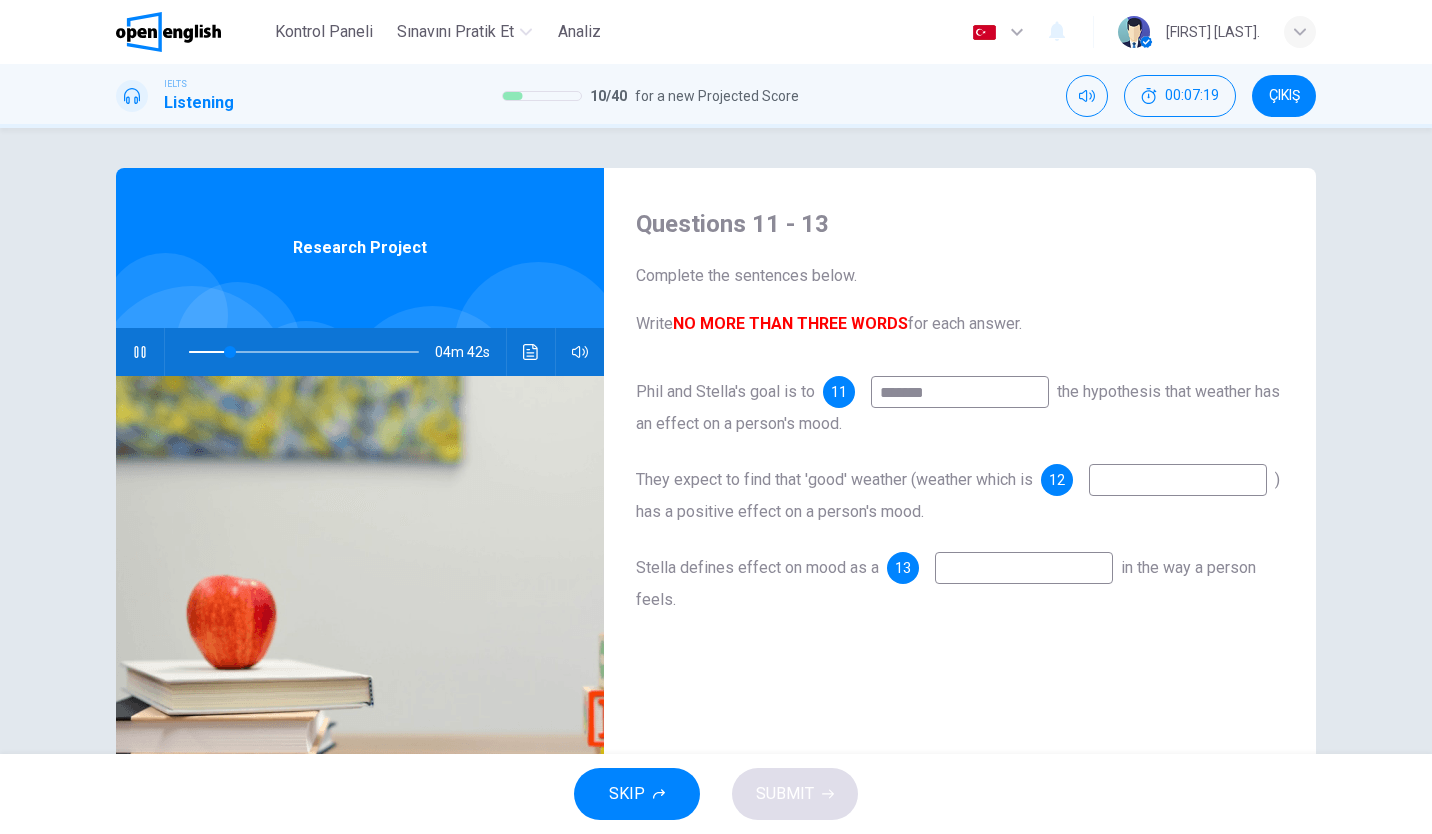 type on "**" 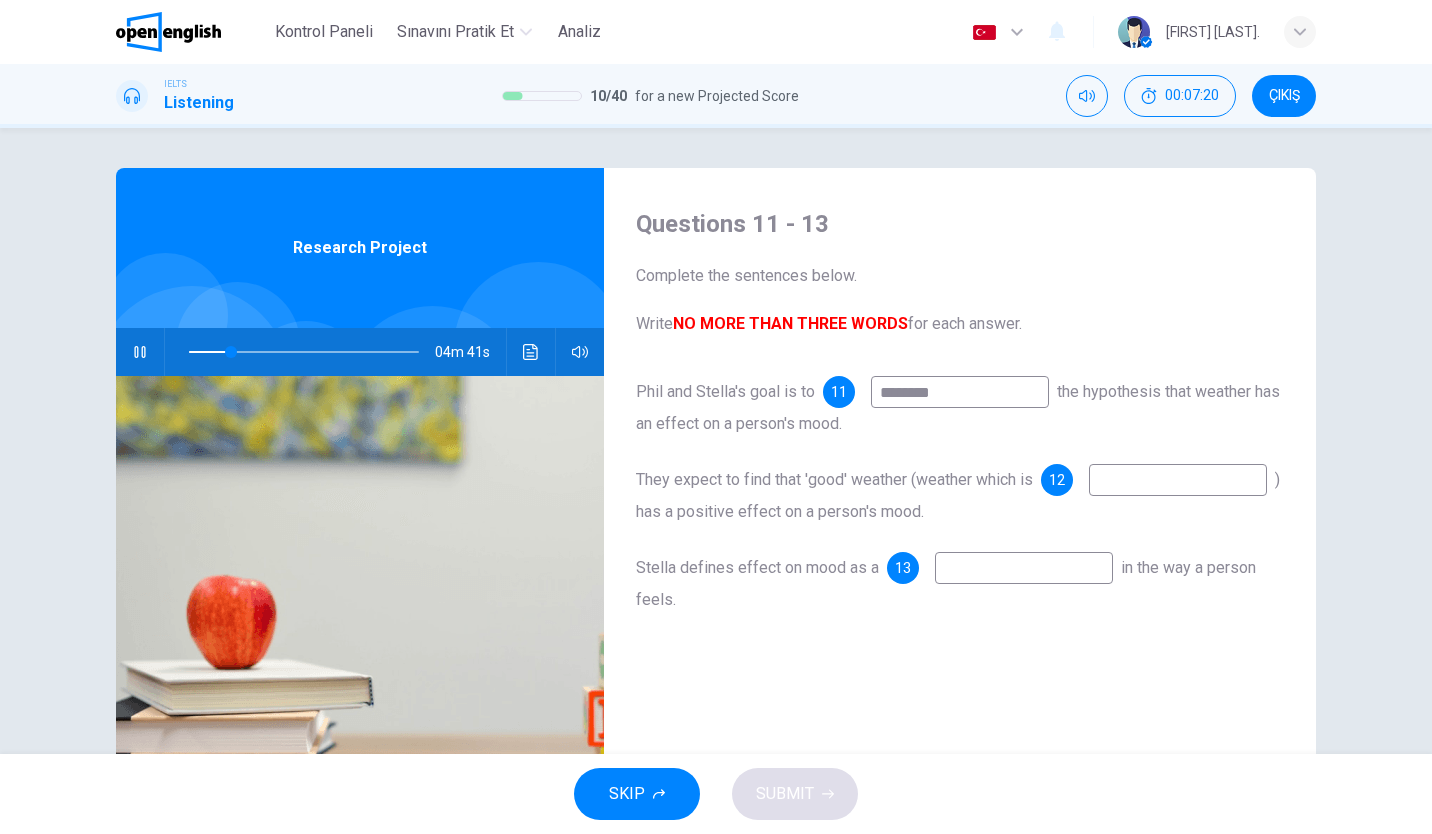 type on "*********" 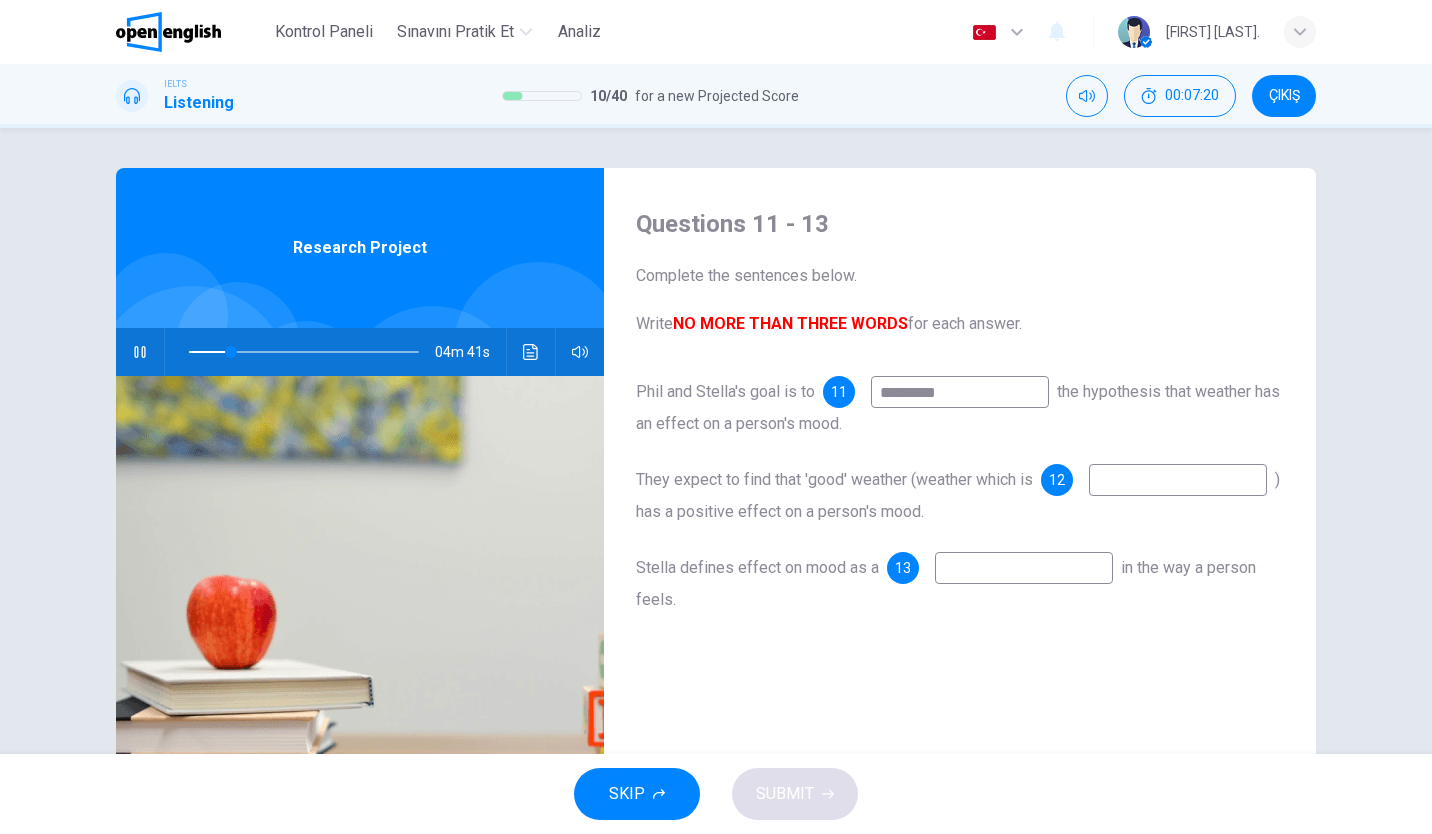 type on "**" 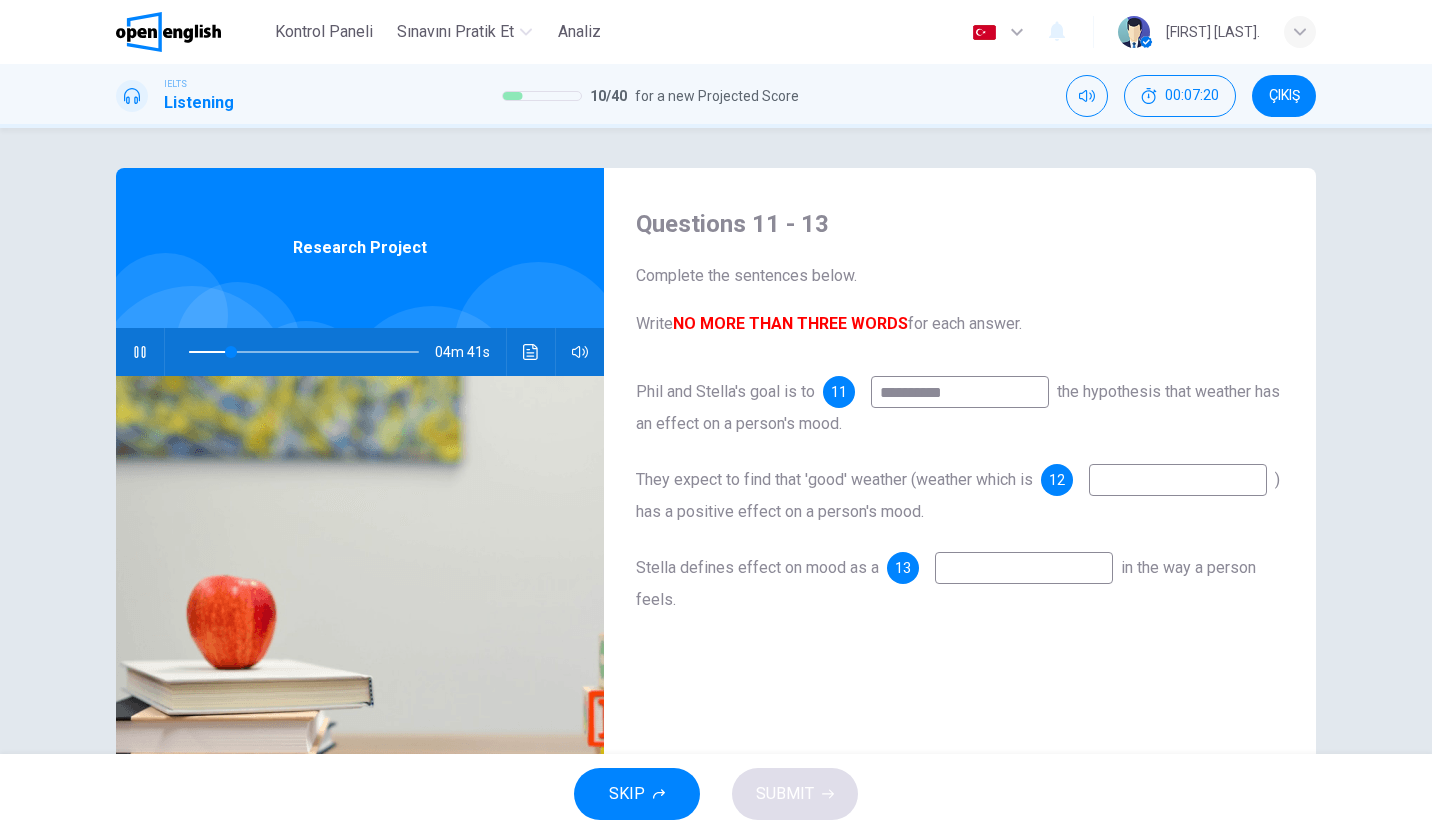 type on "**********" 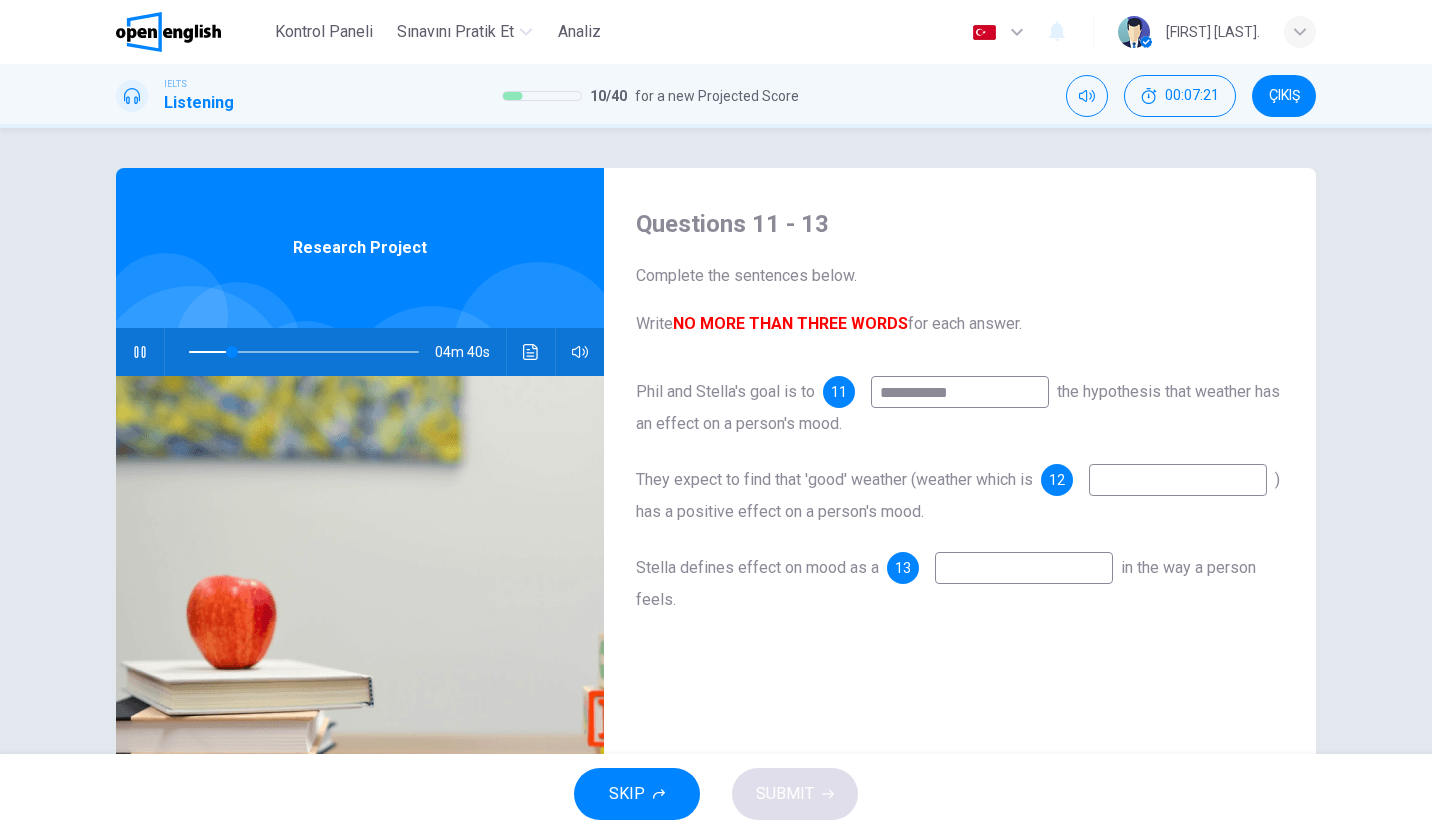 type on "**" 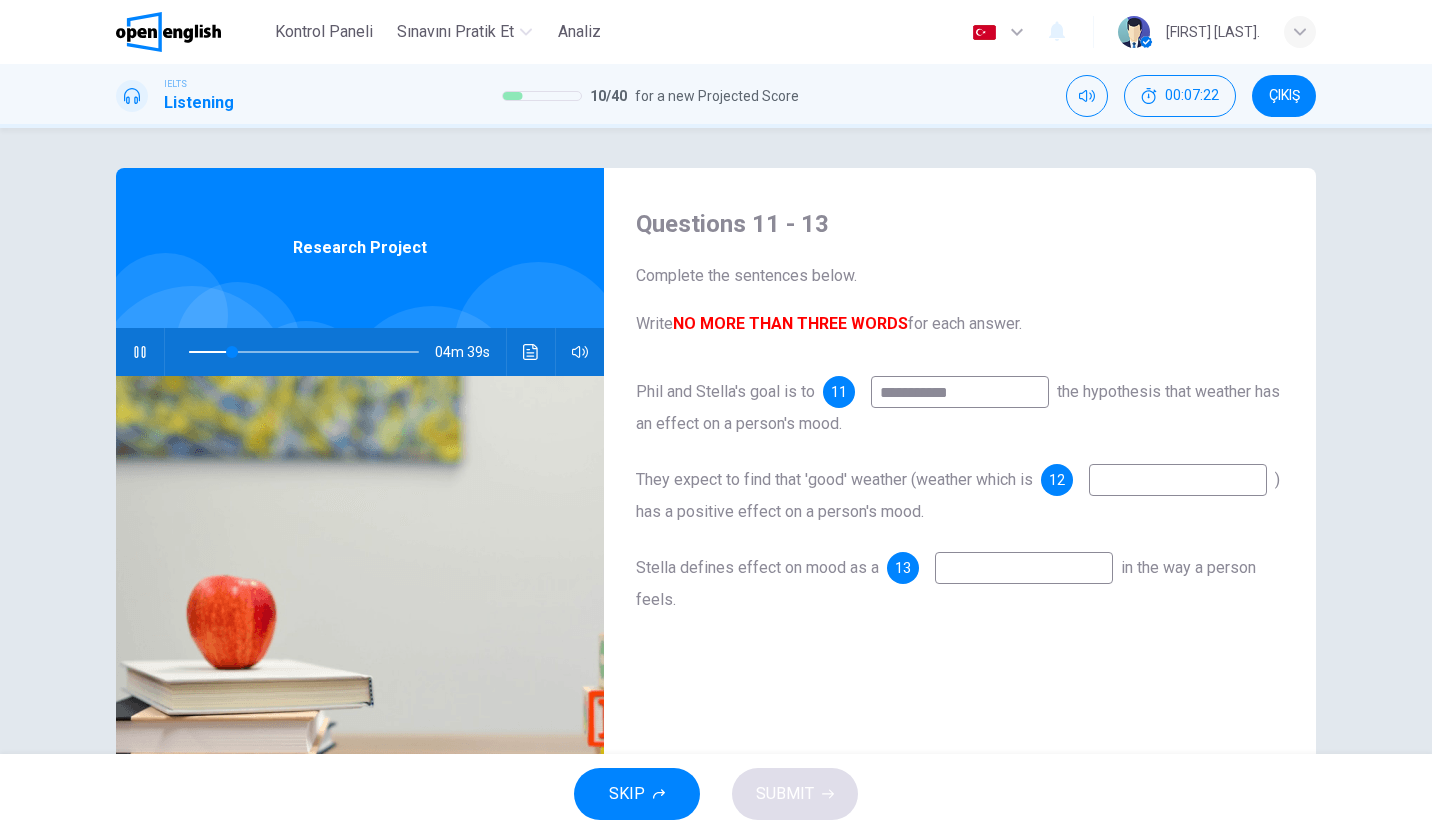 type on "**********" 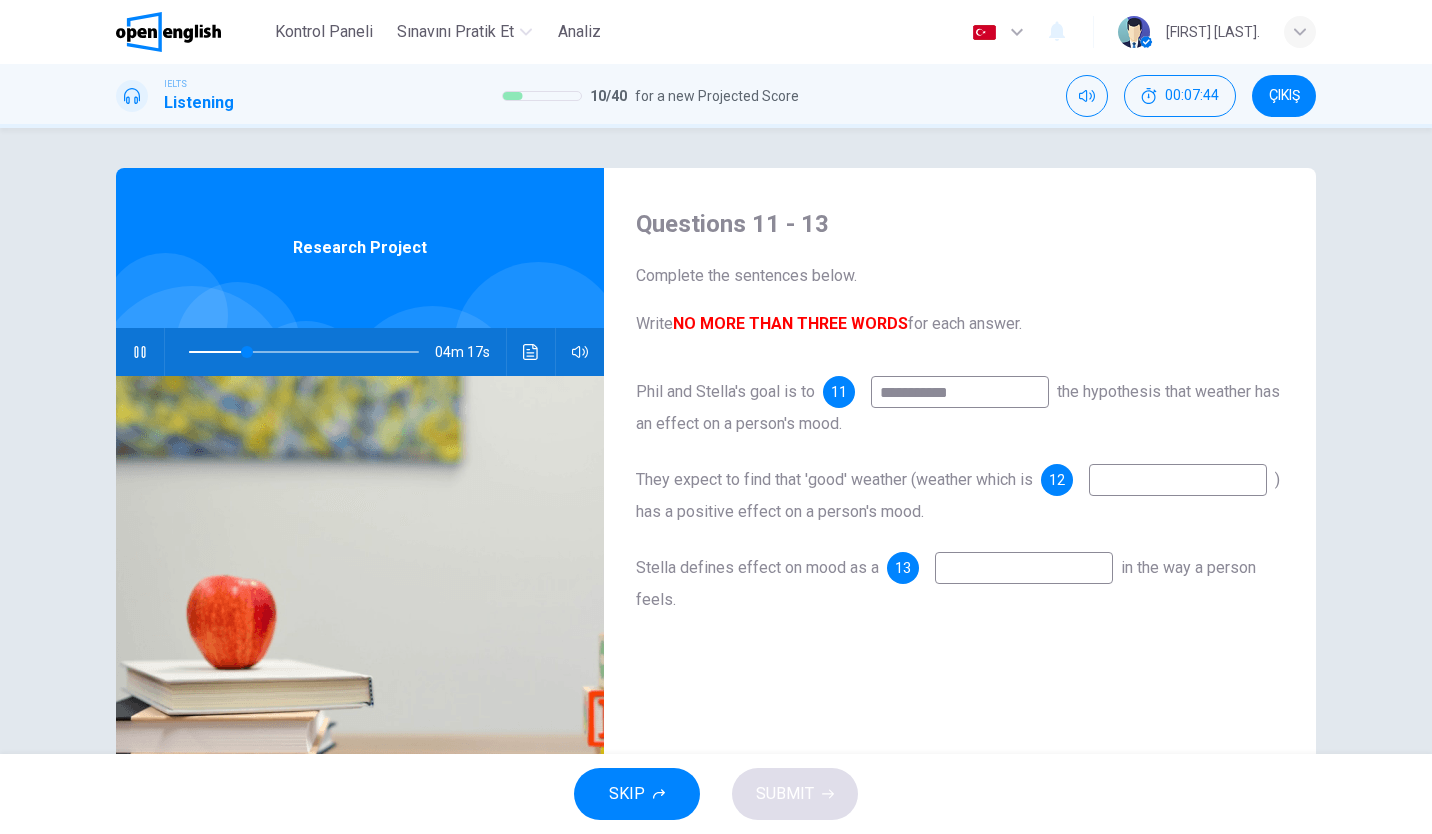 click at bounding box center [1178, 480] 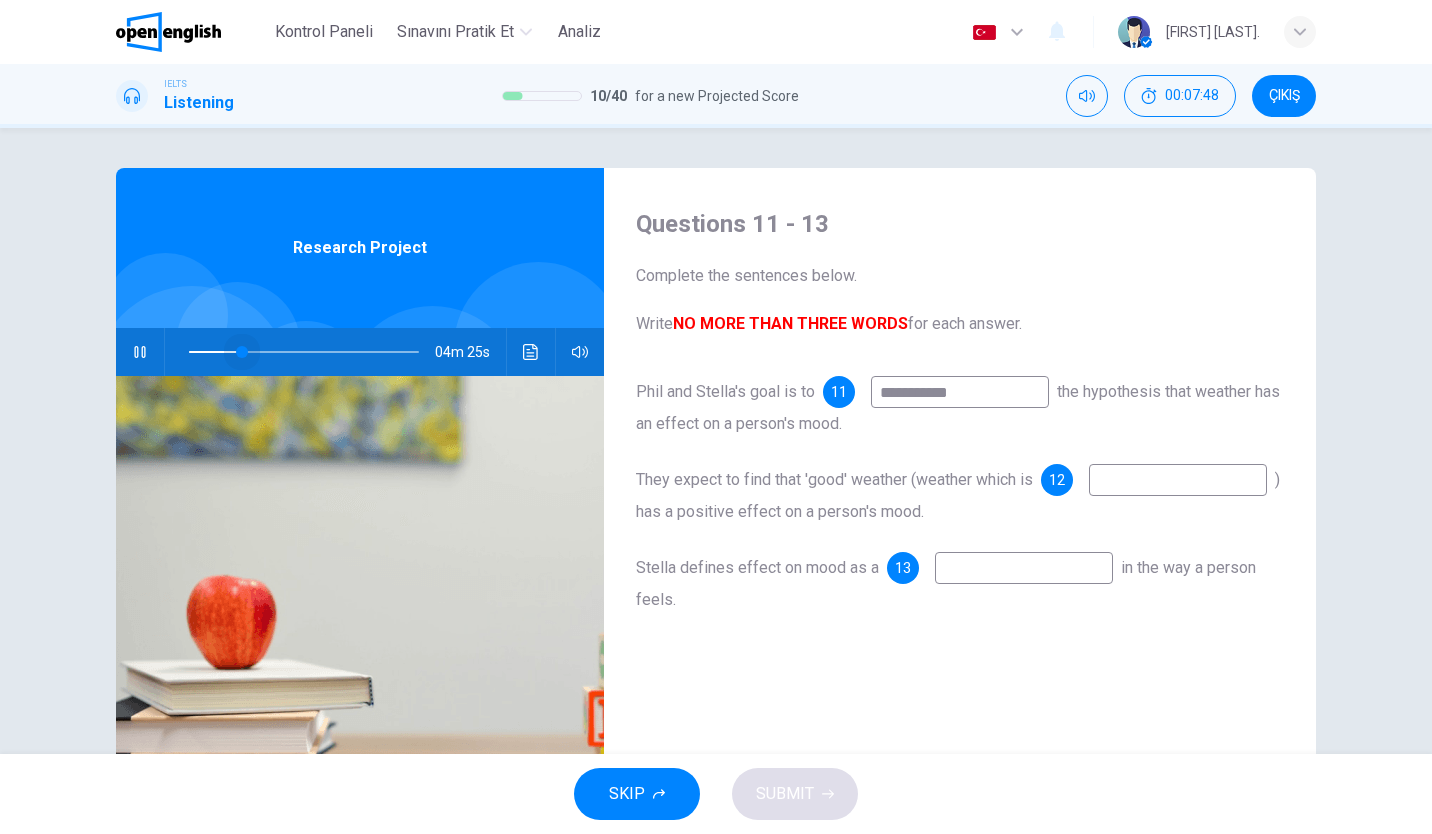 click at bounding box center [242, 352] 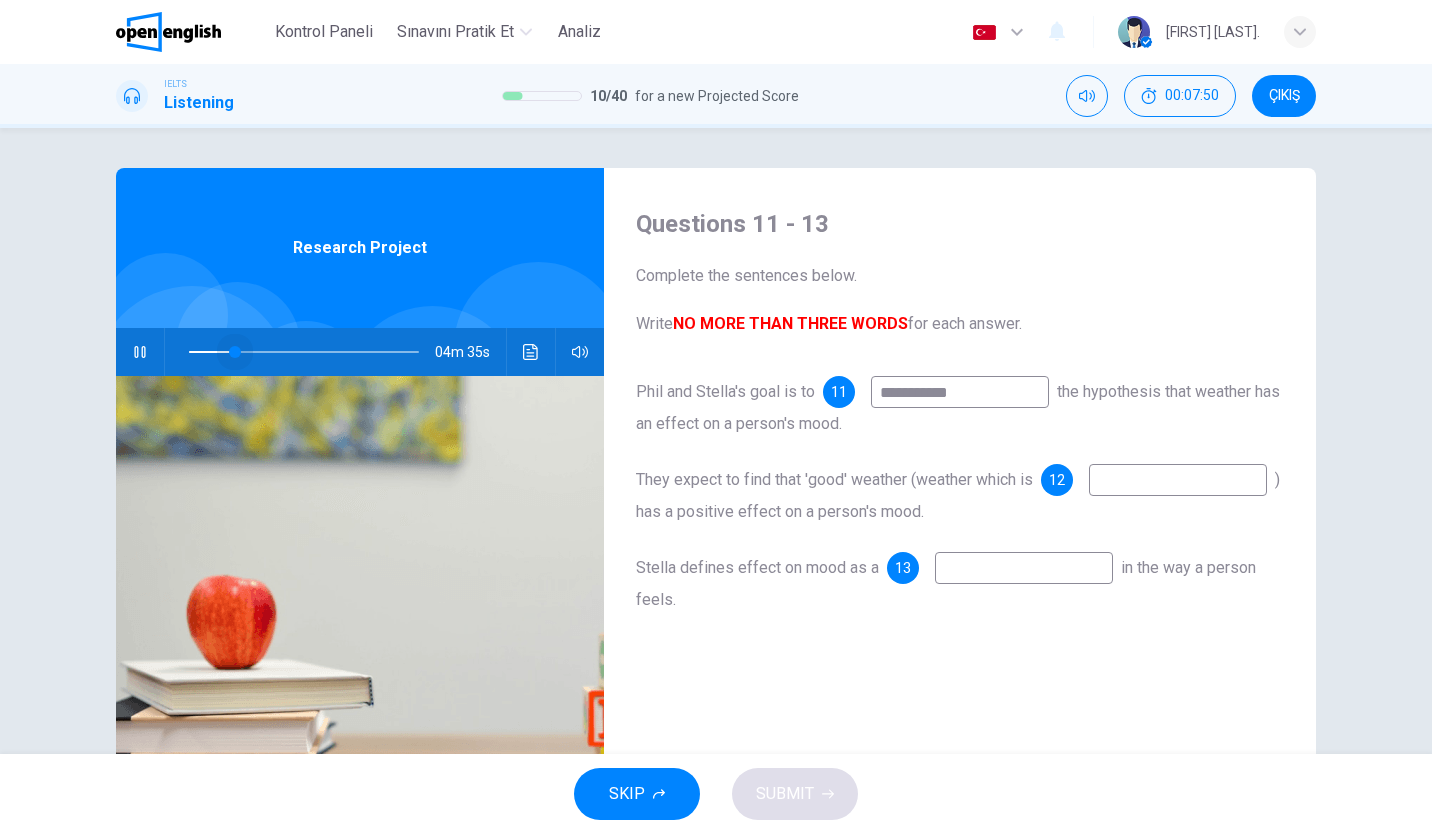 click at bounding box center (235, 352) 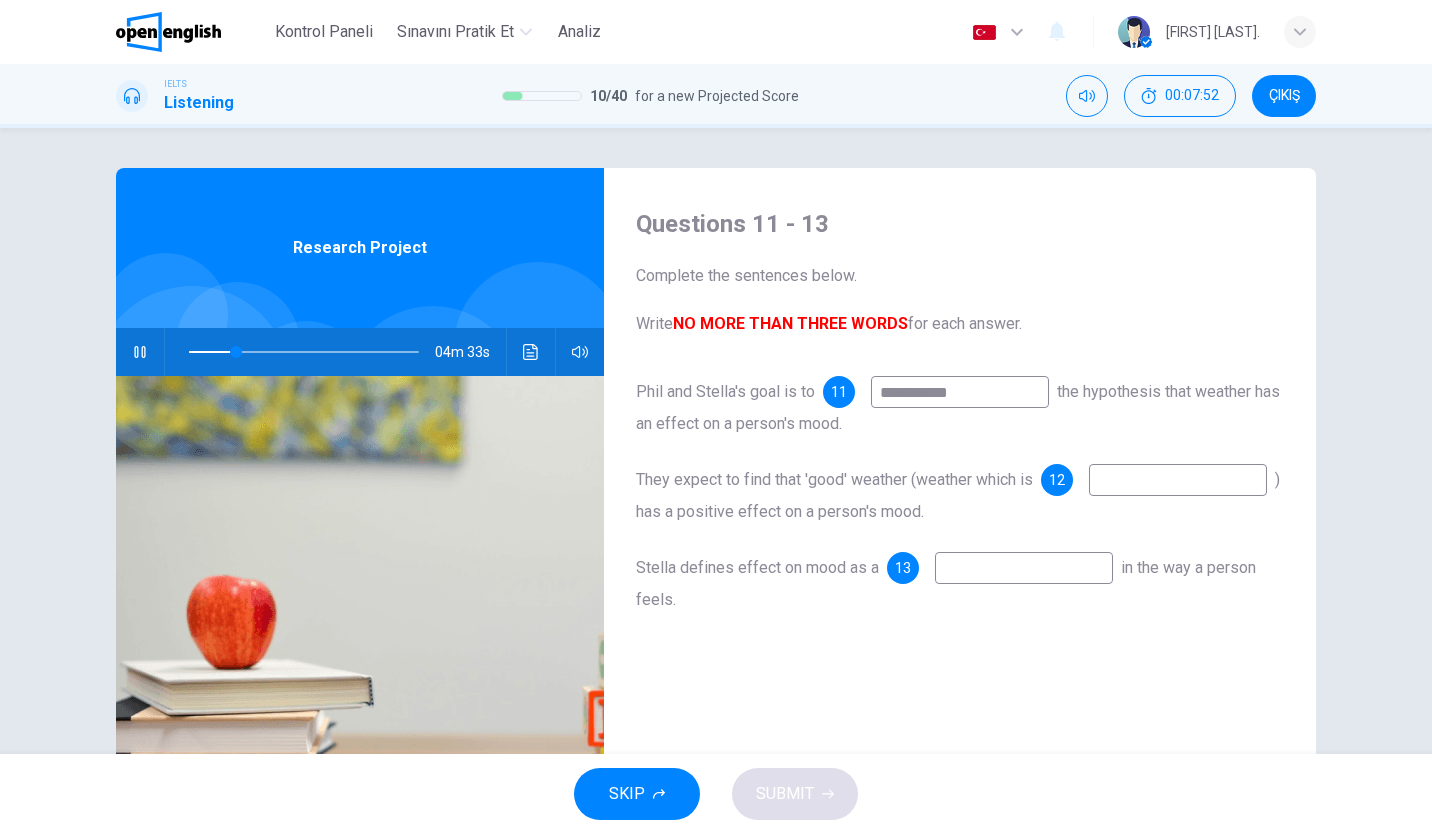 click on "They expect to find that 'good' weather (weather which is  12 ) has a positive effect on a person's mood." at bounding box center (960, 496) 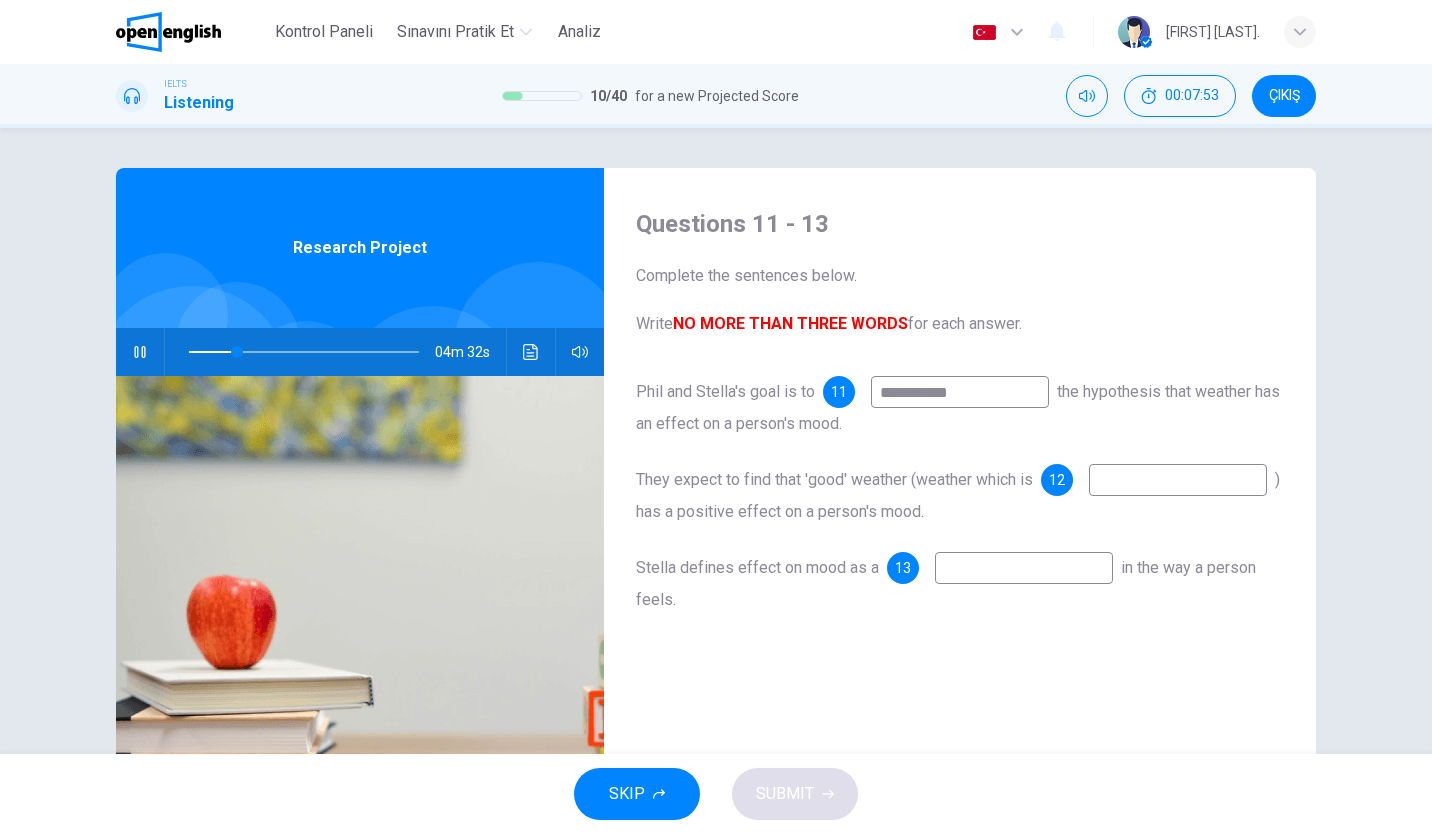 click at bounding box center (1178, 480) 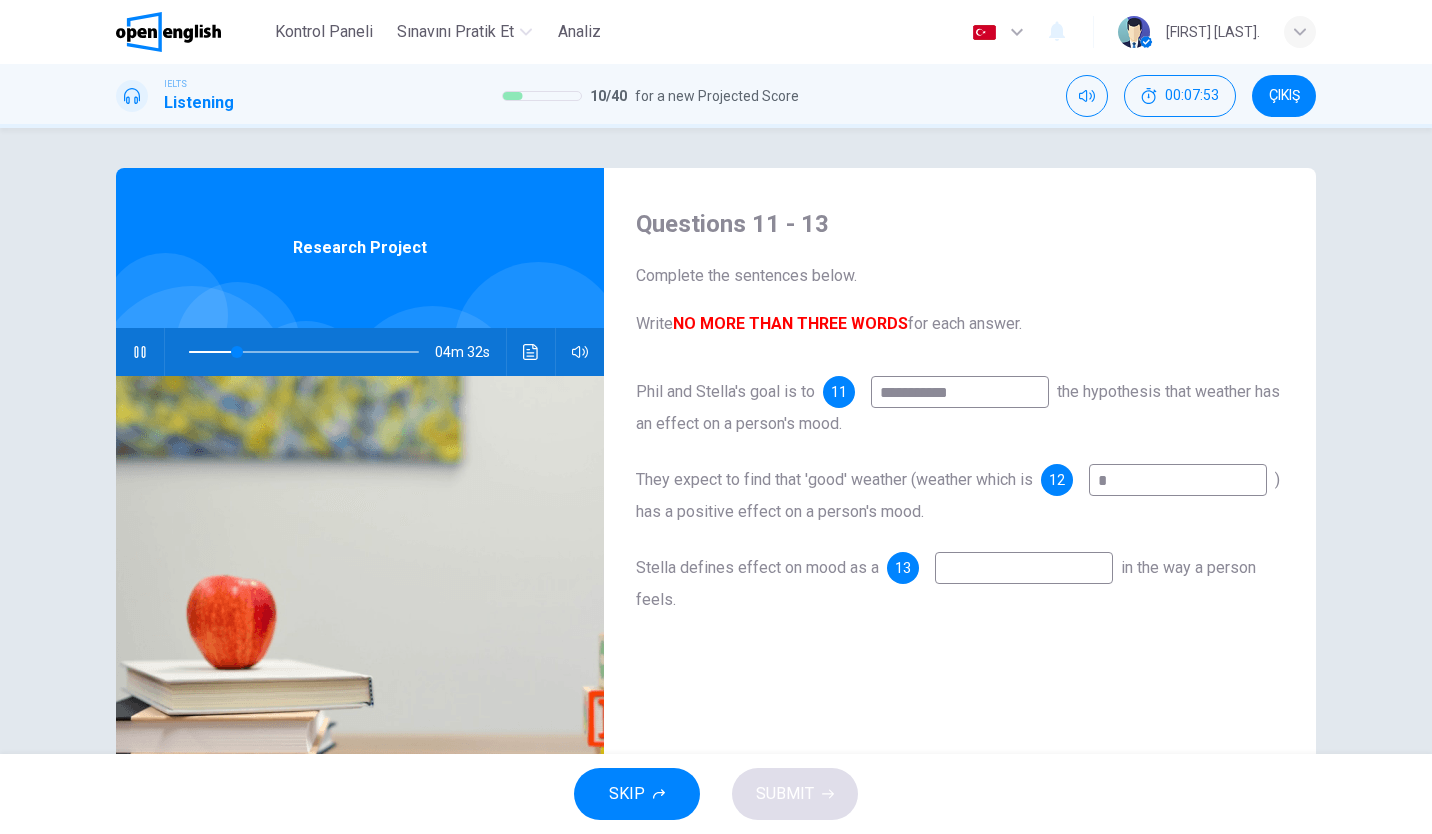 type on "**" 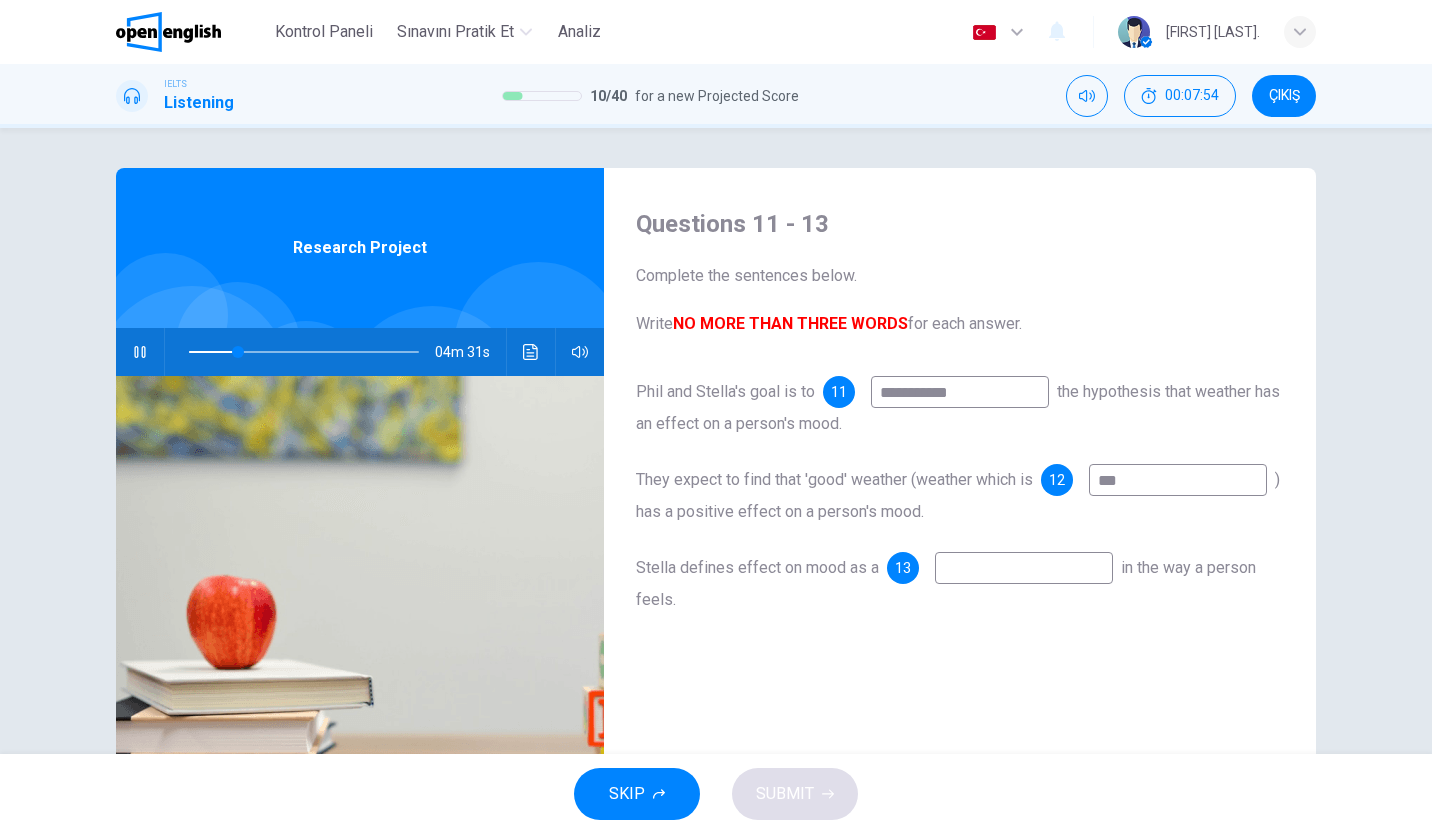 type on "****" 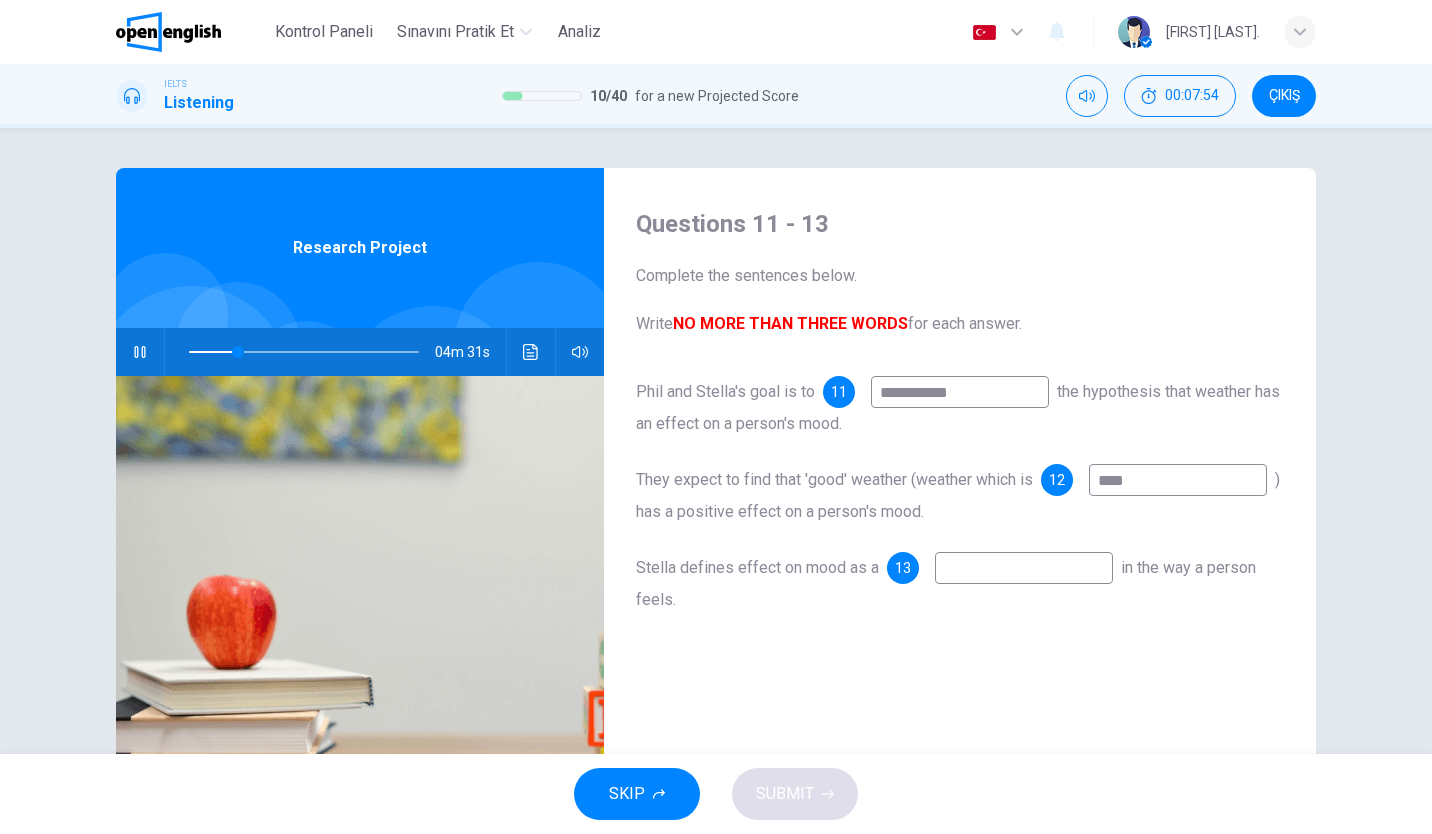 type on "**" 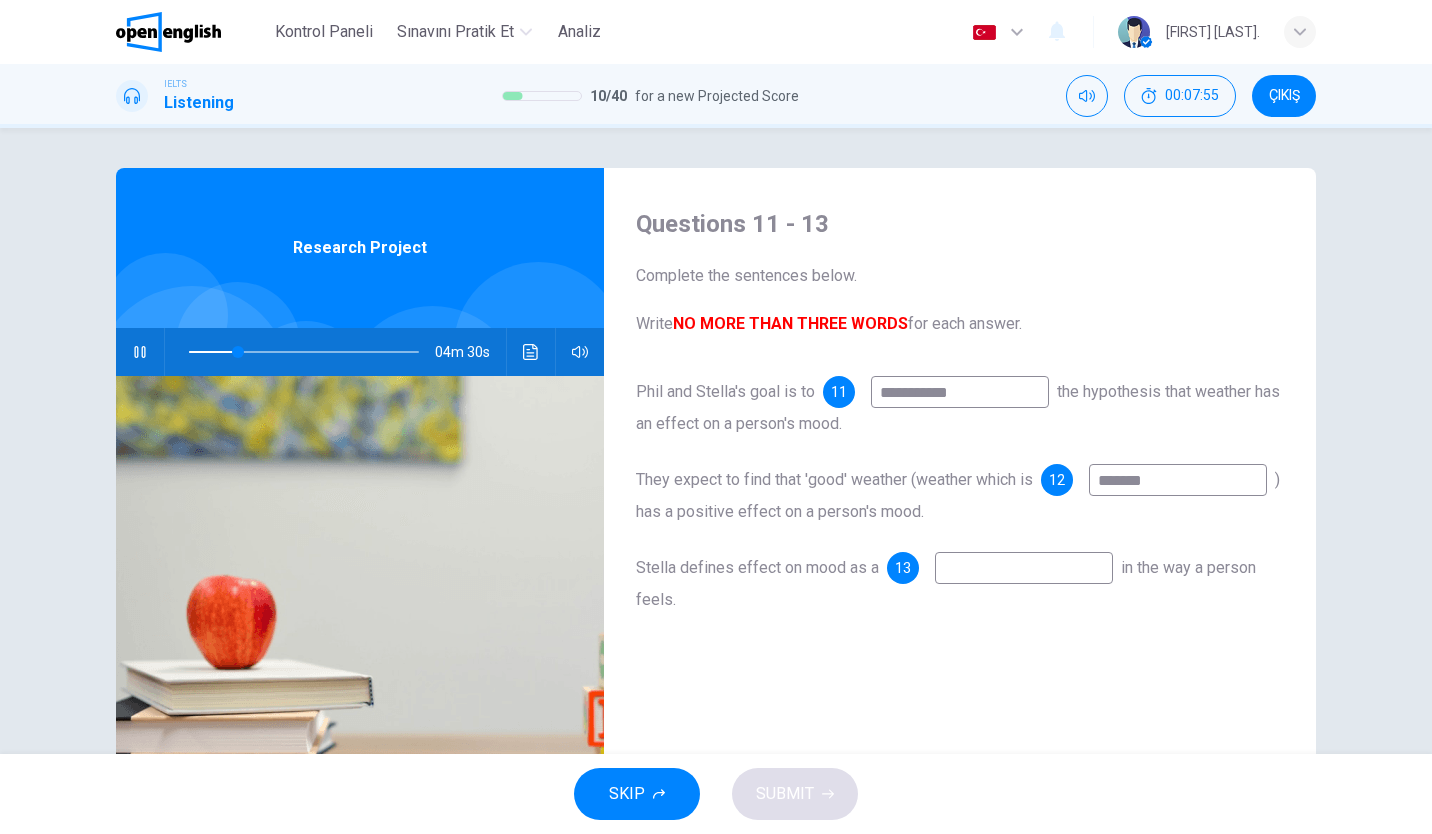 type on "********" 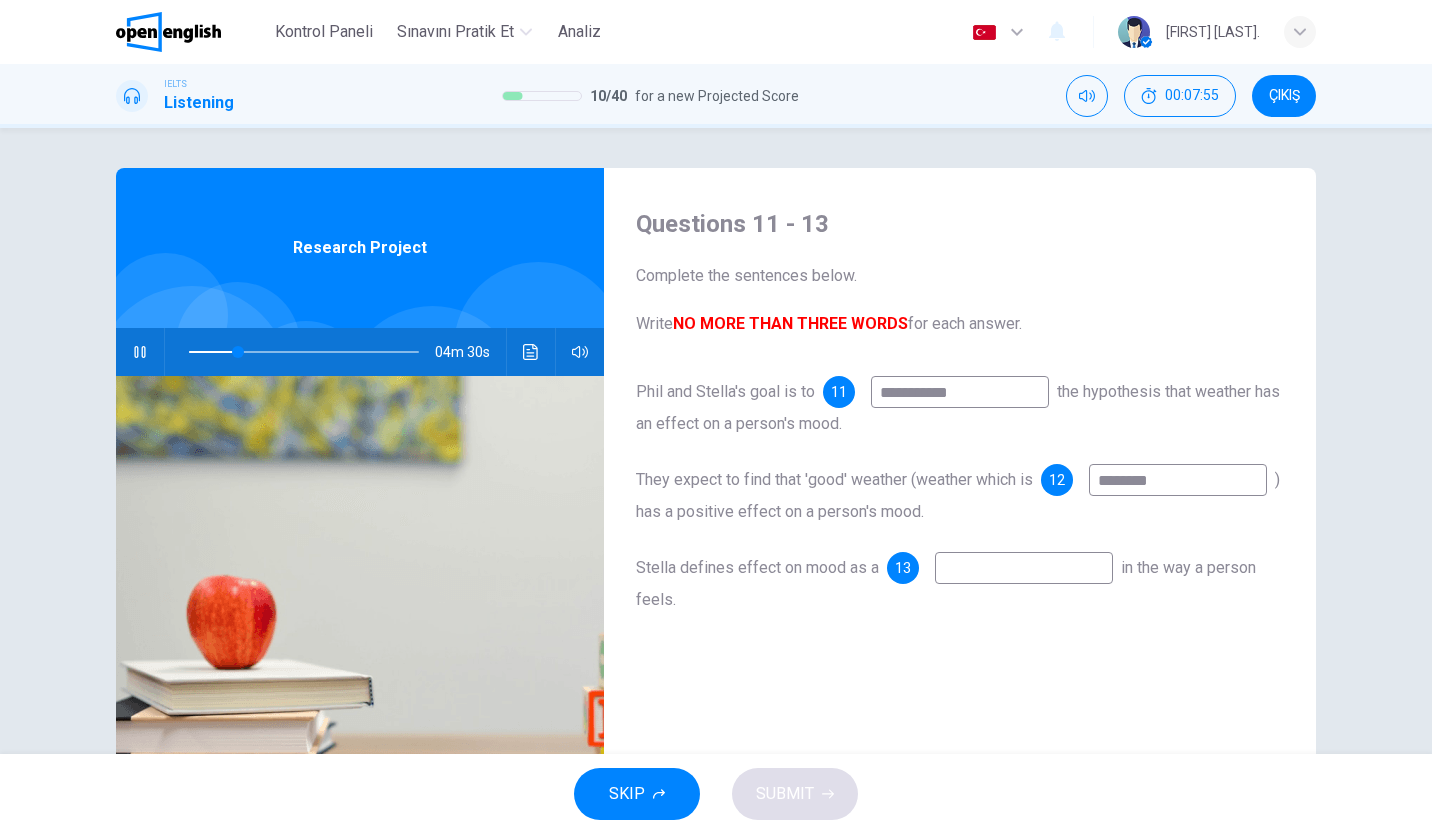 type on "**" 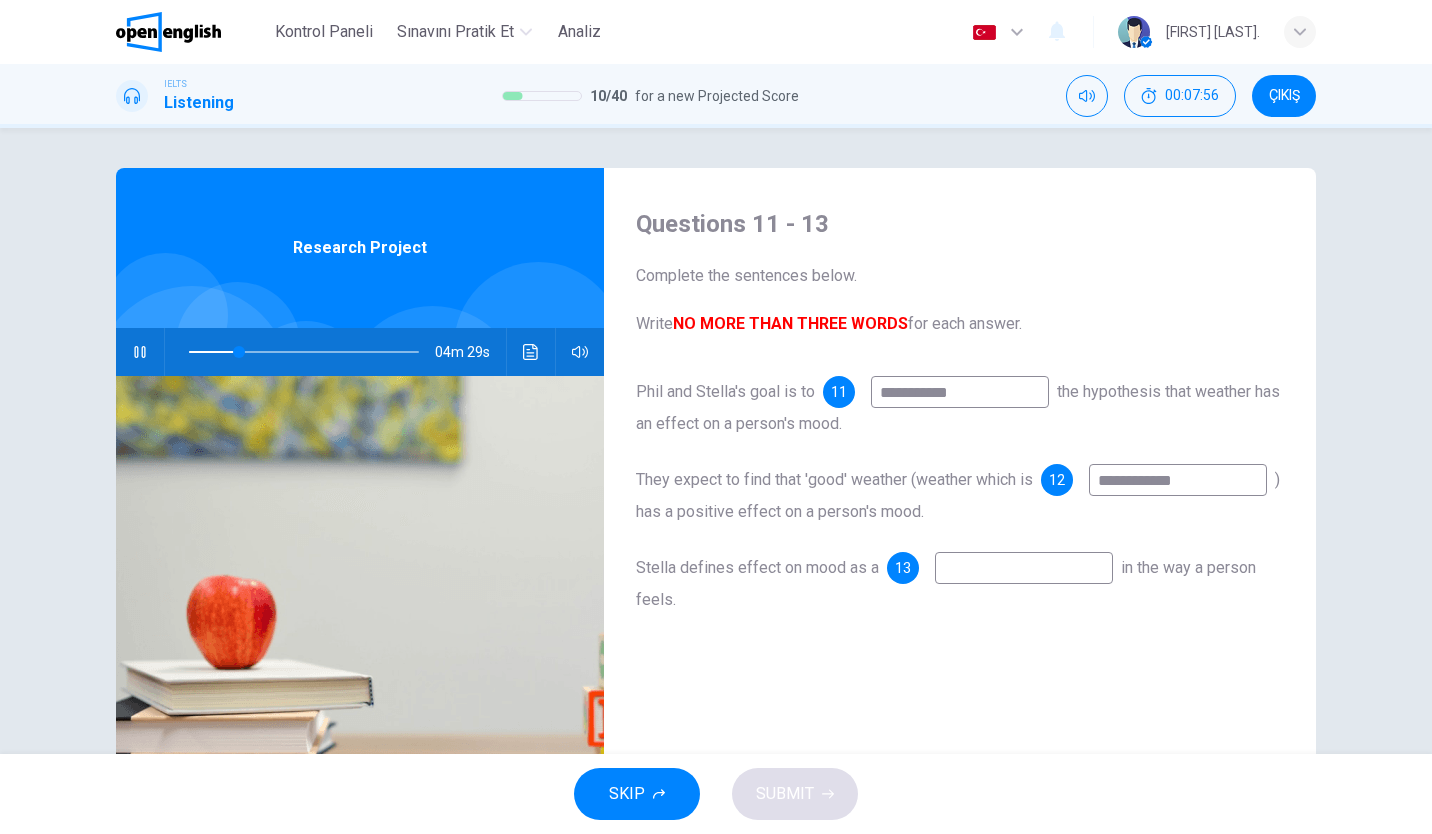 type on "**********" 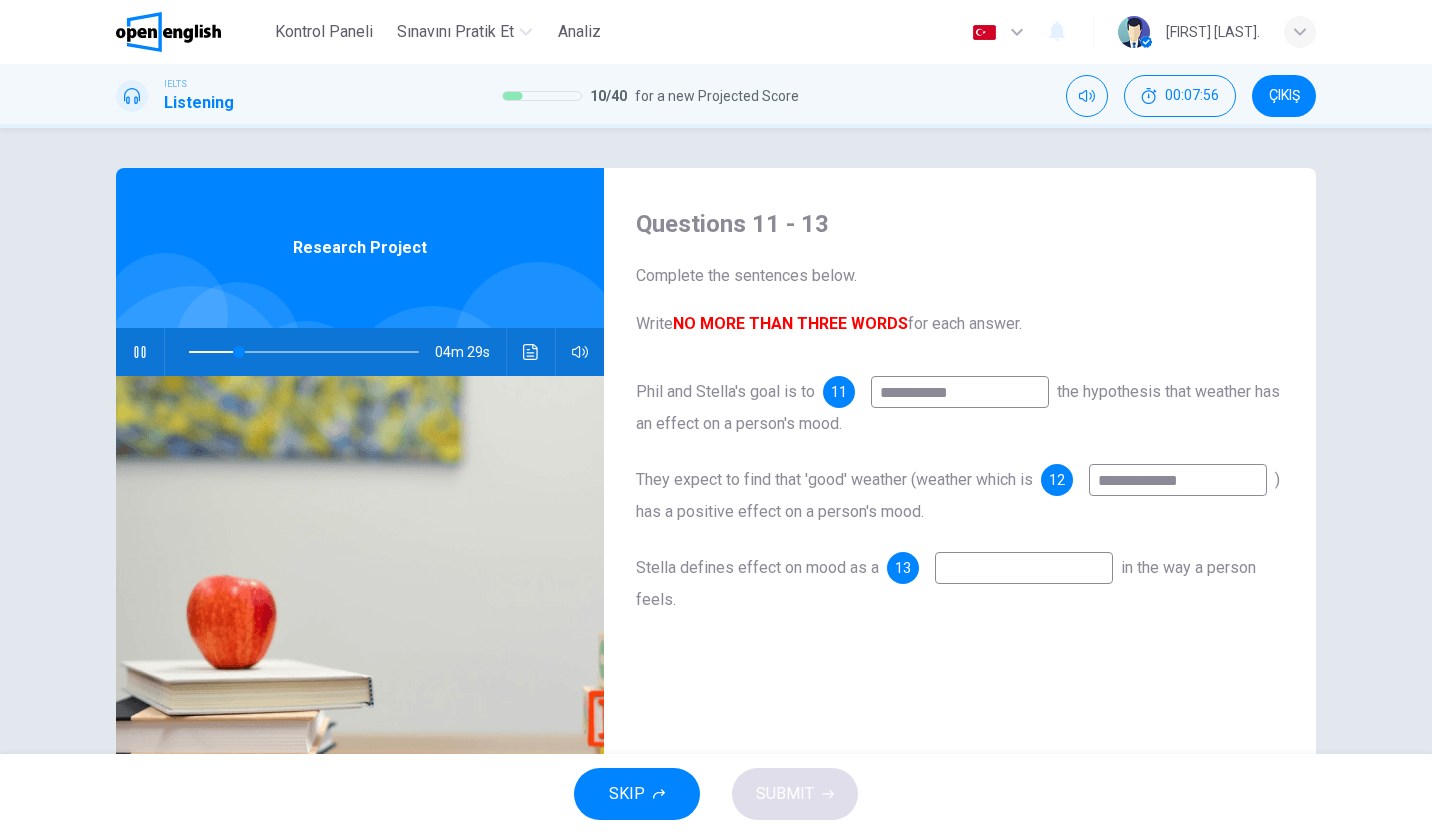 type on "**" 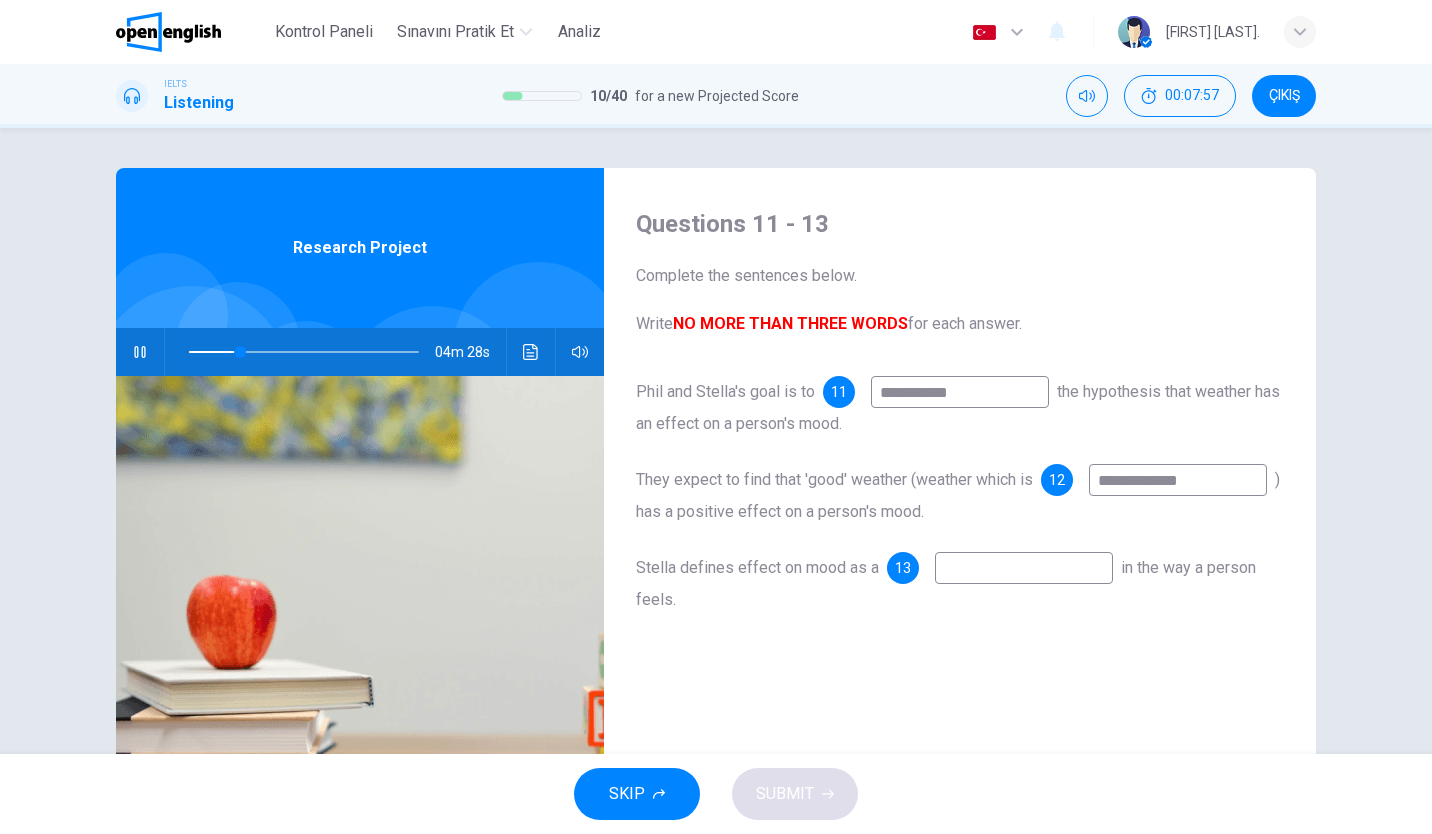 type on "**********" 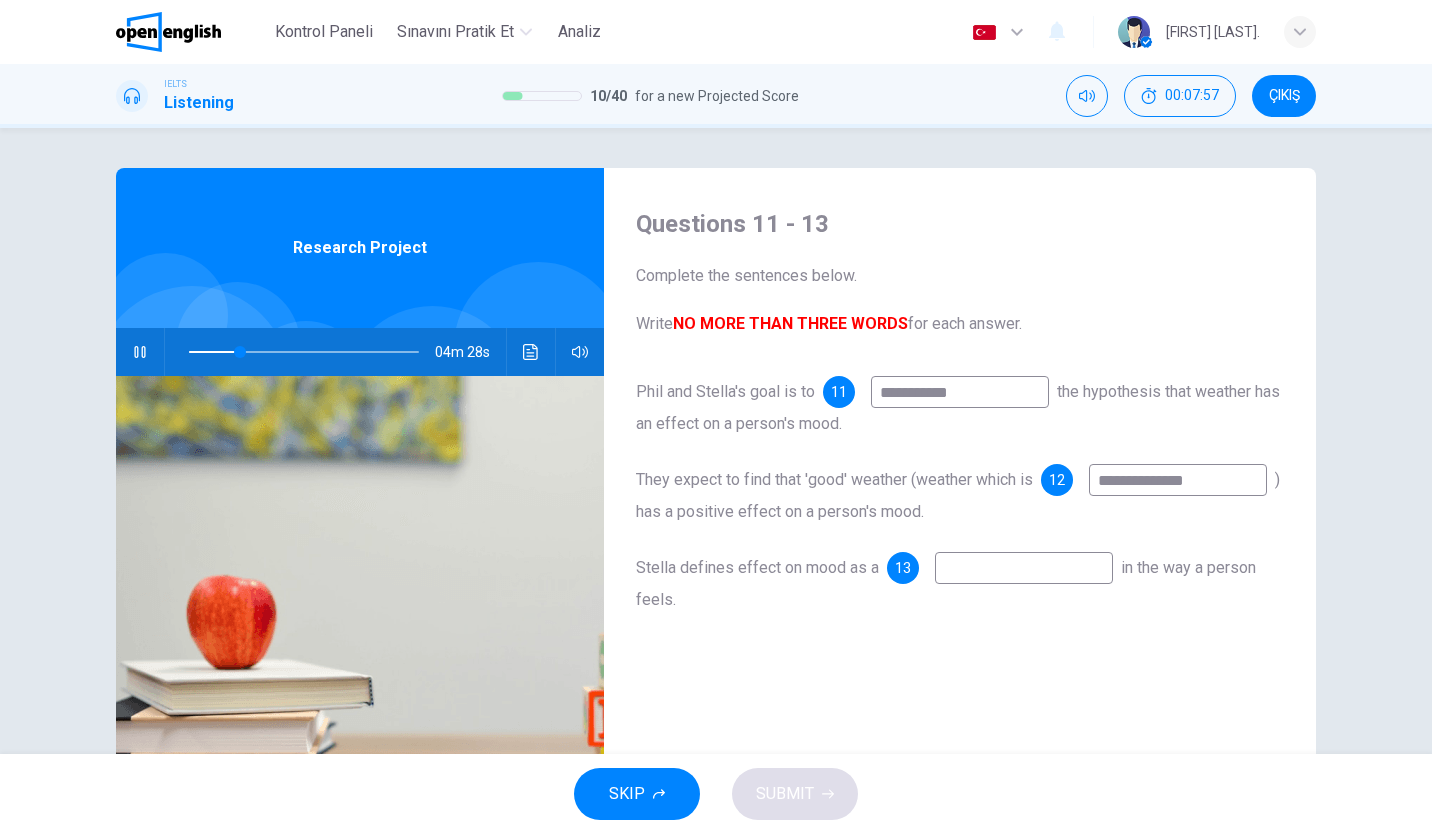 type on "**" 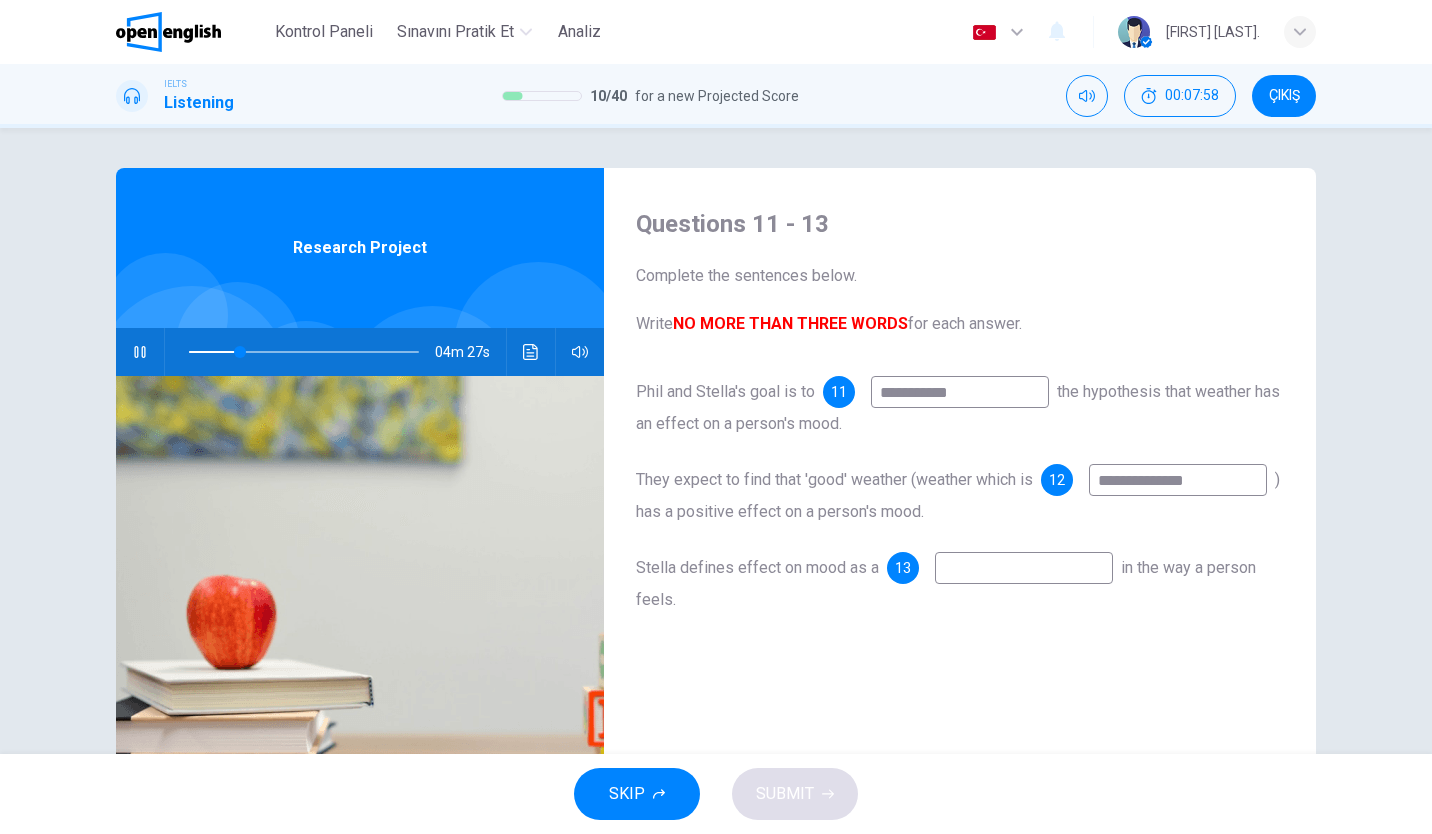 type on "**********" 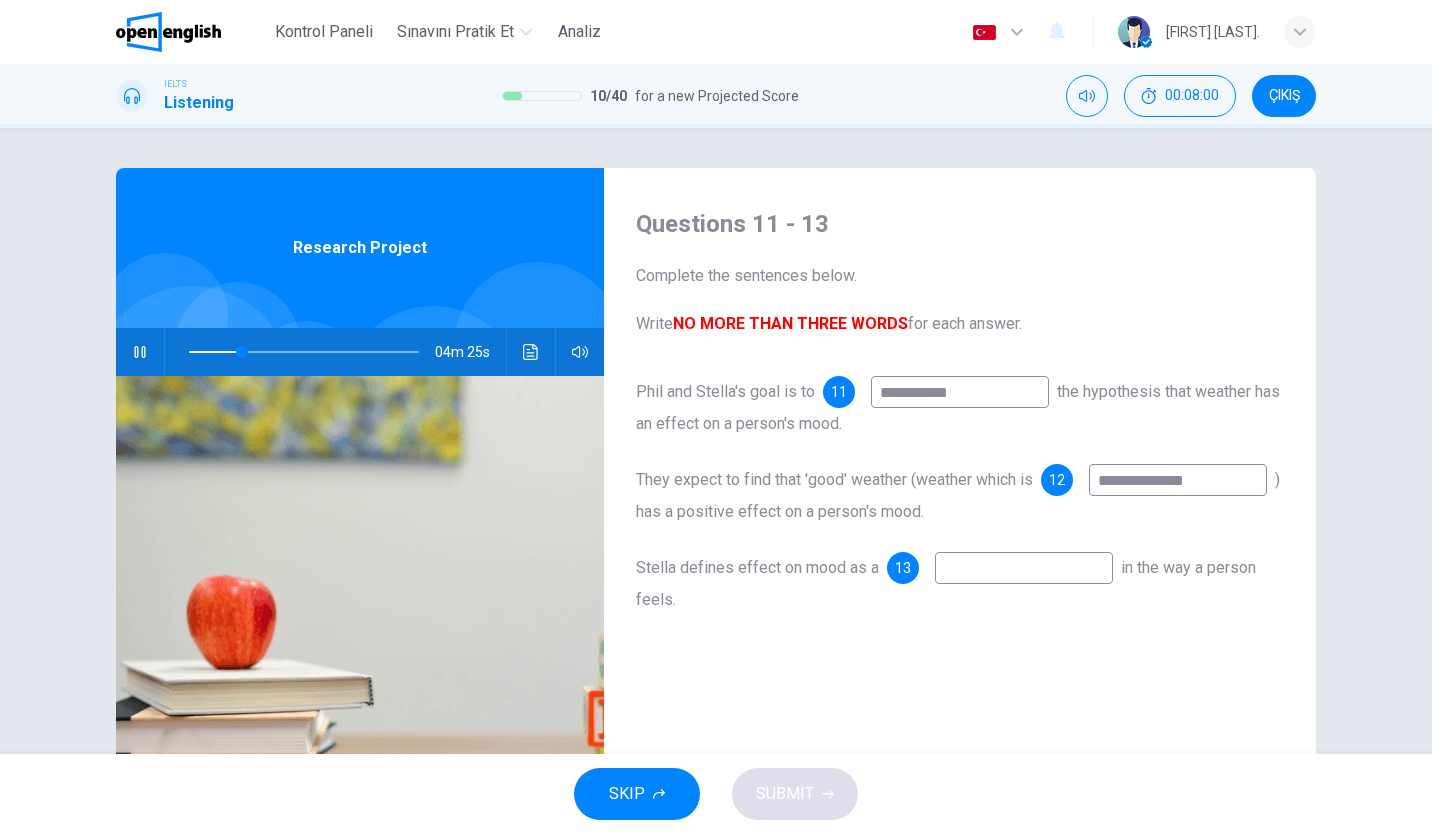 type on "**" 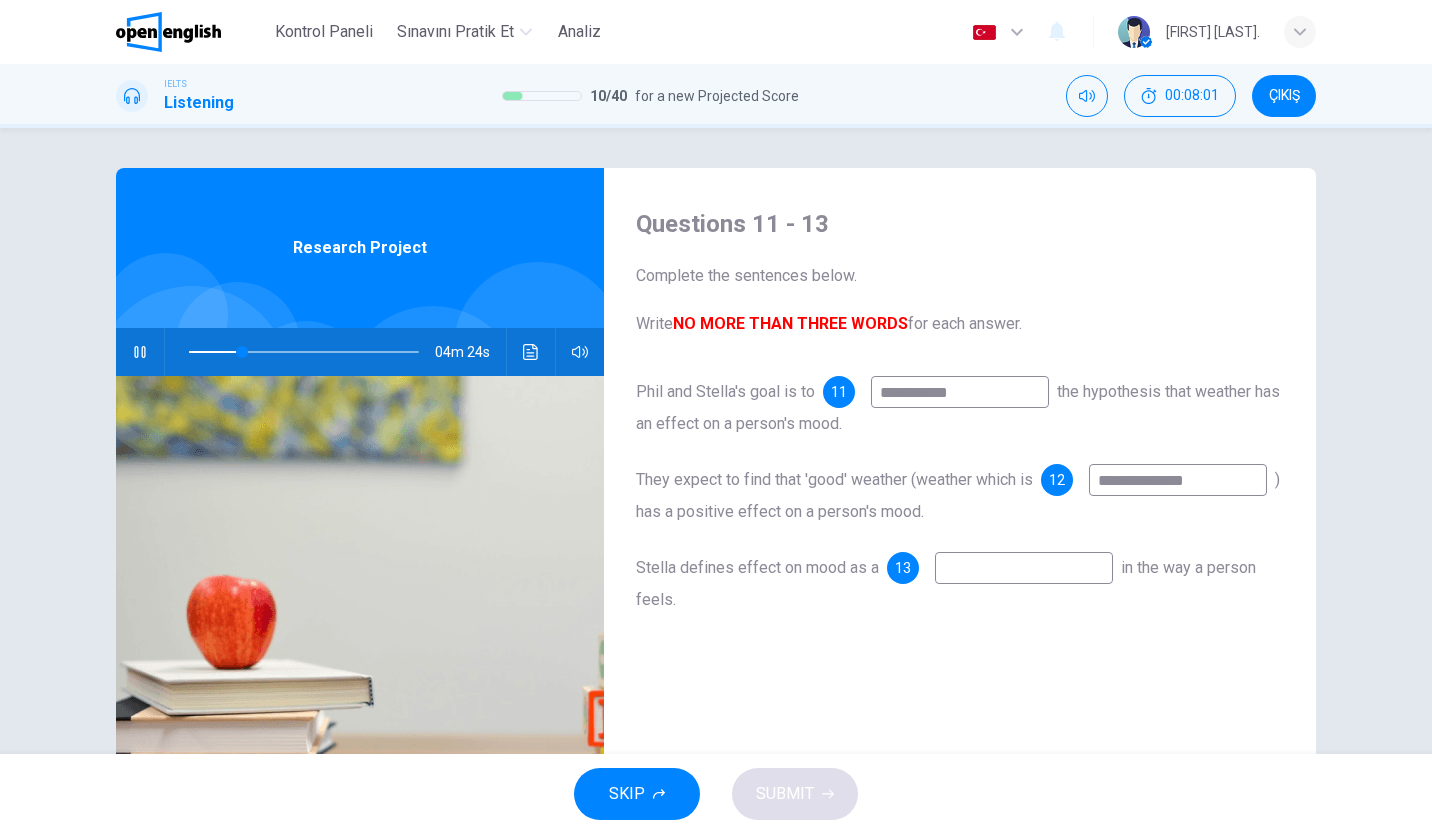 click on "**********" at bounding box center [1178, 480] 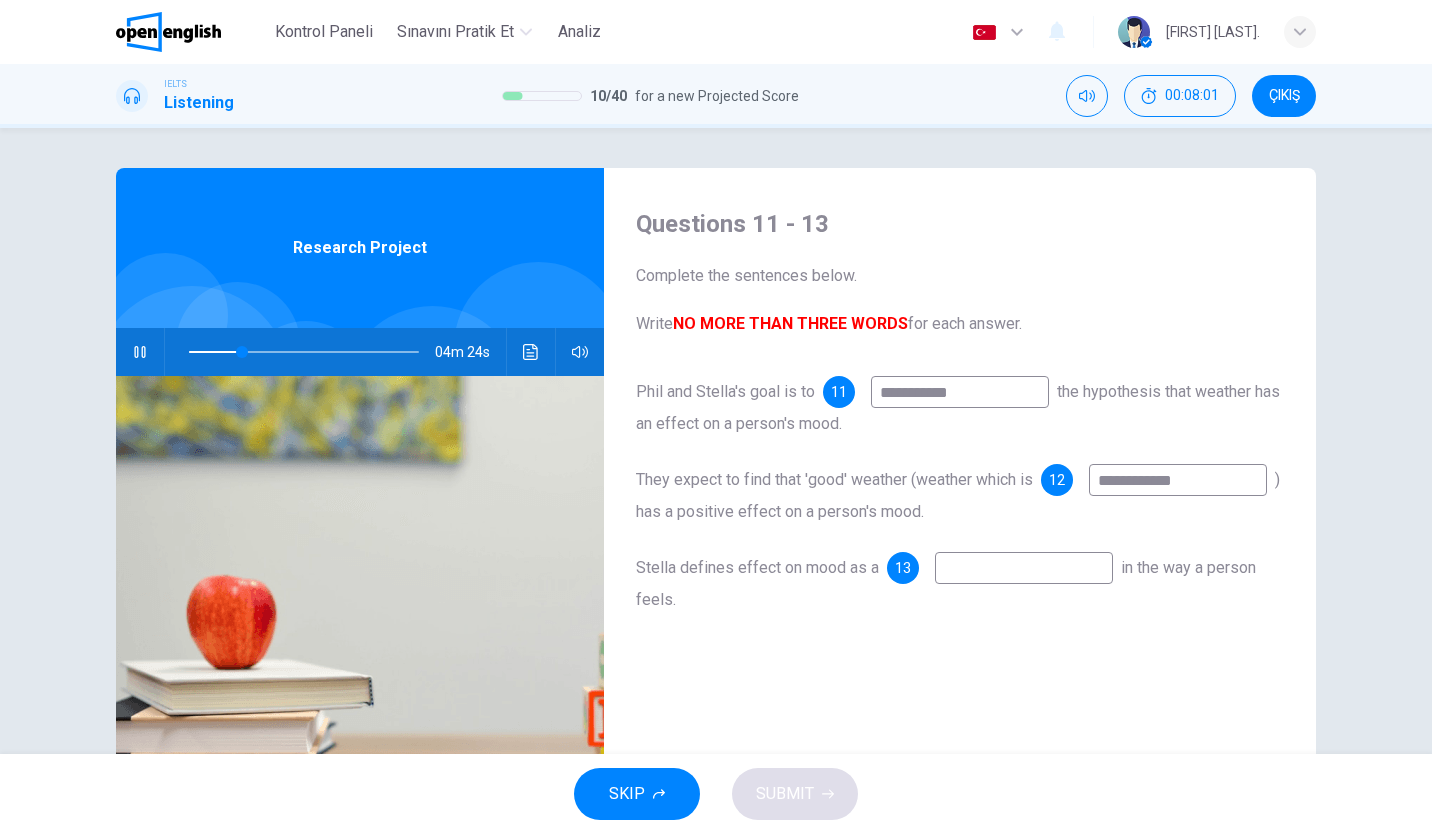 type on "**********" 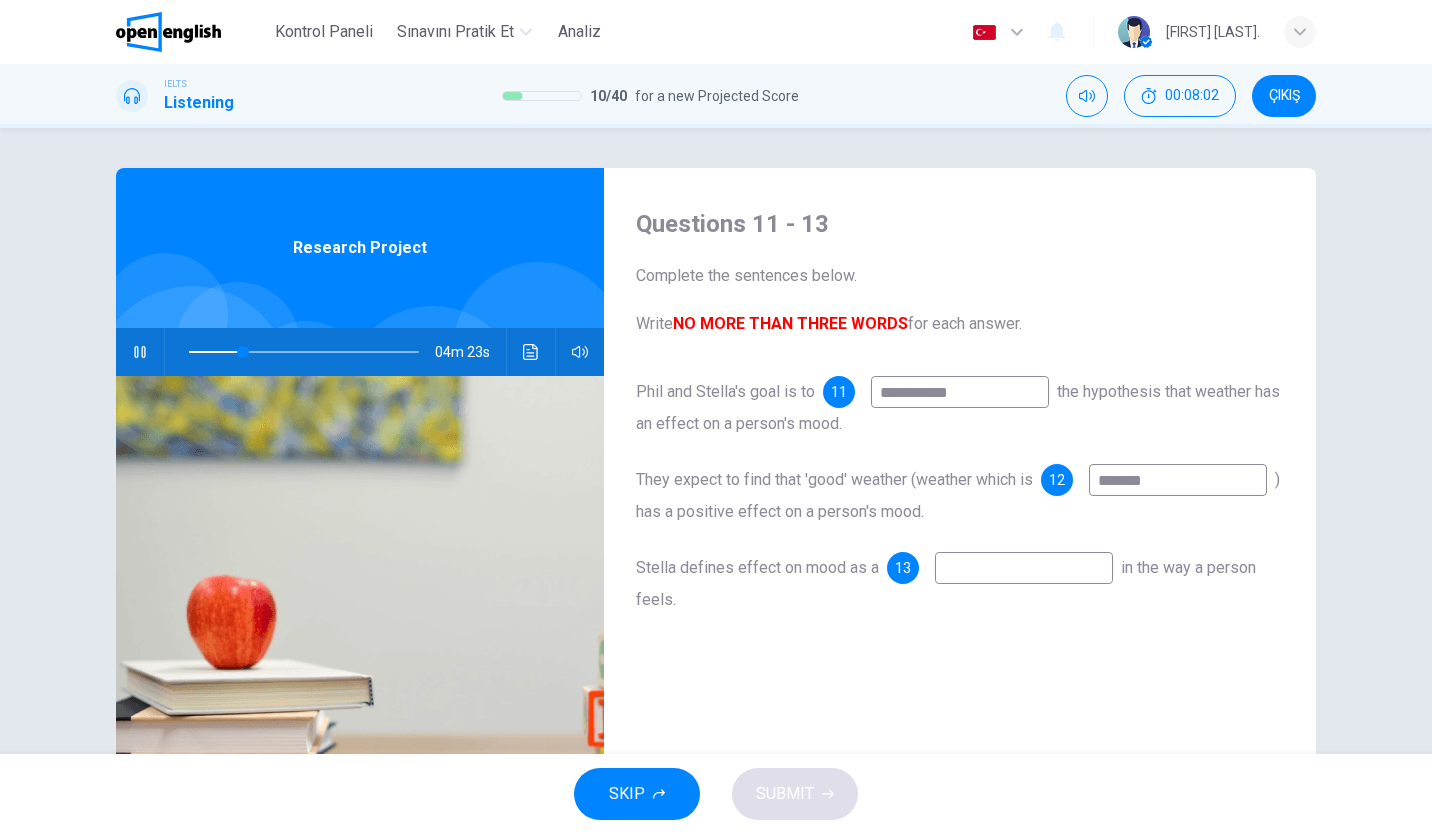 type on "*****" 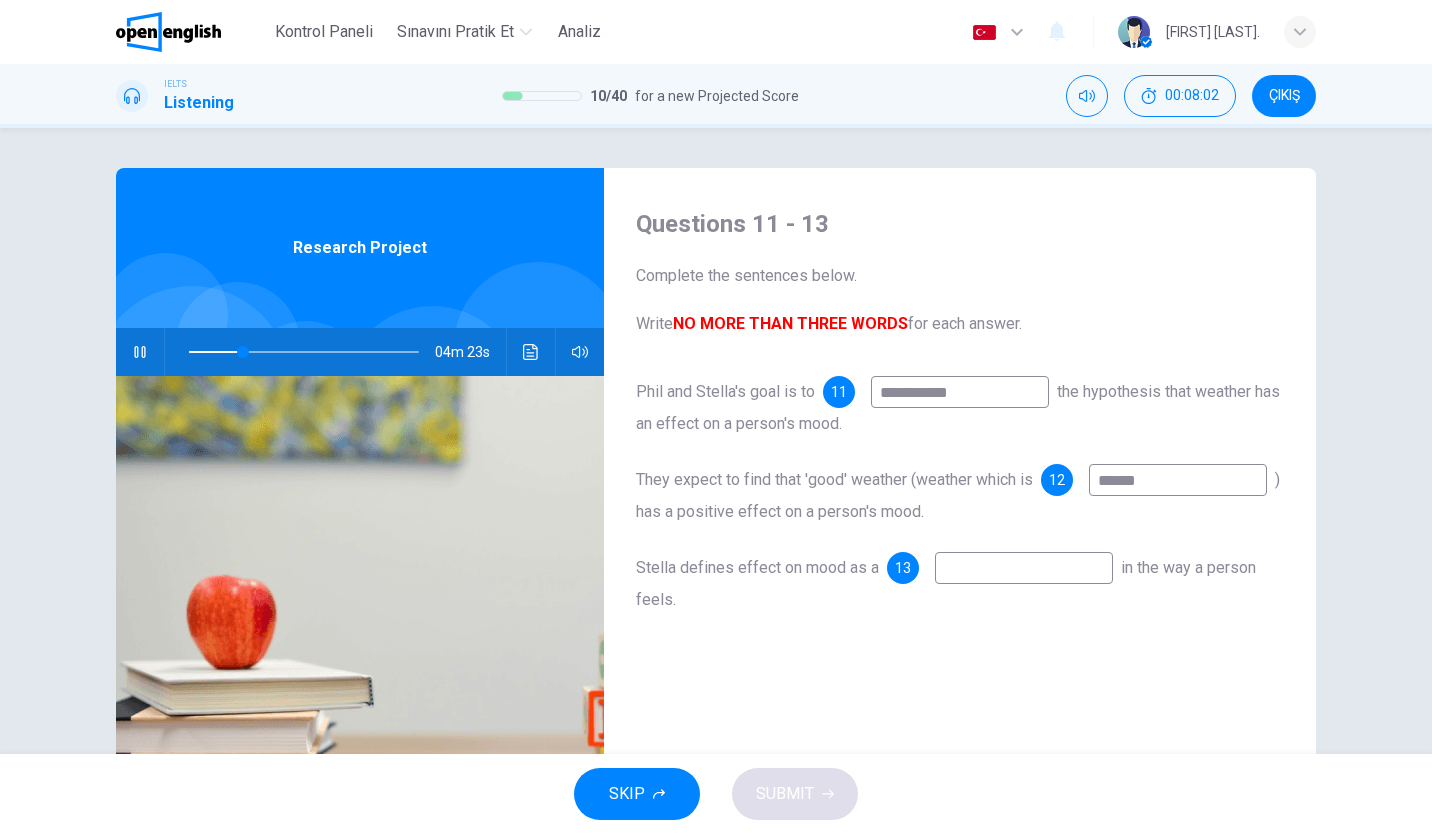 type on "**" 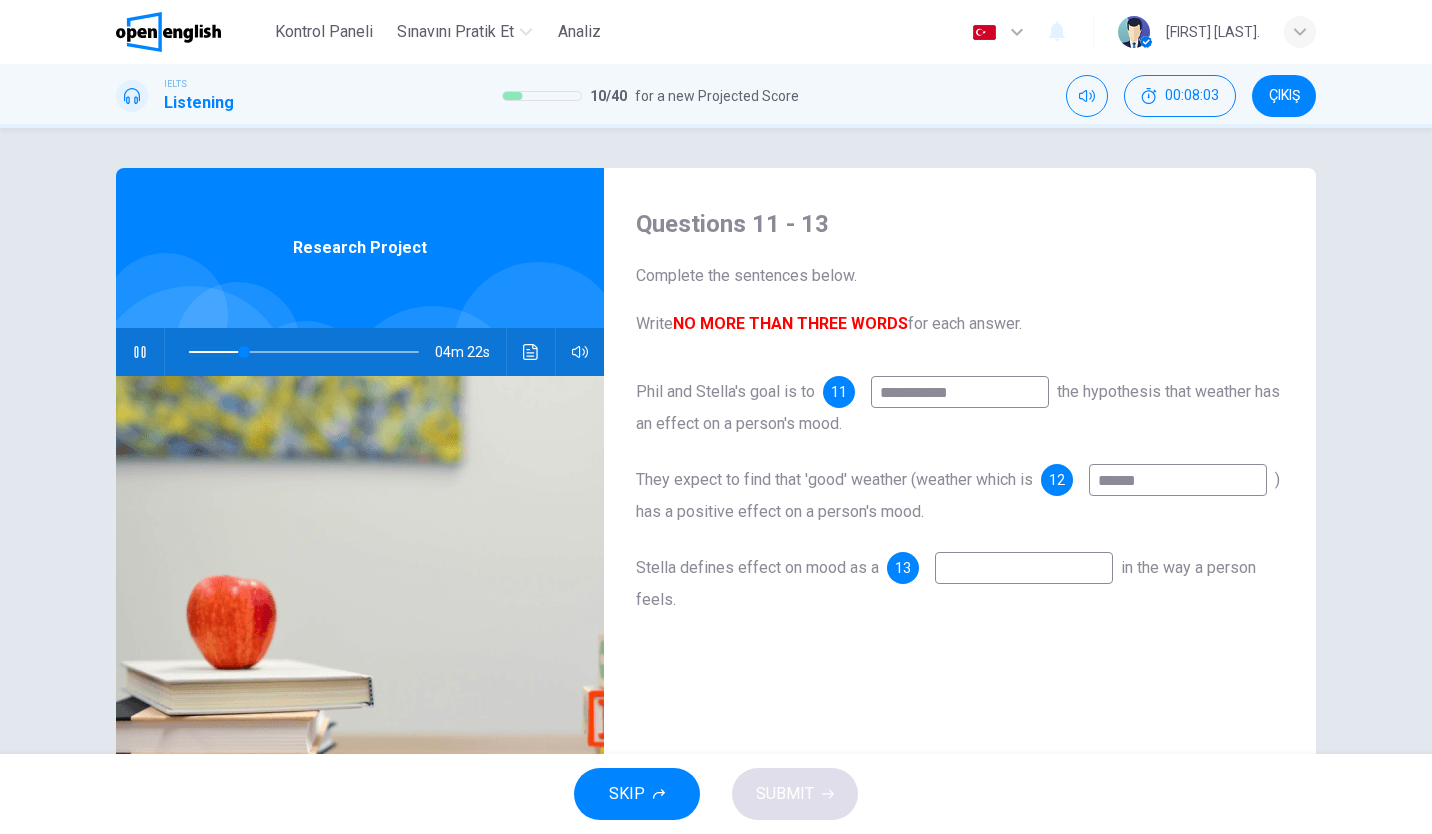 type on "*******" 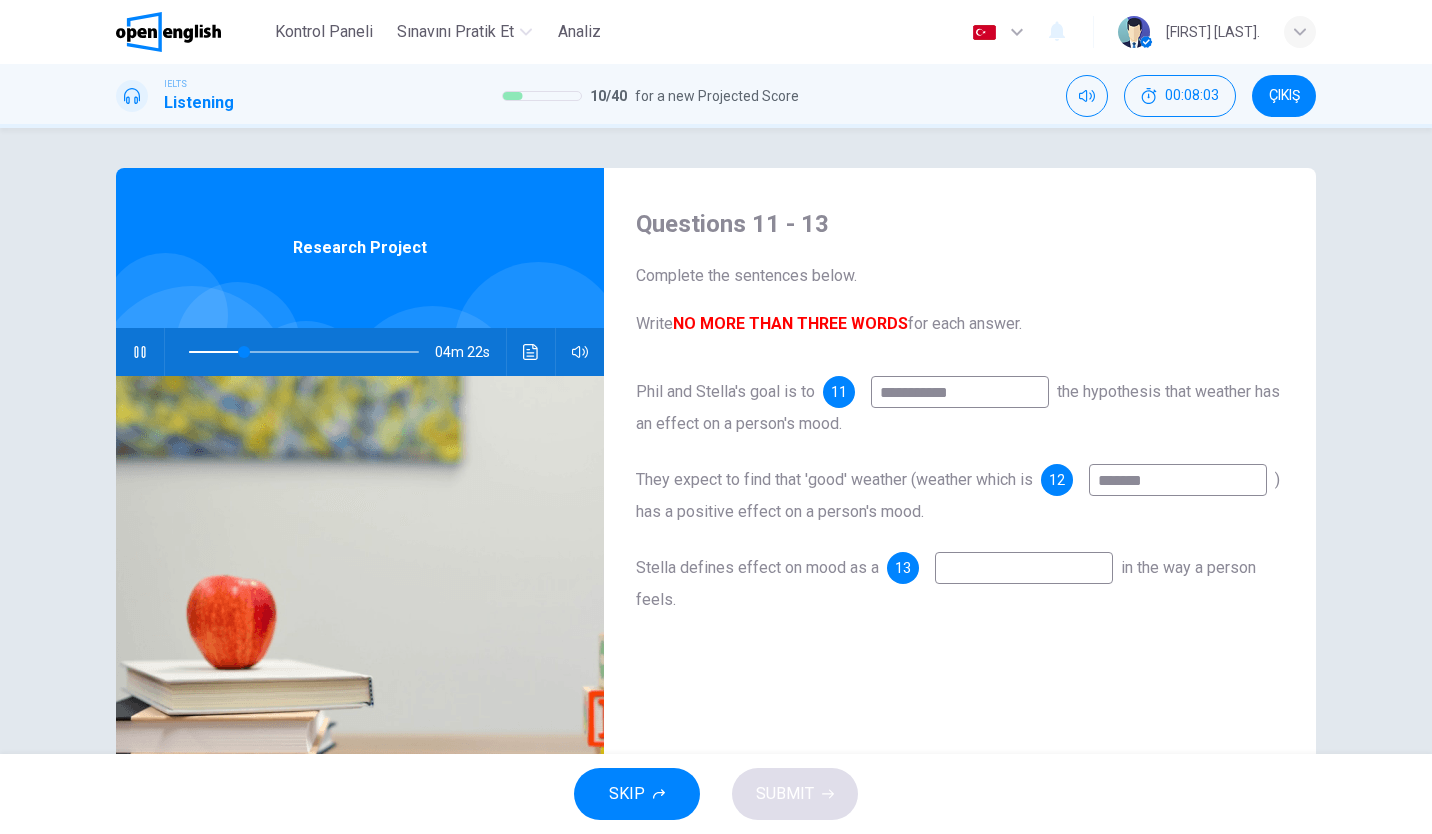 type on "**" 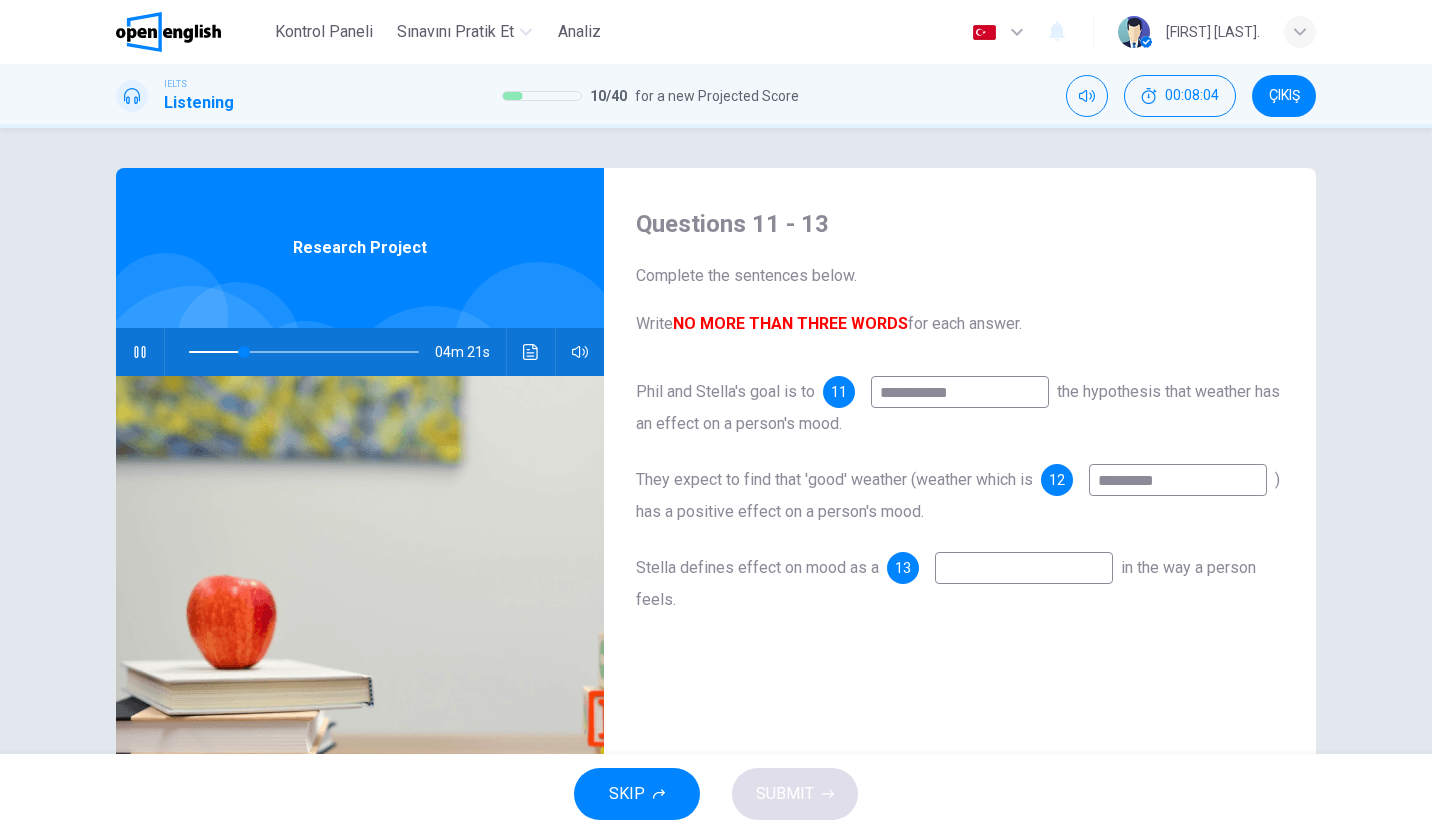 type on "**********" 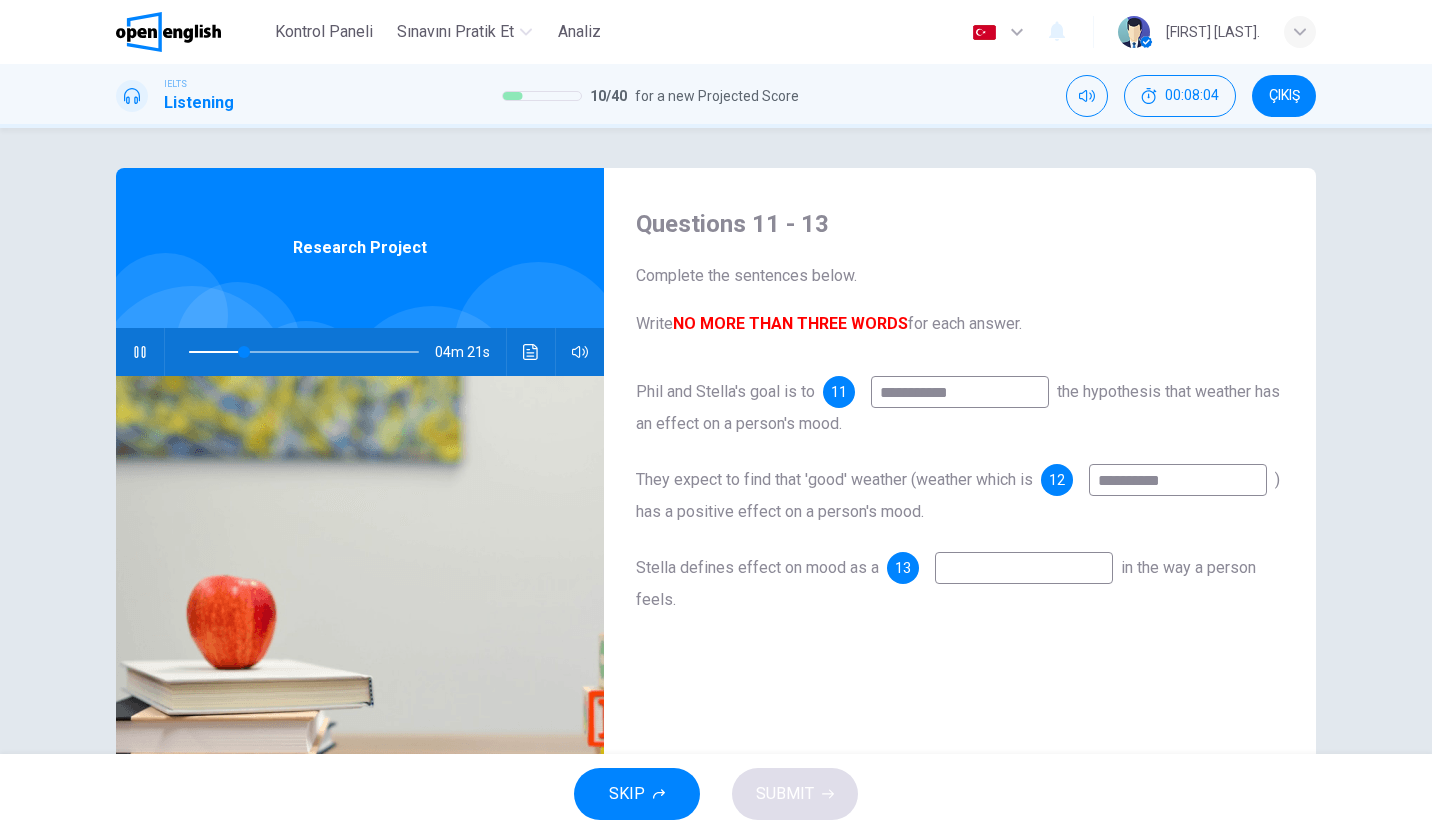 type on "**" 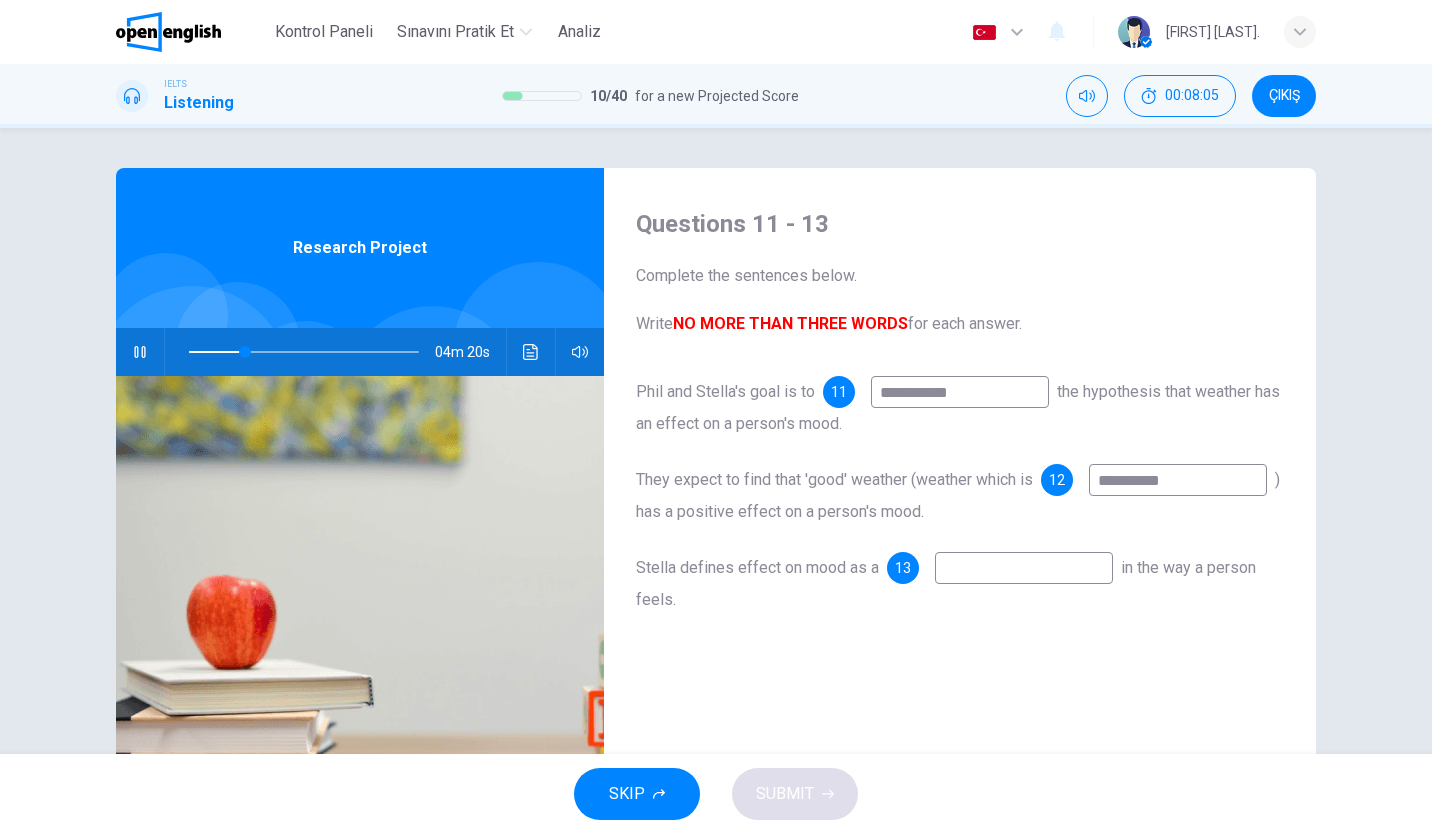 type on "**********" 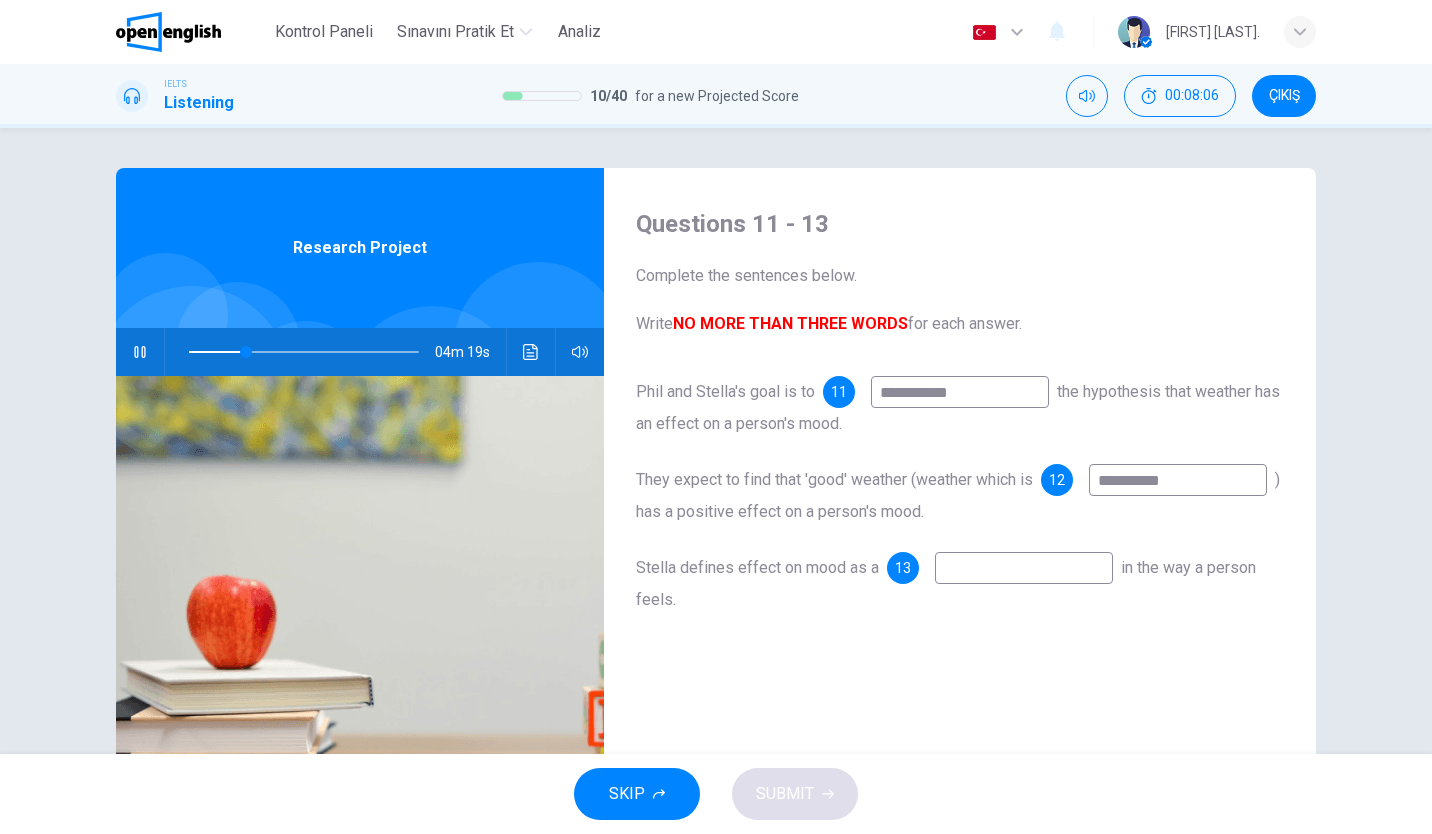 click at bounding box center [1024, 568] 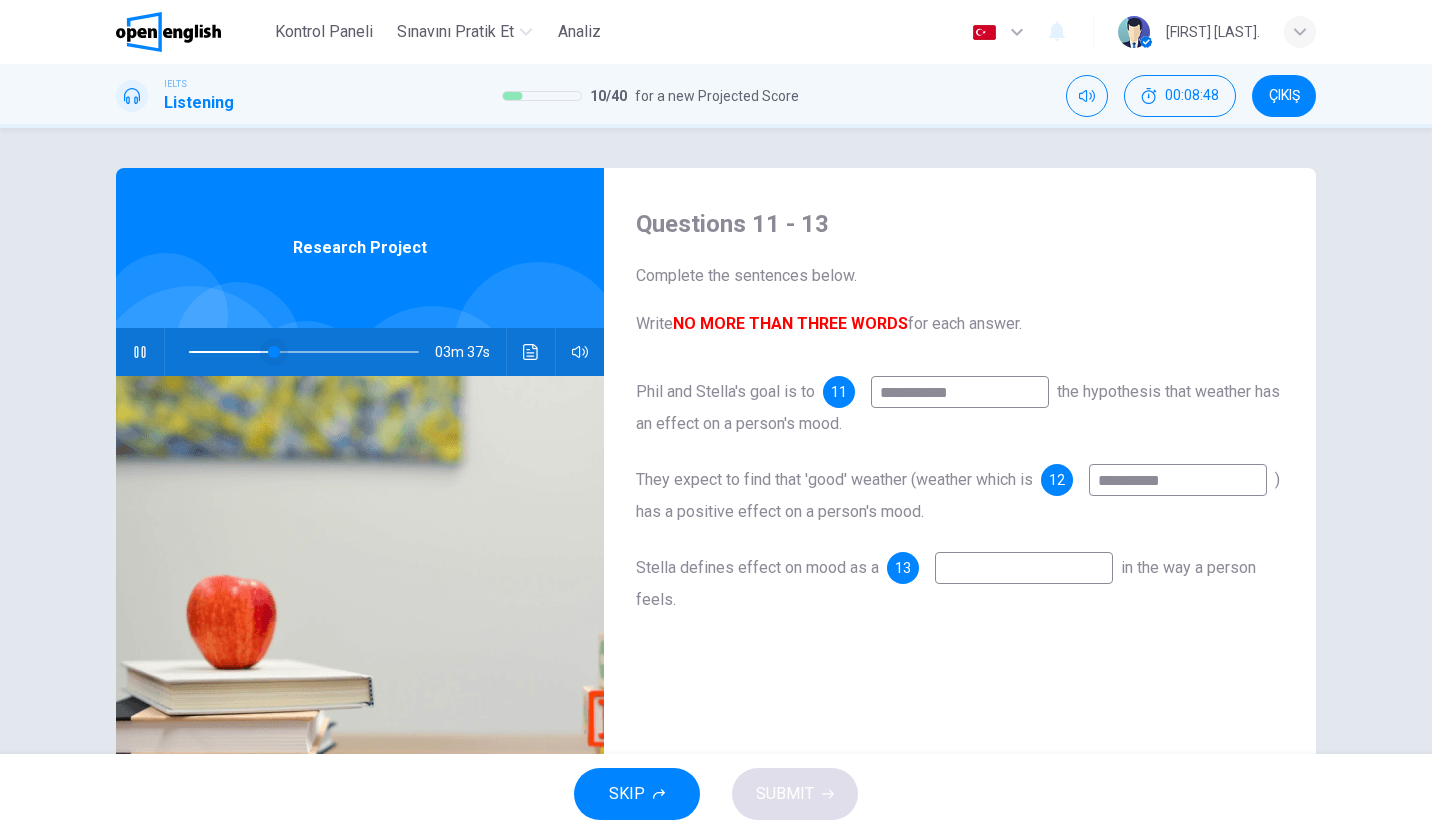 click at bounding box center (274, 352) 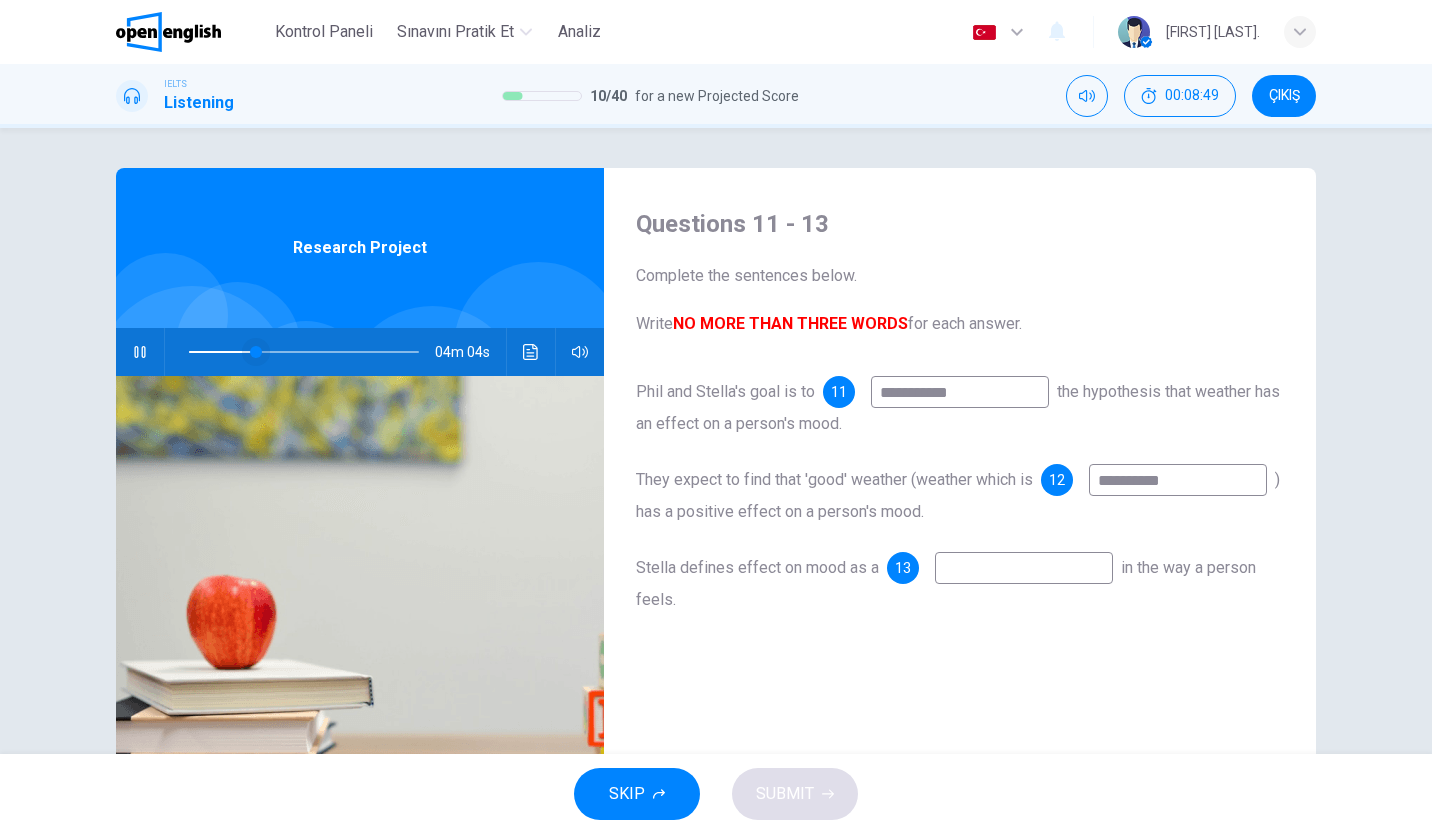 click at bounding box center [256, 352] 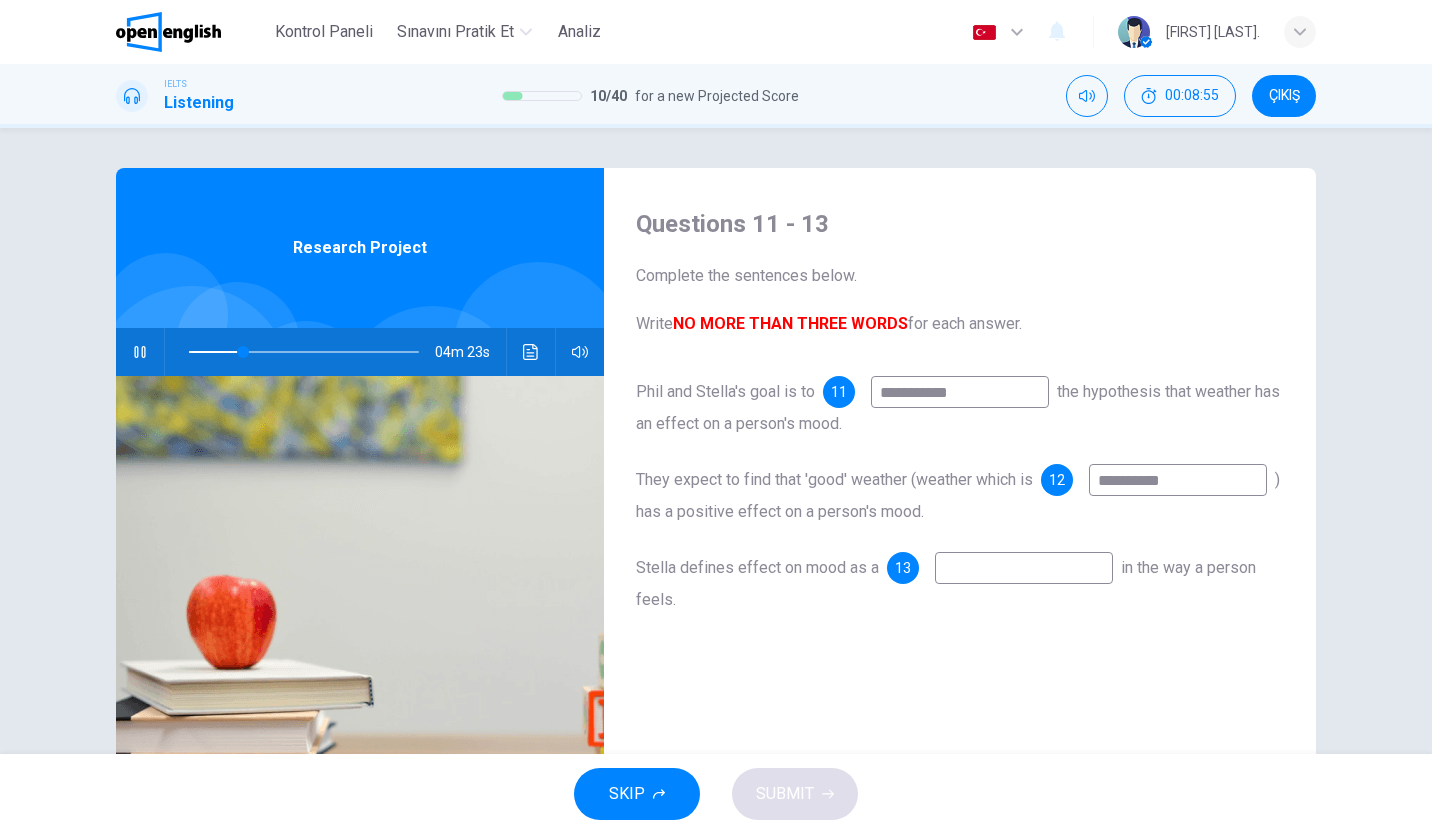 click at bounding box center [1024, 568] 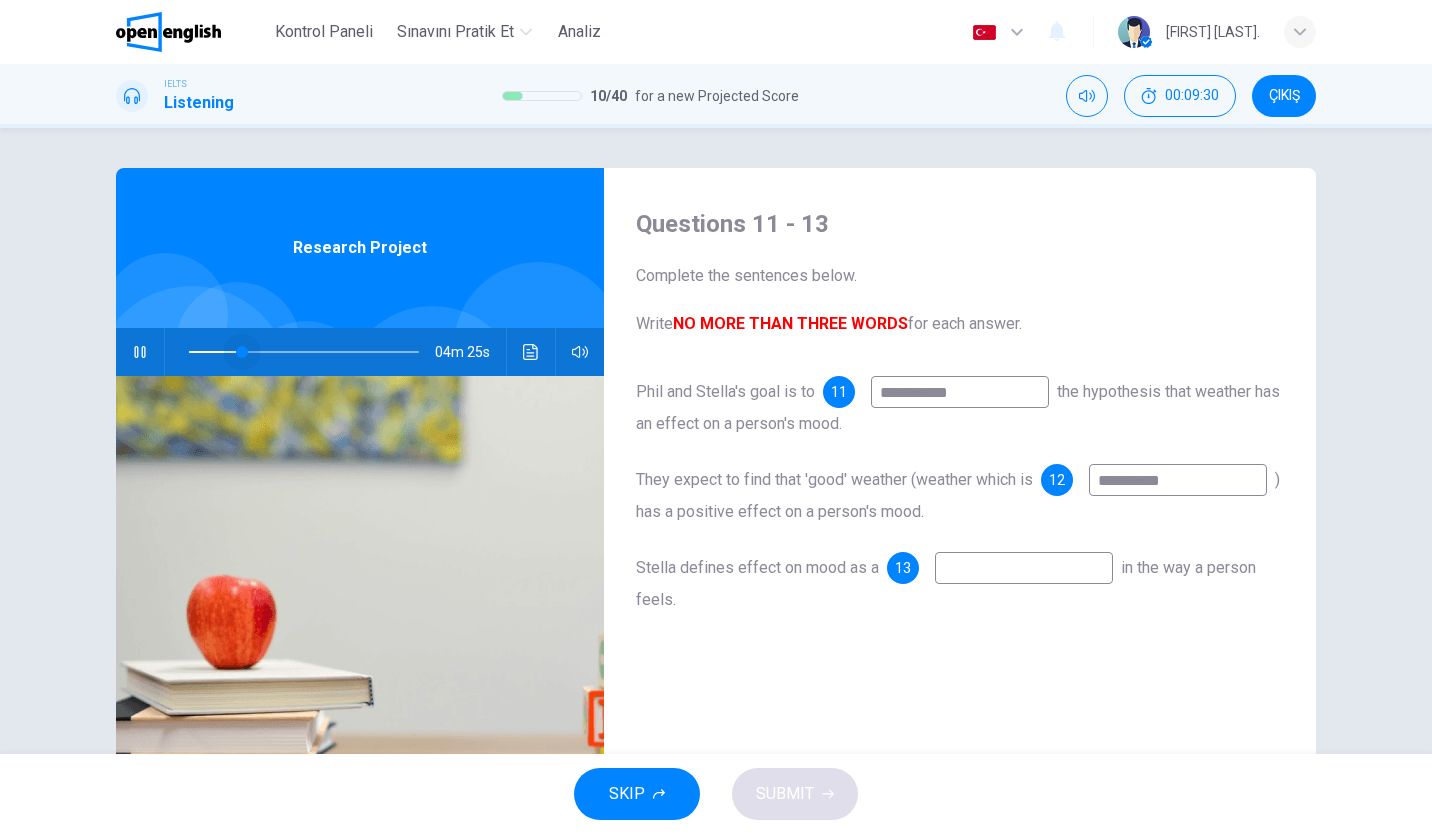 click at bounding box center [304, 352] 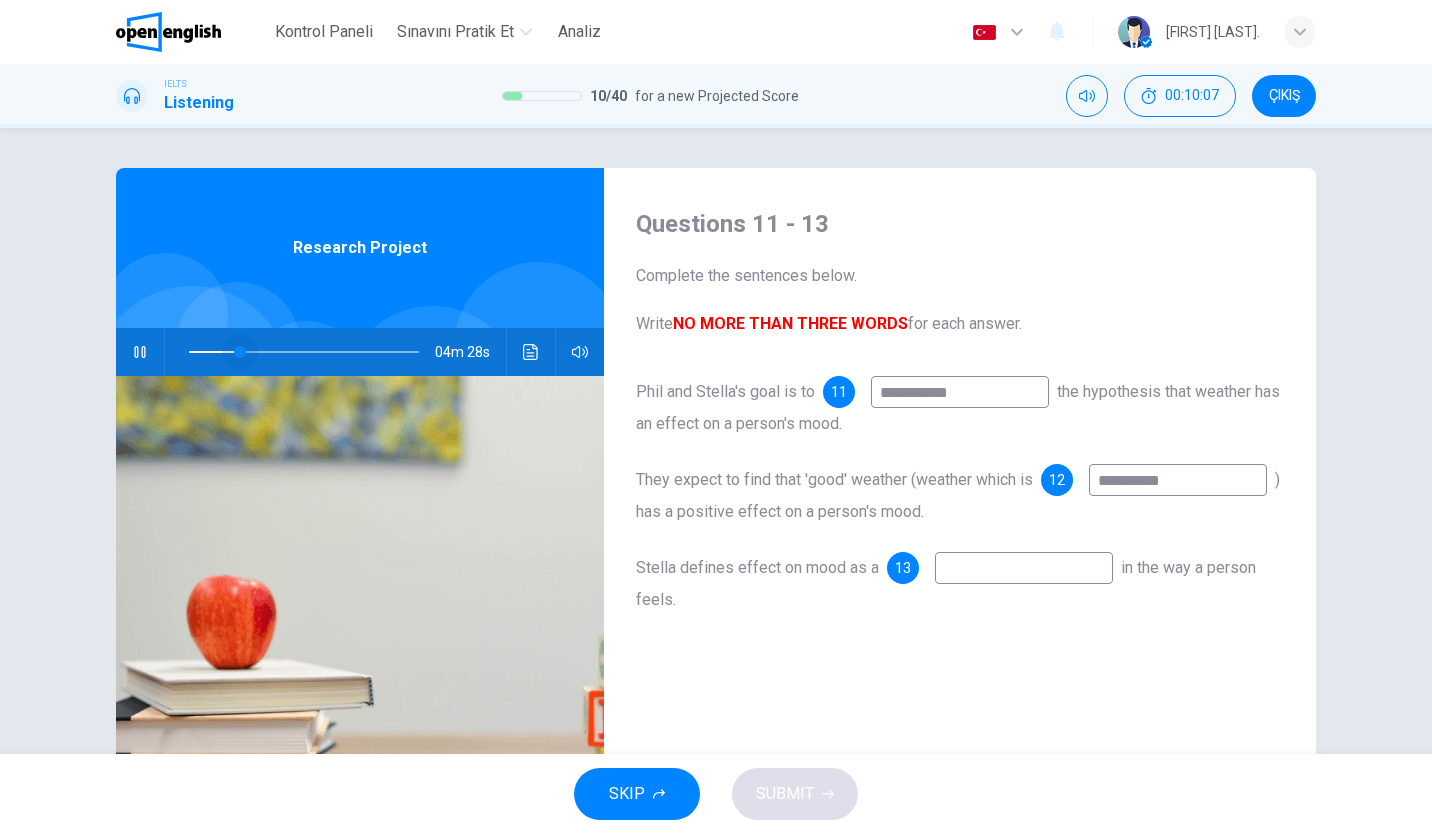 click at bounding box center [304, 352] 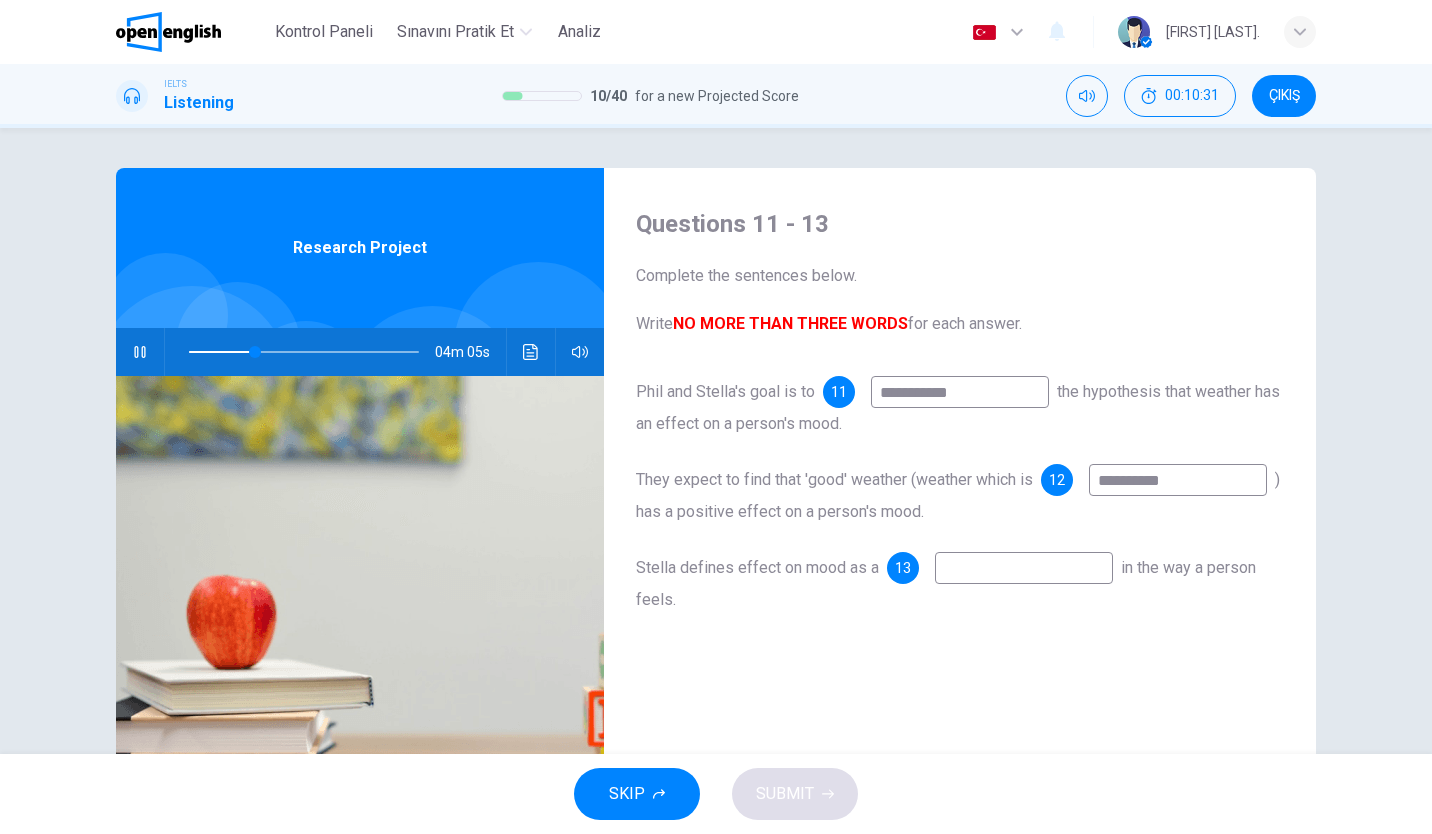 type on "**" 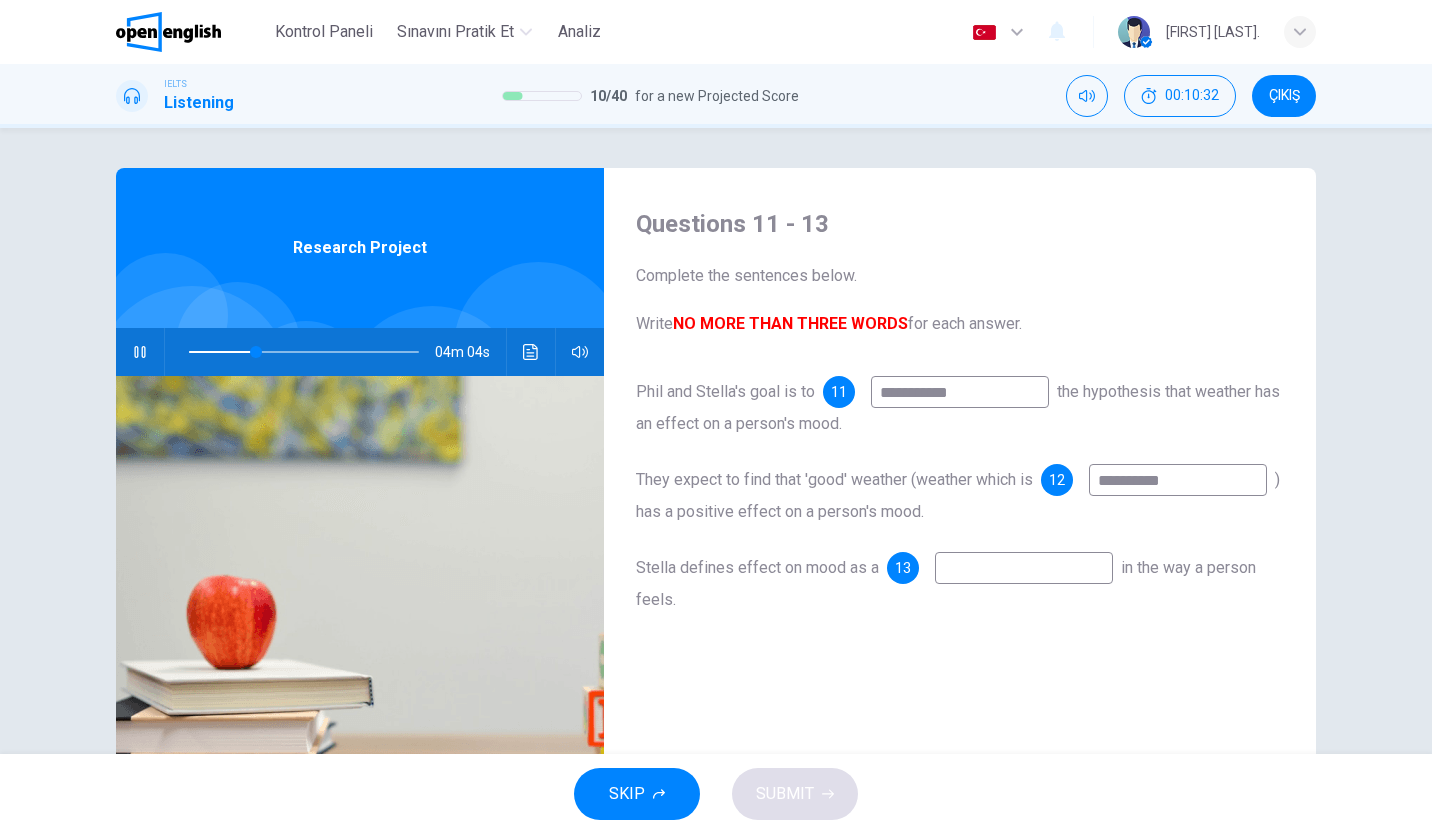 click at bounding box center [1024, 568] 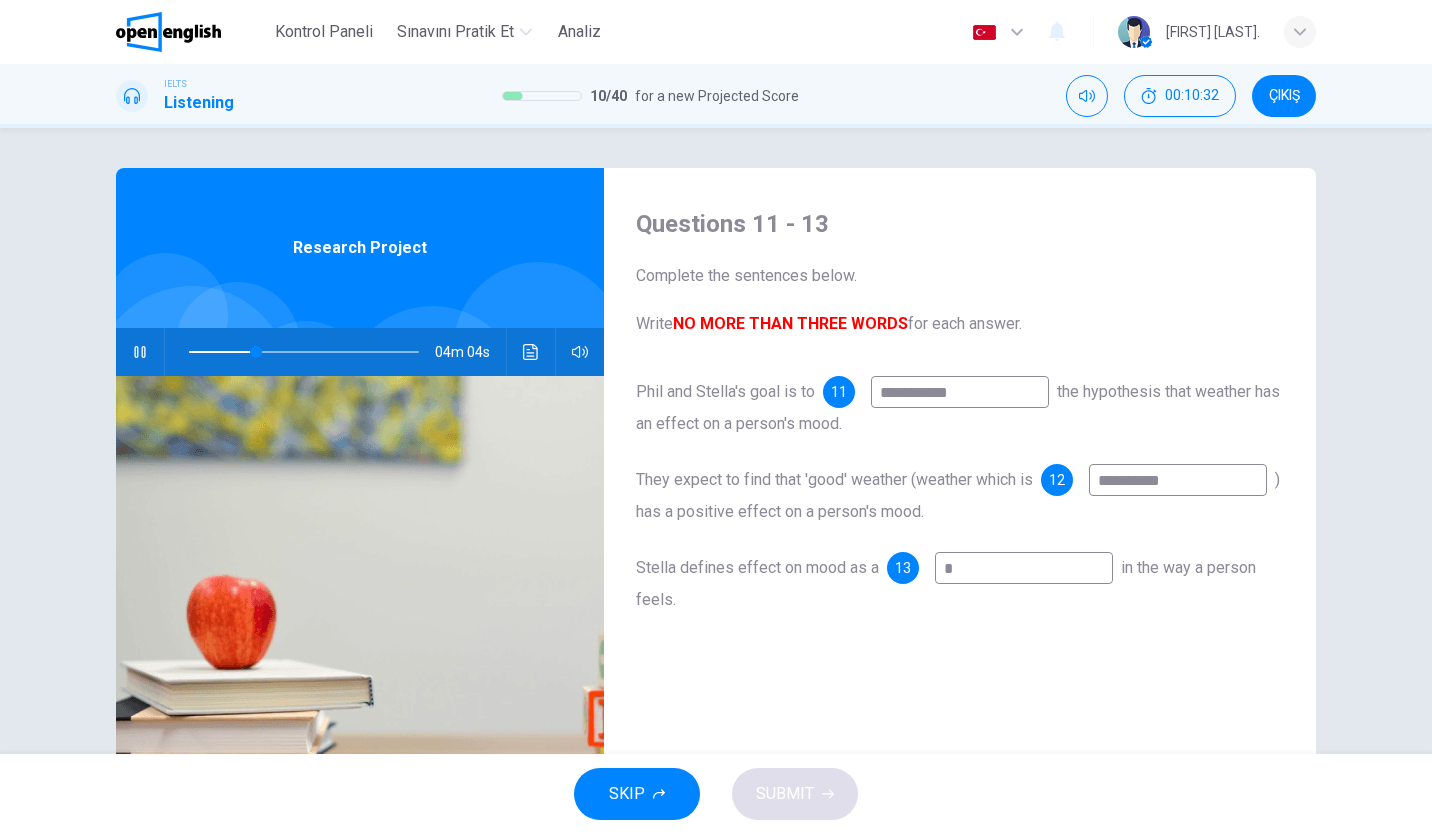 type on "**" 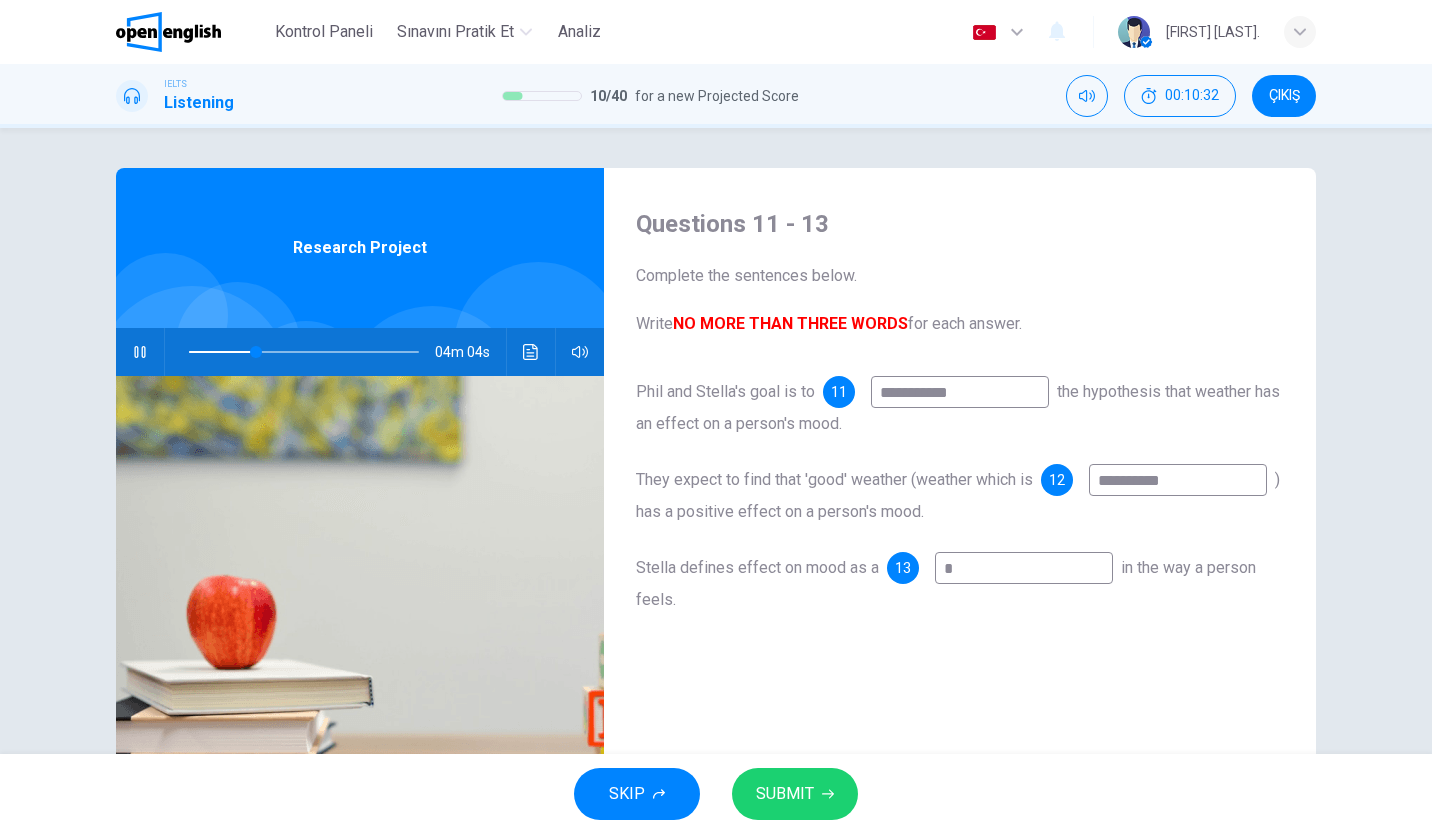 type on "**" 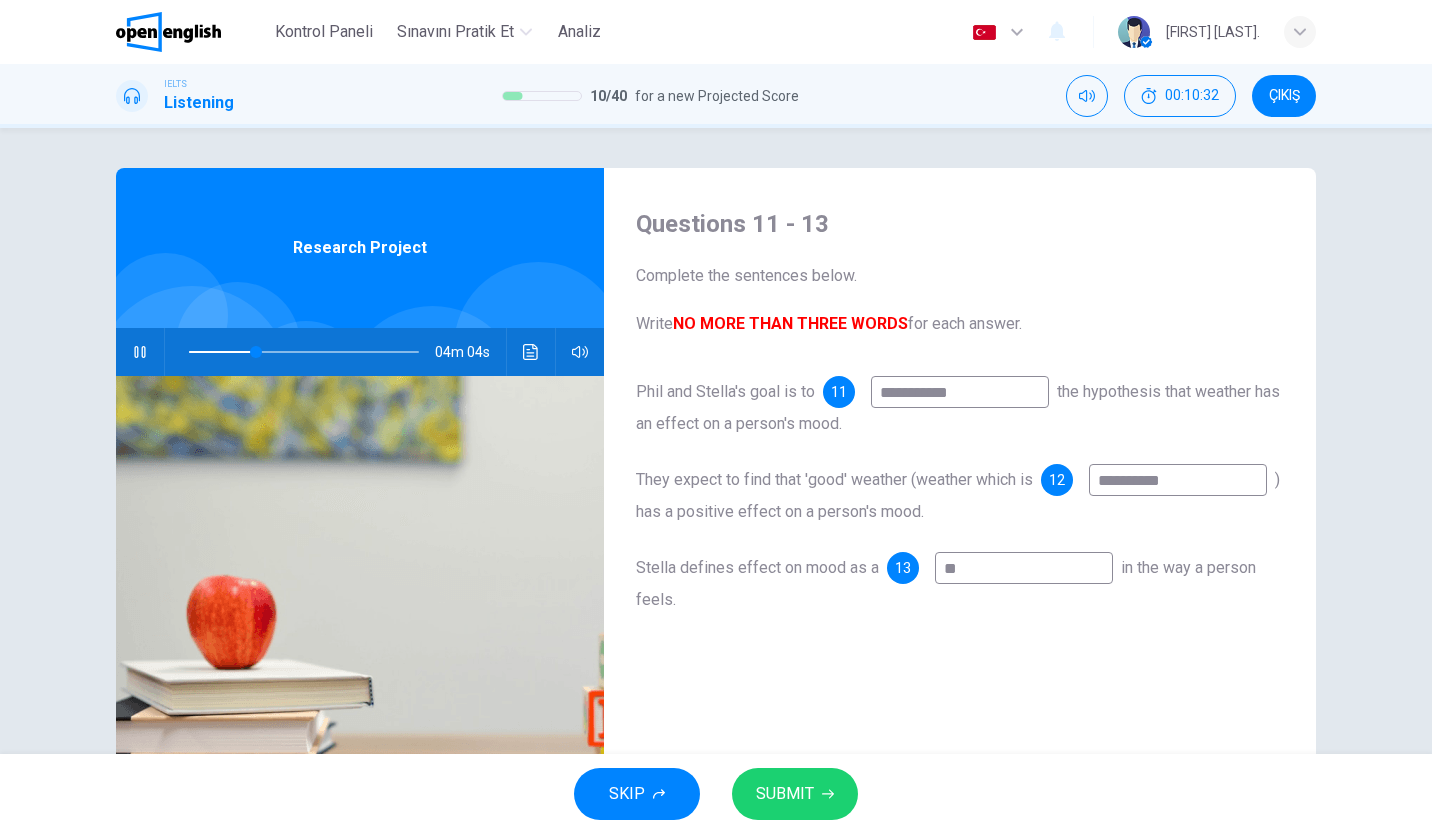 type on "**" 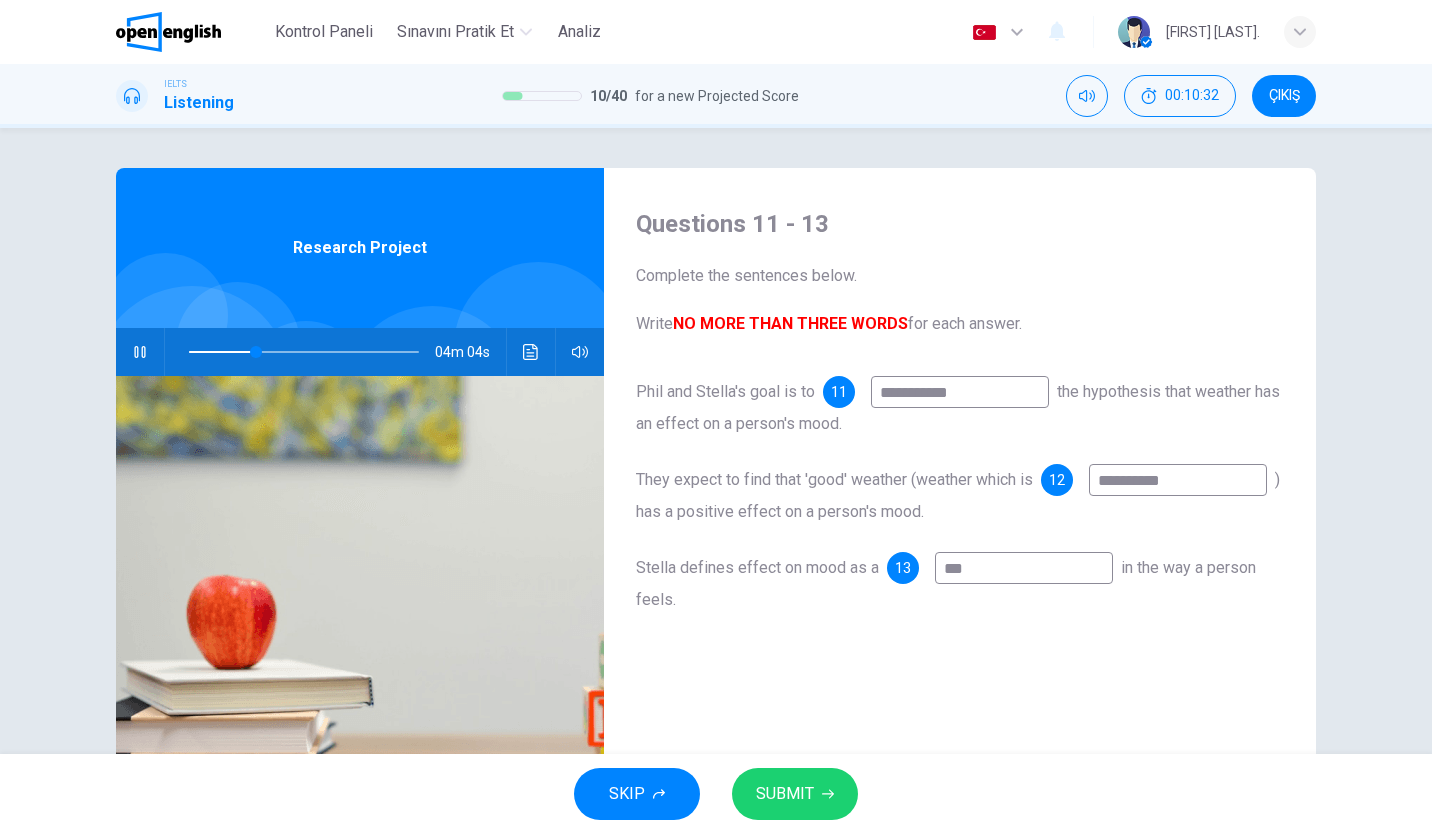 type on "**" 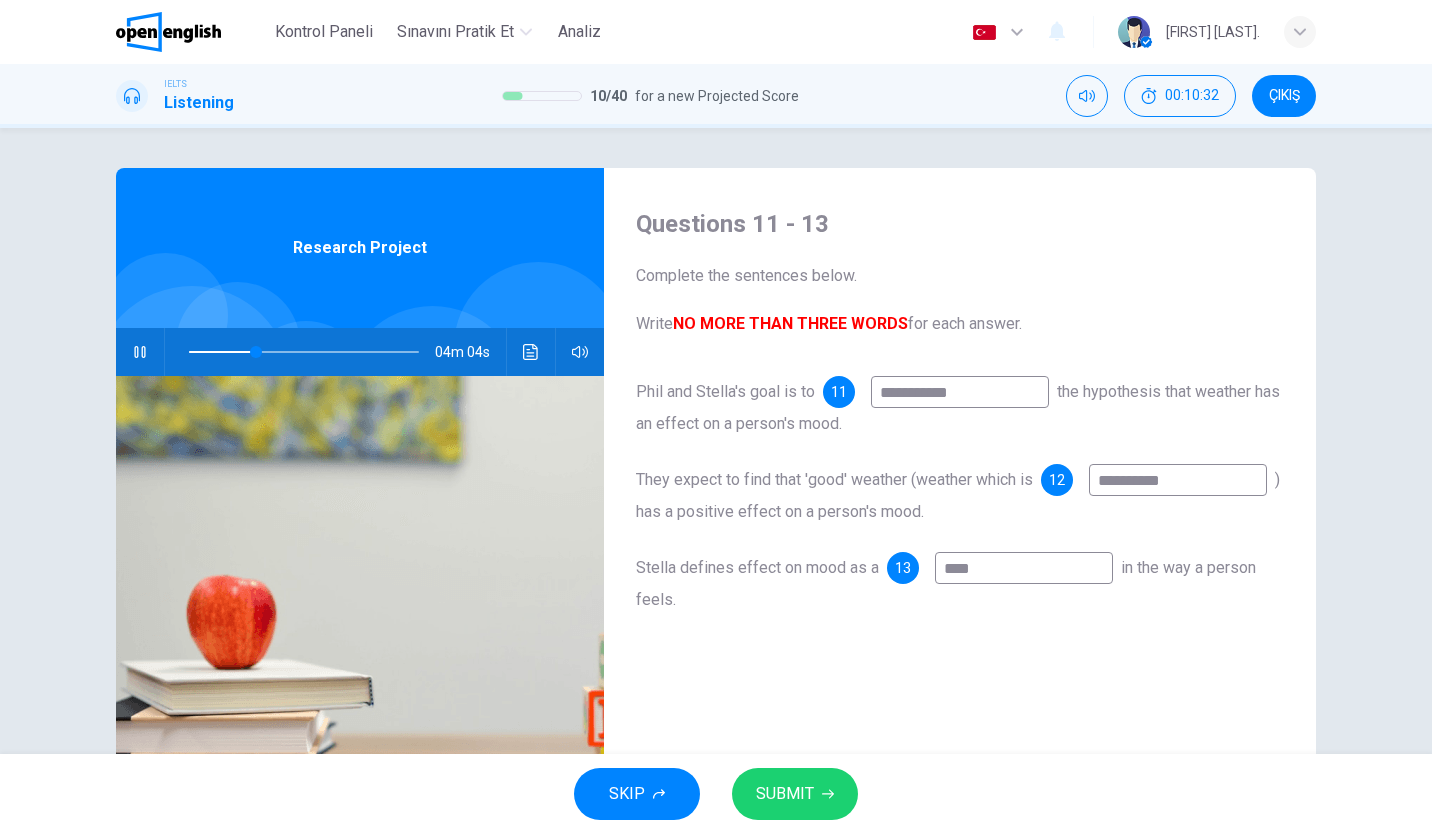 type on "**" 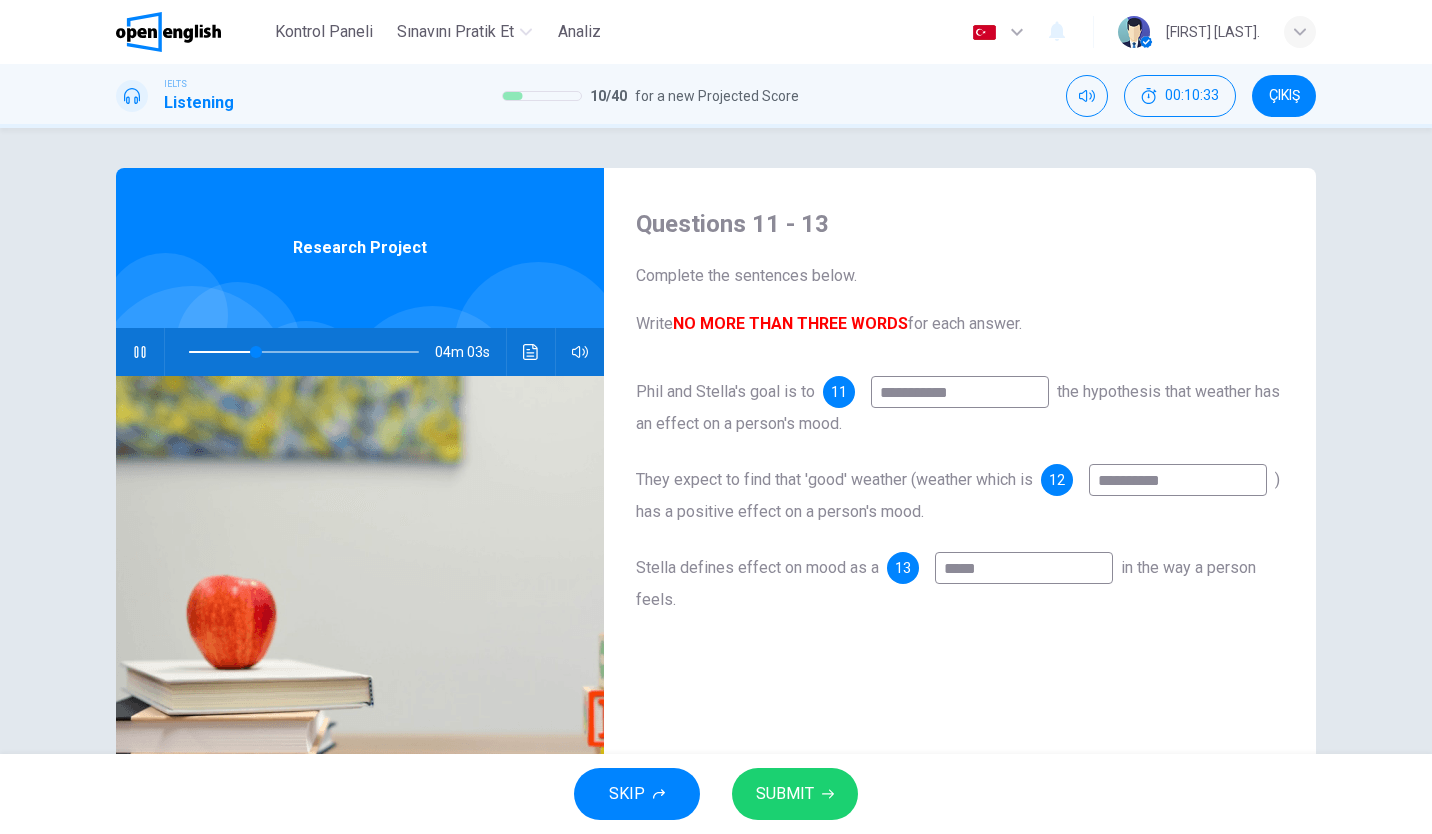 type on "******" 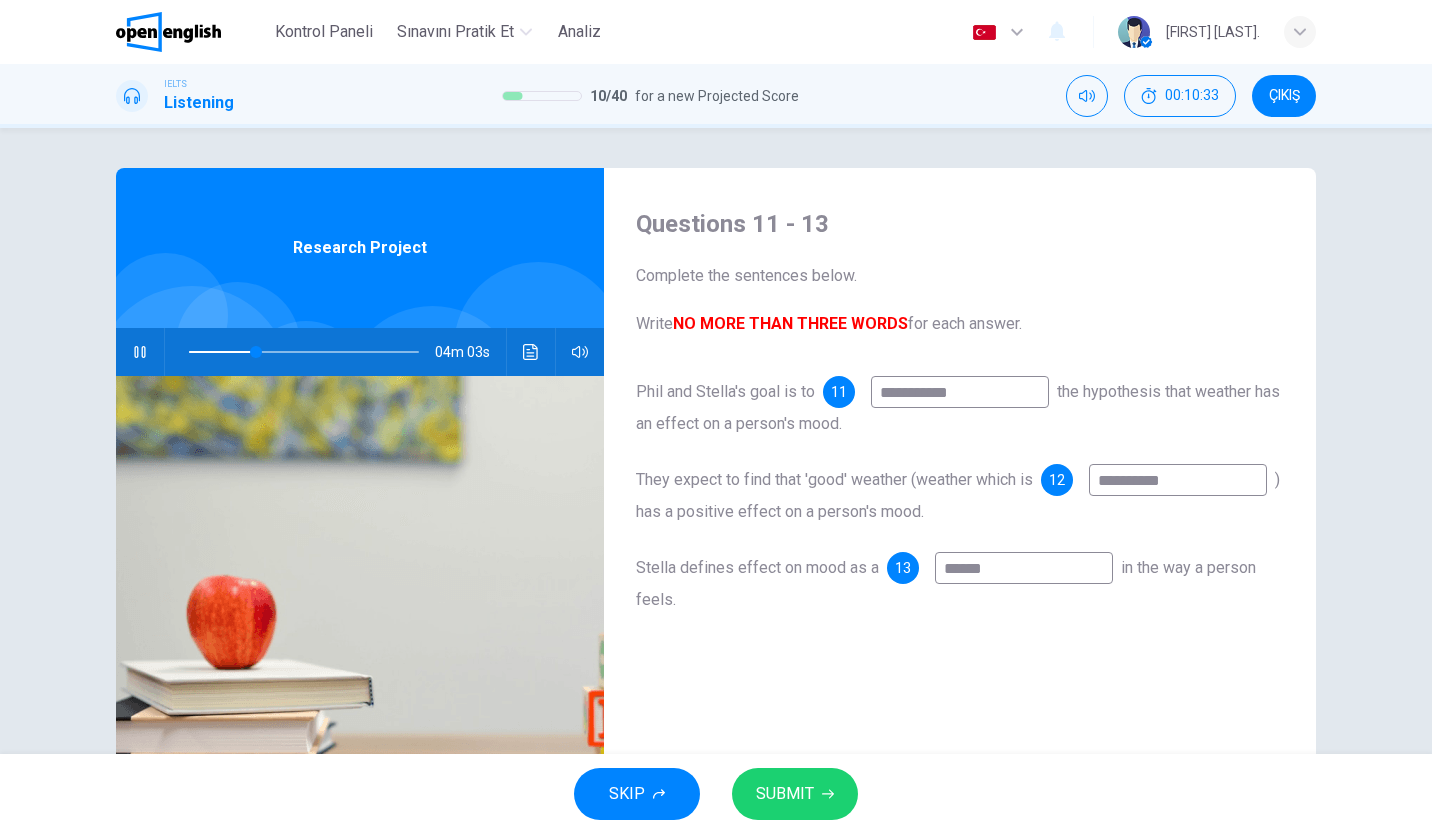 type on "**" 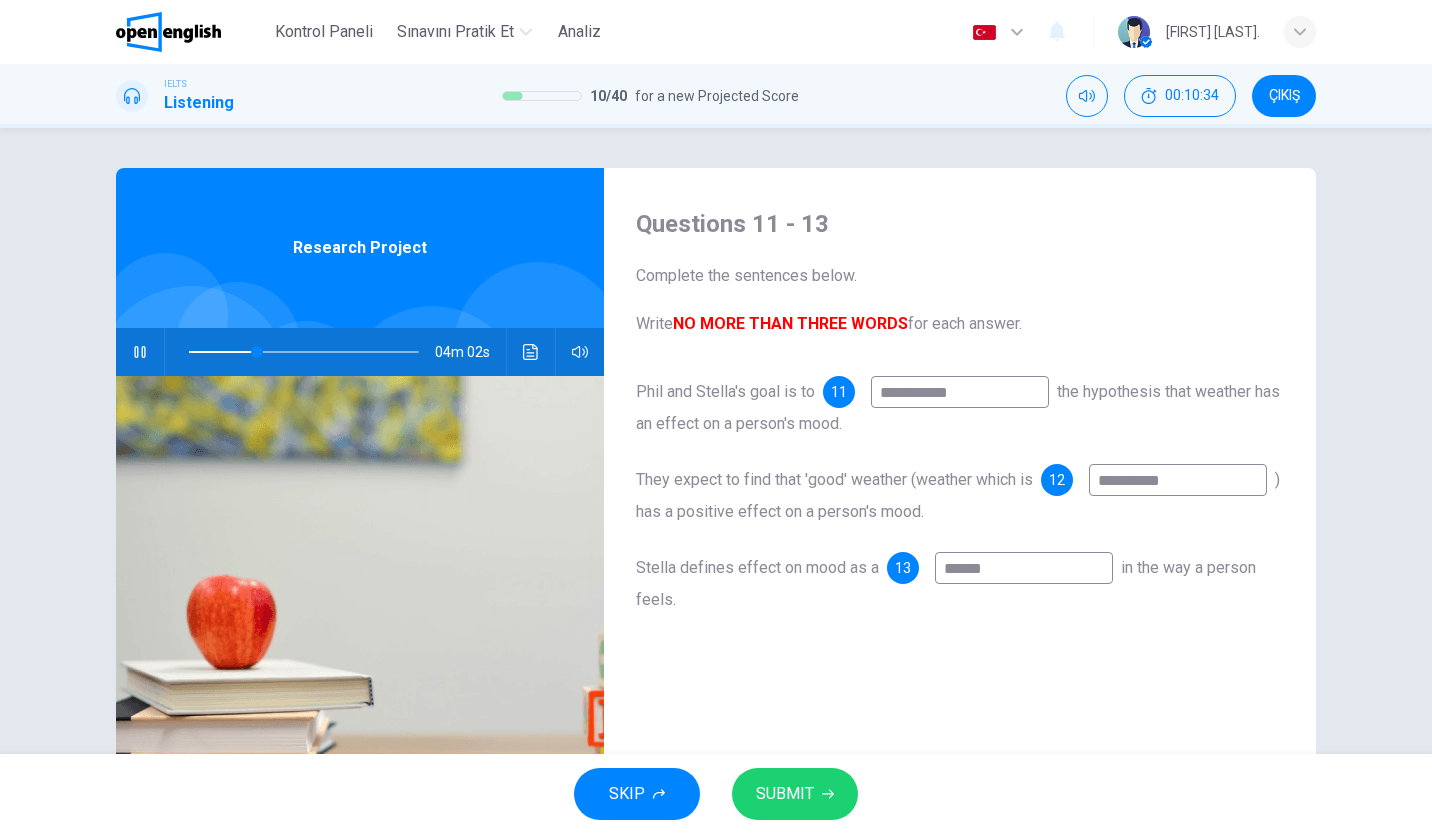 type on "******" 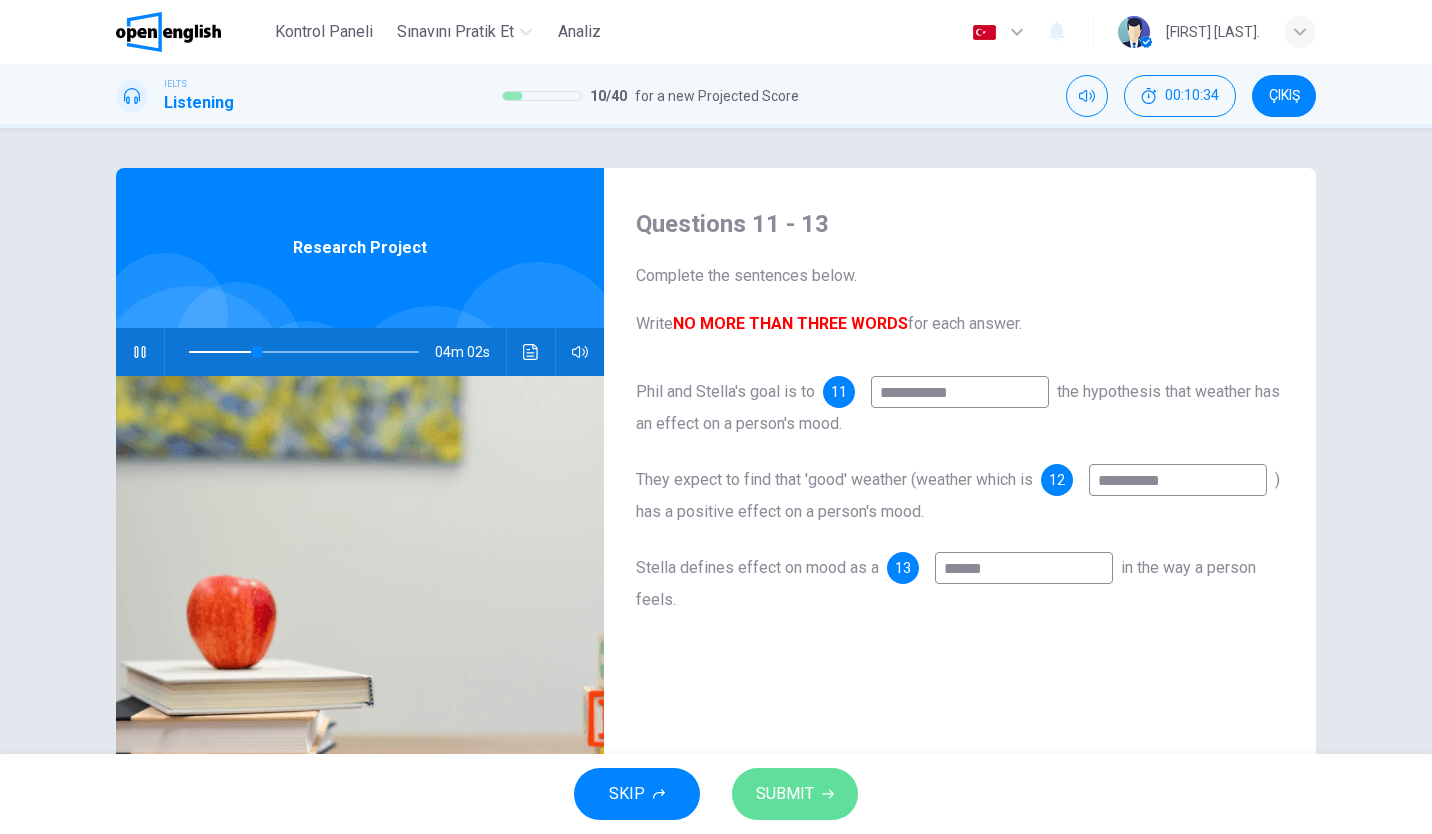 click on "SUBMIT" at bounding box center (795, 794) 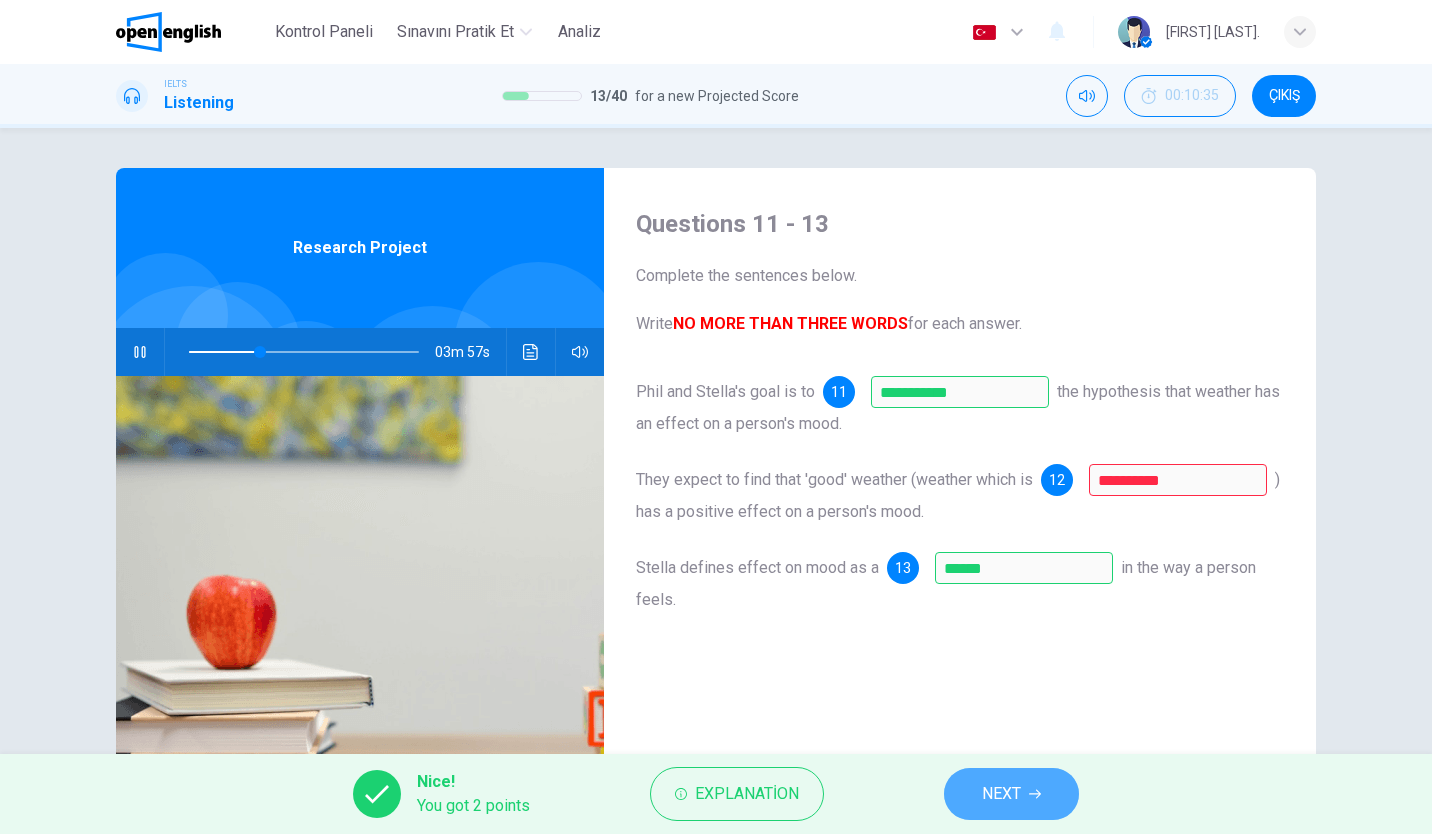 click on "NEXT" at bounding box center (1011, 794) 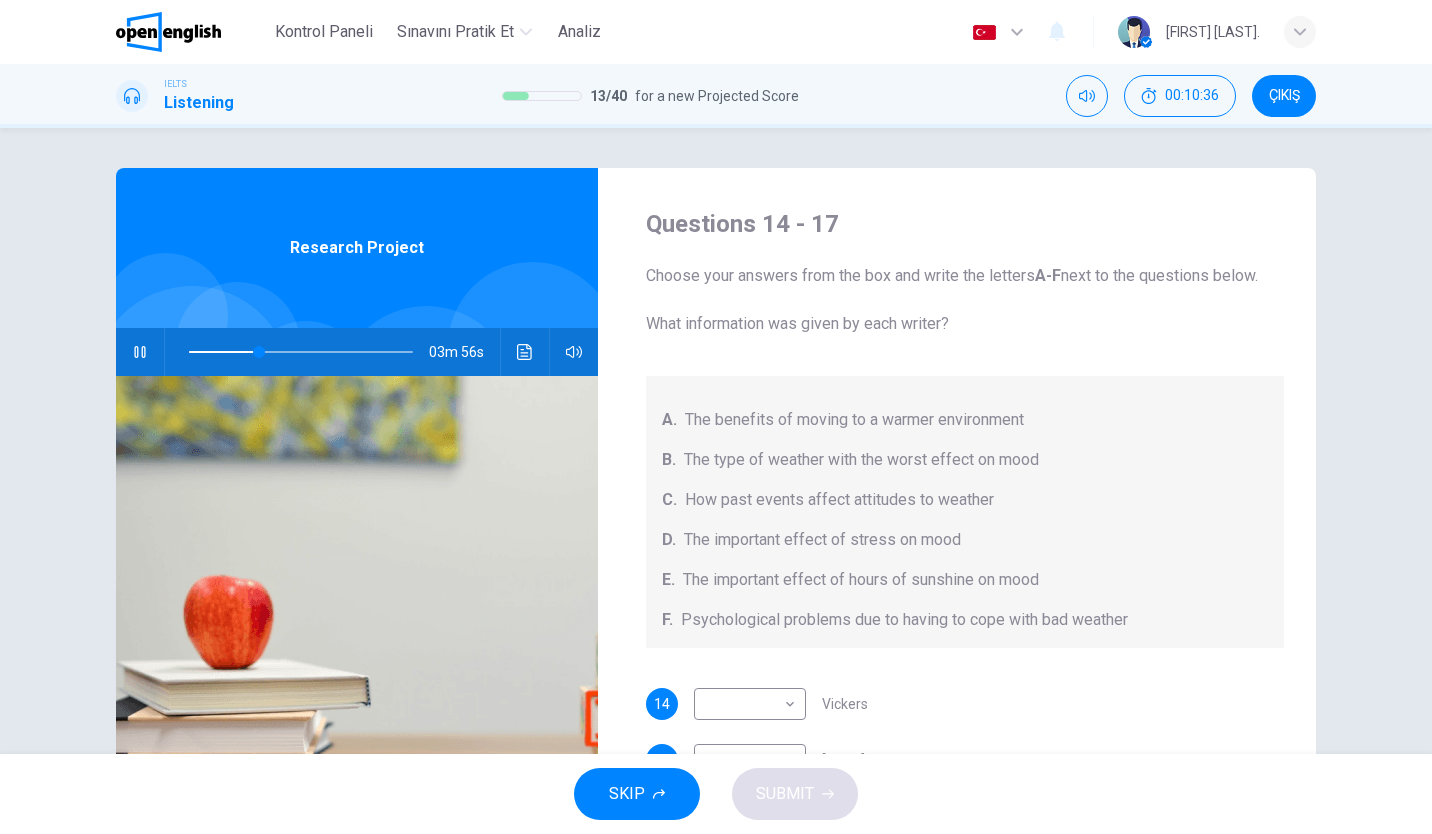 scroll, scrollTop: 64, scrollLeft: 0, axis: vertical 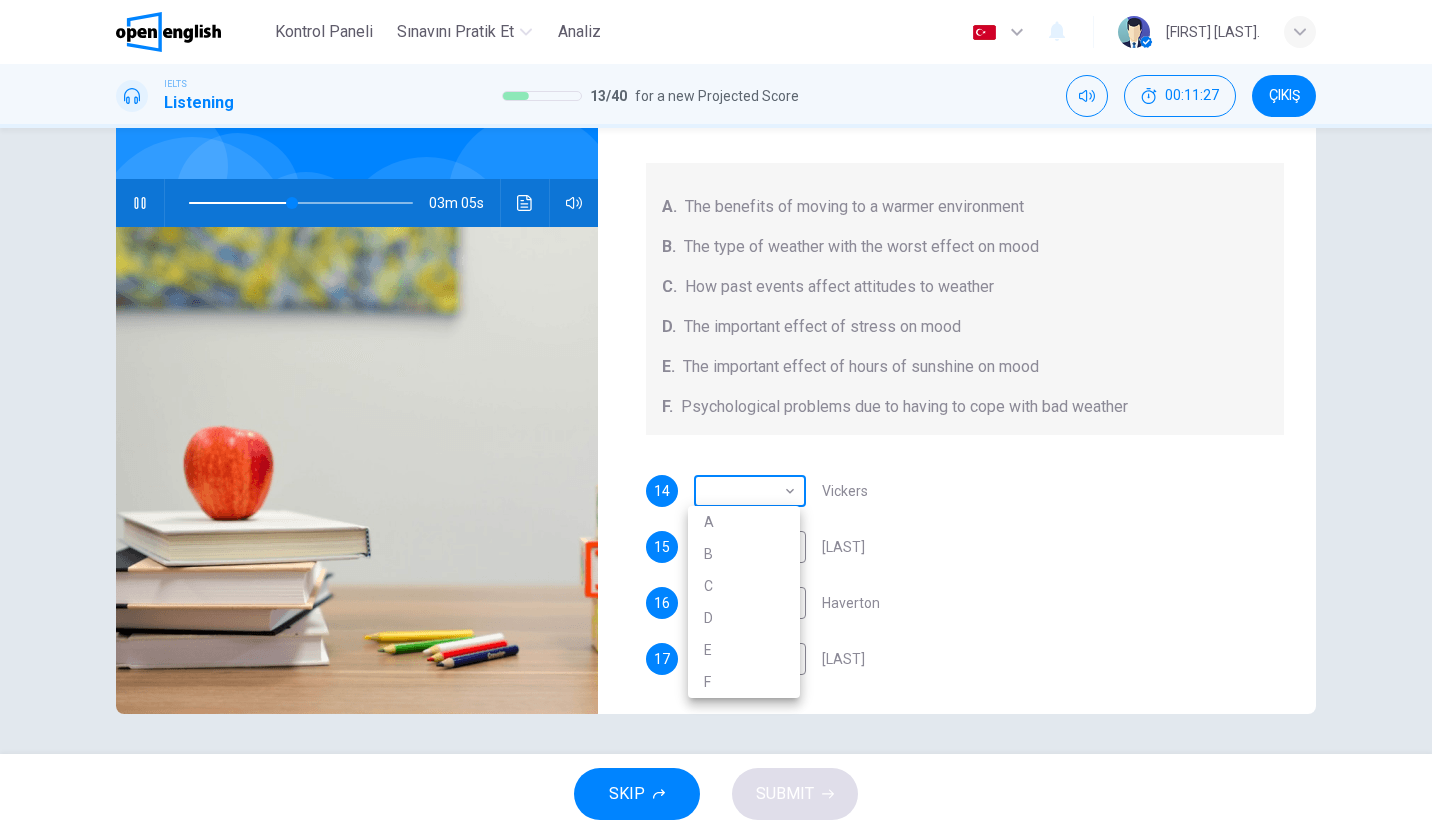click on "This site uses cookies, as explained in our  Privacy Policy . If you agree to the use of cookies, please click the Accept button and continue to browse our site.   Privacy Policy Accept This site uses cookies, as explained in our  Privacy Policy . If you agree to the use of cookies, please click the Accept button and continue to browse our site.   Privacy Policy Accept Kontrol Paneli Sınavını Pratik Et Analiz Türkçe ** ​ [FIRST] [LAST]. IELTS Listening 13 / 40 for a new Projected Score 00:11:27 ÇIKIŞ Questions 14 - 17 Choose your answers from the box and write the letters  A-F  next to the questions below. What information was given by each writer? A. The benefits of moving to a warmer environment B. The type of weather with the worst effect on mood C. How past events affect attitudes to weather D. The important effect of stress on mood E. The important effect of hours of sunshine on mood F. Psychological problems due to having to cope with bad weather 14 ​ ​ [LAST] 15 ​ ​ [LAST] 16 ​ ​ 17" at bounding box center [716, 417] 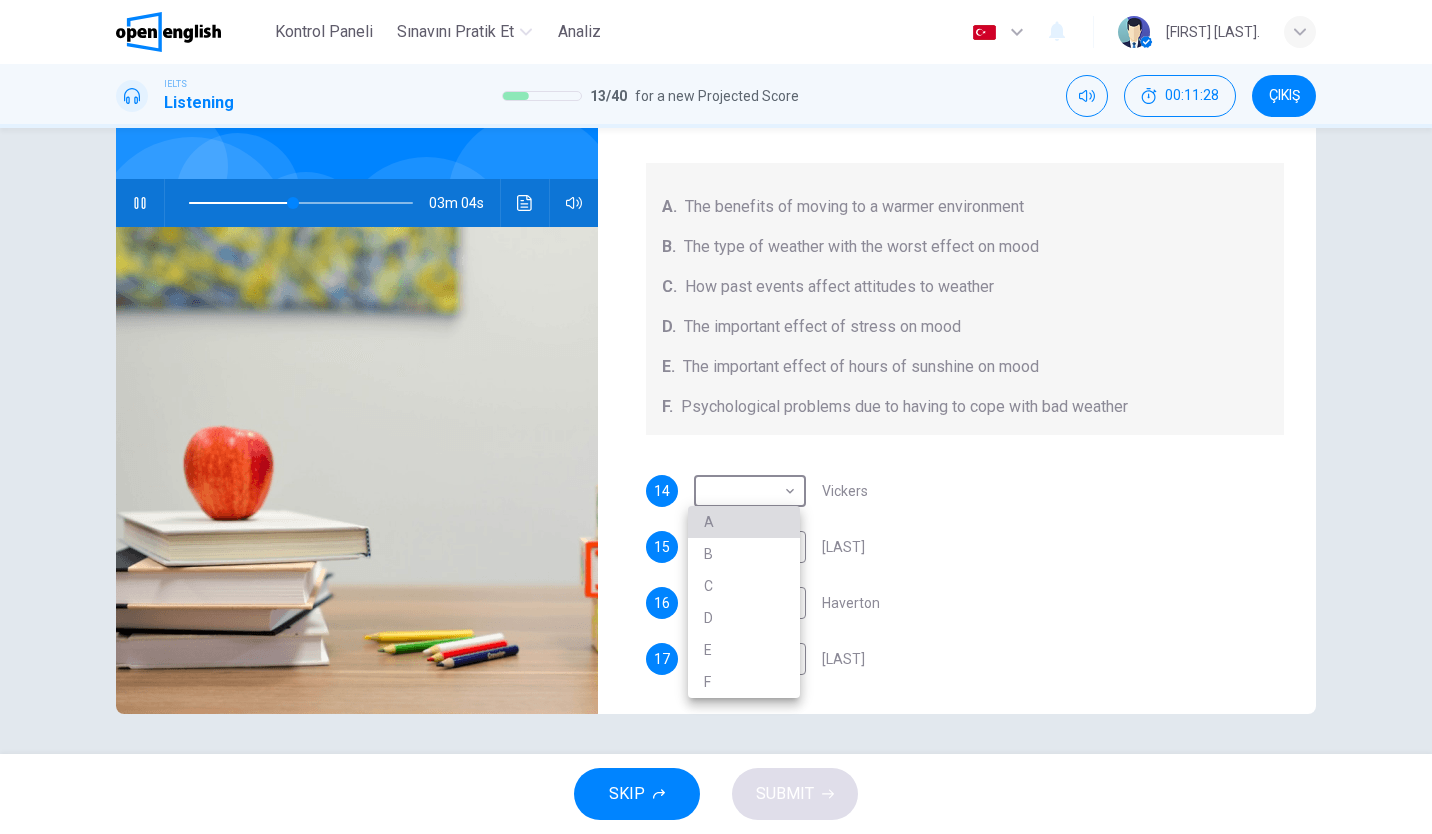 click on "A" at bounding box center [744, 522] 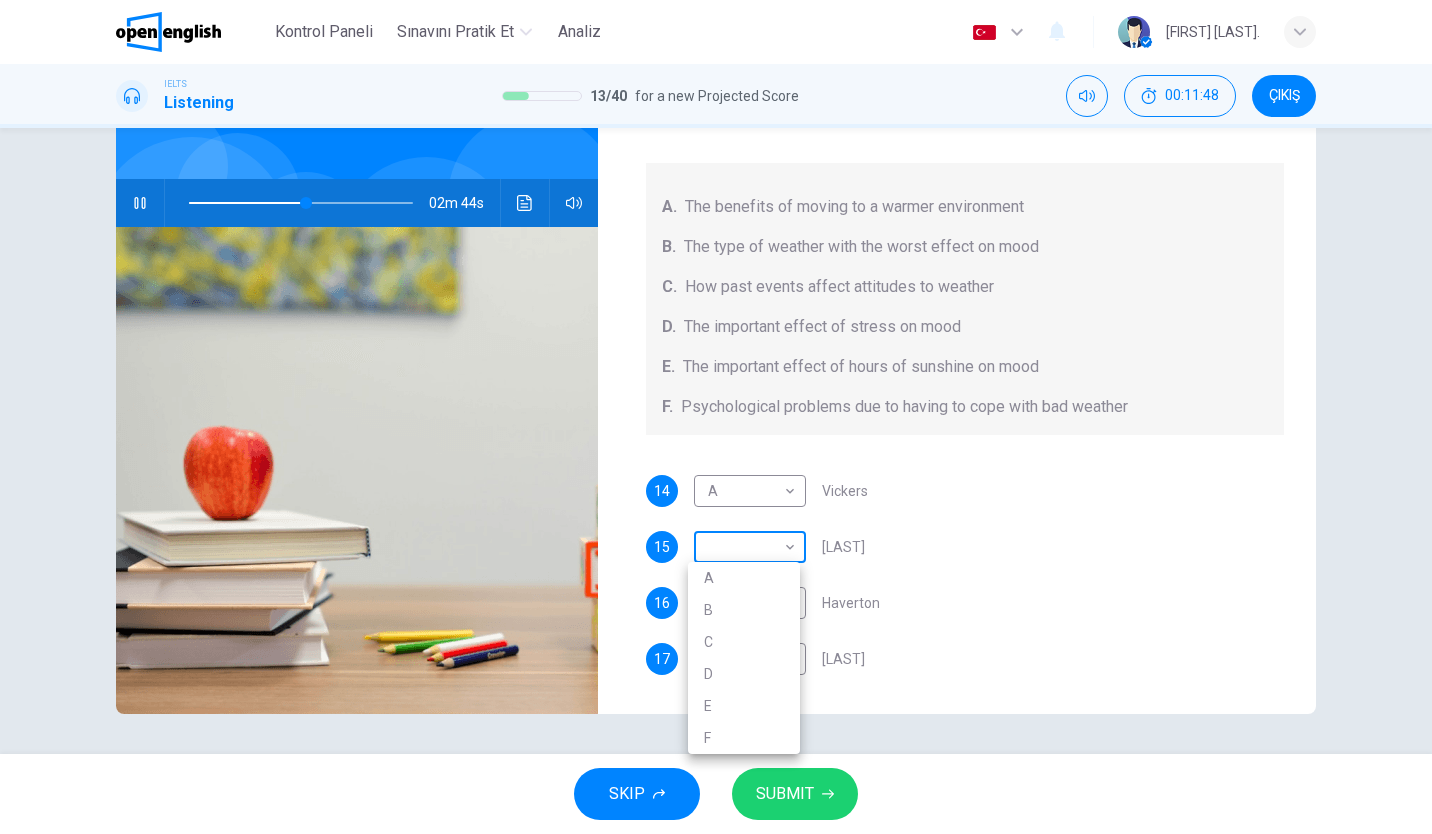 click on "This site uses cookies, as explained in our  Privacy Policy . If you agree to the use of cookies, please click the Accept button and continue to browse our site.   Privacy Policy Accept This site uses cookies, as explained in our  Privacy Policy . If you agree to the use of cookies, please click the Accept button and continue to browse our site.   Privacy Policy Accept Kontrol Paneli Sınavını Pratik Et Analiz Türkçe ** ​ [FIRST] [LAST]. IELTS Listening 13 / 40 for a new Projected Score 00:11:48 ÇIKIŞ Questions 14 - 17 Choose your answers from the box and write the letters  A-F  next to the questions below. What information was given by each writer? A. The benefits of moving to a warmer environment B. The type of weather with the worst effect on mood C. How past events affect attitudes to weather D. The important effect of stress on mood E. The important effect of hours of sunshine on mood F. Psychological problems due to having to cope with bad weather 14 A * ​ [LAST] 15 ​ ​ [LAST] 16 ​ ​ 17" at bounding box center [716, 417] 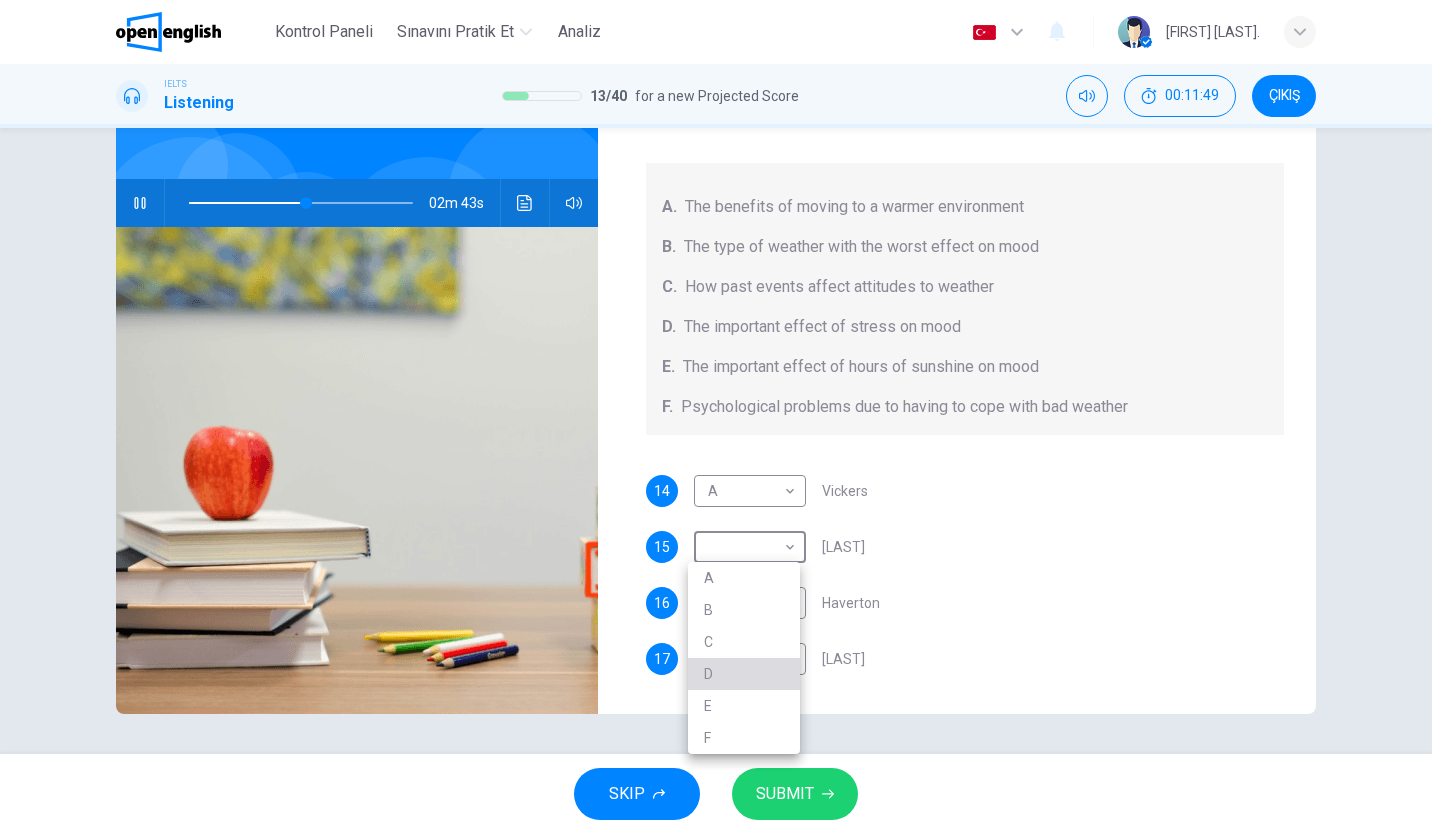 click on "D" at bounding box center (744, 674) 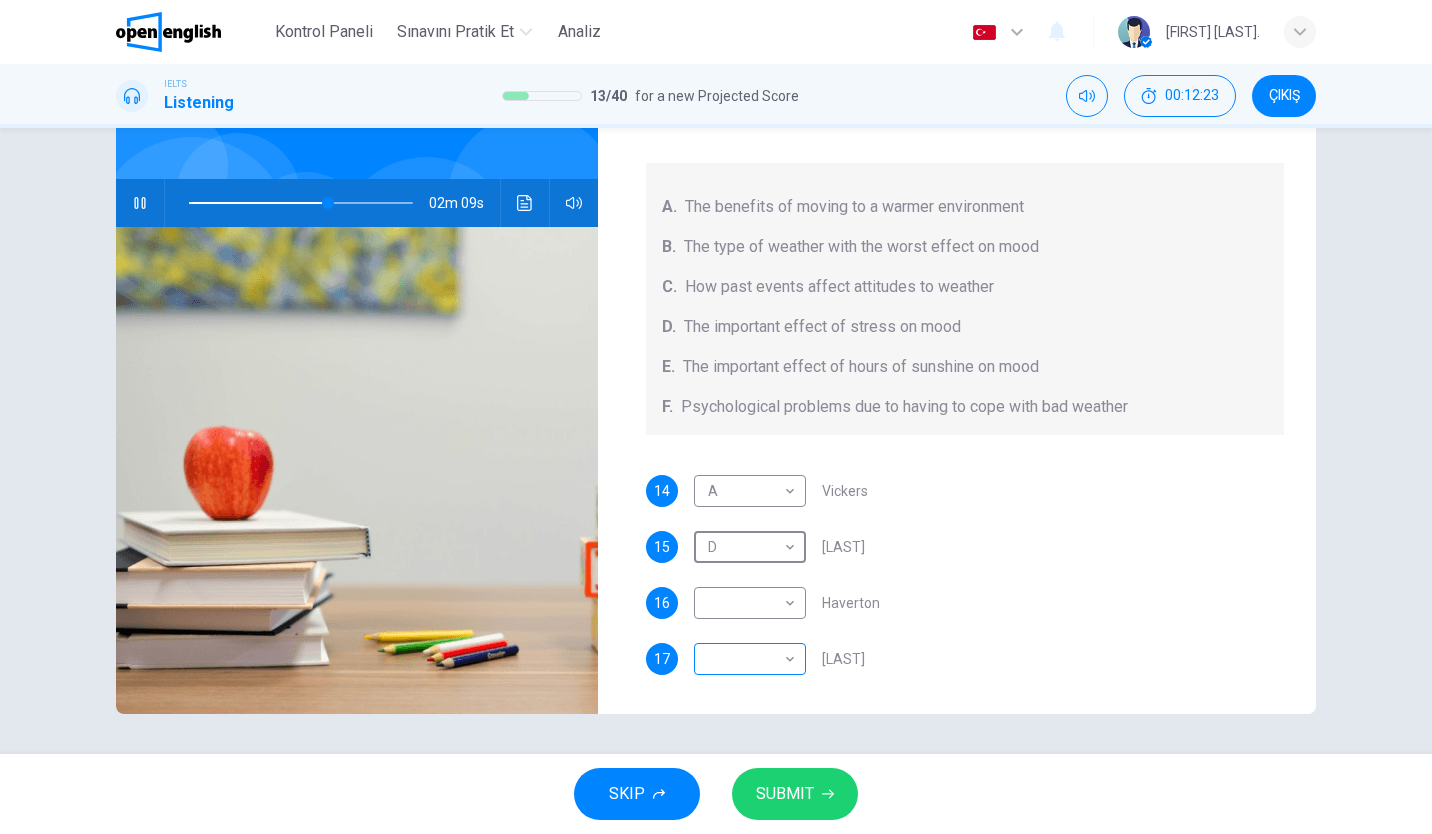 click on "This site uses cookies, as explained in our  Privacy Policy . If you agree to the use of cookies, please click the Accept button and continue to browse our site.   Privacy Policy Accept This site uses cookies, as explained in our  Privacy Policy . If you agree to the use of cookies, please click the Accept button and continue to browse our site.   Privacy Policy Accept Kontrol Paneli Sınavını Pratik Et Analiz Türkçe ** ​ [FIRST] [LAST]. IELTS Listening 13 / 40 for a new Projected Score 00:12:23 ÇIKIŞ Questions 14 - 17 Choose your answers from the box and write the letters  A-F  next to the questions below. What information was given by each writer? A. The benefits of moving to a warmer environment B. The type of weather with the worst effect on mood C. How past events affect attitudes to weather D. The important effect of stress on mood E. The important effect of hours of sunshine on mood F. Psychological problems due to having to cope with bad weather 14 A * ​ [LAST] 15 D * ​ [LAST] 16 ​ ​ 17" at bounding box center (716, 417) 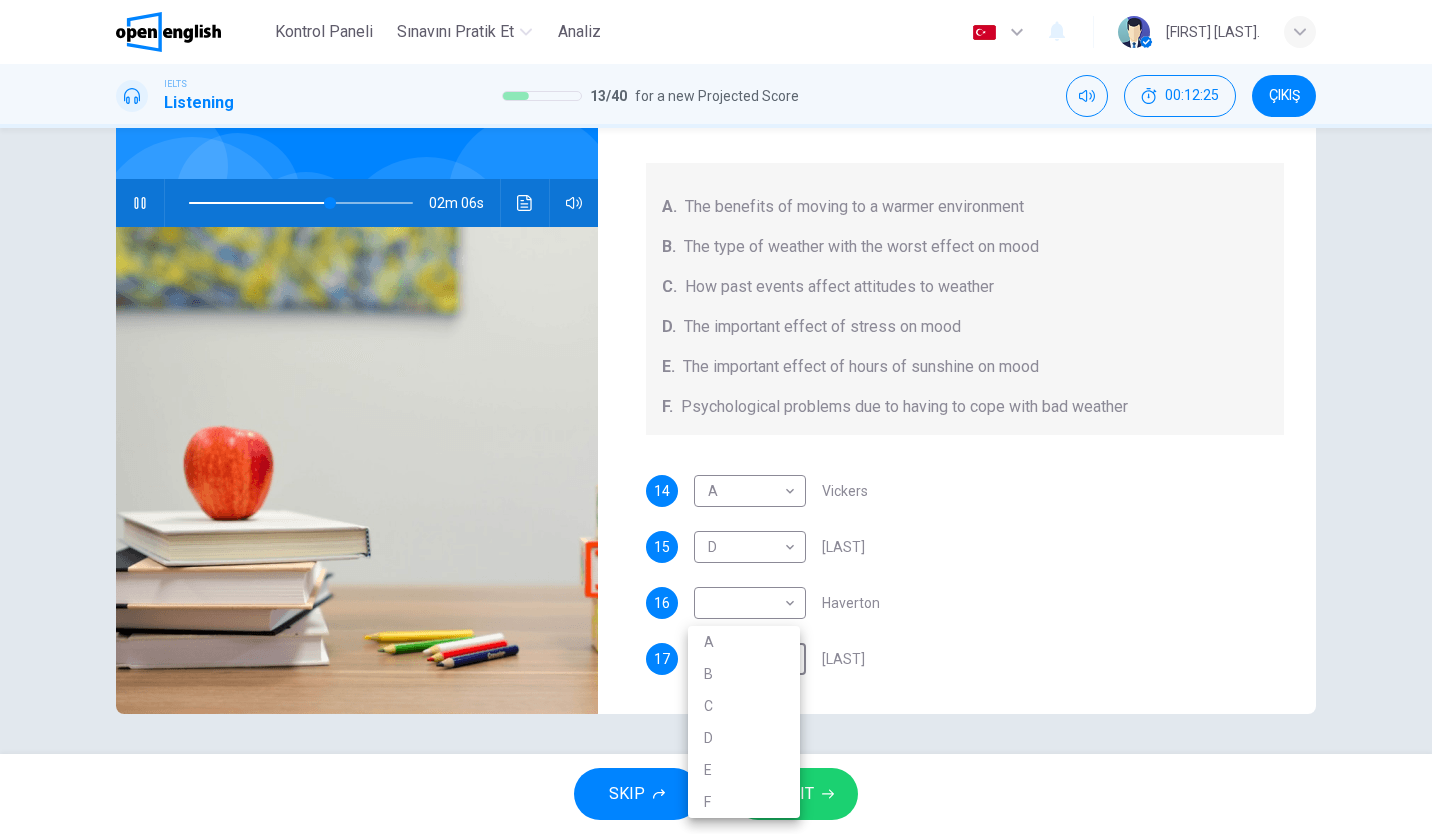 click at bounding box center (716, 417) 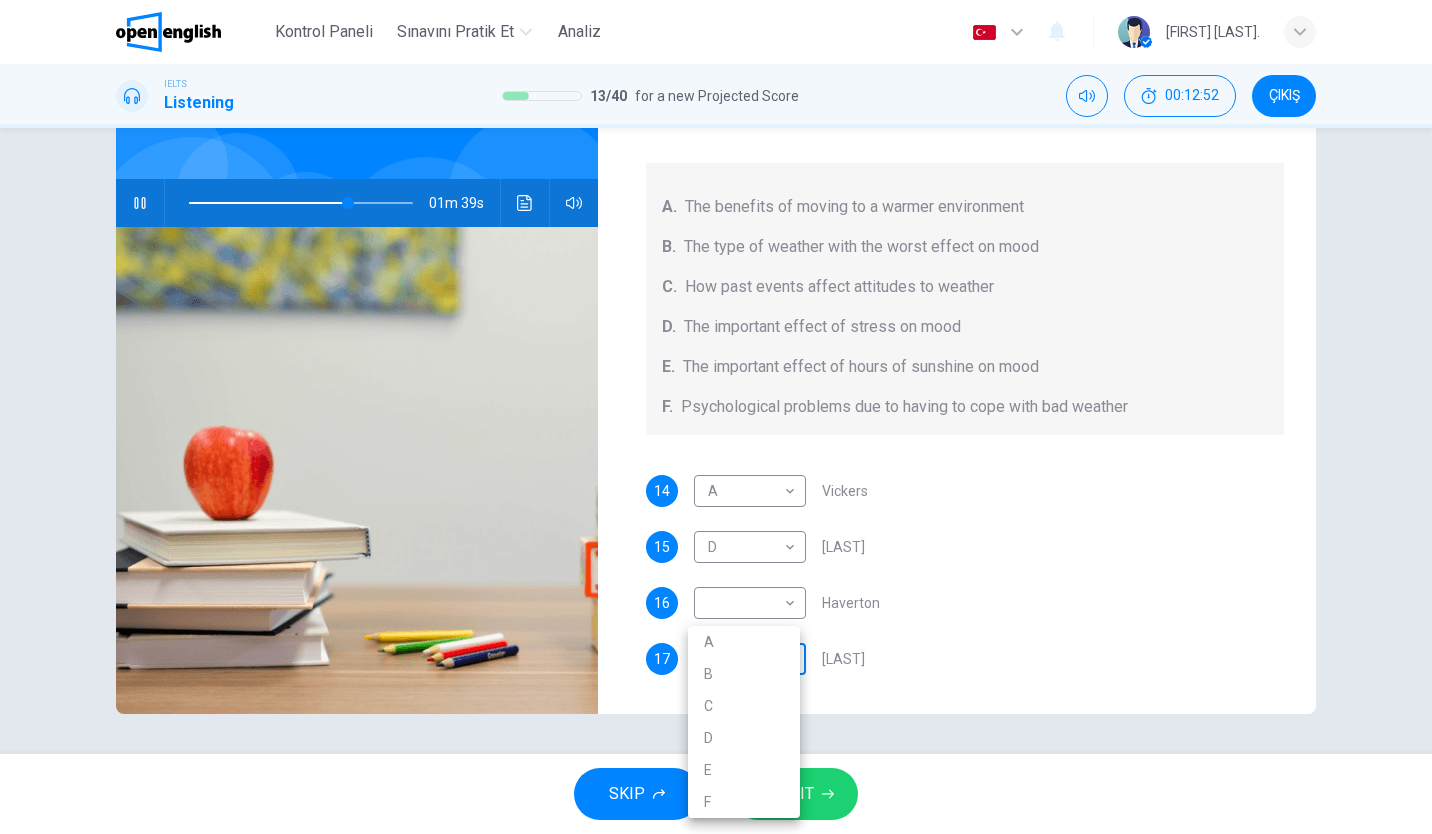 click on "This site uses cookies, as explained in our  Privacy Policy . If you agree to the use of cookies, please click the Accept button and continue to browse our site.   Privacy Policy Accept This site uses cookies, as explained in our  Privacy Policy . If you agree to the use of cookies, please click the Accept button and continue to browse our site.   Privacy Policy Accept Kontrol Paneli Sınavını Pratik Et Analiz Türkçe ** ​ [FIRST] [LAST]. IELTS Listening 13 / 40 for a new Projected Score 00:12:52 ÇIKIŞ Questions 14 - 17 Choose your answers from the box and write the letters  A-F  next to the questions below. What information was given by each writer? A. The benefits of moving to a warmer environment B. The type of weather with the worst effect on mood C. How past events affect attitudes to weather D. The important effect of stress on mood E. The important effect of hours of sunshine on mood F. Psychological problems due to having to cope with bad weather 14 A * ​ [LAST] 15 D * ​ [LAST] 16 ​ ​ 17" at bounding box center (716, 417) 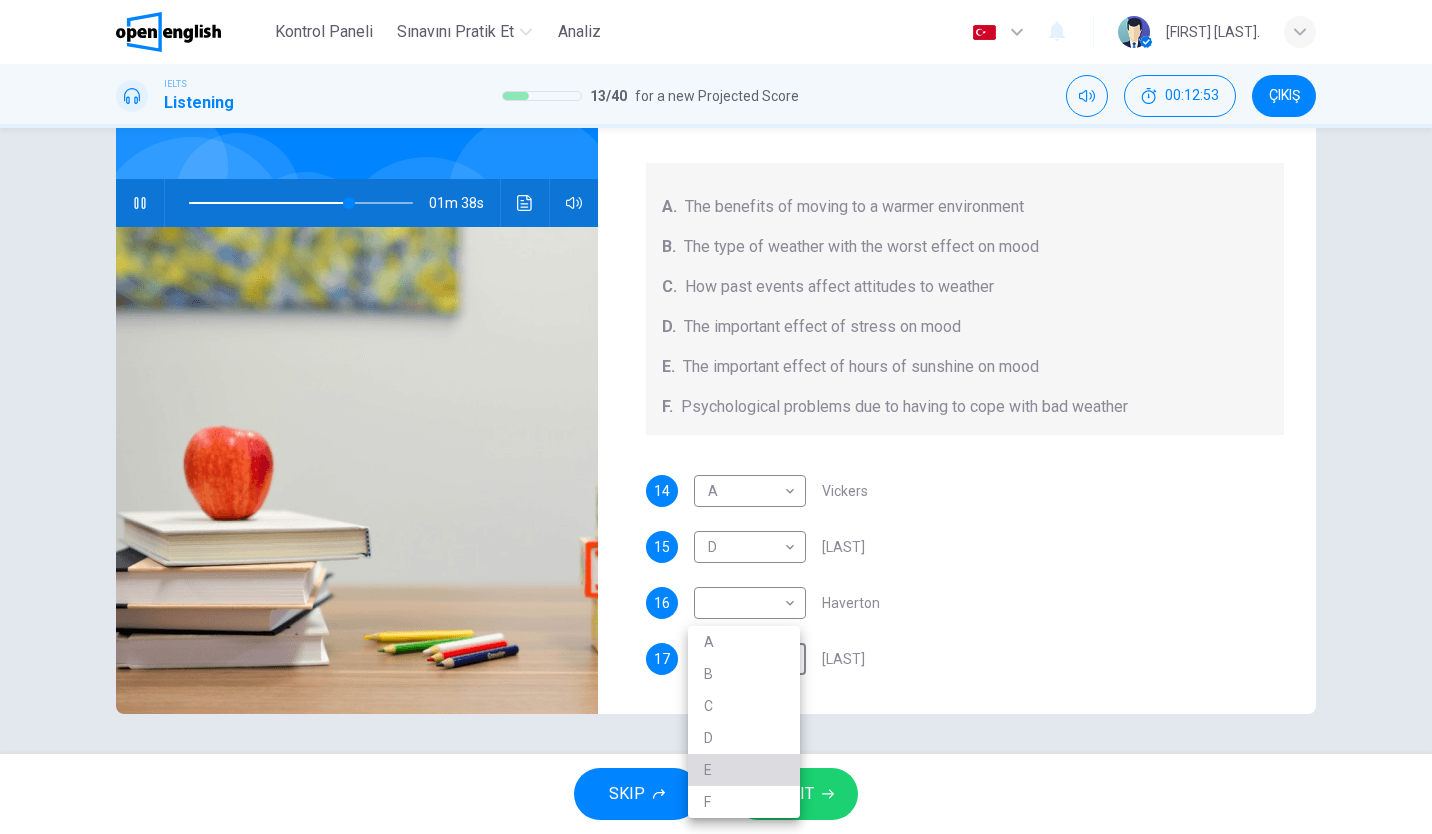 click on "E" at bounding box center [744, 770] 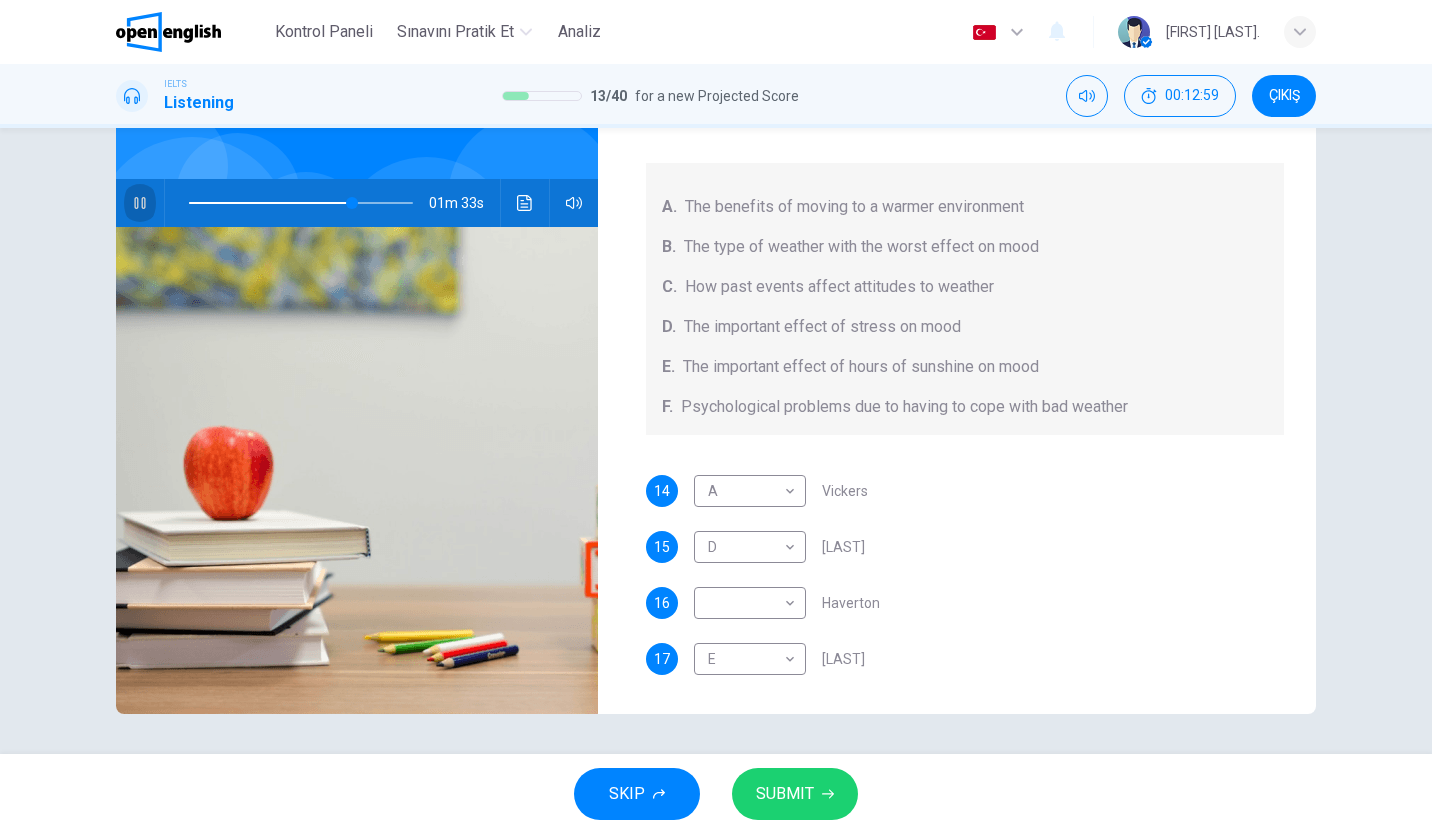 click at bounding box center [140, 203] 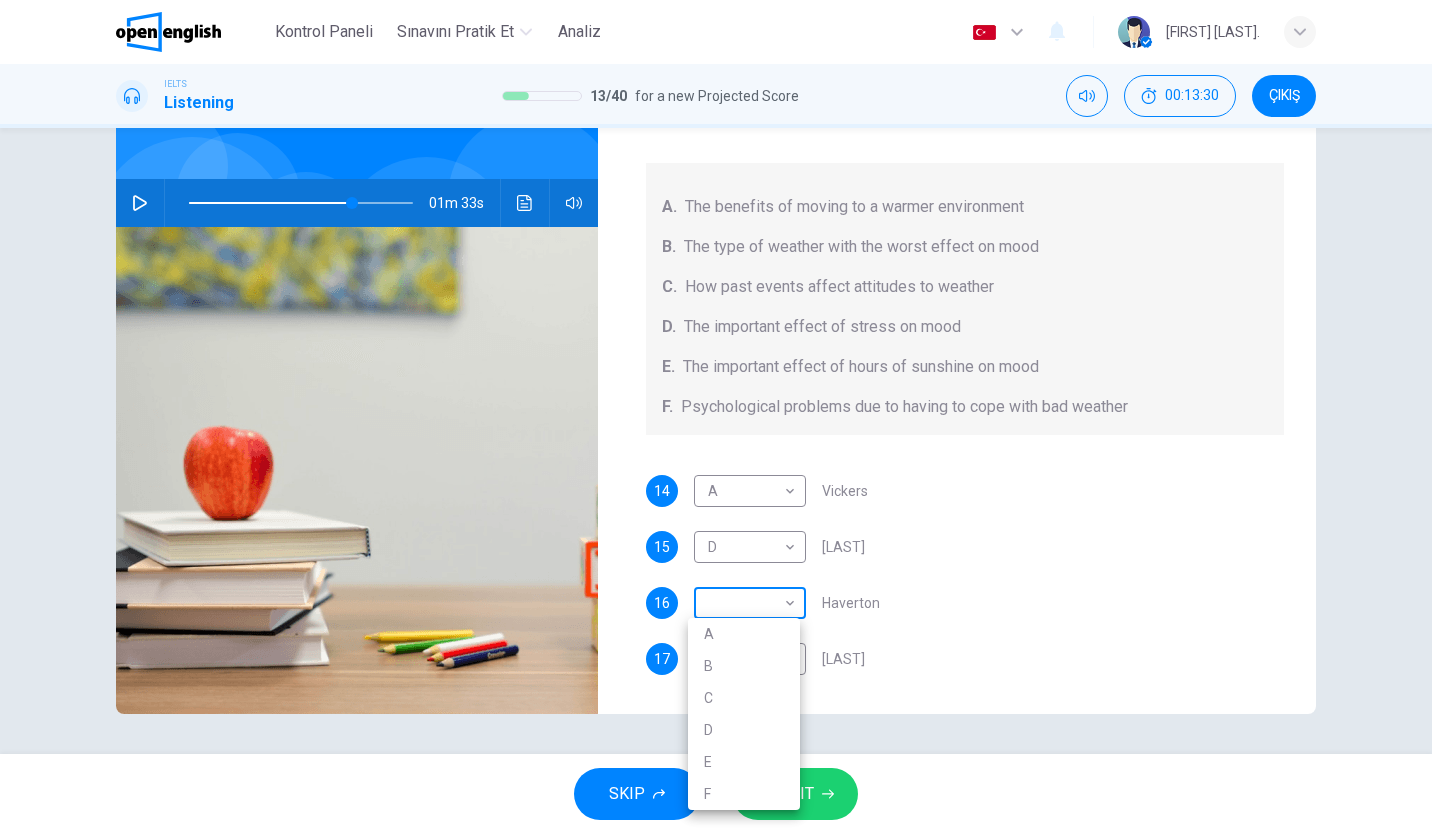 click on "This site uses cookies, as explained in our  Privacy Policy . If you agree to the use of cookies, please click the Accept button and continue to browse our site.   Privacy Policy Accept This site uses cookies, as explained in our  Privacy Policy . If you agree to the use of cookies, please click the Accept button and continue to browse our site.   Privacy Policy Accept Kontrol Paneli Sınavını Pratik Et Analiz Türkçe ** ​ [FIRST] [LAST]. IELTS Listening 13 / 40 for a new Projected Score 00:13:30 ÇIKIŞ Questions 14 - 17 Choose your answers from the box and write the letters  A-F  next to the questions below. What information was given by each writer? A. The benefits of moving to a warmer environment B. The type of weather with the worst effect on mood C. How past events affect attitudes to weather D. The important effect of stress on mood E. The important effect of hours of sunshine on mood F. Psychological problems due to having to cope with bad weather 14 A * ​ [LAST] 15 D * ​ [LAST] 16 ​ ​ 17" at bounding box center [716, 417] 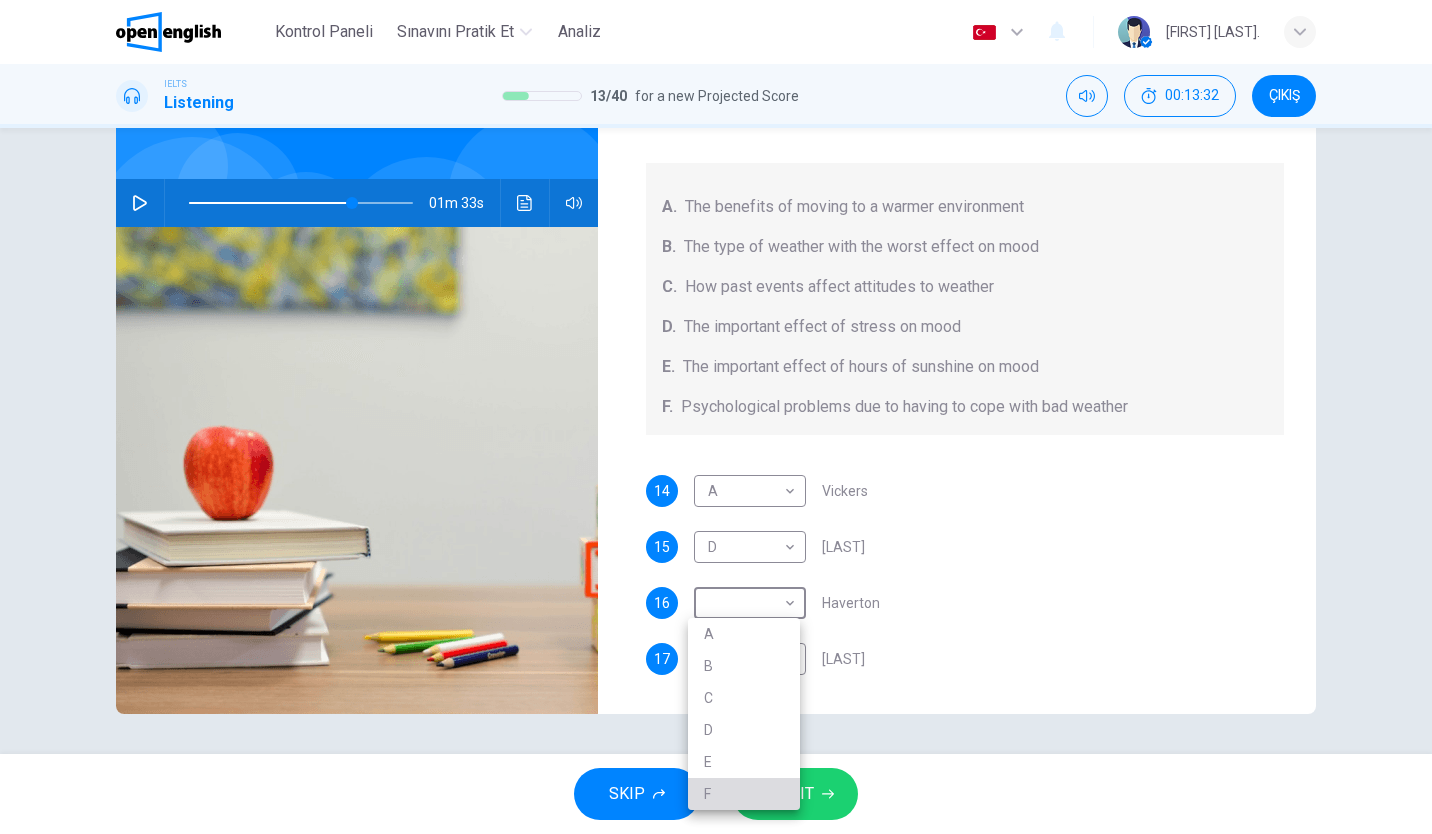 click on "F" at bounding box center [744, 794] 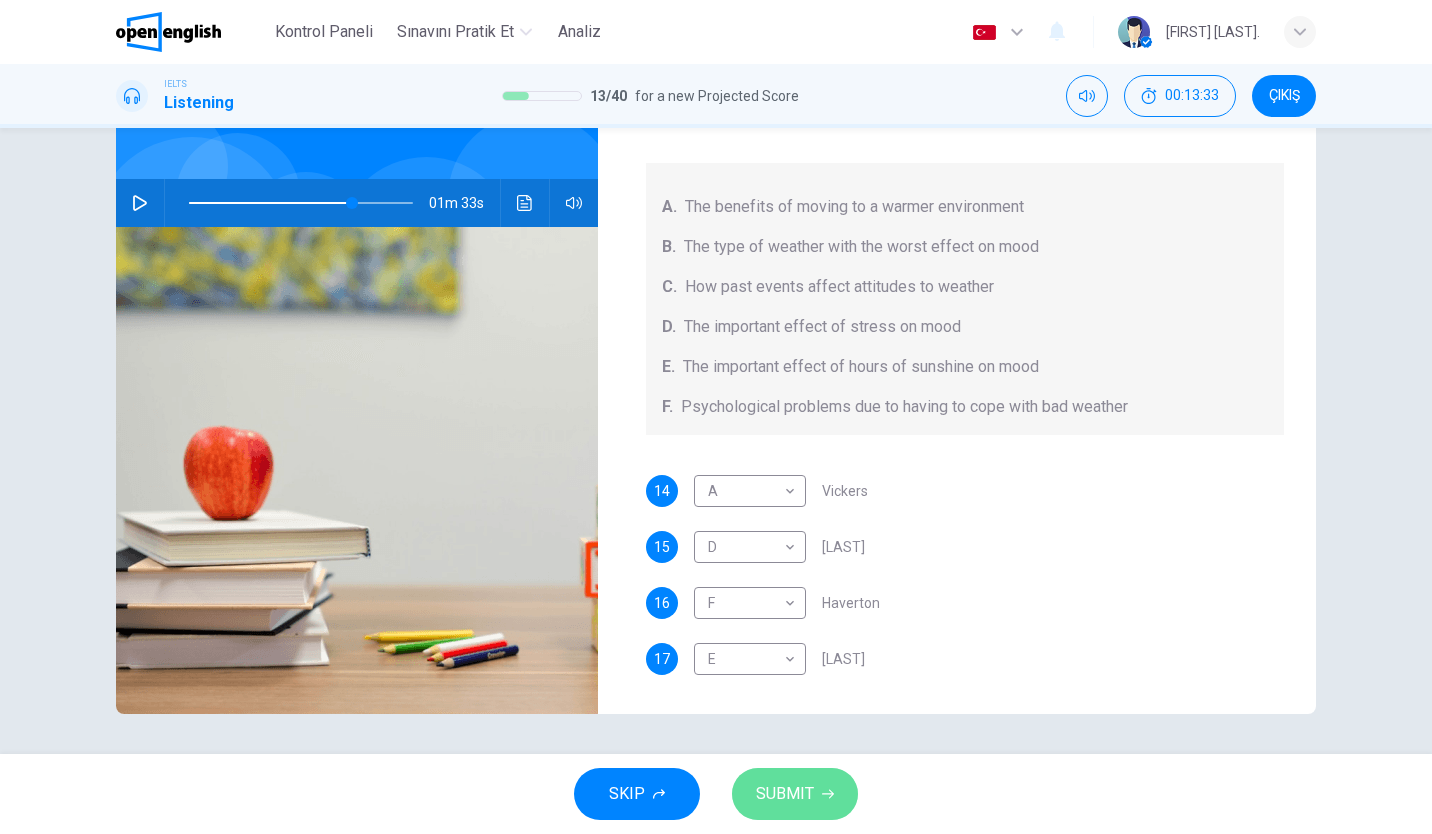 click on "SUBMIT" at bounding box center [795, 794] 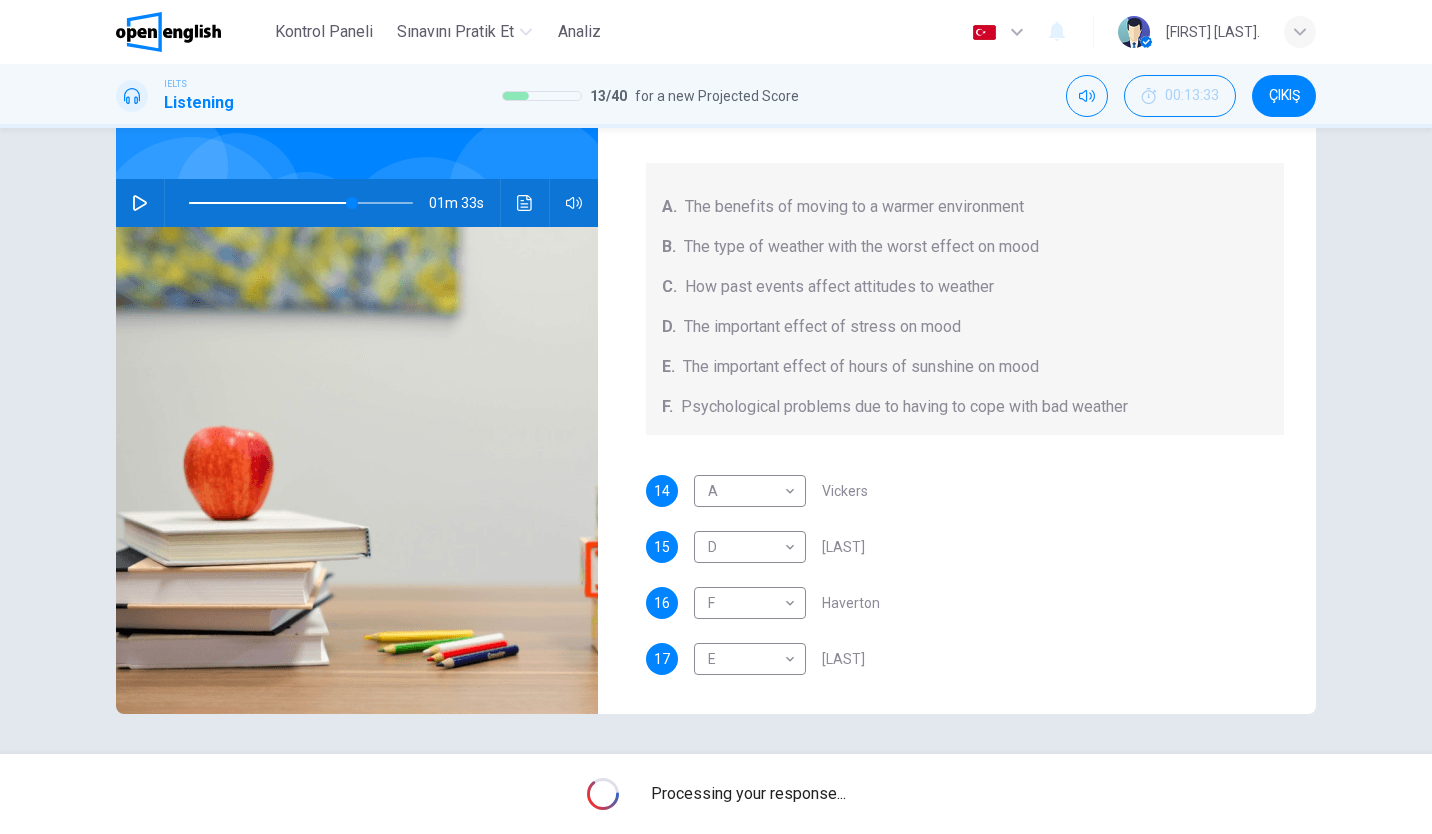 type on "**" 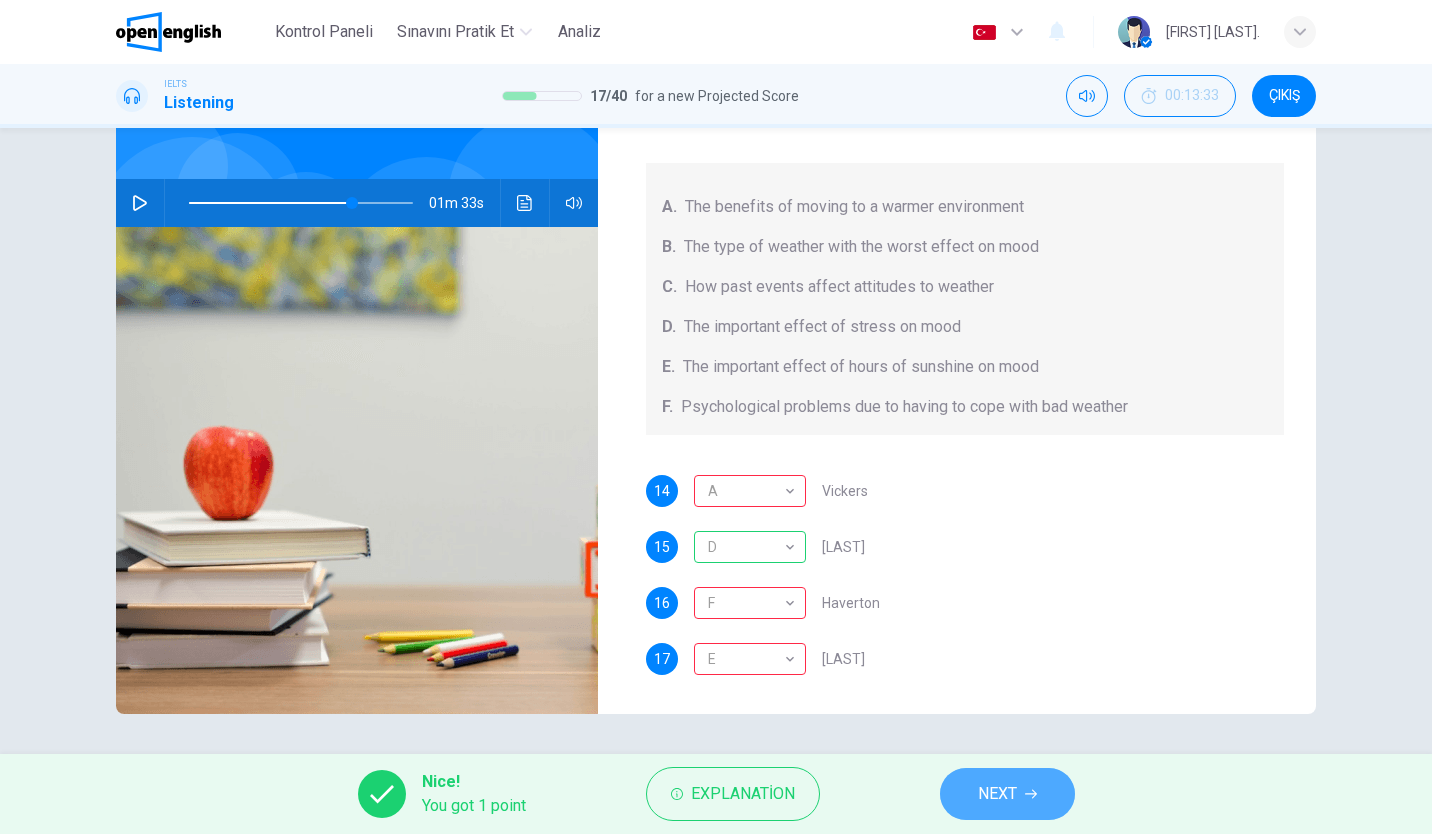 click on "NEXT" at bounding box center (997, 794) 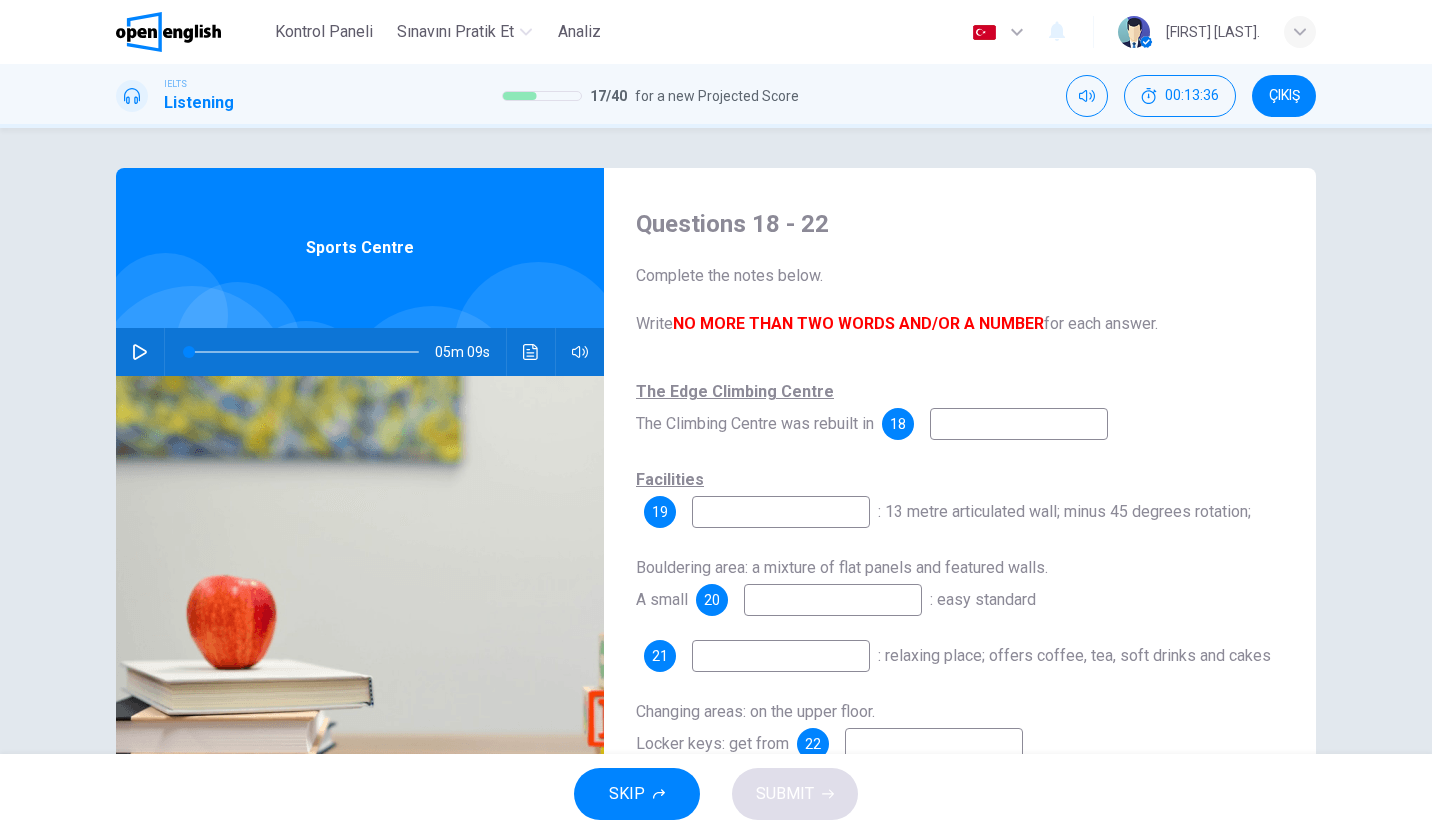 click on "05m 09s" at bounding box center (360, 352) 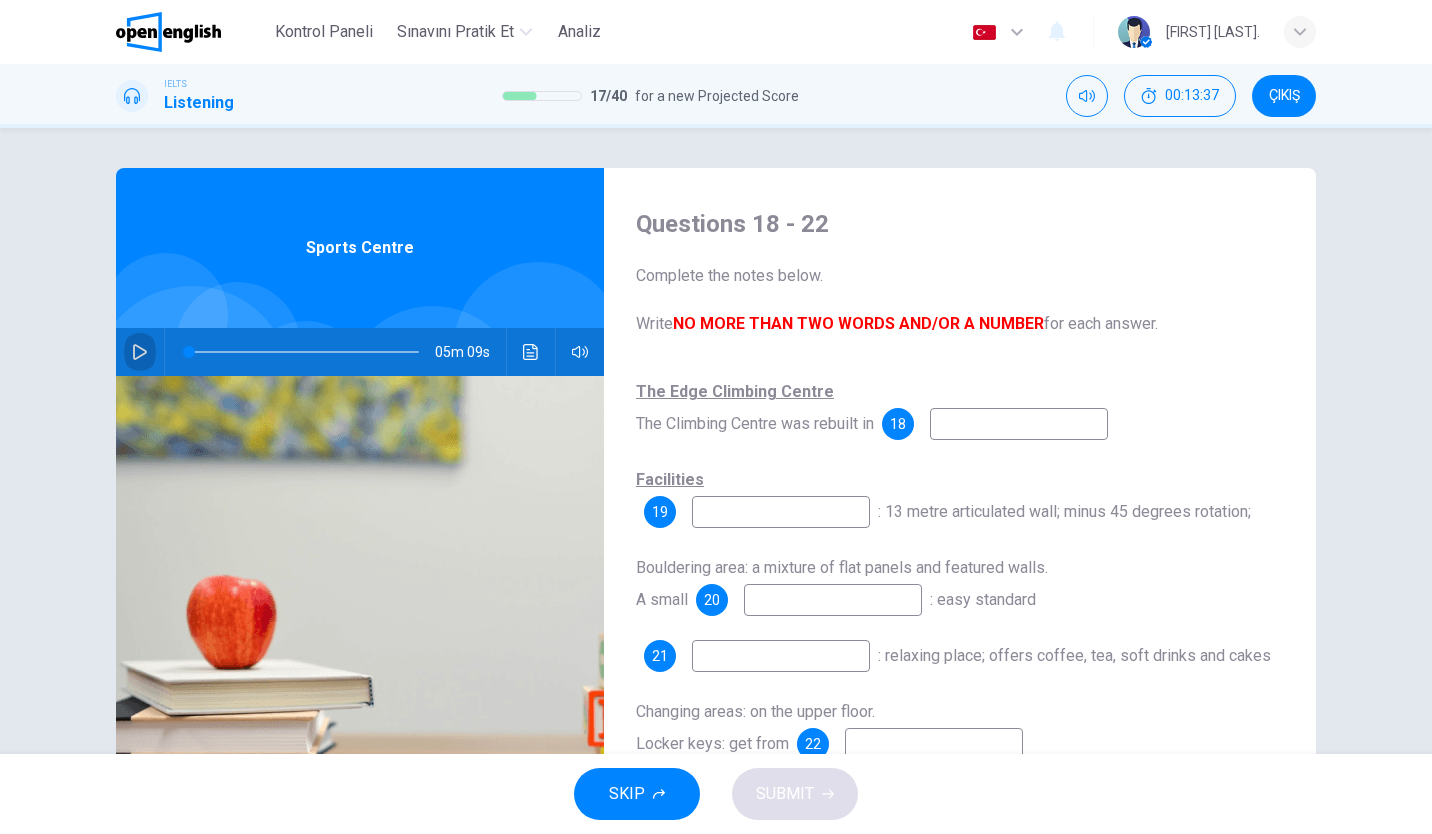 click at bounding box center [140, 352] 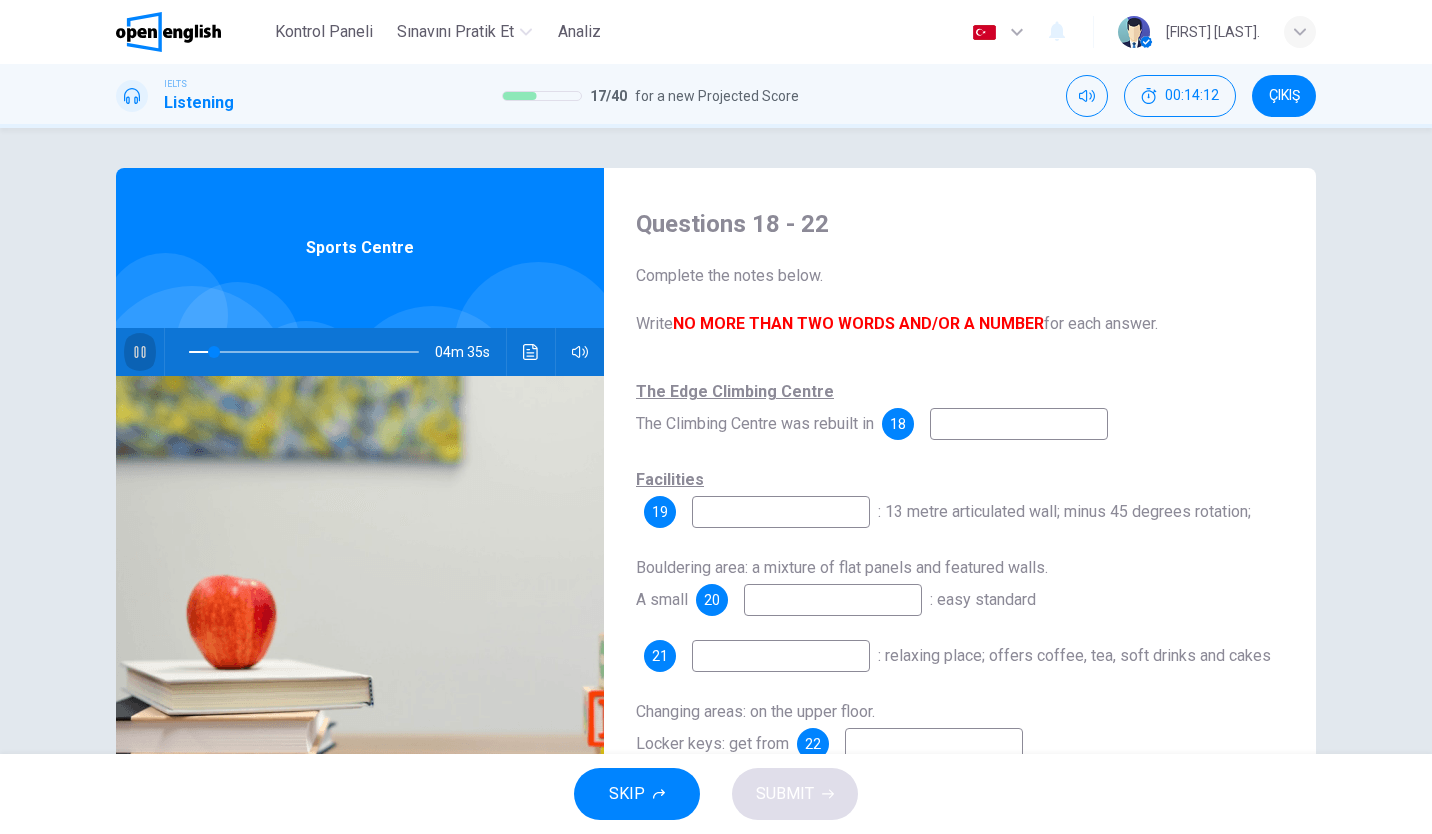 click 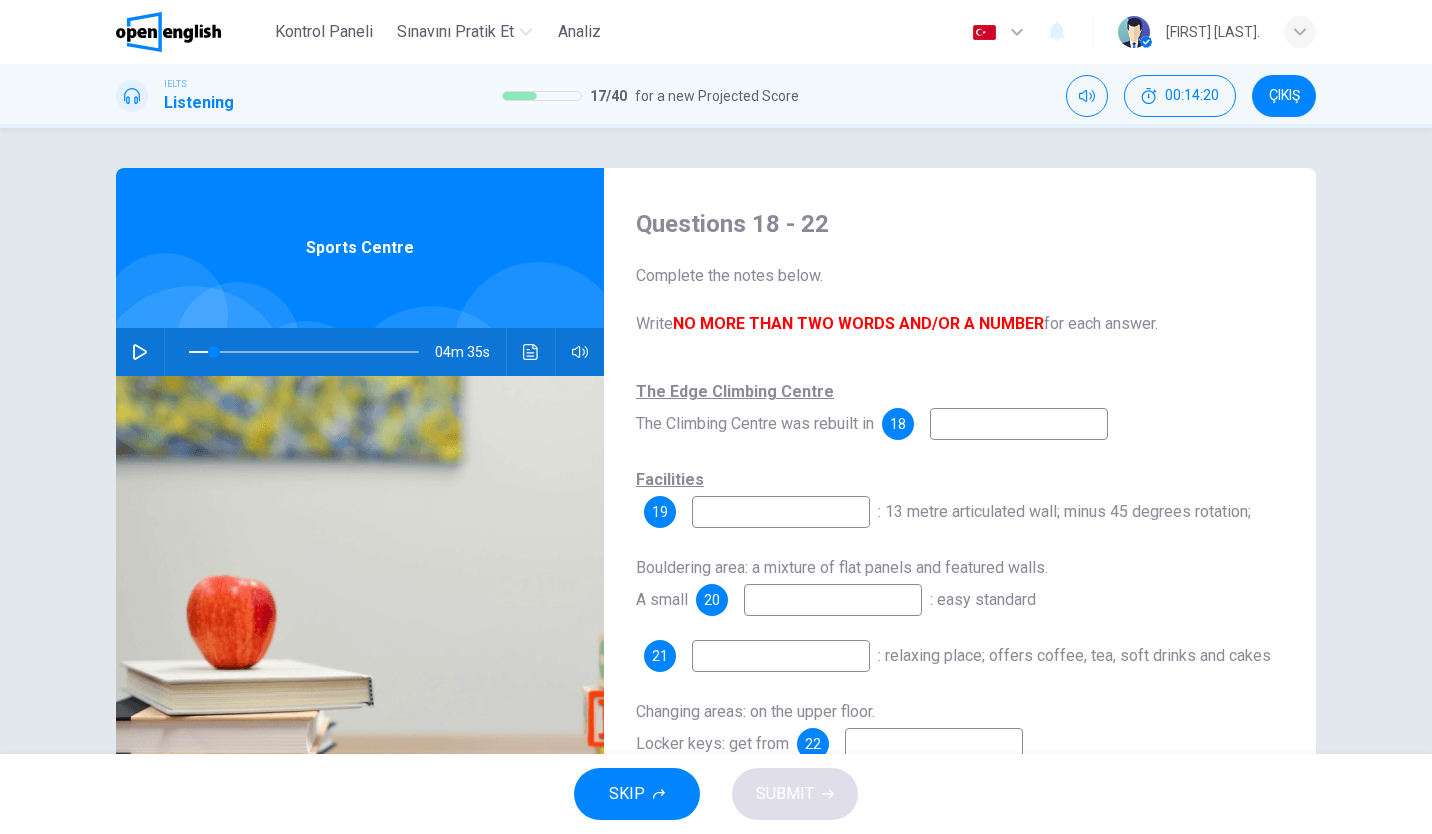 type 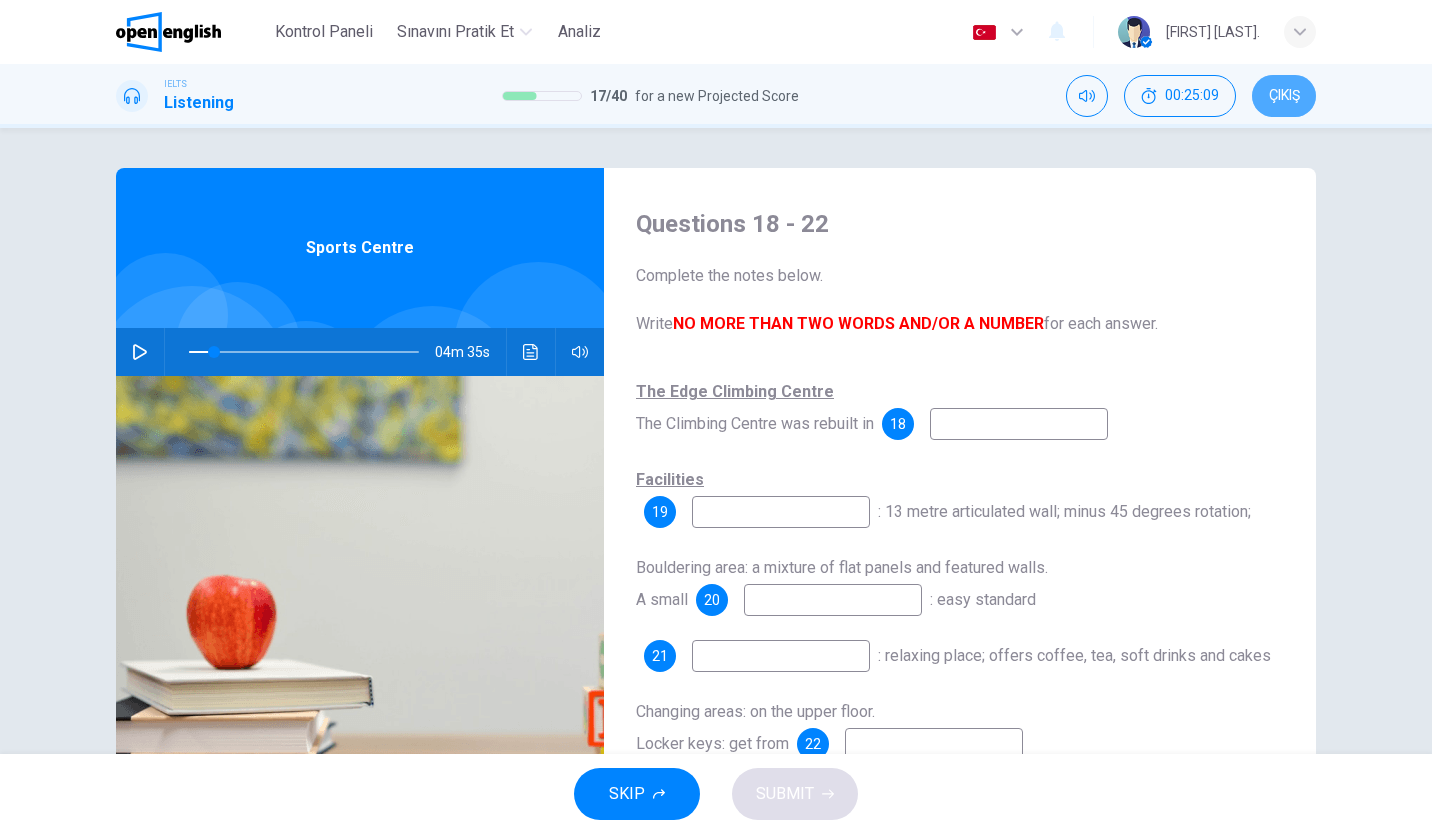 click on "ÇIKIŞ" at bounding box center [1284, 96] 